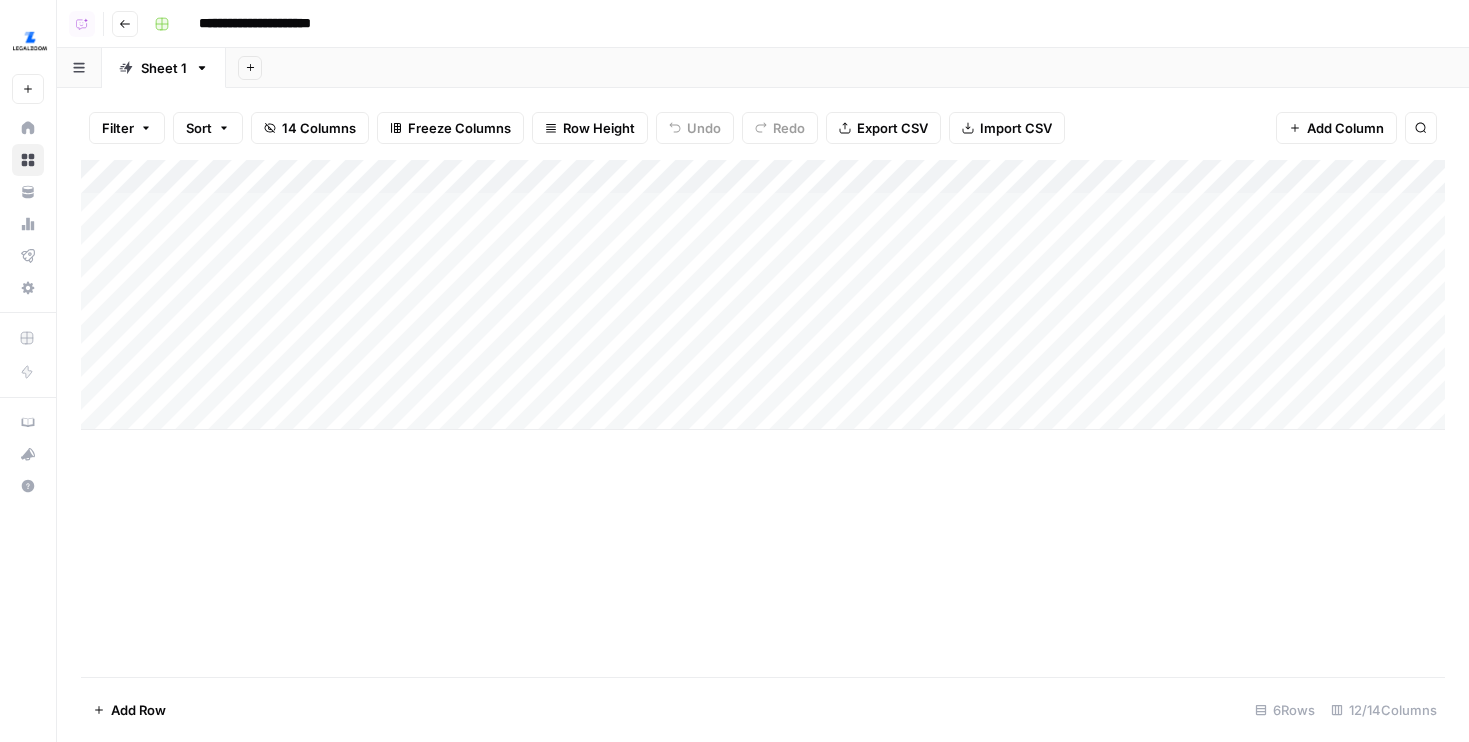 scroll, scrollTop: 0, scrollLeft: 0, axis: both 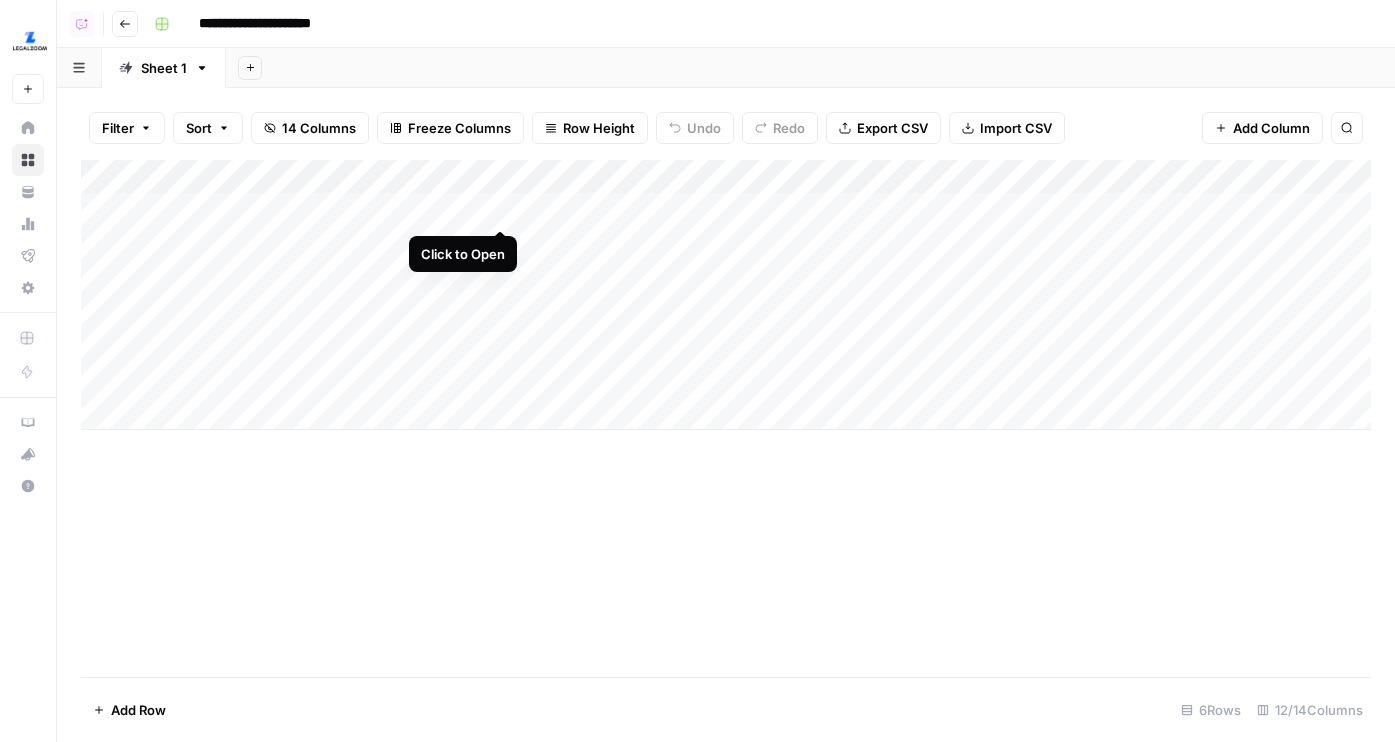 click on "Add Column" at bounding box center [726, 295] 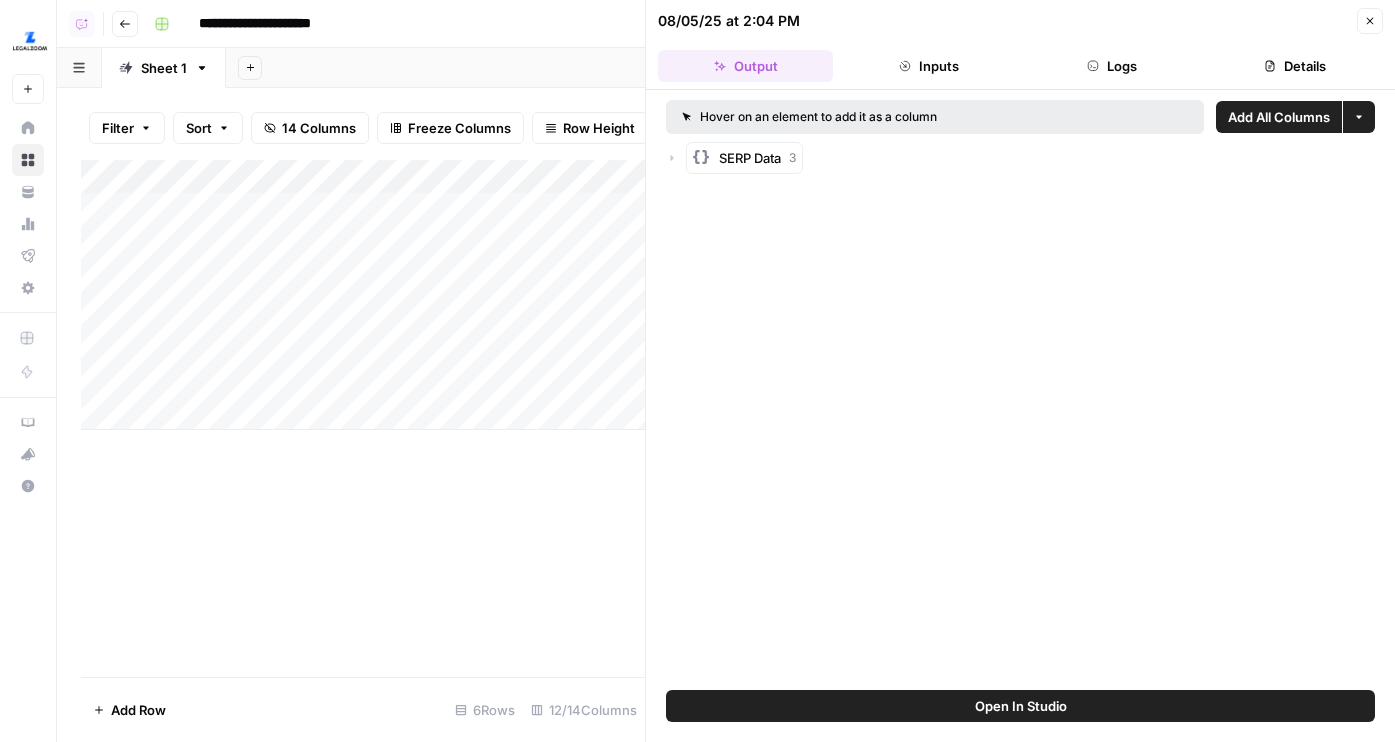 click on "Add All Columns" at bounding box center [1279, 117] 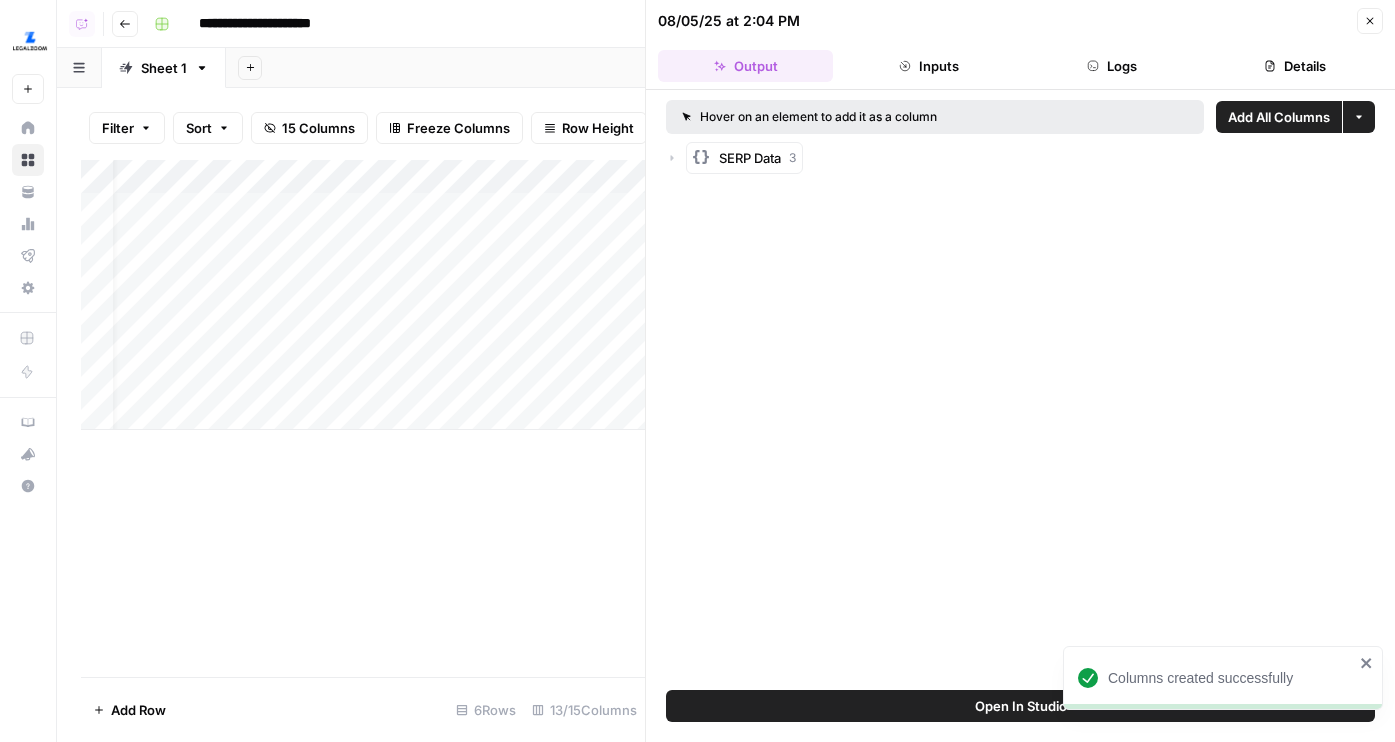 click 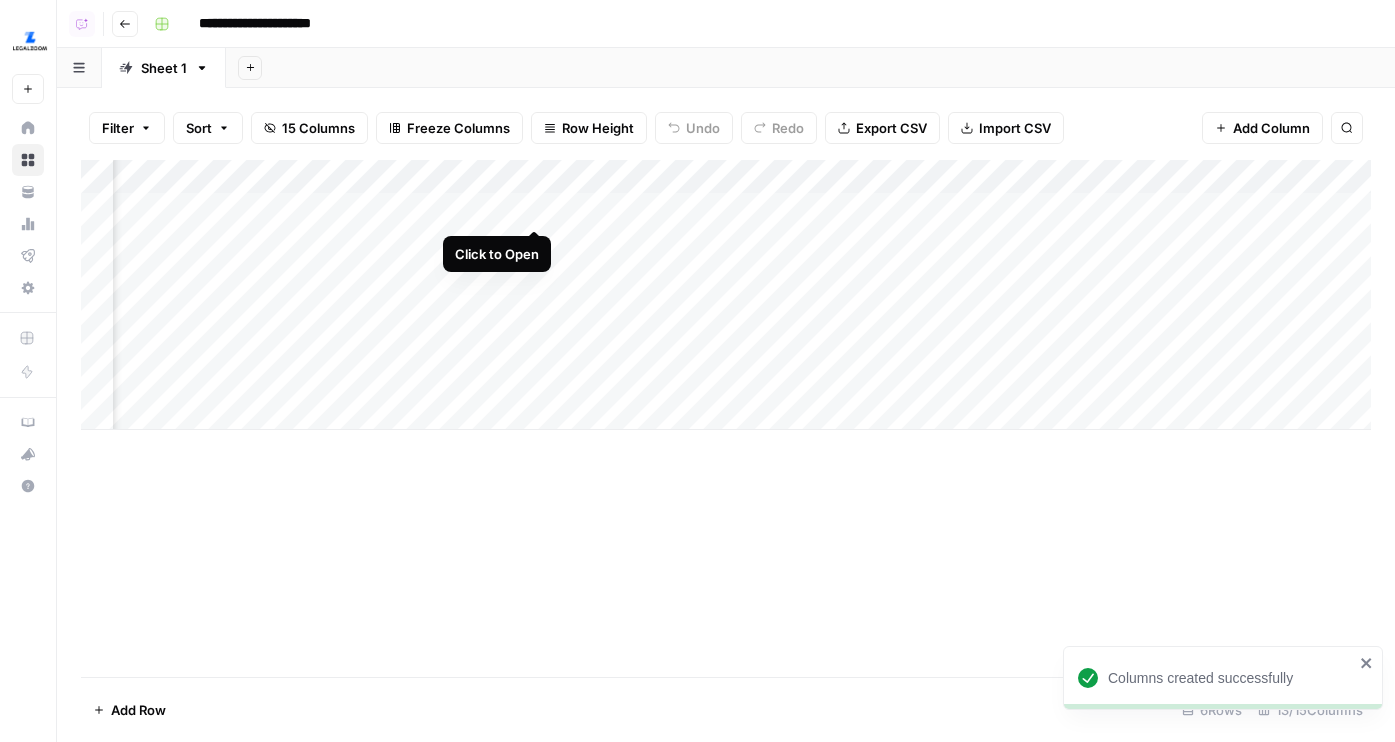 scroll, scrollTop: 0, scrollLeft: 0, axis: both 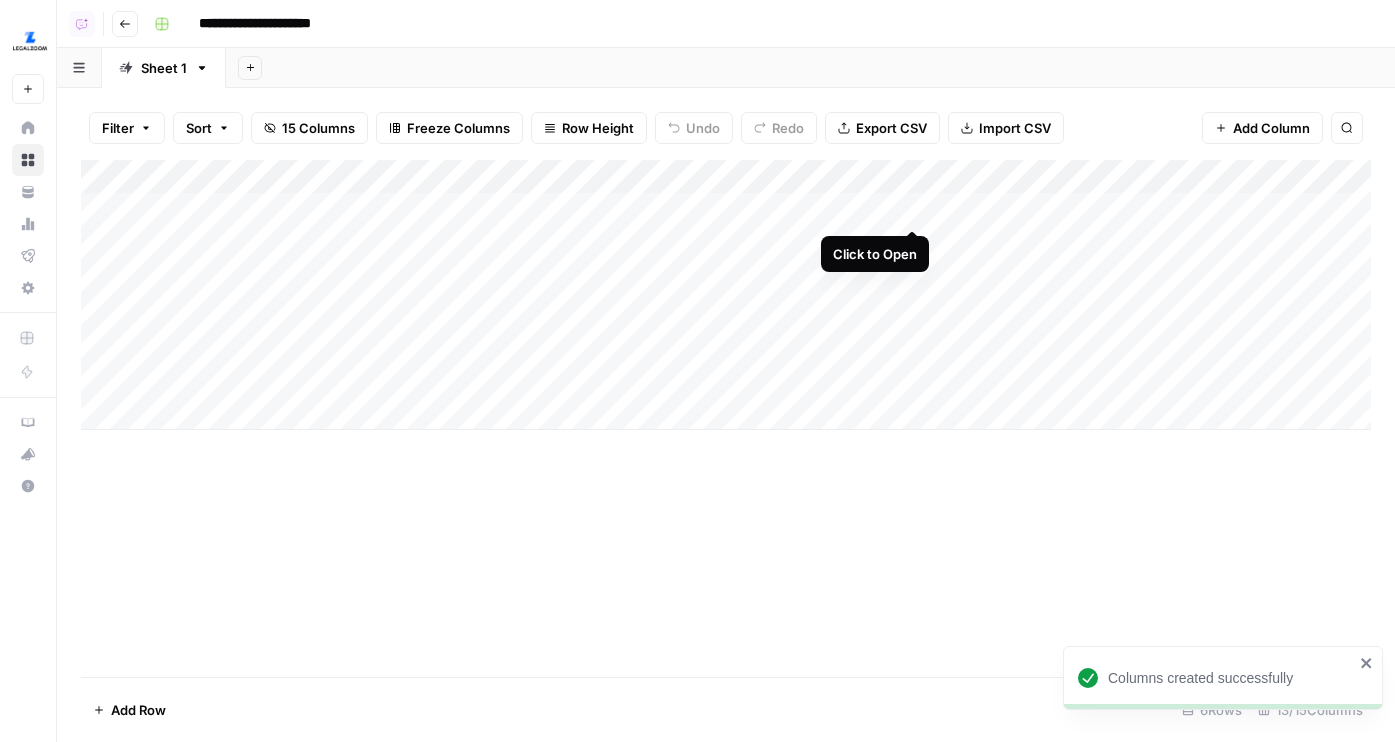 click on "Add Column" at bounding box center [726, 295] 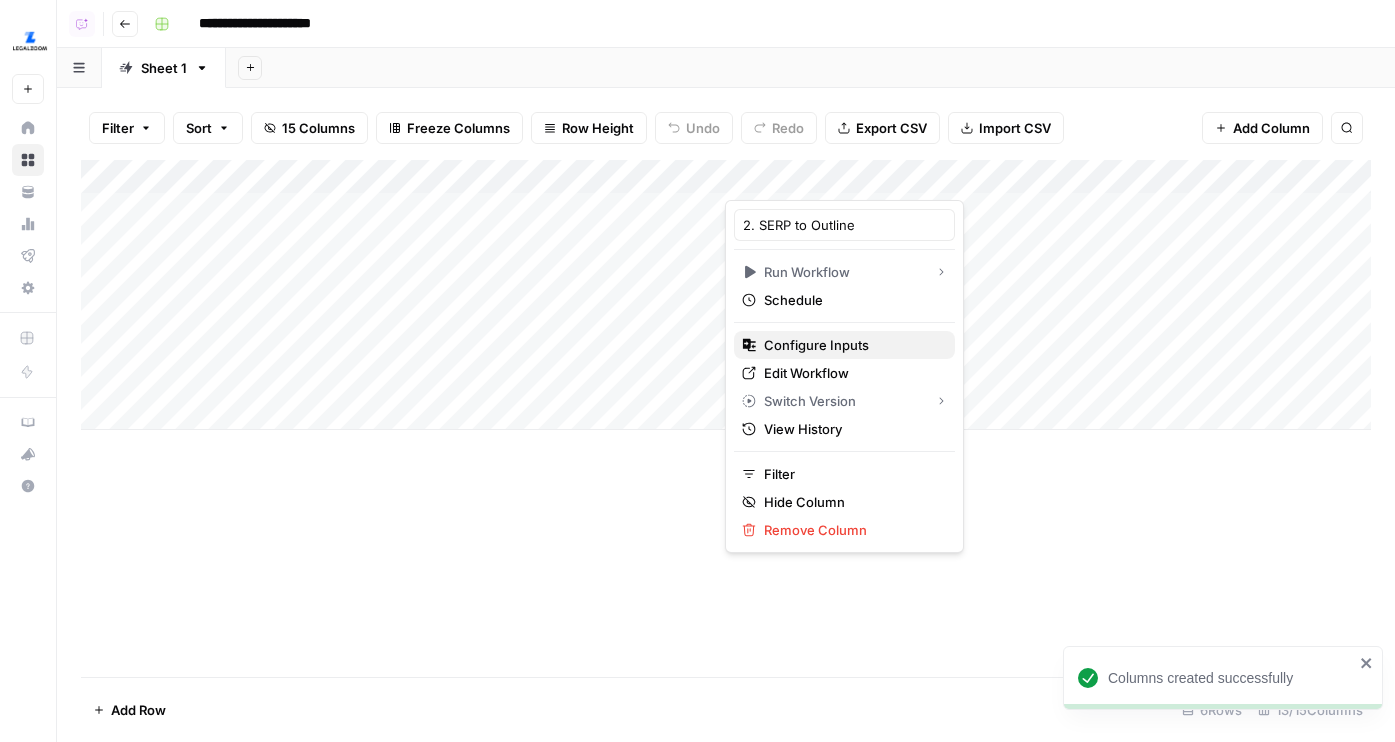click on "Configure Inputs" at bounding box center [851, 345] 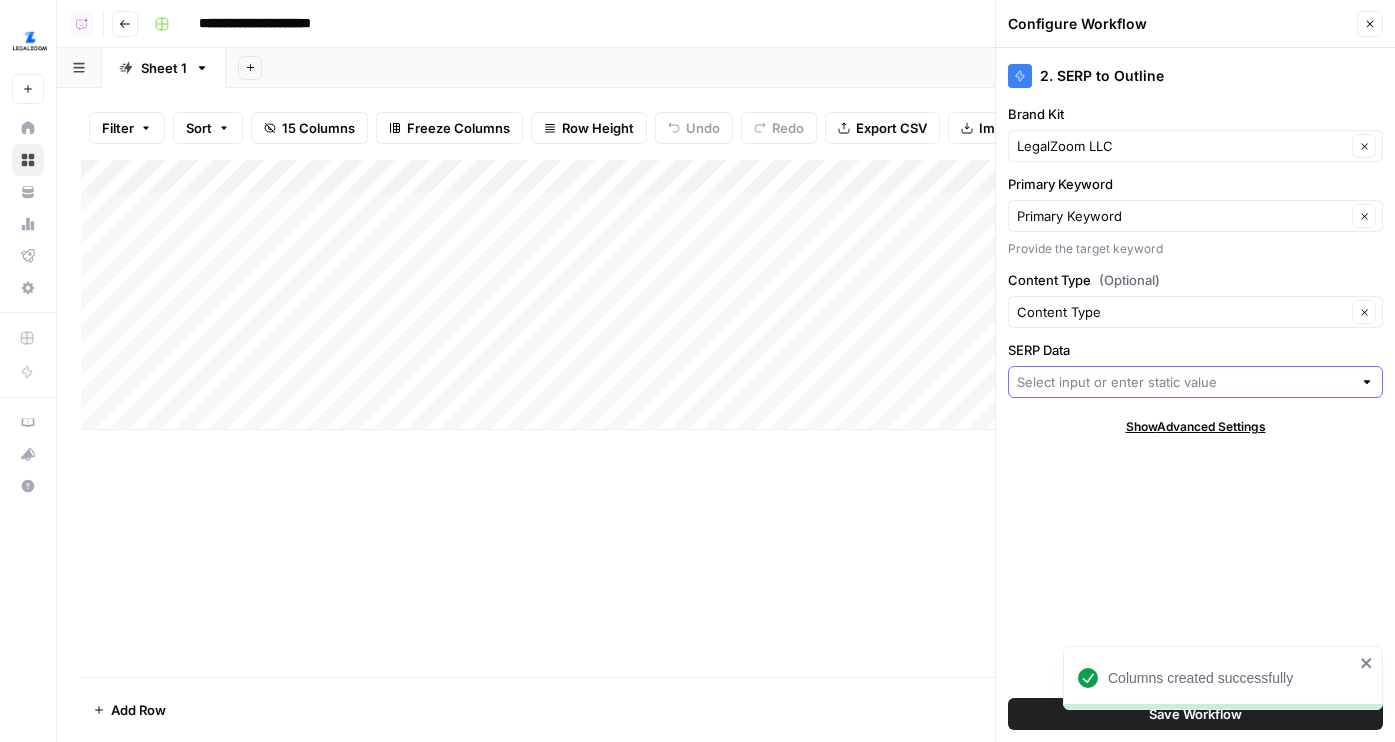 click on "SERP Data" at bounding box center [1184, 382] 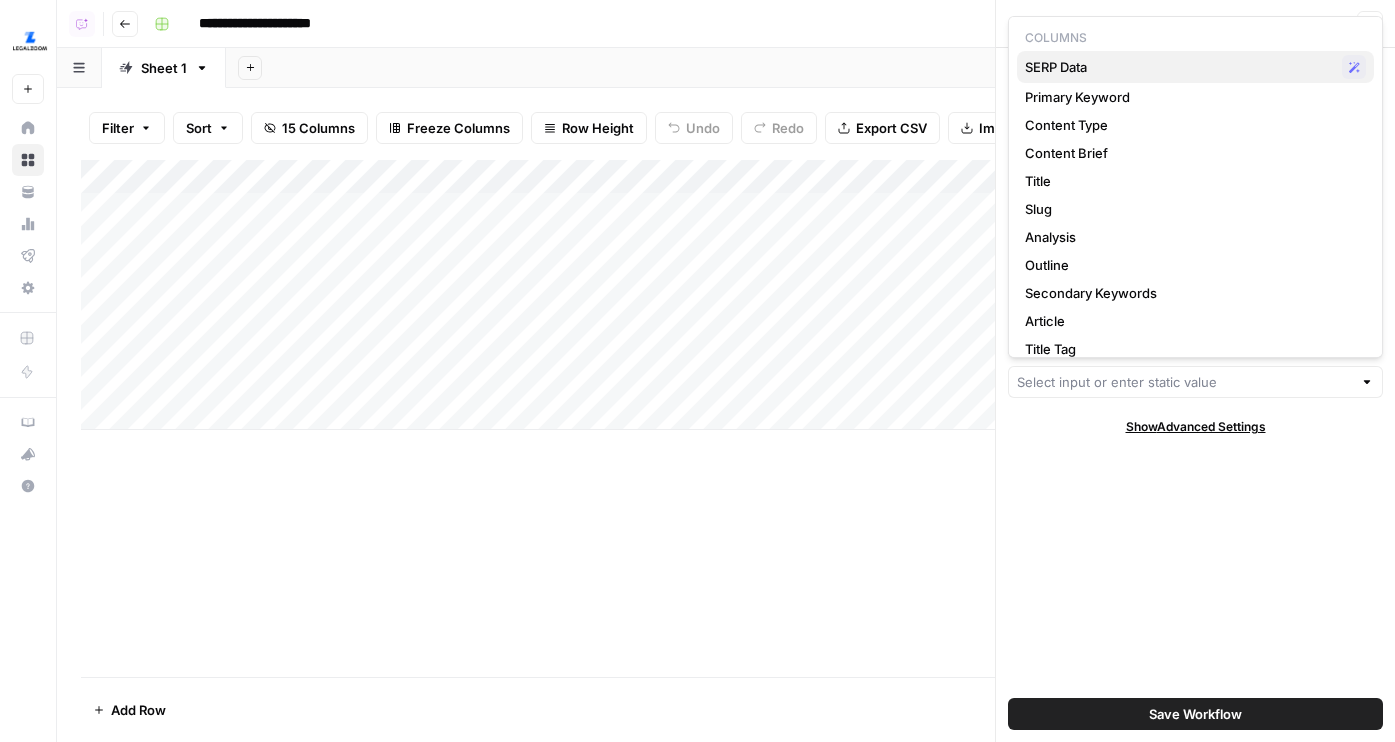 click on "SERP Data" at bounding box center [1179, 67] 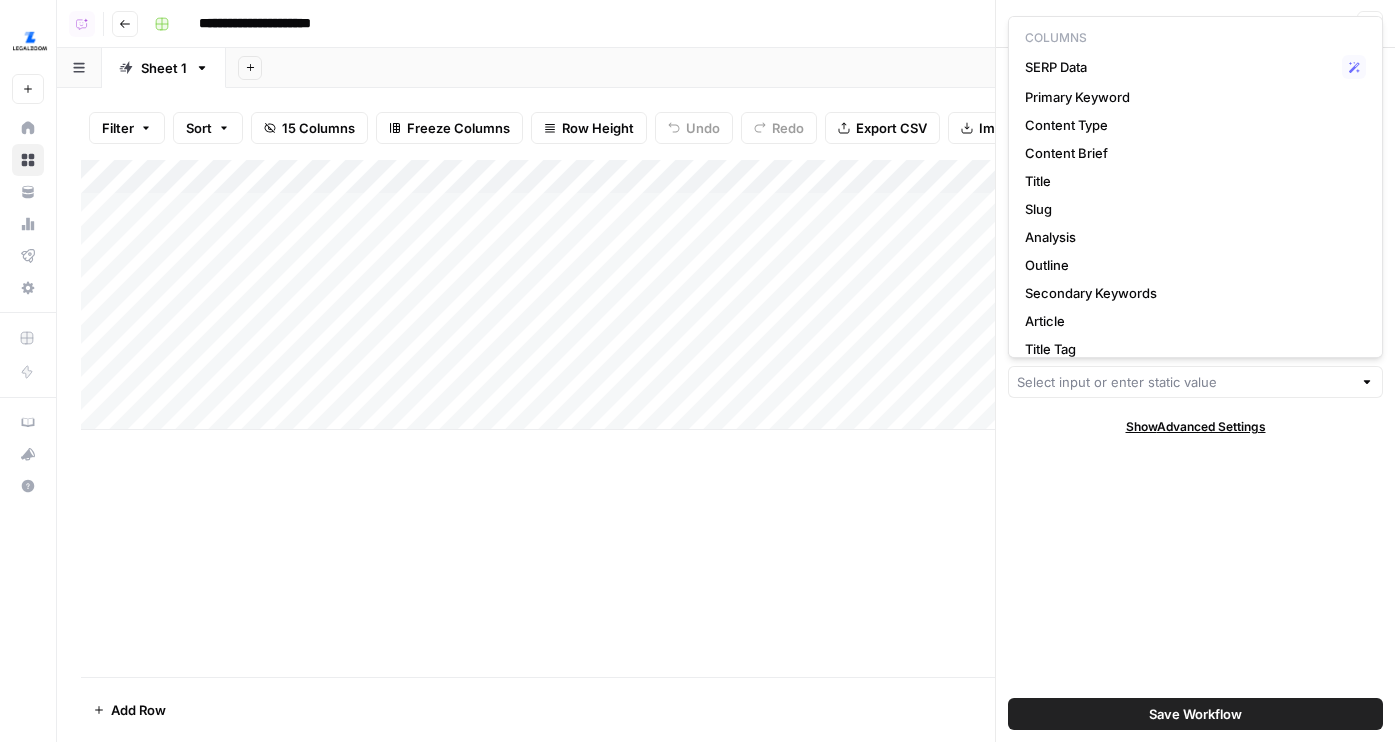 type on "SERP Data" 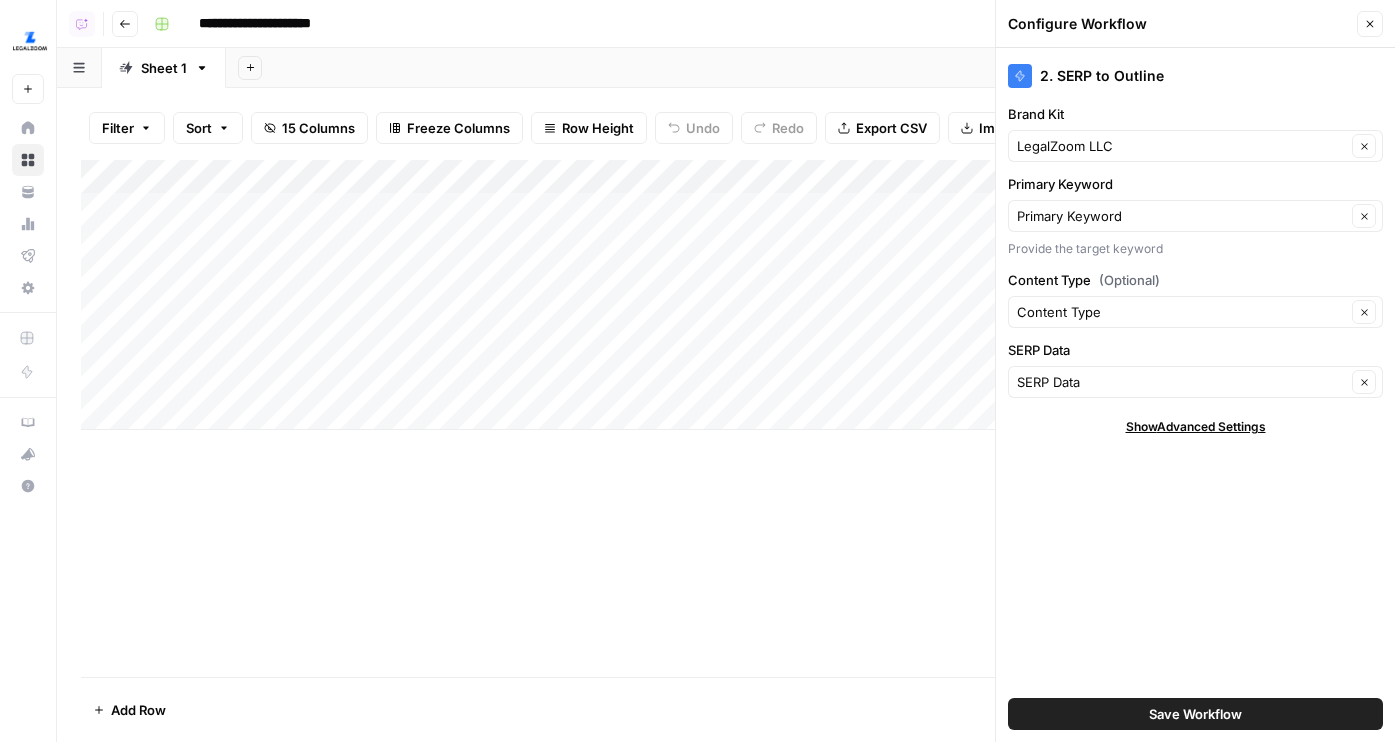 click on "Save Workflow" at bounding box center [1195, 714] 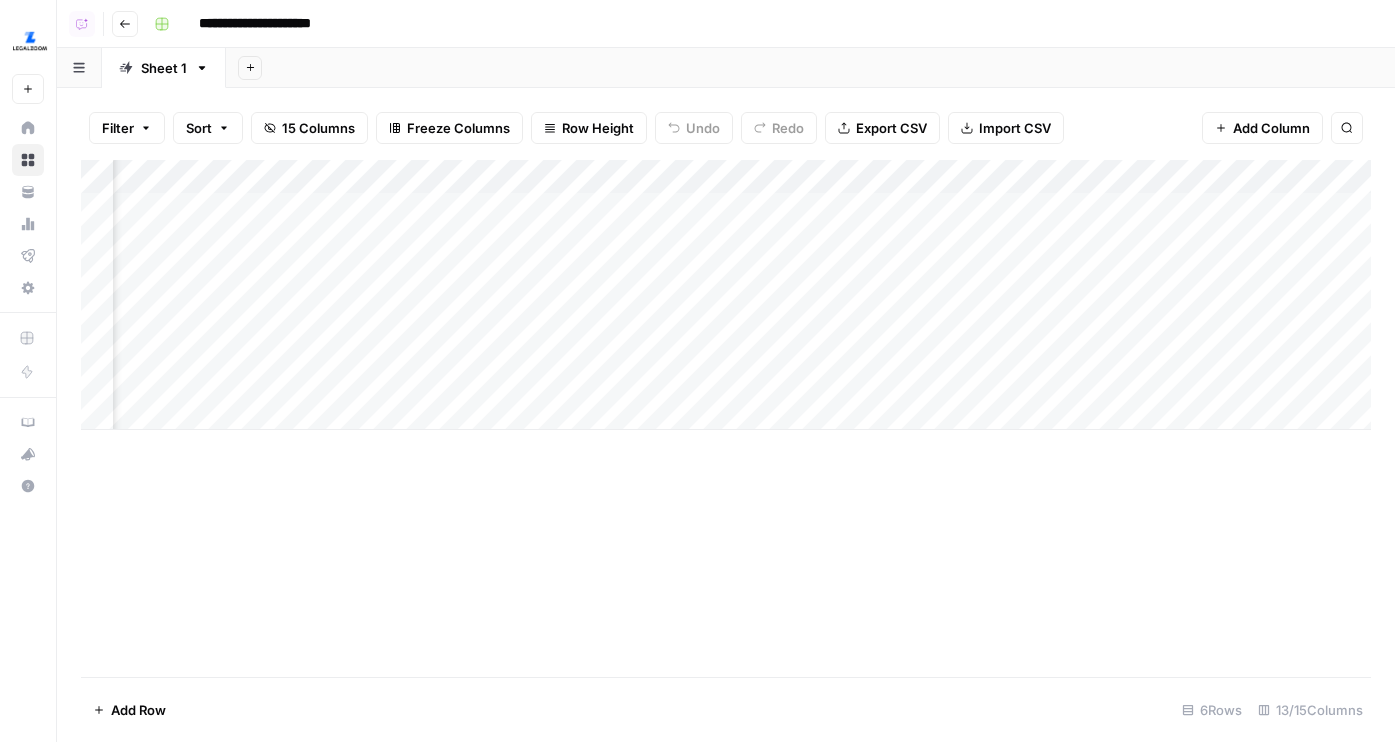 scroll, scrollTop: 0, scrollLeft: 1034, axis: horizontal 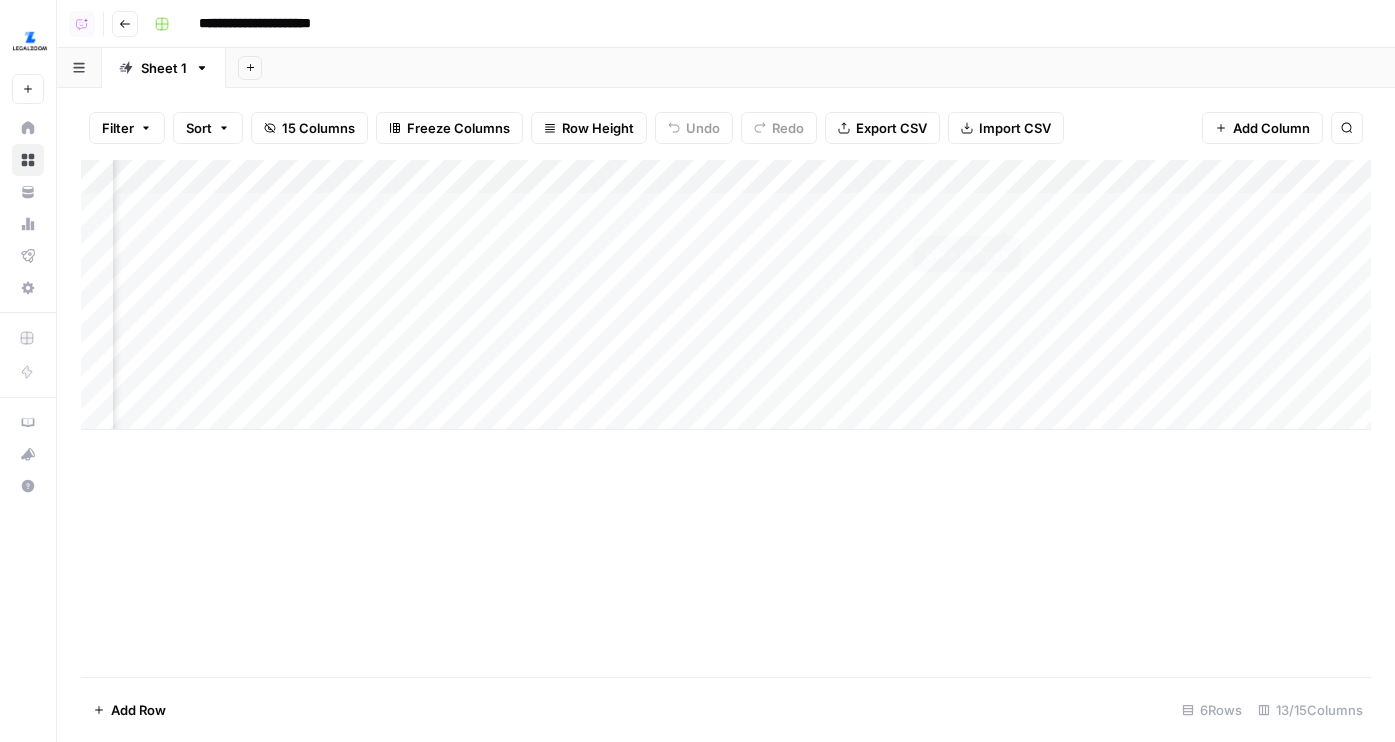 click on "Add Column" at bounding box center [726, 295] 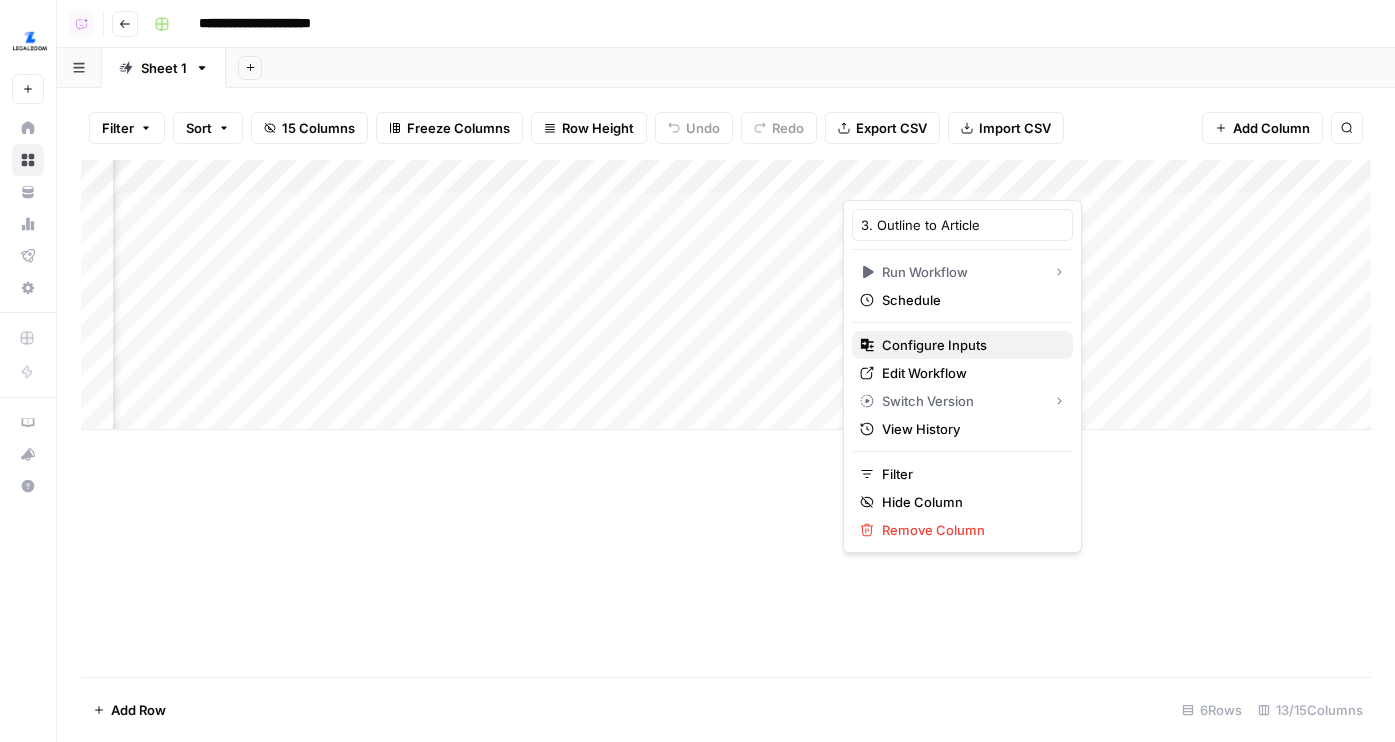click on "Configure Inputs" at bounding box center [969, 345] 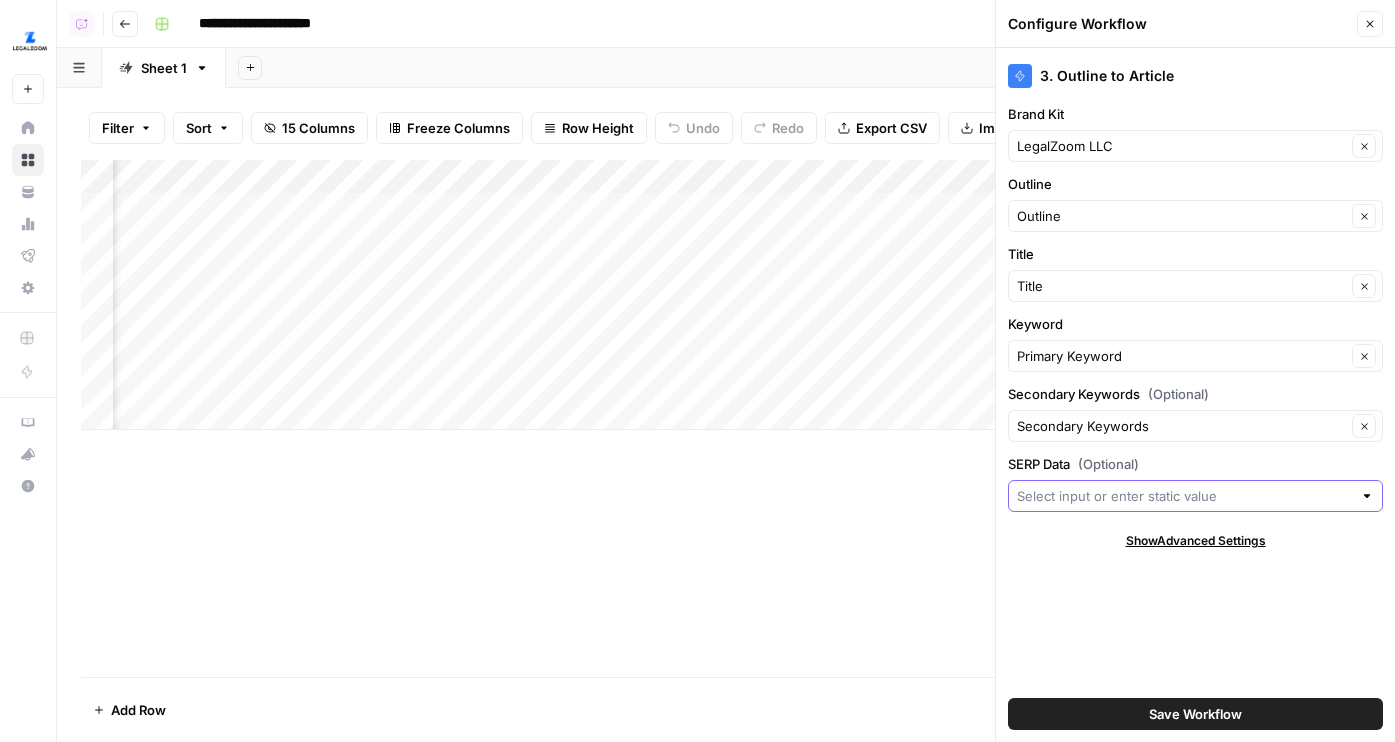 click on "SERP Data   (Optional)" at bounding box center (1184, 496) 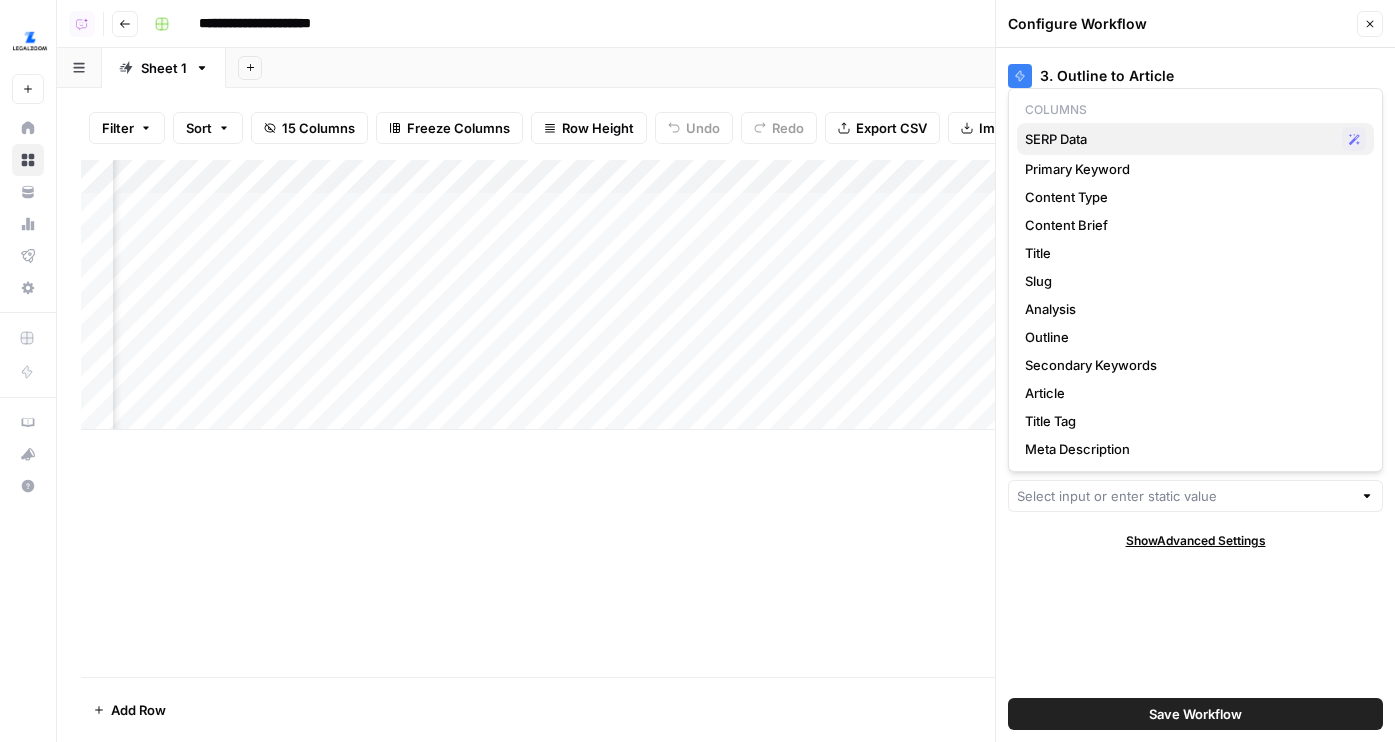 click on "SERP Data" at bounding box center (1179, 139) 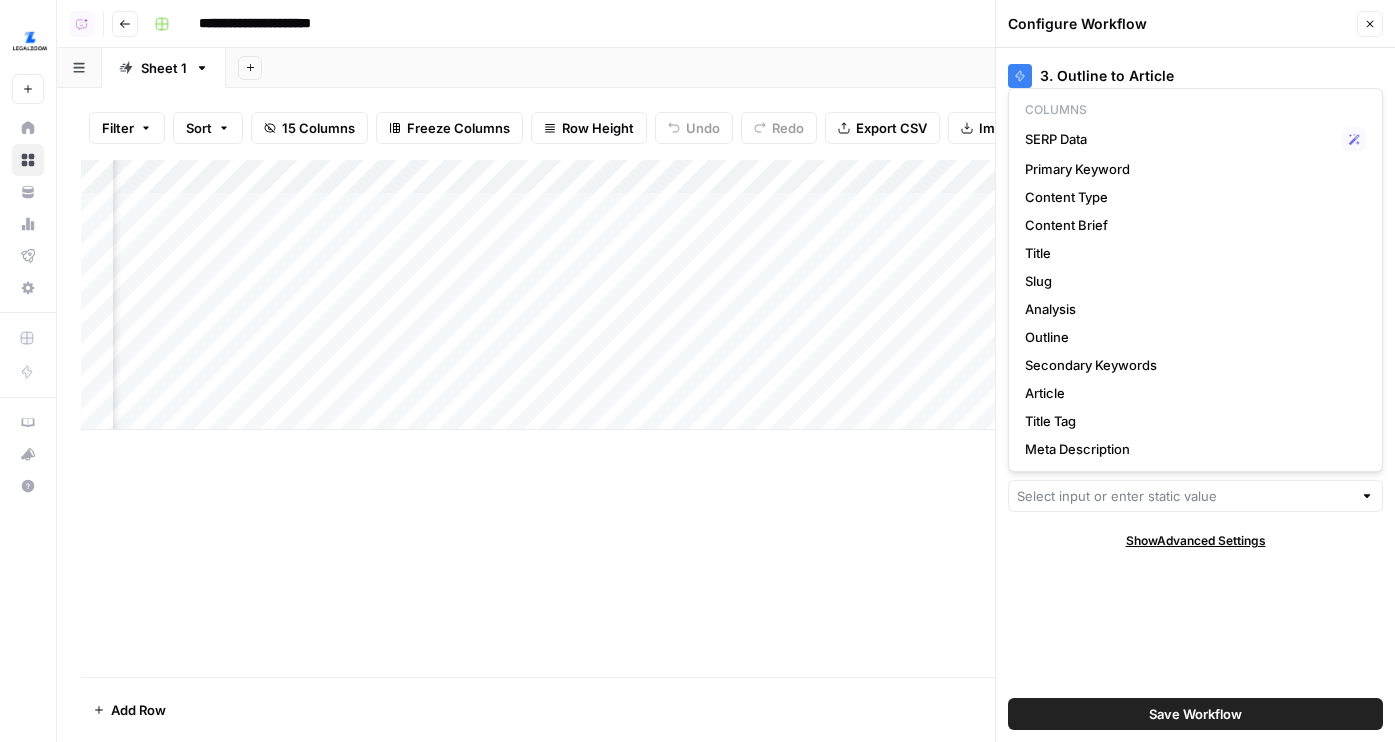type on "SERP Data" 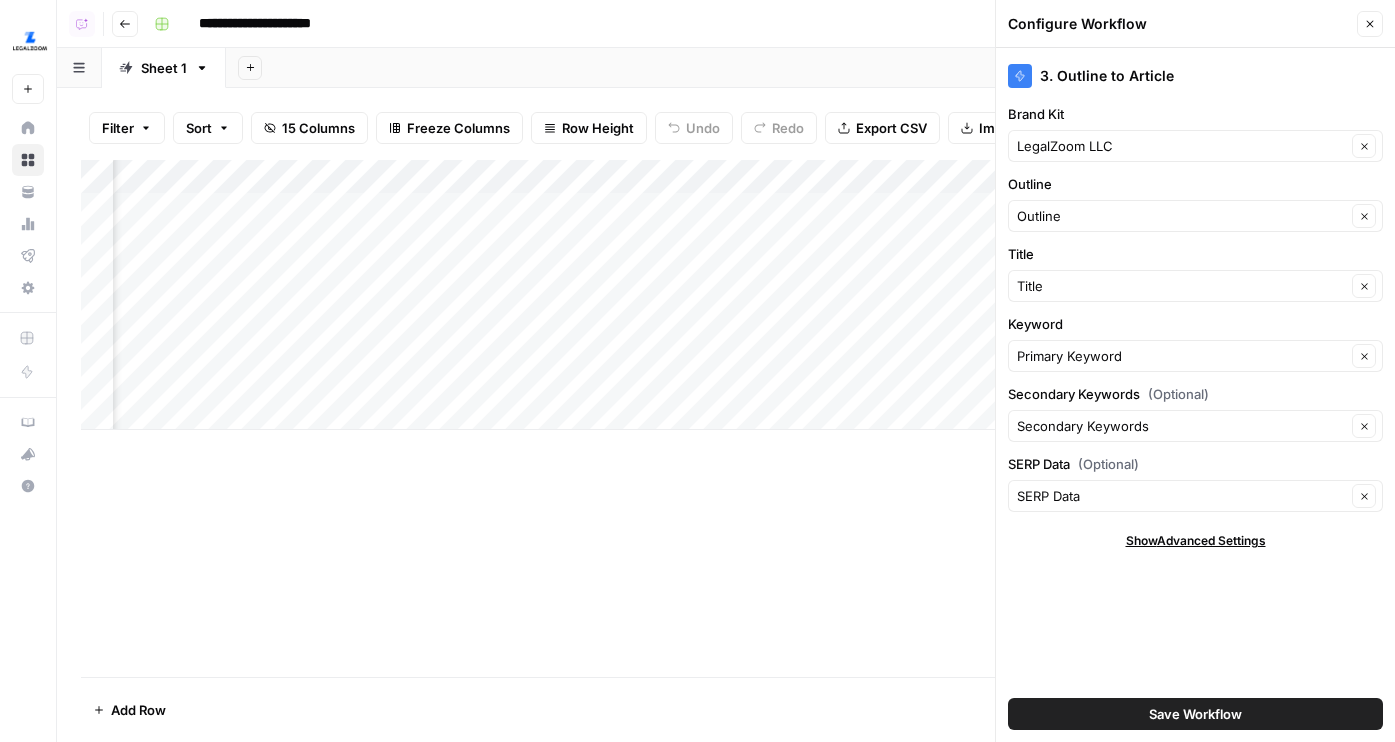 click on "Save Workflow" at bounding box center (1195, 714) 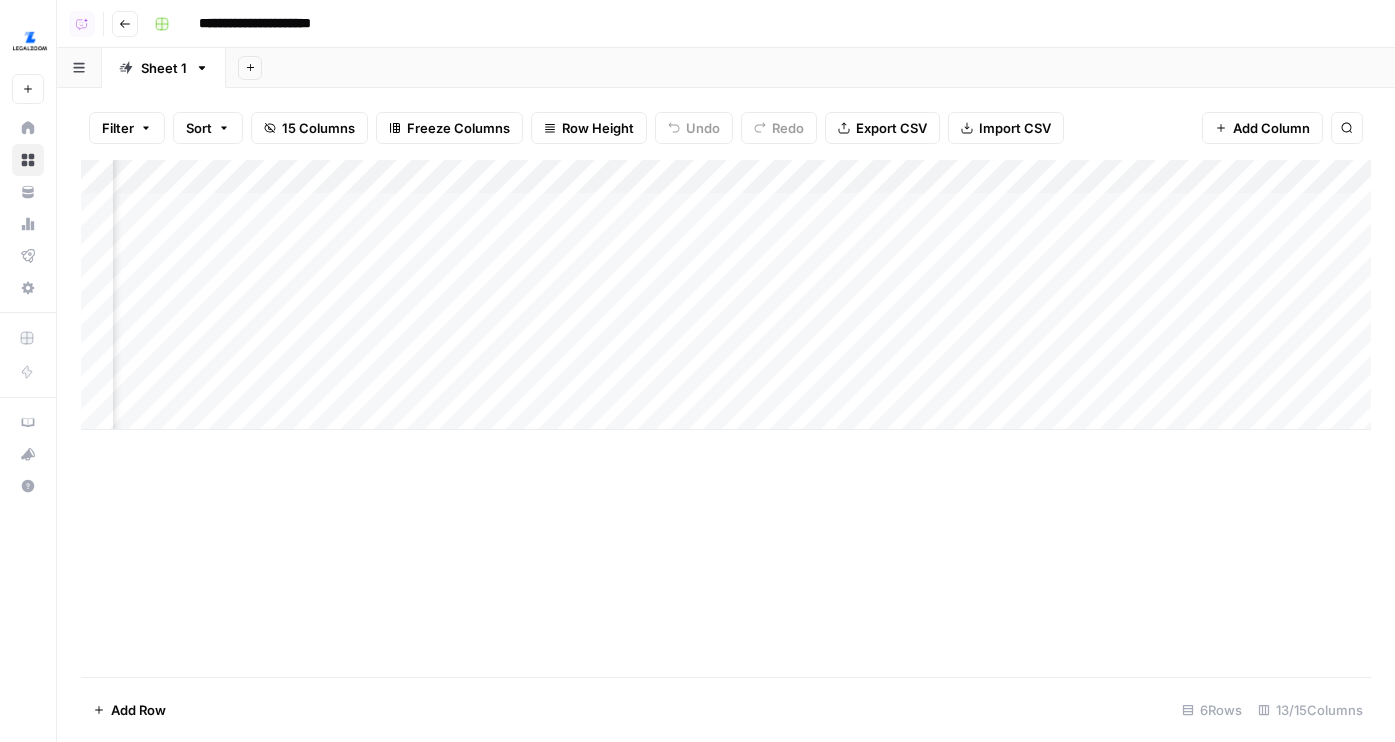 scroll, scrollTop: 0, scrollLeft: 1140, axis: horizontal 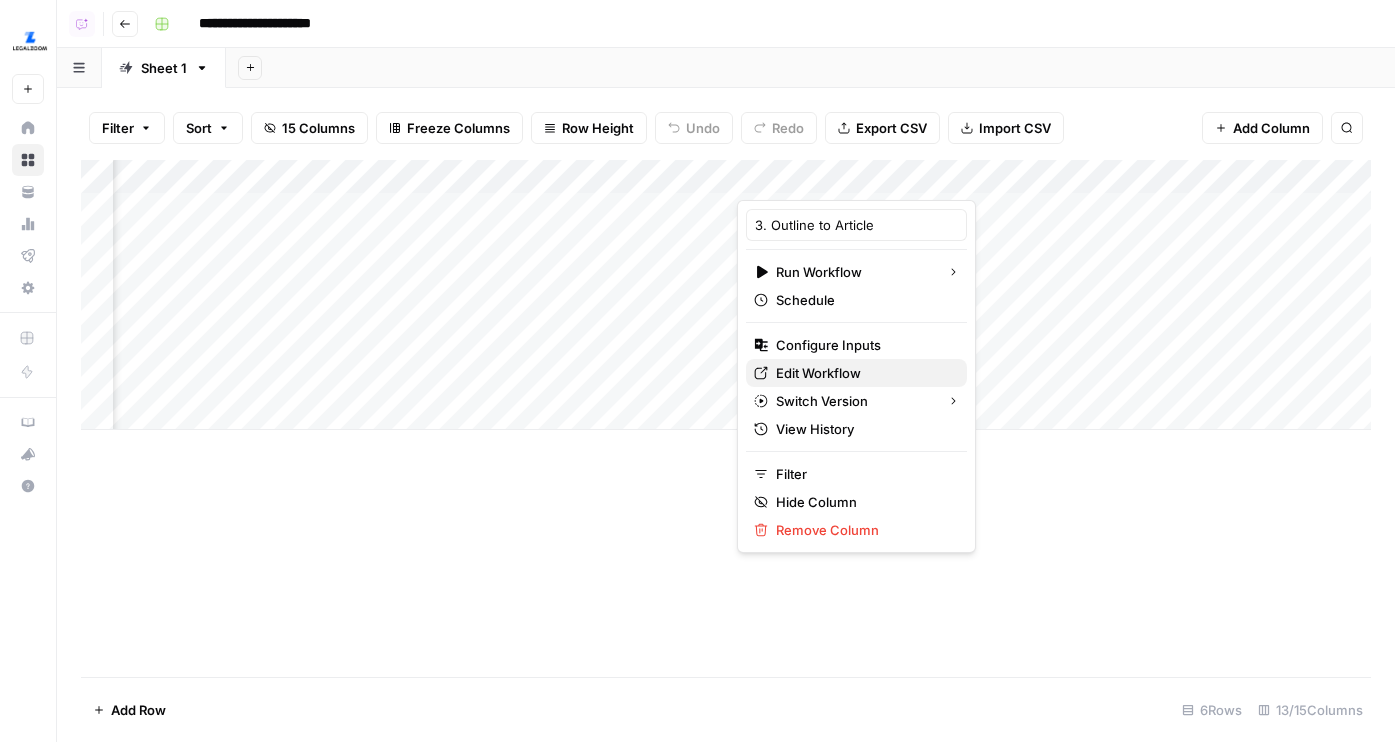 click on "Edit Workflow" at bounding box center (863, 373) 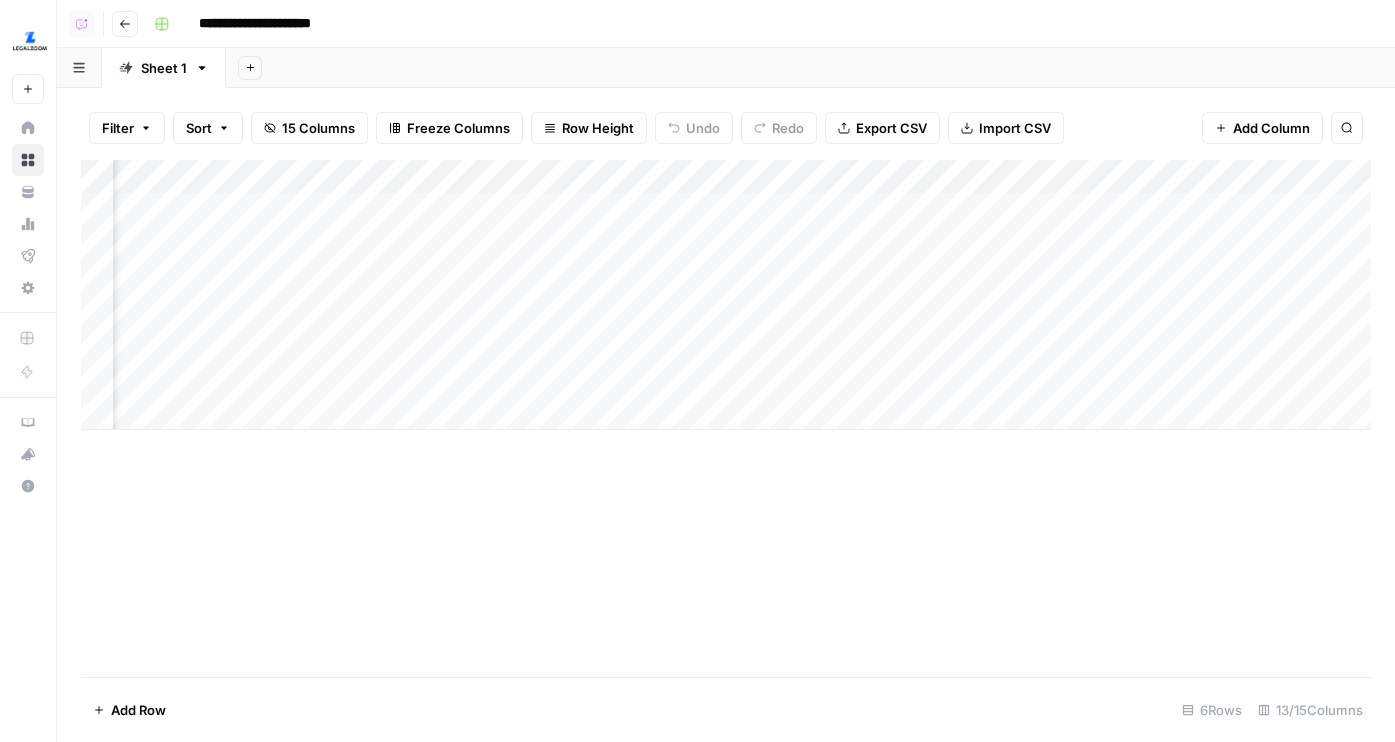 scroll, scrollTop: 0, scrollLeft: 0, axis: both 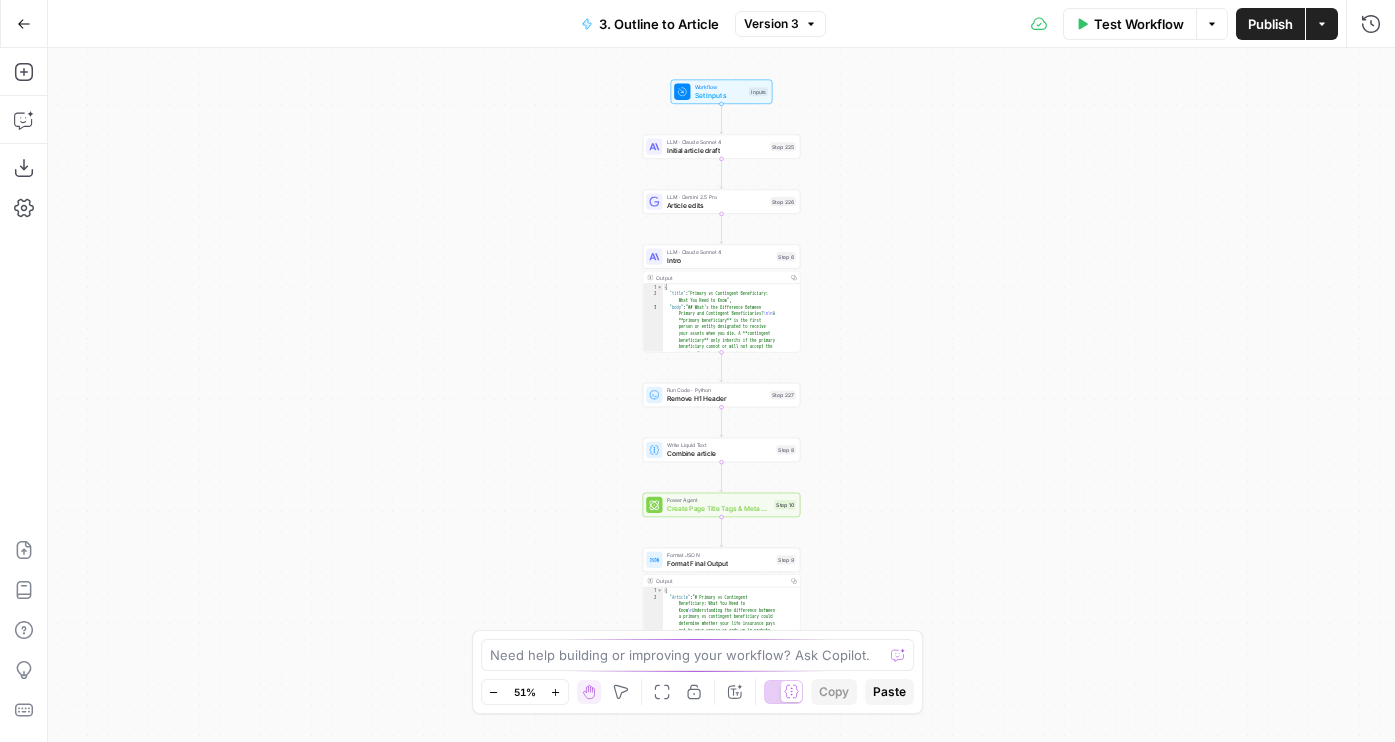 click on "Go Back 3. Outline to Article Version 3 Test Workflow Options Publish Actions Run History" at bounding box center (697, 23) 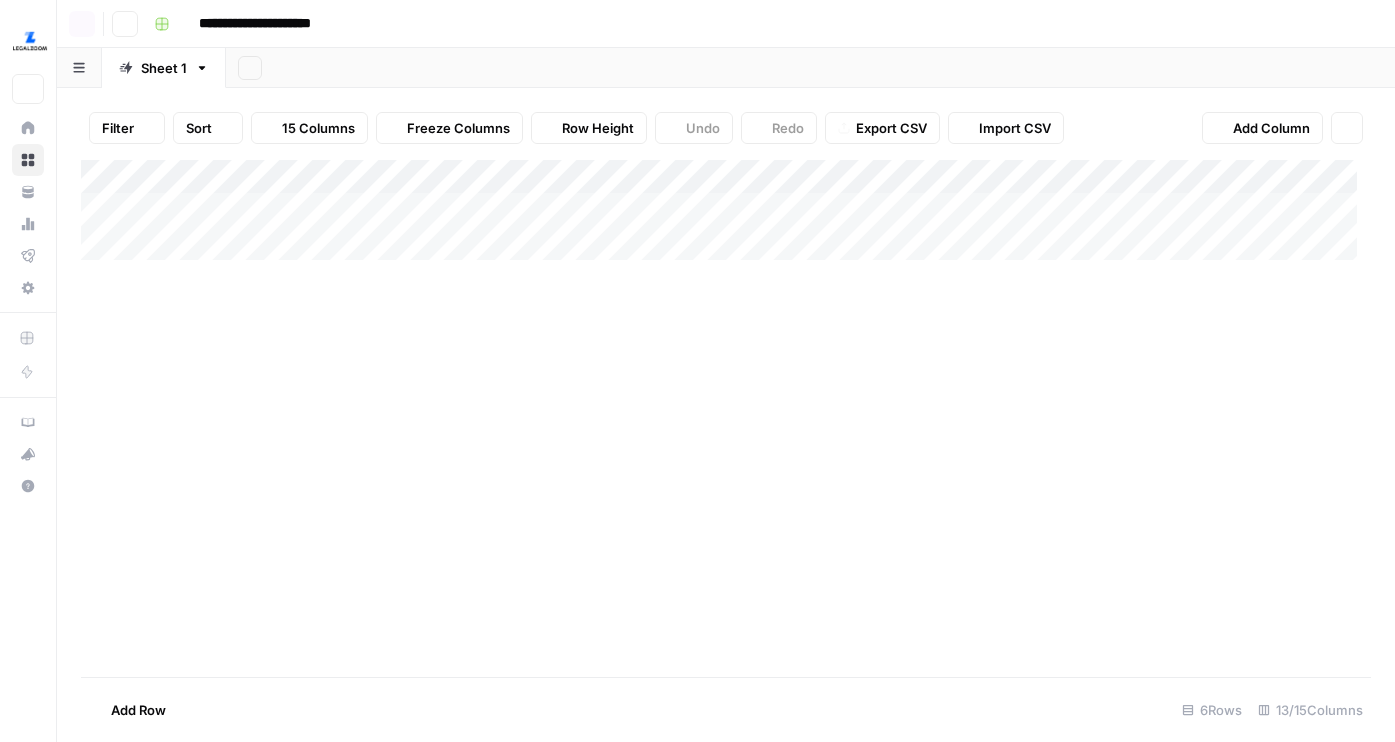 scroll, scrollTop: 0, scrollLeft: 0, axis: both 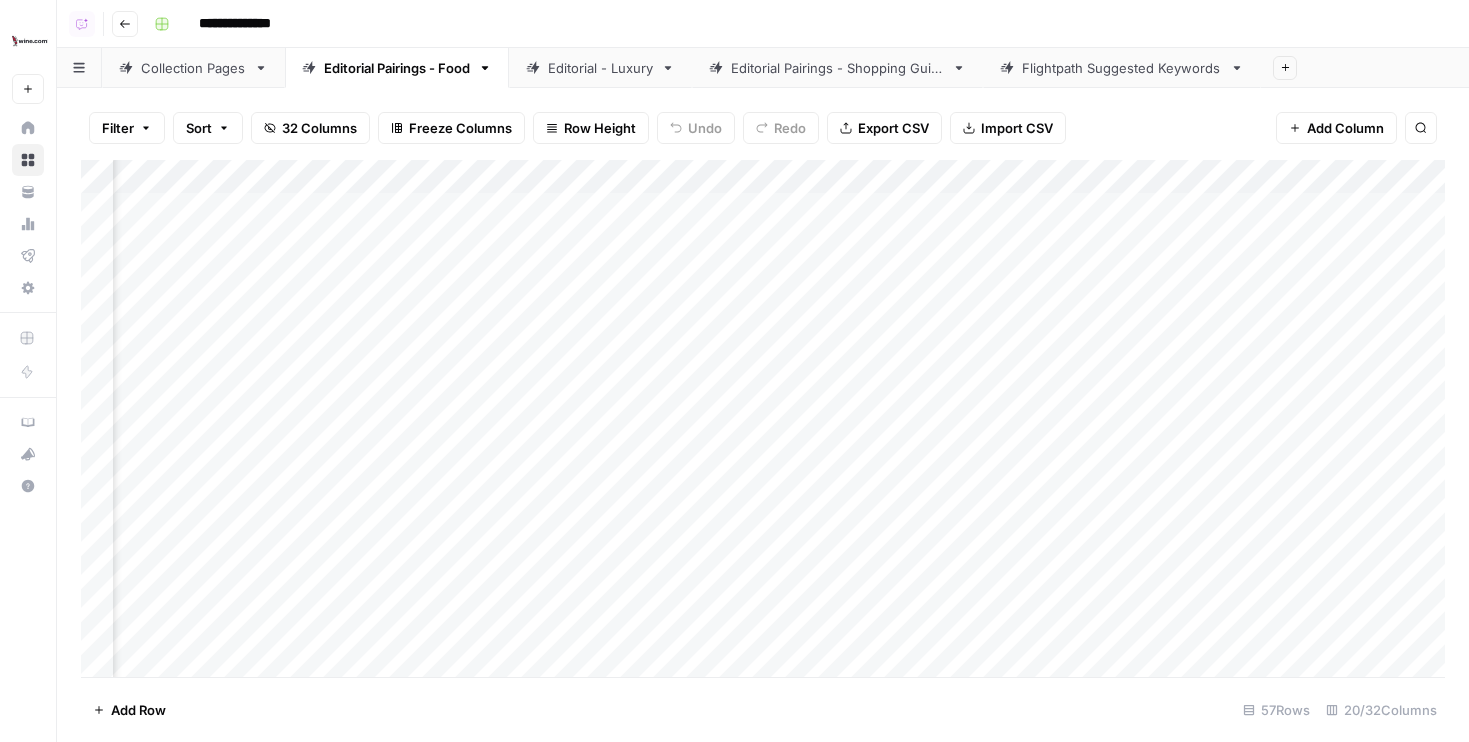 click on "Add Column" at bounding box center (763, 418) 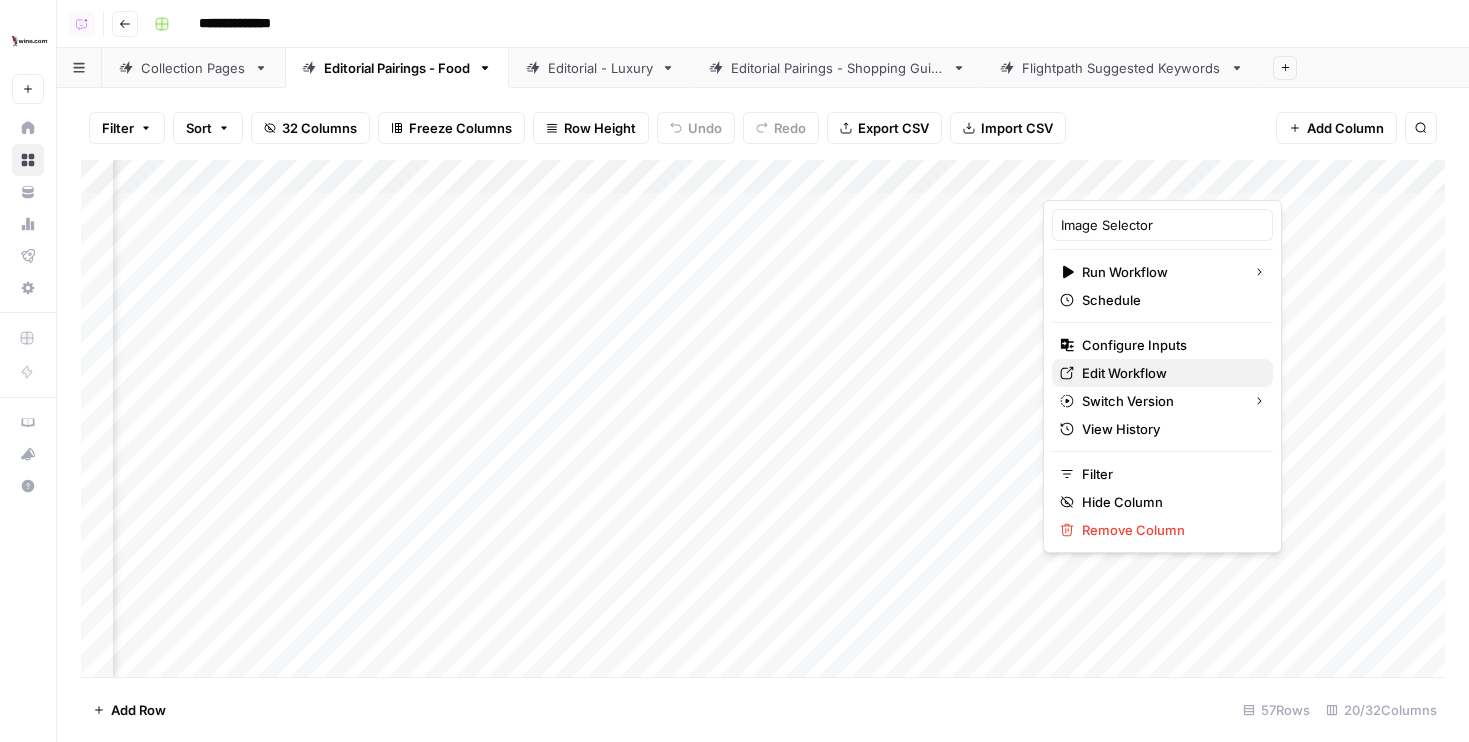 click on "Edit Workflow" at bounding box center (1169, 373) 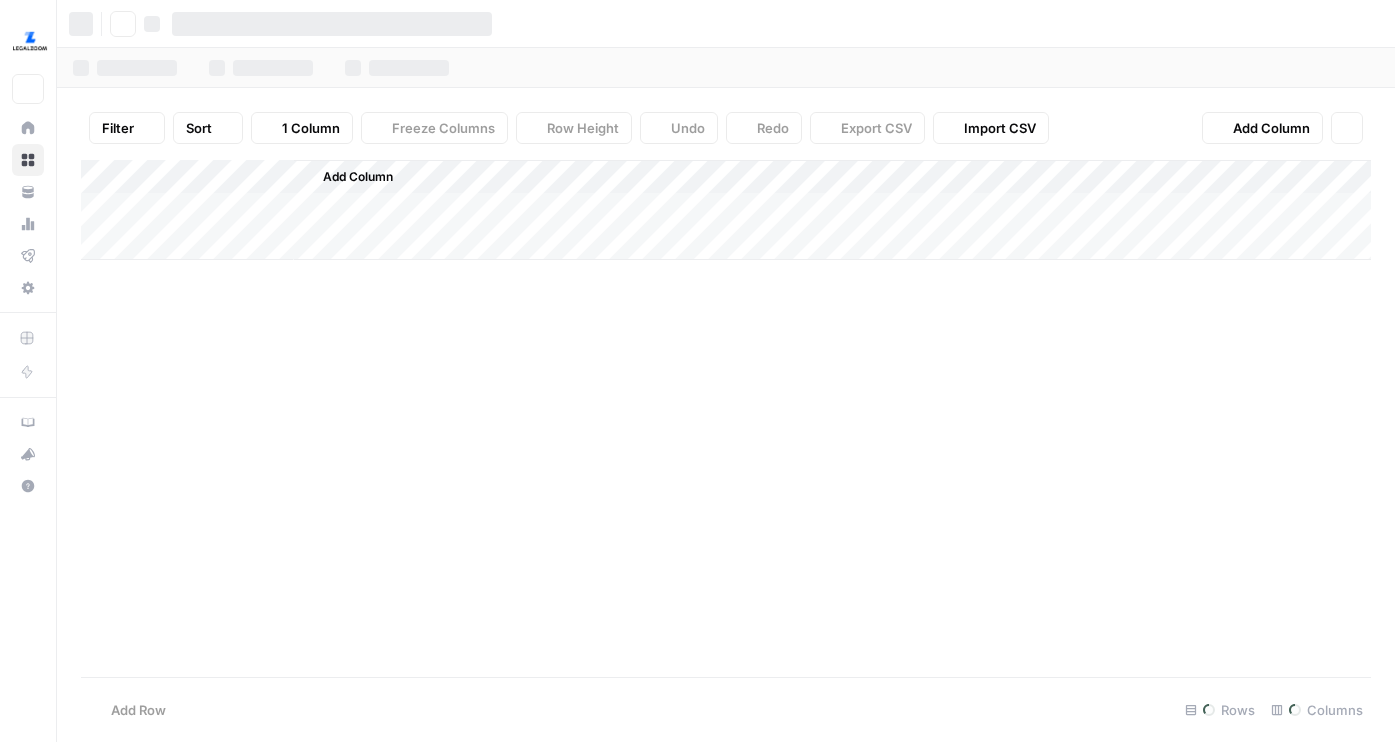 scroll, scrollTop: 0, scrollLeft: 0, axis: both 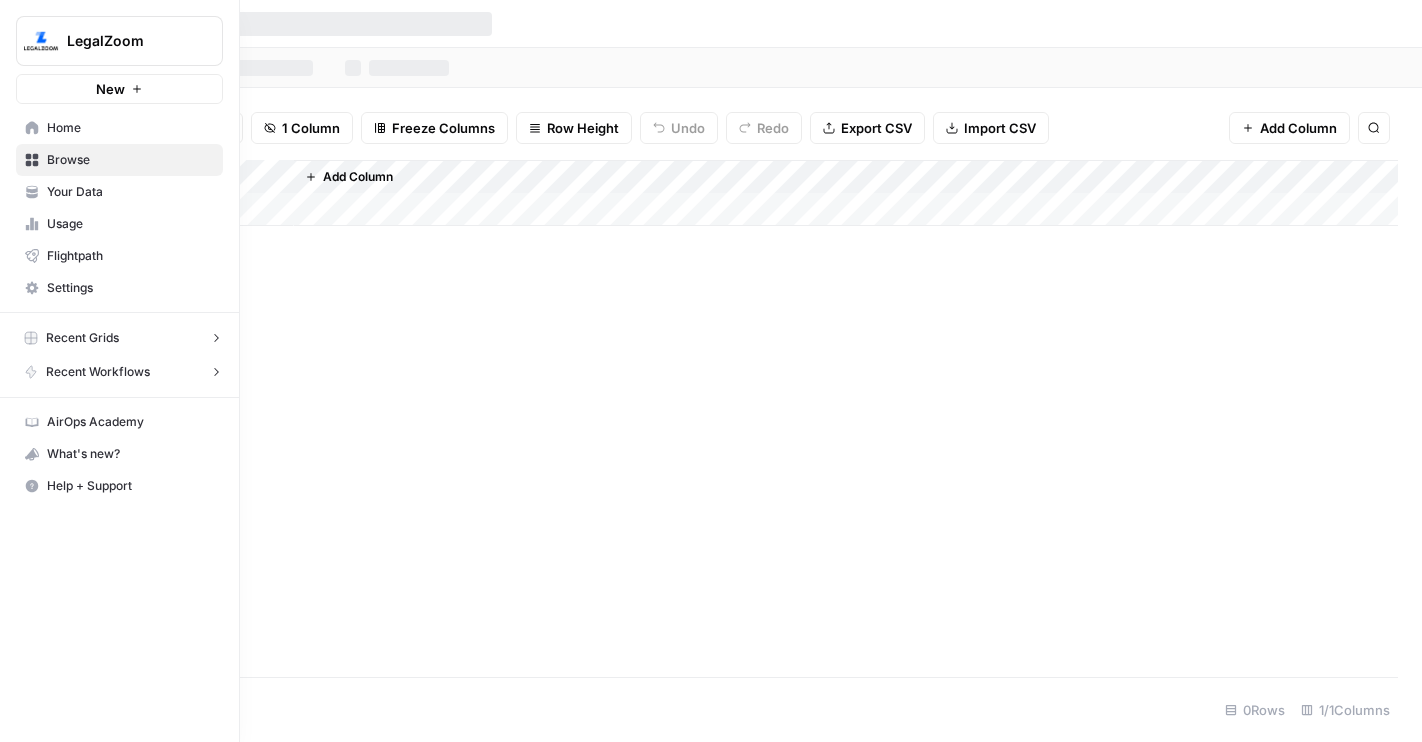click on "Recent Grids" at bounding box center (82, 338) 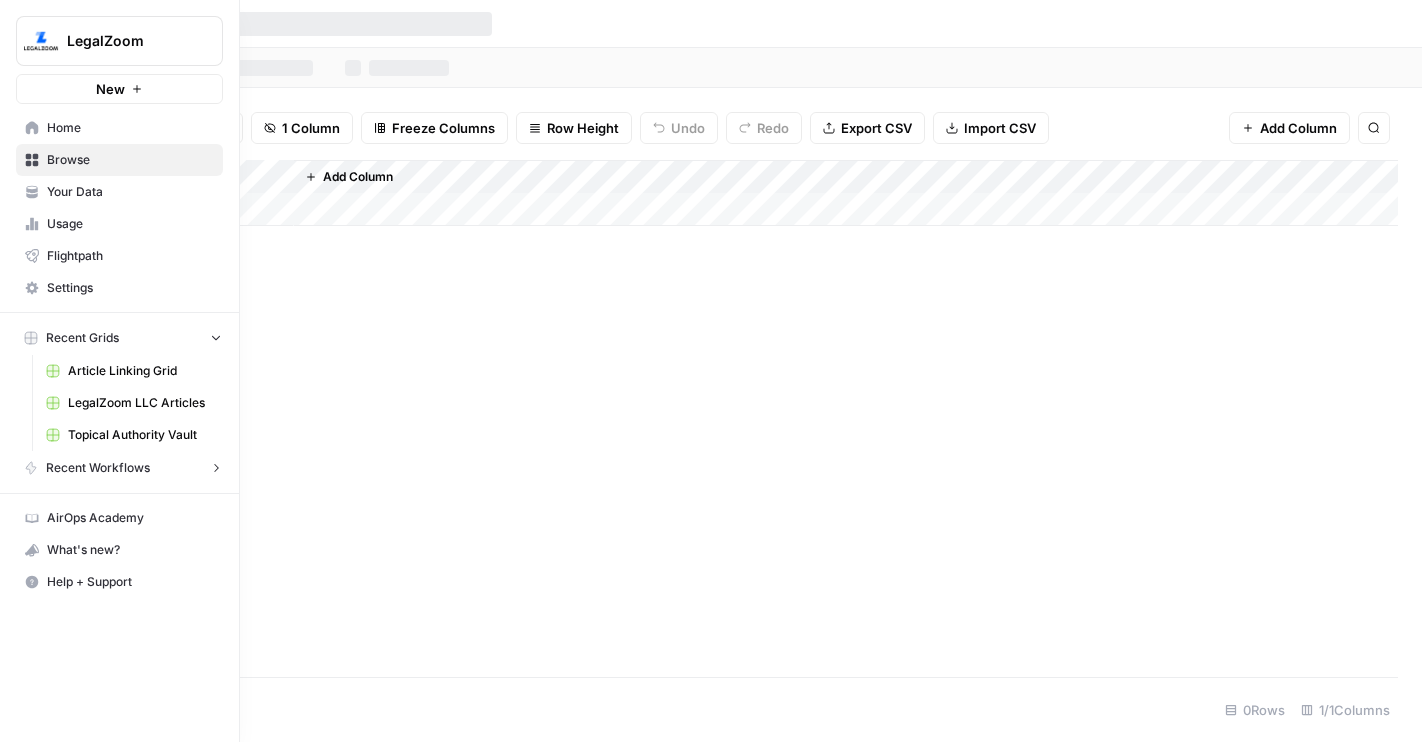 click on "LegalZoom LLC Articles" at bounding box center (130, 403) 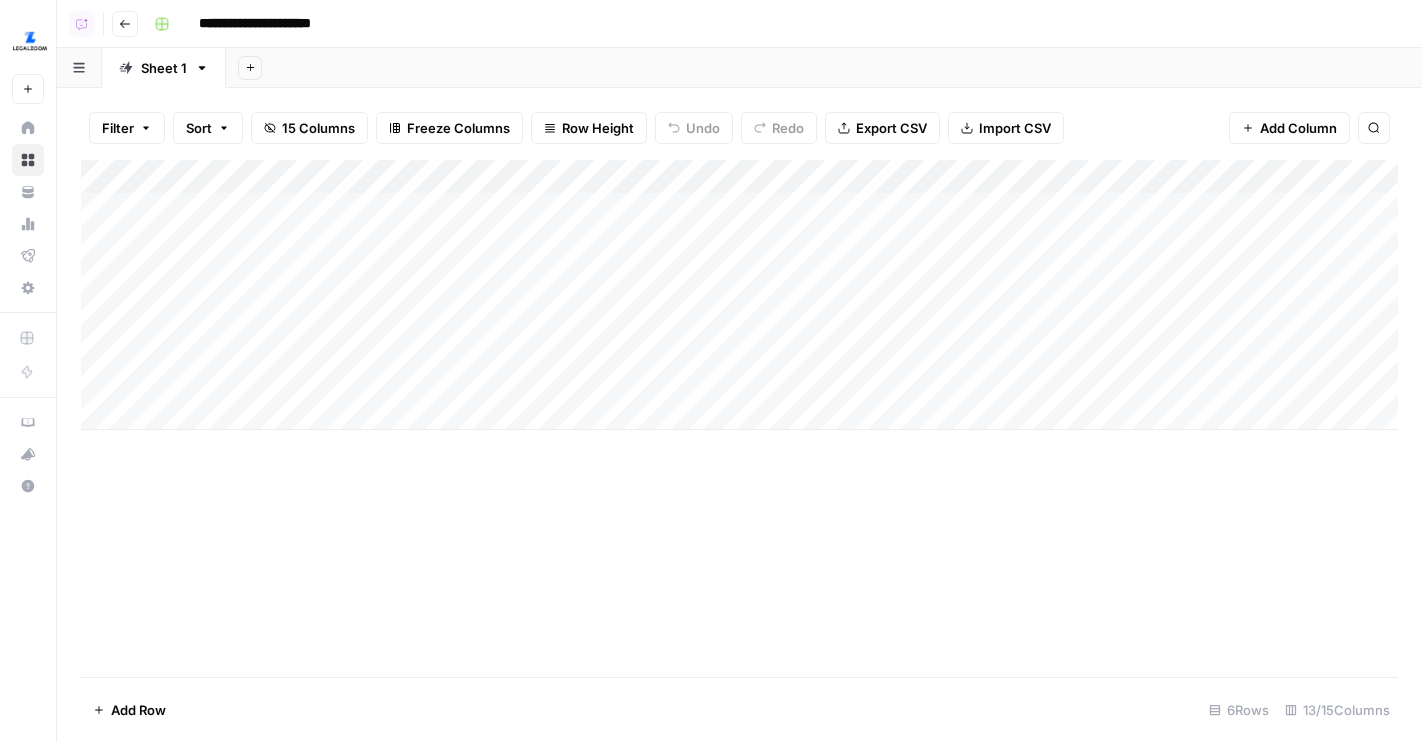 click on "Add Column" at bounding box center [739, 295] 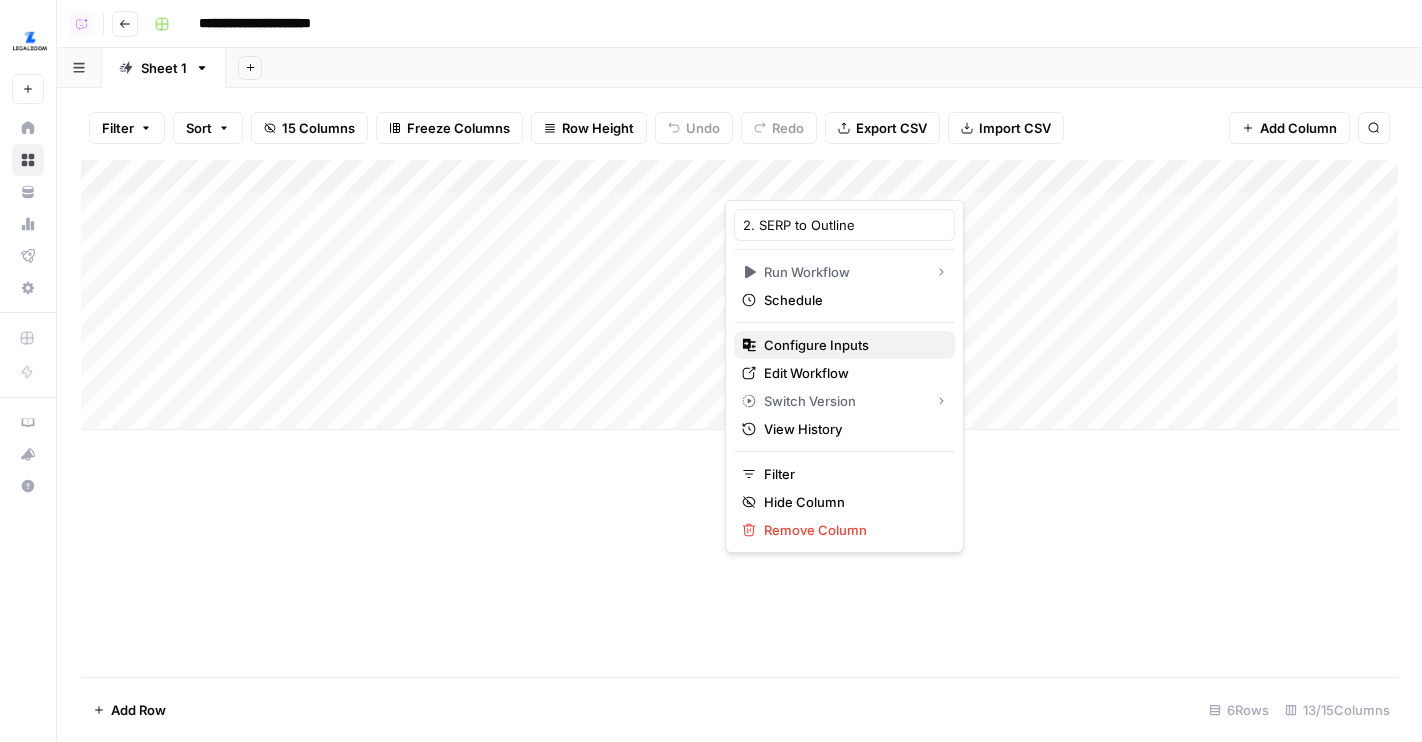 click on "Configure Inputs" at bounding box center (851, 345) 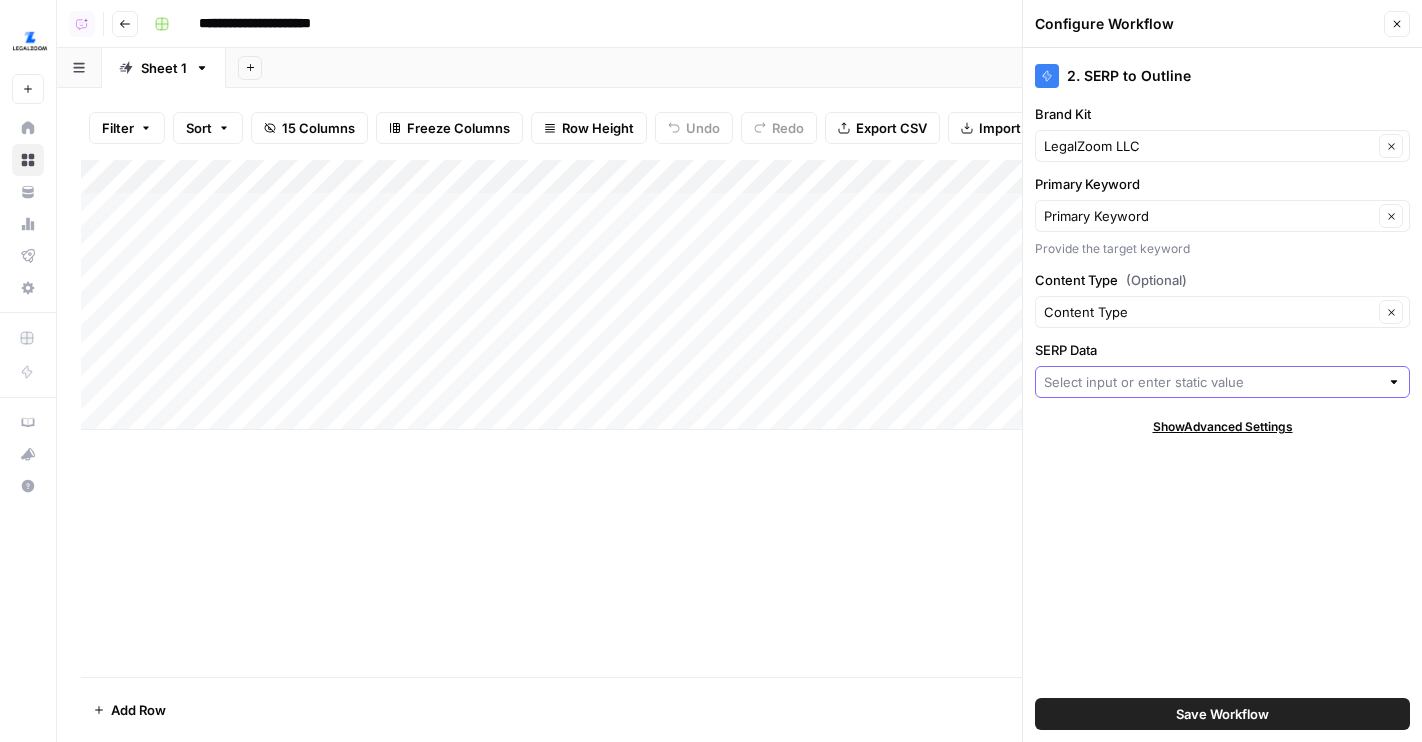 click on "SERP Data" at bounding box center [1211, 382] 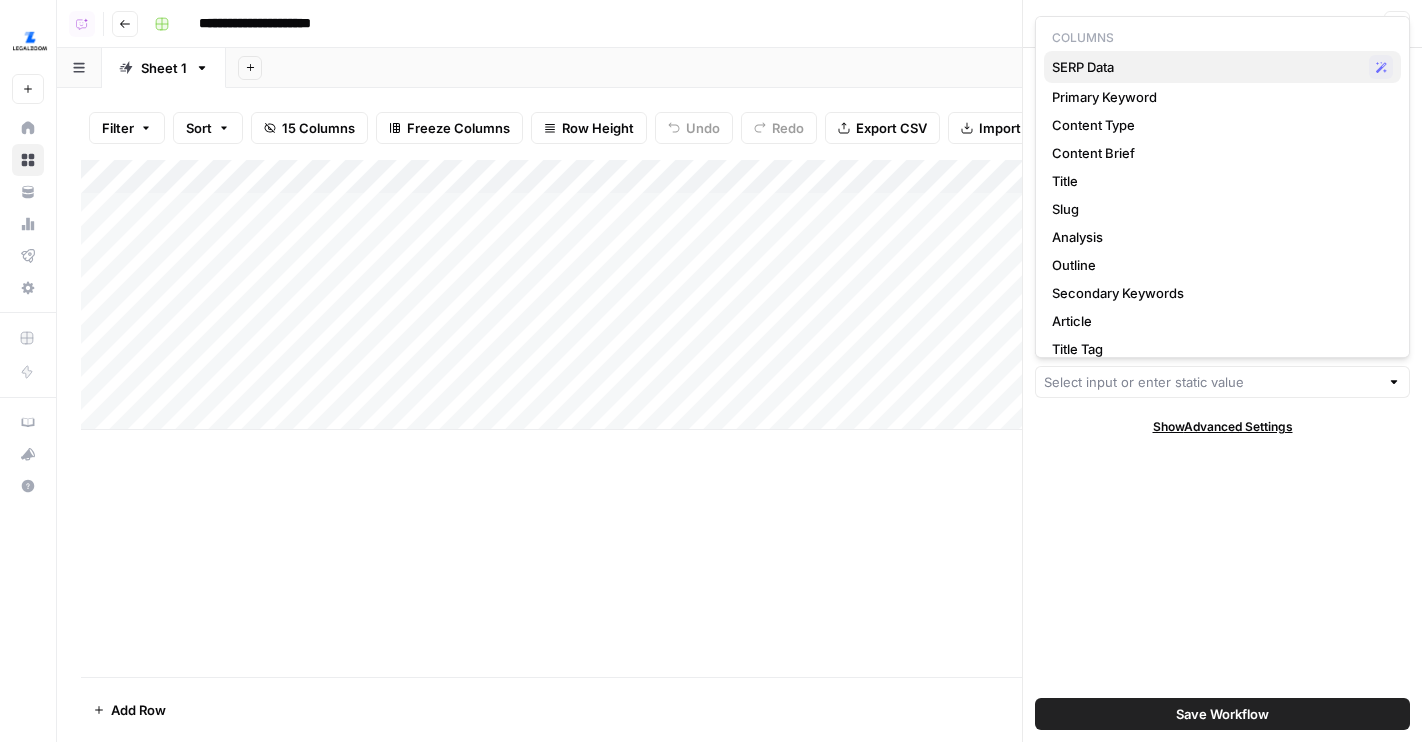 click on "SERP Data" at bounding box center [1206, 67] 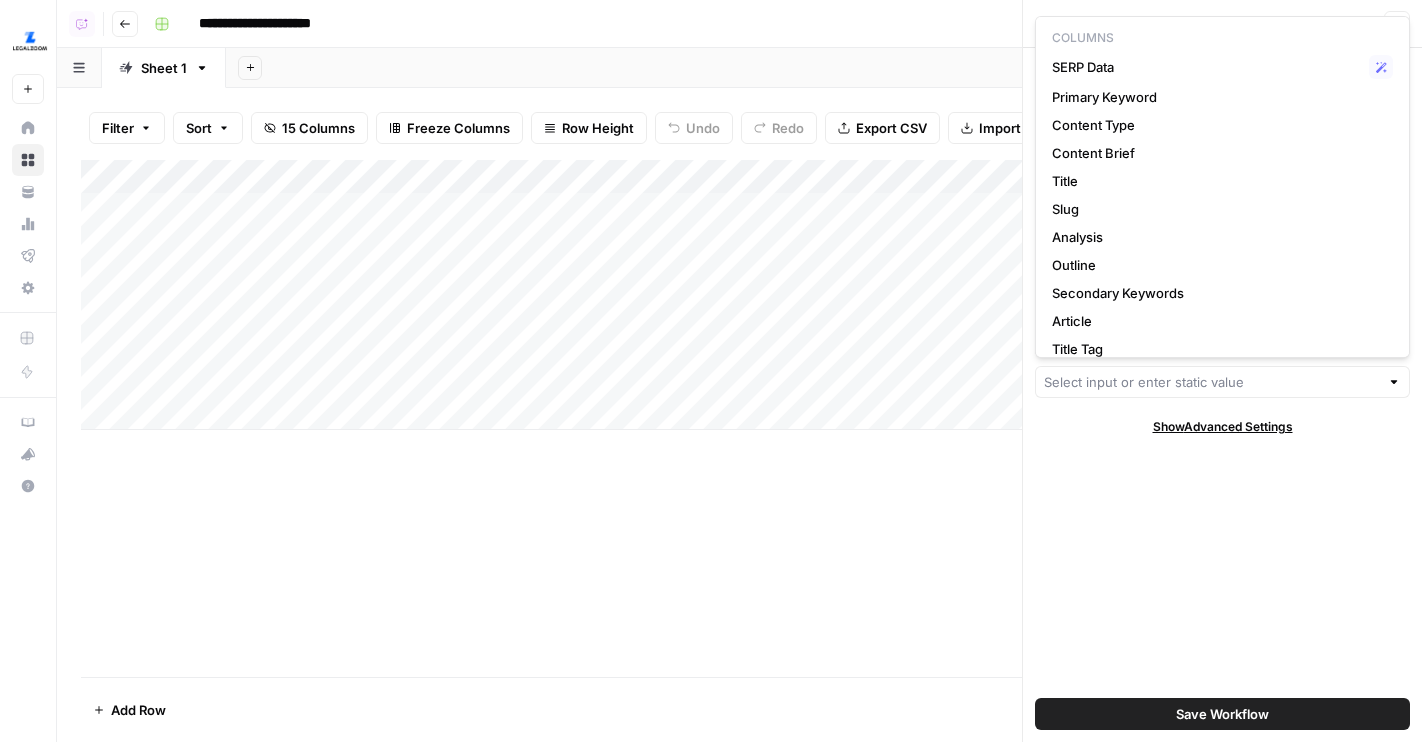 type on "SERP Data" 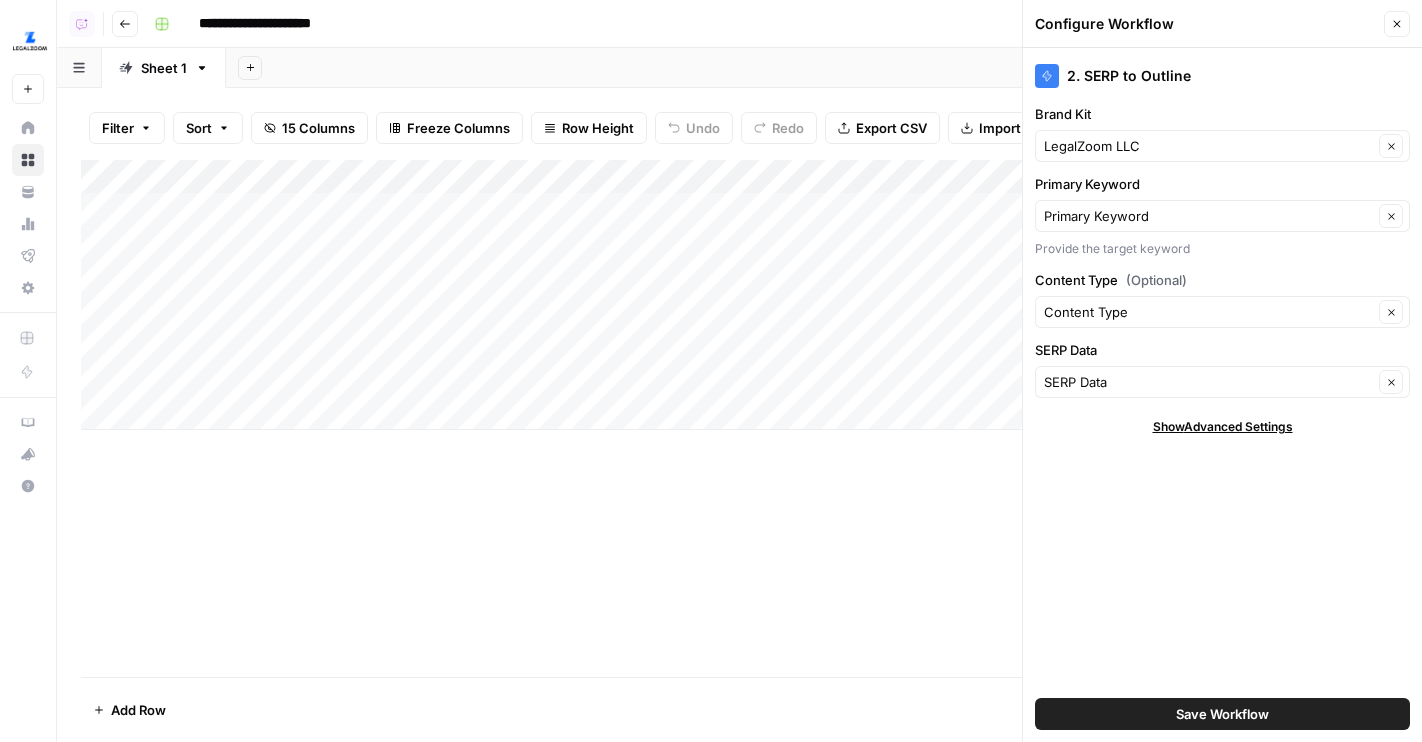 click on "Save Workflow" at bounding box center (1222, 714) 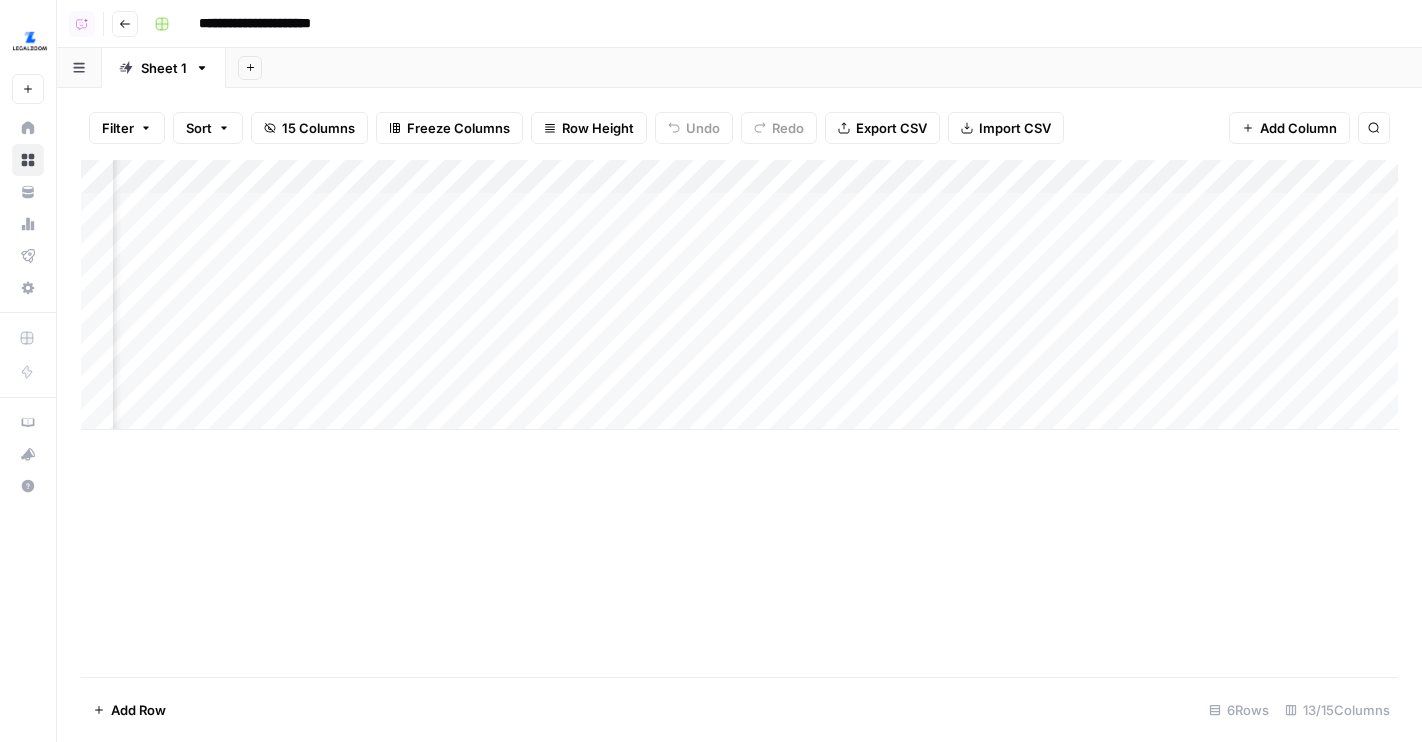 scroll, scrollTop: 0, scrollLeft: 1311, axis: horizontal 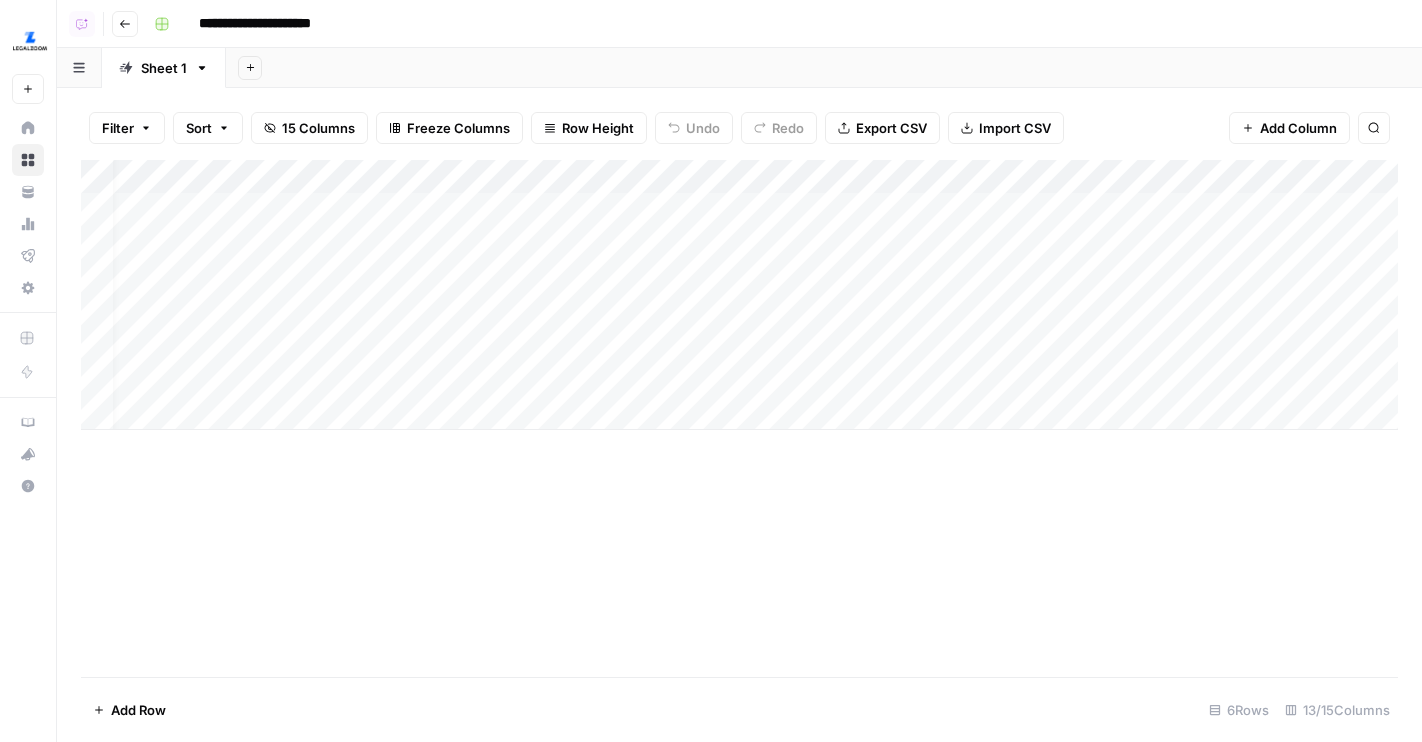 click on "Add Column" at bounding box center (739, 295) 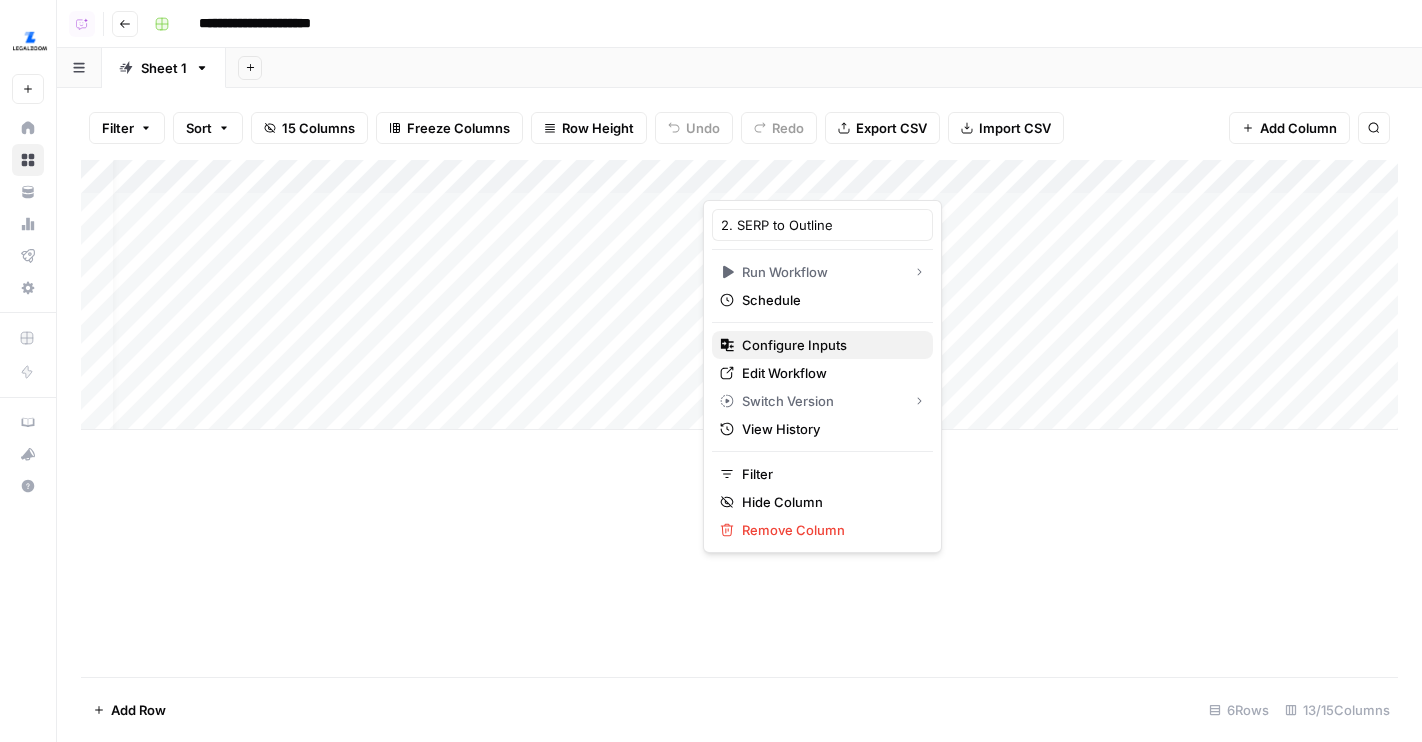 click on "Configure Inputs" at bounding box center (829, 345) 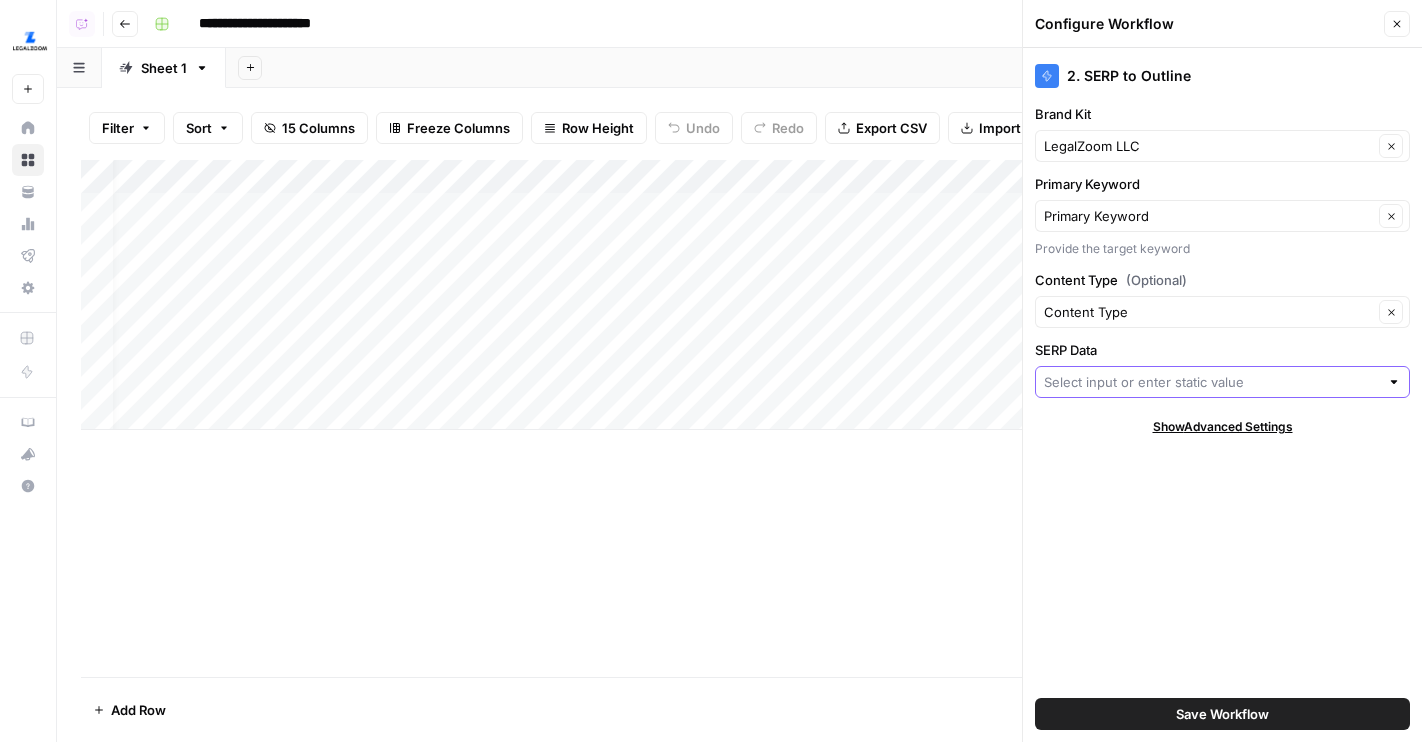click on "SERP Data" at bounding box center (1211, 382) 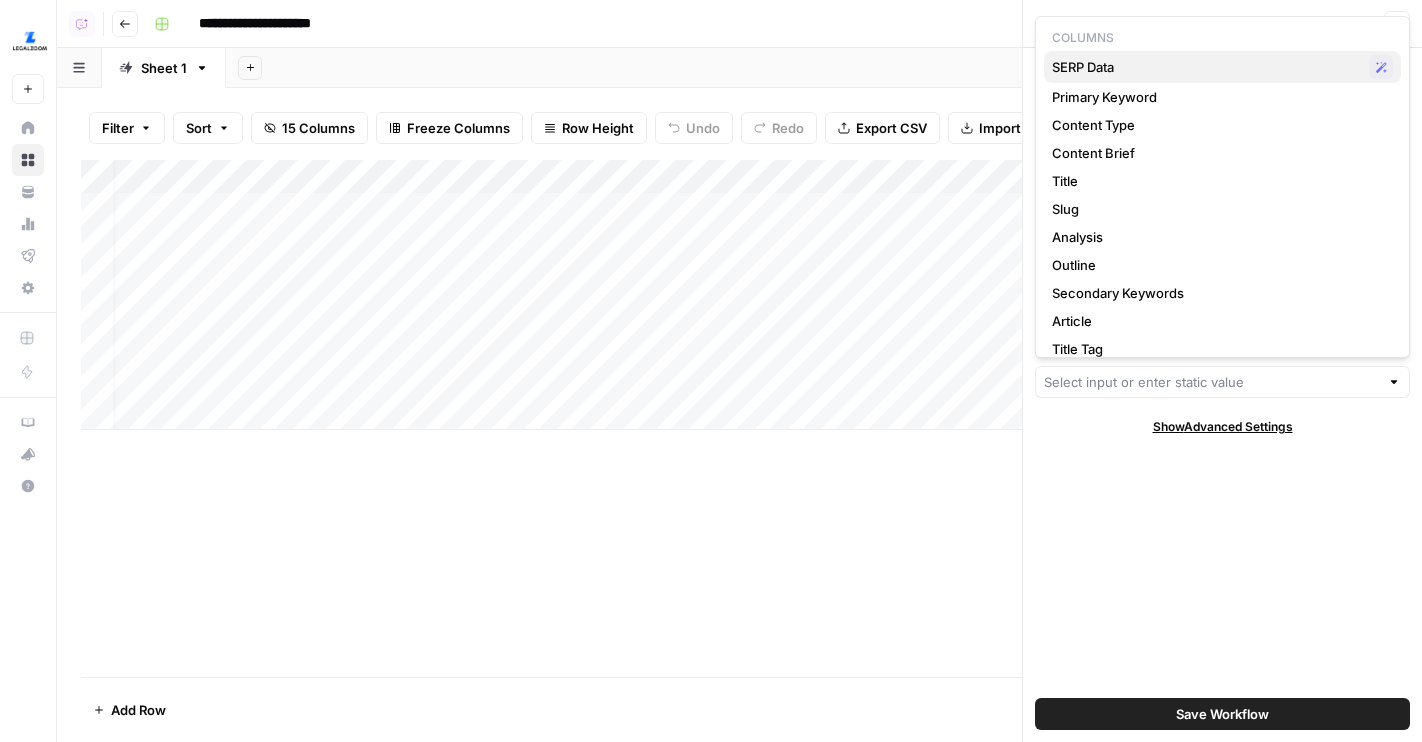 click on "SERP Data" at bounding box center (1206, 67) 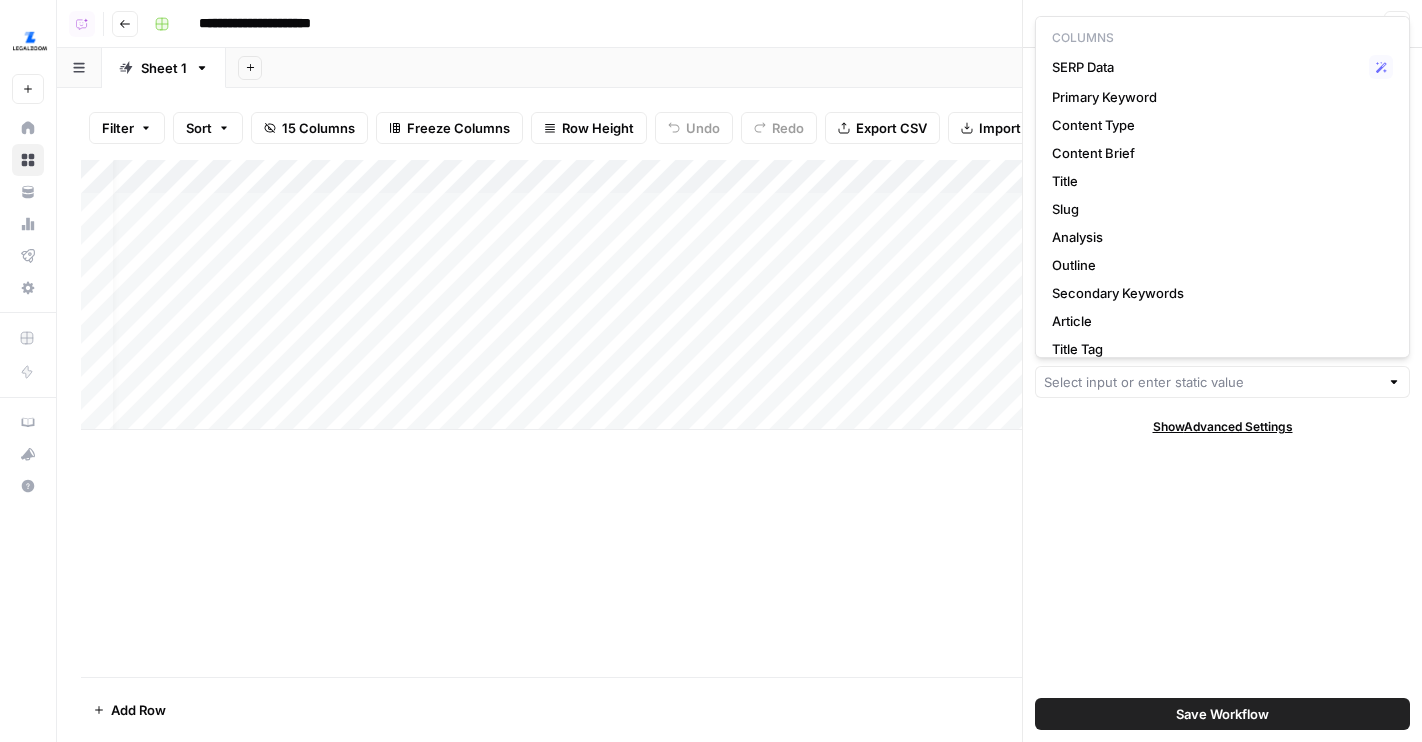 type on "SERP Data" 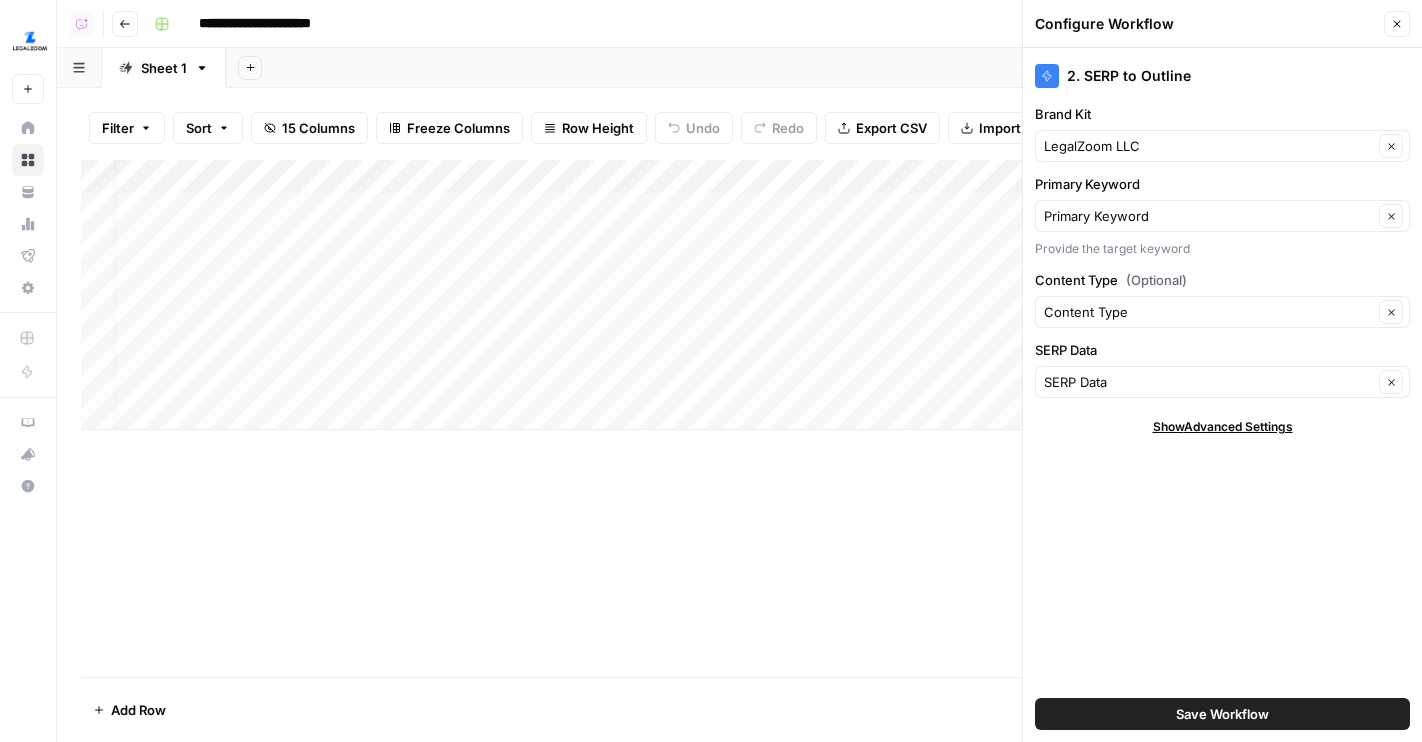 click on "Save Workflow" at bounding box center (1222, 714) 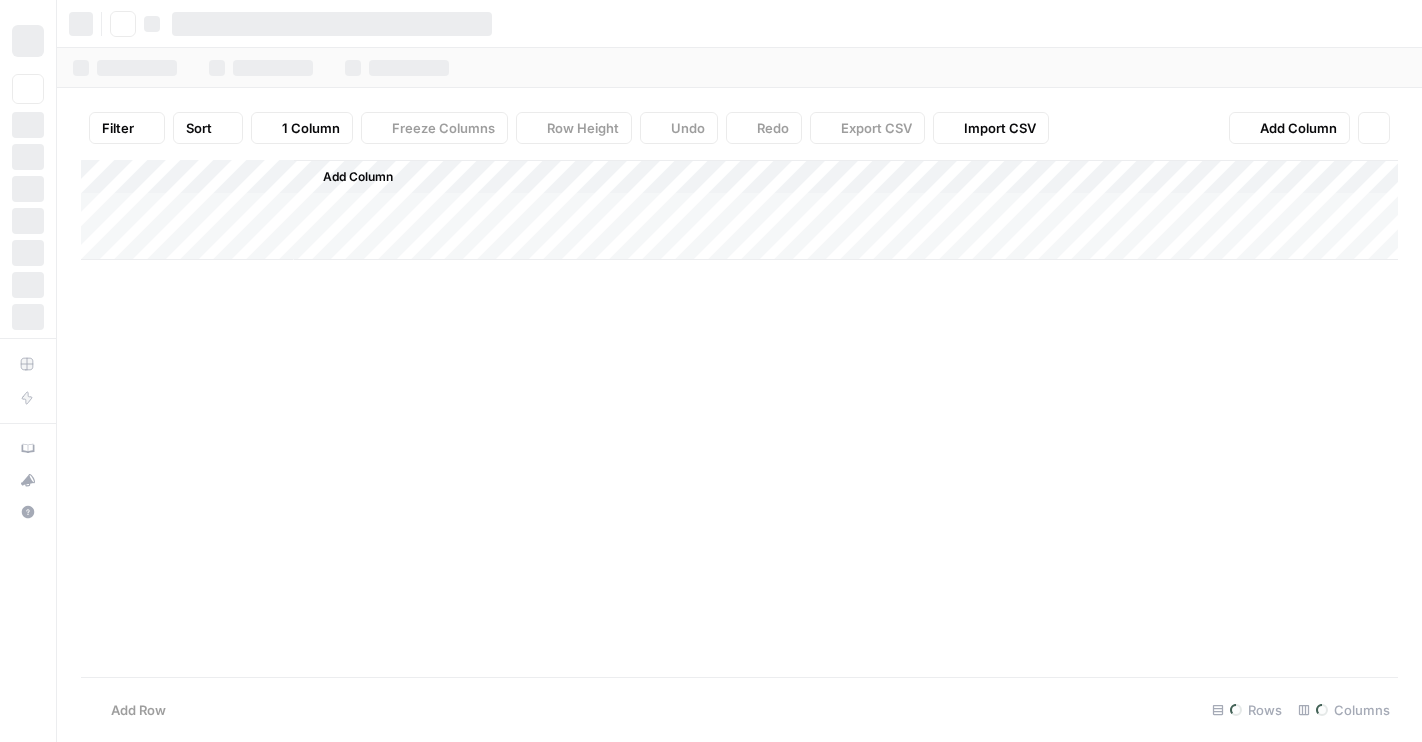 scroll, scrollTop: 0, scrollLeft: 0, axis: both 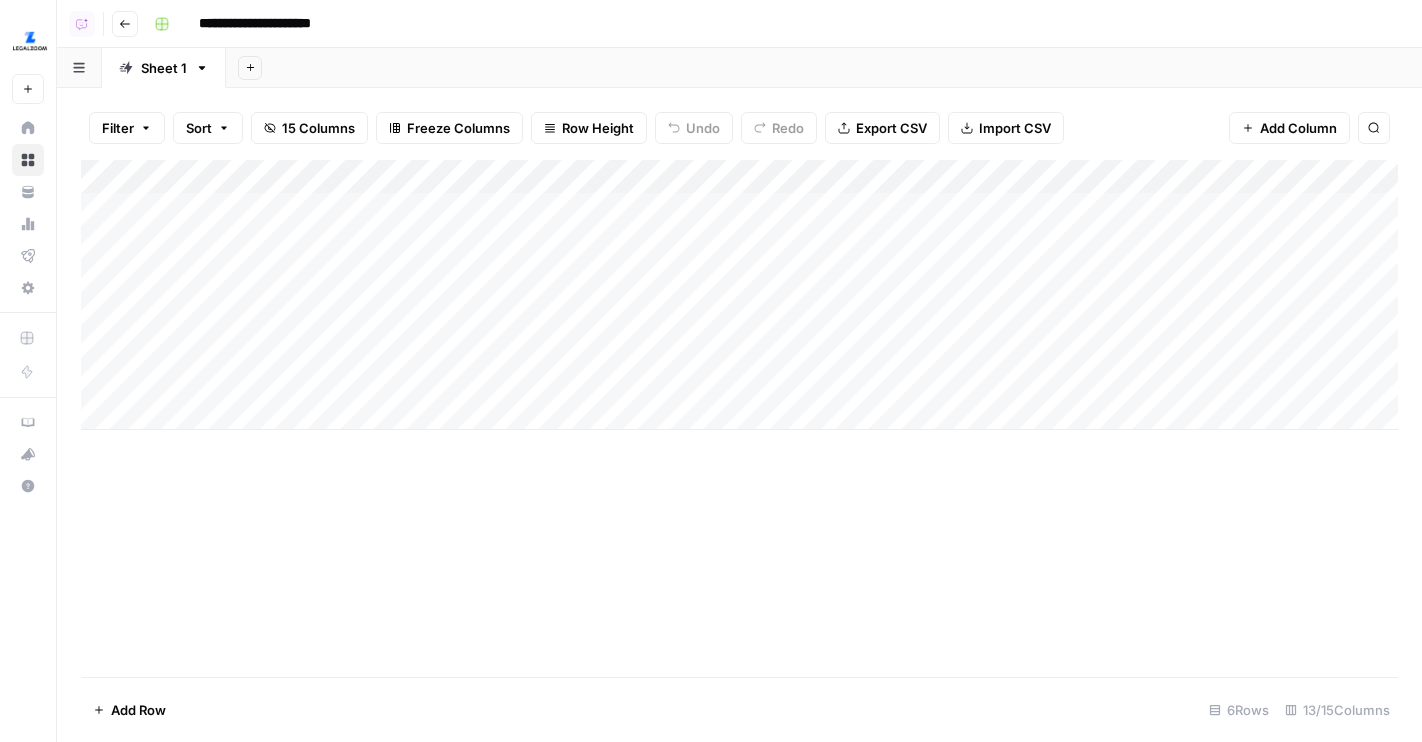 click on "Add Column" at bounding box center (739, 295) 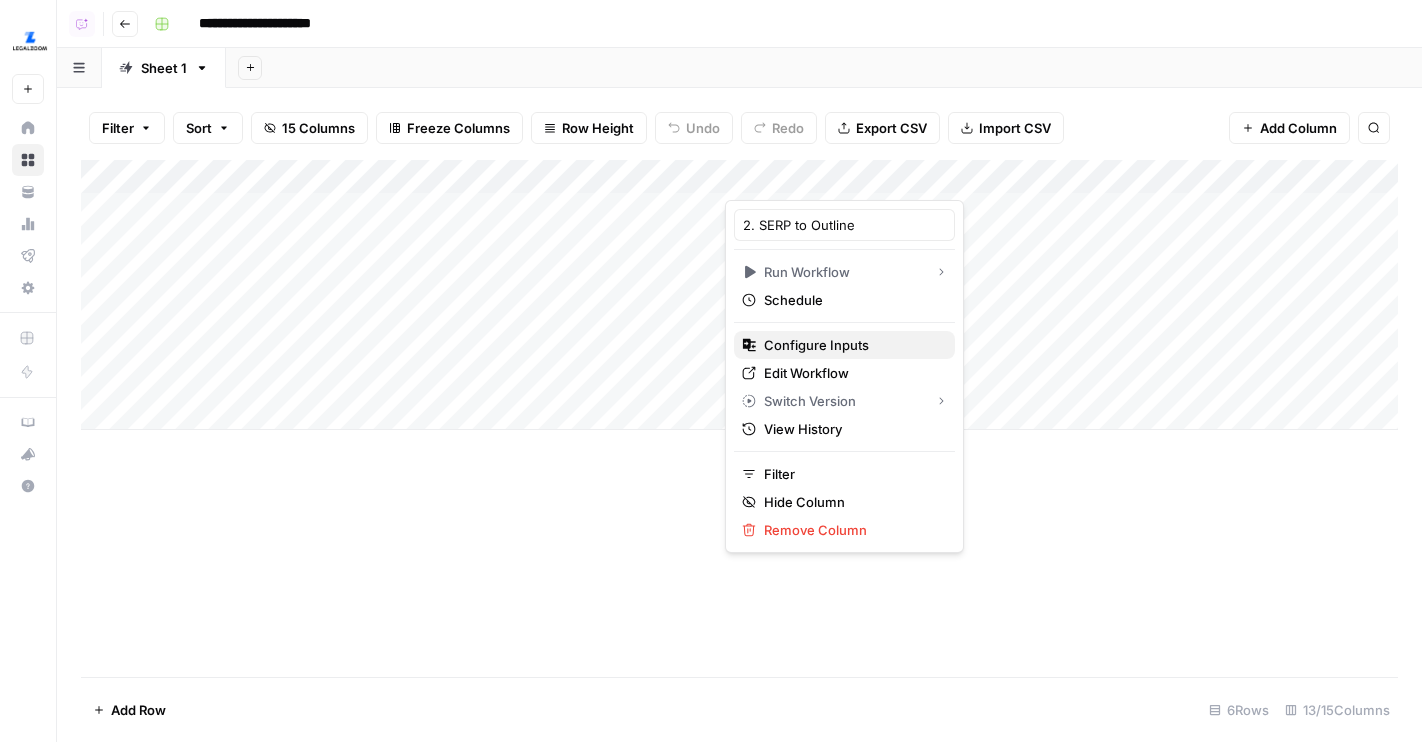 click on "Configure Inputs" at bounding box center (851, 345) 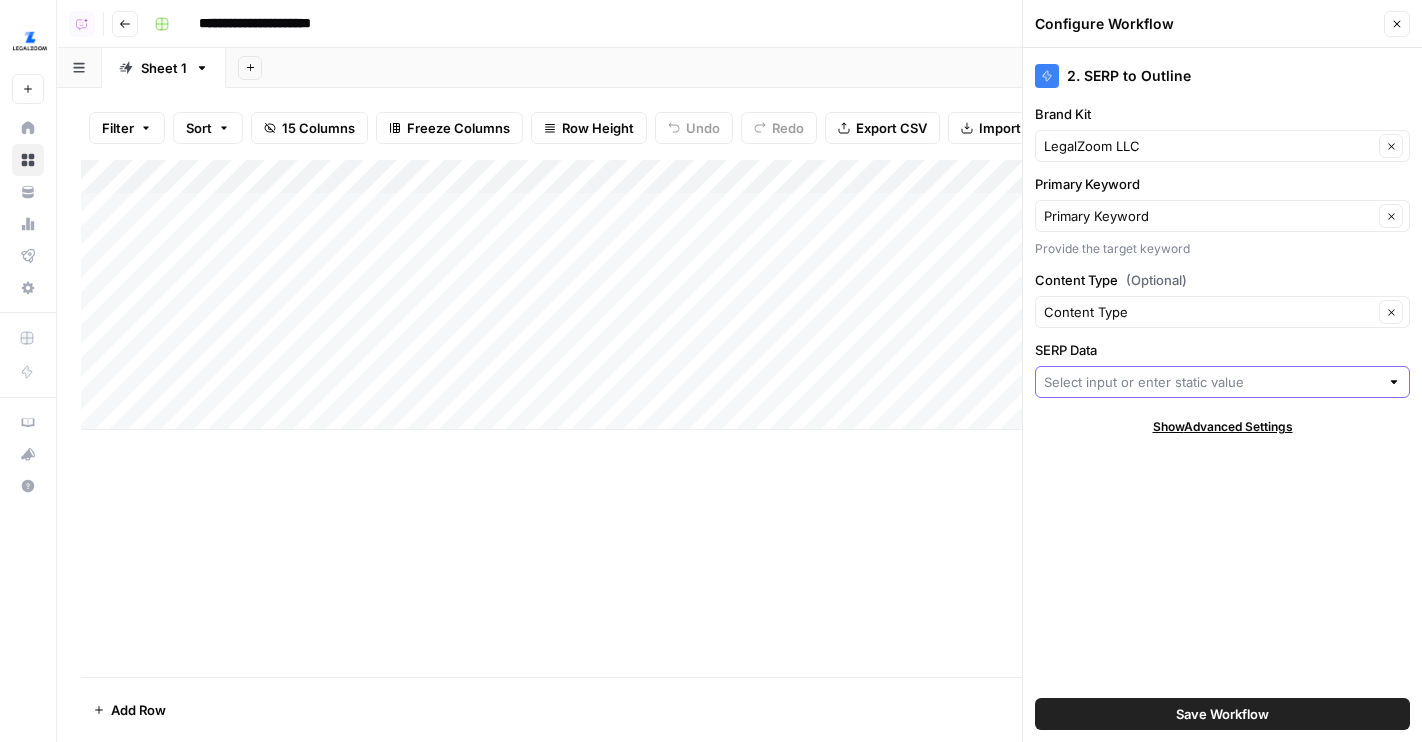 click on "SERP Data" at bounding box center [1211, 382] 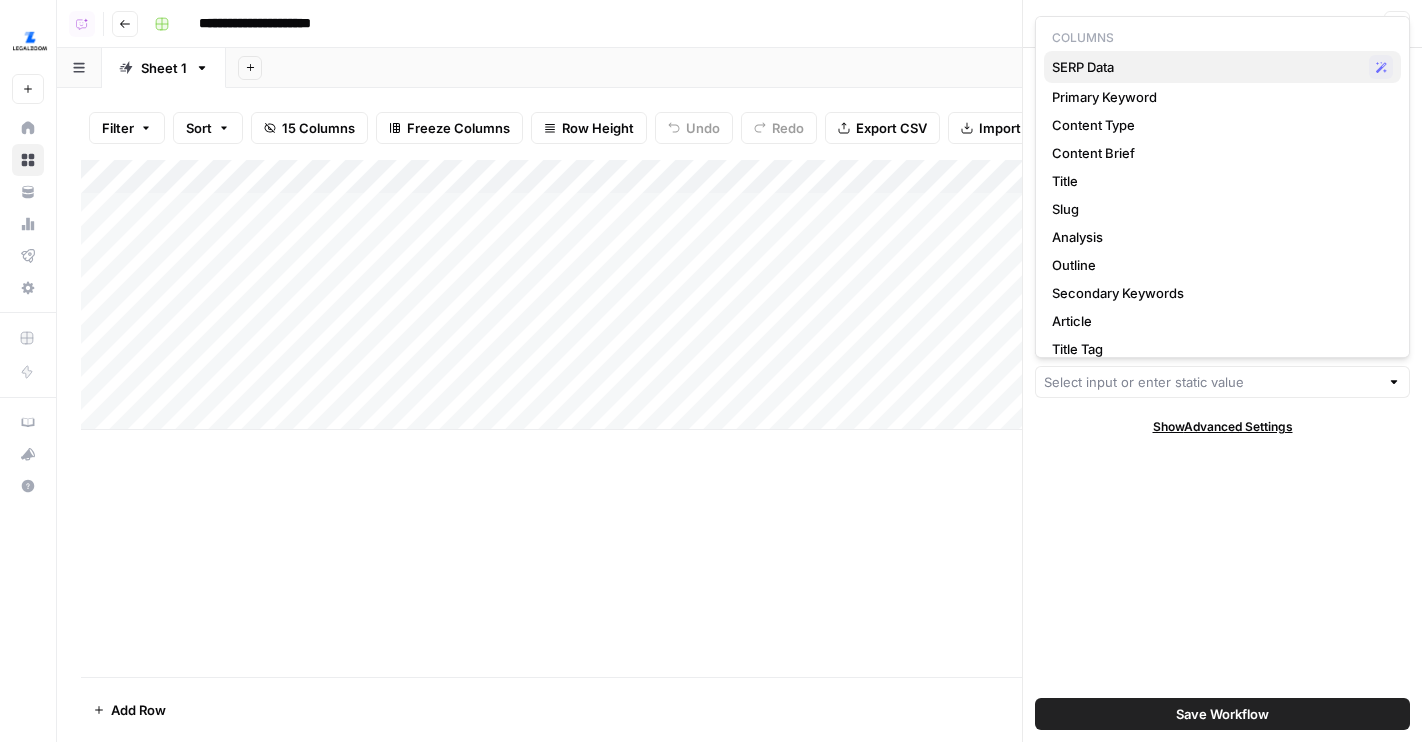 click on "SERP Data" at bounding box center (1206, 67) 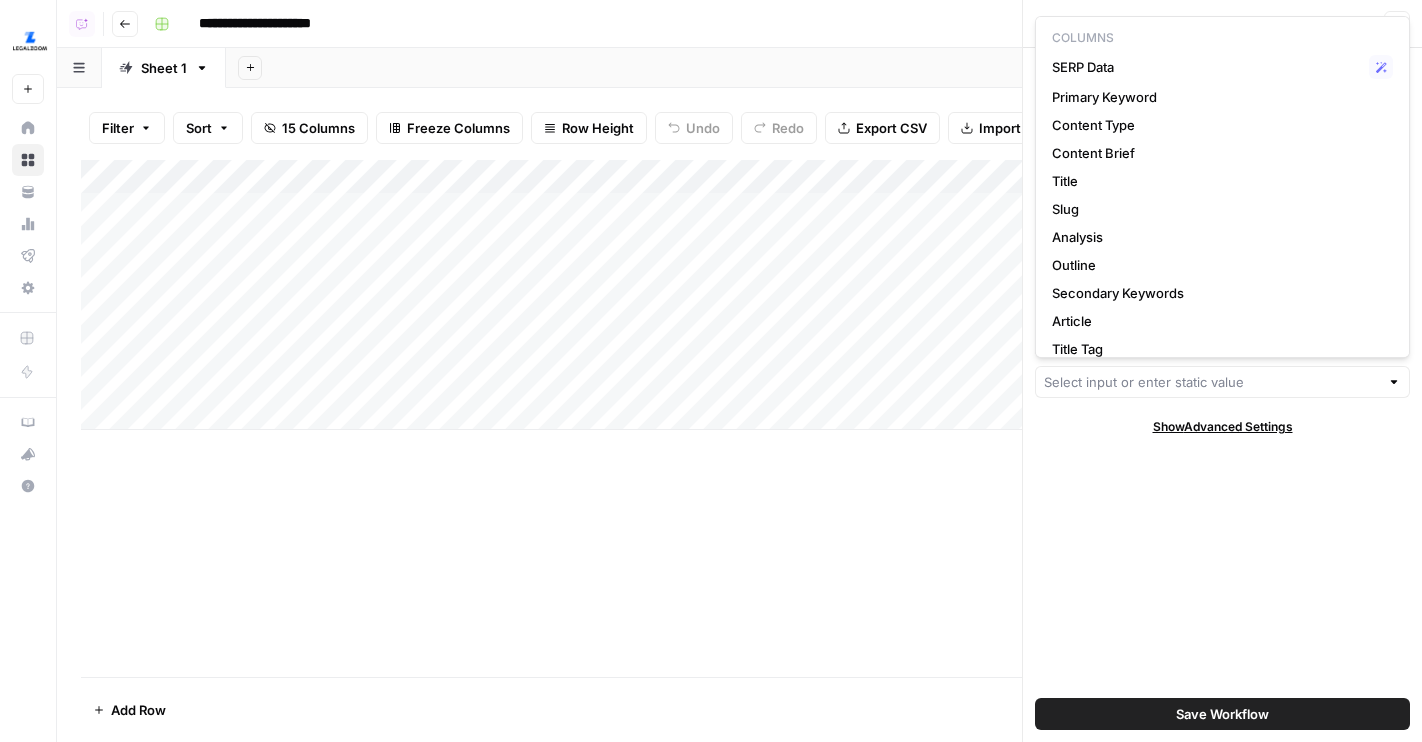 type on "SERP Data" 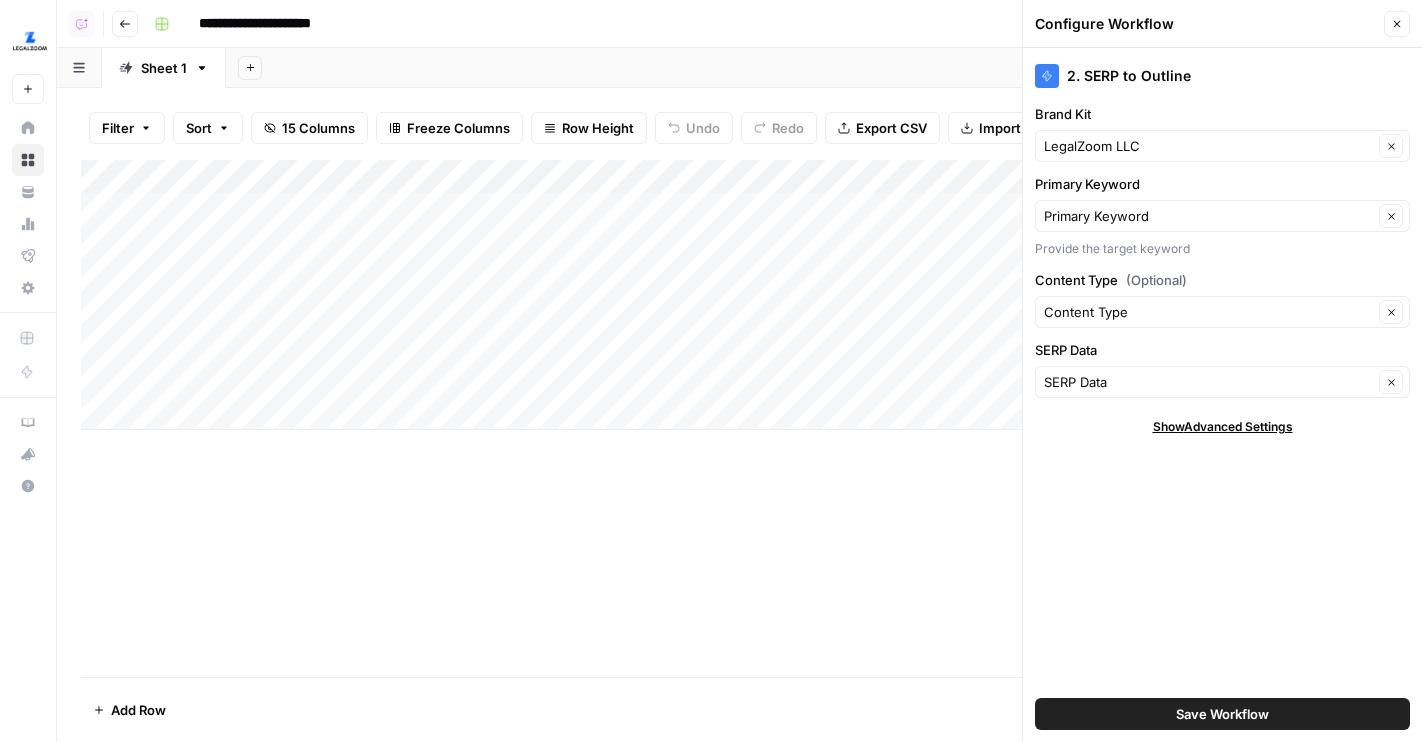 click on "Save Workflow" at bounding box center [1222, 714] 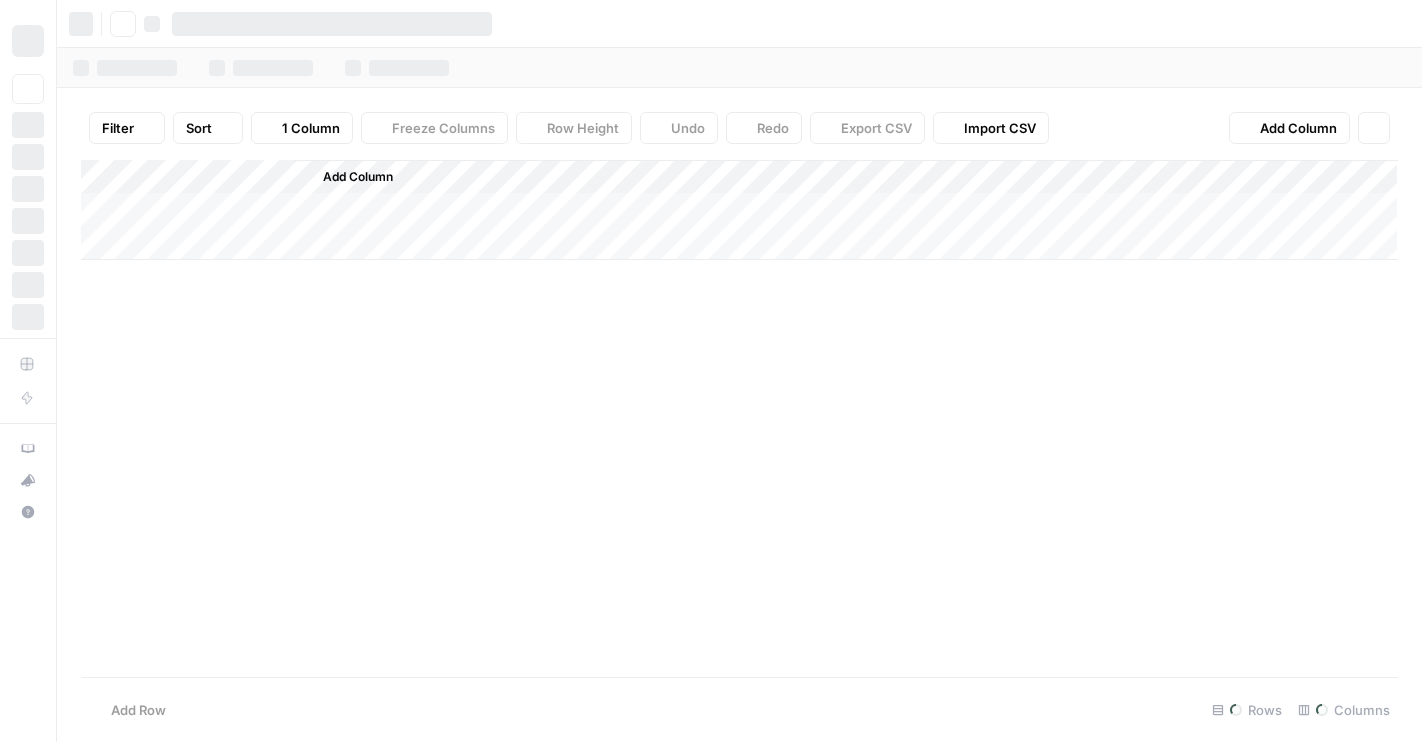 scroll, scrollTop: 0, scrollLeft: 0, axis: both 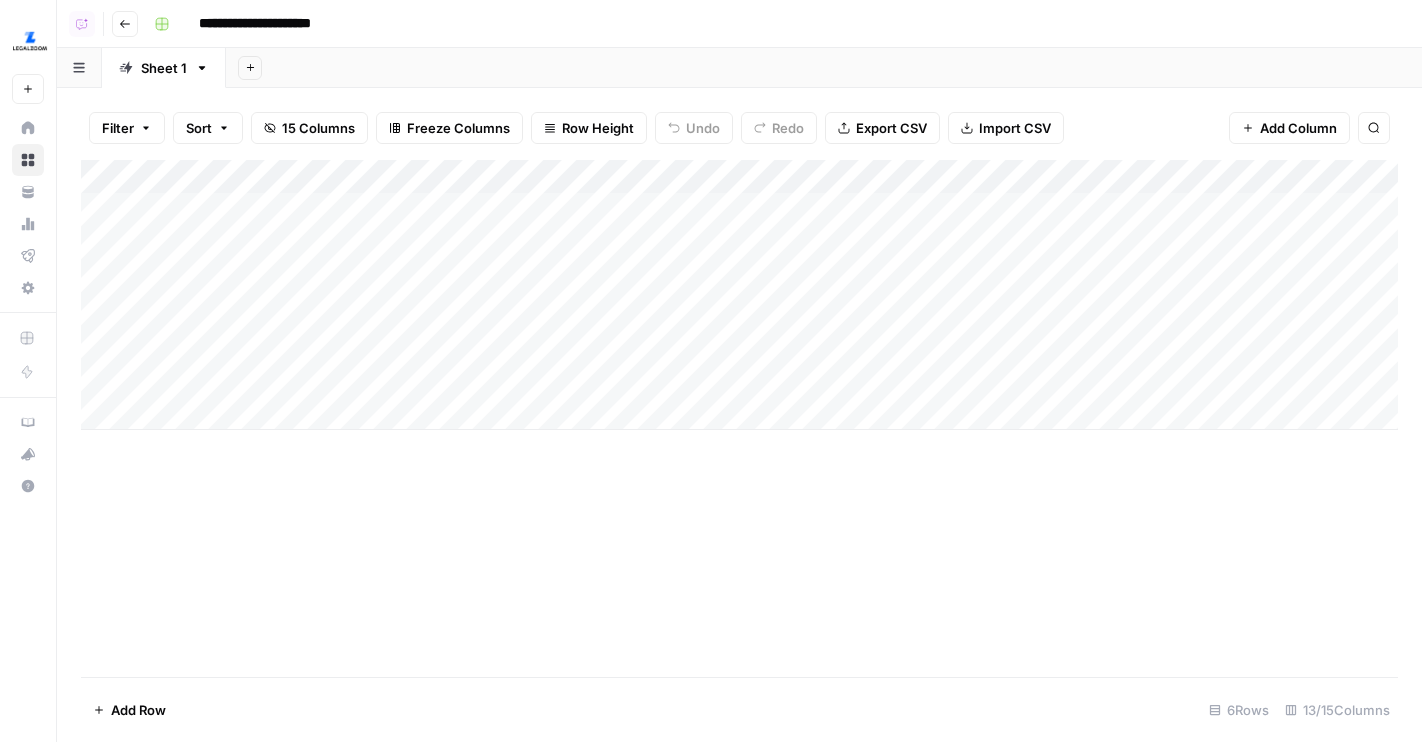 click on "Add Column" at bounding box center (739, 295) 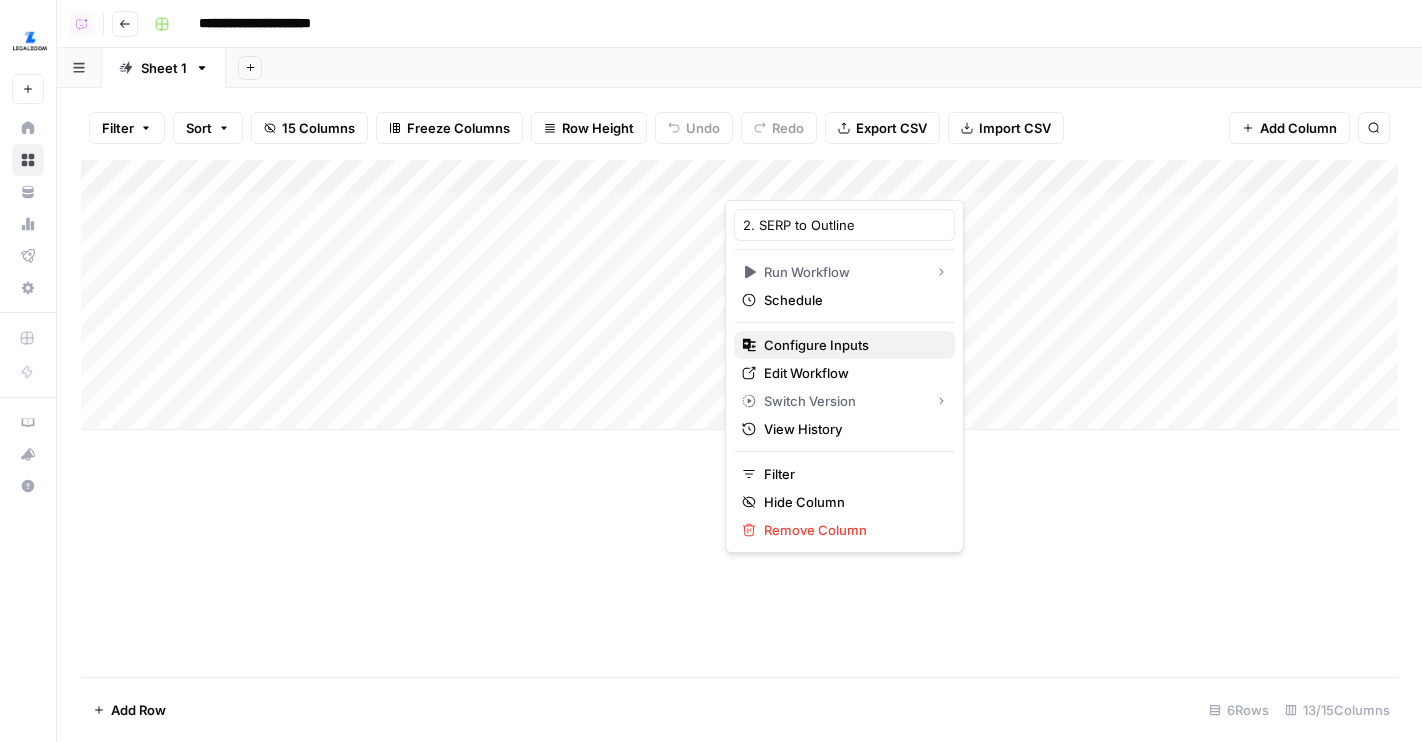 click on "Configure Inputs" at bounding box center [851, 345] 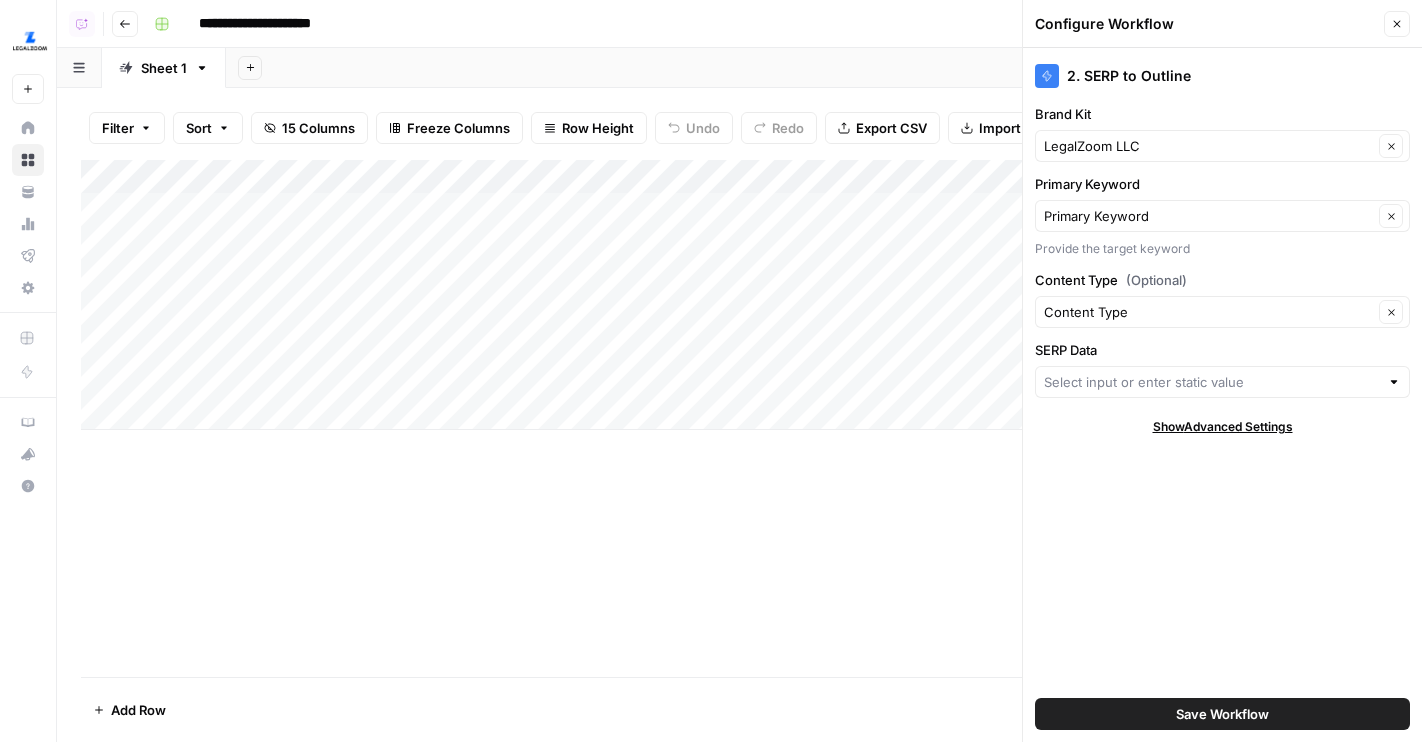 click at bounding box center (1222, 382) 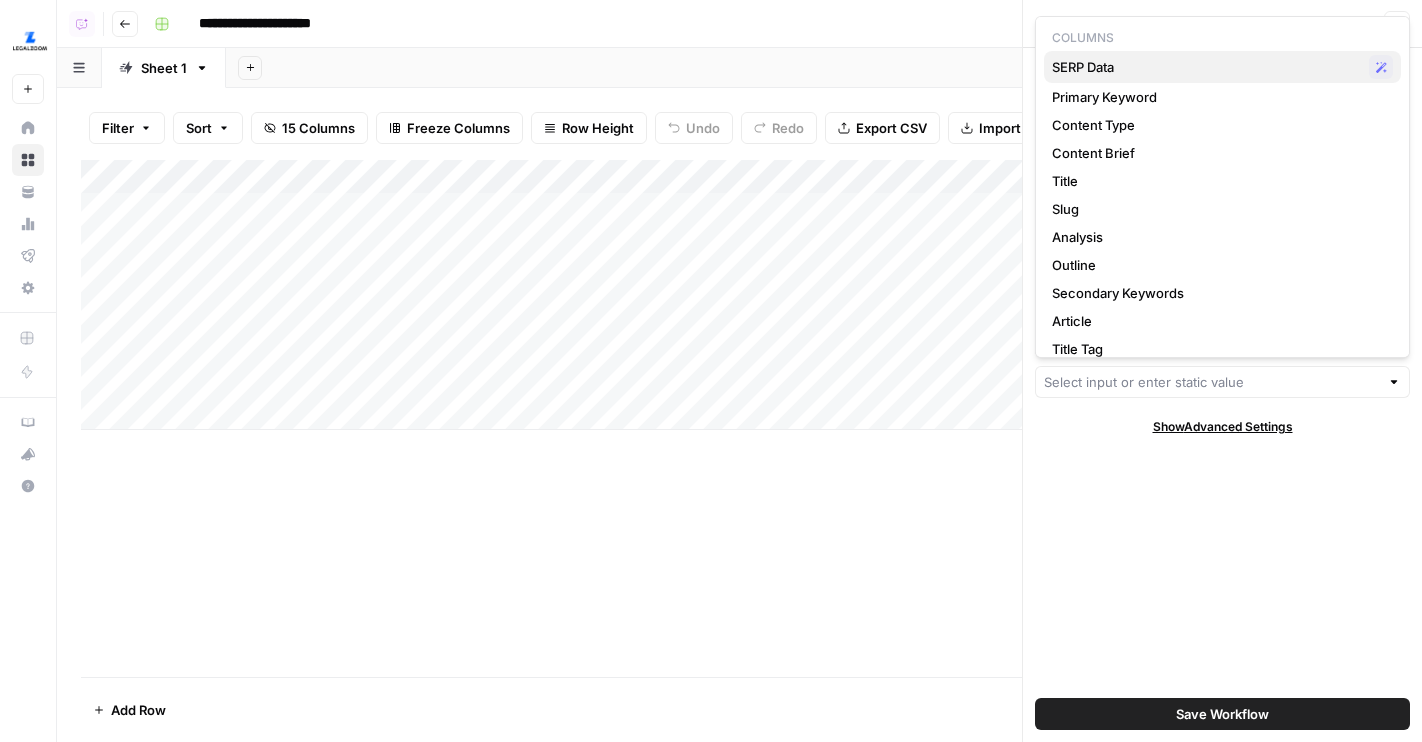 click on "SERP Data" at bounding box center (1206, 67) 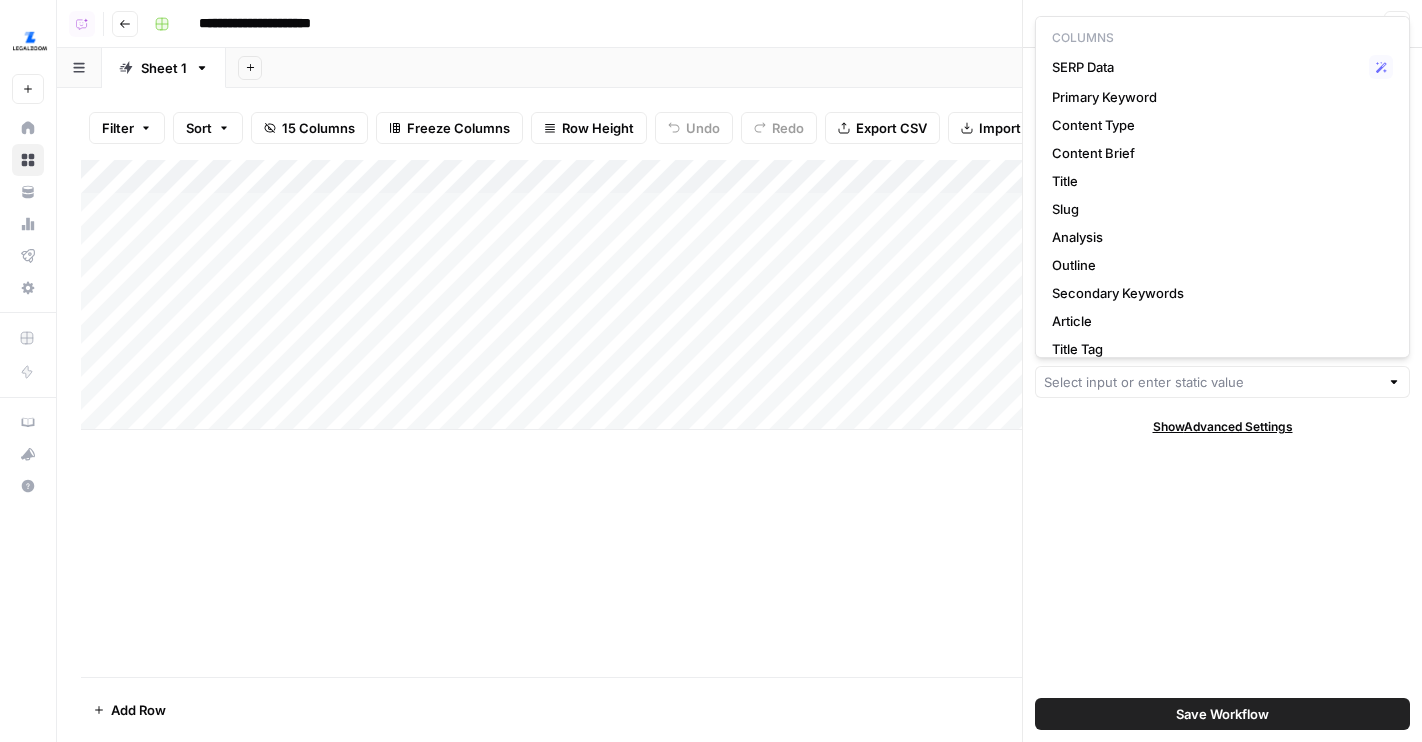 type on "SERP Data" 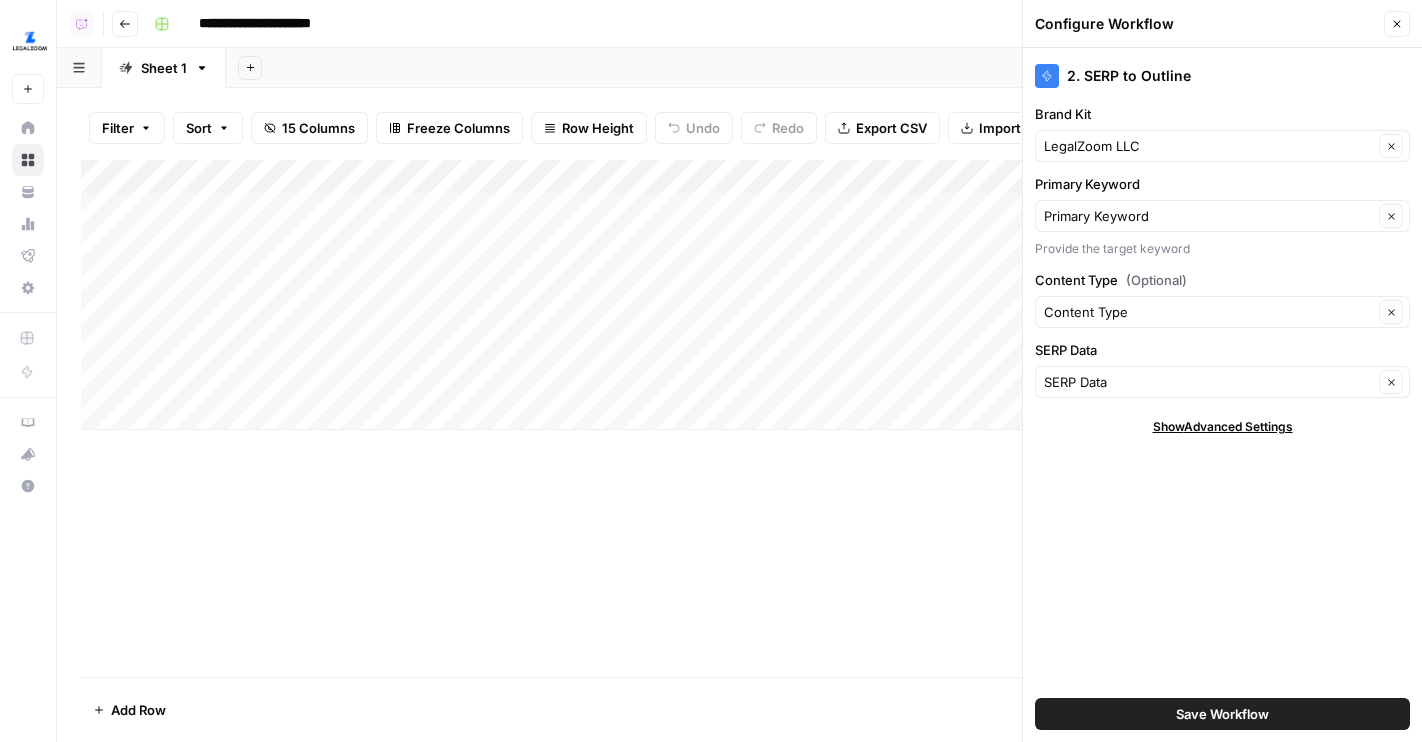 click on "Save Workflow" at bounding box center [1222, 714] 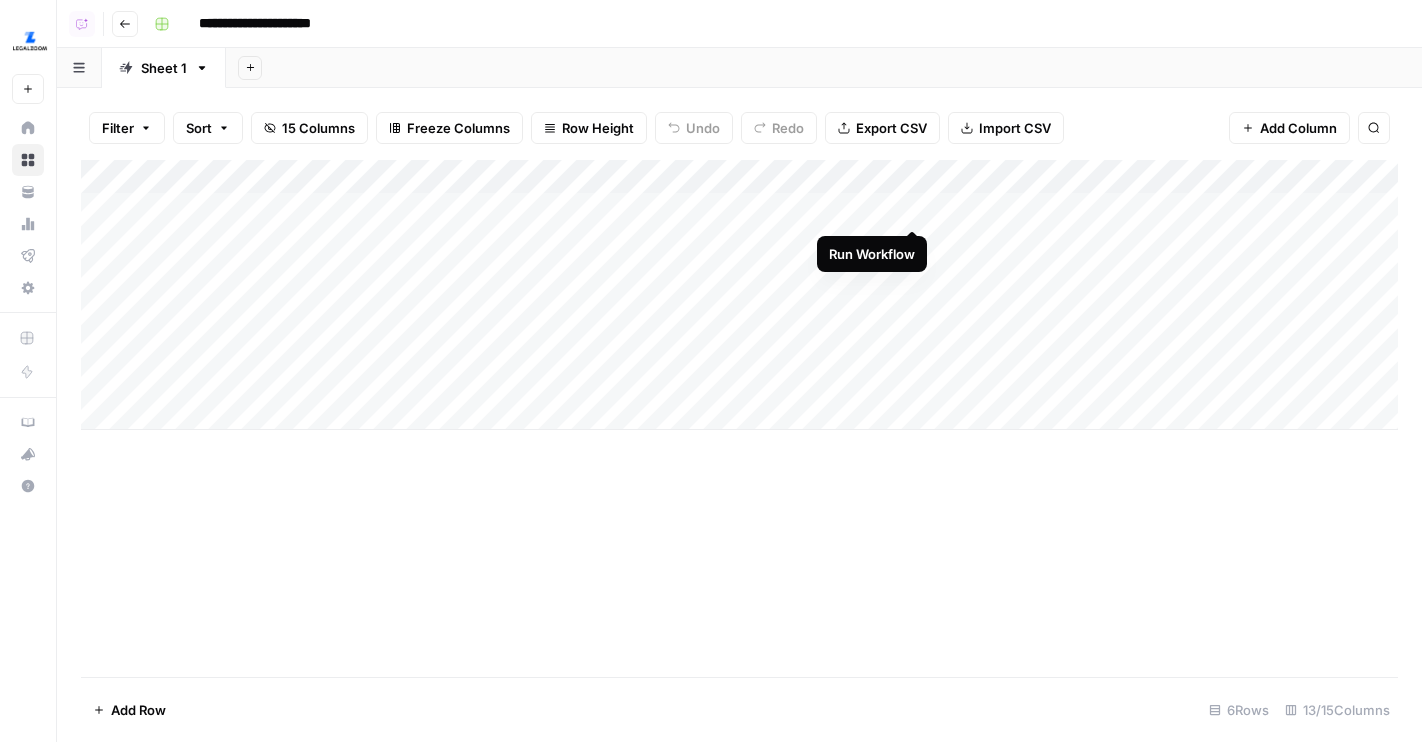 click on "Add Column" at bounding box center [739, 295] 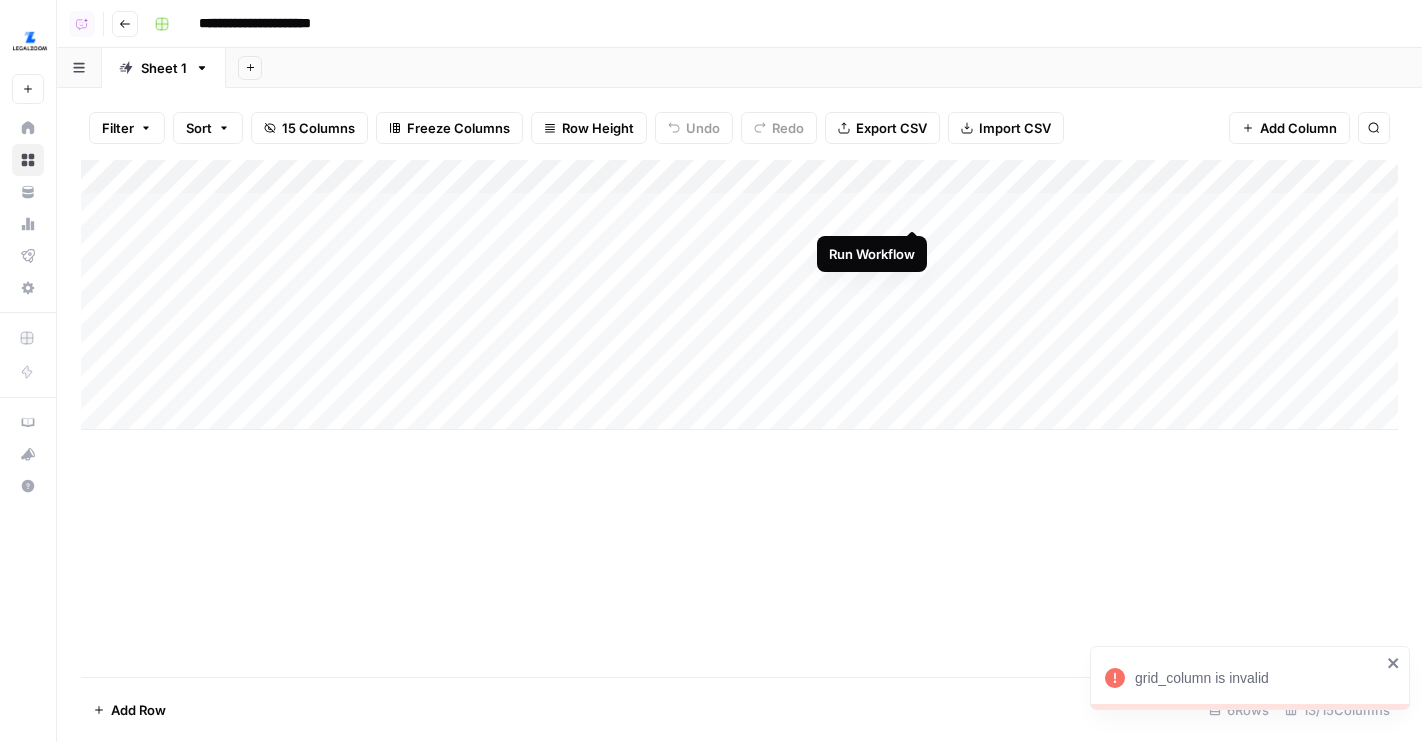 click on "Add Column" at bounding box center (739, 295) 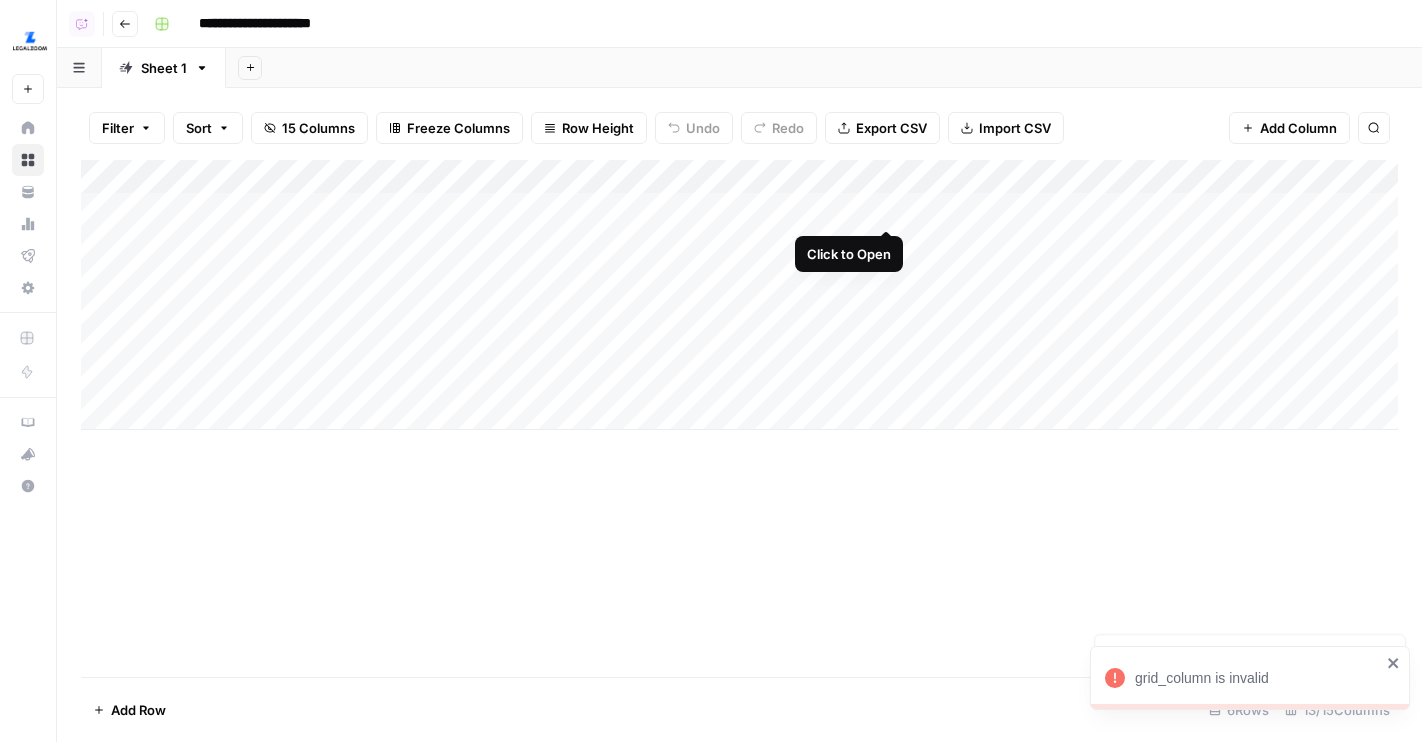 click on "Add Column" at bounding box center (739, 295) 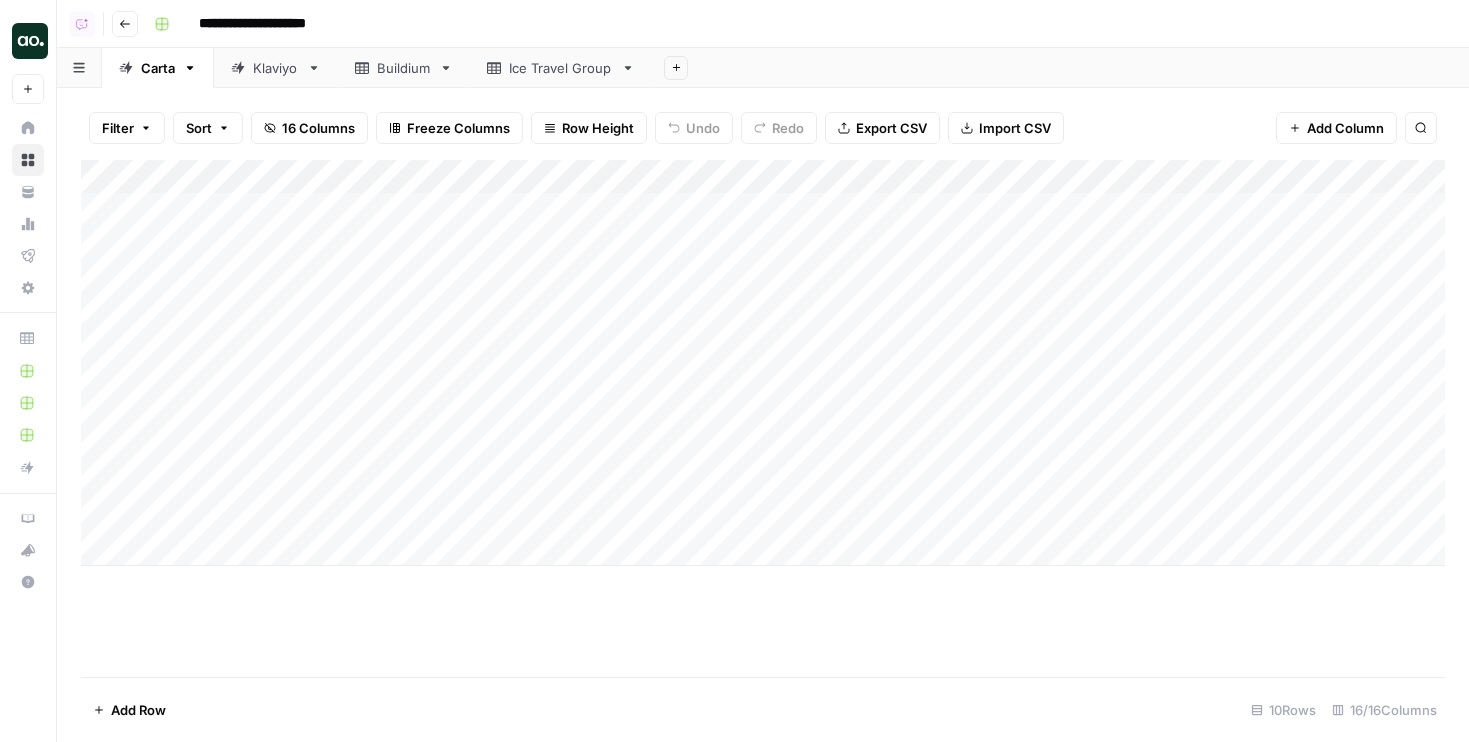 scroll, scrollTop: 0, scrollLeft: 0, axis: both 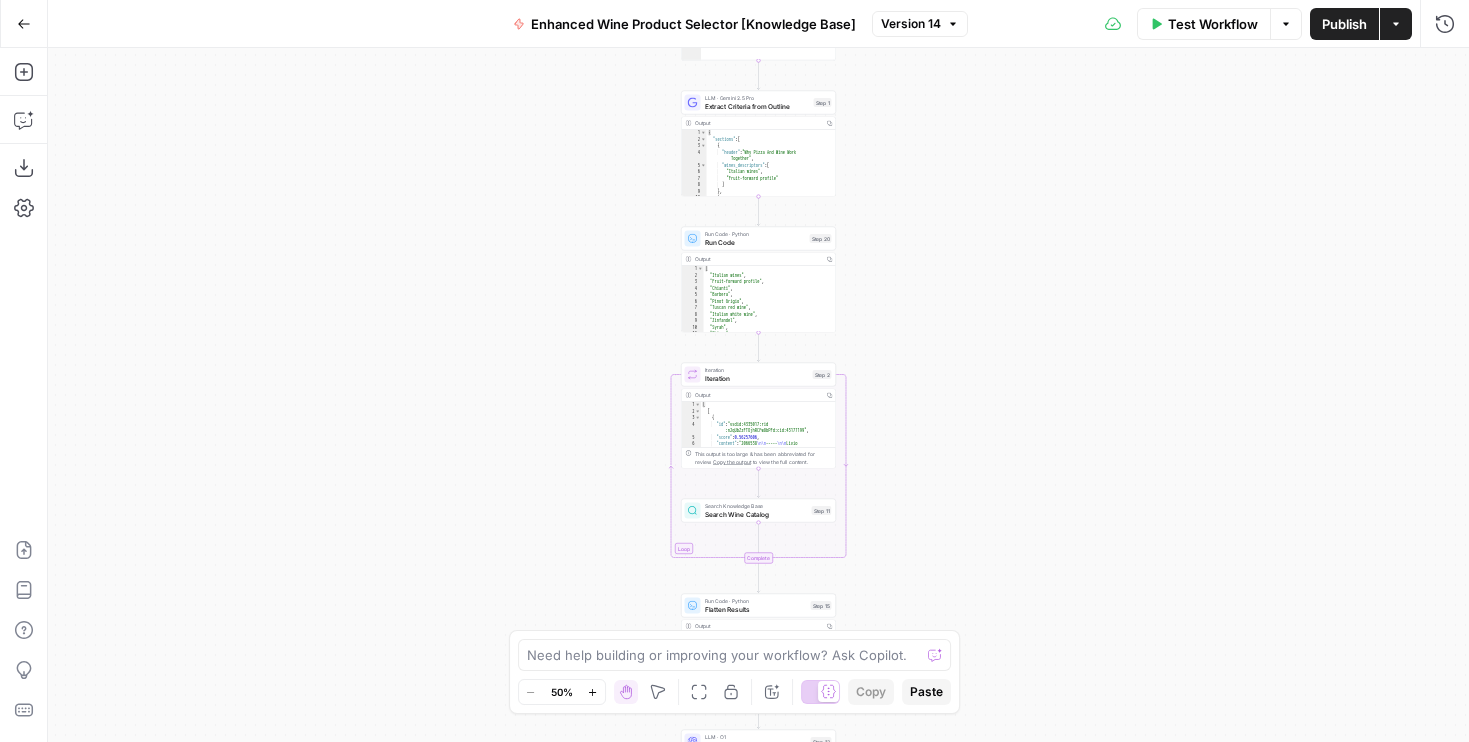 drag, startPoint x: 597, startPoint y: 228, endPoint x: 502, endPoint y: 601, distance: 384.90778 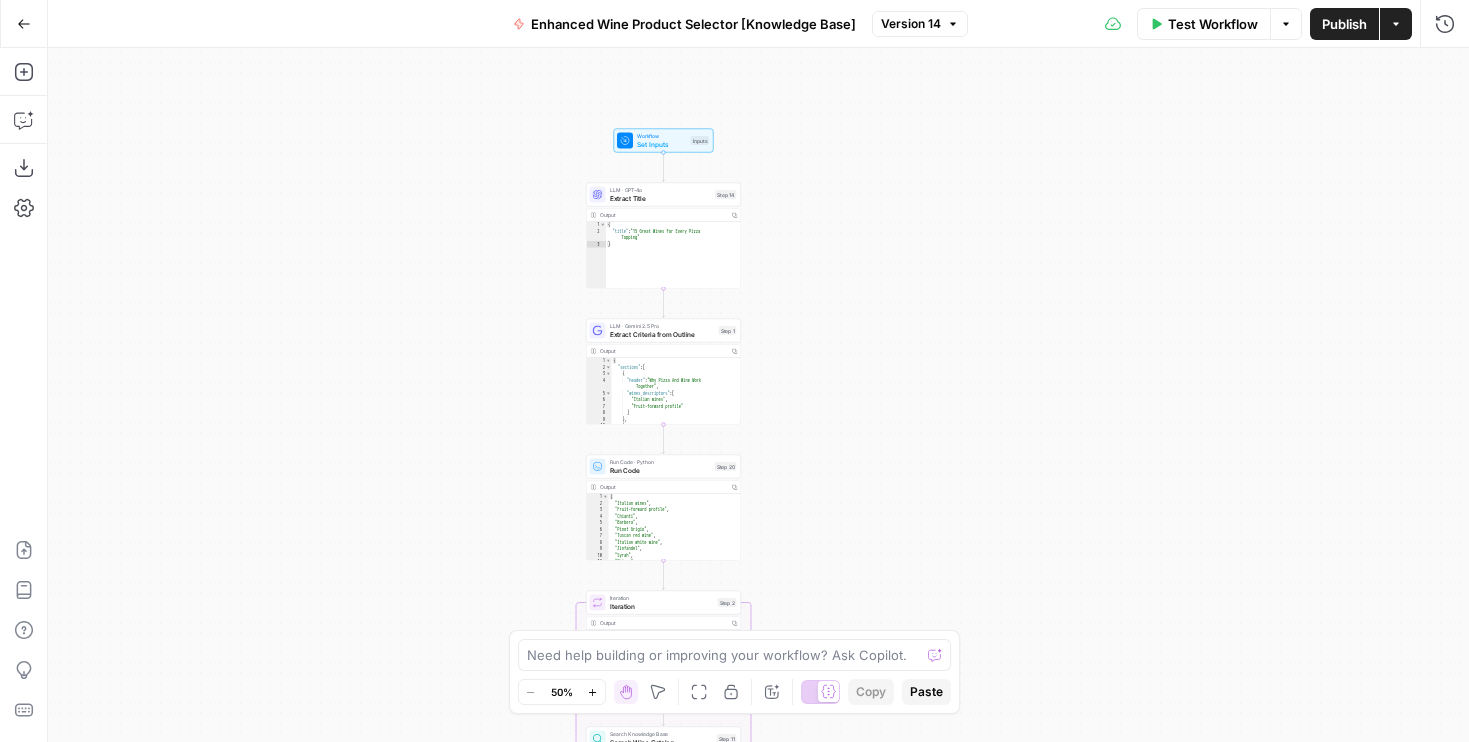 drag, startPoint x: 494, startPoint y: 447, endPoint x: 494, endPoint y: 273, distance: 174 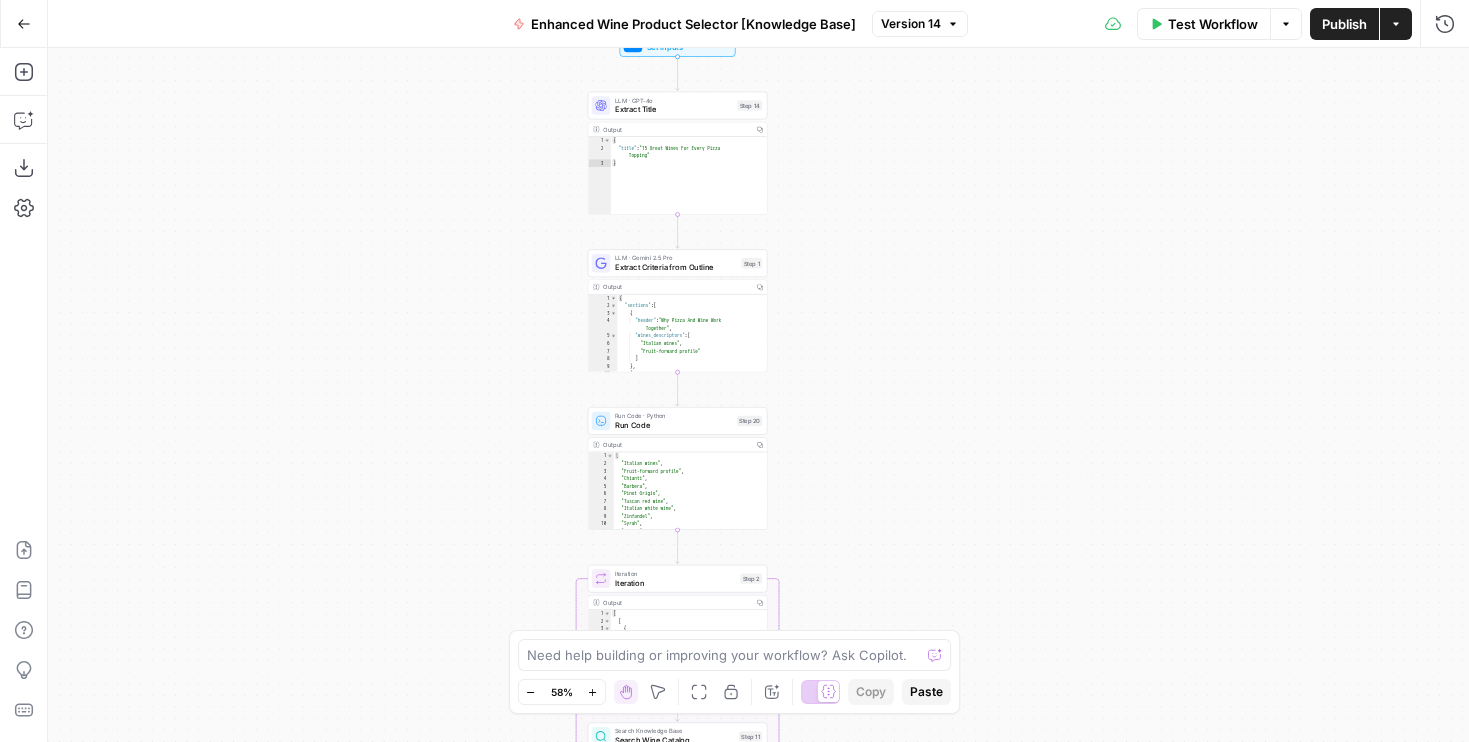 drag, startPoint x: 462, startPoint y: 425, endPoint x: 400, endPoint y: 231, distance: 203.6664 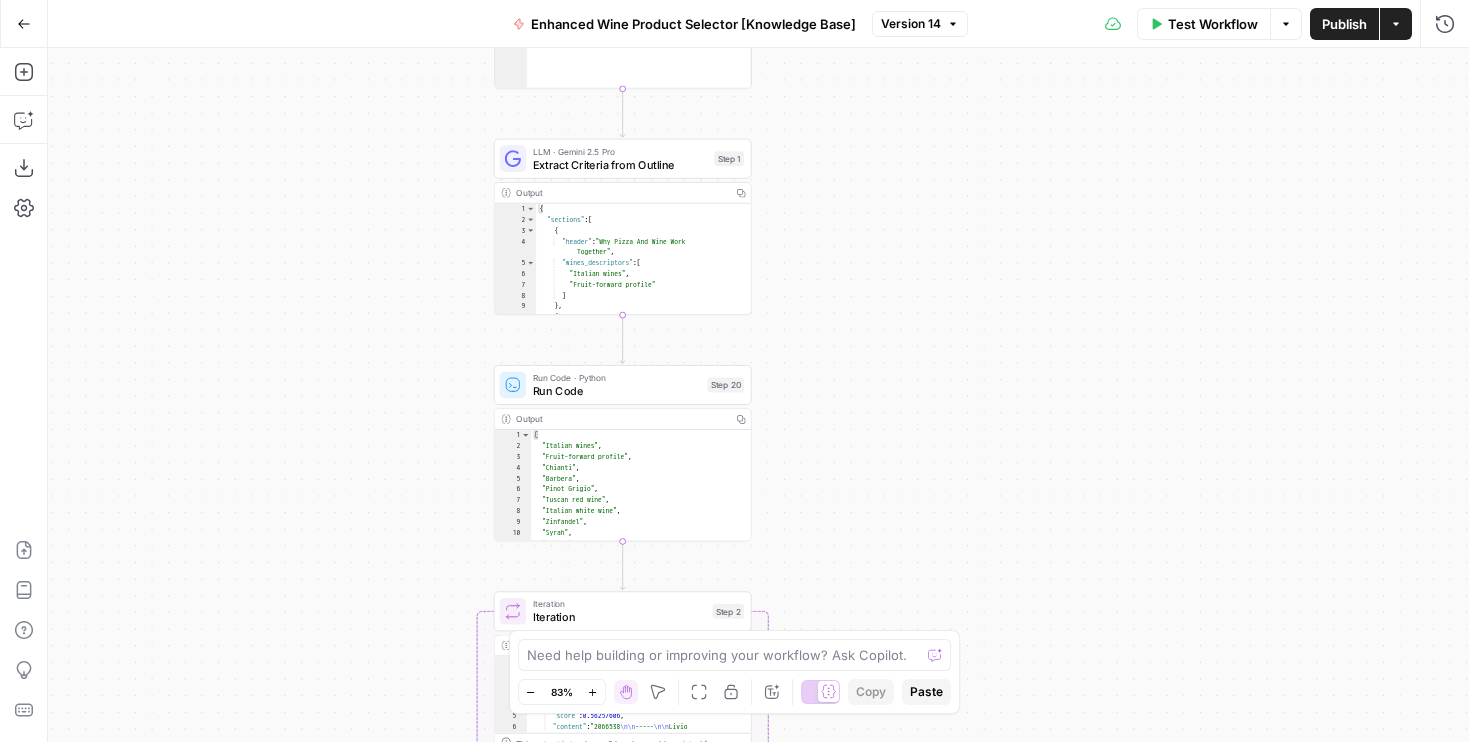 drag, startPoint x: 809, startPoint y: 158, endPoint x: 846, endPoint y: 272, distance: 119.85408 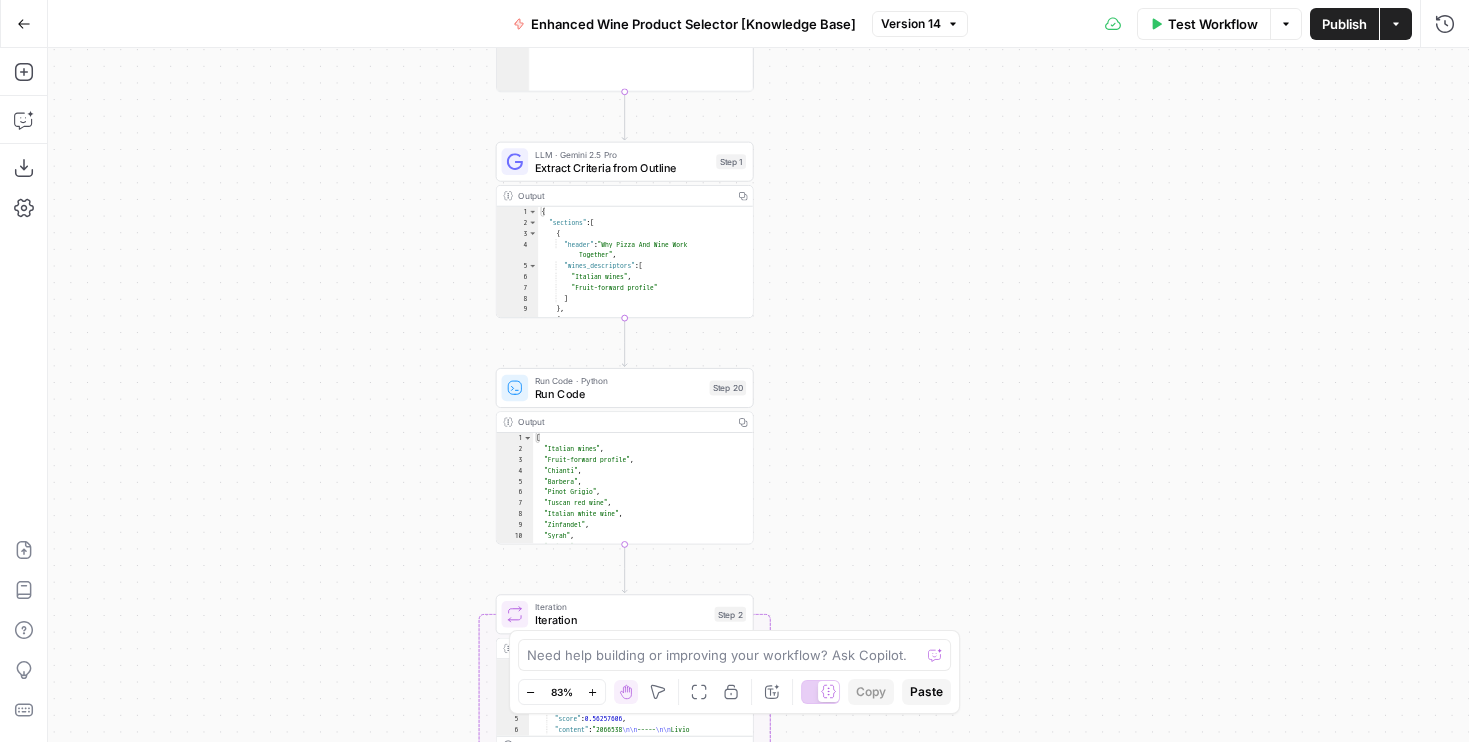 click on "Workflow Set Inputs Inputs LLM · GPT-4o Extract Title Step 14 Output Copy 1 2 3 {    "title" :  "15 Great Wines For Every Pizza         Topping" }     XXXXXXXXXXXXXXXXXXXXXXXXXXXXXXXXXXXXXXXXXXXXXXXXXXXXXXXXXXXXXXXXXXXXXXXXXXXXXXXXXXXXXXXXXXXXXXXXXXXXXXXXXXXXXXXXXXXXXXXXXXXXXXXXXXXXXXXXXXXXXXXXXXXXXXXXXXXXXXXXXXXXXXXXXXXXXXXXXXXXXXXXXXXXXXXXXXXXXXXXXXXXXXXXXXXXXXXXXXXXXXXXXXXXXXXXXXXXXXXXXXXXXXXXXXXXXXXXXXXXXXXXXXXXXXXXXXXXXXXXXXXXXXXXXXXXXXXXXXXXXXXXXXXXXXXXXXXXXXXXXXXXXXXXXXXXXXXXXXXXXXXXXXXXXXXXXXXXXXXXXXXXXXXXXXXXXXXXXXXXXXXXXXXXXXXXXXXXXXXXXXXXXXXXXXXXXXXXXXXXXXXXXXXXXXXXXXXXXXXXXXXXXXXXXXXXXXXXXXXXXXXXXXXXXXXXXXXXXXXXXXXXXXXXXXXXXXXXXXXXXXXXXXXXXXXX LLM · Gemini 2.5 Pro Extract Criteria from Outline Step 1 Output Copy 1 2 3 4 5 6 7 8 9 10 11 {    "sections" :  [      {         "header" :  "Why Pizza And Wine Work             Together" ,         "wines_descriptors" :  [           "Italian wines" ,           "Fruit-forward profile"         ]      } ,      {         "header" :  ," at bounding box center (758, 395) 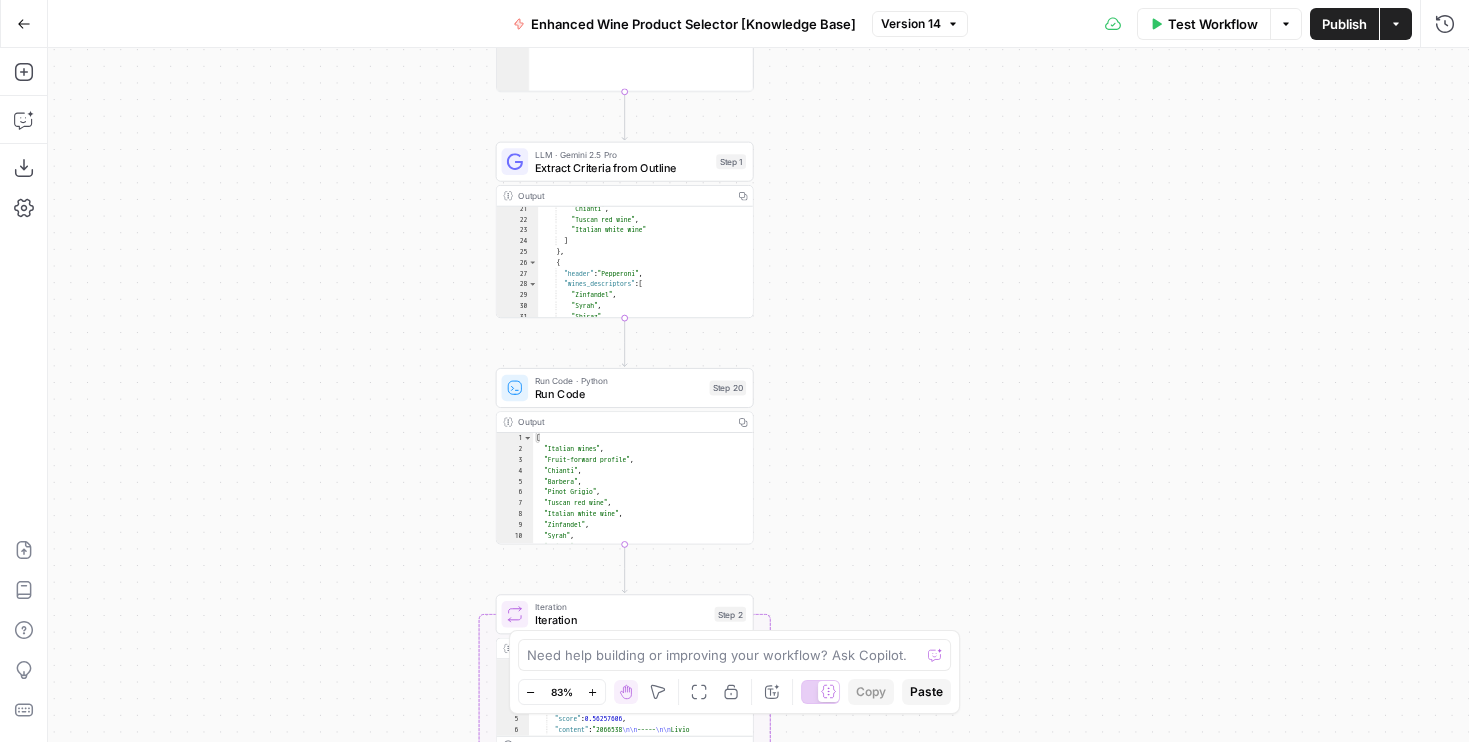 scroll, scrollTop: 306, scrollLeft: 0, axis: vertical 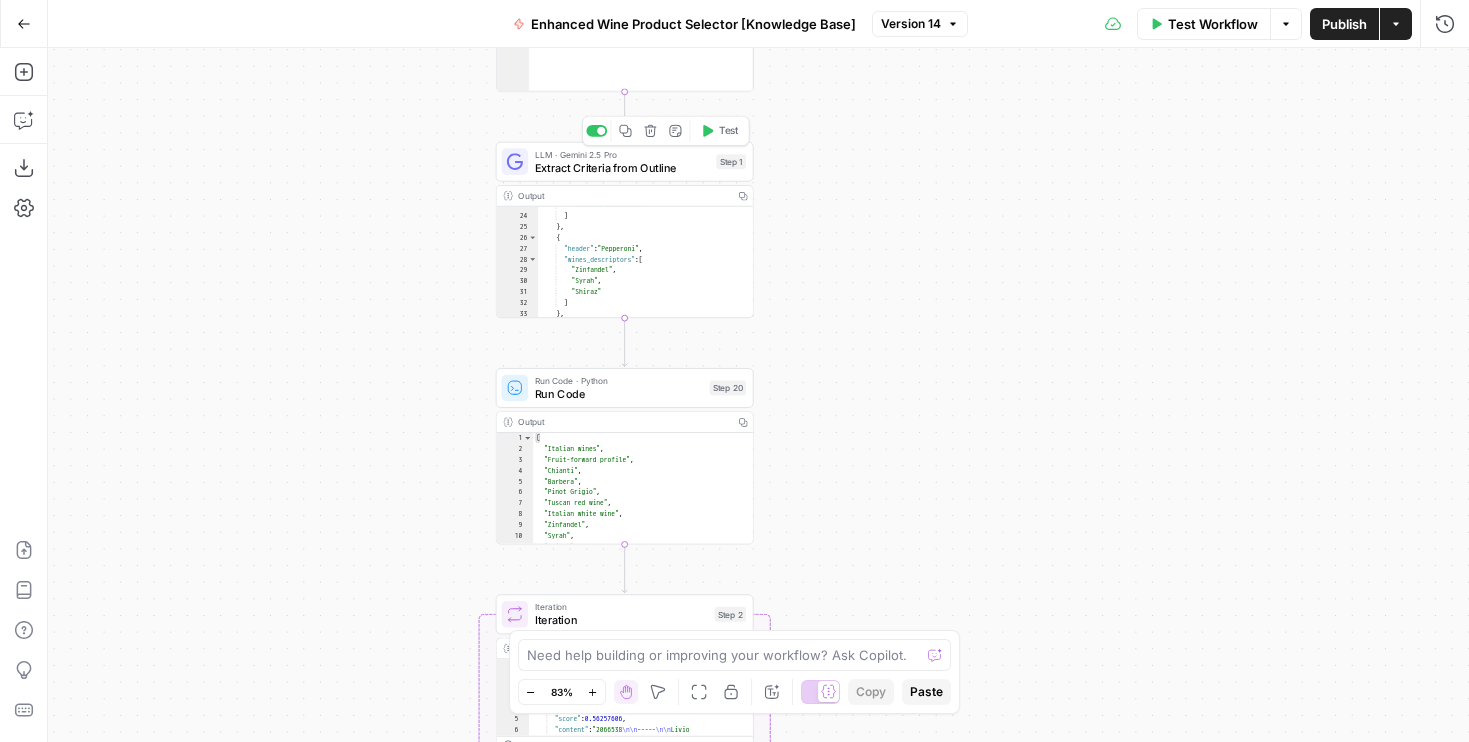 click on "Extract Criteria from Outline" at bounding box center (622, 167) 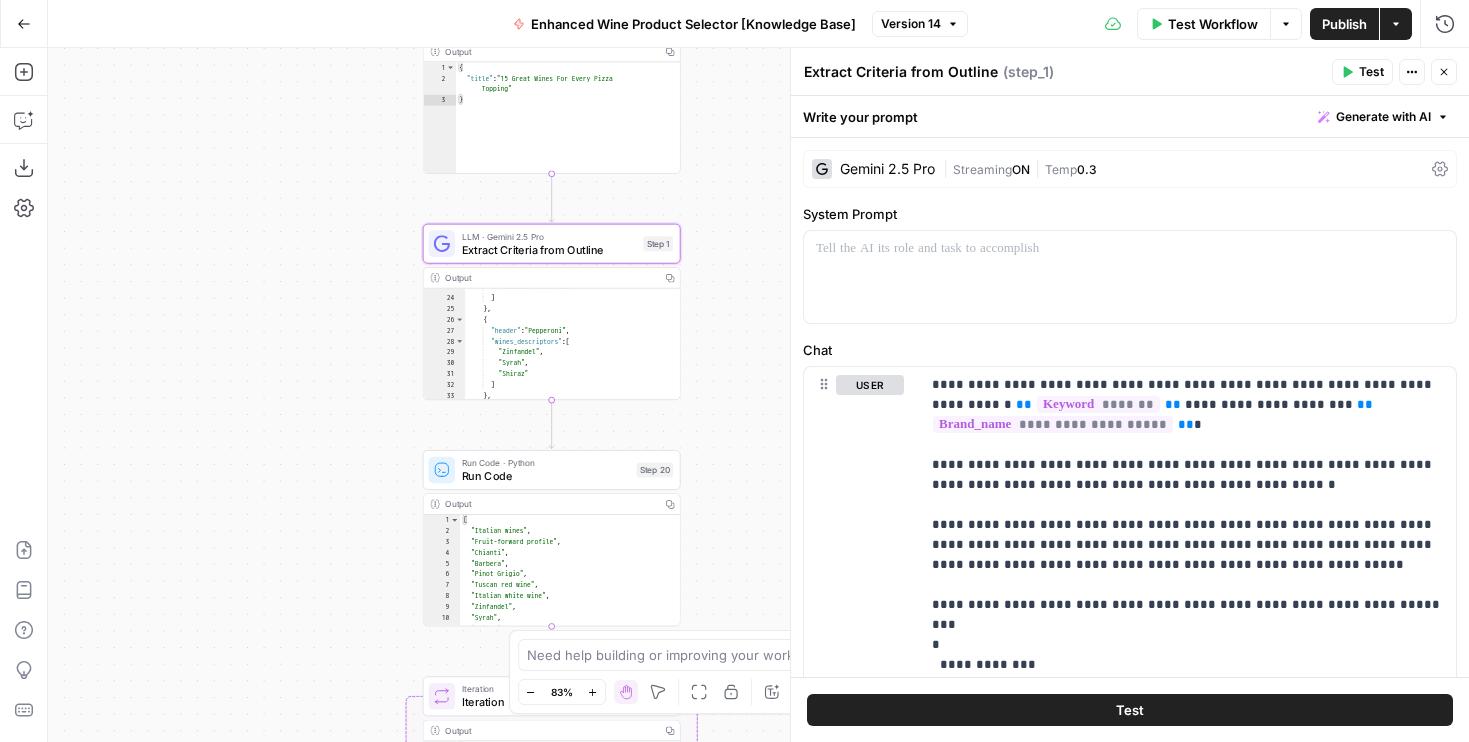 drag, startPoint x: 376, startPoint y: 236, endPoint x: 303, endPoint y: 318, distance: 109.786156 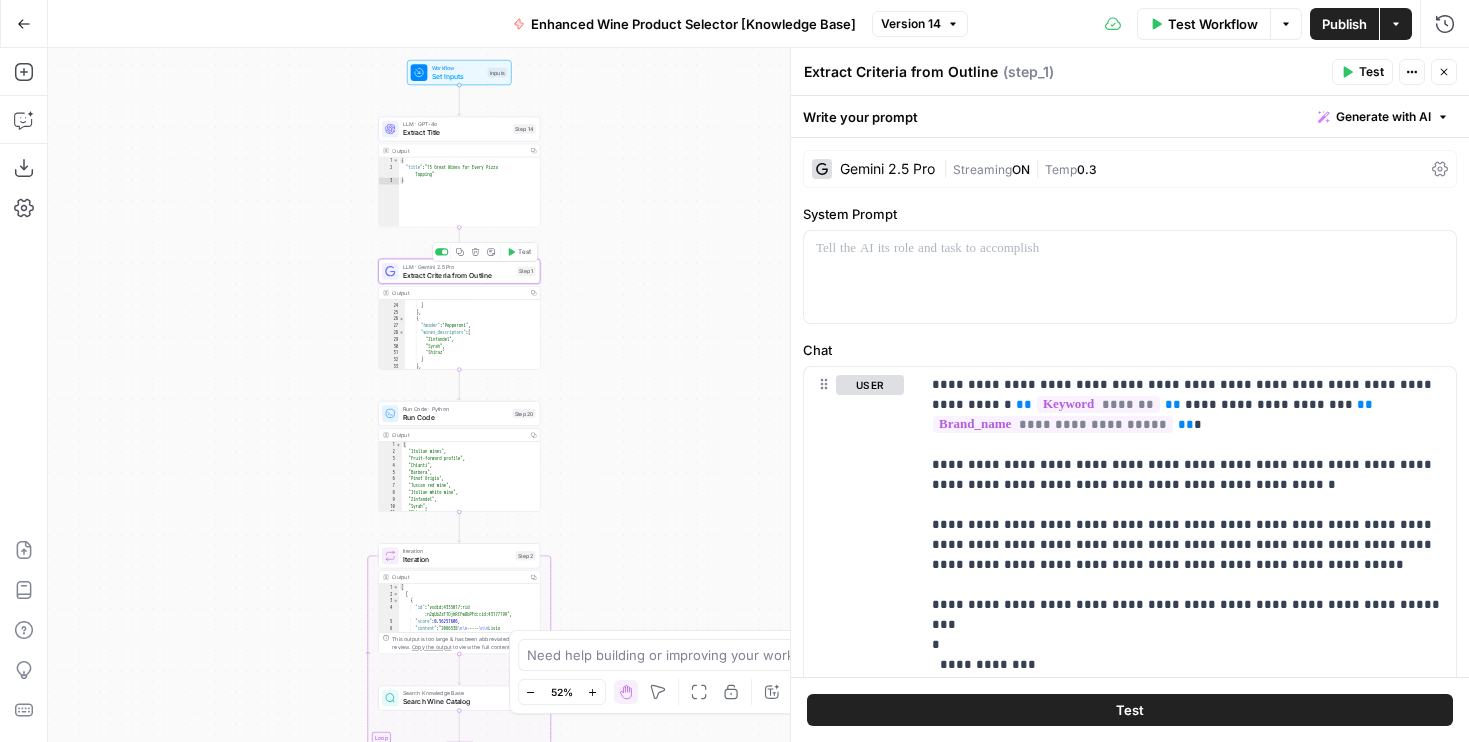 click on "Extract Criteria from Outline" at bounding box center (458, 275) 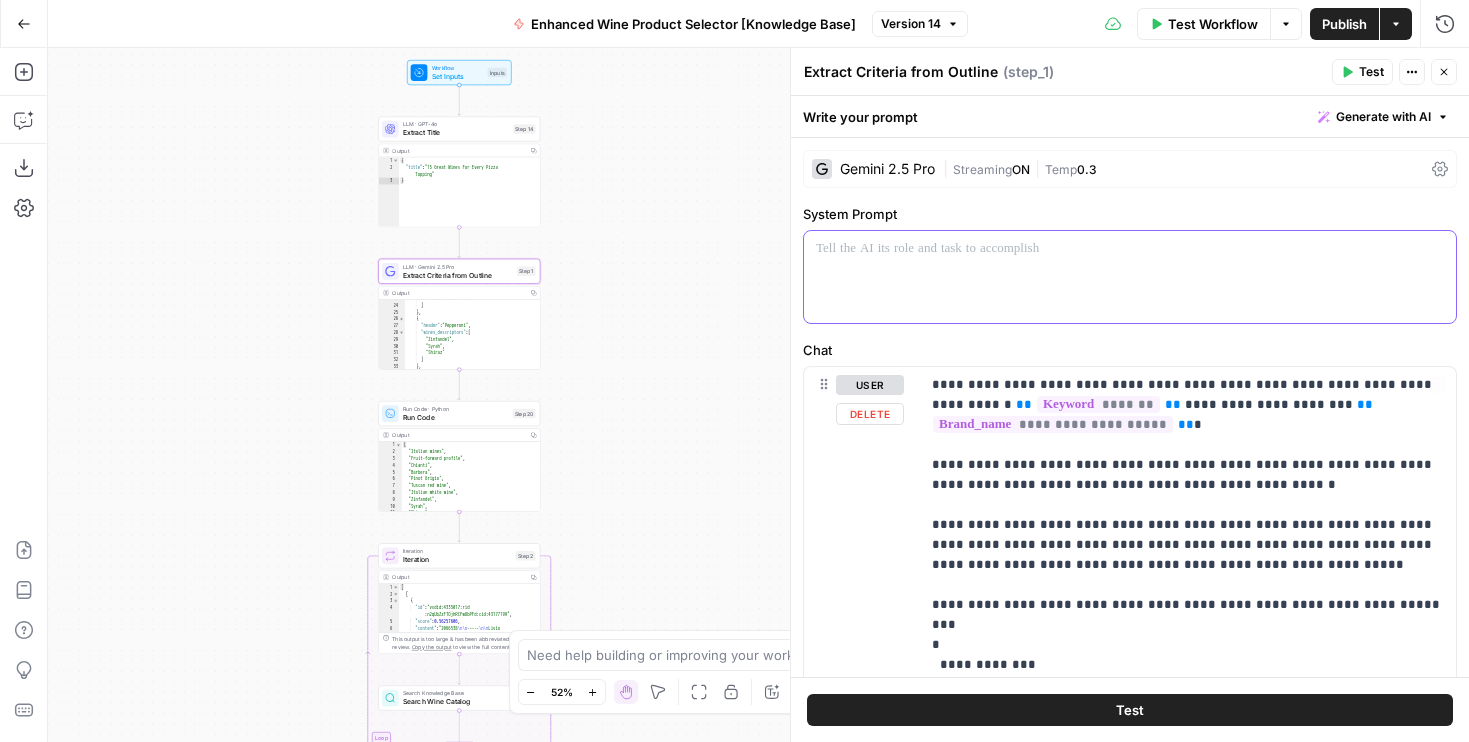 click at bounding box center [1130, 277] 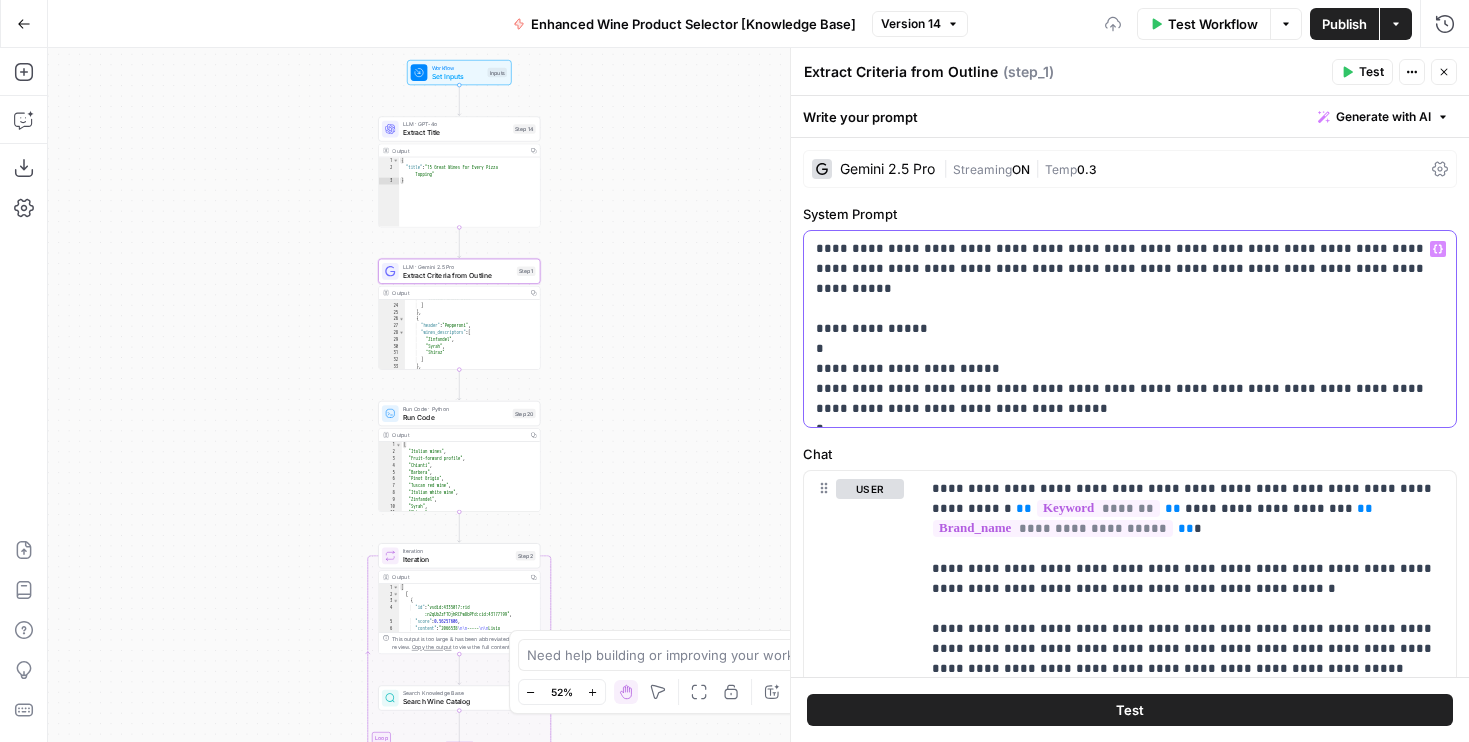 click on "**********" at bounding box center [1130, 329] 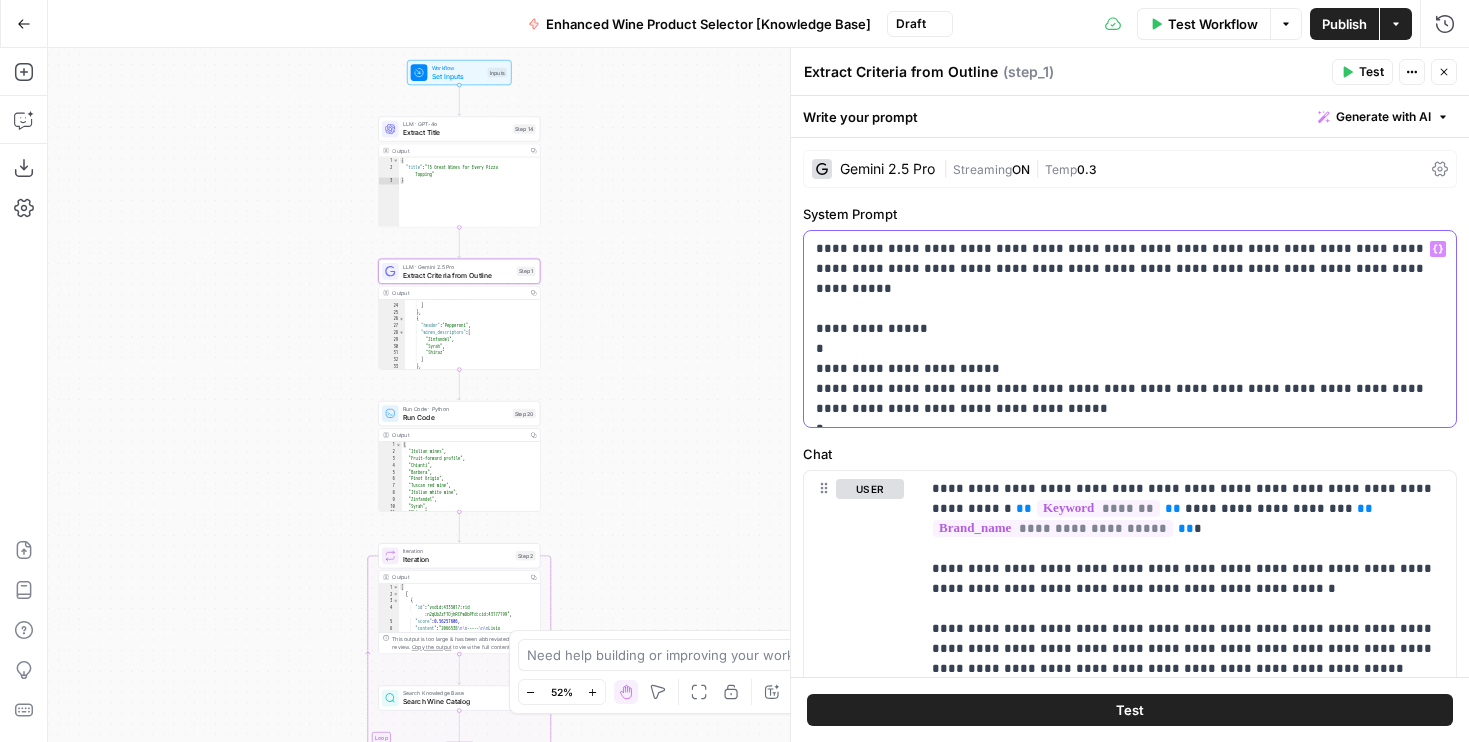 click on "**********" at bounding box center (1130, 329) 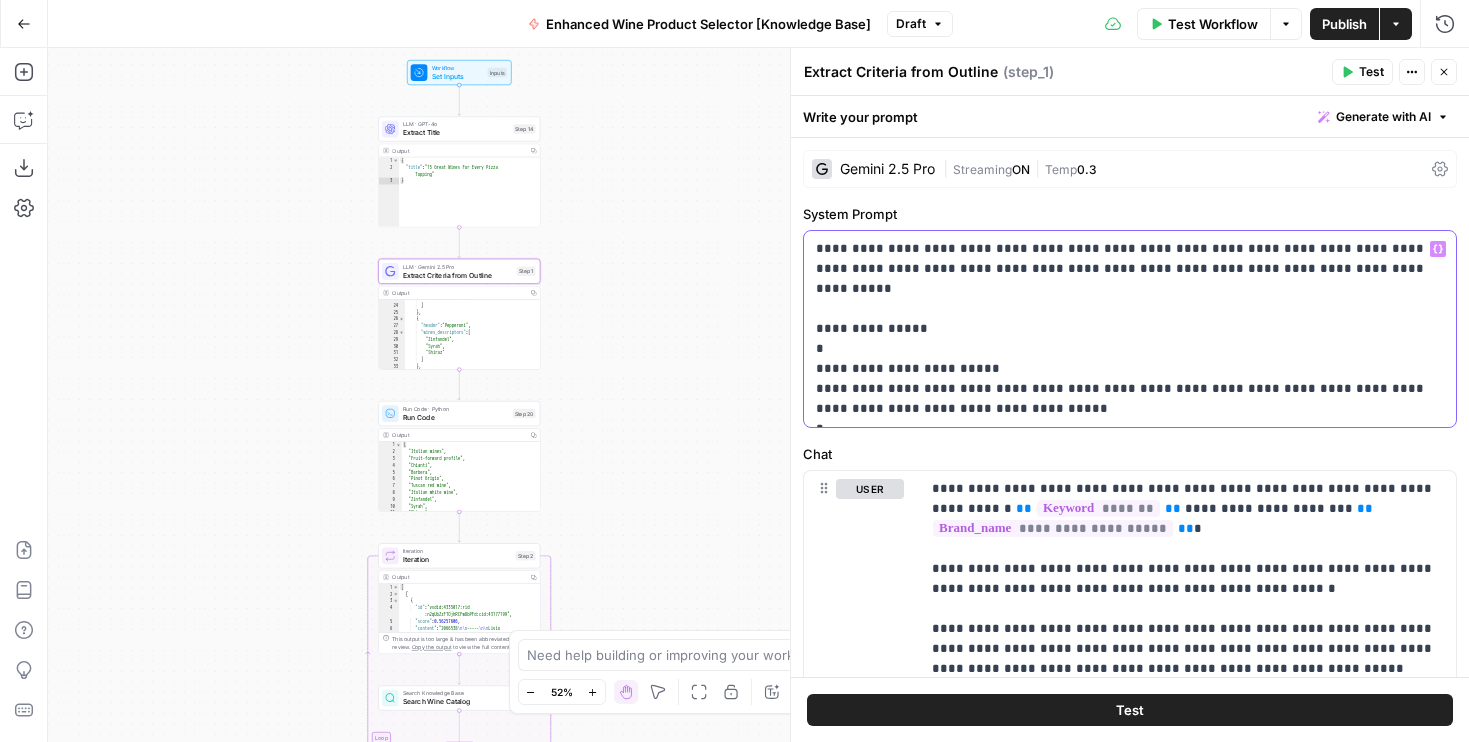 drag, startPoint x: 1111, startPoint y: 254, endPoint x: 911, endPoint y: 255, distance: 200.0025 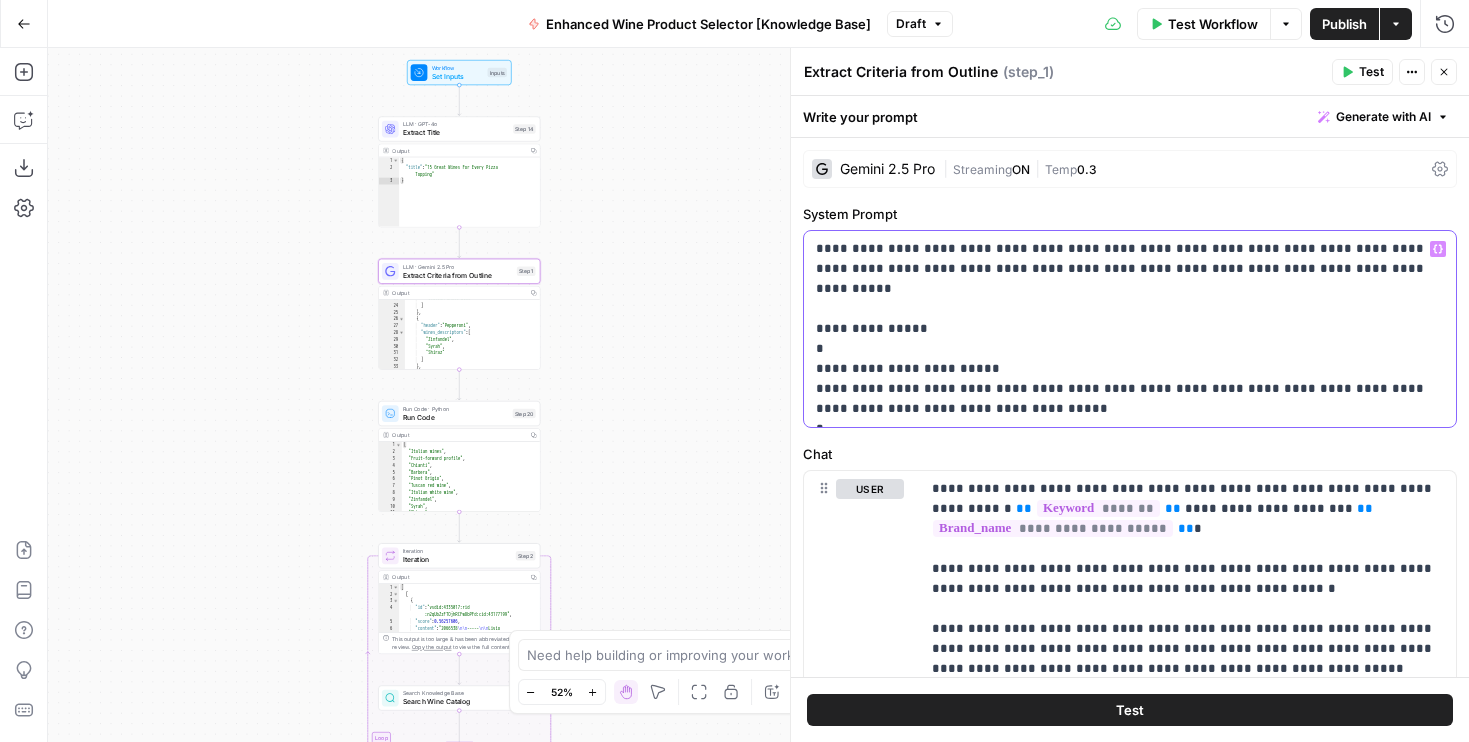 click on "**********" at bounding box center (1130, 329) 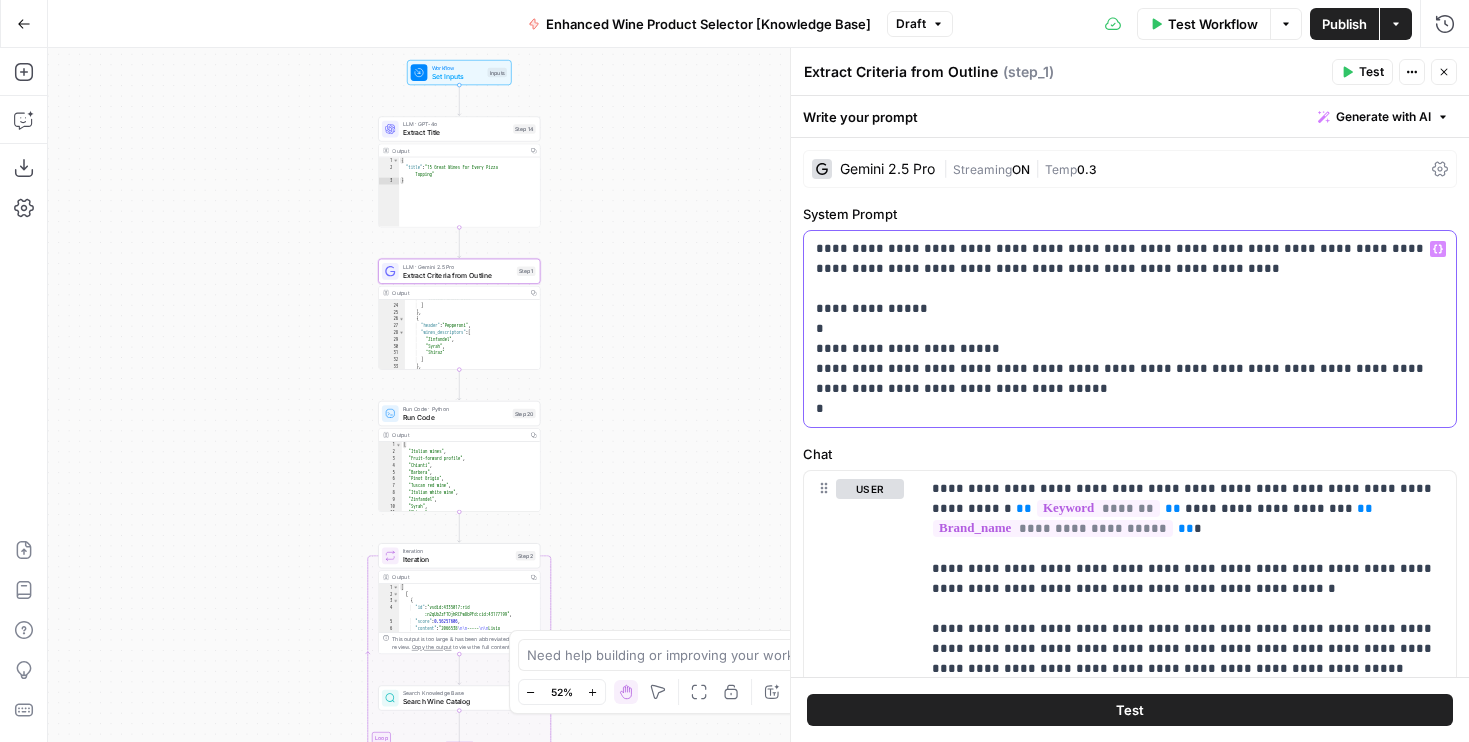 type 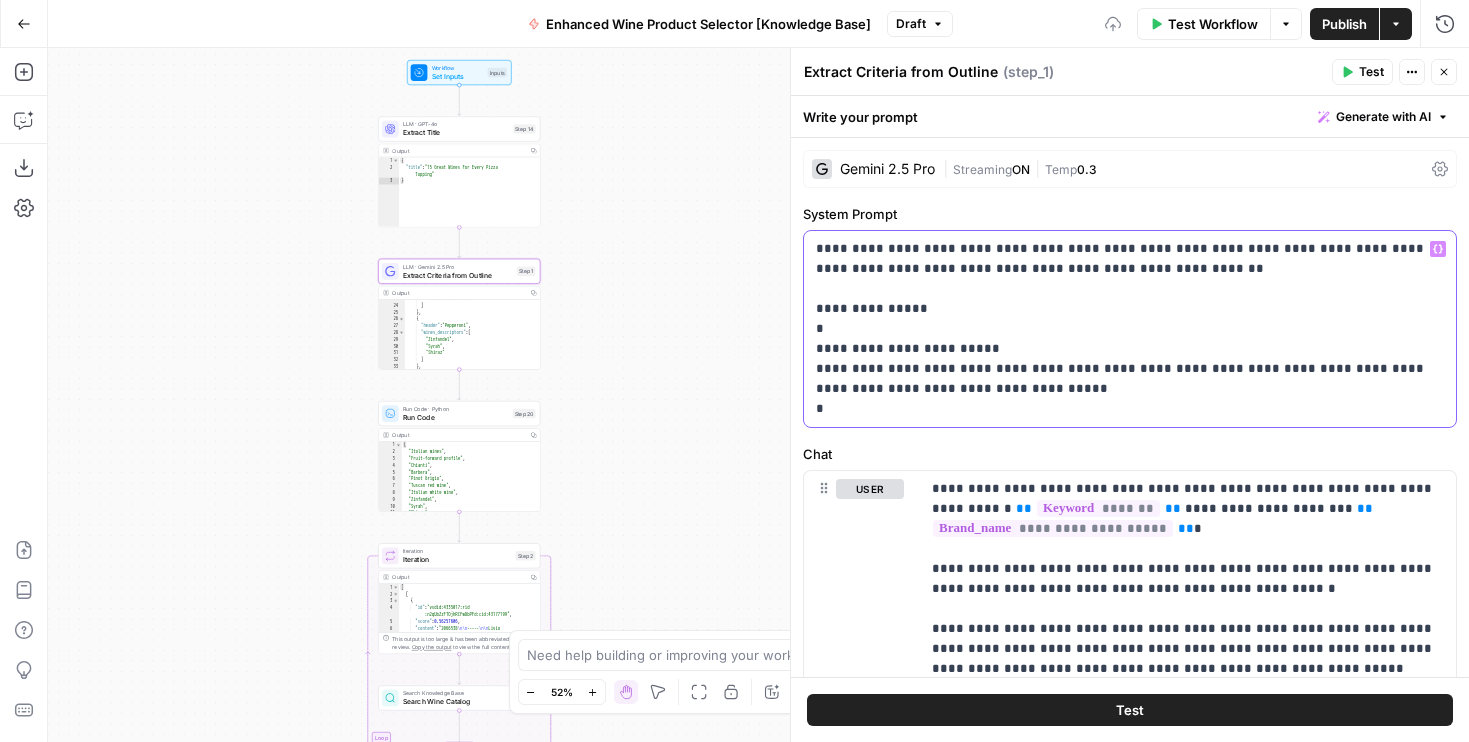 click on "**********" at bounding box center (1130, 329) 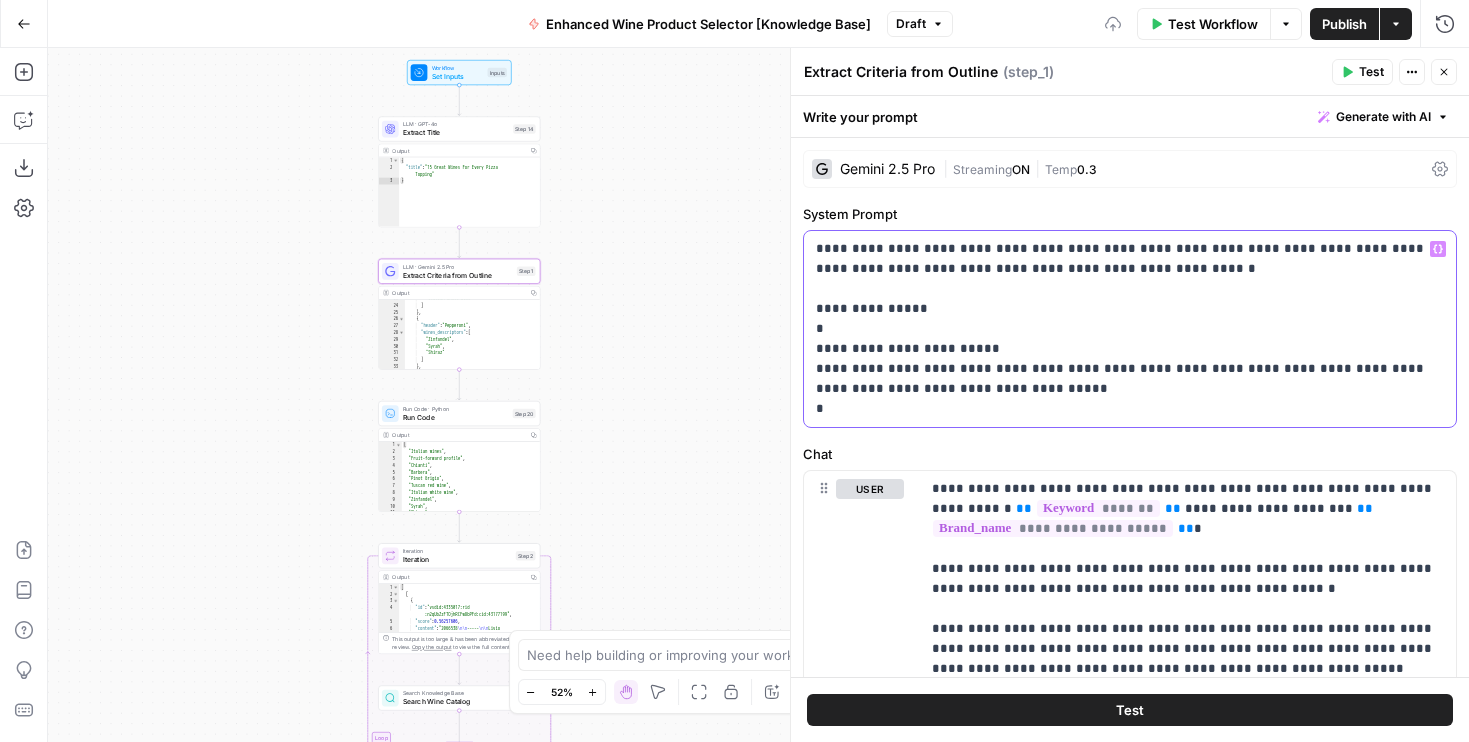 drag, startPoint x: 1103, startPoint y: 270, endPoint x: 790, endPoint y: 262, distance: 313.10223 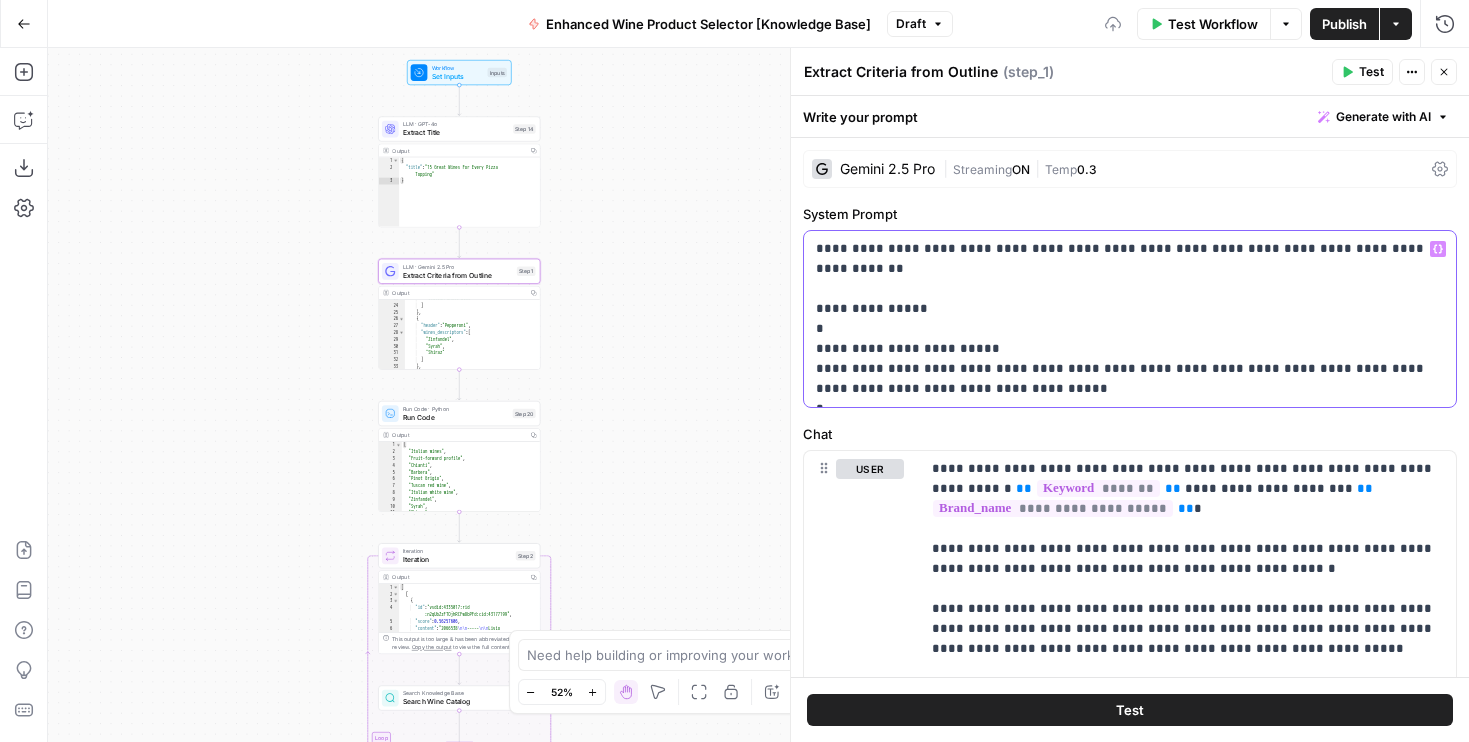 click on "**********" at bounding box center [1130, 319] 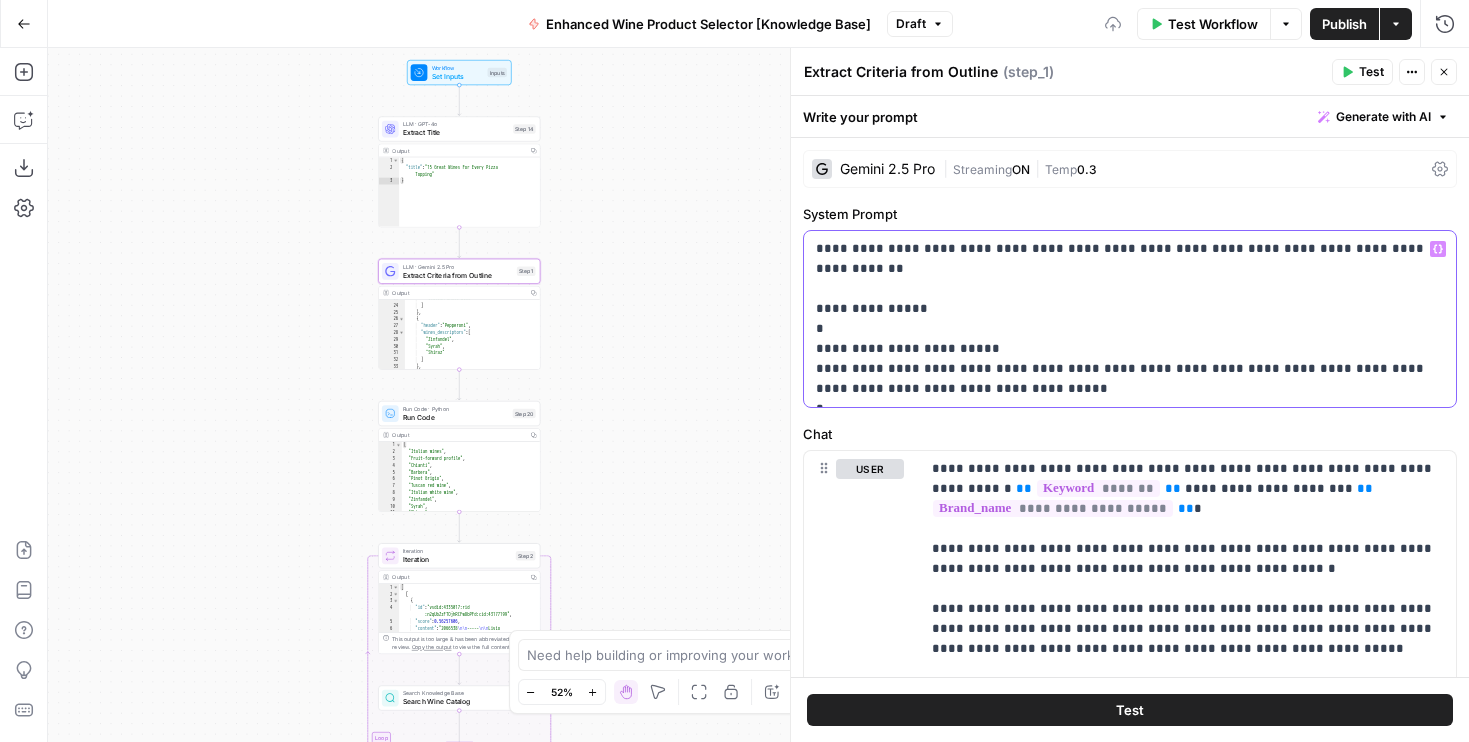 drag, startPoint x: 1036, startPoint y: 345, endPoint x: 837, endPoint y: 345, distance: 199 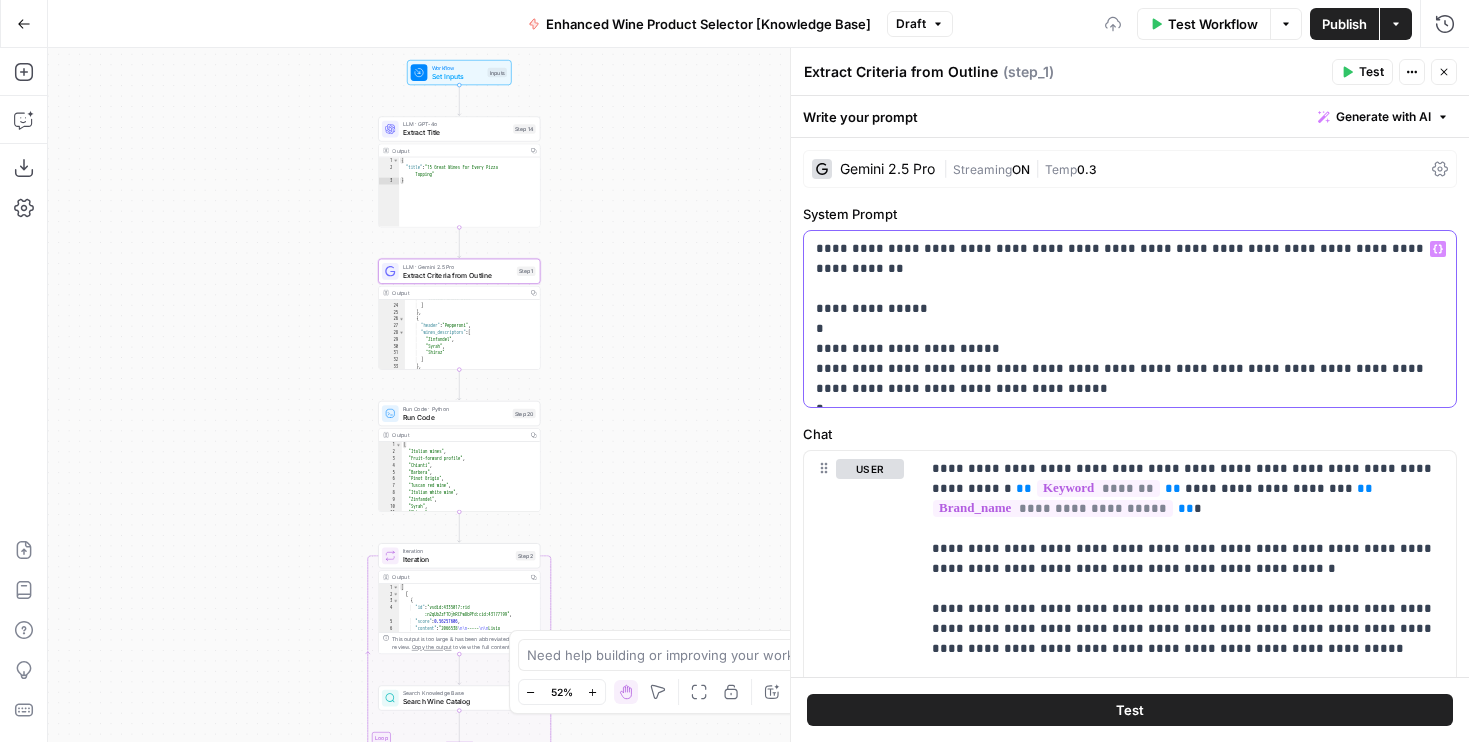 click on "**********" at bounding box center (1130, 319) 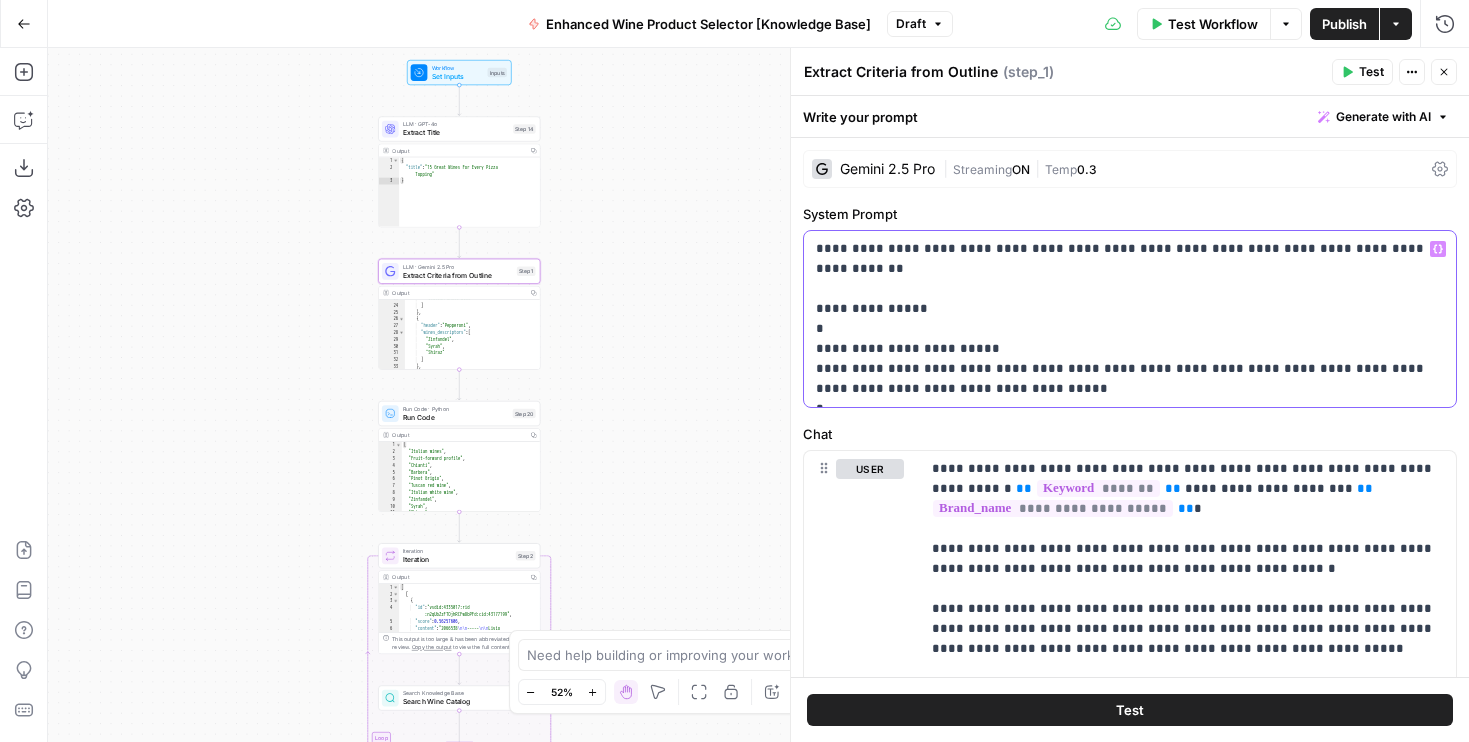 click on "**********" at bounding box center [1130, 319] 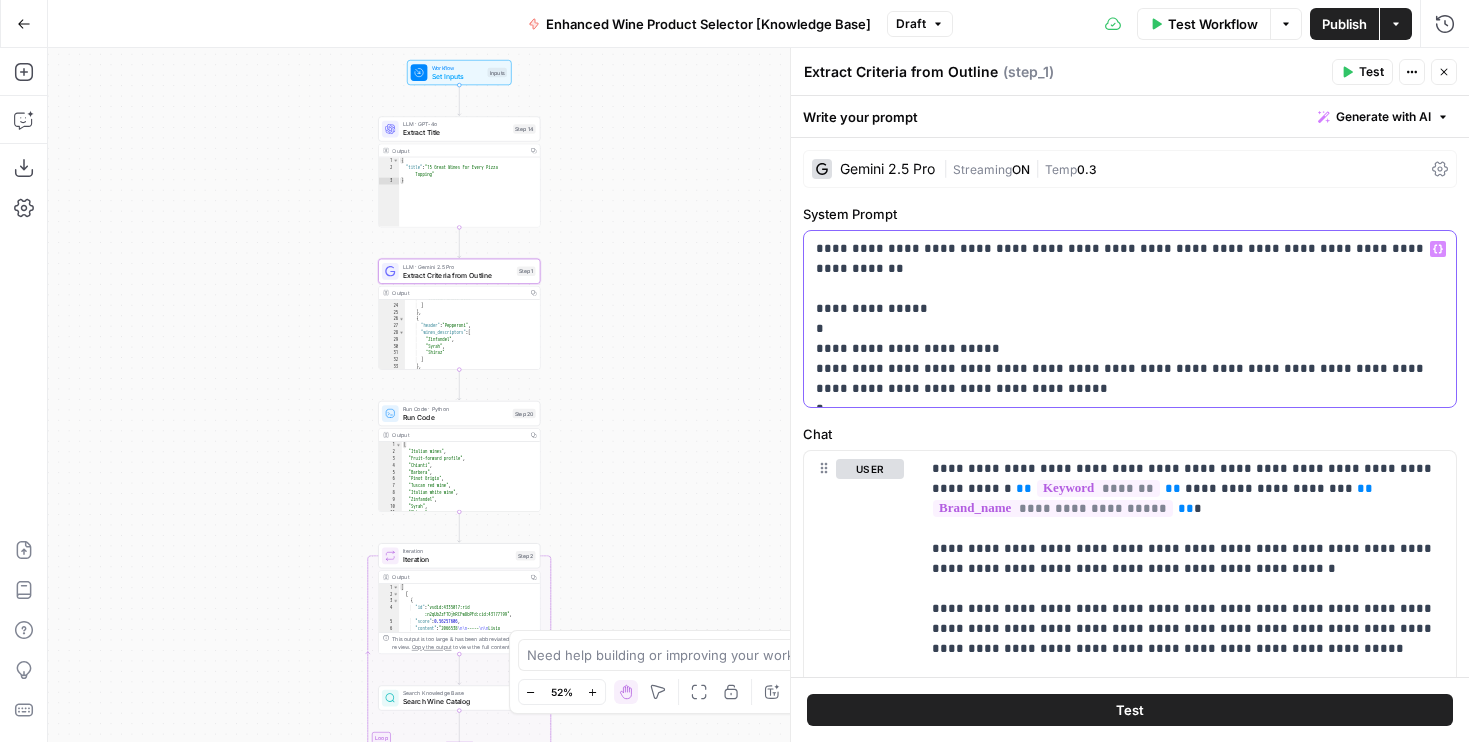 drag, startPoint x: 1007, startPoint y: 333, endPoint x: 661, endPoint y: 333, distance: 346 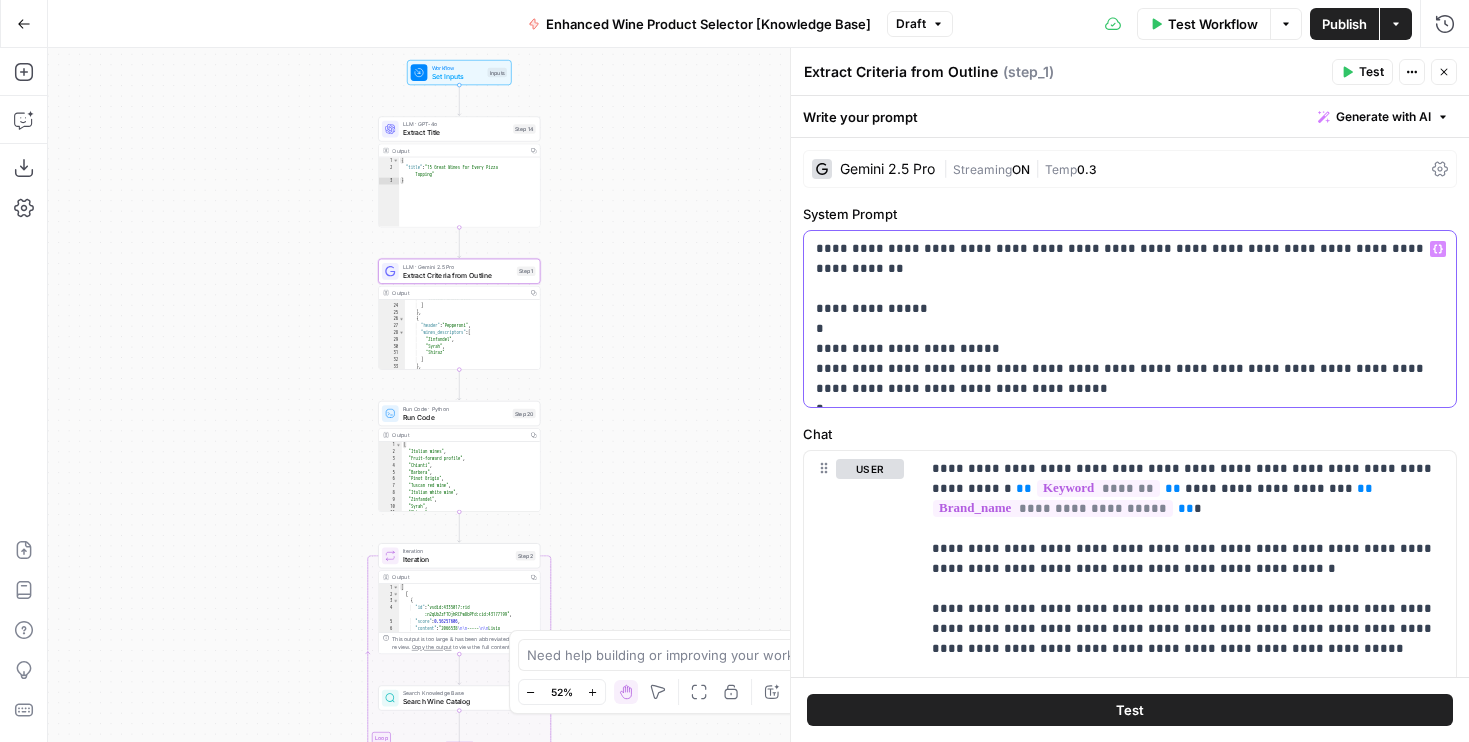 click on "**********" at bounding box center (1130, 319) 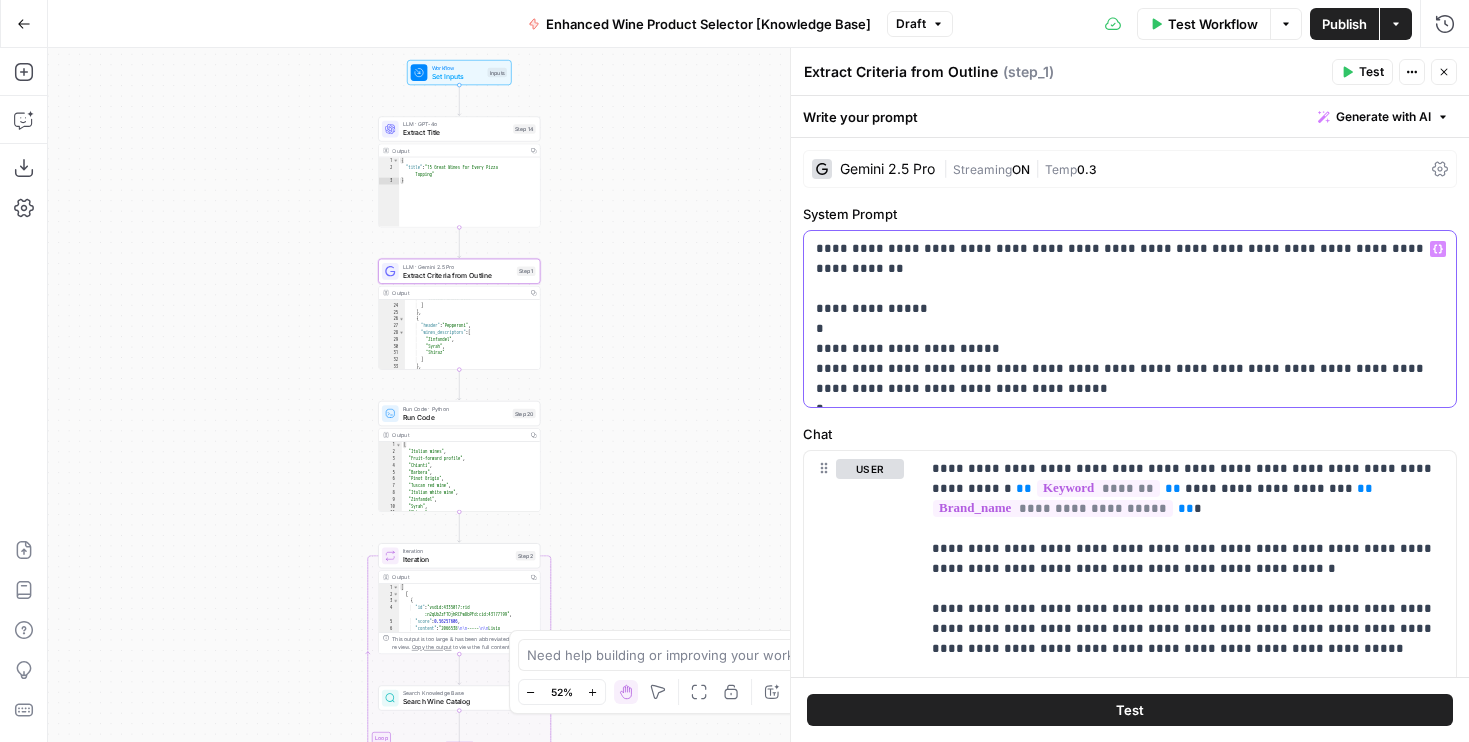 drag, startPoint x: 1027, startPoint y: 323, endPoint x: 811, endPoint y: 323, distance: 216 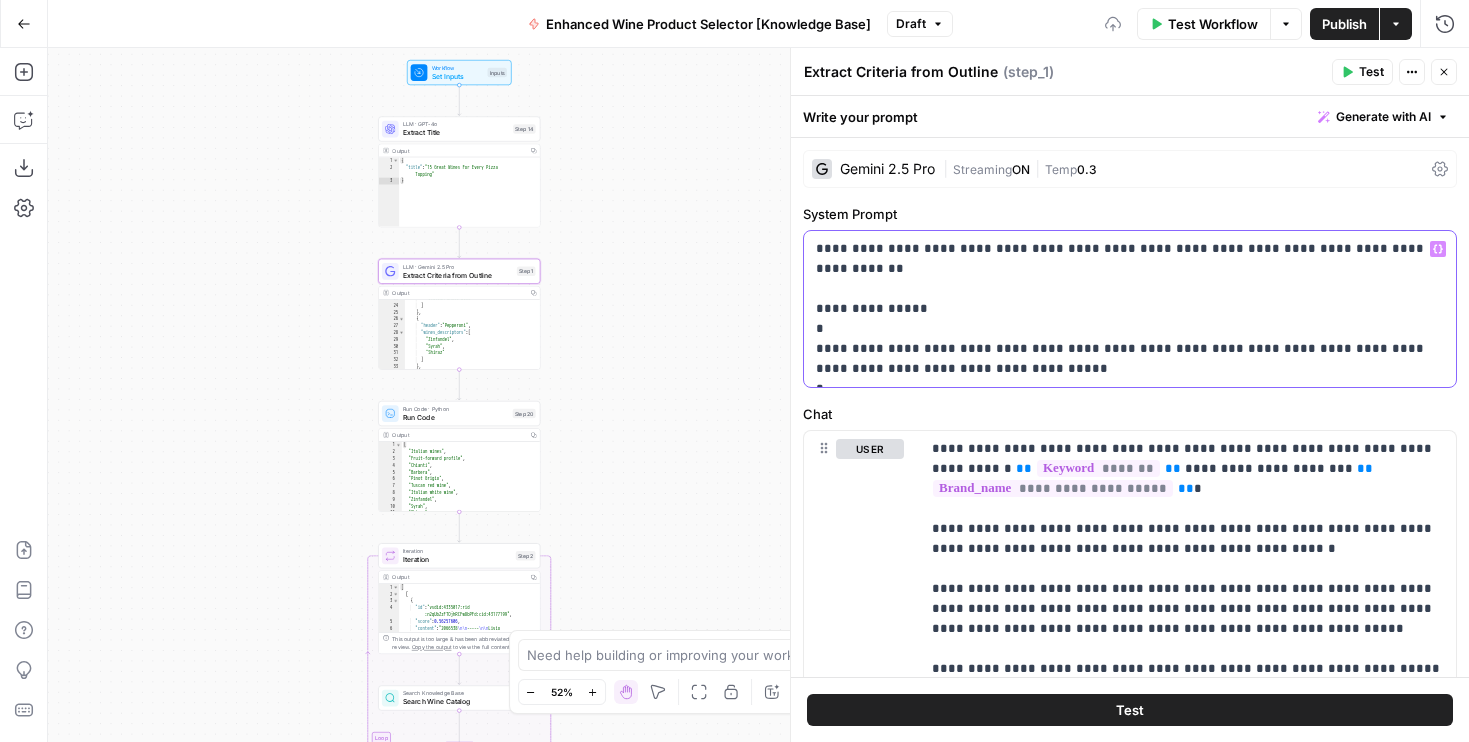 click on "**********" at bounding box center (1130, 309) 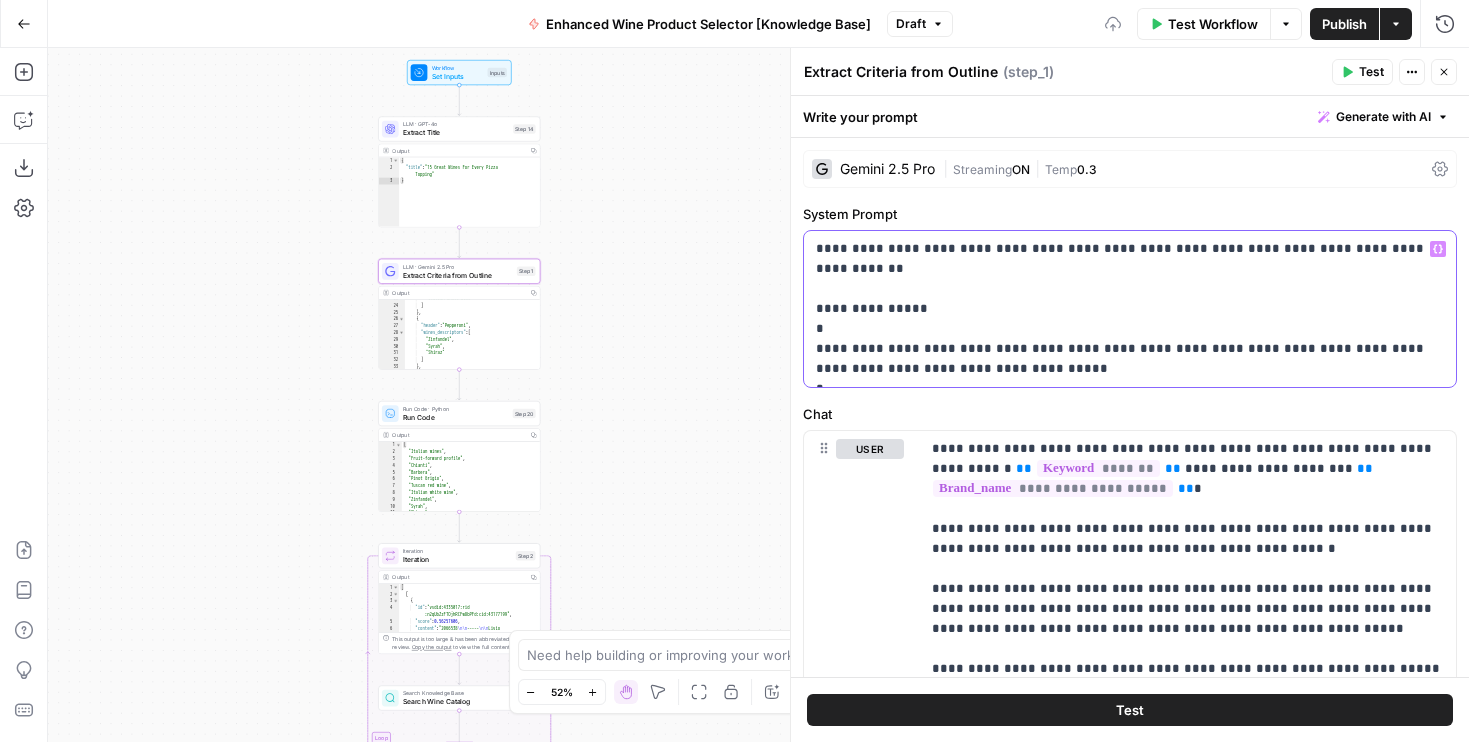 click on "**********" at bounding box center [1130, 309] 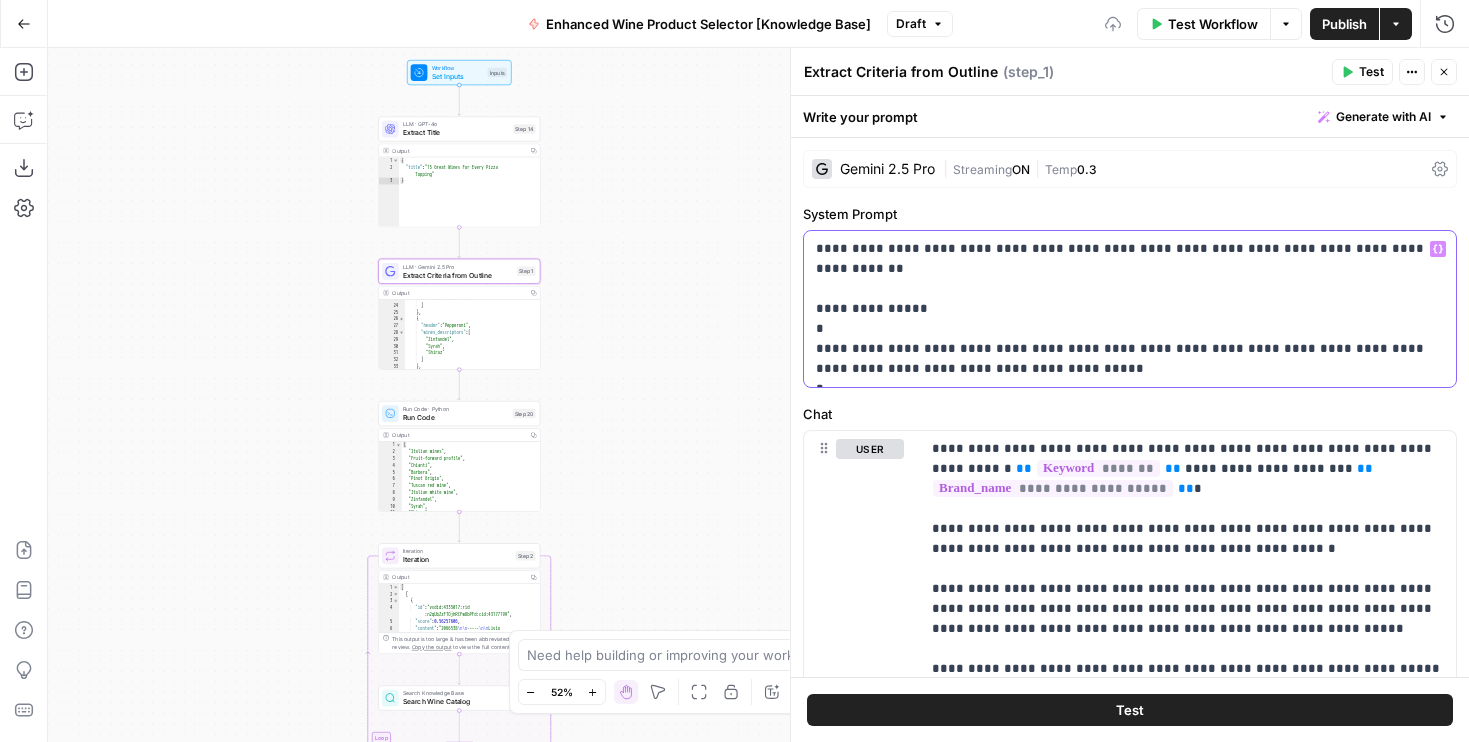 click on "**********" at bounding box center [1130, 309] 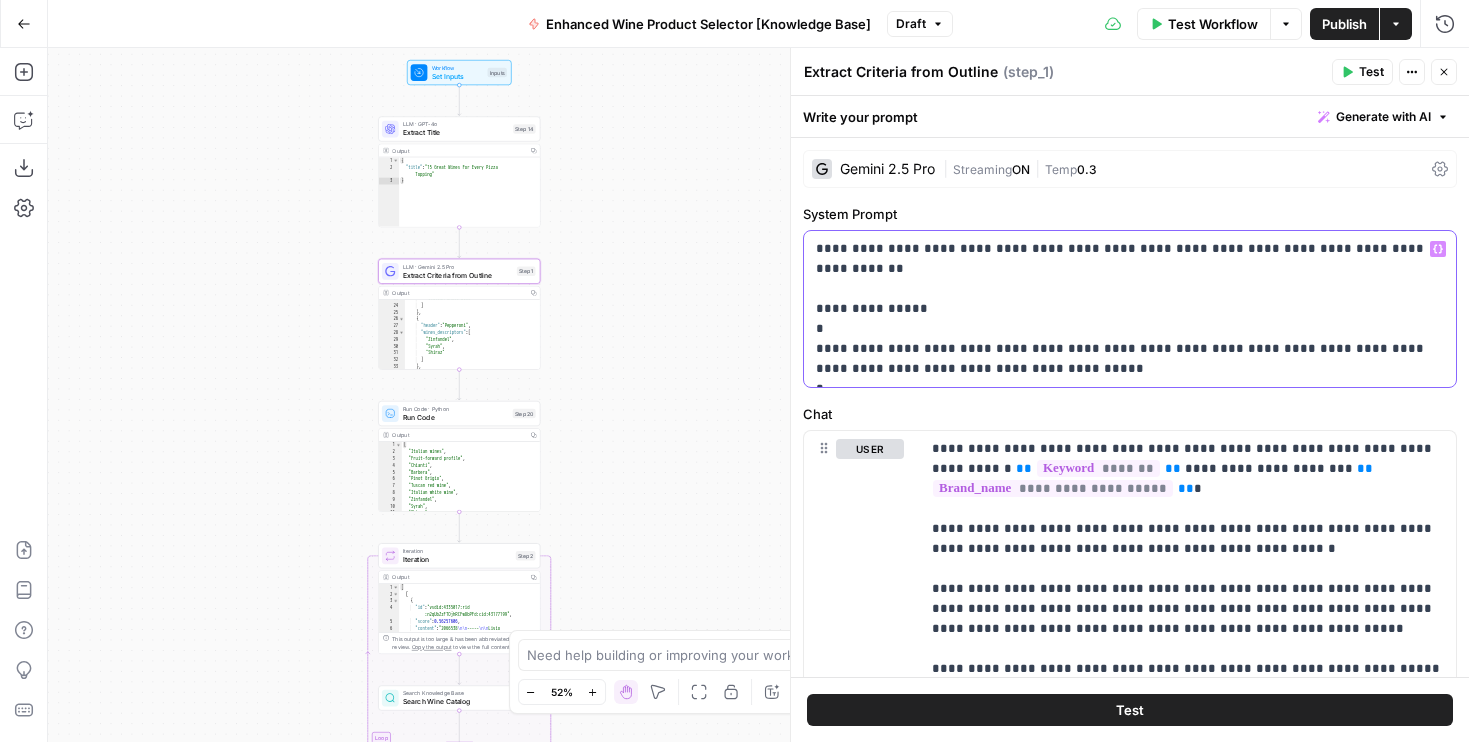 click on "**********" at bounding box center (1130, 309) 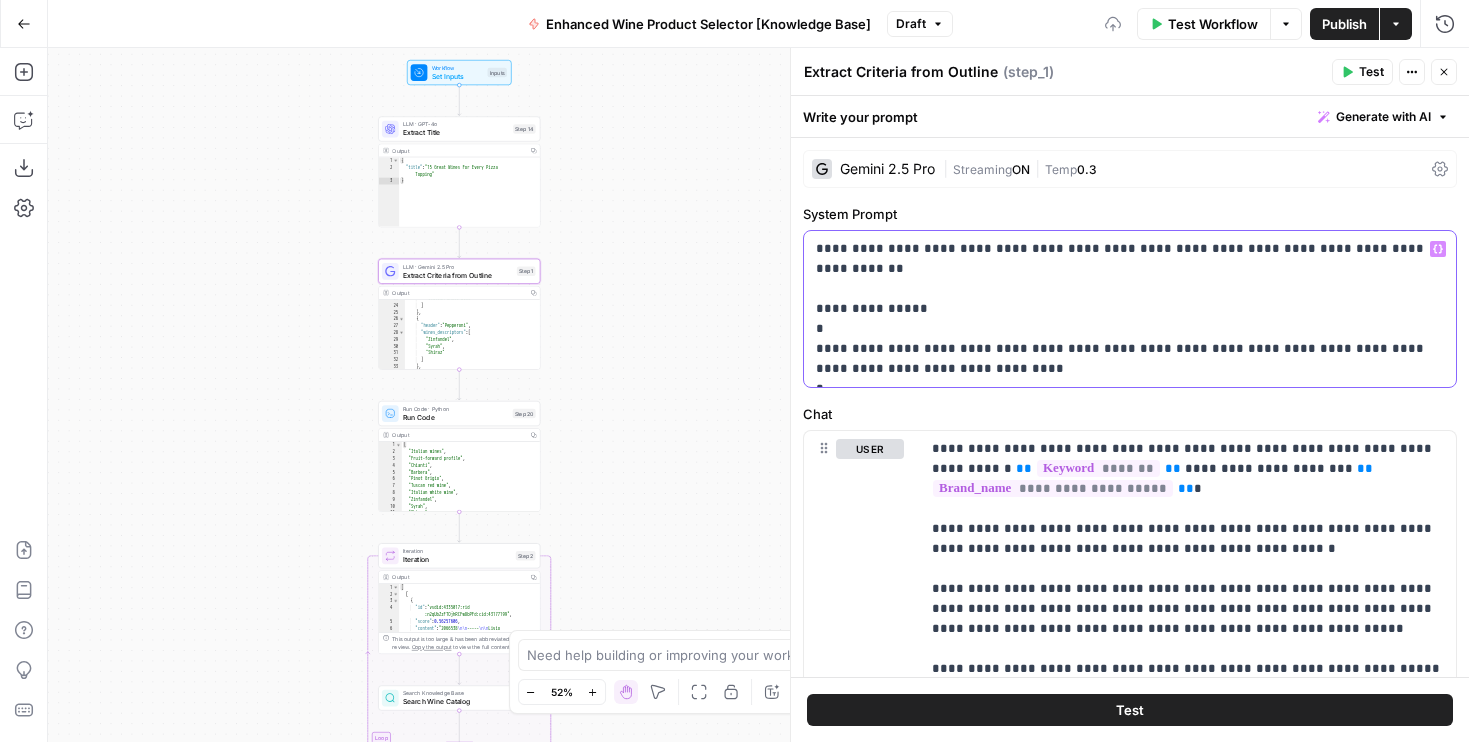 click on "**********" at bounding box center [1130, 309] 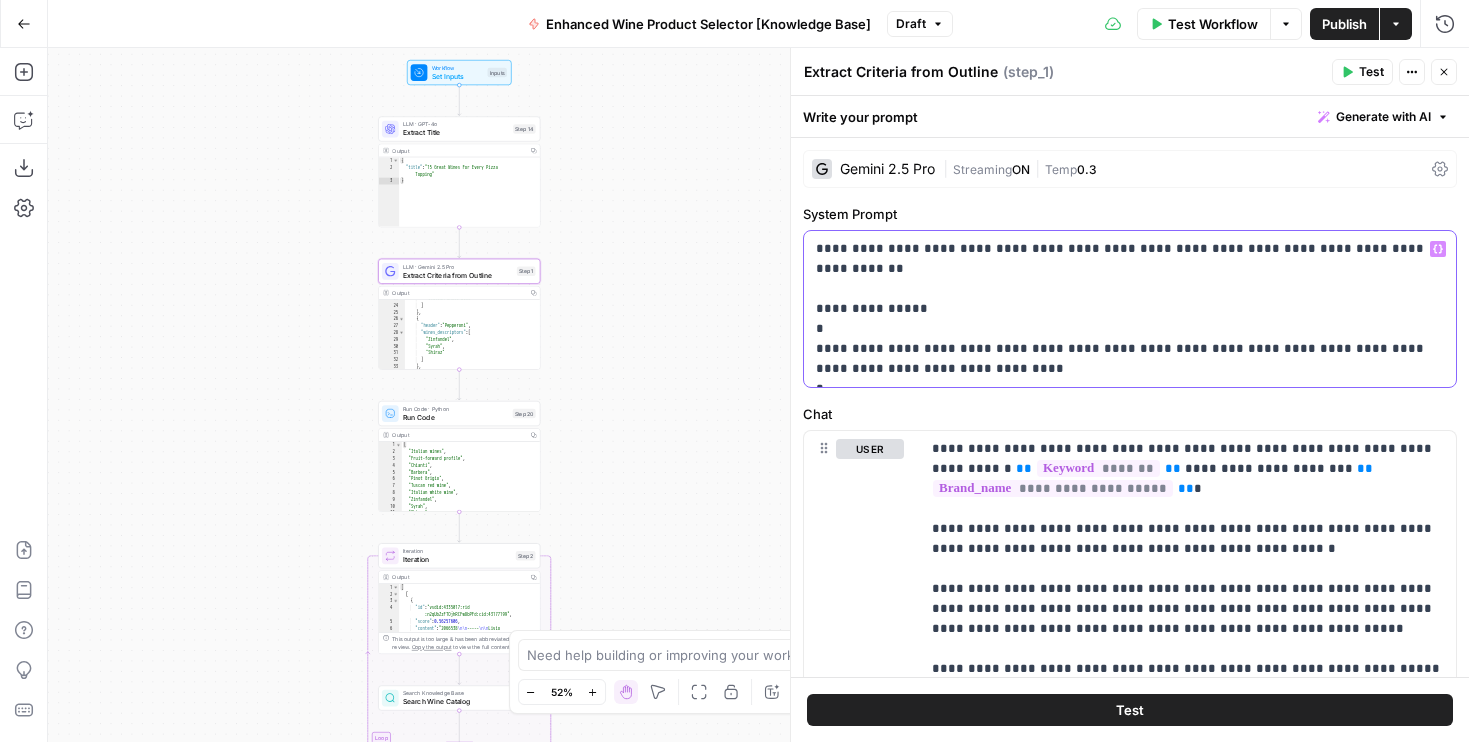 click on "**********" at bounding box center (1130, 309) 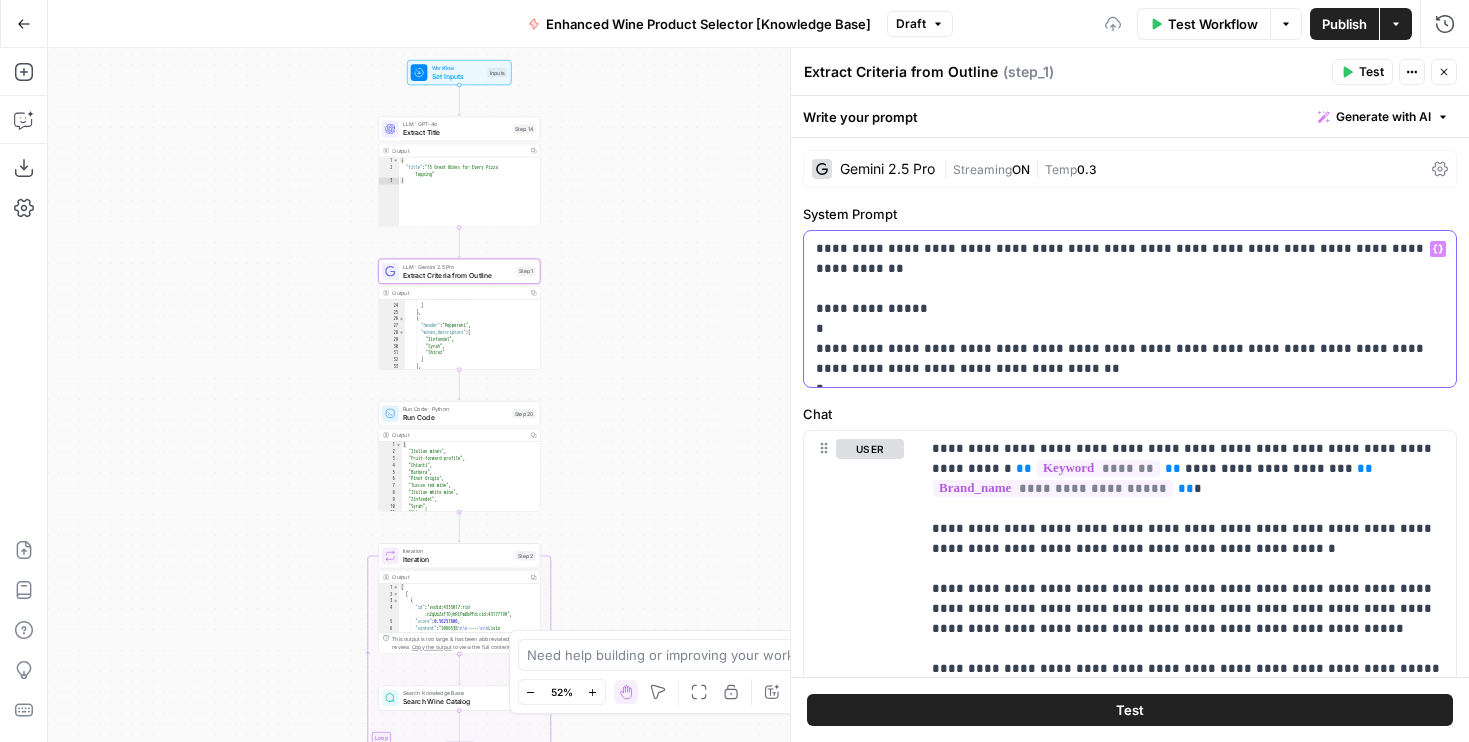 click on "**********" at bounding box center [1130, 309] 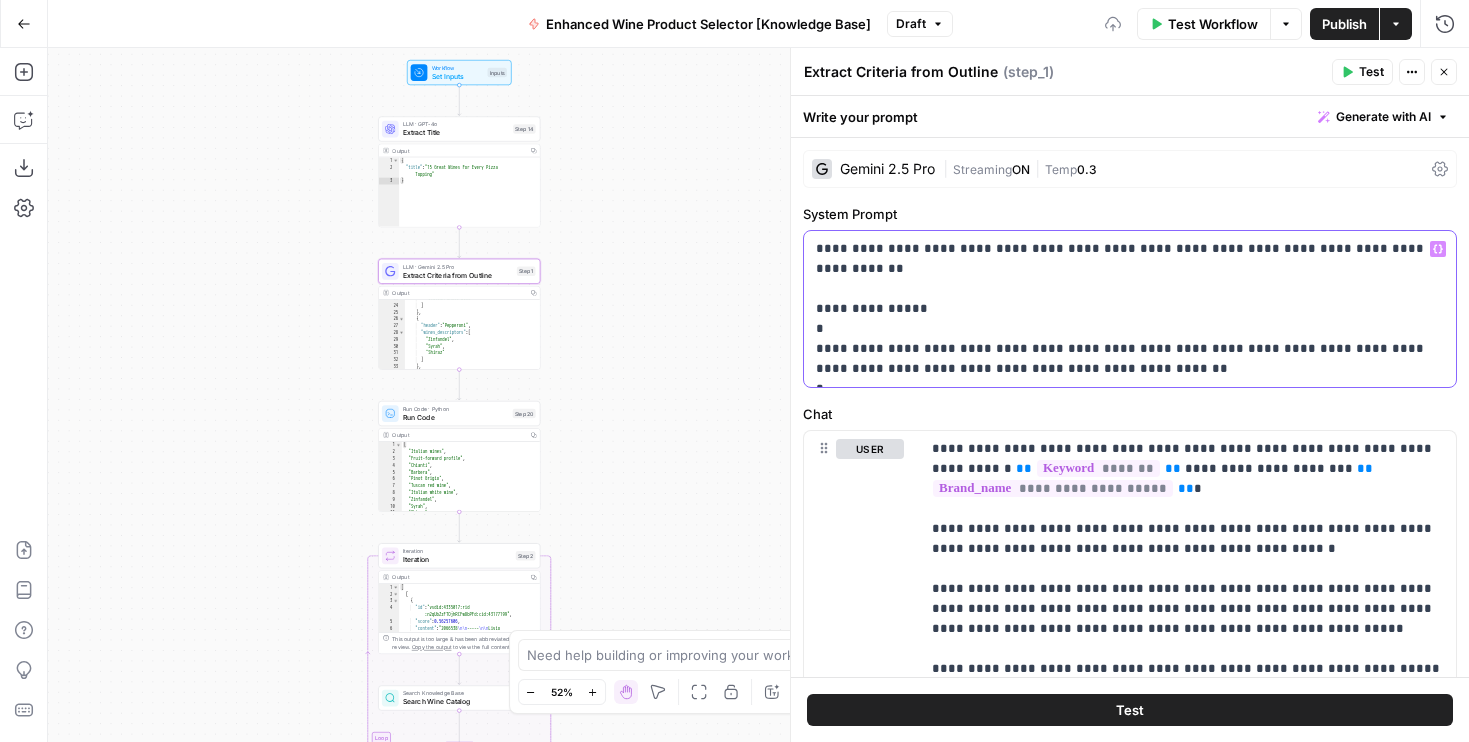 click on "**********" at bounding box center (1130, 309) 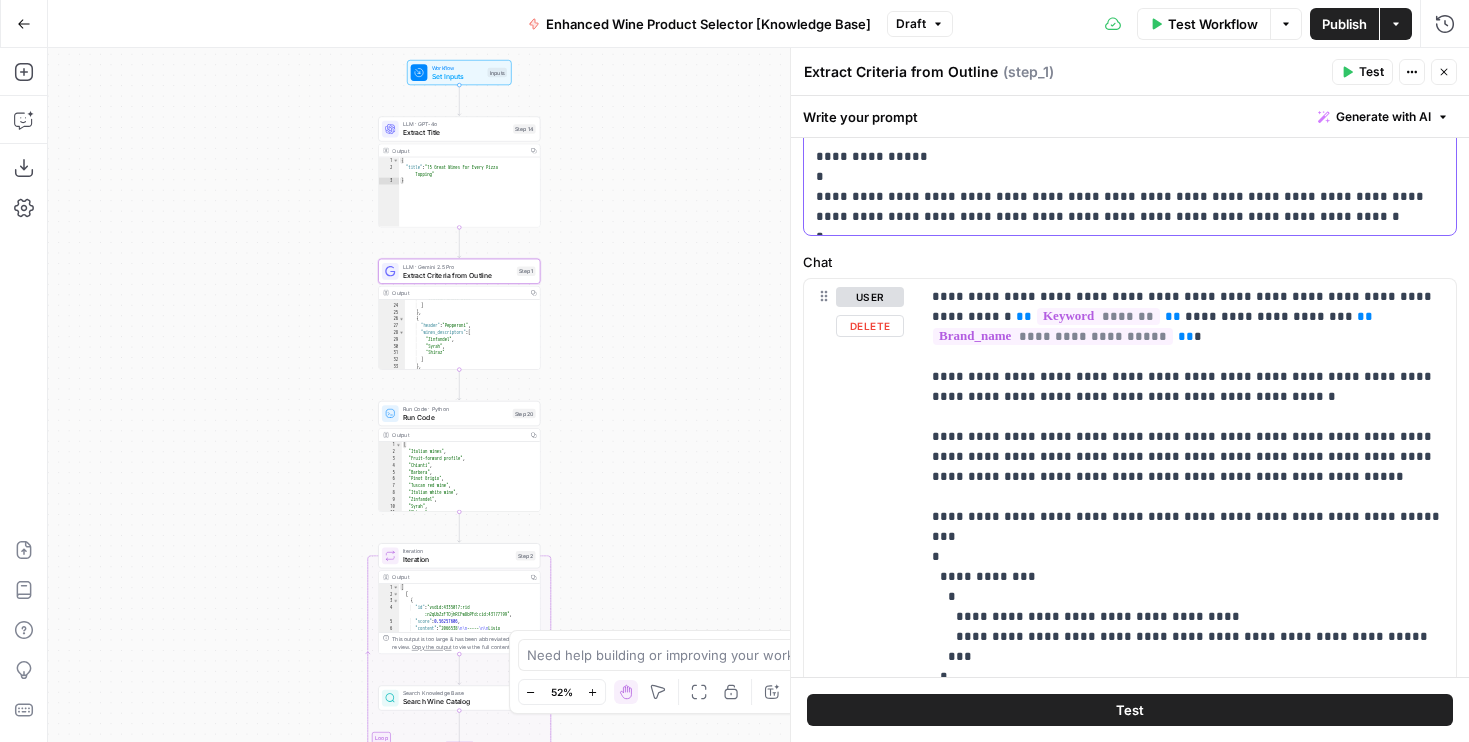 scroll, scrollTop: 192, scrollLeft: 0, axis: vertical 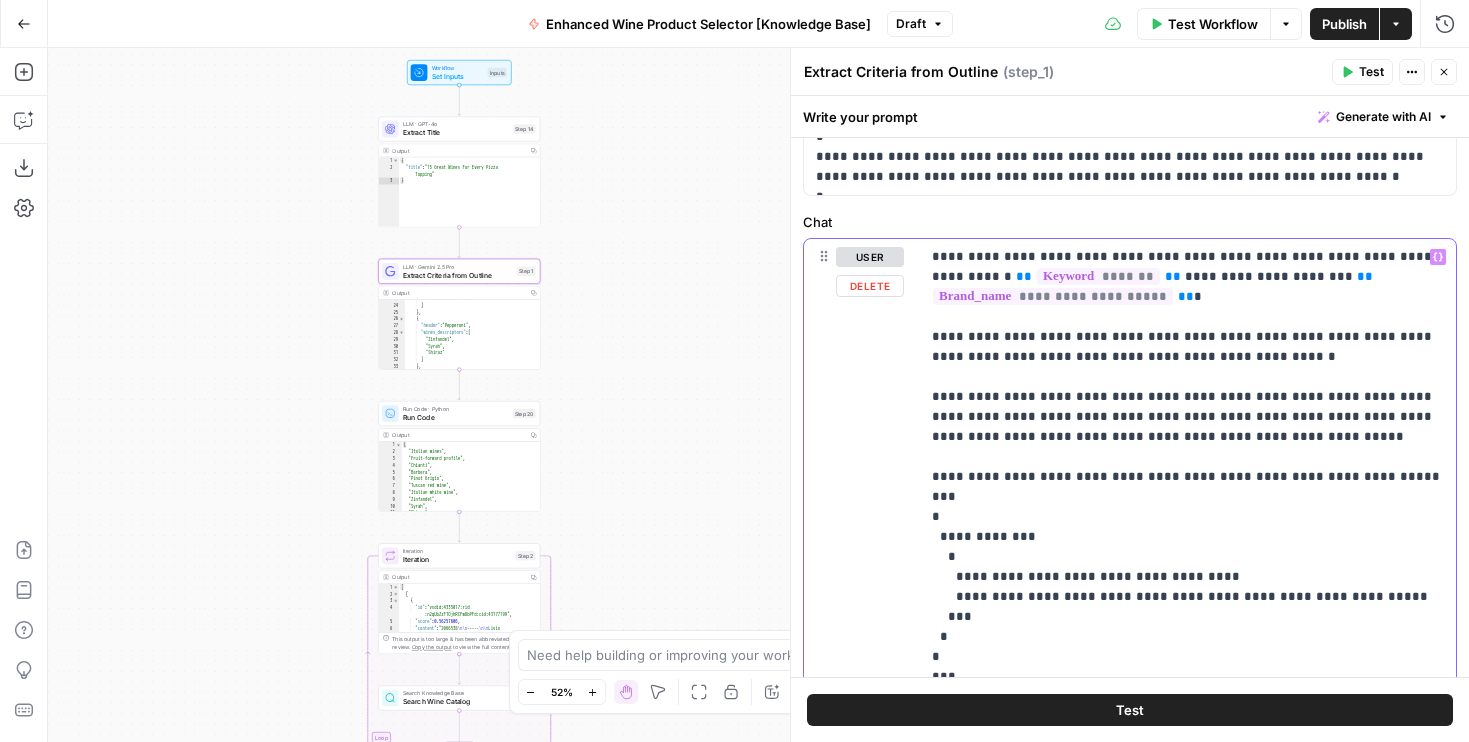 click on "**********" at bounding box center [1188, 547] 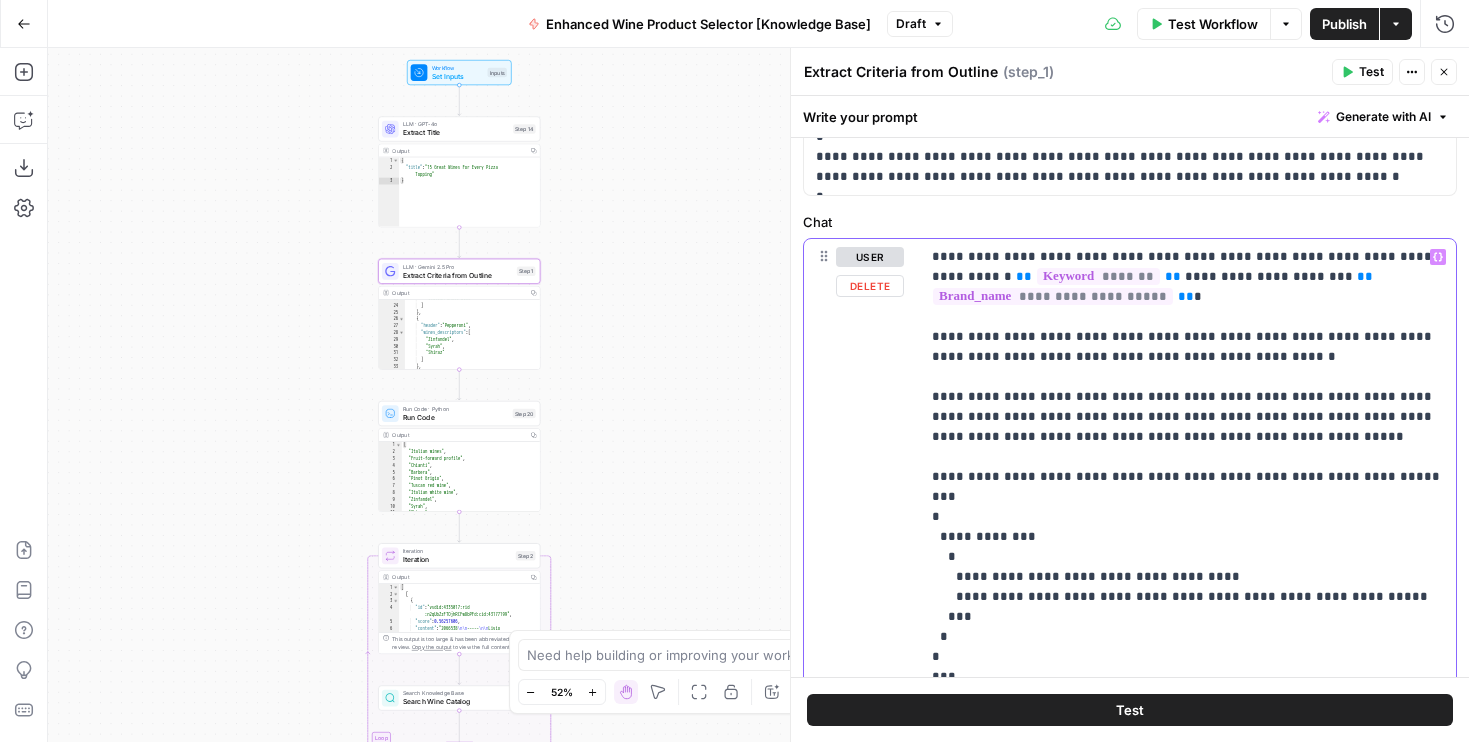 scroll, scrollTop: 151, scrollLeft: 0, axis: vertical 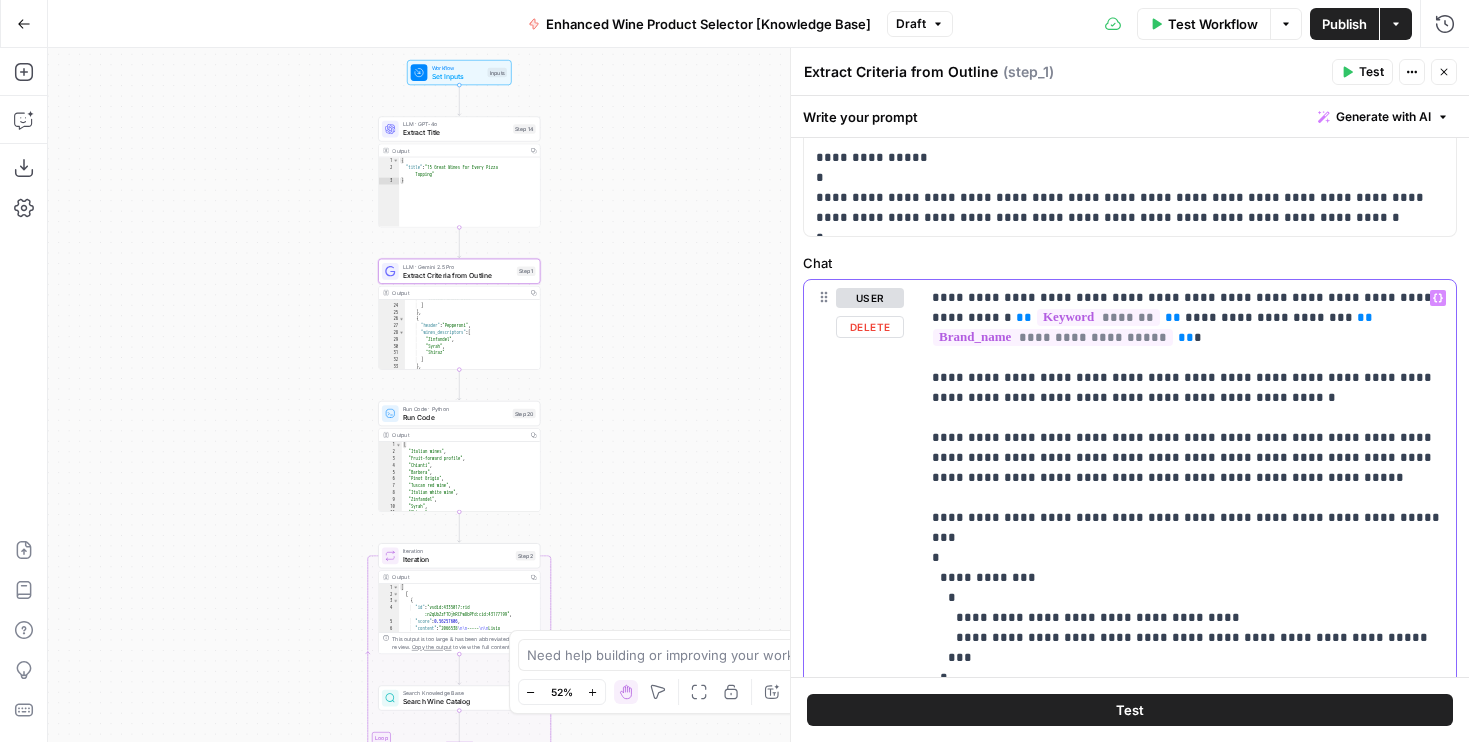 click on "**********" at bounding box center [1188, 588] 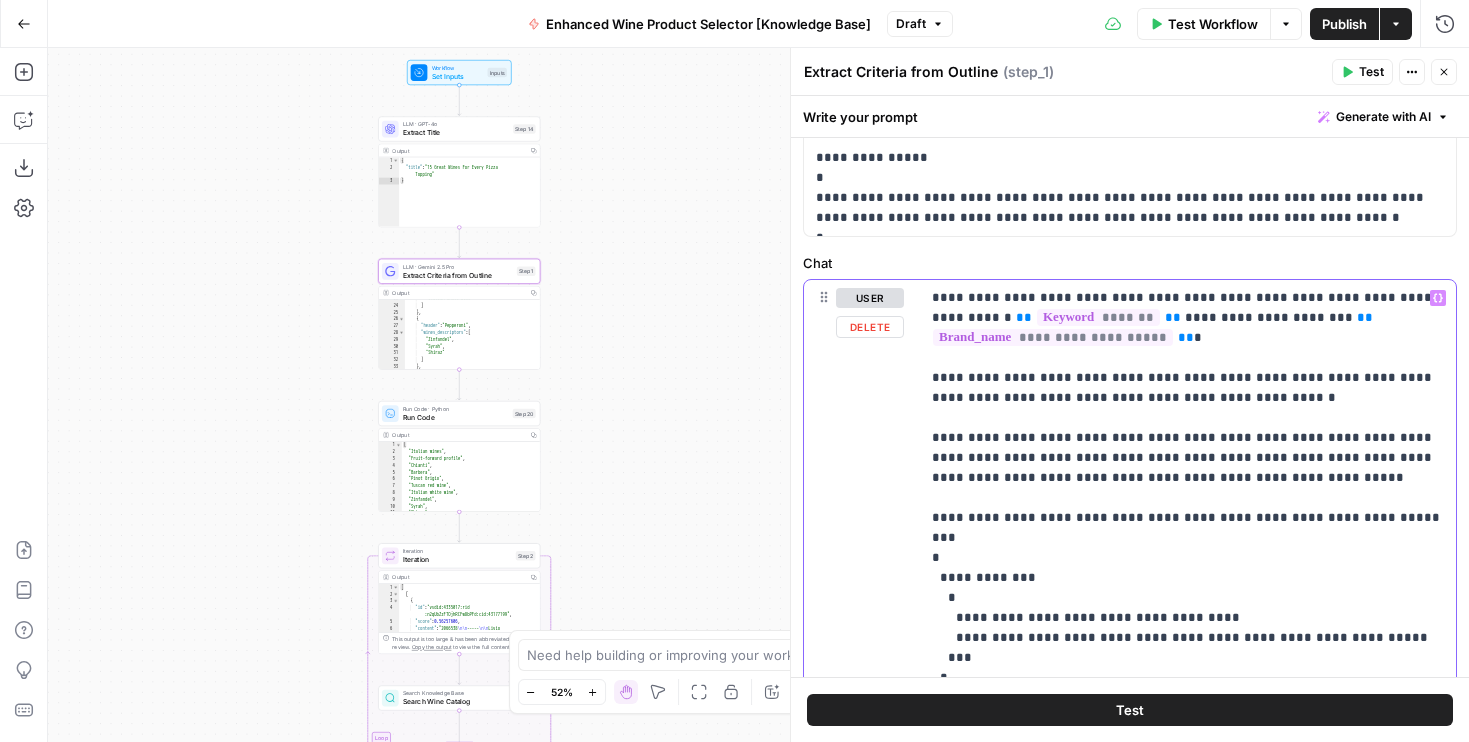 type 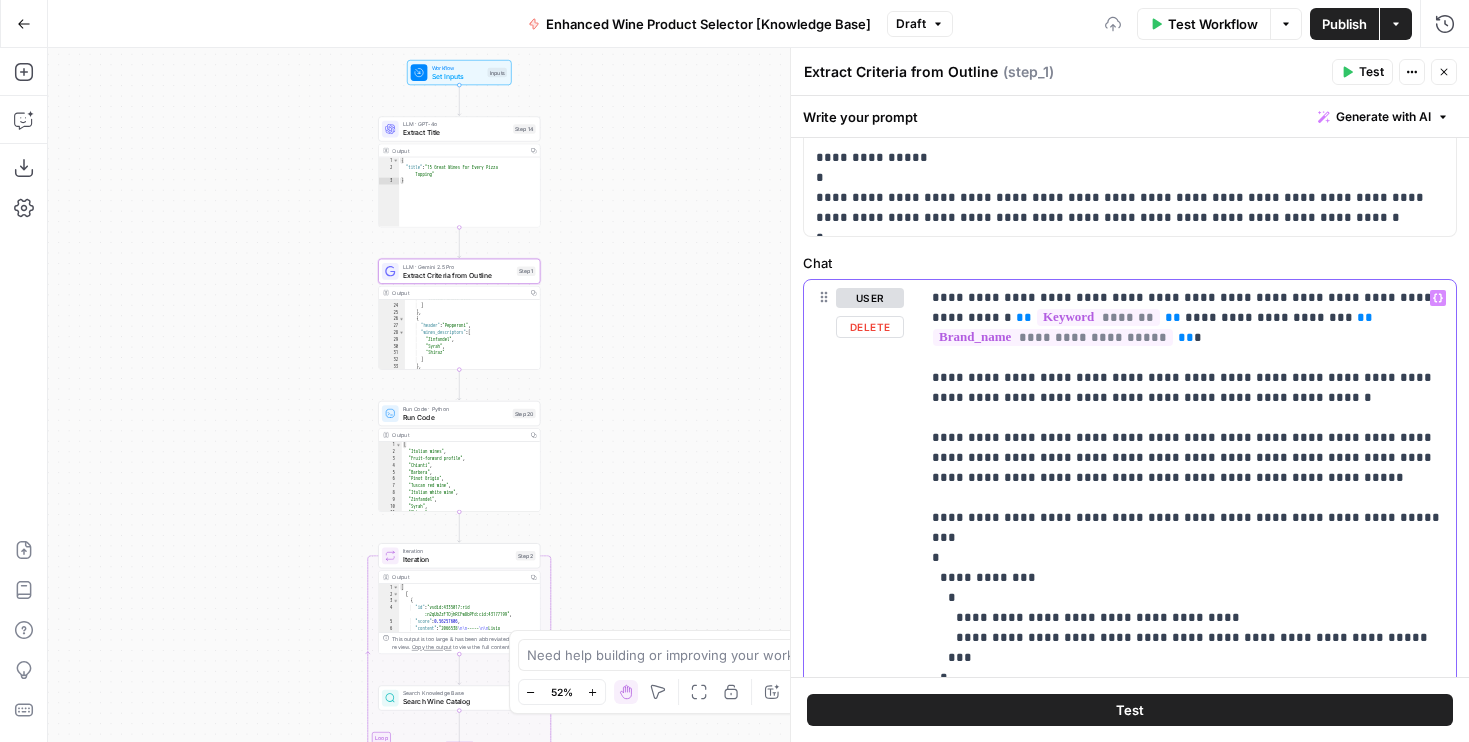 click on "**********" at bounding box center (1188, 588) 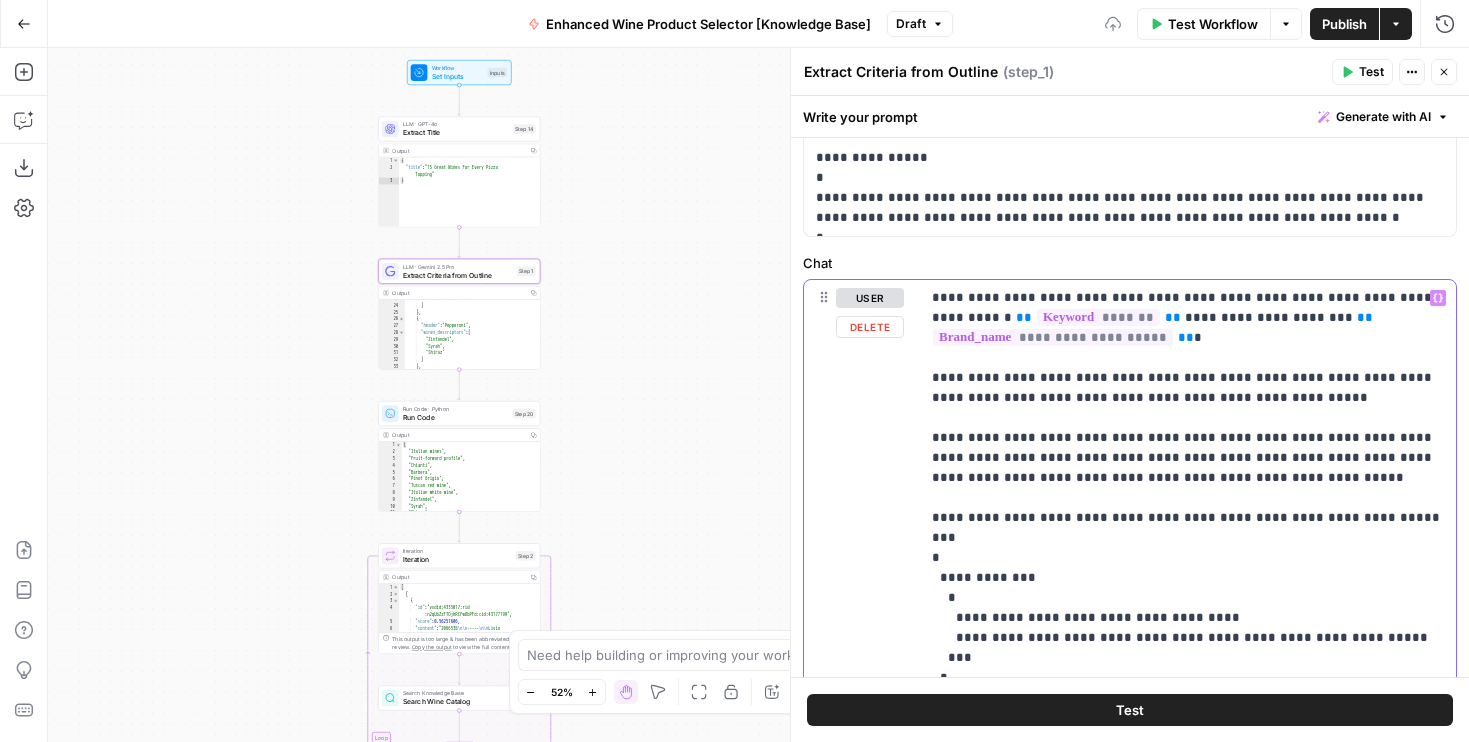 click on "**********" at bounding box center [1188, 588] 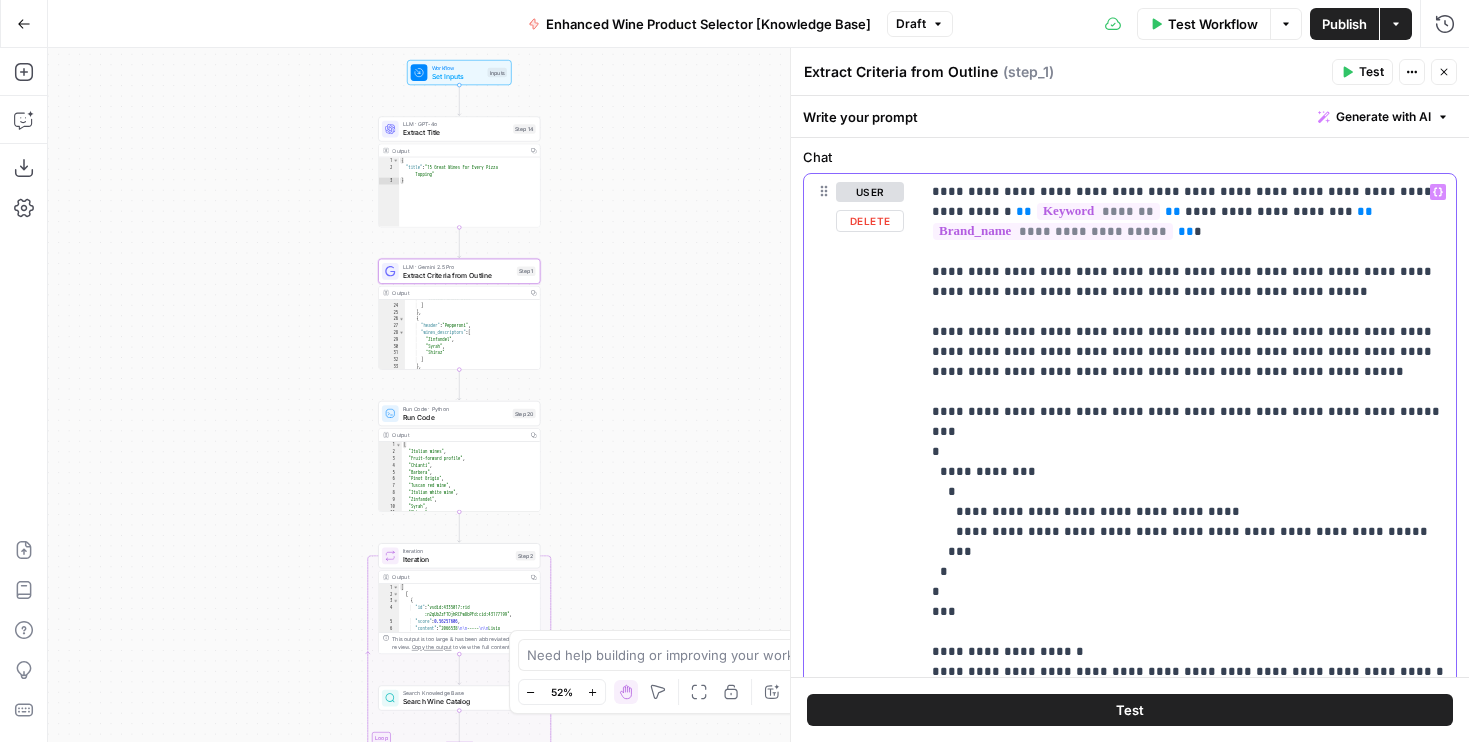 scroll, scrollTop: 314, scrollLeft: 0, axis: vertical 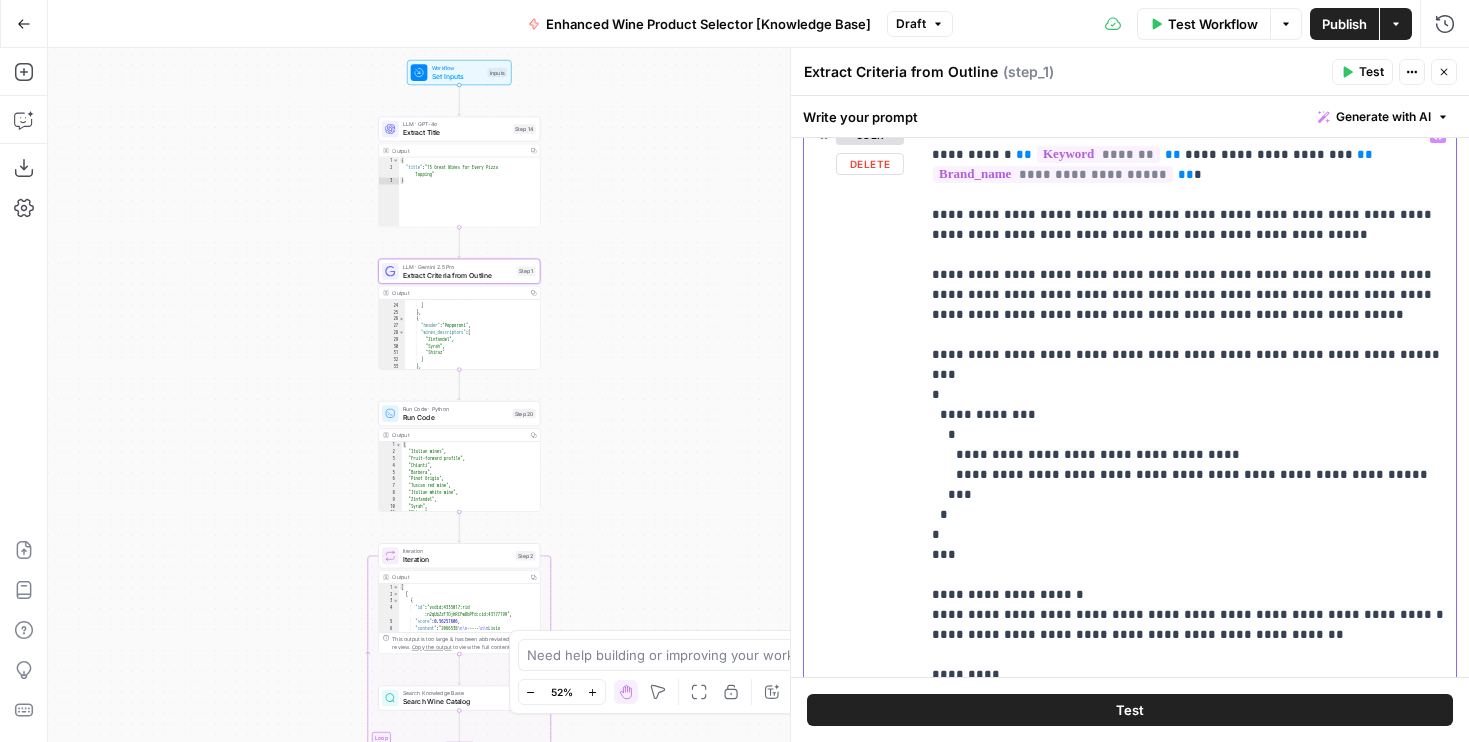 drag, startPoint x: 1082, startPoint y: 477, endPoint x: 1396, endPoint y: 476, distance: 314.0016 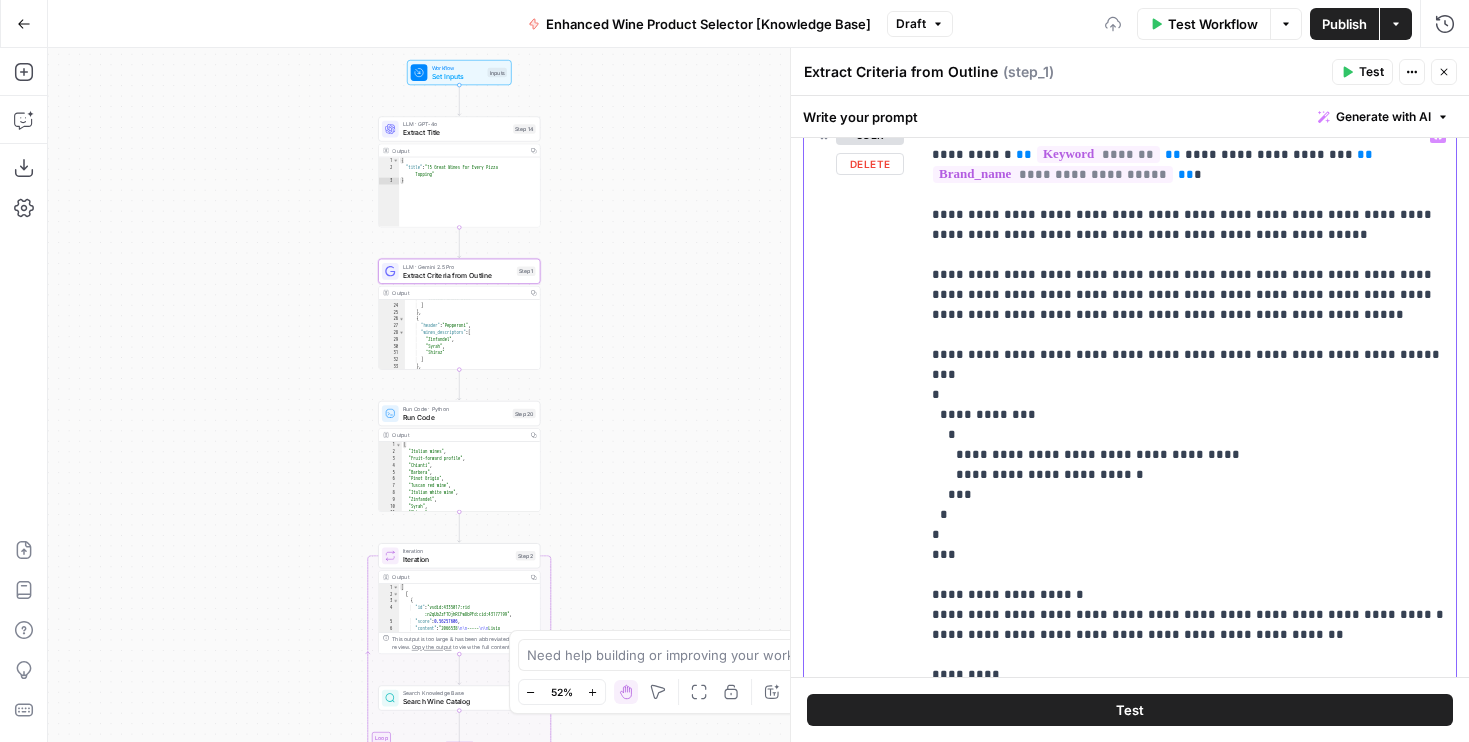 scroll, scrollTop: 350, scrollLeft: 0, axis: vertical 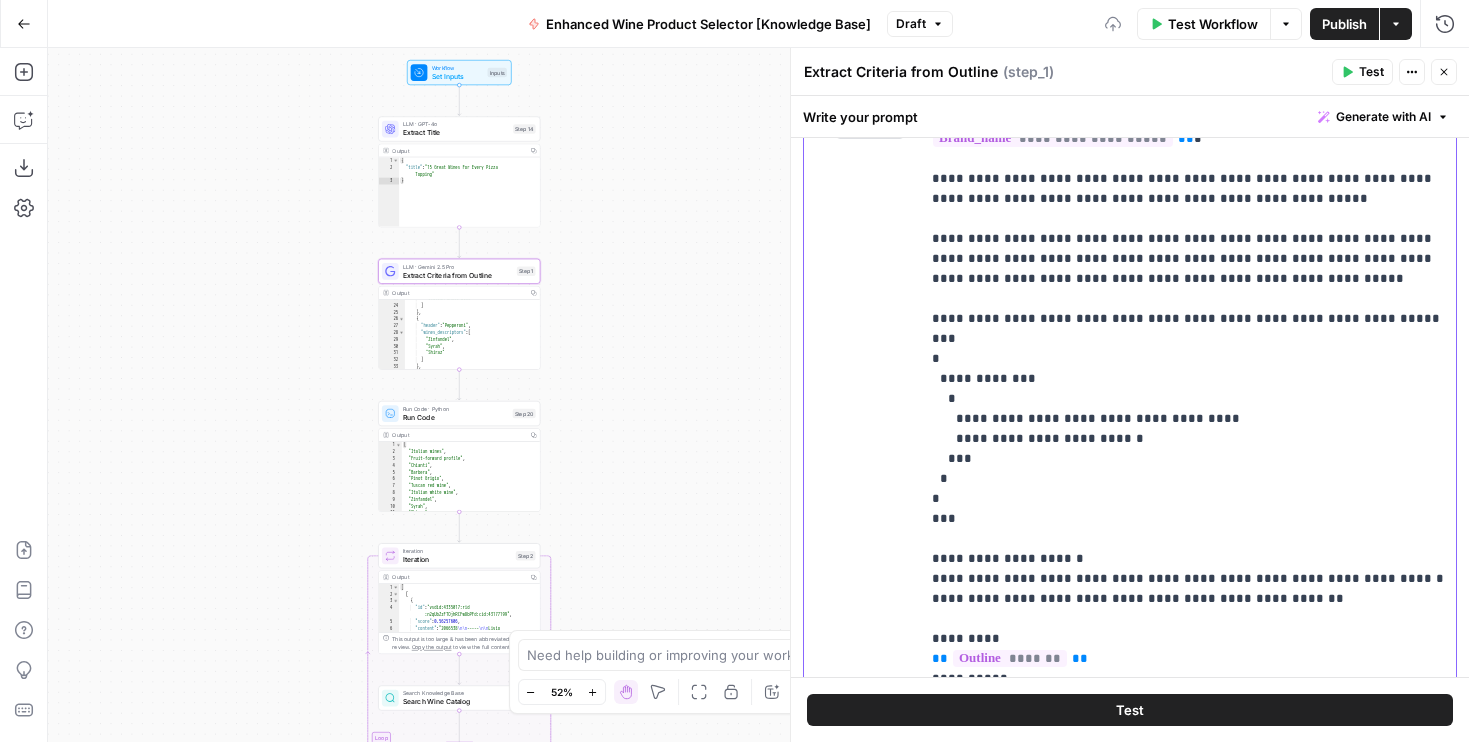 click on "**********" at bounding box center (1188, 389) 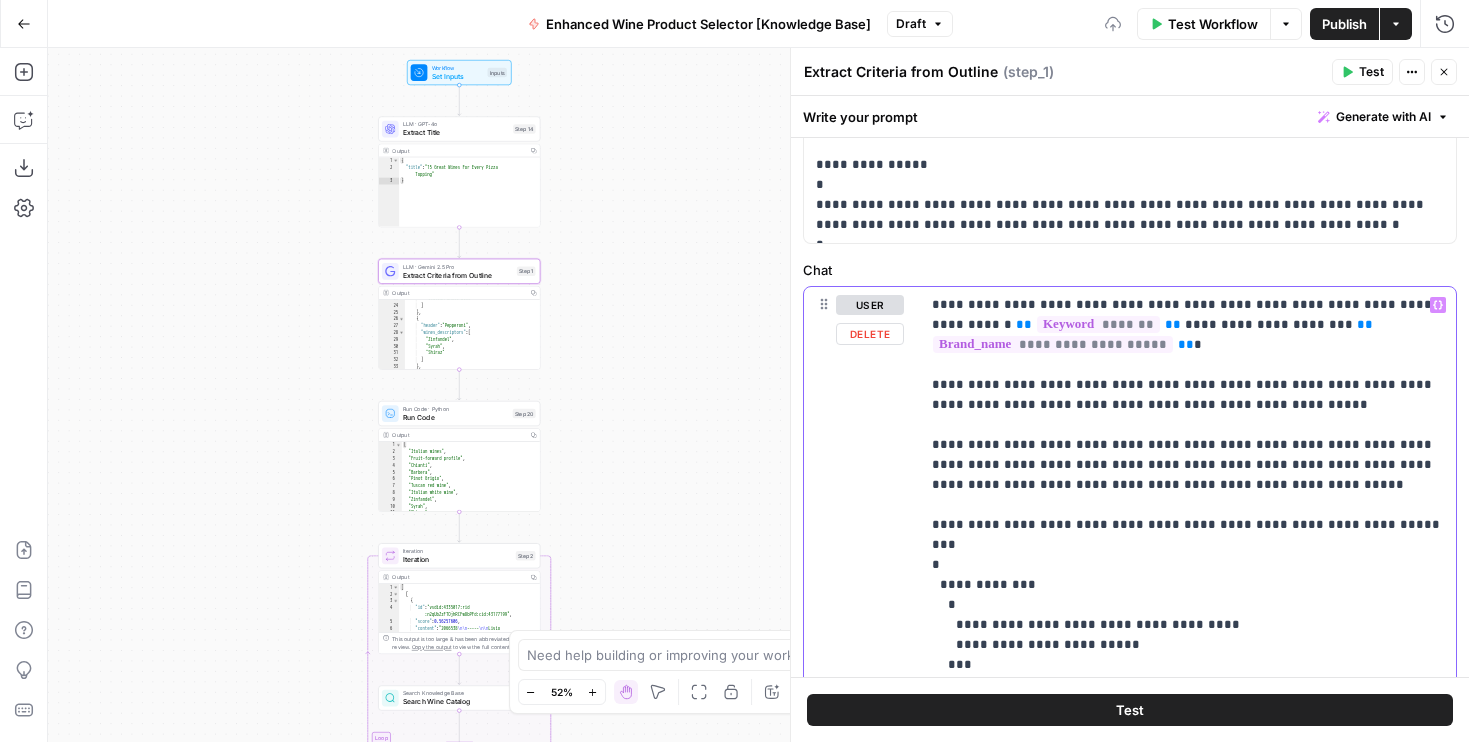 scroll, scrollTop: 123, scrollLeft: 0, axis: vertical 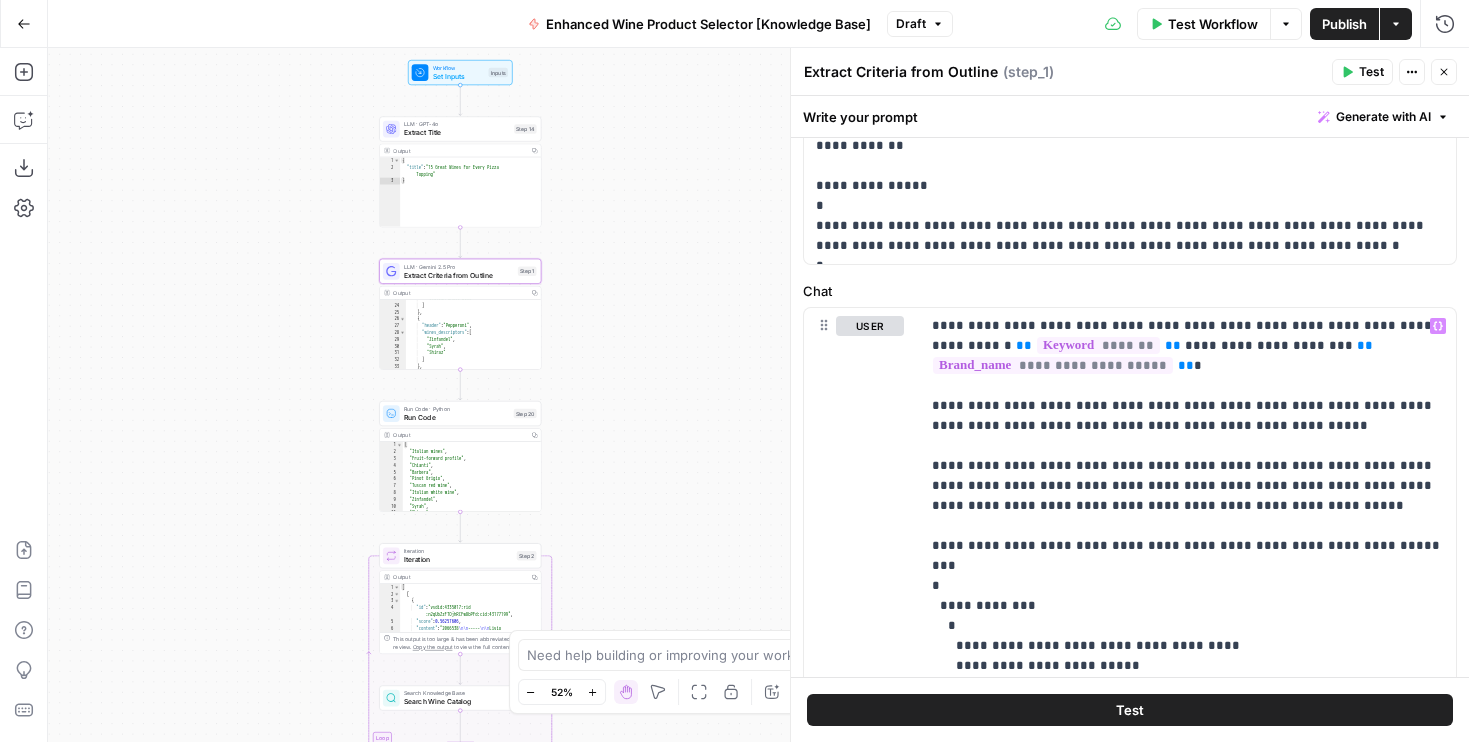 drag, startPoint x: 601, startPoint y: 132, endPoint x: 656, endPoint y: 231, distance: 113.25193 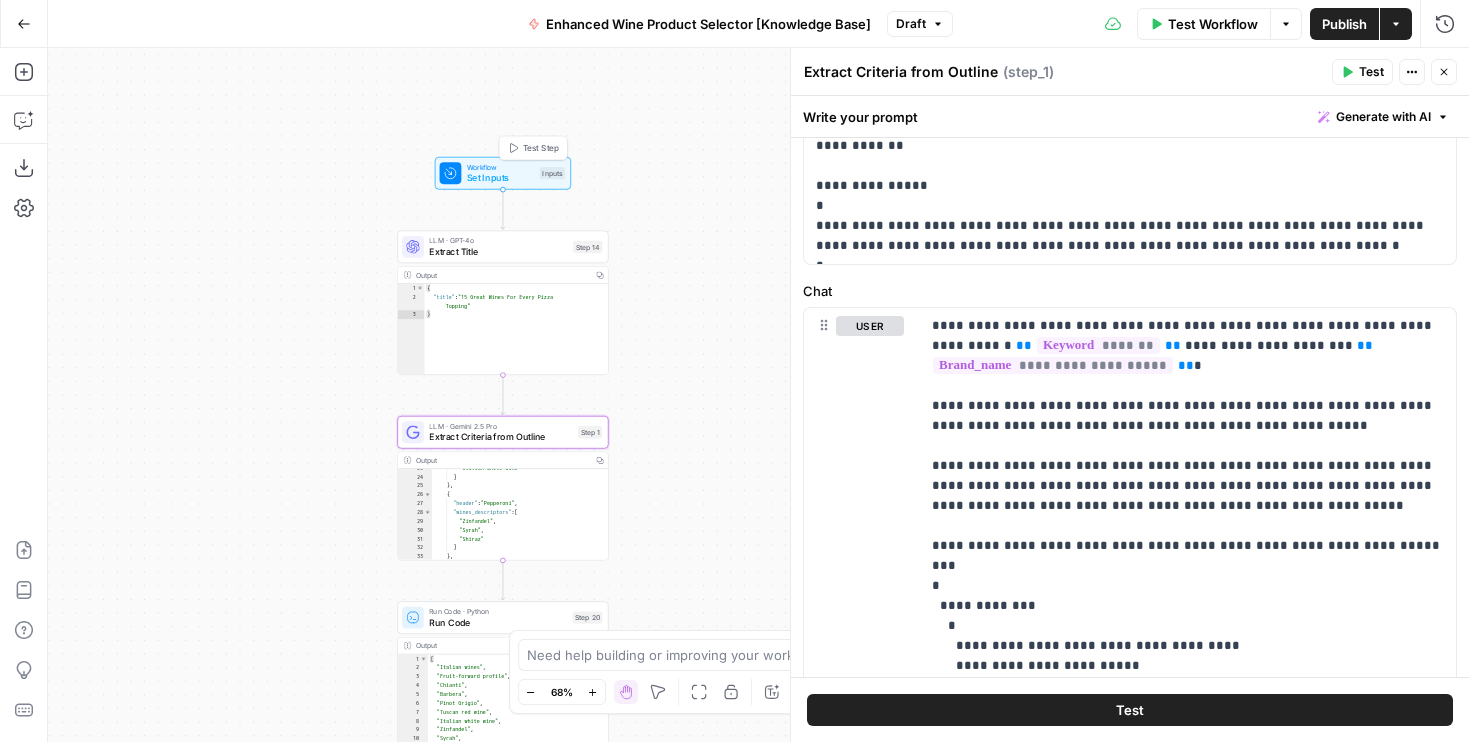 click on "Test Step" at bounding box center (541, 148) 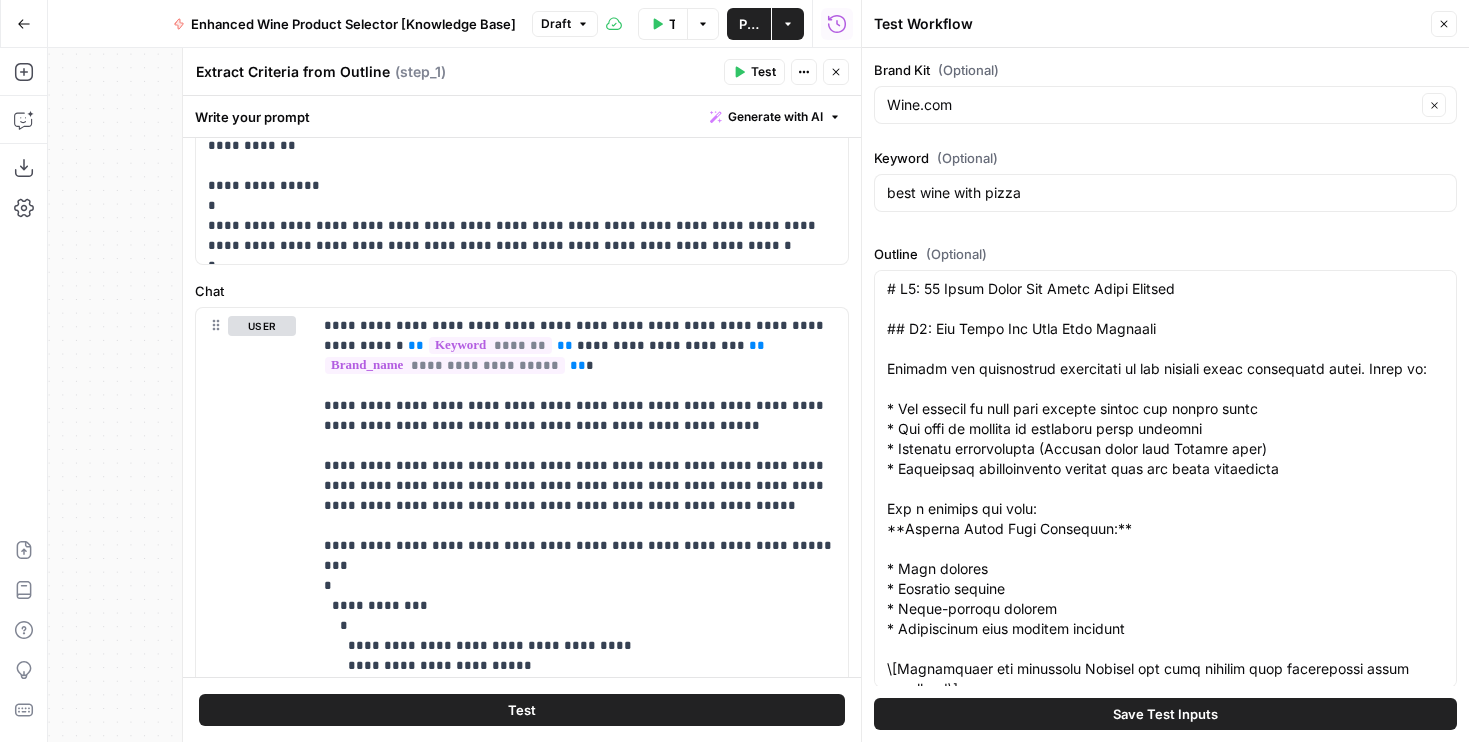 click on "Close" at bounding box center (836, 72) 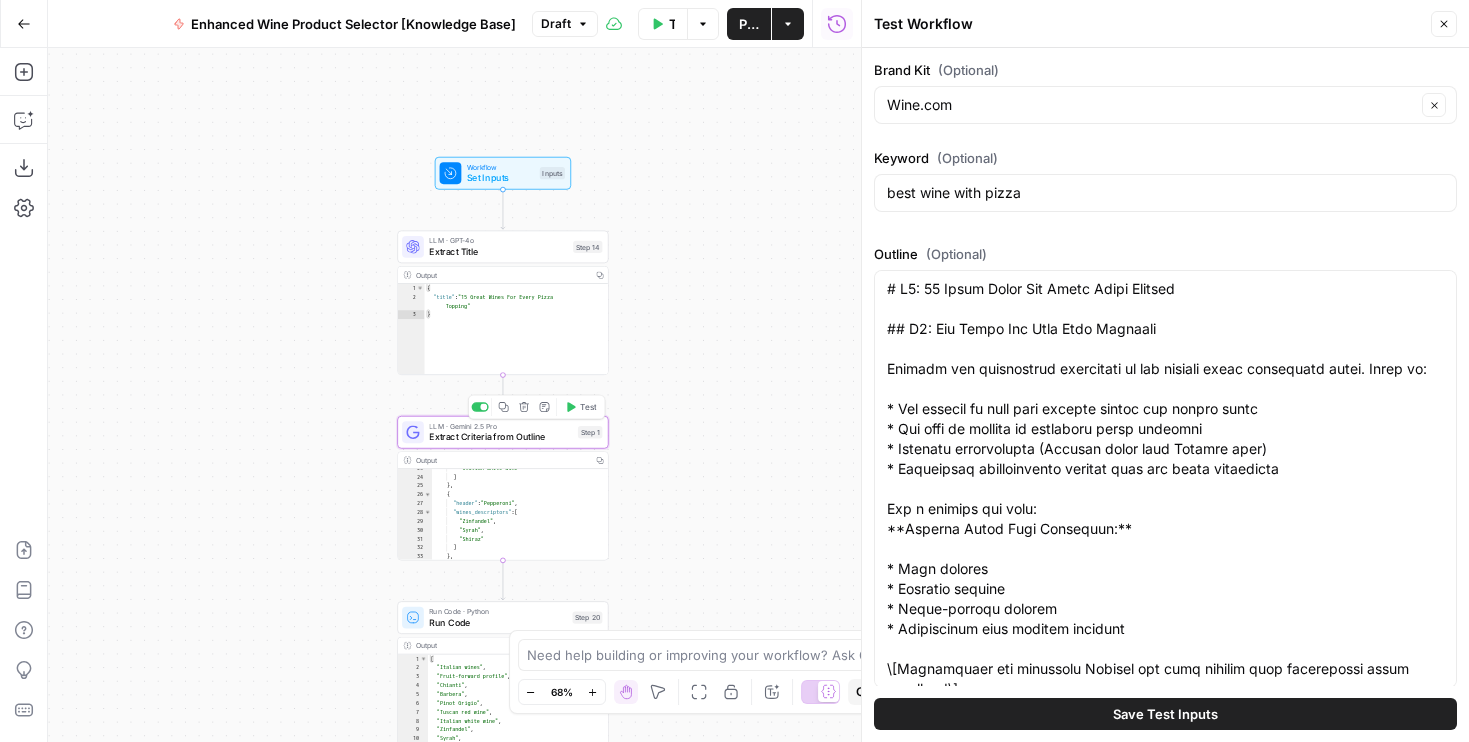 click on "Test" at bounding box center [581, 407] 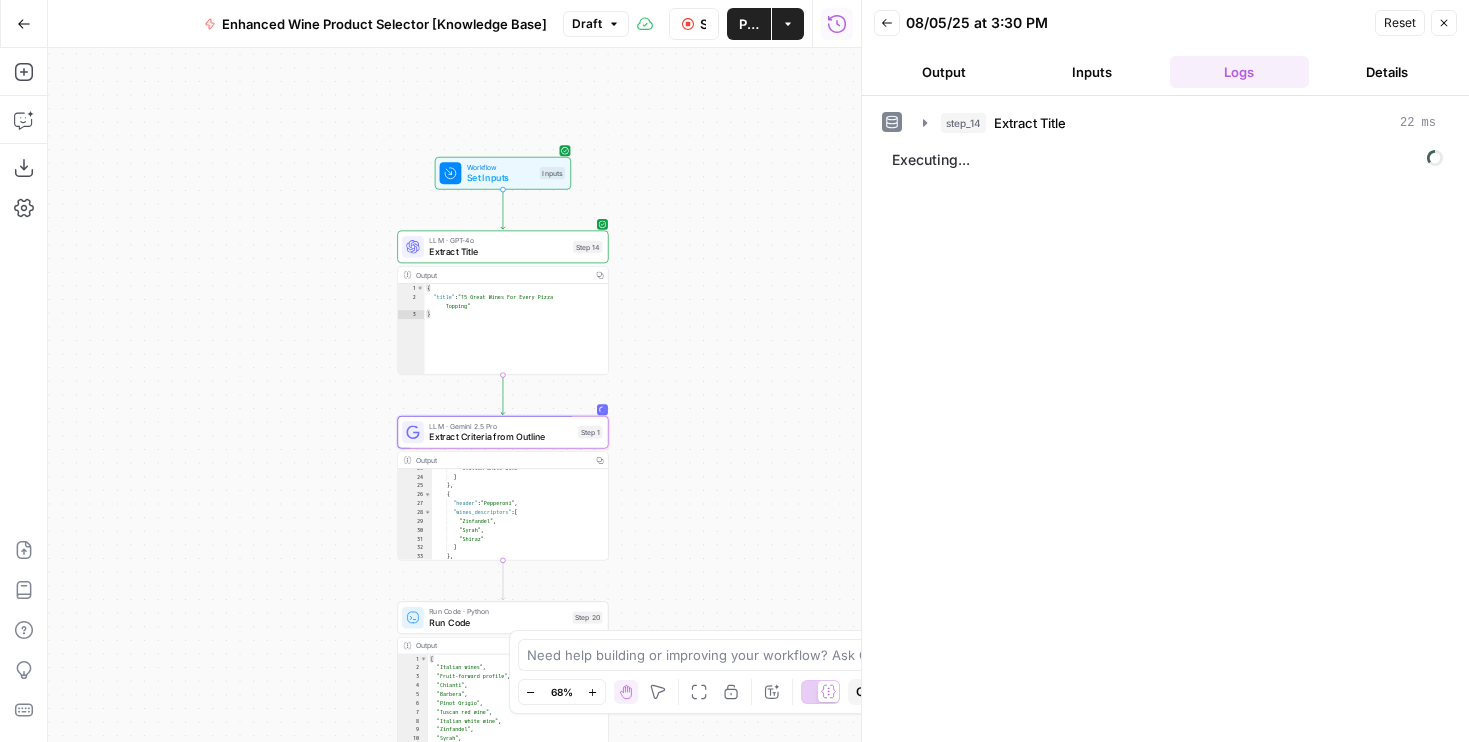 scroll, scrollTop: 345, scrollLeft: 0, axis: vertical 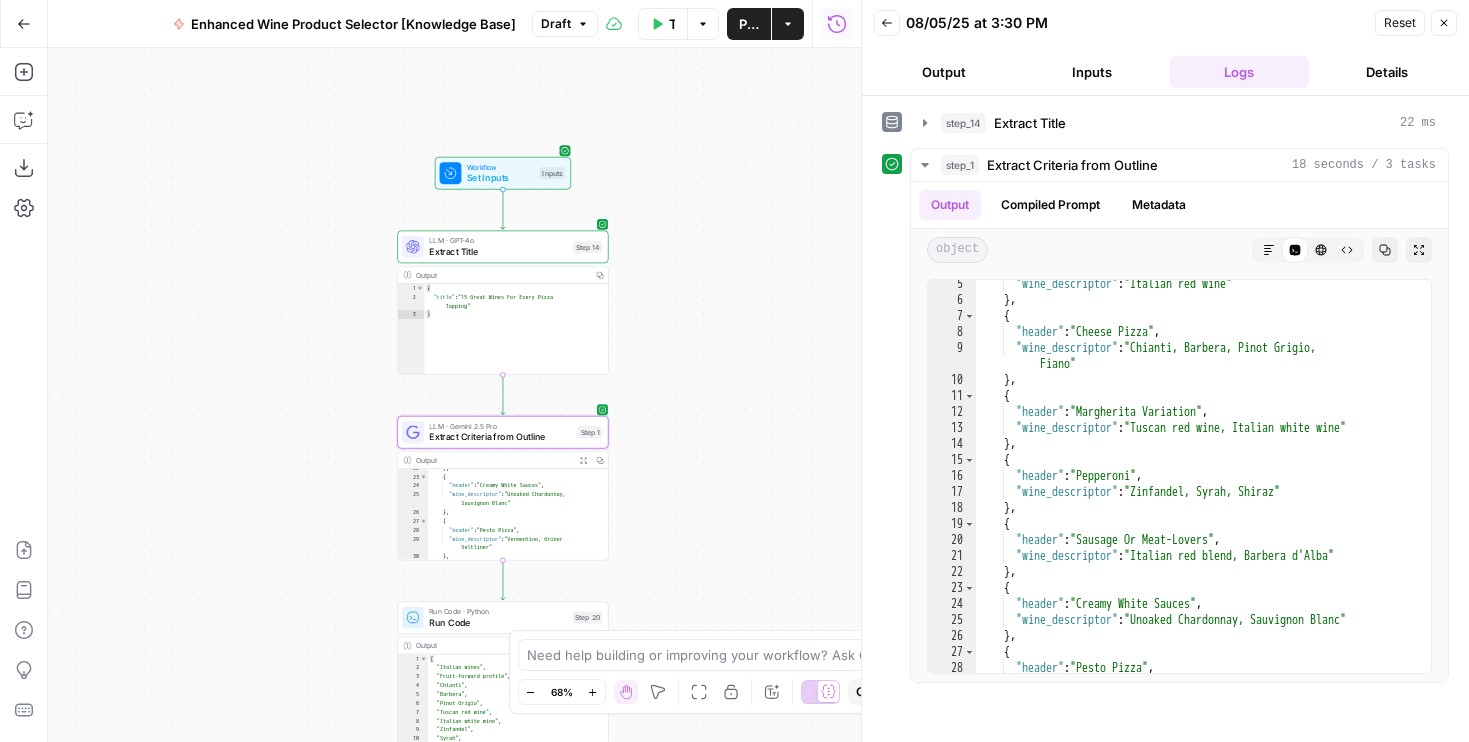click on "LLM · Gemini 2.5 Pro Extract Criteria from Outline Step 1 Copy step Delete step Add Note Test" at bounding box center [502, 432] 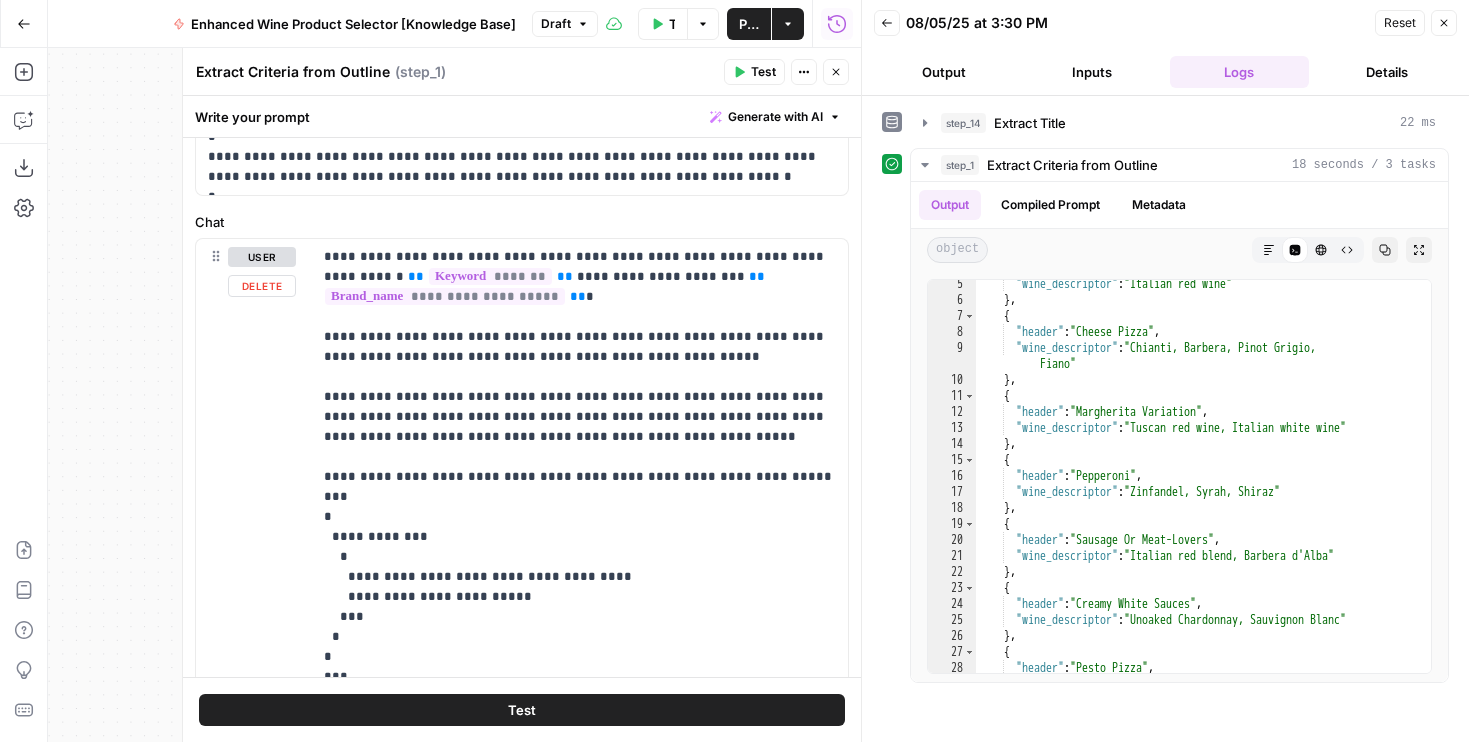 scroll, scrollTop: 238, scrollLeft: 0, axis: vertical 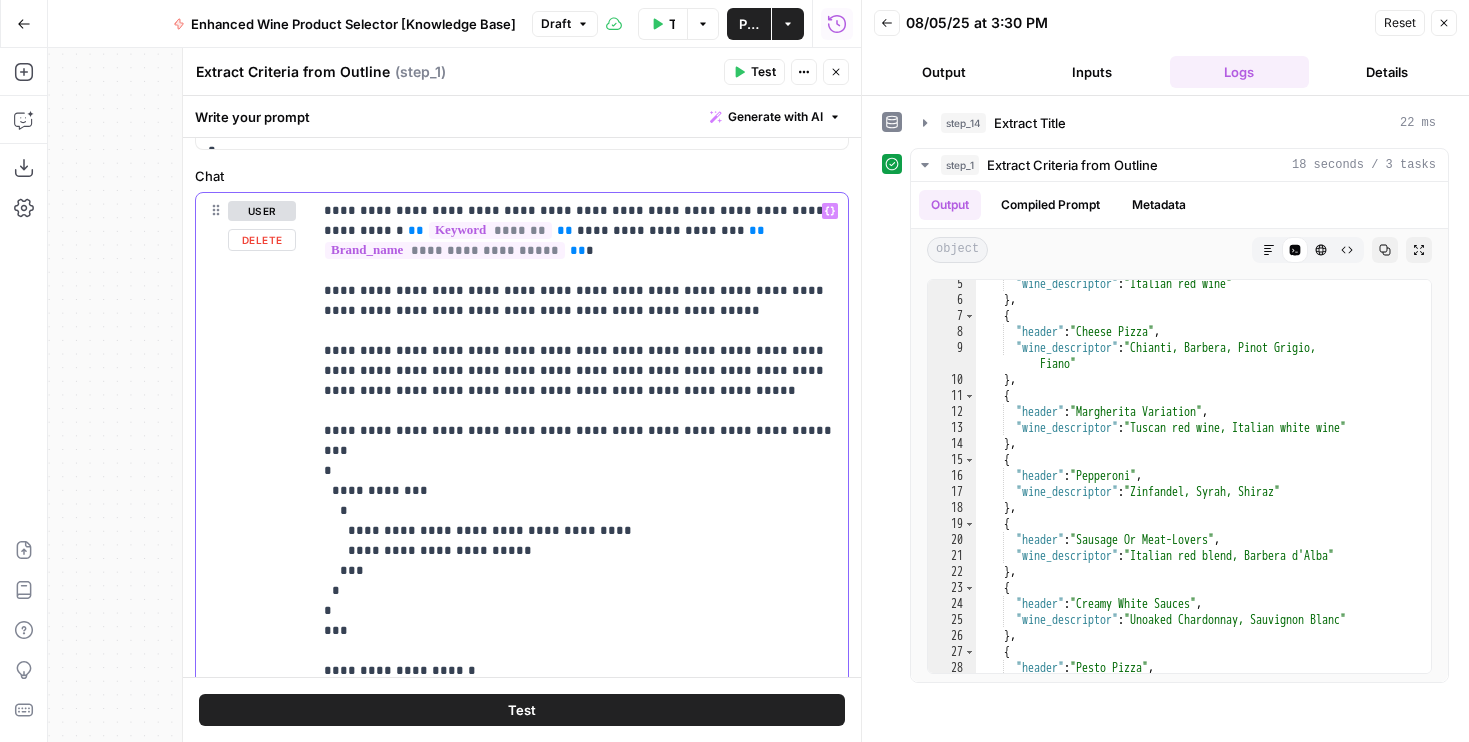 click on "**********" at bounding box center (580, 501) 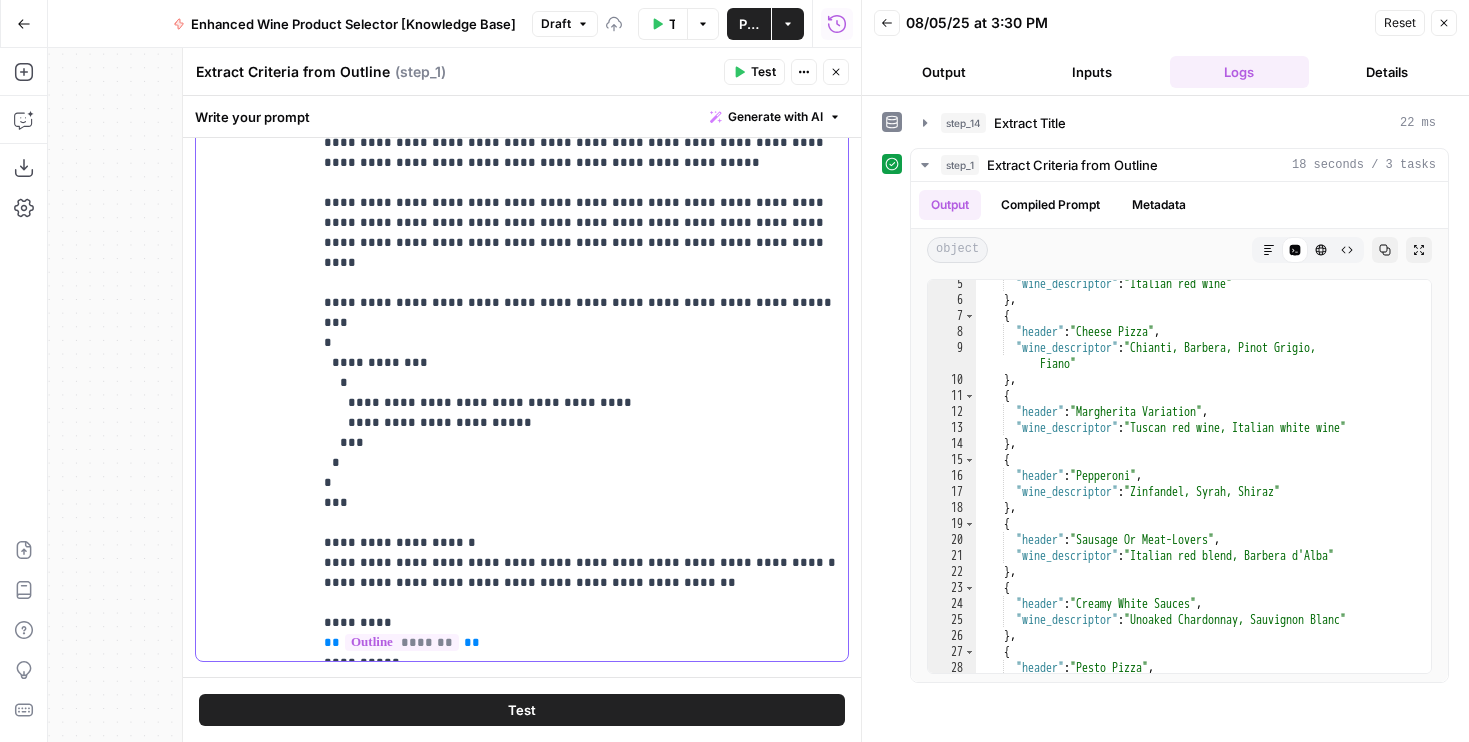 scroll, scrollTop: 396, scrollLeft: 0, axis: vertical 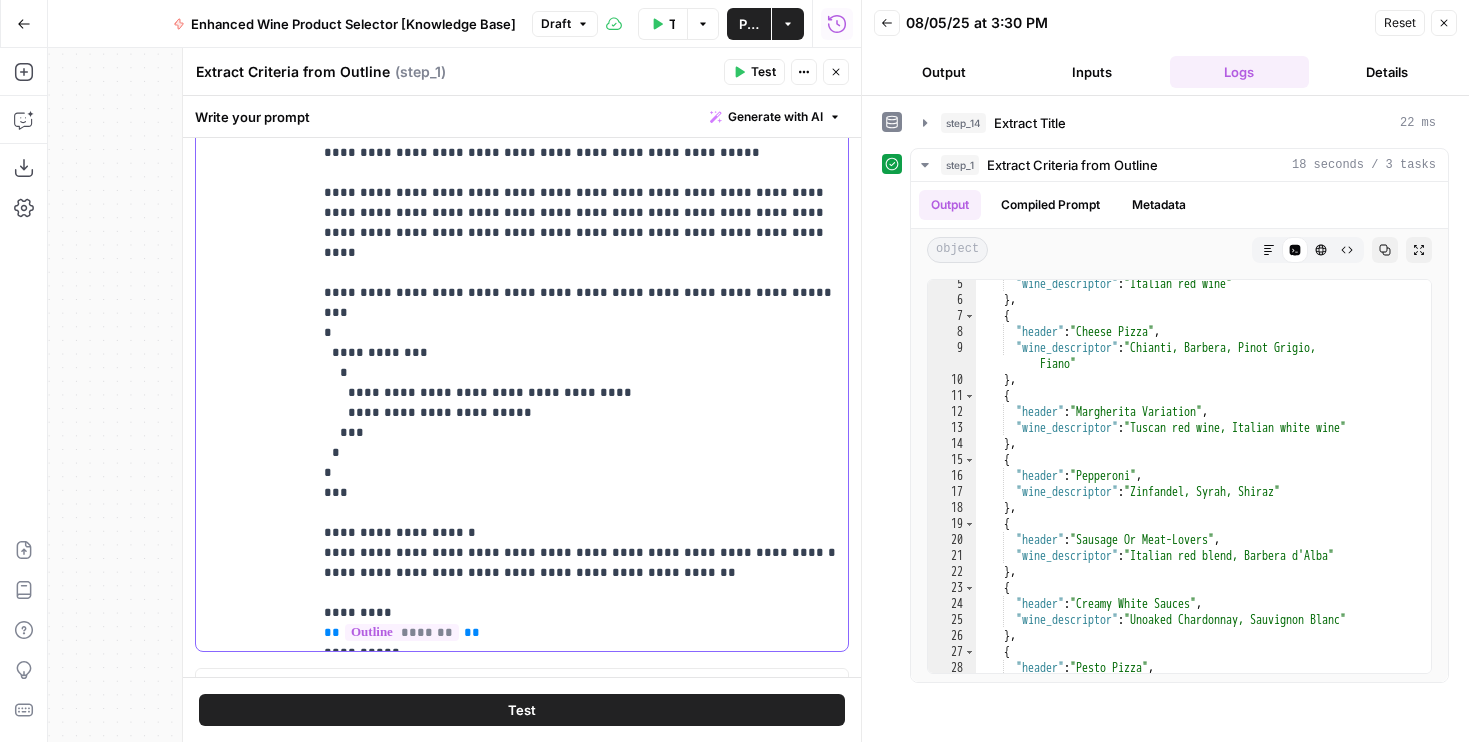 click on "**********" at bounding box center (580, 343) 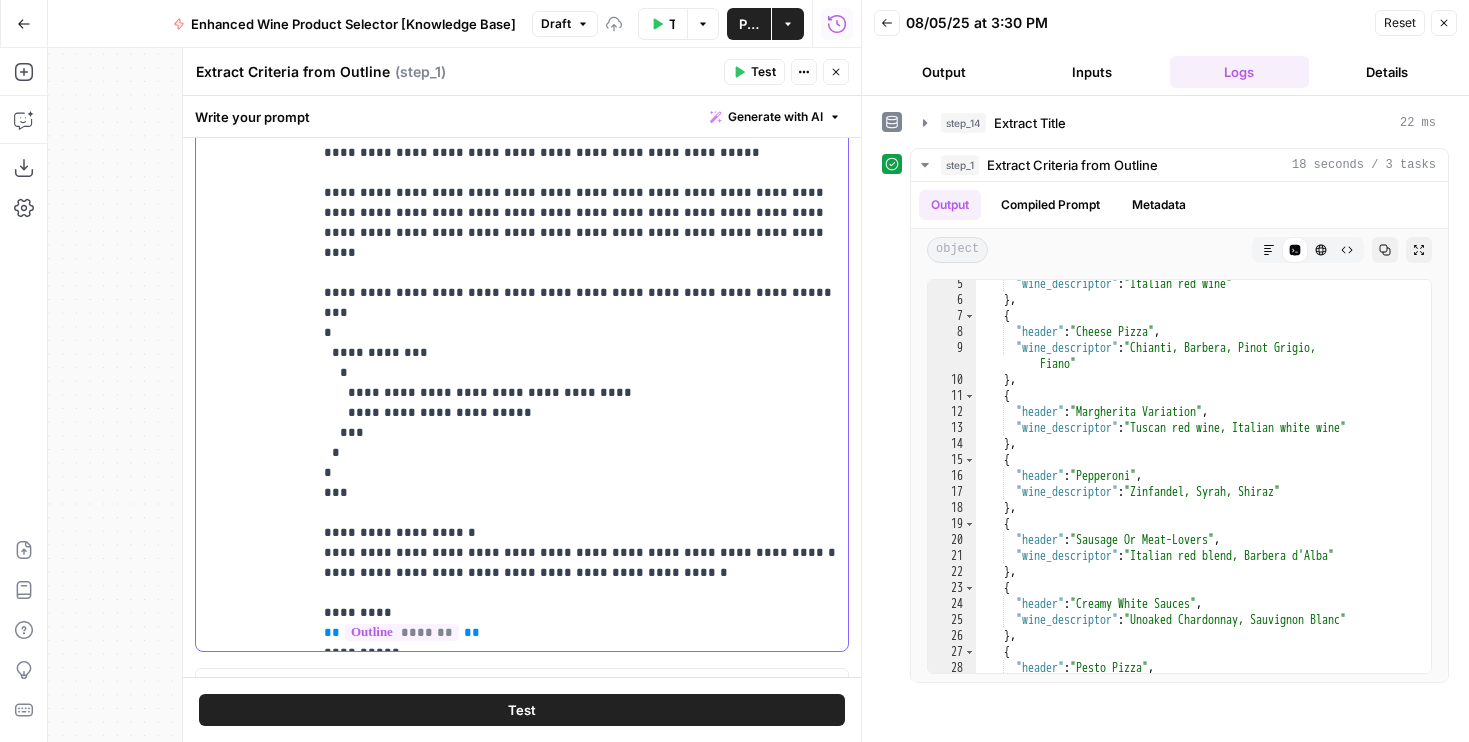 click on "**********" at bounding box center [580, 343] 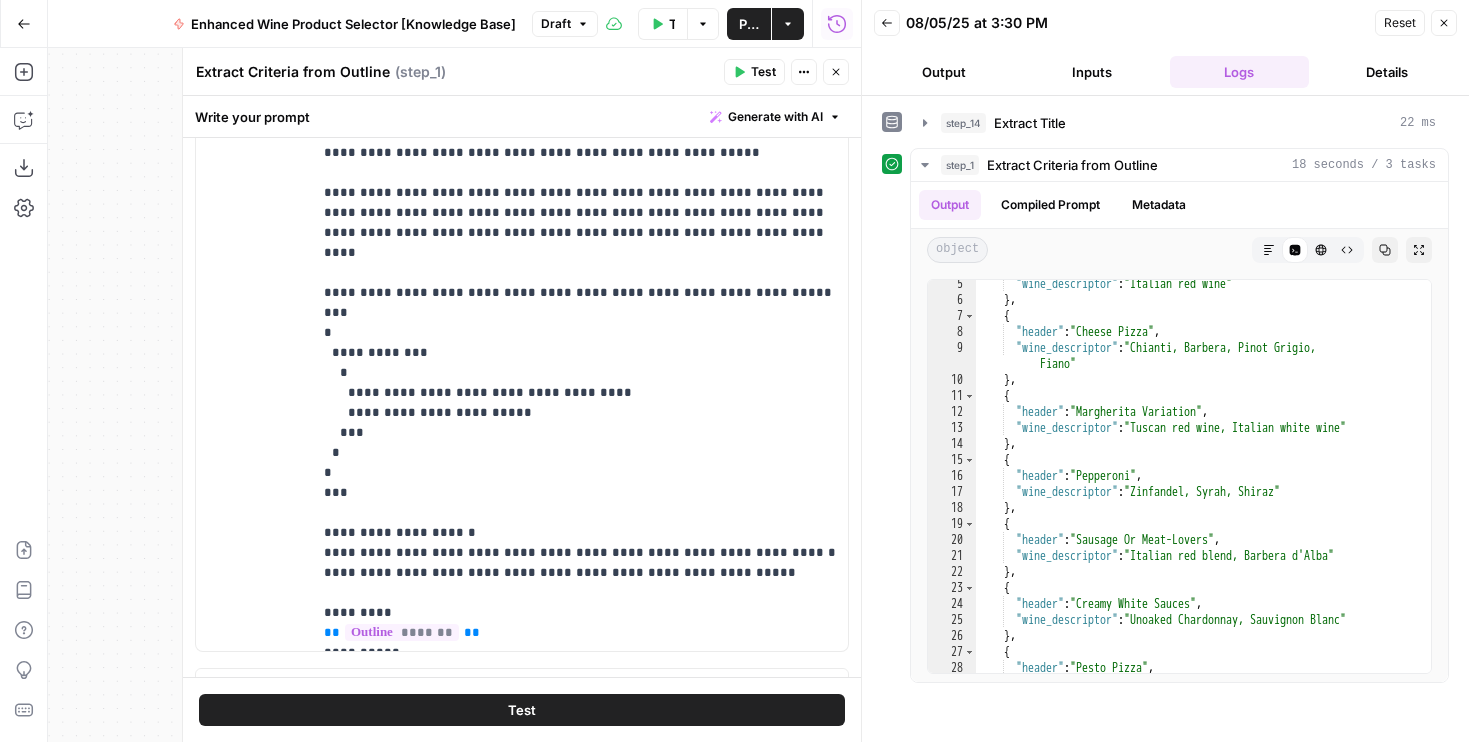 click on "Test" at bounding box center (522, 710) 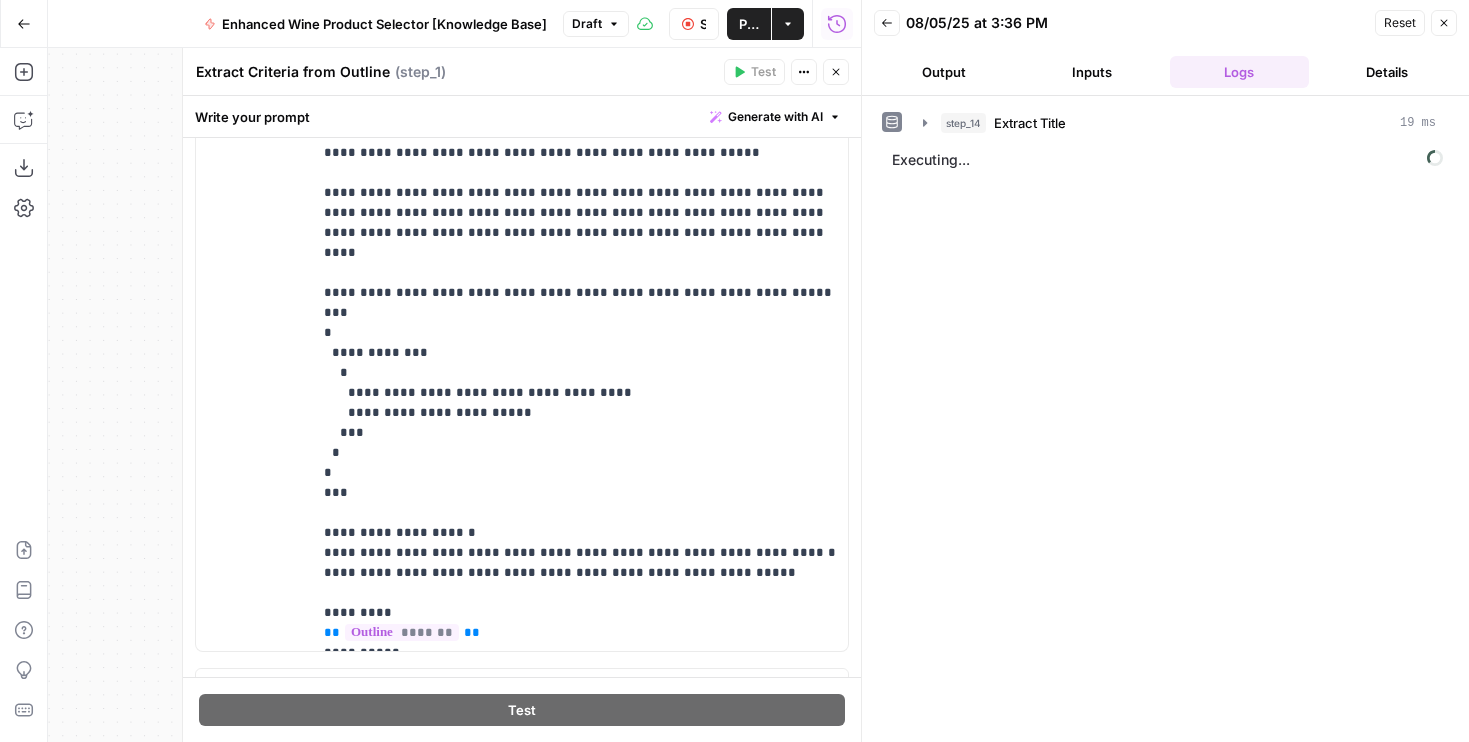 click on "Output" at bounding box center [944, 72] 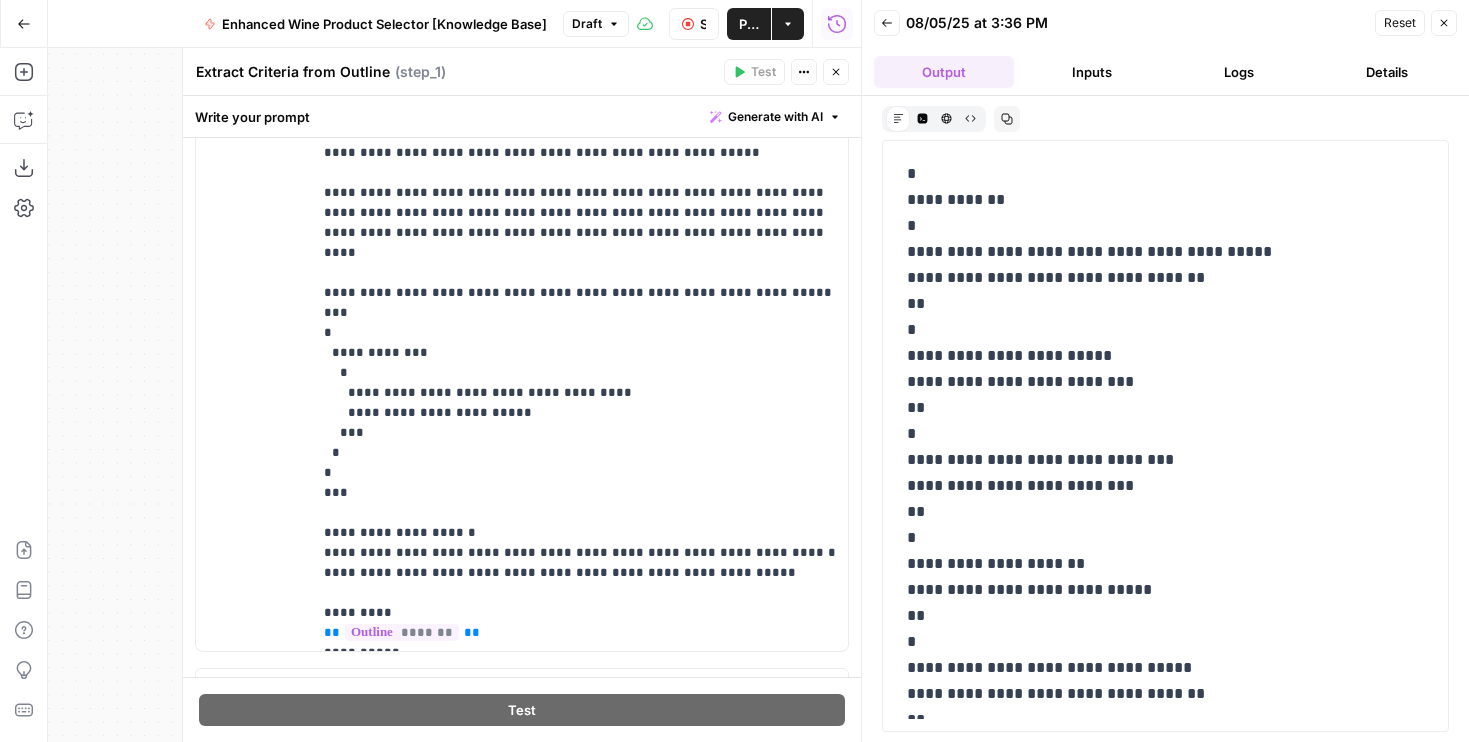 scroll, scrollTop: 600, scrollLeft: 0, axis: vertical 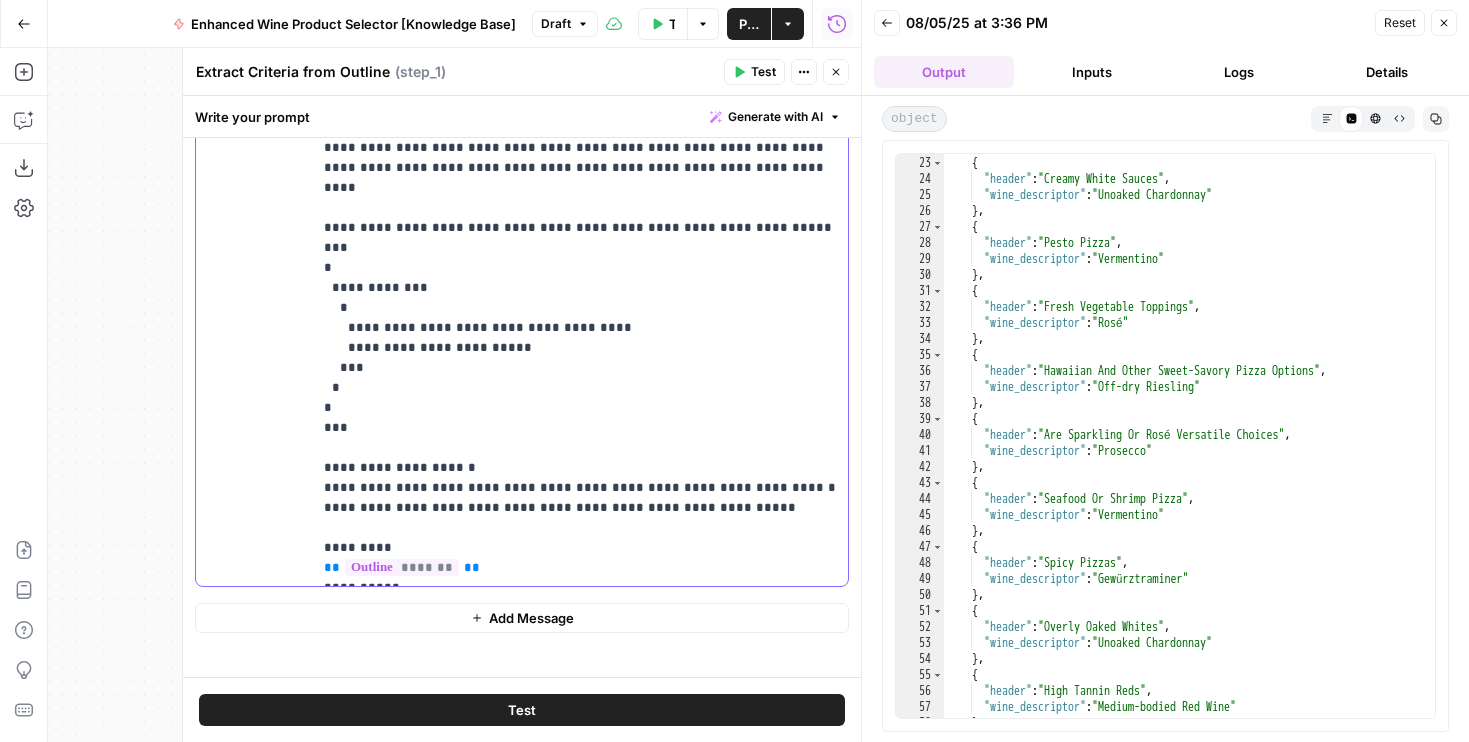click on "**********" at bounding box center [580, 278] 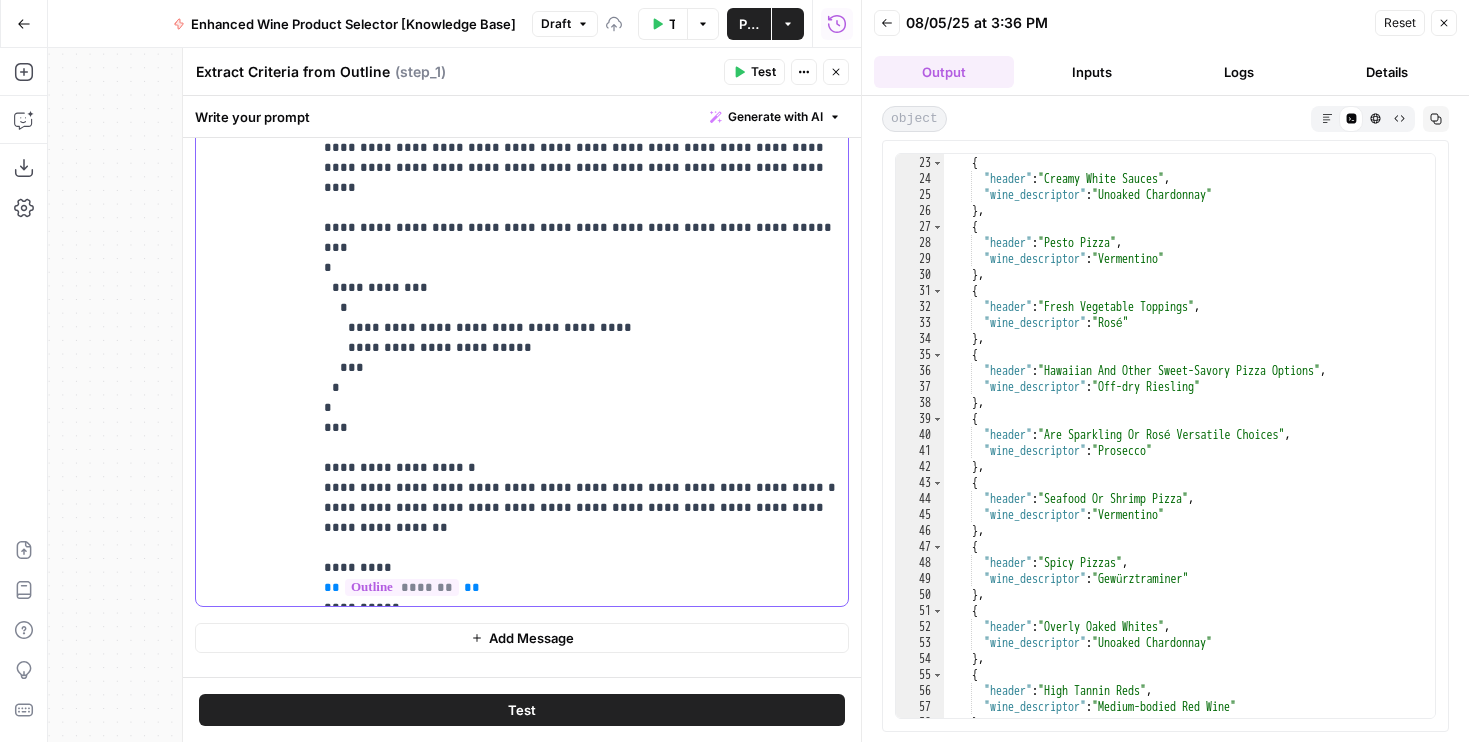scroll, scrollTop: 524, scrollLeft: 0, axis: vertical 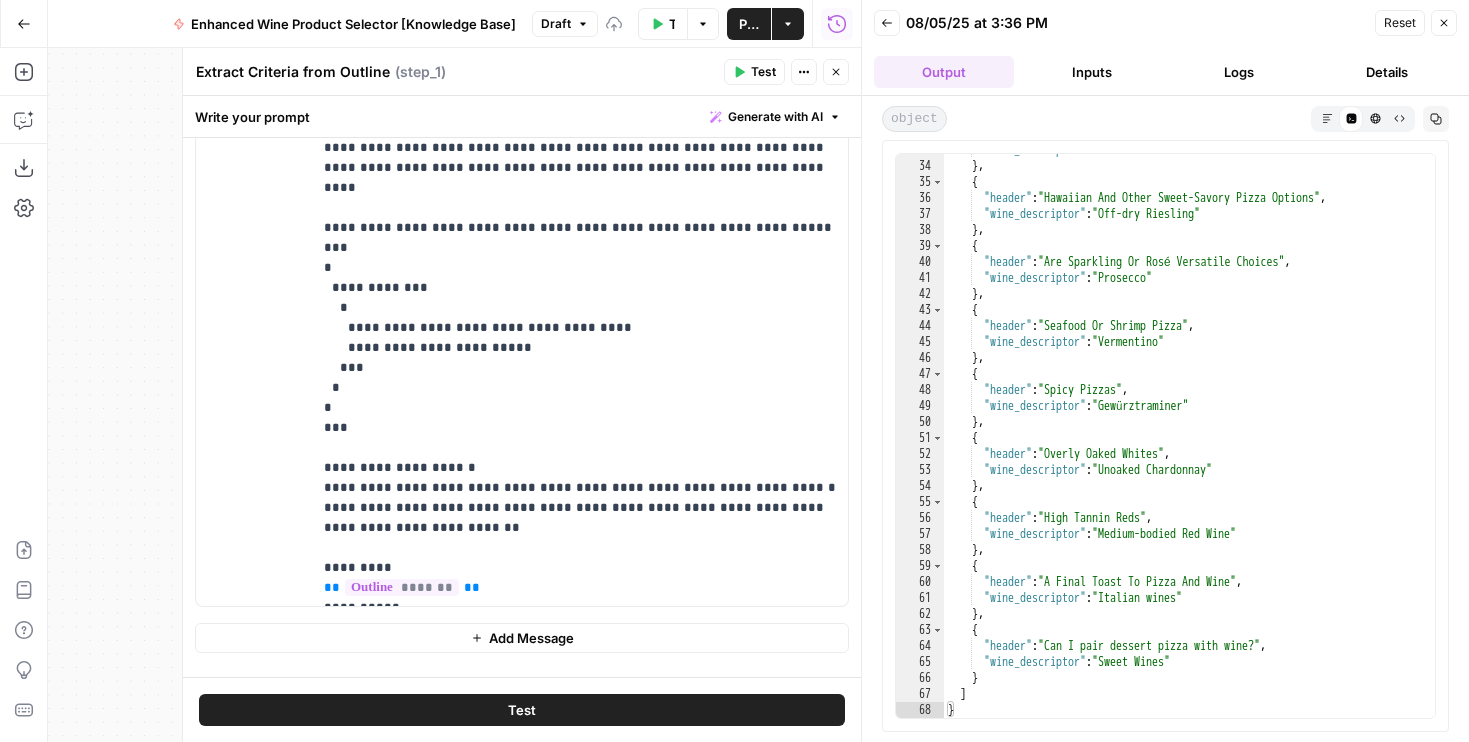 click on "Test" at bounding box center [522, 710] 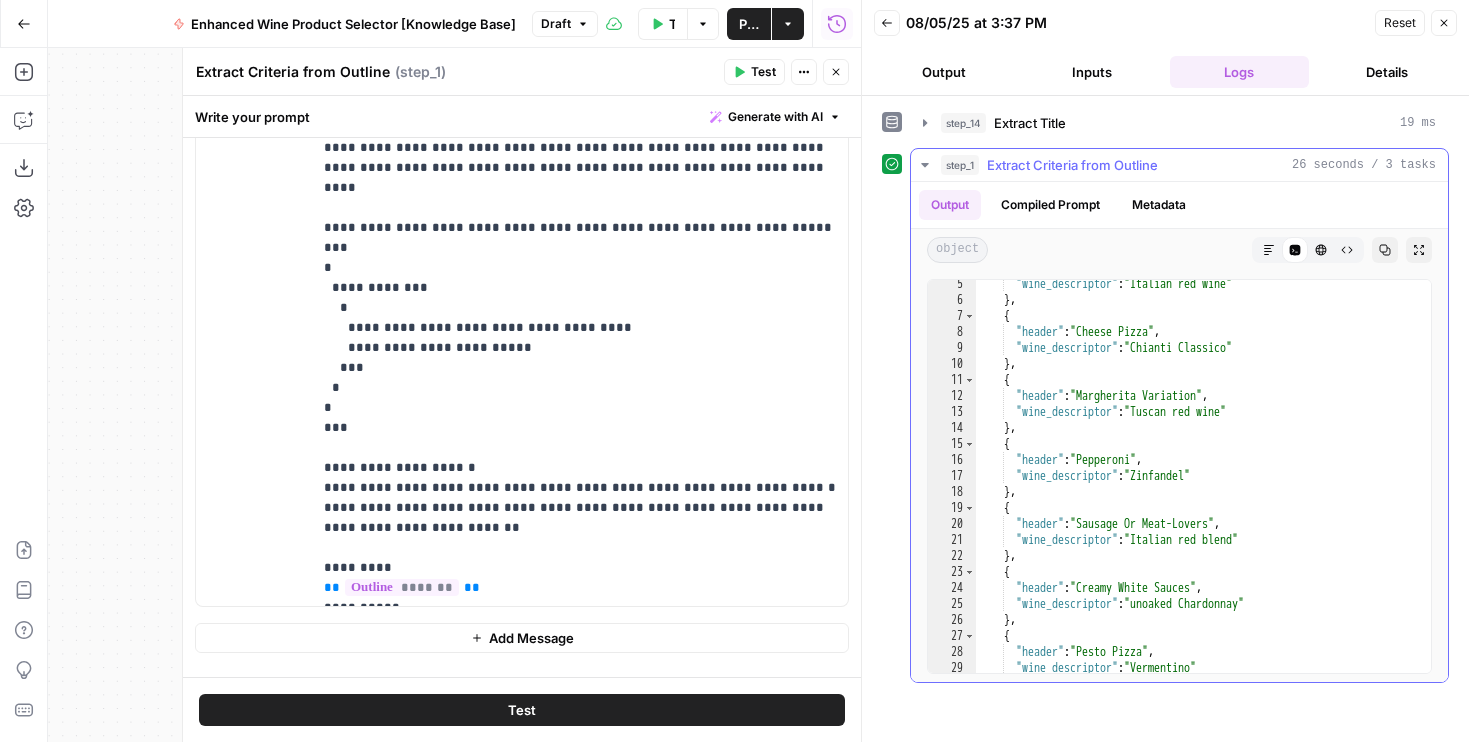 scroll, scrollTop: 0, scrollLeft: 0, axis: both 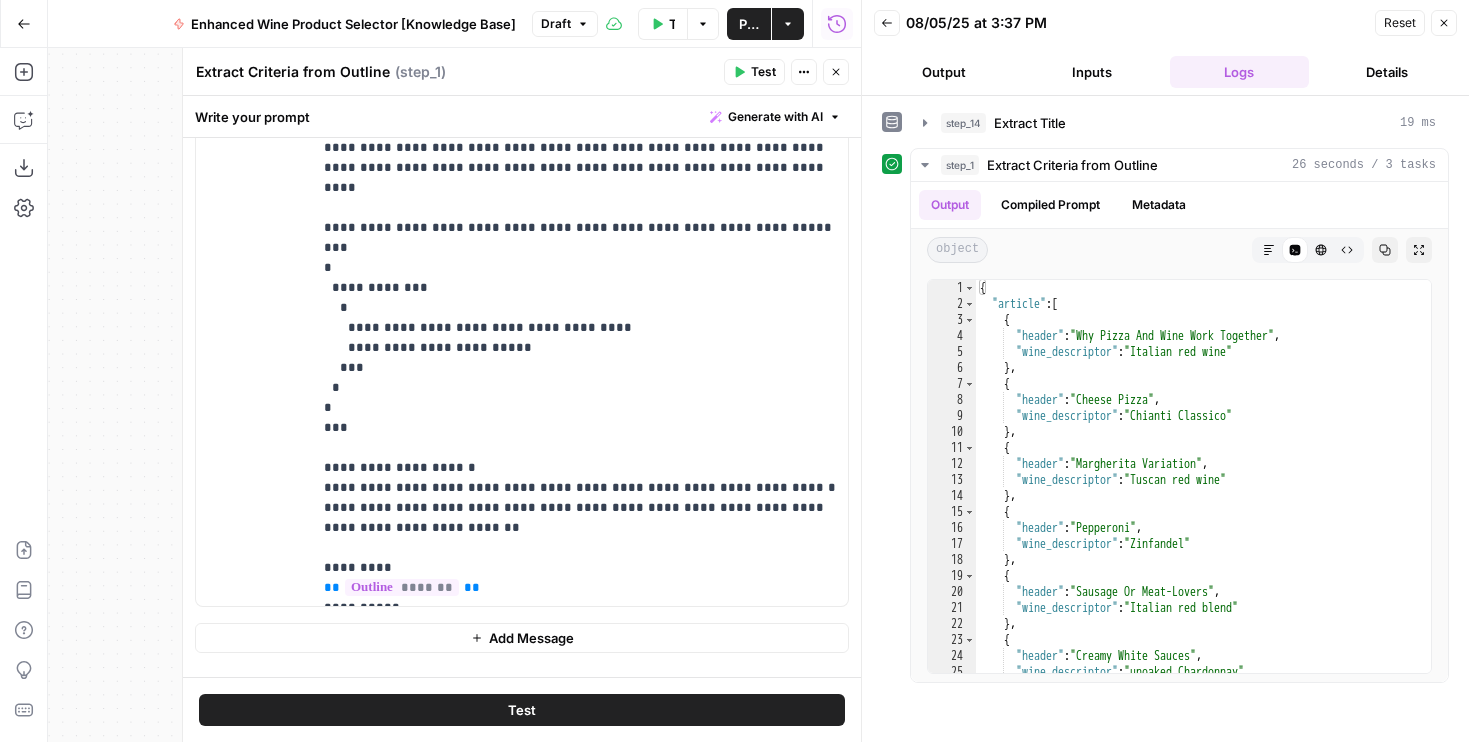 click on "Close" at bounding box center (836, 72) 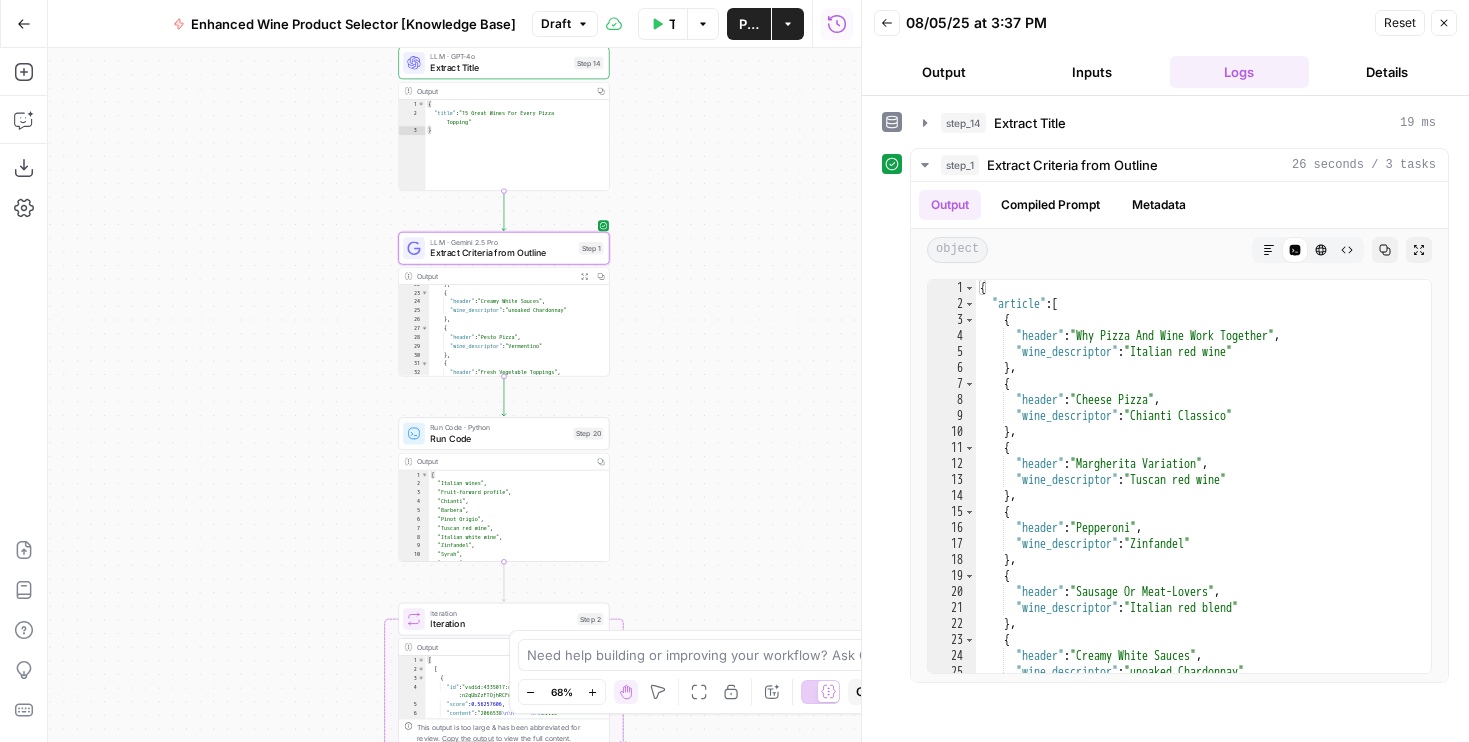 drag, startPoint x: 678, startPoint y: 499, endPoint x: 678, endPoint y: 334, distance: 165 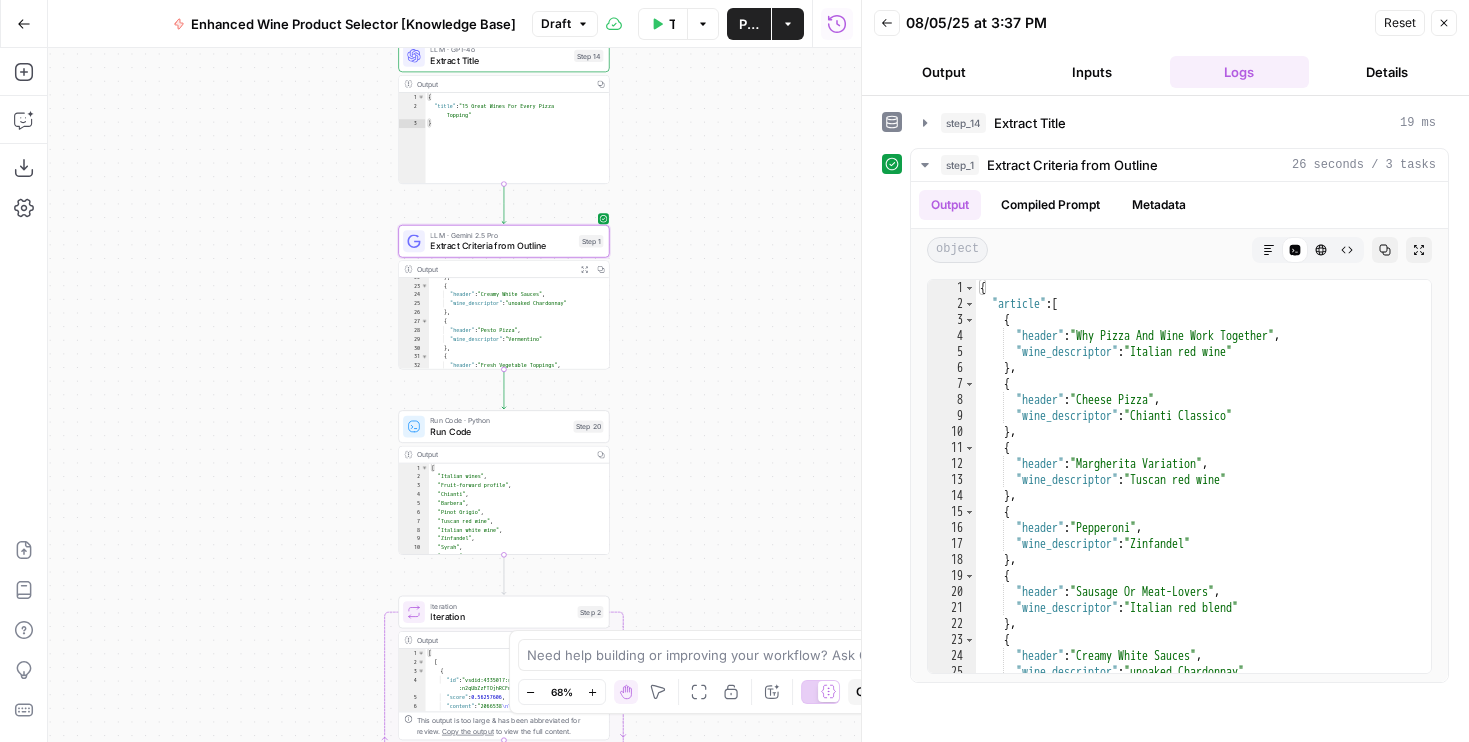 drag, startPoint x: 719, startPoint y: 499, endPoint x: 719, endPoint y: 436, distance: 63 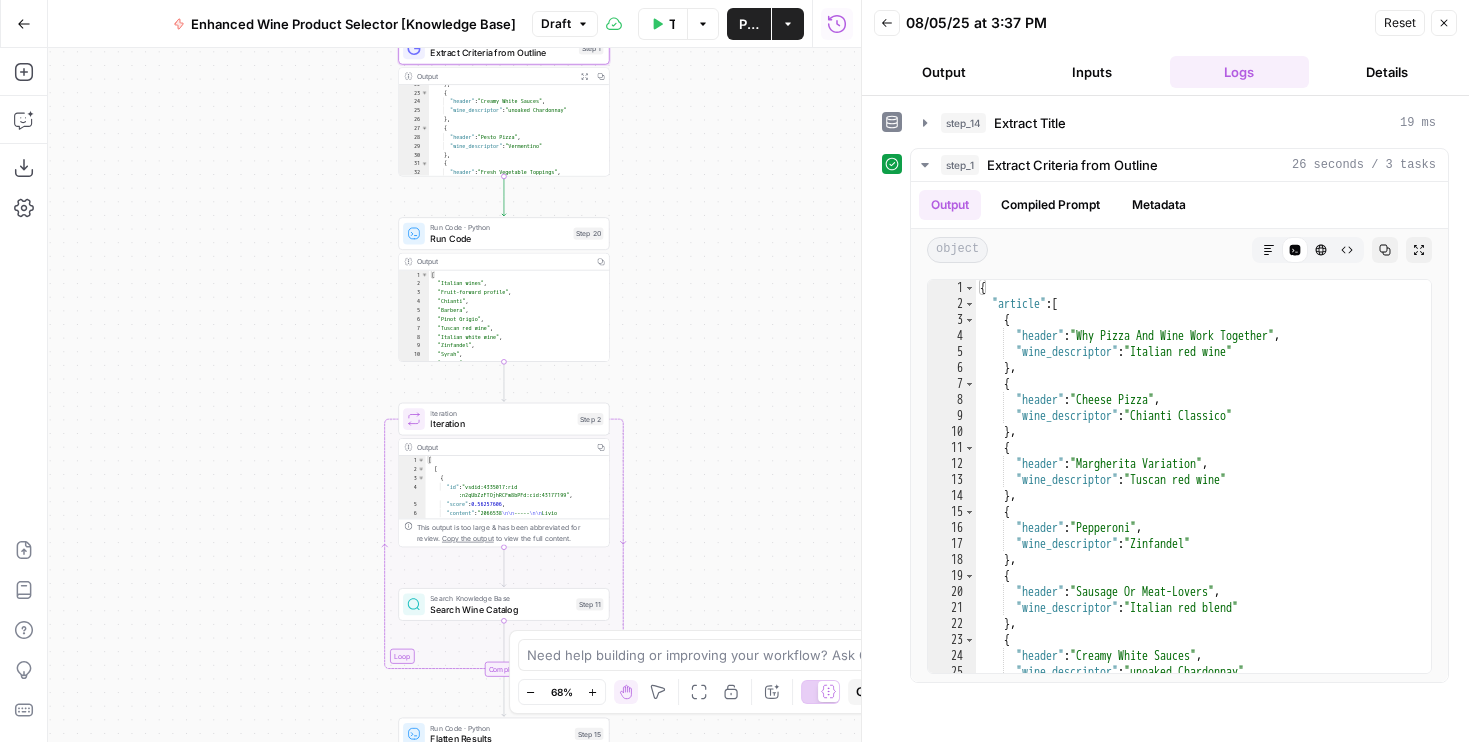 drag, startPoint x: 719, startPoint y: 436, endPoint x: 717, endPoint y: 255, distance: 181.01105 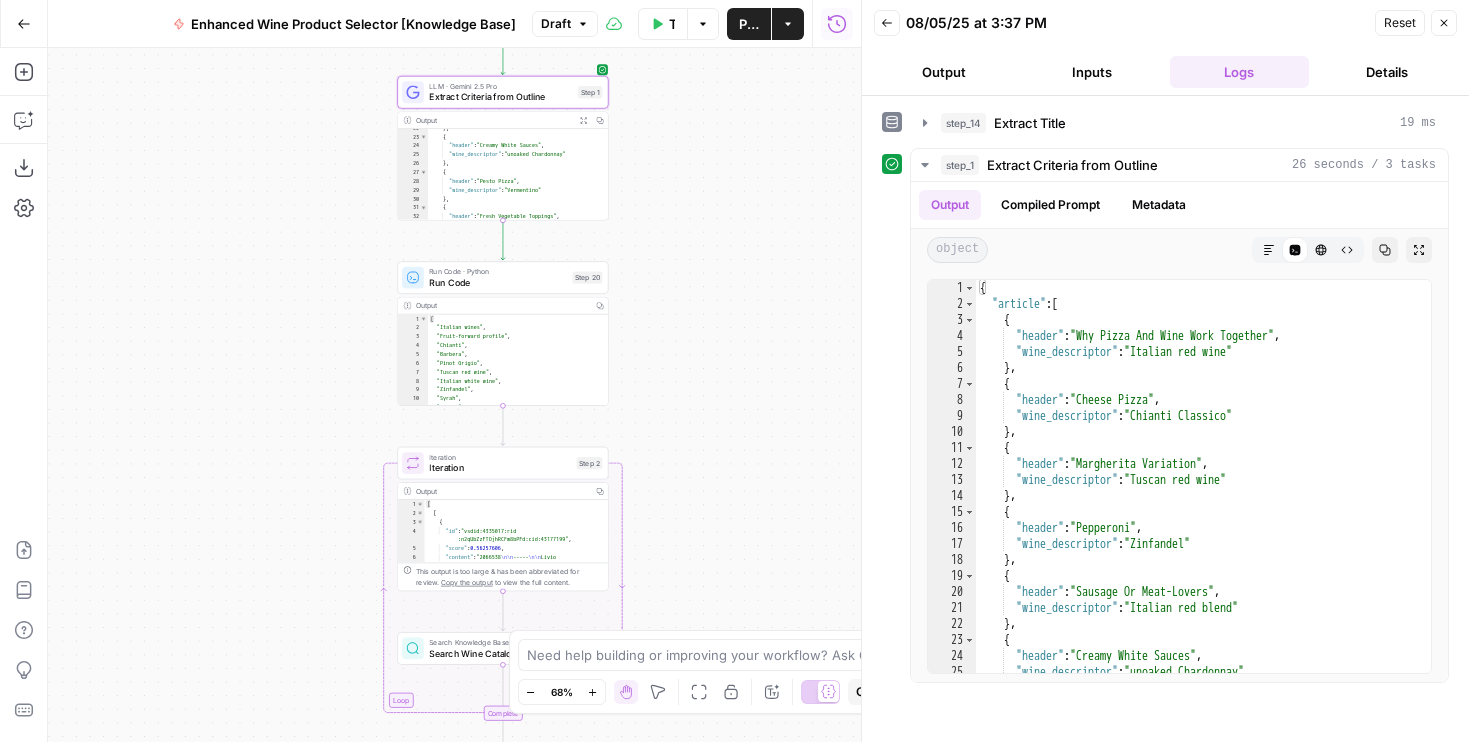 drag, startPoint x: 716, startPoint y: 276, endPoint x: 715, endPoint y: 398, distance: 122.0041 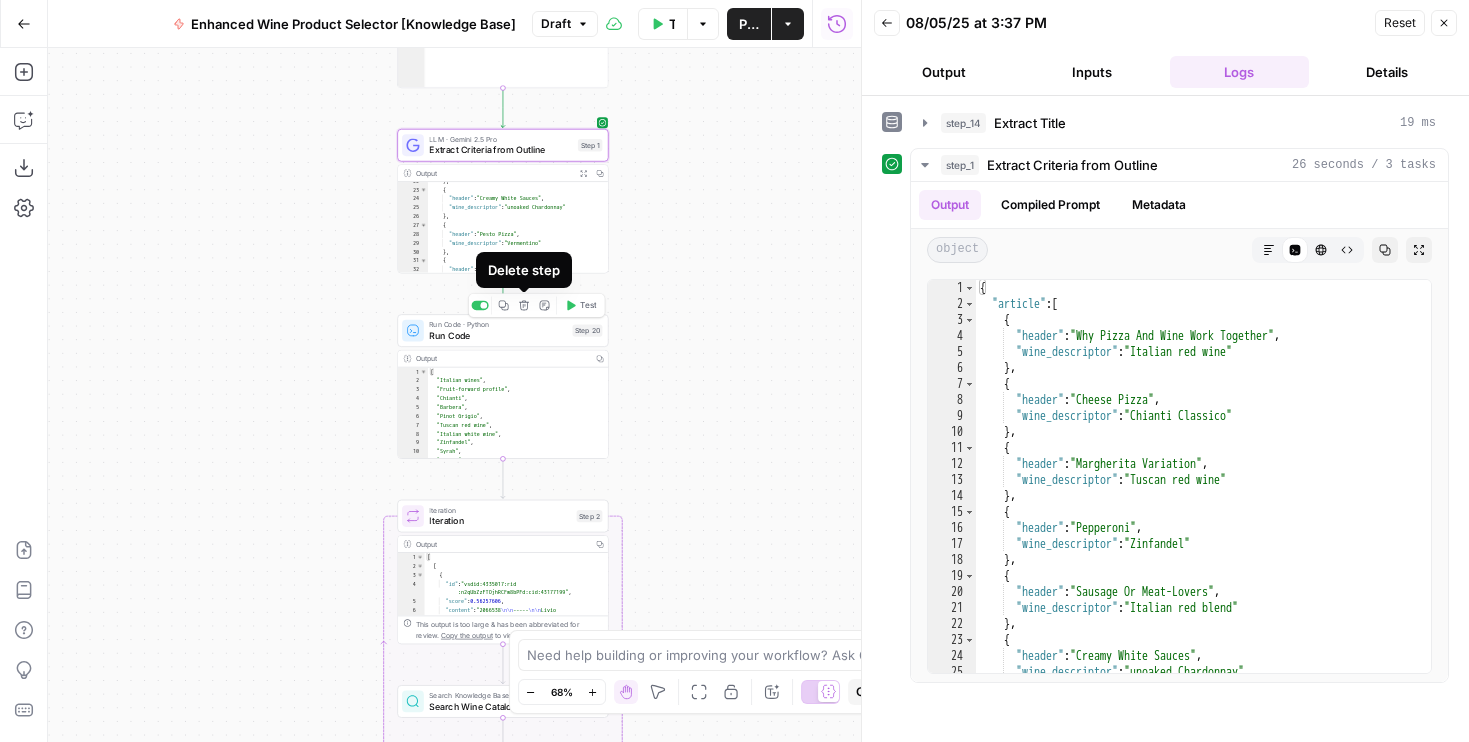 click 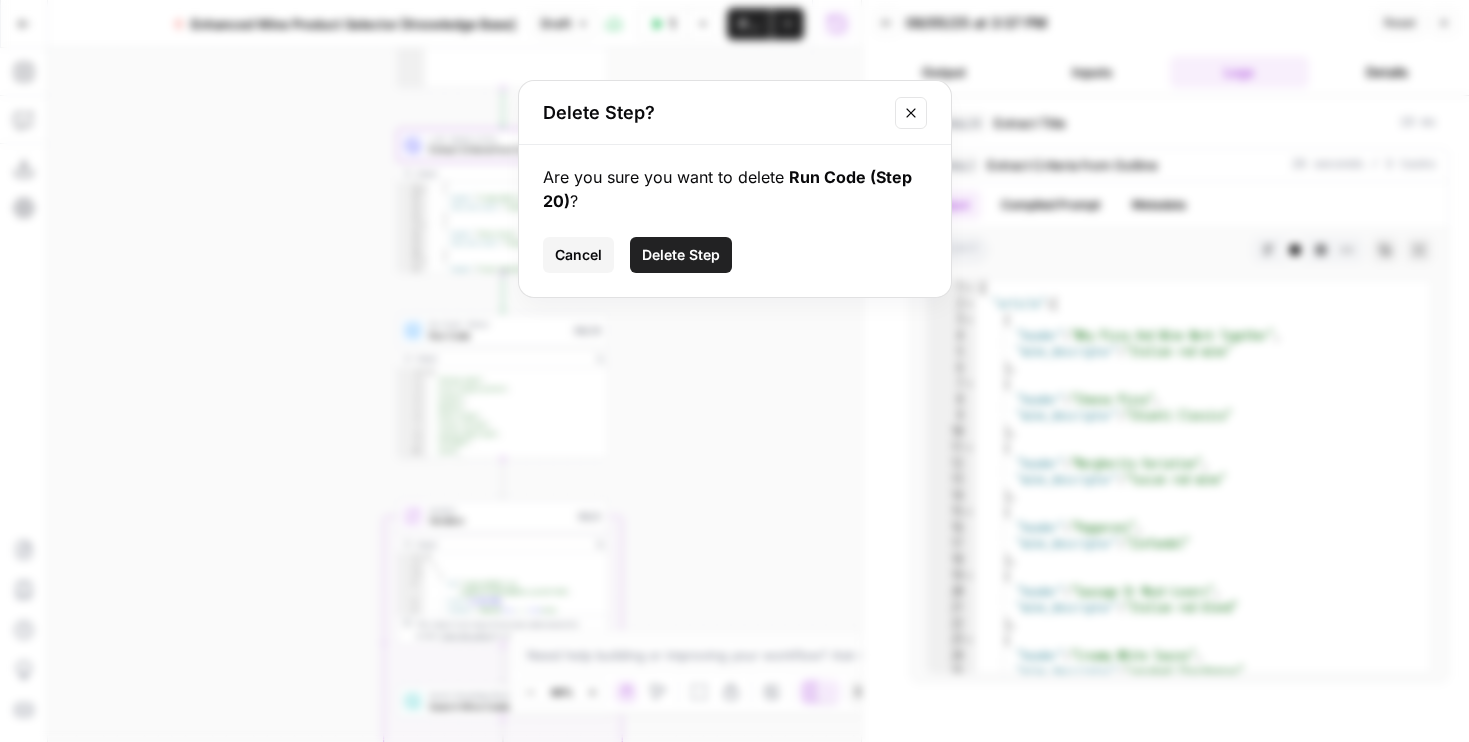 click on "Delete Step" at bounding box center [681, 255] 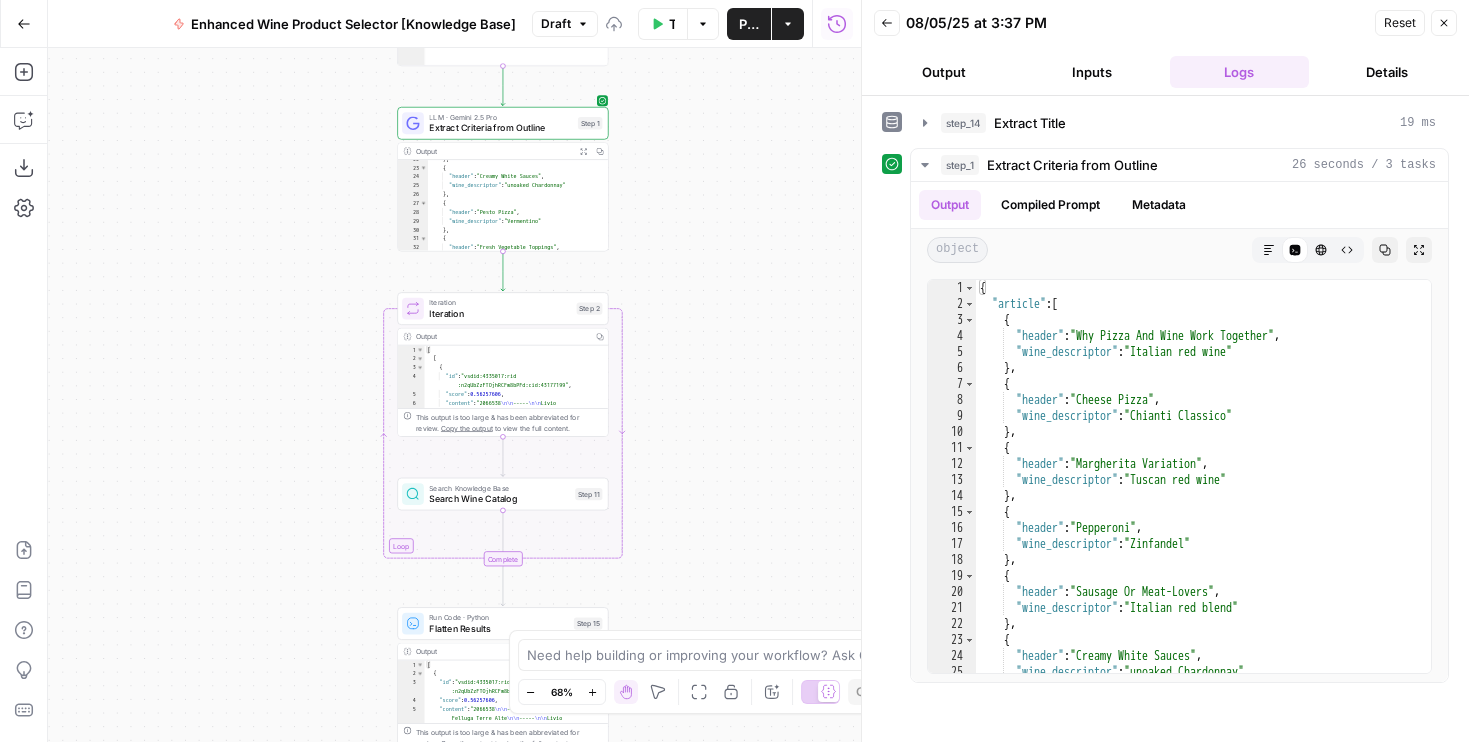 drag, startPoint x: 661, startPoint y: 313, endPoint x: 661, endPoint y: 246, distance: 67 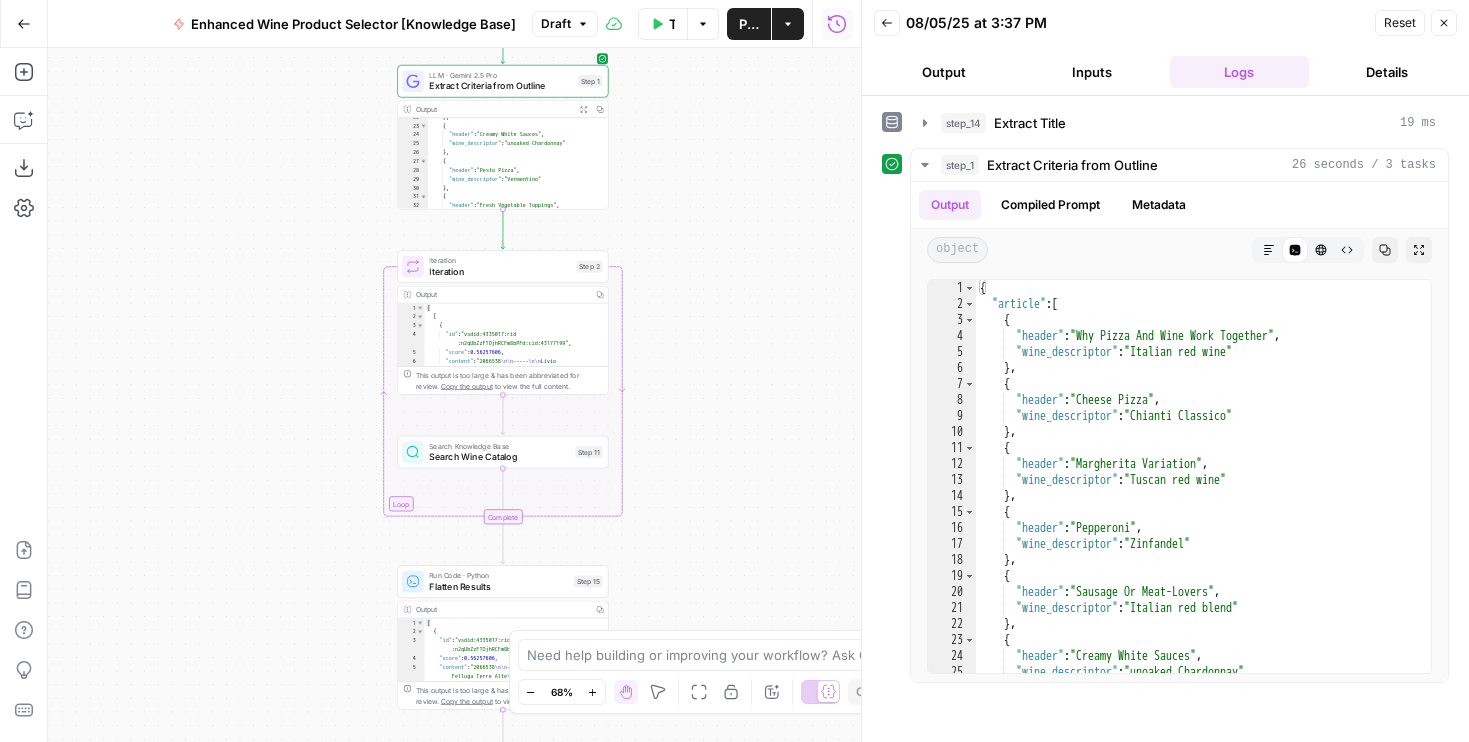 click on "Iteration" at bounding box center [500, 272] 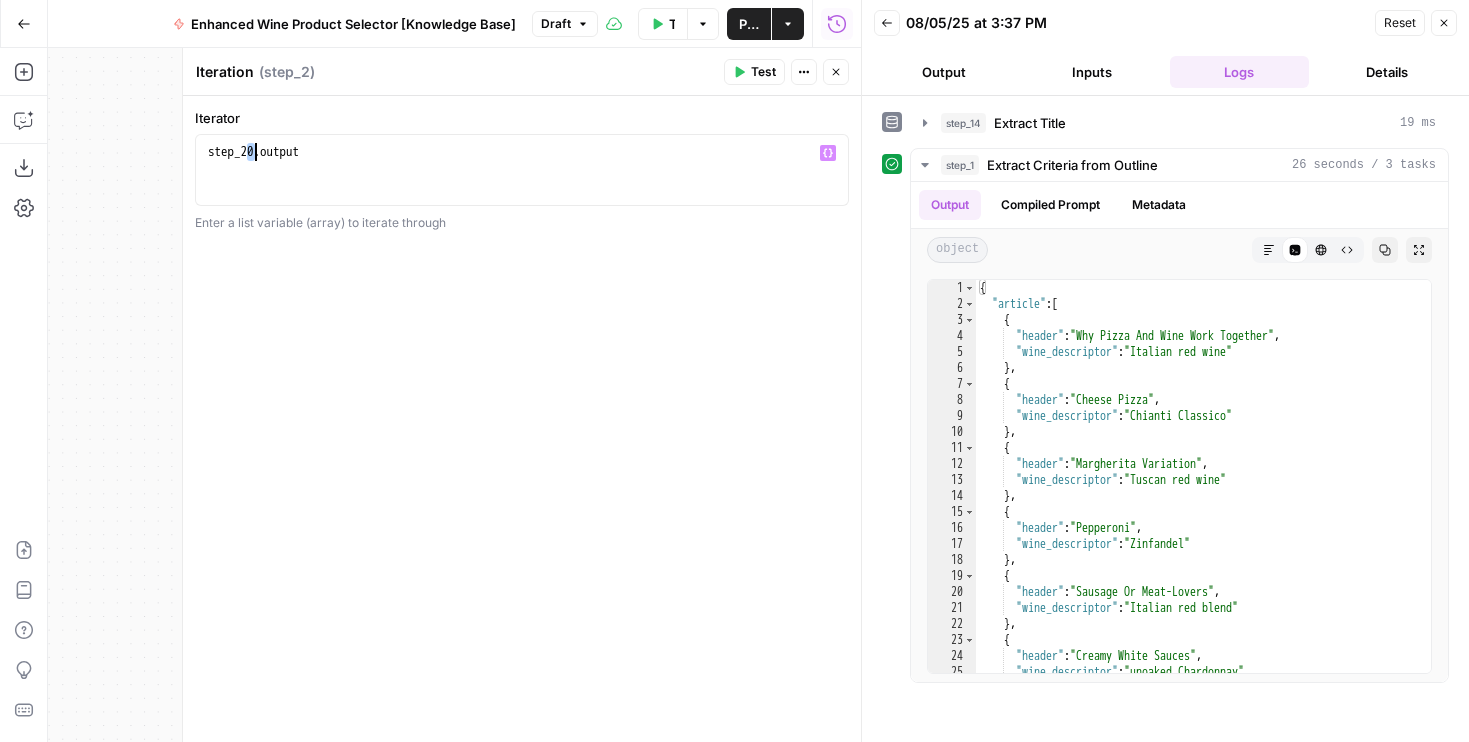 drag, startPoint x: 246, startPoint y: 155, endPoint x: 260, endPoint y: 155, distance: 14 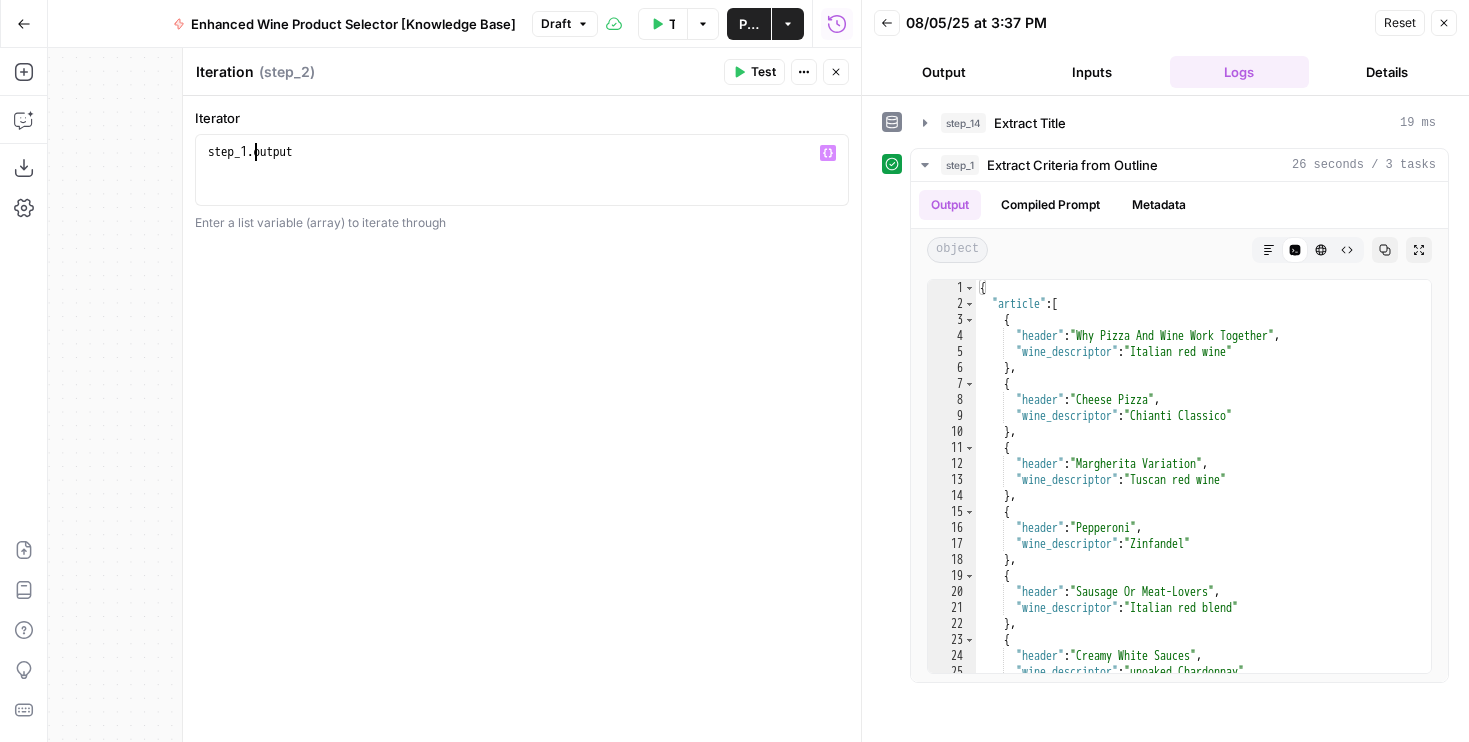 click on "step_1 . output" at bounding box center [522, 188] 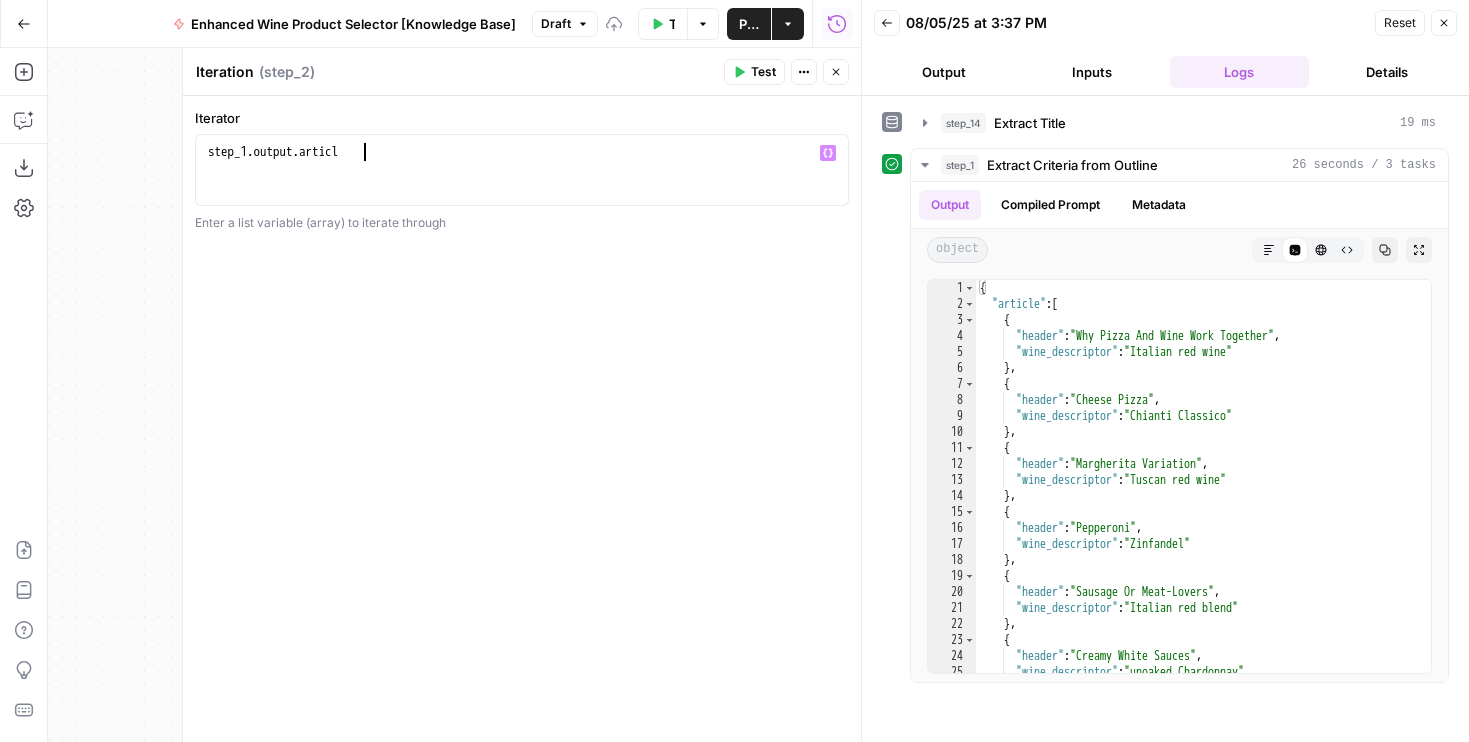 scroll, scrollTop: 0, scrollLeft: 11, axis: horizontal 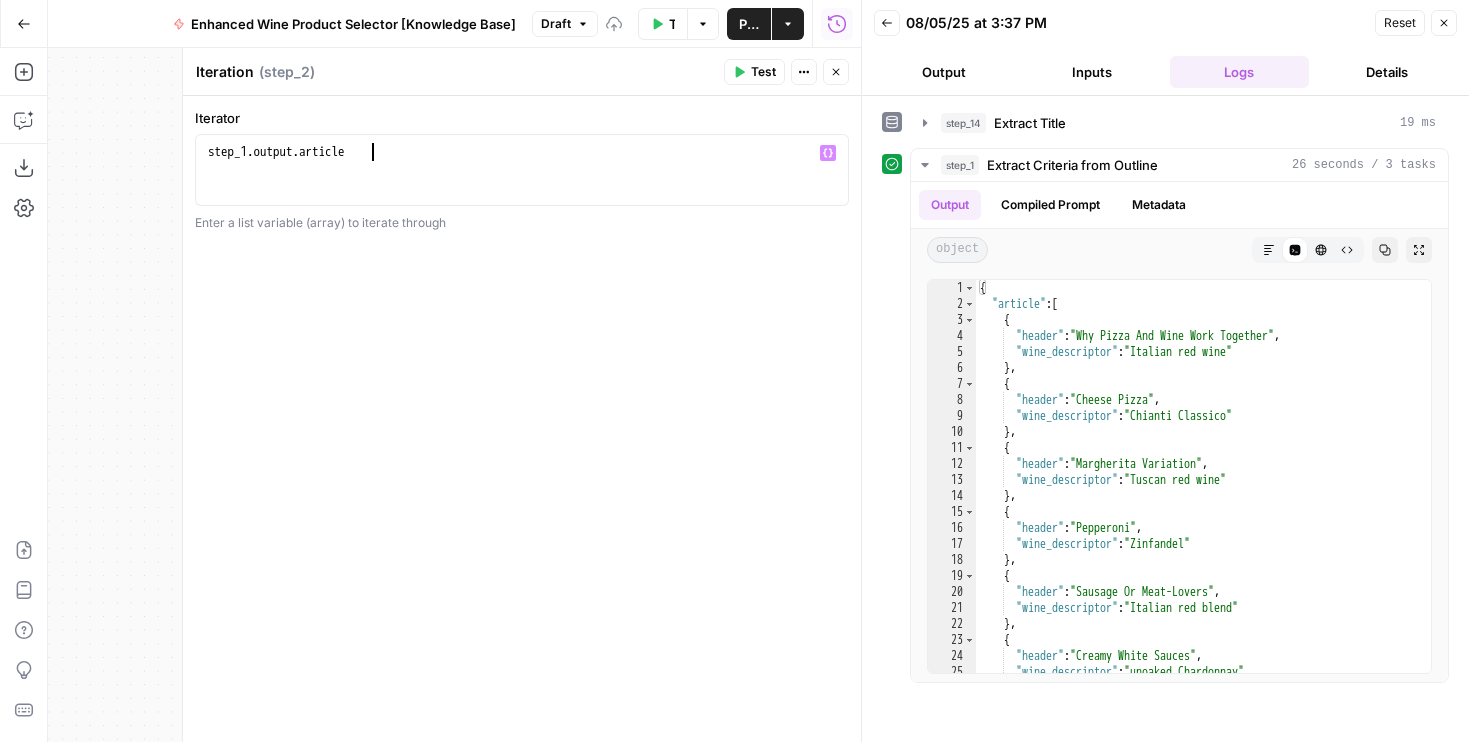 type on "**********" 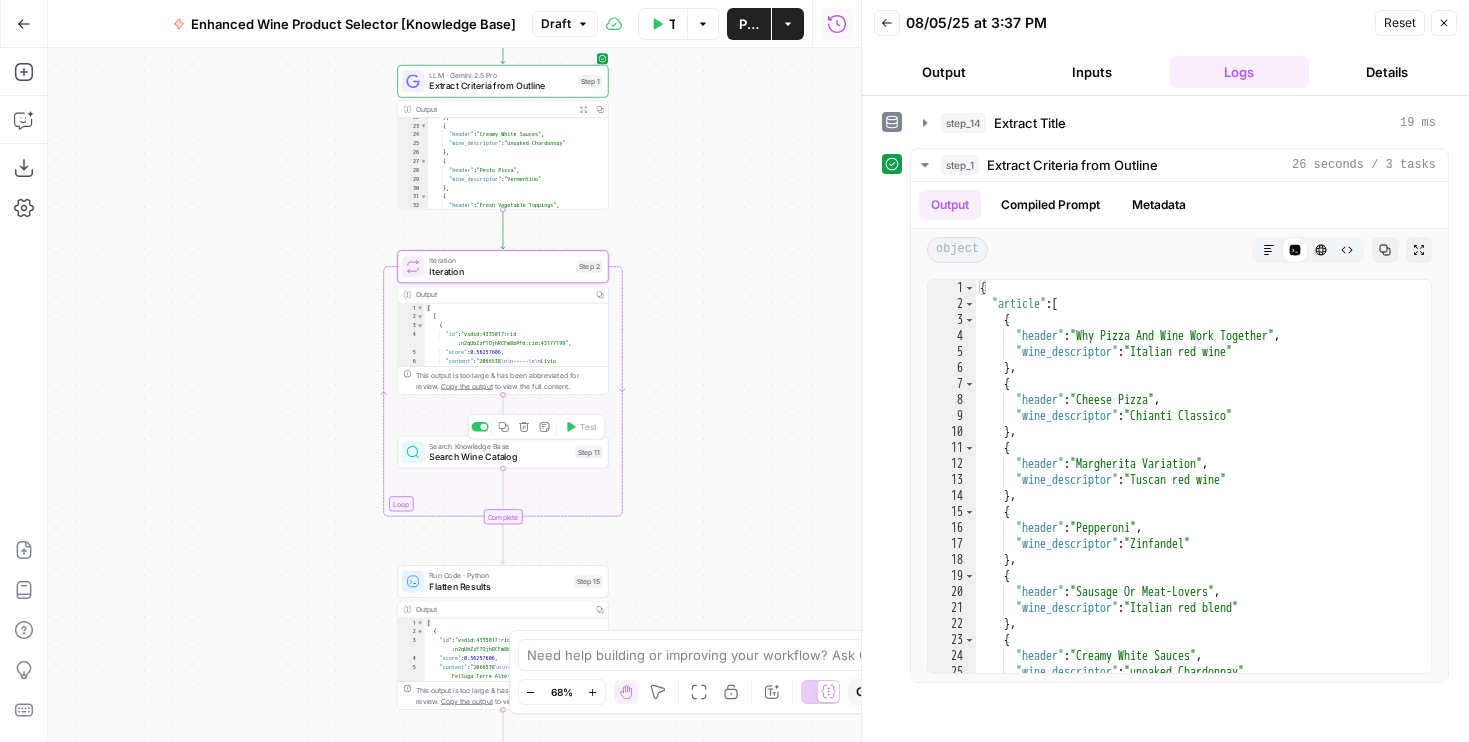 click on "Search Knowledge Base Search Wine Catalog Step 11 Copy step Delete step Add Note Test" at bounding box center [502, 452] 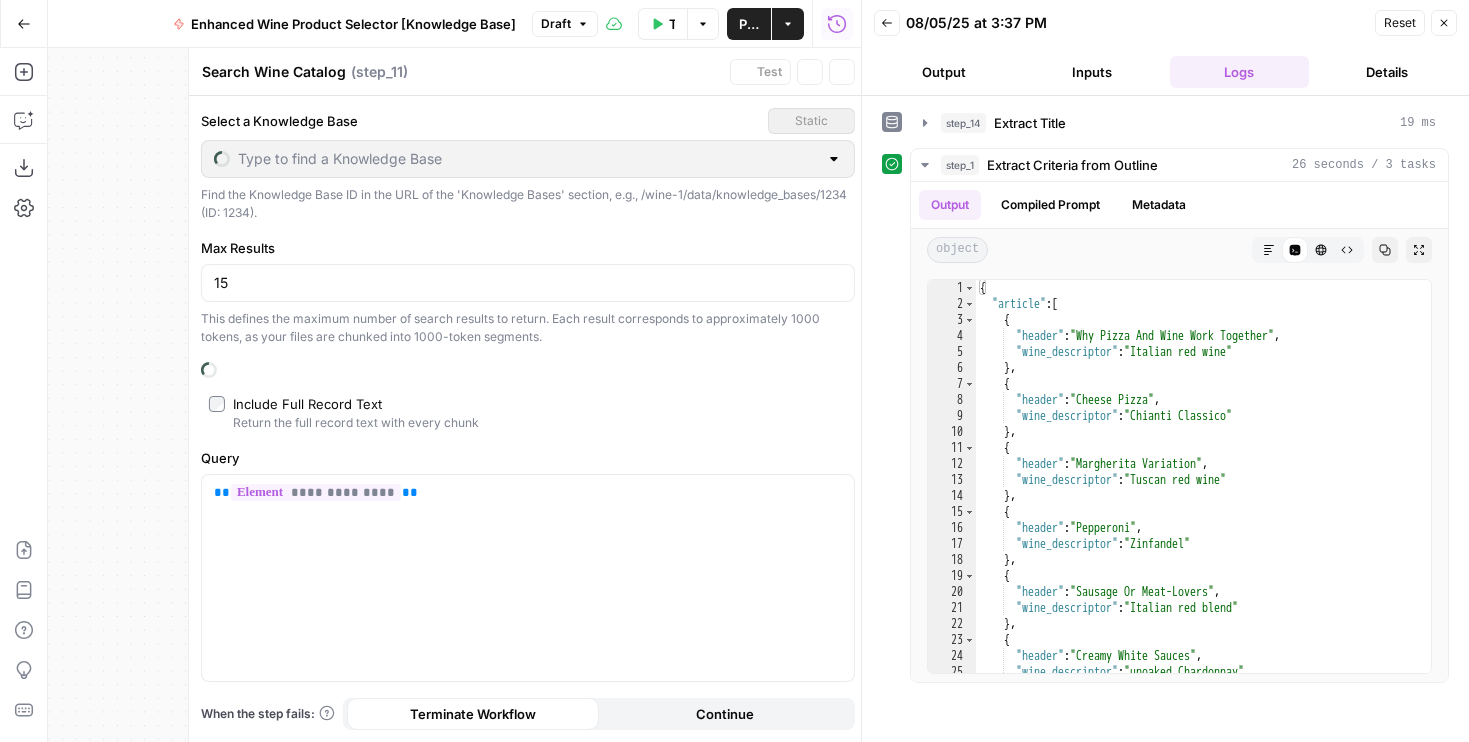 type on "Wine Catalog" 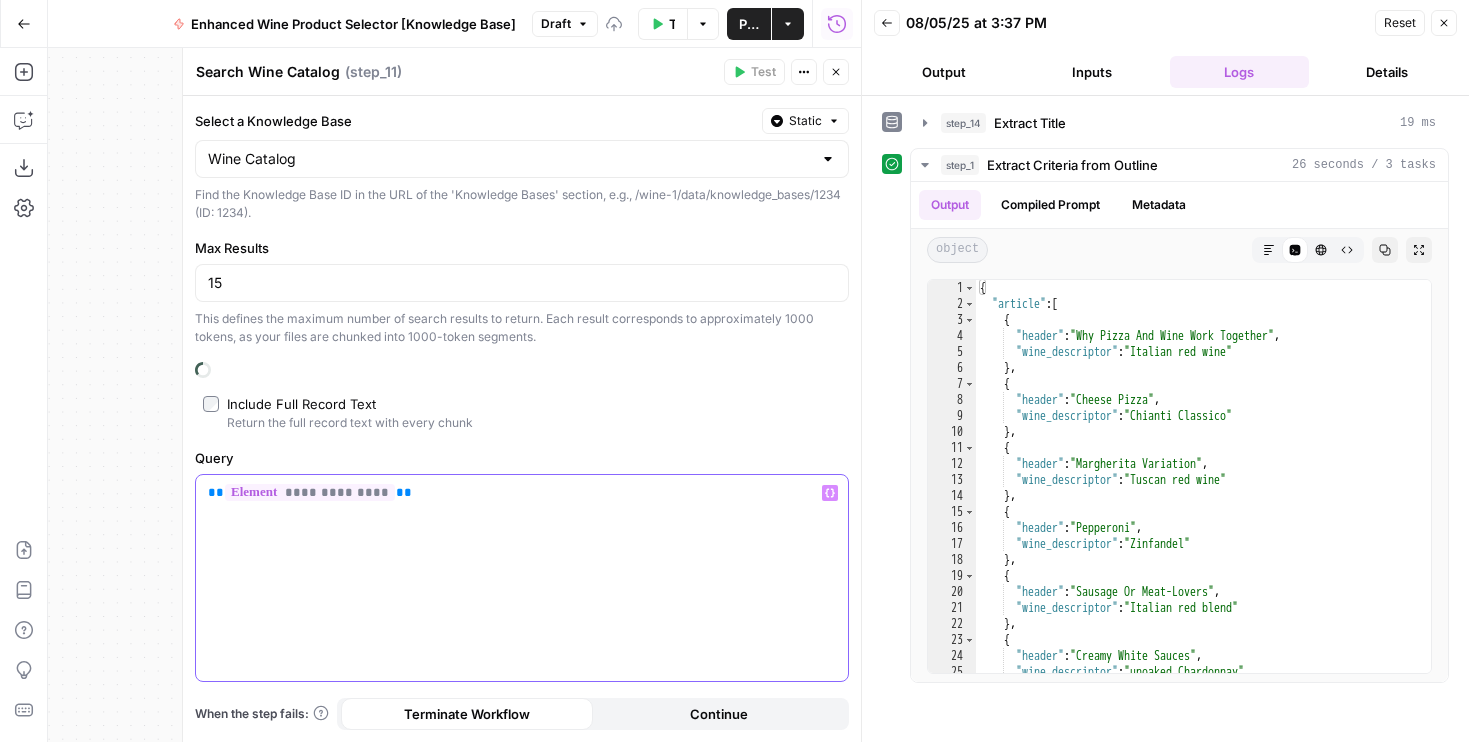 click on "**********" at bounding box center (522, 578) 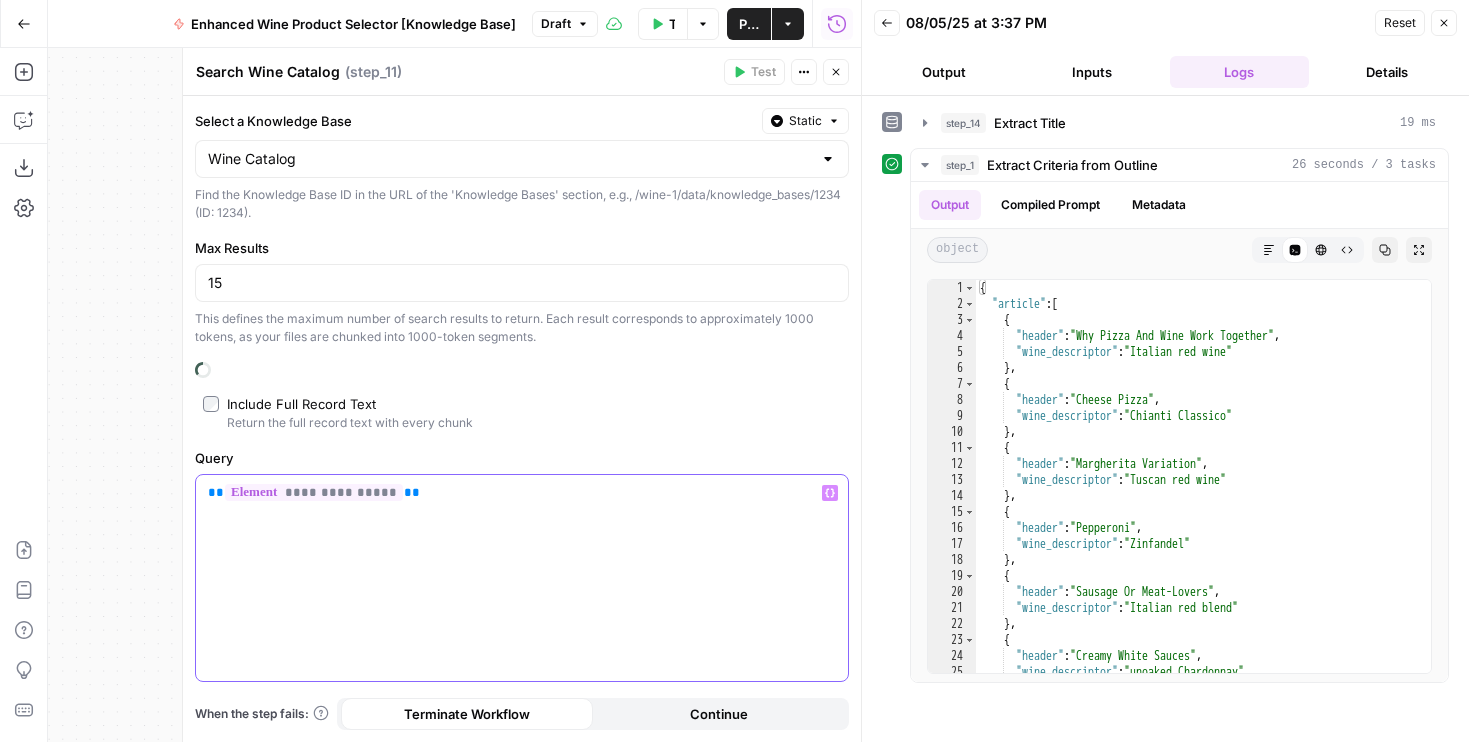 scroll, scrollTop: 10, scrollLeft: 0, axis: vertical 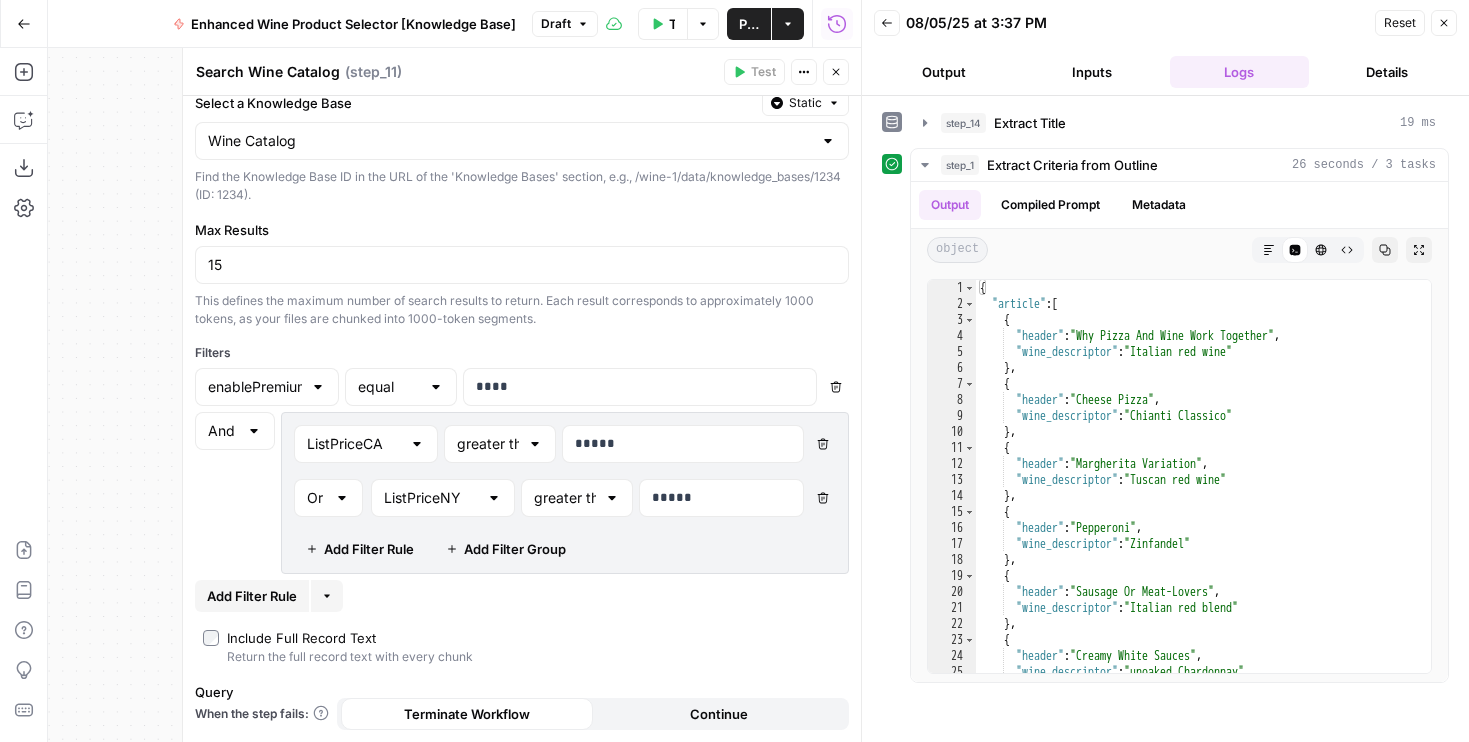click on "When the step fails: Terminate Workflow Continue" at bounding box center [522, 714] 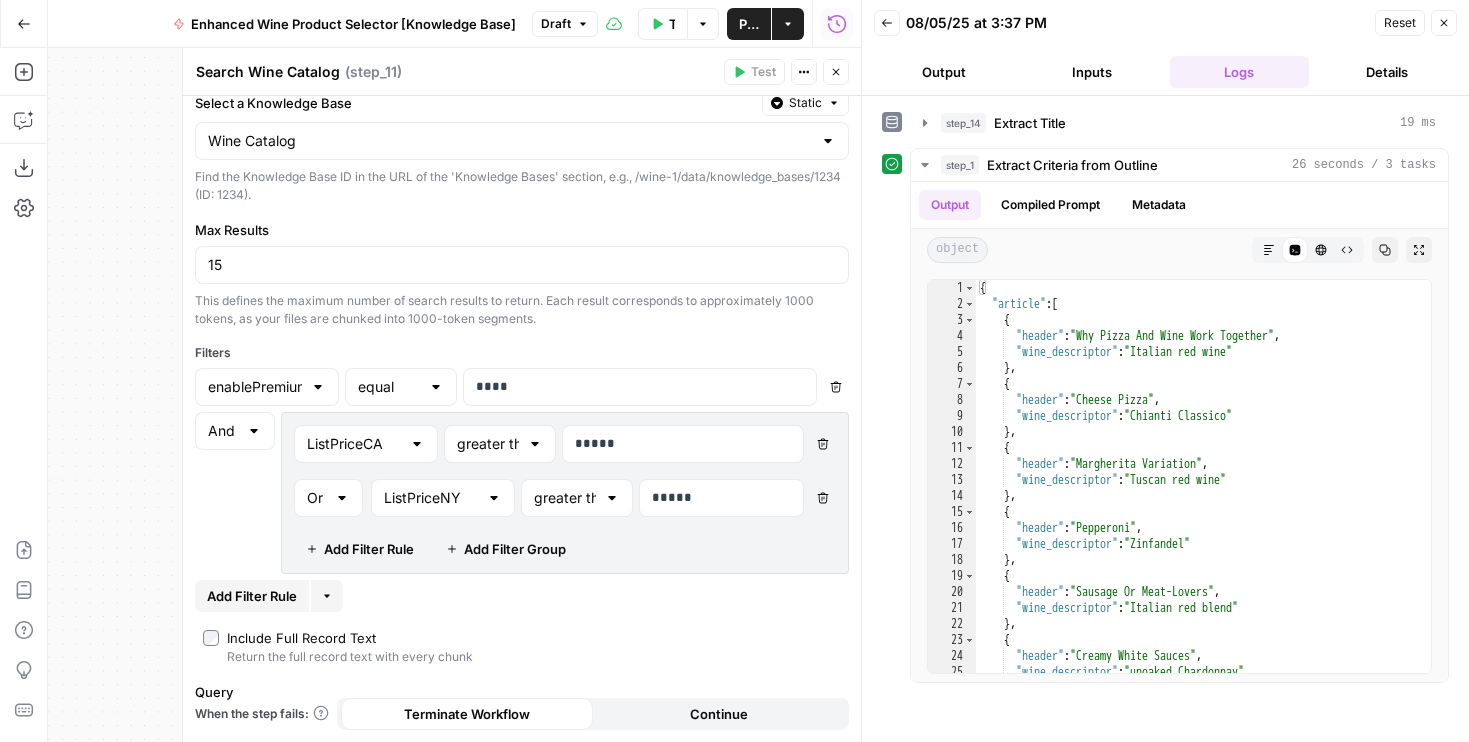 click 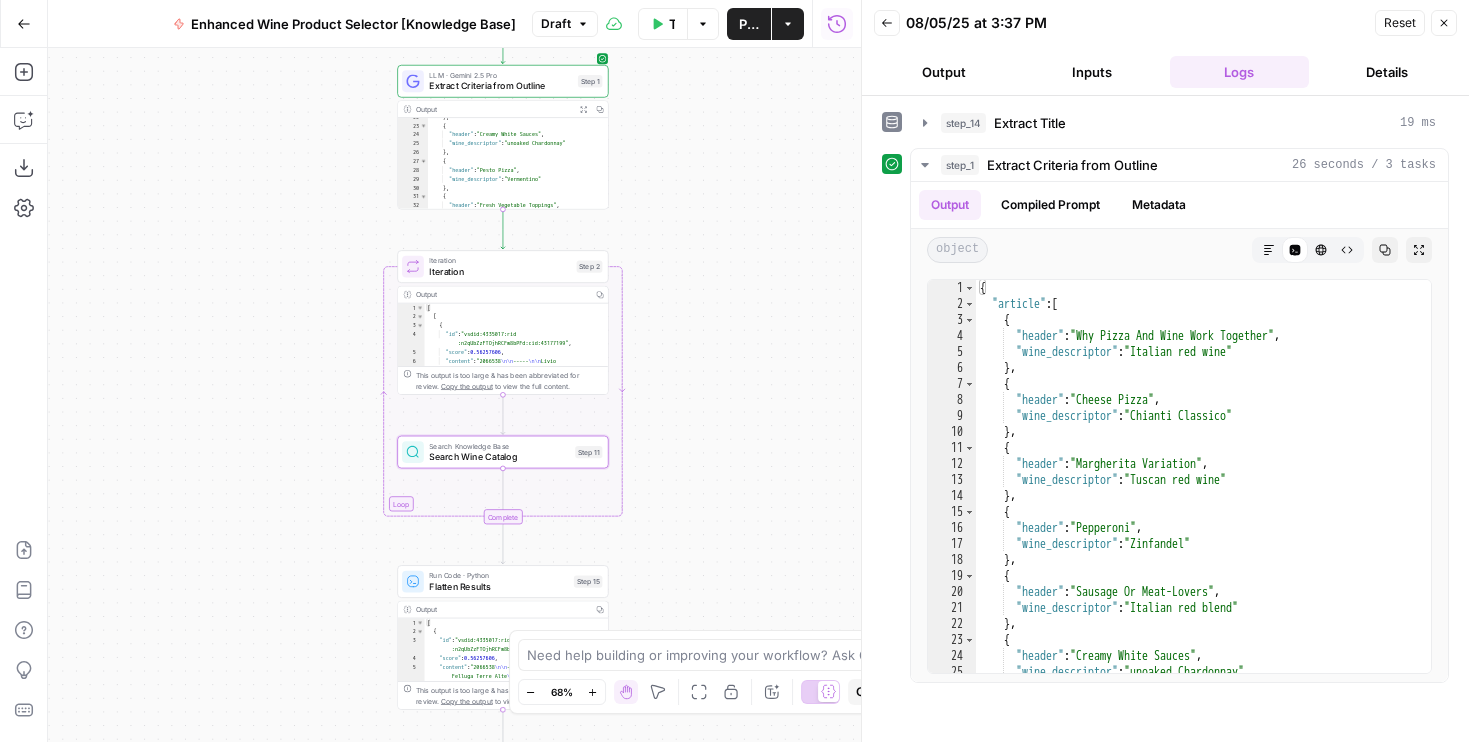 click on "Workflow Set Inputs Inputs LLM · GPT-4o Extract Title Step 14 Output Copy 1 2 3 {    "title" :  "15 Great Wines For Every Pizza         Topping" }     XXXXXXXXXXXXXXXXXXXXXXXXXXXXXXXXXXXXXXXXXXXXXXXXXXXXXXXXXXXXXXXXXXXXXXXXXXXXXXXXXXXXXXXXXXXXXXXXXXXXXXXXXXXXXXXXXXXXXXXXXXXXXXXXXXXXXXXXXXXXXXXXXXXXXXXXXXXXXXXXXXXXXXXXXXXXXXXXXXXXXXXXXXXXXXXXXXXXXXXXXXXXXXXXXXXXXXXXXXXXXXXXXXXXXXXXXXXXXXXXXXXXXXXXXXXXXXXXXXXXXXXXXXXXXXXXXXXXXXXXXXXXXXXXXXXXXXXXXXXXXXXXXXXXXXXXXXXXXXXXXXXXXXXXXXXXXXXXXXXXXXXXXXXXXXXXXXXXXXXXXXXXXXXXXXXXXXXXXXXXXXXXXXXXXXXXXXXXXXXXXXXXXXXXXXXXXXXXXXXXXXXXXXXXXXXXXXXXXXXXXXXXXXXXXXXXXXXXXXXXXXXXXXXXXXXXXXXXXXXXXXXXXXXXXXXXXXXXXXXXXXXXXXXXXXXX LLM · Gemini 2.5 Pro Extract Criteria from Outline Step 1 Output Expand Output Copy 22 23 24 25 26 27 28 29 30 31 32 33 34      } ,      {         "header" :  "Creamy White Sauces" ,         "wine_descriptor" :  "unoaked Chardonnay"      } ,      {         "header" :  "Pesto Pizza" ,         "wine_descriptor" :  "Vermentino"      } ,      {" at bounding box center [454, 395] 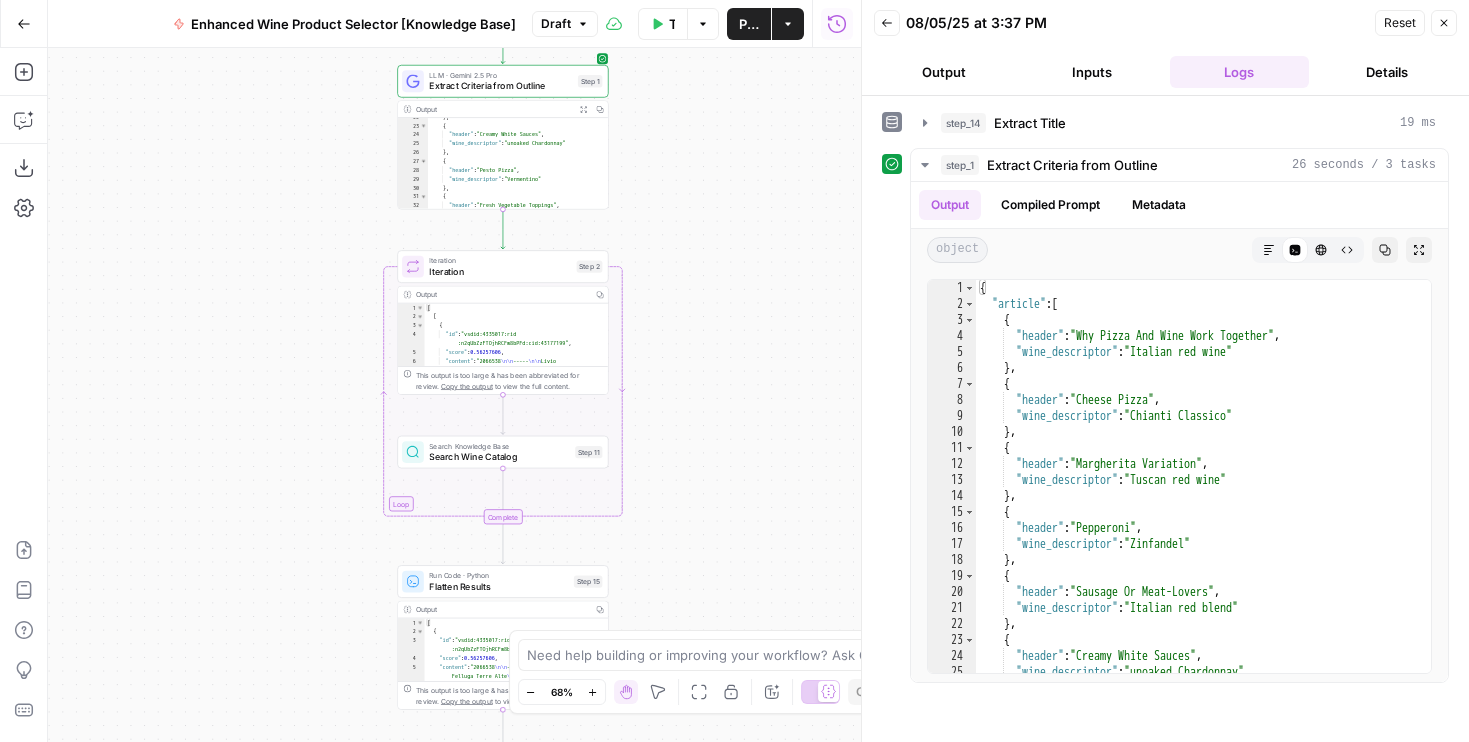 click 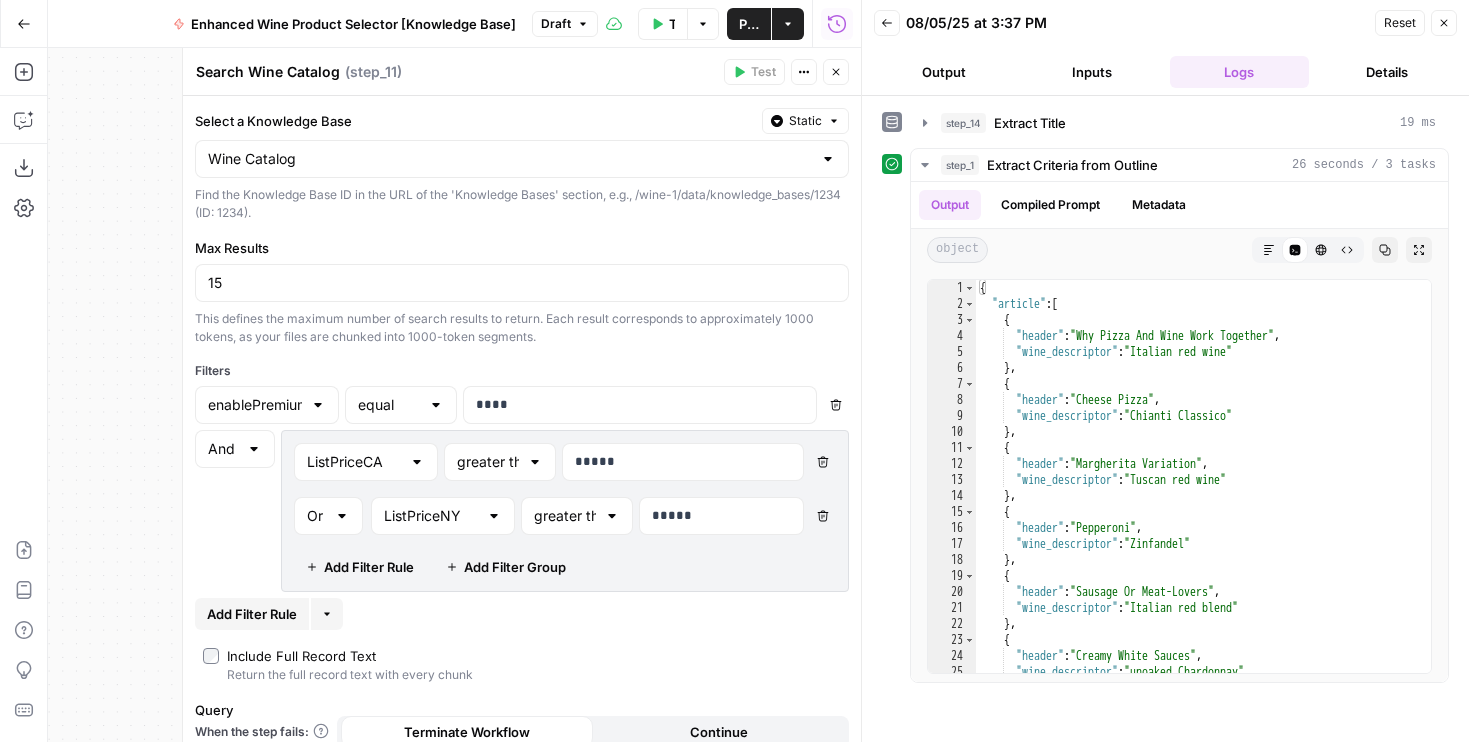 scroll, scrollTop: 18, scrollLeft: 0, axis: vertical 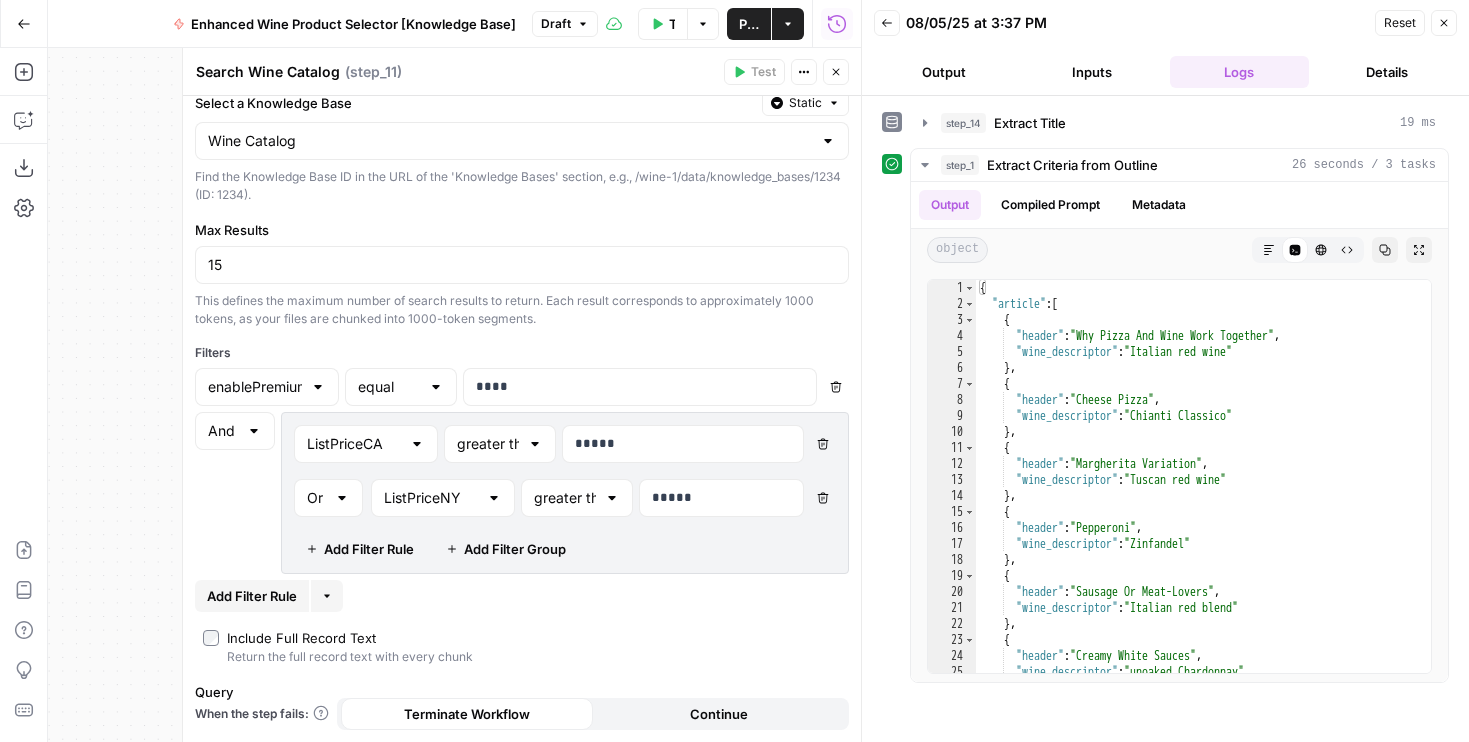 click on "Query" at bounding box center [522, 692] 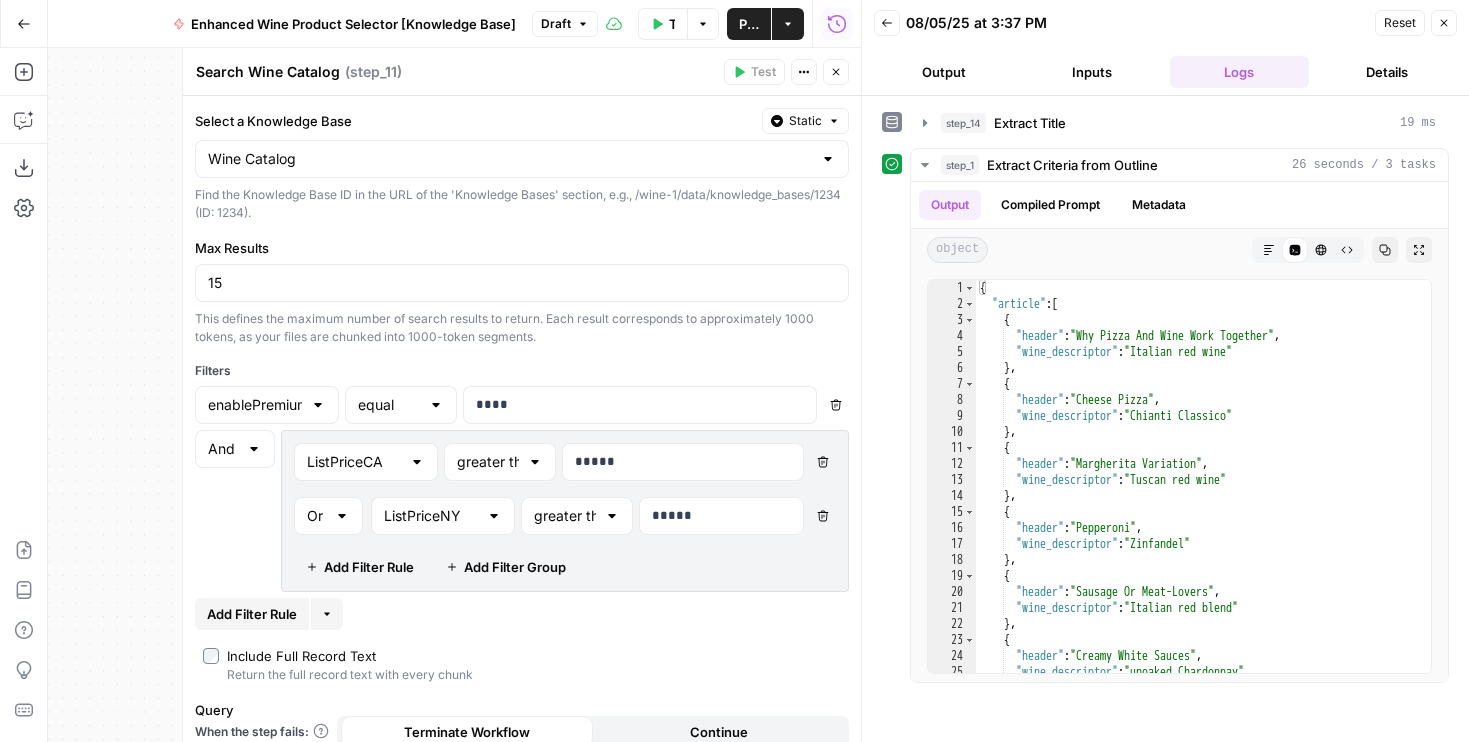 scroll, scrollTop: 18, scrollLeft: 0, axis: vertical 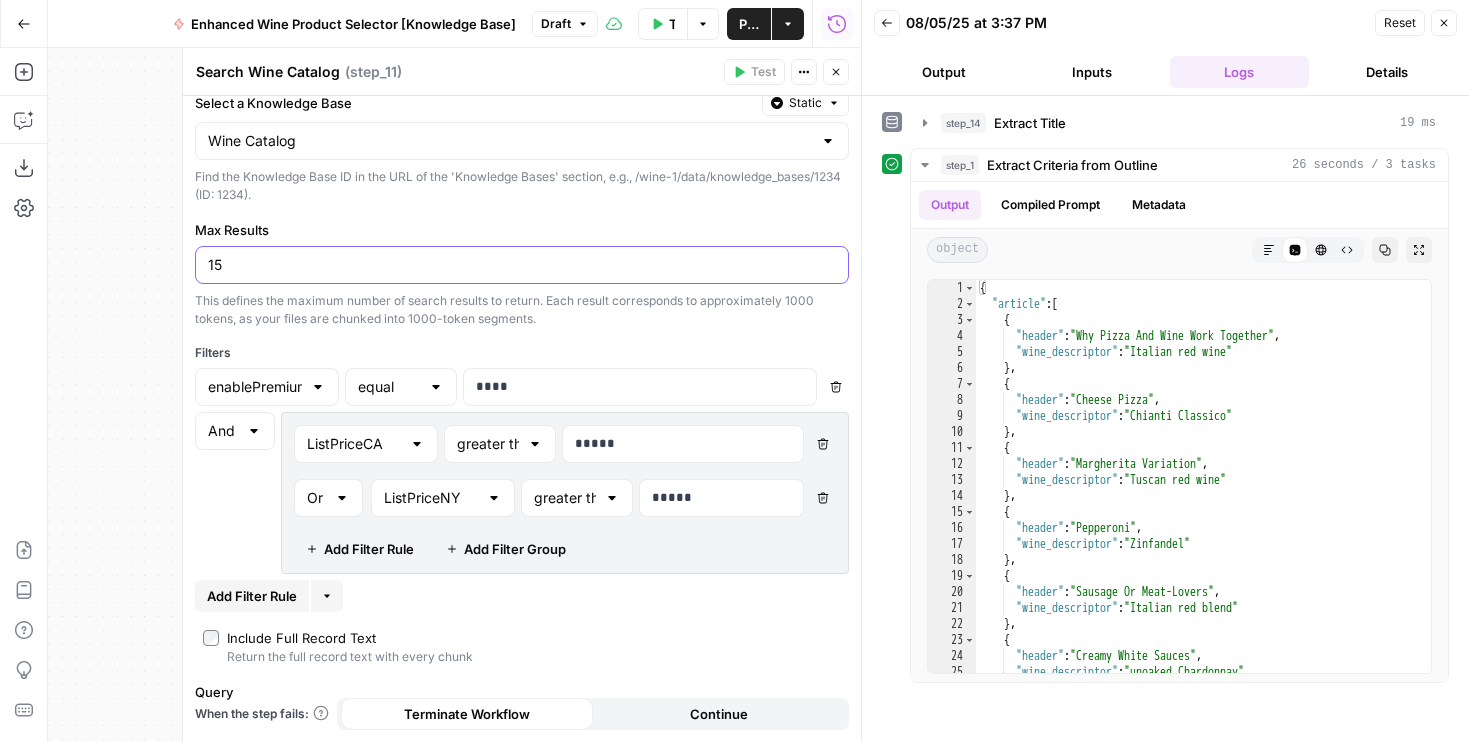 click on "15" at bounding box center [522, 265] 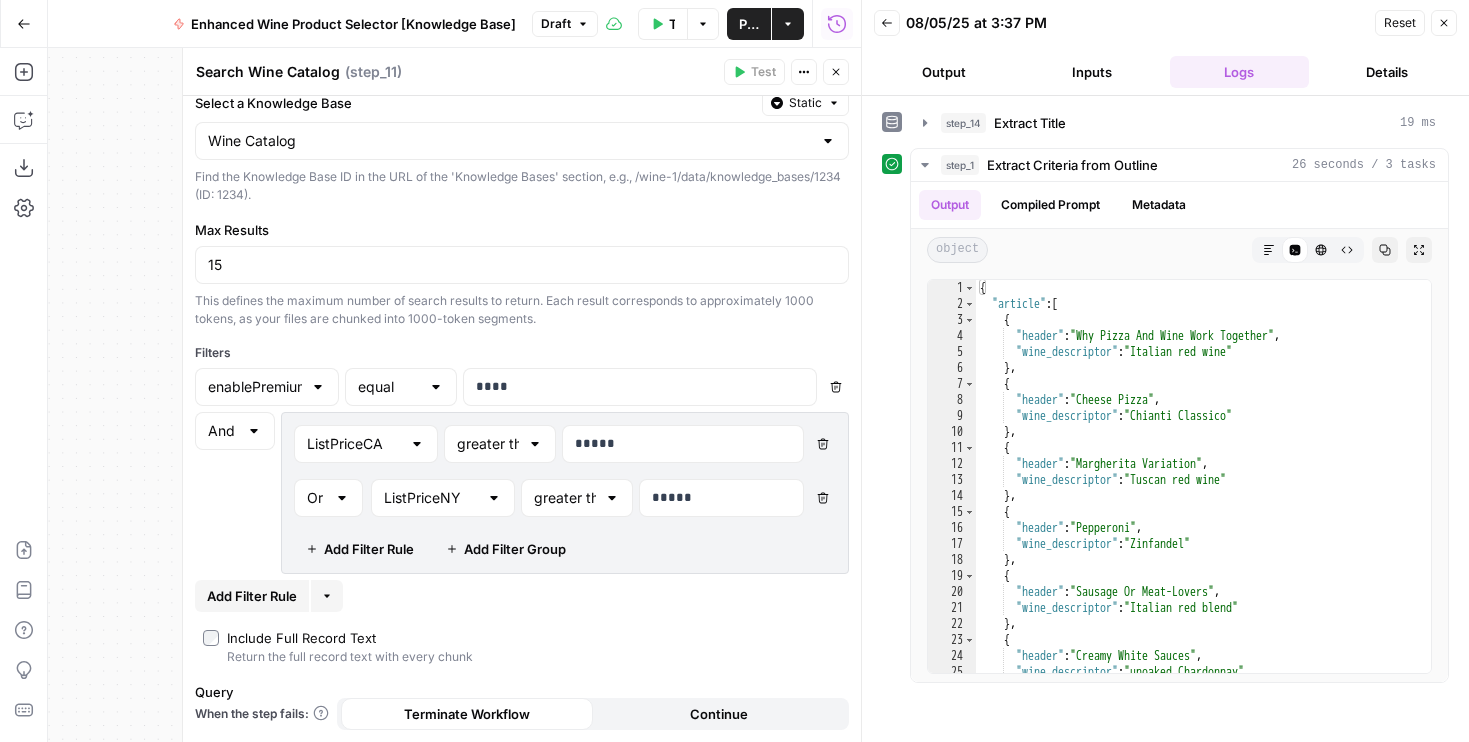 click on "Query" at bounding box center [522, 692] 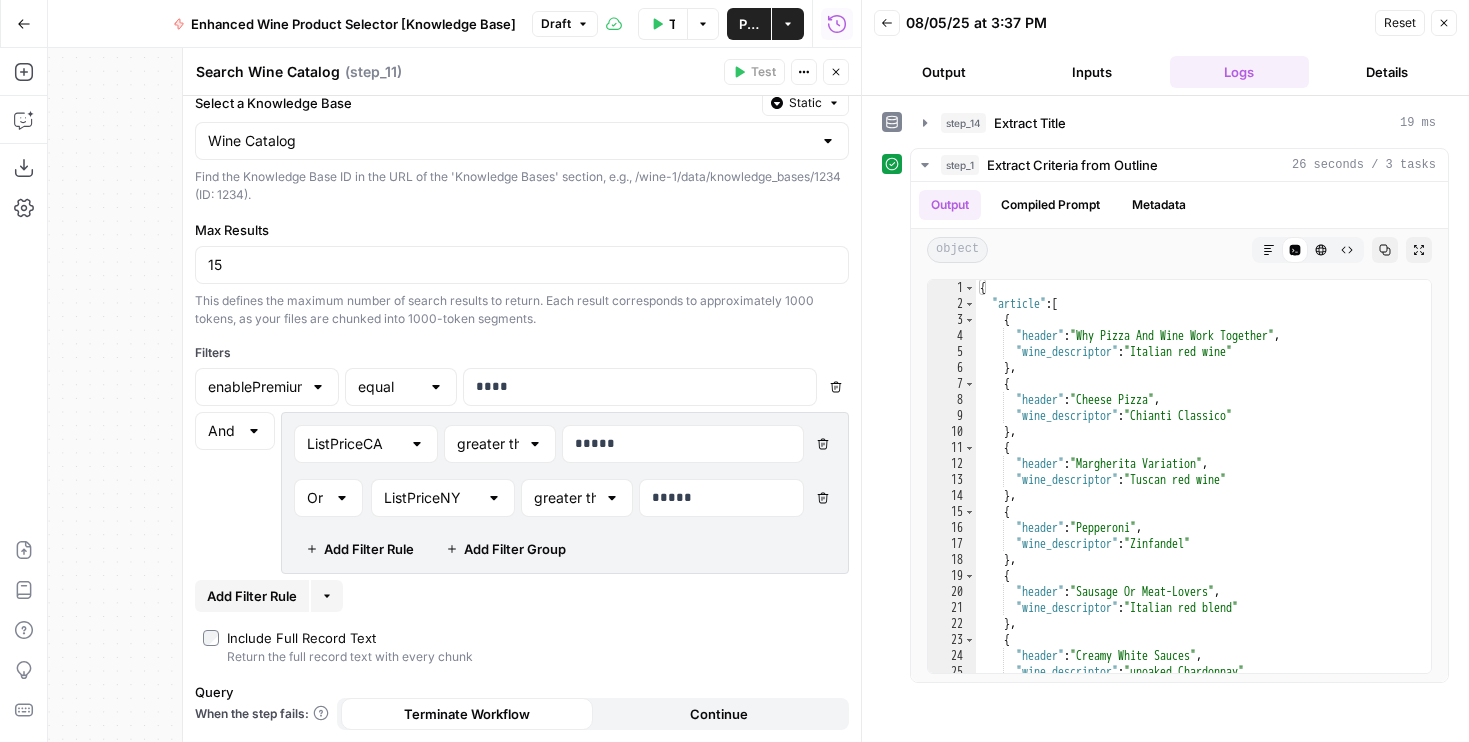 click on "Query" at bounding box center [522, 692] 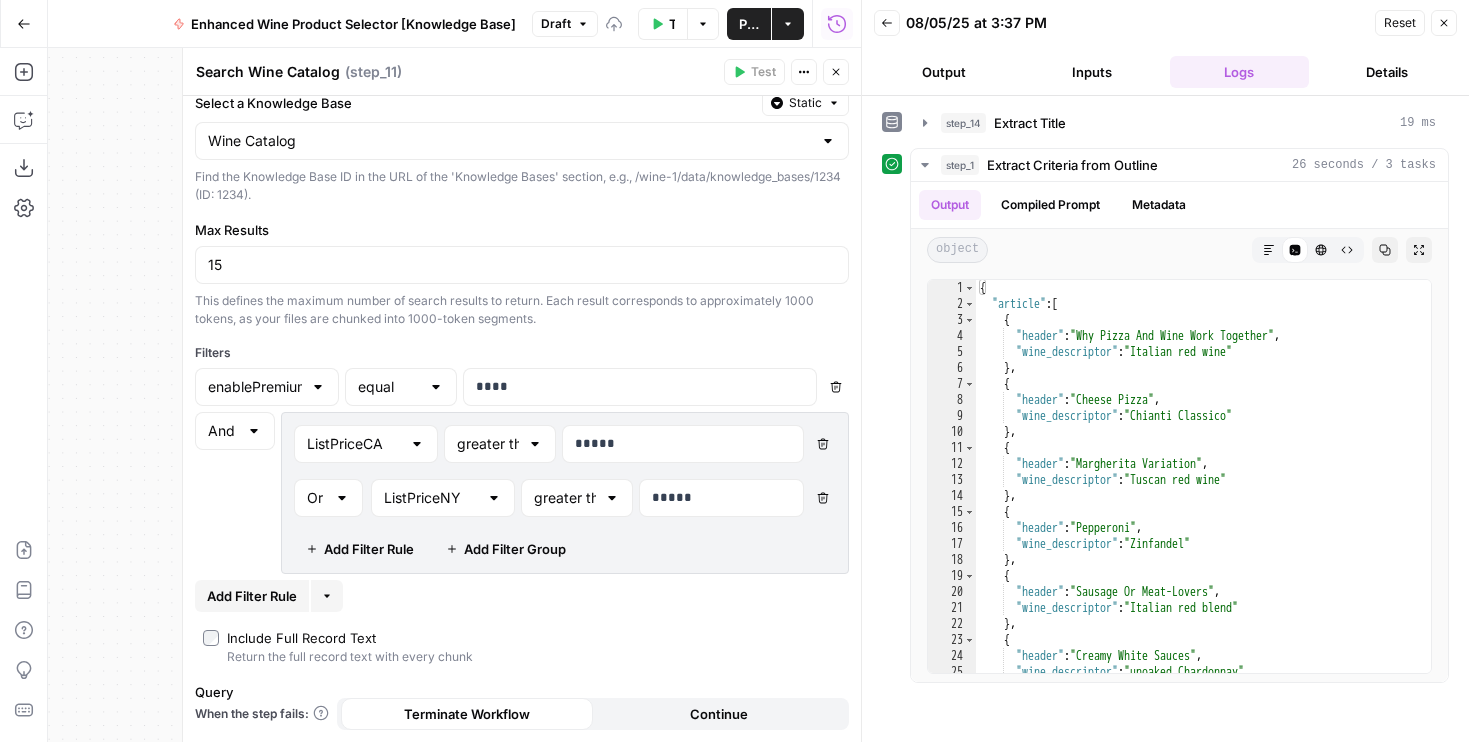 click on "Continue" at bounding box center (719, 714) 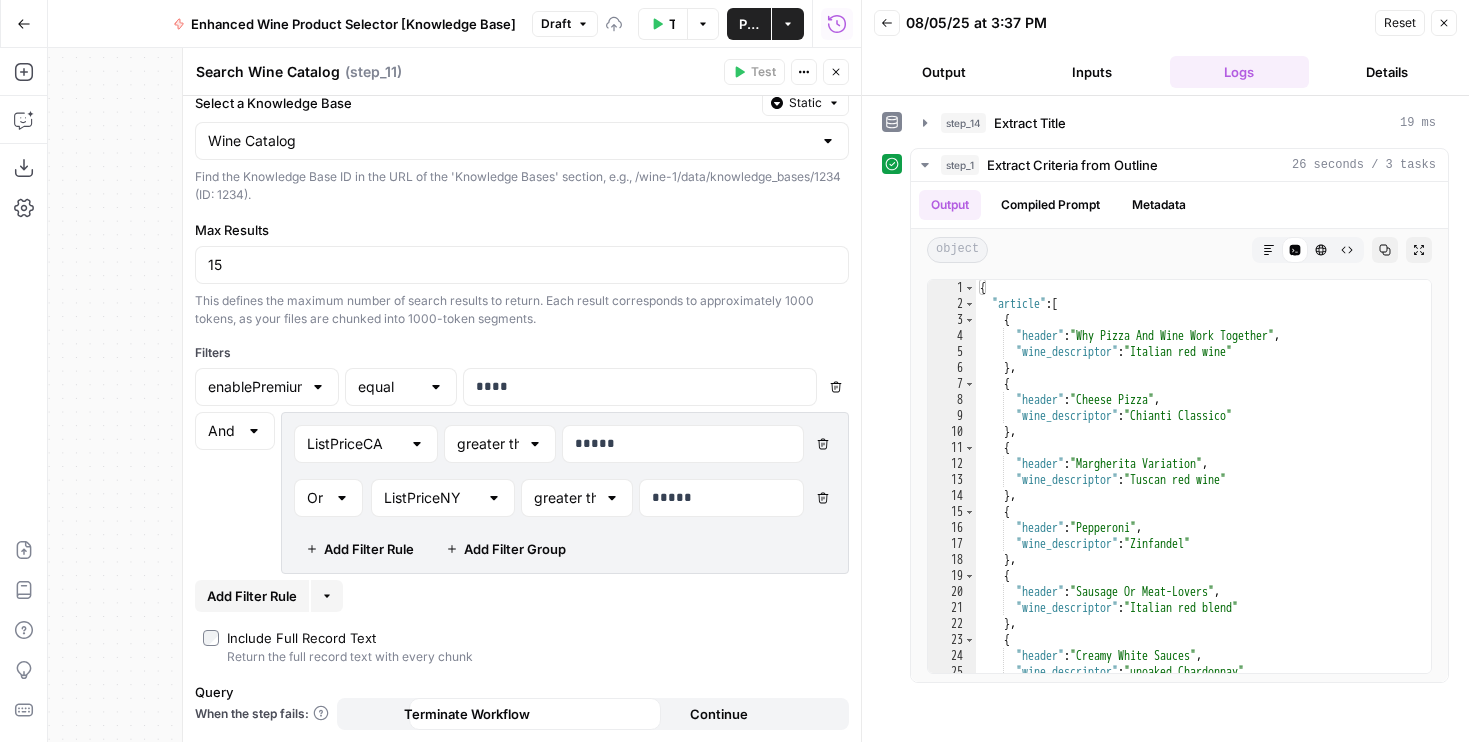 click on "Terminate Workflow" at bounding box center [467, 714] 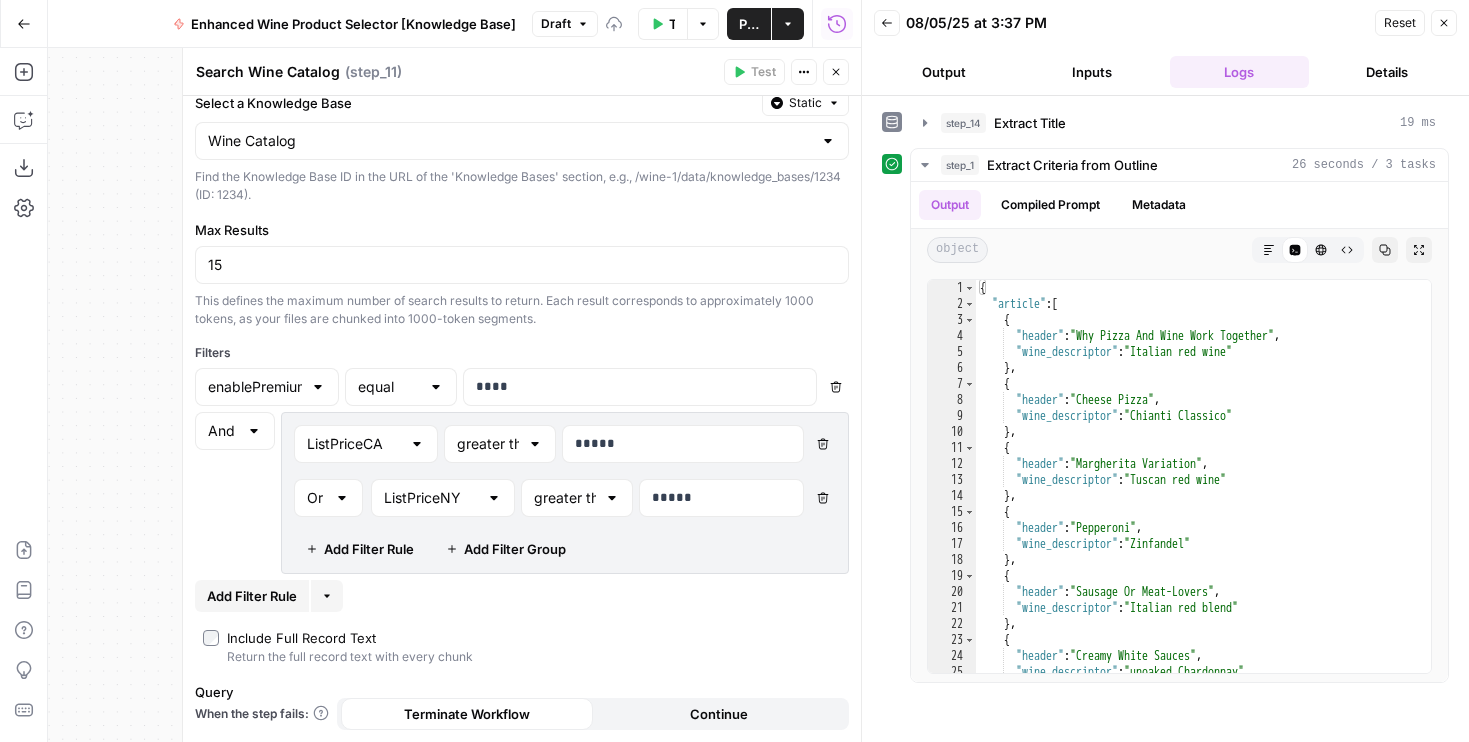 scroll, scrollTop: 0, scrollLeft: 0, axis: both 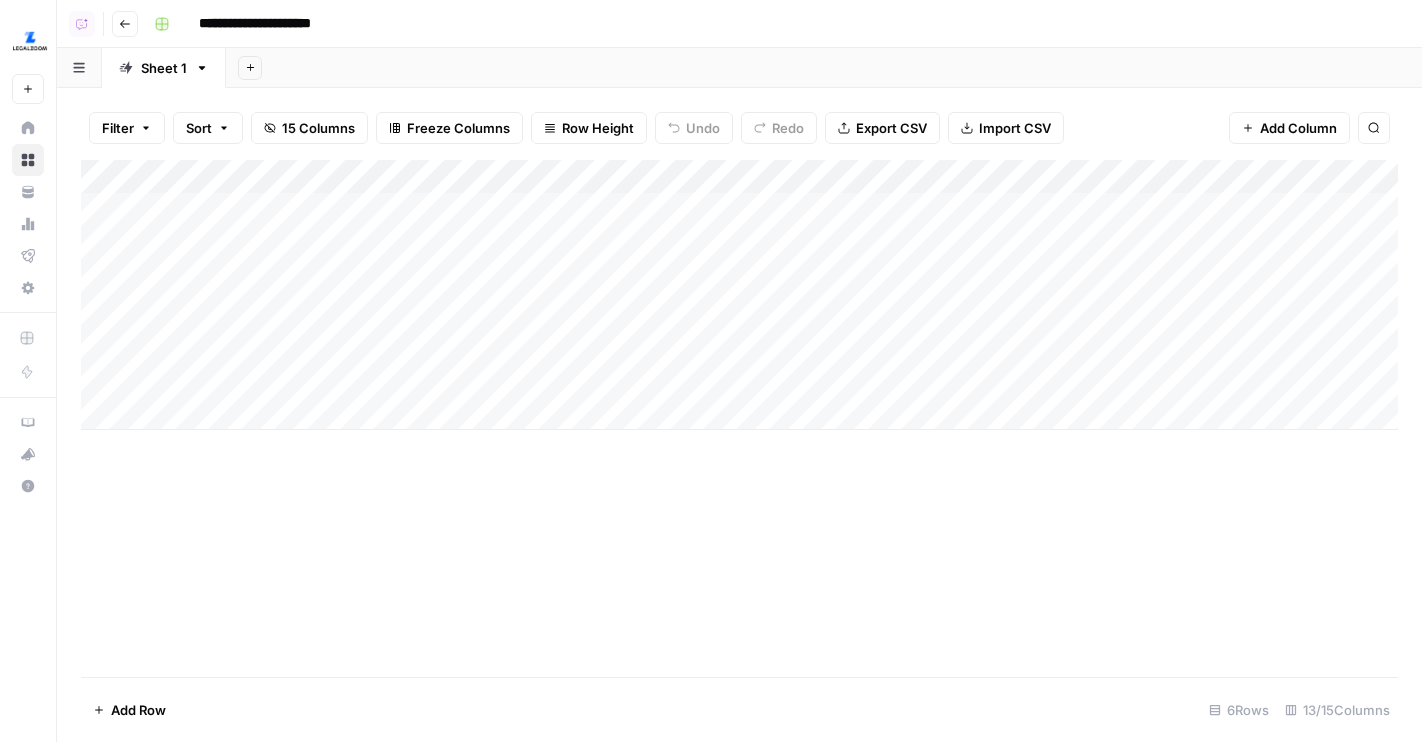 click on "Add Column" at bounding box center (739, 295) 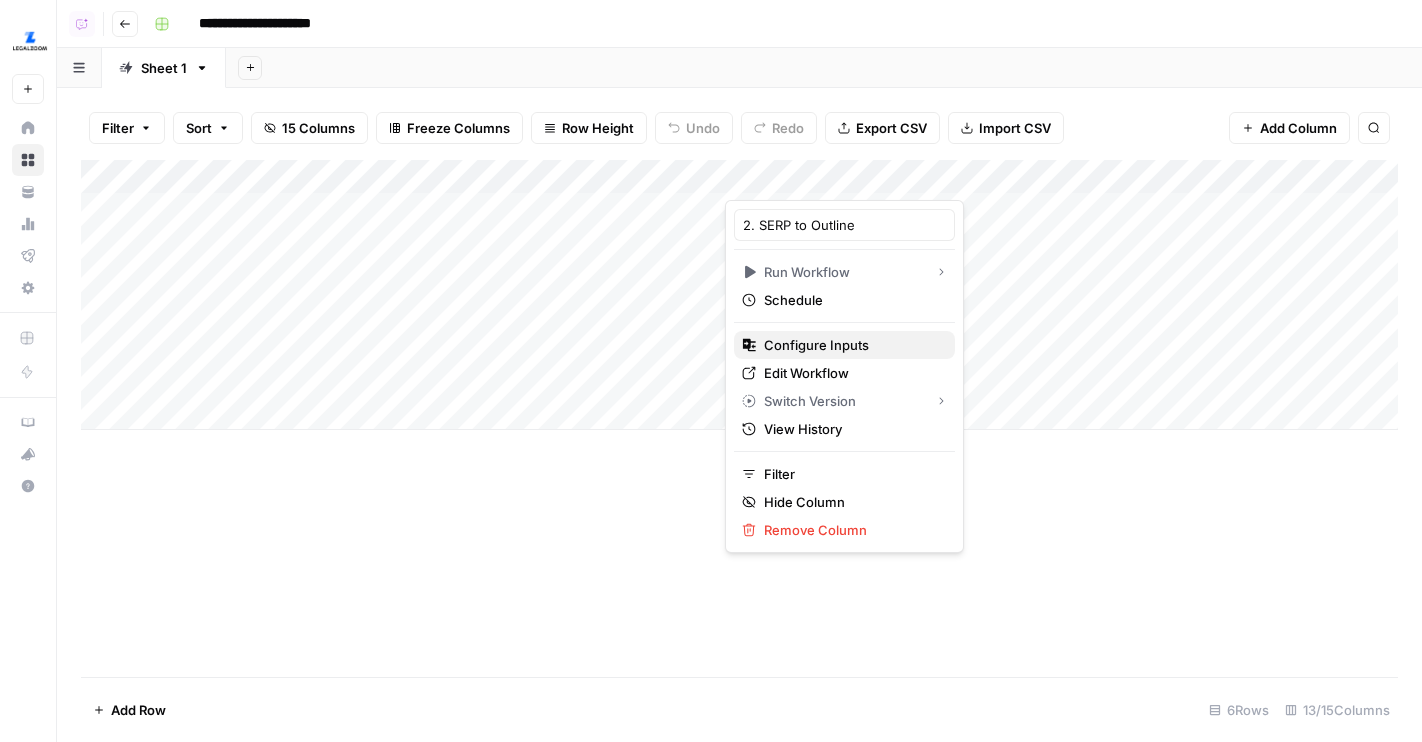 click on "Configure Inputs" at bounding box center [851, 345] 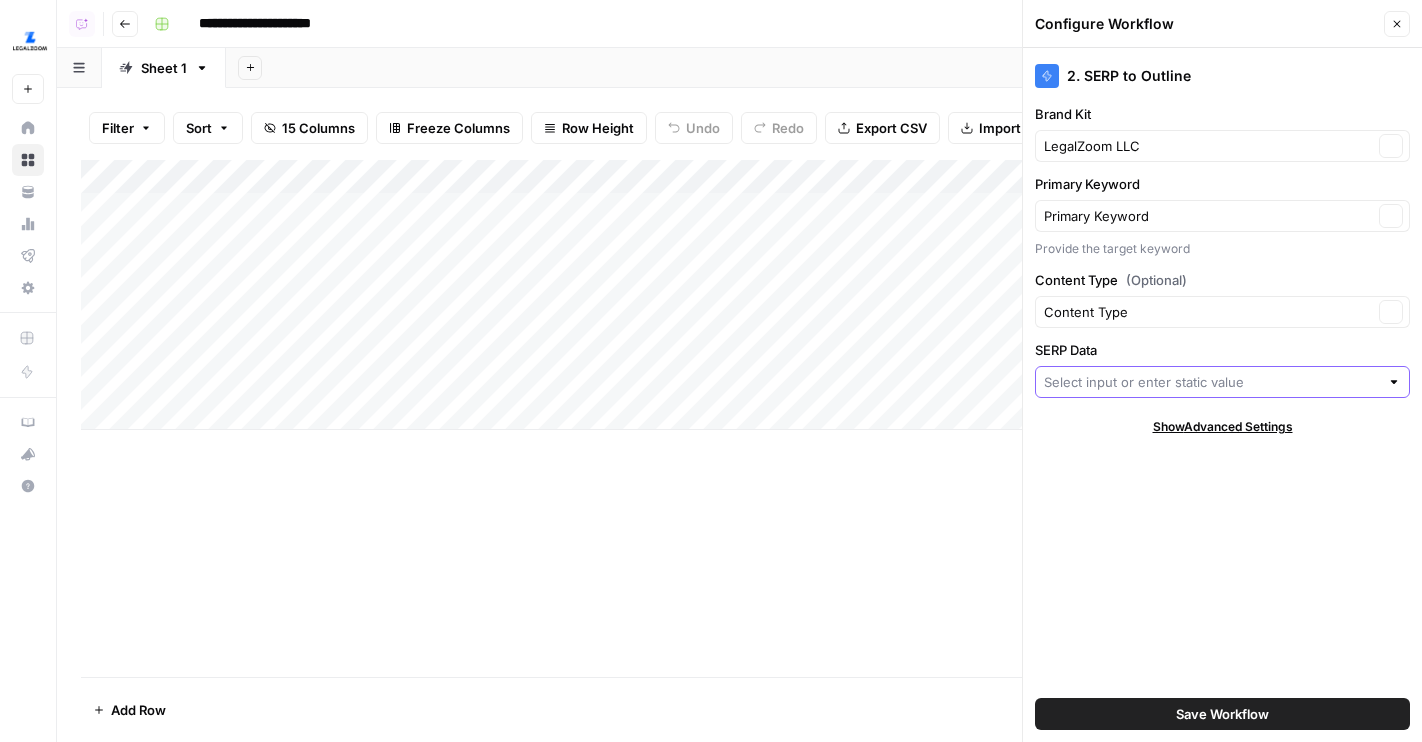 click on "SERP Data" at bounding box center [1211, 382] 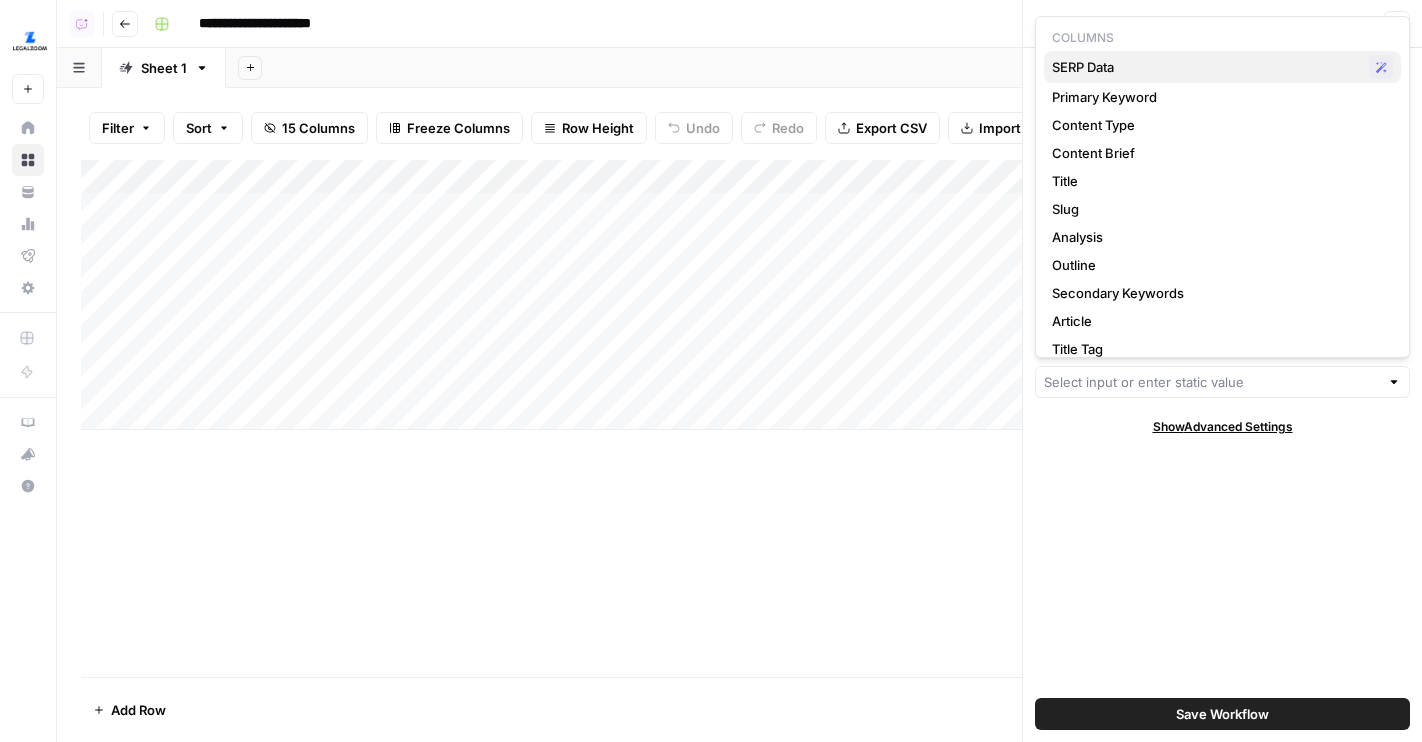 click on "SERP Data Possible Match" at bounding box center (1222, 67) 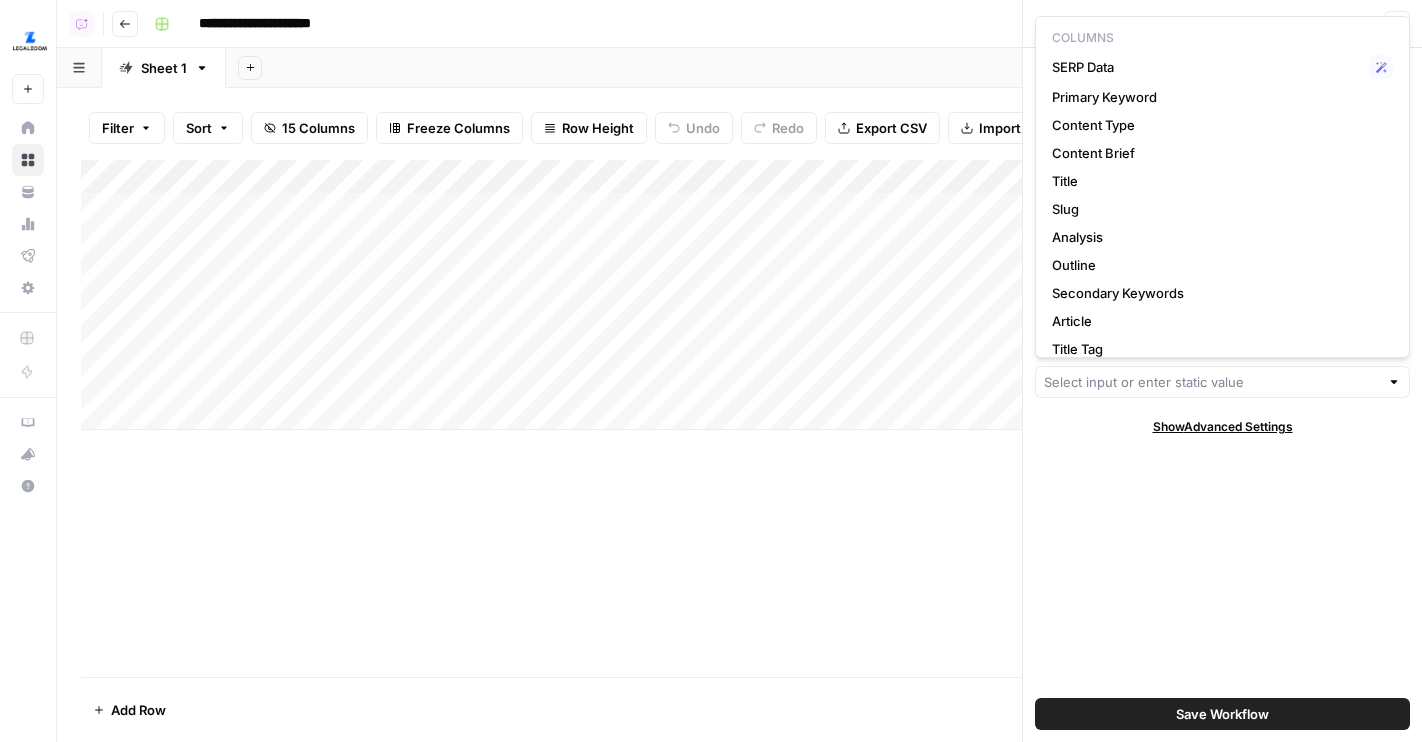 type on "SERP Data" 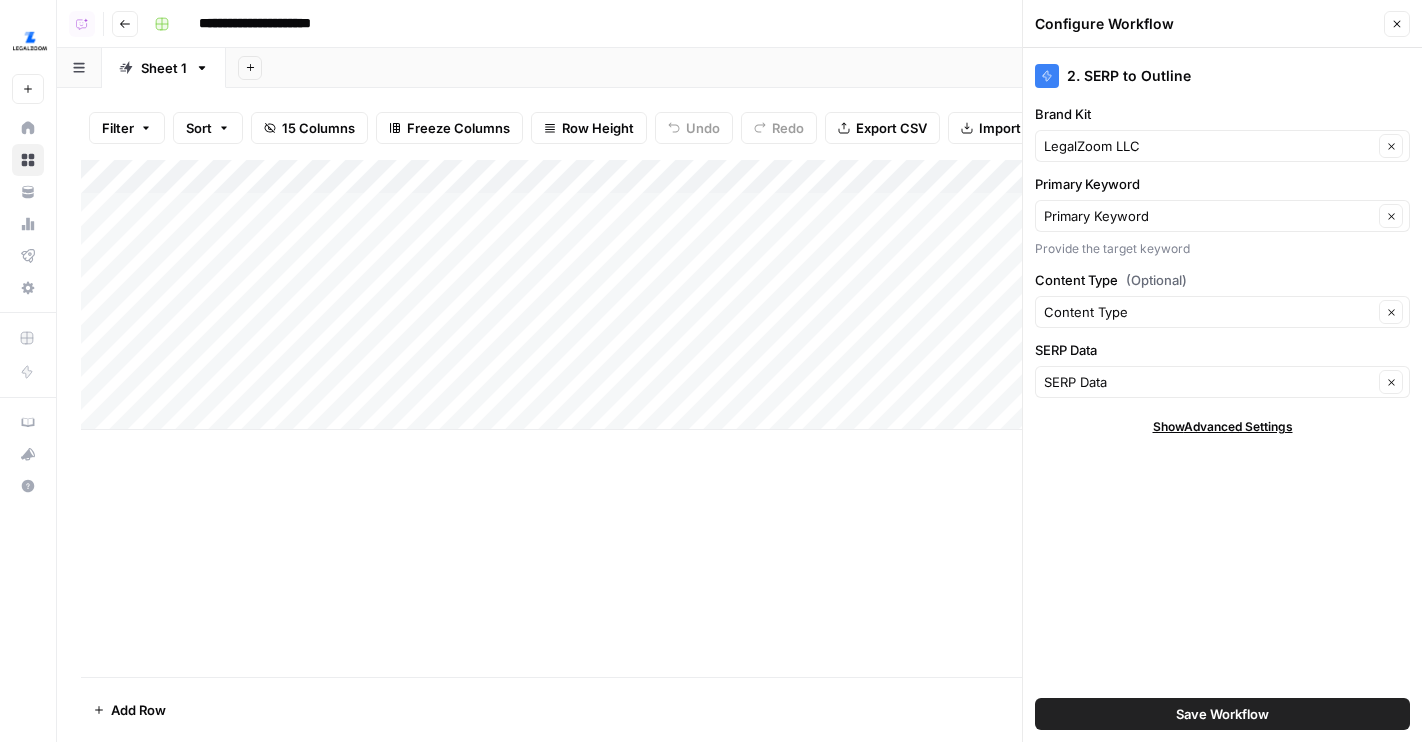 click on "Save Workflow" at bounding box center (1222, 714) 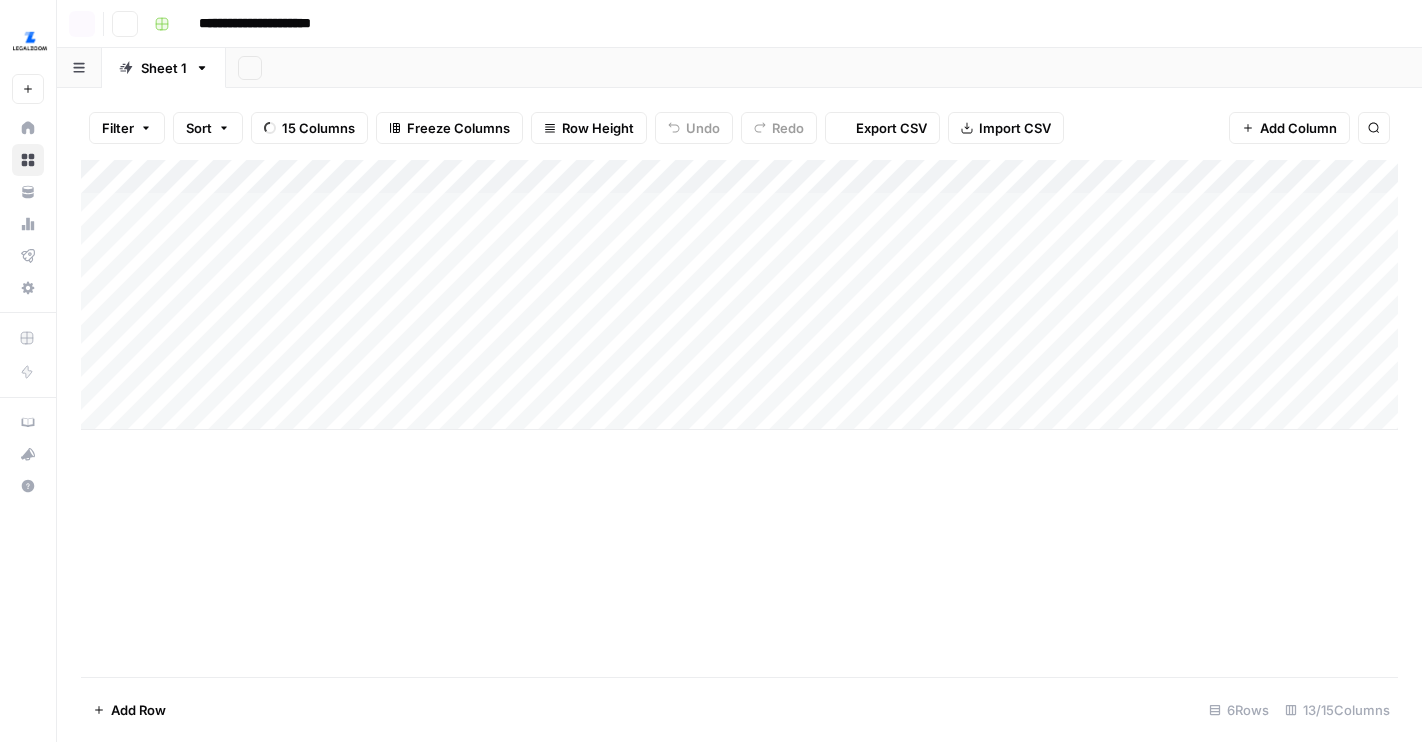 scroll, scrollTop: 0, scrollLeft: 0, axis: both 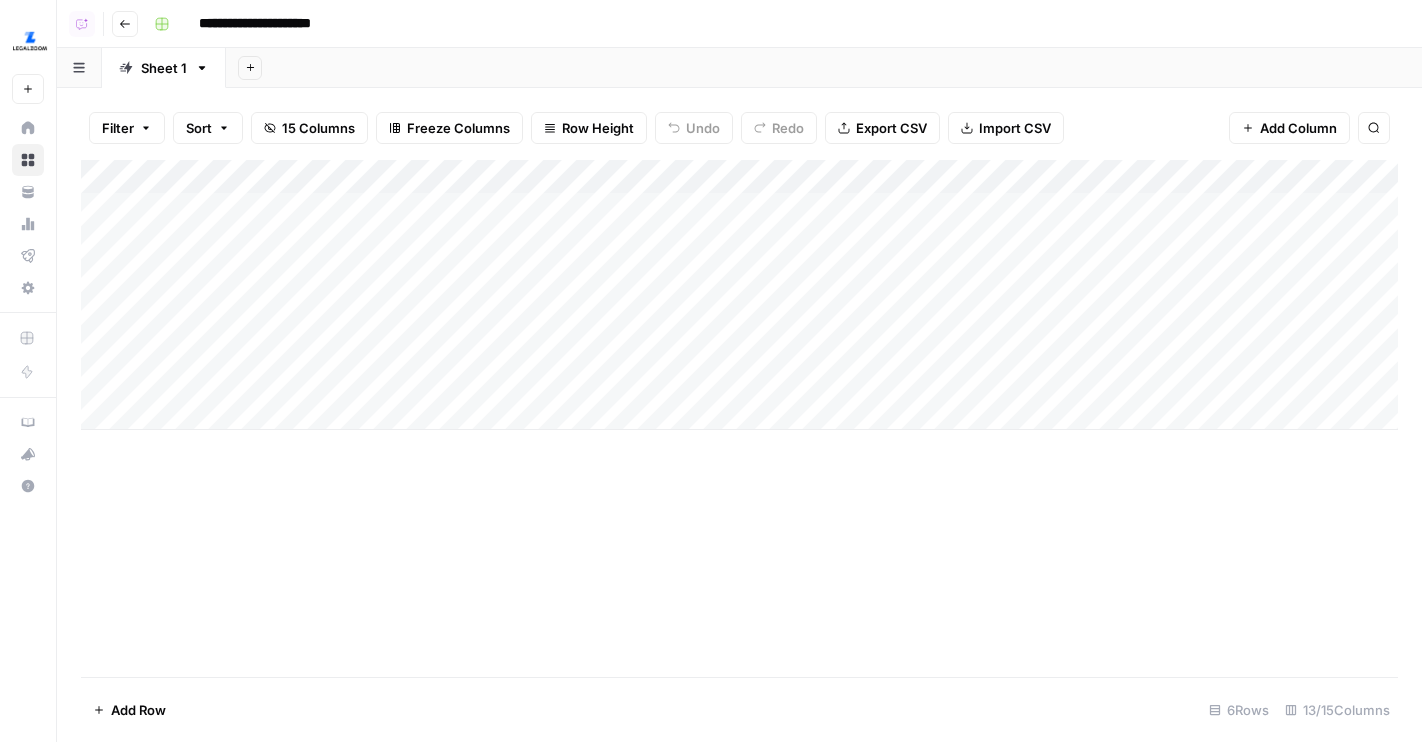 click on "Add Column" at bounding box center [739, 295] 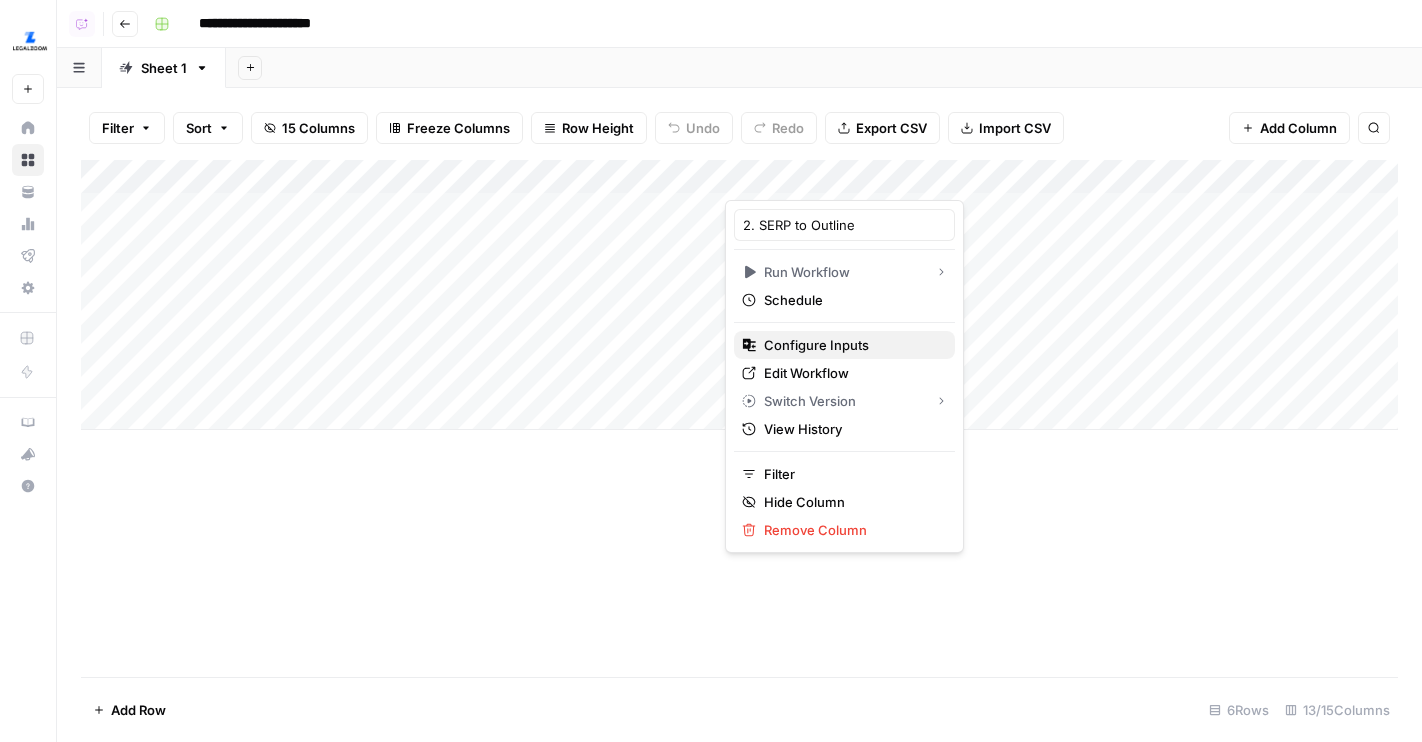 click on "Configure Inputs" at bounding box center (851, 345) 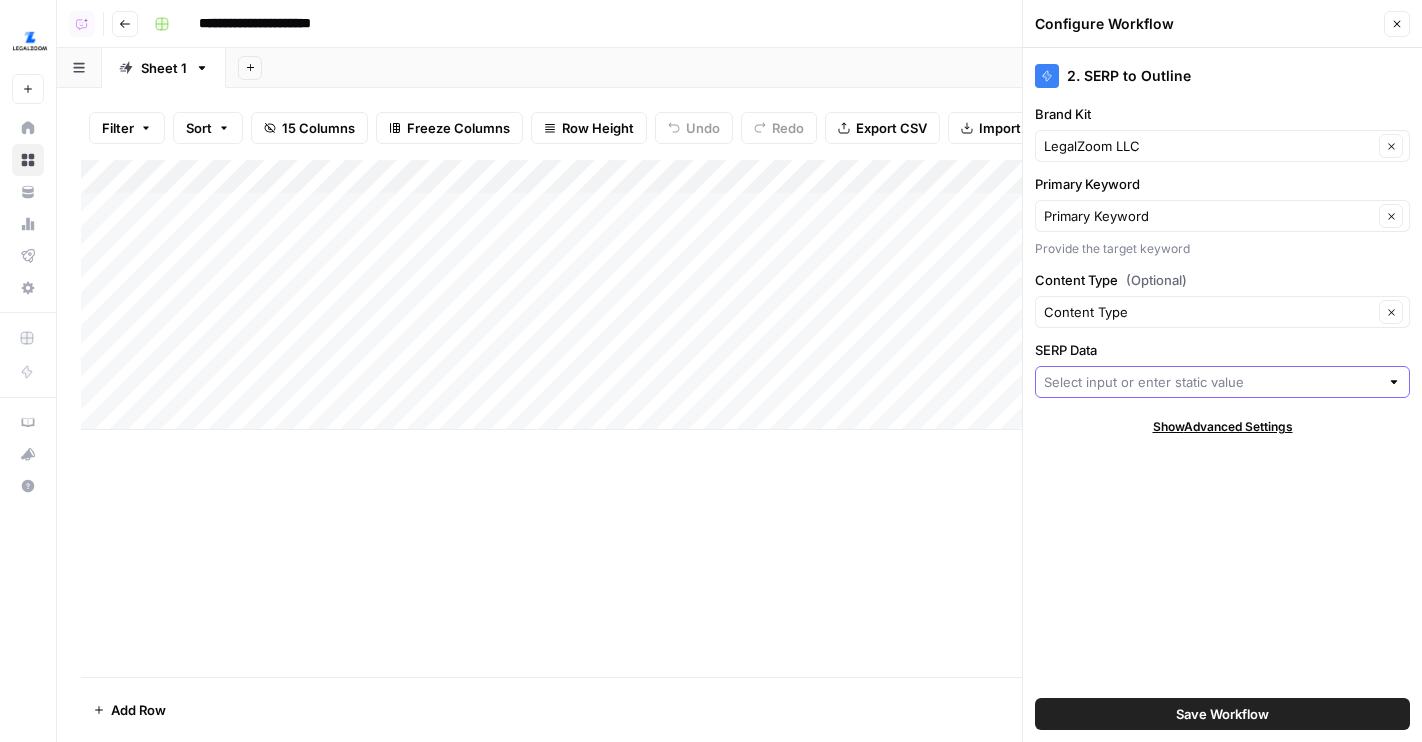 click on "SERP Data" at bounding box center (1211, 382) 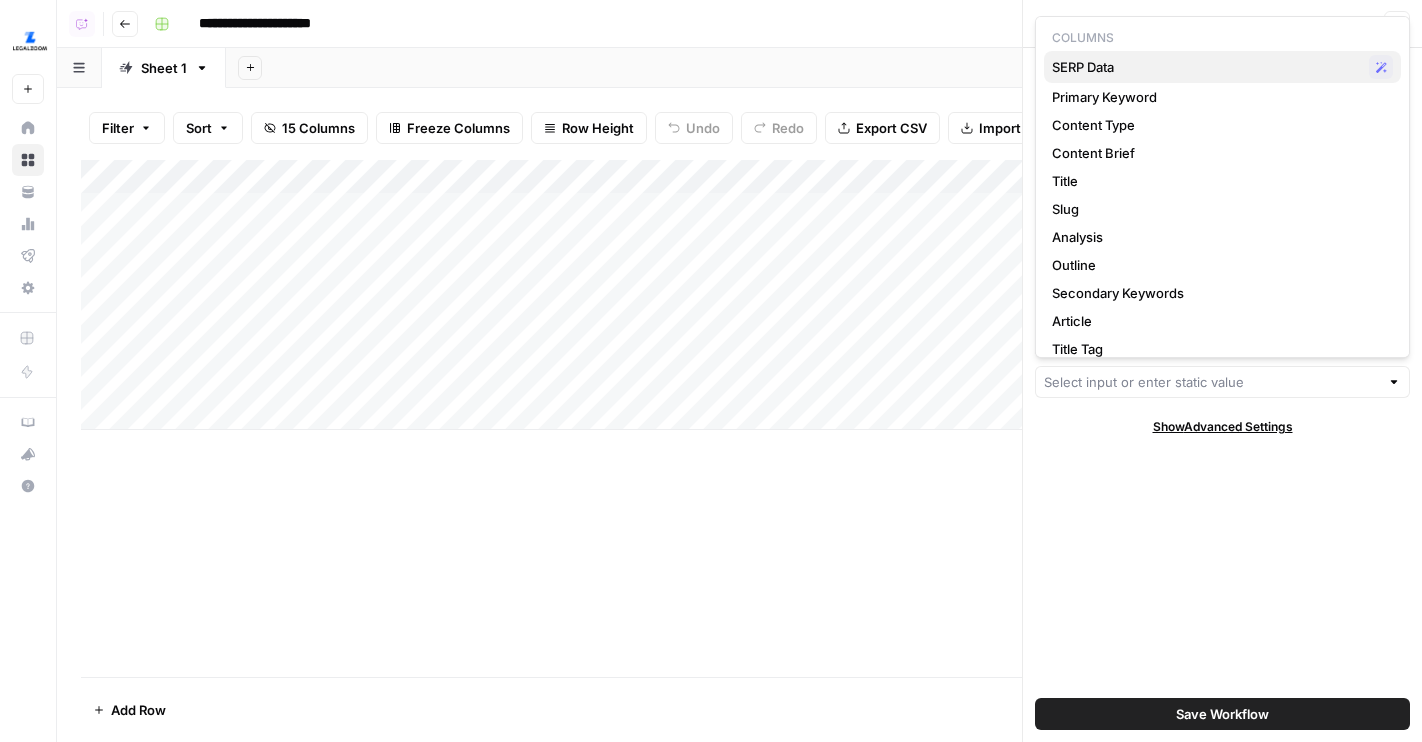 click on "SERP Data" at bounding box center [1206, 67] 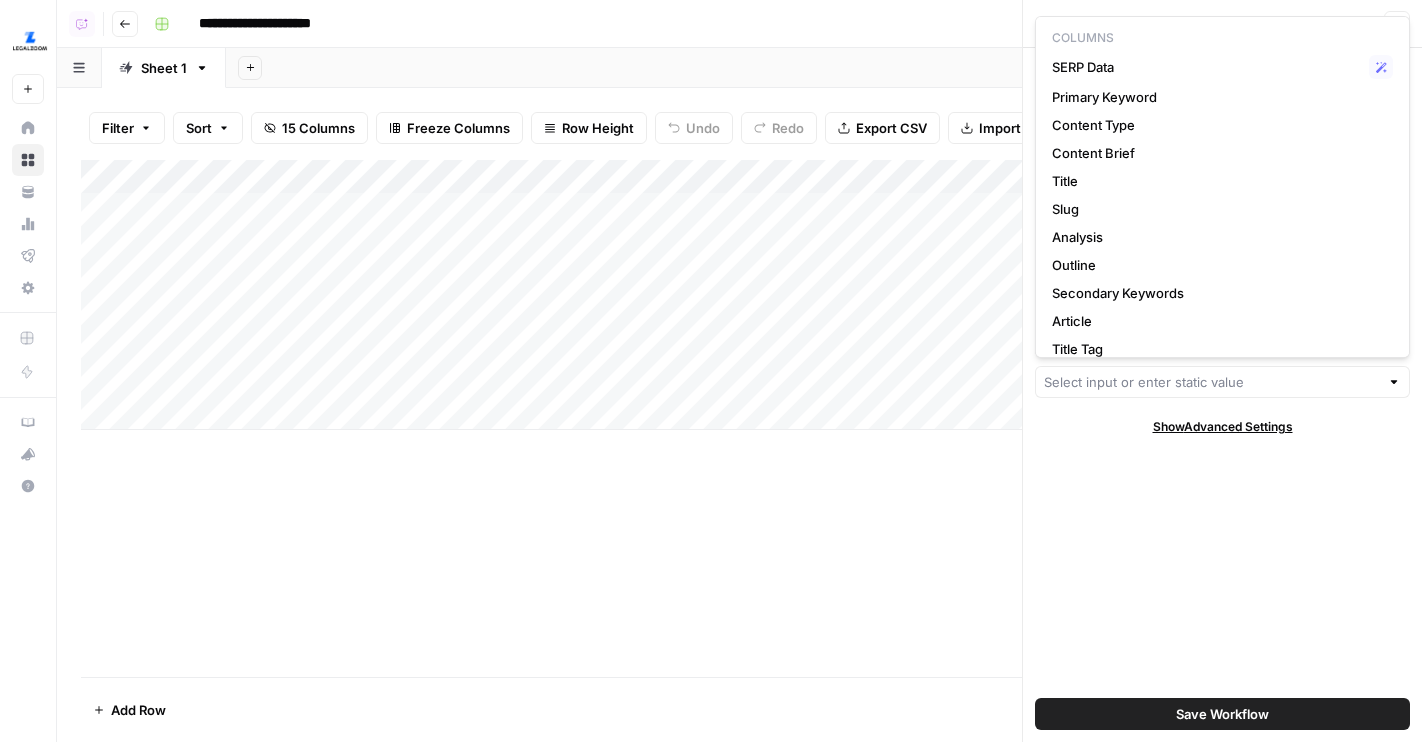 type on "SERP Data" 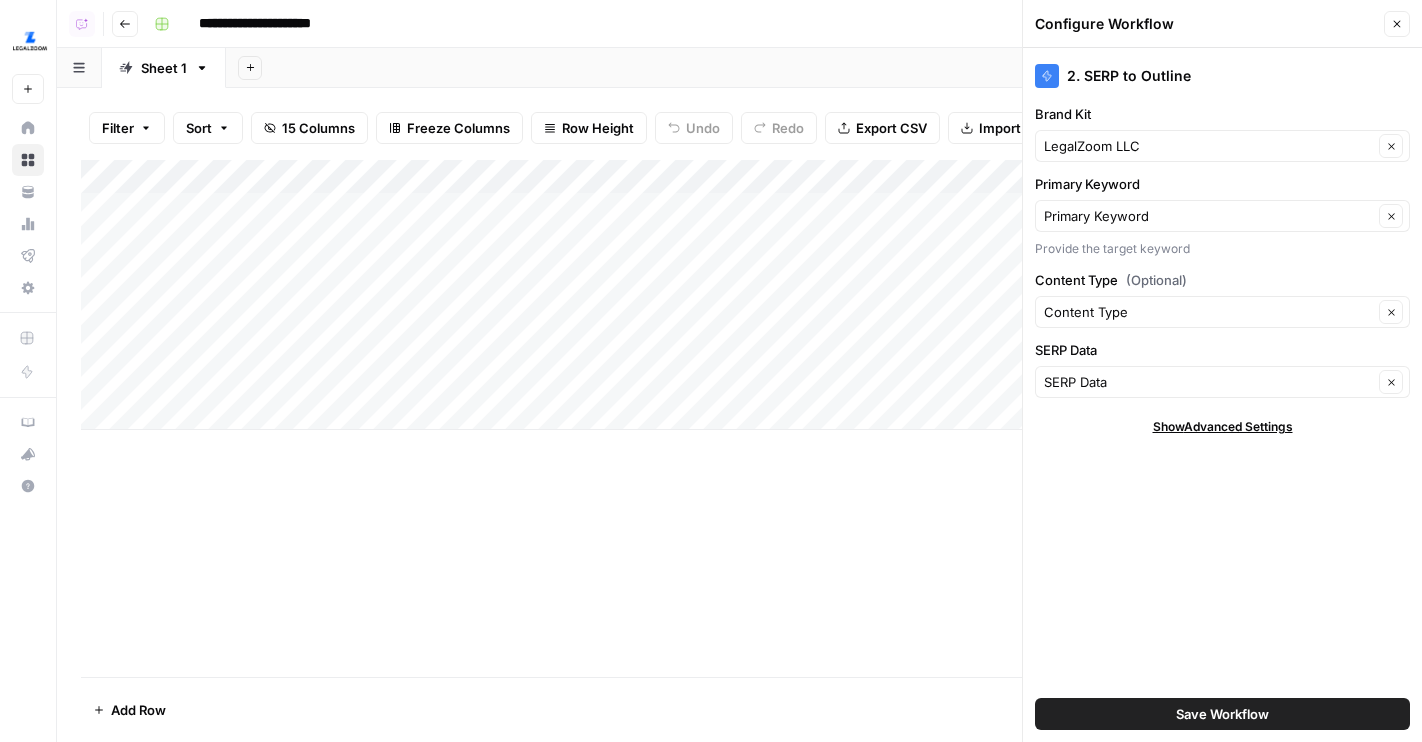 click on "Save Workflow" at bounding box center [1222, 714] 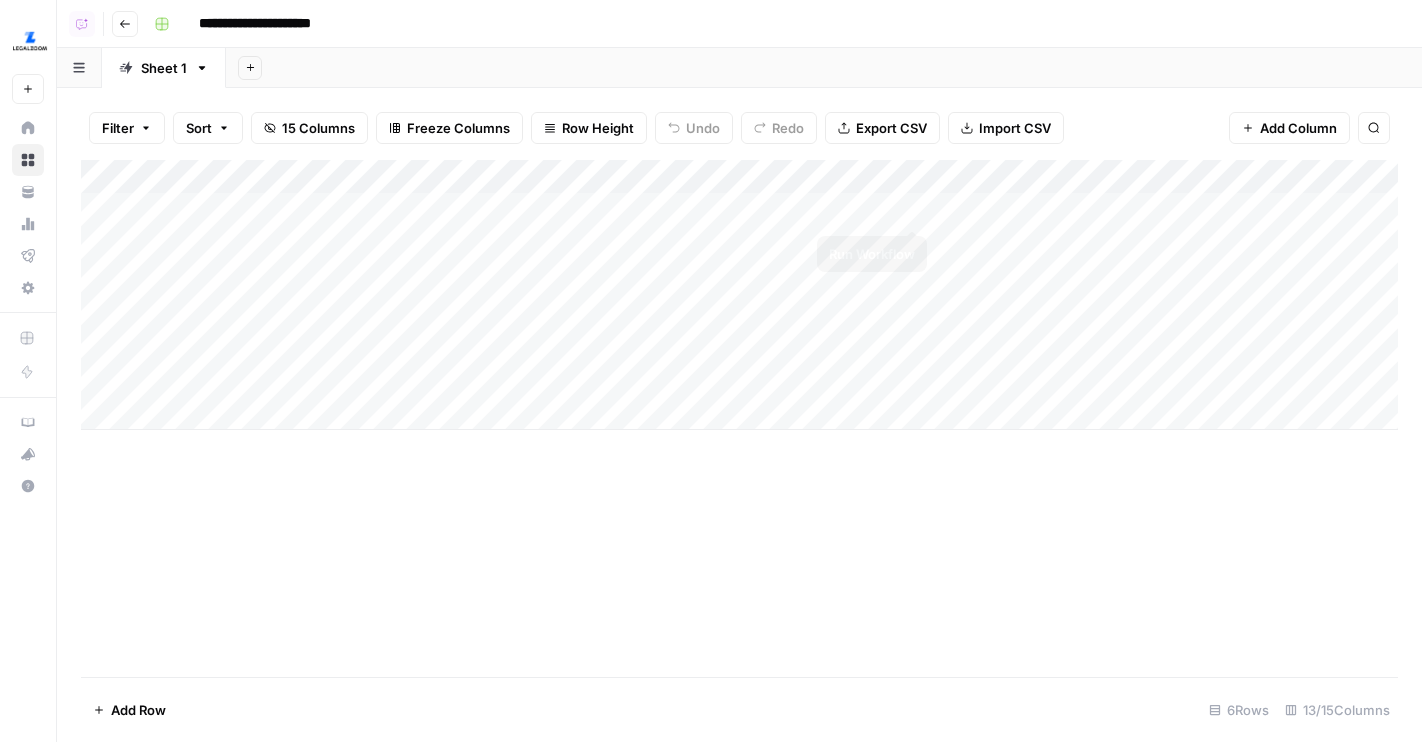 click on "Add Column" at bounding box center [739, 295] 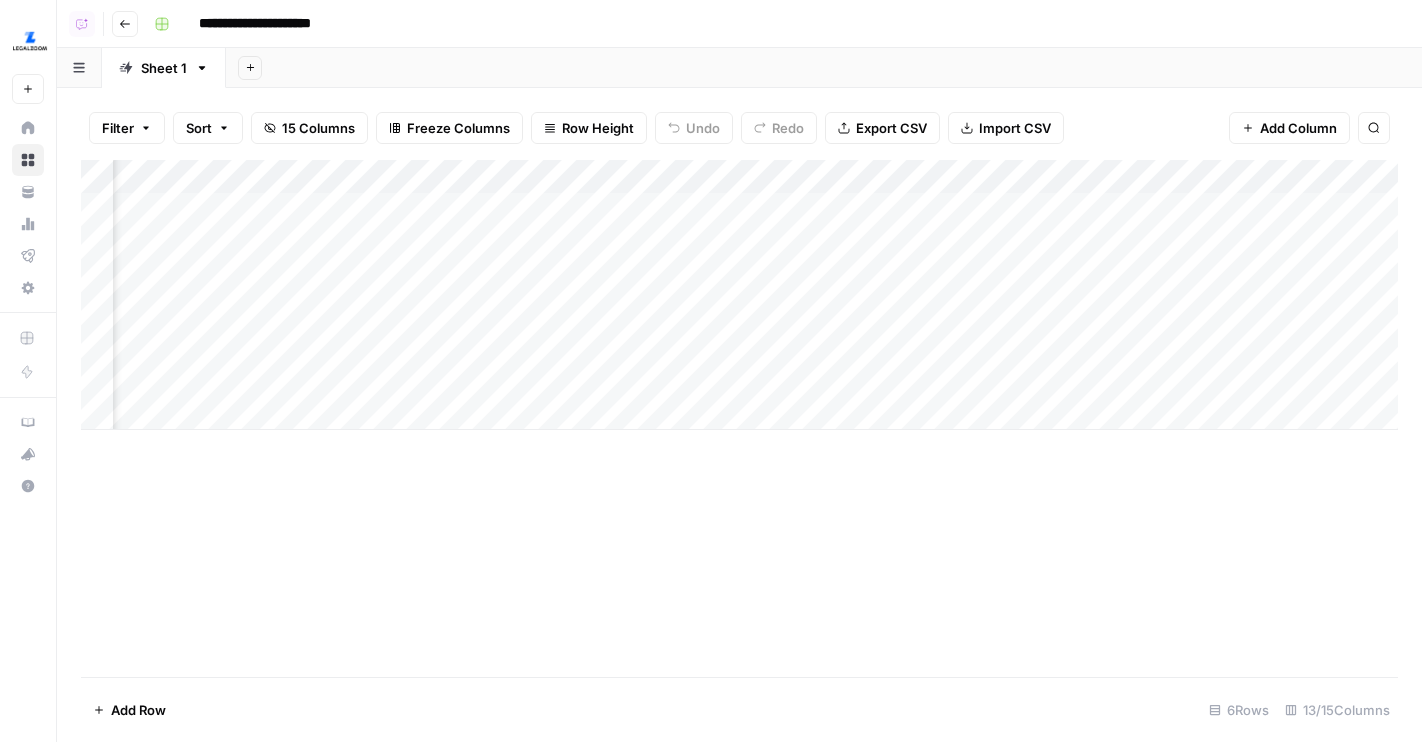 scroll, scrollTop: 0, scrollLeft: 1257, axis: horizontal 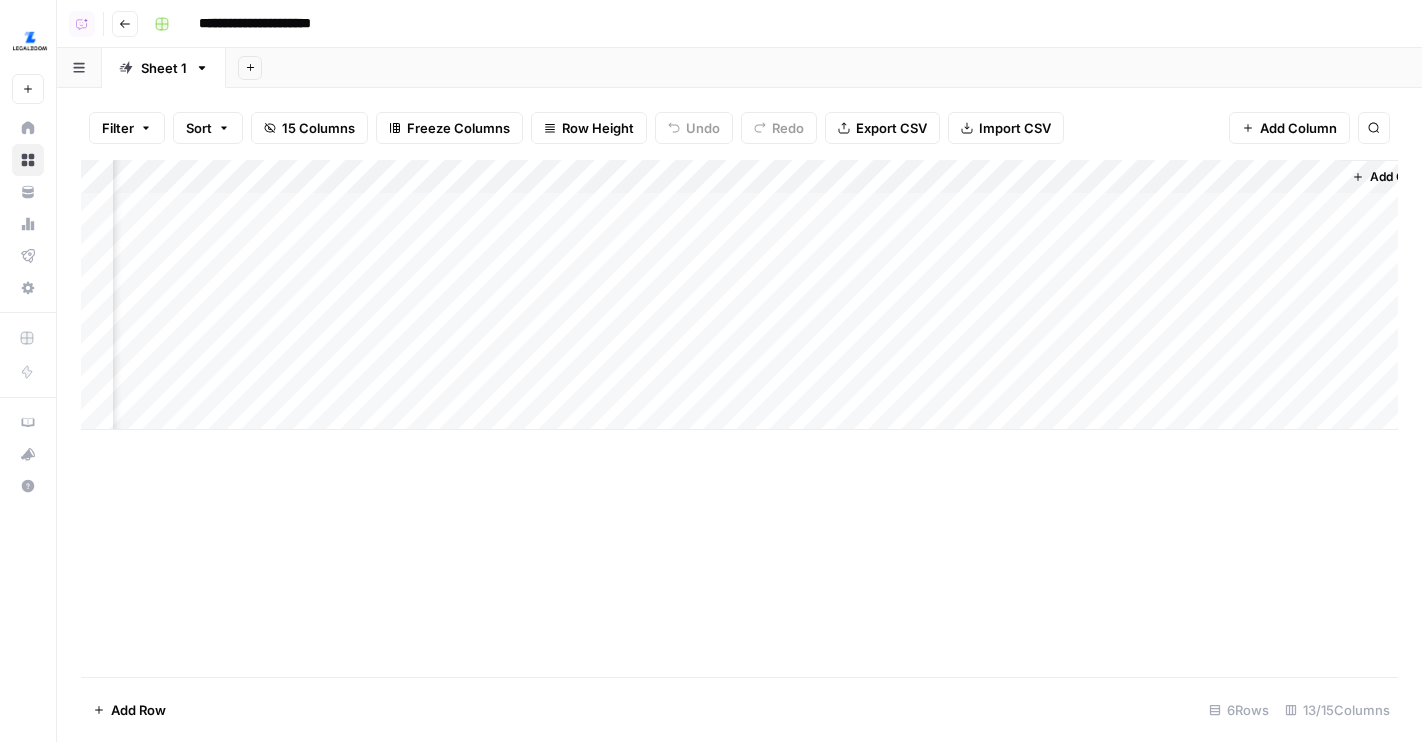 click 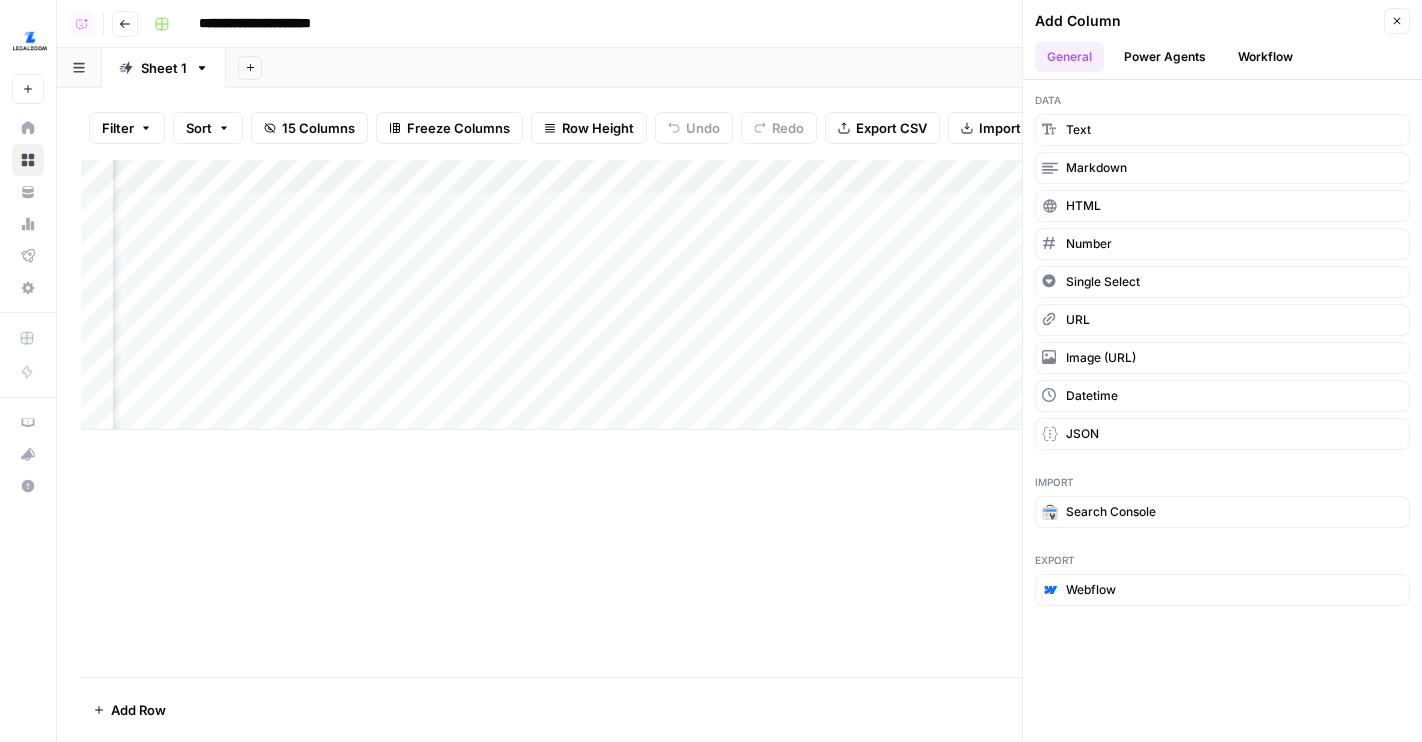 click on "Workflow" at bounding box center (1265, 57) 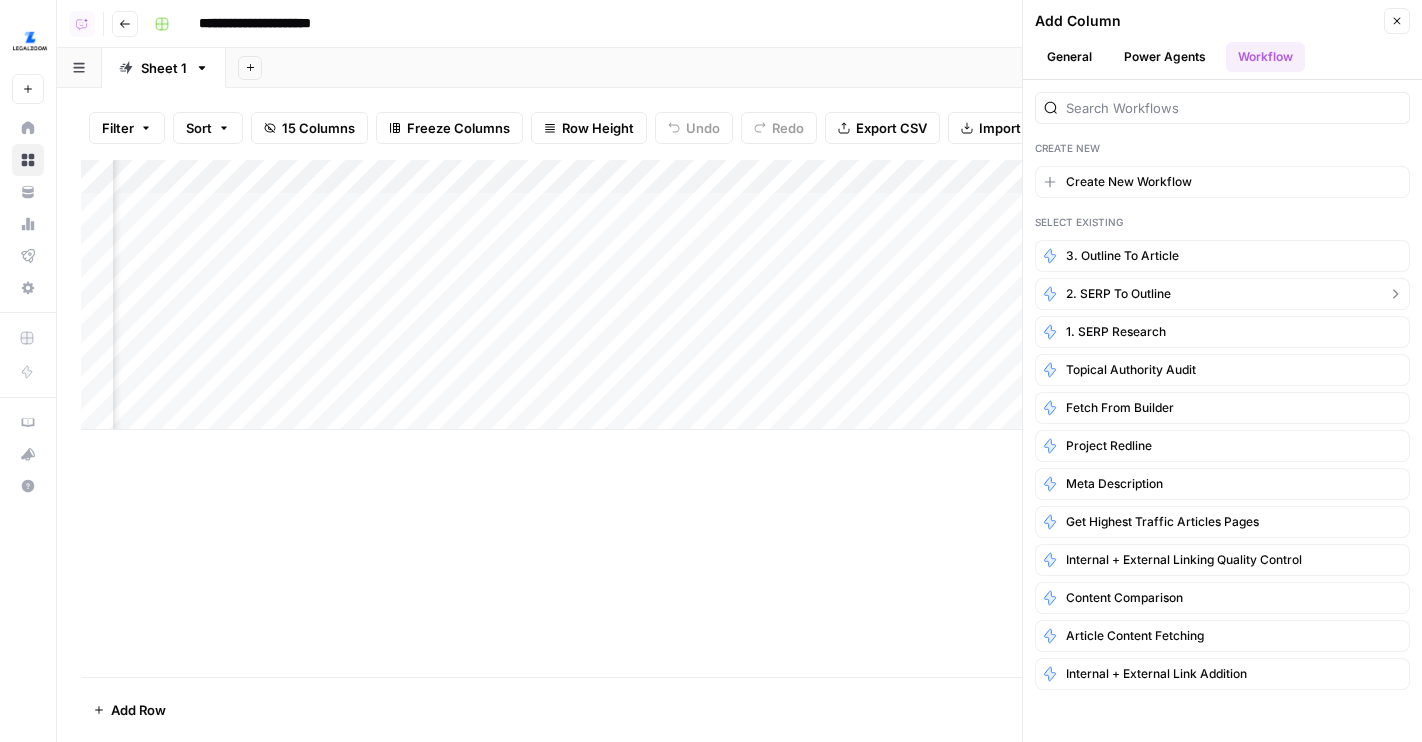 click on "2. SERP to Outline" at bounding box center (1118, 294) 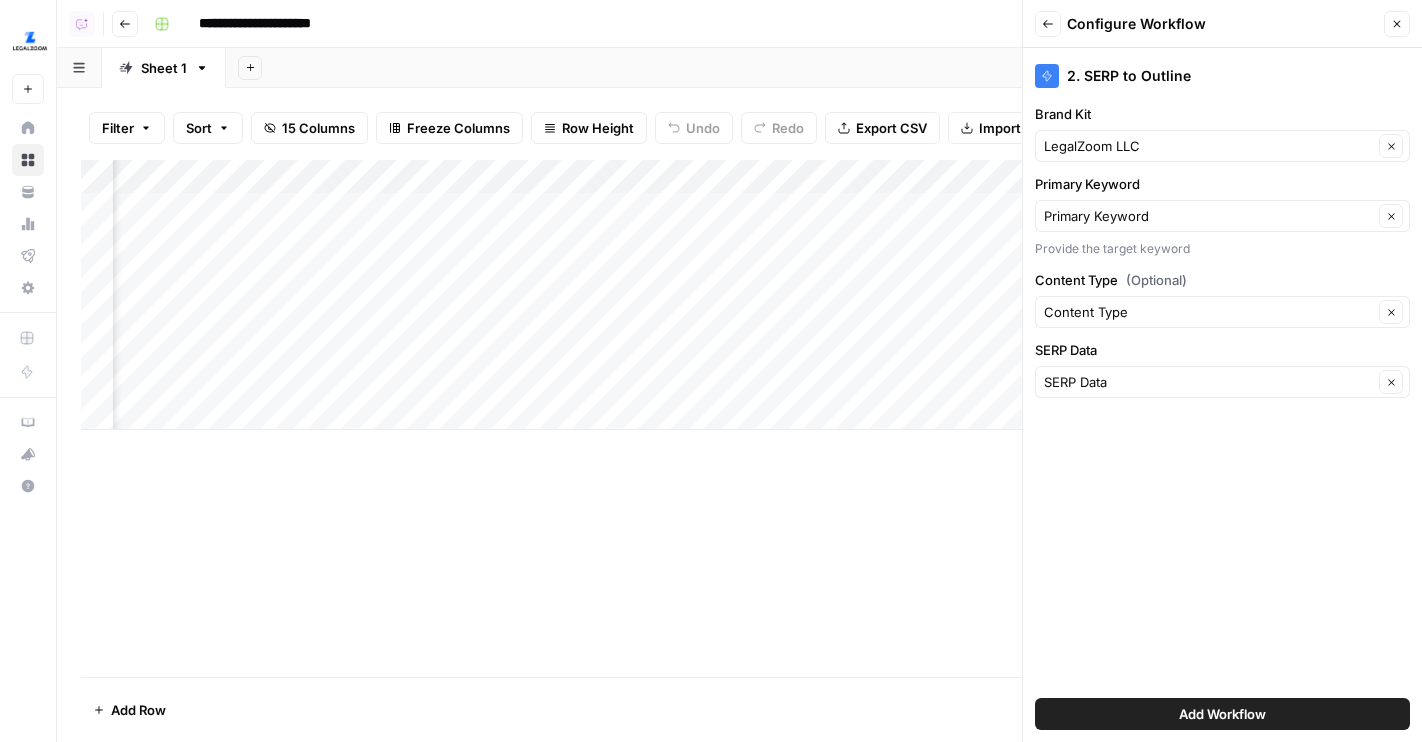 click on "Add Workflow" at bounding box center [1222, 714] 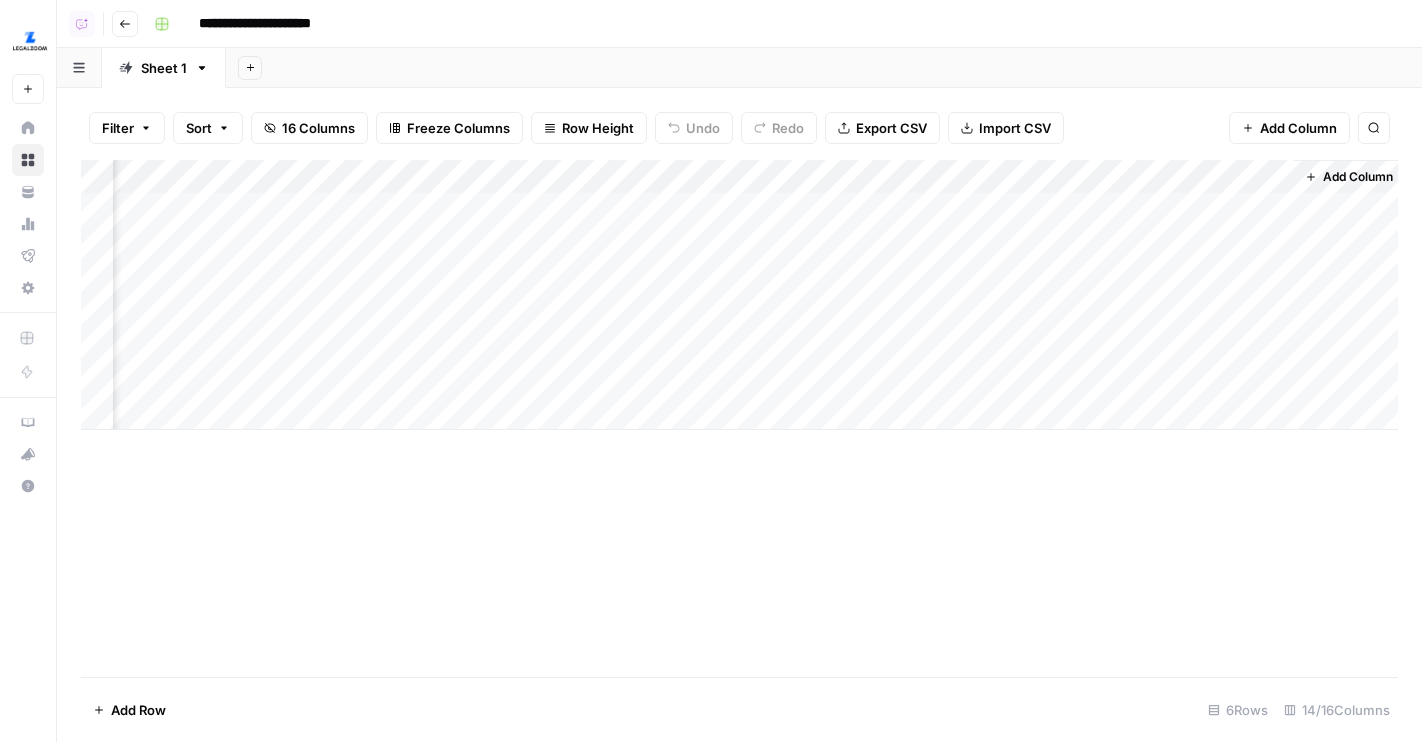 scroll, scrollTop: 0, scrollLeft: 1491, axis: horizontal 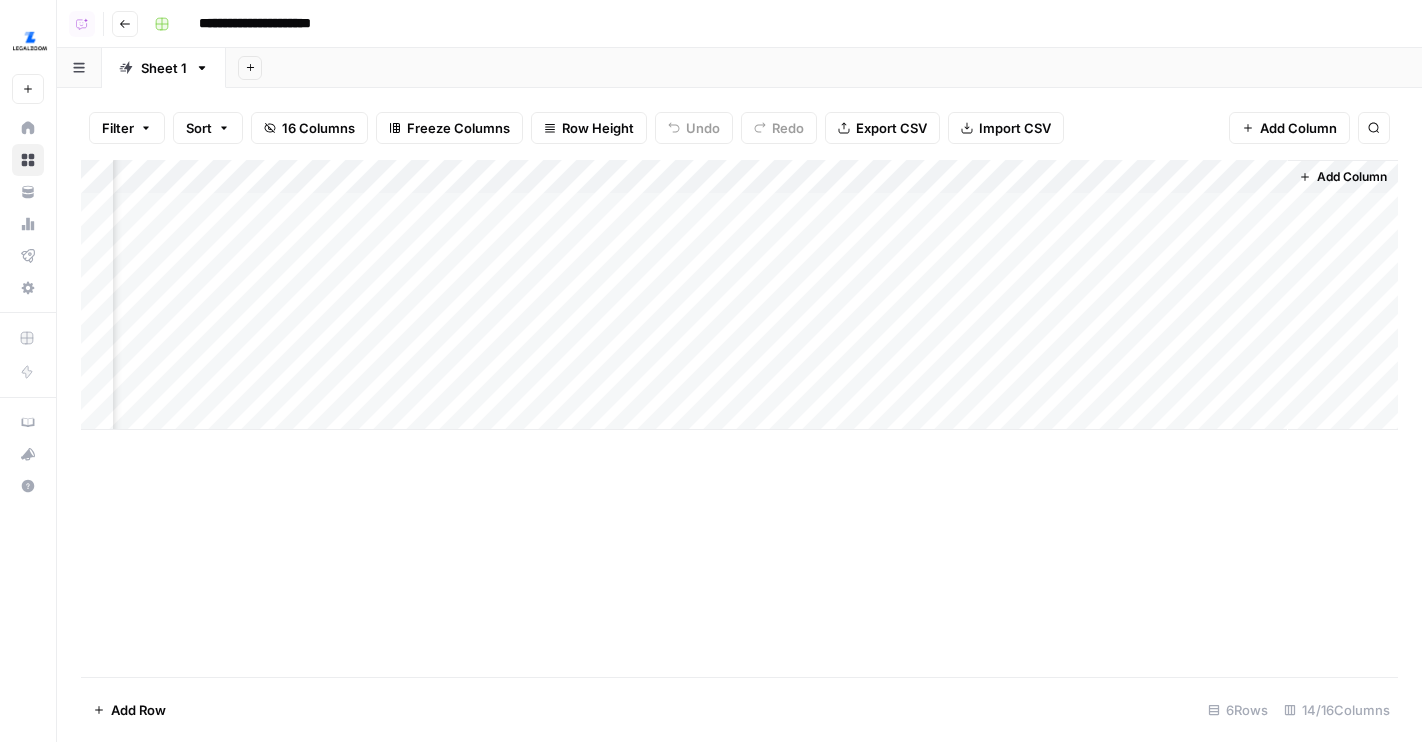click on "Add Column" at bounding box center [739, 295] 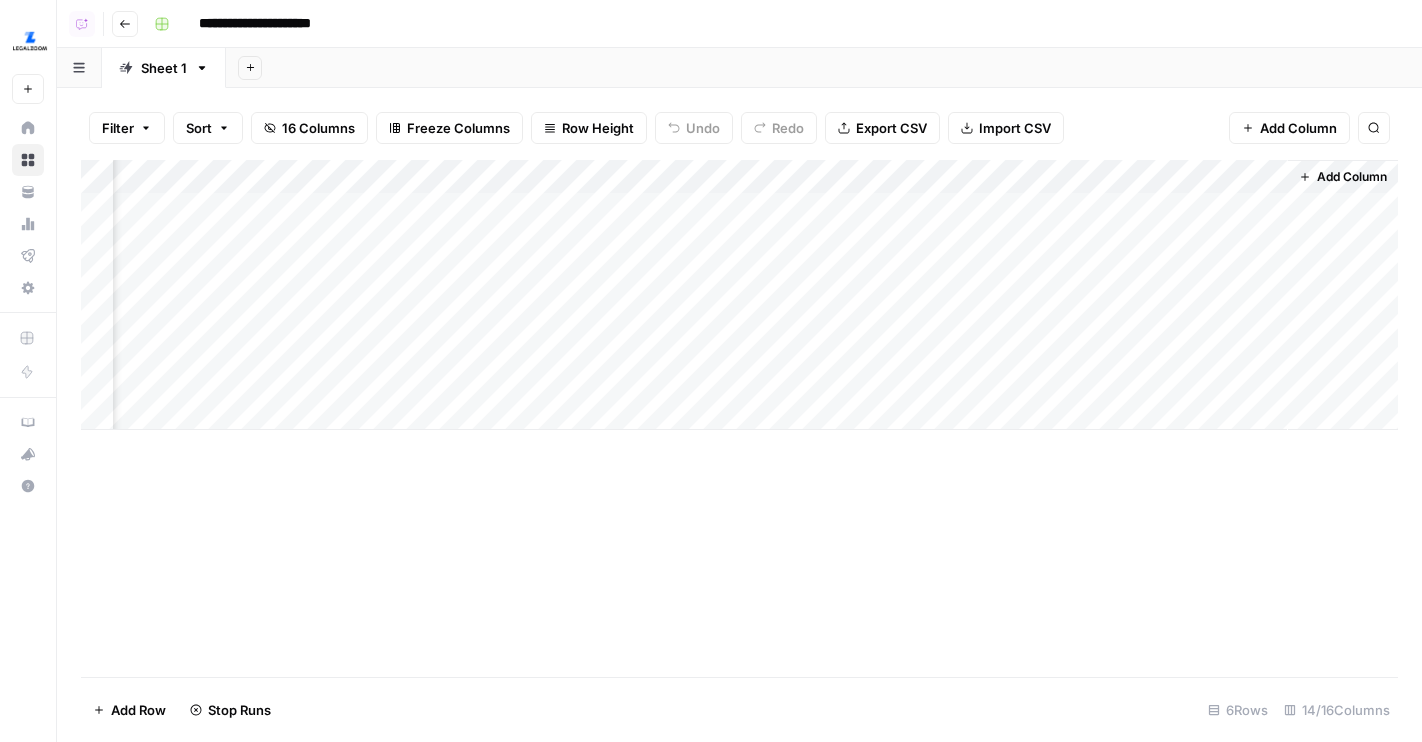drag, startPoint x: 1174, startPoint y: 176, endPoint x: 422, endPoint y: 176, distance: 752 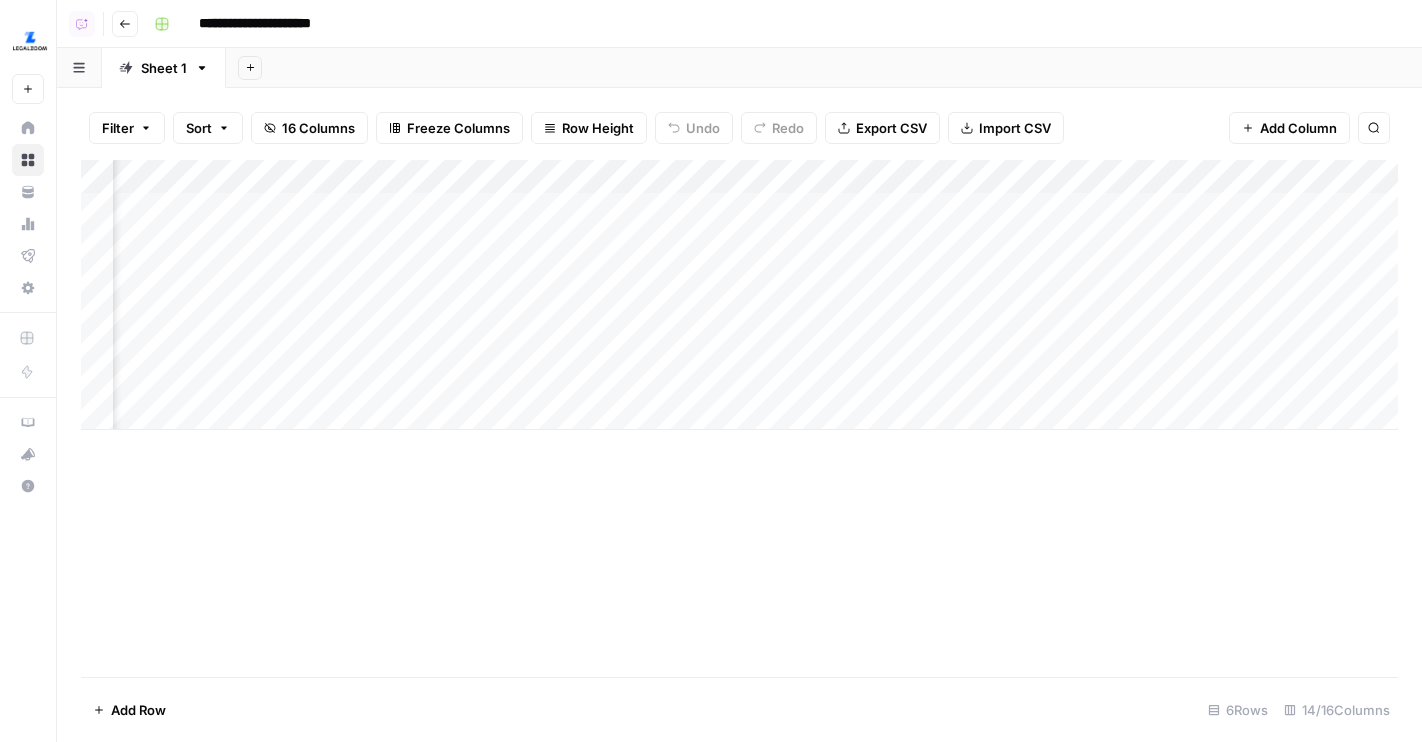 scroll, scrollTop: 0, scrollLeft: 496, axis: horizontal 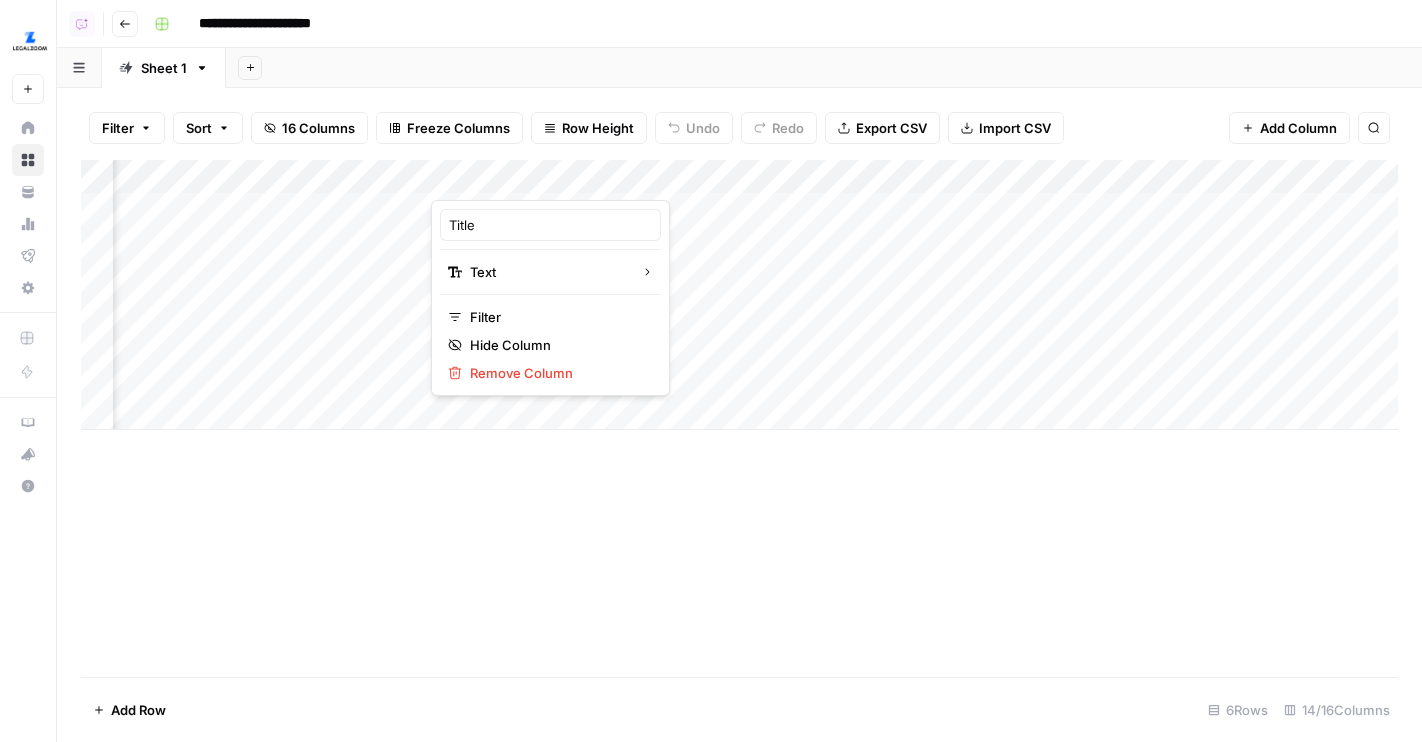 click on "Add Column" at bounding box center (739, 418) 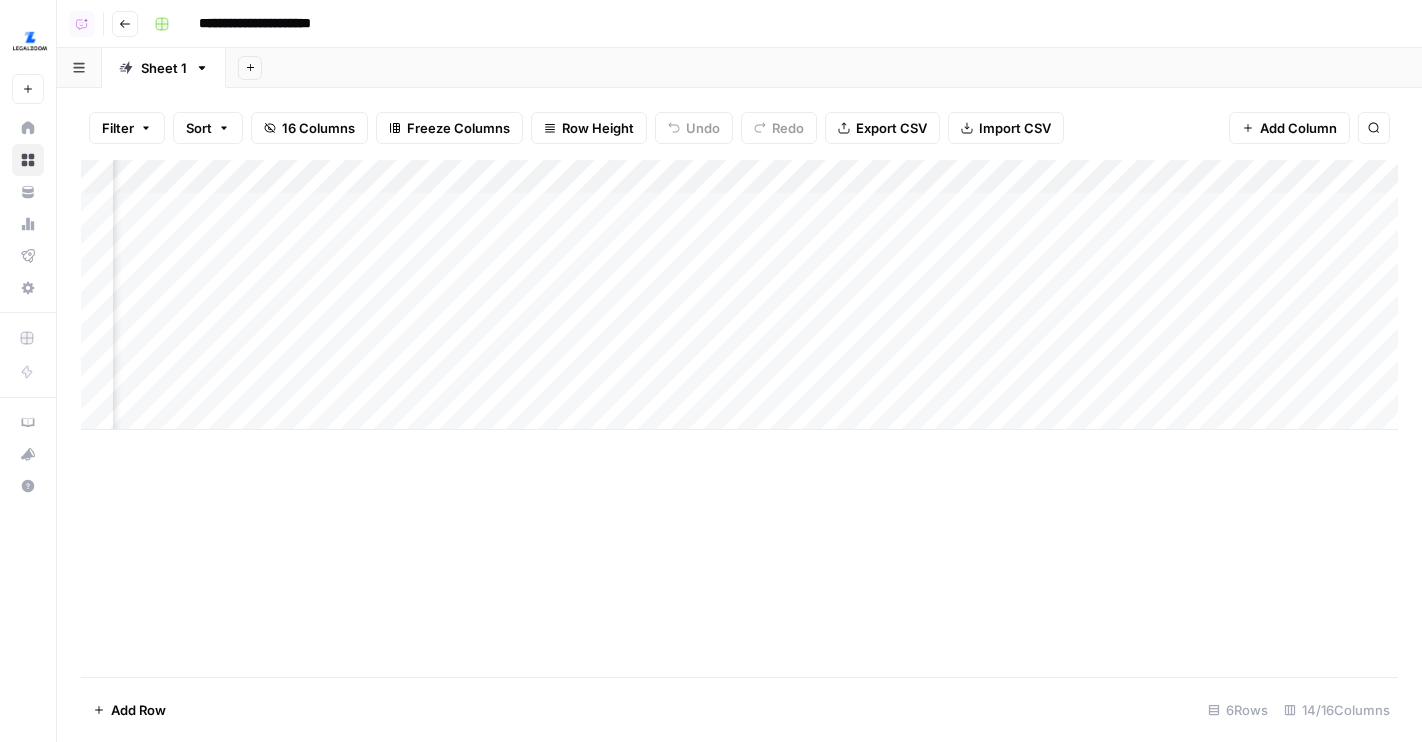 scroll, scrollTop: 0, scrollLeft: 1491, axis: horizontal 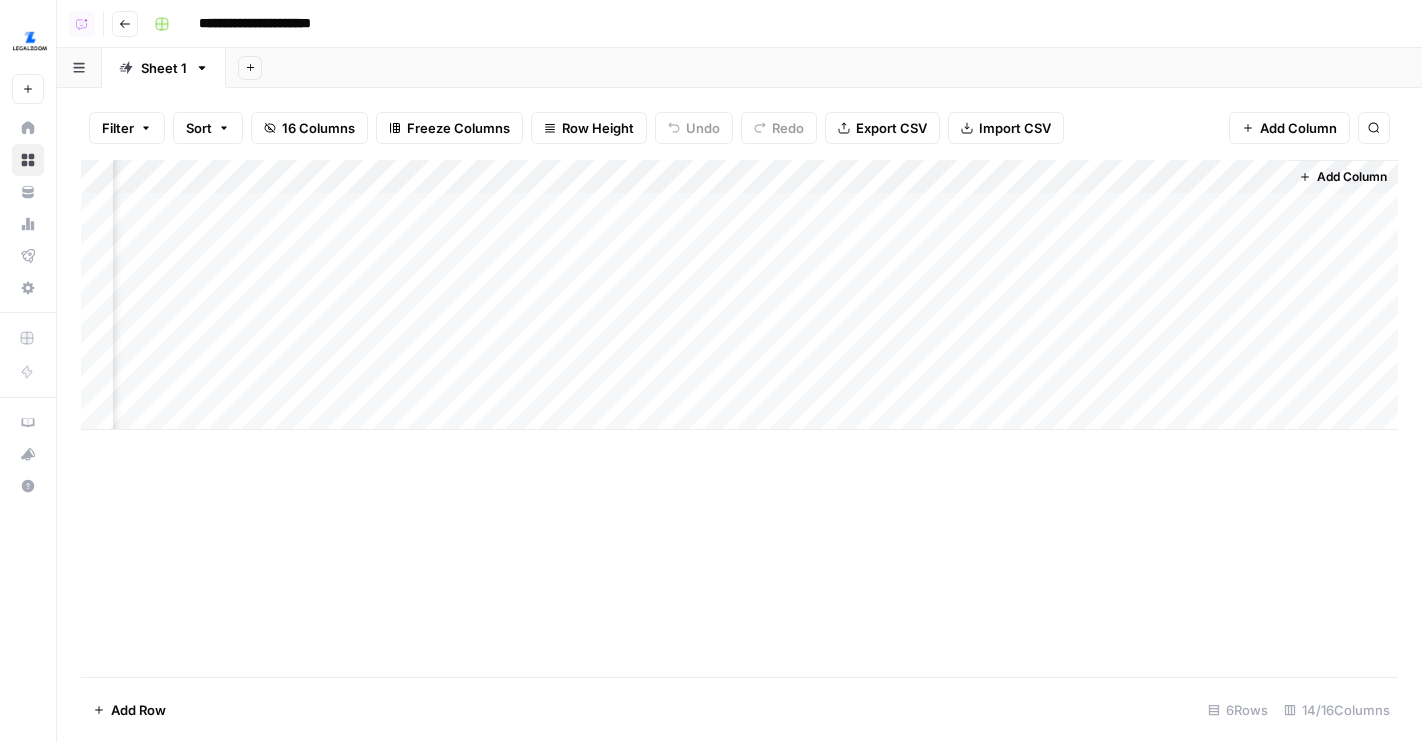 click on "Add Column" at bounding box center (739, 295) 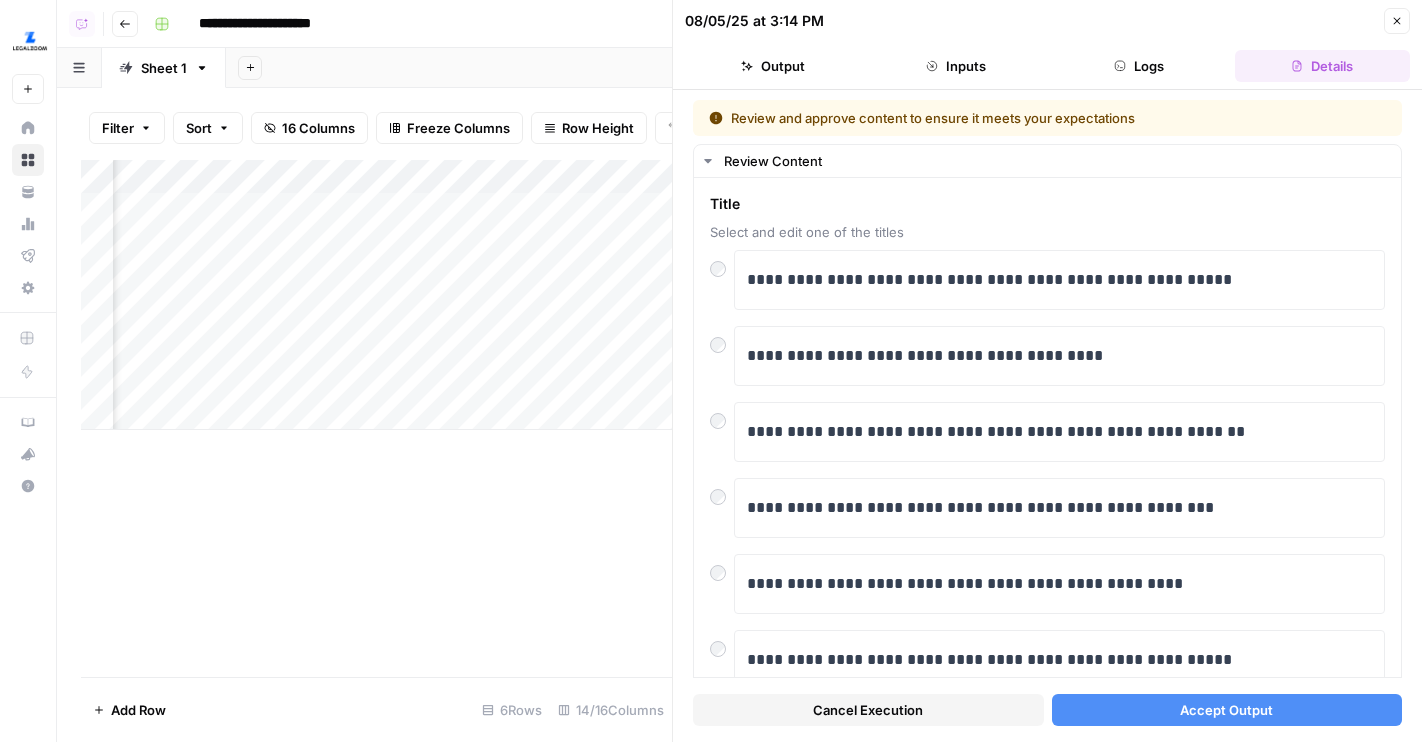 click on "Accept Output" at bounding box center [1227, 710] 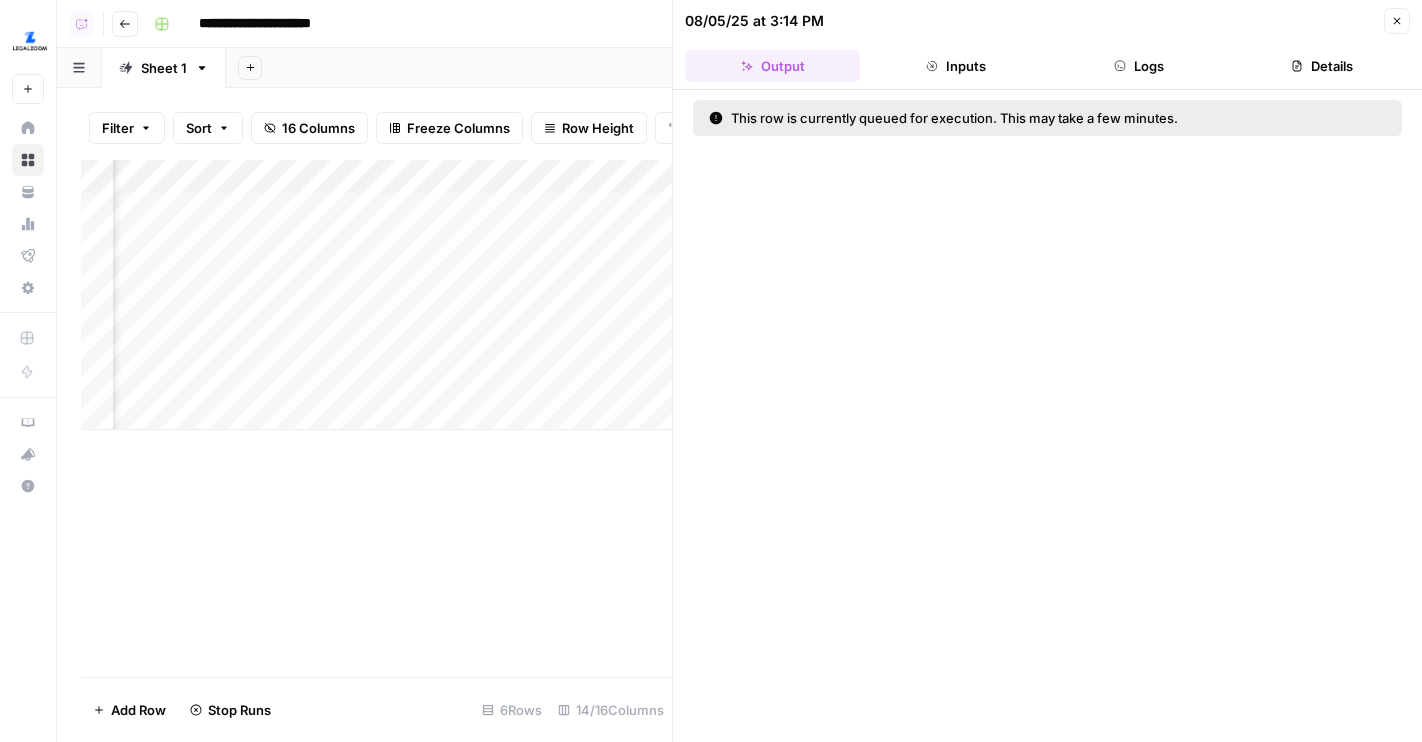 click 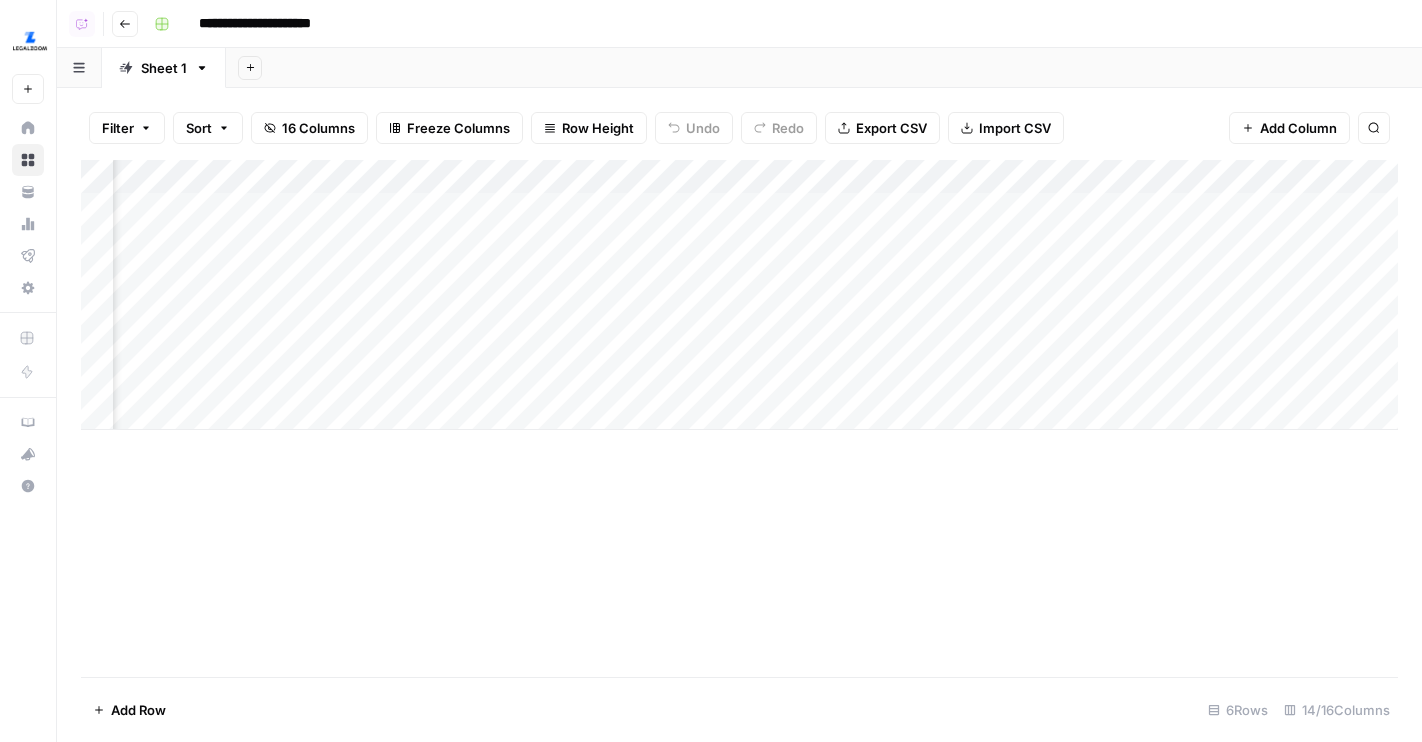 scroll, scrollTop: 0, scrollLeft: 1491, axis: horizontal 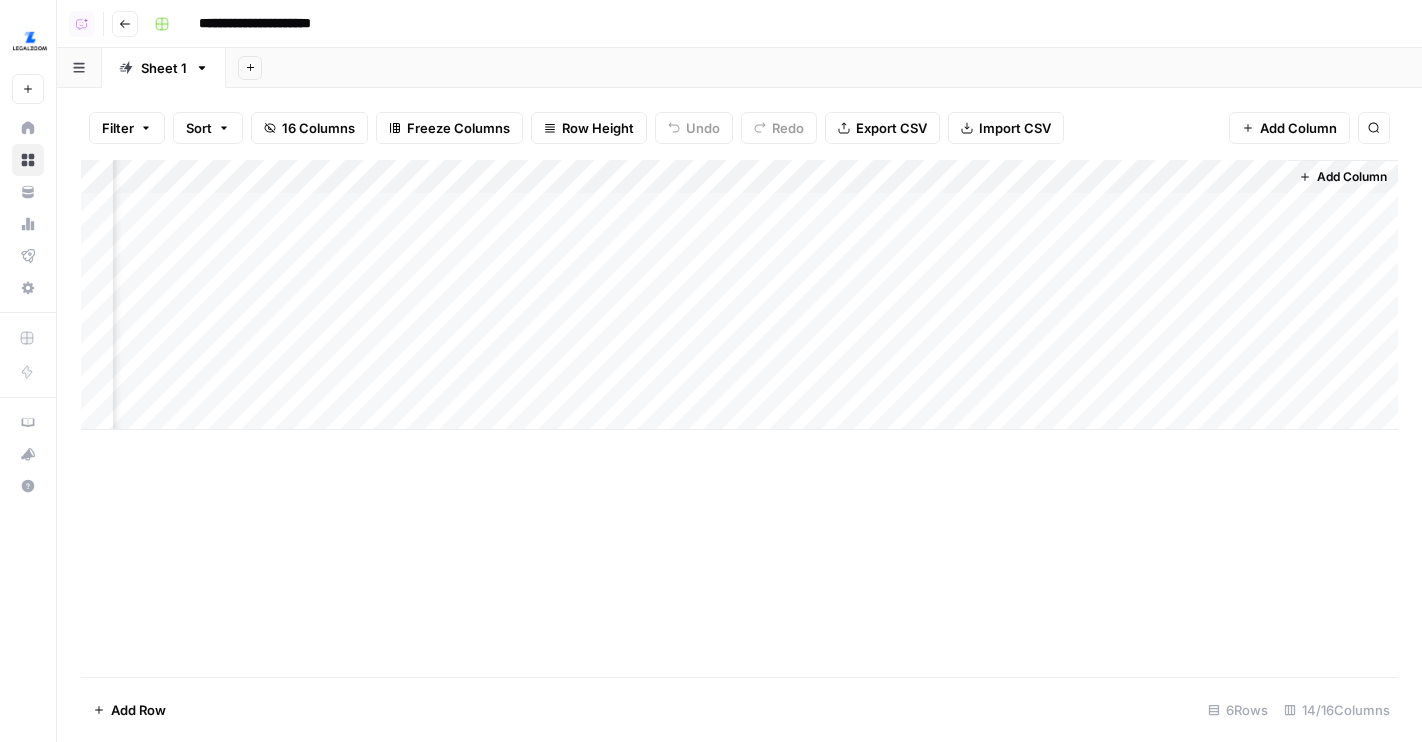 click on "Add Column" at bounding box center [739, 295] 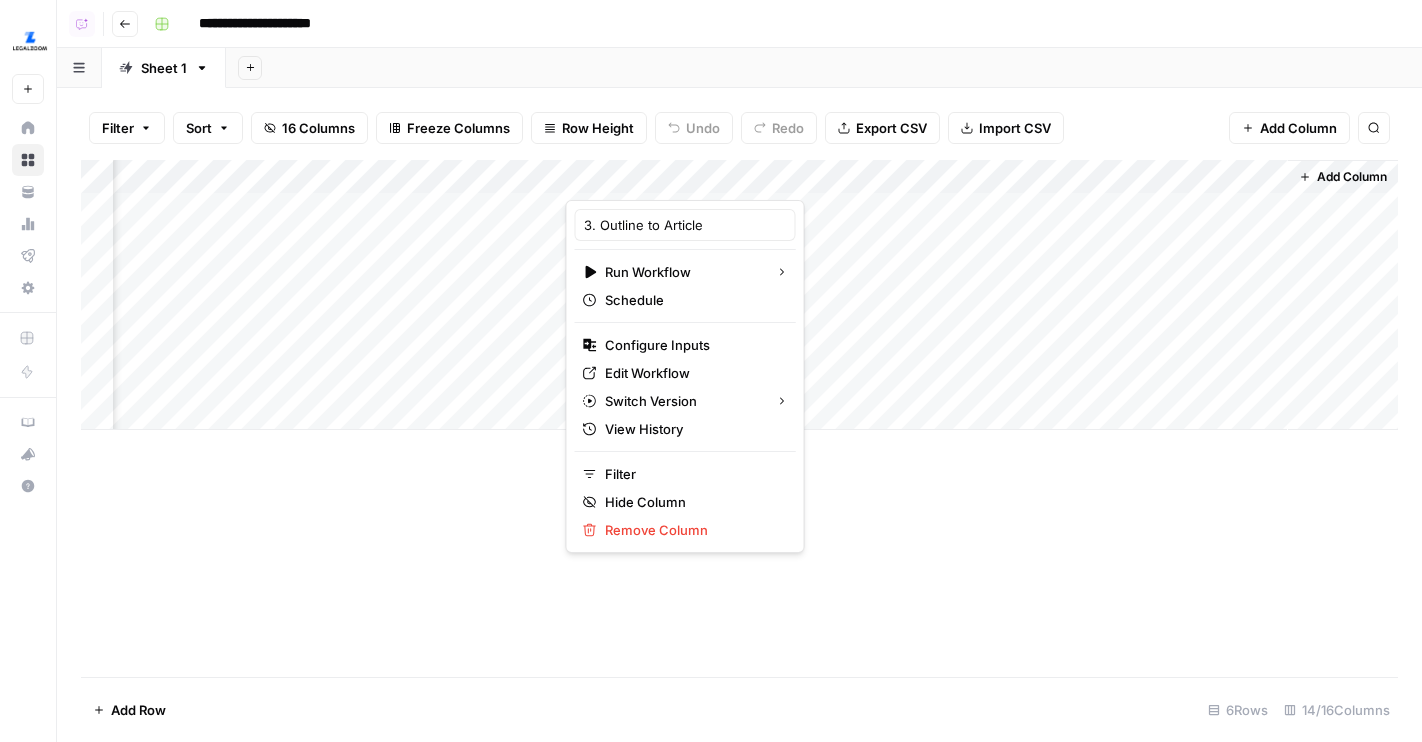 click on "Add Sheet" at bounding box center (824, 68) 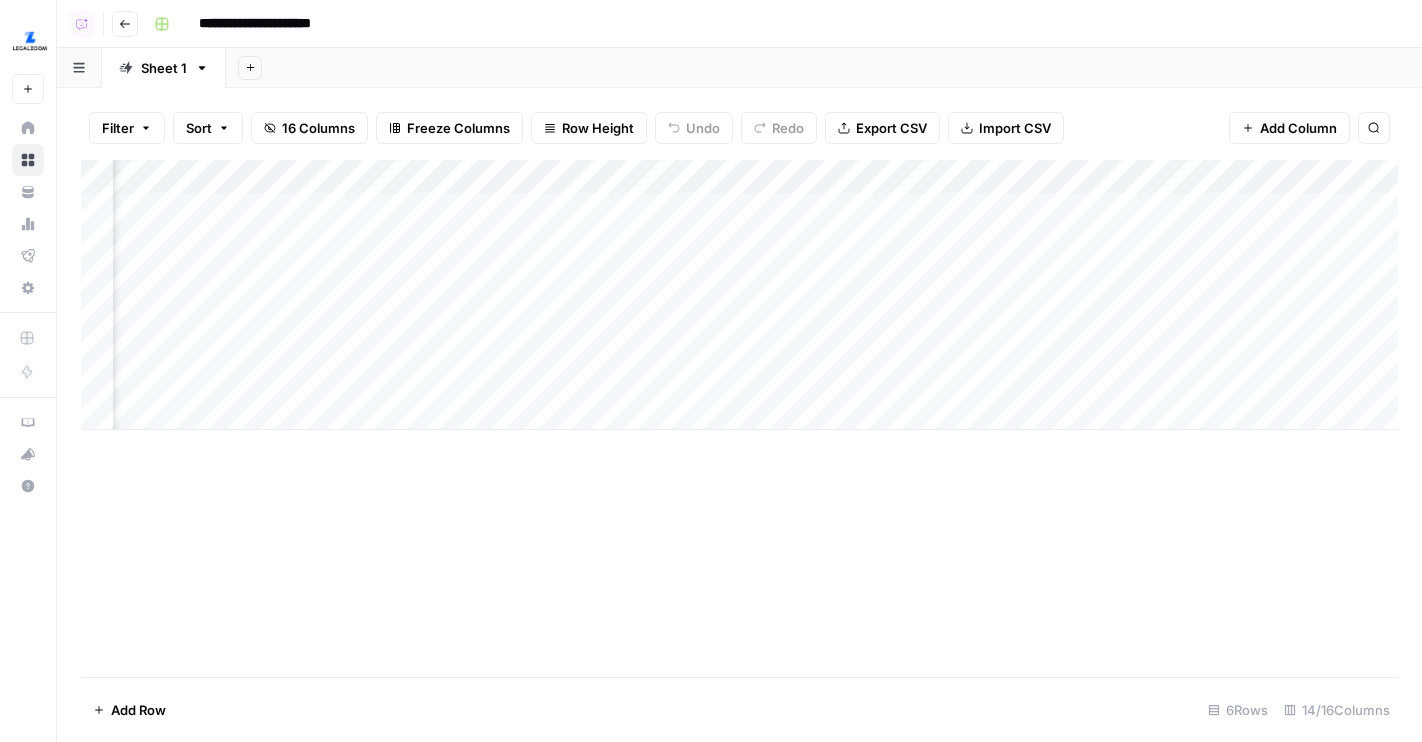 scroll, scrollTop: 0, scrollLeft: 563, axis: horizontal 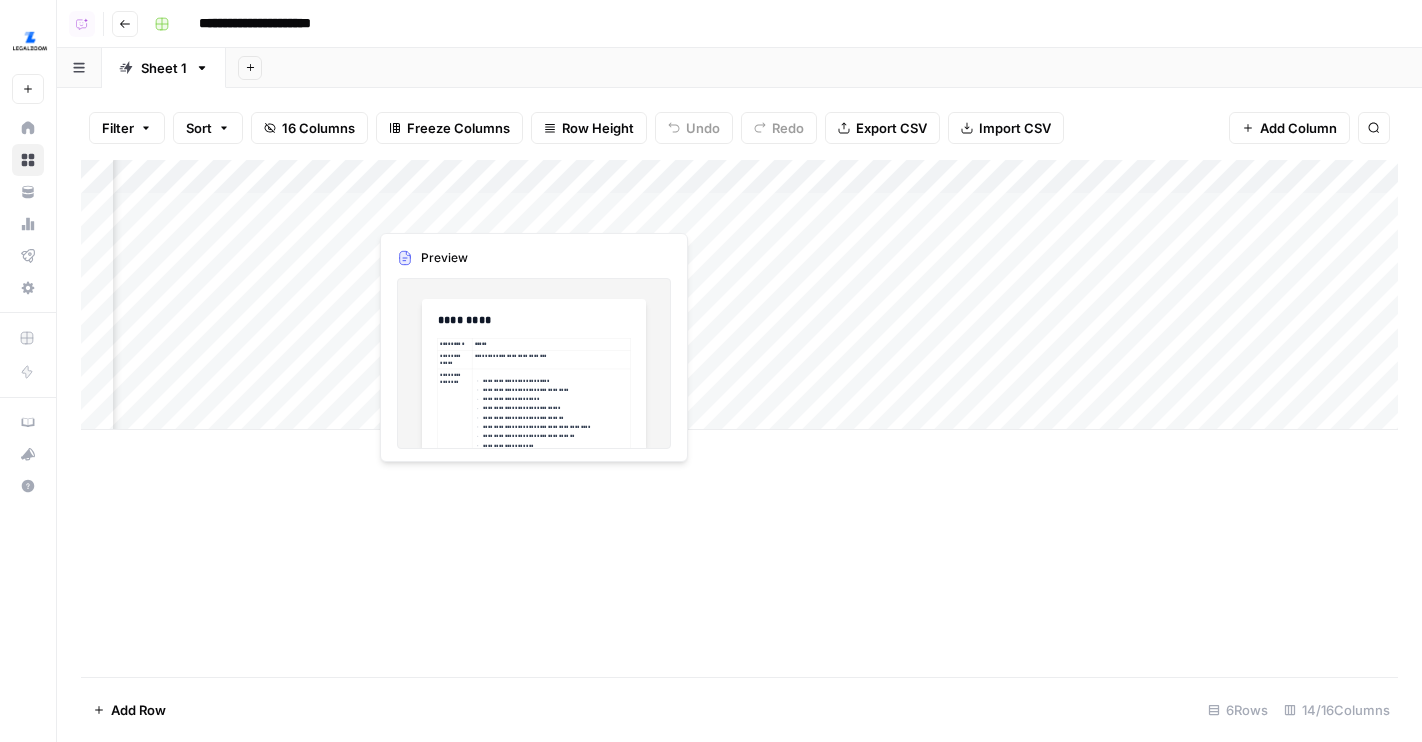 click on "Add Column" at bounding box center [739, 295] 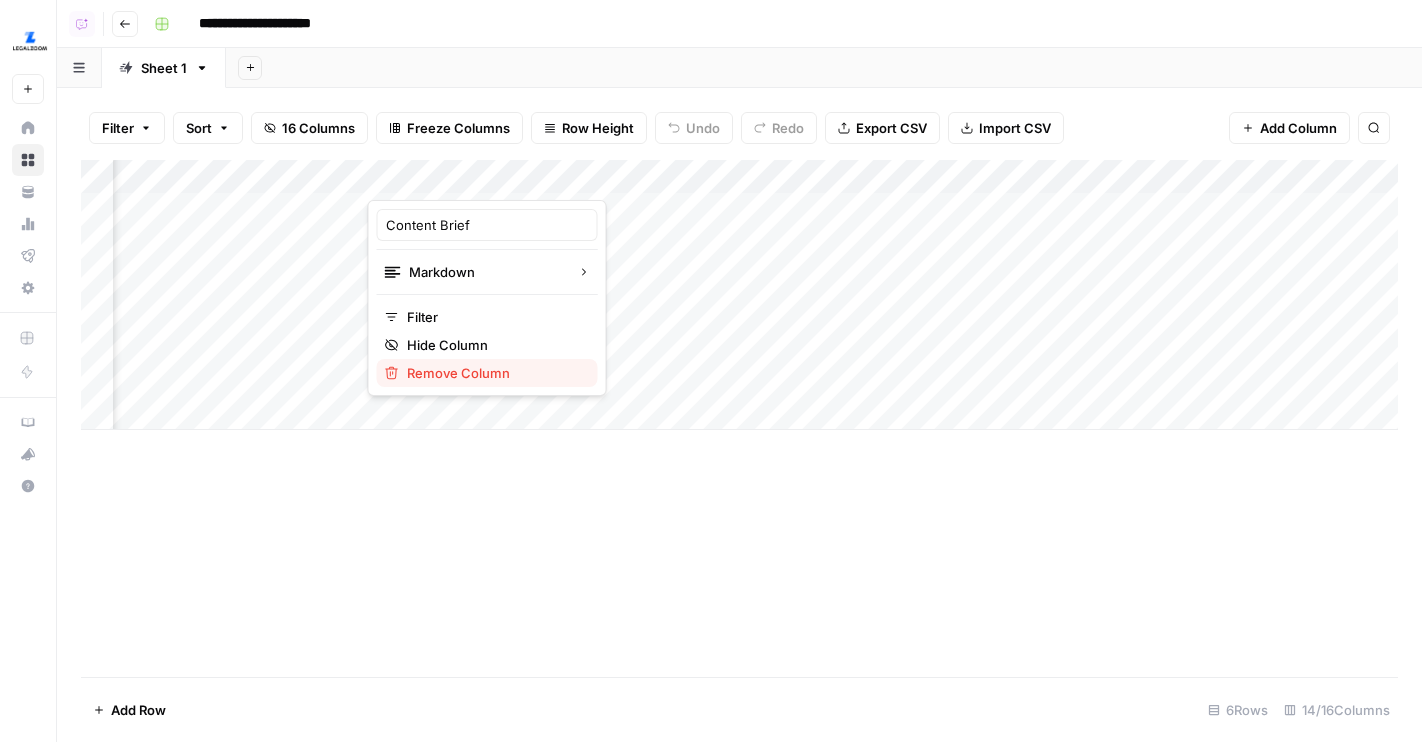 click on "Remove Column" at bounding box center [494, 373] 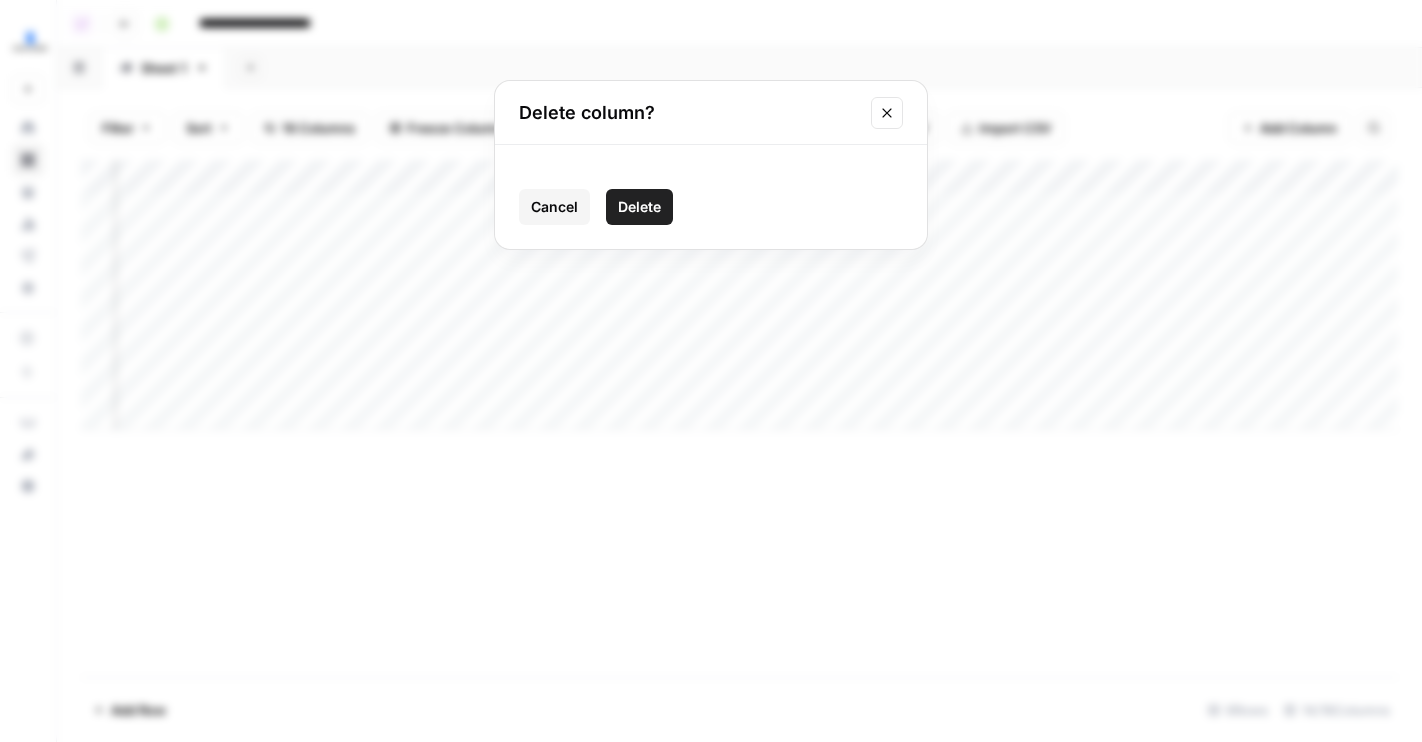 click on "Delete" at bounding box center [639, 207] 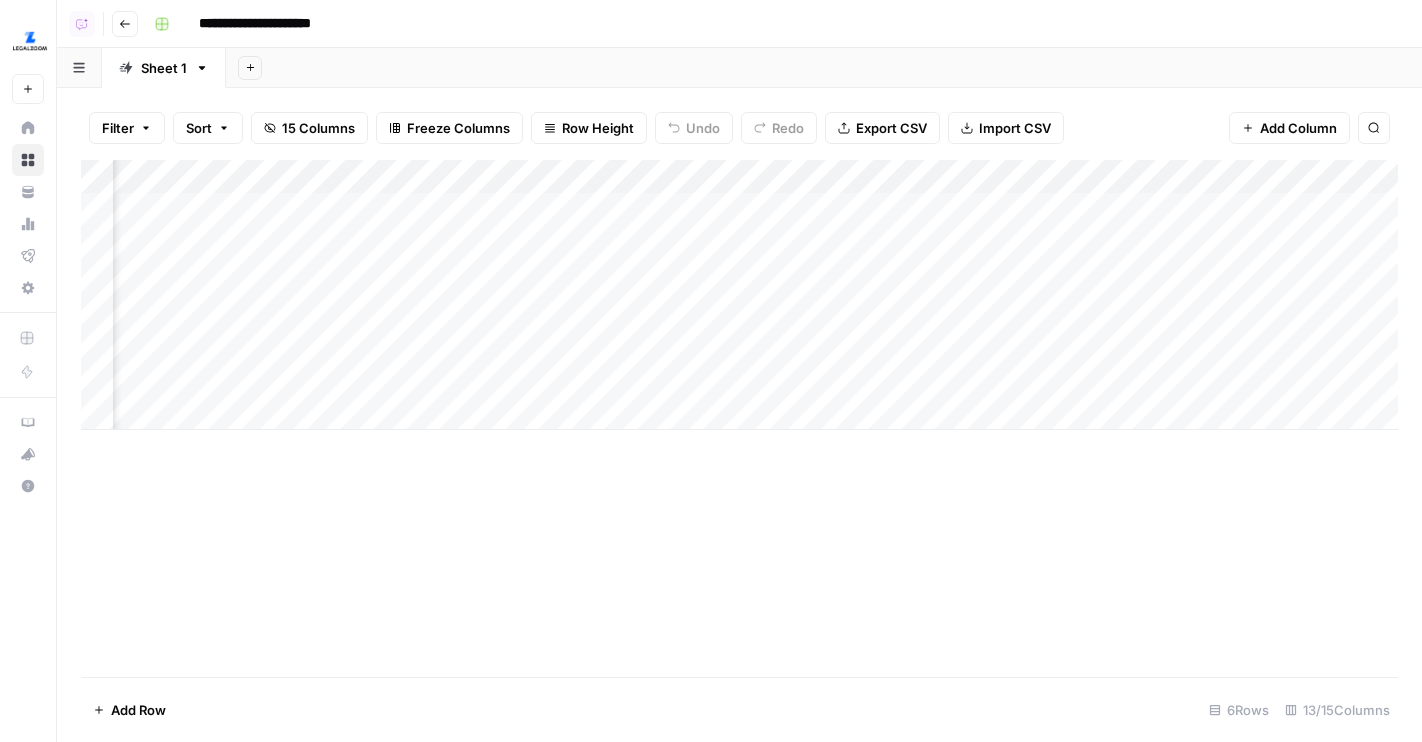 click on "Add Column" at bounding box center [739, 295] 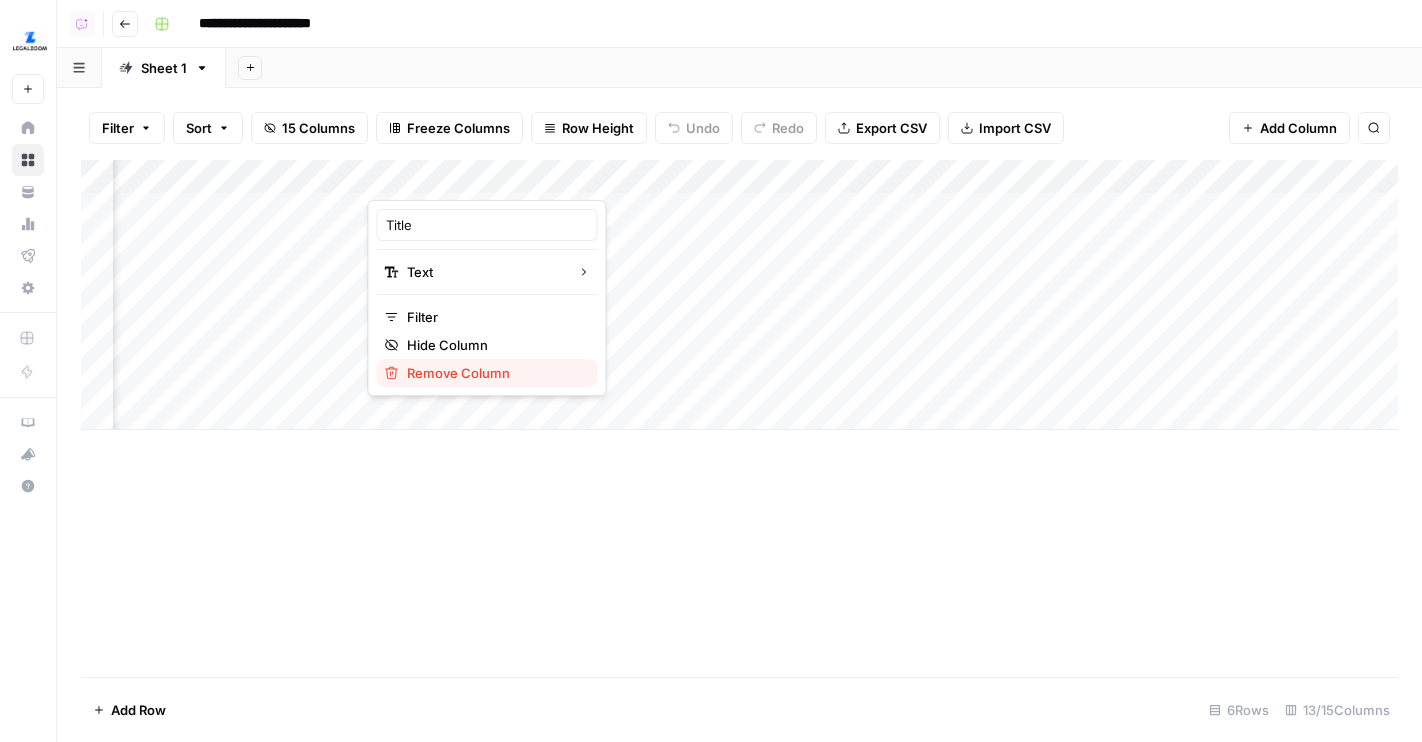 click on "Remove Column" at bounding box center [494, 373] 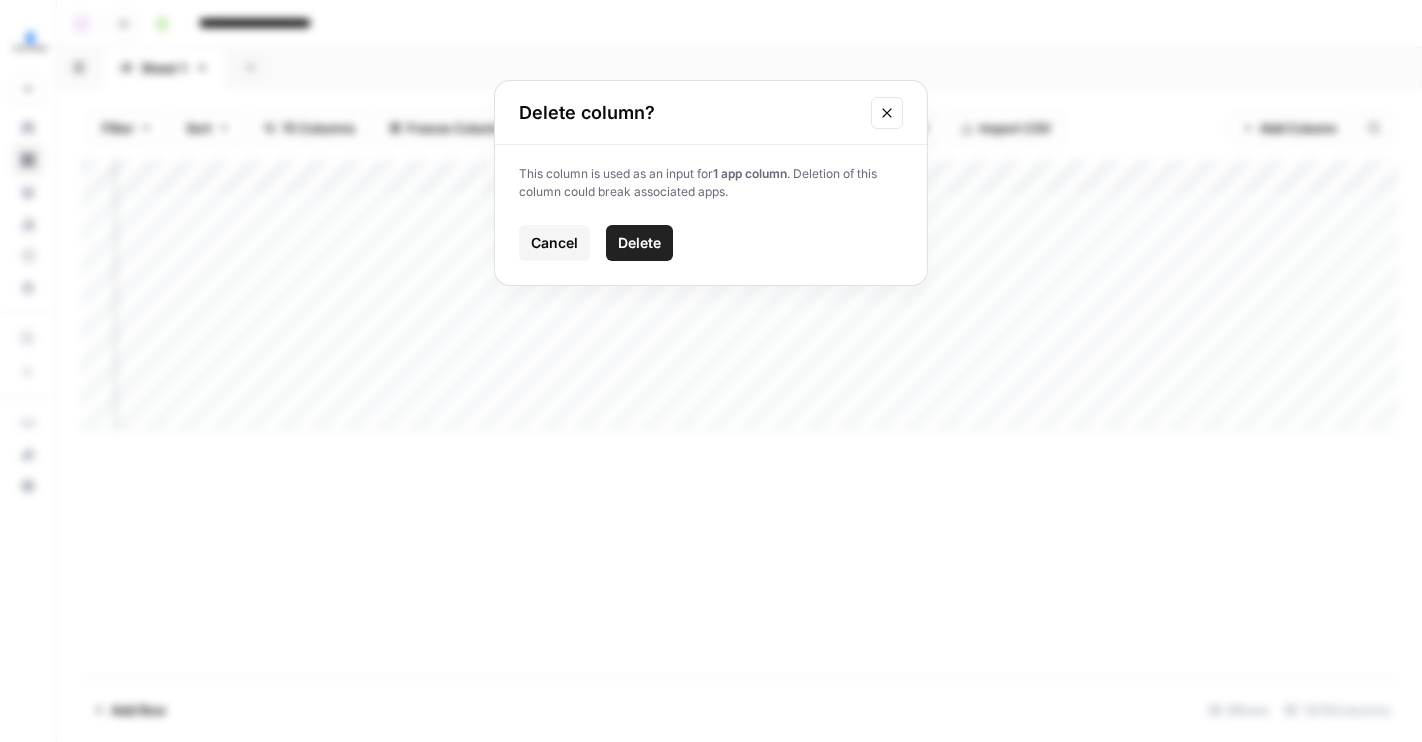 click on "Delete" at bounding box center [639, 243] 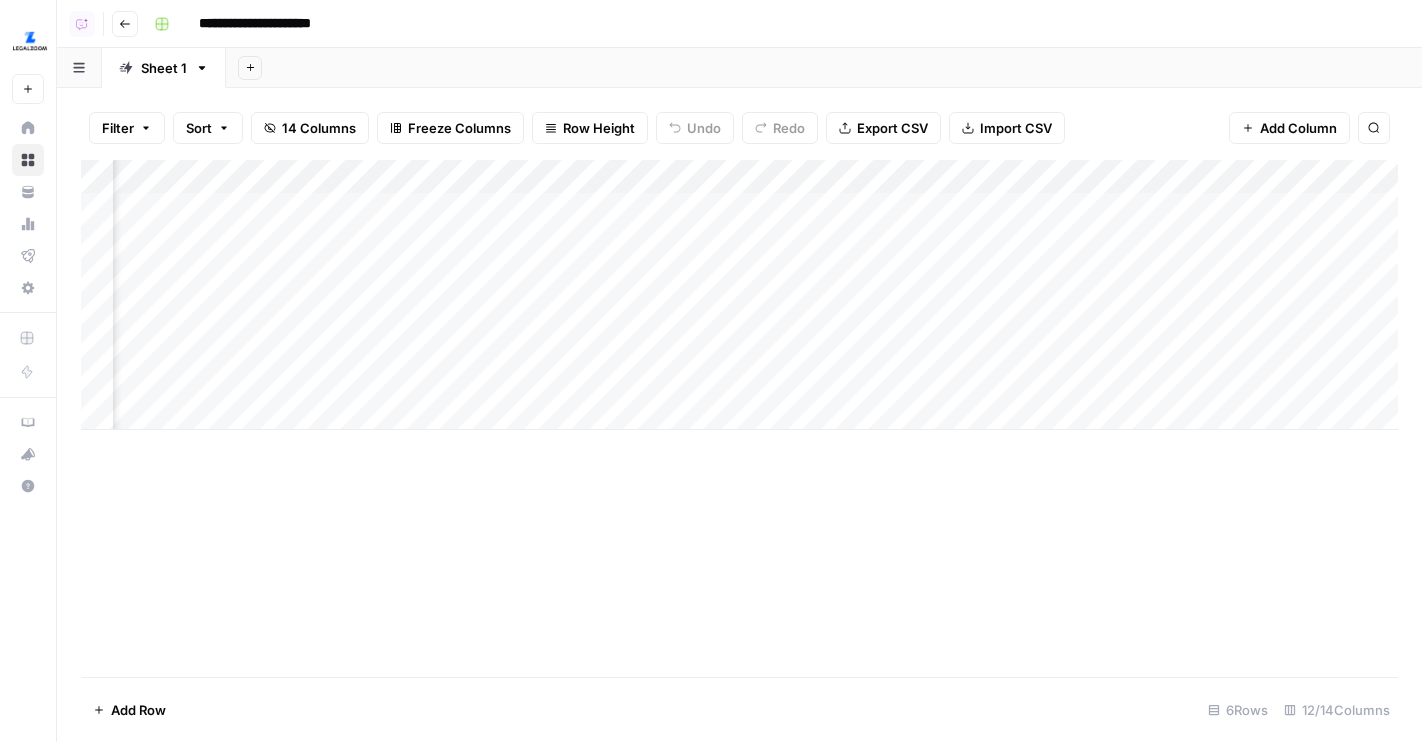 click on "Add Column" at bounding box center [739, 295] 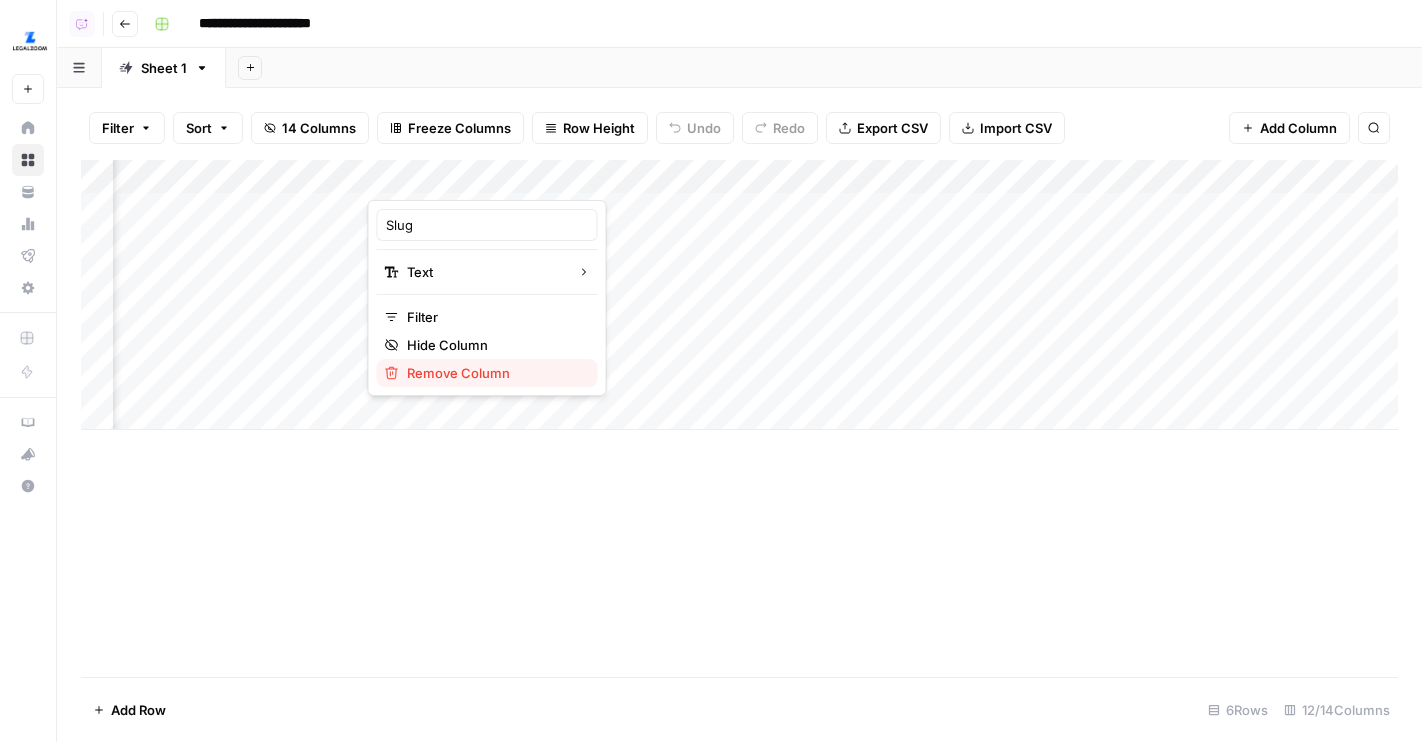 click on "Remove Column" at bounding box center [494, 373] 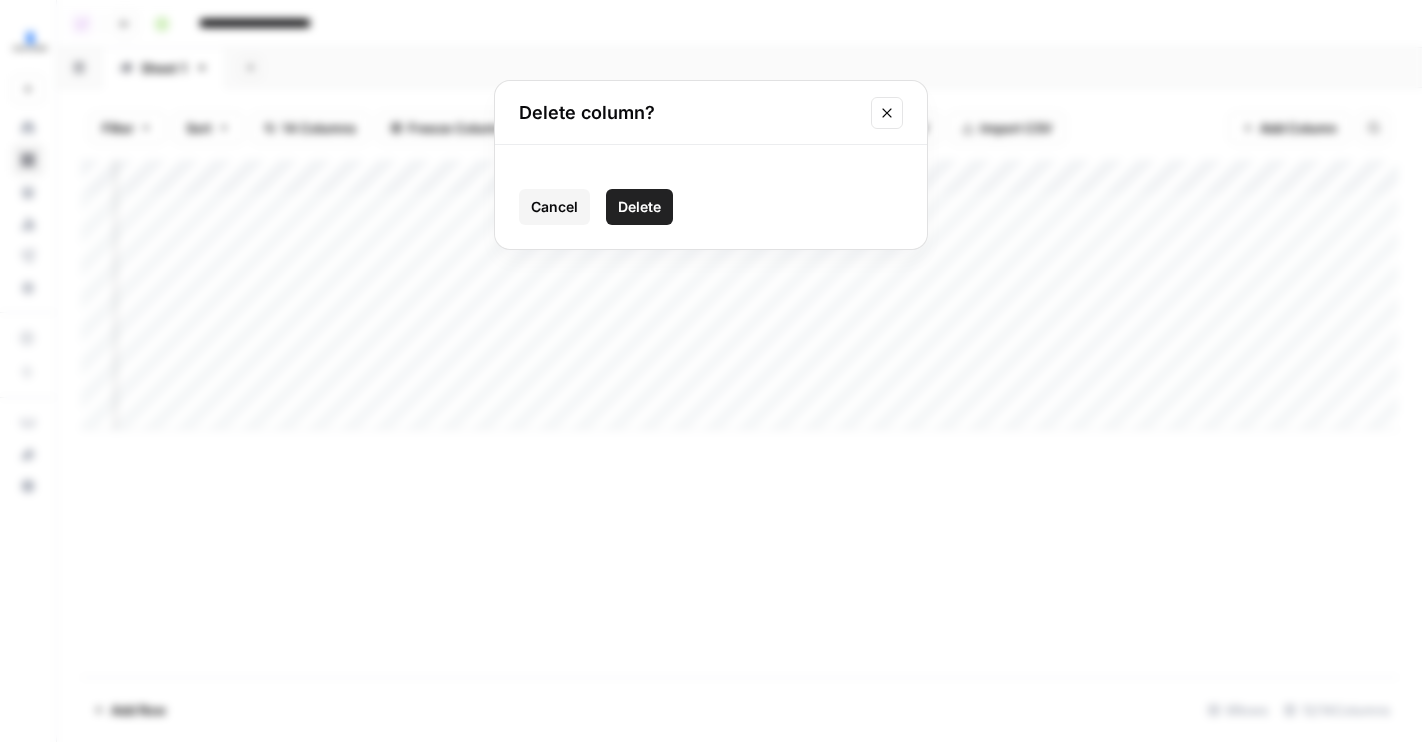 click on "Delete" at bounding box center (639, 207) 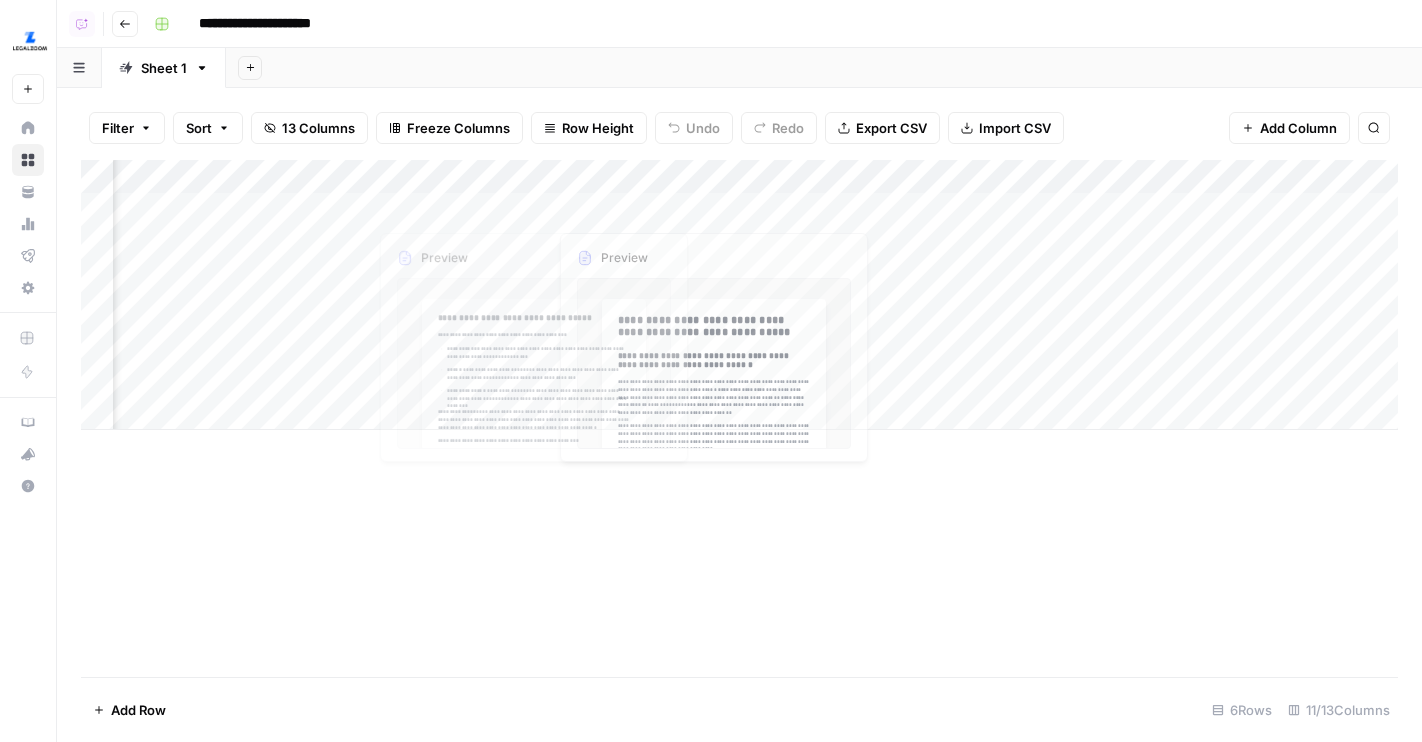 click on "Add Column" at bounding box center [739, 295] 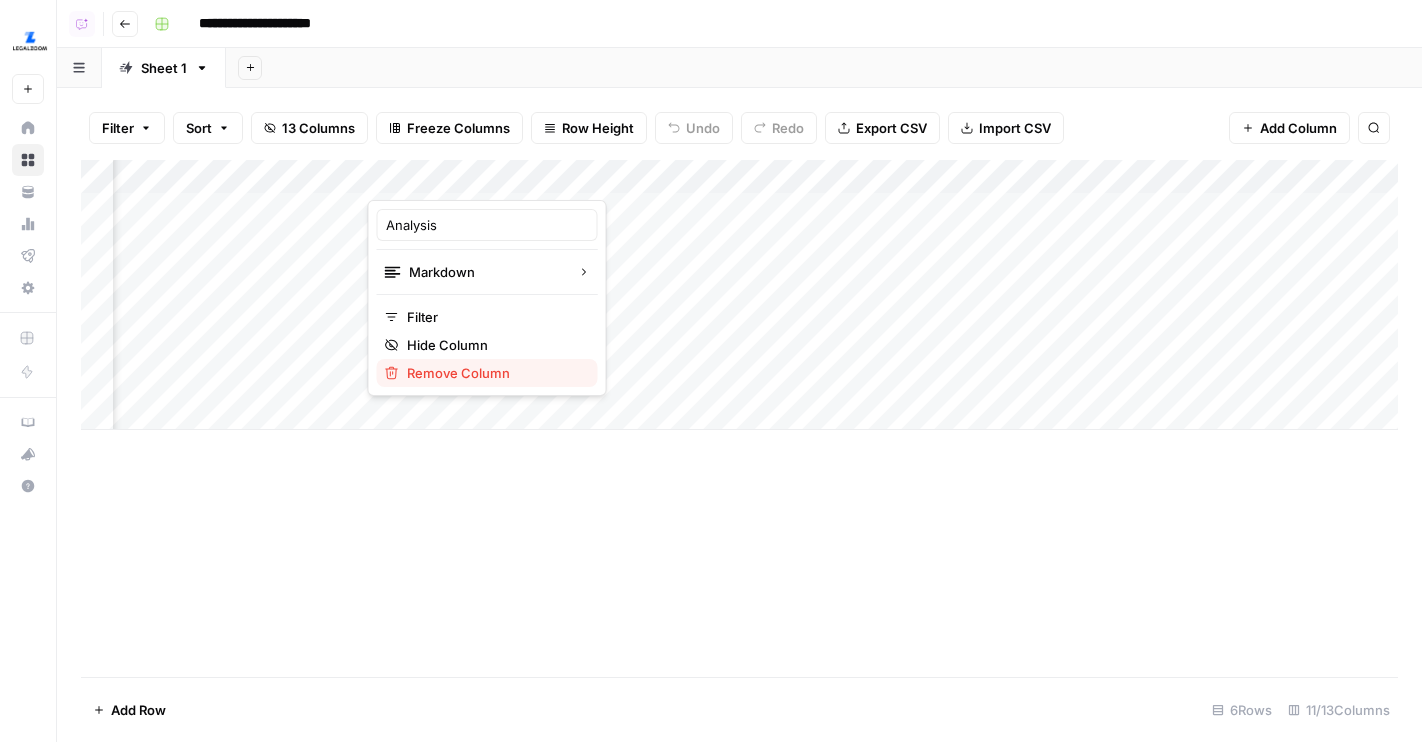 click on "Remove Column" at bounding box center (494, 373) 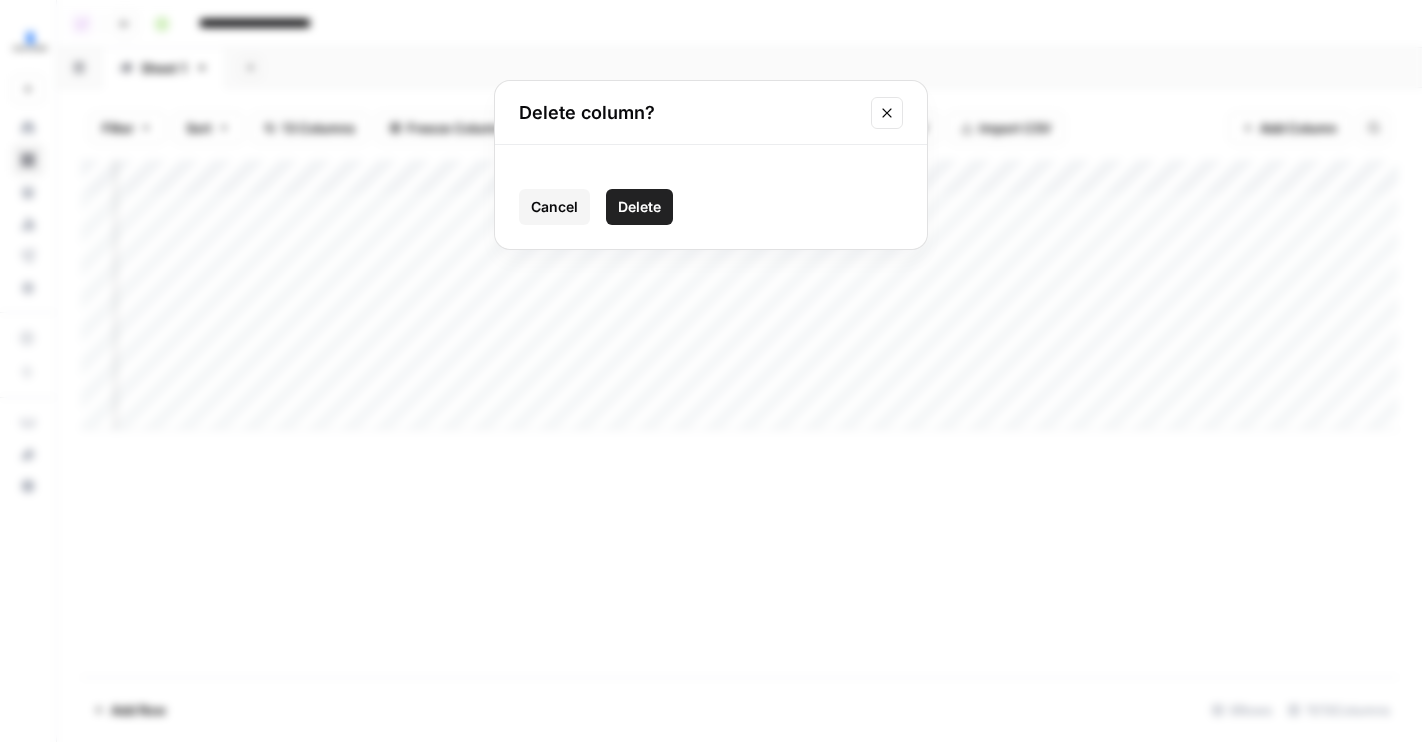 click on "Delete" at bounding box center (639, 207) 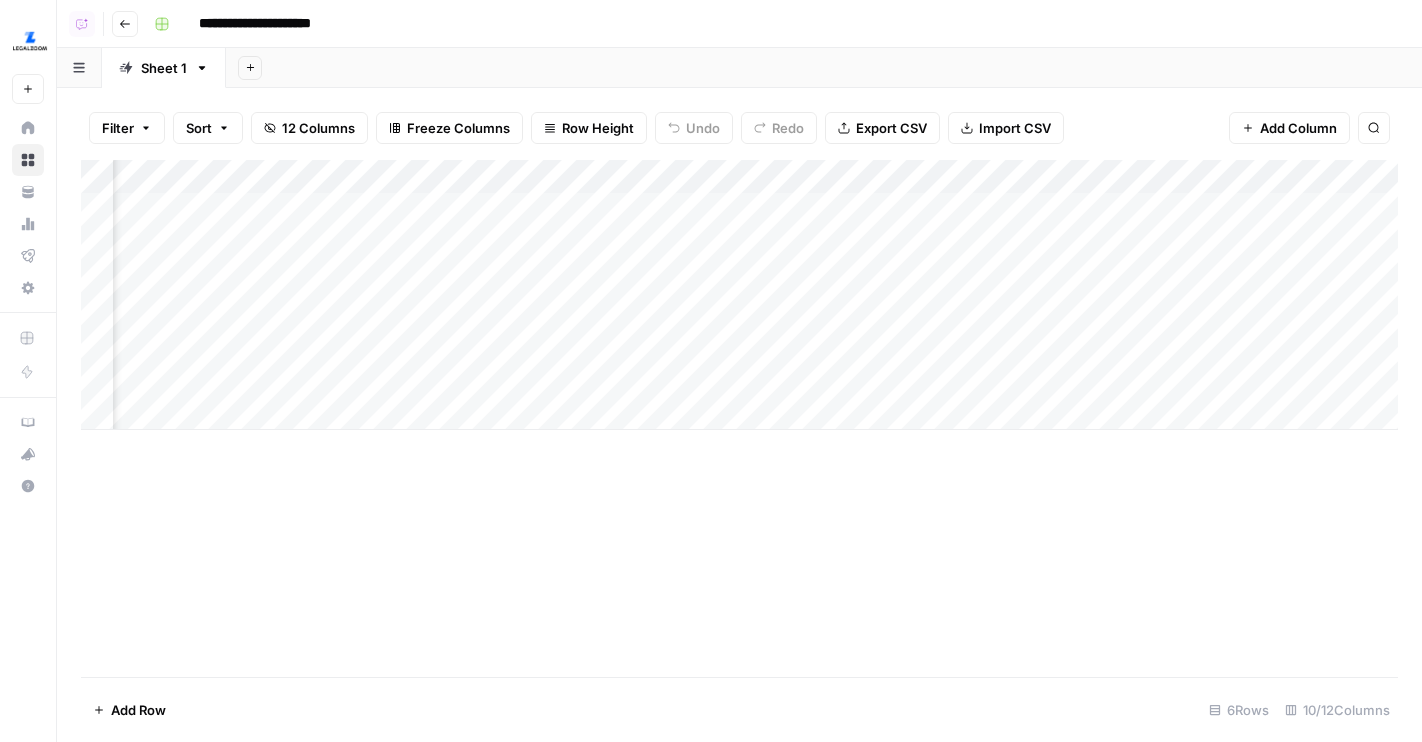 click on "Add Column" at bounding box center [739, 295] 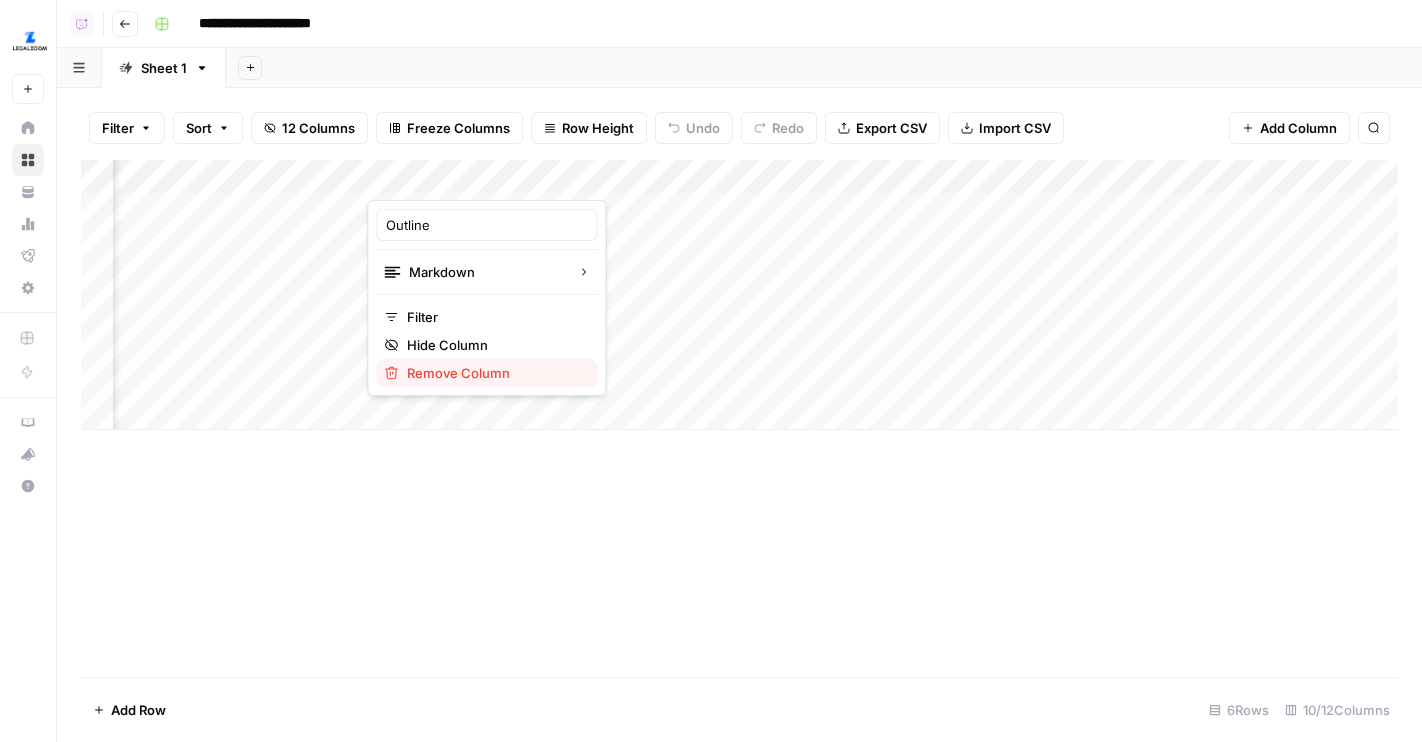 click on "Remove Column" at bounding box center [487, 373] 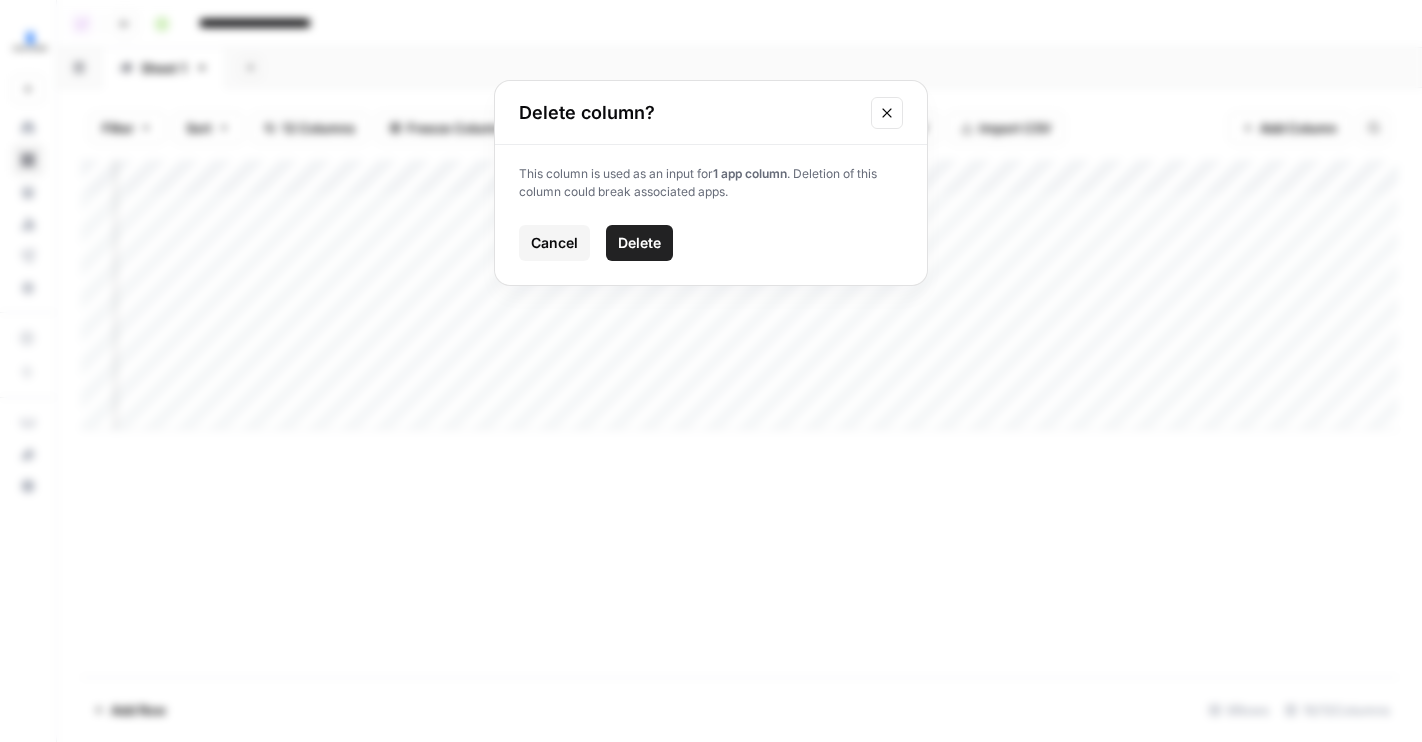 click on "Delete" at bounding box center [639, 243] 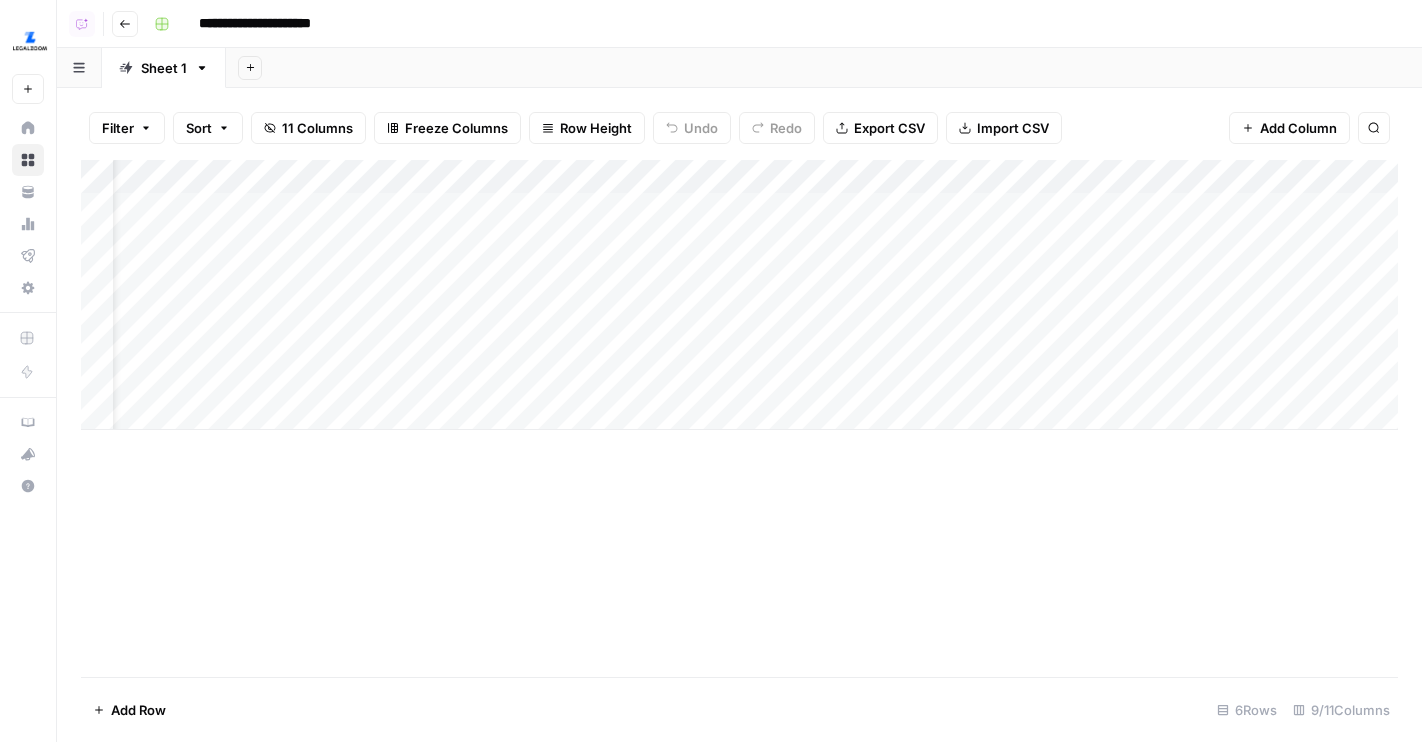 scroll, scrollTop: 0, scrollLeft: 50, axis: horizontal 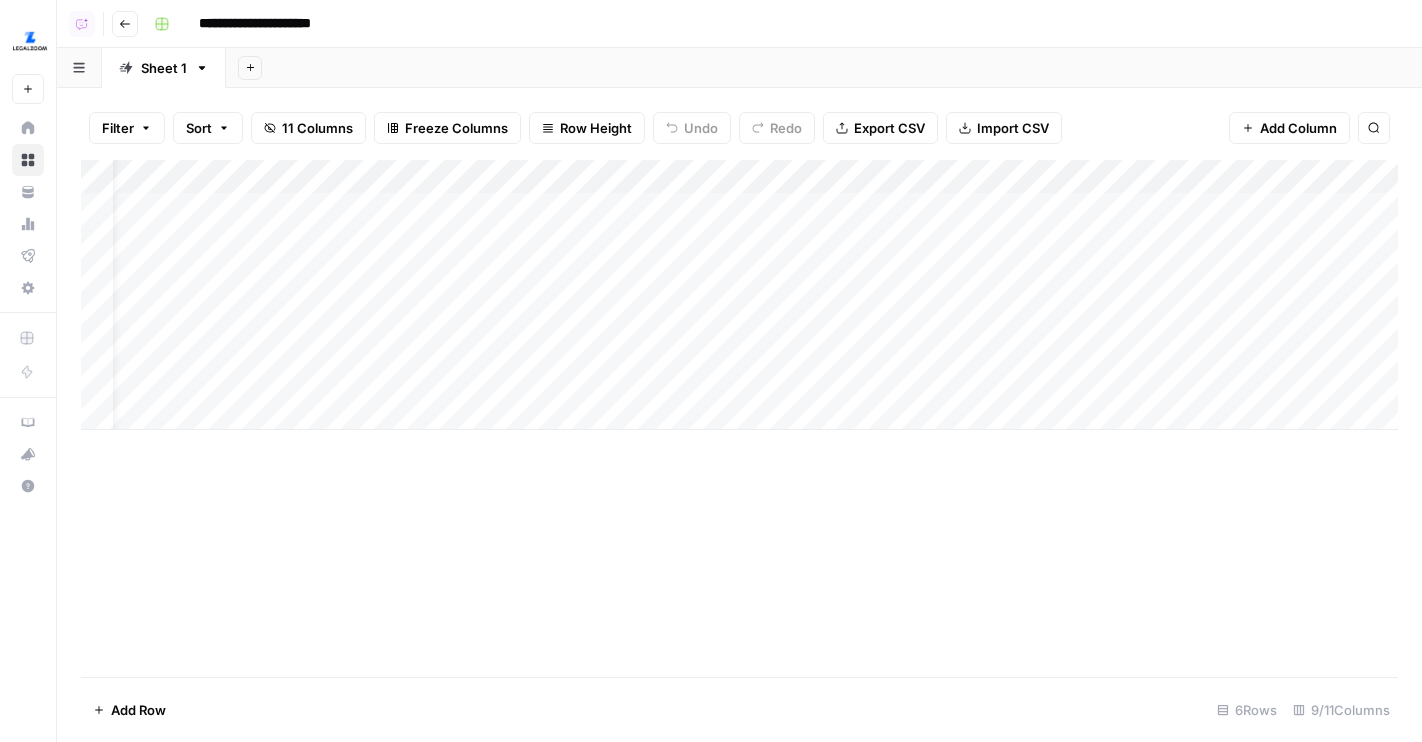click on "11 Columns" at bounding box center (317, 128) 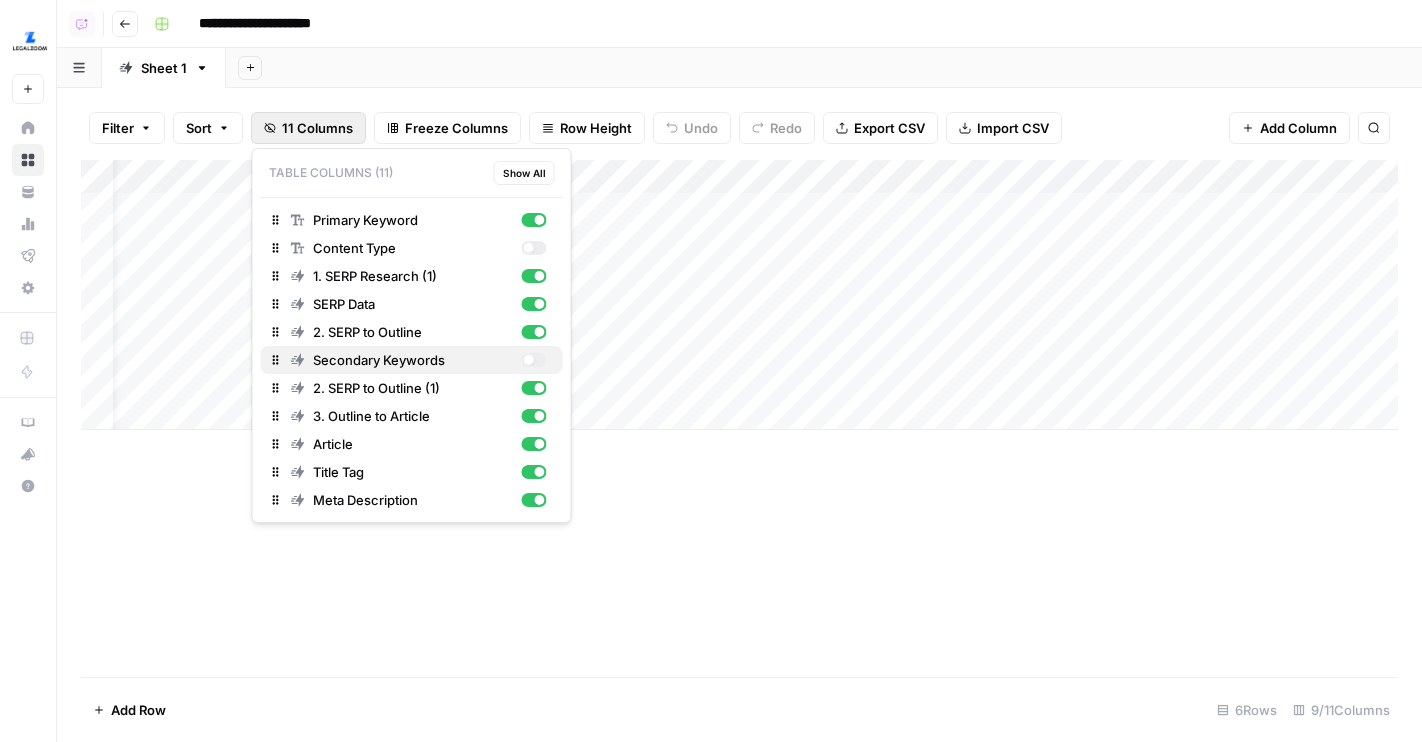 click at bounding box center (533, 360) 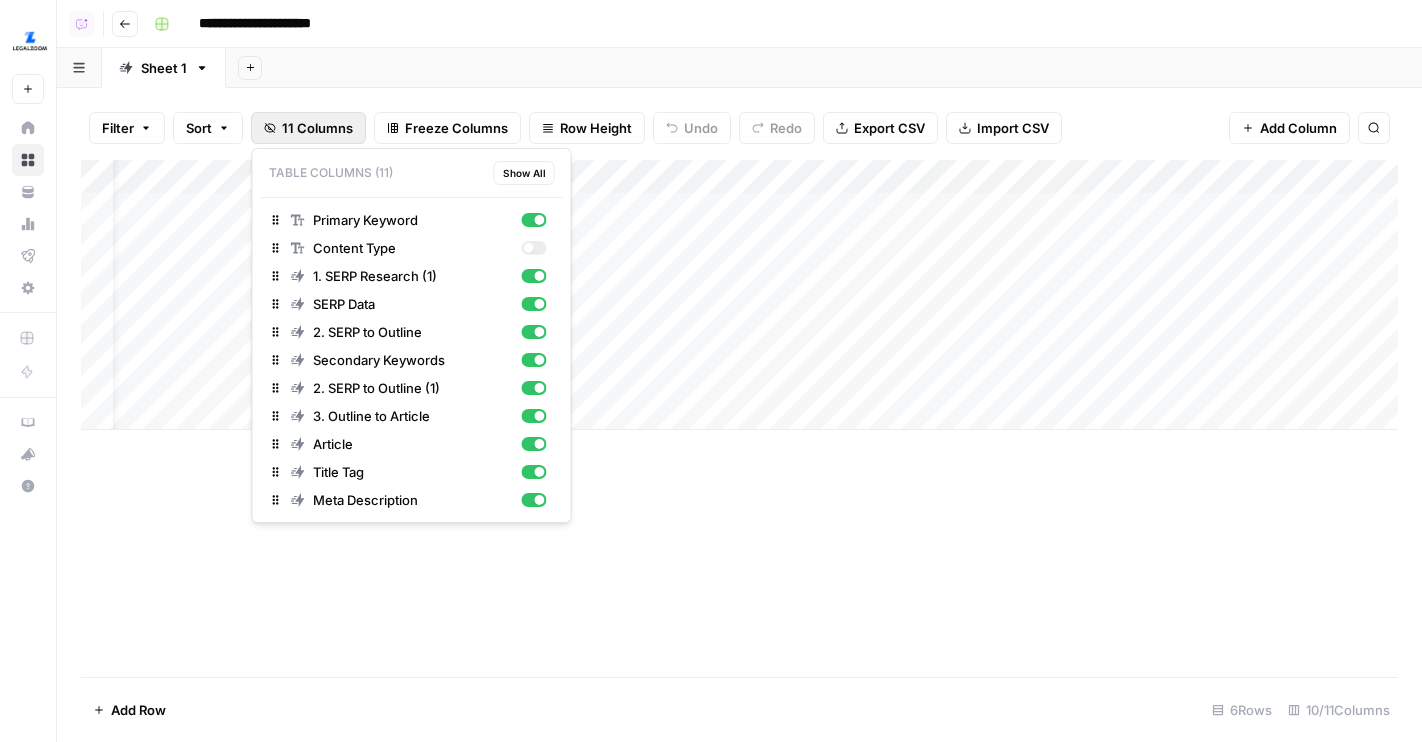 click on "Add Column" at bounding box center [739, 295] 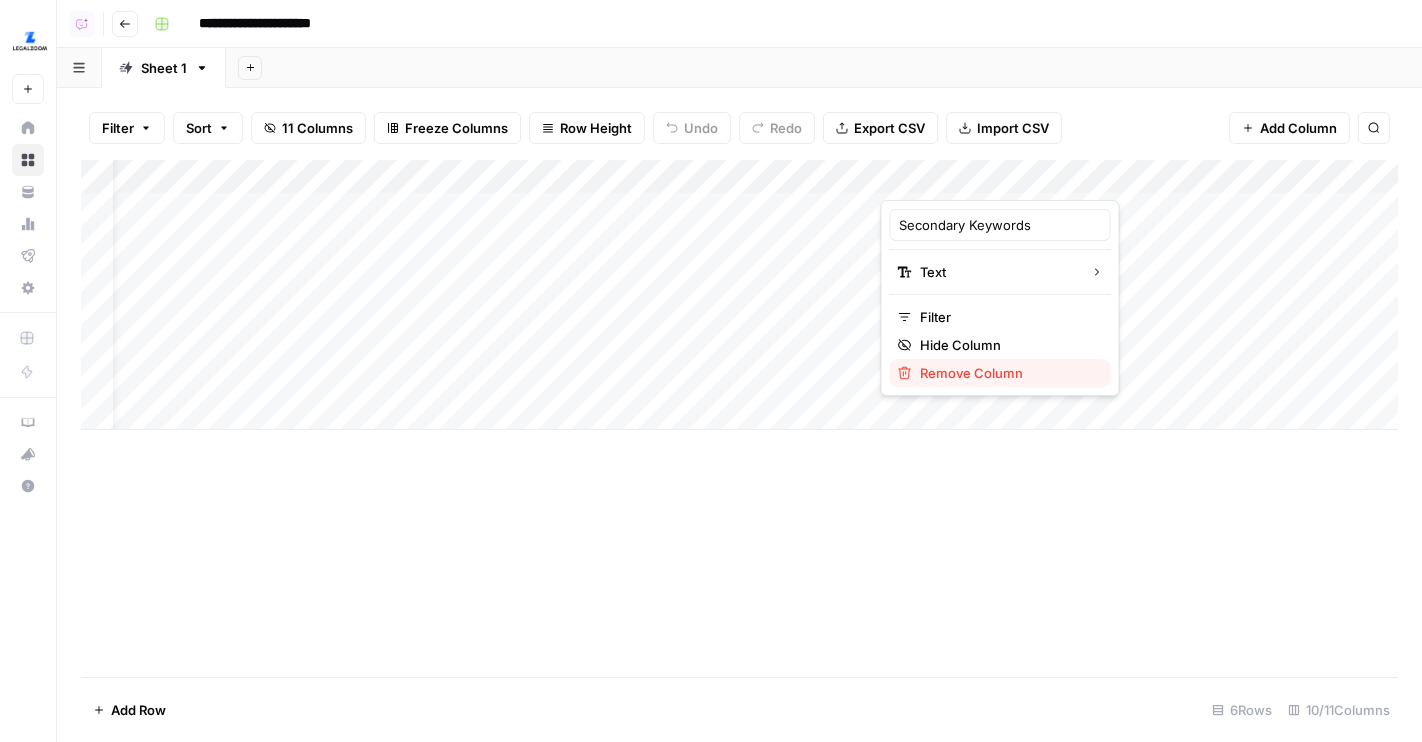 click on "Remove Column" at bounding box center (1007, 373) 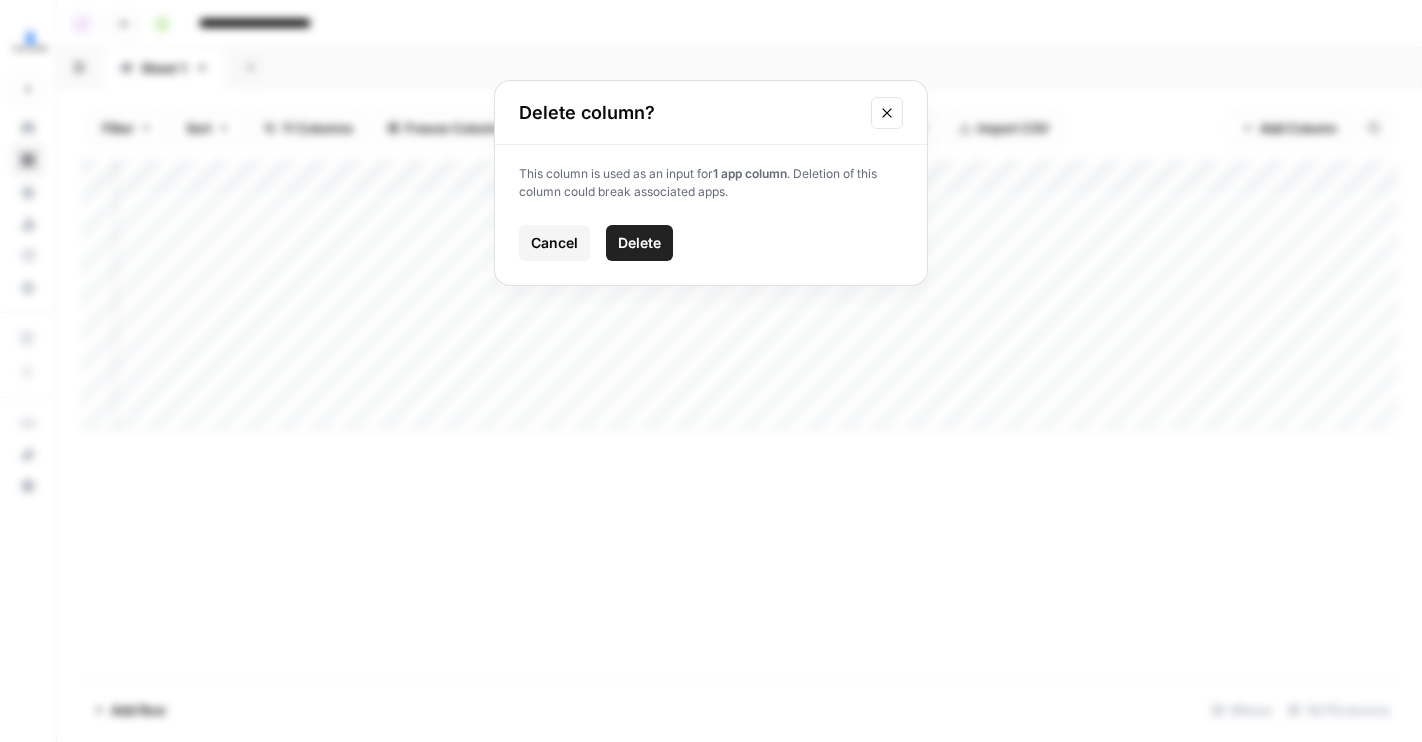 click on "Delete" at bounding box center [639, 243] 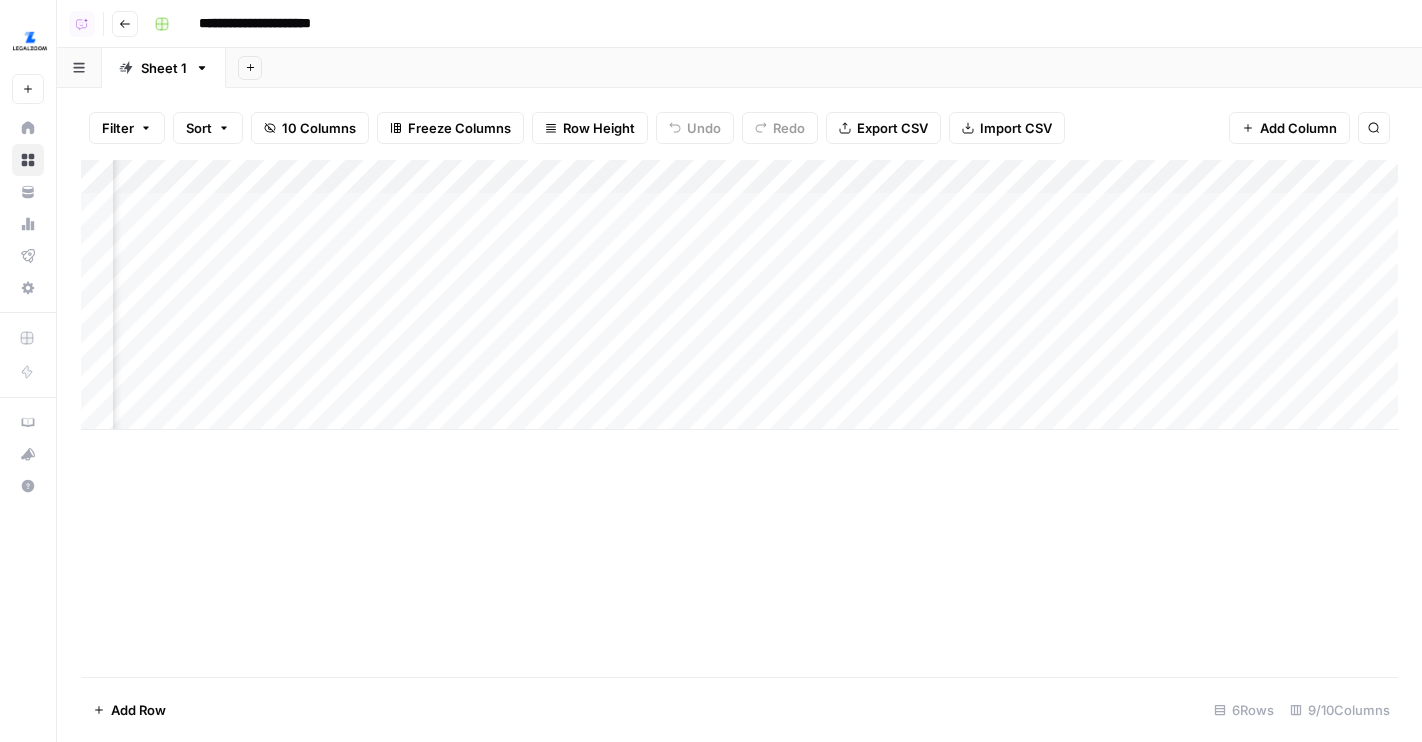 scroll, scrollTop: 0, scrollLeft: 389, axis: horizontal 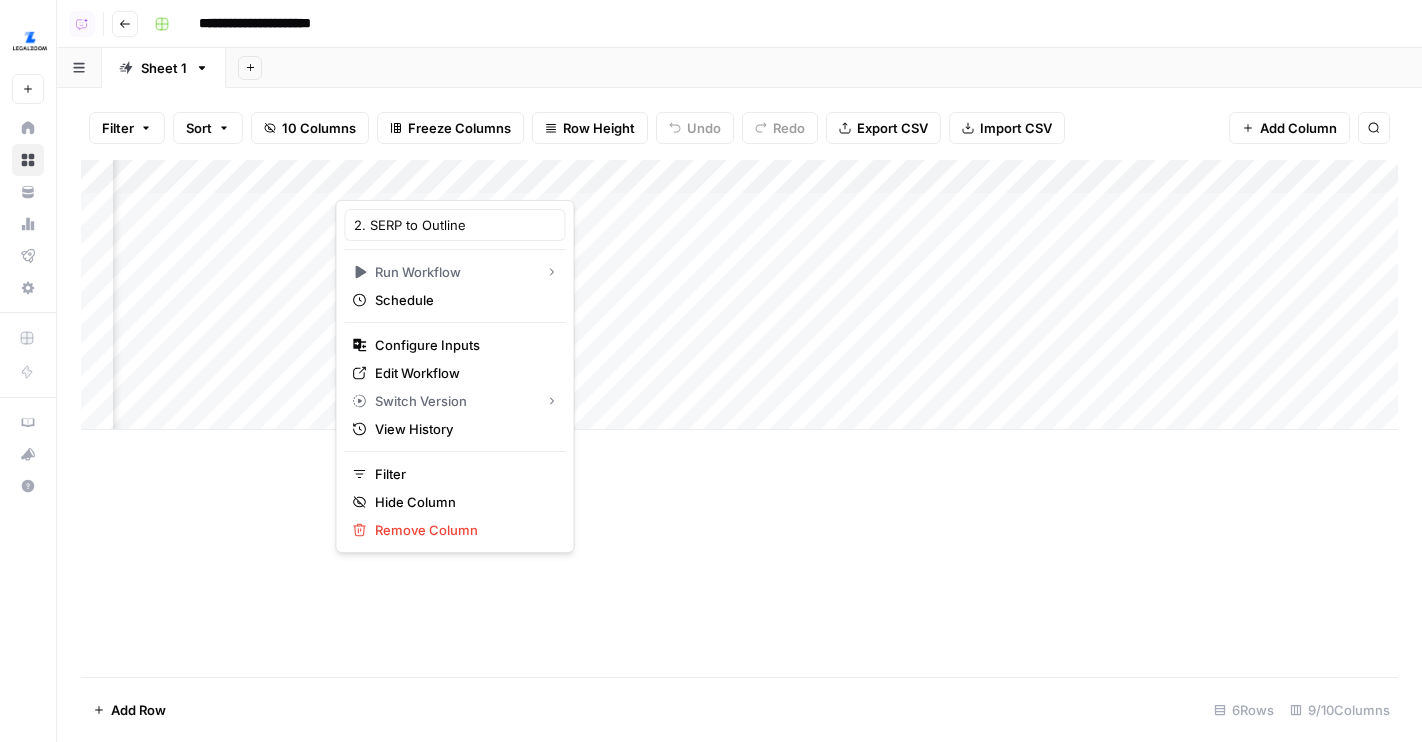 click on "**********" at bounding box center [774, 24] 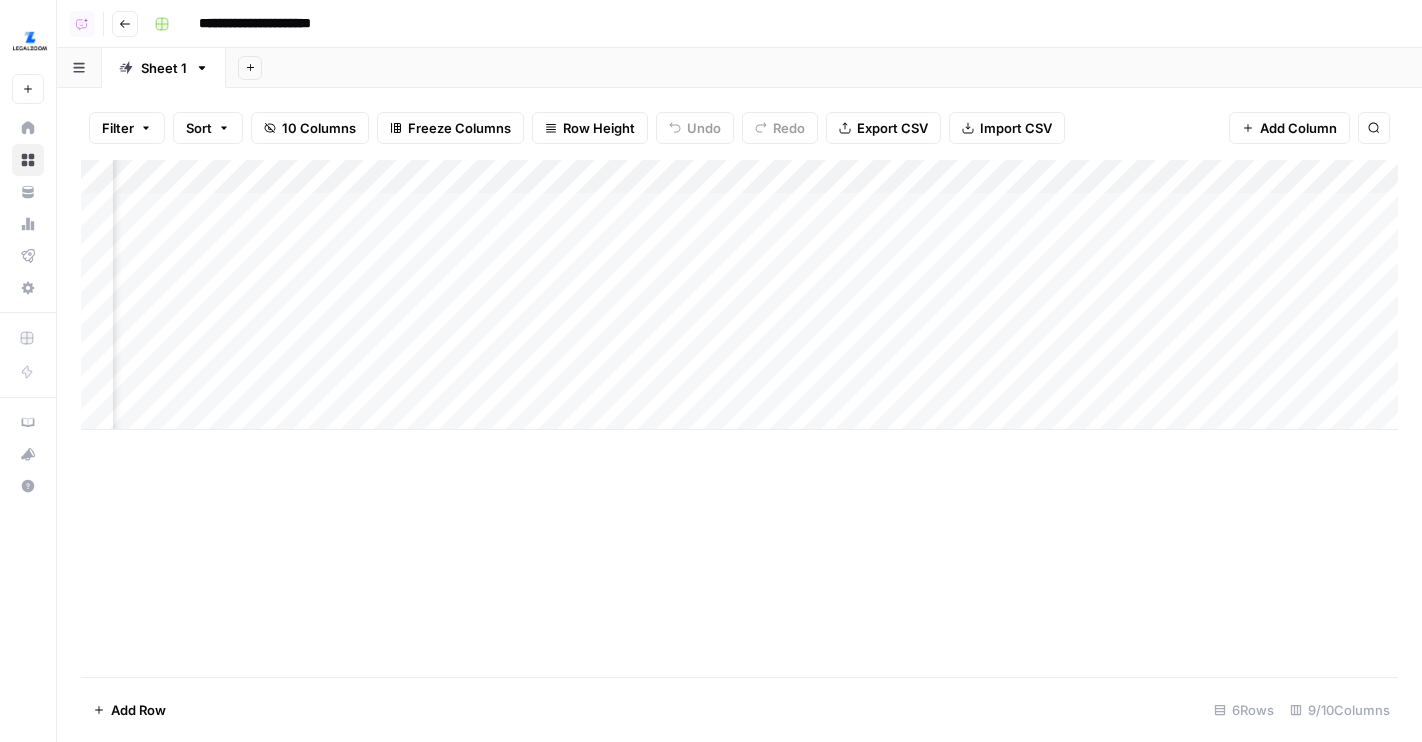 click on "Add Column" at bounding box center (739, 295) 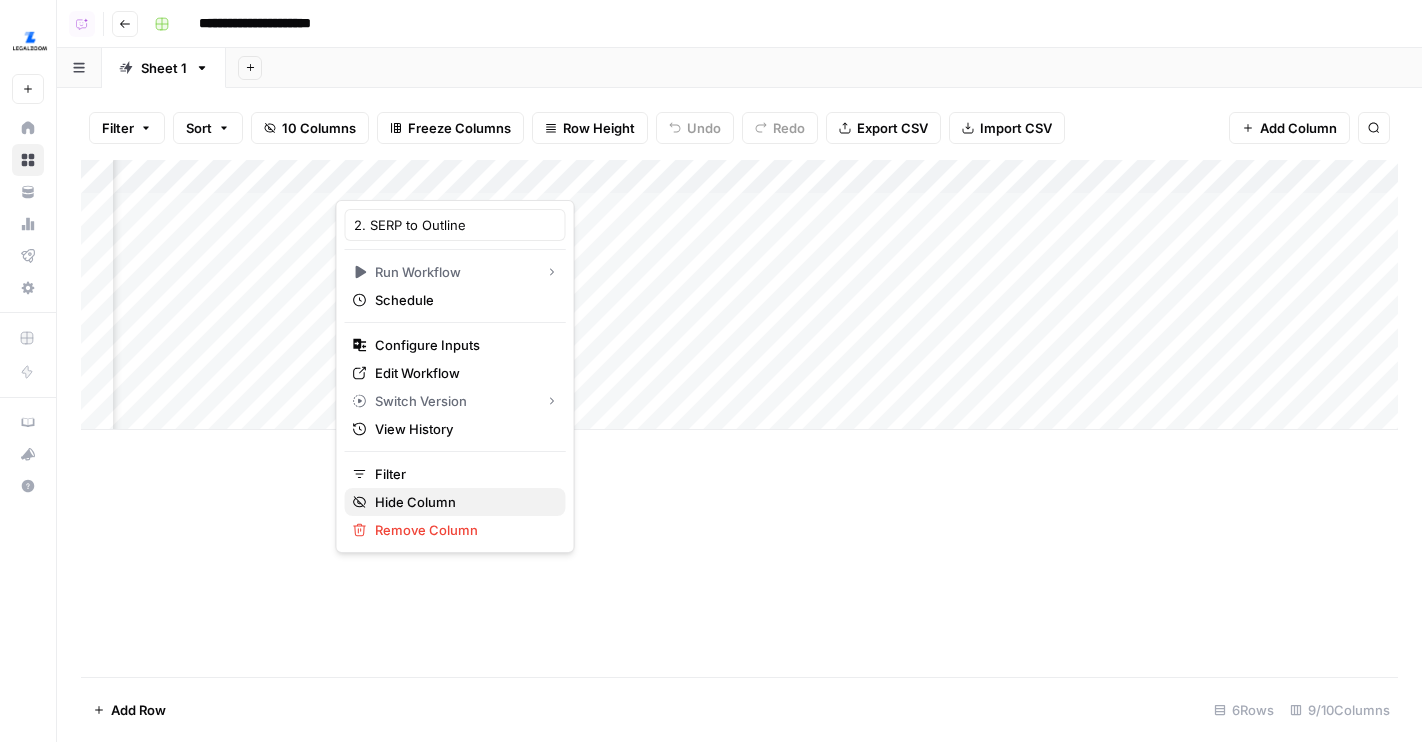 click on "Hide Column" at bounding box center (462, 502) 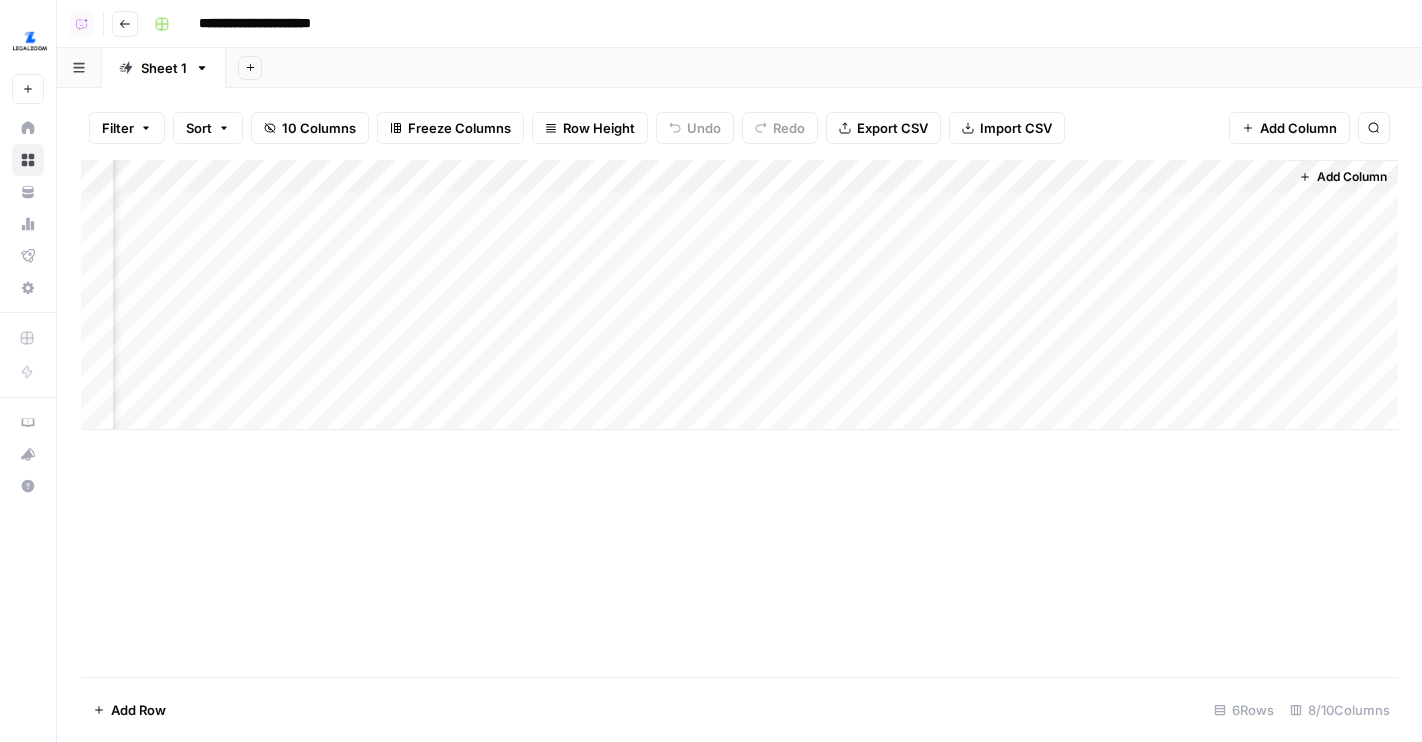 scroll, scrollTop: 0, scrollLeft: 339, axis: horizontal 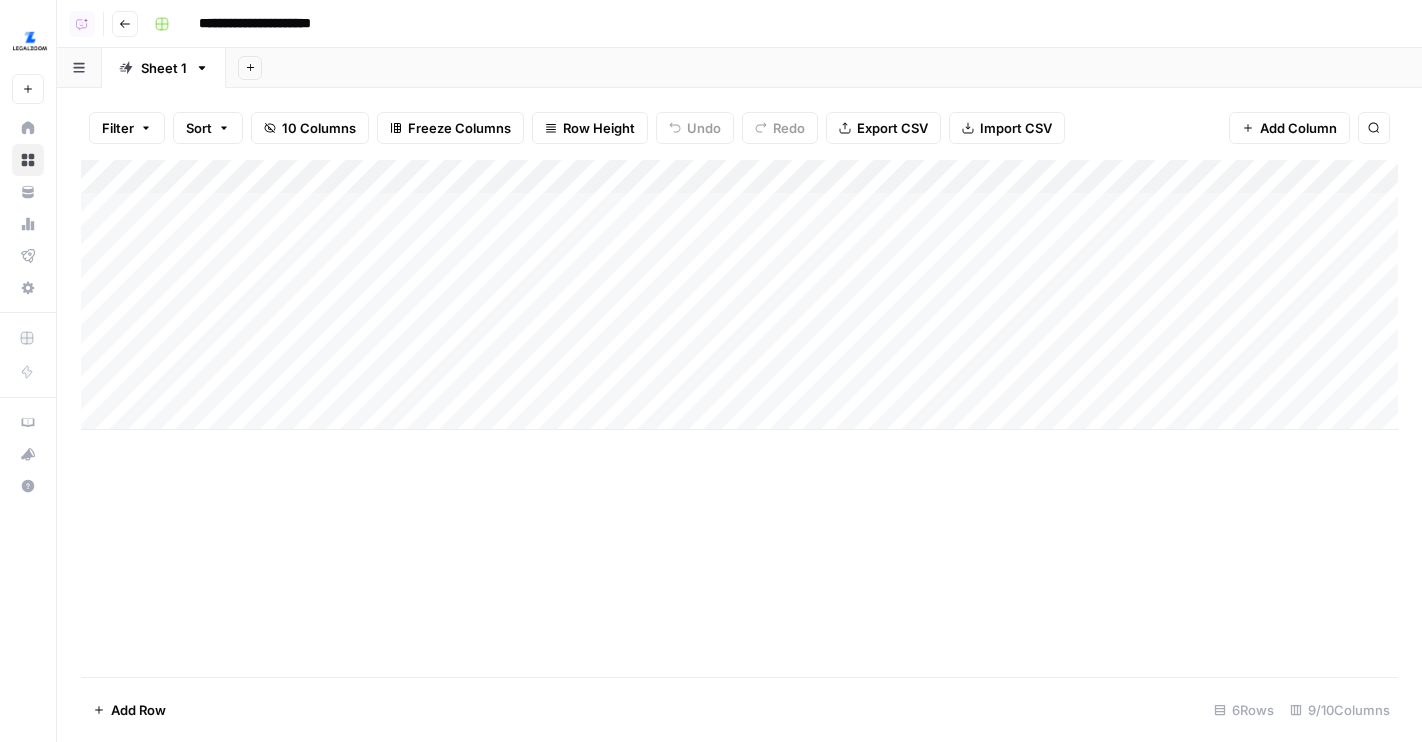 click on "Add Column" at bounding box center [739, 295] 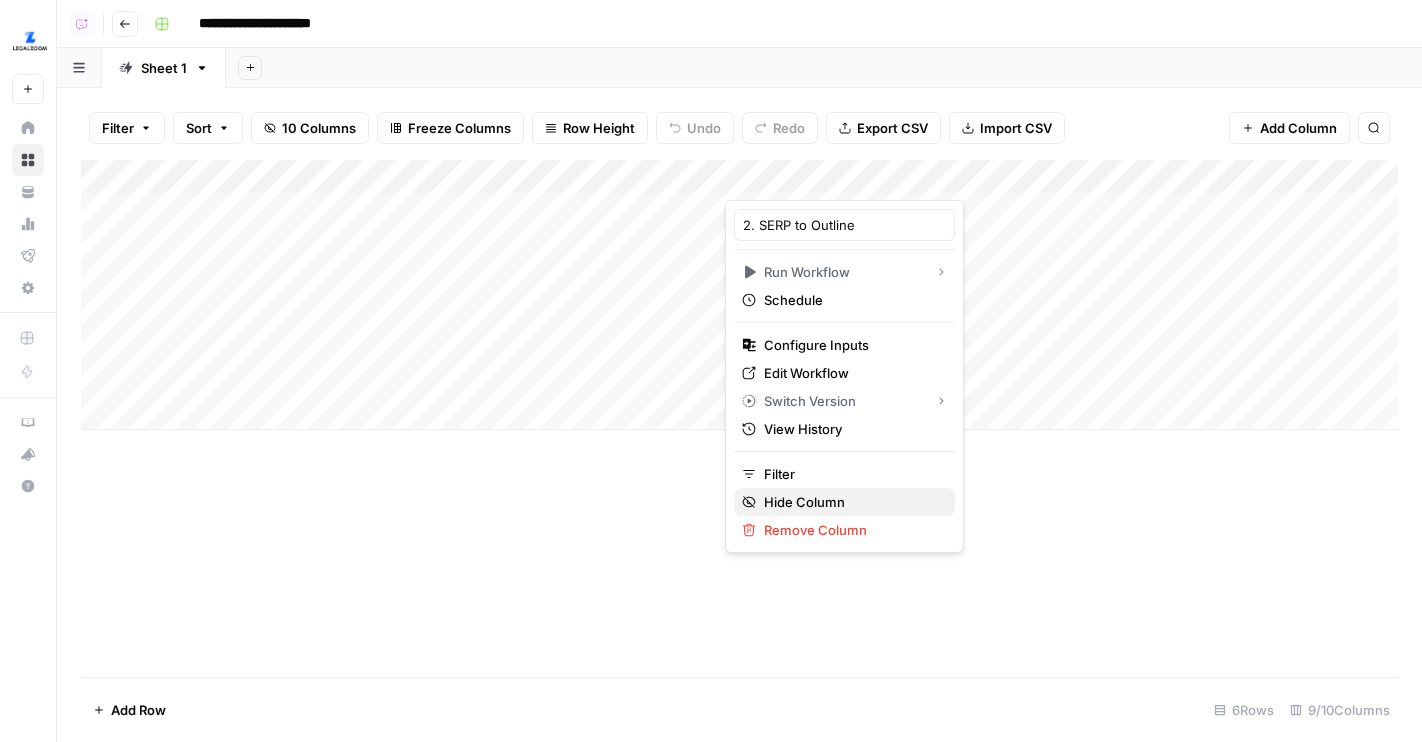 click on "Hide Column" at bounding box center (851, 502) 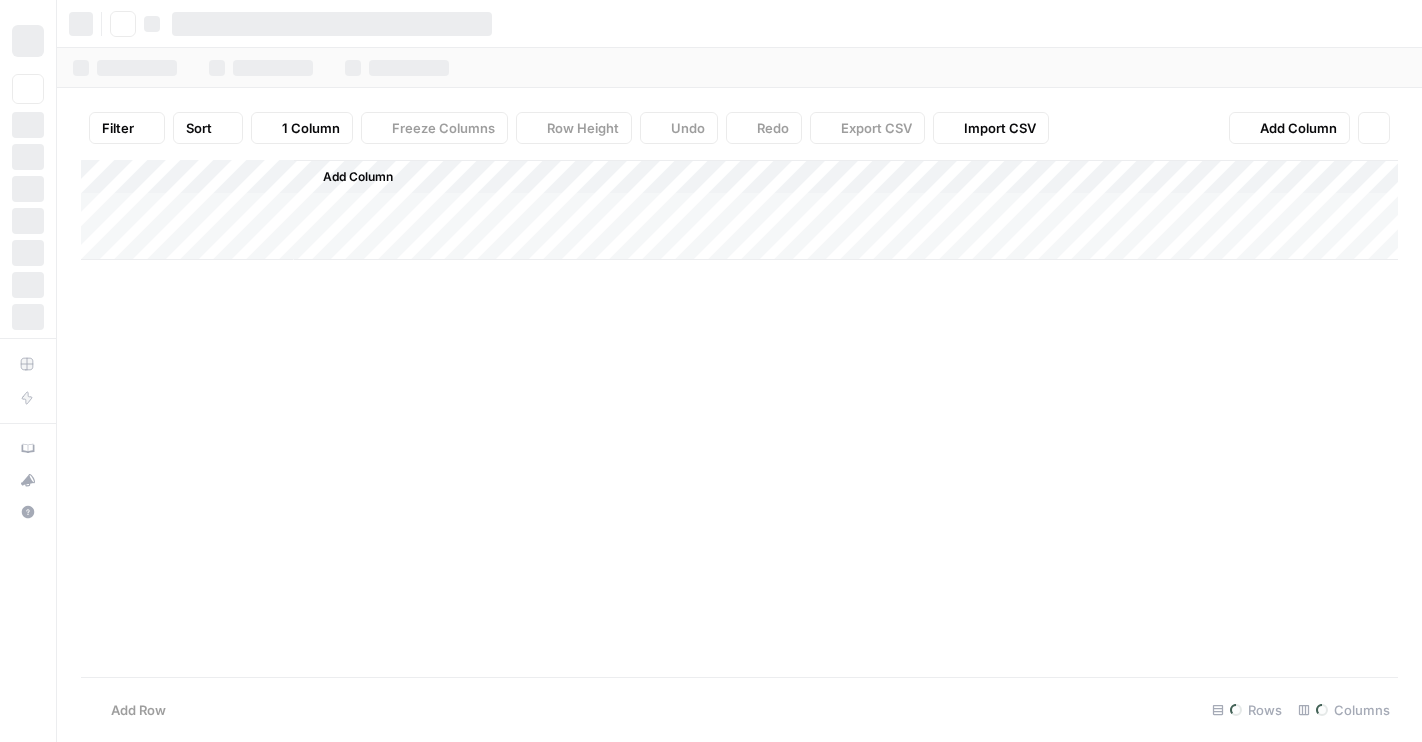 scroll, scrollTop: 0, scrollLeft: 0, axis: both 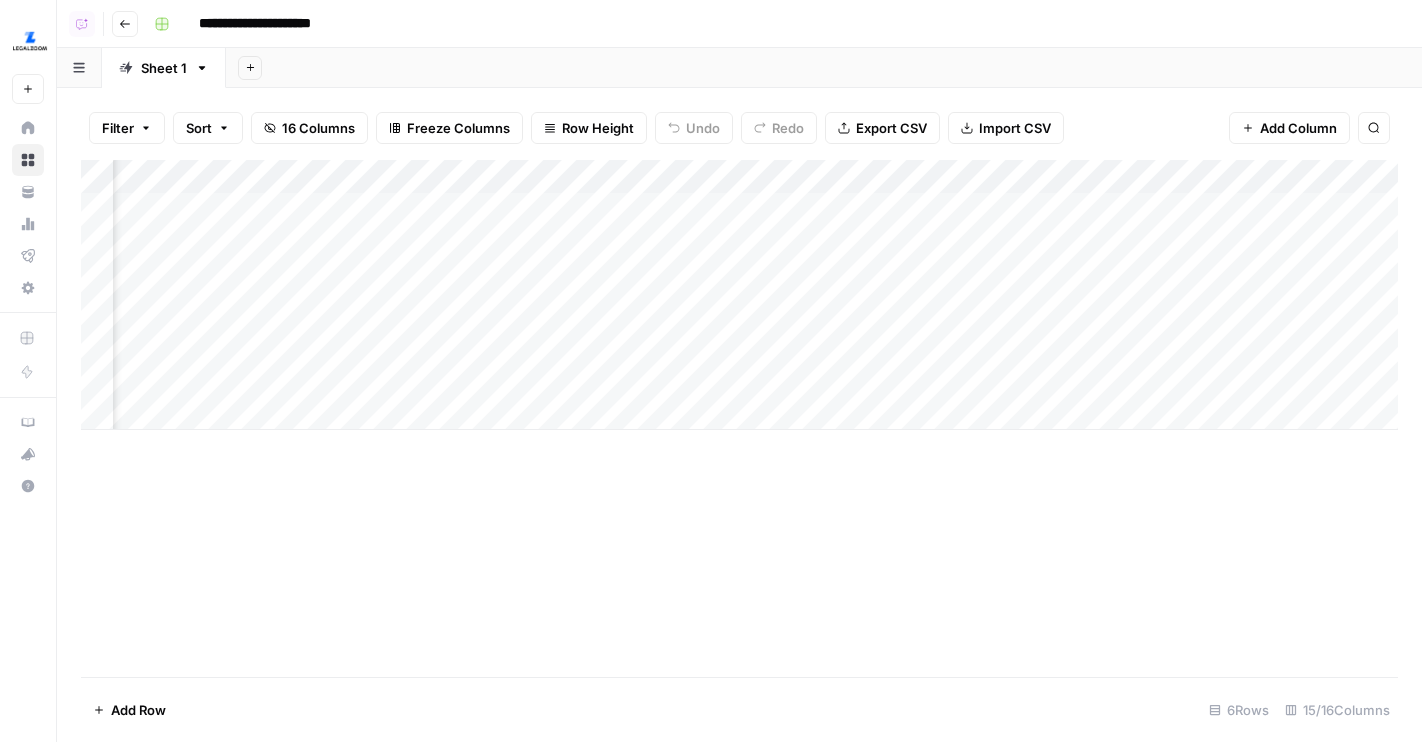 click on "Add Column" at bounding box center (739, 295) 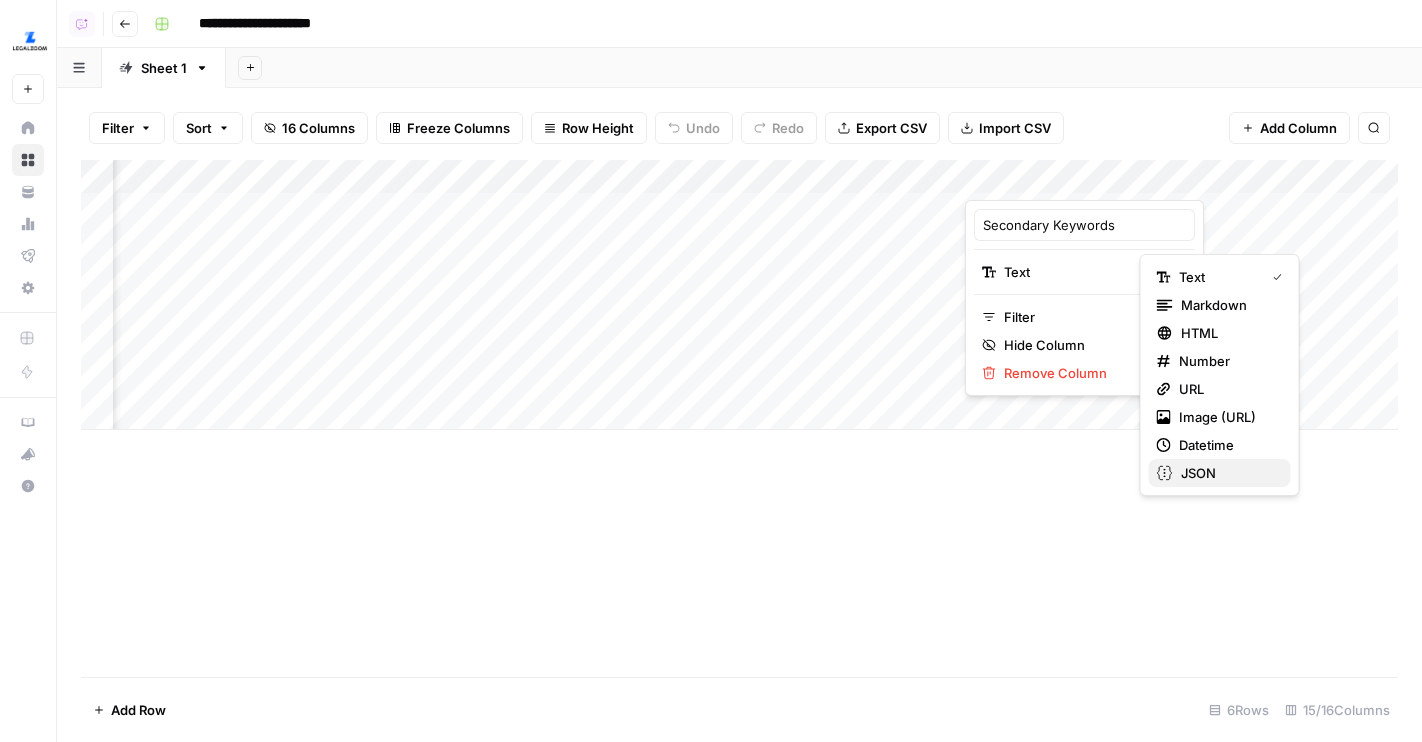 click on "JSON" at bounding box center (1228, 473) 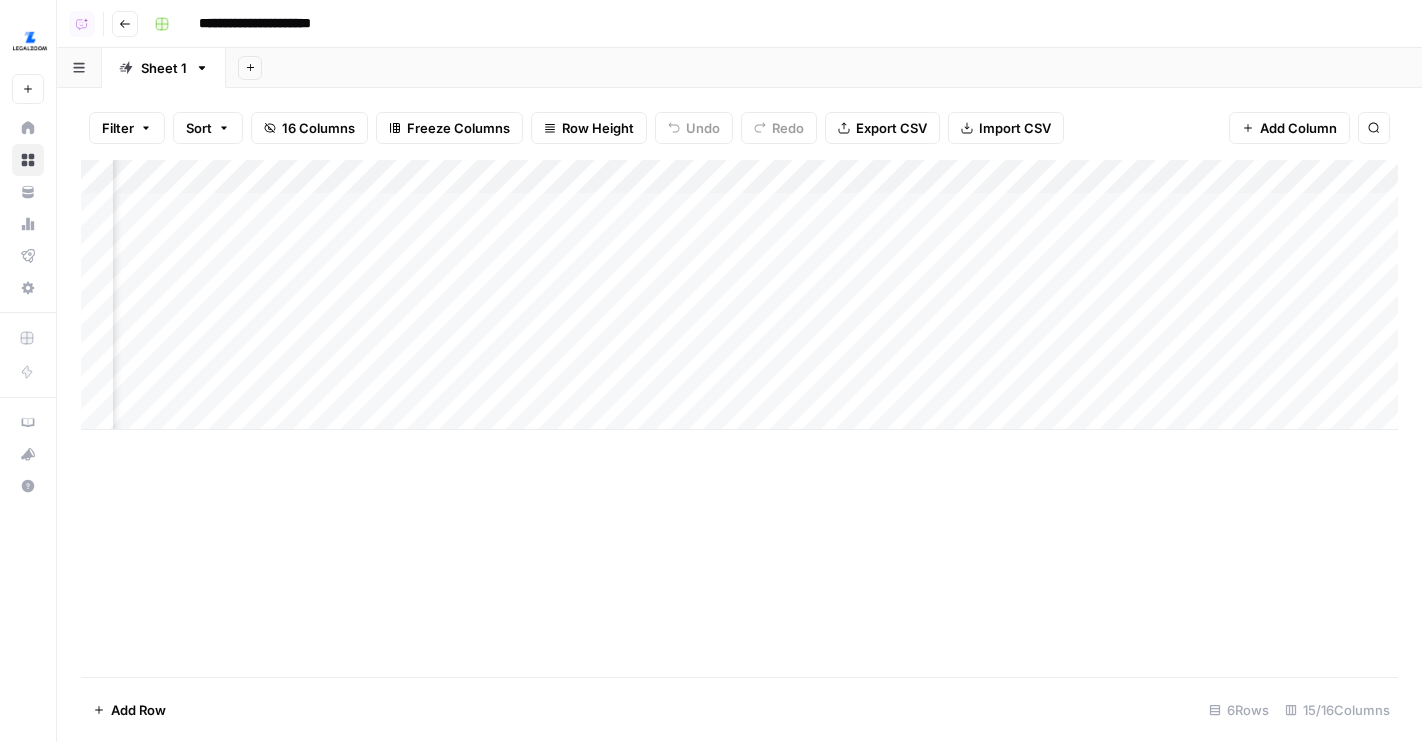click on "Add Column" at bounding box center [739, 295] 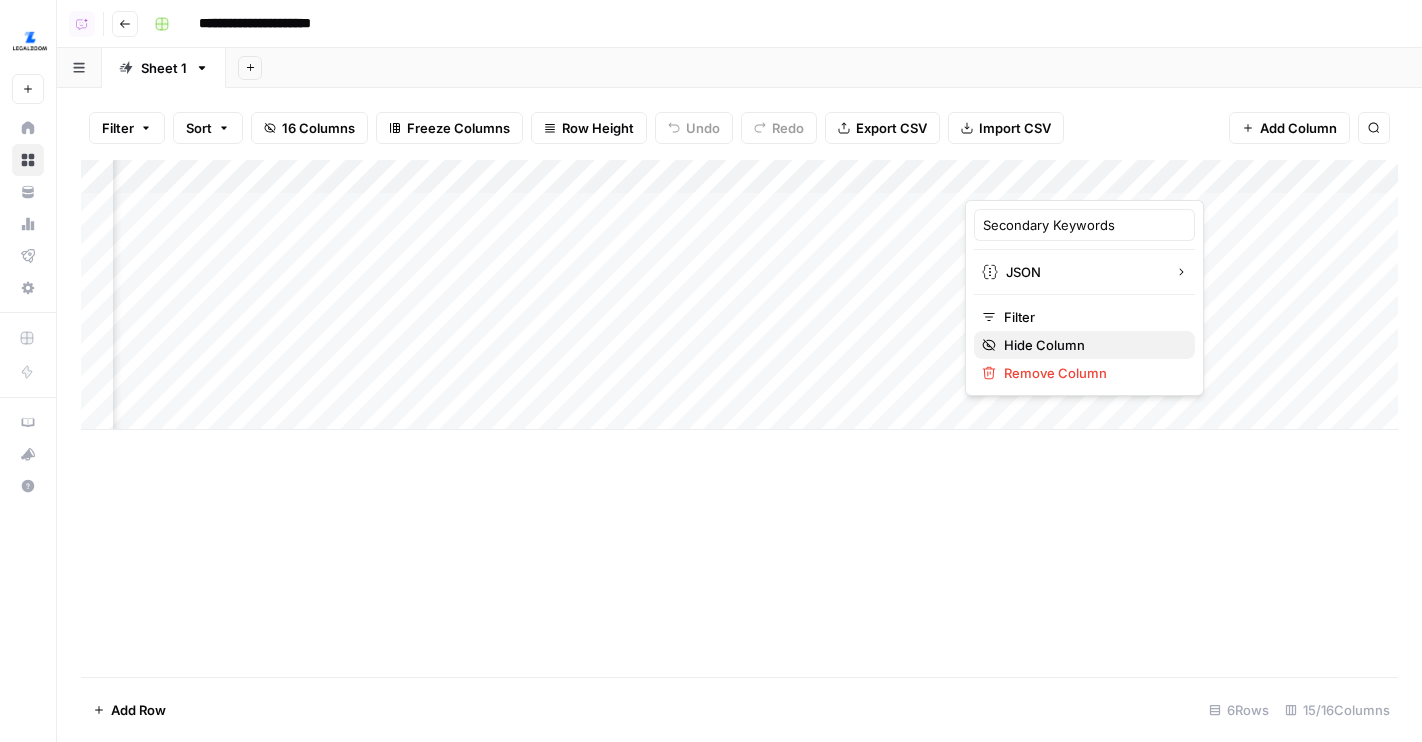 click on "Hide Column" at bounding box center (1091, 345) 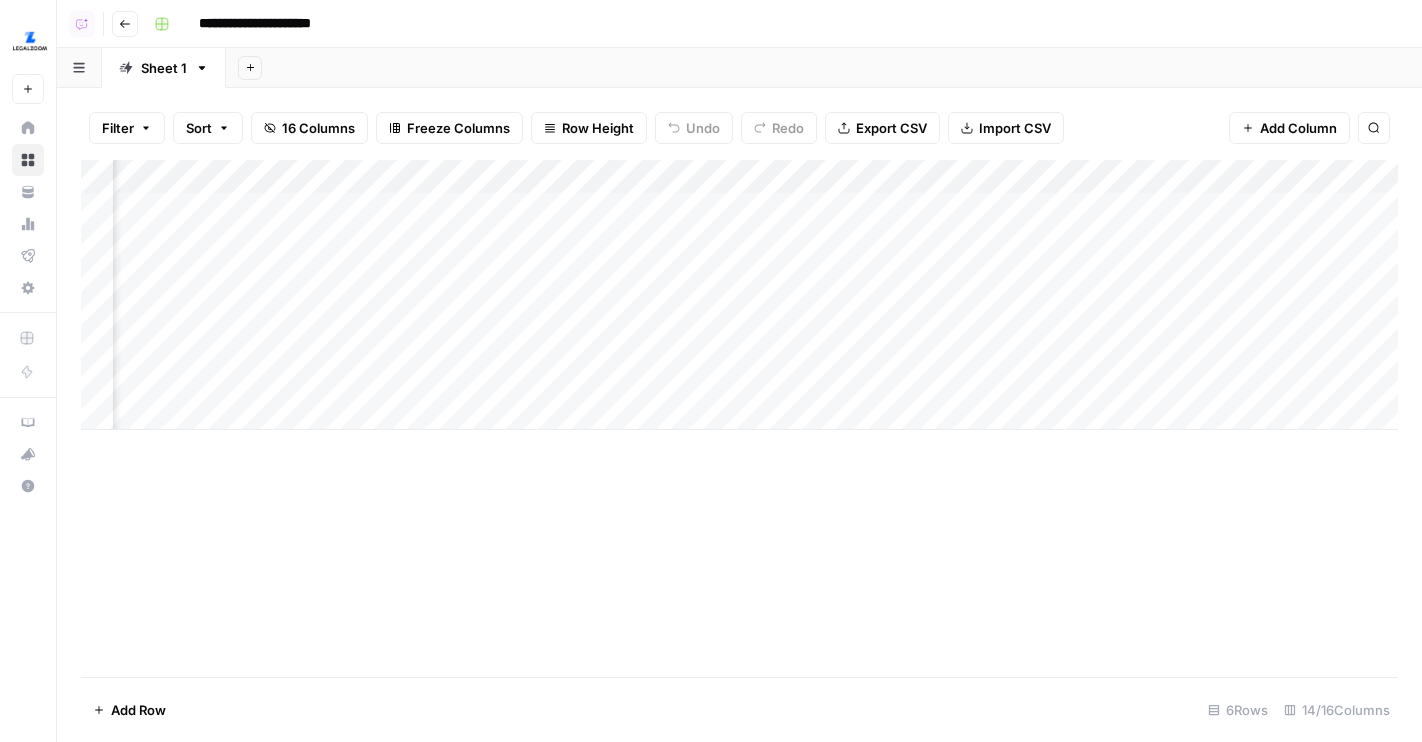 click on "Add Column" at bounding box center (739, 295) 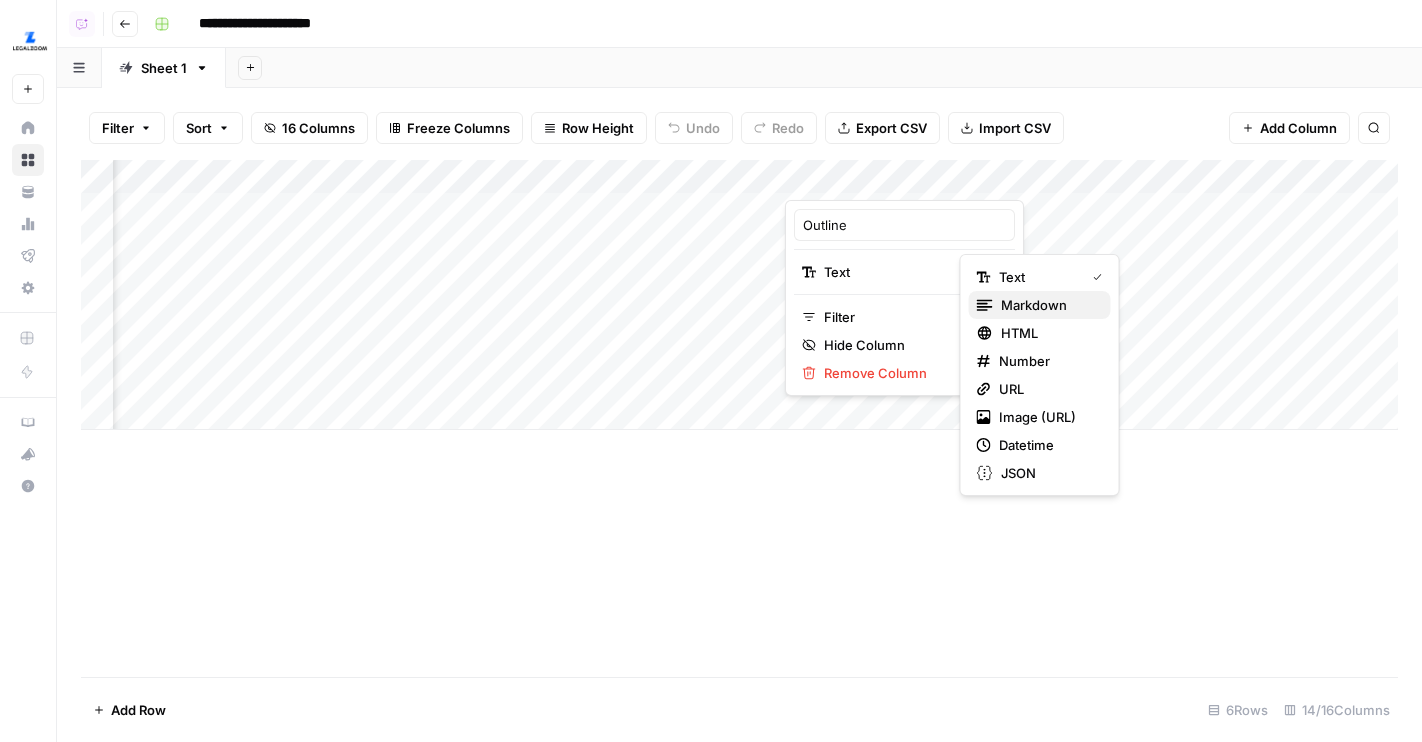 click on "Markdown" at bounding box center [1048, 305] 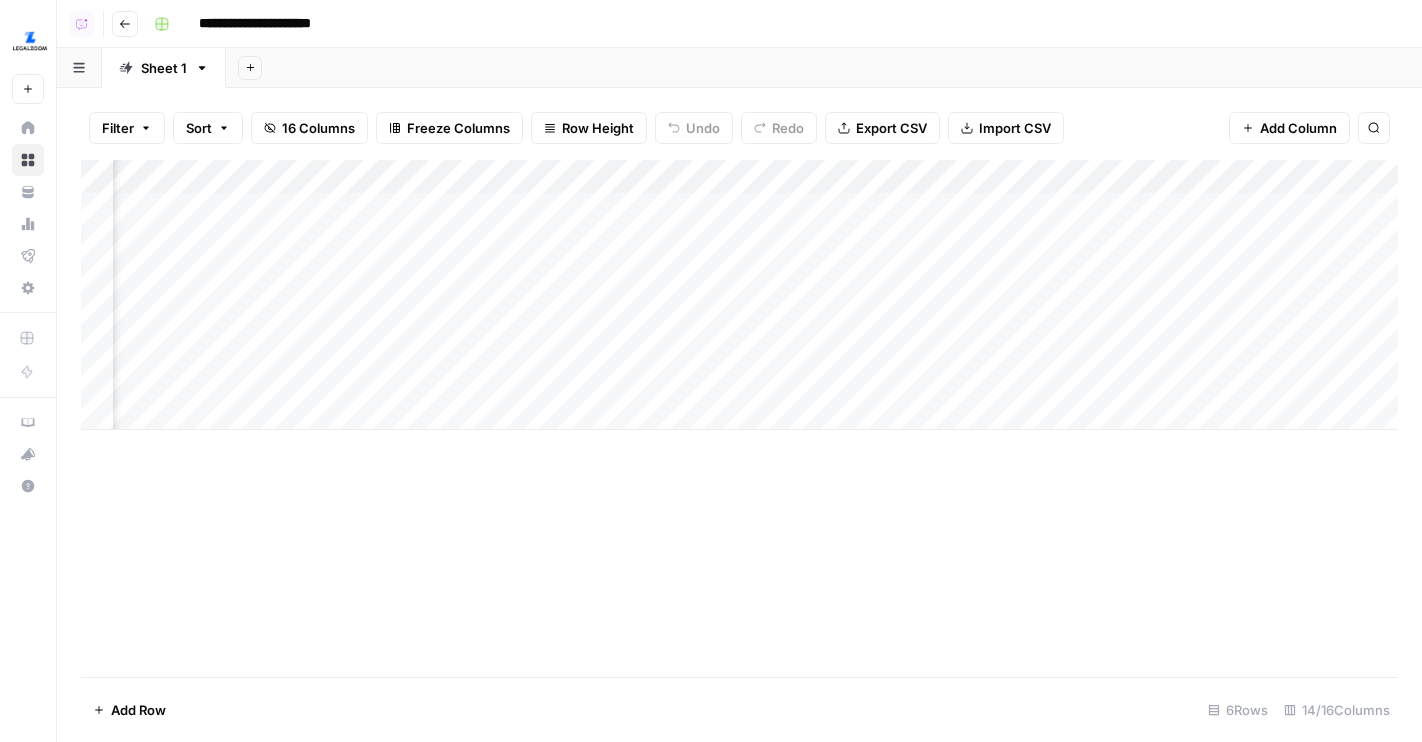 click on "Add Column" at bounding box center [739, 295] 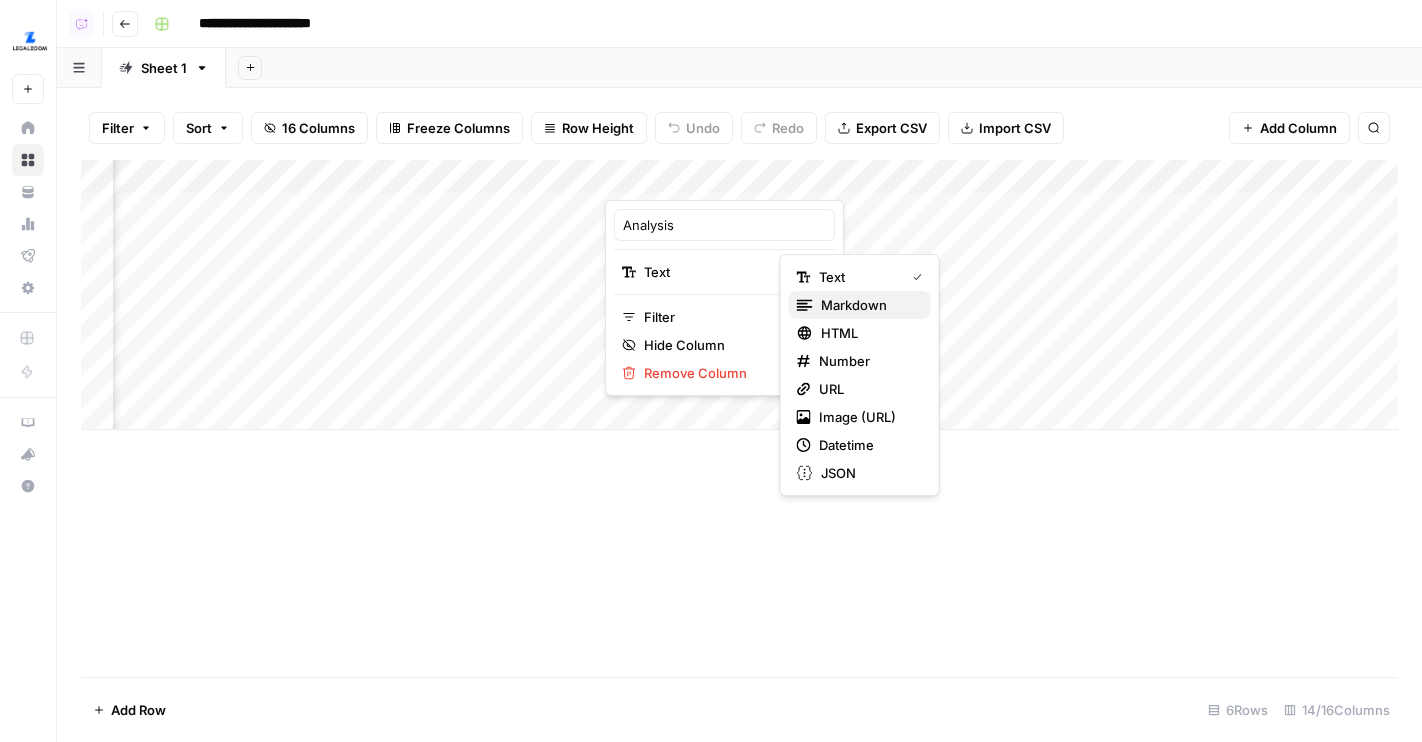 click 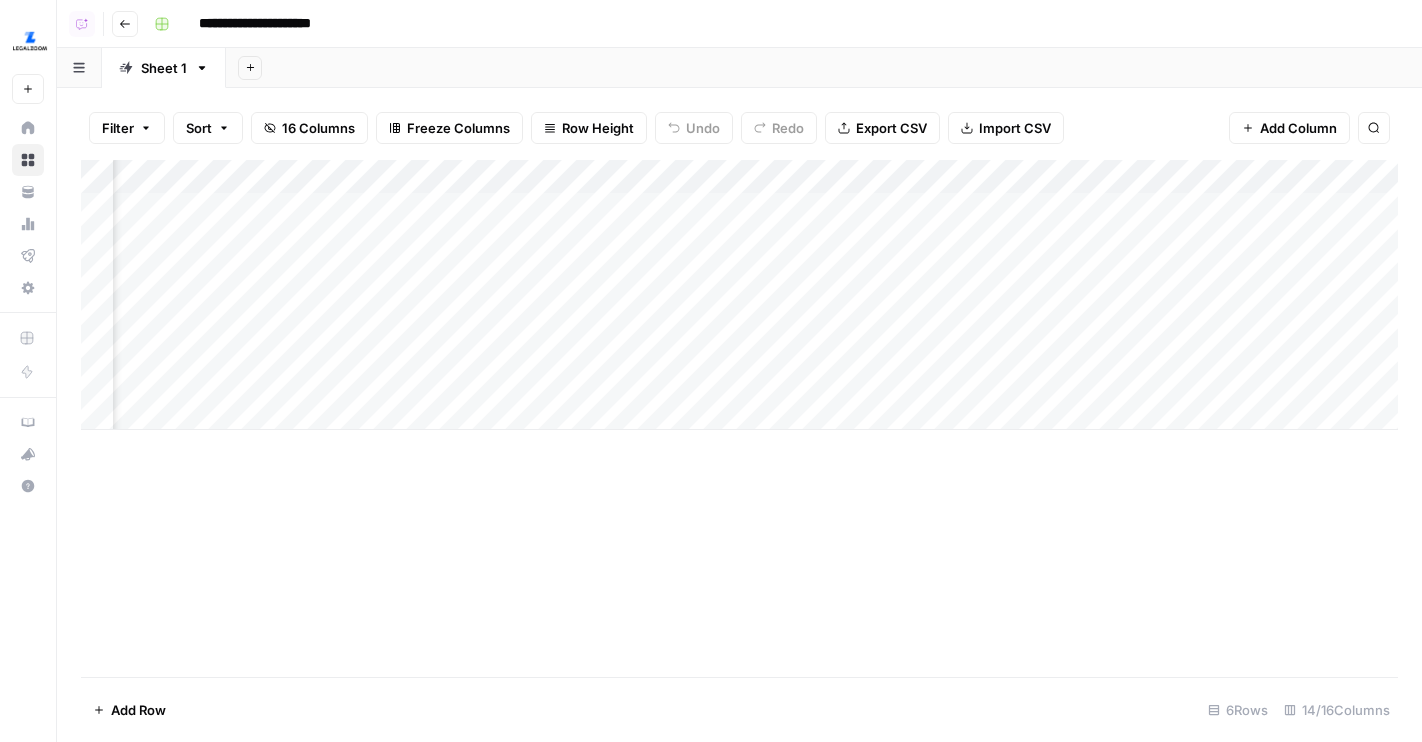 click on "Add Column" at bounding box center (739, 295) 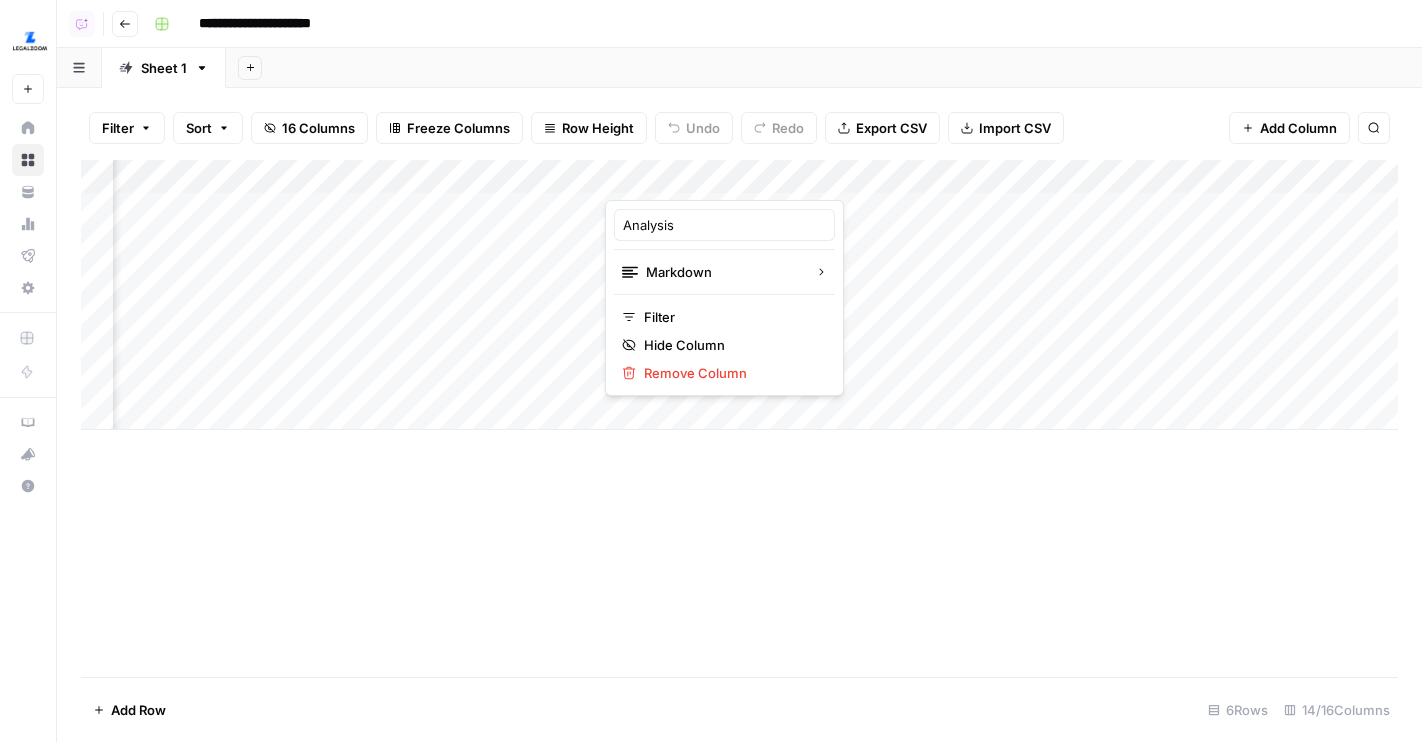 click on "Add Column" at bounding box center [739, 295] 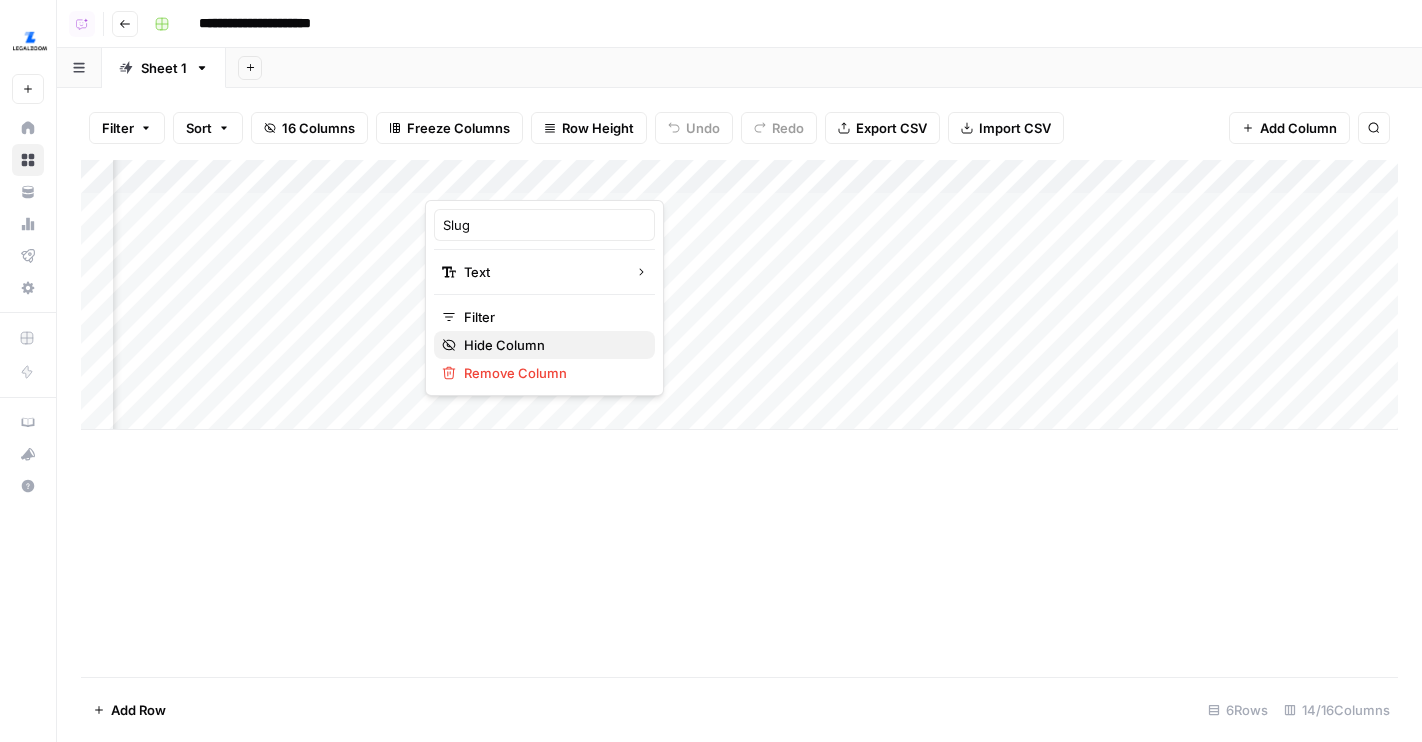 click on "Hide Column" at bounding box center [551, 345] 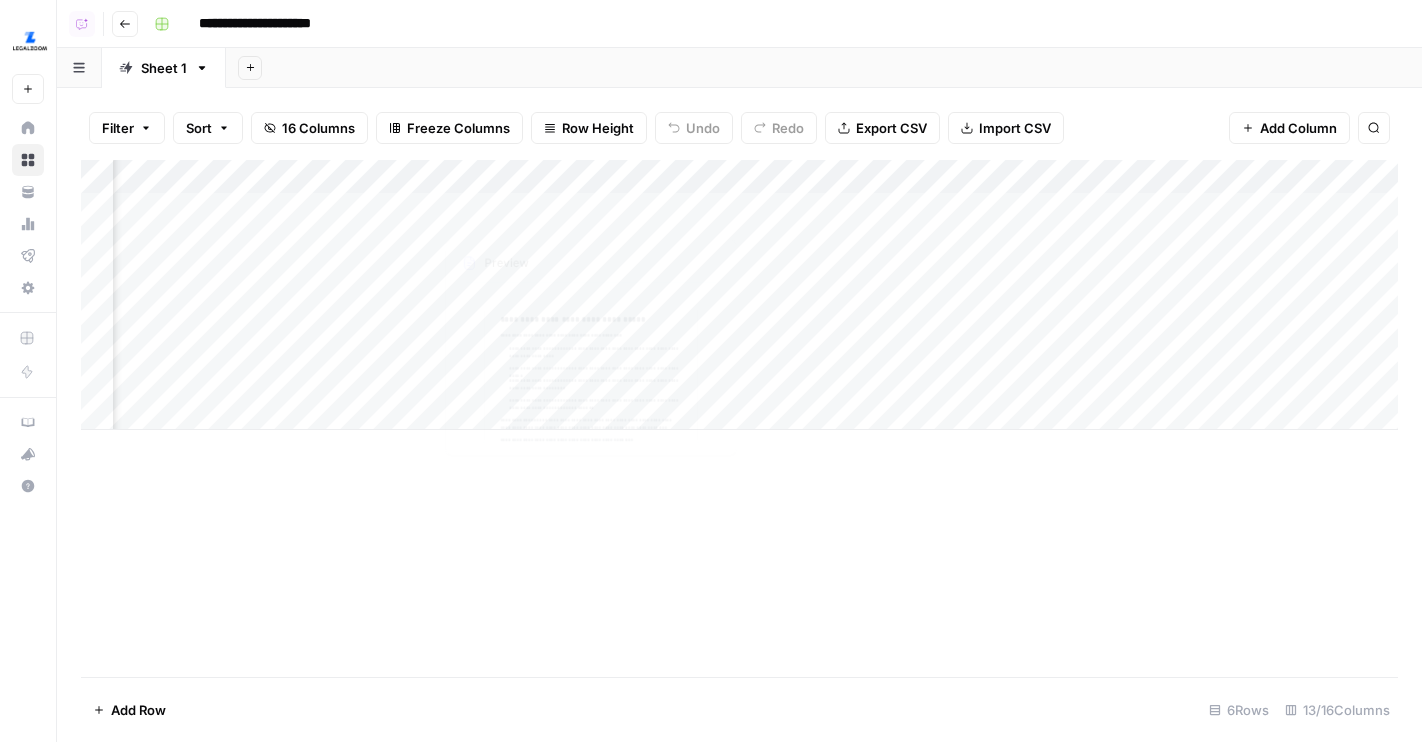 click on "Add Column" at bounding box center [739, 295] 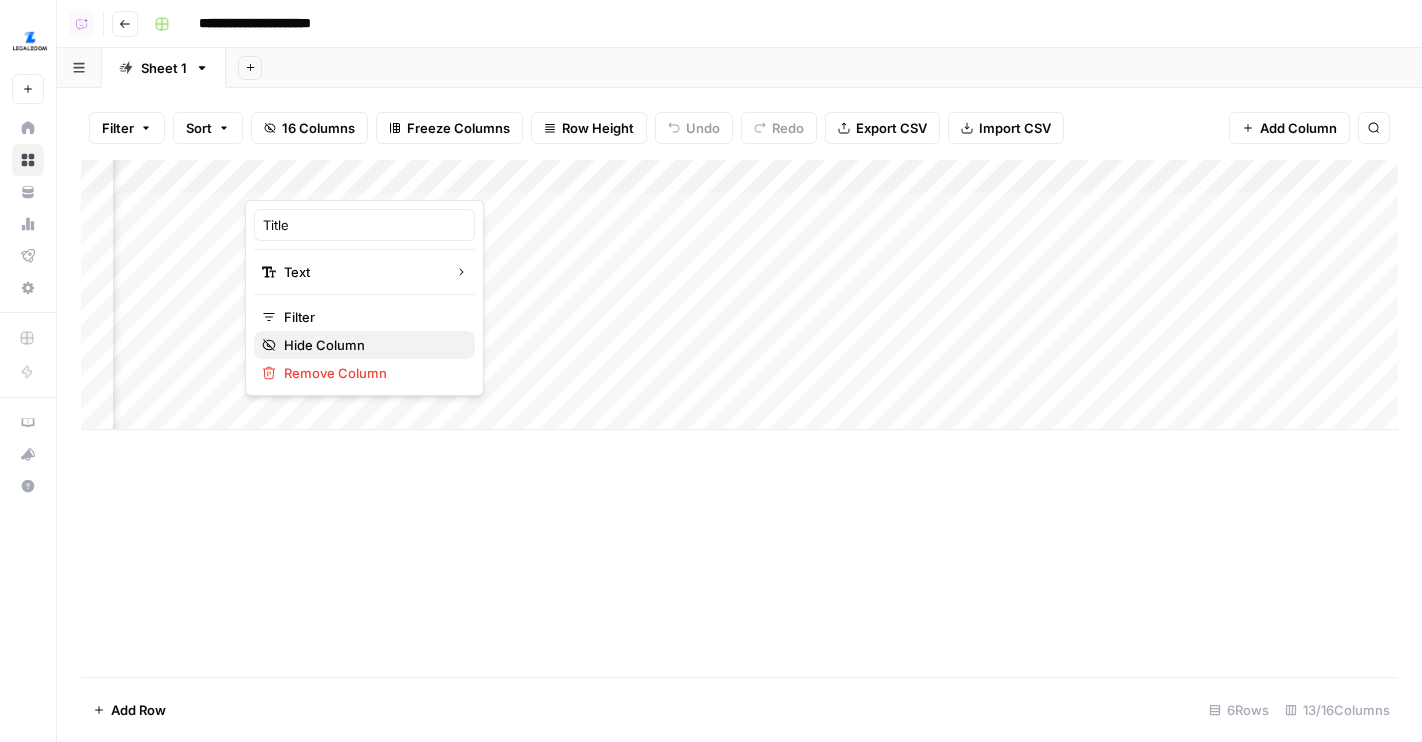 click on "Hide Column" at bounding box center (364, 345) 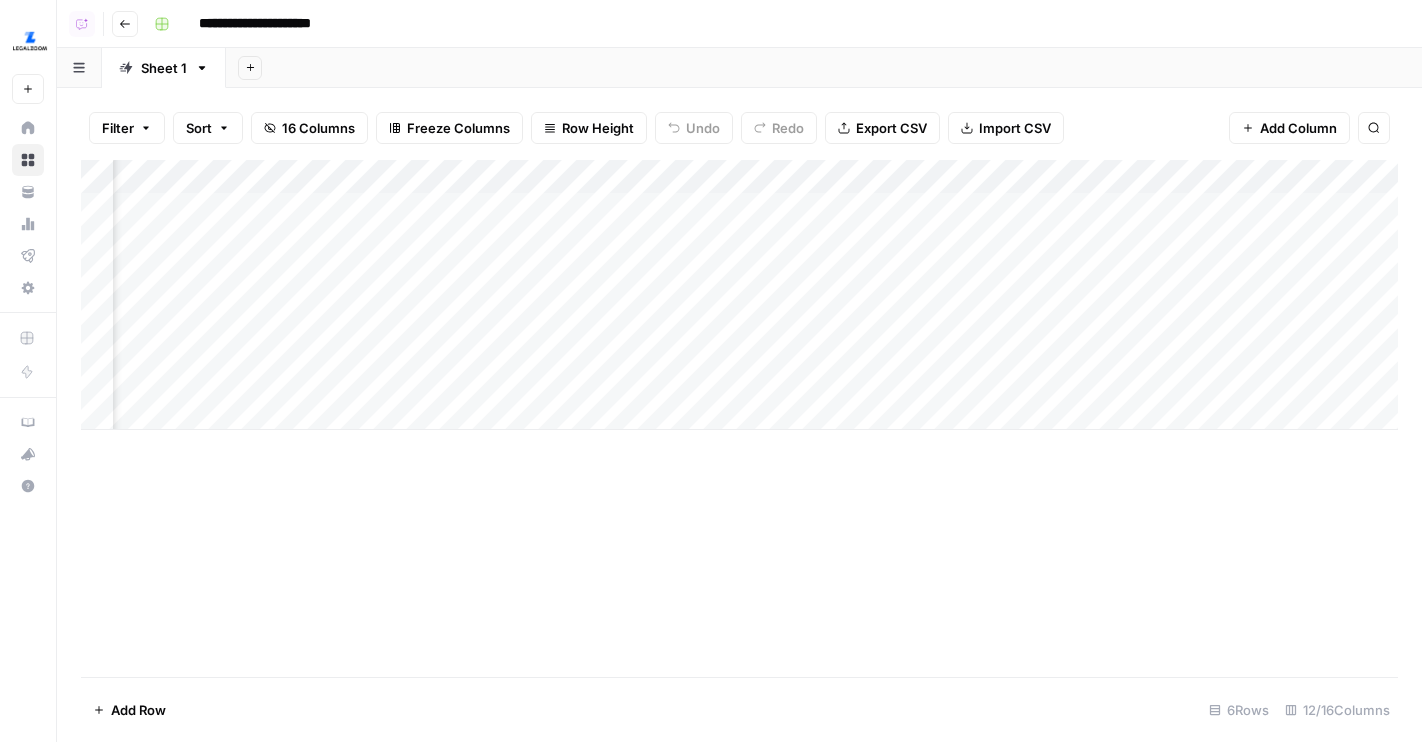 scroll, scrollTop: 0, scrollLeft: 915, axis: horizontal 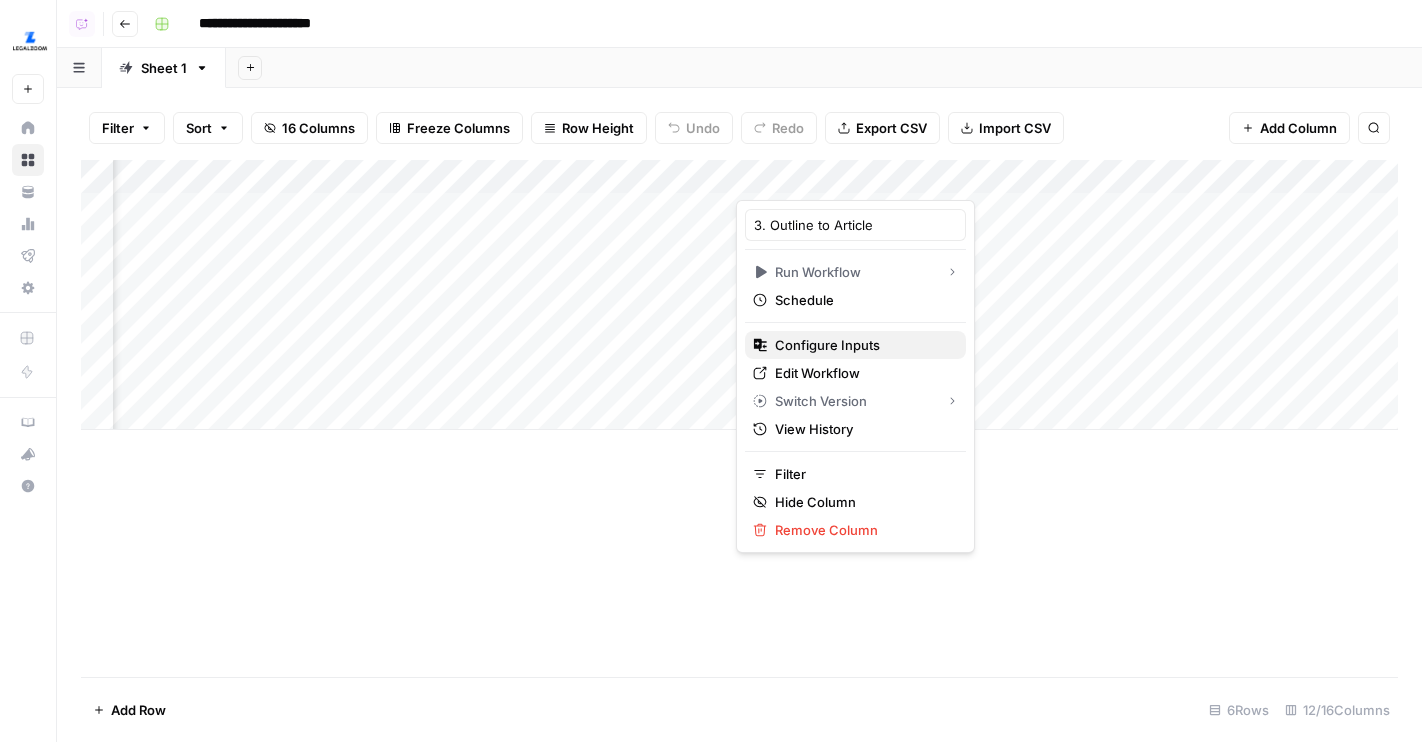 click on "Configure Inputs" at bounding box center [862, 345] 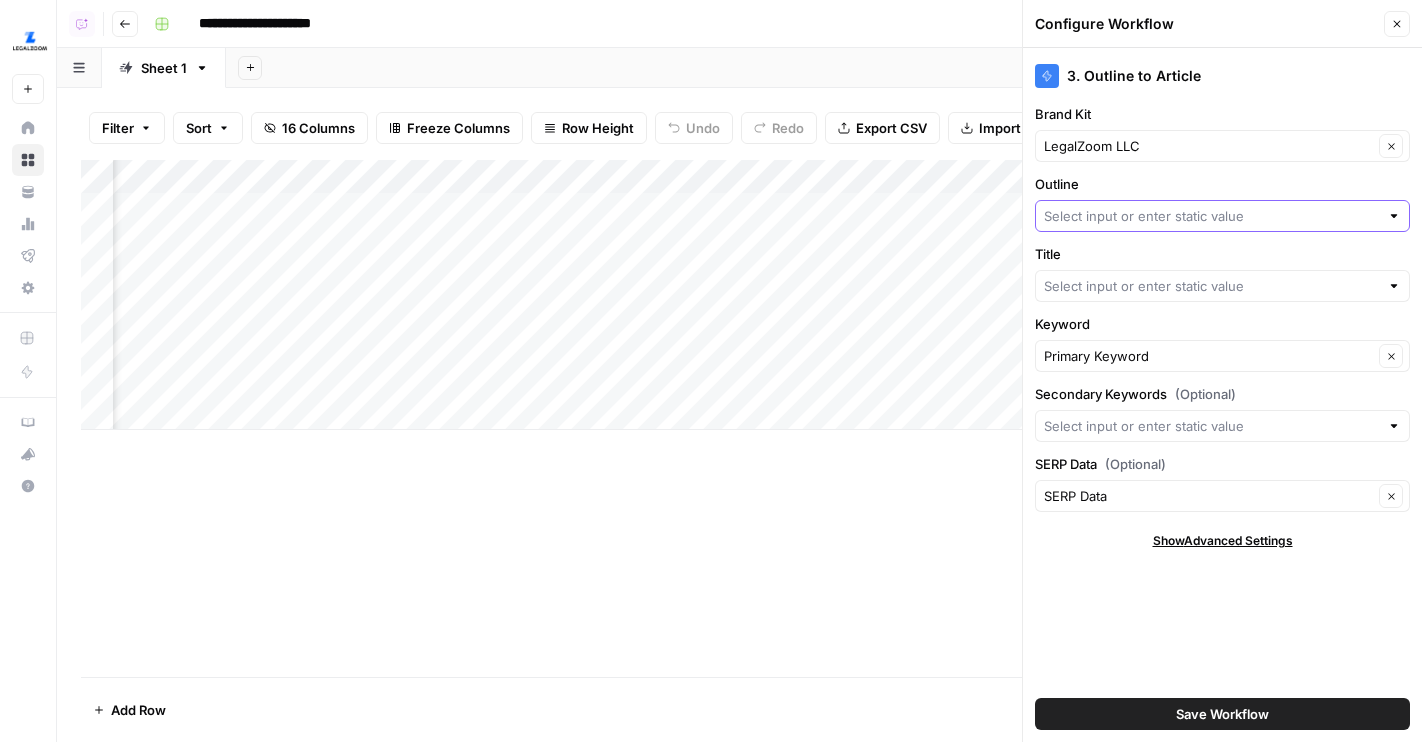 click on "Outline" at bounding box center [1211, 216] 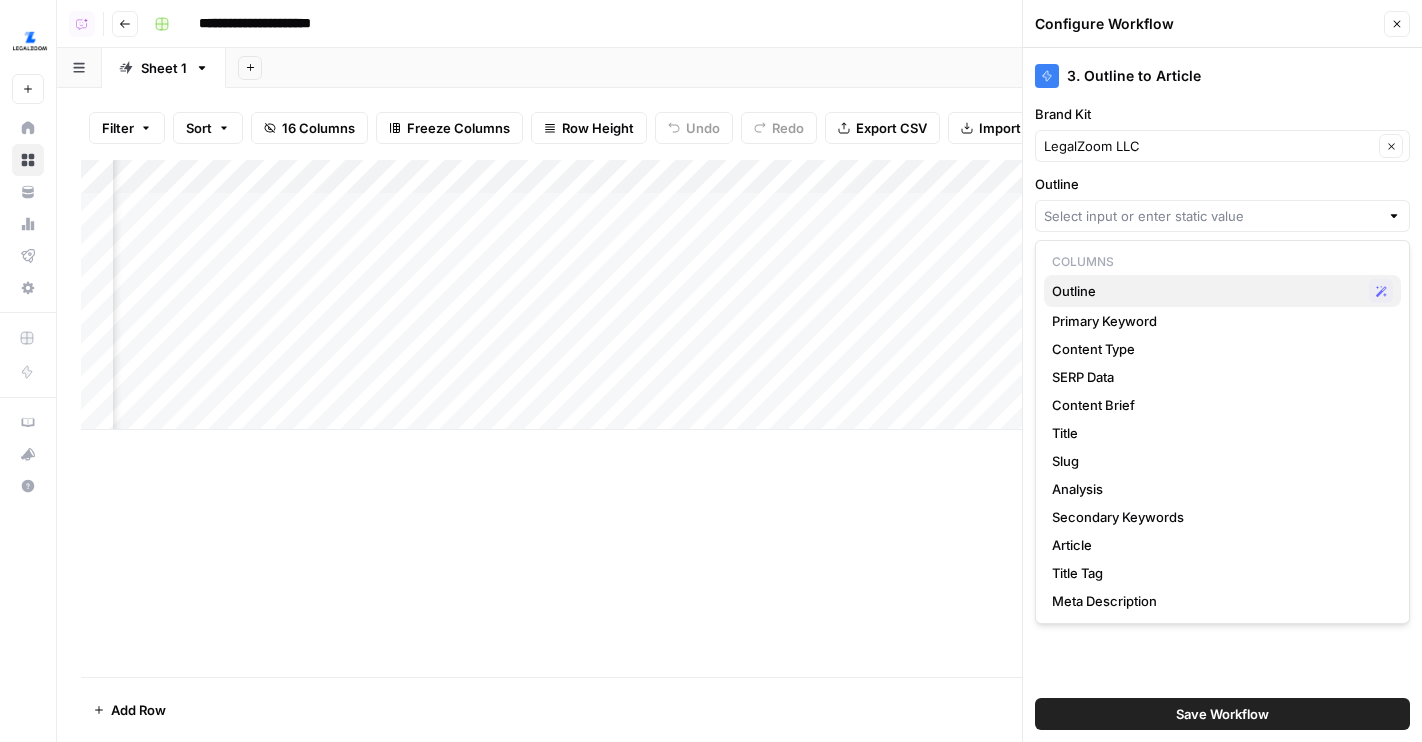 click on "Outline" at bounding box center [1206, 291] 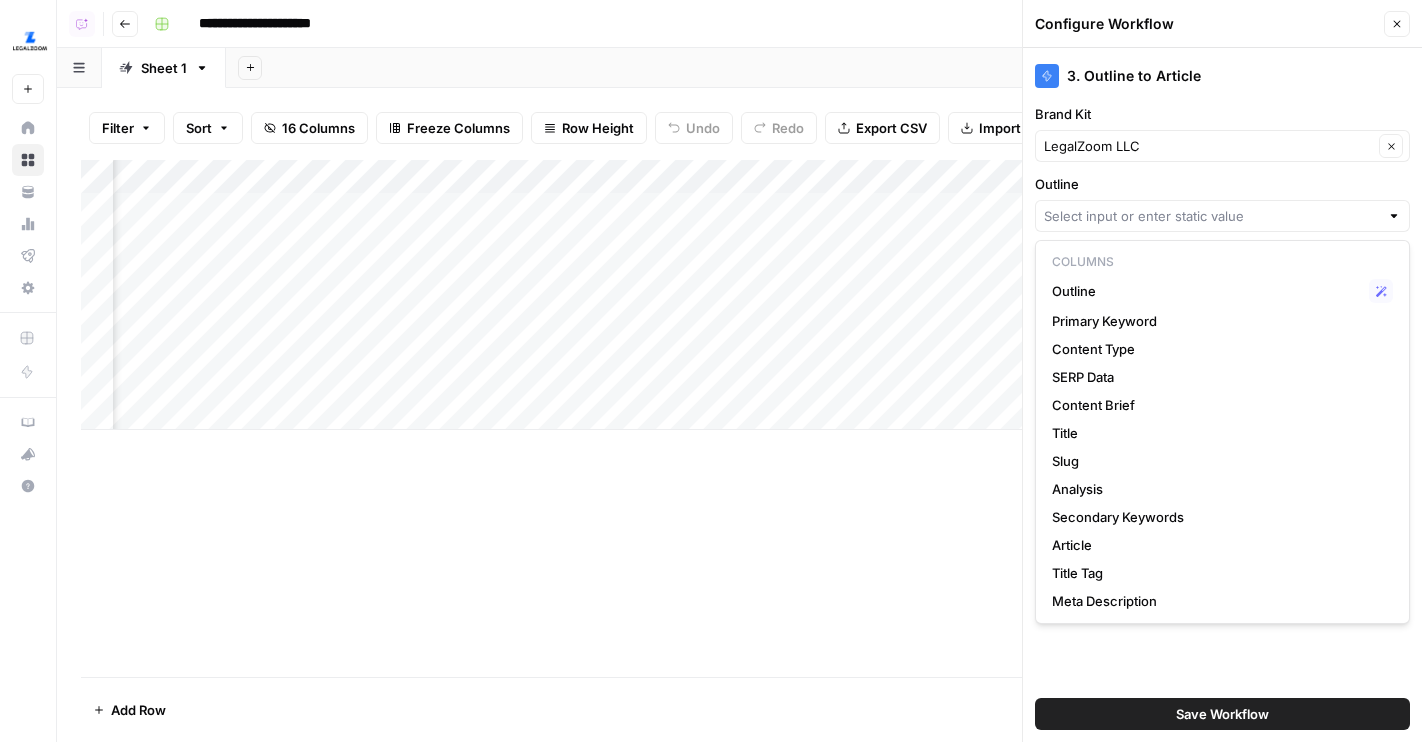type on "Outline" 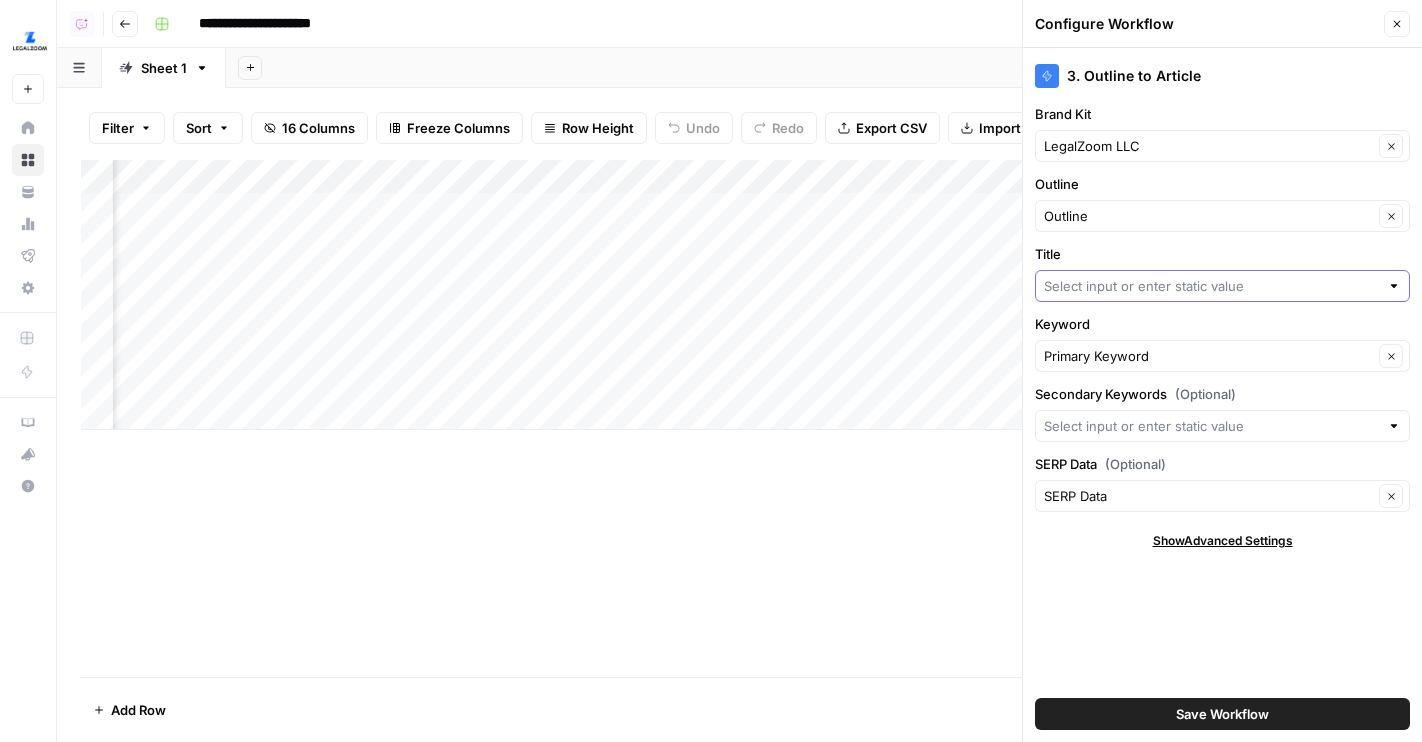 click on "Title" at bounding box center [1211, 286] 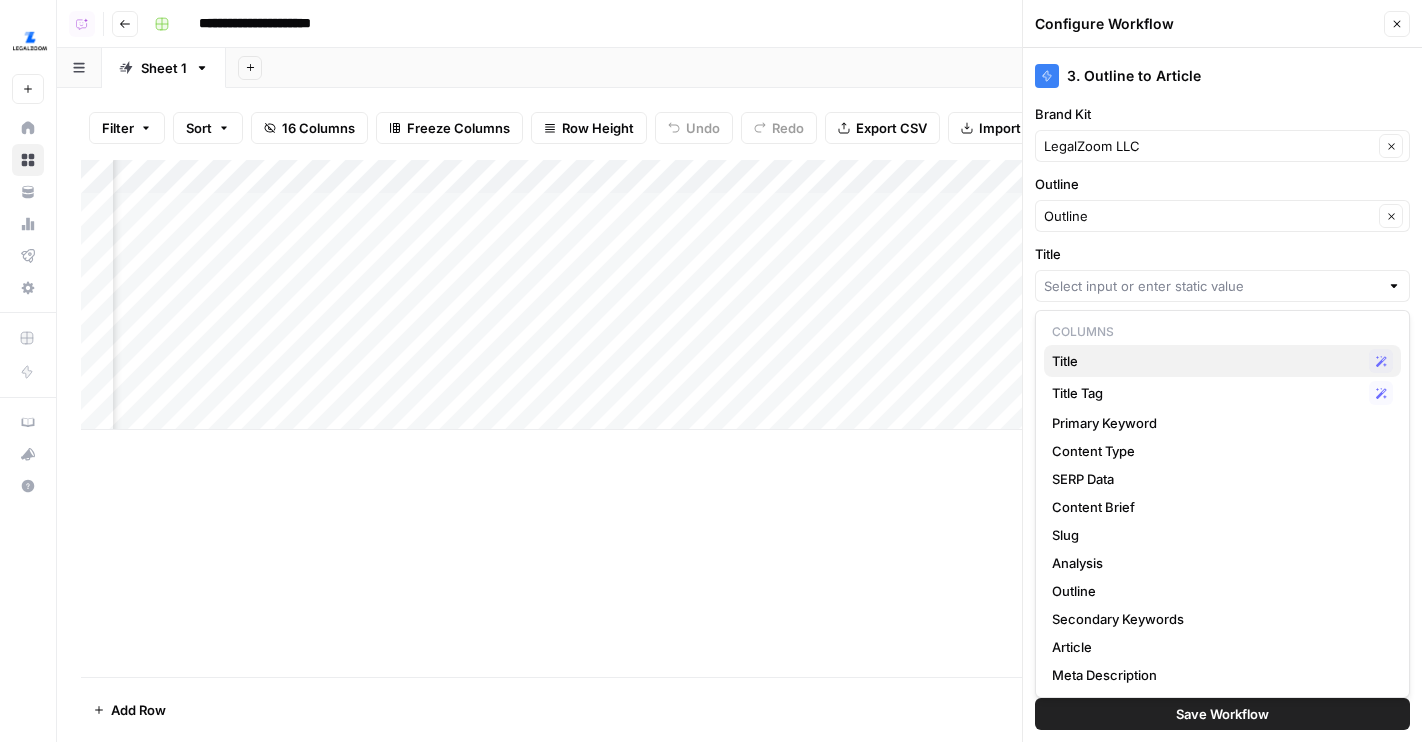 click on "Title" at bounding box center (1206, 361) 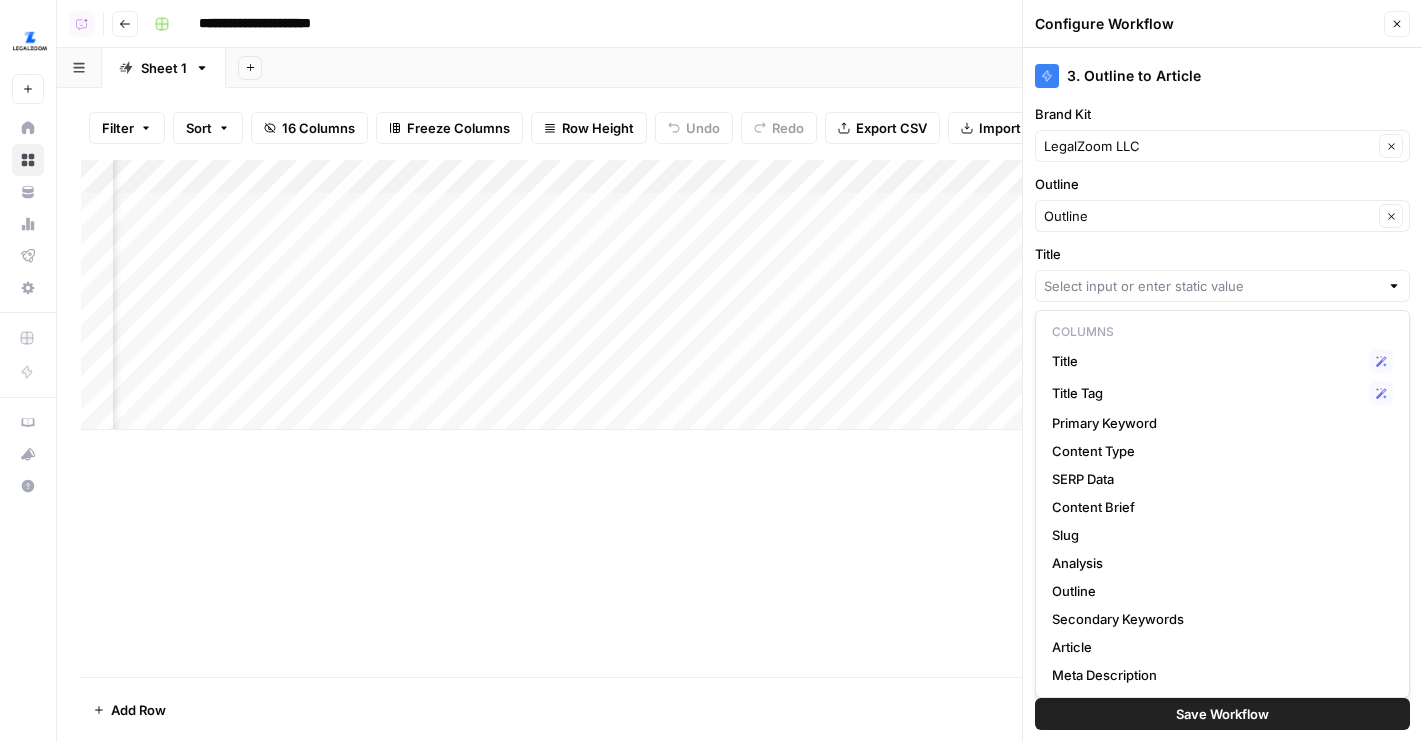 type on "Title" 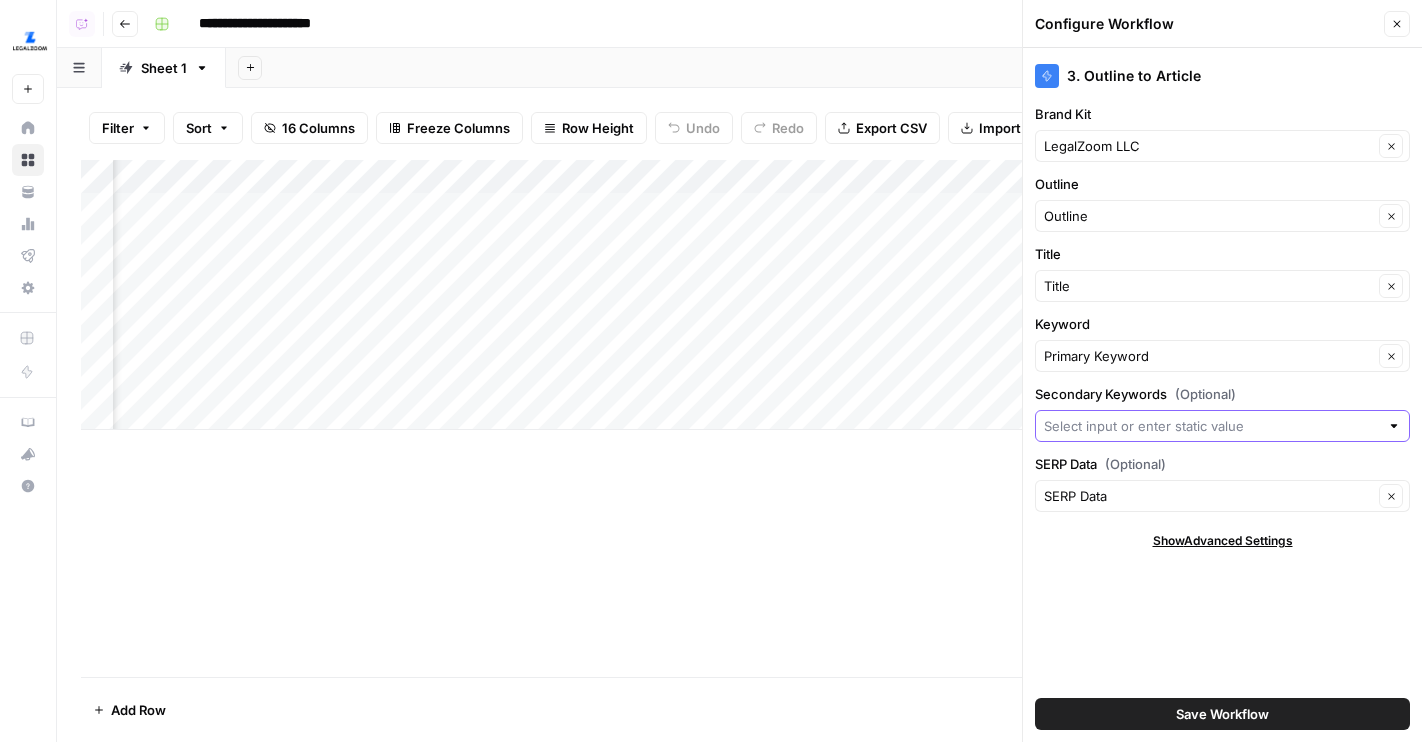 click on "Secondary Keywords   (Optional)" at bounding box center [1211, 426] 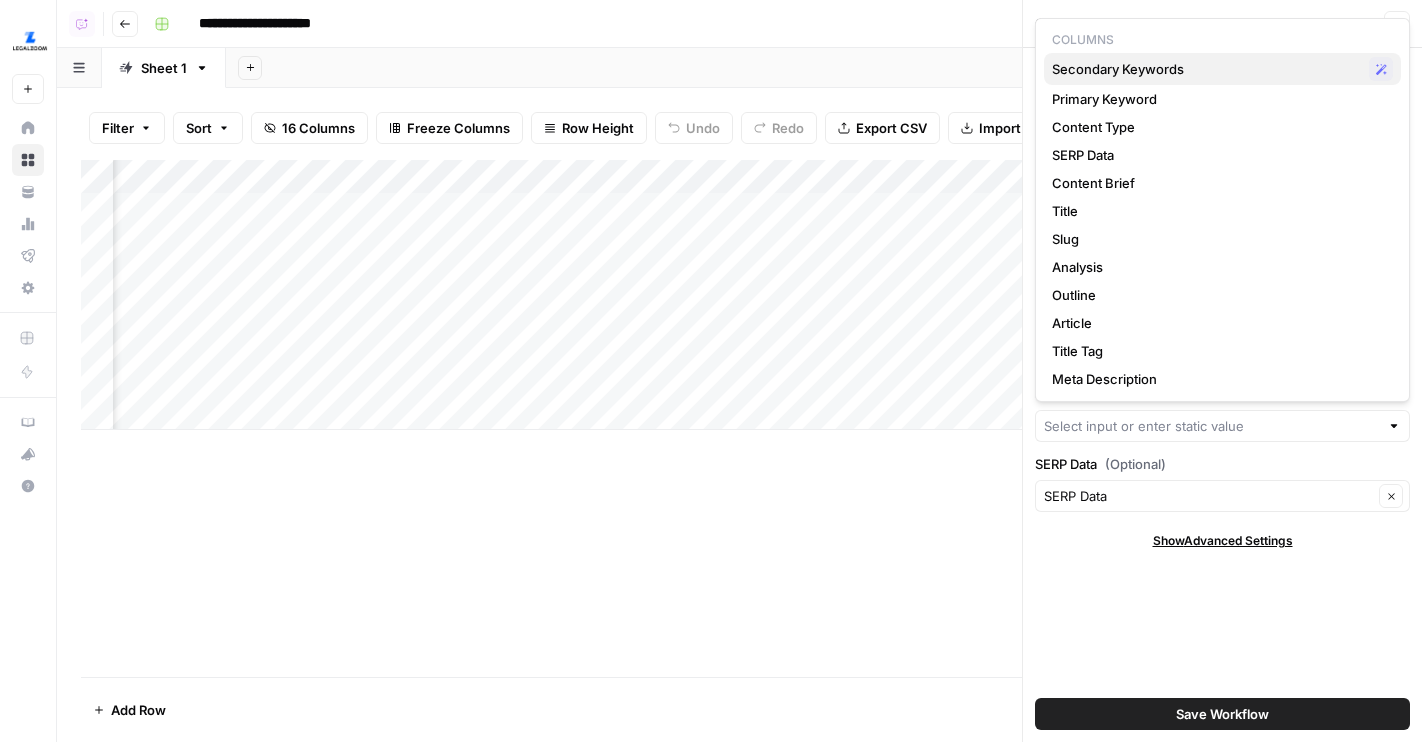 click on "Secondary Keywords" at bounding box center (1206, 69) 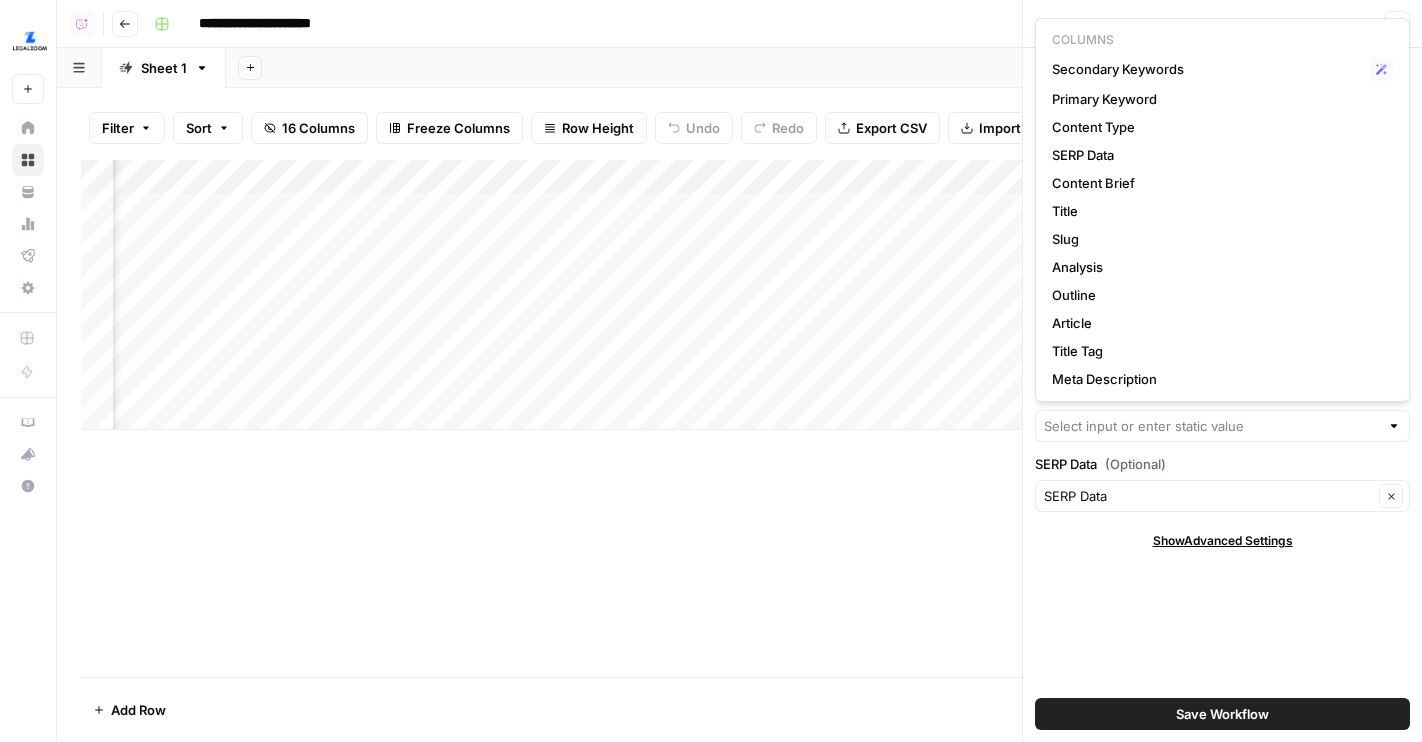 type on "Secondary Keywords" 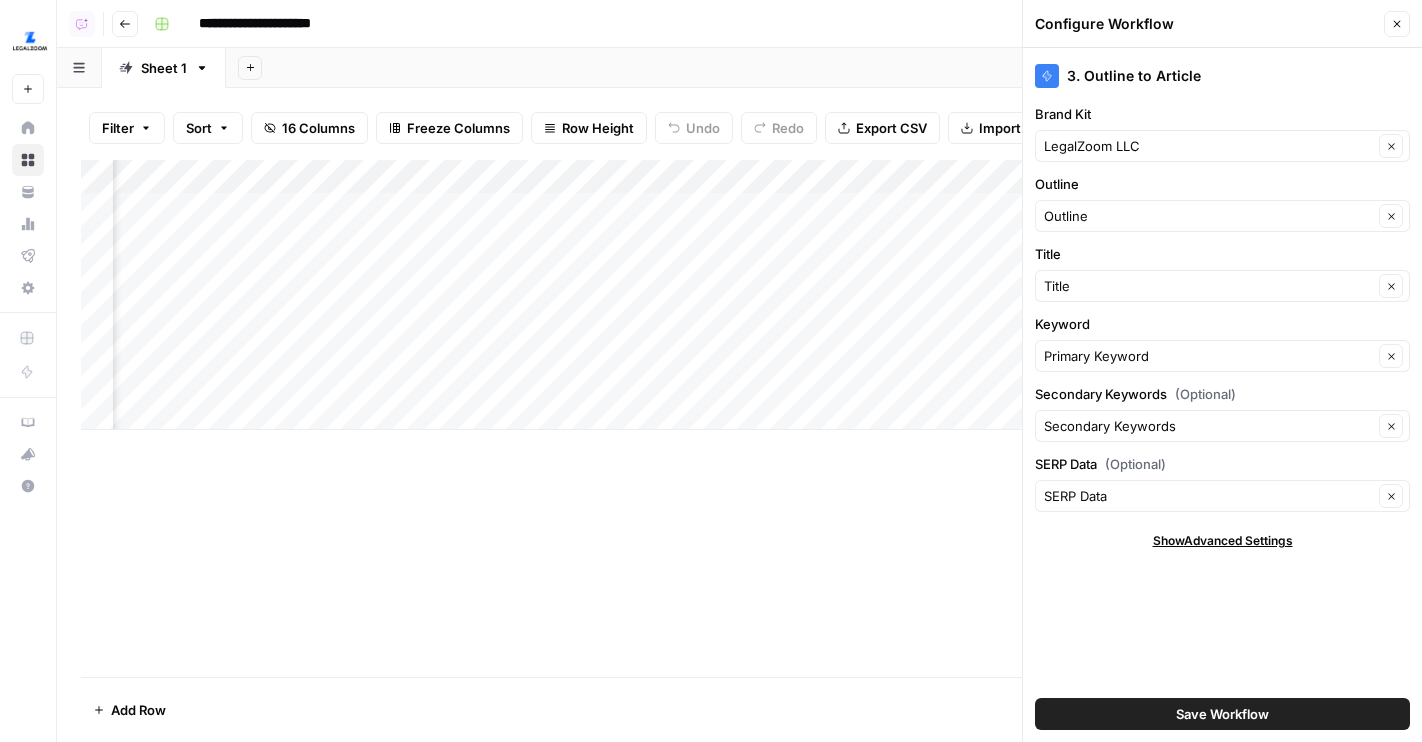 click on "Save Workflow" at bounding box center [1222, 714] 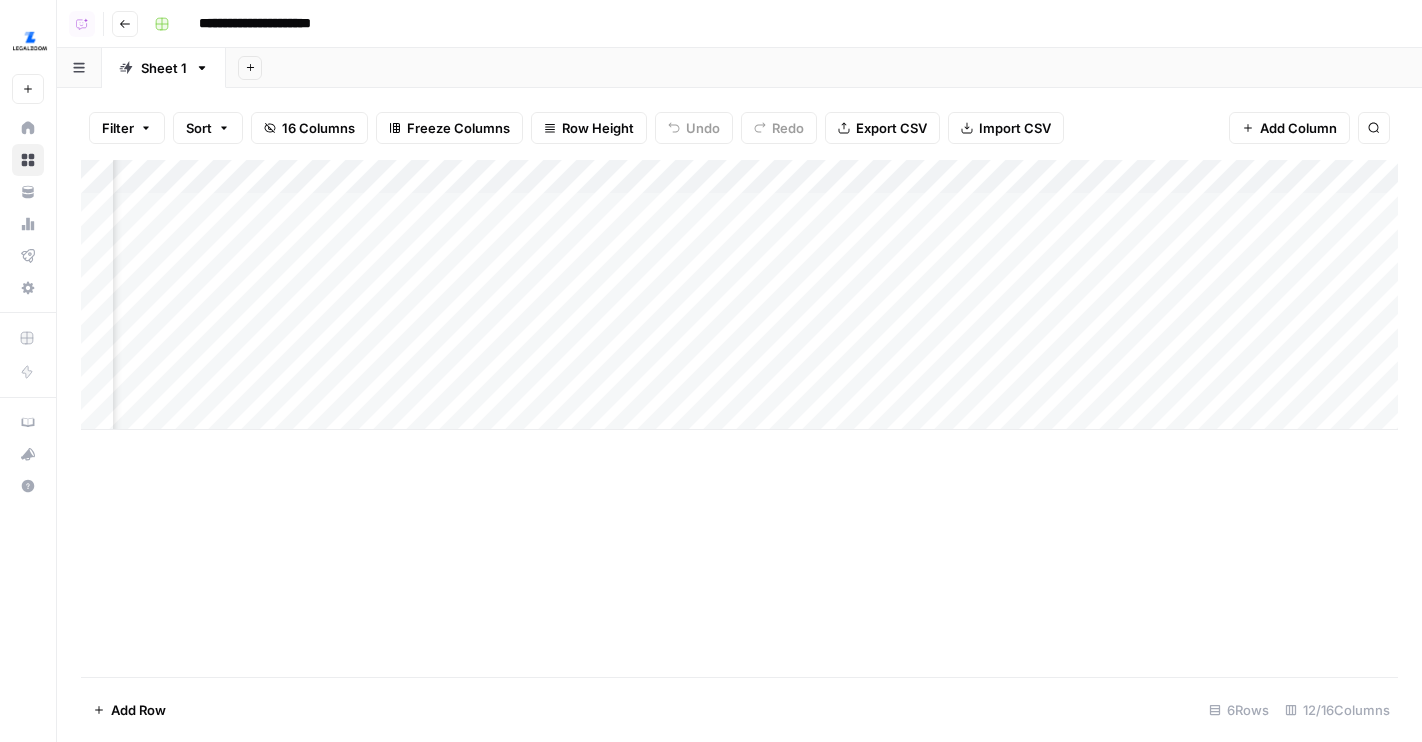 scroll, scrollTop: 0, scrollLeft: 567, axis: horizontal 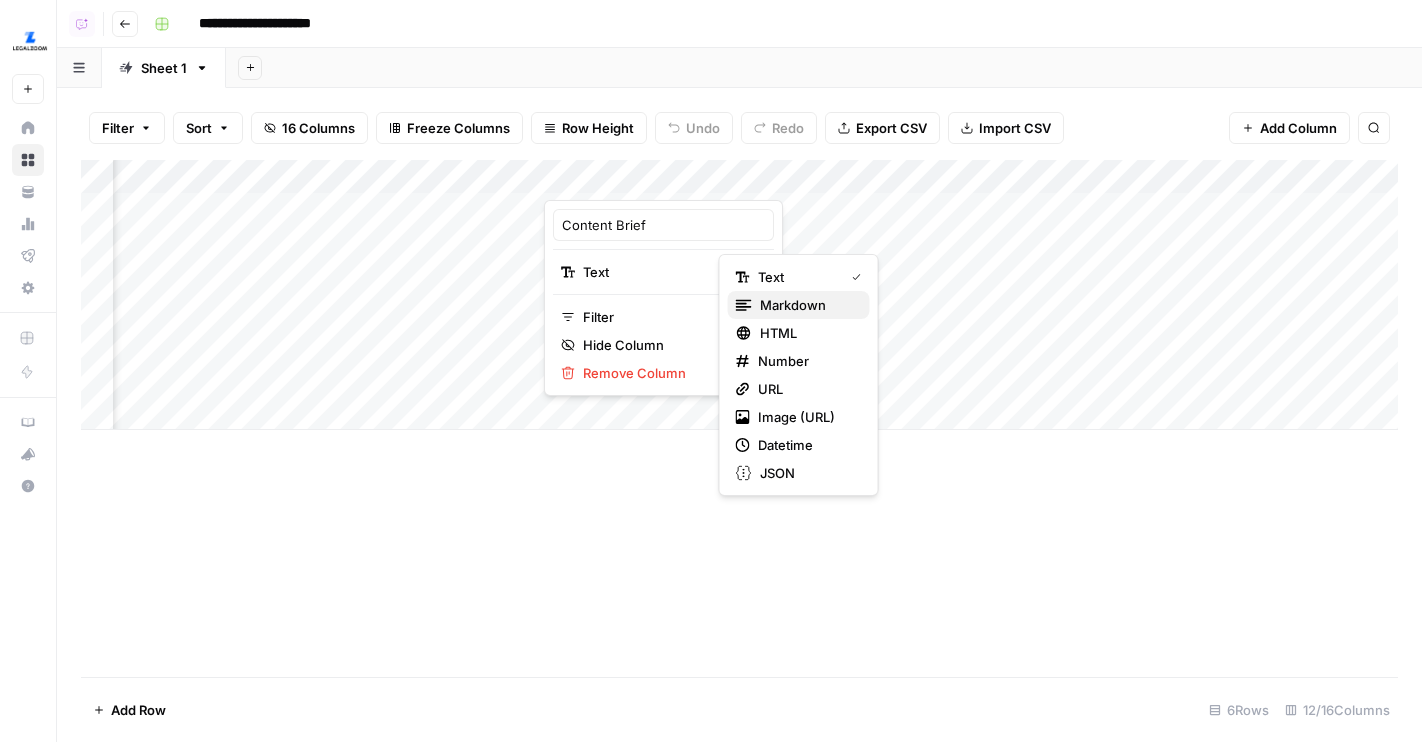click on "Markdown" at bounding box center [807, 305] 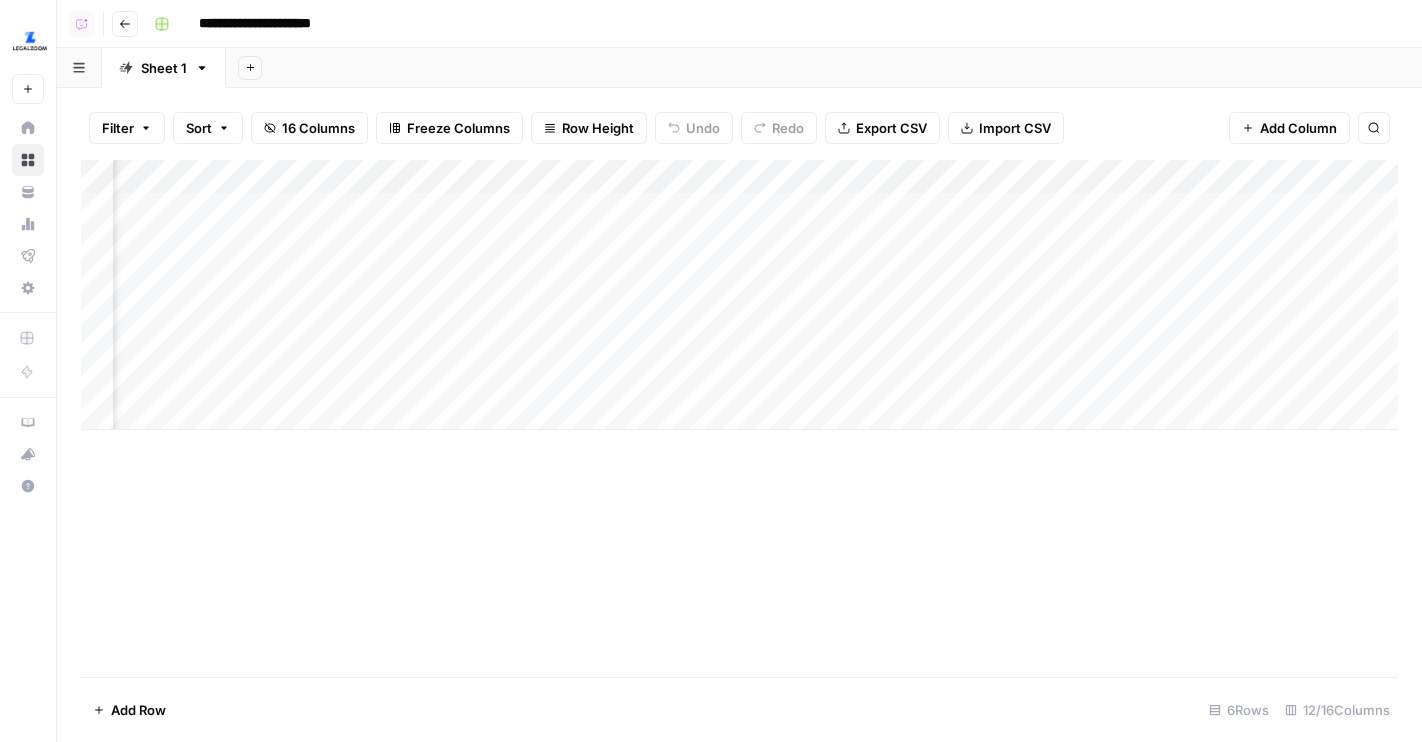 click on "Add Column" at bounding box center [739, 295] 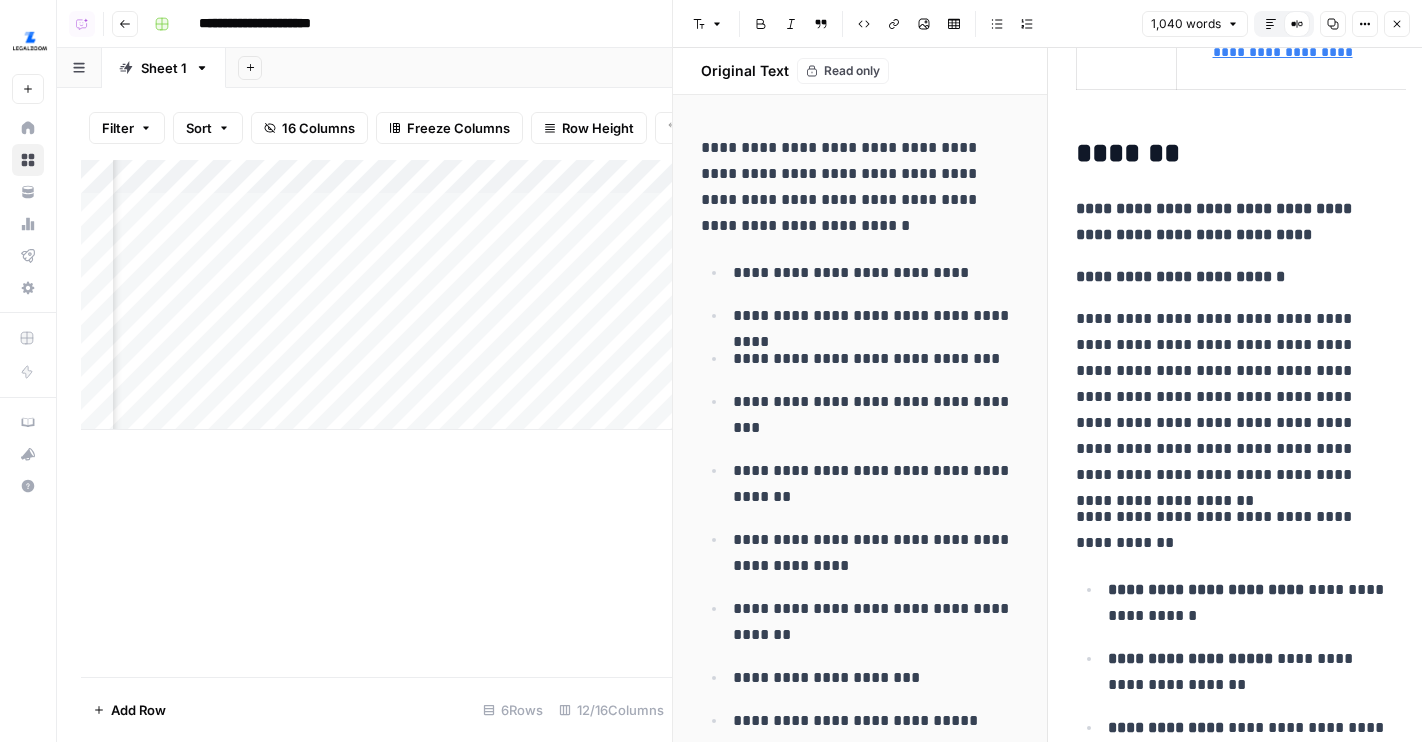 scroll, scrollTop: 1313, scrollLeft: 0, axis: vertical 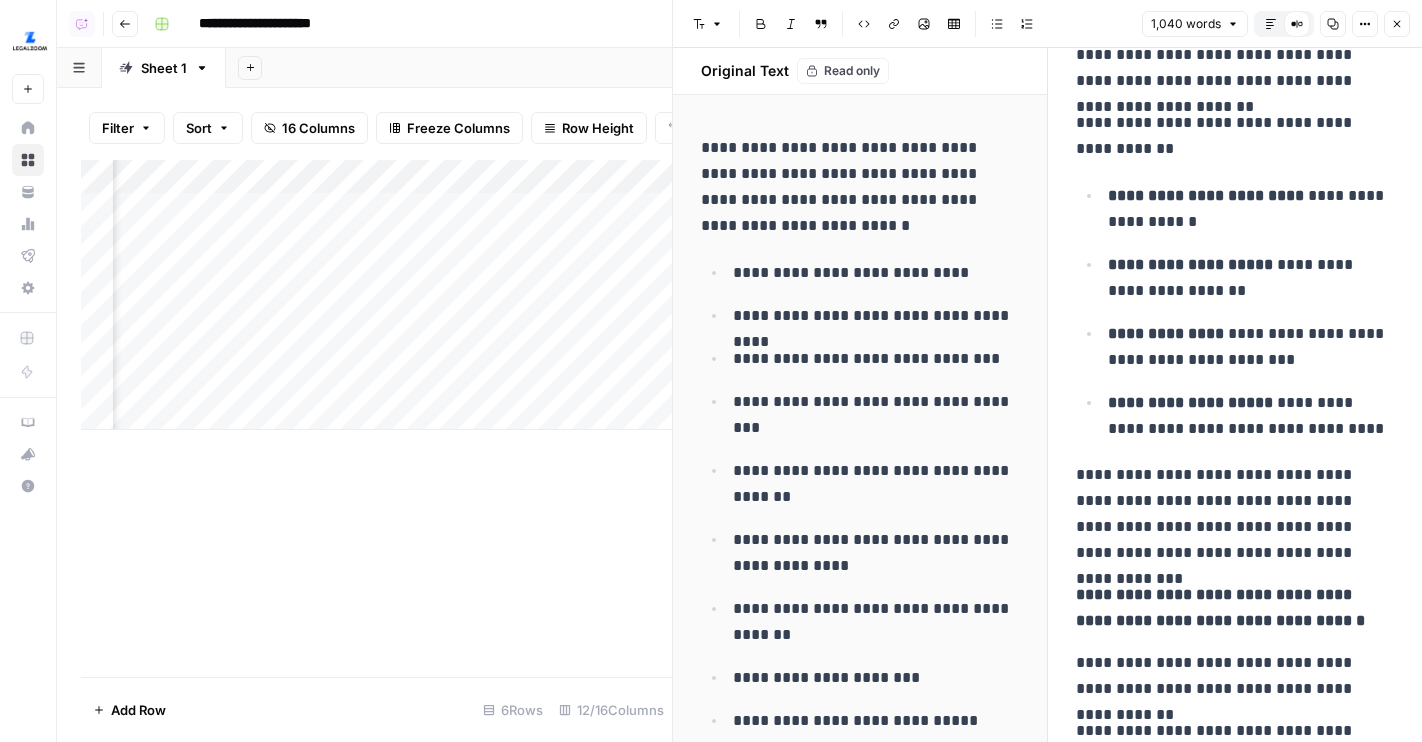 click on "Default Editor" at bounding box center (1271, 24) 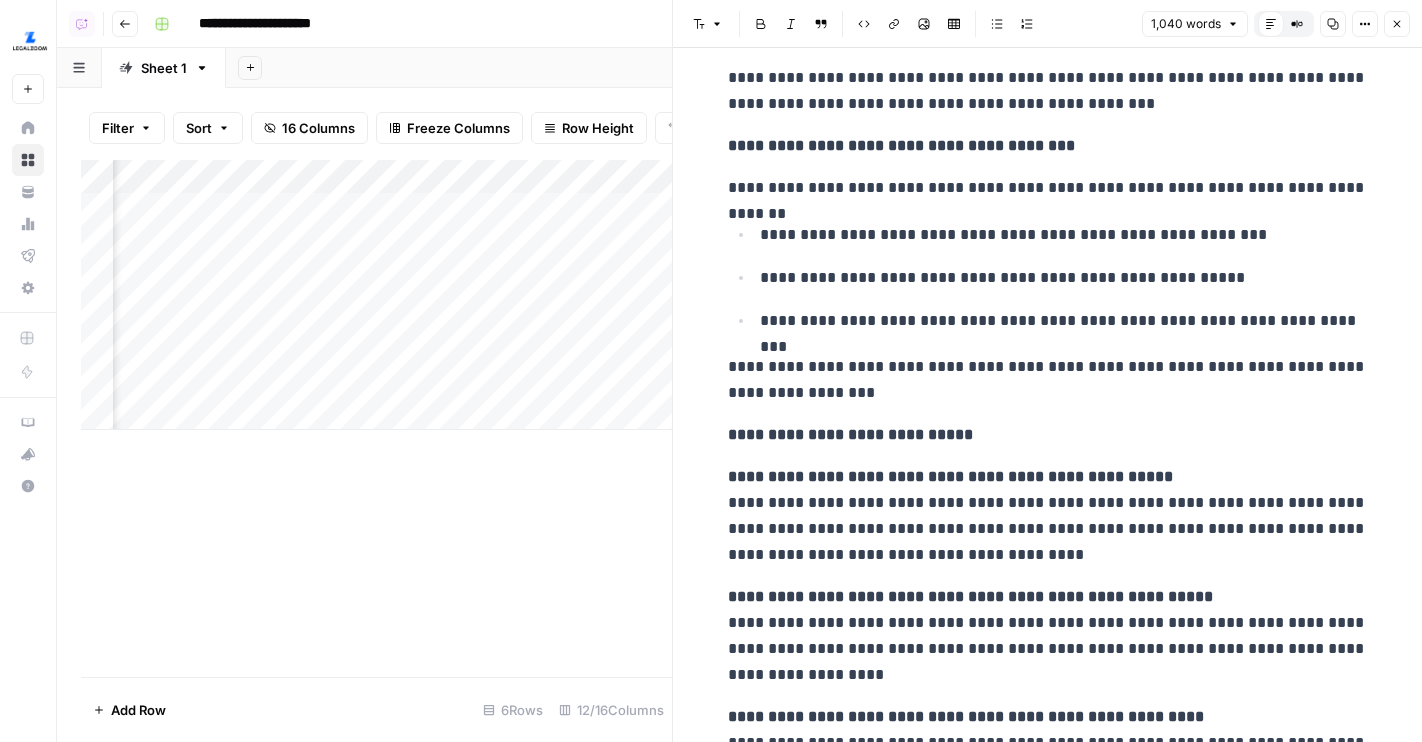 scroll, scrollTop: 4779, scrollLeft: 0, axis: vertical 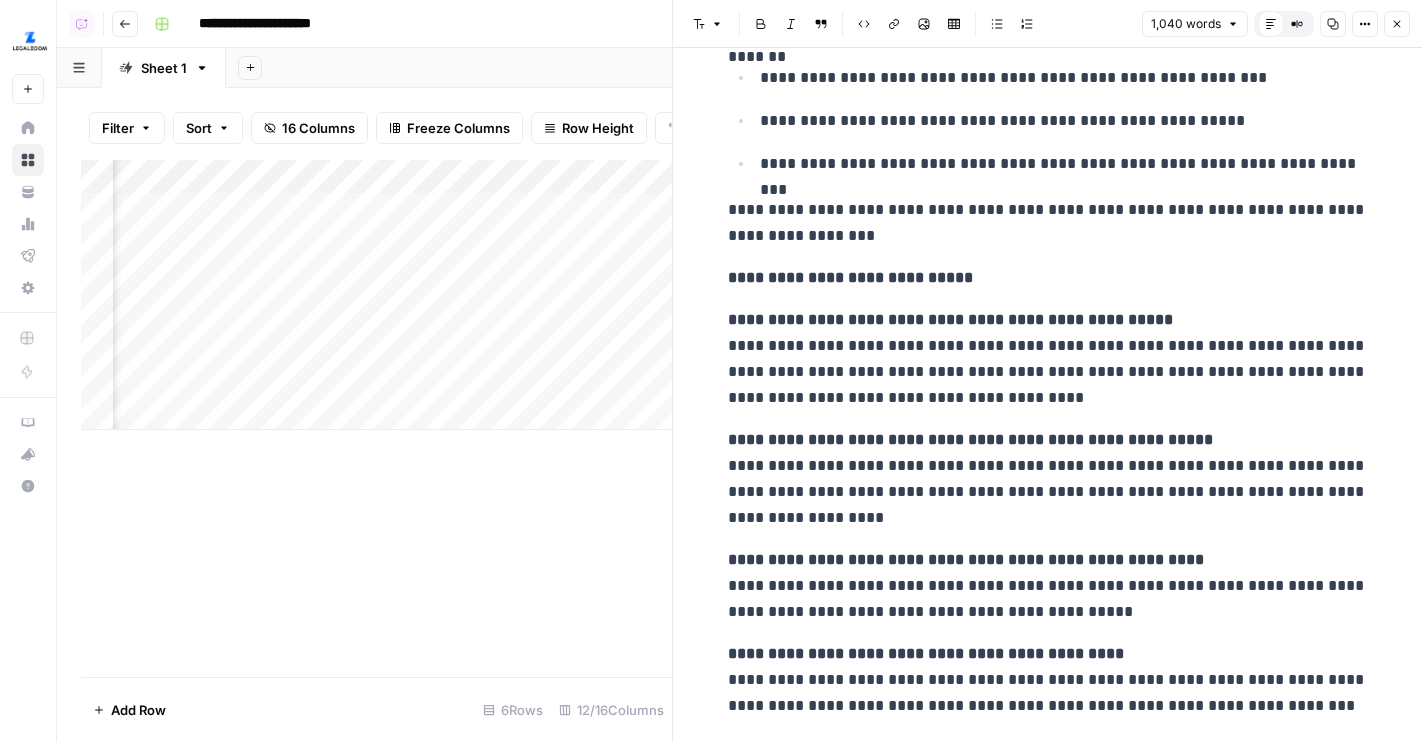 click 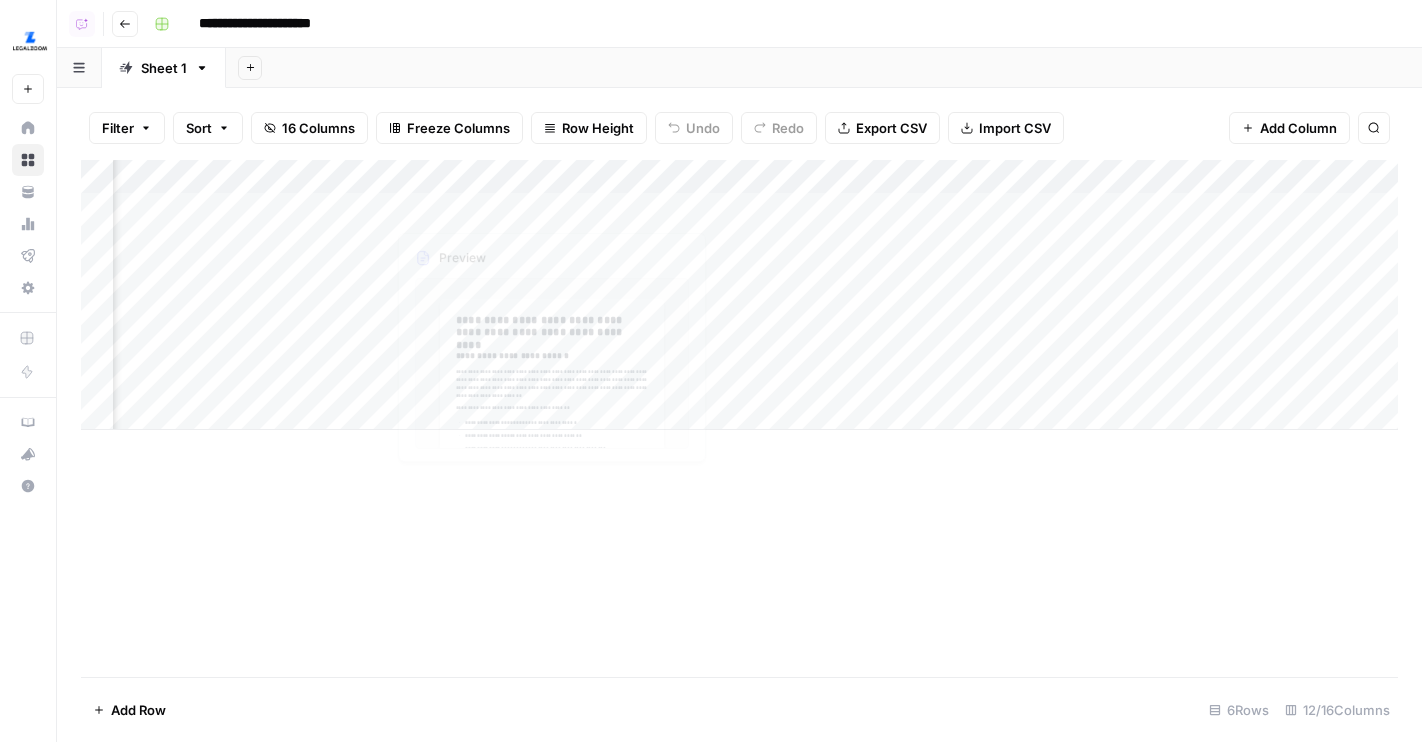 scroll, scrollTop: 0, scrollLeft: 726, axis: horizontal 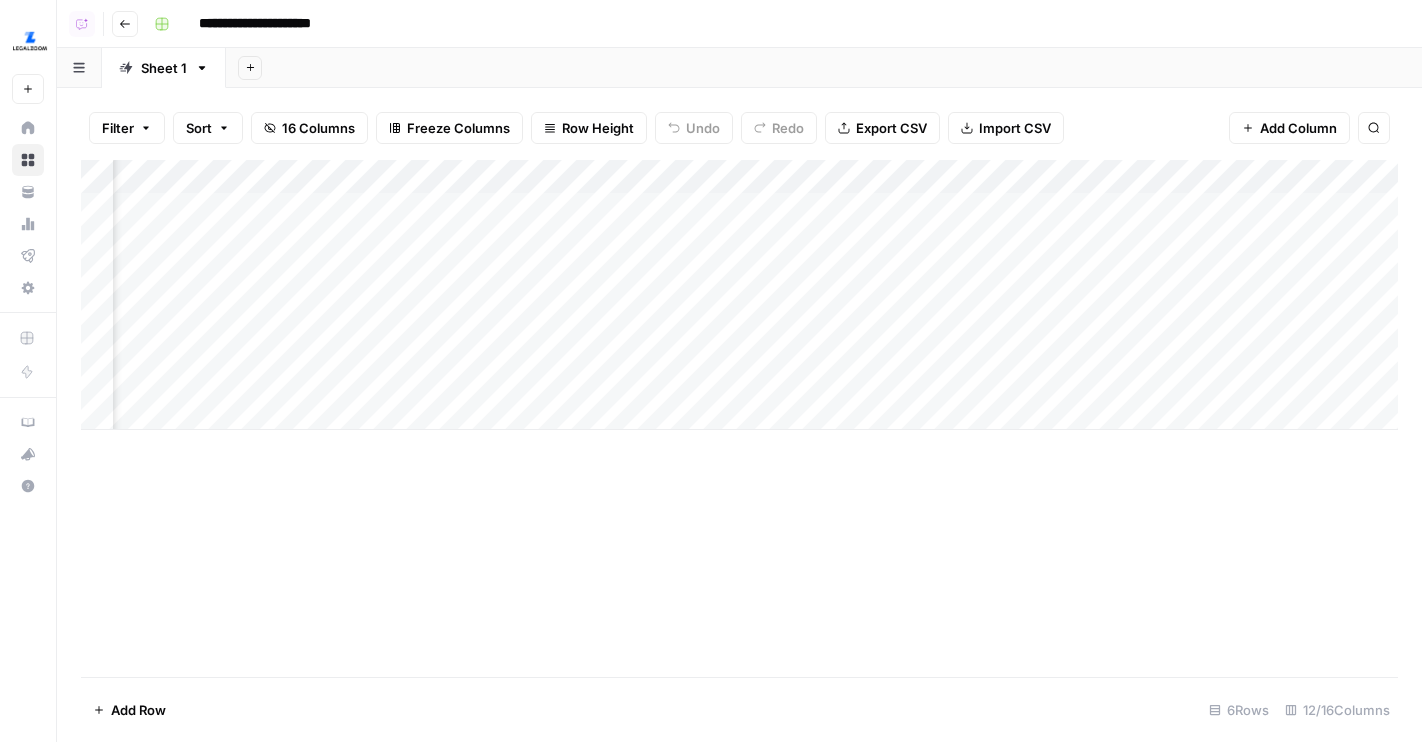 drag, startPoint x: 837, startPoint y: 167, endPoint x: 702, endPoint y: 167, distance: 135 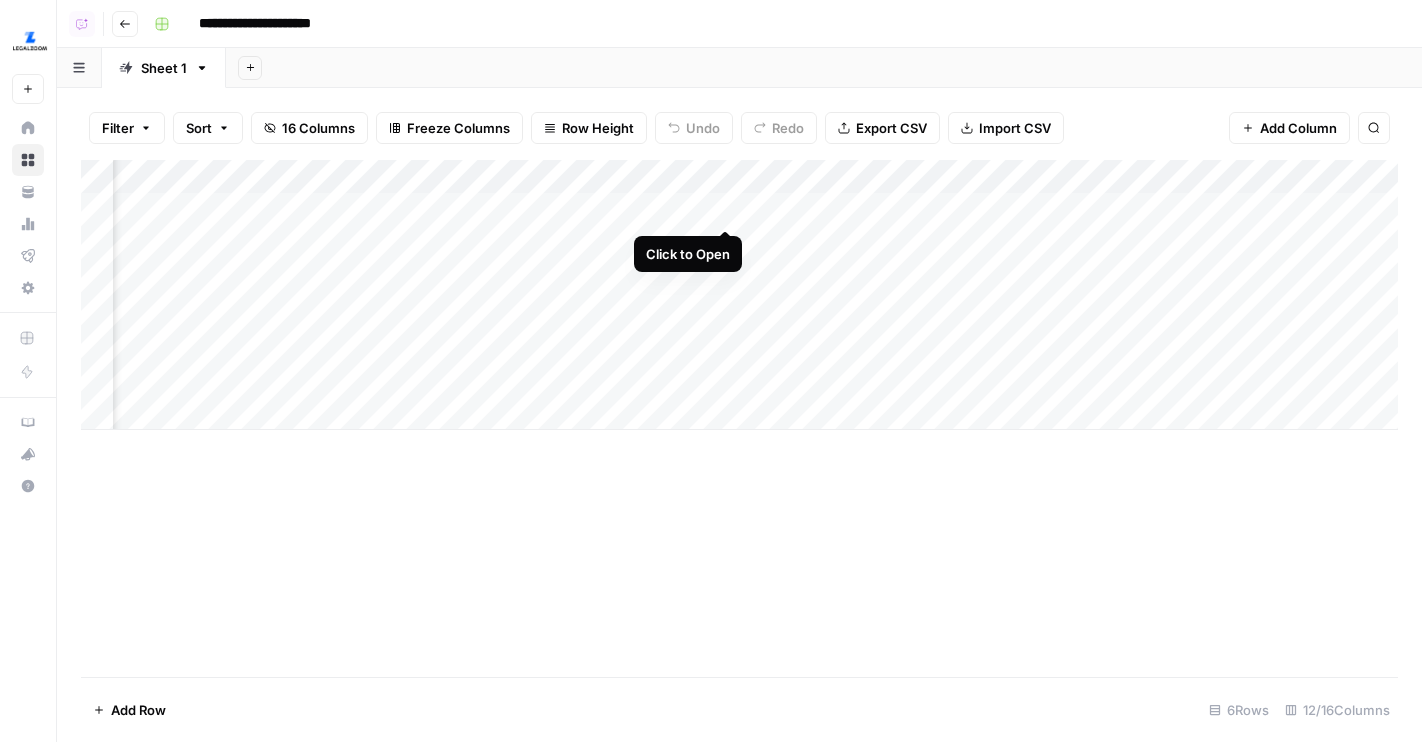 click on "Add Column" at bounding box center [739, 295] 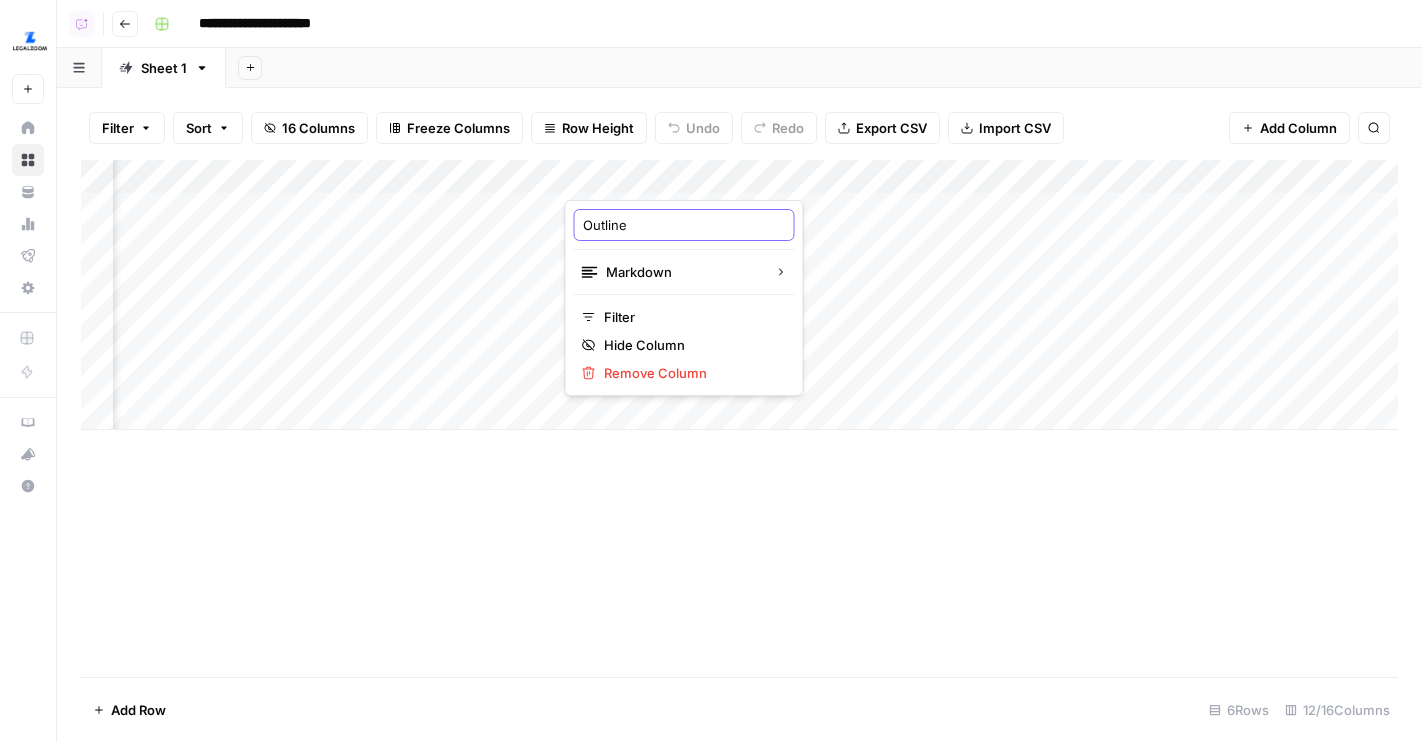 click on "Outline" at bounding box center [684, 225] 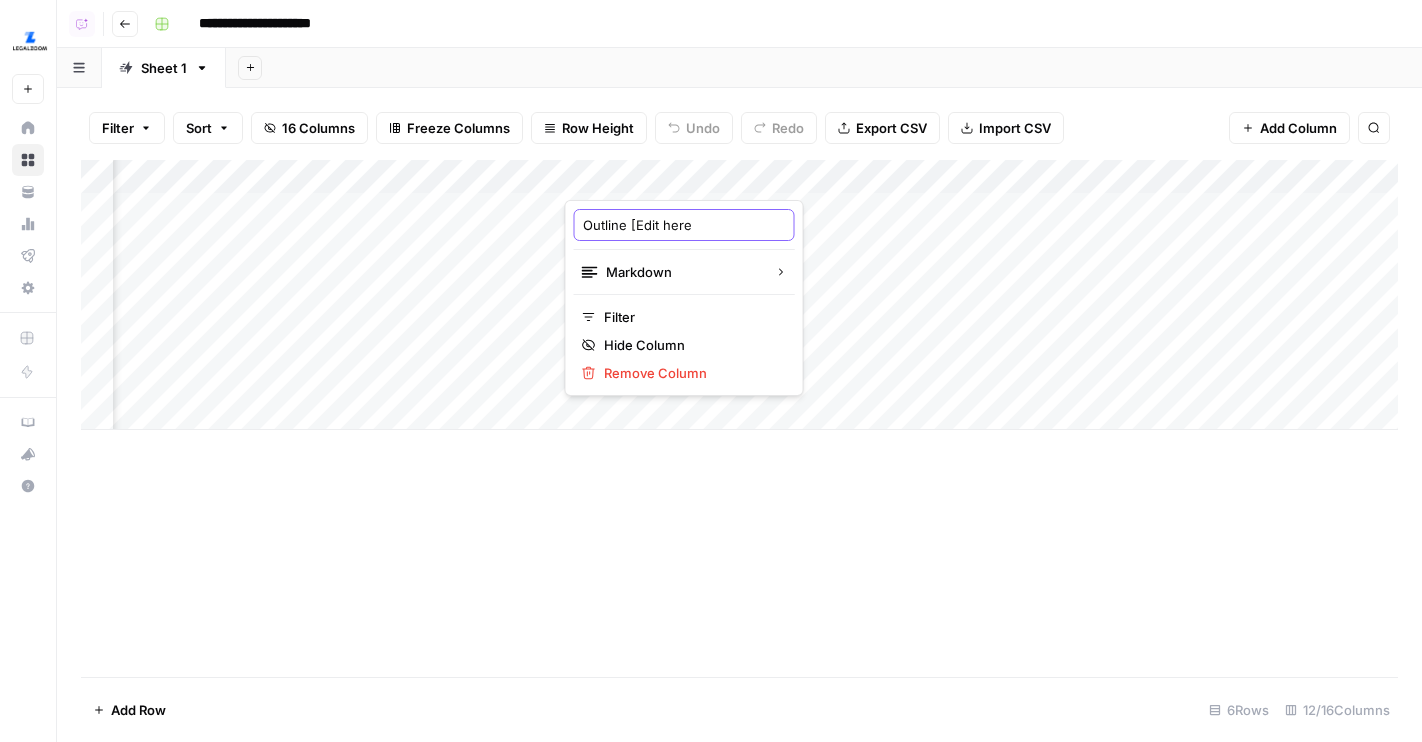 type on "Outline [Edit here]" 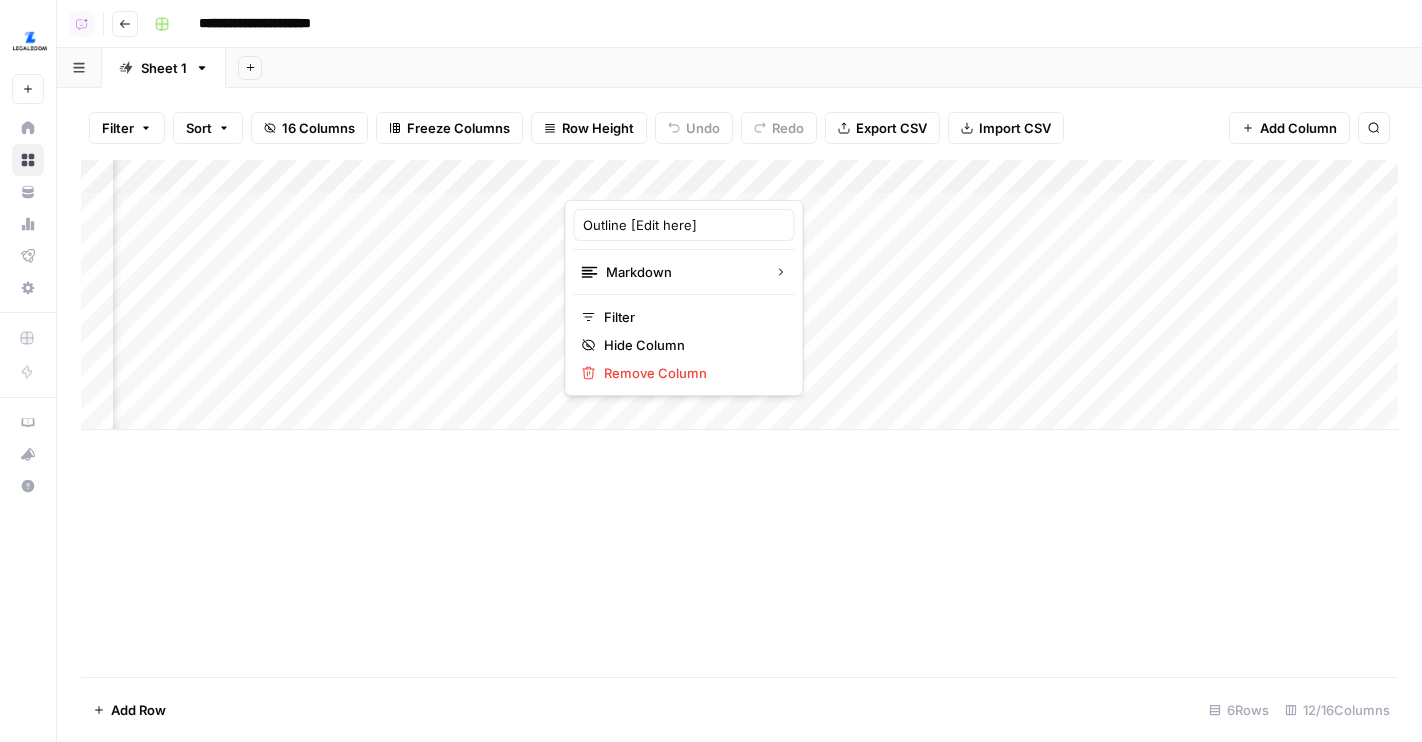 click on "Add Sheet" at bounding box center (824, 68) 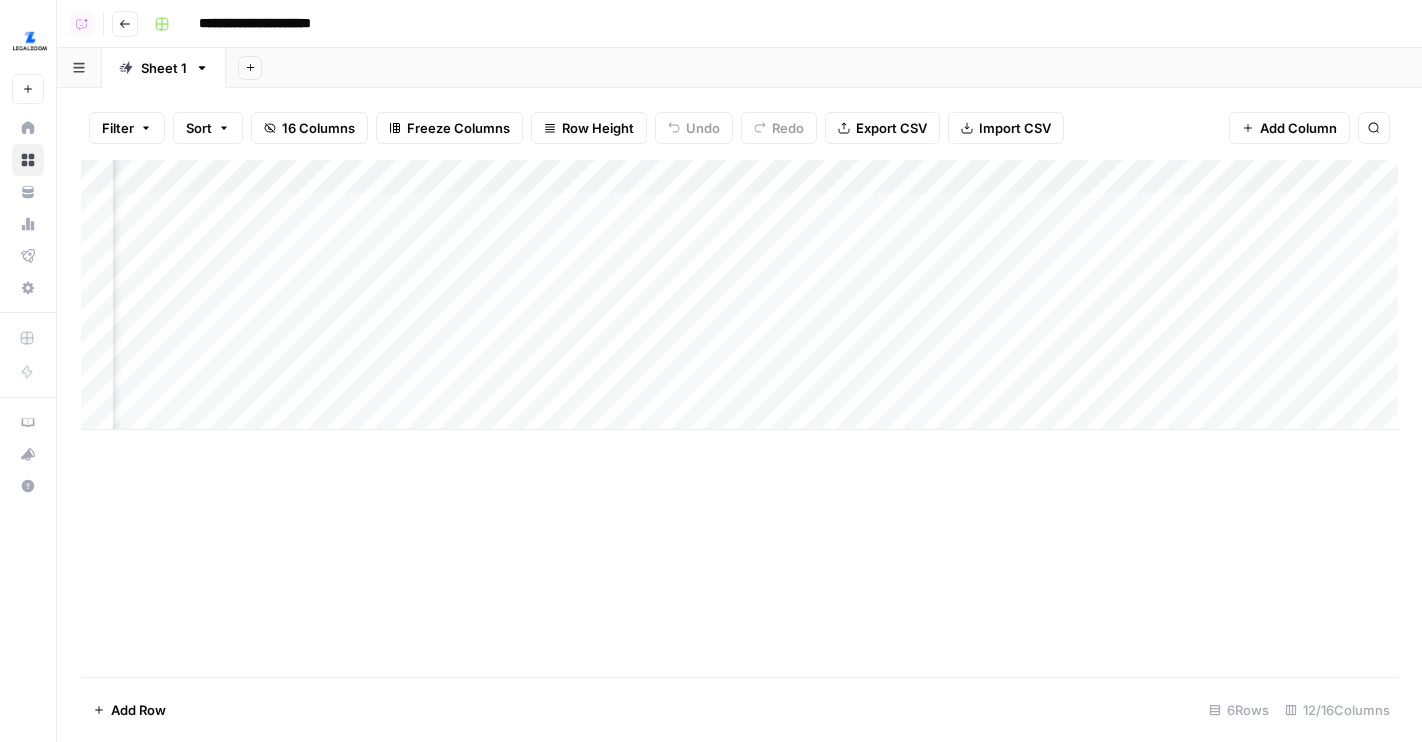 click on "Add Column" at bounding box center [739, 295] 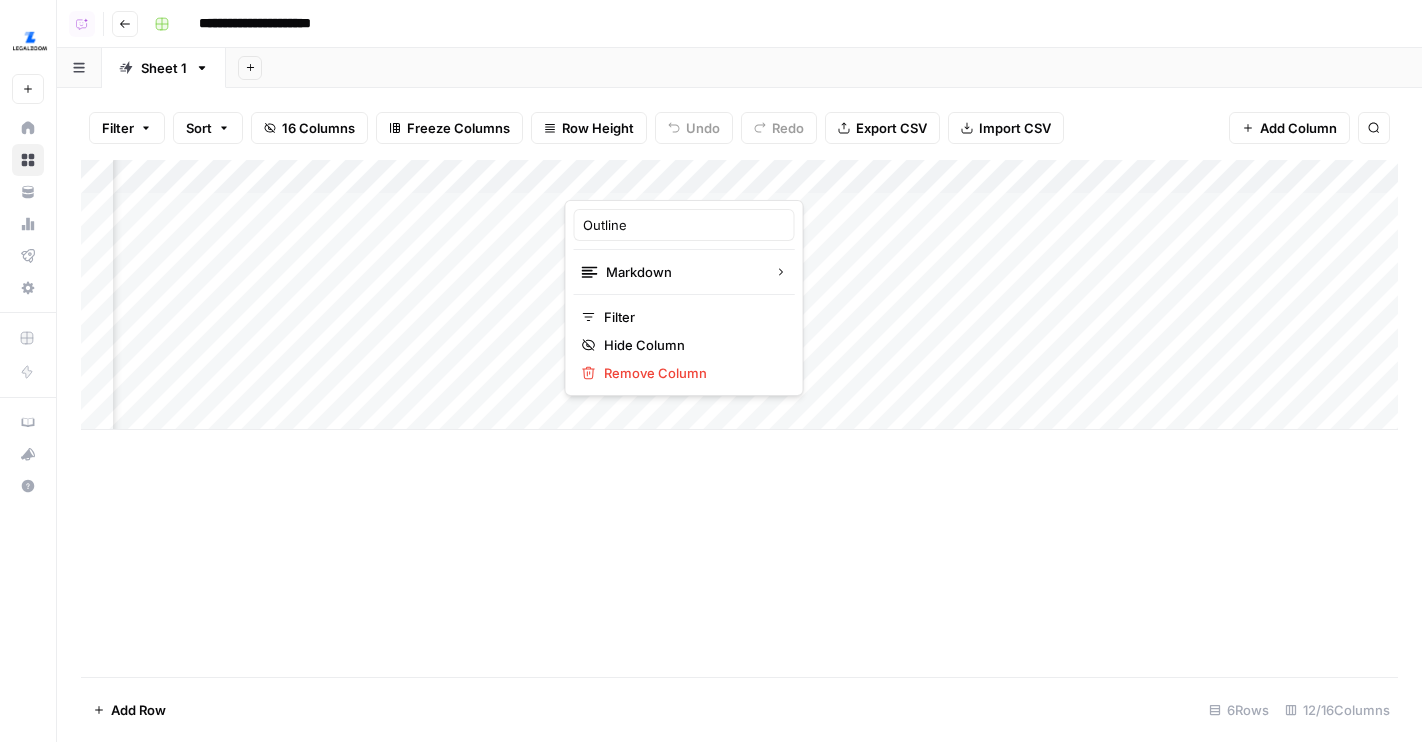 click on "Outline
Markdown Filter Hide Column Remove Column" at bounding box center [684, 298] 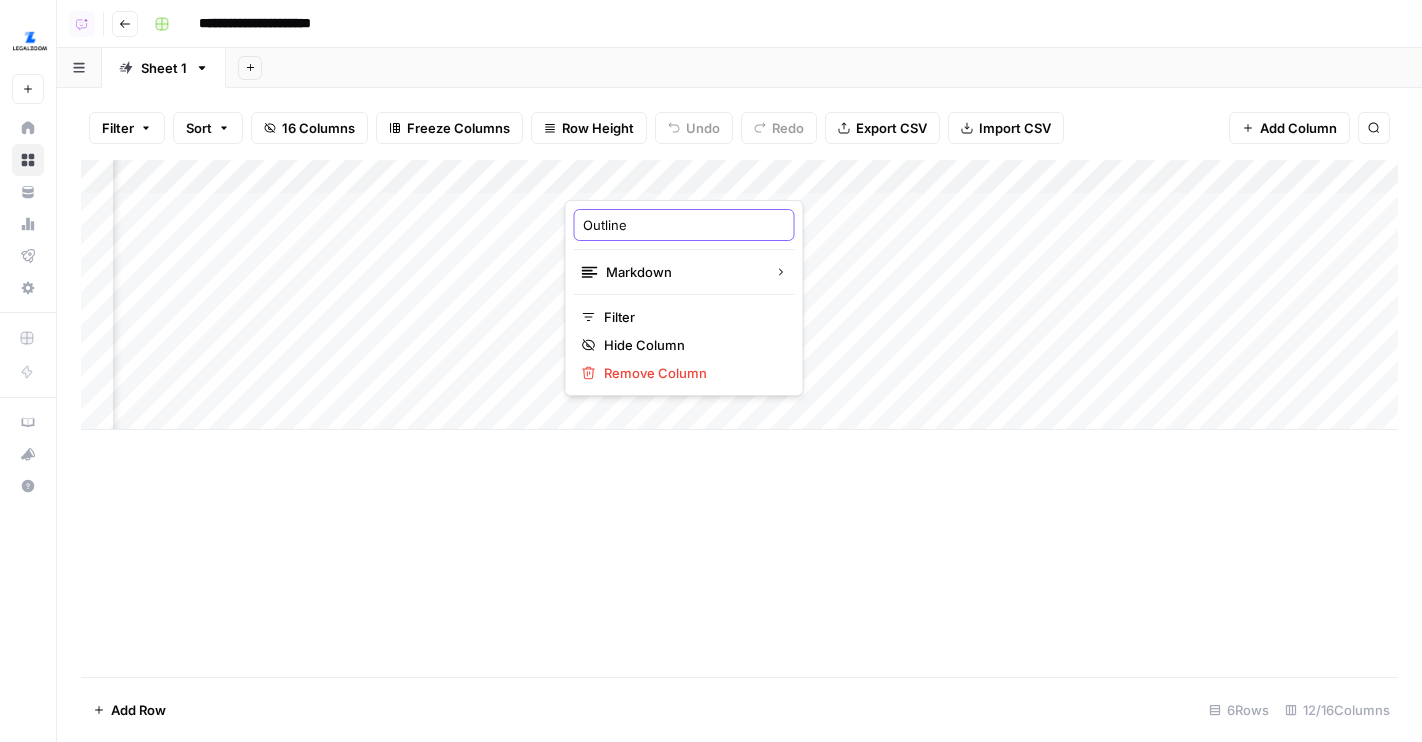 click on "Outline" at bounding box center (684, 225) 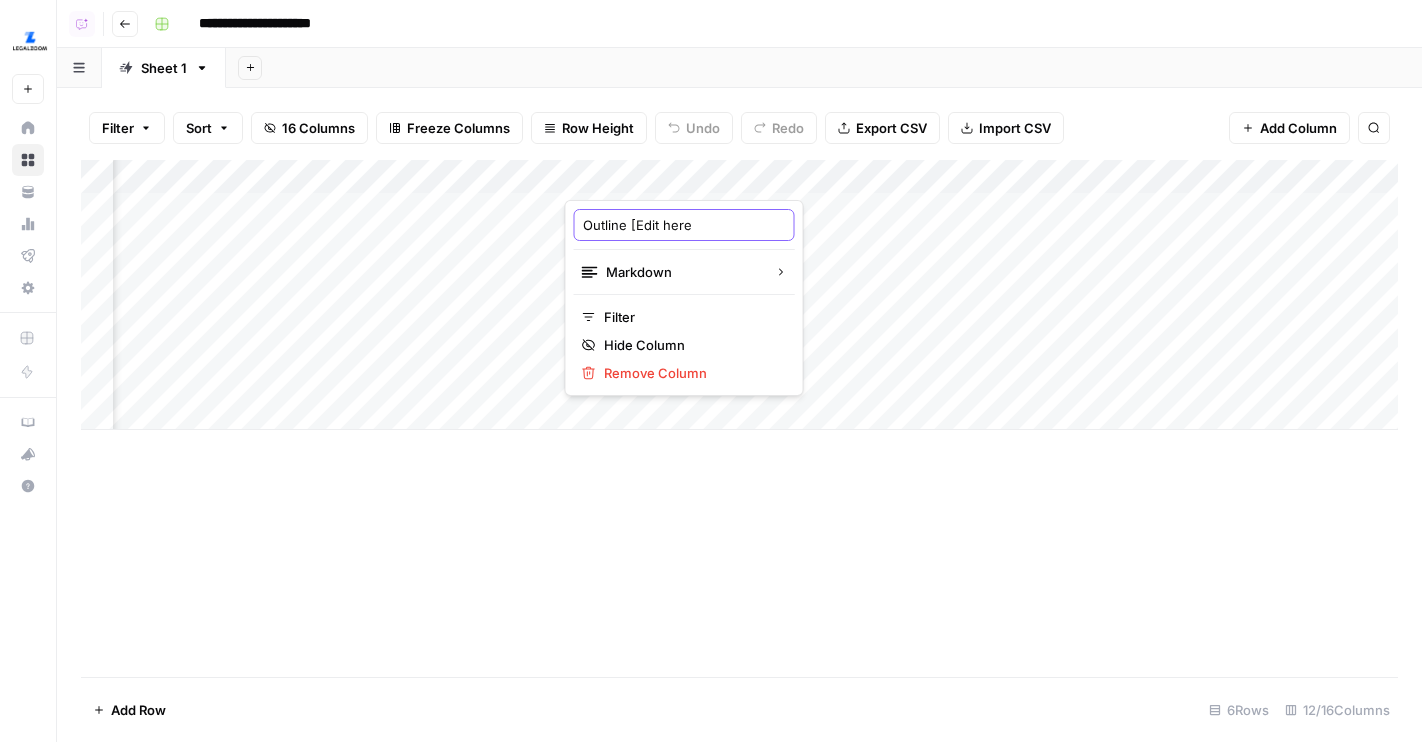 type on "Outline [Edit here]" 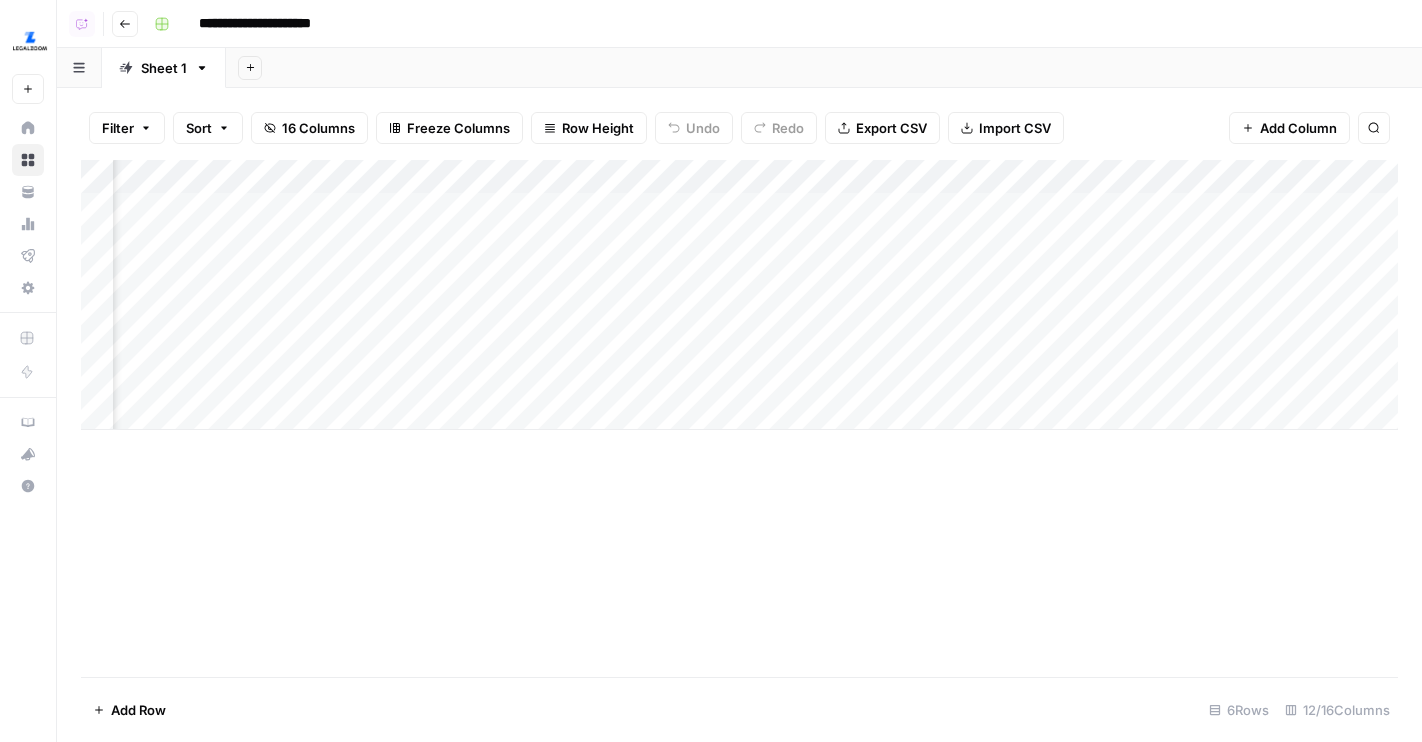 click on "Add Column" at bounding box center (739, 295) 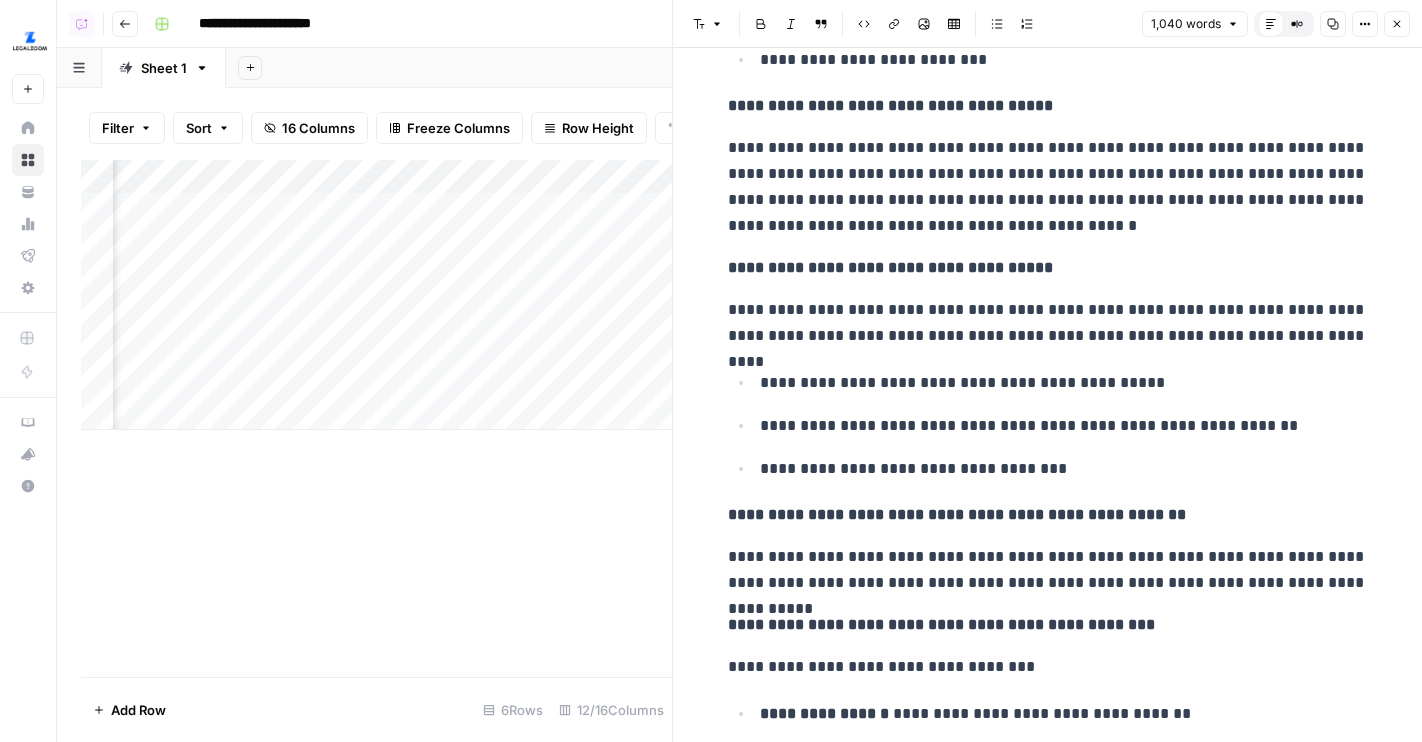 scroll, scrollTop: 2960, scrollLeft: 0, axis: vertical 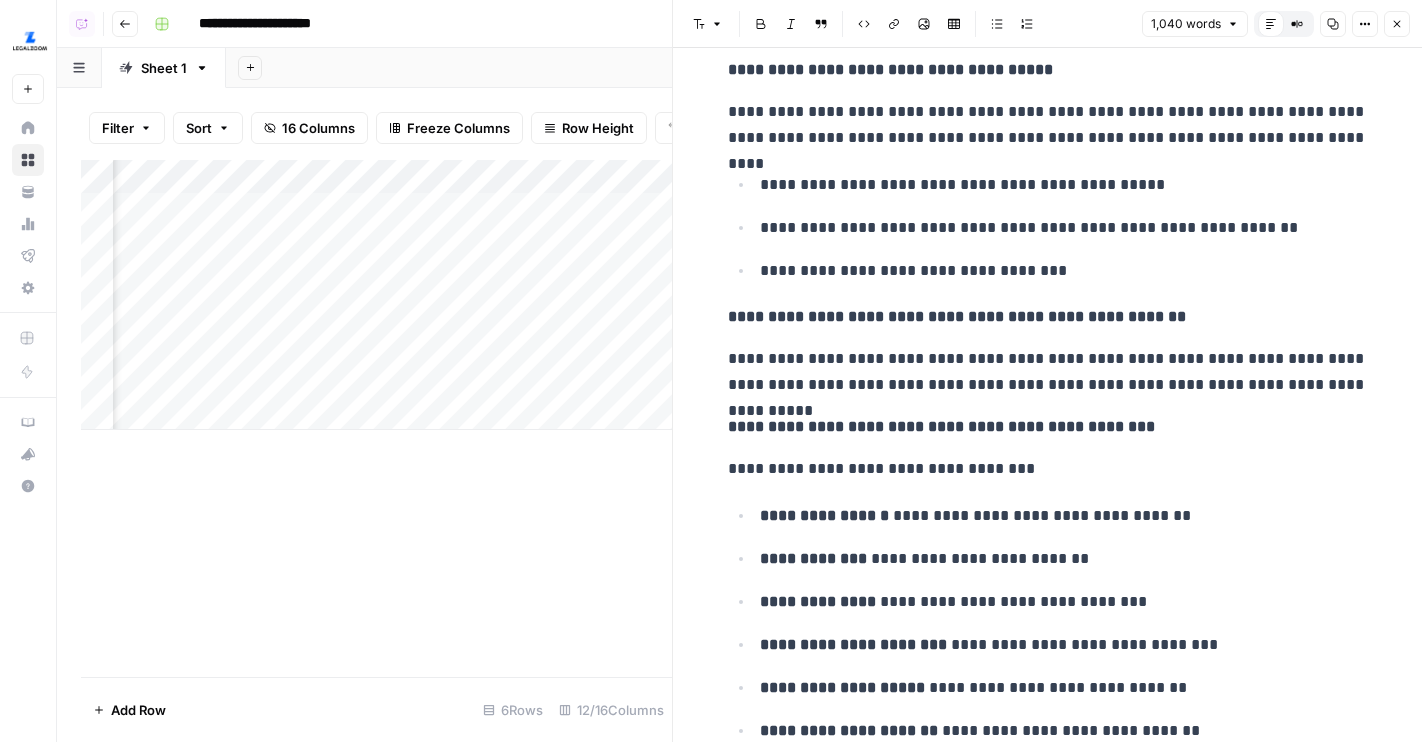 click on "Close" at bounding box center (1397, 24) 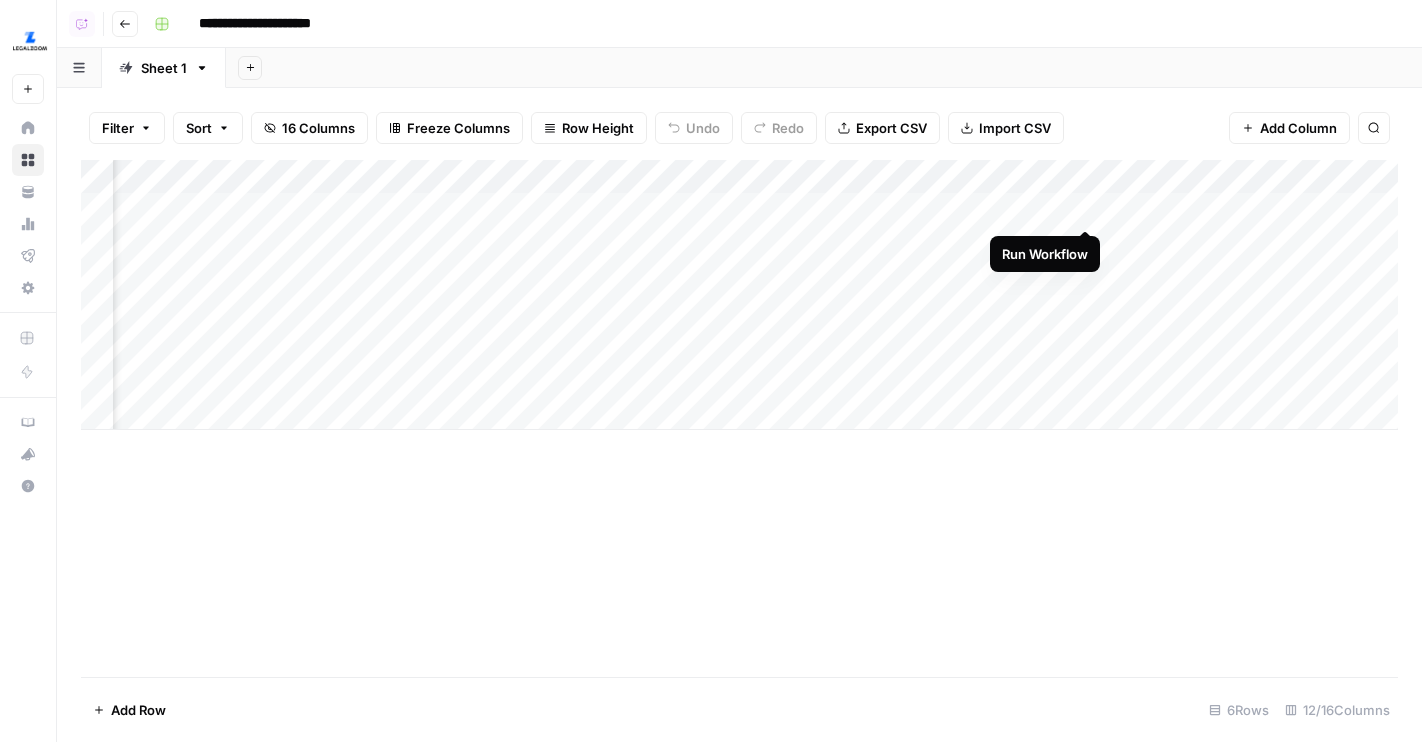 click on "Add Column" at bounding box center [739, 295] 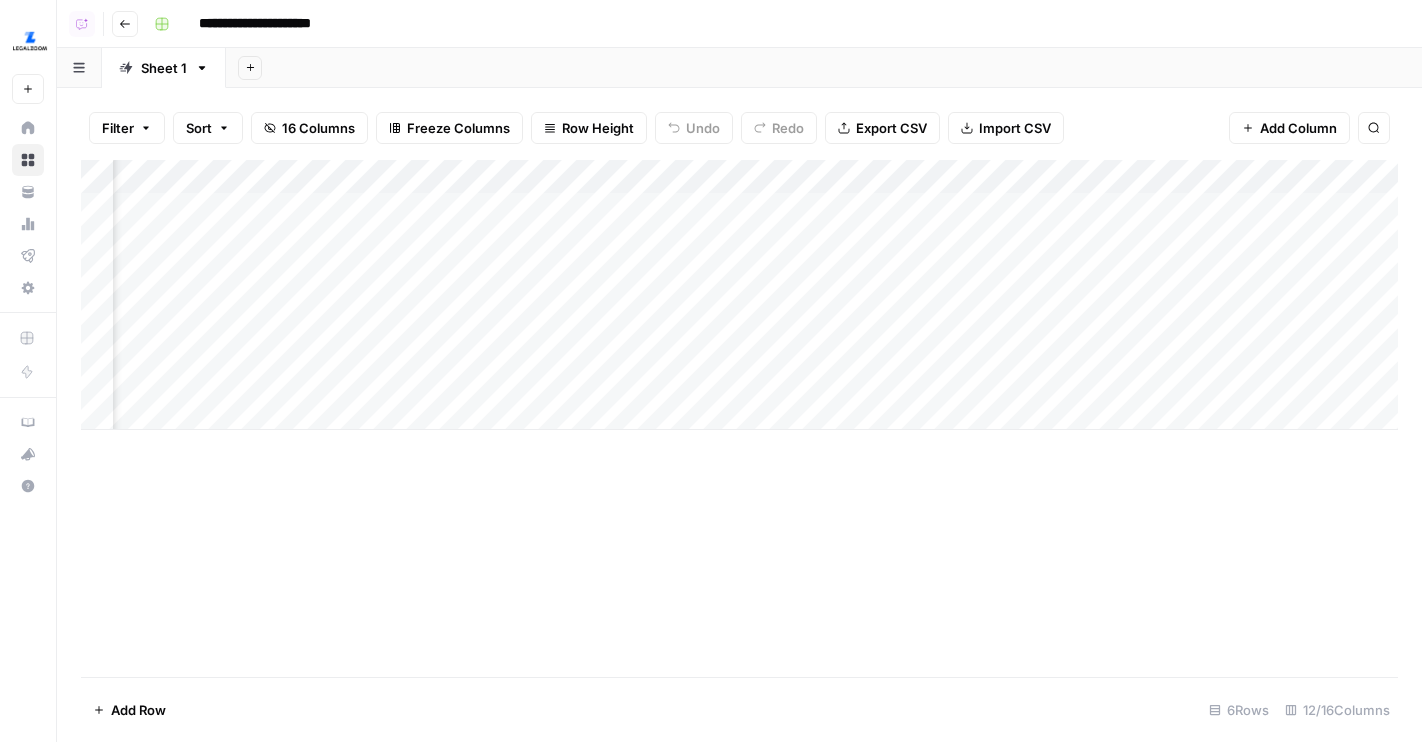 scroll, scrollTop: 0, scrollLeft: 0, axis: both 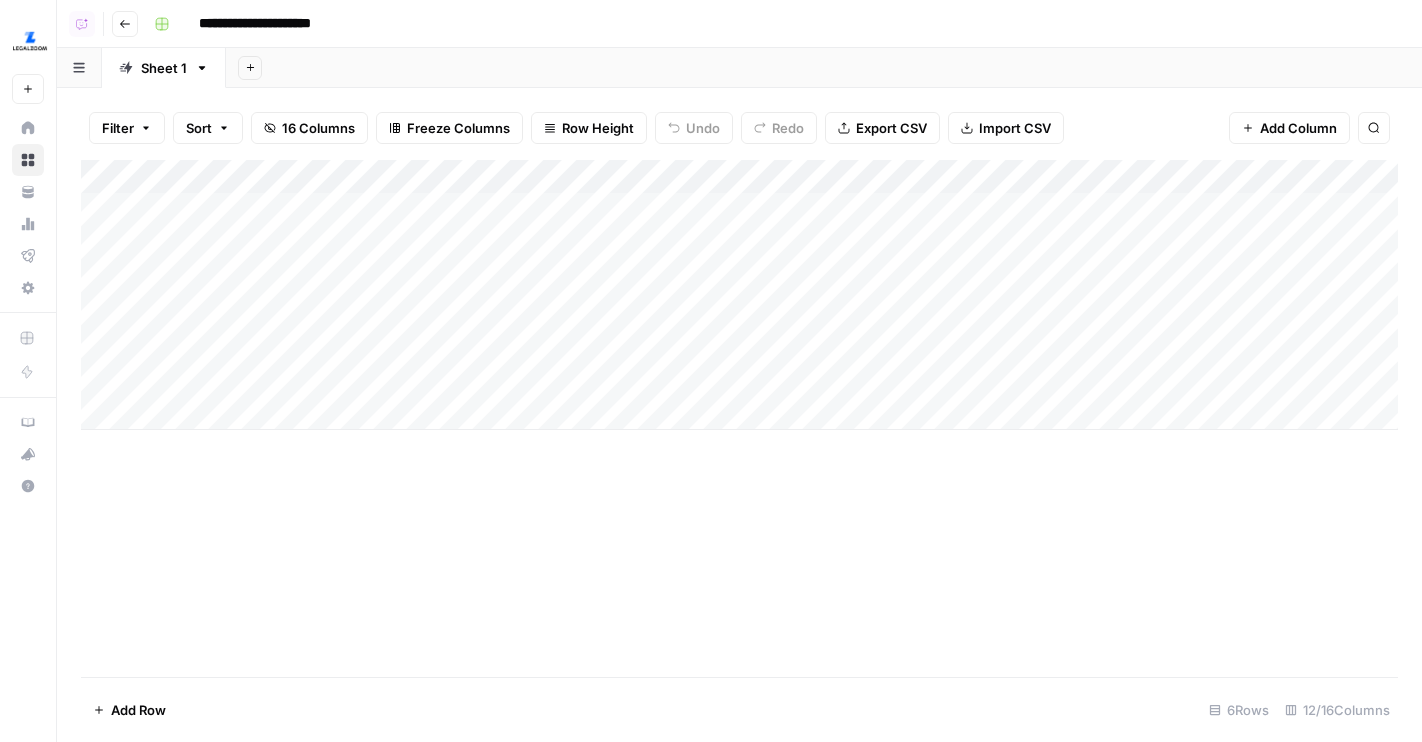 click on "Add Column" at bounding box center [739, 295] 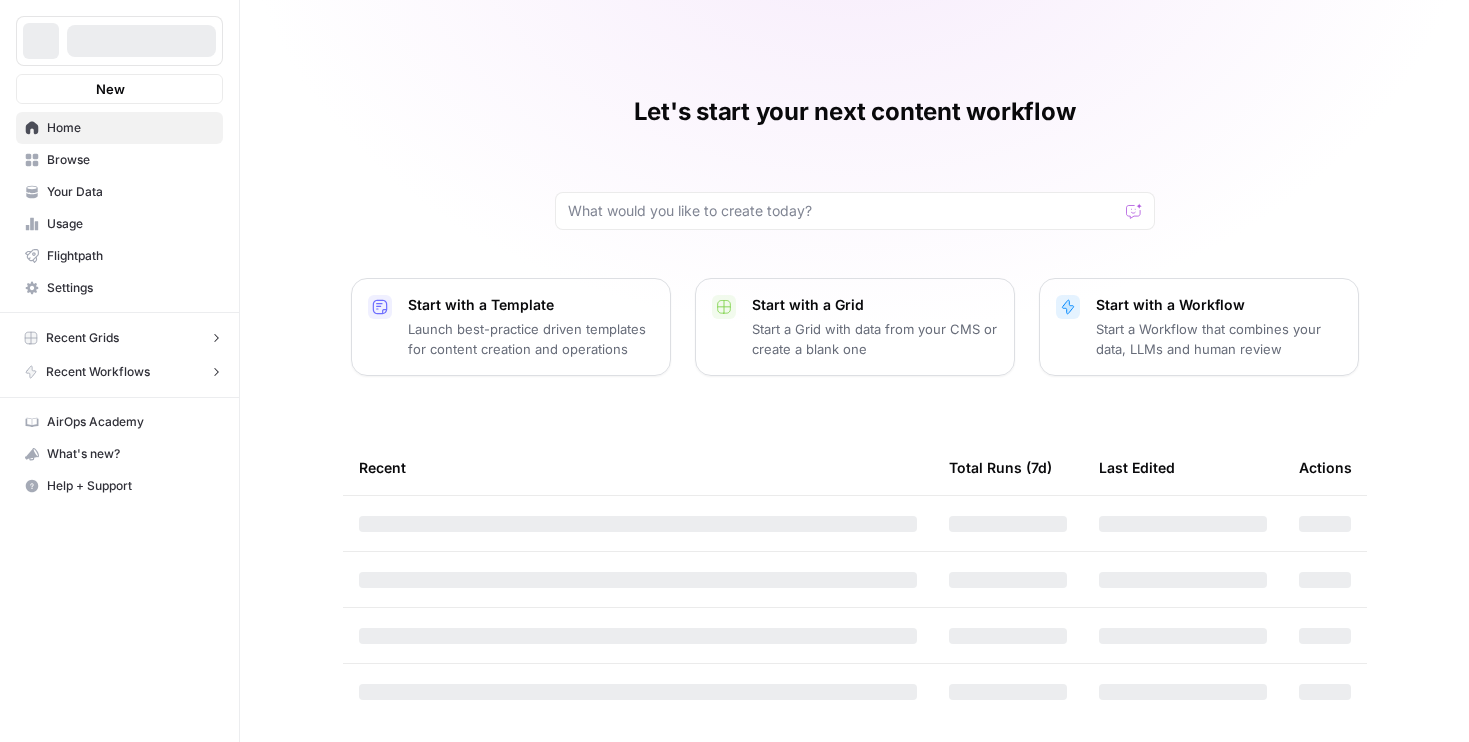 scroll, scrollTop: 0, scrollLeft: 0, axis: both 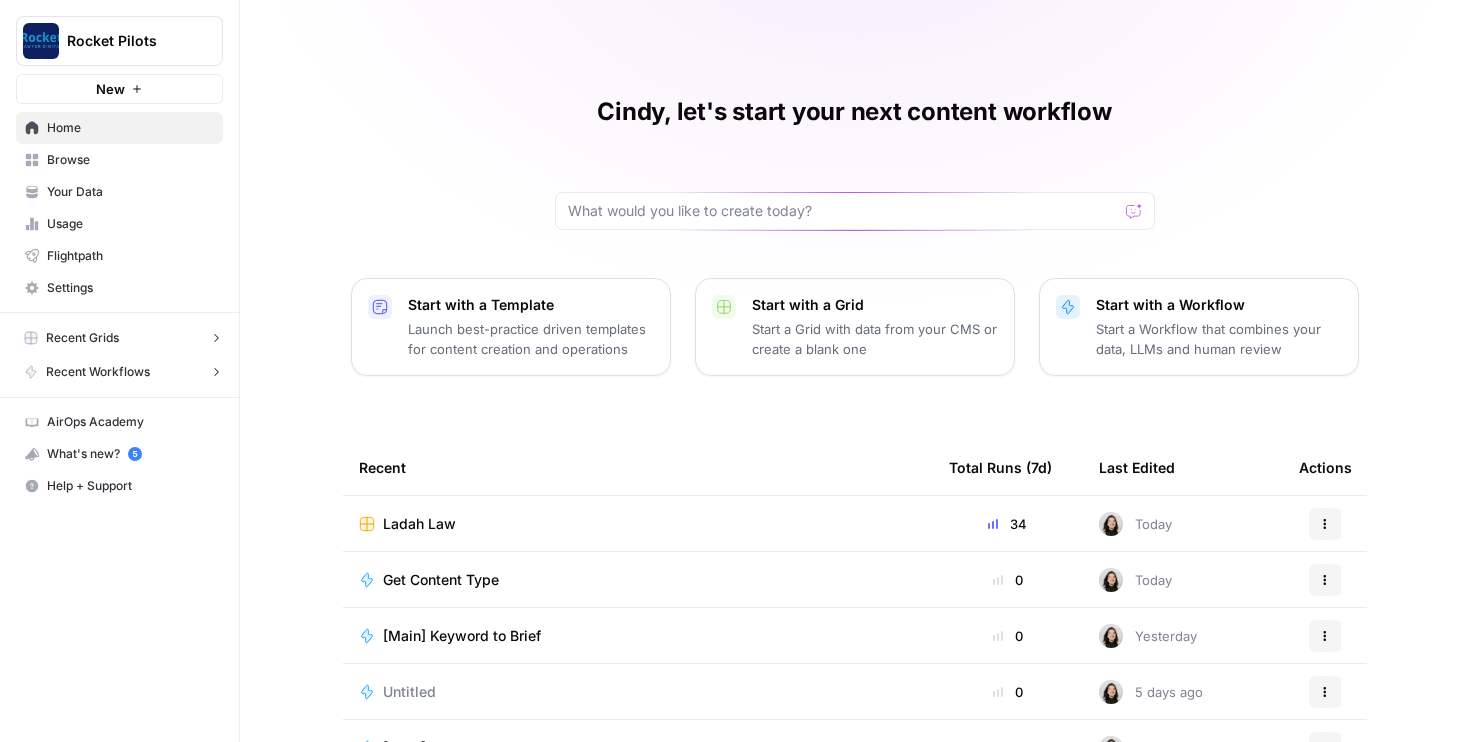 click on "Rocket Pilots" at bounding box center [119, 41] 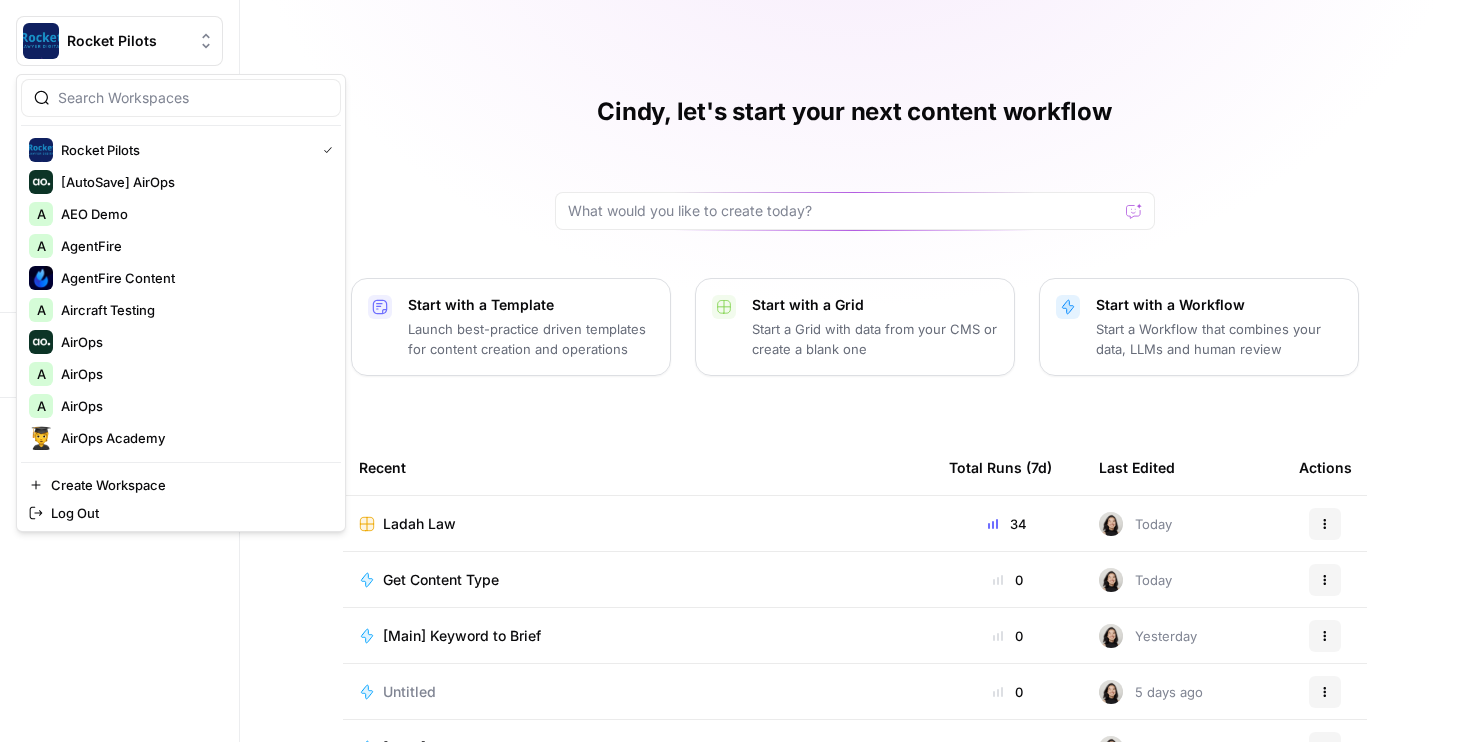 click at bounding box center [193, 98] 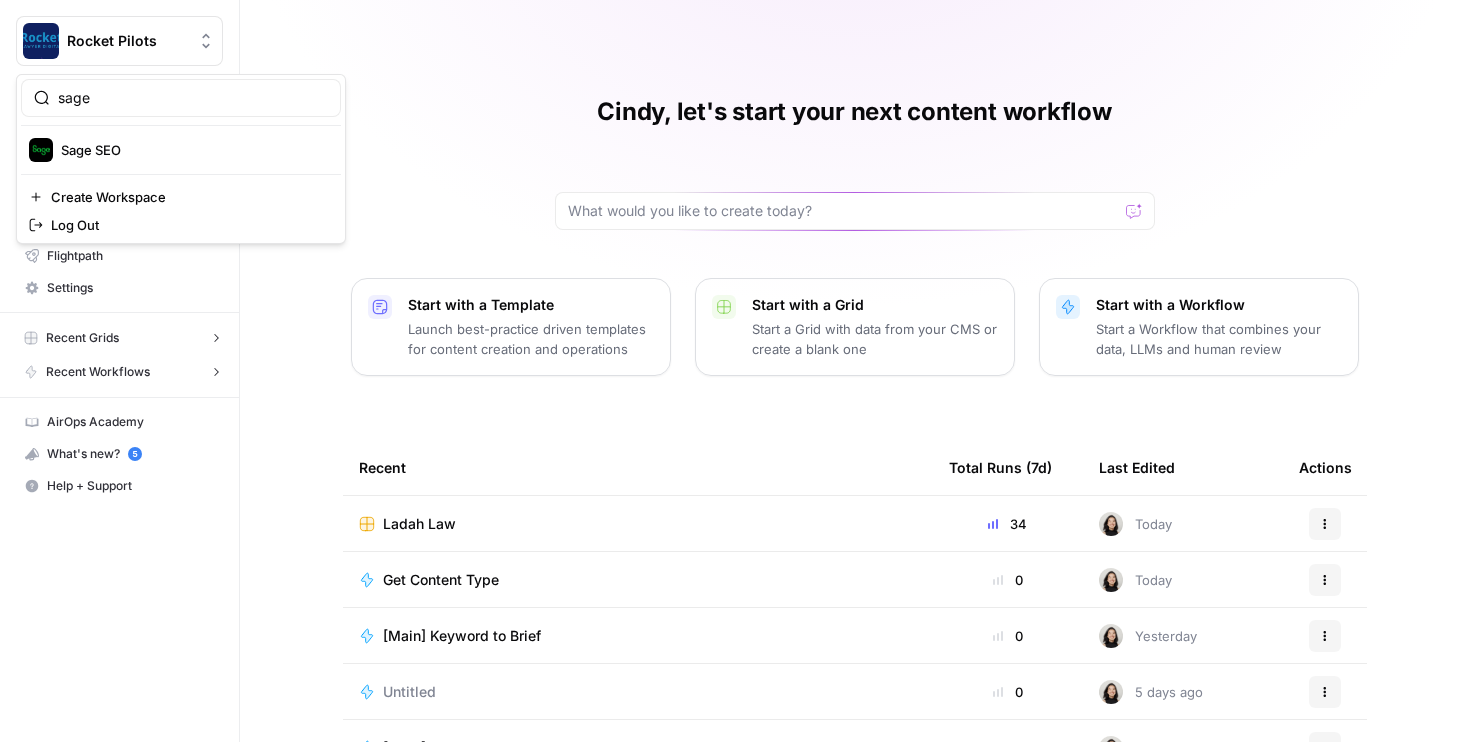 type on "sage" 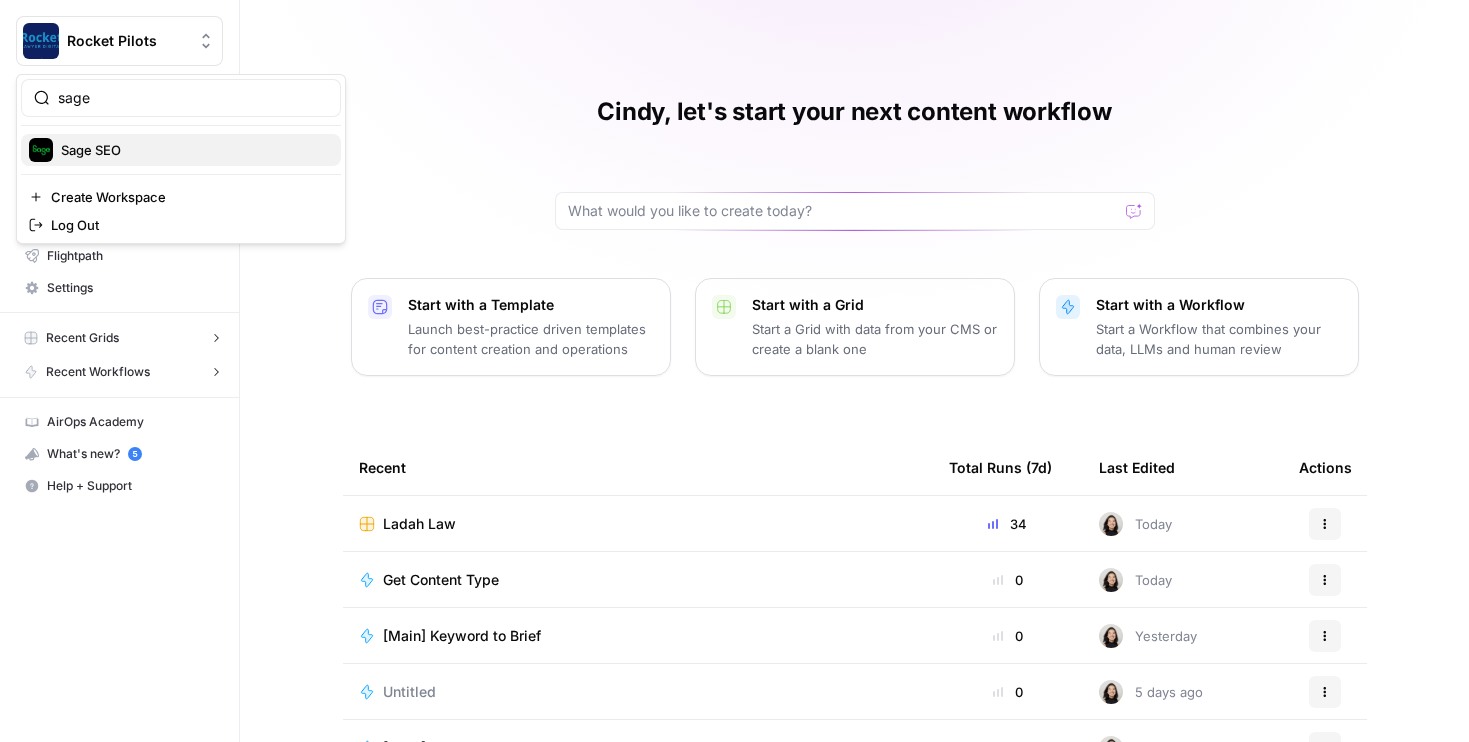 click on "Sage SEO" at bounding box center (193, 150) 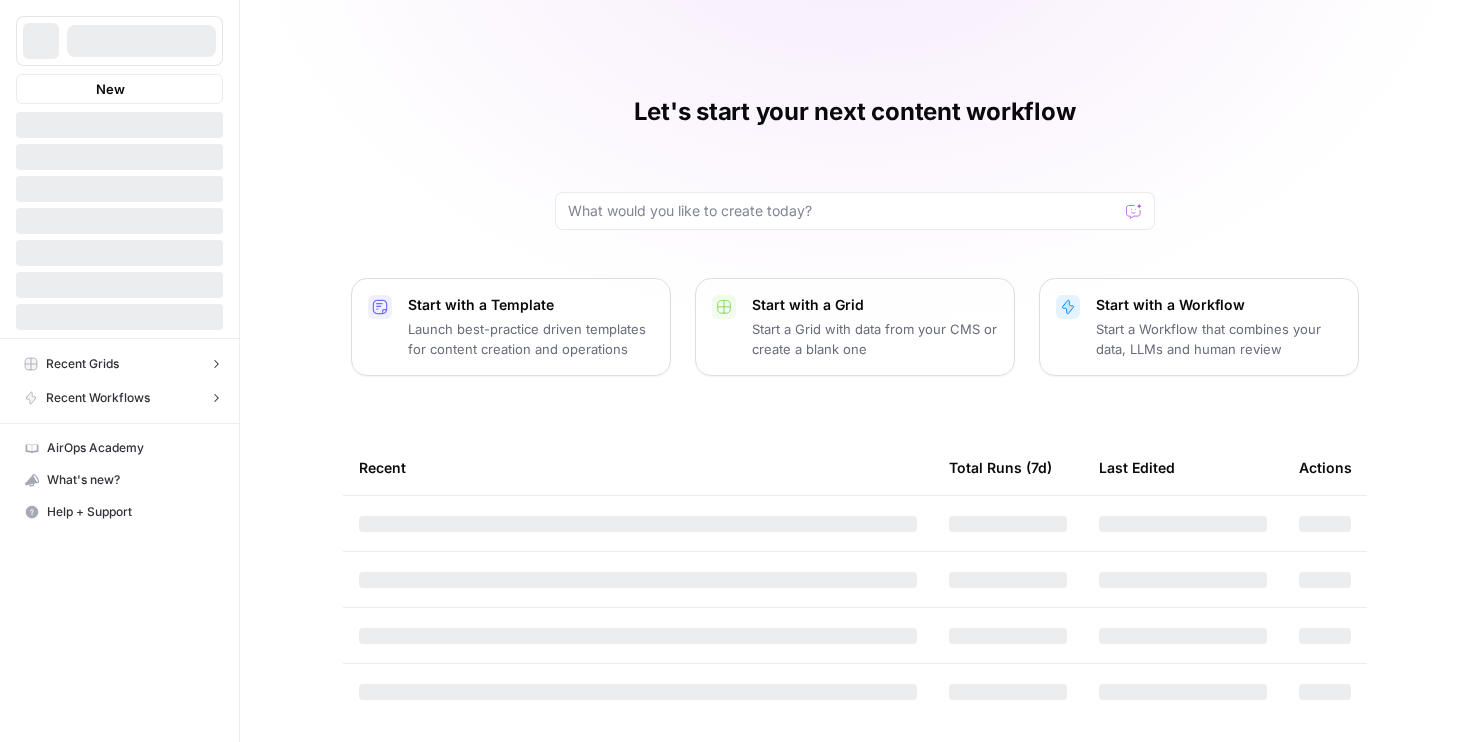 scroll, scrollTop: 0, scrollLeft: 0, axis: both 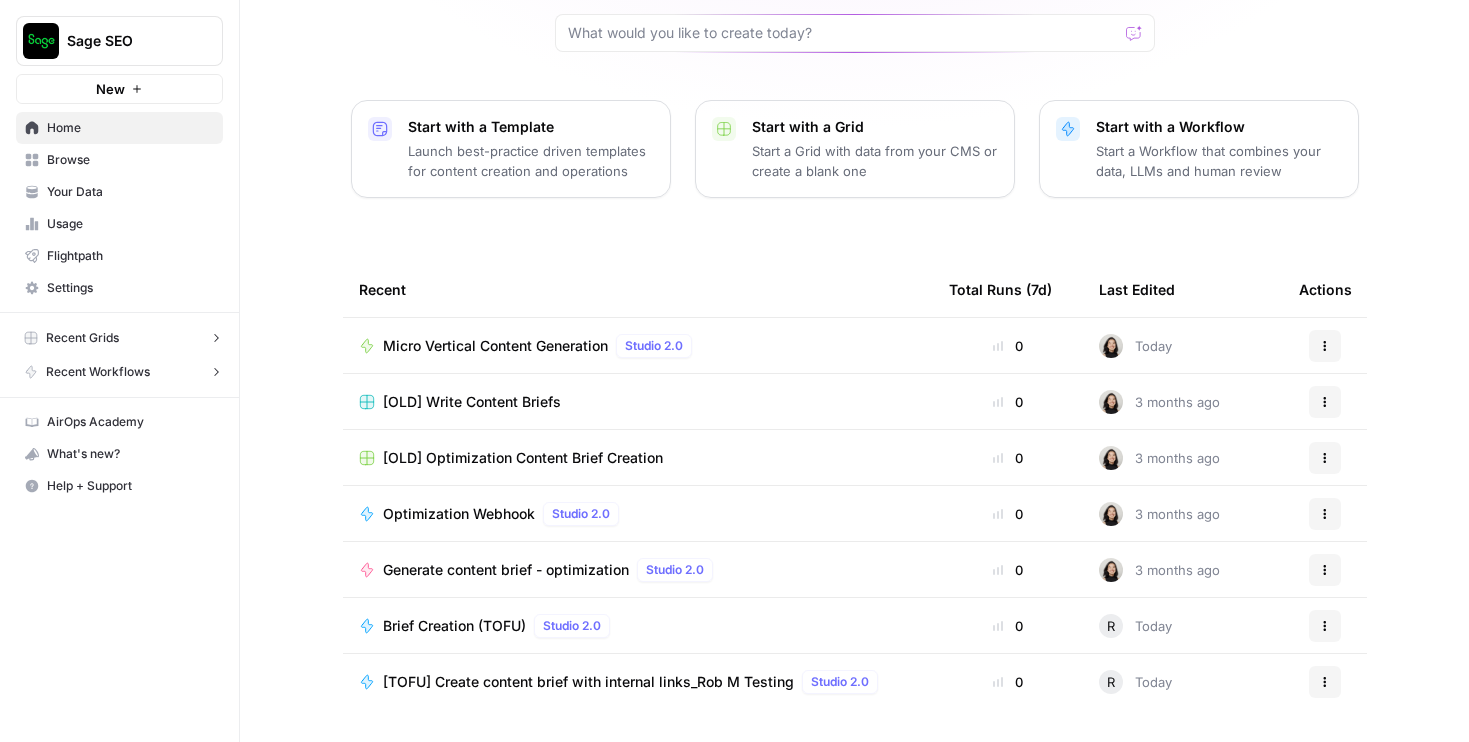 click on "Recent Grids" at bounding box center [82, 338] 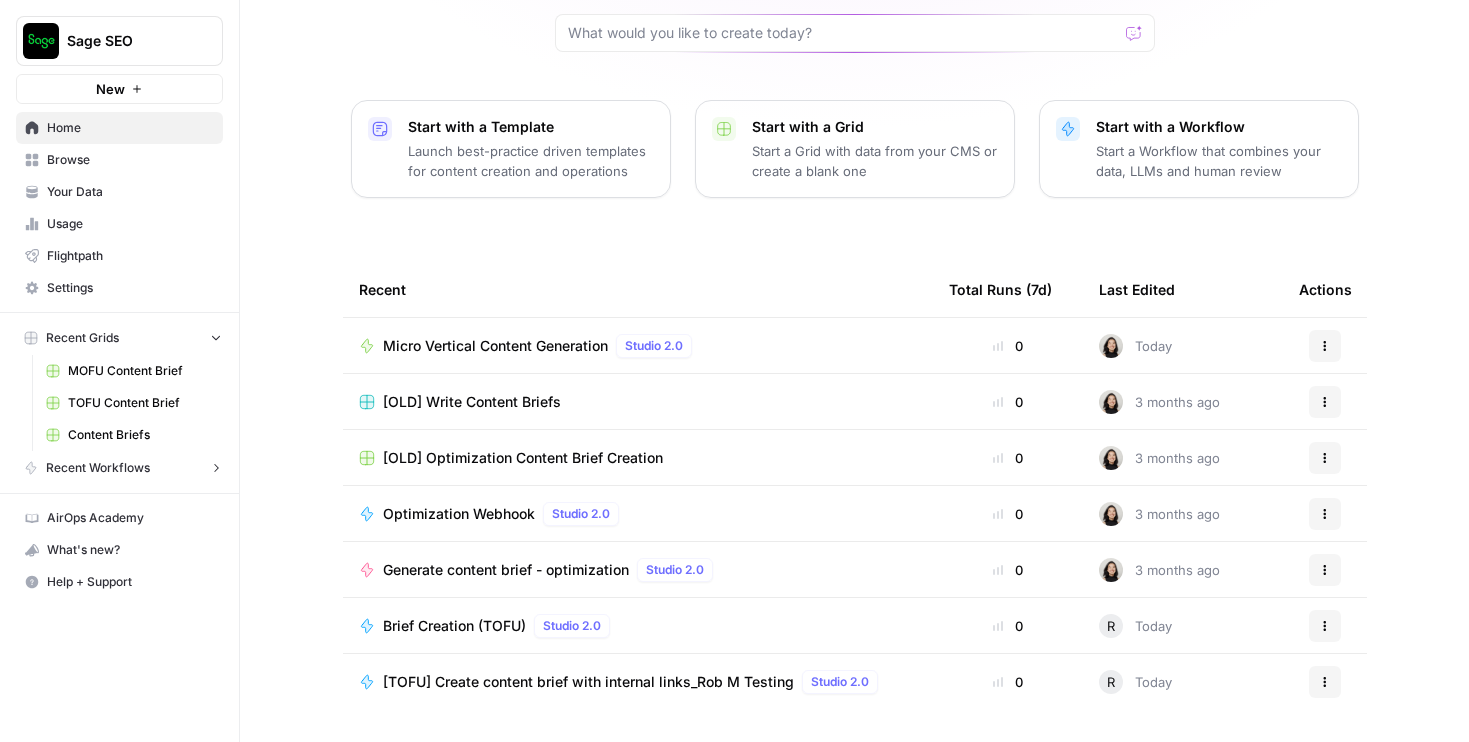 click on "Browse" at bounding box center [130, 160] 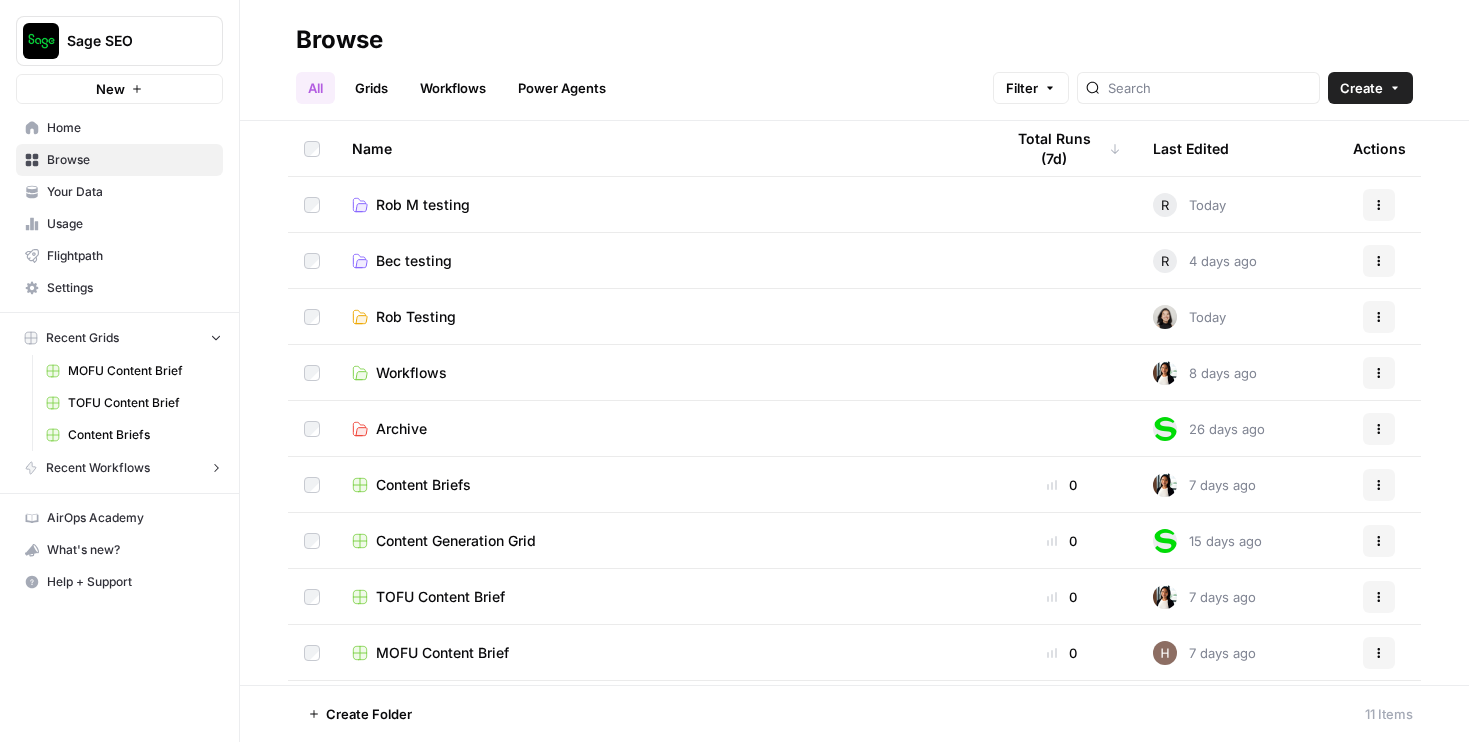 click on "Rob M testing" at bounding box center (423, 205) 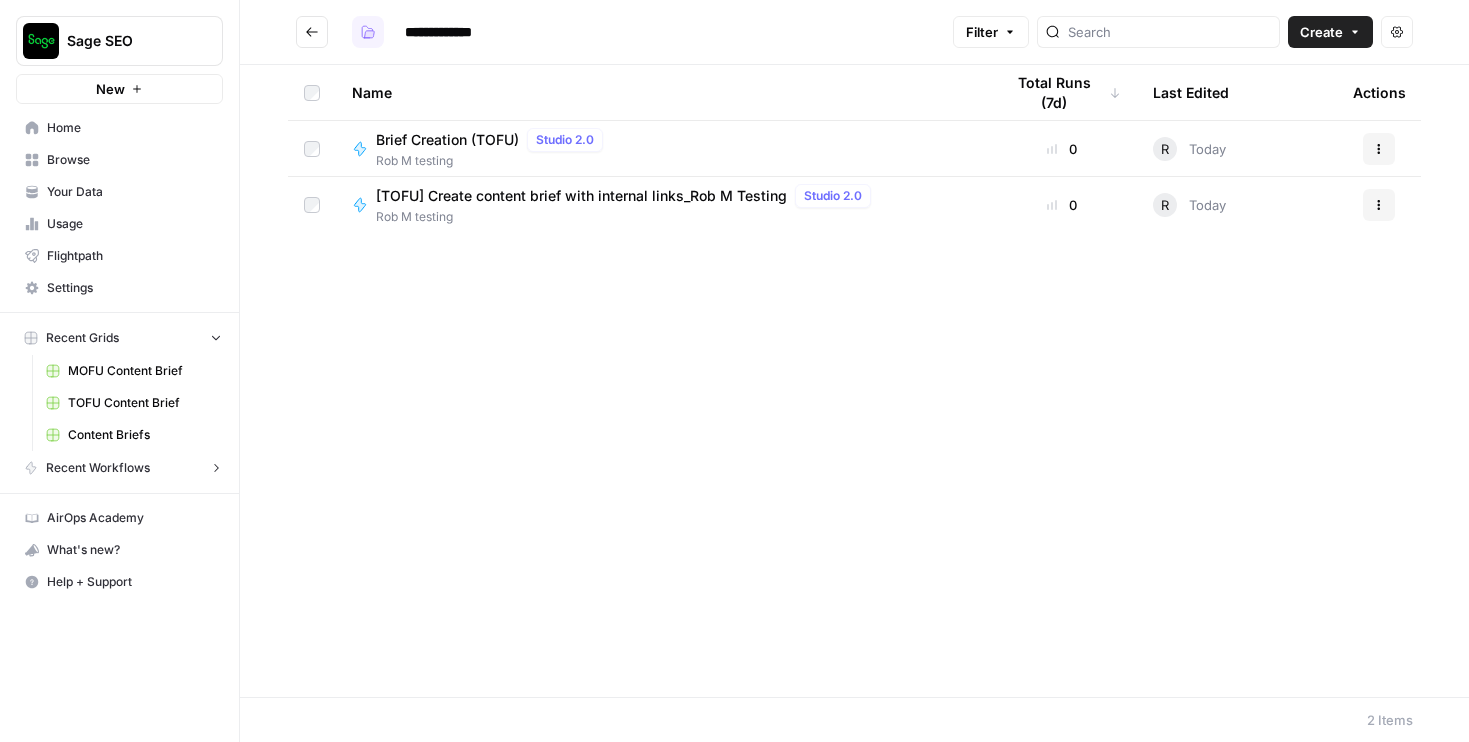 click 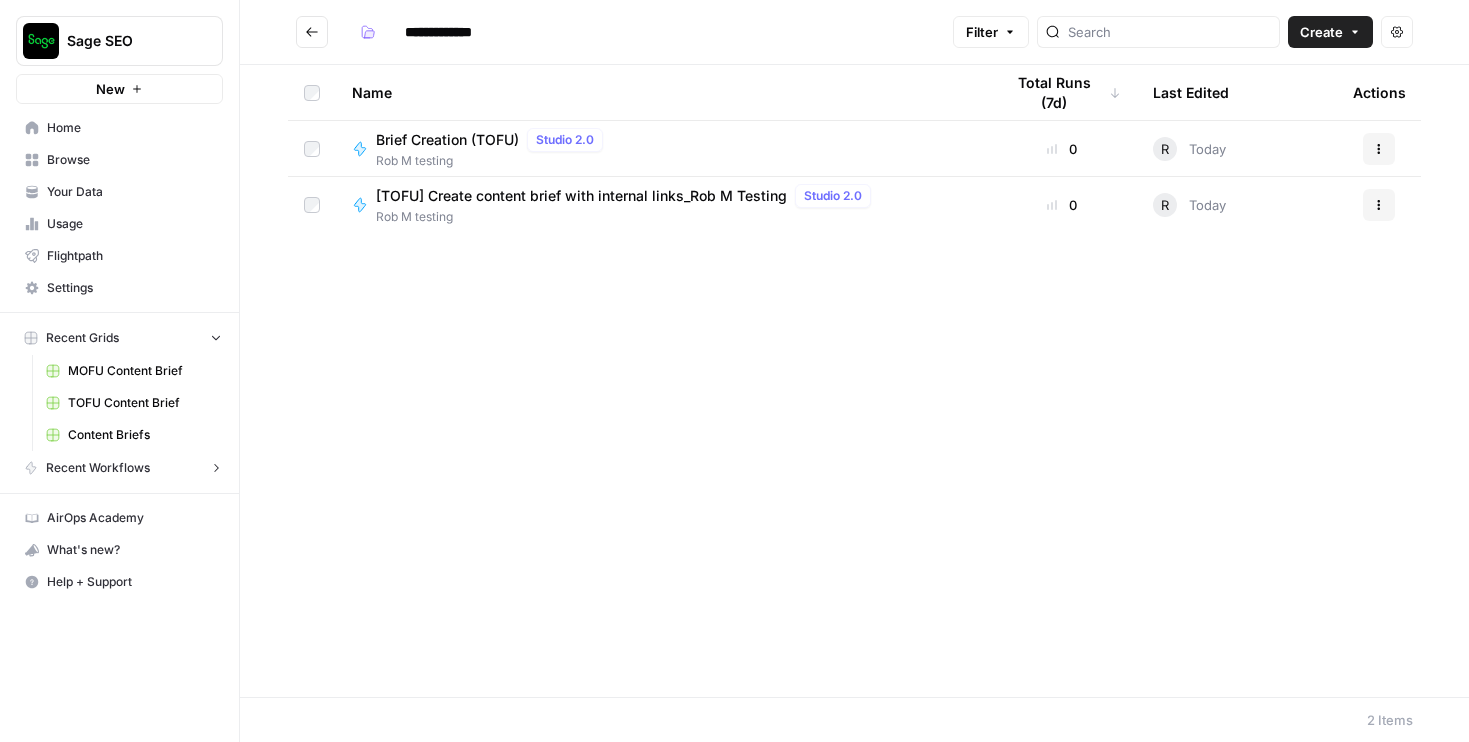 click at bounding box center [312, 32] 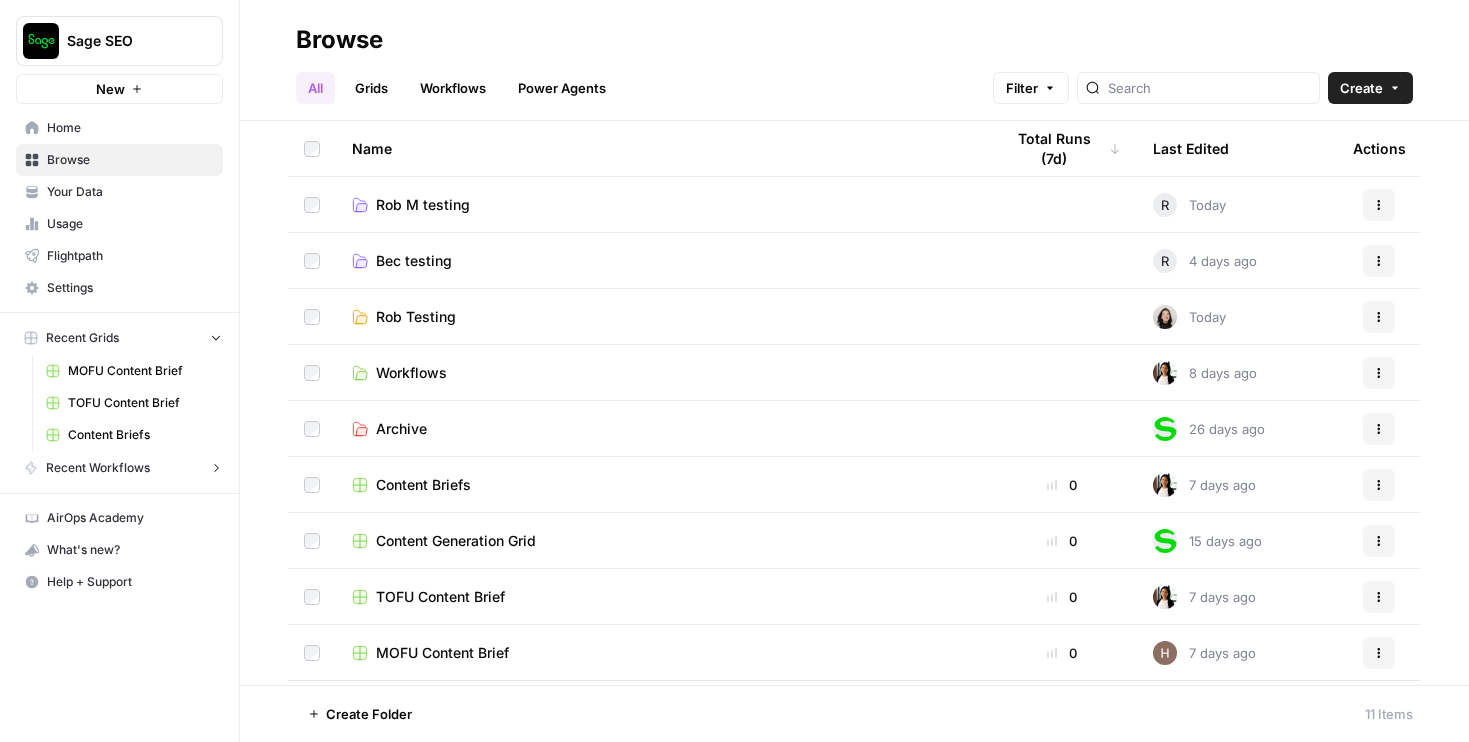 click on "Rob Testing" at bounding box center [416, 317] 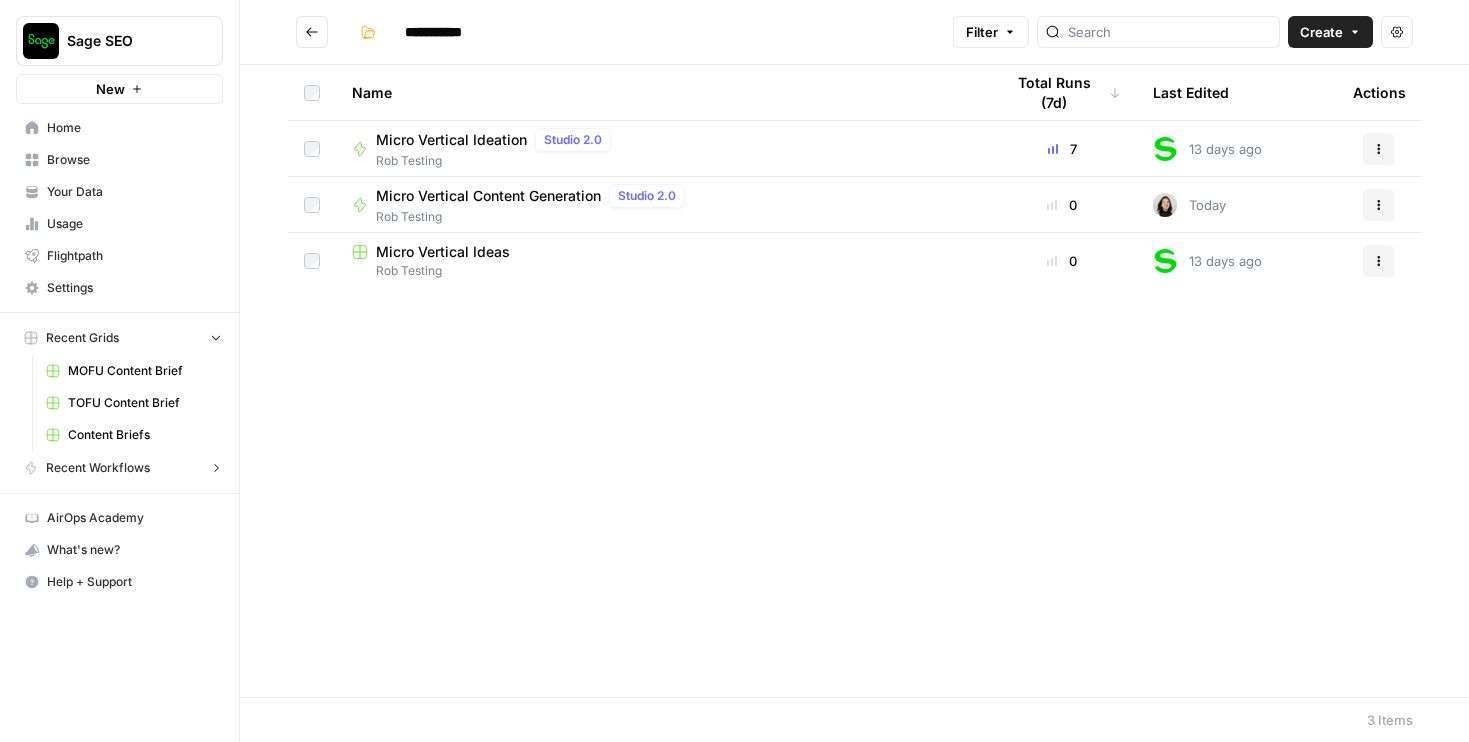 click on "Micro Vertical Ideas" at bounding box center (443, 252) 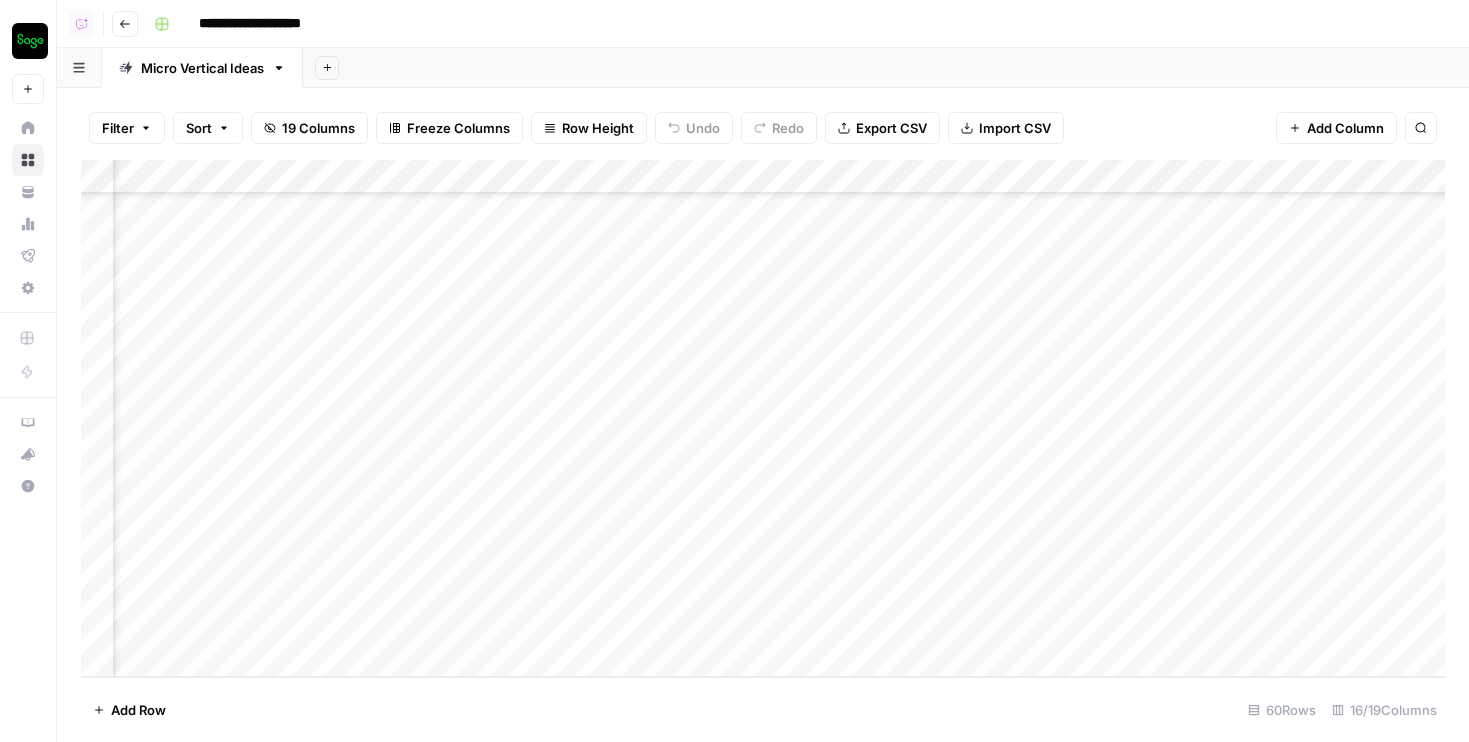 scroll, scrollTop: 1589, scrollLeft: 3026, axis: both 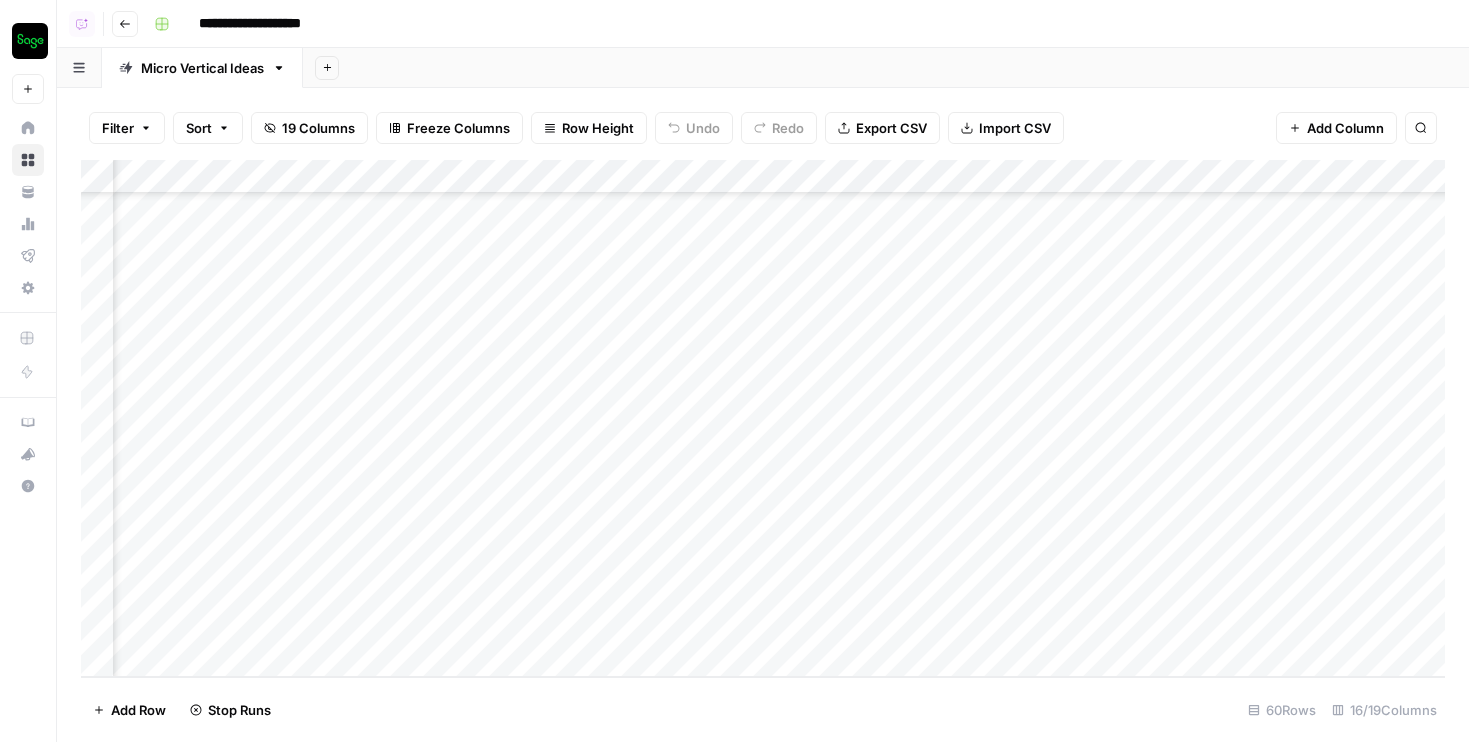 click on "Add Column" at bounding box center (763, 418) 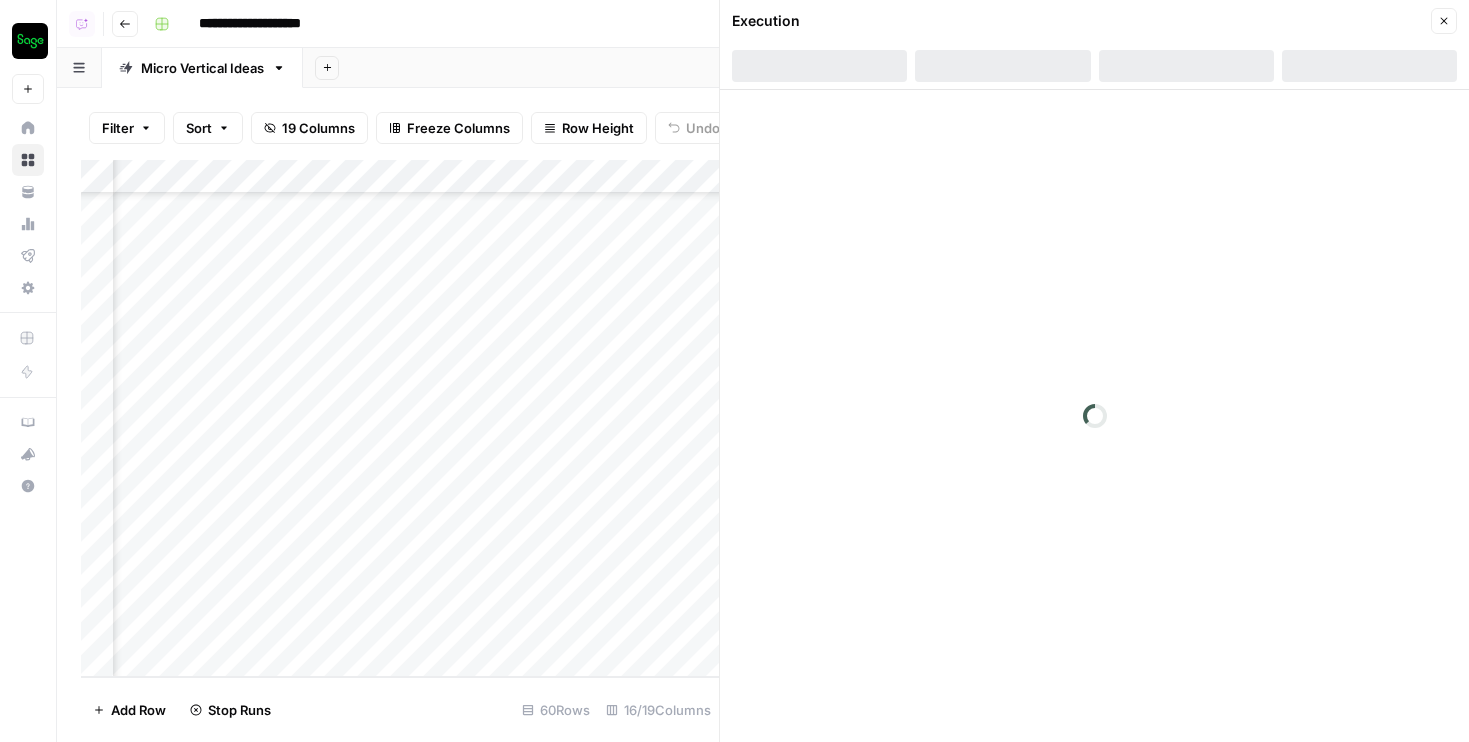 click at bounding box center (312, 286) 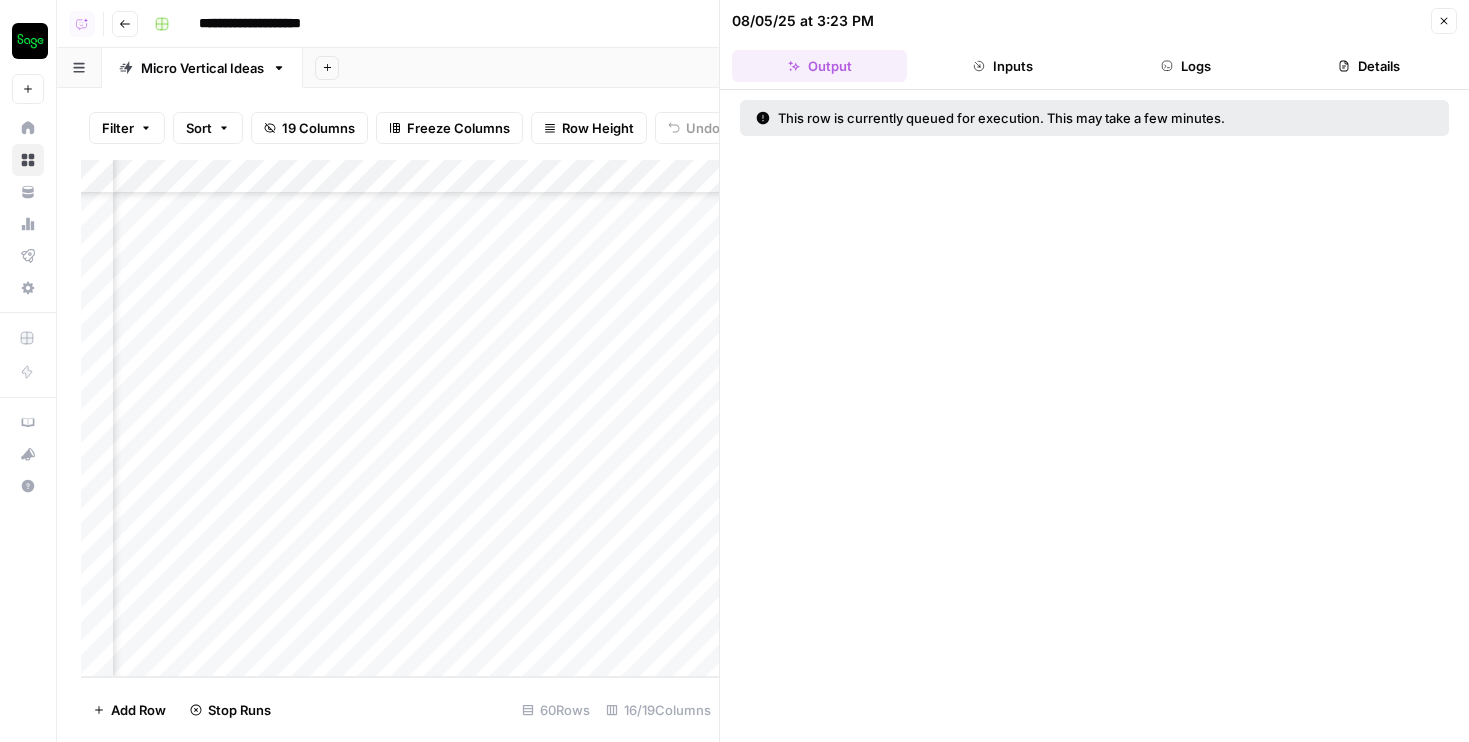 click at bounding box center [312, 286] 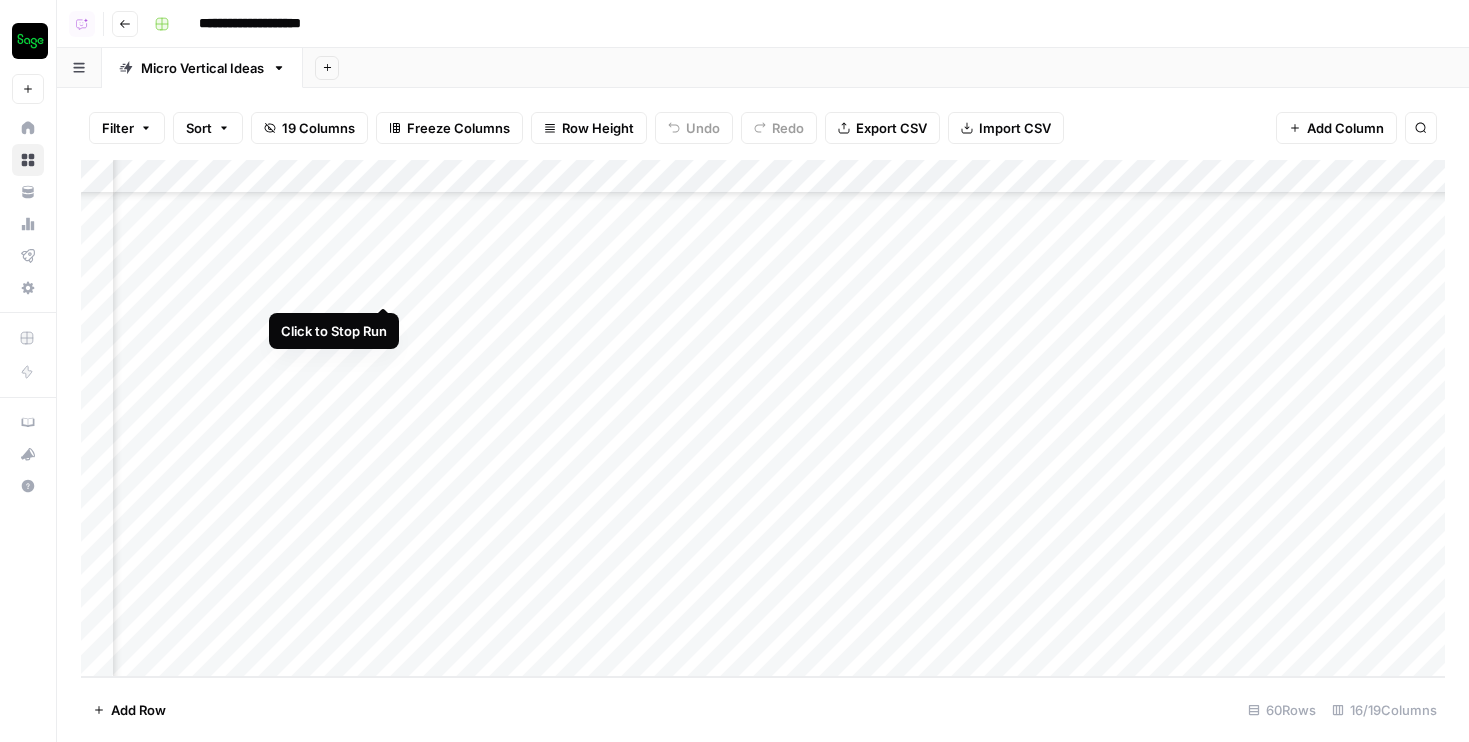 click on "Add Column" at bounding box center (763, 418) 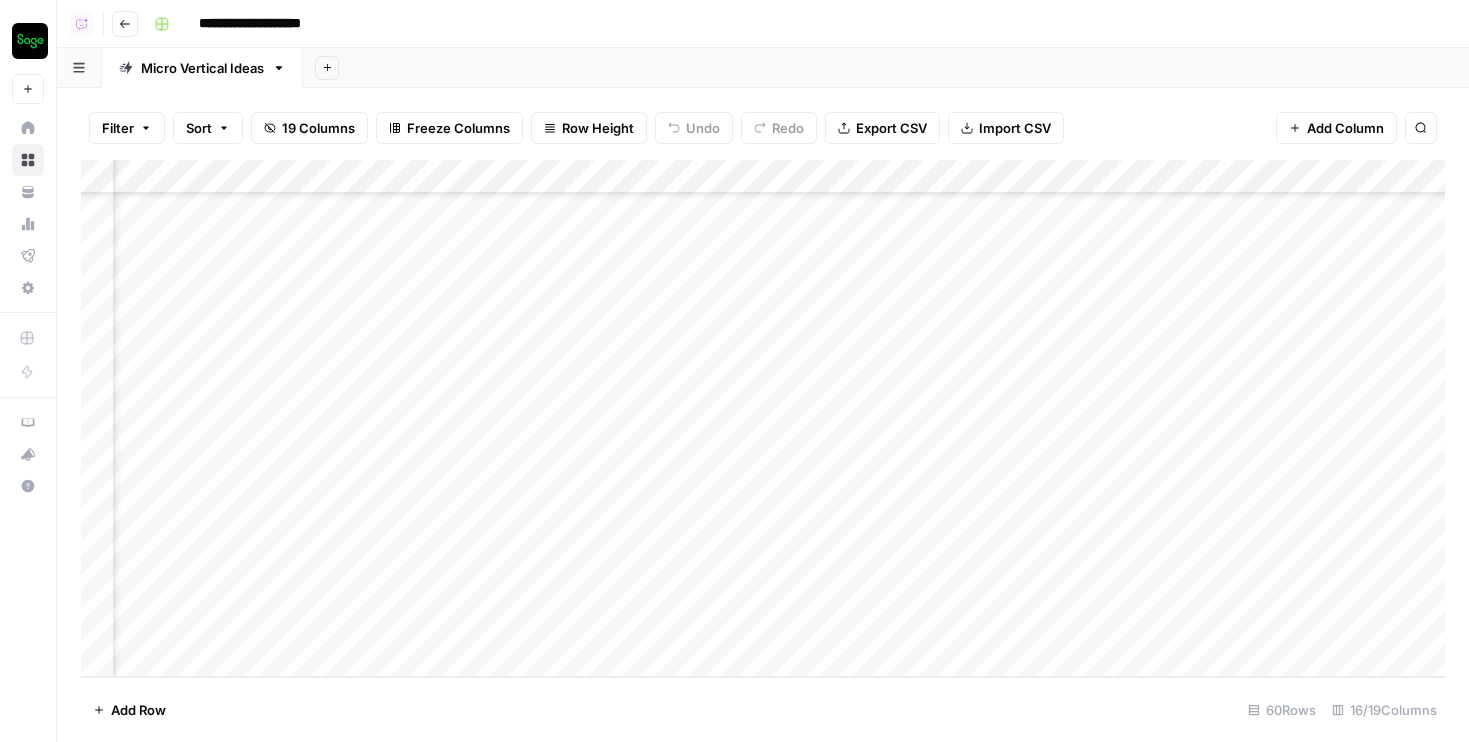 click on "Add Column" at bounding box center [763, 418] 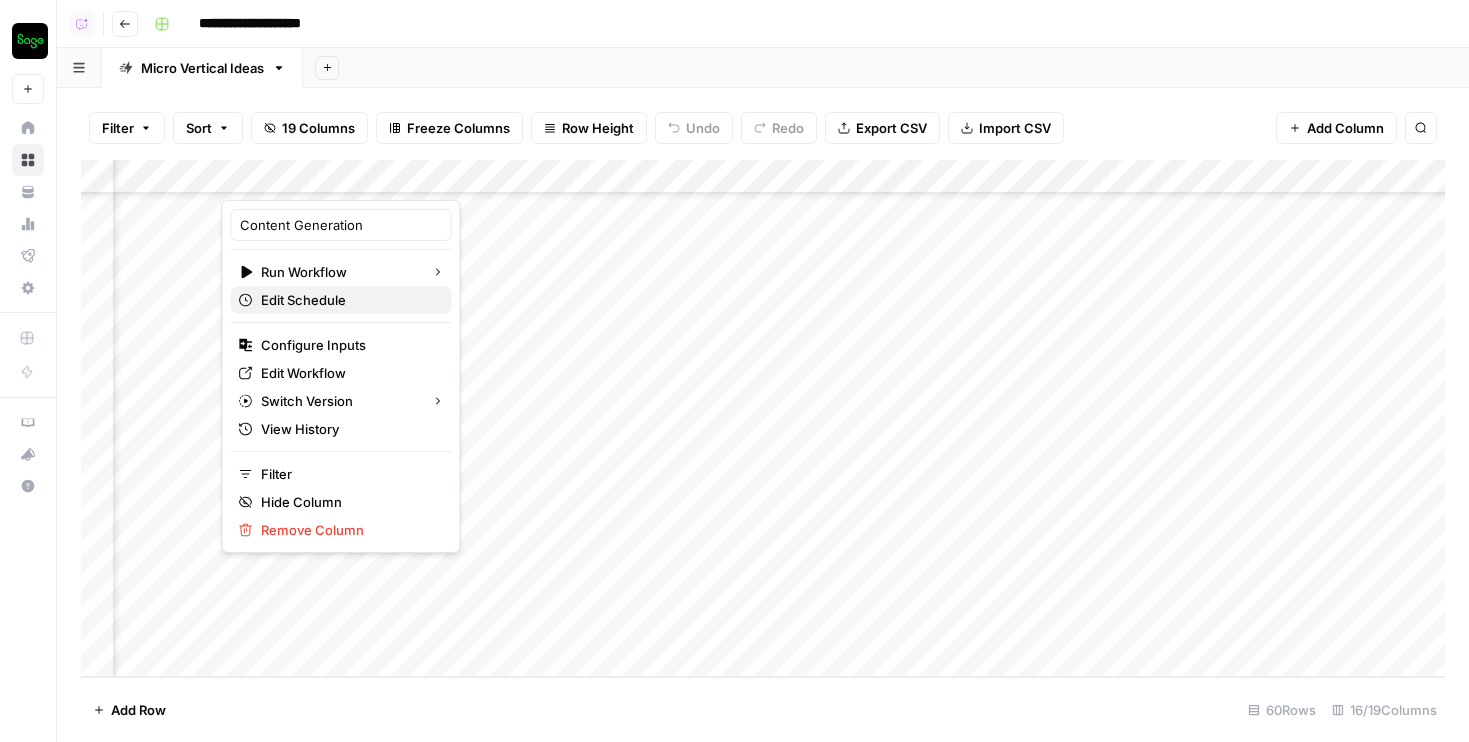 click on "Edit Schedule" at bounding box center (348, 300) 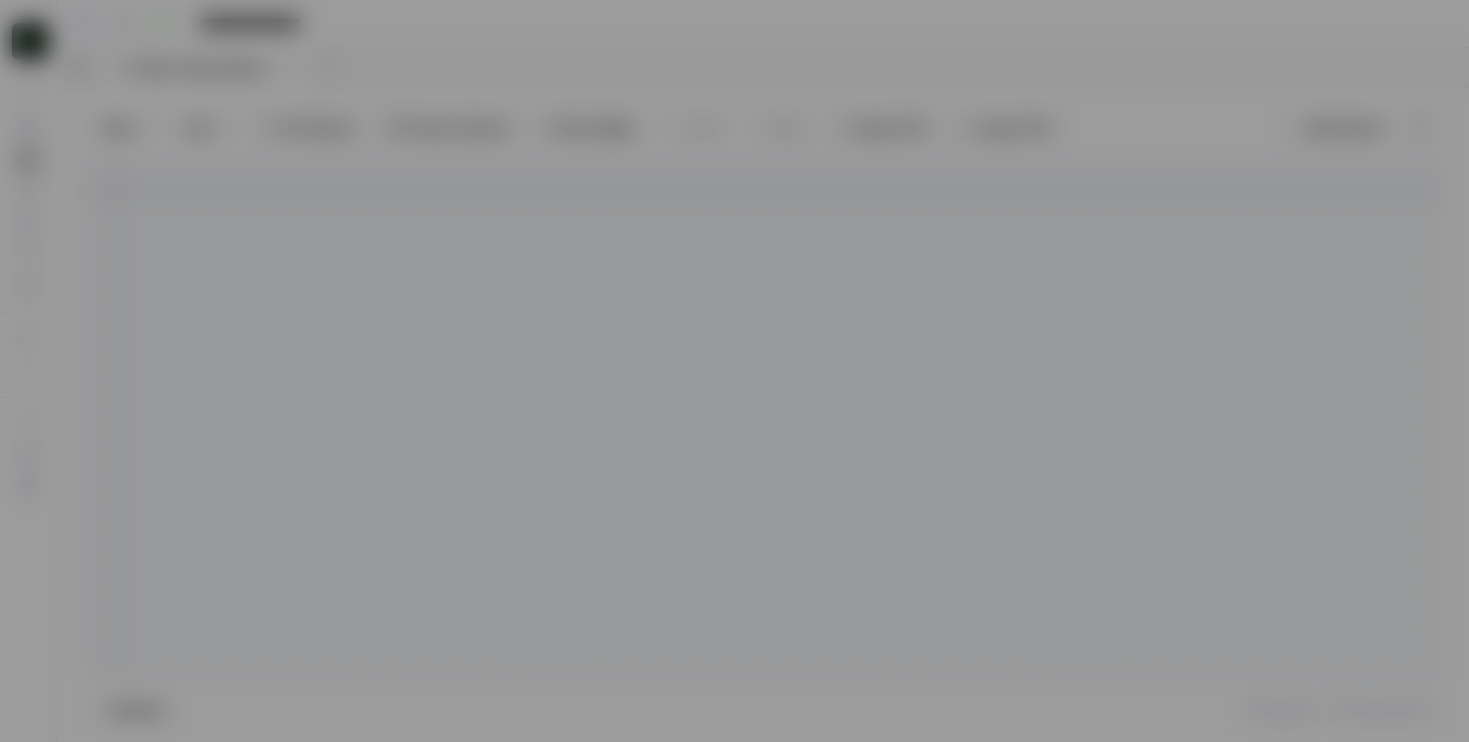 type on "Day" 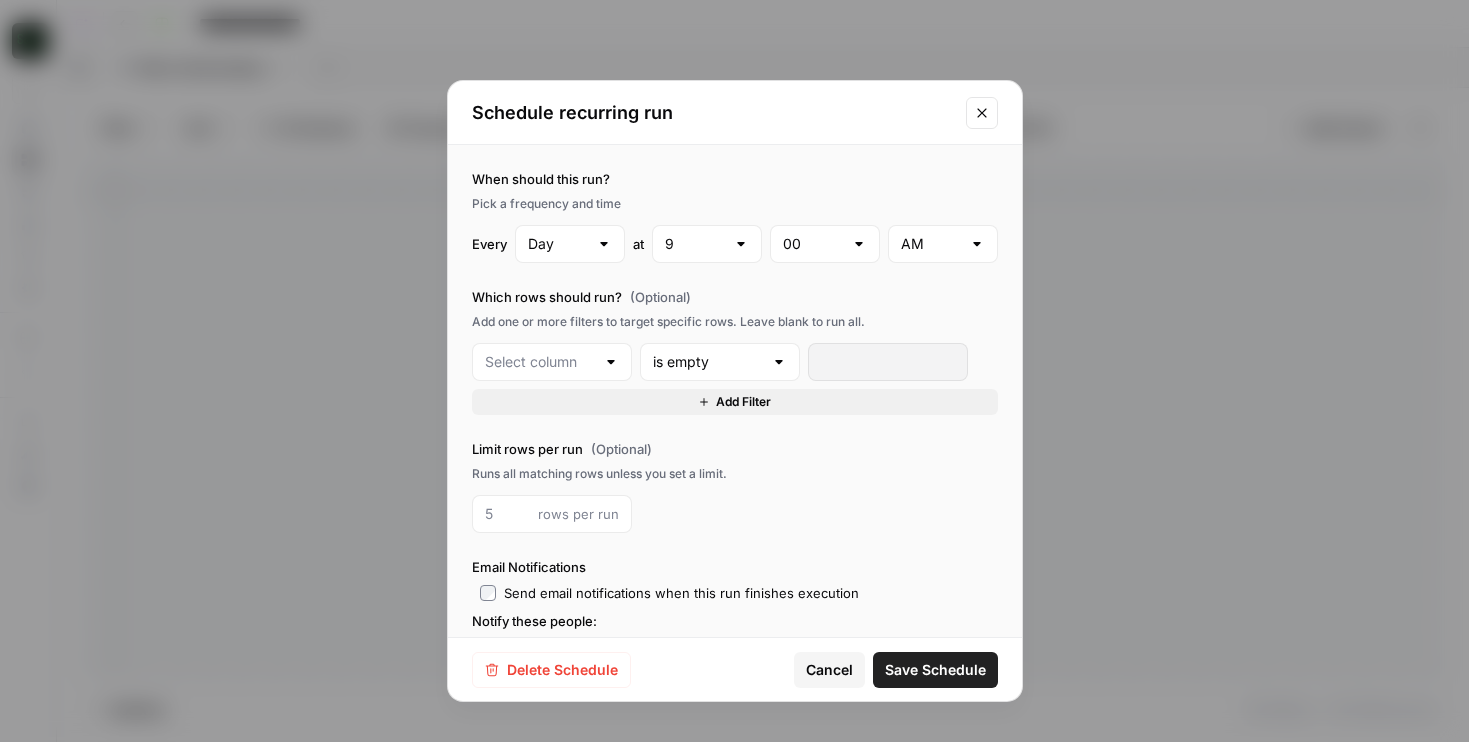 type on "Output" 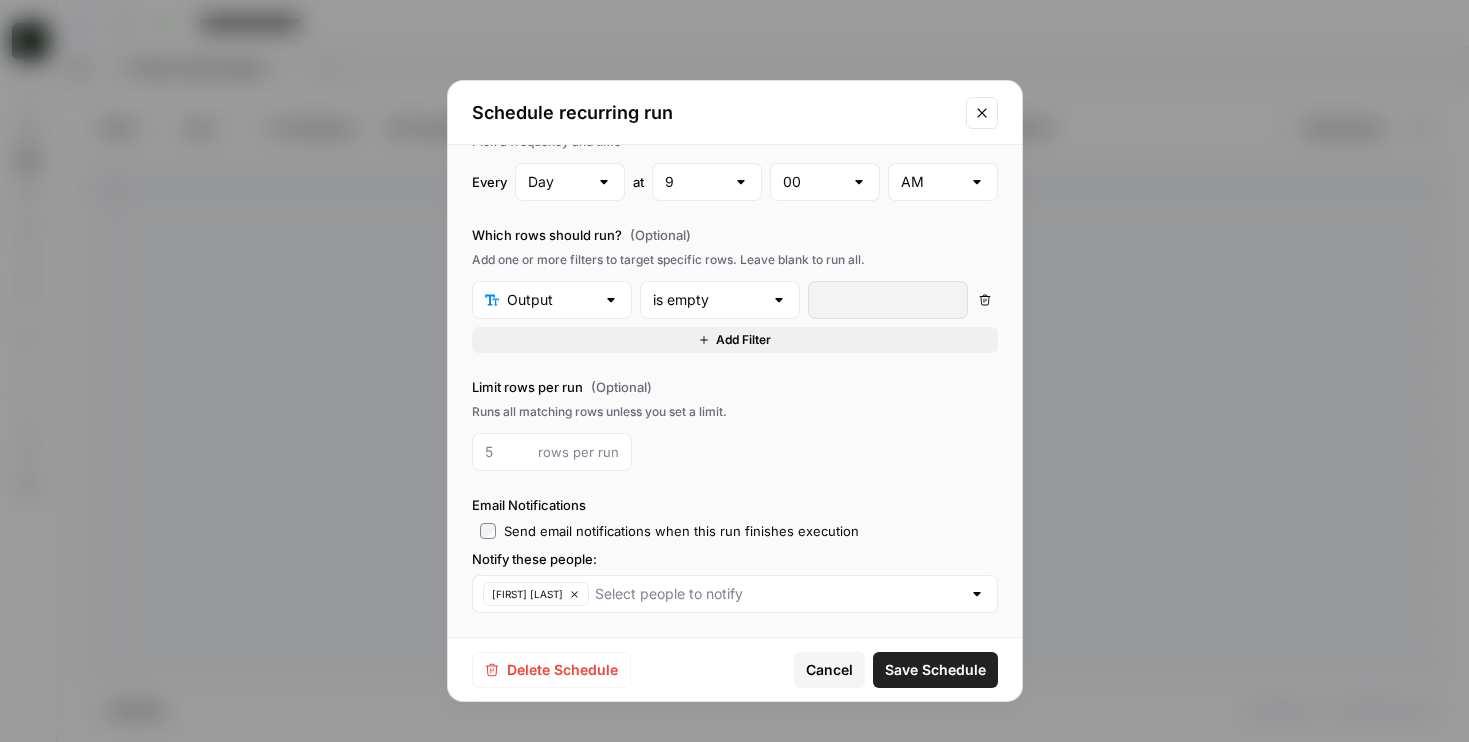 scroll, scrollTop: 0, scrollLeft: 0, axis: both 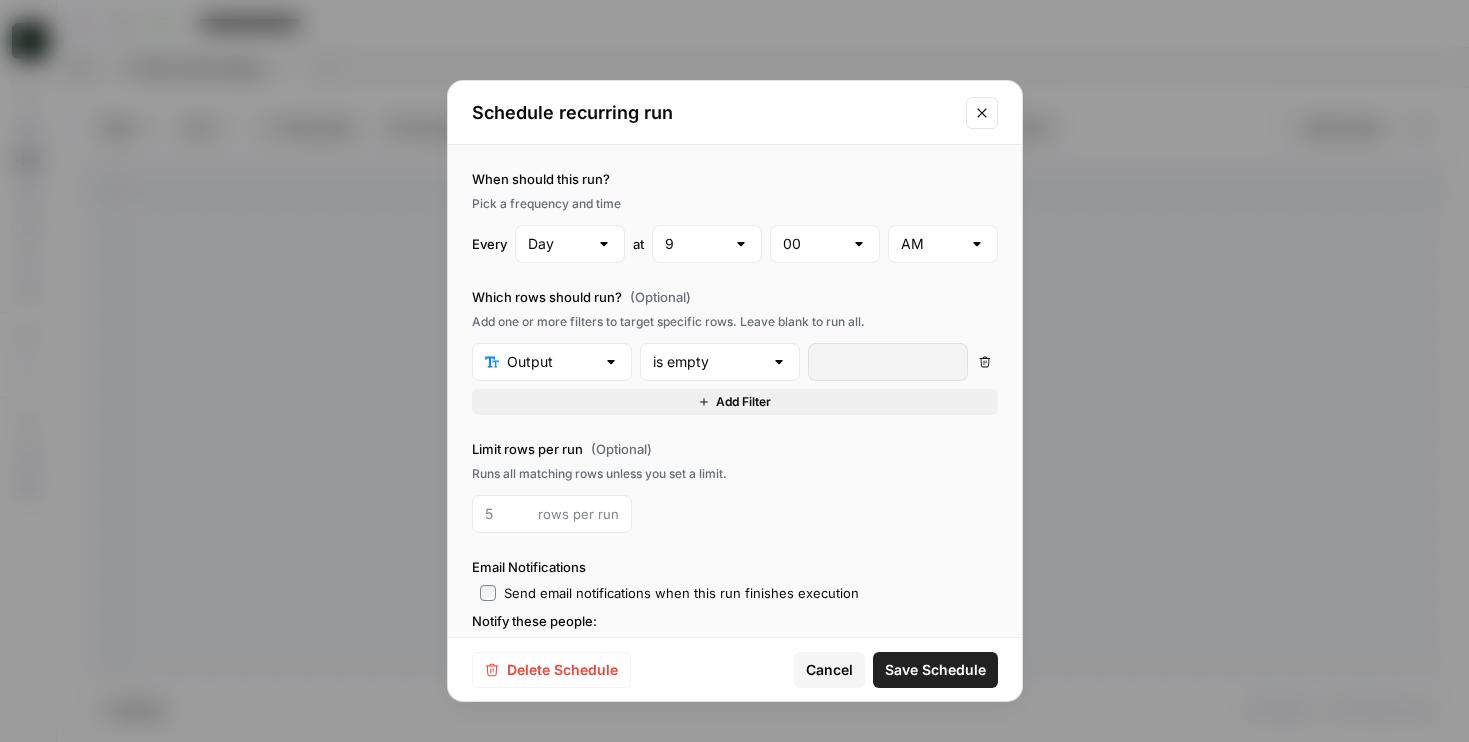 click on "Save Schedule" at bounding box center (935, 670) 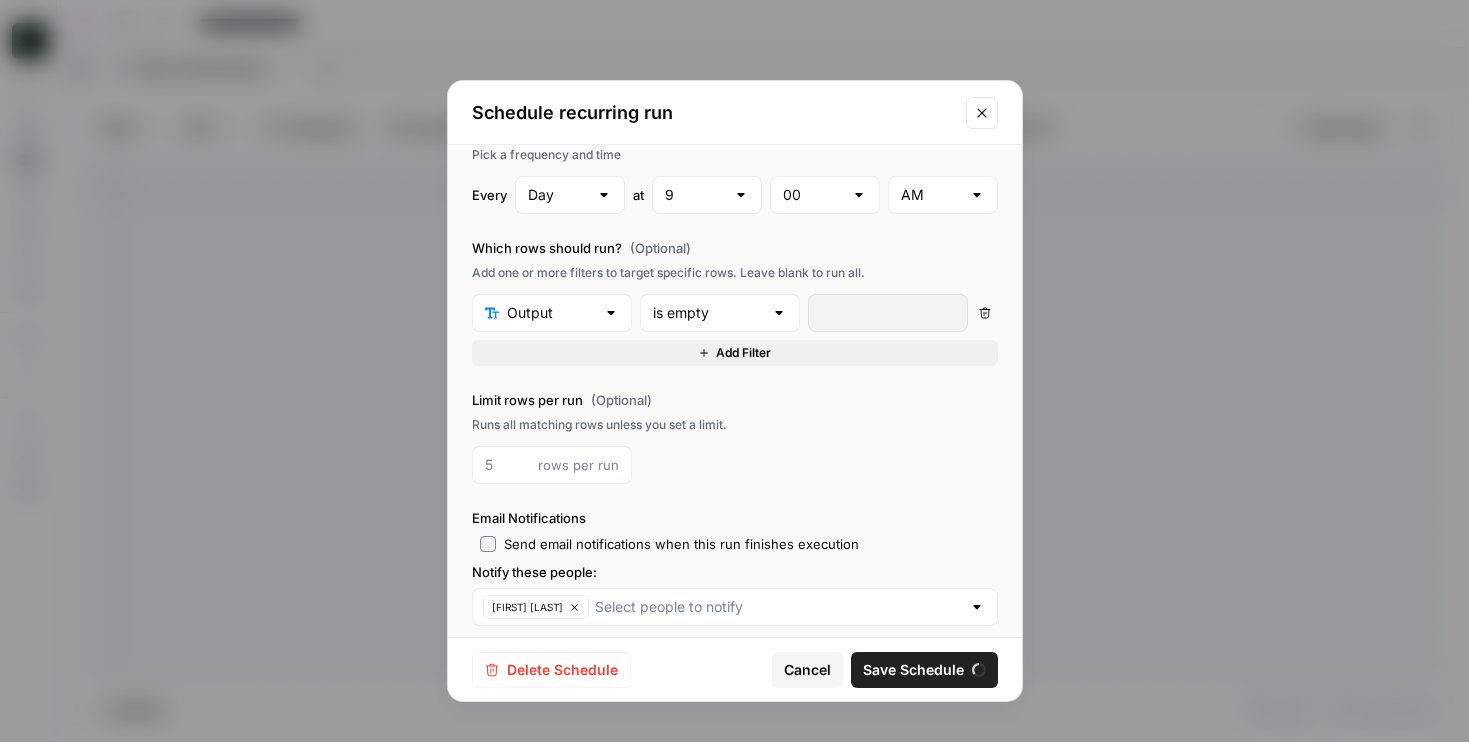 scroll, scrollTop: 62, scrollLeft: 0, axis: vertical 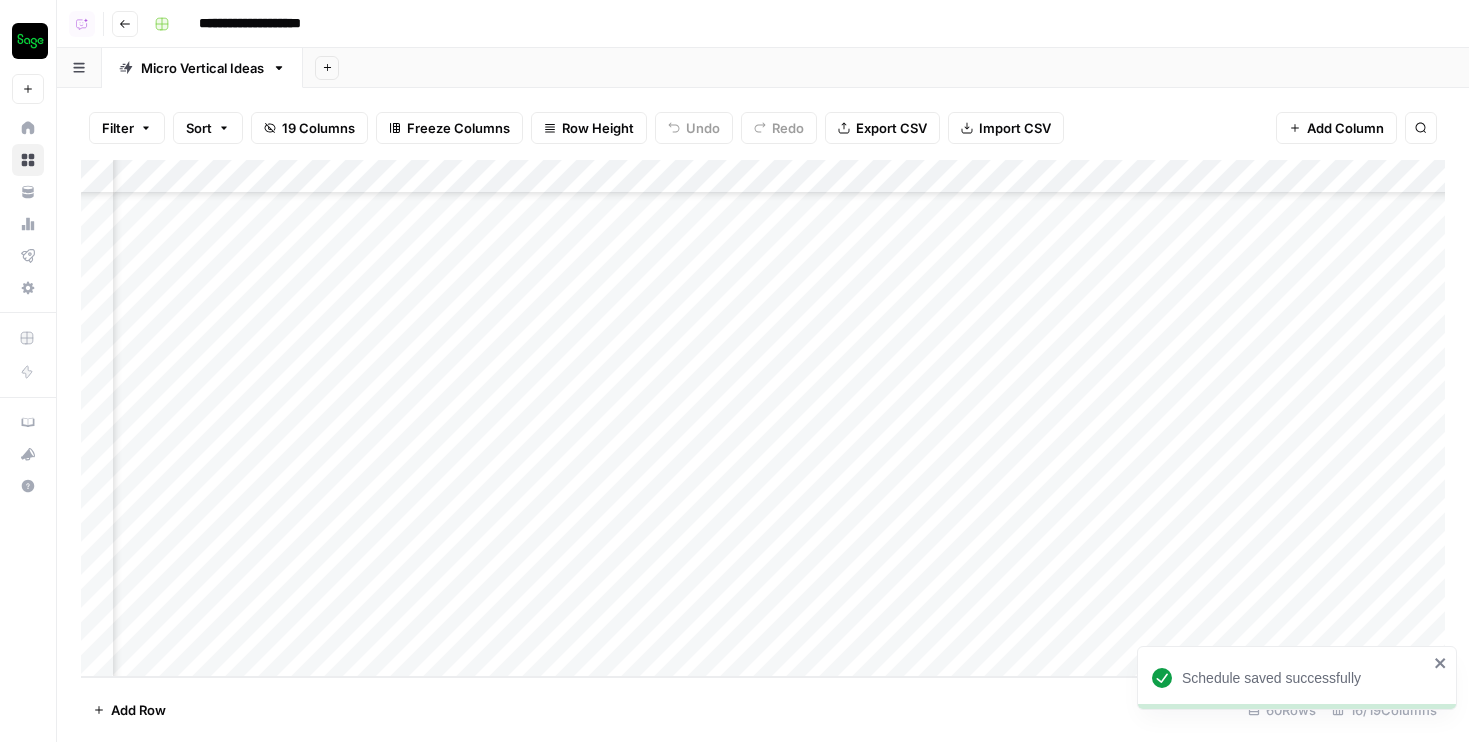 click on "Add Column" at bounding box center (763, 418) 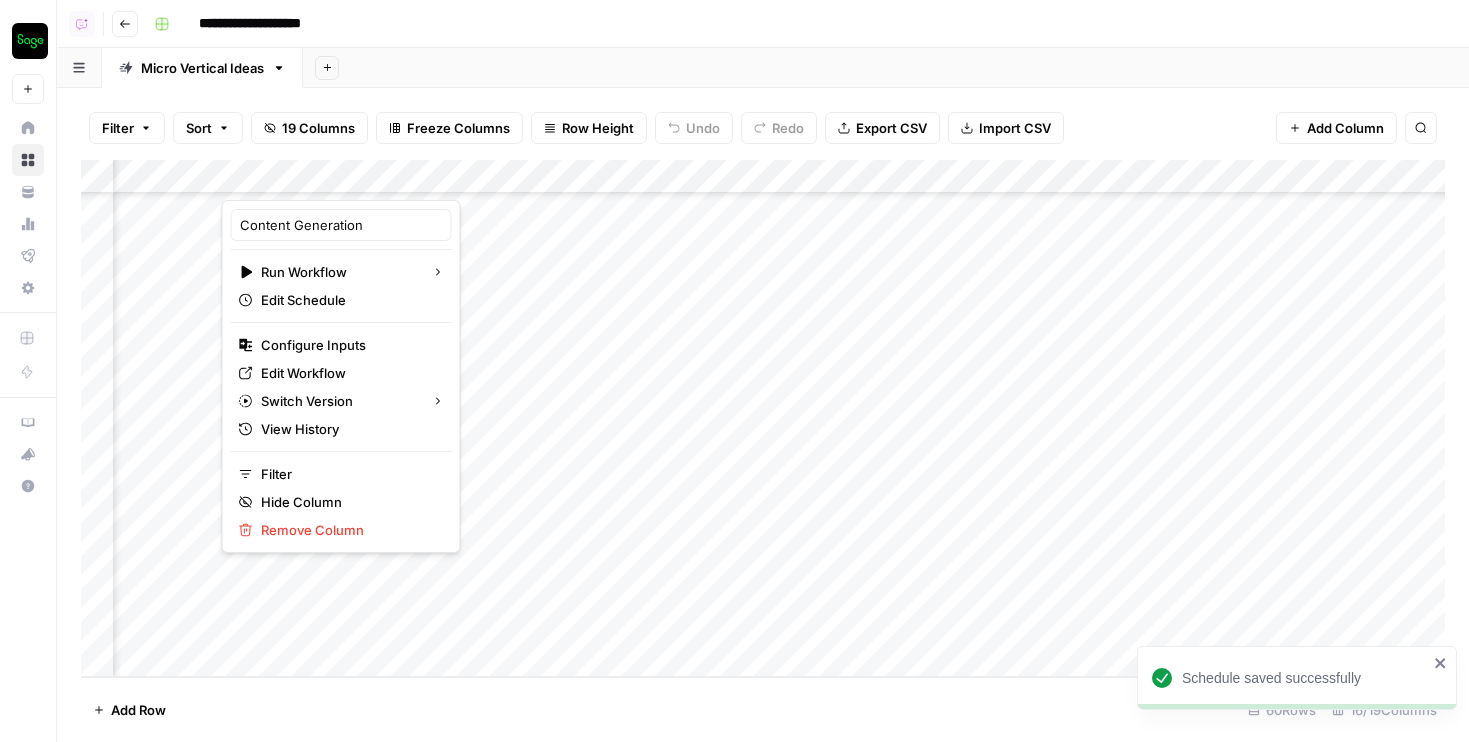 click on "**********" at bounding box center [763, 24] 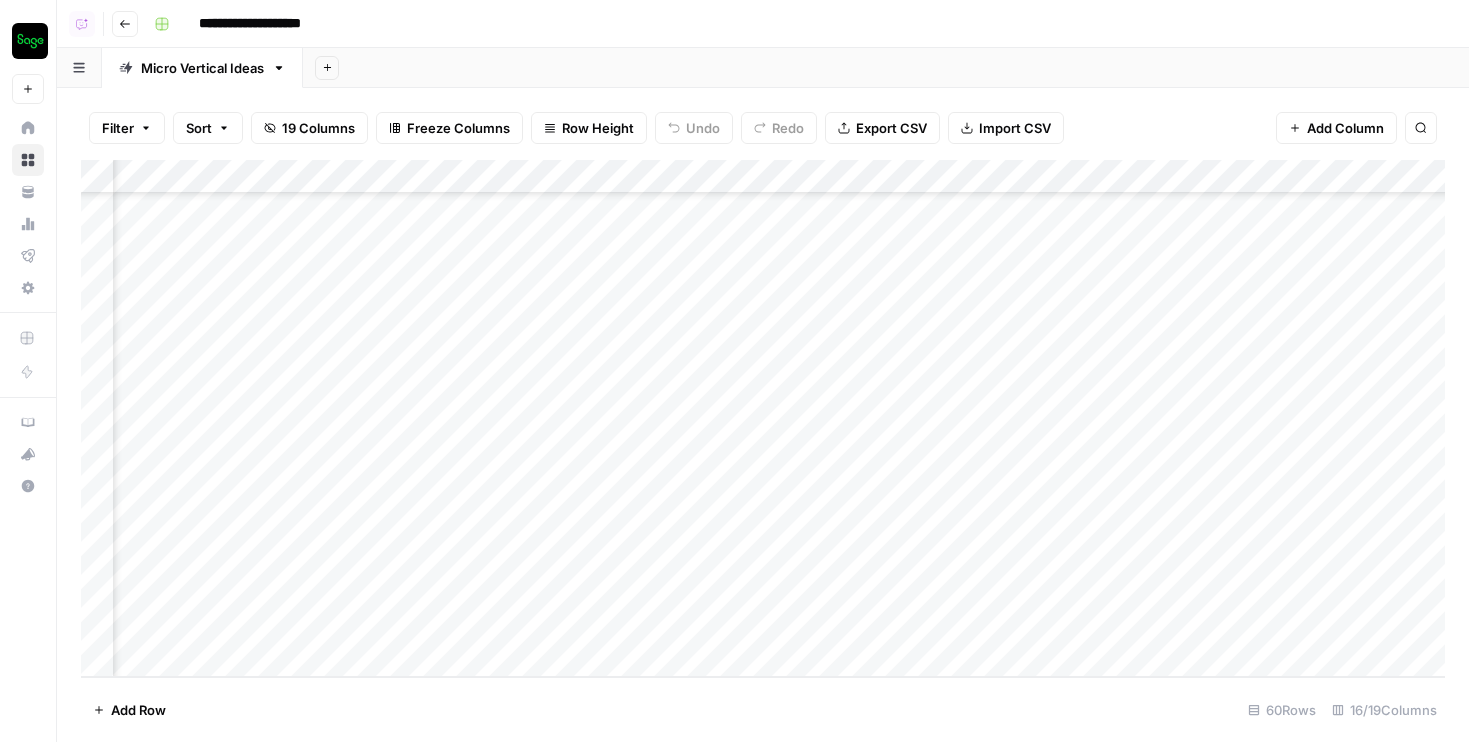 scroll, scrollTop: 1589, scrollLeft: 2744, axis: both 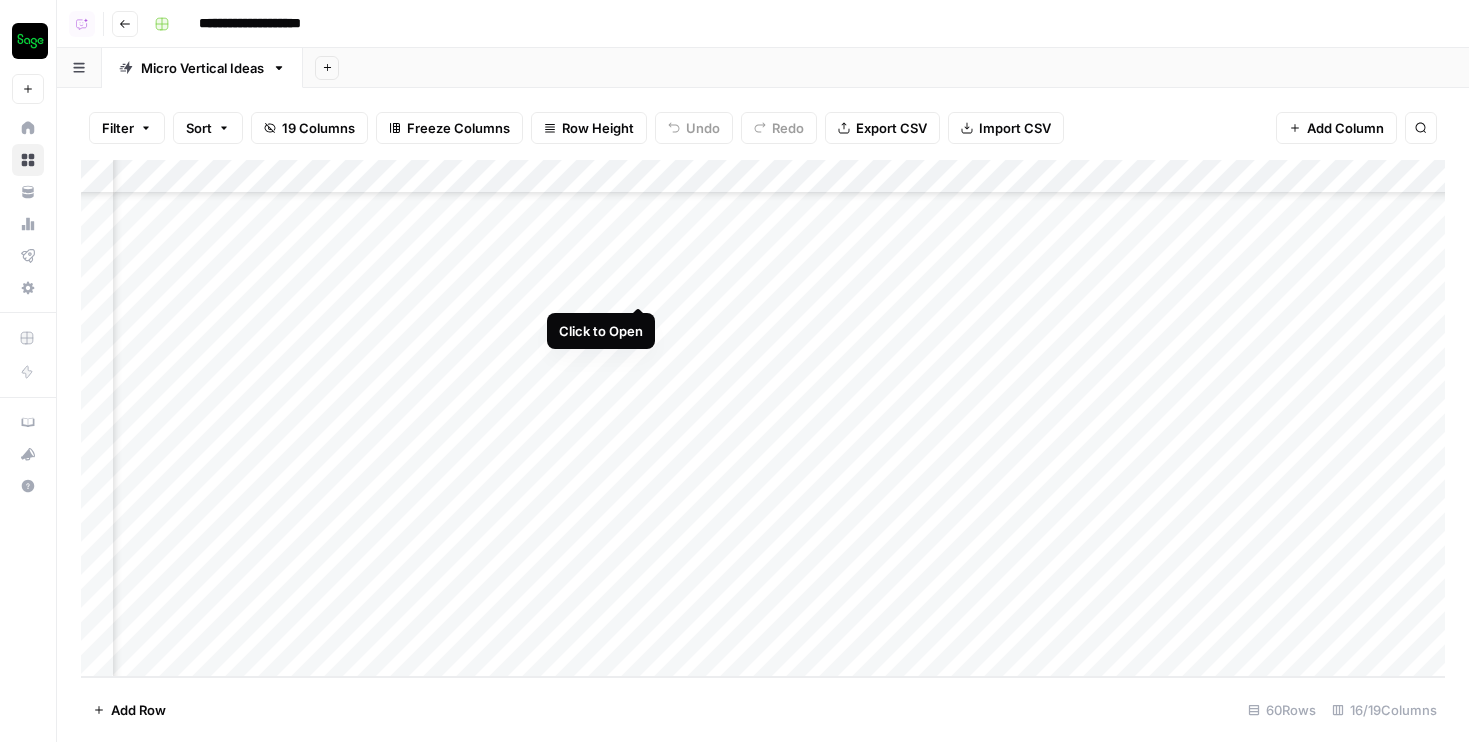 click on "Add Column" at bounding box center (763, 418) 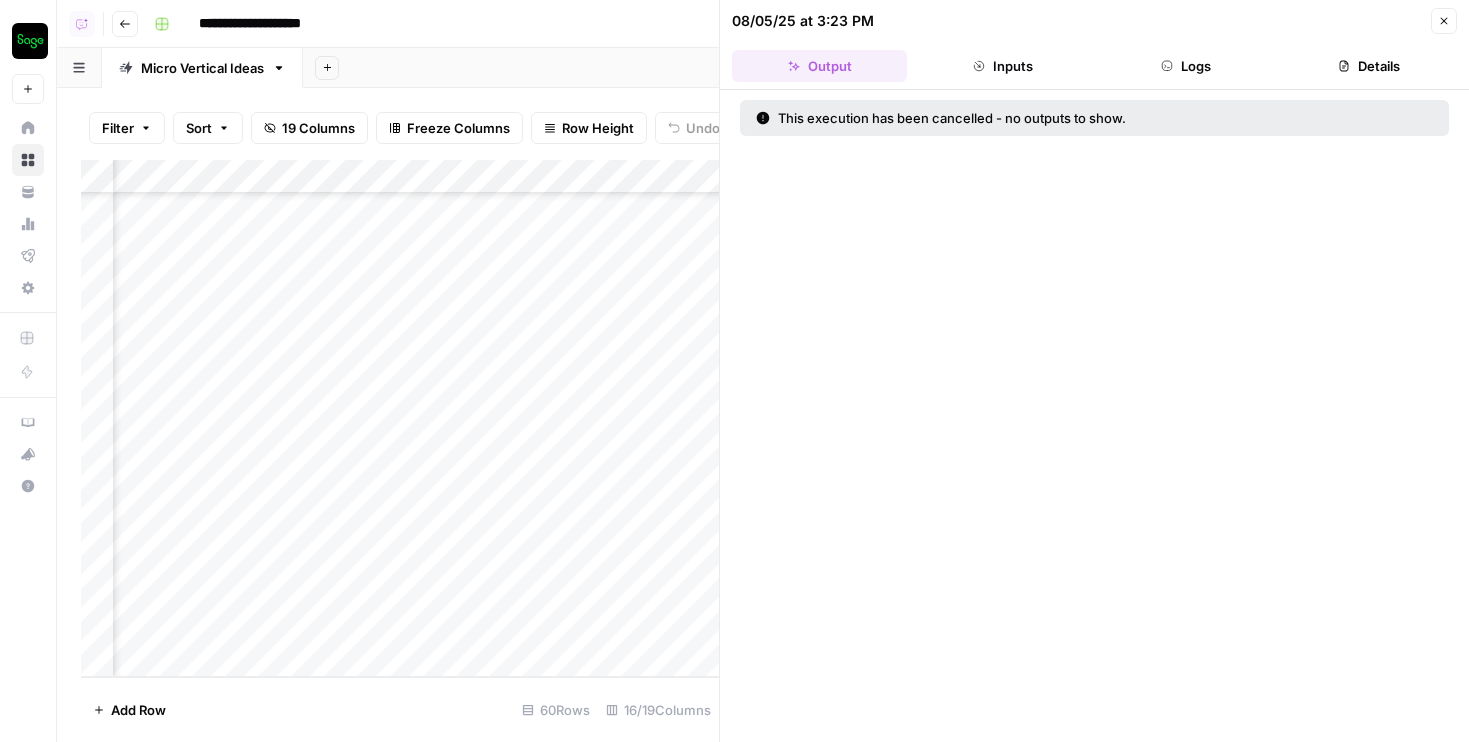 click on "Logs" at bounding box center [1186, 66] 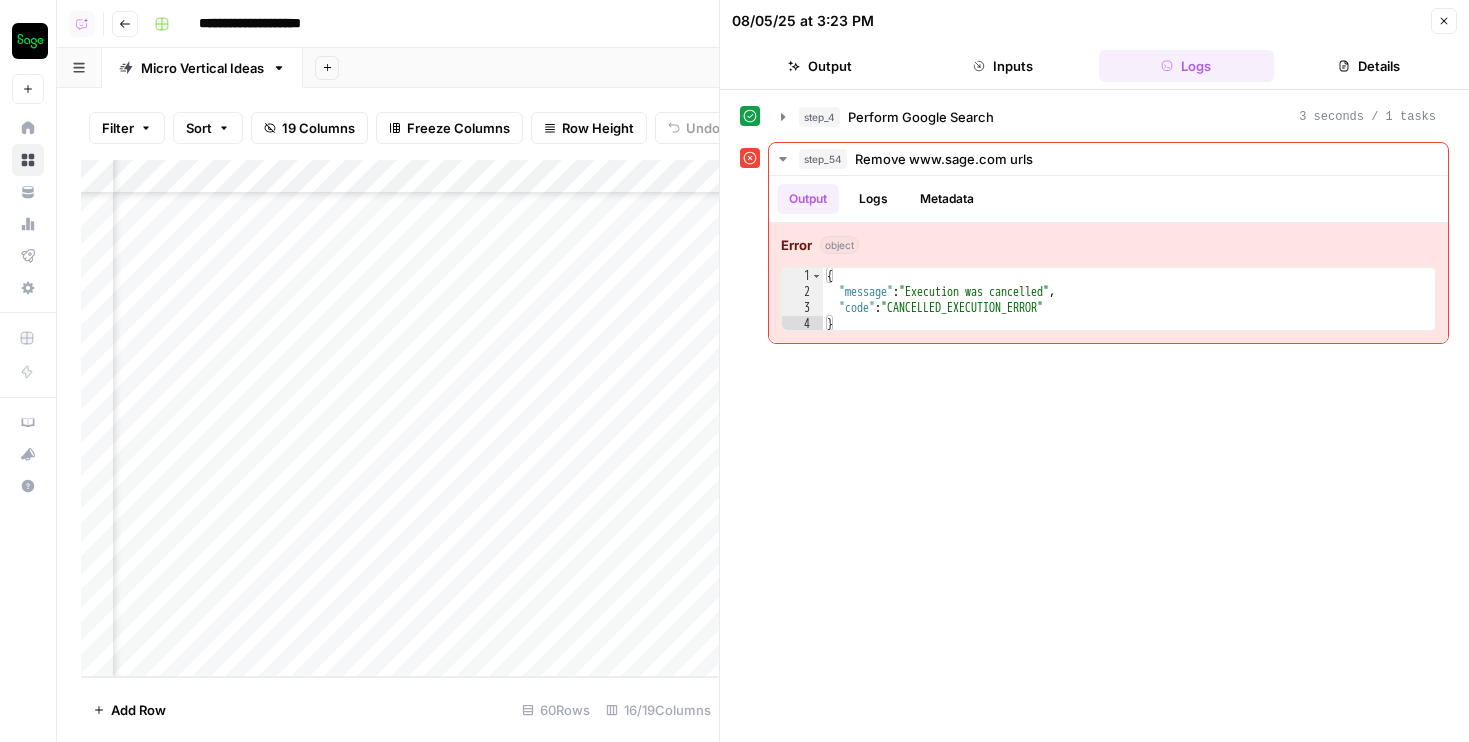 click on "Close" at bounding box center (1444, 21) 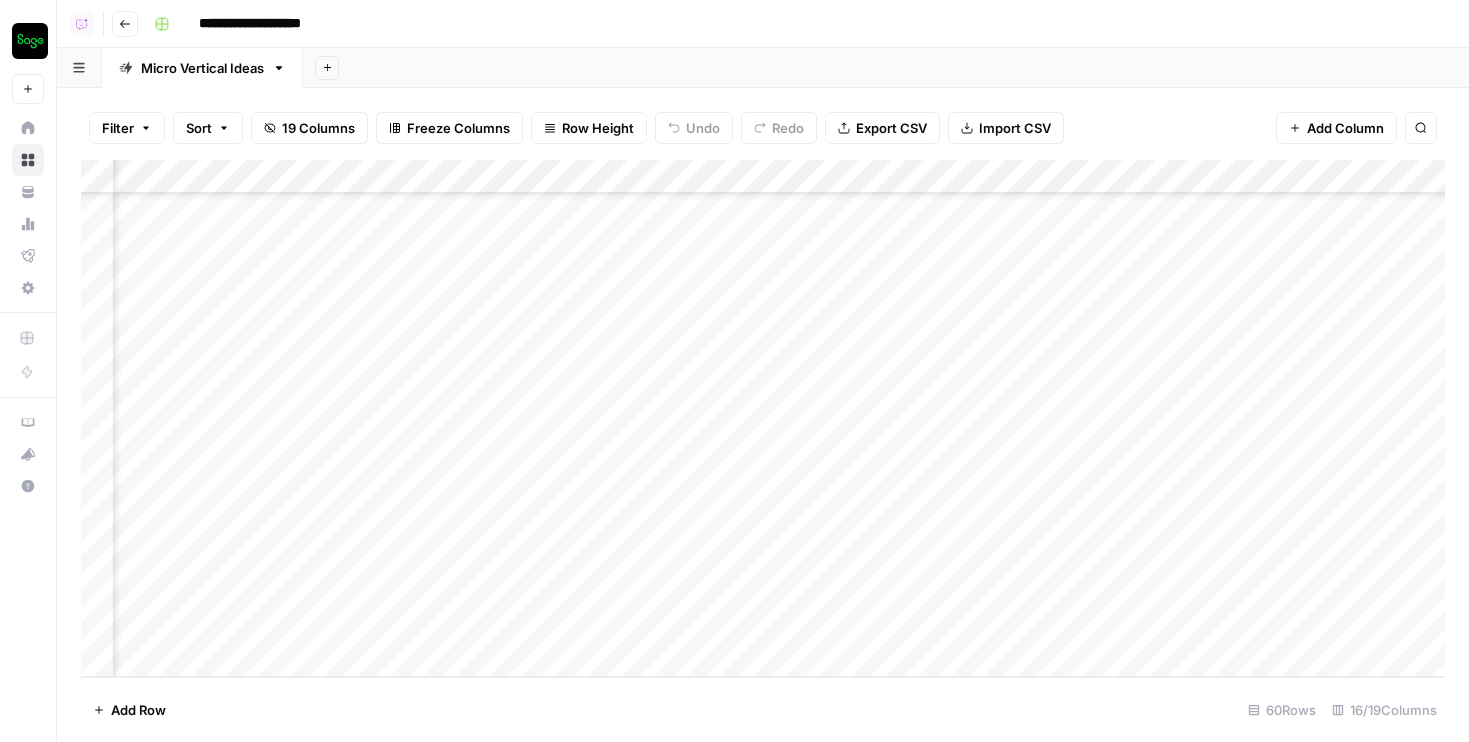 click on "Add Column" at bounding box center (763, 418) 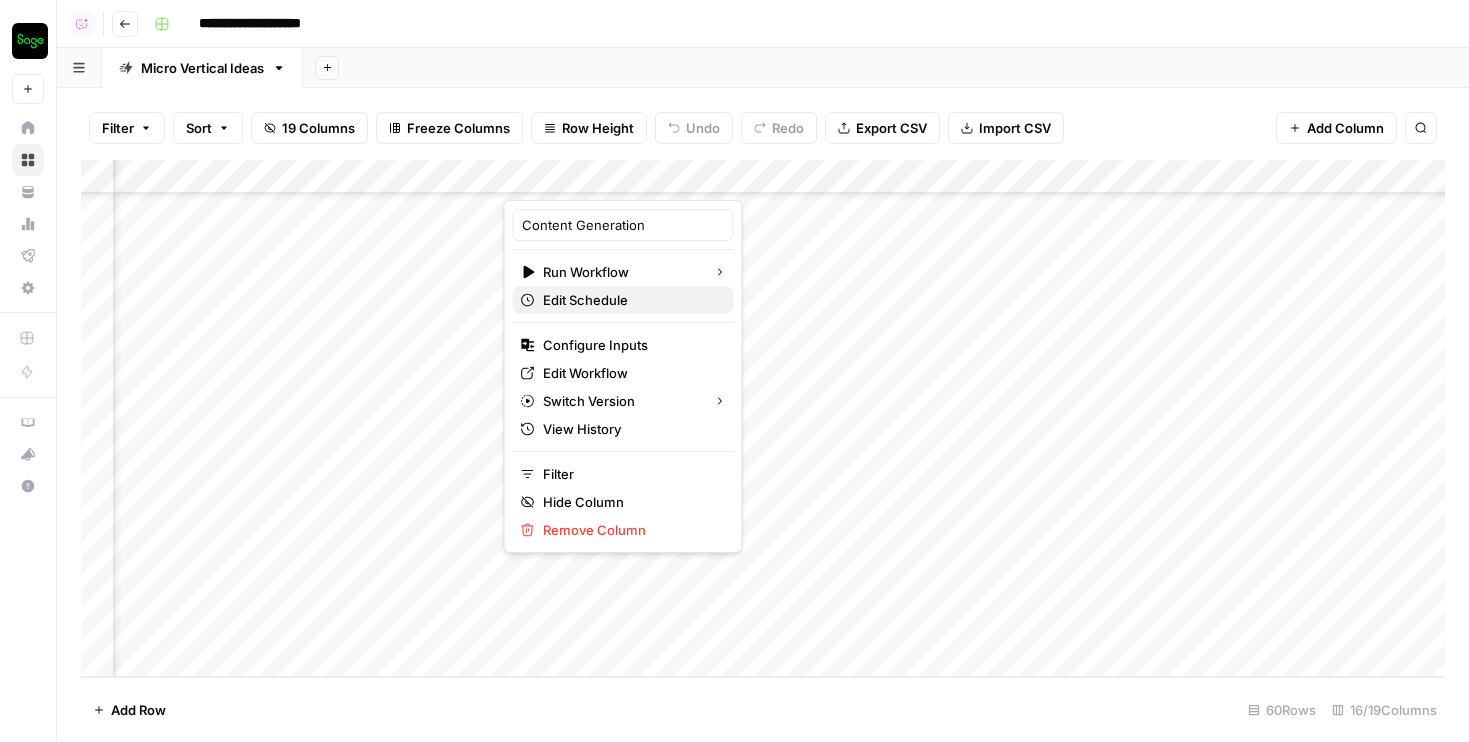 click on "Edit Schedule" at bounding box center [630, 300] 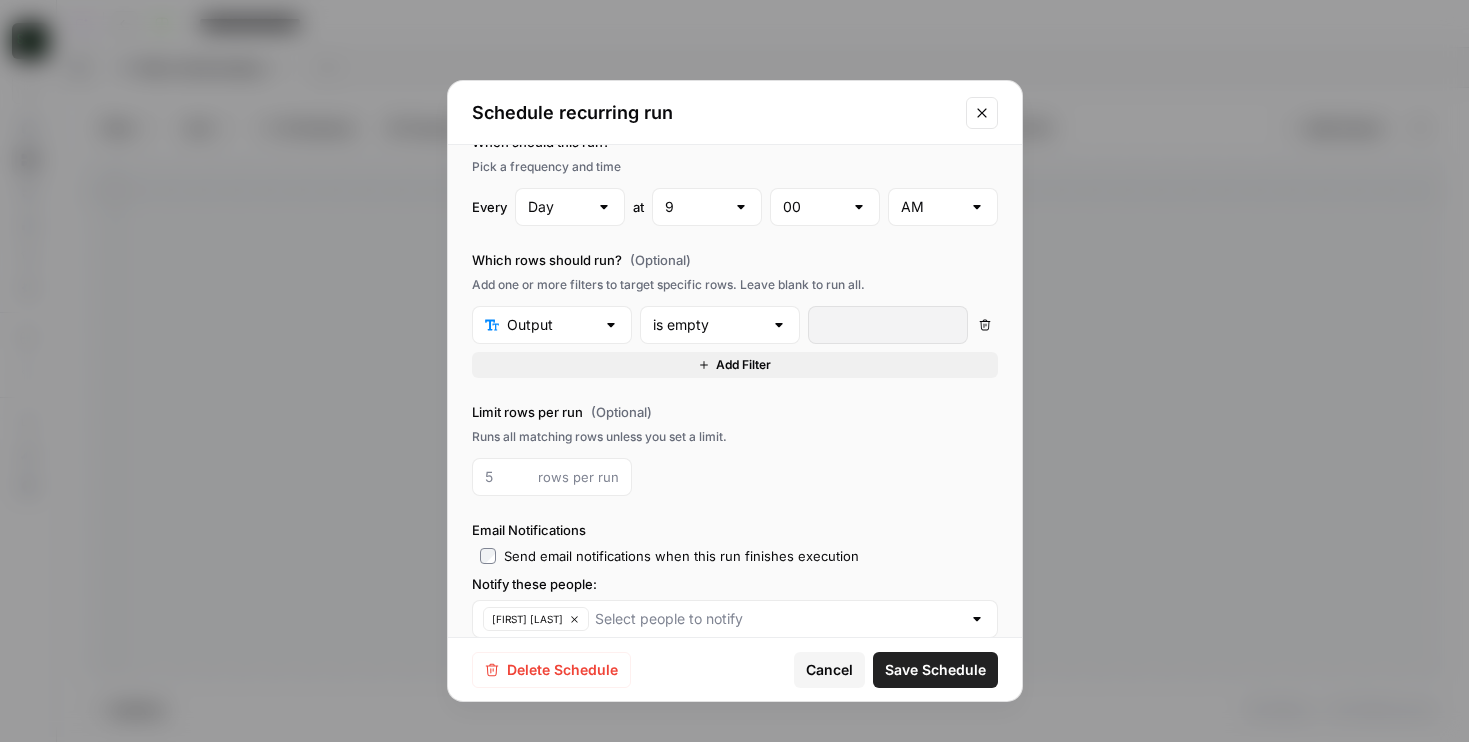 scroll, scrollTop: 24, scrollLeft: 0, axis: vertical 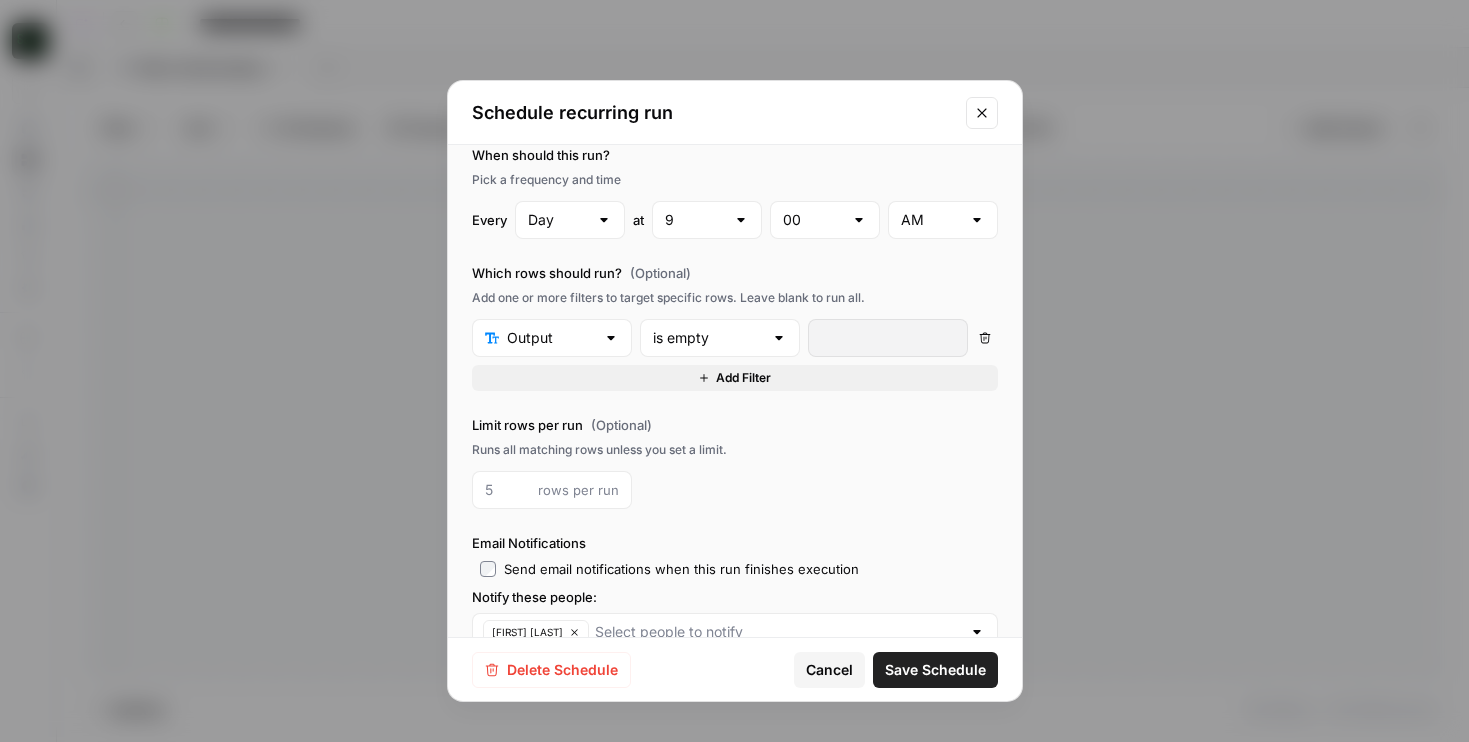 click 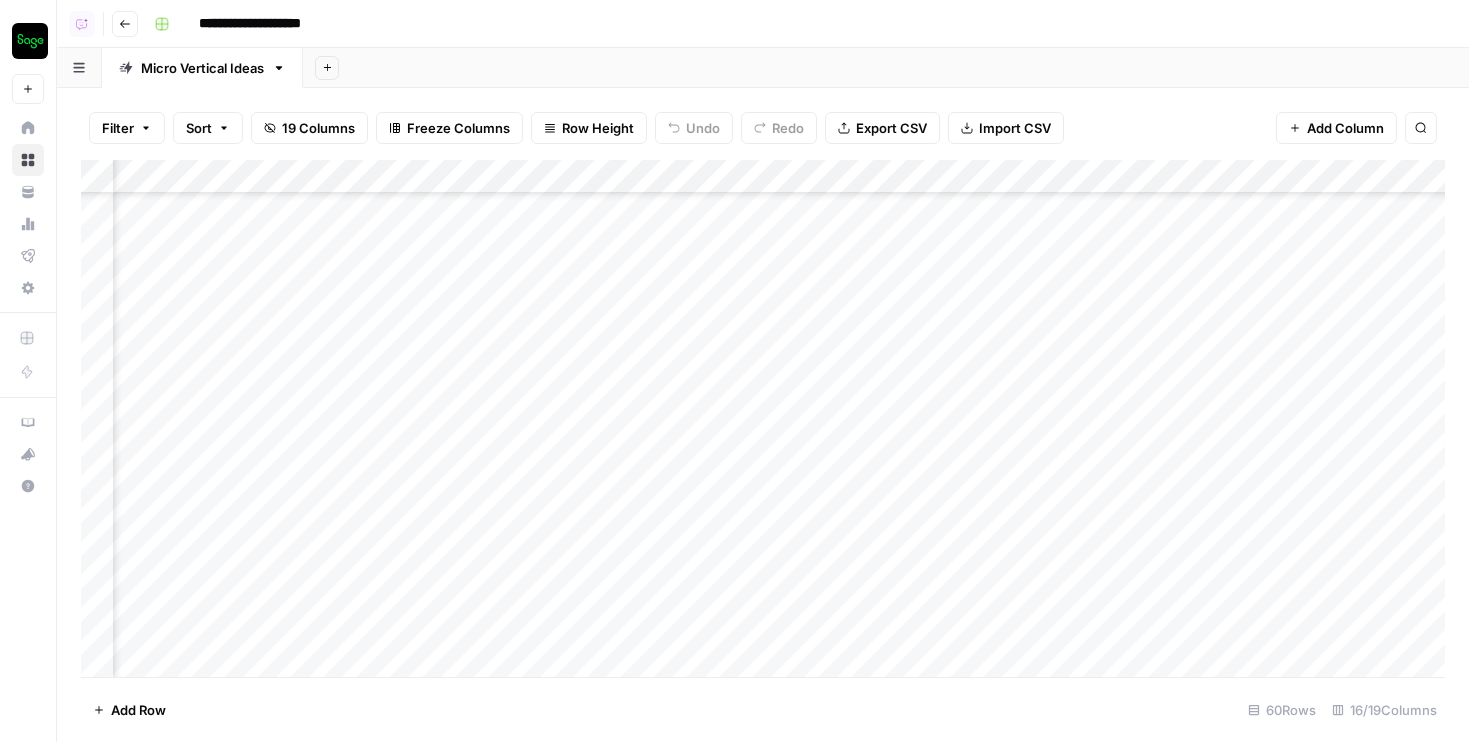 scroll, scrollTop: 1511, scrollLeft: 2892, axis: both 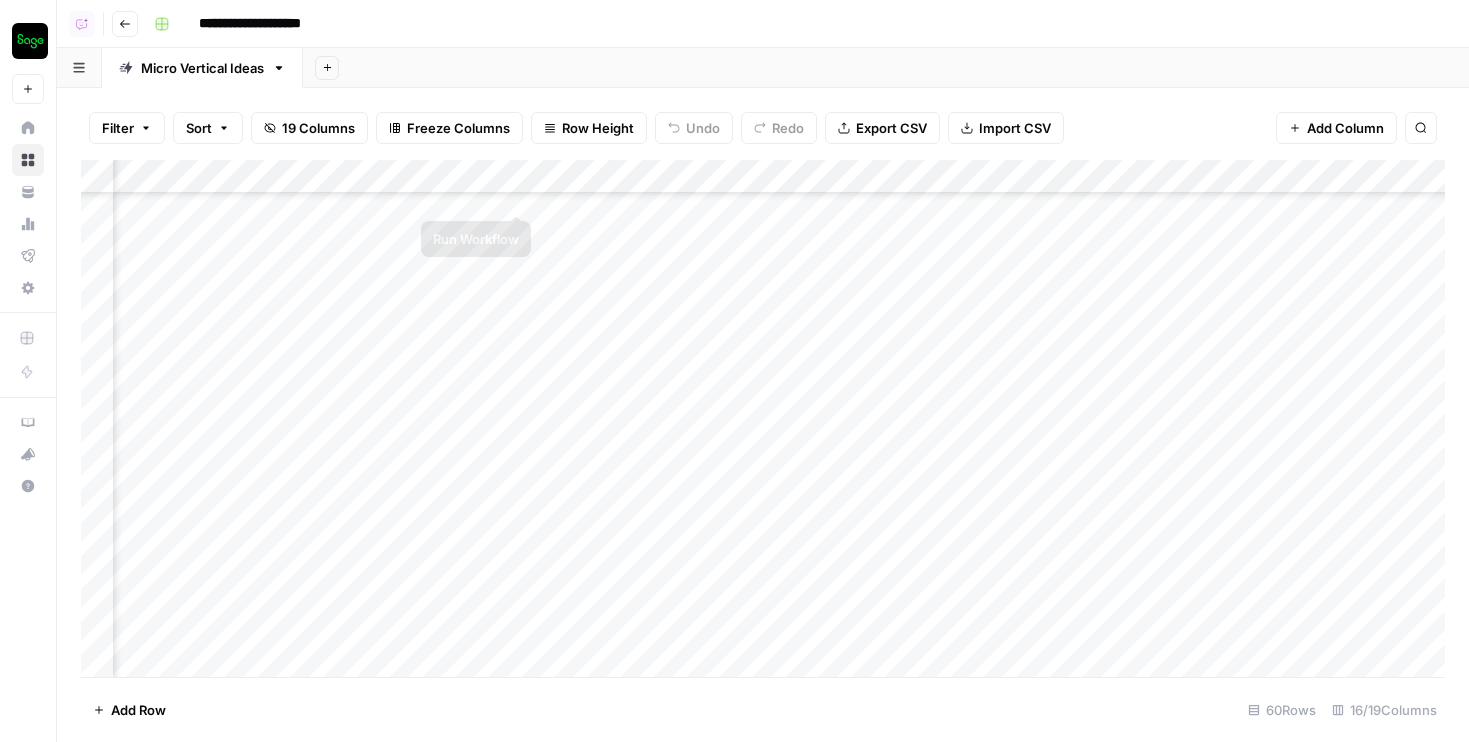 click on "Add Column" at bounding box center [763, 418] 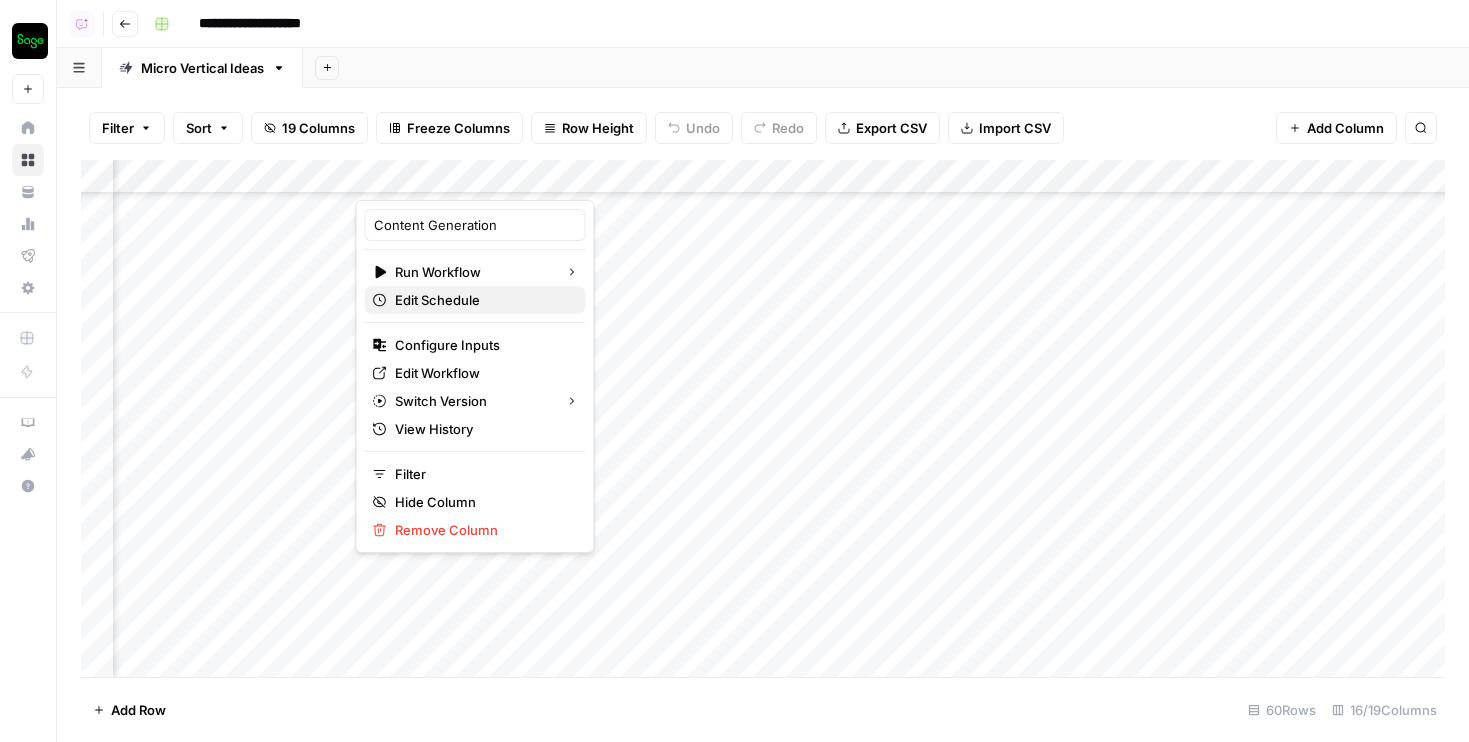 click on "Edit Schedule" at bounding box center [482, 300] 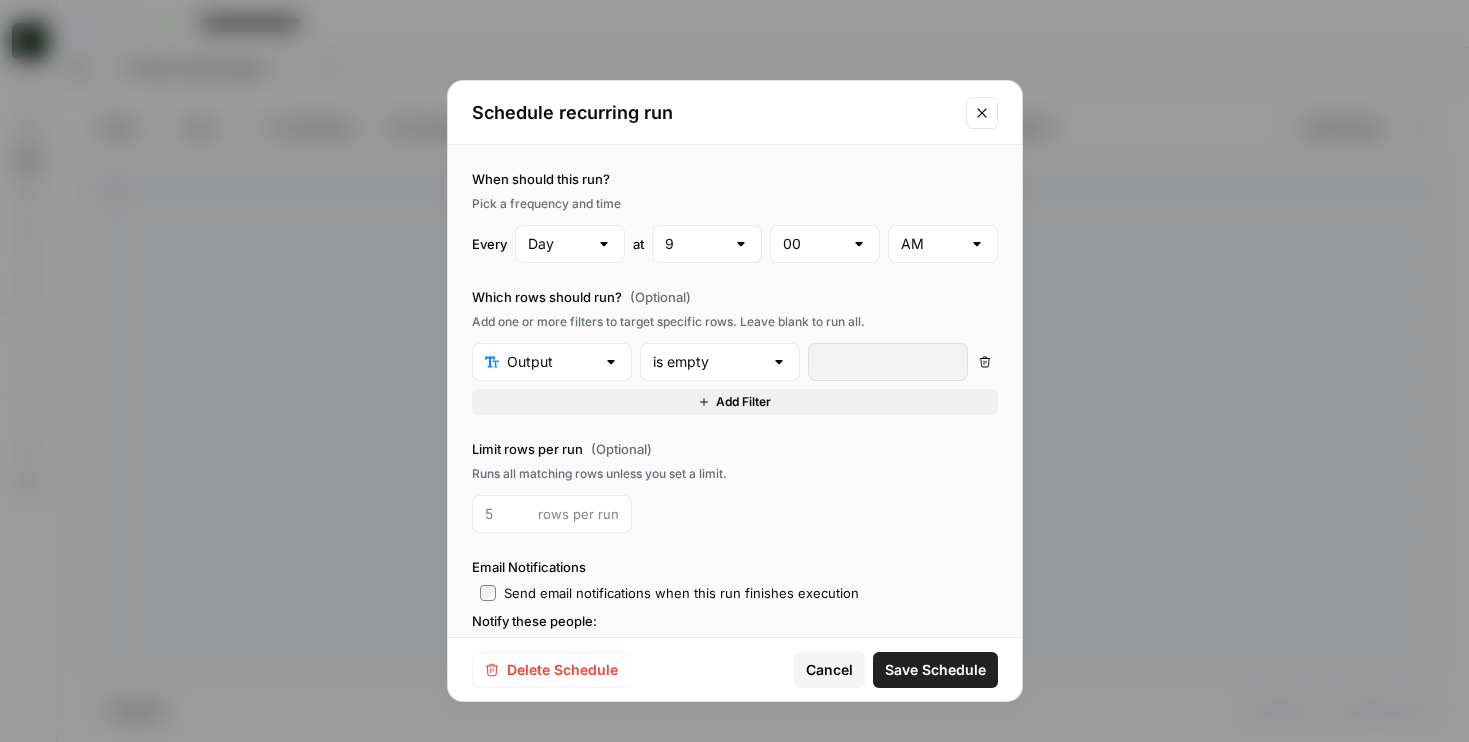 scroll, scrollTop: 62, scrollLeft: 0, axis: vertical 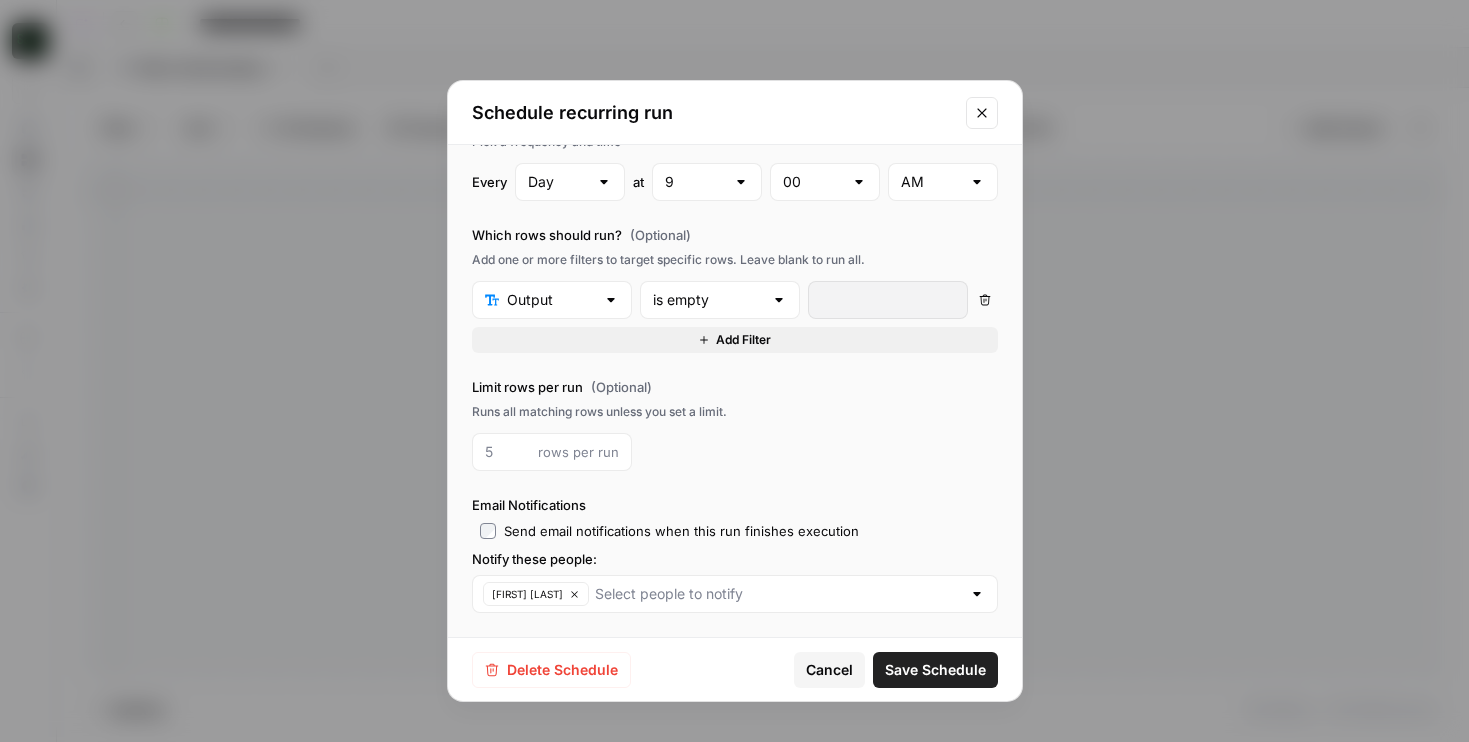 click 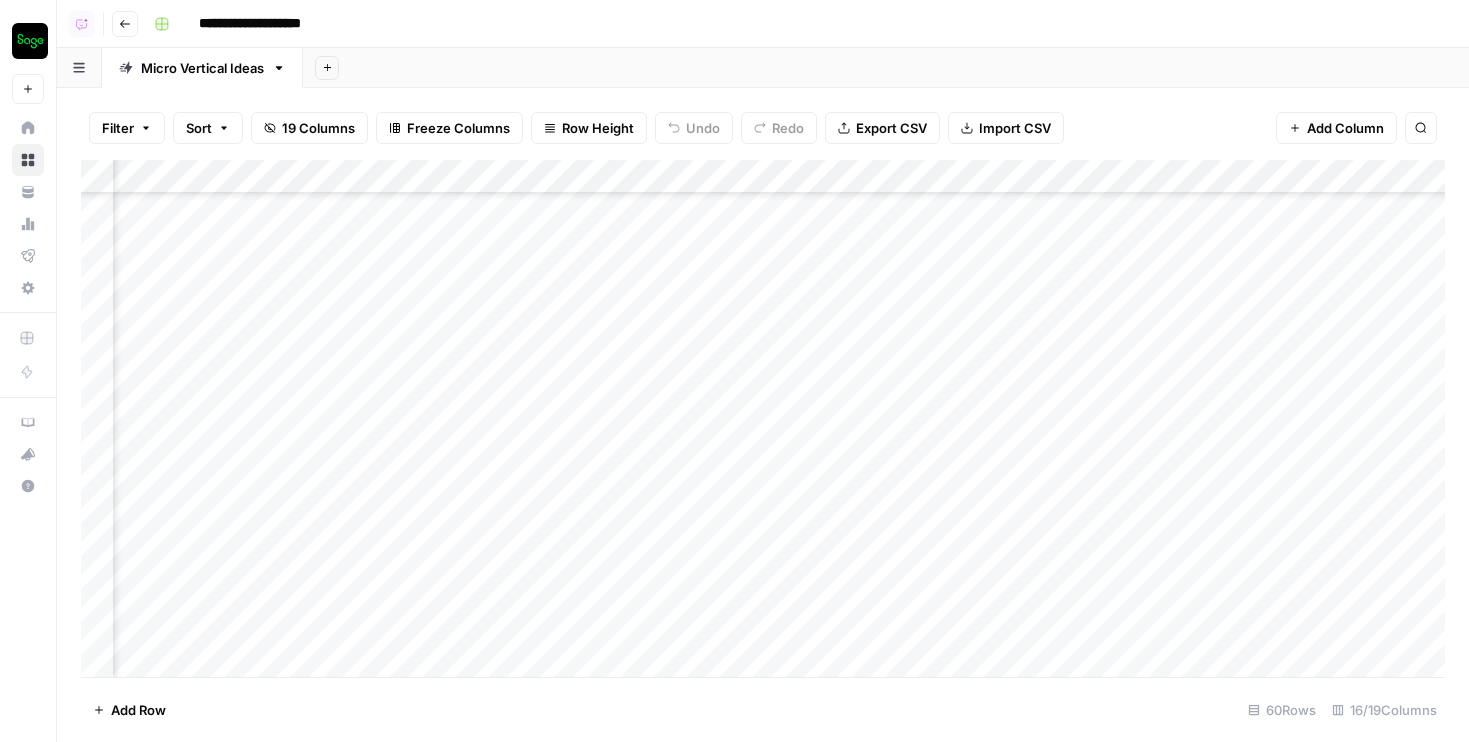 scroll, scrollTop: 1589, scrollLeft: 2892, axis: both 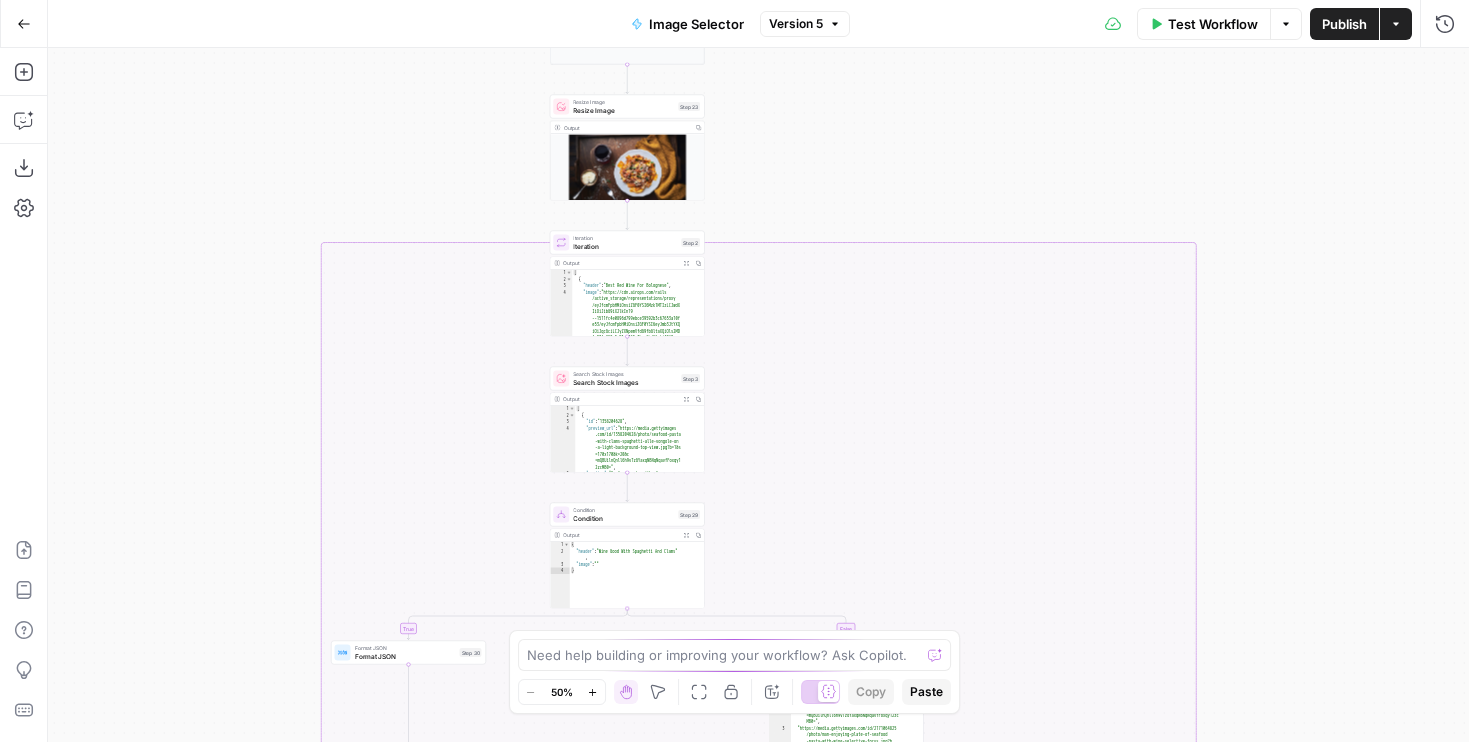 drag, startPoint x: 1243, startPoint y: 120, endPoint x: 1243, endPoint y: 626, distance: 506 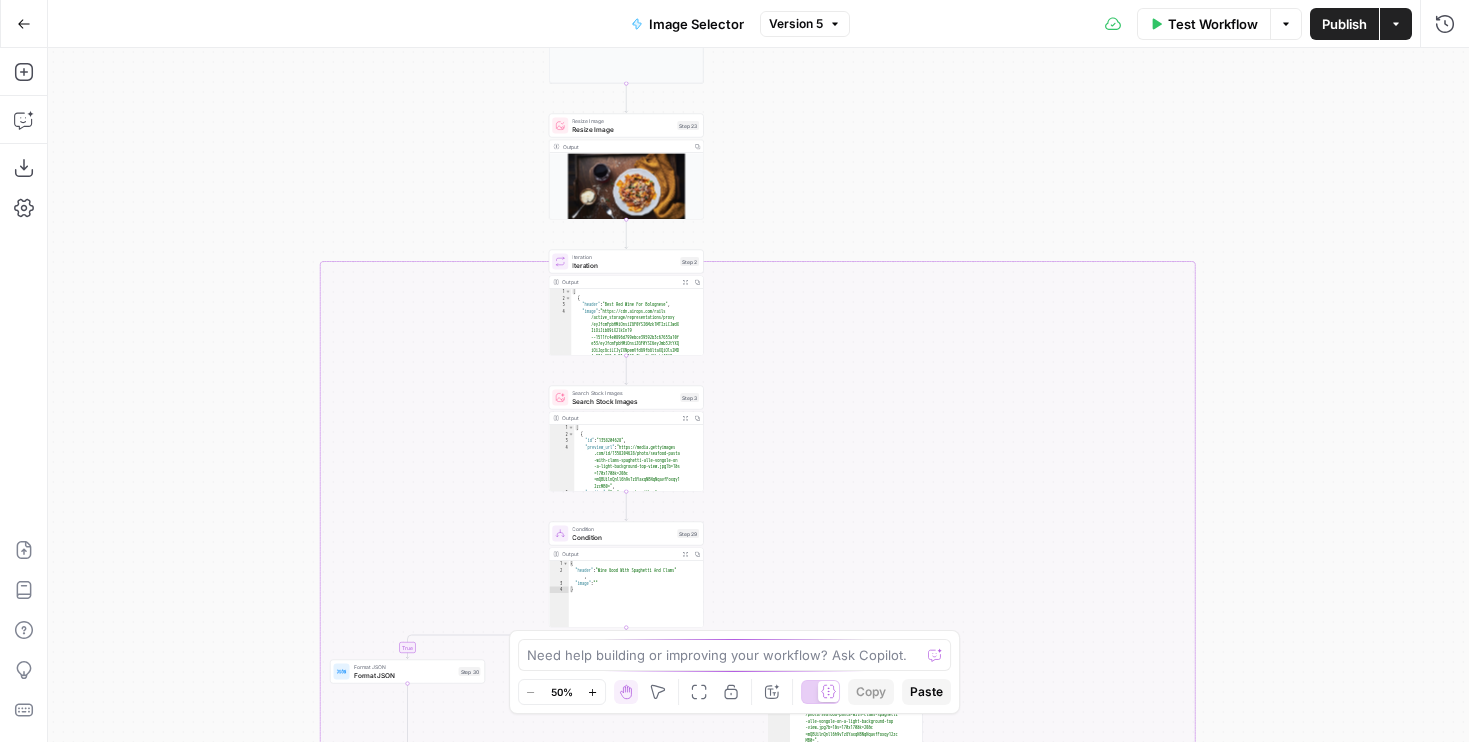 drag, startPoint x: 928, startPoint y: 210, endPoint x: 1058, endPoint y: 768, distance: 572.9433 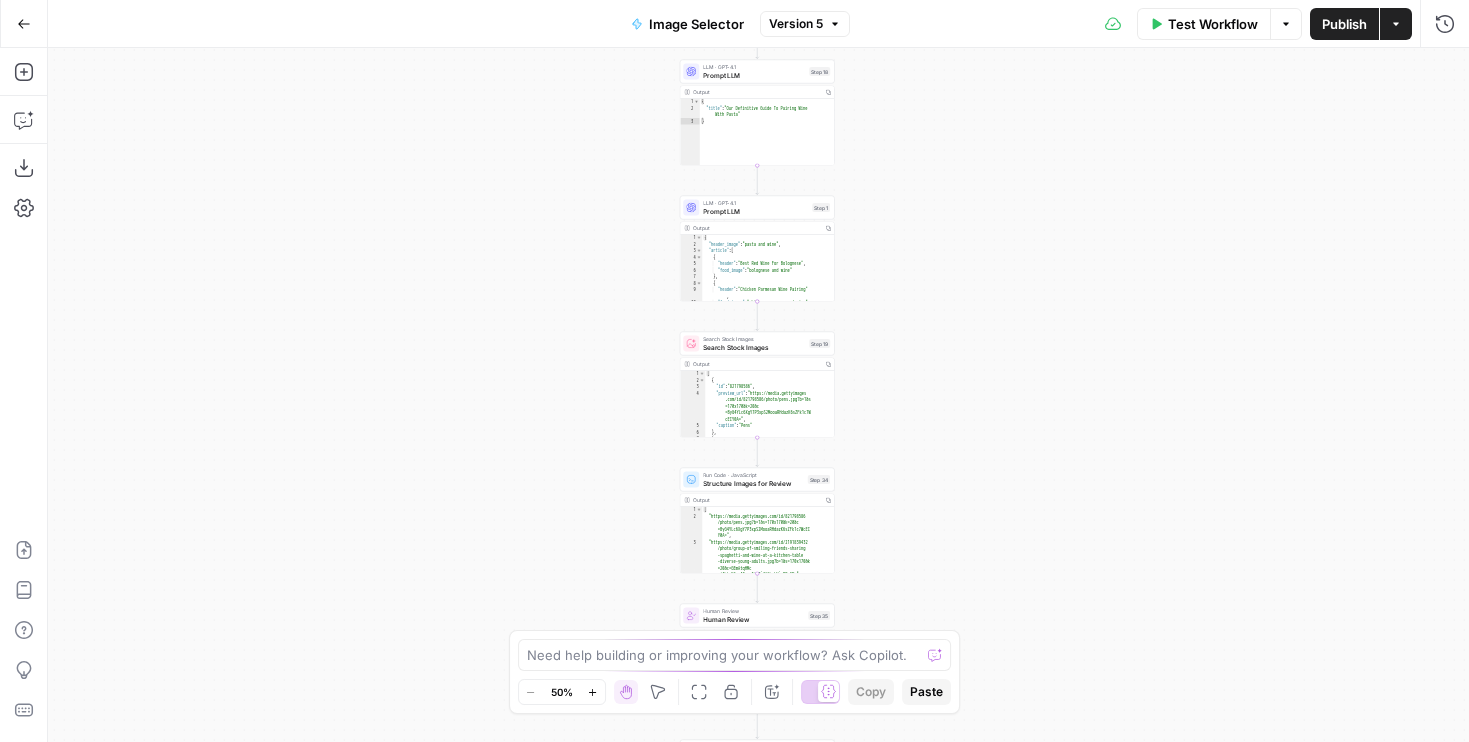 drag, startPoint x: 998, startPoint y: 602, endPoint x: 998, endPoint y: 675, distance: 73 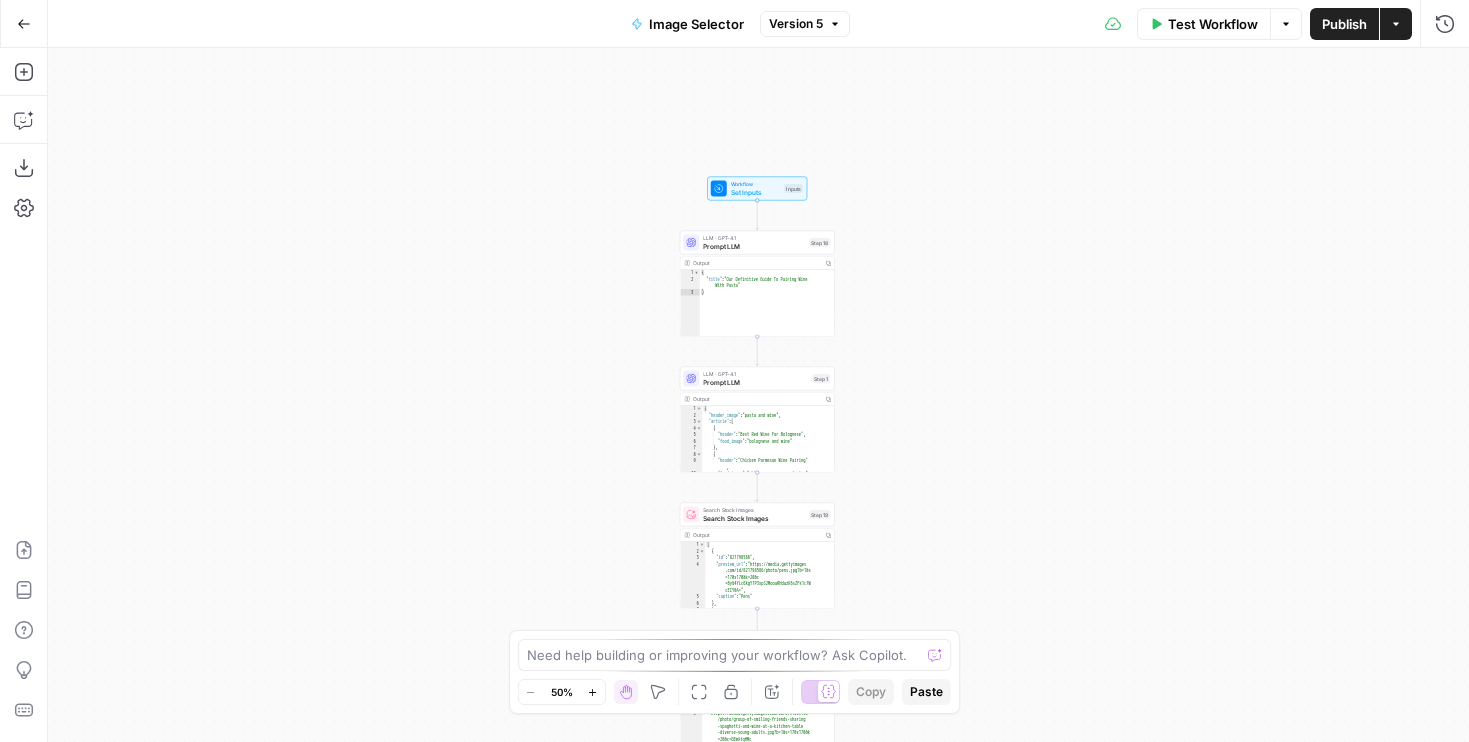 drag, startPoint x: 970, startPoint y: 346, endPoint x: 970, endPoint y: 553, distance: 207 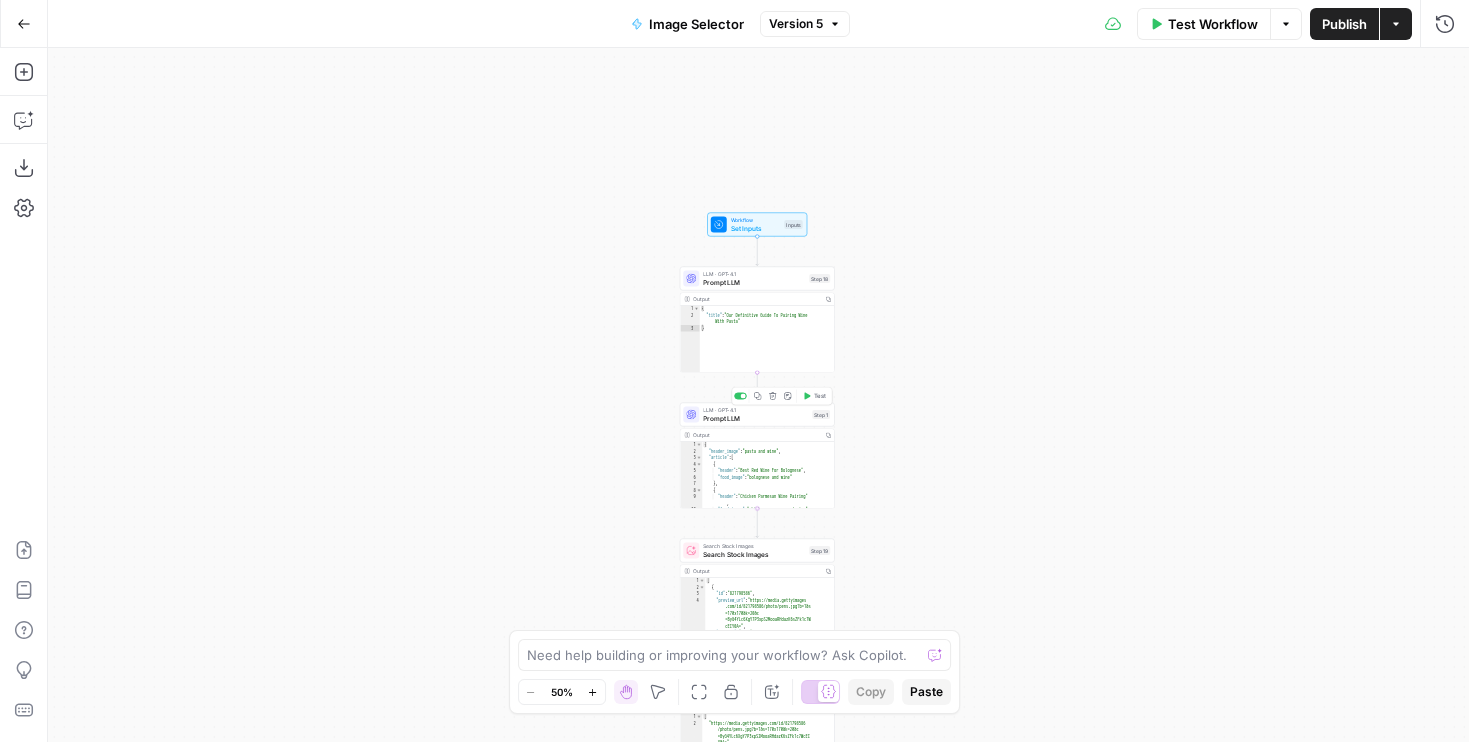 click on "Prompt LLM" at bounding box center (755, 418) 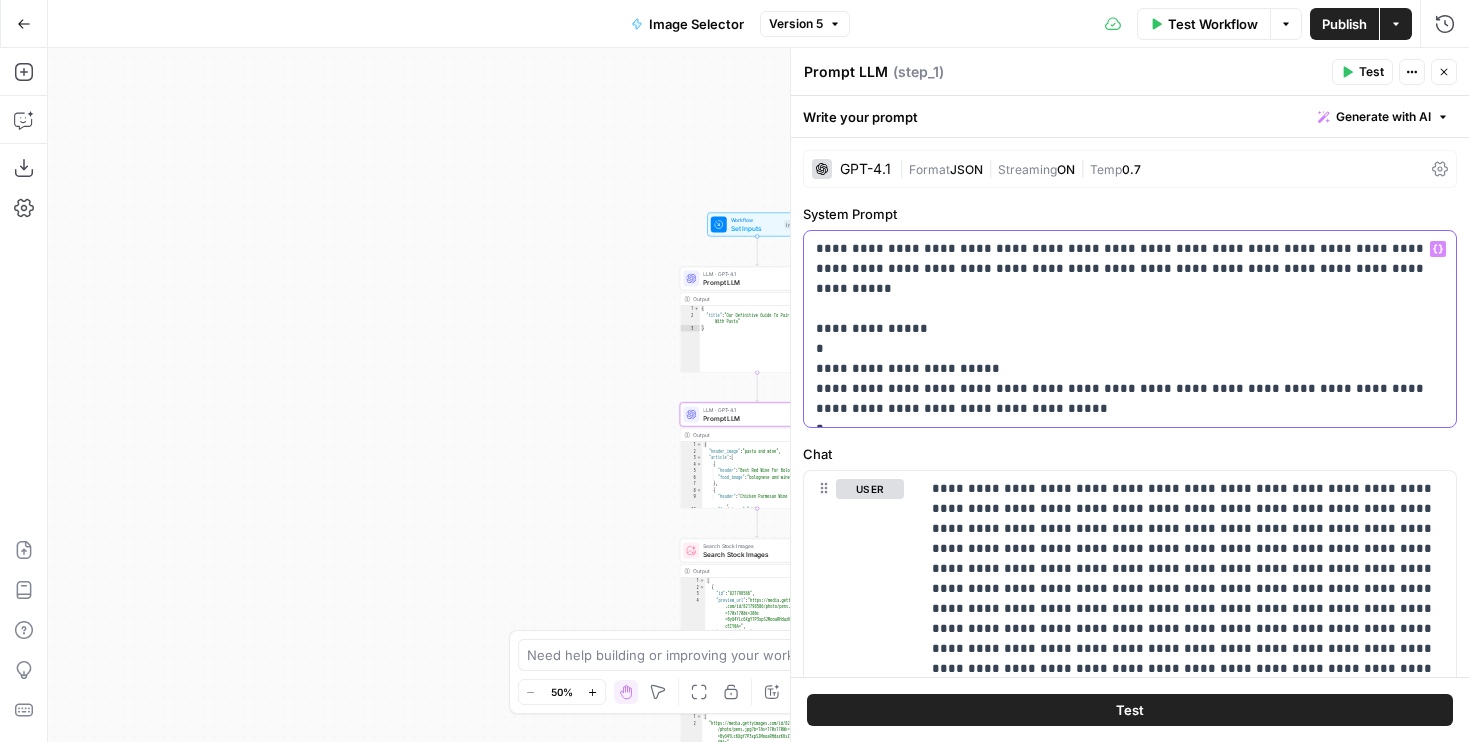 click on "**********" at bounding box center (1130, 329) 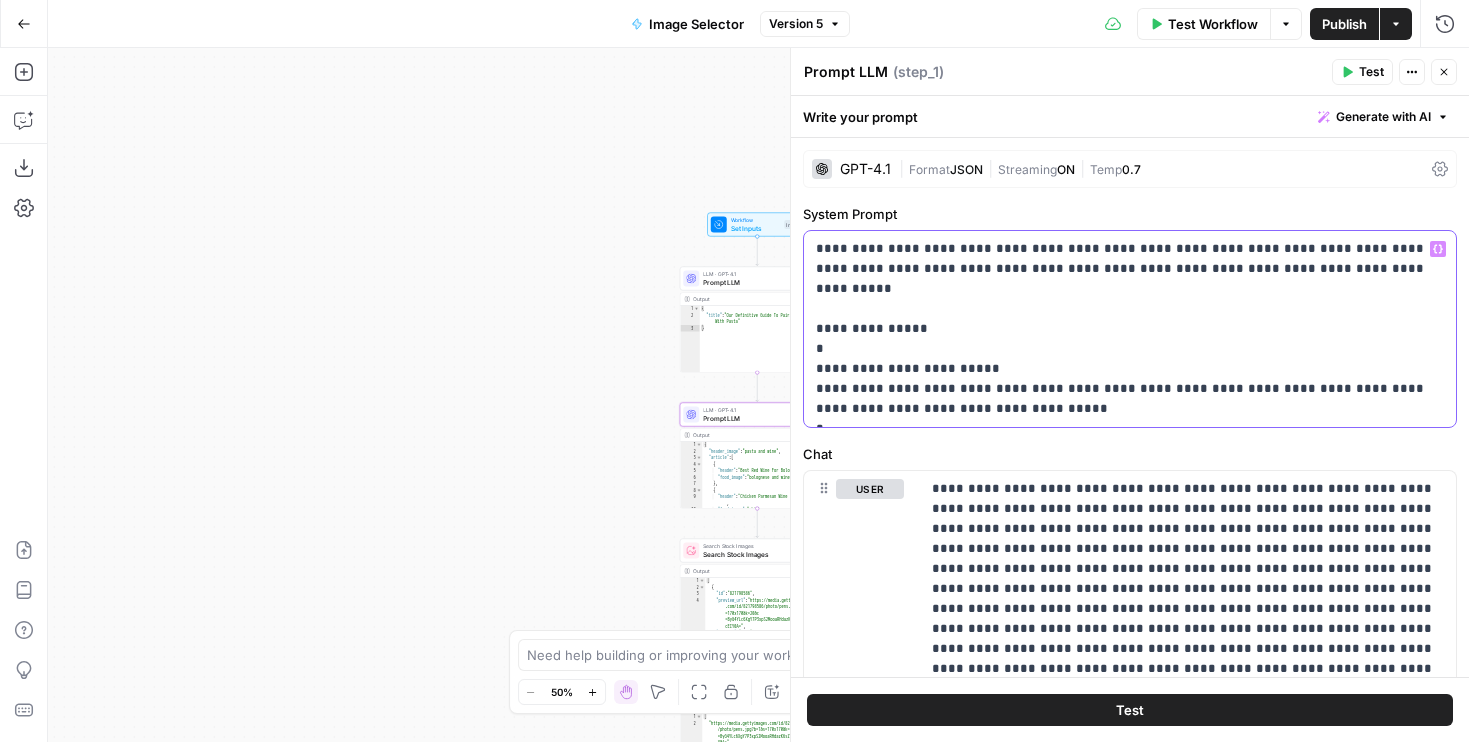 scroll, scrollTop: 182, scrollLeft: 0, axis: vertical 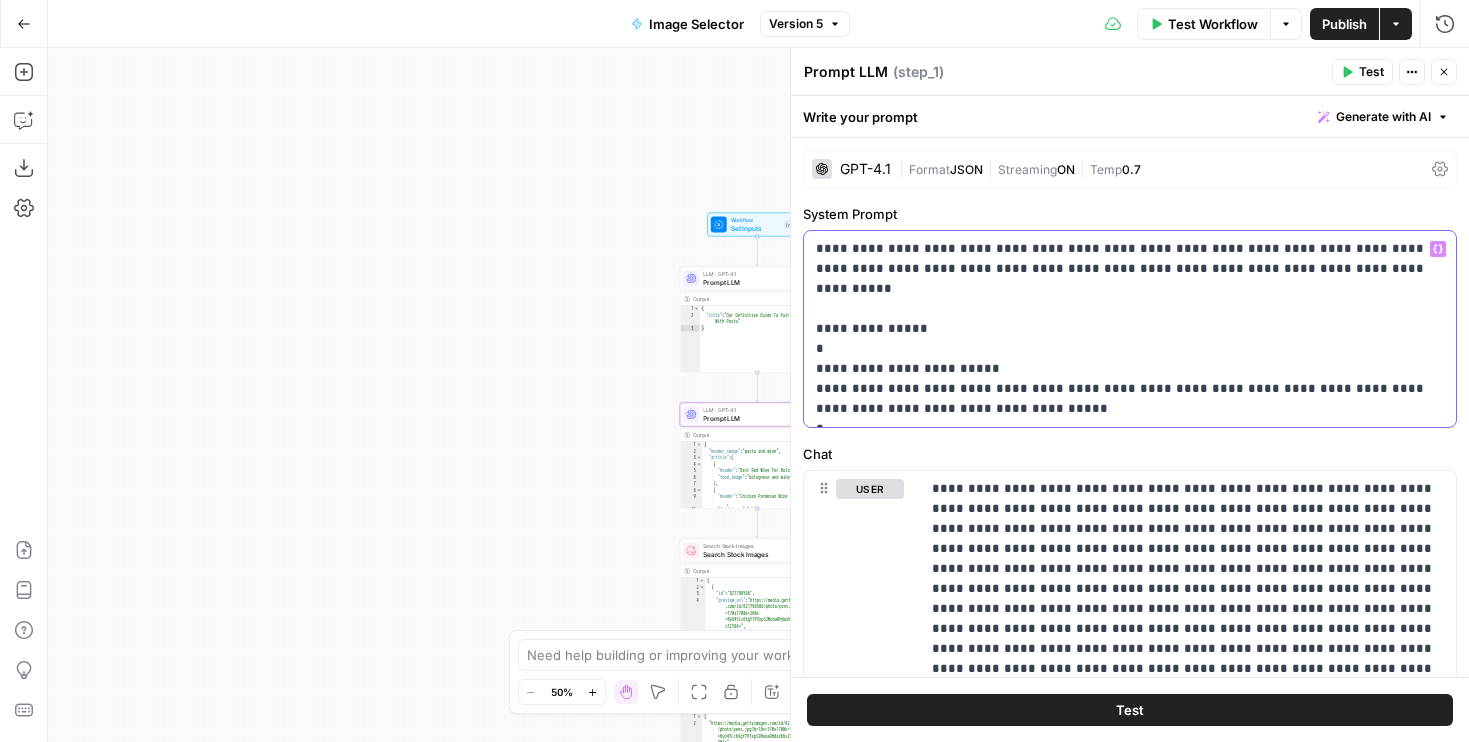 click on "**********" at bounding box center (1130, 329) 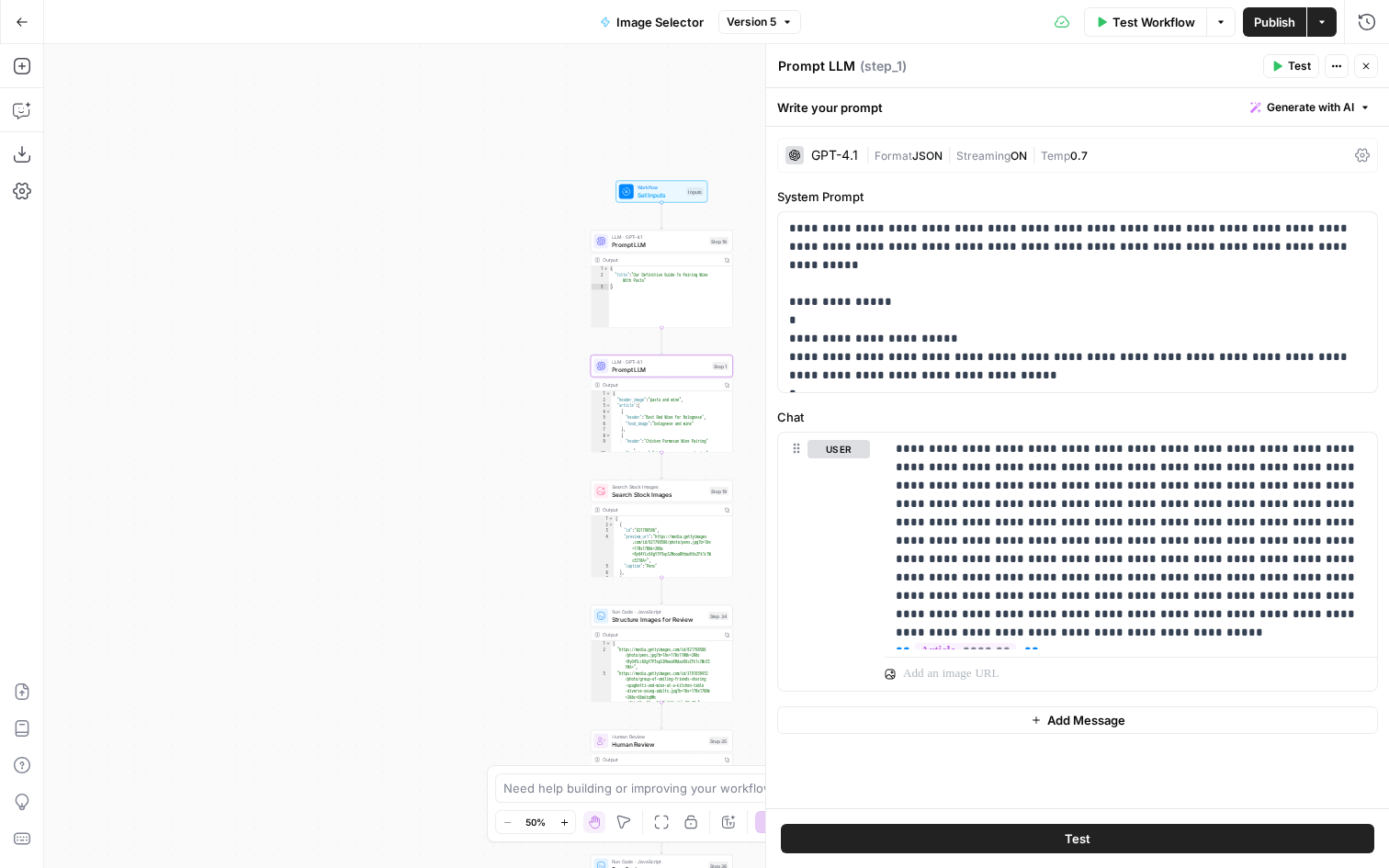 drag, startPoint x: 538, startPoint y: 469, endPoint x: 252, endPoint y: 291, distance: 336.86793 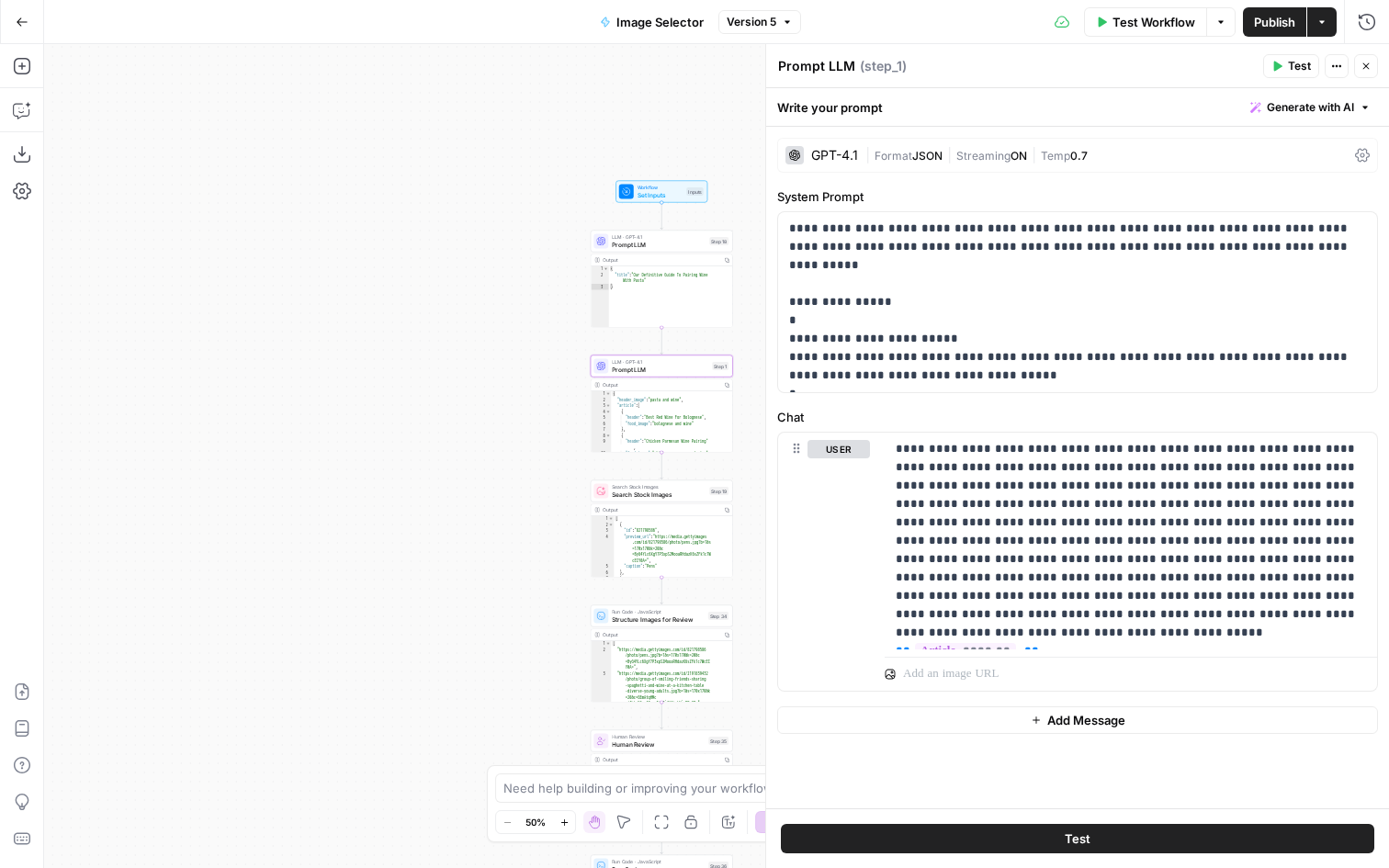 click on "true false true false true false true false Workflow Set Inputs Inputs LLM · GPT-4.1 Prompt LLM Step 18 Output Copy 1 2 3 {    "title" :  "Our Definitive Guide To Pairing Wine         With Pasta" }     XXXXXXXXXXXXXXXXXXXXXXXXXXXXXXXXXXXXXXXXXXXXXXXXXXXXXXXXXXXXXXXXXXXXXXXXXXXXXXXXXXXXXXXXXXXXXXXXXXXXXXXXXXXXXXXXXXXXXXXXXXXXXXXXXXXXXXXXXXXXXXXXXXXXXXXXXXXXXXXXXXXXXXXXXXXXXXXXXXXXXXXXXXXXXXXXXXXXXXXXXXXXXXXXXXXXXXXXXXXXXXXXXXXXXXXXXXXXXXXXXXXXXXXXXXXXXXXXXXXXXXXXXXXXXXXXXXXXXXXXXXXXXXXXXXXXXXXXXXXXXXXXXXXXXXXXXXXXXXXXXXXXXXXXXXXXXXXXXXXXXXXXXXXXXXXXXXXXXXXXXXXXXXXXXXXXXXXXXXXXXXXXXXXXXXXXXXXXXXXXXXXXXXXXXXXXXXXXXXXXXXXXXXXXXXXXXXXXXXXXXXXXXXXXXXXXXXXXXXXXXXXXXXXXXXXXXXXXXXXXXXXXXXXXXXXXXXXXXXXXXXXXXXXXXXXX LLM · GPT-4.1 Prompt LLM Step 1 Output Copy 1 2 3 4 5 6 7 8 9 10 11 {    "header_image" :  "pasta and wine" ,    "article" :  [      {         "header" :  "Best Red Wine For Bolognese" ,         "food_image" :  "bolognese and wine"      } ,      {         "header" :  "Chicken Parmesan Wine Pairing"" at bounding box center (717, 456) 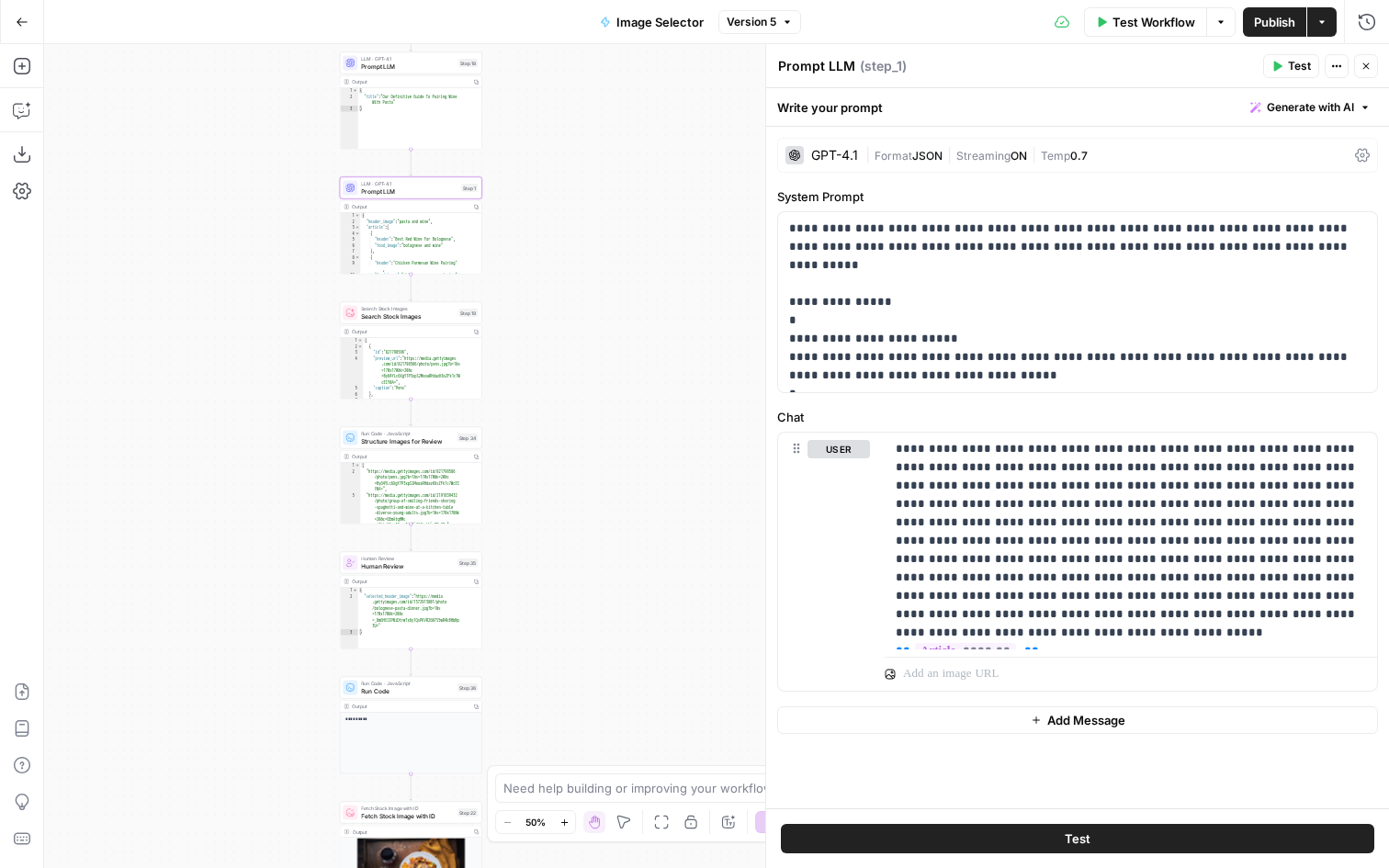 drag, startPoint x: 234, startPoint y: 633, endPoint x: 222, endPoint y: 344, distance: 289.24903 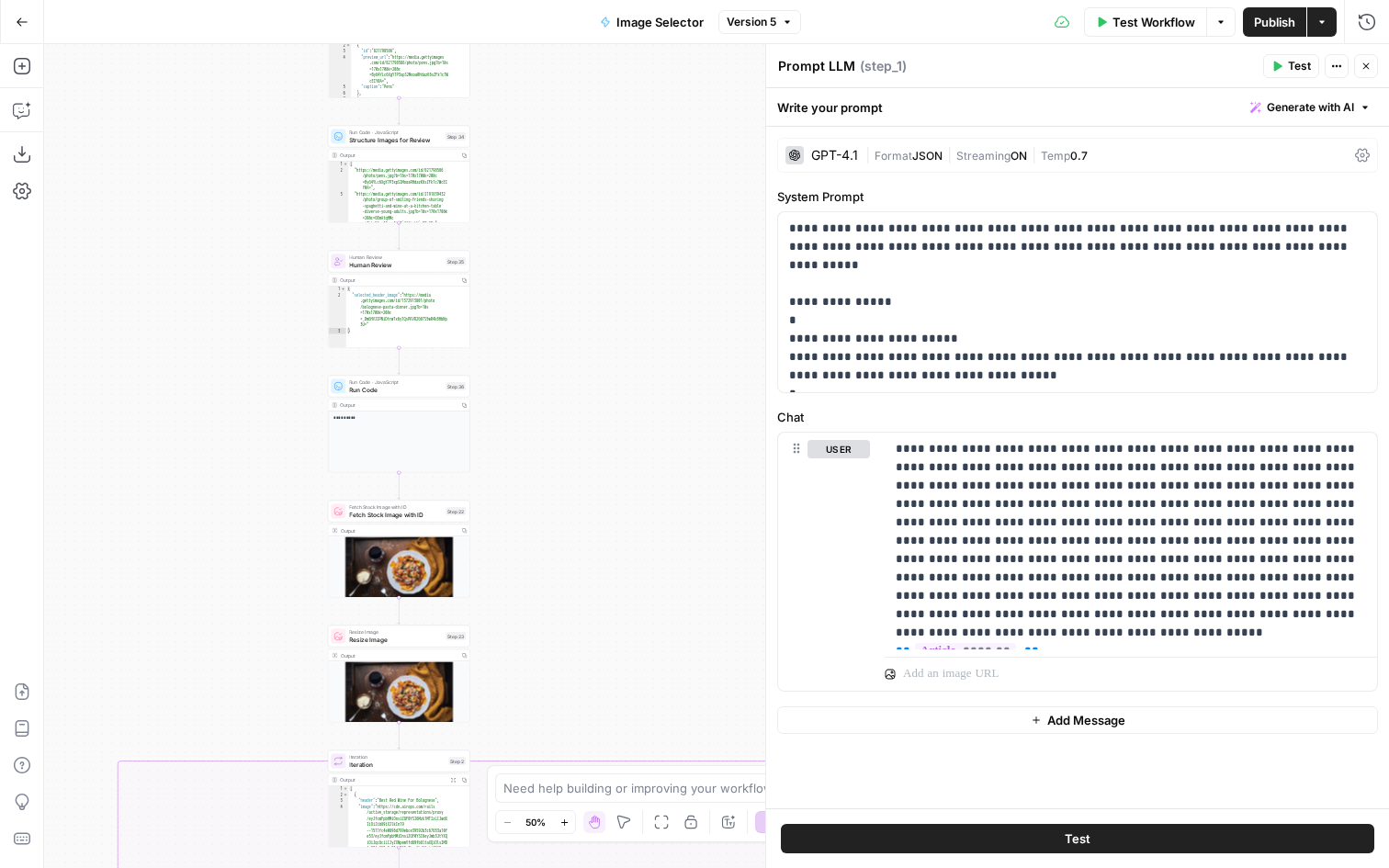 drag, startPoint x: 224, startPoint y: 638, endPoint x: 224, endPoint y: 308, distance: 330 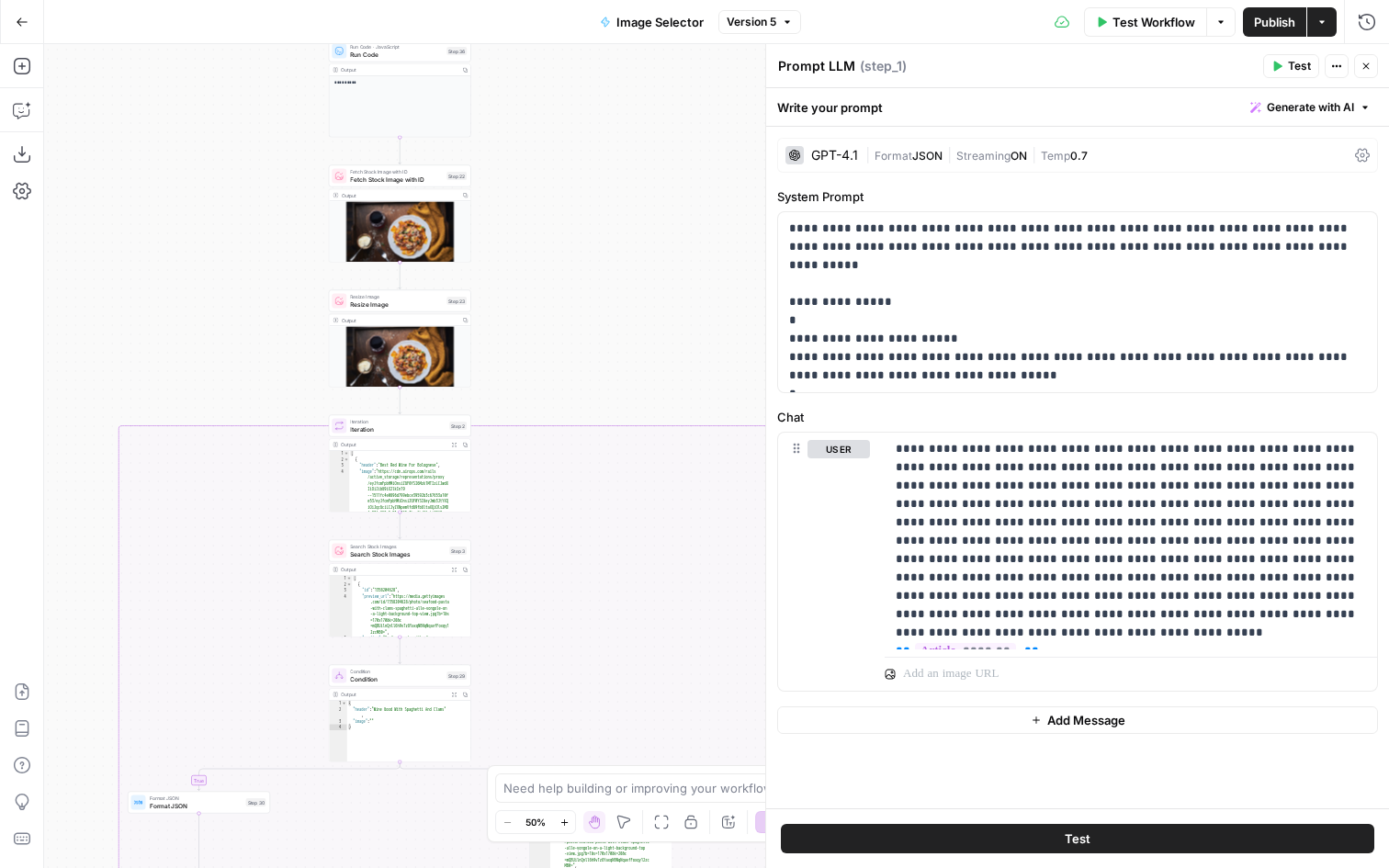 drag, startPoint x: 194, startPoint y: 358, endPoint x: 280, endPoint y: 103, distance: 269.1115 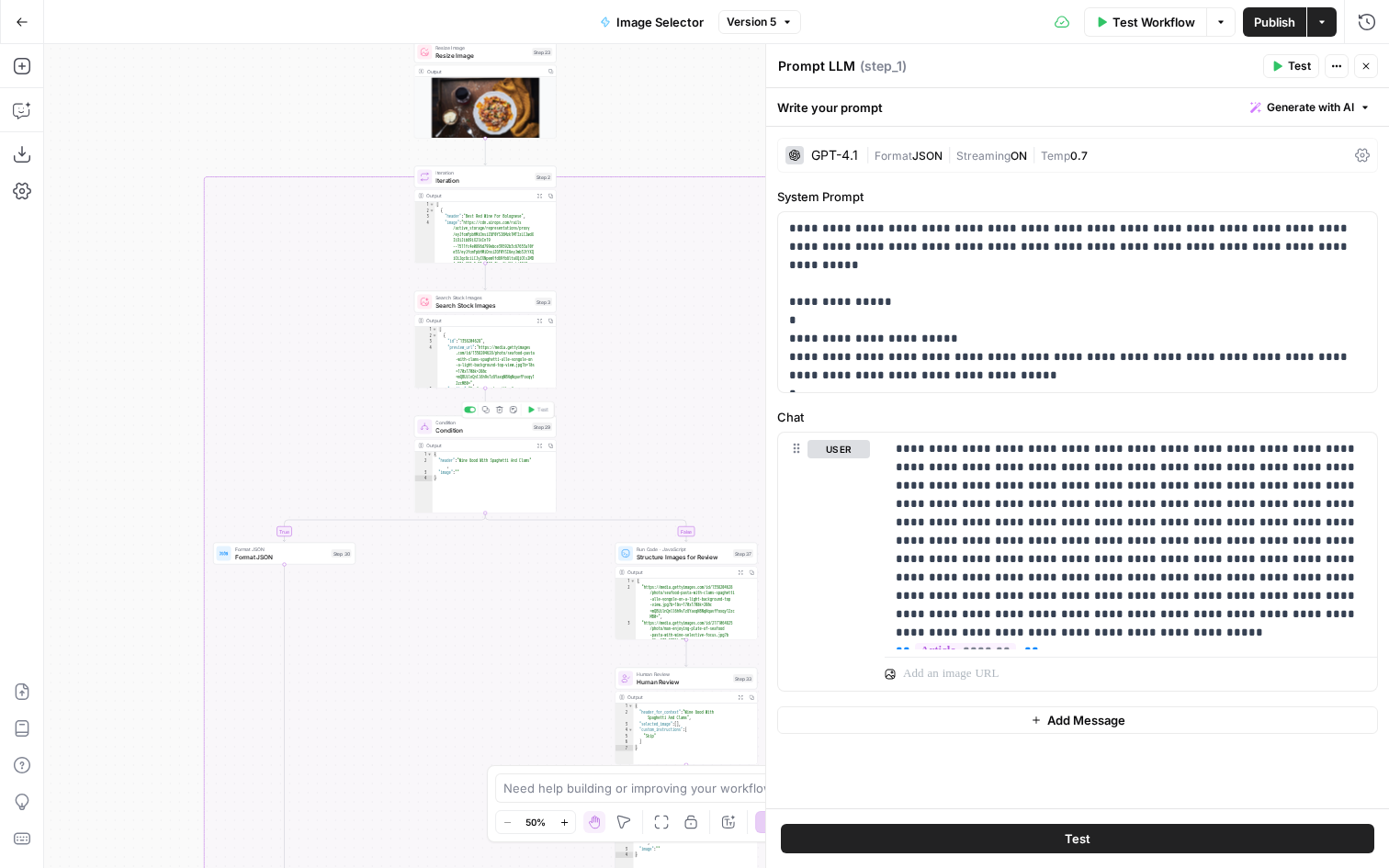 click on "Condition" at bounding box center [481, 430] 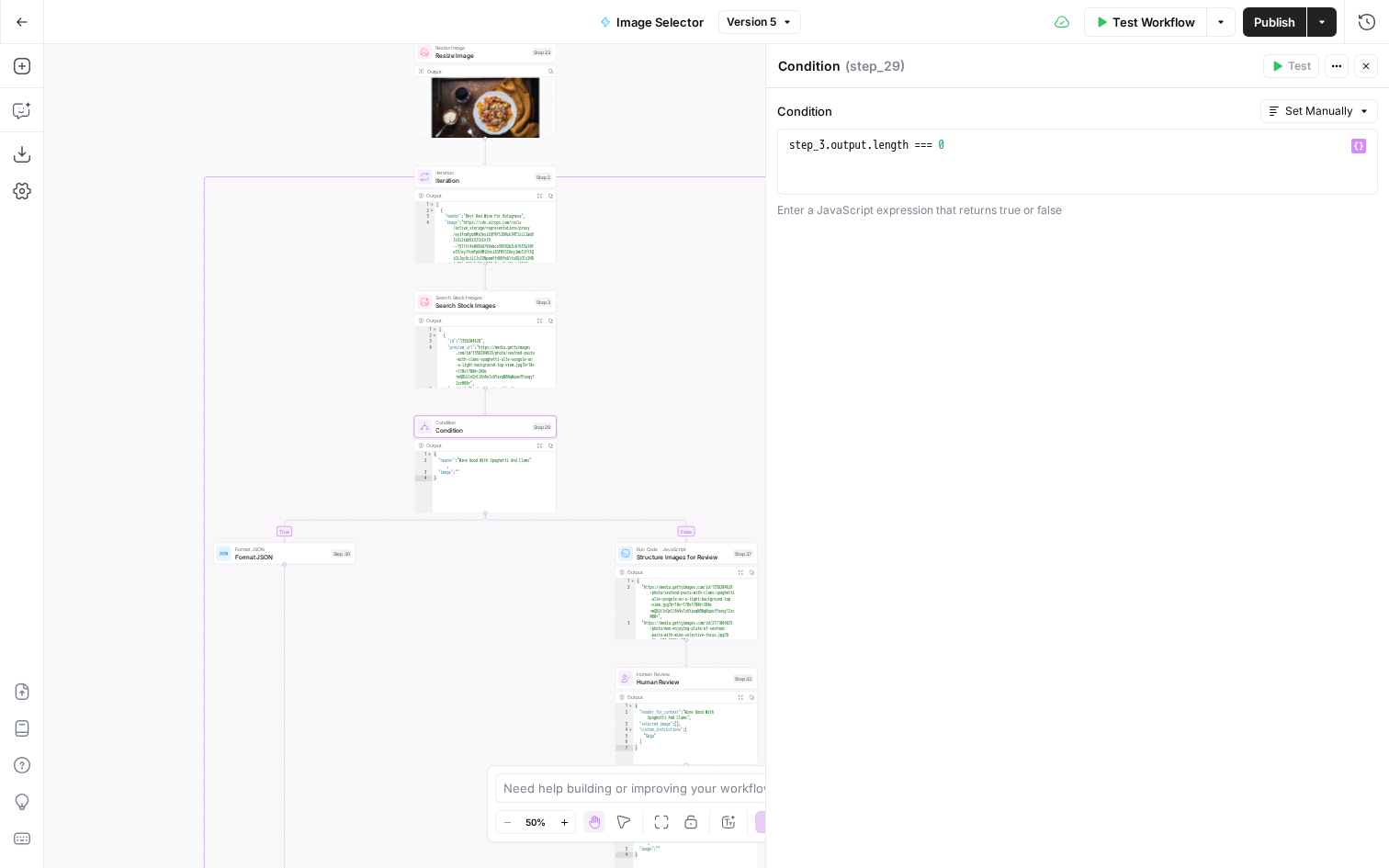 type on "**********" 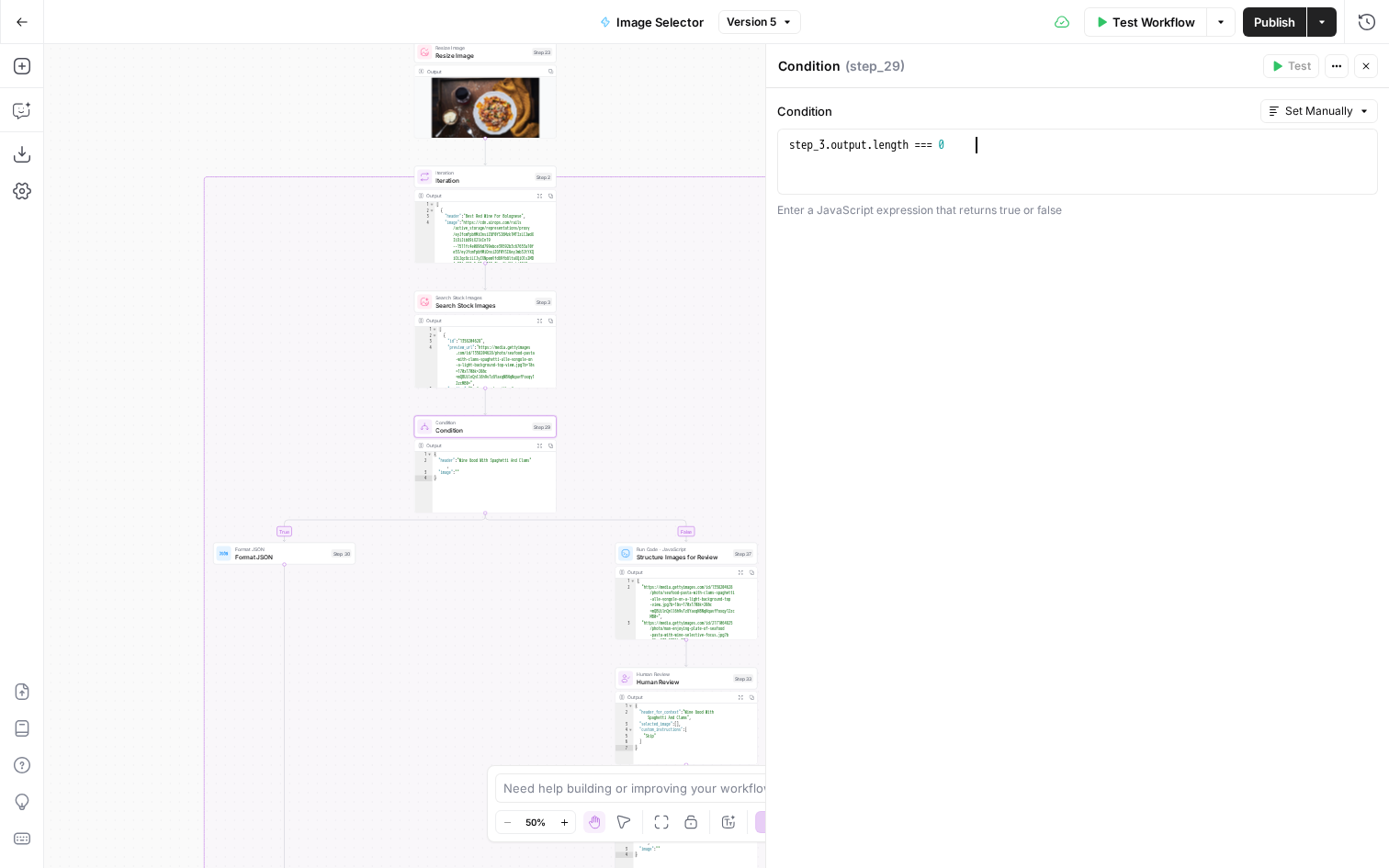 click on "step_3 . output . length   ===   0" at bounding box center [1078, 178] 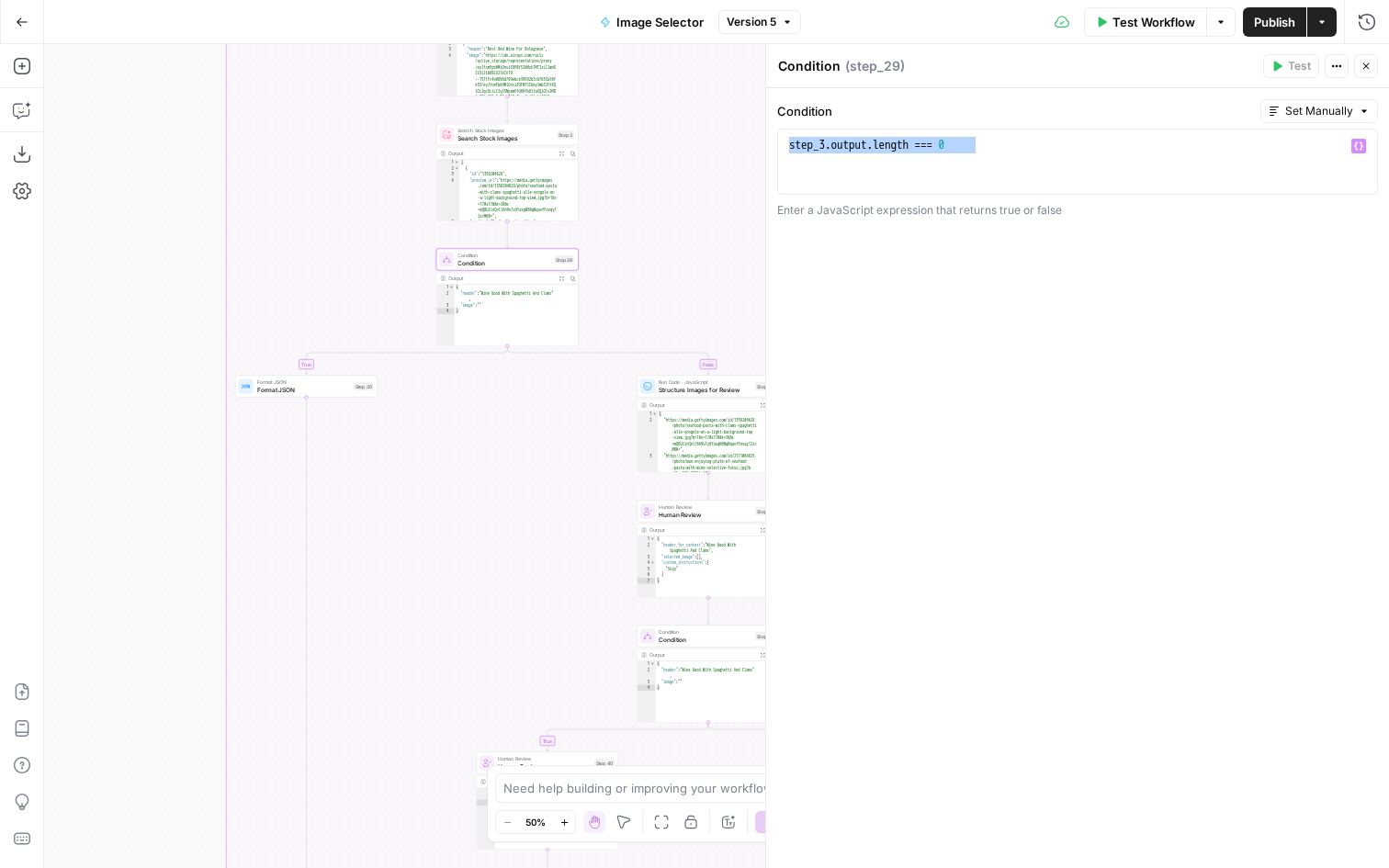 drag, startPoint x: 612, startPoint y: 394, endPoint x: 636, endPoint y: 253, distance: 143.02797 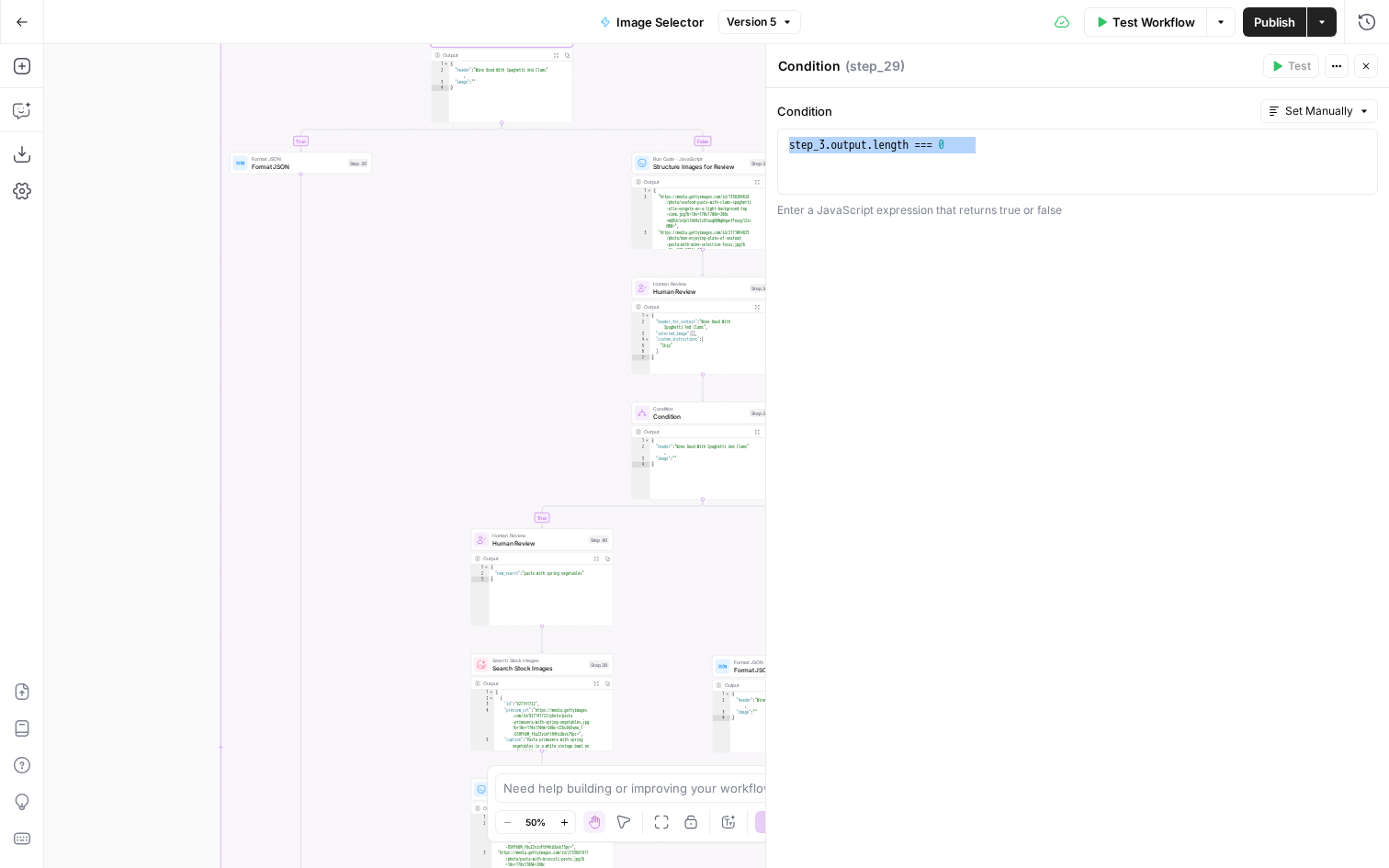 drag, startPoint x: 525, startPoint y: 534, endPoint x: 514, endPoint y: 345, distance: 189.31984 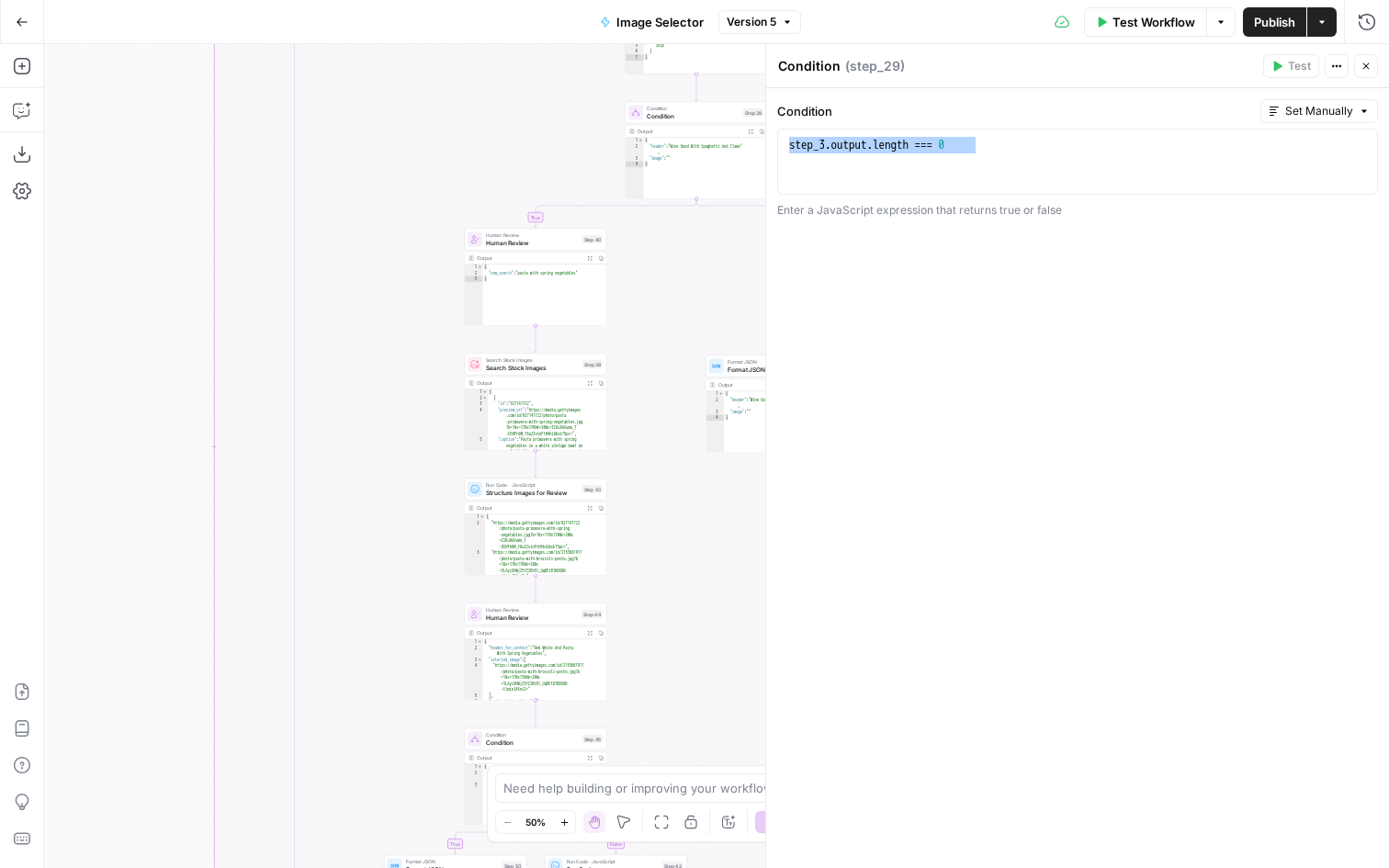 drag, startPoint x: 514, startPoint y: 345, endPoint x: 501, endPoint y: 25, distance: 320.264 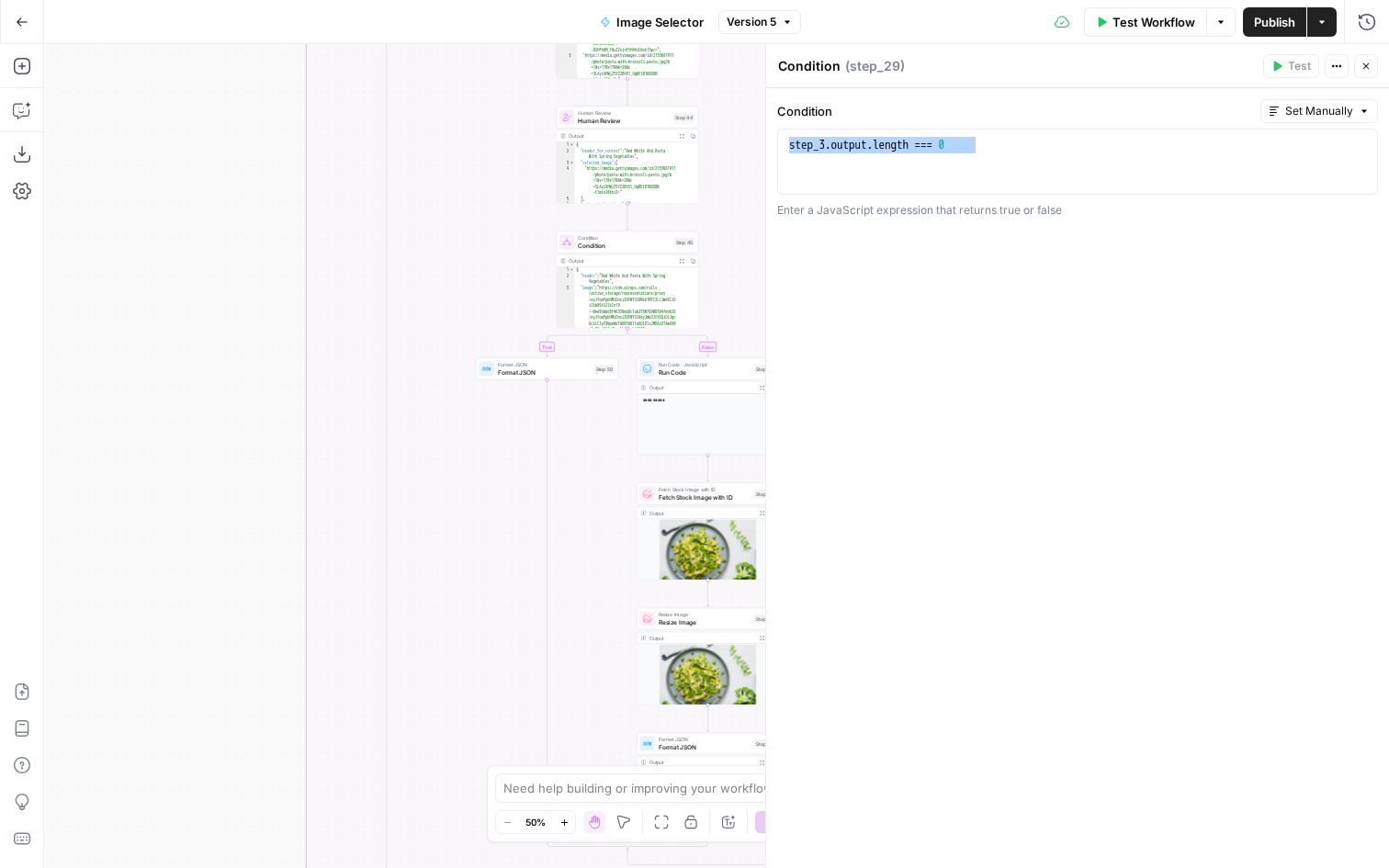 drag, startPoint x: 403, startPoint y: -34, endPoint x: 342, endPoint y: 864, distance: 900.0694 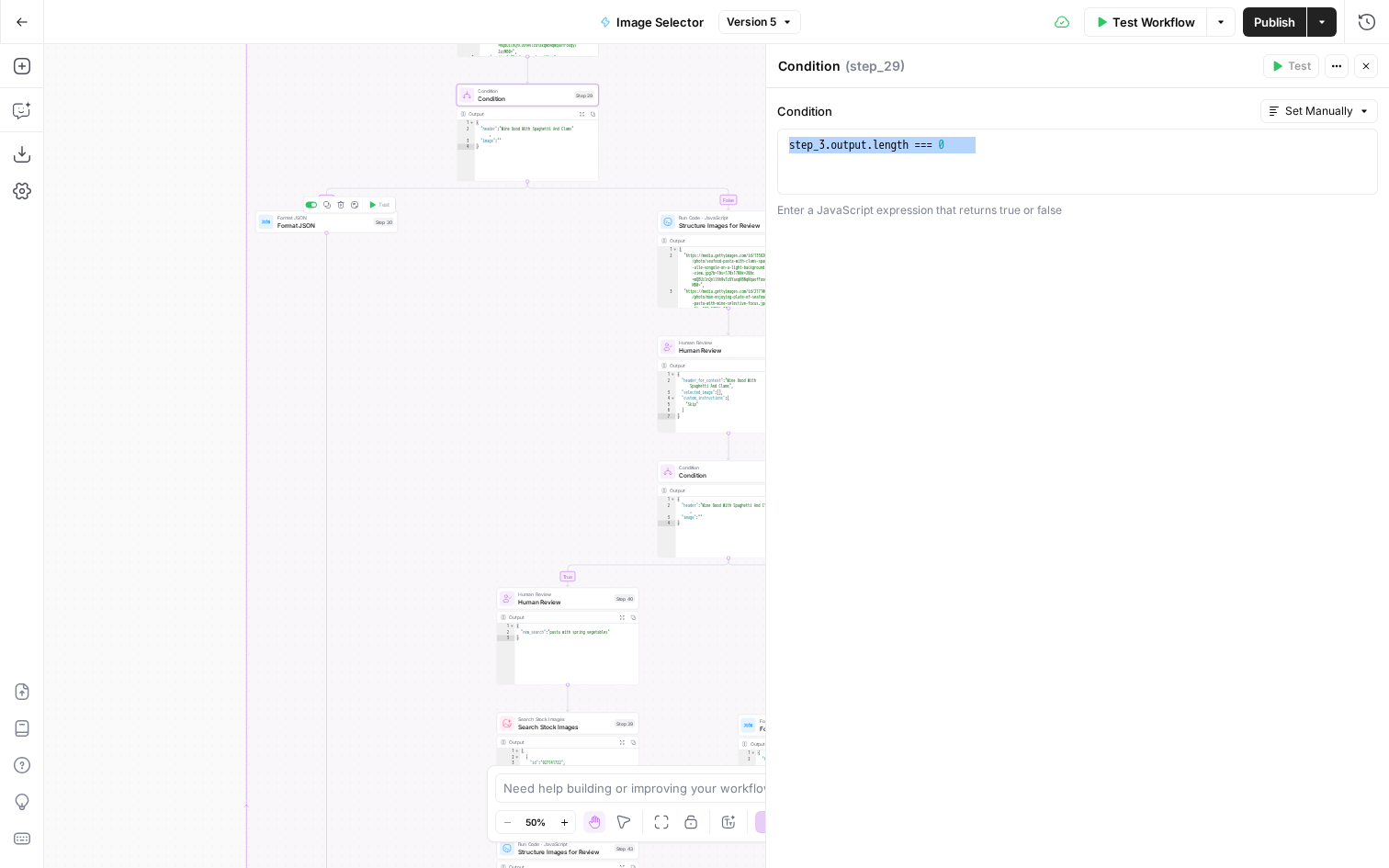 click on "Format JSON" at bounding box center [323, 225] 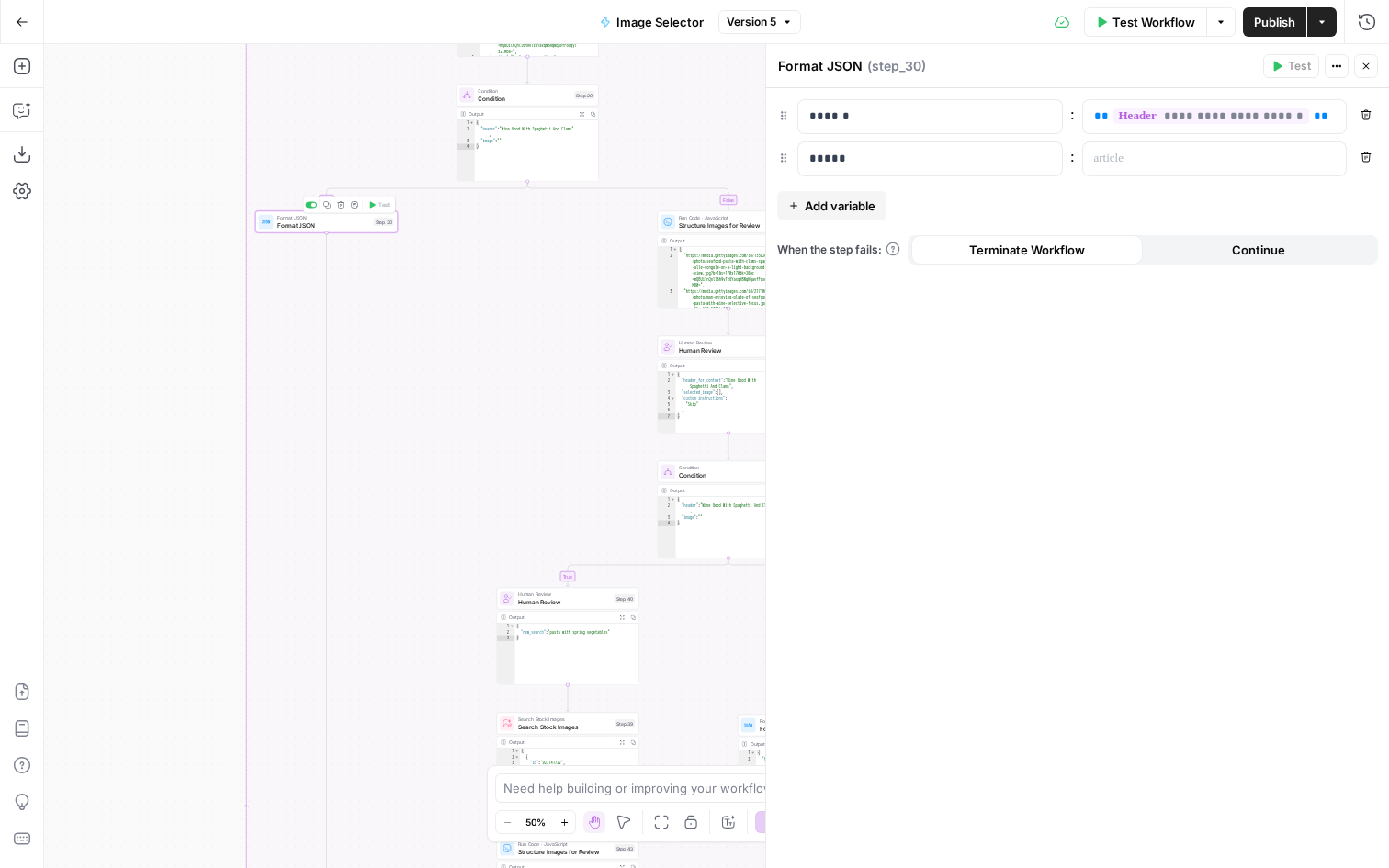 click 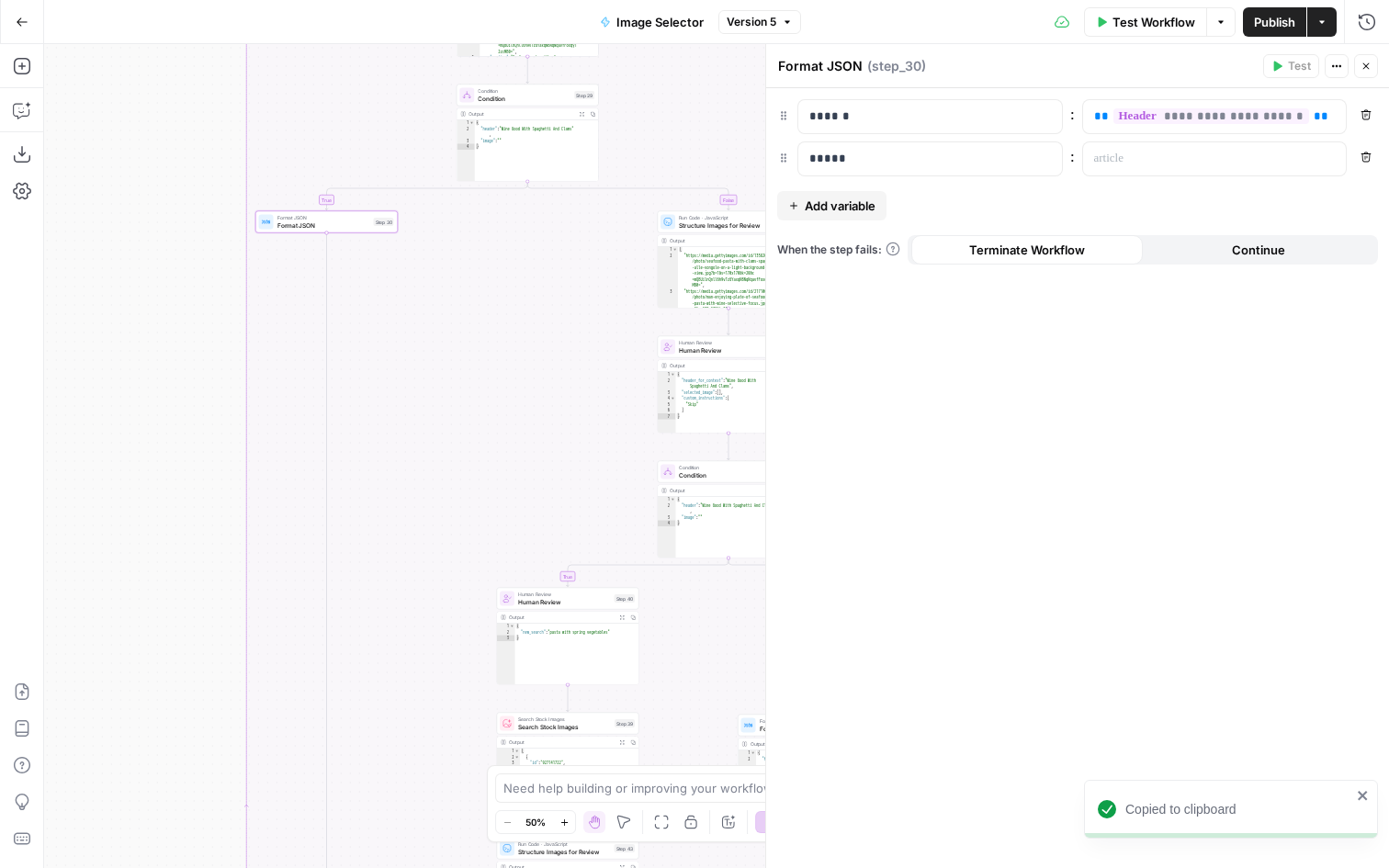 drag, startPoint x: 467, startPoint y: 462, endPoint x: 232, endPoint y: 270, distance: 303.46169 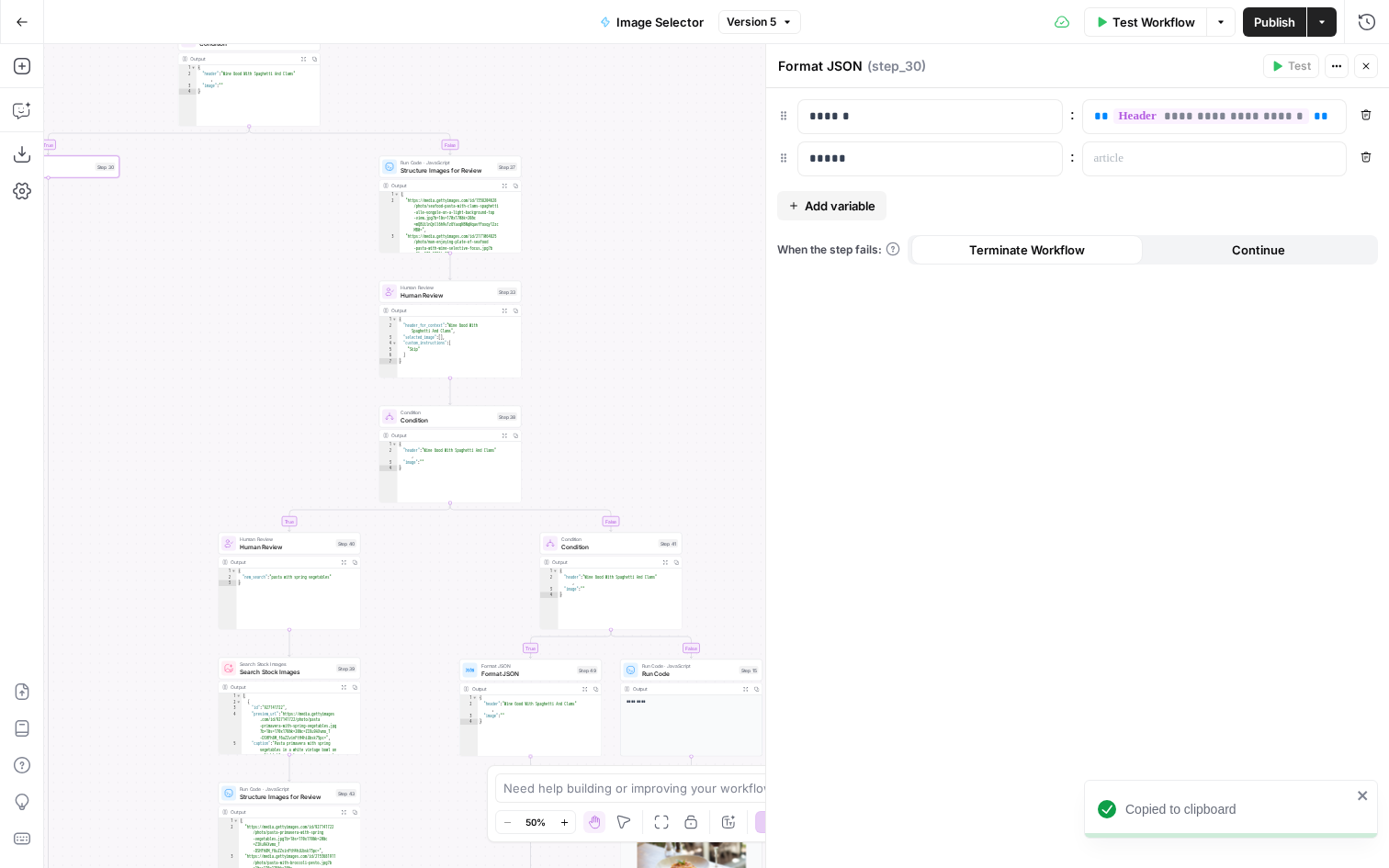 drag, startPoint x: 467, startPoint y: 676, endPoint x: 435, endPoint y: 805, distance: 132.9097 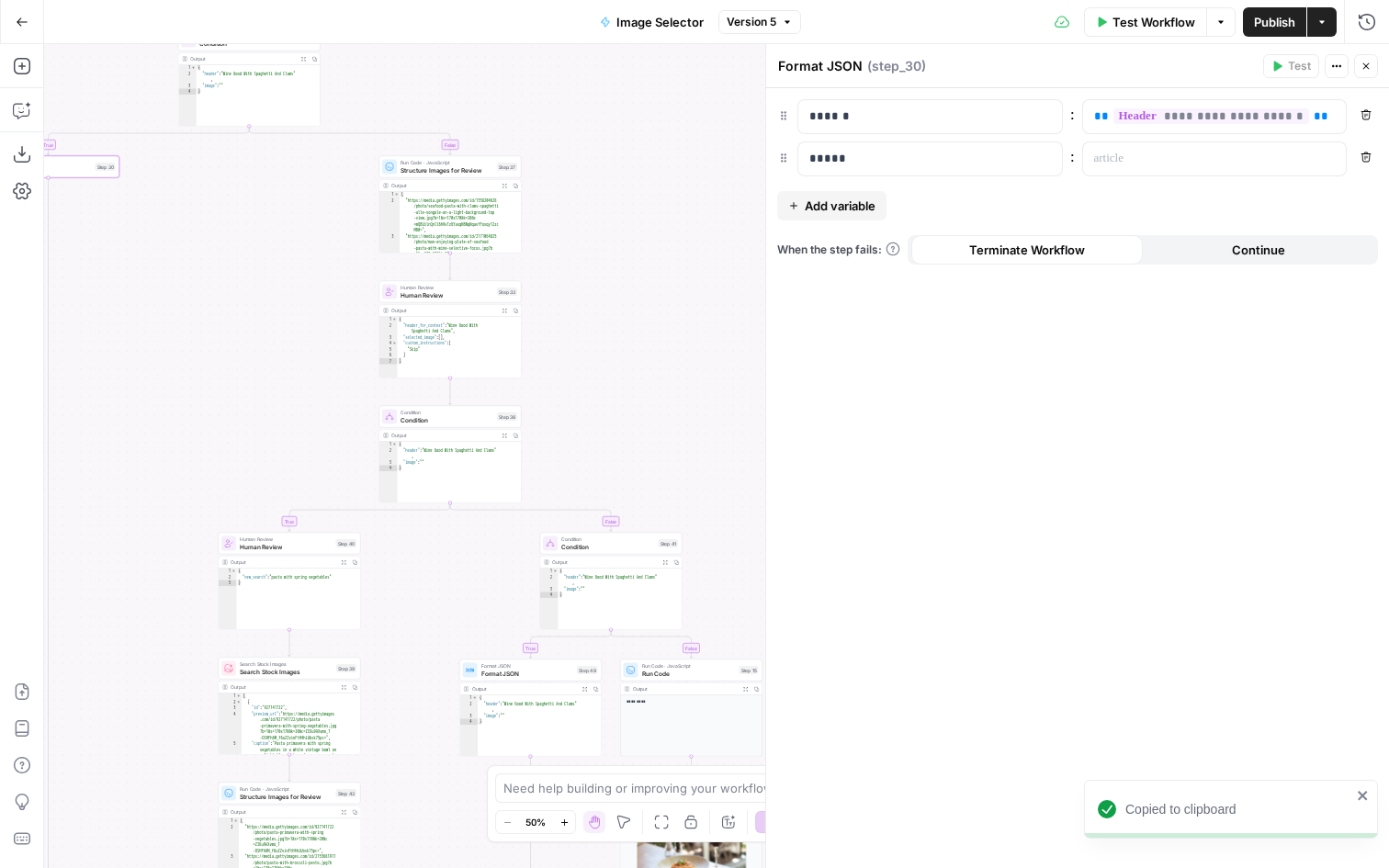 click on "true false true false true false true false Workflow Set Inputs Inputs LLM · GPT-4.1 Prompt LLM Step 18 Output Copy 1 2 3 {    "title" :  "Our Definitive Guide To Pairing Wine         With Pasta" }     XXXXXXXXXXXXXXXXXXXXXXXXXXXXXXXXXXXXXXXXXXXXXXXXXXXXXXXXXXXXXXXXXXXXXXXXXXXXXXXXXXXXXXXXXXXXXXXXXXXXXXXXXXXXXXXXXXXXXXXXXXXXXXXXXXXXXXXXXXXXXXXXXXXXXXXXXXXXXXXXXXXXXXXXXXXXXXXXXXXXXXXXXXXXXXXXXXXXXXXXXXXXXXXXXXXXXXXXXXXXXXXXXXXXXXXXXXXXXXXXXXXXXXXXXXXXXXXXXXXXXXXXXXXXXXXXXXXXXXXXXXXXXXXXXXXXXXXXXXXXXXXXXXXXXXXXXXXXXXXXXXXXXXXXXXXXXXXXXXXXXXXXXXXXXXXXXXXXXXXXXXXXXXXXXXXXXXXXXXXXXXXXXXXXXXXXXXXXXXXXXXXXXXXXXXXXXXXXXXXXXXXXXXXXXXXXXXXXXXXXXXXXXXXXXXXXXXXXXXXXXXXXXXXXXXXXXXXXXXXXXXXXXXXXXXXXXXXXXXXXXXXXXXXXXXXX LLM · GPT-4.1 Prompt LLM Step 1 Output Copy 1 2 3 4 5 6 7 8 9 10 11 {    "header_image" :  "pasta and wine" ,    "article" :  [      {         "header" :  "Best Red Wine For Bolognese" ,         "food_image" :  "bolognese and wine"      } ,      {         "header" :  "Chicken Parmesan Wine Pairing"" at bounding box center [717, 456] 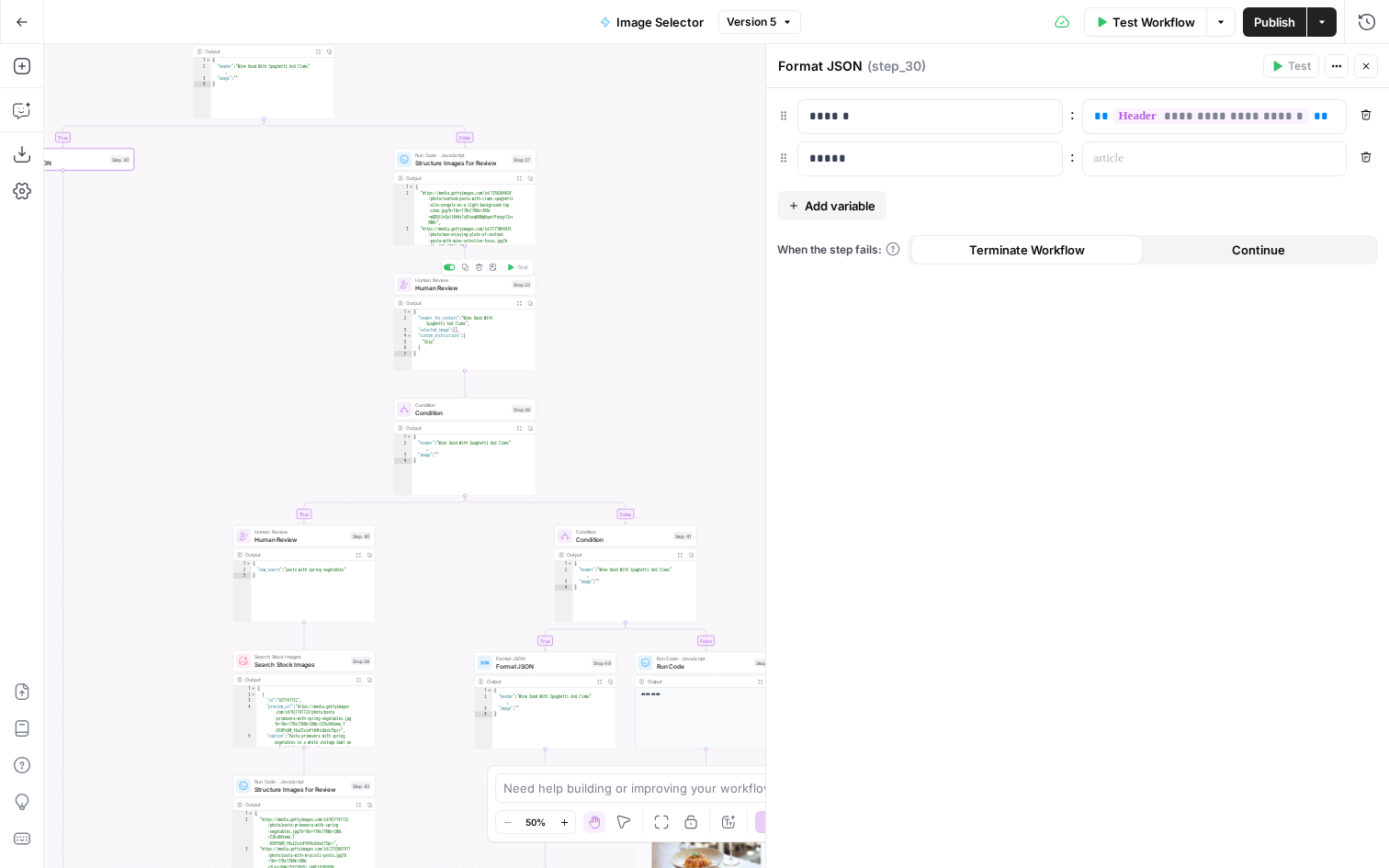 click 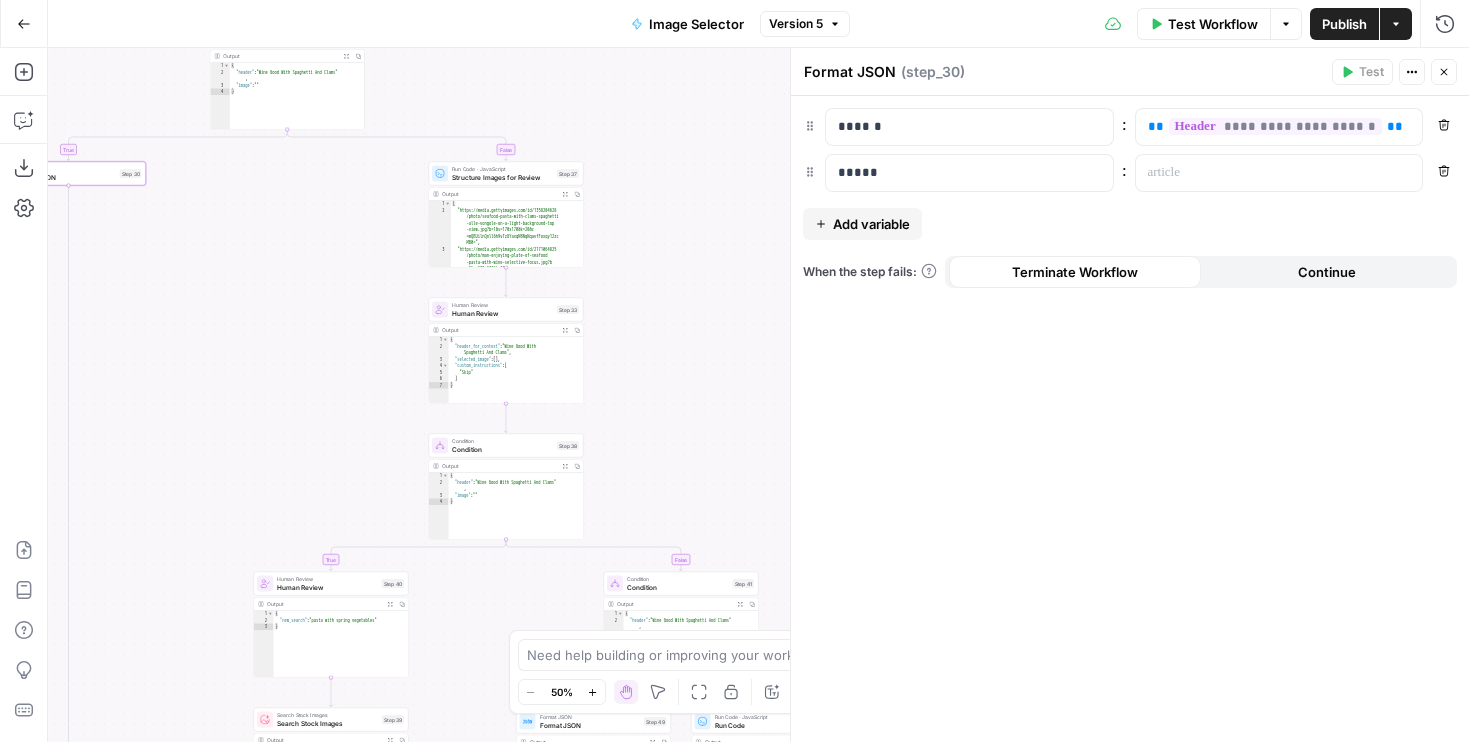 click on "Go Back" at bounding box center (24, 24) 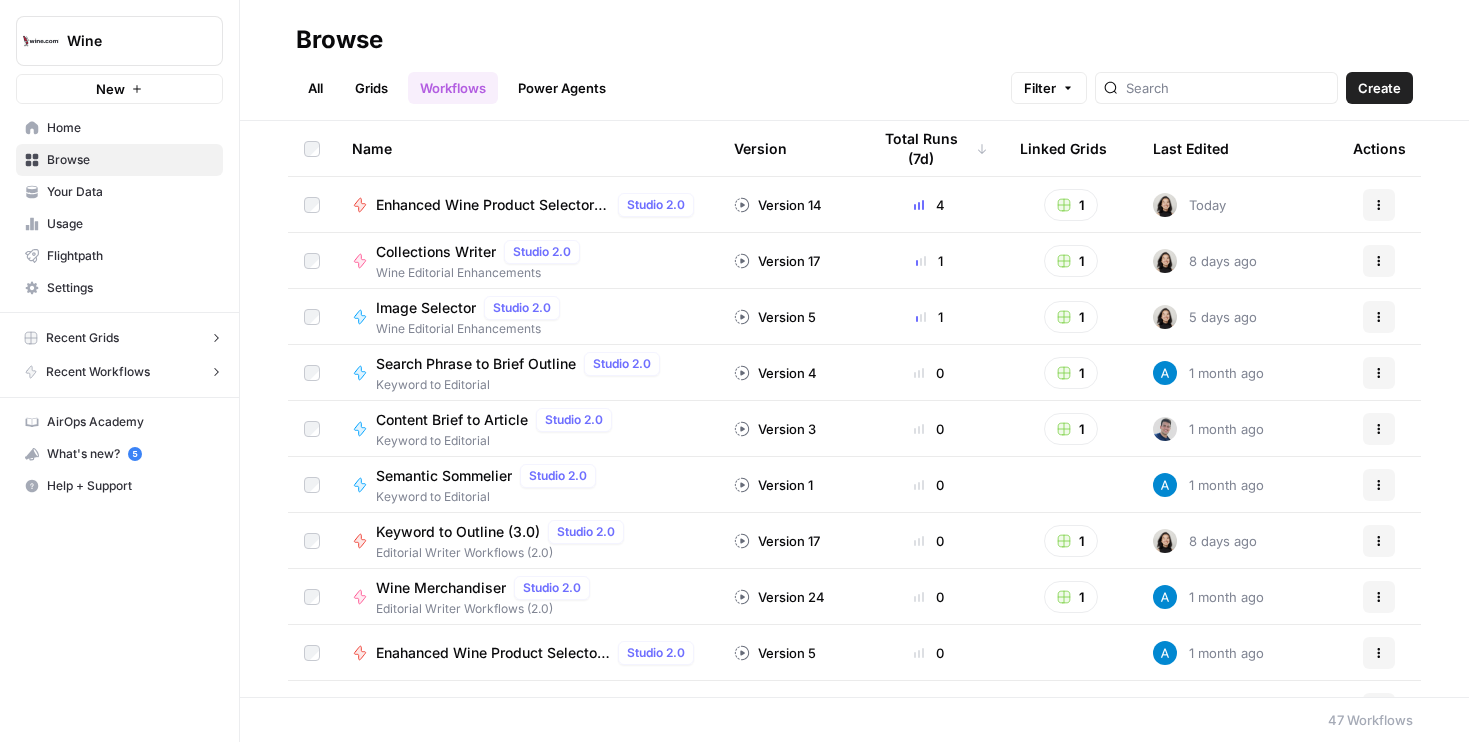 click on "Your Data" at bounding box center [130, 192] 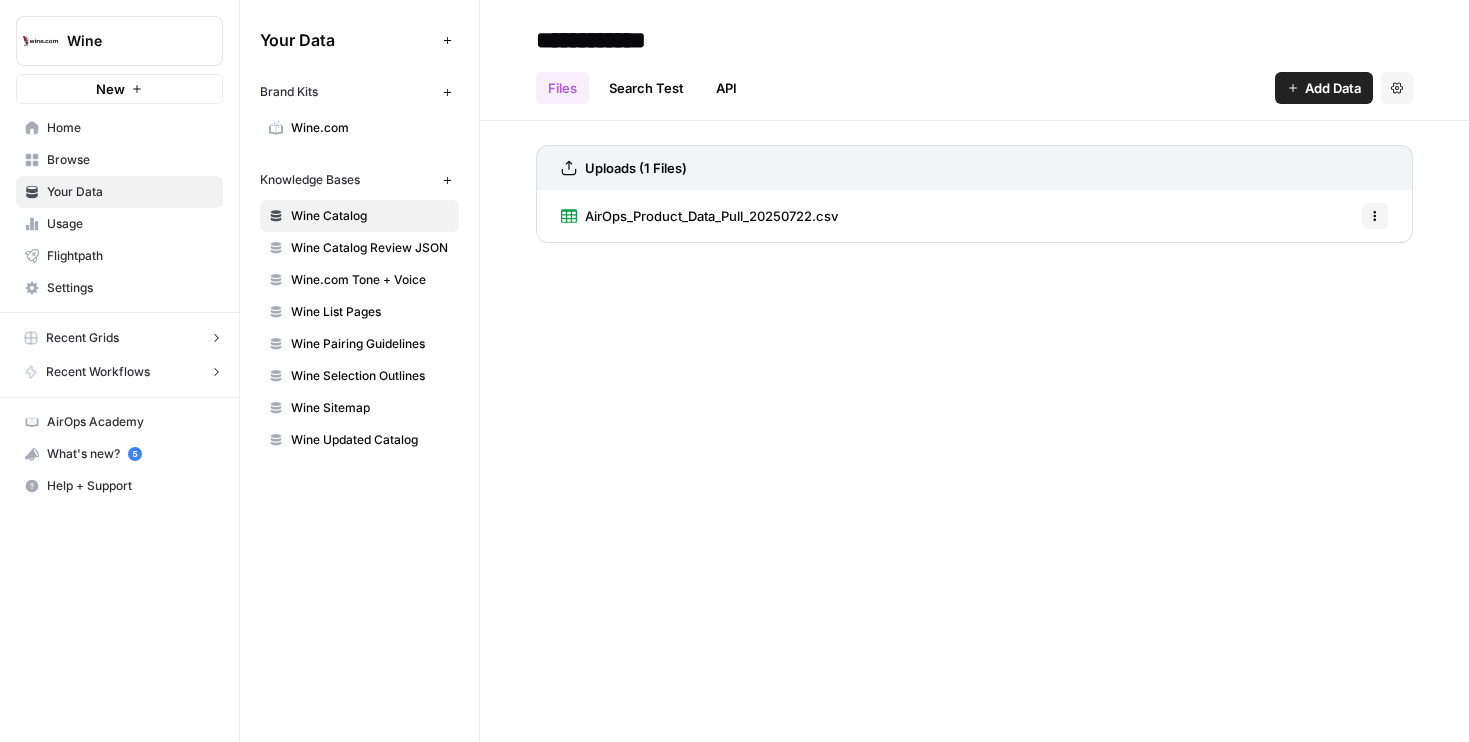 click on "Wine.com" at bounding box center (370, 128) 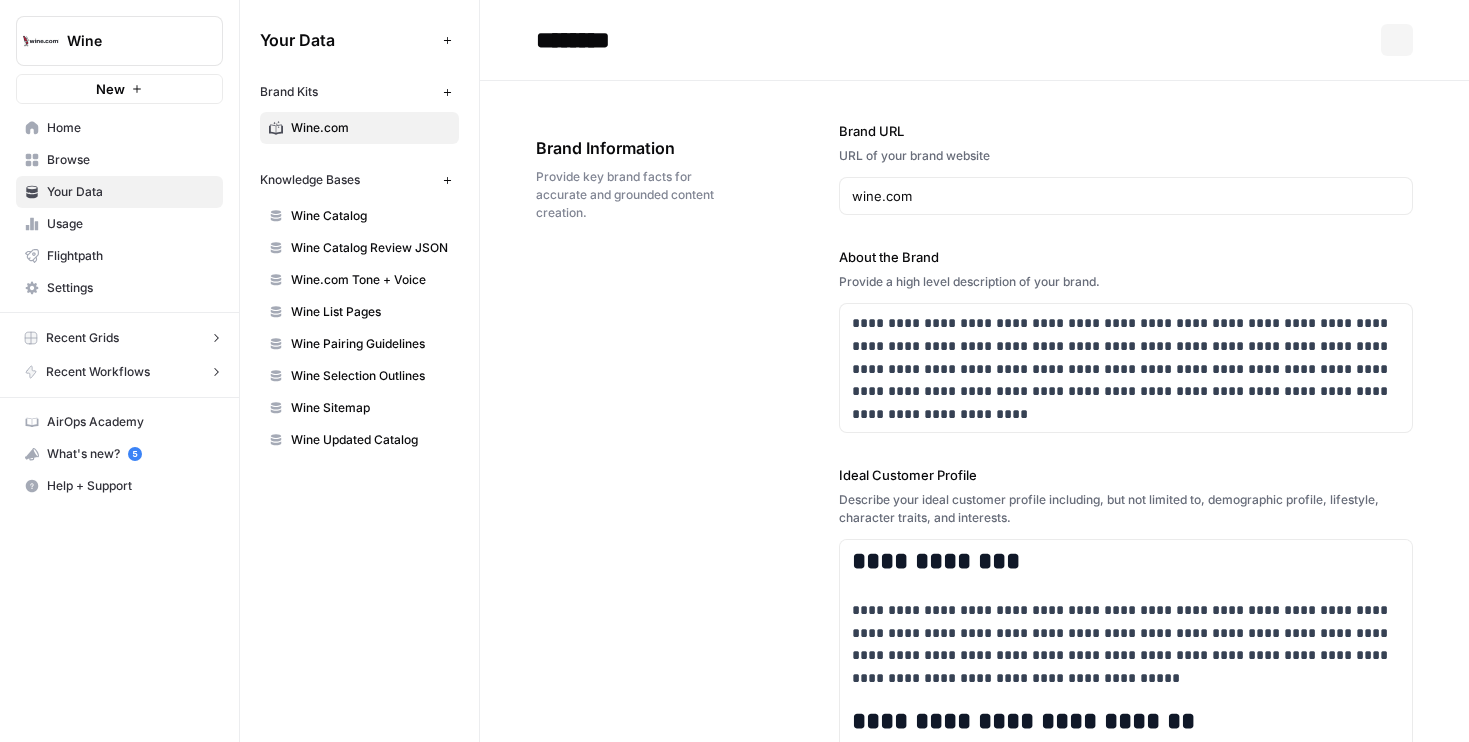 click on "Wine Catalog" at bounding box center [370, 216] 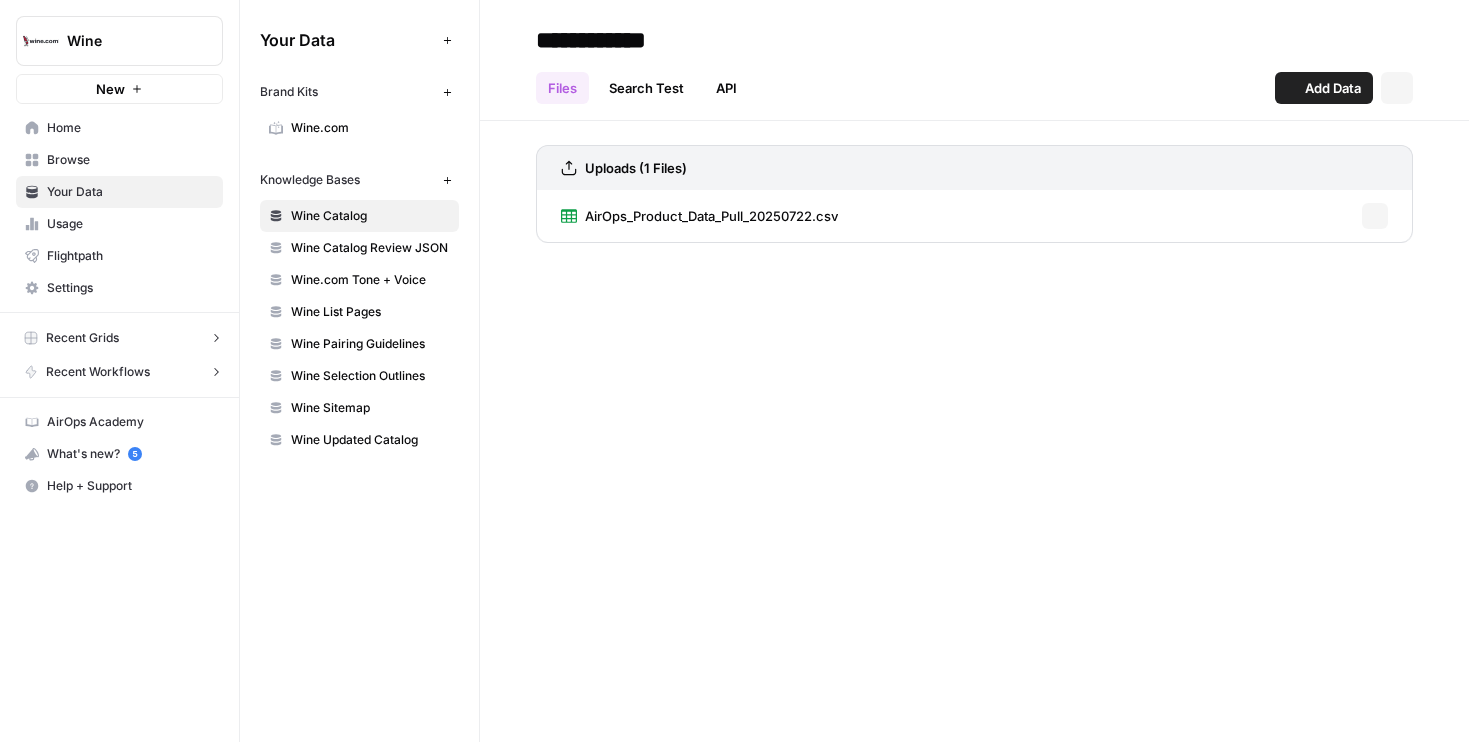 click on "AirOps_Product_Data_Pull_20250722.csv" at bounding box center [711, 216] 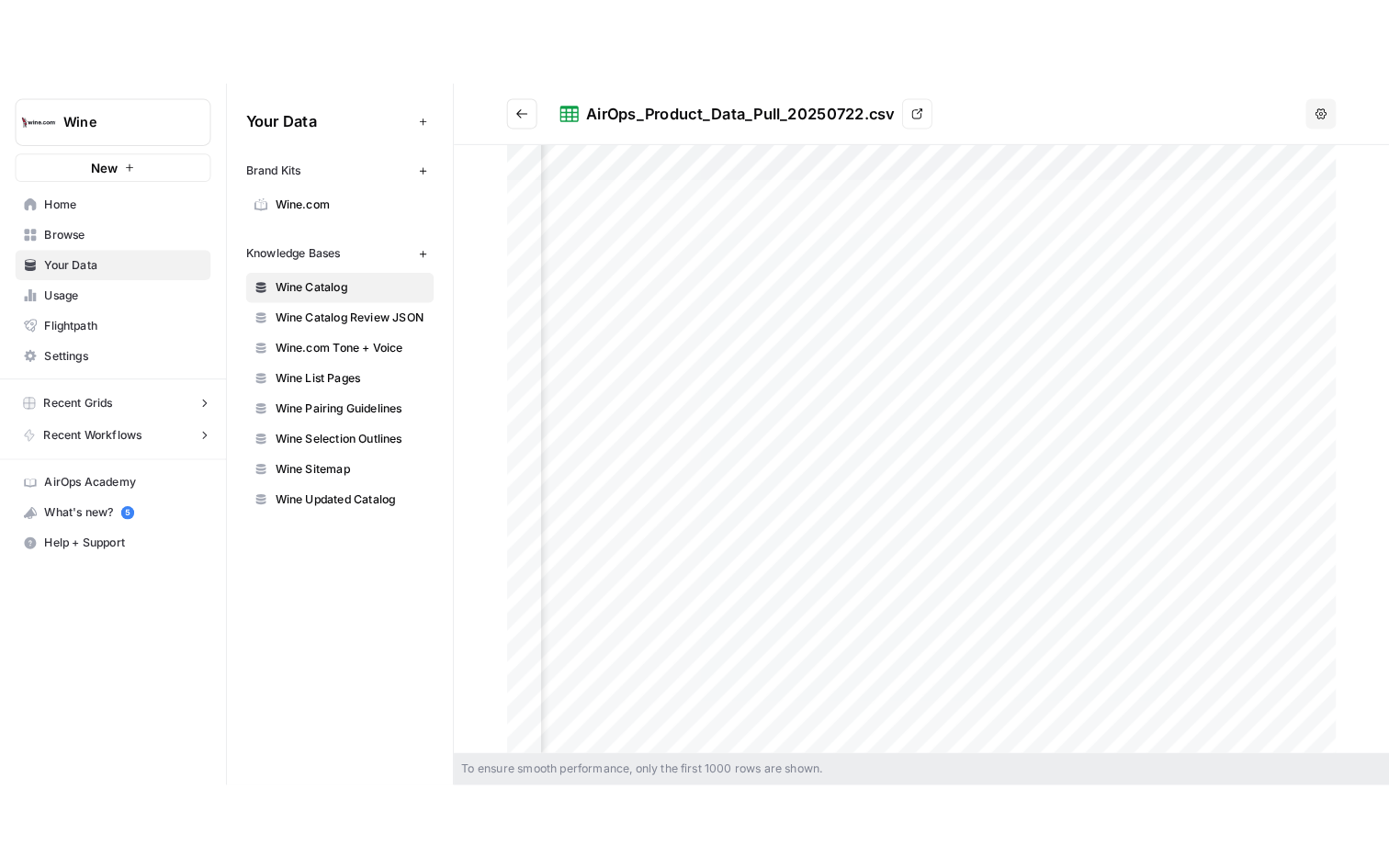 scroll, scrollTop: 0, scrollLeft: 0, axis: both 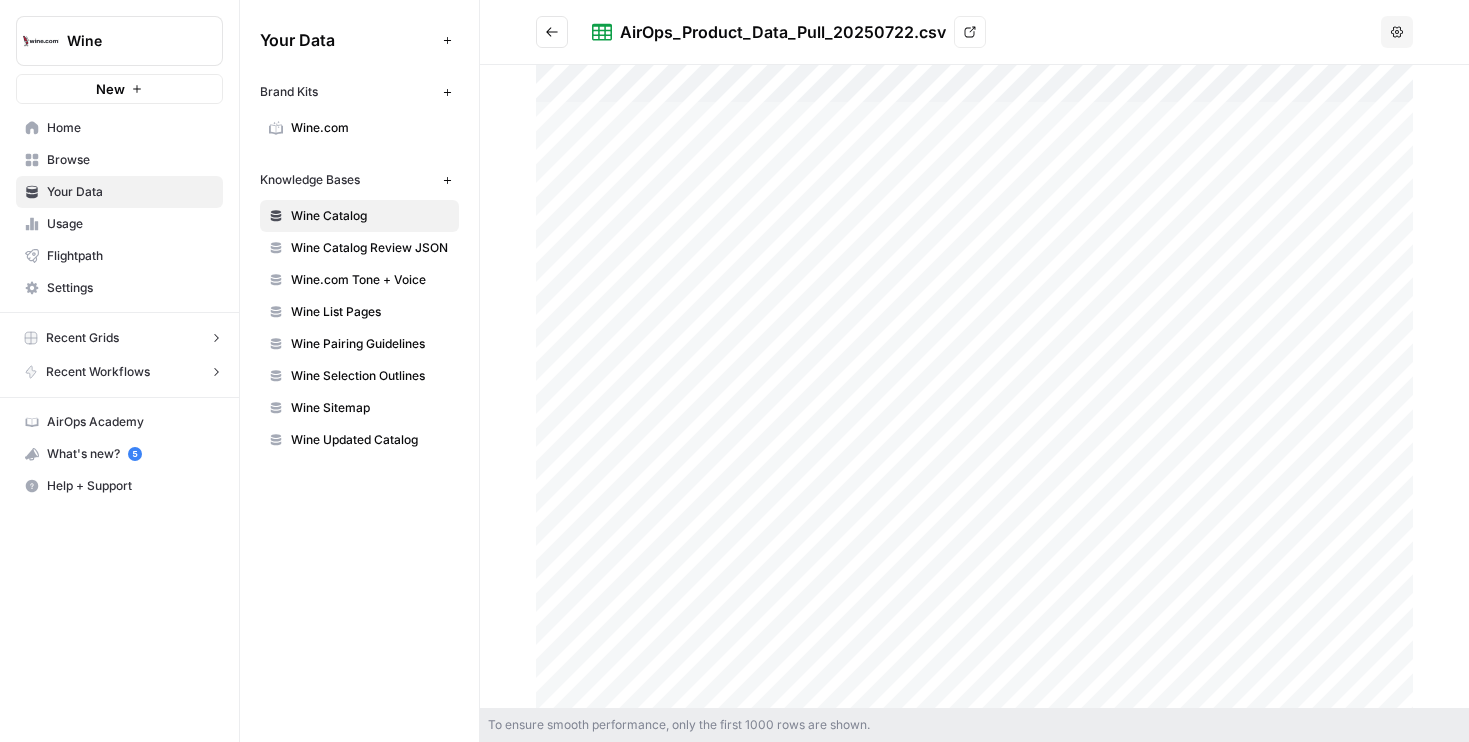 drag, startPoint x: 652, startPoint y: 120, endPoint x: 581, endPoint y: 115, distance: 71.17584 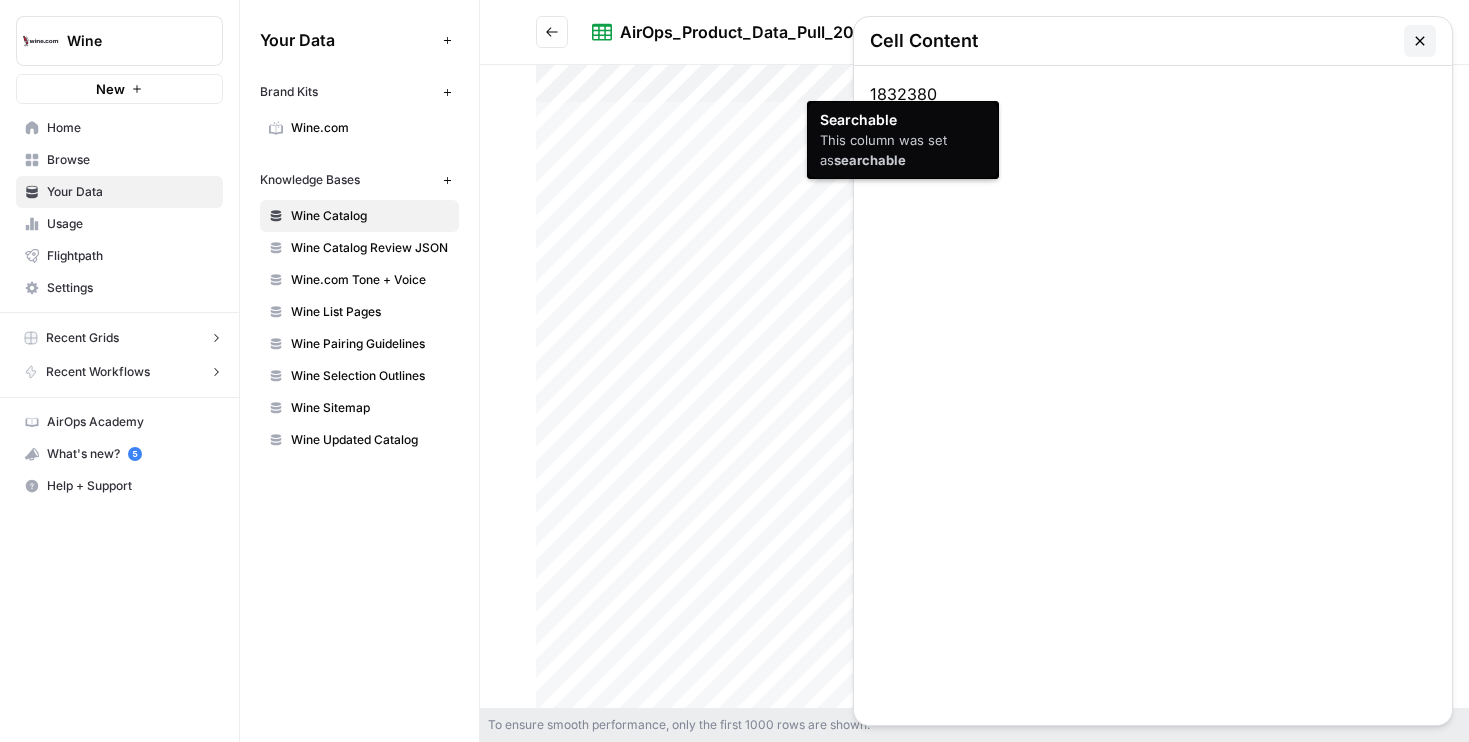 drag, startPoint x: 982, startPoint y: 89, endPoint x: 913, endPoint y: 75, distance: 70.40597 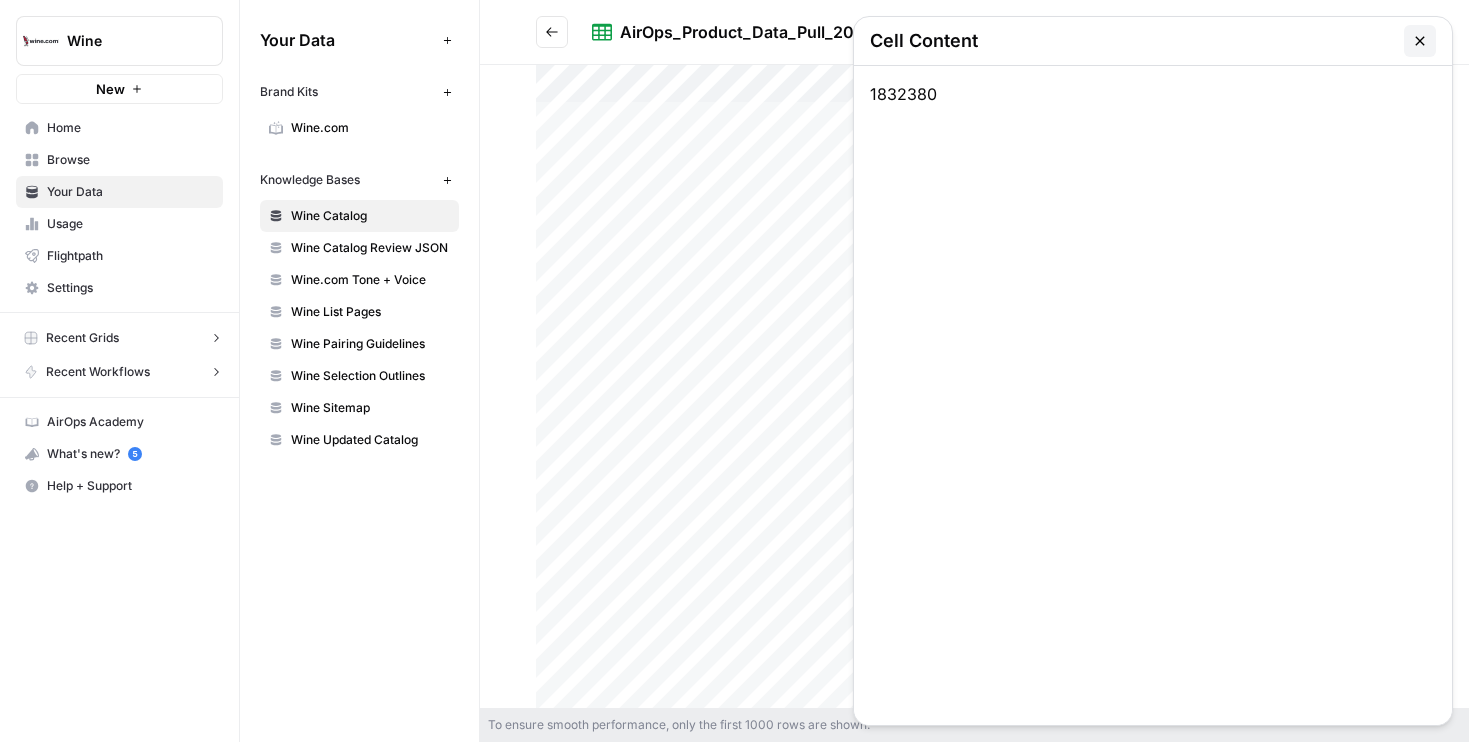 click 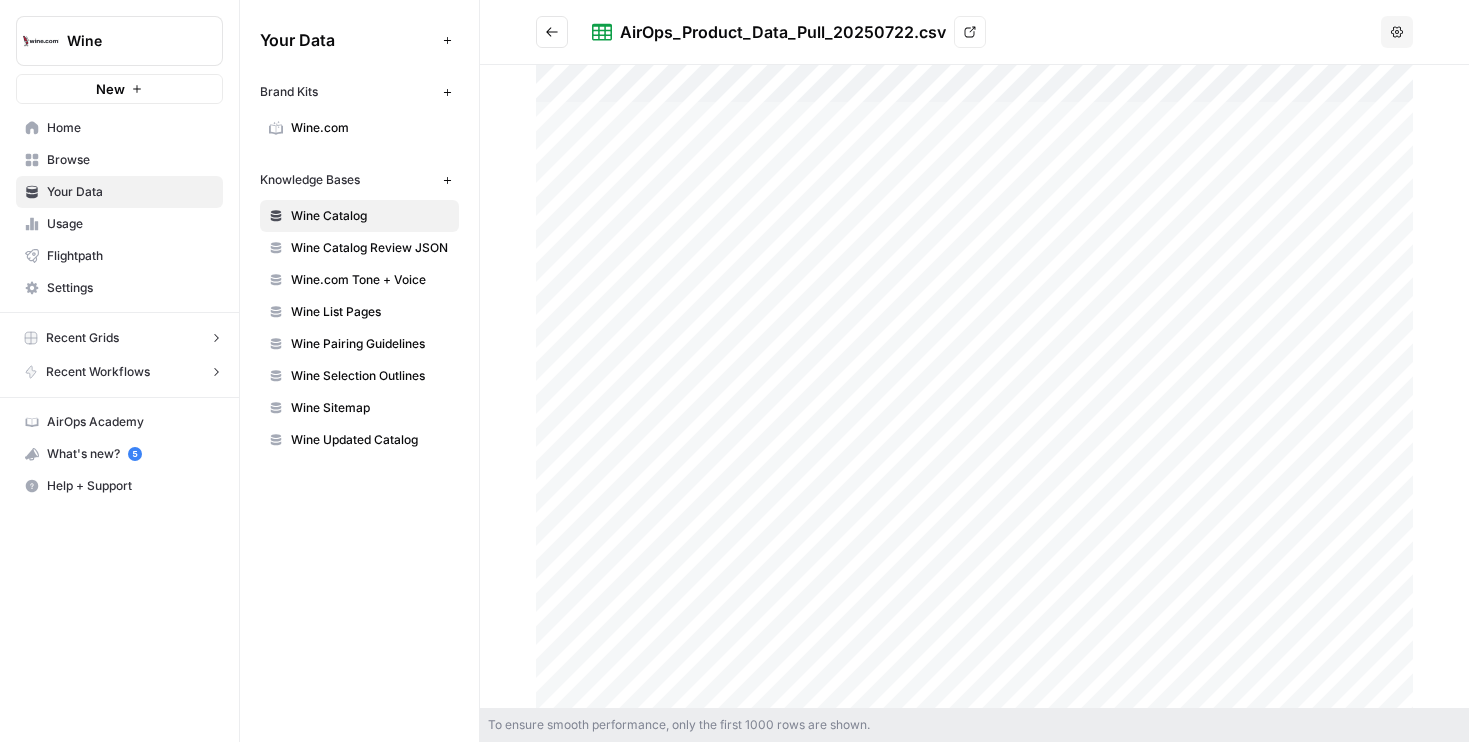 click on "Recent Workflows" at bounding box center (98, 372) 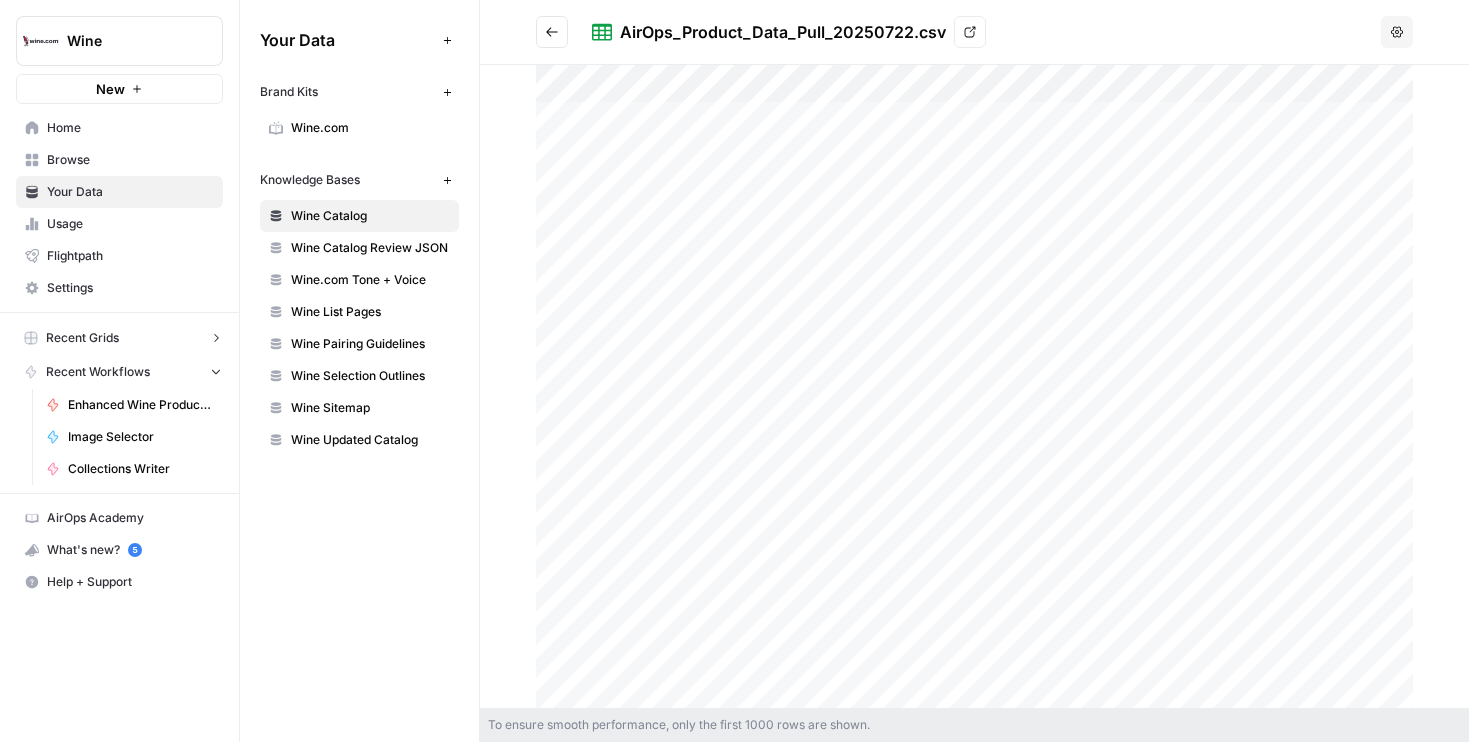 click on "Image Selector" at bounding box center (141, 437) 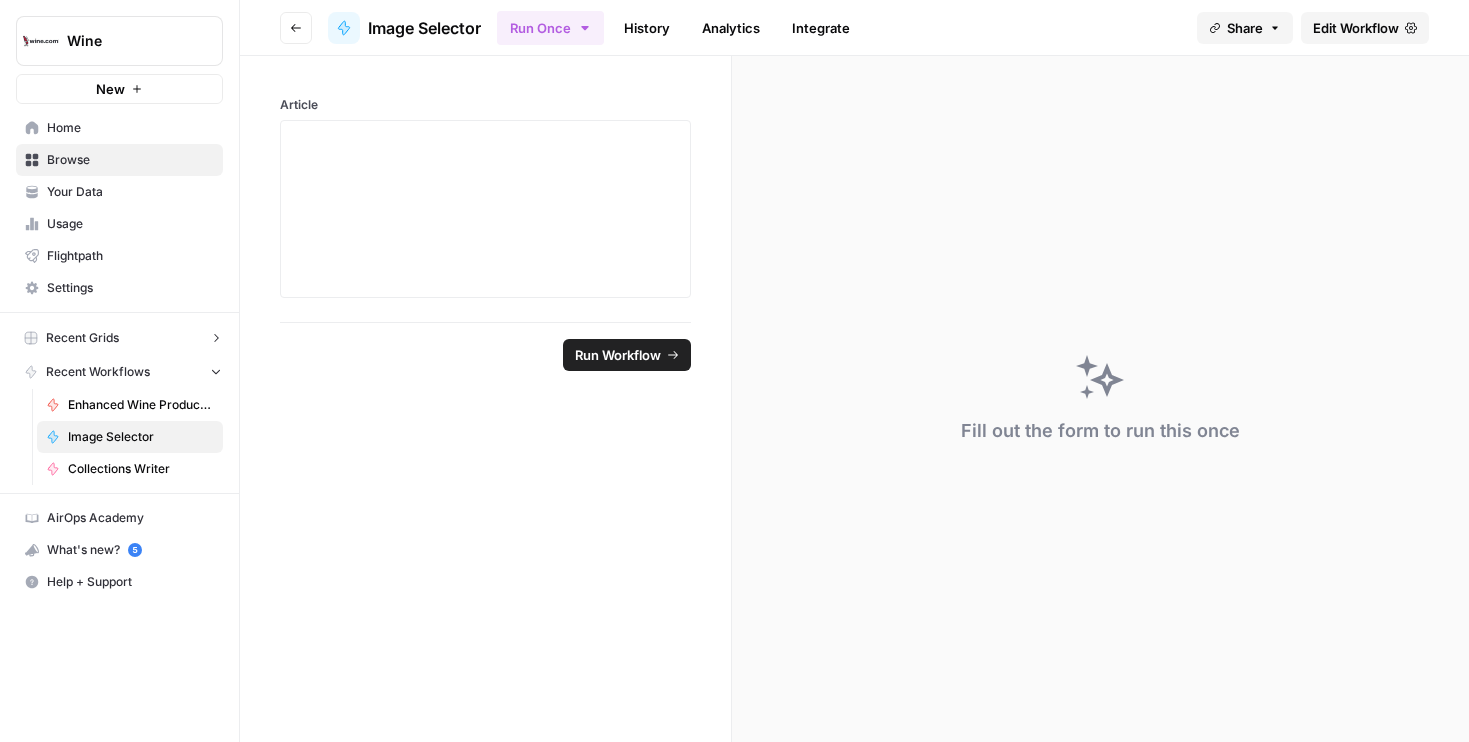 click on "Edit Workflow" at bounding box center [1365, 28] 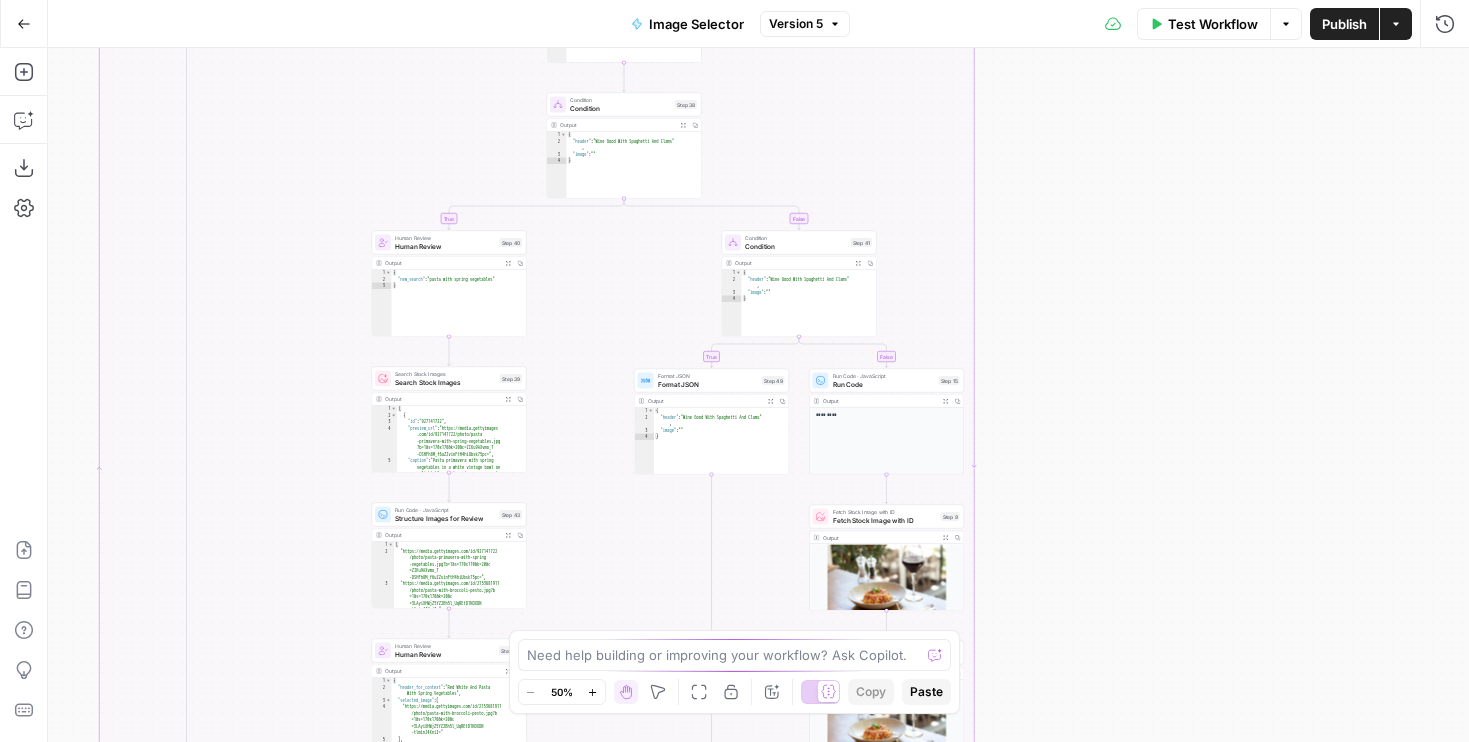 drag, startPoint x: 1191, startPoint y: 393, endPoint x: 1052, endPoint y: 112, distance: 313.4996 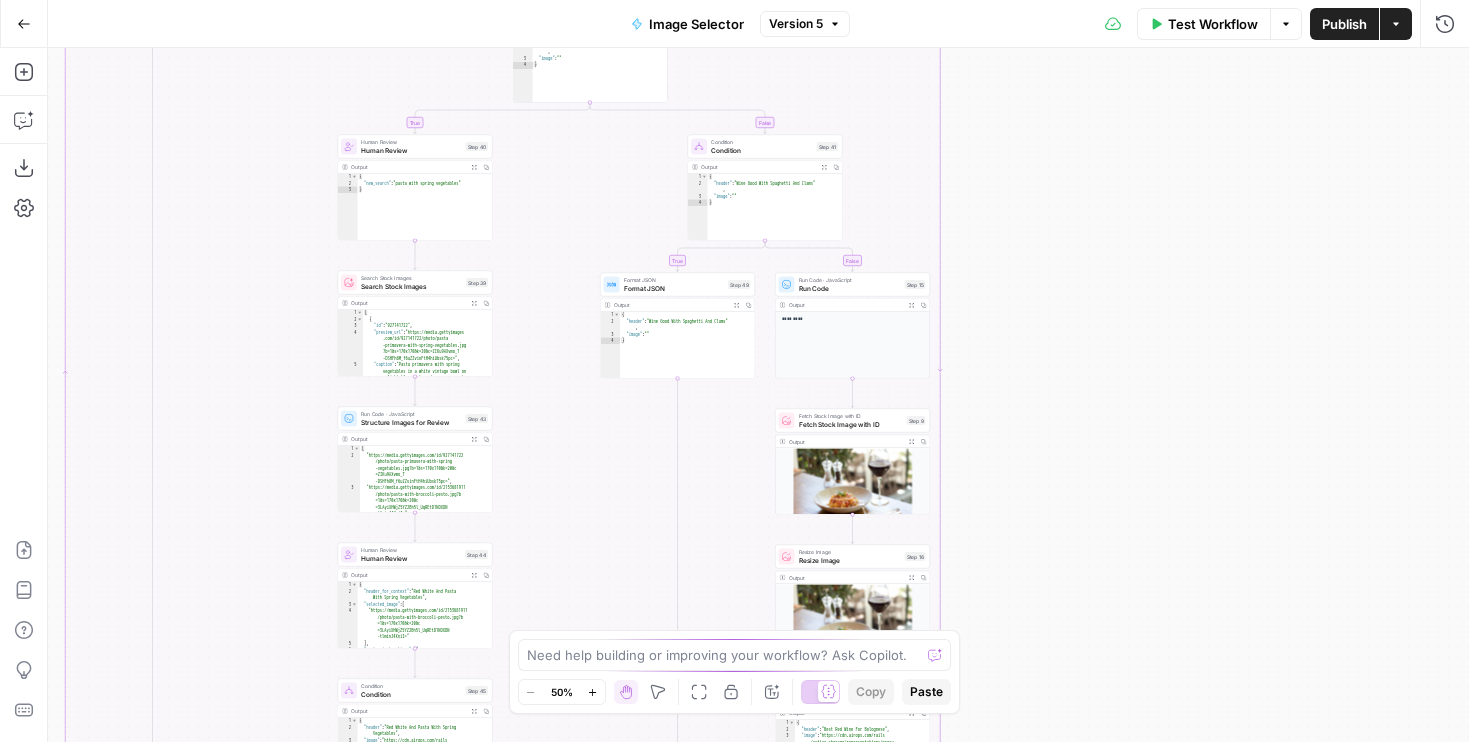 click on "true false true false true false true false Workflow Set Inputs Inputs LLM · GPT-4.1 Prompt LLM Step 18 Output Copy 1 2 3 {    "title" :  "Our Definitive Guide To Pairing Wine         With Pasta" }     XXXXXXXXXXXXXXXXXXXXXXXXXXXXXXXXXXXXXXXXXXXXXXXXXXXXXXXXXXXXXXXXXXXXXXXXXXXXXXXXXXXXXXXXXXXXXXXXXXXXXXXXXXXXXXXXXXXXXXXXXXXXXXXXXXXXXXXXXXXXXXXXXXXXXXXXXXXXXXXXXXXXXXXXXXXXXXXXXXXXXXXXXXXXXXXXXXXXXXXXXXXXXXXXXXXXXXXXXXXXXXXXXXXXXXXXXXXXXXXXXXXXXXXXXXXXXXXXXXXXXXXXXXXXXXXXXXXXXXXXXXXXXXXXXXXXXXXXXXXXXXXXXXXXXXXXXXXXXXXXXXXXXXXXXXXXXXXXXXXXXXXXXXXXXXXXXXXXXXXXXXXXXXXXXXXXXXXXXXXXXXXXXXXXXXXXXXXXXXXXXXXXXXXXXXXXXXXXXXXXXXXXXXXXXXXXXXXXXXXXXXXXXXXXXXXXXXXXXXXXXXXXXXXXXXXXXXXXXXXXXXXXXXXXXXXXXXXXXXXXXXXXXXXXXXXX LLM · GPT-4.1 Prompt LLM Step 1 Output Copy 1 2 3 4 5 6 7 8 9 10 11 {    "header_image" :  "pasta and wine" ,    "article" :  [      {         "header" :  "Best Red Wine For Bolognese" ,         "food_image" :  "bolognese and wine"      } ,      {         "header" :  "Chicken Parmesan Wine Pairing"" at bounding box center [758, 395] 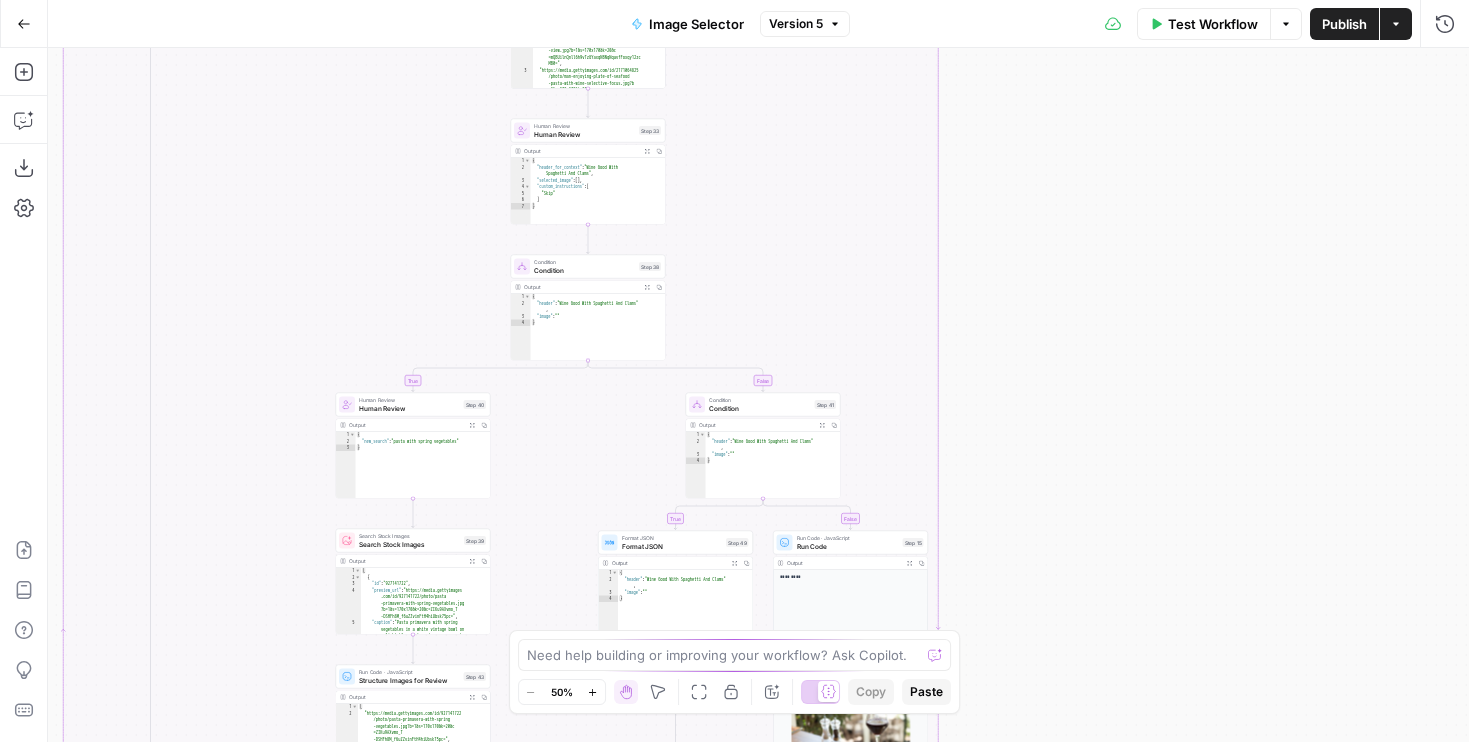 drag, startPoint x: 585, startPoint y: 222, endPoint x: 586, endPoint y: 484, distance: 262.00192 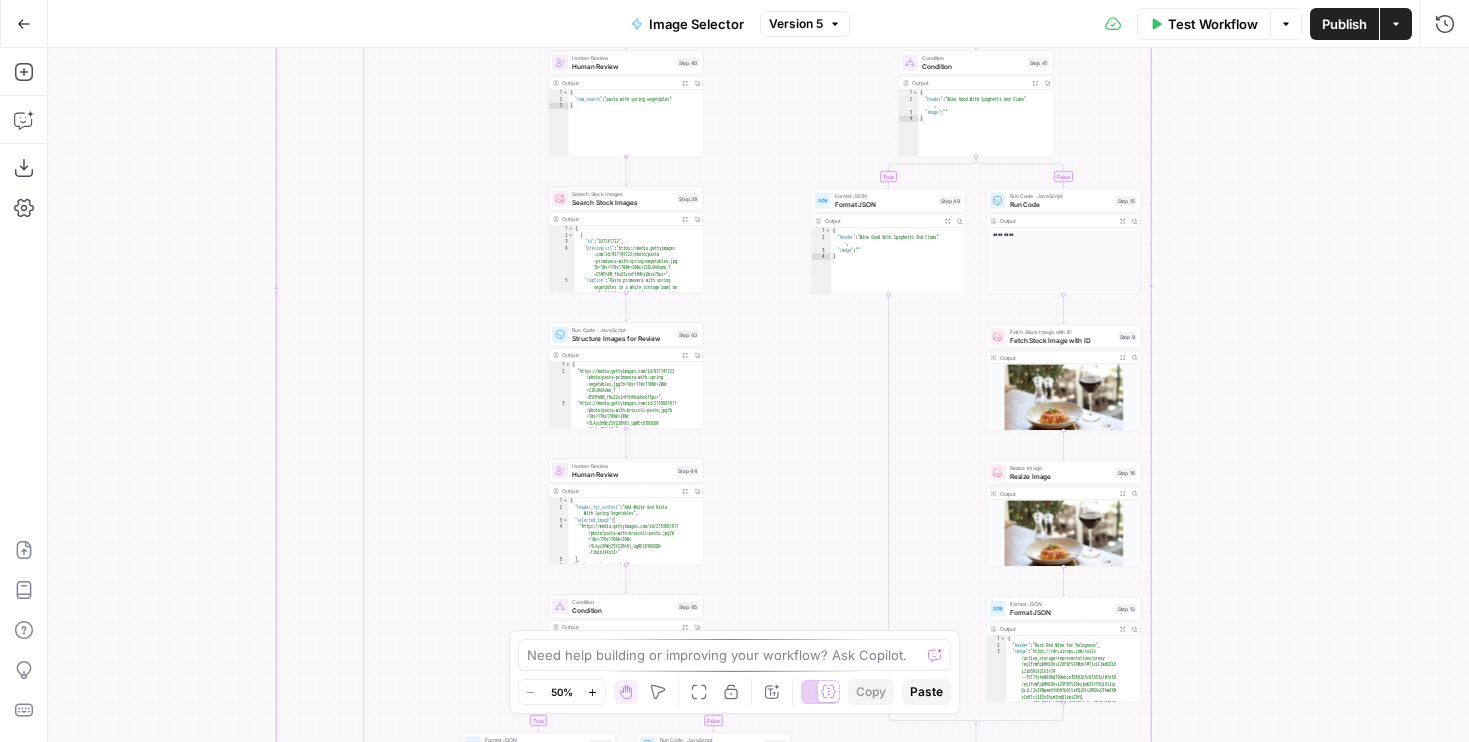 drag, startPoint x: 579, startPoint y: 470, endPoint x: 791, endPoint y: 129, distance: 401.52832 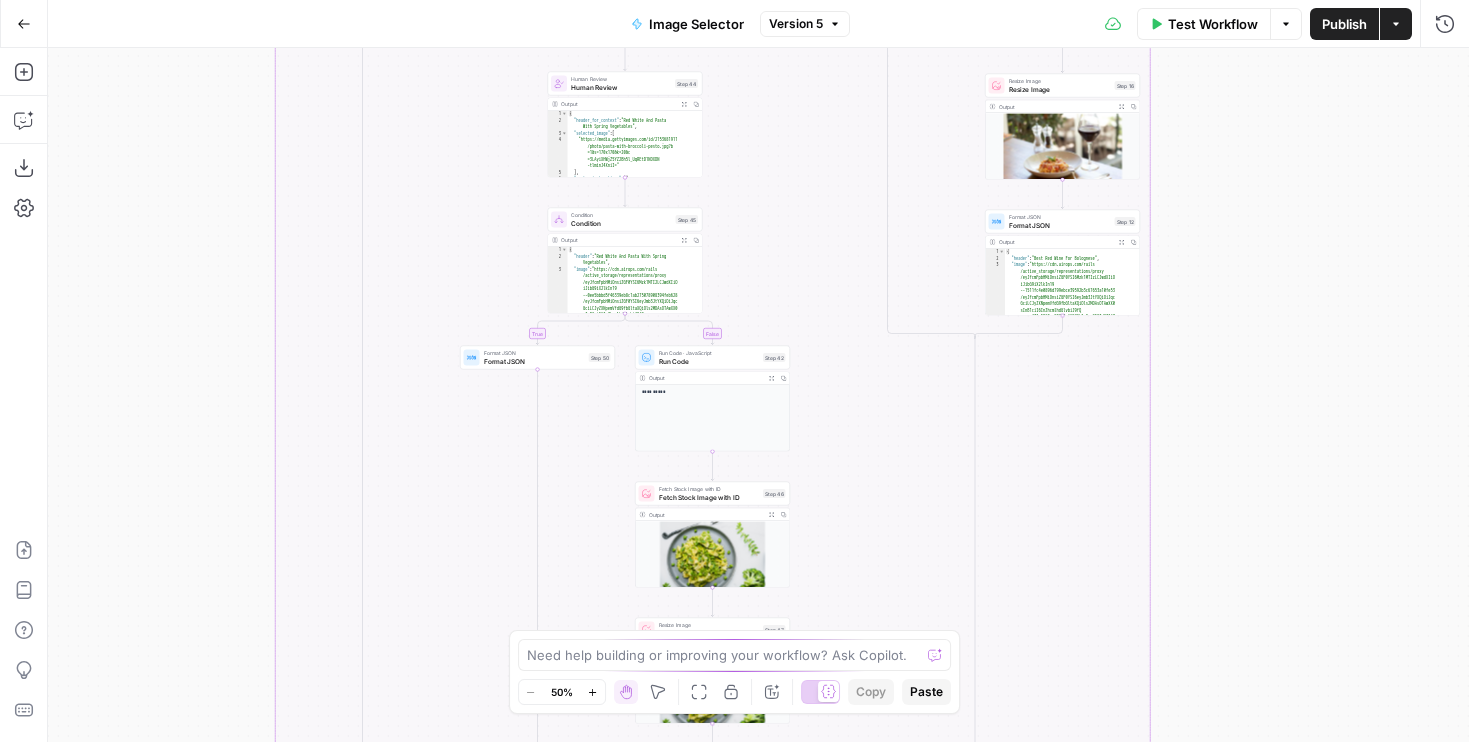 drag, startPoint x: 780, startPoint y: 379, endPoint x: 779, endPoint y: 132, distance: 247.00203 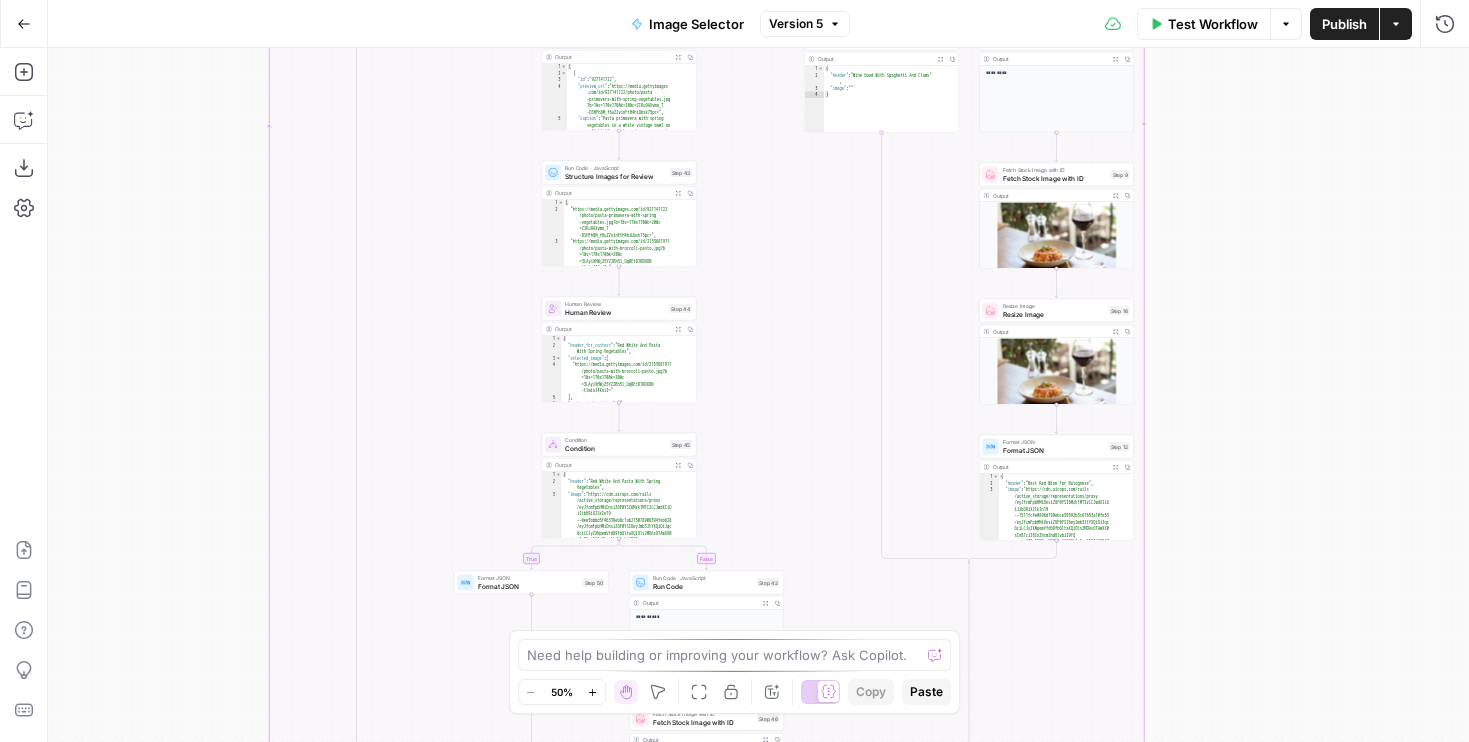 drag, startPoint x: 779, startPoint y: 132, endPoint x: 773, endPoint y: 357, distance: 225.07999 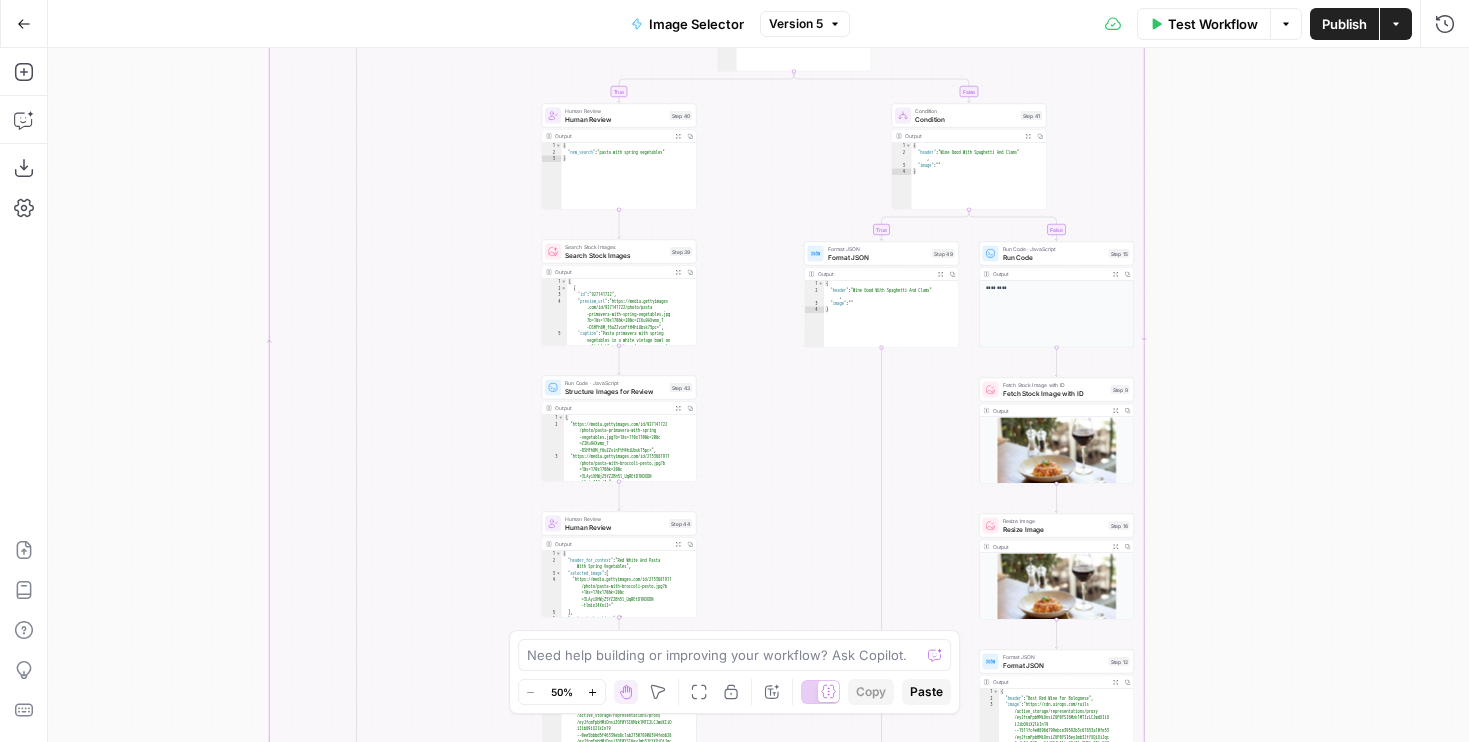 drag, startPoint x: 766, startPoint y: 227, endPoint x: 766, endPoint y: 442, distance: 215 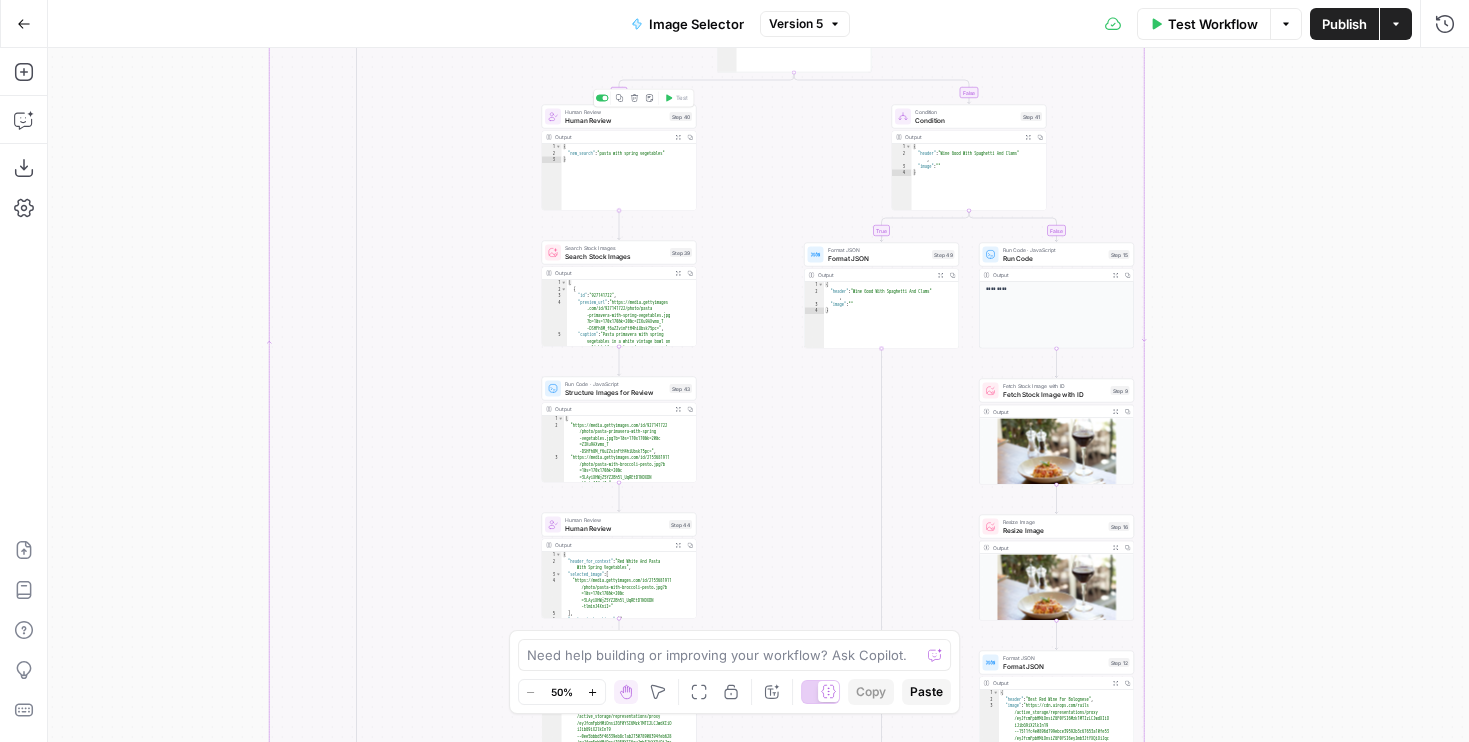 drag, startPoint x: 454, startPoint y: 176, endPoint x: 420, endPoint y: 516, distance: 341.69577 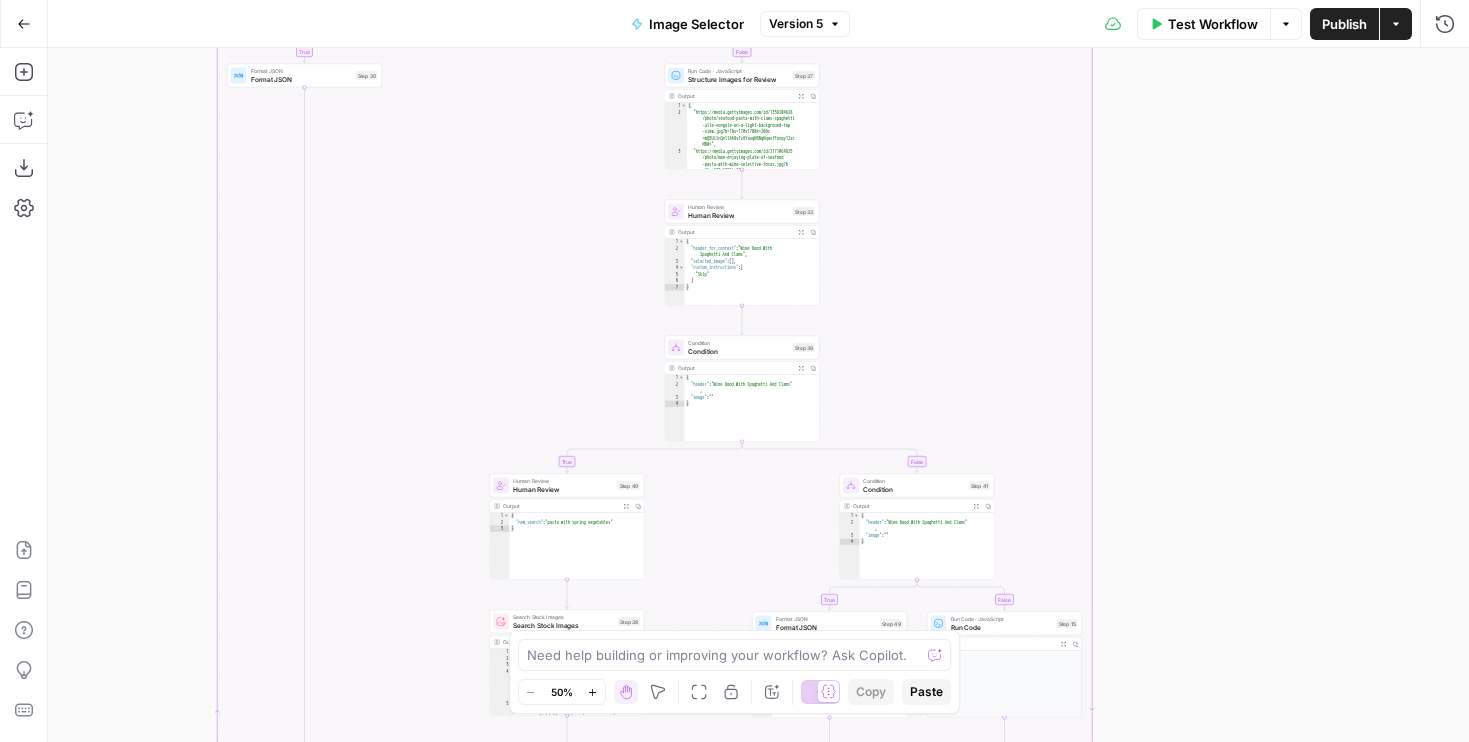 drag, startPoint x: 573, startPoint y: 350, endPoint x: 549, endPoint y: 352, distance: 24.083189 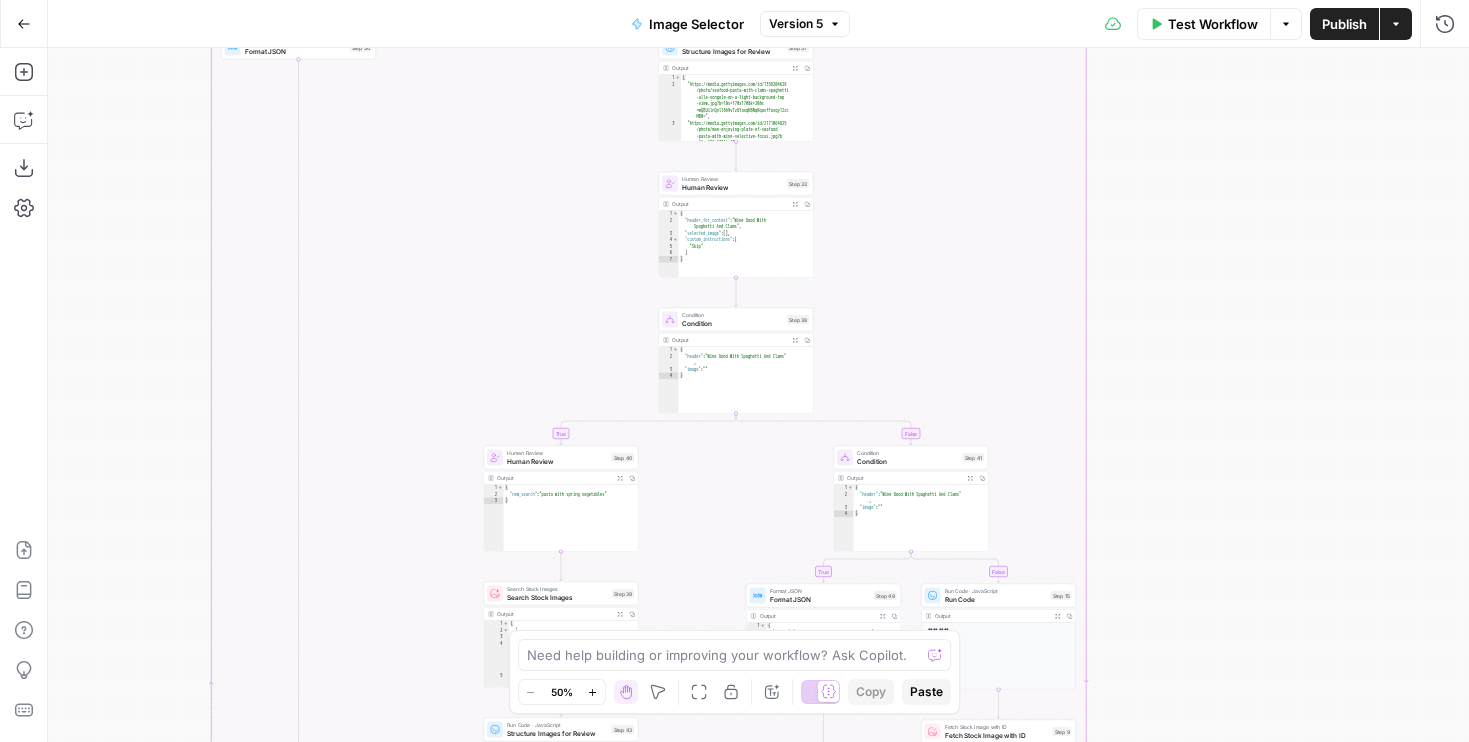 click on "Condition" at bounding box center [732, 323] 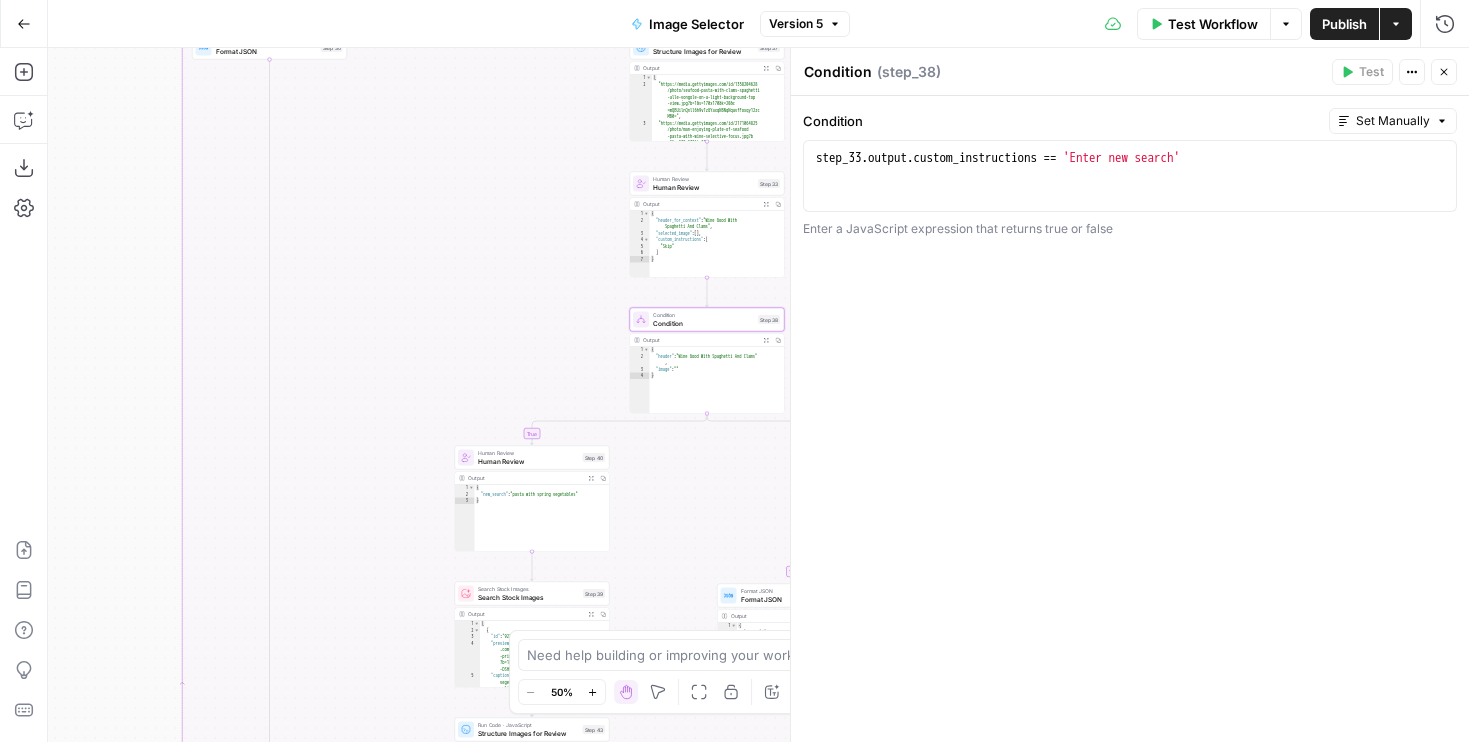 drag, startPoint x: 490, startPoint y: 334, endPoint x: 319, endPoint y: 334, distance: 171 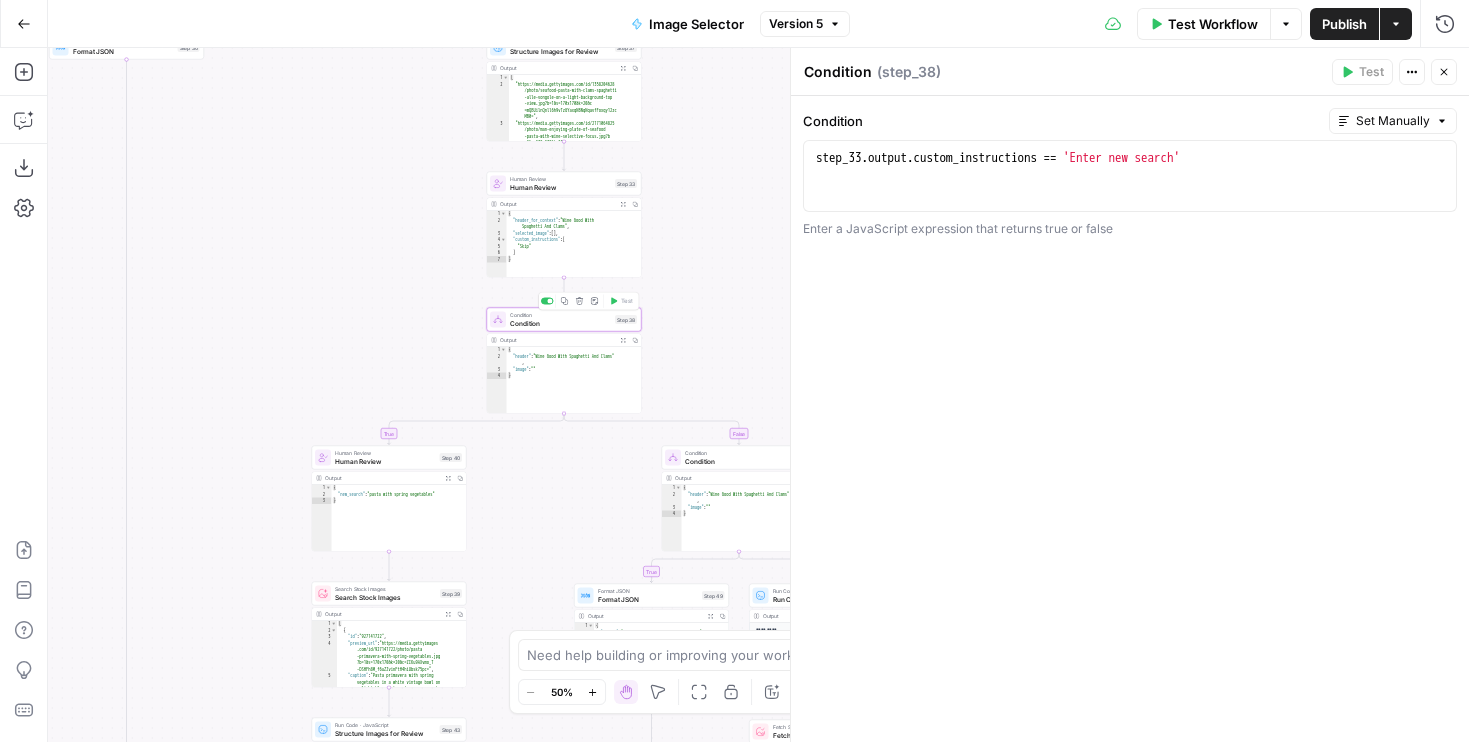 click 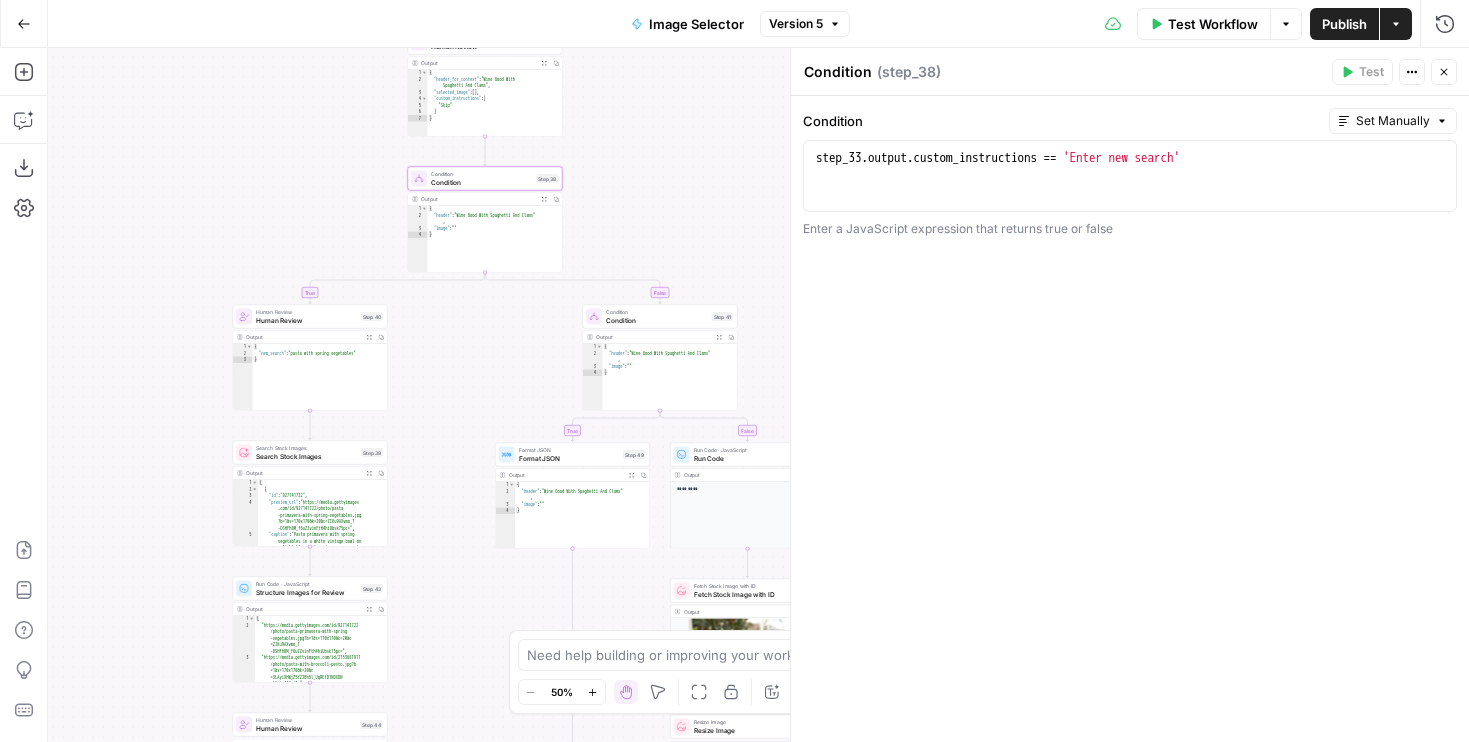 drag, startPoint x: 688, startPoint y: 335, endPoint x: 609, endPoint y: 194, distance: 161.62302 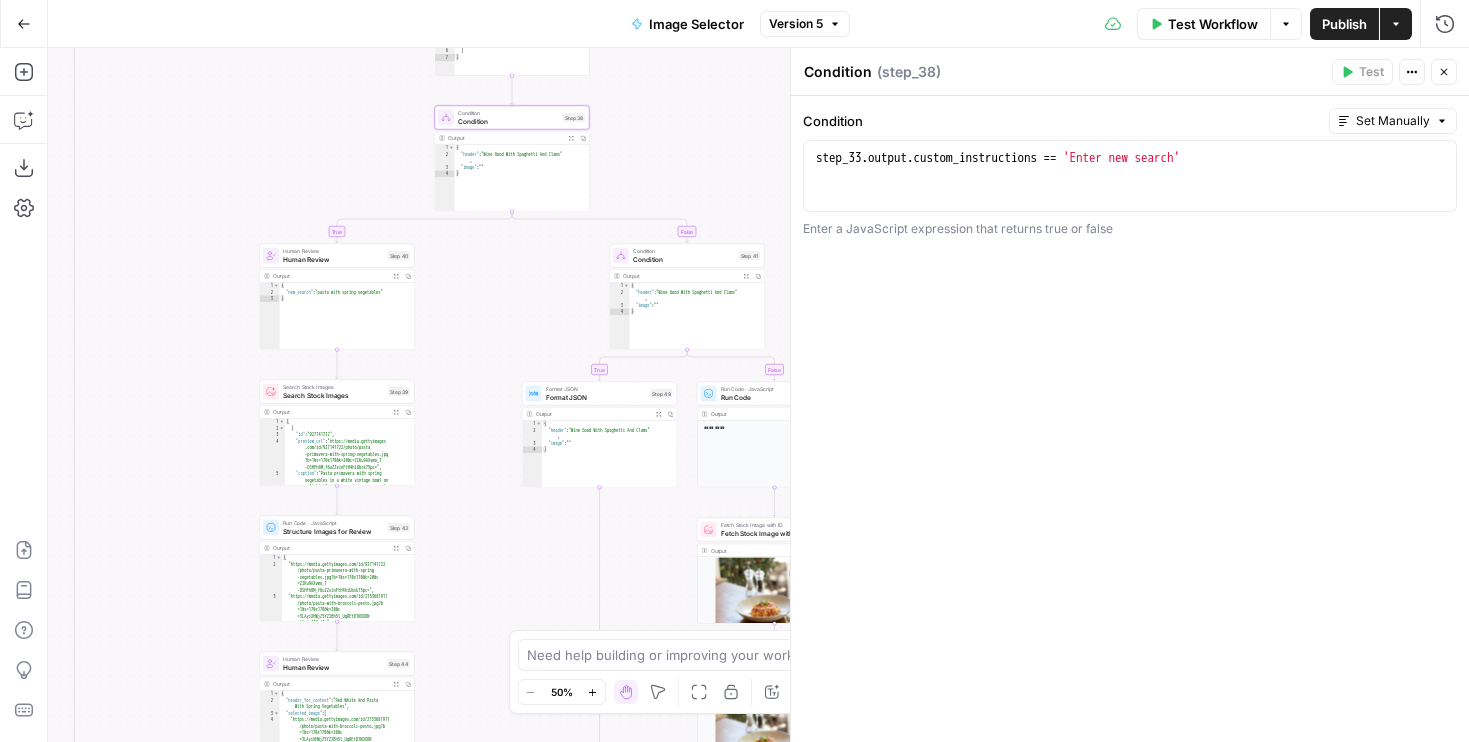 drag, startPoint x: 512, startPoint y: 383, endPoint x: 539, endPoint y: 322, distance: 66.70832 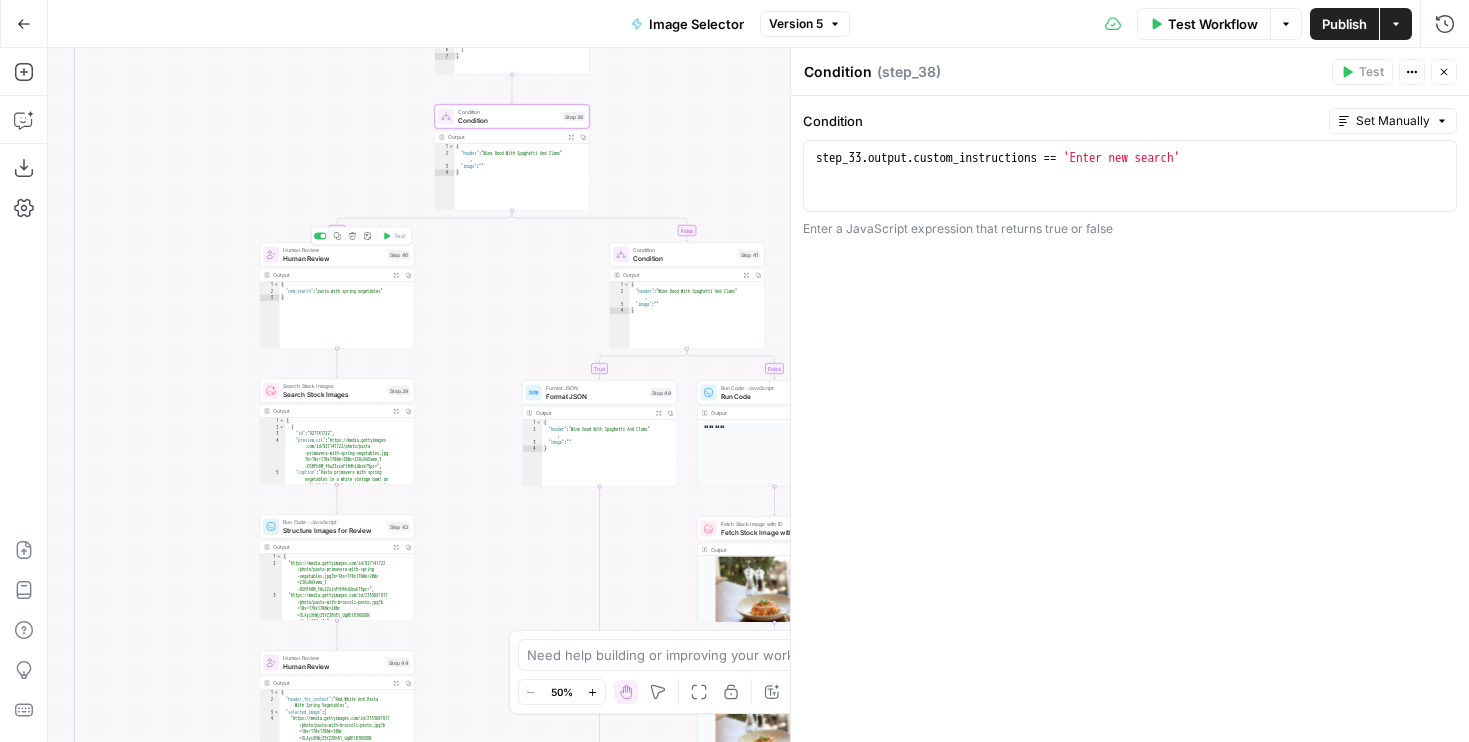 click on "Copy step" at bounding box center [337, 236] 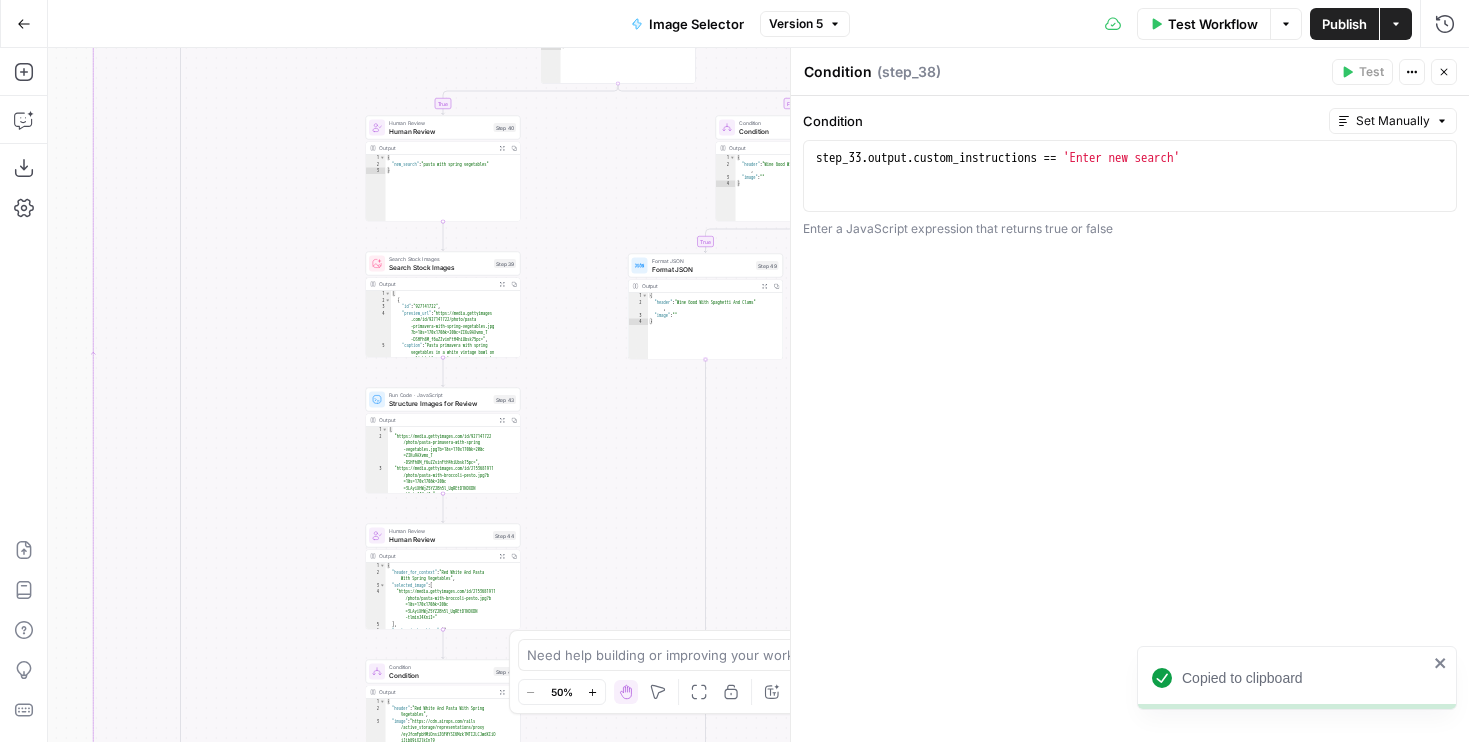 drag, startPoint x: 512, startPoint y: 346, endPoint x: 618, endPoint y: 219, distance: 165.42369 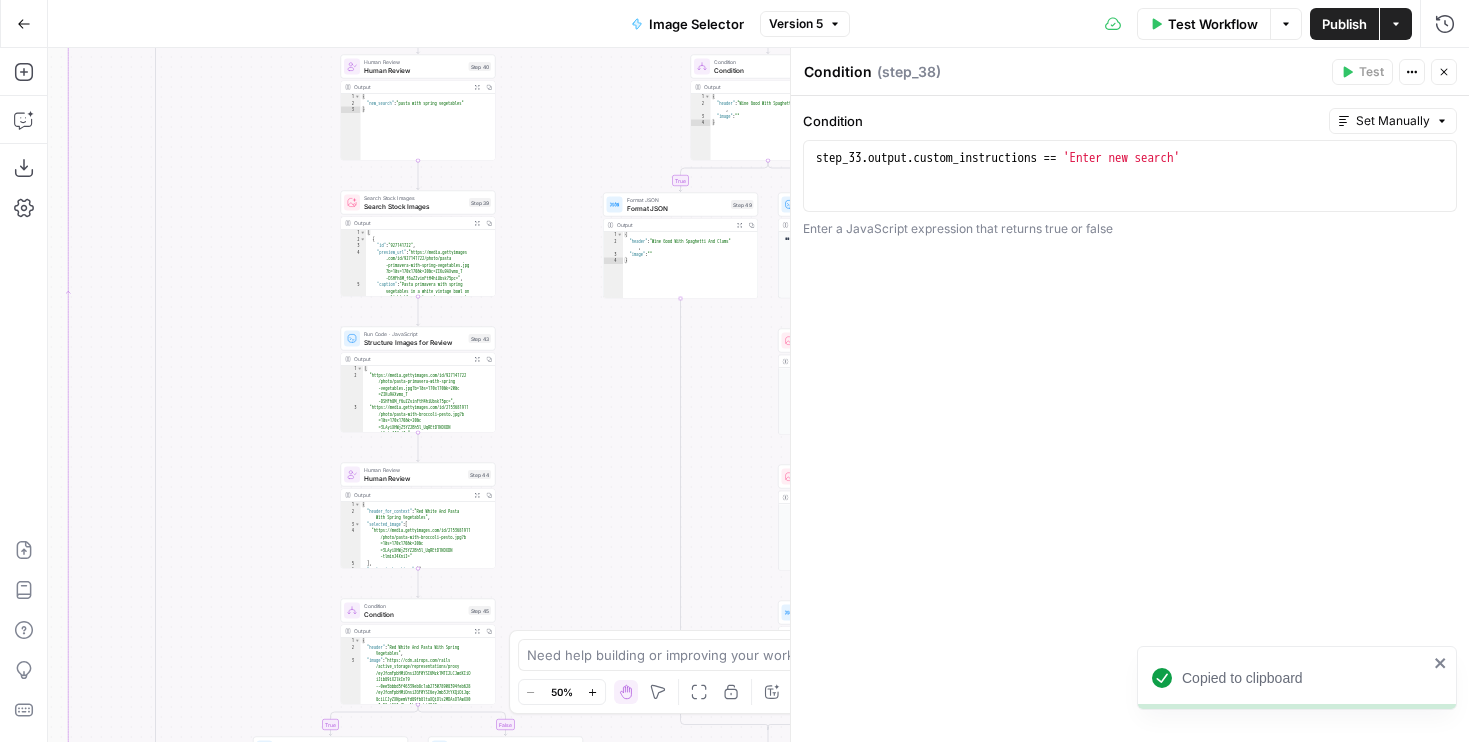 drag, startPoint x: 589, startPoint y: 419, endPoint x: 539, endPoint y: 318, distance: 112.698715 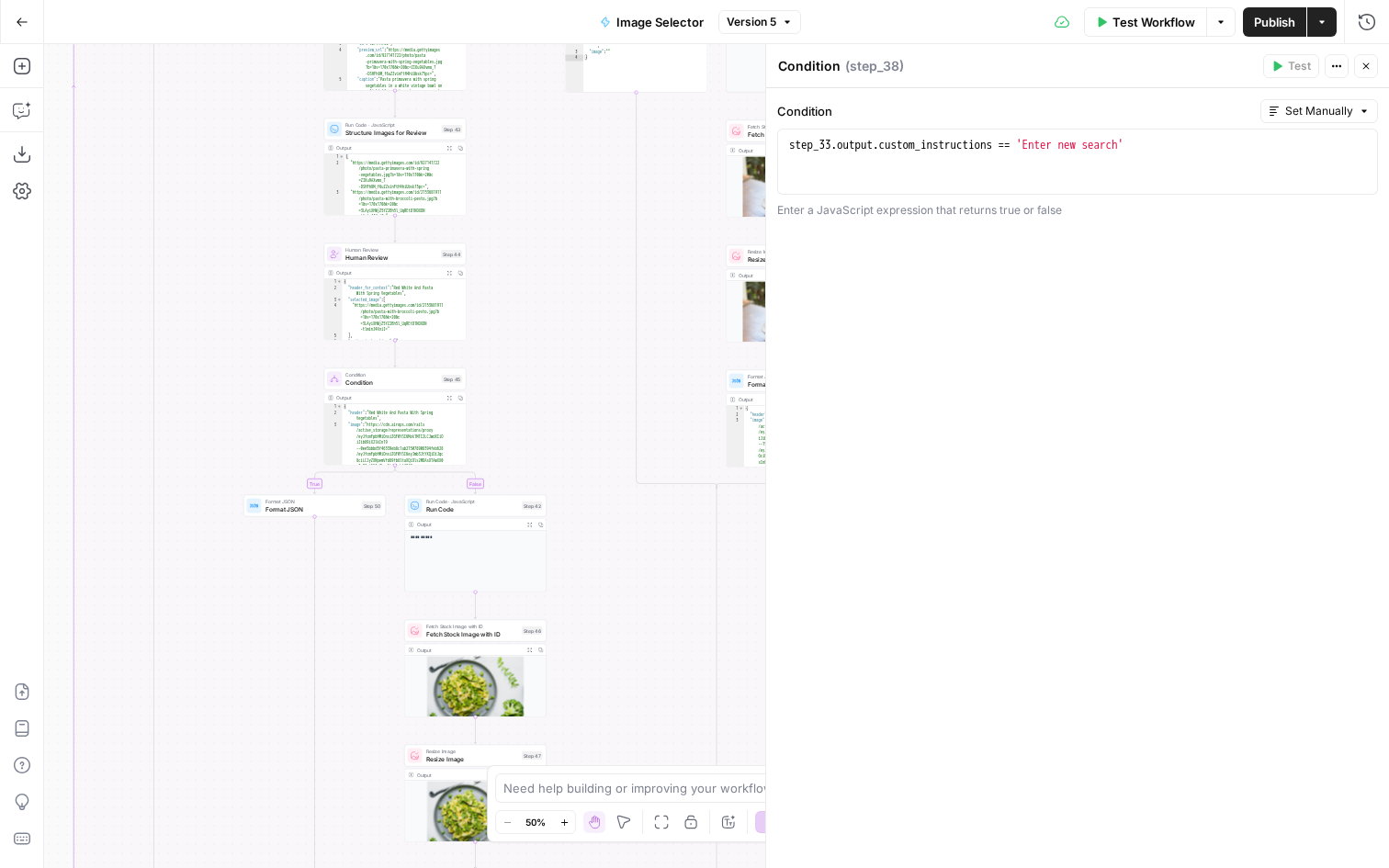 drag, startPoint x: 570, startPoint y: 534, endPoint x: 626, endPoint y: 355, distance: 187.55533 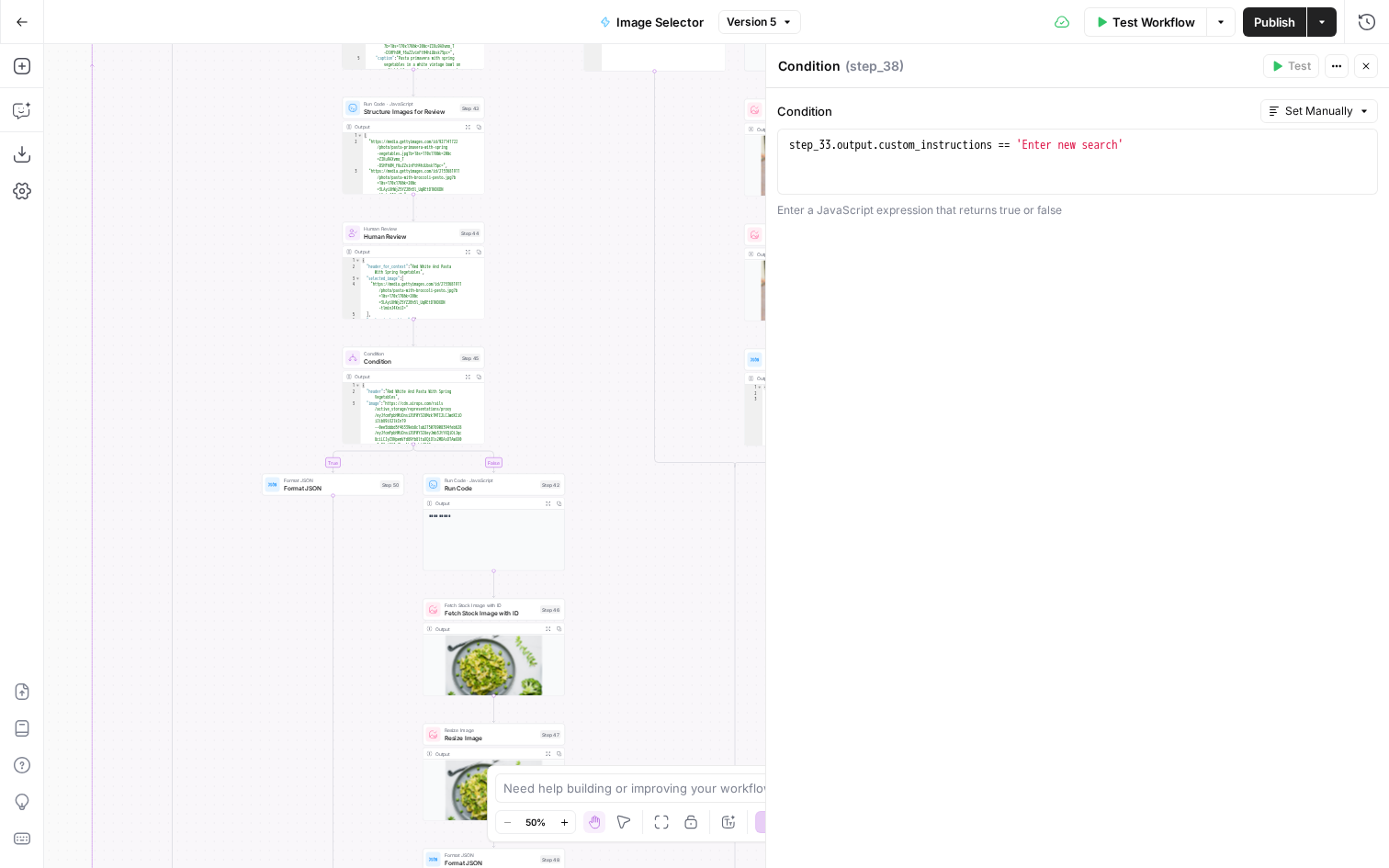 drag, startPoint x: 570, startPoint y: 343, endPoint x: 568, endPoint y: 475, distance: 132.01515 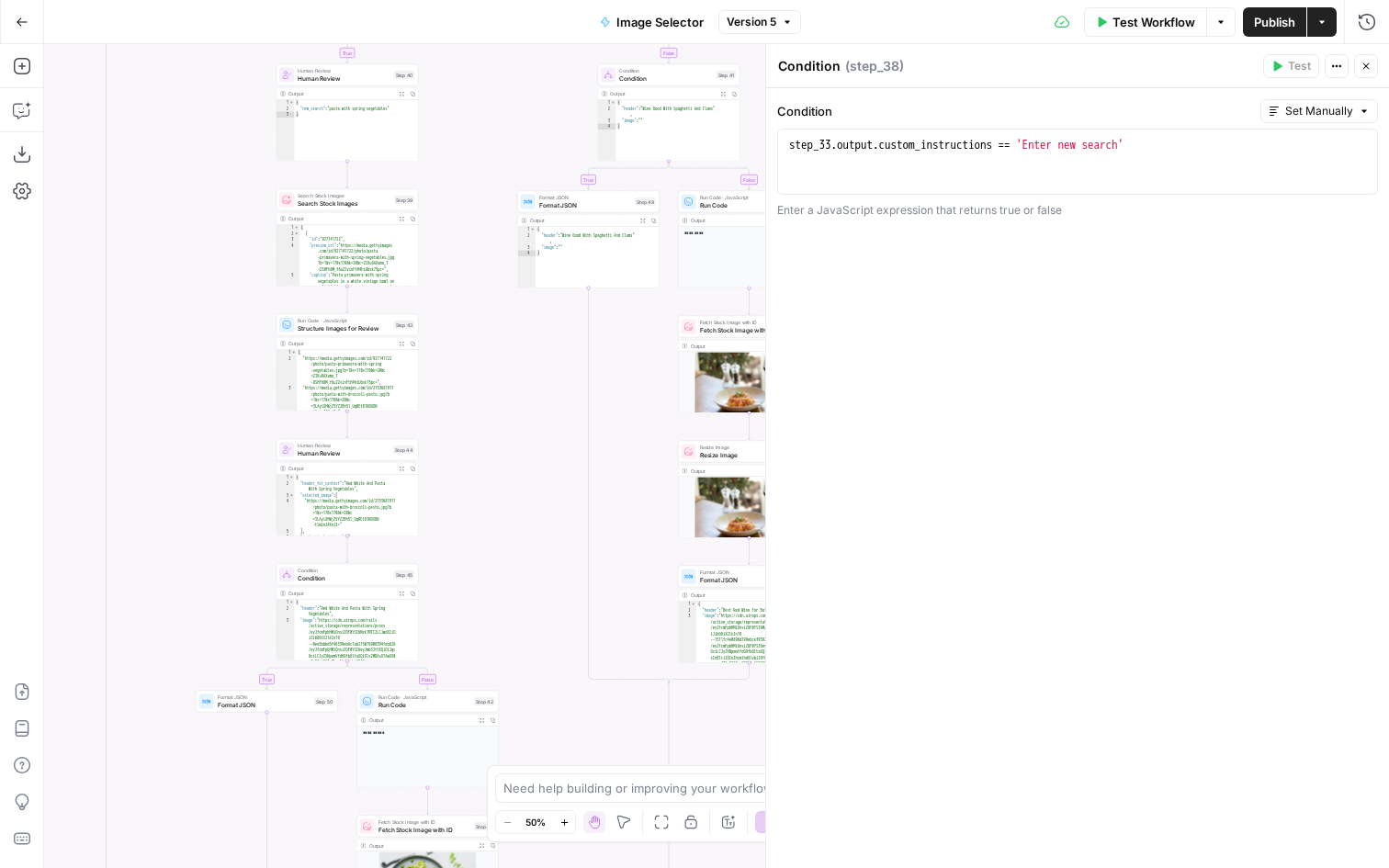 drag, startPoint x: 621, startPoint y: 376, endPoint x: 555, endPoint y: 489, distance: 130.86252 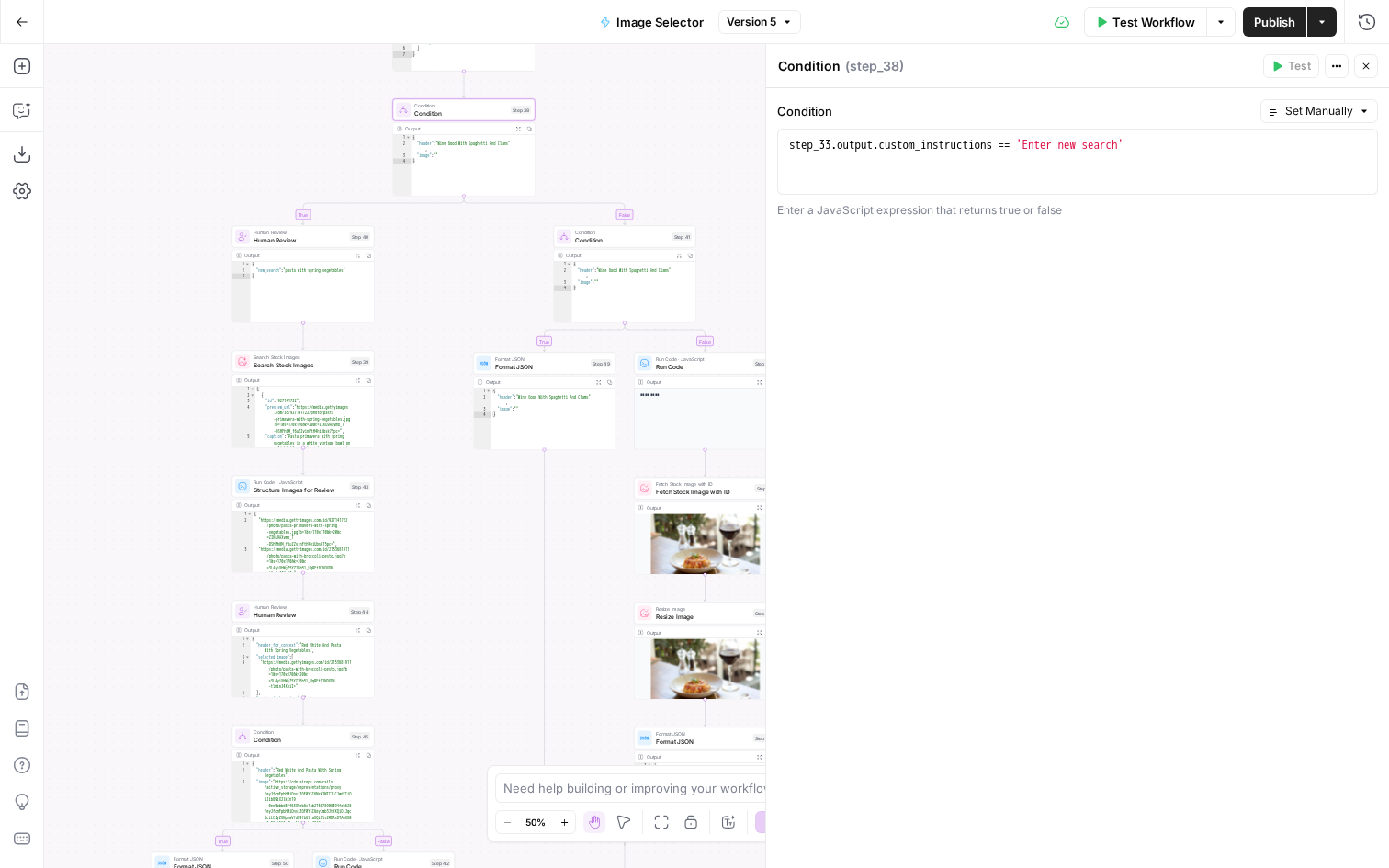 drag, startPoint x: 488, startPoint y: 475, endPoint x: 444, endPoint y: 637, distance: 167.869 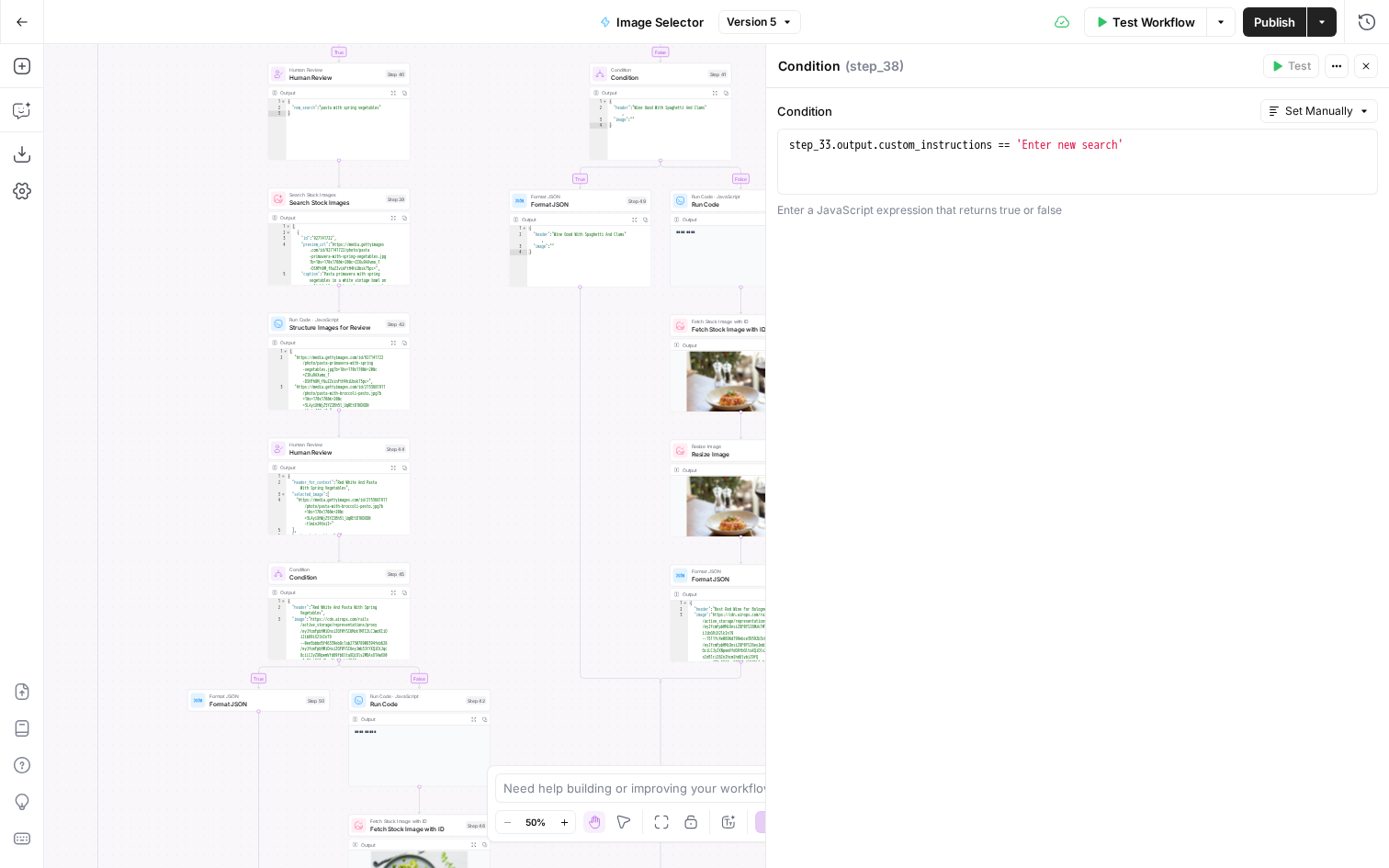 drag, startPoint x: 501, startPoint y: 547, endPoint x: 536, endPoint y: 364, distance: 186.3169 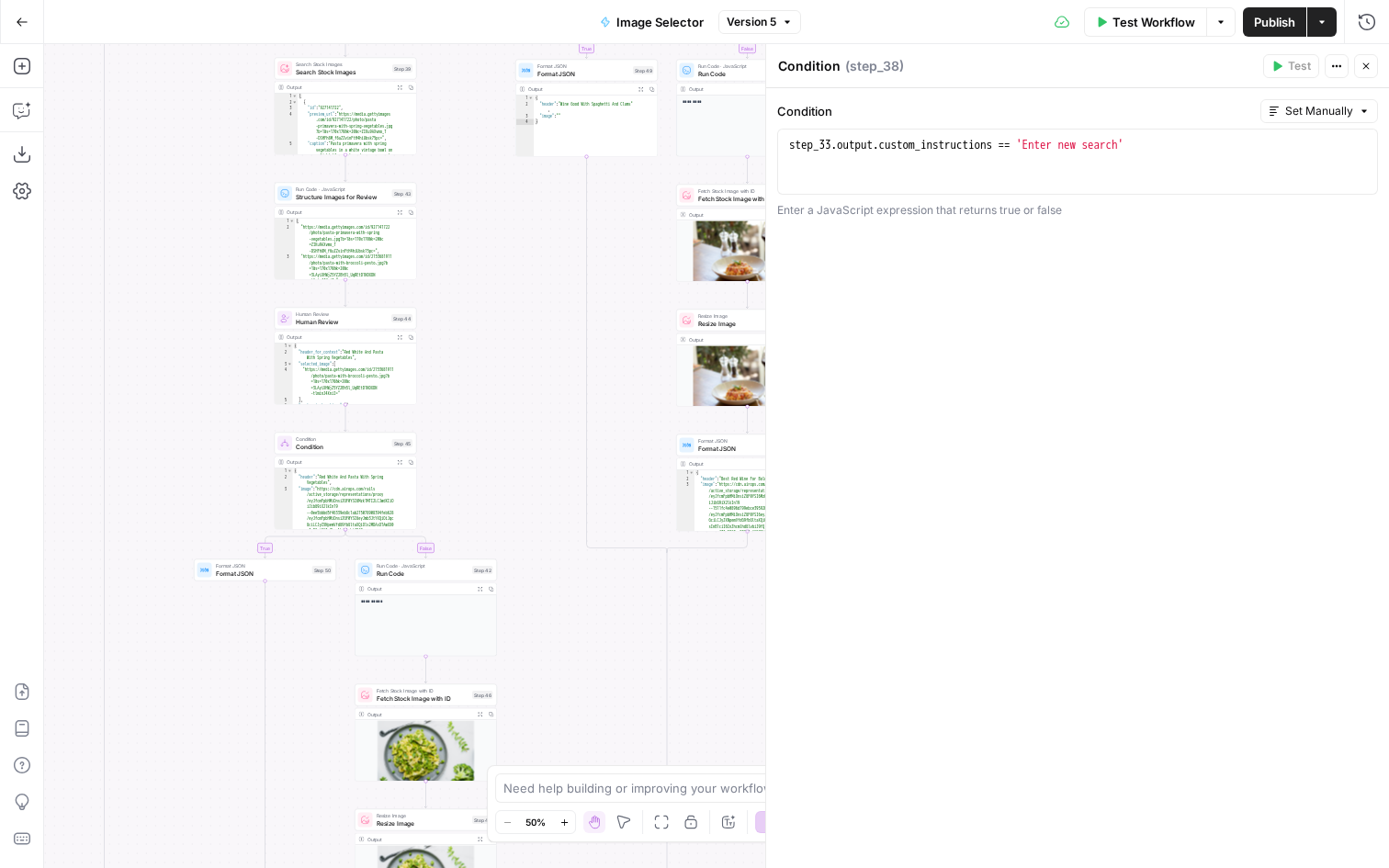 drag, startPoint x: 512, startPoint y: 614, endPoint x: 514, endPoint y: 505, distance: 109.01835 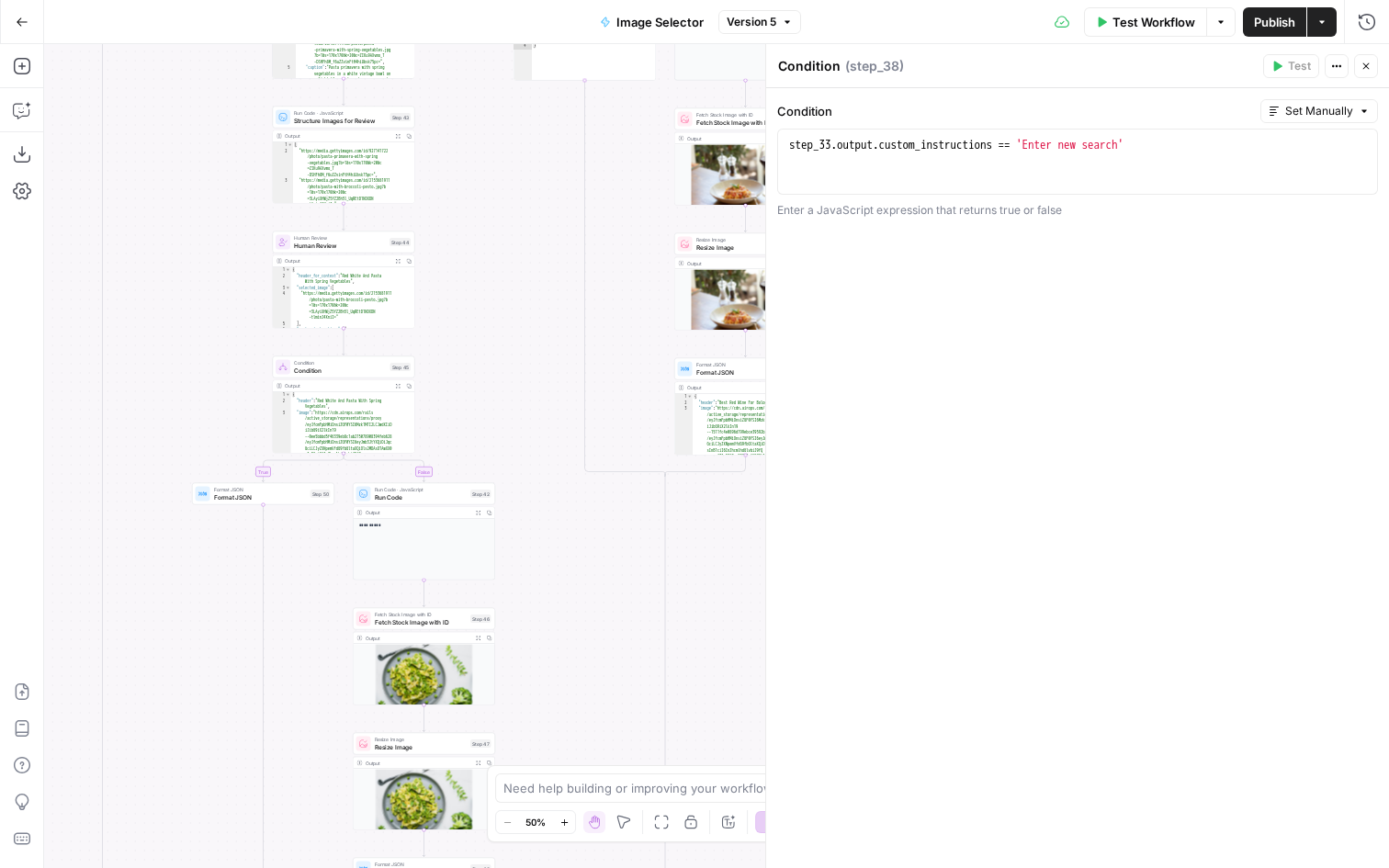 drag, startPoint x: 514, startPoint y: 505, endPoint x: 514, endPoint y: 425, distance: 80 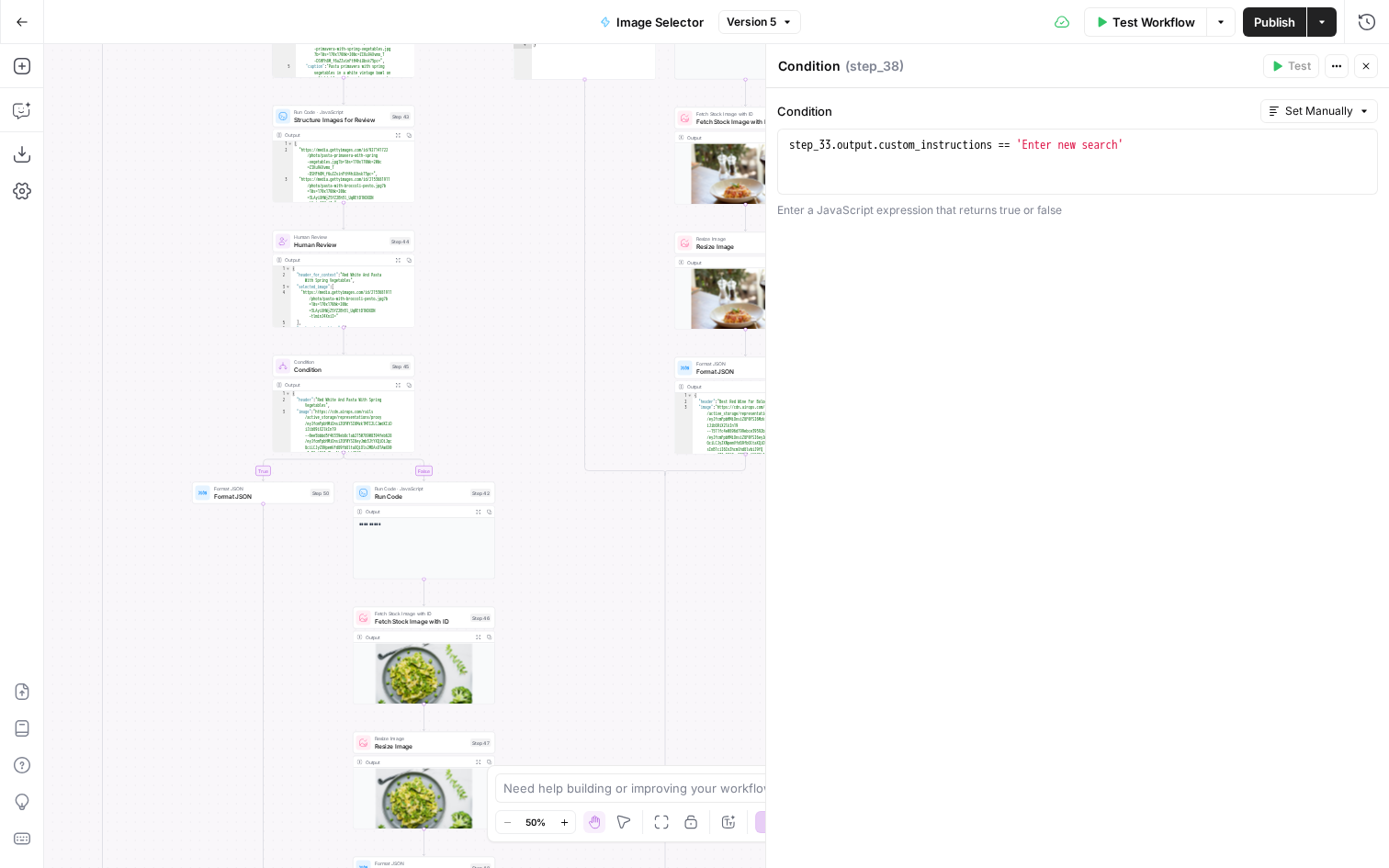 click on "true false true false true false true false Workflow Set Inputs Inputs LLM · GPT-4.1 Prompt LLM Step 18 Output Copy 1 2 3 {    "title" :  "Our Definitive Guide To Pairing Wine         With Pasta" }     XXXXXXXXXXXXXXXXXXXXXXXXXXXXXXXXXXXXXXXXXXXXXXXXXXXXXXXXXXXXXXXXXXXXXXXXXXXXXXXXXXXXXXXXXXXXXXXXXXXXXXXXXXXXXXXXXXXXXXXXXXXXXXXXXXXXXXXXXXXXXXXXXXXXXXXXXXXXXXXXXXXXXXXXXXXXXXXXXXXXXXXXXXXXXXXXXXXXXXXXXXXXXXXXXXXXXXXXXXXXXXXXXXXXXXXXXXXXXXXXXXXXXXXXXXXXXXXXXXXXXXXXXXXXXXXXXXXXXXXXXXXXXXXXXXXXXXXXXXXXXXXXXXXXXXXXXXXXXXXXXXXXXXXXXXXXXXXXXXXXXXXXXXXXXXXXXXXXXXXXXXXXXXXXXXXXXXXXXXXXXXXXXXXXXXXXXXXXXXXXXXXXXXXXXXXXXXXXXXXXXXXXXXXXXXXXXXXXXXXXXXXXXXXXXXXXXXXXXXXXXXXXXXXXXXXXXXXXXXXXXXXXXXXXXXXXXXXXXXXXXXXXXXXXXXXX LLM · GPT-4.1 Prompt LLM Step 1 Output Copy 1 2 3 4 5 6 7 8 9 10 11 {    "header_image" :  "pasta and wine" ,    "article" :  [      {         "header" :  "Best Red Wine For Bolognese" ,         "food_image" :  "bolognese and wine"      } ,      {         "header" :  "Chicken Parmesan Wine Pairing"" at bounding box center [717, 456] 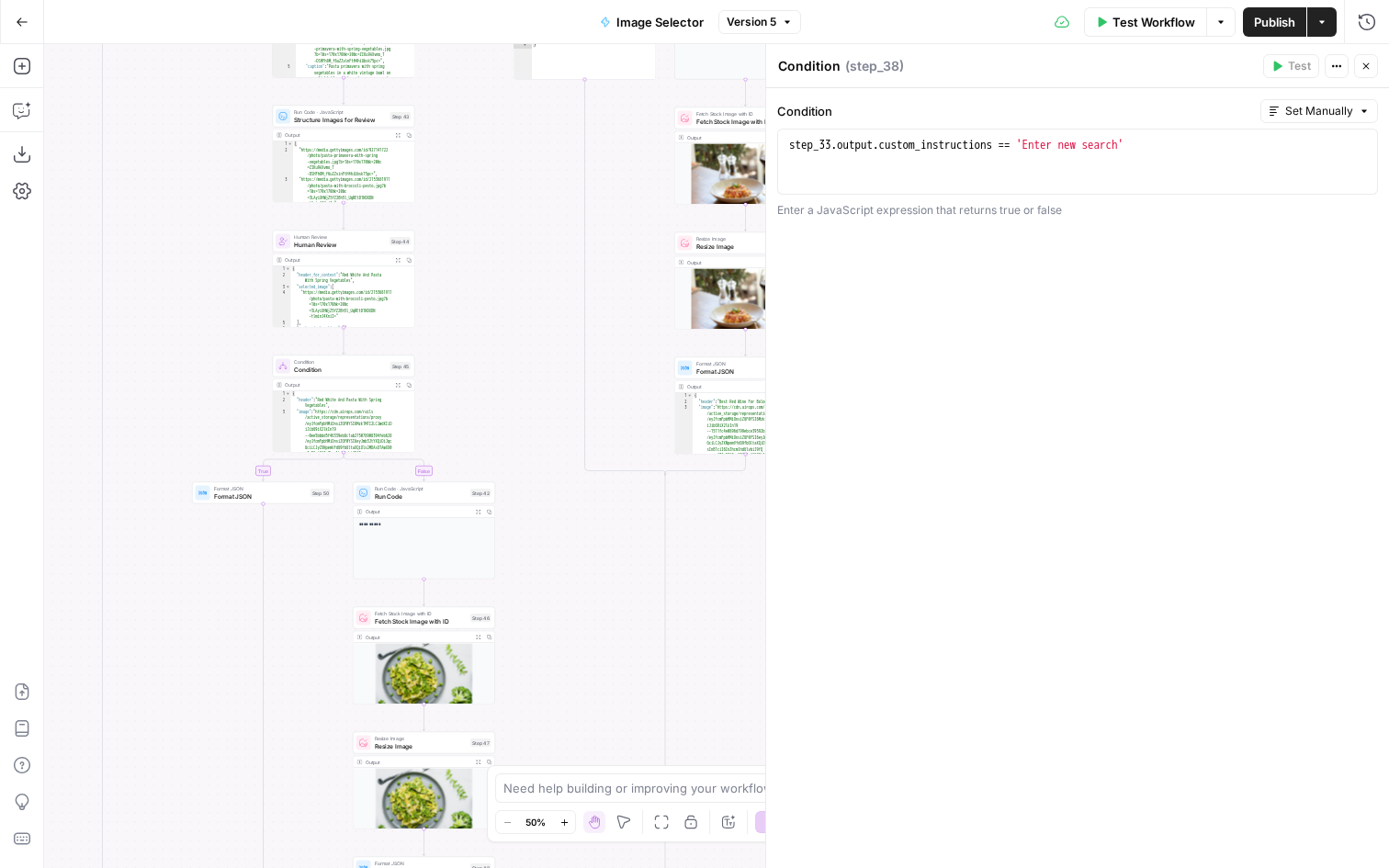 click on "Human Review" at bounding box center [340, 244] 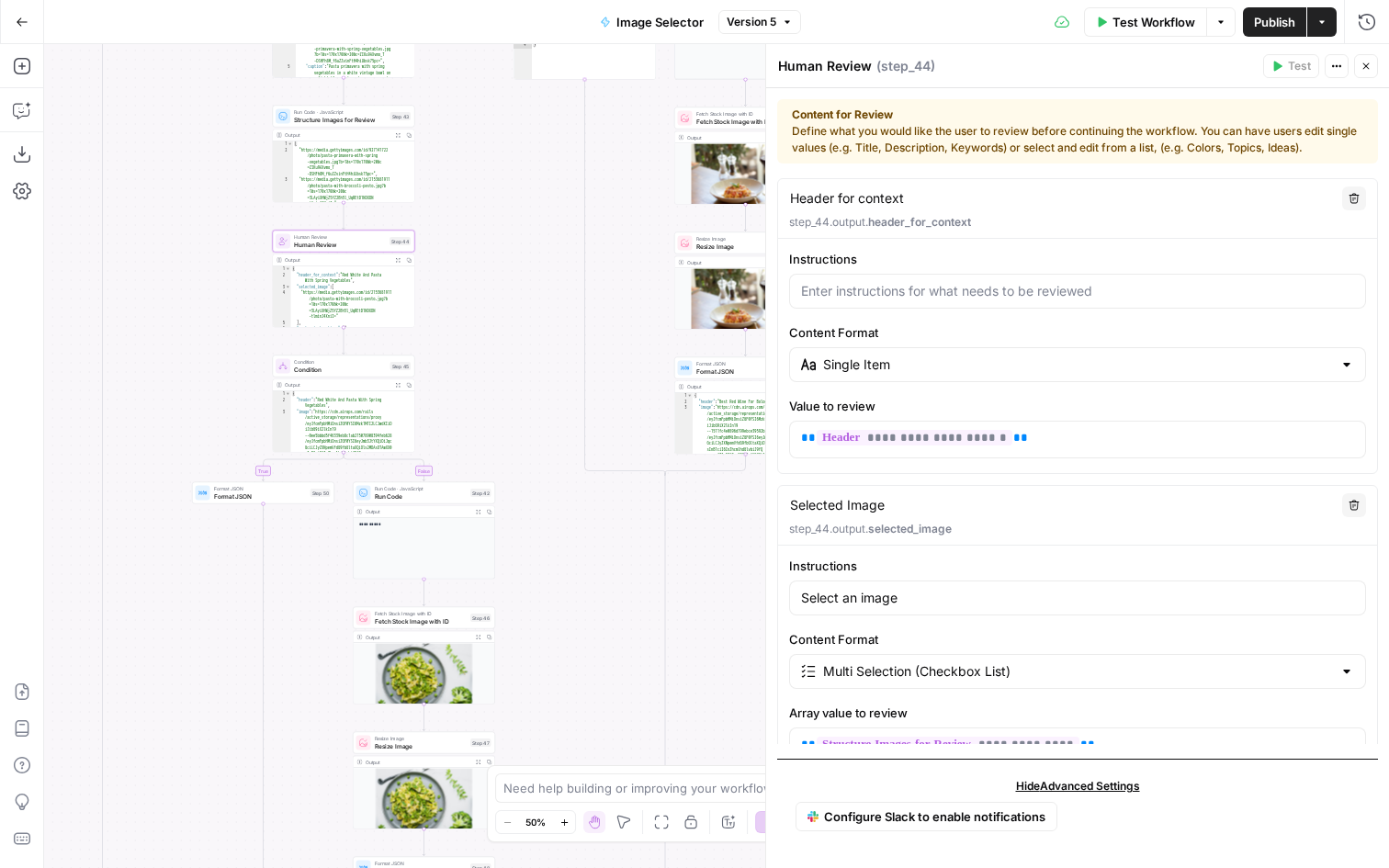 scroll, scrollTop: 460, scrollLeft: 0, axis: vertical 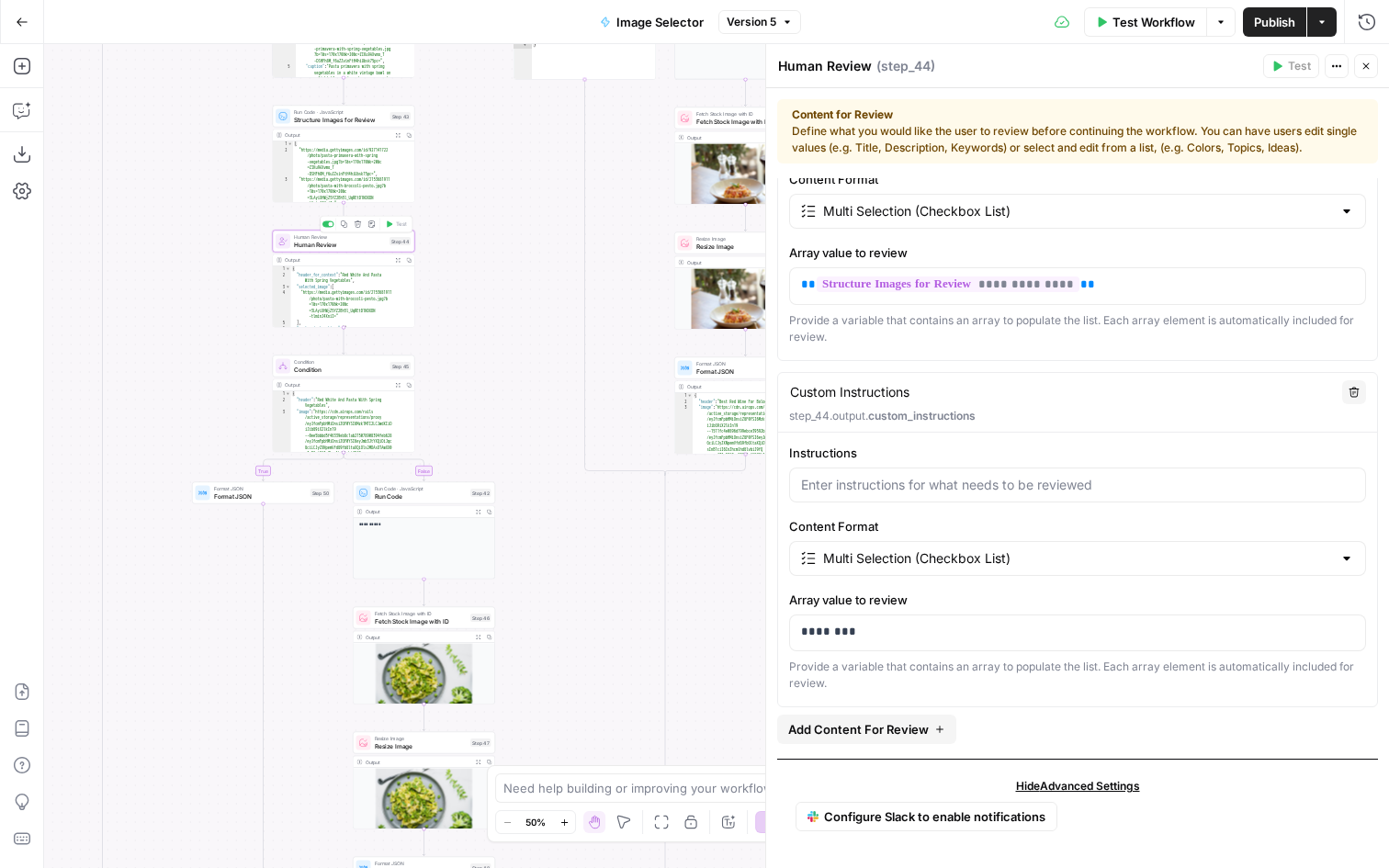 click 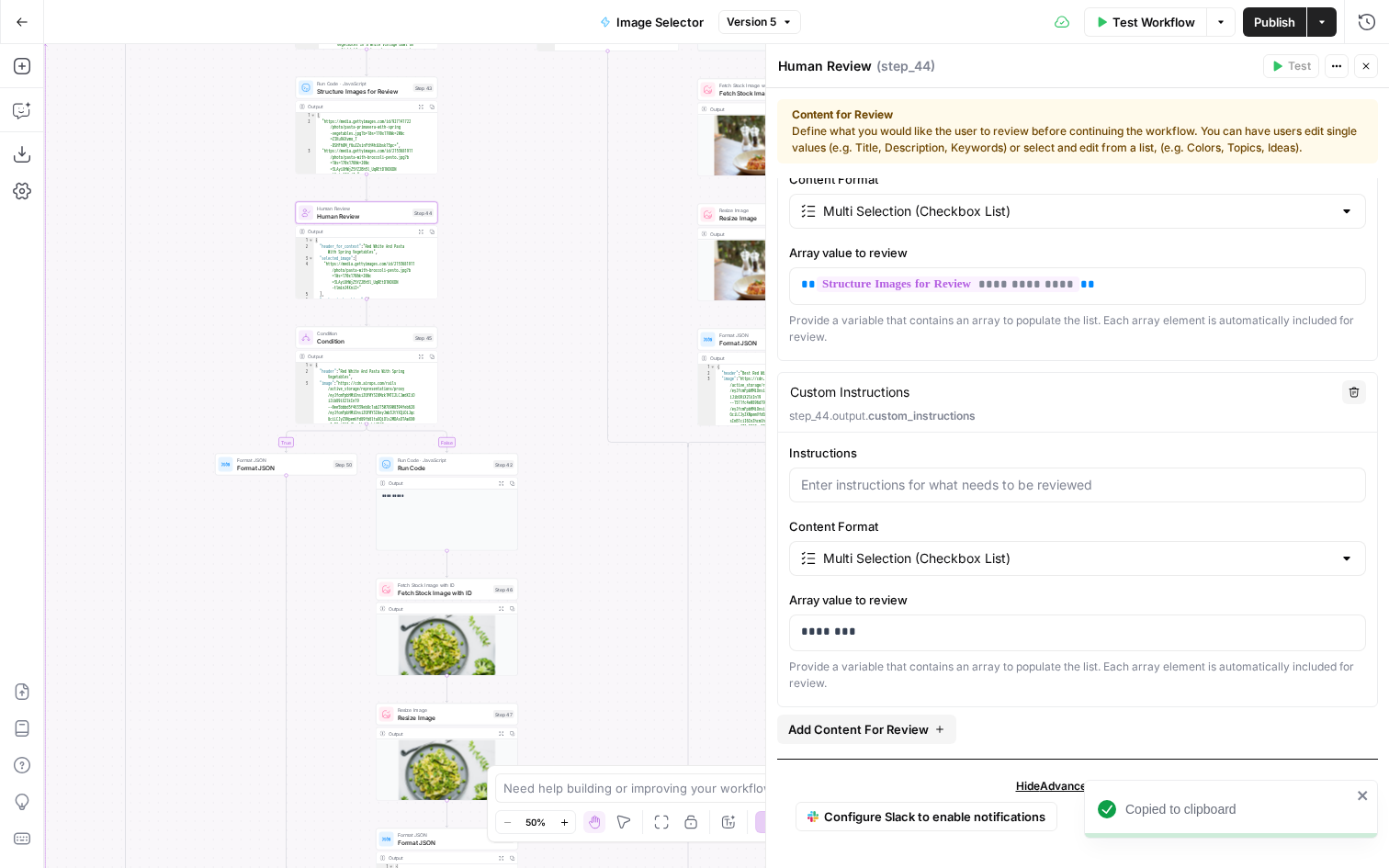 drag, startPoint x: 592, startPoint y: 552, endPoint x: 622, endPoint y: 518, distance: 45.34314 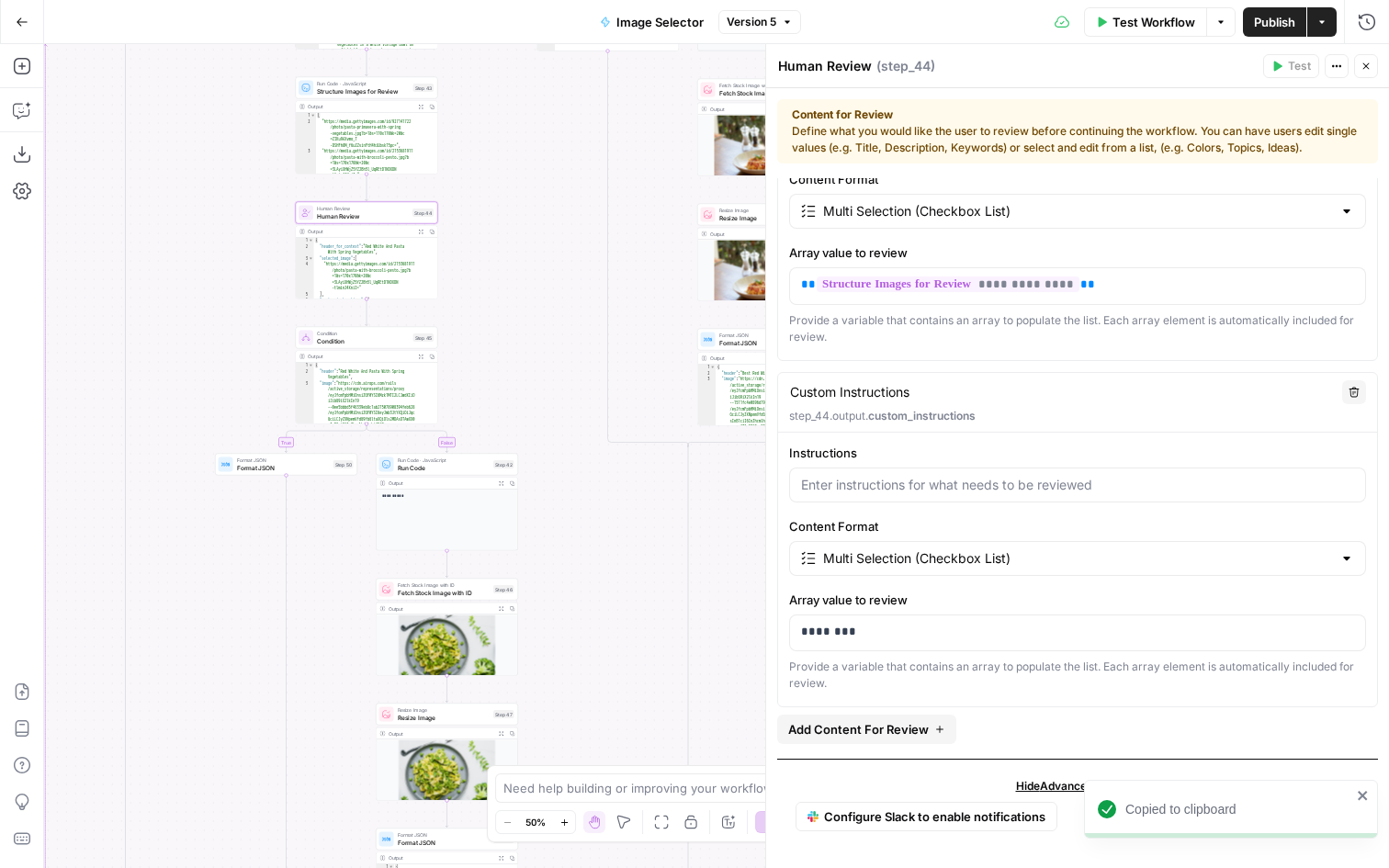 click on "true false true false true false true false Workflow Set Inputs Inputs LLM · GPT-4.1 Prompt LLM Step 18 Output Copy 1 2 3 {    "title" :  "Our Definitive Guide To Pairing Wine         With Pasta" }     XXXXXXXXXXXXXXXXXXXXXXXXXXXXXXXXXXXXXXXXXXXXXXXXXXXXXXXXXXXXXXXXXXXXXXXXXXXXXXXXXXXXXXXXXXXXXXXXXXXXXXXXXXXXXXXXXXXXXXXXXXXXXXXXXXXXXXXXXXXXXXXXXXXXXXXXXXXXXXXXXXXXXXXXXXXXXXXXXXXXXXXXXXXXXXXXXXXXXXXXXXXXXXXXXXXXXXXXXXXXXXXXXXXXXXXXXXXXXXXXXXXXXXXXXXXXXXXXXXXXXXXXXXXXXXXXXXXXXXXXXXXXXXXXXXXXXXXXXXXXXXXXXXXXXXXXXXXXXXXXXXXXXXXXXXXXXXXXXXXXXXXXXXXXXXXXXXXXXXXXXXXXXXXXXXXXXXXXXXXXXXXXXXXXXXXXXXXXXXXXXXXXXXXXXXXXXXXXXXXXXXXXXXXXXXXXXXXXXXXXXXXXXXXXXXXXXXXXXXXXXXXXXXXXXXXXXXXXXXXXXXXXXXXXXXXXXXXXXXXXXXXXXXXXXXXX LLM · GPT-4.1 Prompt LLM Step 1 Output Copy 1 2 3 4 5 6 7 8 9 10 11 {    "header_image" :  "pasta and wine" ,    "article" :  [      {         "header" :  "Best Red Wine For Bolognese" ,         "food_image" :  "bolognese and wine"      } ,      {         "header" :  "Chicken Parmesan Wine Pairing"" at bounding box center (717, 456) 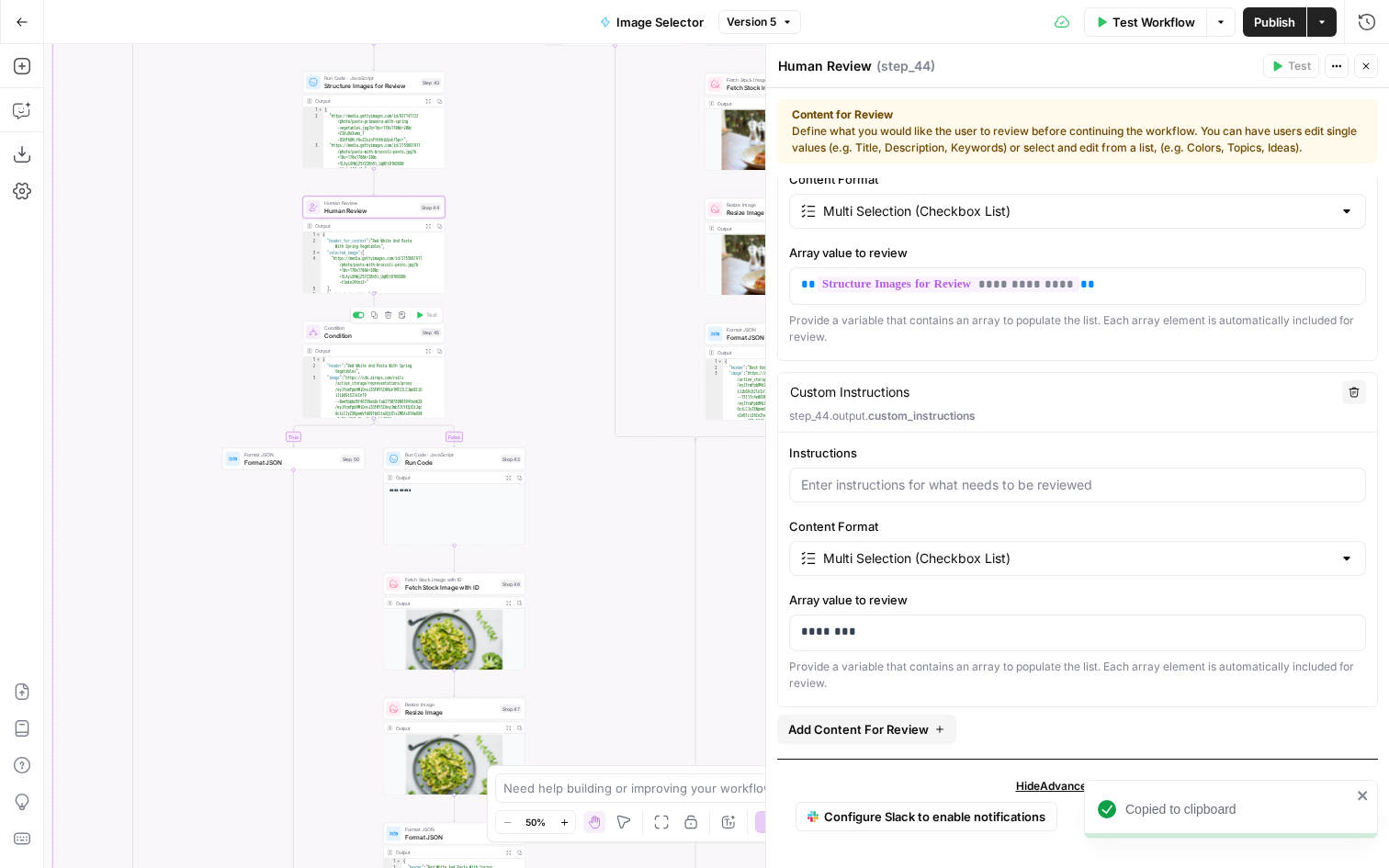 click on "Condition" at bounding box center [370, 335] 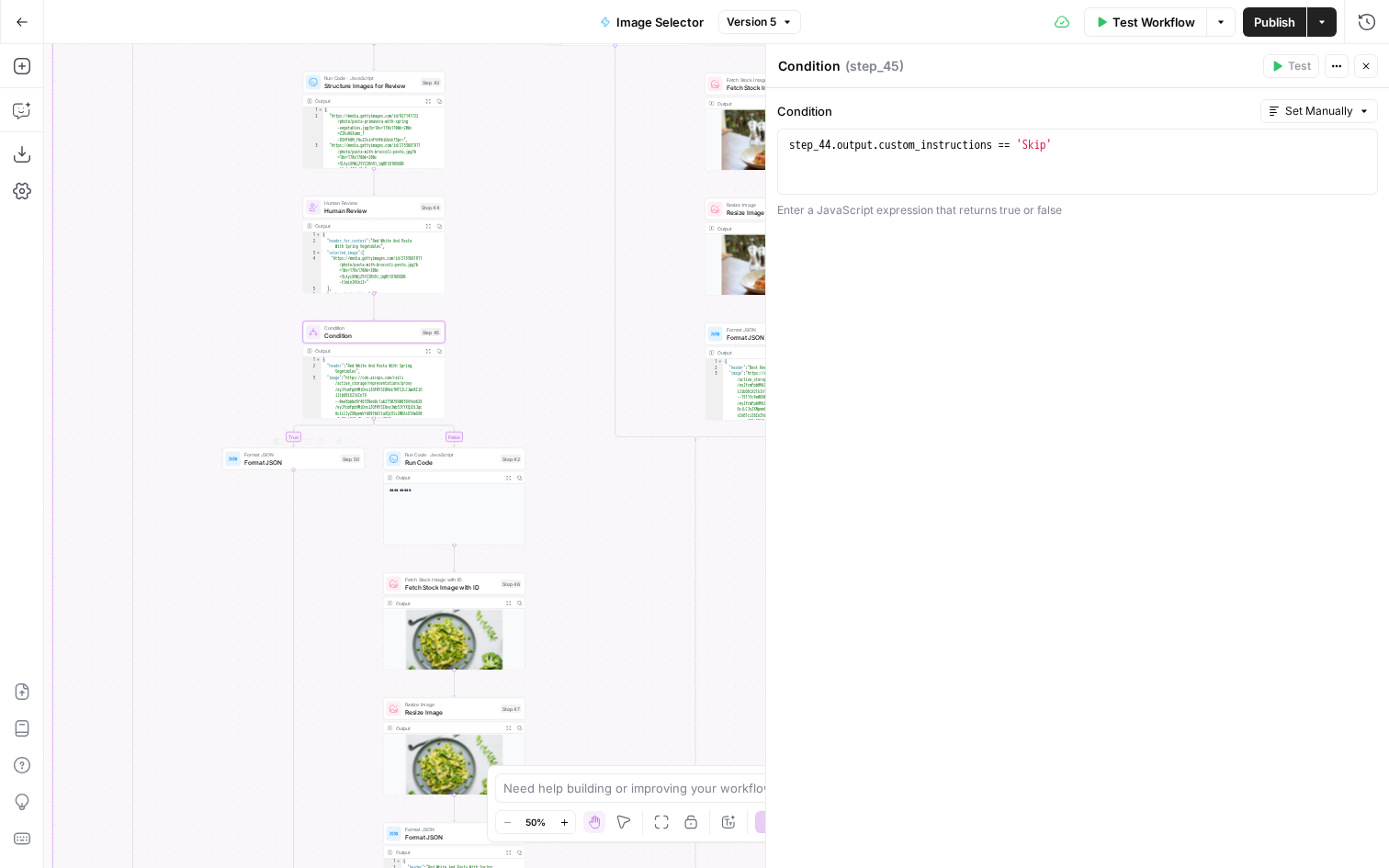 click on "Format JSON" at bounding box center (290, 462) 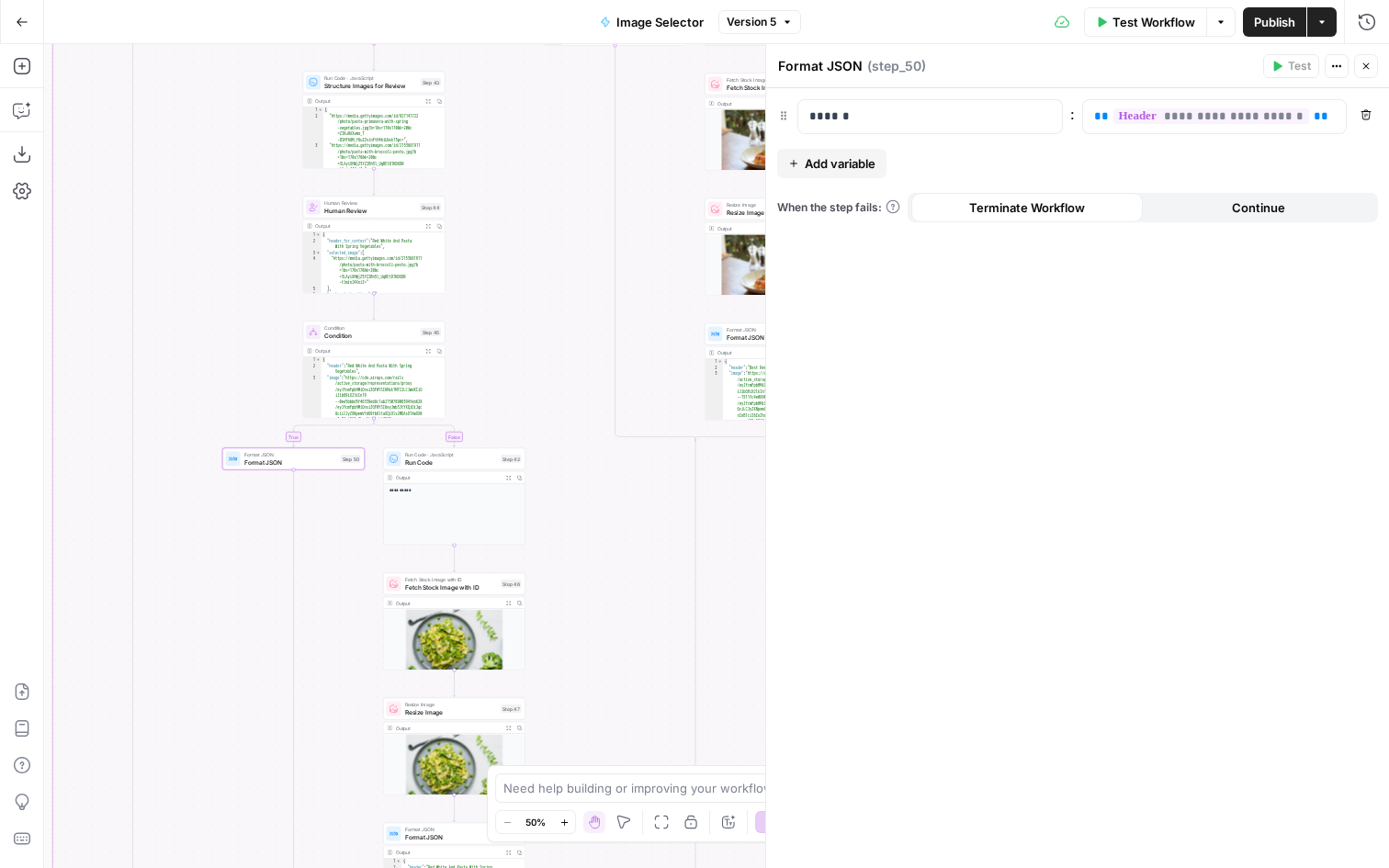 click on "Condition" at bounding box center (370, 335) 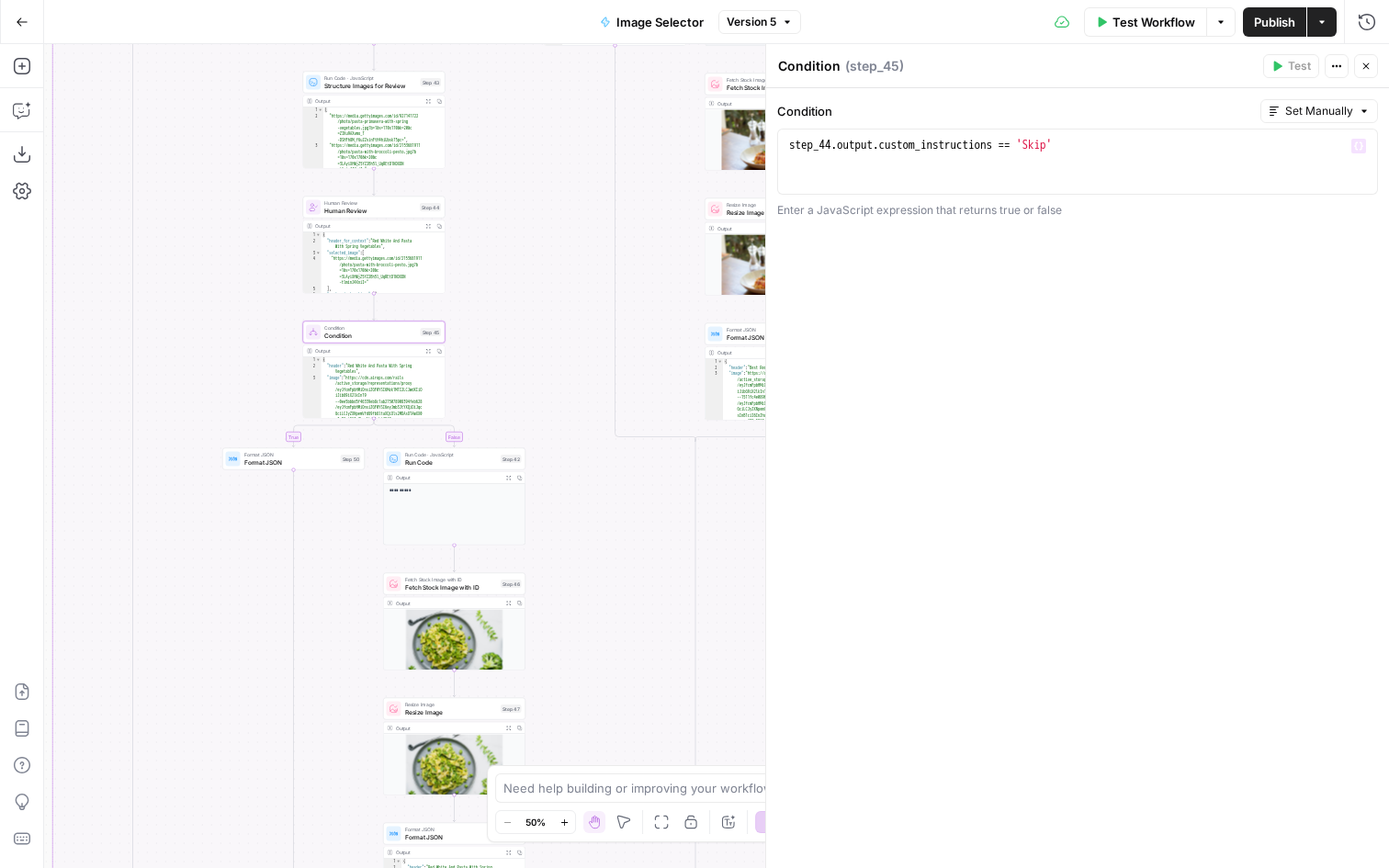 type on "**********" 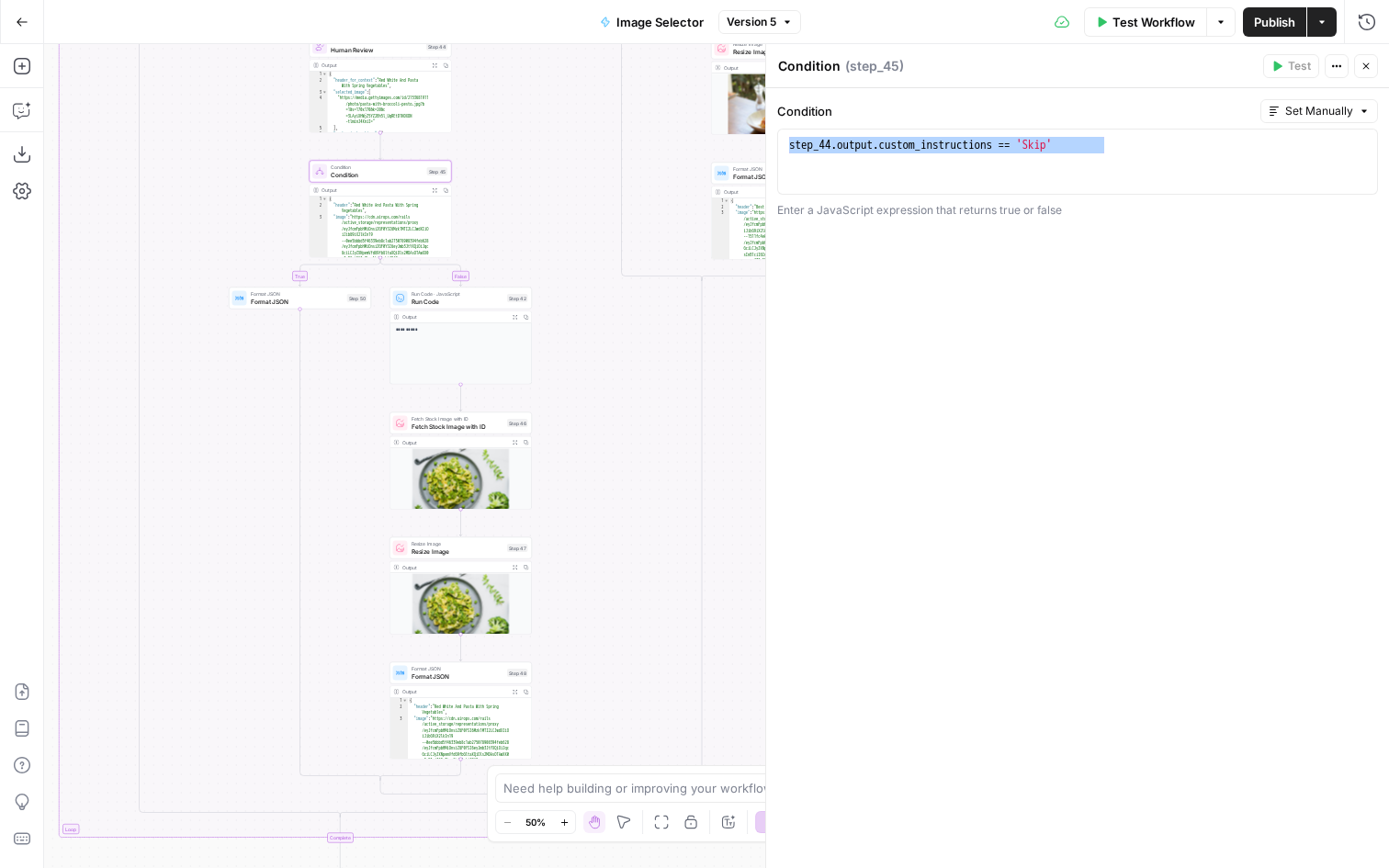 drag, startPoint x: 653, startPoint y: 655, endPoint x: 653, endPoint y: 490, distance: 165 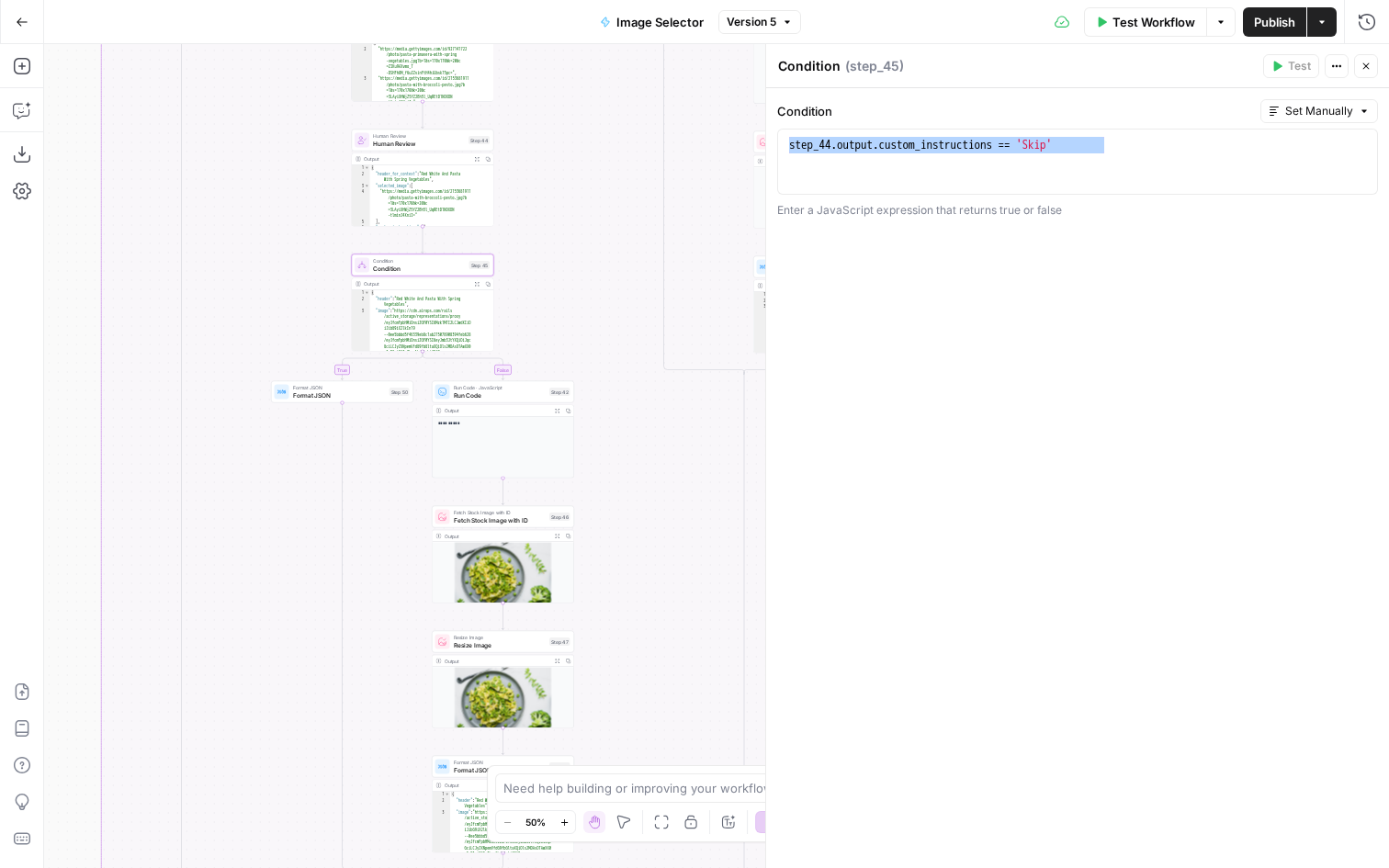 drag, startPoint x: 638, startPoint y: 399, endPoint x: 687, endPoint y: 496, distance: 108.673824 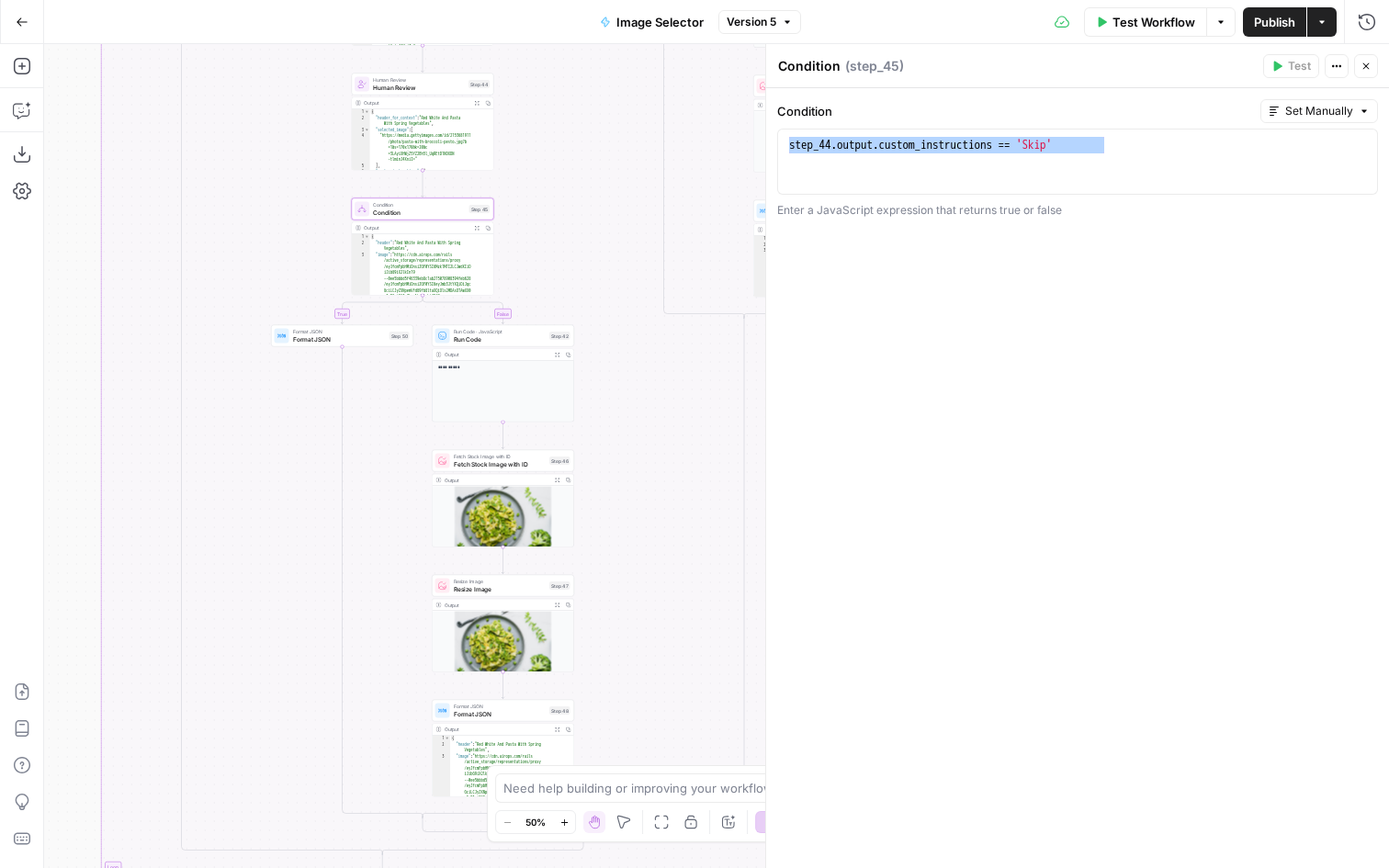 drag, startPoint x: 676, startPoint y: 495, endPoint x: 689, endPoint y: 292, distance: 203.416 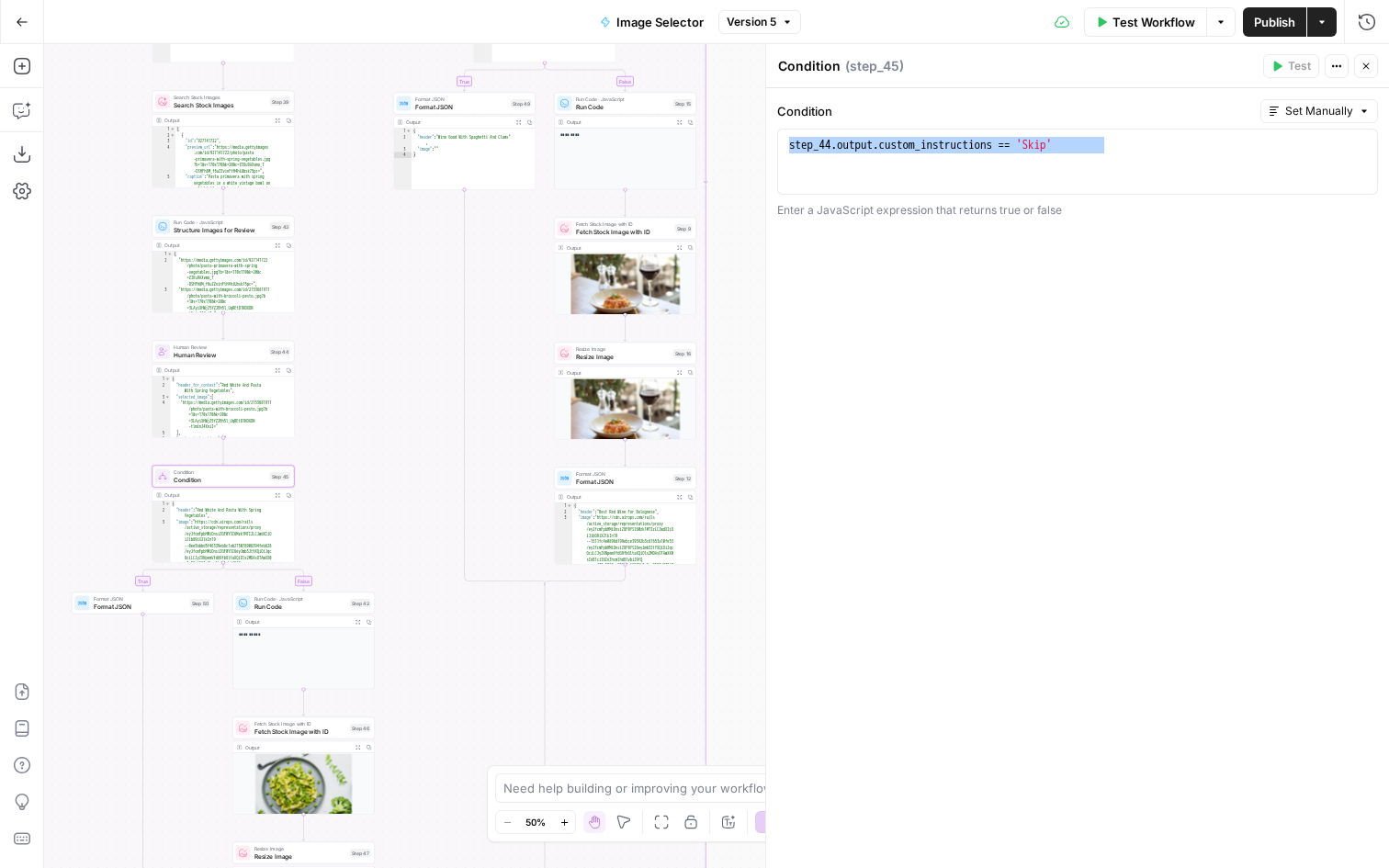 drag, startPoint x: 668, startPoint y: 327, endPoint x: 450, endPoint y: 738, distance: 465.2365 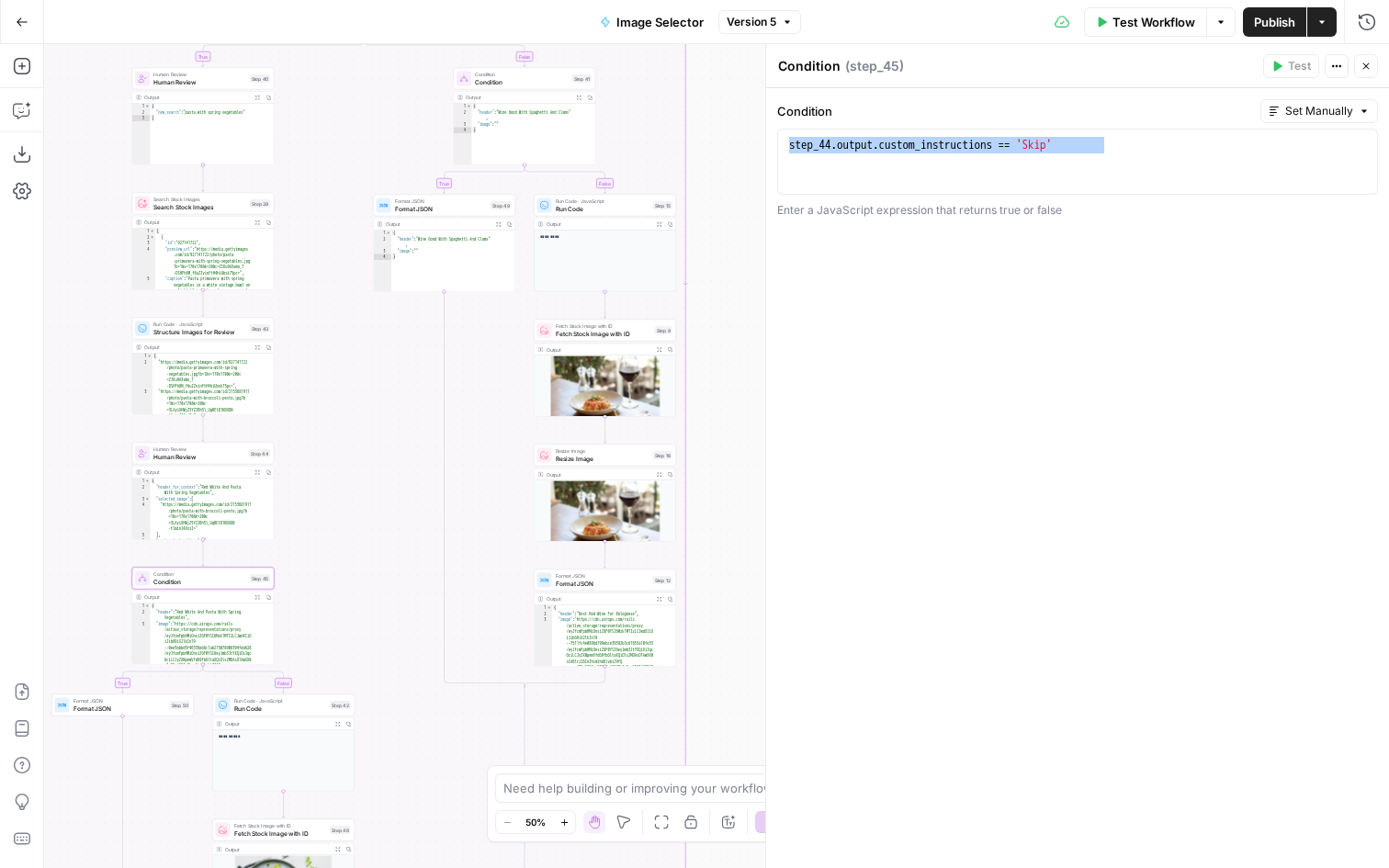drag, startPoint x: 381, startPoint y: 525, endPoint x: 350, endPoint y: 749, distance: 226.13492 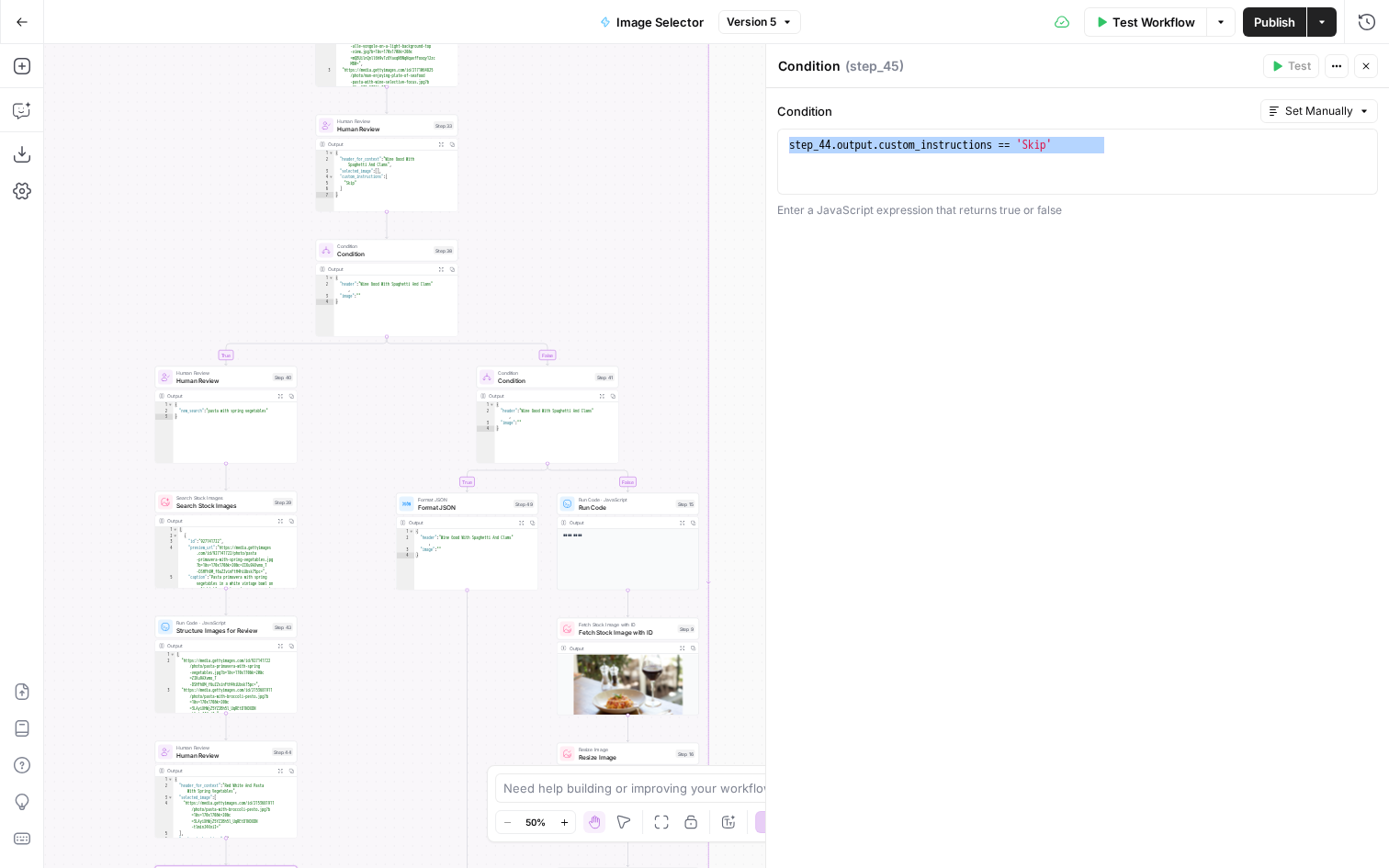 drag, startPoint x: 666, startPoint y: 446, endPoint x: 715, endPoint y: 550, distance: 114.96521 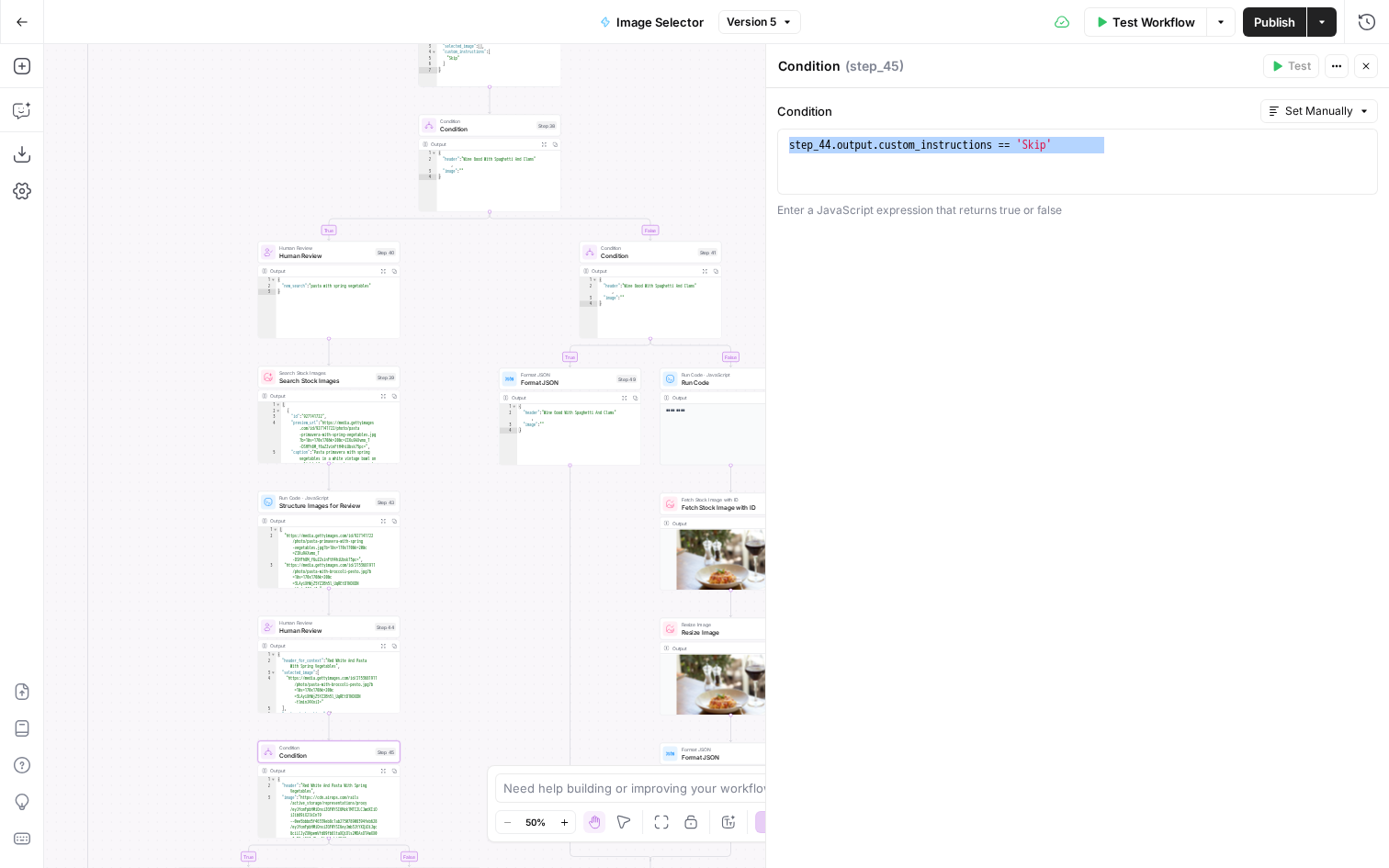 drag, startPoint x: 421, startPoint y: 644, endPoint x: 524, endPoint y: 519, distance: 161.96913 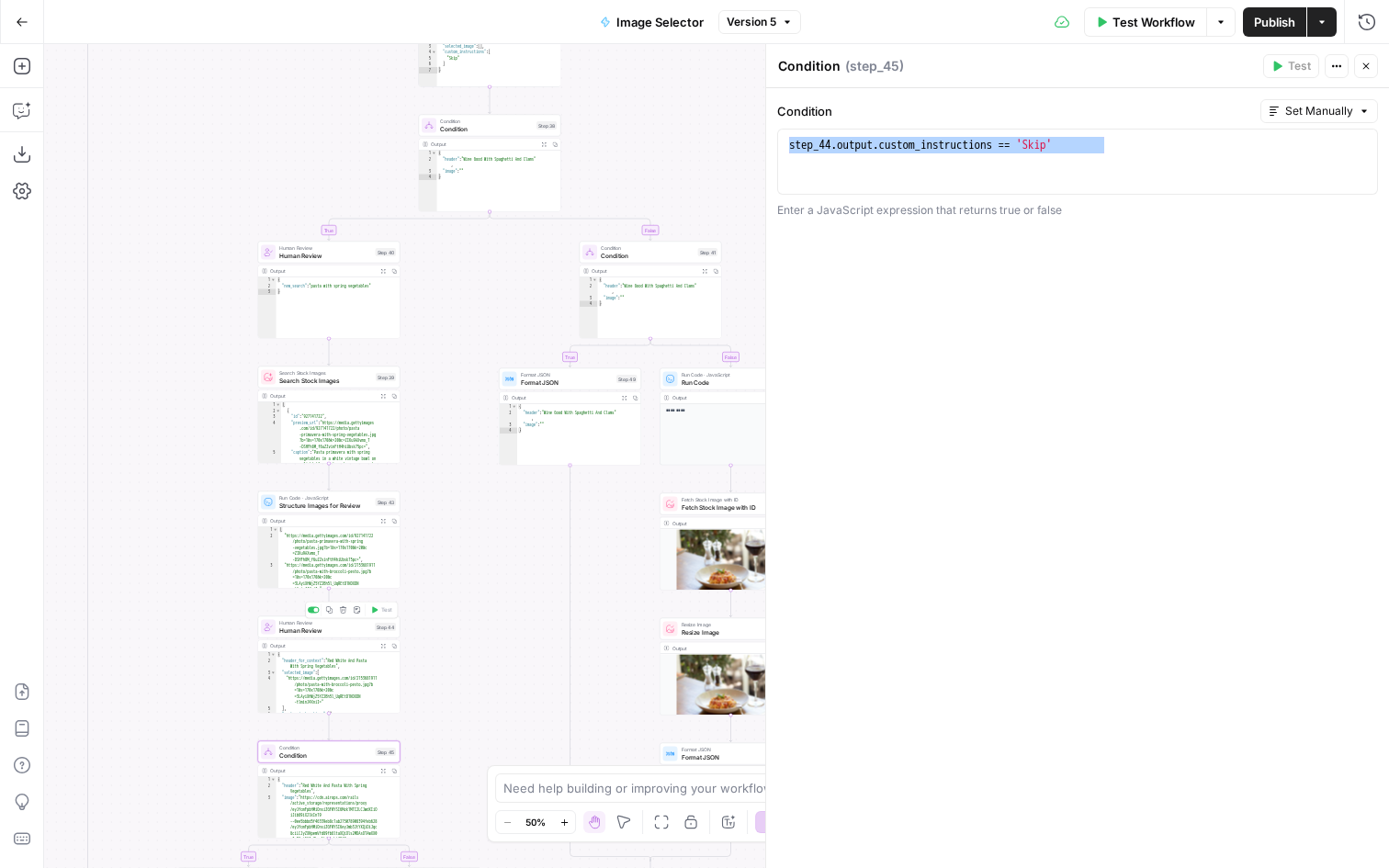 click on "Human Review" at bounding box center [325, 630] 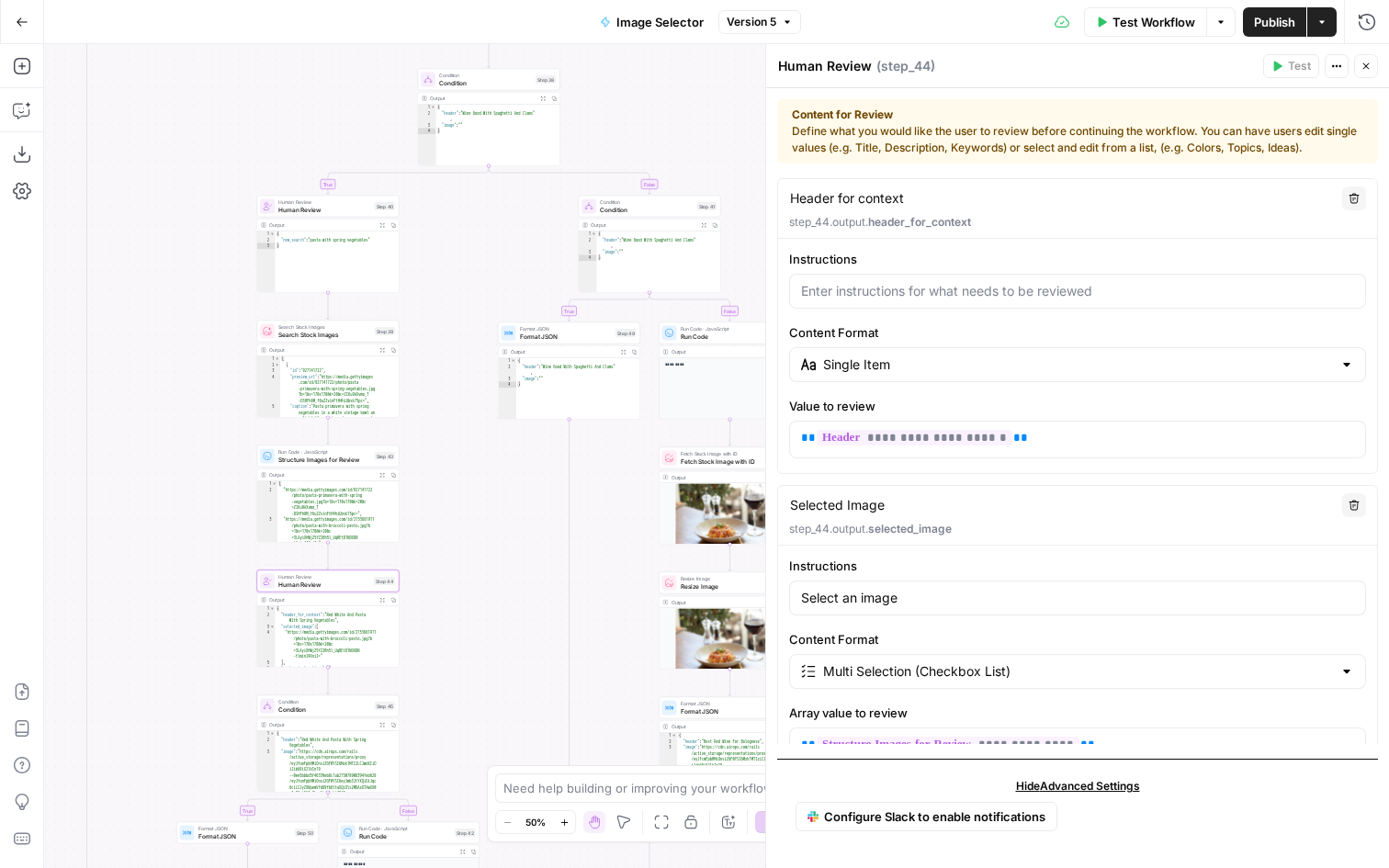drag, startPoint x: 206, startPoint y: 677, endPoint x: 206, endPoint y: 490, distance: 187 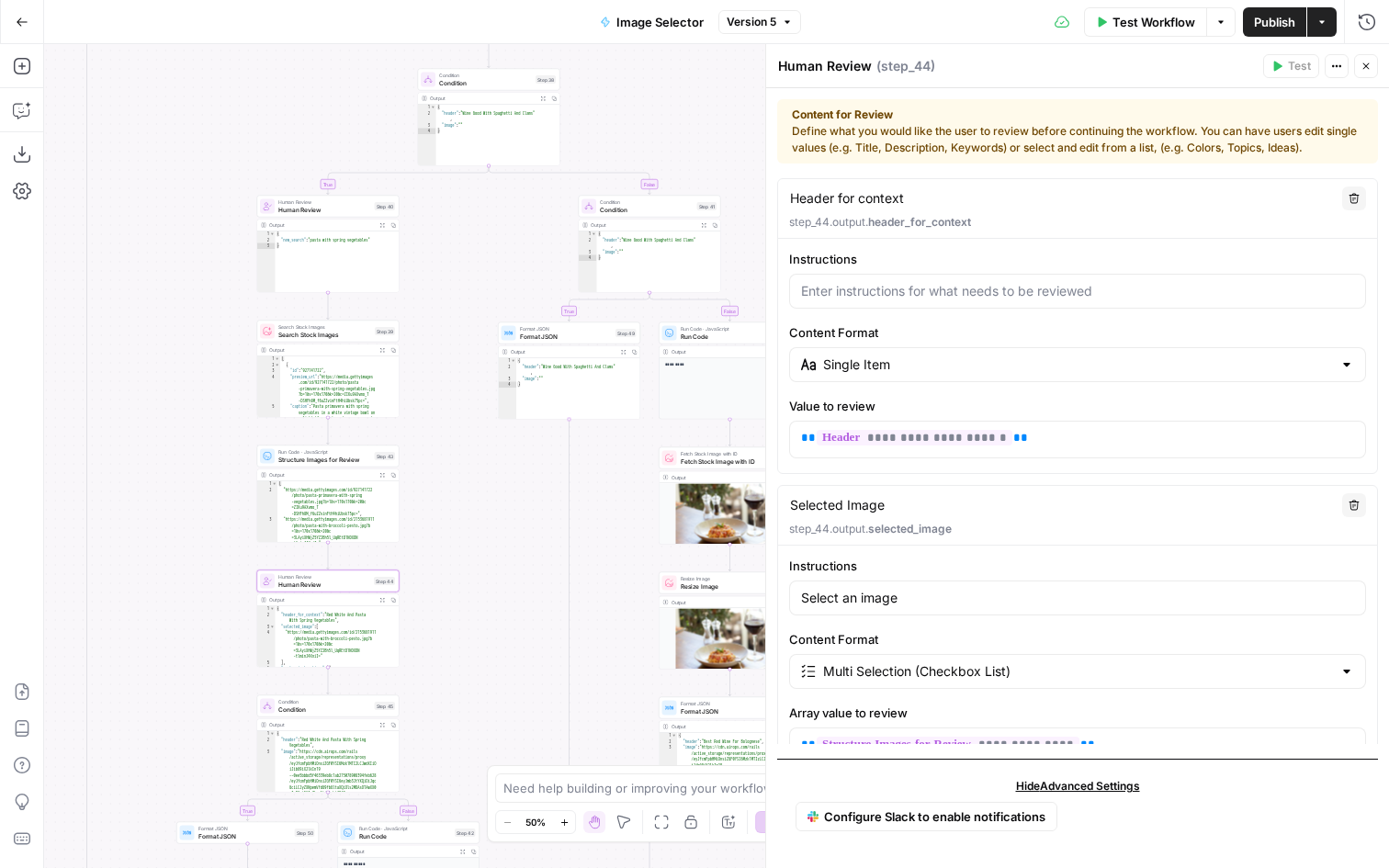 click on "true false true false true false true false Workflow Set Inputs Inputs LLM · GPT-4.1 Prompt LLM Step 18 Output Copy 1 2 3 {    "title" :  "Our Definitive Guide To Pairing Wine         With Pasta" }     XXXXXXXXXXXXXXXXXXXXXXXXXXXXXXXXXXXXXXXXXXXXXXXXXXXXXXXXXXXXXXXXXXXXXXXXXXXXXXXXXXXXXXXXXXXXXXXXXXXXXXXXXXXXXXXXXXXXXXXXXXXXXXXXXXXXXXXXXXXXXXXXXXXXXXXXXXXXXXXXXXXXXXXXXXXXXXXXXXXXXXXXXXXXXXXXXXXXXXXXXXXXXXXXXXXXXXXXXXXXXXXXXXXXXXXXXXXXXXXXXXXXXXXXXXXXXXXXXXXXXXXXXXXXXXXXXXXXXXXXXXXXXXXXXXXXXXXXXXXXXXXXXXXXXXXXXXXXXXXXXXXXXXXXXXXXXXXXXXXXXXXXXXXXXXXXXXXXXXXXXXXXXXXXXXXXXXXXXXXXXXXXXXXXXXXXXXXXXXXXXXXXXXXXXXXXXXXXXXXXXXXXXXXXXXXXXXXXXXXXXXXXXXXXXXXXXXXXXXXXXXXXXXXXXXXXXXXXXXXXXXXXXXXXXXXXXXXXXXXXXXXXXXXXXXXX LLM · GPT-4.1 Prompt LLM Step 1 Output Copy 1 2 3 4 5 6 7 8 9 10 11 {    "header_image" :  "pasta and wine" ,    "article" :  [      {         "header" :  "Best Red Wine For Bolognese" ,         "food_image" :  "bolognese and wine"      } ,      {         "header" :  "Chicken Parmesan Wine Pairing"" at bounding box center (717, 456) 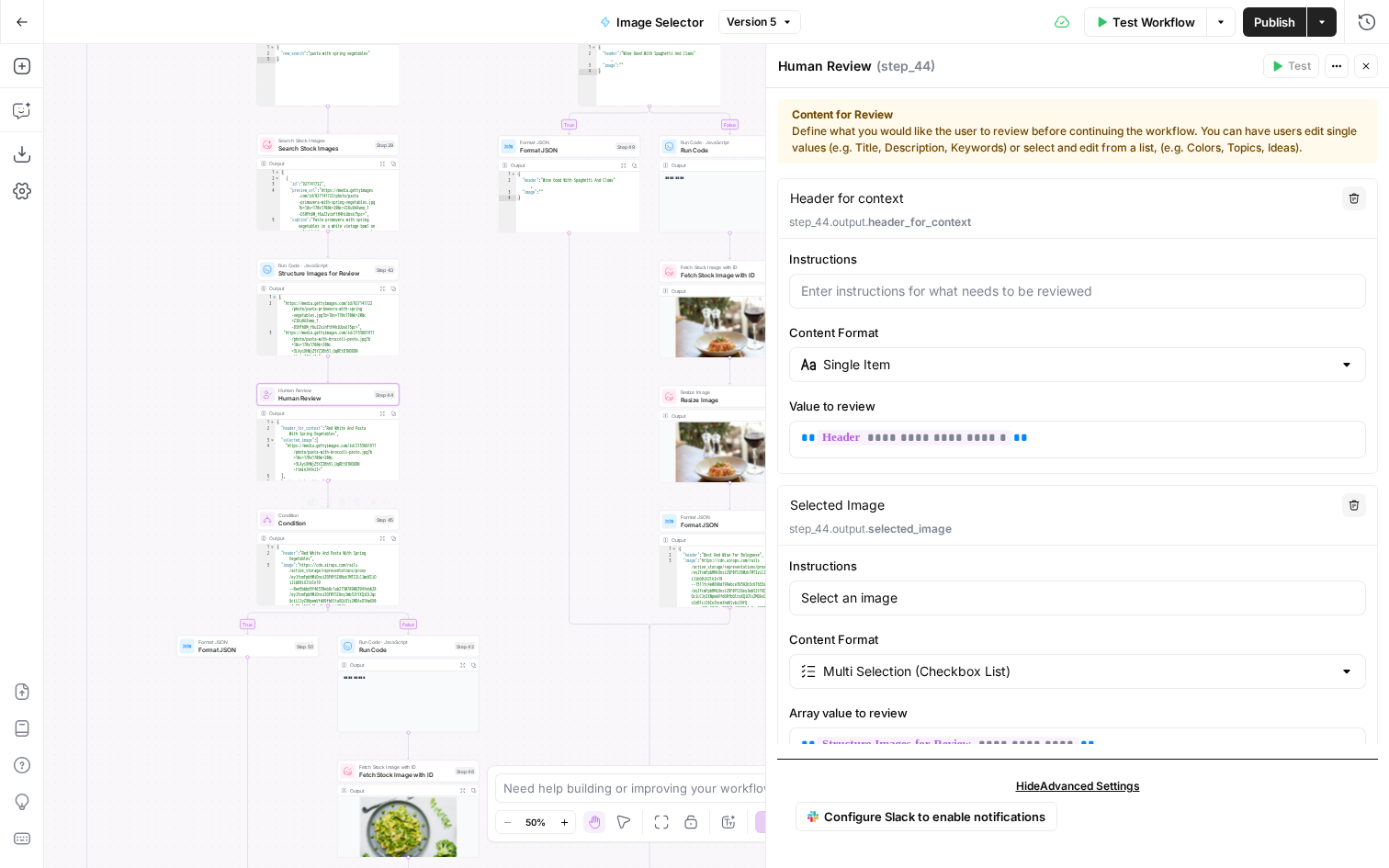 click on "Condition" at bounding box center [324, 523] 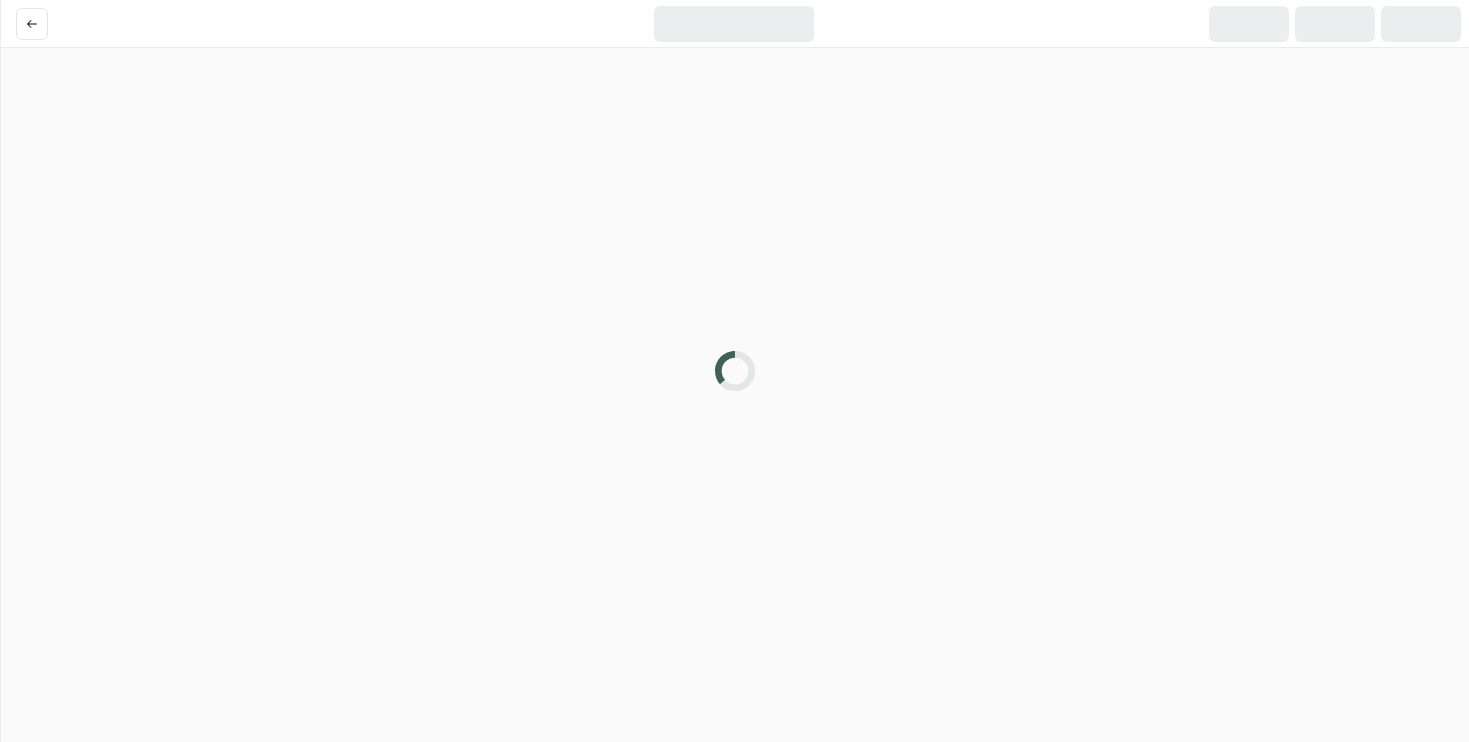 scroll, scrollTop: 0, scrollLeft: 0, axis: both 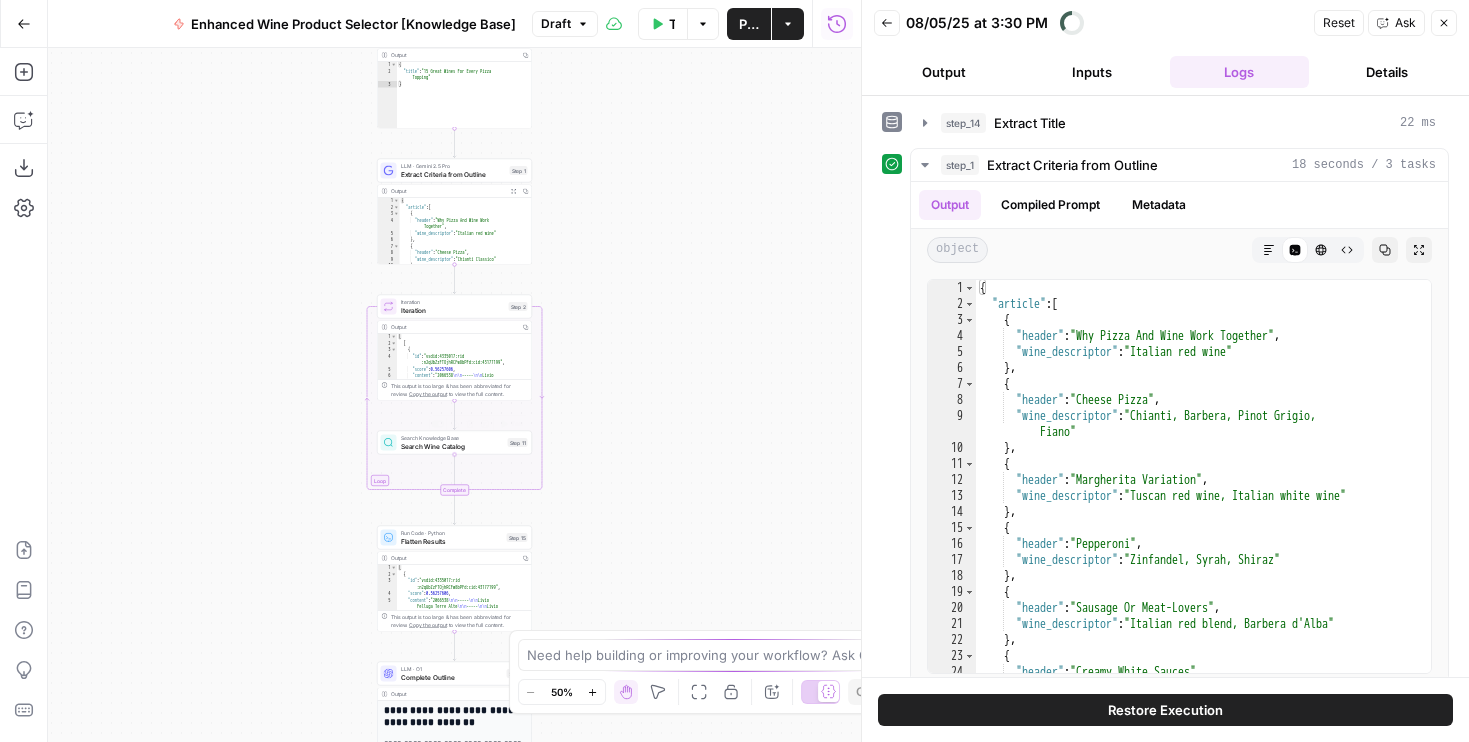 click on "Search Wine Catalog" at bounding box center (452, 446) 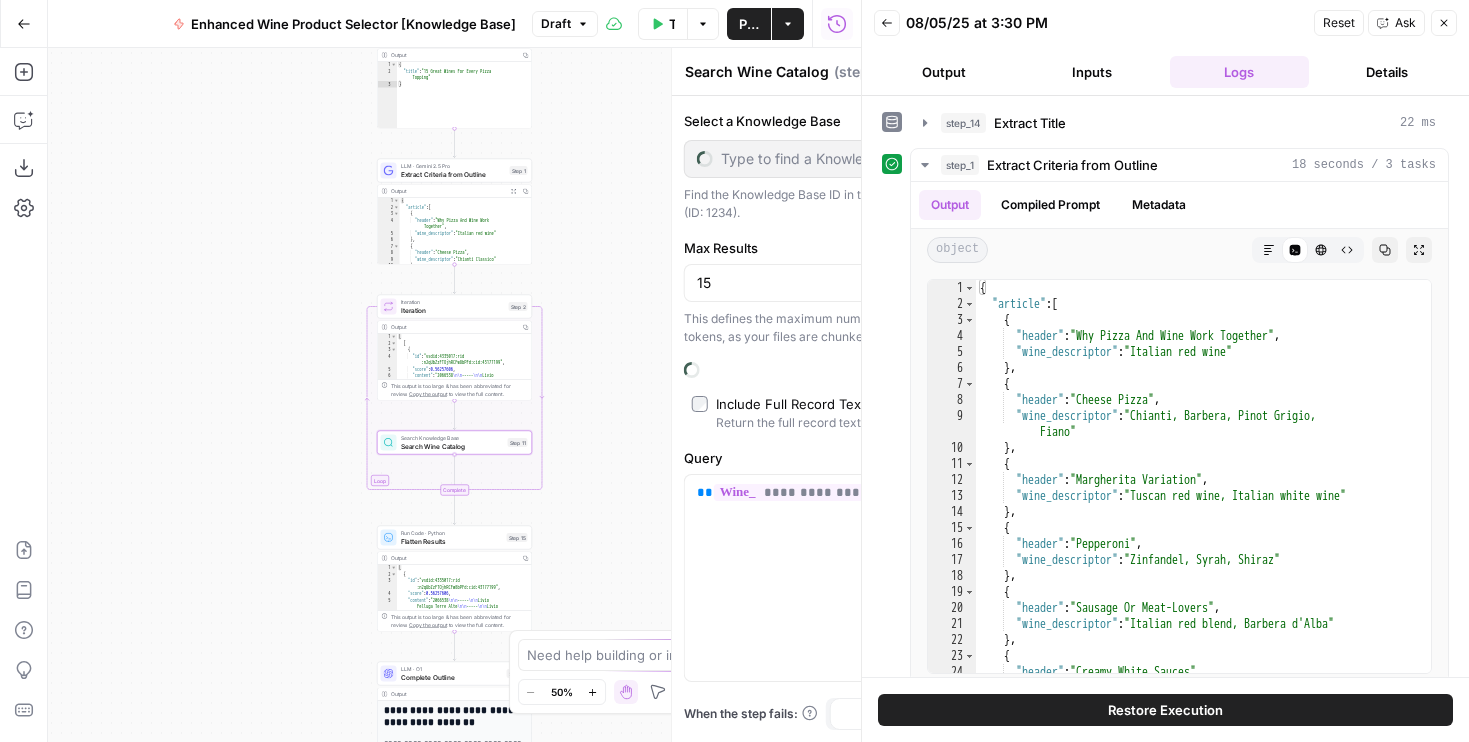 type on "Wine Catalog" 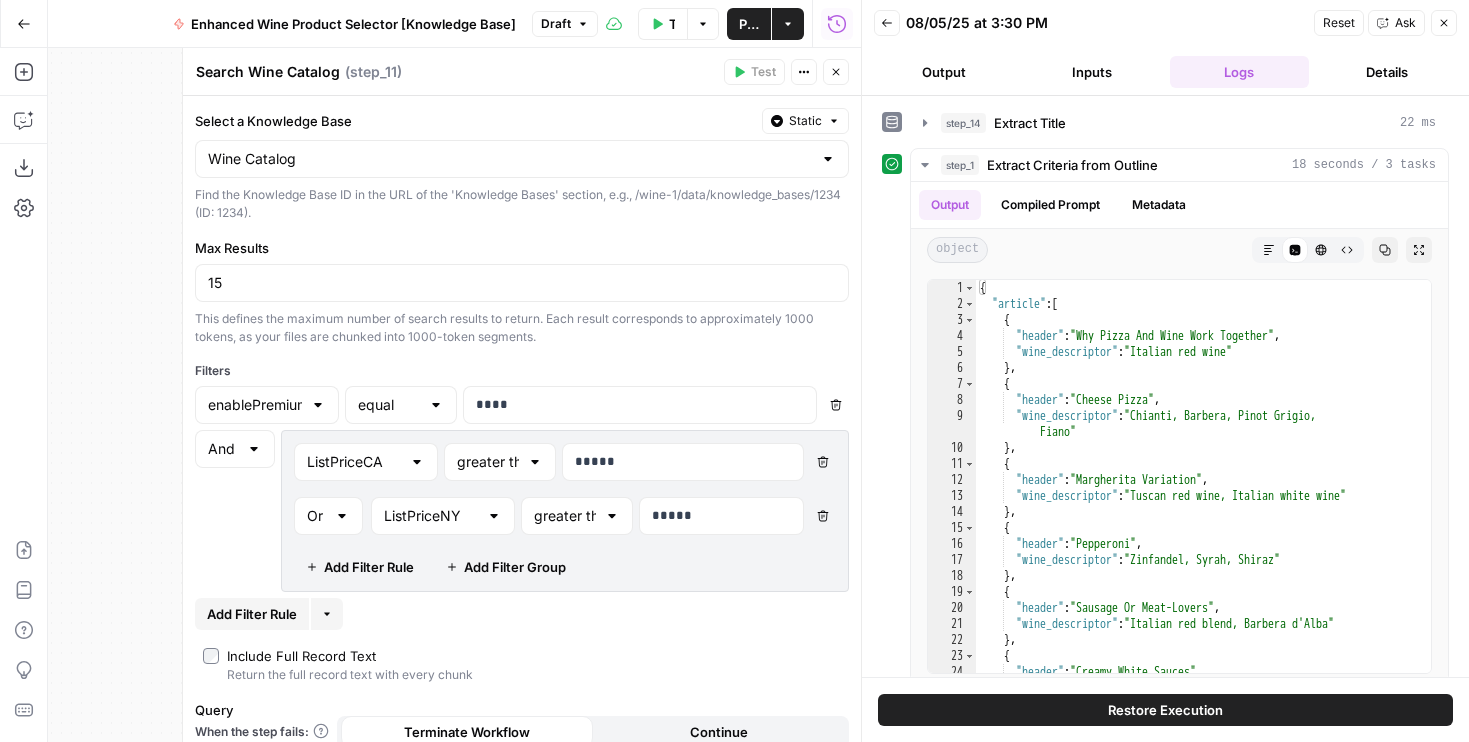 scroll, scrollTop: 18, scrollLeft: 0, axis: vertical 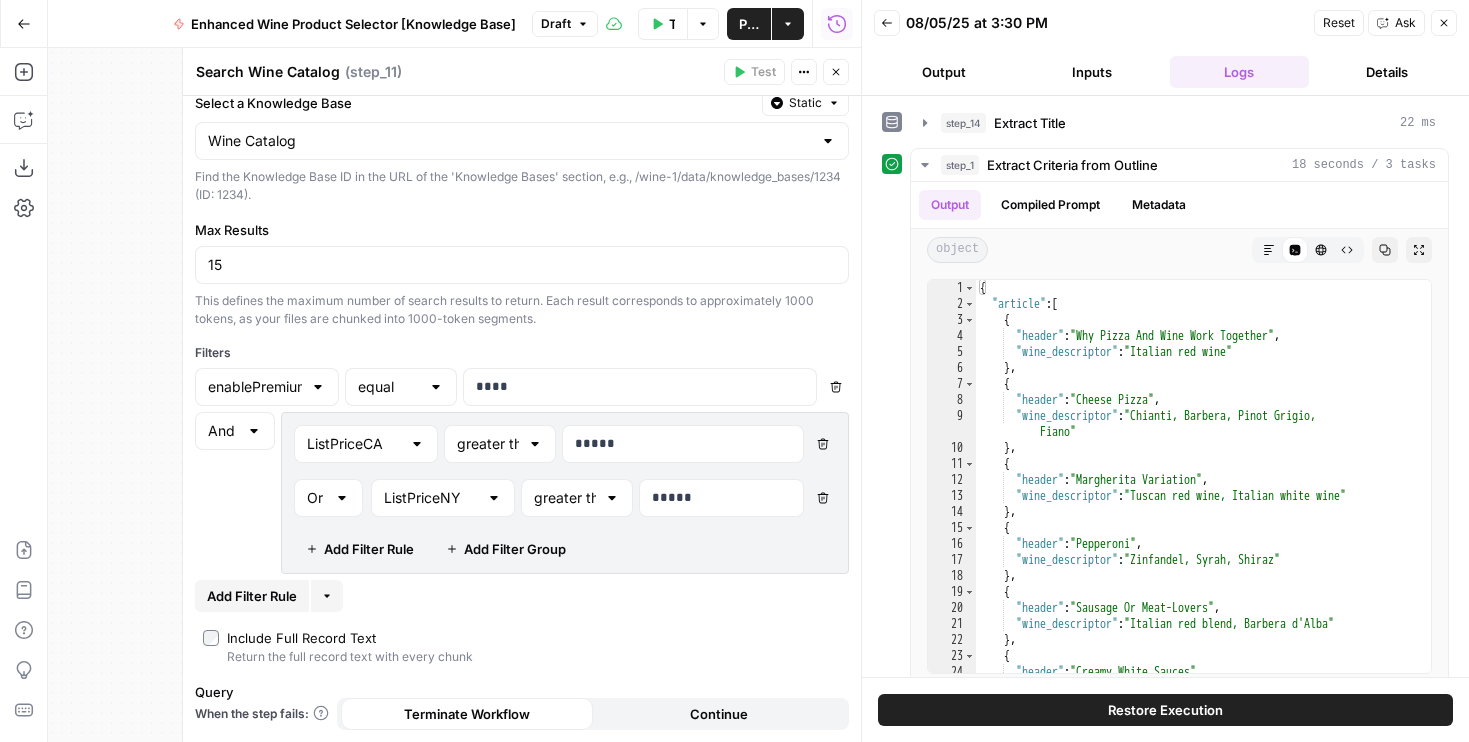 click on "This defines the maximum number of search results to return. Each result corresponds to approximately 1000 tokens, as your files are chunked into 1000-token segments." at bounding box center (522, 310) 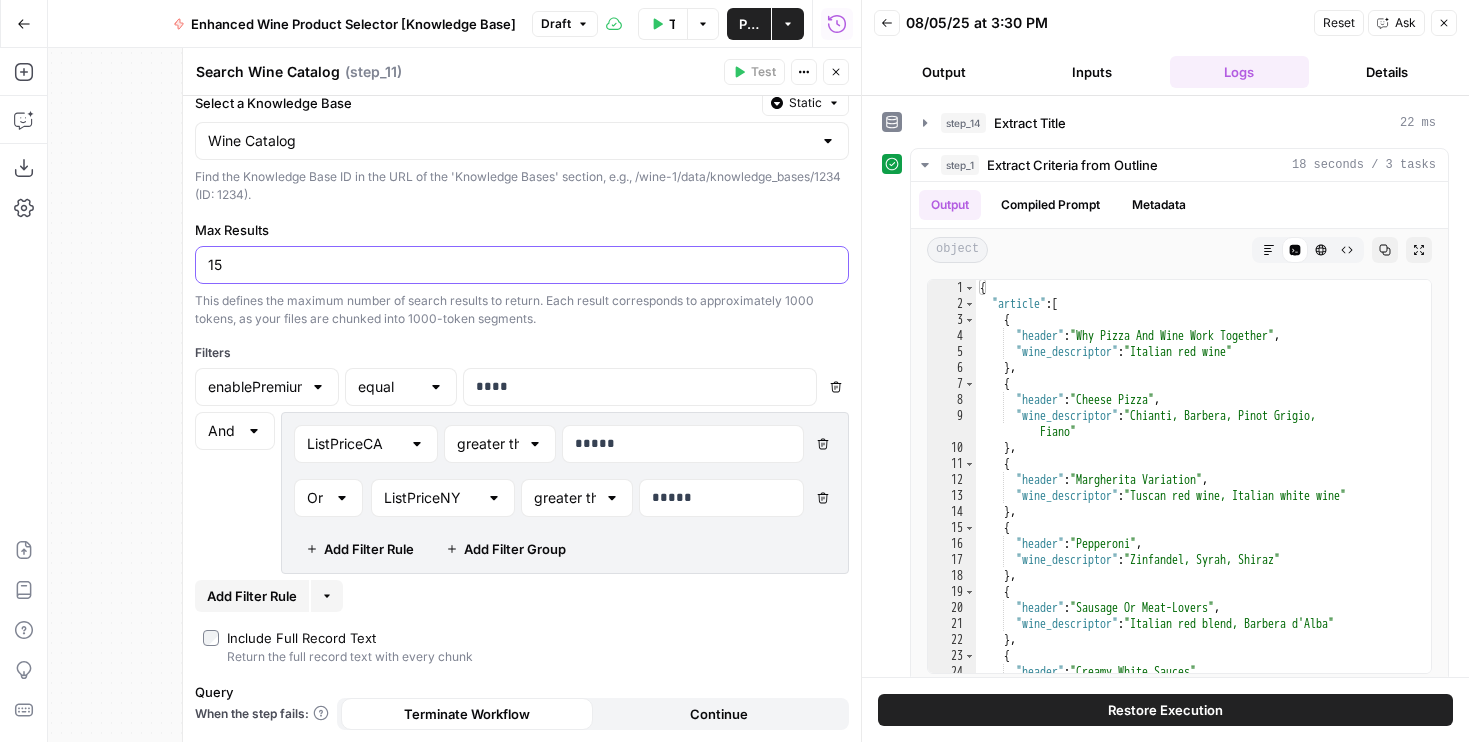 click on "15" at bounding box center (522, 265) 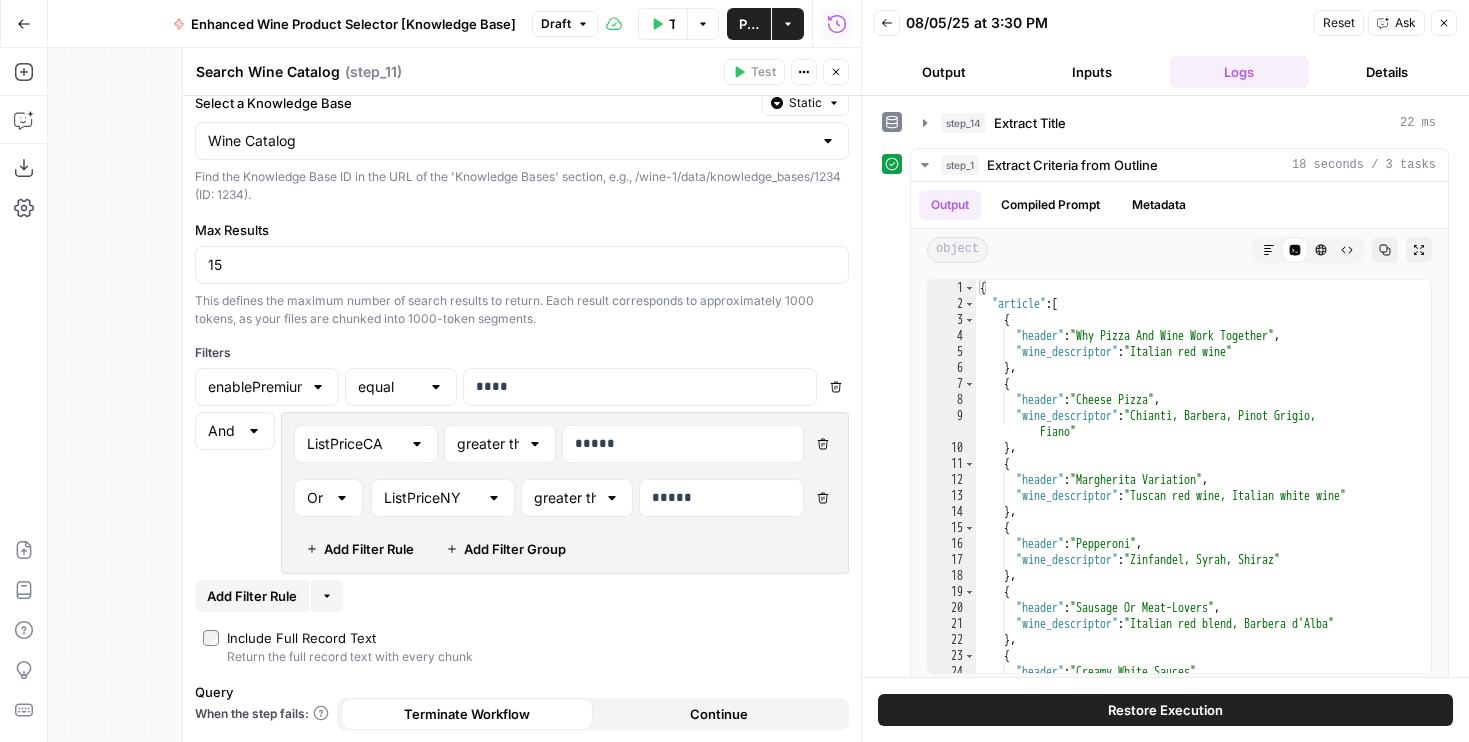 click on "Query" at bounding box center (522, 692) 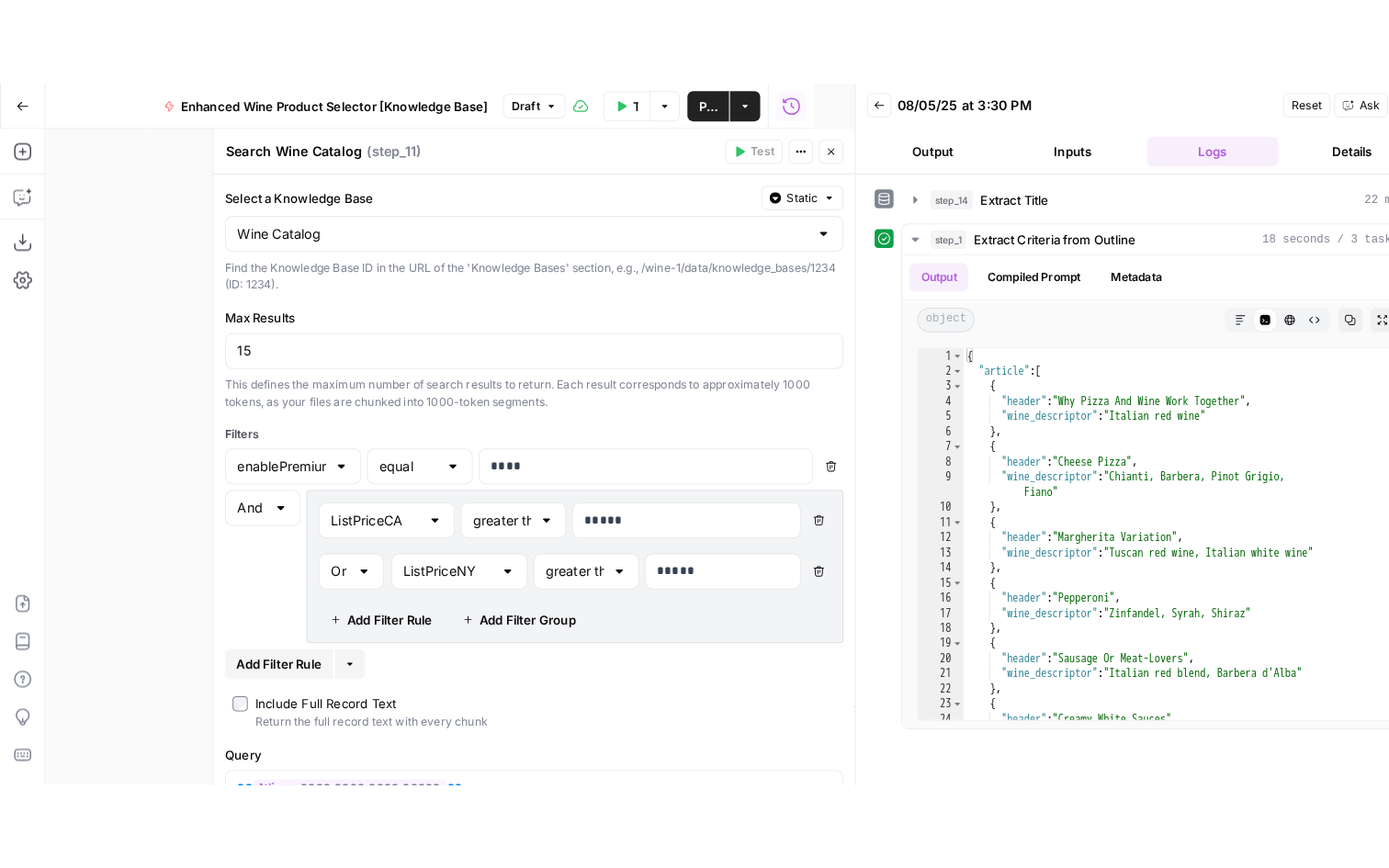 scroll, scrollTop: 0, scrollLeft: 0, axis: both 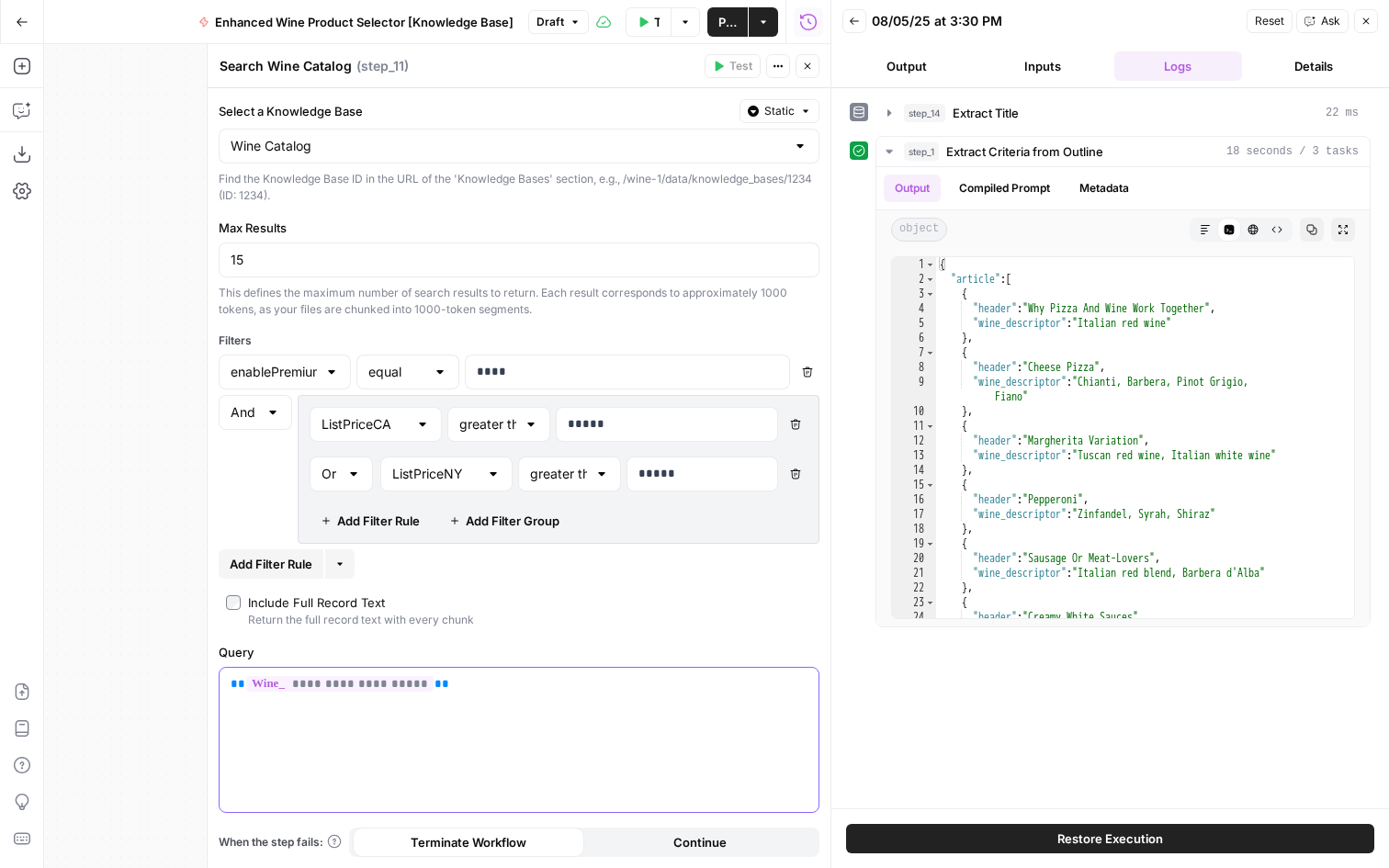 click on "**********" at bounding box center (519, 739) 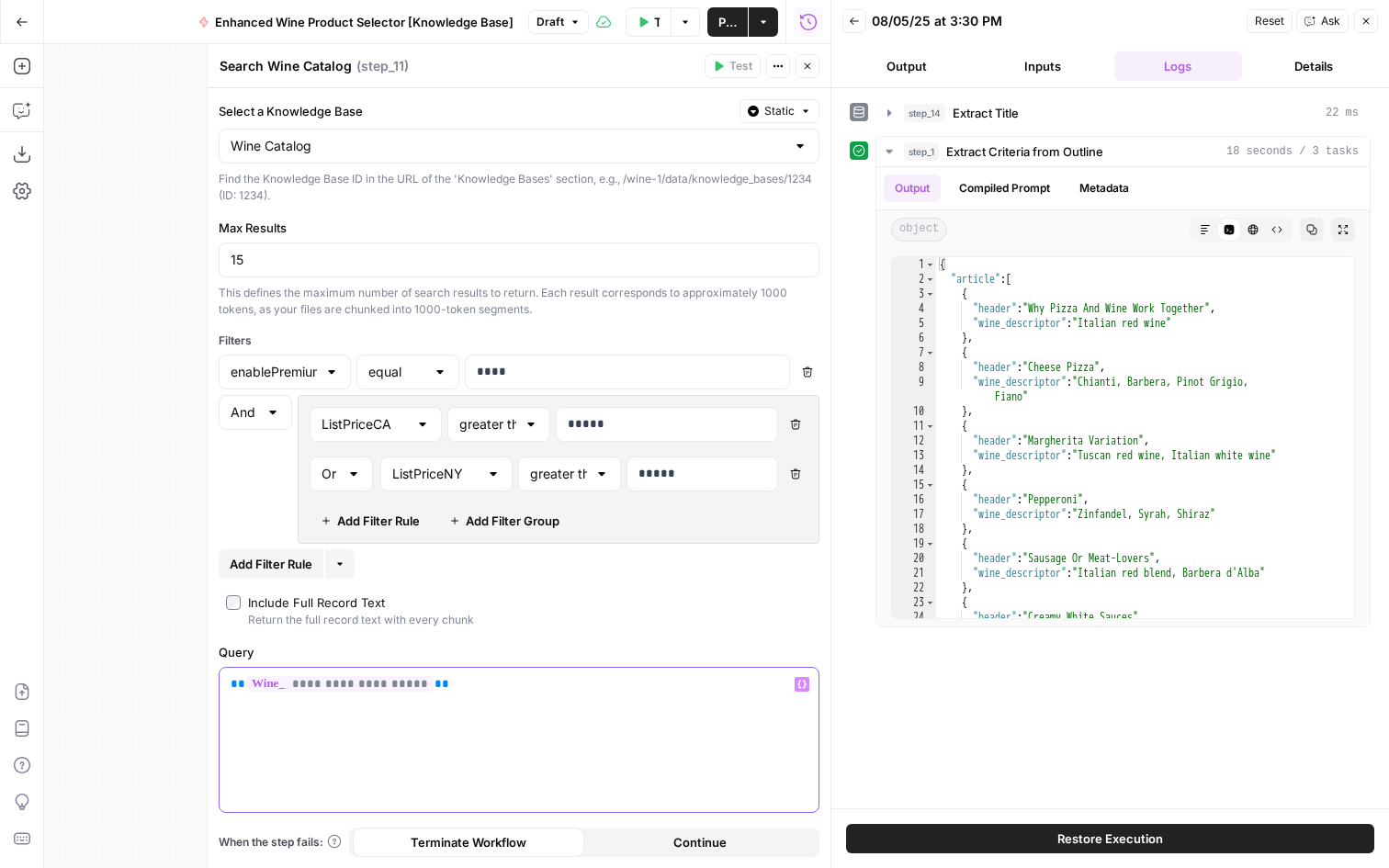 click on "**********" at bounding box center (519, 739) 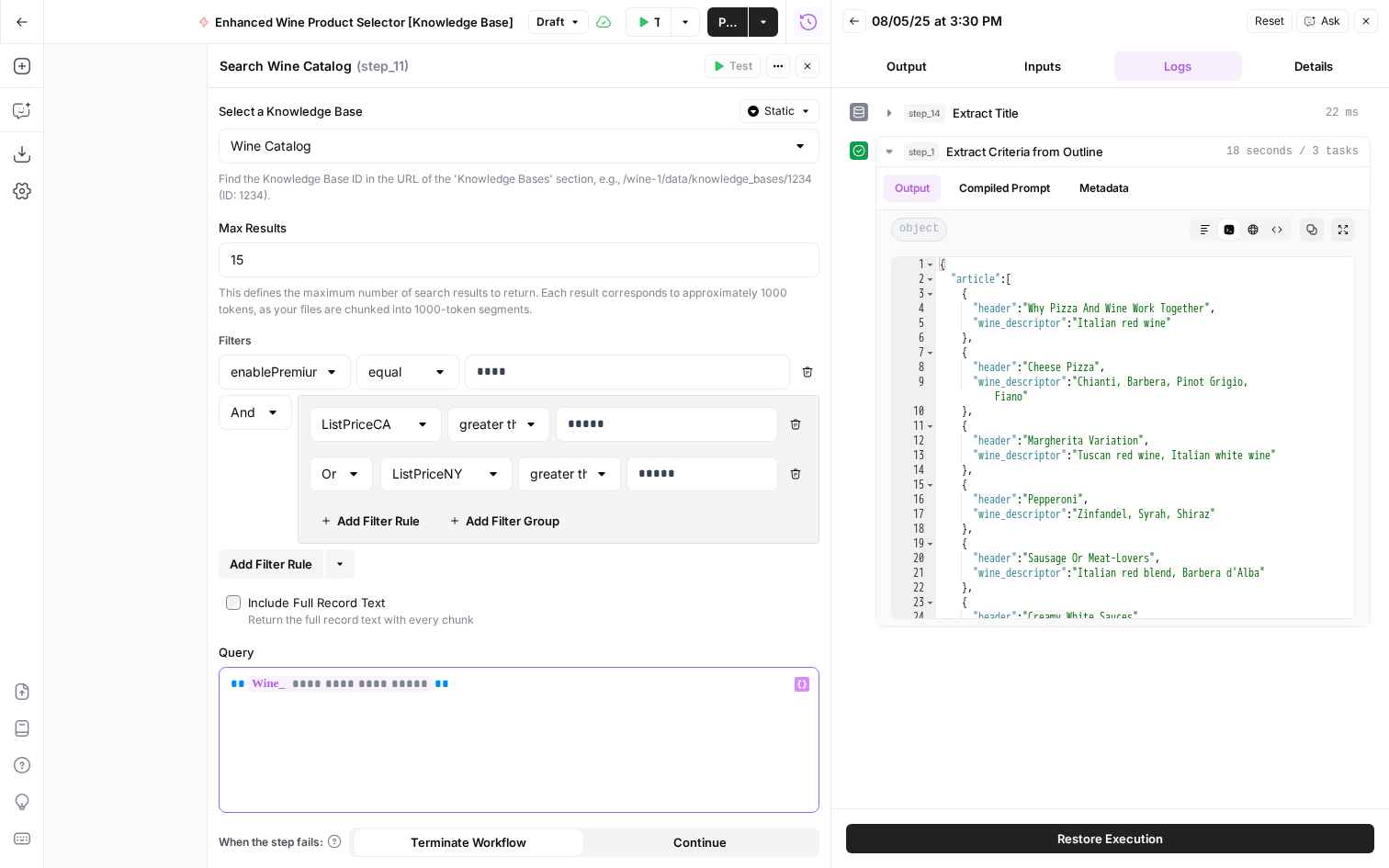 type 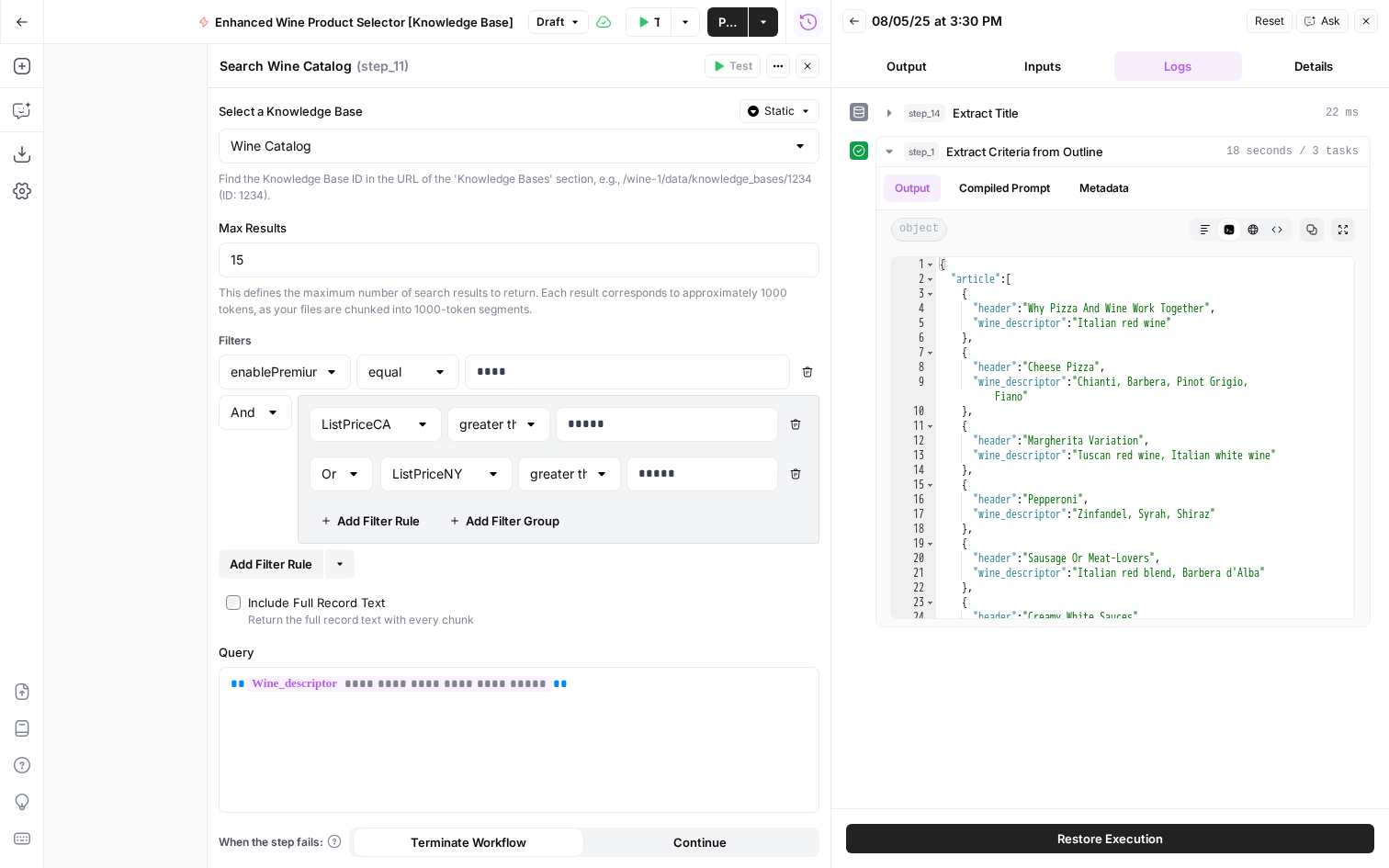 click 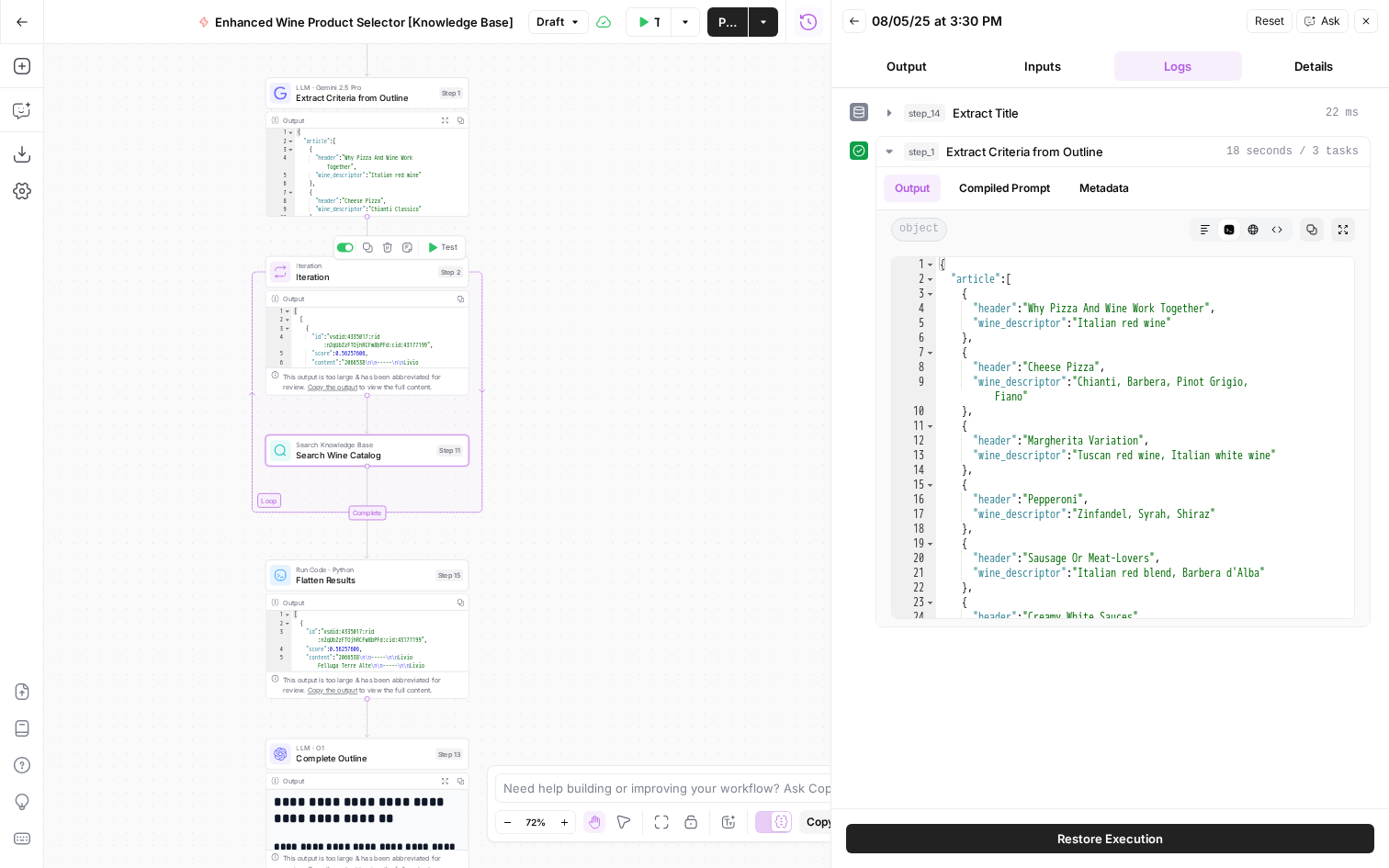 click on "Iteration" at bounding box center [364, 276] 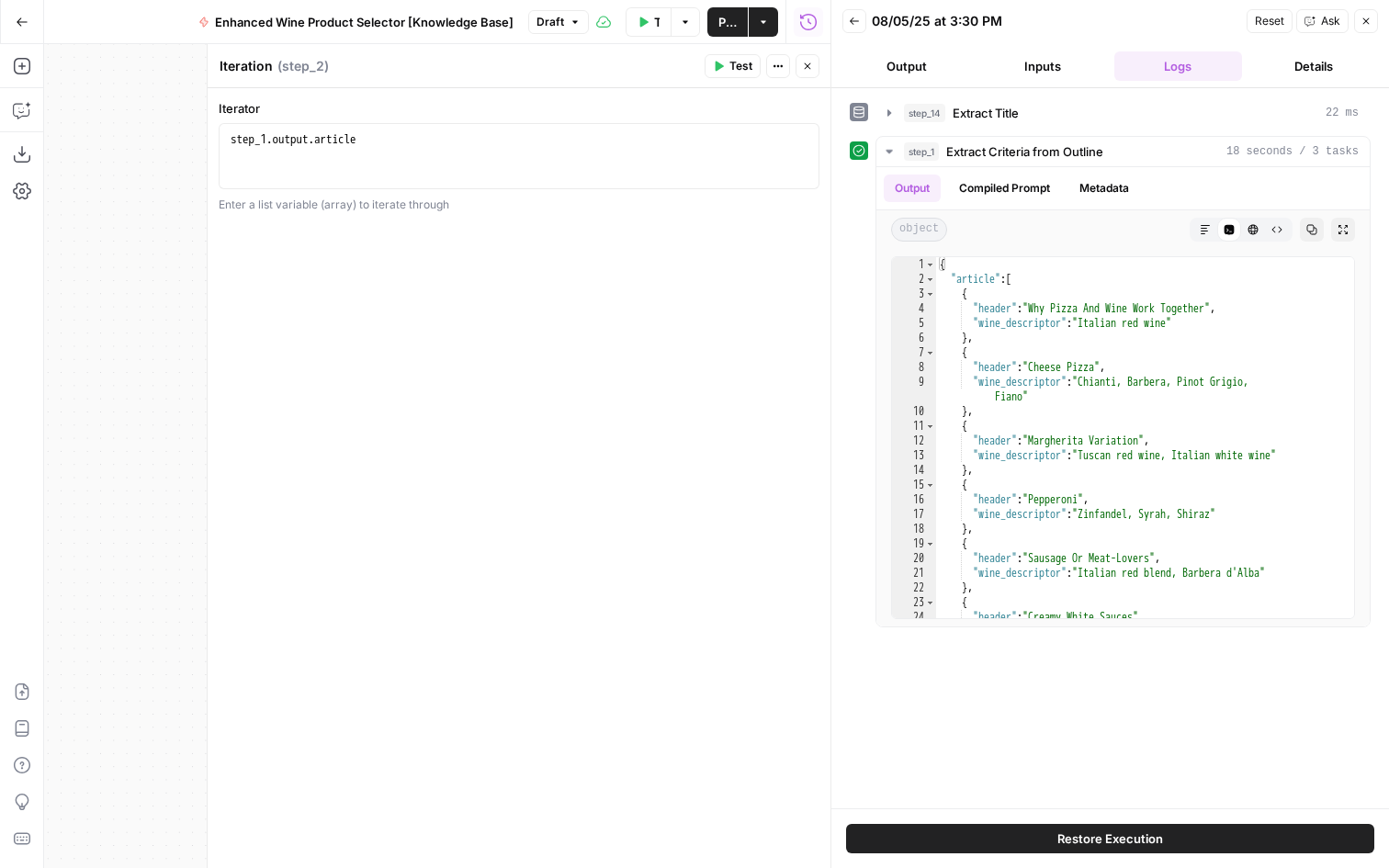click 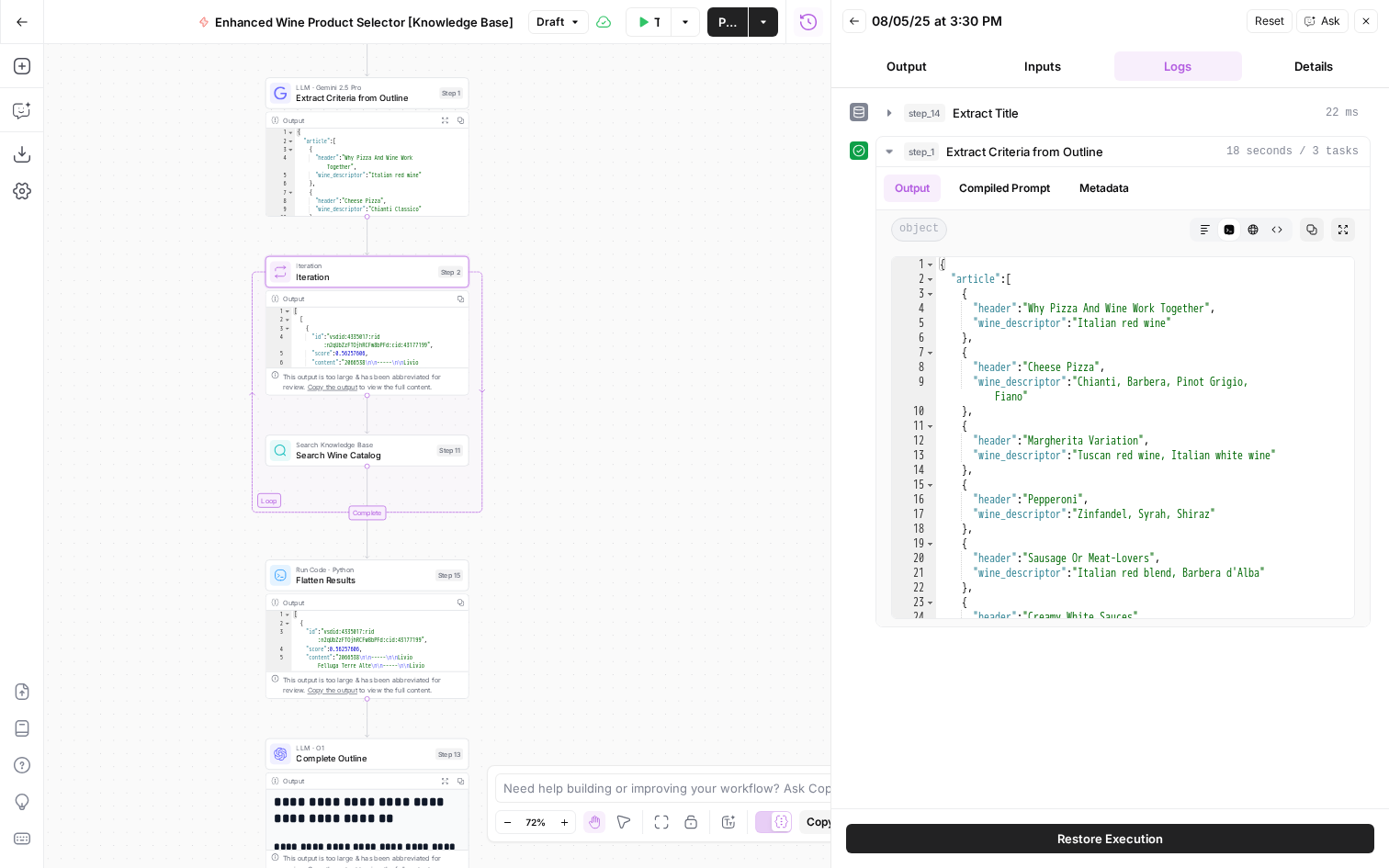 click on "Draft" at bounding box center [550, 22] 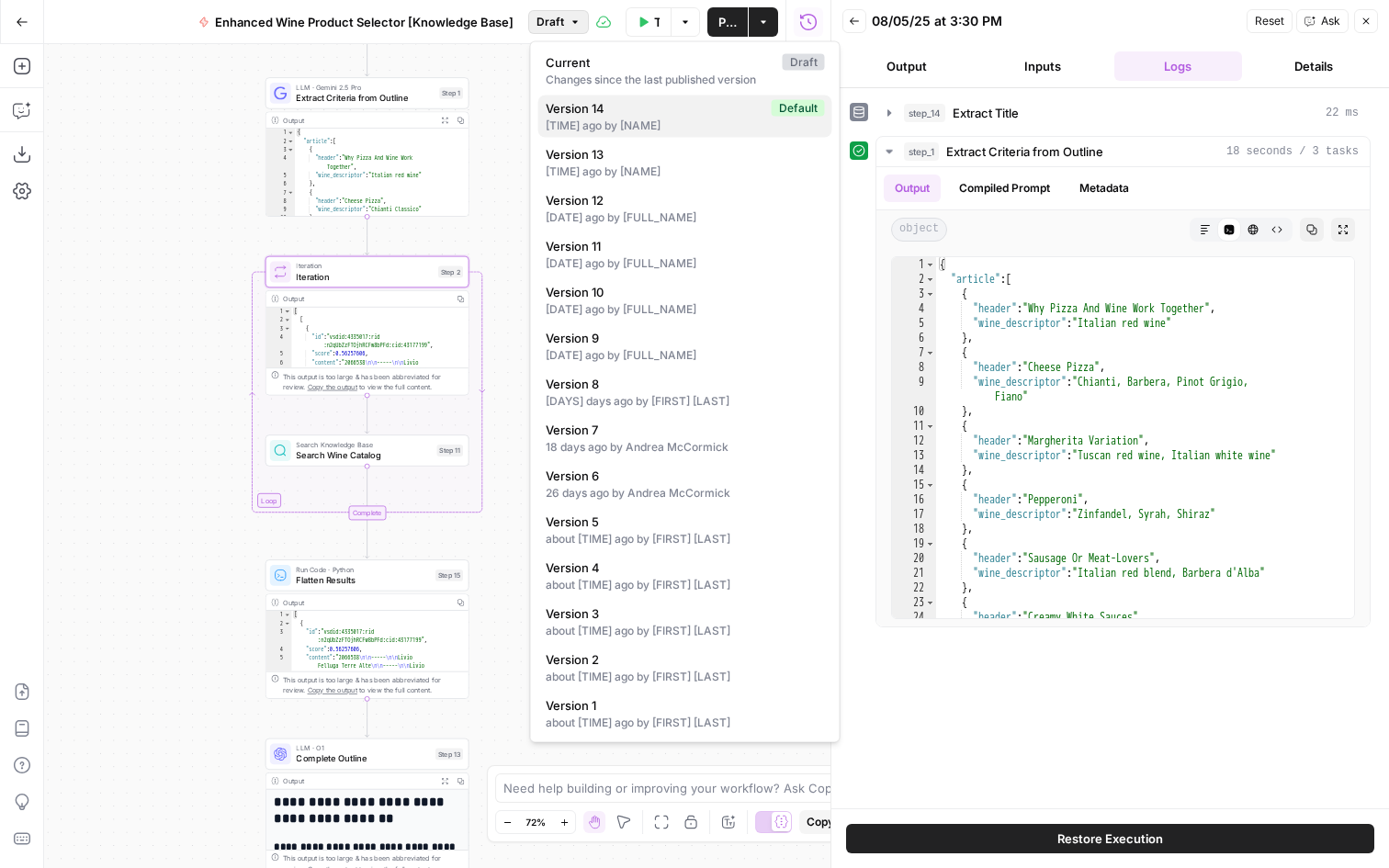 click on "4 days ago
by Andrea McCormick" at bounding box center [685, 126] 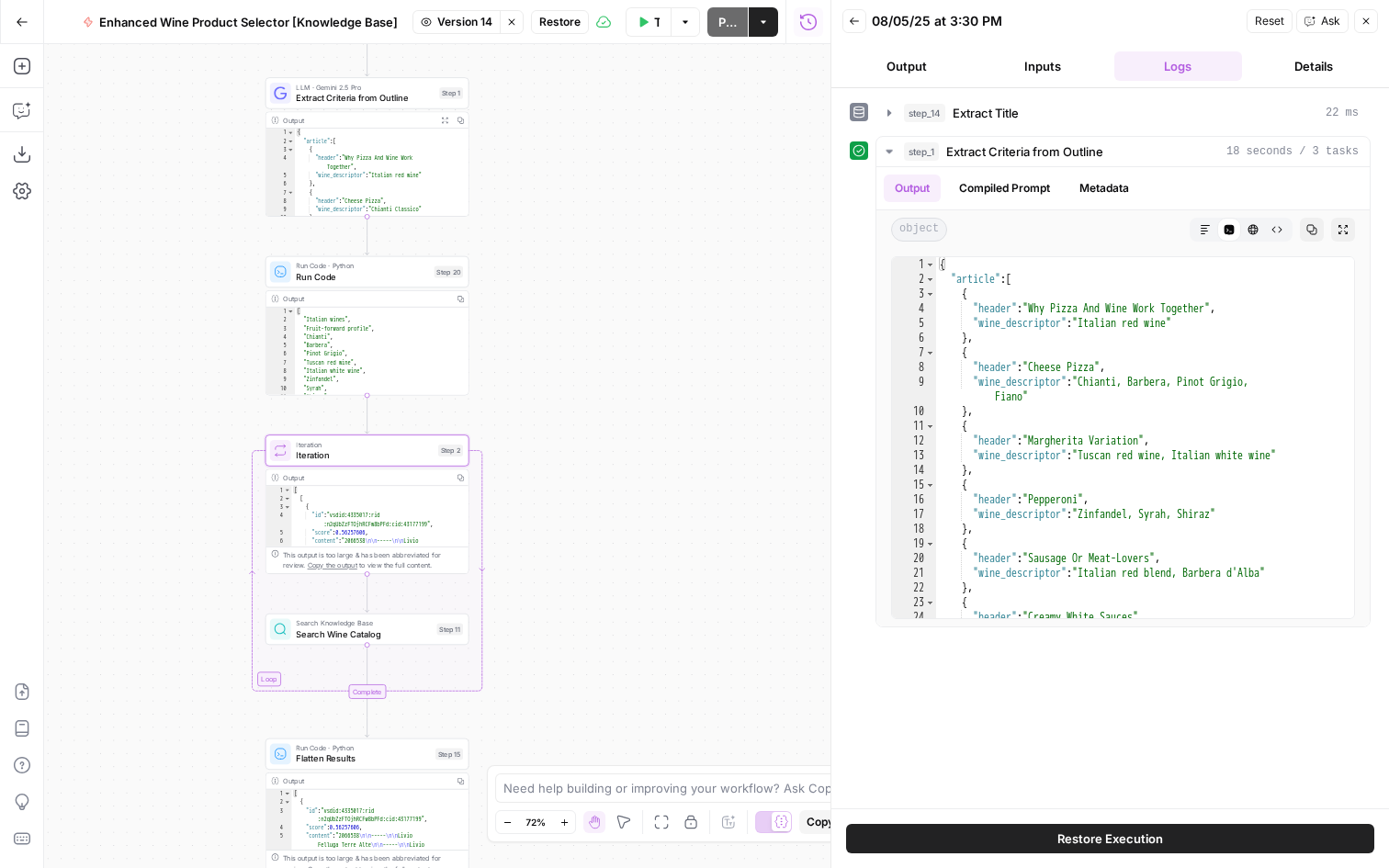 click on "Search Wine Catalog" at bounding box center (363, 634) 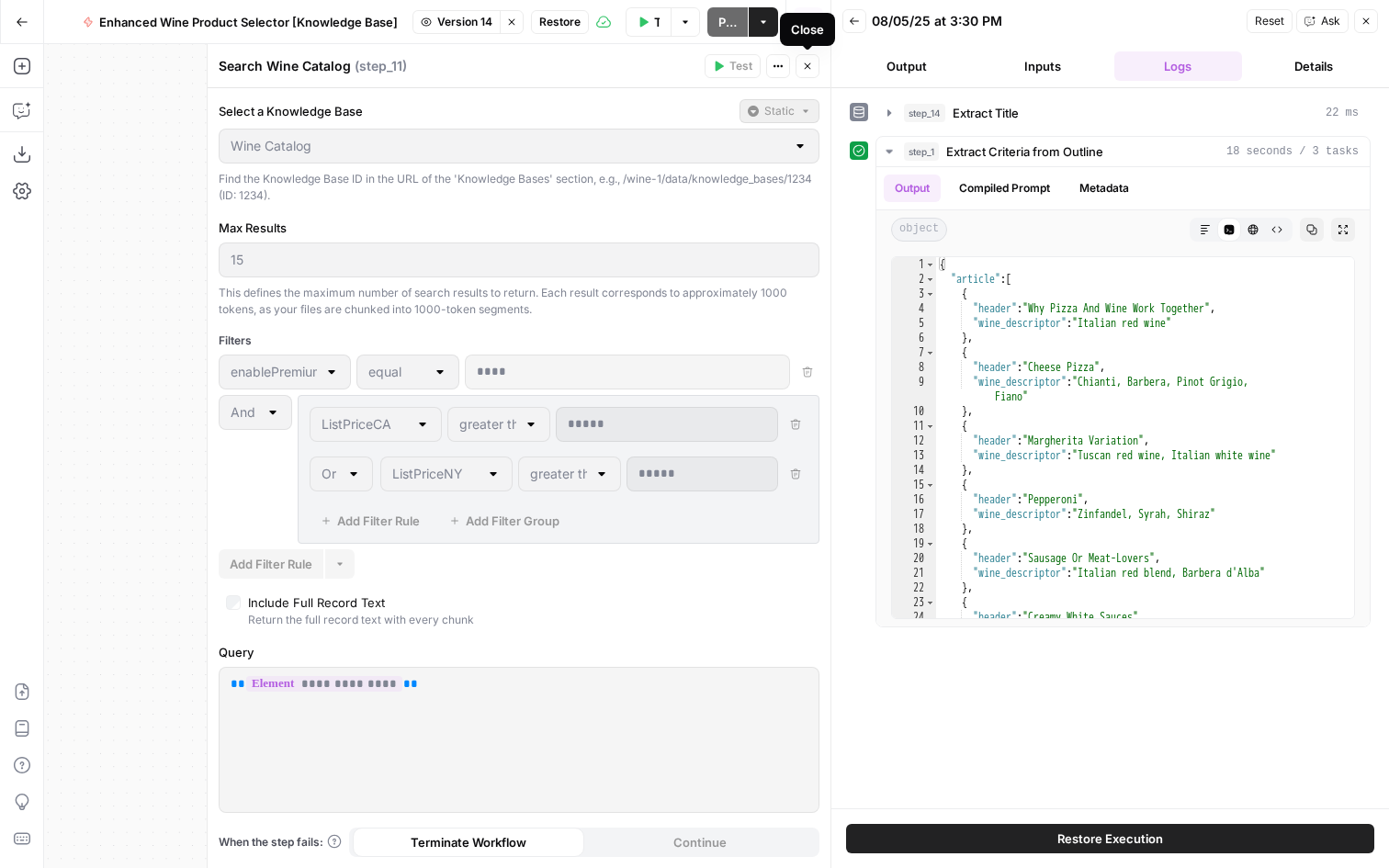click on "Close" at bounding box center (807, 66) 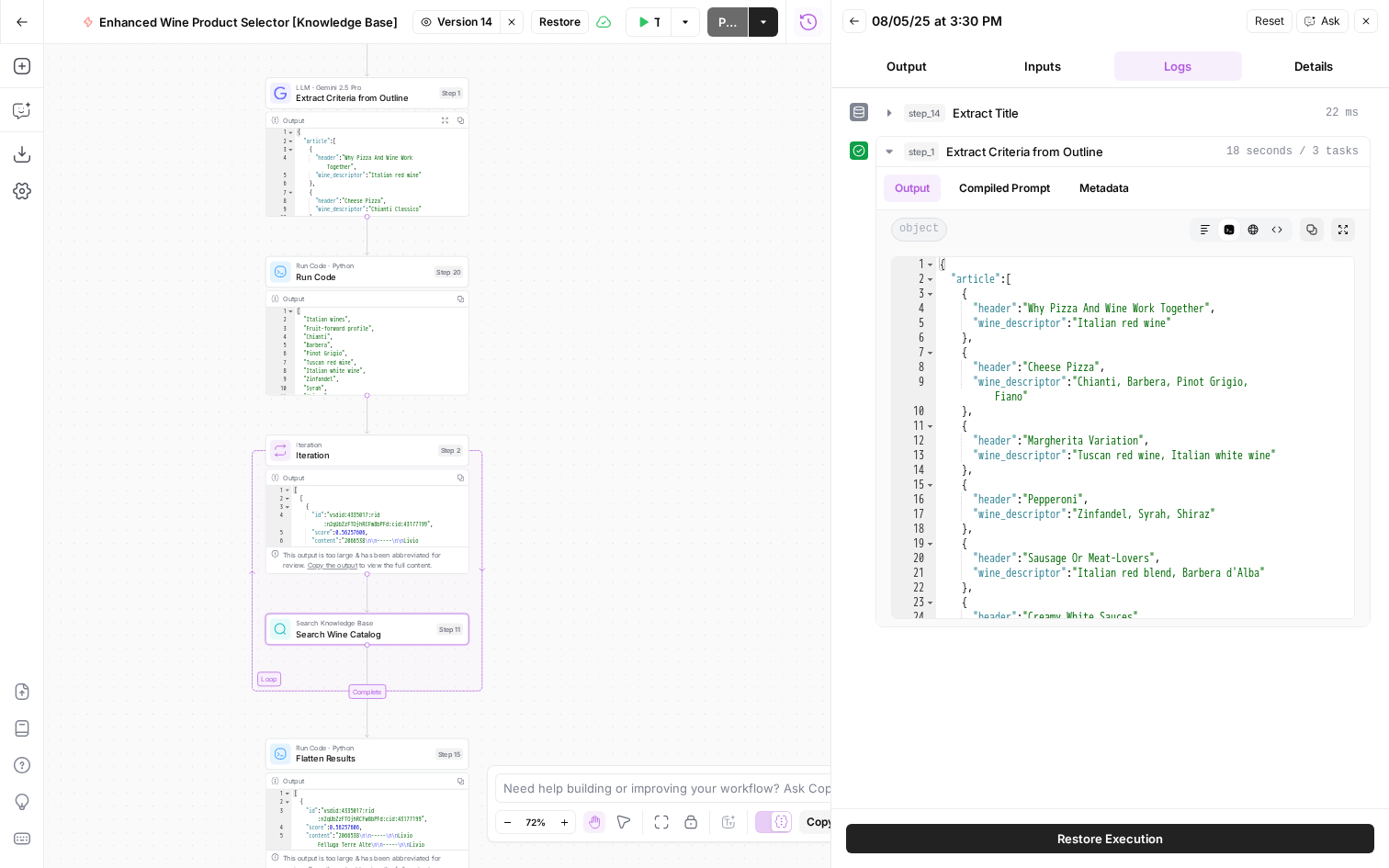 click on "Iteration" at bounding box center [364, 455] 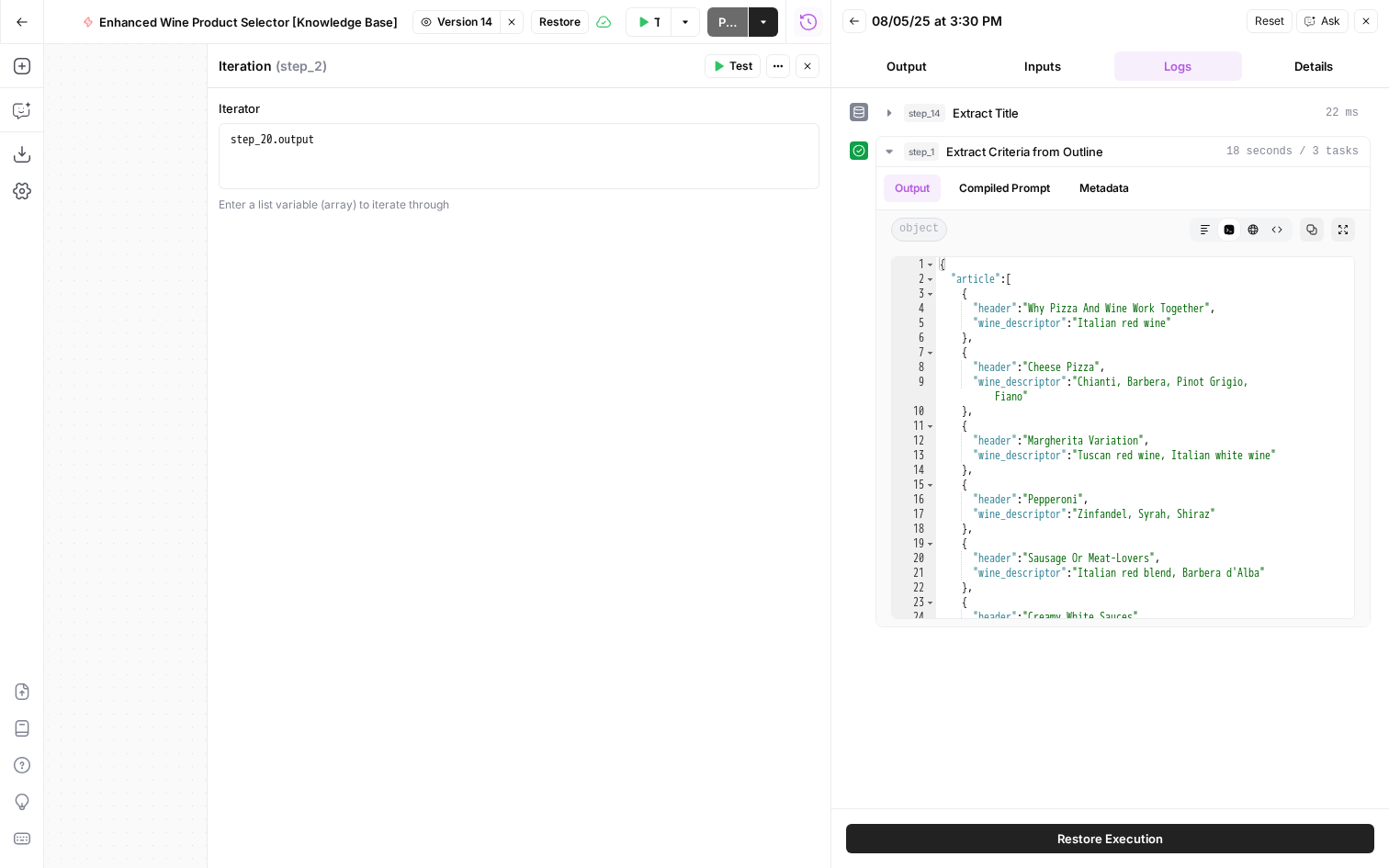 click on "Iteration  ( step_2 ) Test Actions Close" at bounding box center [519, 66] 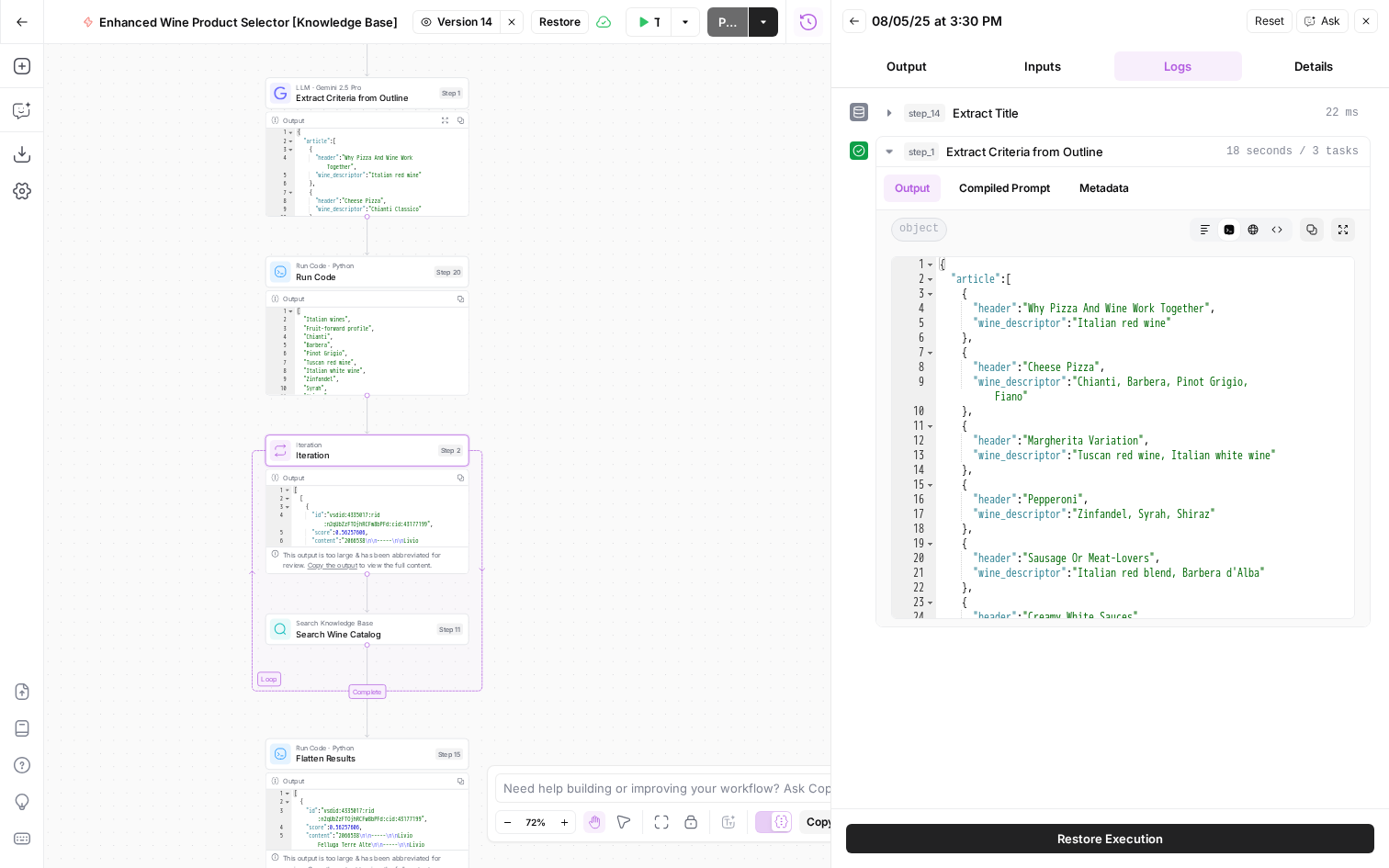 click 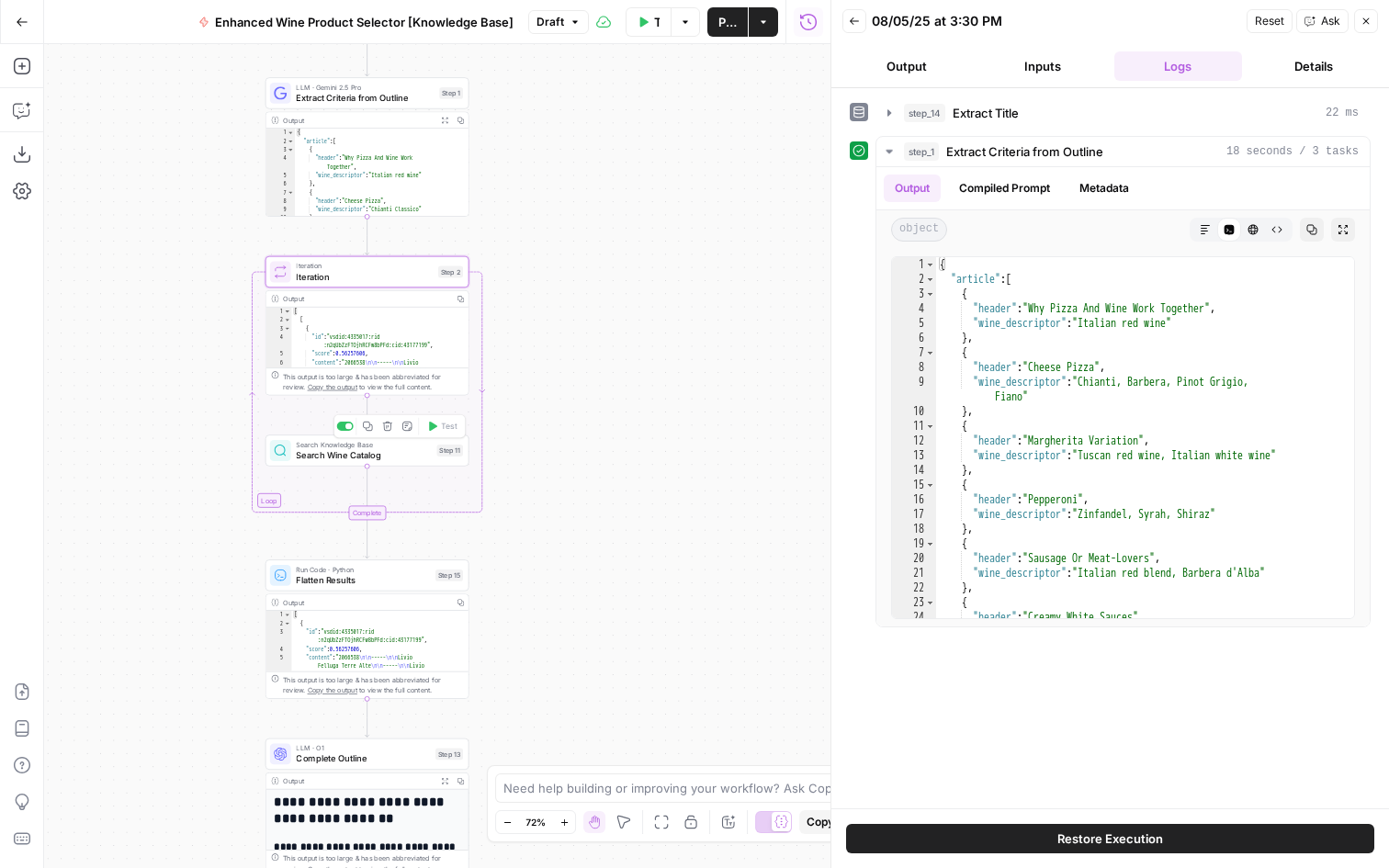 click on "Search Wine Catalog" at bounding box center (363, 455) 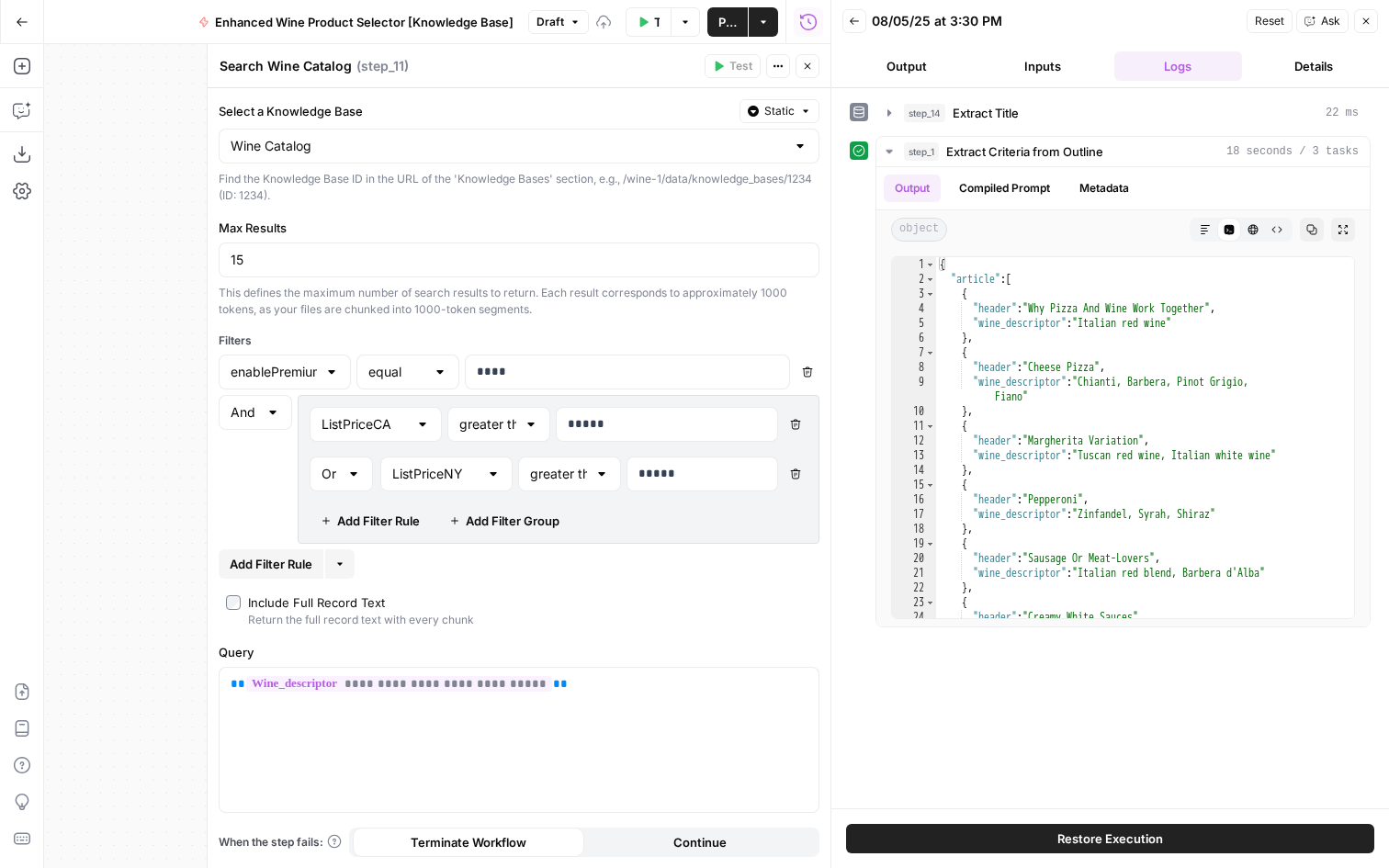 click on "Close" at bounding box center [807, 66] 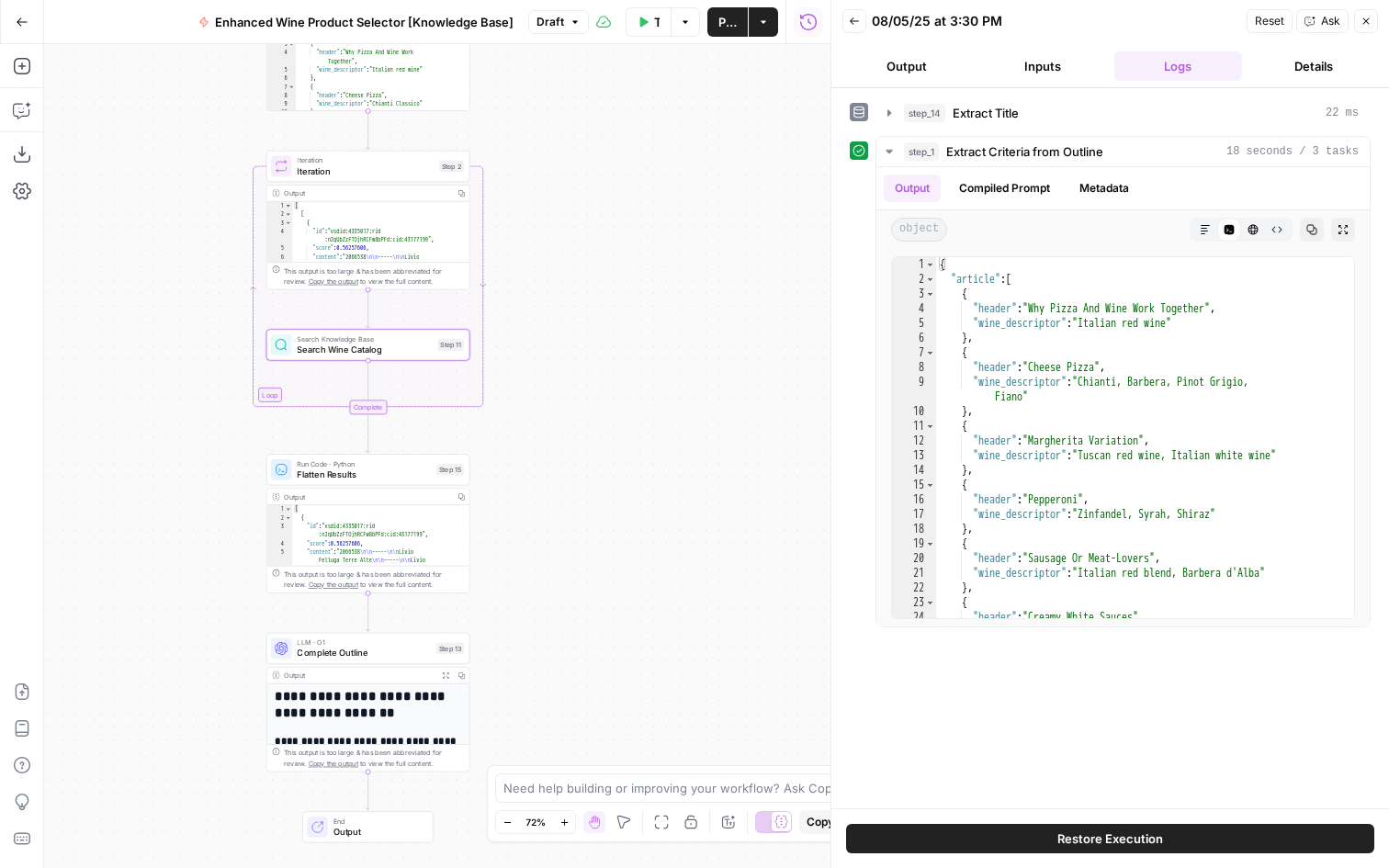 drag, startPoint x: 551, startPoint y: 630, endPoint x: 552, endPoint y: 524, distance: 106.00472 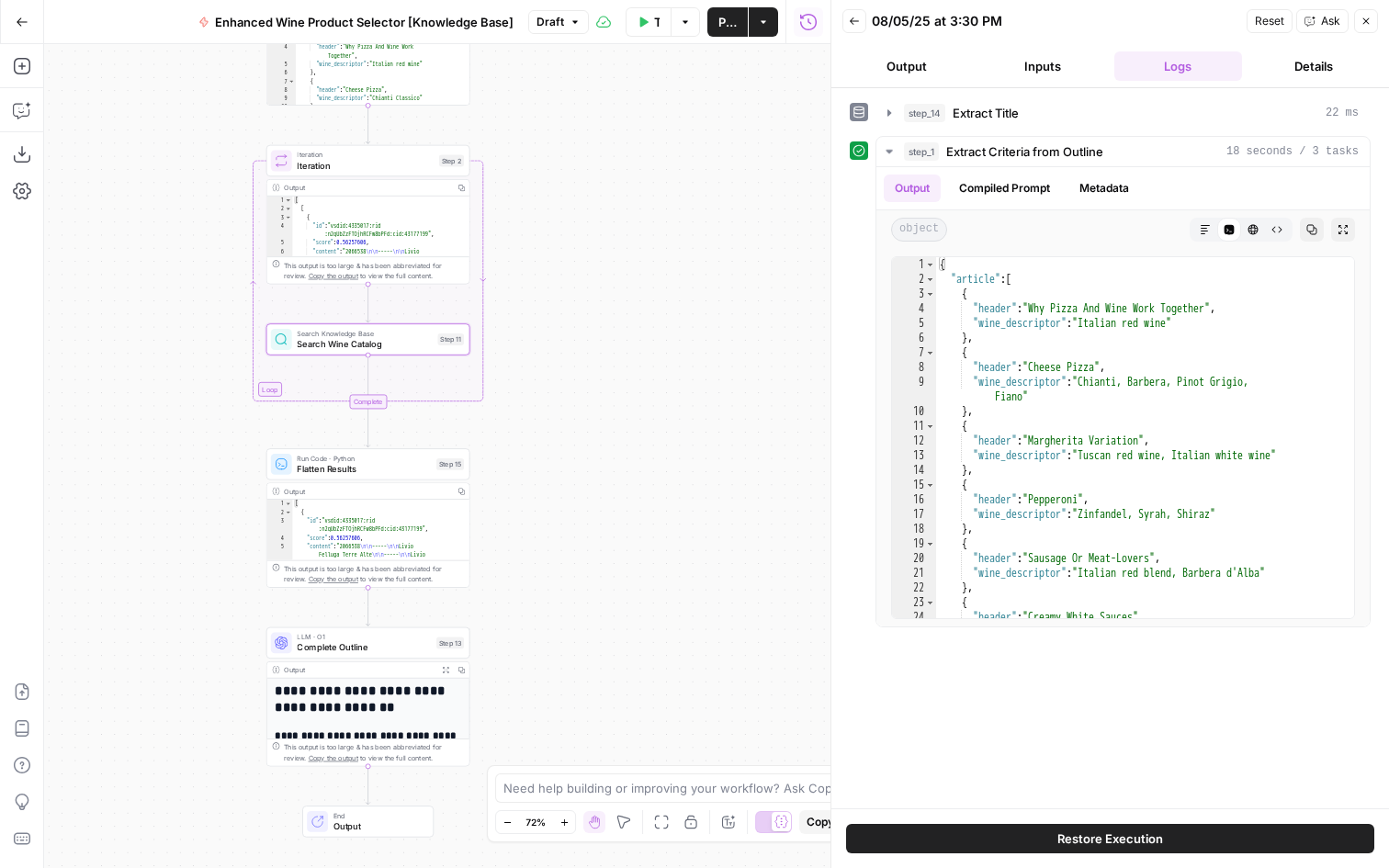 drag, startPoint x: 552, startPoint y: 524, endPoint x: 552, endPoint y: 457, distance: 67 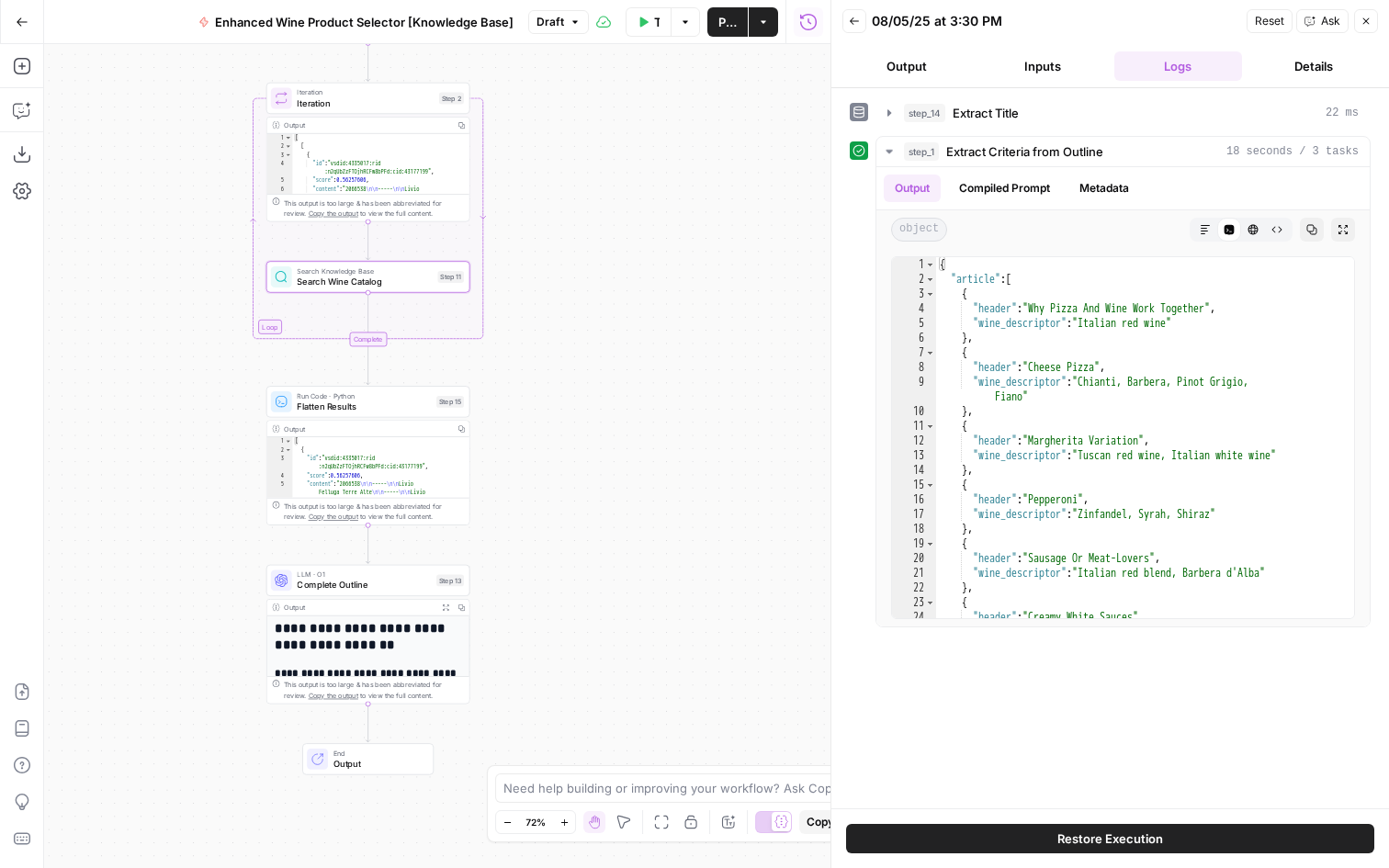 scroll, scrollTop: 447, scrollLeft: 0, axis: vertical 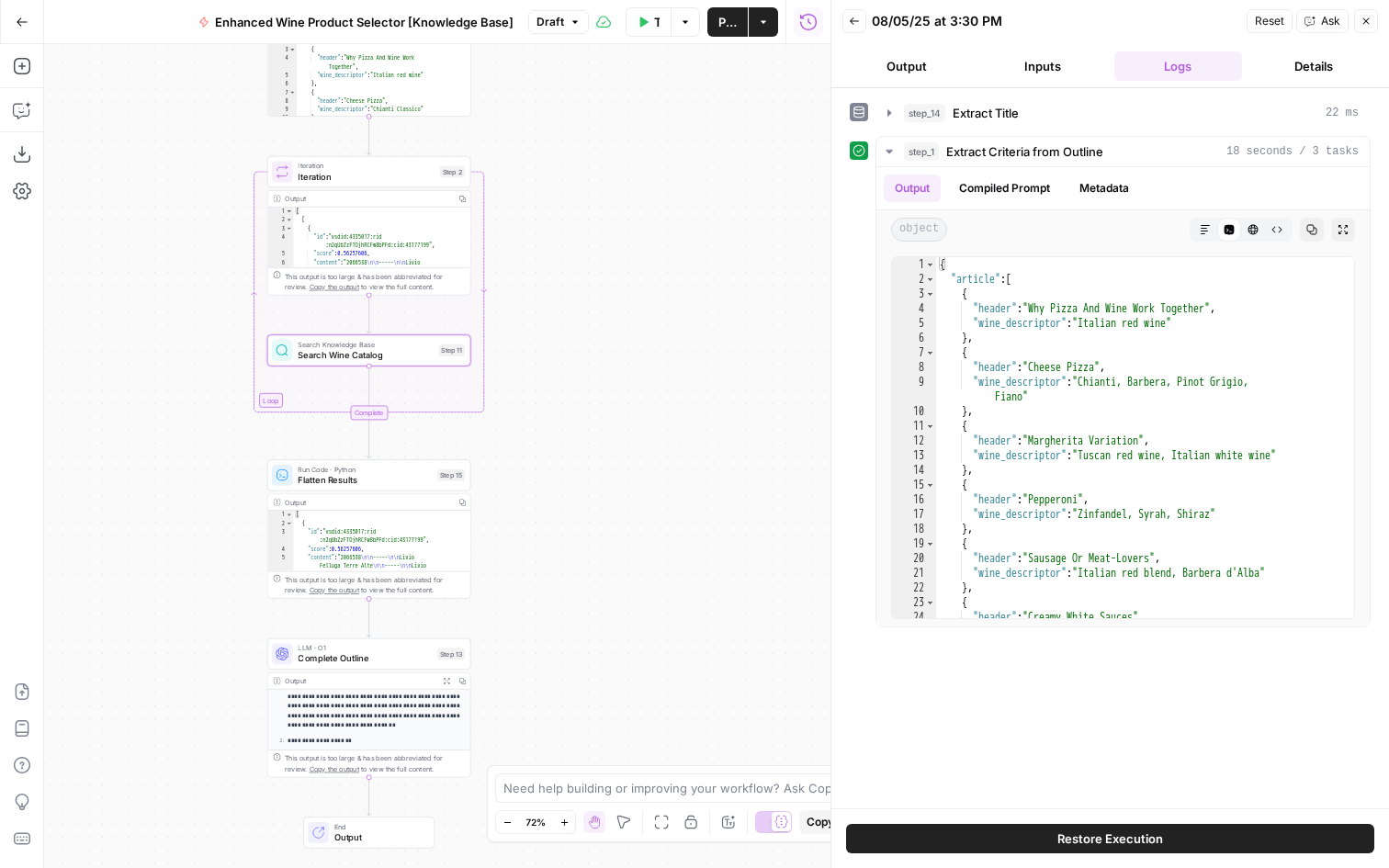 drag, startPoint x: 607, startPoint y: 299, endPoint x: 613, endPoint y: 523, distance: 224.08034 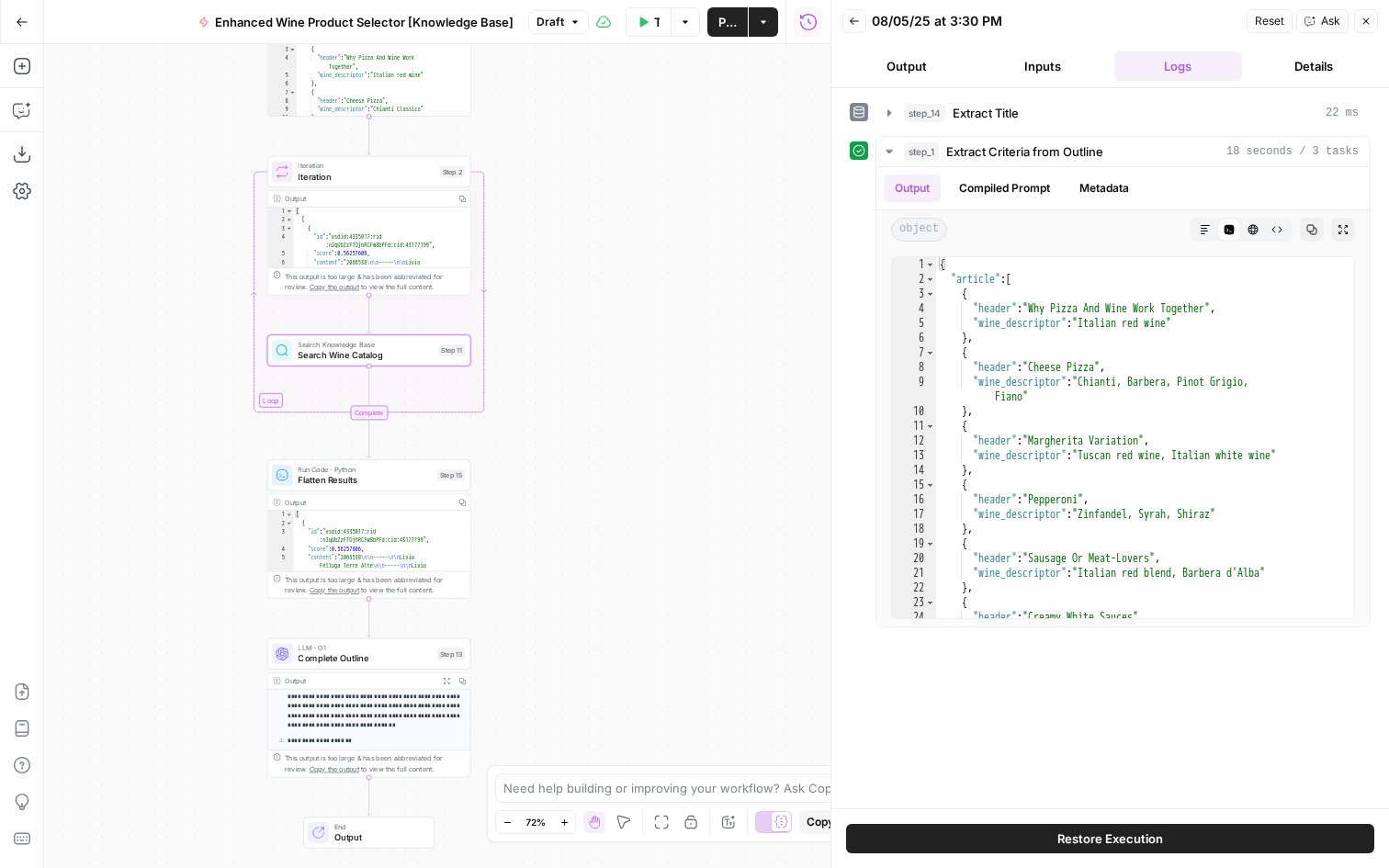 click on "Workflow Set Inputs Inputs LLM · GPT-4o Extract Title Step 14 Output Copy 1 2 3 {    "title" :  "15 Great Wines For Every Pizza         Topping" }     XXXXXXXXXXXXXXXXXXXXXXXXXXXXXXXXXXXXXXXXXXXXXXXXXXXXXXXXXXXXXXXXXXXXXXXXXXXXXXXXXXXXXXXXXXXXXXXXXXXXXXXXXXXXXXXXXXXXXXXXXXXXXXXXXXXXXXXXXXXXXXXXXXXXXXXXXXXXXXXXXXXXXXXXXXXXXXXXXXXXXXXXXXXXXXXXXXXXXXXXXXXXXXXXXXXXXXXXXXXXXXXXXXXXXXXXXXXXXXXXXXXXXXXXXXXXXXXXXXXXXXXXXXXXXXXXXXXXXXXXXXXXXXXXXXXXXXXXXXXXXXXXXXXXXXXXXXXXXXXXXXXXXXXXXXXXXXXXXXXXXXXXXXXXXXXXXXXXXXXXXXXXXXXXXXXXXXXXXXXXXXXXXXXXXXXXXXXXXXXXXXXXXXXXXXXXXXXXXXXXXXXXXXXXXXXXXXXXXXXXXXXXXXXXXXXXXXXXXXXXXXXXXXXXXXXXXXXXXXXXXXXXXXXXXXXXXXXXXXXXXXXXXXXXXXXX LLM · Gemini 2.5 Pro Extract Criteria from Outline Step 1 Output Expand Output Copy 1 2 3 4 5 6 7 8 9 10 11 {    "article" :  [      {         "header" :  "Why Pizza And Wine Work             Together" ,         "wine_descriptor" :  "Italian red wine"      } ,      {         "header" :  "Cheese Pizza" ,         "wine_descriptor" :       }" at bounding box center (437, 456) 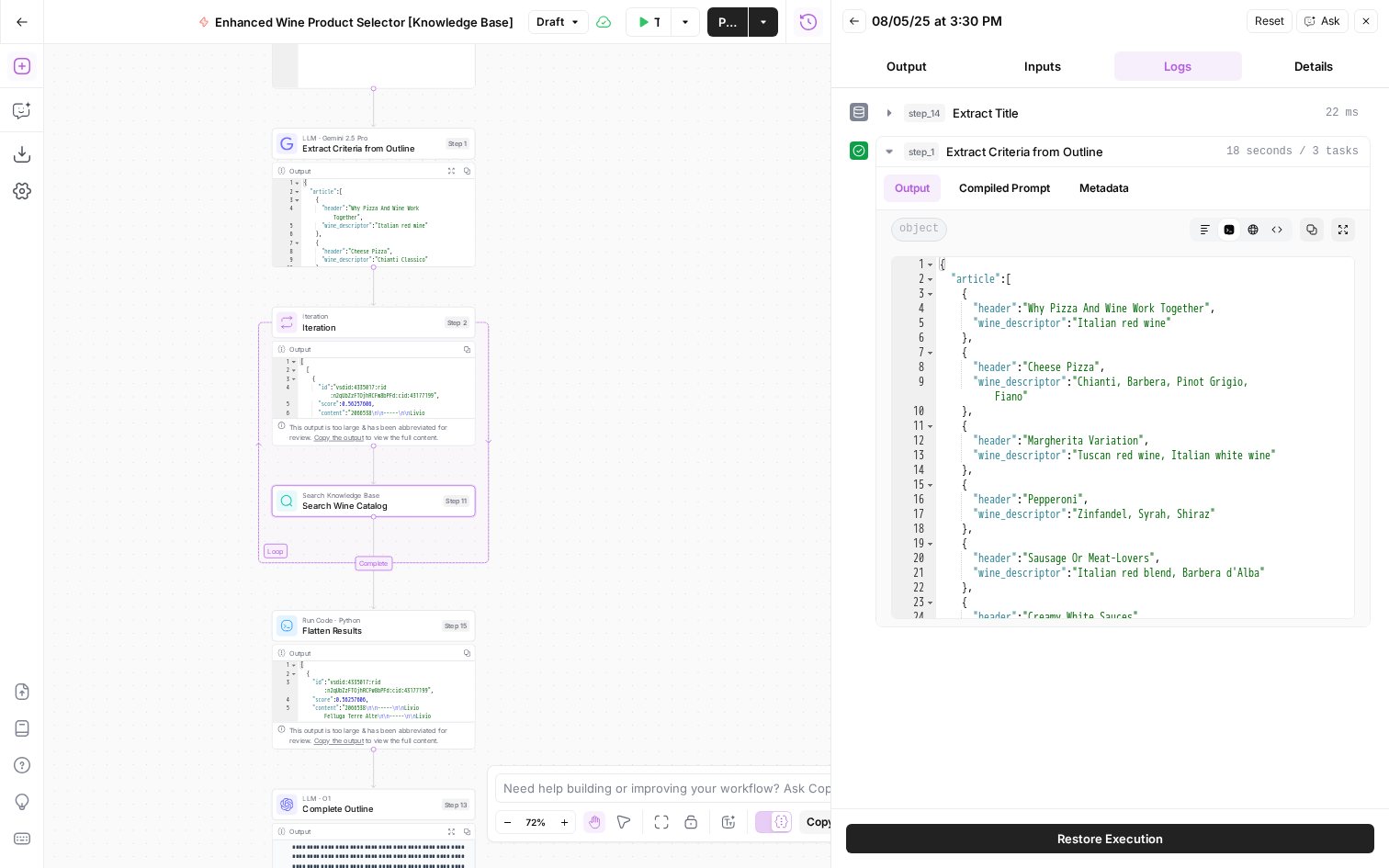click on "Add Steps" at bounding box center [22, 66] 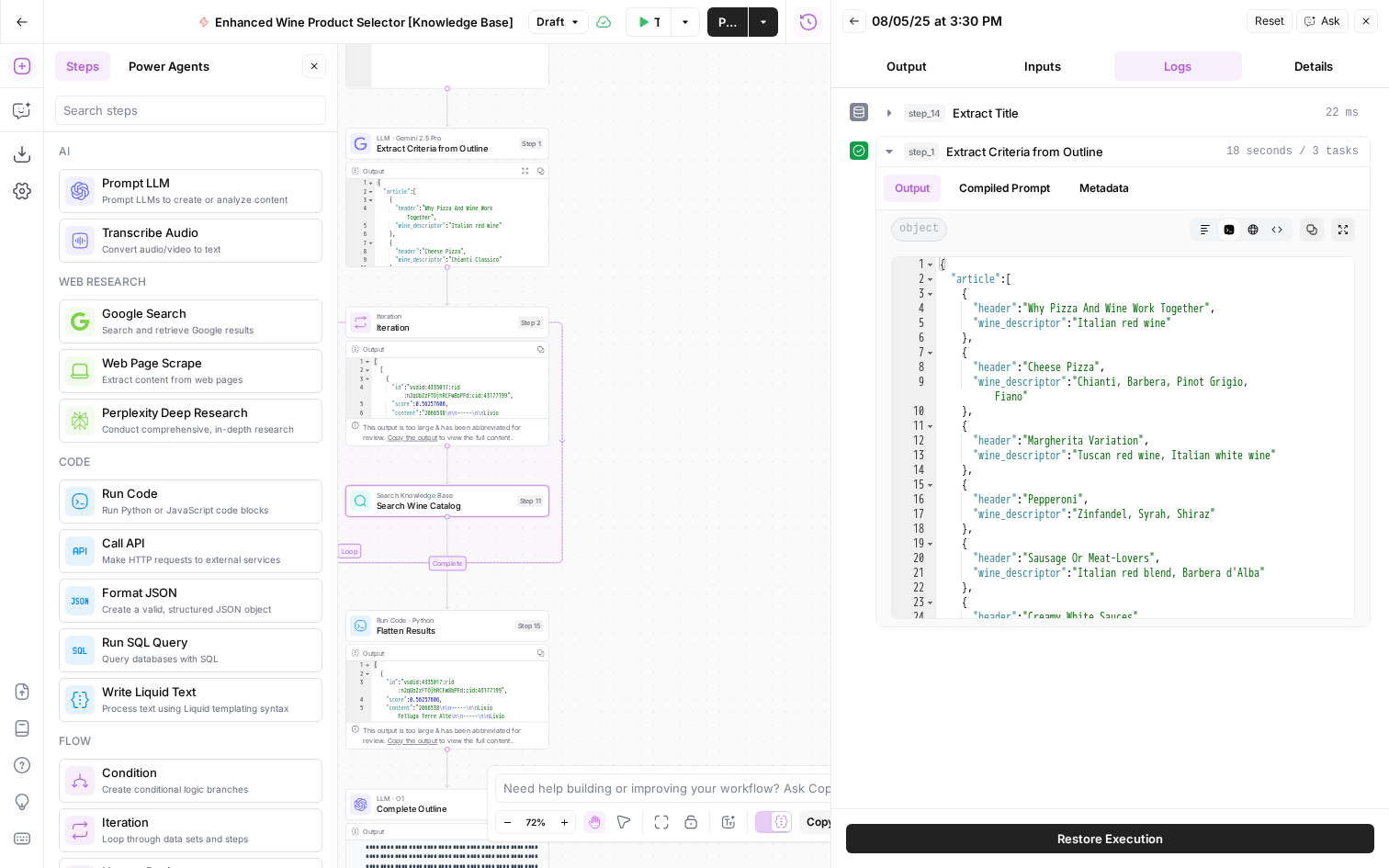 click on "Steps Power Agents Close" at bounding box center [190, 88] 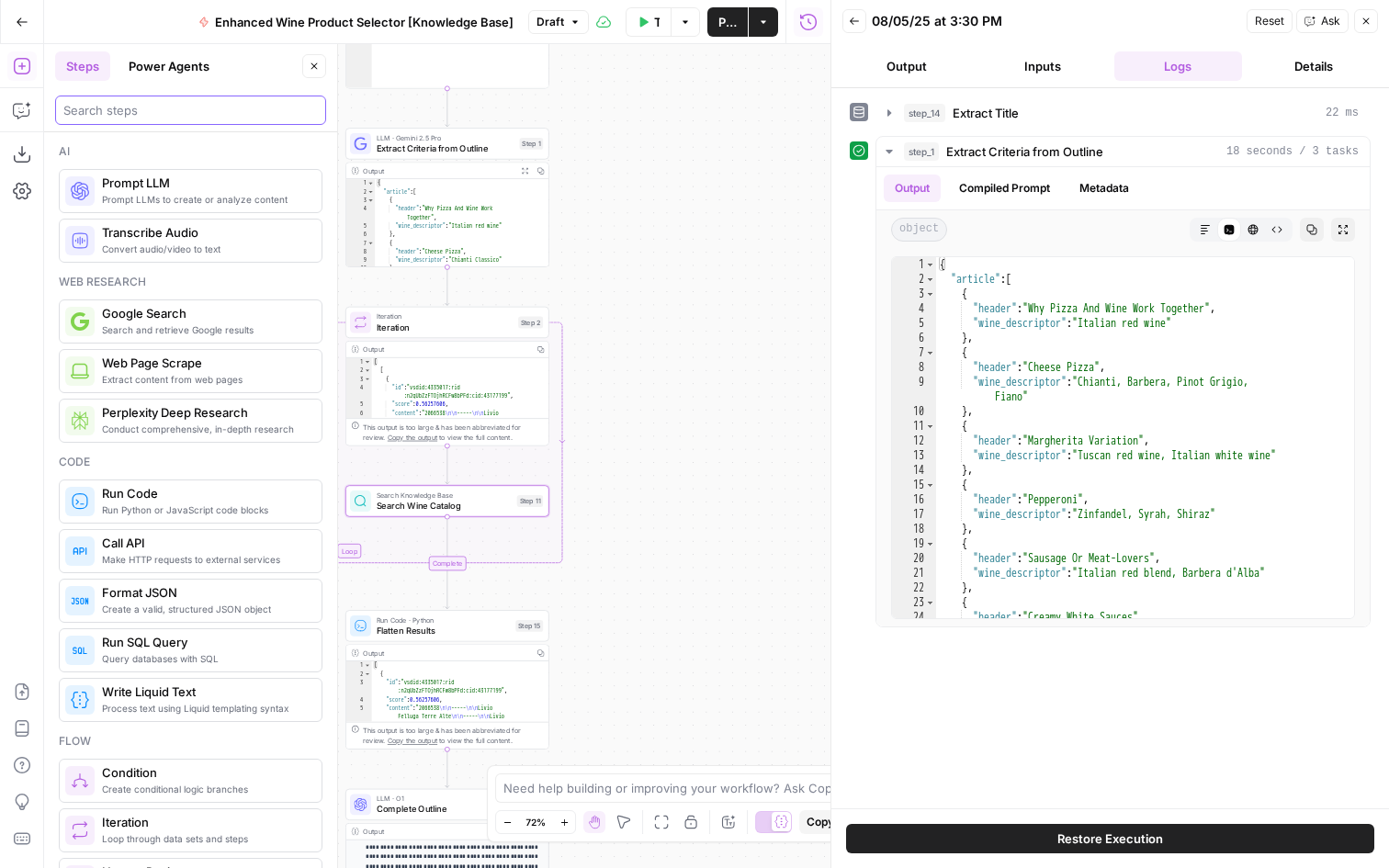 click at bounding box center (190, 110) 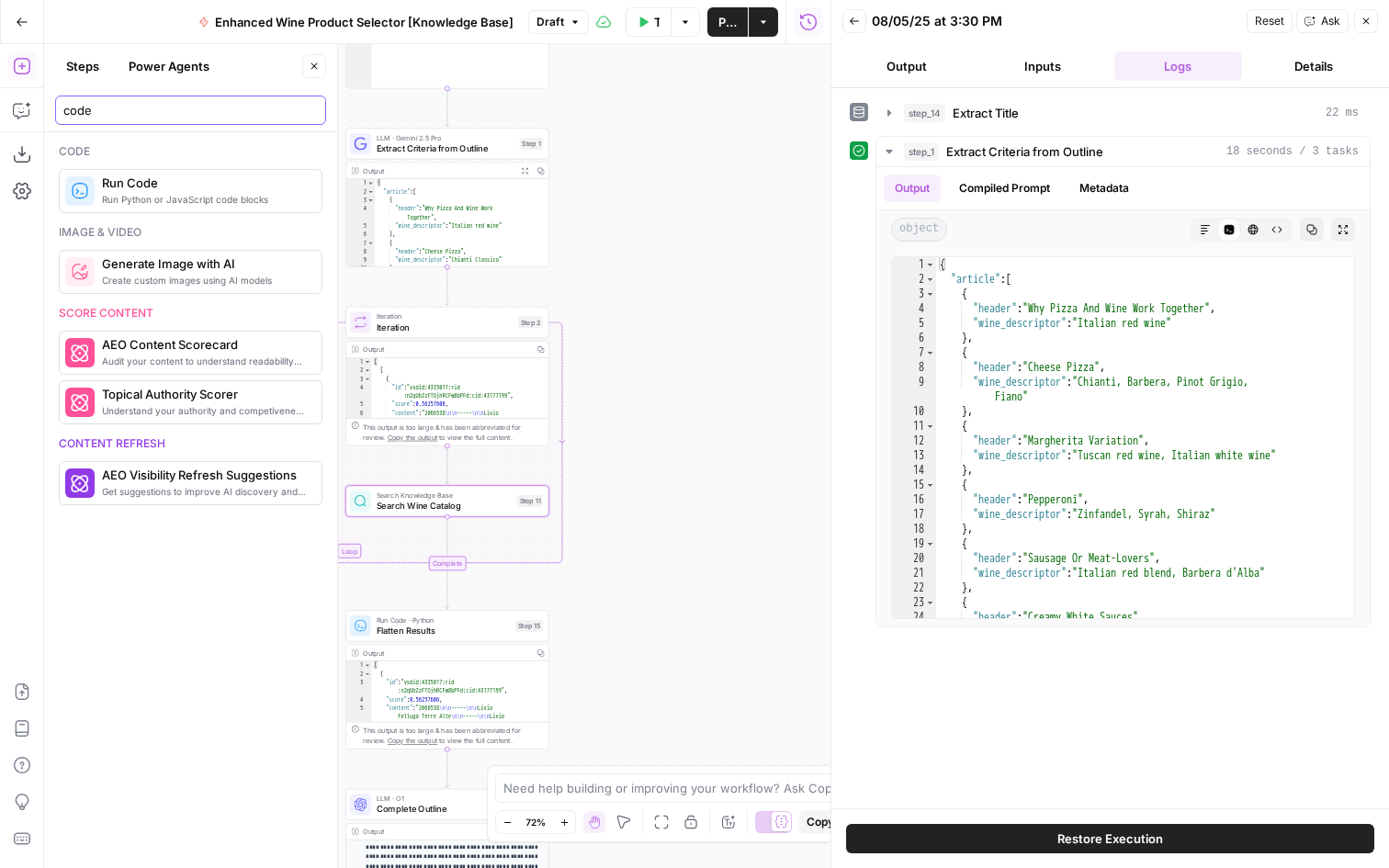 type on "code" 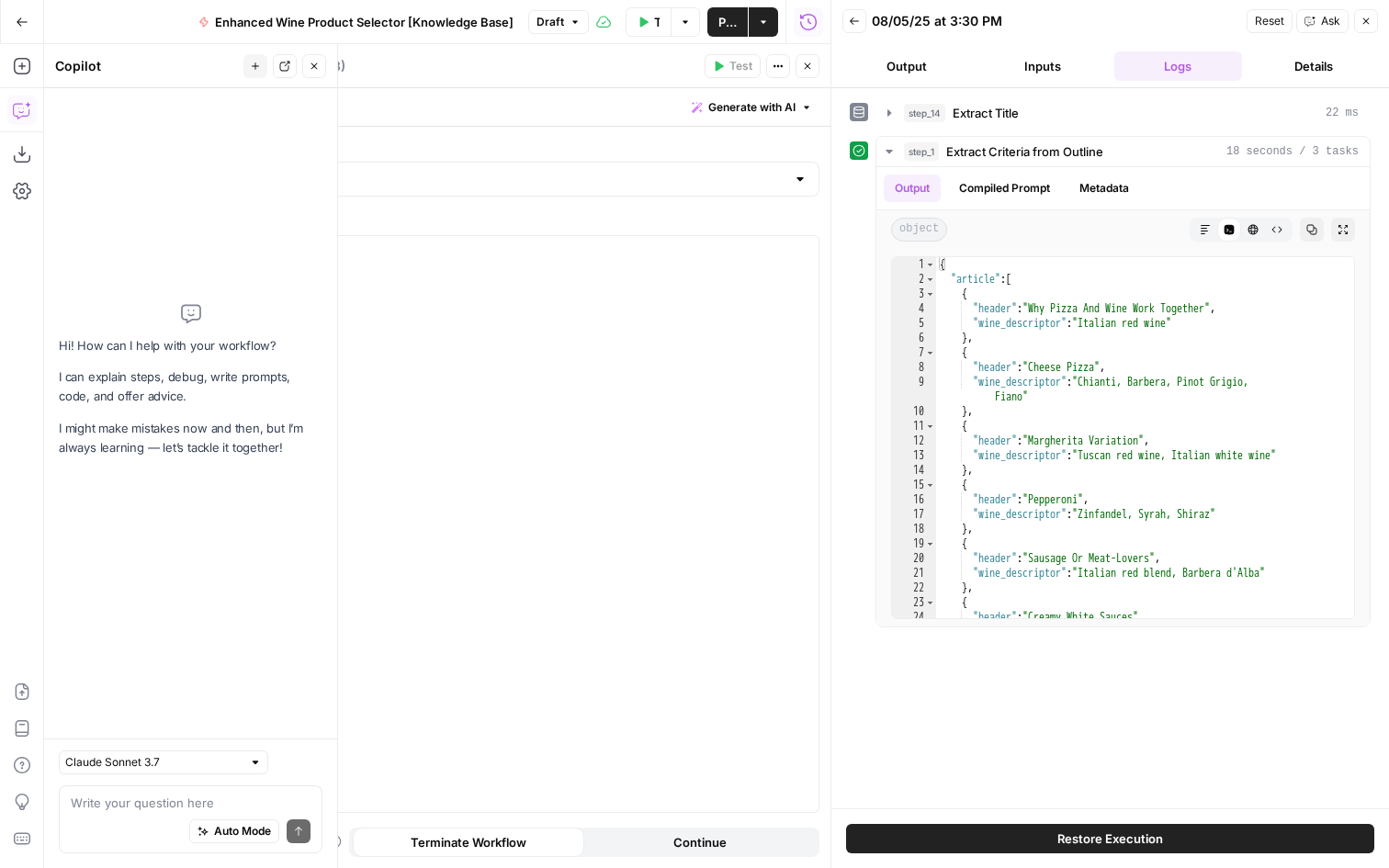 click at bounding box center (190, 803) 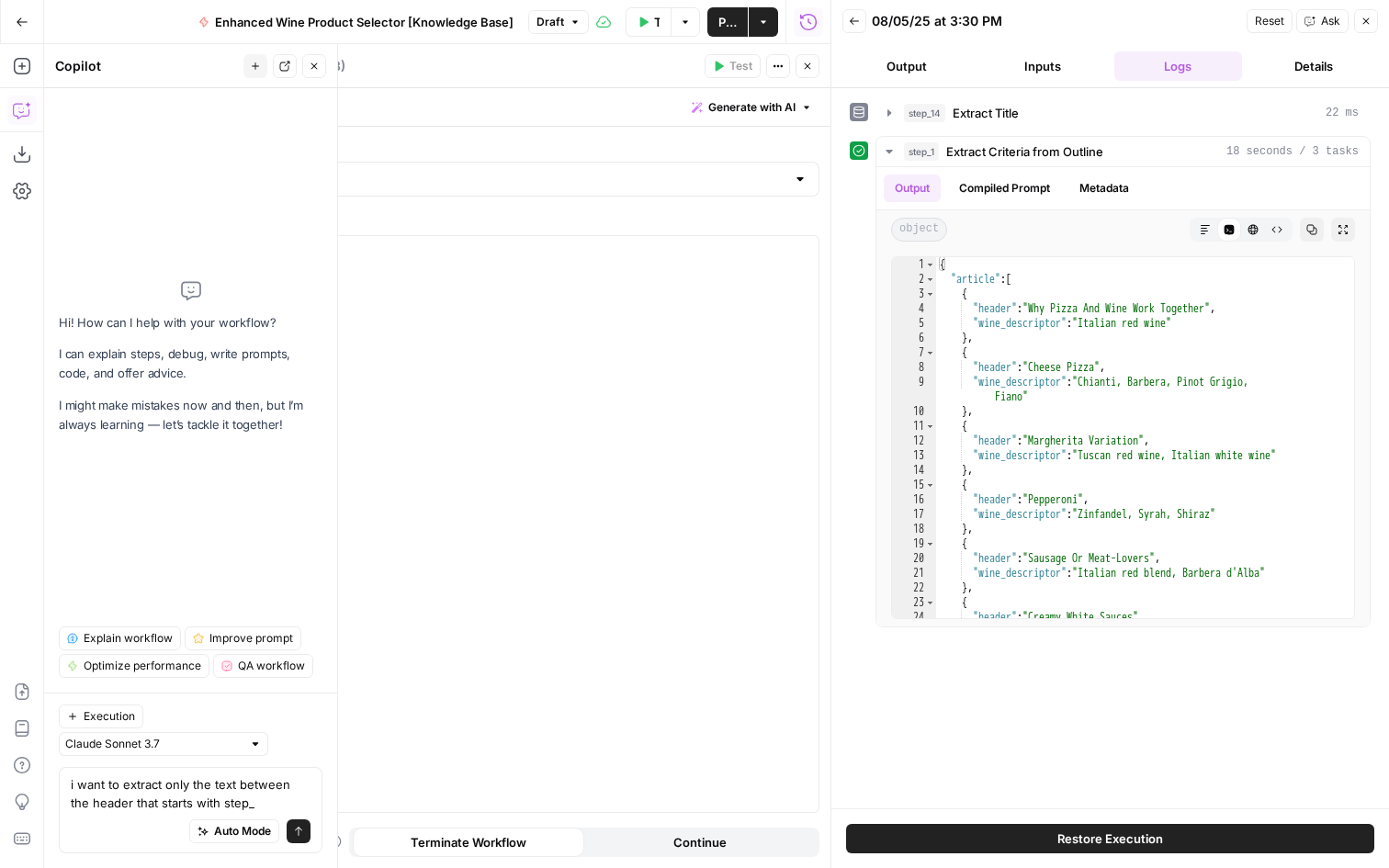 click 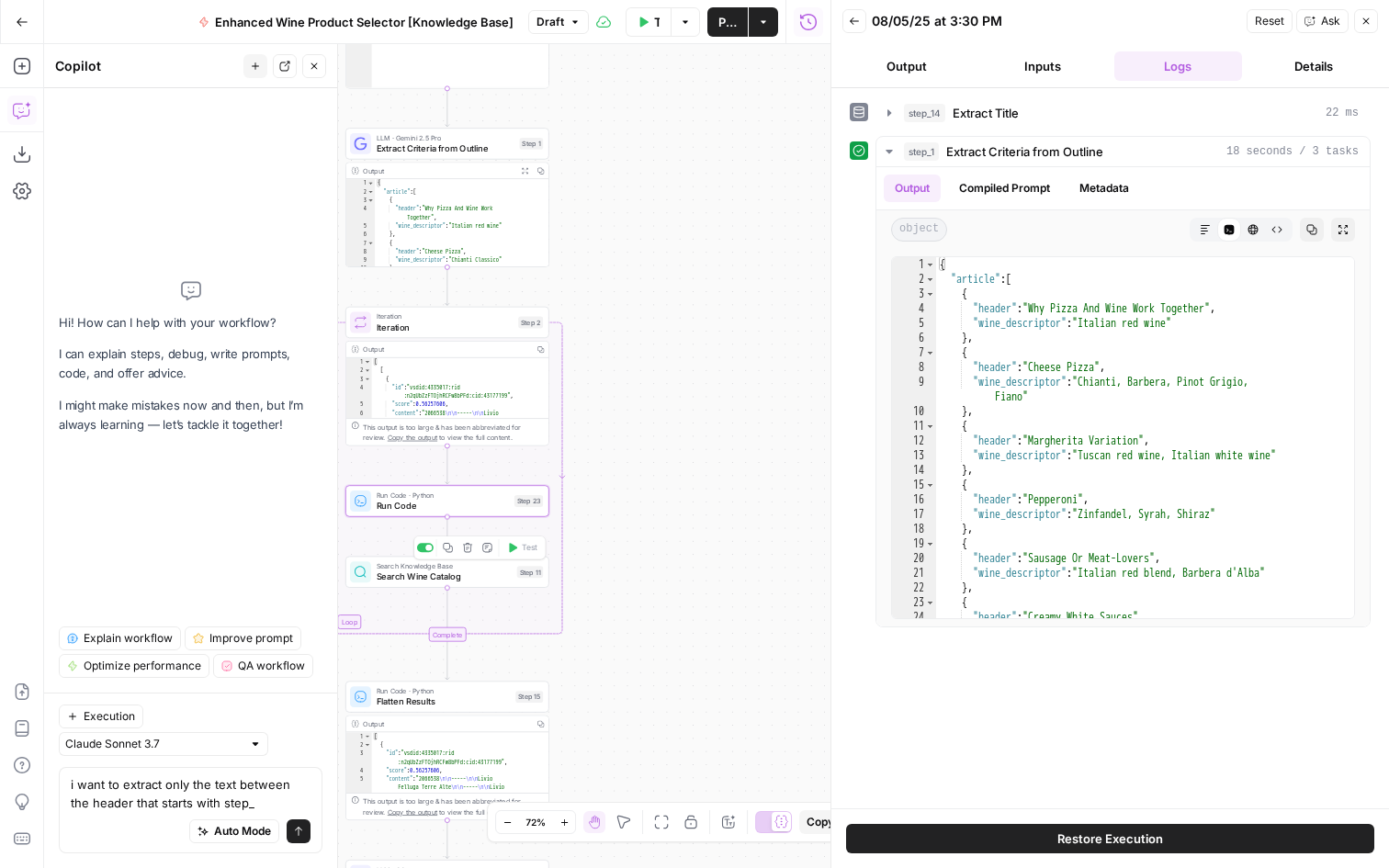 click on "Run Code" at bounding box center [443, 505] 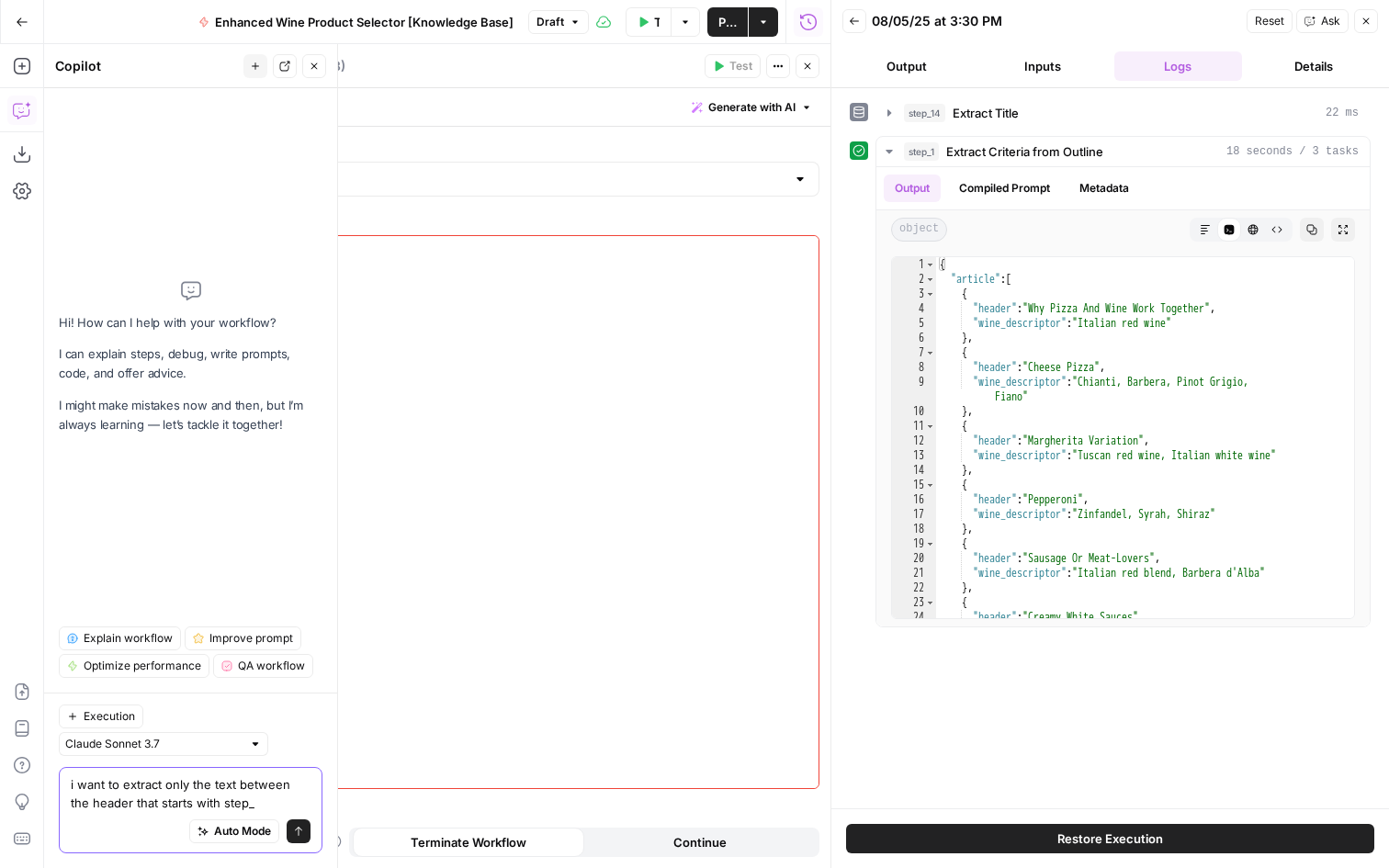 click on "i want to extract only the text between the header that starts with step_" at bounding box center [190, 794] 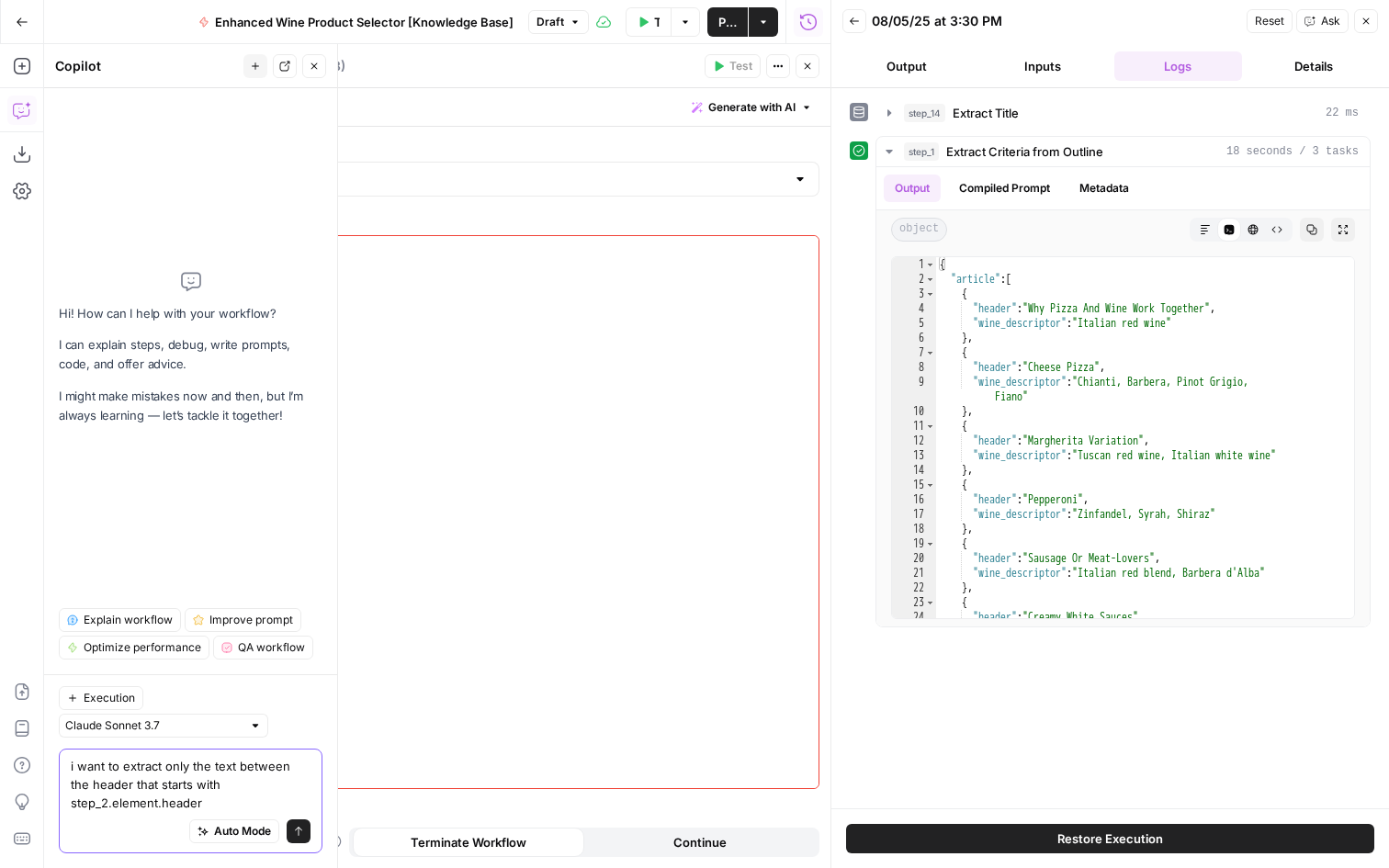 click on "i want to extract only the text between the header that starts with step_2.element.header" at bounding box center (190, 784) 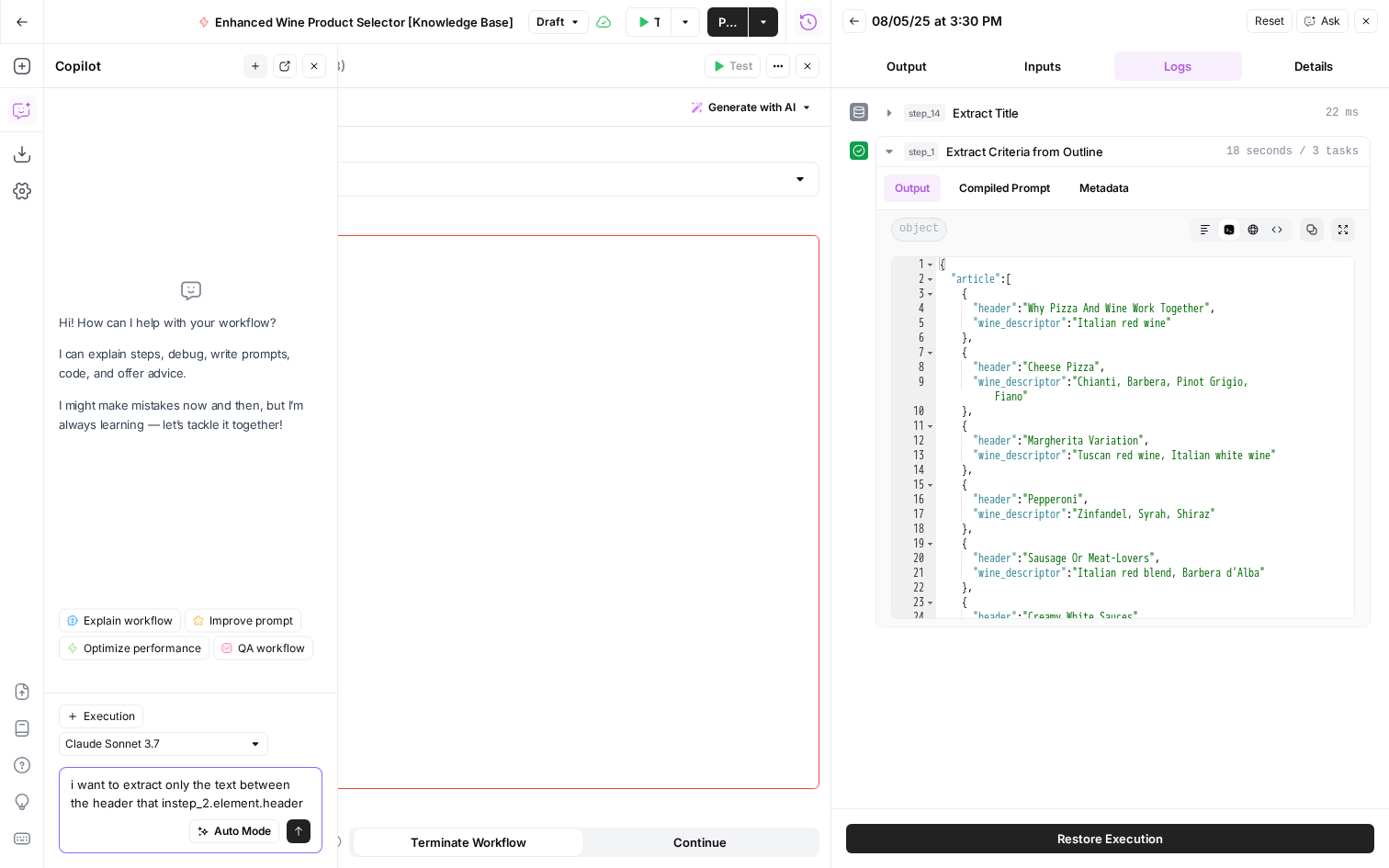 scroll, scrollTop: 0, scrollLeft: 0, axis: both 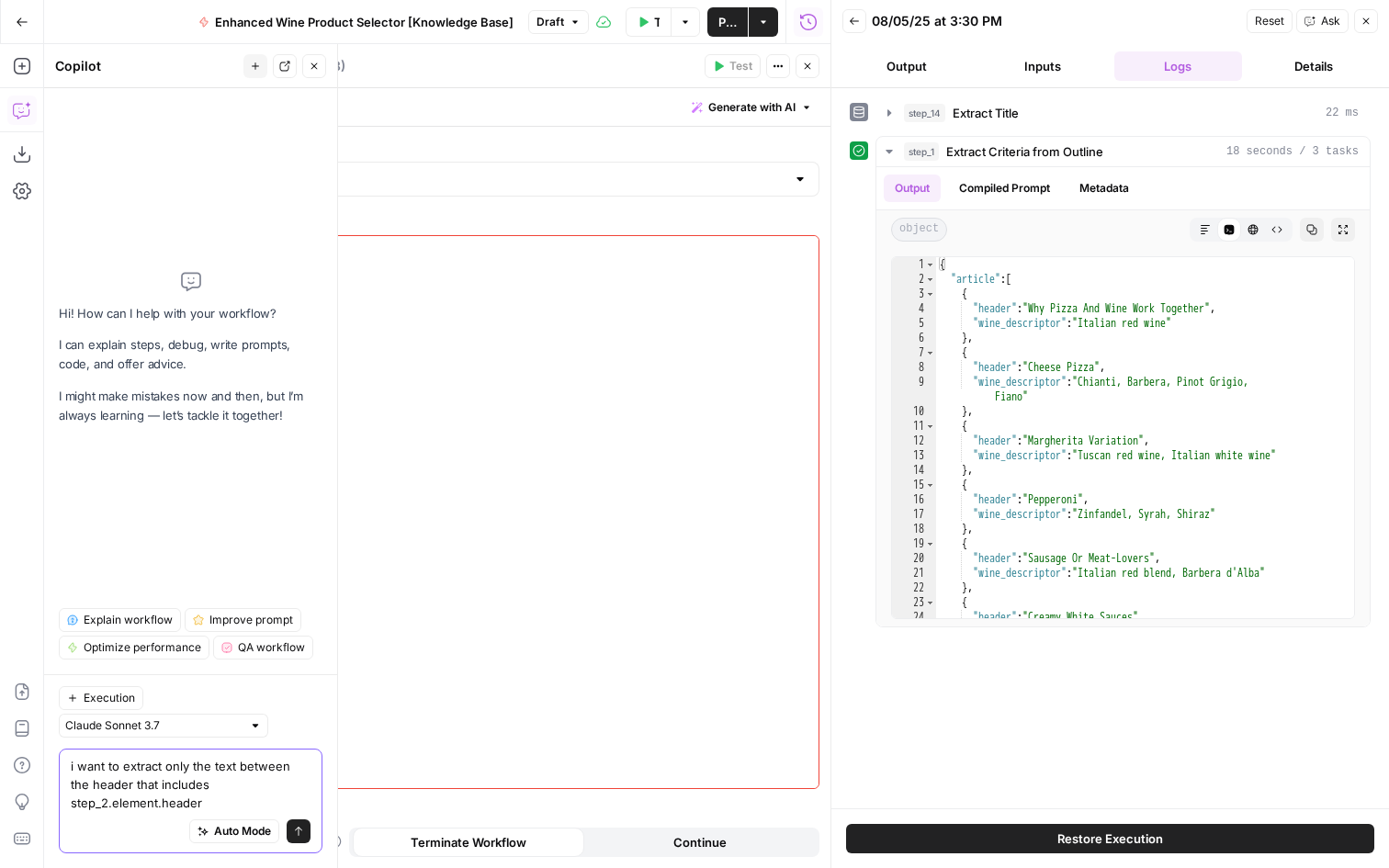 click on "i want to extract only the text between the header that includes step_2.element.header" at bounding box center (190, 784) 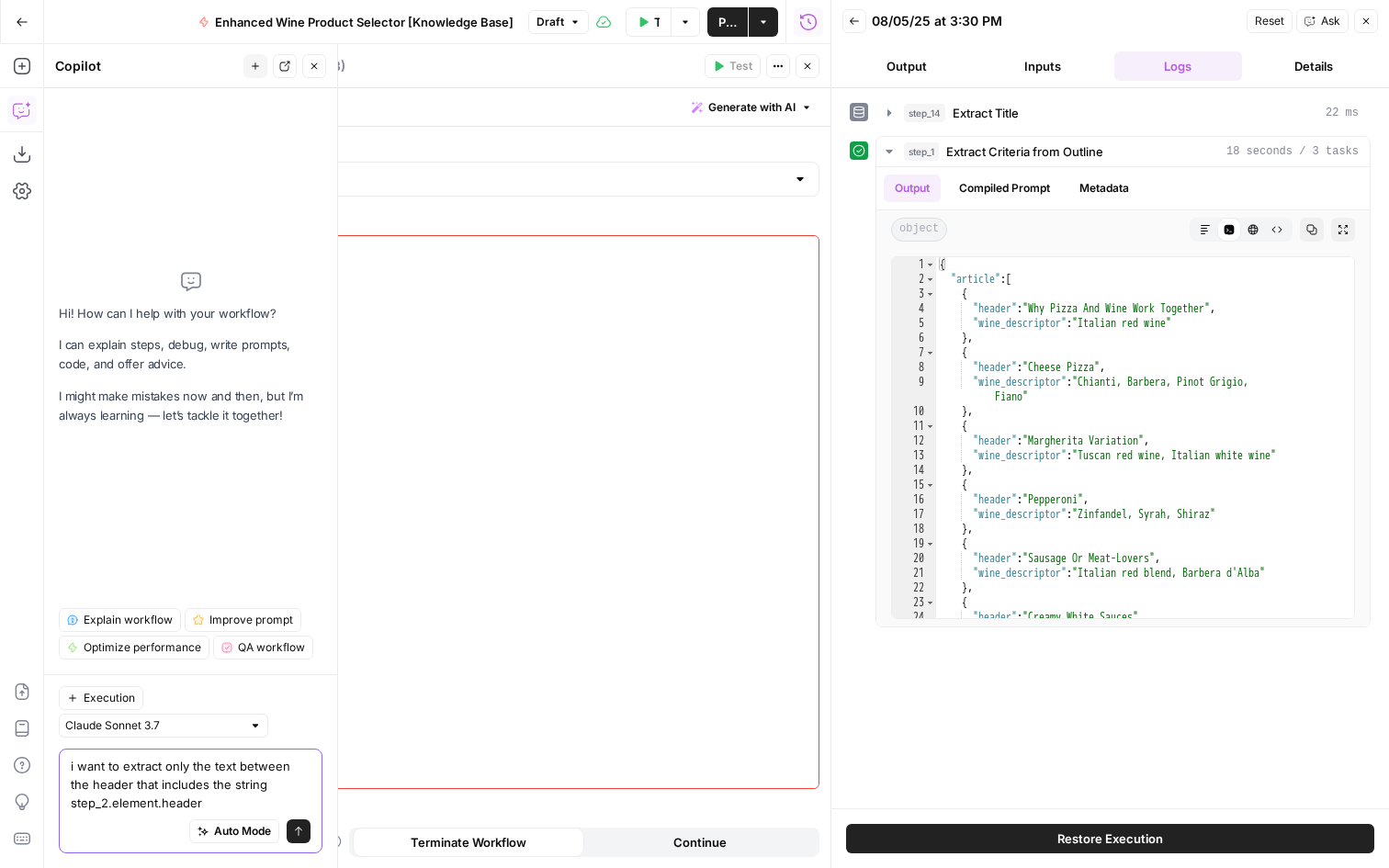 click on "i want to extract only the text between the header that includes the string step_2.element.header" at bounding box center [190, 784] 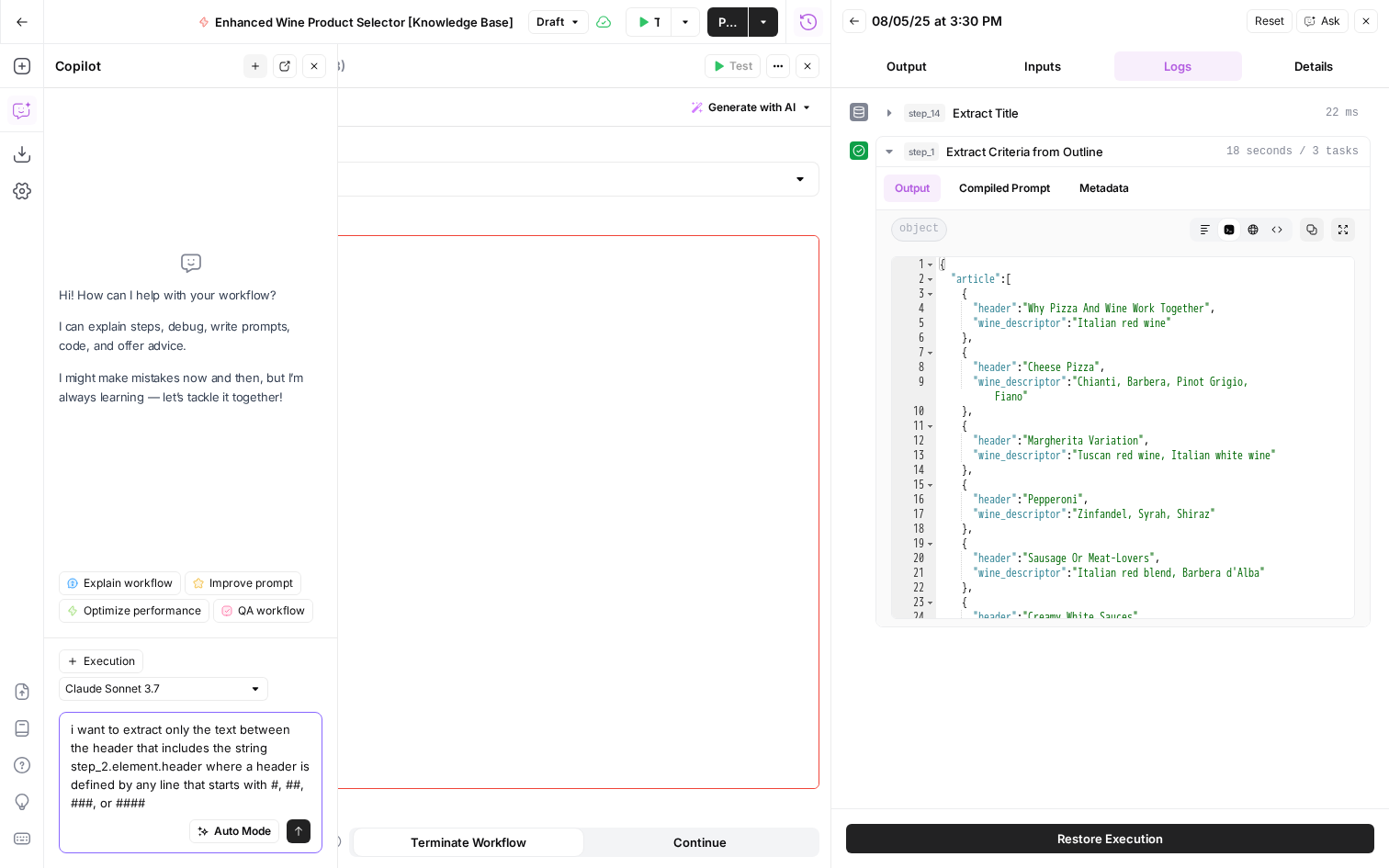 click on "i want to extract only the text between the header that includes the string step_2.element.header where a header is defined by any line that starts with #, ##, ###, or ####" at bounding box center [190, 766] 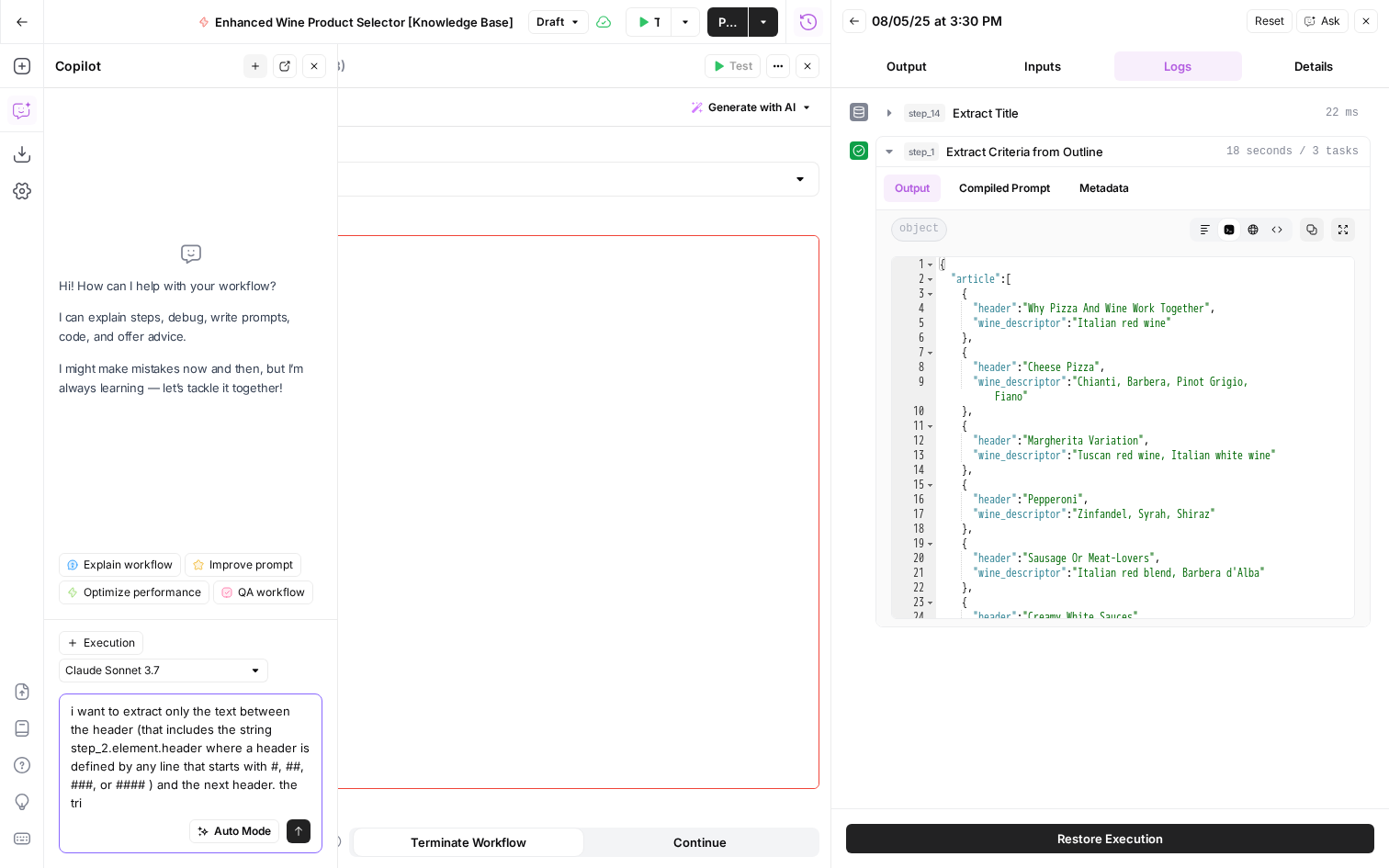 scroll, scrollTop: 0, scrollLeft: 0, axis: both 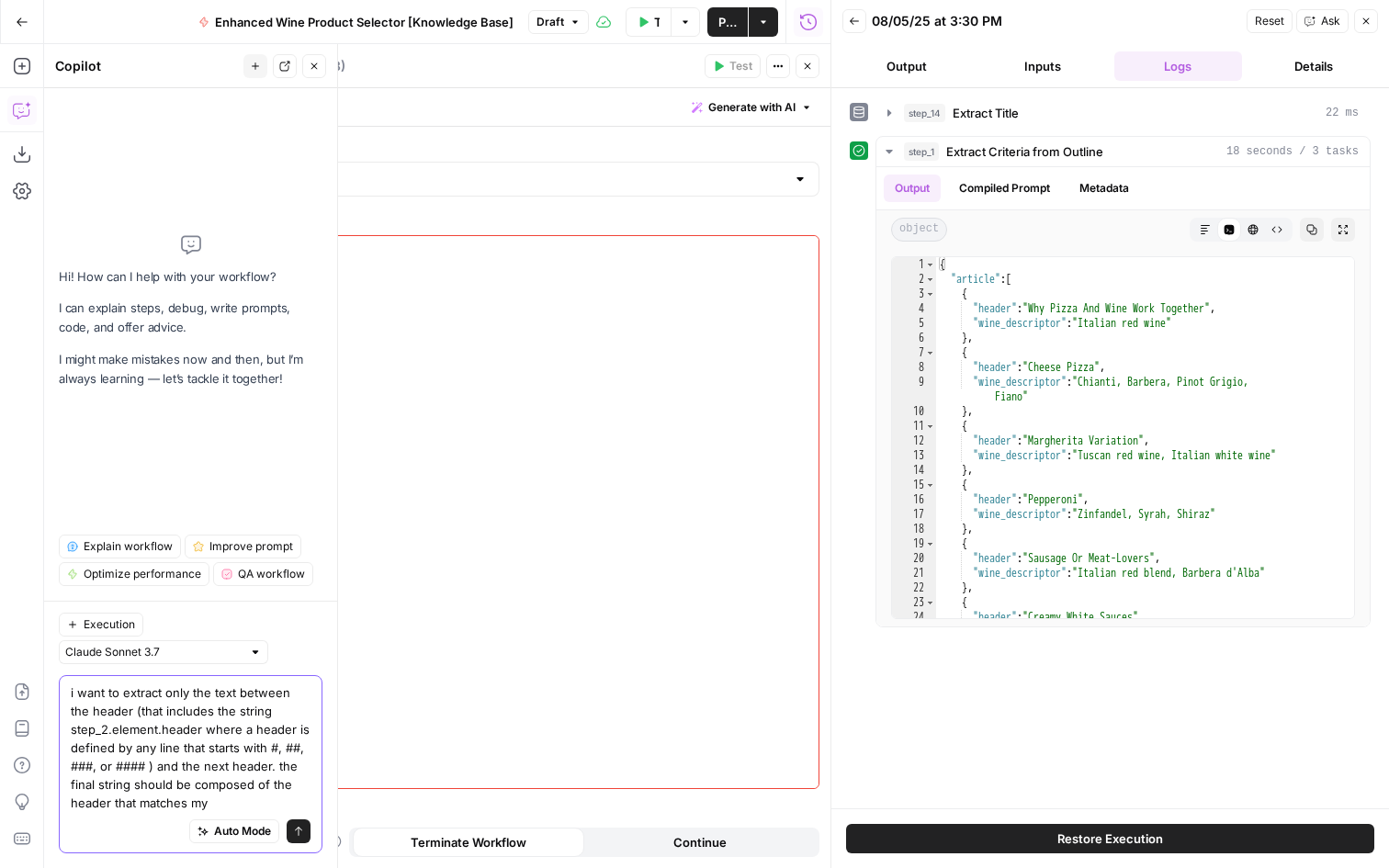 click on "Wine New Home Browse Your Data Usage Flightpath Settings Recent Grids Article Writer Educational Content Wine "List" & "Landing" Pages Recent Workflows Enhanced Wine Product Selector [Knowledge Base] Image Selector Collections Writer AirOps Academy What's new?
5
Help + Support Go Back Enhanced Wine Product Selector [Knowledge Base] Draft Test Workflow Options Publish Actions Run History Add Steps Copilot Download as JSON Settings Import JSON AirOps Academy Help Give Feedback Shortcuts Workflow Set Inputs Inputs LLM · GPT-4o Extract Title Step 14 Output Copy 1 2 3 {    "title" :  "15 Great Wines For Every Pizza         Topping" }     LLM · Gemini 2.5 Pro Extract Criteria from Outline Step 1 Output Expand Output Copy 1 2 3 4 5 6 7 8 9 10 11 {    "article" :  [      {         "header" :  "Why Pizza And Wine Work             Together" ,         "wine_descriptor" :  "Italian red wine"      } ,      {         "header" :  "Cheese Pizza"" at bounding box center [694, 434] 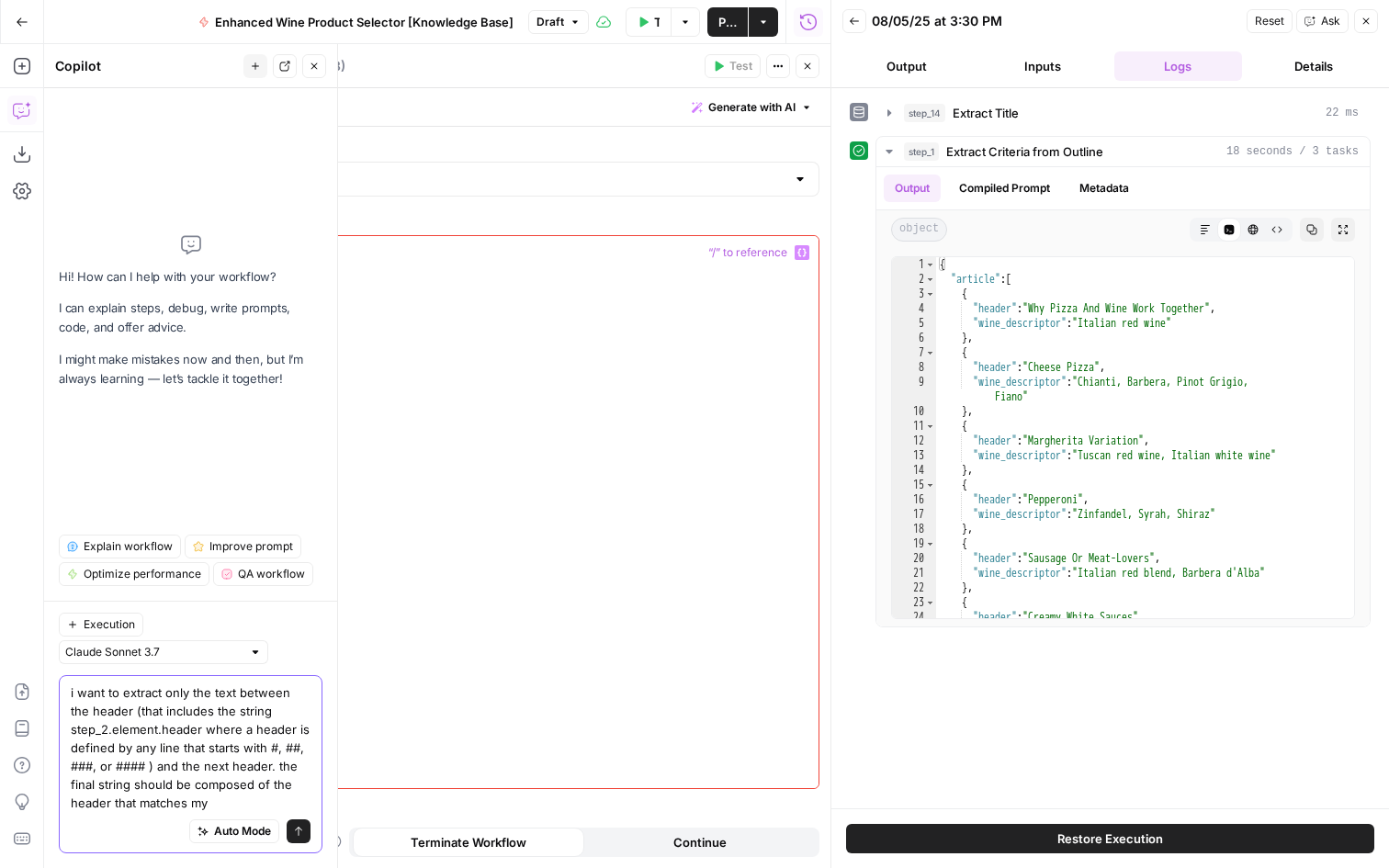 click on "i want to extract only the text between the header (that includes the string step_2.element.header where a header is defined by any line that starts with #, ##, ###, or #### ) and the next header. the final string should be composed of the header that matches my" at bounding box center (190, 748) 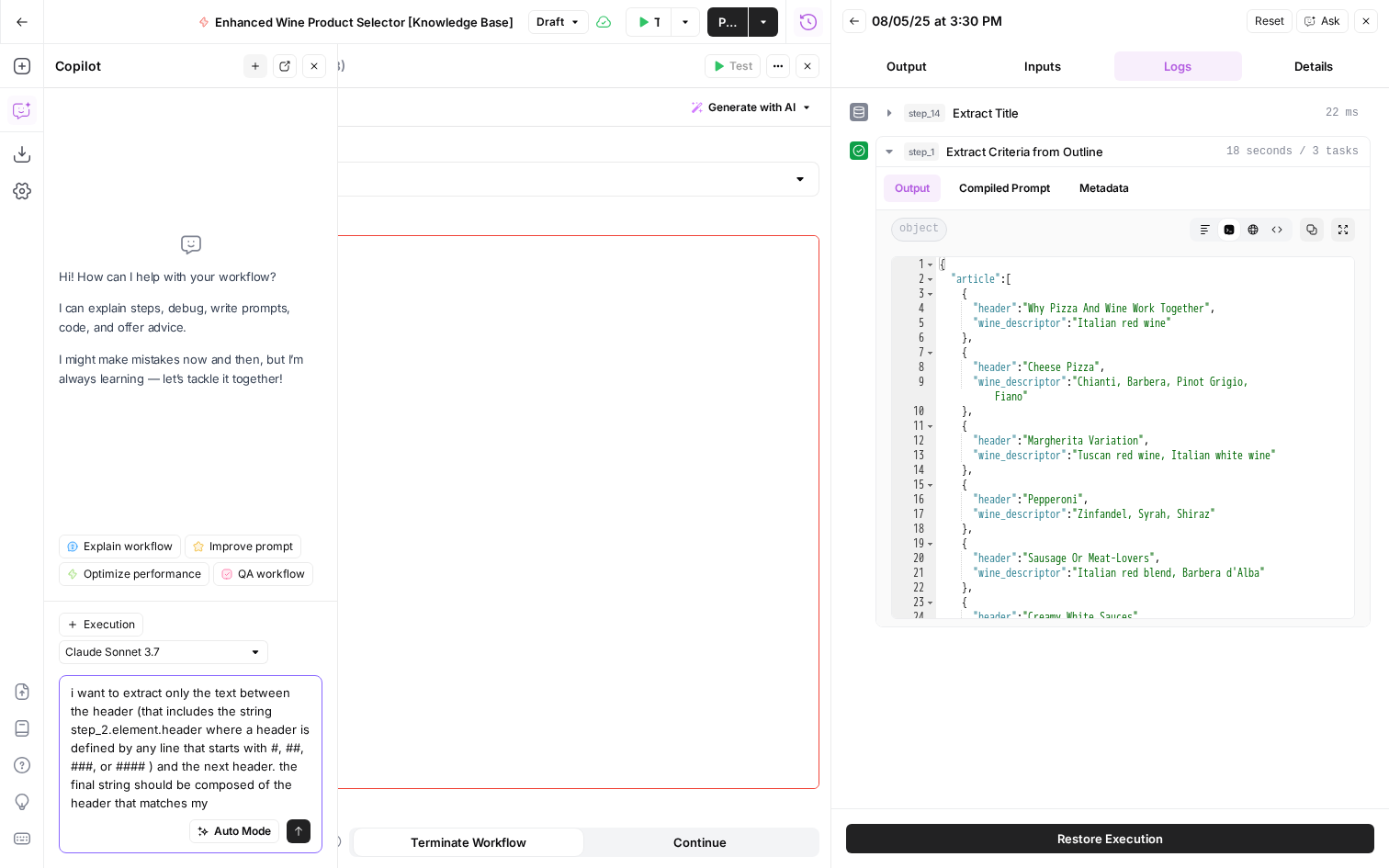 click on "i want to extract only the text between the header (that includes the string step_2.element.header where a header is defined by any line that starts with #, ##, ###, or #### ) and the next header. the final string should be composed of the header that matches my" at bounding box center [190, 748] 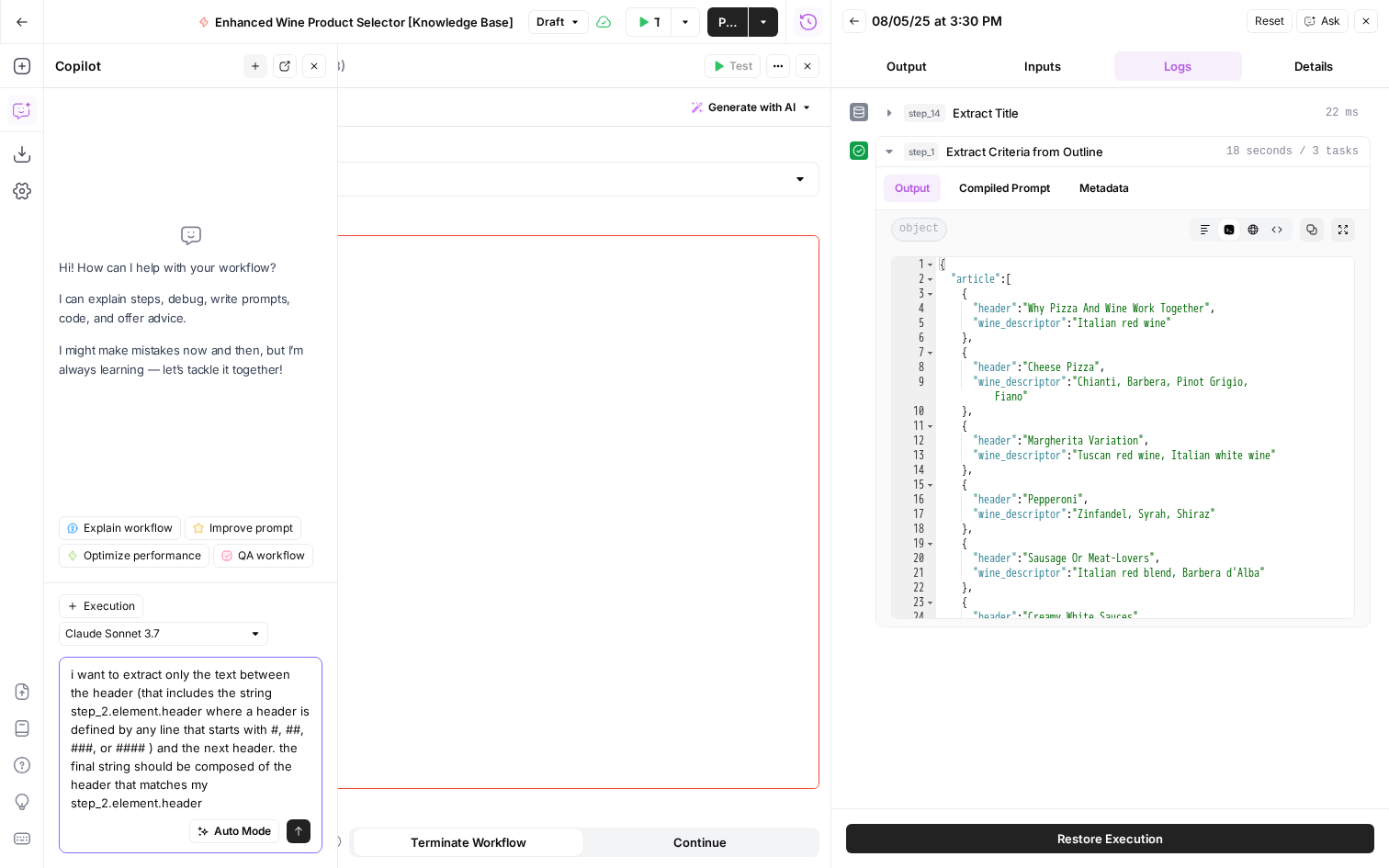 click on "i want to extract only the text between the header (that includes the string step_2.element.header where a header is defined by any line that starts with #, ##, ###, or #### ) and the next header. the final string should be composed of the header that matches my step_2.element.header" at bounding box center [190, 738] 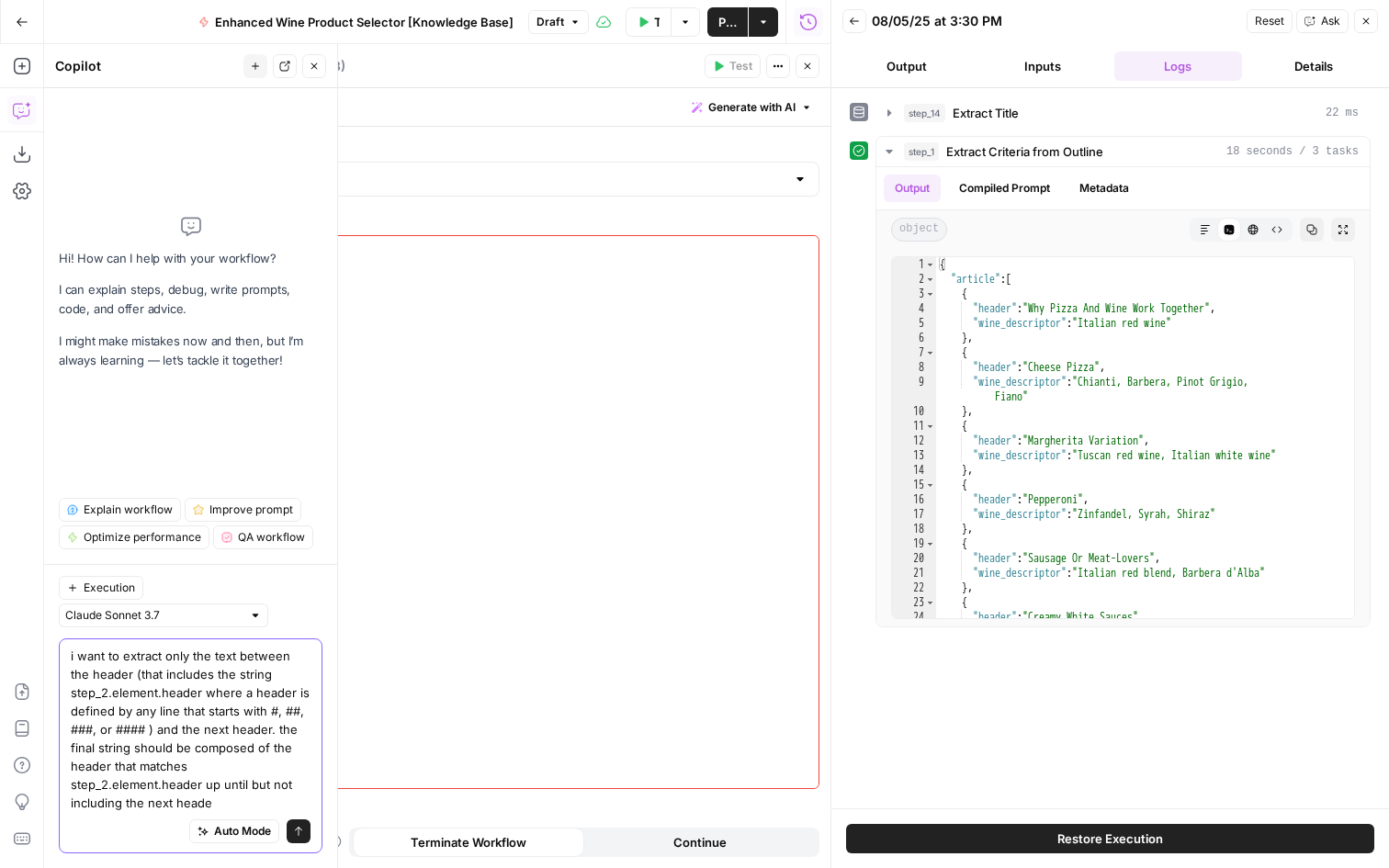 type on "i want to extract only the text between the header (that includes the string step_2.element.header where a header is defined by any line that starts with #, ##, ###, or #### ) and the next header. the final string should be composed of the header that matches step_2.element.header up until but not including the next header" 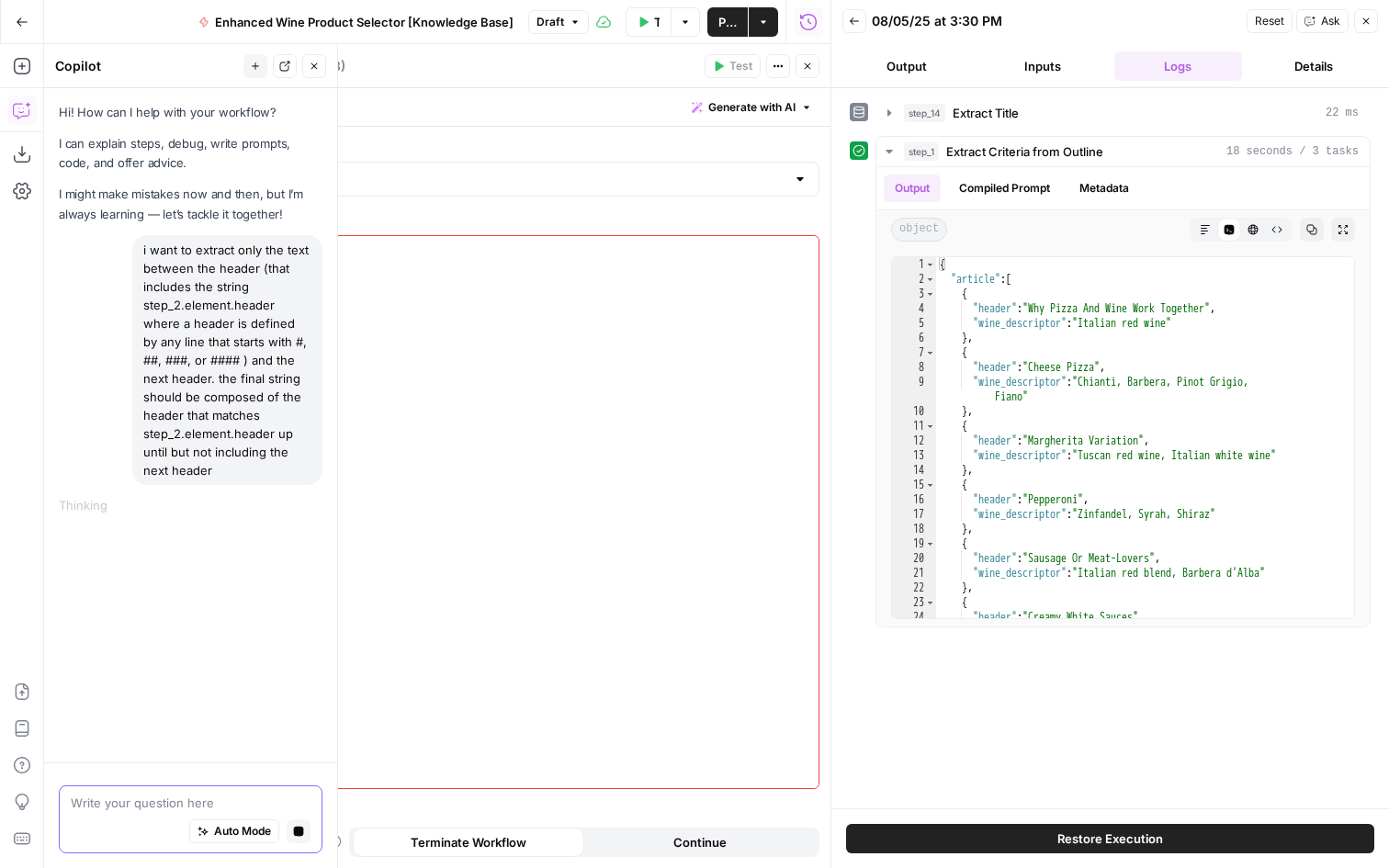 type 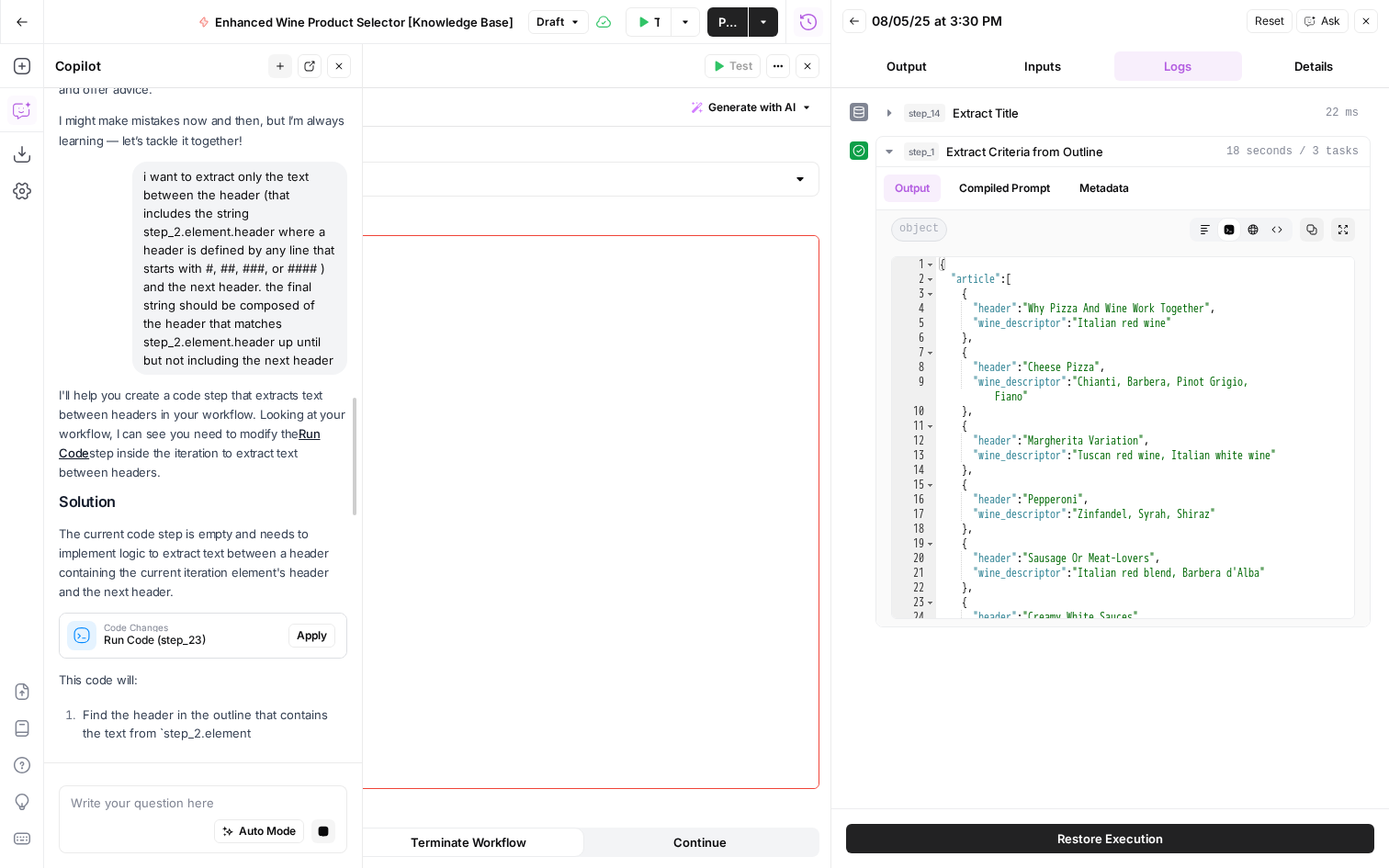 scroll, scrollTop: 0, scrollLeft: 0, axis: both 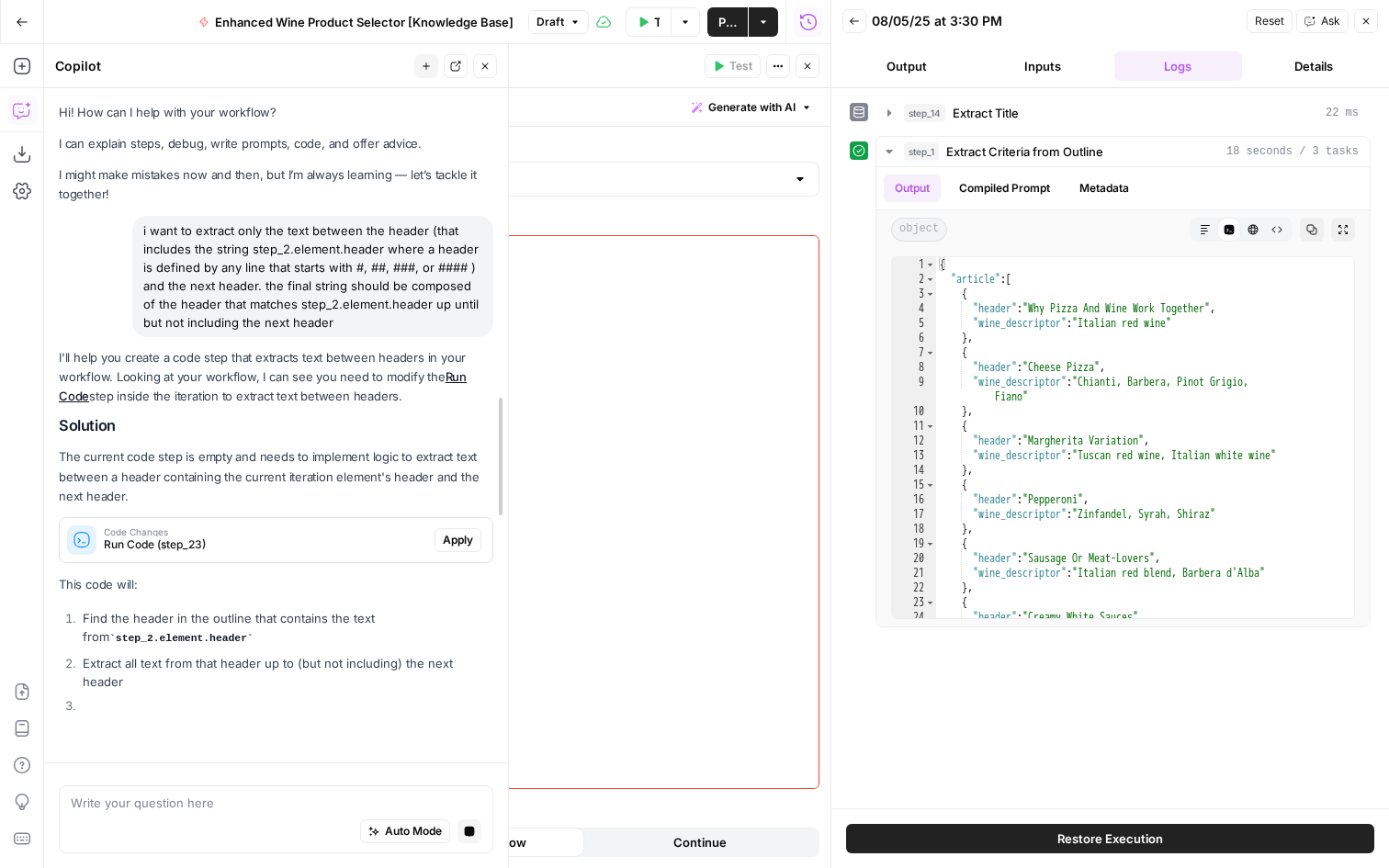 drag, startPoint x: 333, startPoint y: 347, endPoint x: 504, endPoint y: 339, distance: 171.18703 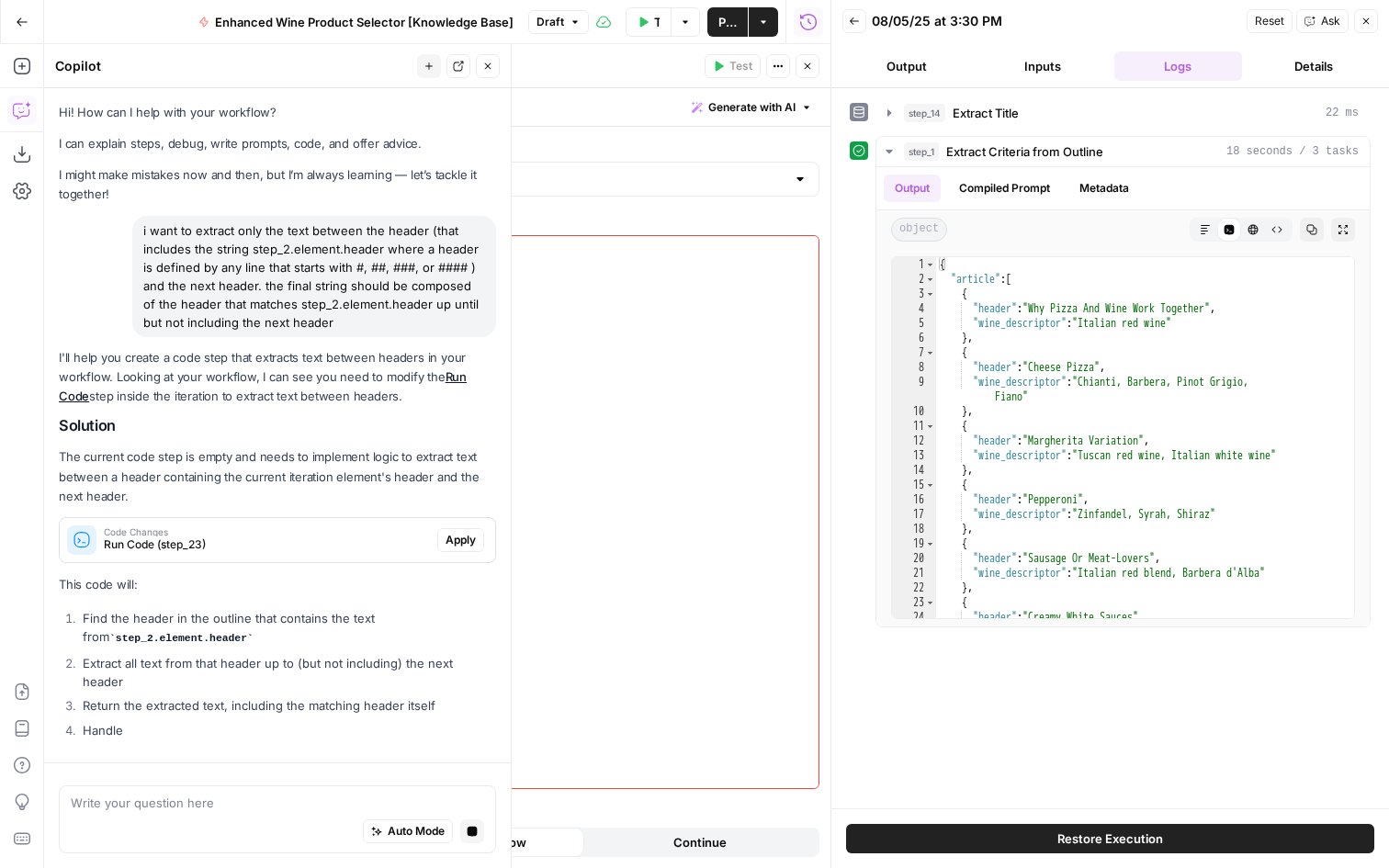 click on "Apply" at bounding box center [460, 540] 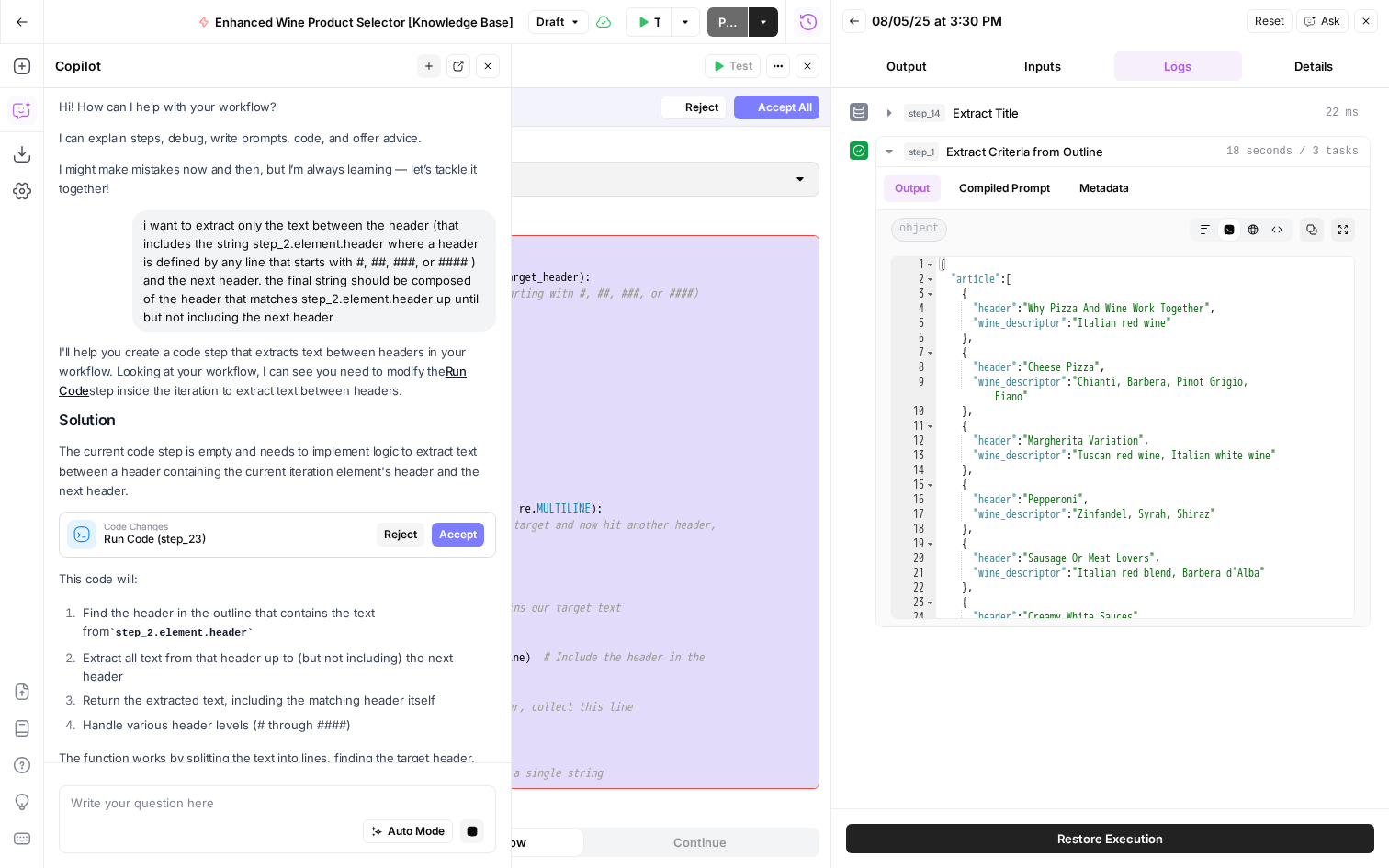scroll, scrollTop: 26, scrollLeft: 0, axis: vertical 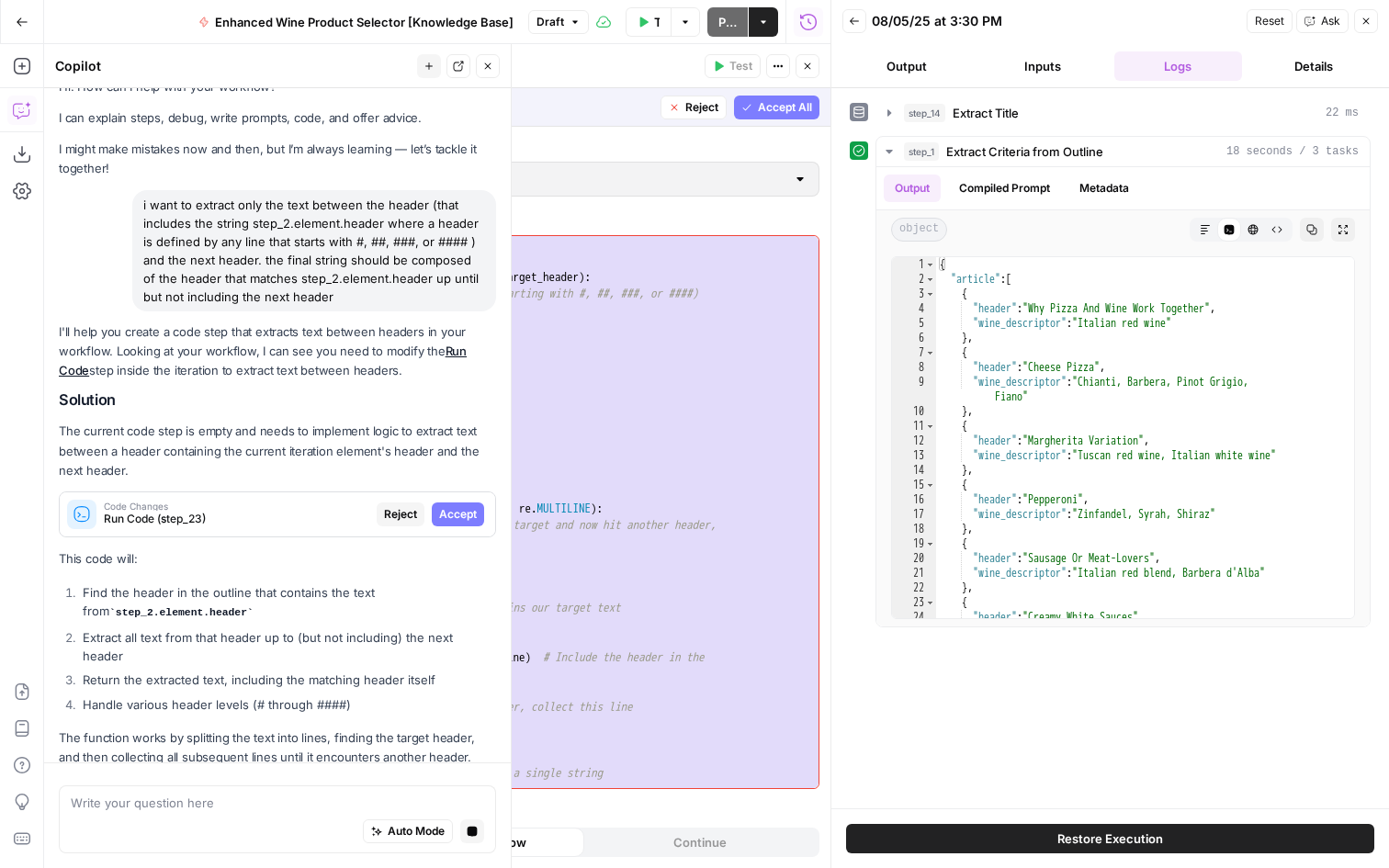 click on "1 2 3 4 5 6 7 8 9 10 11 12 13 14 15 16 17 18 19 20 21 22 23 24 25 26 27 28 29 30 31 32 33 import   re def   extract_text_between_headers ( text ,   target_header ) :      # Pattern to match headers (lines starting with #, ##, ###, or ####)      header_pattern   =   r'^#{1,4}\s+.*$'           # Split the text into lines      lines   =   text . split ( ' \n ' )           # Variables to track our position      found_target   =   False      extracted_lines   =   [ ]           # Iterate through each line      for   line   in   lines :           # Check if this is a header           if   re . match ( header_pattern ,   line ,   re . MULTILINE ) :                # If we've already found our target and now hit another header,  we're done                if   found_target :                     break                               # Check if this header contains our target text                if   target_header   in   line :                     found_target   =   True                     extracted_lines . append ( line )" at bounding box center [519, 512] 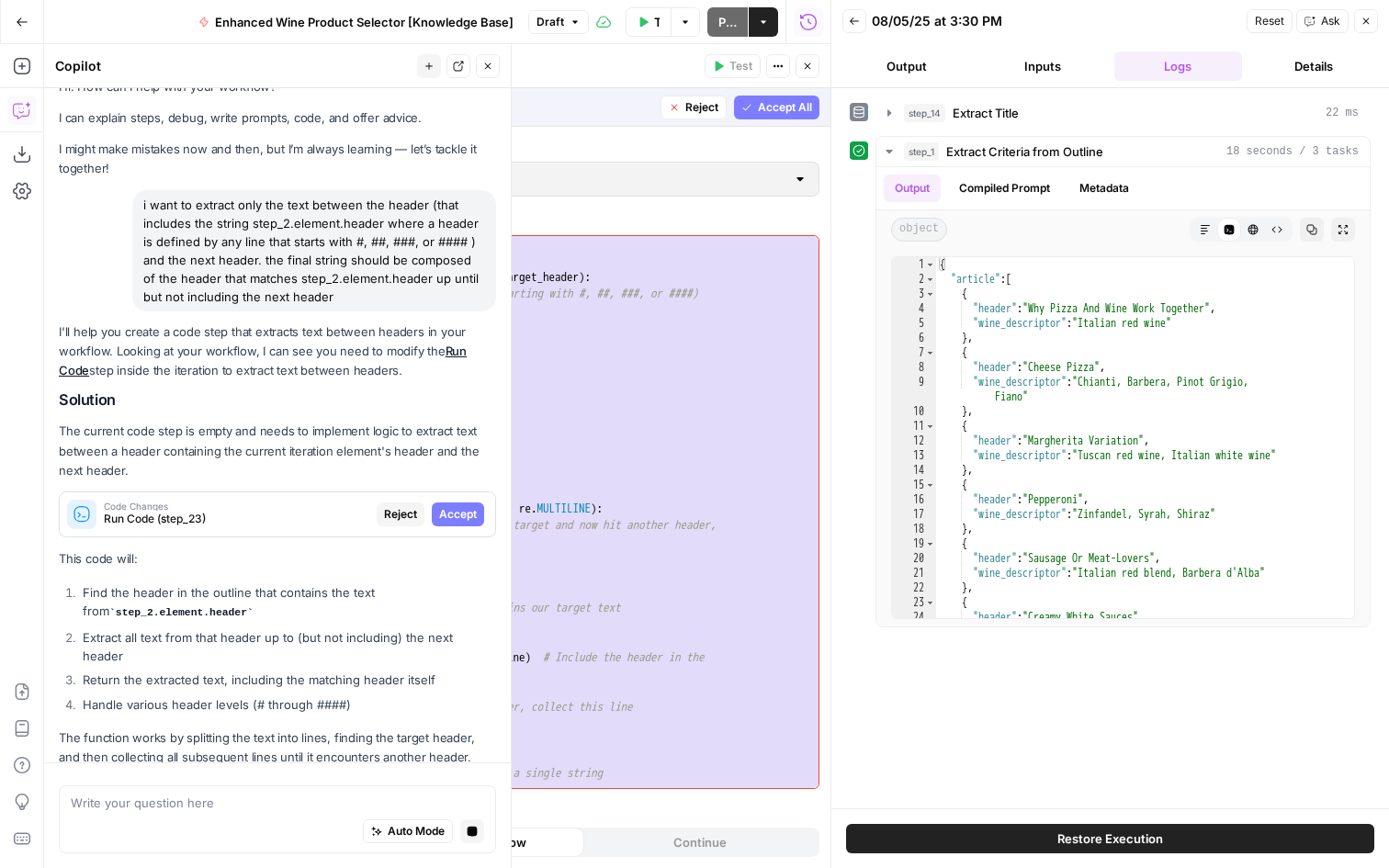 click on "Accept All" at bounding box center [785, 107] 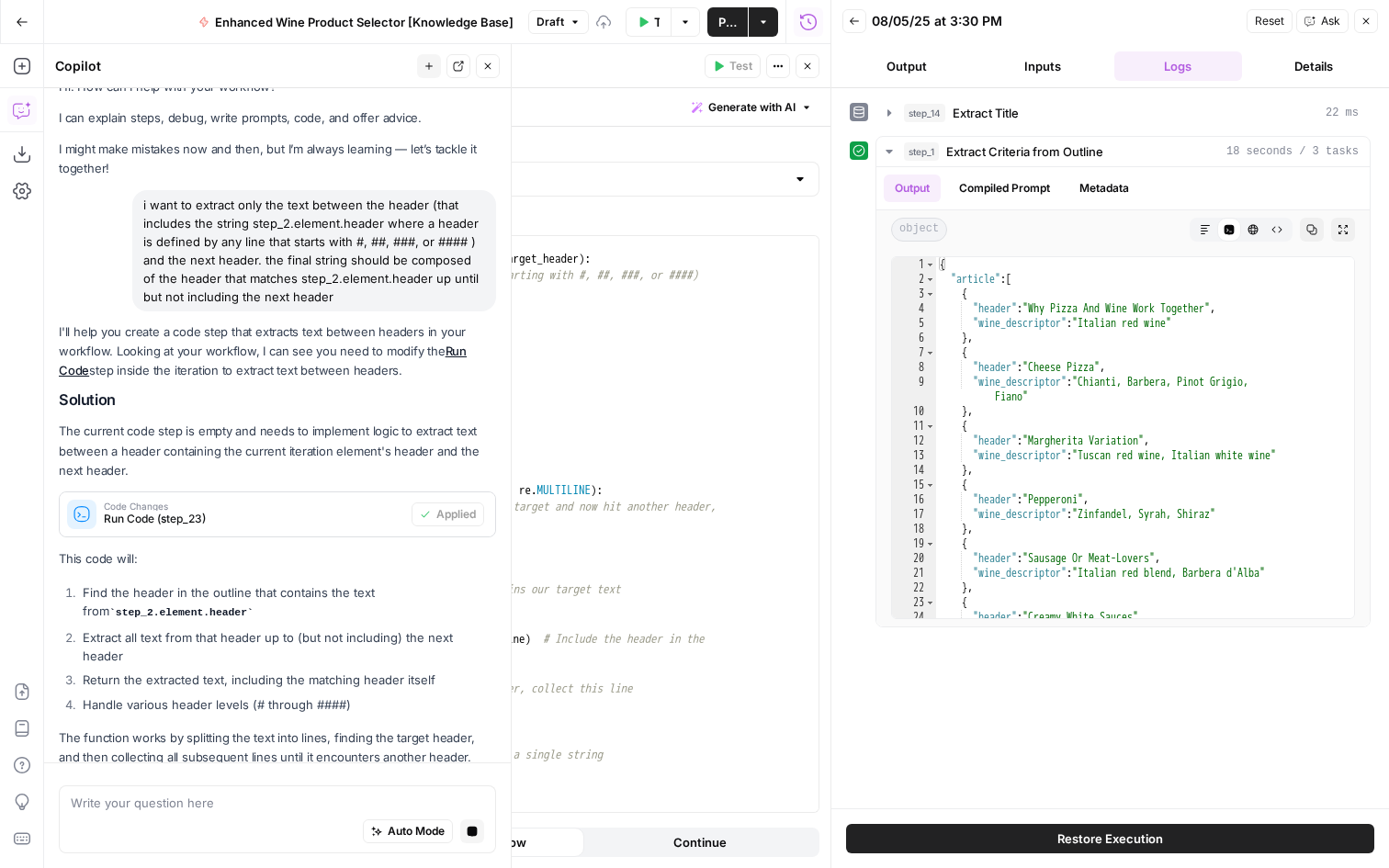scroll, scrollTop: 168, scrollLeft: 0, axis: vertical 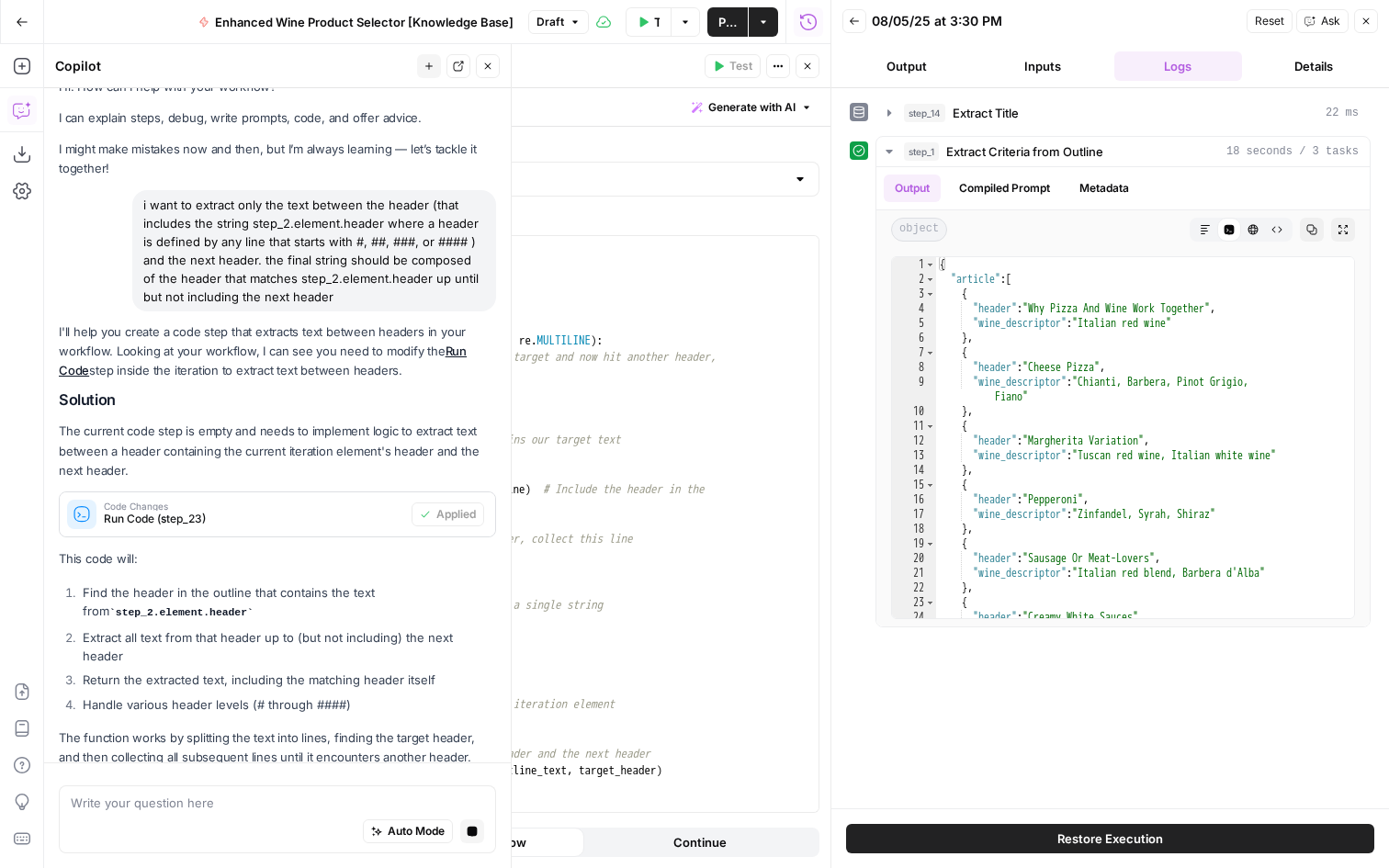 click 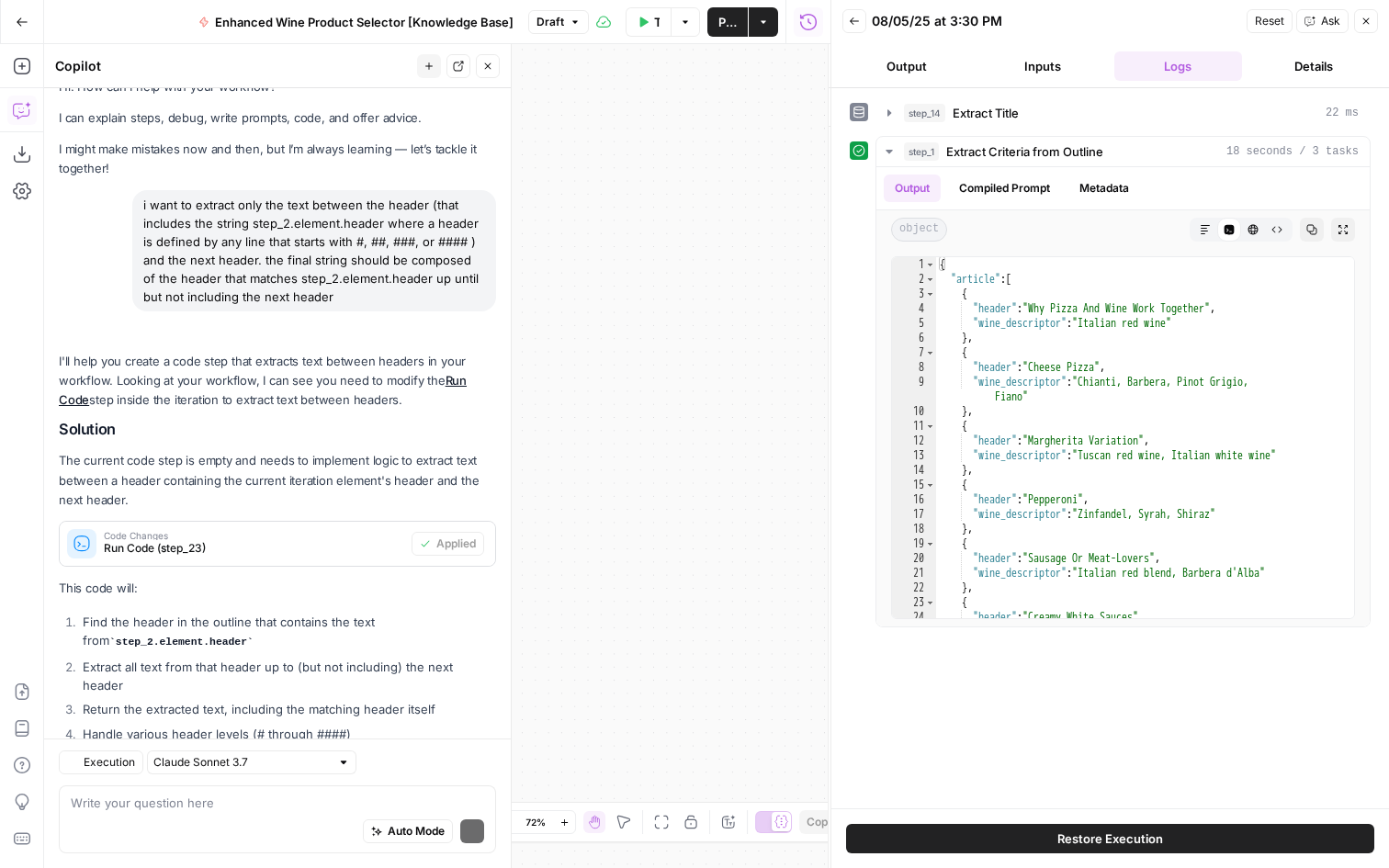 scroll, scrollTop: 108, scrollLeft: 0, axis: vertical 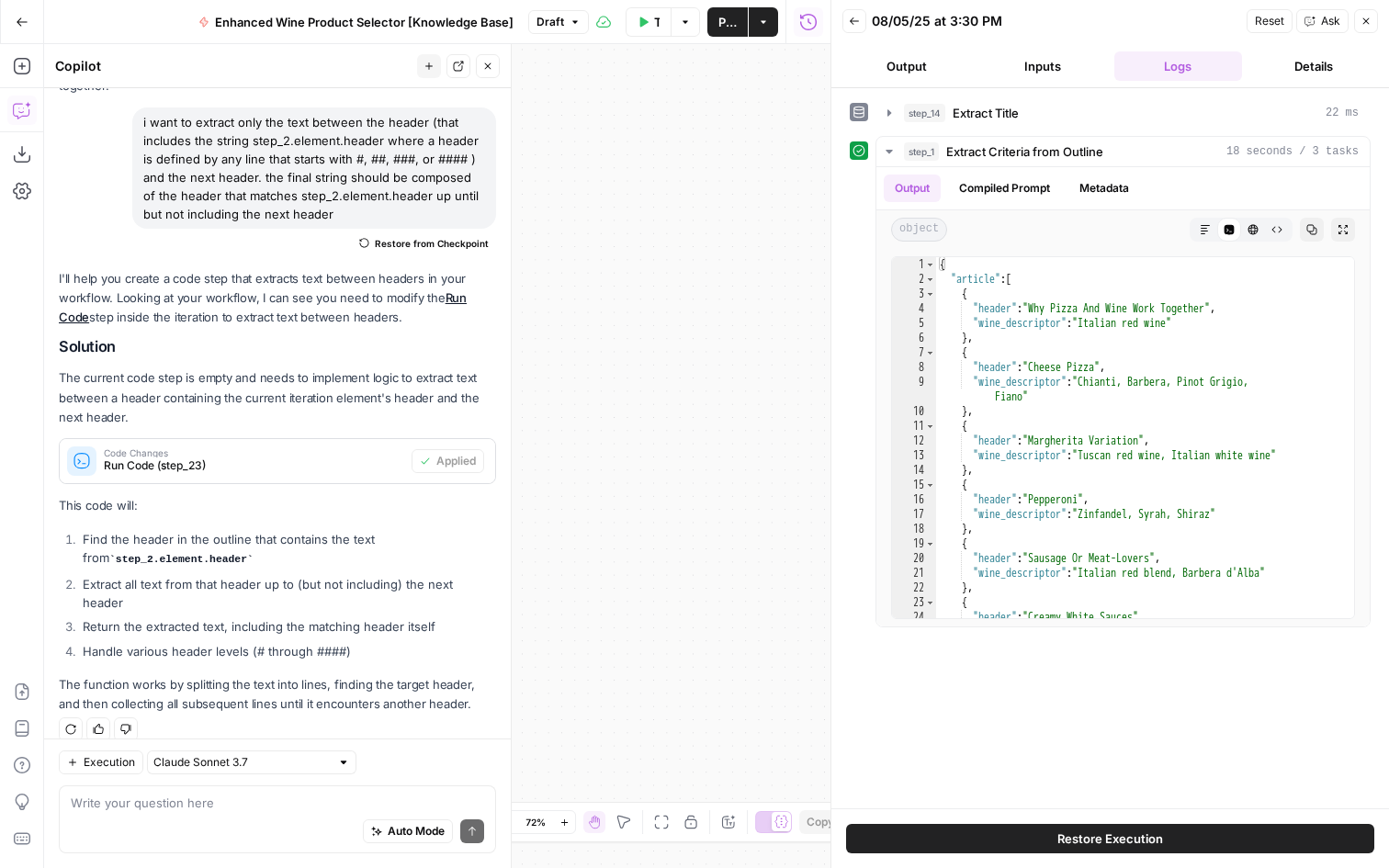 drag, startPoint x: 586, startPoint y: 371, endPoint x: 593, endPoint y: 451, distance: 80.30567 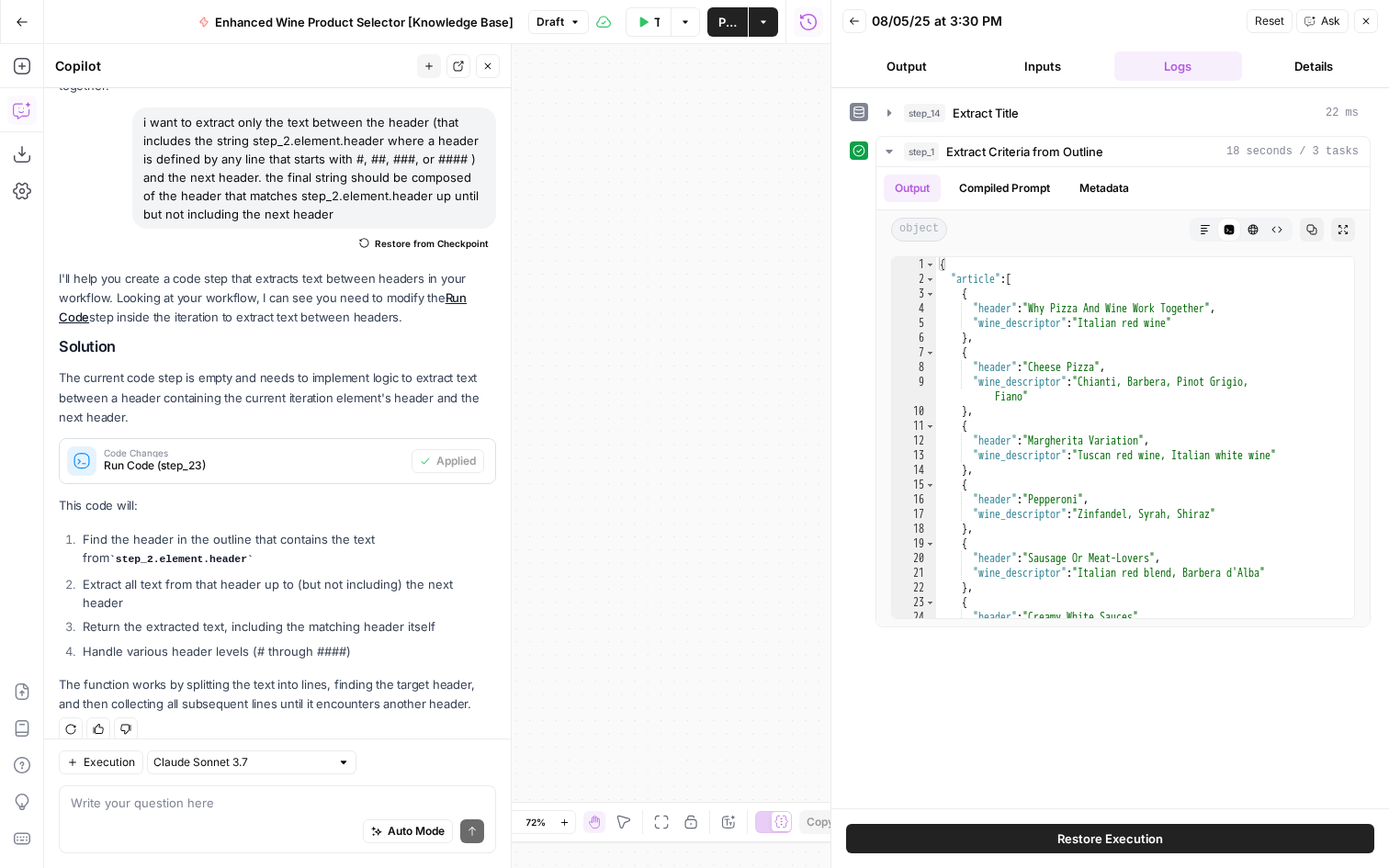 click 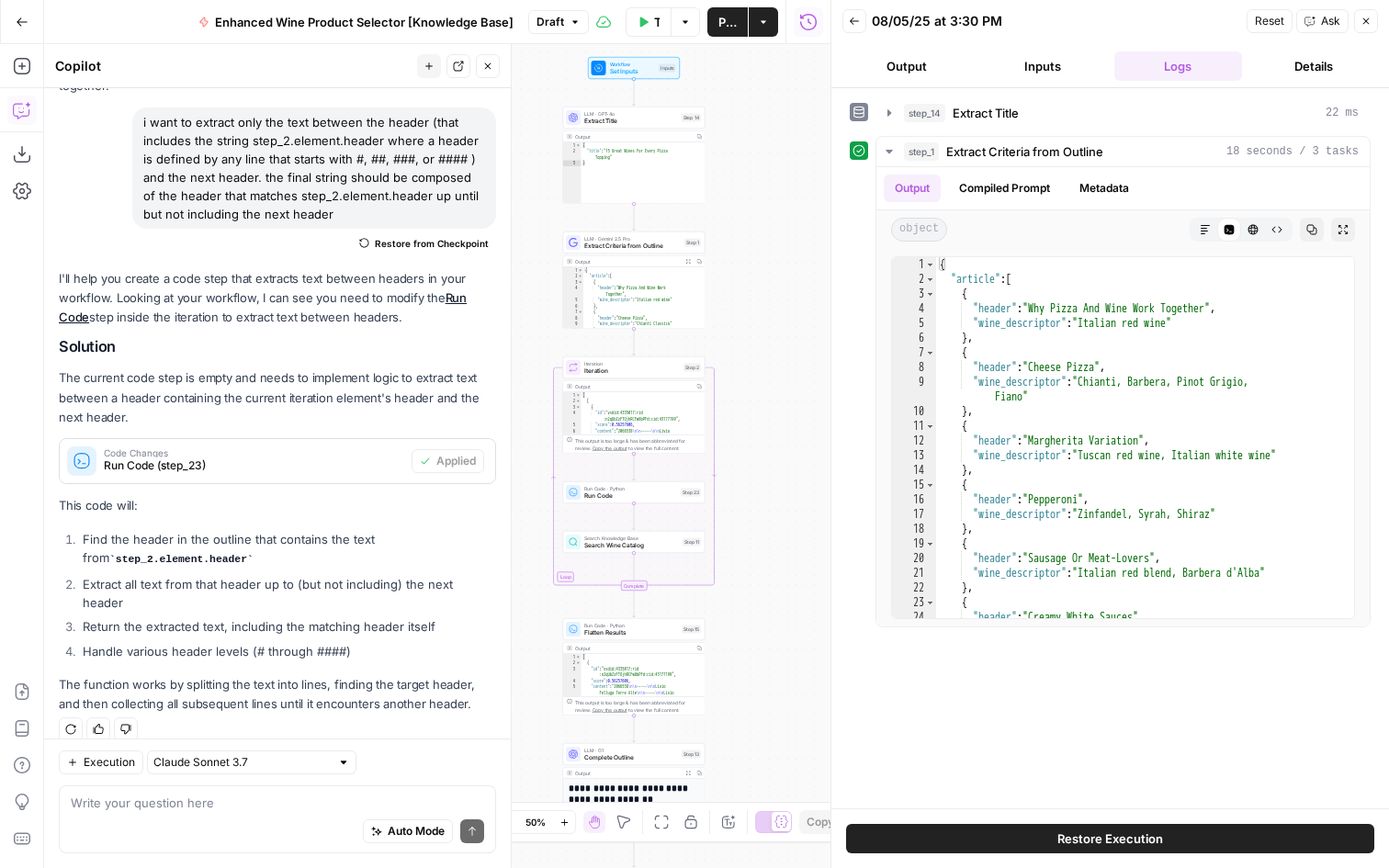 drag, startPoint x: 630, startPoint y: 554, endPoint x: 830, endPoint y: 571, distance: 200.7212 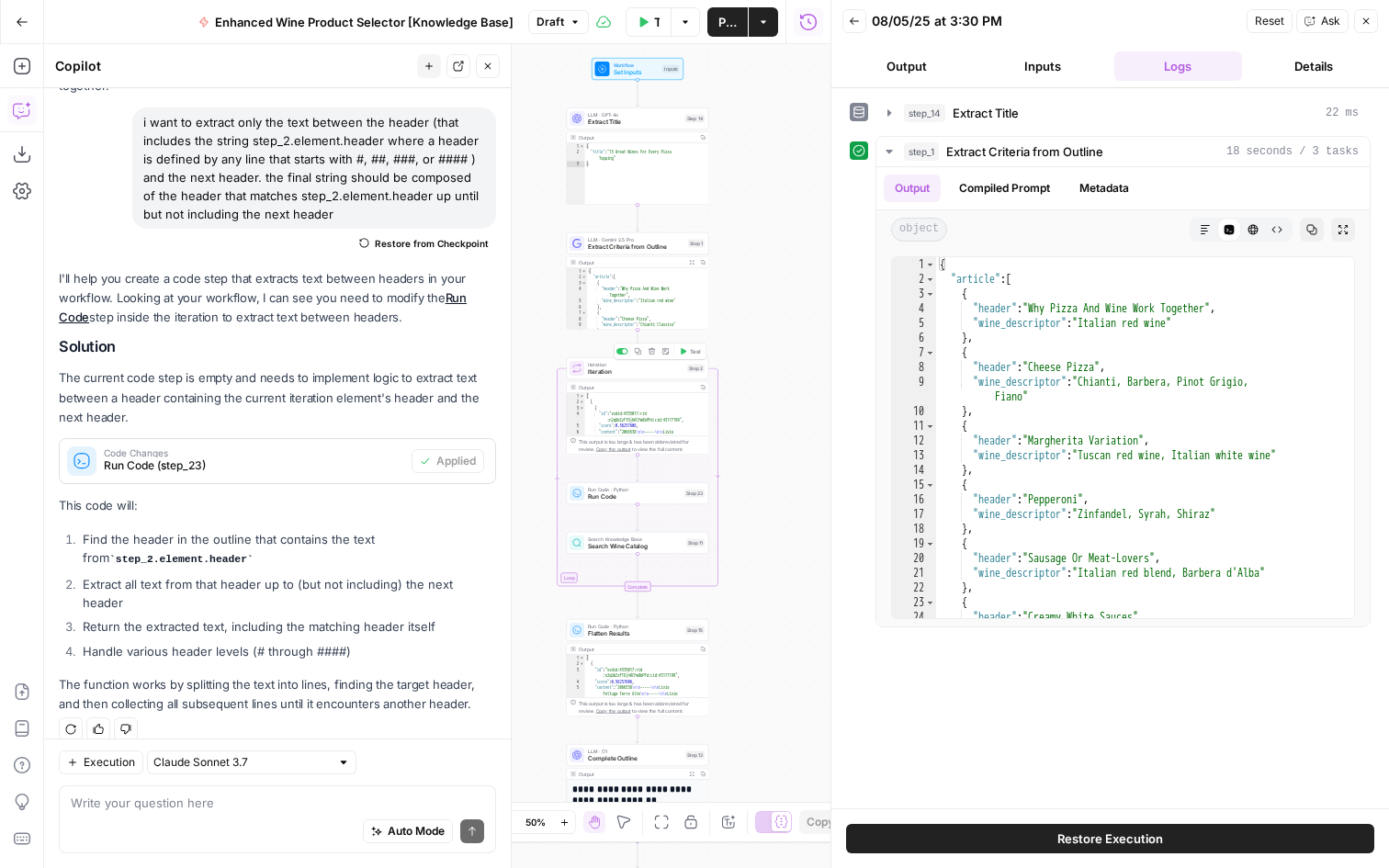 click 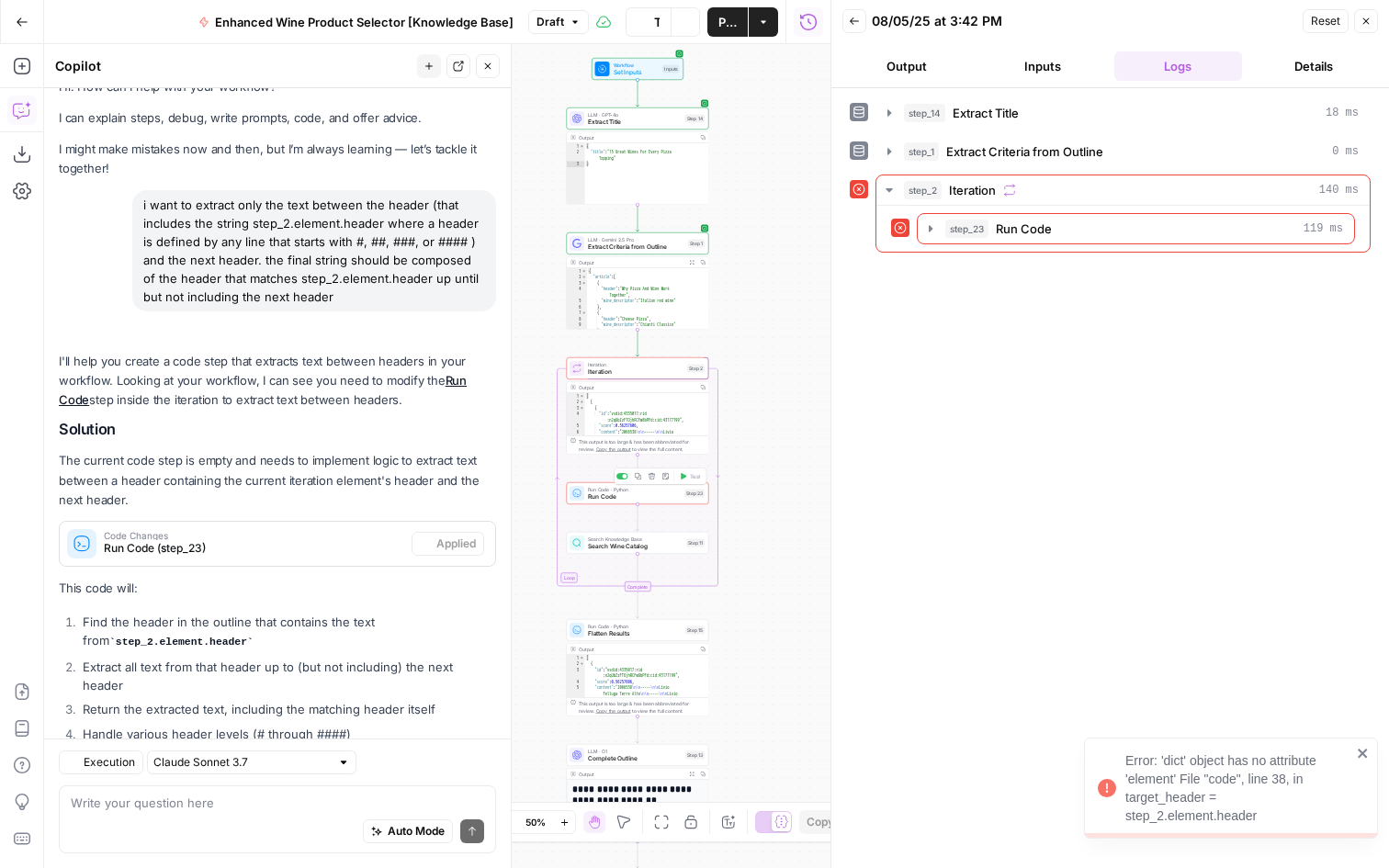 scroll, scrollTop: 108, scrollLeft: 0, axis: vertical 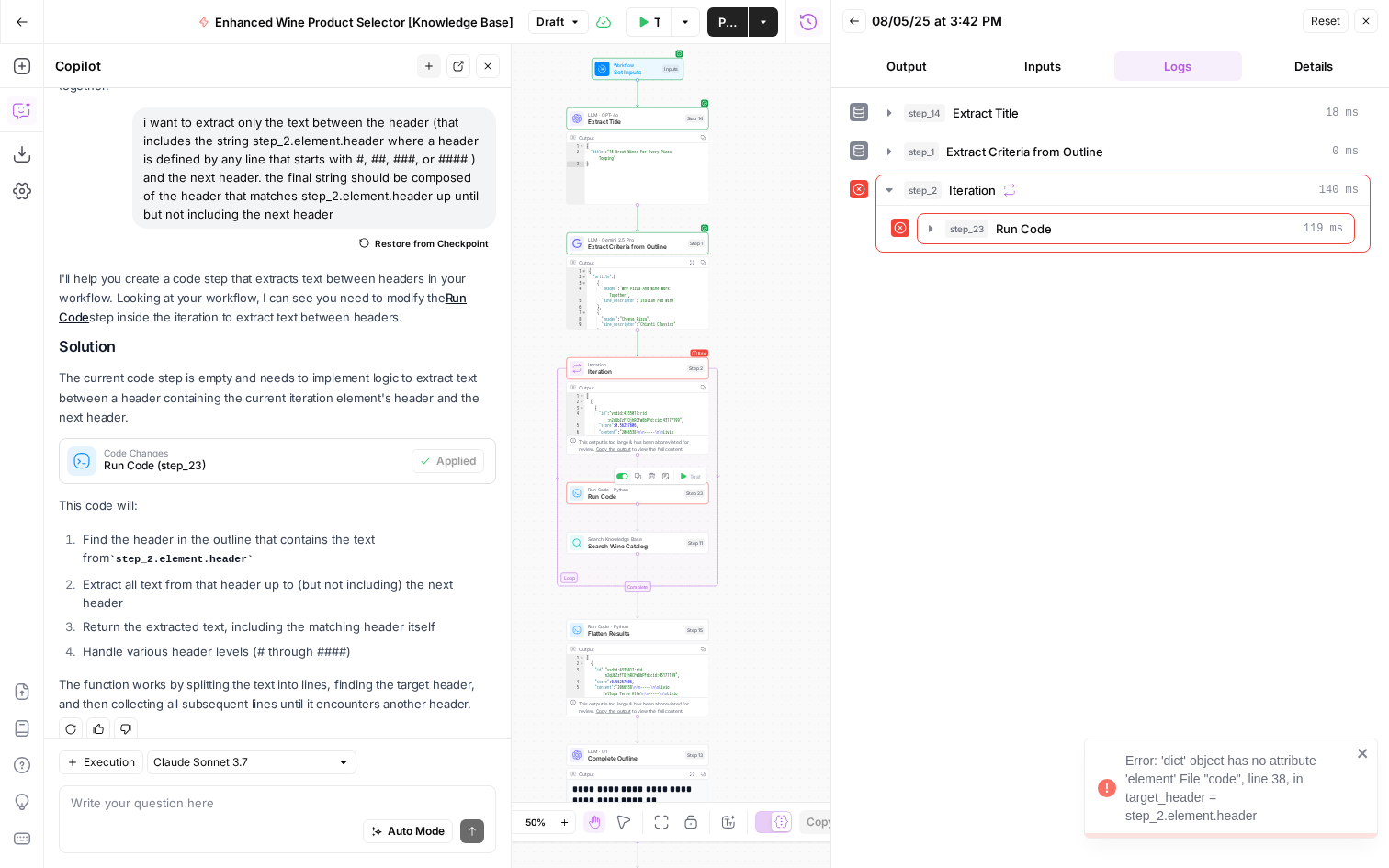 click on "Run Code" at bounding box center (634, 497) 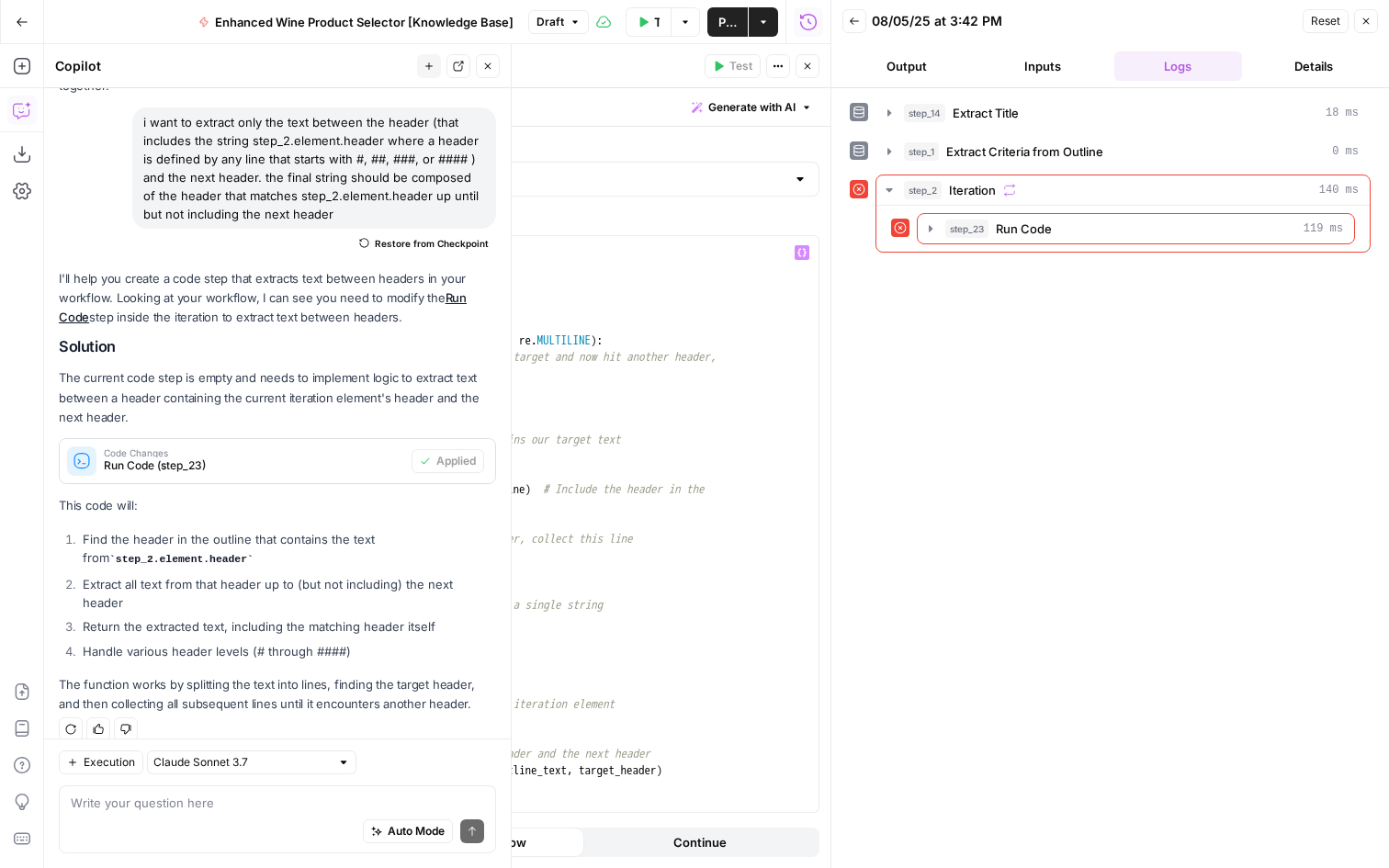 scroll, scrollTop: 168, scrollLeft: 0, axis: vertical 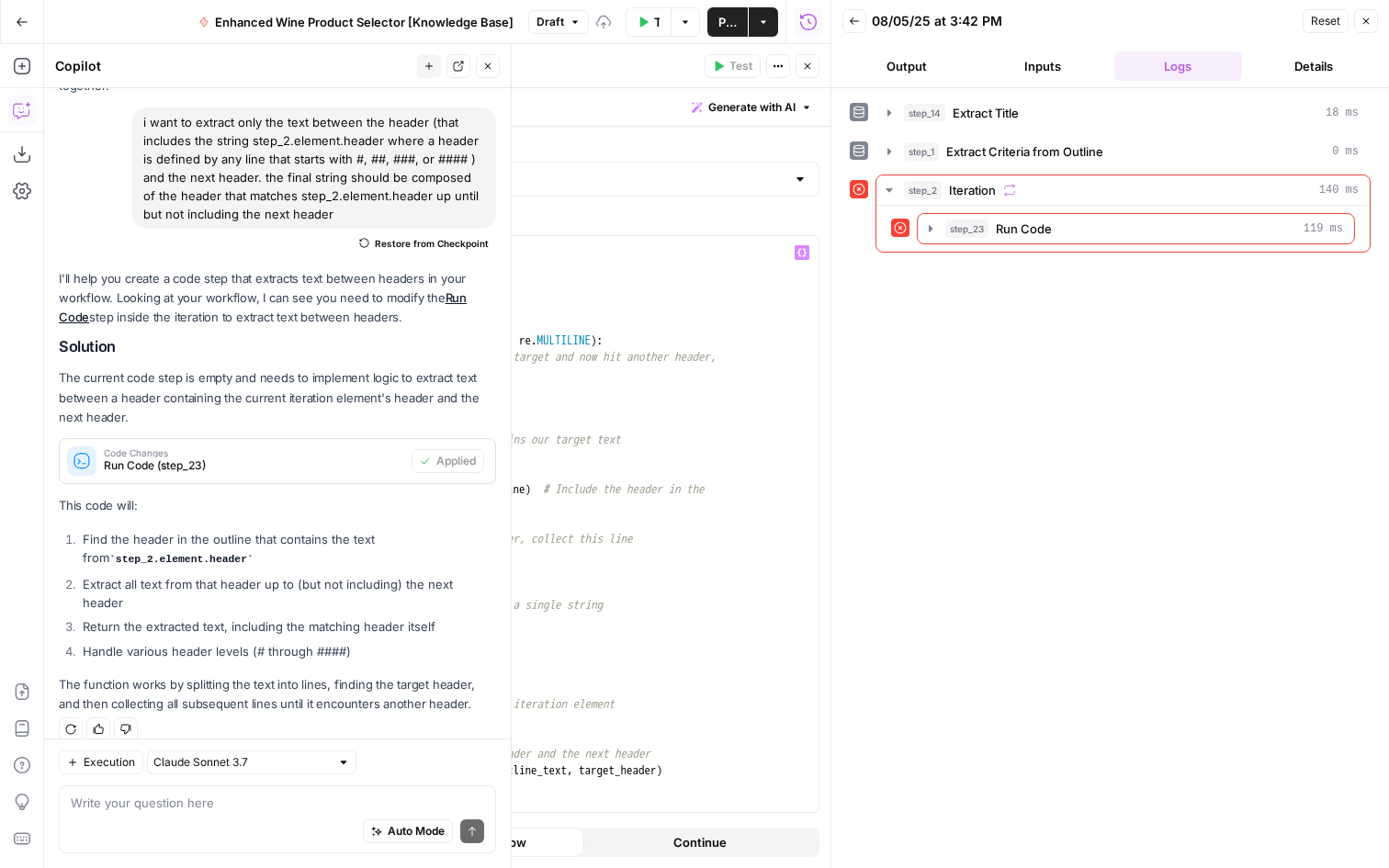 click on "found_target   =   False      extracted_lines   =   [ ]           # Iterate through each line      for   line   in   lines :           # Check if this is a header           if   re . match ( header_pattern ,   line ,   re . MULTILINE ) :                # If we've already found our target and now hit another header,  we're done                if   found_target :                     break                               # Check if this header contains our target text                if   target_header   in   line :                     found_target   =   True                     extracted_lines . append ( line )    # Include the header in the  output                     # If we've found our target header, collect this line           elif   found_target :                extracted_lines . append ( line )           # Join the collected lines back into a single string      return   ' \n ' . join ( extracted_lines ) # Get the outline text from the input outline_text   =   outline target_header   =   step_2 [ result" at bounding box center [541, 537] 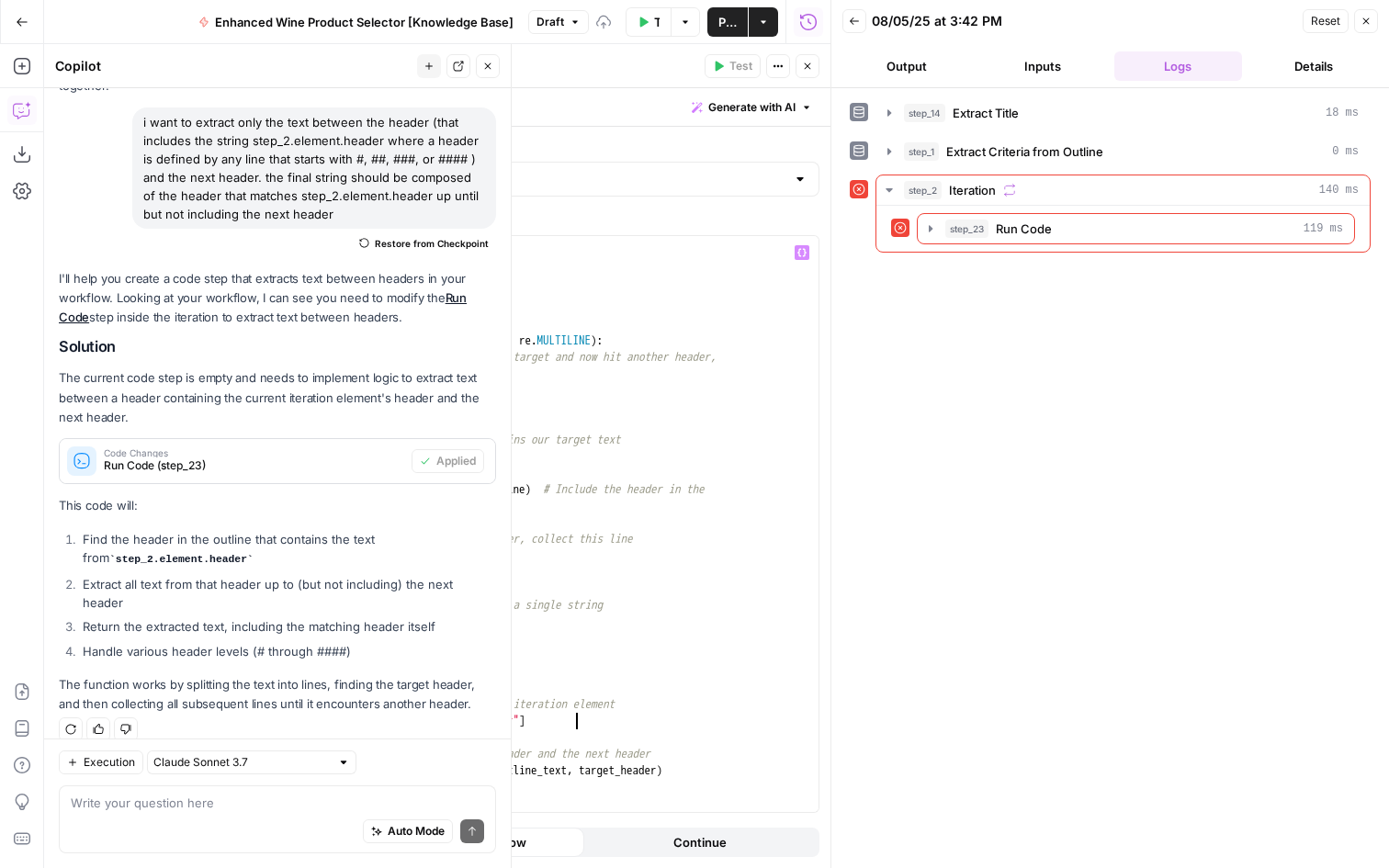 scroll, scrollTop: 0, scrollLeft: 22, axis: horizontal 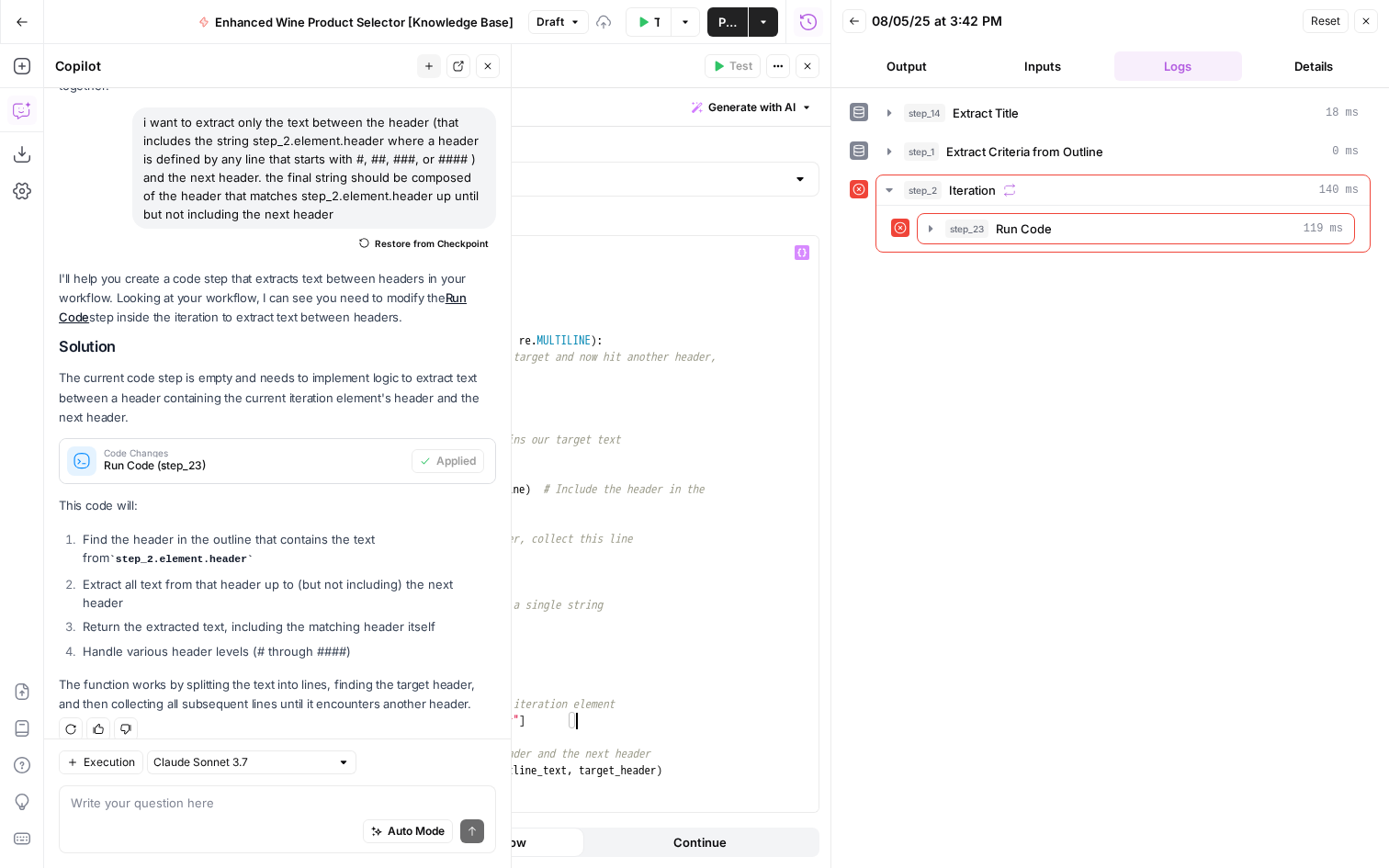 type on "**********" 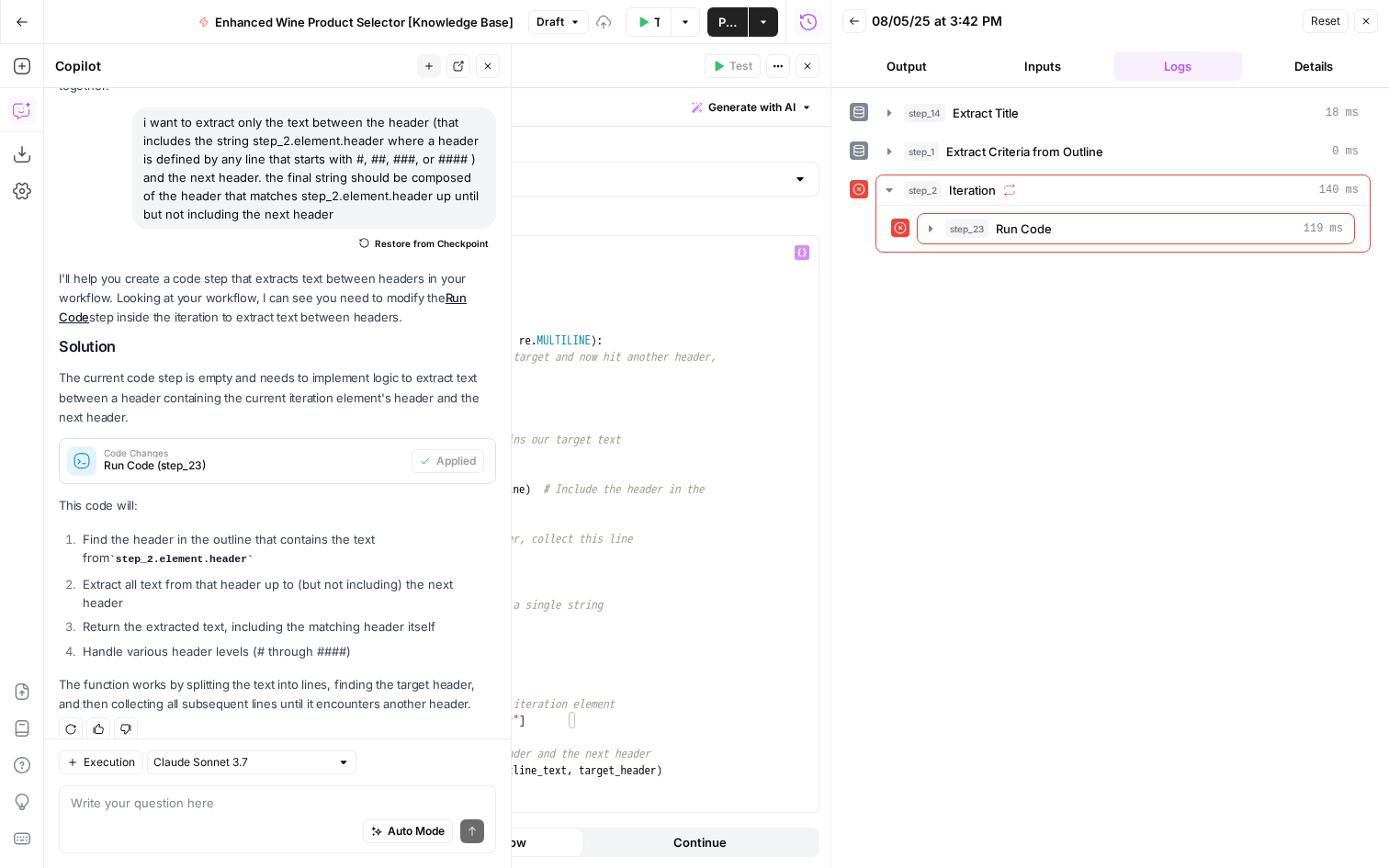 click on "Close" at bounding box center [807, 66] 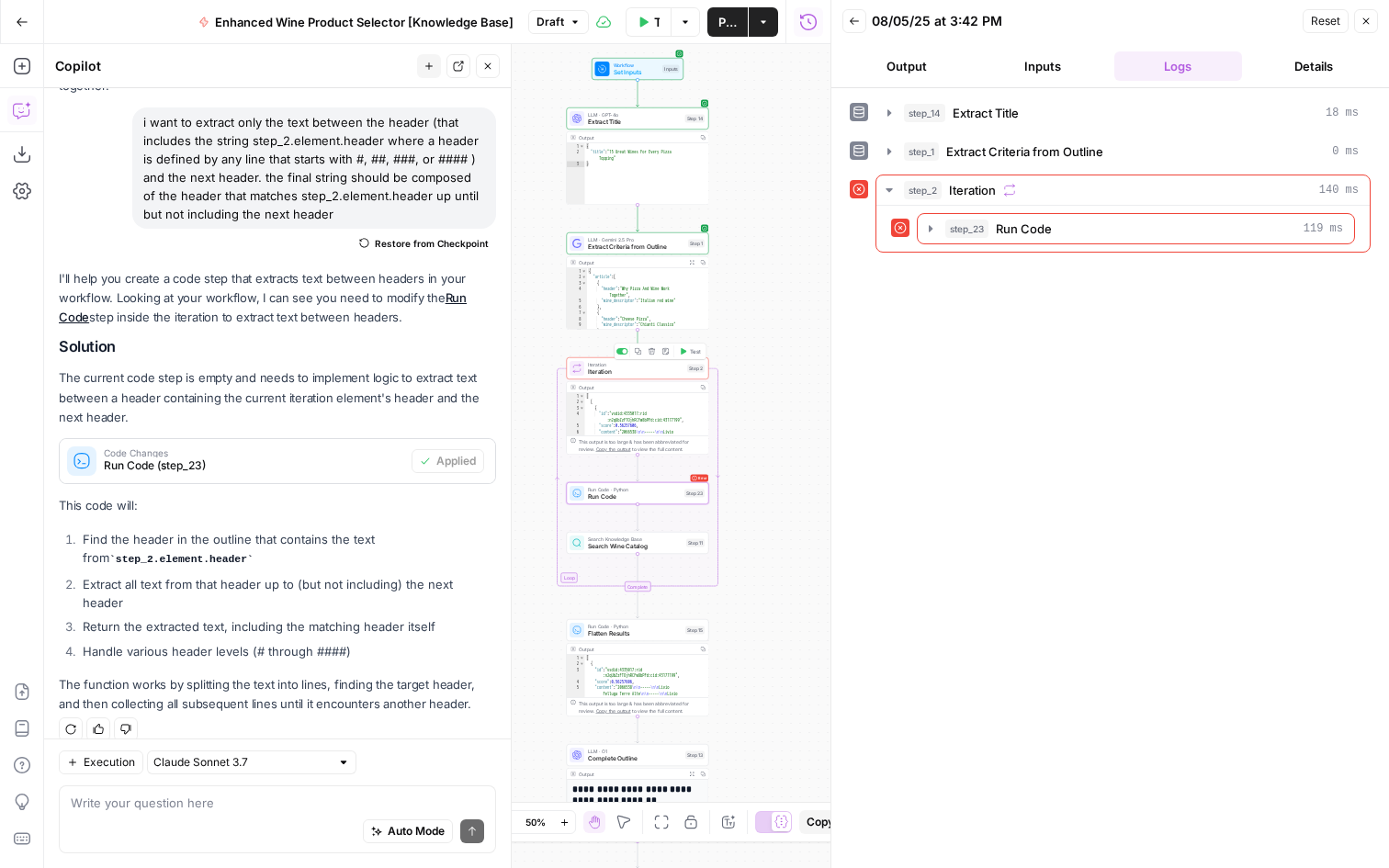 click on "Test" at bounding box center [690, 351] 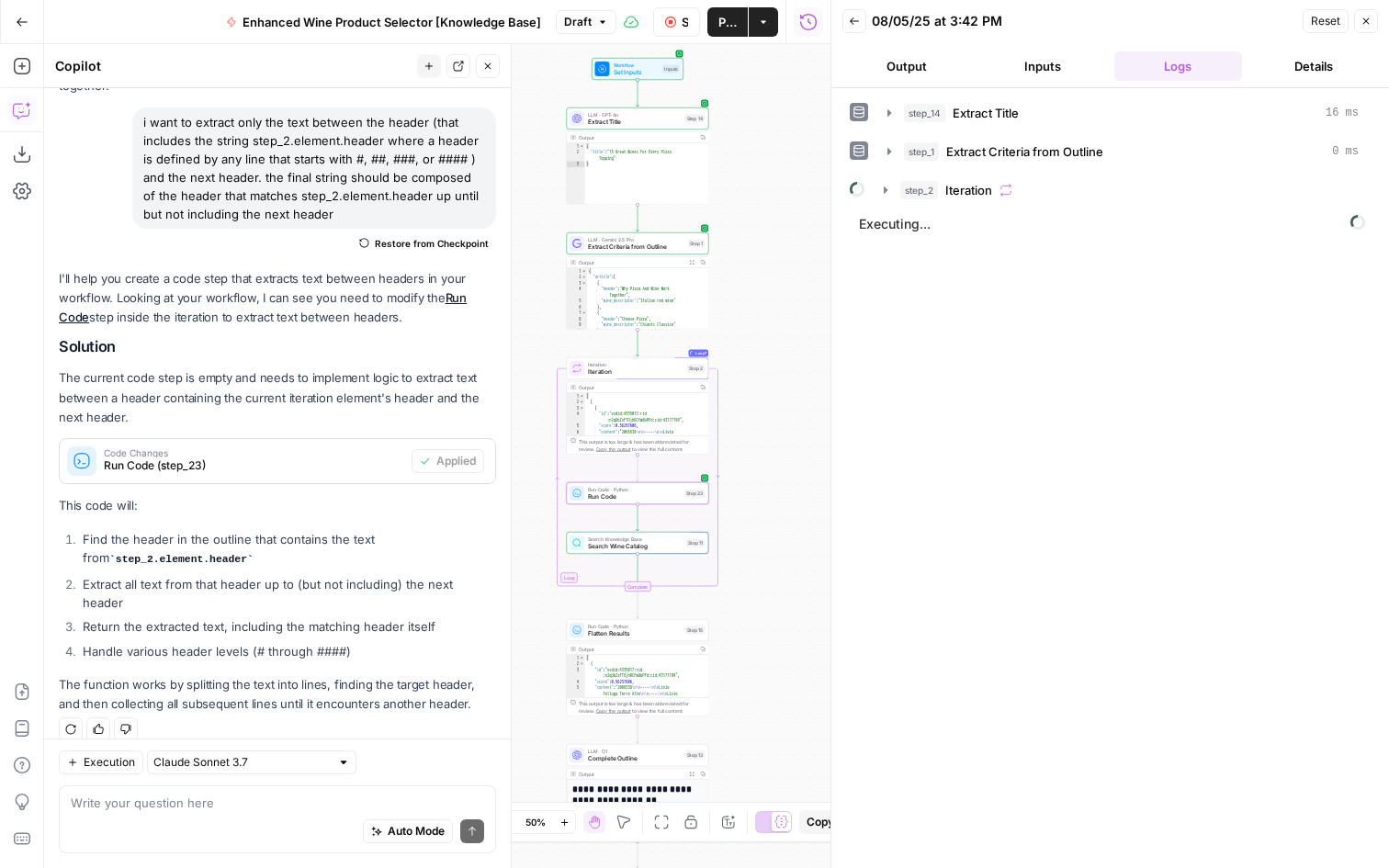click on "Output" at bounding box center (907, 66) 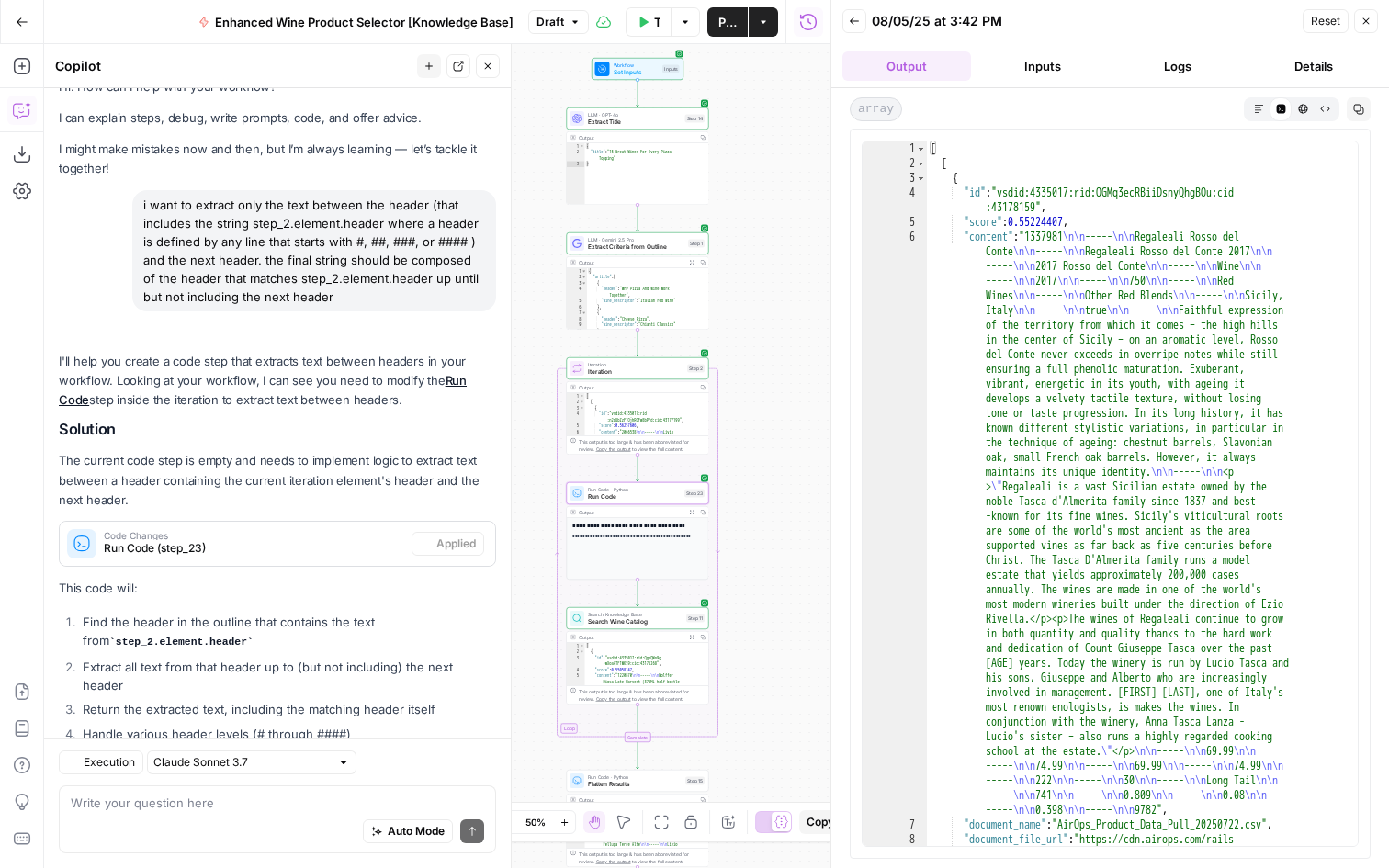 scroll, scrollTop: 108, scrollLeft: 0, axis: vertical 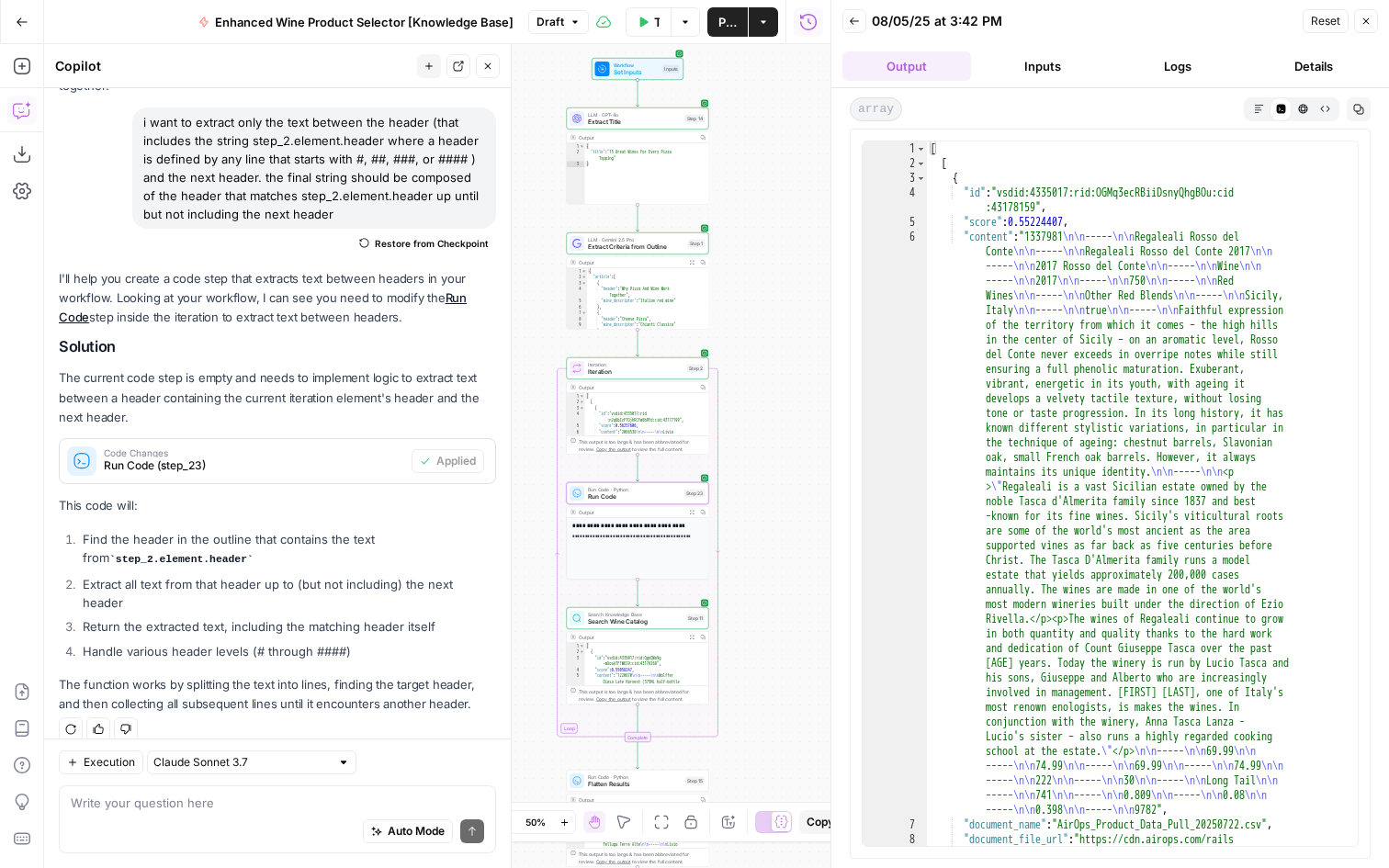 click on "Logs" at bounding box center (1179, 66) 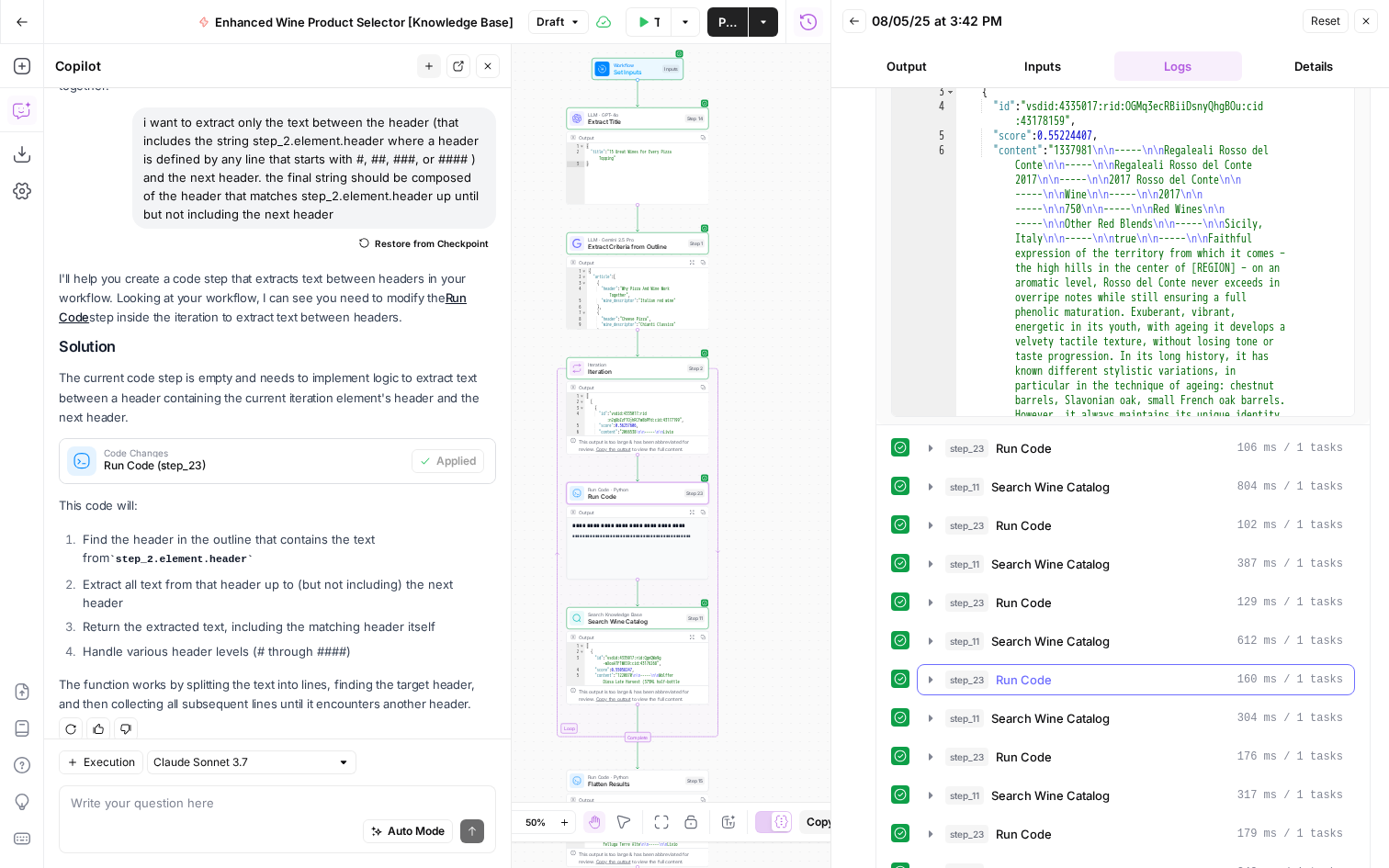 scroll, scrollTop: 243, scrollLeft: 0, axis: vertical 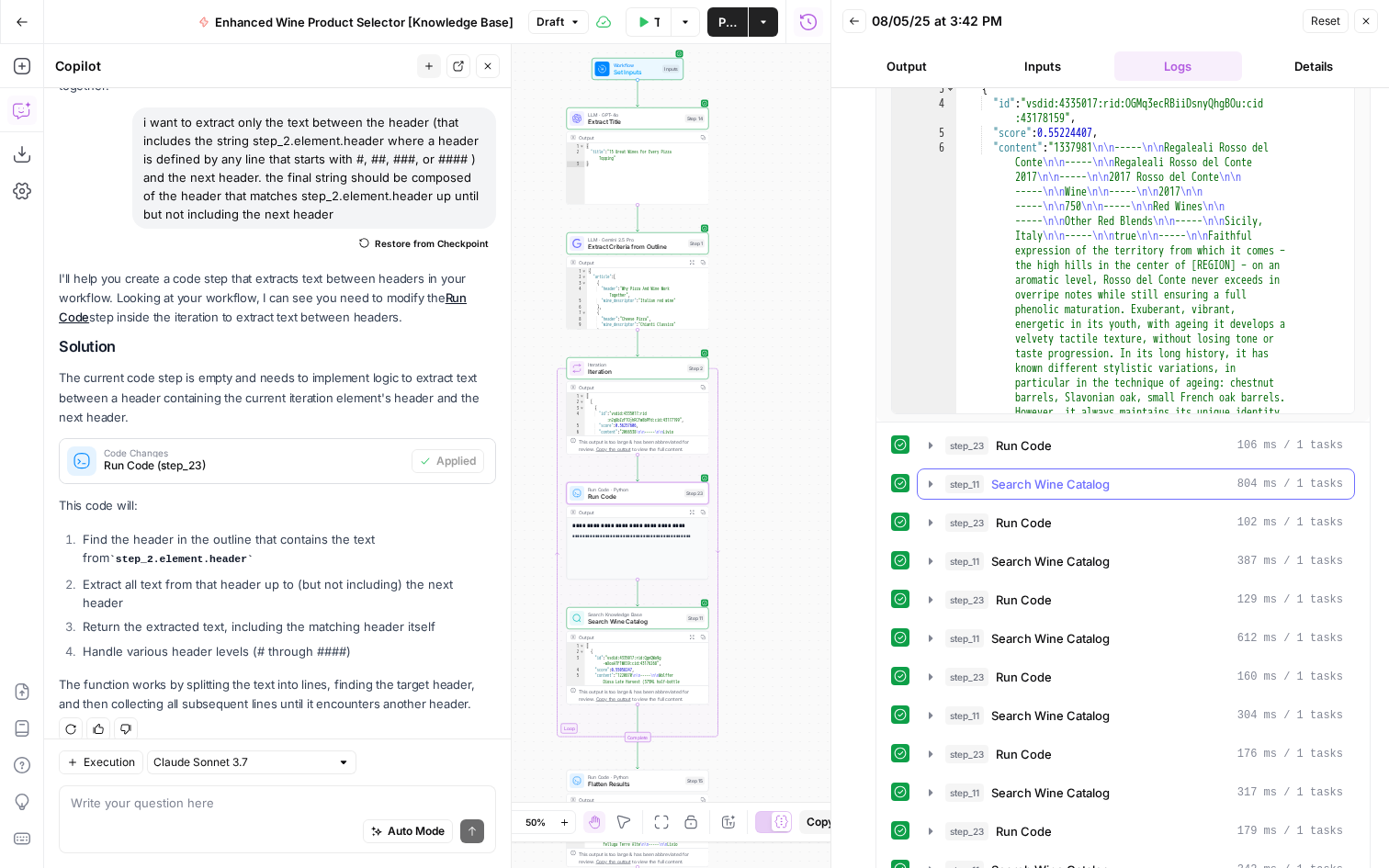 click on "step_23" at bounding box center (966, 445) 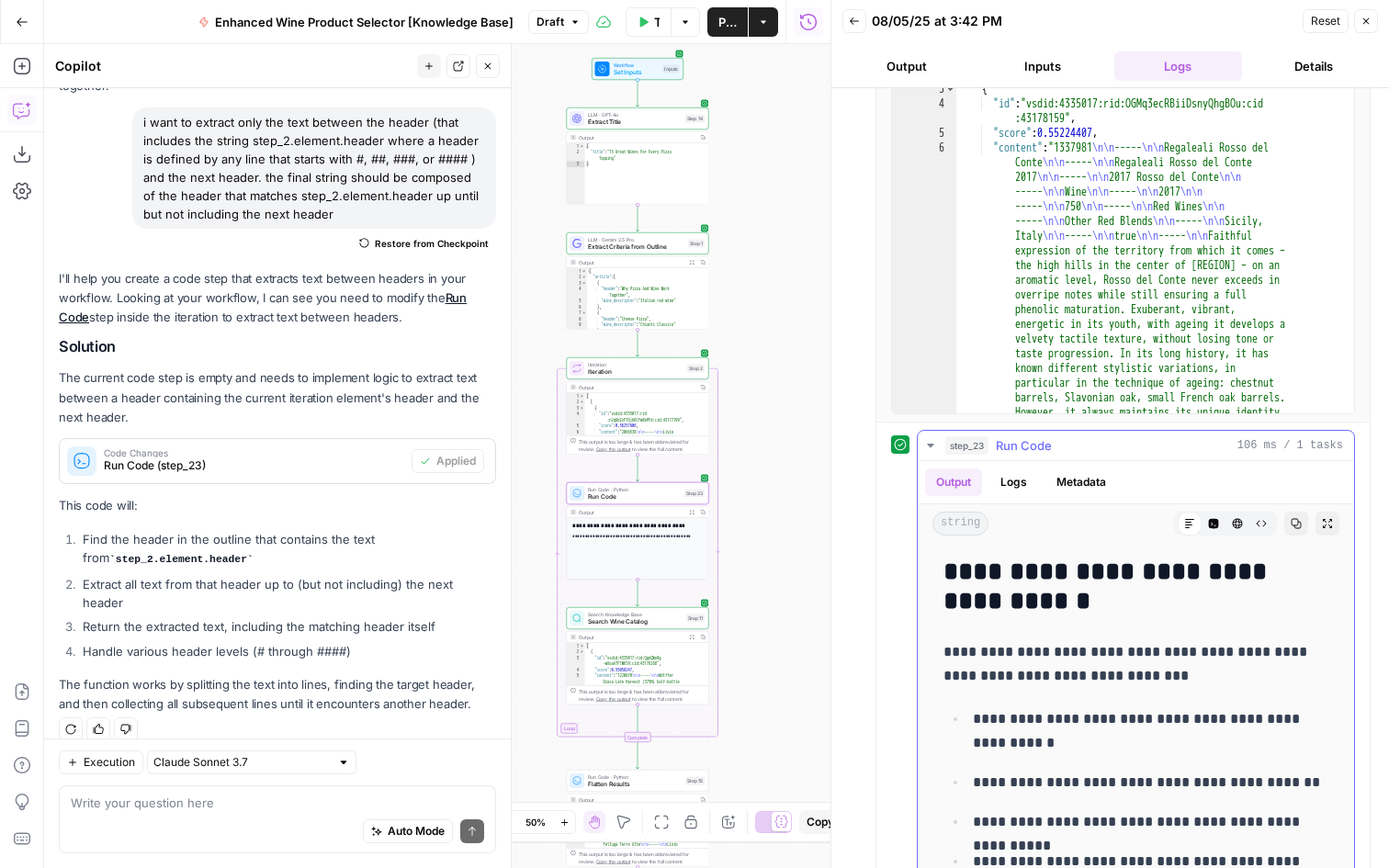 click on "step_23" at bounding box center [966, 445] 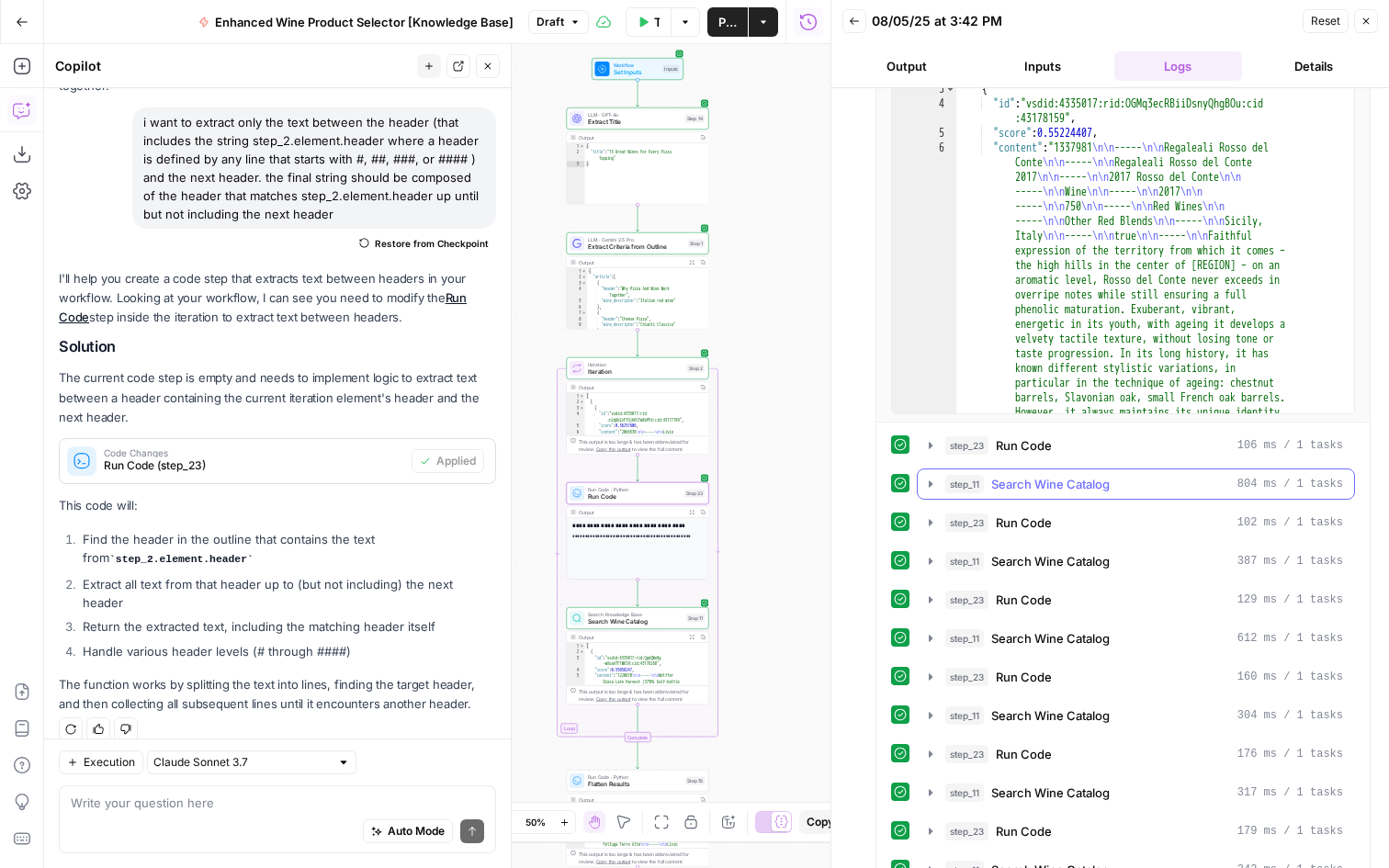 click on "step_11" at bounding box center (965, 484) 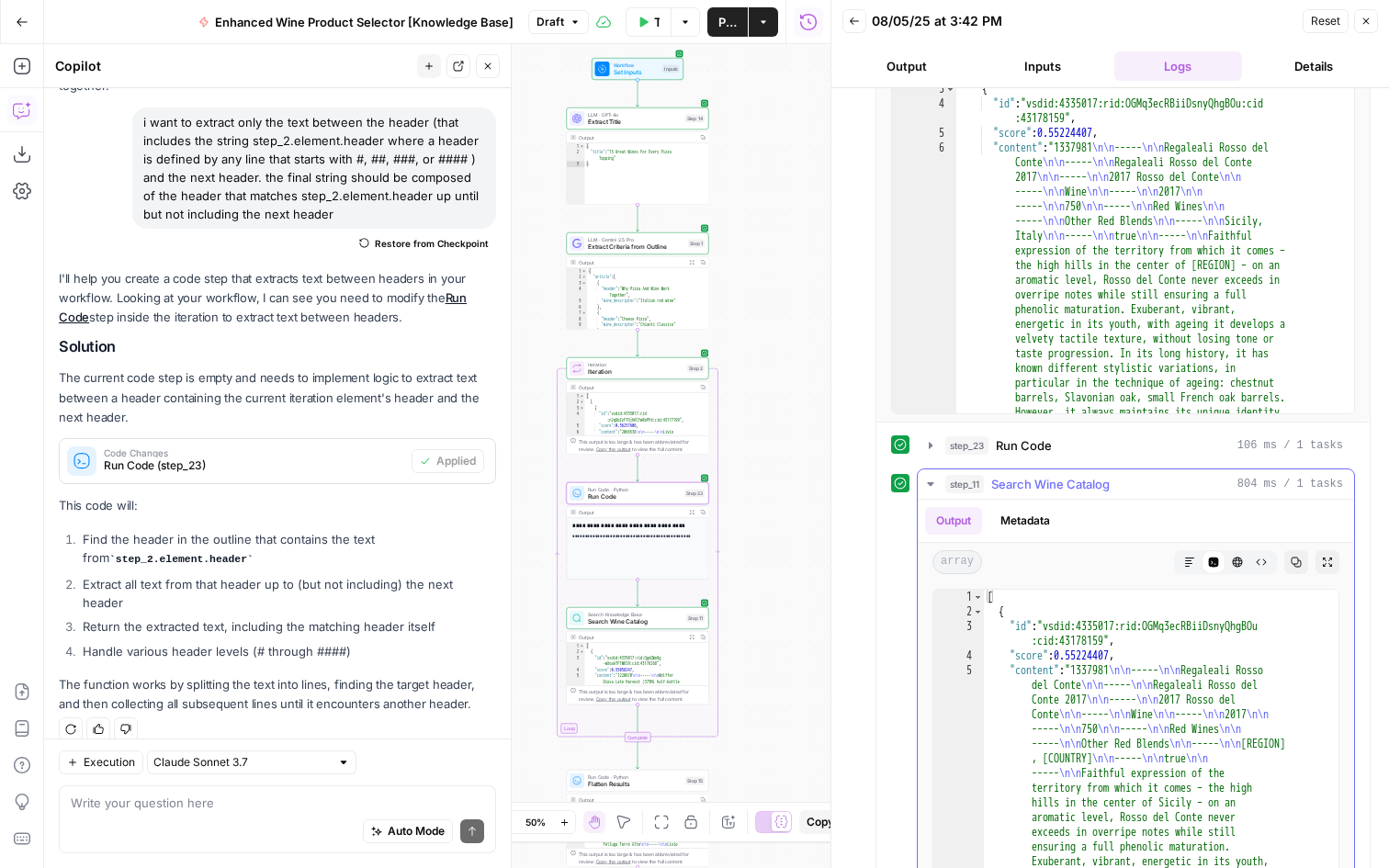 click on "step_11" at bounding box center [965, 484] 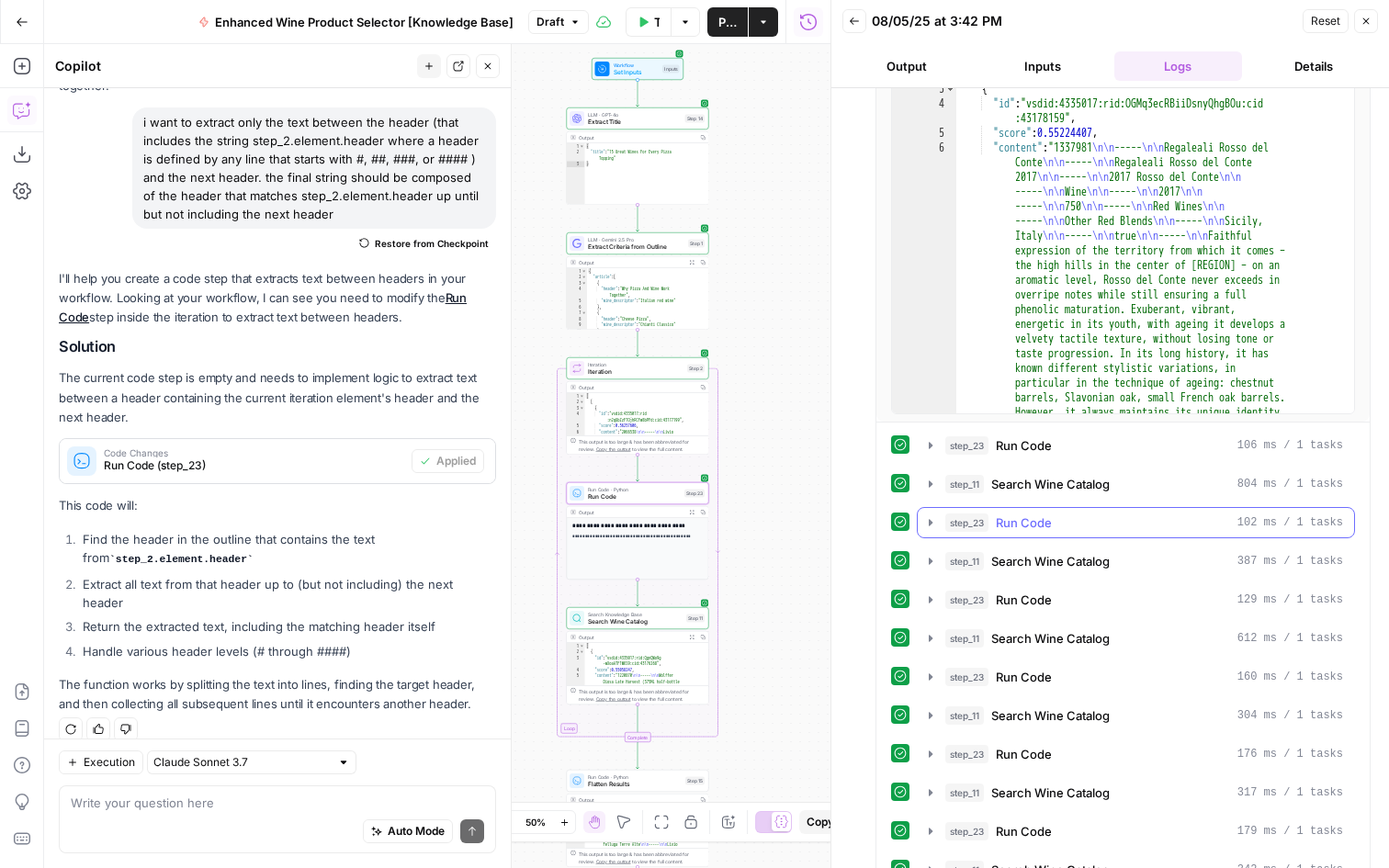 click on "step_23" at bounding box center (966, 523) 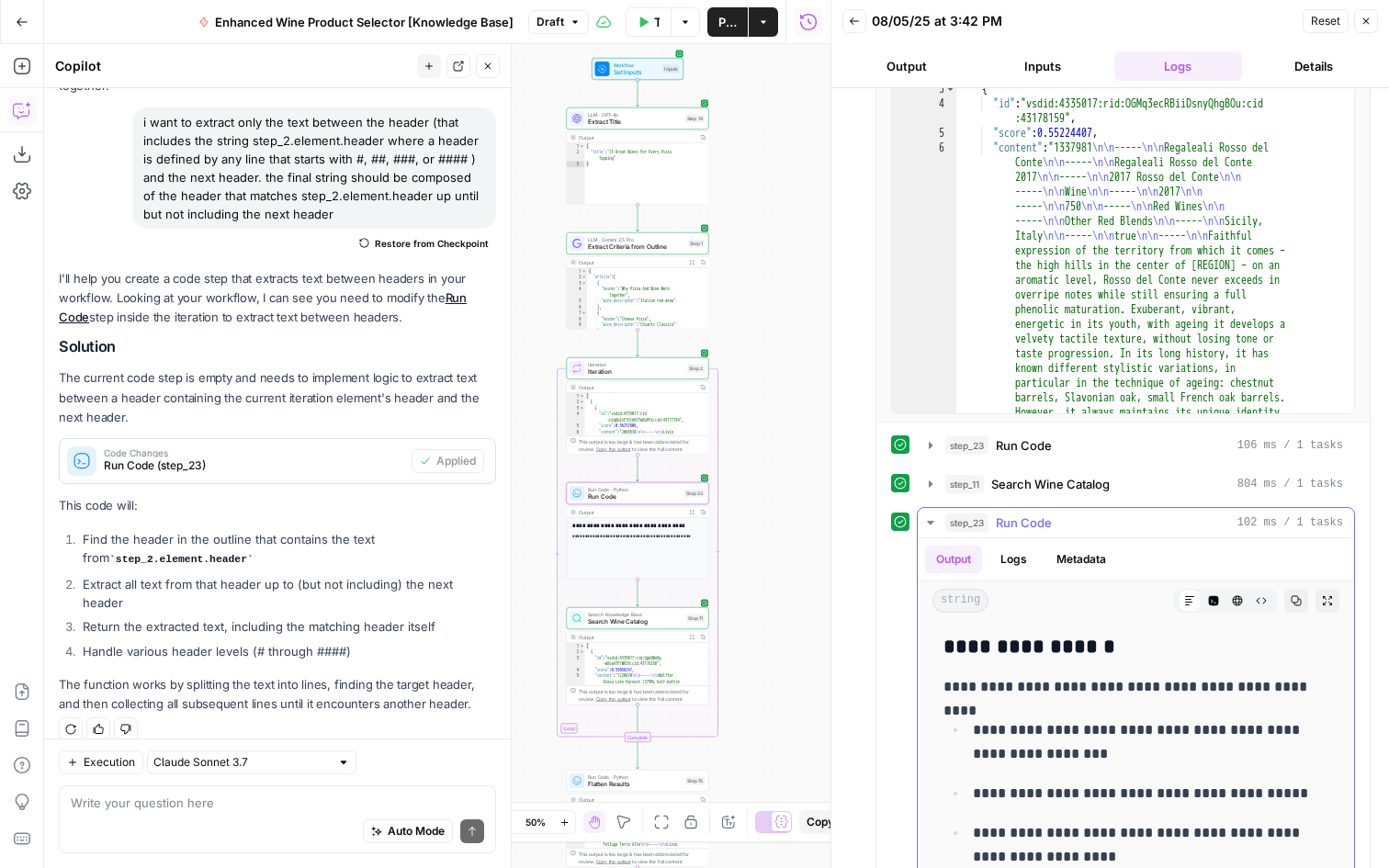 click on "step_23" at bounding box center (966, 523) 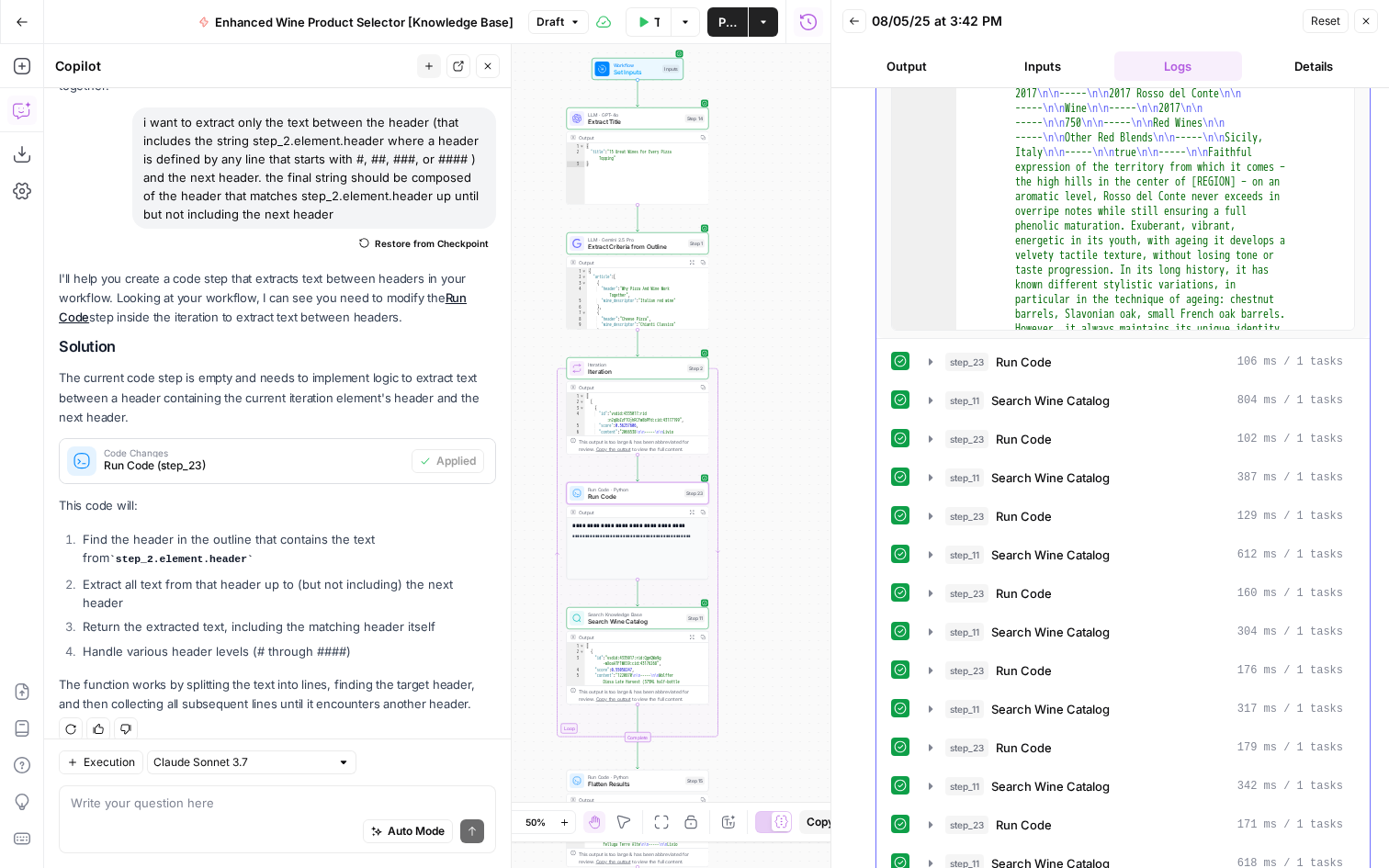 scroll, scrollTop: 479, scrollLeft: 0, axis: vertical 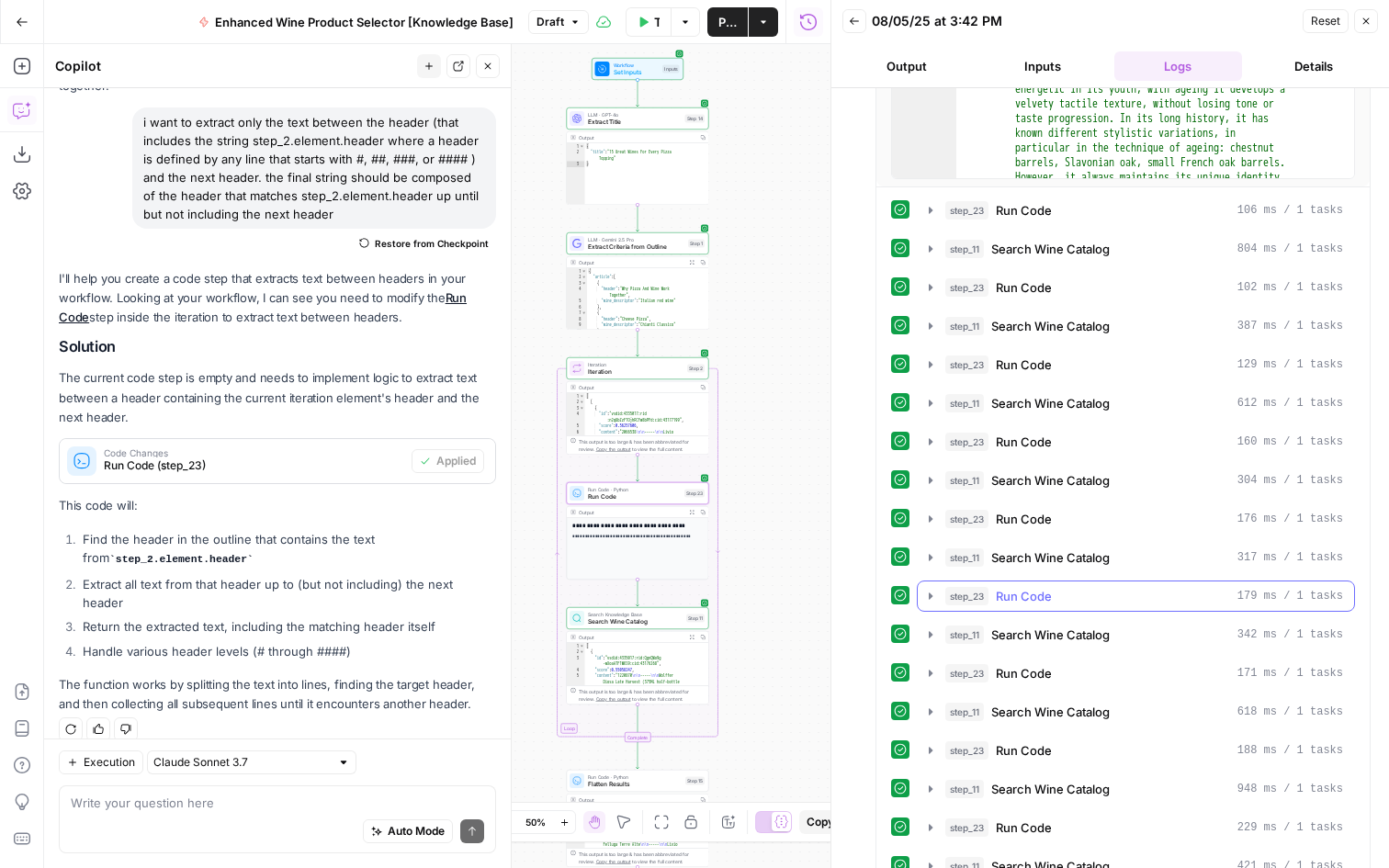 click on "step_23 Run Code 179 ms / 1 tasks" at bounding box center (1135, 596) 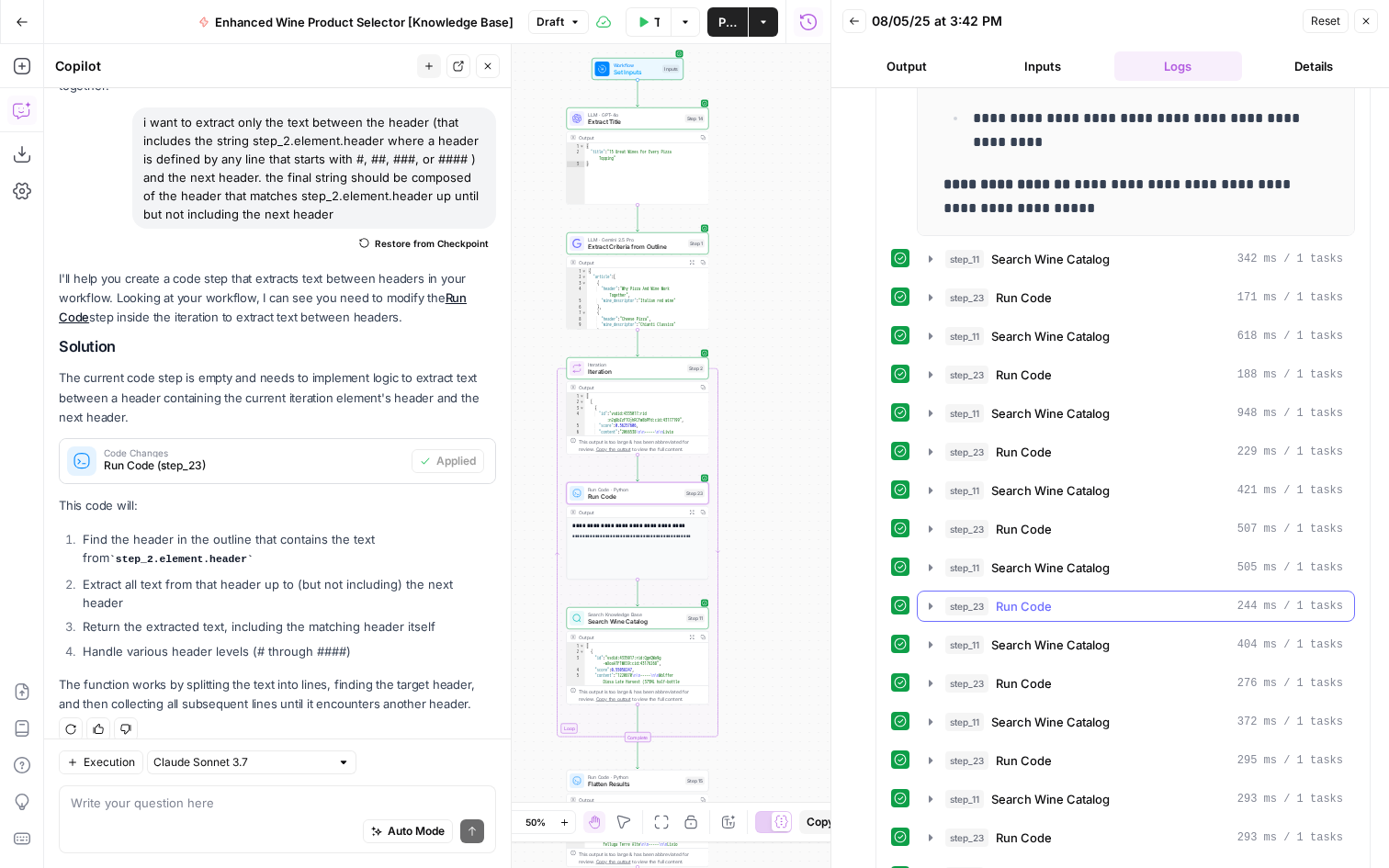 scroll, scrollTop: 1510, scrollLeft: 0, axis: vertical 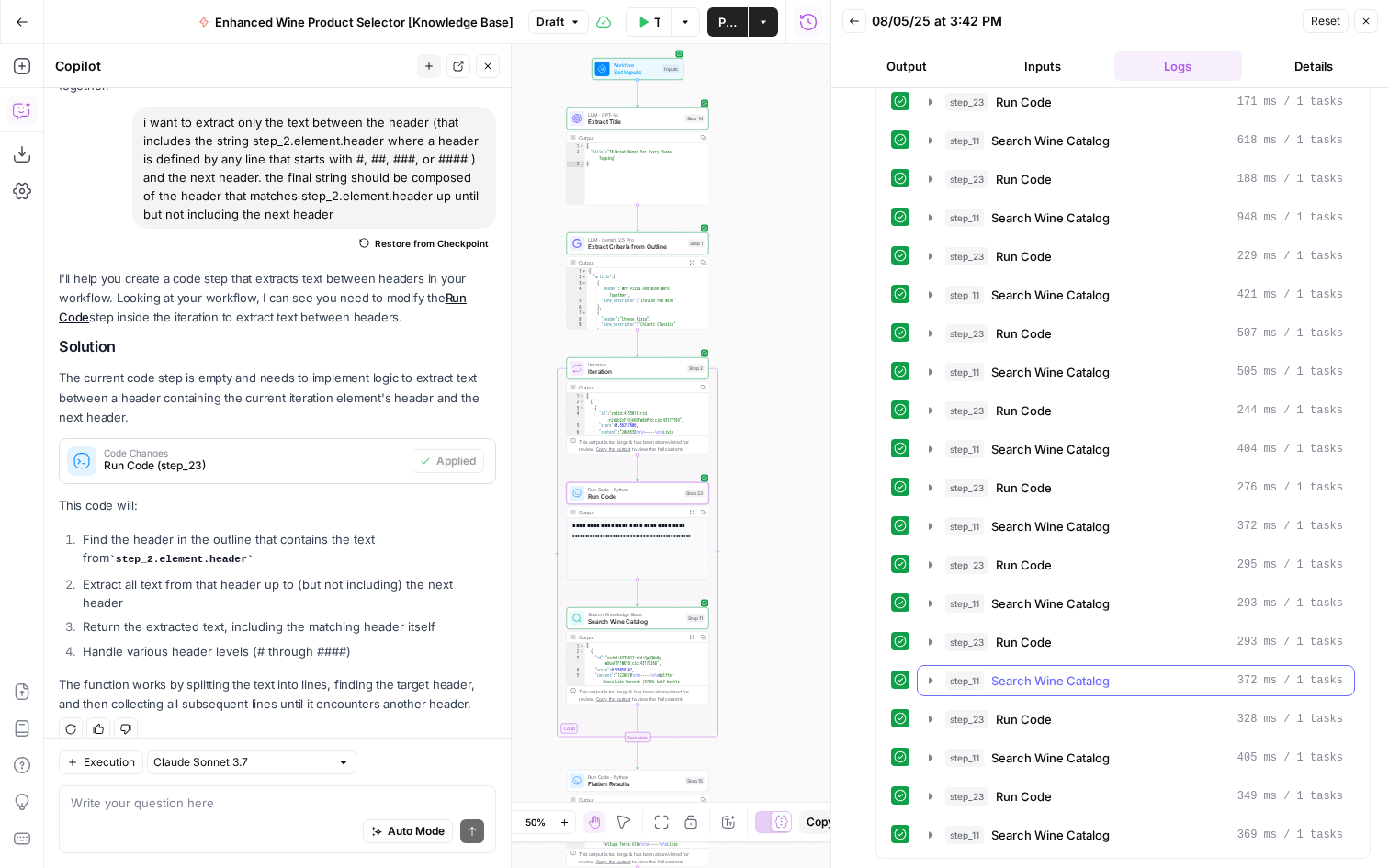 click on "Search Wine Catalog" at bounding box center [1050, 681] 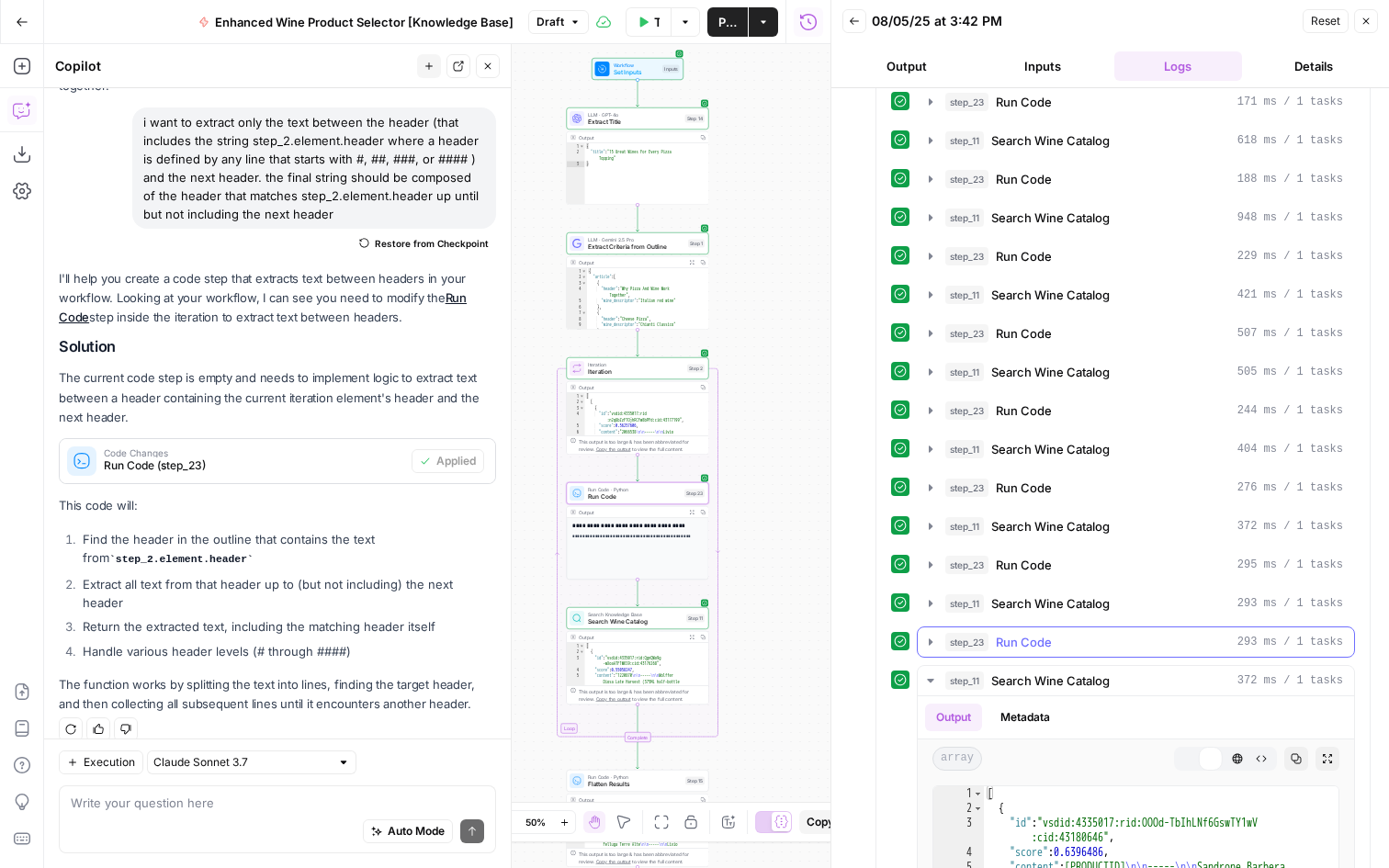 click on "Run Code" at bounding box center [1023, 642] 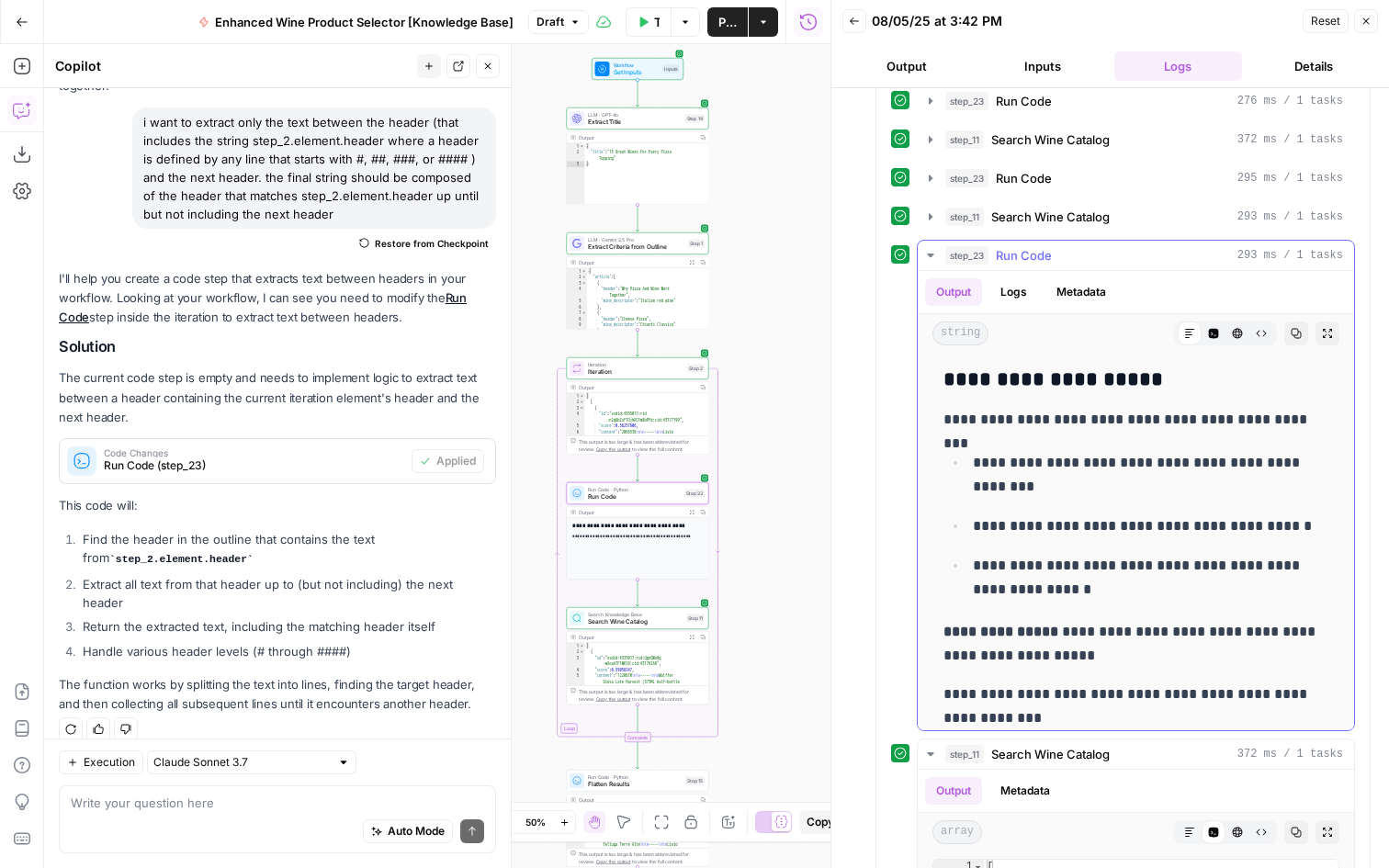 scroll, scrollTop: 2021, scrollLeft: 0, axis: vertical 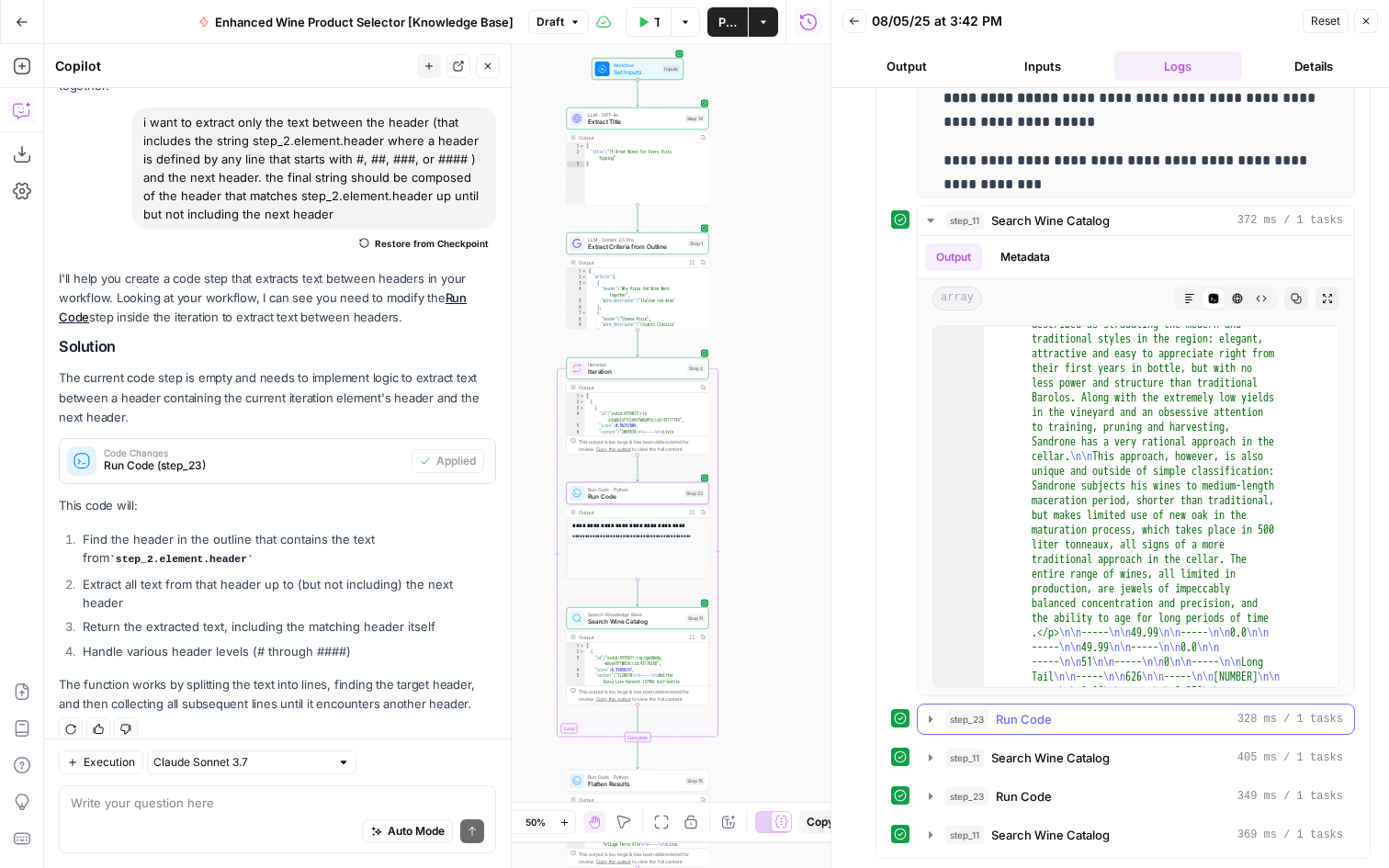 click on "step_23" at bounding box center (966, 719) 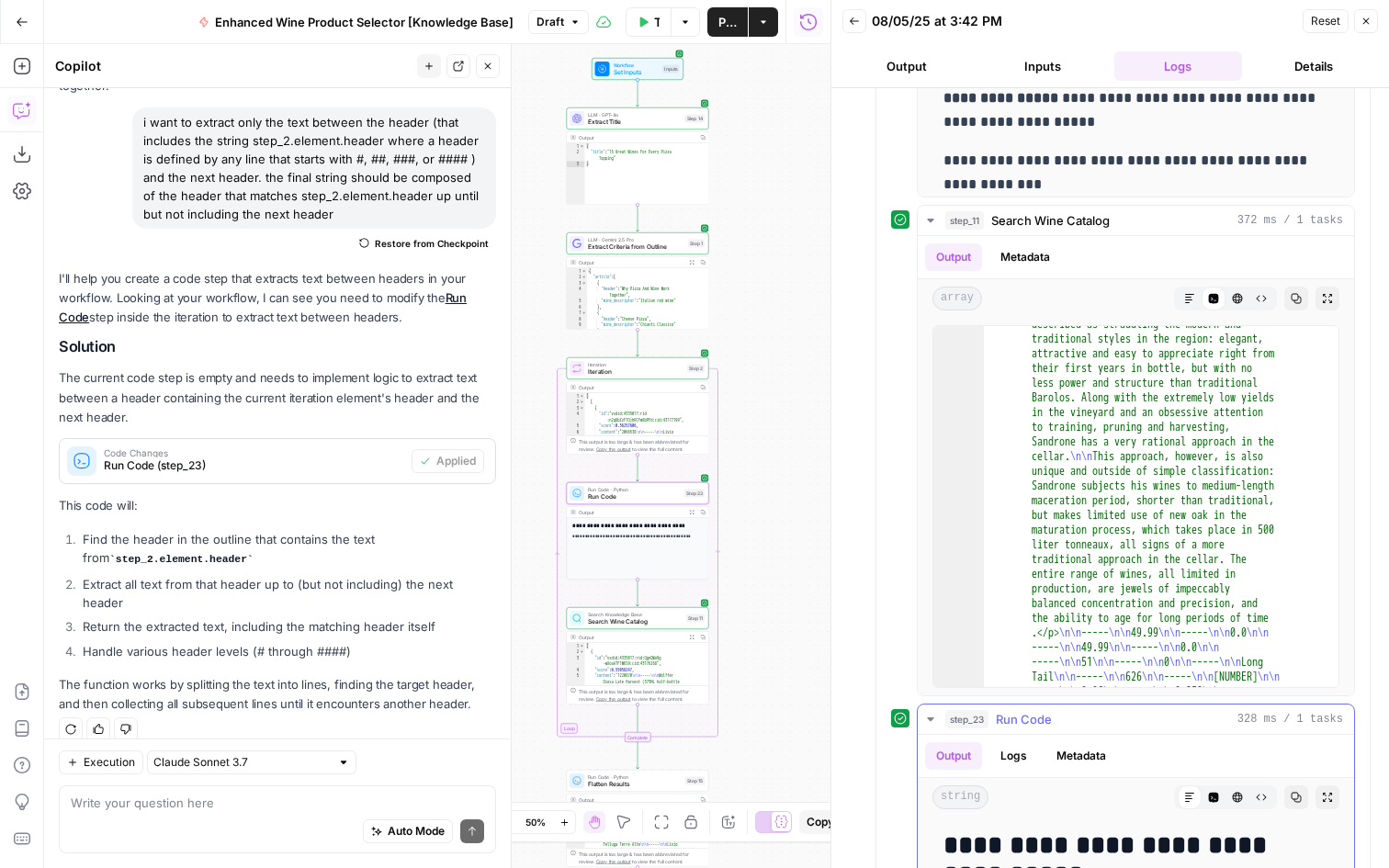 scroll, scrollTop: 2891, scrollLeft: 0, axis: vertical 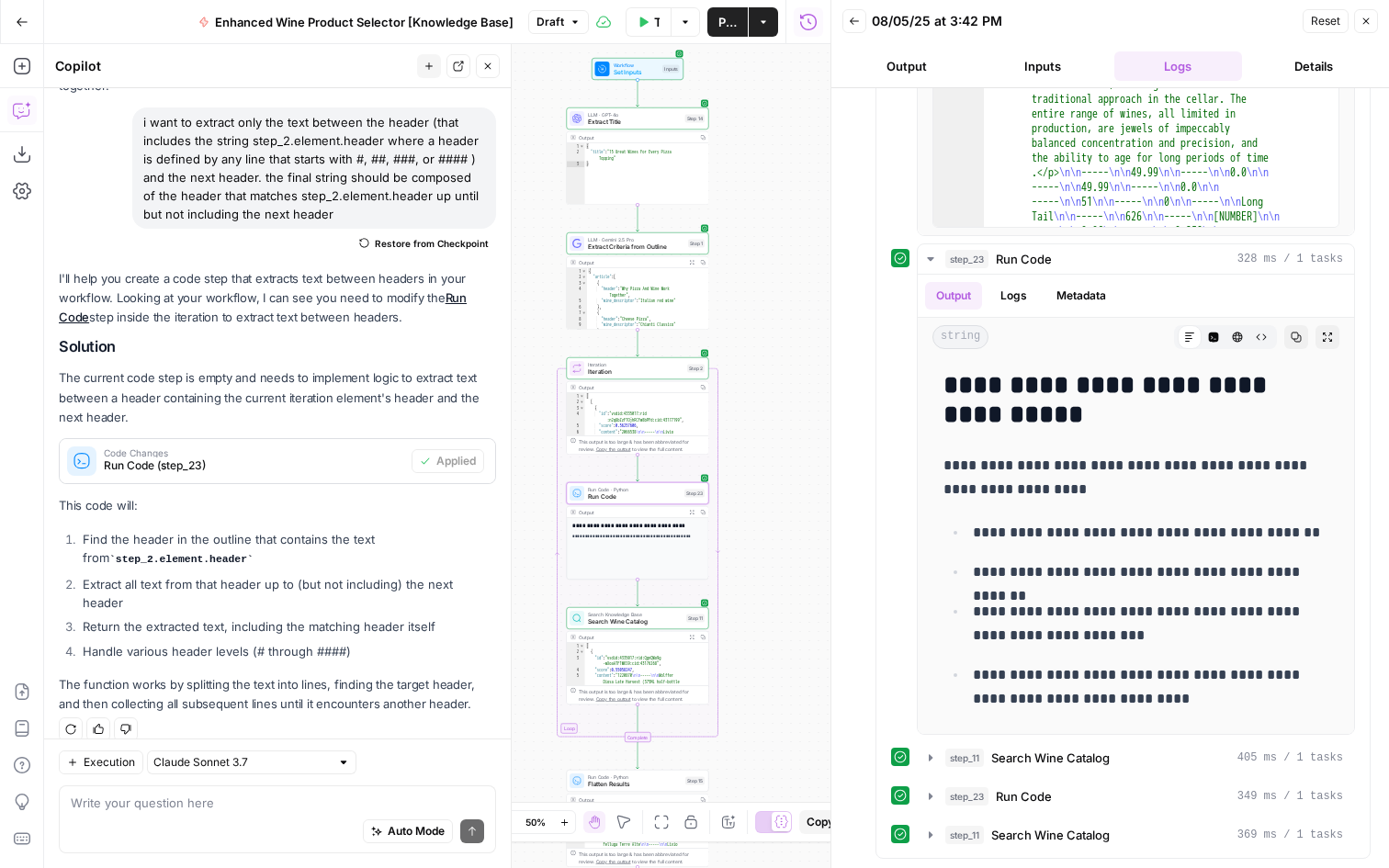 click on "Close" at bounding box center [1366, 21] 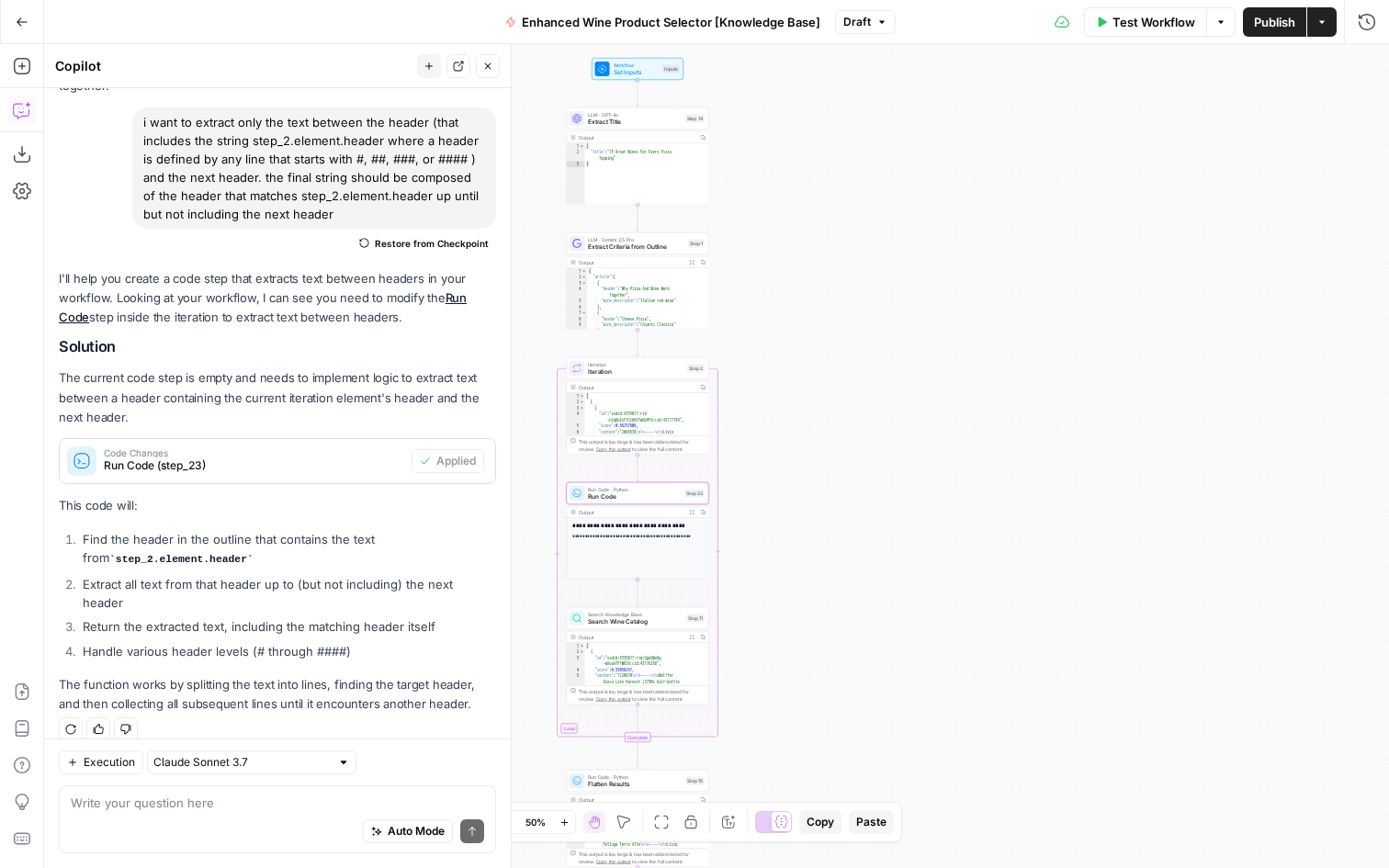 click on "Extract Criteria from Outline" at bounding box center (636, 247) 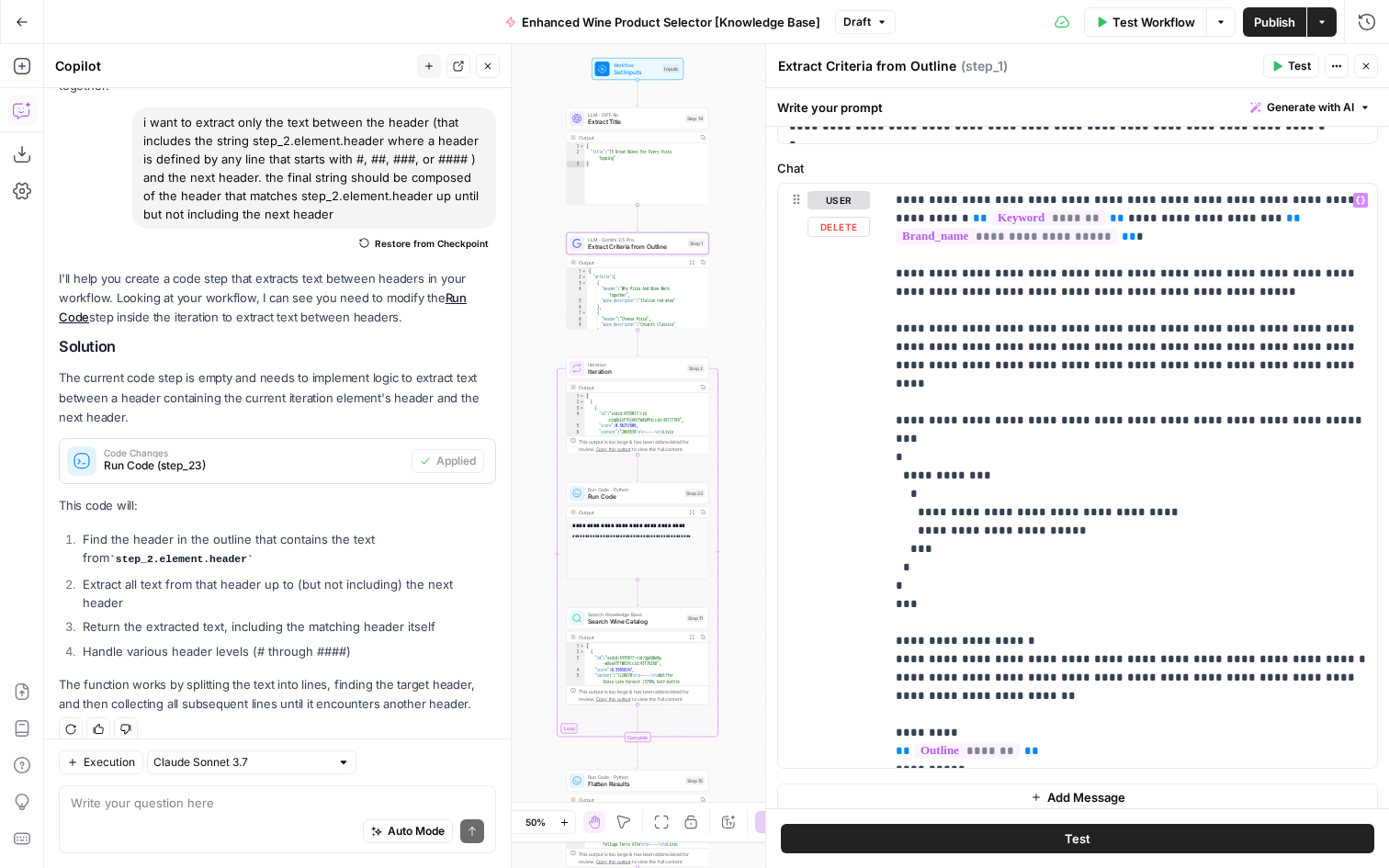 scroll, scrollTop: 236, scrollLeft: 0, axis: vertical 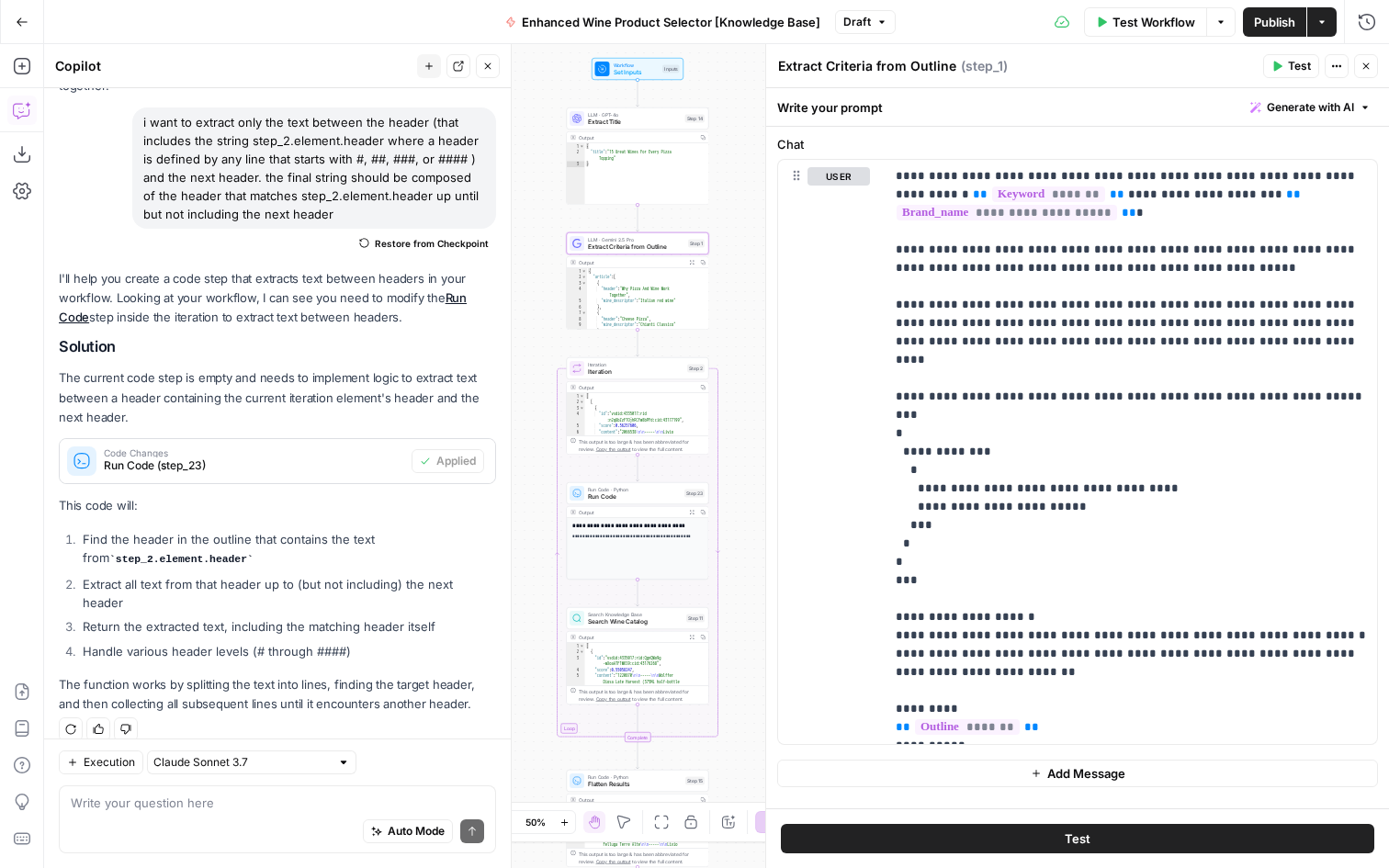 click on "Close" at bounding box center (1366, 66) 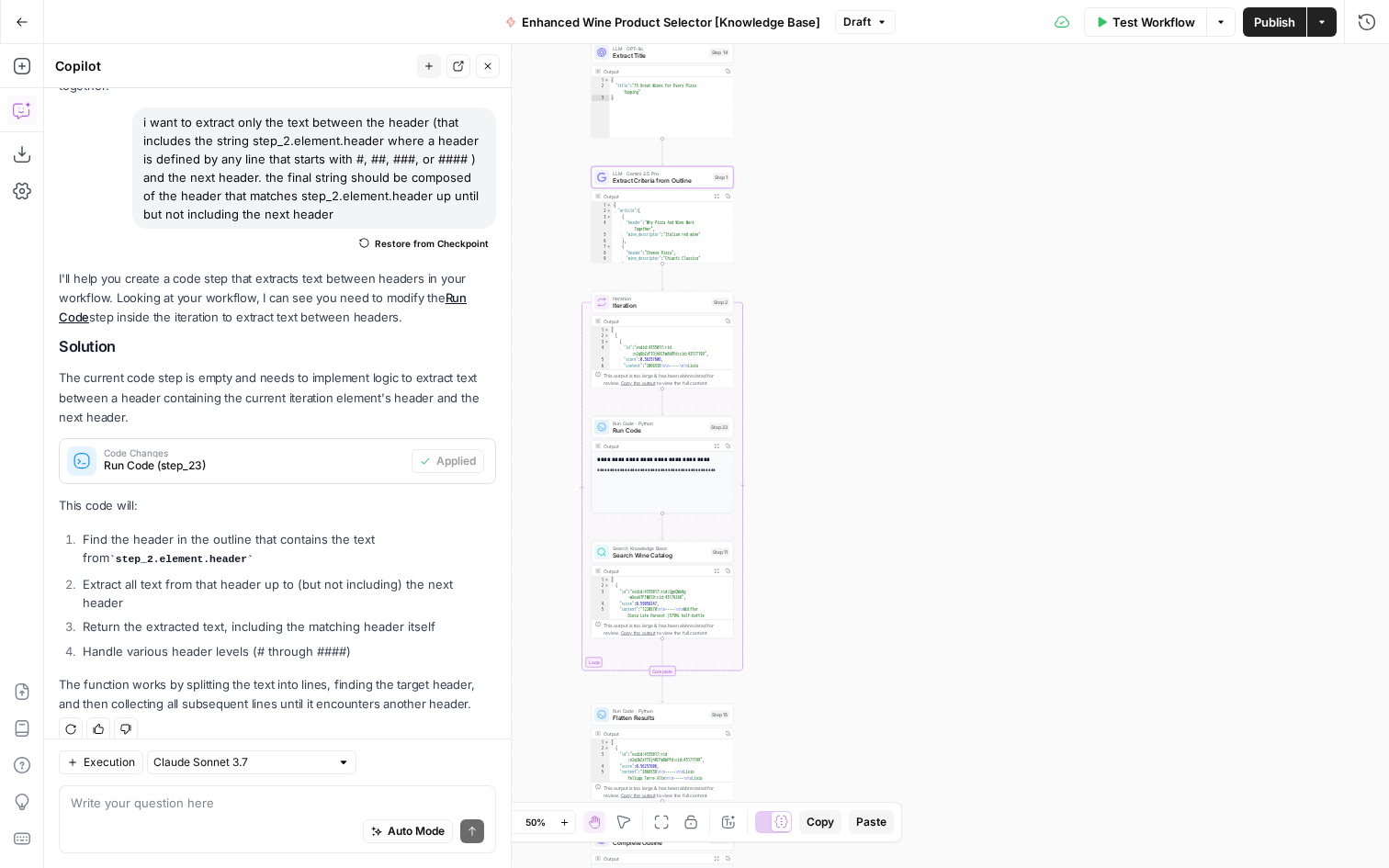 drag, startPoint x: 788, startPoint y: 649, endPoint x: 868, endPoint y: 503, distance: 166.4812 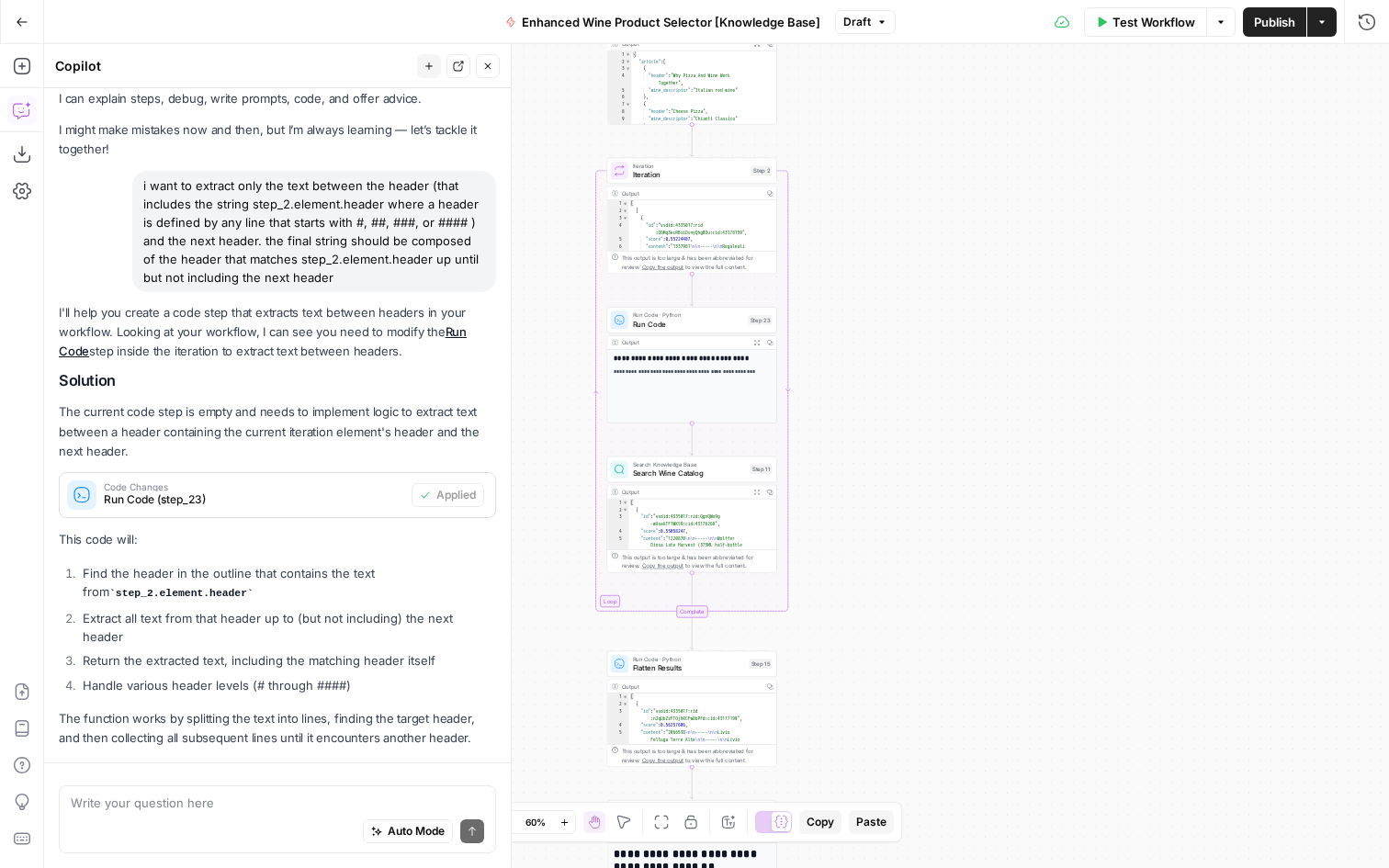 scroll, scrollTop: 26, scrollLeft: 0, axis: vertical 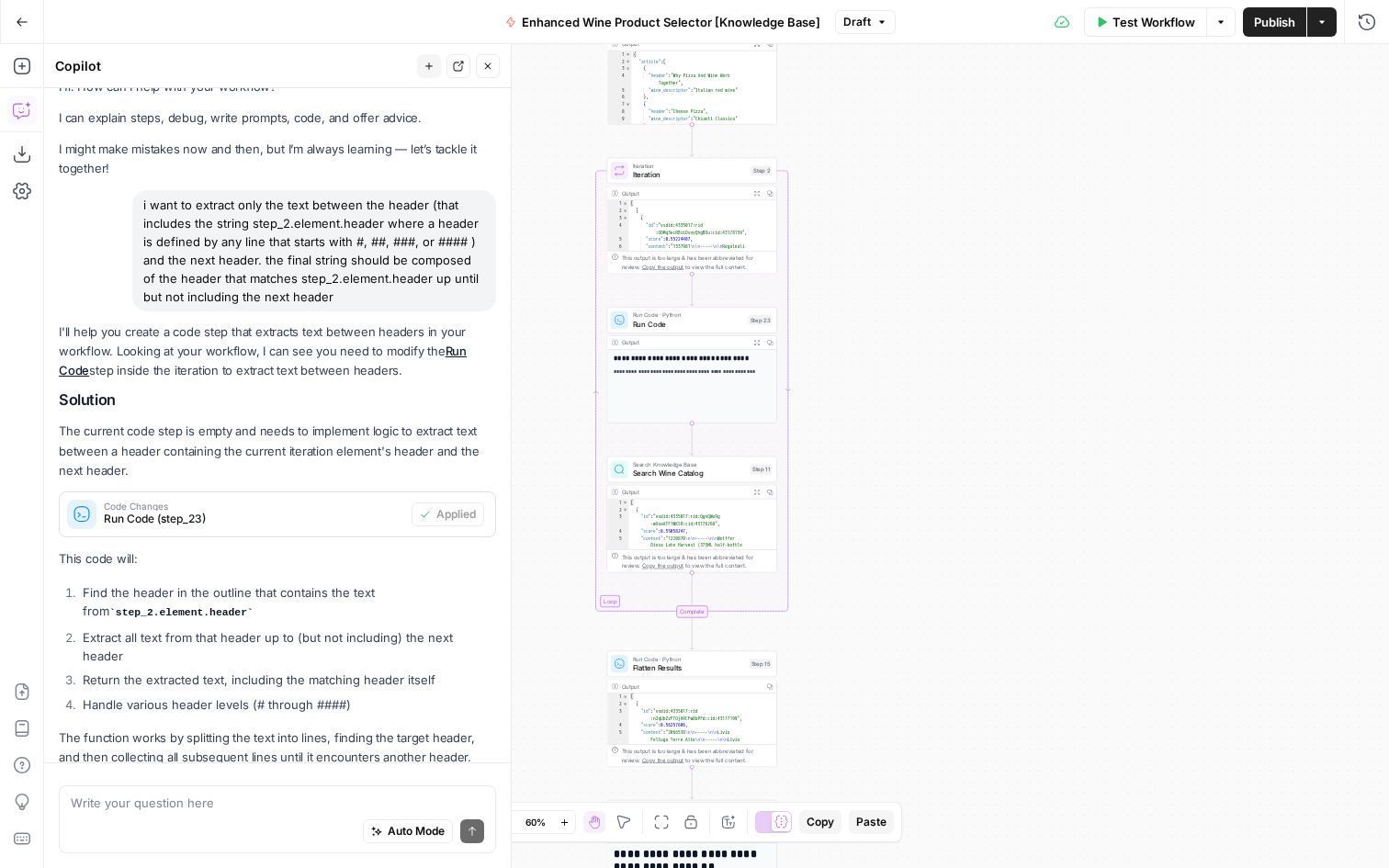 drag, startPoint x: 943, startPoint y: 352, endPoint x: 974, endPoint y: 281, distance: 77.472576 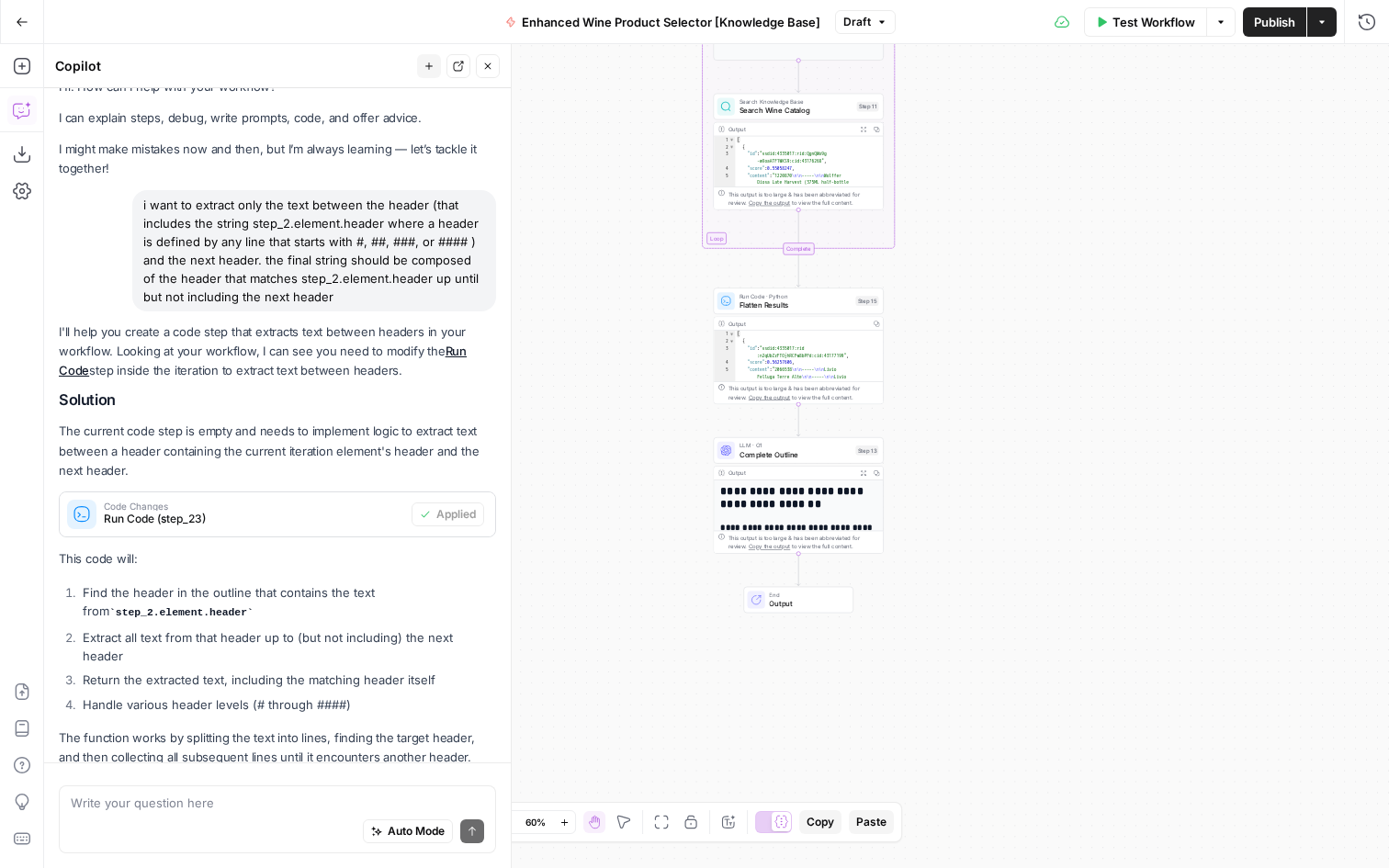 scroll, scrollTop: 108, scrollLeft: 0, axis: vertical 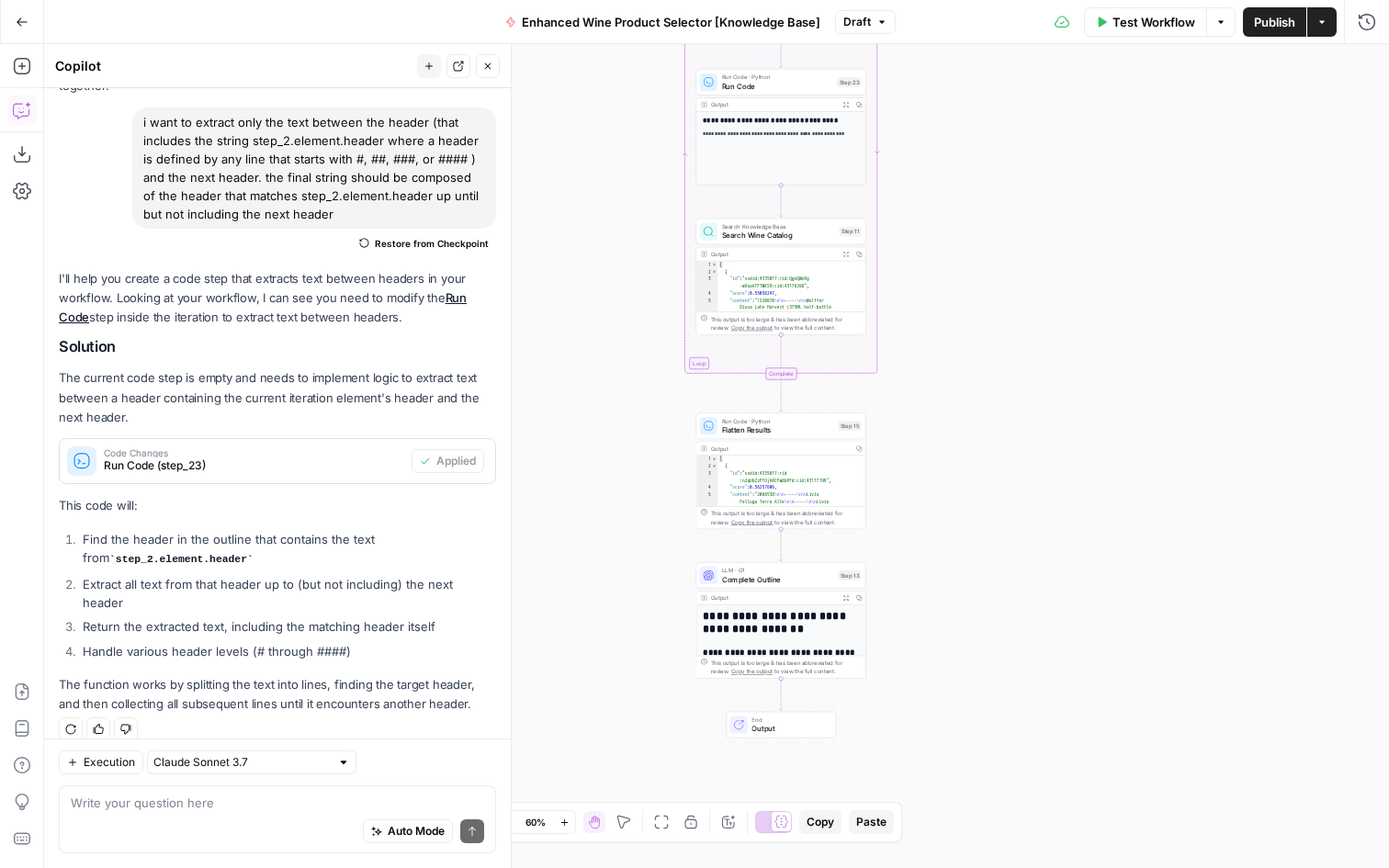 drag, startPoint x: 915, startPoint y: 338, endPoint x: 895, endPoint y: 465, distance: 128.56516 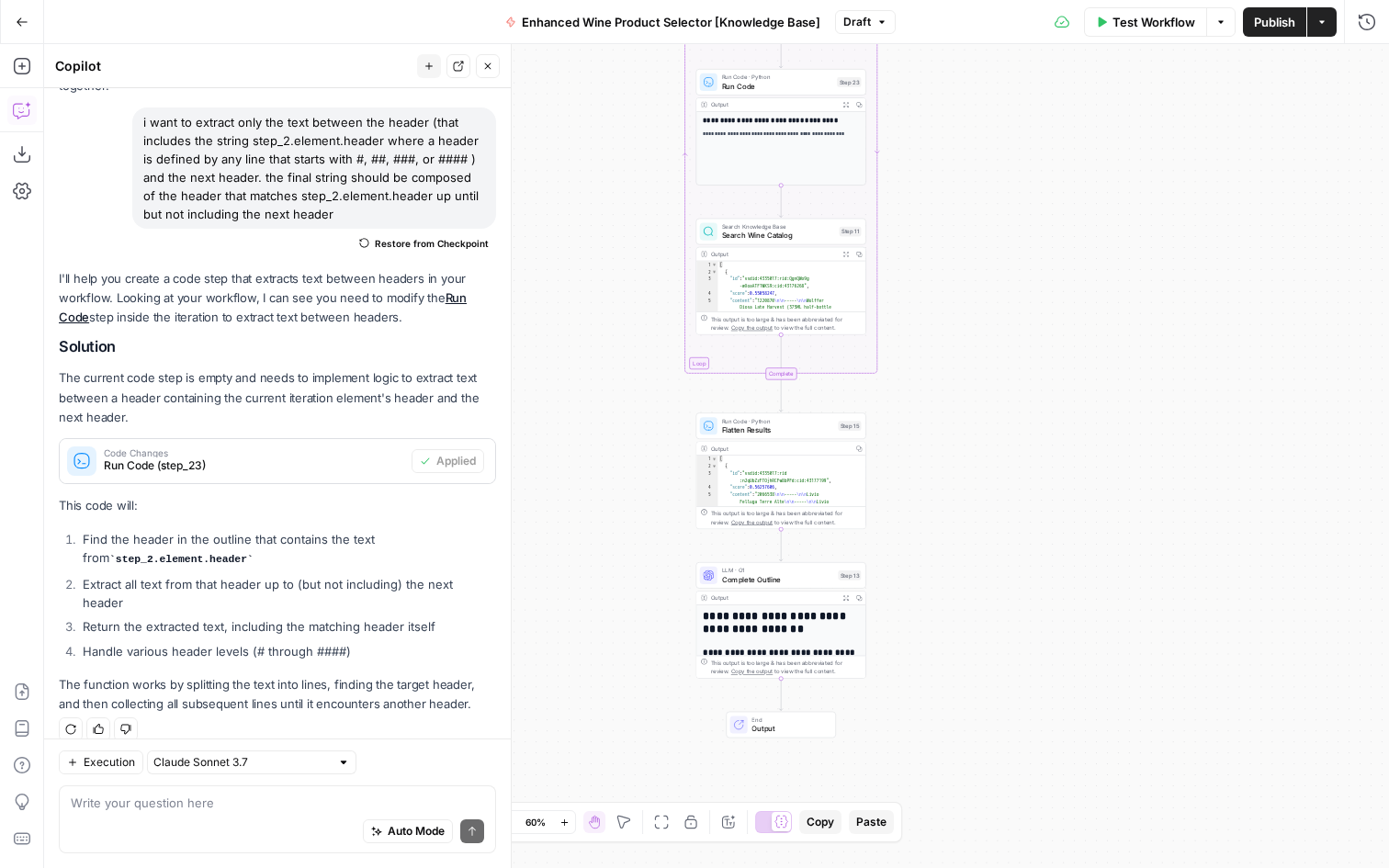 click on "Workflow Set Inputs Inputs LLM · GPT-4o Extract Title Step 14 Output Copy 1 2 3 {    "title" :  "15 Great Wines For Every Pizza         Topping" }     XXXXXXXXXXXXXXXXXXXXXXXXXXXXXXXXXXXXXXXXXXXXXXXXXXXXXXXXXXXXXXXXXXXXXXXXXXXXXXXXXXXXXXXXXXXXXXXXXXXXXXXXXXXXXXXXXXXXXXXXXXXXXXXXXXXXXXXXXXXXXXXXXXXXXXXXXXXXXXXXXXXXXXXXXXXXXXXXXXXXXXXXXXXXXXXXXXXXXXXXXXXXXXXXXXXXXXXXXXXXXXXXXXXXXXXXXXXXXXXXXXXXXXXXXXXXXXXXXXXXXXXXXXXXXXXXXXXXXXXXXXXXXXXXXXXXXXXXXXXXXXXXXXXXXXXXXXXXXXXXXXXXXXXXXXXXXXXXXXXXXXXXXXXXXXXXXXXXXXXXXXXXXXXXXXXXXXXXXXXXXXXXXXXXXXXXXXXXXXXXXXXXXXXXXXXXXXXXXXXXXXXXXXXXXXXXXXXXXXXXXXXXXXXXXXXXXXXXXXXXXXXXXXXXXXXXXXXXXXXXXXXXXXXXXXXXXXXXXXXXXXXXXXXXXXXX LLM · Gemini 2.5 Pro Extract Criteria from Outline Step 1 Output Expand Output Copy 1 2 3 4 5 6 7 8 9 10 11 {    "article" :  [      {         "header" :  "Why Pizza And Wine Work             Together" ,         "wine_descriptor" :  "Italian red wine"      } ,      {         "header" :  "Cheese Pizza" ,         "wine_descriptor" :       }" at bounding box center [717, 456] 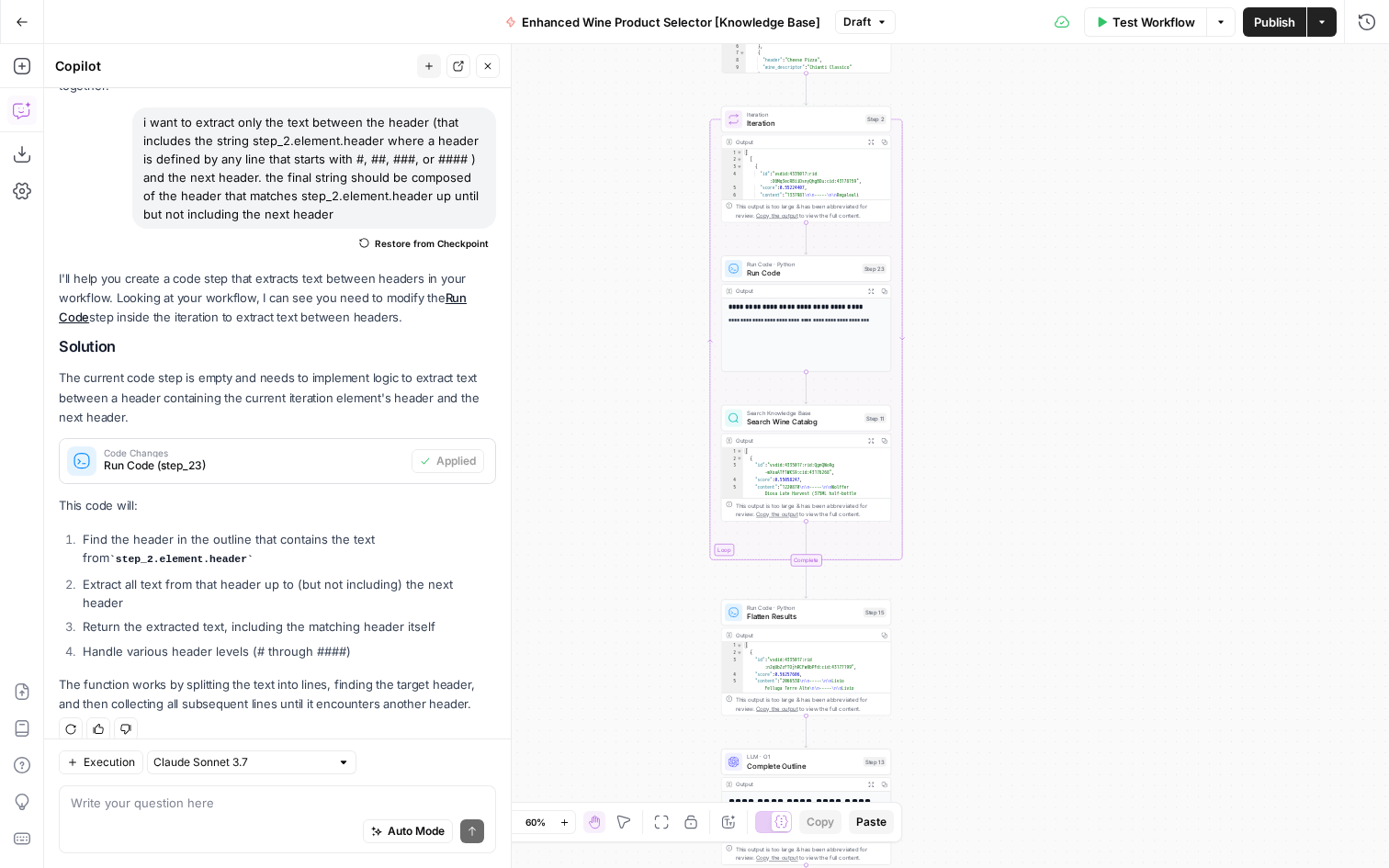 drag, startPoint x: 833, startPoint y: 612, endPoint x: 643, endPoint y: 399, distance: 285.42775 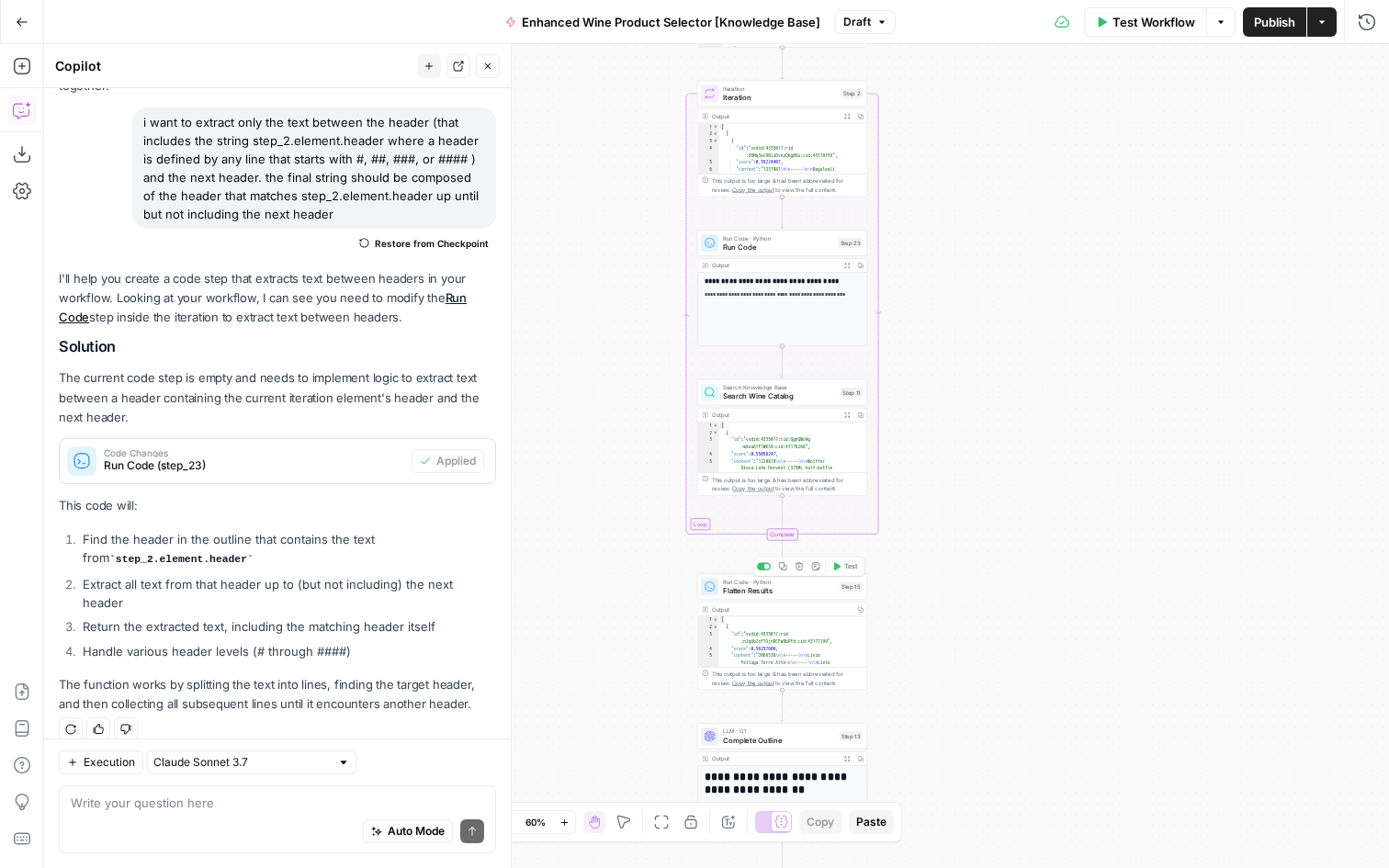 click 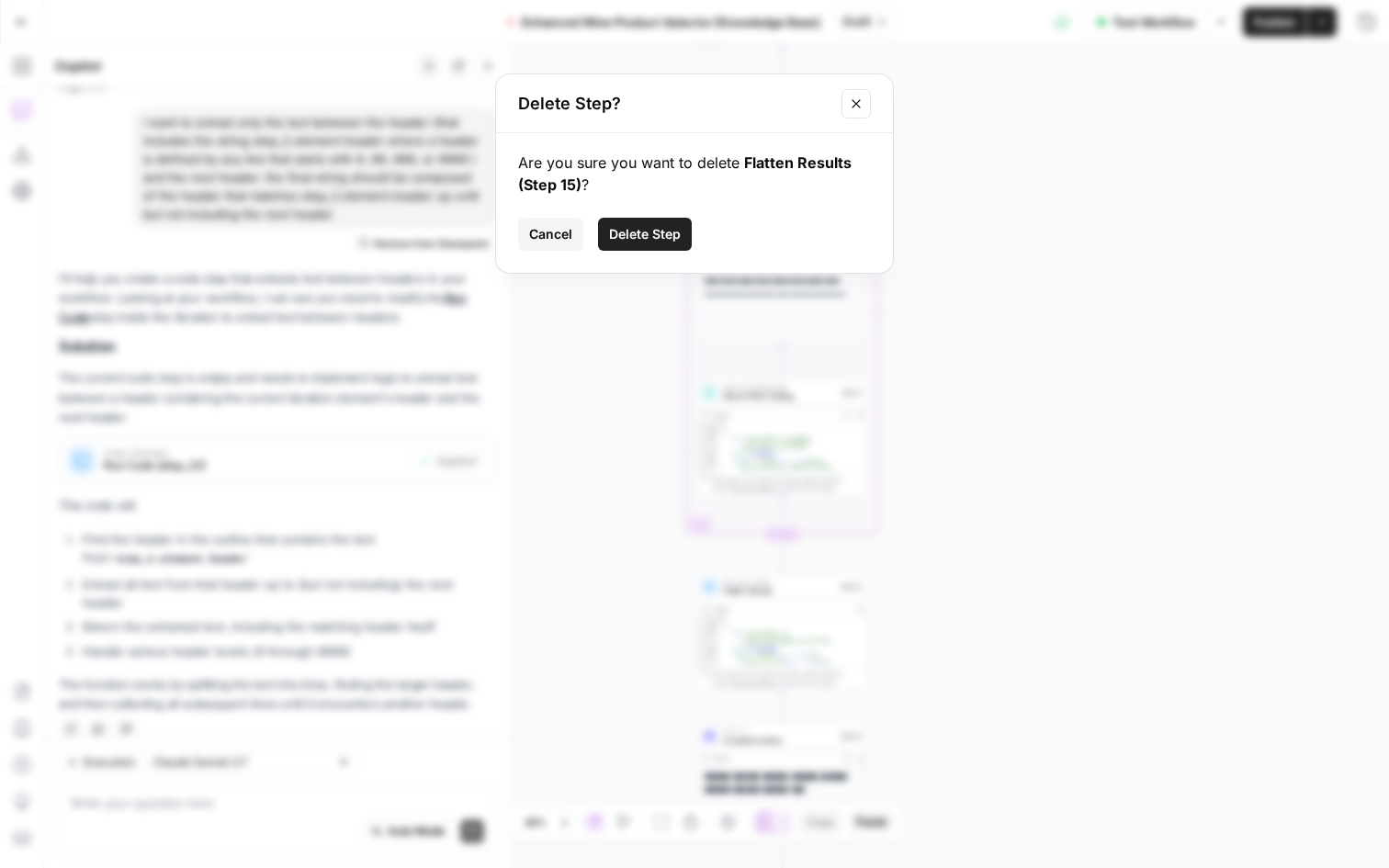 click on "Delete Step" at bounding box center (645, 234) 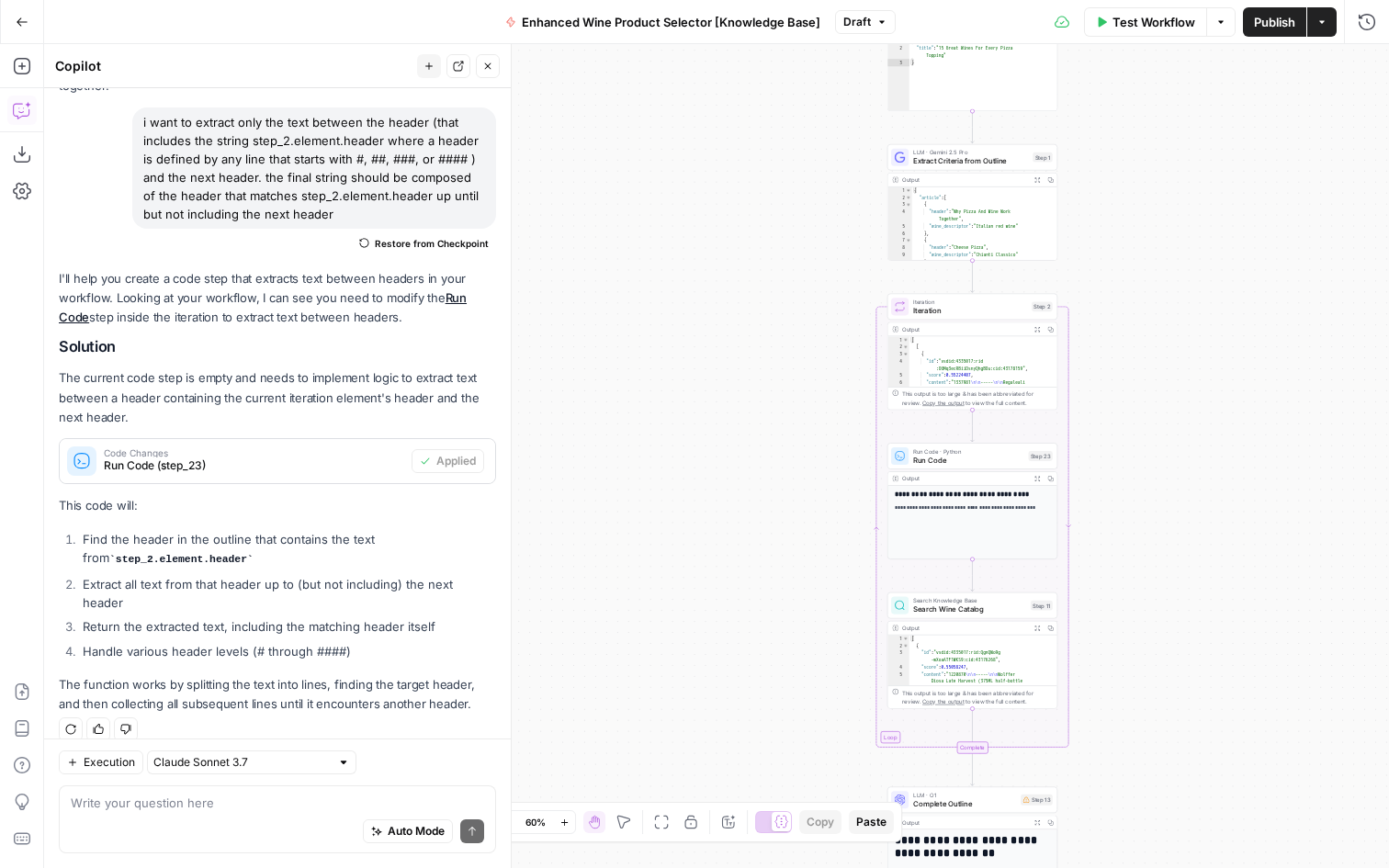 drag, startPoint x: 697, startPoint y: 537, endPoint x: 457, endPoint y: 341, distance: 309.86449 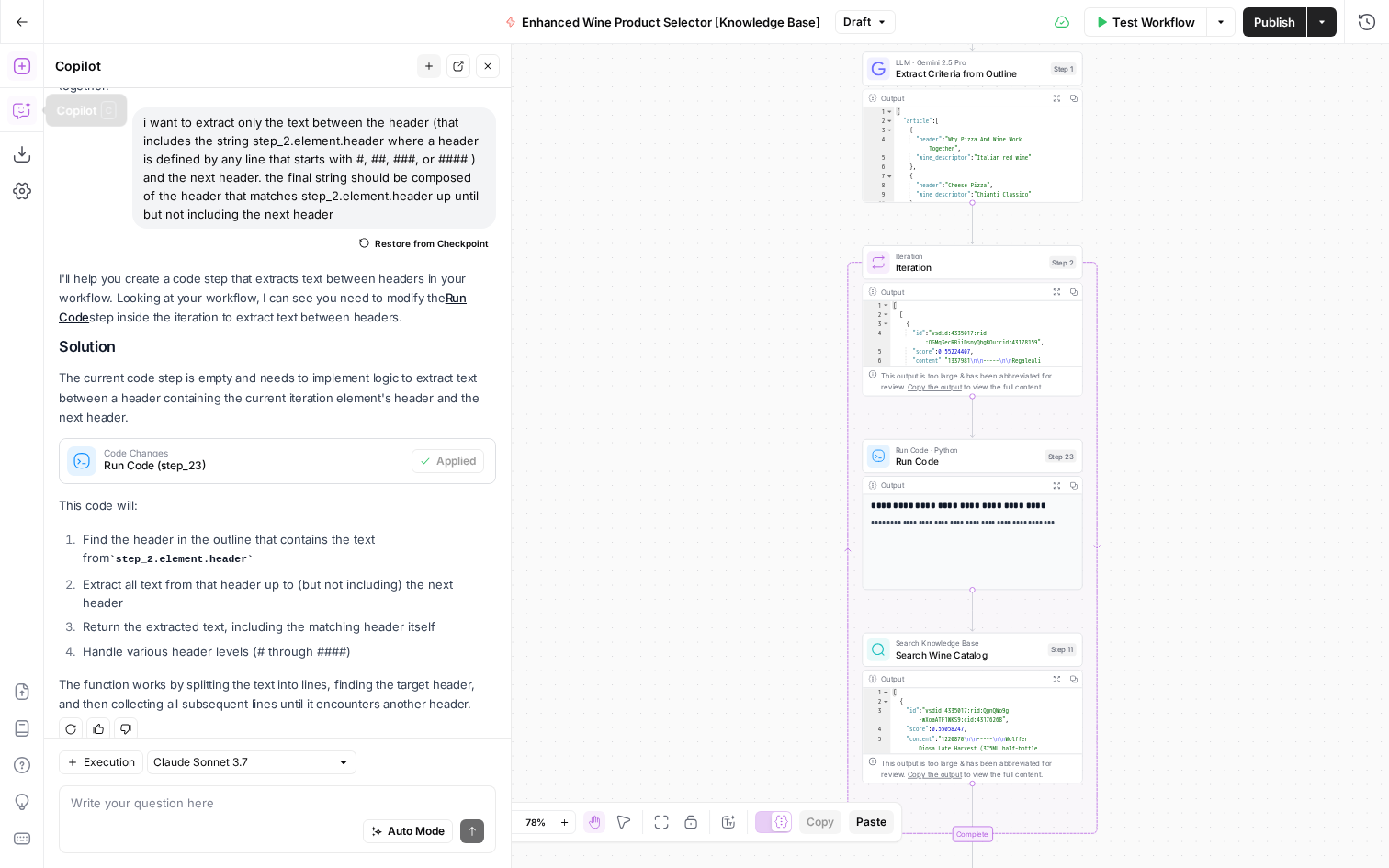 click on "Add Steps" at bounding box center [22, 66] 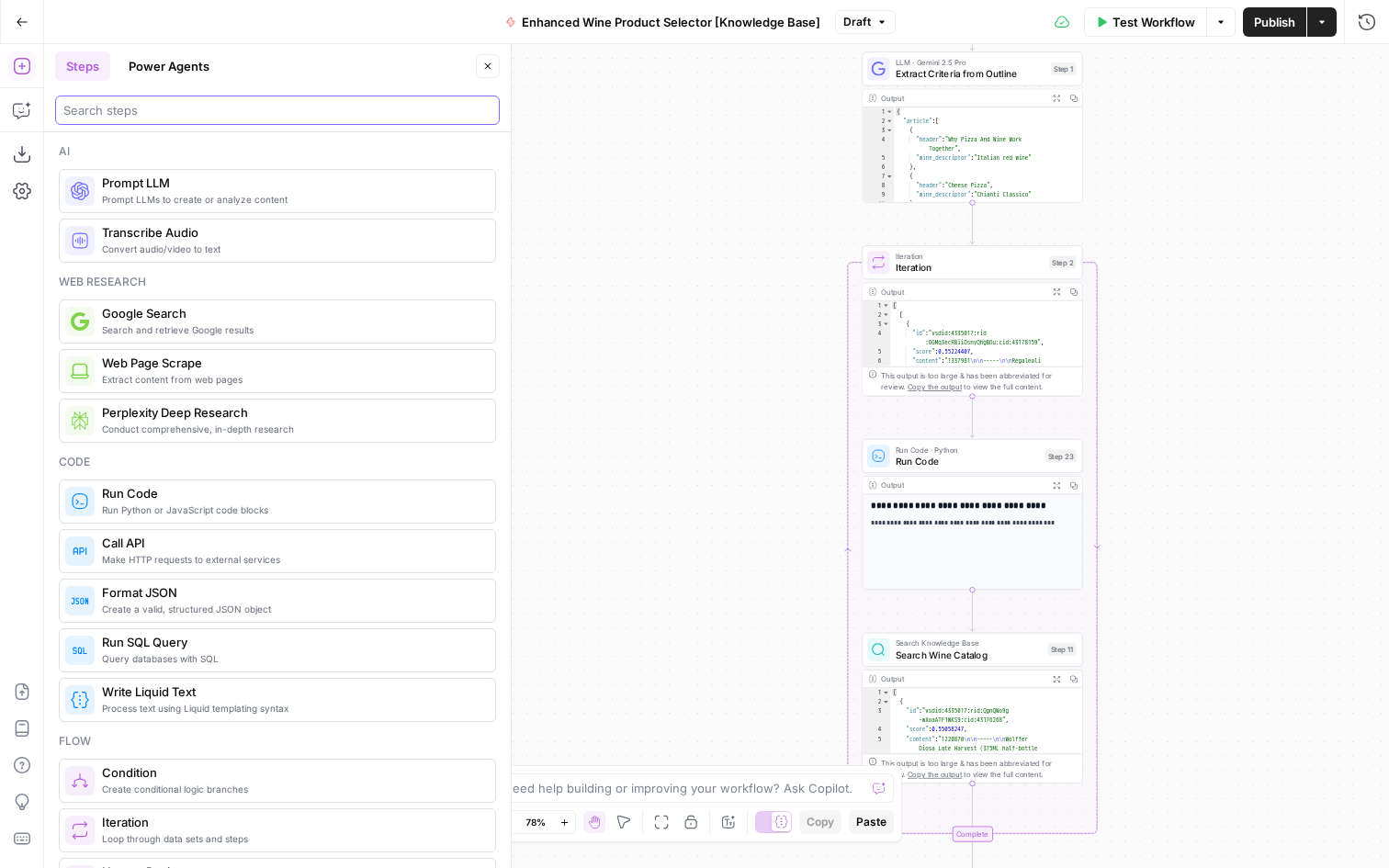 click at bounding box center (277, 110) 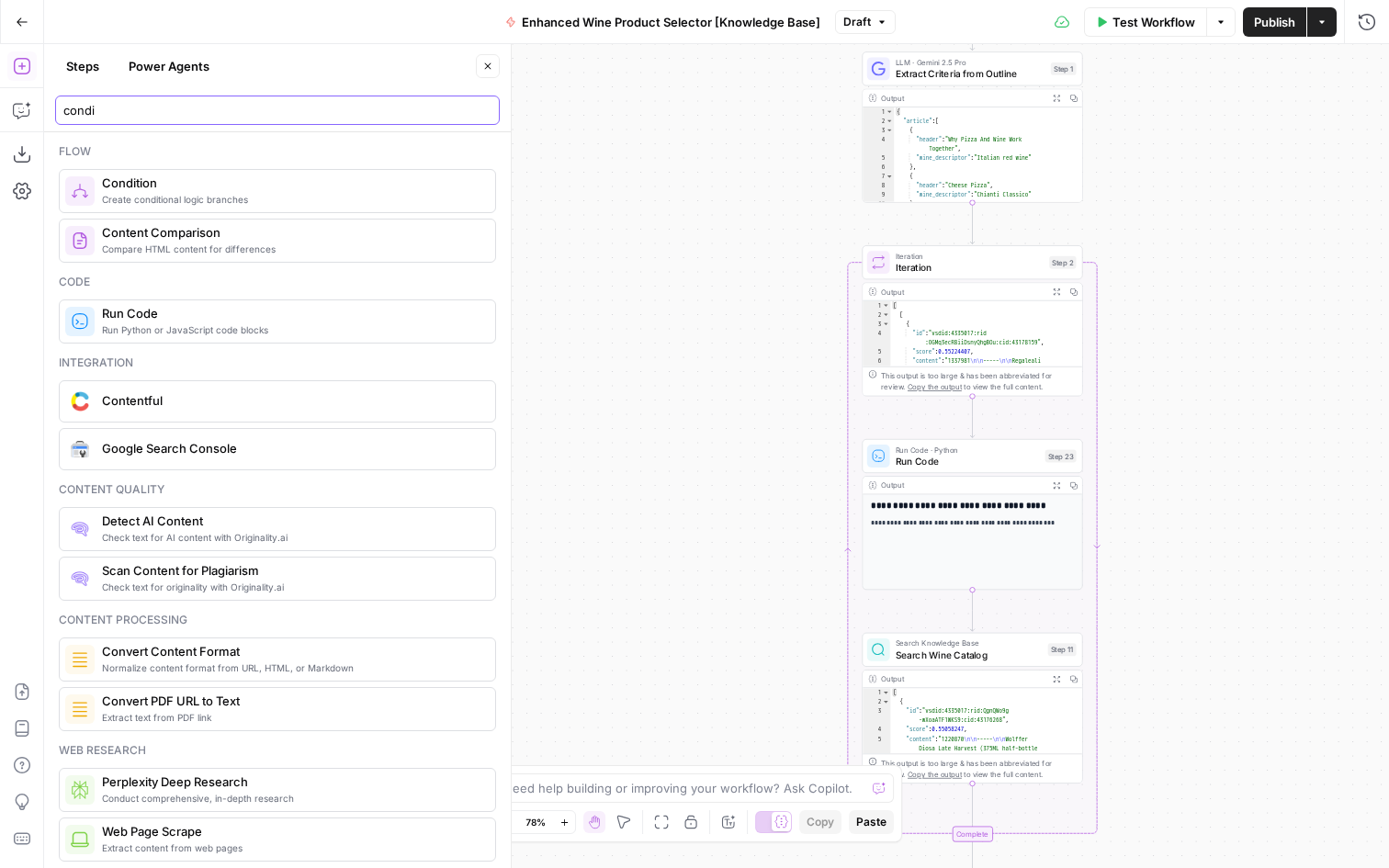 type on "condi" 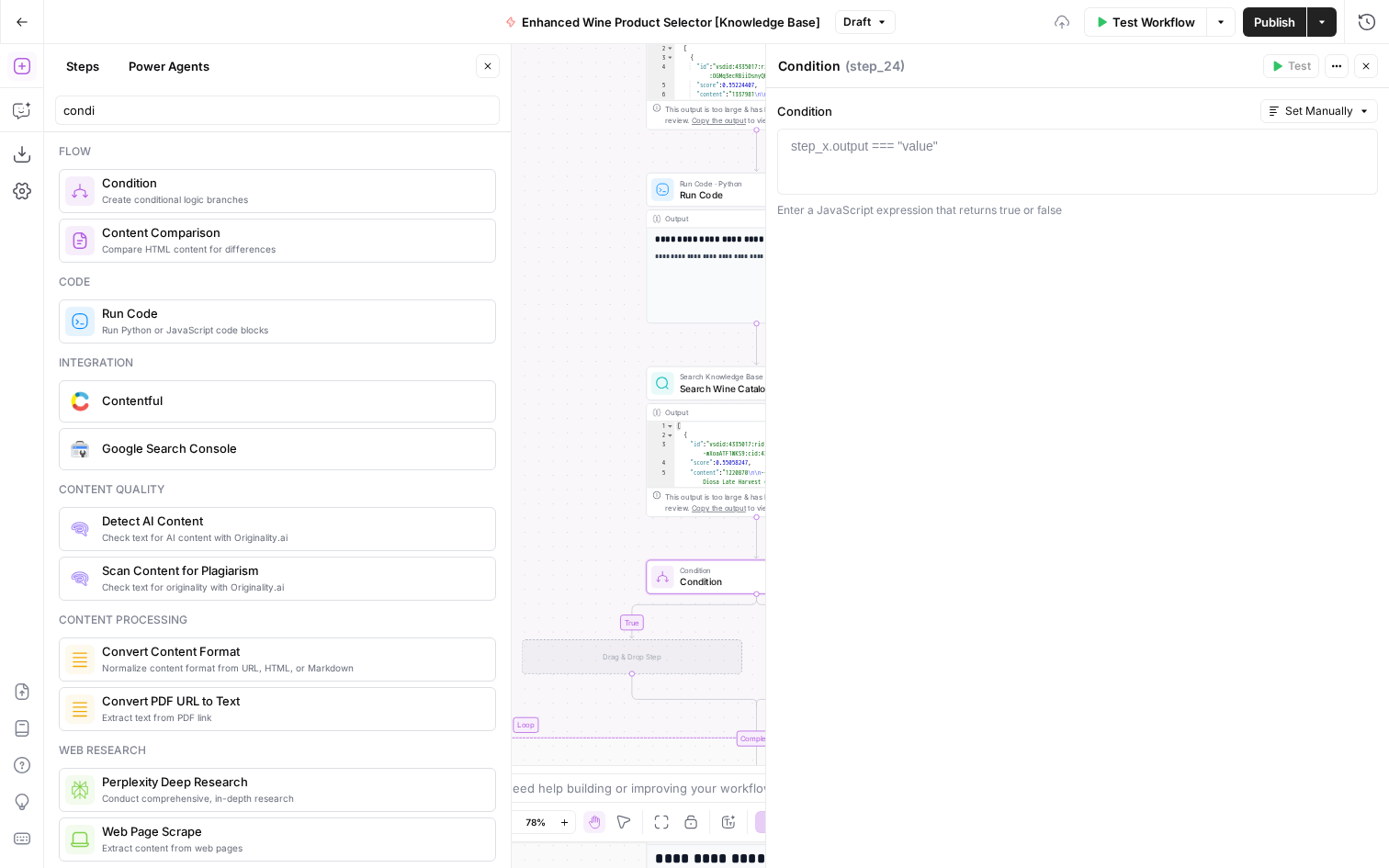 drag, startPoint x: 581, startPoint y: 671, endPoint x: 352, endPoint y: 389, distance: 363.2699 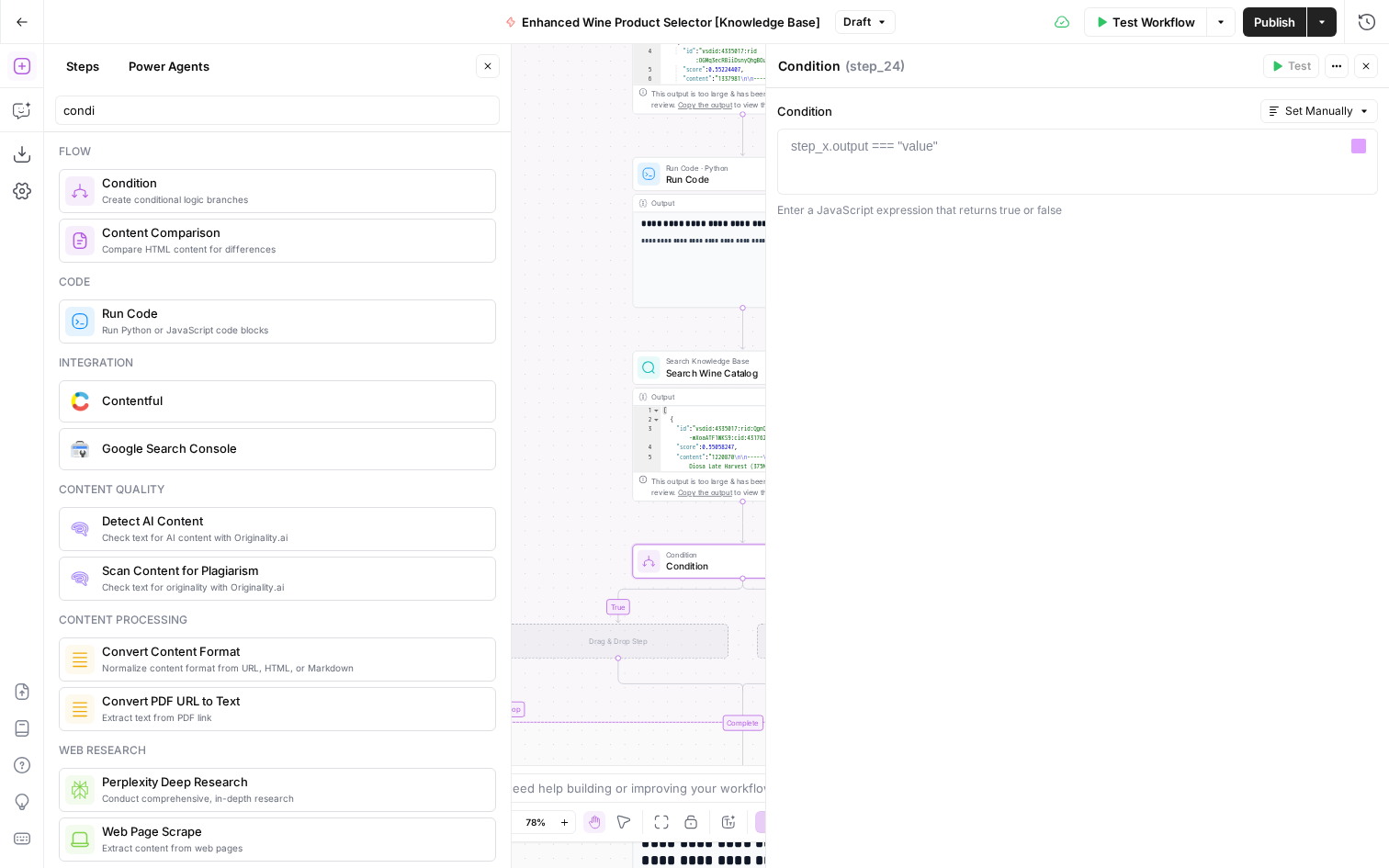 click on "1 step_x.output === "value"     XXXXXXXXXXXXXXXXXXXXXXXXXXXXXXXXXXXXXXXXXXXXXXXXXXXXXXXXXXXXXXXXXXXXXXXXXXXXXXXXXXXXXXXXXXXXXXXXXXXXXXXXXXXXXXXXXXXXXXXXXXXXXXXXXXXXXXXXXXXXXXXXXXXXXXXXXXXXXXXXXXXXXXXXXXXXXXXXXXXXXXXXXXXXXXXXXXXXXXXXXXXXXXXXXXXXXXXXXXXXXXXXXXXXXXXXXXXXXXXXXXXXXXXXXXXXXXXXXXXXXXXXXXXXXXXXXXXXXXXXXXXXXXXXXXXXXXXXXXXXXXXXXXXXXXXXXXXXXXXXXXXXXXXXXXXXXXXXXXXXXXXXXXXXXXXXXXXXXXXXXXXXXXXXXXXXXXXXXXXXXXXXXXXXXXXXXXXXXXXXXXXXXXXXXXXXXXXXXXXXXXXXXXXXXXXXXXXXXXXXXXXXXXXXXXXXXXXXXXXXXXXXXXXXXXXXXXXXXXXXXXXXXXXXXXXXXXXXXXXXXXXXXXXXXXXX “/” to reference Variables Menu" at bounding box center [1078, 162] 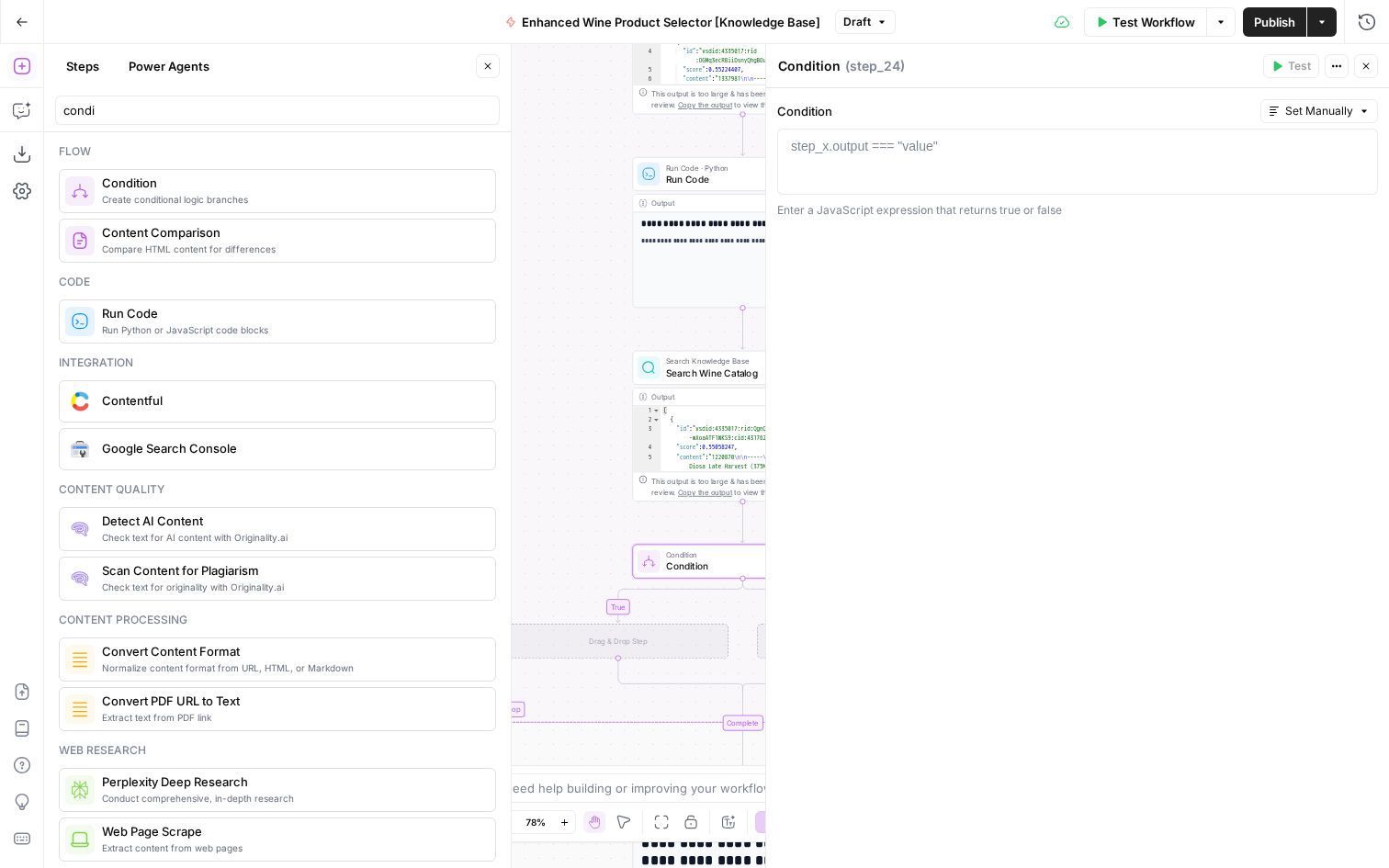 click on "step_x.output === "value"" at bounding box center (864, 146) 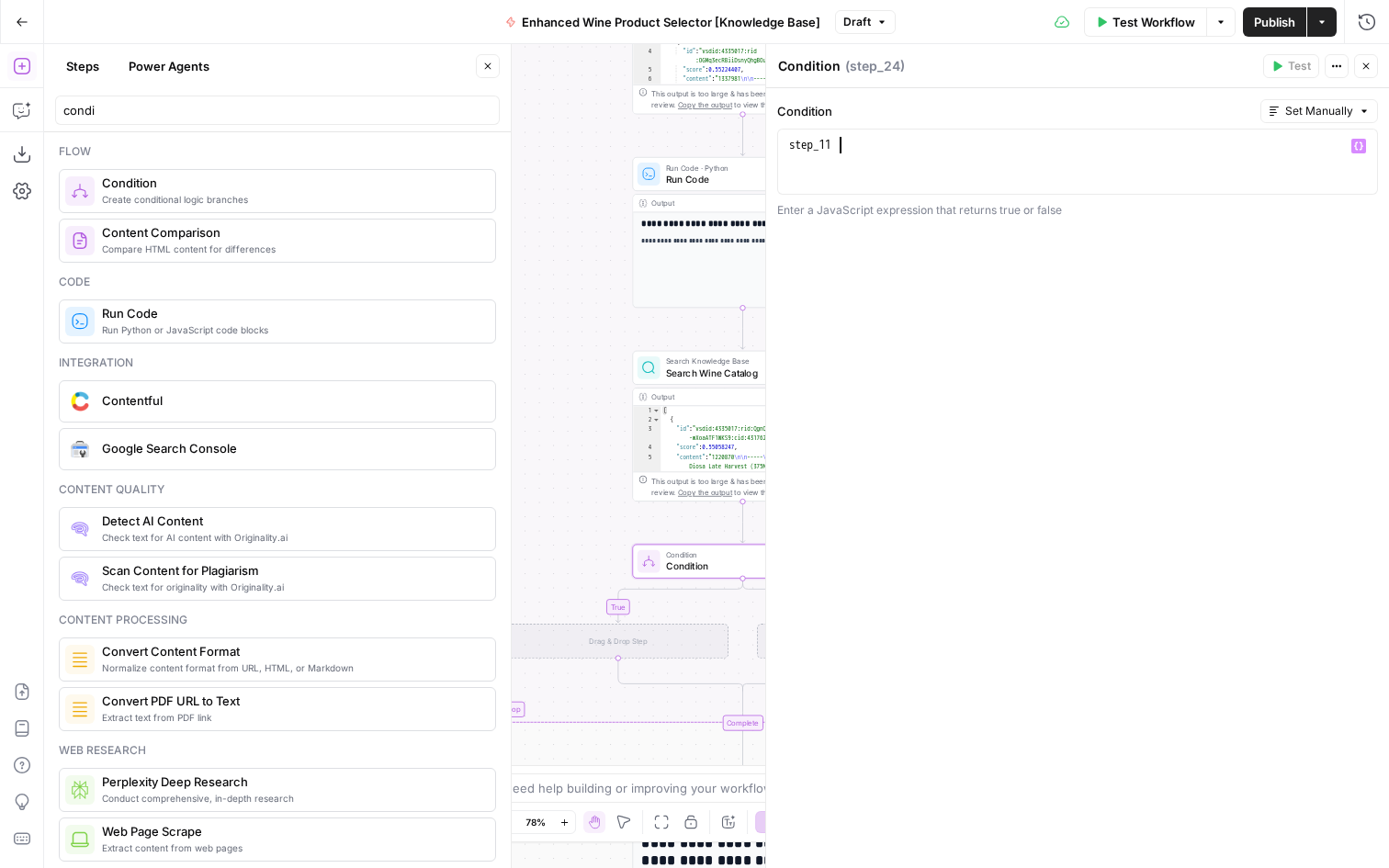 scroll, scrollTop: 0, scrollLeft: 3, axis: horizontal 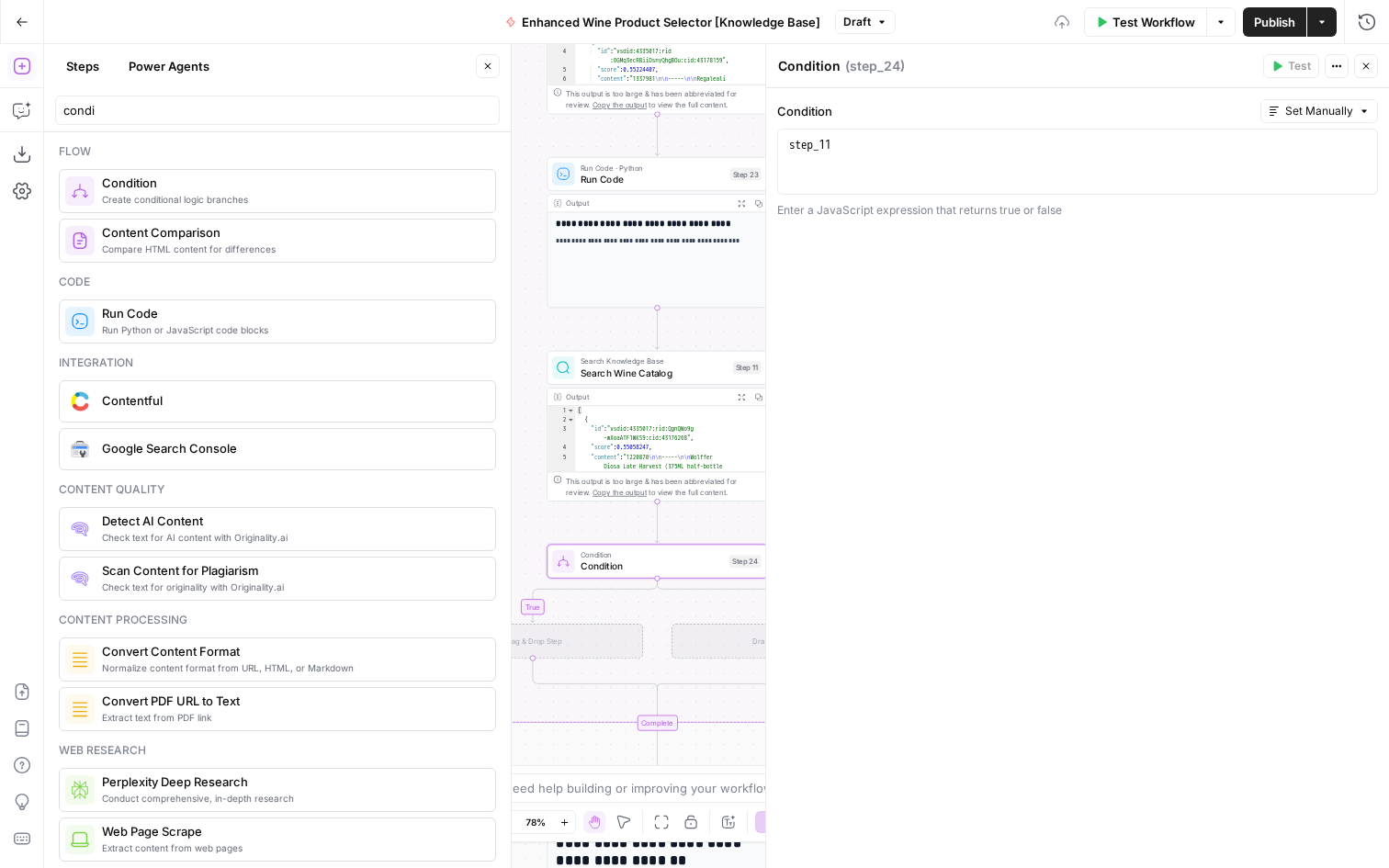 drag, startPoint x: 576, startPoint y: 268, endPoint x: 441, endPoint y: 260, distance: 135.23683 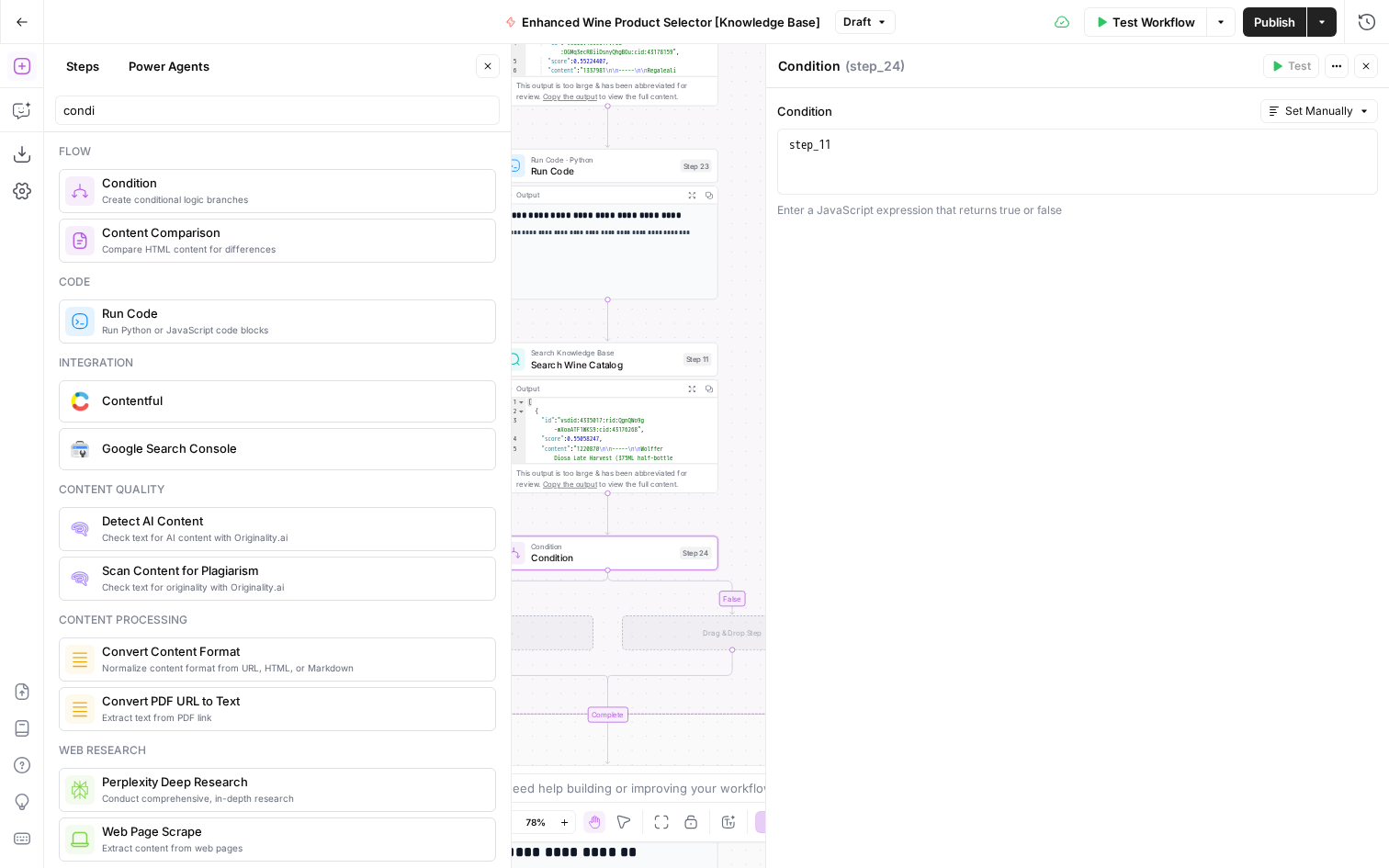 click on "step_11" at bounding box center (1078, 178) 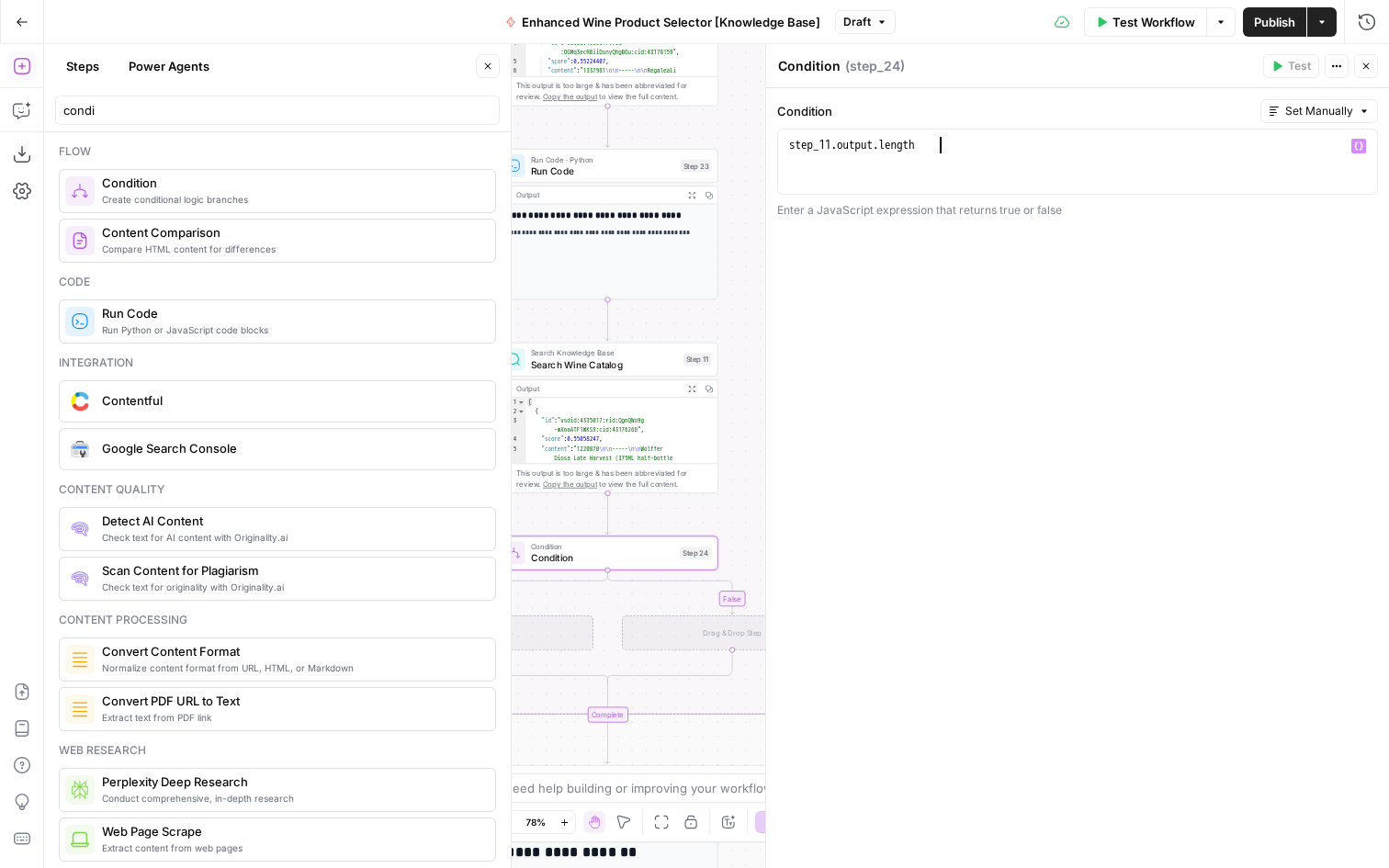 scroll, scrollTop: 0, scrollLeft: 11, axis: horizontal 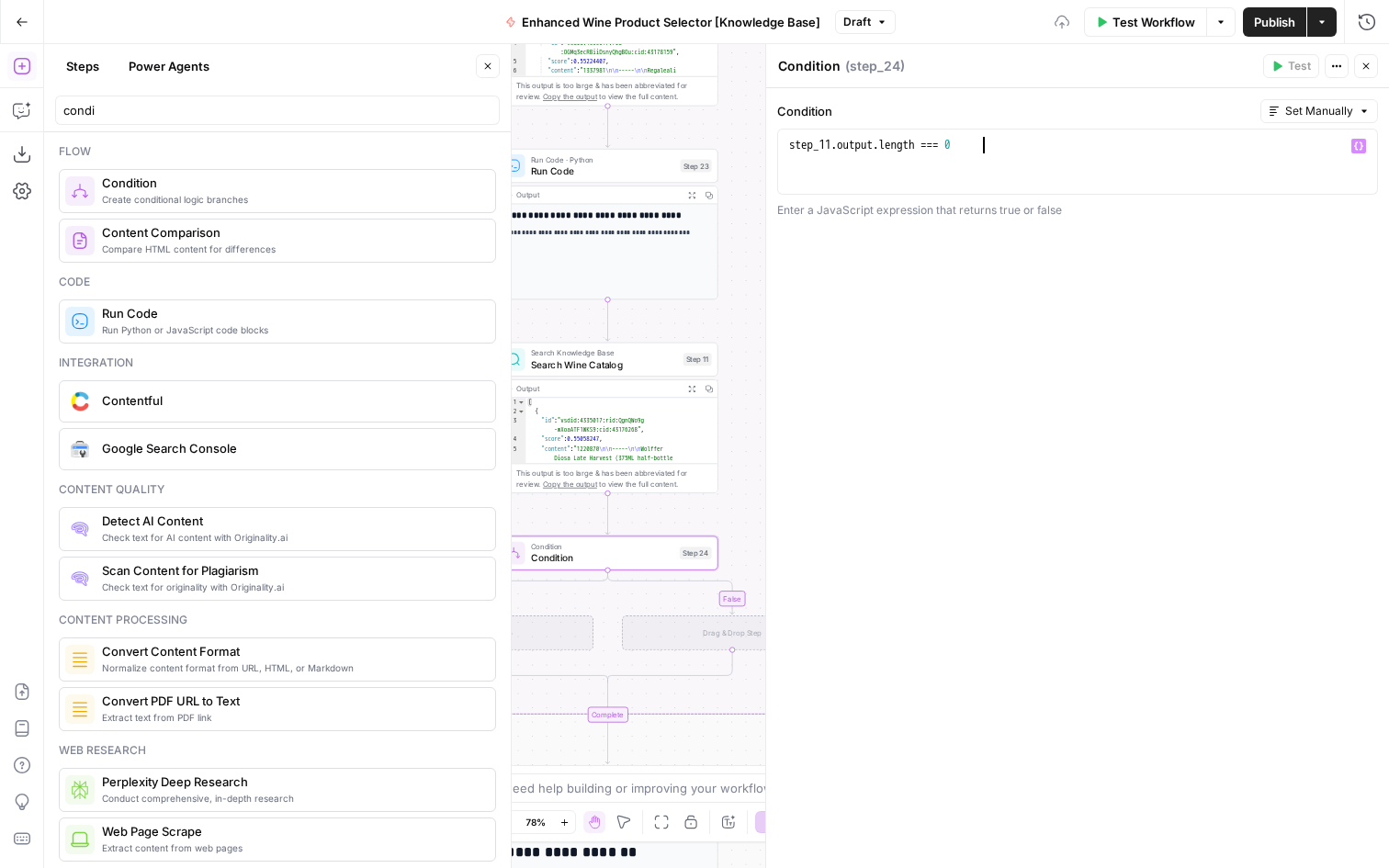 type on "**********" 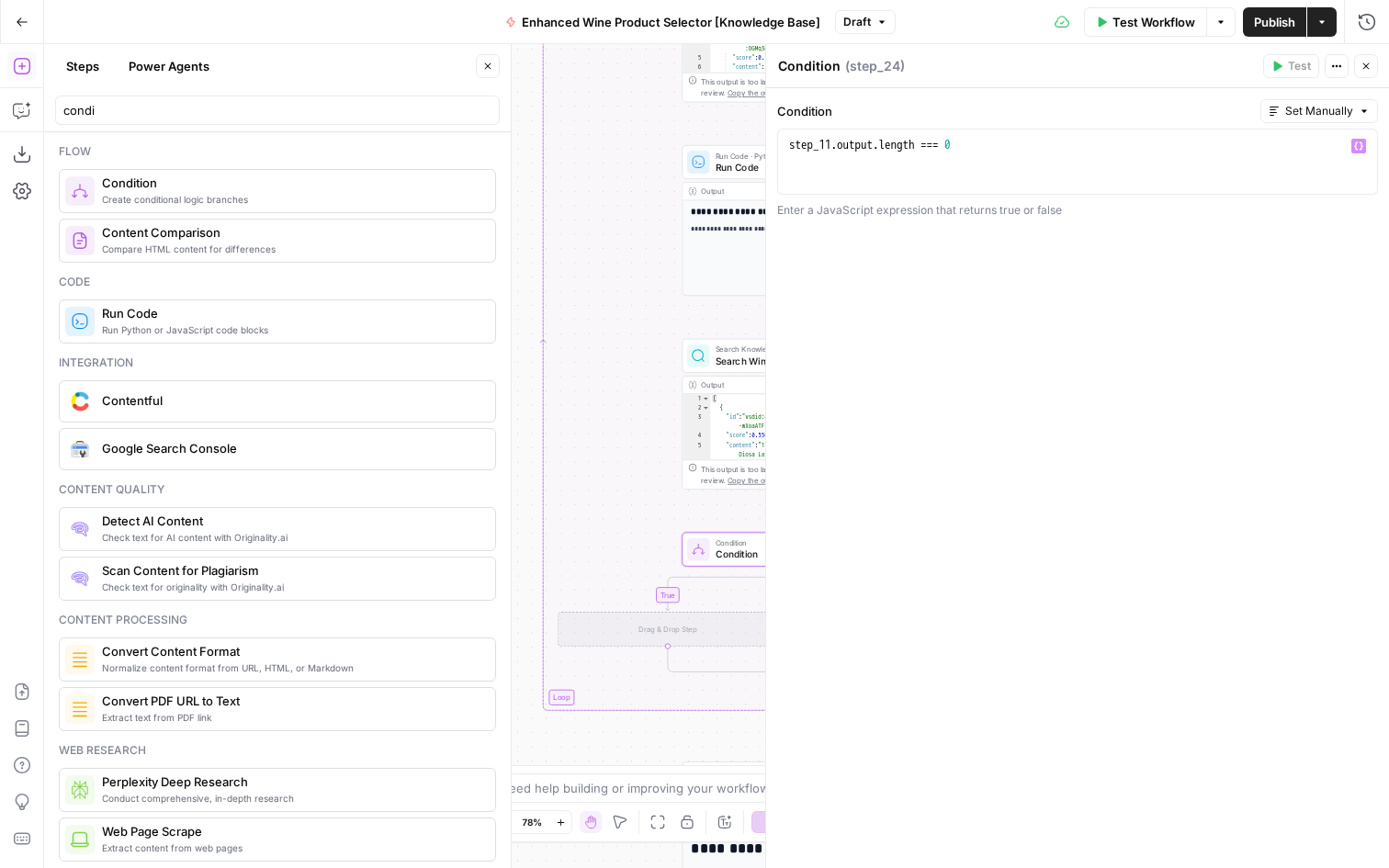 drag, startPoint x: 591, startPoint y: 592, endPoint x: 738, endPoint y: 595, distance: 147.03061 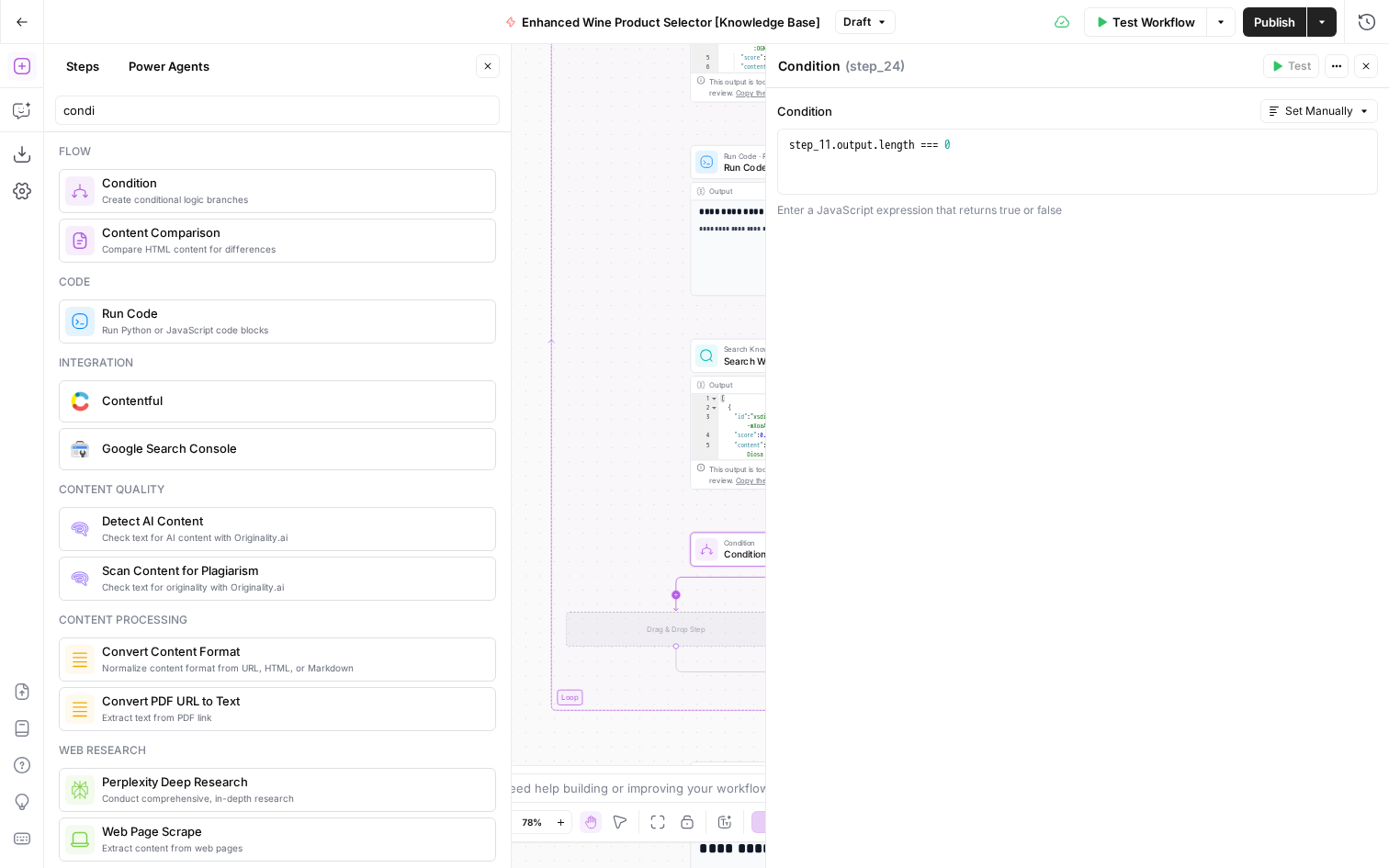 click 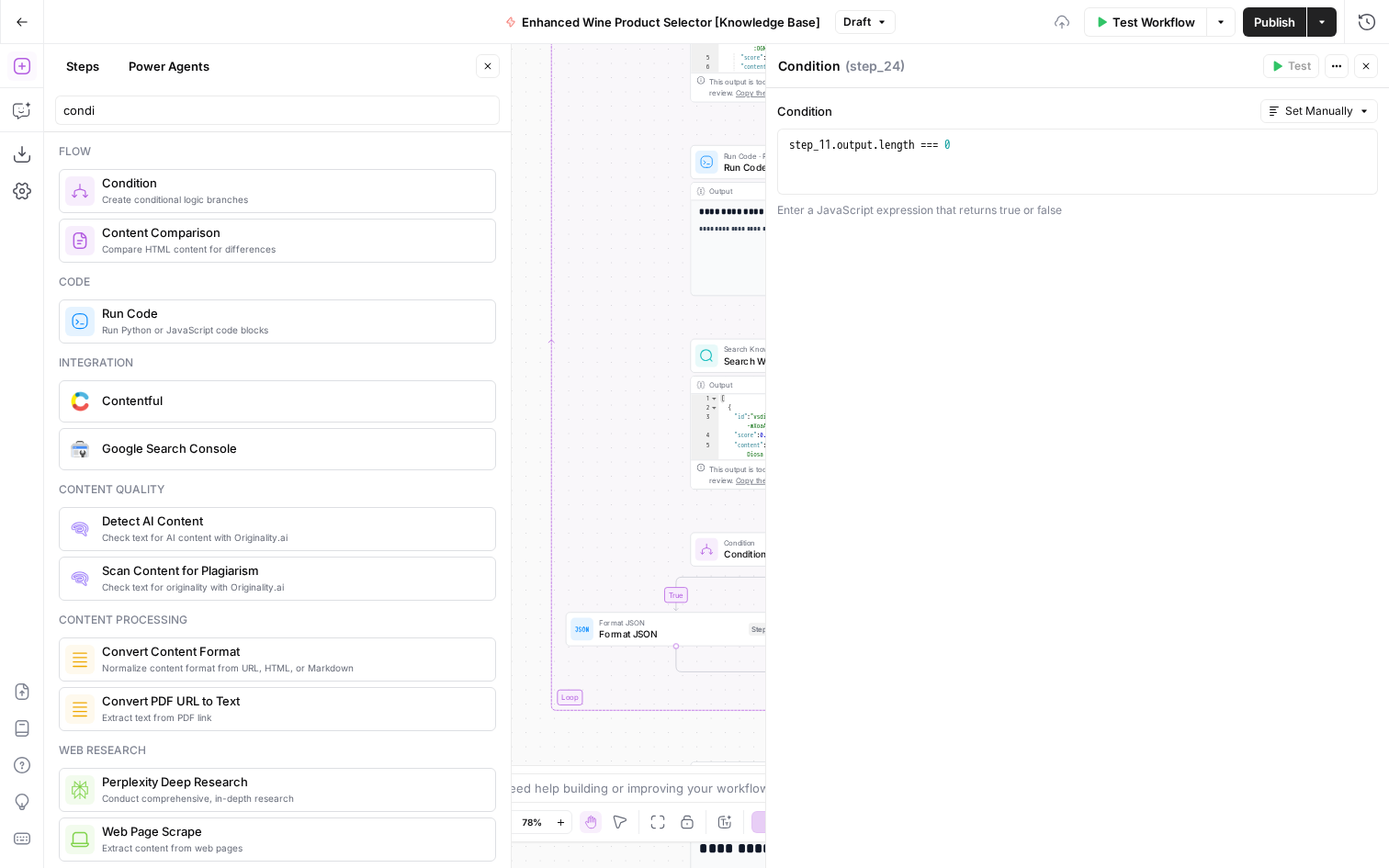 click on "Format JSON" at bounding box center (671, 635) 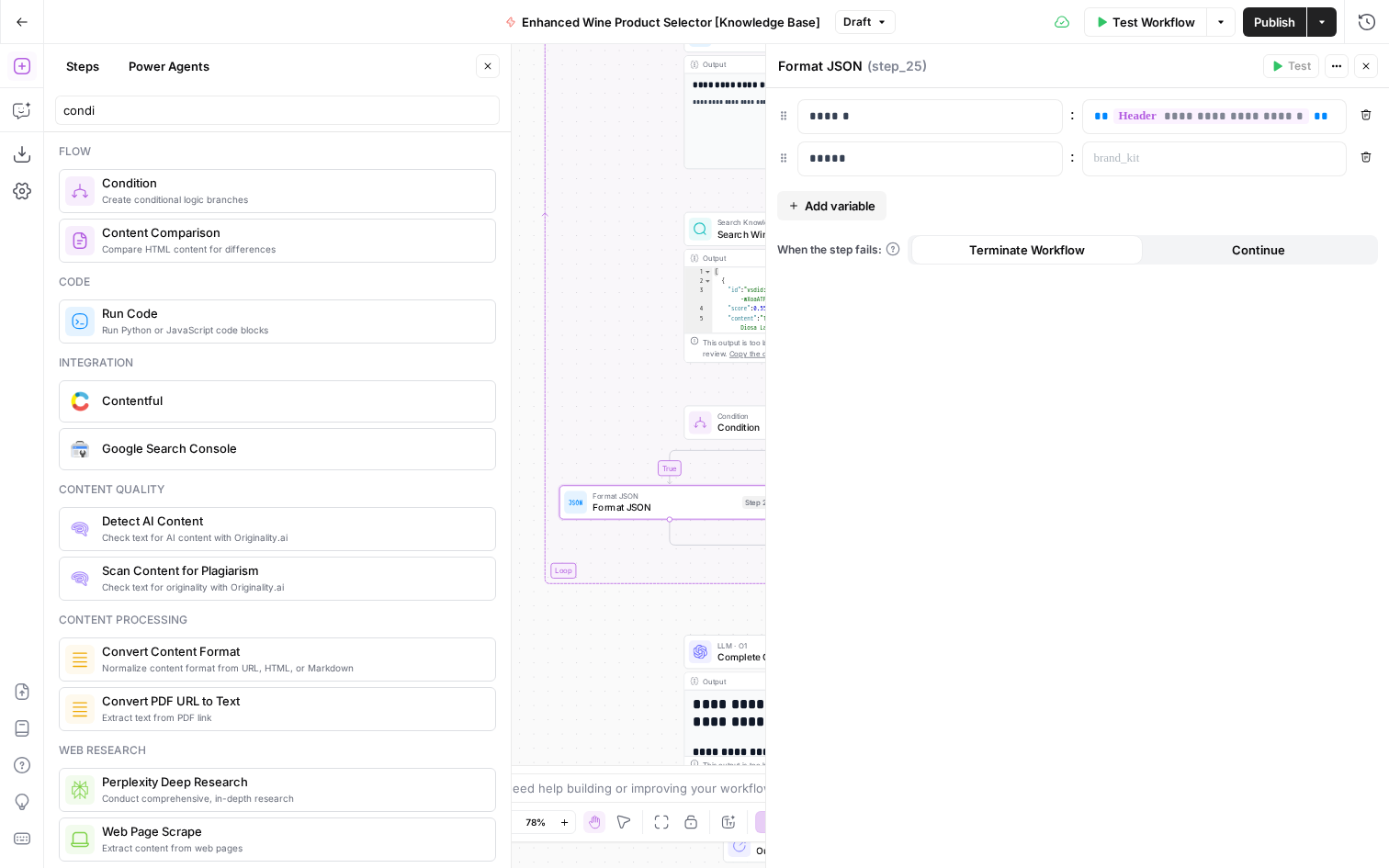 drag, startPoint x: 633, startPoint y: 270, endPoint x: 625, endPoint y: 142, distance: 128.24976 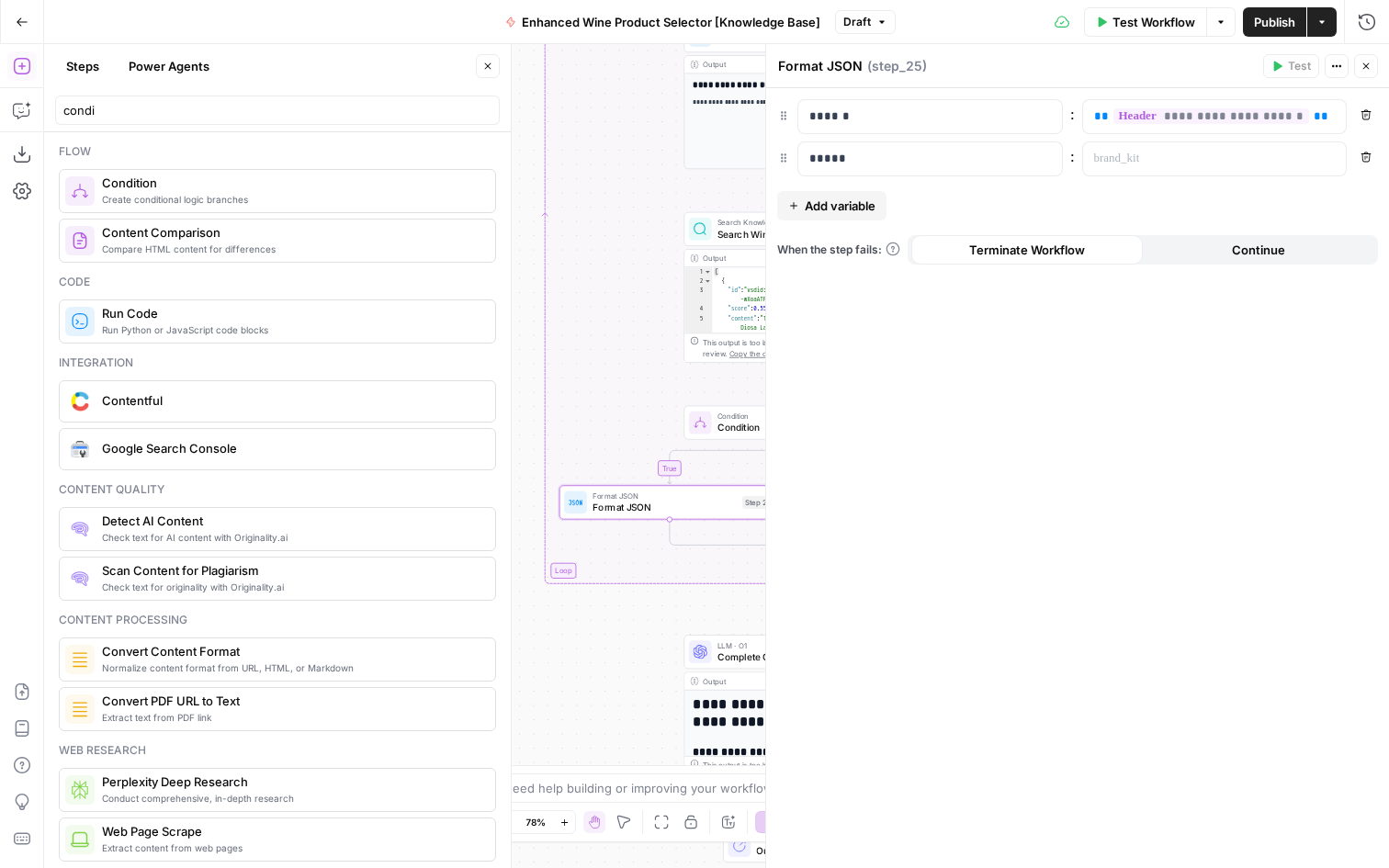 click on "true false Workflow Set Inputs Inputs LLM · GPT-4o Extract Title Step 14 Output Copy 1 2 3 {    "title" :  "15 Great Wines For Every Pizza         Topping" }     XXXXXXXXXXXXXXXXXXXXXXXXXXXXXXXXXXXXXXXXXXXXXXXXXXXXXXXXXXXXXXXXXXXXXXXXXXXXXXXXXXXXXXXXXXXXXXXXXXXXXXXXXXXXXXXXXXXXXXXXXXXXXXXXXXXXXXXXXXXXXXXXXXXXXXXXXXXXXXXXXXXXXXXXXXXXXXXXXXXXXXXXXXXXXXXXXXXXXXXXXXXXXXXXXXXXXXXXXXXXXXXXXXXXXXXXXXXXXXXXXXXXXXXXXXXXXXXXXXXXXXXXXXXXXXXXXXXXXXXXXXXXXXXXXXXXXXXXXXXXXXXXXXXXXXXXXXXXXXXXXXXXXXXXXXXXXXXXXXXXXXXXXXXXXXXXXXXXXXXXXXXXXXXXXXXXXXXXXXXXXXXXXXXXXXXXXXXXXXXXXXXXXXXXXXXXXXXXXXXXXXXXXXXXXXXXXXXXXXXXXXXXXXXXXXXXXXXXXXXXXXXXXXXXXXXXXXXXXXXXXXXXXXXXXXXXXXXXXXXXXXXXXXXXXXXX LLM · Gemini 2.5 Pro Extract Criteria from Outline Step 1 Output Expand Output Copy 1 2 3 4 5 6 7 8 9 10 11 {    "article" :  [      {         "header" :  "Why Pizza And Wine Work             Together" ,         "wine_descriptor" :  "Italian red wine"      } ,      {         "header" :  "Cheese Pizza" ,         :       } ," at bounding box center (717, 456) 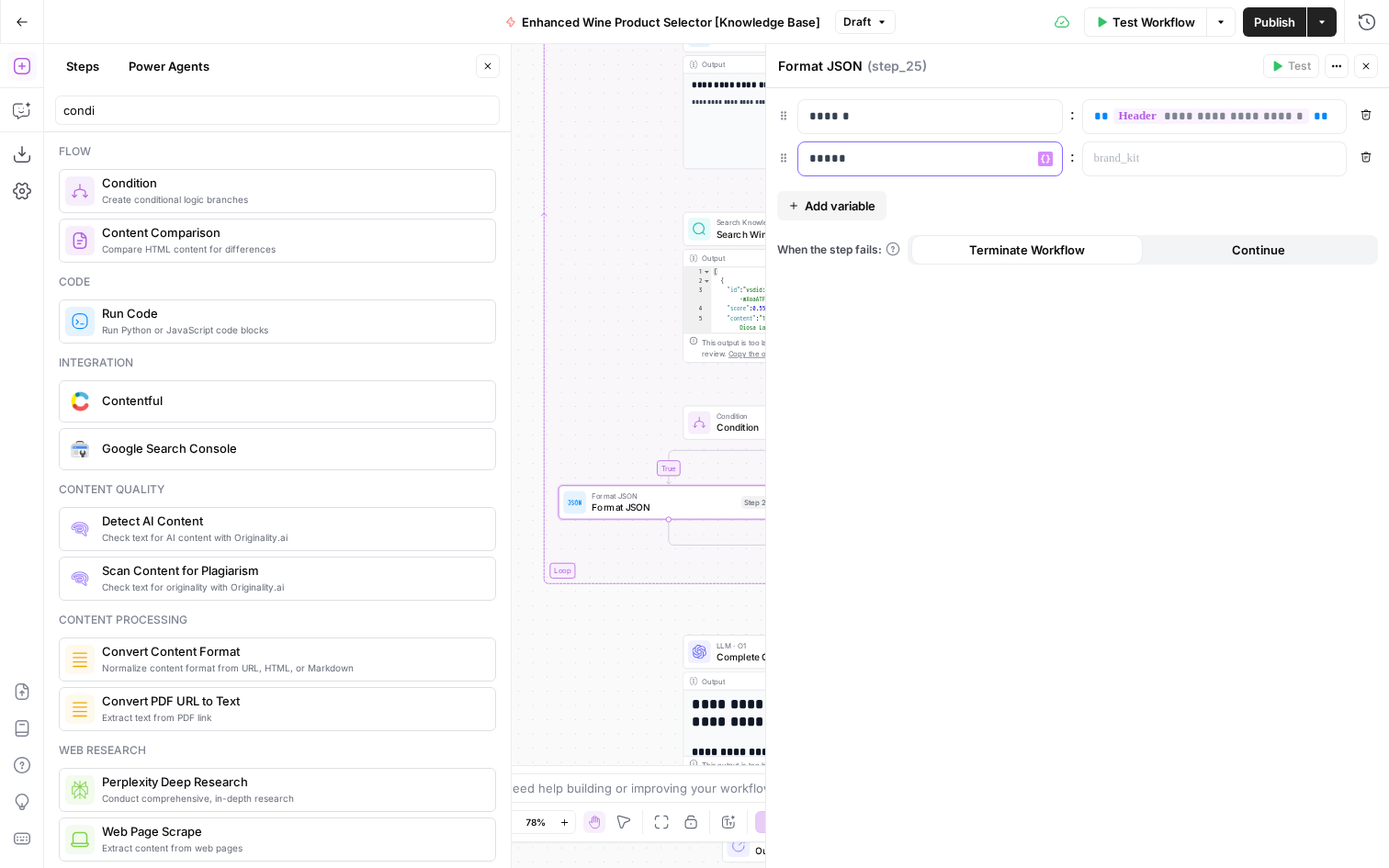 click on "*****" at bounding box center (930, 159) 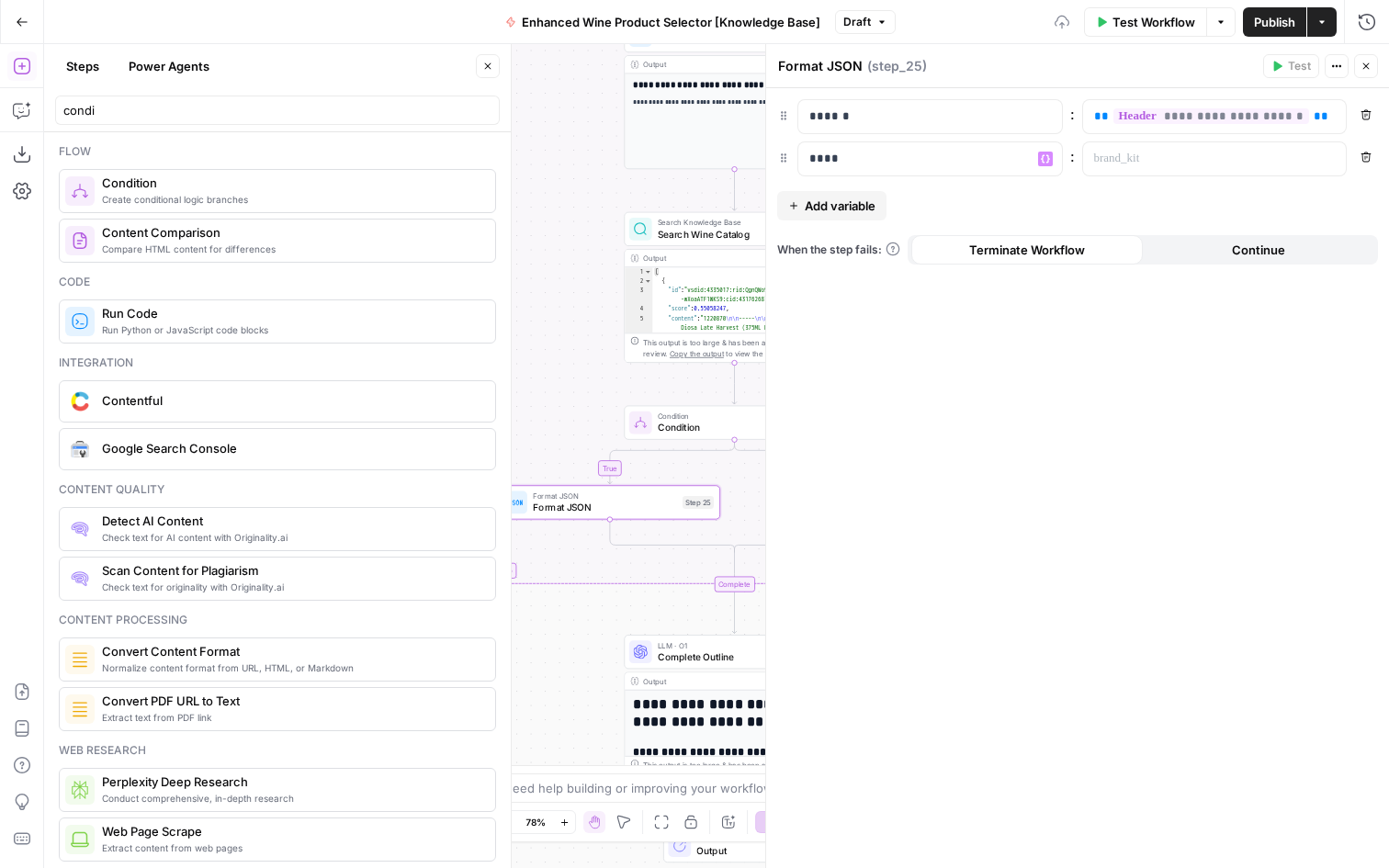 drag, startPoint x: 630, startPoint y: 254, endPoint x: 521, endPoint y: 254, distance: 109 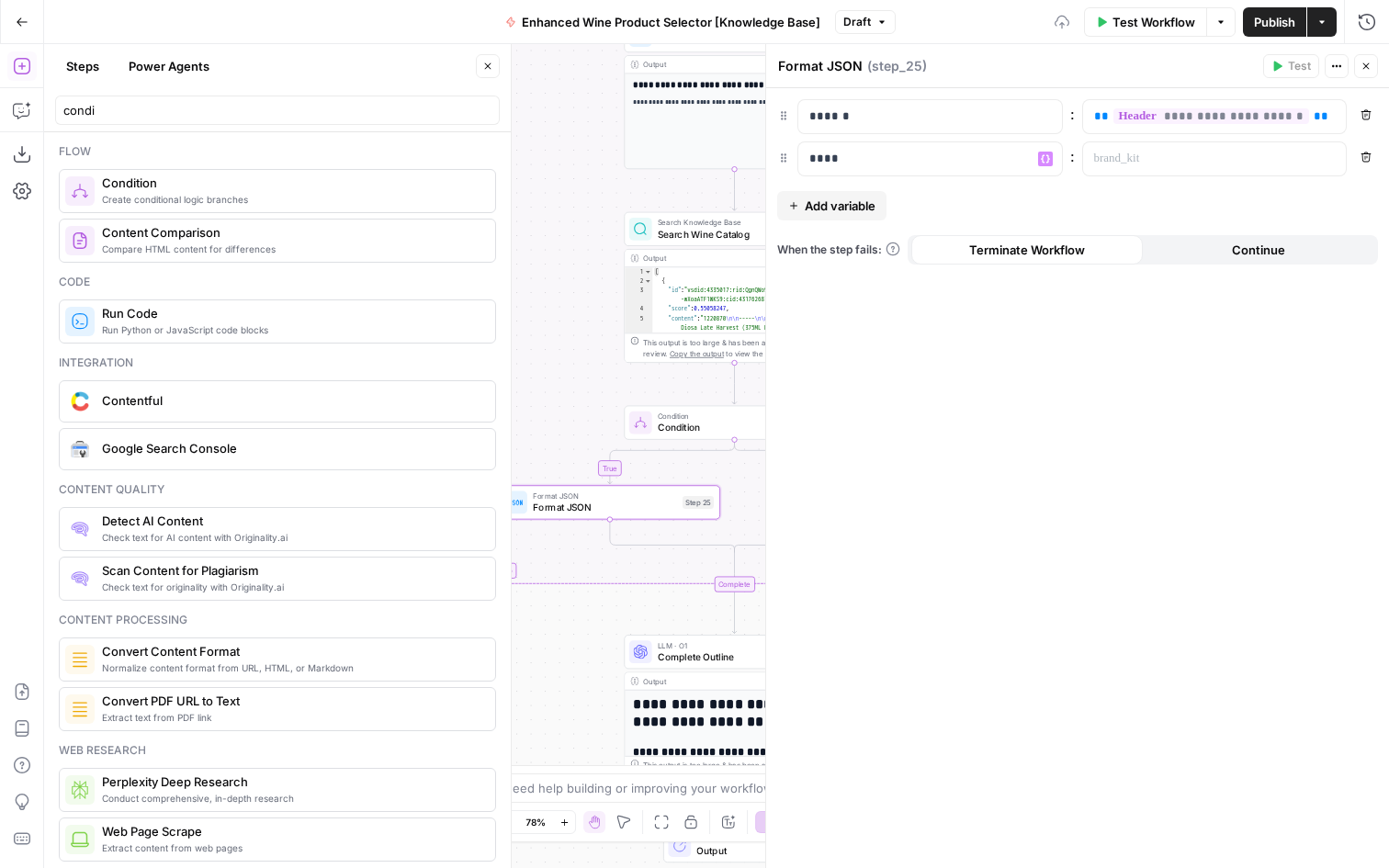 click on "true false Workflow Set Inputs Inputs LLM · GPT-4o Extract Title Step 14 Output Copy 1 2 3 {    "title" :  "15 Great Wines For Every Pizza         Topping" }     XXXXXXXXXXXXXXXXXXXXXXXXXXXXXXXXXXXXXXXXXXXXXXXXXXXXXXXXXXXXXXXXXXXXXXXXXXXXXXXXXXXXXXXXXXXXXXXXXXXXXXXXXXXXXXXXXXXXXXXXXXXXXXXXXXXXXXXXXXXXXXXXXXXXXXXXXXXXXXXXXXXXXXXXXXXXXXXXXXXXXXXXXXXXXXXXXXXXXXXXXXXXXXXXXXXXXXXXXXXXXXXXXXXXXXXXXXXXXXXXXXXXXXXXXXXXXXXXXXXXXXXXXXXXXXXXXXXXXXXXXXXXXXXXXXXXXXXXXXXXXXXXXXXXXXXXXXXXXXXXXXXXXXXXXXXXXXXXXXXXXXXXXXXXXXXXXXXXXXXXXXXXXXXXXXXXXXXXXXXXXXXXXXXXXXXXXXXXXXXXXXXXXXXXXXXXXXXXXXXXXXXXXXXXXXXXXXXXXXXXXXXXXXXXXXXXXXXXXXXXXXXXXXXXXXXXXXXXXXXXXXXXXXXXXXXXXXXXXXXXXXXXXXXXXXXX LLM · Gemini 2.5 Pro Extract Criteria from Outline Step 1 Output Expand Output Copy 1 2 3 4 5 6 7 8 9 10 11 {    "article" :  [      {         "header" :  "Why Pizza And Wine Work             Together" ,         "wine_descriptor" :  "Italian red wine"      } ,      {         "header" :  "Cheese Pizza" ,         :       } ," at bounding box center [717, 456] 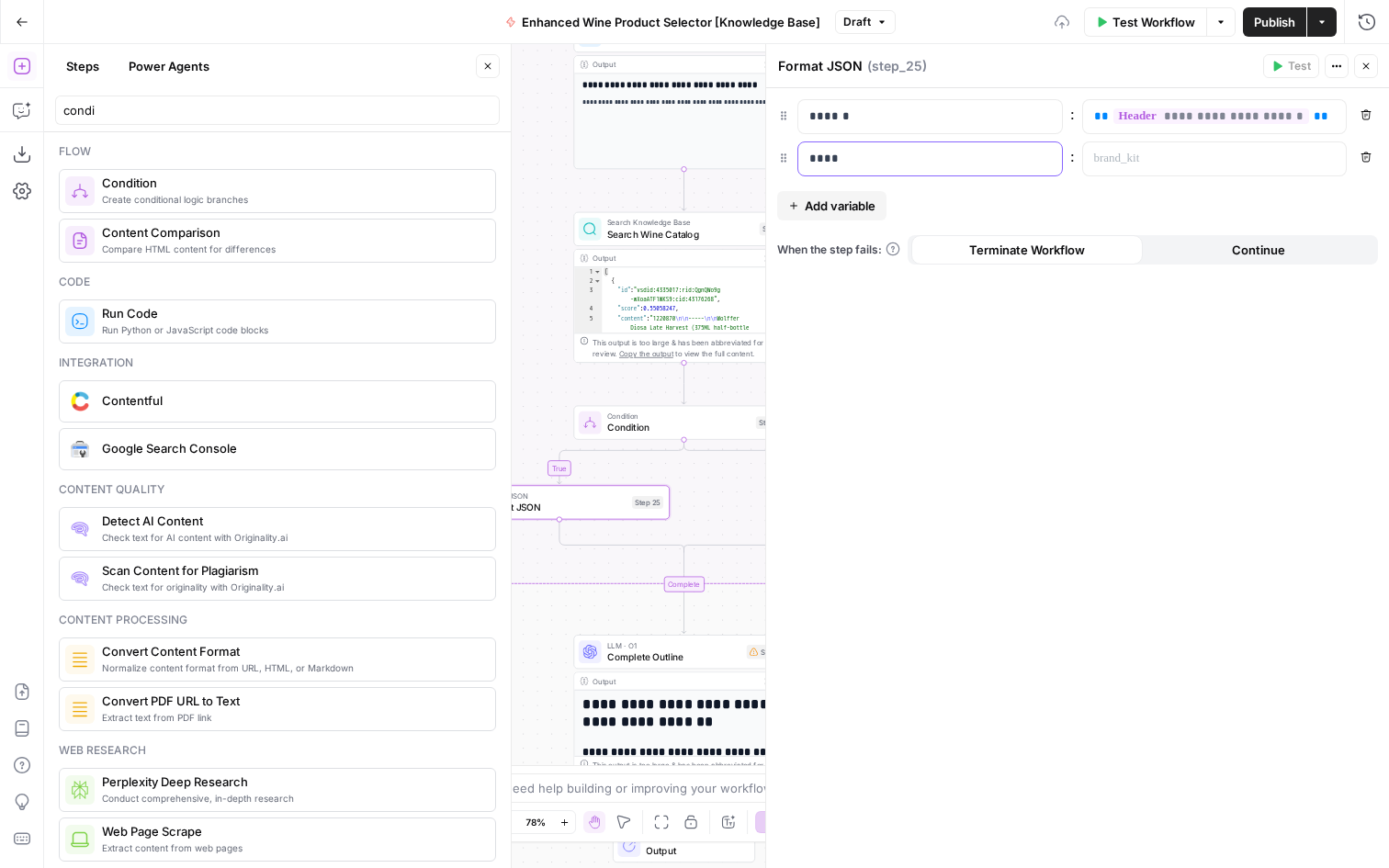 click on "****" at bounding box center [930, 159] 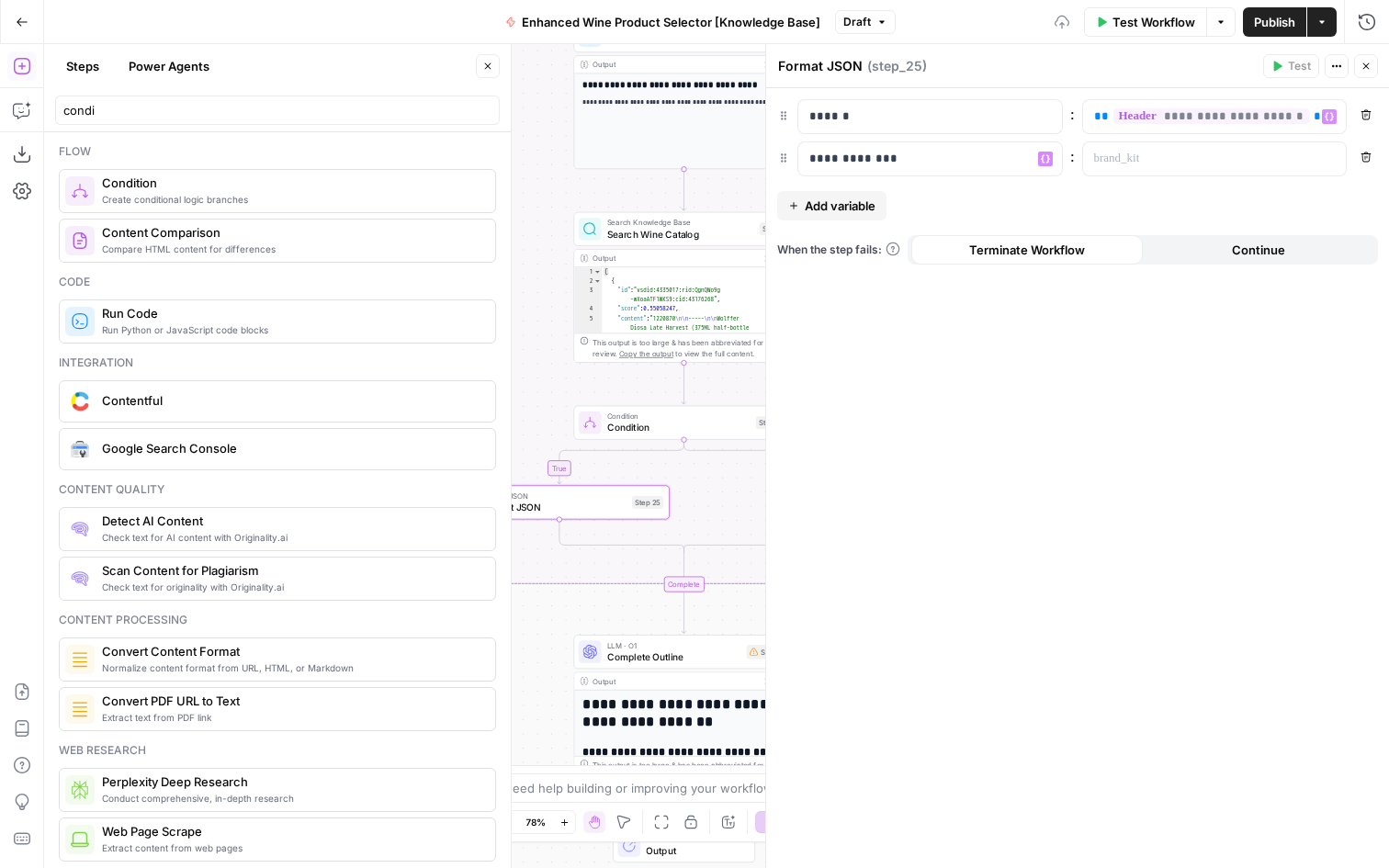 click 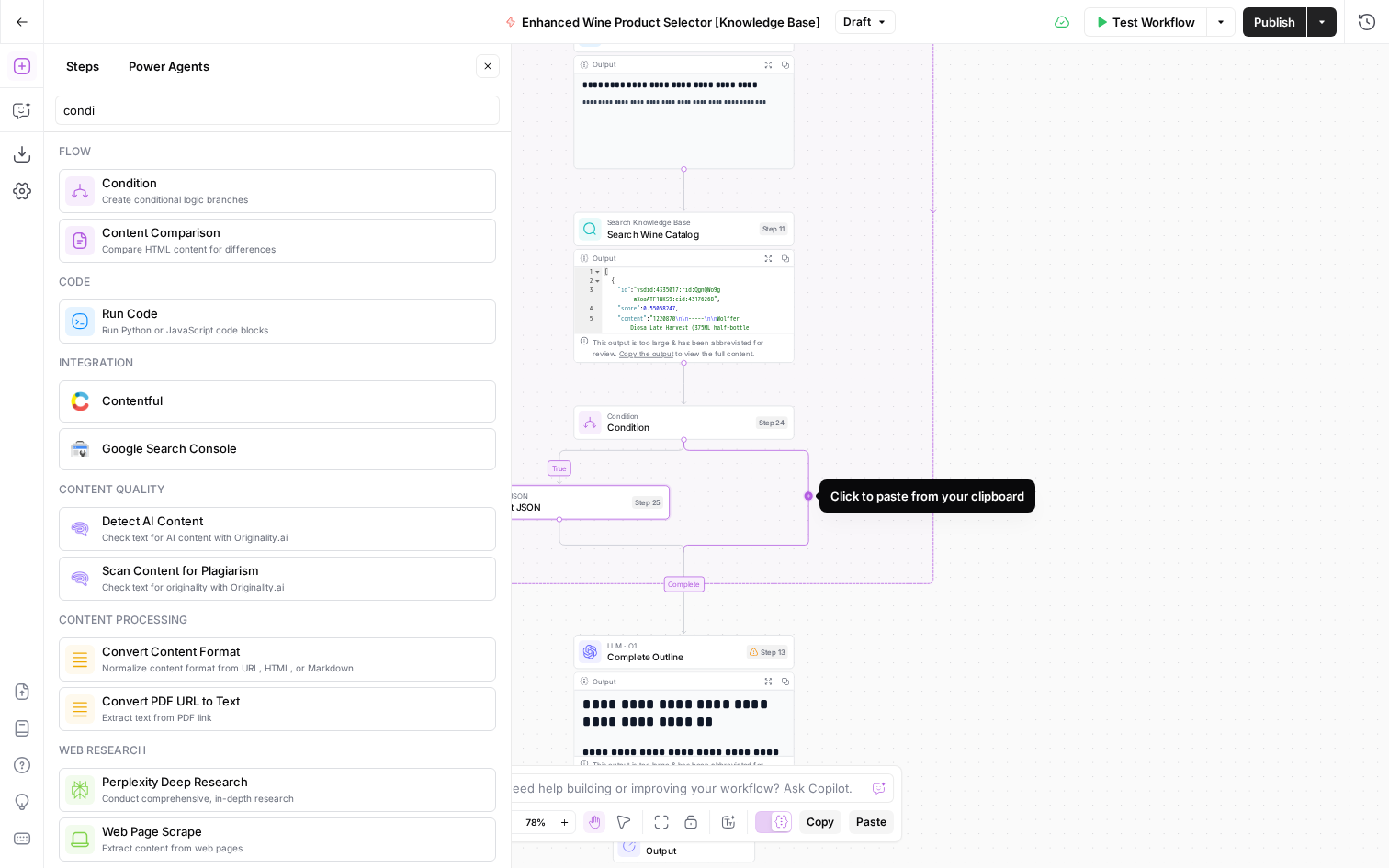 click 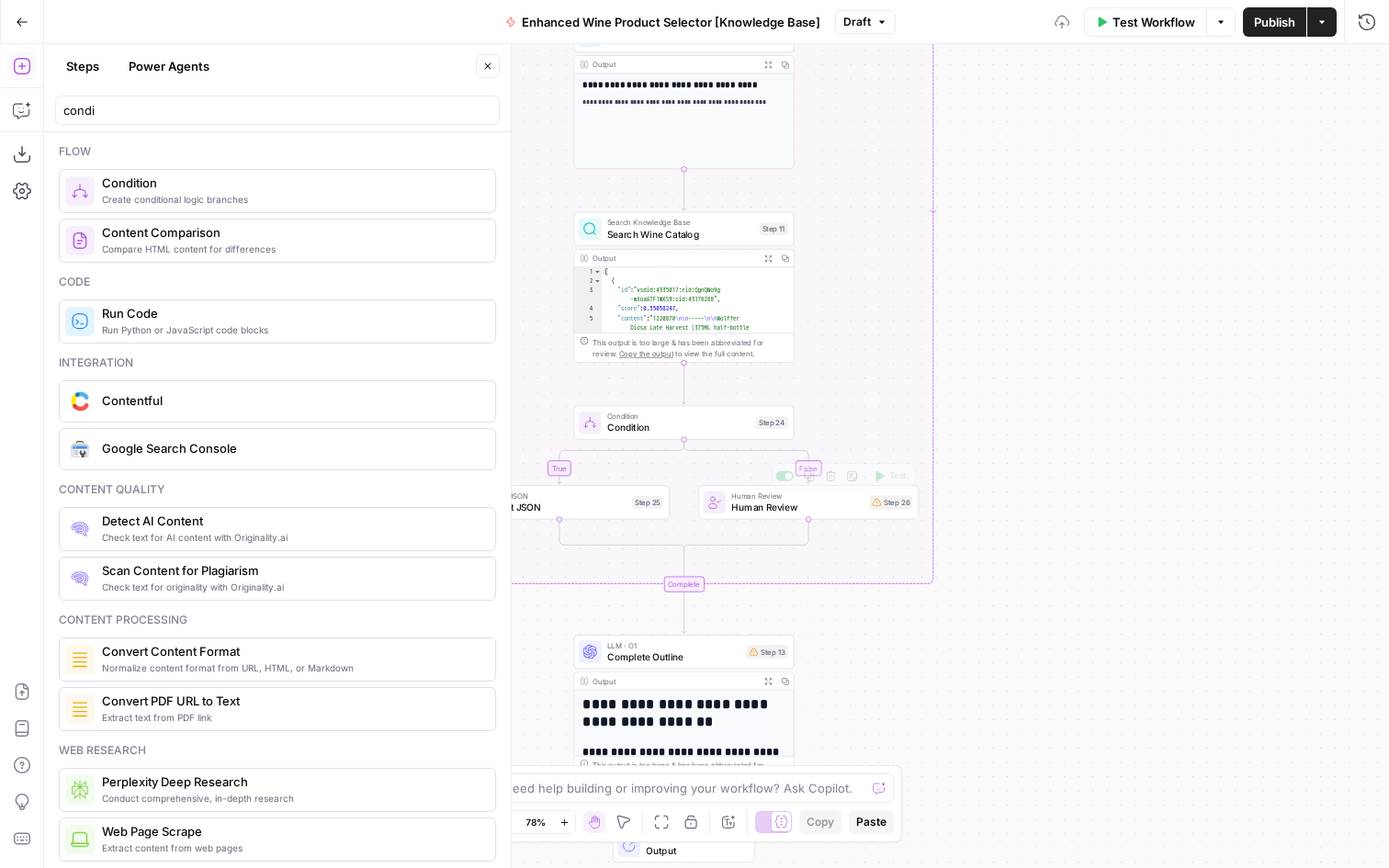 click on "Human Review" at bounding box center [797, 508] 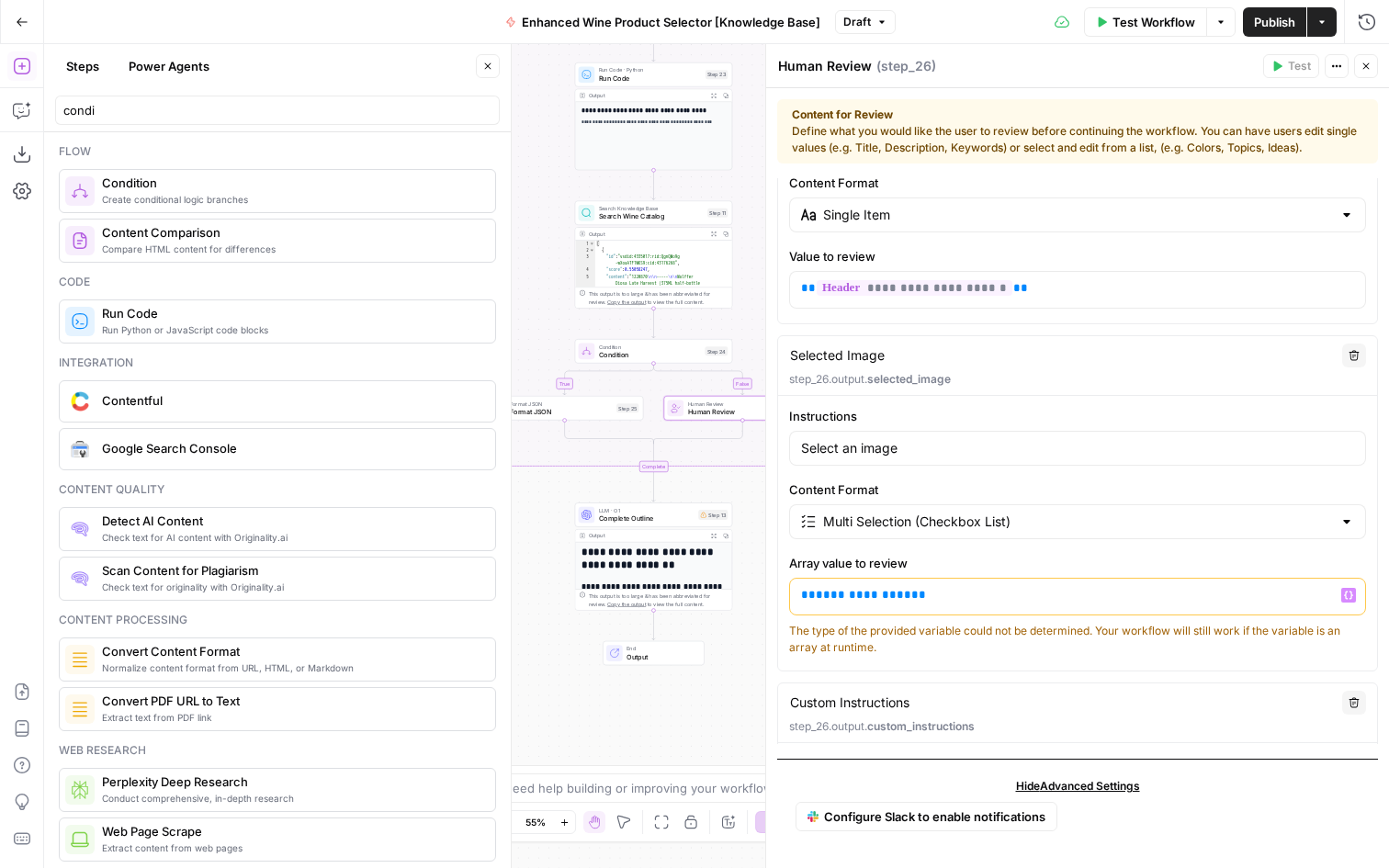 scroll, scrollTop: 0, scrollLeft: 0, axis: both 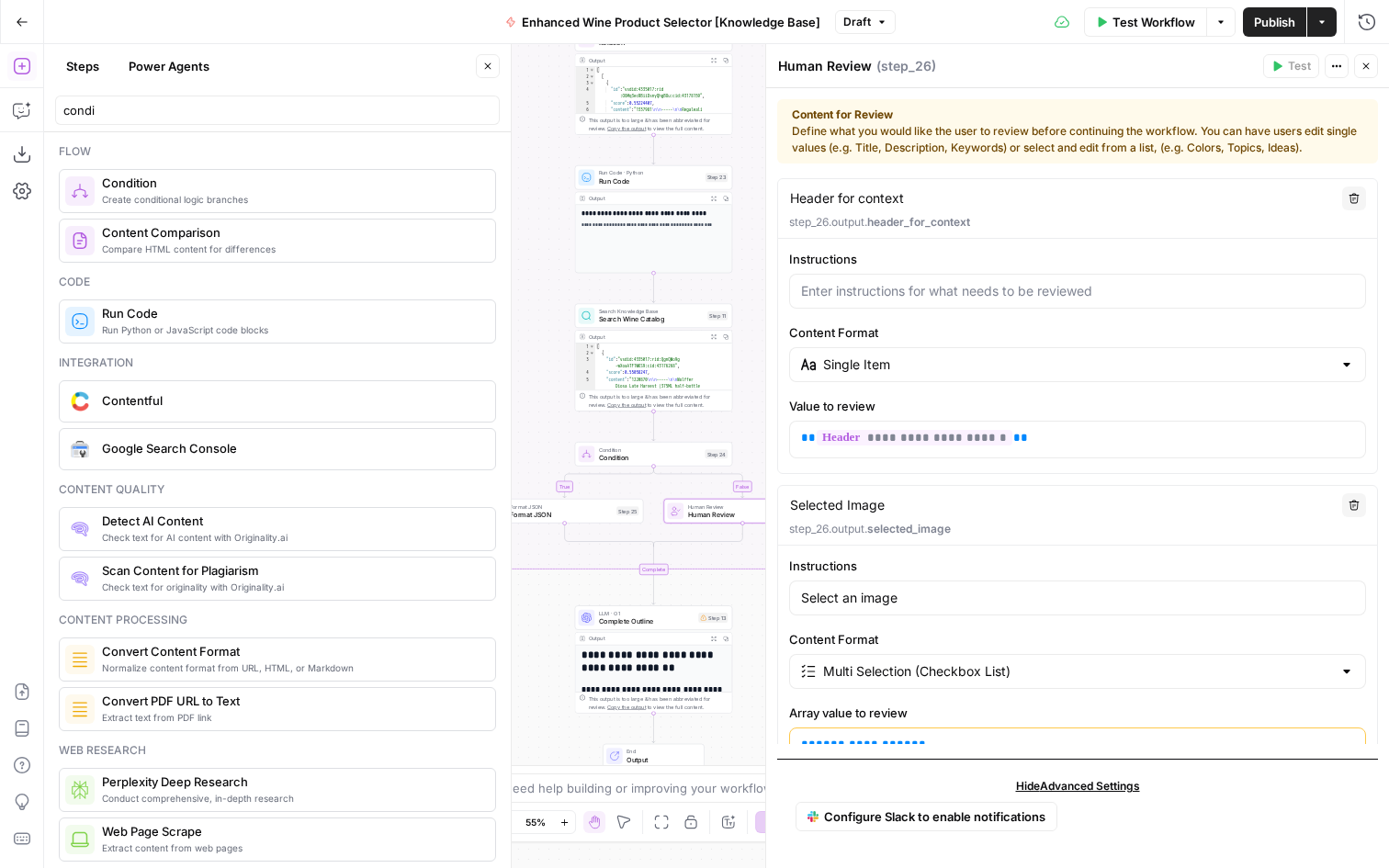 drag, startPoint x: 545, startPoint y: 264, endPoint x: 545, endPoint y: 375, distance: 111 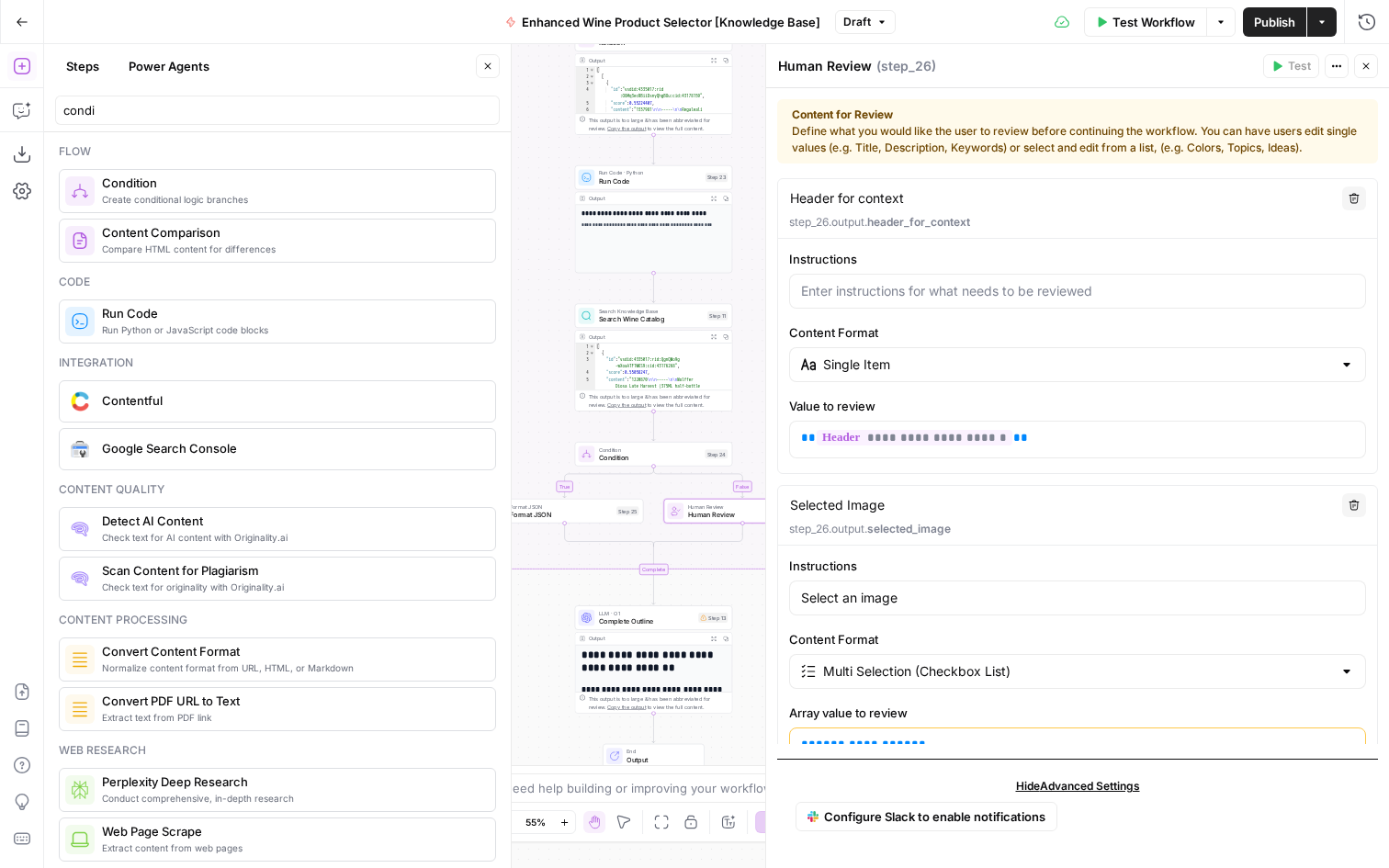 click on "true false Workflow Set Inputs Inputs LLM · GPT-4o Extract Title Step 14 Output Copy 1 2 3 {    "title" :  "15 Great Wines For Every Pizza         Topping" }     XXXXXXXXXXXXXXXXXXXXXXXXXXXXXXXXXXXXXXXXXXXXXXXXXXXXXXXXXXXXXXXXXXXXXXXXXXXXXXXXXXXXXXXXXXXXXXXXXXXXXXXXXXXXXXXXXXXXXXXXXXXXXXXXXXXXXXXXXXXXXXXXXXXXXXXXXXXXXXXXXXXXXXXXXXXXXXXXXXXXXXXXXXXXXXXXXXXXXXXXXXXXXXXXXXXXXXXXXXXXXXXXXXXXXXXXXXXXXXXXXXXXXXXXXXXXXXXXXXXXXXXXXXXXXXXXXXXXXXXXXXXXXXXXXXXXXXXXXXXXXXXXXXXXXXXXXXXXXXXXXXXXXXXXXXXXXXXXXXXXXXXXXXXXXXXXXXXXXXXXXXXXXXXXXXXXXXXXXXXXXXXXXXXXXXXXXXXXXXXXXXXXXXXXXXXXXXXXXXXXXXXXXXXXXXXXXXXXXXXXXXXXXXXXXXXXXXXXXXXXXXXXXXXXXXXXXXXXXXXXXXXXXXXXXXXXXXXXXXXXXXXXXXXXXXXX LLM · Gemini 2.5 Pro Extract Criteria from Outline Step 1 Output Expand Output Copy 1 2 3 4 5 6 7 8 9 10 11 {    "article" :  [      {         "header" :  "Why Pizza And Wine Work             Together" ,         "wine_descriptor" :  "Italian red wine"      } ,      {         "header" :  "Cheese Pizza" ,         :       } ," at bounding box center (717, 456) 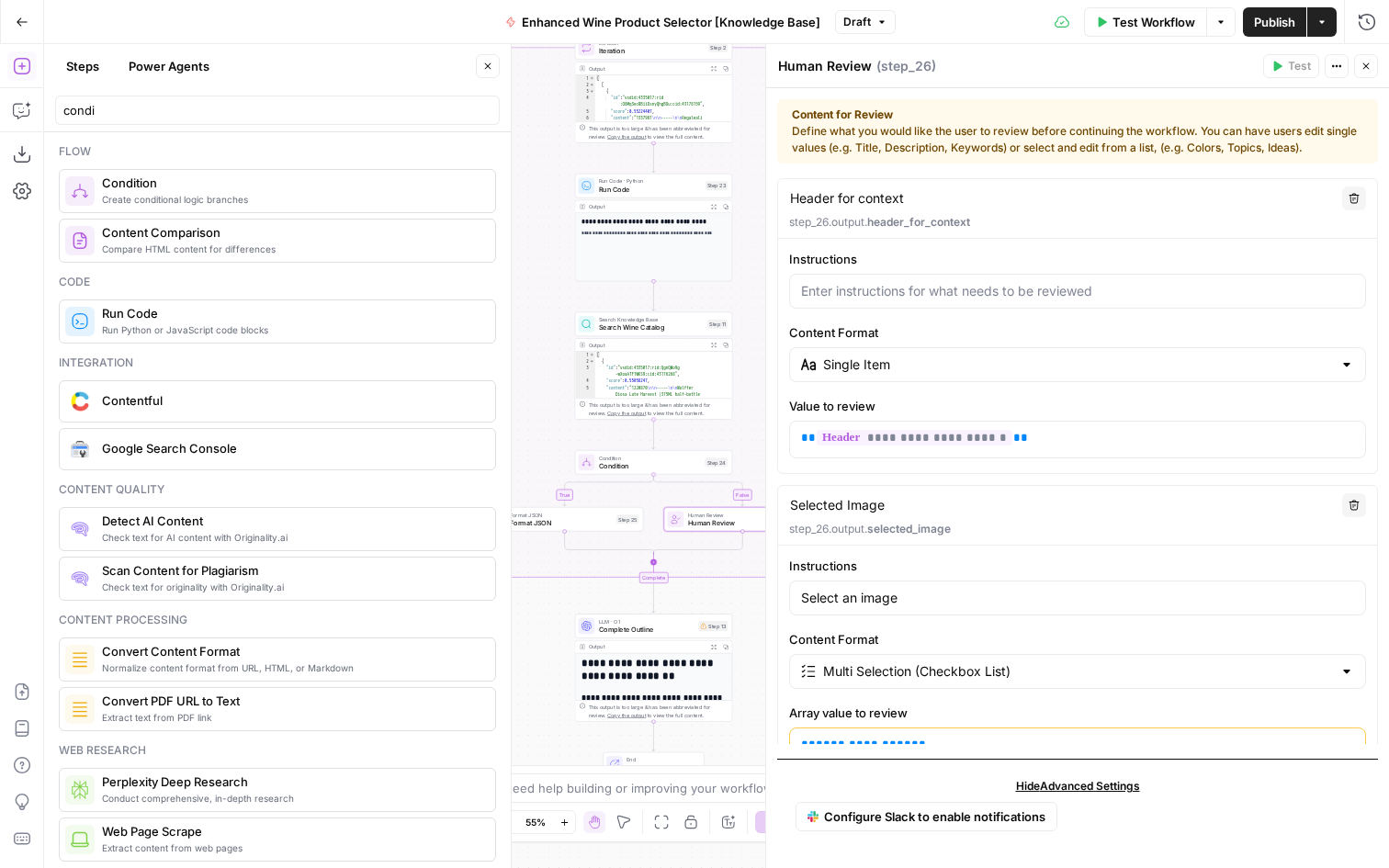 drag, startPoint x: 681, startPoint y: 287, endPoint x: 653, endPoint y: 569, distance: 283.3867 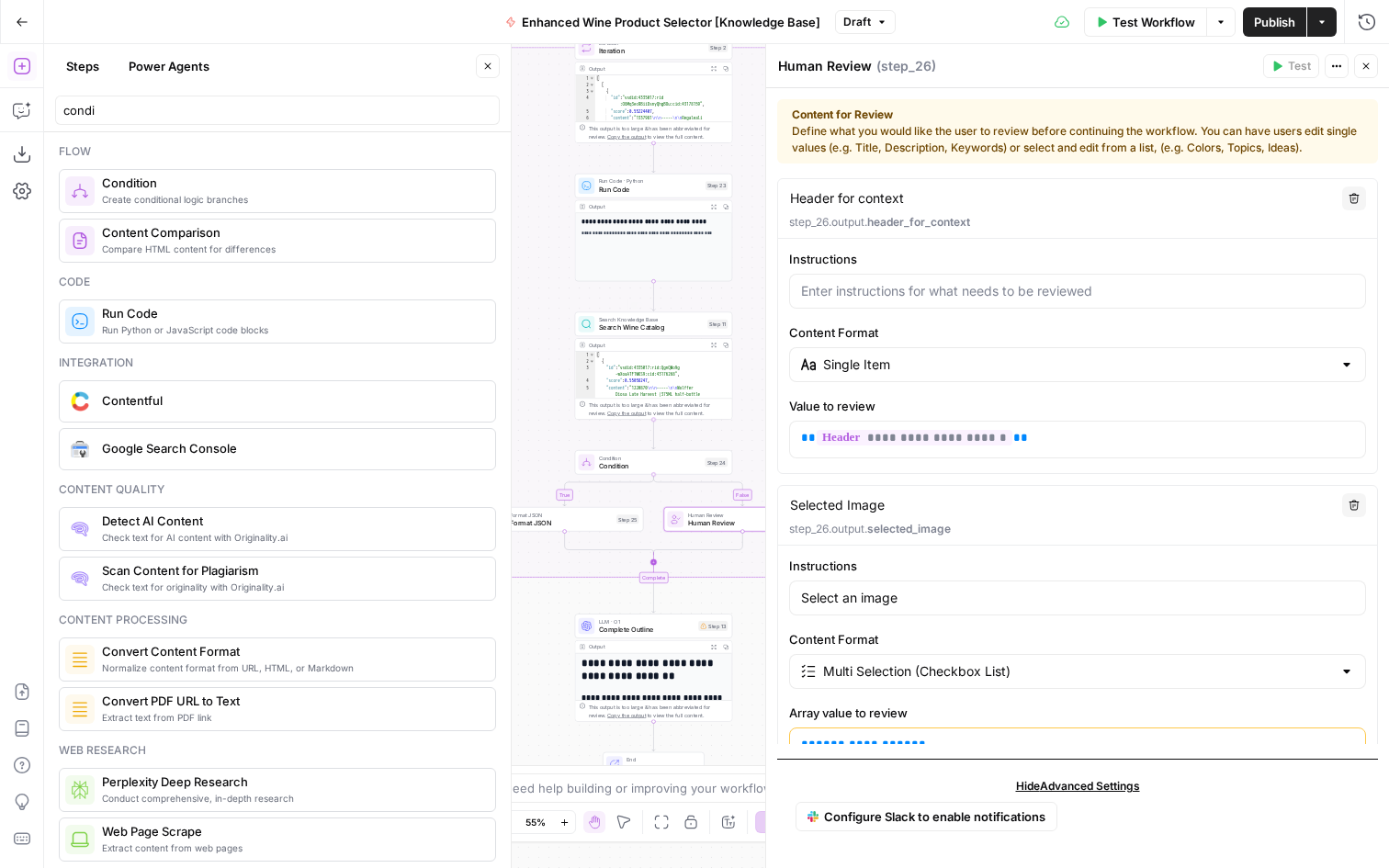 click on "true false Workflow Set Inputs Inputs LLM · GPT-4o Extract Title Step 14 Output Copy 1 2 3 {    "title" :  "15 Great Wines For Every Pizza         Topping" }     XXXXXXXXXXXXXXXXXXXXXXXXXXXXXXXXXXXXXXXXXXXXXXXXXXXXXXXXXXXXXXXXXXXXXXXXXXXXXXXXXXXXXXXXXXXXXXXXXXXXXXXXXXXXXXXXXXXXXXXXXXXXXXXXXXXXXXXXXXXXXXXXXXXXXXXXXXXXXXXXXXXXXXXXXXXXXXXXXXXXXXXXXXXXXXXXXXXXXXXXXXXXXXXXXXXXXXXXXXXXXXXXXXXXXXXXXXXXXXXXXXXXXXXXXXXXXXXXXXXXXXXXXXXXXXXXXXXXXXXXXXXXXXXXXXXXXXXXXXXXXXXXXXXXXXXXXXXXXXXXXXXXXXXXXXXXXXXXXXXXXXXXXXXXXXXXXXXXXXXXXXXXXXXXXXXXXXXXXXXXXXXXXXXXXXXXXXXXXXXXXXXXXXXXXXXXXXXXXXXXXXXXXXXXXXXXXXXXXXXXXXXXXXXXXXXXXXXXXXXXXXXXXXXXXXXXXXXXXXXXXXXXXXXXXXXXXXXXXXXXXXXXXXXXXXXX LLM · Gemini 2.5 Pro Extract Criteria from Outline Step 1 Output Expand Output Copy 1 2 3 4 5 6 7 8 9 10 11 {    "article" :  [      {         "header" :  "Why Pizza And Wine Work             Together" ,         "wine_descriptor" :  "Italian red wine"      } ,      {         "header" :  "Cheese Pizza" ,         :       } ," at bounding box center (947, -68) 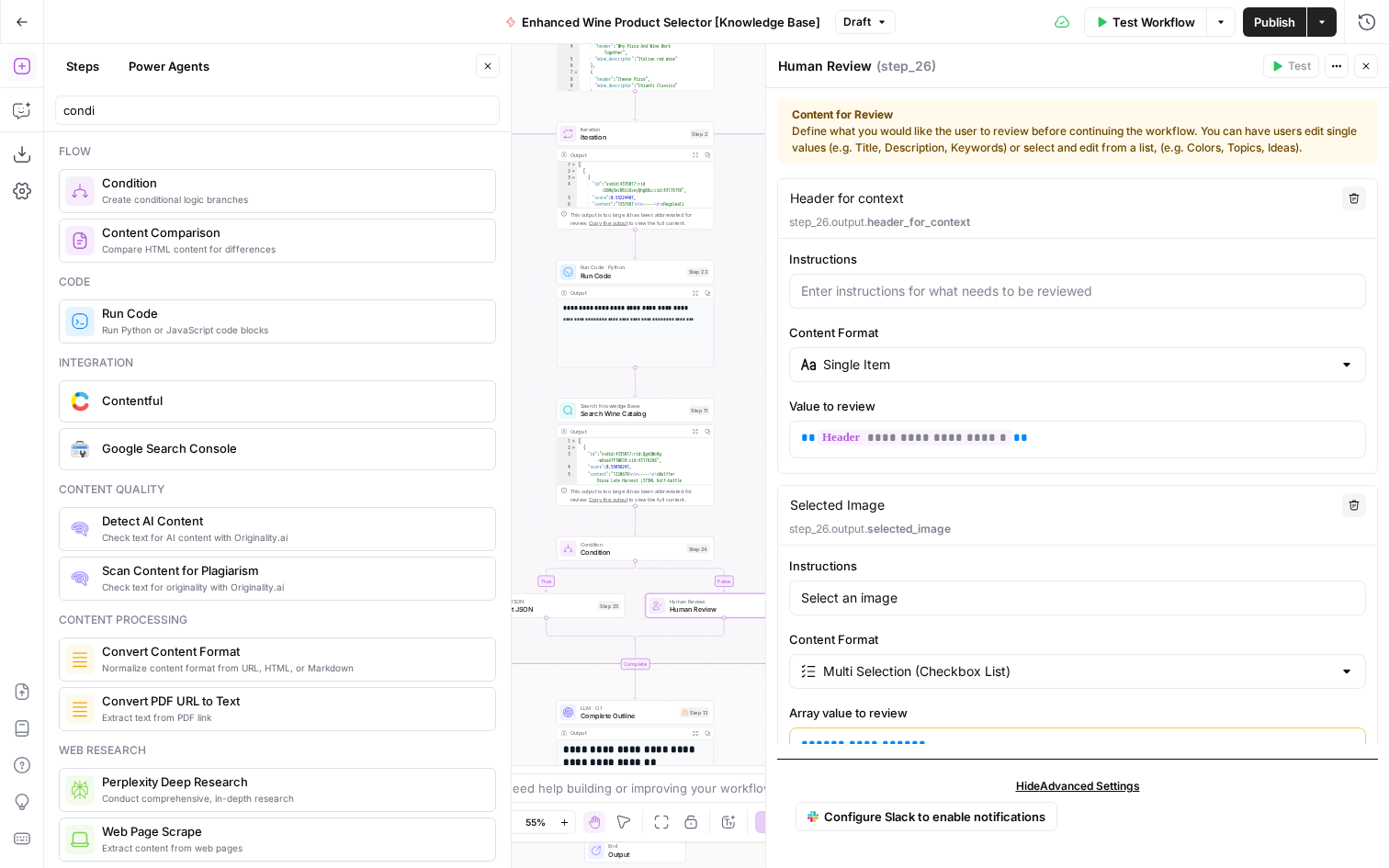 drag, startPoint x: 555, startPoint y: 283, endPoint x: 536, endPoint y: 369, distance: 88.07383 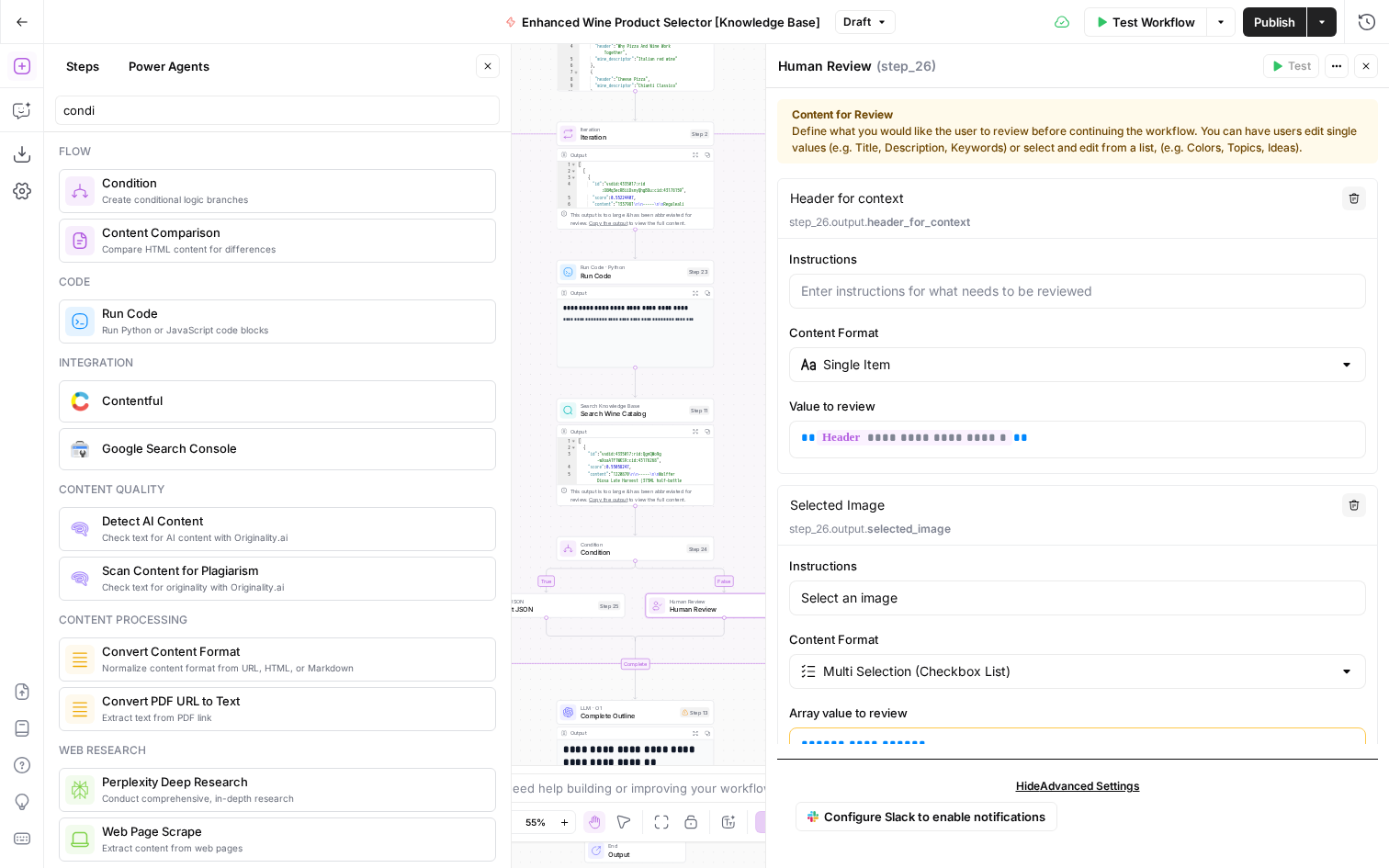 click on "true false Workflow Set Inputs Inputs LLM · GPT-4o Extract Title Step 14 Output Copy 1 2 3 {    "title" :  "15 Great Wines For Every Pizza         Topping" }     XXXXXXXXXXXXXXXXXXXXXXXXXXXXXXXXXXXXXXXXXXXXXXXXXXXXXXXXXXXXXXXXXXXXXXXXXXXXXXXXXXXXXXXXXXXXXXXXXXXXXXXXXXXXXXXXXXXXXXXXXXXXXXXXXXXXXXXXXXXXXXXXXXXXXXXXXXXXXXXXXXXXXXXXXXXXXXXXXXXXXXXXXXXXXXXXXXXXXXXXXXXXXXXXXXXXXXXXXXXXXXXXXXXXXXXXXXXXXXXXXXXXXXXXXXXXXXXXXXXXXXXXXXXXXXXXXXXXXXXXXXXXXXXXXXXXXXXXXXXXXXXXXXXXXXXXXXXXXXXXXXXXXXXXXXXXXXXXXXXXXXXXXXXXXXXXXXXXXXXXXXXXXXXXXXXXXXXXXXXXXXXXXXXXXXXXXXXXXXXXXXXXXXXXXXXXXXXXXXXXXXXXXXXXXXXXXXXXXXXXXXXXXXXXXXXXXXXXXXXXXXXXXXXXXXXXXXXXXXXXXXXXXXXXXXXXXXXXXXXXXXXXXXXXXXXX LLM · Gemini 2.5 Pro Extract Criteria from Outline Step 1 Output Expand Output Copy 1 2 3 4 5 6 7 8 9 10 11 {    "article" :  [      {         "header" :  "Why Pizza And Wine Work             Together" ,         "wine_descriptor" :  "Italian red wine"      } ,      {         "header" :  "Cheese Pizza" ,         :       } ," at bounding box center (717, 456) 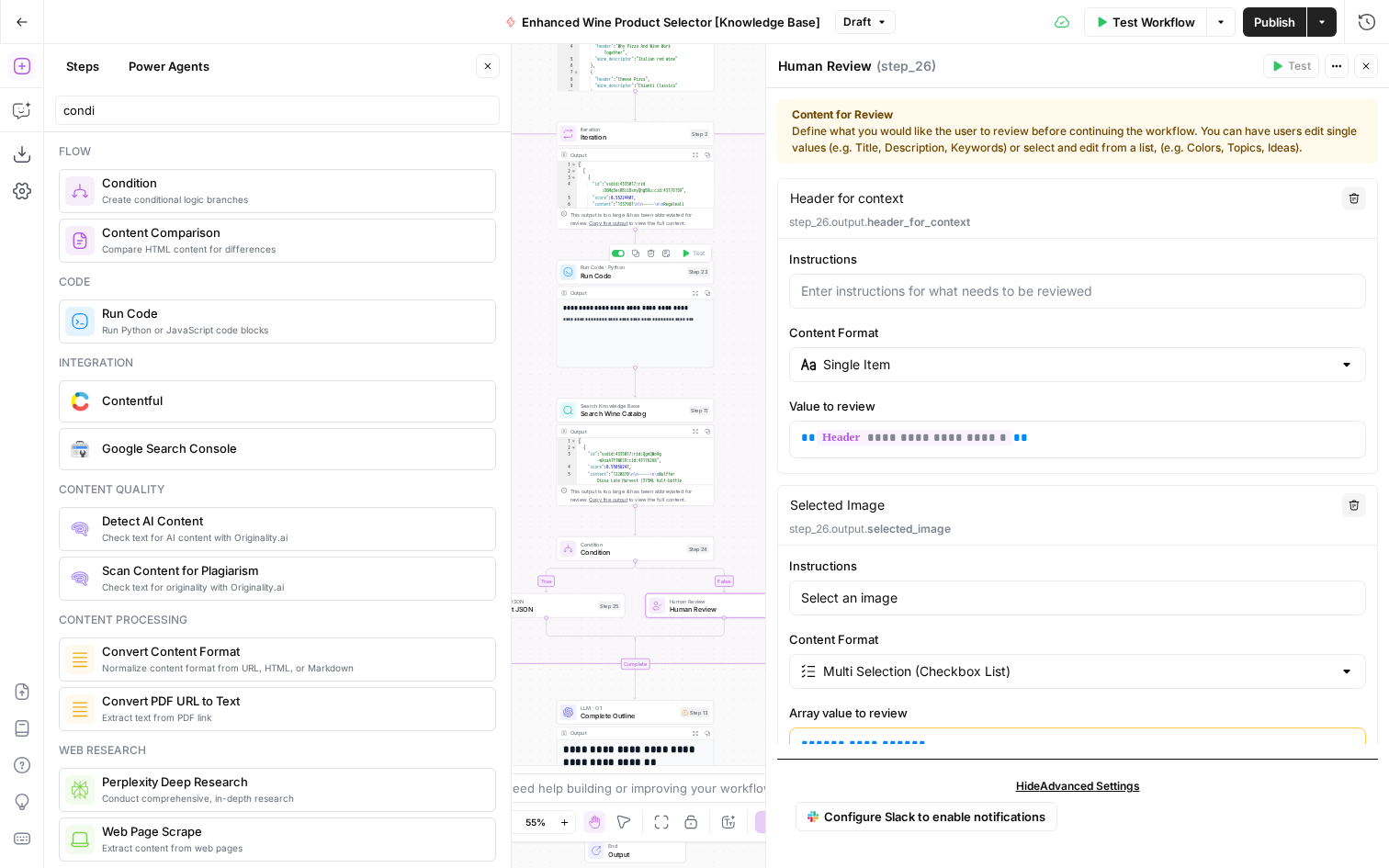 click on "Run Code" at bounding box center [632, 276] 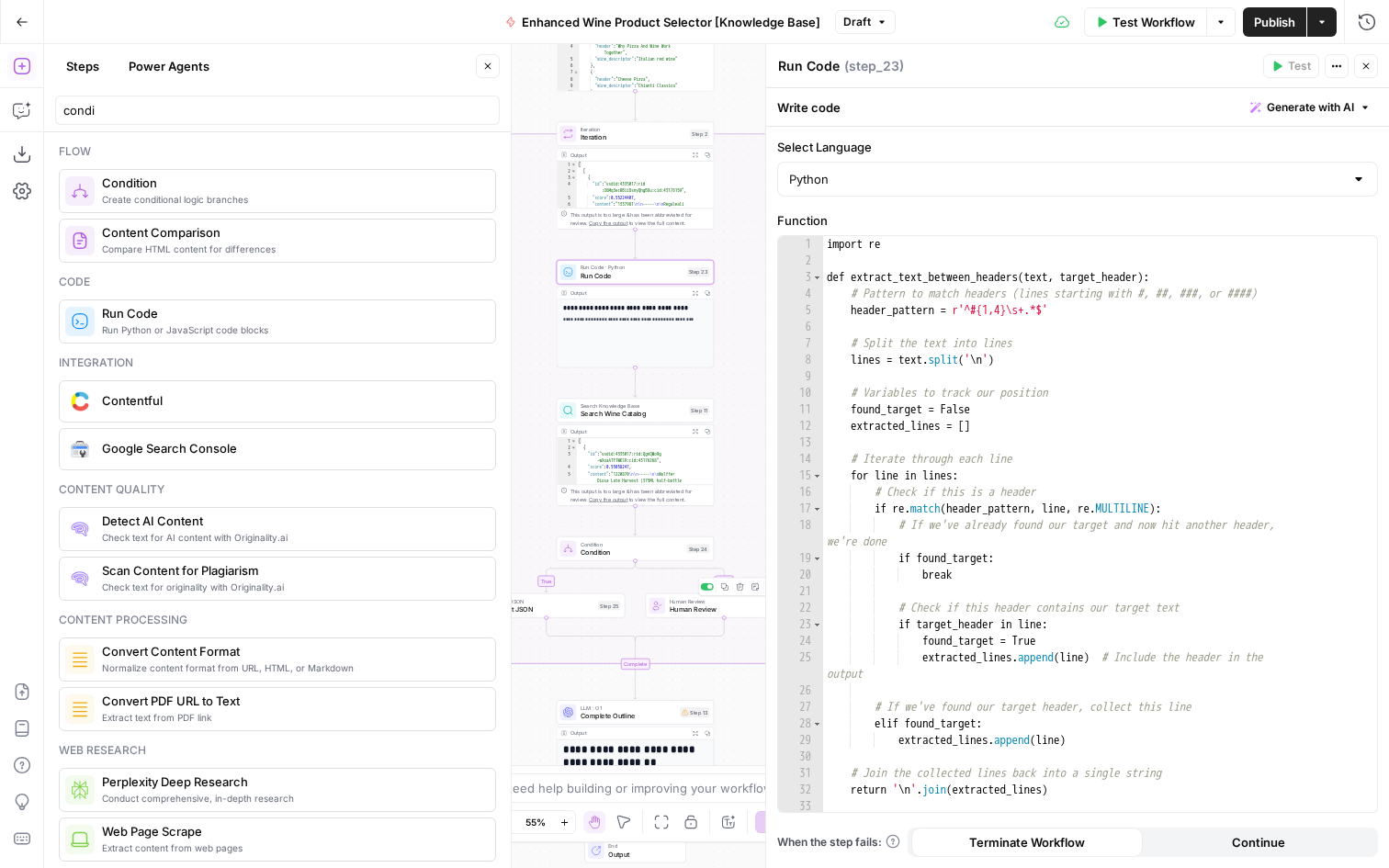 click on "Human Review" at bounding box center (717, 609) 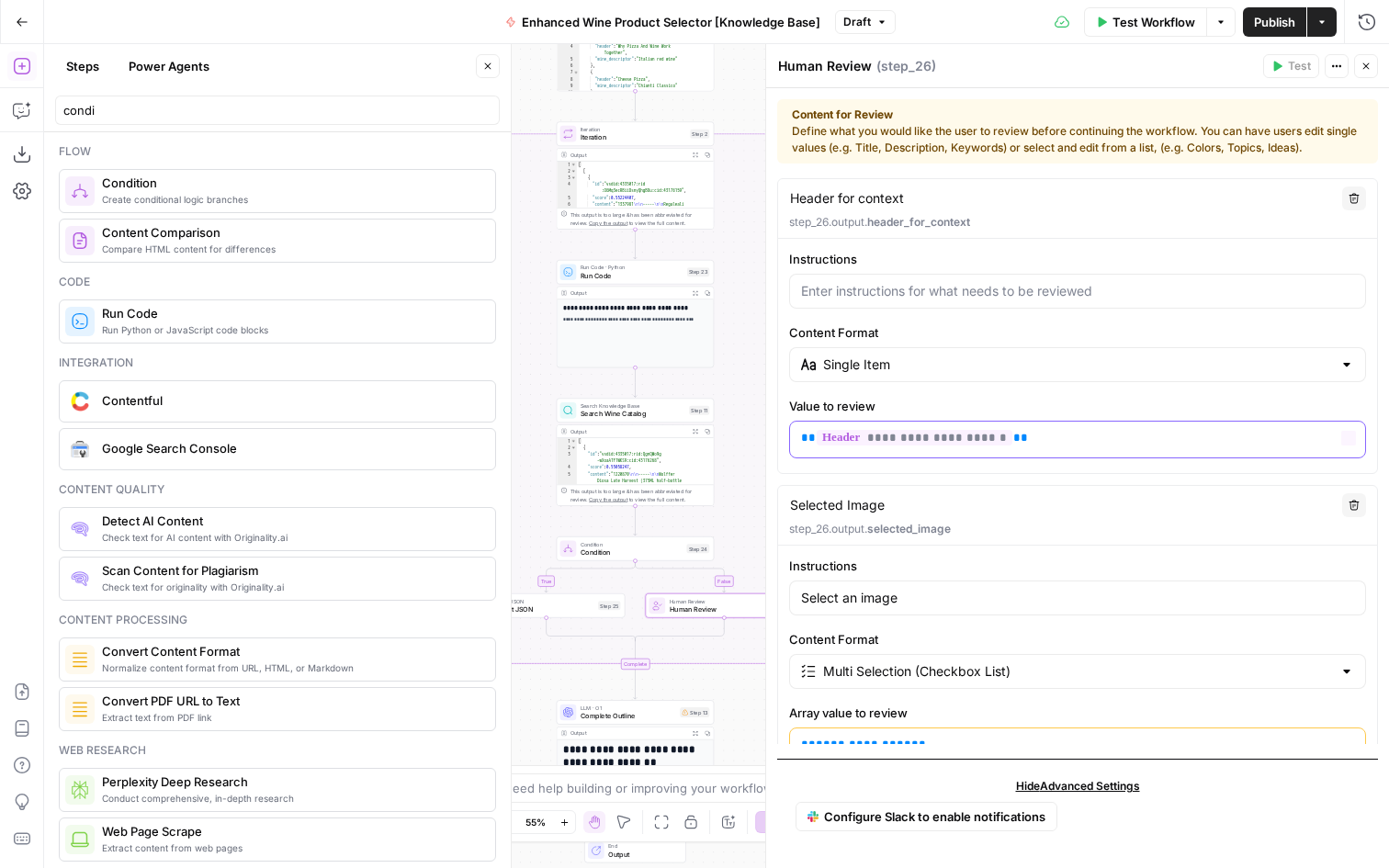click on "**********" at bounding box center (1078, 438) 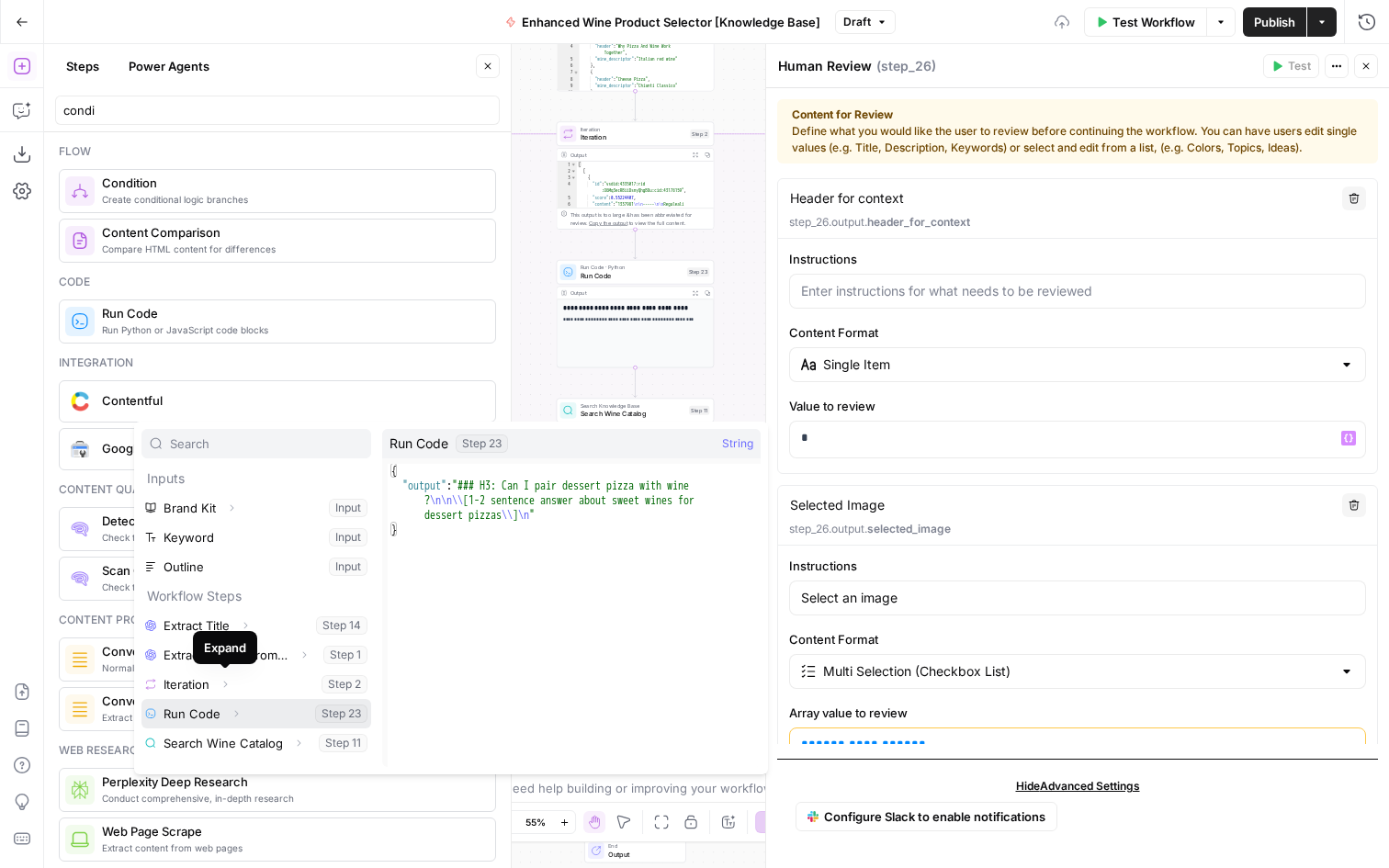 click at bounding box center (256, 714) 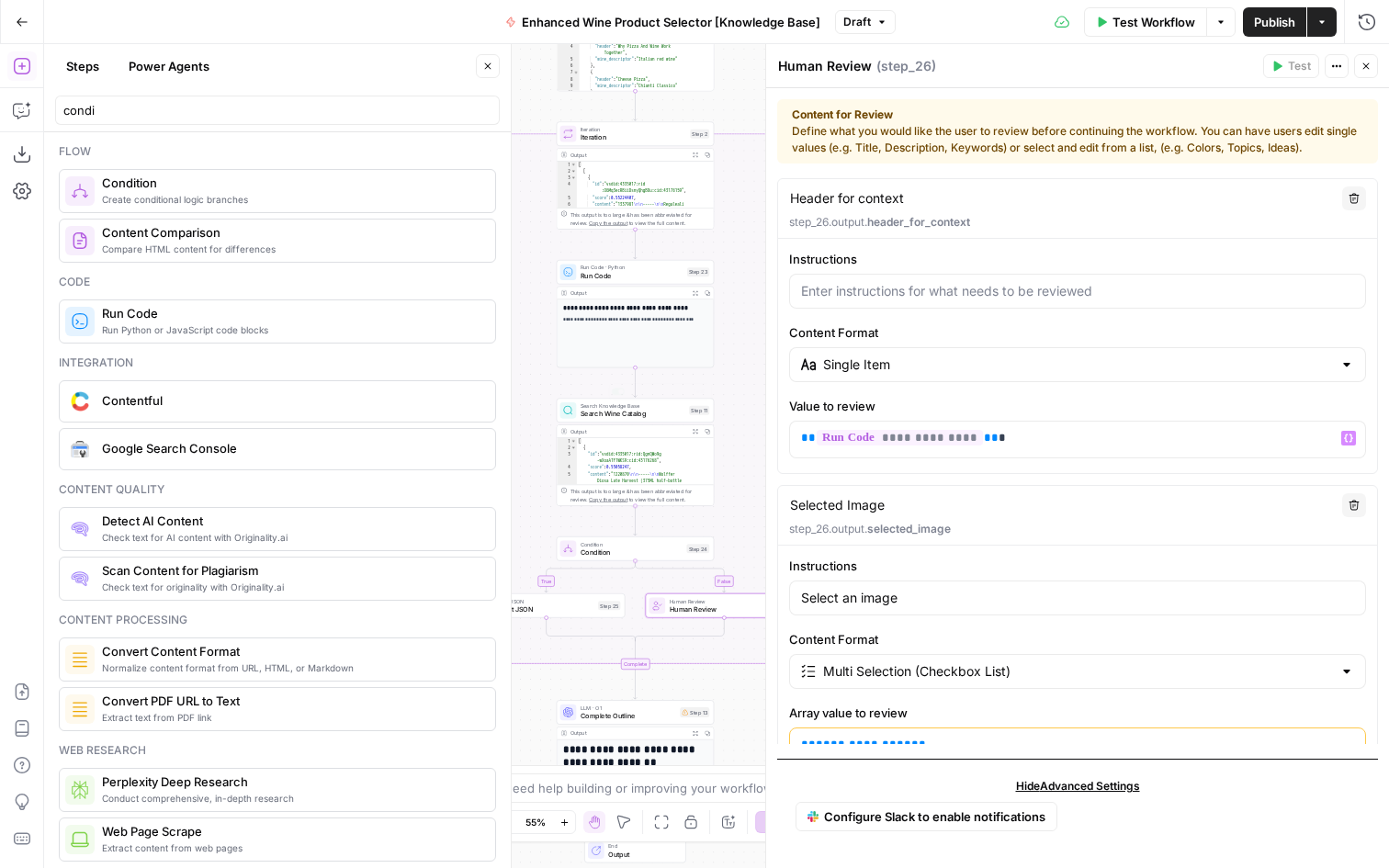 click on "Header for context" at bounding box center (847, 198) 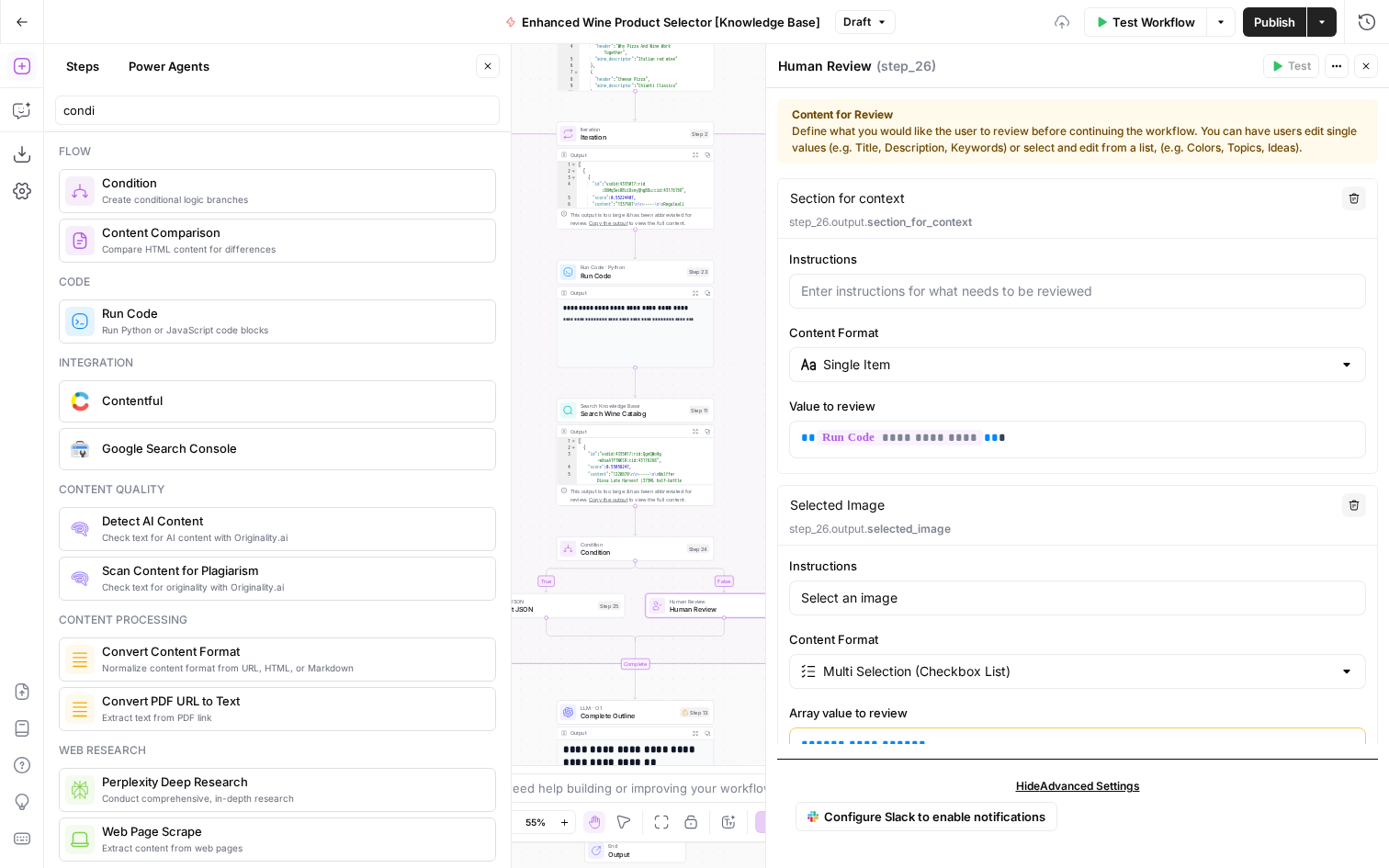 click on "Section for context" at bounding box center (847, 198) 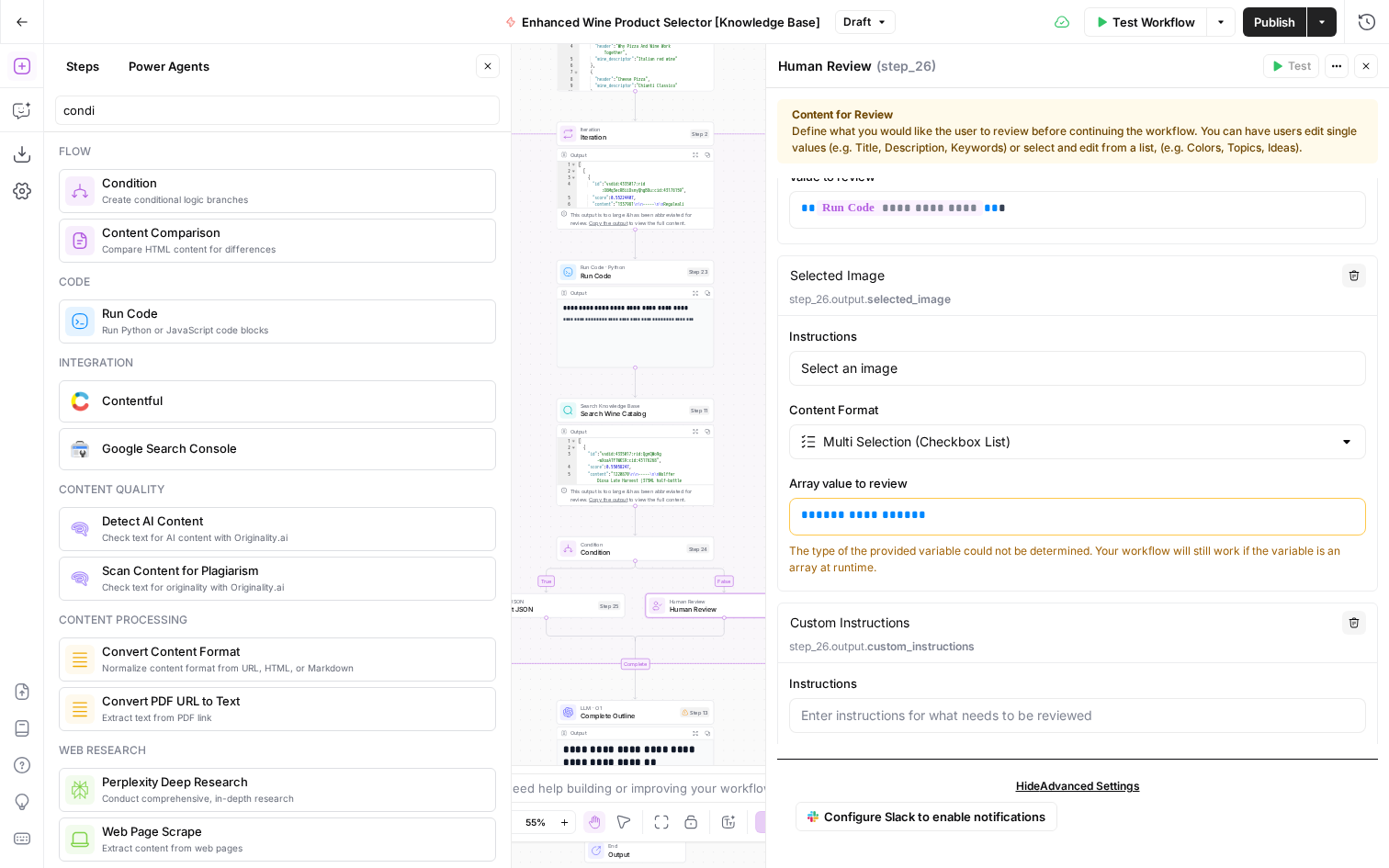 scroll, scrollTop: 231, scrollLeft: 0, axis: vertical 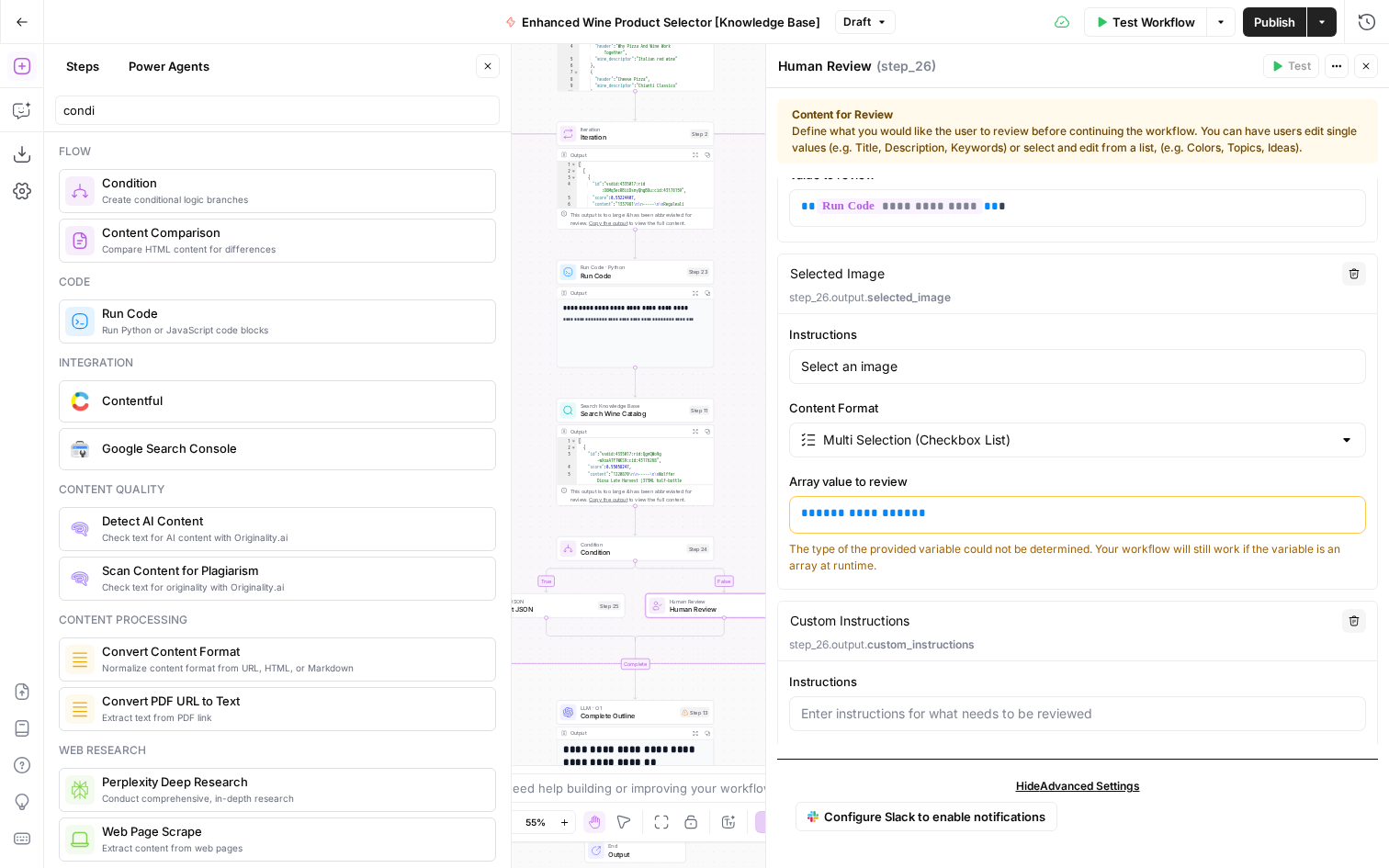 click on "Selected Image" at bounding box center [837, 274] 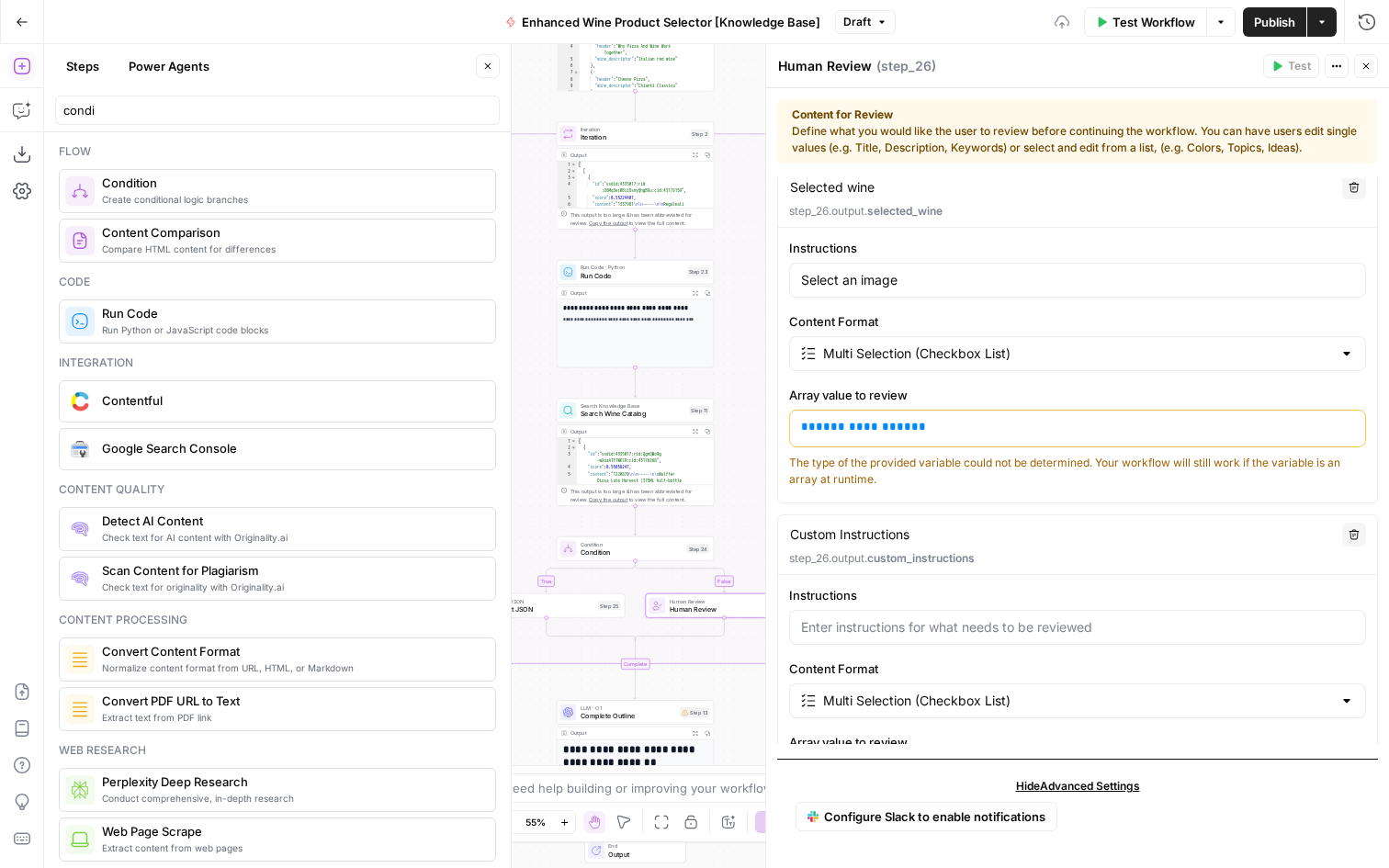 scroll, scrollTop: 382, scrollLeft: 0, axis: vertical 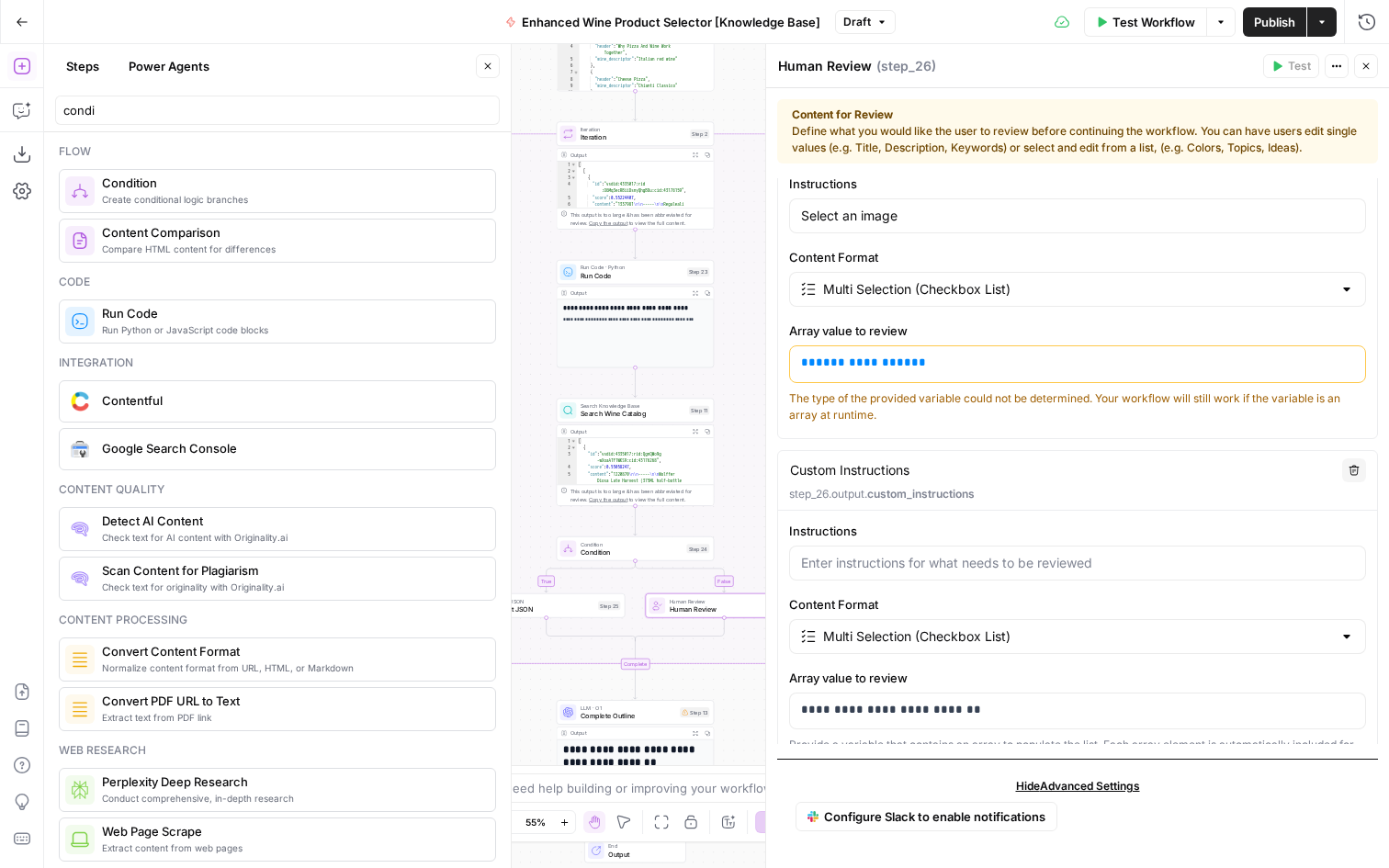 type on "Selected wine" 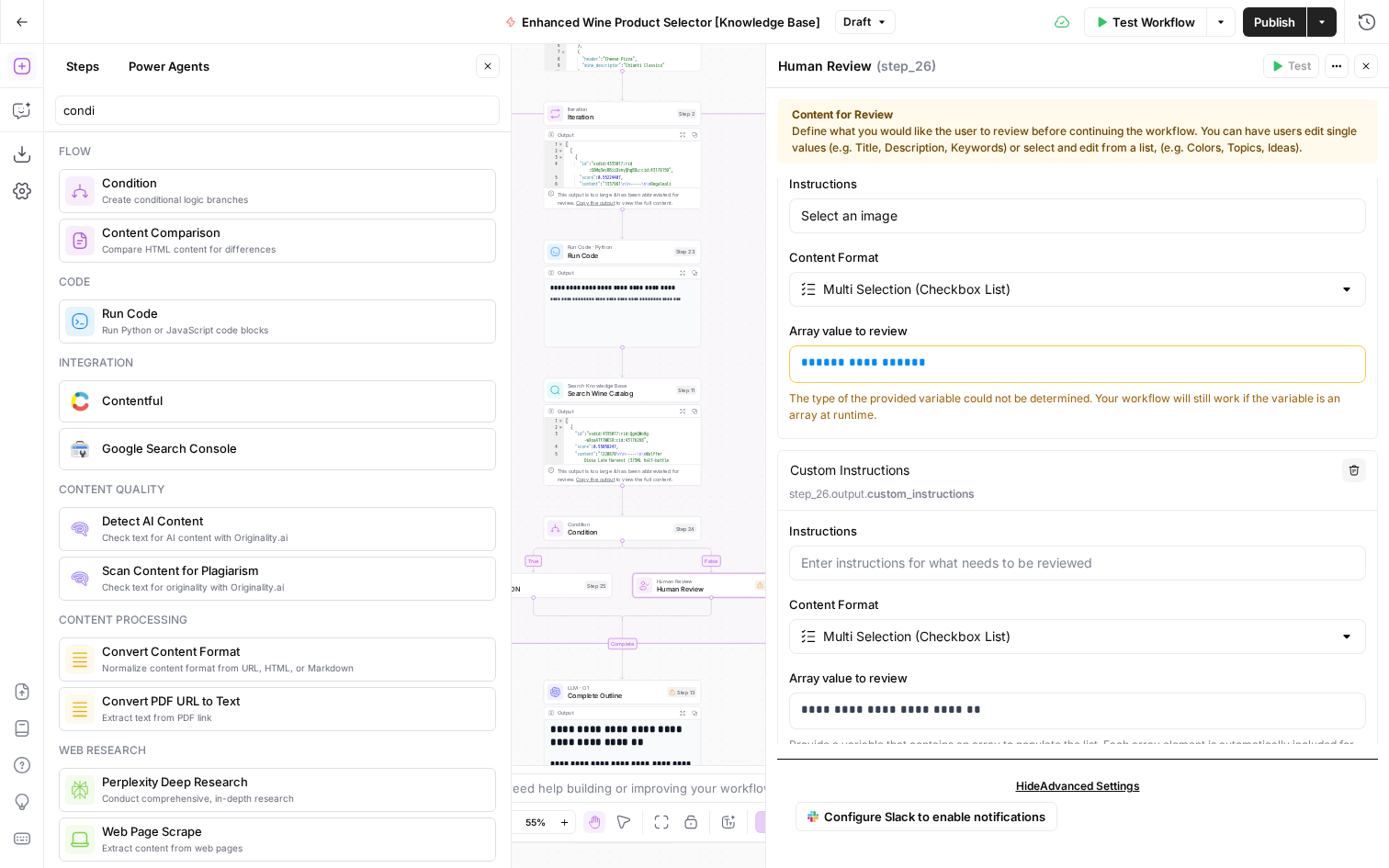 drag, startPoint x: 742, startPoint y: 516, endPoint x: 729, endPoint y: 496, distance: 23.853721 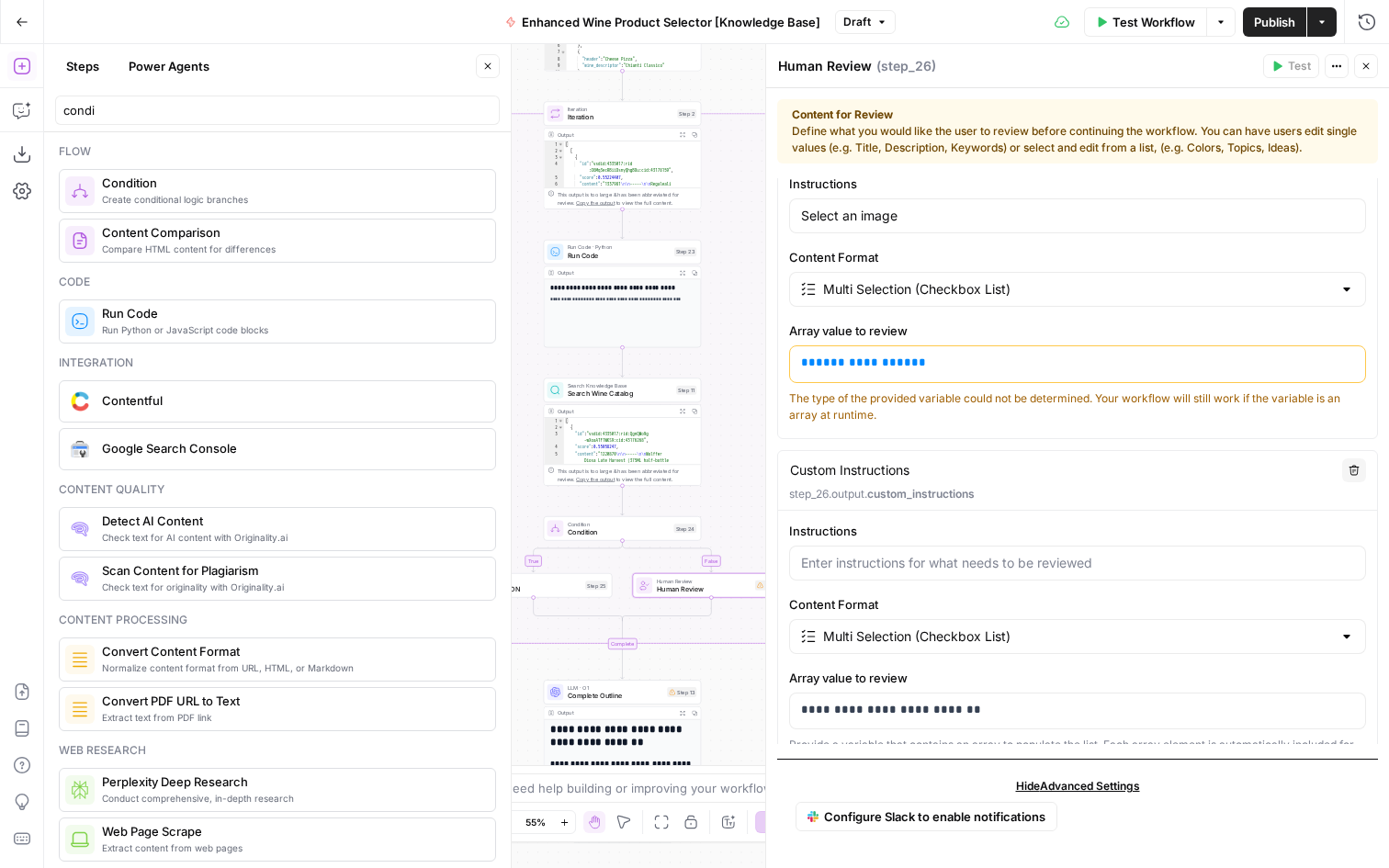 click on "true false Workflow Set Inputs Inputs LLM · GPT-4o Extract Title Step 14 Output Copy 1 2 3 {    "title" :  "15 Great Wines For Every Pizza         Topping" }     XXXXXXXXXXXXXXXXXXXXXXXXXXXXXXXXXXXXXXXXXXXXXXXXXXXXXXXXXXXXXXXXXXXXXXXXXXXXXXXXXXXXXXXXXXXXXXXXXXXXXXXXXXXXXXXXXXXXXXXXXXXXXXXXXXXXXXXXXXXXXXXXXXXXXXXXXXXXXXXXXXXXXXXXXXXXXXXXXXXXXXXXXXXXXXXXXXXXXXXXXXXXXXXXXXXXXXXXXXXXXXXXXXXXXXXXXXXXXXXXXXXXXXXXXXXXXXXXXXXXXXXXXXXXXXXXXXXXXXXXXXXXXXXXXXXXXXXXXXXXXXXXXXXXXXXXXXXXXXXXXXXXXXXXXXXXXXXXXXXXXXXXXXXXXXXXXXXXXXXXXXXXXXXXXXXXXXXXXXXXXXXXXXXXXXXXXXXXXXXXXXXXXXXXXXXXXXXXXXXXXXXXXXXXXXXXXXXXXXXXXXXXXXXXXXXXXXXXXXXXXXXXXXXXXXXXXXXXXXXXXXXXXXXXXXXXXXXXXXXXXXXXXXXXXXXX LLM · Gemini 2.5 Pro Extract Criteria from Outline Step 1 Output Expand Output Copy 1 2 3 4 5 6 7 8 9 10 11 {    "article" :  [      {         "header" :  "Why Pizza And Wine Work             Together" ,         "wine_descriptor" :  "Italian red wine"      } ,      {         "header" :  "Cheese Pizza" ,         :       } ," at bounding box center (717, 456) 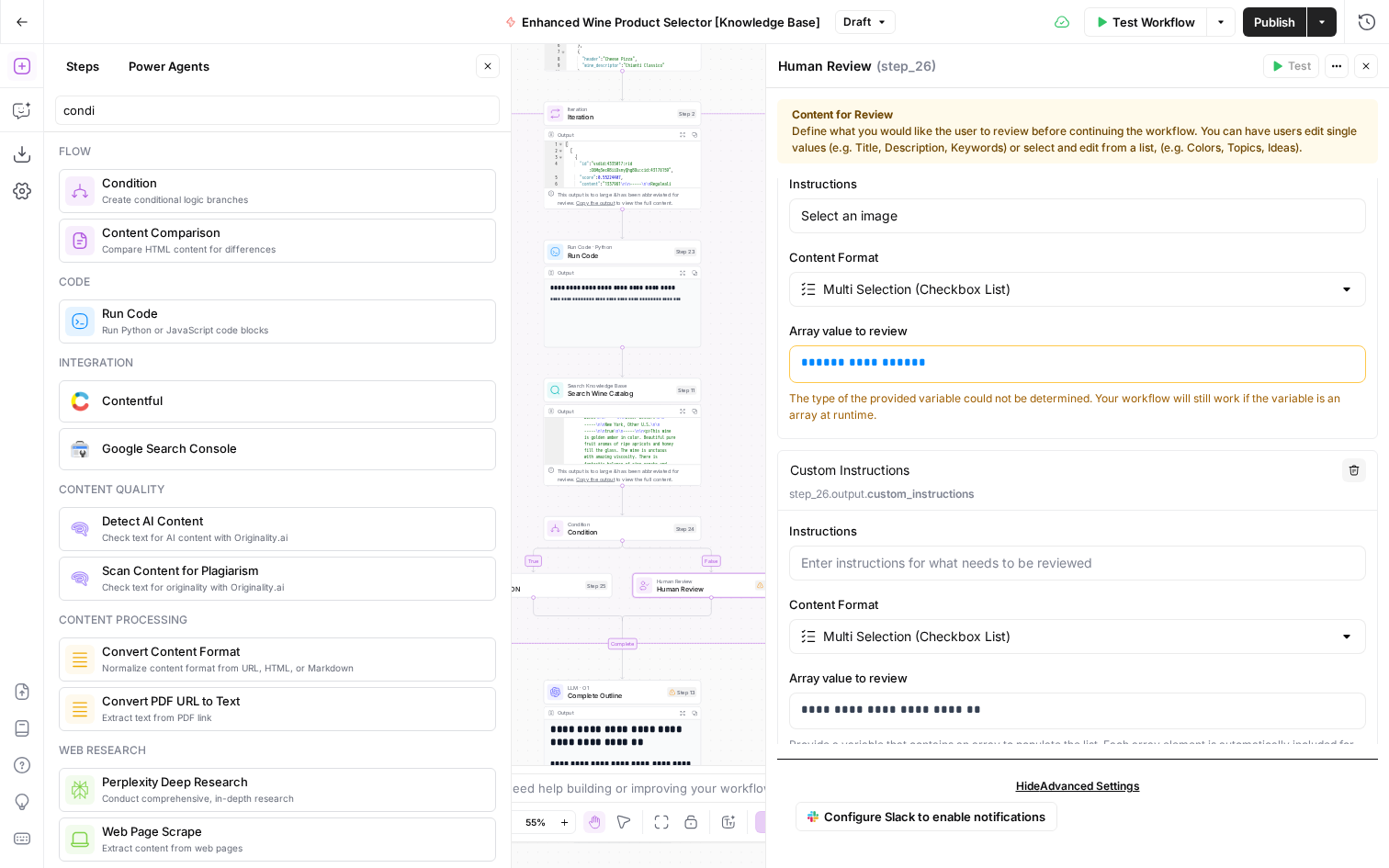 scroll, scrollTop: 237, scrollLeft: 0, axis: vertical 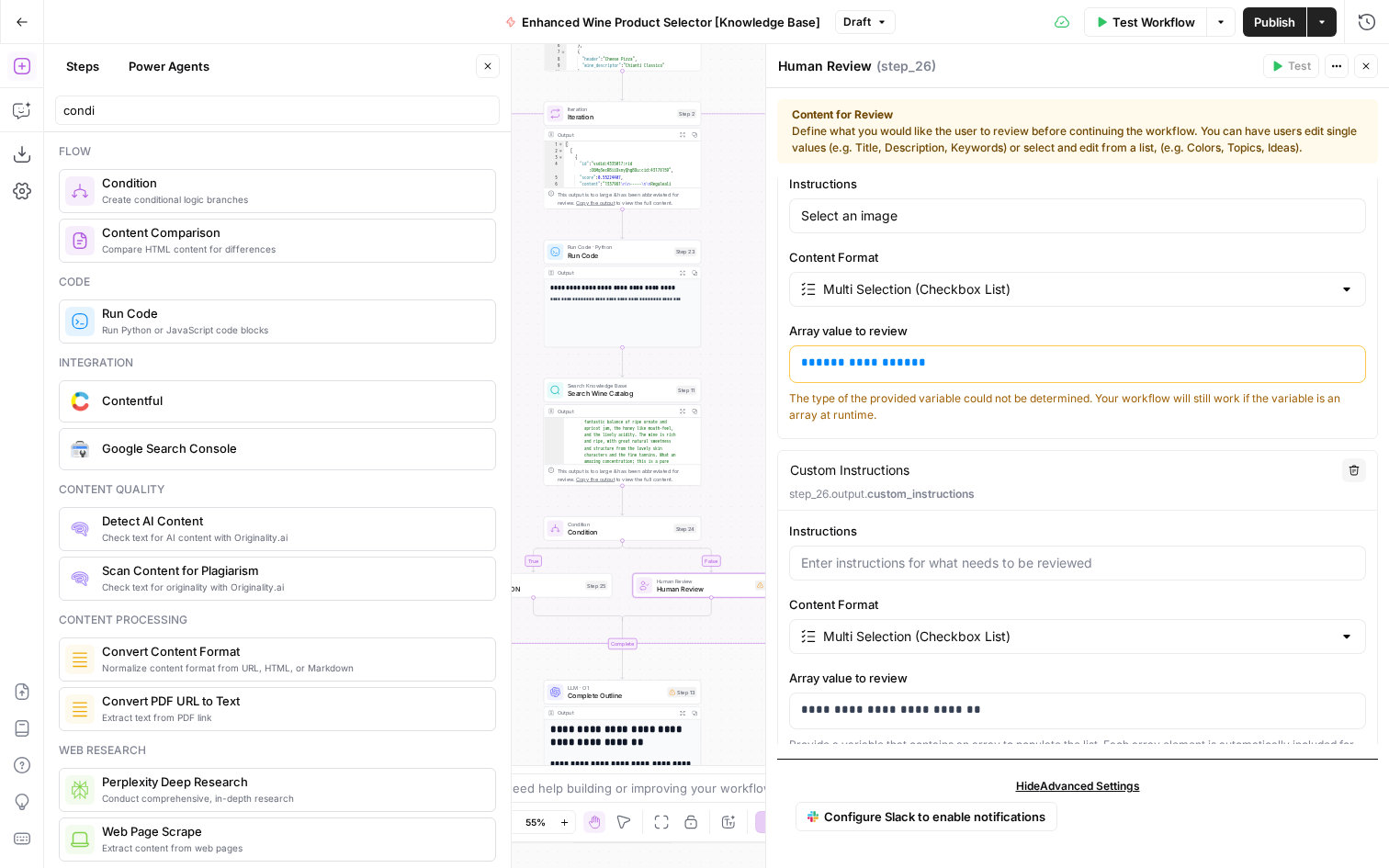 click on "Close" at bounding box center (1354, 29) 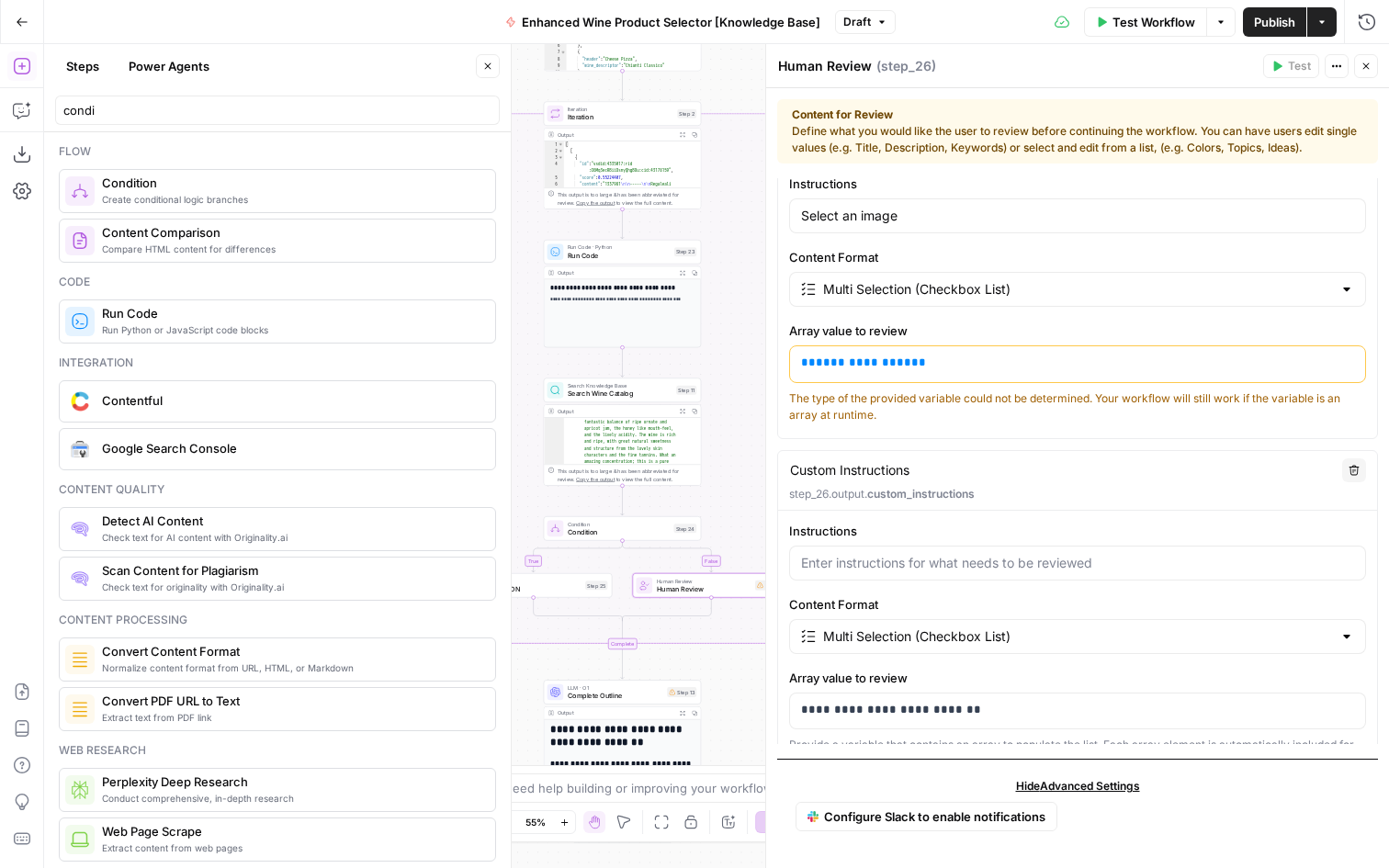 click 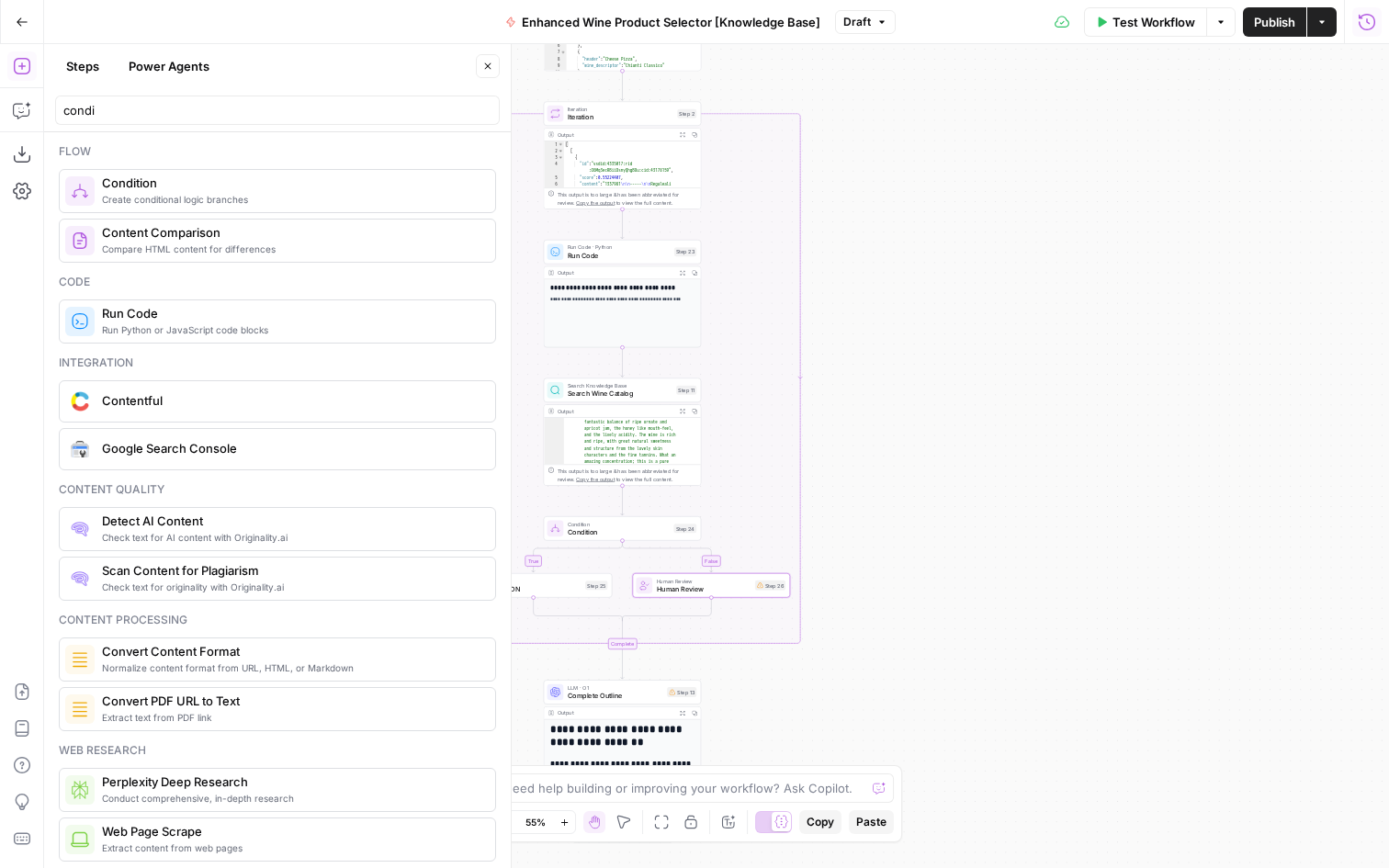 click 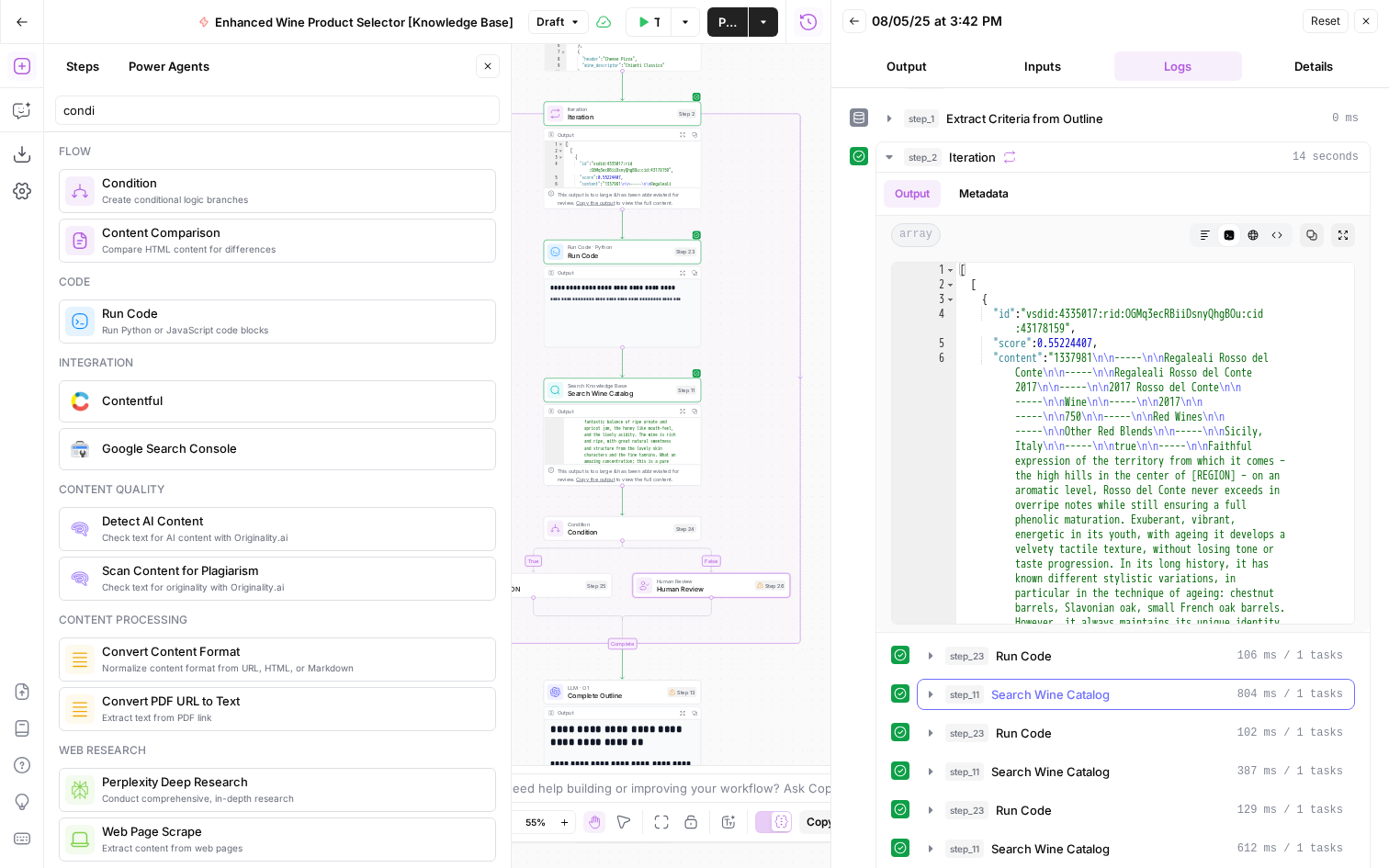 click on "step_11 Search Wine Catalog 804 ms / 1 tasks" at bounding box center [1135, 694] 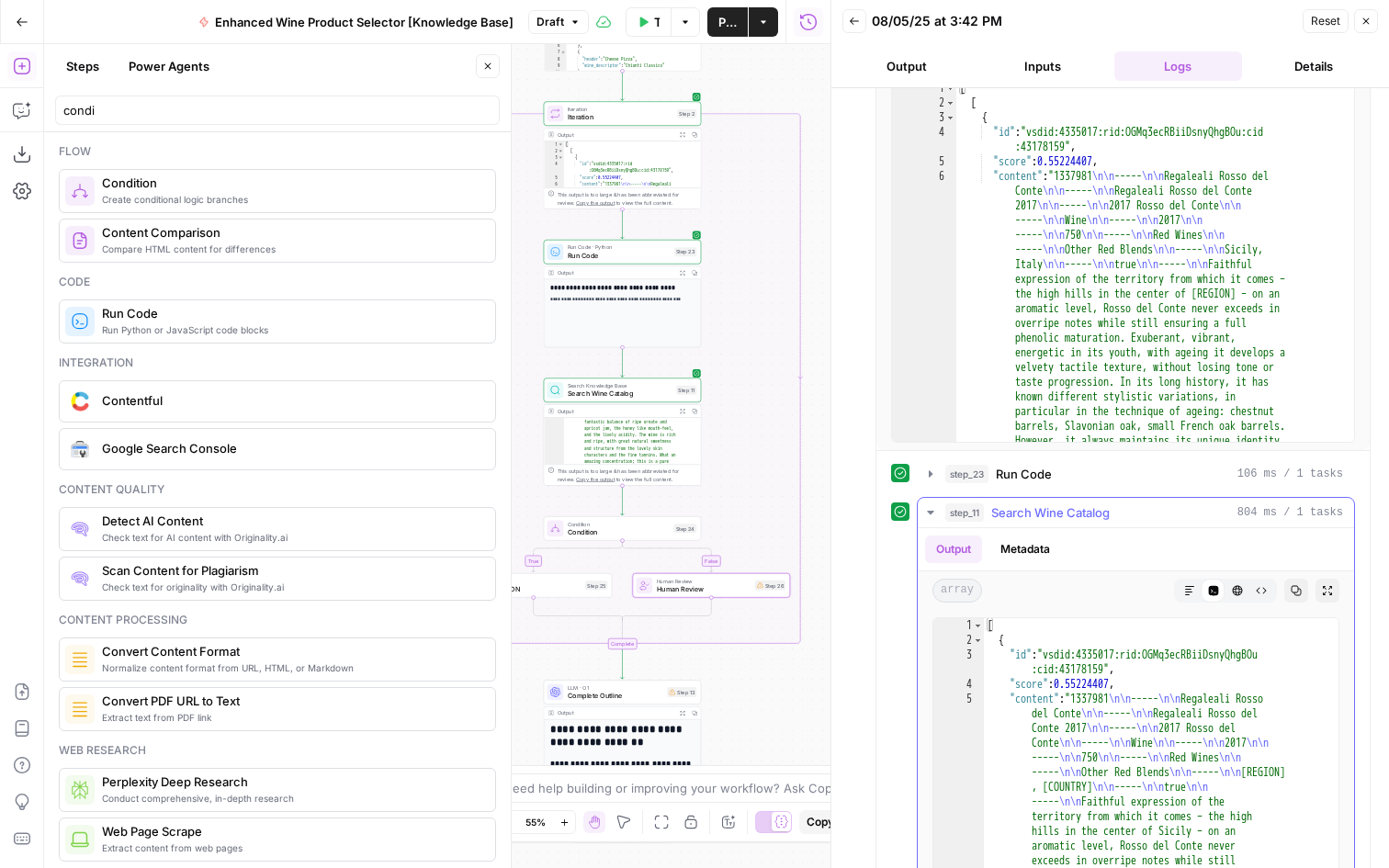 scroll, scrollTop: 504, scrollLeft: 0, axis: vertical 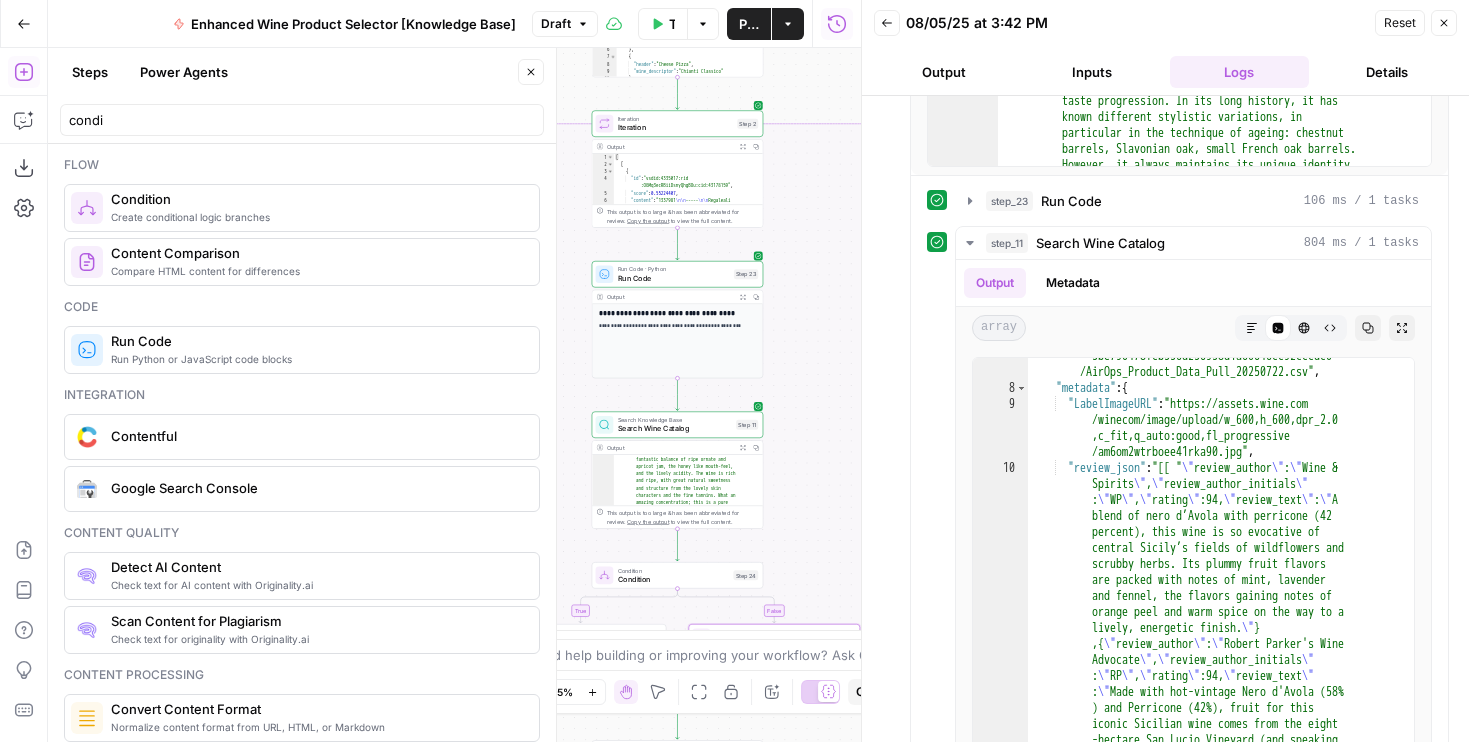click on "Draft" at bounding box center (556, 24) 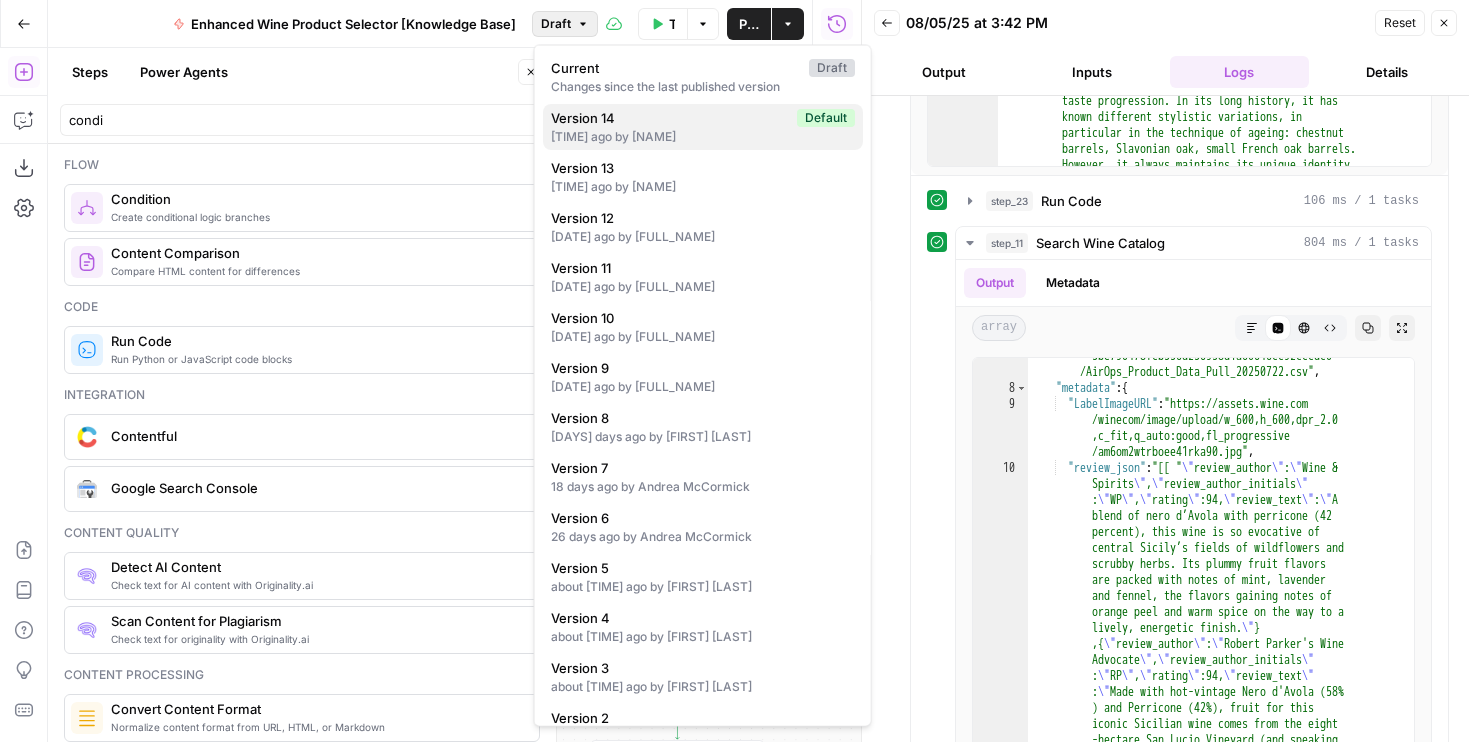 click on "Version 14" at bounding box center [670, 118] 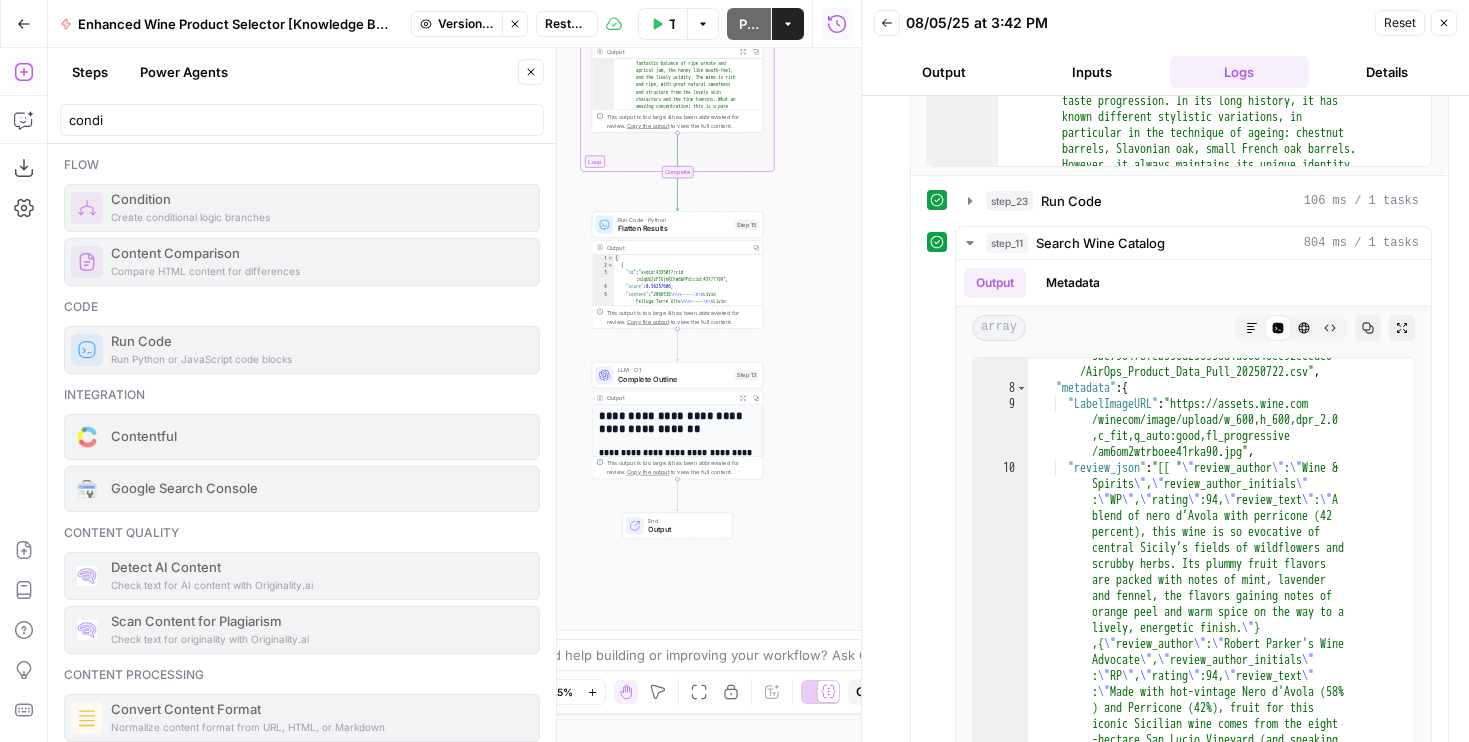 drag, startPoint x: 814, startPoint y: 561, endPoint x: 814, endPoint y: 143, distance: 418 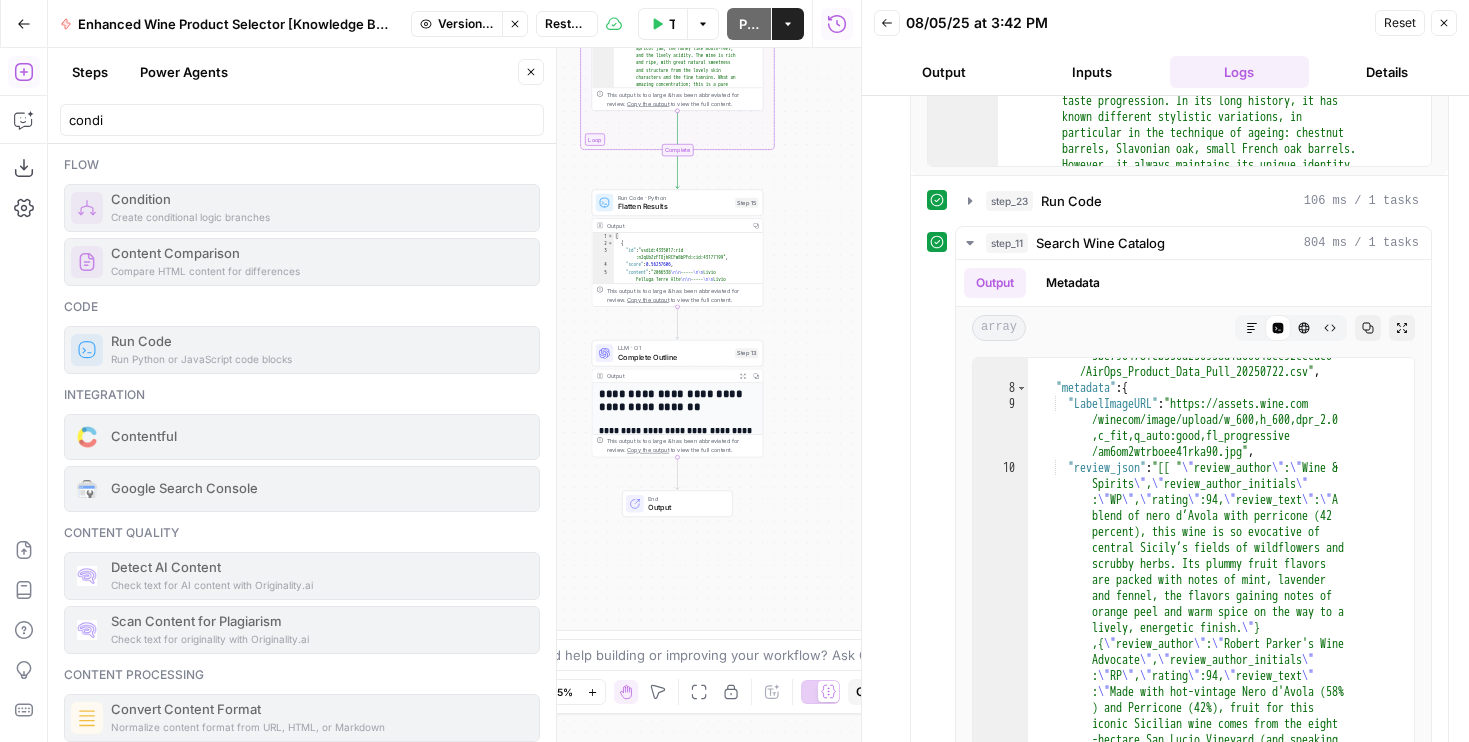 click on "Workflow Set Inputs Inputs LLM · GPT-4o Extract Title Step 14 Output Copy 1 2 3 {    "title" :  "15 Great Wines For Every Pizza         Topping" }     XXXXXXXXXXXXXXXXXXXXXXXXXXXXXXXXXXXXXXXXXXXXXXXXXXXXXXXXXXXXXXXXXXXXXXXXXXXXXXXXXXXXXXXXXXXXXXXXXXXXXXXXXXXXXXXXXXXXXXXXXXXXXXXXXXXXXXXXXXXXXXXXXXXXXXXXXXXXXXXXXXXXXXXXXXXXXXXXXXXXXXXXXXXXXXXXXXXXXXXXXXXXXXXXXXXXXXXXXXXXXXXXXXXXXXXXXXXXXXXXXXXXXXXXXXXXXXXXXXXXXXXXXXXXXXXXXXXXXXXXXXXXXXXXXXXXXXXXXXXXXXXXXXXXXXXXXXXXXXXXXXXXXXXXXXXXXXXXXXXXXXXXXXXXXXXXXXXXXXXXXXXXXXXXXXXXXXXXXXXXXXXXXXXXXXXXXXXXXXXXXXXXXXXXXXXXXXXXXXXXXXXXXXXXXXXXXXXXXXXXXXXXXXXXXXXXXXXXXXXXXXXXXXXXXXXXXXXXXXXXXXXXXXXXXXXXXXXXXXXXXXXXXXXXXXXX LLM · Gemini 2.5 Pro Extract Criteria from Outline Step 1 Output Expand Output Copy 1 2 3 4 5 6 7 8 9 10 11 {    "article" :  [      {         "header" :  "Why Pizza And Wine Work             Together" ,         "wine_descriptor" :  "Italian red wine"      } ,      {         "header" :  "Cheese Pizza" ,         "wine_descriptor" :       }" at bounding box center (454, 395) 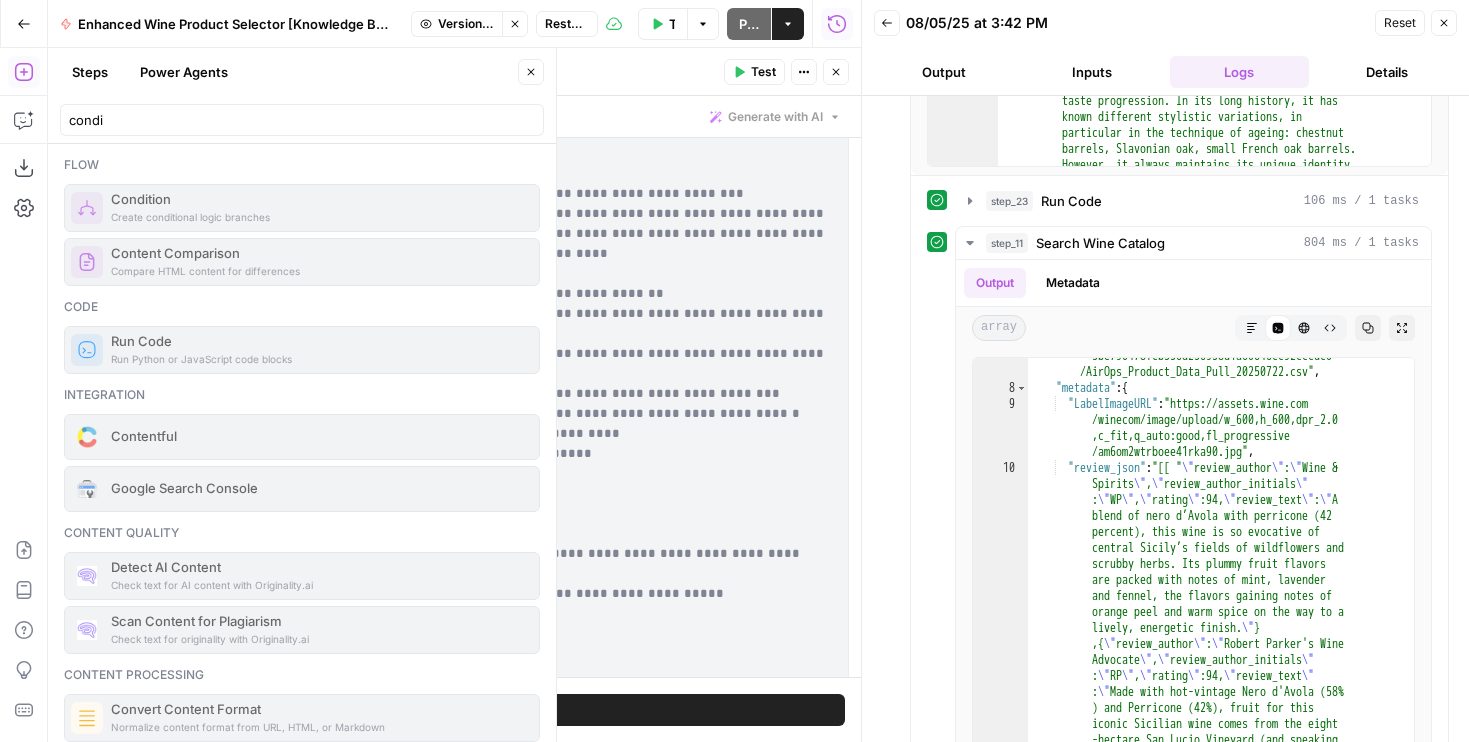 scroll, scrollTop: 539, scrollLeft: 0, axis: vertical 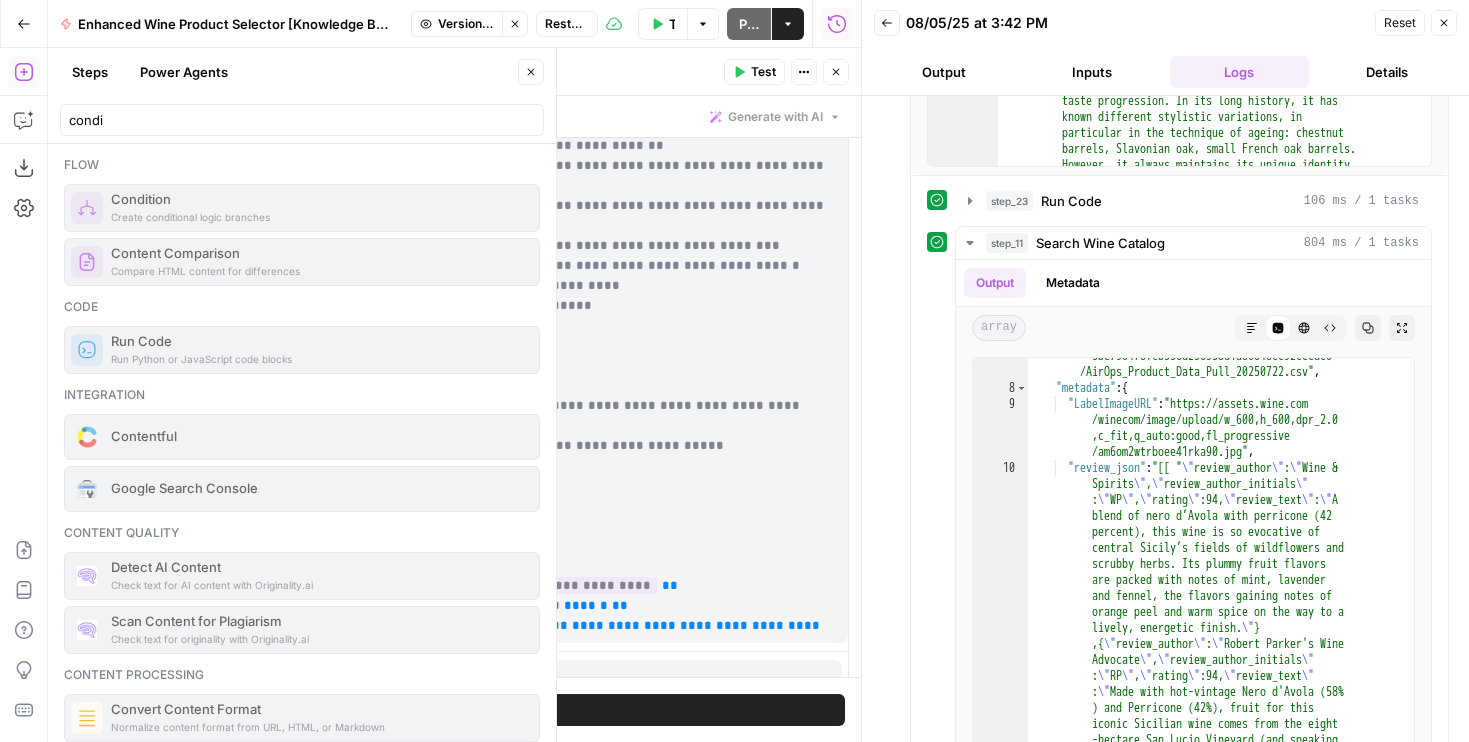 drag, startPoint x: 324, startPoint y: 200, endPoint x: 678, endPoint y: 535, distance: 487.38177 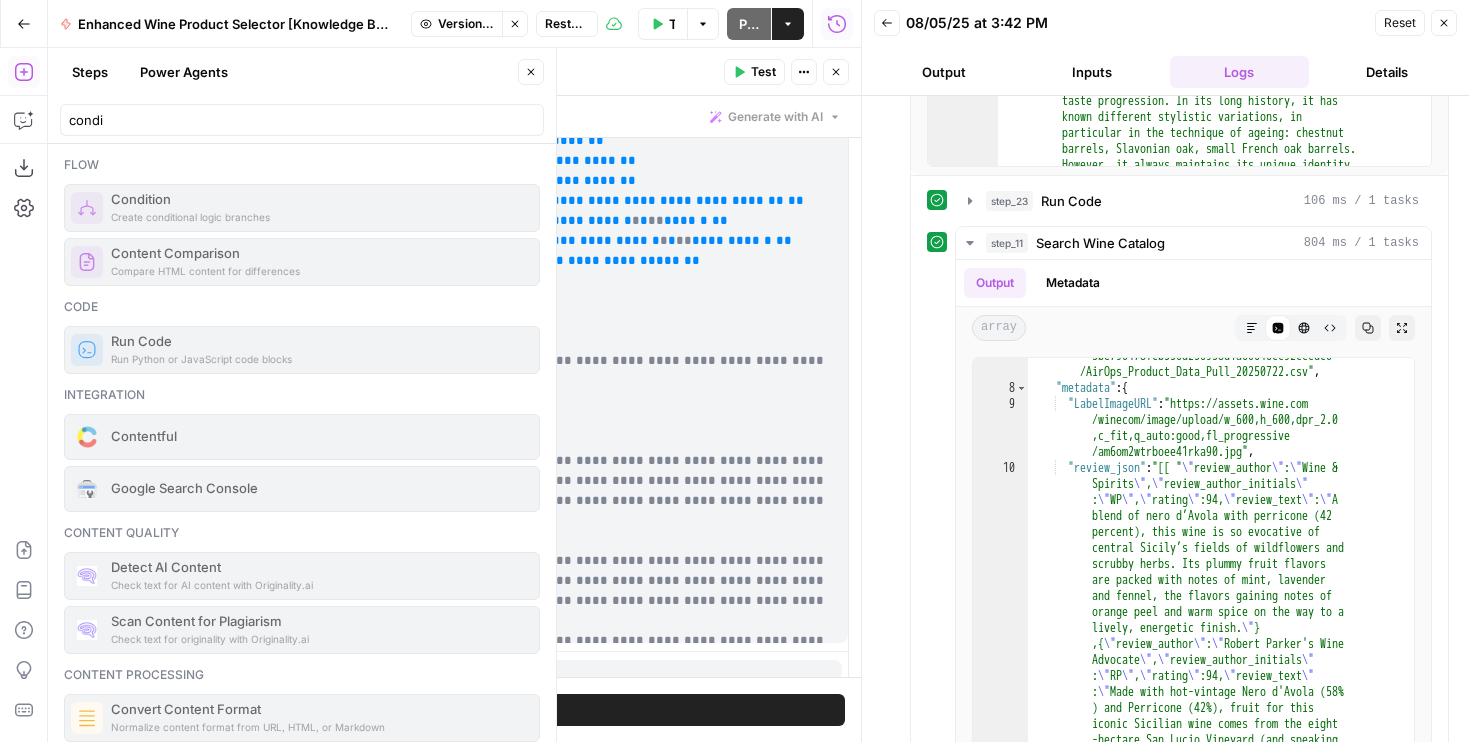 scroll, scrollTop: 657, scrollLeft: 0, axis: vertical 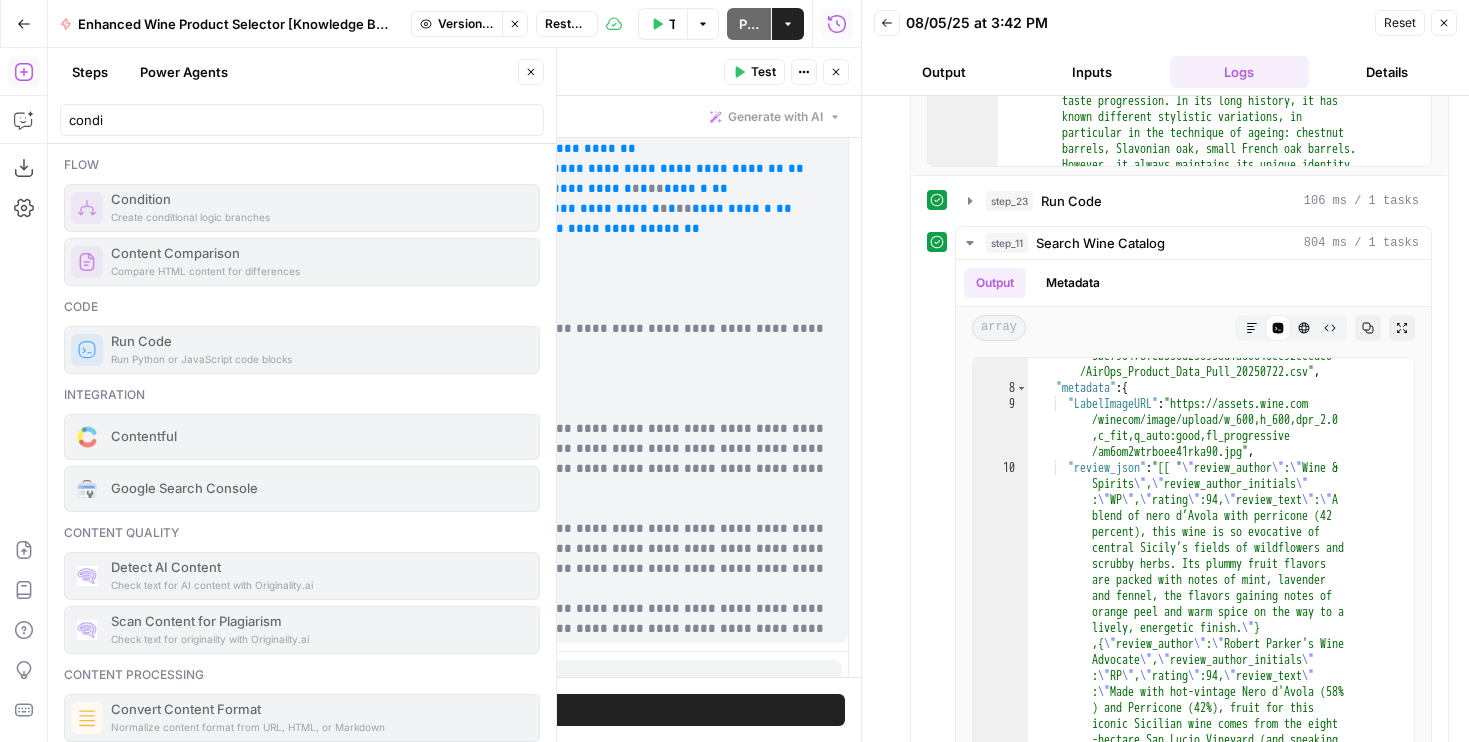 click on "**********" at bounding box center [580, 249] 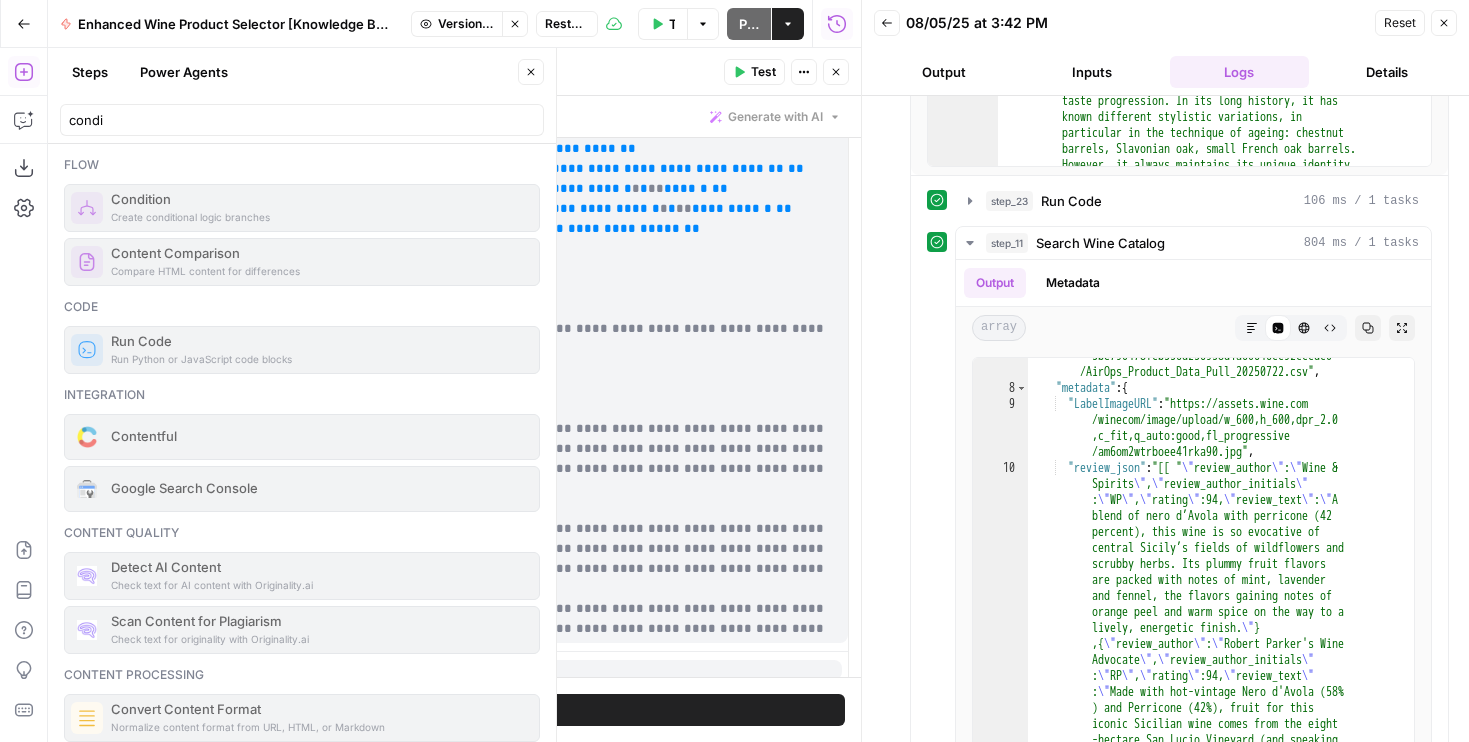 click 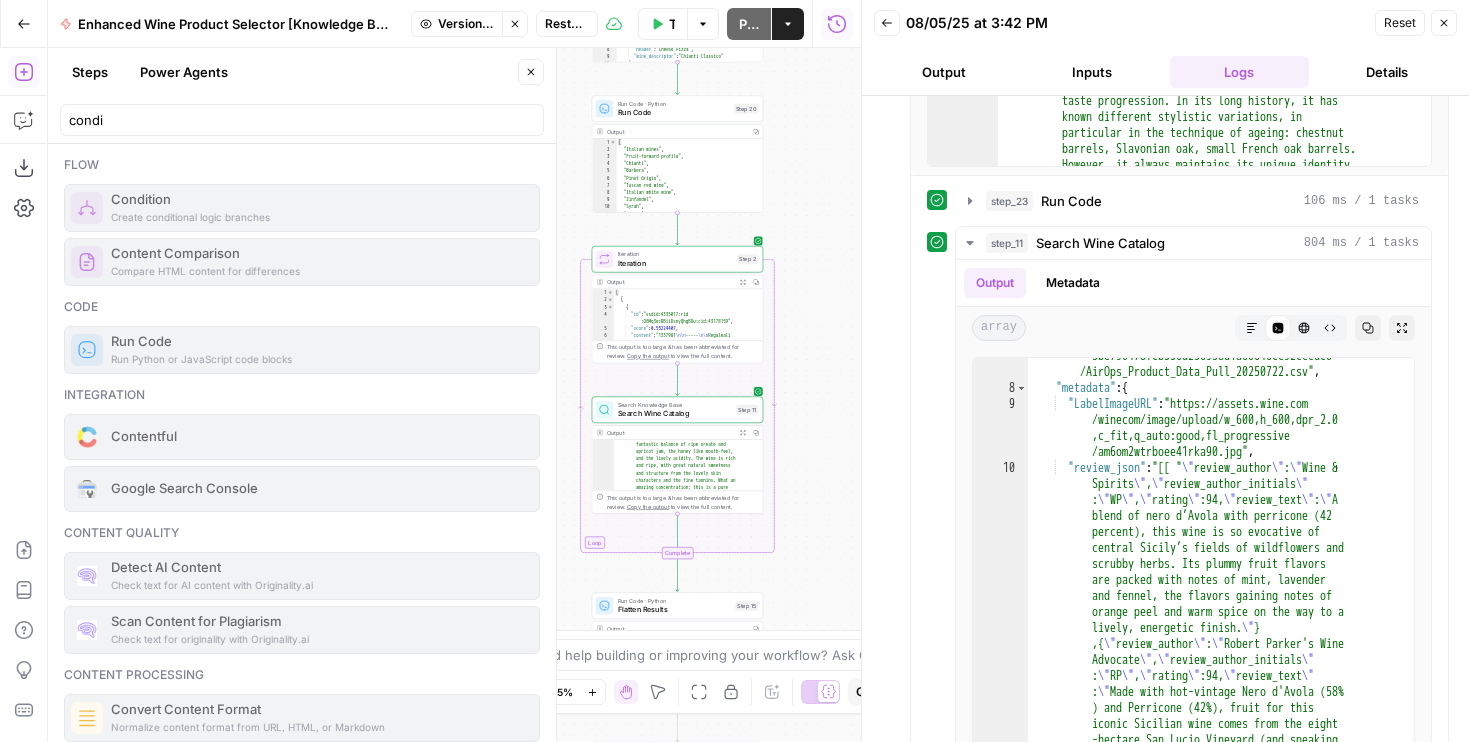 drag, startPoint x: 811, startPoint y: 176, endPoint x: 811, endPoint y: 701, distance: 525 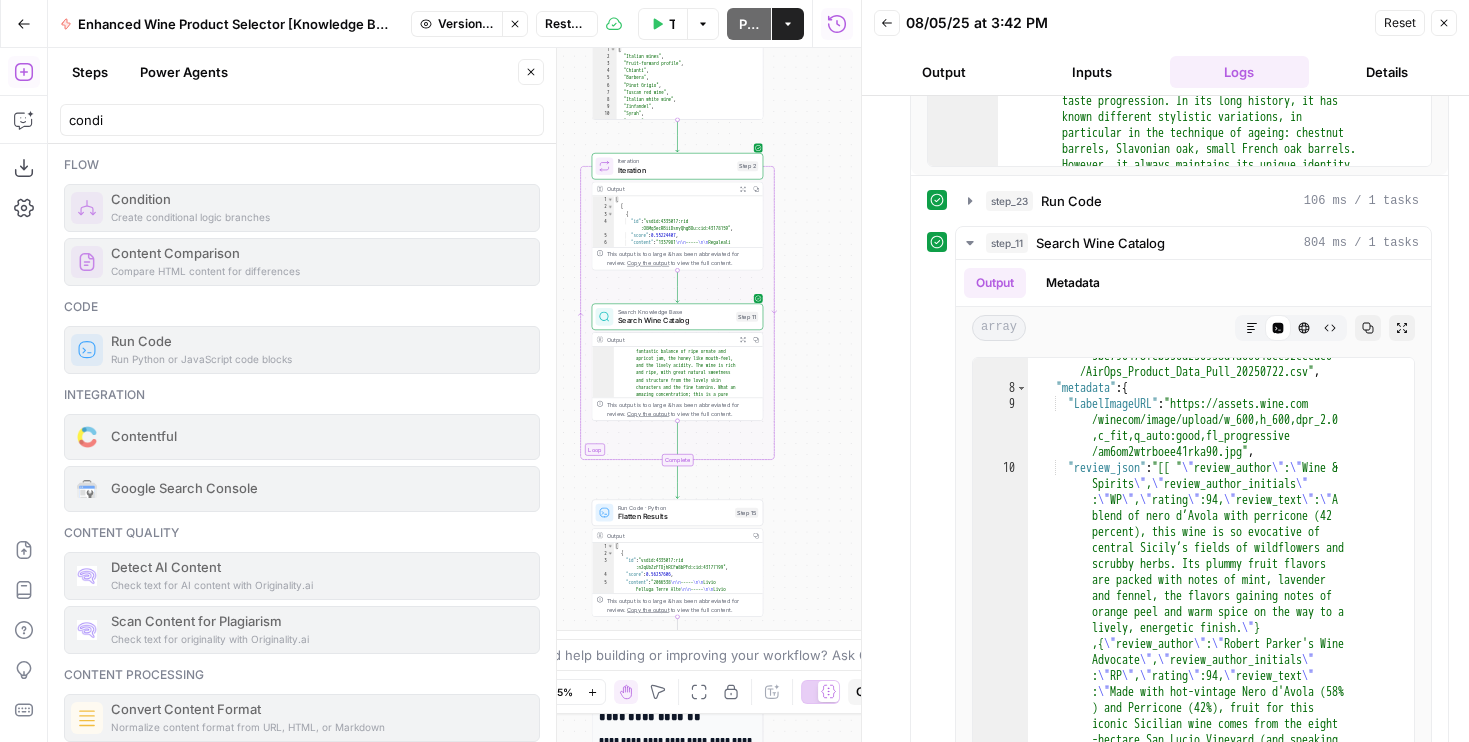 drag, startPoint x: 807, startPoint y: 372, endPoint x: 807, endPoint y: 217, distance: 155 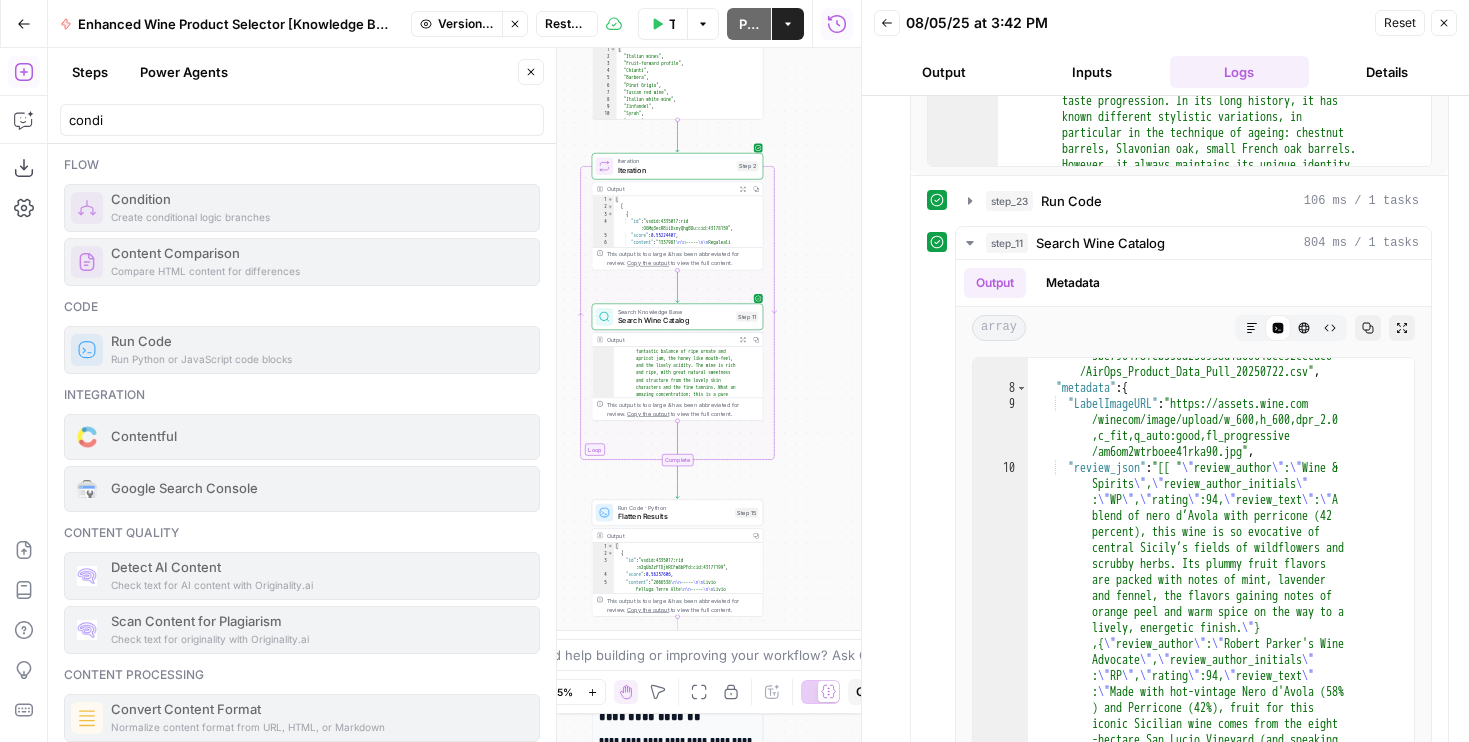 click on "Stop viewing" at bounding box center [515, 24] 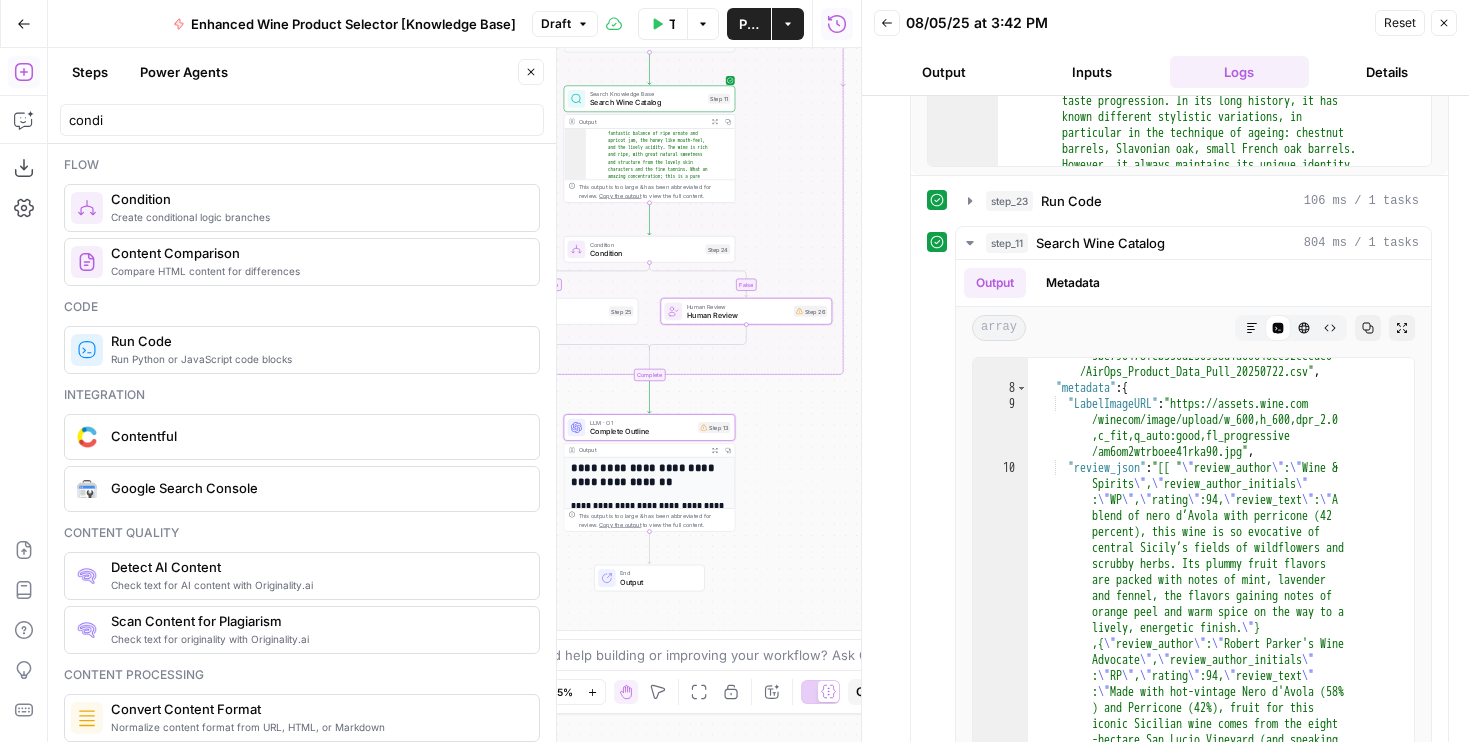 drag, startPoint x: 829, startPoint y: 403, endPoint x: 790, endPoint y: 188, distance: 218.50858 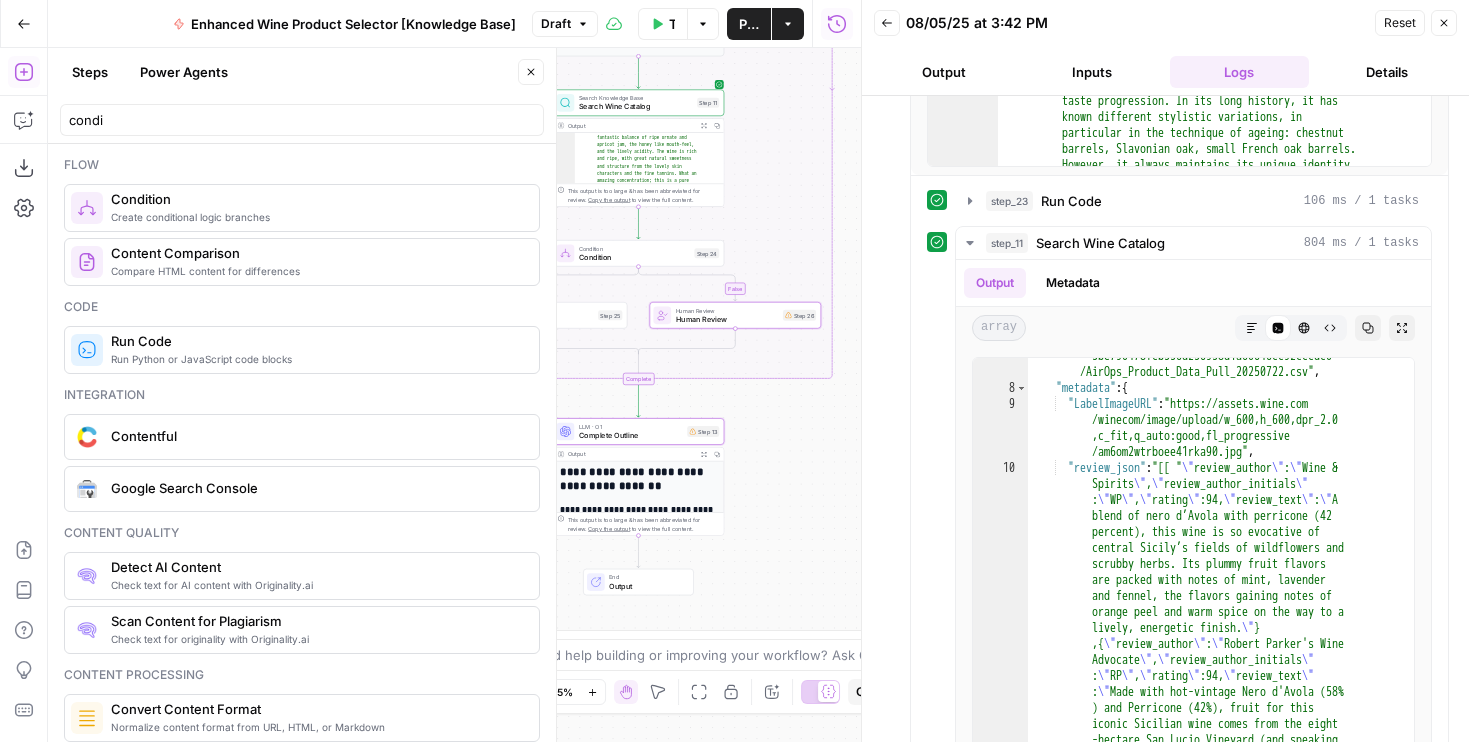 drag, startPoint x: 773, startPoint y: 163, endPoint x: 799, endPoint y: 206, distance: 50.24938 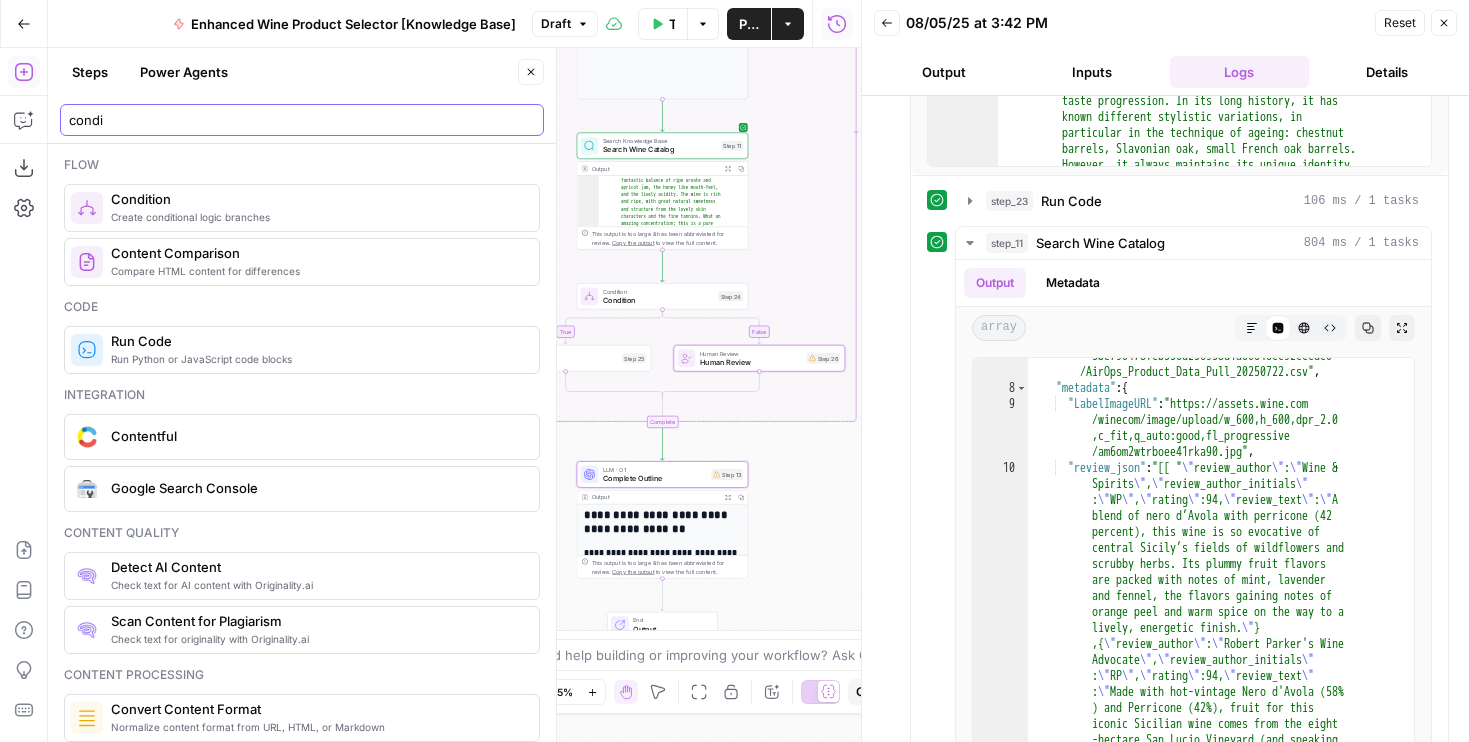 click on "condi" at bounding box center [302, 120] 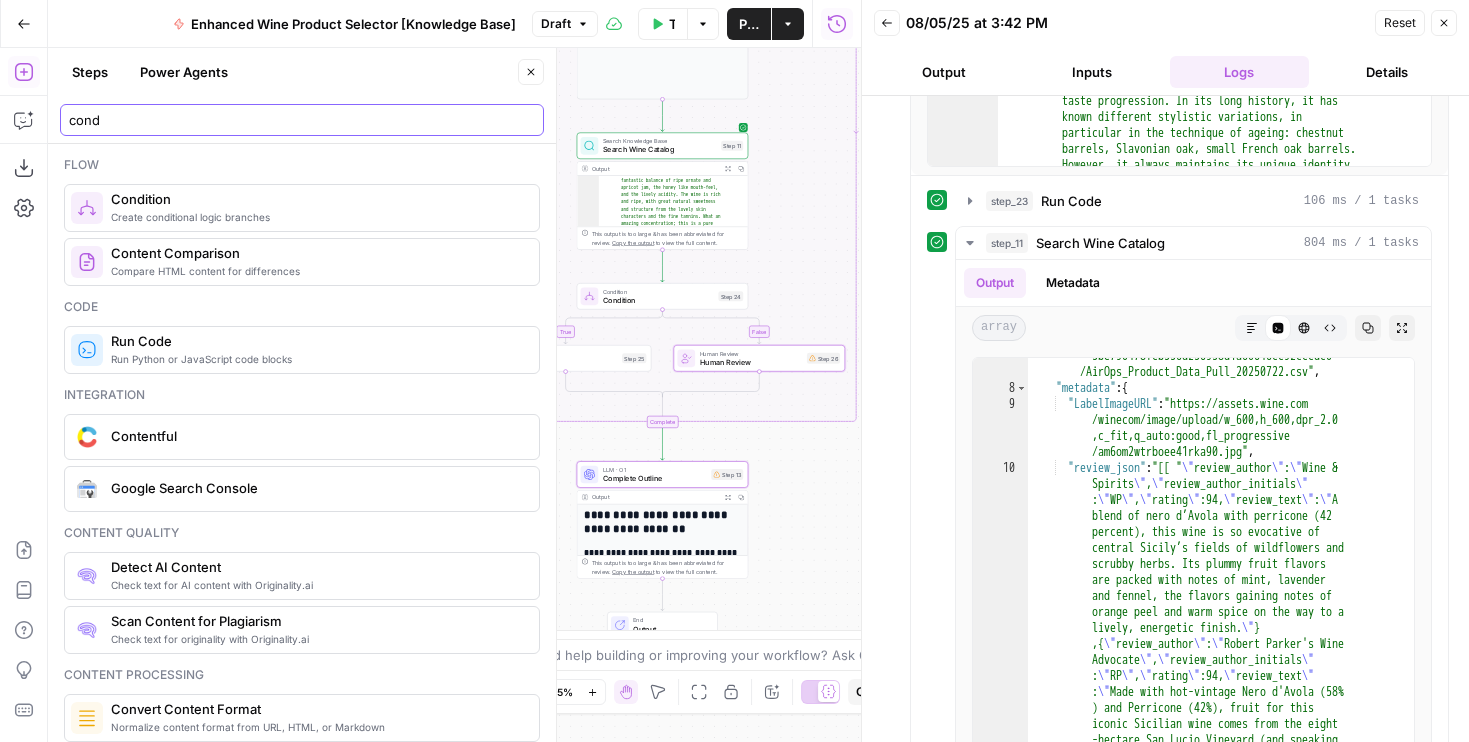 type on "condi" 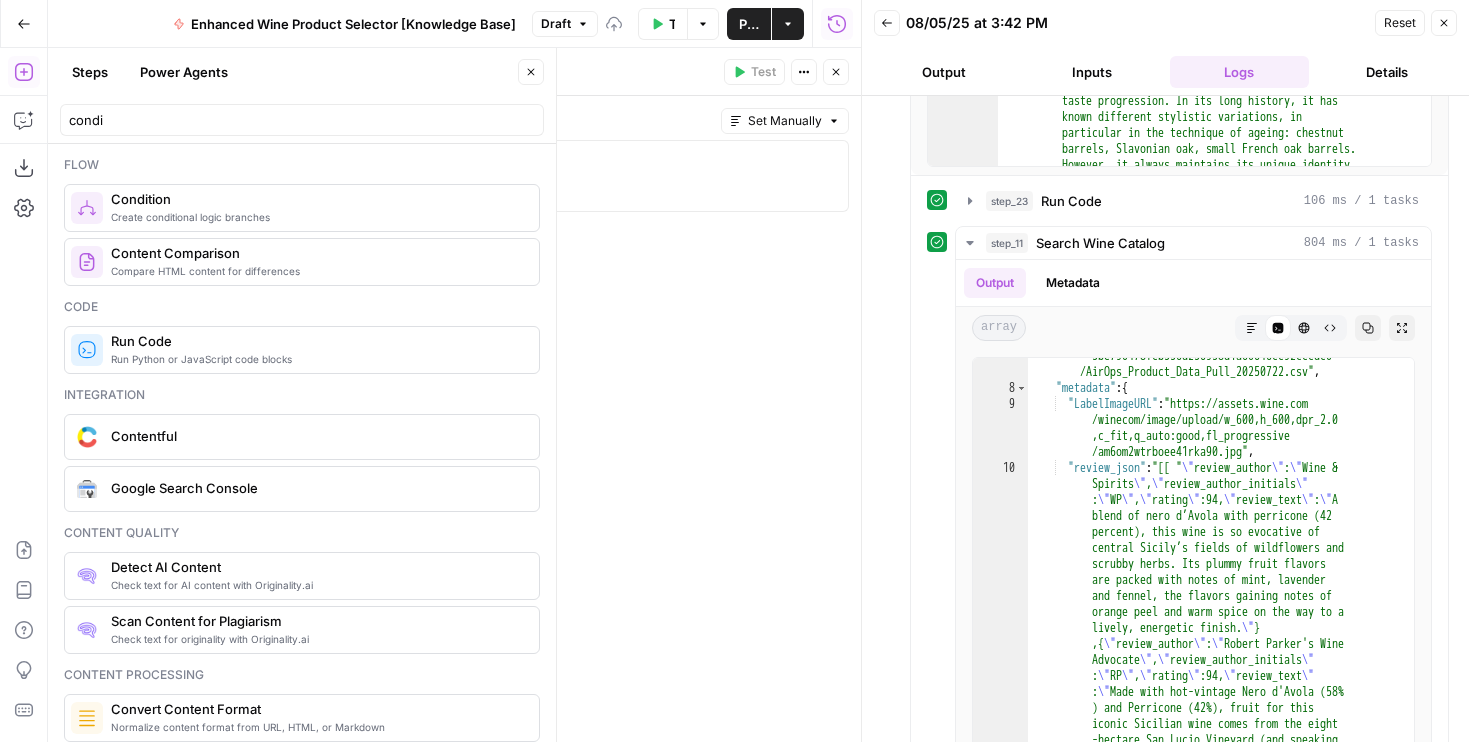 type 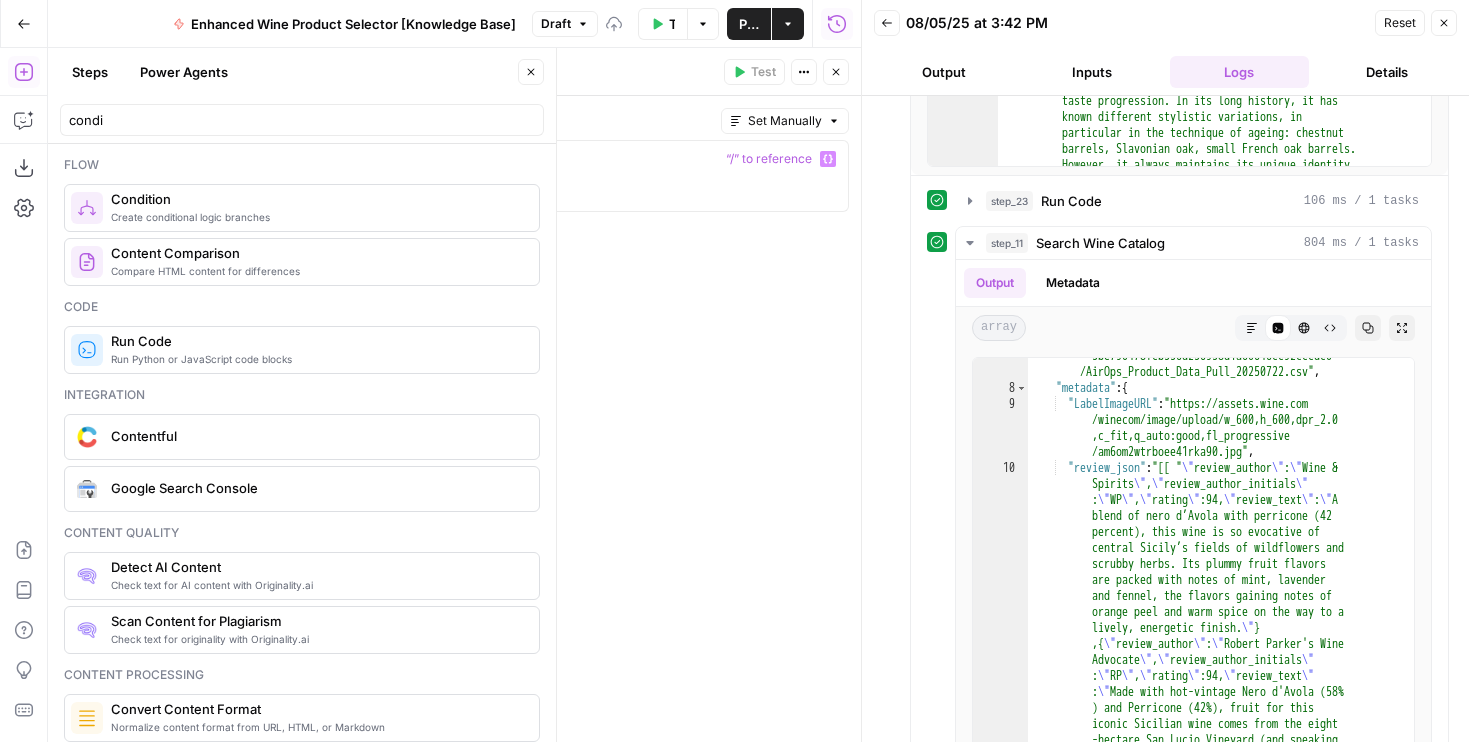 click on "Test Actions Close" at bounding box center [786, 72] 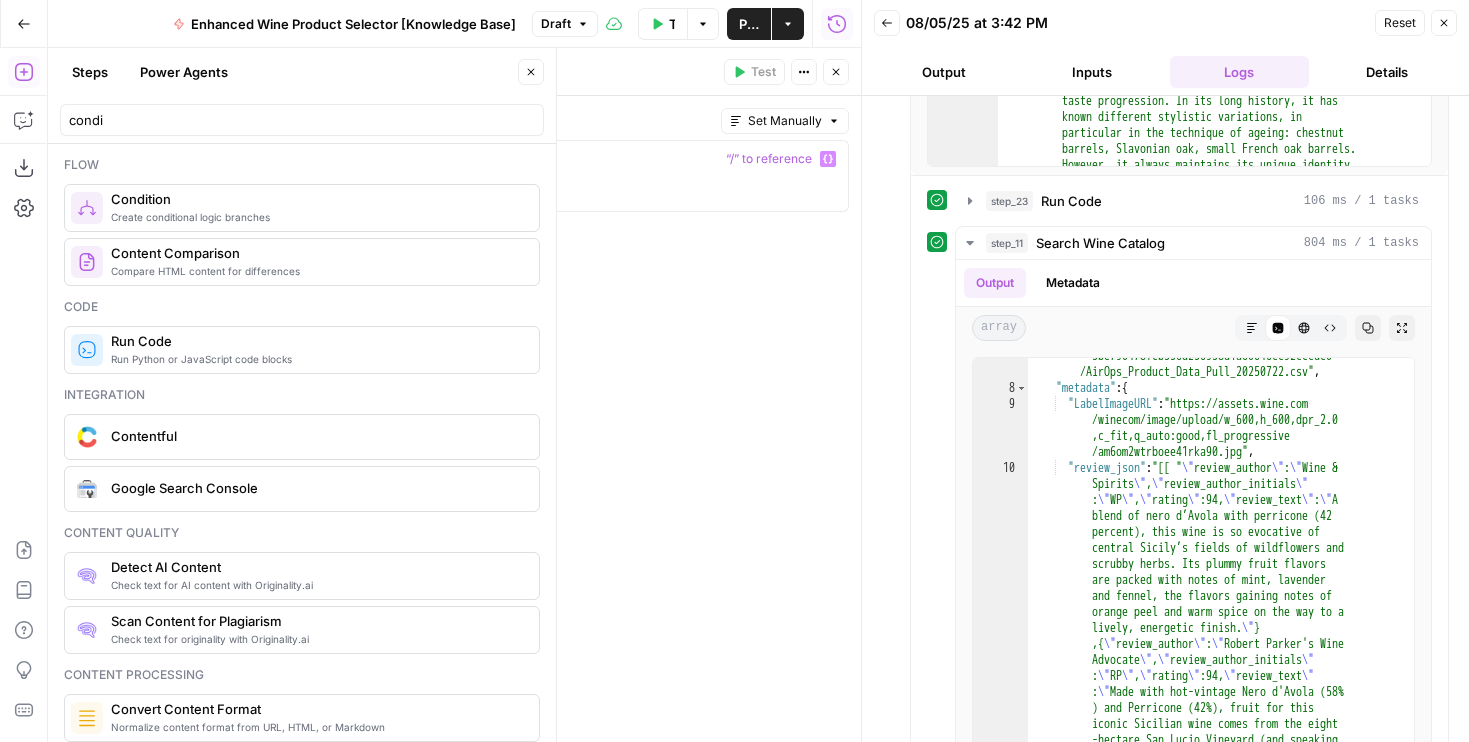 click on "Close" at bounding box center [836, 72] 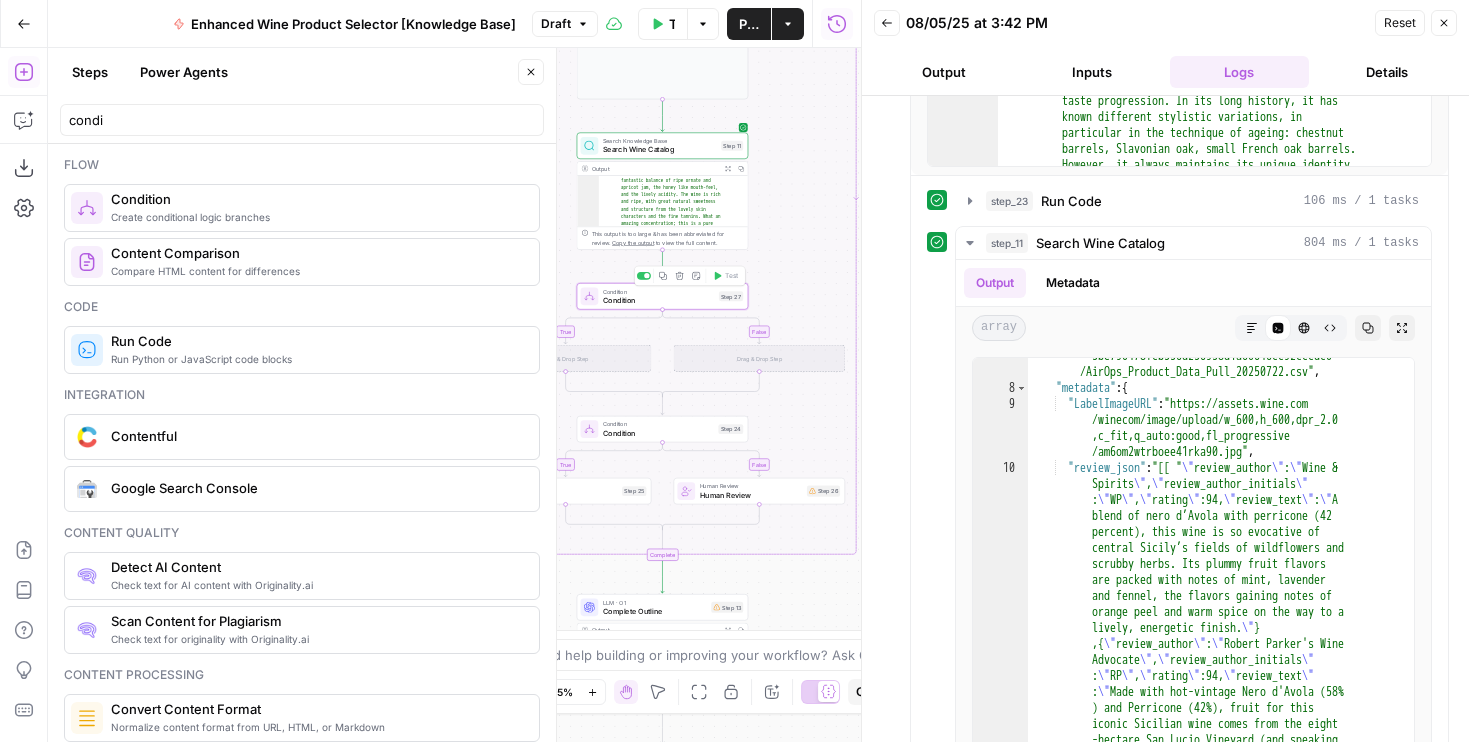 click 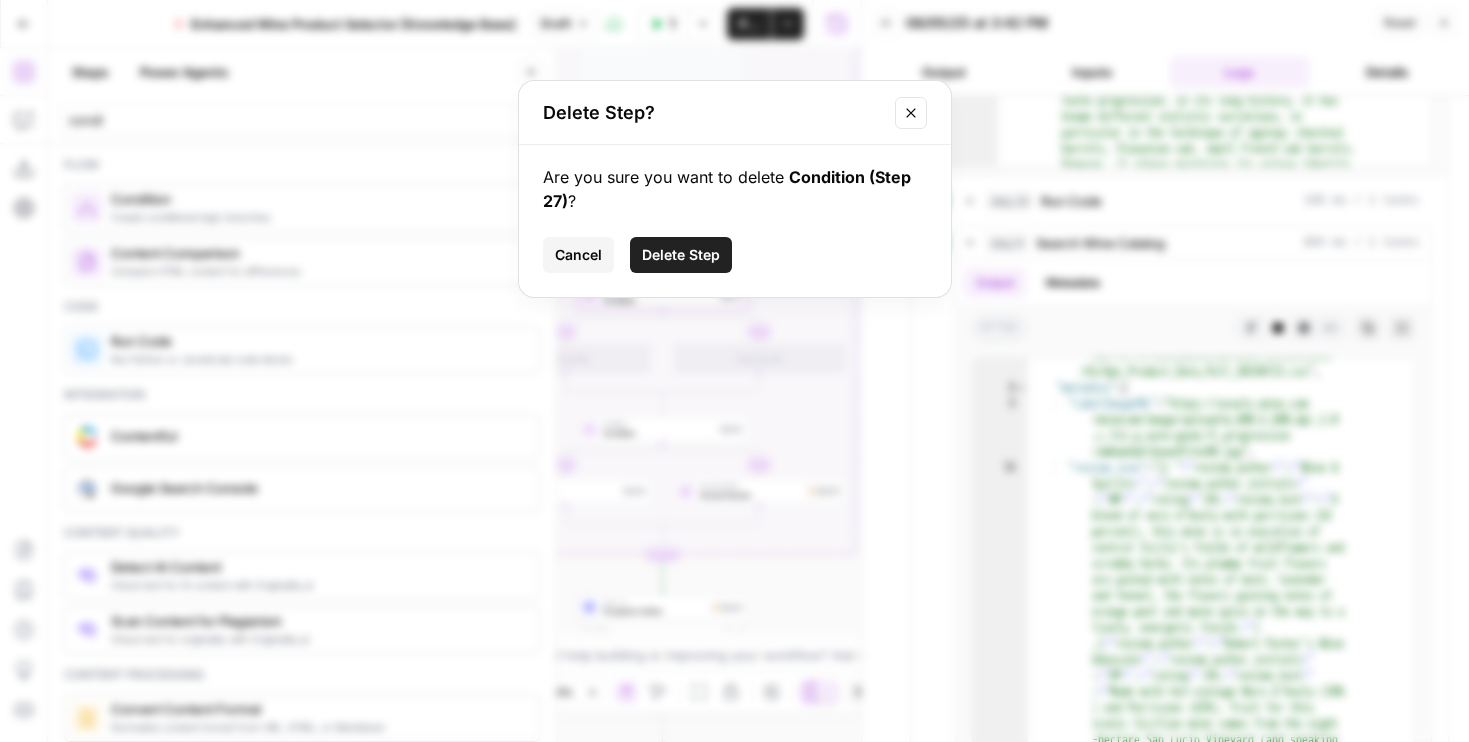 click on "Delete Step" at bounding box center (681, 255) 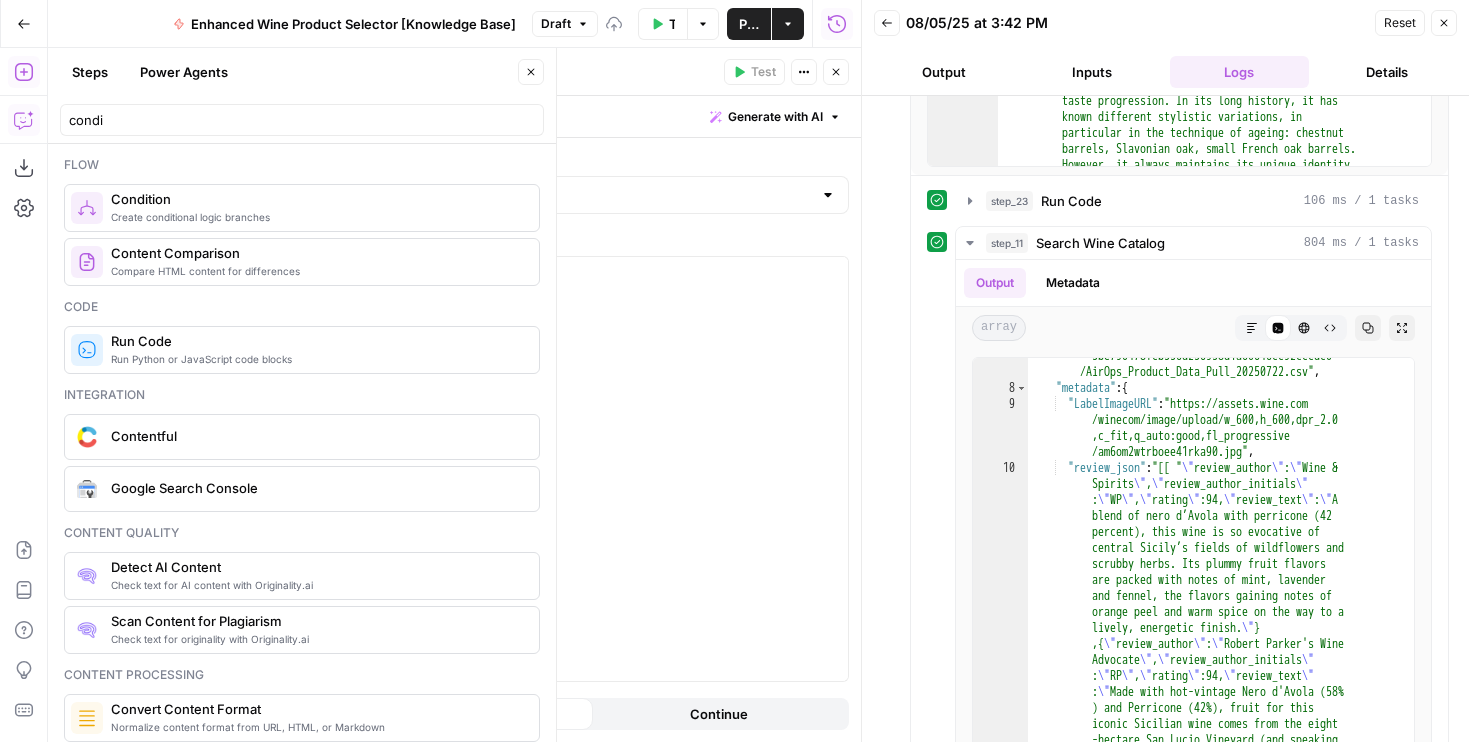 type 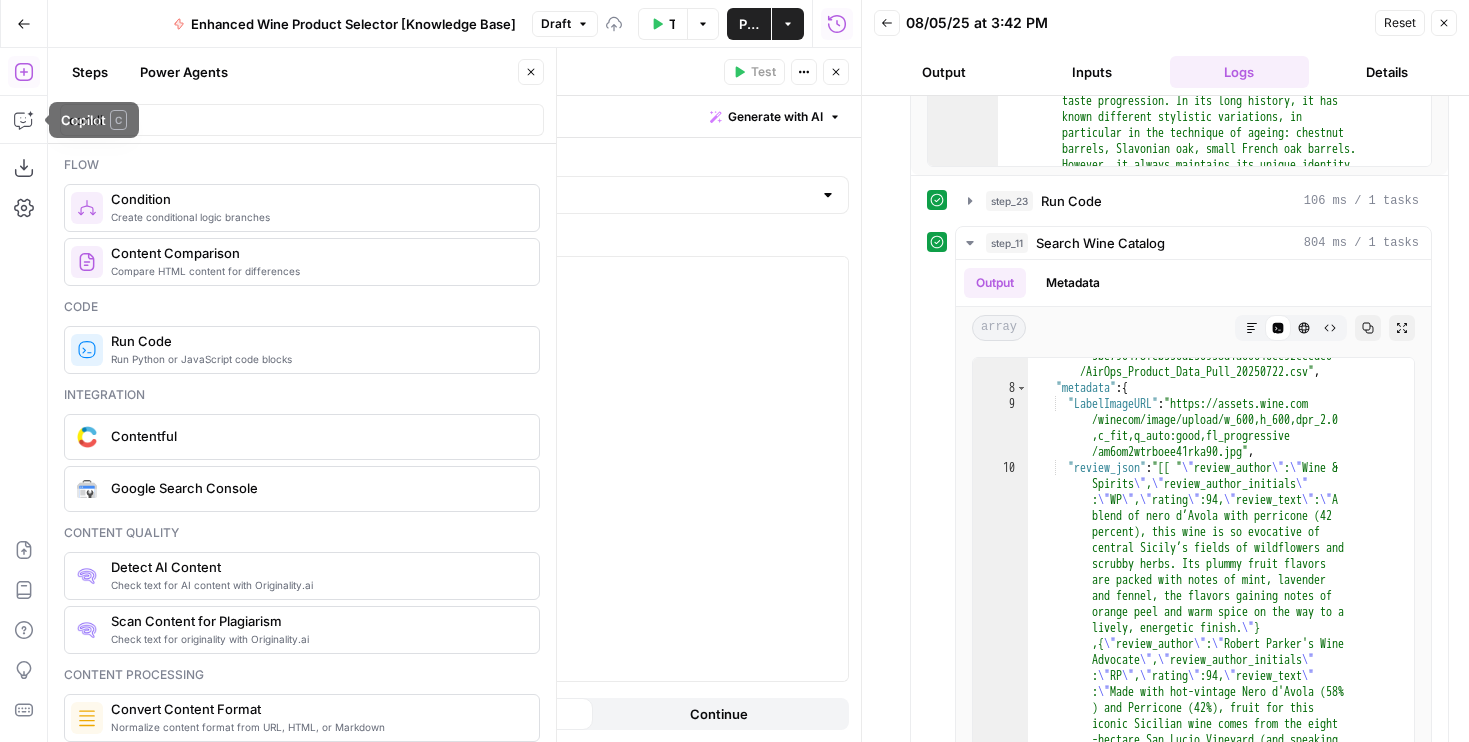 click at bounding box center (542, 487) 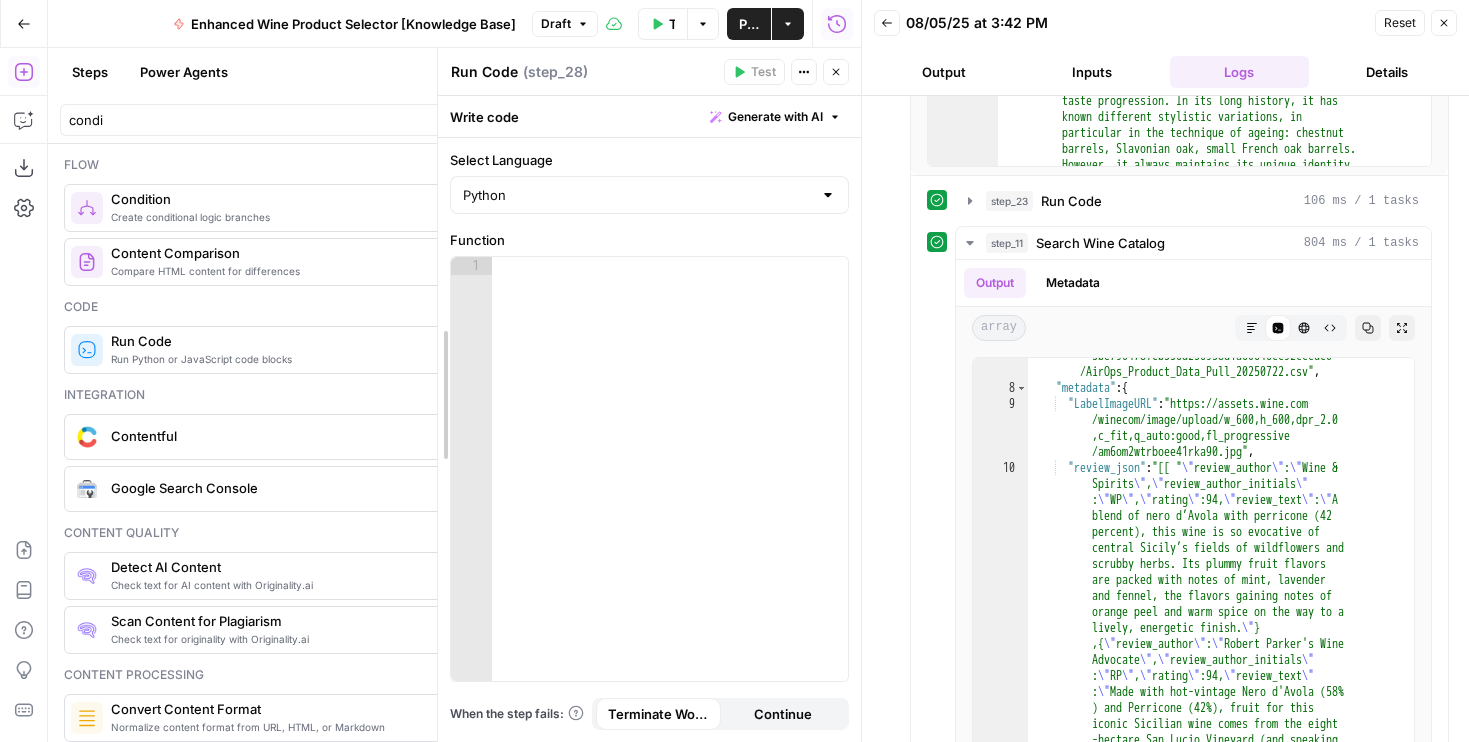 drag, startPoint x: 186, startPoint y: 297, endPoint x: 424, endPoint y: 297, distance: 238 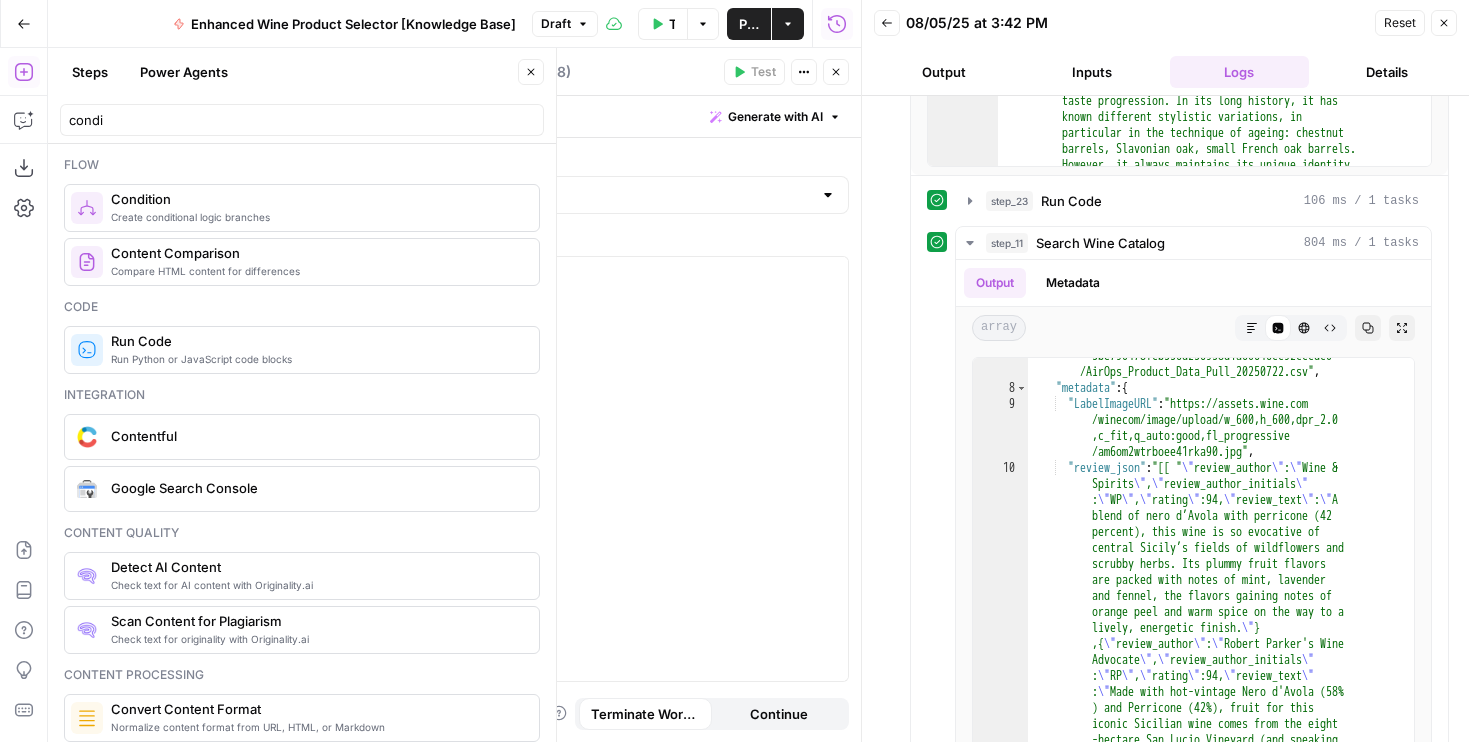 click 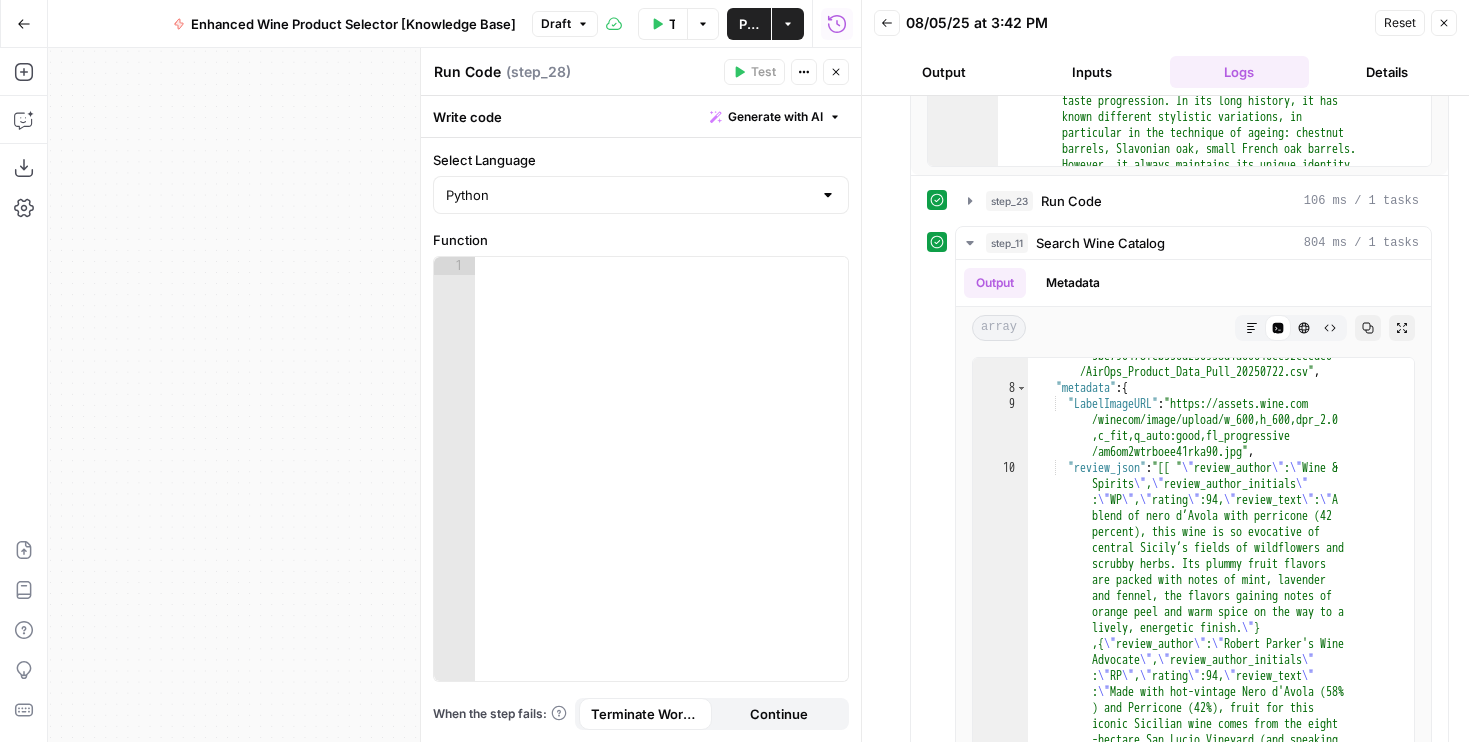 click on "Copilot" at bounding box center [24, 120] 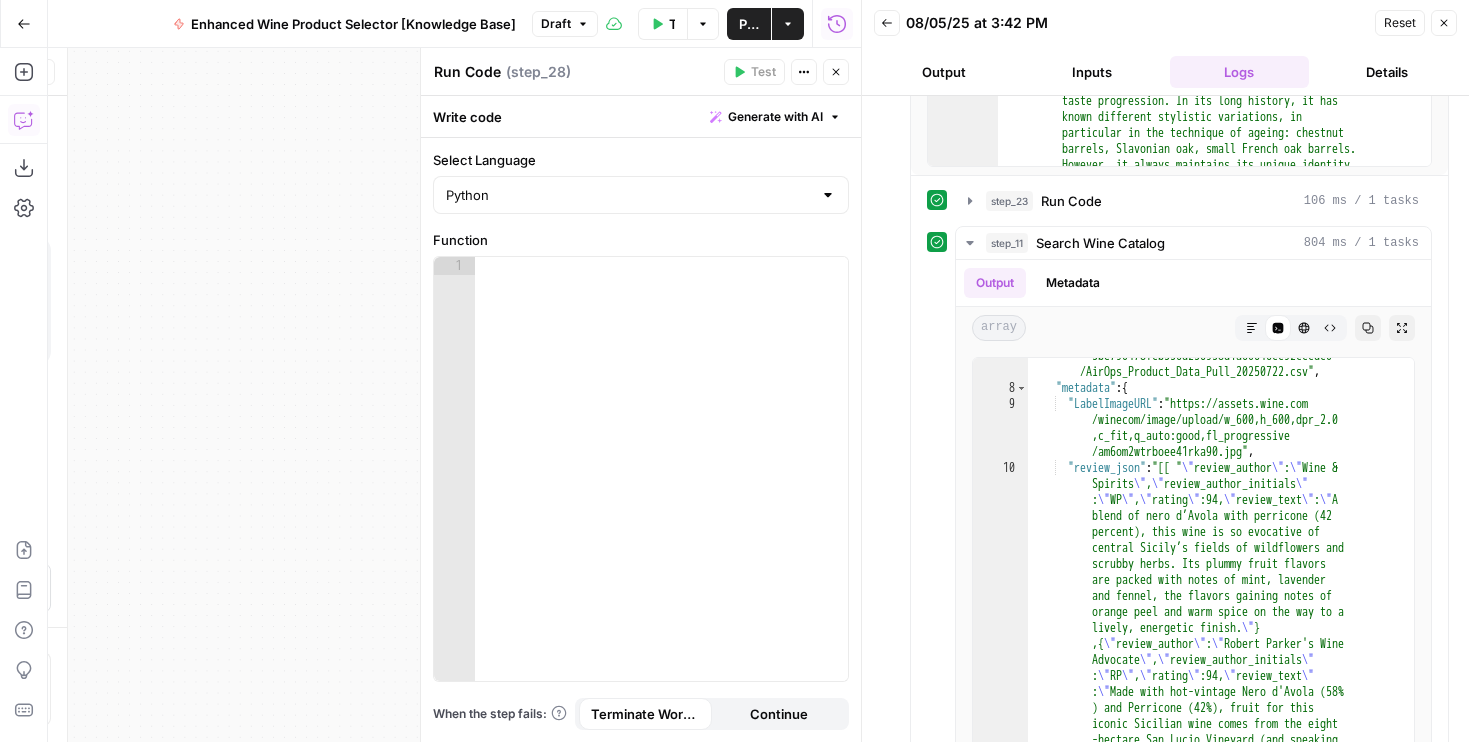 scroll, scrollTop: 231, scrollLeft: 0, axis: vertical 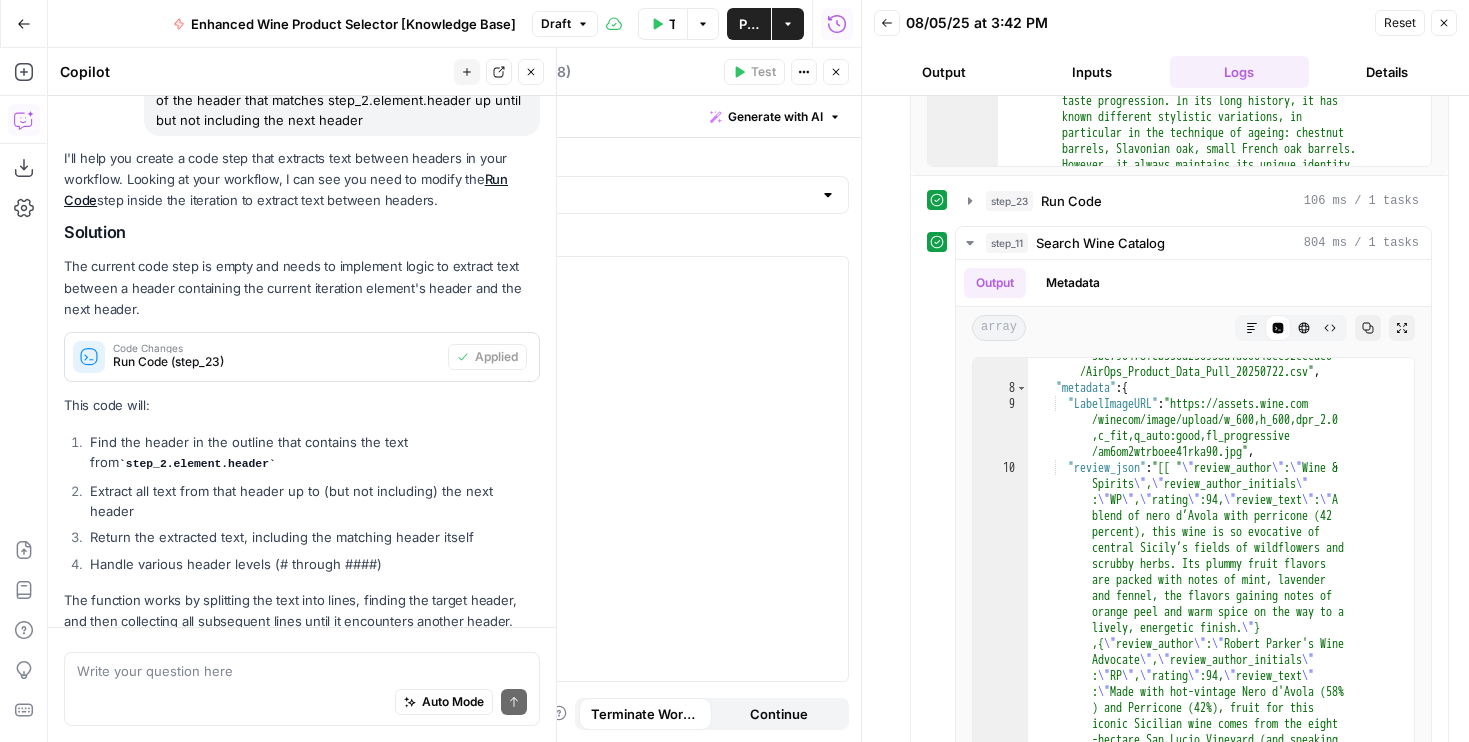 click on "Auto Mode Send" at bounding box center [302, 703] 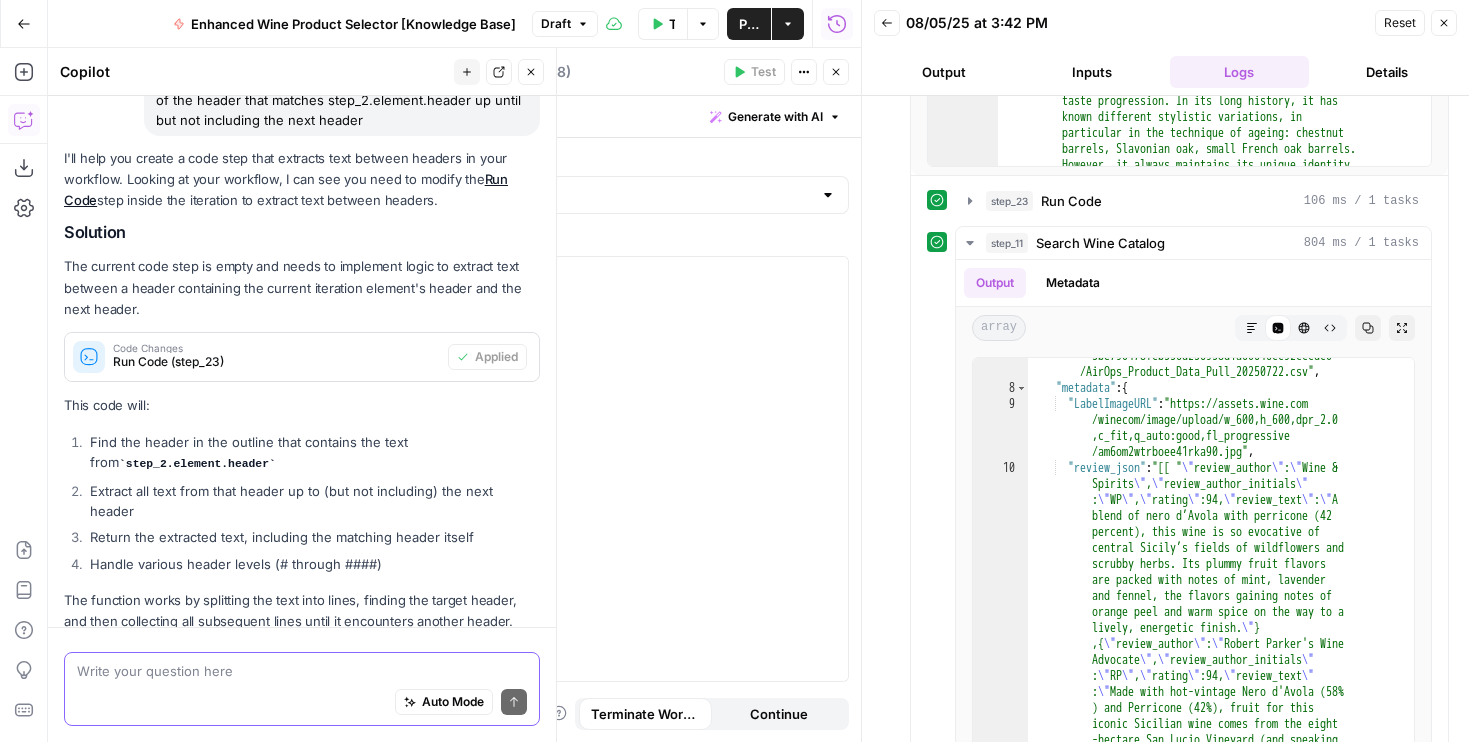 paste on "4. Validate that each recommendation contains all required fields:
- ProductID (must be present and valid)
- Price (either PriceCA or PriceNY)
- Varietal
- Region
- HighestRating
- EnableProContent
- Combined Winemaker Notes + most relevant and summarized review texts
5. Sort matches within each contextually relevant group
Here's my outline:
{{ outline }}
Wine Product list:
{% for product in step_15.output %}
ProductId: {{product.metadata.ProductID }}
Product Name with Vintage: {{ product.metadata.ProductNameWithVintage }}
Type: {{ product.metadata.WineType }}
Varietal: {{ product.metadata.Varietal }}
Region: {{ product.metadata.RegionOfOrigin }}
Winemaker Note: {{ product.metadata.WinemakerNote }}
Volume: {{ product.metadata.Volume }}ml
Vintage: {{ product.metadata.Vintage }}
Price (CA): ${{ product.metadata.PriceCA }}
Price (NY): ${{ product.metadata.PriceNY }}
Enable Premium Content: {{ product.metadata.enablePremiumContent }}
Ratings: {{ product.metadata.parsed_reviews[0].rating..." 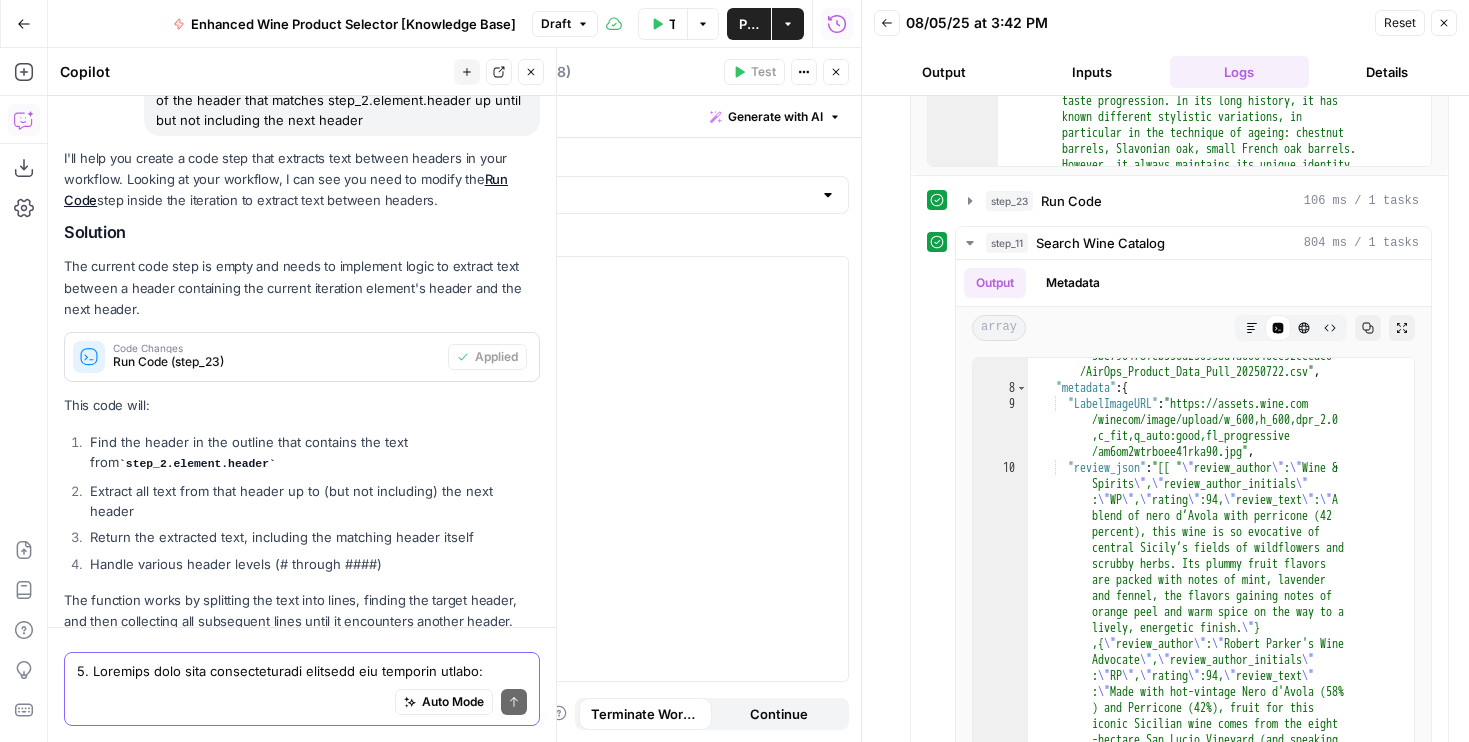 scroll, scrollTop: 591, scrollLeft: 0, axis: vertical 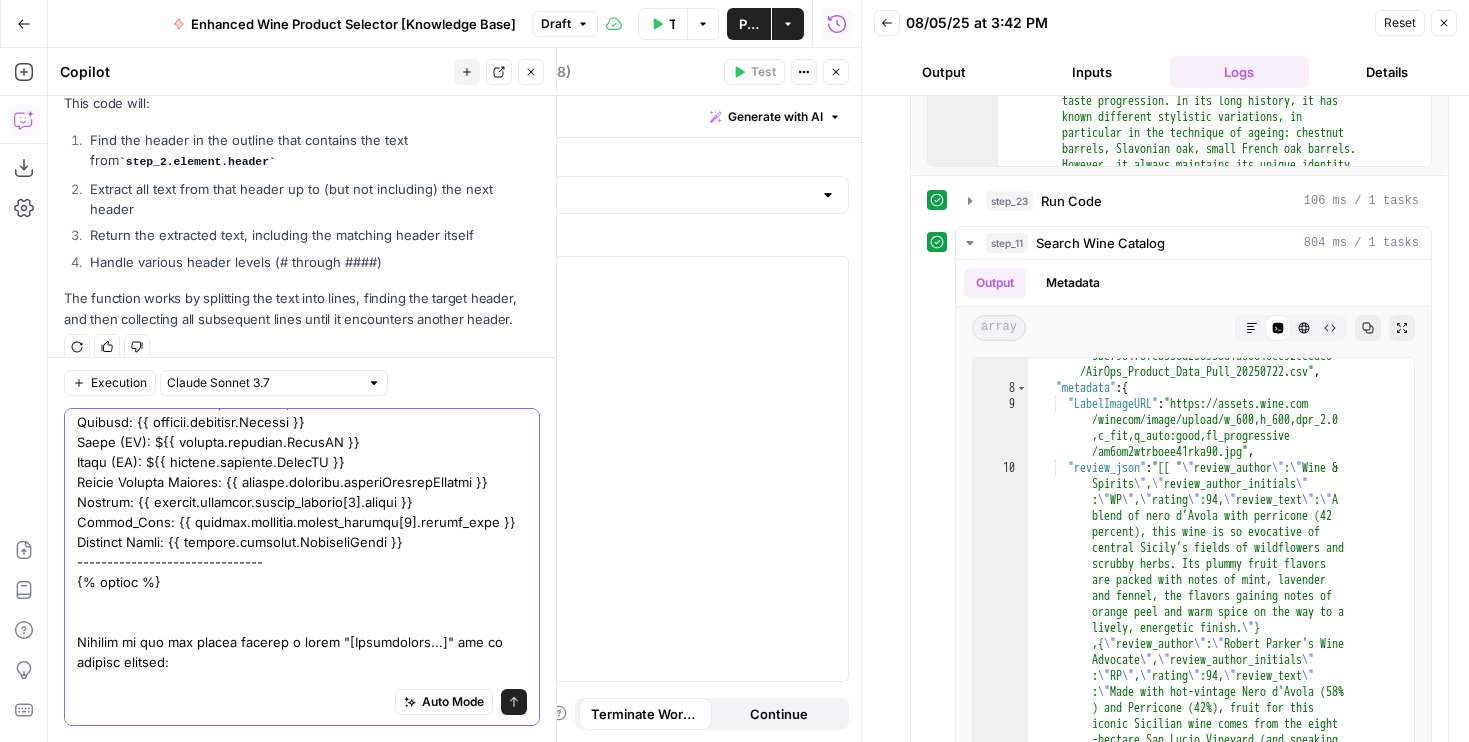 click at bounding box center (302, 362) 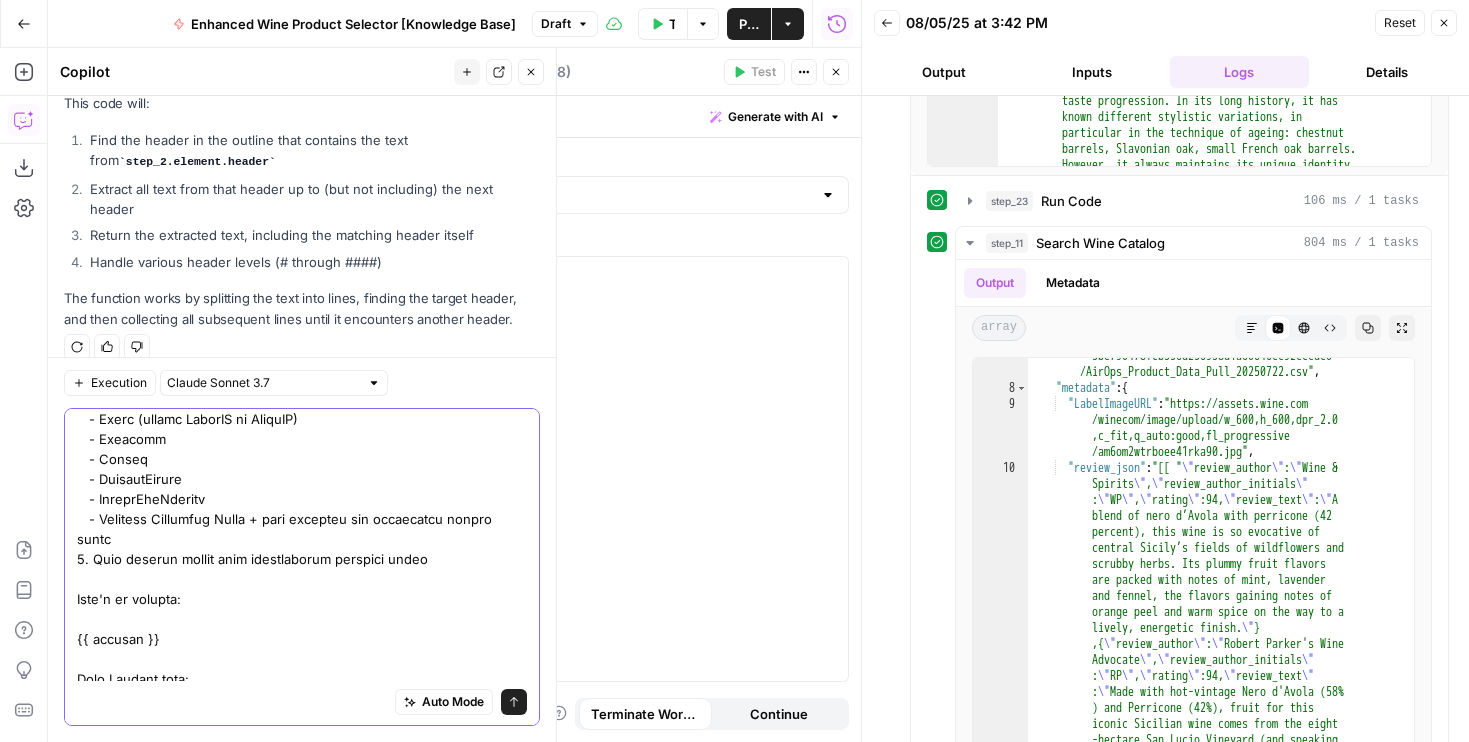 scroll, scrollTop: 57, scrollLeft: 0, axis: vertical 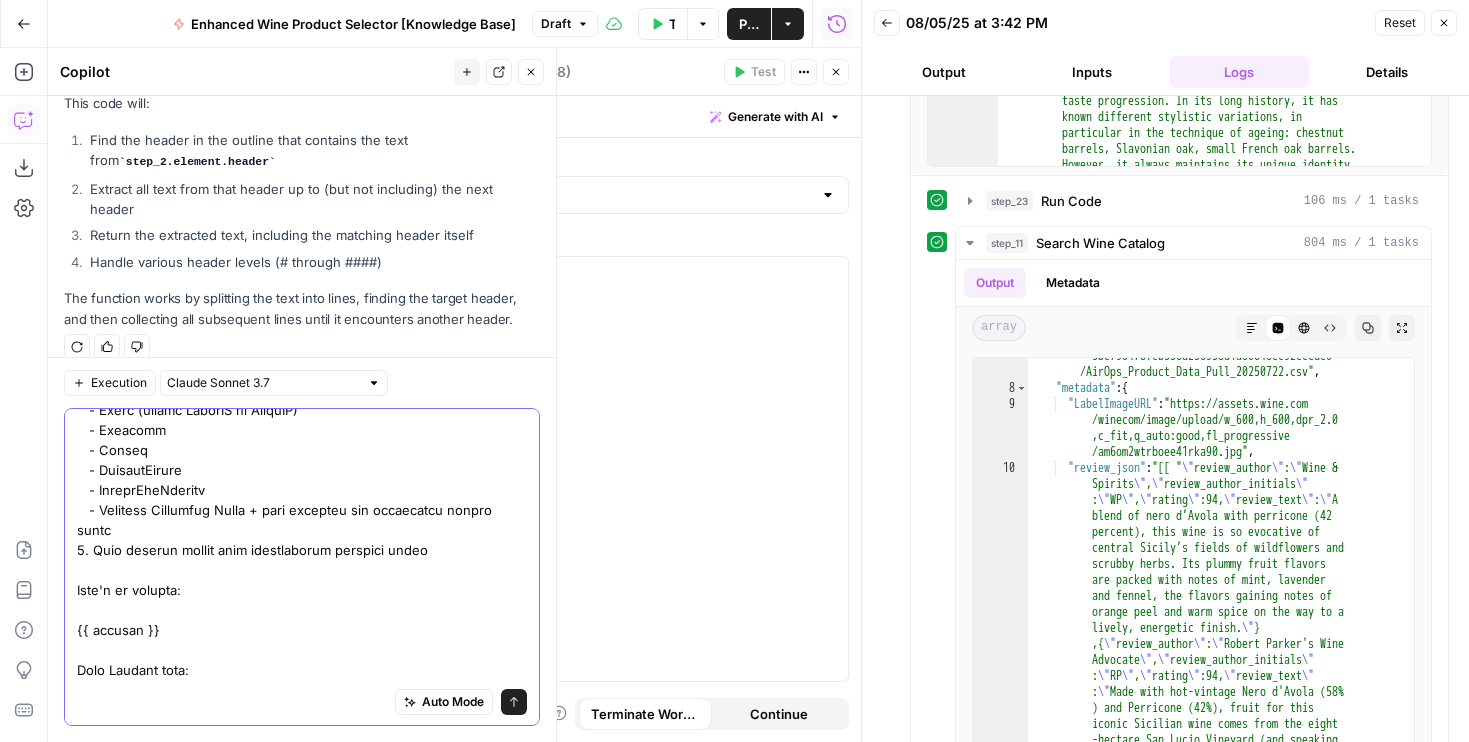 click at bounding box center (302, 810) 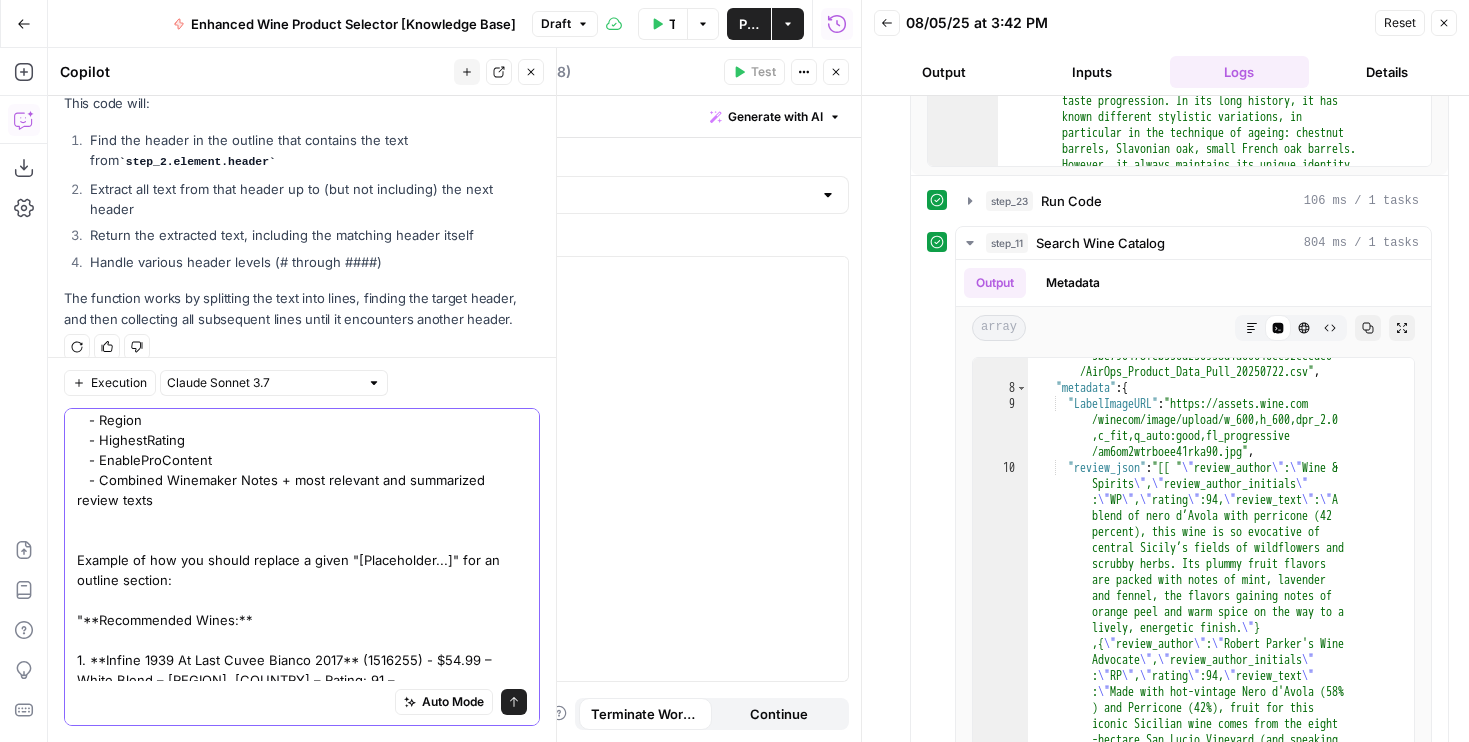 scroll, scrollTop: 136, scrollLeft: 0, axis: vertical 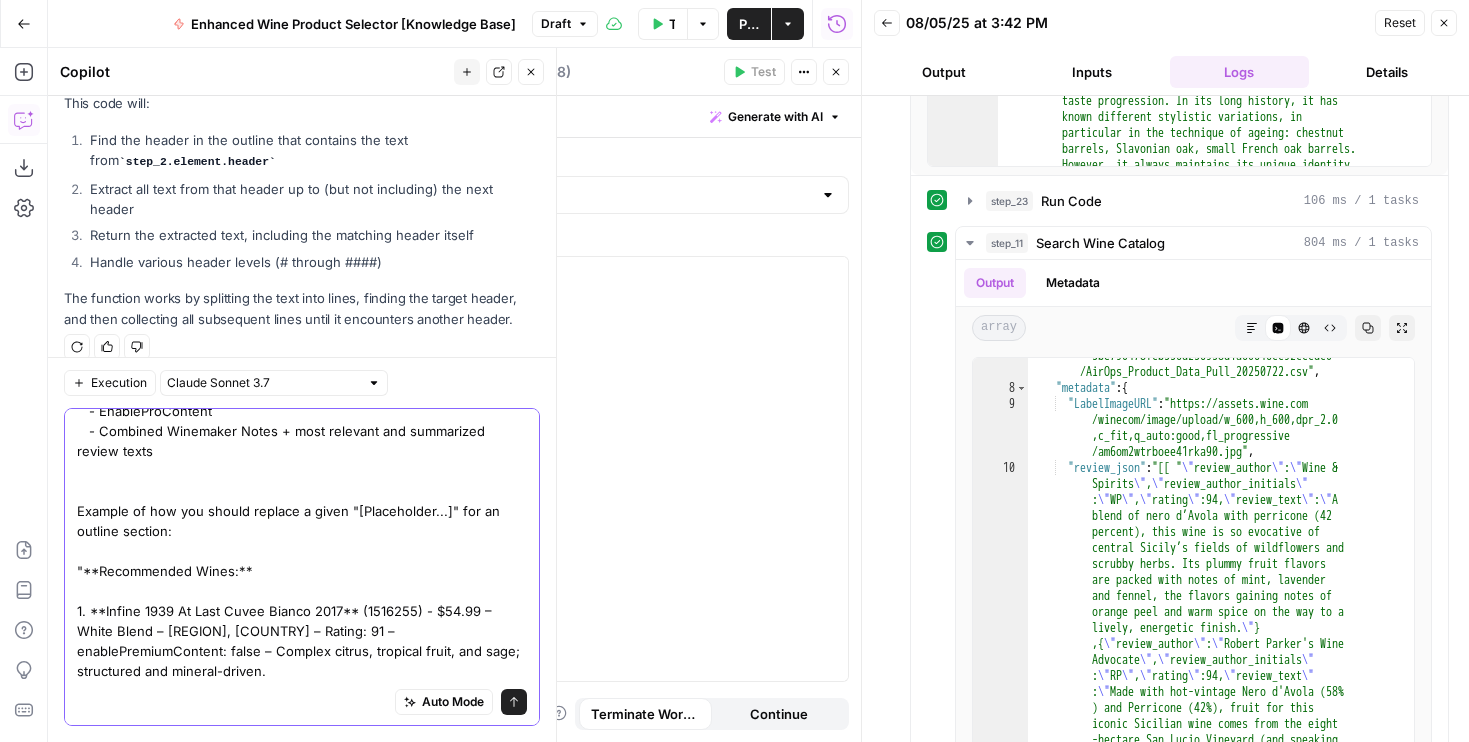 drag, startPoint x: 314, startPoint y: 554, endPoint x: 139, endPoint y: 506, distance: 181.4635 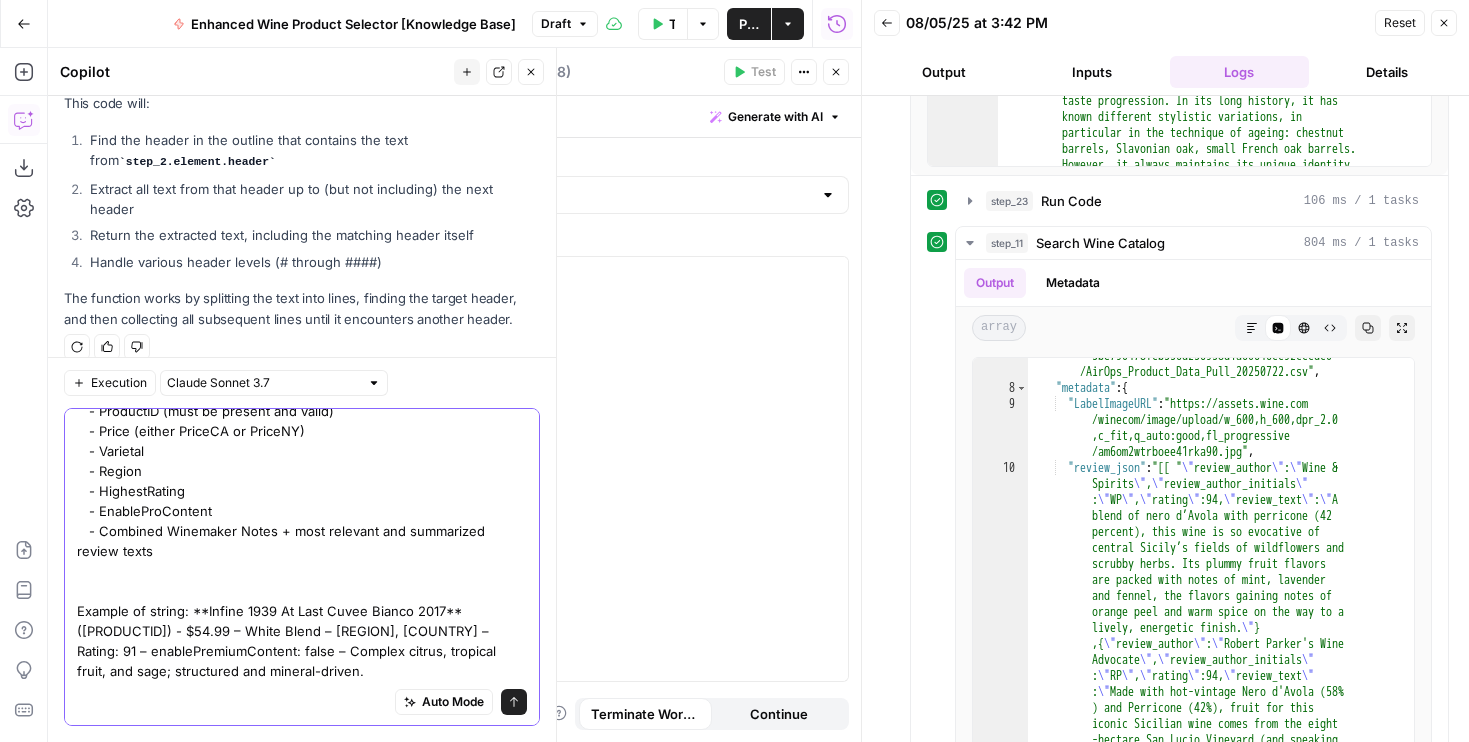 scroll, scrollTop: 0, scrollLeft: 0, axis: both 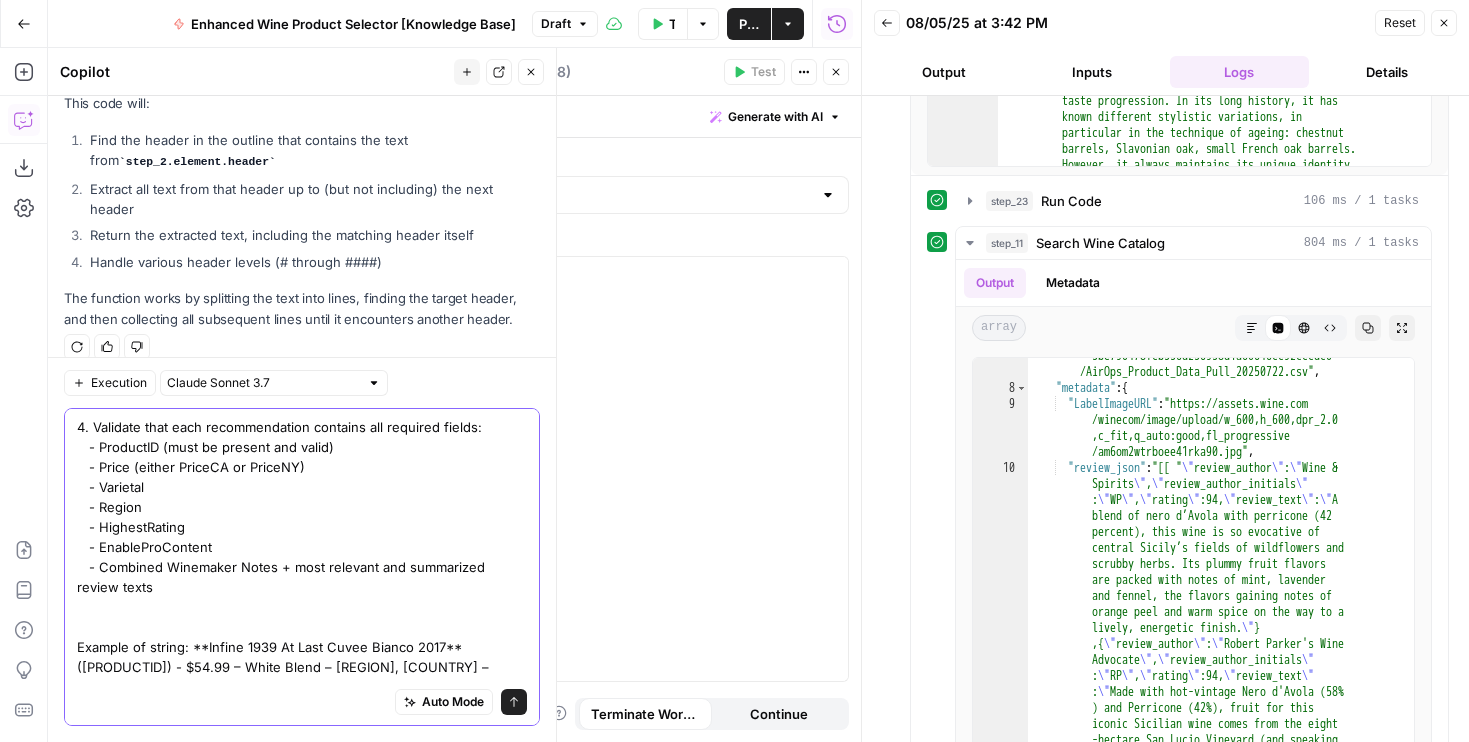 drag, startPoint x: 495, startPoint y: 422, endPoint x: 62, endPoint y: 422, distance: 433 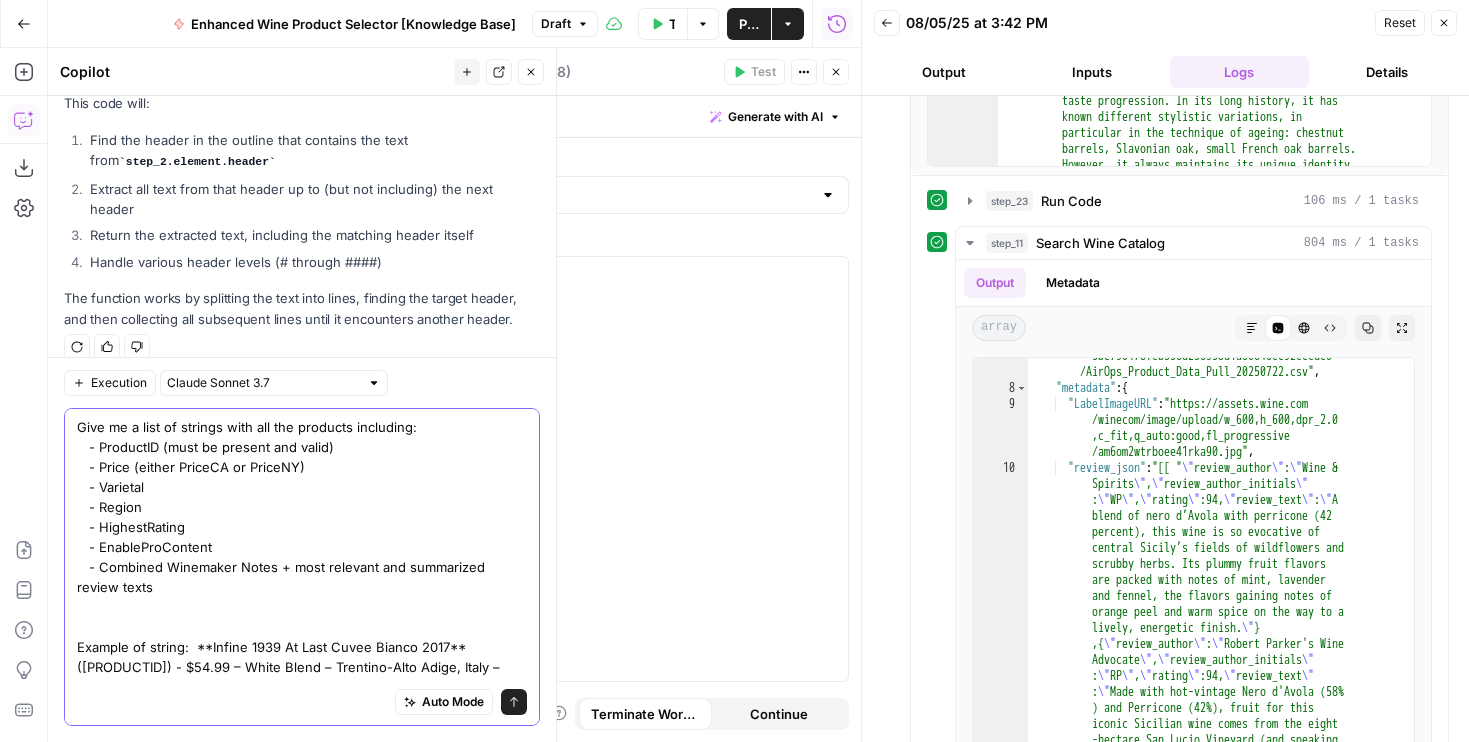scroll, scrollTop: 35, scrollLeft: 0, axis: vertical 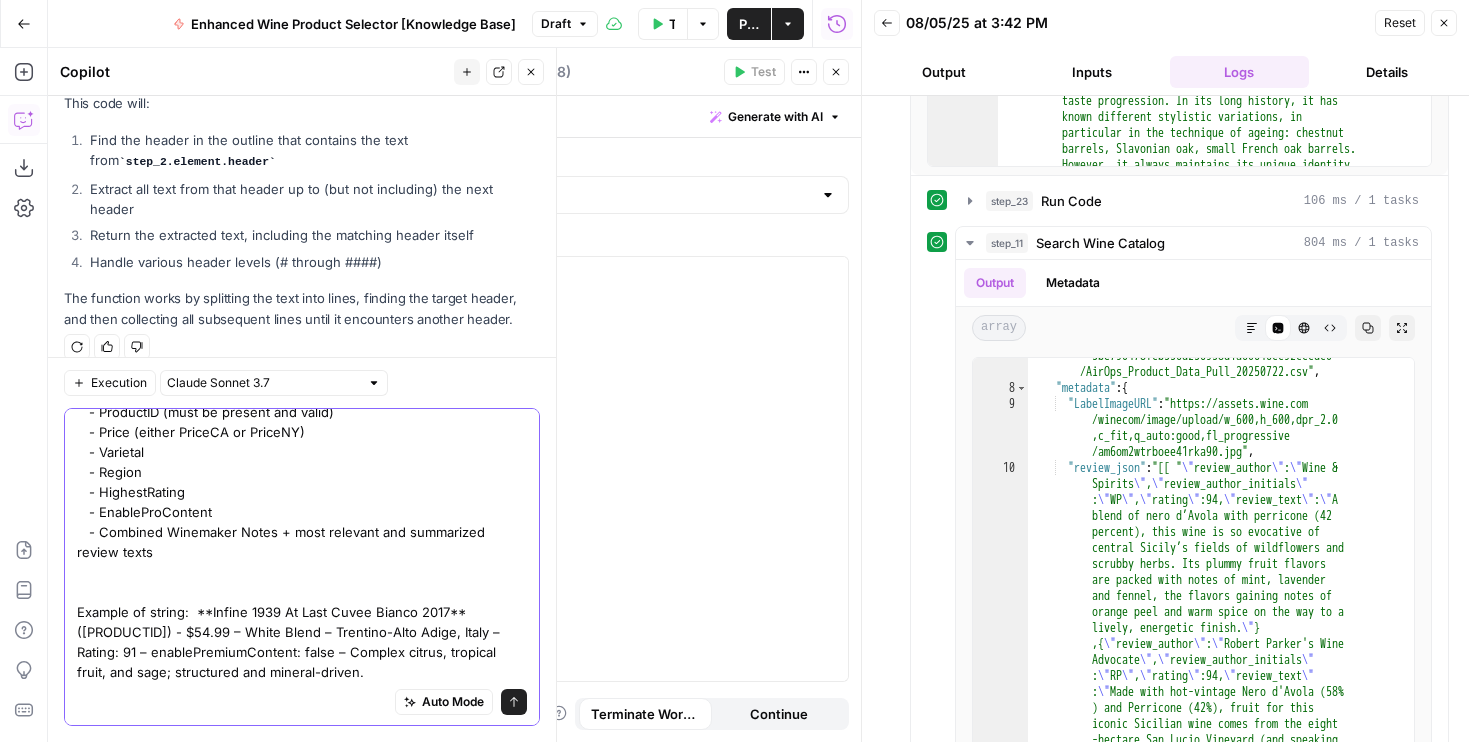 click on "Give me a list of strings with all the products including:
- ProductID (must be present and valid)
- Price (either PriceCA or PriceNY)
- Varietal
- Region
- HighestRating
- EnableProContent
- Combined Winemaker Notes + most relevant and summarized review texts
Example of string:  **Infine 1939 At Last Cuvee Bianco 2017** (1516255) - $54.99 – White Blend – Trentino-Alto Adige, Italy – Rating: 91 – enablePremiumContent: false – Complex citrus, tropical fruit, and sage; structured and mineral-driven." at bounding box center (302, 532) 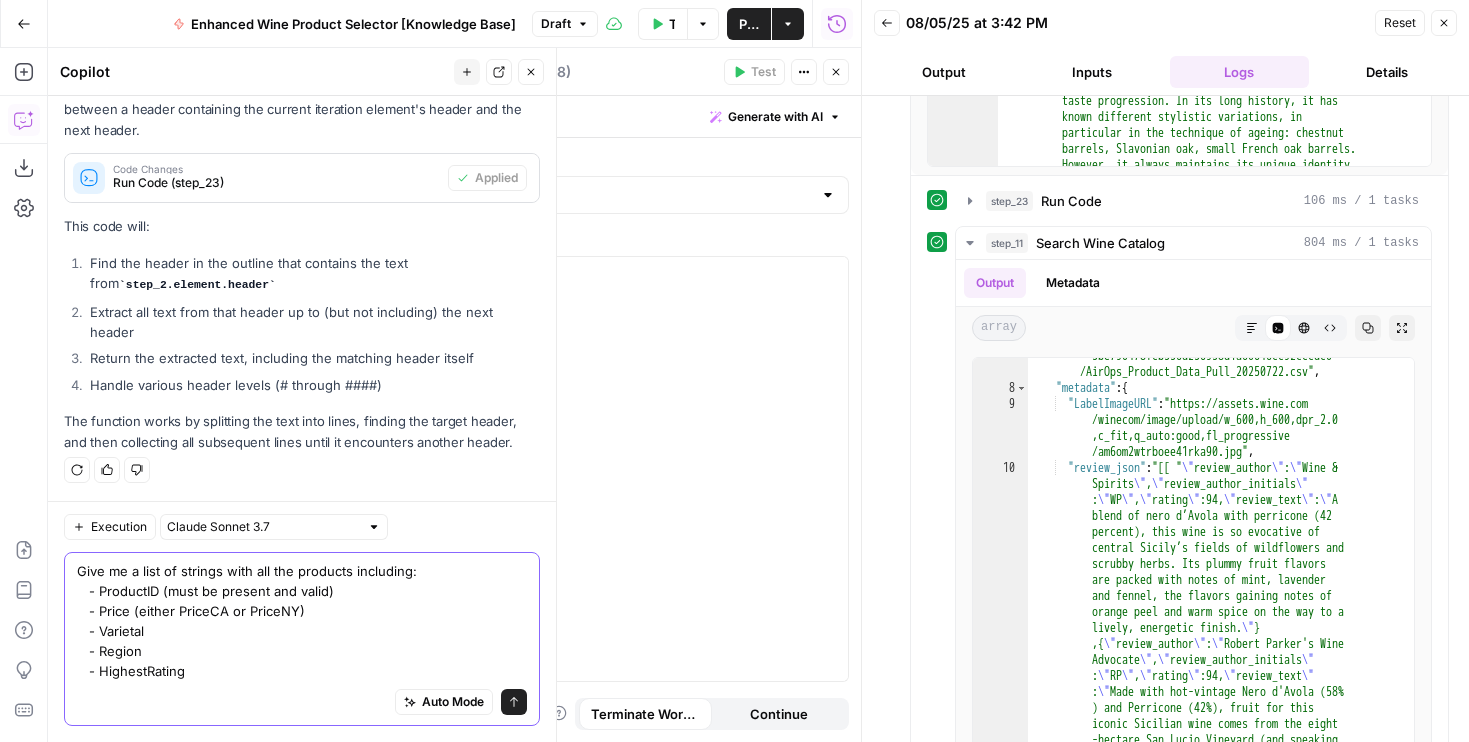 type on "Give me a list of strings with all the products including:
- ProductID (must be present and valid)
- Price (either PriceCA or PriceNY)
- Varietal
- Region
- HighestRating
- EnableProContent
- Combined Winemaker Notes + most relevant and summarized review texts
Example of string:  **Infine 1939 At Last Cuvee Bianco 2017** (1516255) - $54.99 – White Blend – Trentino-Alto Adige, Italy – Rating: 91 – enablePremiumContent: false – Complex citrus, tropical fruit, and sage; structured and mineral-driven.
Output a list of strings" 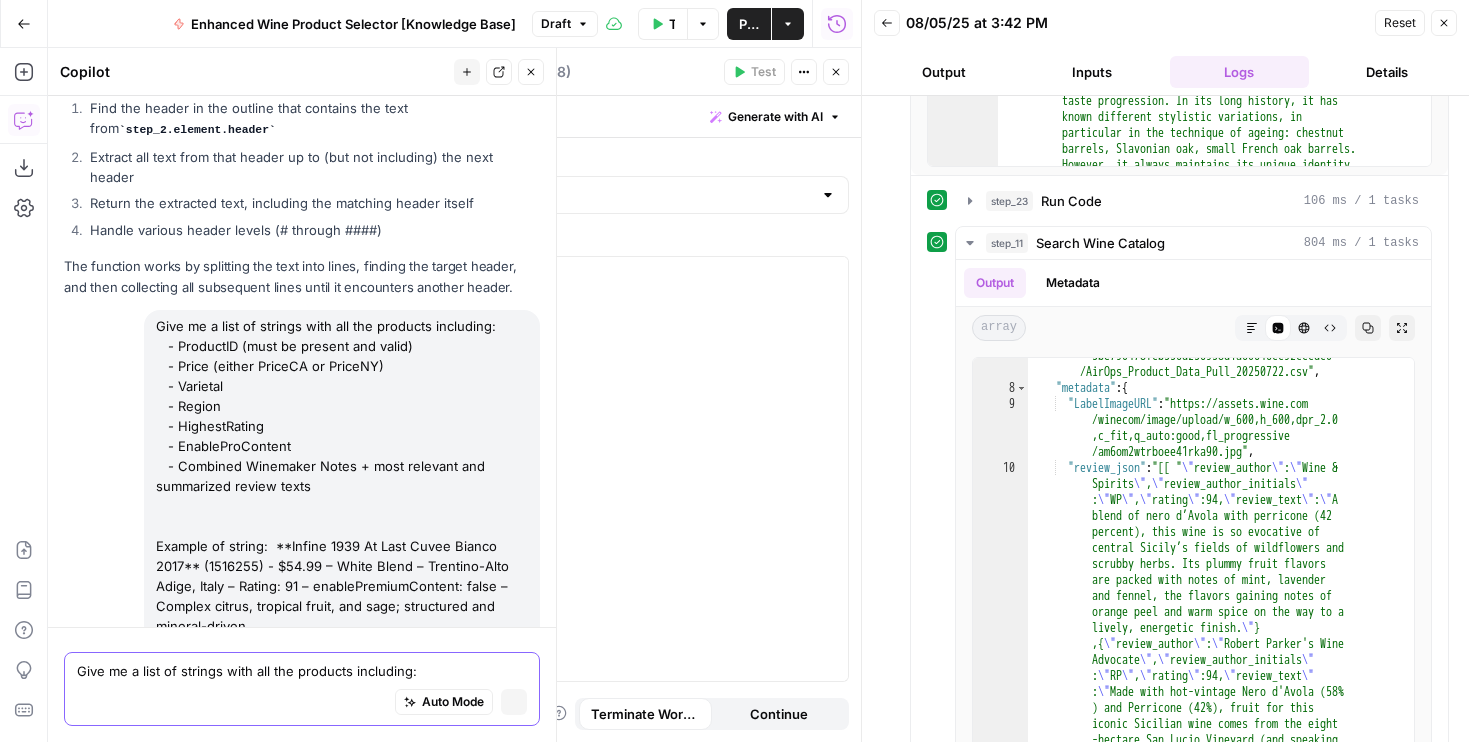 type 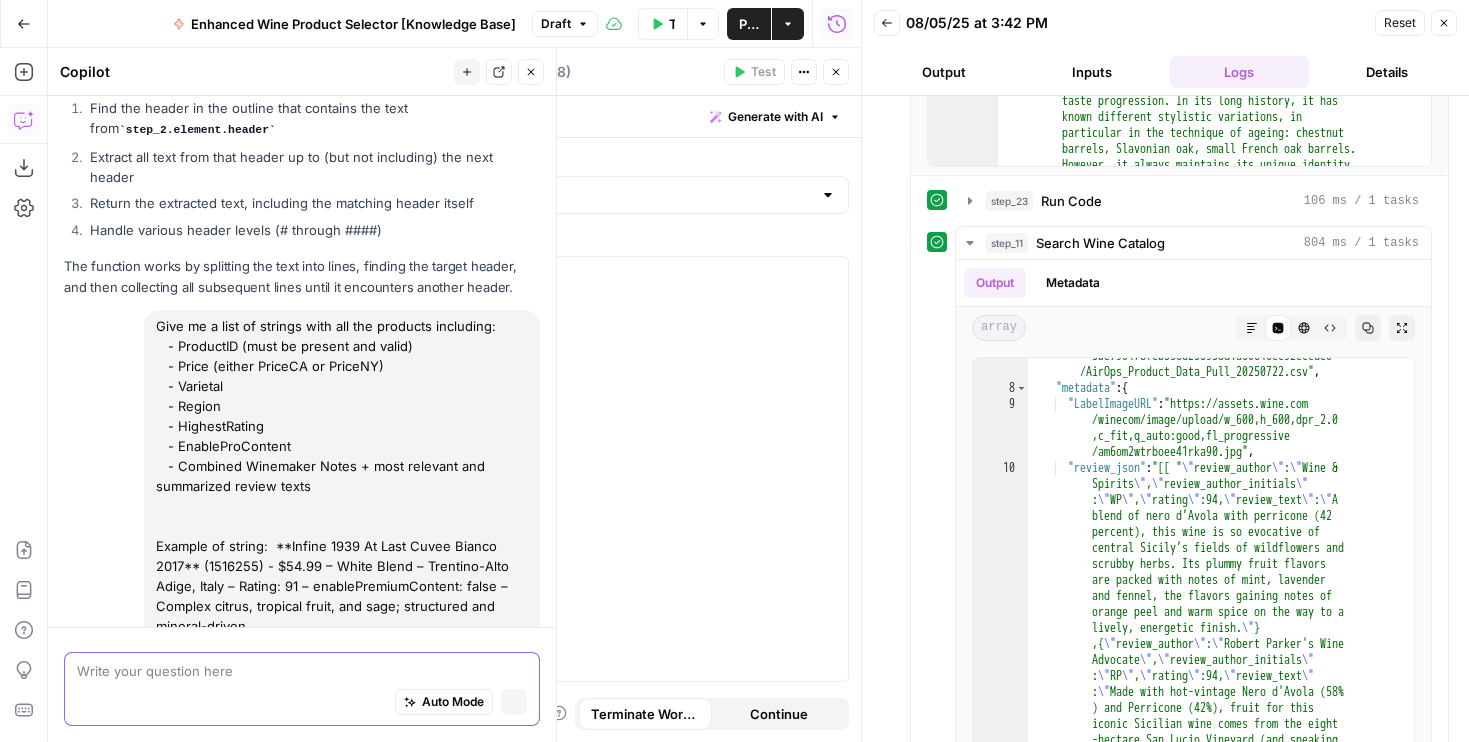 scroll, scrollTop: 728, scrollLeft: 0, axis: vertical 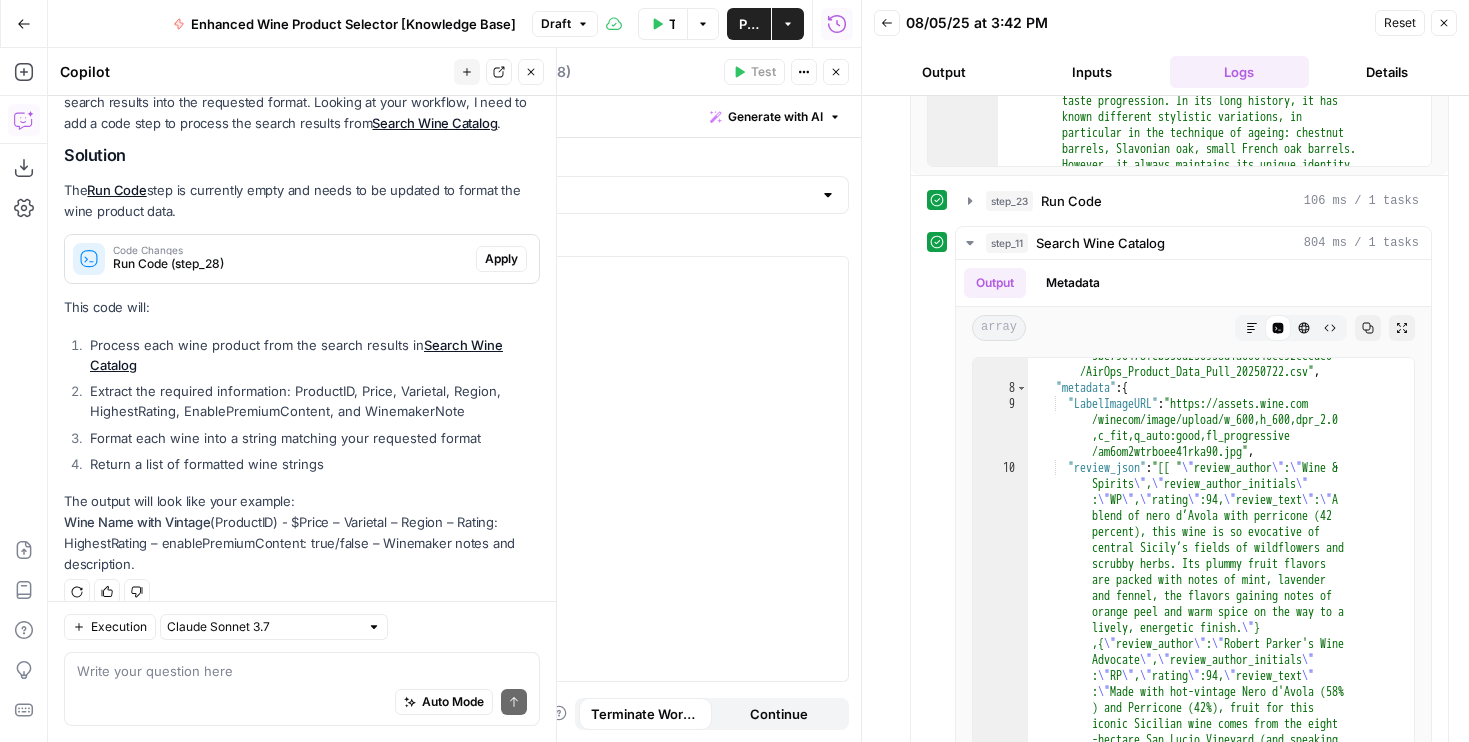click on "Apply" at bounding box center (501, 259) 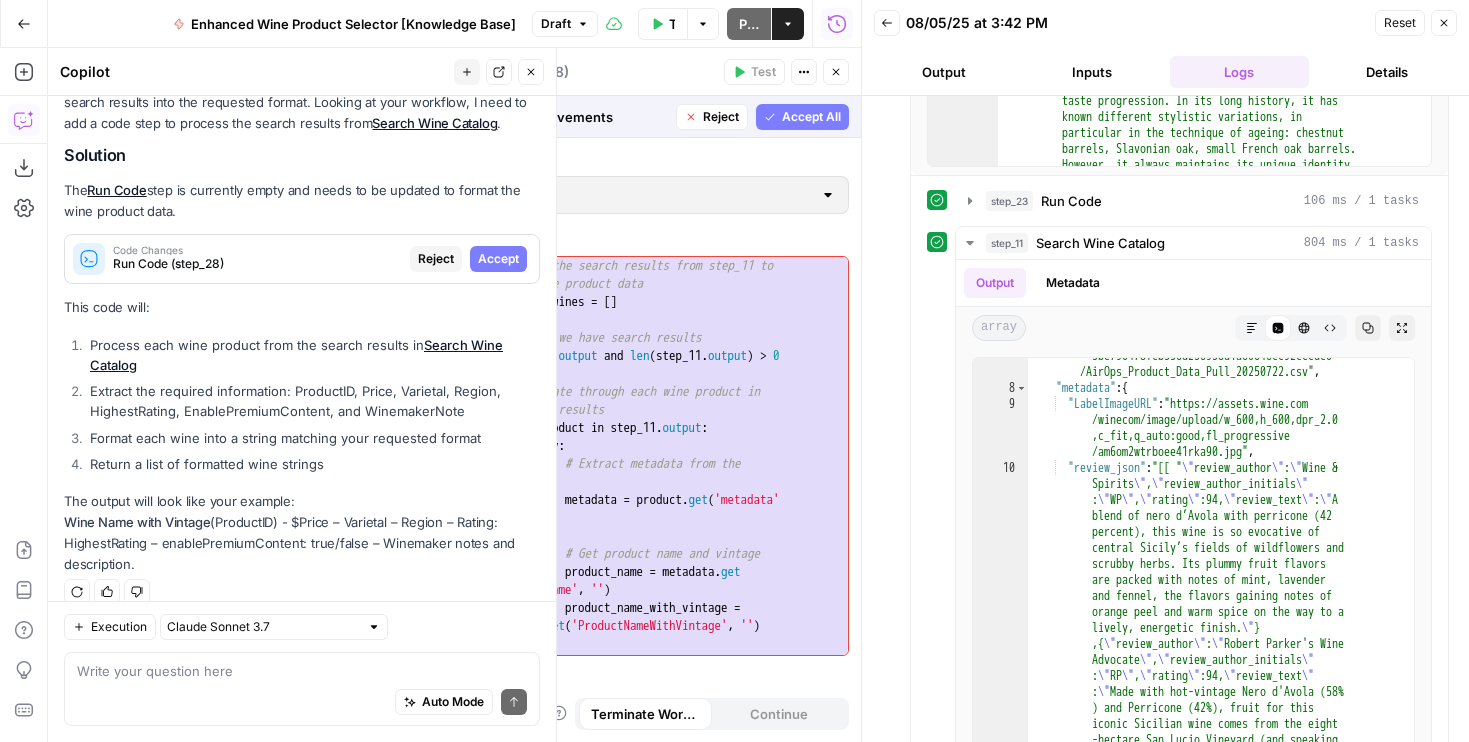 scroll, scrollTop: 1130, scrollLeft: 0, axis: vertical 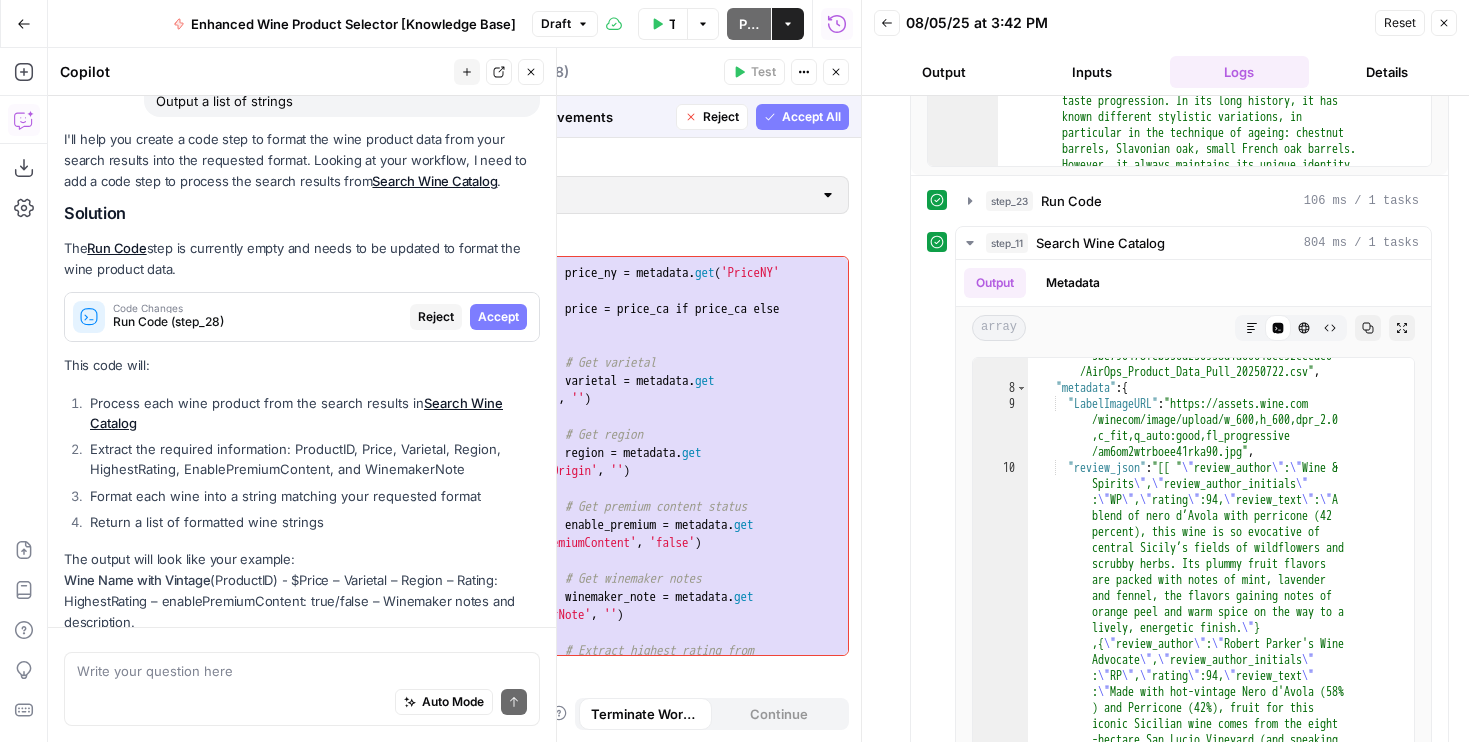click on "Accept All" at bounding box center (811, 117) 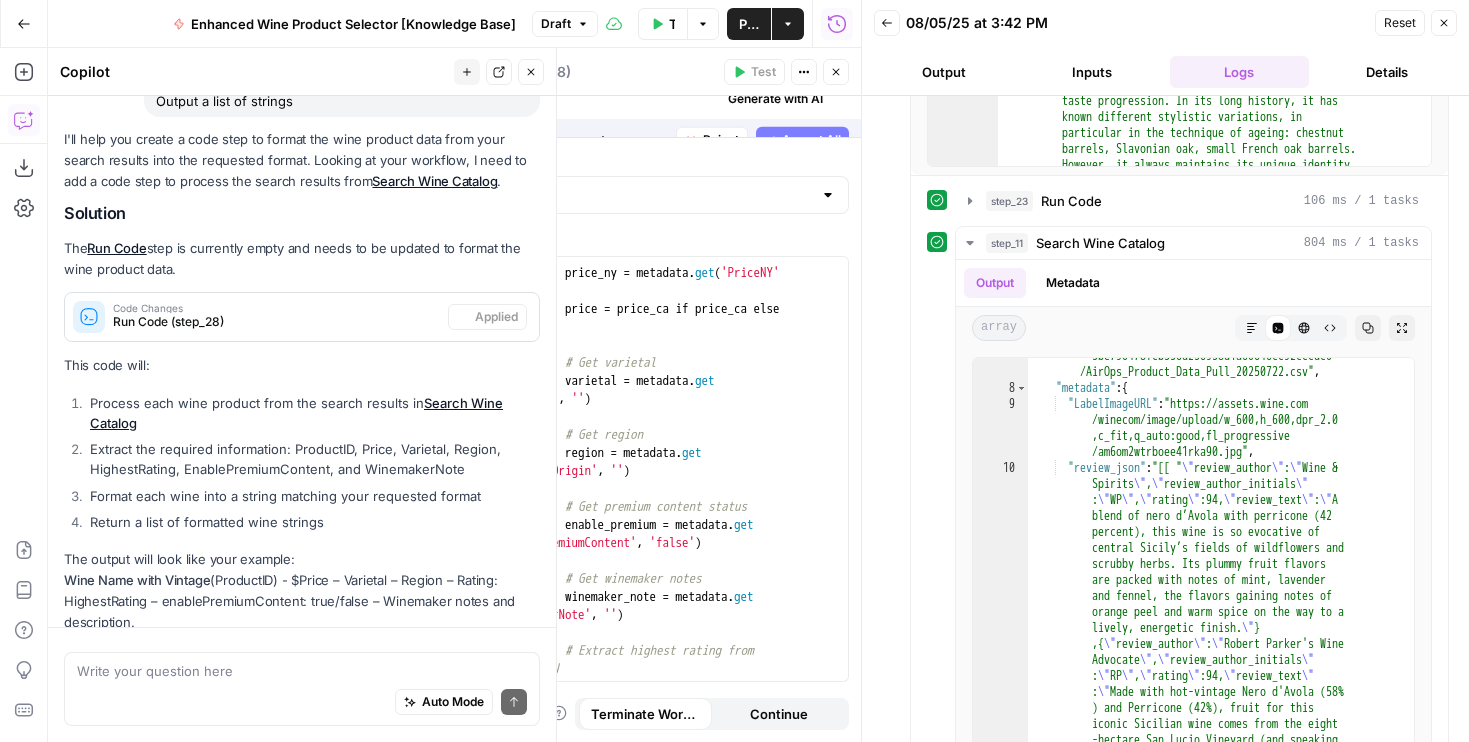 scroll, scrollTop: 1252, scrollLeft: 0, axis: vertical 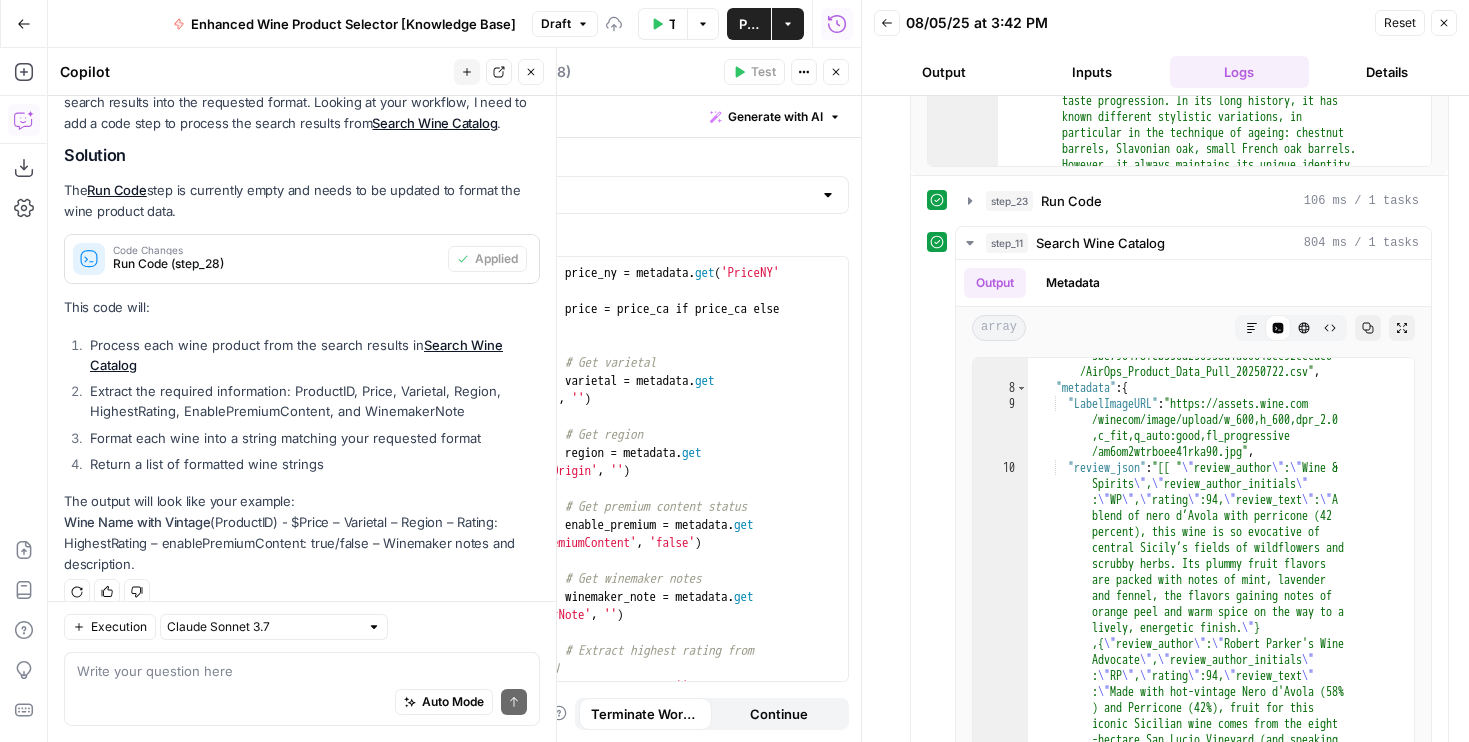 click 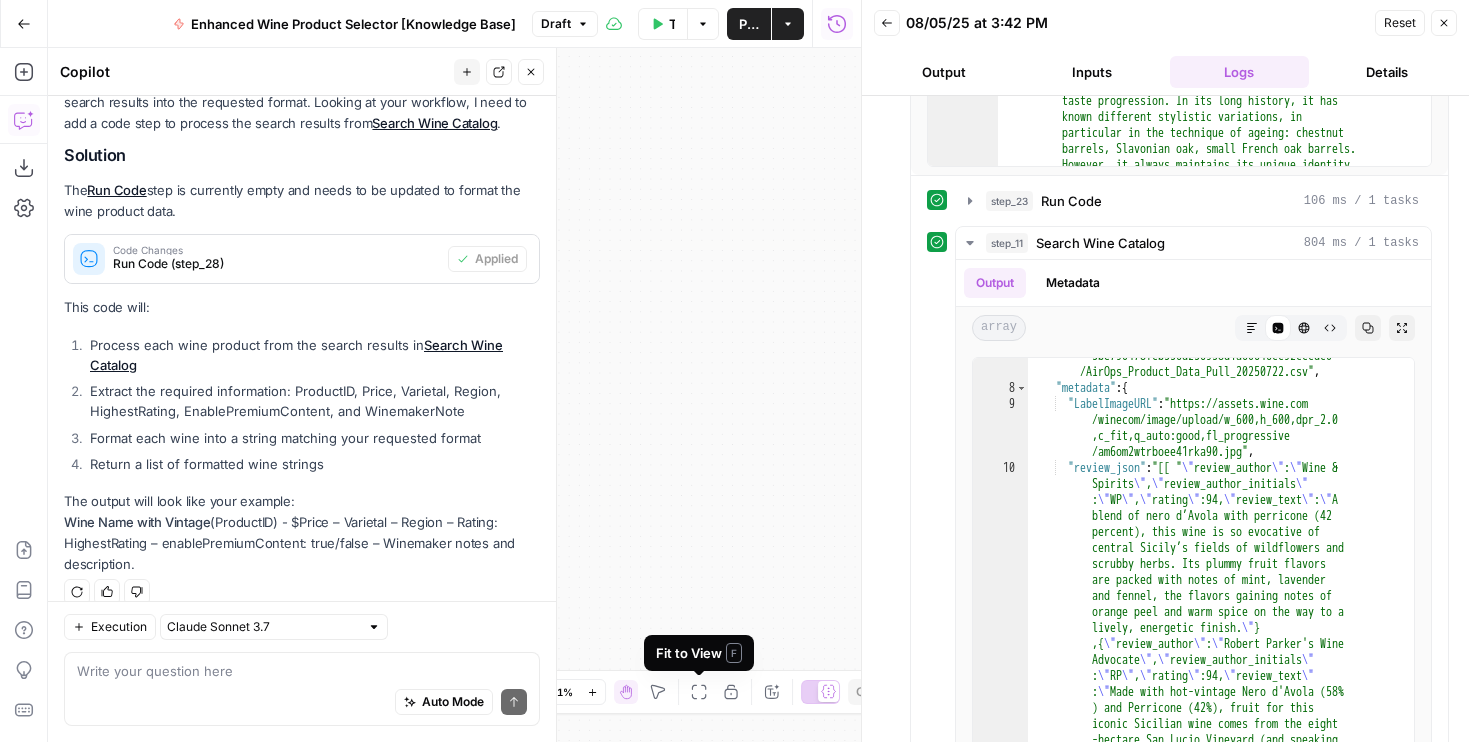 click 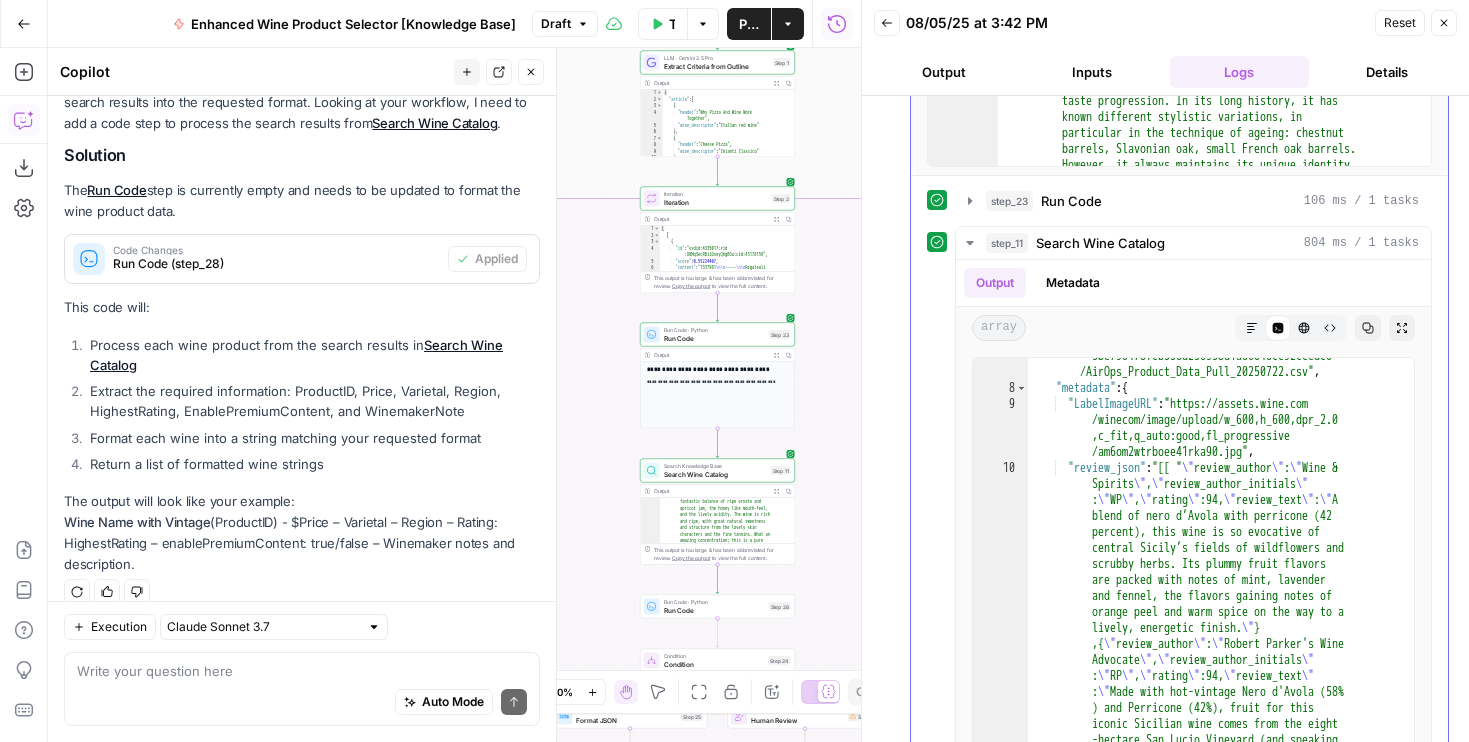 drag, startPoint x: 689, startPoint y: 386, endPoint x: 950, endPoint y: 451, distance: 268.9721 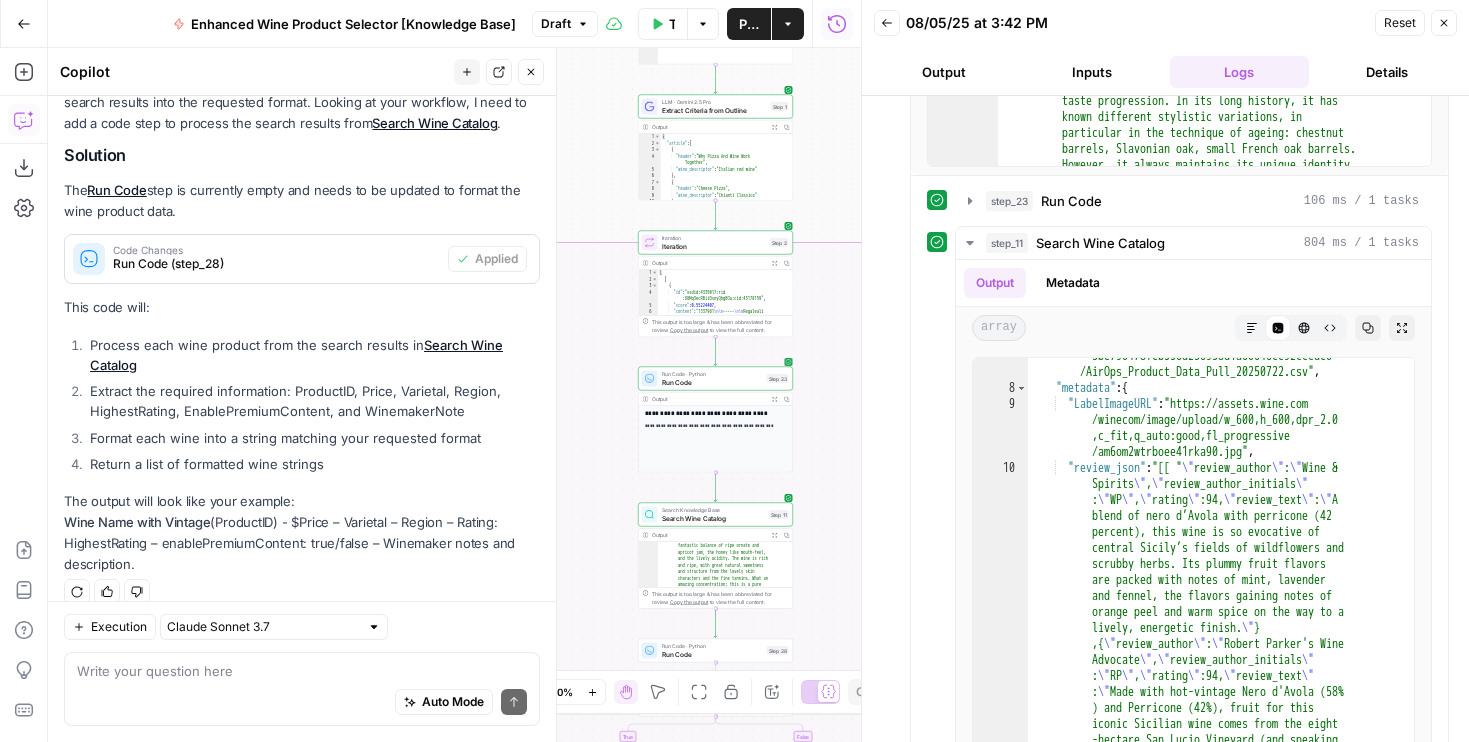 drag, startPoint x: 773, startPoint y: 448, endPoint x: 729, endPoint y: 357, distance: 101.07918 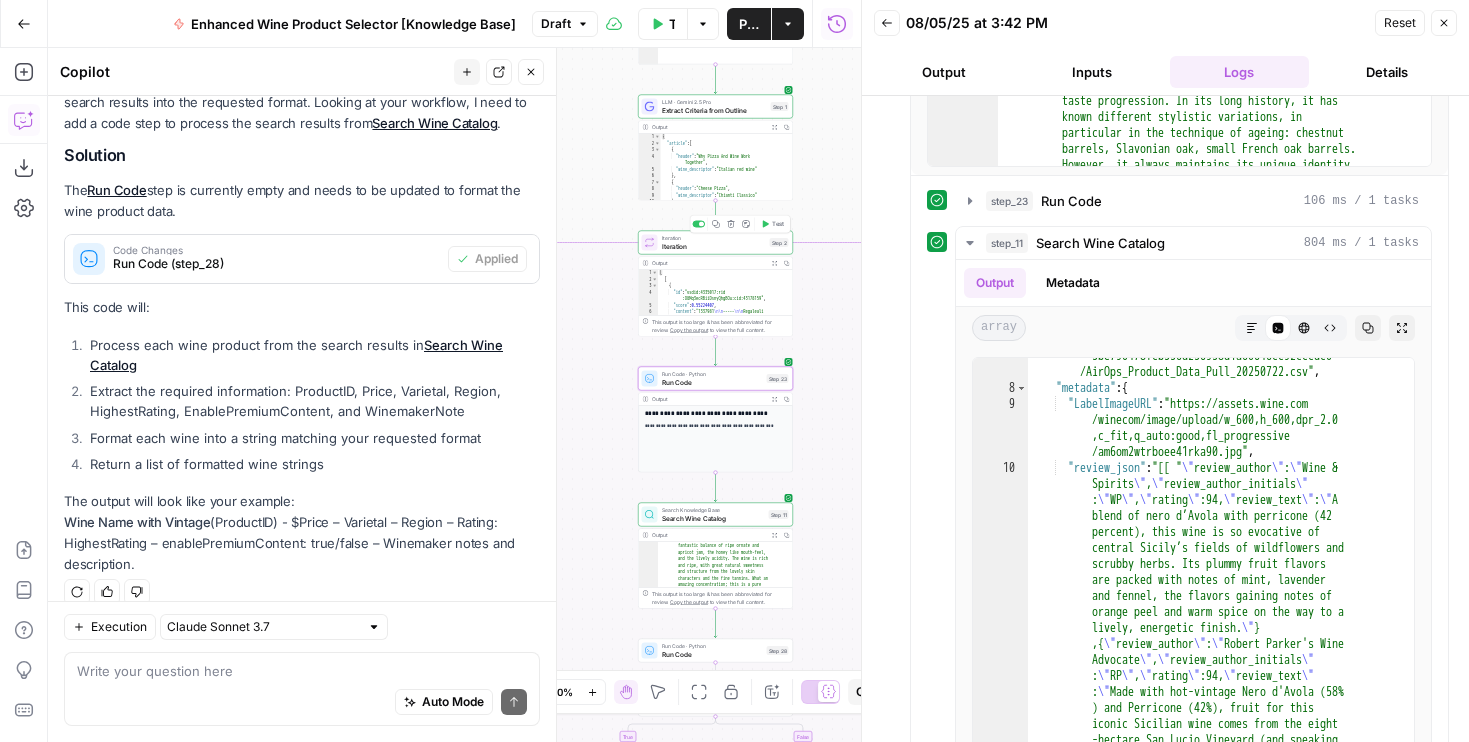 click on "Test" at bounding box center [778, 224] 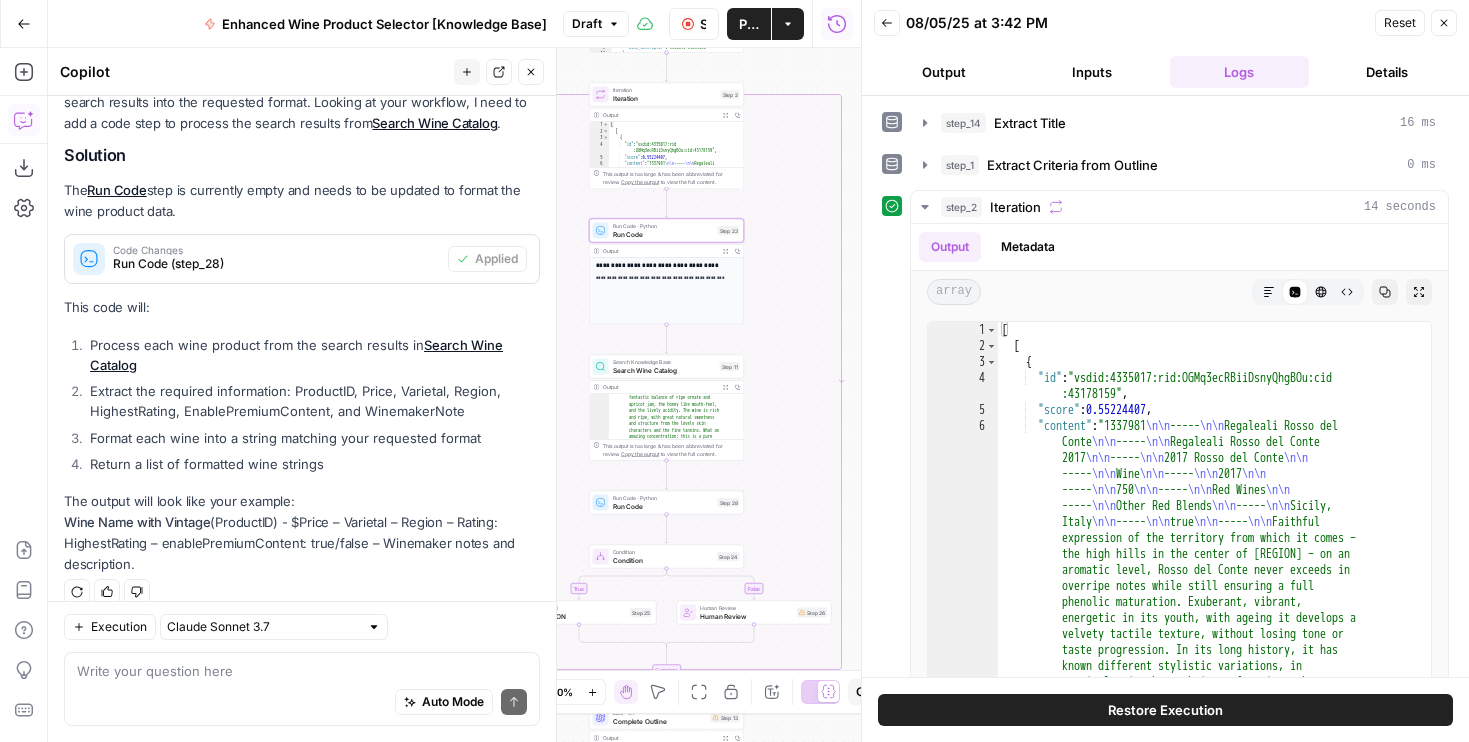 drag, startPoint x: 804, startPoint y: 395, endPoint x: 754, endPoint y: 245, distance: 158.11388 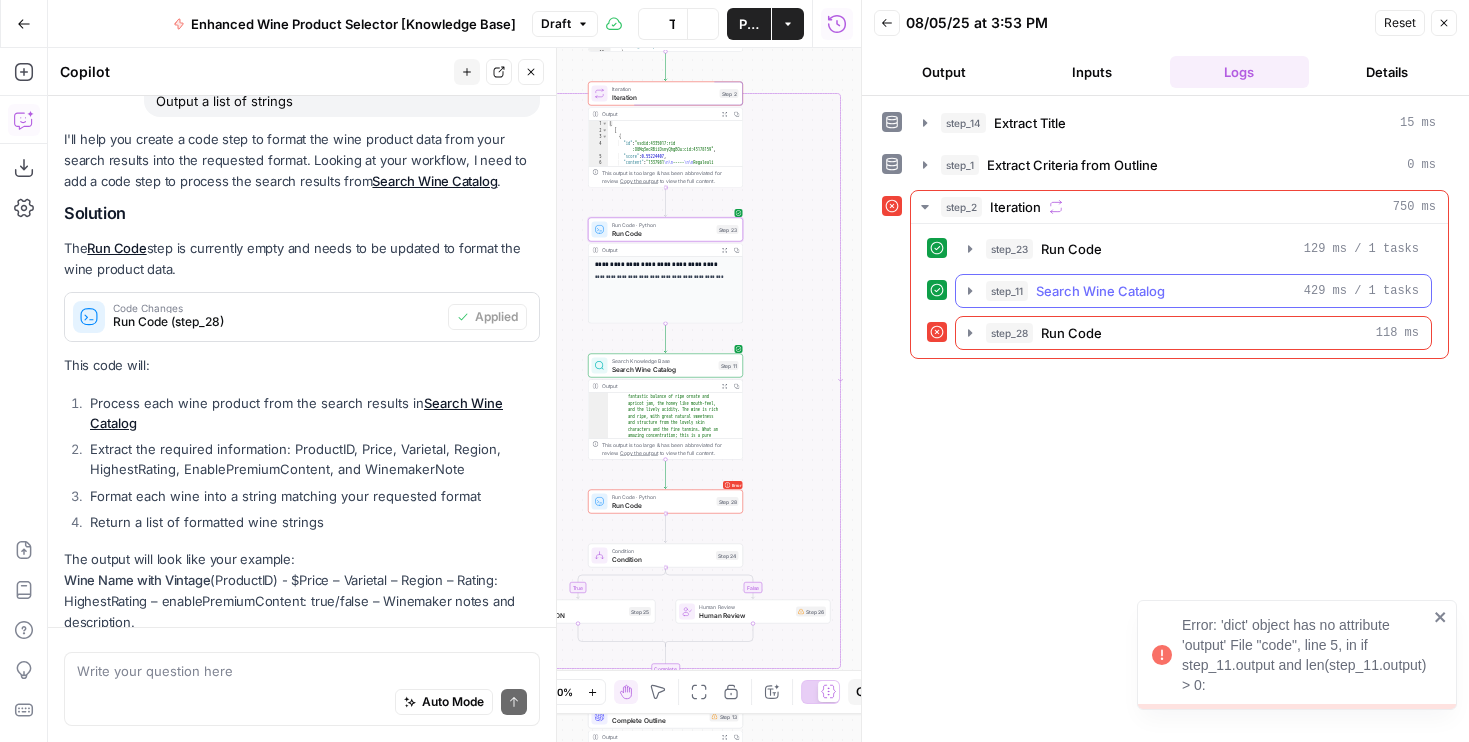 scroll, scrollTop: 1252, scrollLeft: 0, axis: vertical 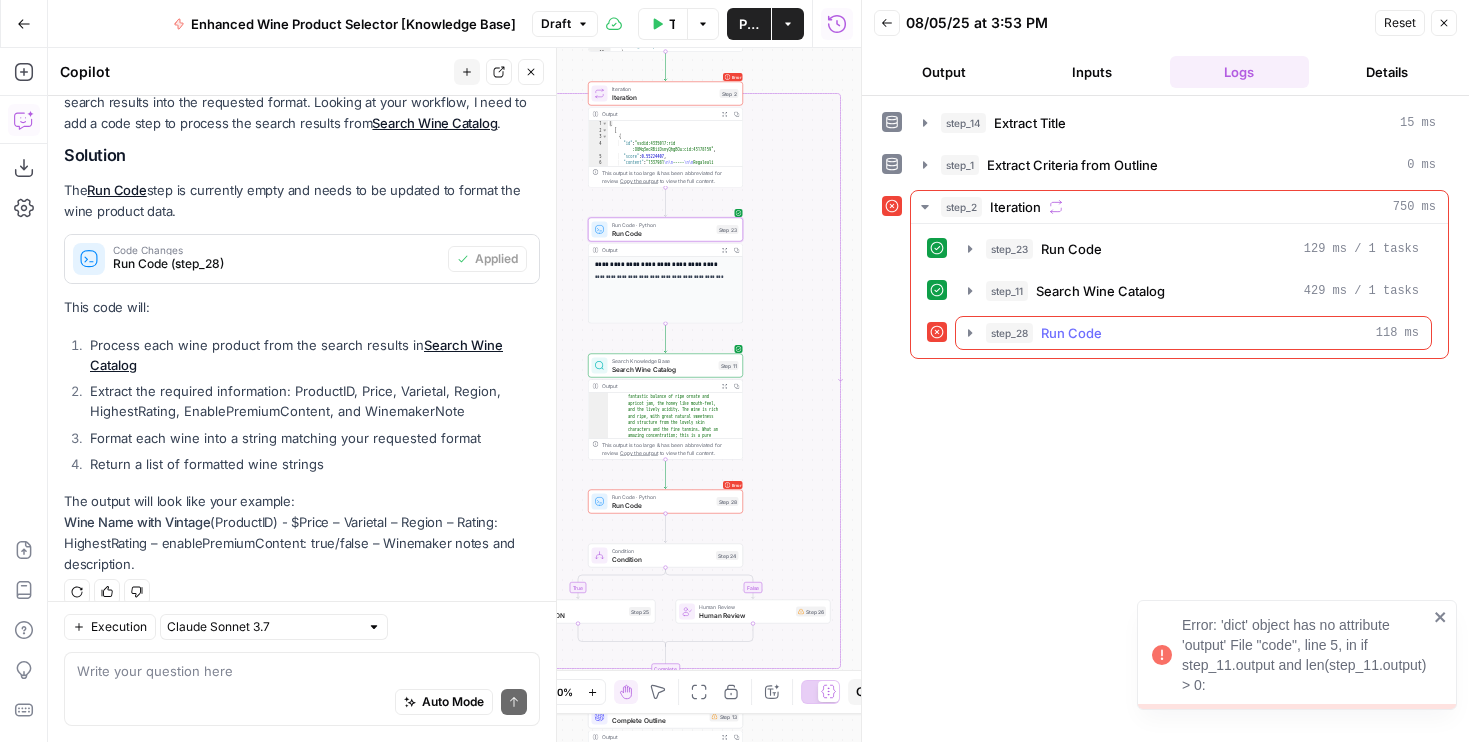 click on "step_28 Run Code 118 ms" at bounding box center [1193, 333] 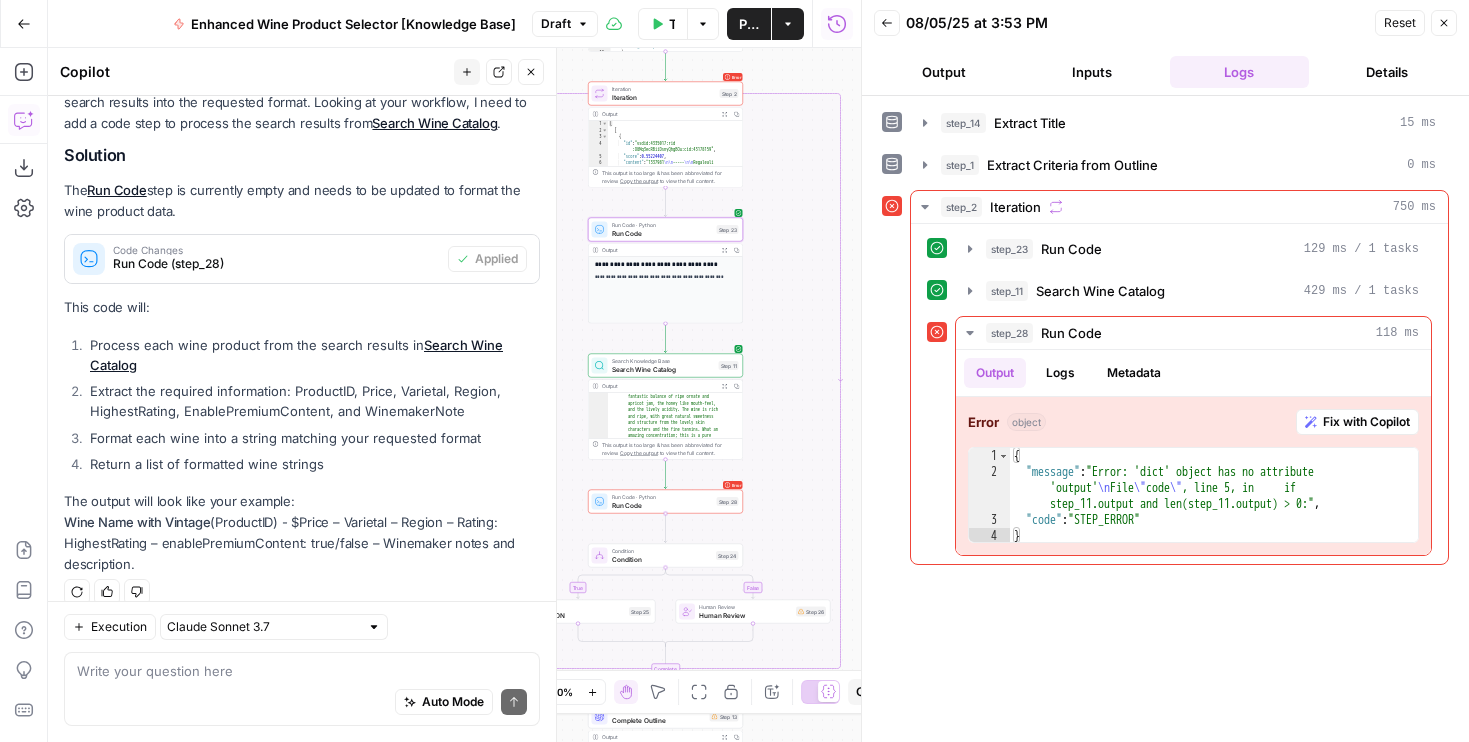 click on "Run Code" at bounding box center (662, 505) 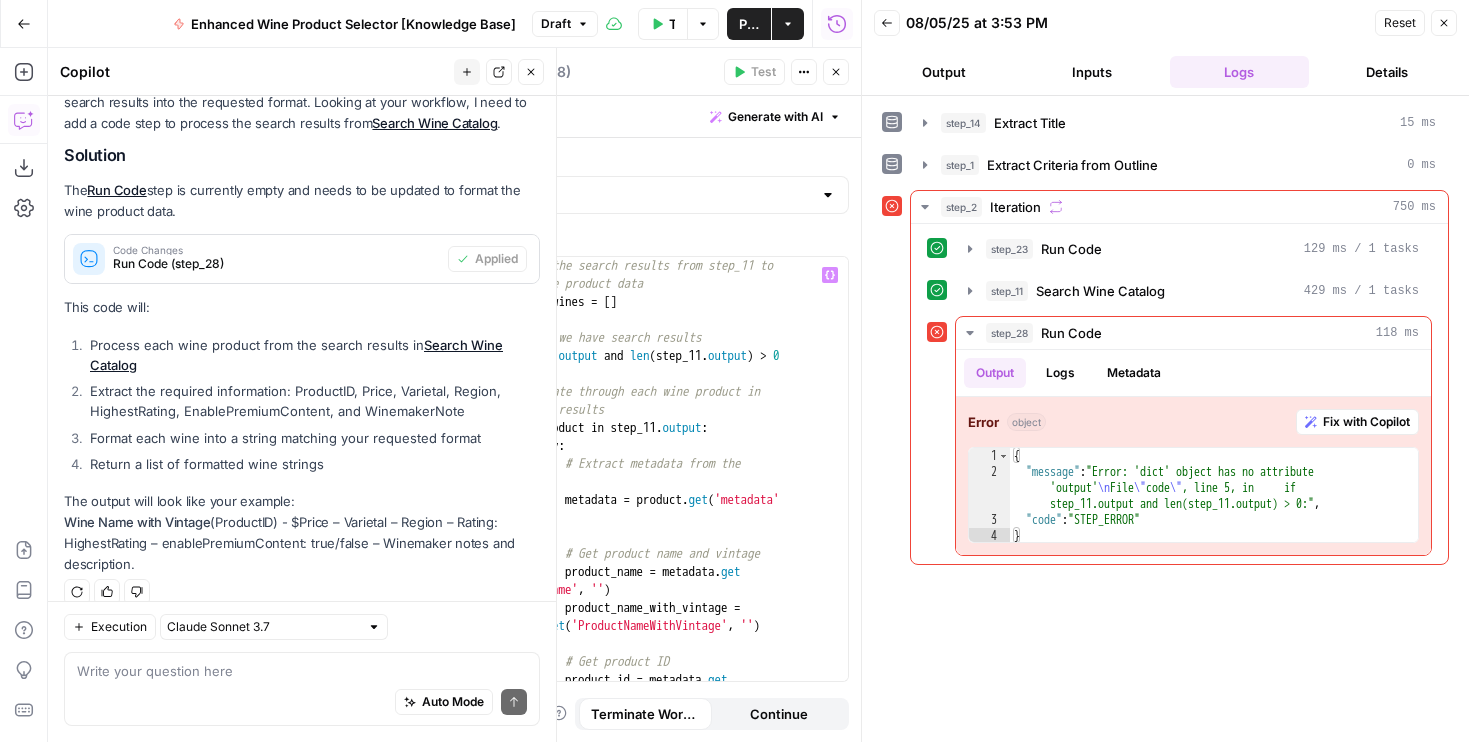 scroll, scrollTop: 0, scrollLeft: 0, axis: both 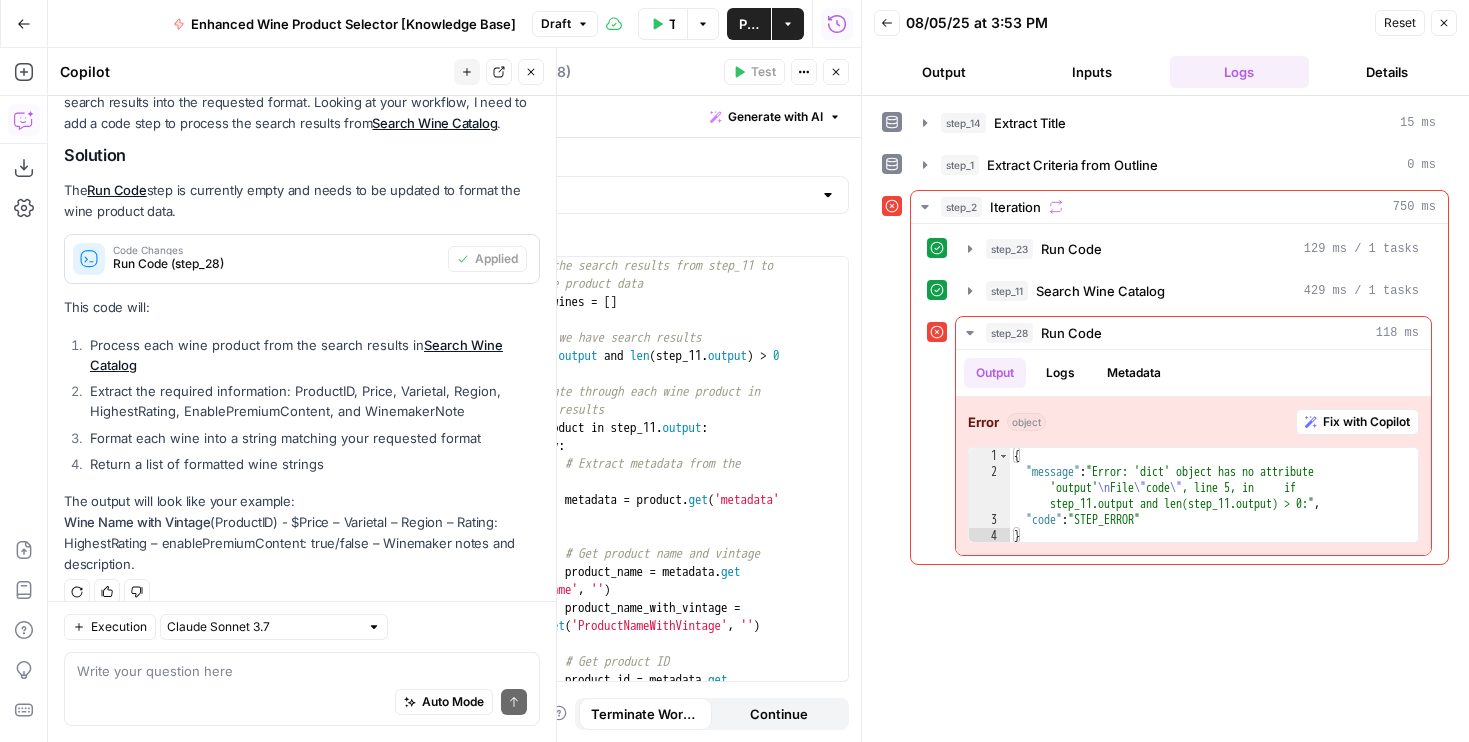 click on "Claude Sonnet 3.7" at bounding box center (274, 627) 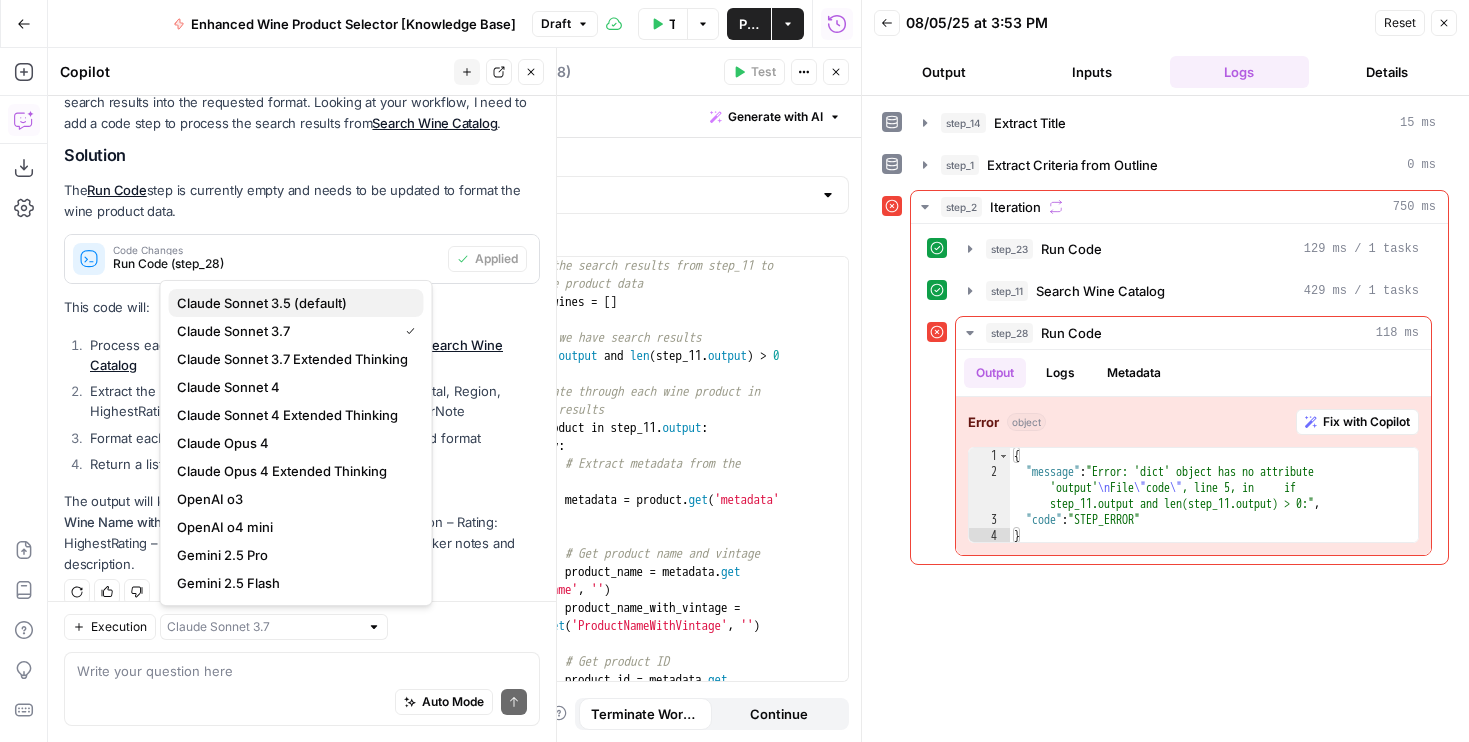 click on "Claude Sonnet 3.5 (default)" at bounding box center (292, 303) 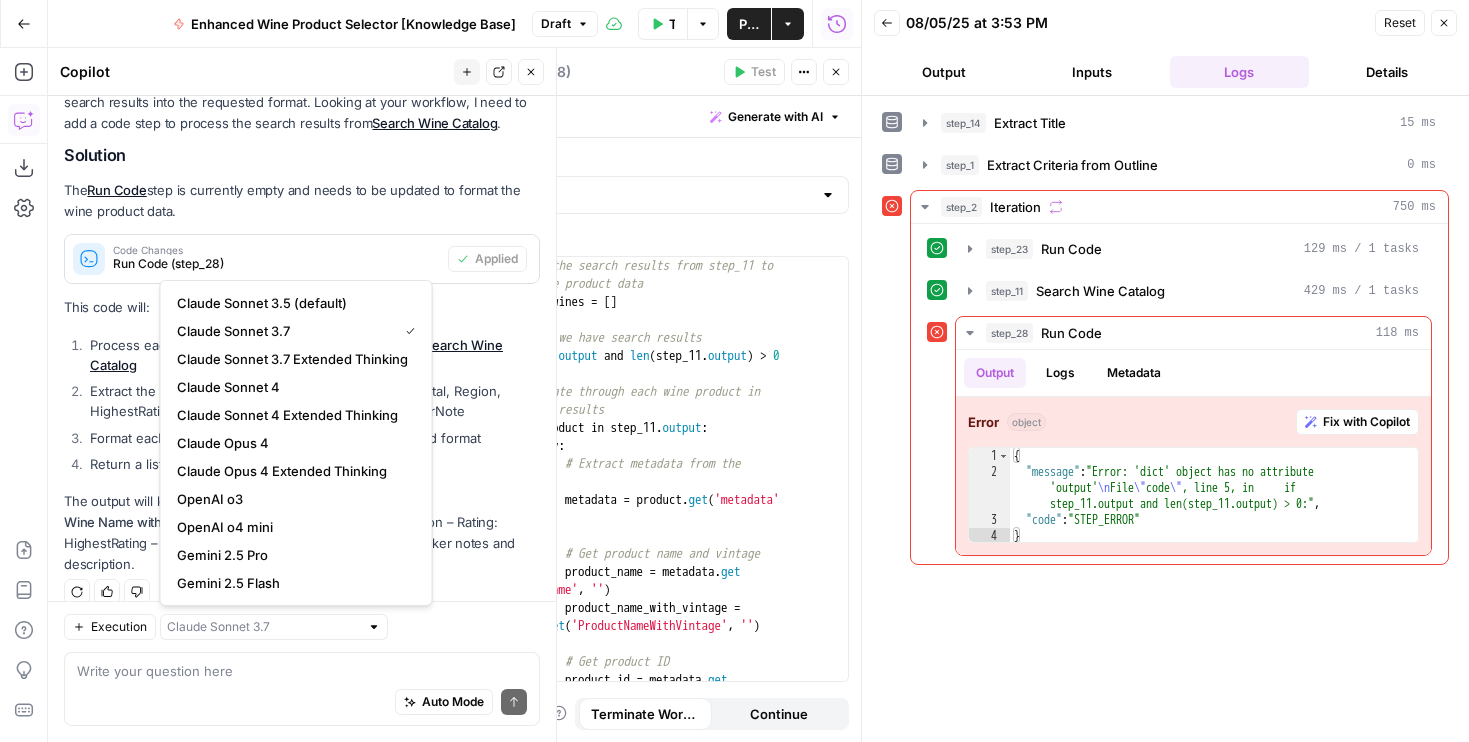 type on "Claude Sonnet 3.5 (default)" 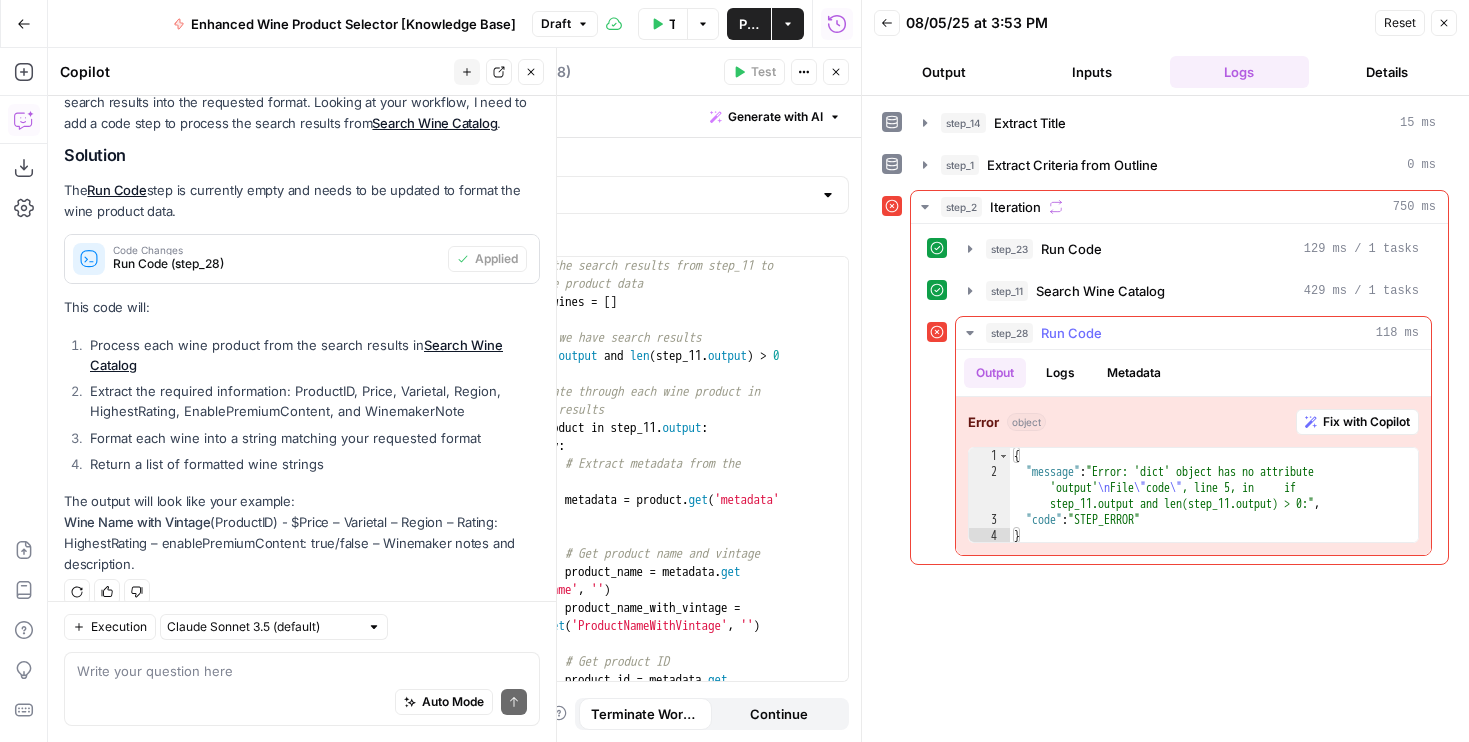 click on "Fix with Copilot" at bounding box center (1366, 422) 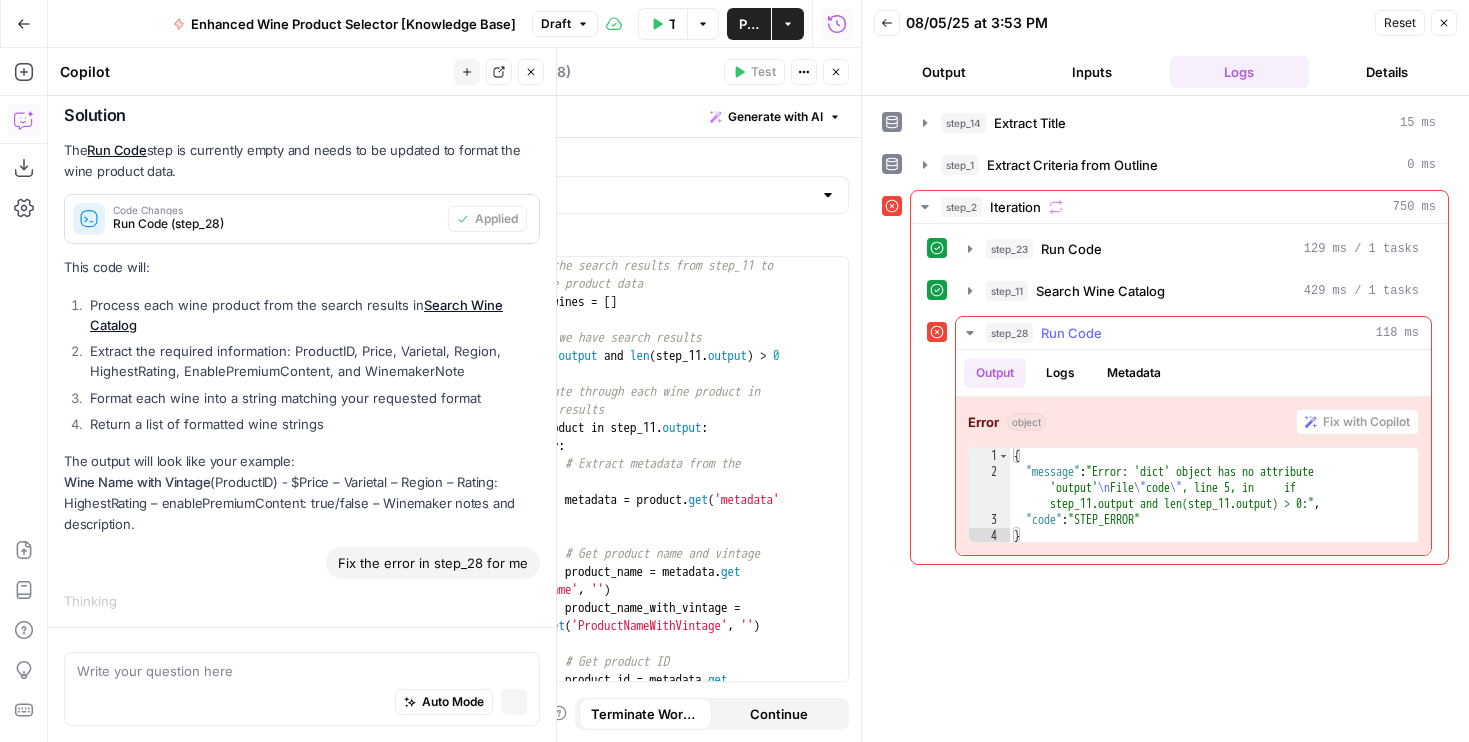 scroll, scrollTop: 1206, scrollLeft: 0, axis: vertical 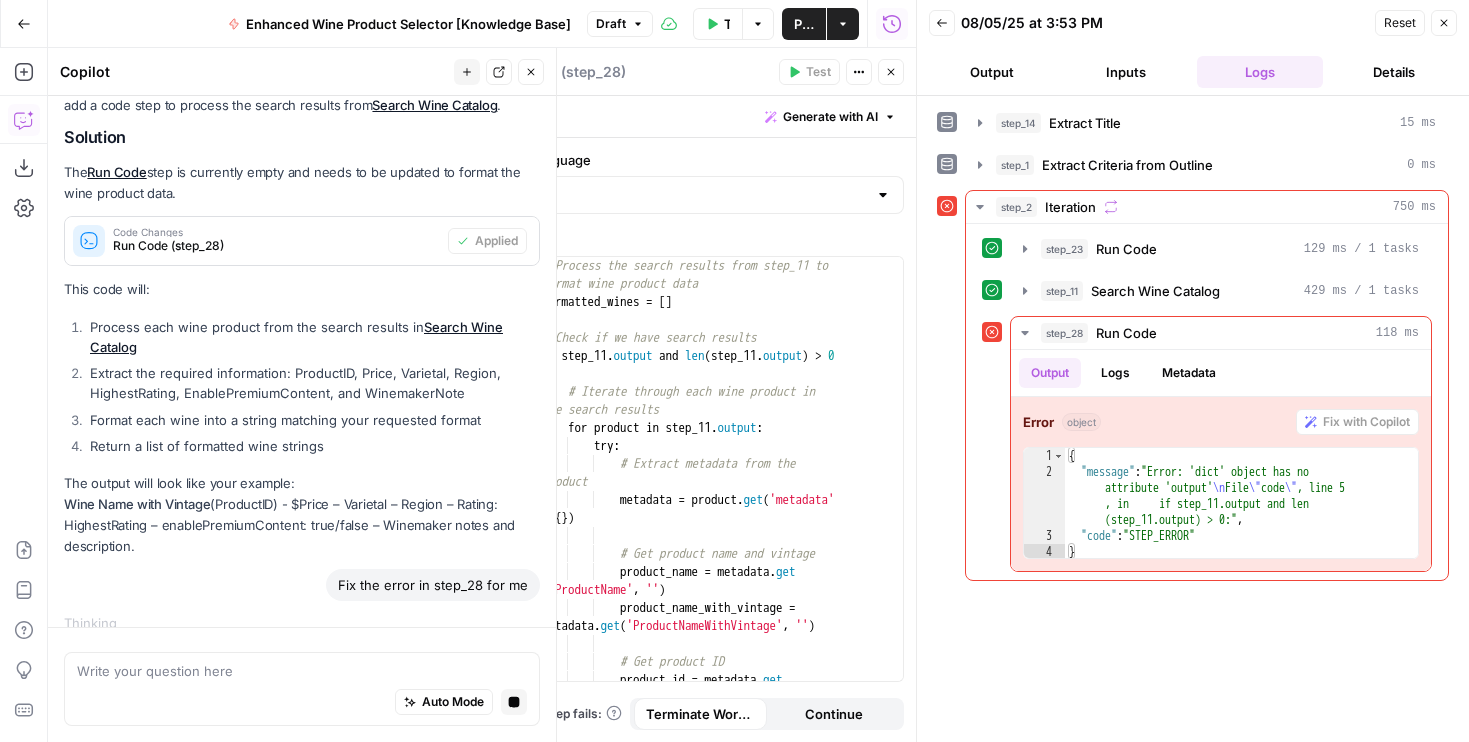 type on "**********" 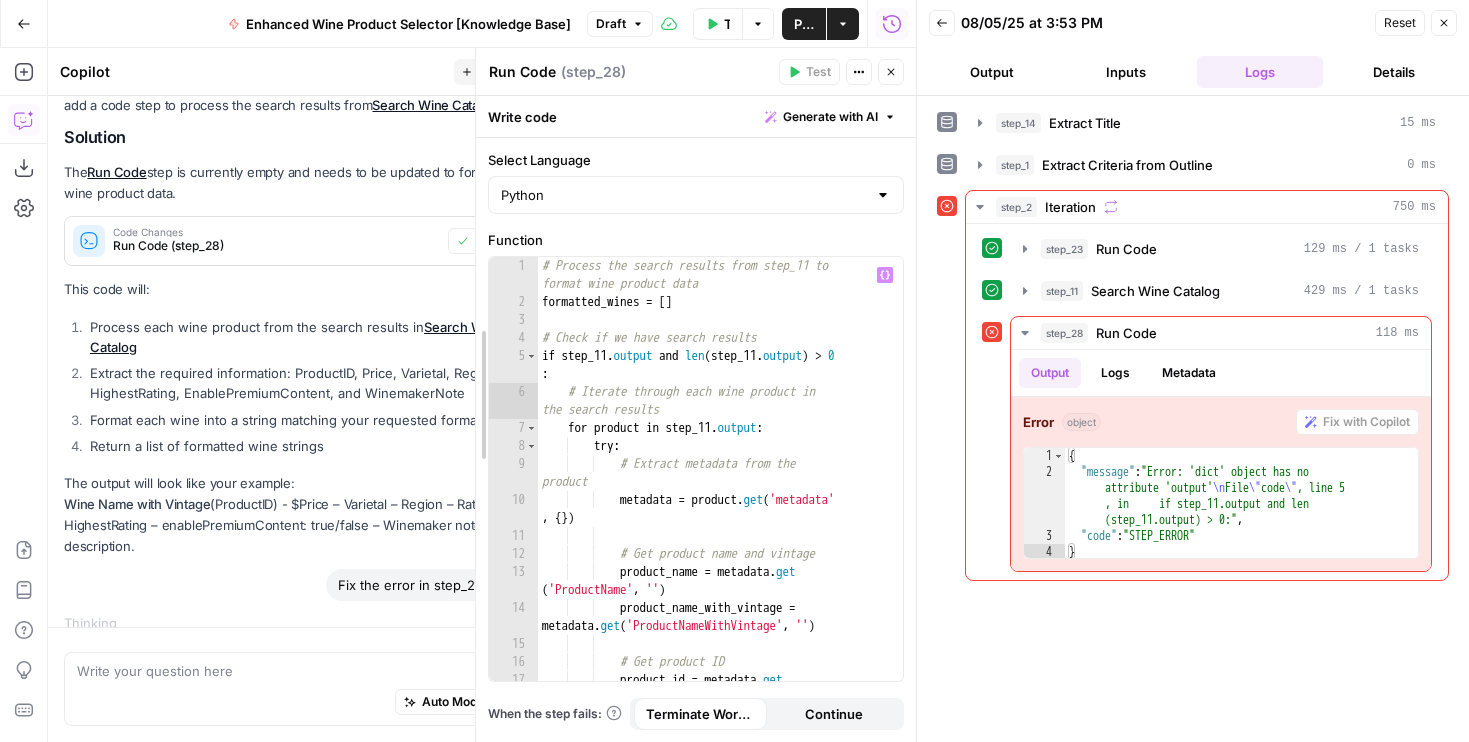 drag, startPoint x: 483, startPoint y: 397, endPoint x: 455, endPoint y: 397, distance: 28 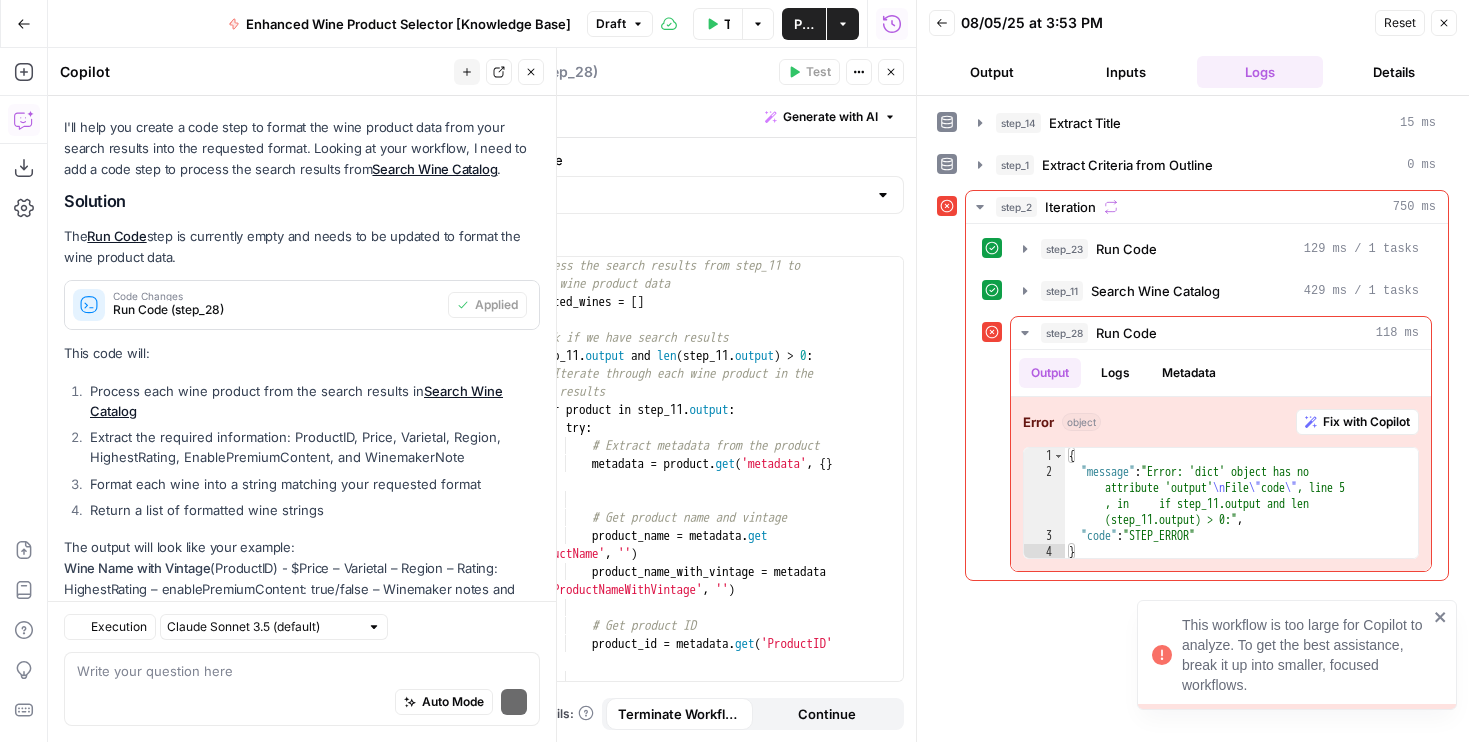 scroll, scrollTop: 1296, scrollLeft: 0, axis: vertical 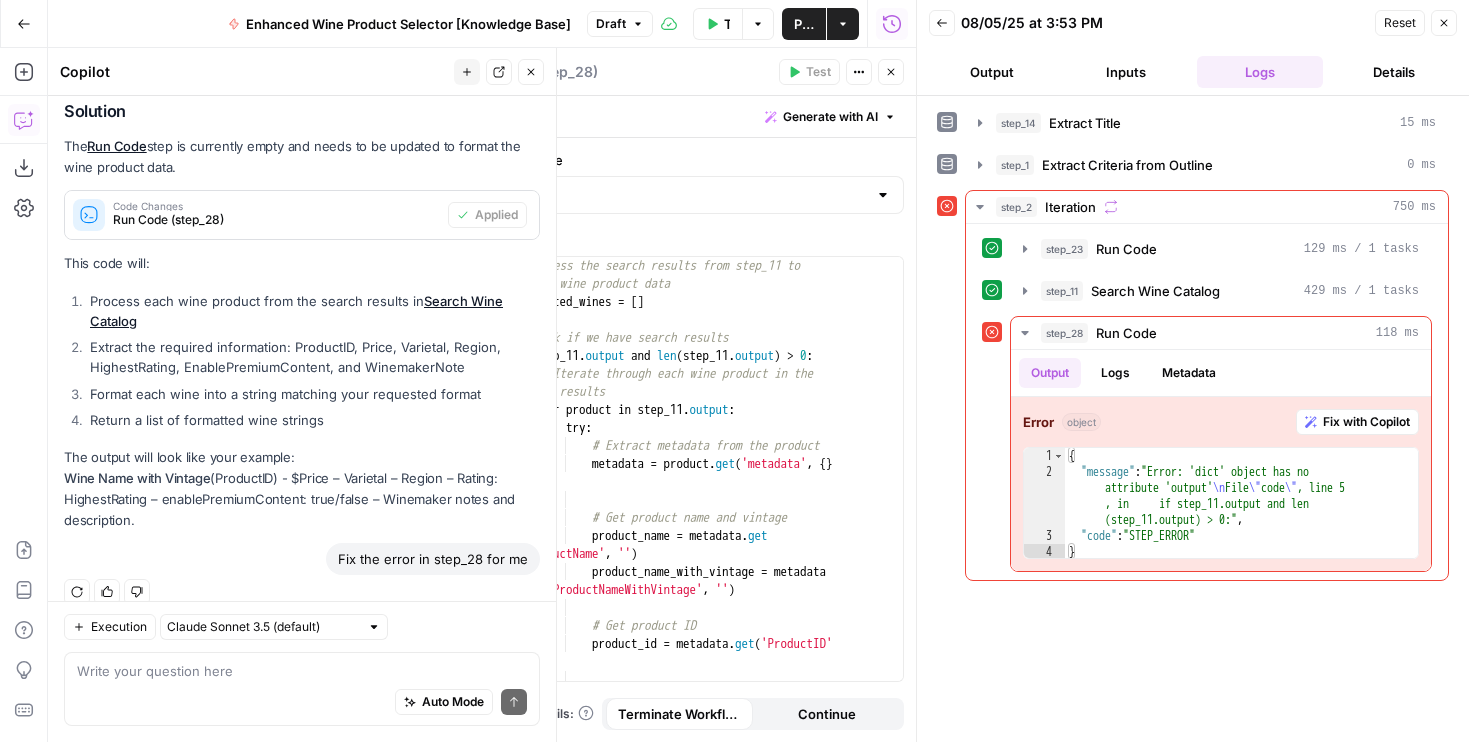click 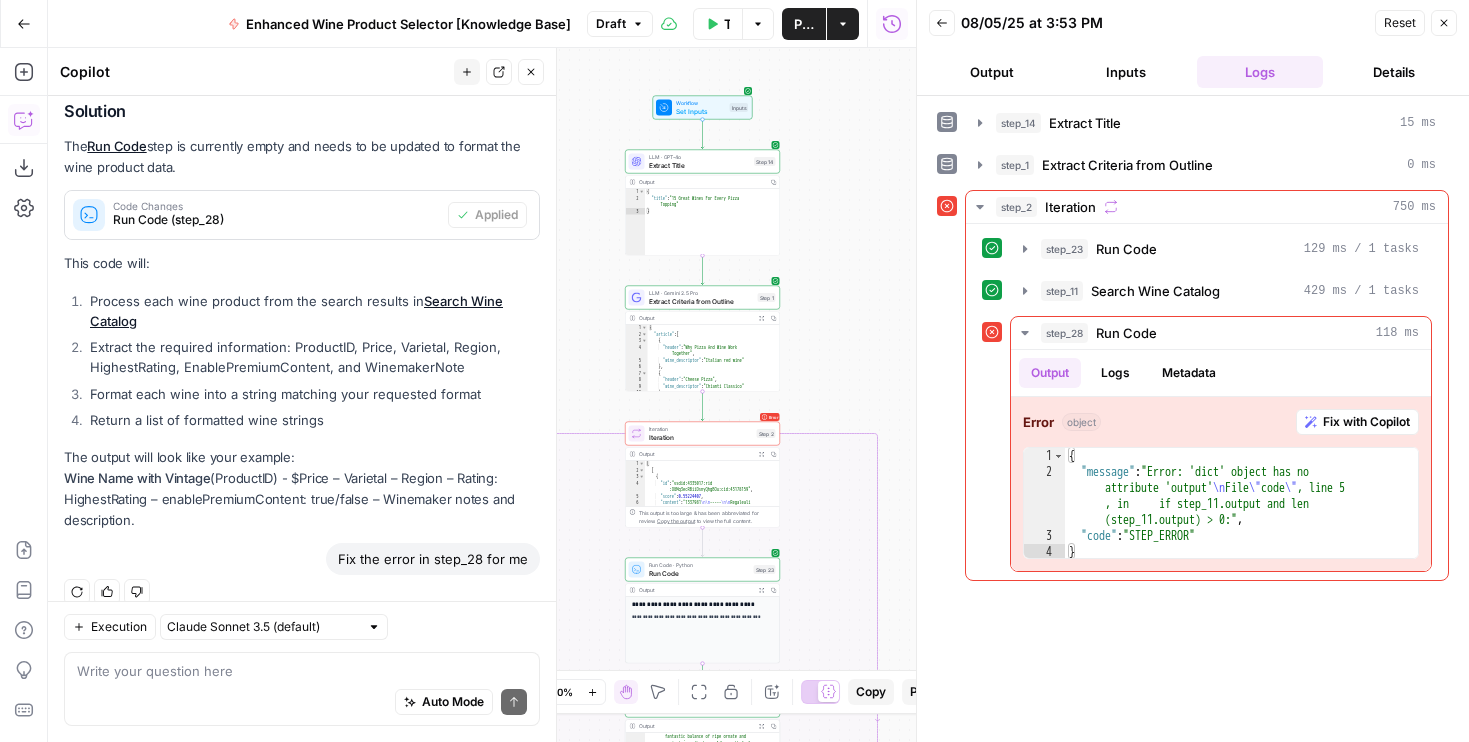 drag, startPoint x: 867, startPoint y: 263, endPoint x: 870, endPoint y: 151, distance: 112.04017 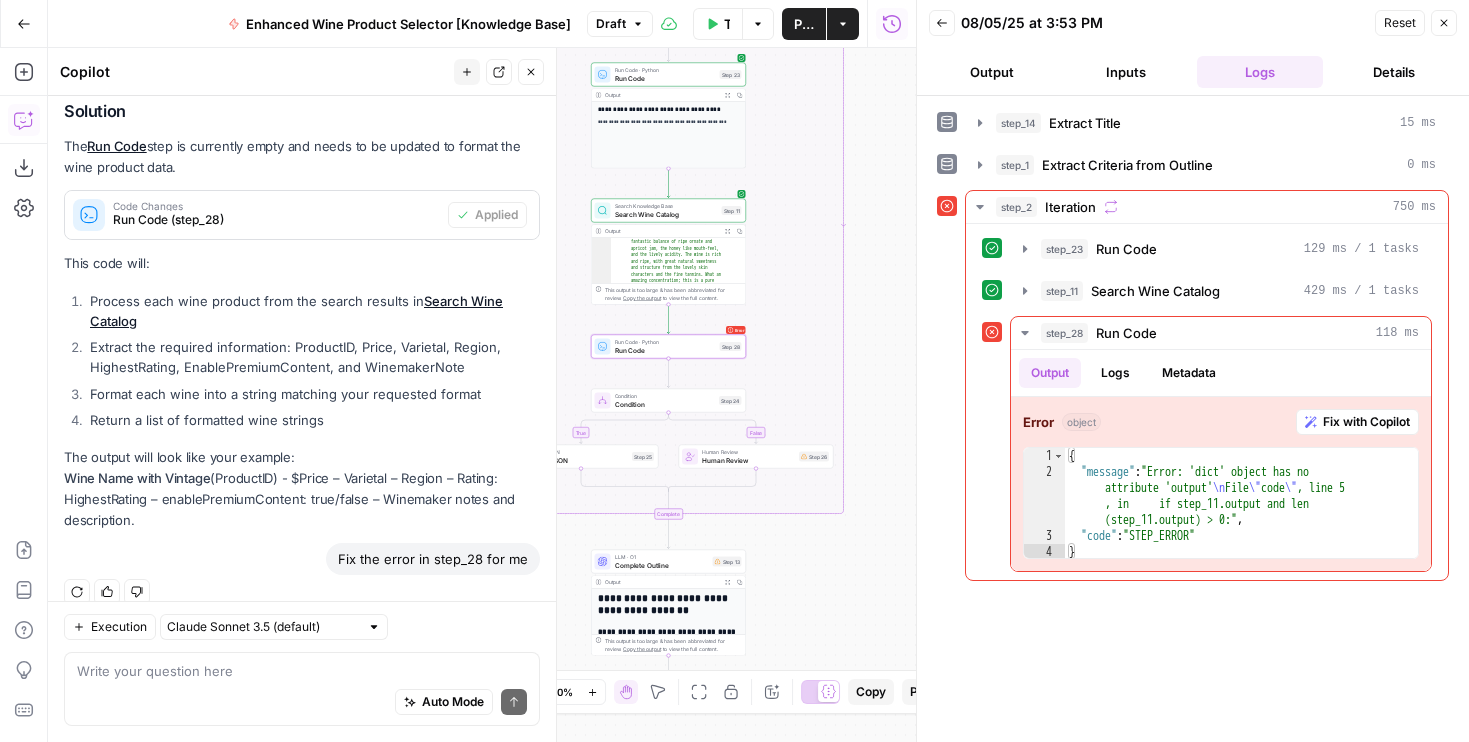 drag, startPoint x: 842, startPoint y: 437, endPoint x: 848, endPoint y: 381, distance: 56.32051 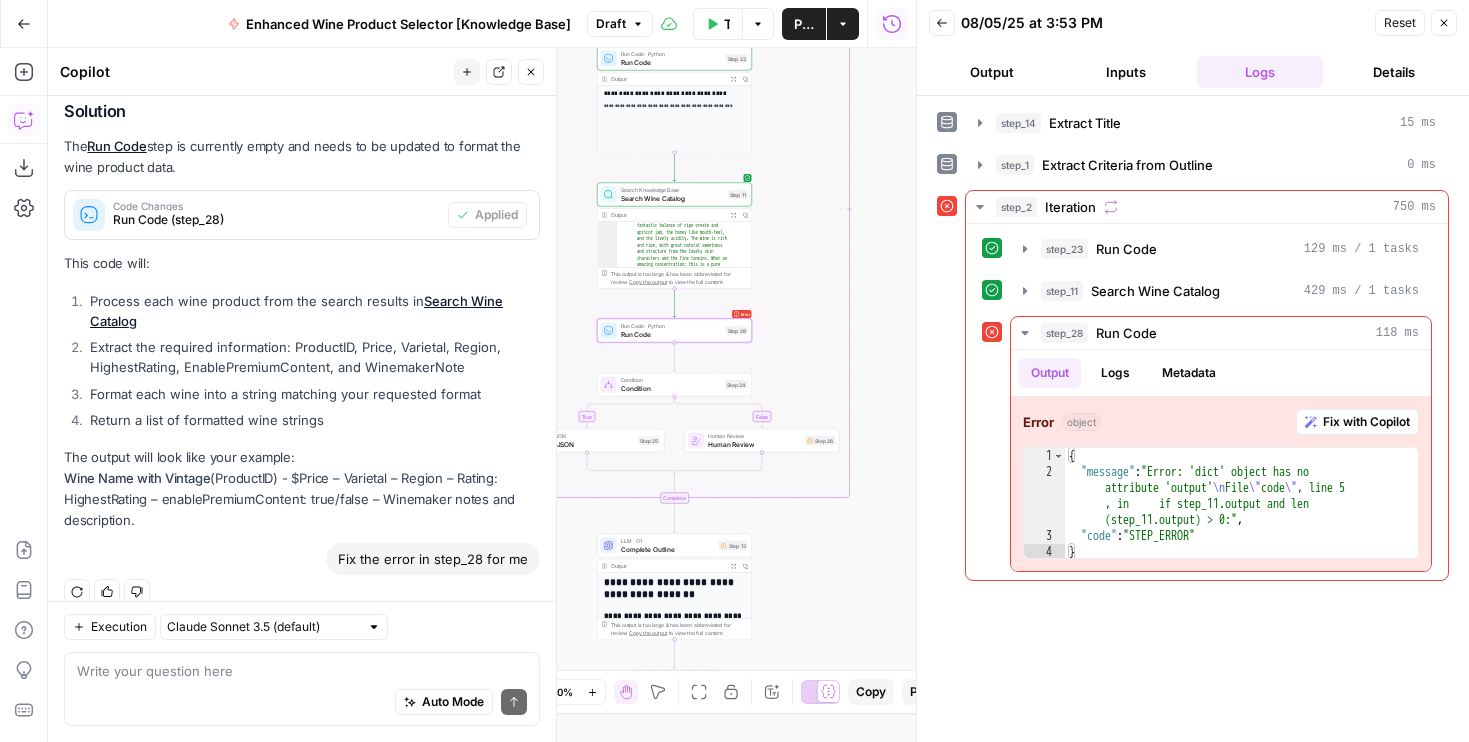 click on "Run Code" at bounding box center (671, 334) 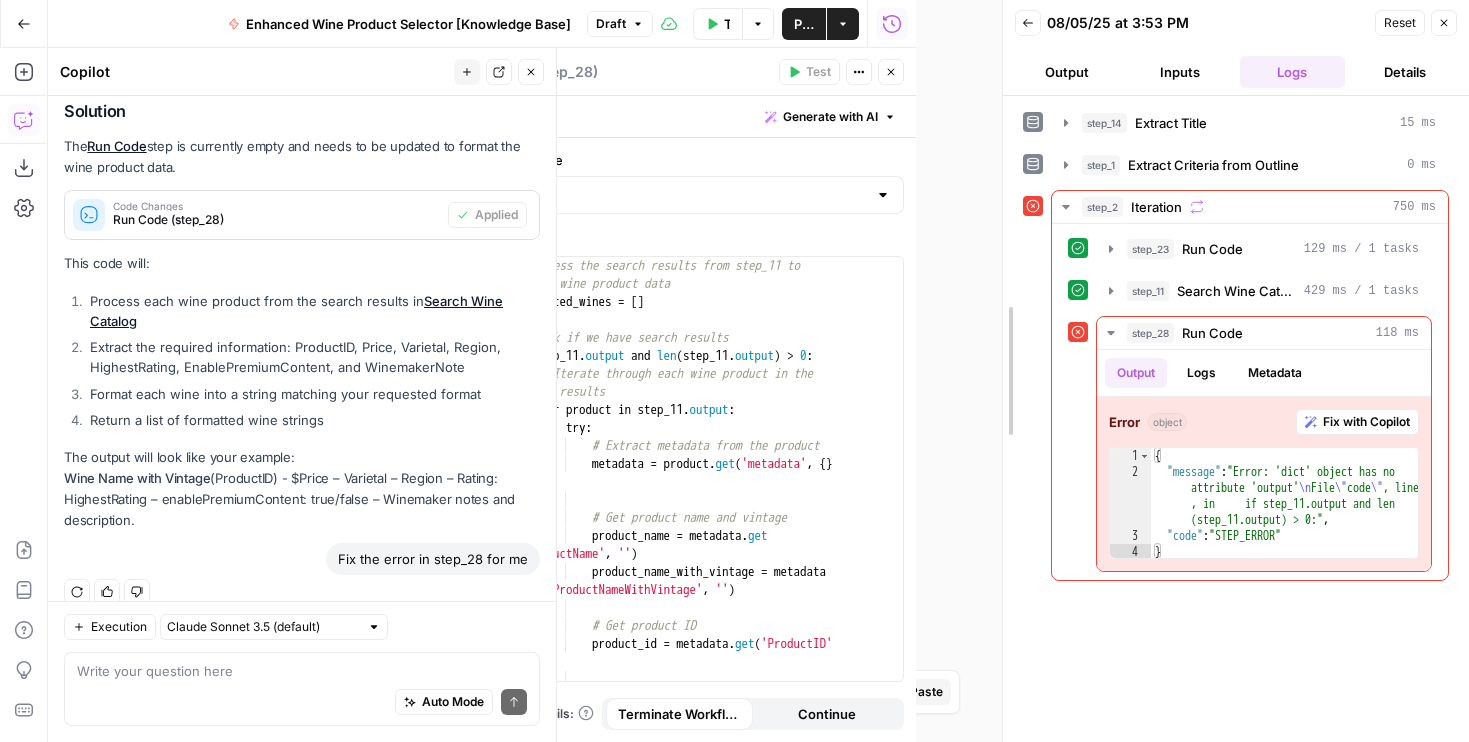 drag, startPoint x: 917, startPoint y: 348, endPoint x: 993, endPoint y: 346, distance: 76.02631 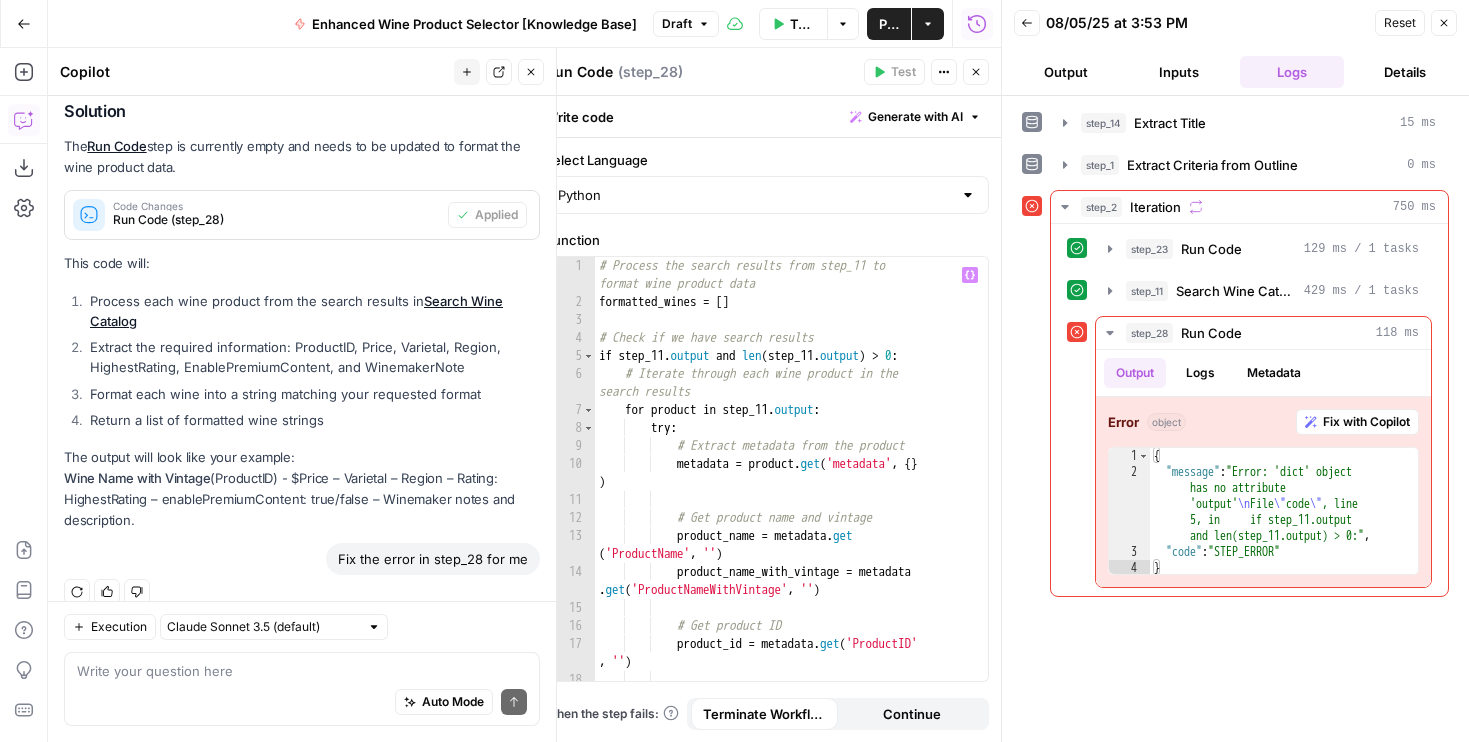 click on "# Process the search results from step_11 to  format wine product data formatted_wines   =   [ ] # Check if we have search results if   step_11 . output   and   len ( step_11 . output )   >   0 :      # Iterate through each wine product in the  search results      for   product   in   step_11 . output :           try :                # Extract metadata from the product                metadata   =   product . get ( 'metadata' ,   { } )                               # Get product name and vintage                product_name   =   metadata . get ( 'ProductName' ,   '' )                product_name_with_vintage   =   metadata . get ( 'ProductNameWithVintage' ,   '' )                               # Get product ID                product_id   =   metadata . get ( 'ProductID' ,   '' )                               # Get price (either CA or NY)" at bounding box center [791, 496] 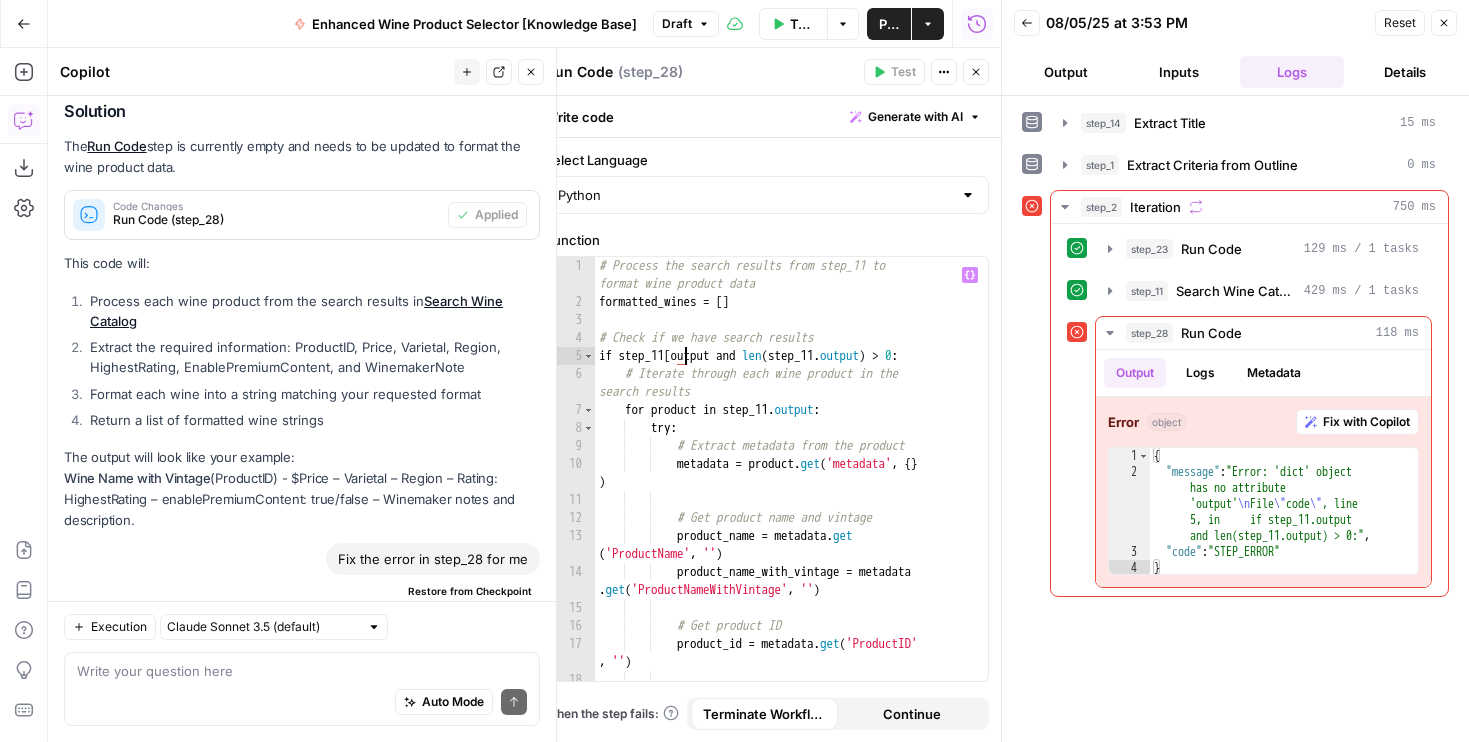 scroll, scrollTop: 0, scrollLeft: 6, axis: horizontal 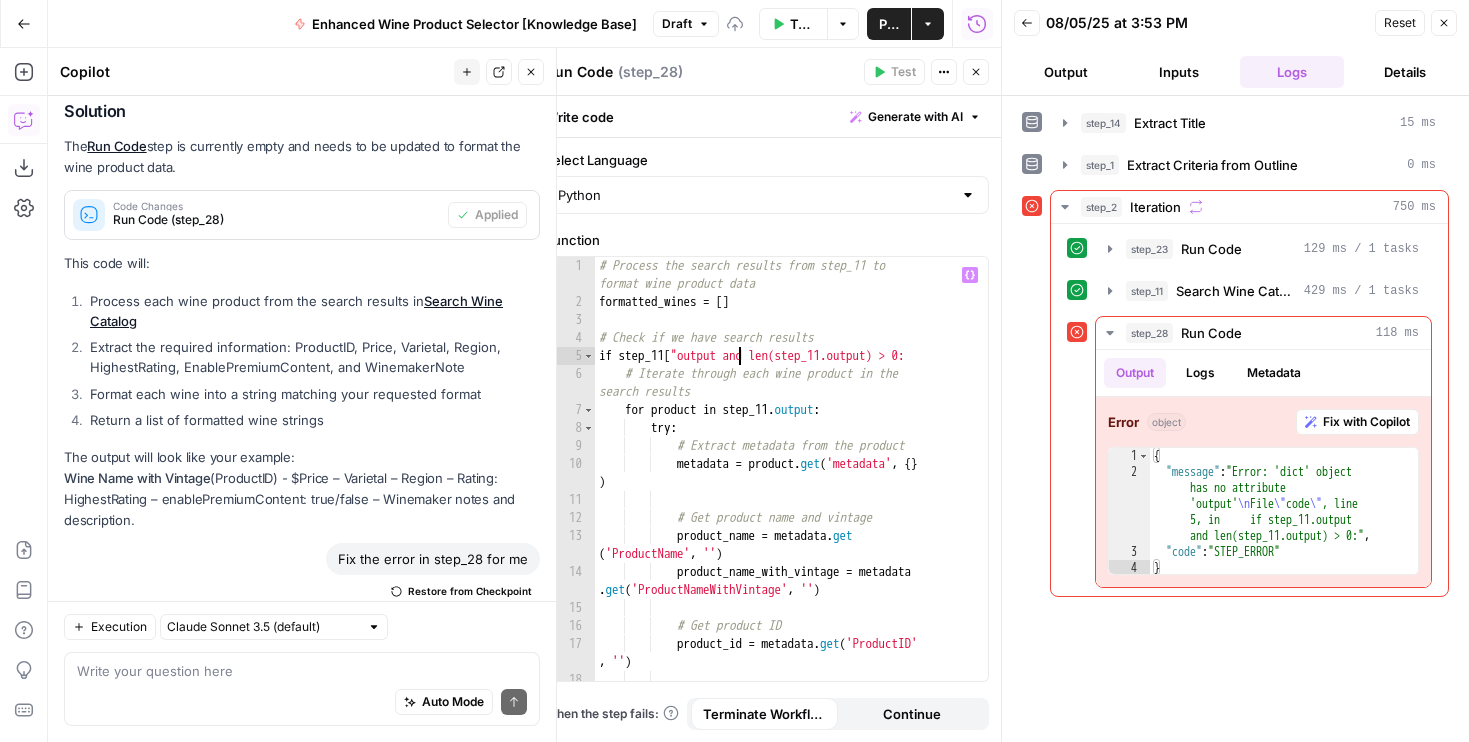 click on "# Process the search results from step_11 to  format wine product data formatted_wines   =   [ ] # Check if we have search results if   step_11 [ "output and len(step_11.output) > 0:      # Iterate through each wine product in the  search results      for   product   in   step_11 . output :           try :                # Extract metadata from the product                metadata   =   product . get ( 'metadata' ,   { } )                               # Get product name and vintage                product_name   =   metadata . get ( 'ProductName' ,   '' )                product_name_with_vintage   =   metadata . get ( 'ProductNameWithVintage' ,   '' )                               # Get product ID                product_id   =   metadata . get ( 'ProductID' ,   '' )                               # Get price (either CA or NY)" at bounding box center (791, 496) 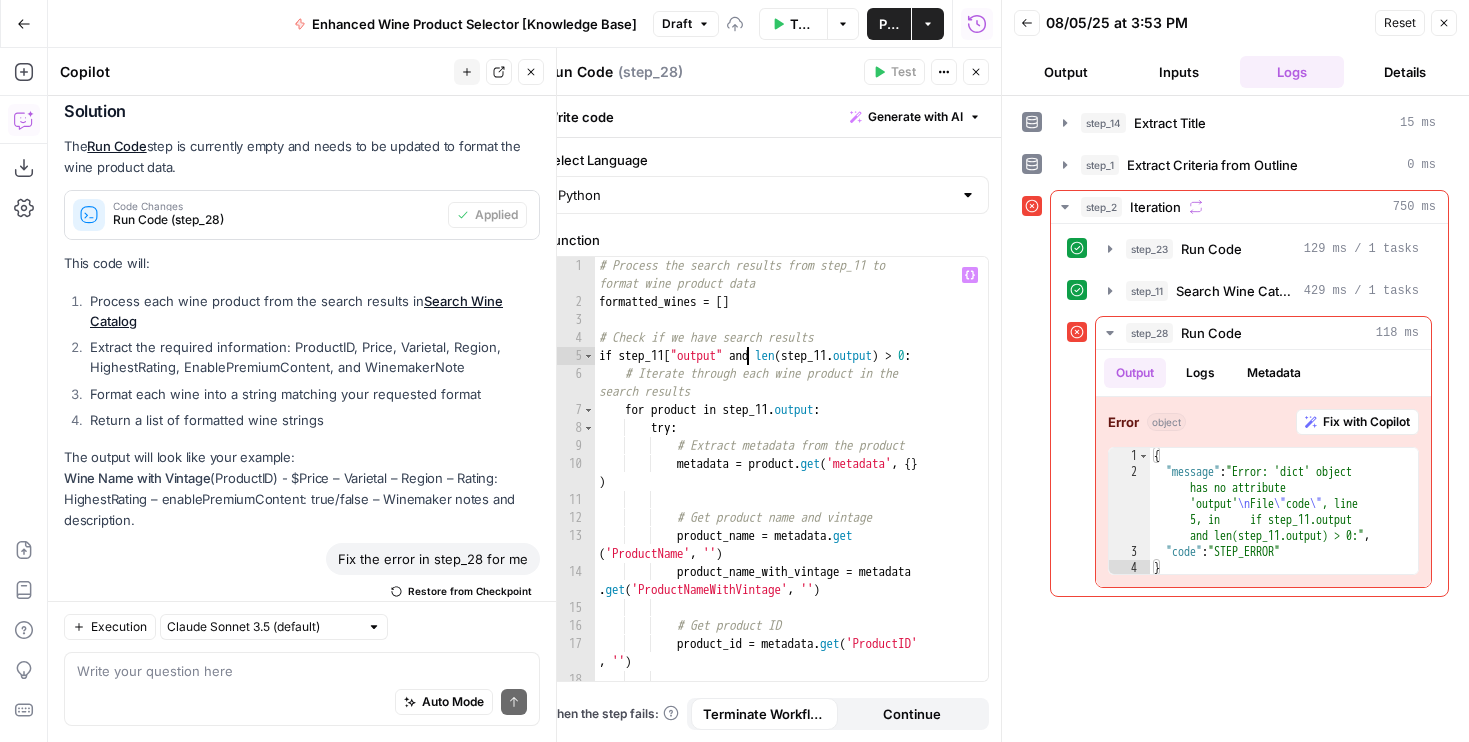 scroll, scrollTop: 0, scrollLeft: 11, axis: horizontal 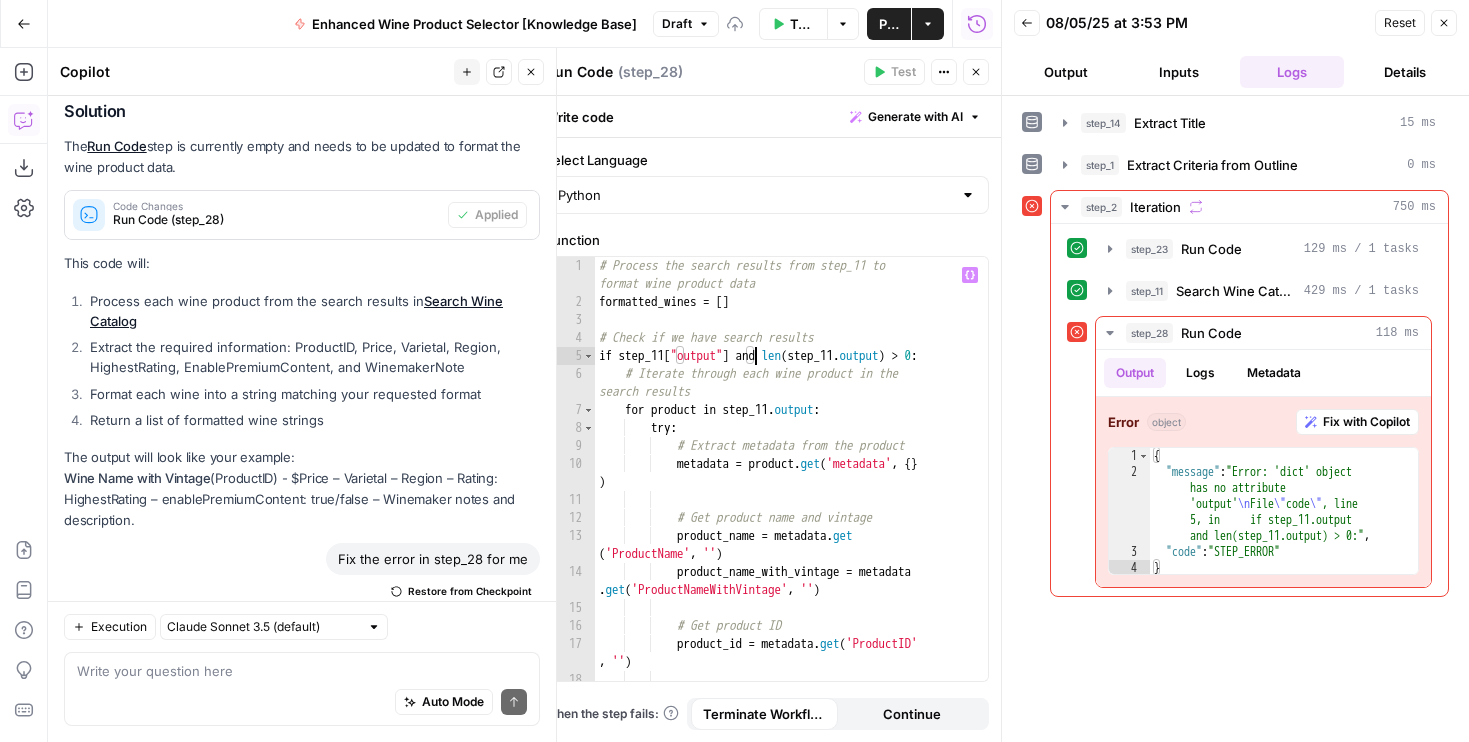 click on "# Process the search results from step_11 to  format wine product data formatted_wines   =   [ ] # Check if we have search results if   step_11 [ "output" ]   and   len ( step_11 . output )   >   0 :      # Iterate through each wine product in the  search results      for   product   in   step_11 . output :           try :                # Extract metadata from the product                metadata   =   product . get ( 'metadata' ,   { } )                               # Get product name and vintage                product_name   =   metadata . get ( 'ProductName' ,   '' )                product_name_with_vintage   =   metadata . get ( 'ProductNameWithVintage' ,   '' )                               # Get product ID                product_id   =   metadata . get ( 'ProductID' ,   '' )                               # Get price (either CA or NY)" at bounding box center [791, 496] 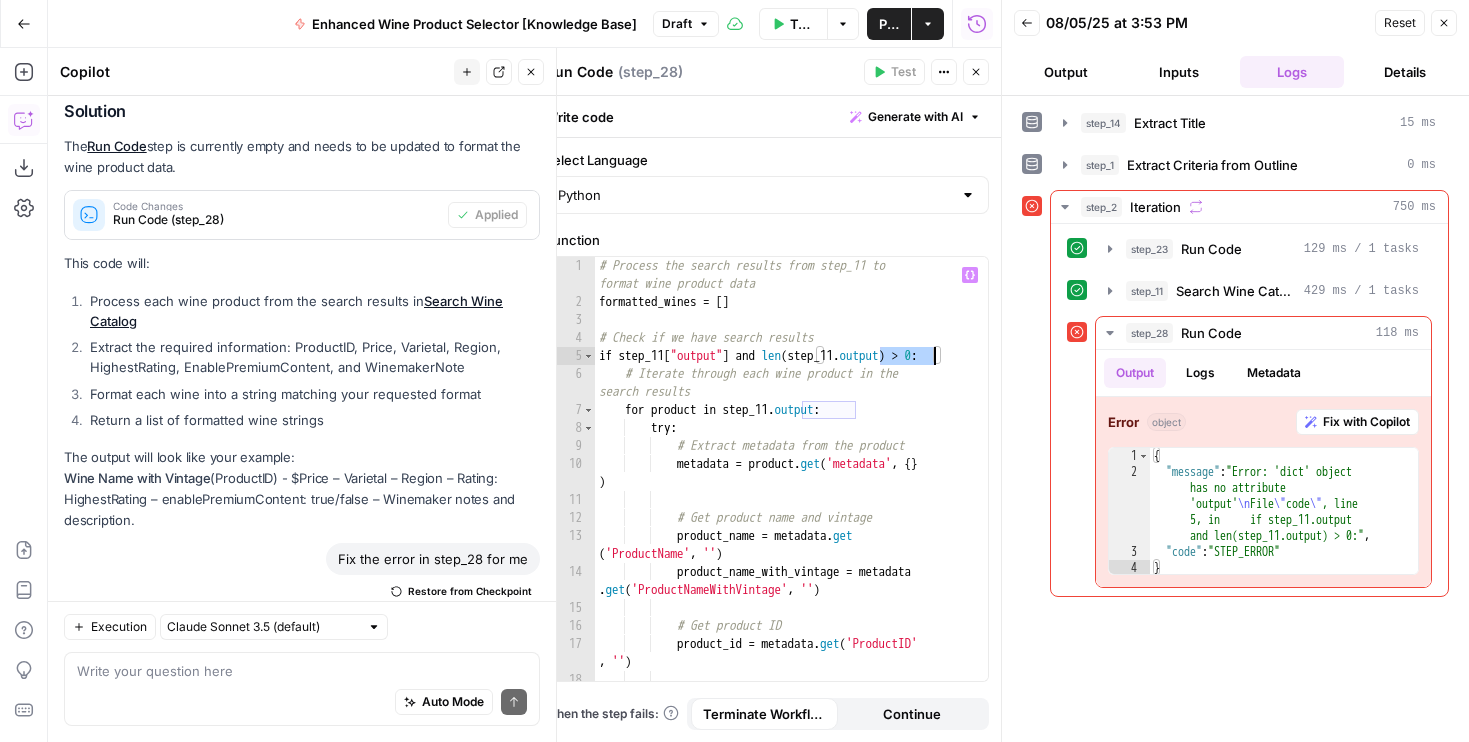 drag, startPoint x: 880, startPoint y: 354, endPoint x: 935, endPoint y: 353, distance: 55.00909 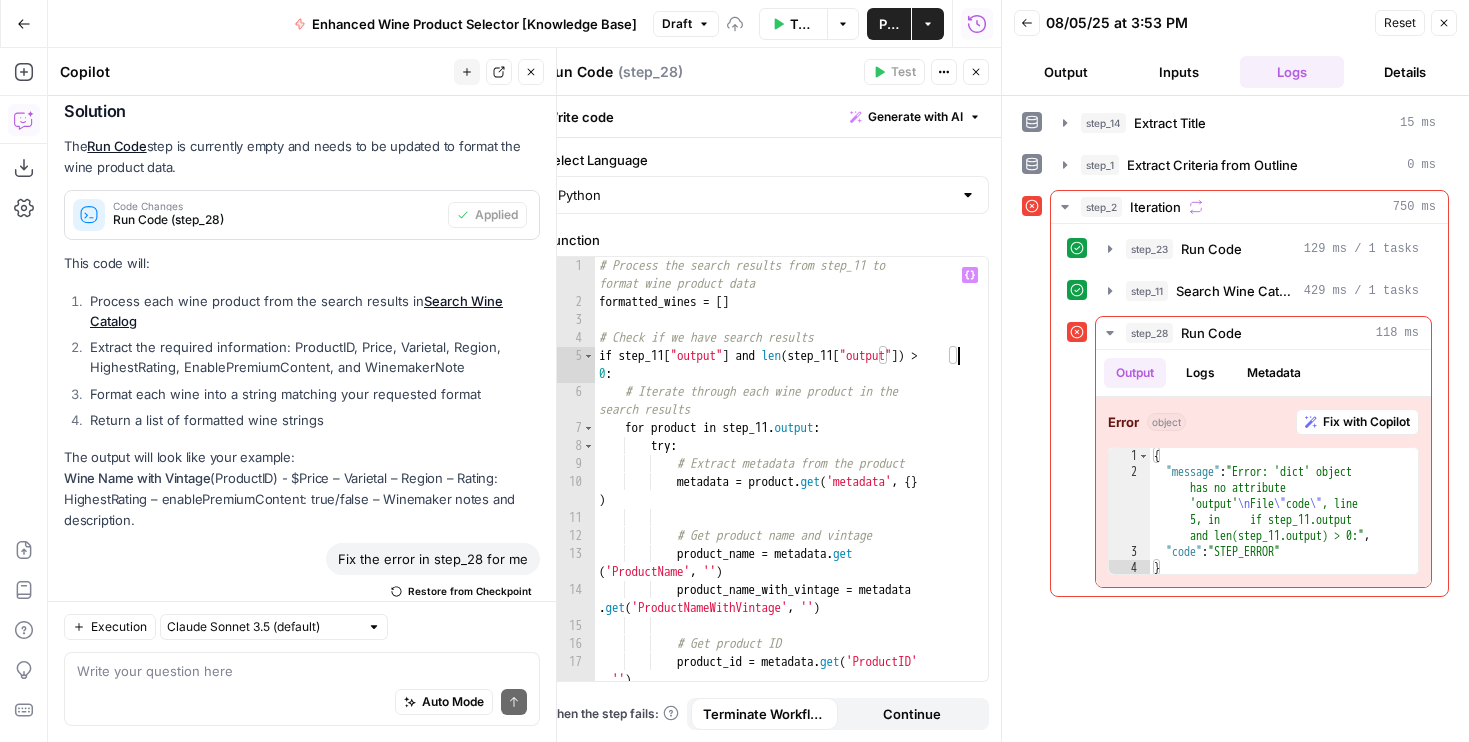 click on "# Process the search results from step_11 to  format wine product data formatted_wines   =   [ ] # Check if we have search results if   step_11 [ "output" ]   and   len ( step_11 [ "output" ])   >   0 :      # Iterate through each wine product in the  search results      for   product   in   step_11 . output :           try :                # Extract metadata from the product                metadata   =   product . get ( 'metadata' ,   { } )                               # Get product name and vintage                product_name   =   metadata . get ( 'ProductName' ,   '' )                product_name_with_vintage   =   metadata . get ( 'ProductNameWithVintage' ,   '' )                               # Get product ID                product_id   =   metadata . get ( 'ProductID' ,   '' )" at bounding box center (791, 496) 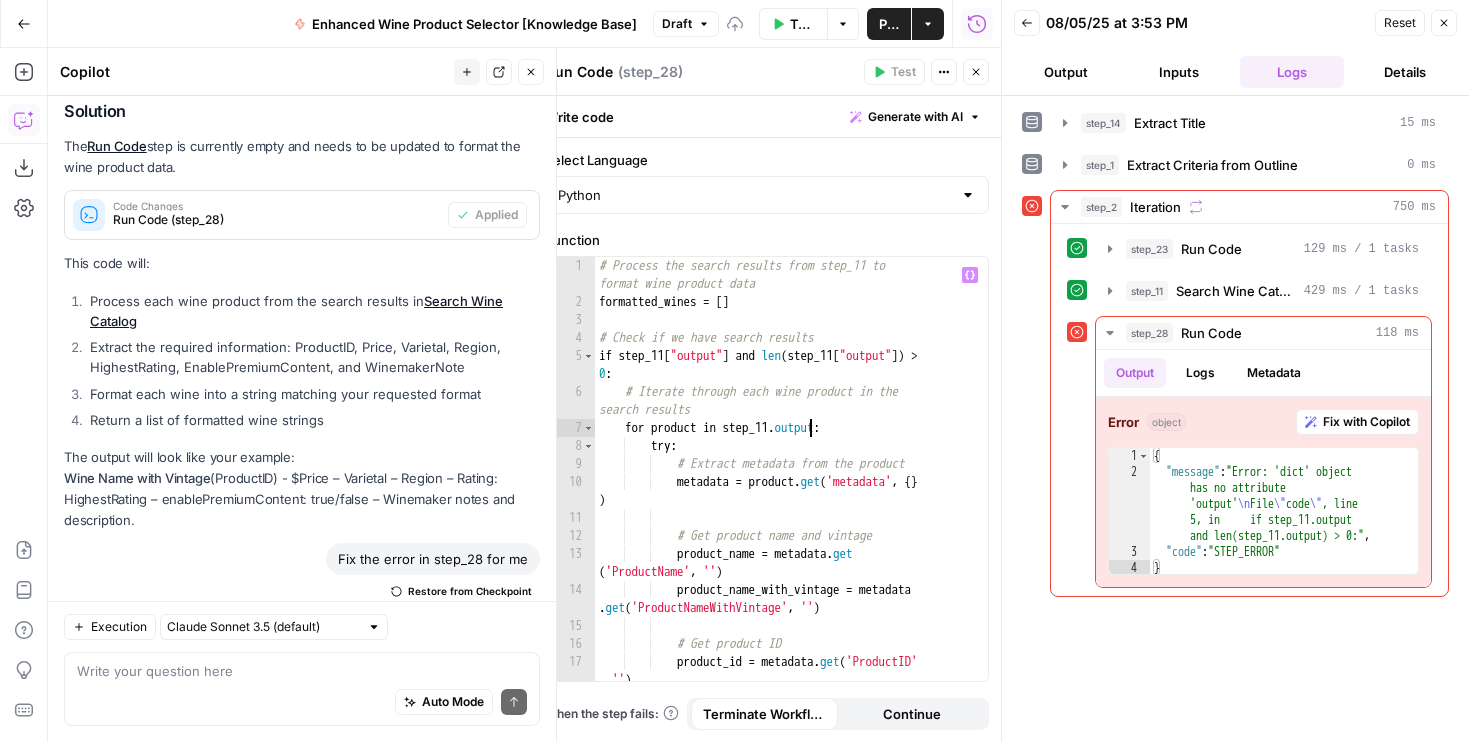 click on "# Process the search results from step_11 to  format wine product data formatted_wines   =   [ ] # Check if we have search results if   step_11 [ "output" ]   and   len ( step_11 [ "output" ])   >   0 :      # Iterate through each wine product in the  search results      for   product   in   step_11 . output :           try :                # Extract metadata from the product                metadata   =   product . get ( 'metadata' ,   { } )                               # Get product name and vintage                product_name   =   metadata . get ( 'ProductName' ,   '' )                product_name_with_vintage   =   metadata . get ( 'ProductNameWithVintage' ,   '' )                               # Get product ID                product_id   =   metadata . get ( 'ProductID' ,   '' )" at bounding box center (791, 496) 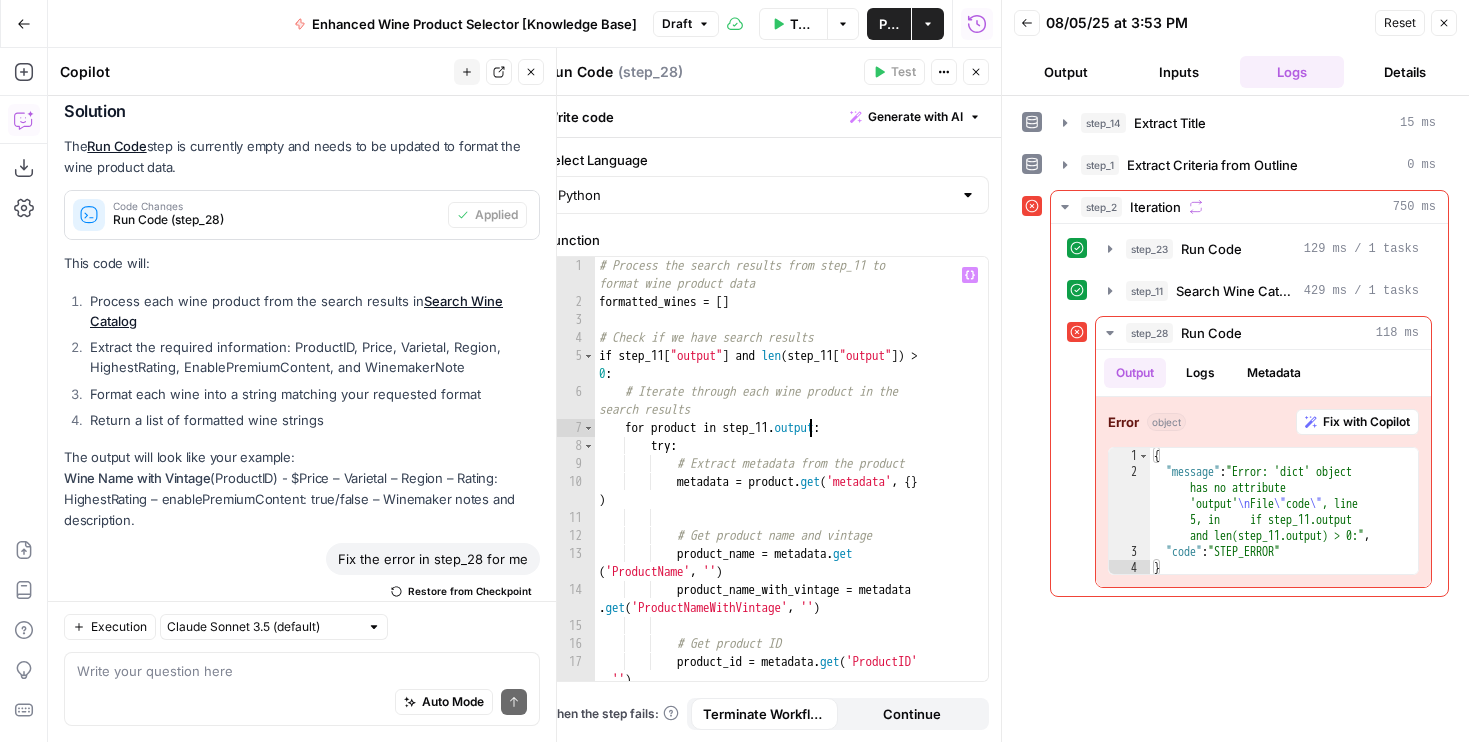 type on "**********" 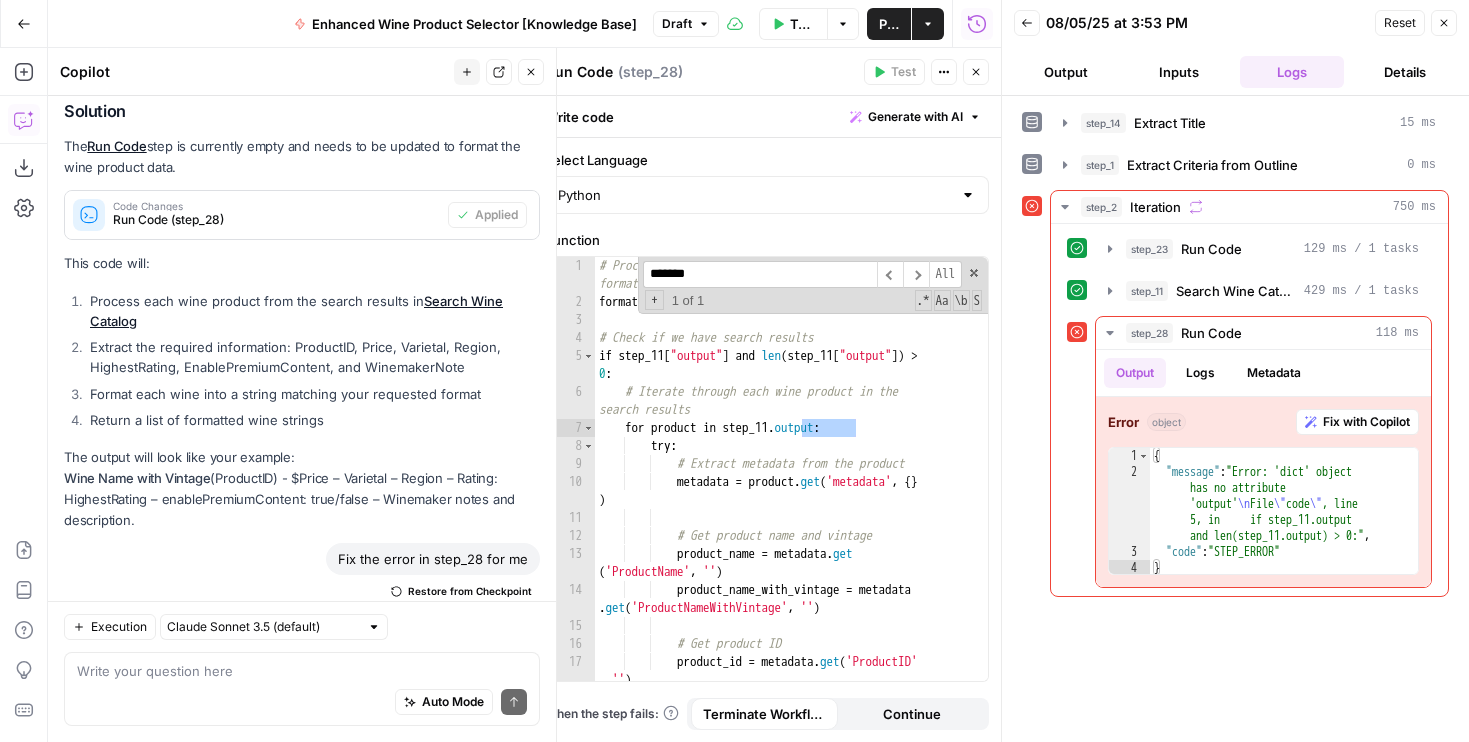 type on "*******" 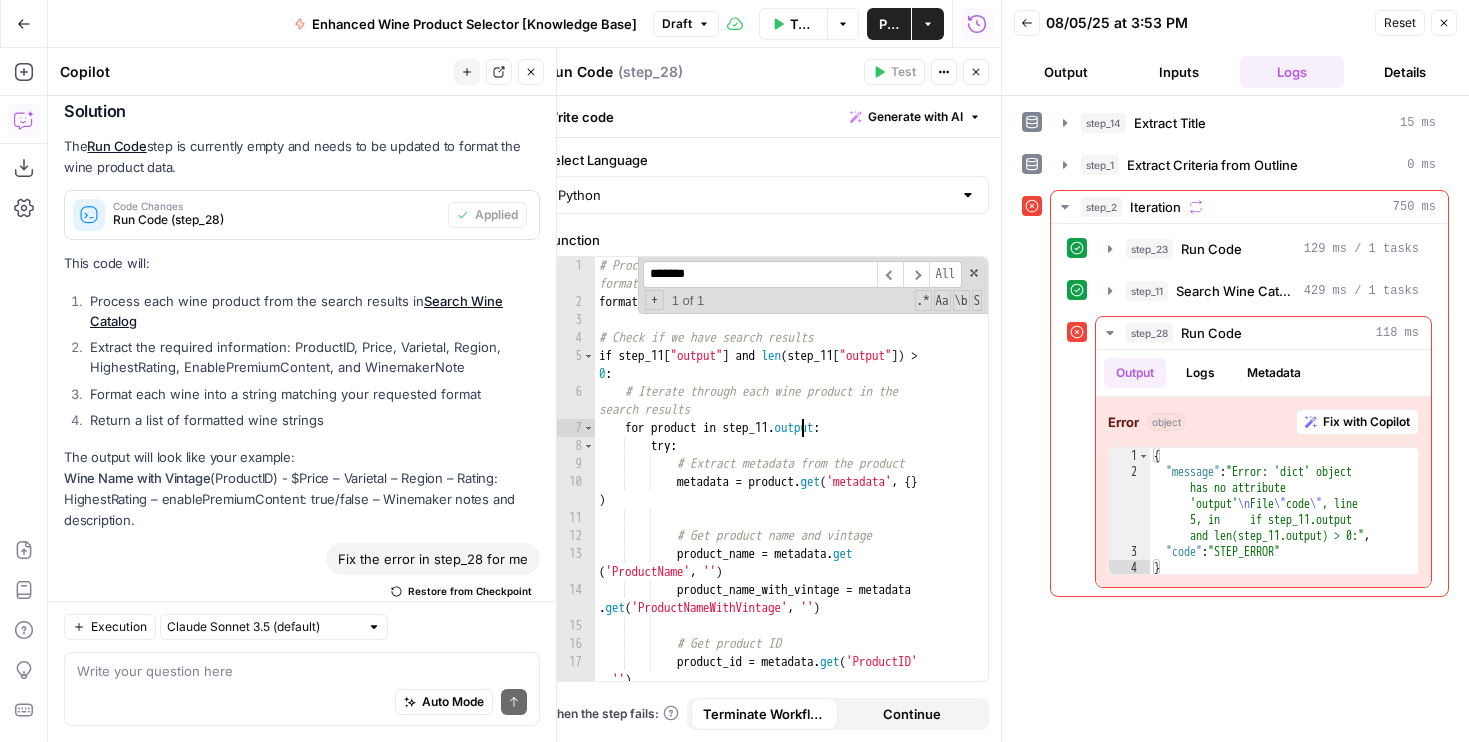 click on "# Process the search results from step_11 to  format wine product data formatted_wines   =   [ ] # Check if we have search results if   step_11 [ "output" ]   and   len ( step_11 [ "output" ])   >   0 :      # Iterate through each wine product in the  search results      for   product   in   step_11 . output :           try :                # Extract metadata from the product                metadata   =   product . get ( 'metadata' ,   { } )                               # Get product name and vintage                product_name   =   metadata . get ( 'ProductName' ,   '' )                product_name_with_vintage   =   metadata . get ( 'ProductNameWithVintage' ,   '' )                               # Get product ID                product_id   =   metadata . get ( 'ProductID' ,   '' )" at bounding box center [791, 496] 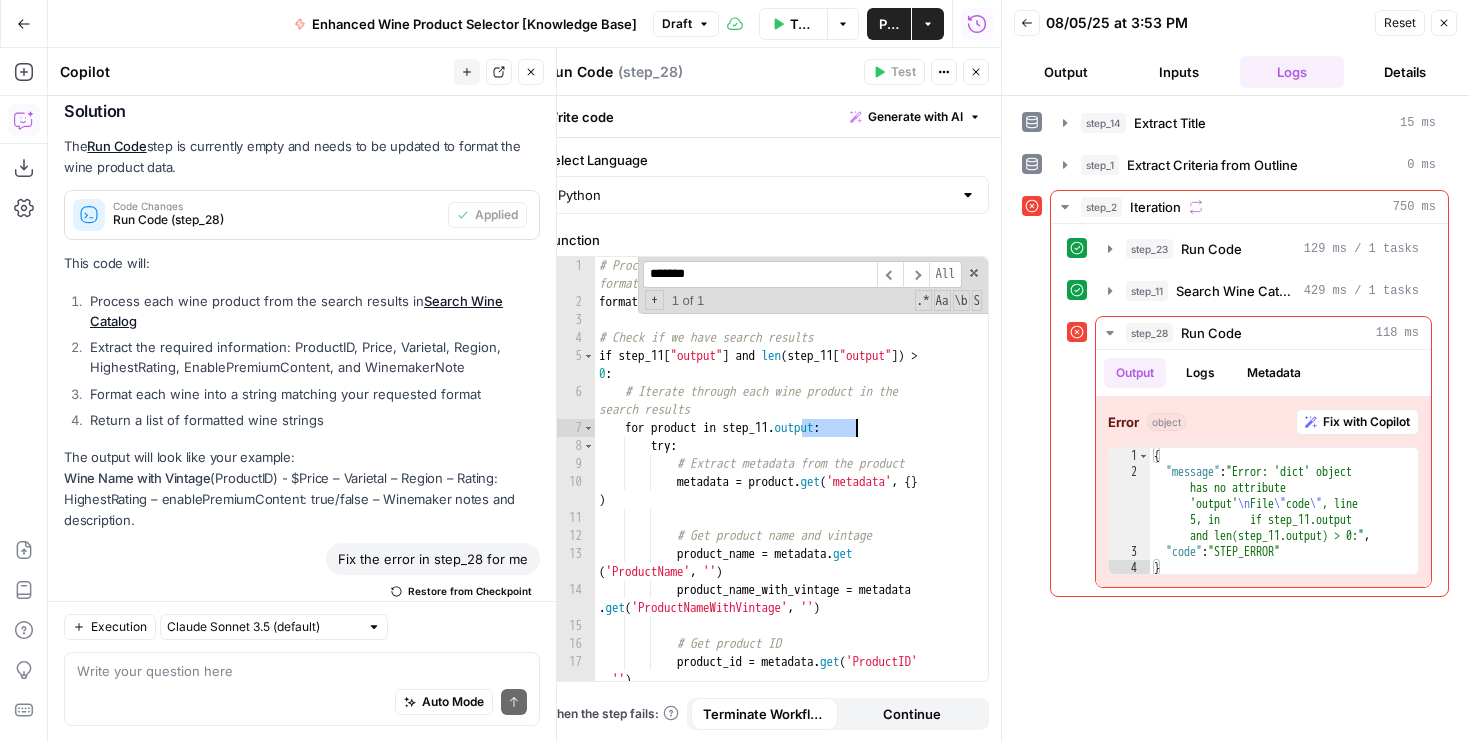 paste on "***" 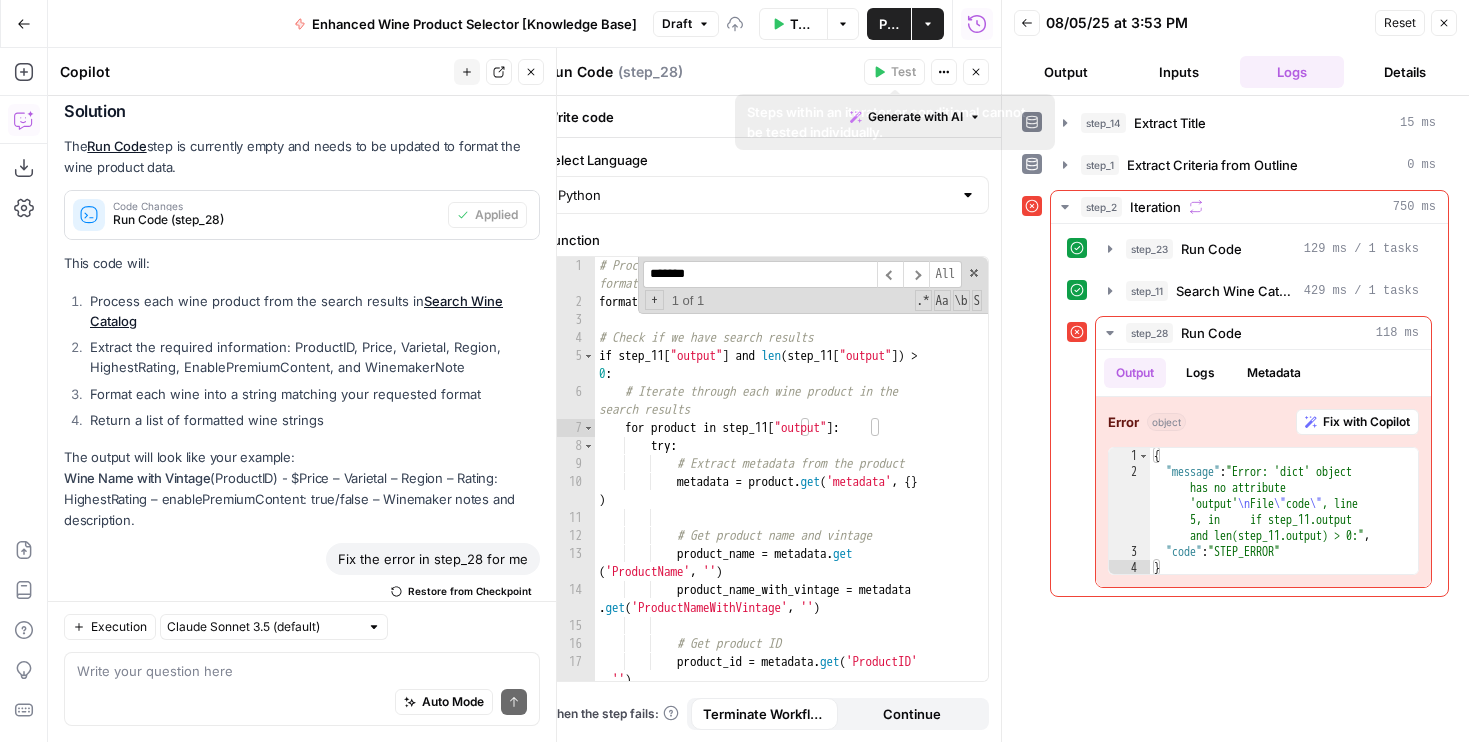 click on "Close" at bounding box center [976, 72] 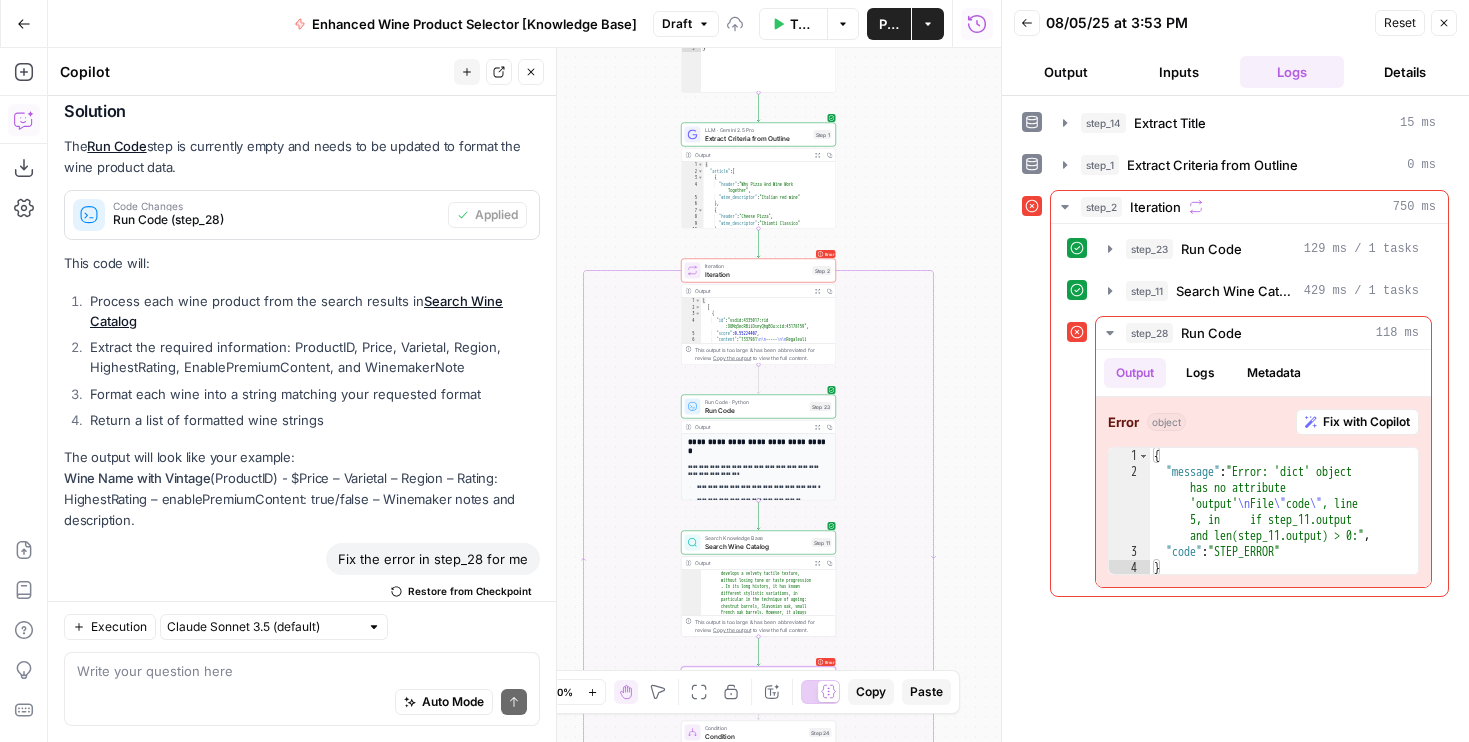 drag, startPoint x: 901, startPoint y: 120, endPoint x: 984, endPoint y: 467, distance: 356.78845 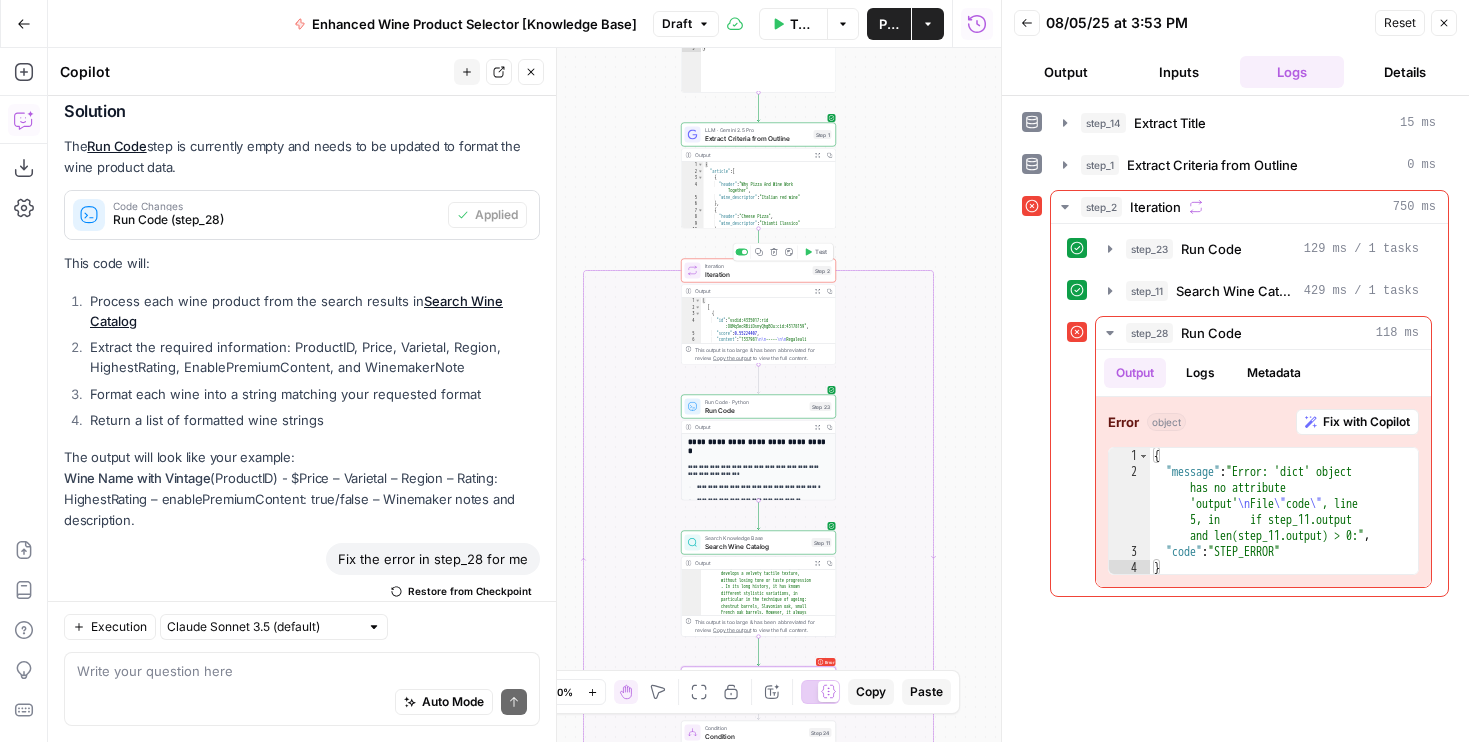 click on "Copy step Delete step Add Note Test" at bounding box center (783, 252) 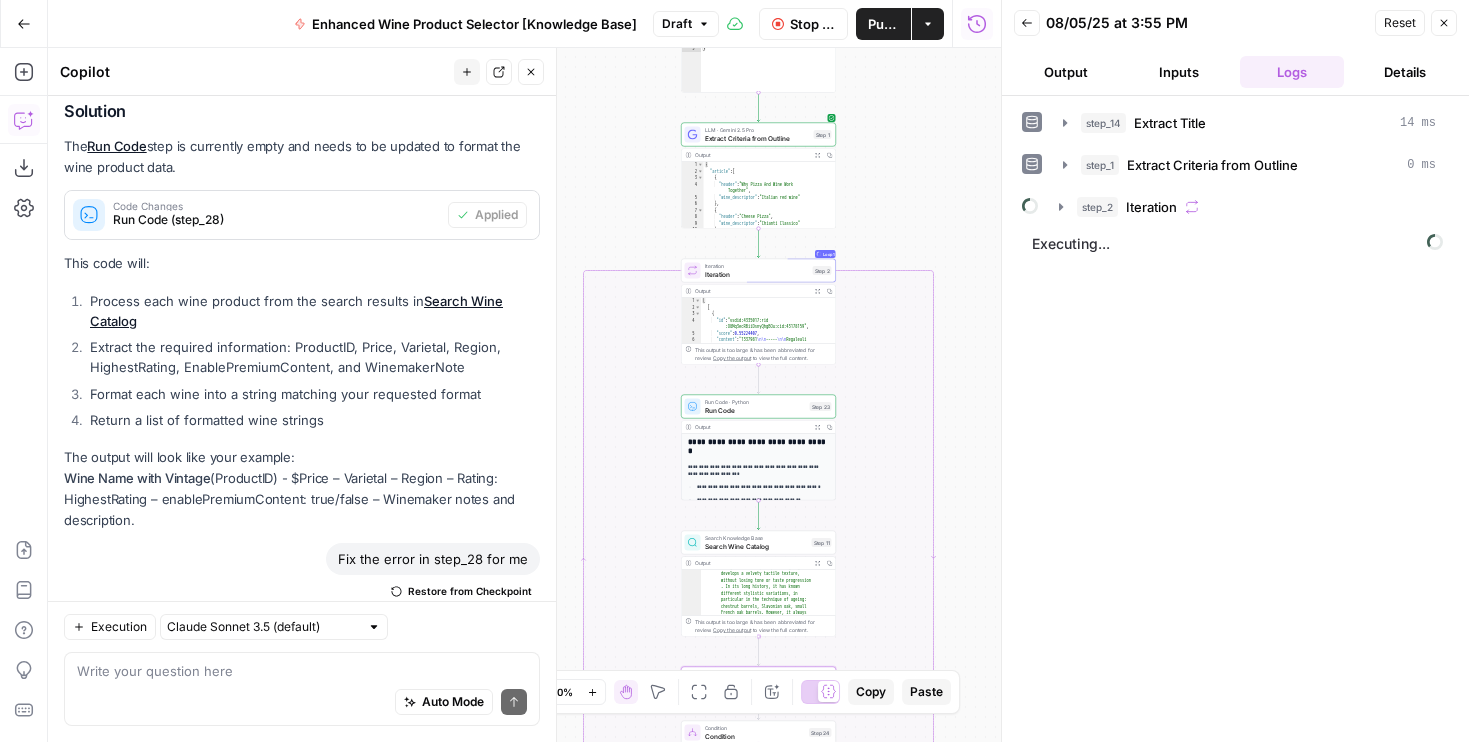 click on "Output" at bounding box center (1066, 72) 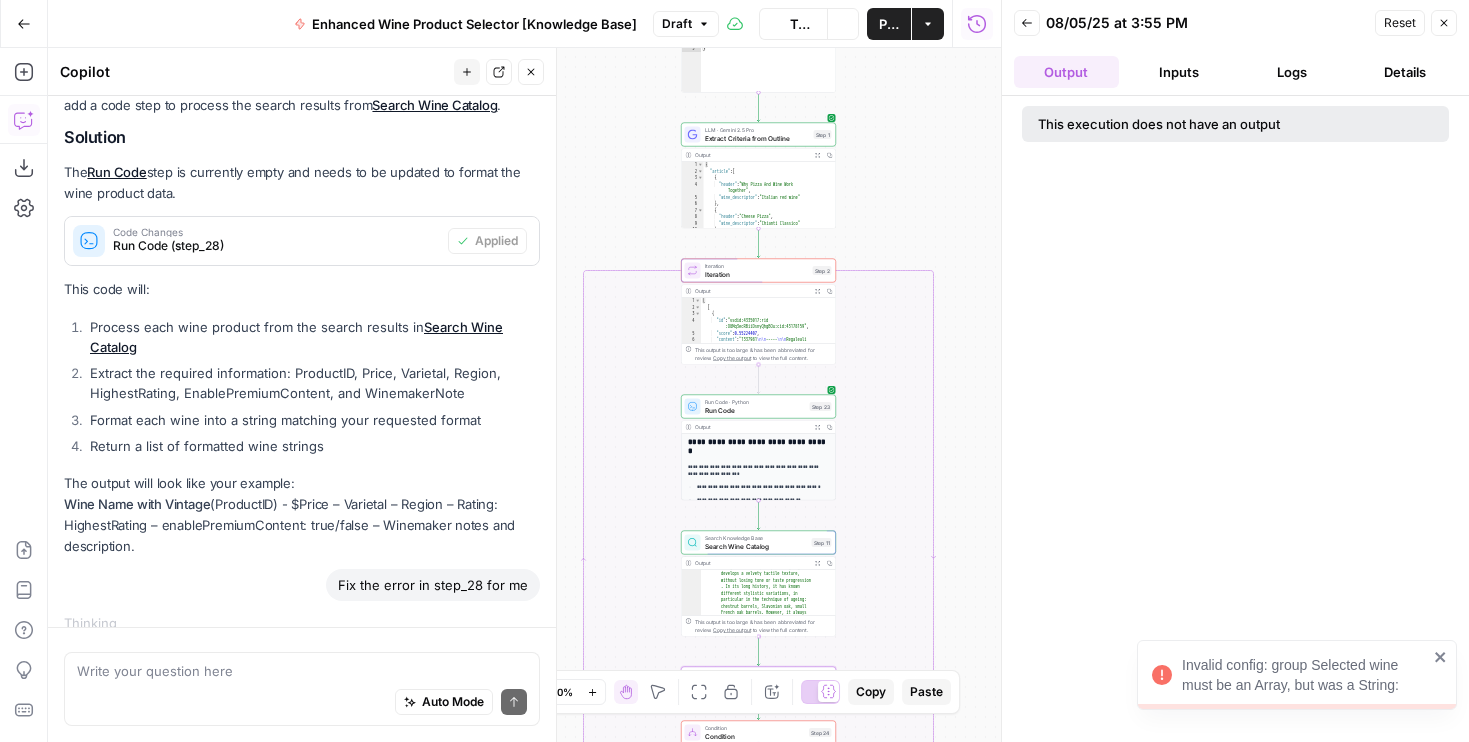 scroll, scrollTop: 1296, scrollLeft: 0, axis: vertical 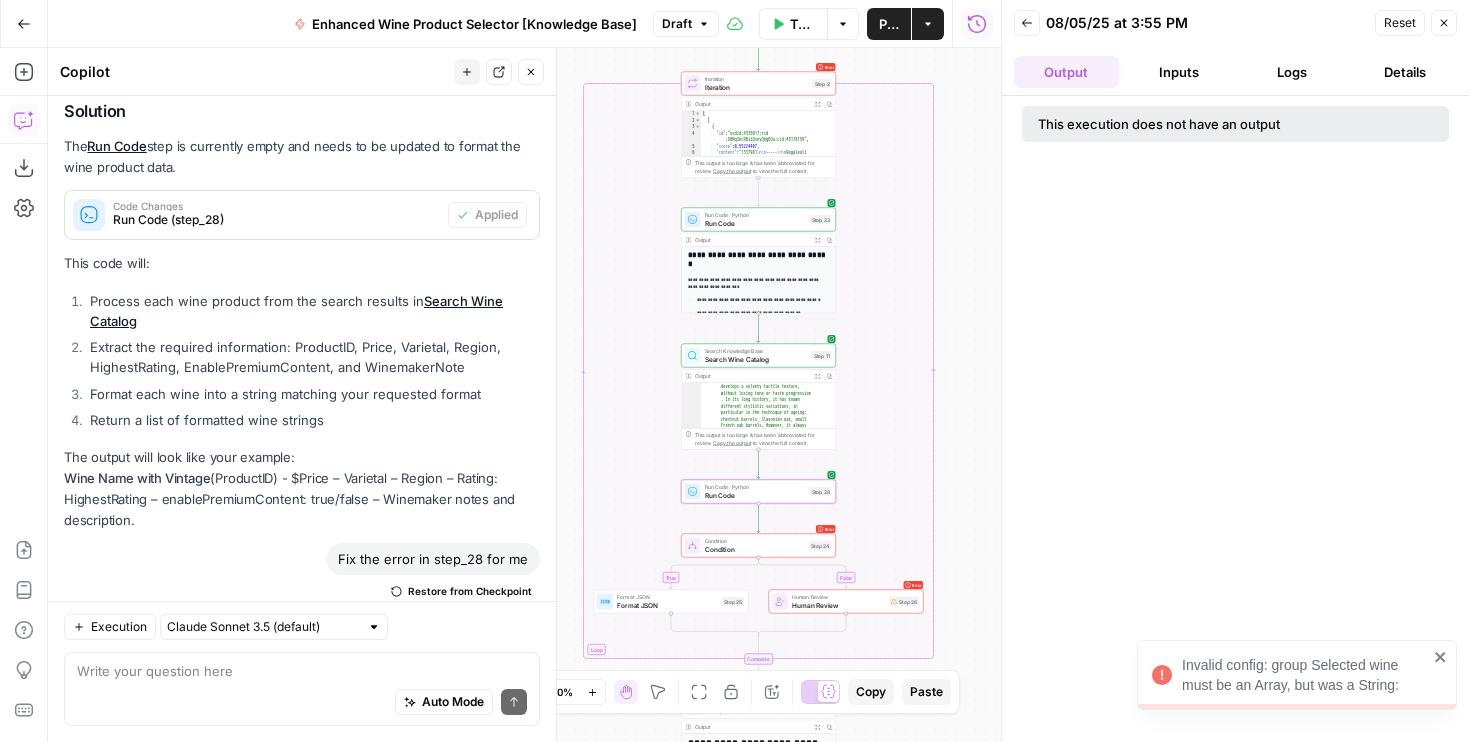 drag, startPoint x: 874, startPoint y: 569, endPoint x: 873, endPoint y: 381, distance: 188.00266 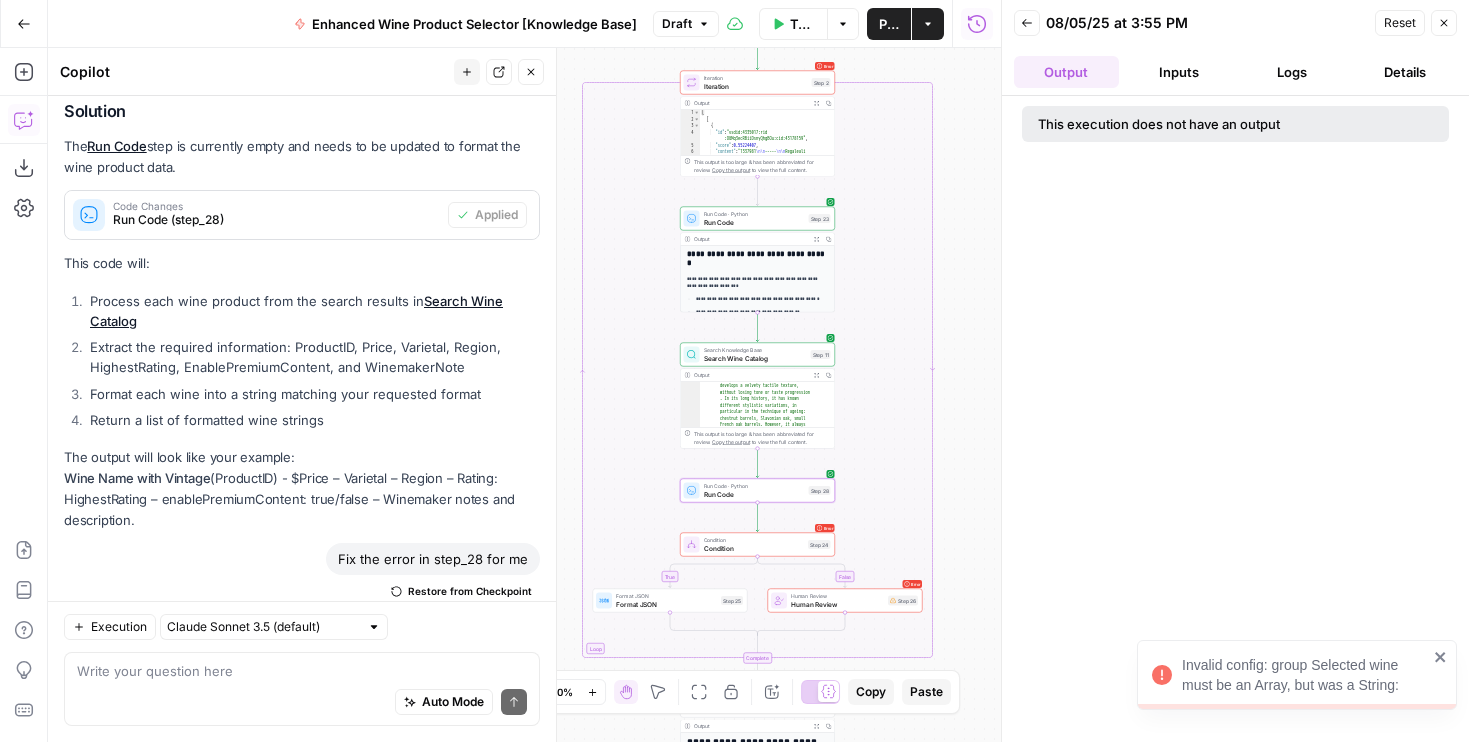 click on "Logs" at bounding box center (1292, 72) 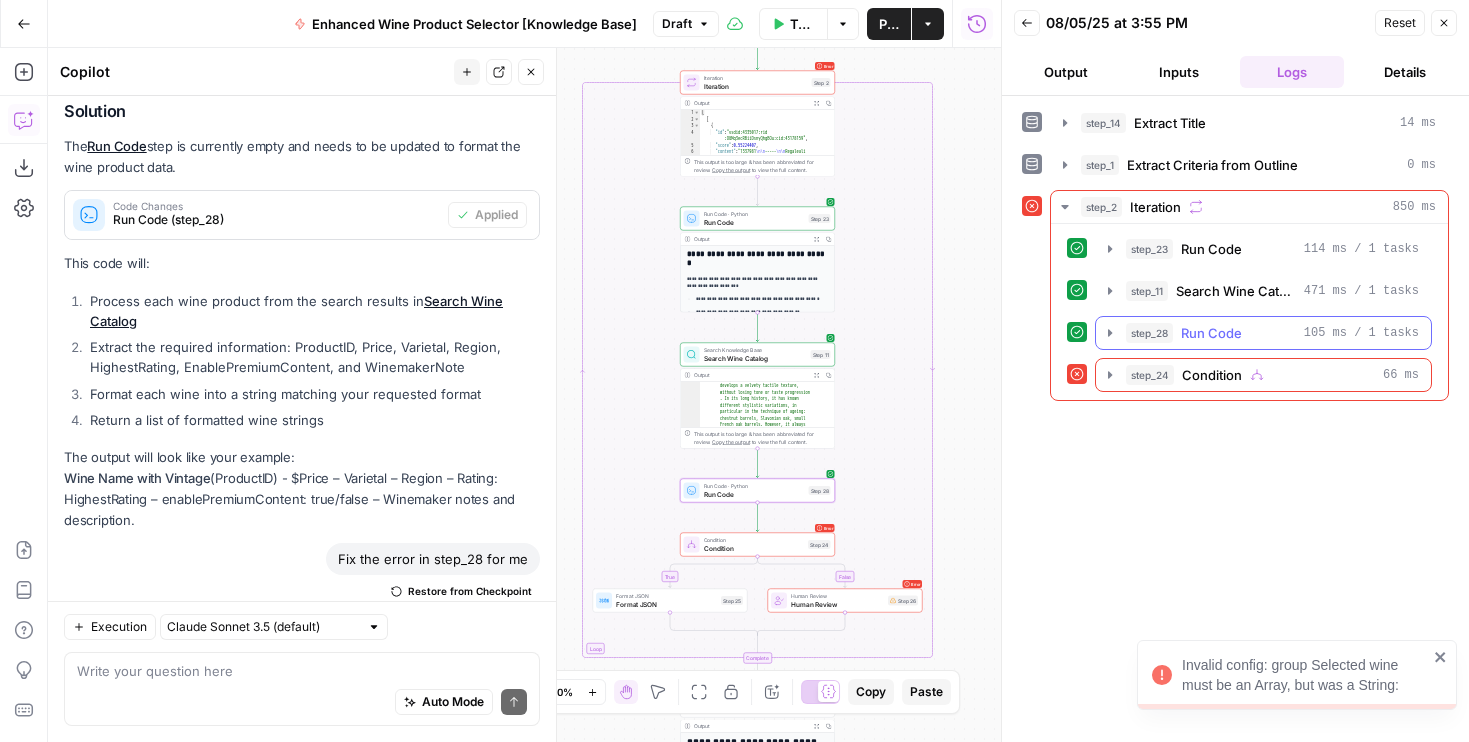 click on "Run Code" at bounding box center (1211, 333) 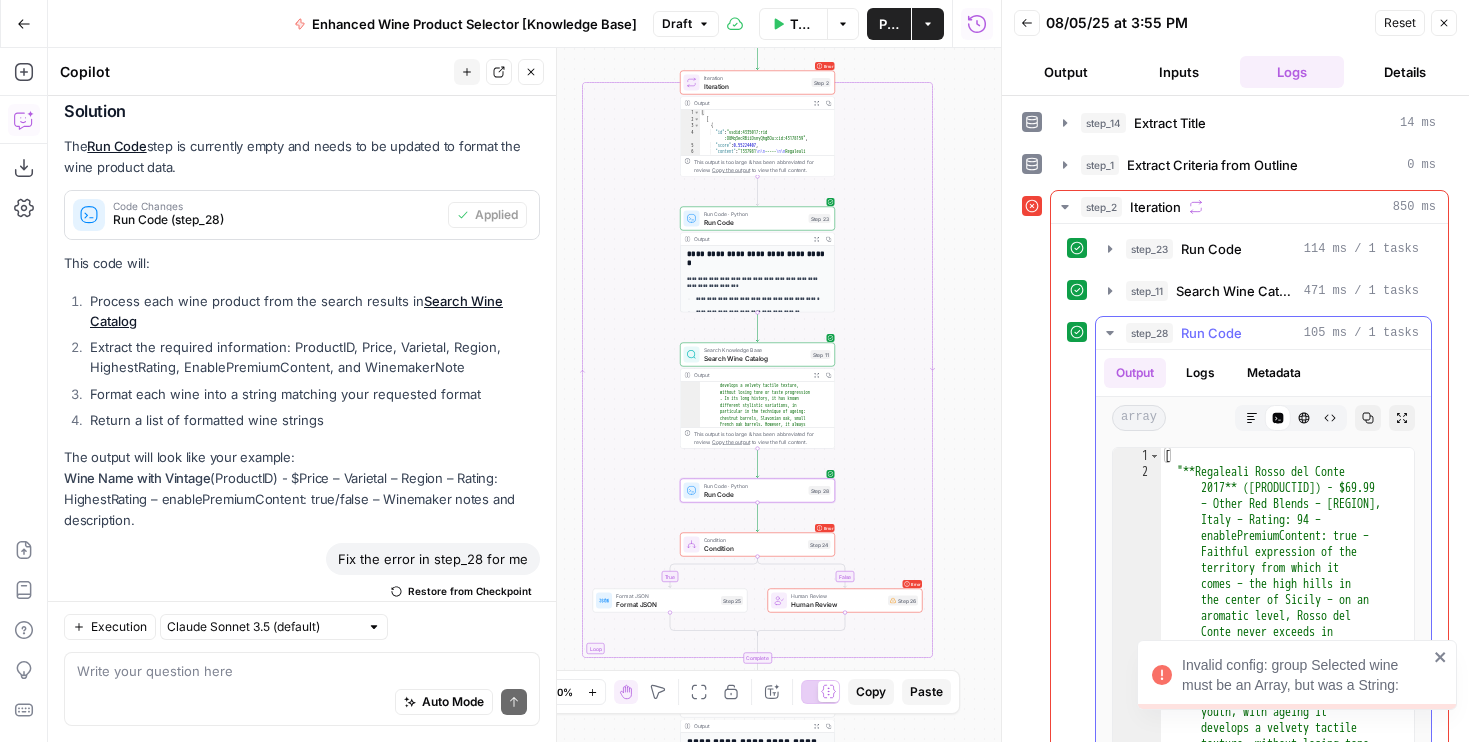 scroll, scrollTop: 124, scrollLeft: 0, axis: vertical 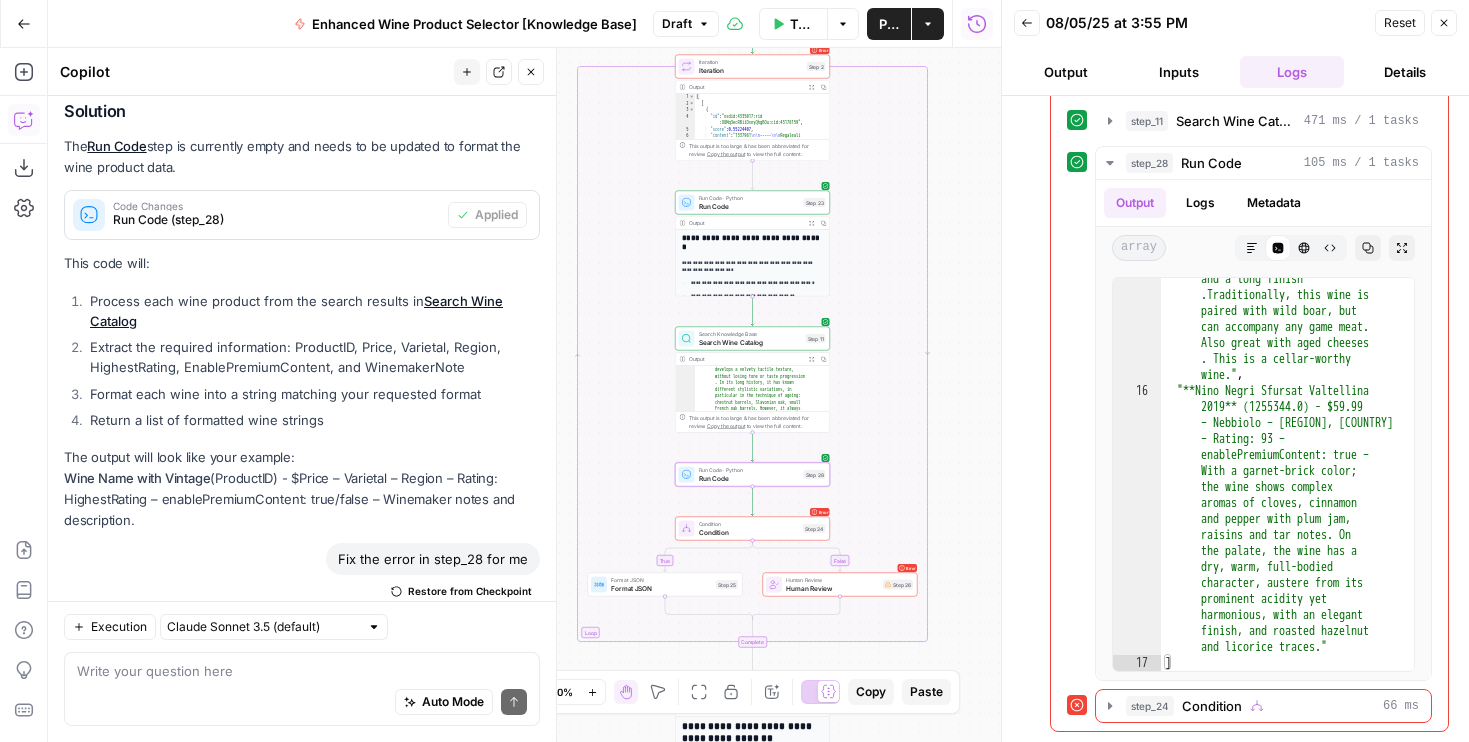 drag, startPoint x: 956, startPoint y: 525, endPoint x: 933, endPoint y: 454, distance: 74.63243 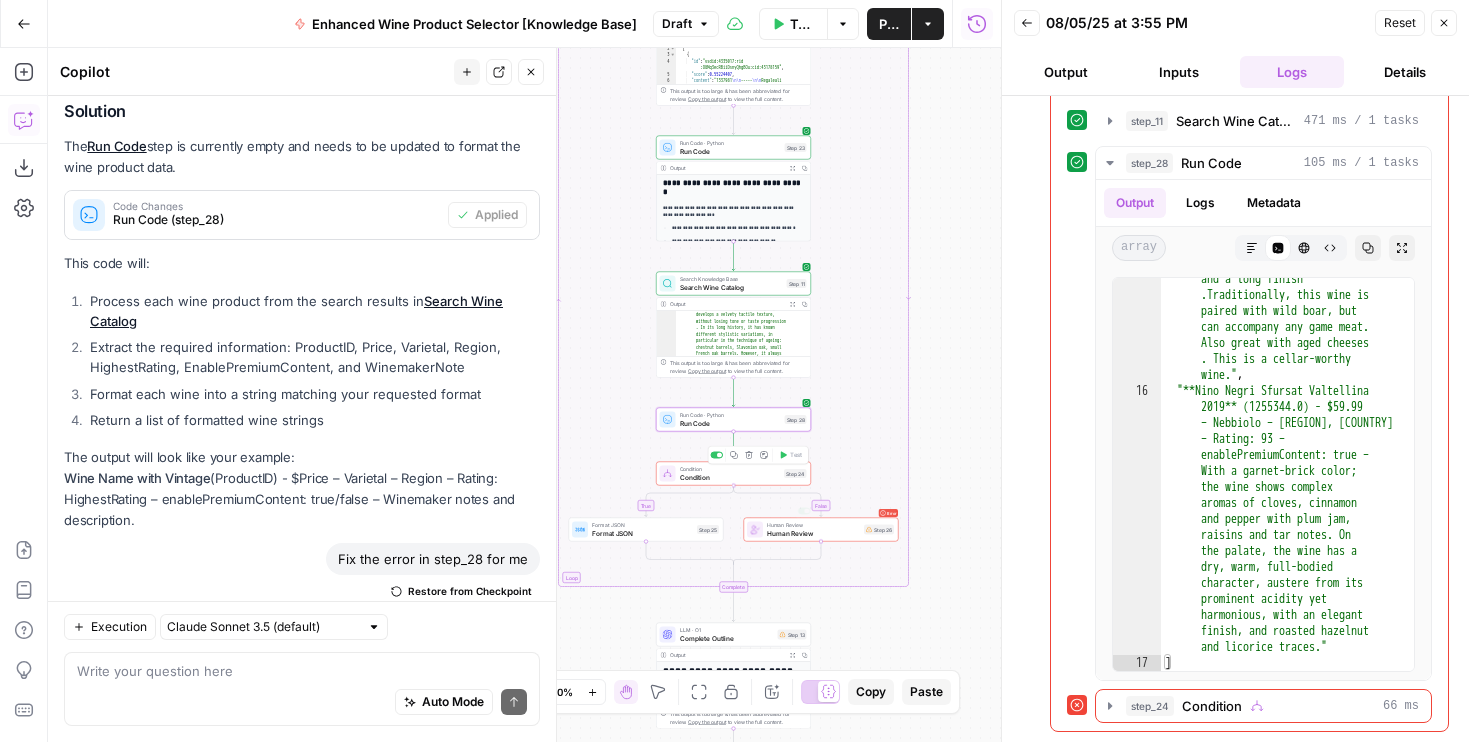 click on "Human Review" at bounding box center (813, 525) 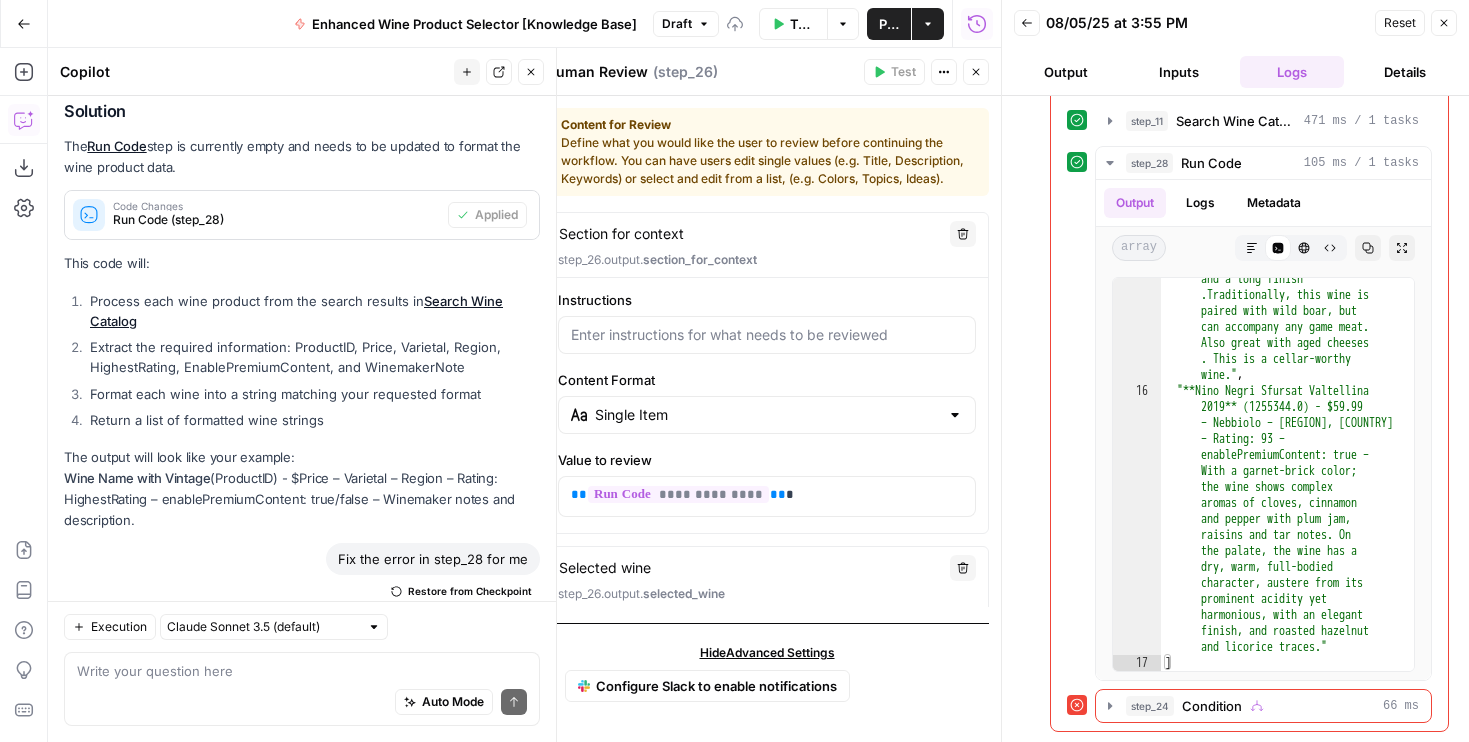 scroll, scrollTop: 722, scrollLeft: 0, axis: vertical 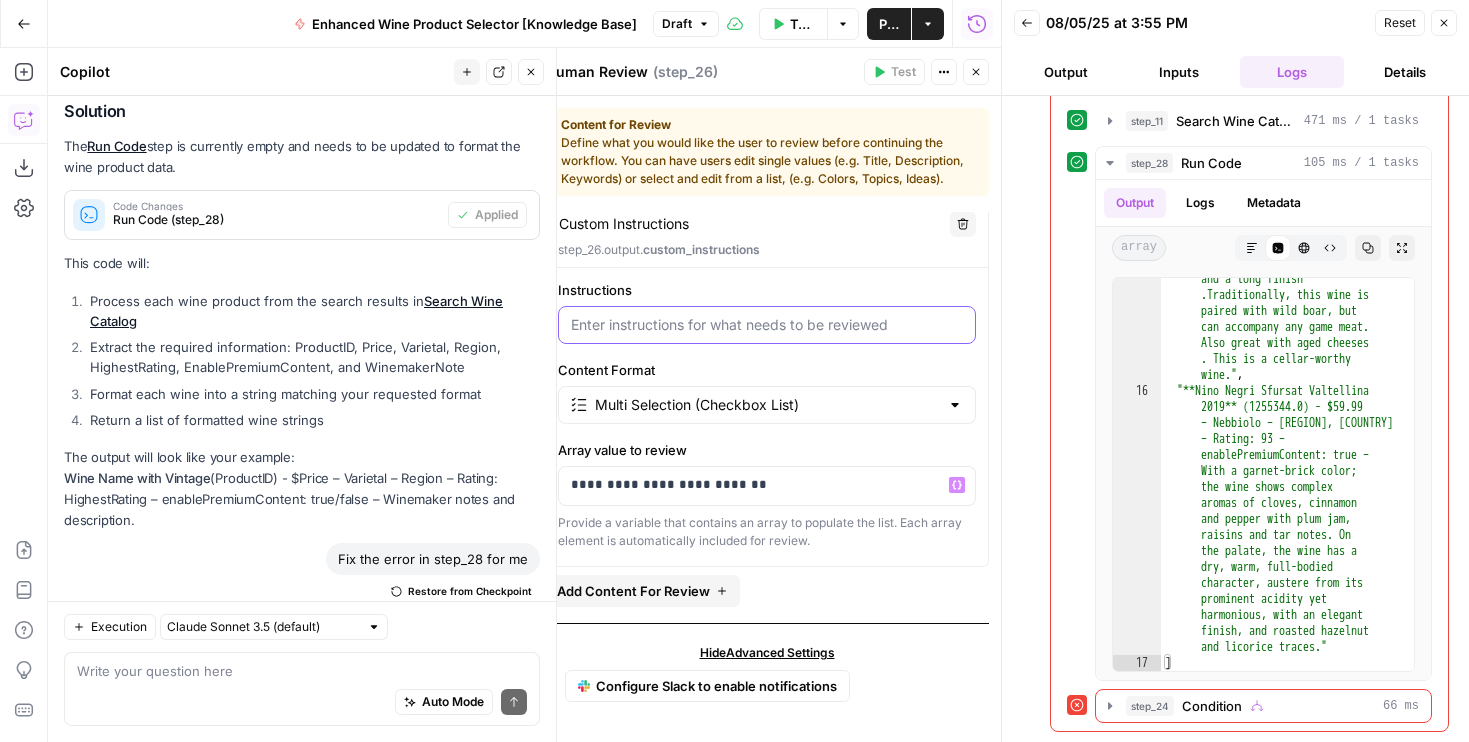 click on "Instructions" at bounding box center (767, 325) 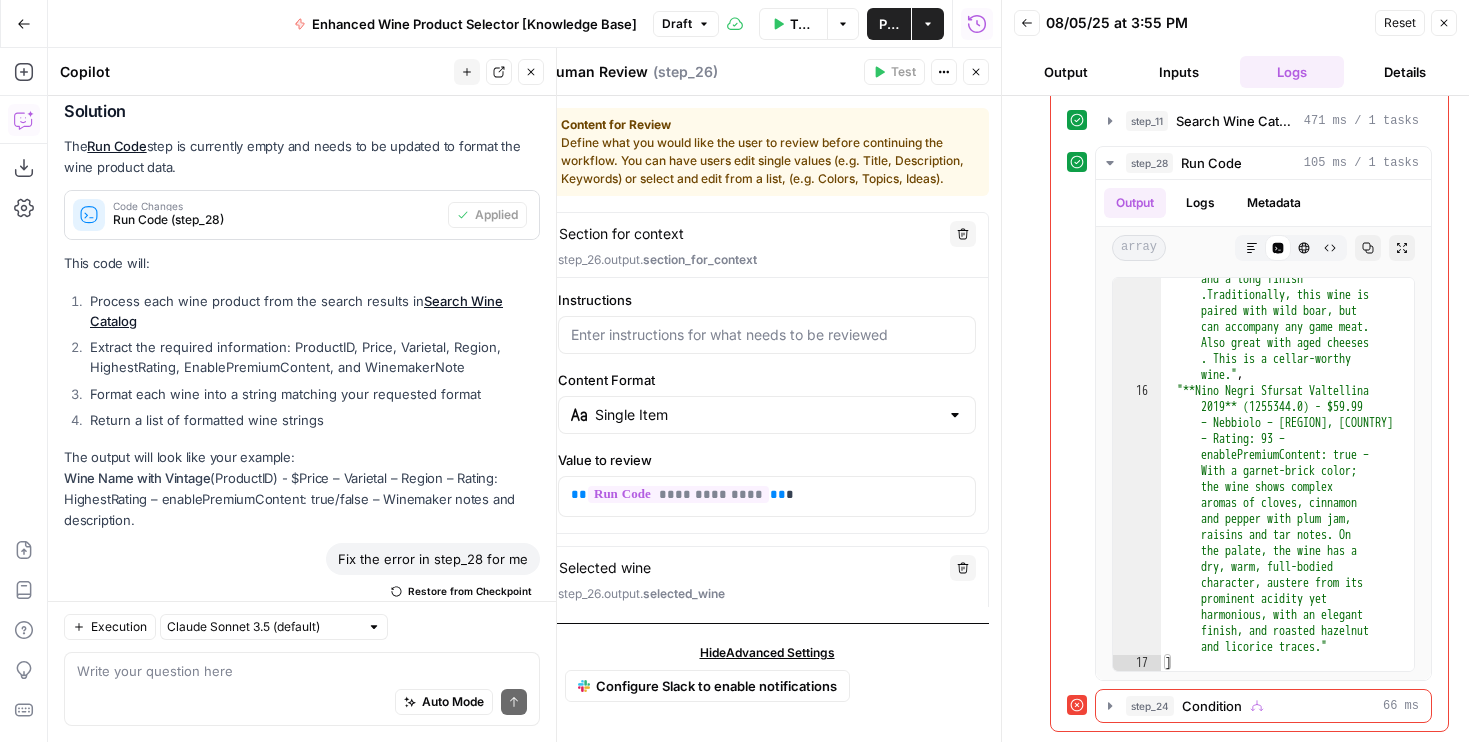 scroll, scrollTop: 722, scrollLeft: 0, axis: vertical 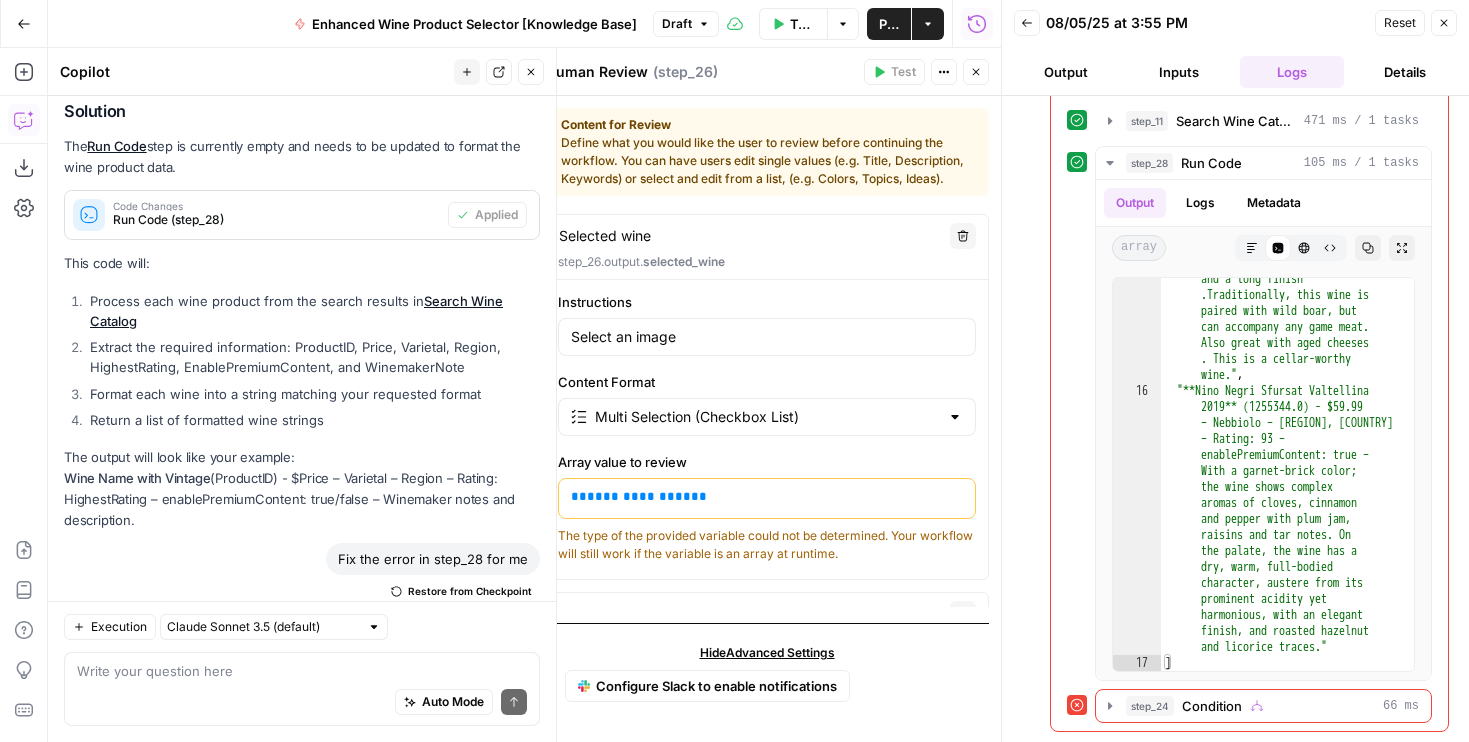 click on "**********" at bounding box center (767, 498) 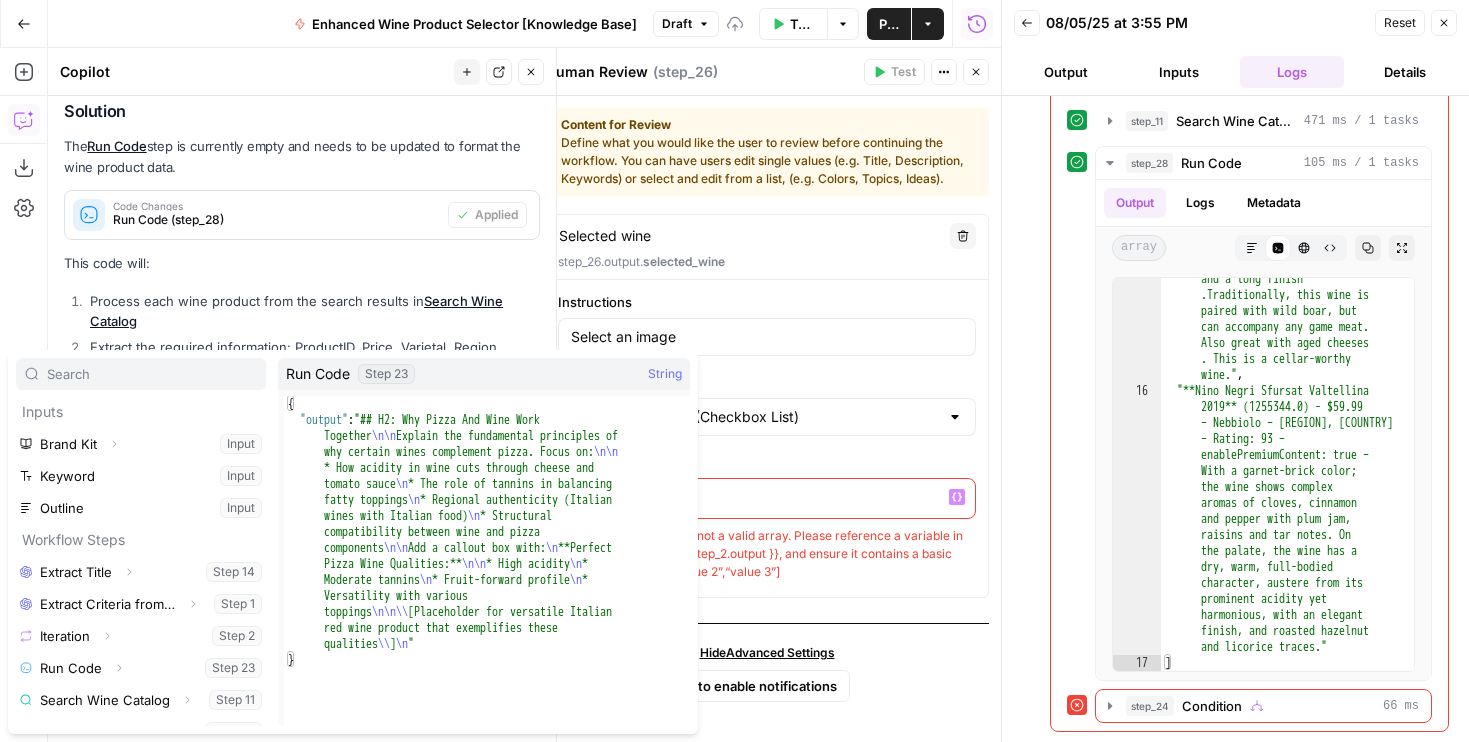 scroll, scrollTop: 22, scrollLeft: 0, axis: vertical 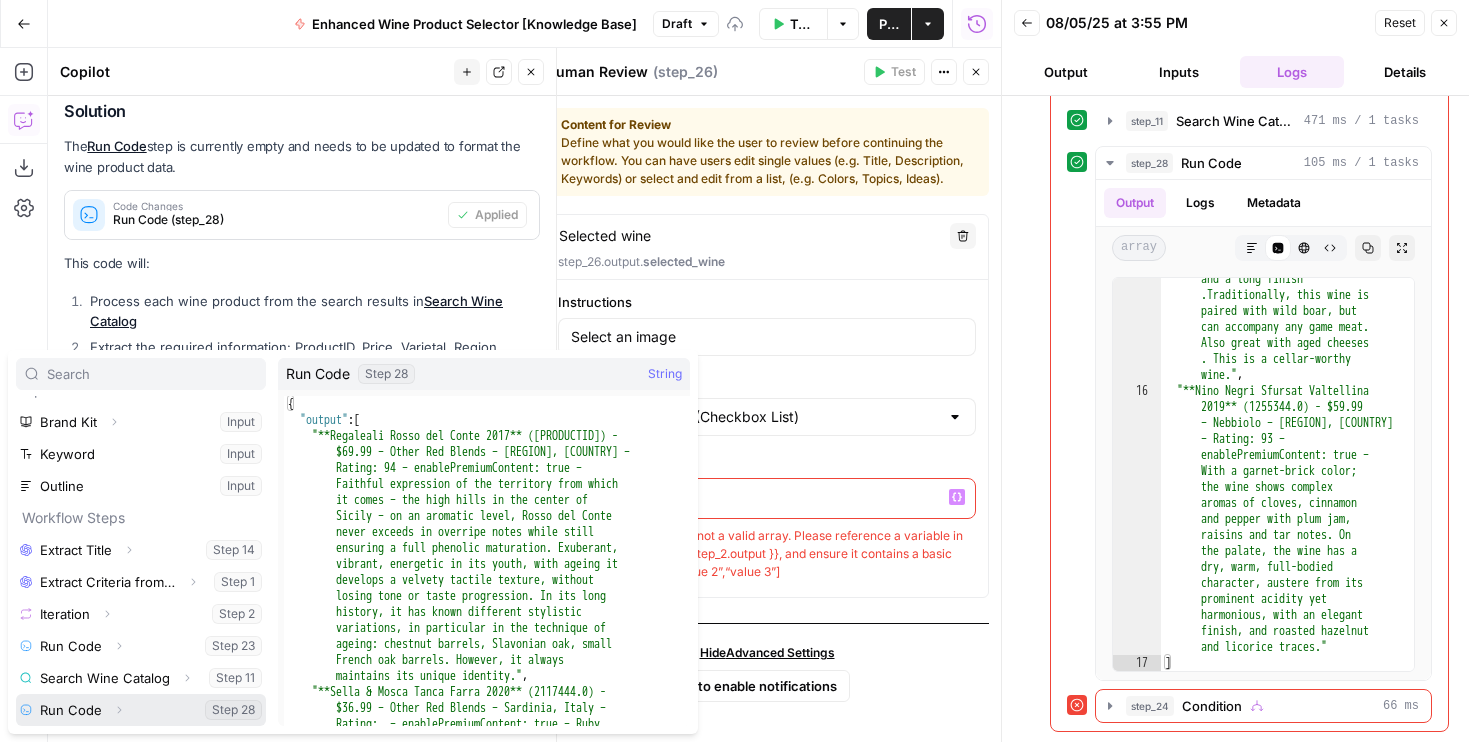 click at bounding box center (141, 710) 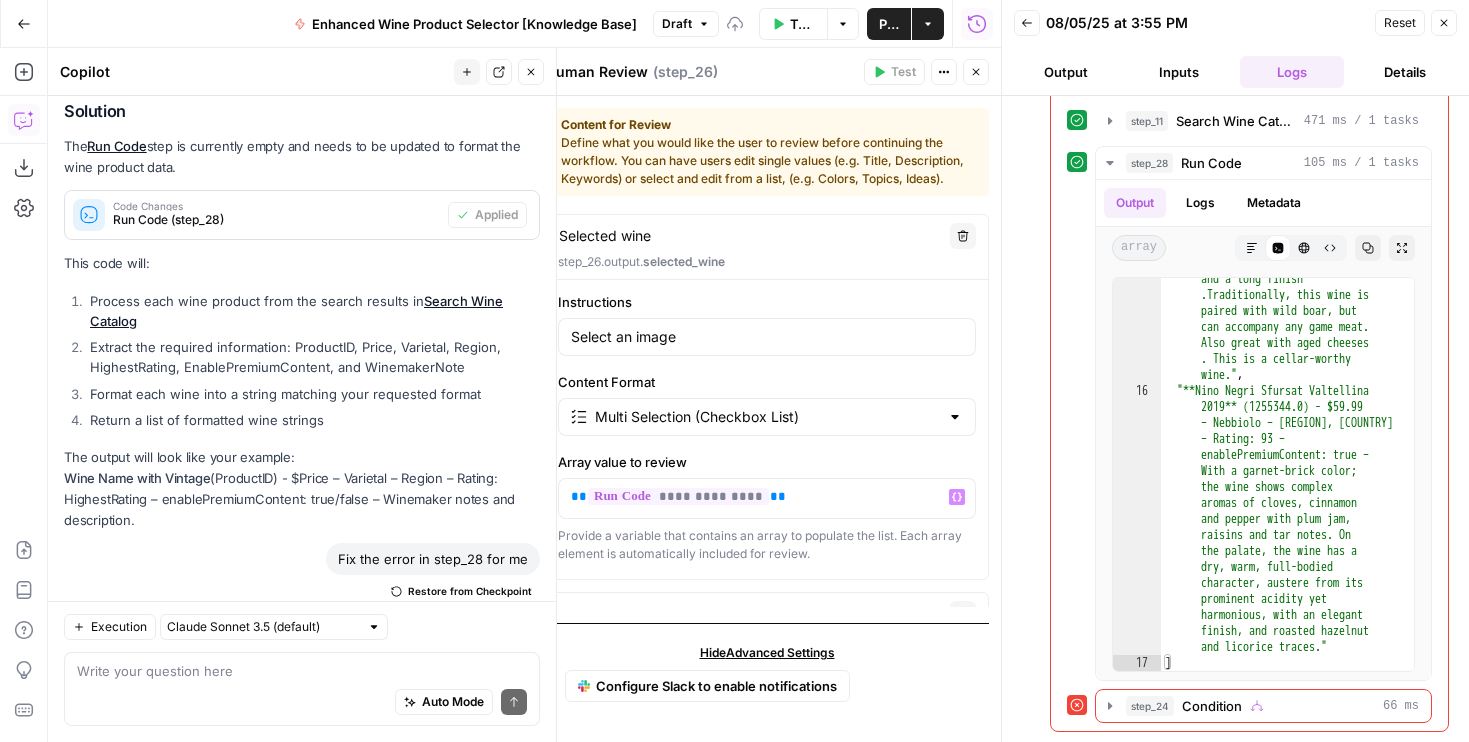 click on "Close" at bounding box center [976, 72] 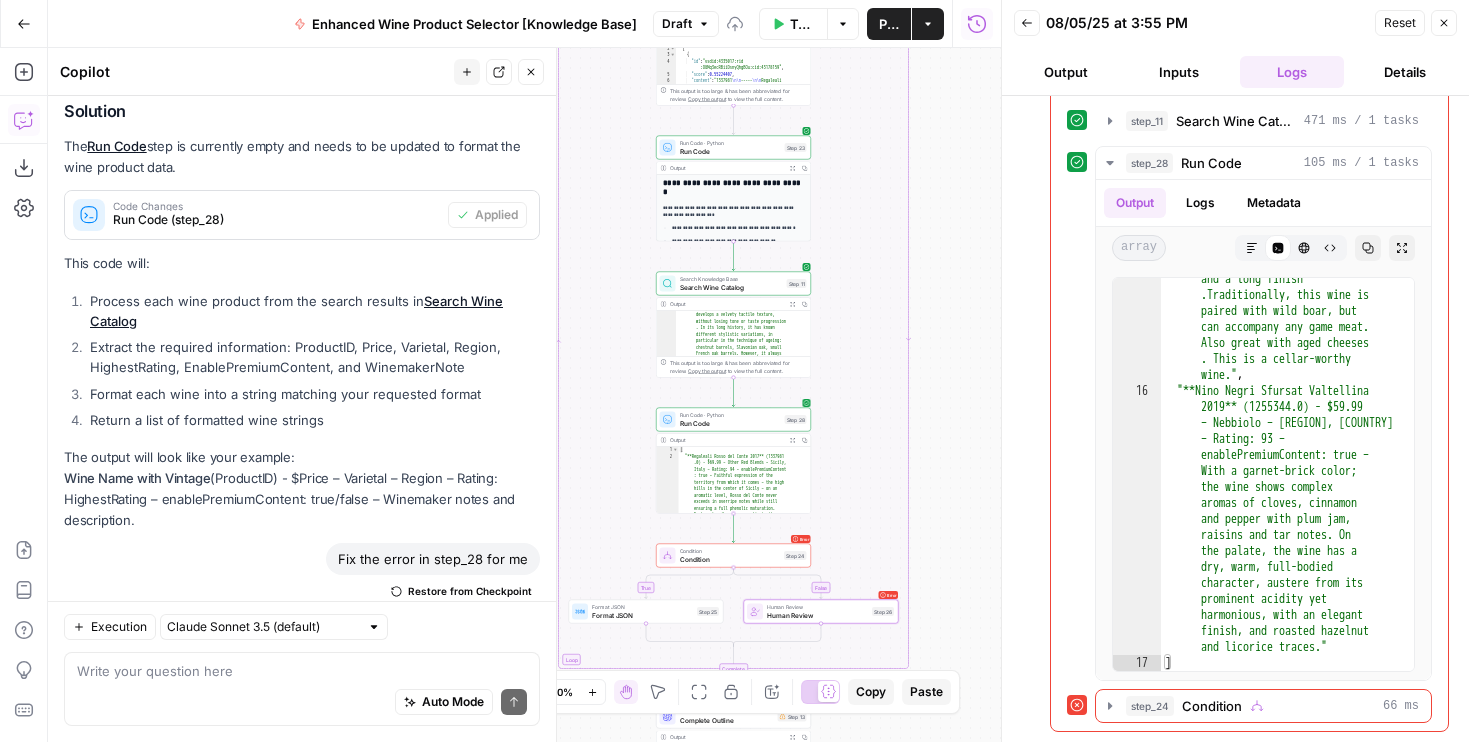 click on "Run Code" at bounding box center (730, 423) 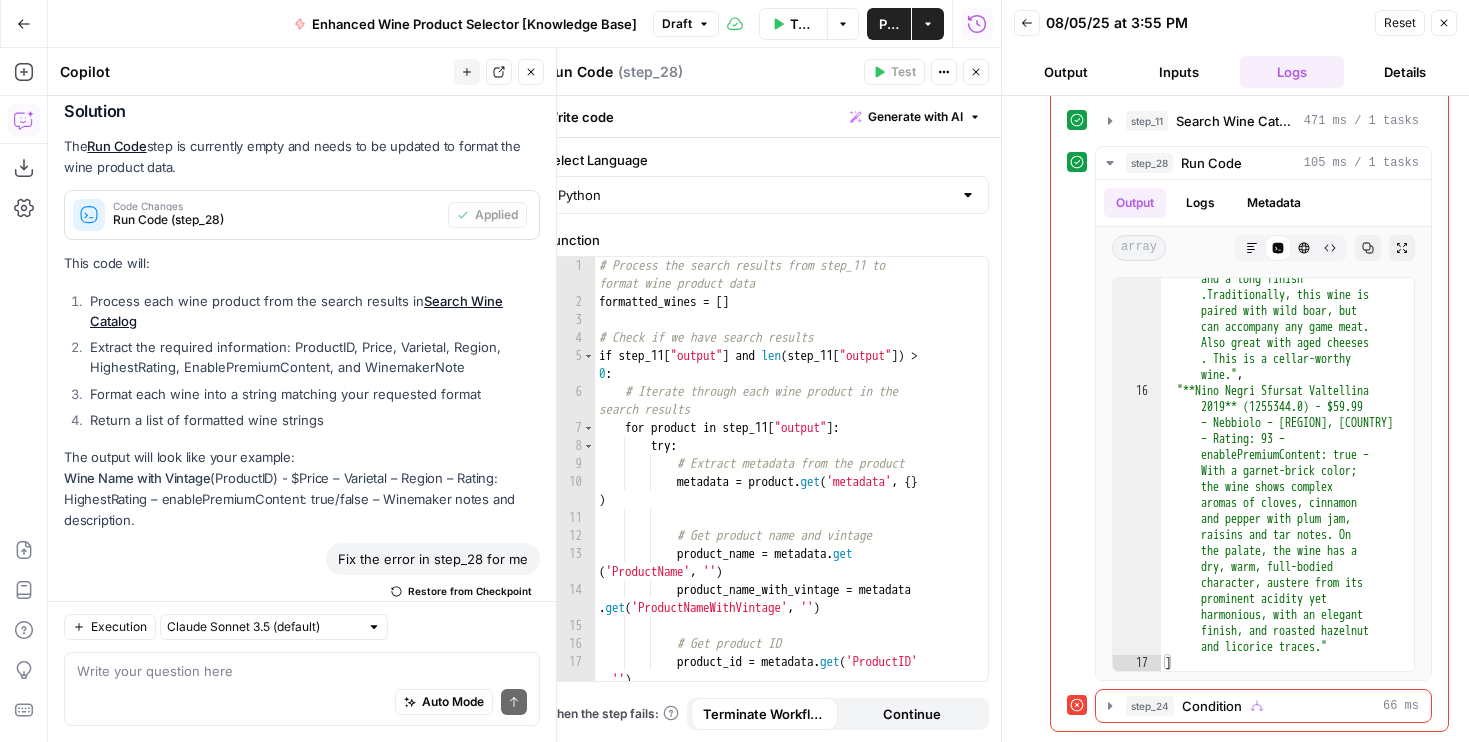 click on "Run Code" at bounding box center (579, 72) 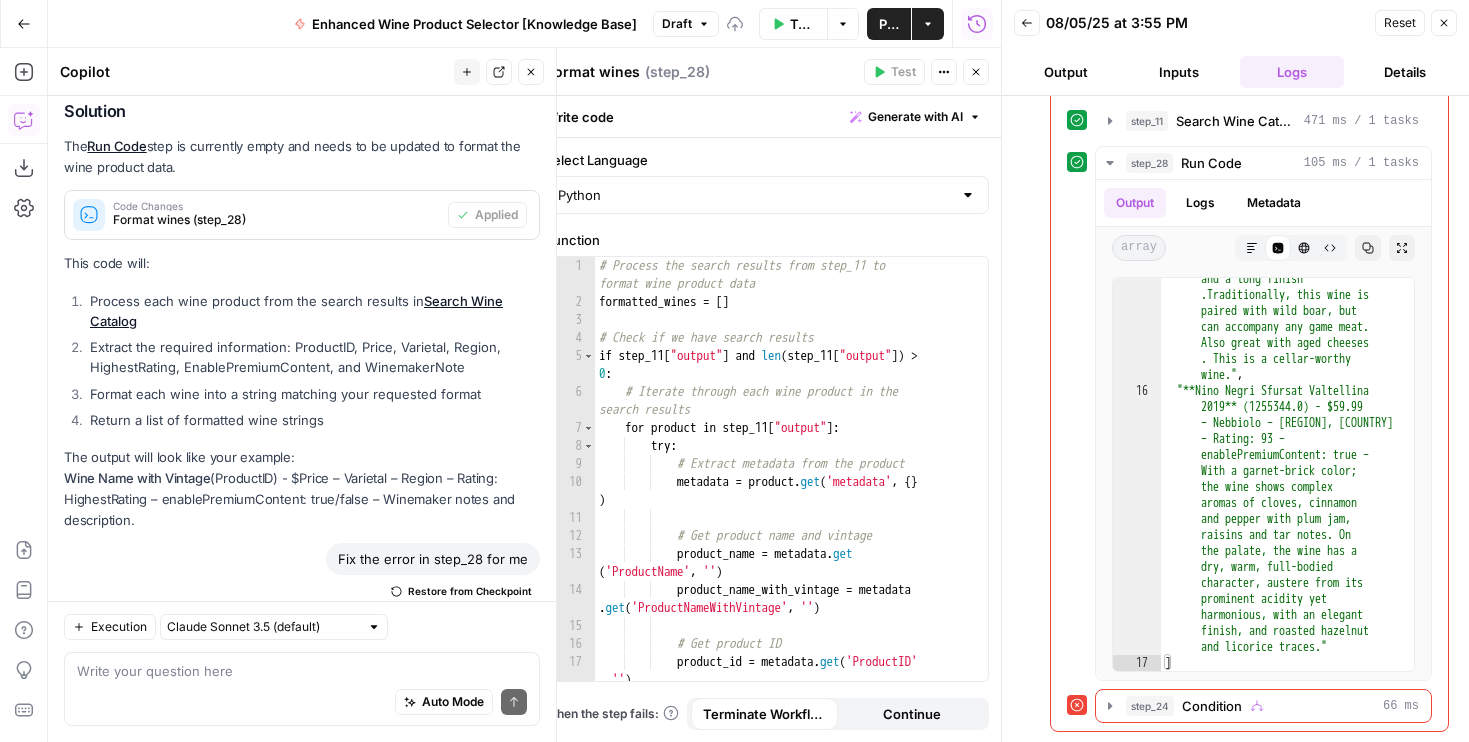 type on "Format wines" 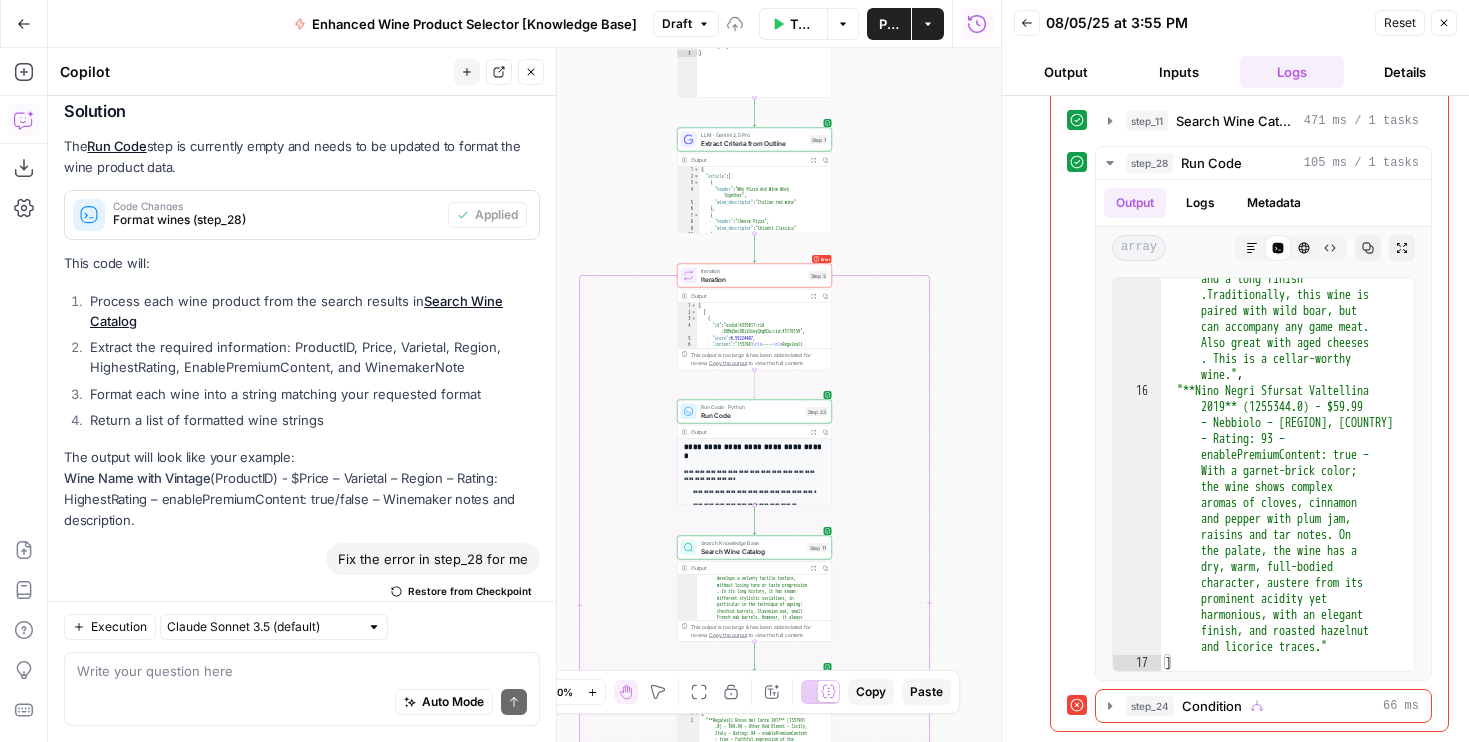 drag, startPoint x: 928, startPoint y: 164, endPoint x: 949, endPoint y: 429, distance: 265.83078 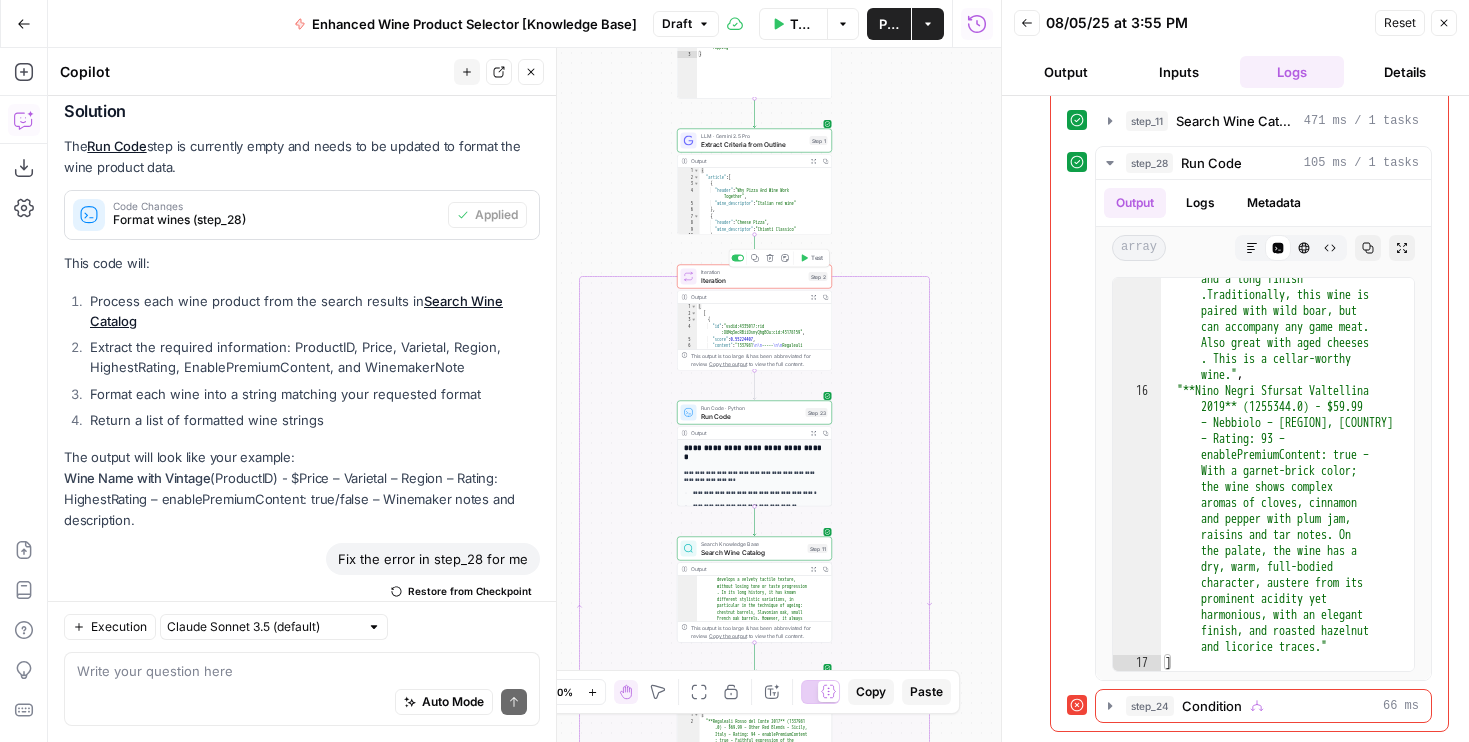 click 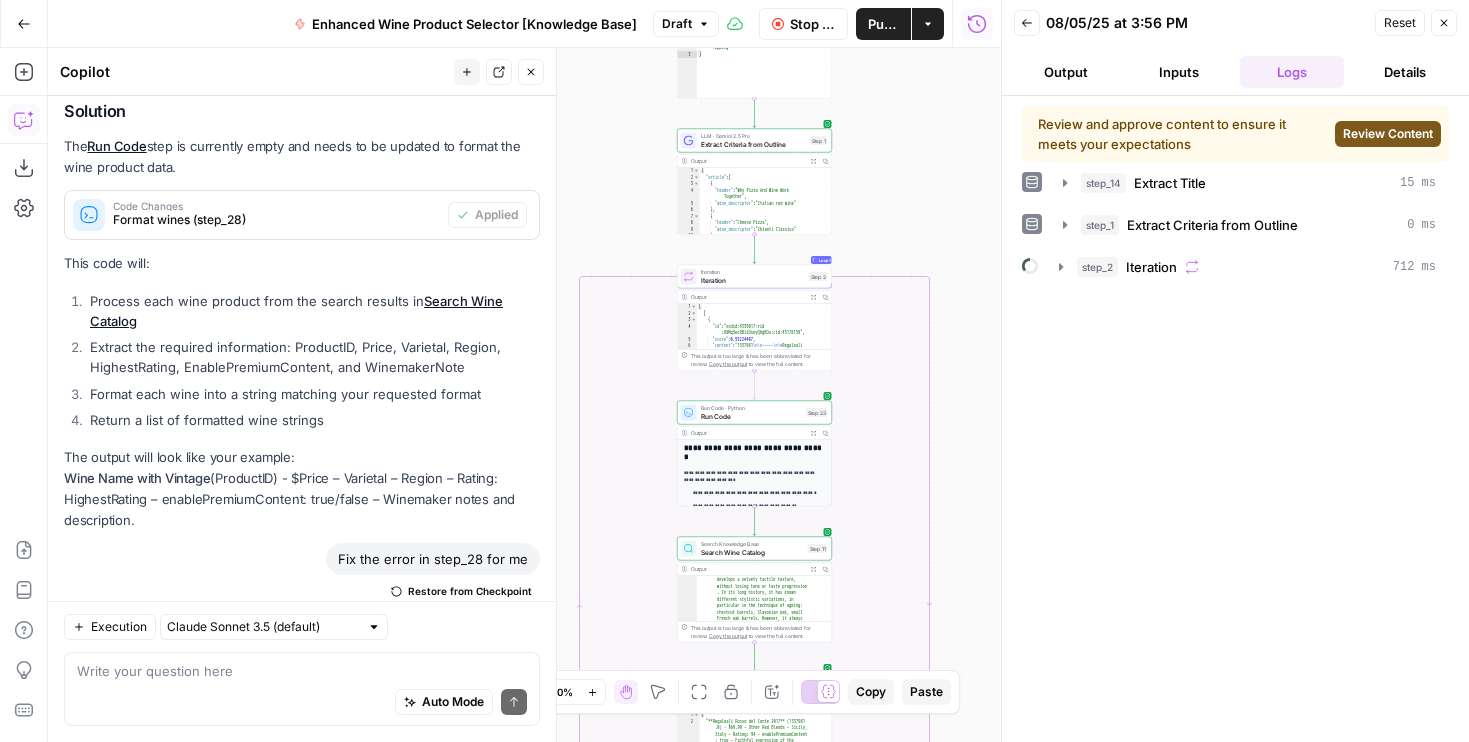 click on "Review Content" at bounding box center (1388, 134) 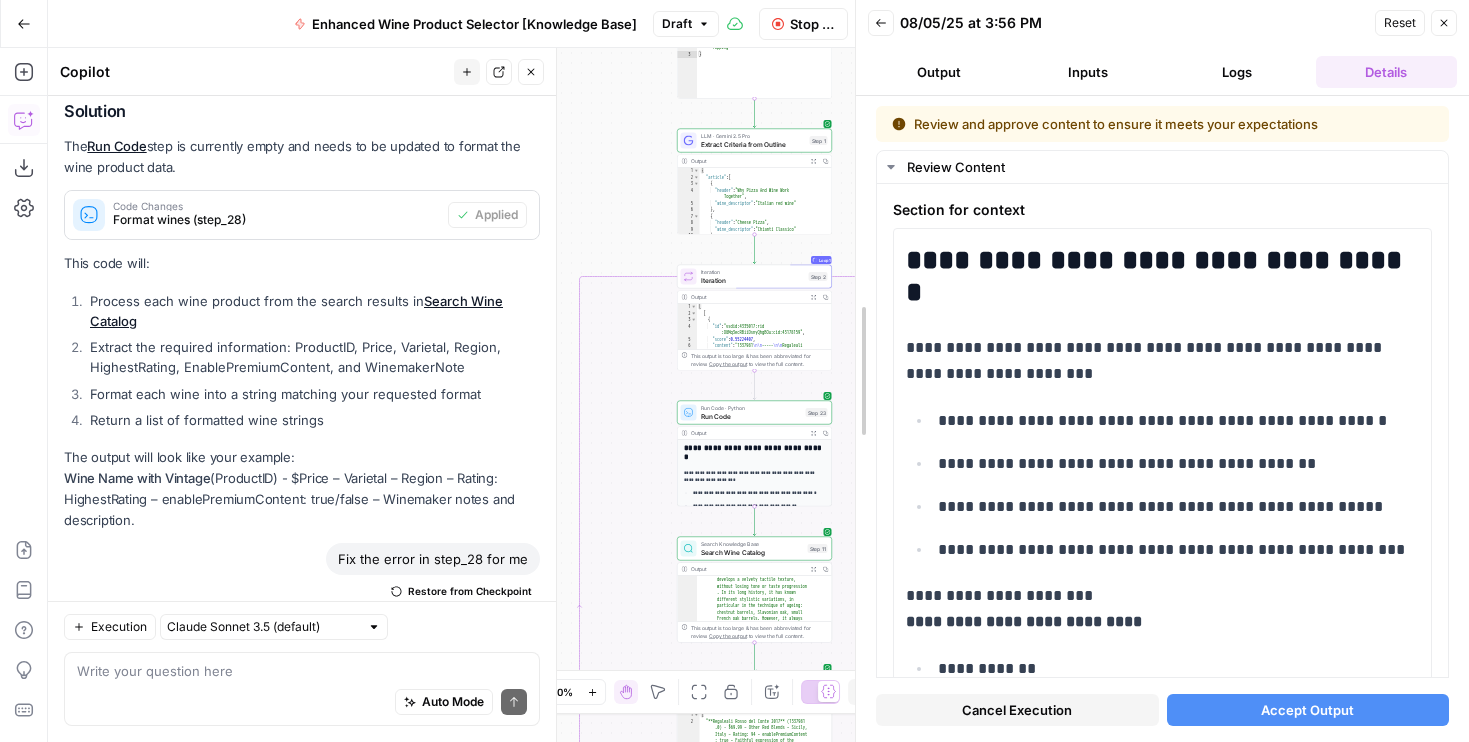 drag, startPoint x: 998, startPoint y: 381, endPoint x: 764, endPoint y: 391, distance: 234.21358 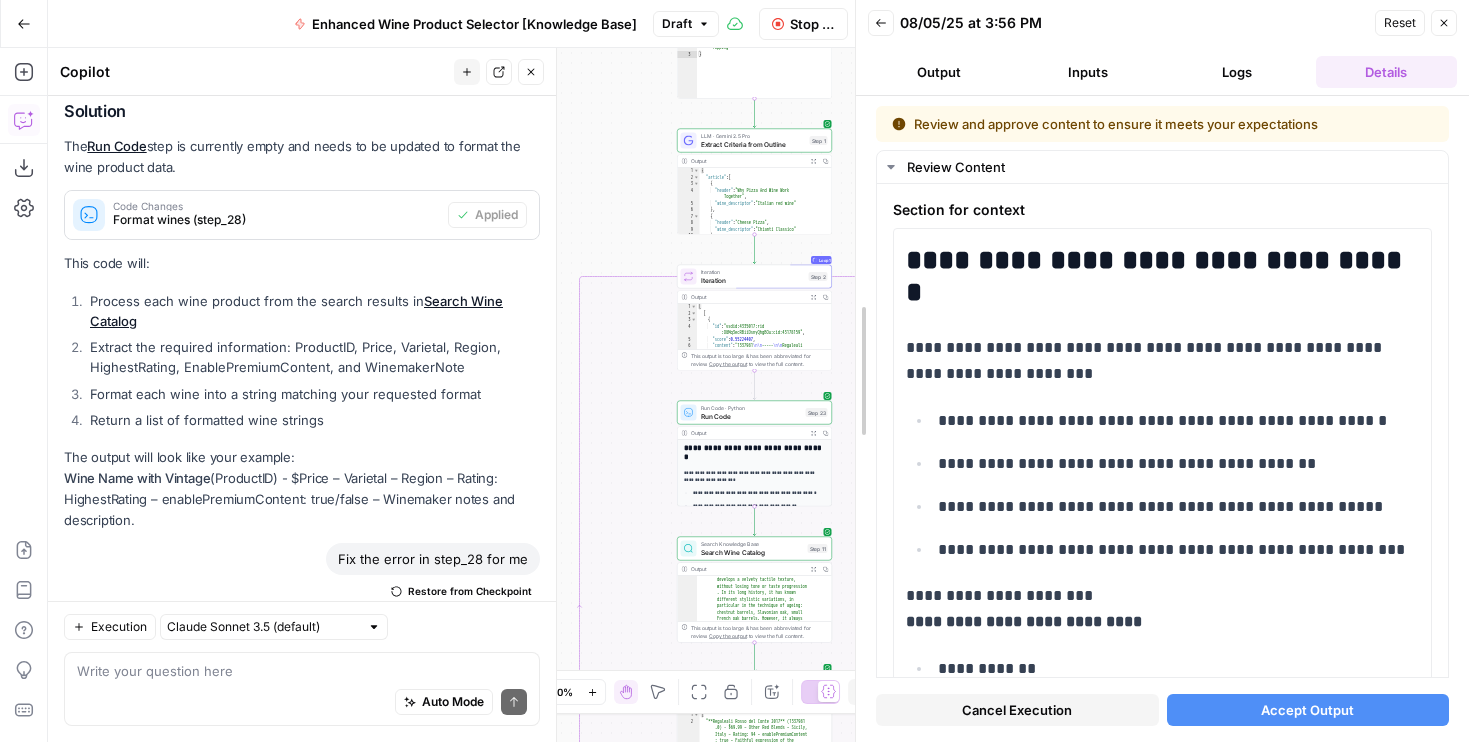 click at bounding box center (856, 371) 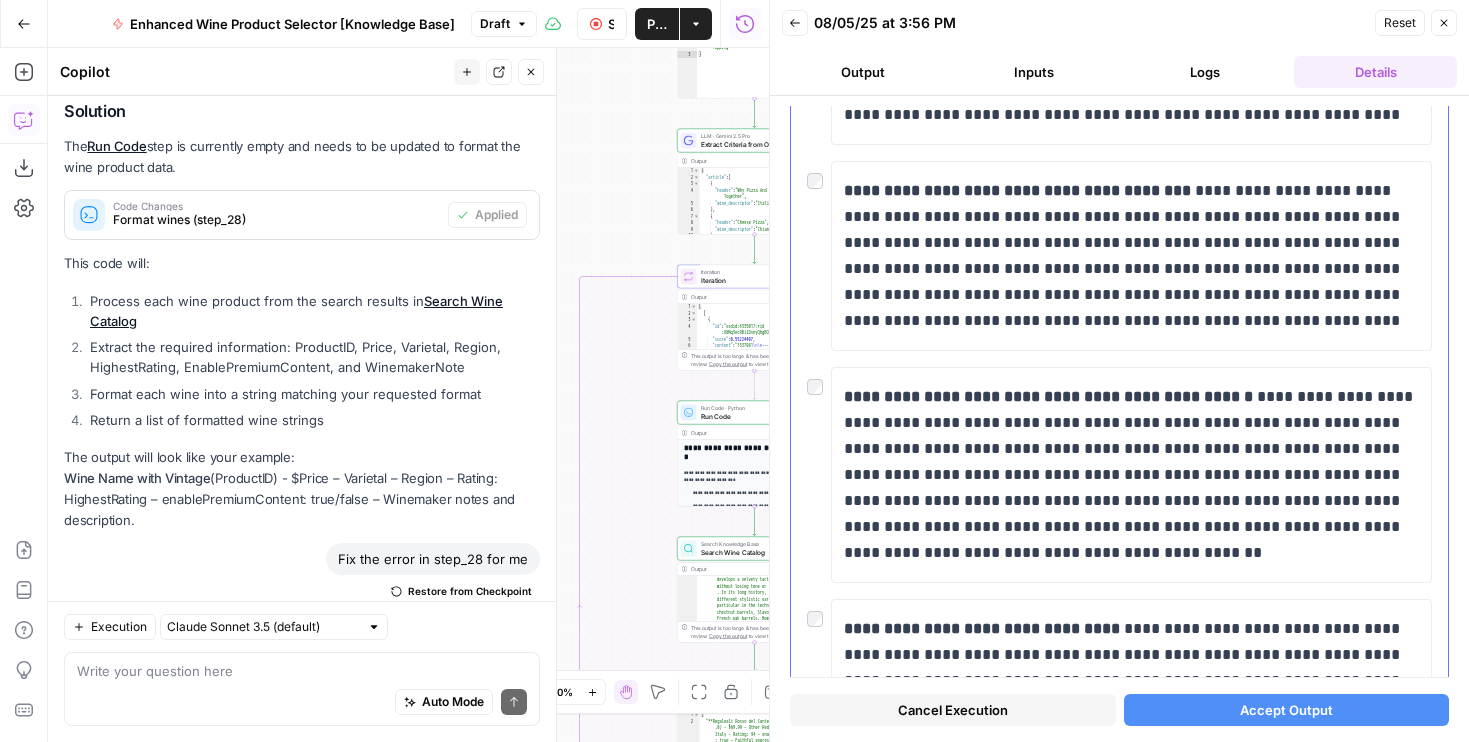 scroll, scrollTop: 3878, scrollLeft: 0, axis: vertical 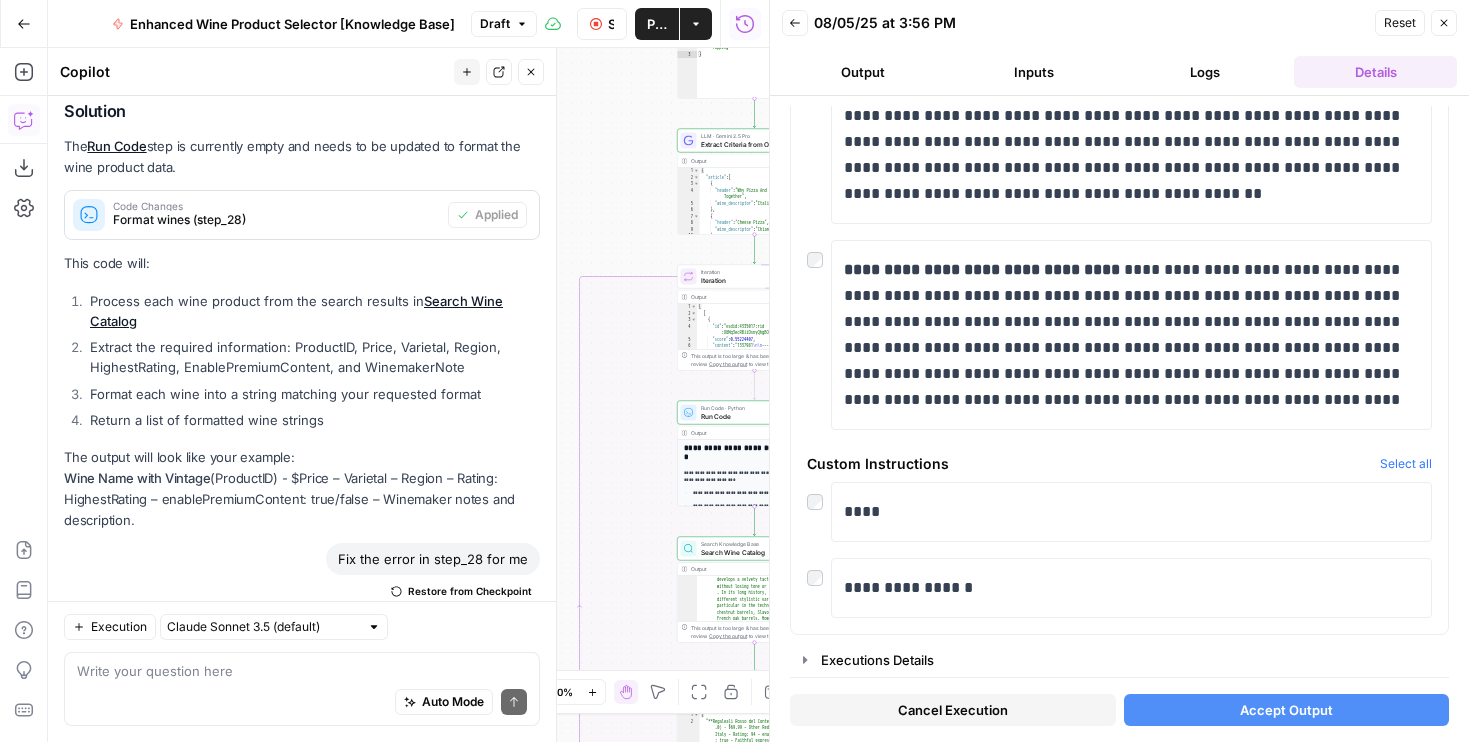 click on "Close" at bounding box center [1444, 23] 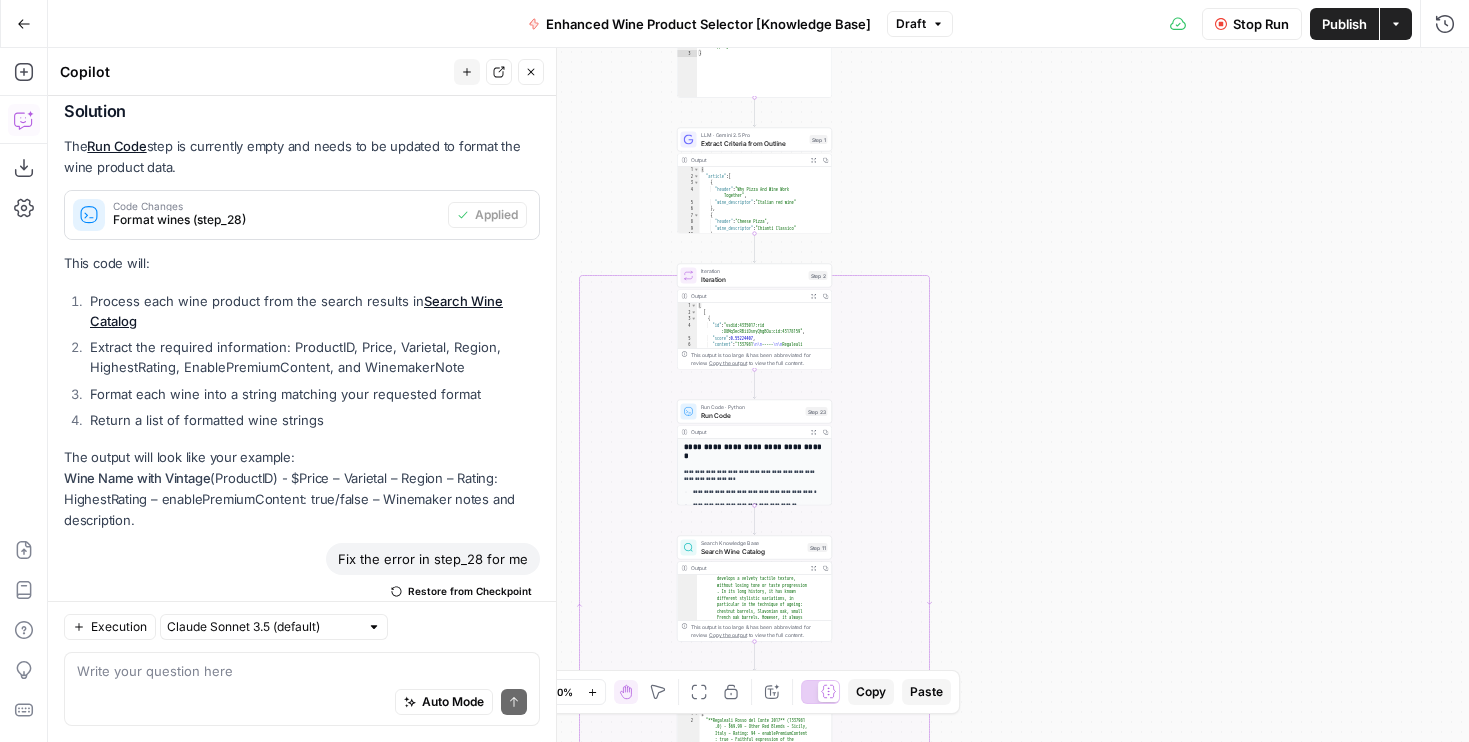 drag, startPoint x: 1012, startPoint y: 387, endPoint x: 1153, endPoint y: 193, distance: 239.82703 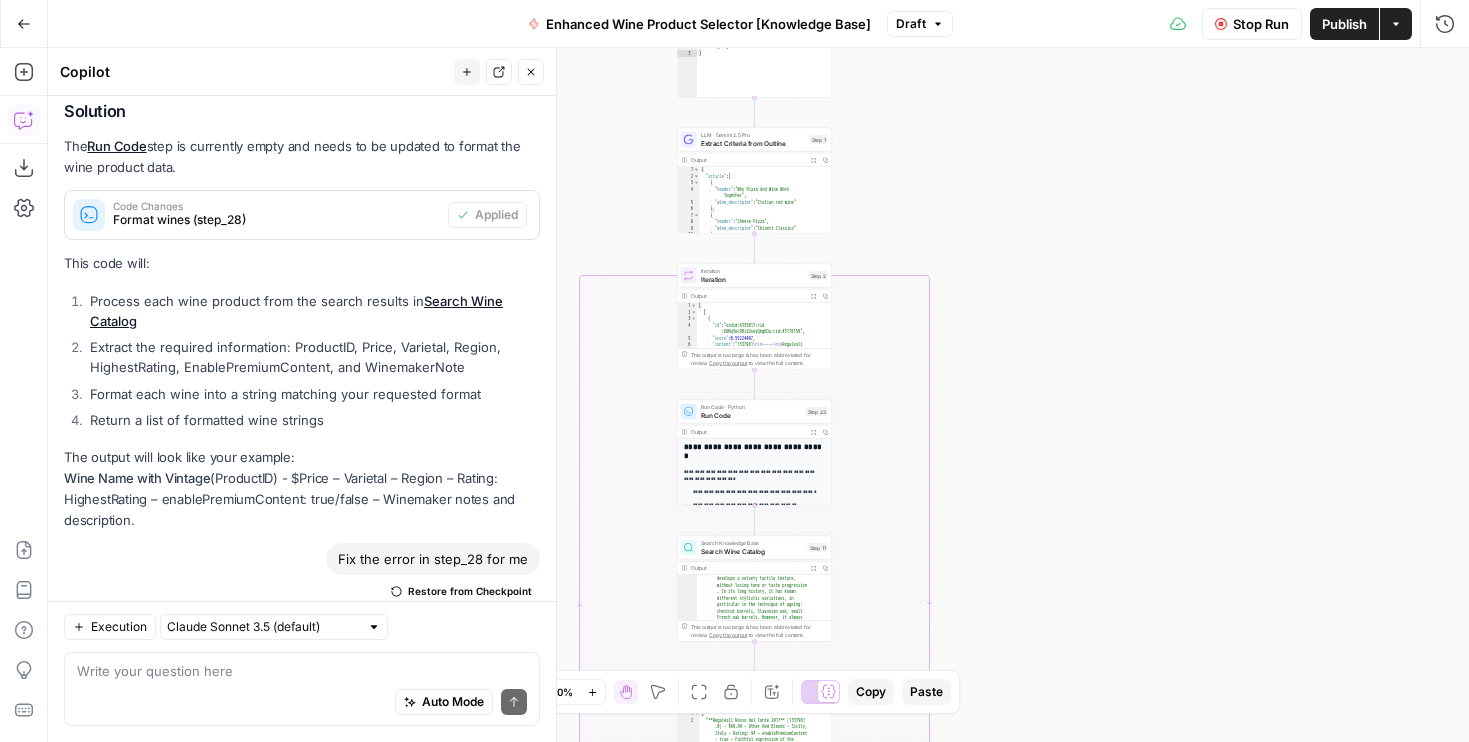 click on "false true Workflow Set Inputs Inputs LLM · GPT-4o Extract Title Step 14 Output Copy 1 2 3 {    "title" :  "15 Great Wines For Every Pizza         Topping" }     XXXXXXXXXXXXXXXXXXXXXXXXXXXXXXXXXXXXXXXXXXXXXXXXXXXXXXXXXXXXXXXXXXXXXXXXXXXXXXXXXXXXXXXXXXXXXXXXXXXXXXXXXXXXXXXXXXXXXXXXXXXXXXXXXXXXXXXXXXXXXXXXXXXXXXXXXXXXXXXXXXXXXXXXXXXXXXXXXXXXXXXXXXXXXXXXXXXXXXXXXXXXXXXXXXXXXXXXXXXXXXXXXXXXXXXXXXXXXXXXXXXXXXXXXXXXXXXXXXXXXXXXXXXXXXXXXXXXXXXXXXXXXXXXXXXXXXXXXXXXXXXXXXXXXXXXXXXXXXXXXXXXXXXXXXXXXXXXXXXXXXXXXXXXXXXXXXXXXXXXXXXXXXXXXXXXXXXXXXXXXXXXXXXXXXXXXXXXXXXXXXXXXXXXXXXXXXXXXXXXXXXXXXXXXXXXXXXXXXXXXXXXXXXXXXXXXXXXXXXXXXXXXXXXXXXXXXXXXXXXXXXXXXXXXXXXXXXXXXXXXXXXXXXXXXXX LLM · Gemini 2.5 Pro Extract Criteria from Outline Step 1 Output Expand Output Copy 1 2 3 4 5 6 7 8 9 10 11 {    "article" :  [      {         "header" :  "Why Pizza And Wine Work             Together" ,         "wine_descriptor" :  "Italian red wine"      } ,      {         "header" :  "Cheese Pizza" ,         :       } ," at bounding box center (758, 395) 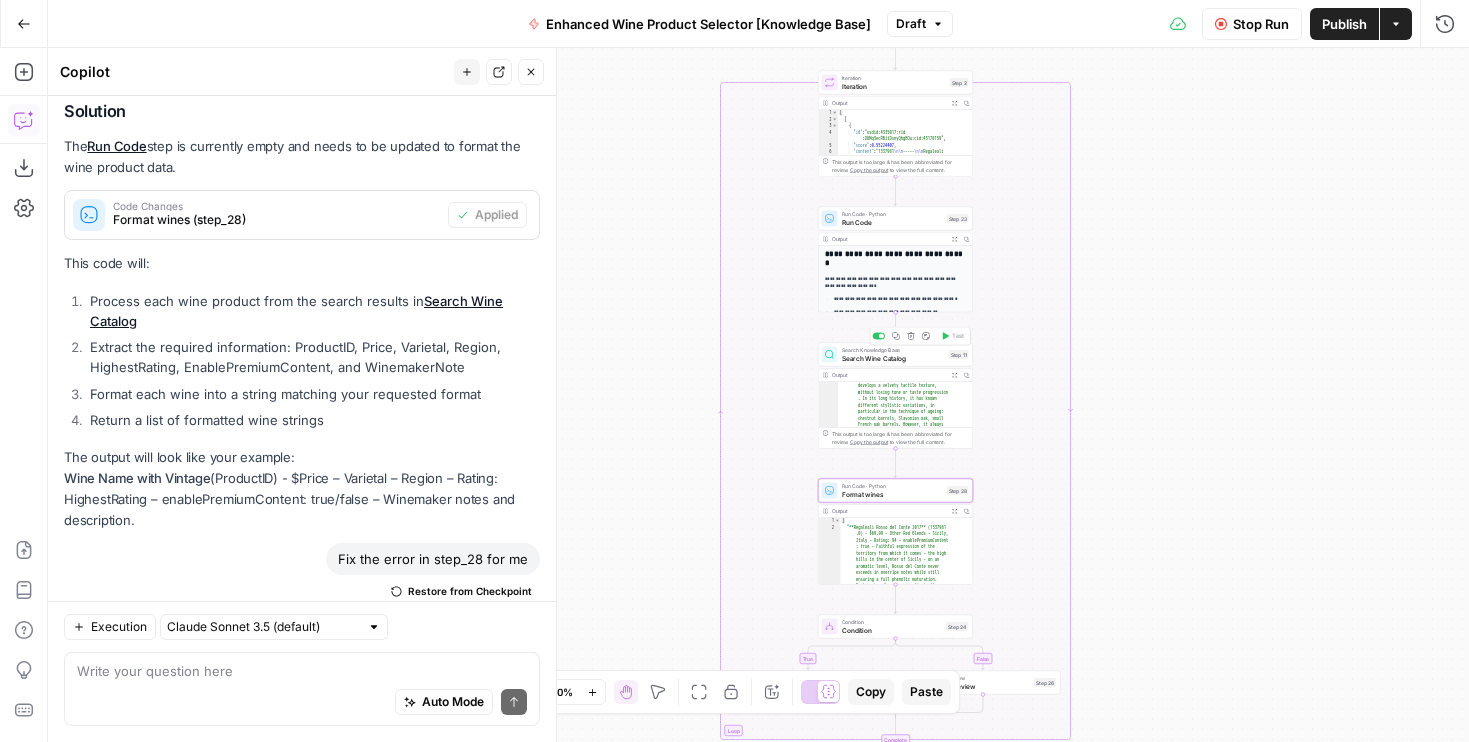 click on "Search Wine Catalog" at bounding box center (893, 358) 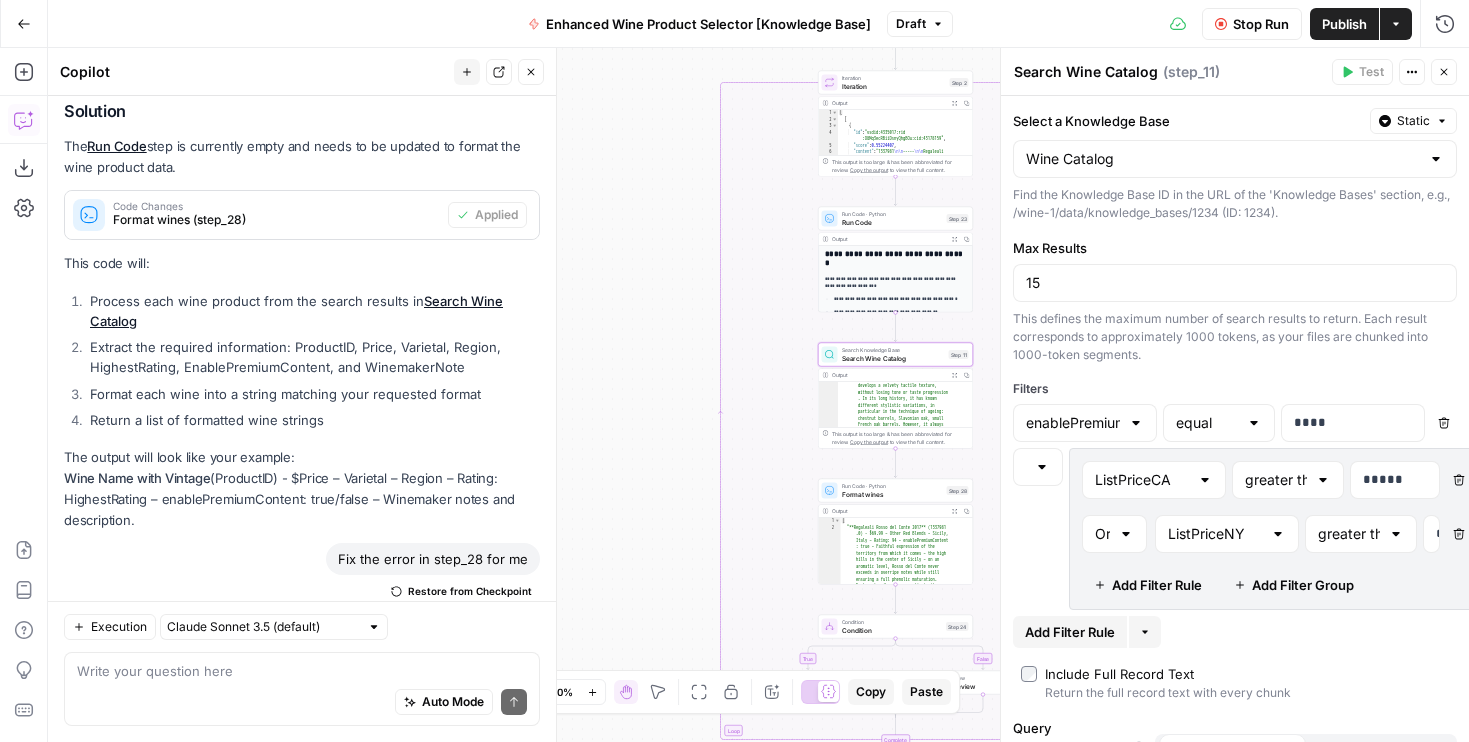 drag, startPoint x: 672, startPoint y: 376, endPoint x: 443, endPoint y: 315, distance: 236.98523 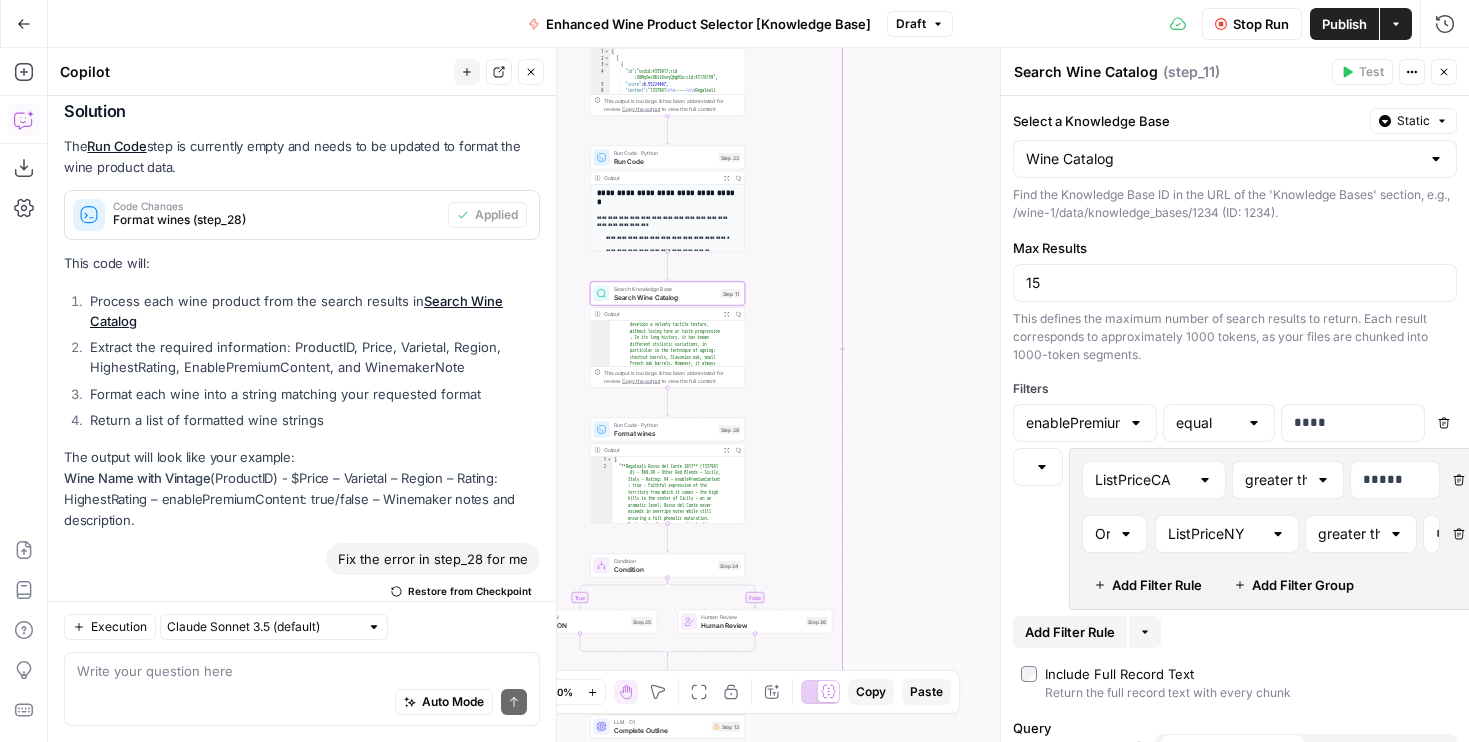 click 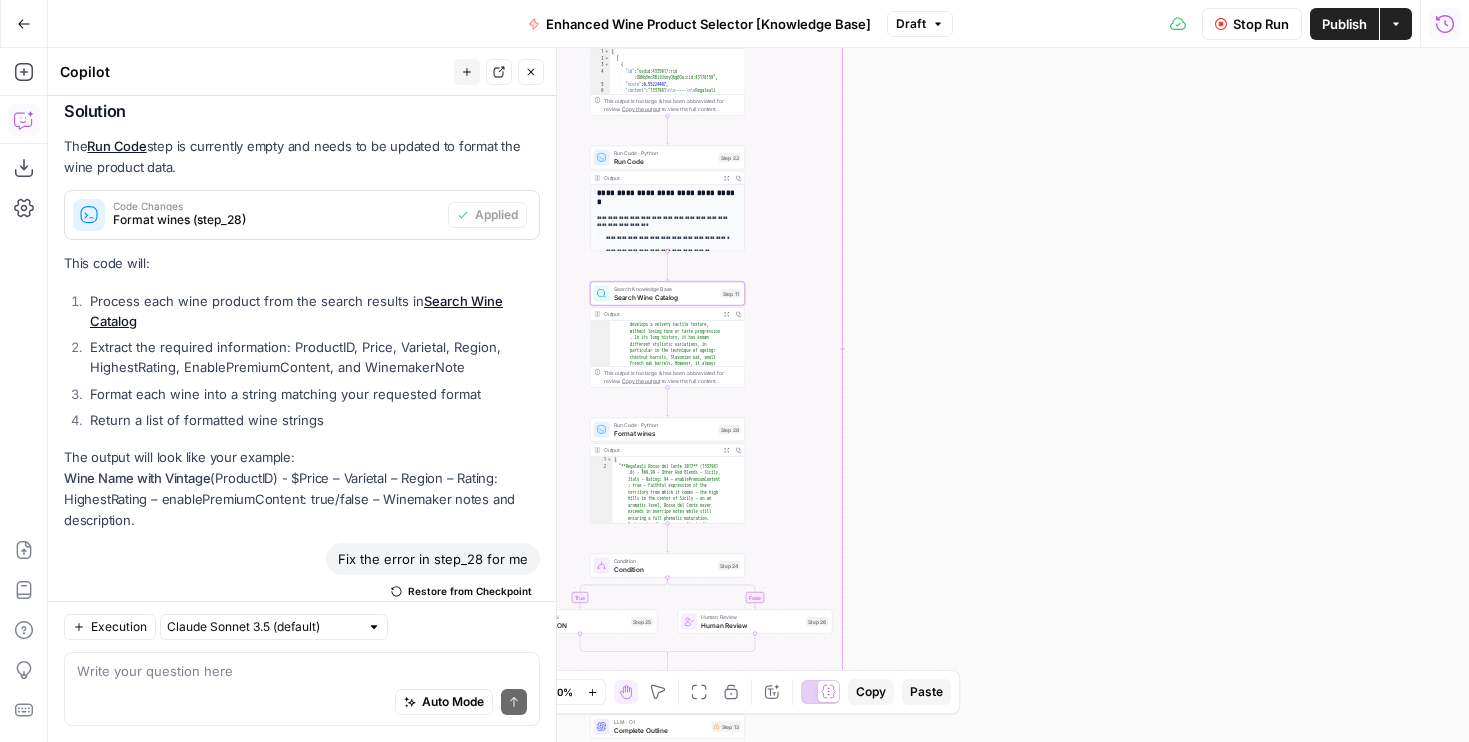 click on "Run History" at bounding box center (1445, 24) 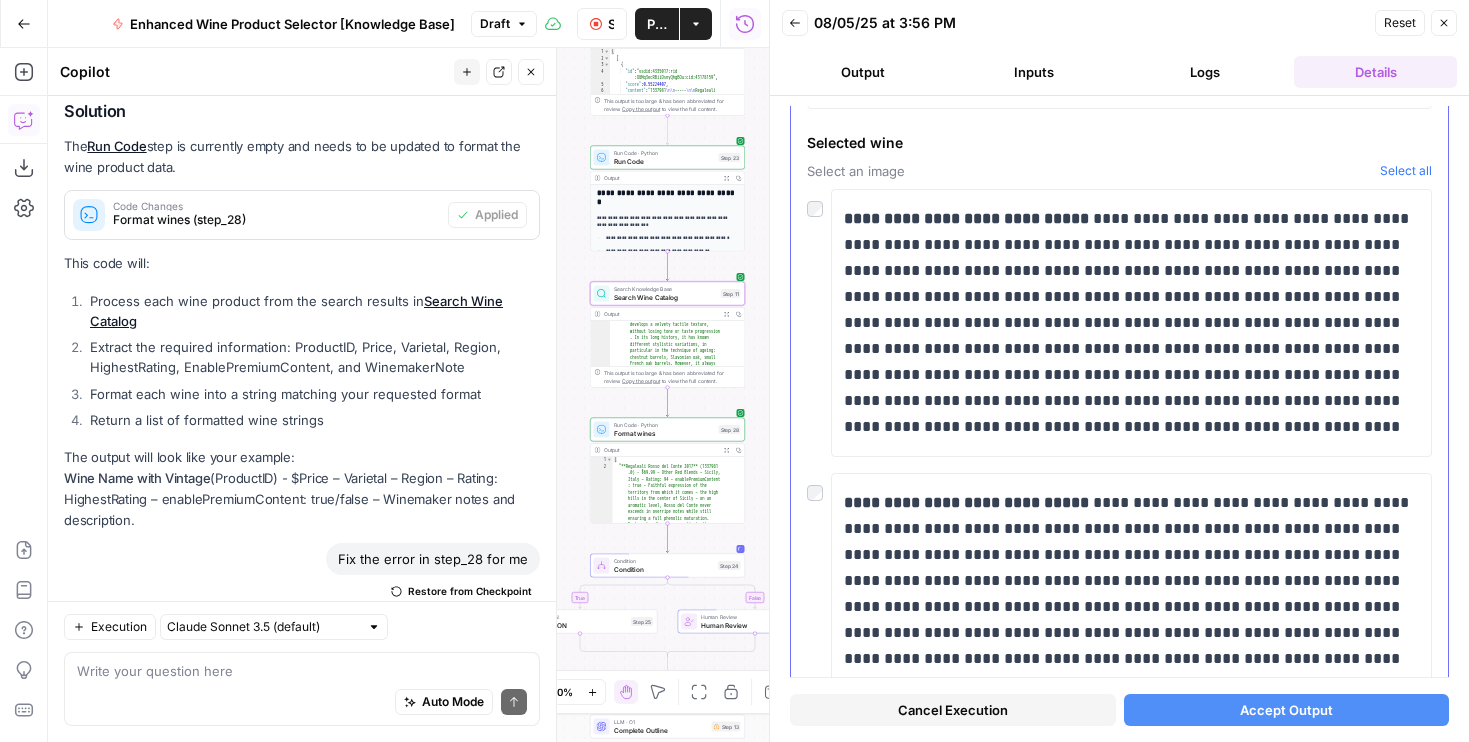 scroll, scrollTop: 752, scrollLeft: 0, axis: vertical 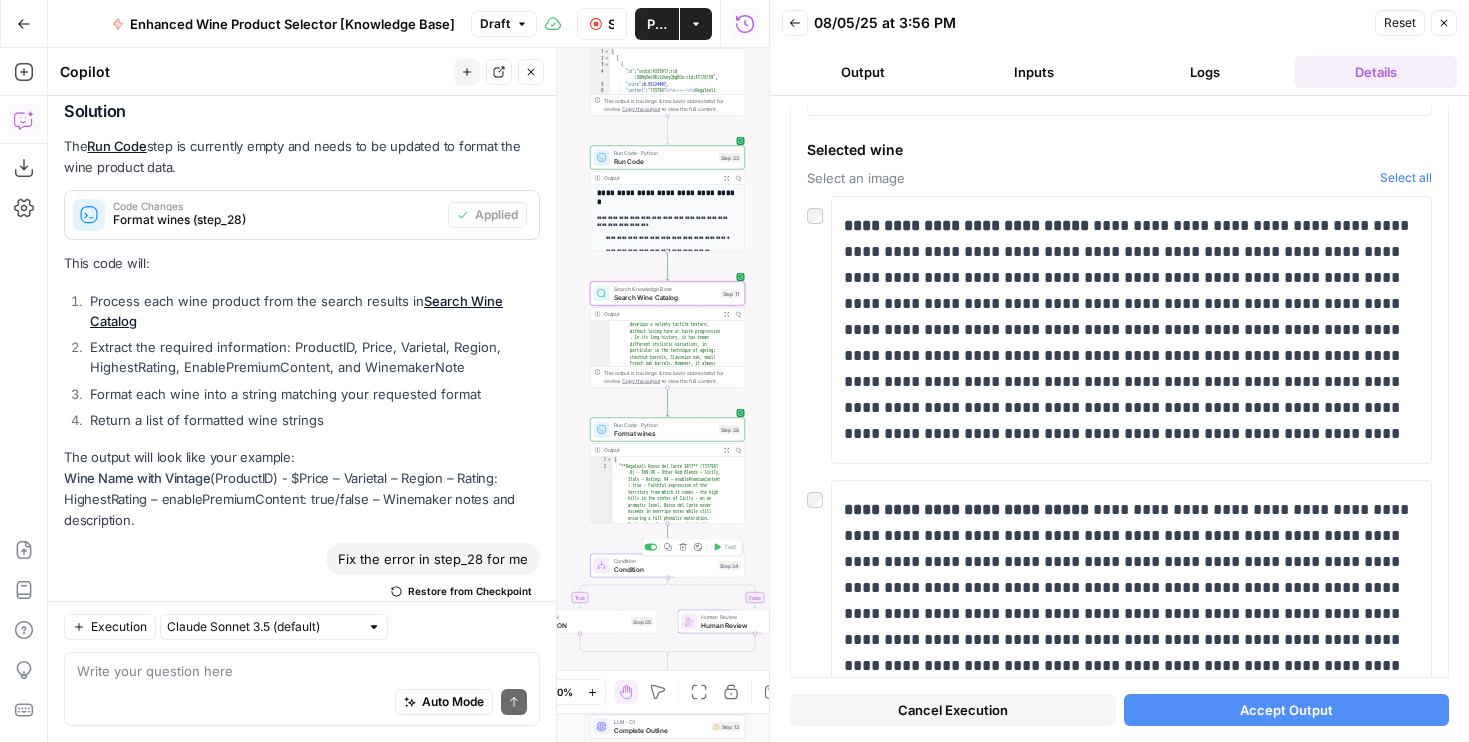 click on "Format wines" at bounding box center [664, 433] 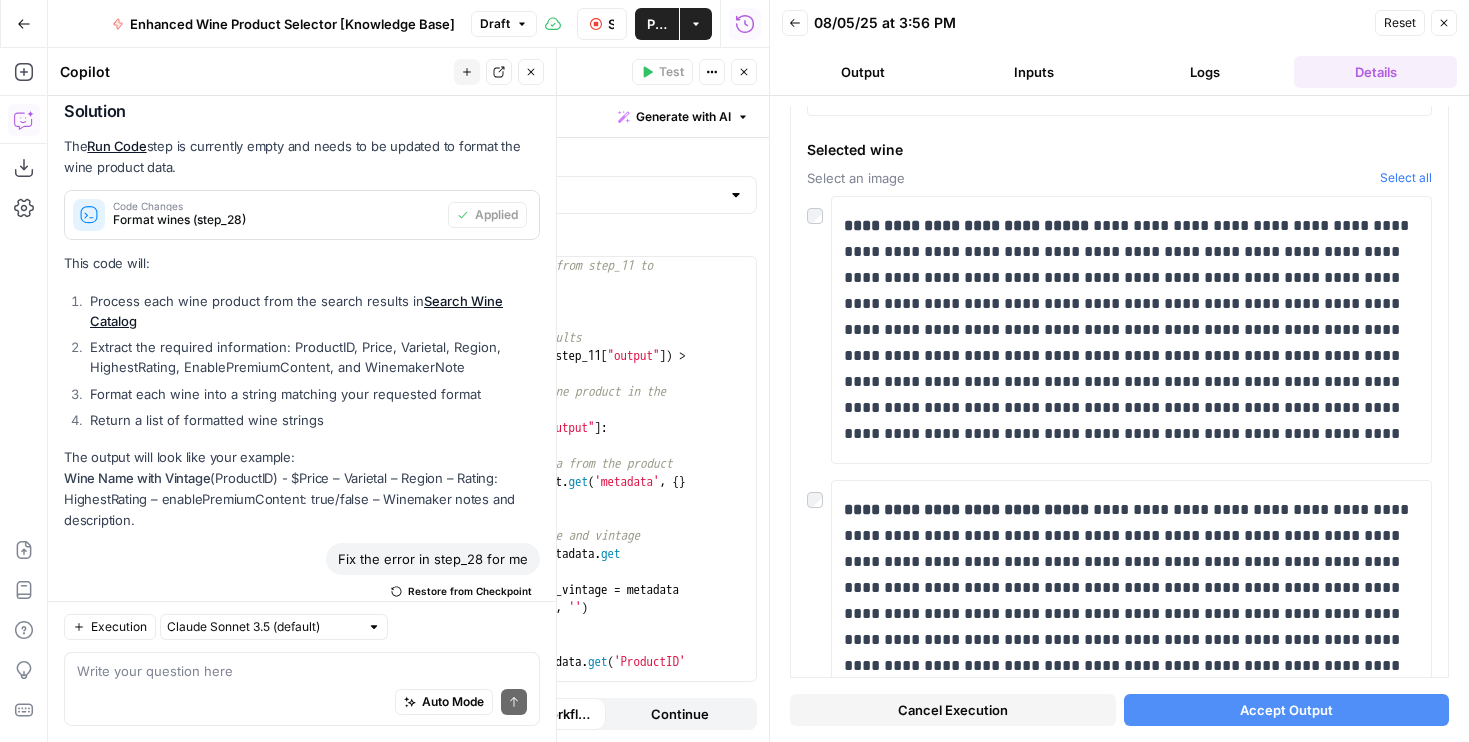 click on "Auto Mode Send" at bounding box center (302, 703) 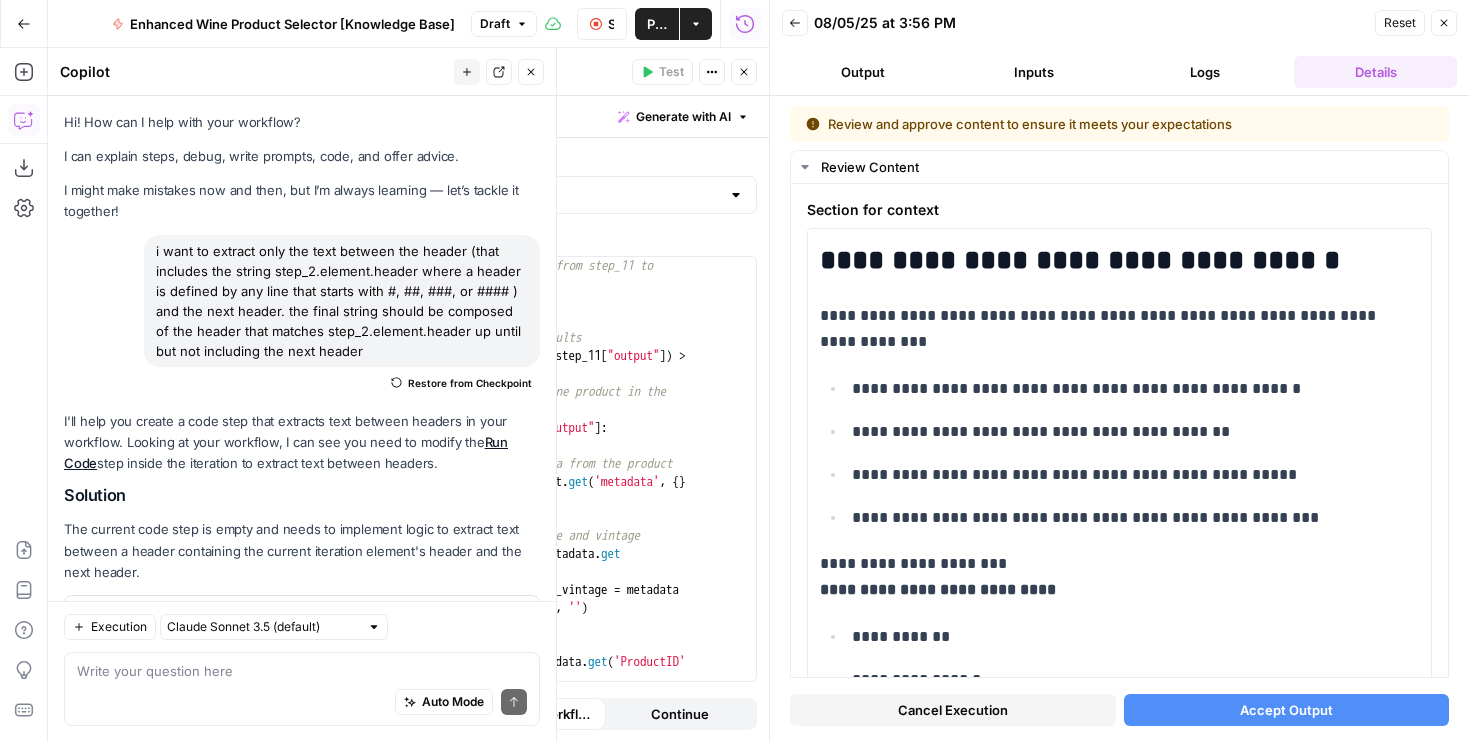 scroll, scrollTop: 0, scrollLeft: 0, axis: both 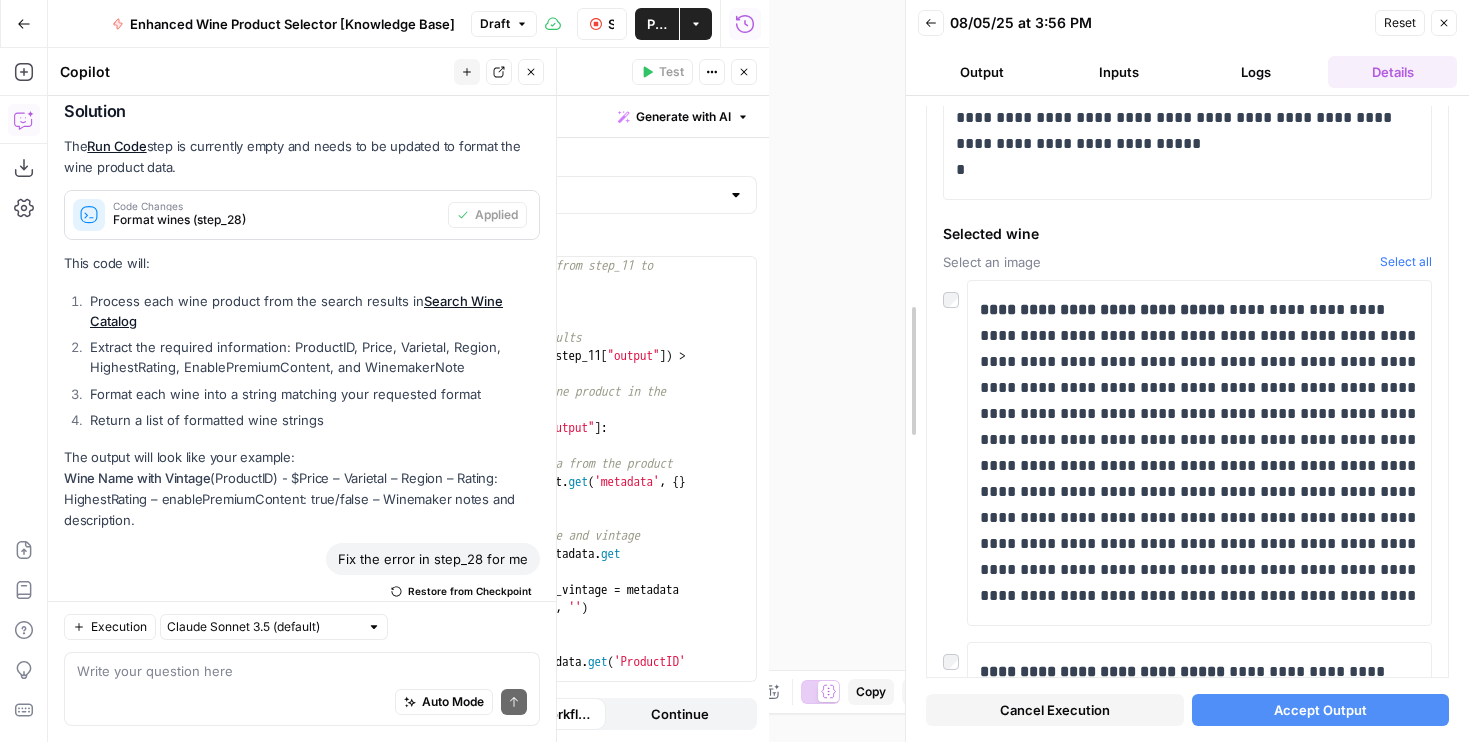 drag, startPoint x: 766, startPoint y: 462, endPoint x: 925, endPoint y: 464, distance: 159.01257 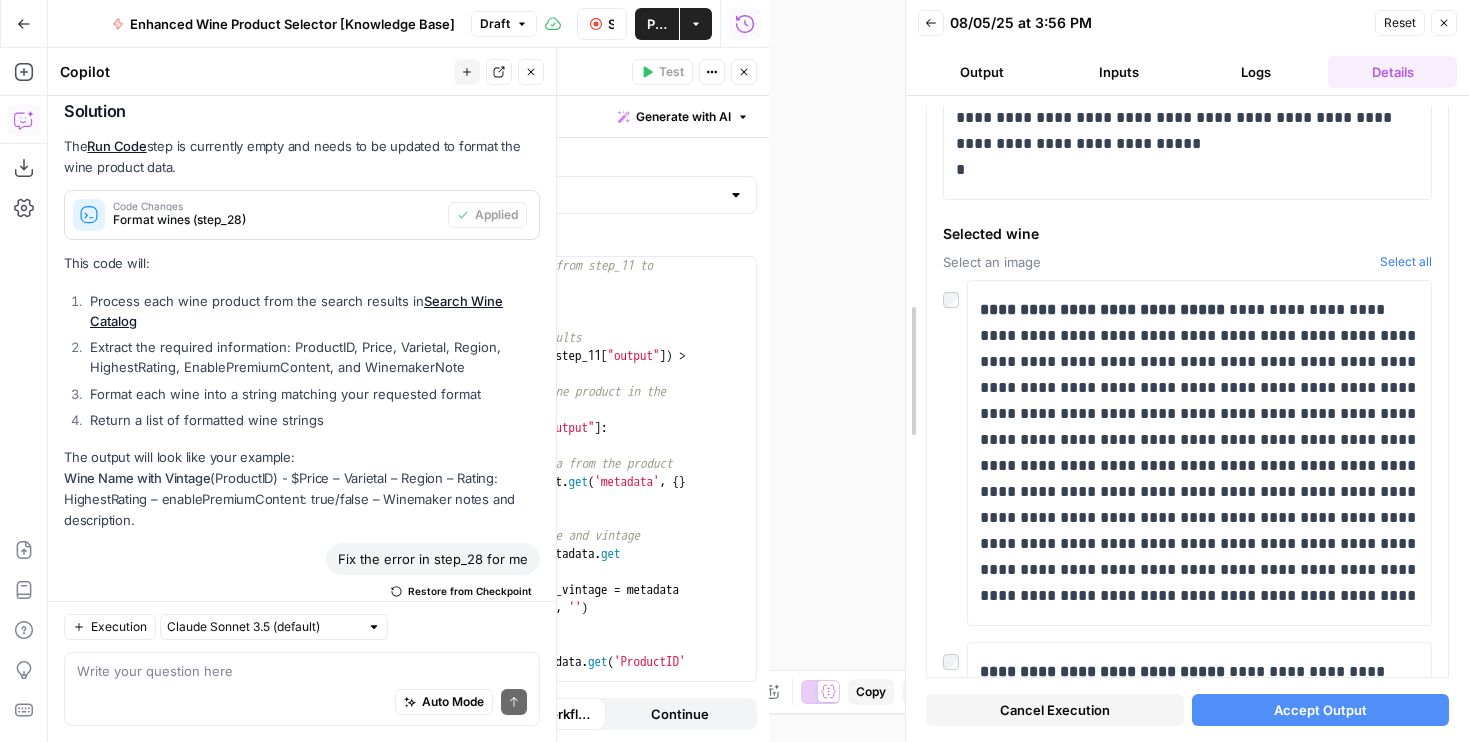 click at bounding box center (906, 371) 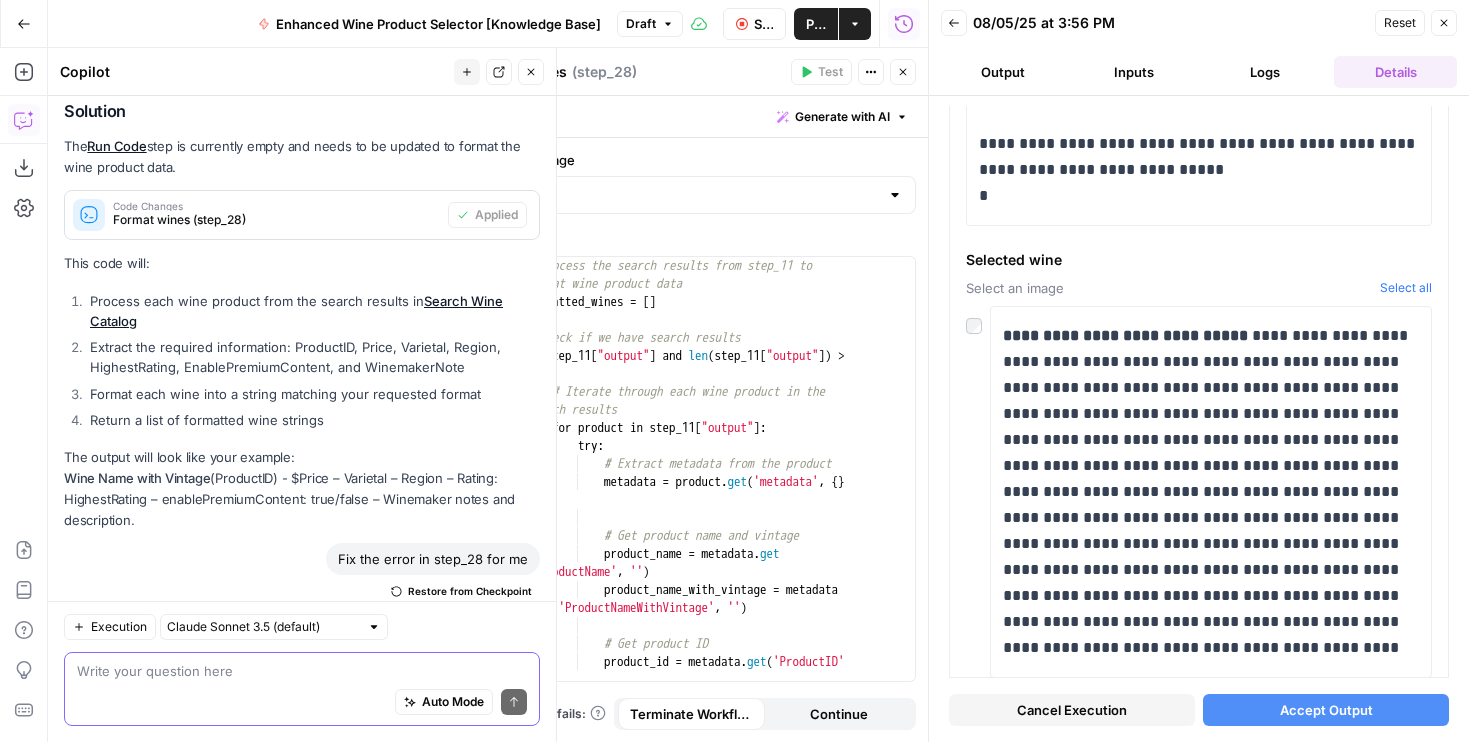 click at bounding box center [302, 671] 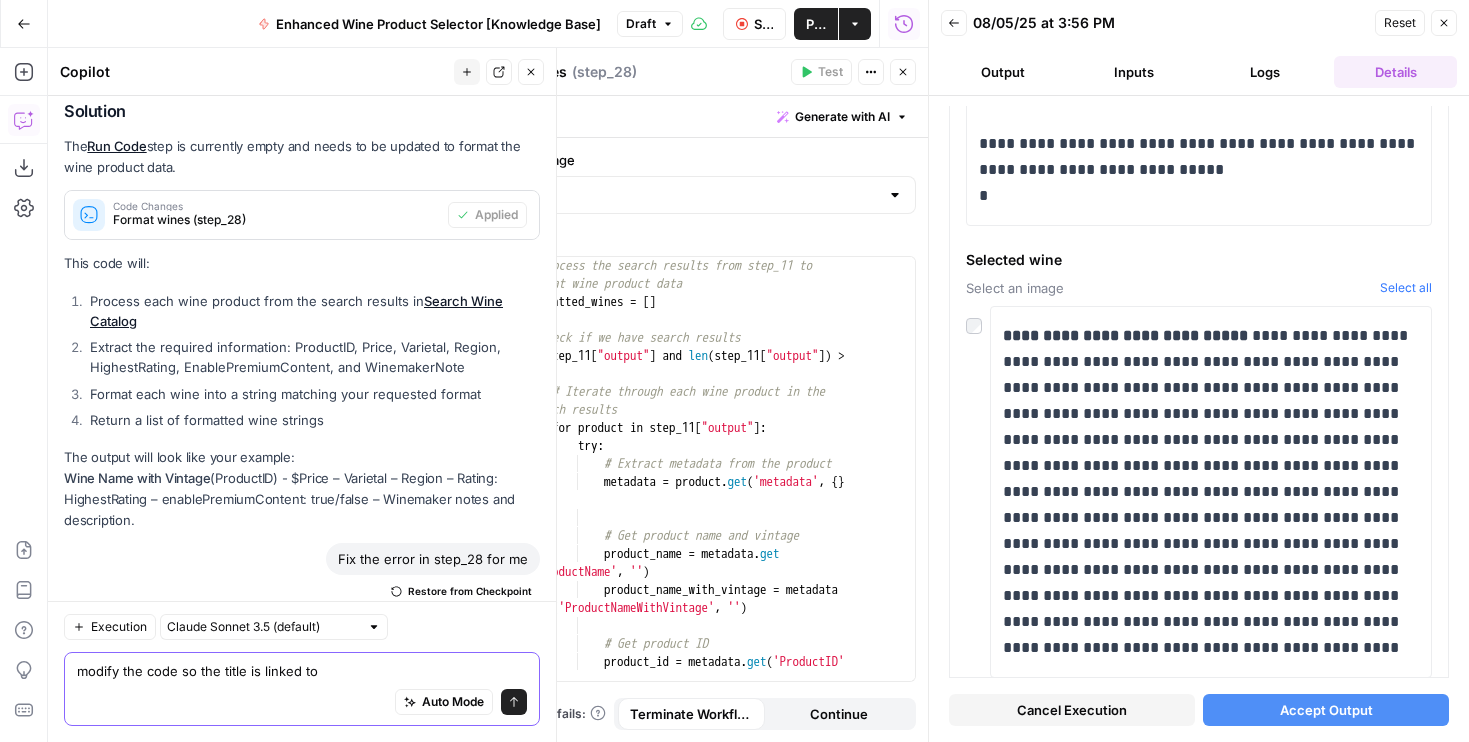 paste on "https://www.wine.com/product/1832380" 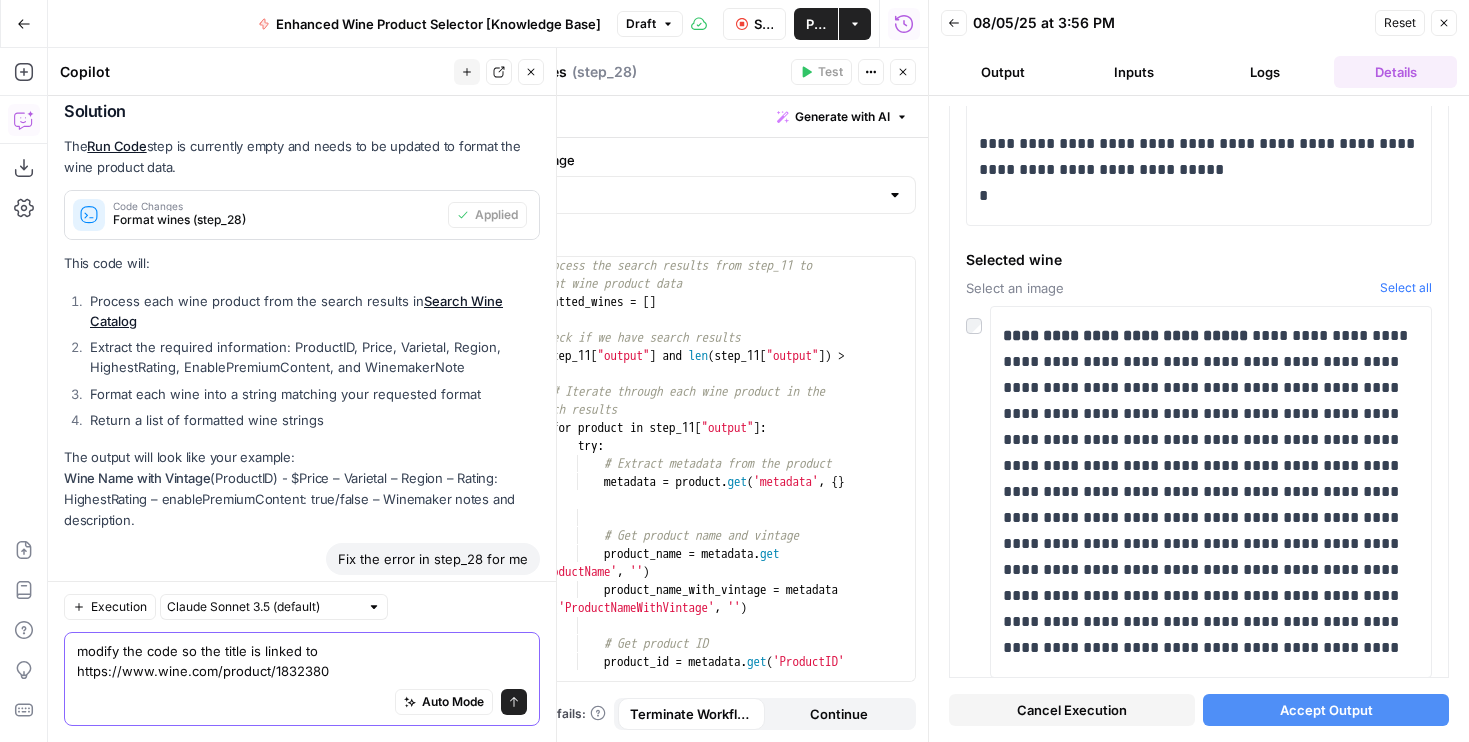 scroll, scrollTop: 1316, scrollLeft: 0, axis: vertical 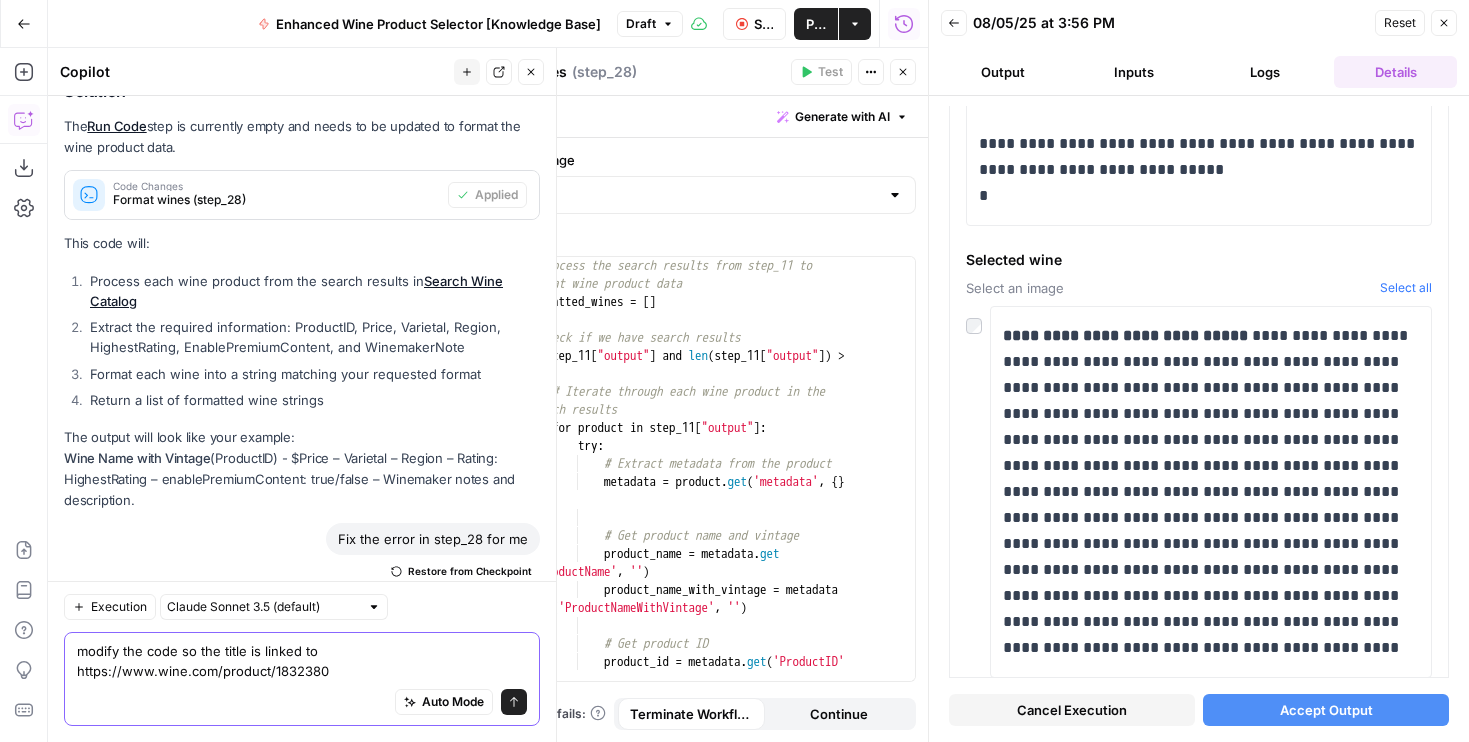 click on "modify the code so the title is linked to https://www.wine.com/product/1832380" at bounding box center [302, 661] 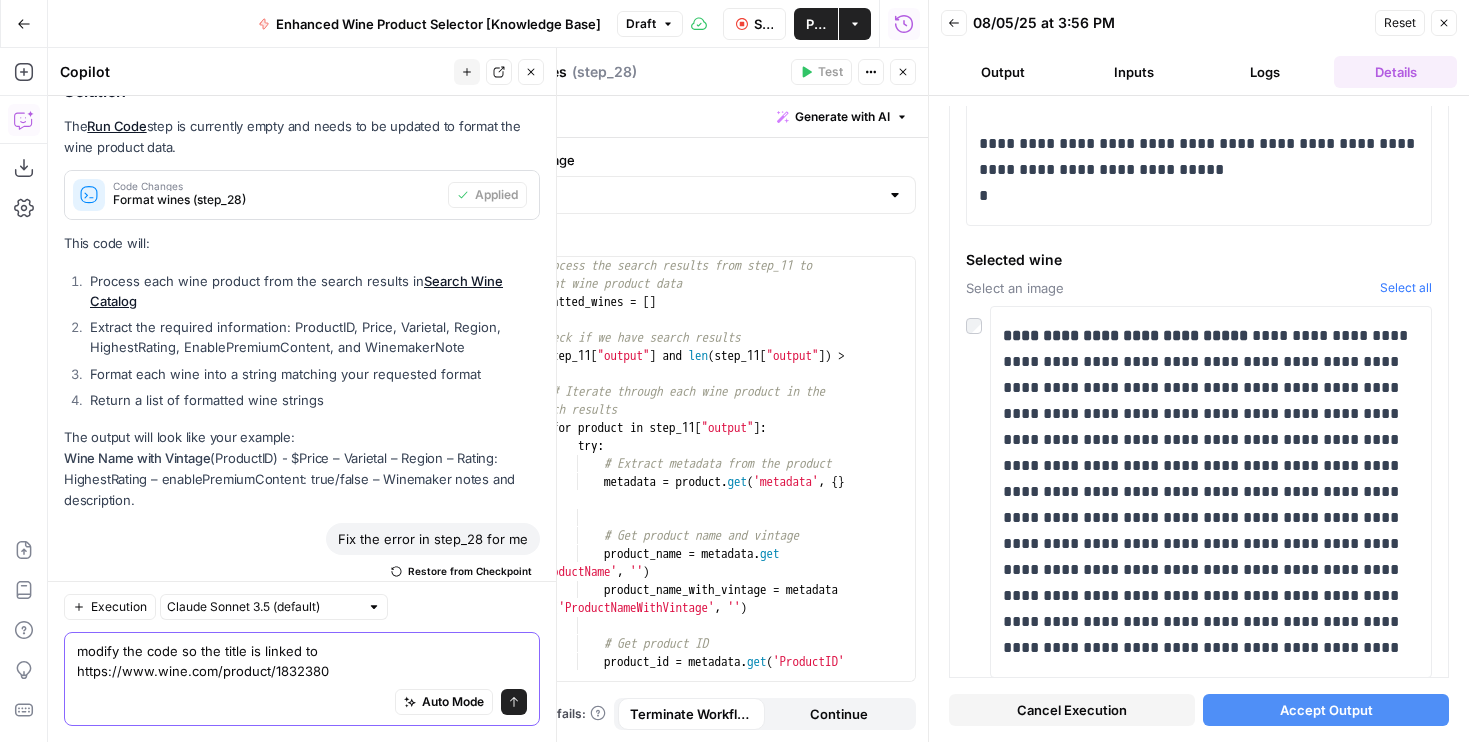click on "modify the code so the title is linked to https://www.wine.com/product/1832380" at bounding box center [302, 661] 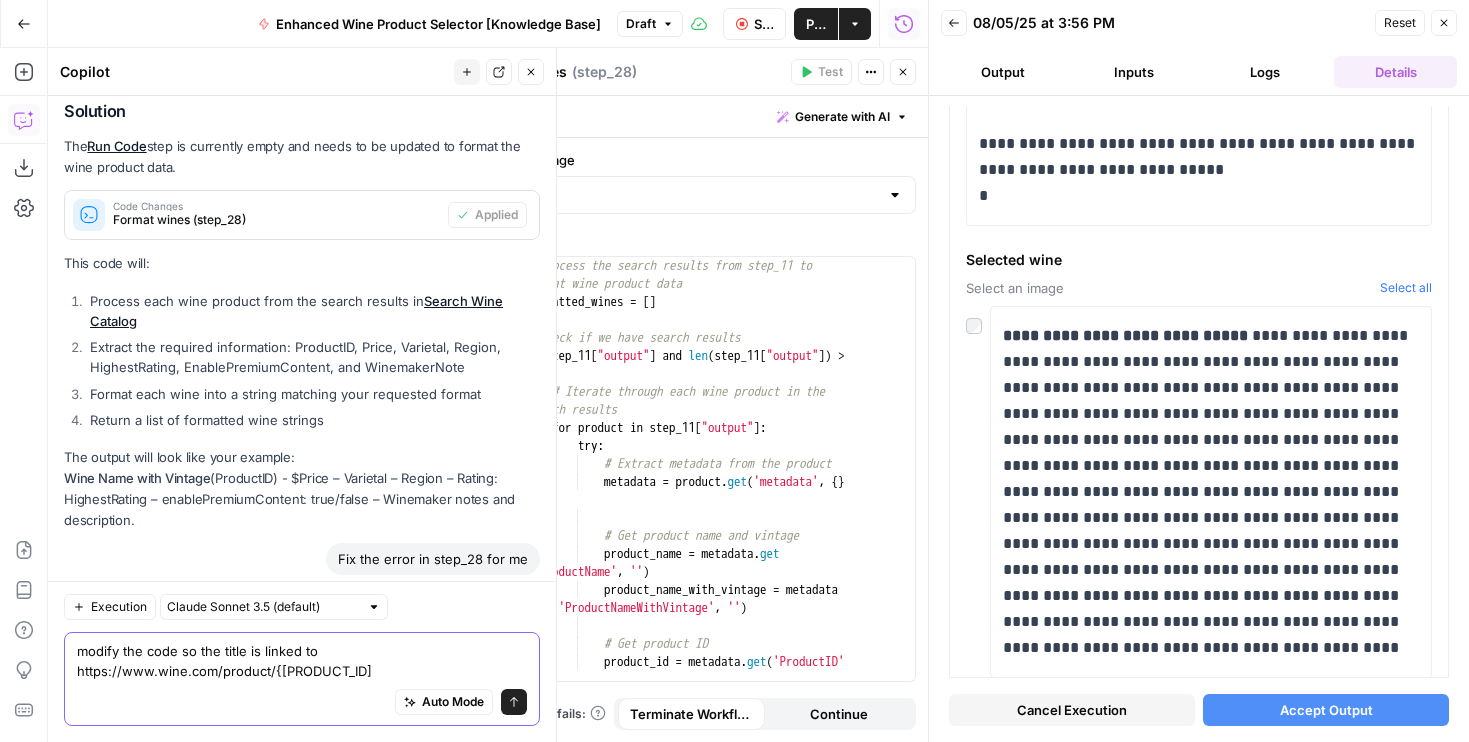 scroll, scrollTop: 1316, scrollLeft: 0, axis: vertical 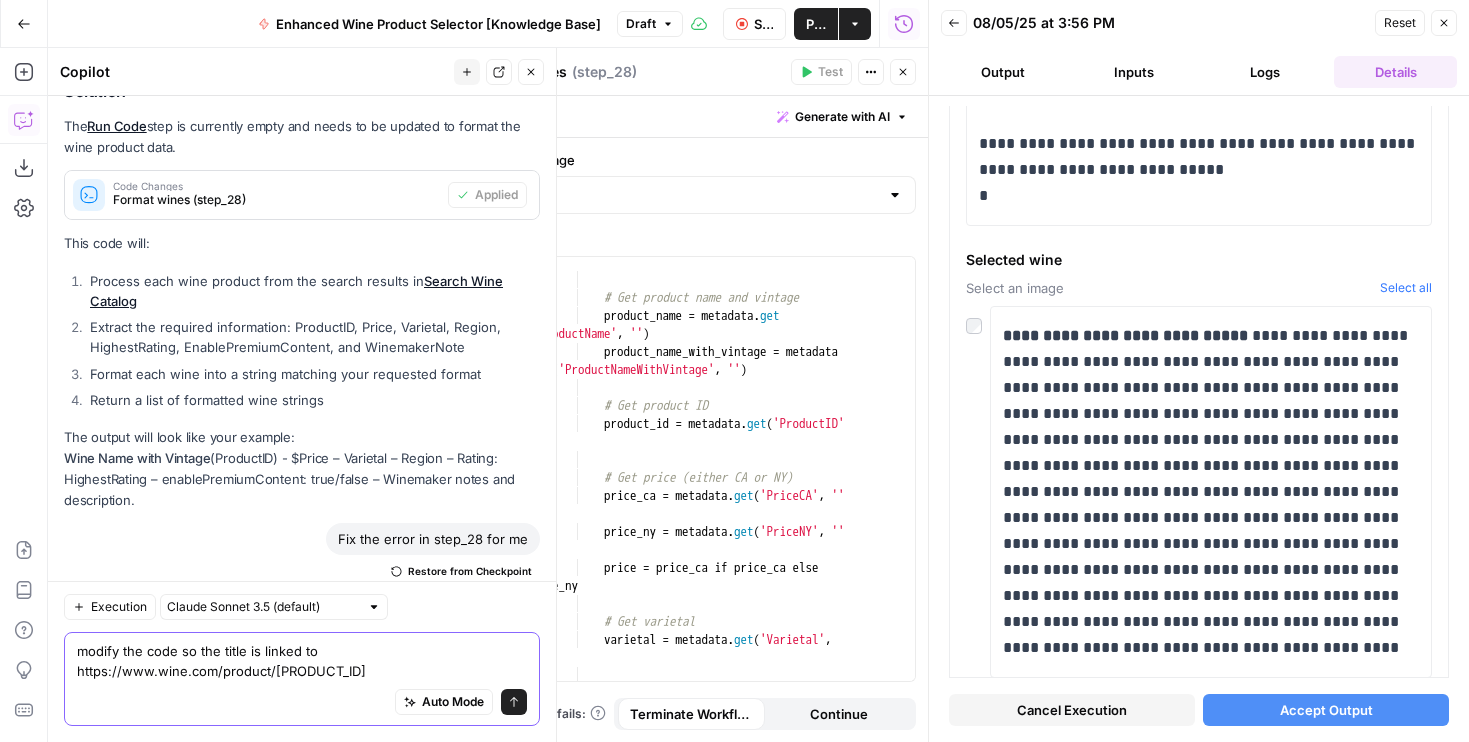 click on "modify the code so the title is linked to https://www.wine.com/[PRODUCTID]" at bounding box center (302, 661) 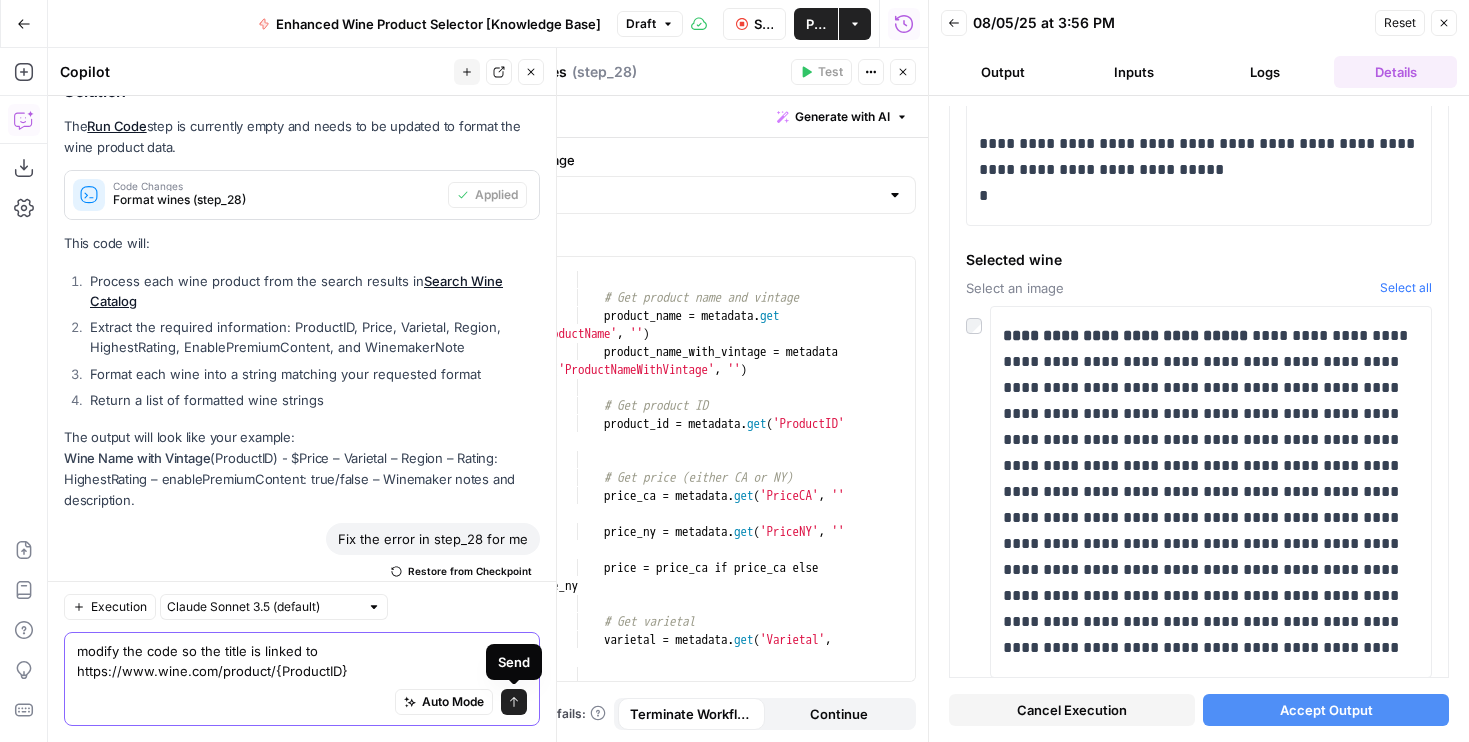type on "modify the code so the title is linked to https://www.wine.com/product/{ProductID}" 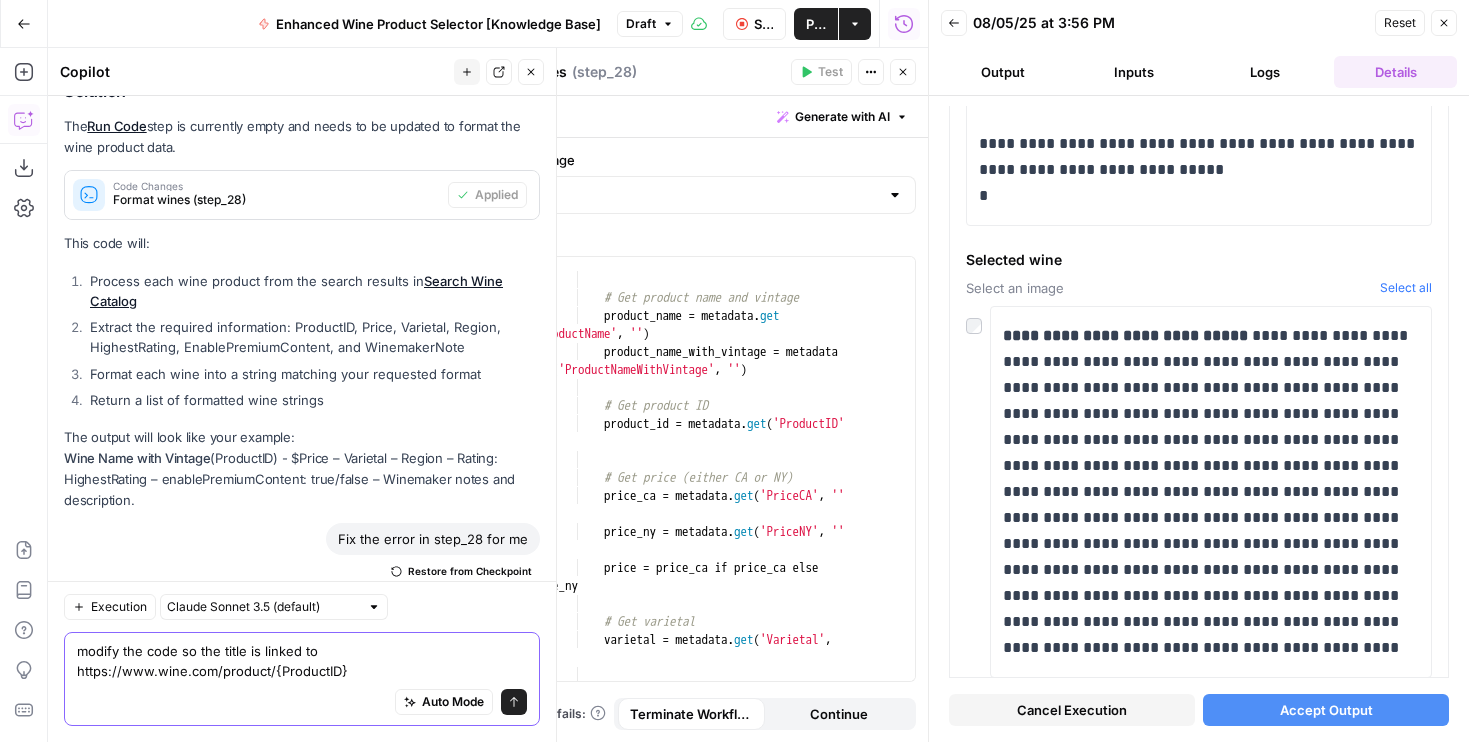click on "Send" at bounding box center (514, 702) 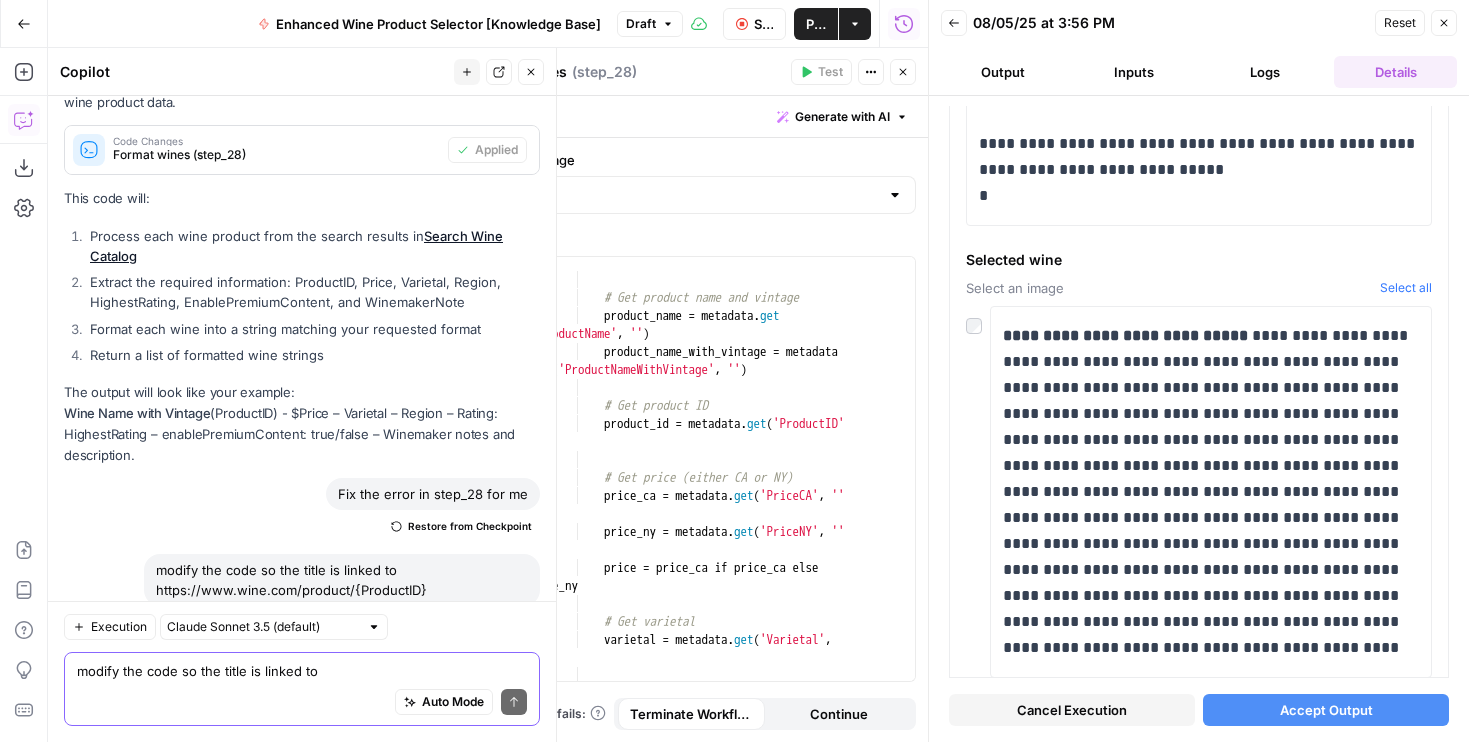 scroll, scrollTop: 1392, scrollLeft: 0, axis: vertical 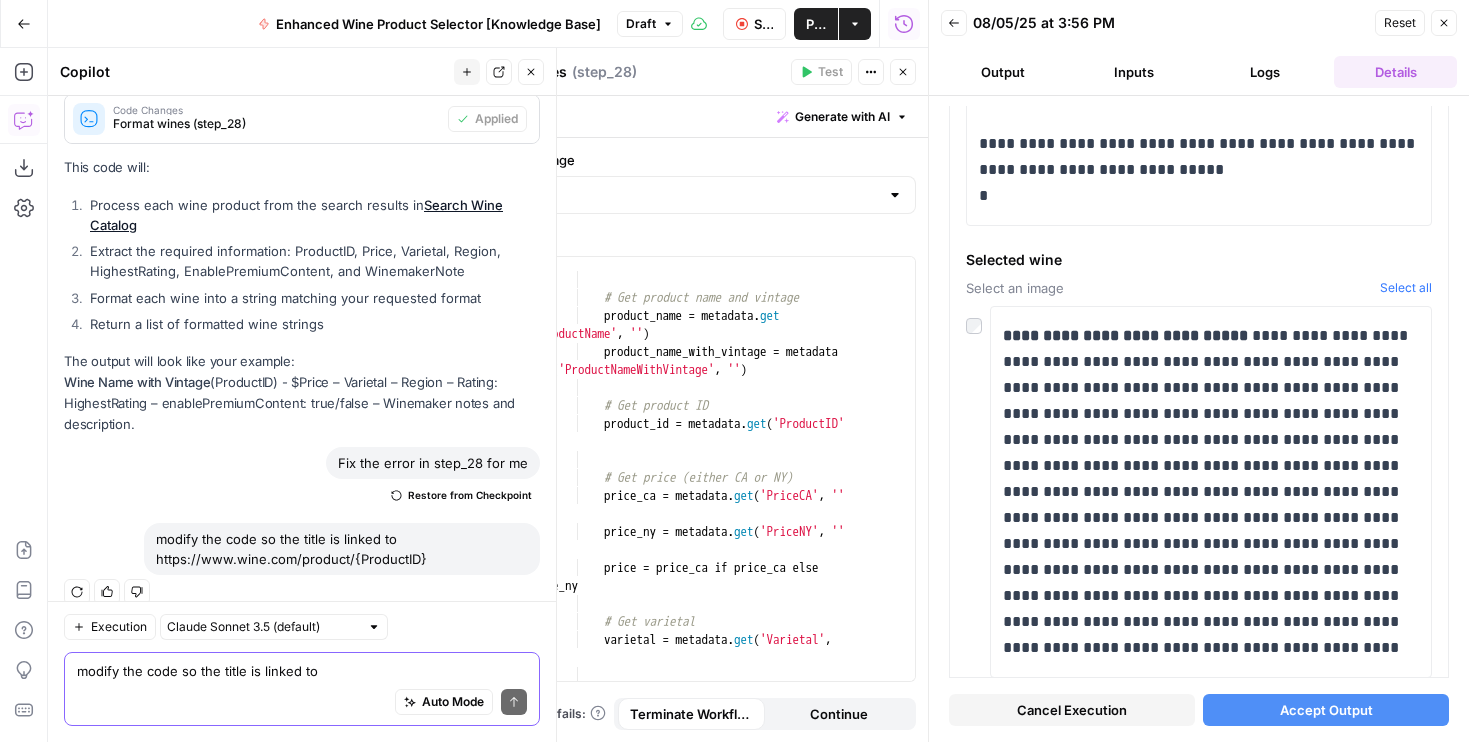 click 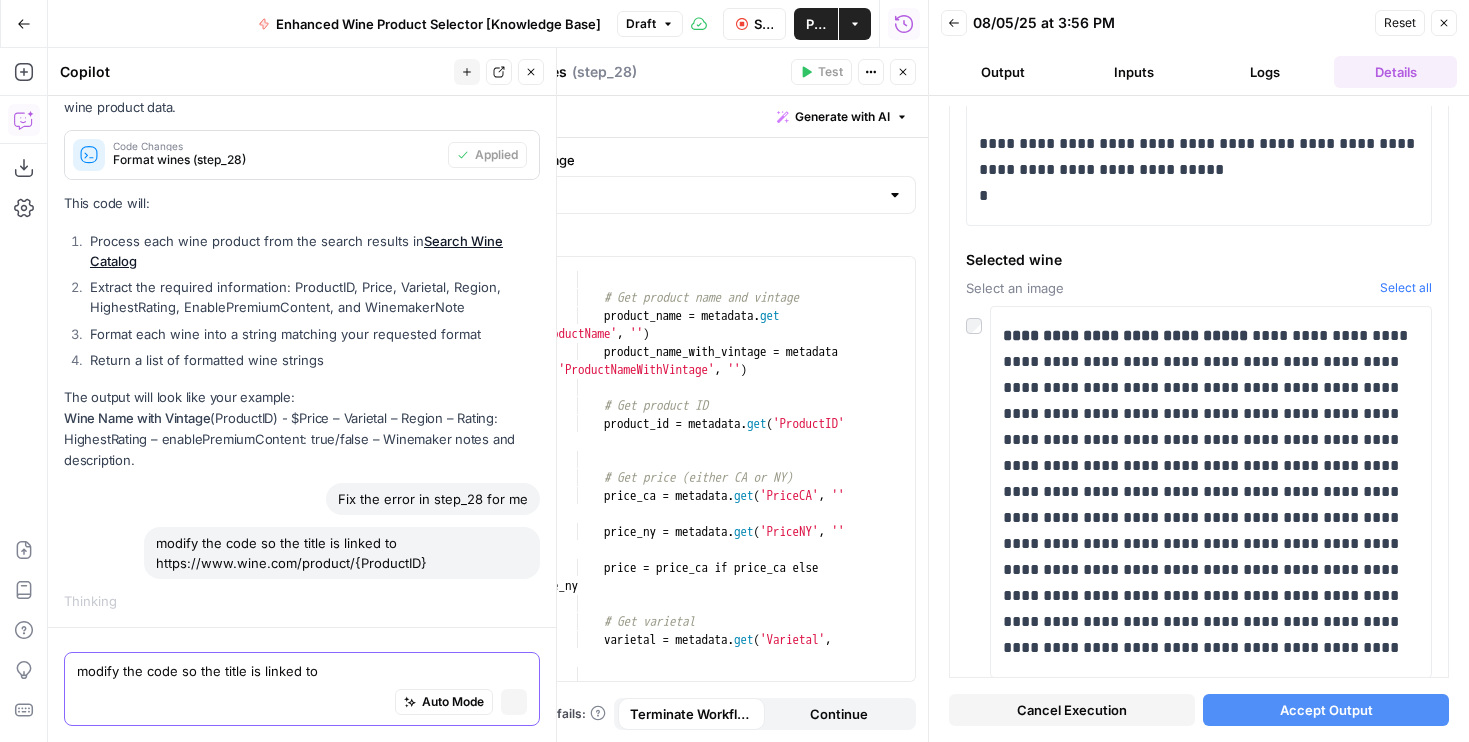scroll, scrollTop: 1270, scrollLeft: 0, axis: vertical 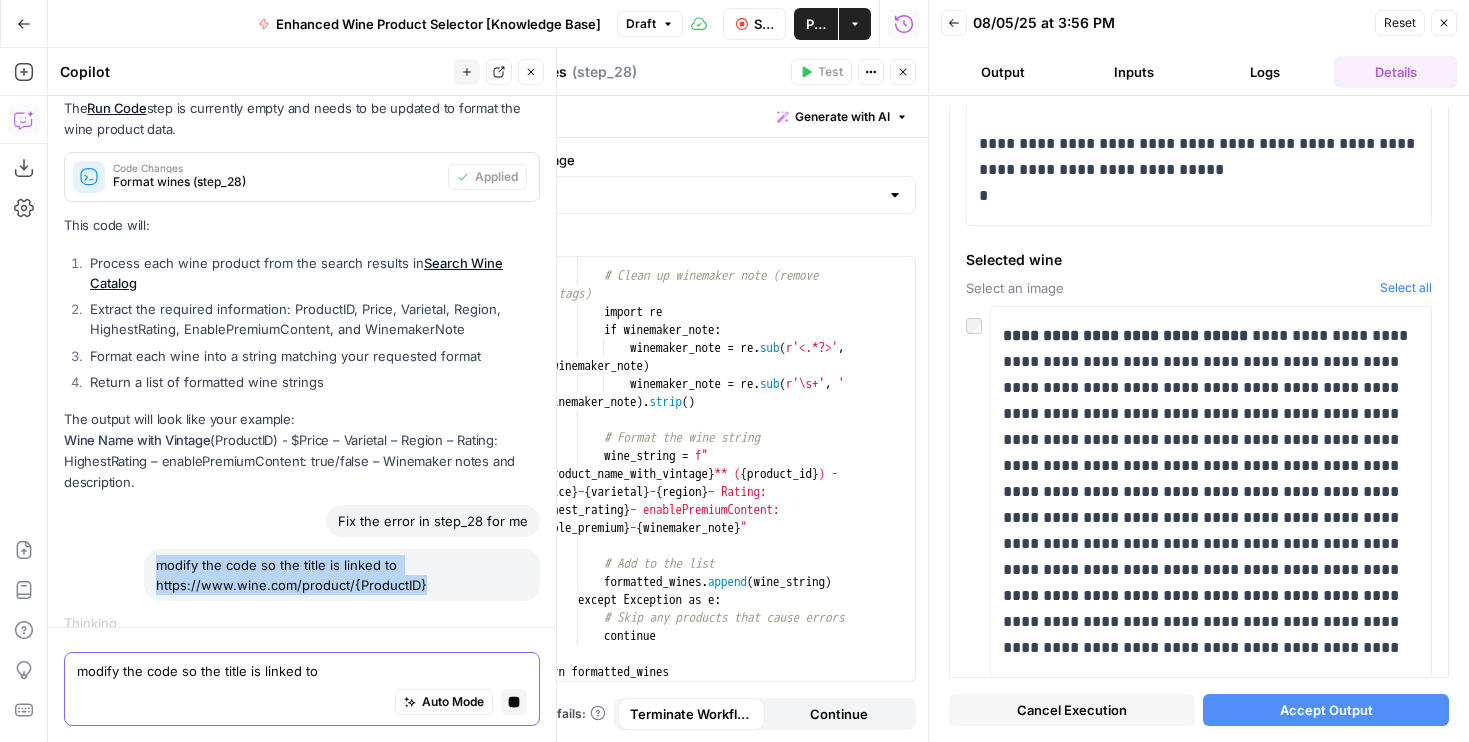 drag, startPoint x: 449, startPoint y: 559, endPoint x: 136, endPoint y: 543, distance: 313.4087 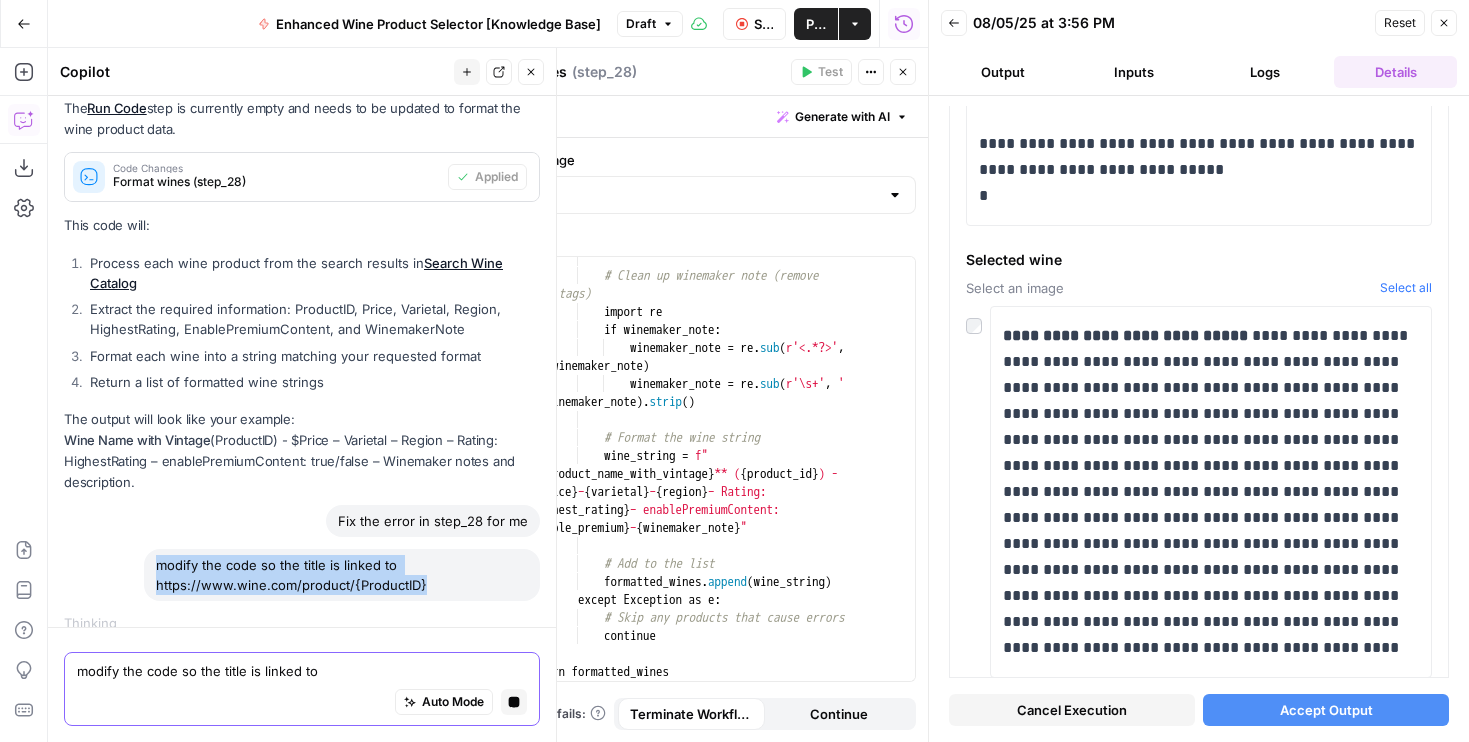 click on "modify the code so the title is linked to https://www.wine.com/product/{ProductID}" at bounding box center [302, 575] 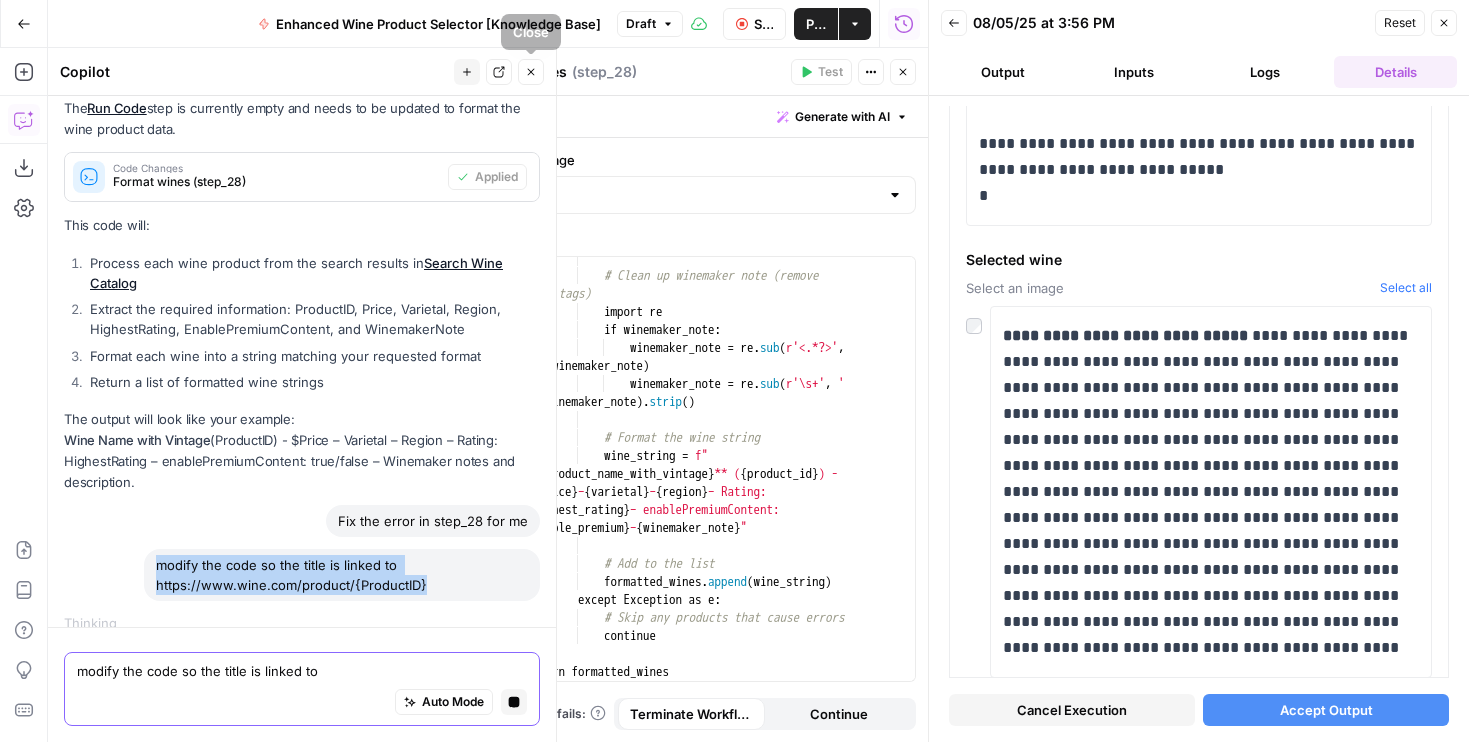 click on "New chat" at bounding box center [467, 72] 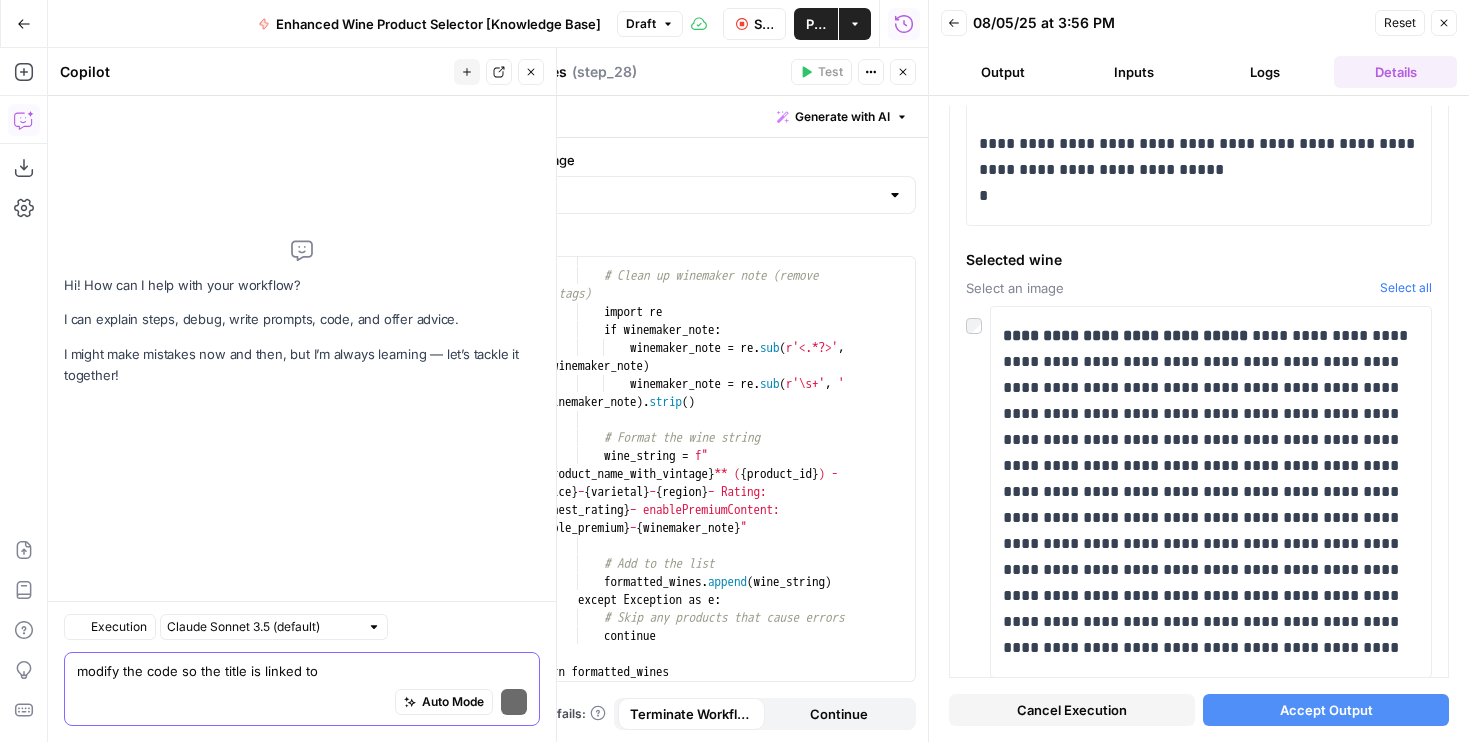 scroll, scrollTop: 0, scrollLeft: 0, axis: both 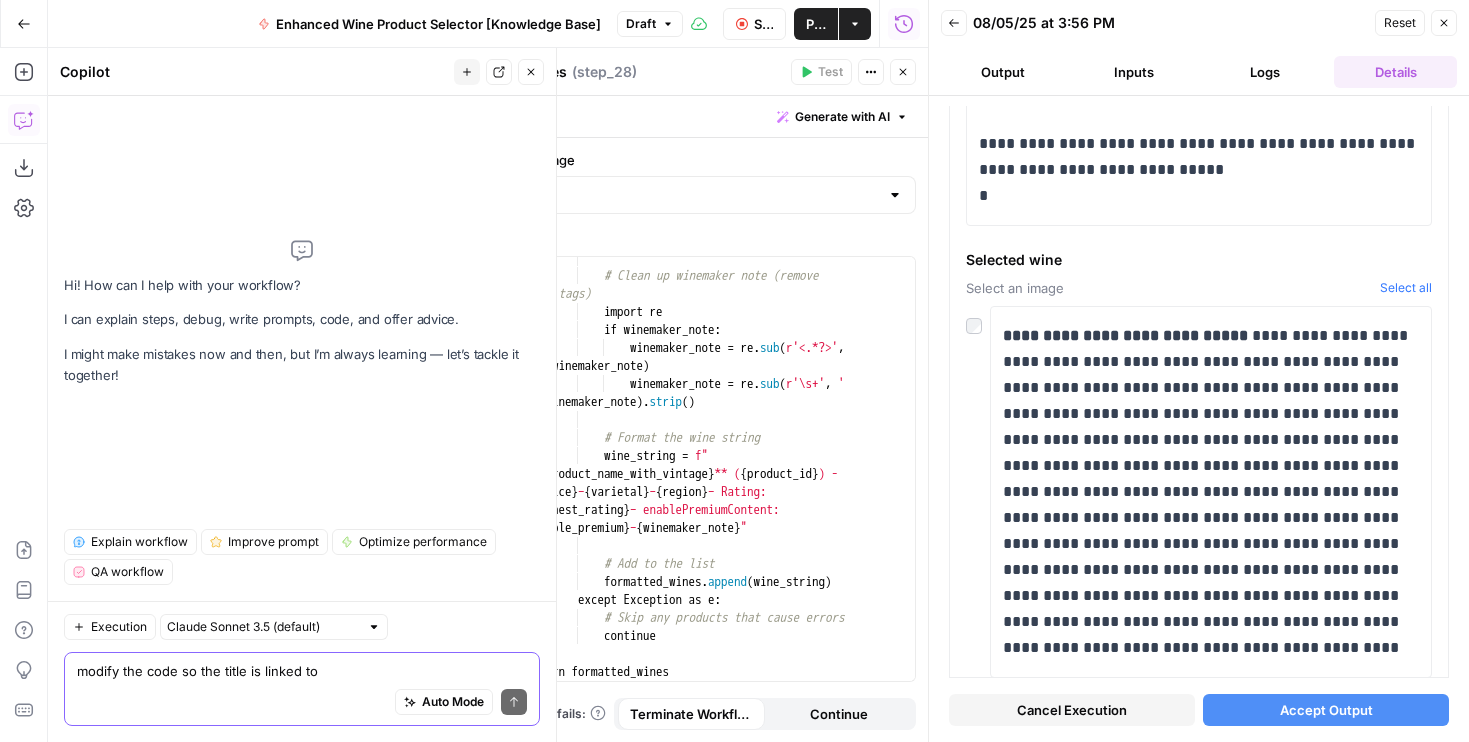 click on "modify the code so the title is linked to https://www.wine.com/product/{ProductID}" at bounding box center [302, 671] 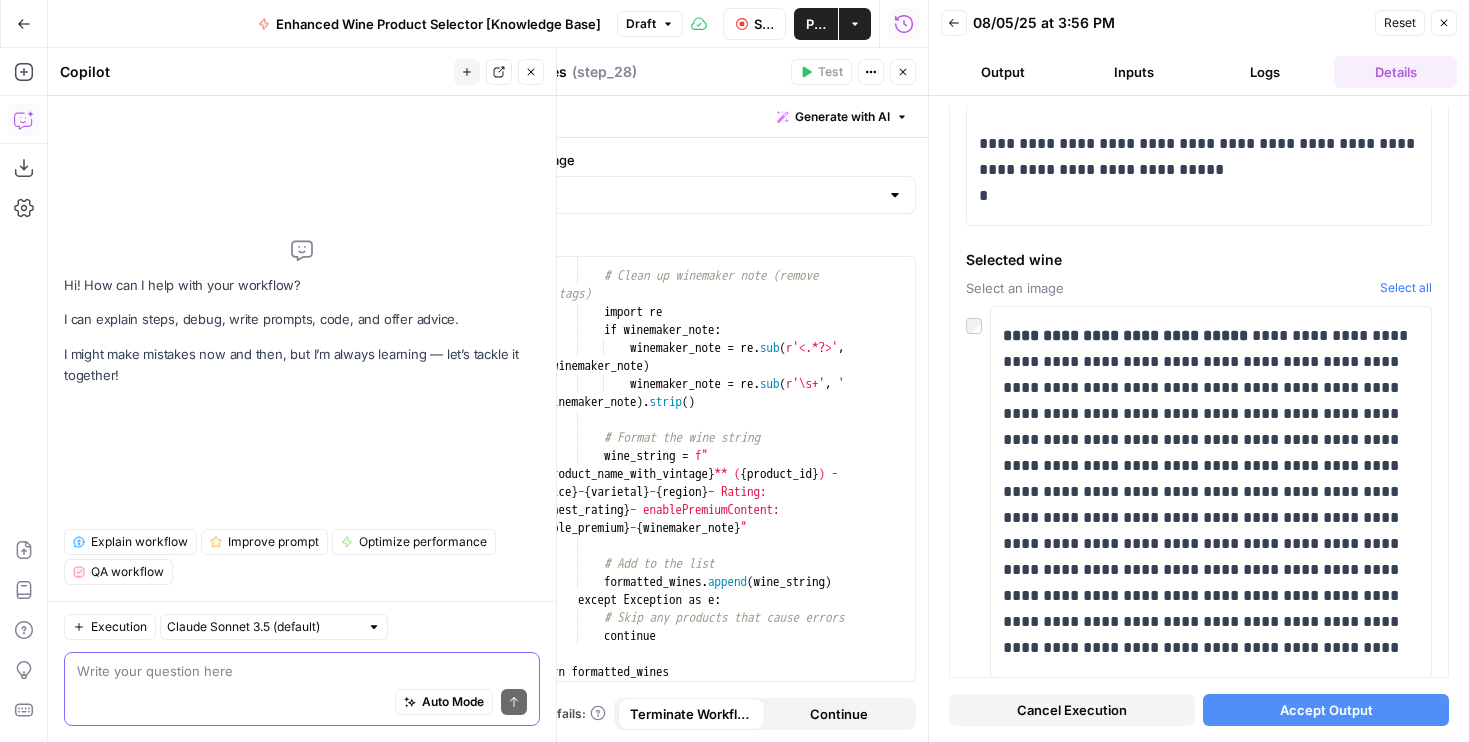 paste on "modify the code so the title is linked to https://www.wine.com/product/{ProductID}" 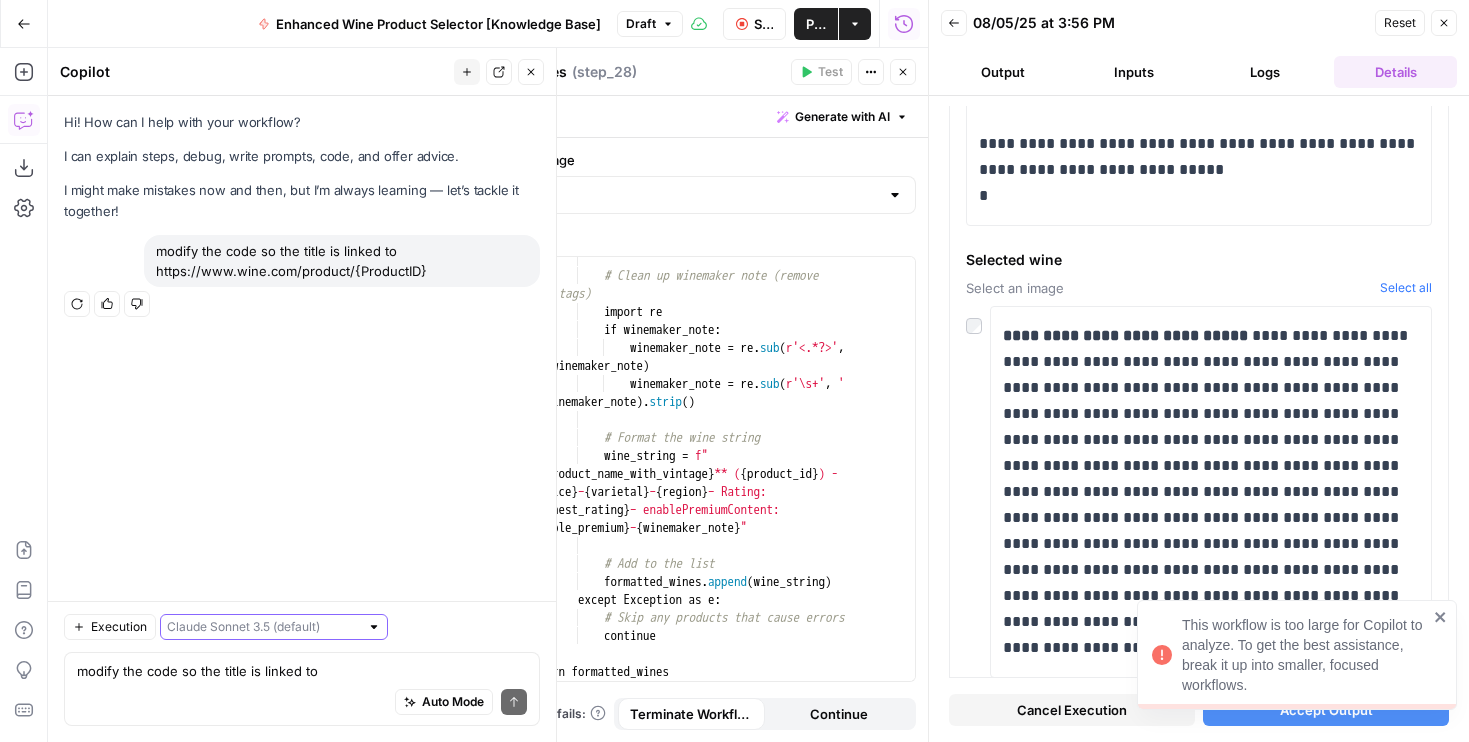 click at bounding box center [263, 627] 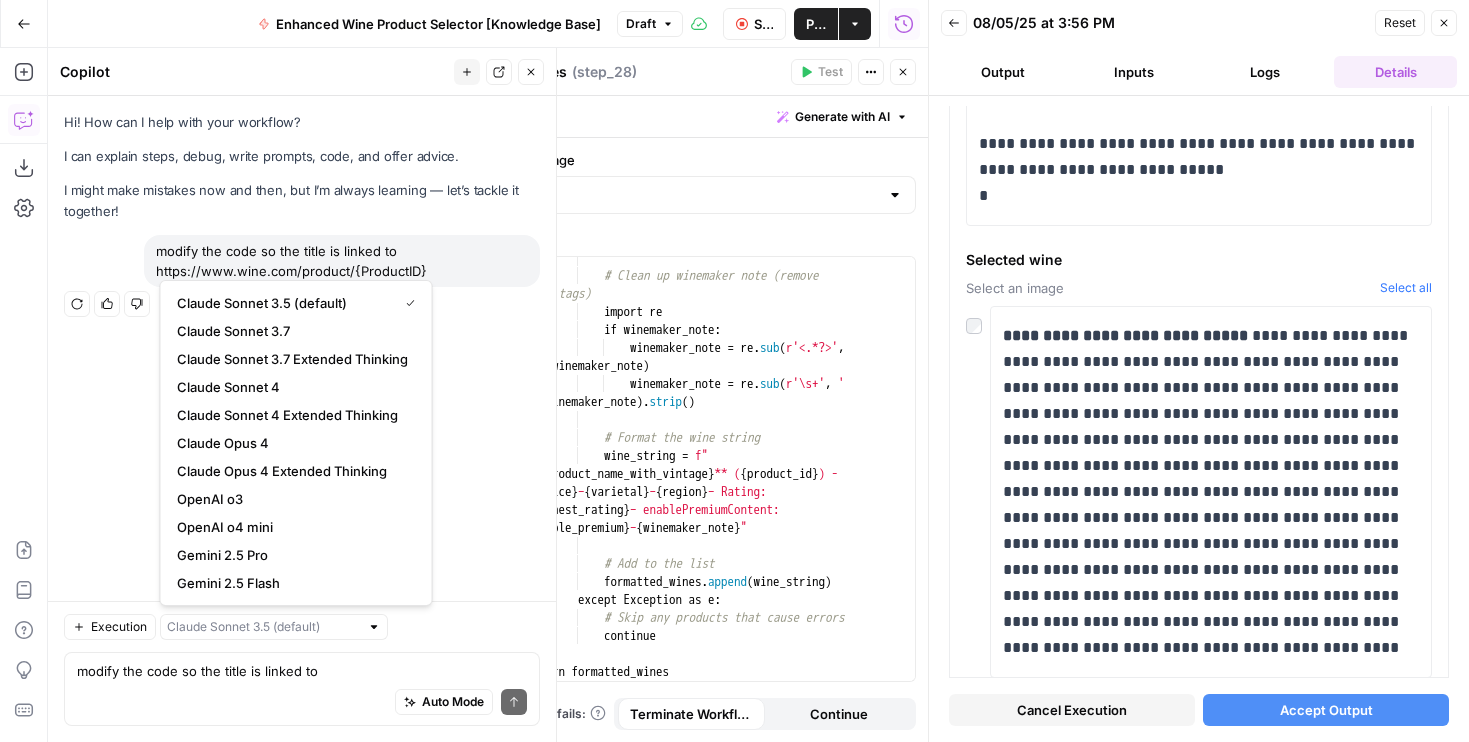 click on "Gemini 2.5 Pro" at bounding box center [292, 555] 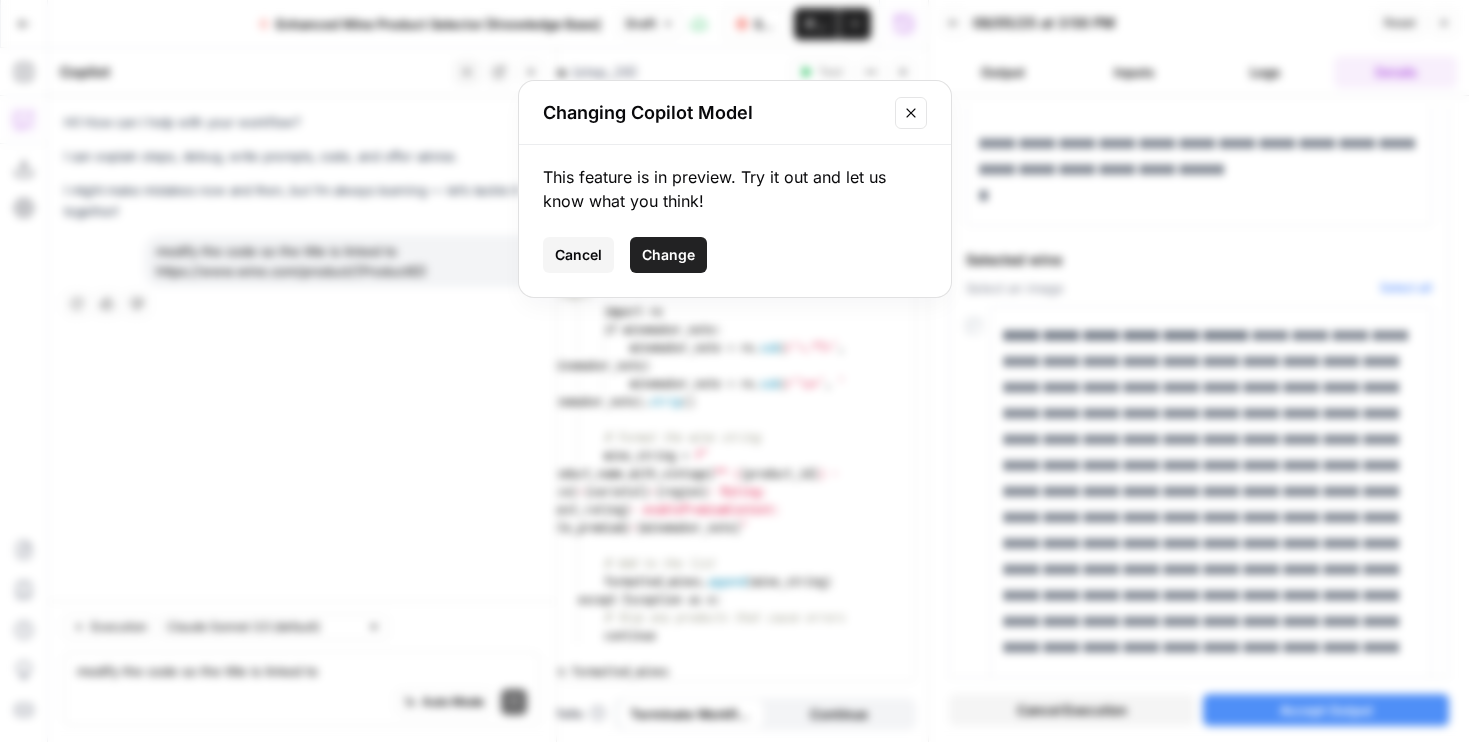click on "Change" at bounding box center [668, 255] 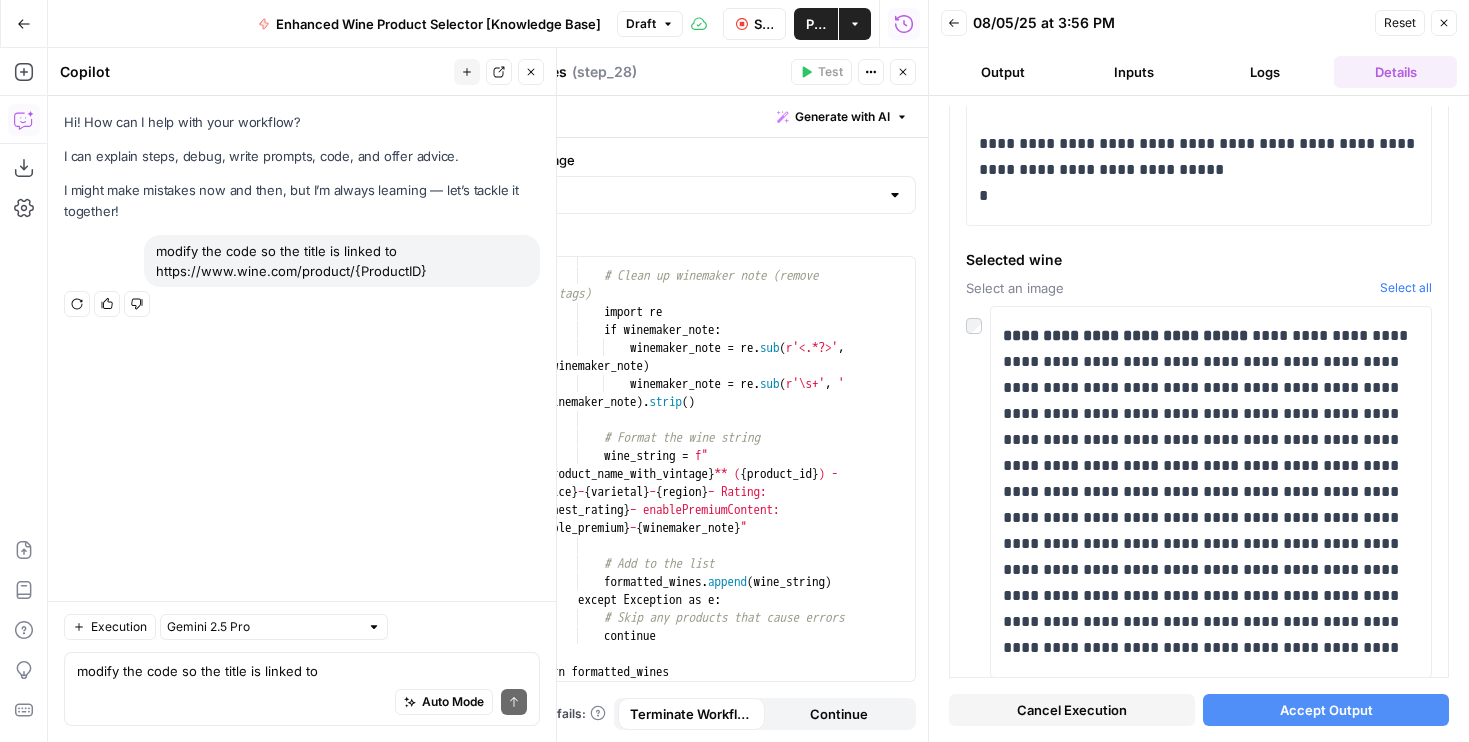 click on "modify the code so the title is linked to https://www.wine.com/[PRODUCTID] Write your question here Auto Mode Send" at bounding box center [302, 689] 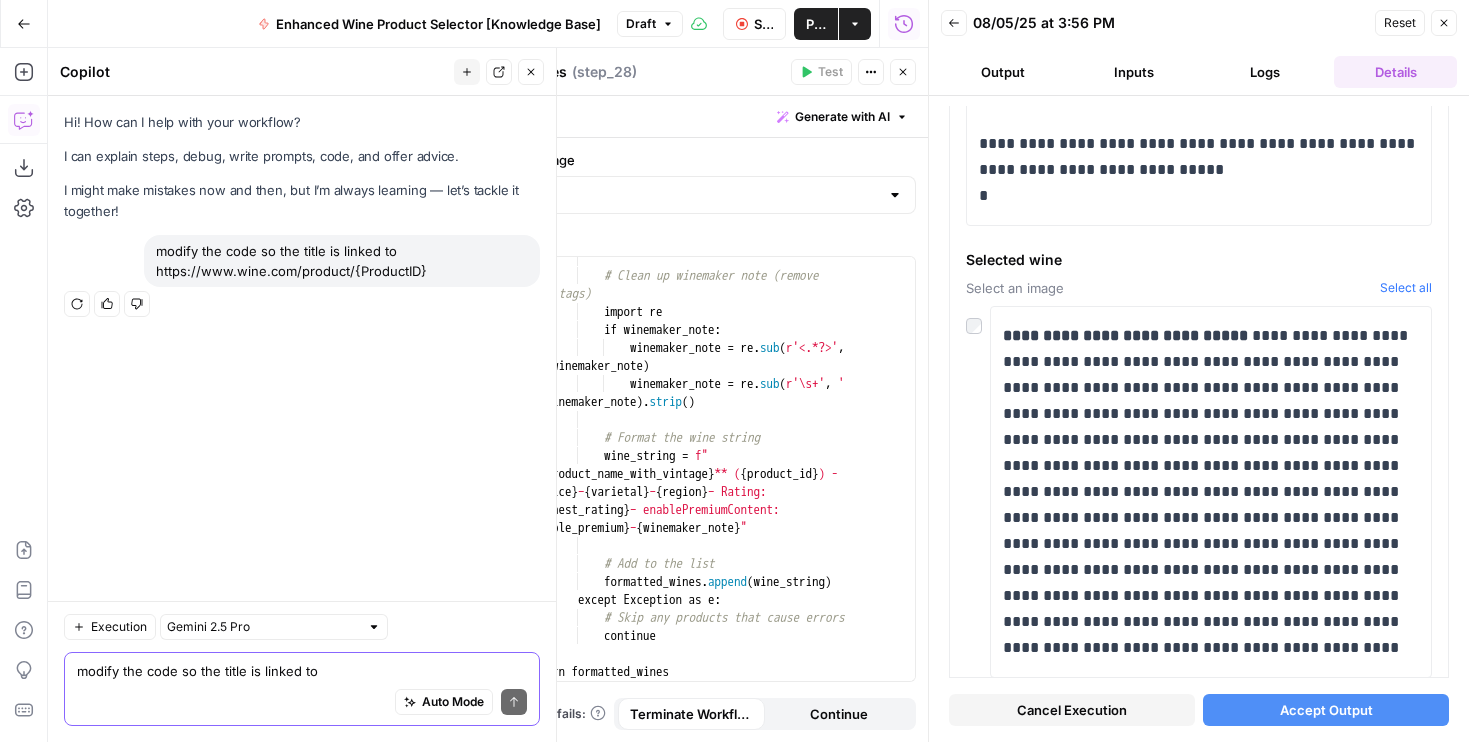 click on "modify the code so the title is linked to https://www.wine.com/product/{ProductID}" at bounding box center [302, 671] 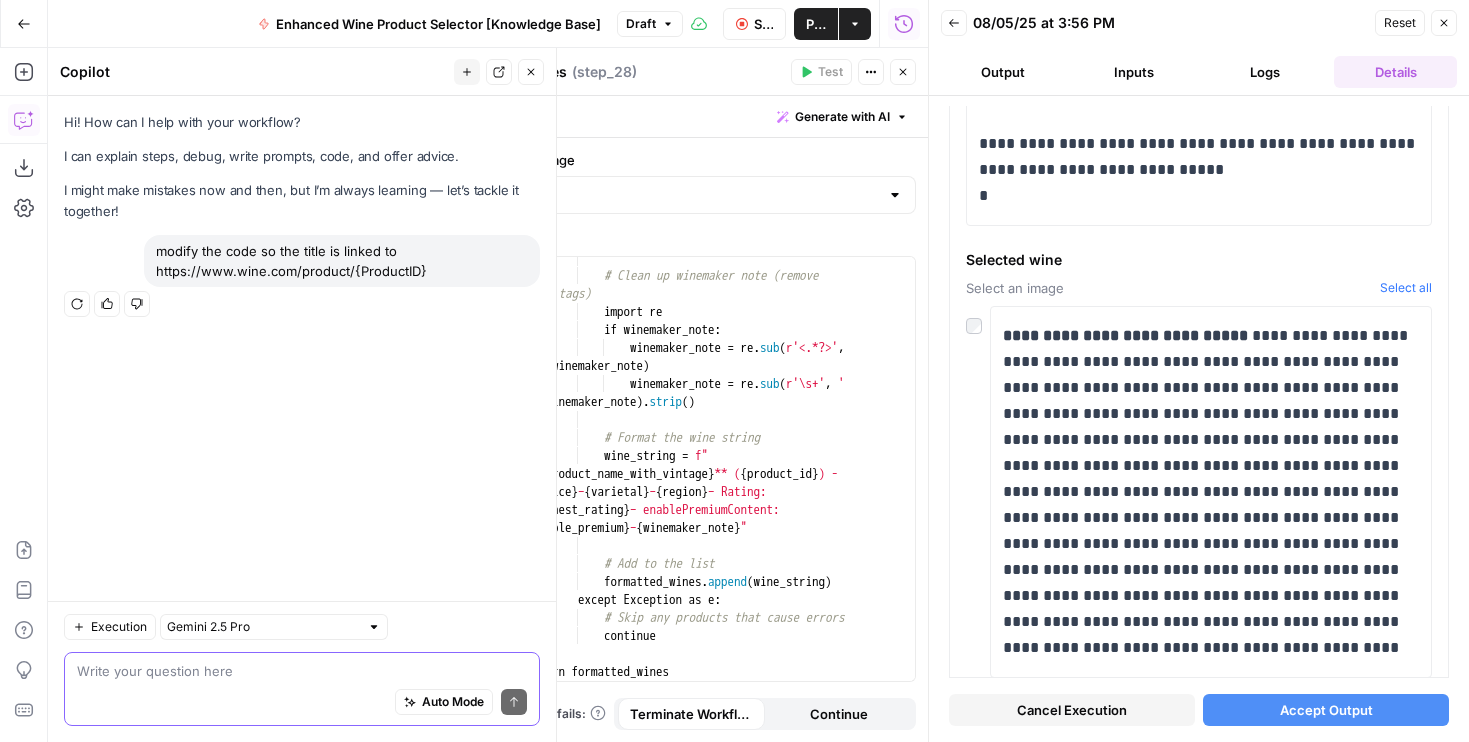 paste on "modify the code so the title is linked to https://www.wine.com/product/{ProductID}" 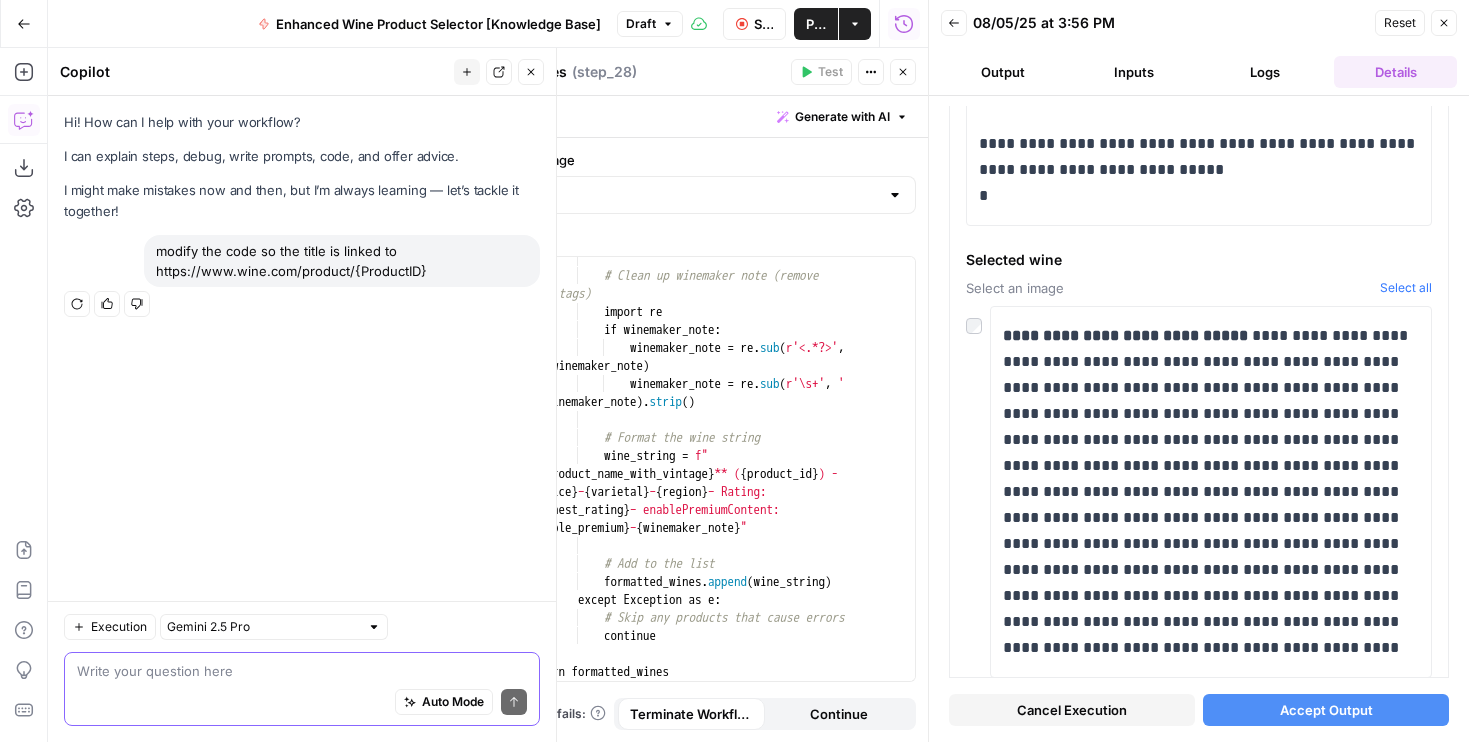 type on "modify the code so the title is linked to https://www.wine.com/product/{ProductID}" 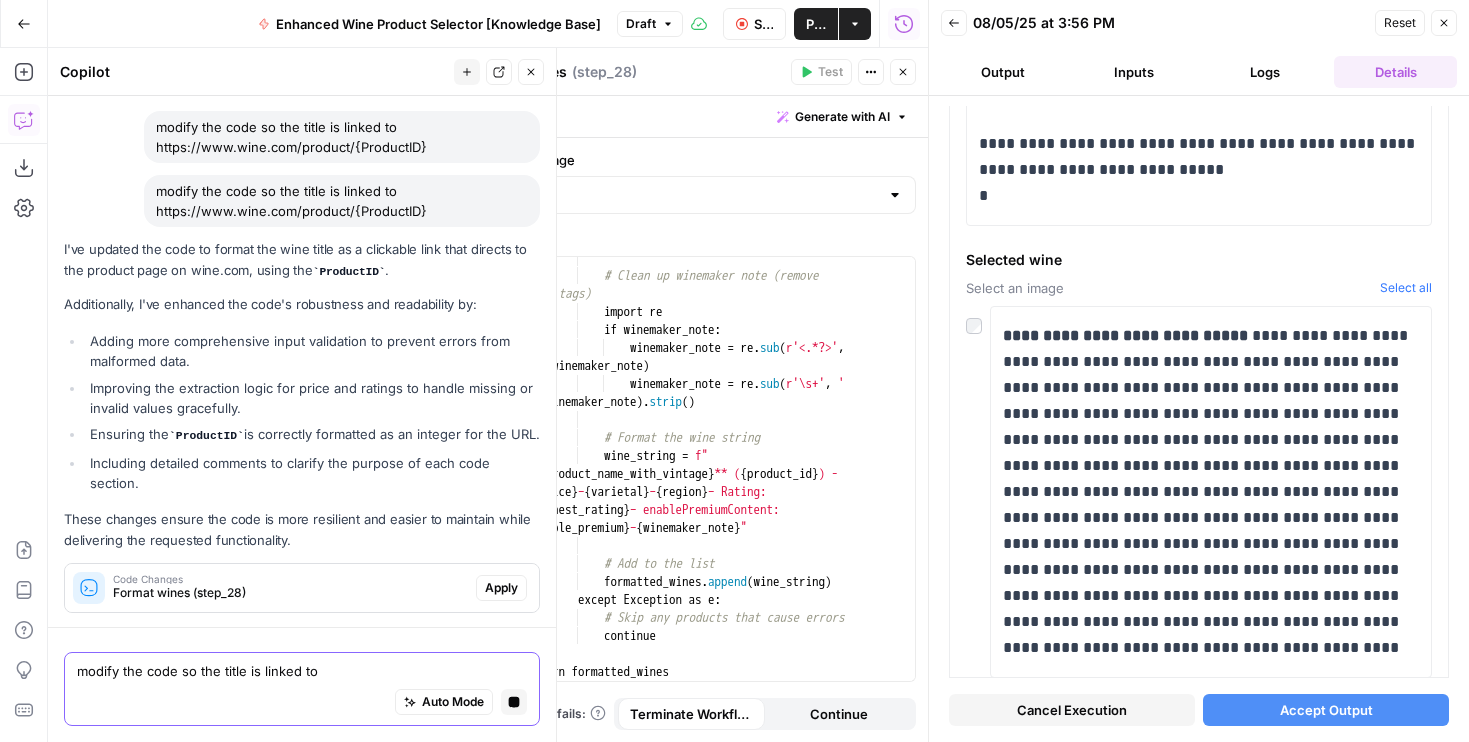 scroll, scrollTop: 182, scrollLeft: 0, axis: vertical 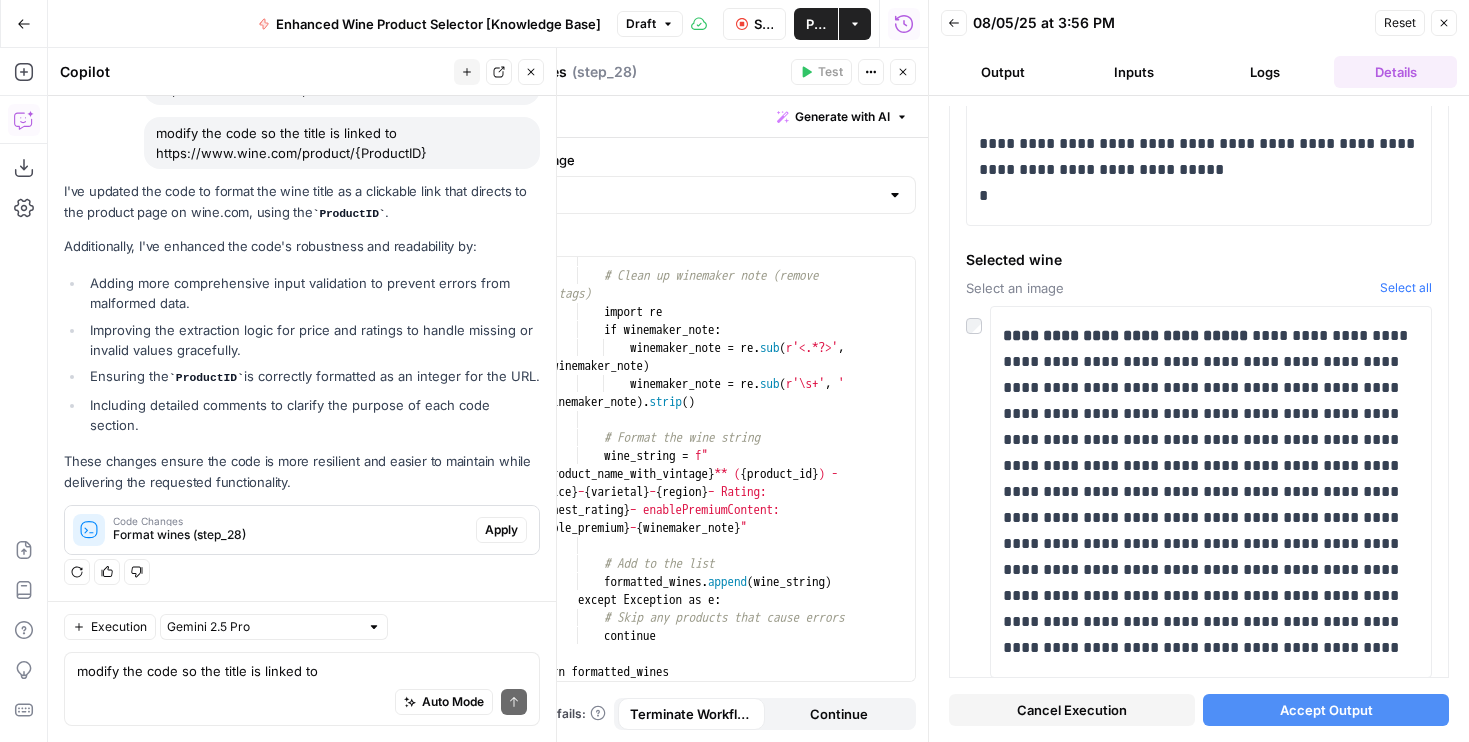 click on "Apply" at bounding box center (501, 550) 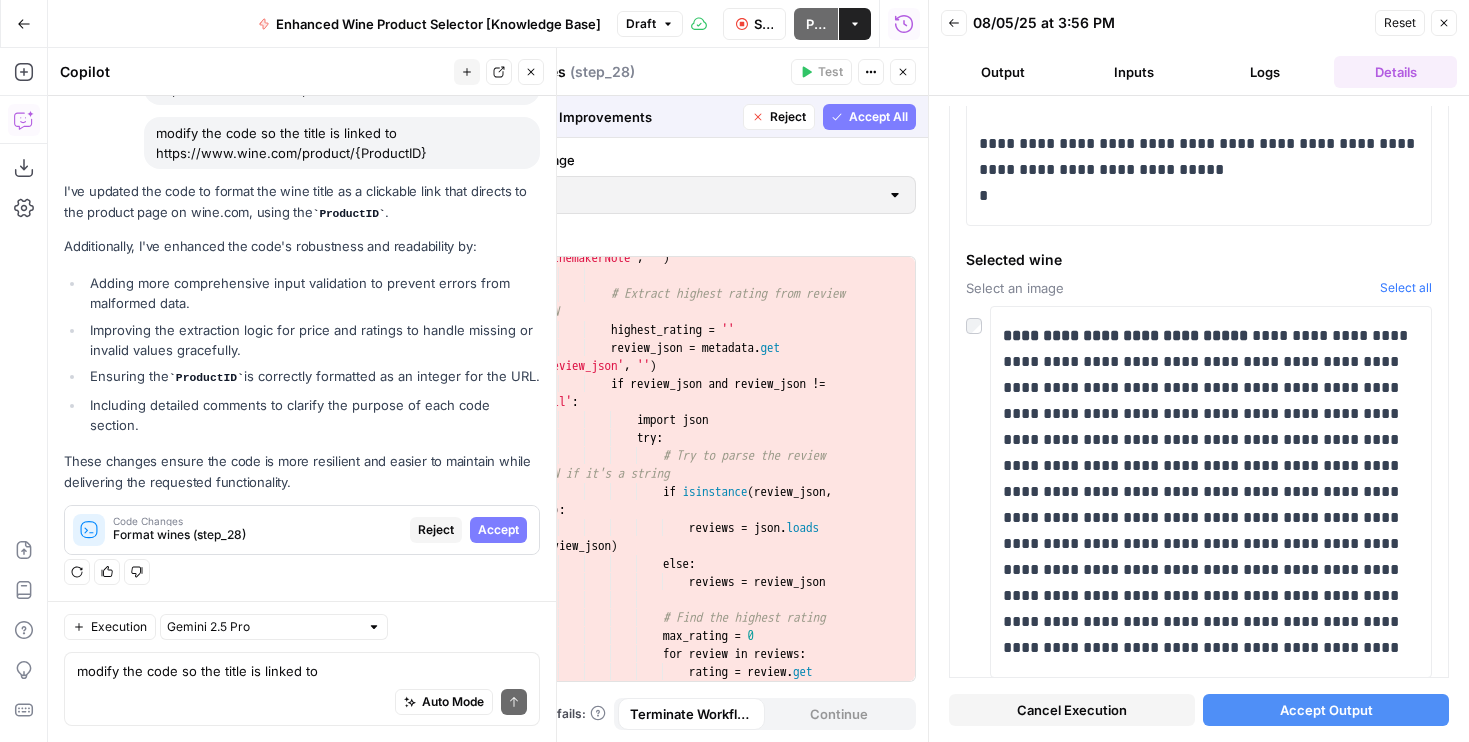 click on "58 59 60 61 62 63 64 65 66 67 68 69 70 71 72 73 74 75 76 77                winemaker_note   =   metadata . get ( 'WinemakerNote' ,   '' )                               # Extract highest rating from review  JSON                highest_rating   =   ''                review_json   =   metadata . get ( 'review_json' ,   '' )                if   review_json   and   review_json   !=   'null' :                     import   json                     try :                          # Try to parse the review  JSON if it's a string                          if   isinstance ( review_json ,   str ) :                               reviews   =   json . loads ( review_json )                          else :                               reviews   =   review_json                                                   # Find the highest rating                          max_rating   =   0                          for   review   in   reviews :                               rating   =   review . get ( 'rating' ,   0 )" at bounding box center (694, 469) 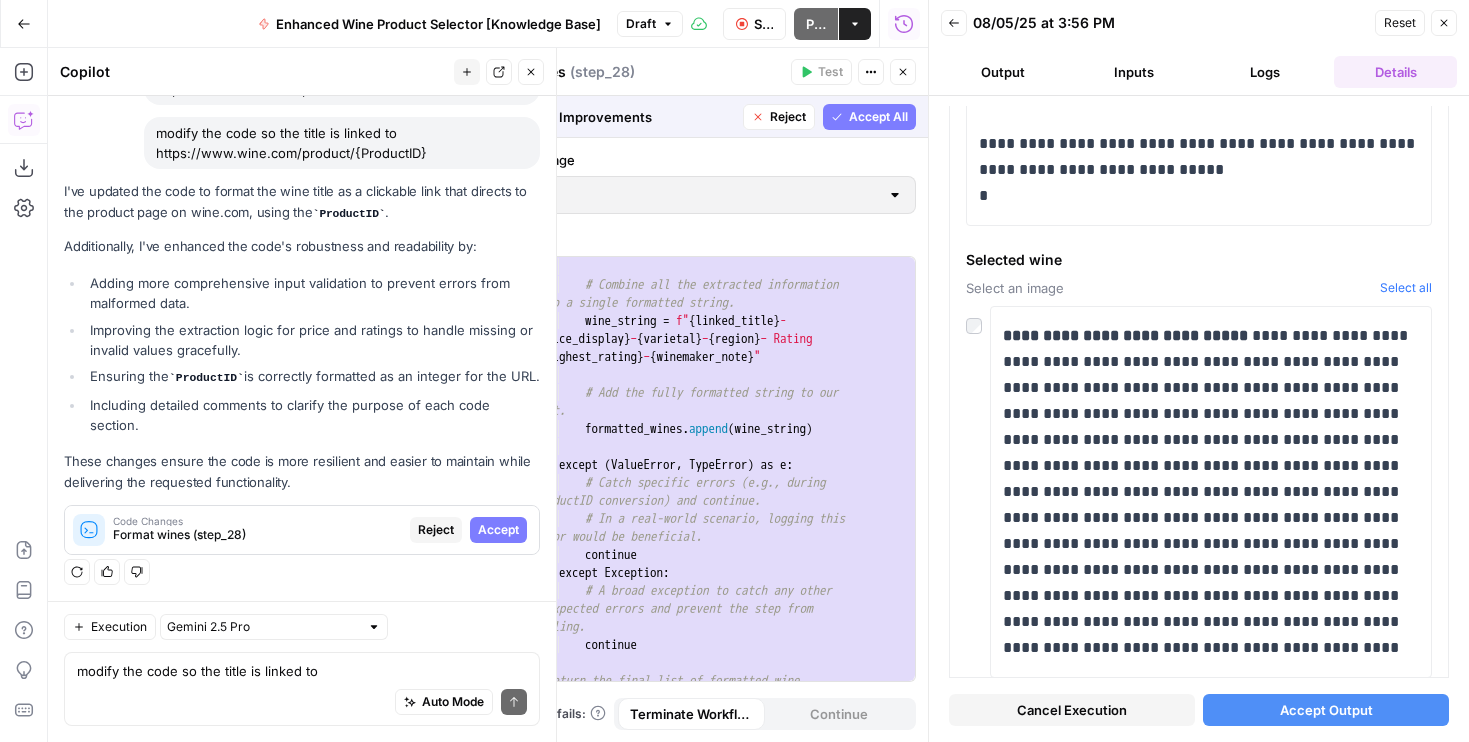 scroll, scrollTop: 4004, scrollLeft: 0, axis: vertical 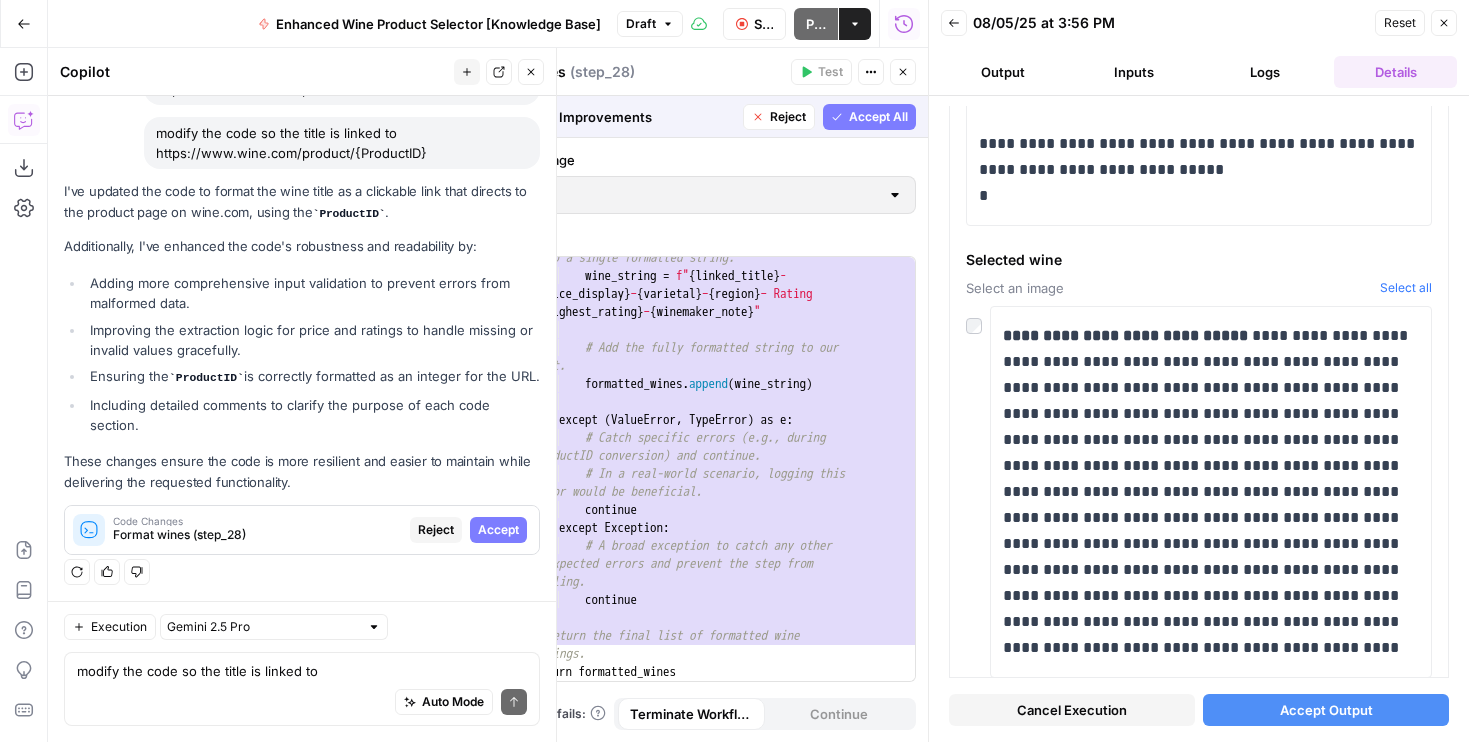 click on "Reject" at bounding box center (788, 117) 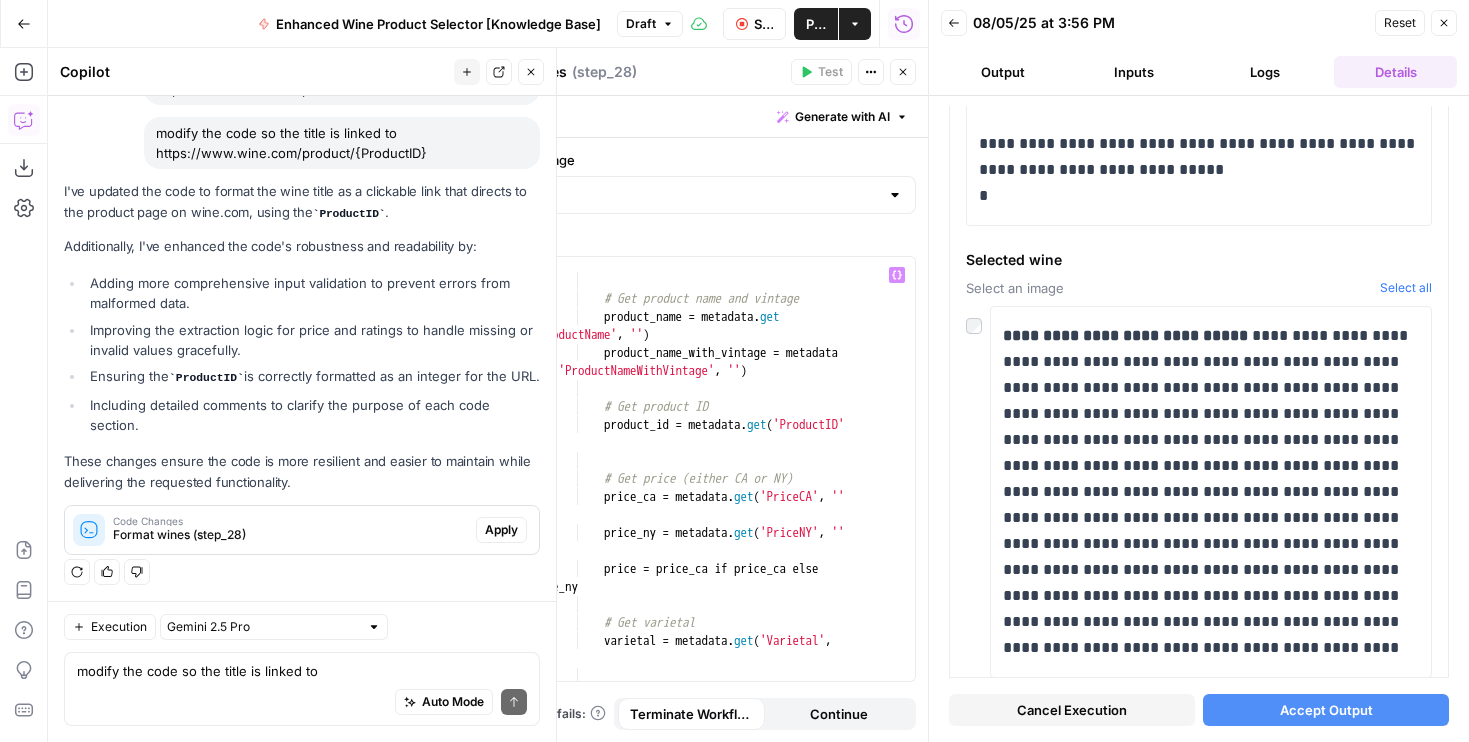 scroll, scrollTop: 194, scrollLeft: 0, axis: vertical 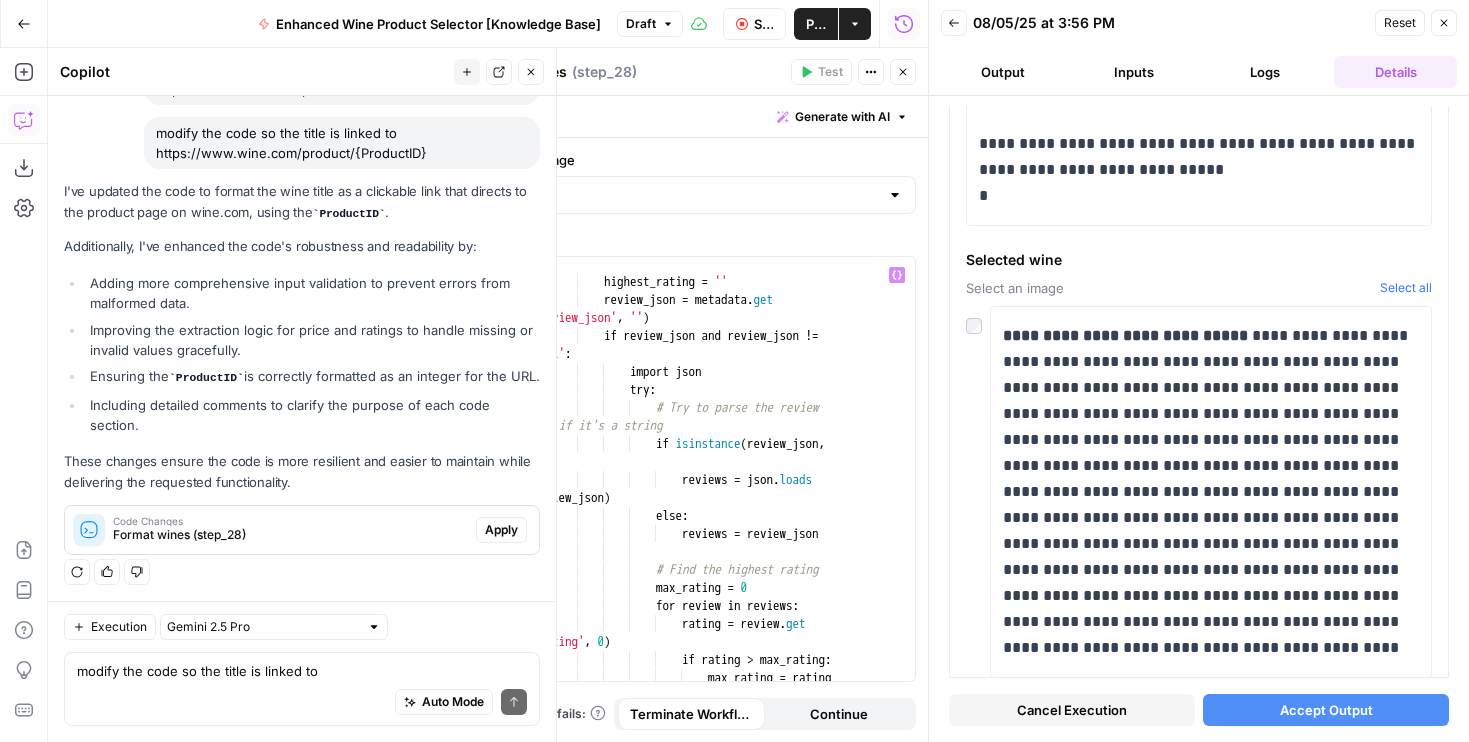 type on "**********" 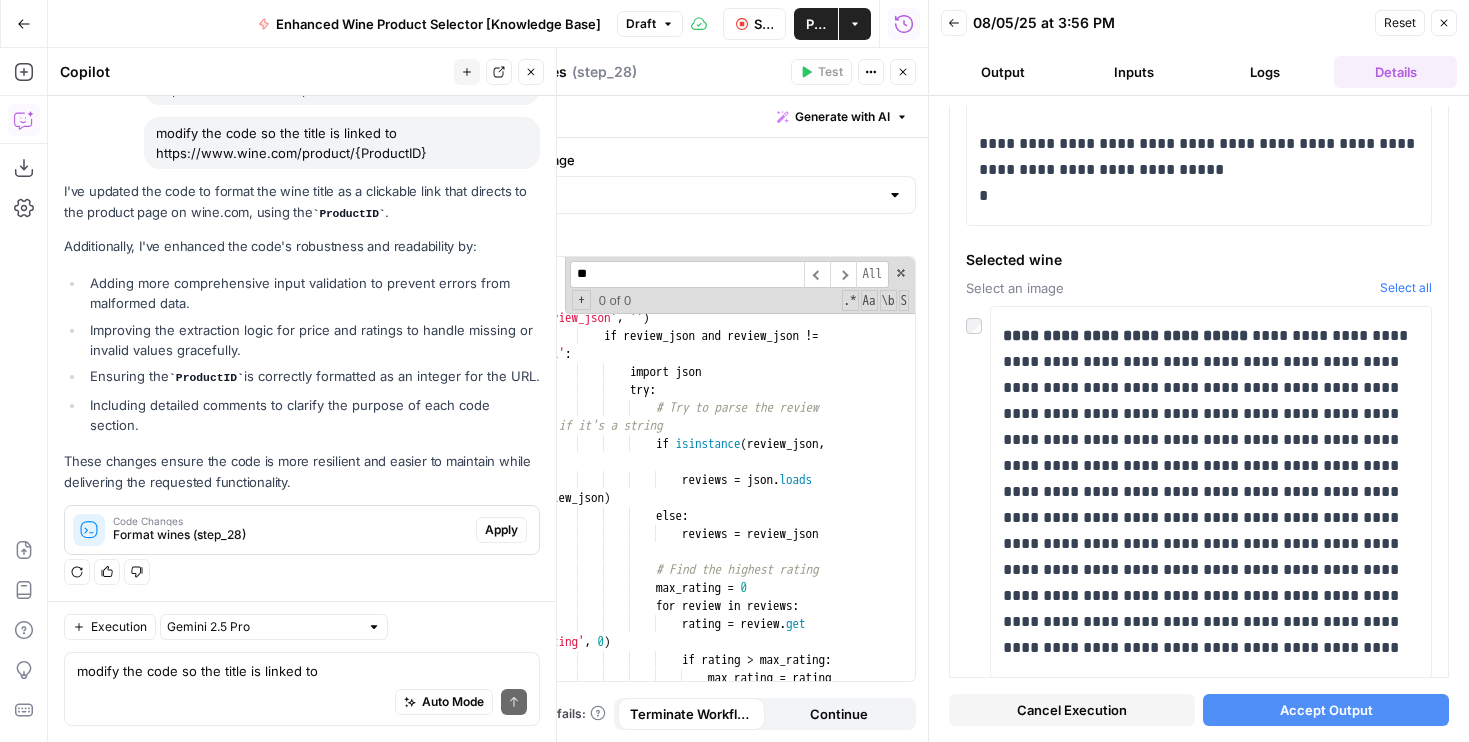 scroll, scrollTop: 1448, scrollLeft: 0, axis: vertical 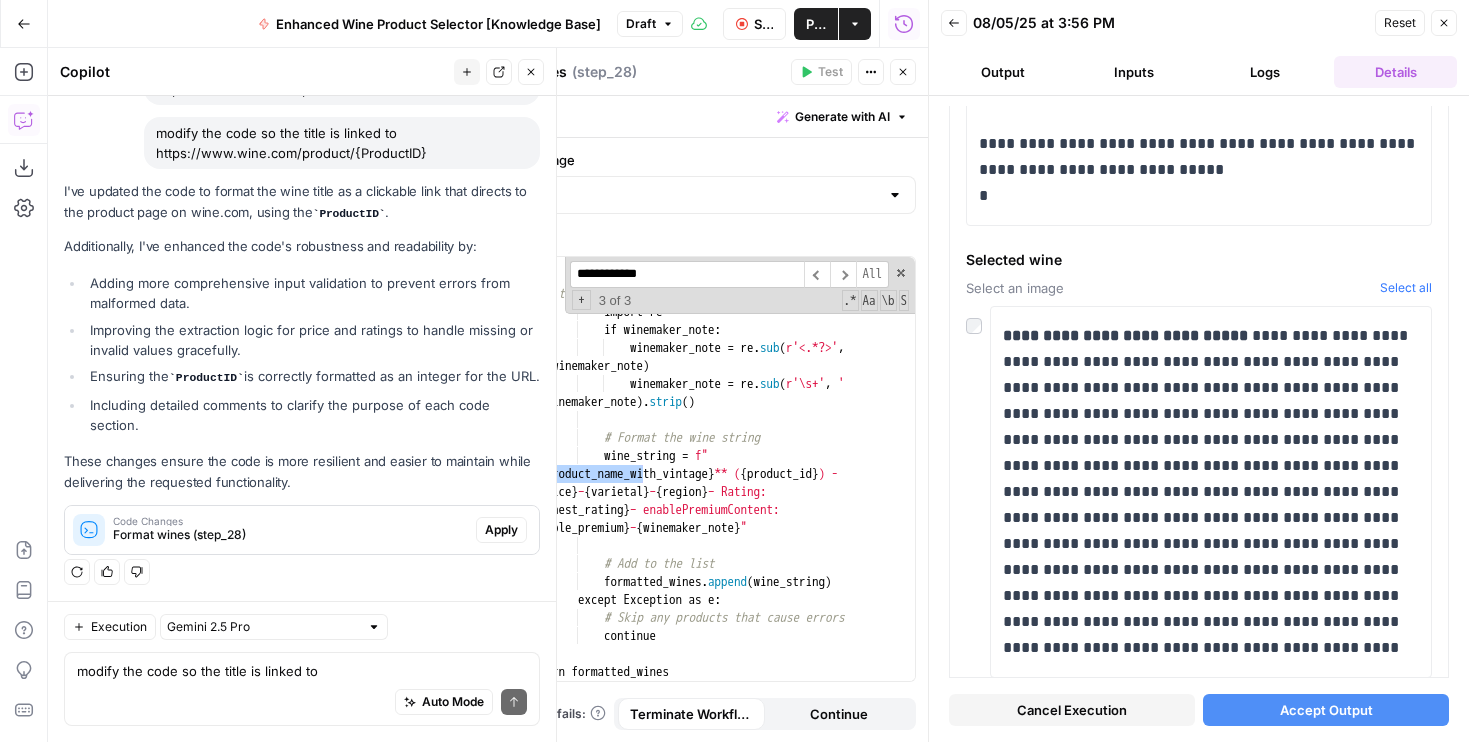 type on "**********" 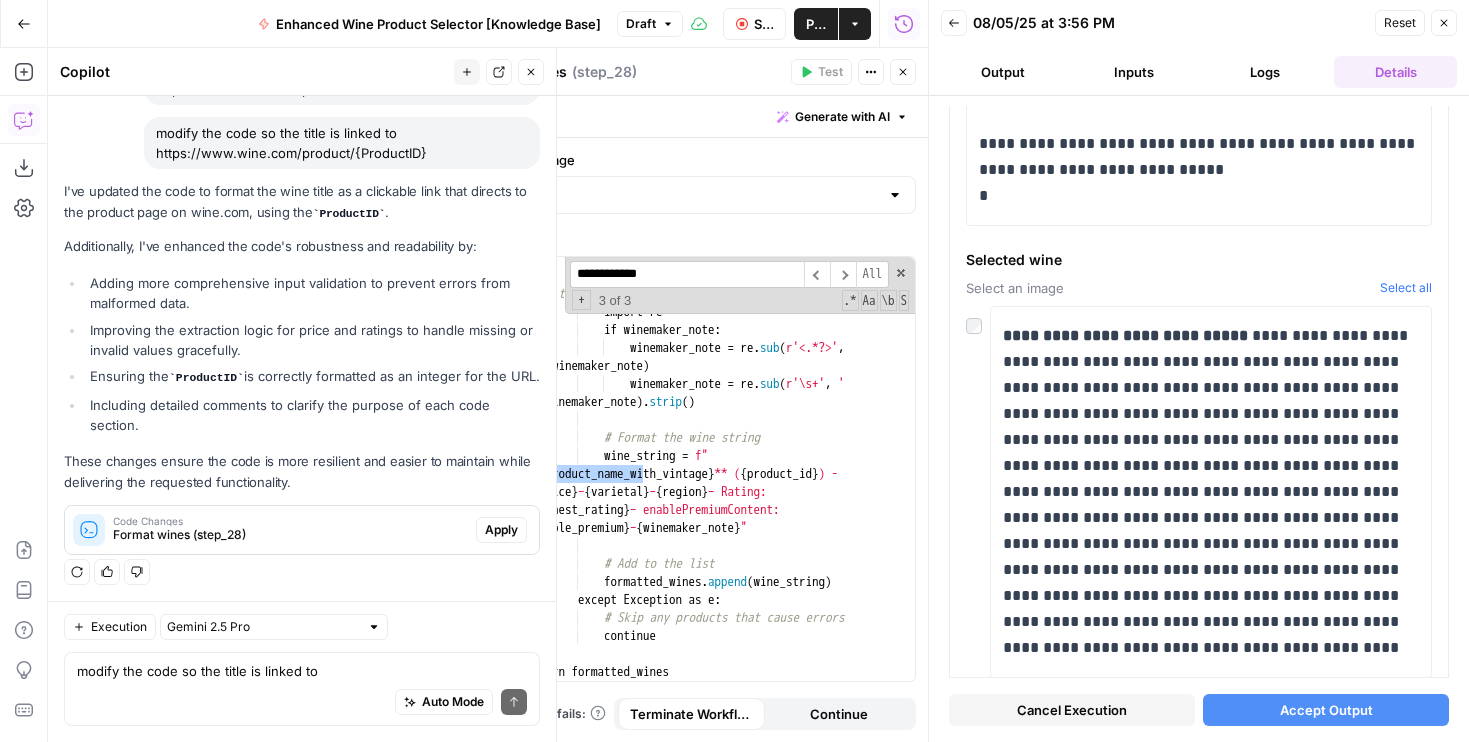 click on "modify the code so the title is linked to https://www.wine.com/product/{ProductID}" at bounding box center [342, 143] 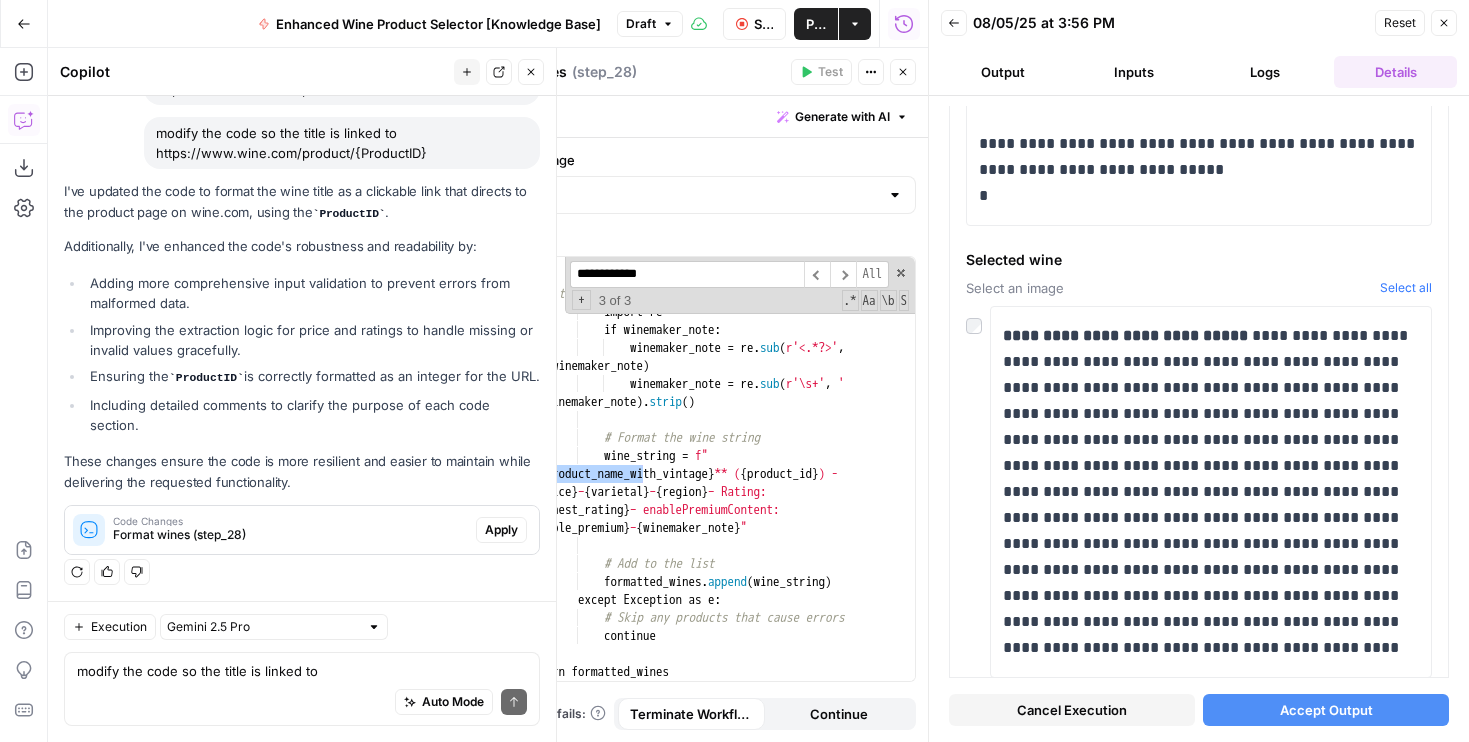 copy on "https://www.wine.com/product/" 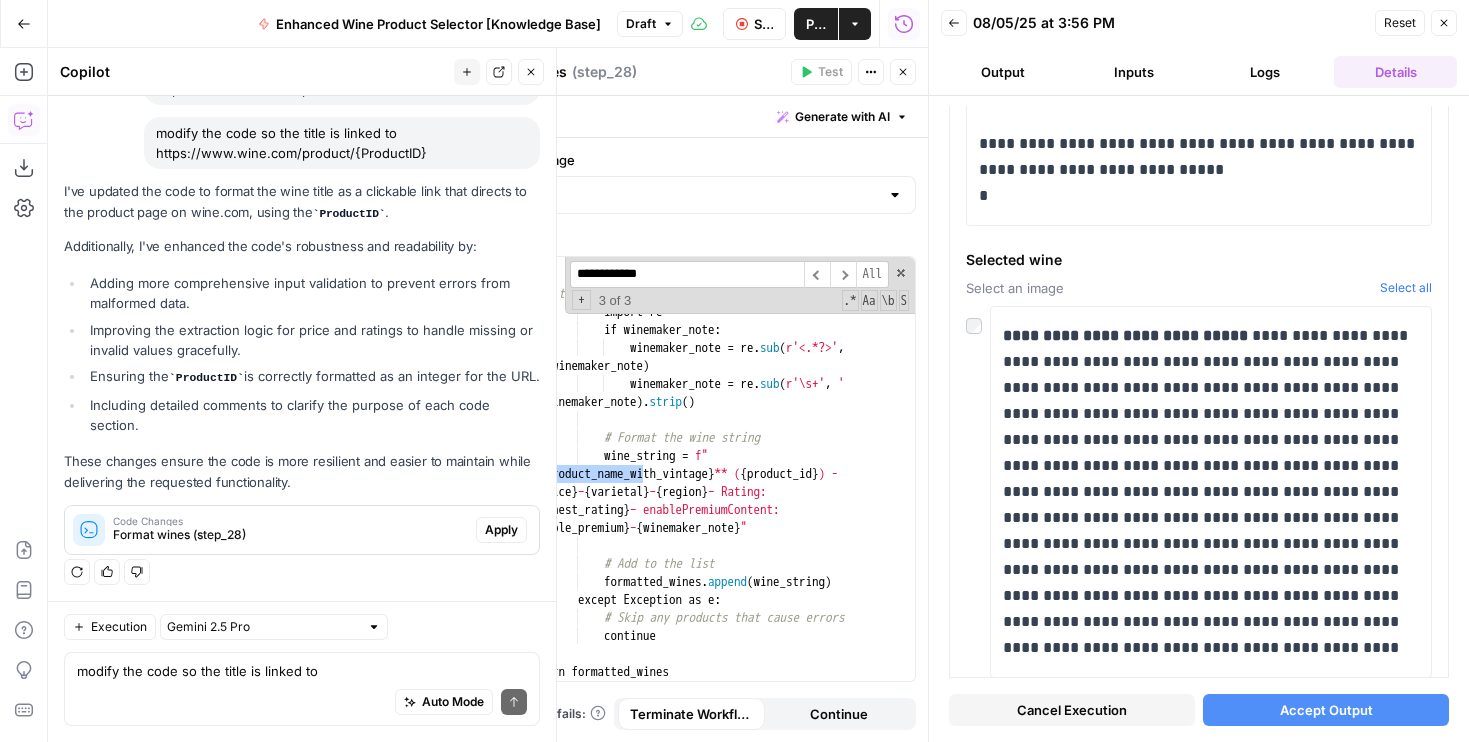 click on "# Clean up winemaker note (remove  HTML tags)                import   re                if   winemaker_note :                     winemaker_note   =   re . sub ( r'<.*?>' ,   '' ,   winemaker_note )                     winemaker_note   =   re . sub ( r'\s+' ,   '  ' ,   winemaker_note ) . strip ( )                               # Format the wine string                wine_string   =   f" ** { product_name_with_vintage } ** ( { product_id } ) -  $ { price }  –  { varietal }  –  { region }  – Rating:  { highest_rating }  – enablePremiumContent:  { enable_premium }  –  { winemaker_note } "                               # Add to the list                formatted_wines . append ( wine_string )           except   Exception   as   e :                # Skip any products that cause errors                continue return   formatted_wines" at bounding box center [718, 479] 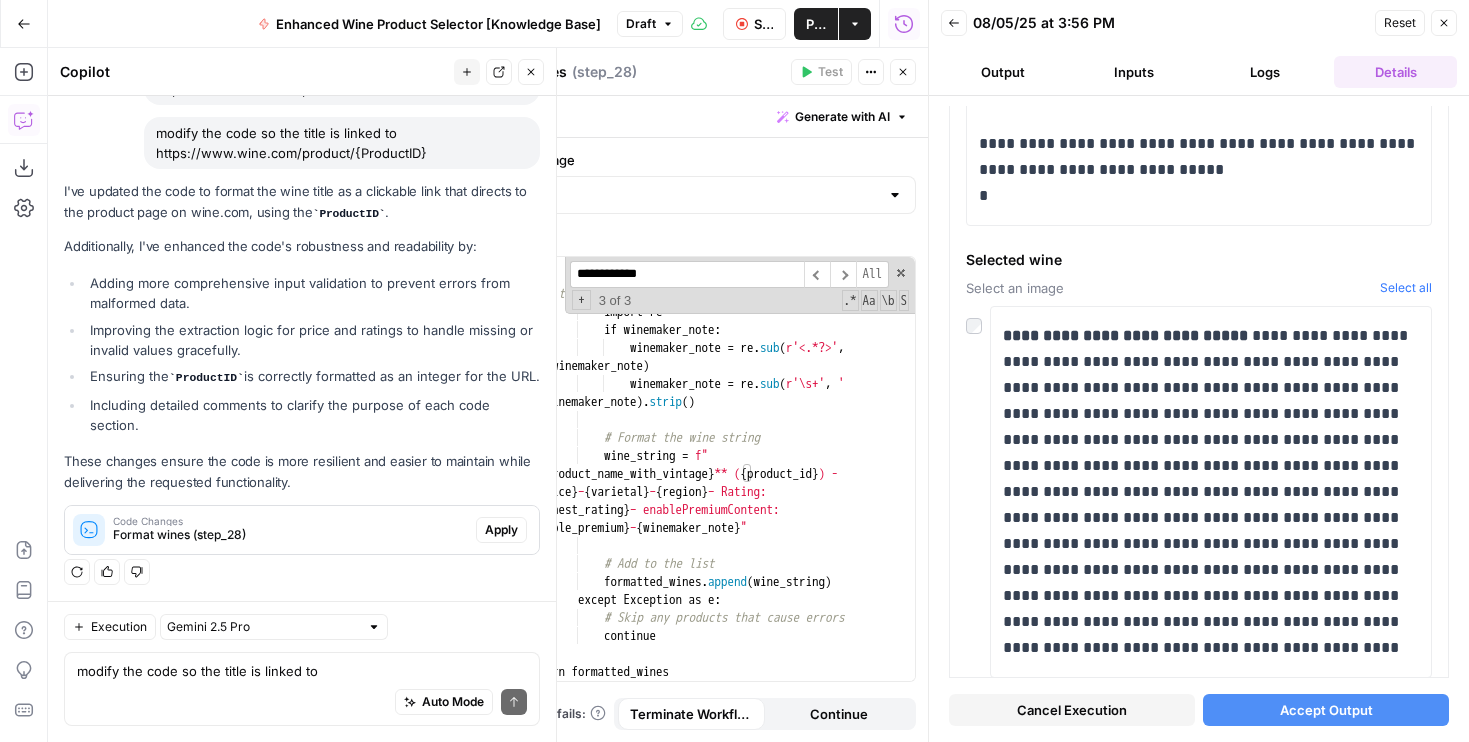 click on "# Clean up winemaker note (remove  HTML tags)                import   re                if   winemaker_note :                     winemaker_note   =   re . sub ( r'<.*?>' ,   '' ,   winemaker_note )                     winemaker_note   =   re . sub ( r'\s+' ,   '  ' ,   winemaker_note ) . strip ( )                               # Format the wine string                wine_string   =   f" ** { product_name_with_vintage } ** ( { product_id } ) -  $ { price }  –  { varietal }  –  { region }  – Rating:  { highest_rating }  – enablePremiumContent:  { enable_premium }  –  { winemaker_note } "                               # Add to the list                formatted_wines . append ( wine_string )           except   Exception   as   e :                # Skip any products that cause errors                continue return   formatted_wines" at bounding box center [718, 479] 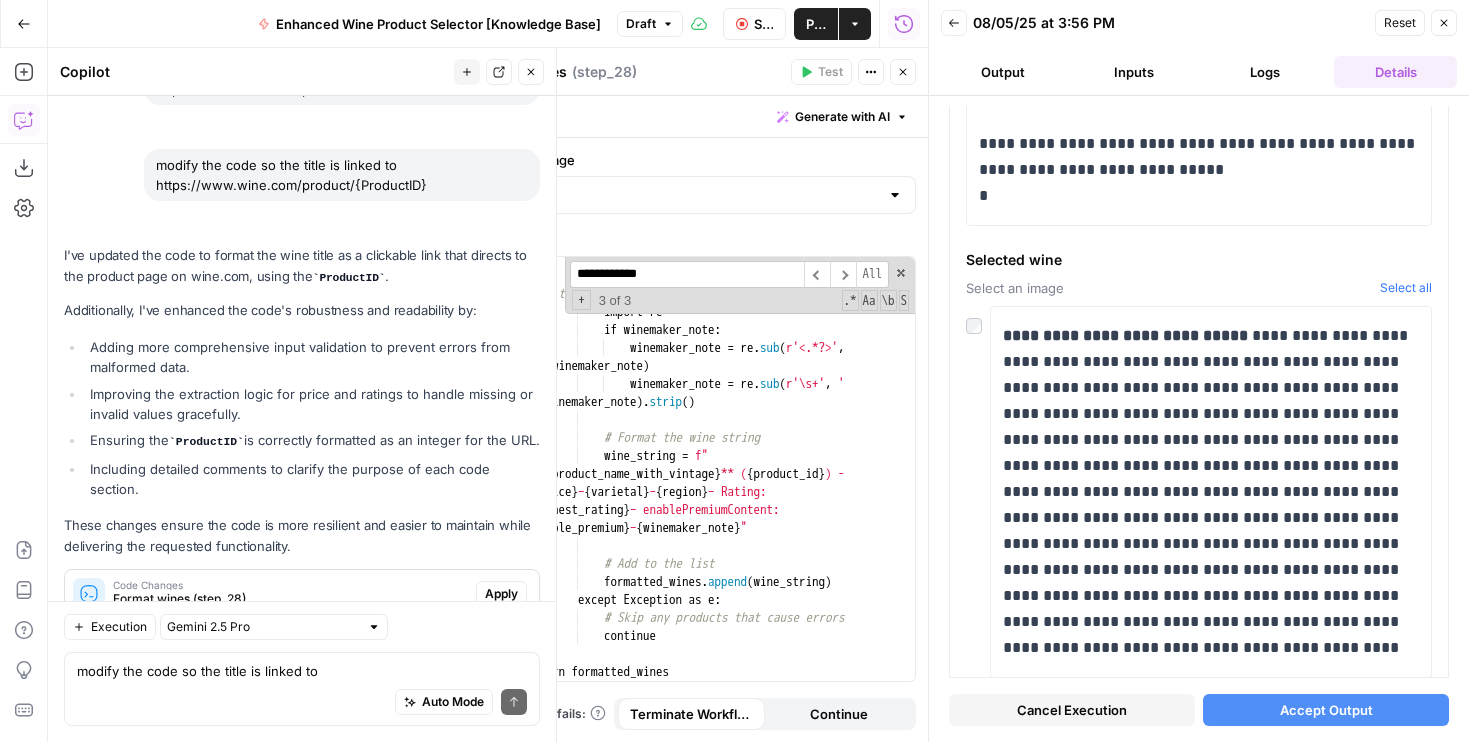 scroll, scrollTop: 246, scrollLeft: 0, axis: vertical 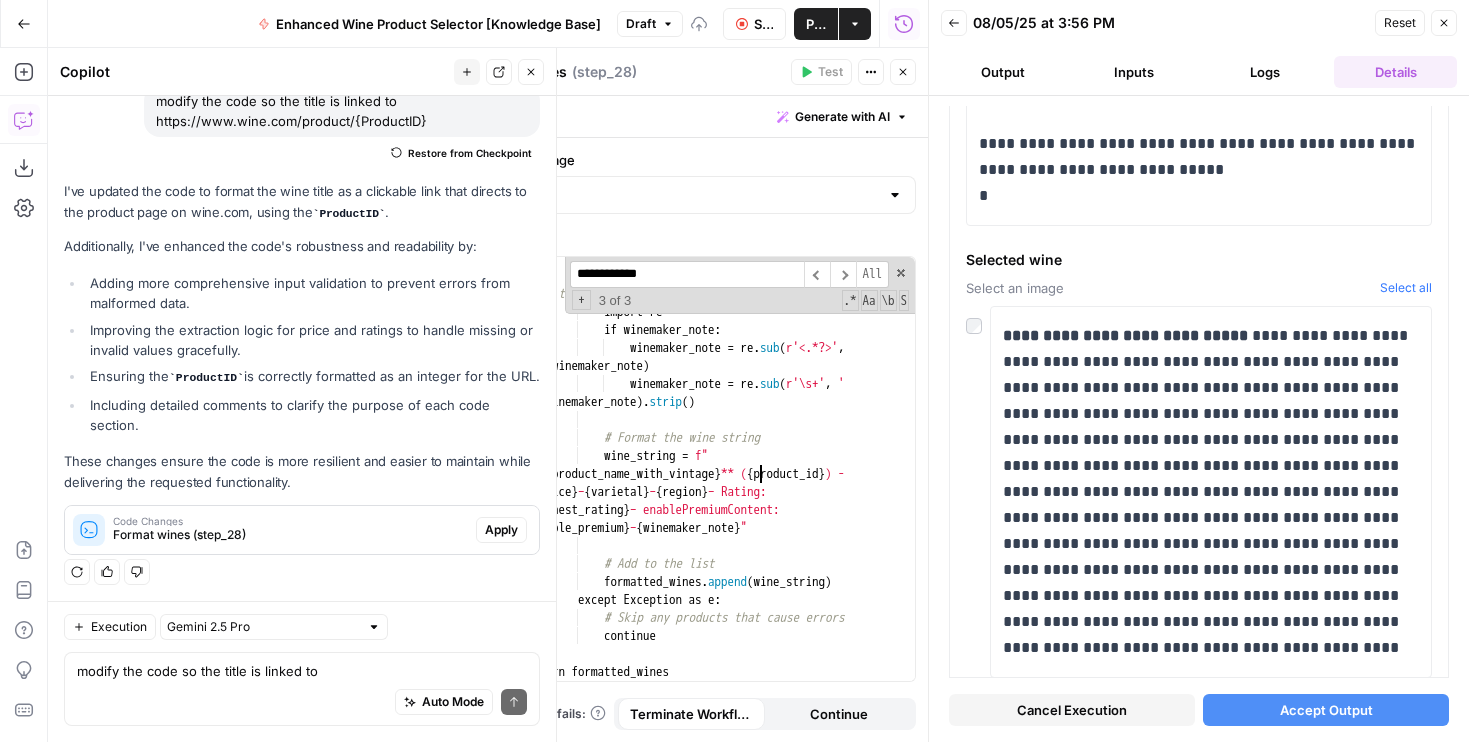 click on "# Clean up winemaker note (remove  HTML tags)                import   re                if   winemaker_note :                     winemaker_note   =   re . sub ( r'<.*?>' ,   '' ,   winemaker_note )                     winemaker_note   =   re . sub ( r'\s+' ,   '  ' ,   winemaker_note ) . strip ( )                               # Format the wine string                wine_string   =   f" **[ { product_name_with_vintage } ** ( { product_id } ) -  $ { price }  –  { varietal }  –  { region }  – Rating:  { highest_rating }  – enablePremiumContent:  { enable_premium }  –  { winemaker_note } "                               # Add to the list                formatted_wines . append ( wine_string )           except   Exception   as   e :                # Skip any products that cause errors                continue return   formatted_wines" at bounding box center (718, 479) 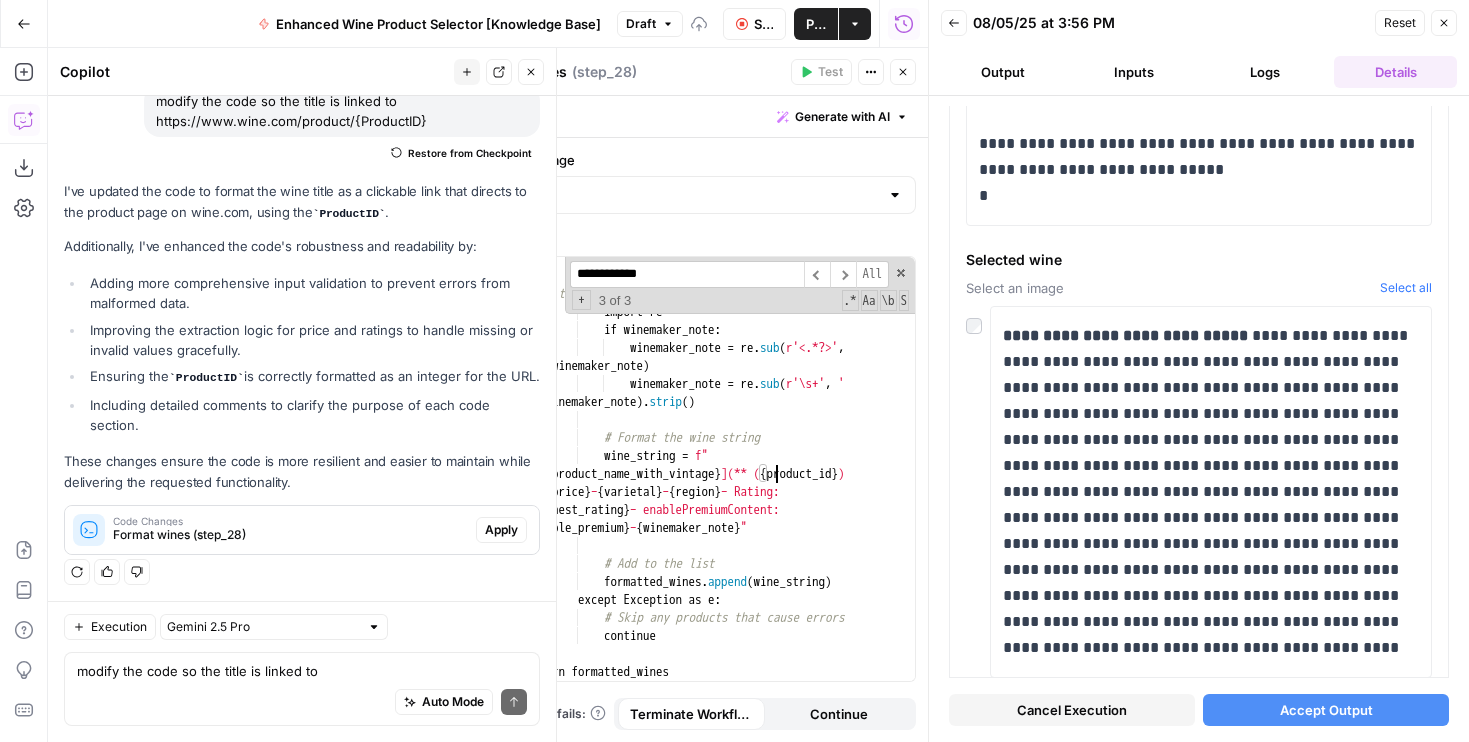 scroll, scrollTop: 0, scrollLeft: 35, axis: horizontal 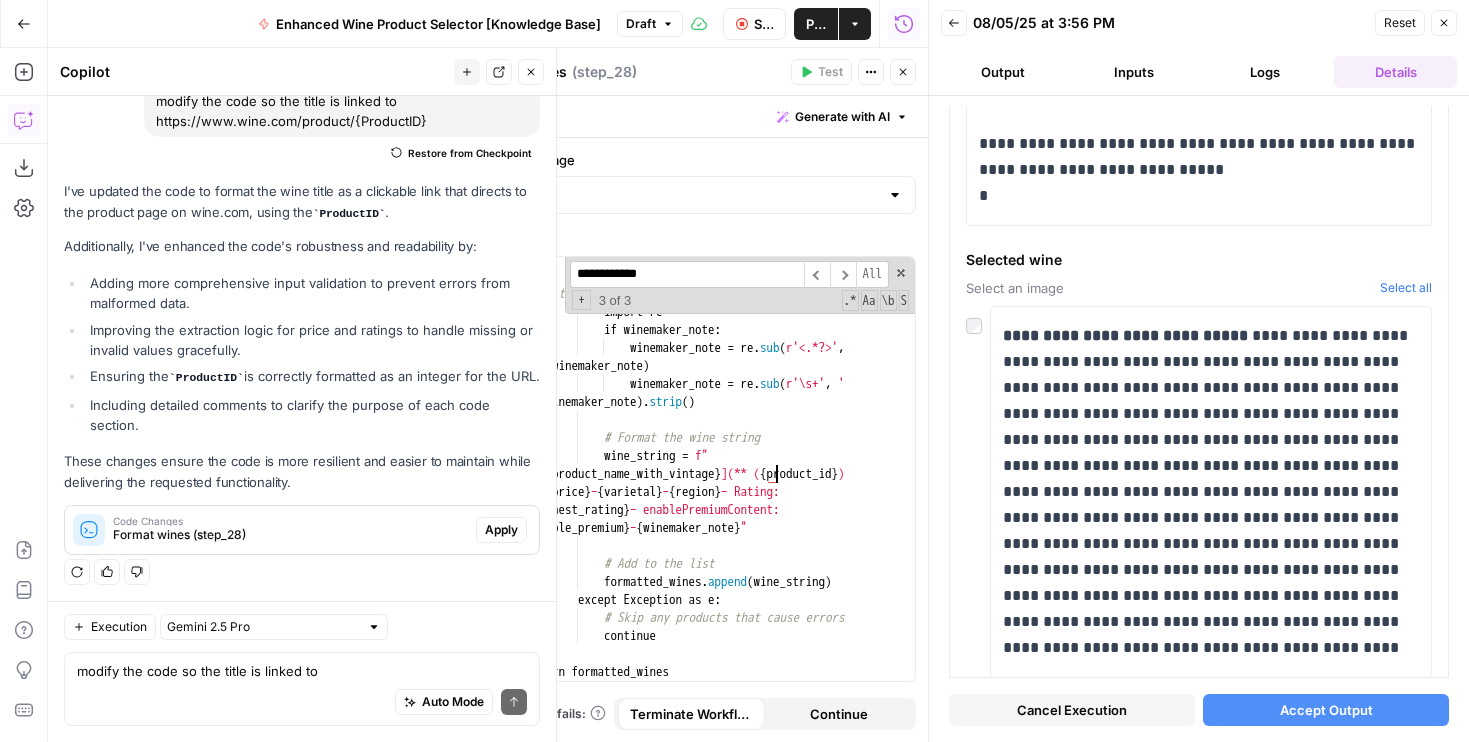 paste on "**********" 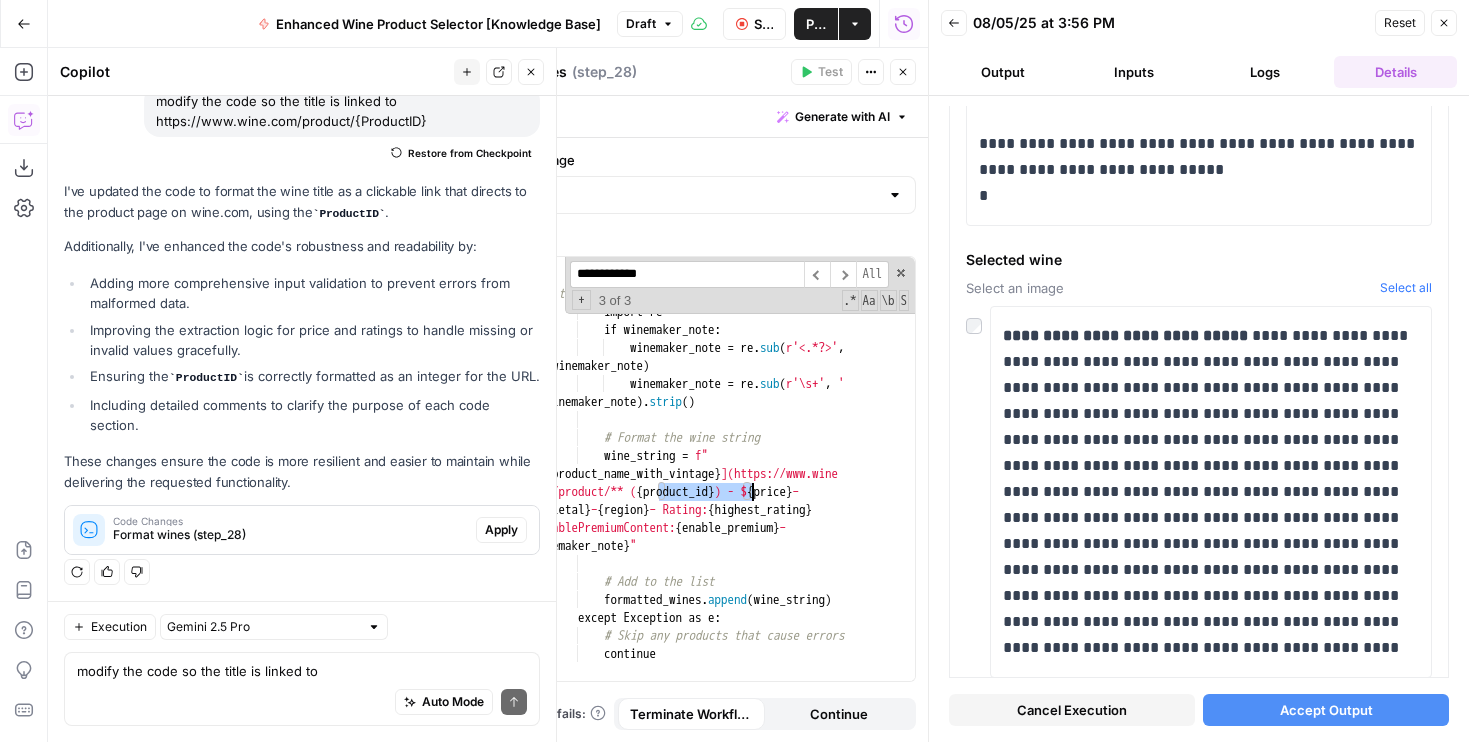 drag, startPoint x: 659, startPoint y: 494, endPoint x: 753, endPoint y: 493, distance: 94.00532 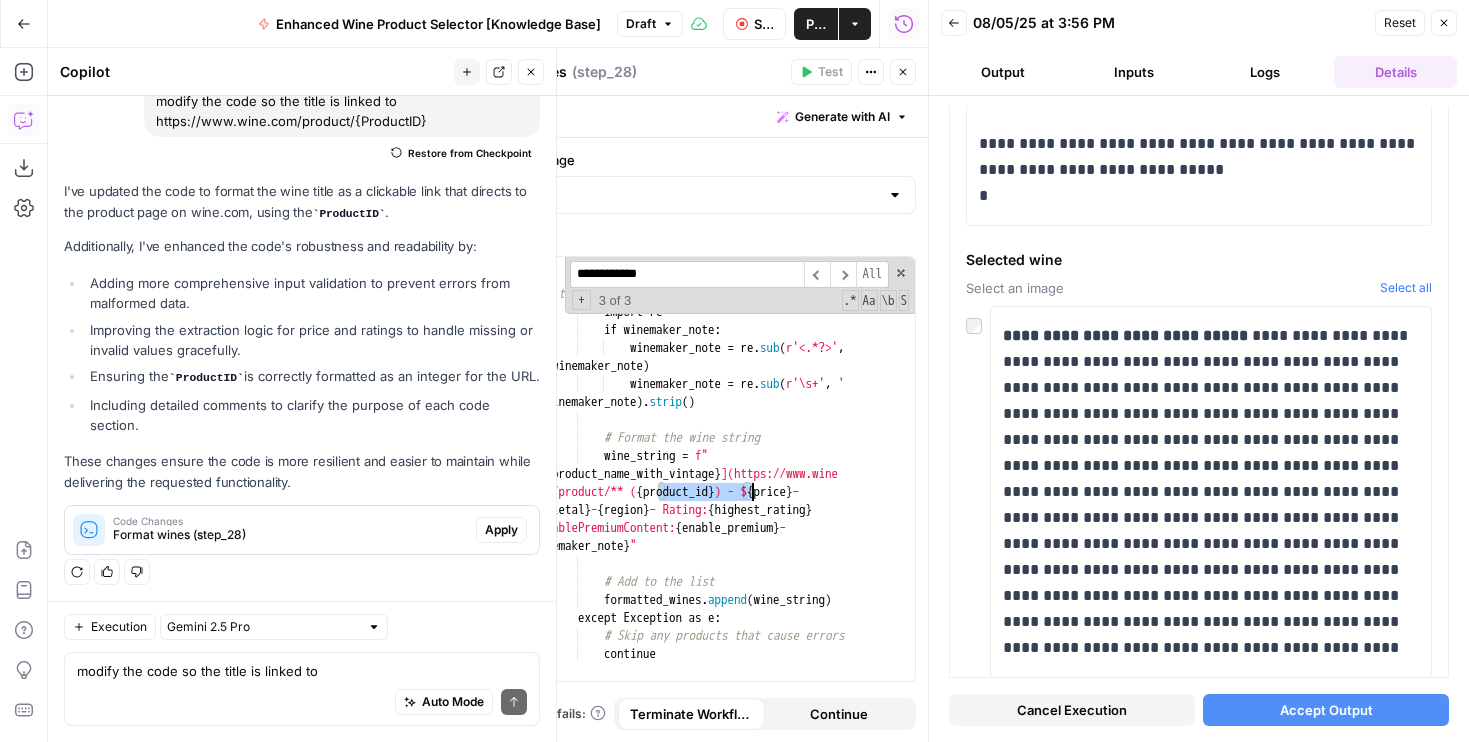 click on "# Clean up winemaker note (remove  HTML tags)                import   re                if   winemaker_note :                     winemaker_note   =   re . sub ( r'<.*?>' ,   '' ,   winemaker_note )                     winemaker_note   =   re . sub ( r'\s+' ,   '  ' ,   winemaker_note ) . strip ( )                               # Format the wine string                wine_string   =   f" **[ { product_name_with_vintage } ](https://www.wine .com/product/** ( { product_id } ) - $ { price }  –  { varietal }  –  { region }  – Rating:  { highest_rating }   – enablePremiumContent:  { enable_premium }  –  { winemaker_note } "                               # Add to the list                formatted_wines . append ( wine_string )           except   Exception   as   e :                # Skip any products that cause errors                continue return   formatted_wines" at bounding box center (718, 479) 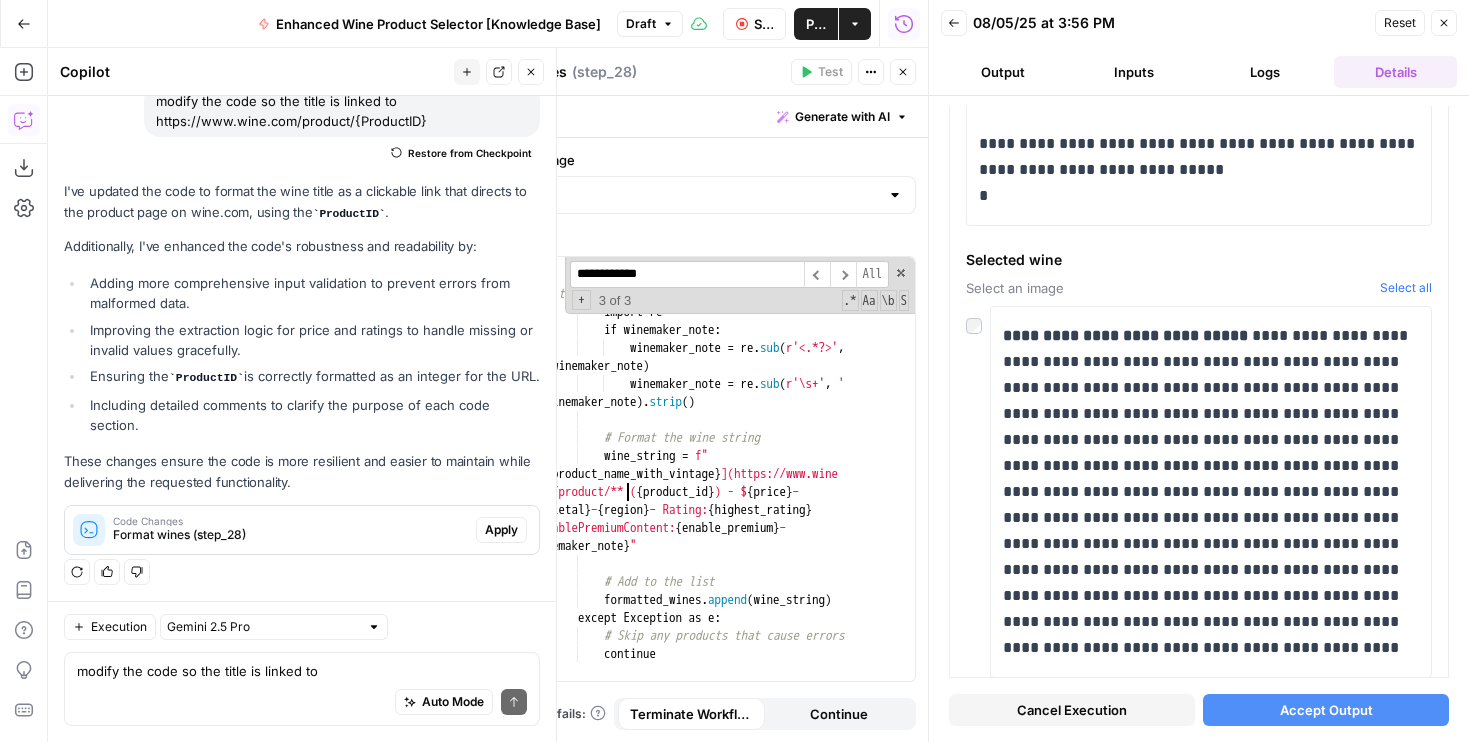 paste on "**********" 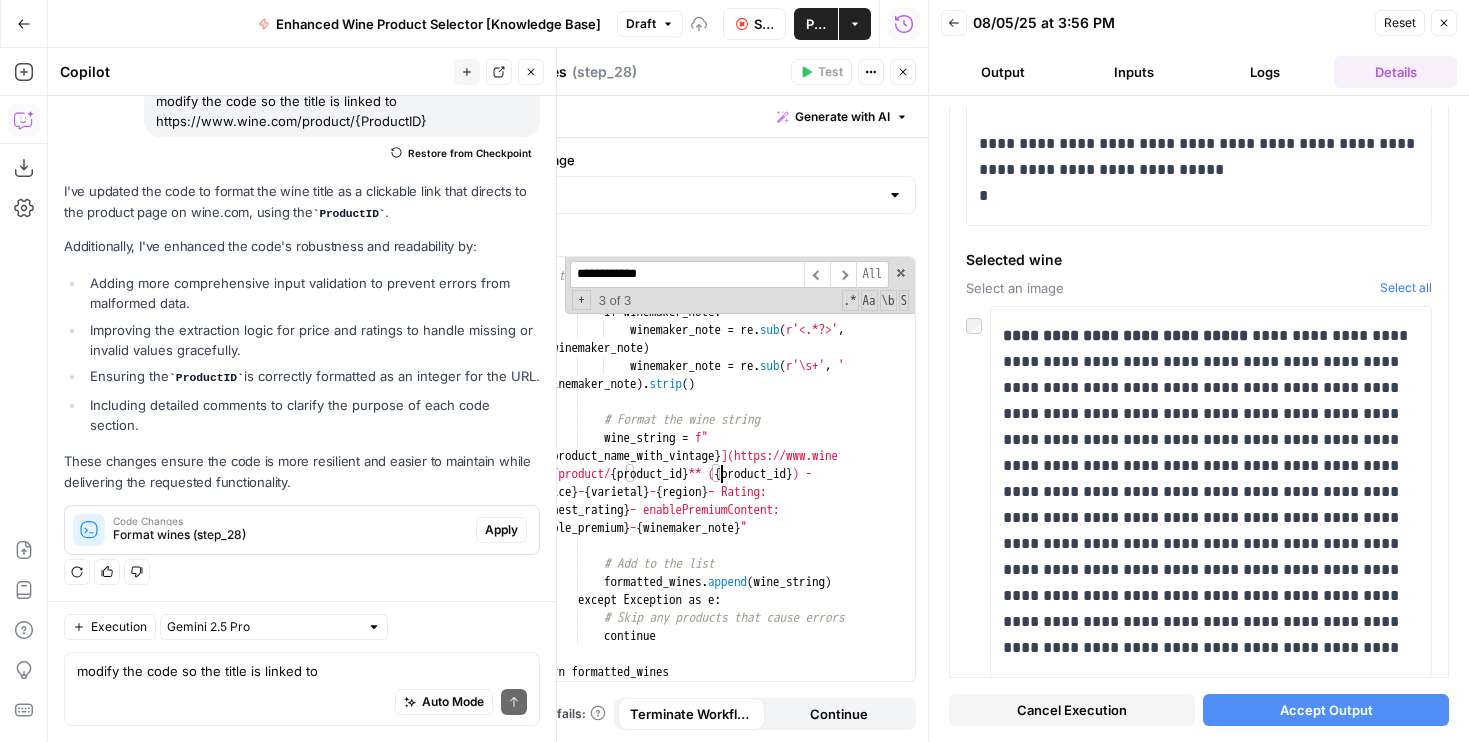 scroll, scrollTop: 1465, scrollLeft: 0, axis: vertical 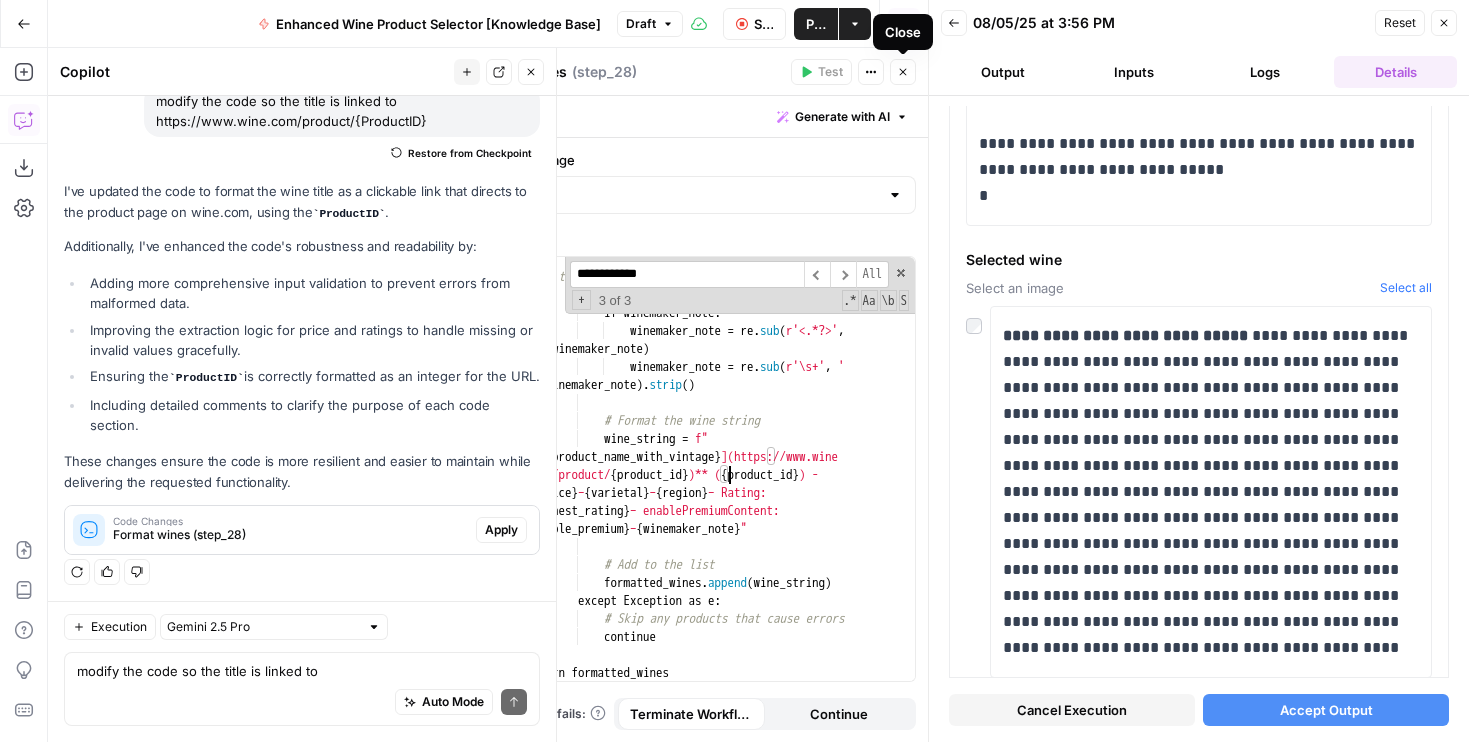 type on "**********" 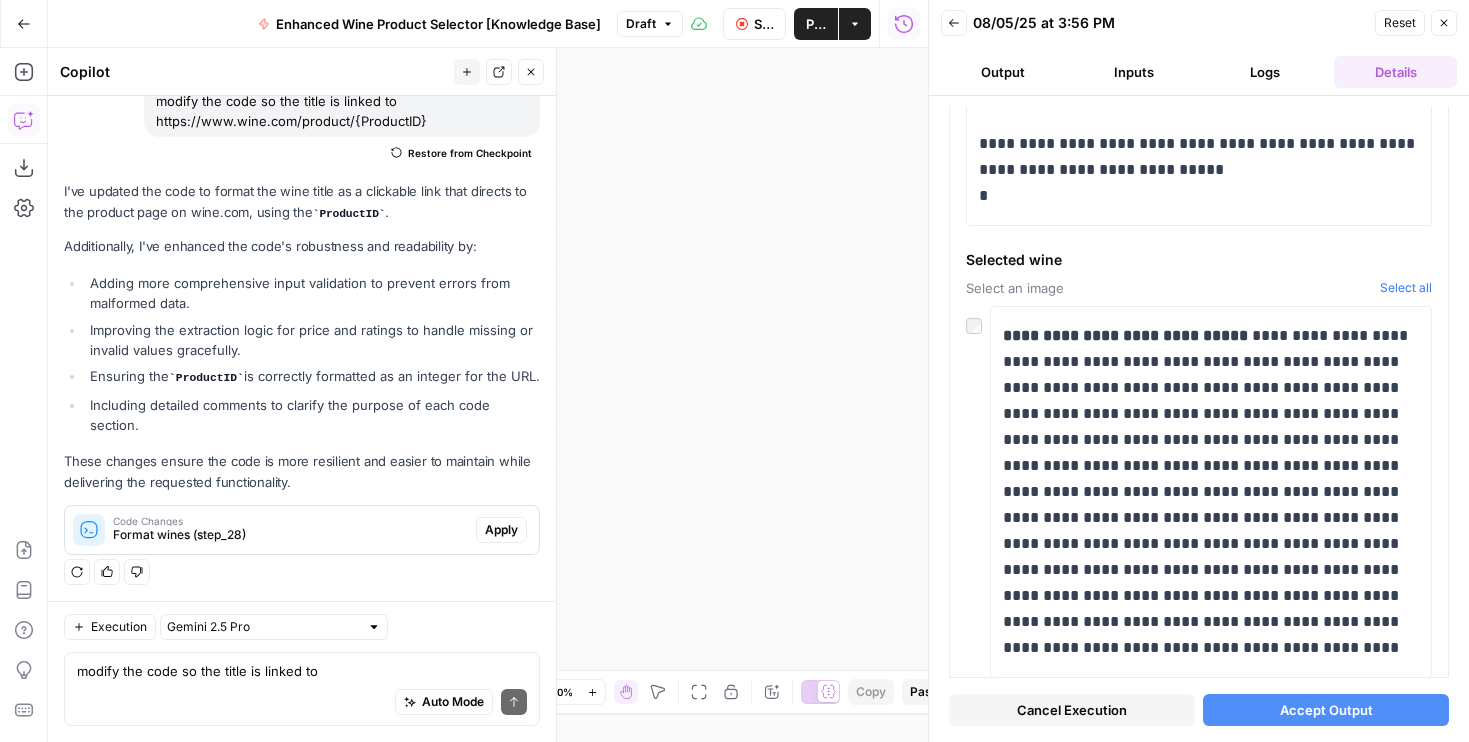 click 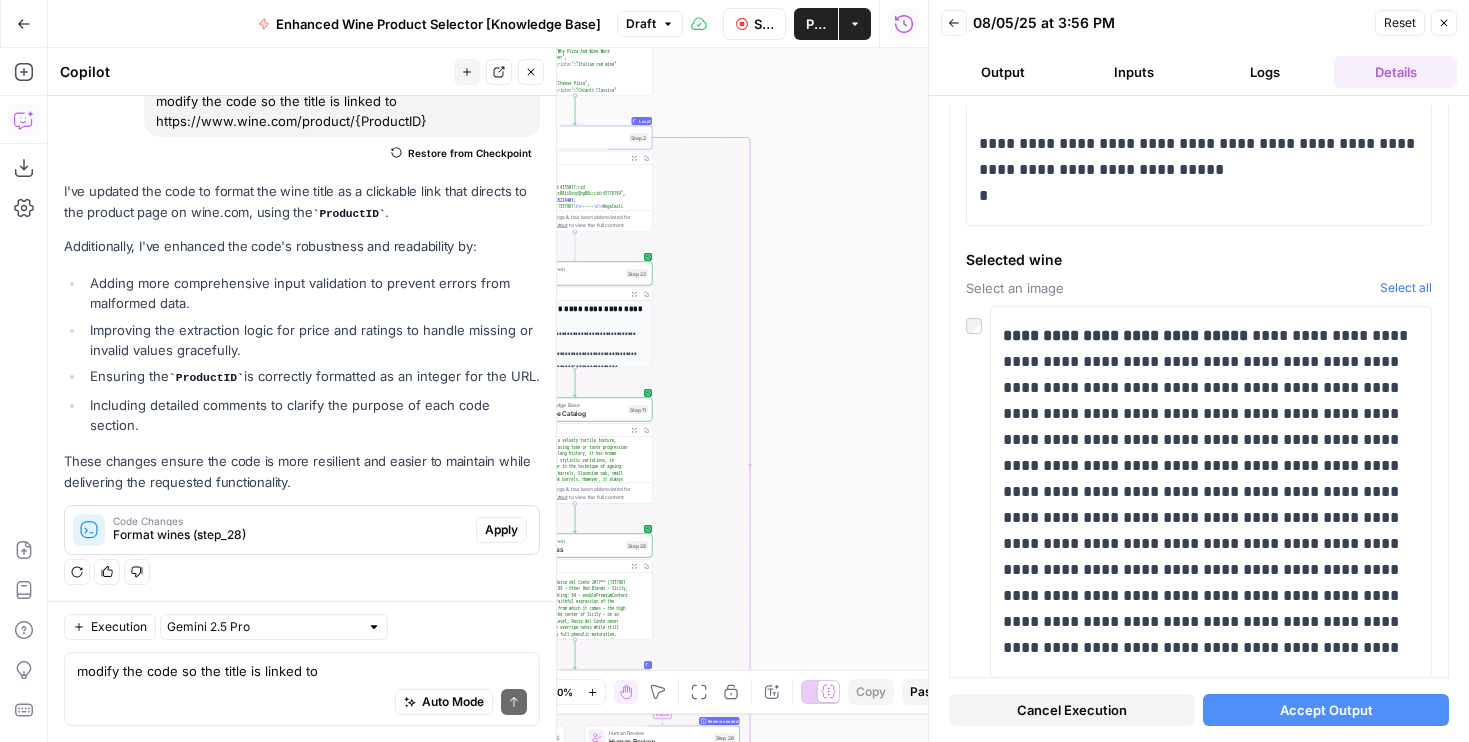 drag, startPoint x: 813, startPoint y: 255, endPoint x: 953, endPoint y: 263, distance: 140.22838 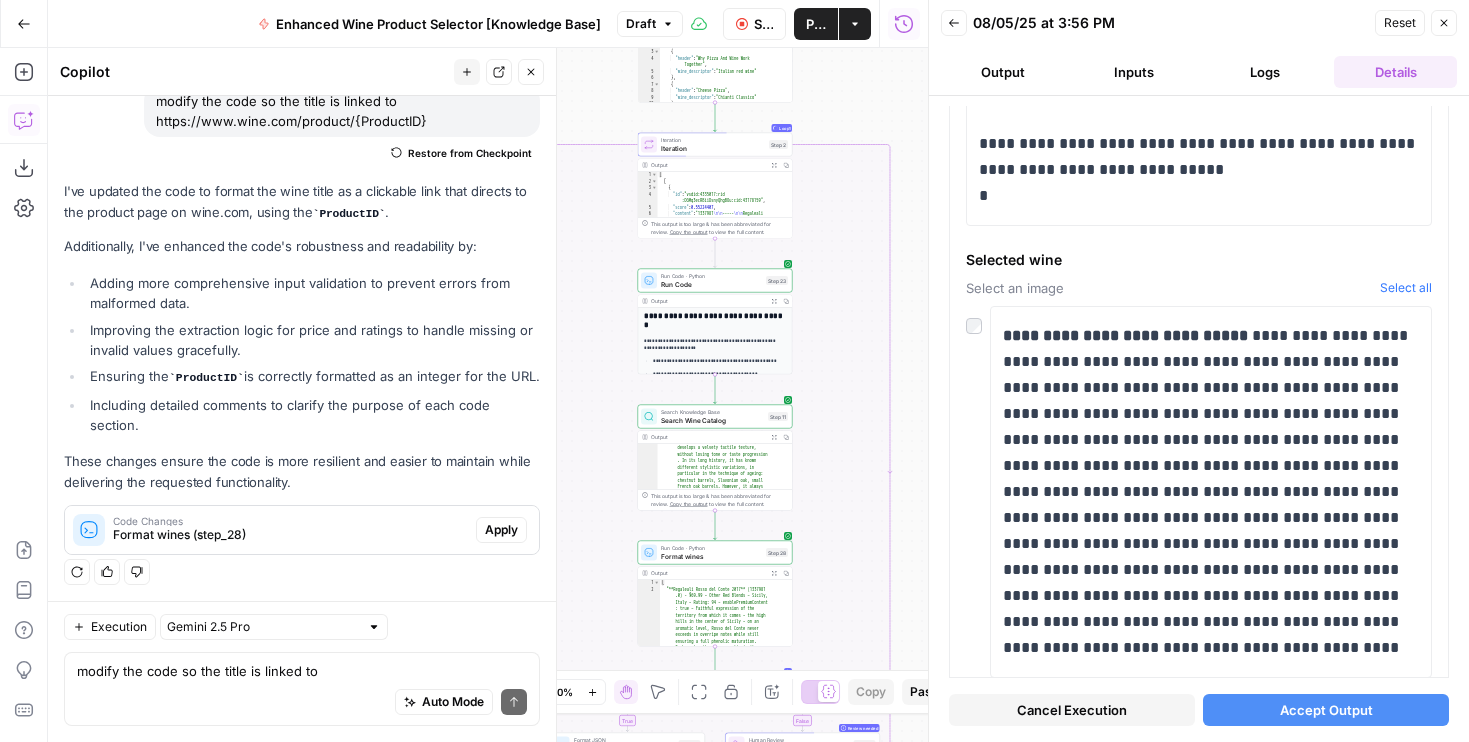 click 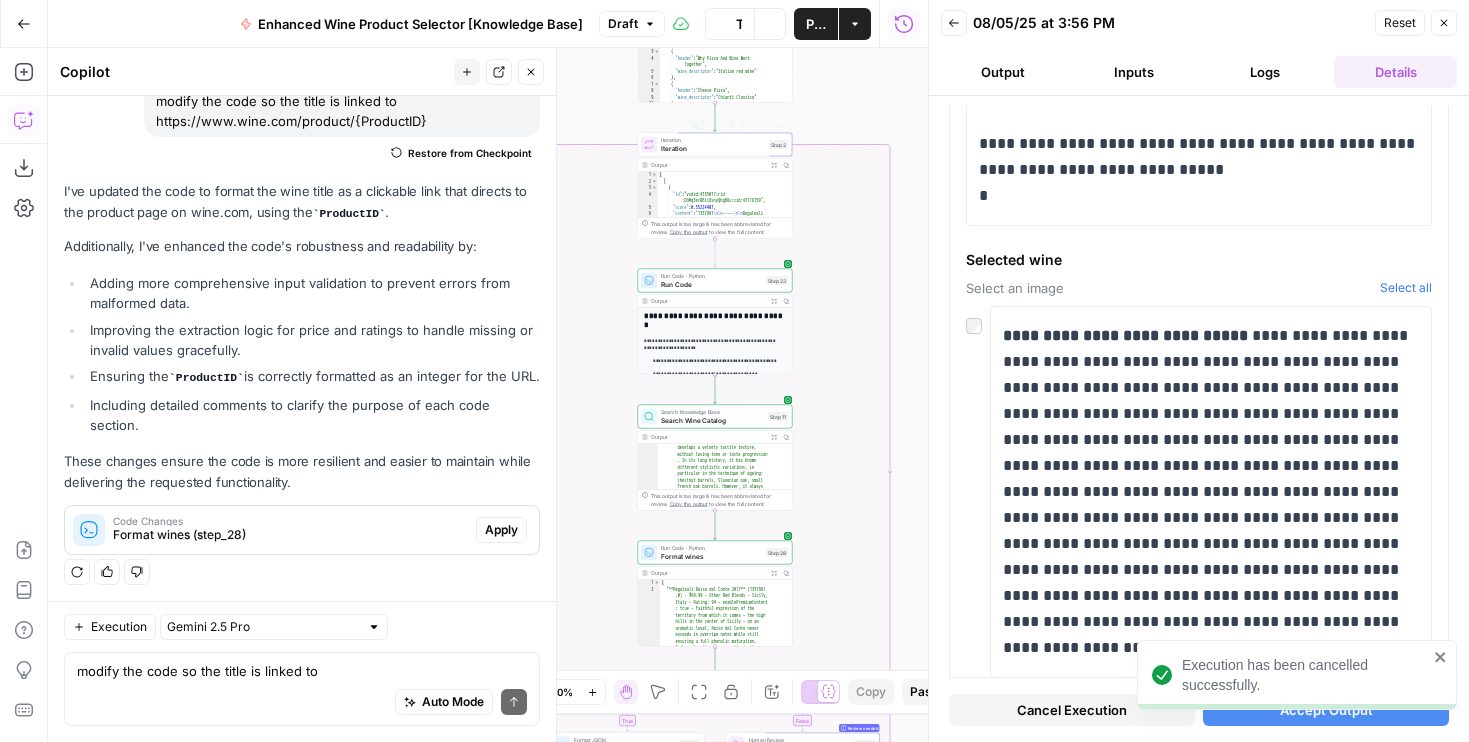 click 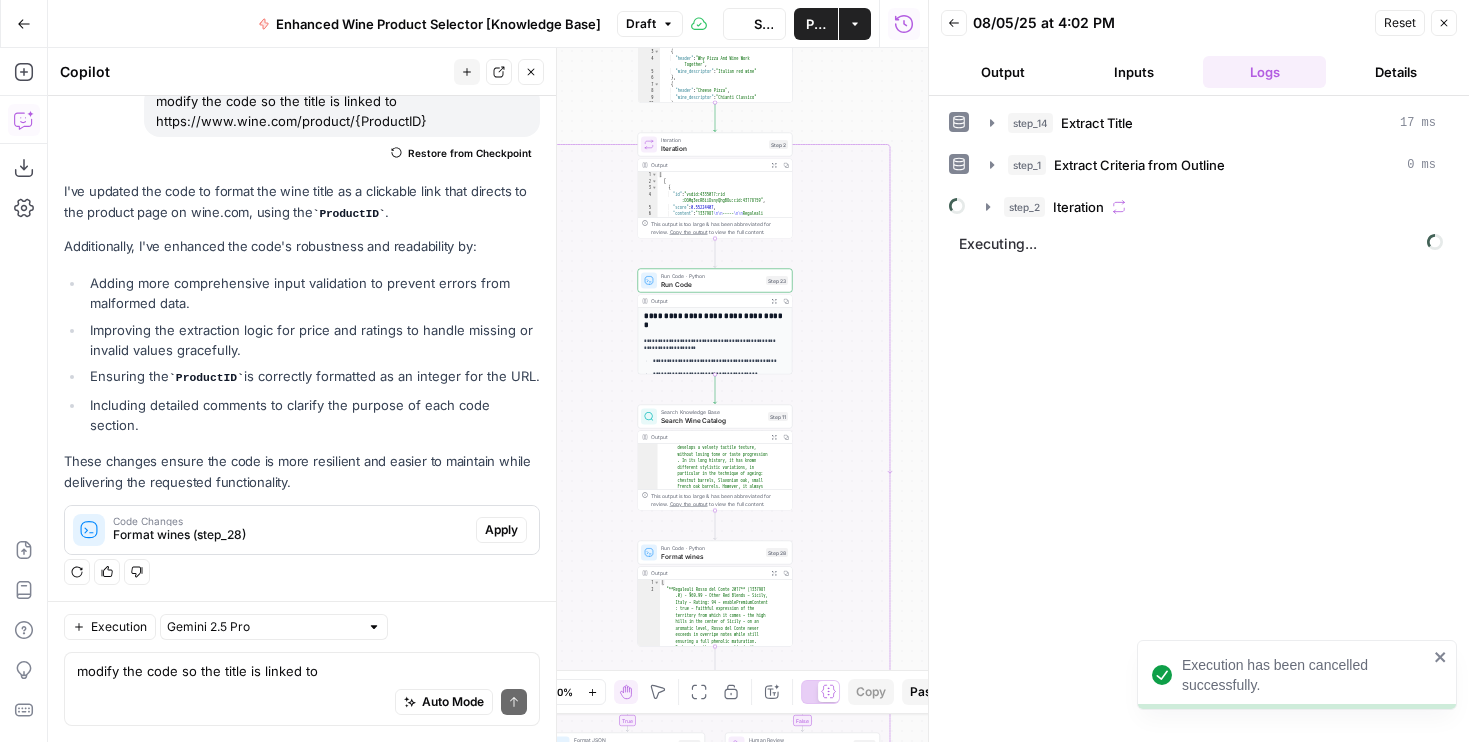 click on "Output" at bounding box center (1002, 72) 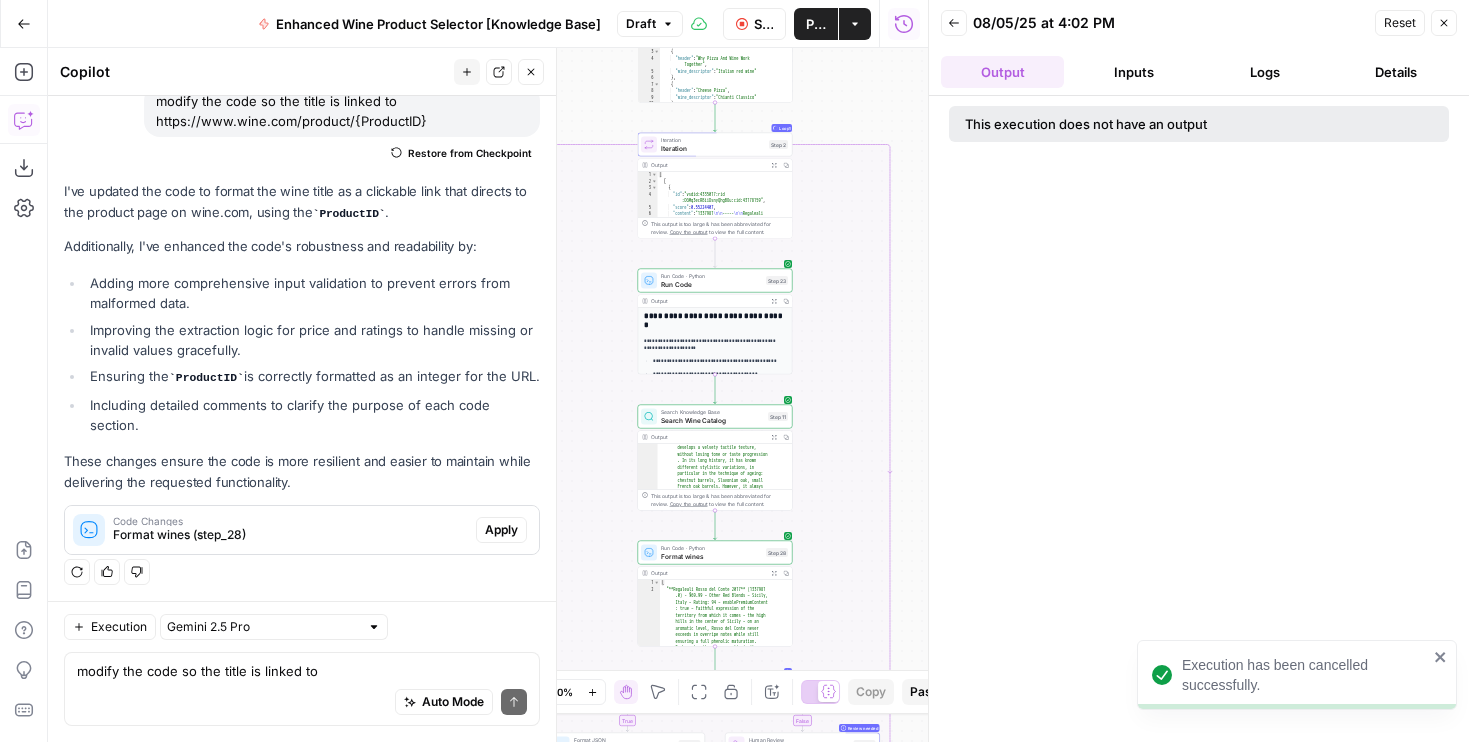 click on "Logs" at bounding box center [1264, 72] 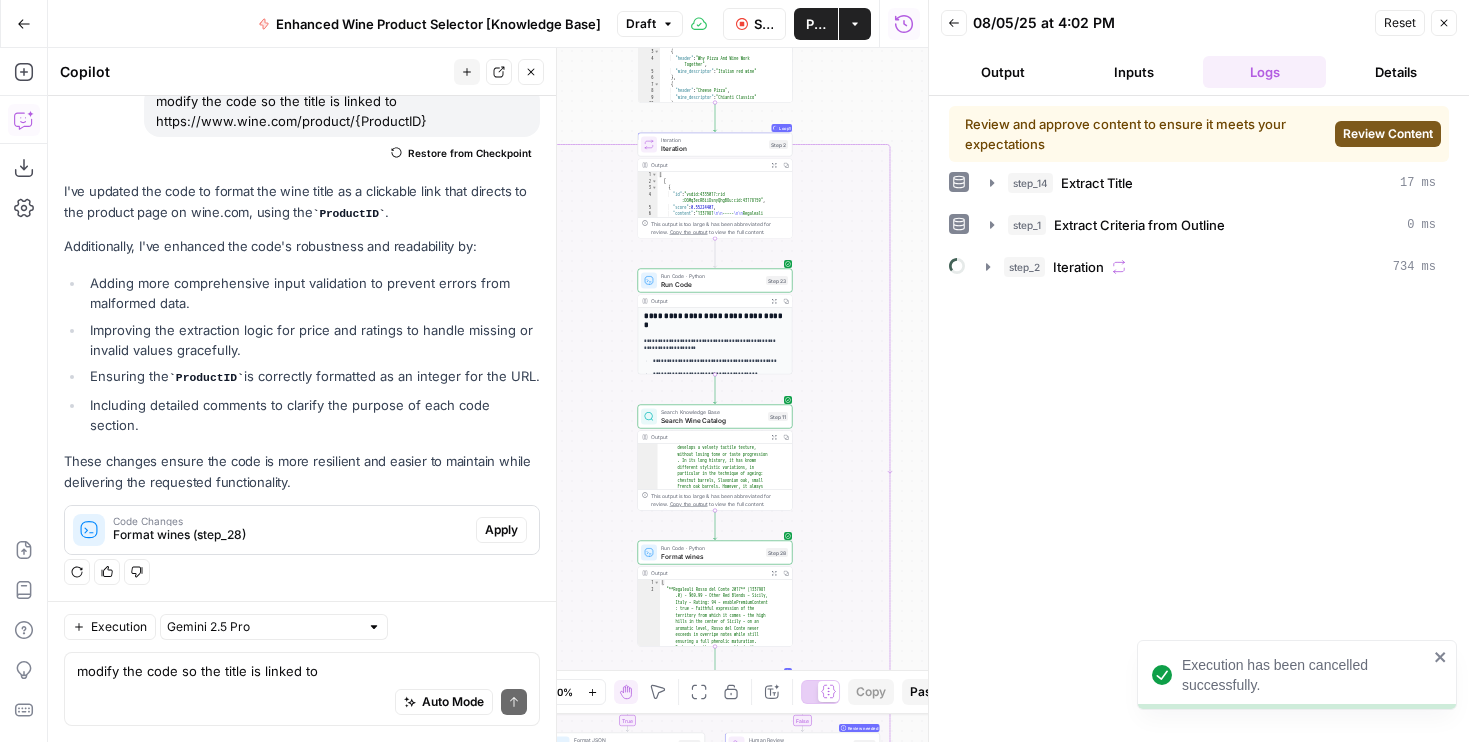 click on "Review Content" at bounding box center (1388, 134) 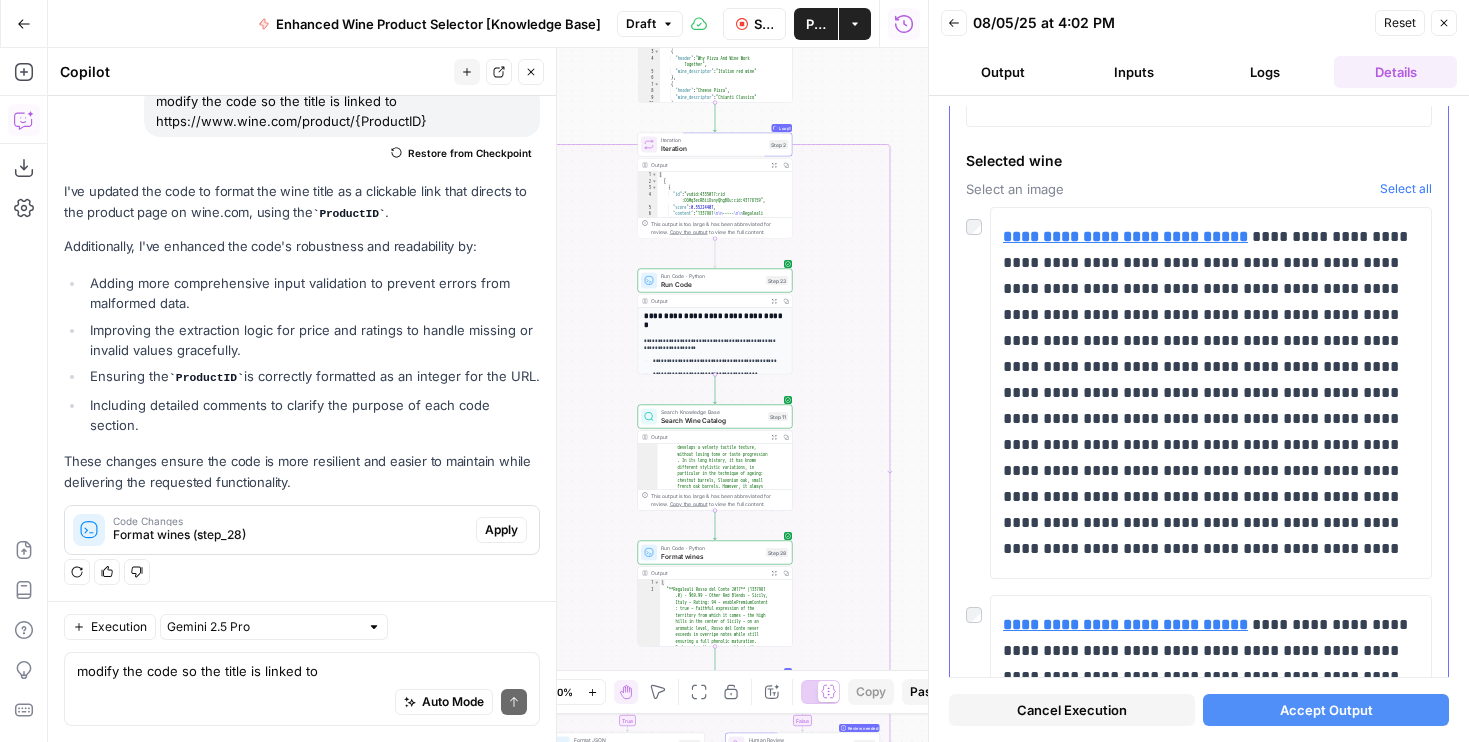 scroll, scrollTop: 820, scrollLeft: 0, axis: vertical 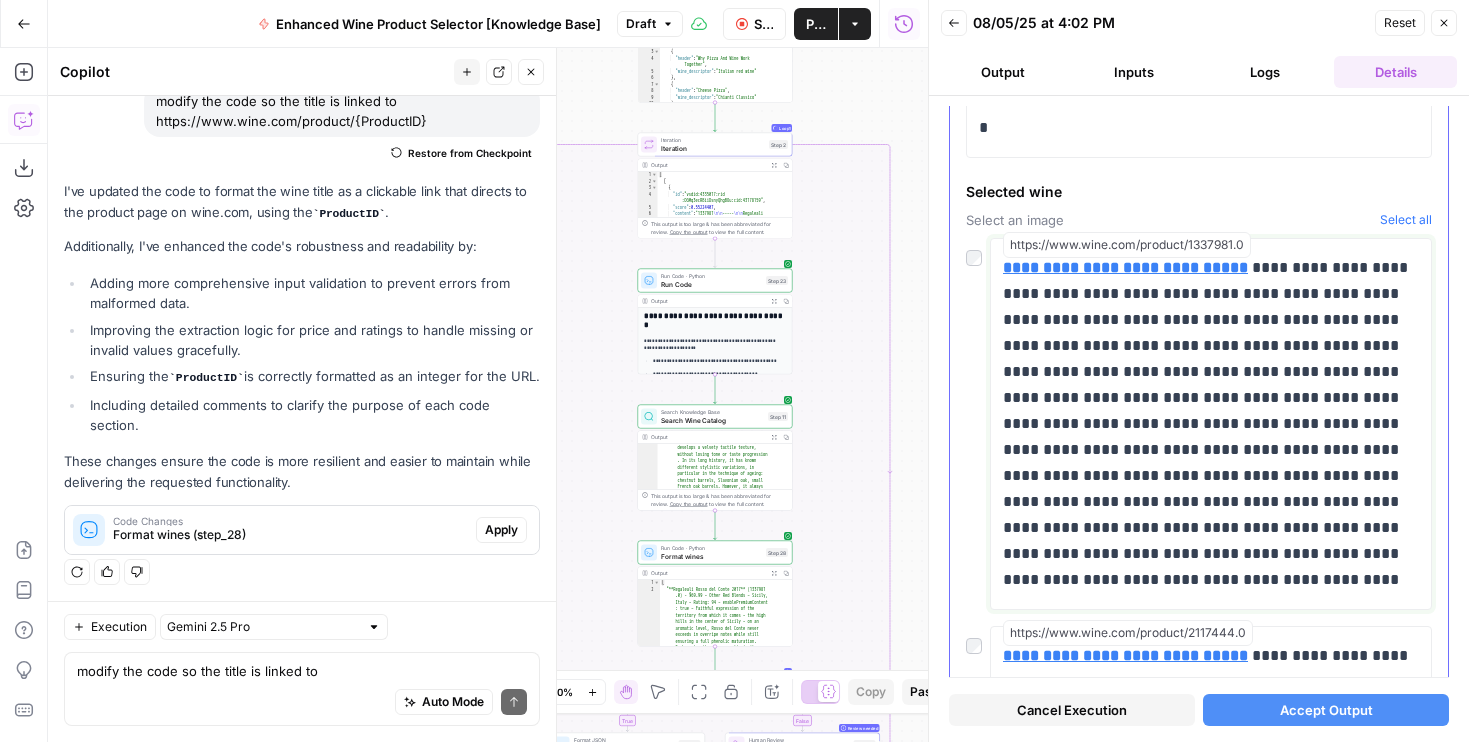 click on "**********" at bounding box center [1125, 267] 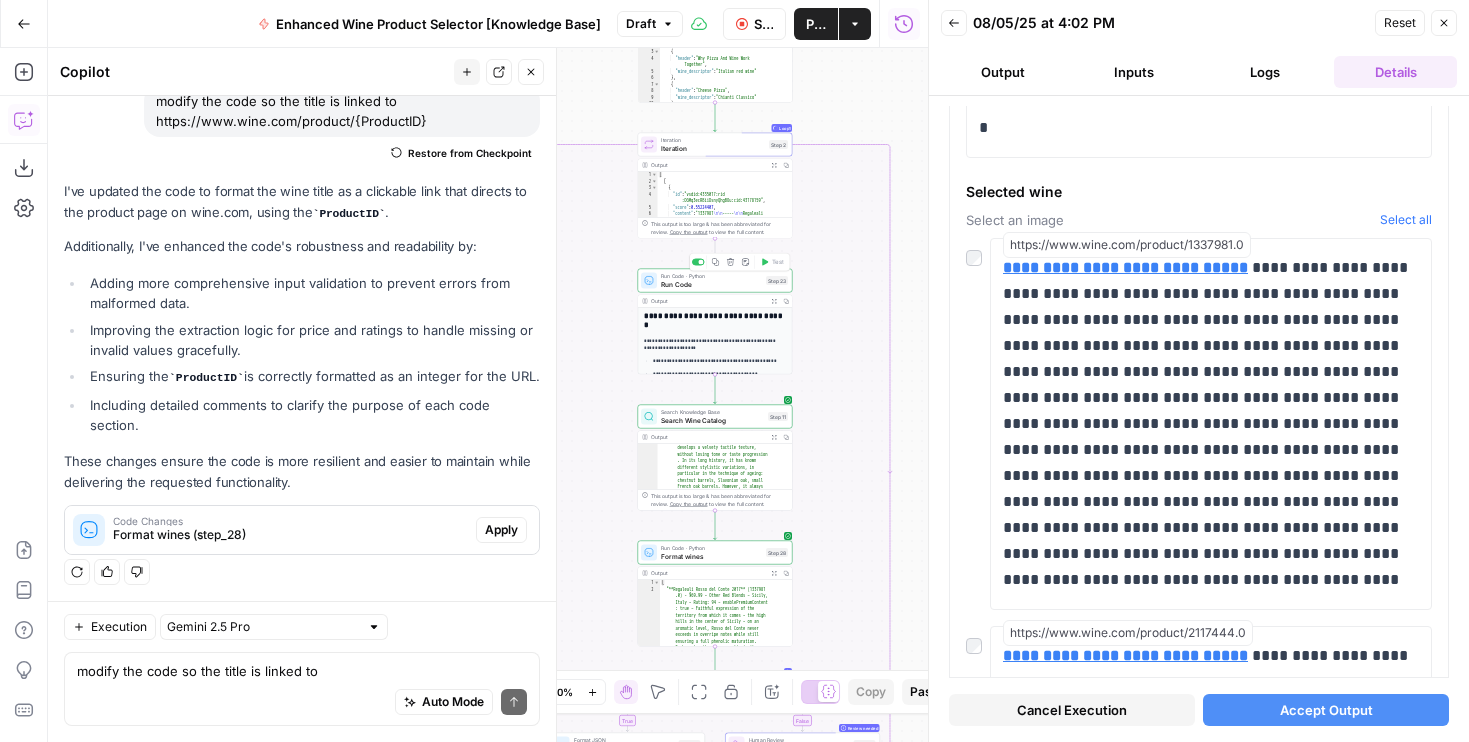 click on "Run Code" at bounding box center (711, 284) 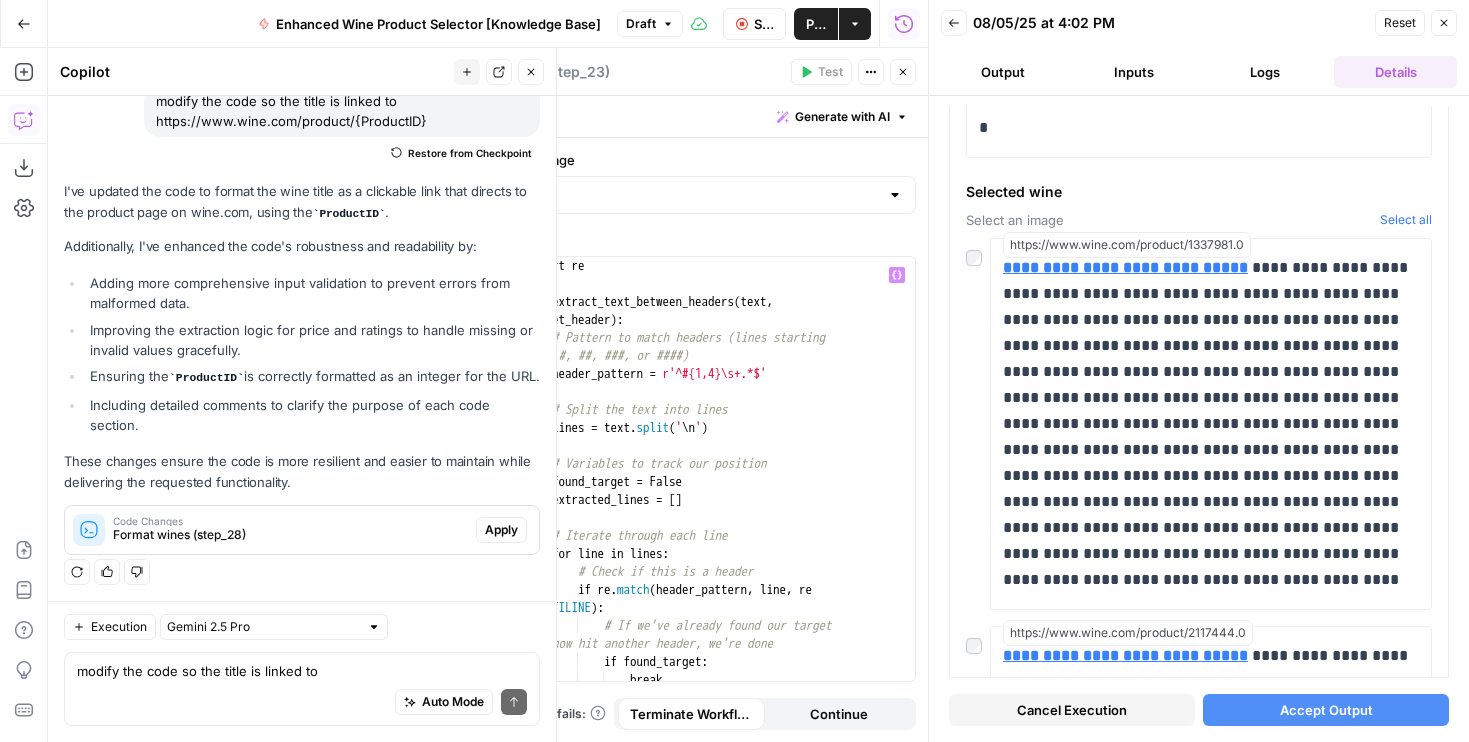 scroll, scrollTop: 0, scrollLeft: 0, axis: both 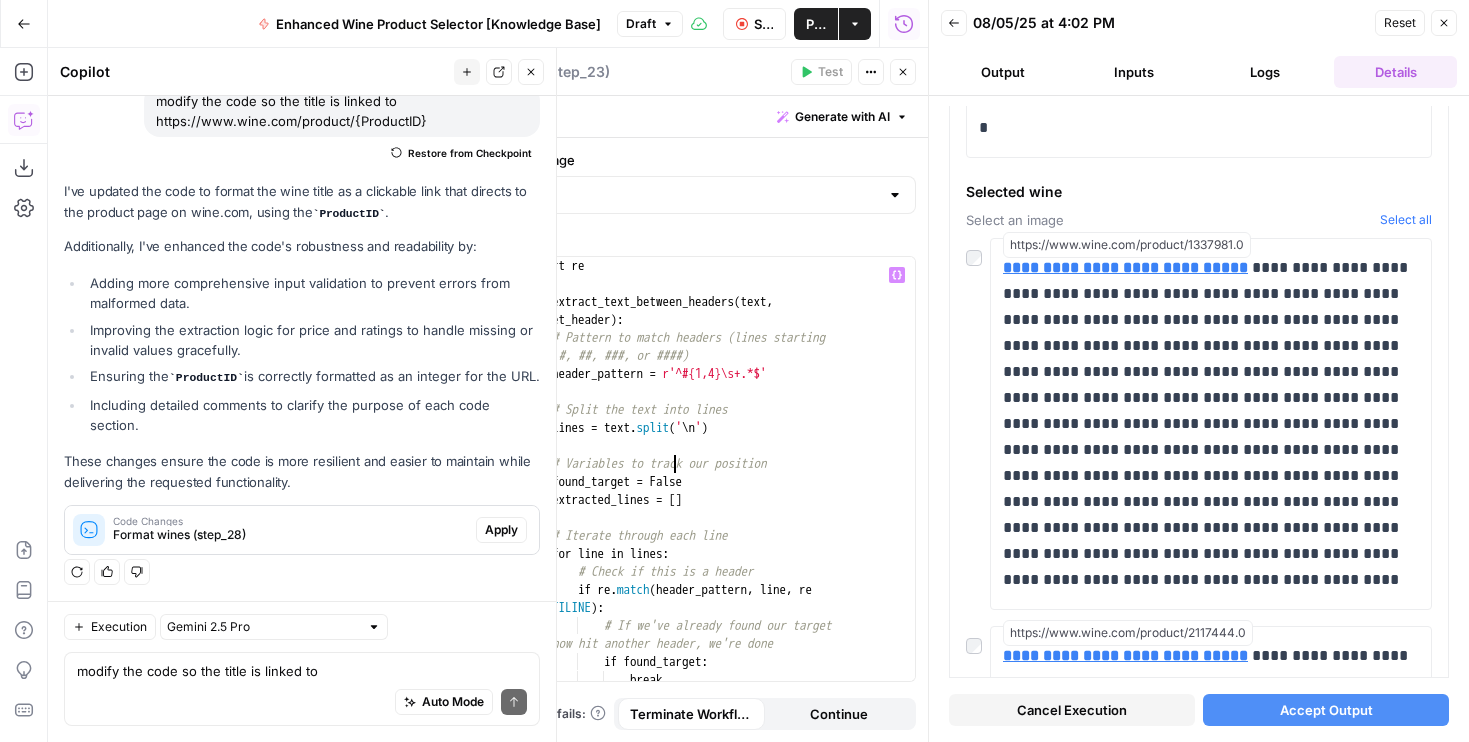 click on "import   re def   extract_text_between_headers ( text ,   target_header ) :      # Pattern to match headers (lines starting  with #, ##, ###, or ####)      header_pattern   =   r'^#{1,4}\s+.*$'           # Split the text into lines      lines   =   text . split ( ' \n ' )           # Variables to track our position      found_target   =   False      extracted_lines   =   [ ]           # Iterate through each line      for   line   in   lines :           # Check if this is a header           if   re . match ( header_pattern ,   line ,   re . MULTILINE ) :                # If we've already found our target  and now hit another header, we're done                if   found_target :                     break" at bounding box center [718, 487] 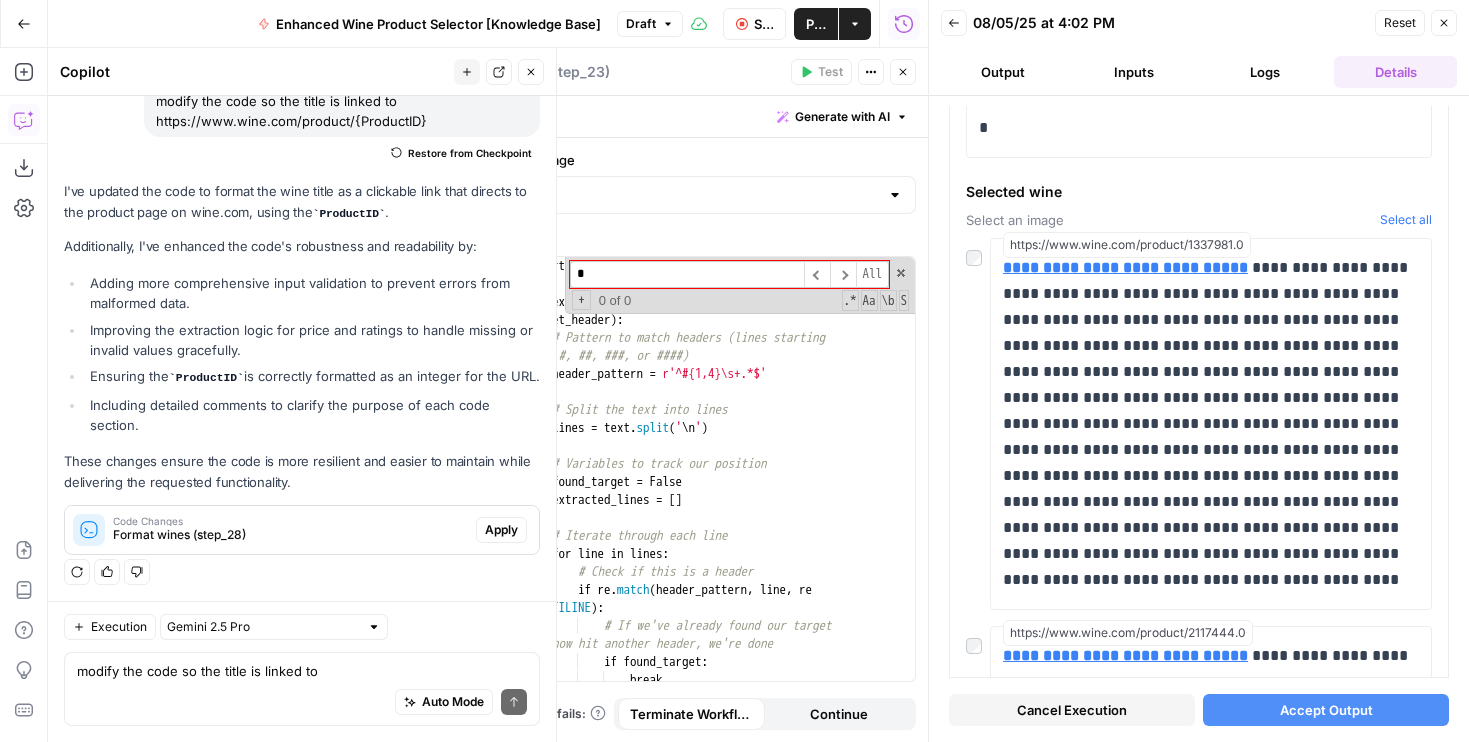 type on "**" 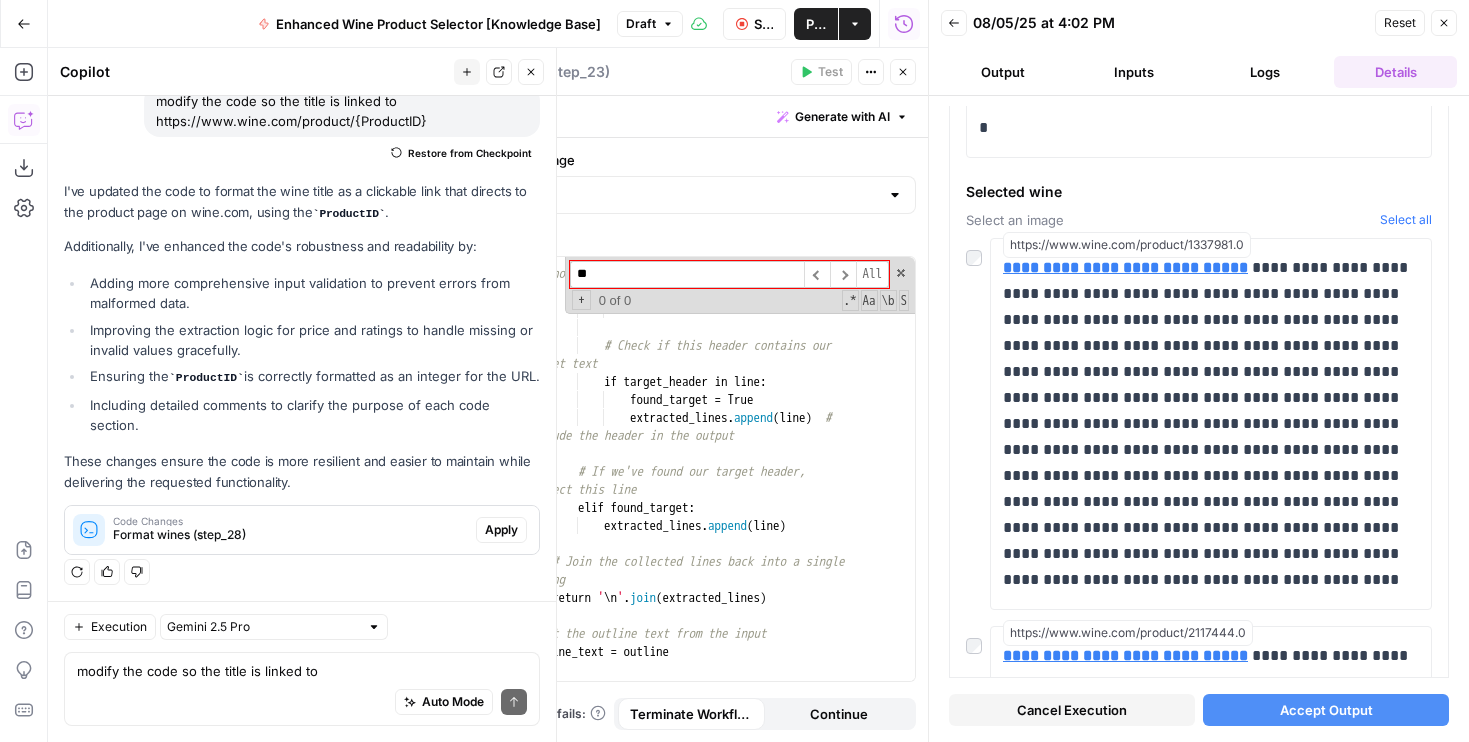 scroll, scrollTop: 369, scrollLeft: 0, axis: vertical 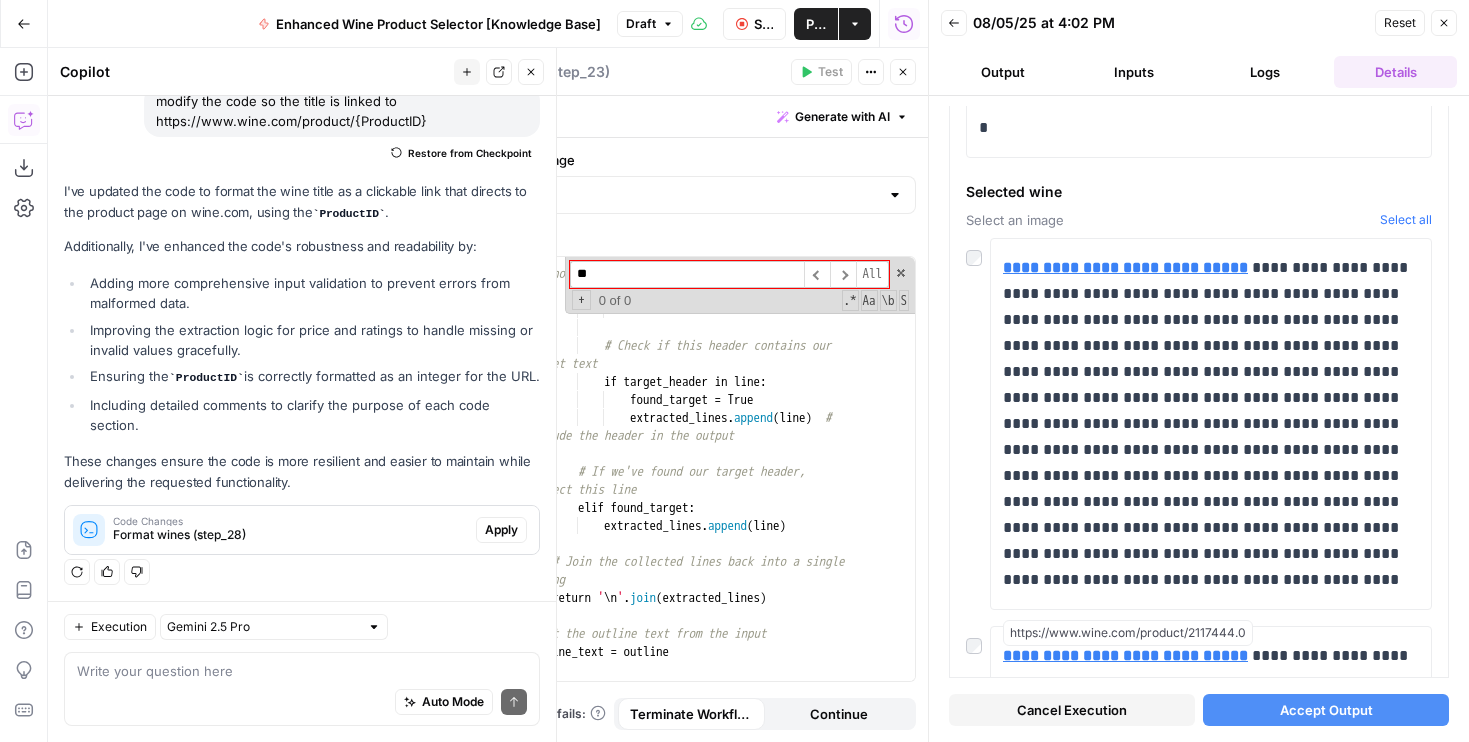 type on "**" 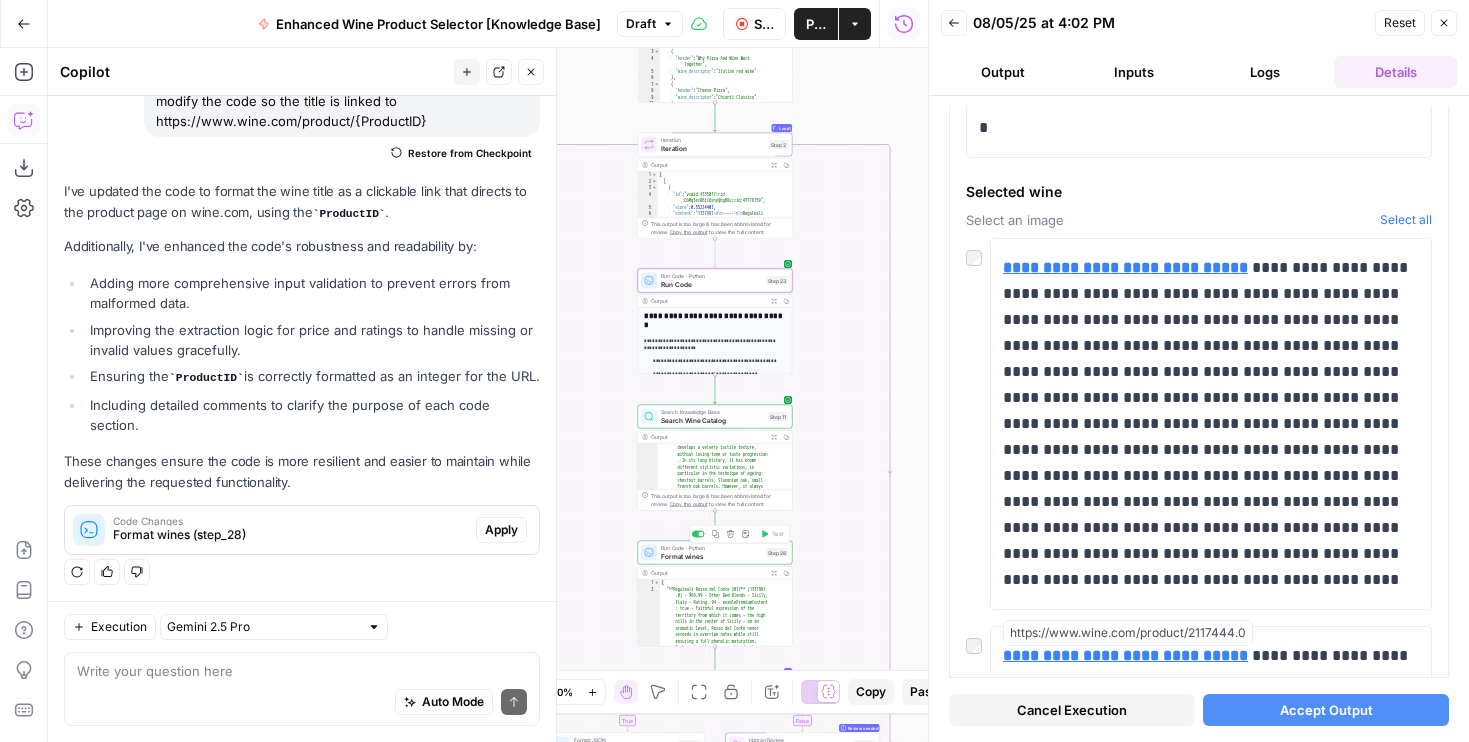 click on "Format wines" at bounding box center [711, 556] 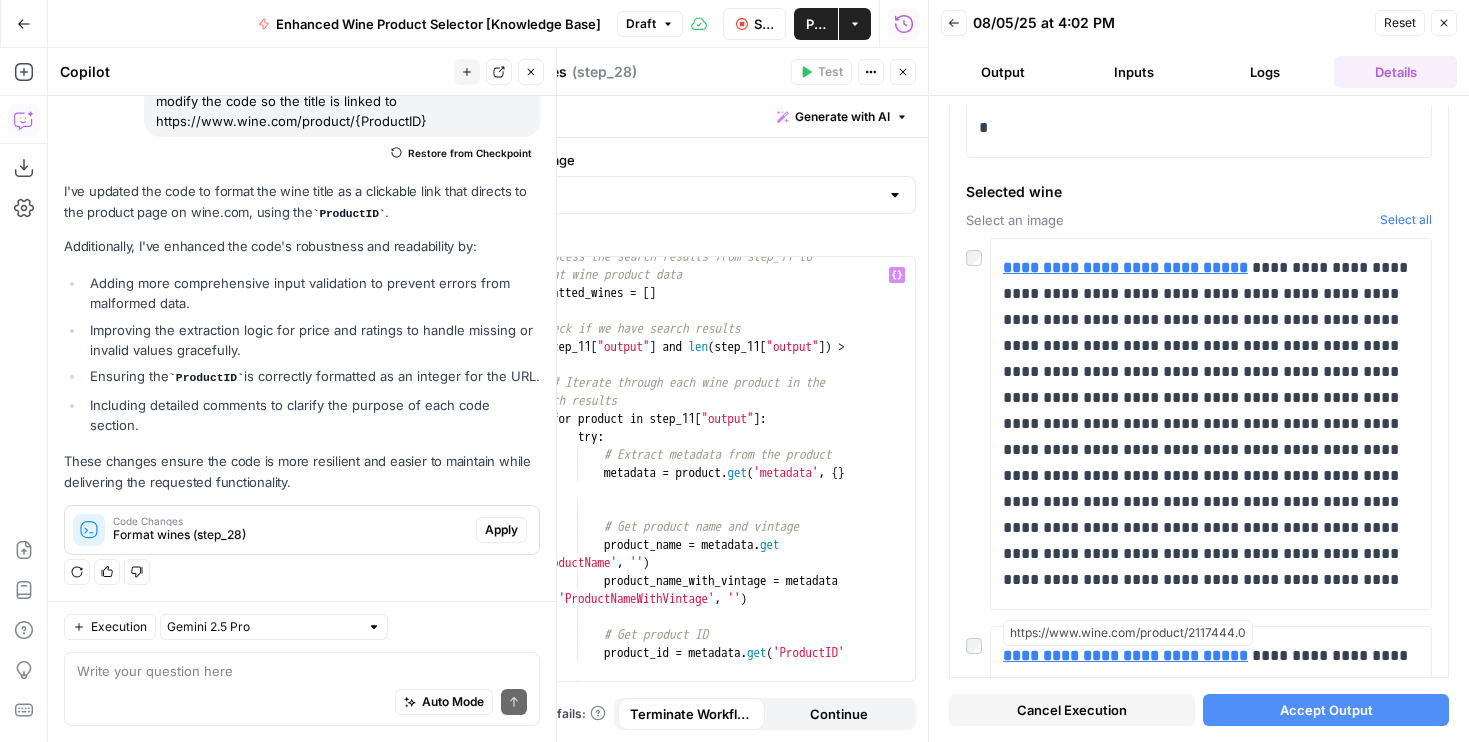 scroll, scrollTop: 425, scrollLeft: 0, axis: vertical 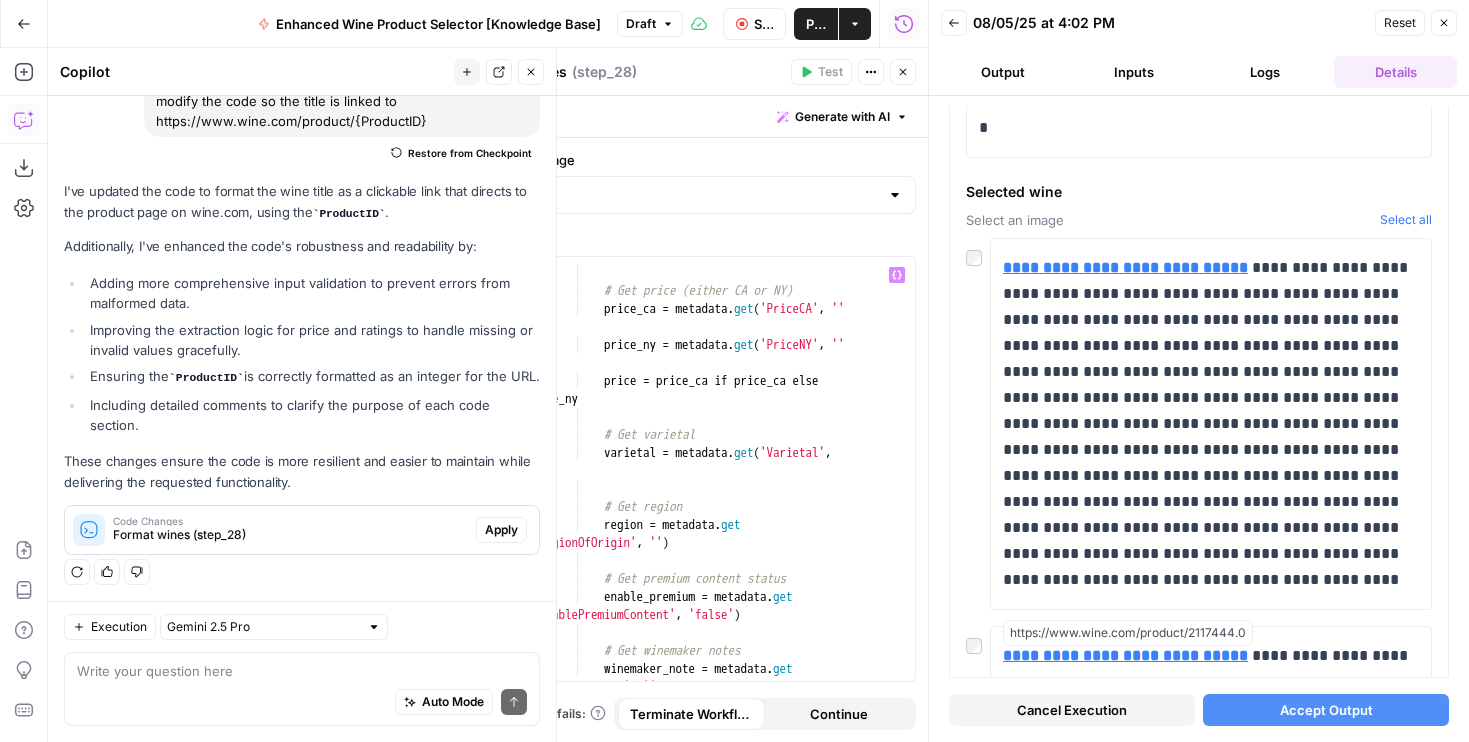 type 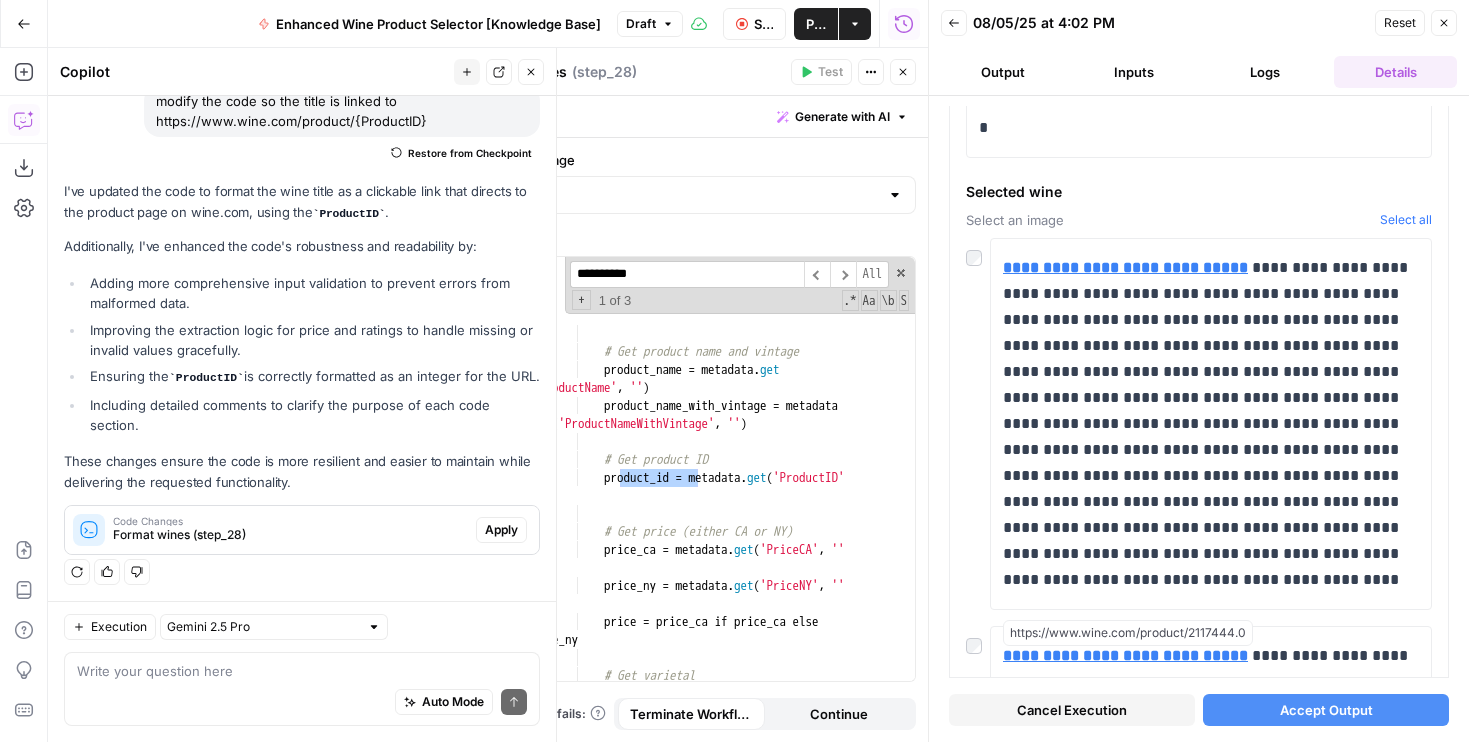 scroll, scrollTop: 1466, scrollLeft: 0, axis: vertical 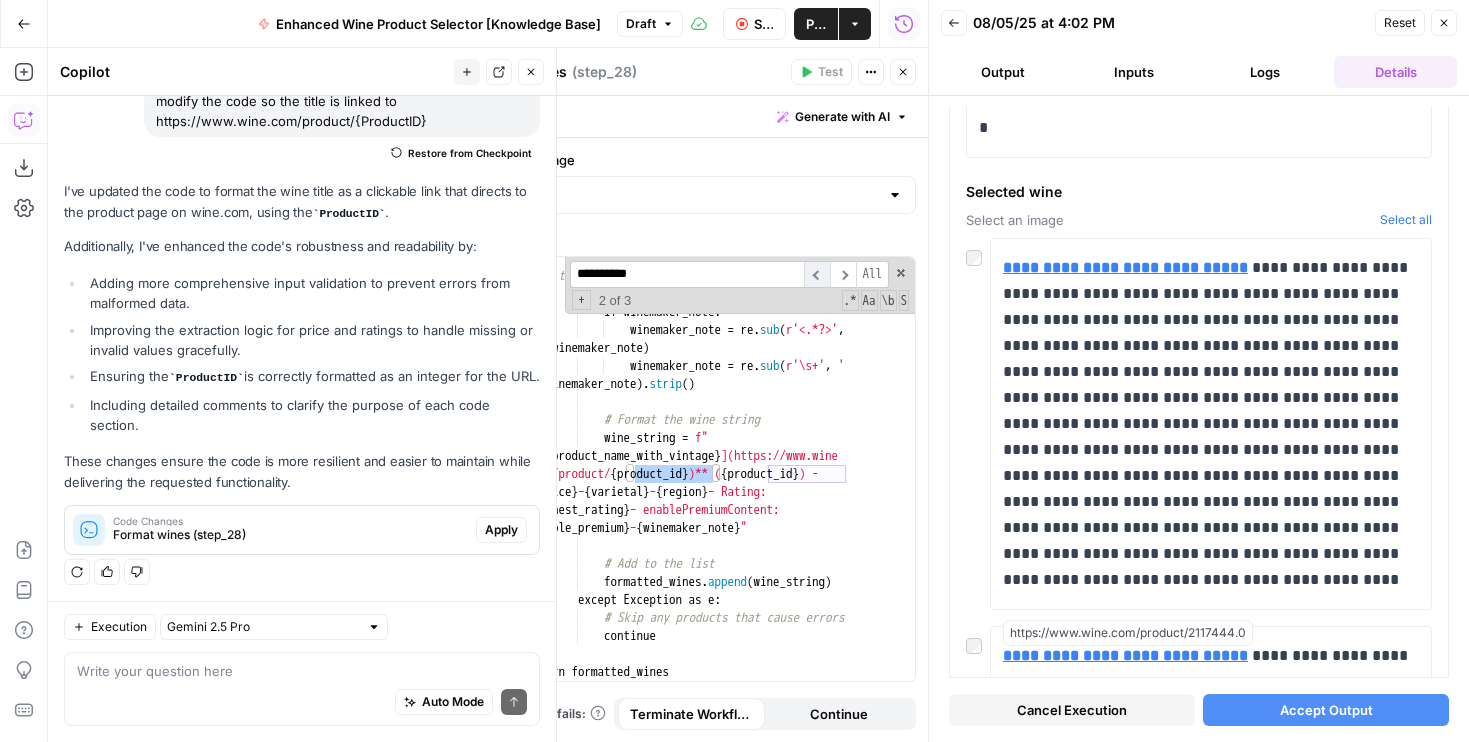 type on "**********" 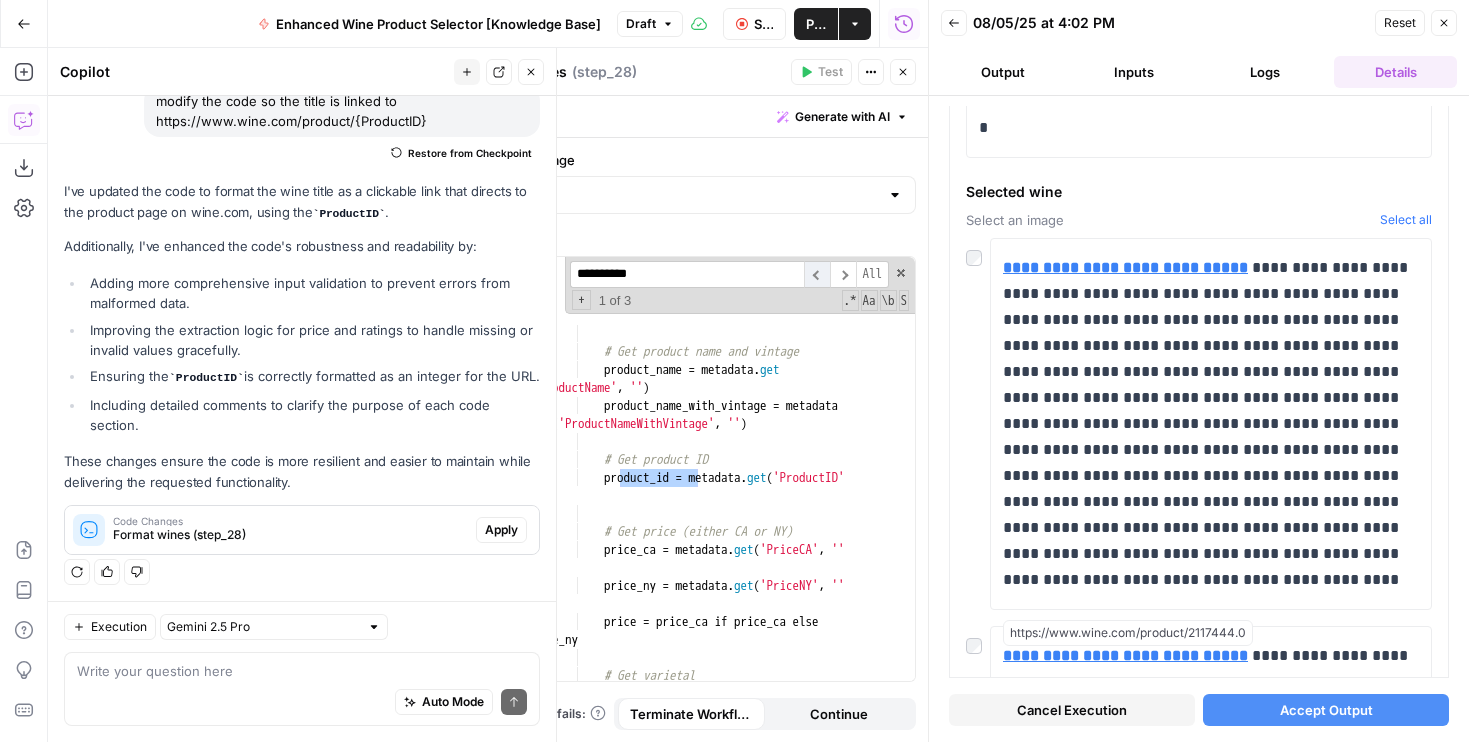 scroll, scrollTop: 184, scrollLeft: 0, axis: vertical 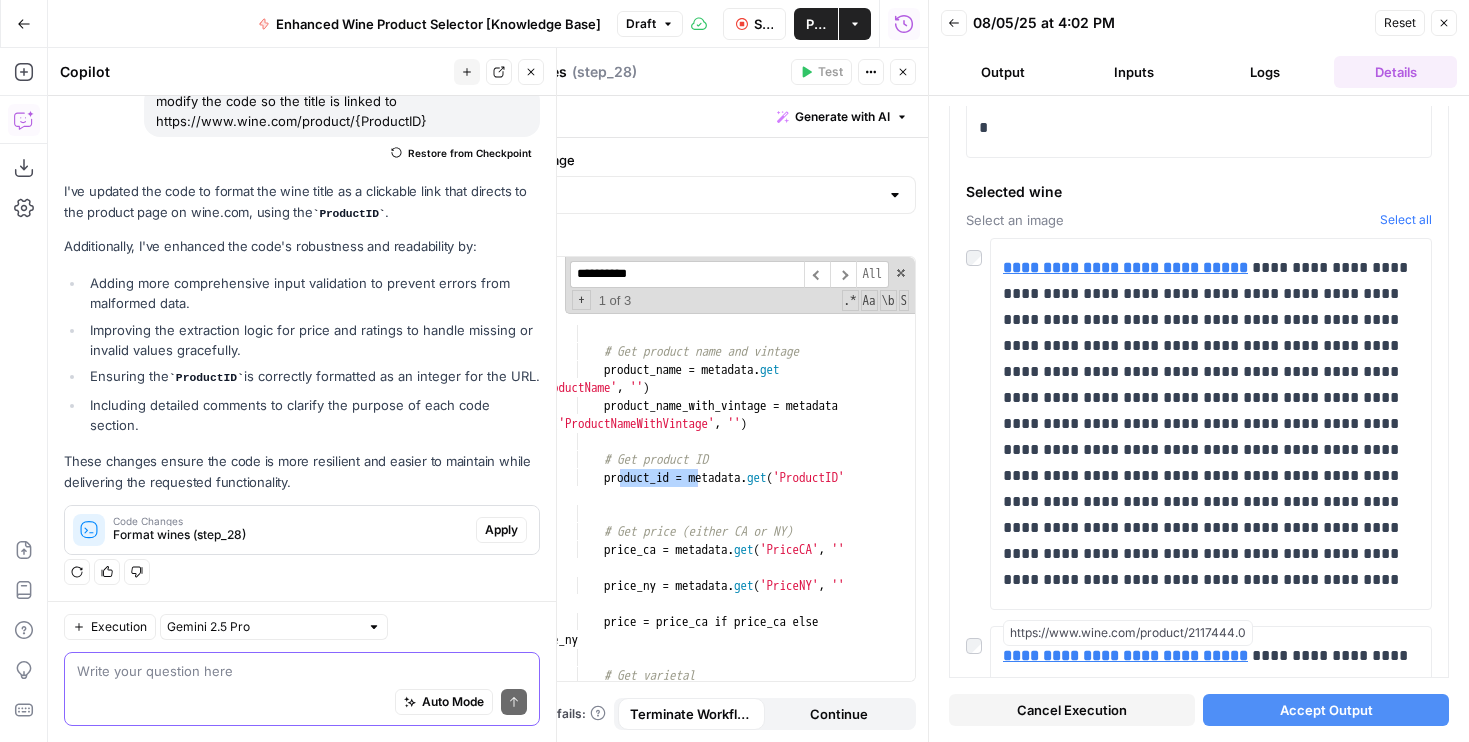 click at bounding box center [302, 671] 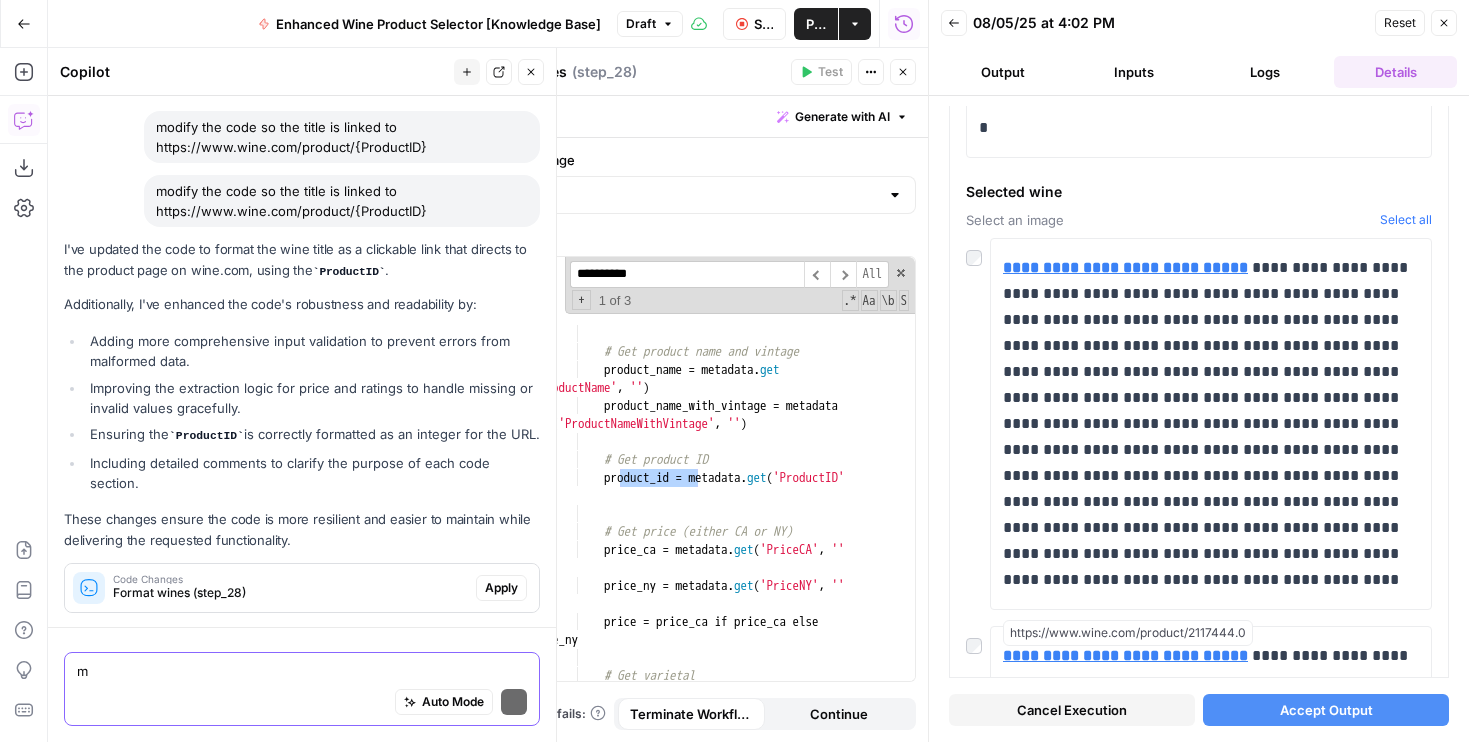 scroll, scrollTop: 246, scrollLeft: 0, axis: vertical 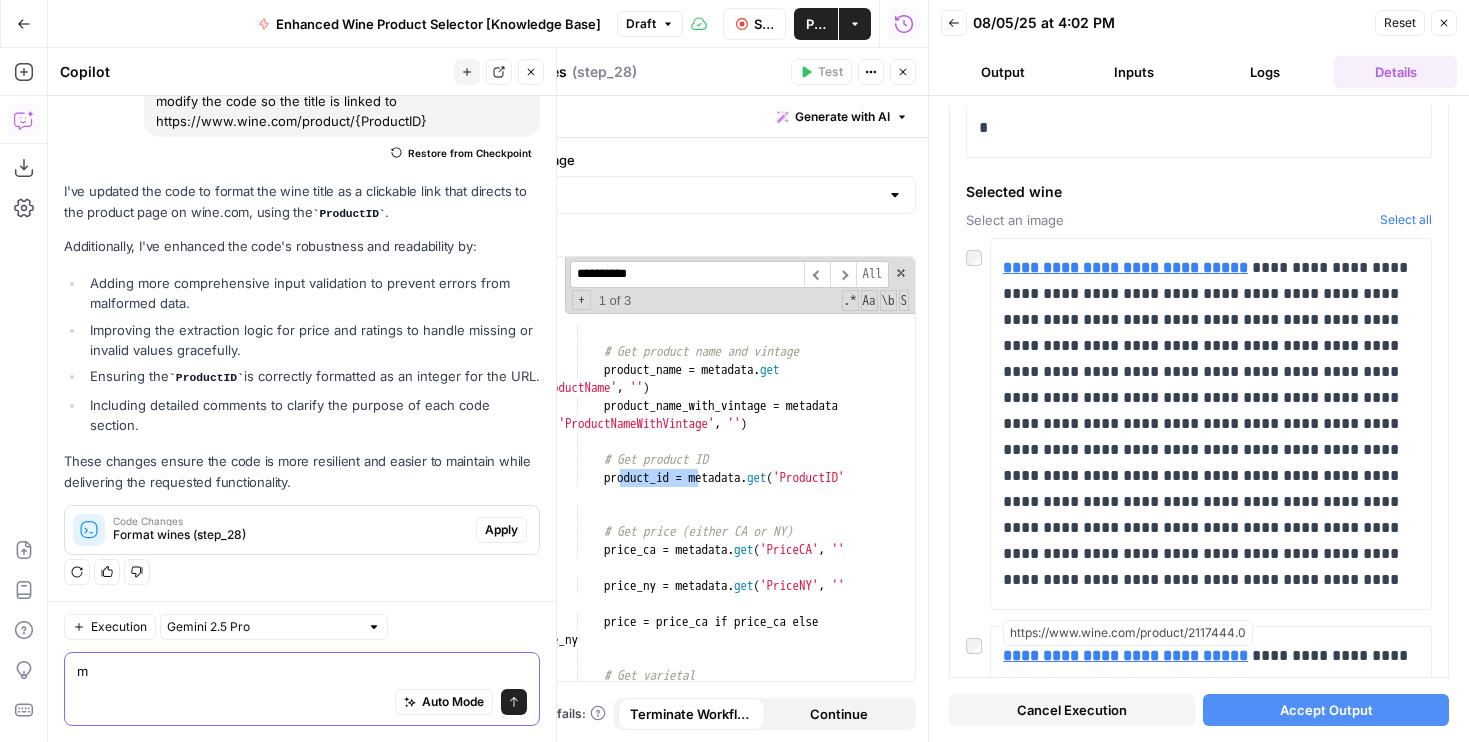 type on "m" 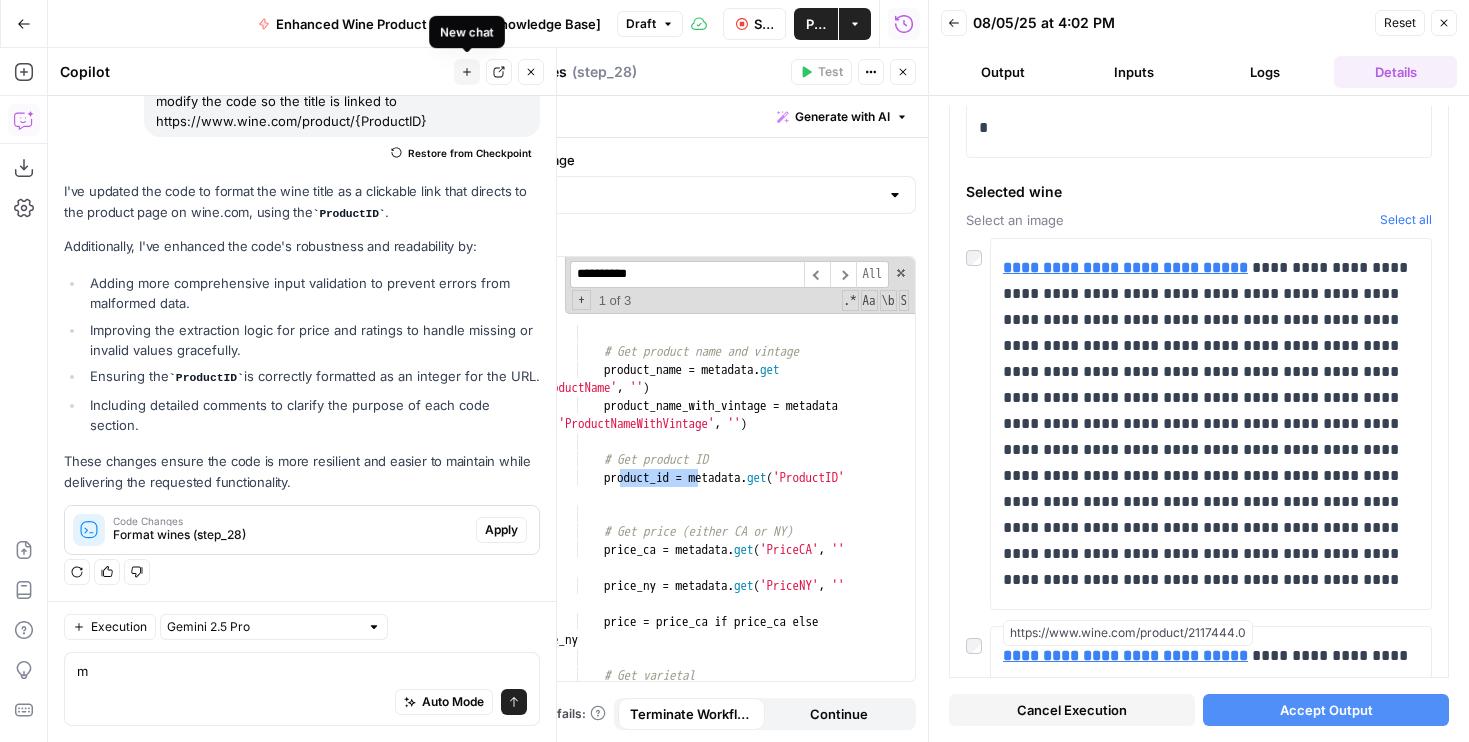 click on "New chat" at bounding box center [467, 72] 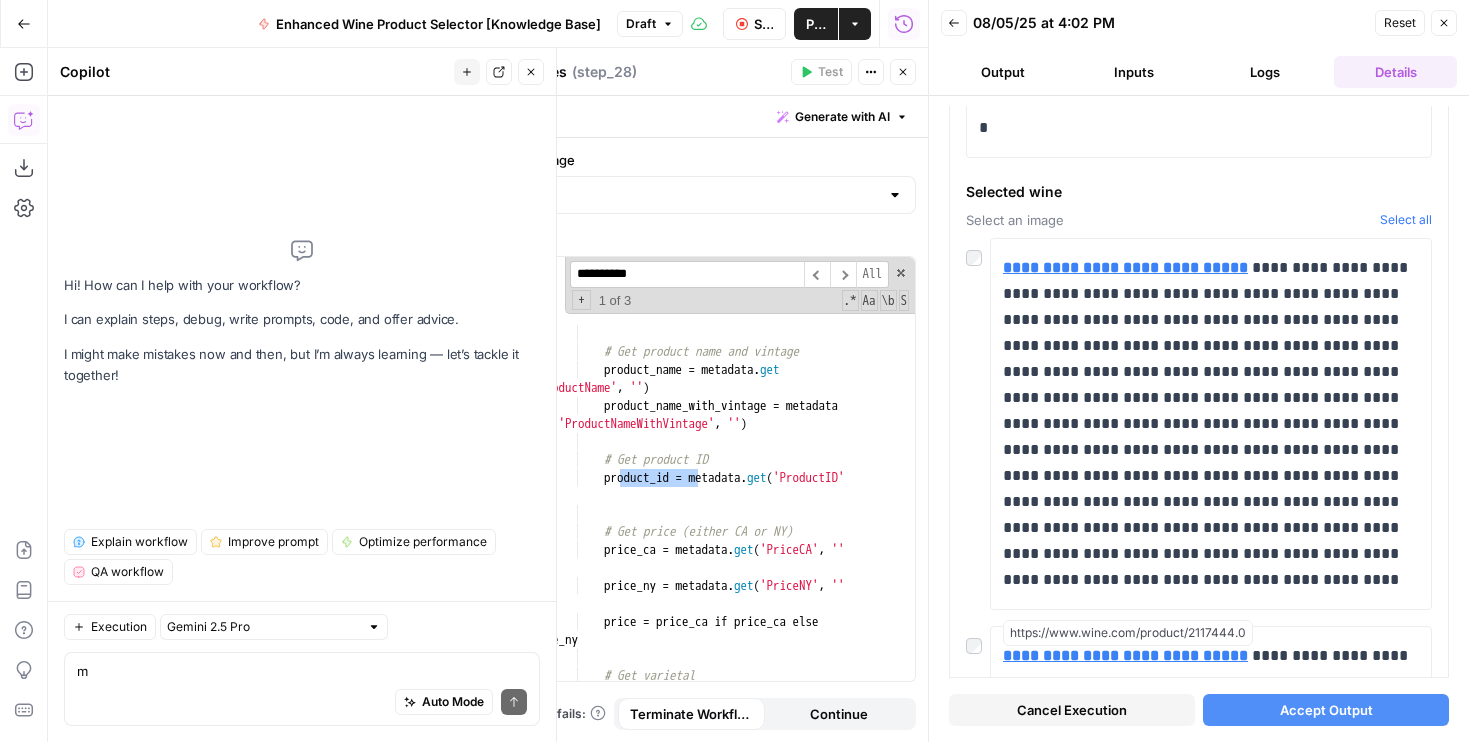 scroll, scrollTop: 0, scrollLeft: 0, axis: both 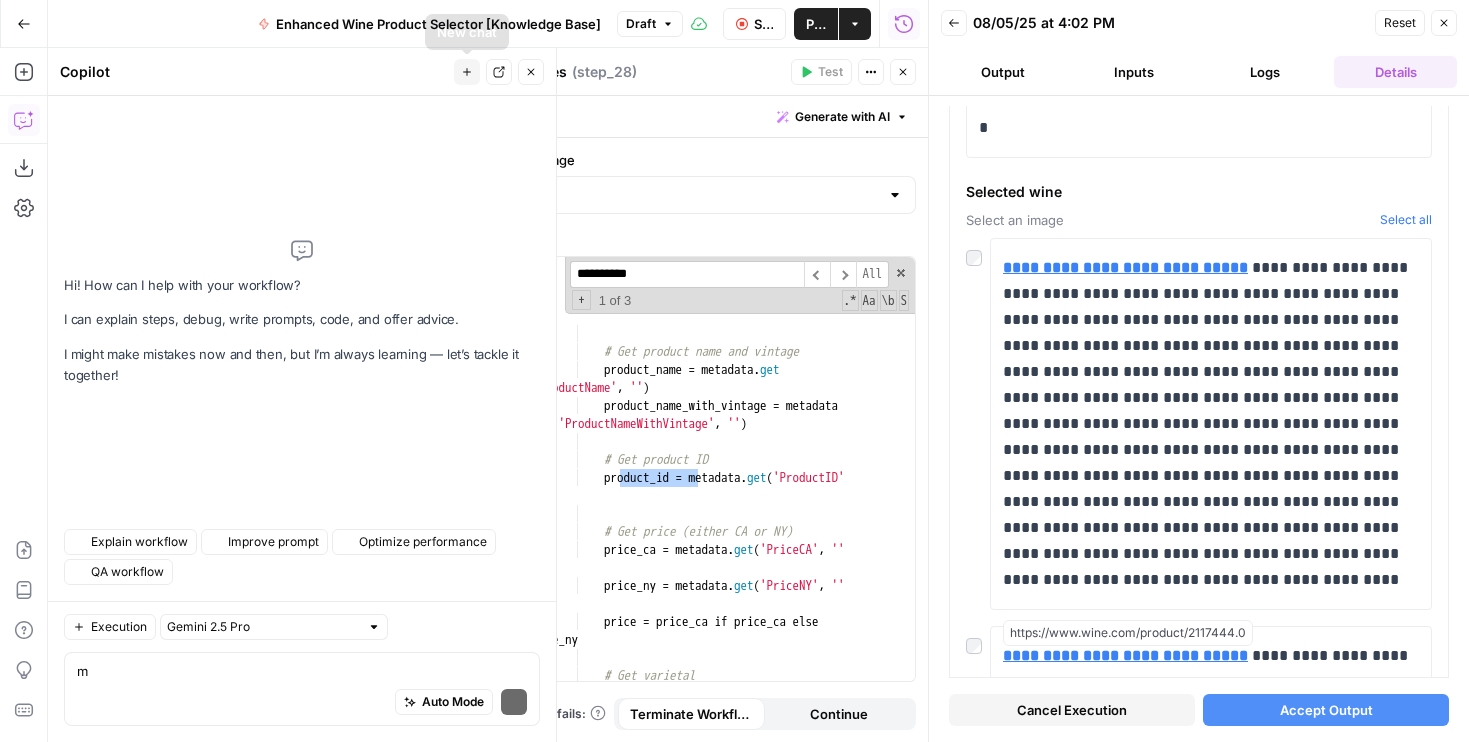 click on "Auto Mode Send" at bounding box center [302, 703] 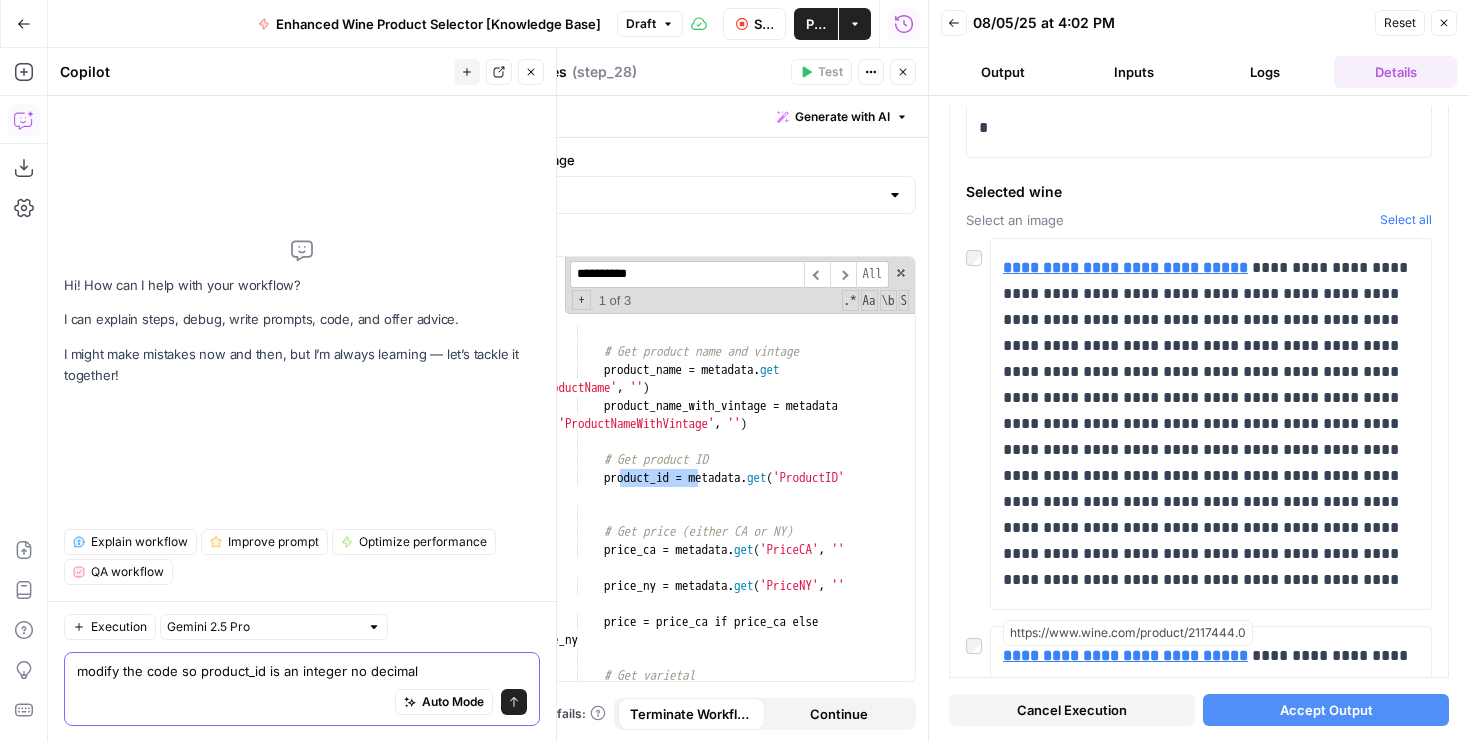 type on "modify the code so product_id is an integer no decimals" 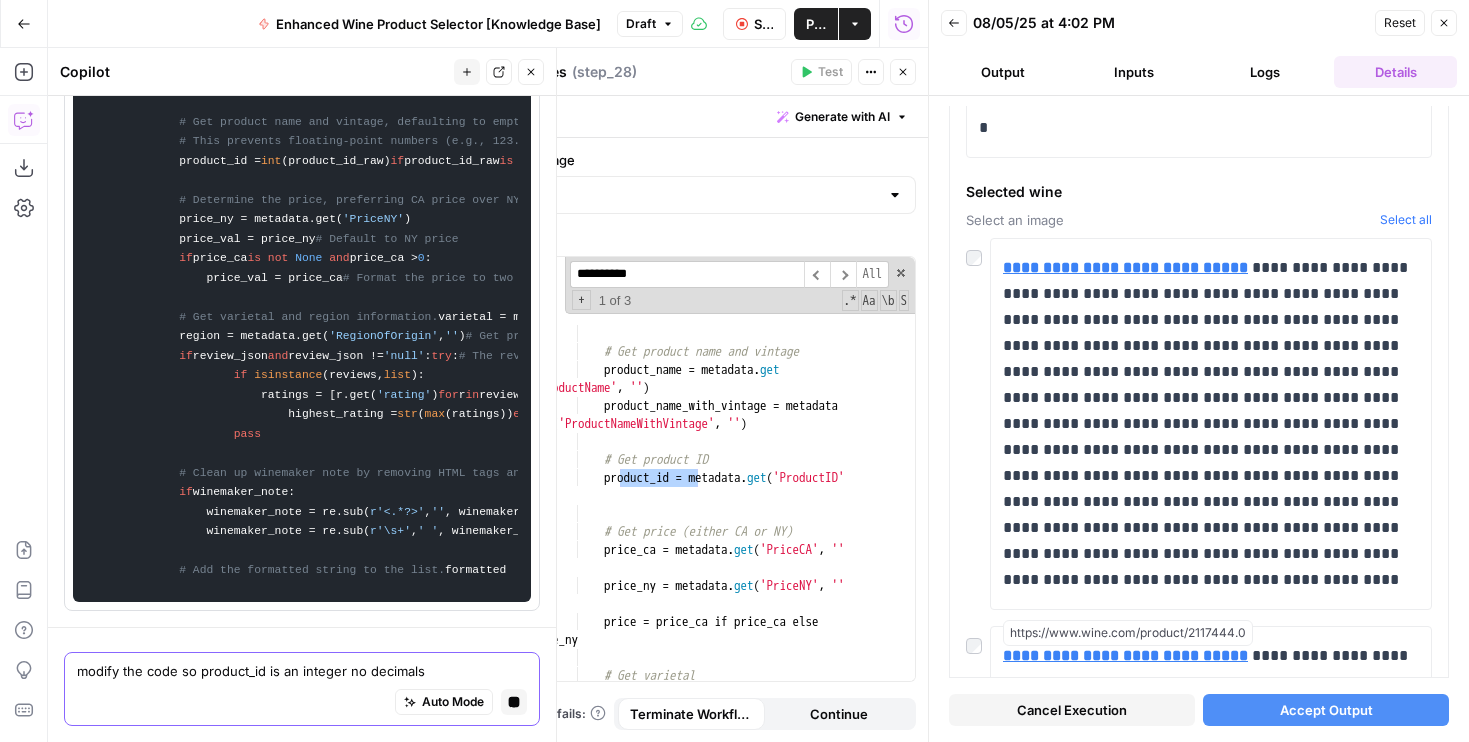 scroll, scrollTop: 0, scrollLeft: 0, axis: both 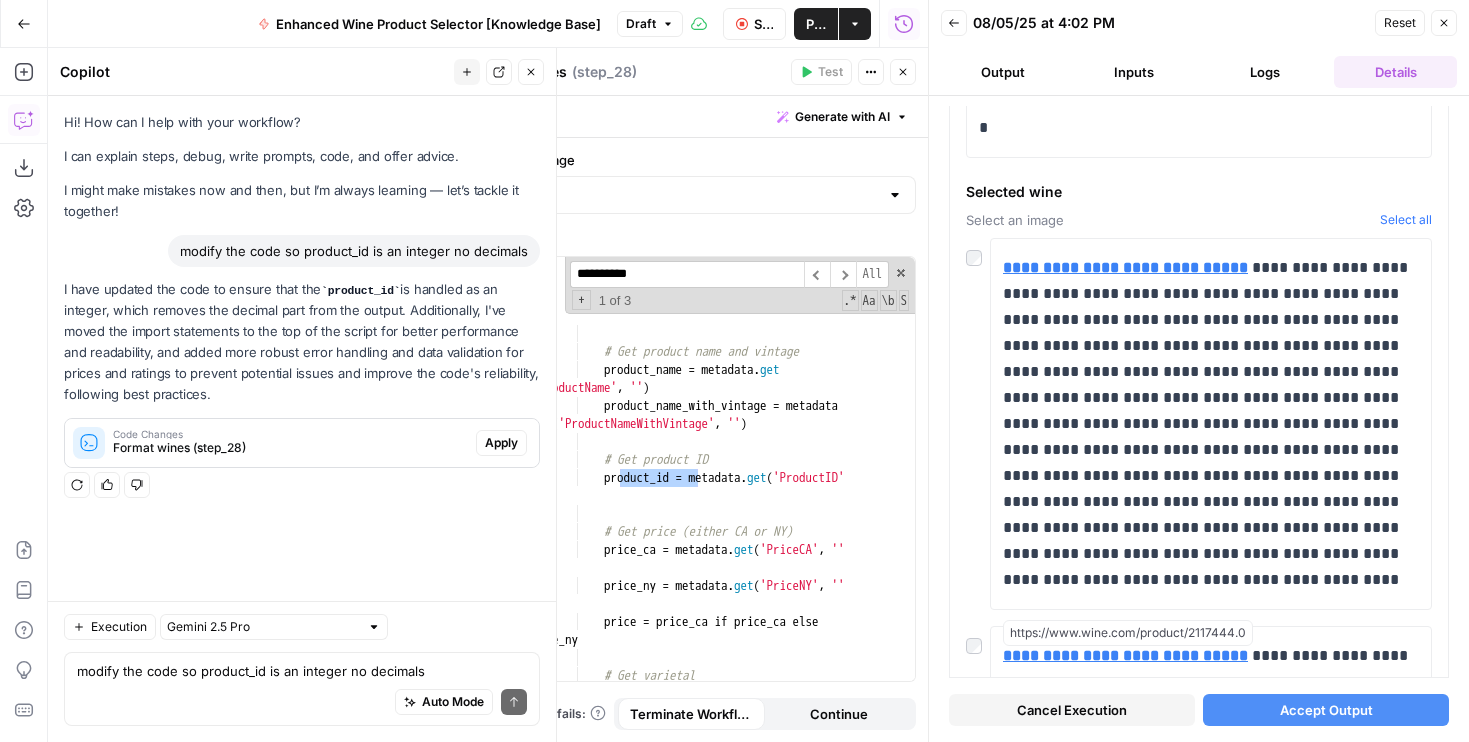 click on "Apply" at bounding box center [501, 443] 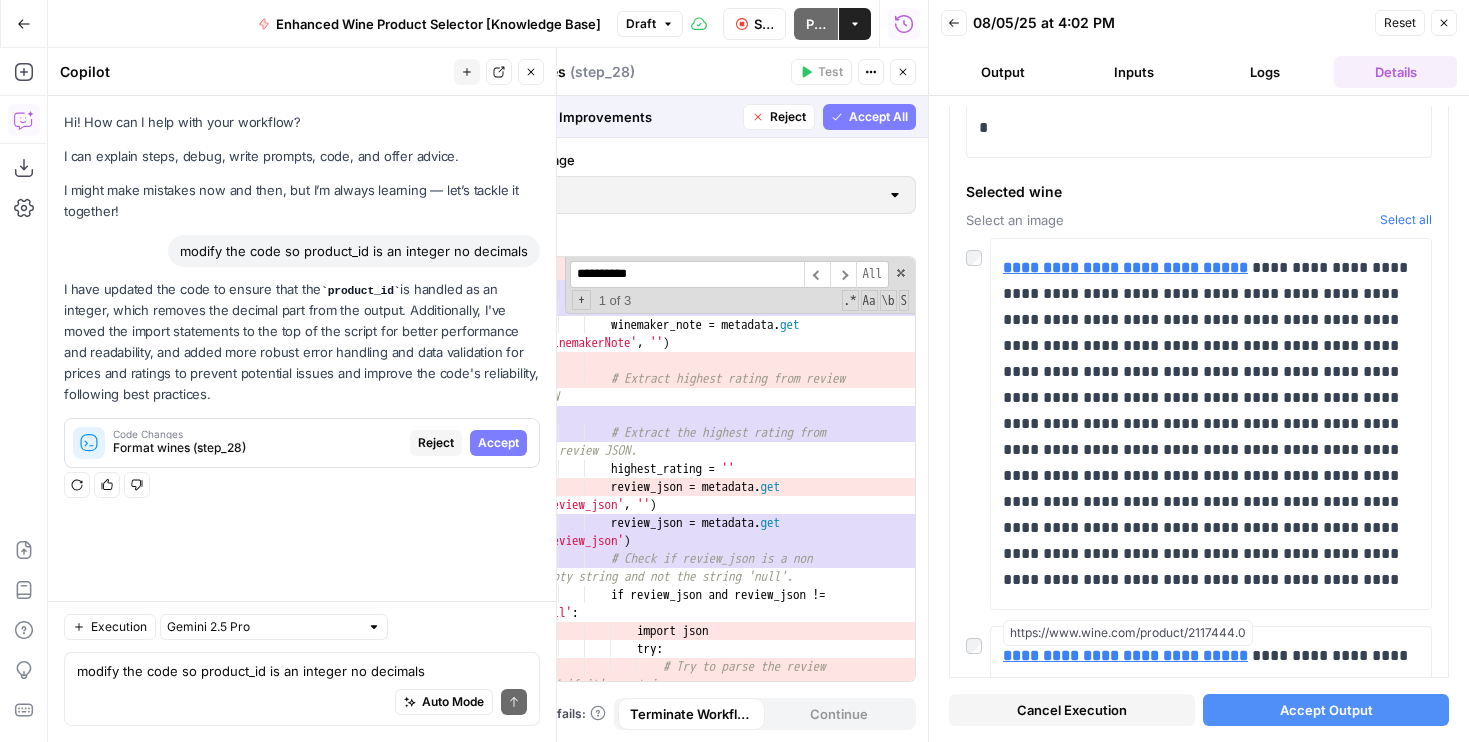 scroll, scrollTop: 1821, scrollLeft: 0, axis: vertical 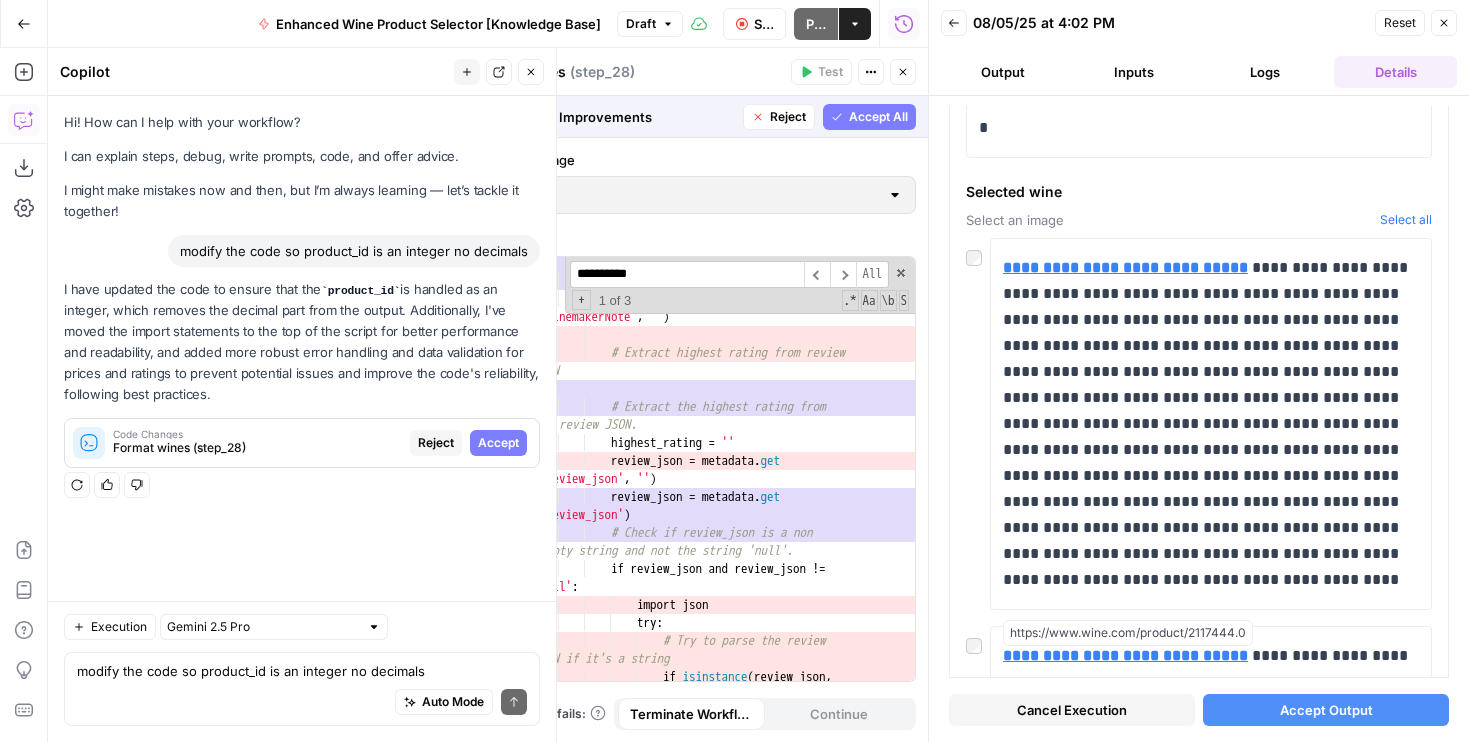 click on "Accept All" at bounding box center [869, 117] 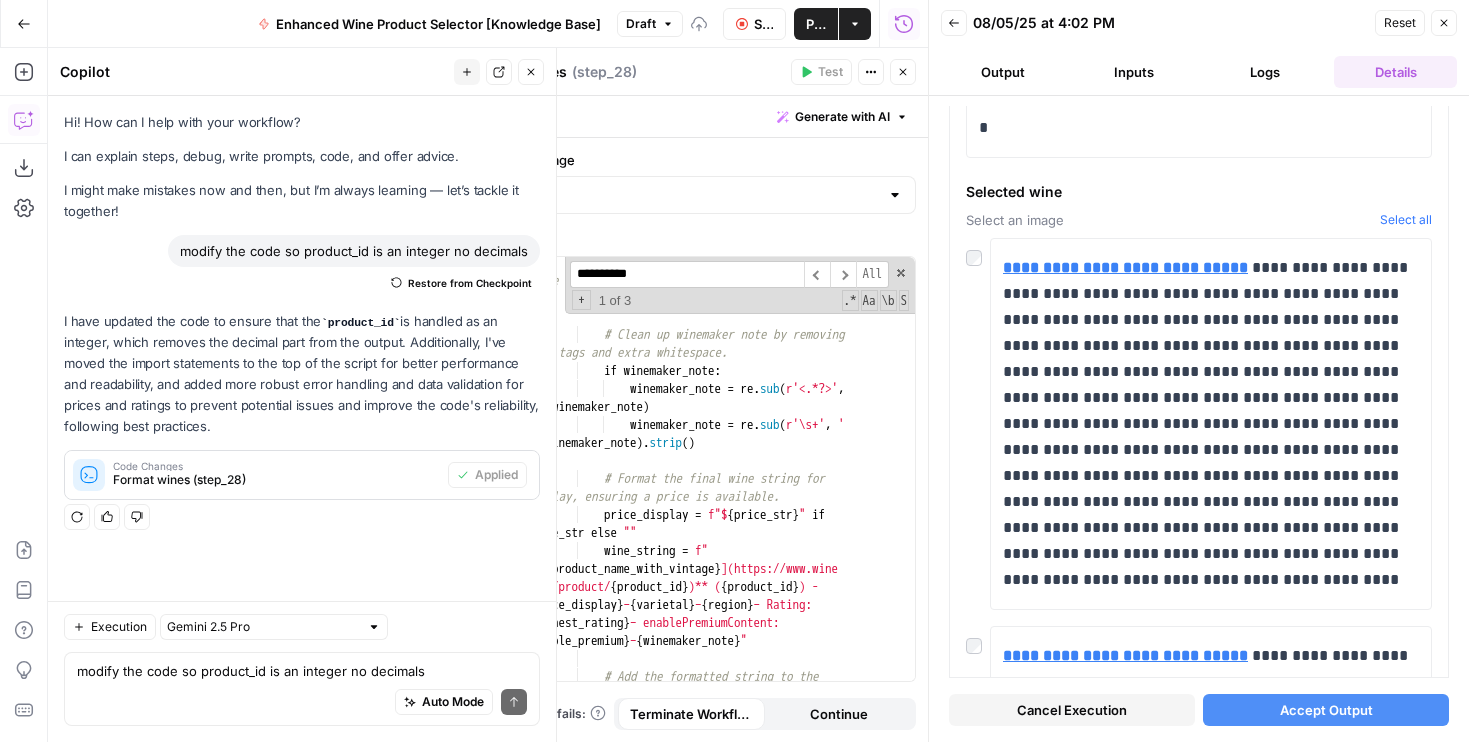 click 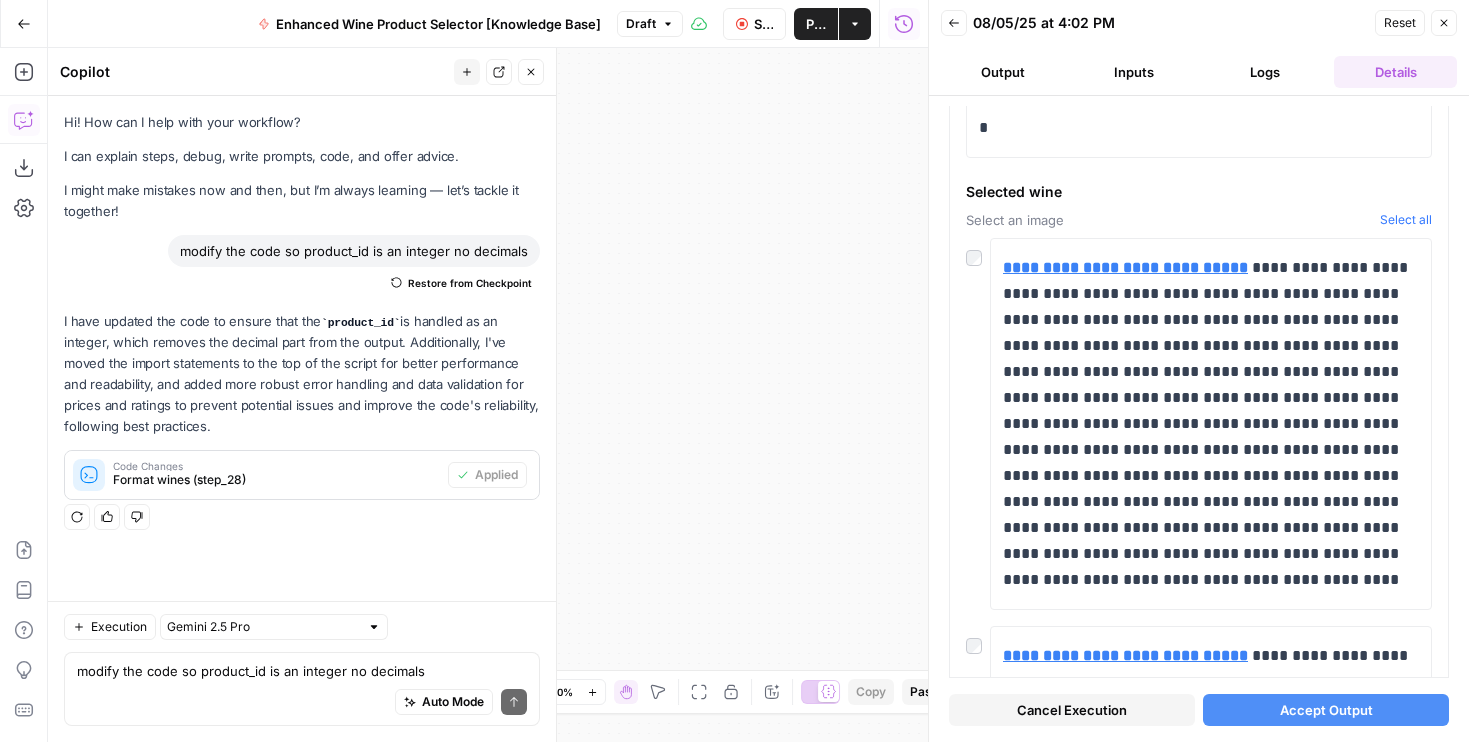 click 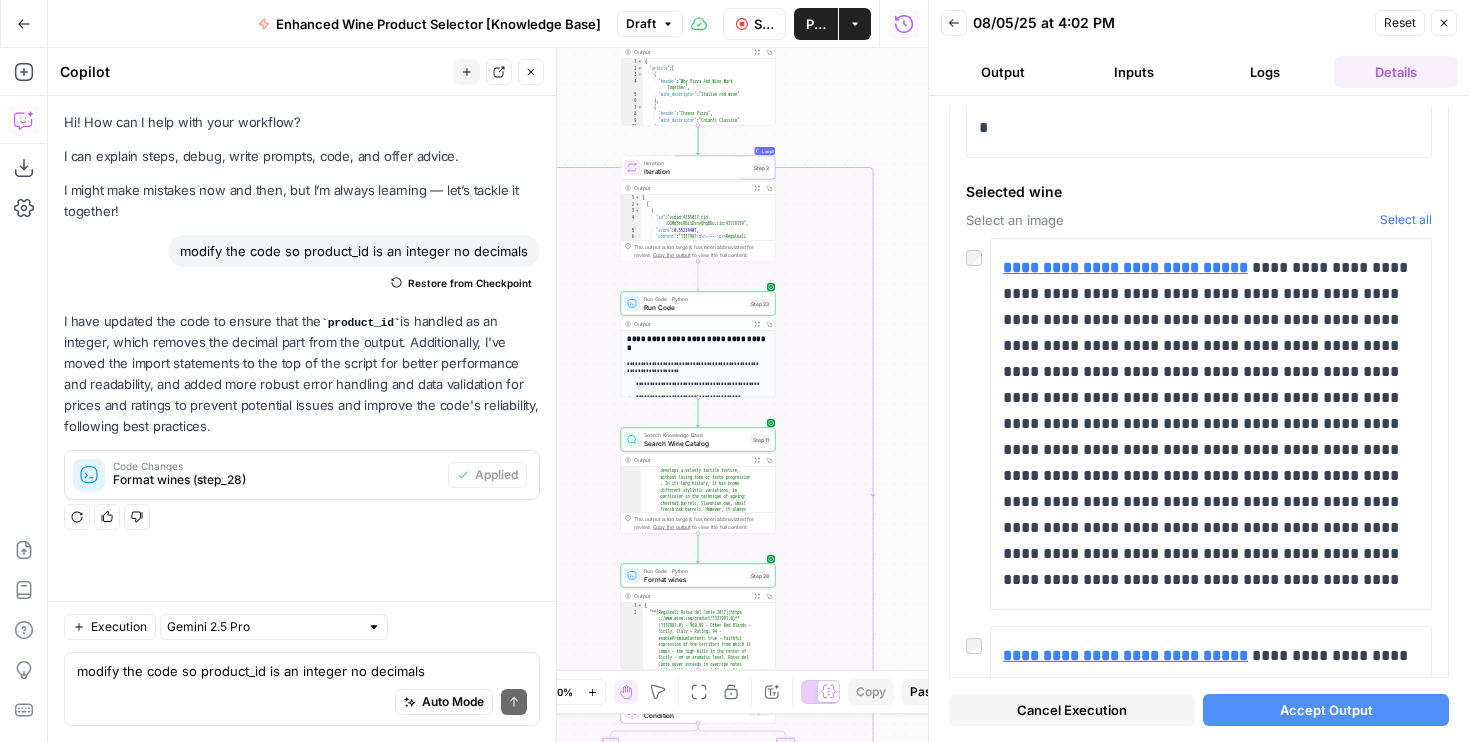 drag, startPoint x: 710, startPoint y: 505, endPoint x: 920, endPoint y: 535, distance: 212.13203 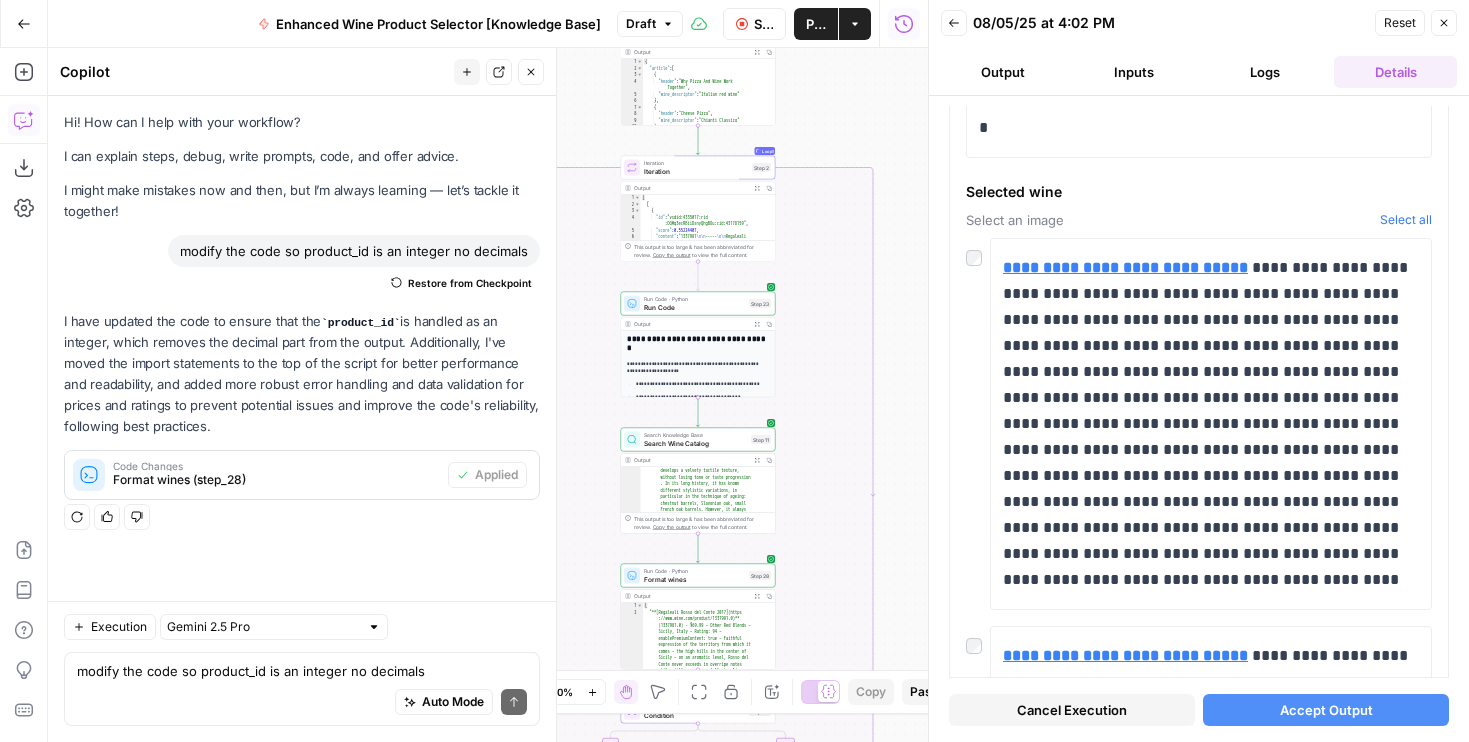 click on "Wine New Home Browse Your Data Usage Flightpath Settings Recent Grids Article Writer Educational Content Wine "List" & "Landing" Pages Recent Workflows Enhanced Wine Product Selector [Knowledge Base] Image Selector Collections Writer AirOps Academy What's new?
5
Help + Support Go Back Enhanced Wine Product Selector [Knowledge Base] Draft Stop Run Publish Actions Run History Add Steps Copilot Download as JSON Settings Import JSON AirOps Academy Help Give Feedback Shortcuts false true Workflow Set Inputs Inputs LLM · GPT-4o Extract Title Step 14 Output Copy 1 2 3 {    "title" :  "15 Great Wines For Every Pizza         Topping" }     LLM · Gemini 2.5 Pro Extract Criteria from Outline Step 1 Output Expand Output Copy 1 2 3 4 5 6 7 8 9 10 11 {    "article" :  [      {         "header" :  "Why Pizza And Wine Work             Together" ,         "wine_descriptor" :  "Italian red wine"      } ,      {         "header" :  "Cheese Pizza" ," at bounding box center [734, 371] 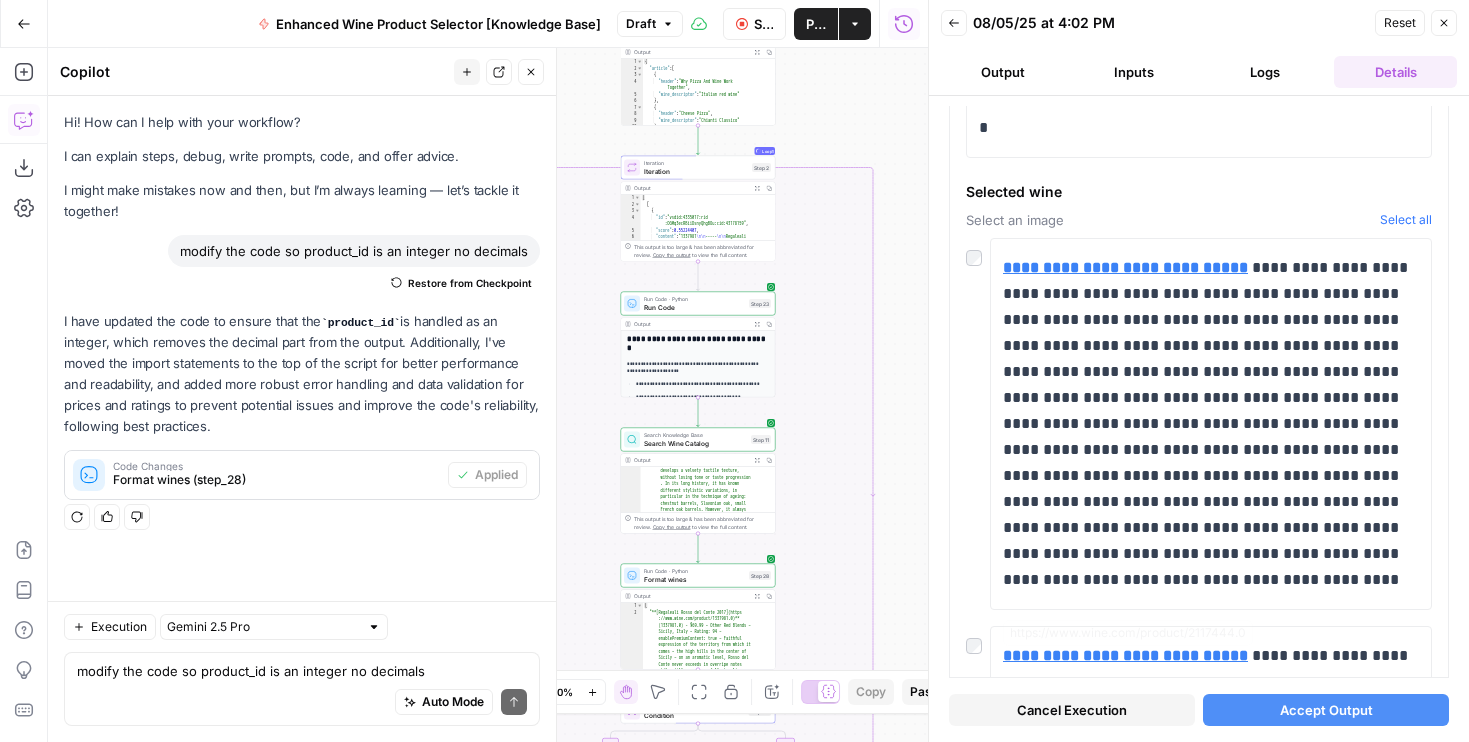 click on "Cancel Execution" at bounding box center (1072, 710) 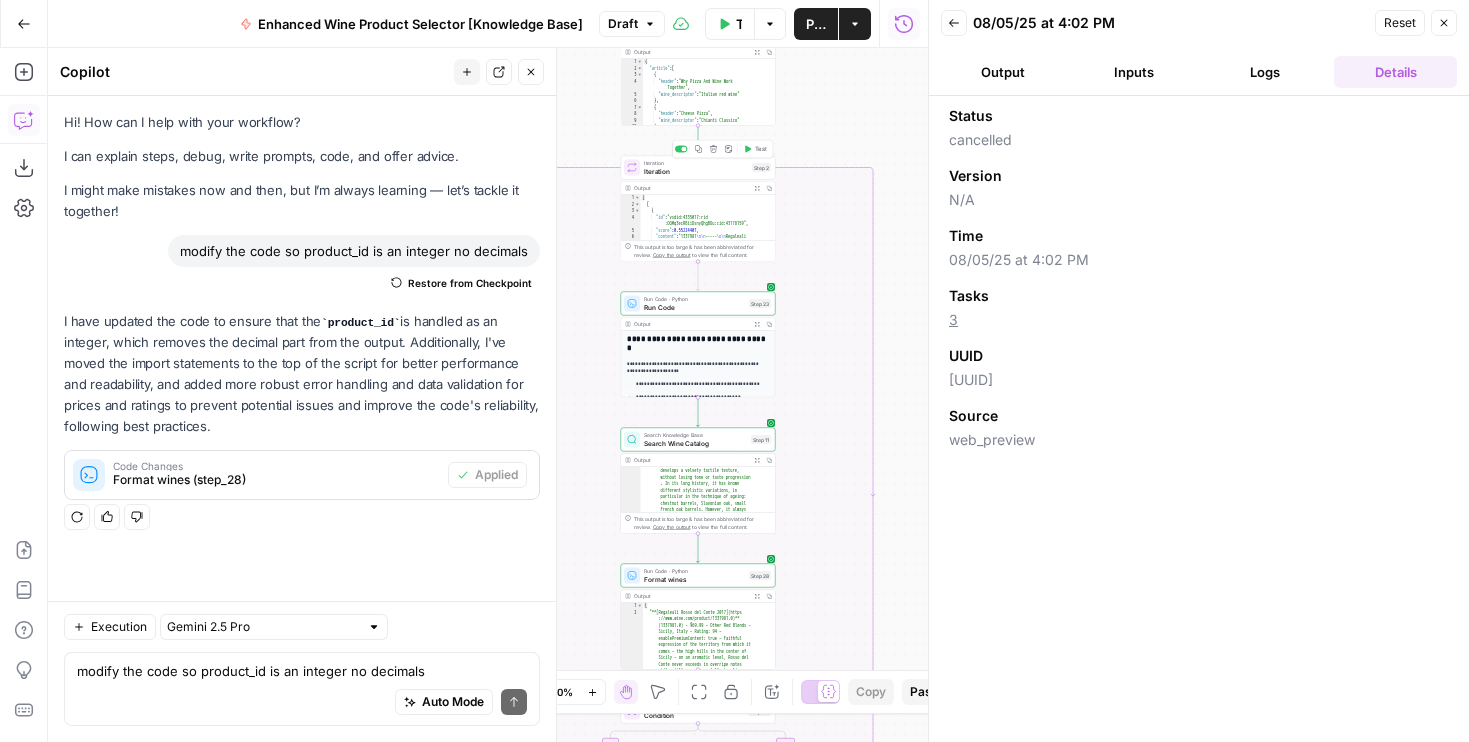 click on "Test" at bounding box center (755, 149) 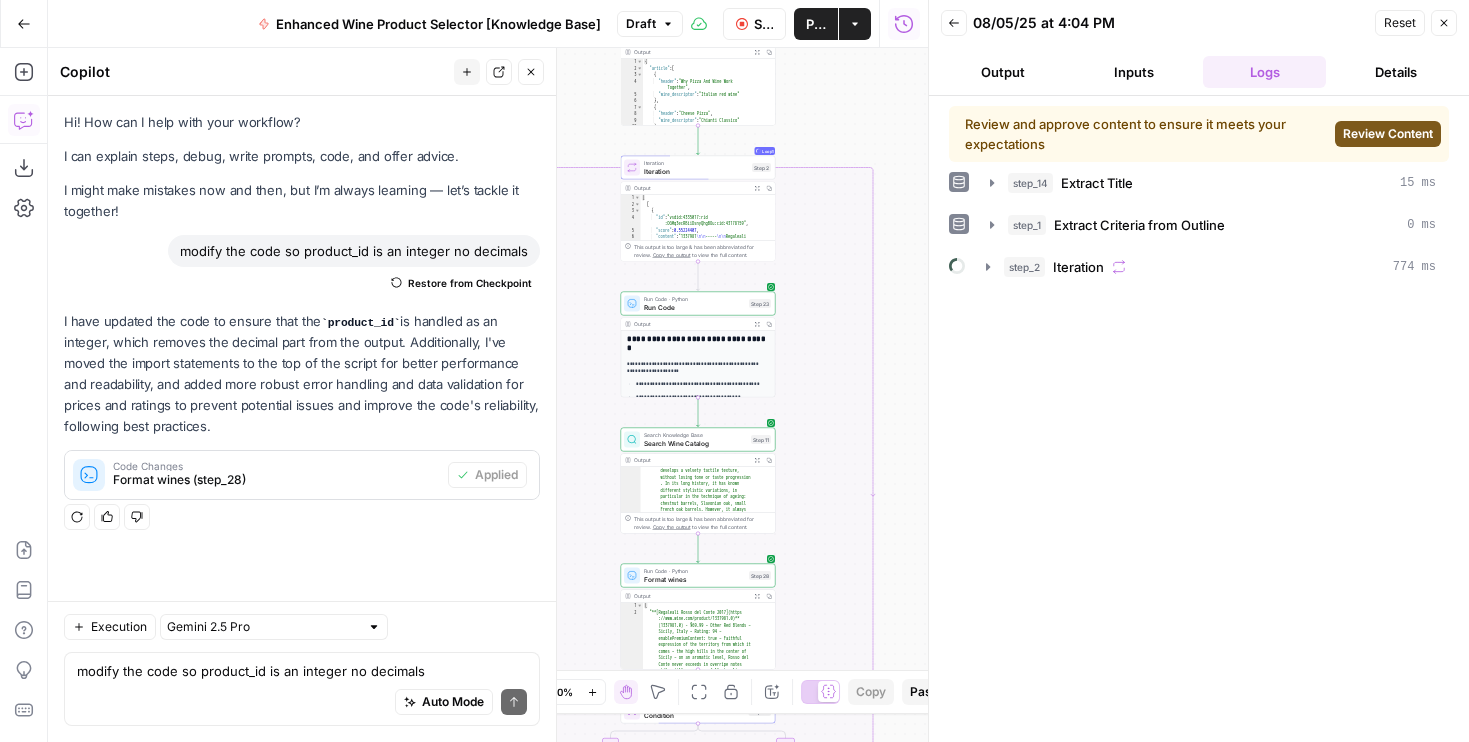 click on "Review and approve content to ensure it meets your expectations Review Content" at bounding box center [1199, 134] 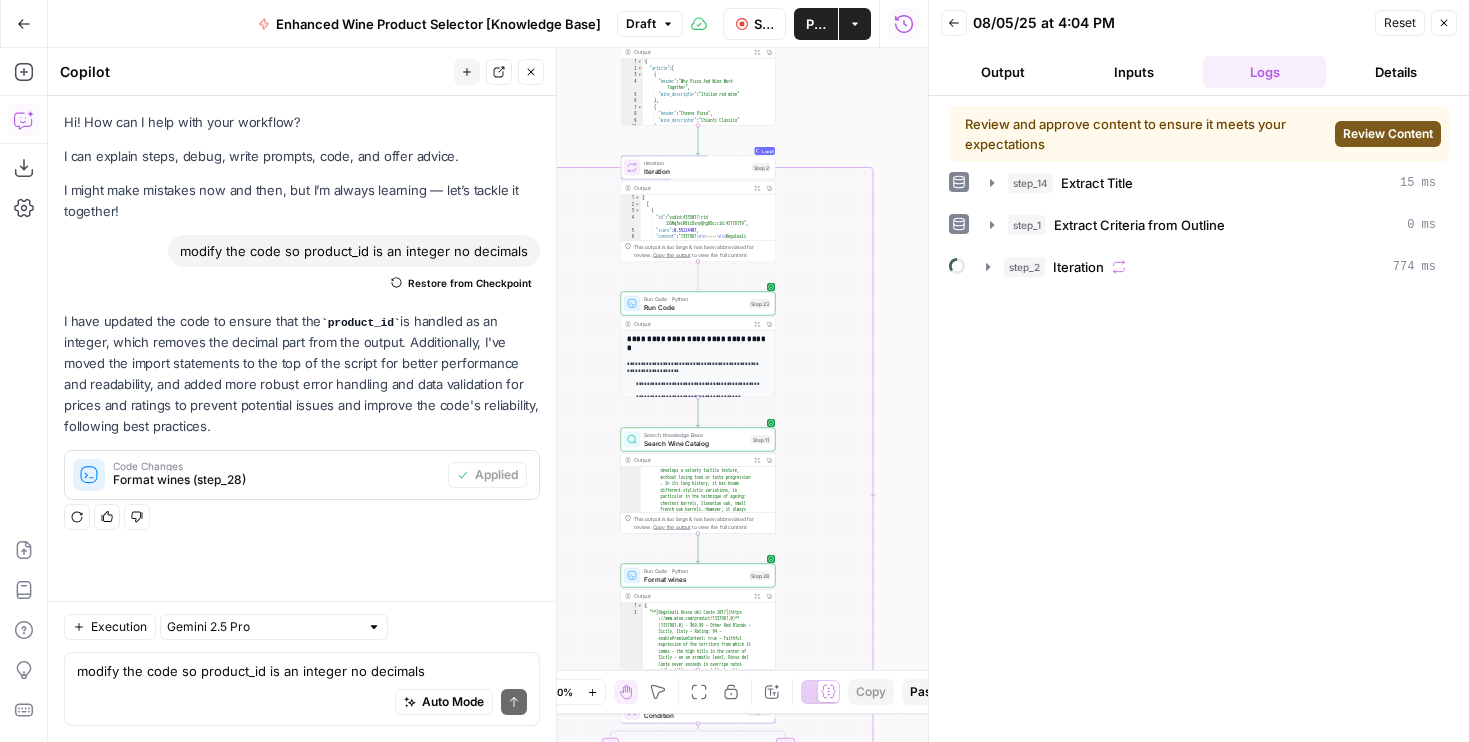 click on "Review Content" at bounding box center (1388, 134) 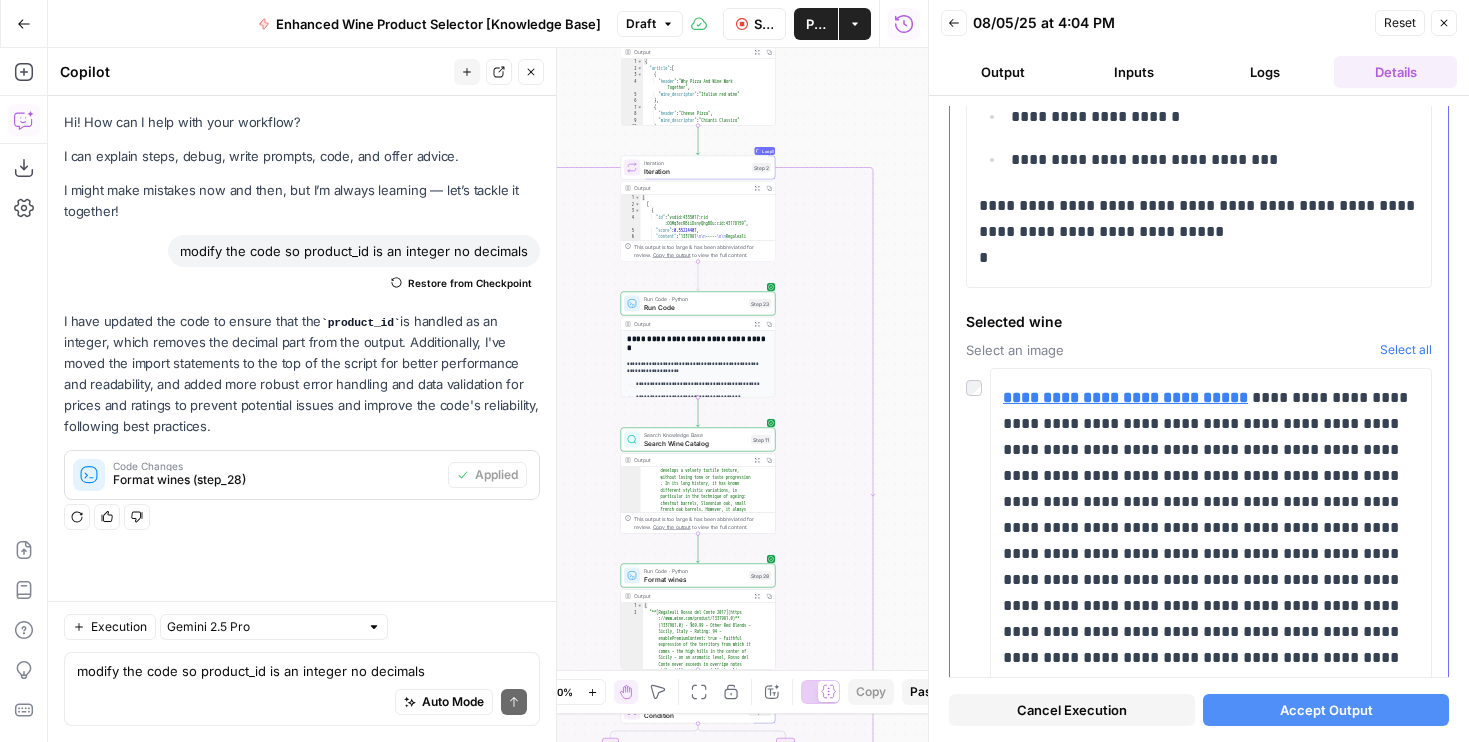 scroll, scrollTop: 737, scrollLeft: 0, axis: vertical 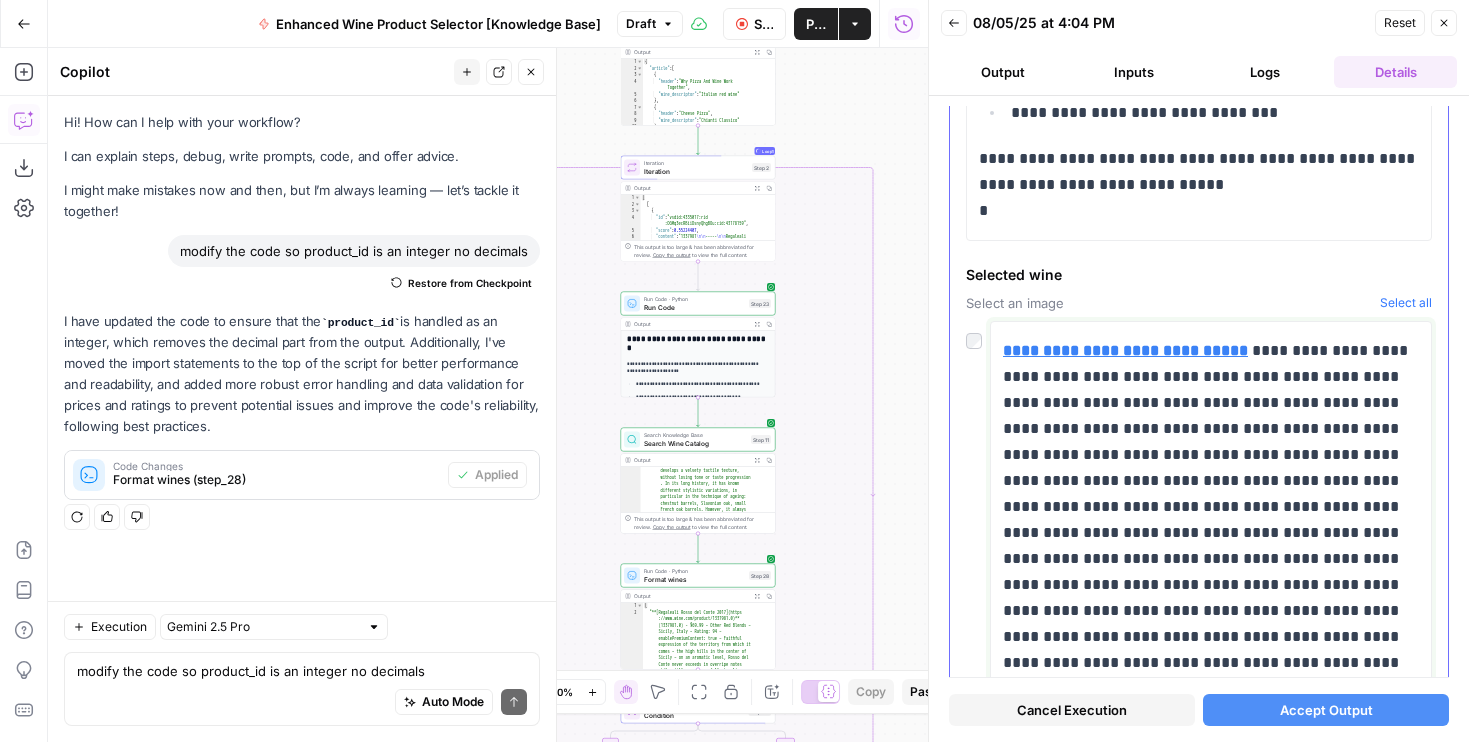 click on "**********" at bounding box center (1125, 350) 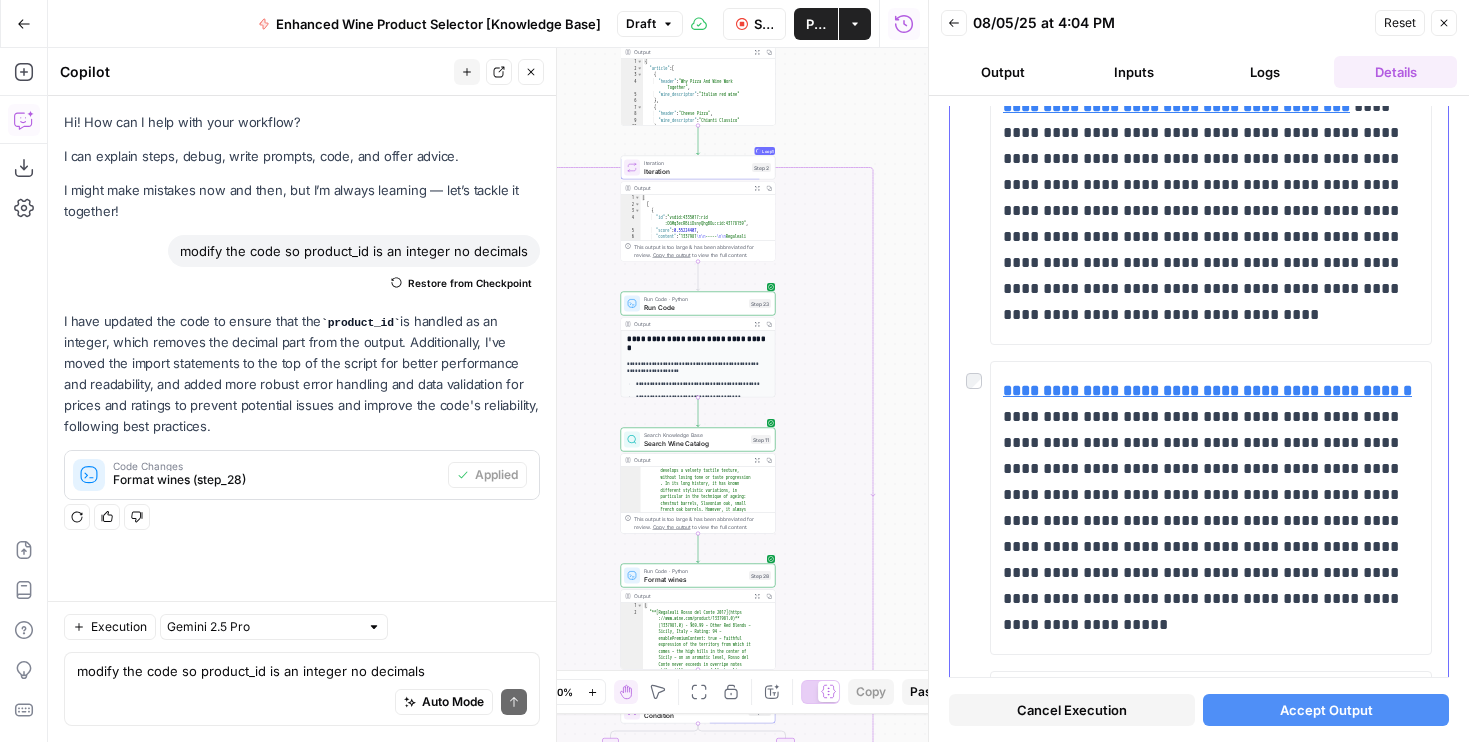 scroll, scrollTop: 5002, scrollLeft: 0, axis: vertical 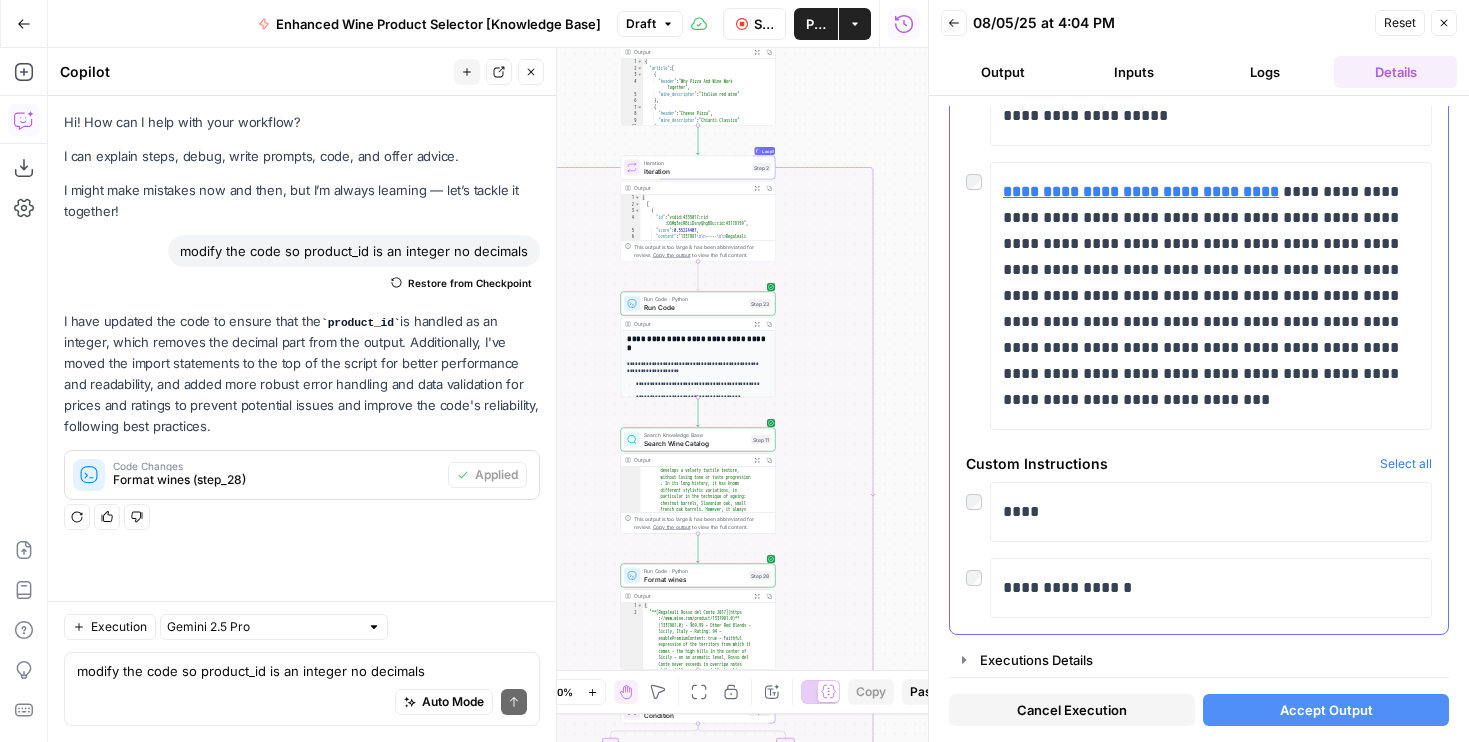 click at bounding box center (978, 176) 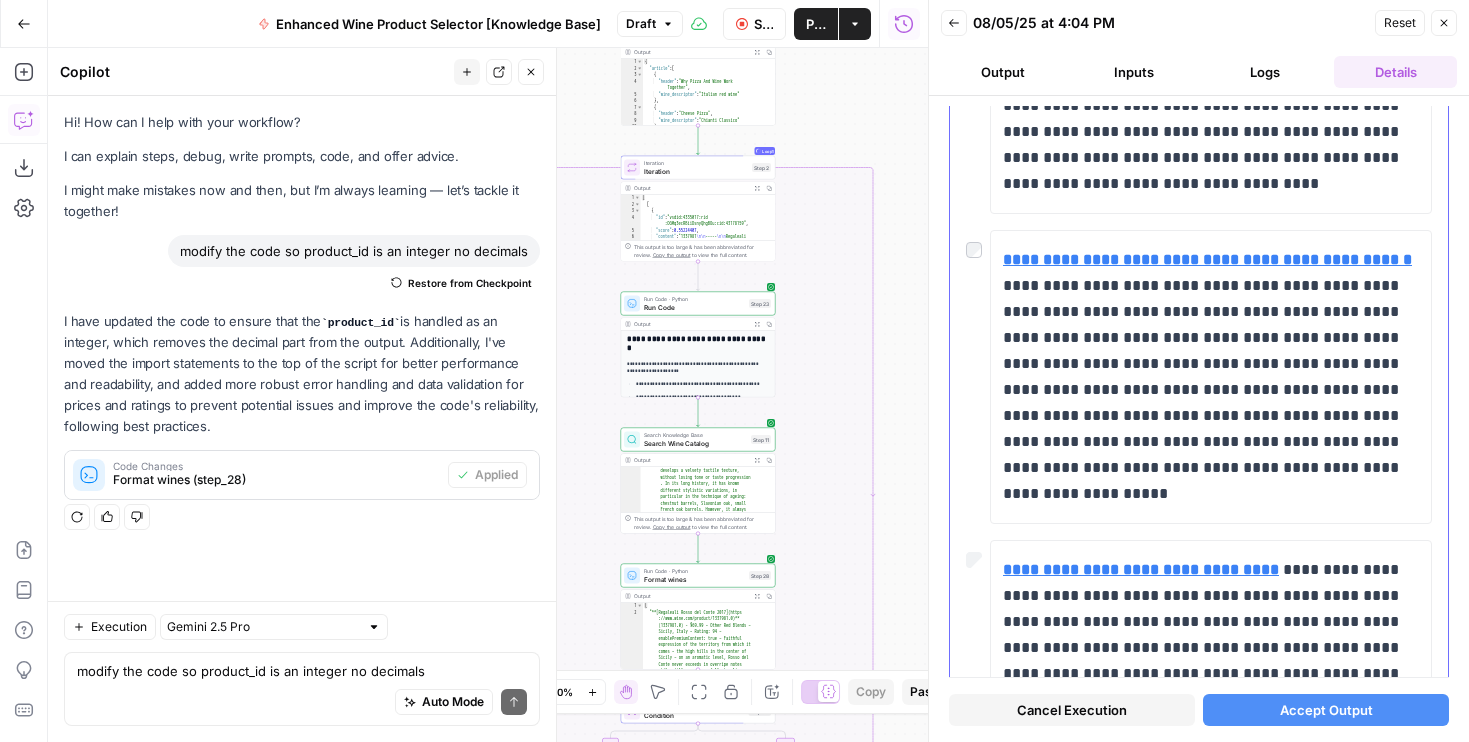 scroll, scrollTop: 4611, scrollLeft: 0, axis: vertical 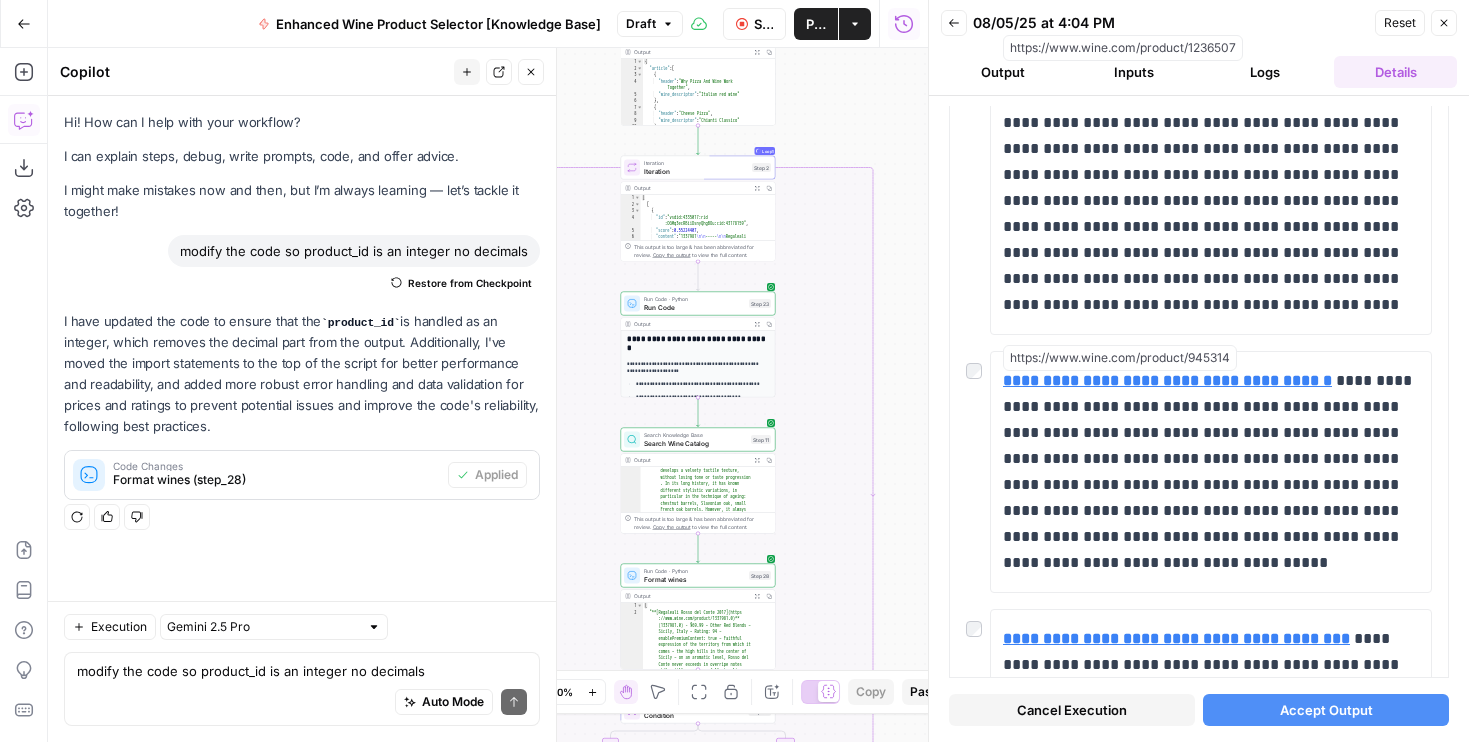 drag, startPoint x: 832, startPoint y: 515, endPoint x: 833, endPoint y: 219, distance: 296.00168 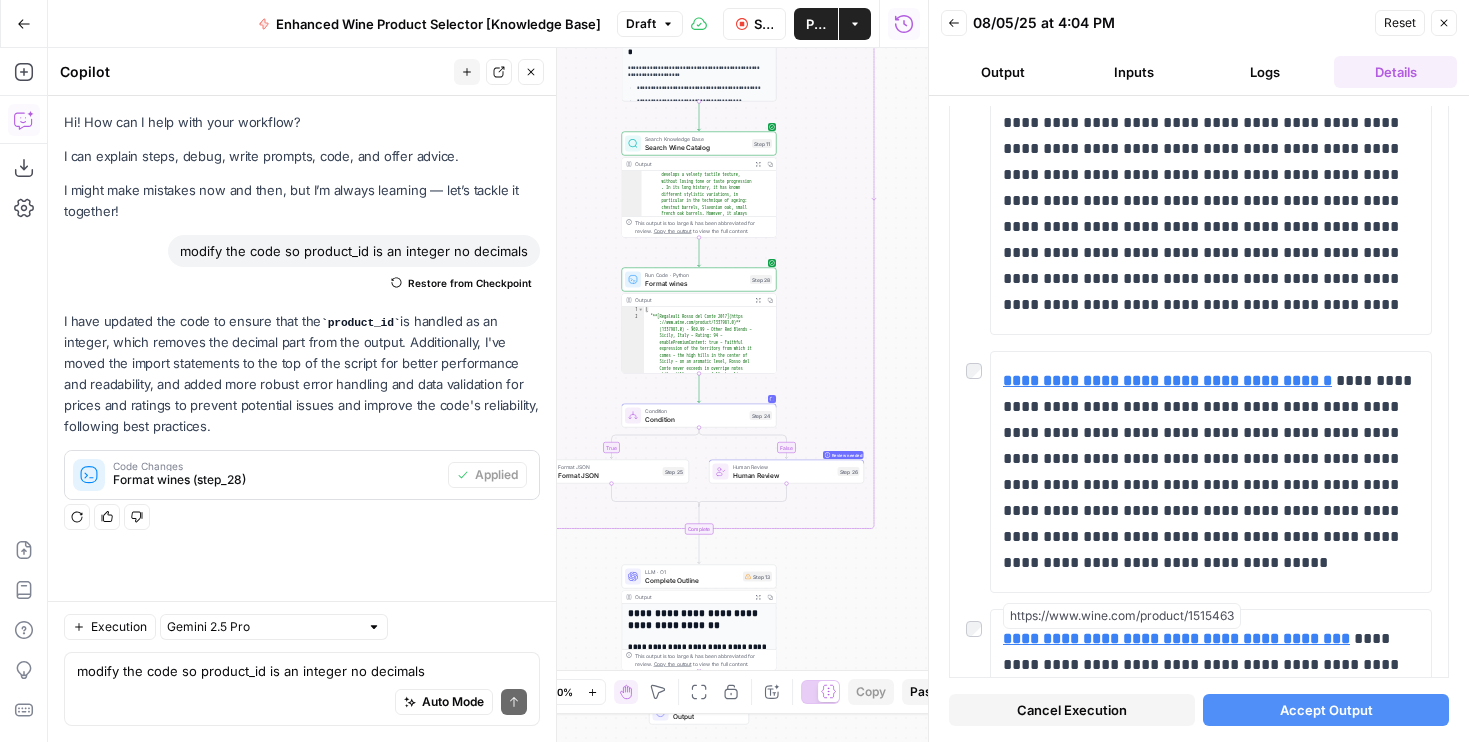 click on "Cancel Execution" at bounding box center (1072, 710) 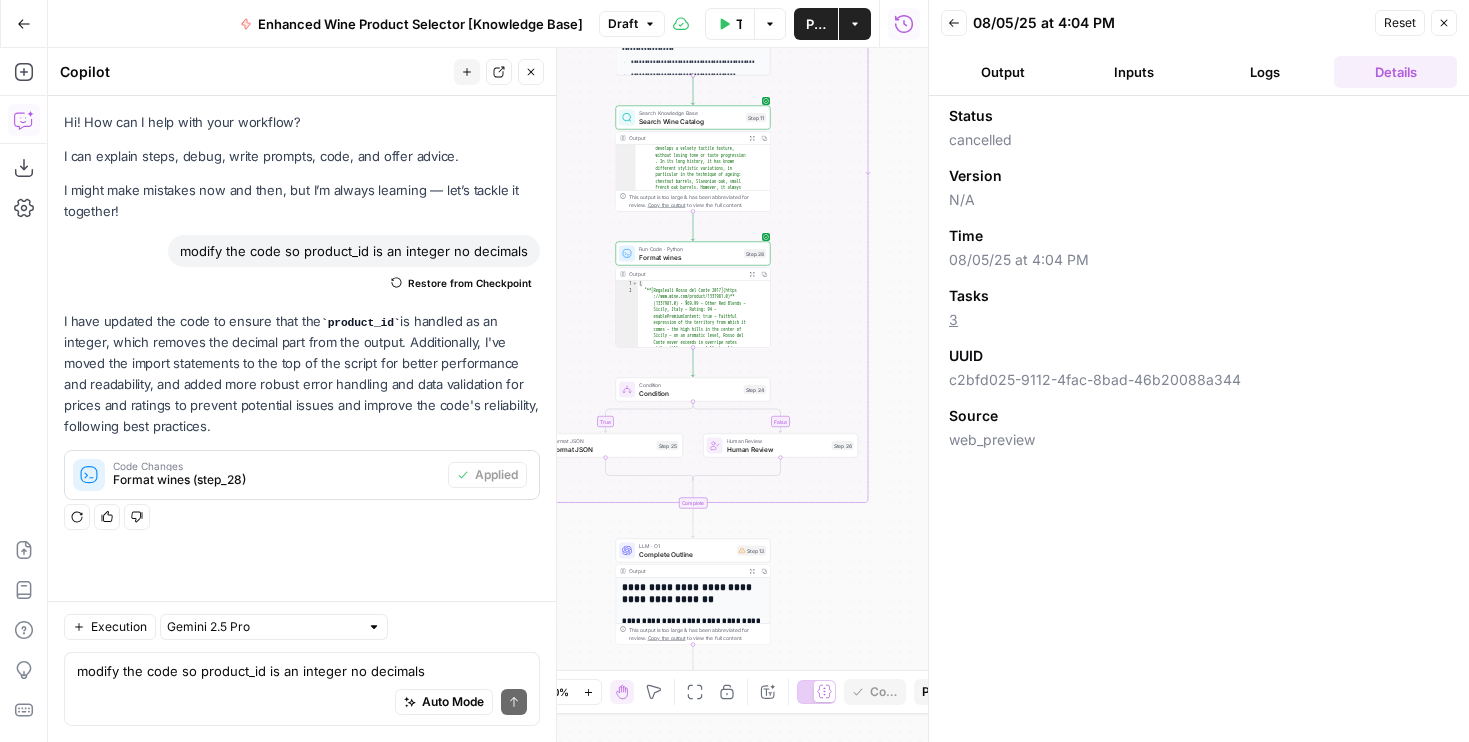 drag, startPoint x: 864, startPoint y: 567, endPoint x: 833, endPoint y: 411, distance: 159.05031 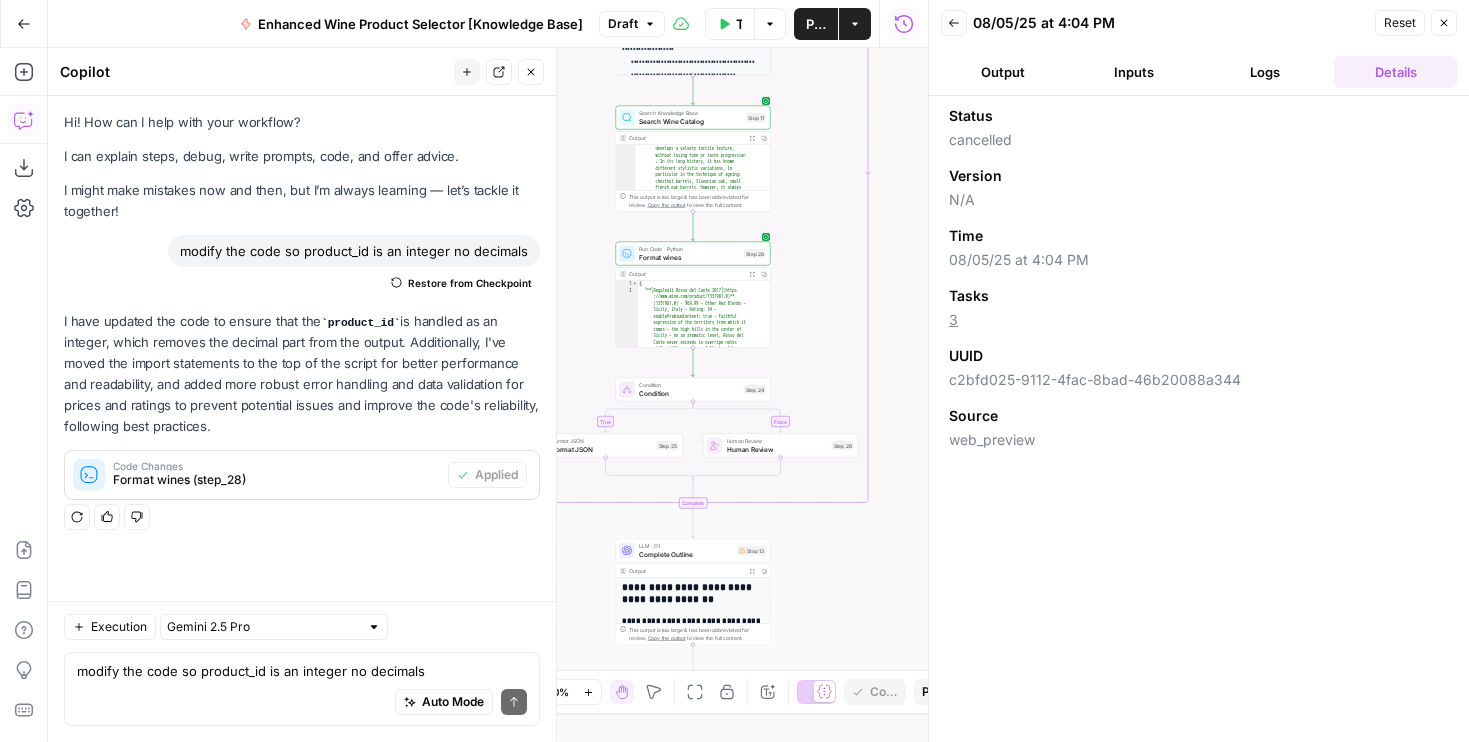 click on "false true Workflow Set Inputs Inputs LLM · GPT-4o Extract Title Step 14 Output Copy 1 2 3 {    "title" :  "15 Great Wines For Every Pizza         Topping" }     XXXXXXXXXXXXXXXXXXXXXXXXXXXXXXXXXXXXXXXXXXXXXXXXXXXXXXXXXXXXXXXXXXXXXXXXXXXXXXXXXXXXXXXXXXXXXXXXXXXXXXXXXXXXXXXXXXXXXXXXXXXXXXXXXXXXXXXXXXXXXXXXXXXXXXXXXXXXXXXXXXXXXXXXXXXXXXXXXXXXXXXXXXXXXXXXXXXXXXXXXXXXXXXXXXXXXXXXXXXXXXXXXXXXXXXXXXXXXXXXXXXXXXXXXXXXXXXXXXXXXXXXXXXXXXXXXXXXXXXXXXXXXXXXXXXXXXXXXXXXXXXXXXXXXXXXXXXXXXXXXXXXXXXXXXXXXXXXXXXXXXXXXXXXXXXXXXXXXXXXXXXXXXXXXXXXXXXXXXXXXXXXXXXXXXXXXXXXXXXXXXXXXXXXXXXXXXXXXXXXXXXXXXXXXXXXXXXXXXXXXXXXXXXXXXXXXXXXXXXXXXXXXXXXXXXXXXXXXXXXXXXXXXXXXXXXXXXXXXXXXXXXXXXXXXXX LLM · Gemini 2.5 Pro Extract Criteria from Outline Step 1 Output Expand Output Copy 1 2 3 4 5 6 7 8 9 10 11 {    "article" :  [      {         "header" :  "Why Pizza And Wine Work             Together" ,         "wine_descriptor" :  "Italian red wine"      } ,      {         "header" :  "Cheese Pizza" ,         :       } ," at bounding box center (488, 395) 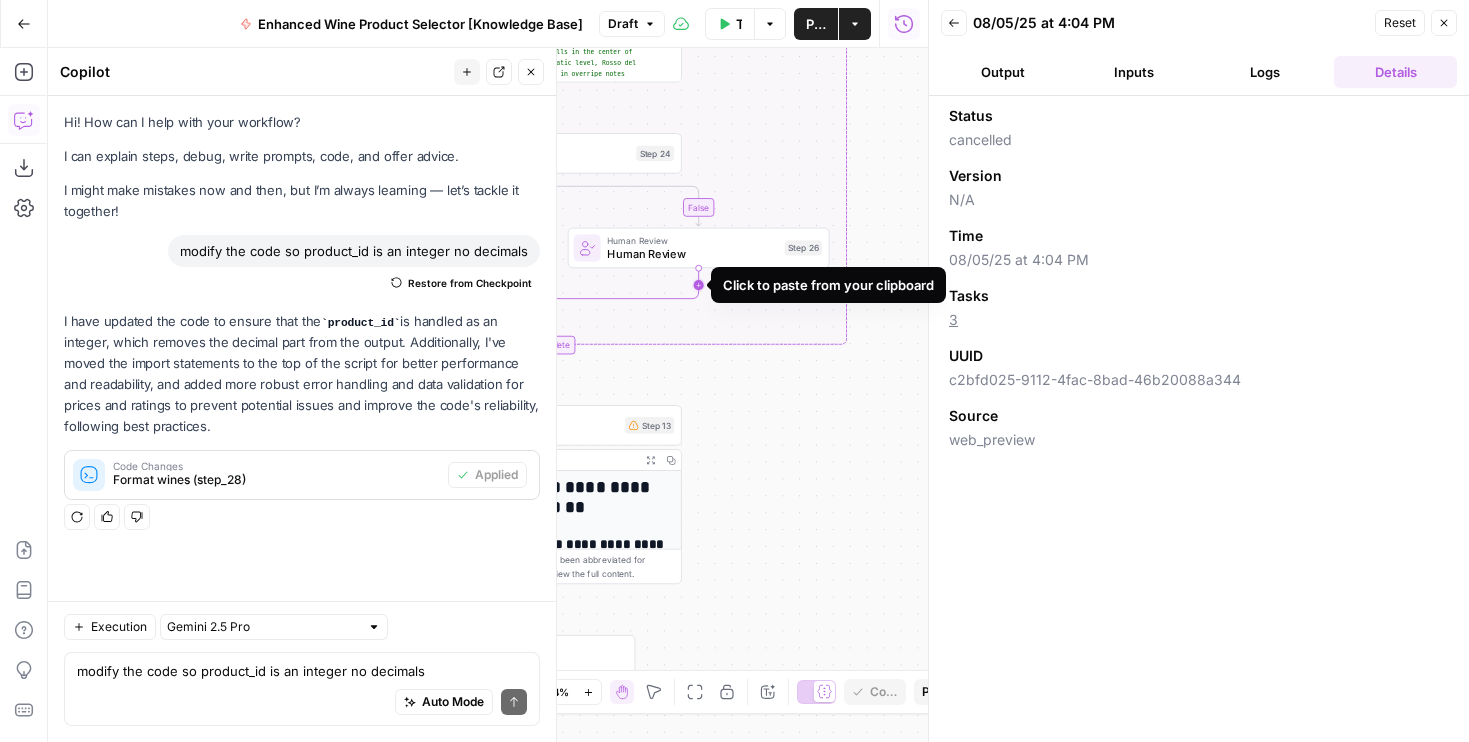 click 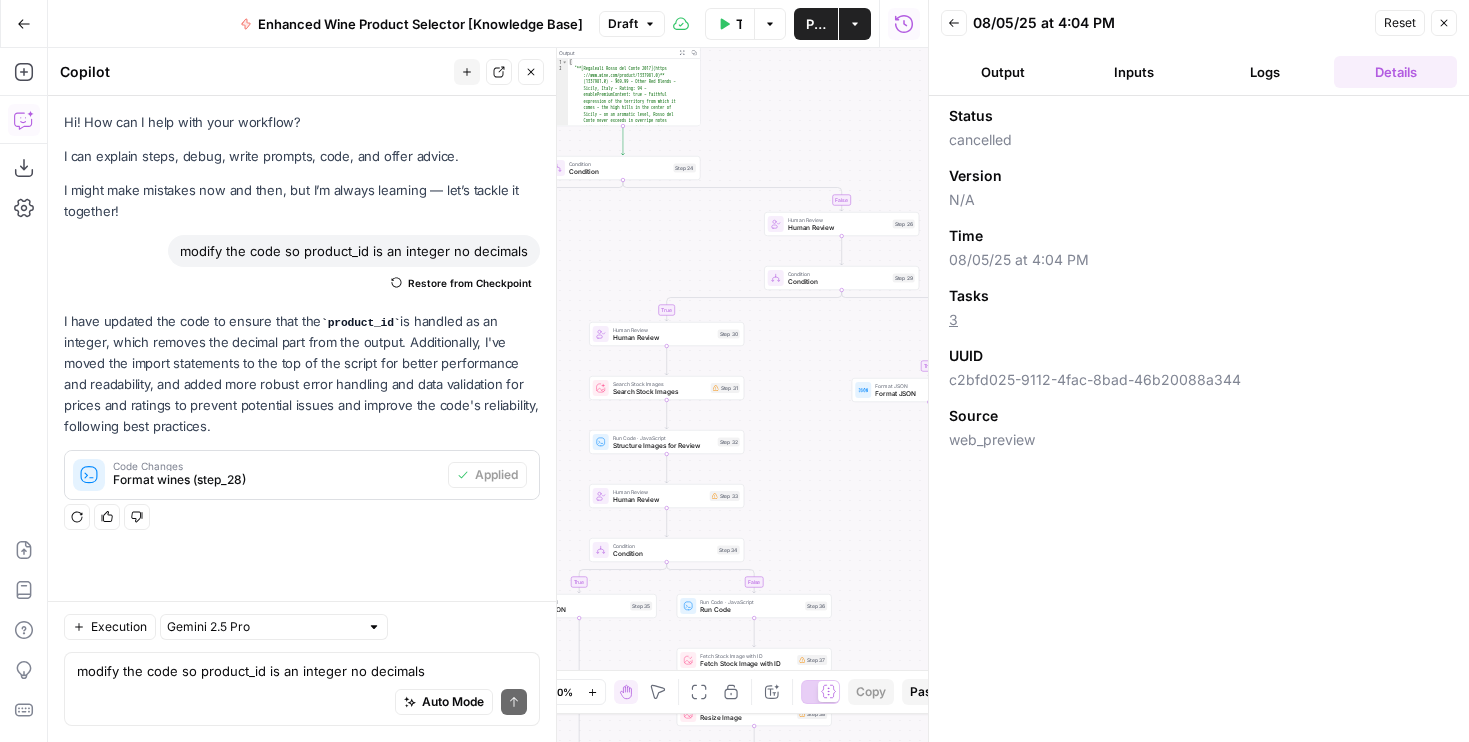 drag, startPoint x: 654, startPoint y: 302, endPoint x: 684, endPoint y: 256, distance: 54.91812 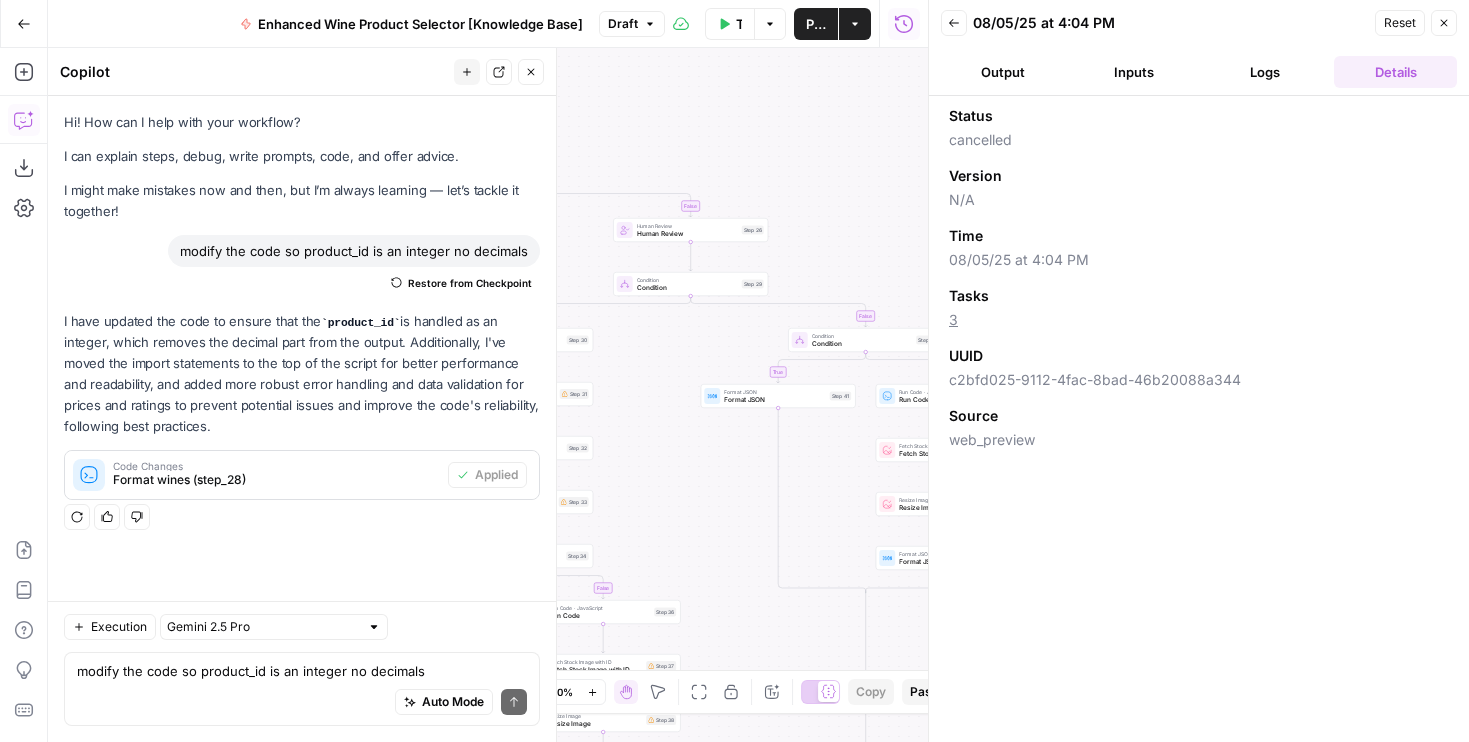 drag, startPoint x: 684, startPoint y: 256, endPoint x: 525, endPoint y: 262, distance: 159.11317 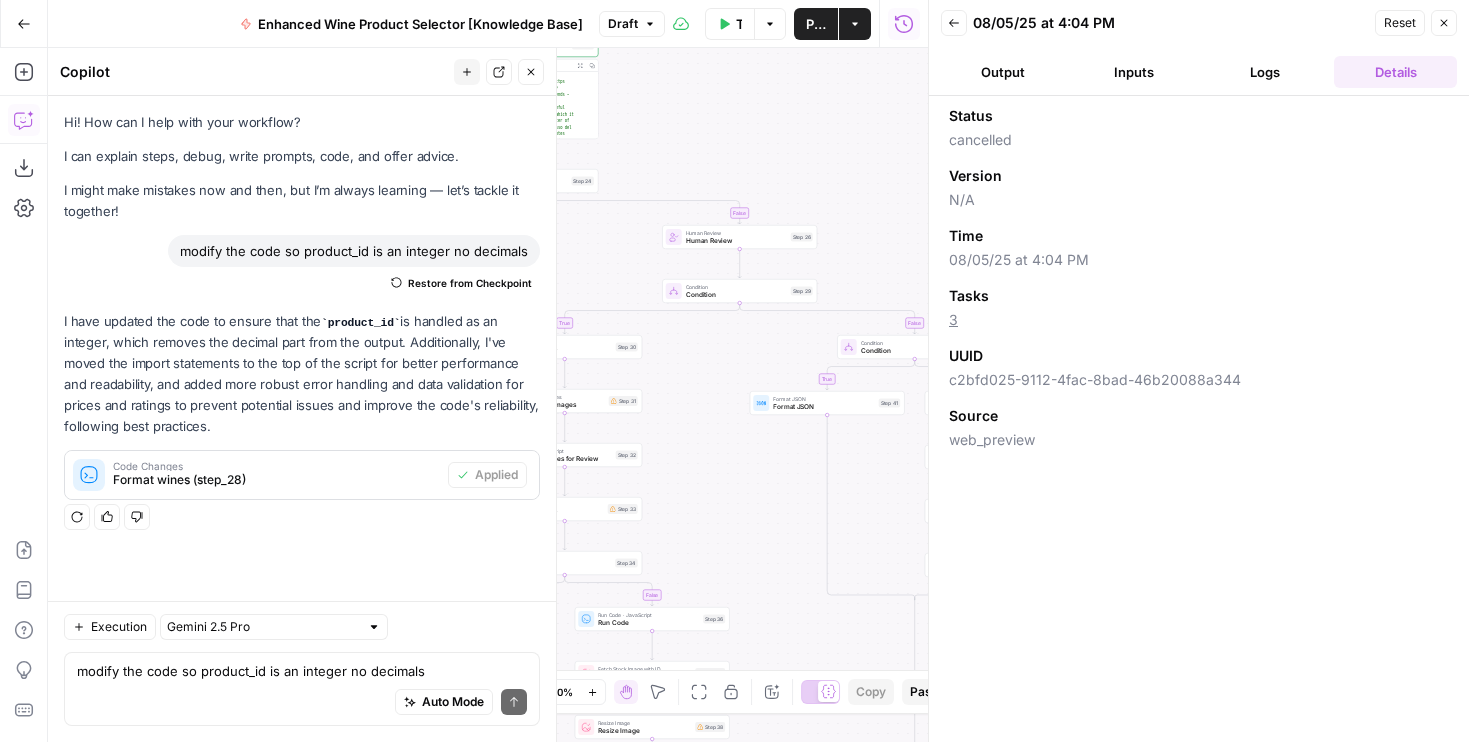 drag, startPoint x: 615, startPoint y: 250, endPoint x: 670, endPoint y: 256, distance: 55.326305 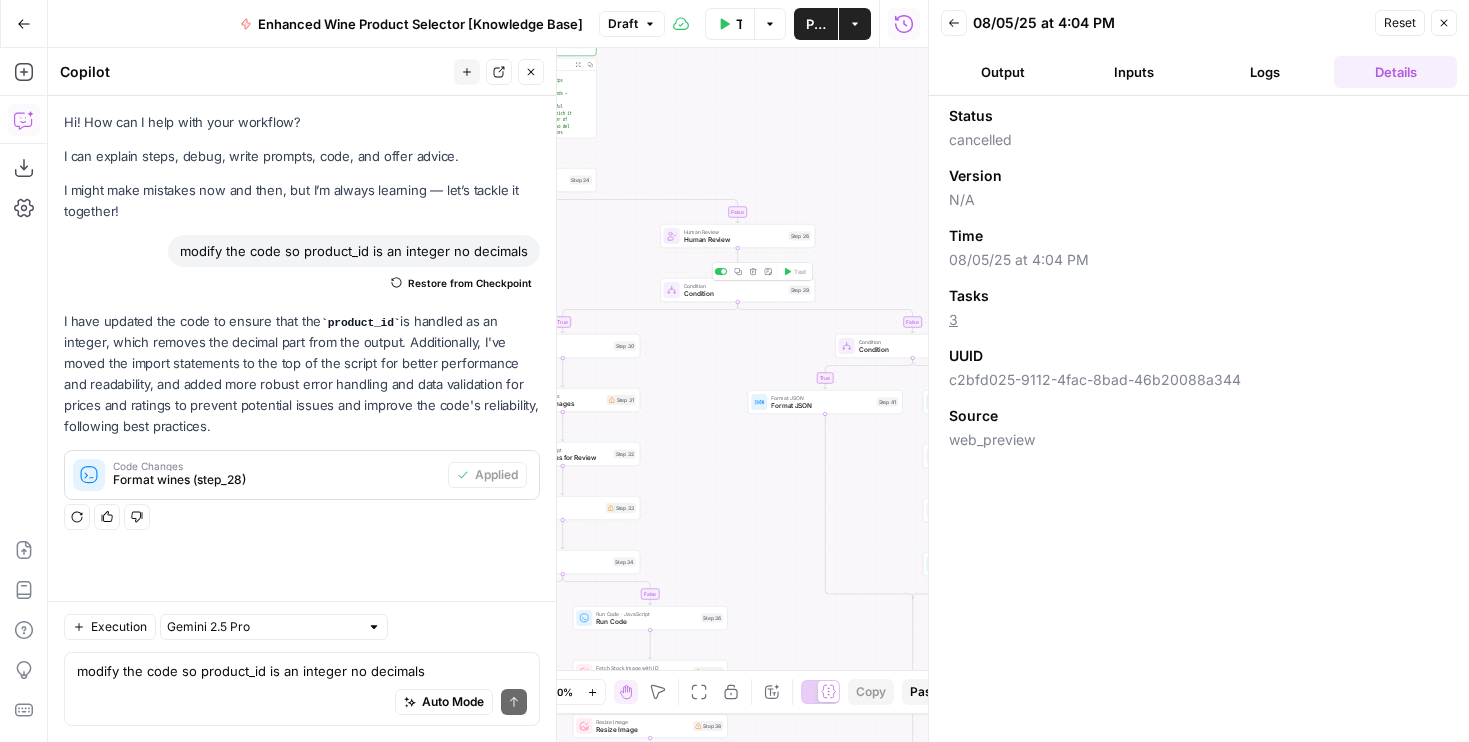 click 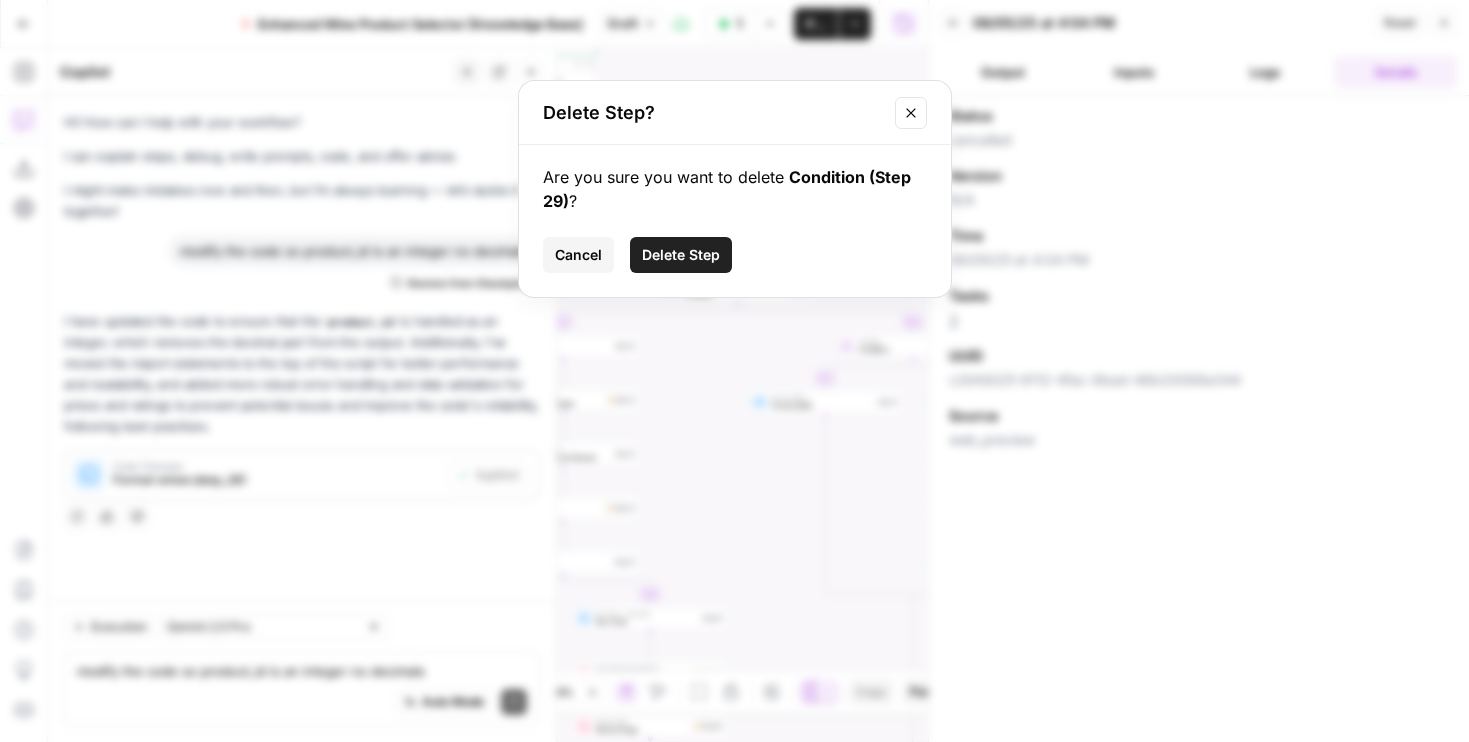 click on "Delete Step" at bounding box center [681, 255] 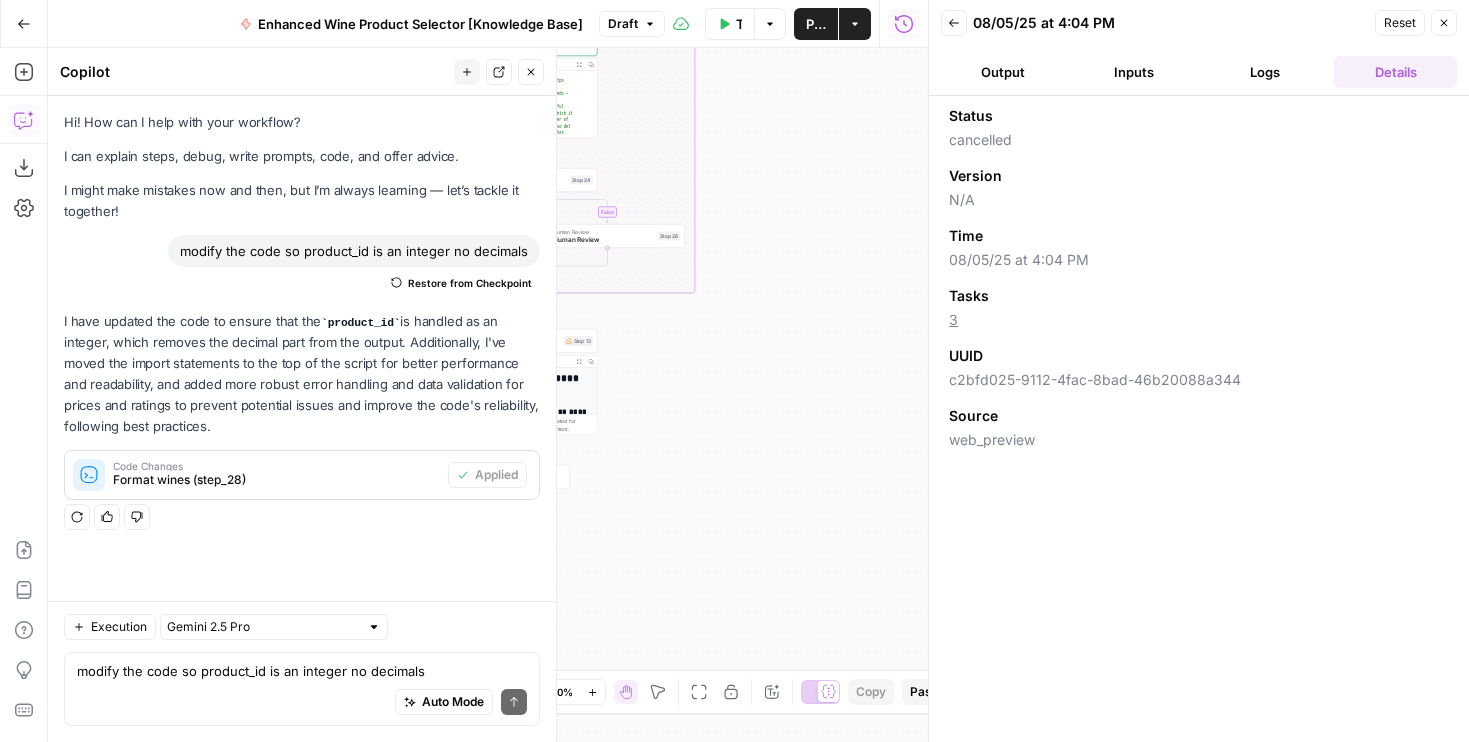drag, startPoint x: 751, startPoint y: 303, endPoint x: 966, endPoint y: 303, distance: 215 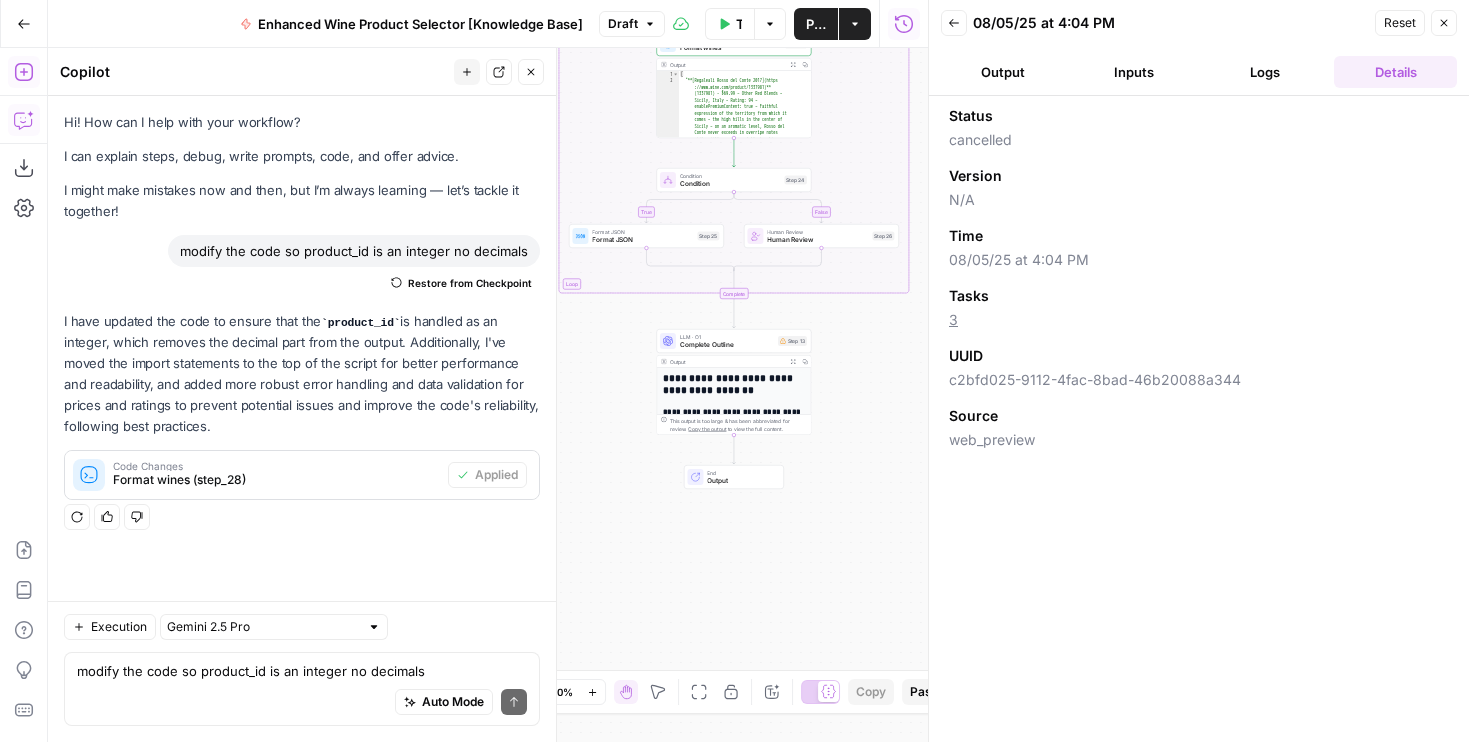 click 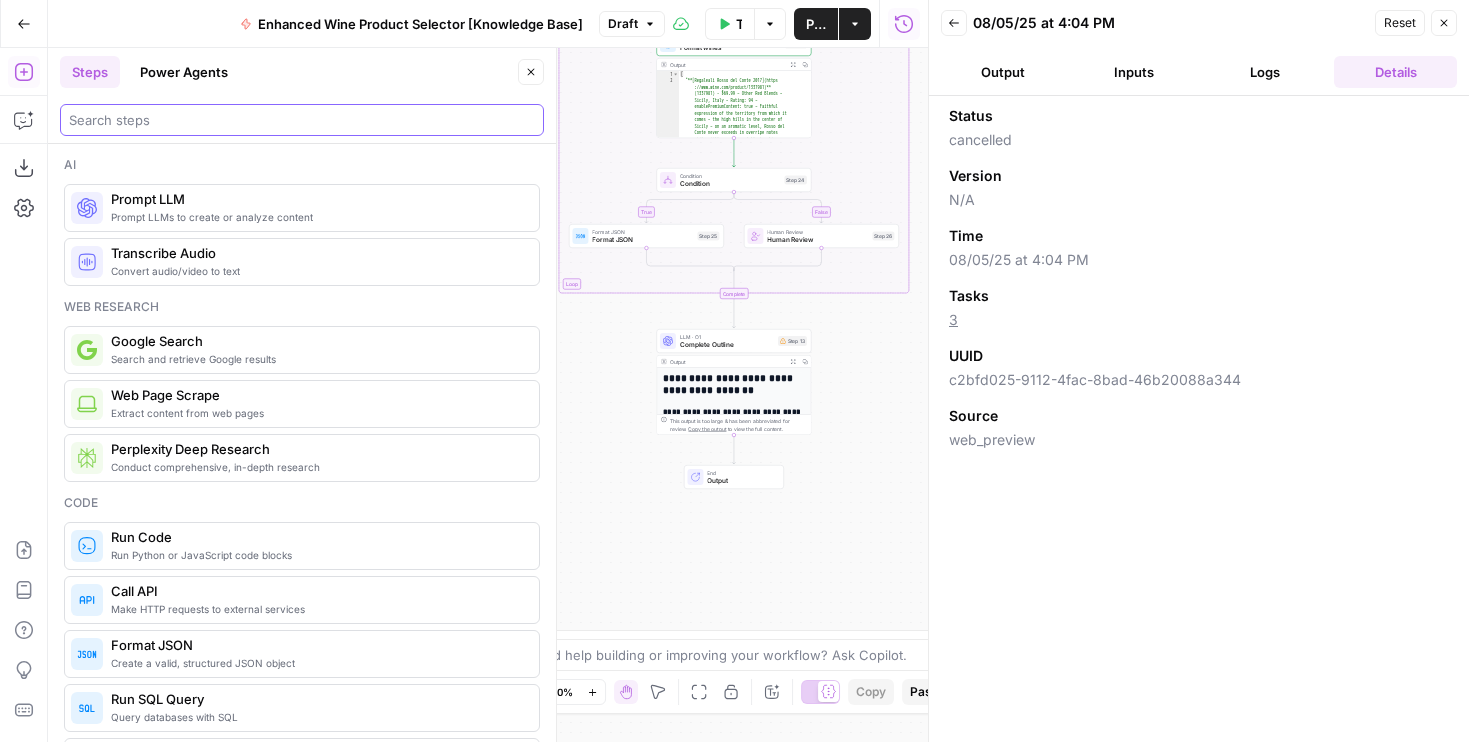 click at bounding box center [302, 120] 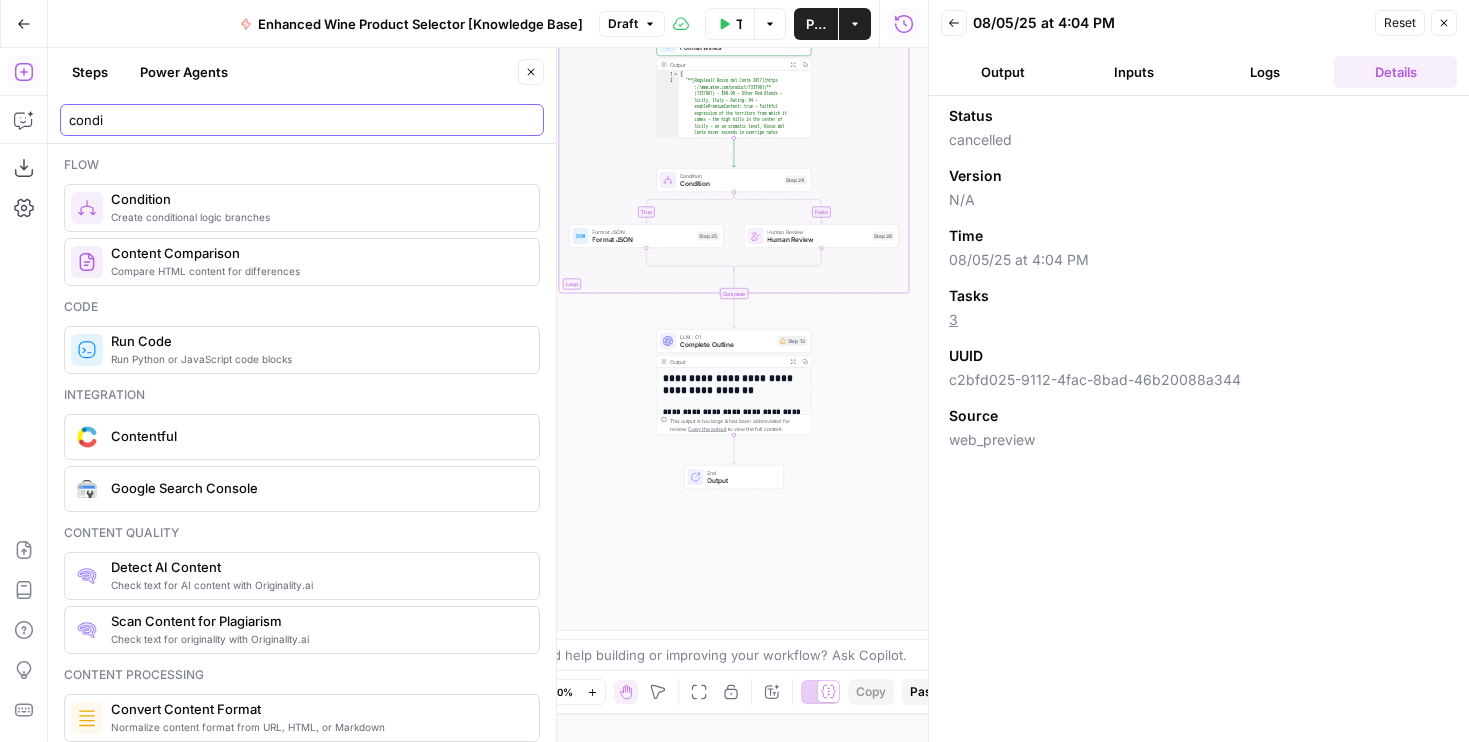 type on "condi" 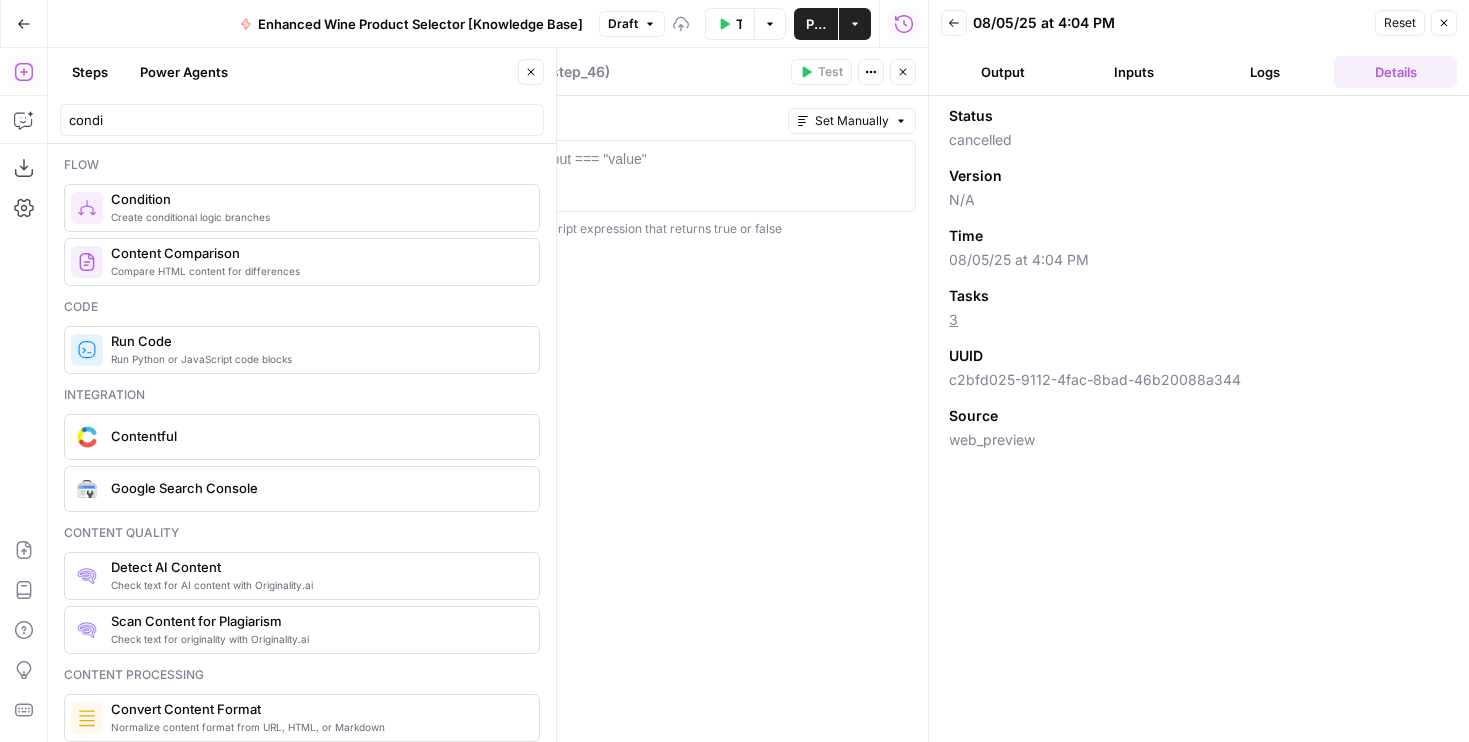 click 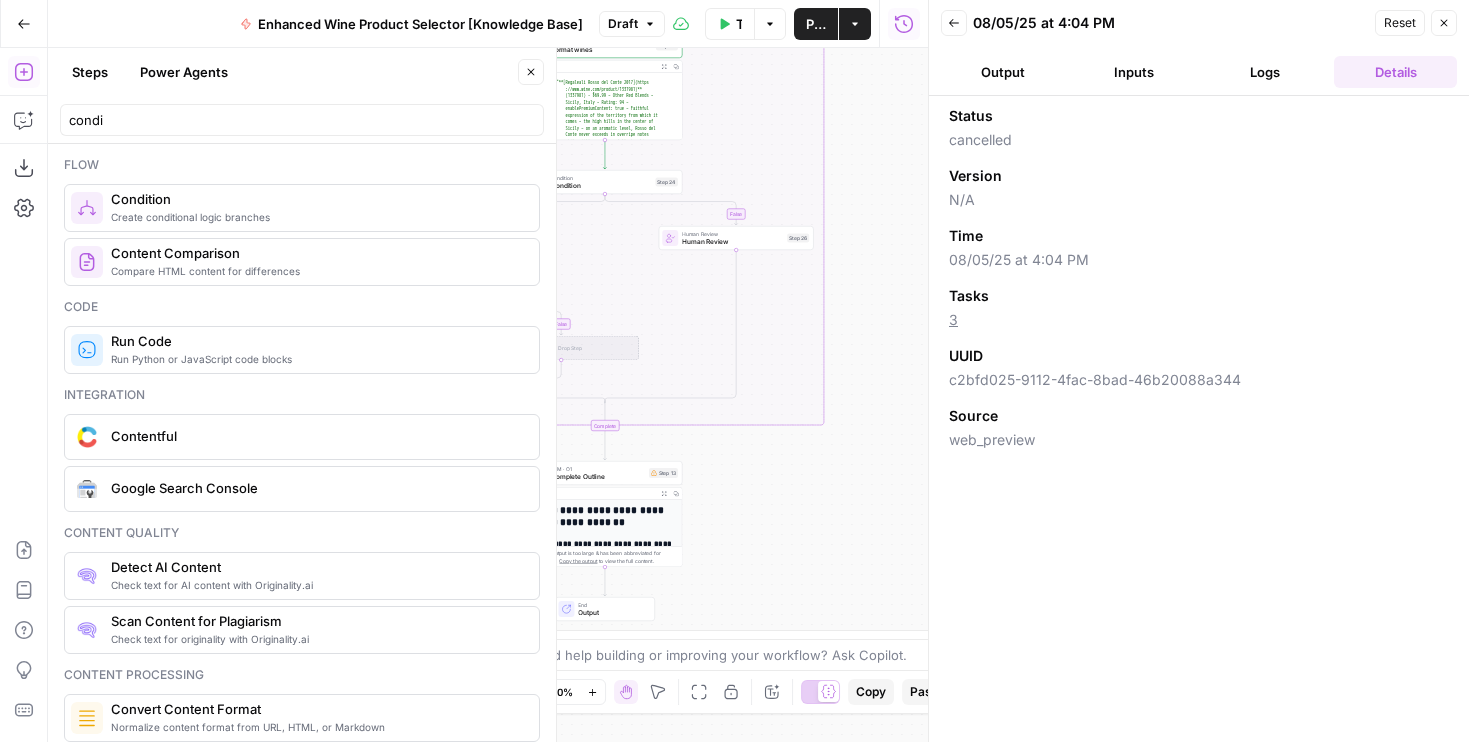 drag, startPoint x: 820, startPoint y: 365, endPoint x: 926, endPoint y: 386, distance: 108.060165 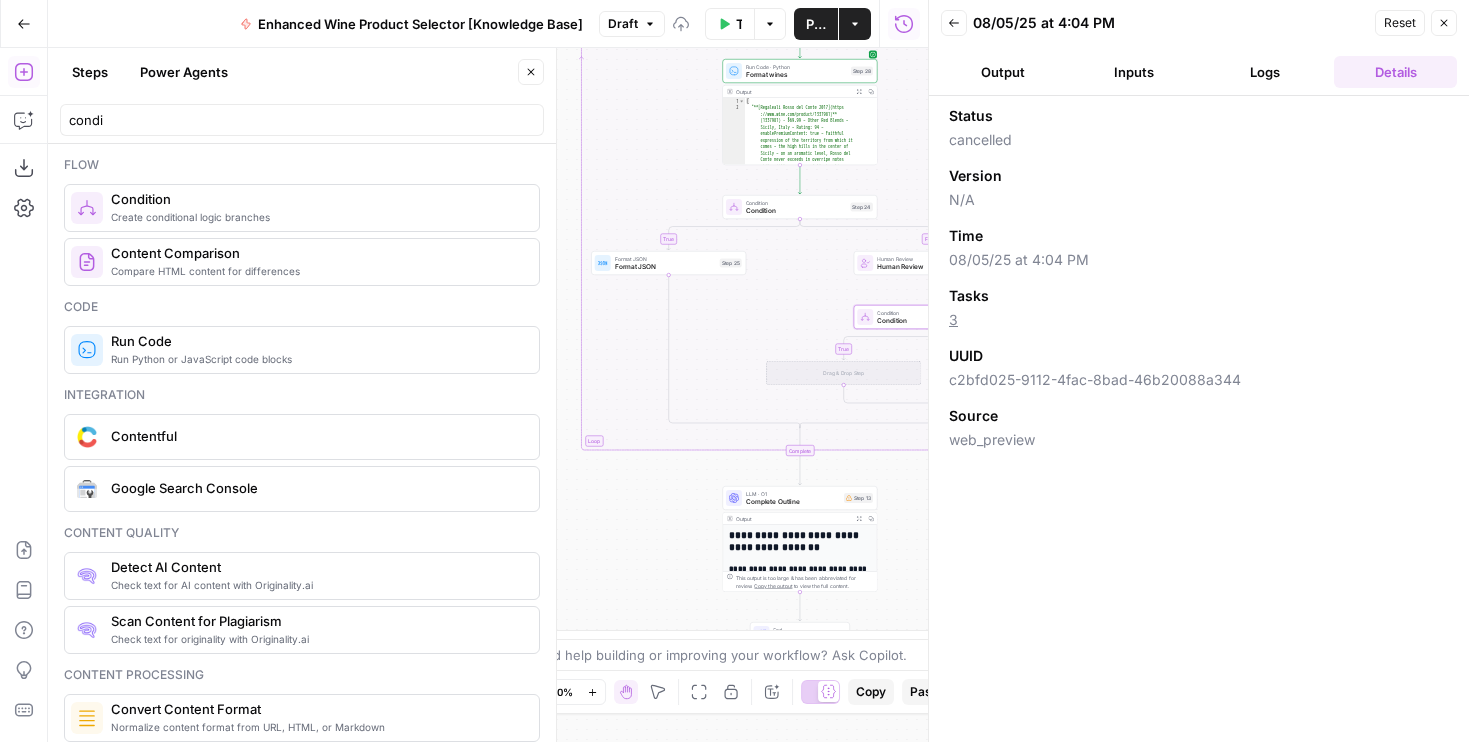 drag, startPoint x: 808, startPoint y: 185, endPoint x: 830, endPoint y: 217, distance: 38.832977 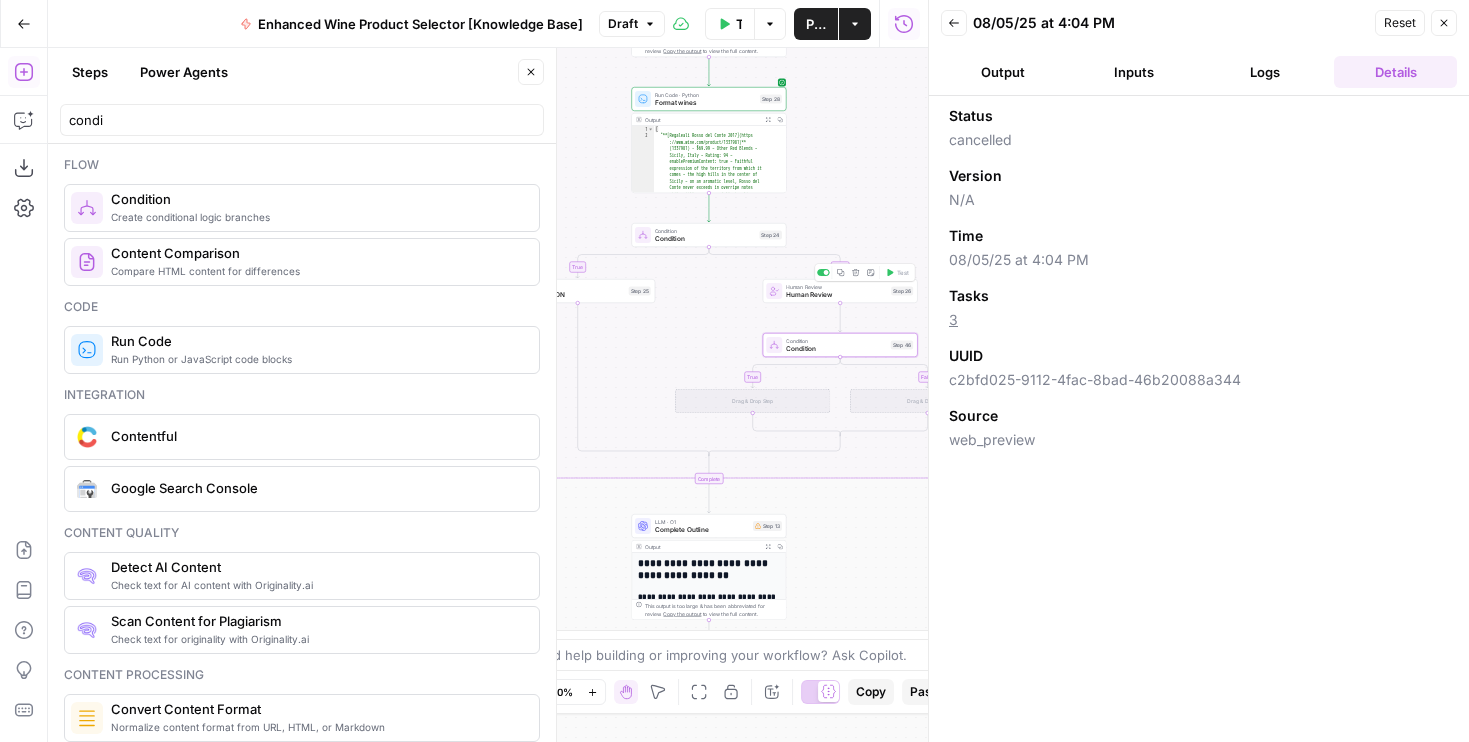 click on "Human Review" at bounding box center (836, 295) 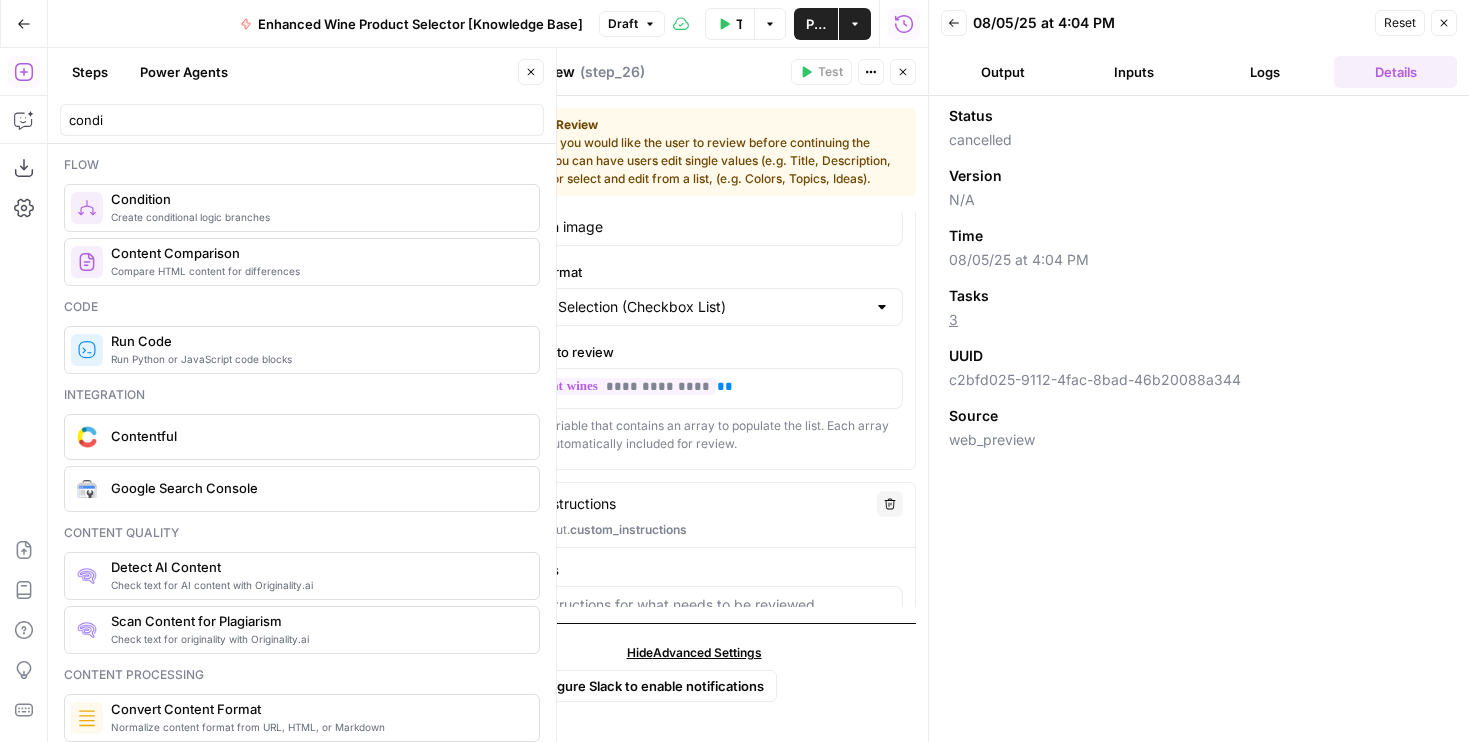 scroll, scrollTop: 16, scrollLeft: 0, axis: vertical 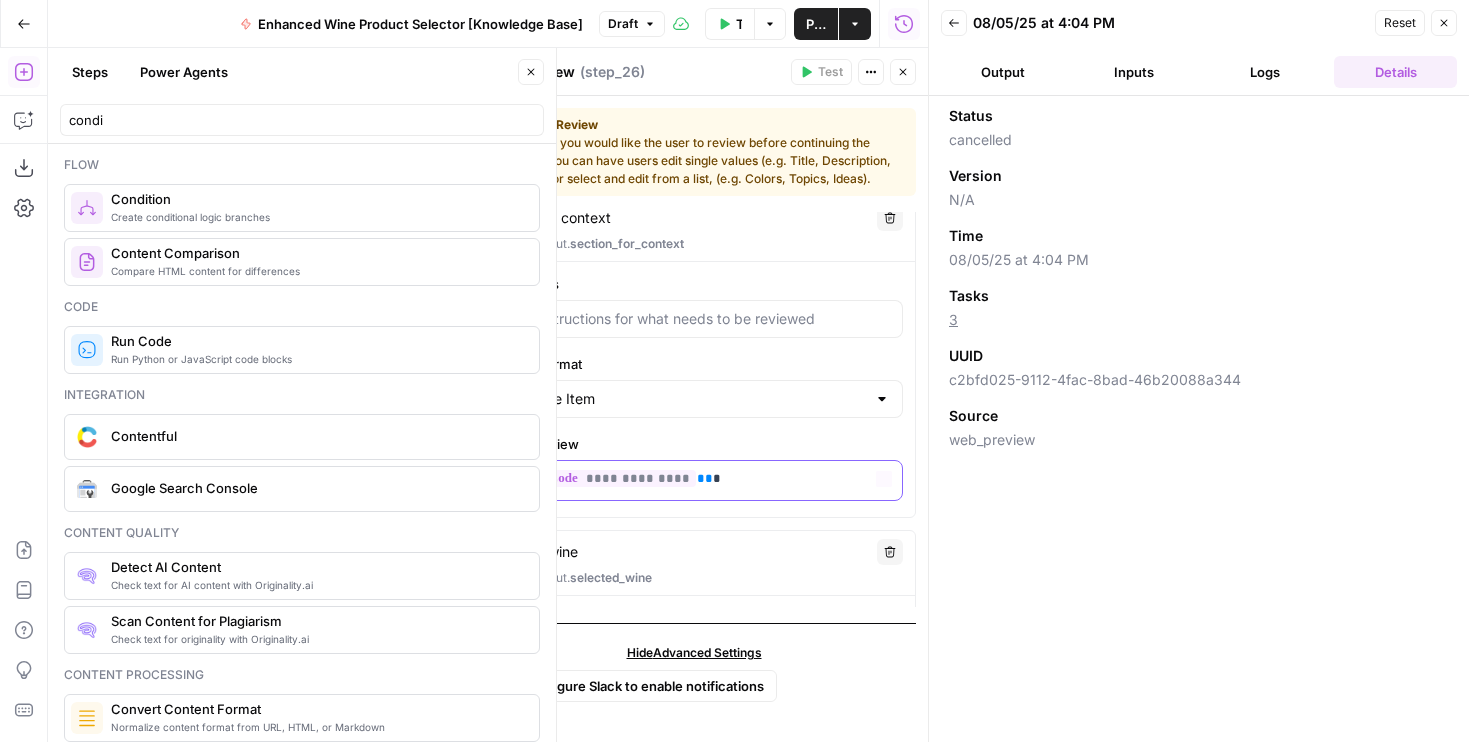 click on "**********" at bounding box center [694, 479] 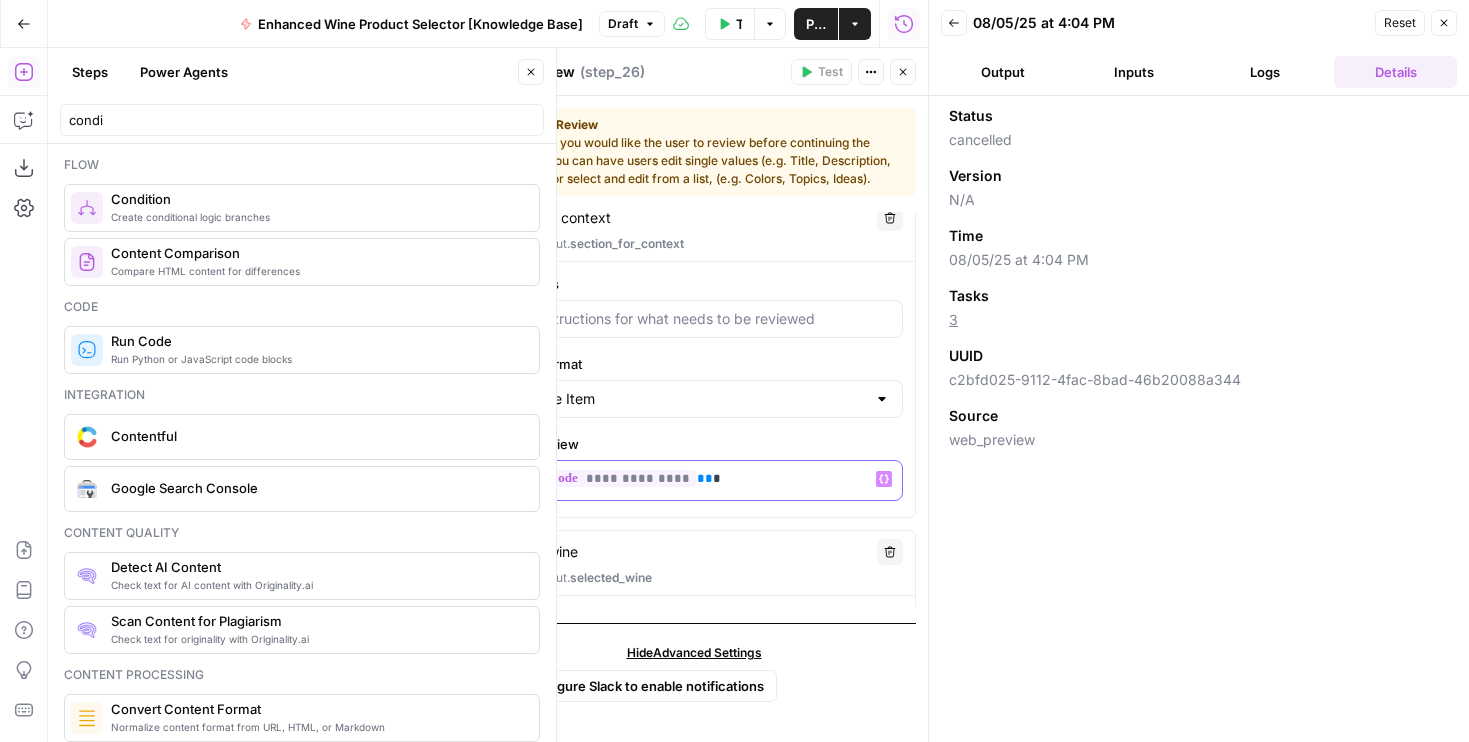 type 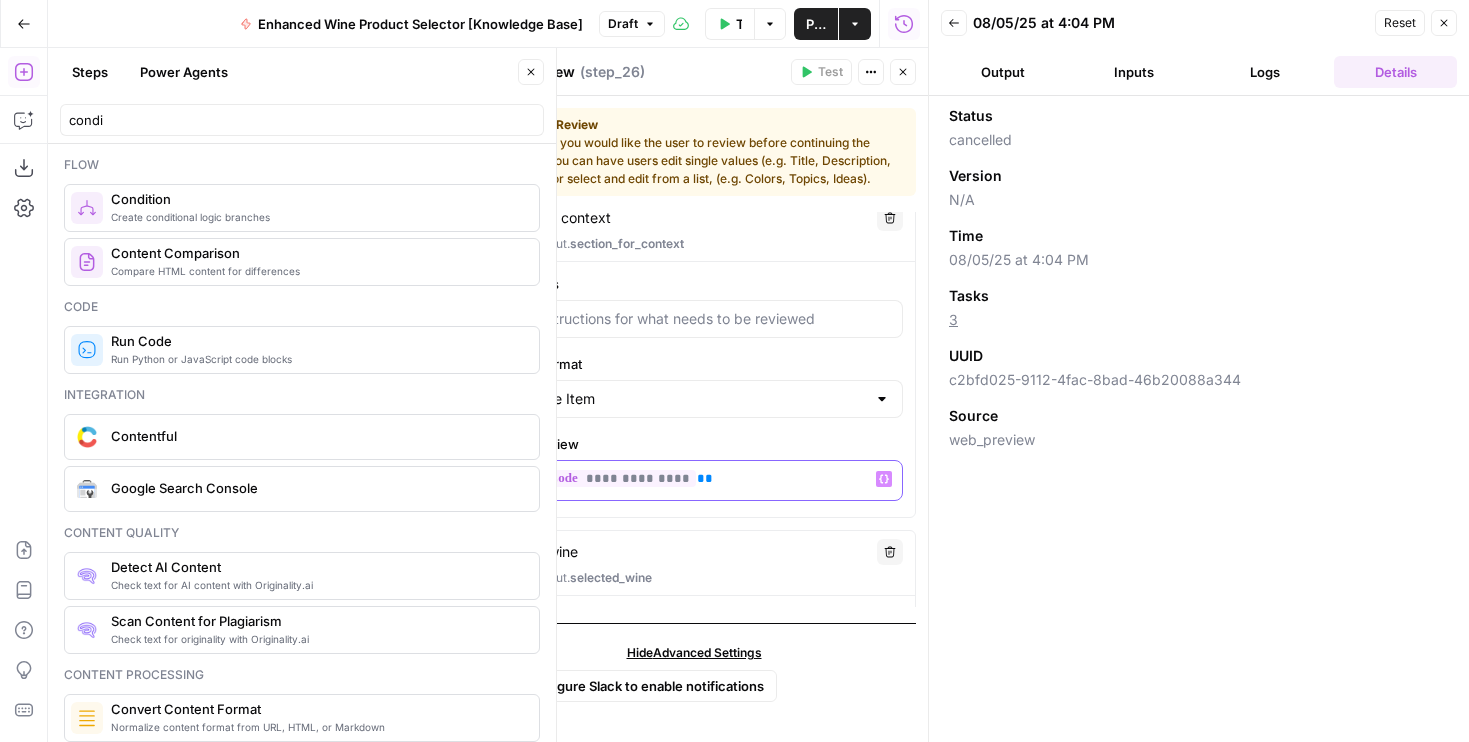 scroll, scrollTop: 722, scrollLeft: 0, axis: vertical 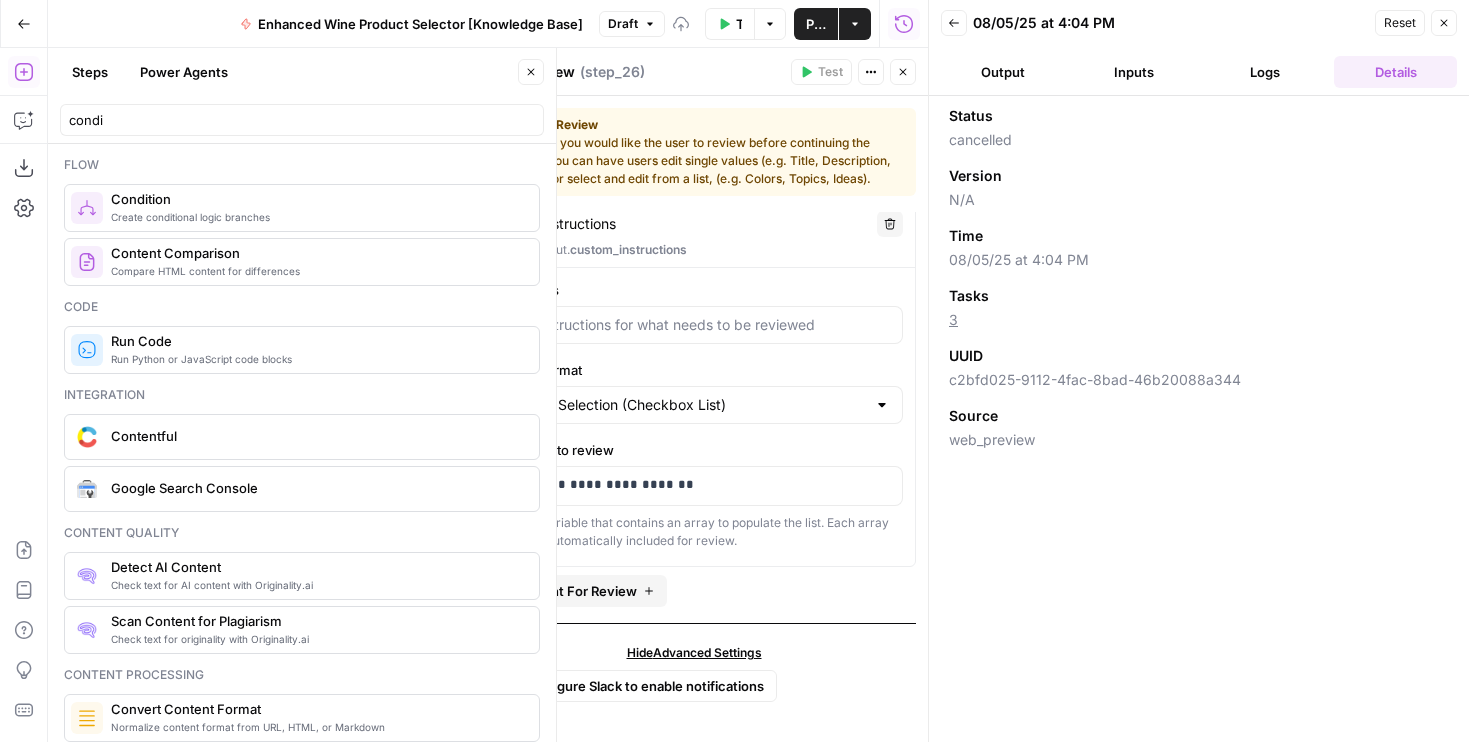 click 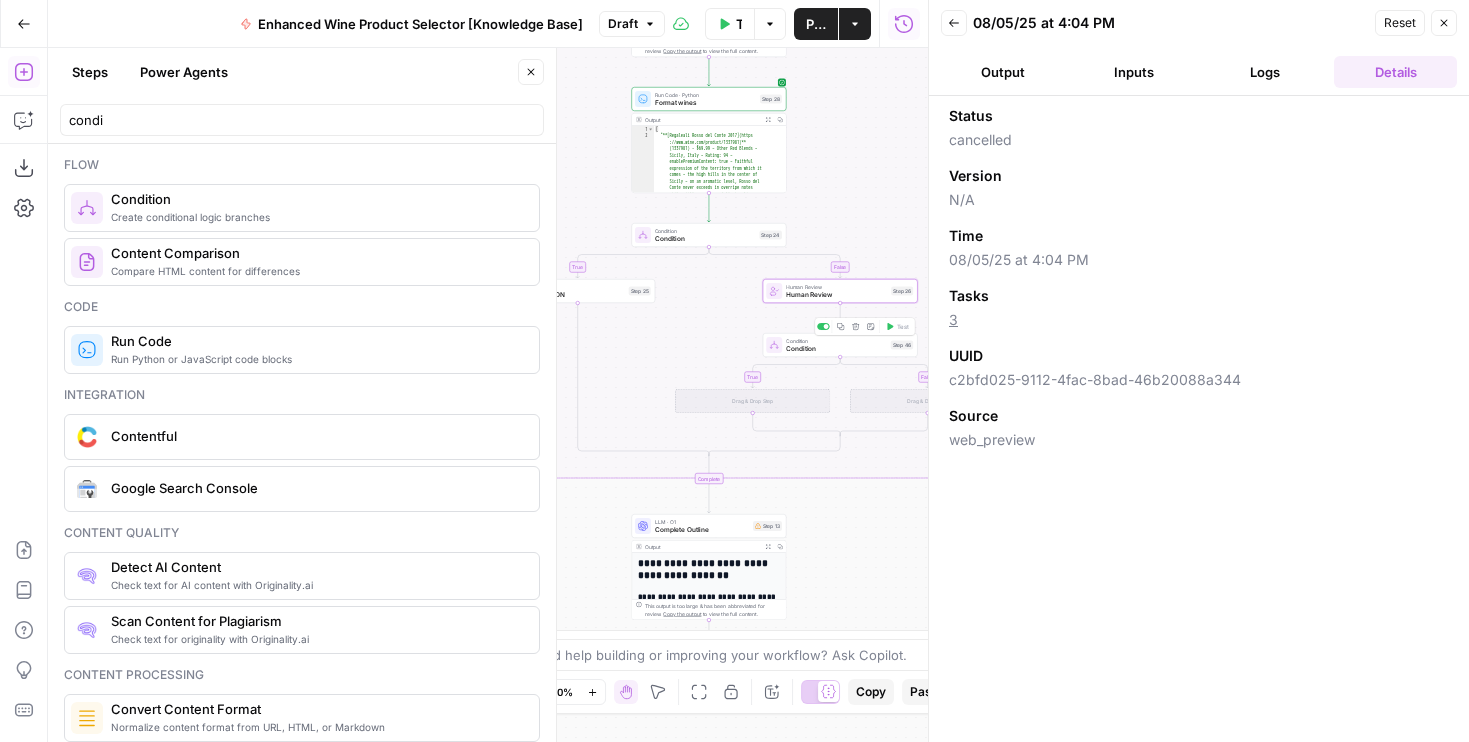 click on "Condition" at bounding box center [836, 349] 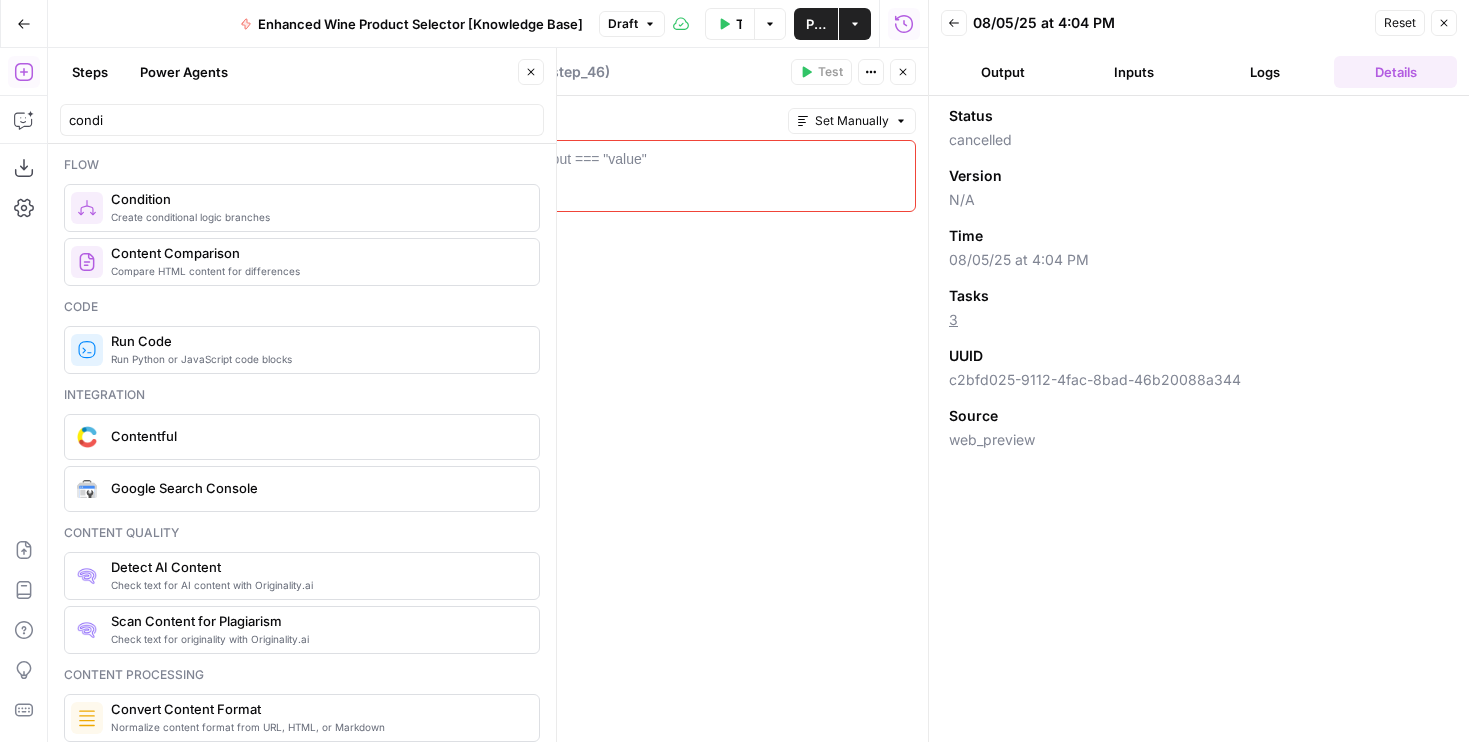 click at bounding box center (694, 194) 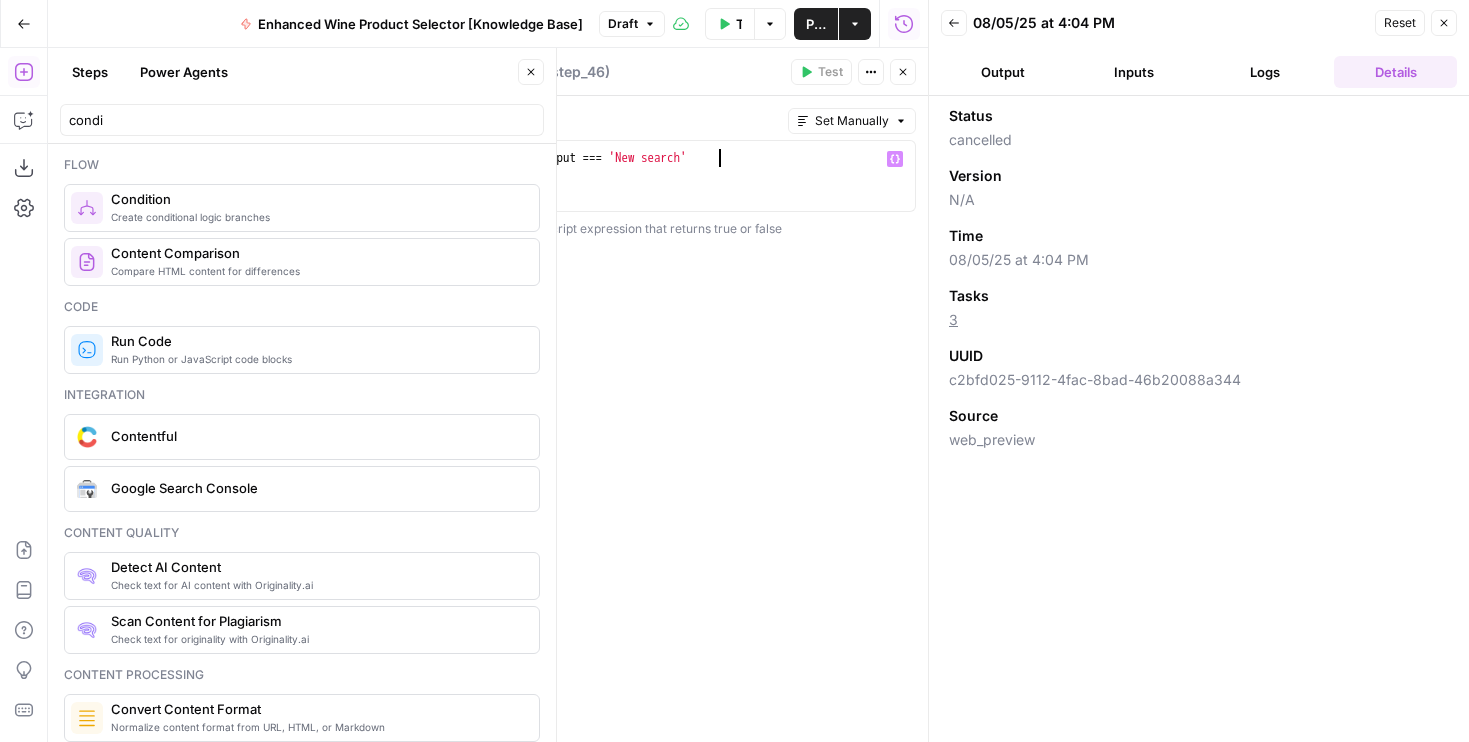 scroll, scrollTop: 0, scrollLeft: 17, axis: horizontal 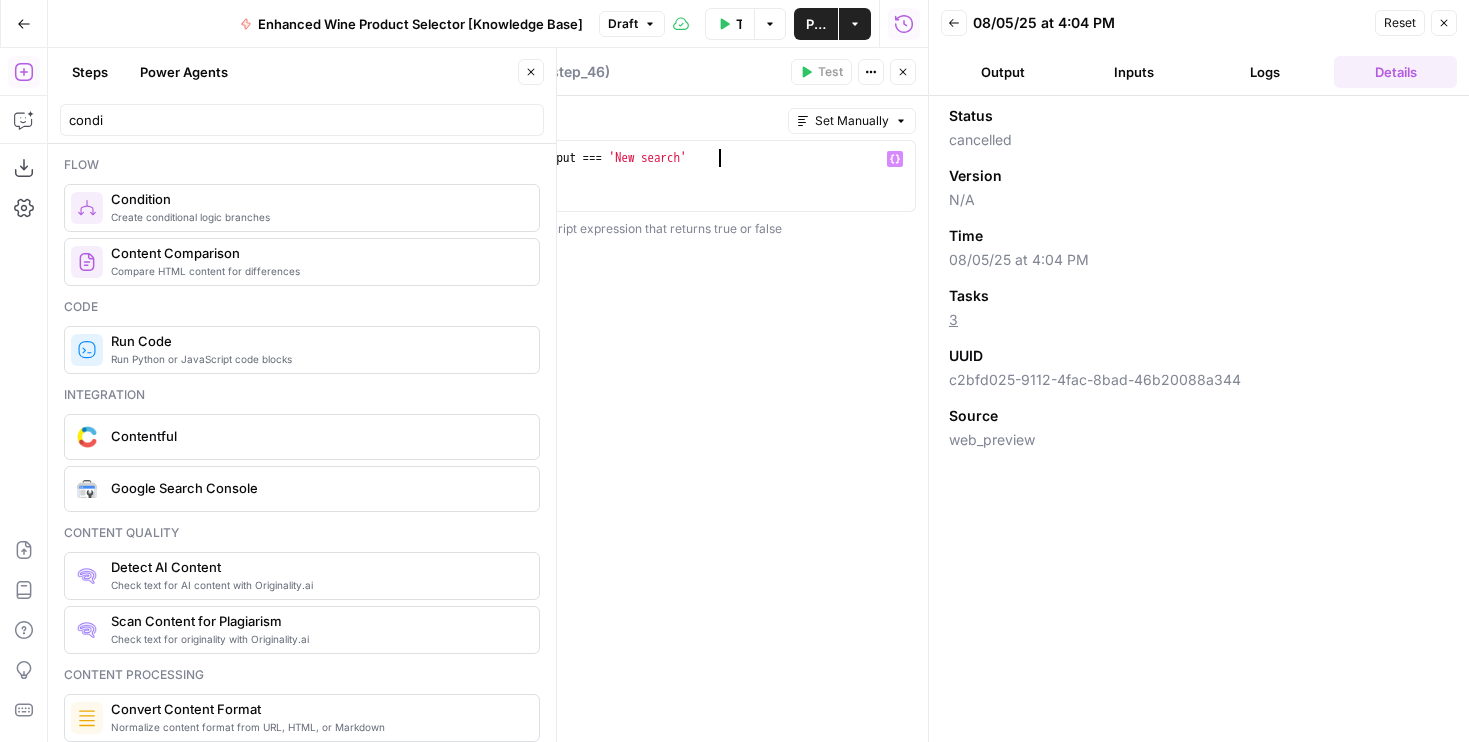 type on "**********" 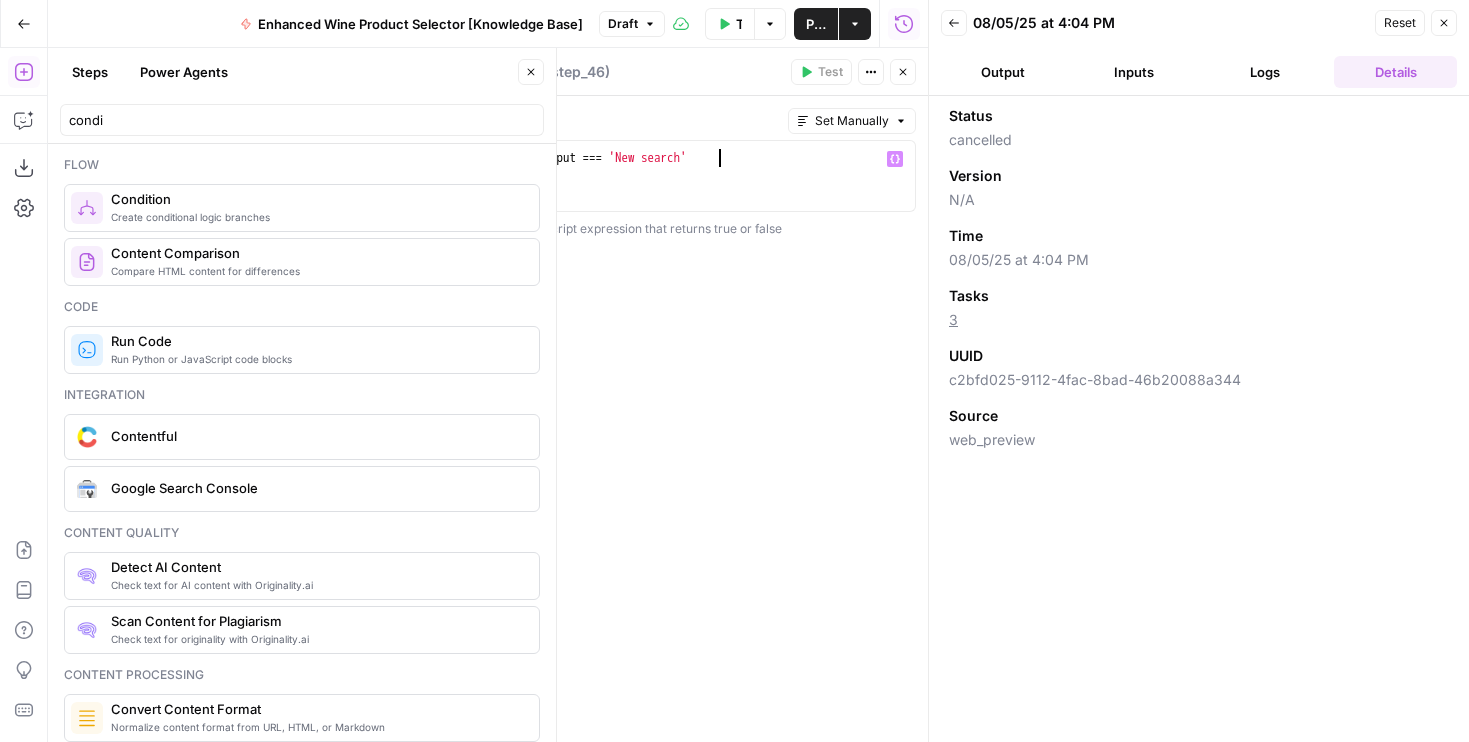 click on "Condition Condition  ( step_46 ) Test Actions Close" at bounding box center [694, 72] 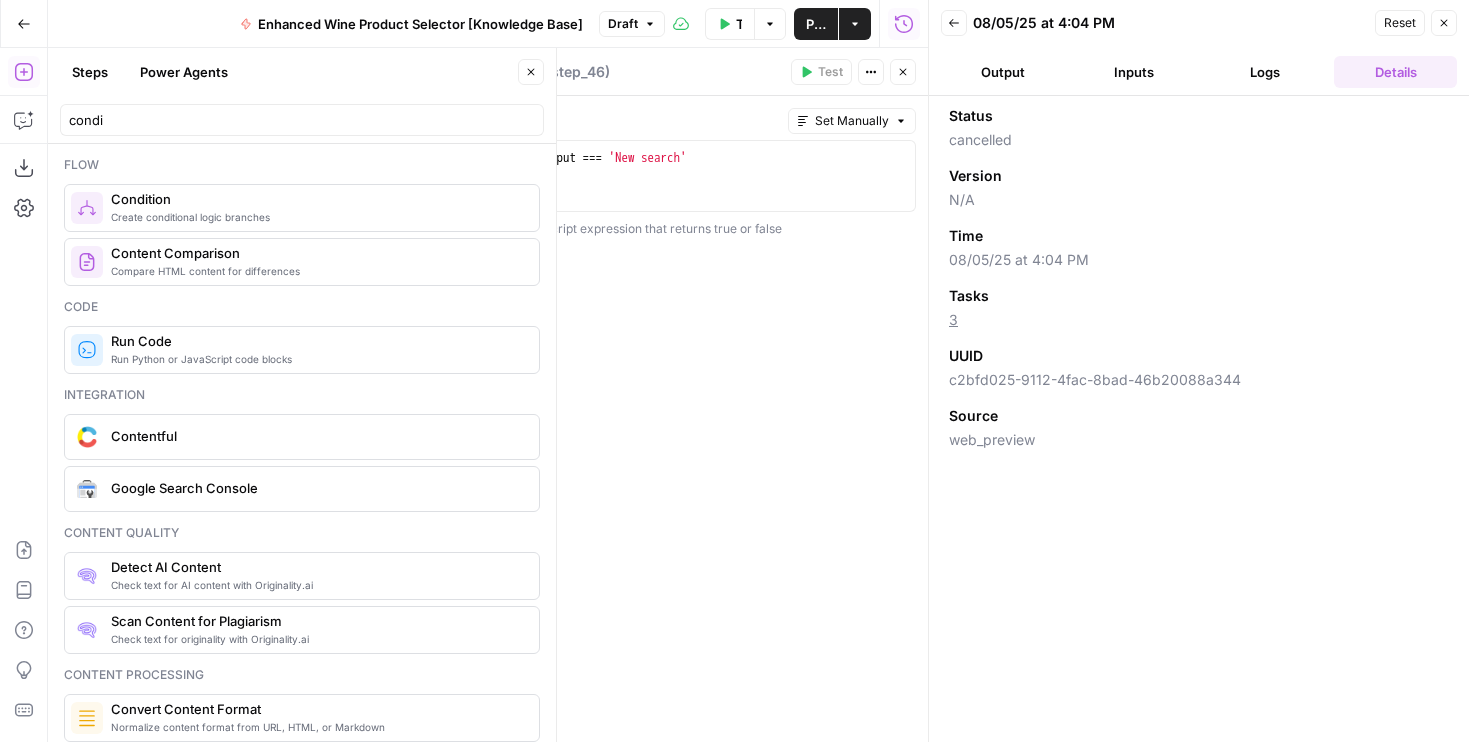click 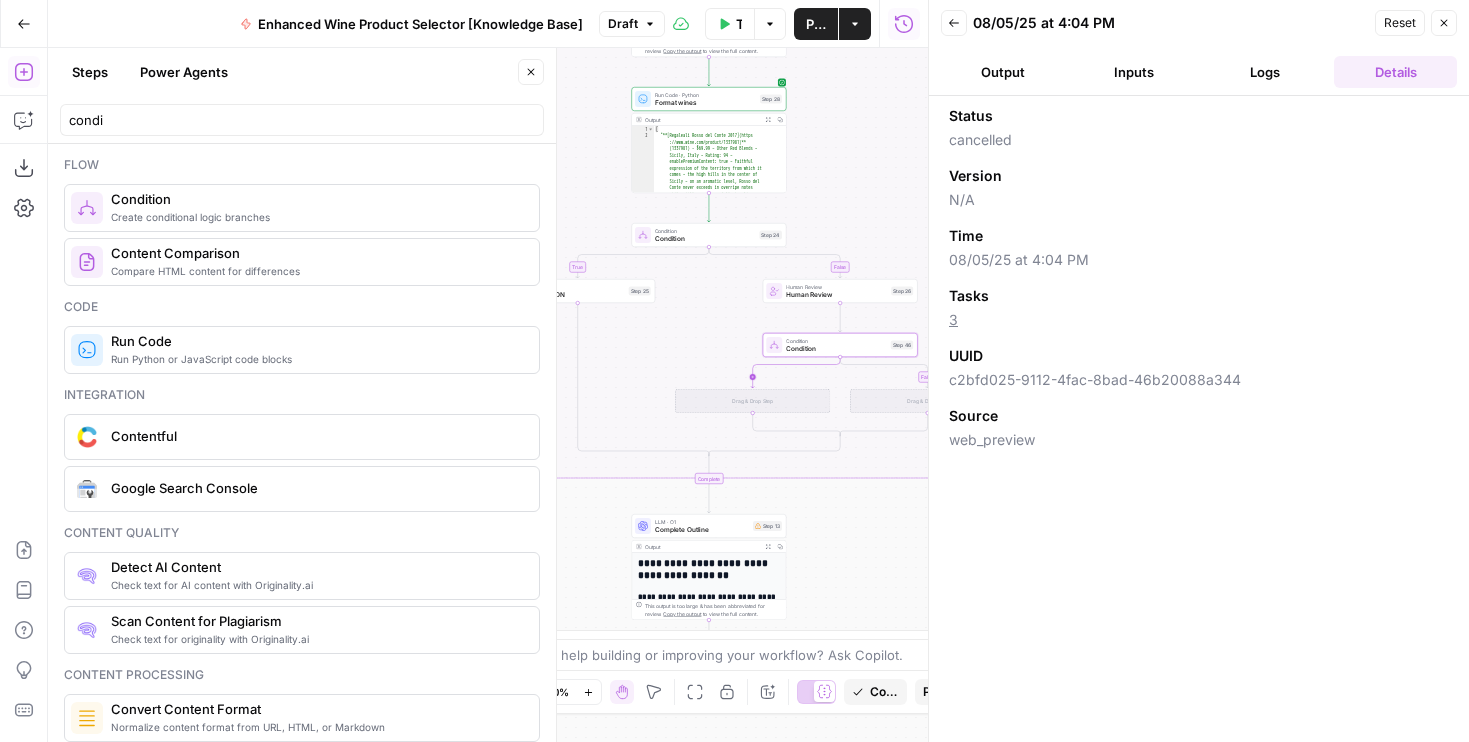 click 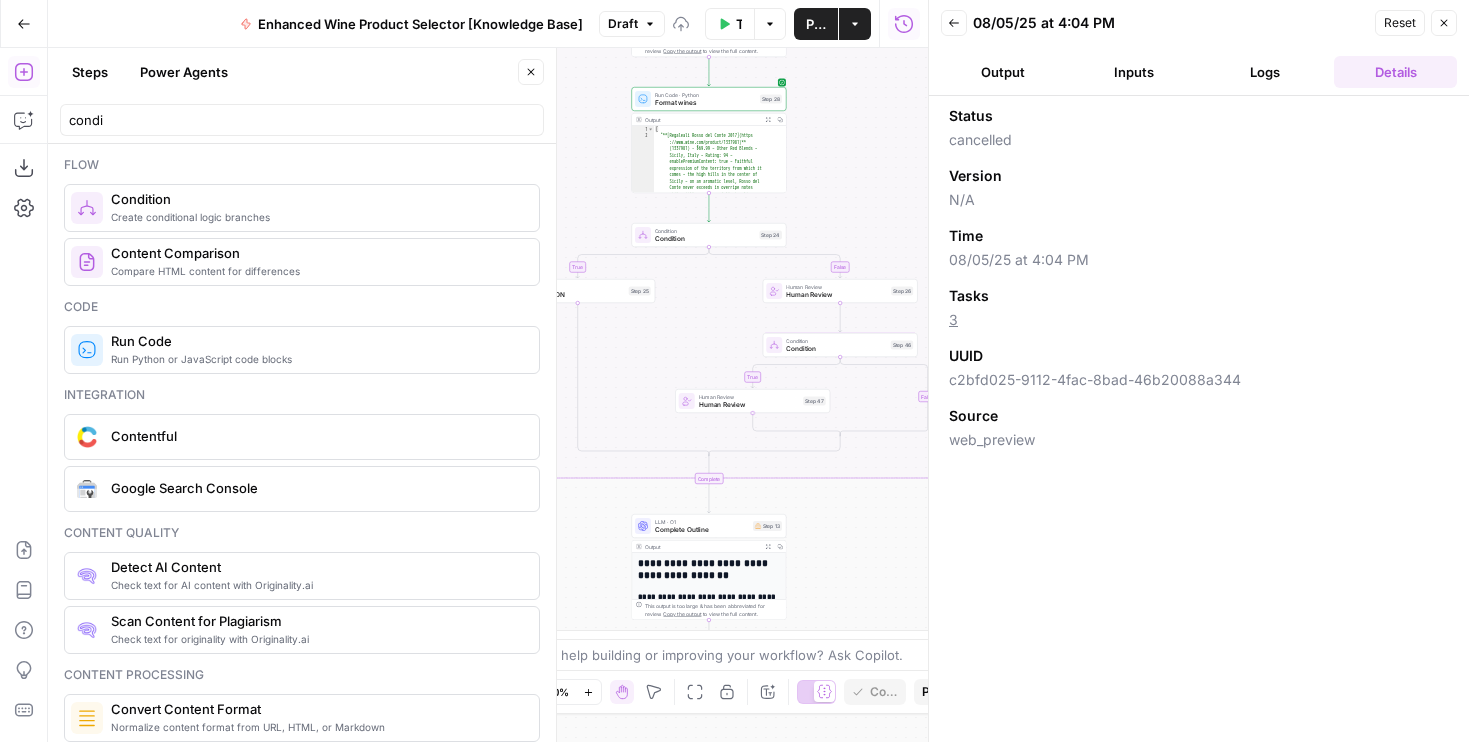 click on "Human Review" at bounding box center [749, 405] 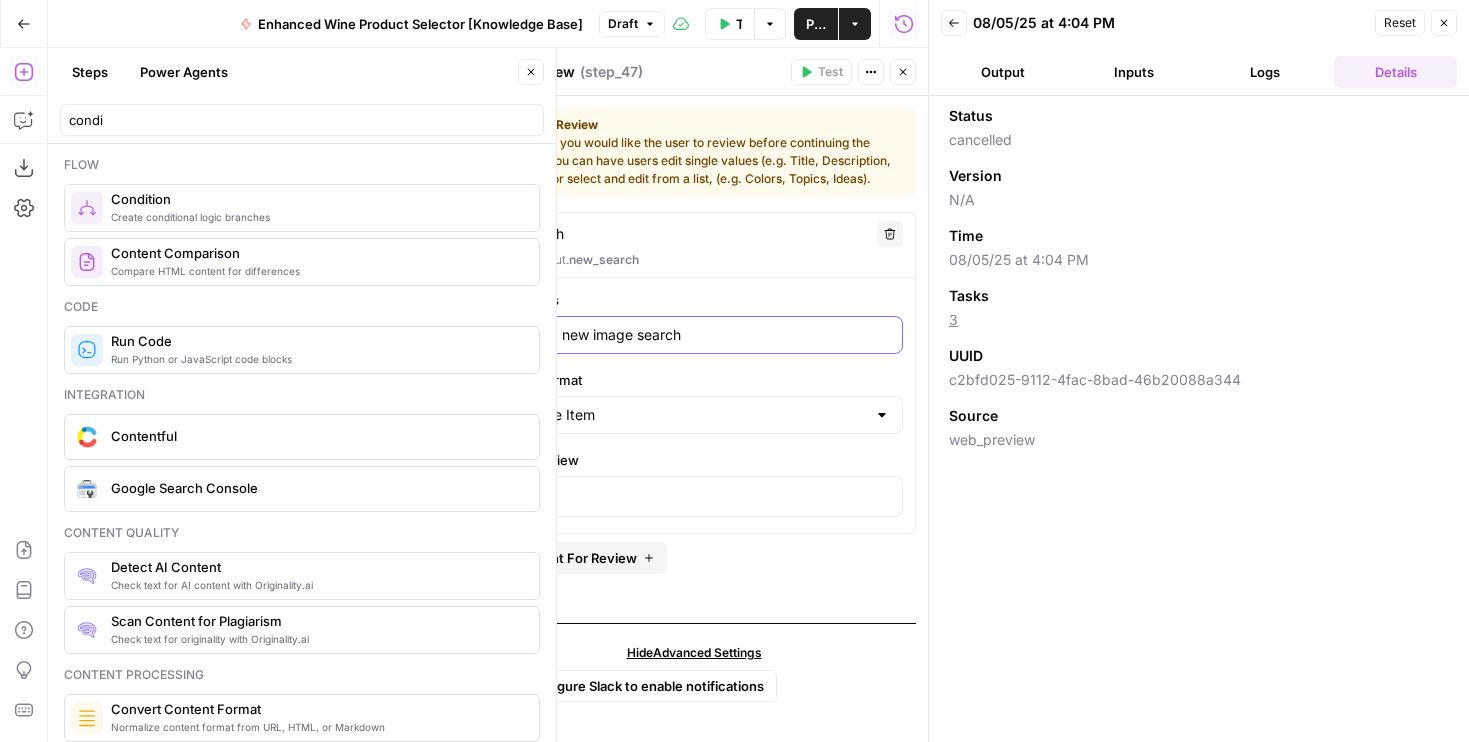 click on "Type in a new image search" at bounding box center (694, 335) 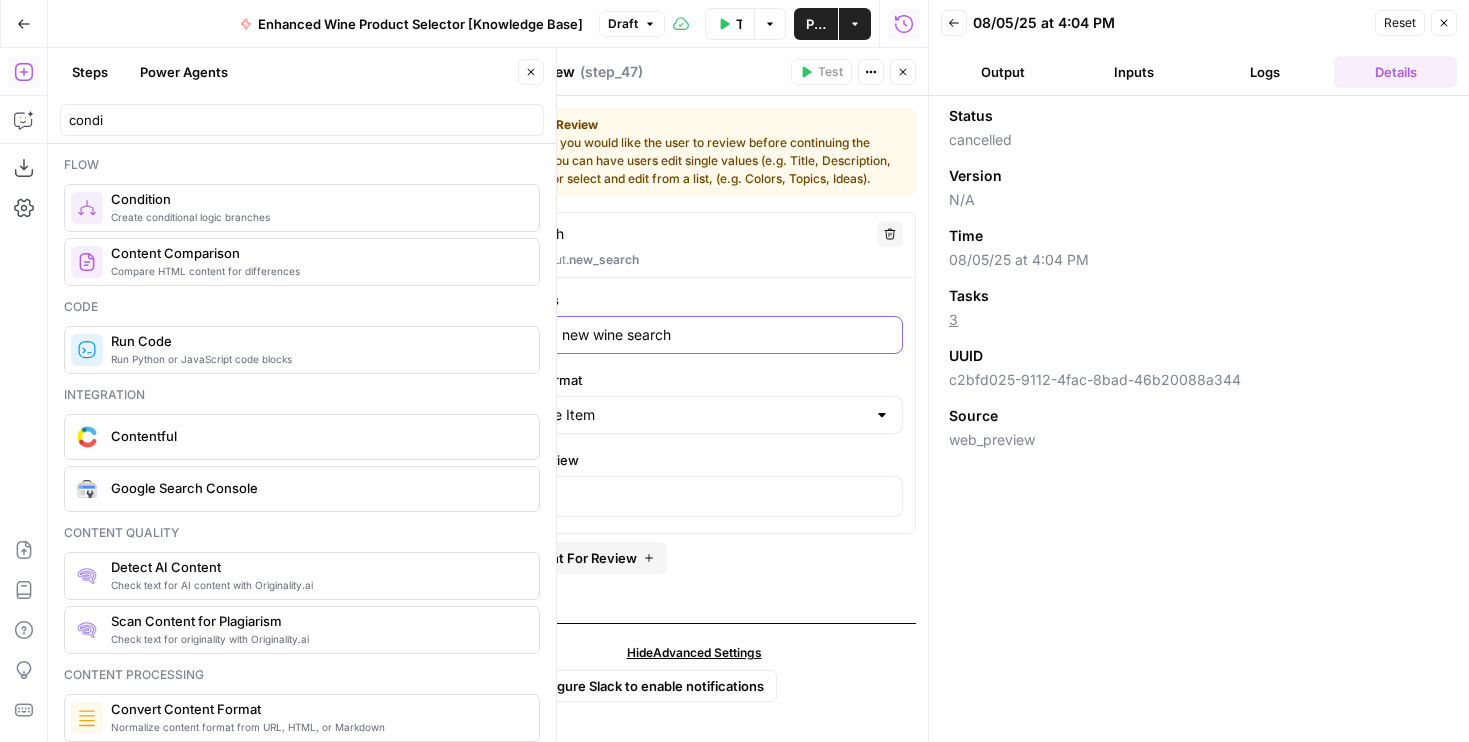 type on "Type in a new wine search" 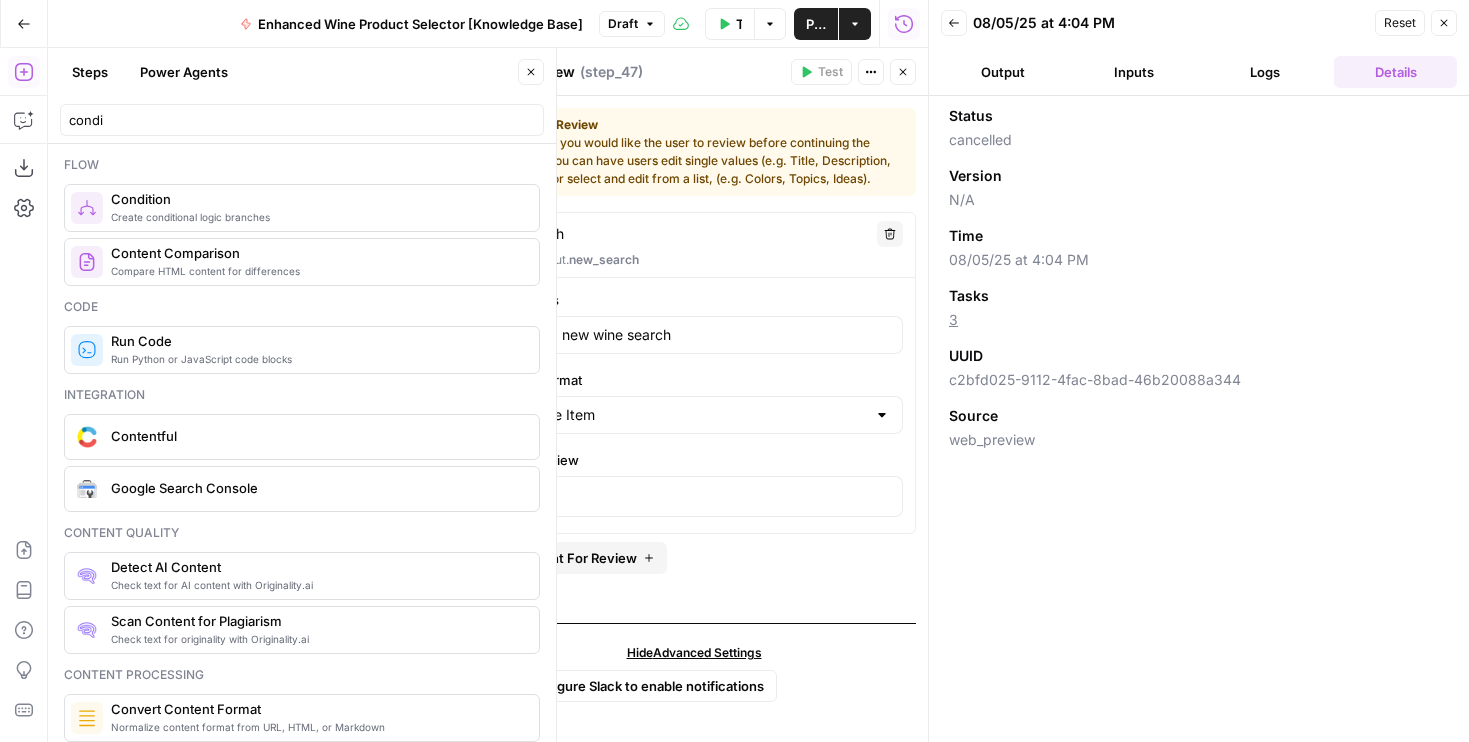 click 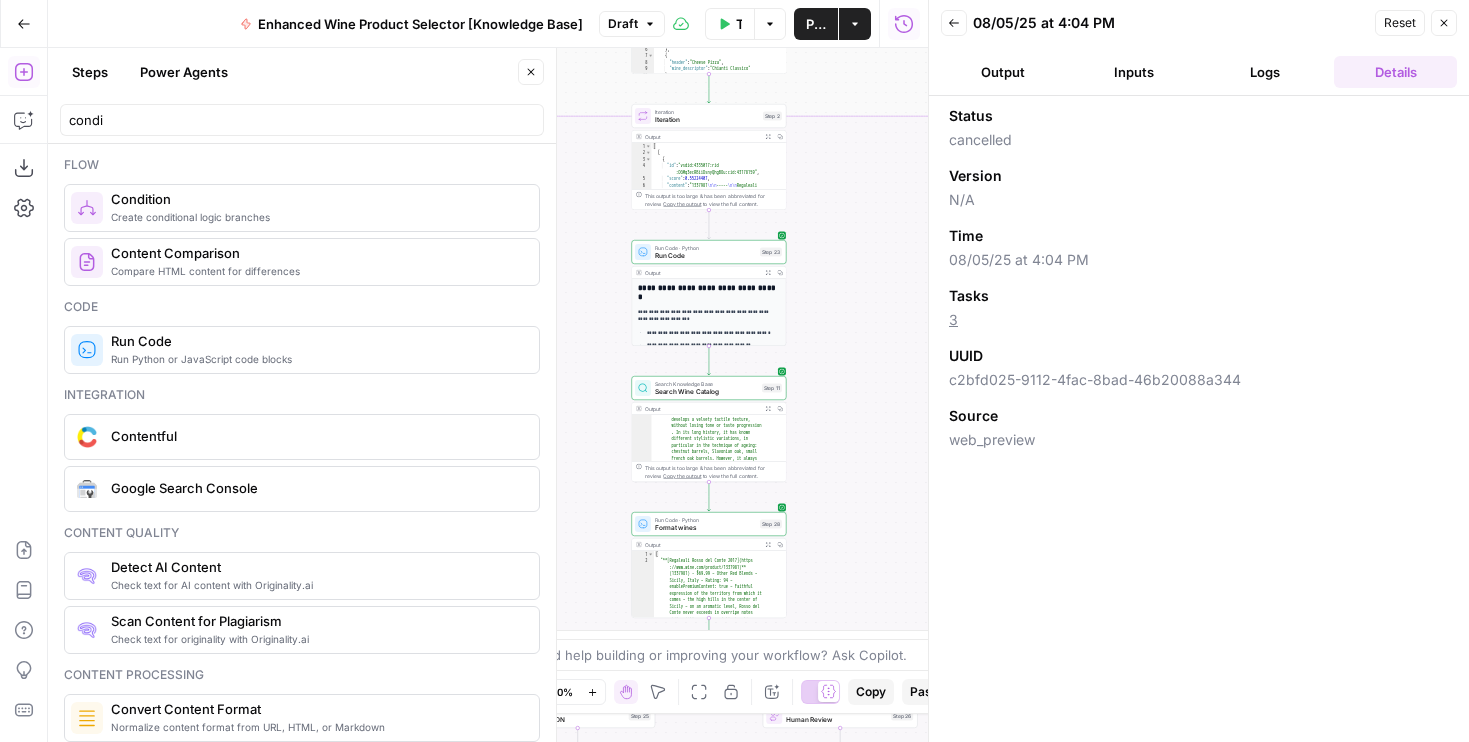 drag, startPoint x: 832, startPoint y: 144, endPoint x: 832, endPoint y: 568, distance: 424 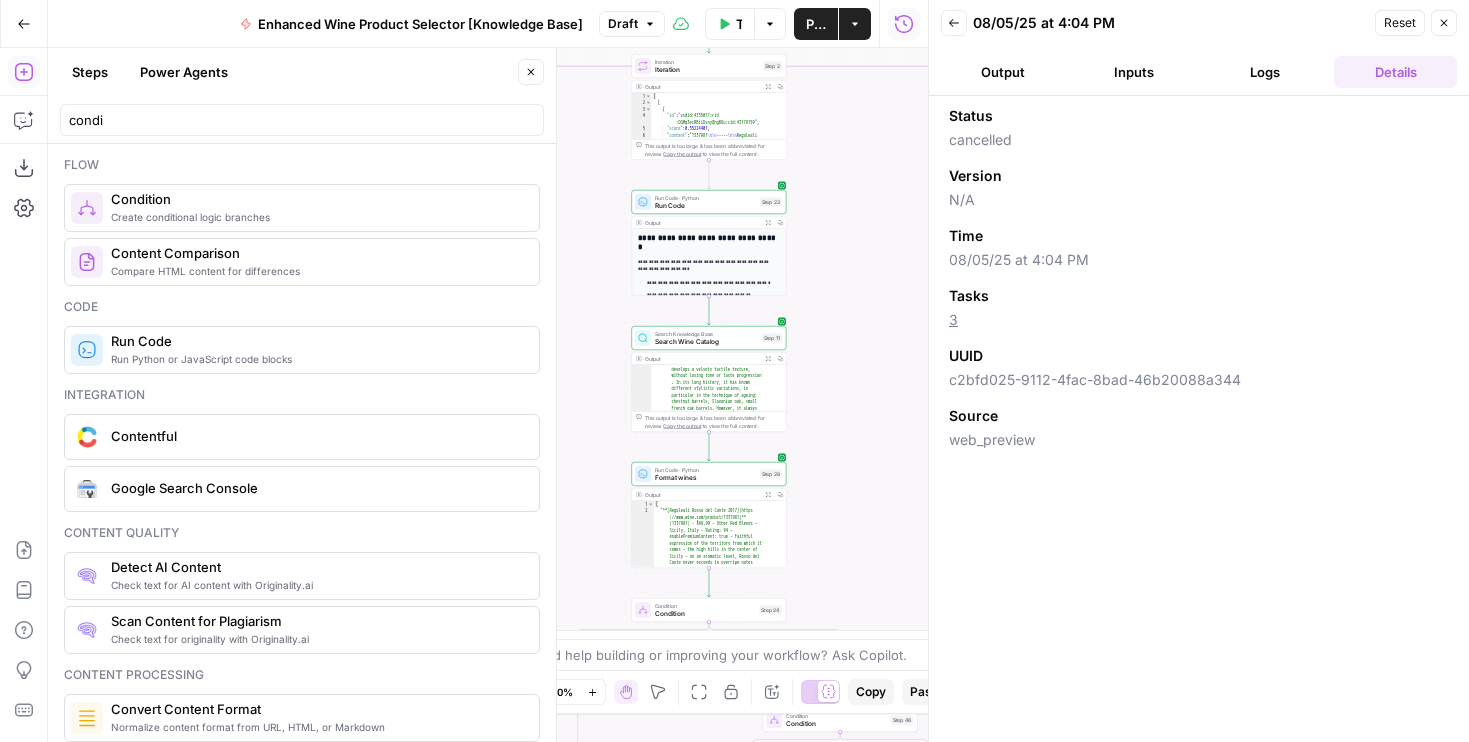 drag, startPoint x: 842, startPoint y: 265, endPoint x: 842, endPoint y: 213, distance: 52 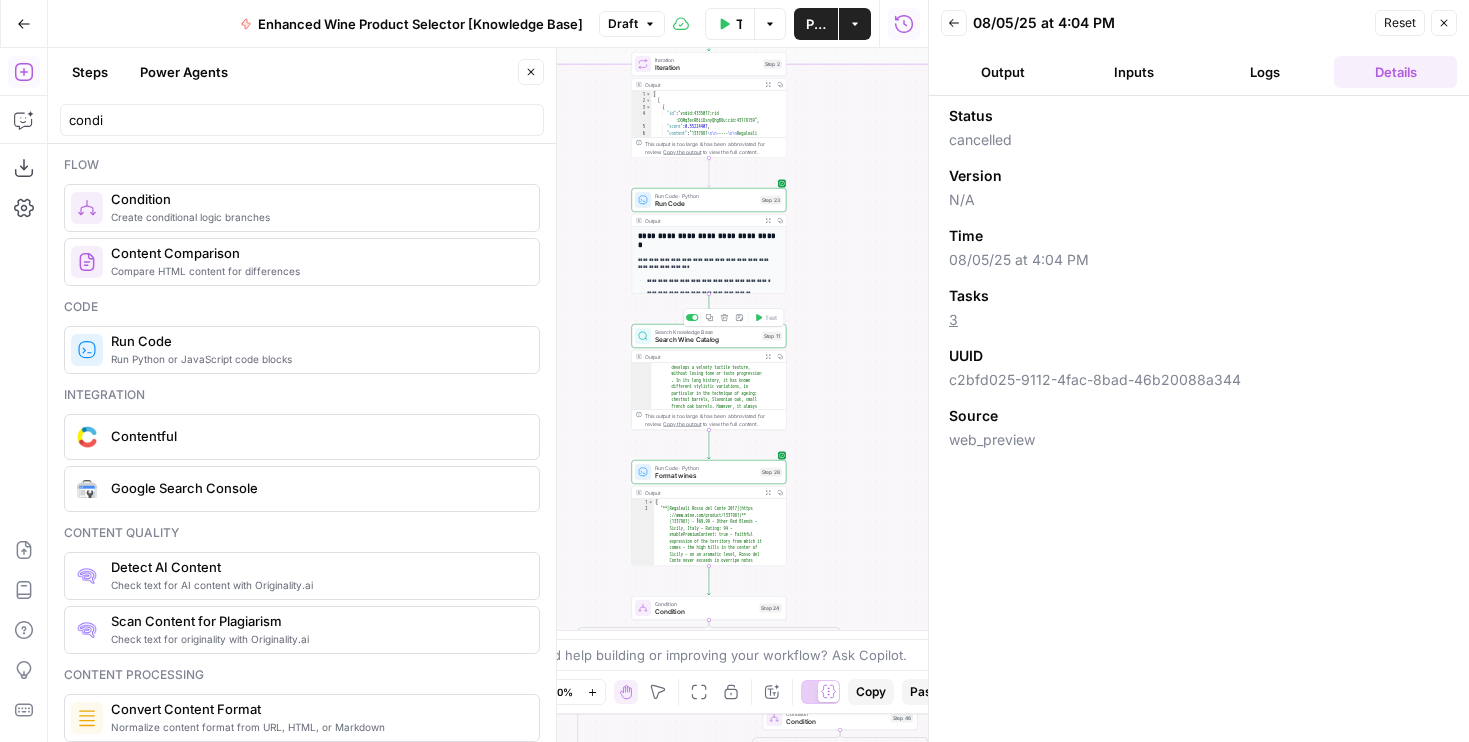 click 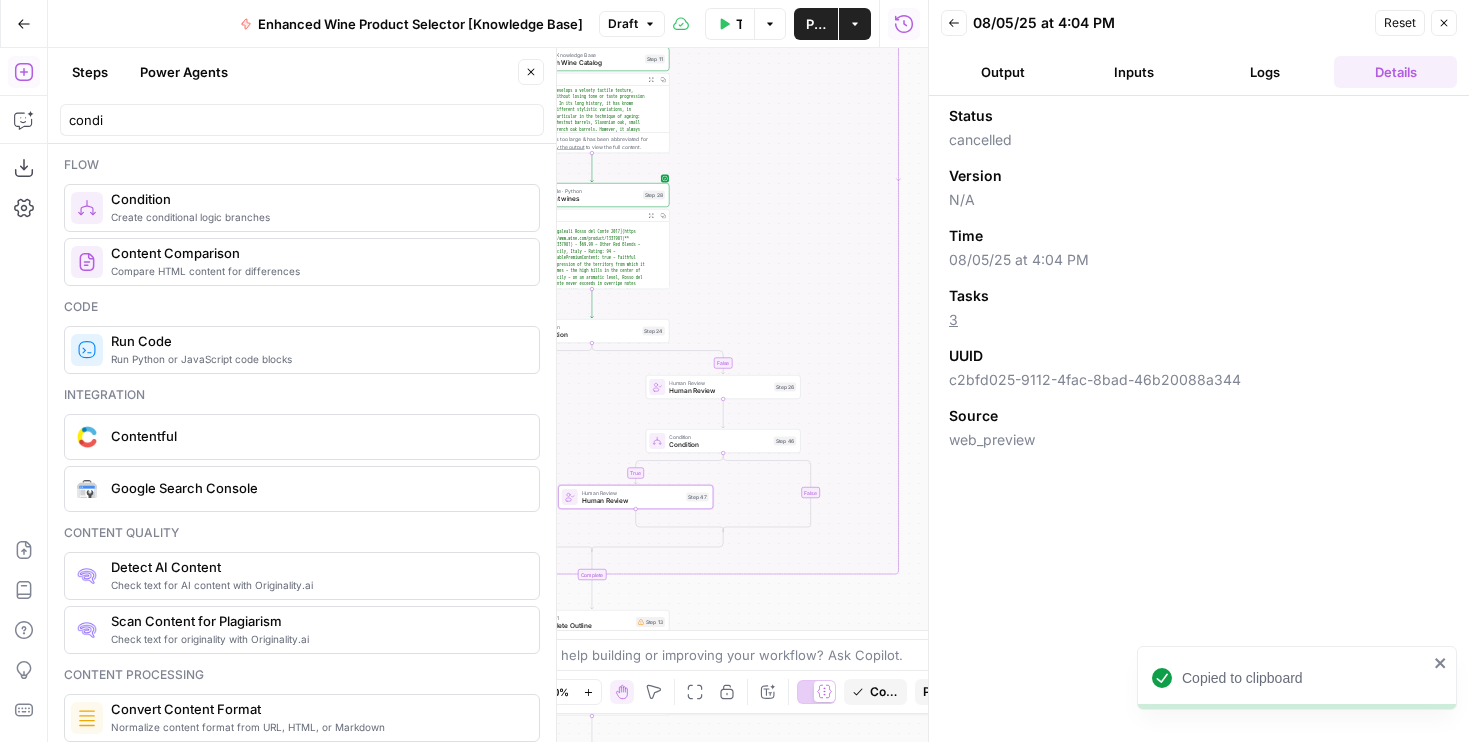 drag, startPoint x: 825, startPoint y: 421, endPoint x: 706, endPoint y: 140, distance: 305.15897 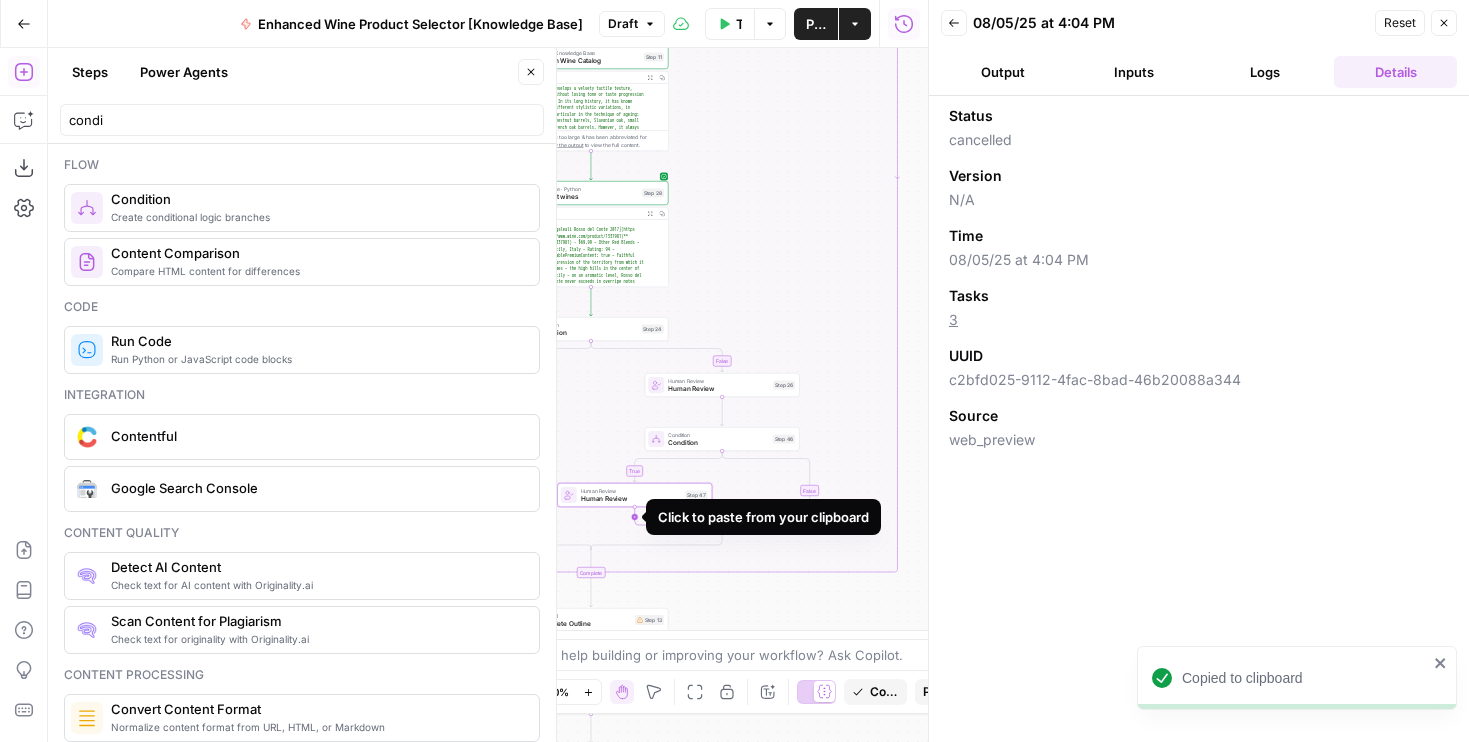 click 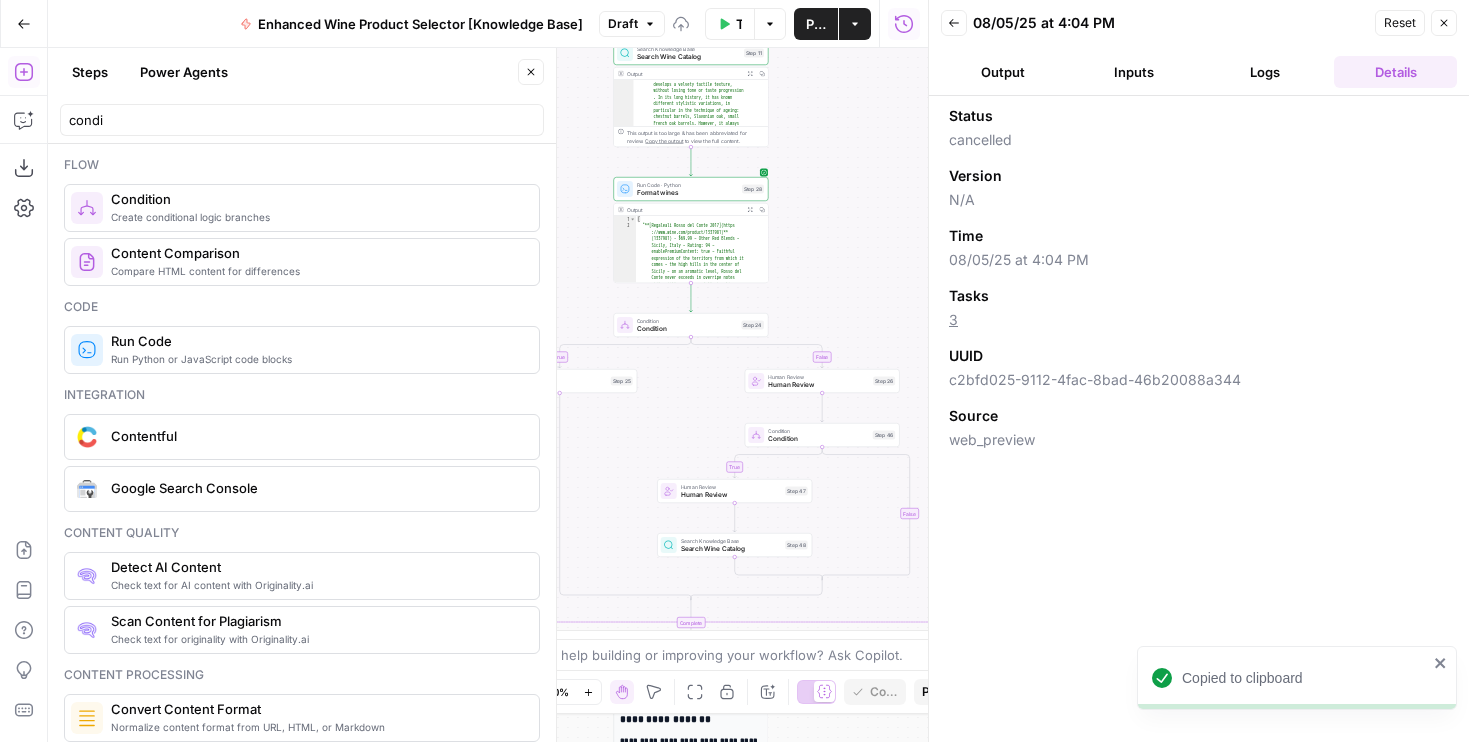 drag, startPoint x: 723, startPoint y: 261, endPoint x: 832, endPoint y: 257, distance: 109.07337 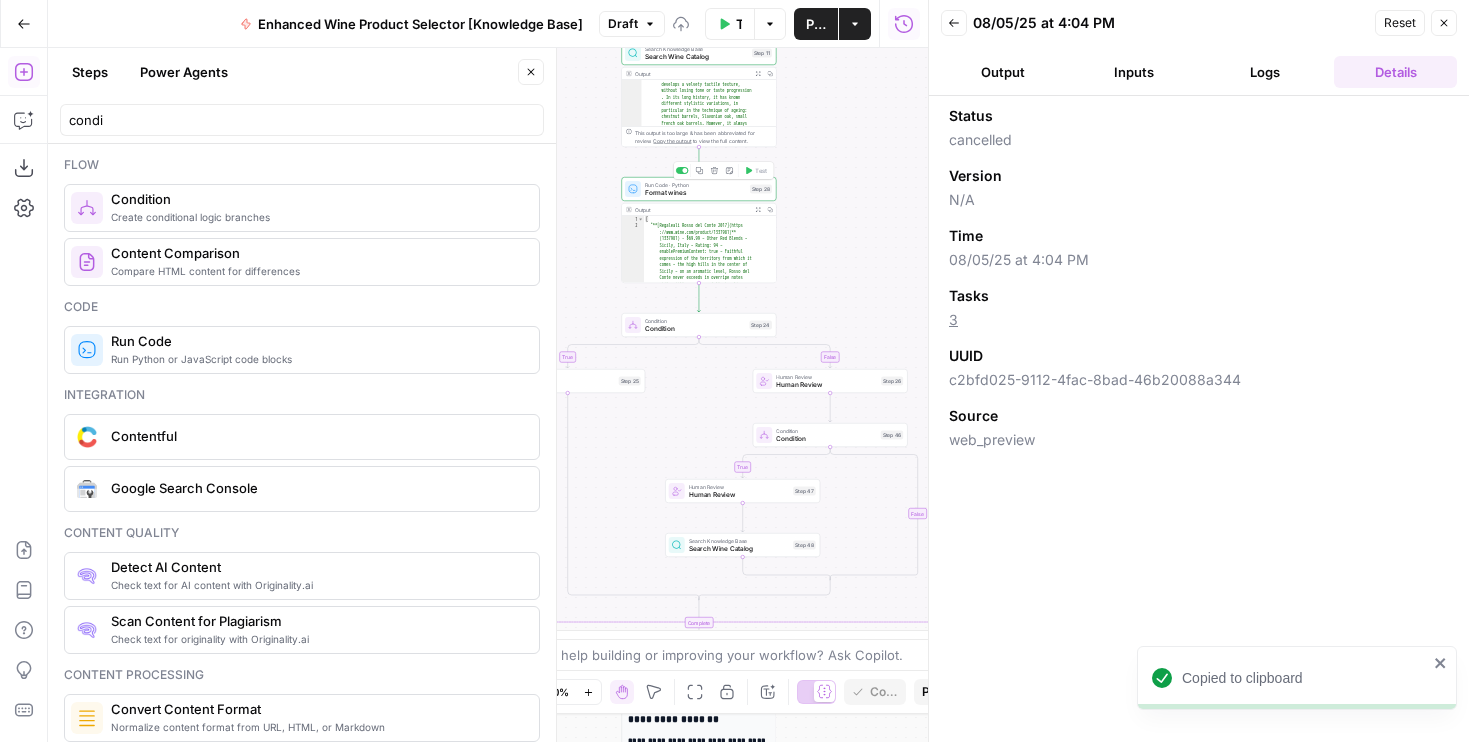 click 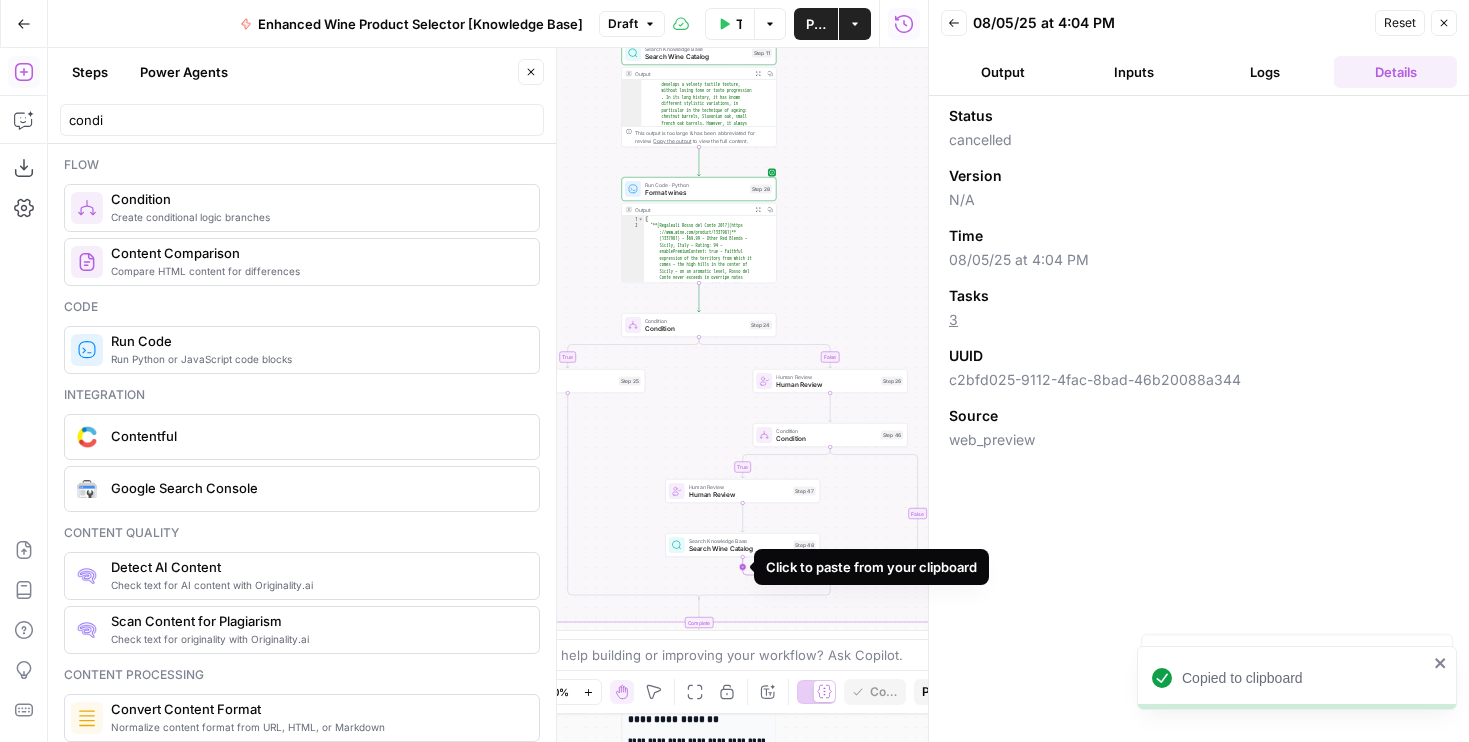 click 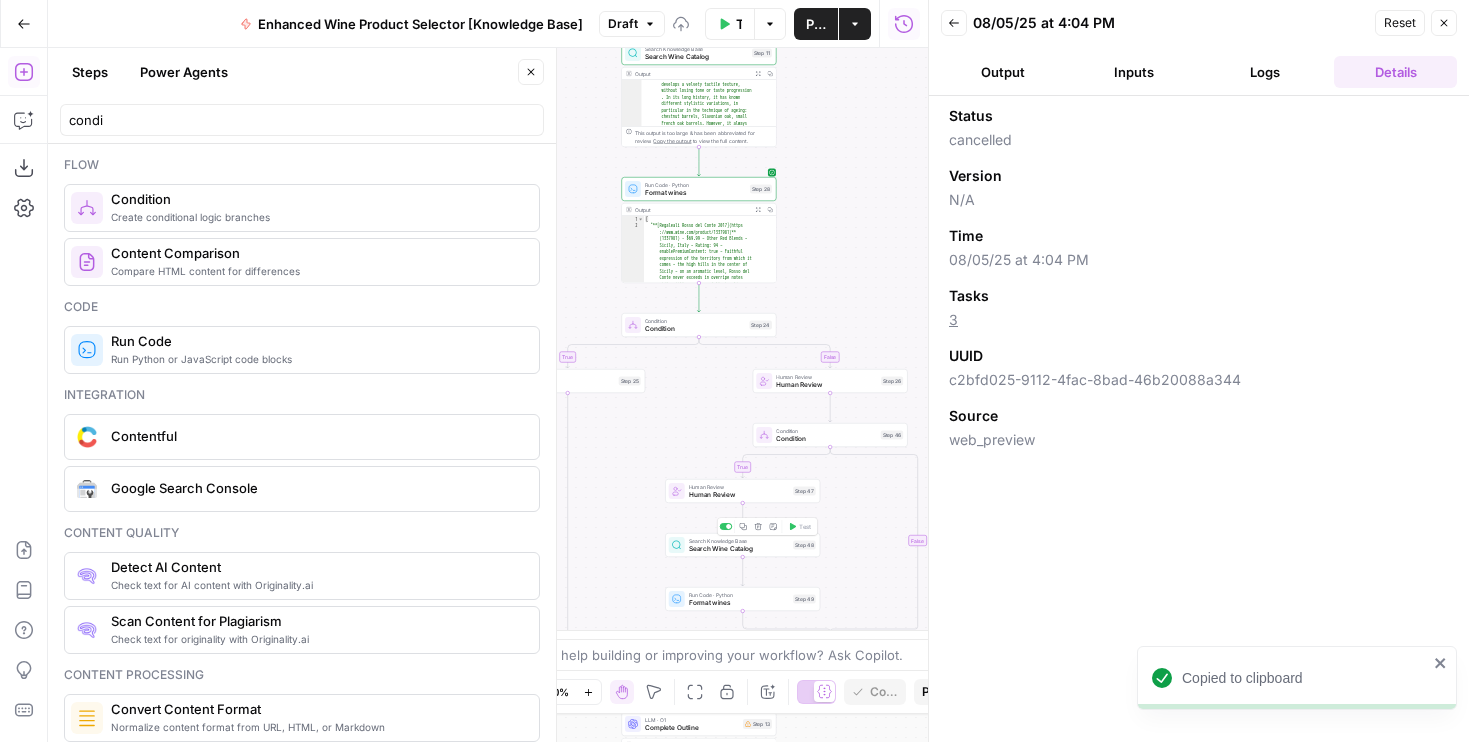 click on "Search Wine Catalog" at bounding box center (739, 549) 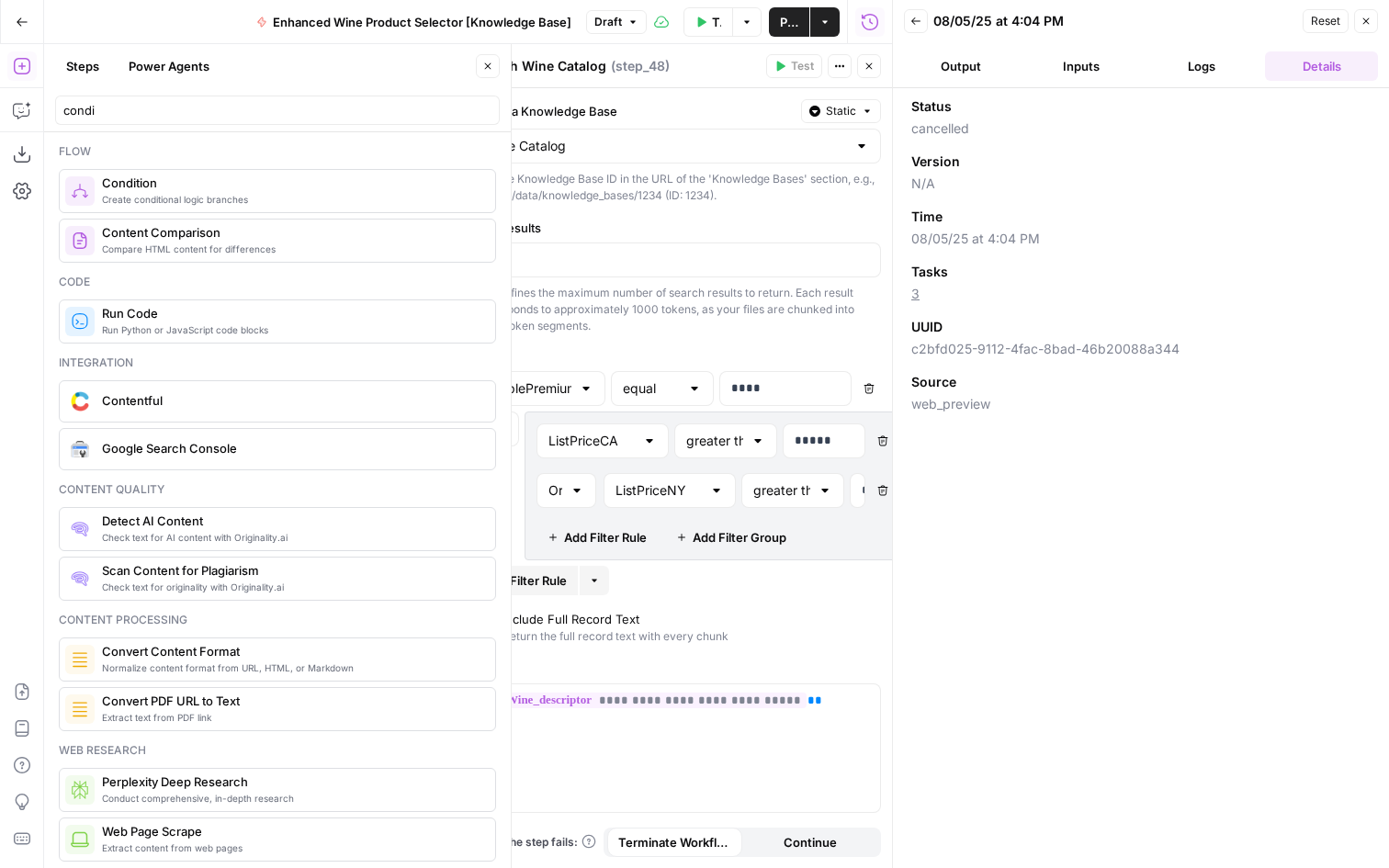scroll, scrollTop: 0, scrollLeft: 0, axis: both 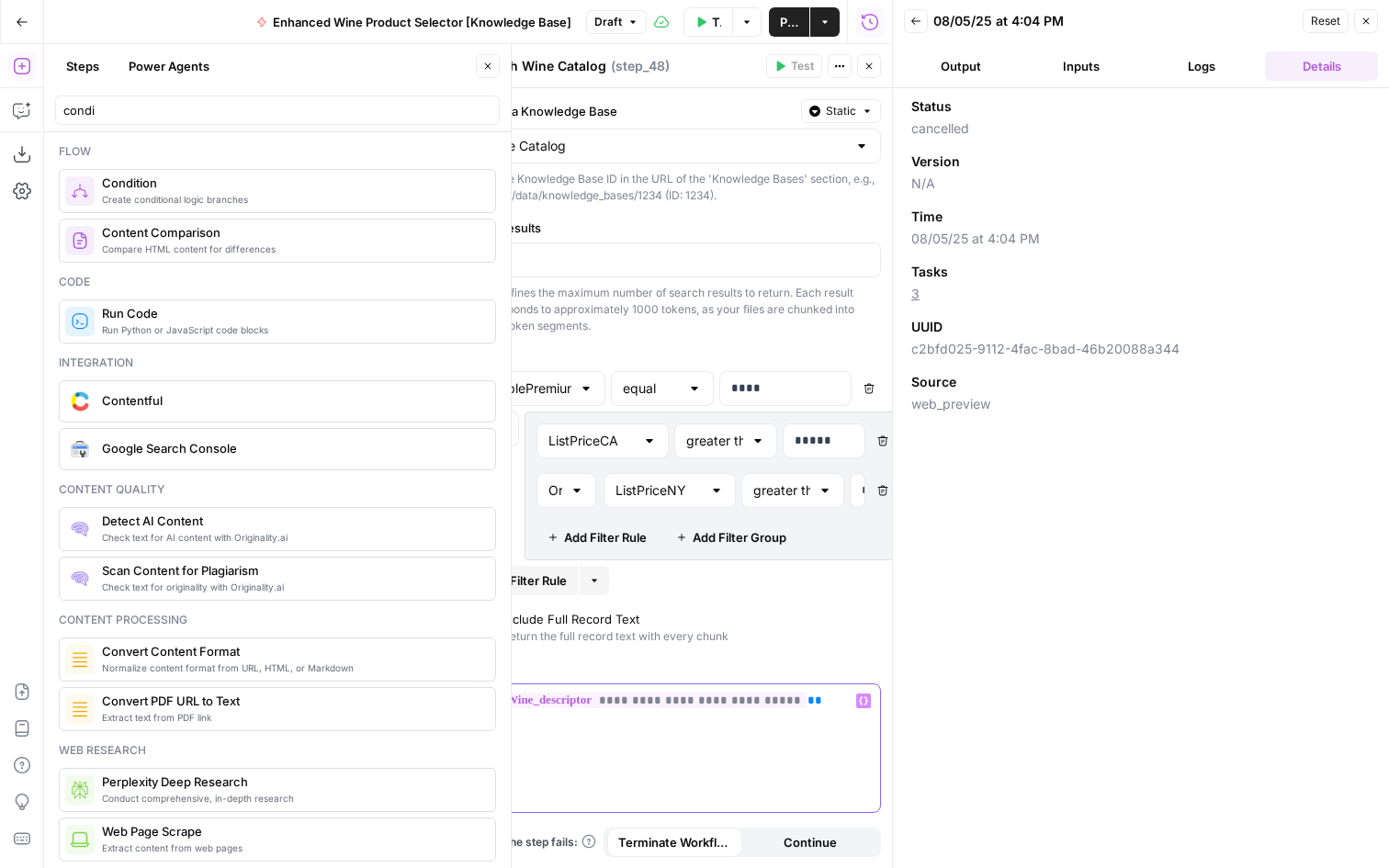 drag, startPoint x: 784, startPoint y: 705, endPoint x: 637, endPoint y: 705, distance: 147 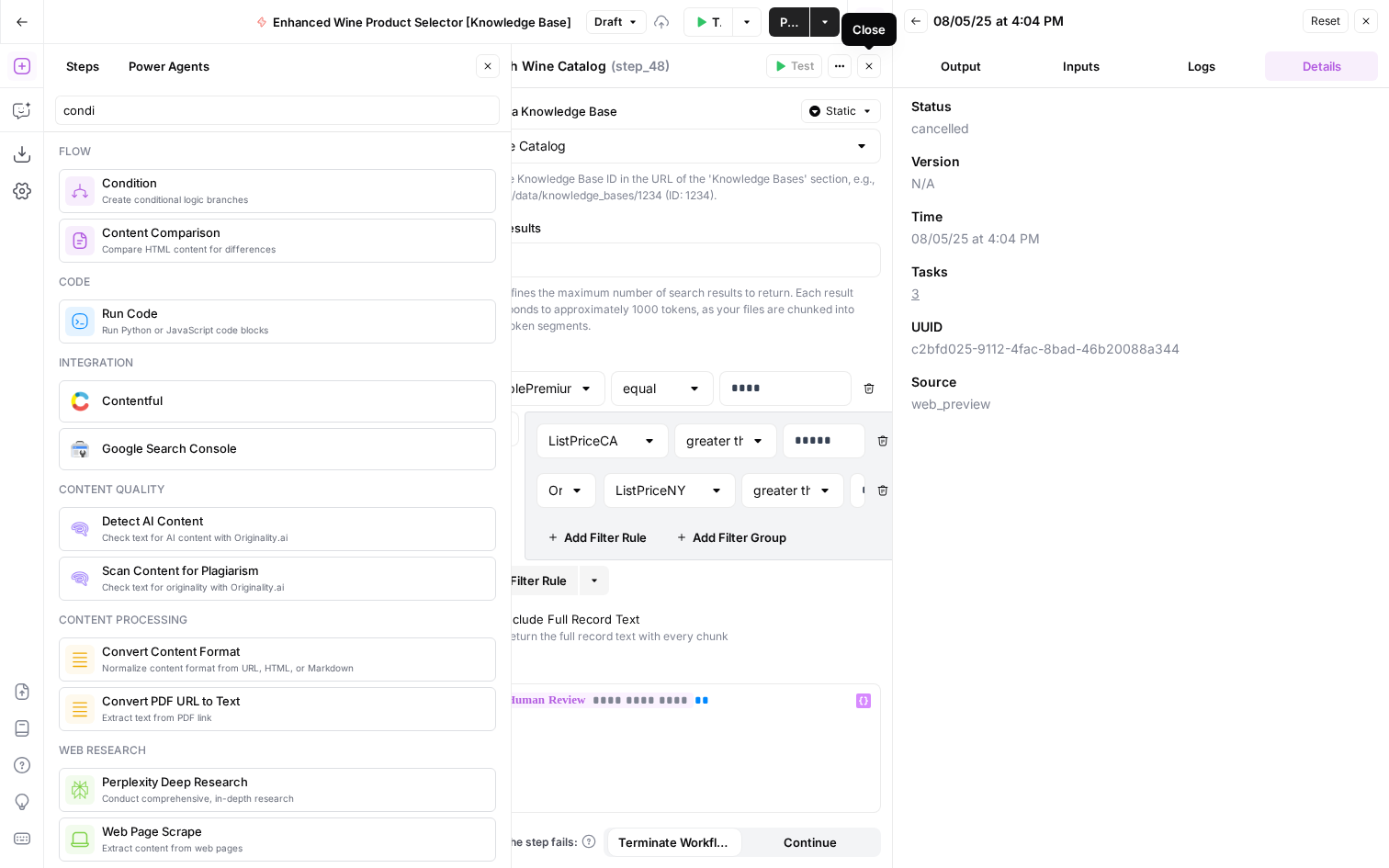 click 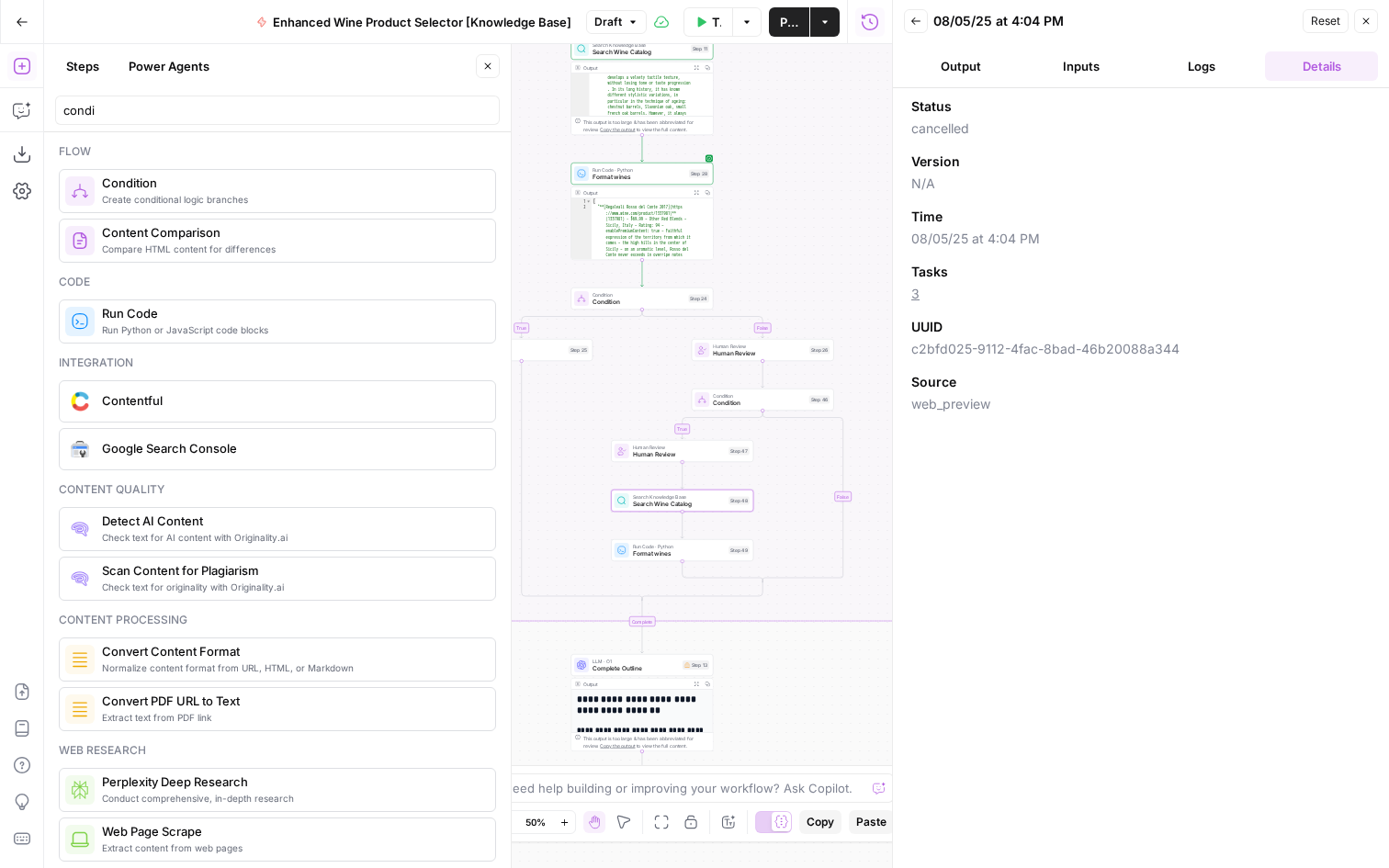 click on "Human Review" at bounding box center (679, 455) 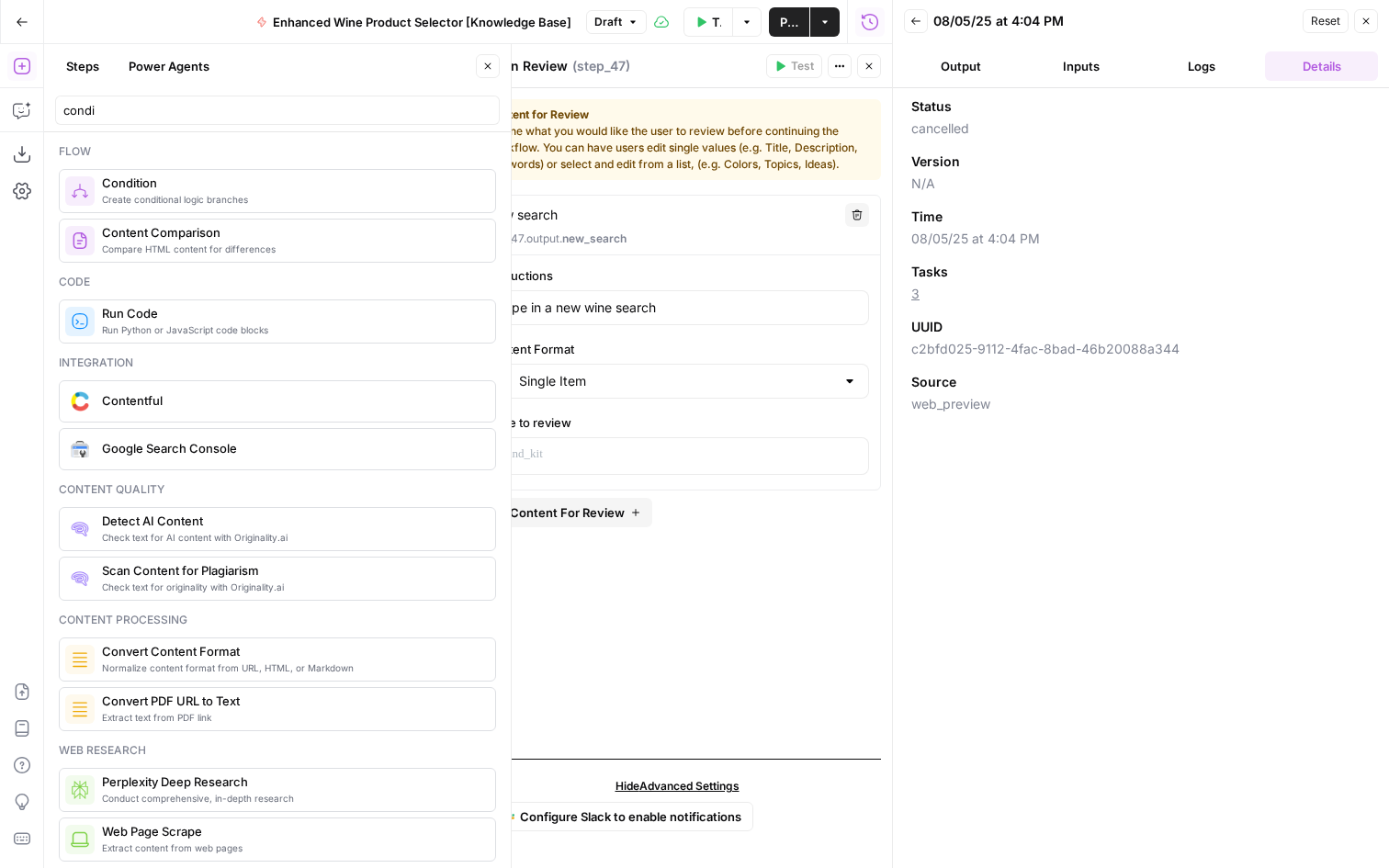 click 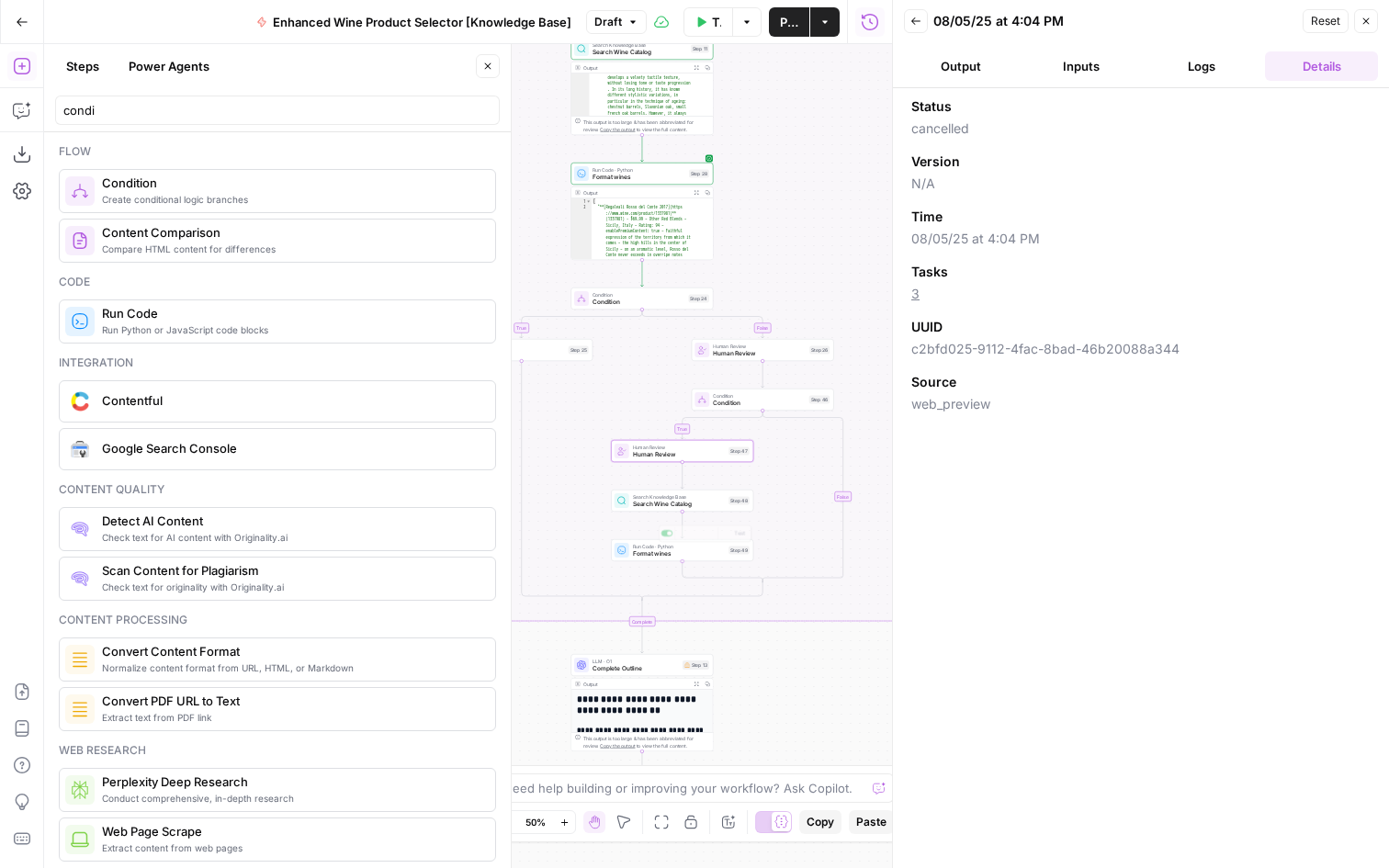 click on "Search Knowledge Base Search Wine Catalog Step 48" at bounding box center (682, 501) 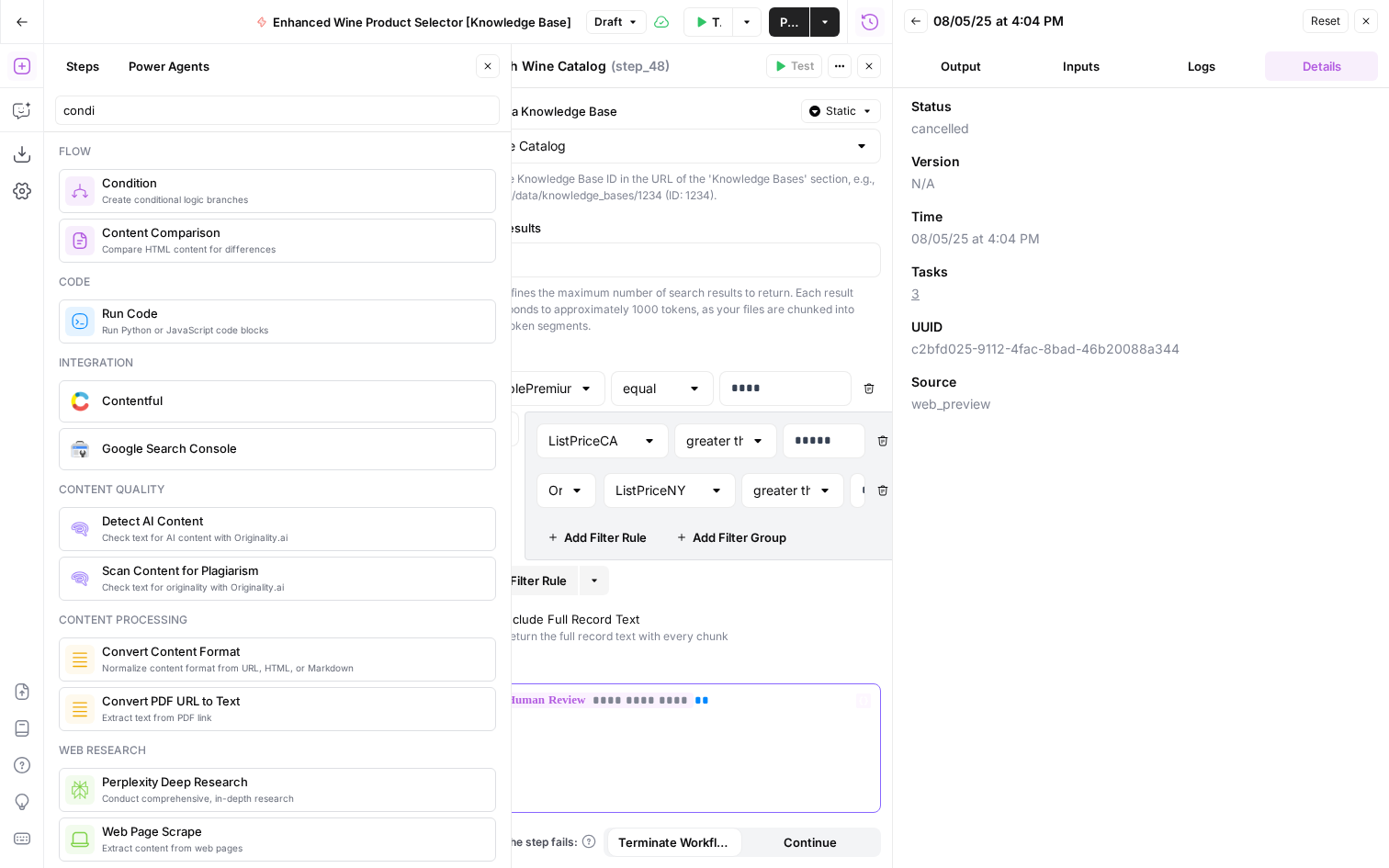 click on "**********" at bounding box center [597, 700] 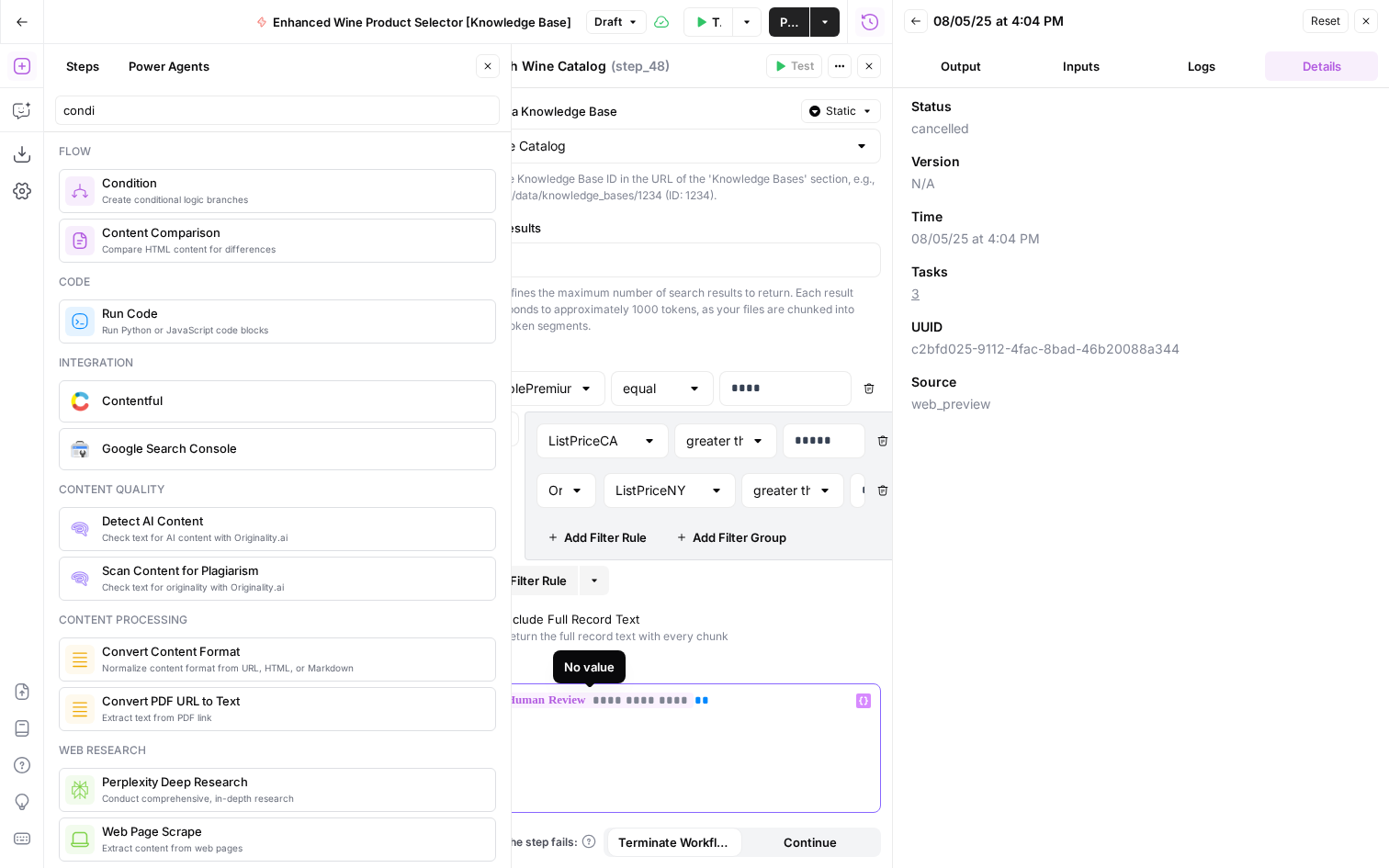 scroll, scrollTop: 108, scrollLeft: 0, axis: vertical 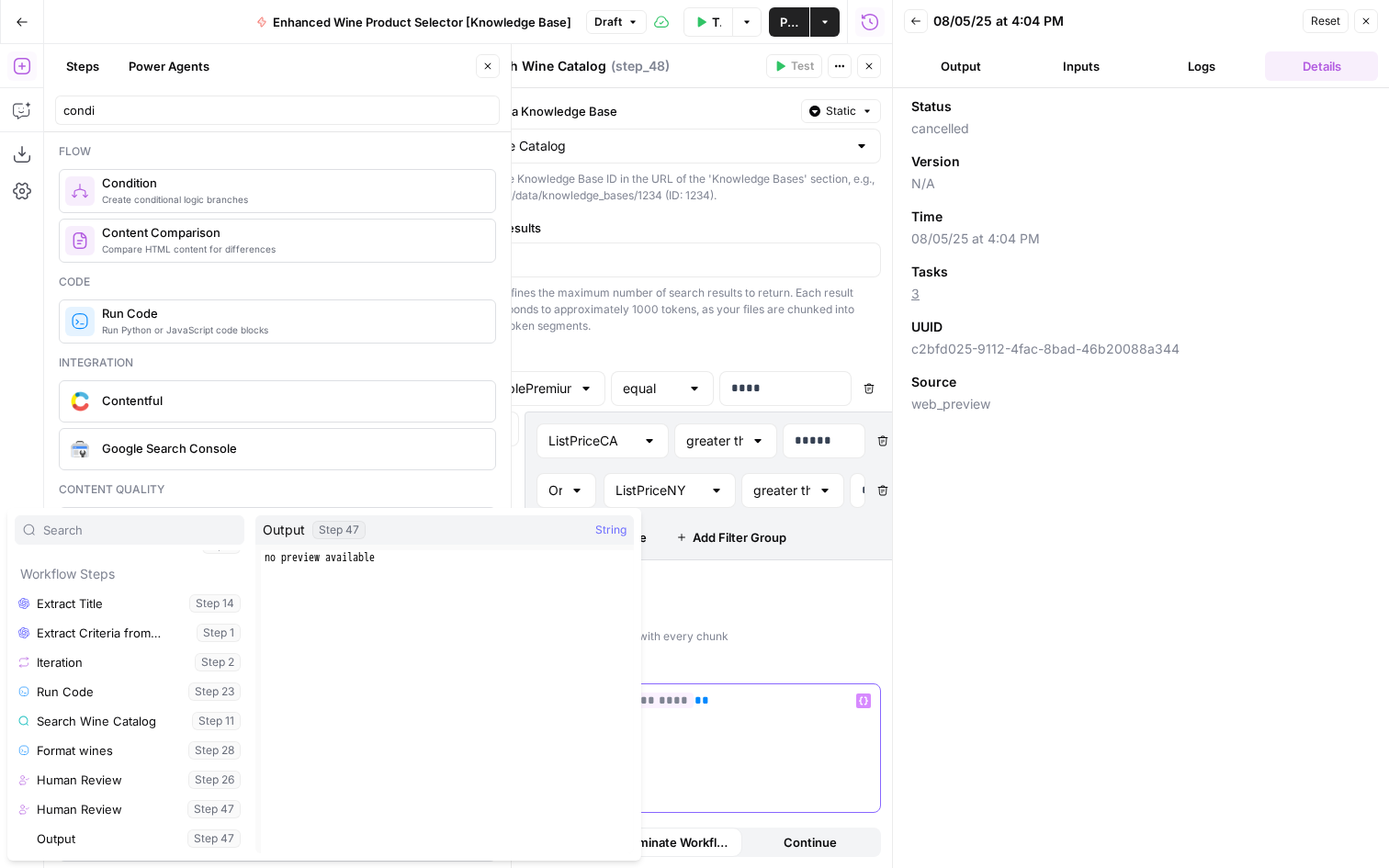 click on "**********" at bounding box center (677, 701) 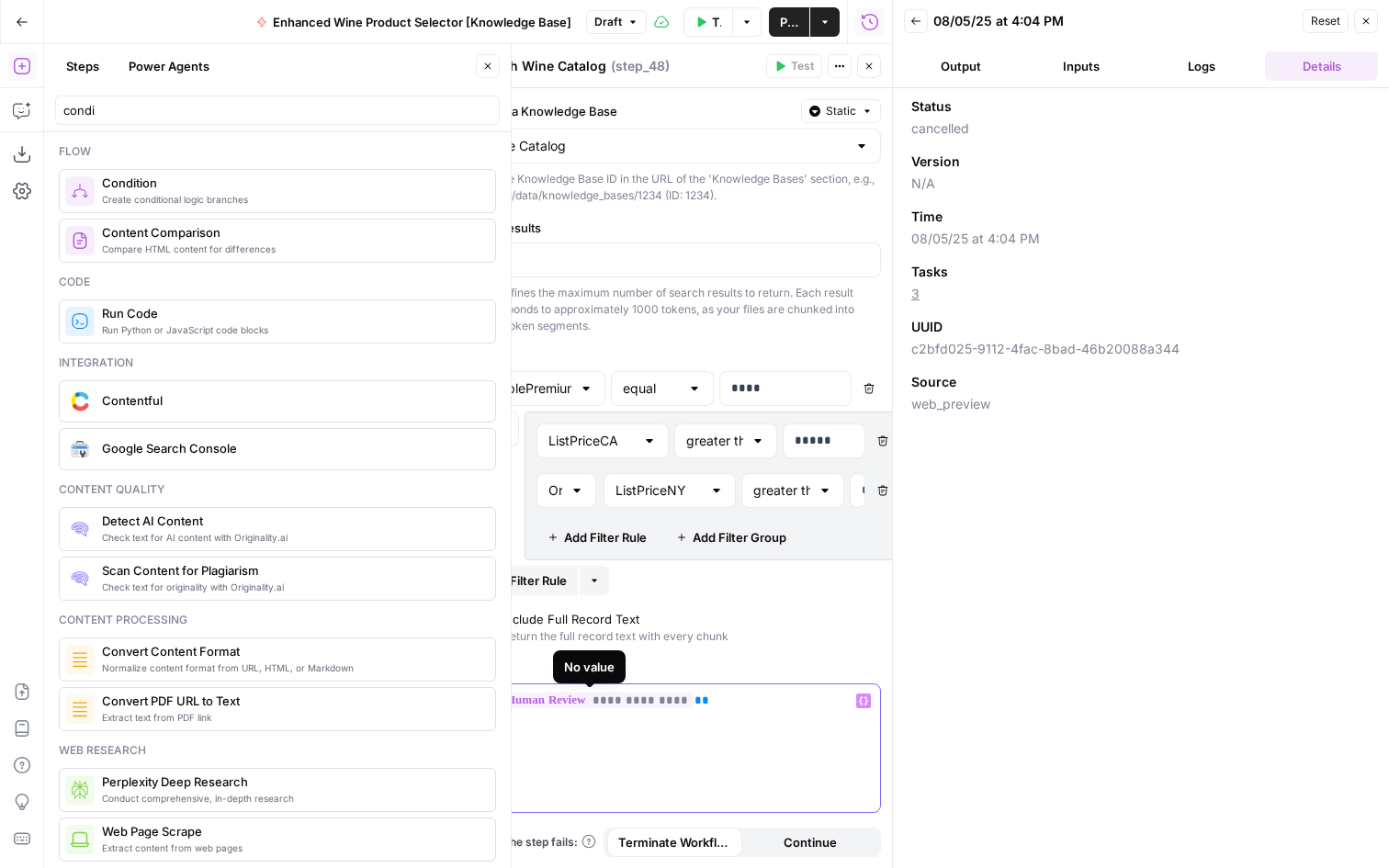 type 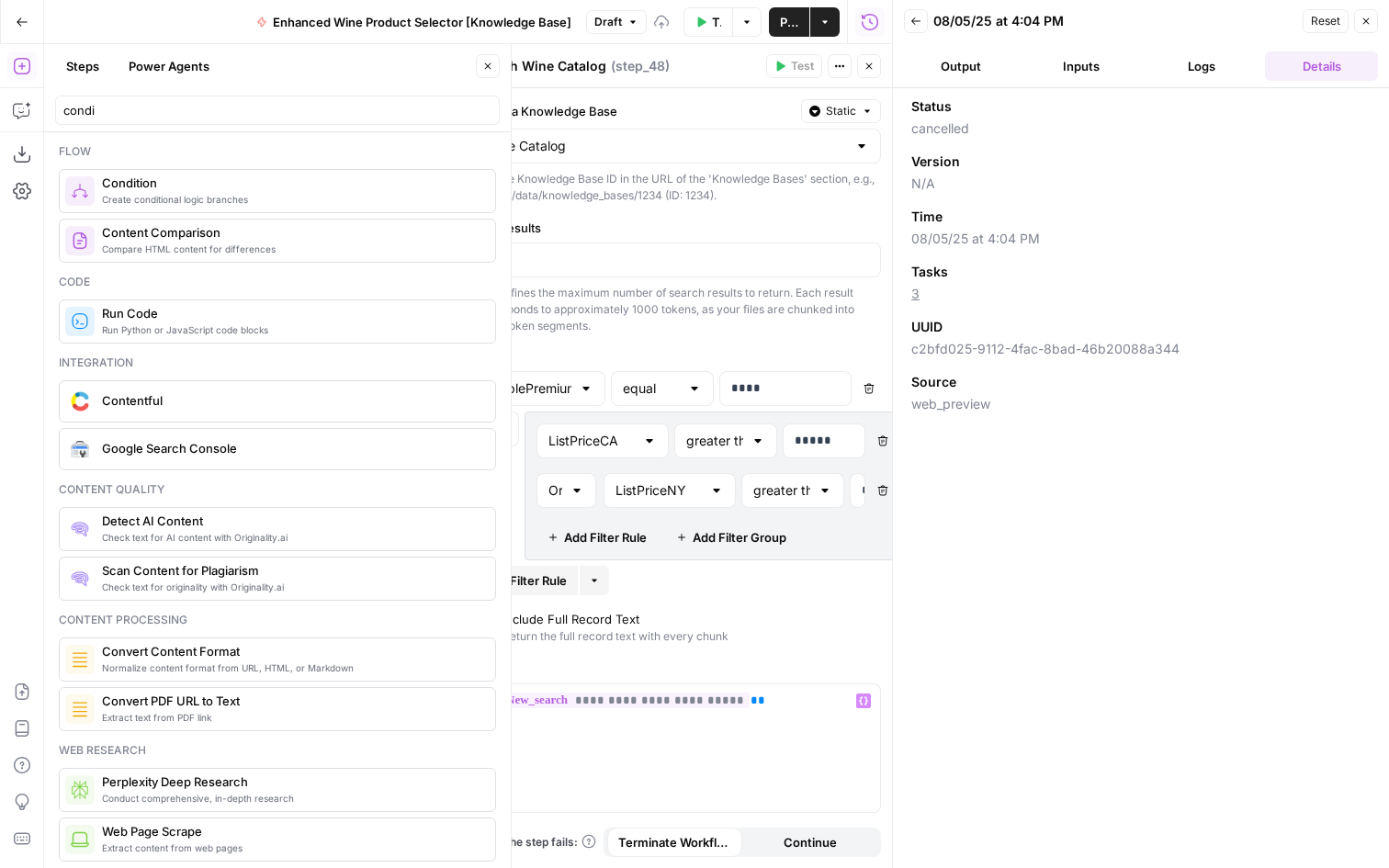 click 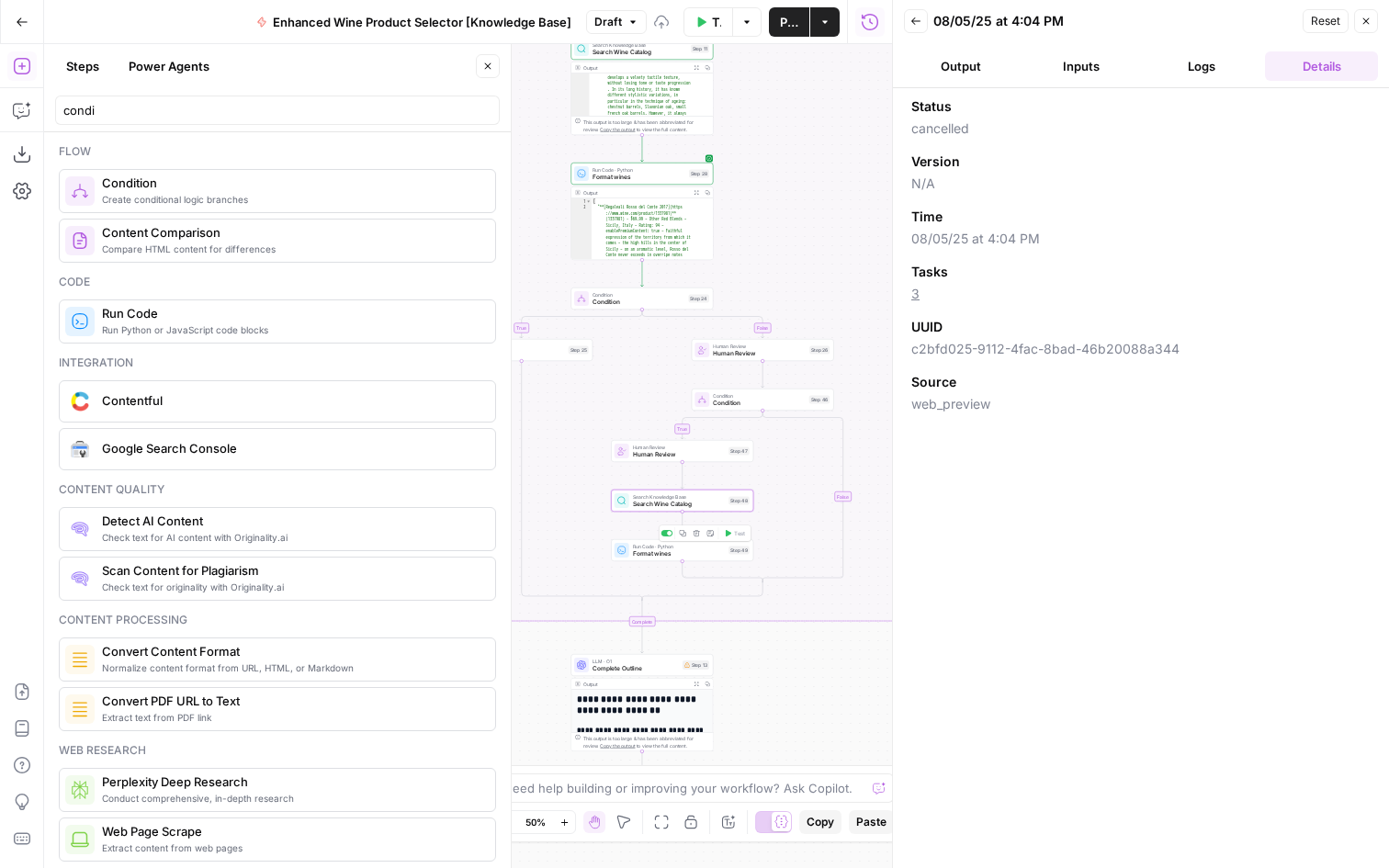 click on "Format wines" at bounding box center [679, 554] 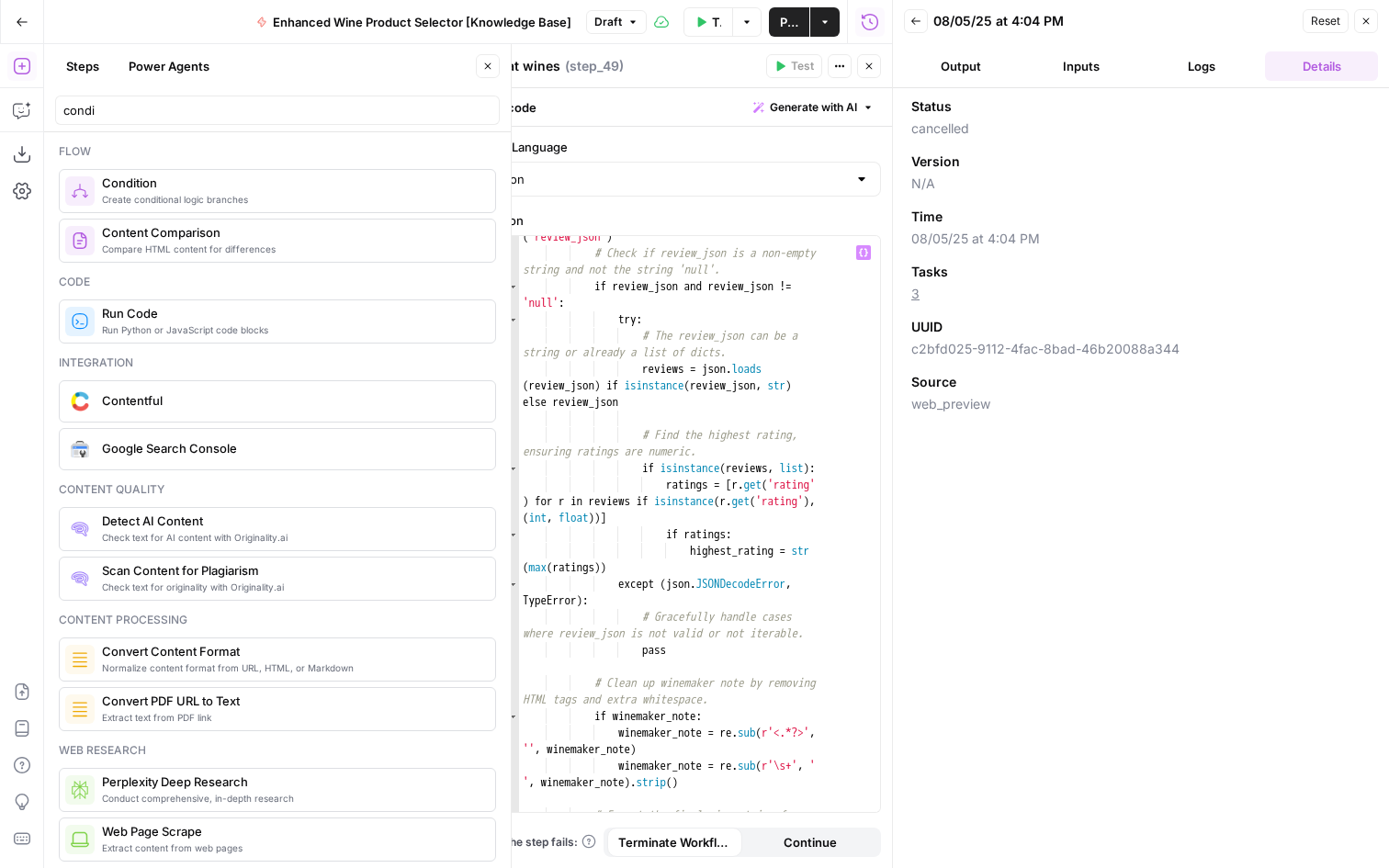 scroll, scrollTop: 1673, scrollLeft: 0, axis: vertical 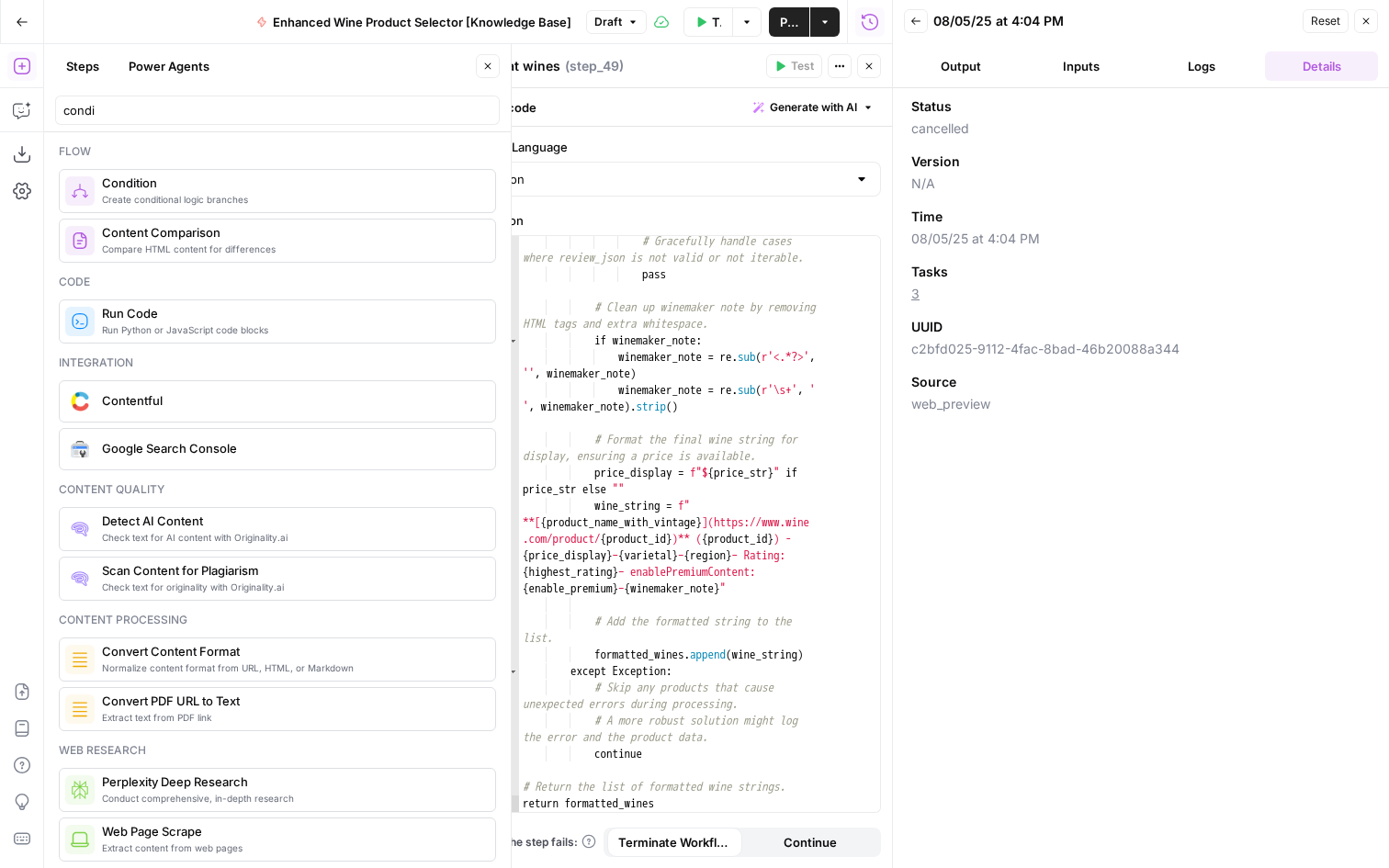 click on "Close" at bounding box center [869, 66] 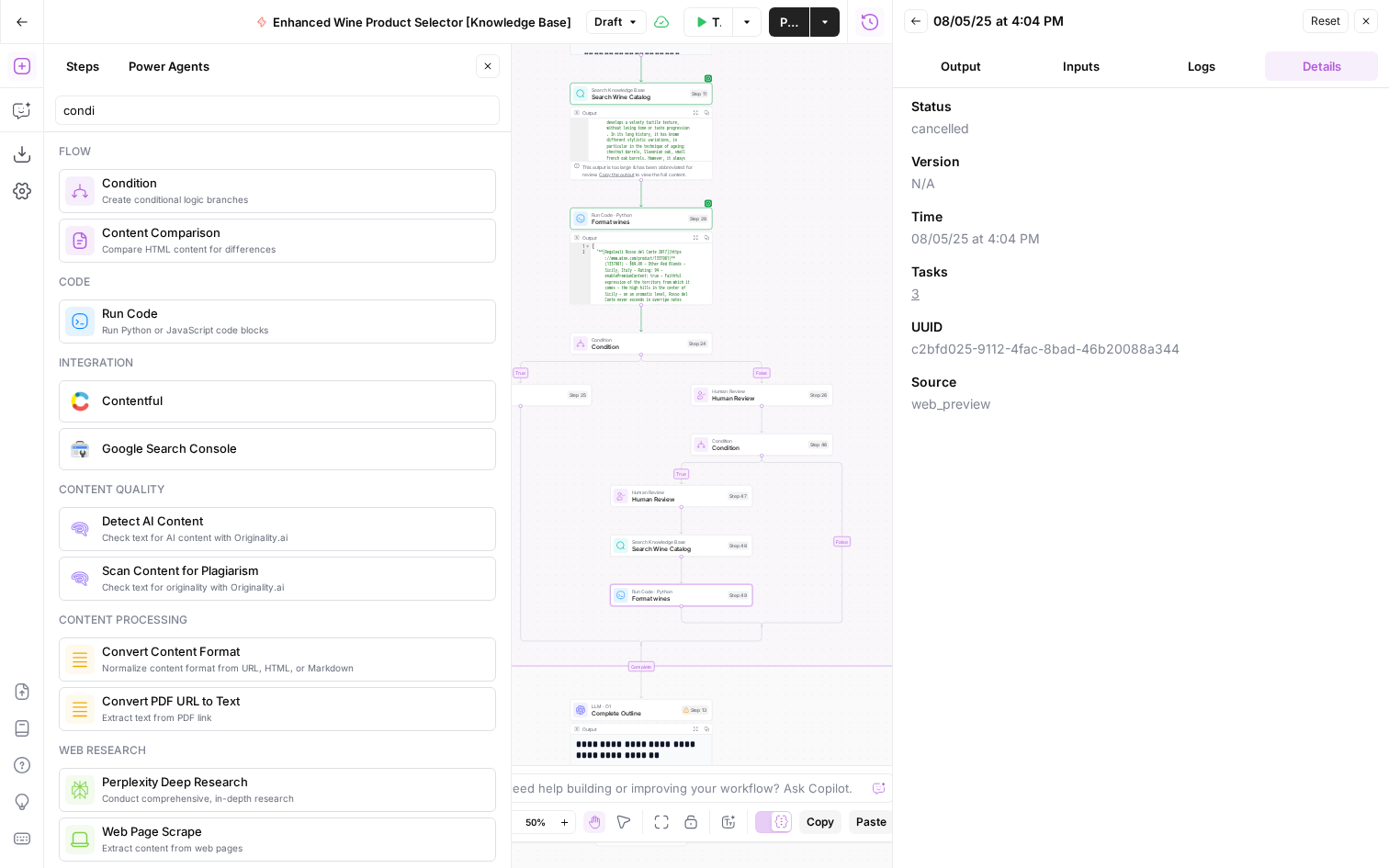 drag, startPoint x: 841, startPoint y: 129, endPoint x: 841, endPoint y: 173, distance: 44 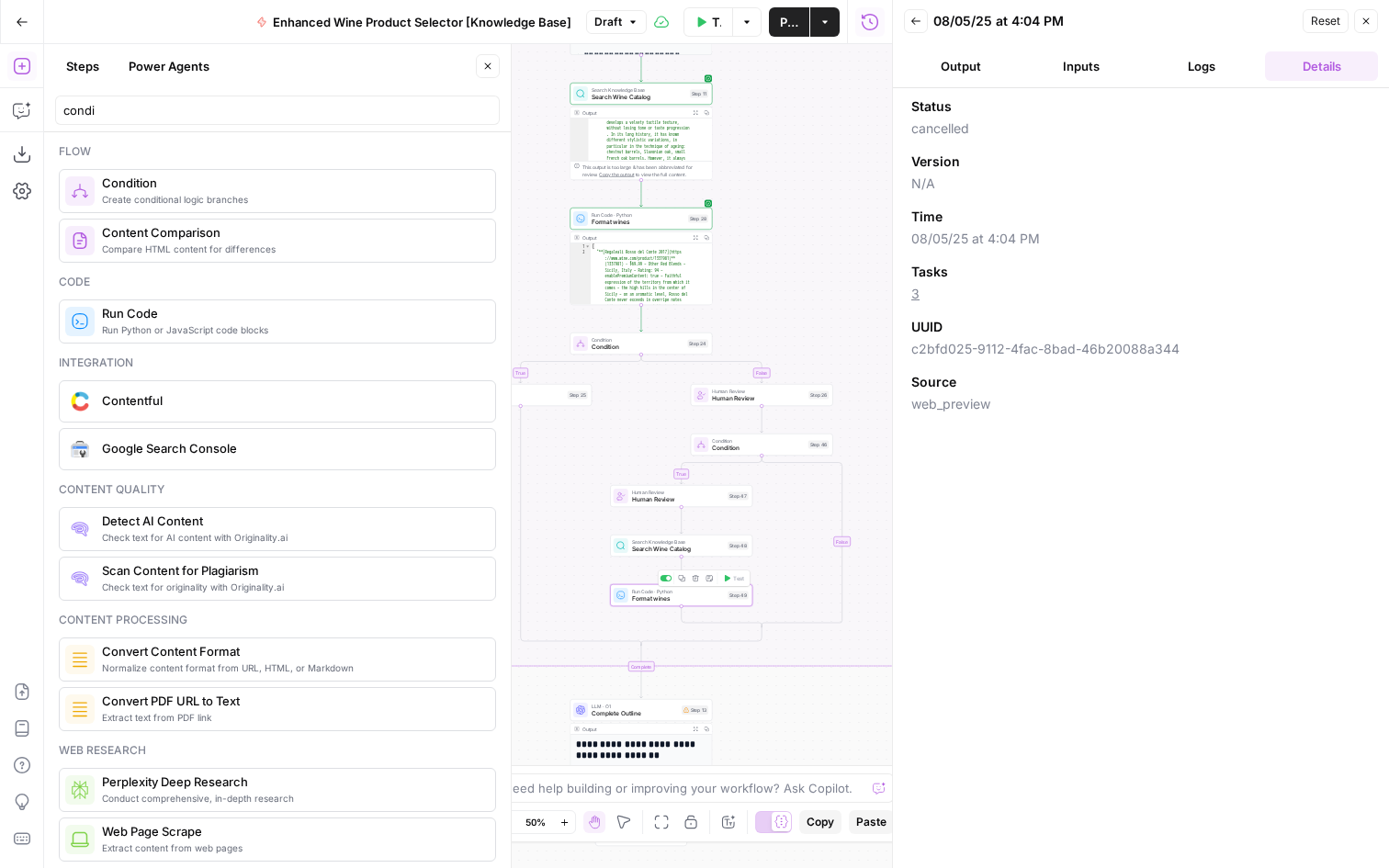 click on "Format wines" at bounding box center [678, 599] 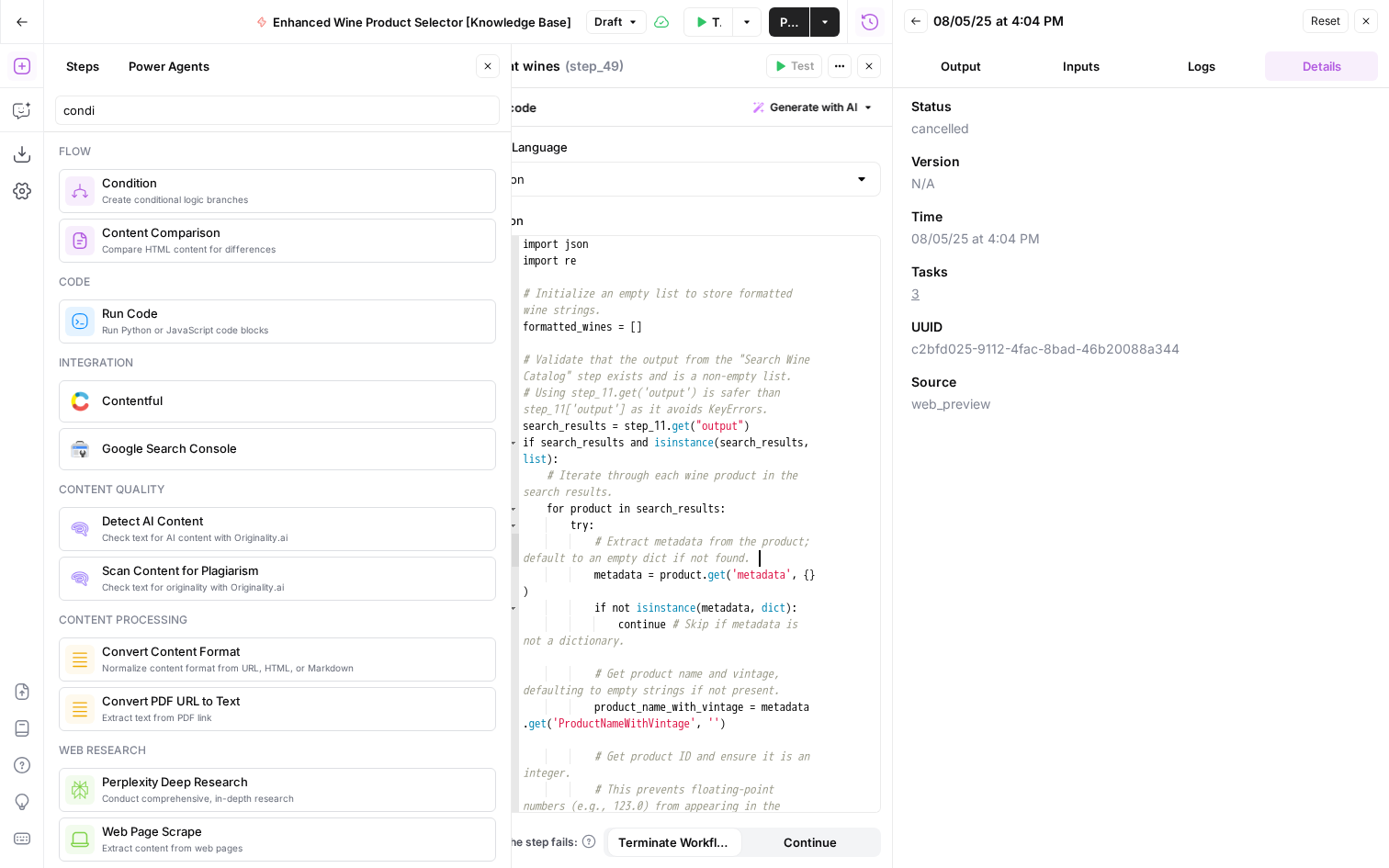 type on "**********" 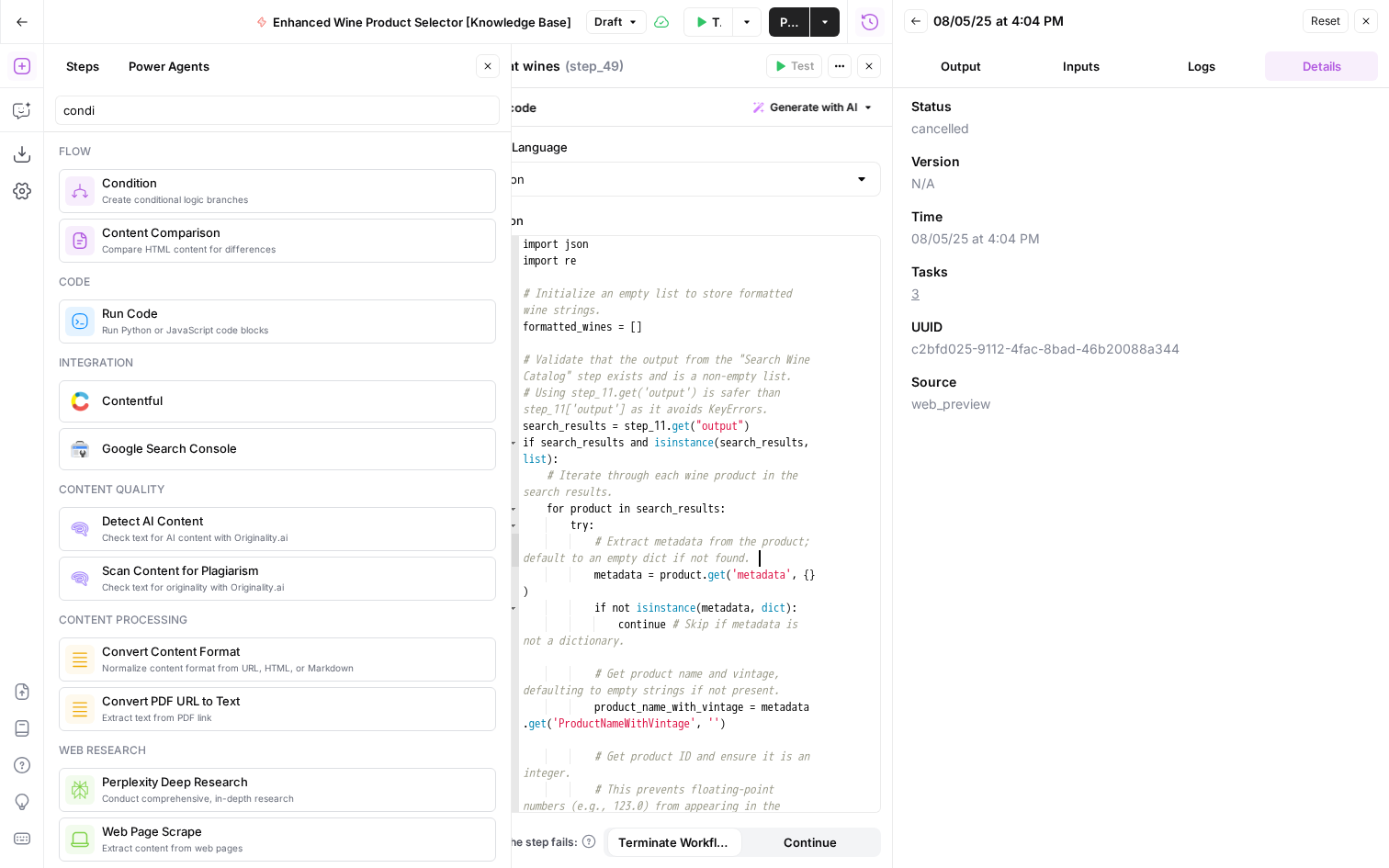 click on "import   json import   re # Initialize an empty list to store formatted  wine strings. formatted_wines   =   [ ] # Validate that the output from the "Search Wine  Catalog" step exists and is a non-empty list. # Using step_11.get('output') is safer than  step_11['output'] as it avoids KeyErrors. search_results   =   step_11 . get ( "output" ) if   search_results   and   isinstance ( search_results ,   list ) :      # Iterate through each wine product in the  search results.      for   product   in   search_results :           try :                # Extract metadata from the product;  default to an empty dict if not found.                metadata   =   product . get ( 'metadata' ,   { } )                if   not   isinstance ( metadata ,   dict ) :                     continue   # Skip if metadata is  not a dictionary.                # Get product name and vintage,  defaulting to empty strings if not present.                product_name_with_vintage   =   metadata . get ( 'ProductNameWithVintage' ,   '' )" at bounding box center [699, 557] 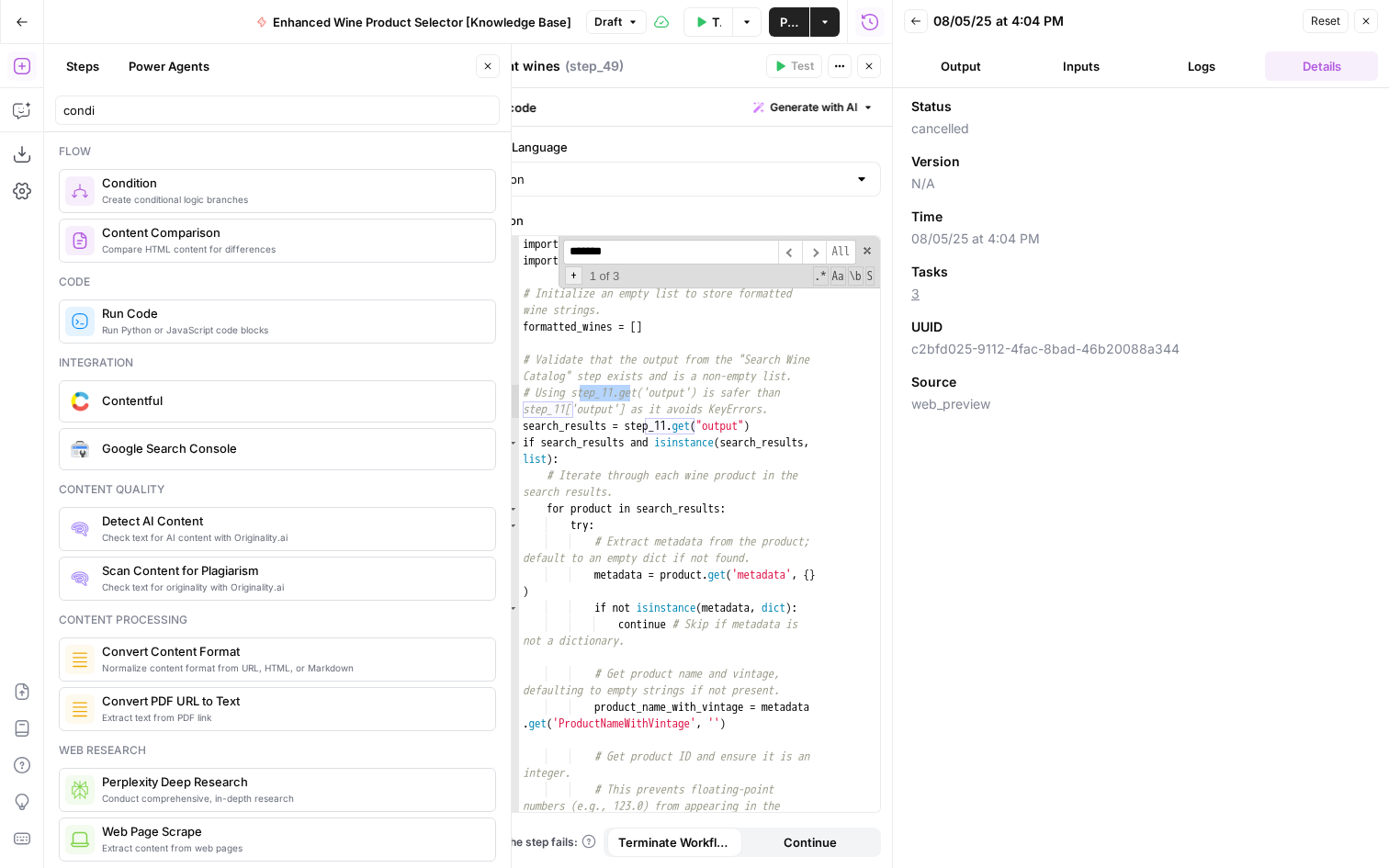 type on "*******" 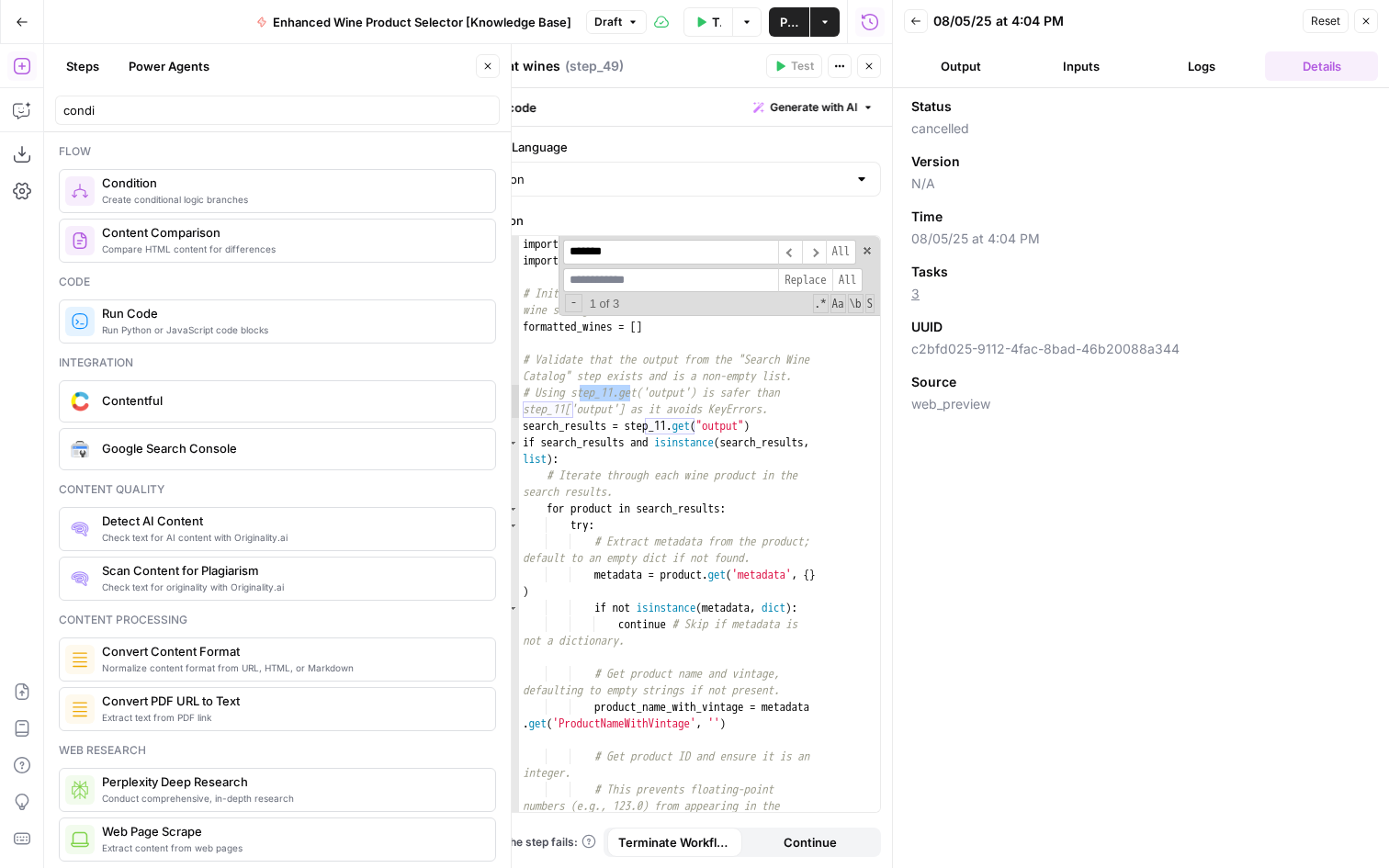 click at bounding box center (671, 280) 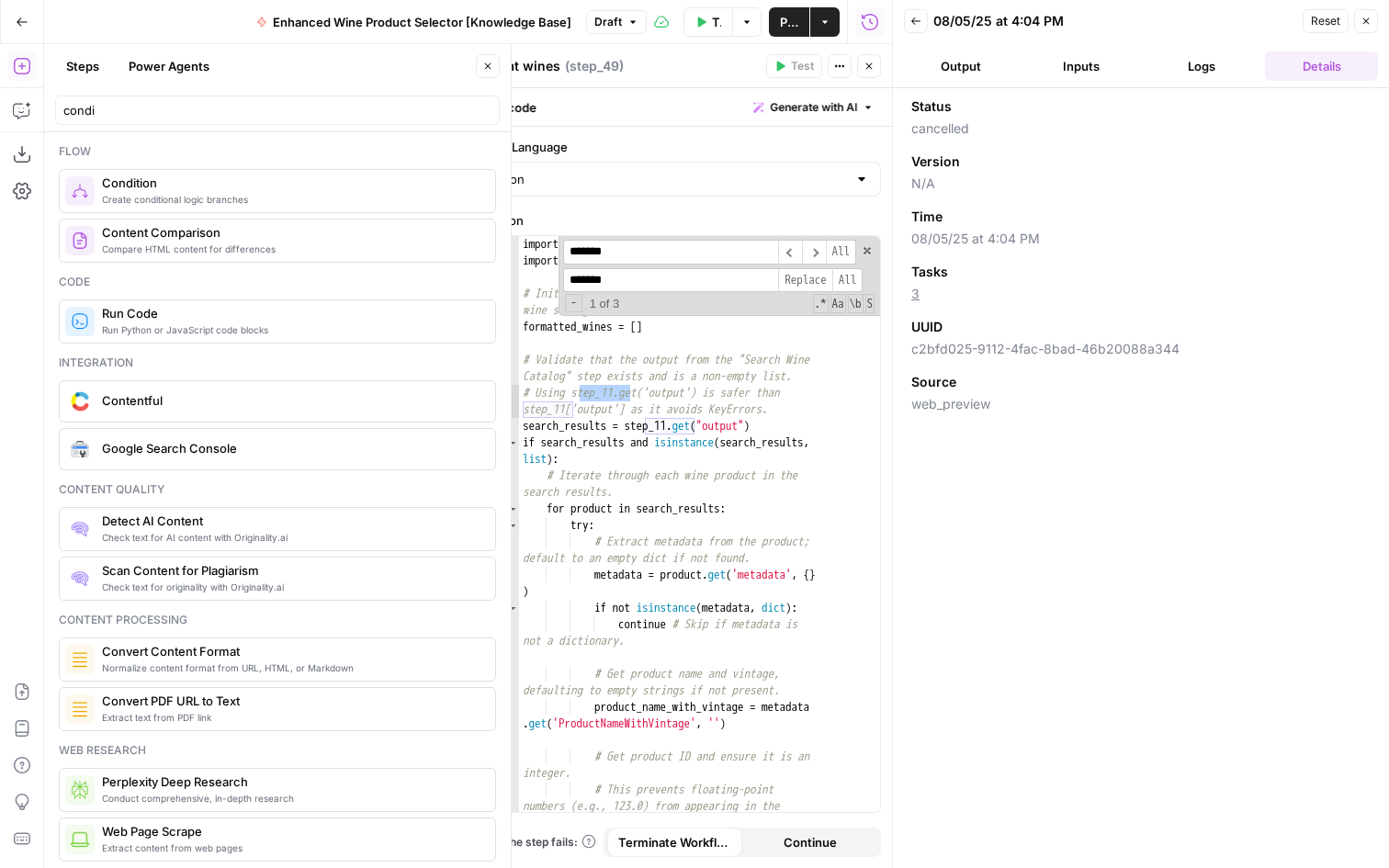 click on "*******" at bounding box center [671, 280] 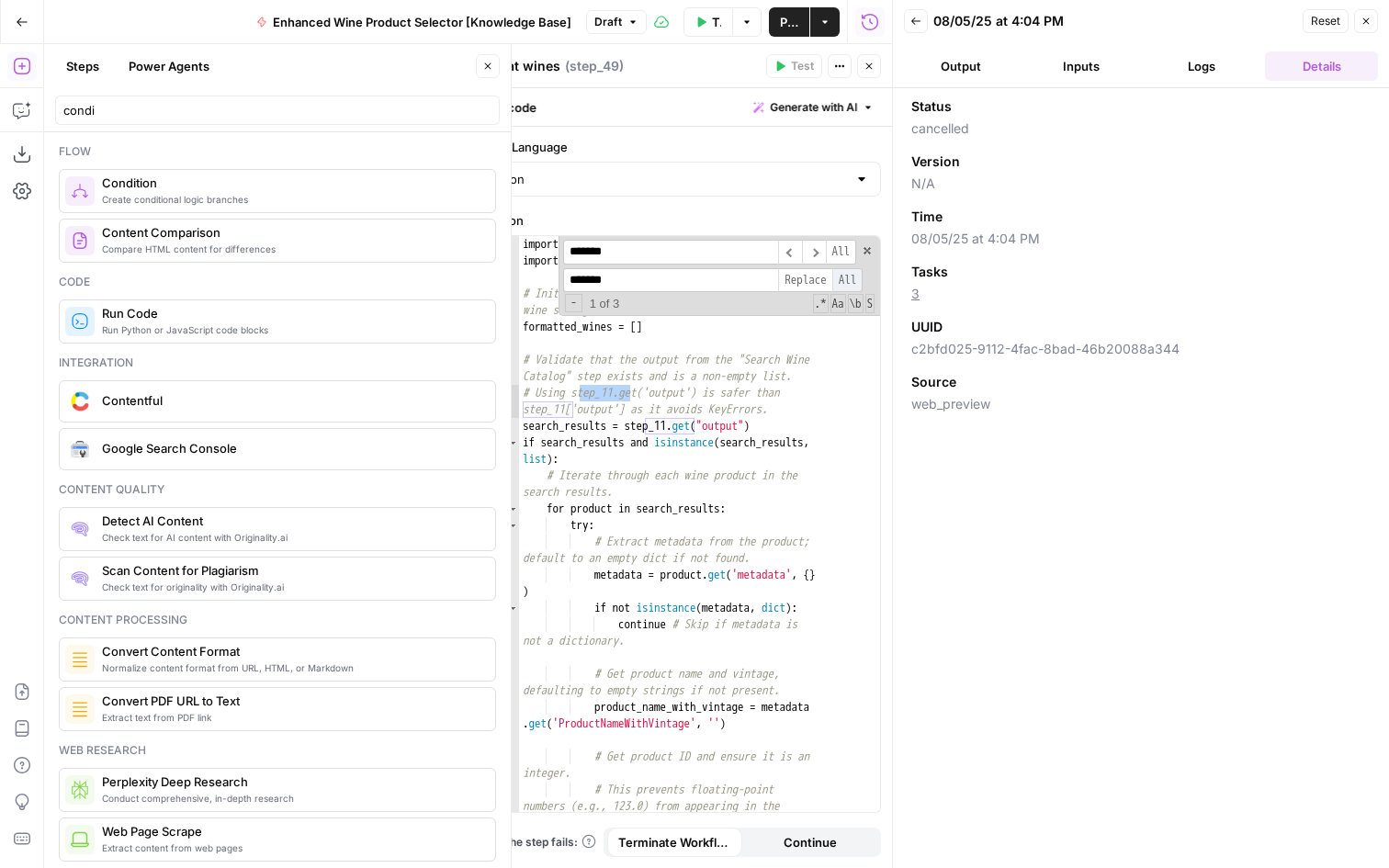 type on "*******" 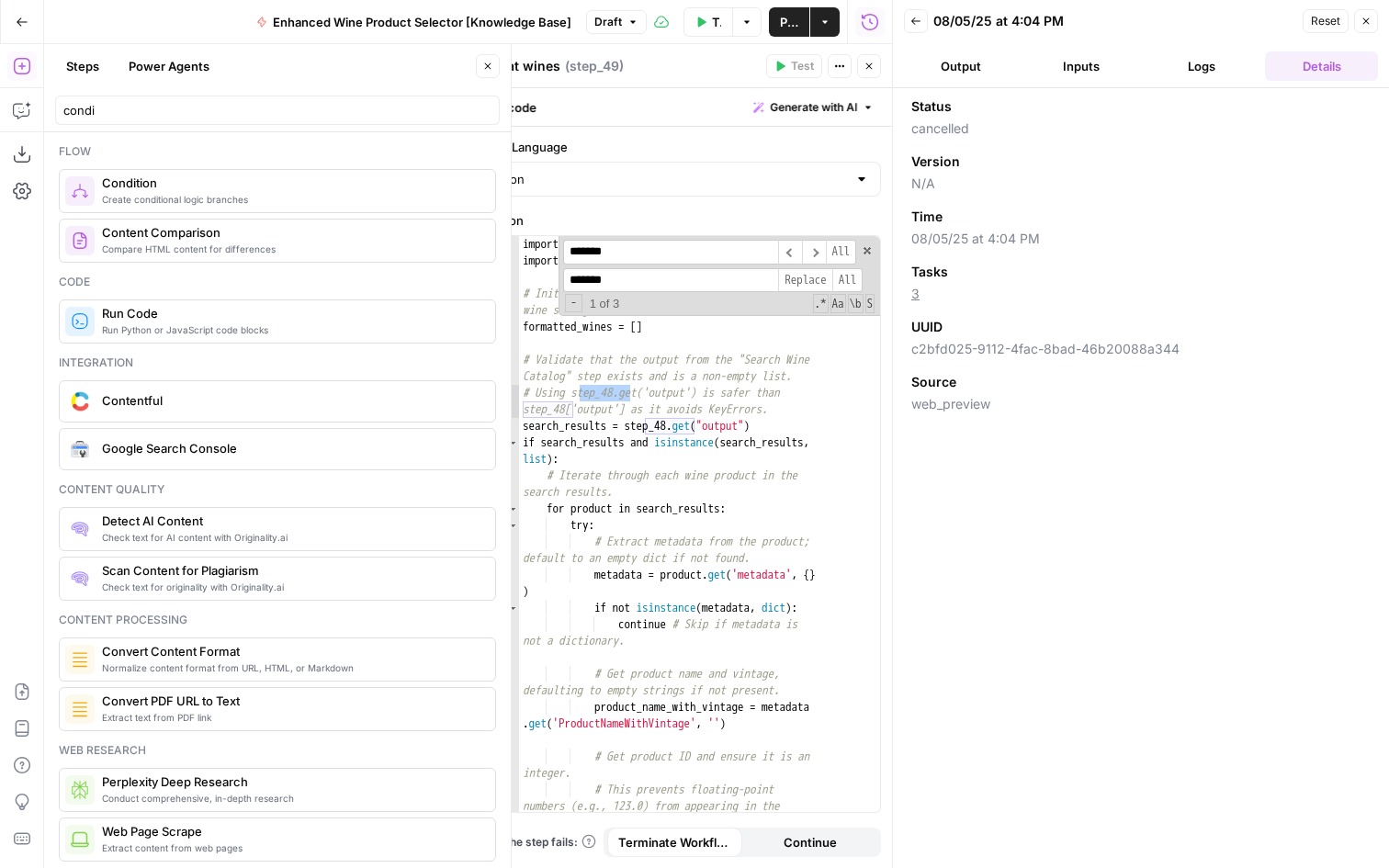 click on "Close" at bounding box center [869, 66] 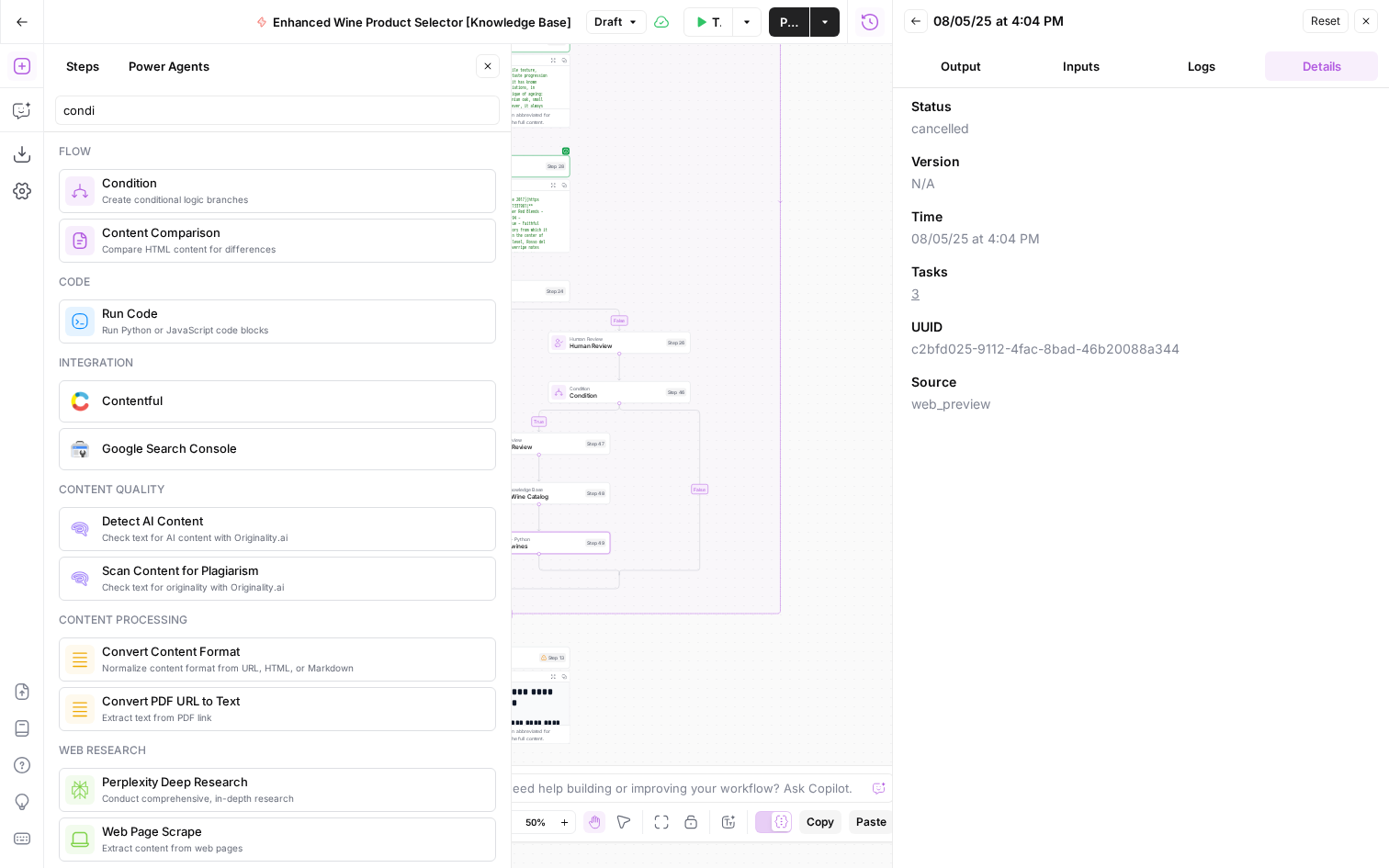 drag, startPoint x: 796, startPoint y: 343, endPoint x: 709, endPoint y: 251, distance: 126.62148 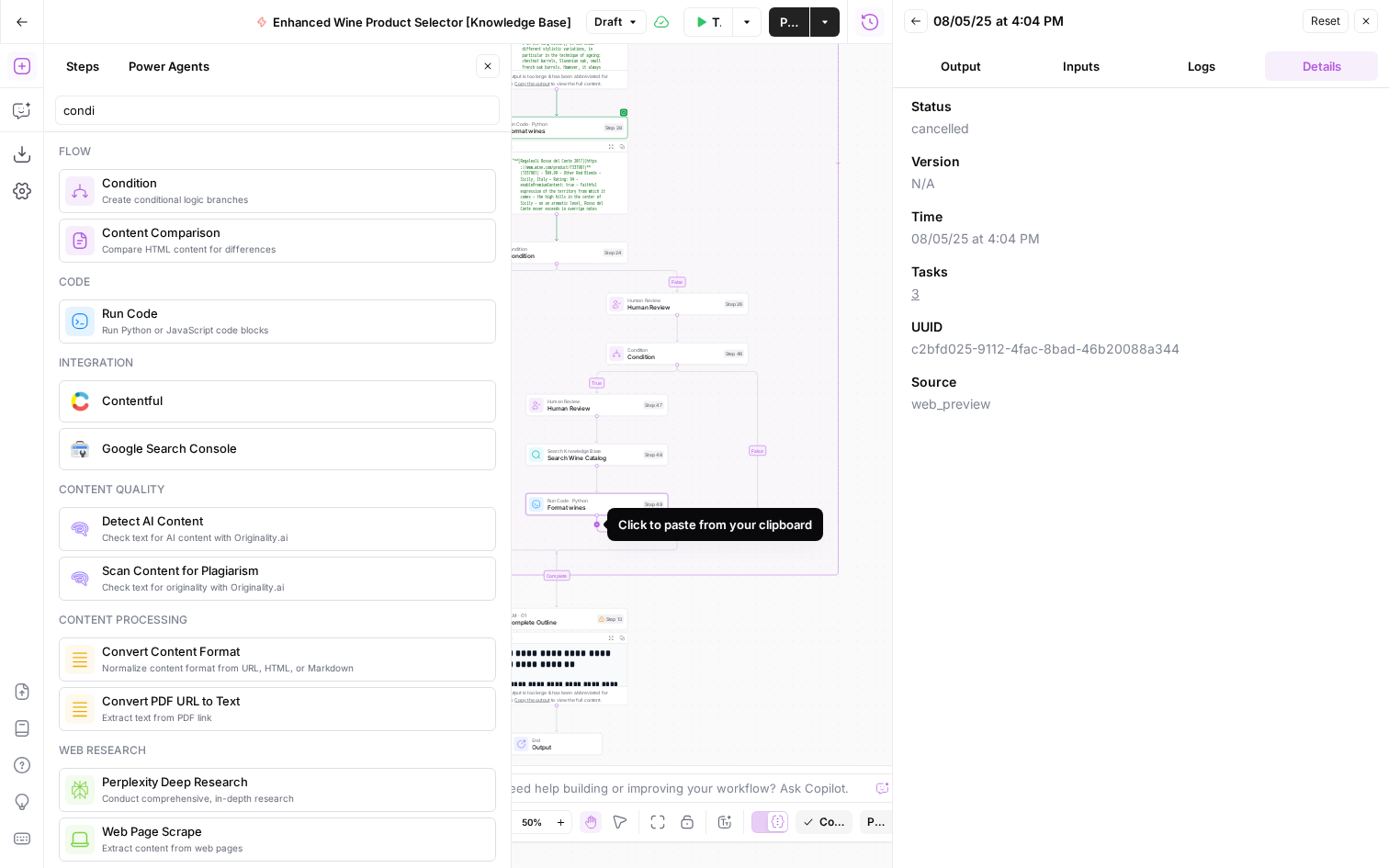 click 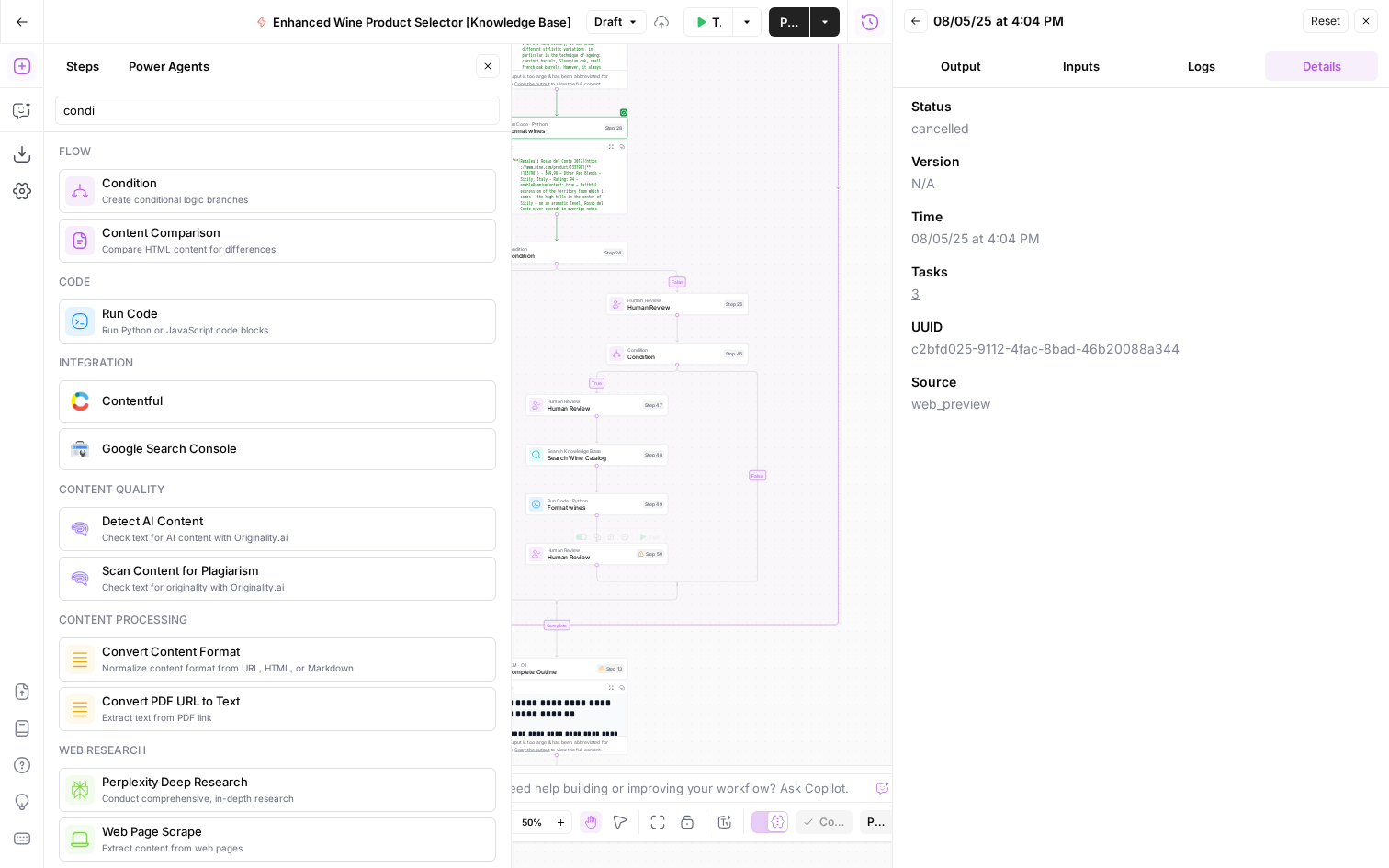 click on "Human Review" at bounding box center [590, 558] 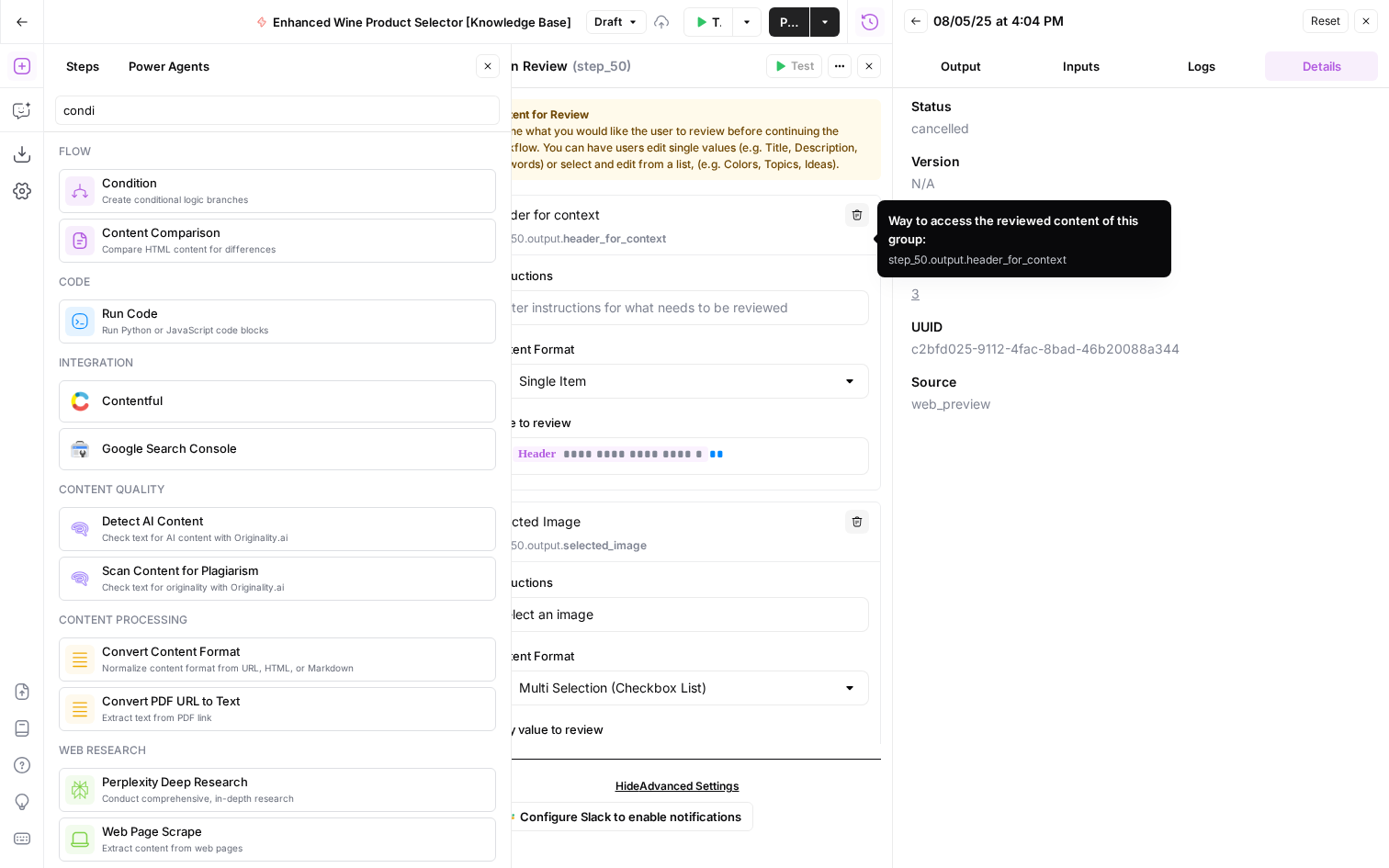 click on "Header for context" at bounding box center [543, 215] 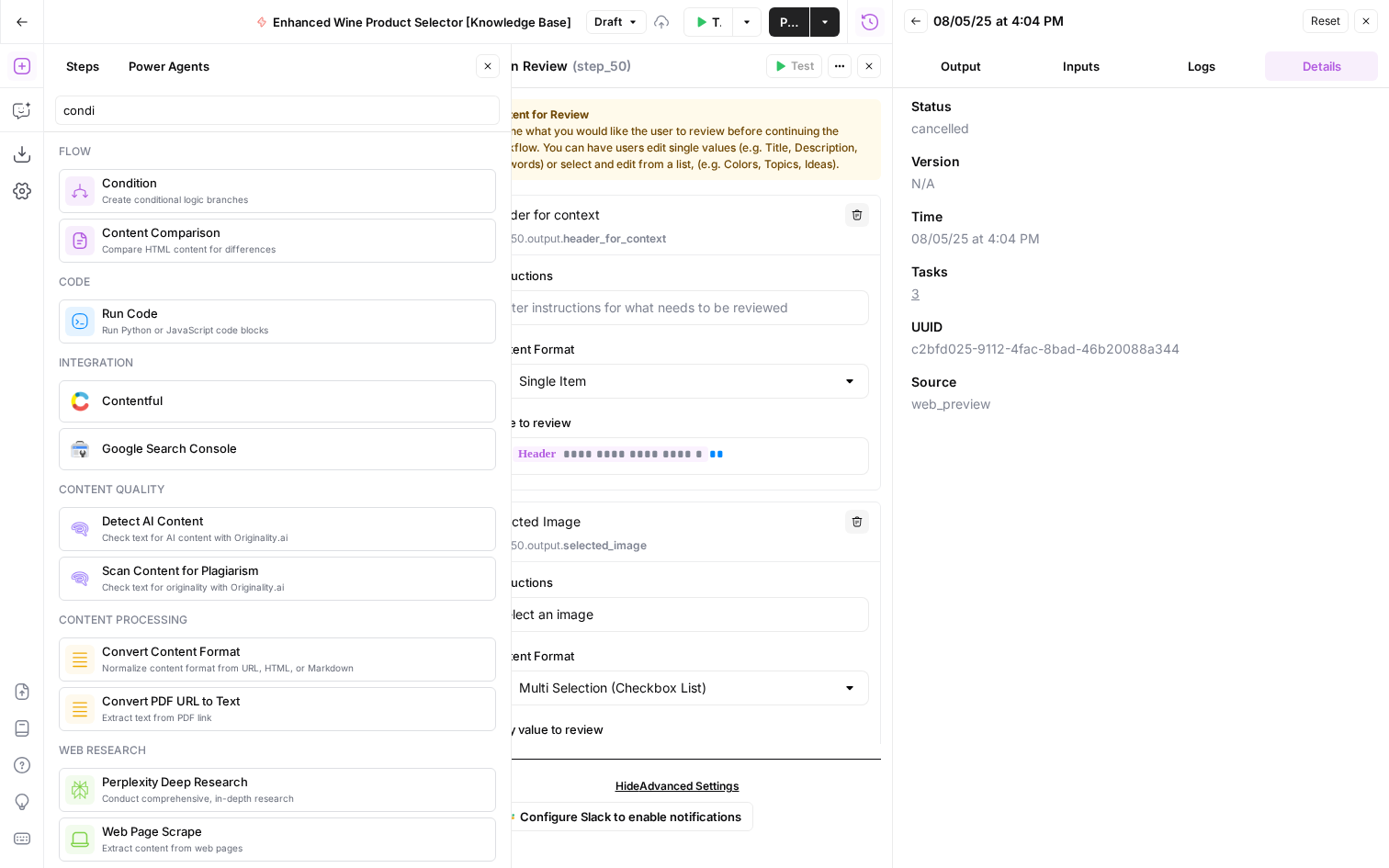 click on "Header for context" at bounding box center (543, 215) 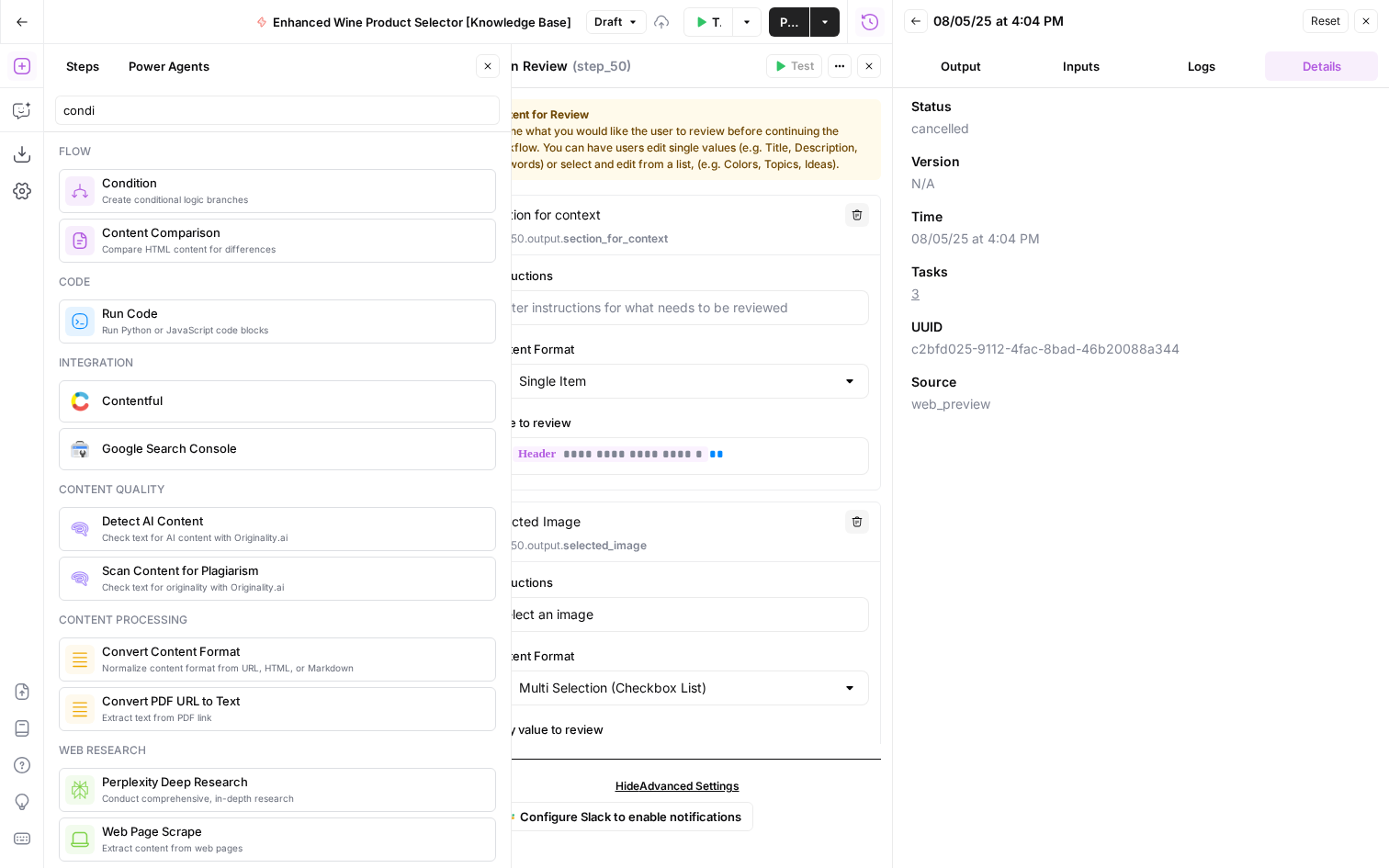 type on "Section for context" 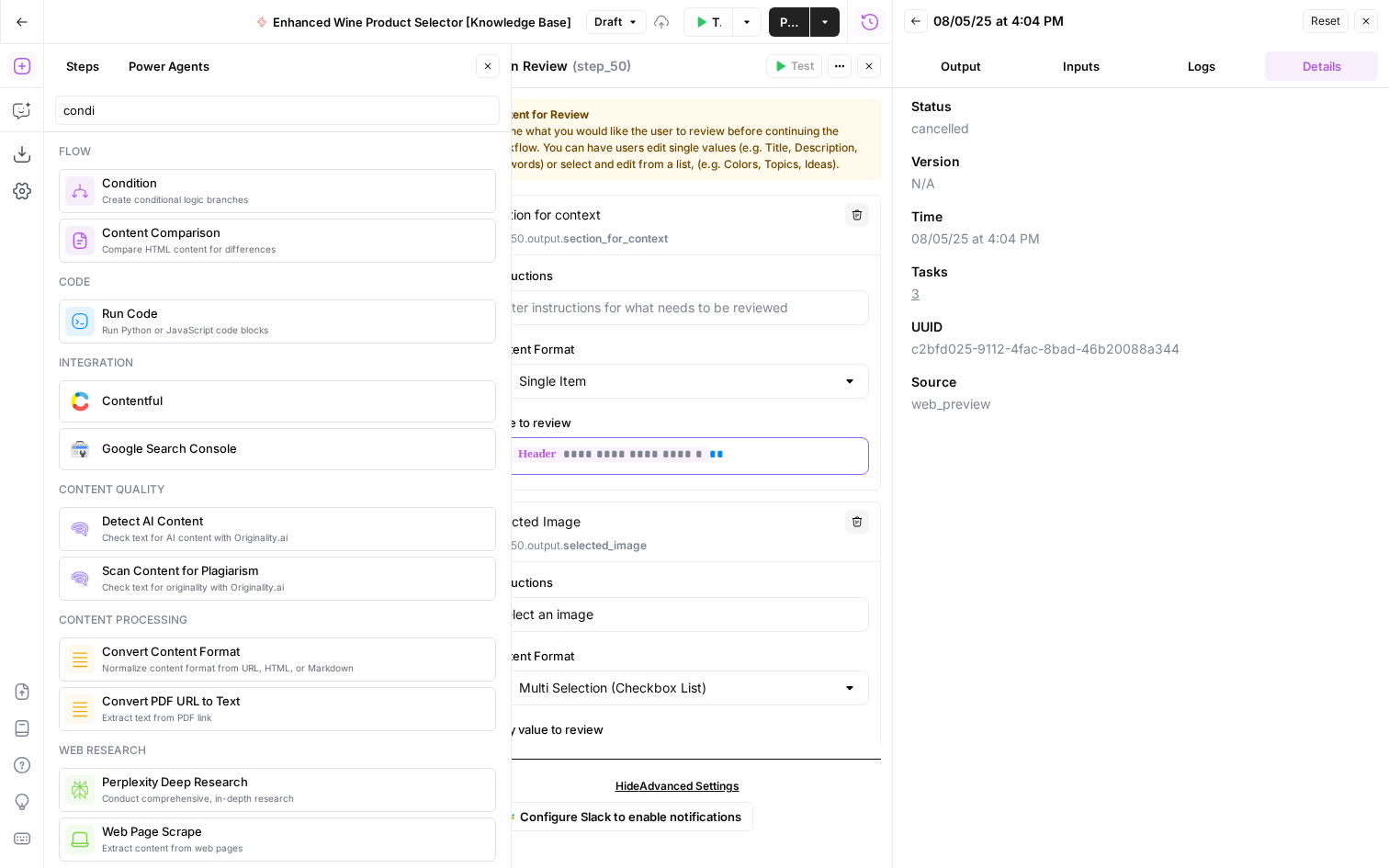 click on "**********" at bounding box center (677, 455) 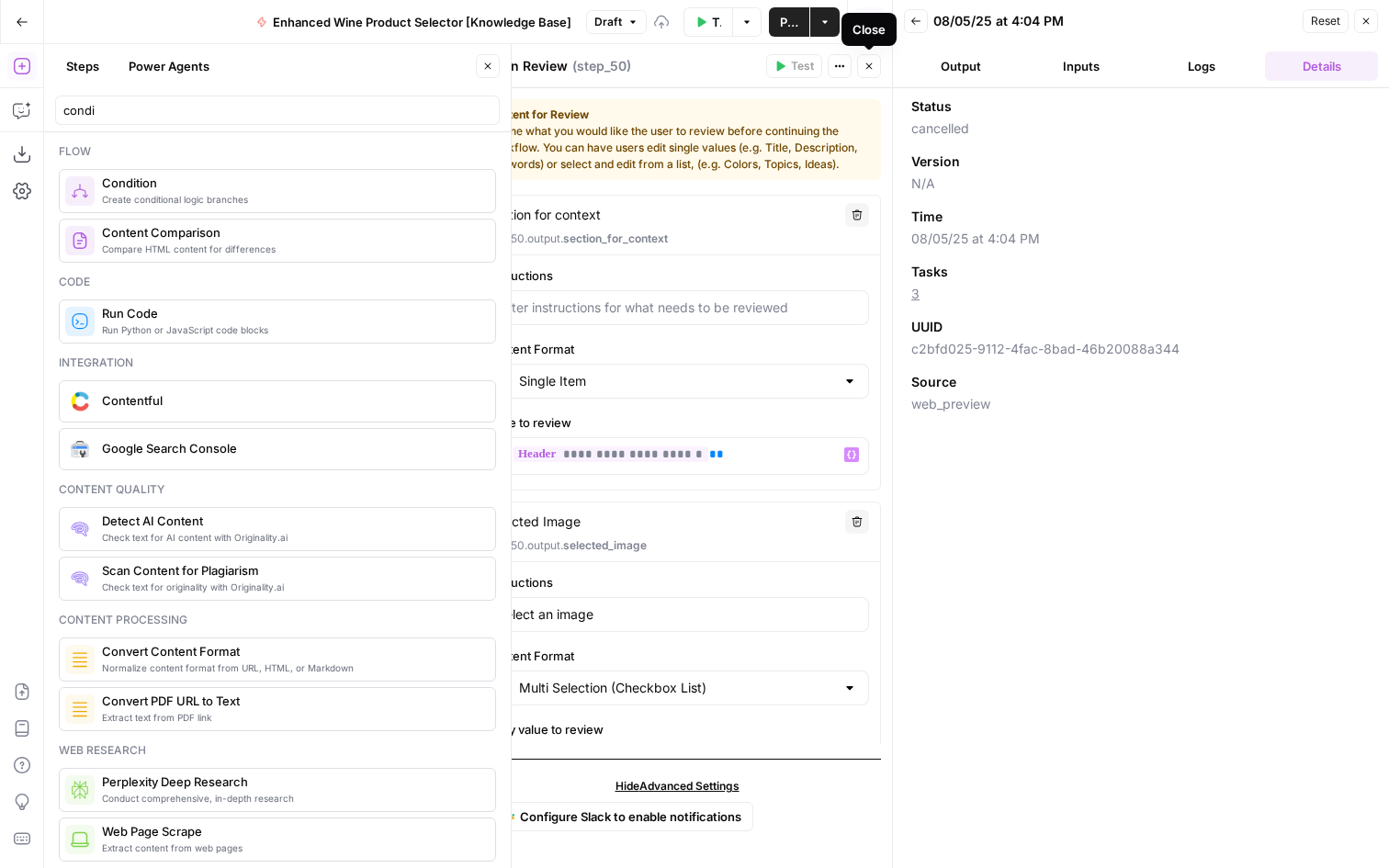 click on "Close" at bounding box center [869, 66] 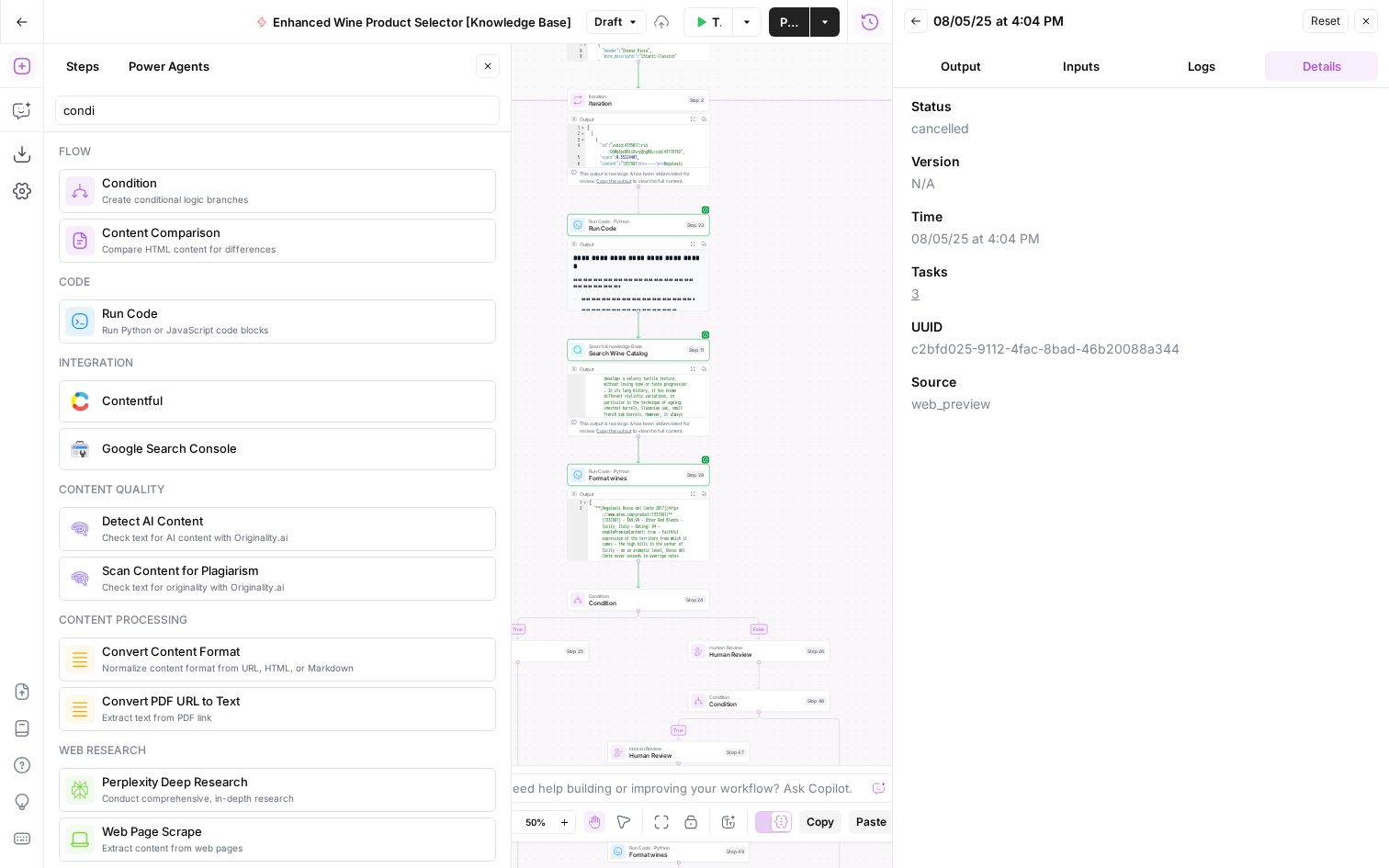 drag, startPoint x: 749, startPoint y: 226, endPoint x: 738, endPoint y: 302, distance: 76.79193 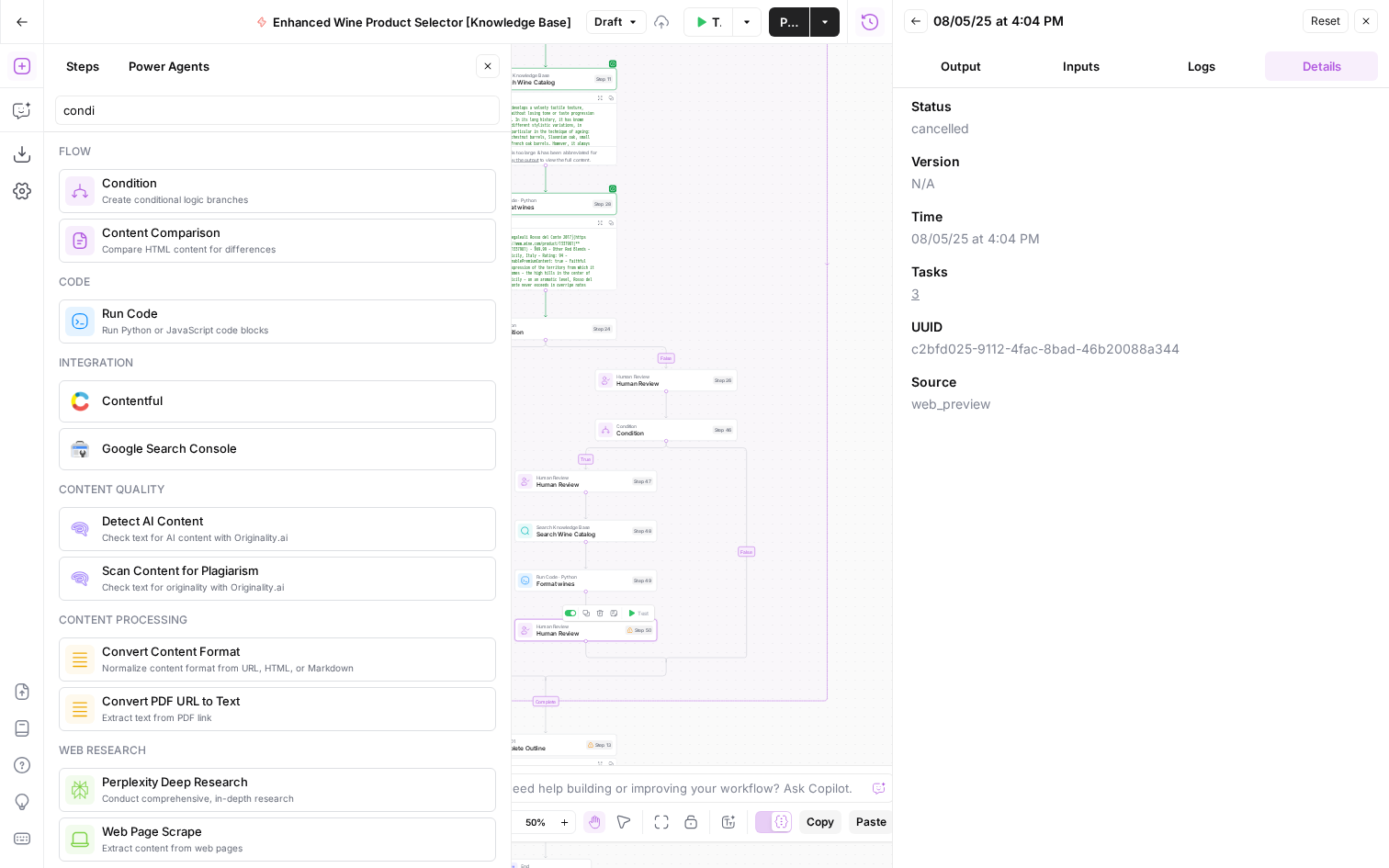 click on "Human Review" at bounding box center [579, 634] 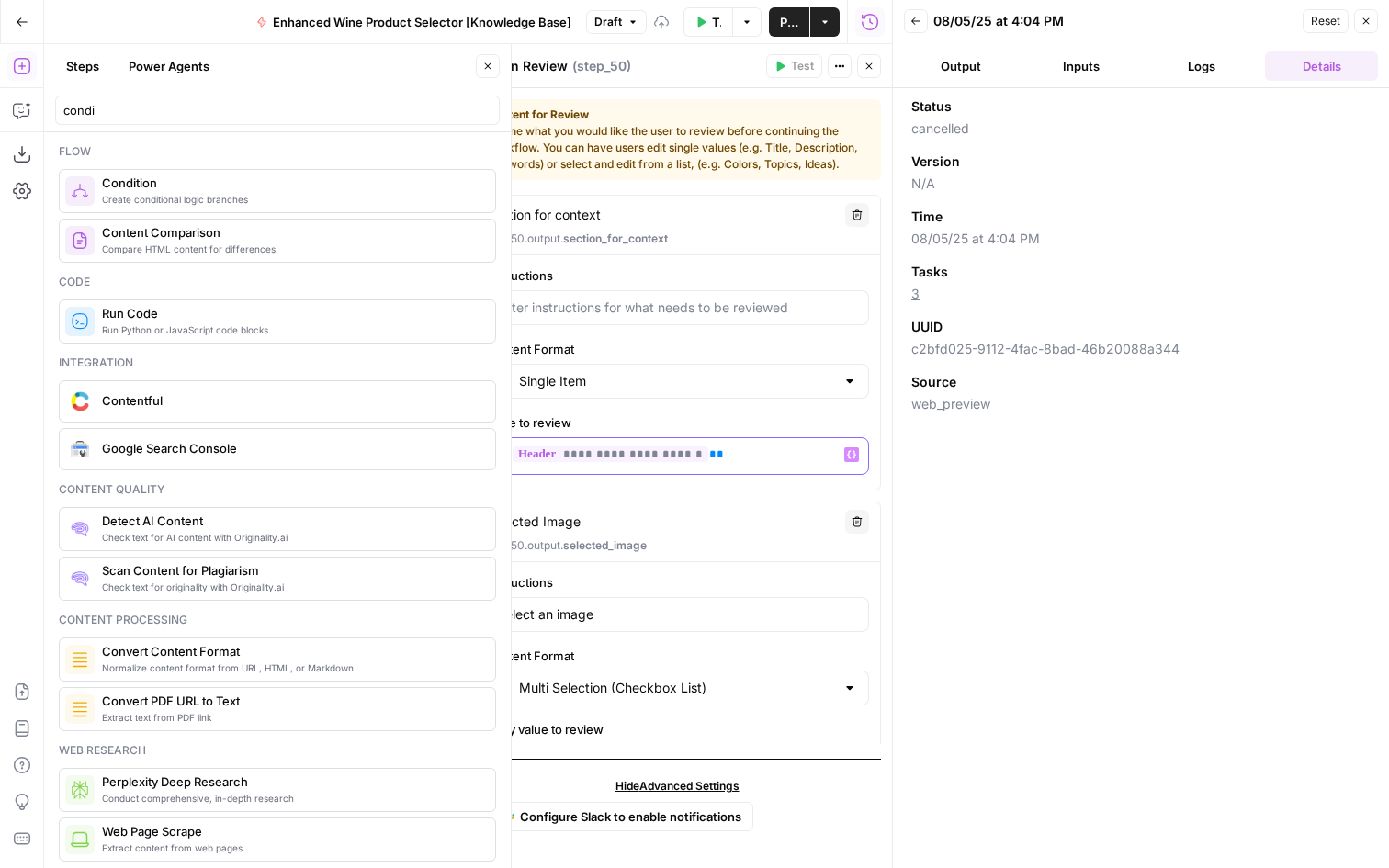 drag, startPoint x: 598, startPoint y: 457, endPoint x: 691, endPoint y: 455, distance: 93.0215 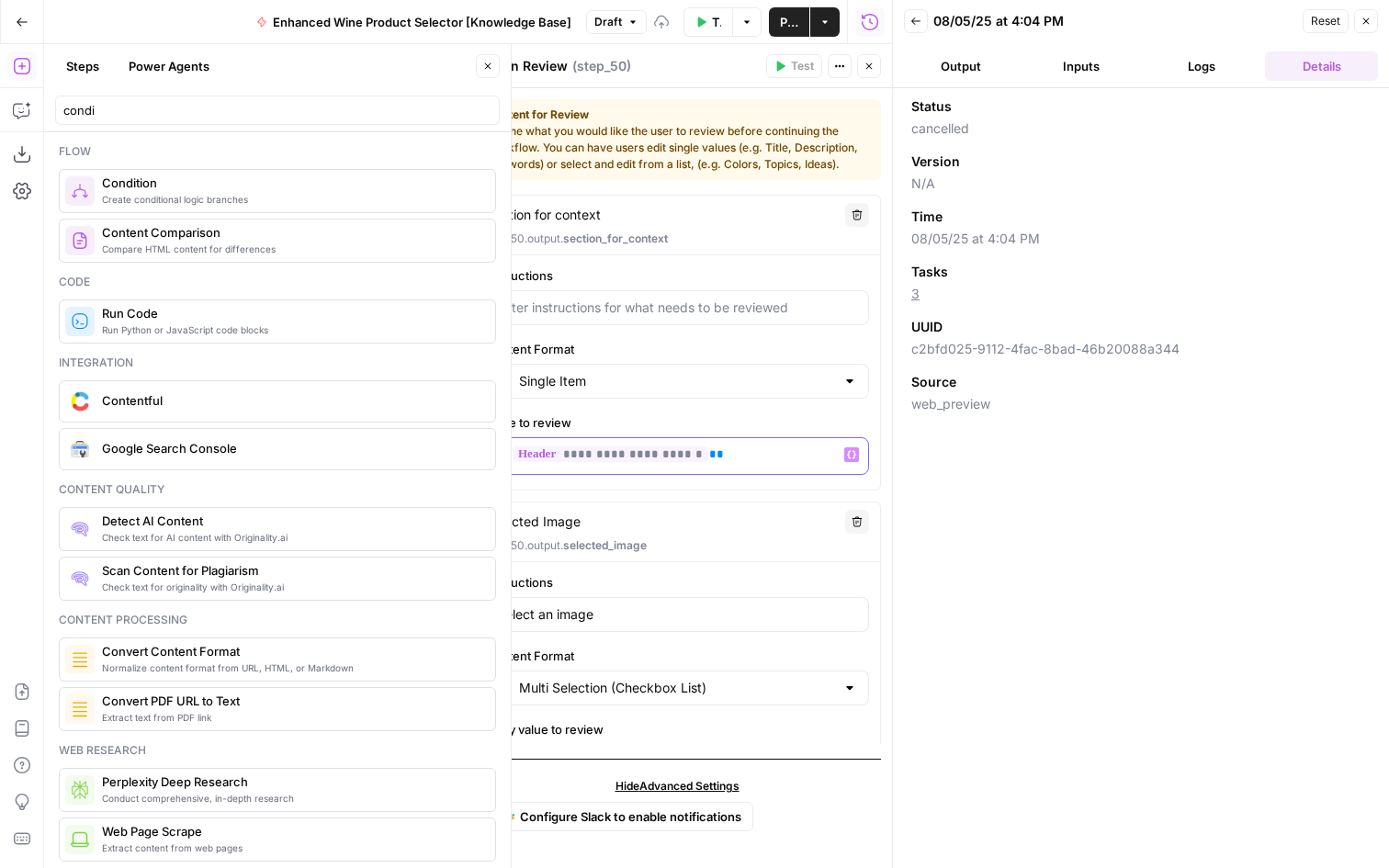 click on "**********" at bounding box center [610, 454] 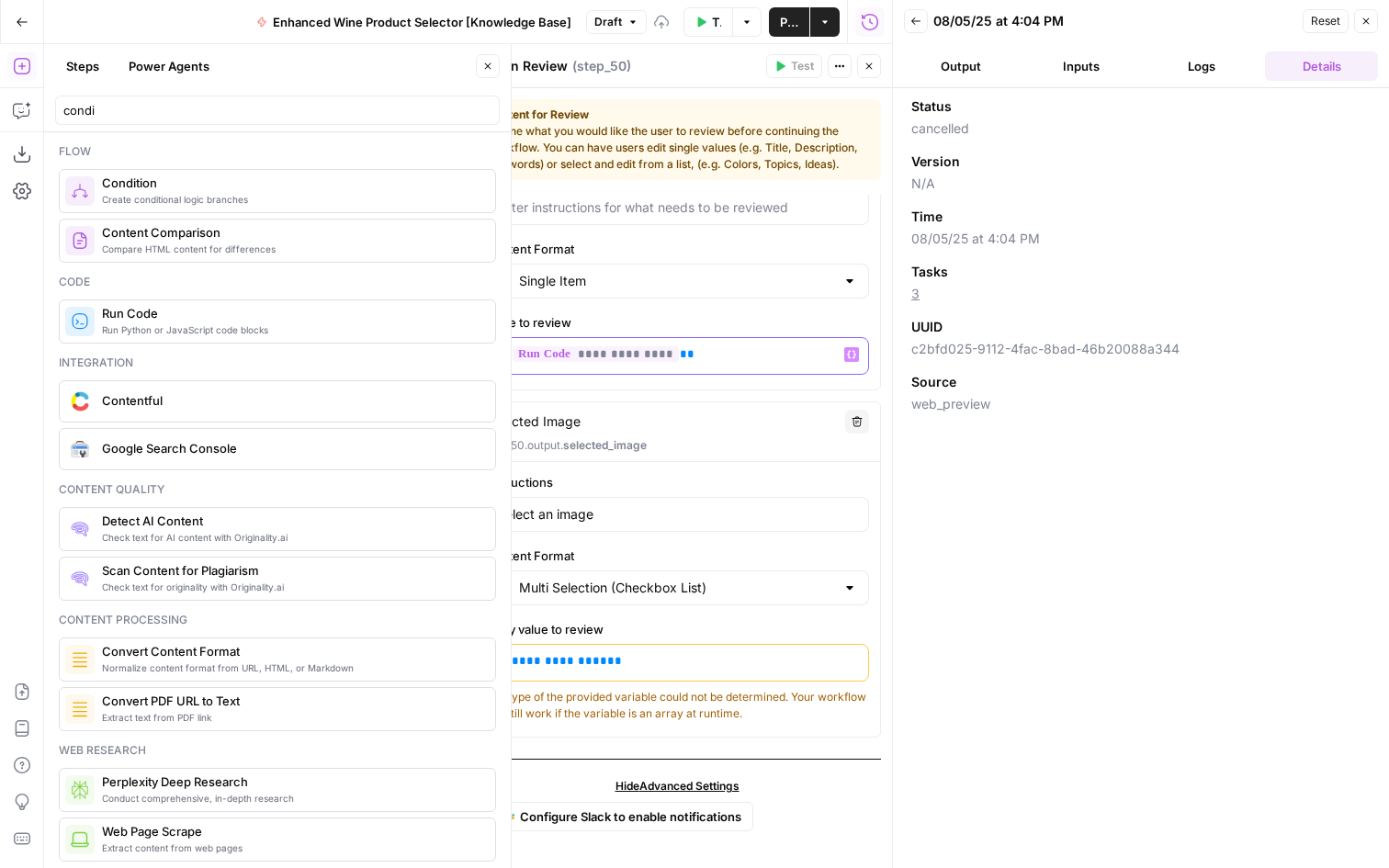 scroll, scrollTop: 165, scrollLeft: 0, axis: vertical 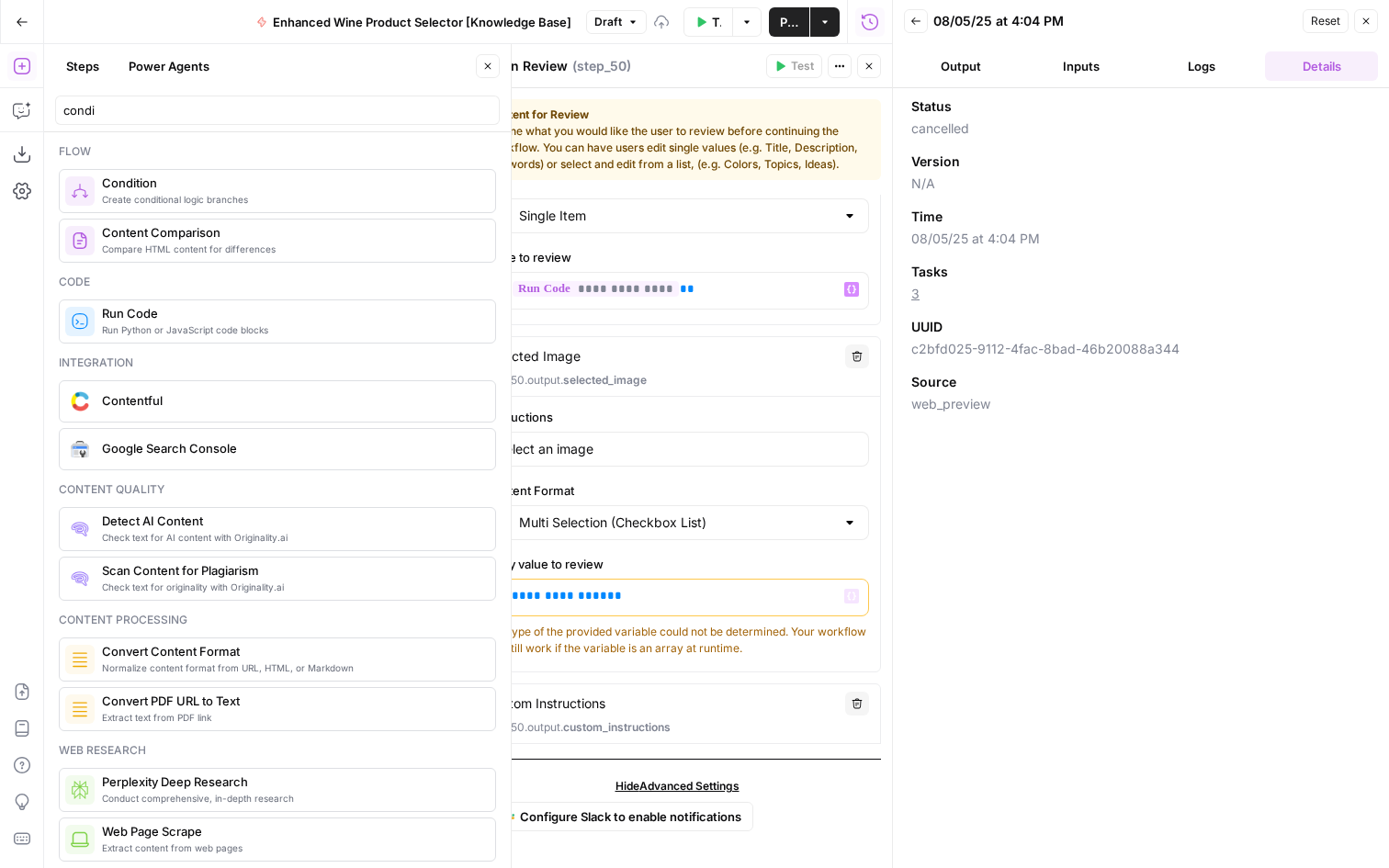 click on "Selected Image" at bounding box center [533, 356] 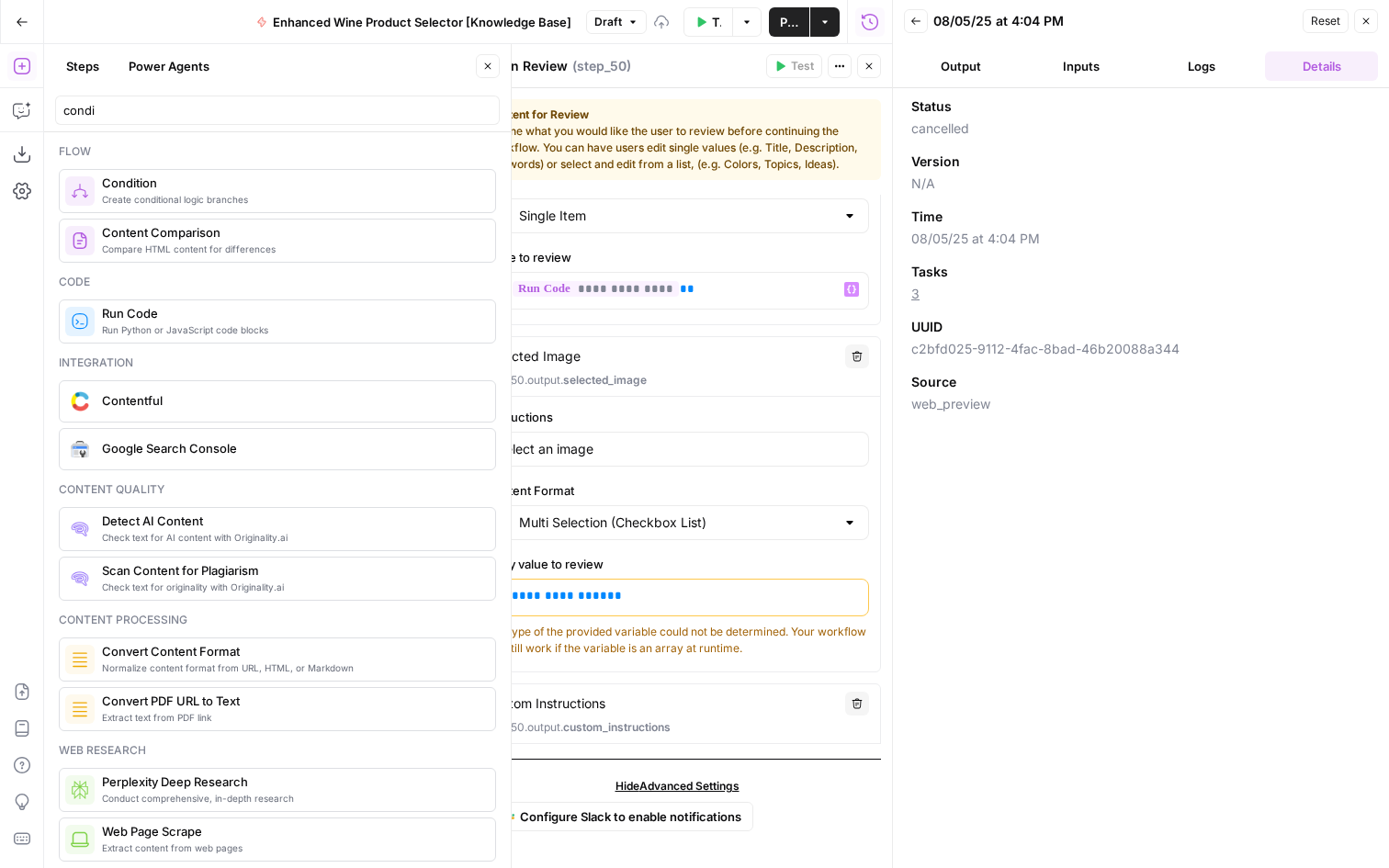 click on "Selected Image" at bounding box center [533, 356] 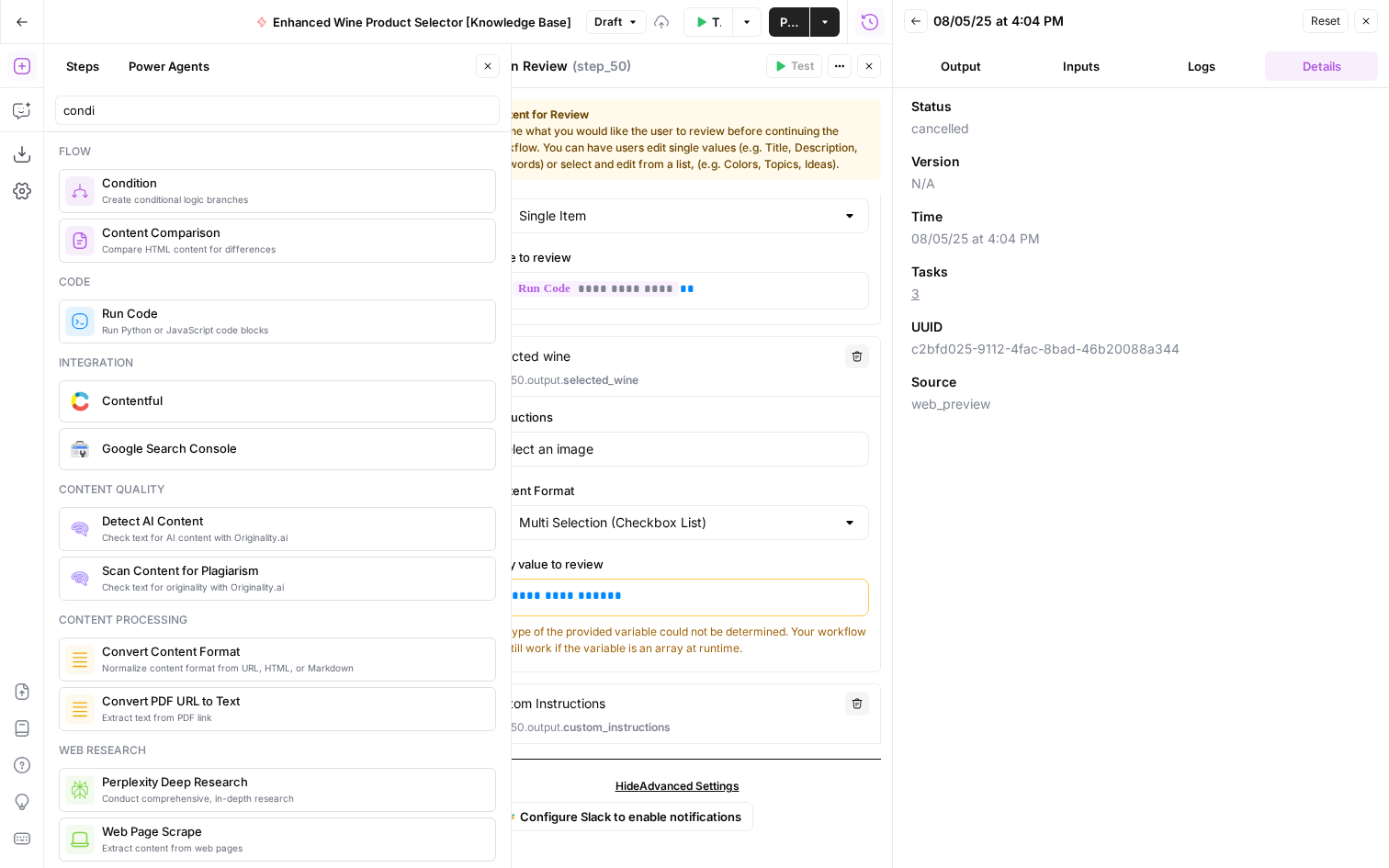 type on "Selected wine" 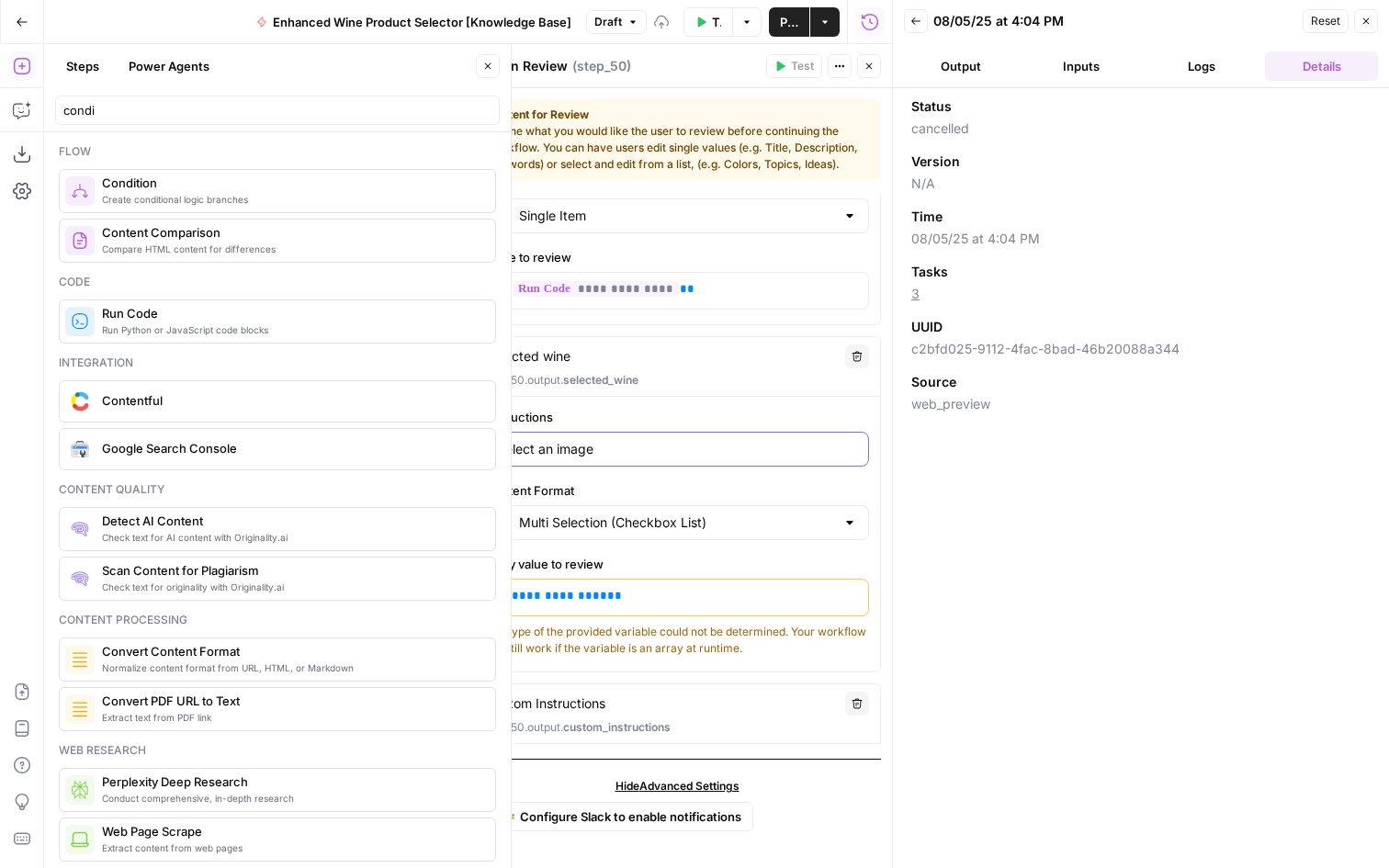 click on "Select an image" at bounding box center (677, 449) 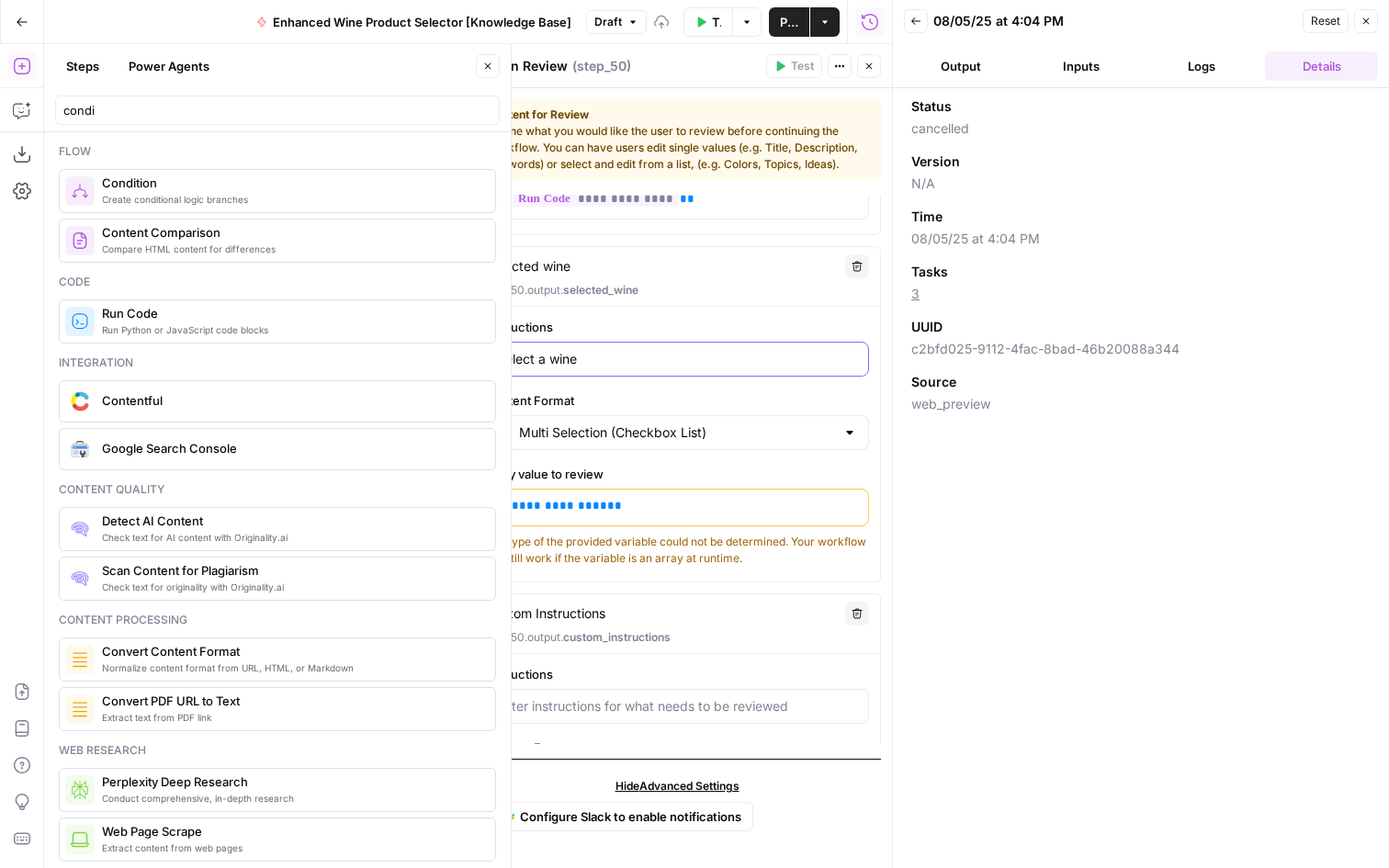 scroll, scrollTop: 260, scrollLeft: 0, axis: vertical 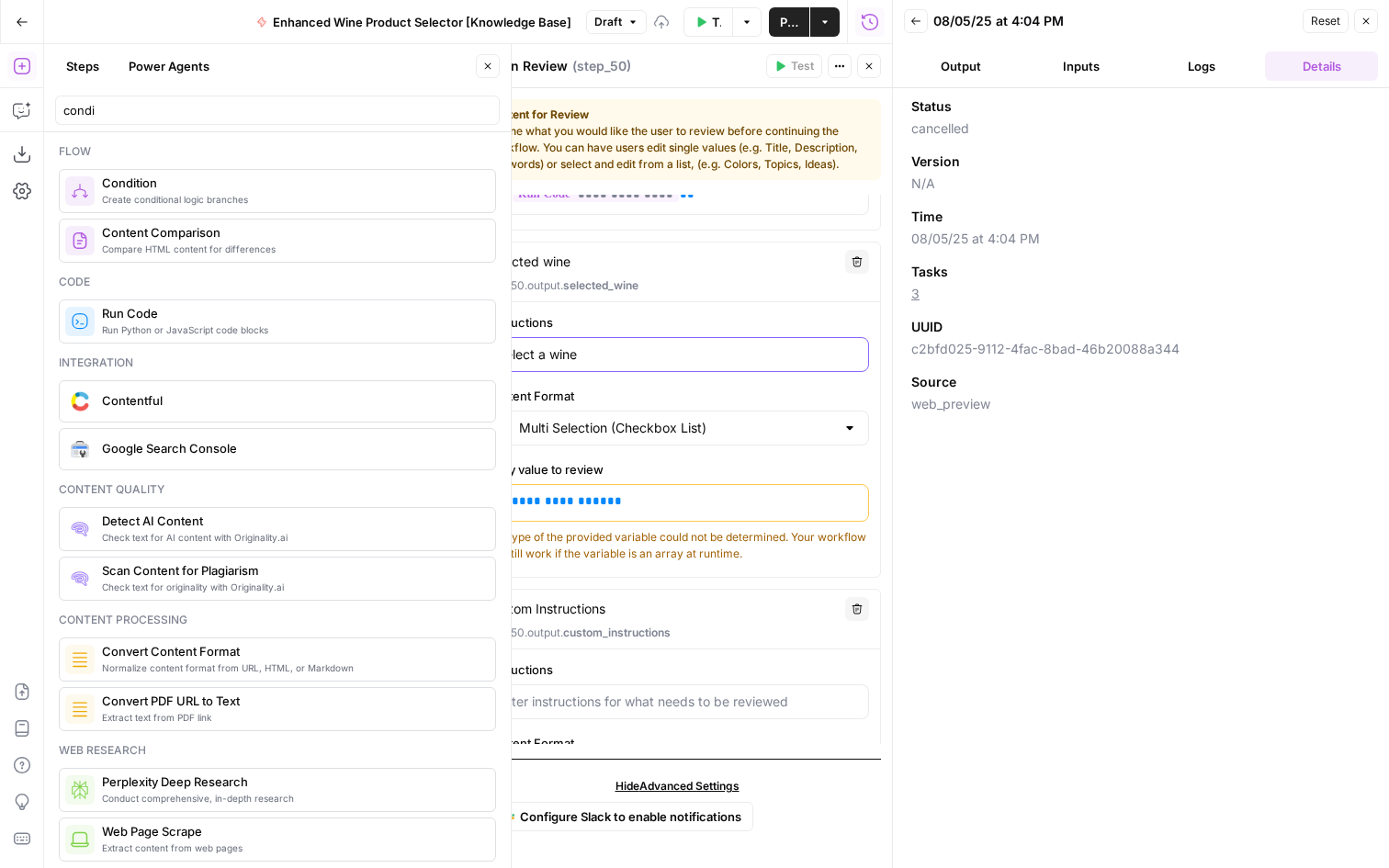type on "Select a wine" 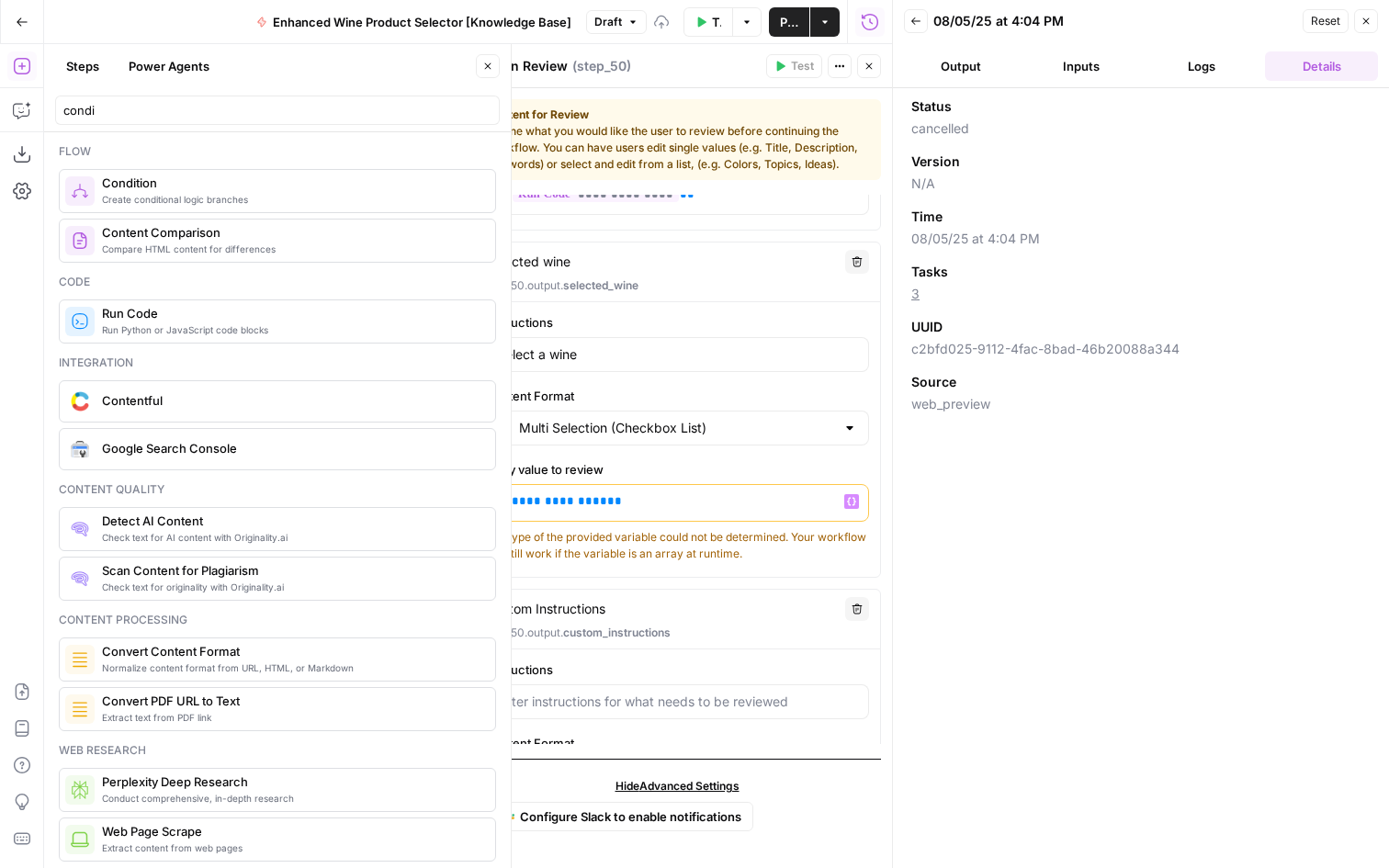 drag, startPoint x: 619, startPoint y: 505, endPoint x: 419, endPoint y: 505, distance: 200 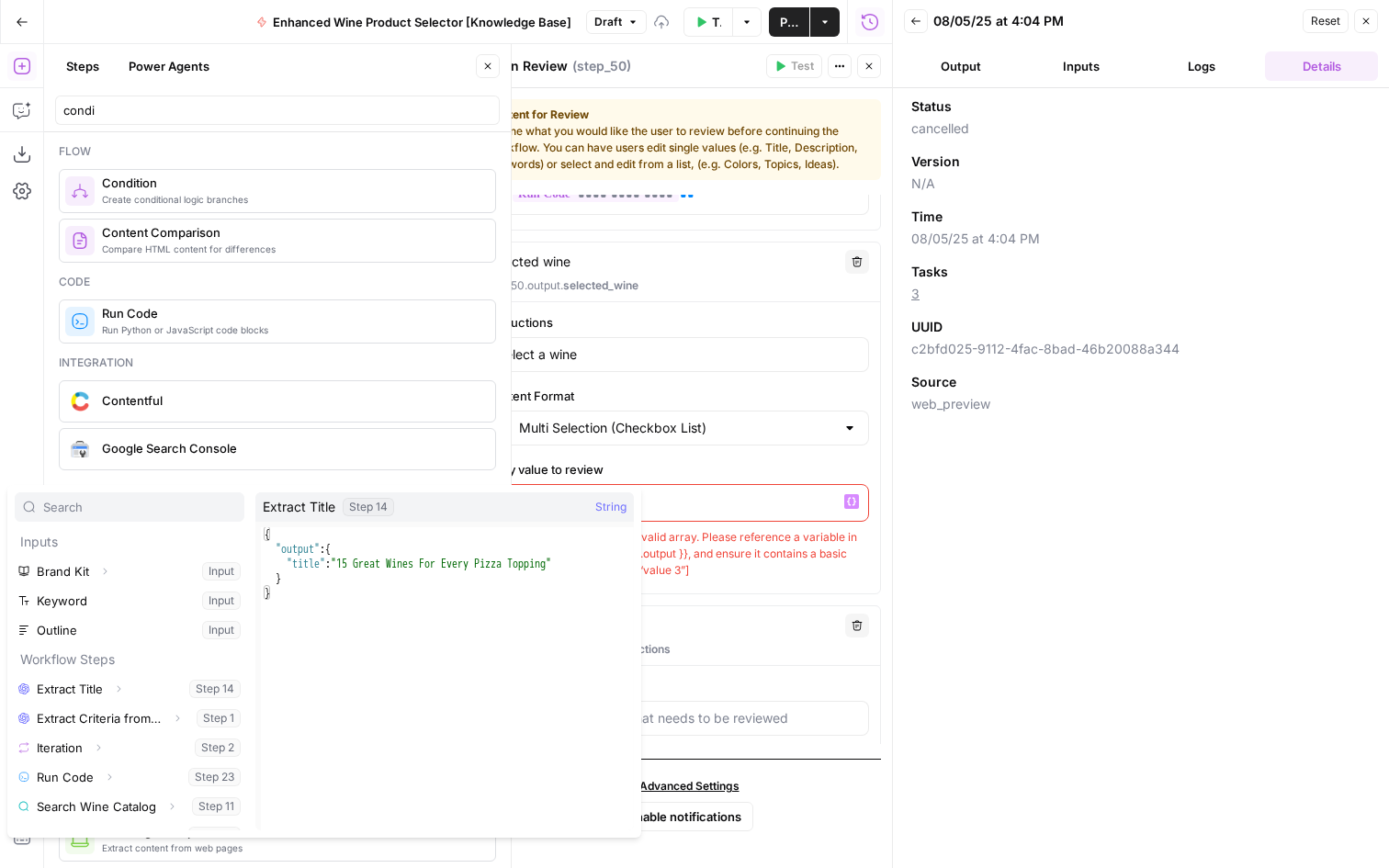 scroll, scrollTop: 138, scrollLeft: 0, axis: vertical 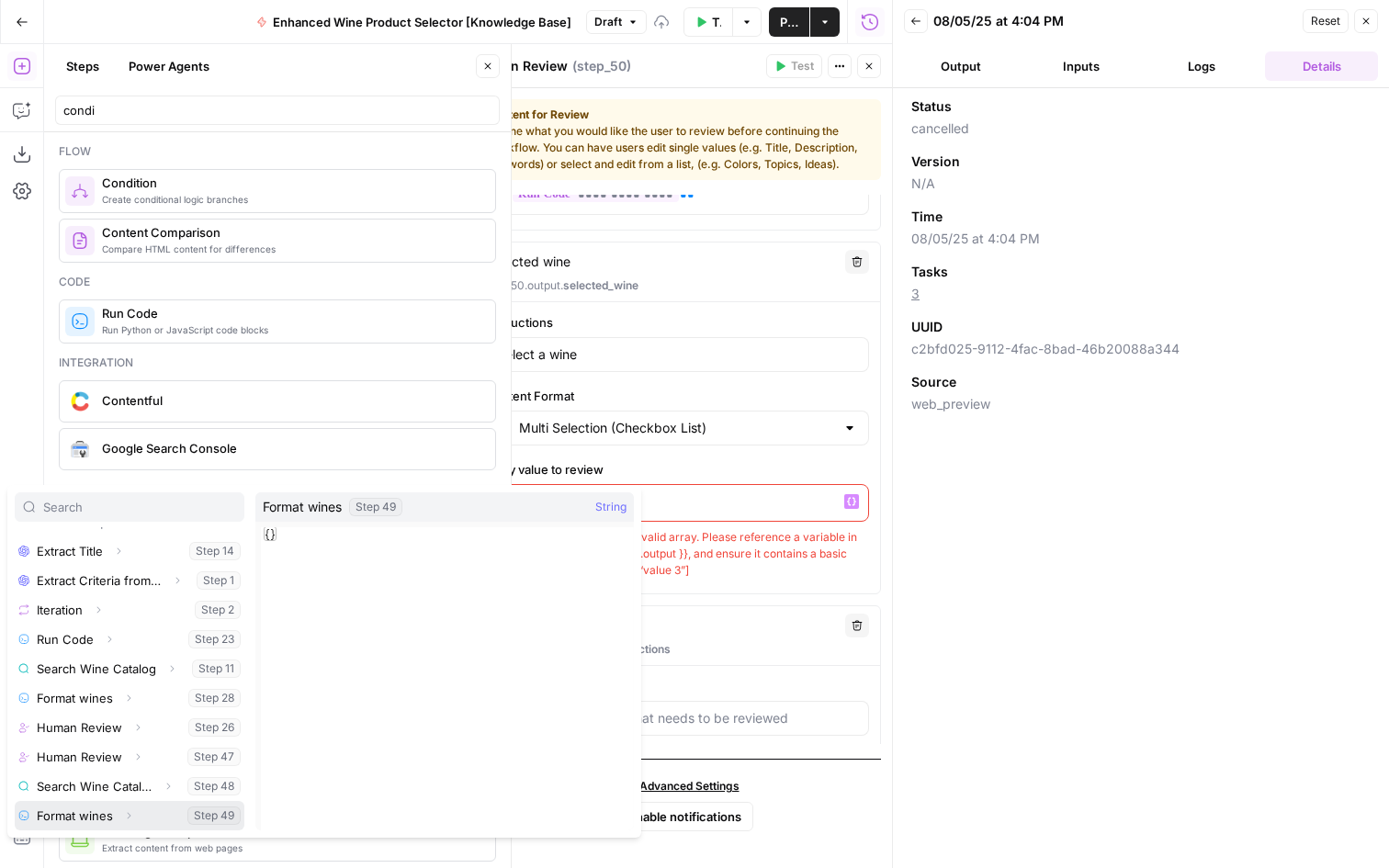 click at bounding box center (130, 816) 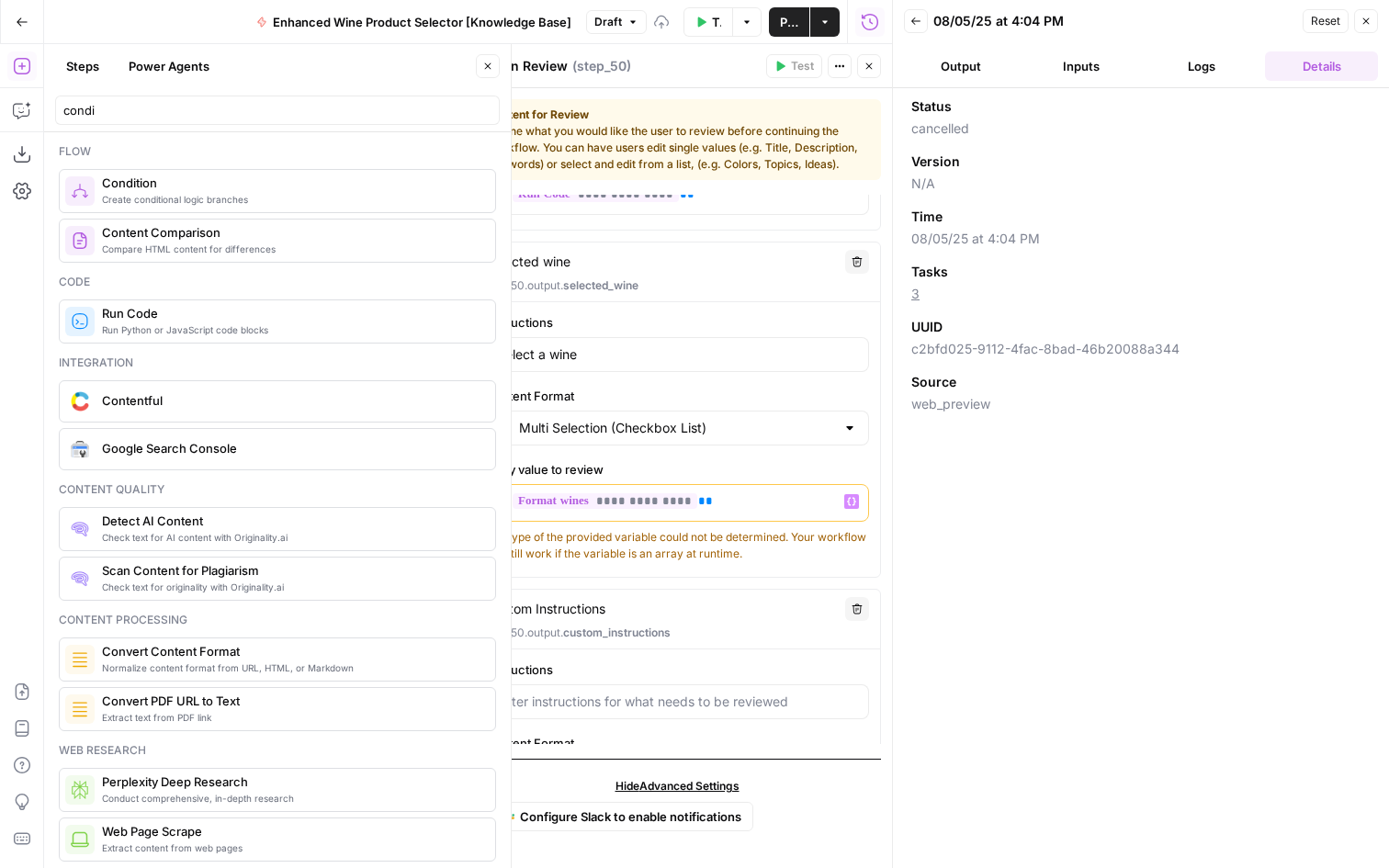 scroll, scrollTop: 477, scrollLeft: 0, axis: vertical 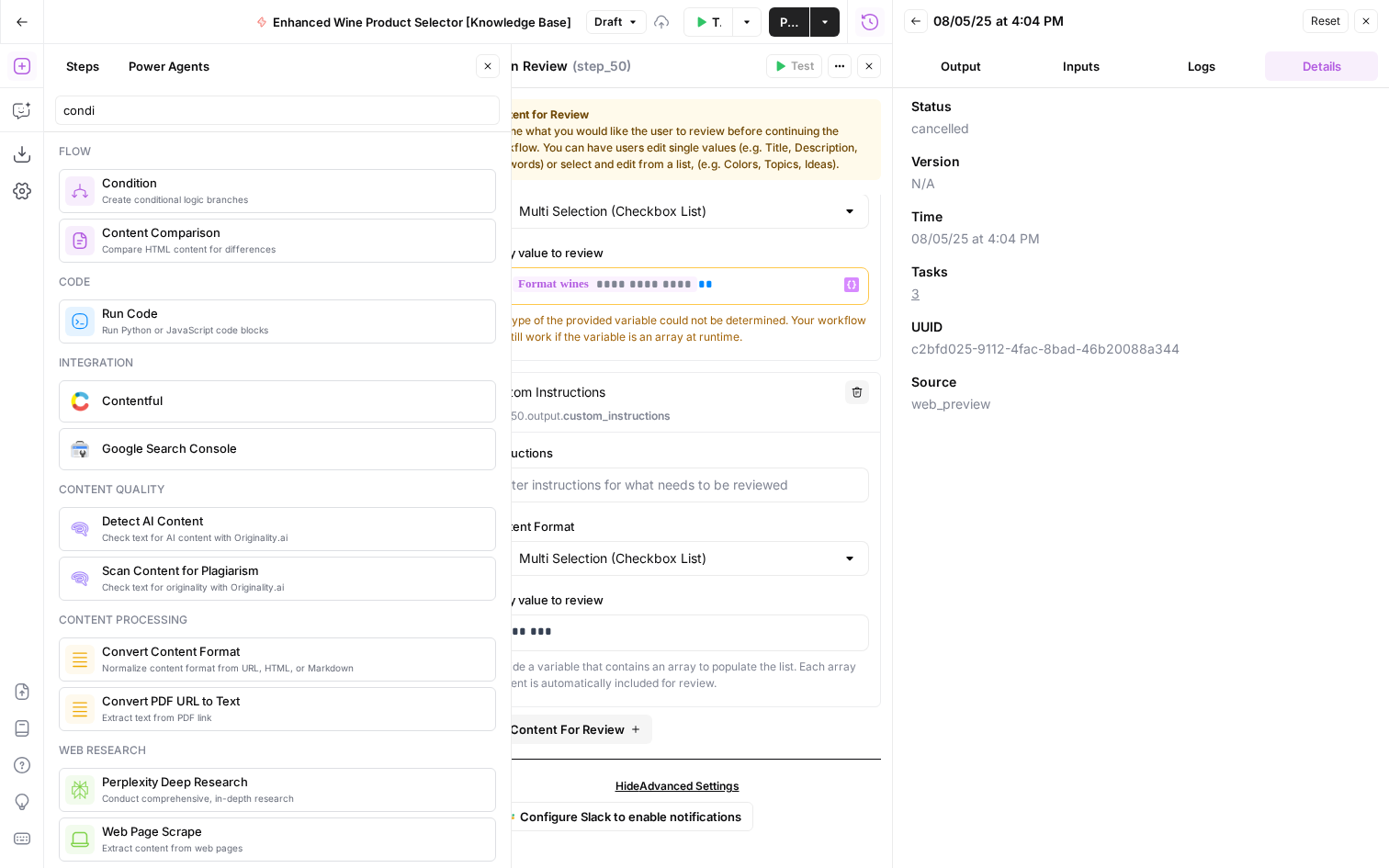 click on "Close" at bounding box center (869, 66) 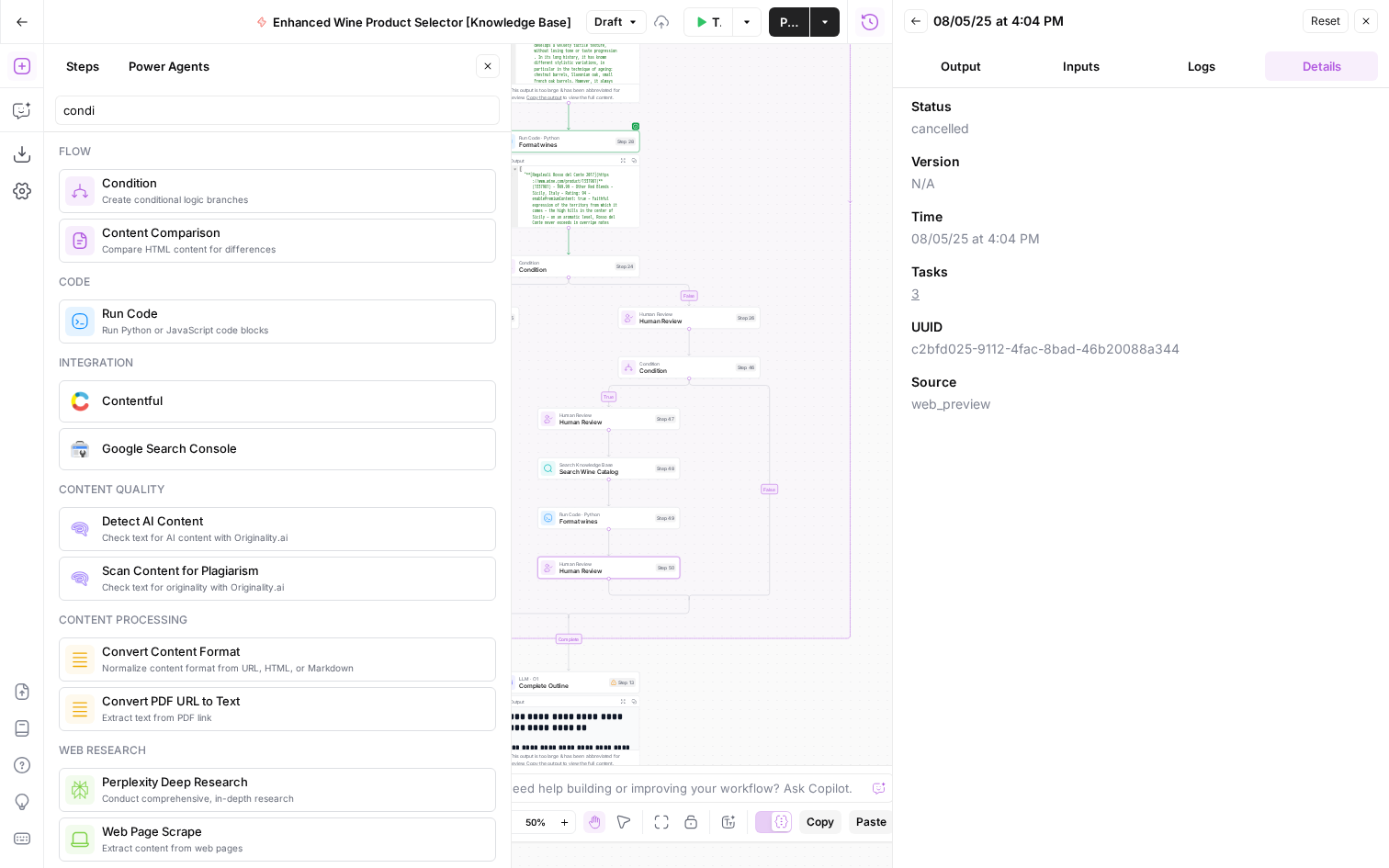 drag, startPoint x: 807, startPoint y: 479, endPoint x: 829, endPoint y: 415, distance: 67.6757 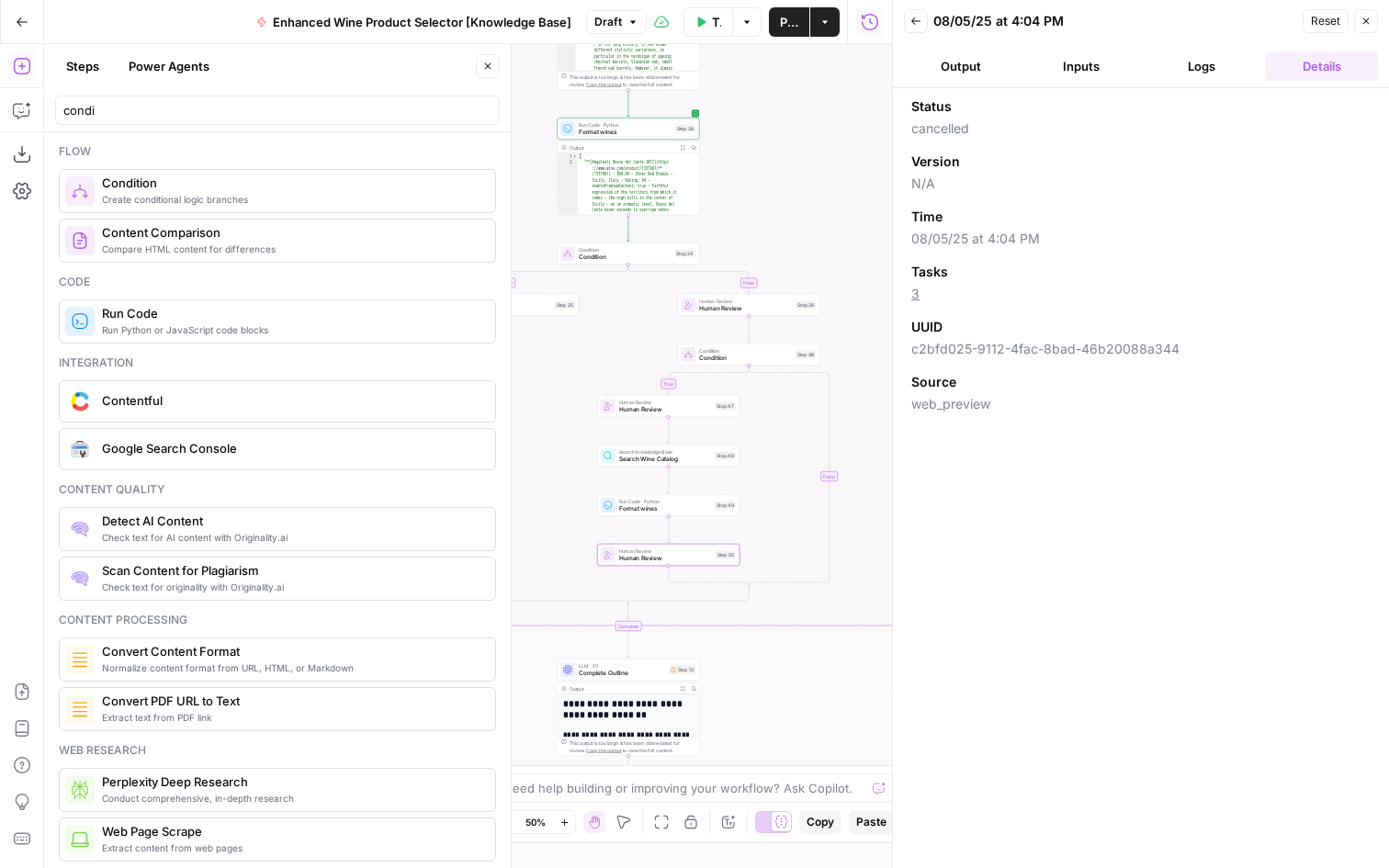 drag, startPoint x: 728, startPoint y: 487, endPoint x: 785, endPoint y: 470, distance: 59.48109 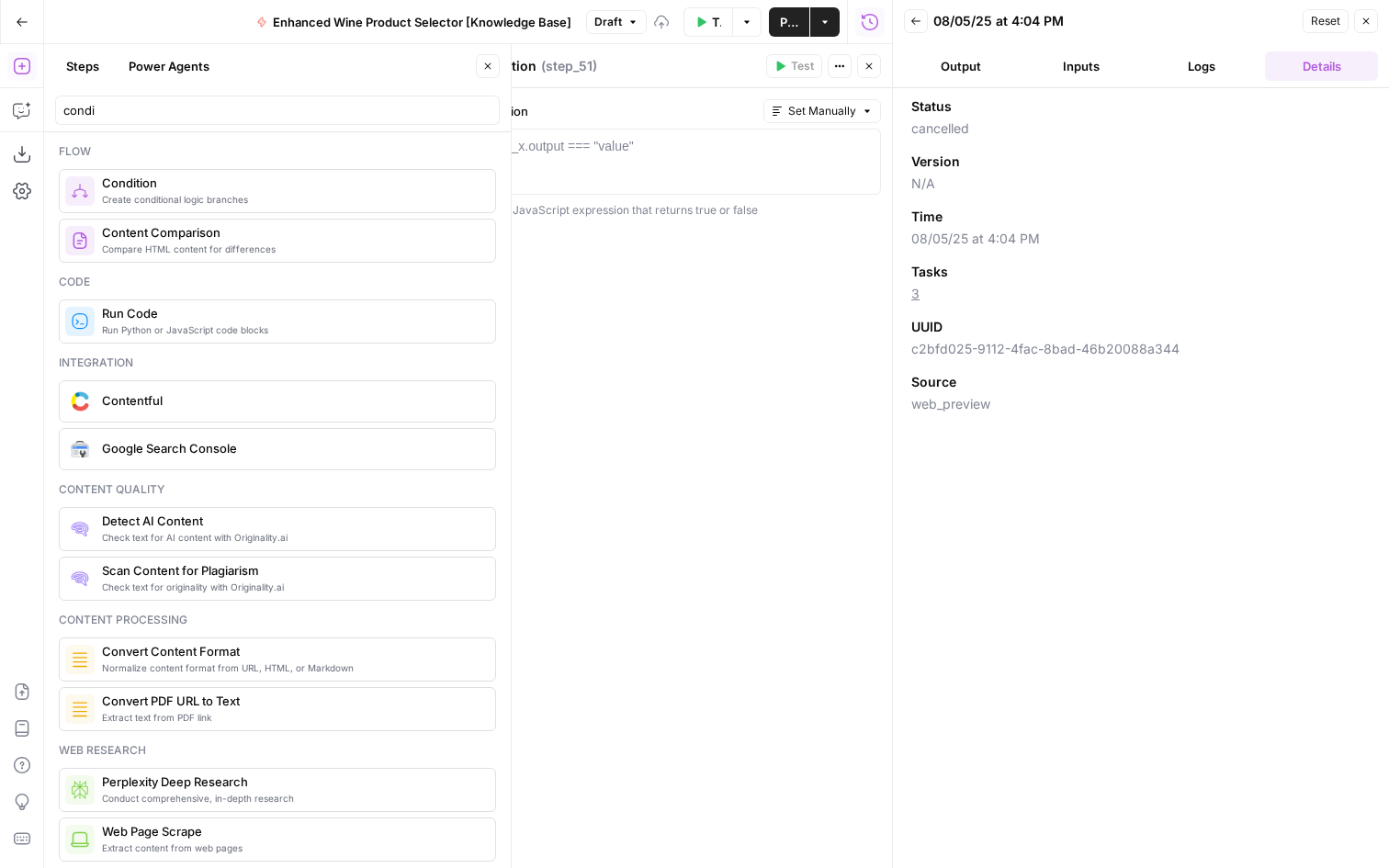 type 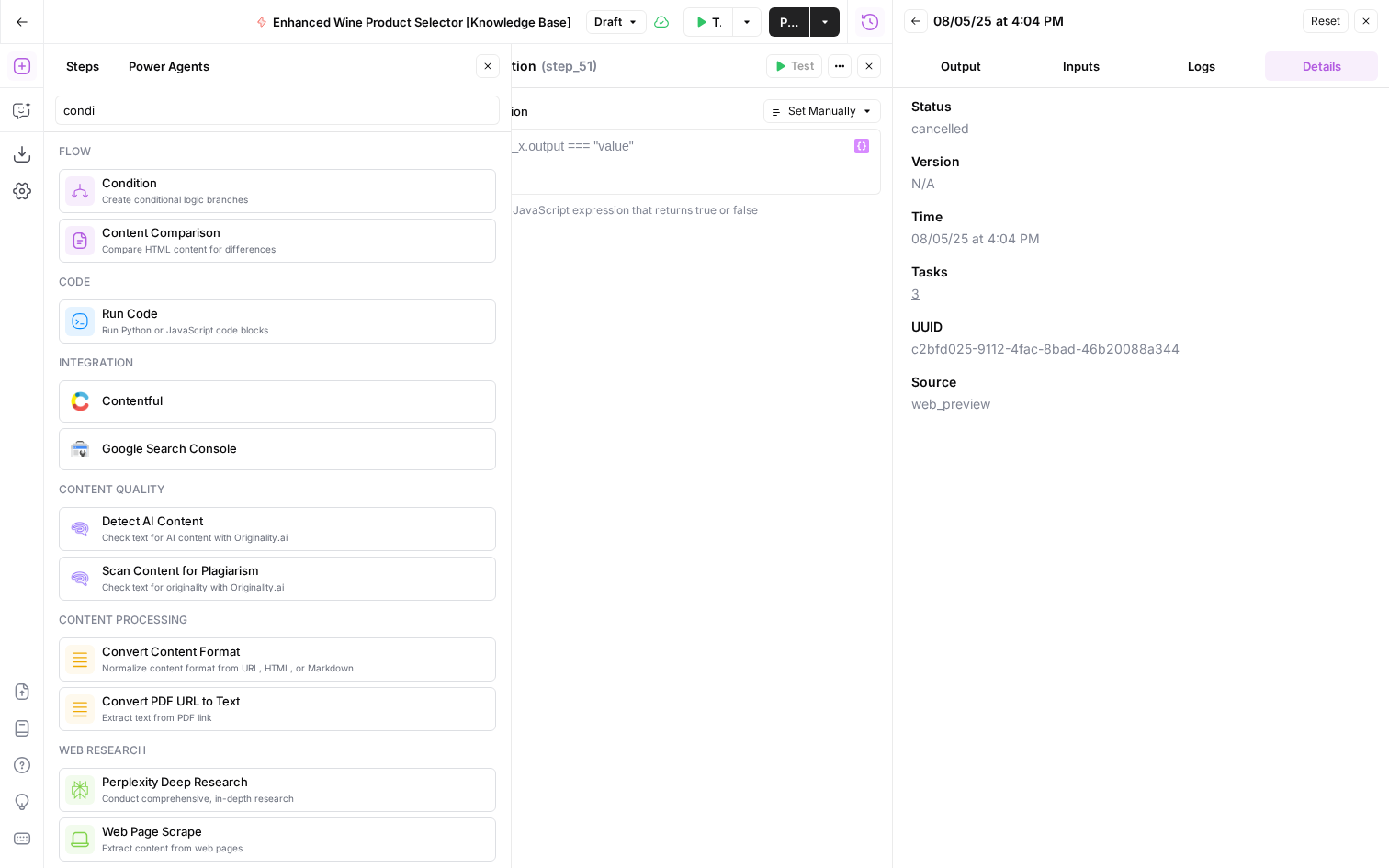 click on "Close" at bounding box center (869, 66) 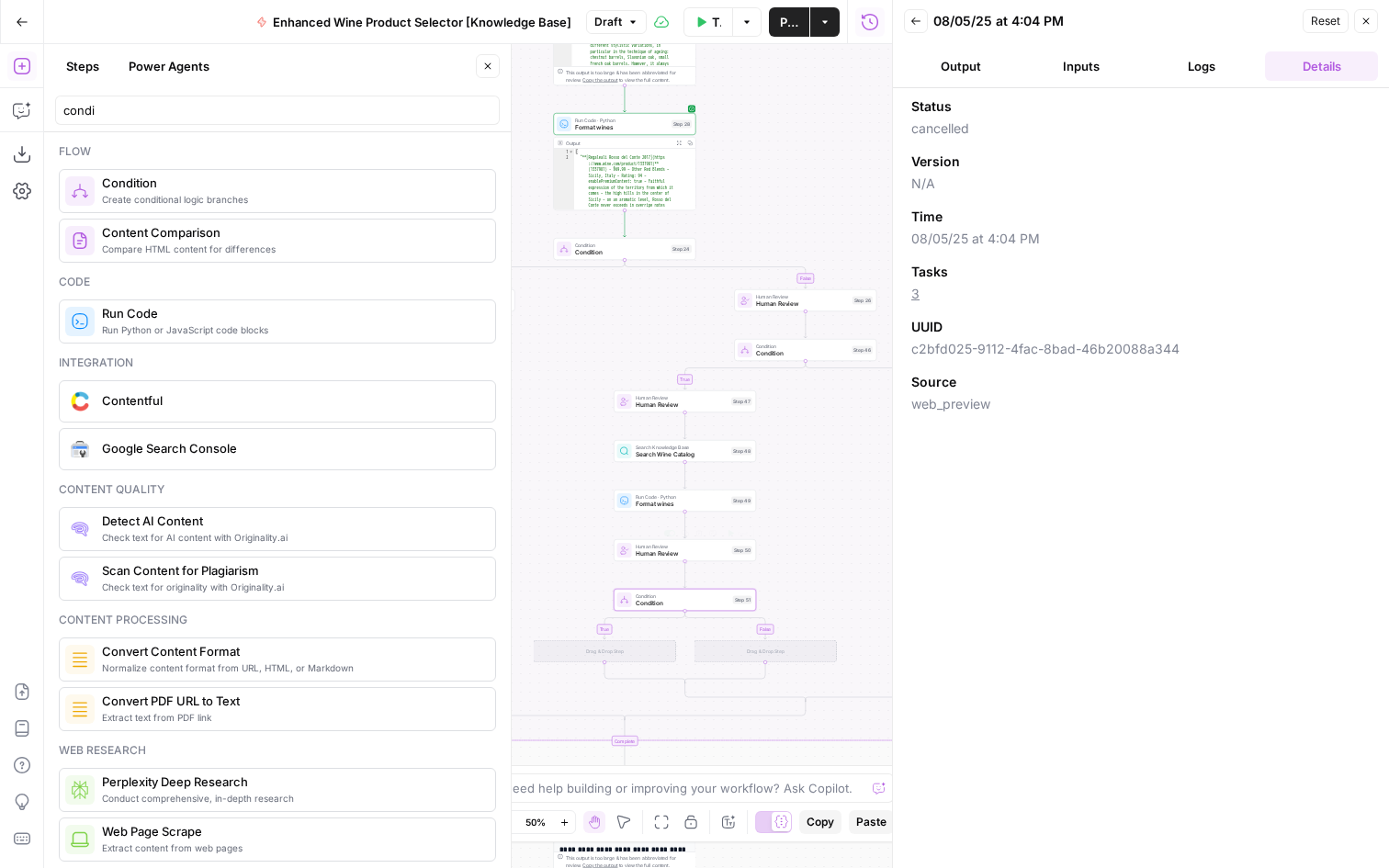 click on "Human Review" at bounding box center (682, 554) 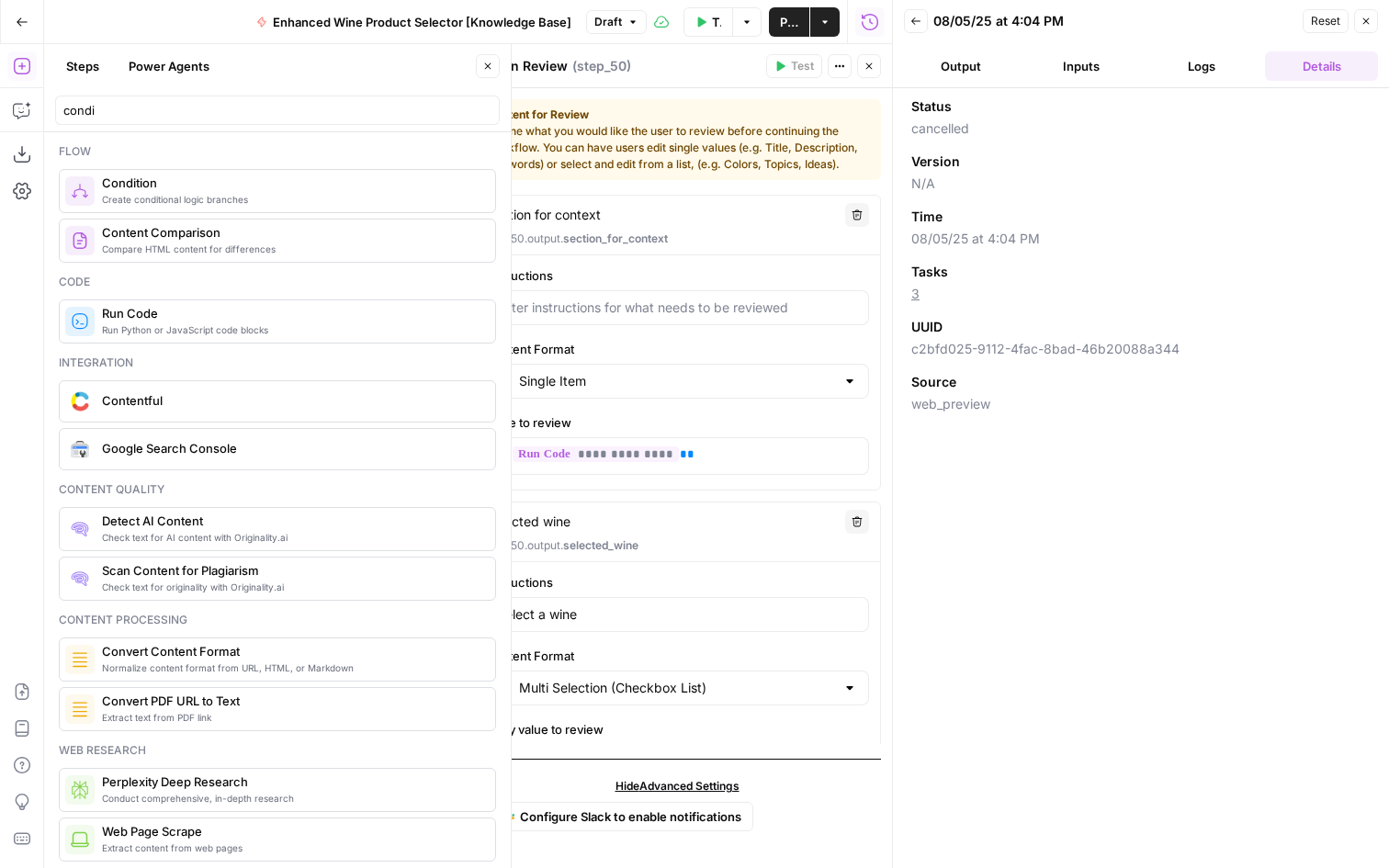 scroll, scrollTop: 477, scrollLeft: 0, axis: vertical 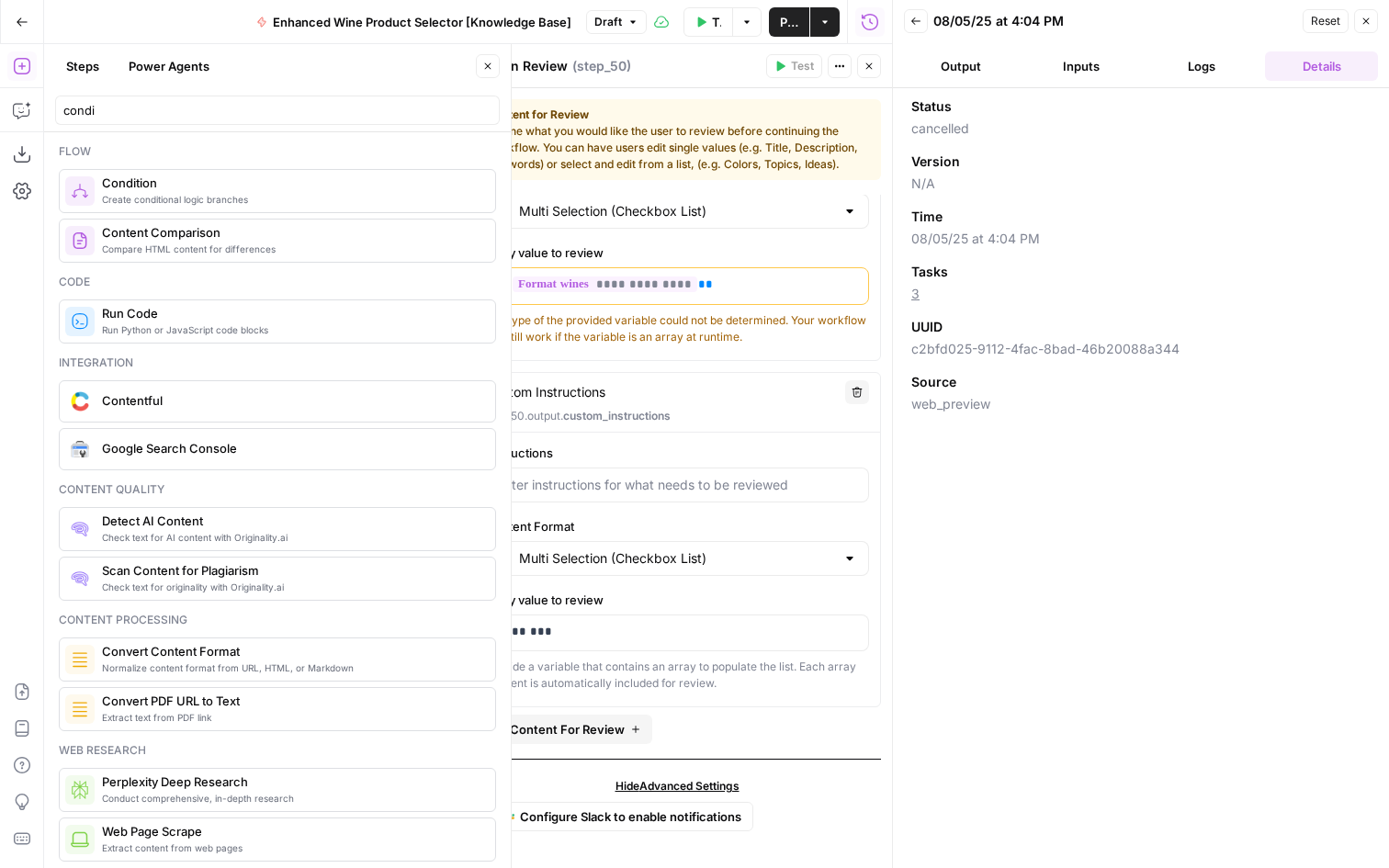 click on "Custom Instructions" at bounding box center [546, 392] 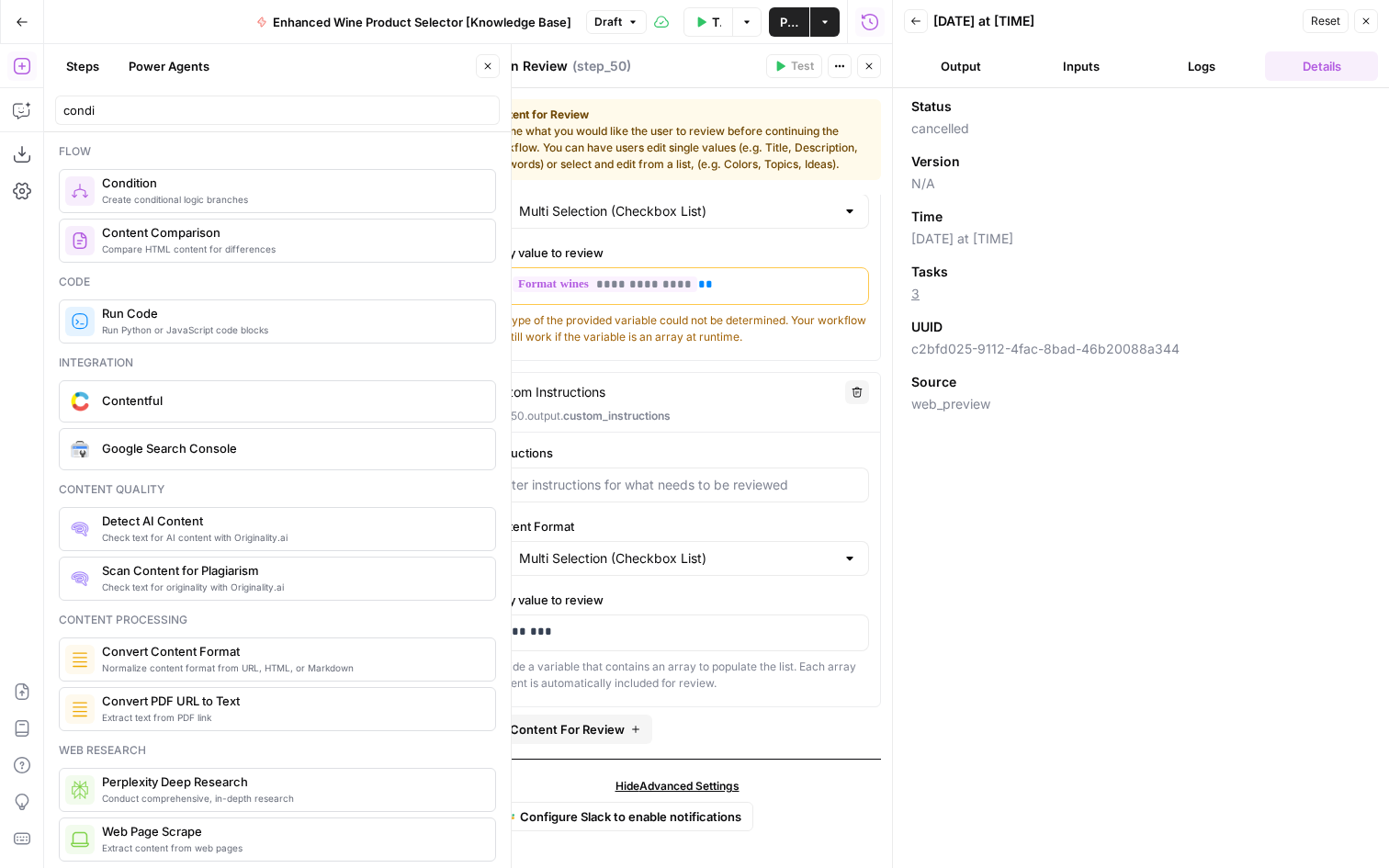 click on "**********" at bounding box center (604, 284) 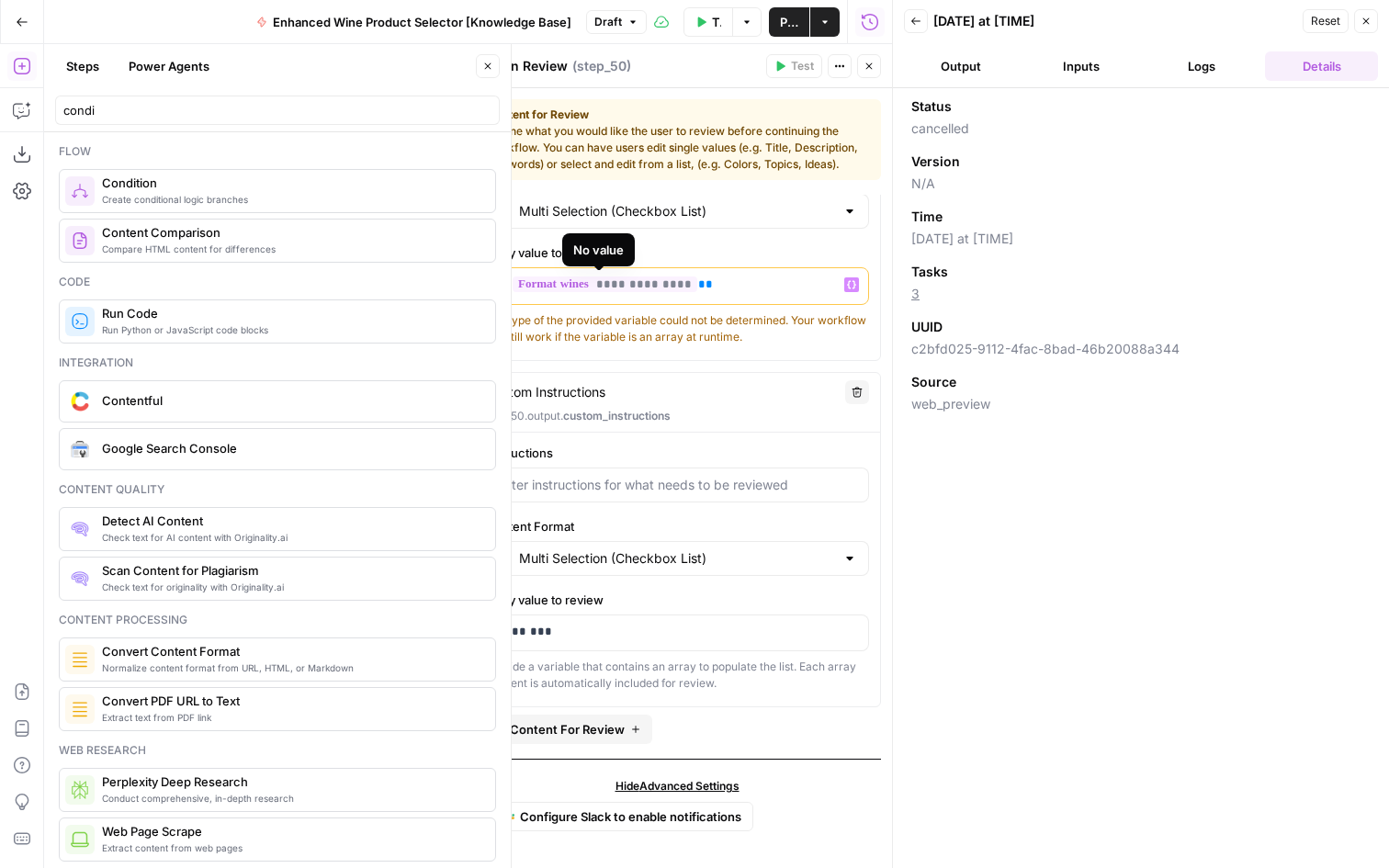 scroll, scrollTop: 167, scrollLeft: 0, axis: vertical 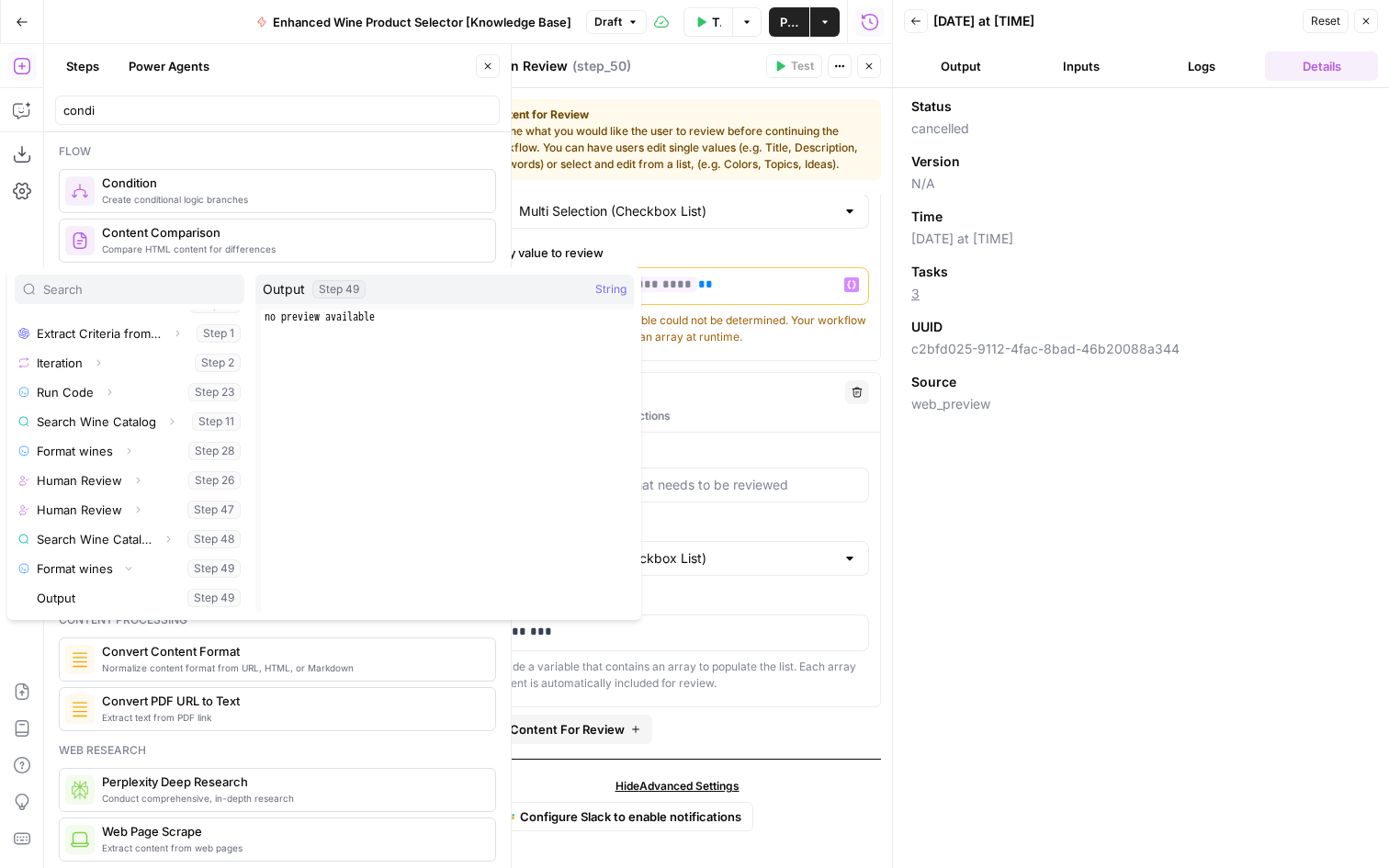 drag, startPoint x: 875, startPoint y: 62, endPoint x: 819, endPoint y: 194, distance: 143.38759 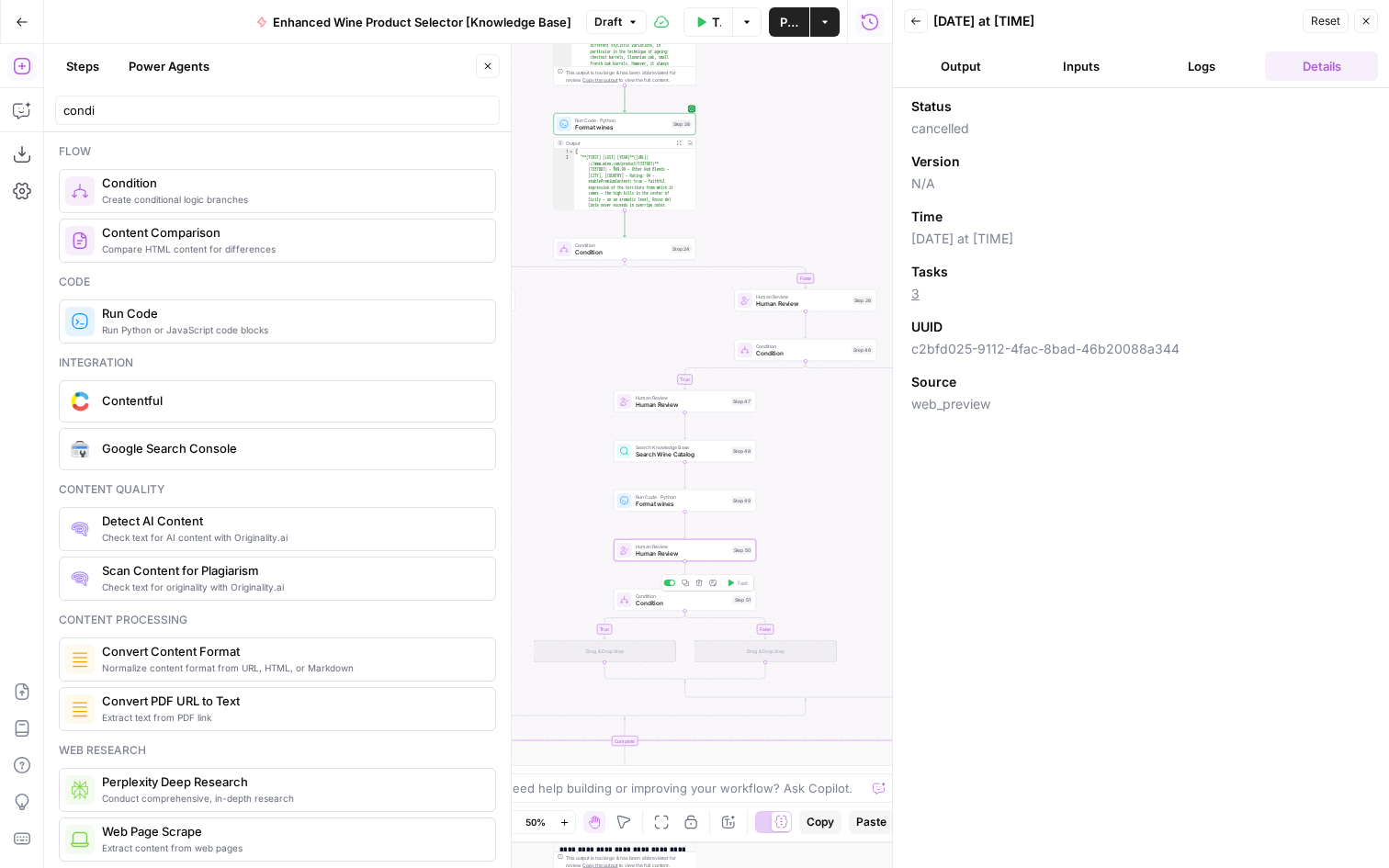 click on "Condition" at bounding box center [683, 603] 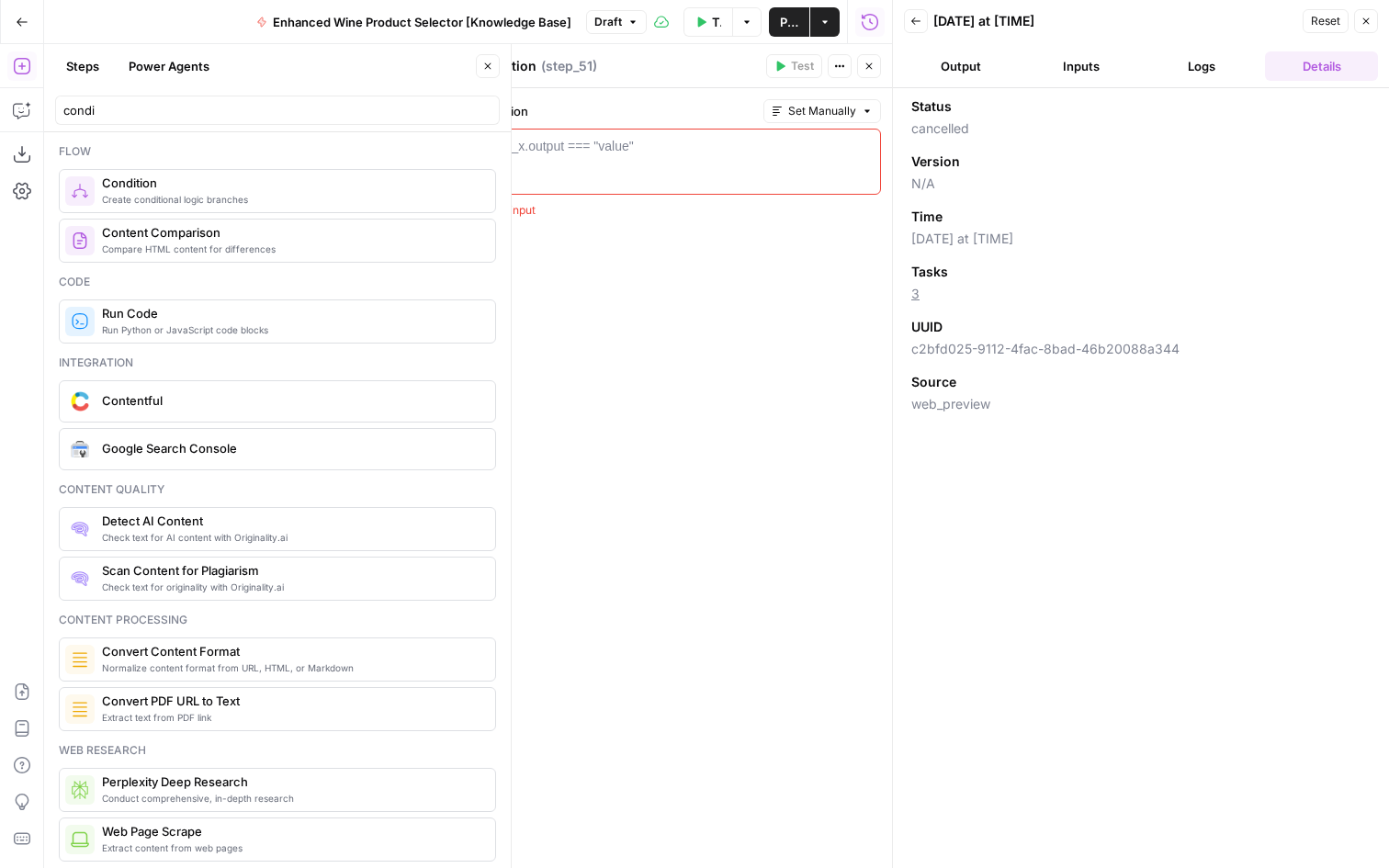 click at bounding box center [677, 178] 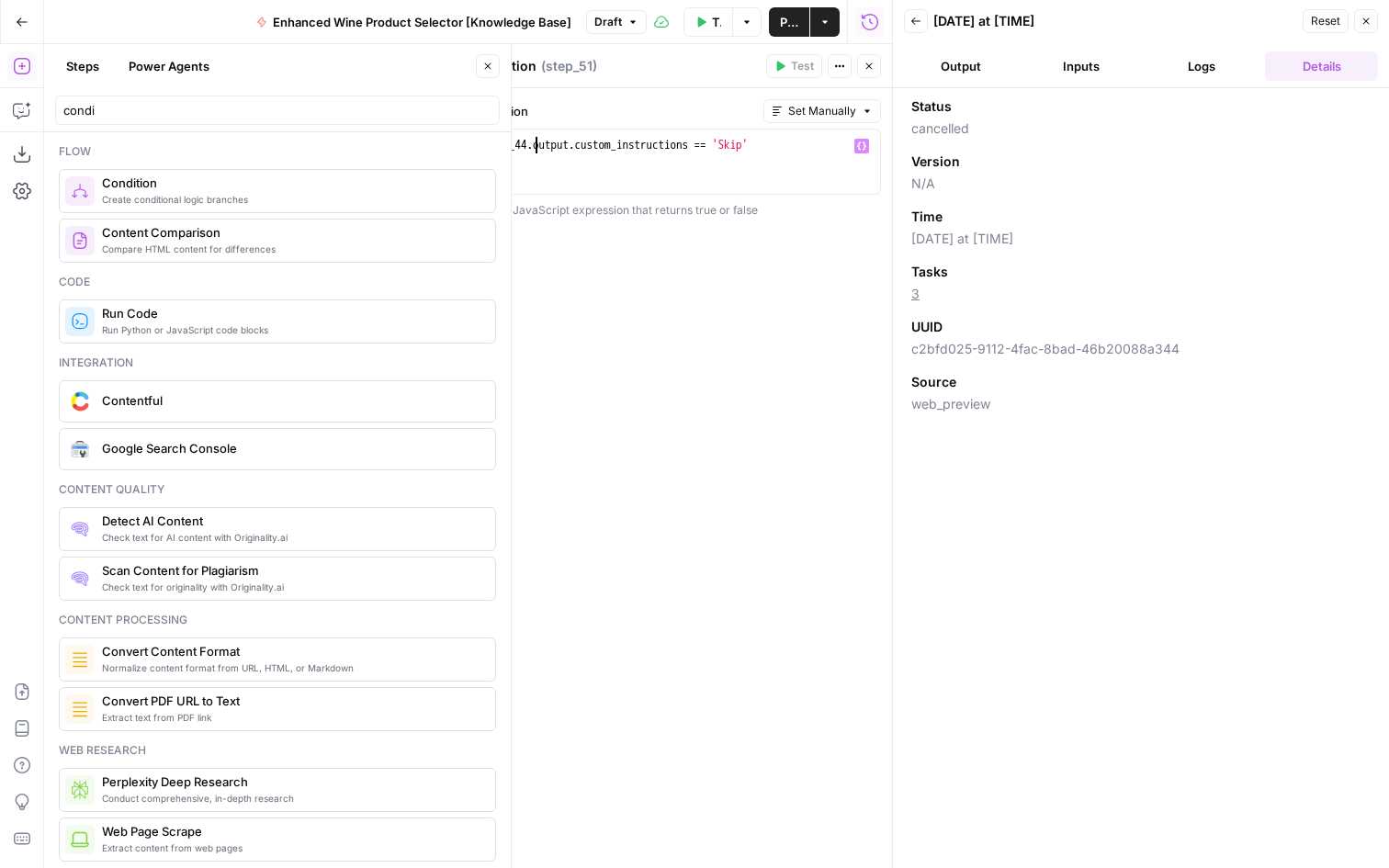 click on "step_44 . output . custom_instructions   ==   'Skip'" at bounding box center (677, 178) 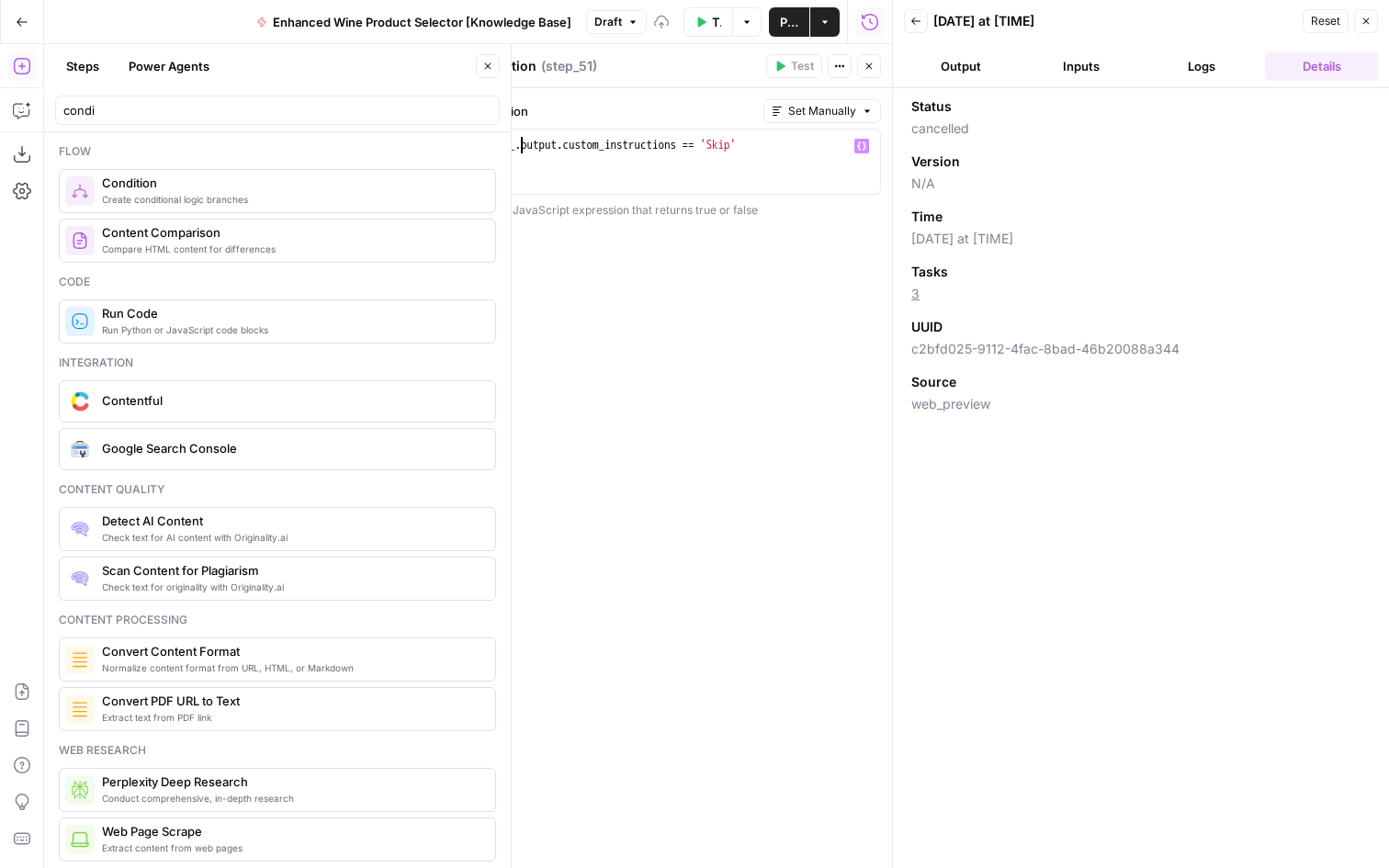 scroll, scrollTop: 0, scrollLeft: 3, axis: horizontal 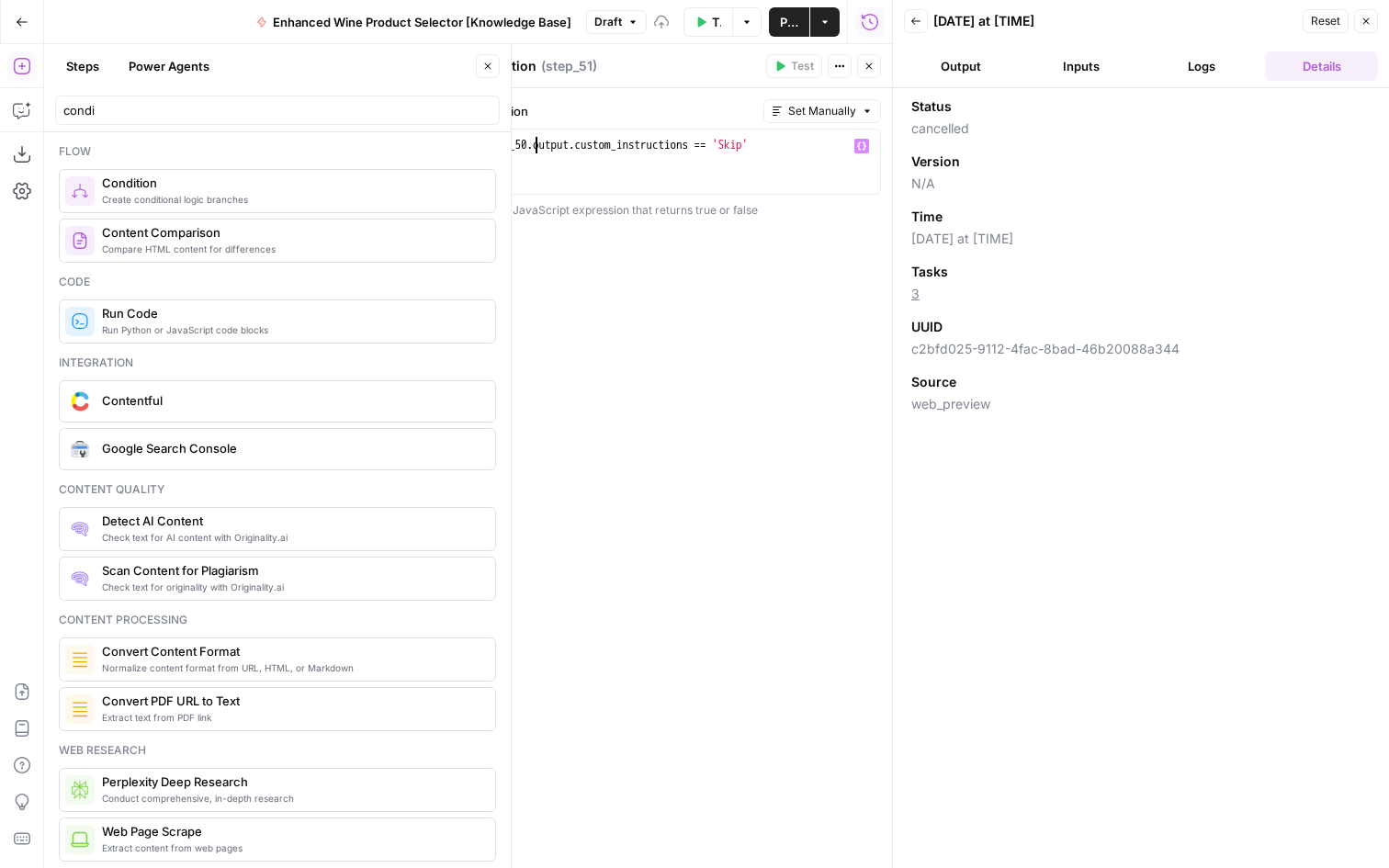 type on "**********" 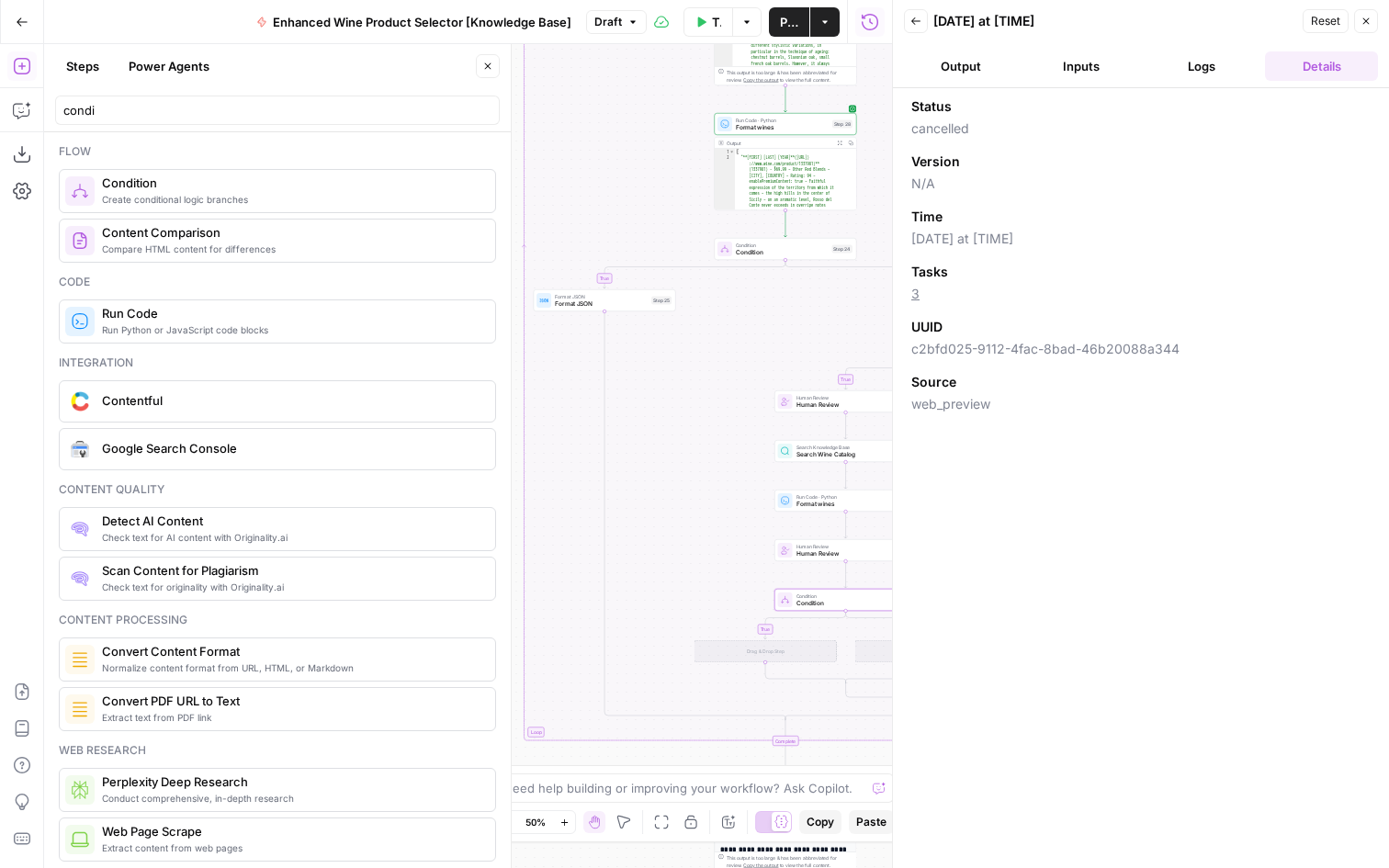 drag, startPoint x: 559, startPoint y: 497, endPoint x: 717, endPoint y: 494, distance: 158.0285 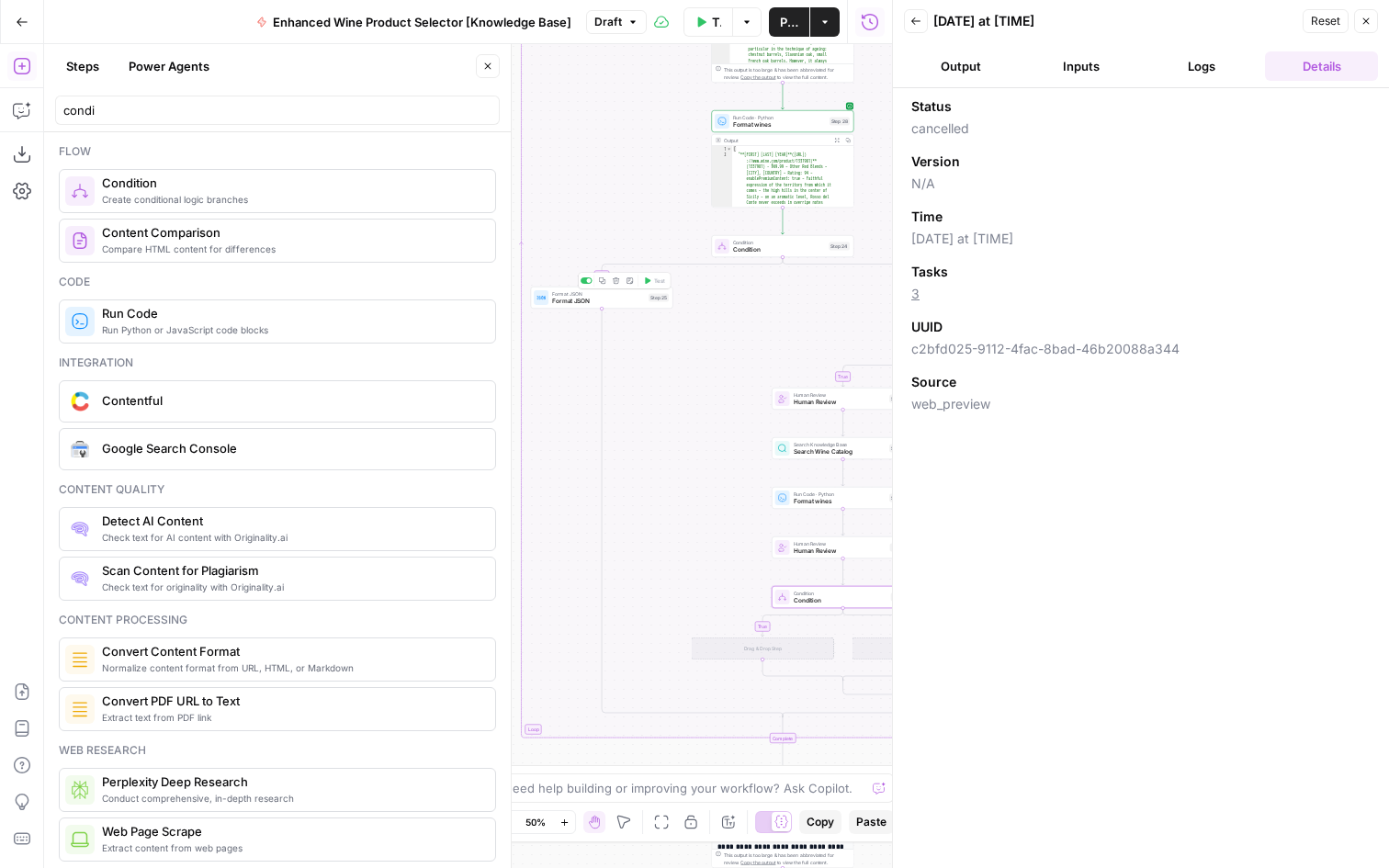 click 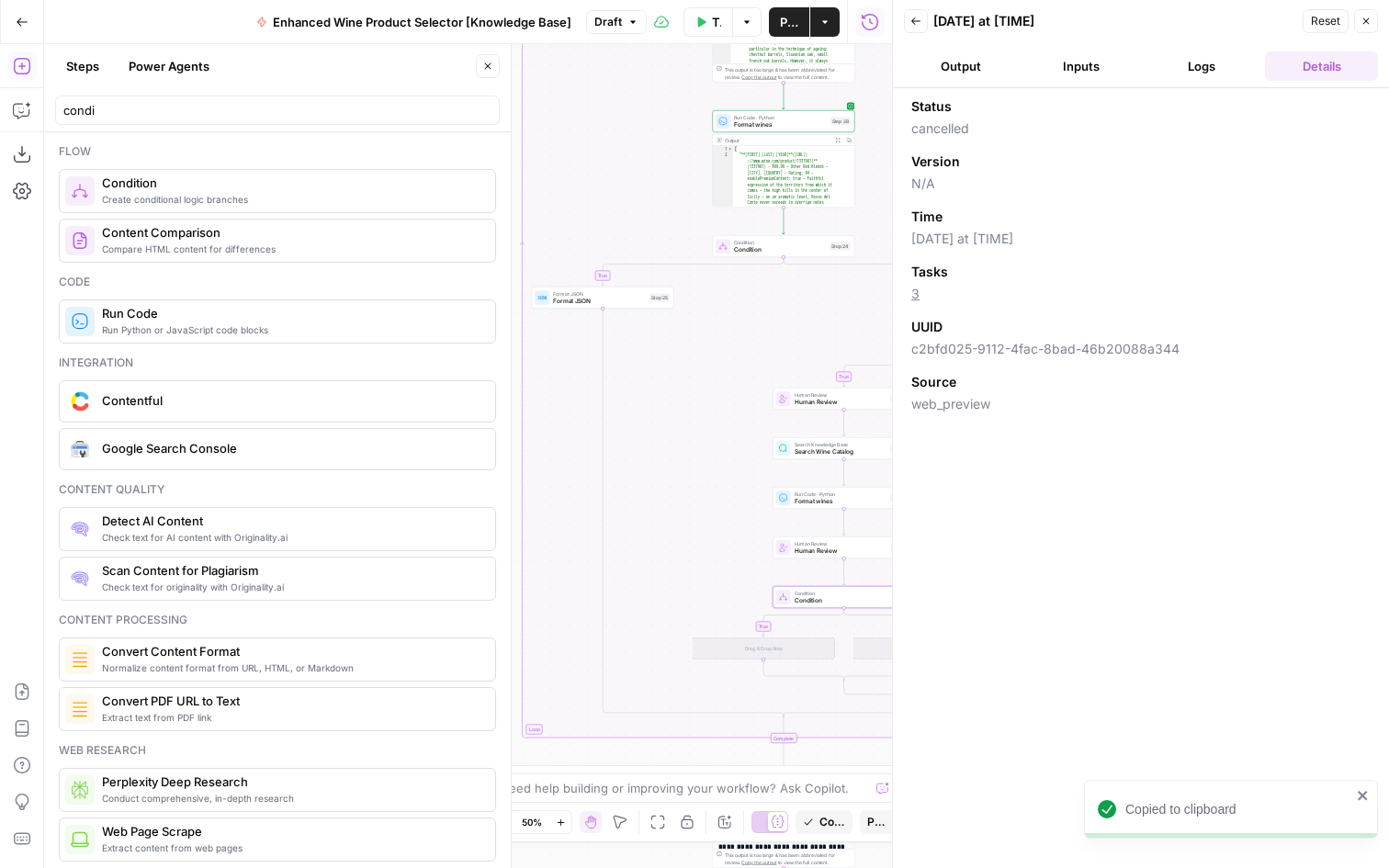 click on "false true true true false false Workflow Set Inputs Inputs LLM · GPT-4o Extract Title Step 14 Output Copy 1 2 3 {    "title" :  "15 Great Wines For Every Pizza         Topping" }     XXXXXXXXXXXXXXXXXXXXXXXXXXXXXXXXXXXXXXXXXXXXXXXXXXXXXXXXXXXXXXXXXXXXXXXXXXXXXXXXXXXXXXXXXXXXXXXXXXXXXXXXXXXXXXXXXXXXXXXXXXXXXXXXXXXXXXXXXXXXXXXXXXXXXXXXXXXXXXXXXXXXXXXXXXXXXXXXXXXXXXXXXXXXXXXXXXXXXXXXXXXXXXXXXXXXXXXXXXXXXXXXXXXXXXXXXXXXXXXXXXXXXXXXXXXXXXXXXXXXXXXXXXXXXXXXXXXXXXXXXXXXXXXXXXXXXXXXXXXXXXXXXXXXXXXXXXXXXXXXXXXXXXXXXXXXXXXXXXXXXXXXXXXXXXXXXXXXXXXXXXXXXXXXXXXXXXXXXXXXXXXXXXXXXXXXXXXXXXXXXXXXXXXXXXXXXXXXXXXXXXXXXXXXXXXXXXXXXXXXXXXXXXXXXXXXXXXXXXXXXXXXXXXXXXXXXXXXXXXXXXXXXXXXXXXXXXXXXXXXXXXXXXXXXXXX LLM · Gemini 2.5 Pro Extract Criteria from Outline Step 1 Output Expand Output Copy 1 2 3 4 5 6 7 8 9 10 11 {    "article" :  [      {         "header" :  "Why Pizza And Wine Work             Together" ,         "wine_descriptor" :  "Italian red wine"      } ,      {         "header" :  "Cheese Pizza" ," at bounding box center [468, 456] 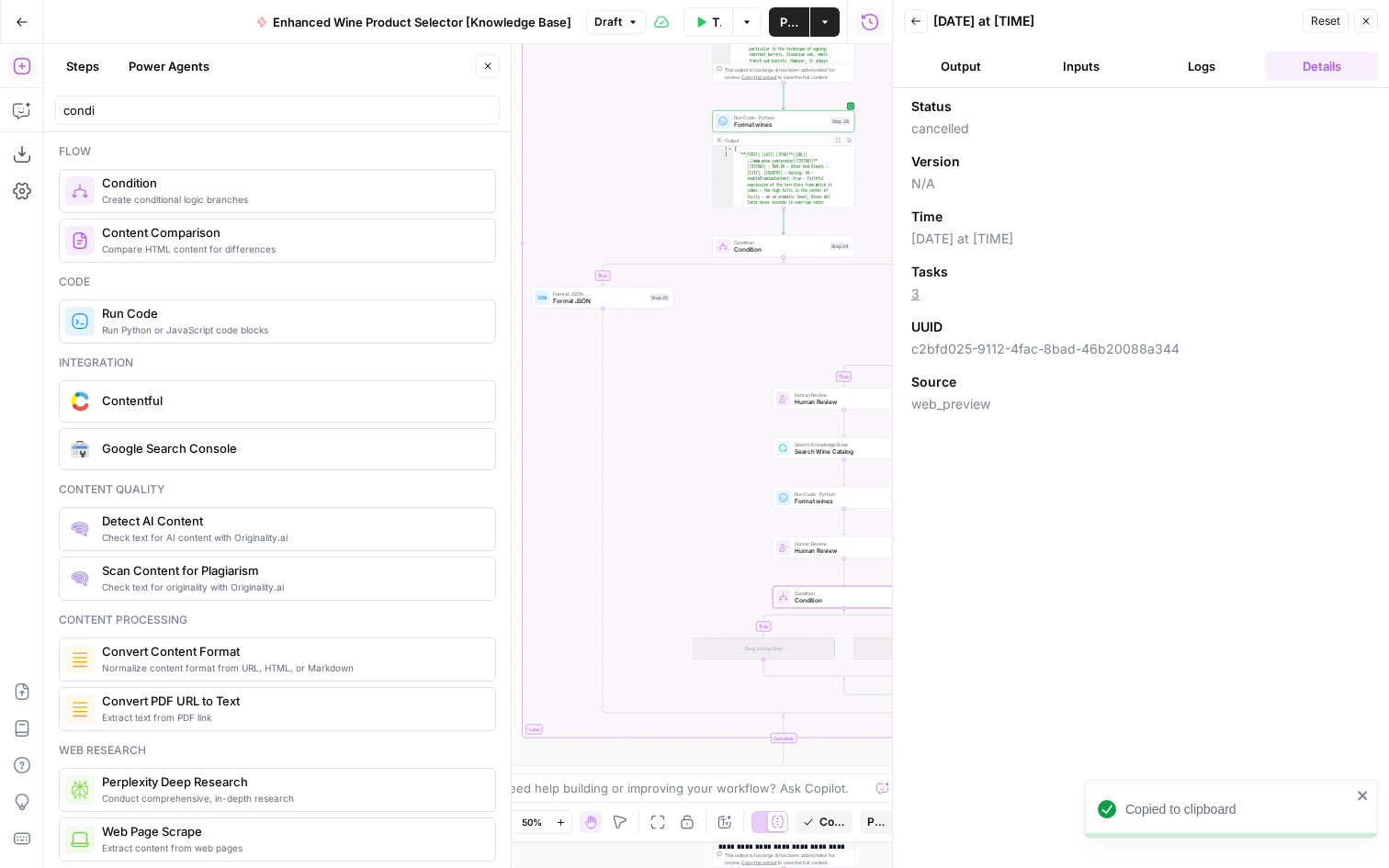 click on "false true true true false false Workflow Set Inputs Inputs LLM · GPT-4o Extract Title Step 14 Output Copy 1 2 3 {    "title" :  "15 Great Wines For Every Pizza         Topping" }     XXXXXXXXXXXXXXXXXXXXXXXXXXXXXXXXXXXXXXXXXXXXXXXXXXXXXXXXXXXXXXXXXXXXXXXXXXXXXXXXXXXXXXXXXXXXXXXXXXXXXXXXXXXXXXXXXXXXXXXXXXXXXXXXXXXXXXXXXXXXXXXXXXXXXXXXXXXXXXXXXXXXXXXXXXXXXXXXXXXXXXXXXXXXXXXXXXXXXXXXXXXXXXXXXXXXXXXXXXXXXXXXXXXXXXXXXXXXXXXXXXXXXXXXXXXXXXXXXXXXXXXXXXXXXXXXXXXXXXXXXXXXXXXXXXXXXXXXXXXXXXXXXXXXXXXXXXXXXXXXXXXXXXXXXXXXXXXXXXXXXXXXXXXXXXXXXXXXXXXXXXXXXXXXXXXXXXXXXXXXXXXXXXXXXXXXXXXXXXXXXXXXXXXXXXXXXXXXXXXXXXXXXXXXXXXXXXXXXXXXXXXXXXXXXXXXXXXXXXXXXXXXXXXXXXXXXXXXXXXXXXXXXXXXXXXXXXXXXXXXXXXXXXXXXXXX LLM · Gemini 2.5 Pro Extract Criteria from Outline Step 1 Output Expand Output Copy 1 2 3 4 5 6 7 8 9 10 11 {    "article" :  [      {         "header" :  "Why Pizza And Wine Work             Together" ,         "wine_descriptor" :  "Italian red wine"      } ,      {         "header" :  "Cheese Pizza" ," at bounding box center (468, 456) 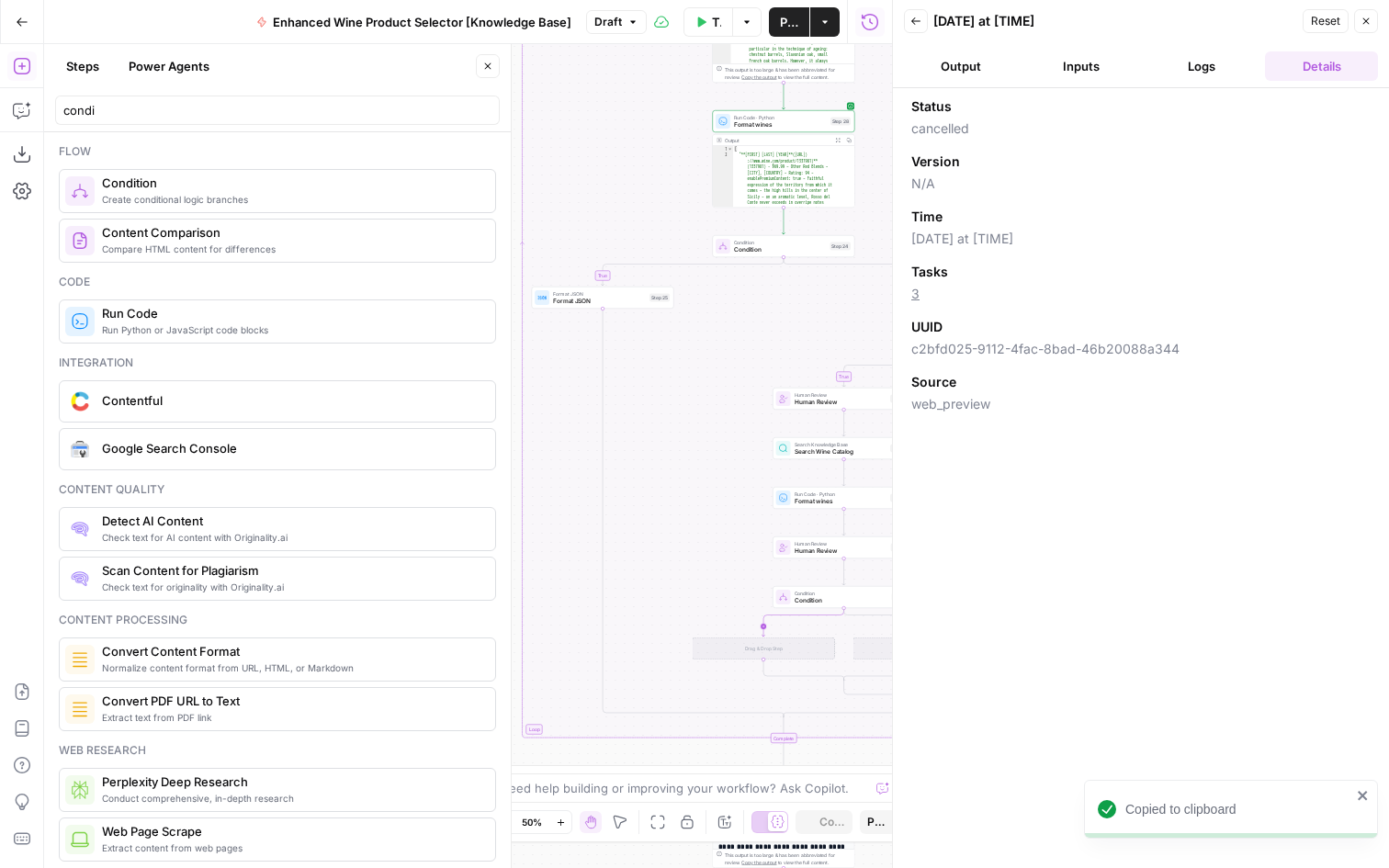 click 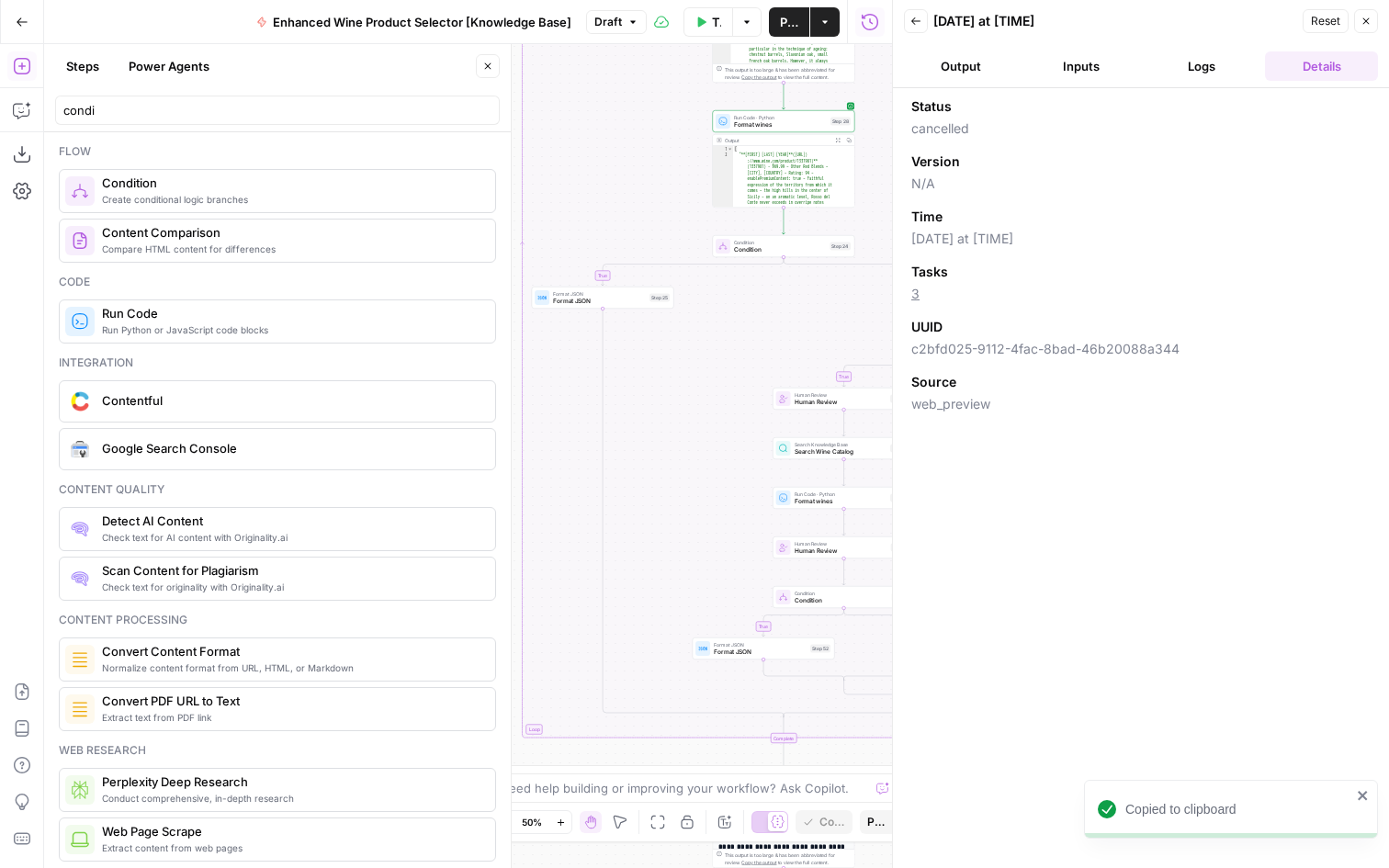 drag, startPoint x: 713, startPoint y: 587, endPoint x: 530, endPoint y: 569, distance: 183.88312 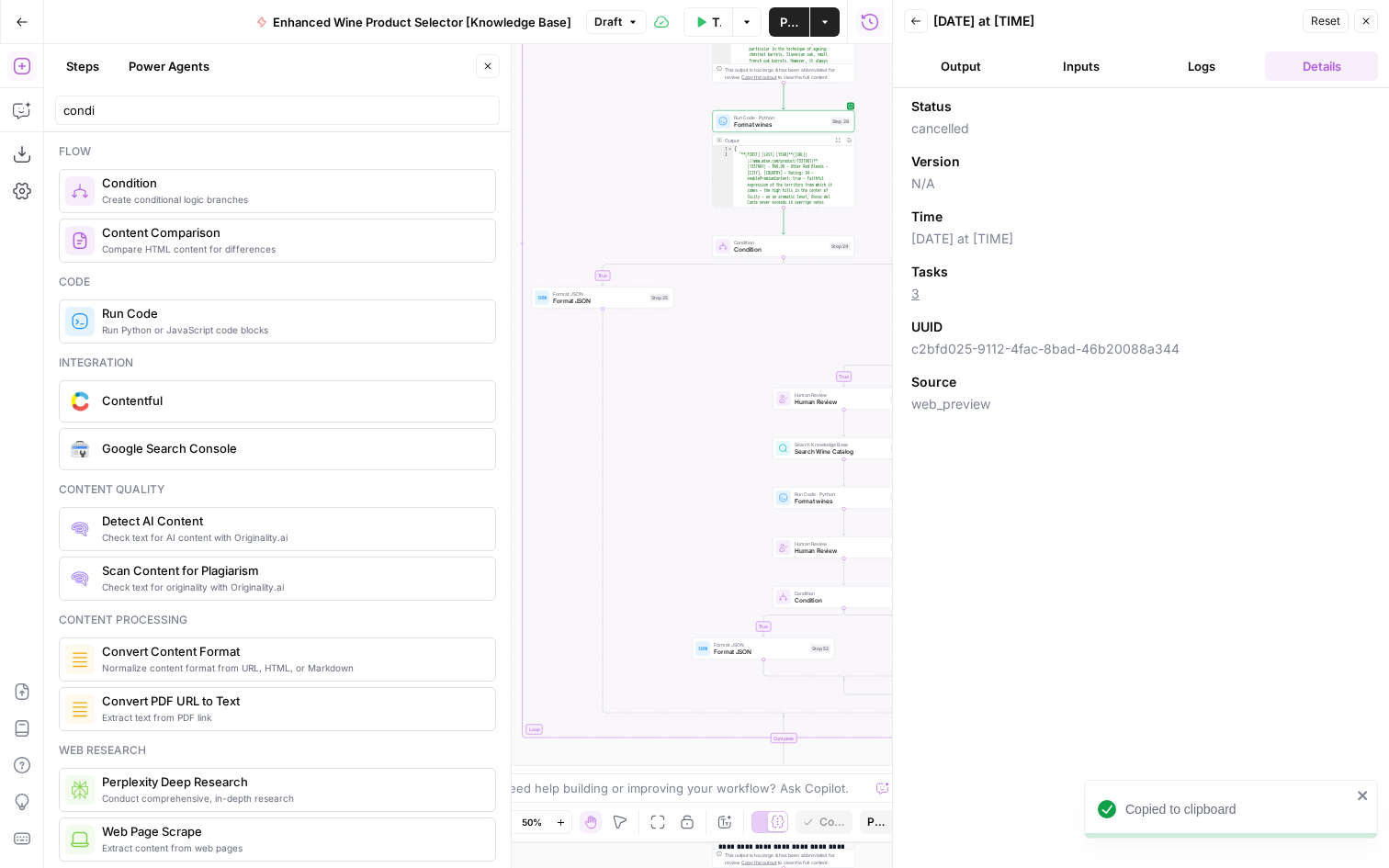 click on "false true true true false false Workflow Set Inputs Inputs LLM · GPT-4o Extract Title Step 14 Output Copy 1 2 3 {    "title" :  "15 Great Wines For Every Pizza         Topping" }     XXXXXXXXXXXXXXXXXXXXXXXXXXXXXXXXXXXXXXXXXXXXXXXXXXXXXXXXXXXXXXXXXXXXXXXXXXXXXXXXXXXXXXXXXXXXXXXXXXXXXXXXXXXXXXXXXXXXXXXXXXXXXXXXXXXXXXXXXXXXXXXXXXXXXXXXXXXXXXXXXXXXXXXXXXXXXXXXXXXXXXXXXXXXXXXXXXXXXXXXXXXXXXXXXXXXXXXXXXXXXXXXXXXXXXXXXXXXXXXXXXXXXXXXXXXXXXXXXXXXXXXXXXXXXXXXXXXXXXXXXXXXXXXXXXXXXXXXXXXXXXXXXXXXXXXXXXXXXXXXXXXXXXXXXXXXXXXXXXXXXXXXXXXXXXXXXXXXXXXXXXXXXXXXXXXXXXXXXXXXXXXXXXXXXXXXXXXXXXXXXXXXXXXXXXXXXXXXXXXXXXXXXXXXXXXXXXXXXXXXXXXXXXXXXXXXXXXXXXXXXXXXXXXXXXXXXXXXXXXXXXXXXXXXXXXXXXXXXXXXXXXXXXXXXXXX LLM · Gemini 2.5 Pro Extract Criteria from Outline Step 1 Output Expand Output Copy 1 2 3 4 5 6 7 8 9 10 11 {    "article" :  [      {         "header" :  "Why Pizza And Wine Work             Together" ,         "wine_descriptor" :  "Italian red wine"      } ,      {         "header" :  "Cheese Pizza" ," at bounding box center [468, 456] 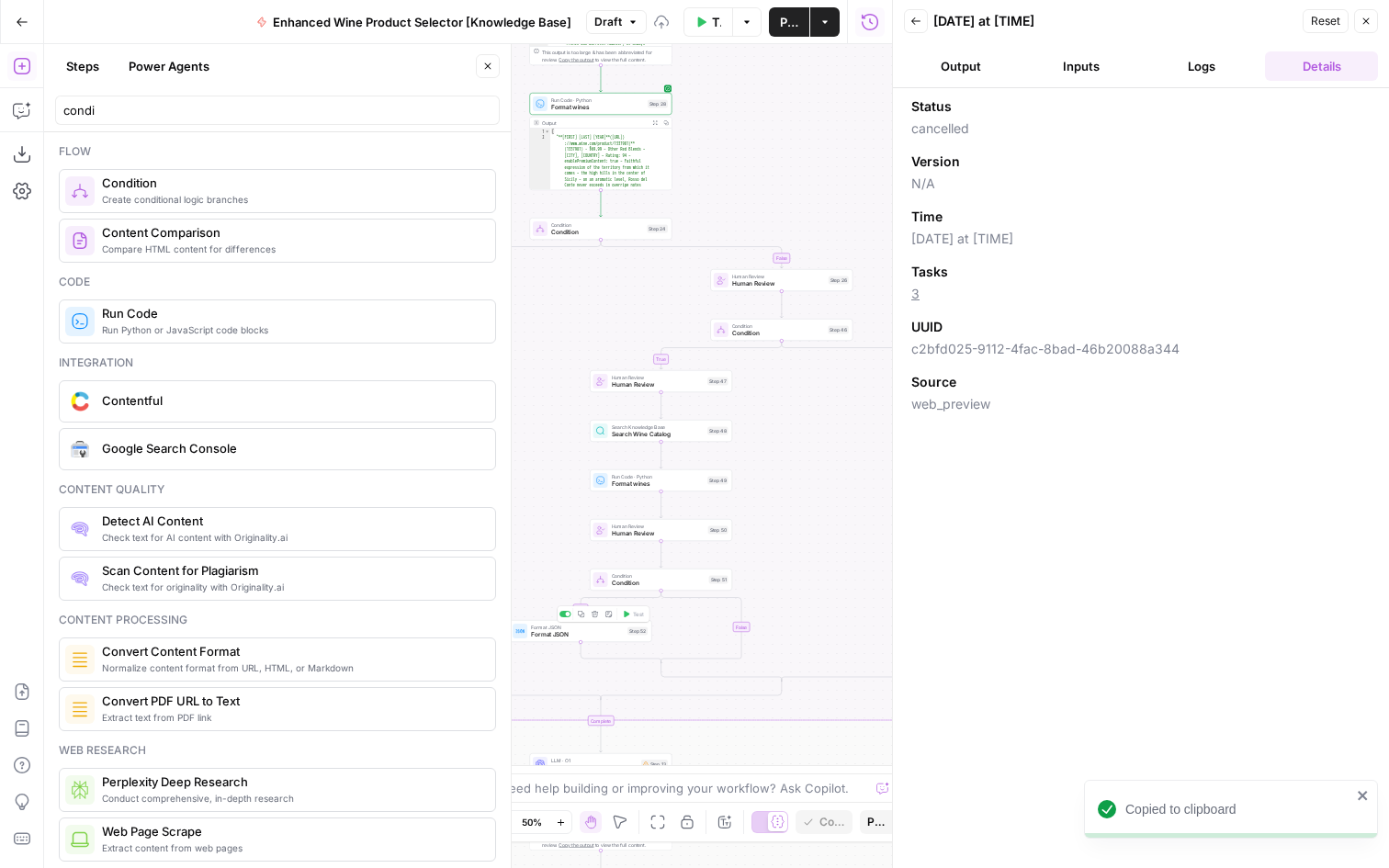 click on "Format JSON" at bounding box center (577, 635) 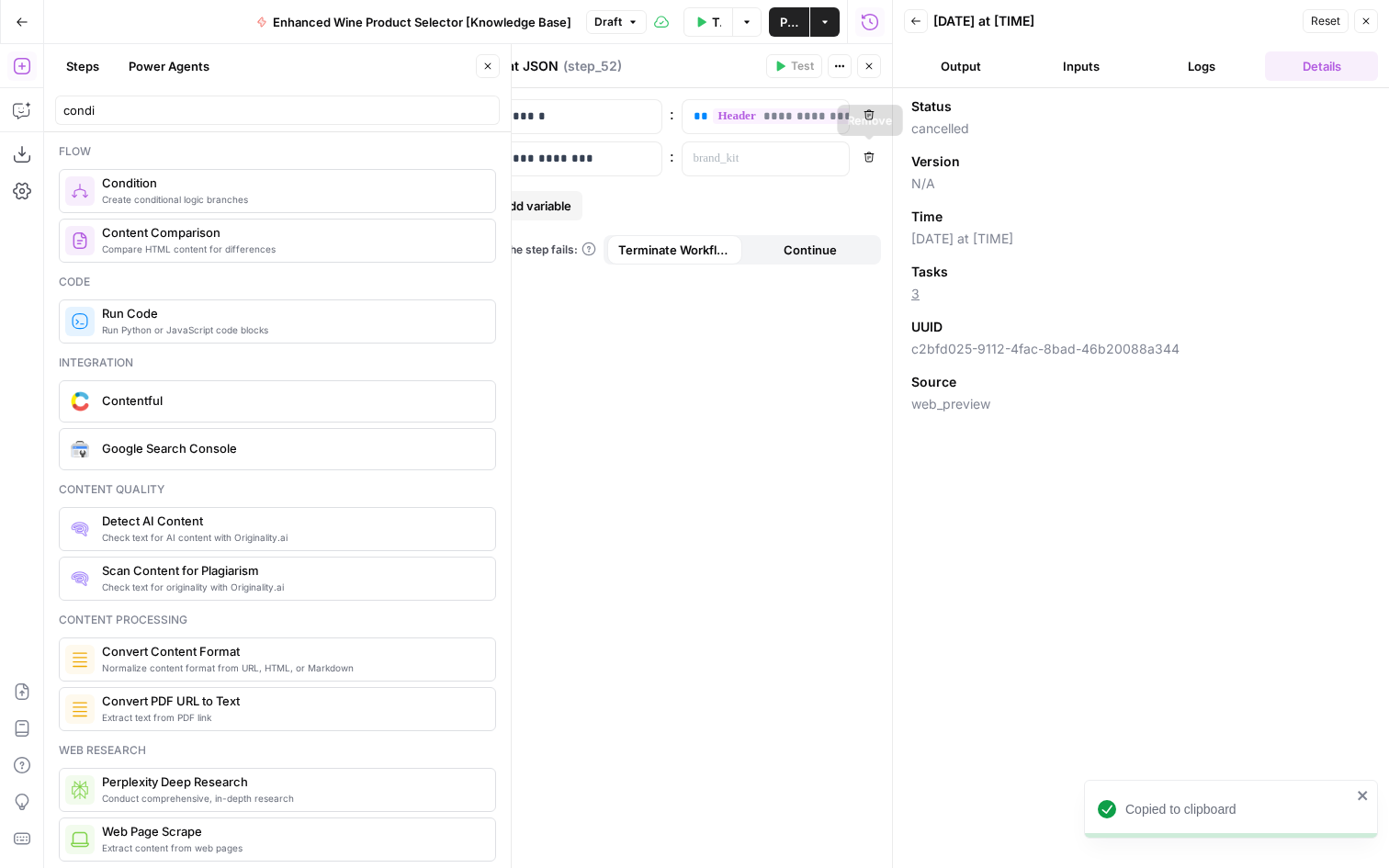 click 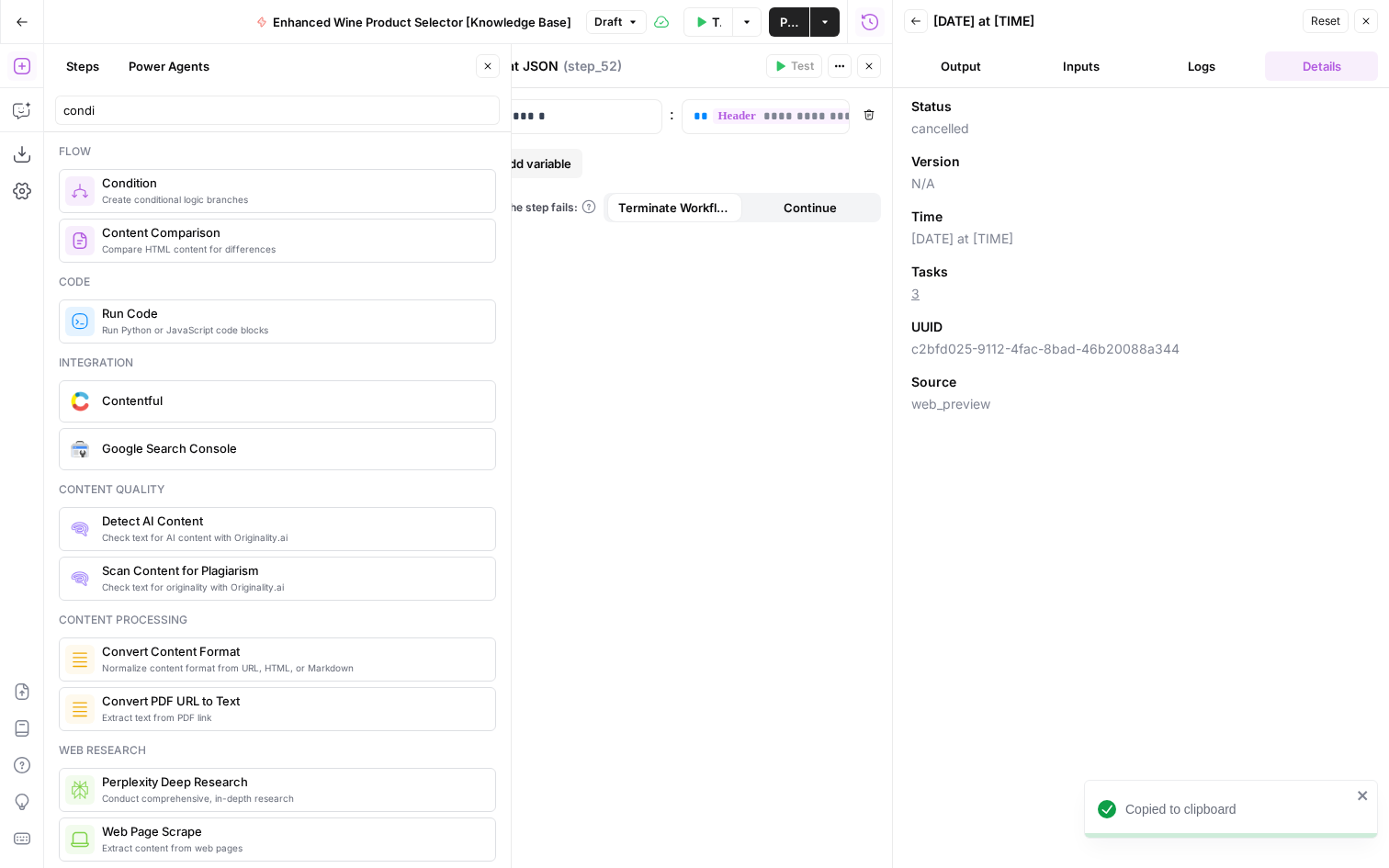 click 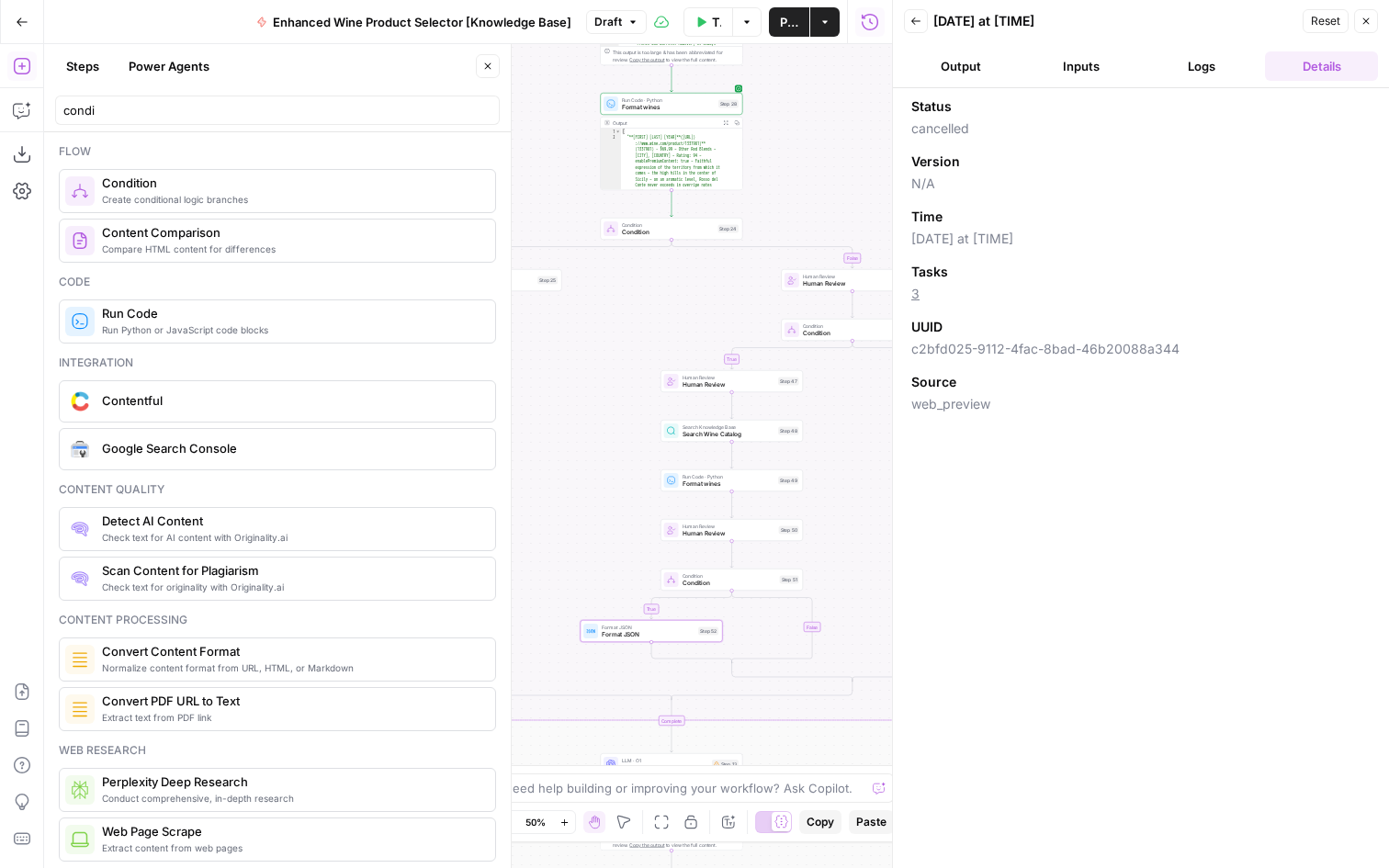 drag, startPoint x: 762, startPoint y: 433, endPoint x: 849, endPoint y: 430, distance: 87.051709 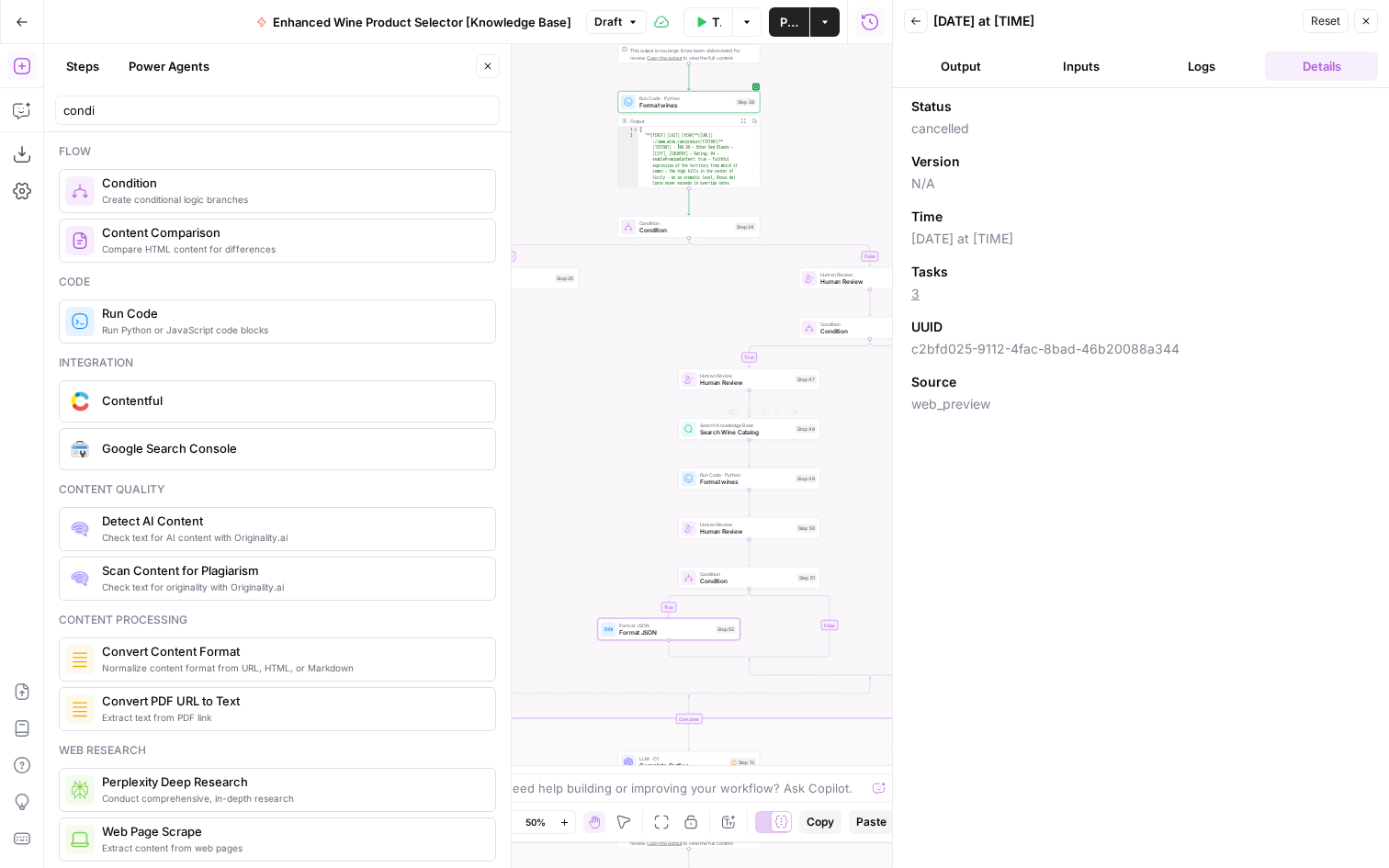 drag, startPoint x: 637, startPoint y: 355, endPoint x: 705, endPoint y: 353, distance: 68.02941 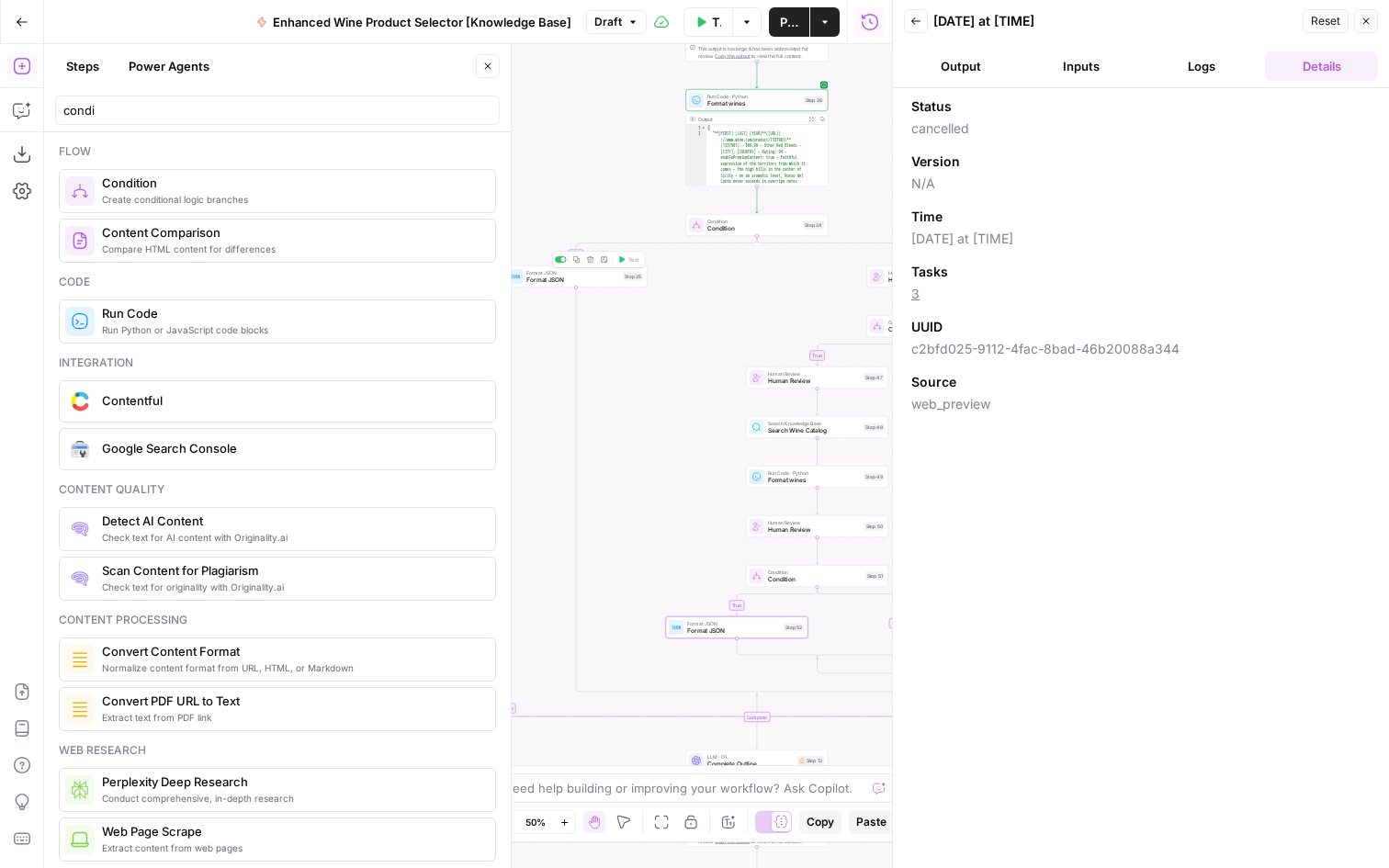 click 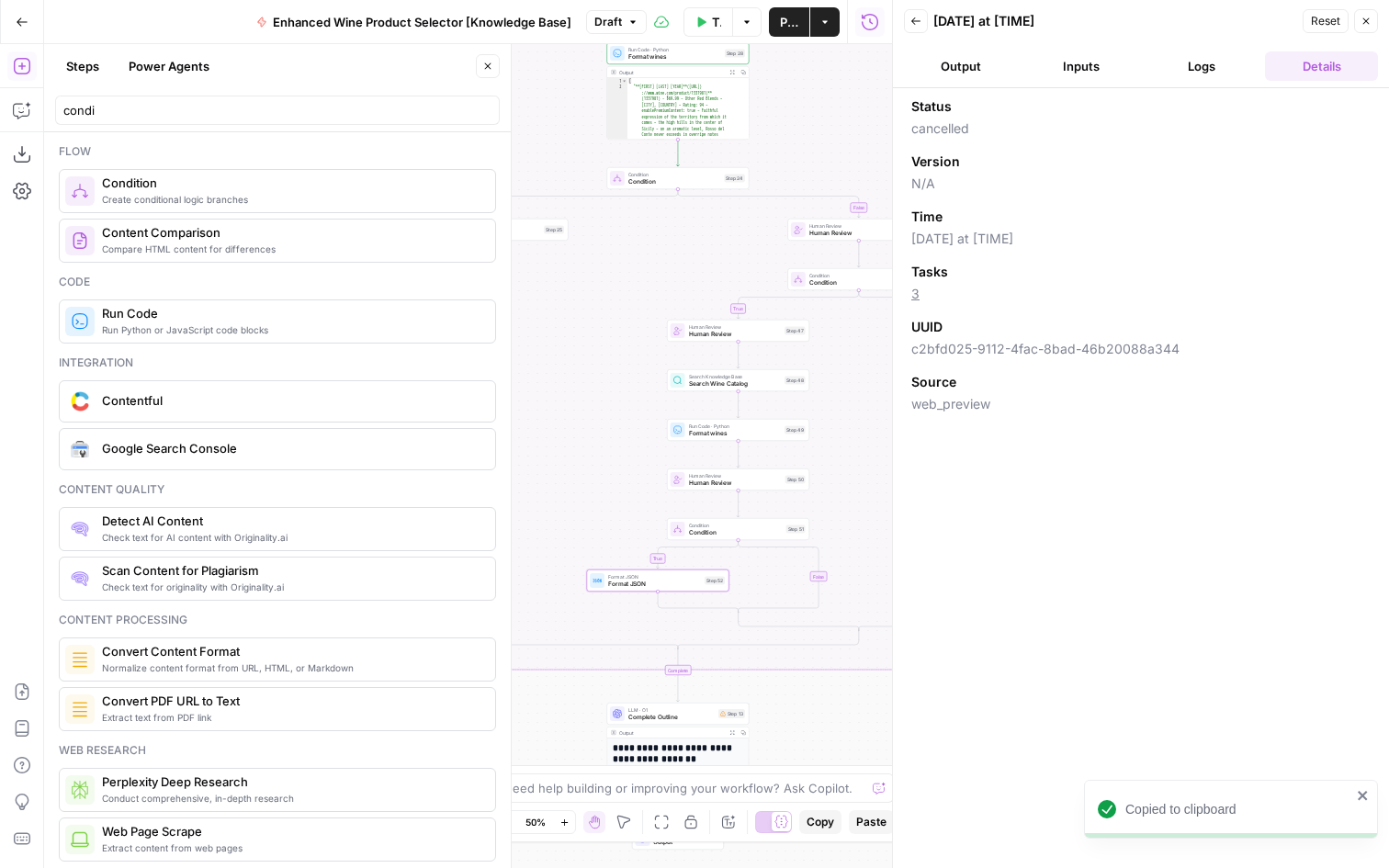 drag, startPoint x: 626, startPoint y: 444, endPoint x: 566, endPoint y: 407, distance: 70.491134 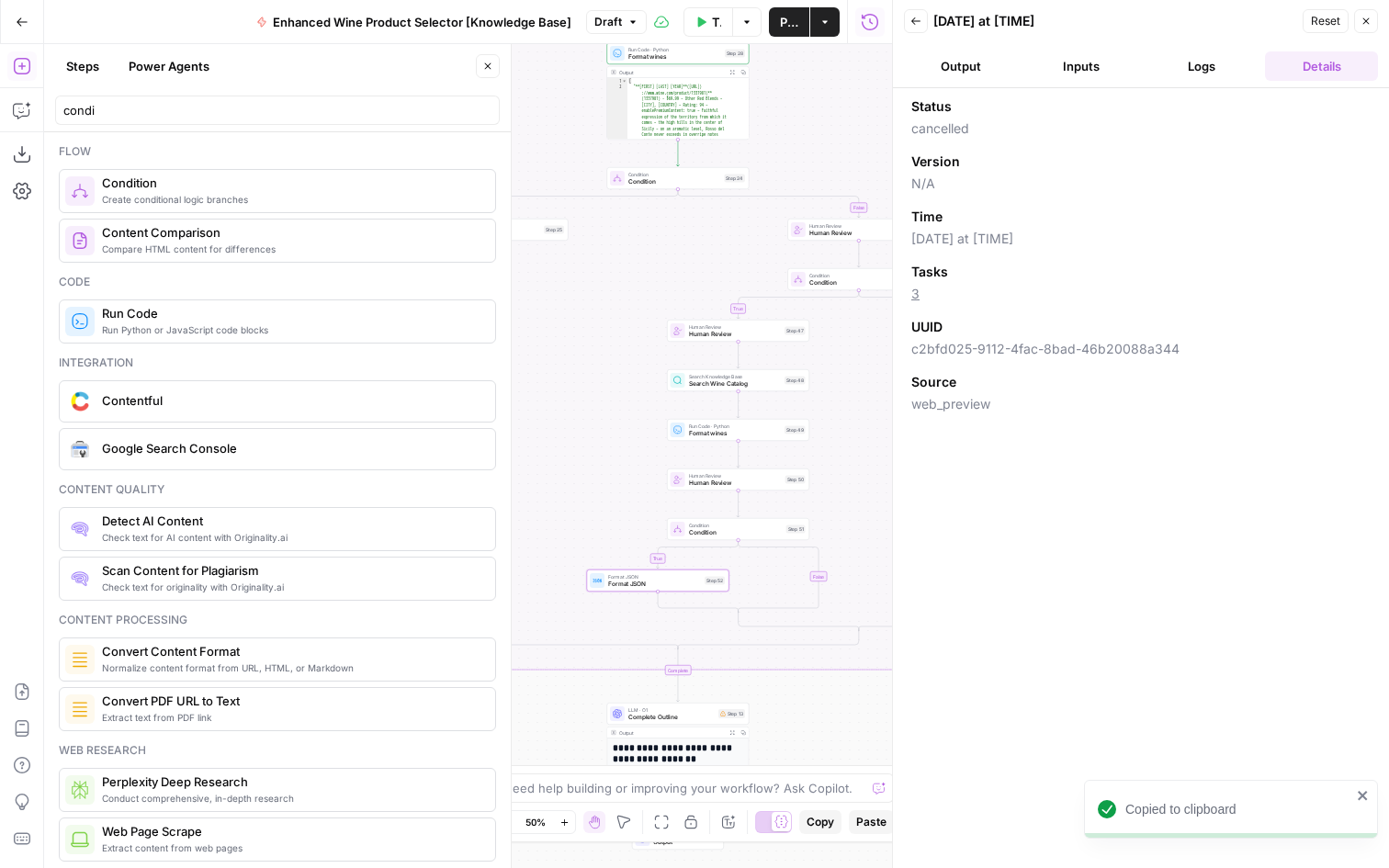 click on "false true true true false false Workflow Set Inputs Inputs LLM · GPT-4o Extract Title Step 14 Output Copy 1 2 3 {    "title" :  "15 Great Wines For Every Pizza         Topping" }     XXXXXXXXXXXXXXXXXXXXXXXXXXXXXXXXXXXXXXXXXXXXXXXXXXXXXXXXXXXXXXXXXXXXXXXXXXXXXXXXXXXXXXXXXXXXXXXXXXXXXXXXXXXXXXXXXXXXXXXXXXXXXXXXXXXXXXXXXXXXXXXXXXXXXXXXXXXXXXXXXXXXXXXXXXXXXXXXXXXXXXXXXXXXXXXXXXXXXXXXXXXXXXXXXXXXXXXXXXXXXXXXXXXXXXXXXXXXXXXXXXXXXXXXXXXXXXXXXXXXXXXXXXXXXXXXXXXXXXXXXXXXXXXXXXXXXXXXXXXXXXXXXXXXXXXXXXXXXXXXXXXXXXXXXXXXXXXXXXXXXXXXXXXXXXXXXXXXXXXXXXXXXXXXXXXXXXXXXXXXXXXXXXXXXXXXXXXXXXXXXXXXXXXXXXXXXXXXXXXXXXXXXXXXXXXXXXXXXXXXXXXXXXXXXXXXXXXXXXXXXXXXXXXXXXXXXXXXXXXXXXXXXXXXXXXXXXXXXXXXXXXXXXXXXXXX LLM · Gemini 2.5 Pro Extract Criteria from Outline Step 1 Output Expand Output Copy 1 2 3 4 5 6 7 8 9 10 11 {    "article" :  [      {         "header" :  "Why Pizza And Wine Work             Together" ,         "wine_descriptor" :  "Italian red wine"      } ,      {         "header" :  "Cheese Pizza" ," at bounding box center (468, 456) 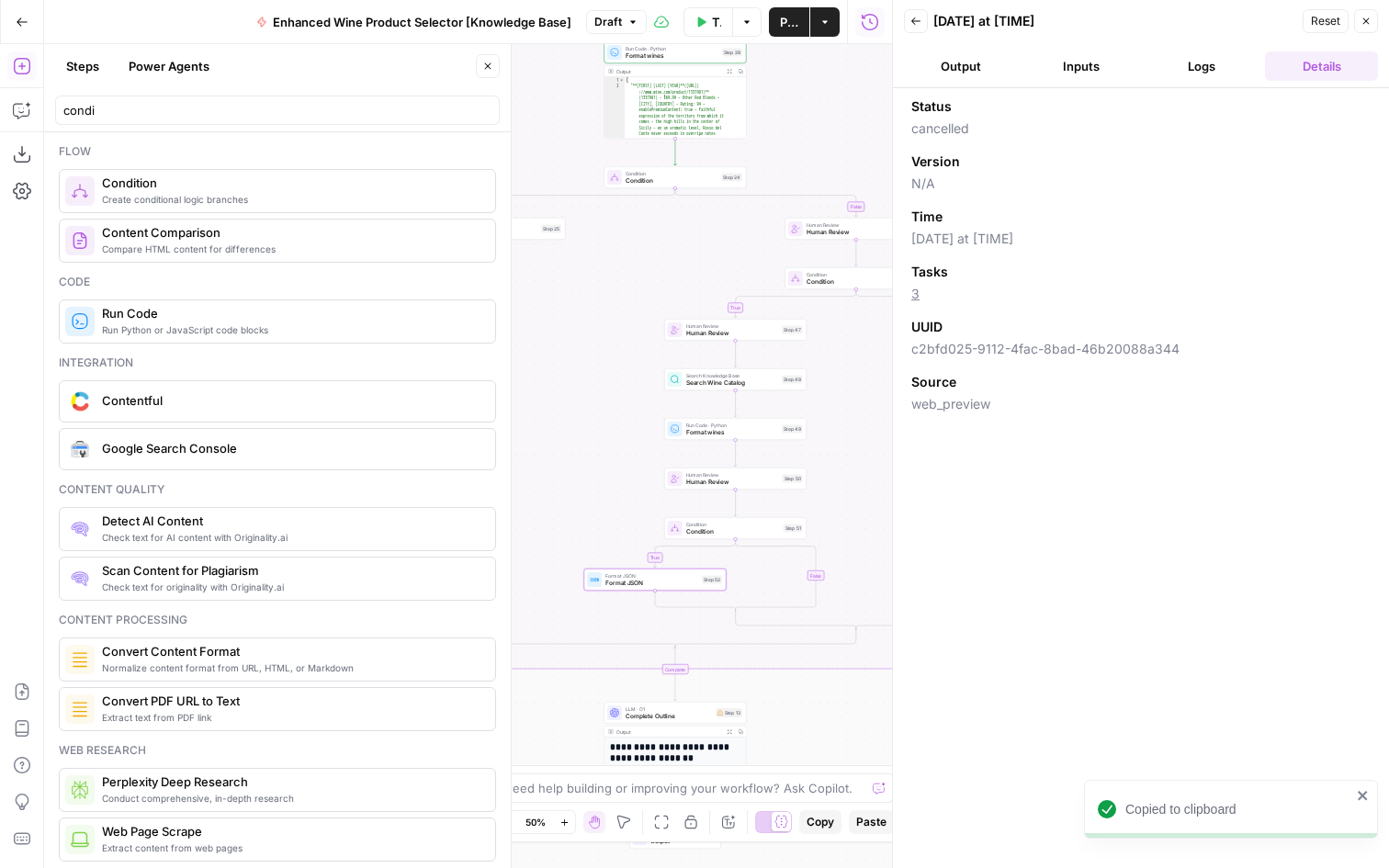 click on "false true true true false false Workflow Set Inputs Inputs LLM · GPT-4o Extract Title Step 14 Output Copy 1 2 3 {    "title" :  "15 Great Wines For Every Pizza         Topping" }     XXXXXXXXXXXXXXXXXXXXXXXXXXXXXXXXXXXXXXXXXXXXXXXXXXXXXXXXXXXXXXXXXXXXXXXXXXXXXXXXXXXXXXXXXXXXXXXXXXXXXXXXXXXXXXXXXXXXXXXXXXXXXXXXXXXXXXXXXXXXXXXXXXXXXXXXXXXXXXXXXXXXXXXXXXXXXXXXXXXXXXXXXXXXXXXXXXXXXXXXXXXXXXXXXXXXXXXXXXXXXXXXXXXXXXXXXXXXXXXXXXXXXXXXXXXXXXXXXXXXXXXXXXXXXXXXXXXXXXXXXXXXXXXXXXXXXXXXXXXXXXXXXXXXXXXXXXXXXXXXXXXXXXXXXXXXXXXXXXXXXXXXXXXXXXXXXXXXXXXXXXXXXXXXXXXXXXXXXXXXXXXXXXXXXXXXXXXXXXXXXXXXXXXXXXXXXXXXXXXXXXXXXXXXXXXXXXXXXXXXXXXXXXXXXXXXXXXXXXXXXXXXXXXXXXXXXXXXXXXXXXXXXXXXXXXXXXXXXXXXXXXXXXXXXXXX LLM · Gemini 2.5 Pro Extract Criteria from Outline Step 1 Output Expand Output Copy 1 2 3 4 5 6 7 8 9 10 11 {    "article" :  [      {         "header" :  "Why Pizza And Wine Work             Together" ,         "wine_descriptor" :  "Italian red wine"      } ,      {         "header" :  "Cheese Pizza" ," at bounding box center [468, 456] 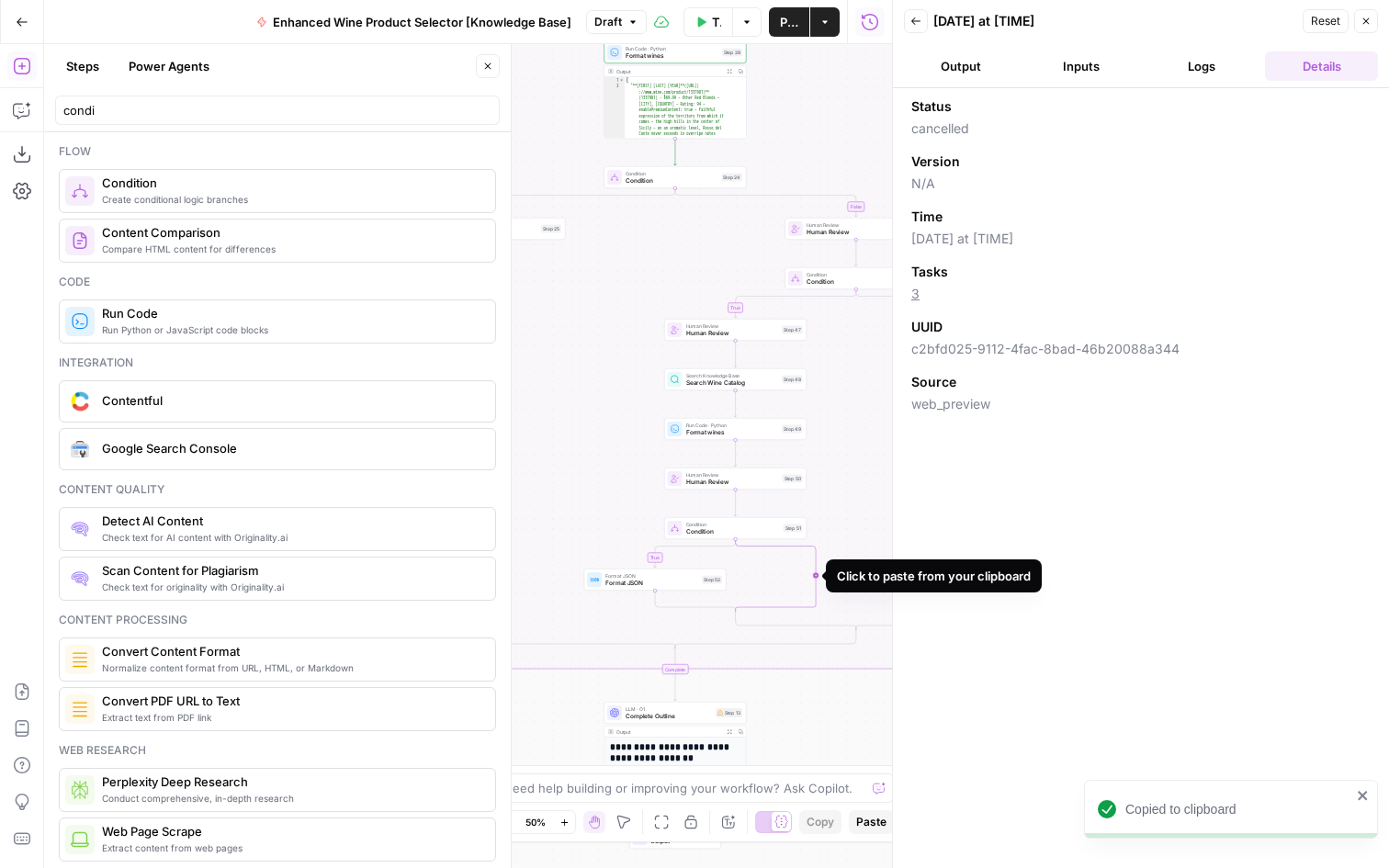 click 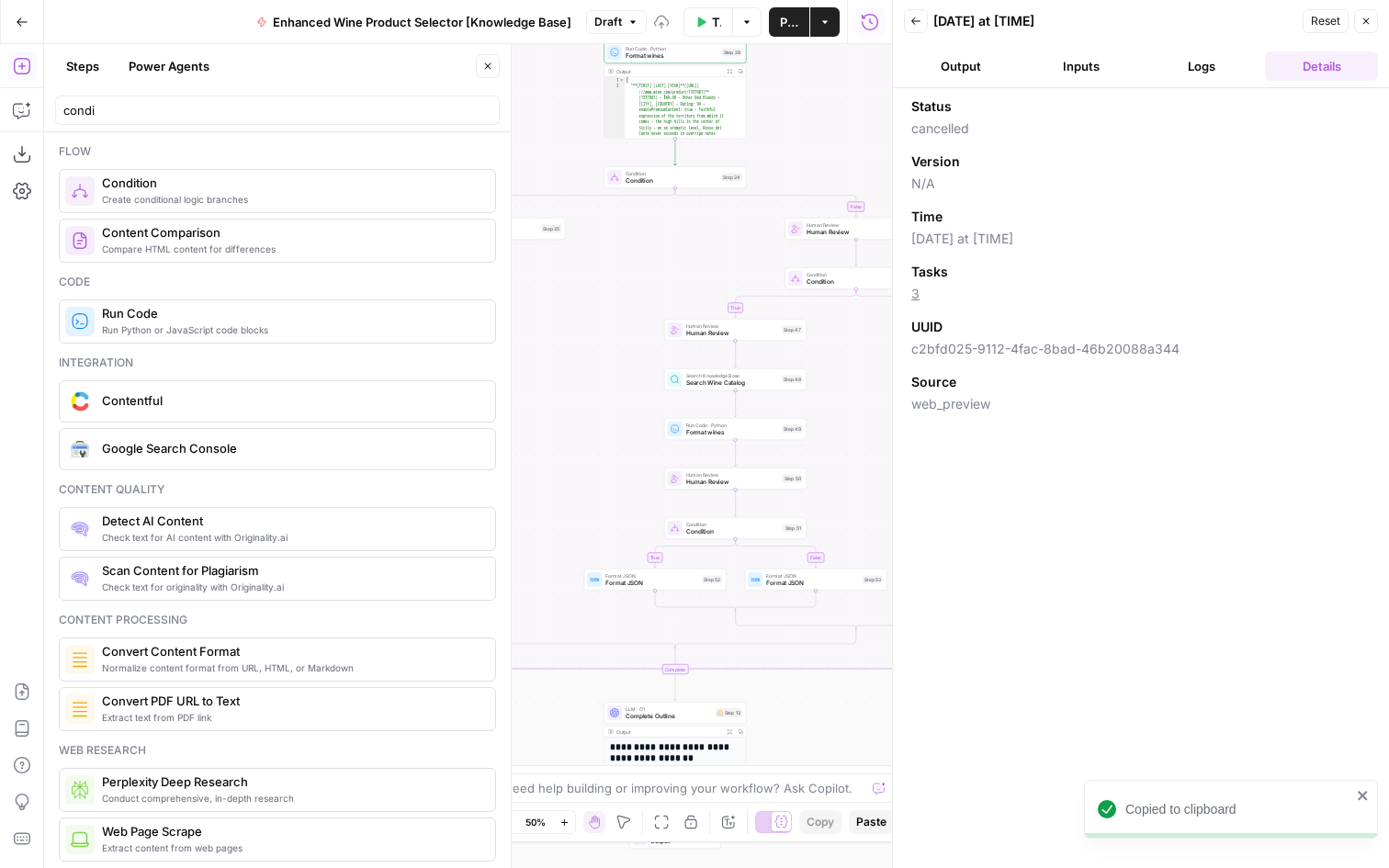 click on "Human Review" at bounding box center (732, 482) 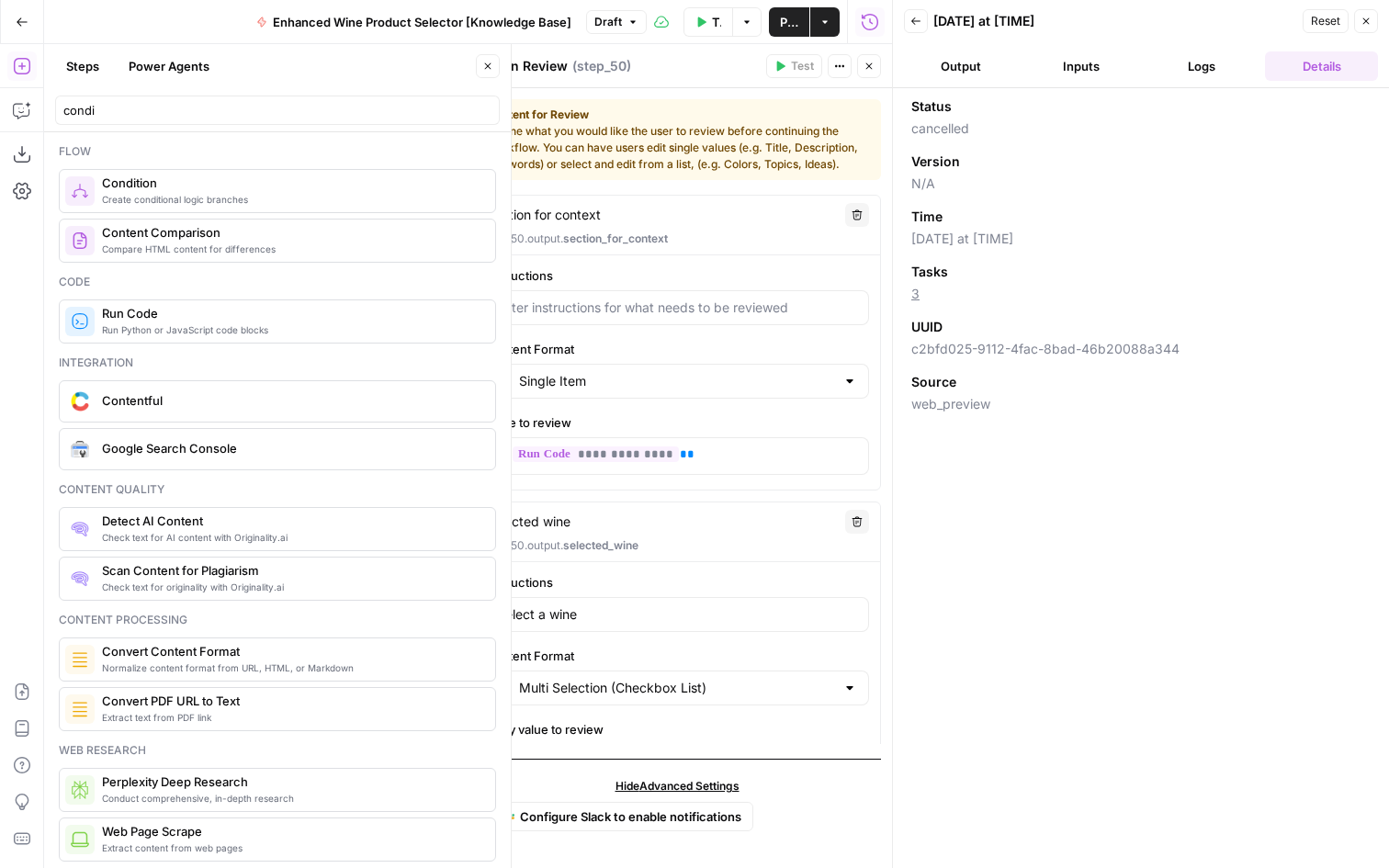 scroll, scrollTop: 397, scrollLeft: 0, axis: vertical 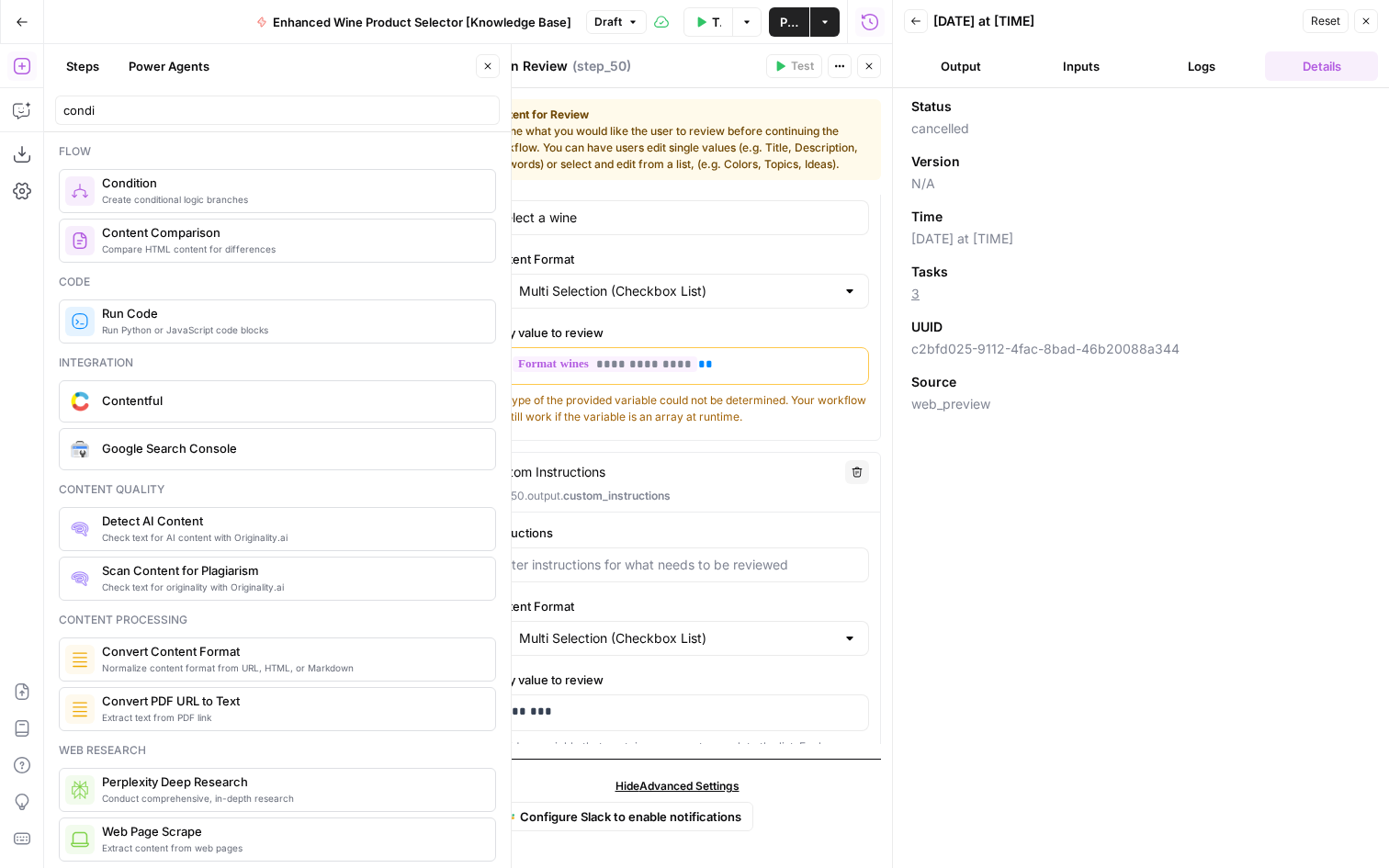 click on "Close" at bounding box center (869, 66) 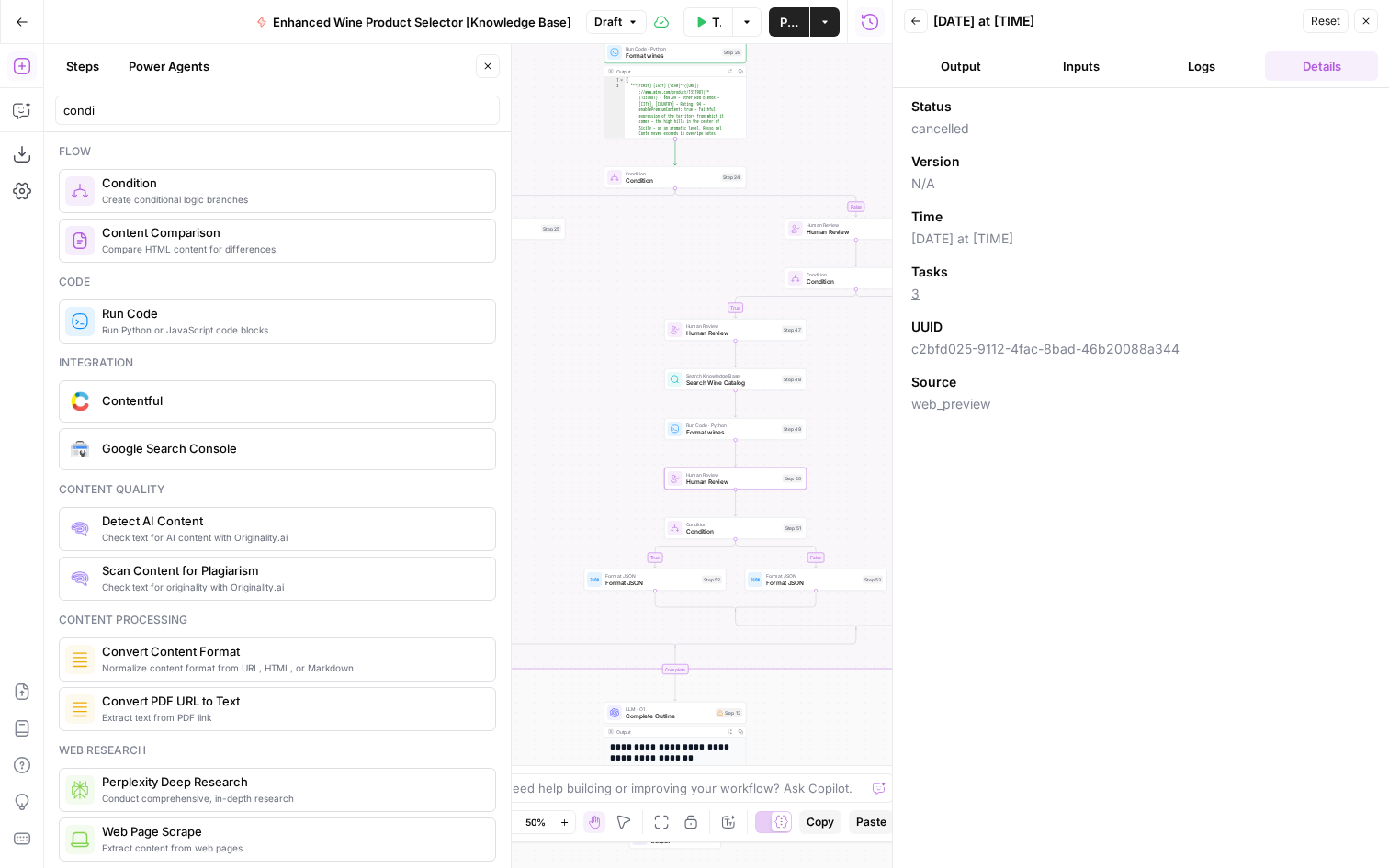 click on "Format JSON" at bounding box center (812, 583) 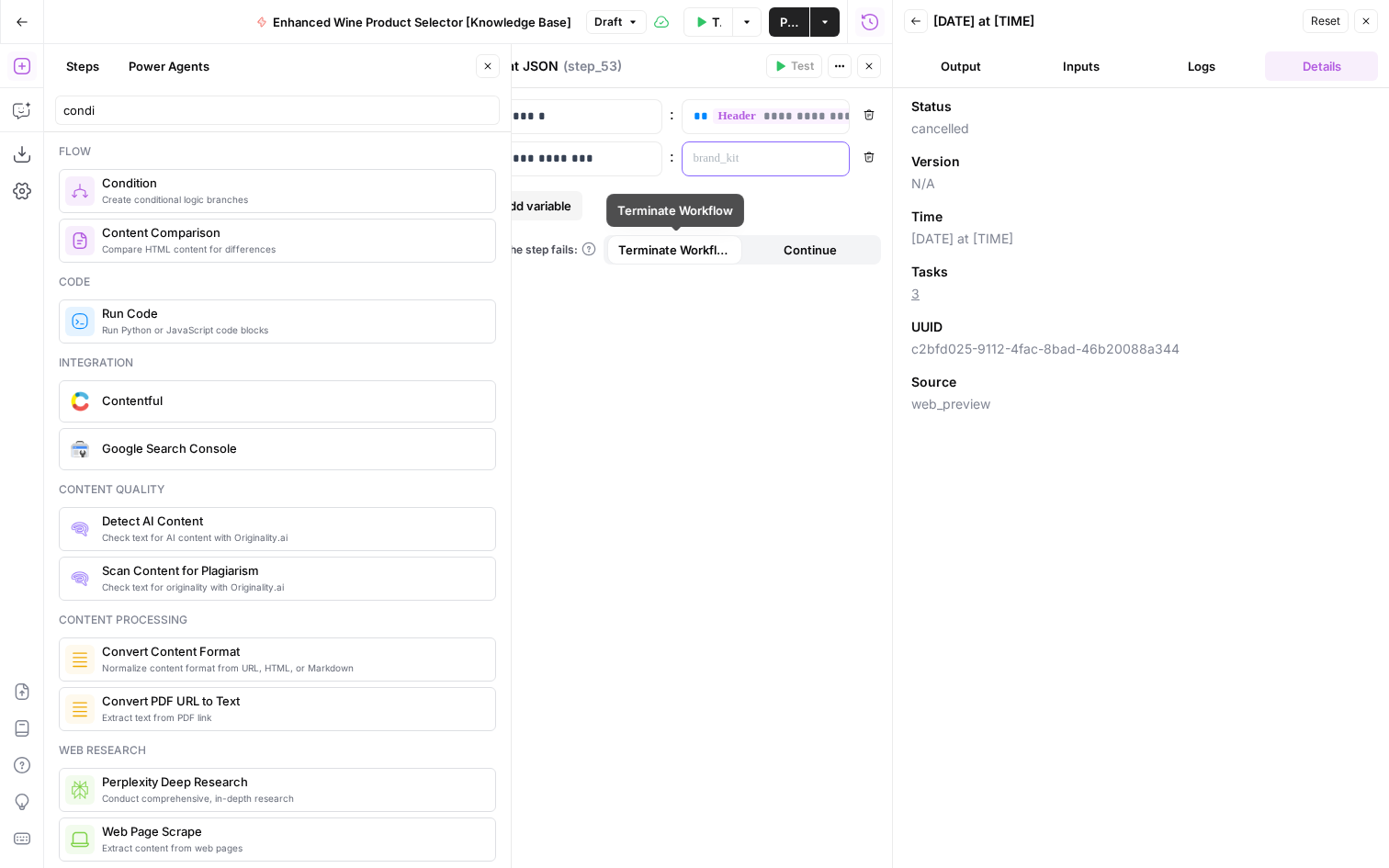 click at bounding box center (751, 159) 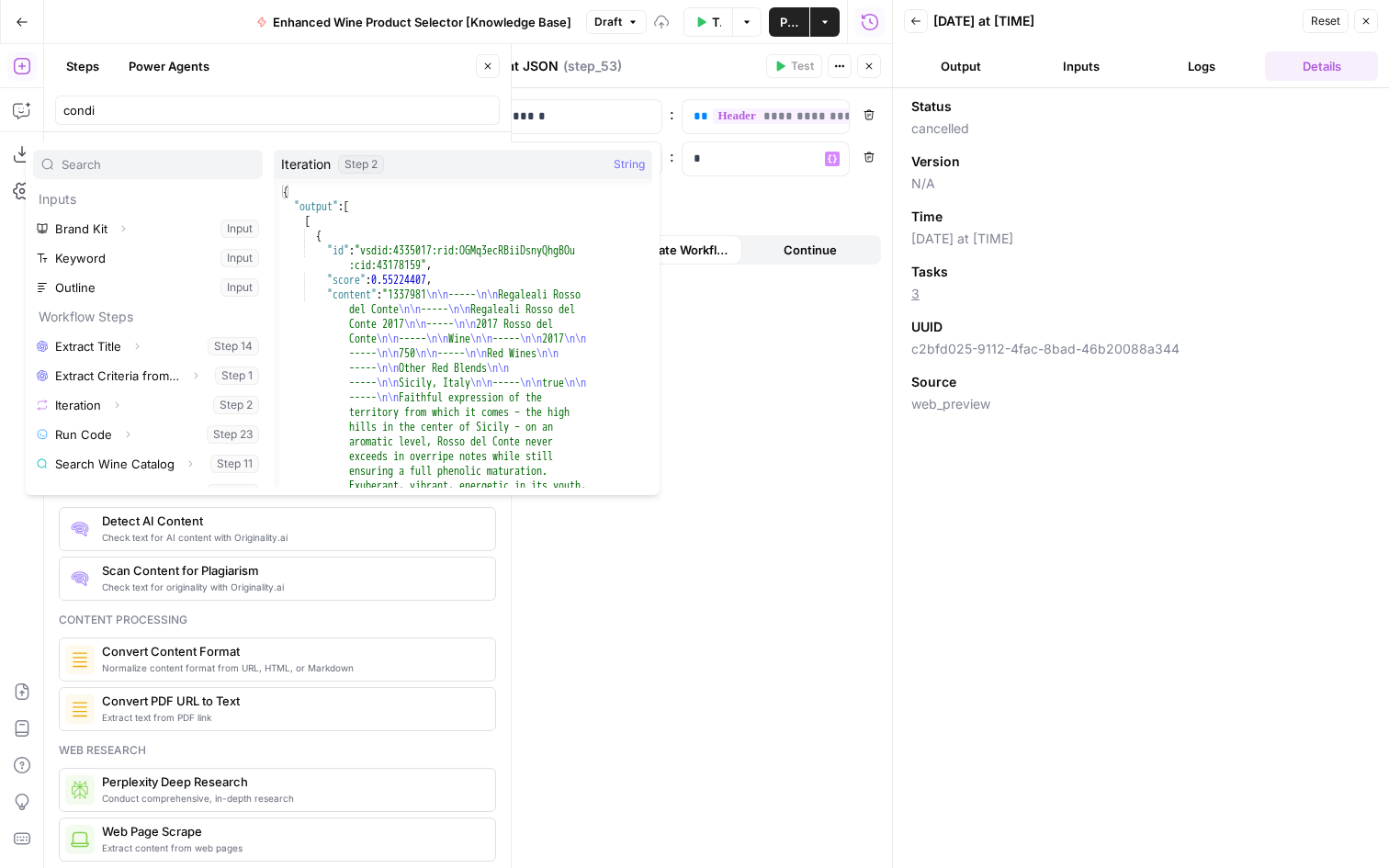 scroll, scrollTop: 167, scrollLeft: 0, axis: vertical 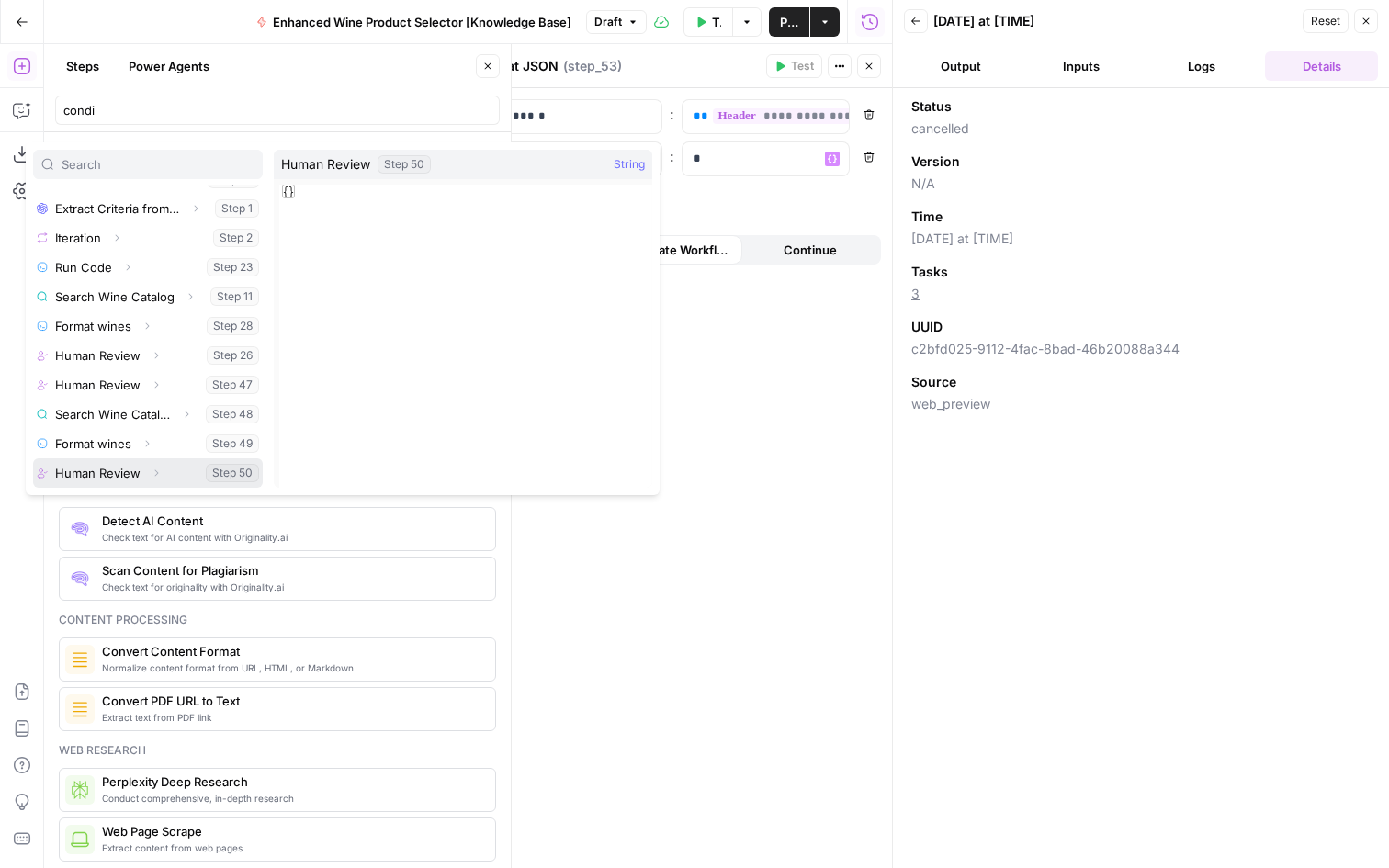 click at bounding box center [148, 473] 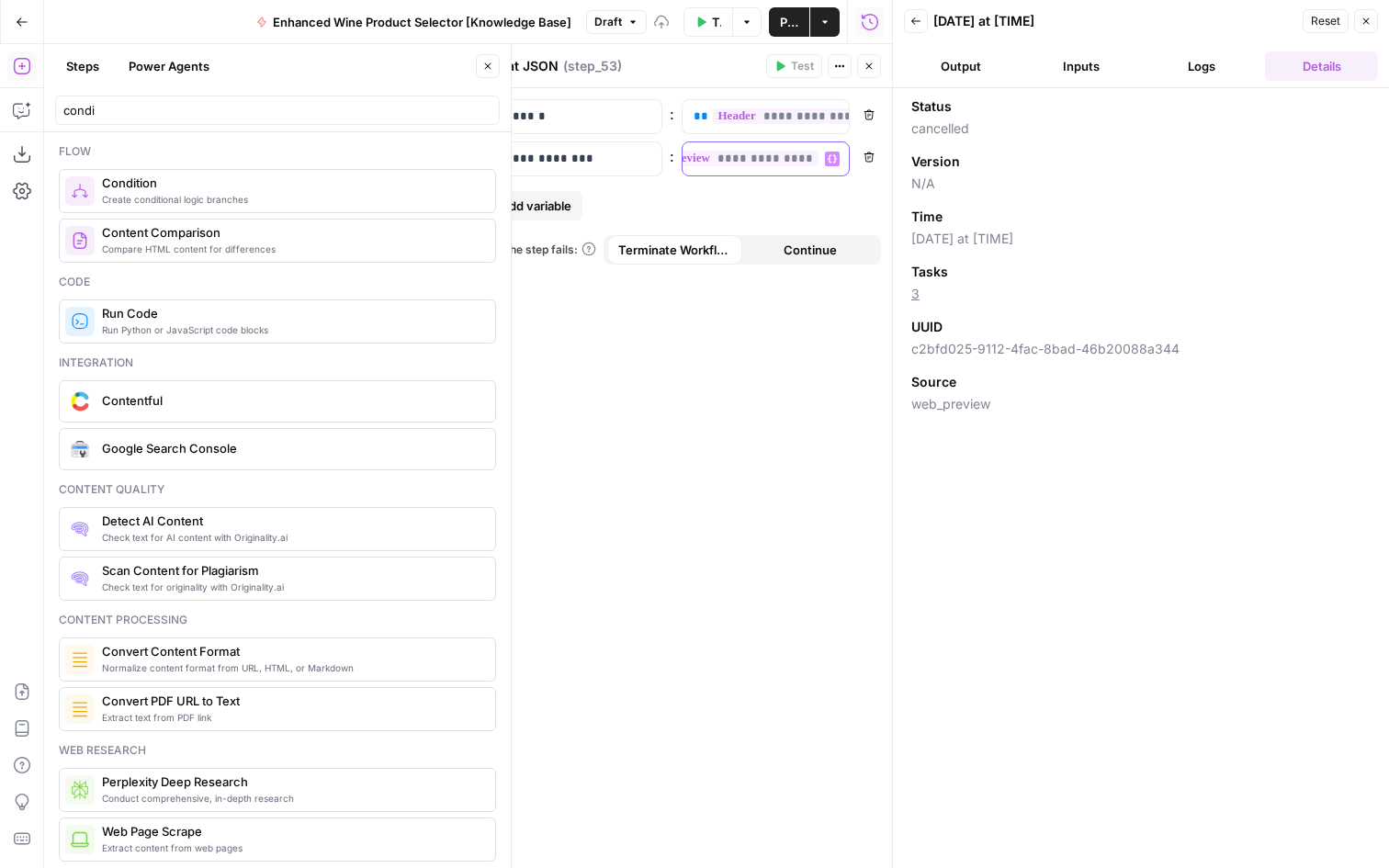 type 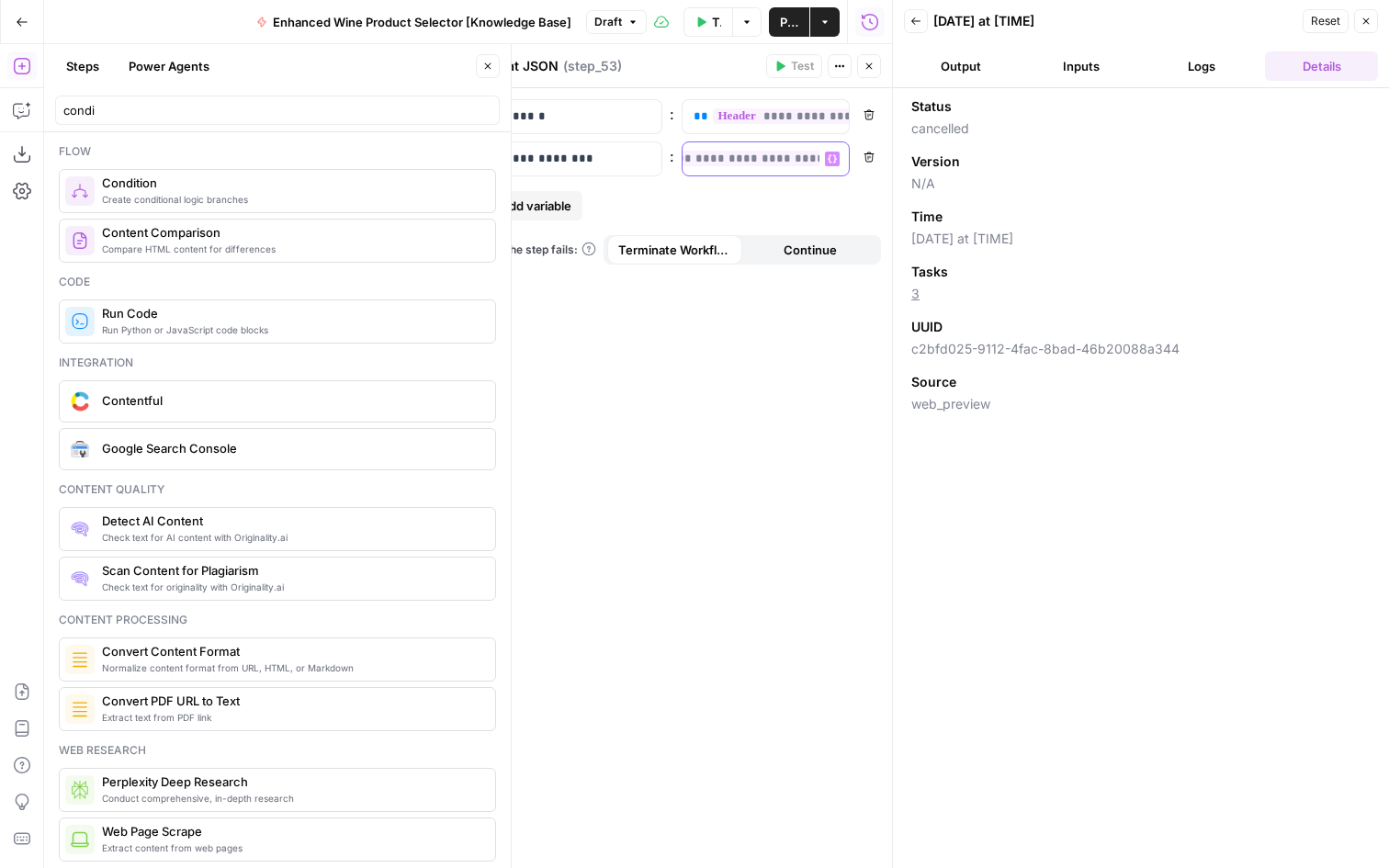 scroll, scrollTop: 0, scrollLeft: 160, axis: horizontal 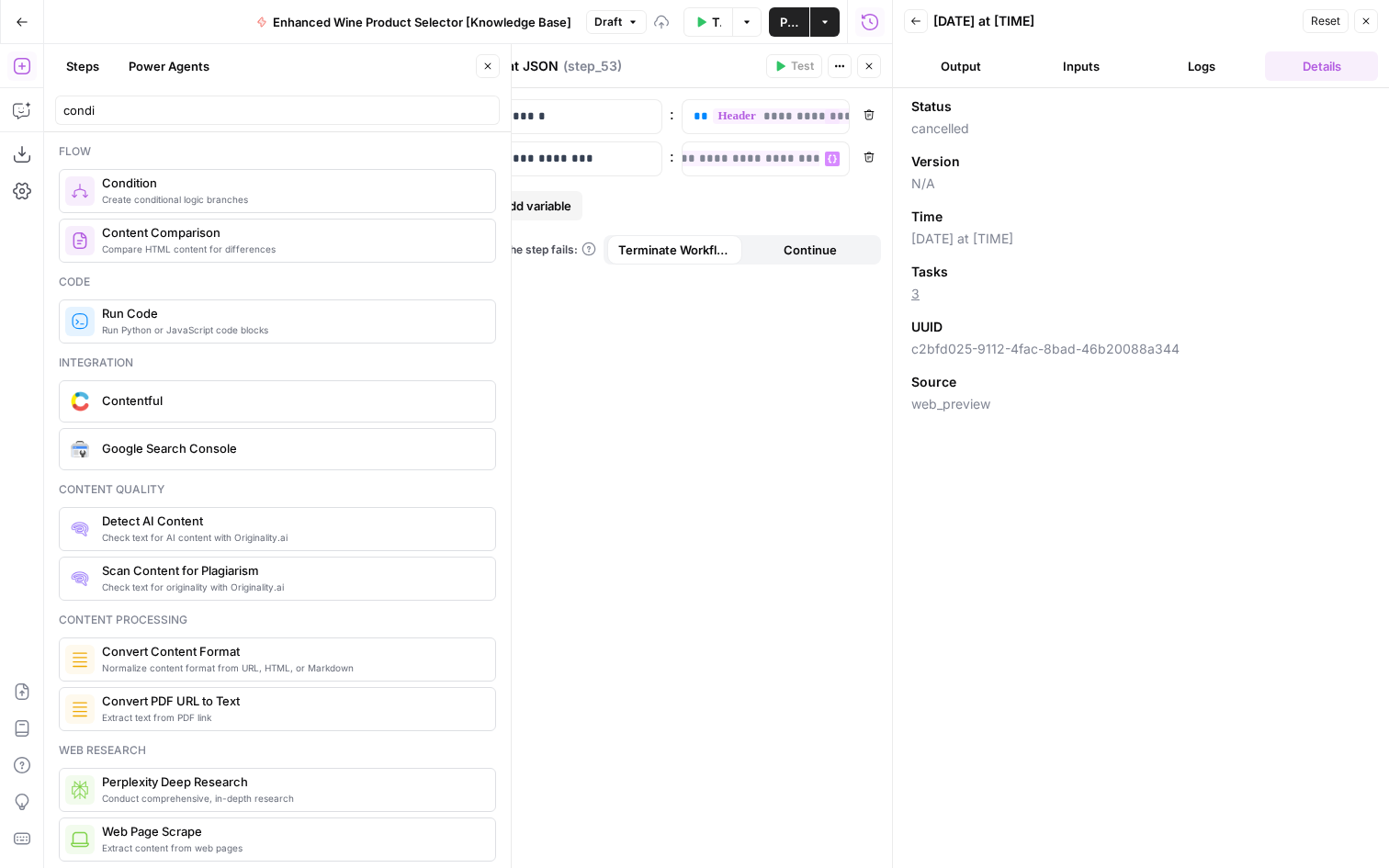 click 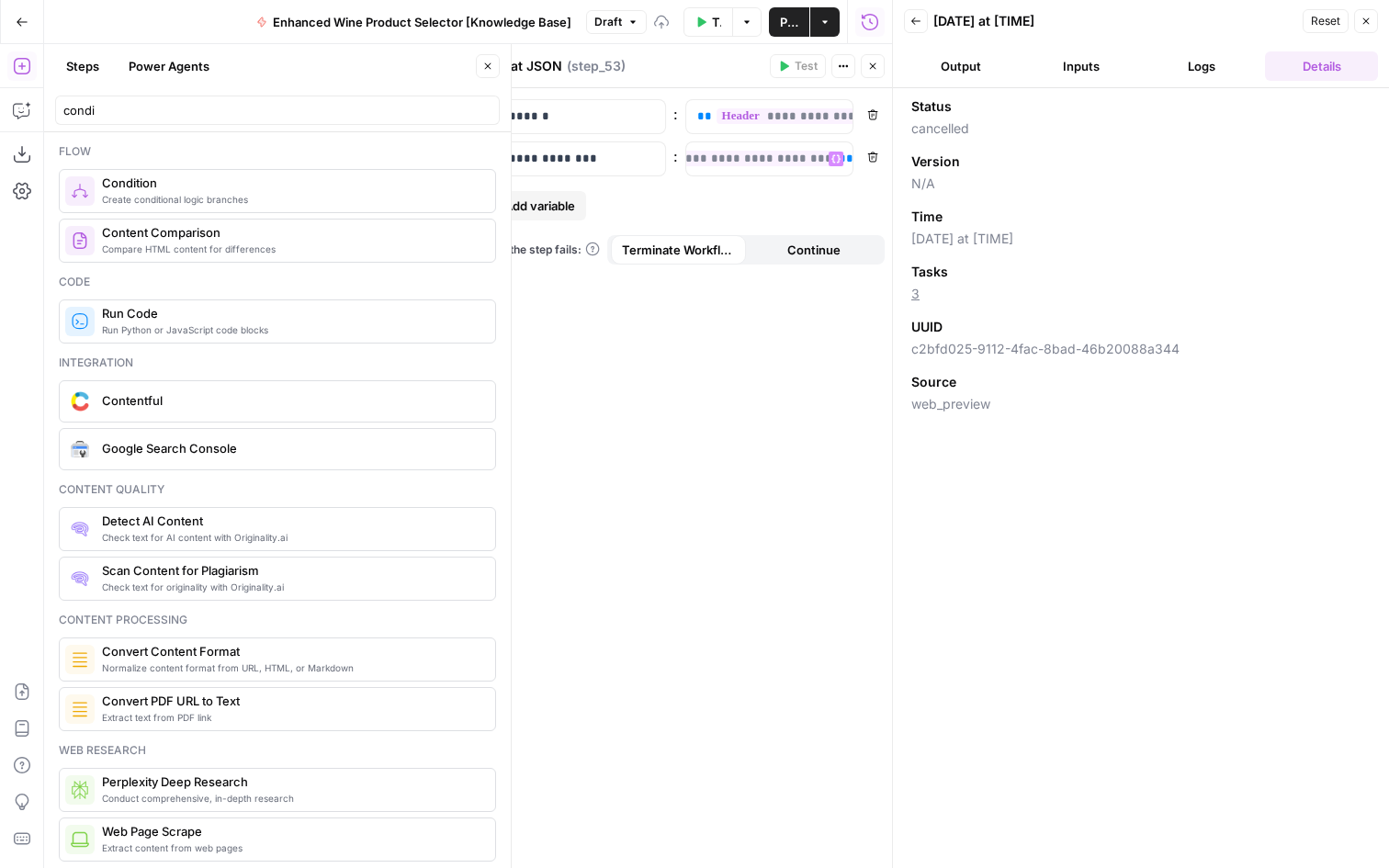 scroll, scrollTop: 0, scrollLeft: 136, axis: horizontal 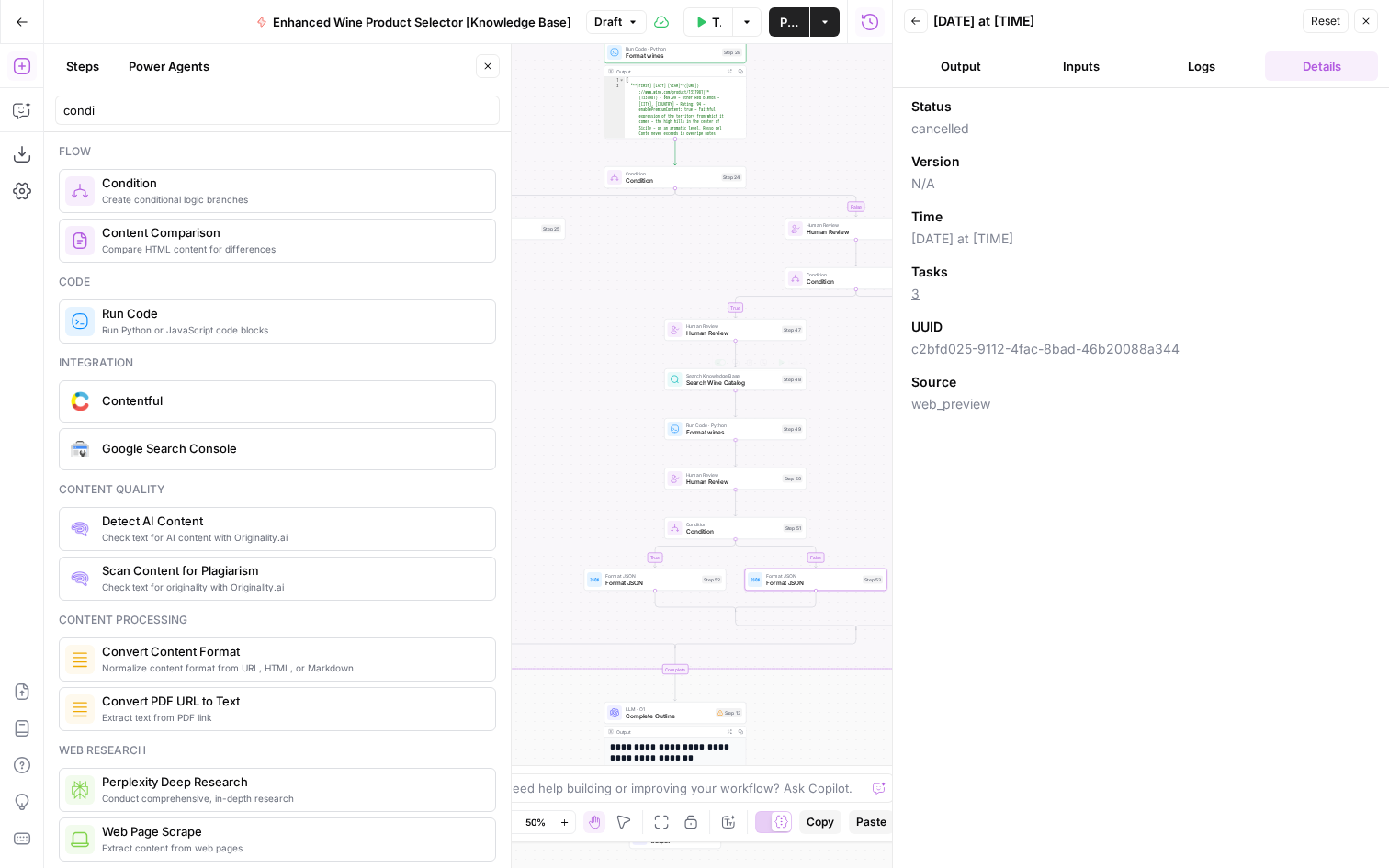 drag, startPoint x: 827, startPoint y: 429, endPoint x: 777, endPoint y: 445, distance: 52.49762 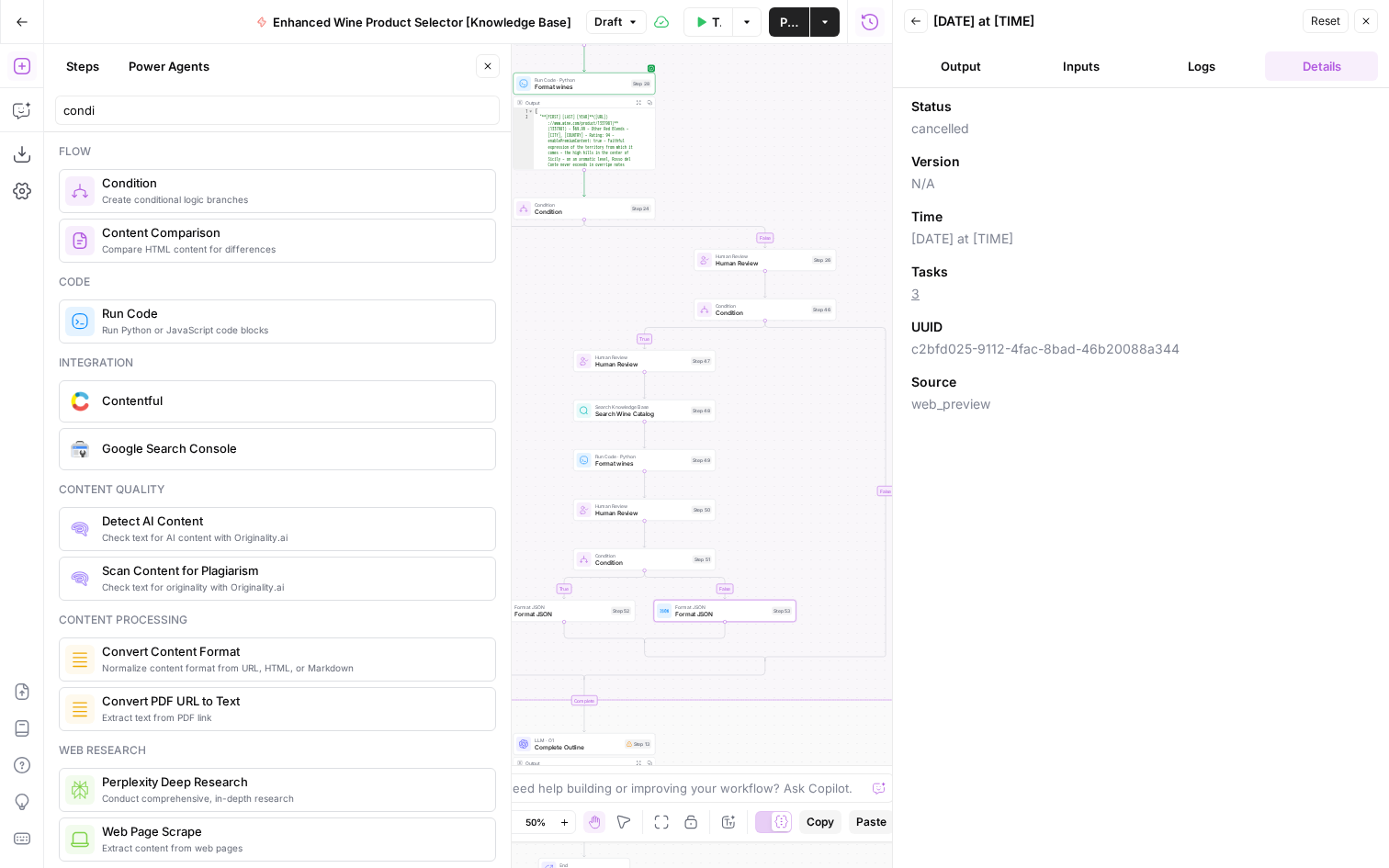 drag, startPoint x: 786, startPoint y: 398, endPoint x: 744, endPoint y: 411, distance: 43.9659 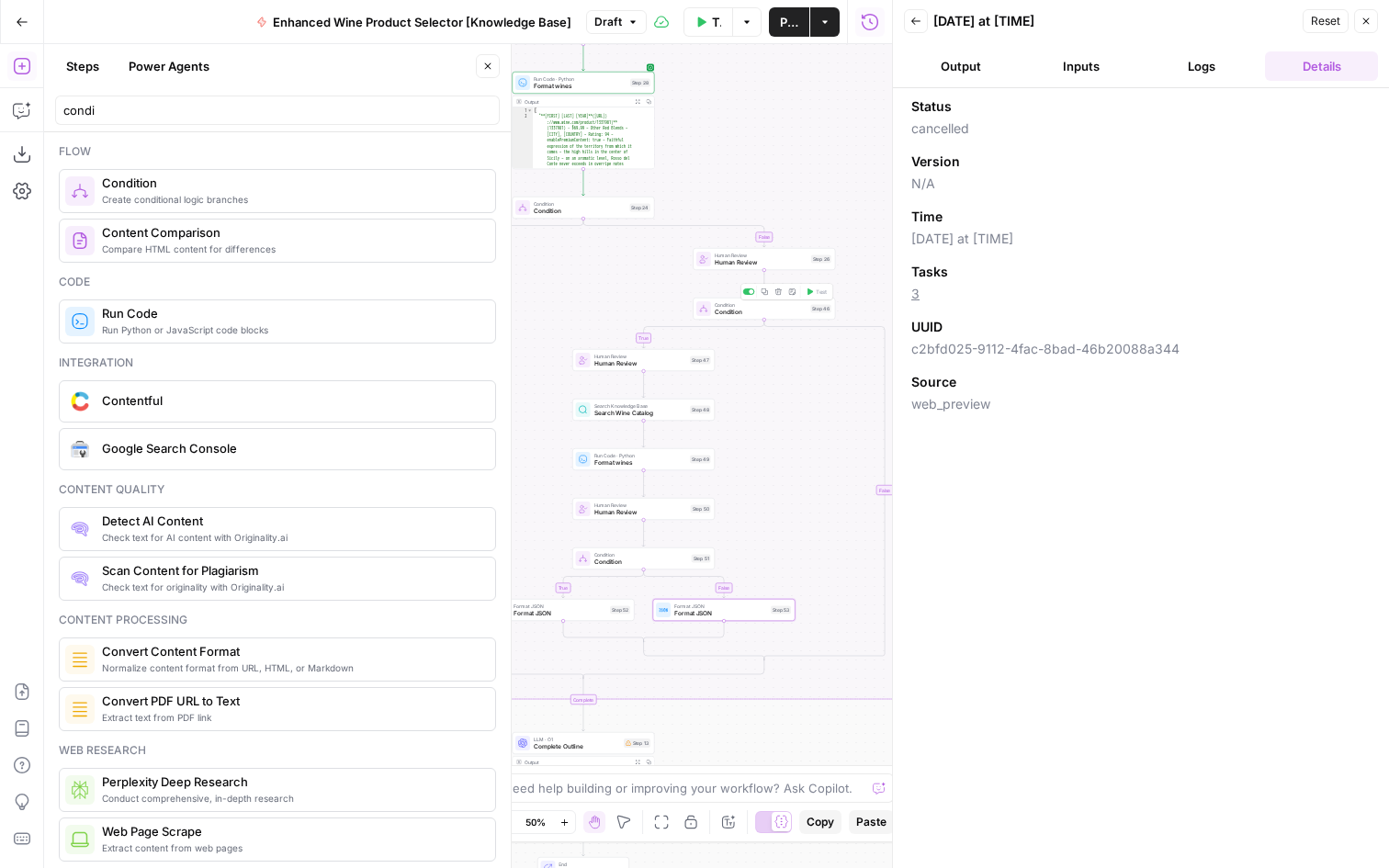 click on "Condition" at bounding box center (761, 312) 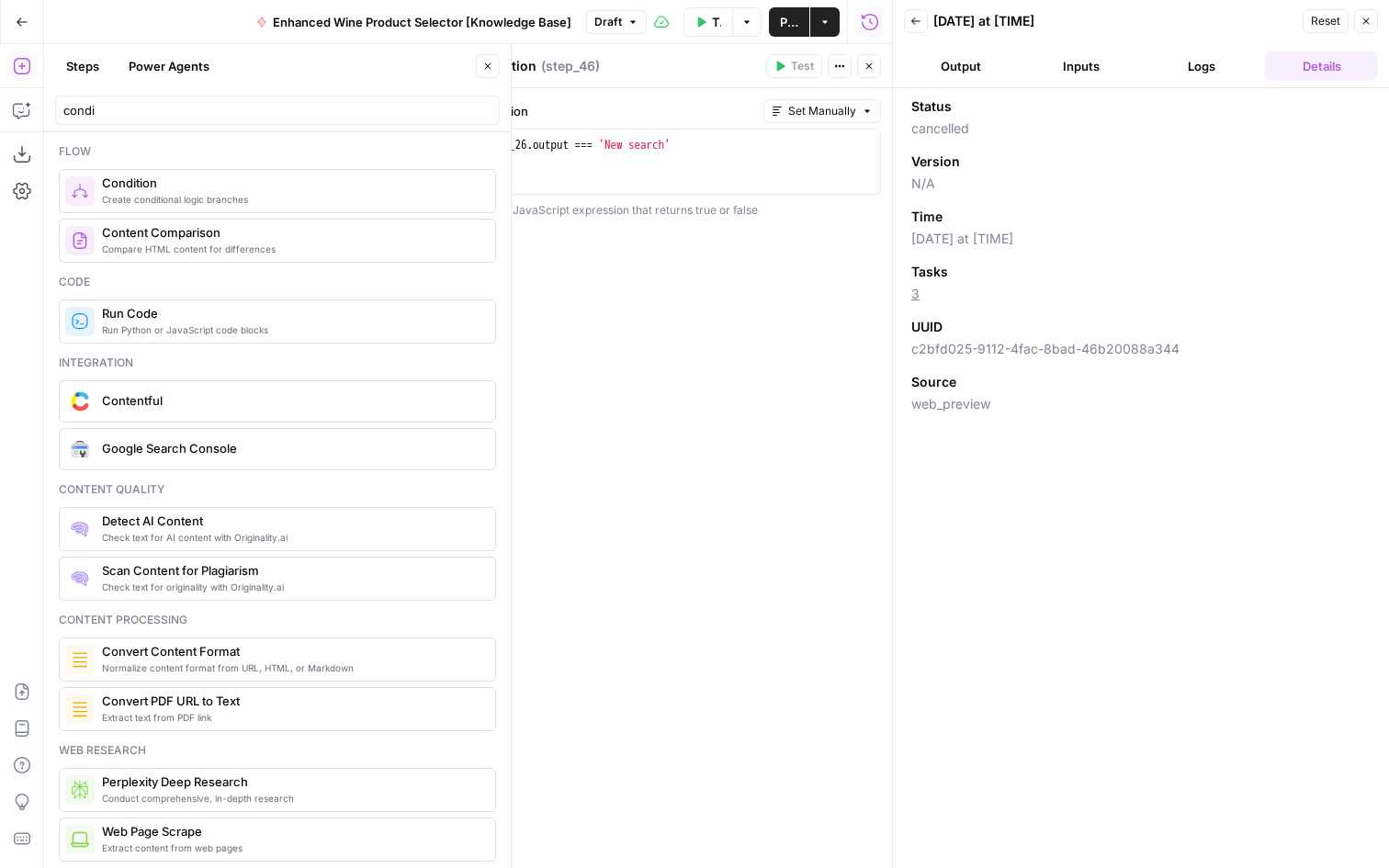 click 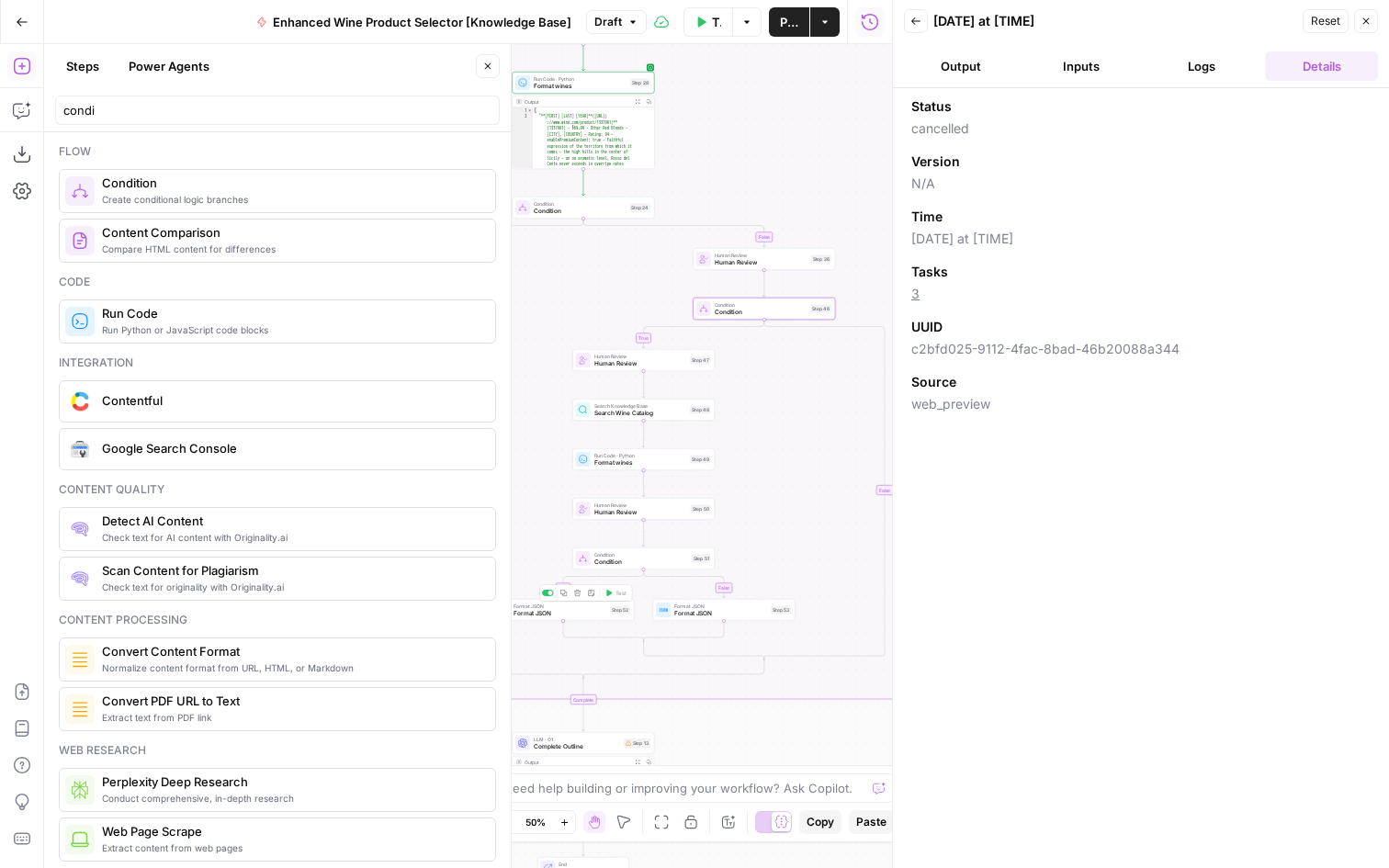 click 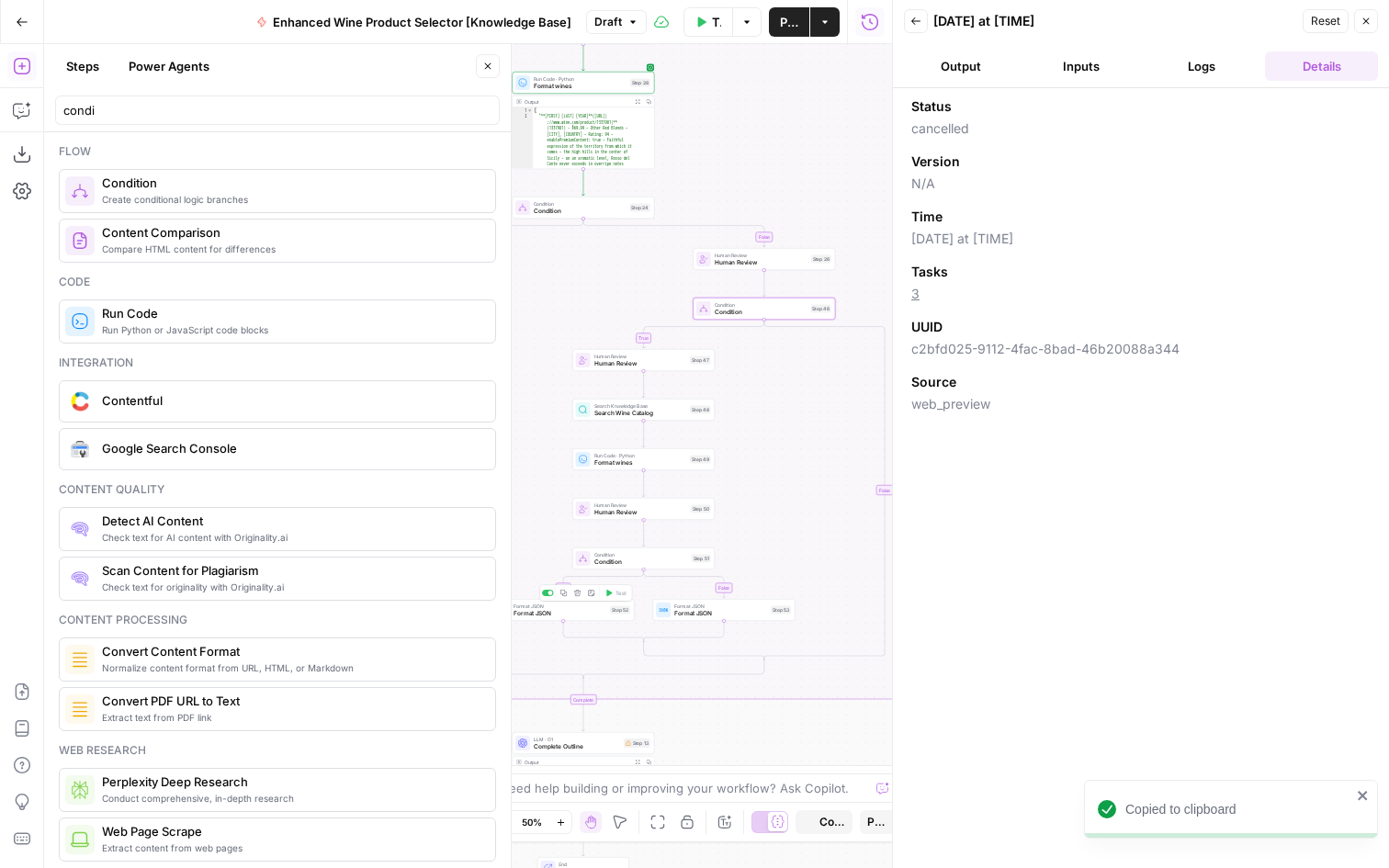 drag, startPoint x: 745, startPoint y: 457, endPoint x: 692, endPoint y: 463, distance: 53.338541 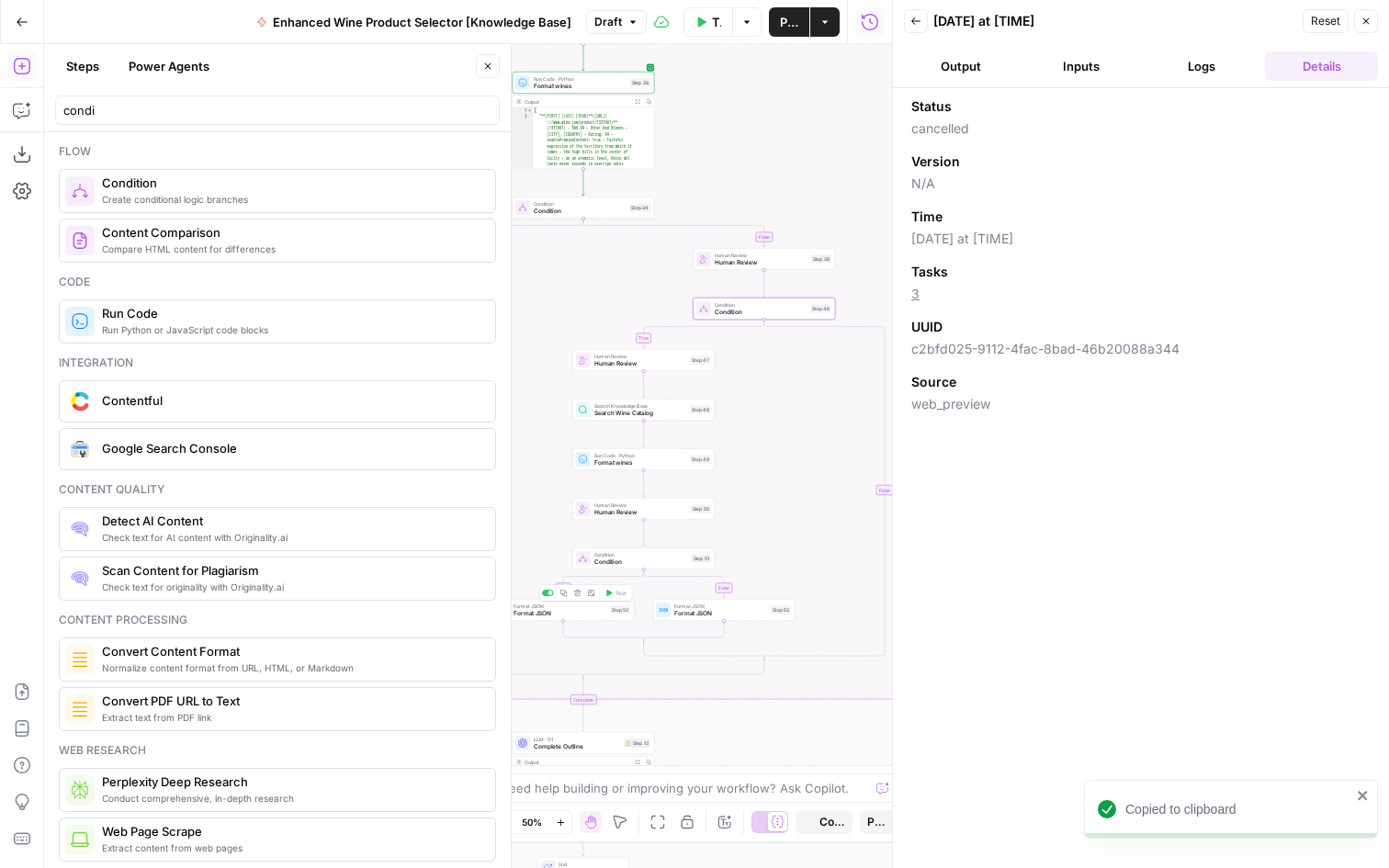 click on "false true true true false false Workflow Set Inputs Inputs LLM · GPT-4o Extract Title Step 14 Output Copy 1 2 3 {    "title" :  "15 Great Wines For Every Pizza         Topping" }     XXXXXXXXXXXXXXXXXXXXXXXXXXXXXXXXXXXXXXXXXXXXXXXXXXXXXXXXXXXXXXXXXXXXXXXXXXXXXXXXXXXXXXXXXXXXXXXXXXXXXXXXXXXXXXXXXXXXXXXXXXXXXXXXXXXXXXXXXXXXXXXXXXXXXXXXXXXXXXXXXXXXXXXXXXXXXXXXXXXXXXXXXXXXXXXXXXXXXXXXXXXXXXXXXXXXXXXXXXXXXXXXXXXXXXXXXXXXXXXXXXXXXXXXXXXXXXXXXXXXXXXXXXXXXXXXXXXXXXXXXXXXXXXXXXXXXXXXXXXXXXXXXXXXXXXXXXXXXXXXXXXXXXXXXXXXXXXXXXXXXXXXXXXXXXXXXXXXXXXXXXXXXXXXXXXXXXXXXXXXXXXXXXXXXXXXXXXXXXXXXXXXXXXXXXXXXXXXXXXXXXXXXXXXXXXXXXXXXXXXXXXXXXXXXXXXXXXXXXXXXXXXXXXXXXXXXXXXXXXXXXXXXXXXXXXXXXXXXXXXXXXXXXXXXXXX LLM · Gemini 2.5 Pro Extract Criteria from Outline Step 1 Output Expand Output Copy 1 2 3 4 5 6 7 8 9 10 11 {    "article" :  [      {         "header" :  "Why Pizza And Wine Work             Together" ,         "wine_descriptor" :  "Italian red wine"      } ,      {         "header" :  "Cheese Pizza" ," at bounding box center (468, 456) 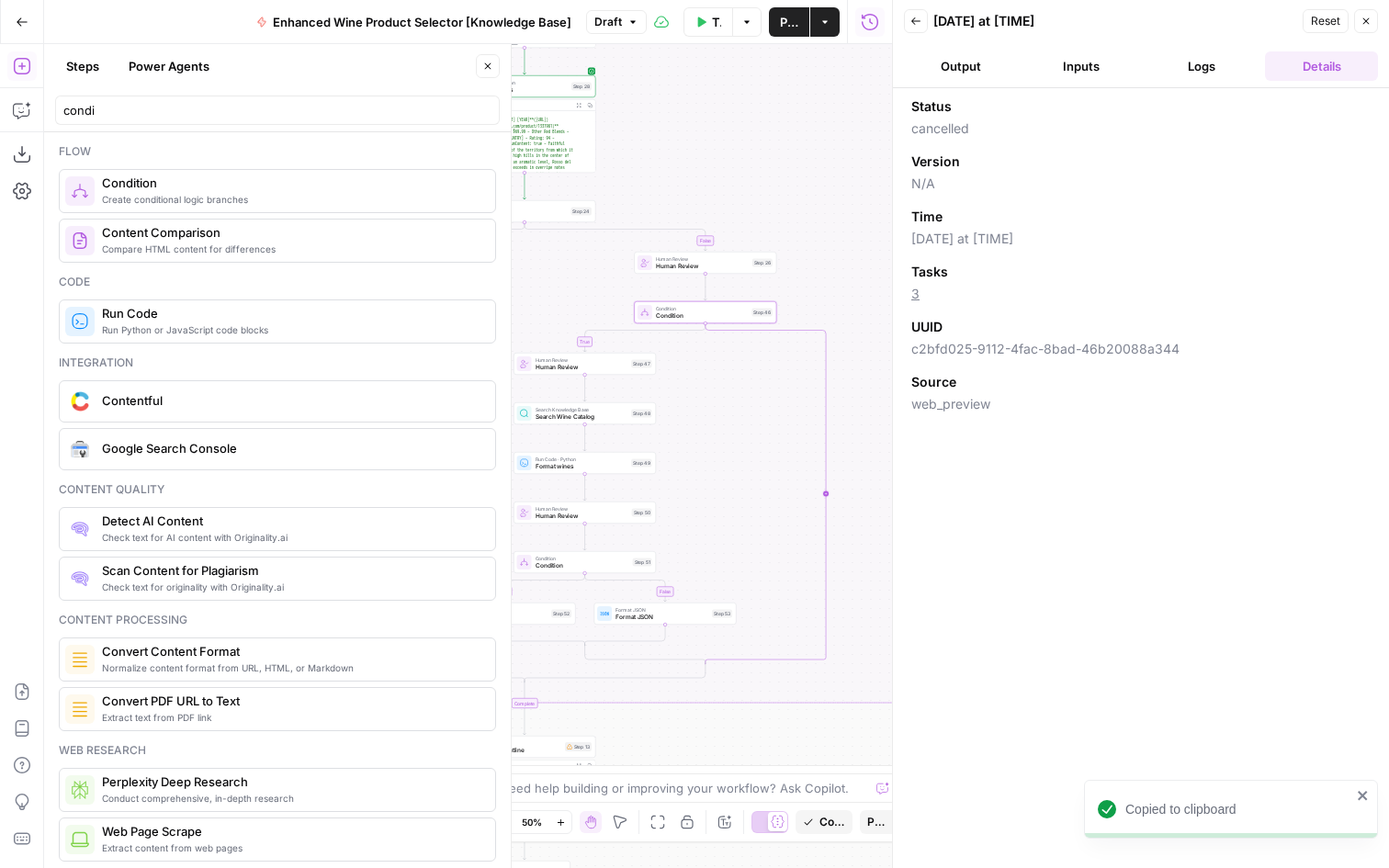 click 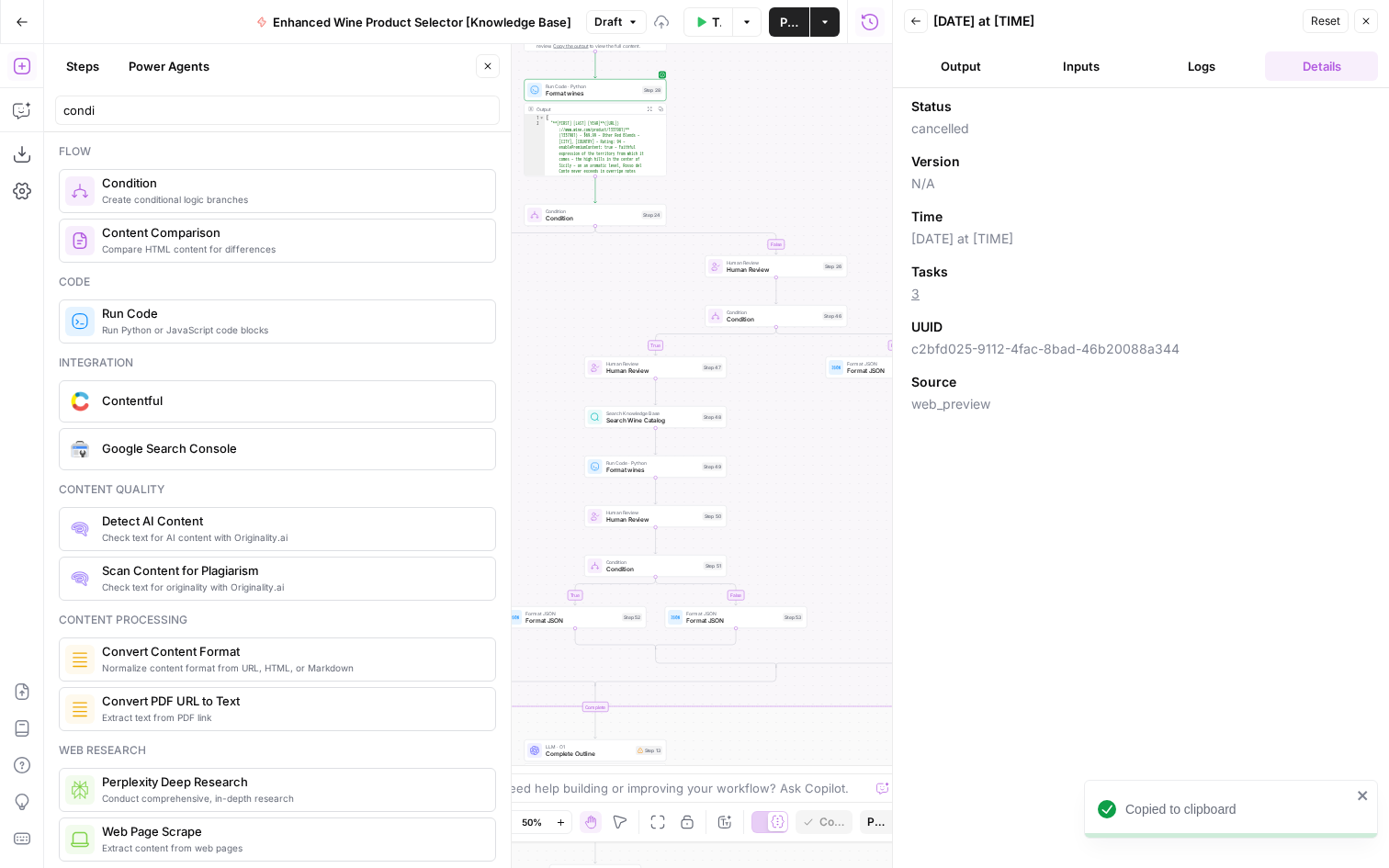 drag, startPoint x: 730, startPoint y: 478, endPoint x: 818, endPoint y: 484, distance: 88.204308 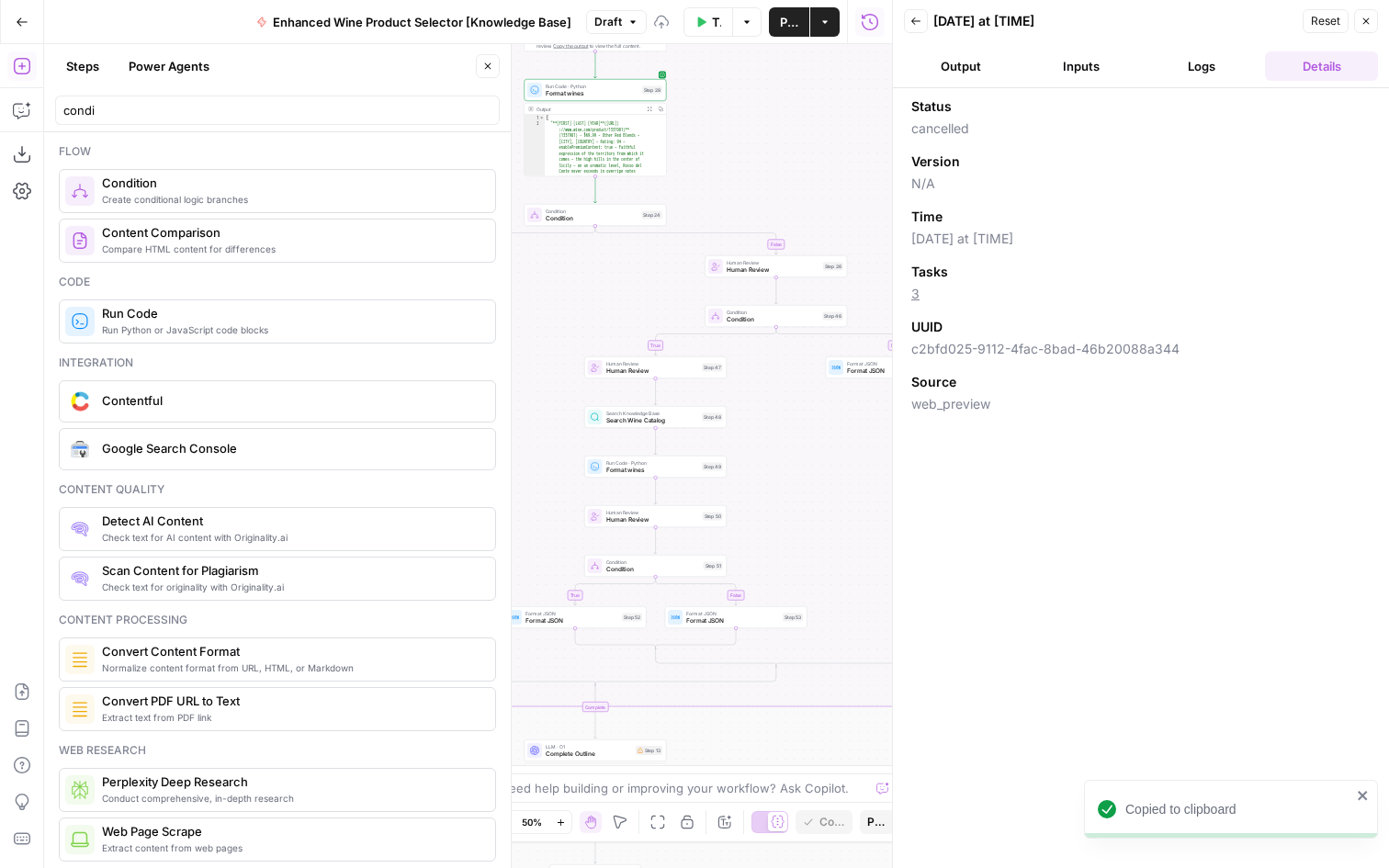 click on "false true true true false false Workflow Set Inputs Inputs LLM · GPT-4o Extract Title Step 14 Output Copy 1 2 3 {    "title" :  "15 Great Wines For Every Pizza         Topping" }     XXXXXXXXXXXXXXXXXXXXXXXXXXXXXXXXXXXXXXXXXXXXXXXXXXXXXXXXXXXXXXXXXXXXXXXXXXXXXXXXXXXXXXXXXXXXXXXXXXXXXXXXXXXXXXXXXXXXXXXXXXXXXXXXXXXXXXXXXXXXXXXXXXXXXXXXXXXXXXXXXXXXXXXXXXXXXXXXXXXXXXXXXXXXXXXXXXXXXXXXXXXXXXXXXXXXXXXXXXXXXXXXXXXXXXXXXXXXXXXXXXXXXXXXXXXXXXXXXXXXXXXXXXXXXXXXXXXXXXXXXXXXXXXXXXXXXXXXXXXXXXXXXXXXXXXXXXXXXXXXXXXXXXXXXXXXXXXXXXXXXXXXXXXXXXXXXXXXXXXXXXXXXXXXXXXXXXXXXXXXXXXXXXXXXXXXXXXXXXXXXXXXXXXXXXXXXXXXXXXXXXXXXXXXXXXXXXXXXXXXXXXXXXXXXXXXXXXXXXXXXXXXXXXXXXXXXXXXXXXXXXXXXXXXXXXXXXXXXXXXXXXXXXXXXXXX LLM · Gemini 2.5 Pro Extract Criteria from Outline Step 1 Output Expand Output Copy 1 2 3 4 5 6 7 8 9 10 11 {    "article" :  [      {         "header" :  "Why Pizza And Wine Work             Together" ,         "wine_descriptor" :  "Italian red wine"      } ,      {         "header" :  "Cheese Pizza" ," at bounding box center (468, 456) 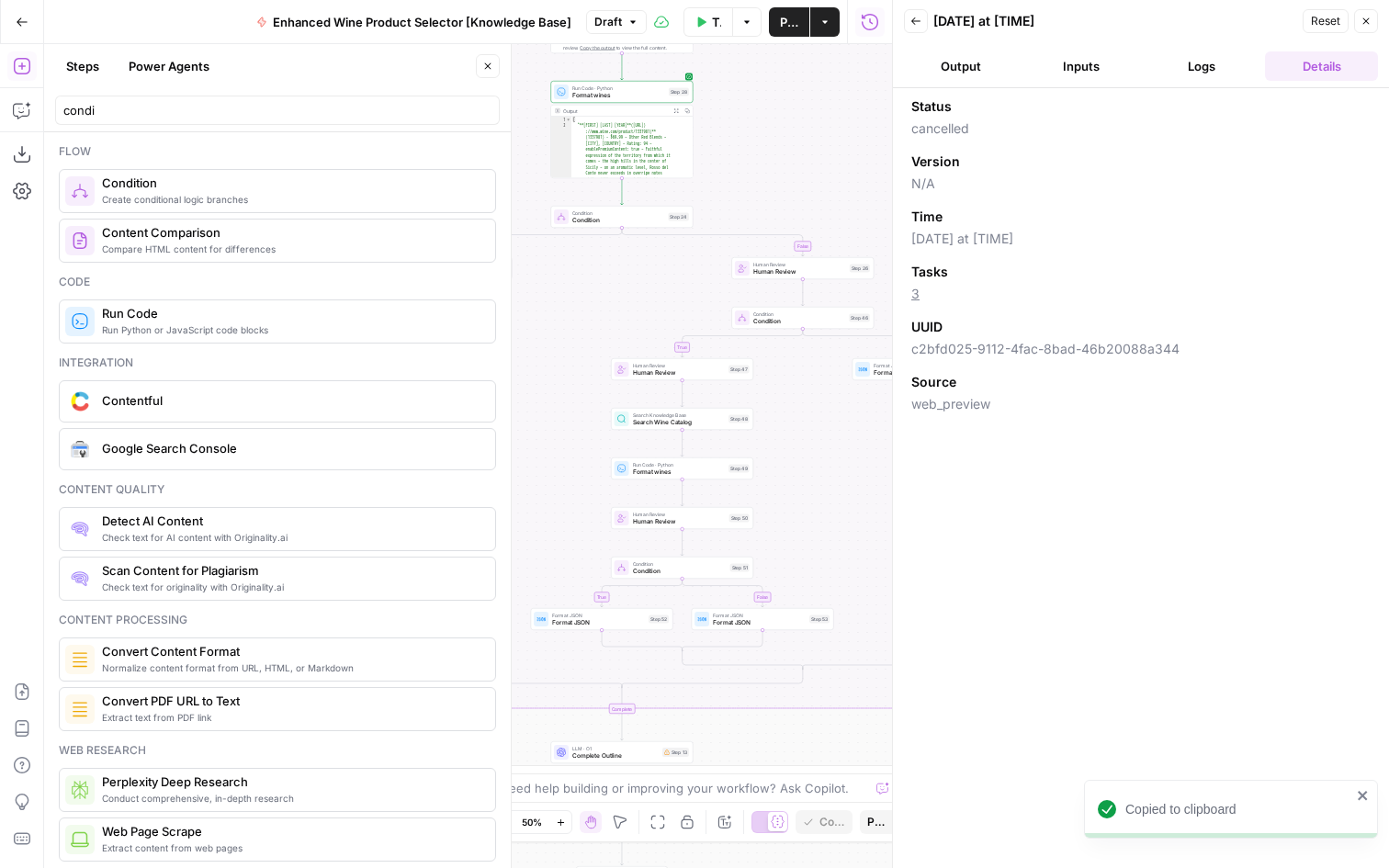 drag, startPoint x: 818, startPoint y: 484, endPoint x: 845, endPoint y: 481, distance: 27.166155 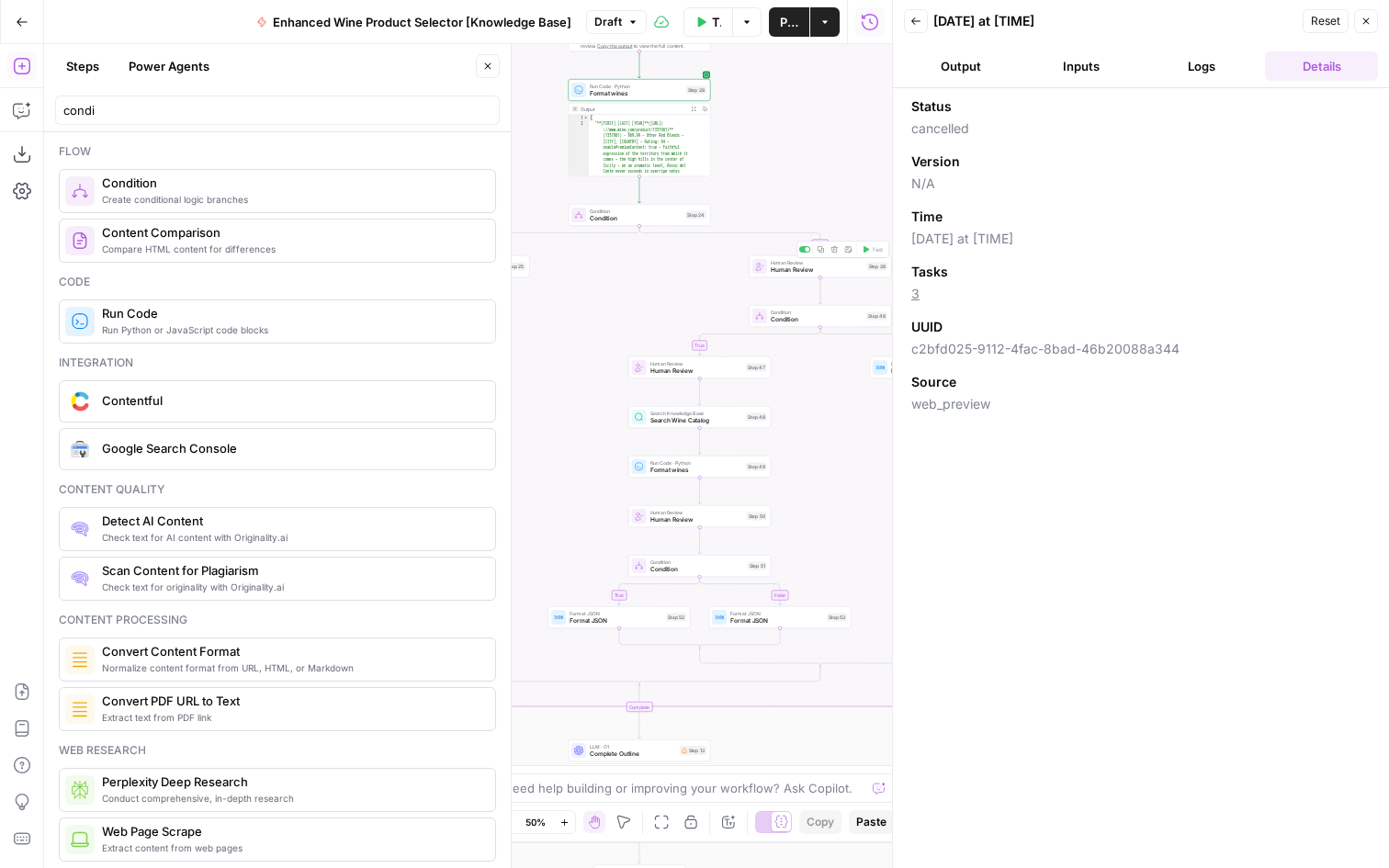 drag, startPoint x: 776, startPoint y: 170, endPoint x: 776, endPoint y: 333, distance: 163 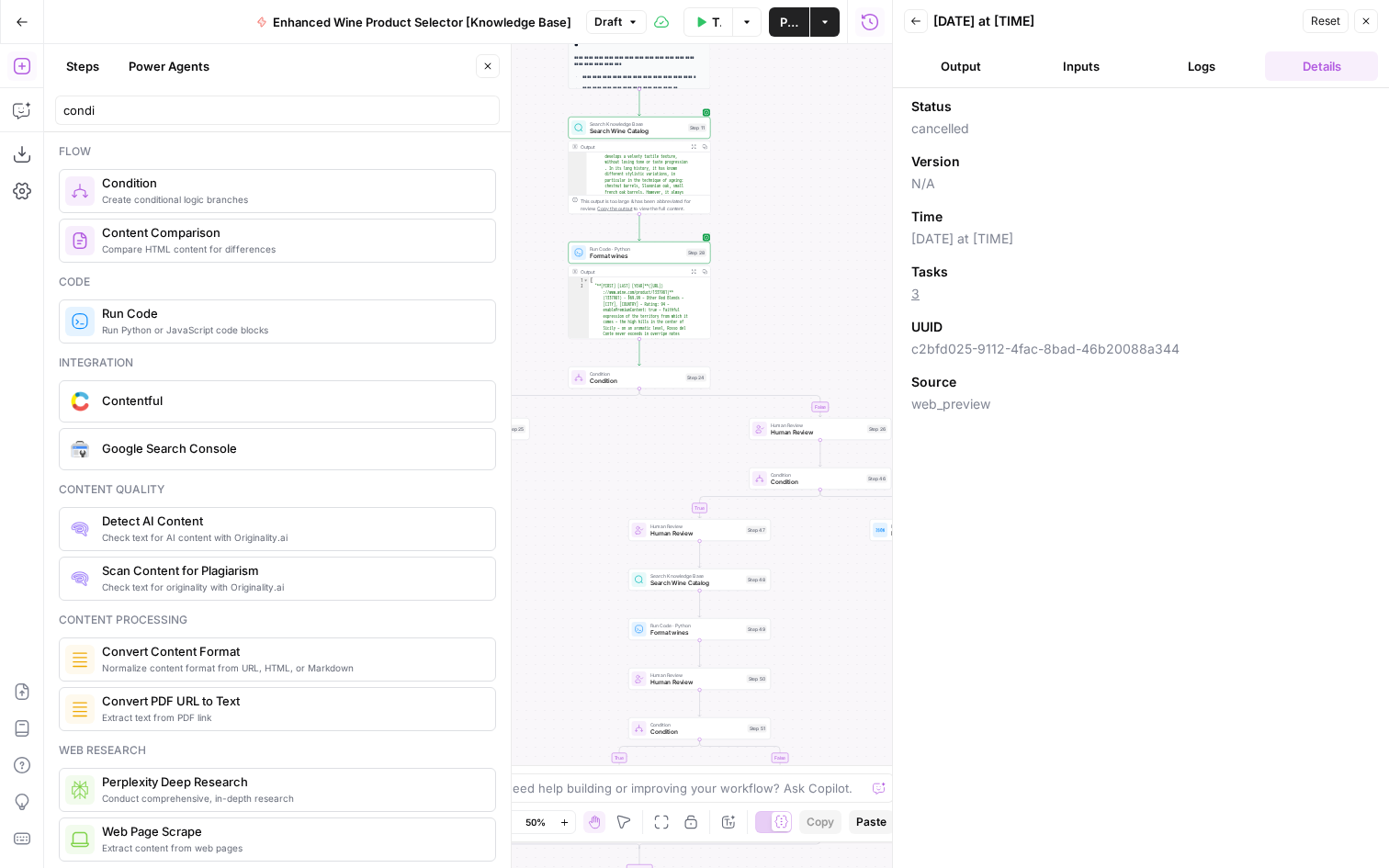 click 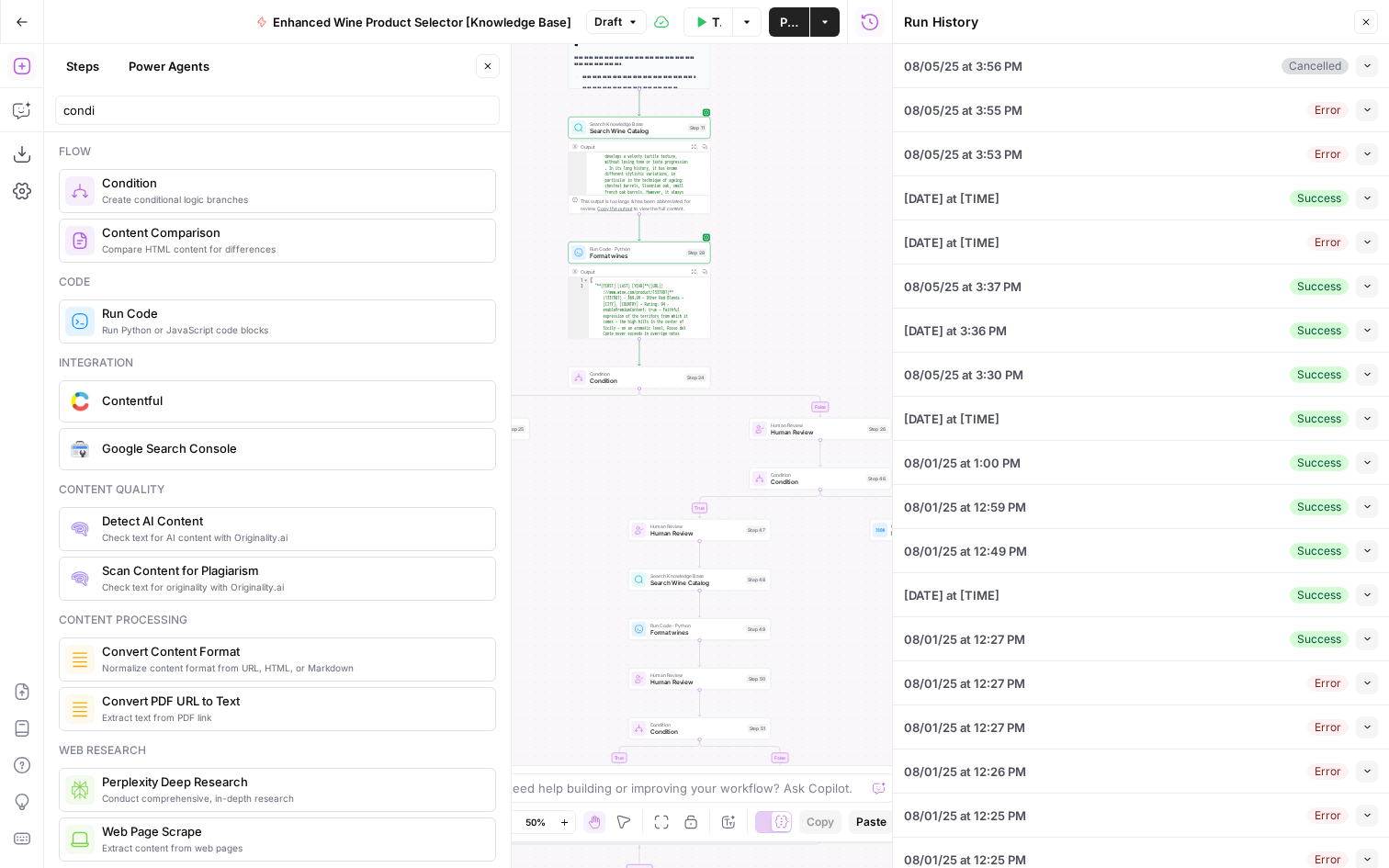click 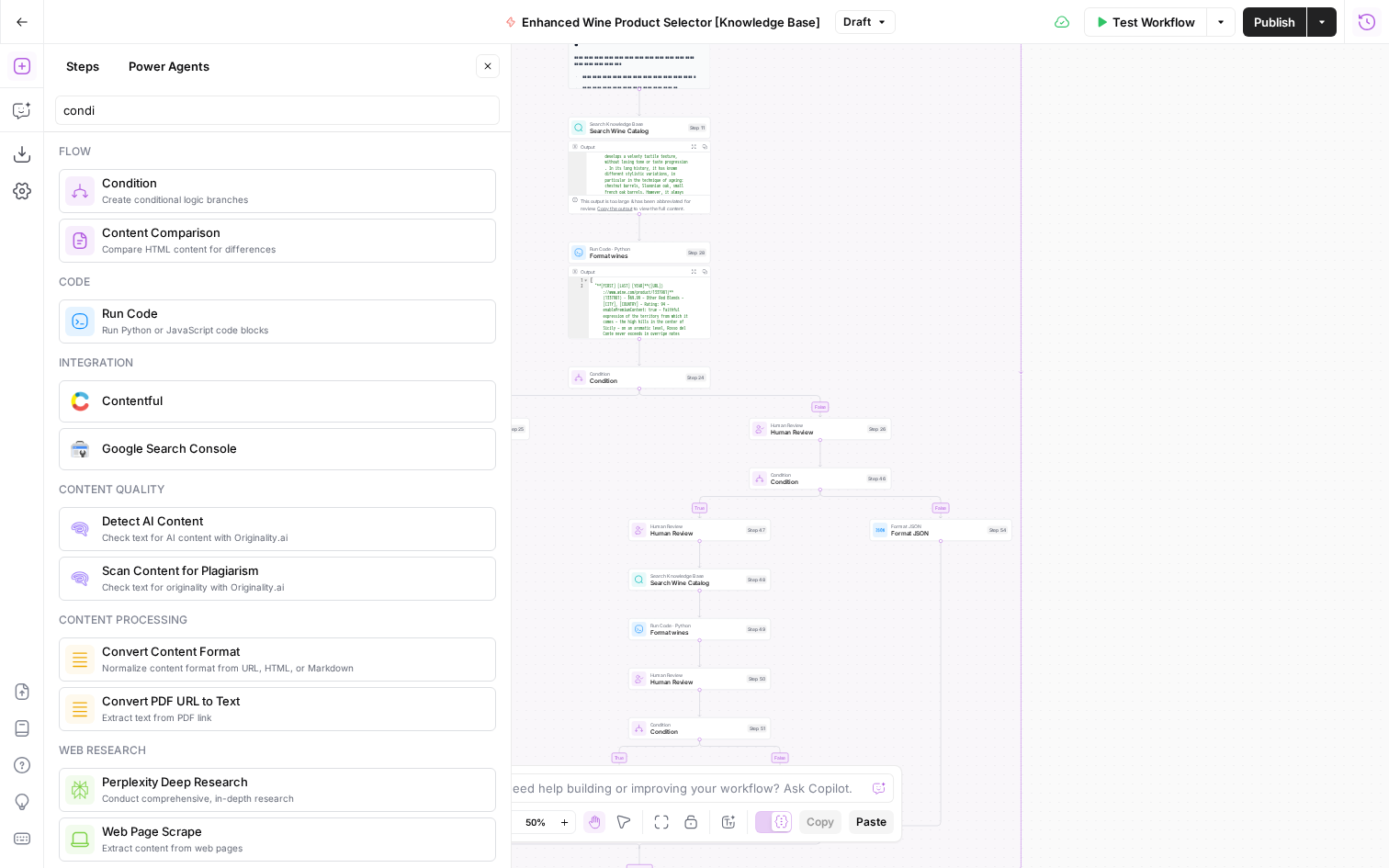 click 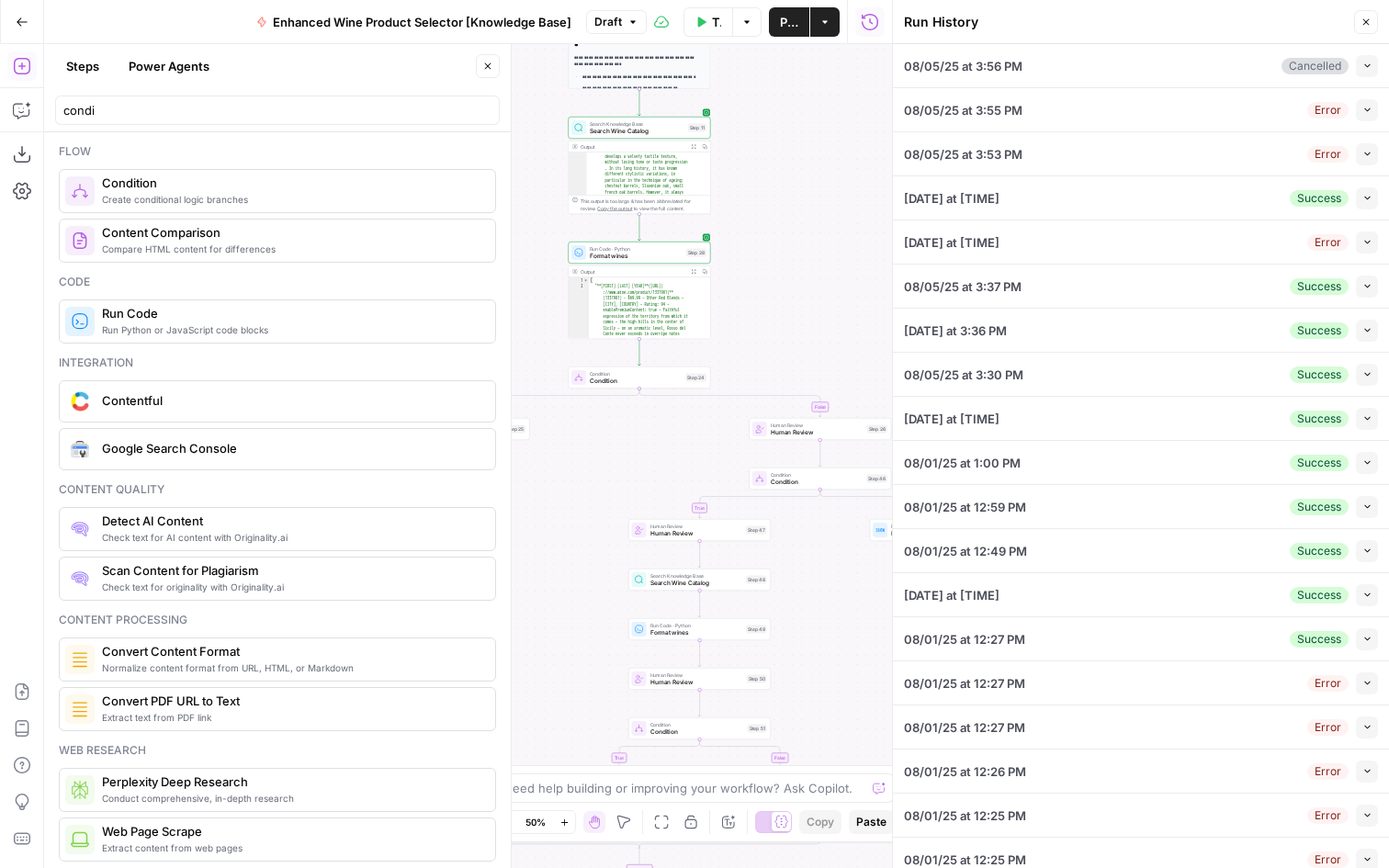 click on "Collapse" at bounding box center [1367, 66] 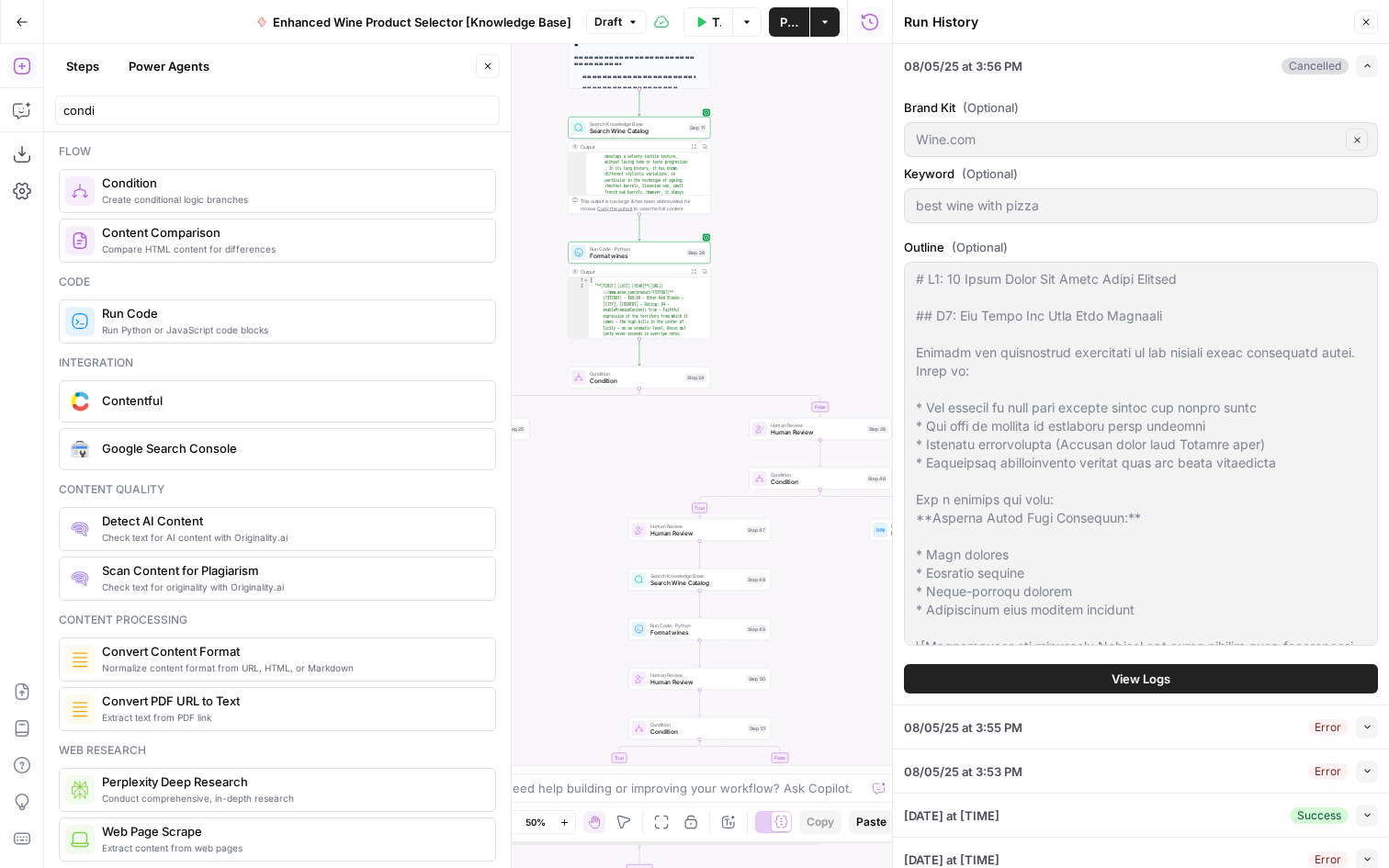 click on "Close" at bounding box center (1366, 22) 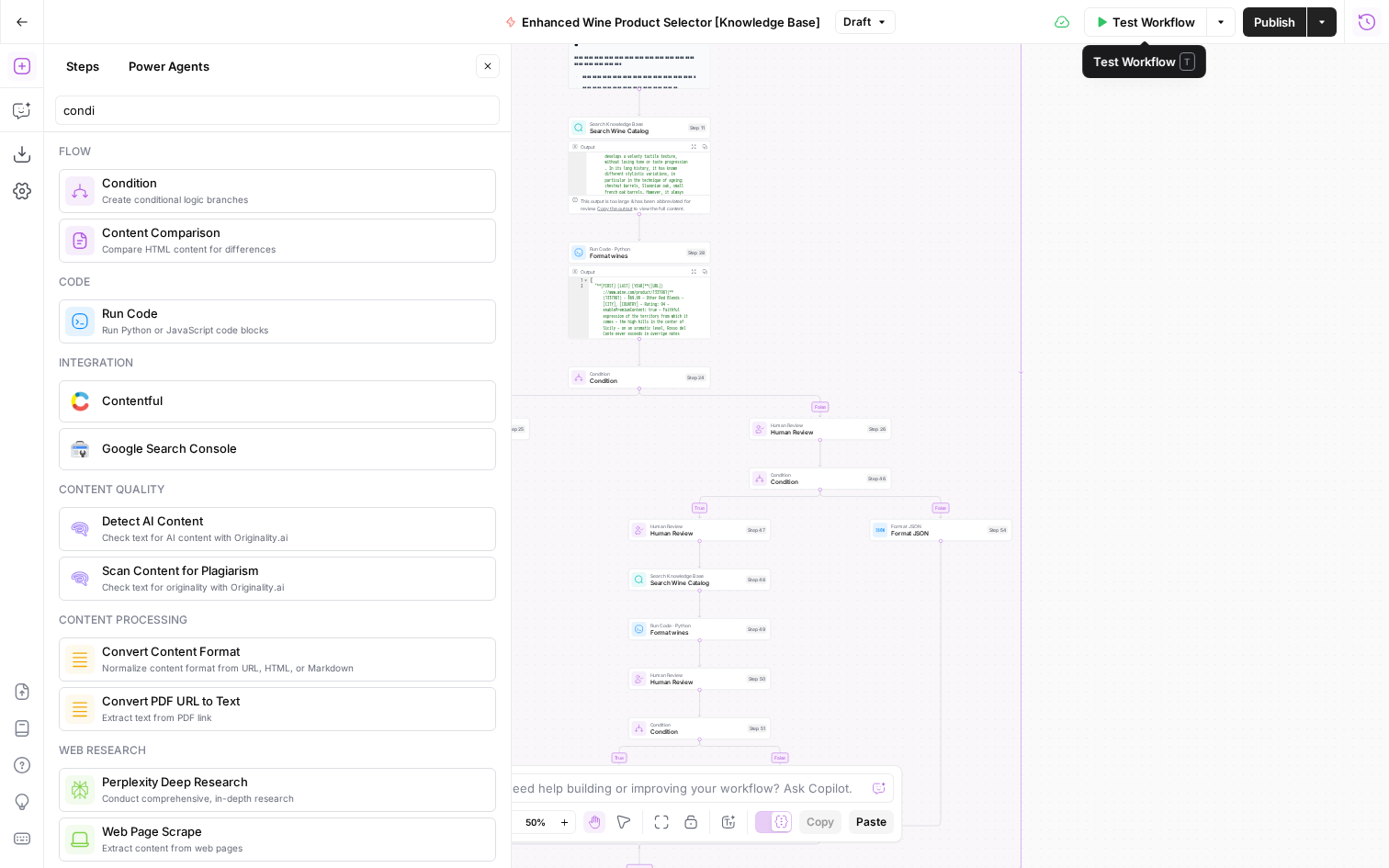 click on "Test Workflow" at bounding box center (1154, 22) 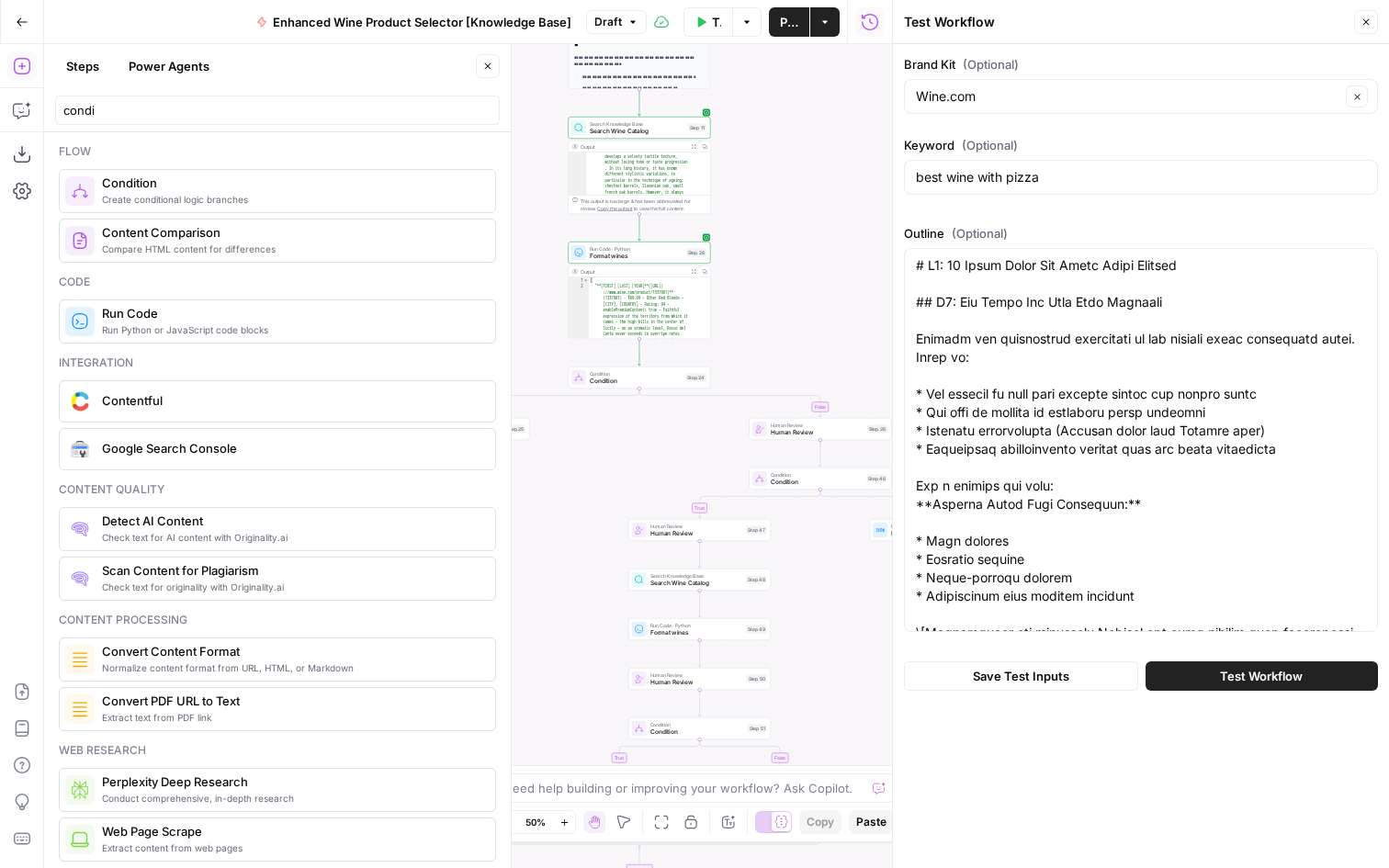 click on "Close" at bounding box center (1366, 22) 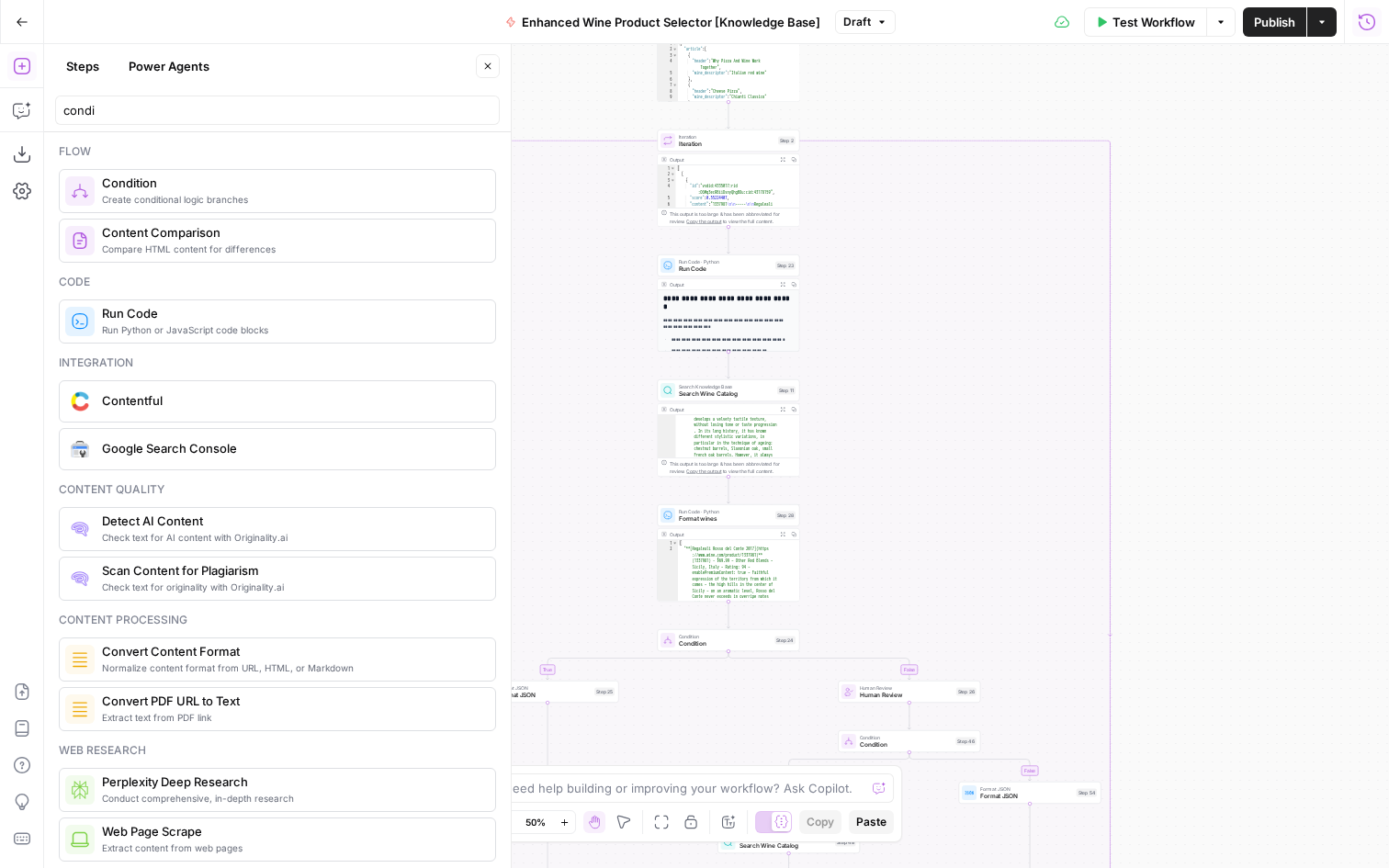 scroll, scrollTop: 0, scrollLeft: 0, axis: both 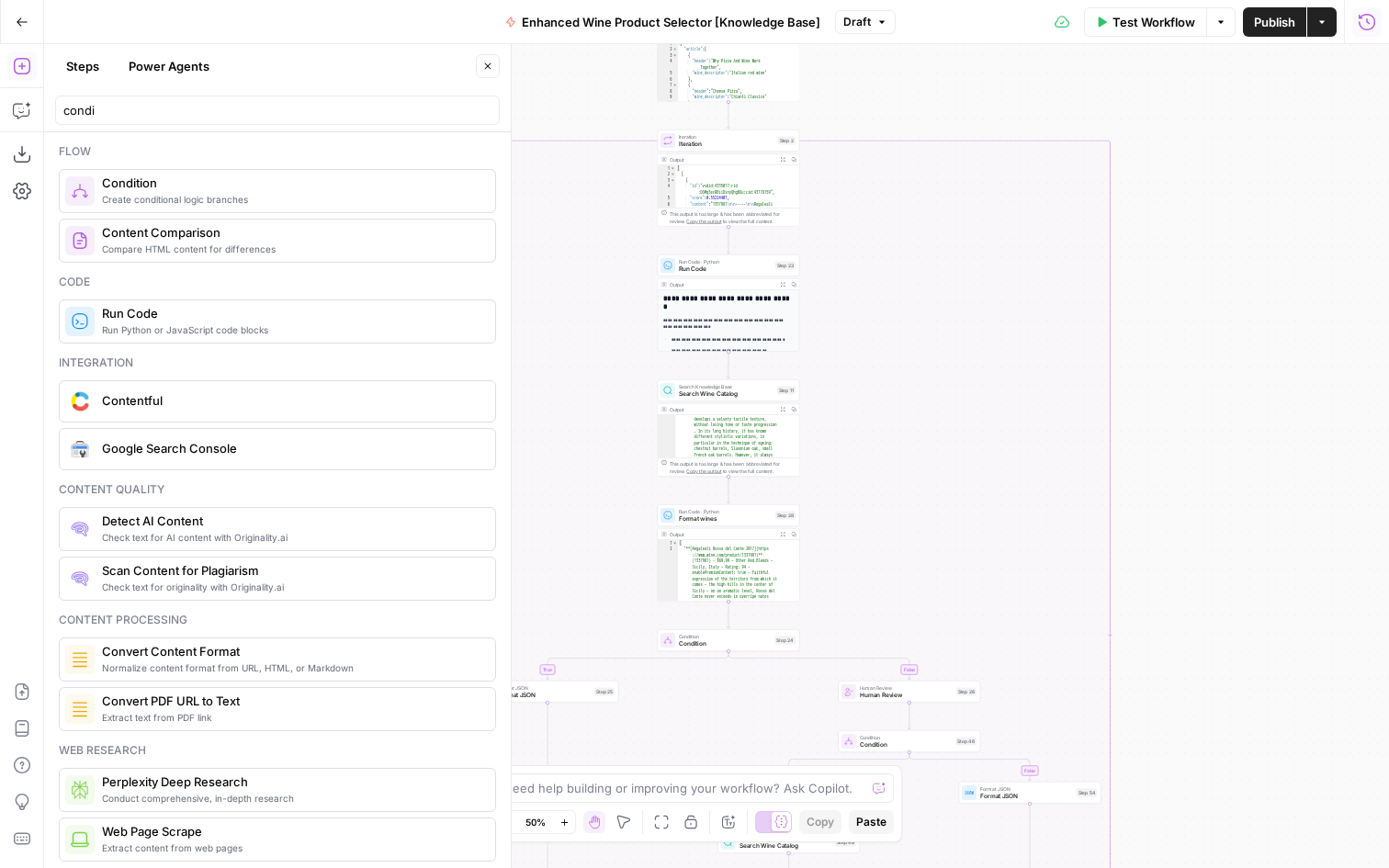click on "XXXXXXXXXXXXXXXXXXXXXXXXXXXXXXXXXXXXXXXXXXXXXXXXXXXXXXXXXXXXXXXXXXXXXXXXXXXXXXXXXXXXXXXXXXXXXXXXXXXXXXXXXXXXXXXXXXXXXXXXXXXXXXXXXXXXXXXXXXXXXXXXXXXXXXXXXXXXXXXXXXXXXXXXXXXXXXXXXXXXXXXXXXXXXXXXXXXXXXXXXXXXXXXXXXXXXXXXXXXXXXXXXXXXXXXXXXXXXXXXXXXXXXXXXXXXXXXXXXXXXXXXXXXXXXXXXXXXXXXXXXXXXXXXXXXXXXXXXXXXXXXXXXXXXXXXXXXXXXXXXXXXXXXXXXXXXXXXXXXXXXXXXXXXXXXXXXXXXXXXXXXXXXXXXXXXXXXXXXXXXXXXXXXXXXXXXXXXXXXXXXXXXXXXXXXXXXXXXXXXXXXXXXXXXXXXXXXXXXXXXXXXXXXXXXXXXXXXXXXXXXXXXXXXXXXXXXXXXXXXXXXXXXXXXXXXXXXXXXXXXXXXXXXXXXX" at bounding box center [717, 456] 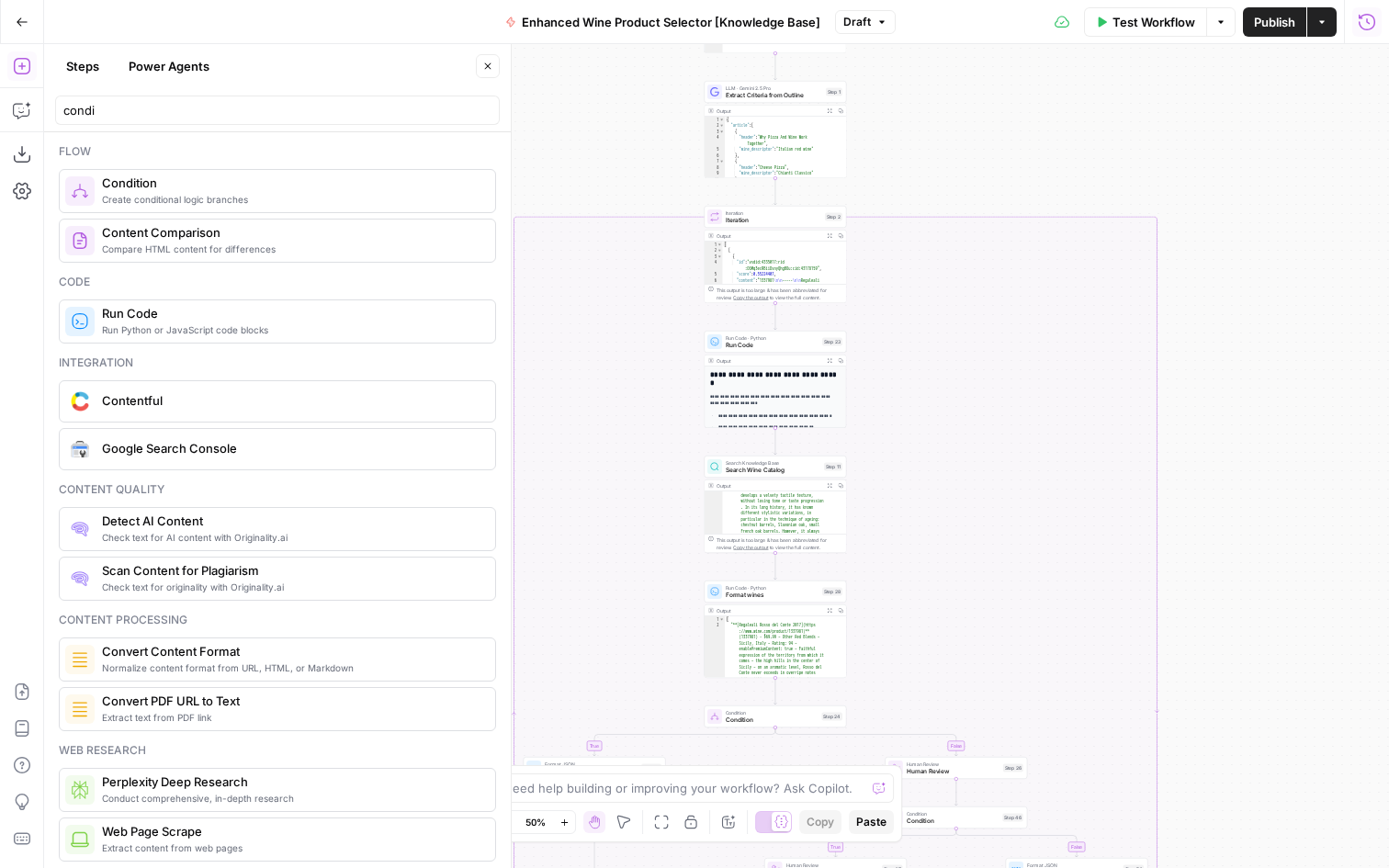 click on "Test" at bounding box center [827, 199] 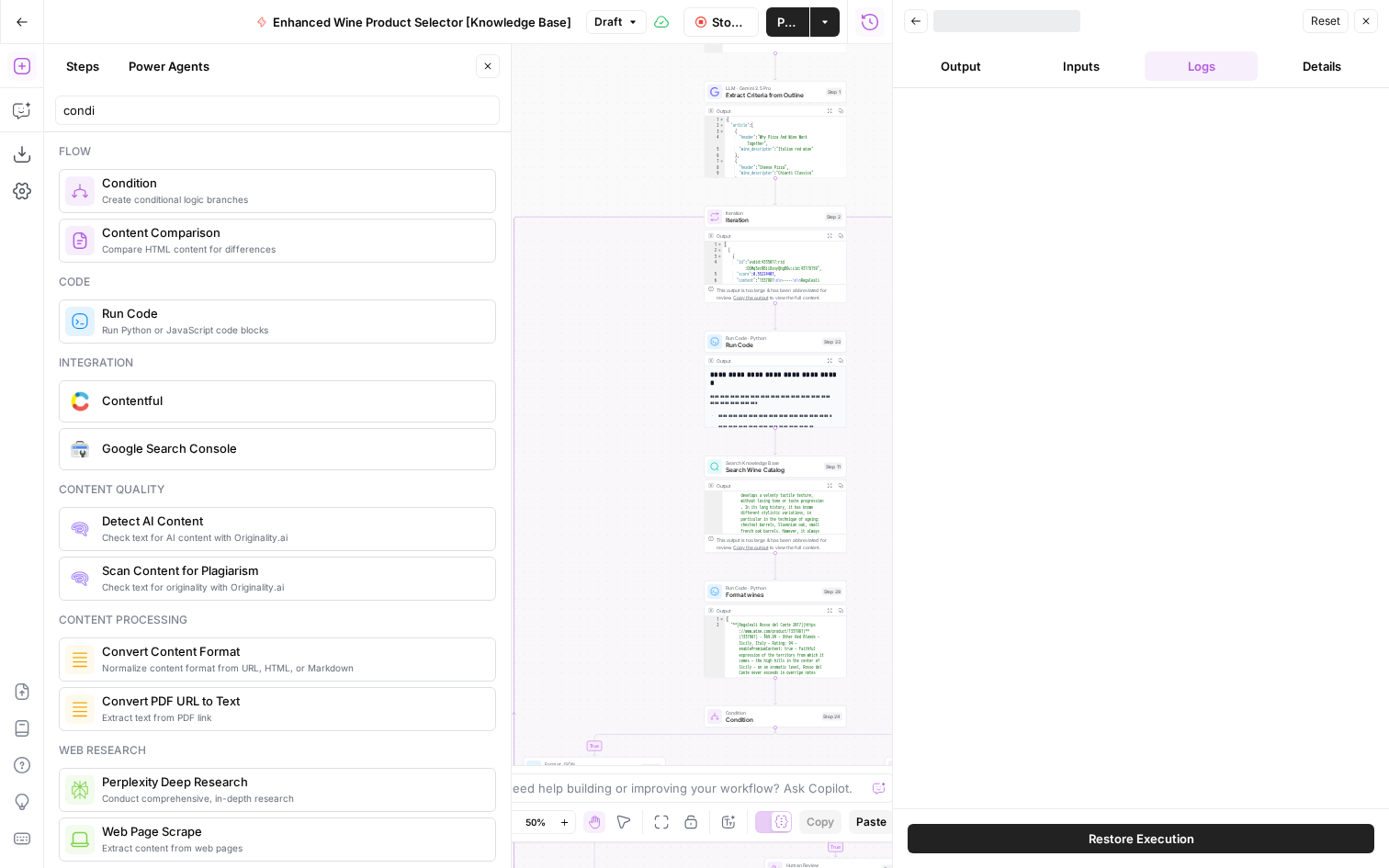 drag, startPoint x: 753, startPoint y: 570, endPoint x: 969, endPoint y: 223, distance: 408.73586 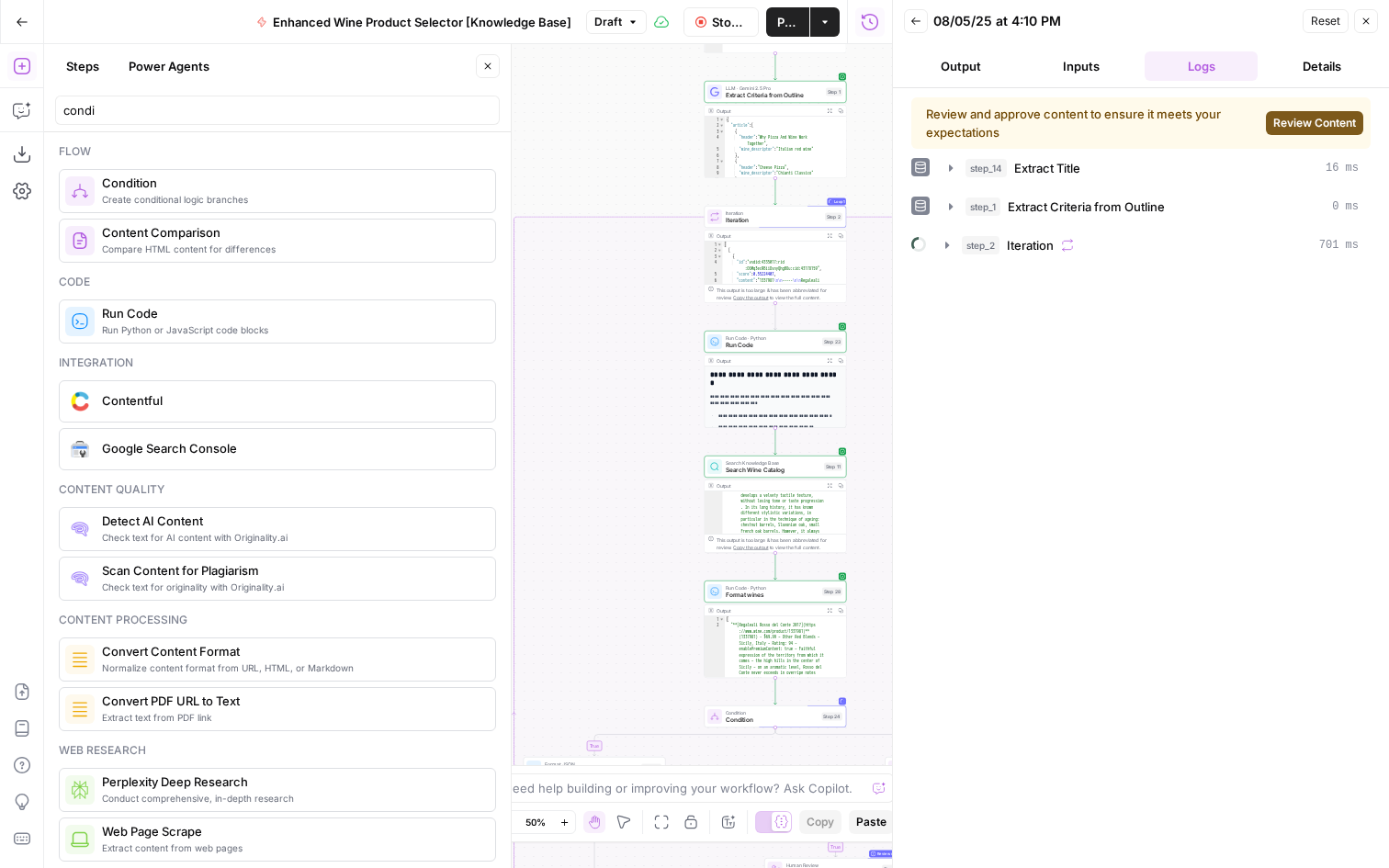 click on "Review Content" at bounding box center (1315, 123) 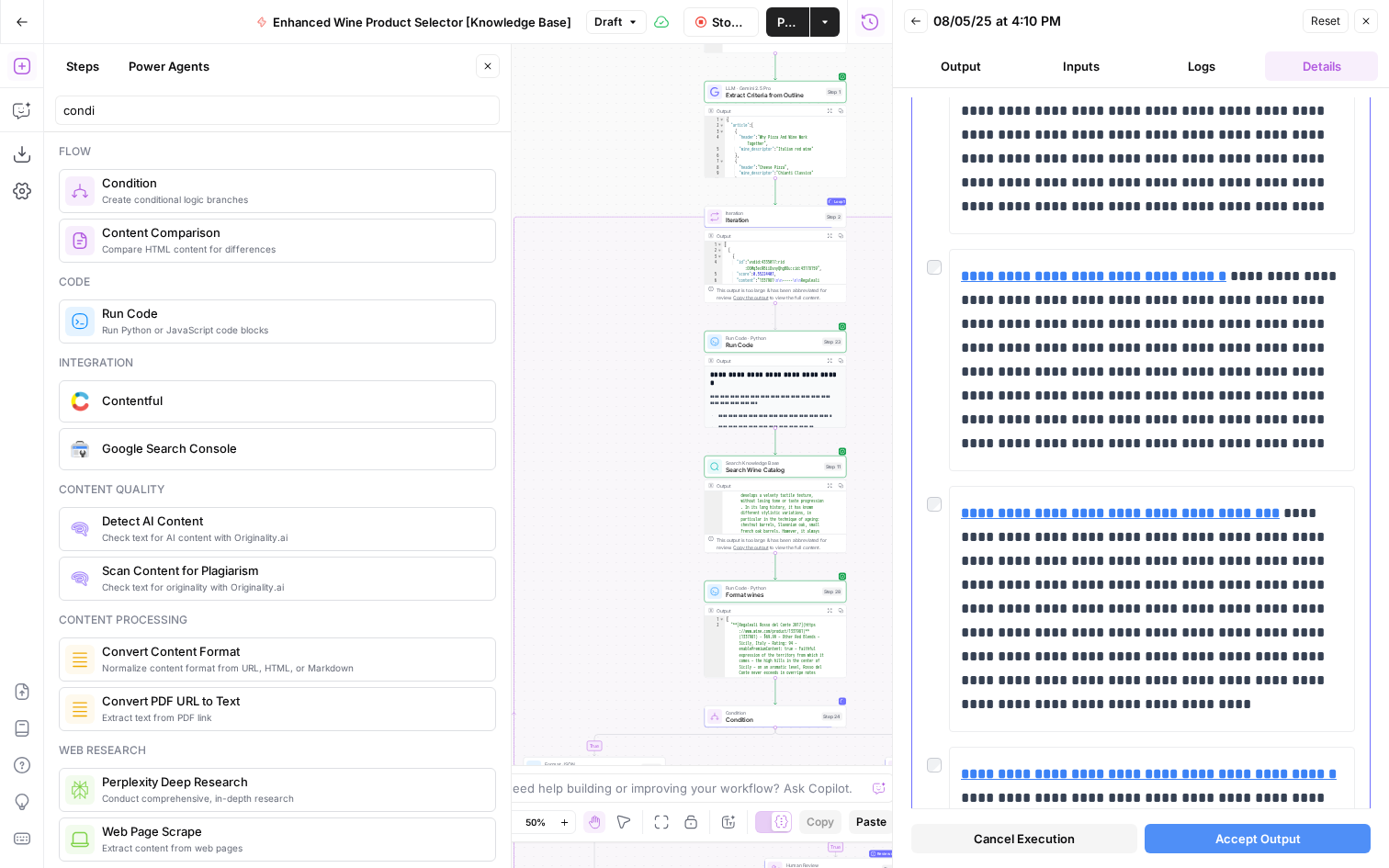 scroll, scrollTop: 4384, scrollLeft: 0, axis: vertical 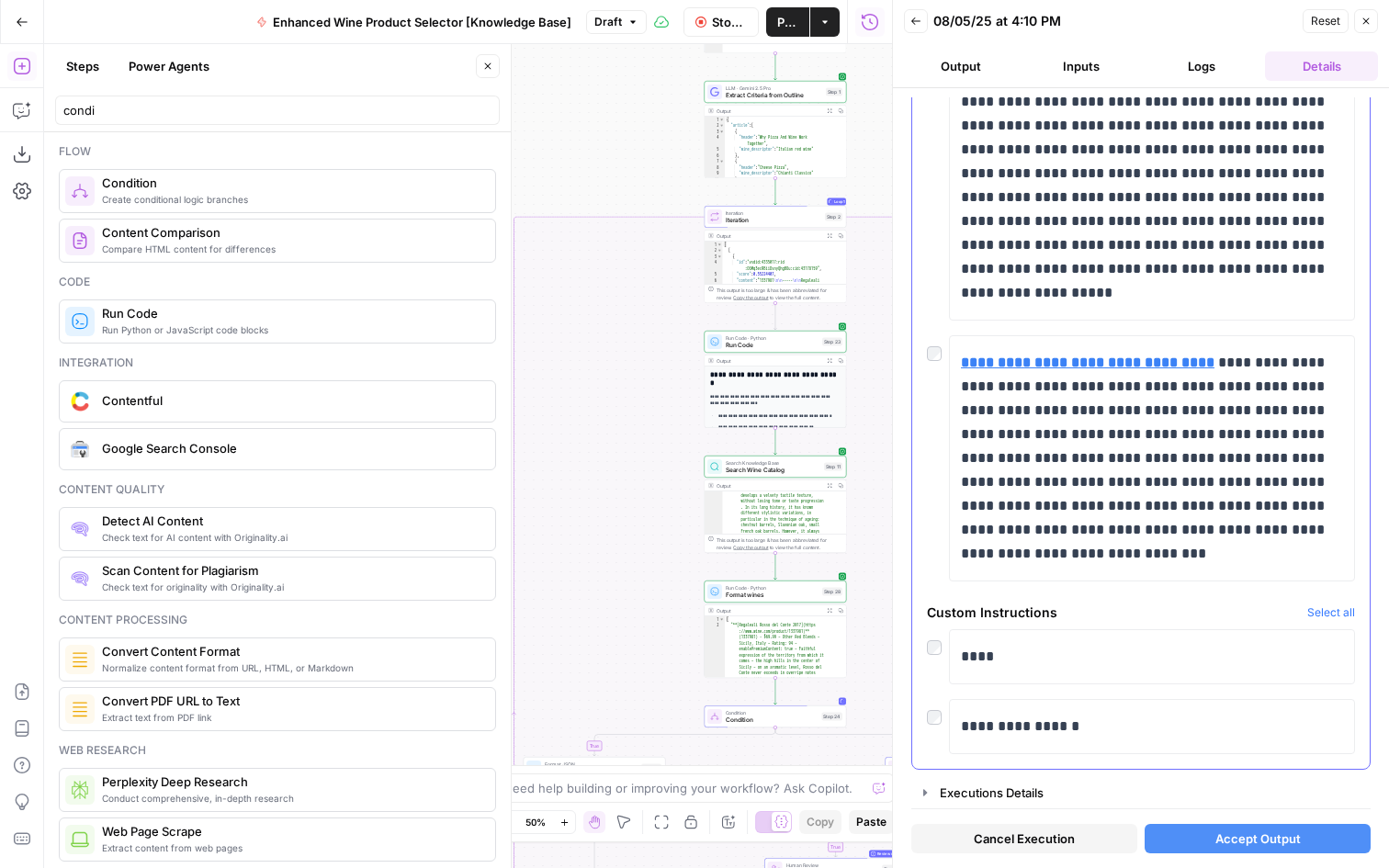 click on "****" at bounding box center [1141, 657] 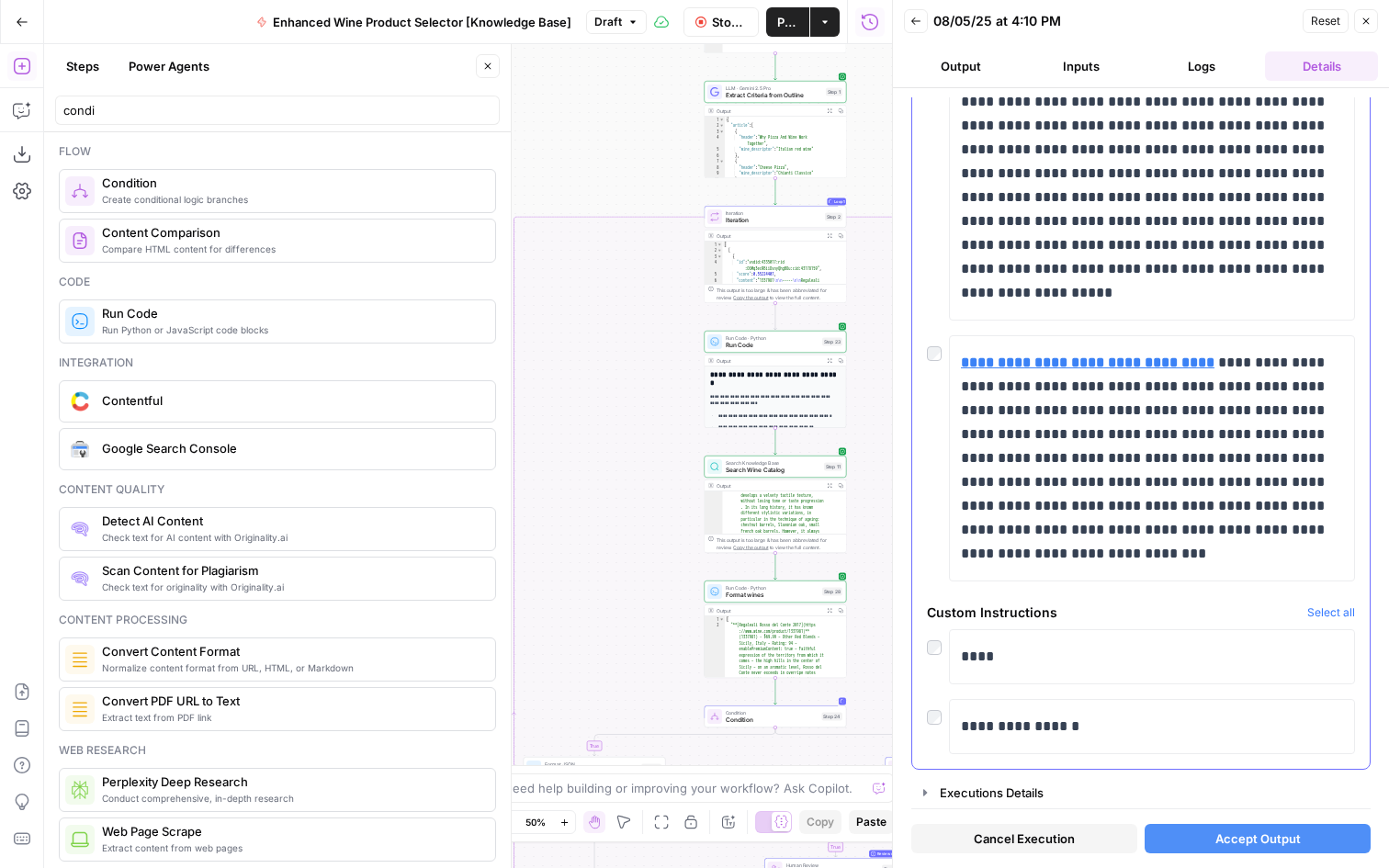 click at bounding box center [938, 642] 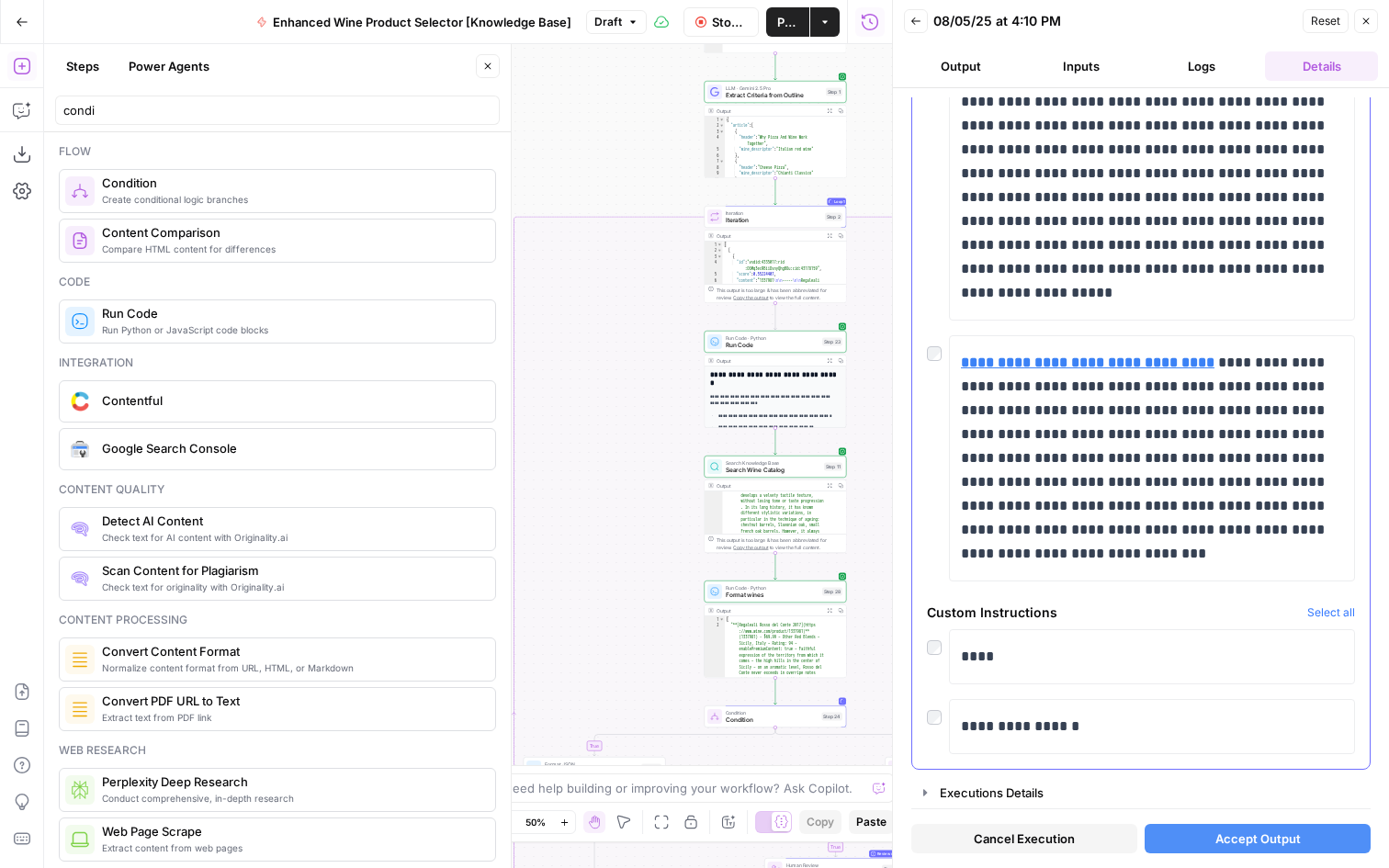 click on "****" at bounding box center [1141, 657] 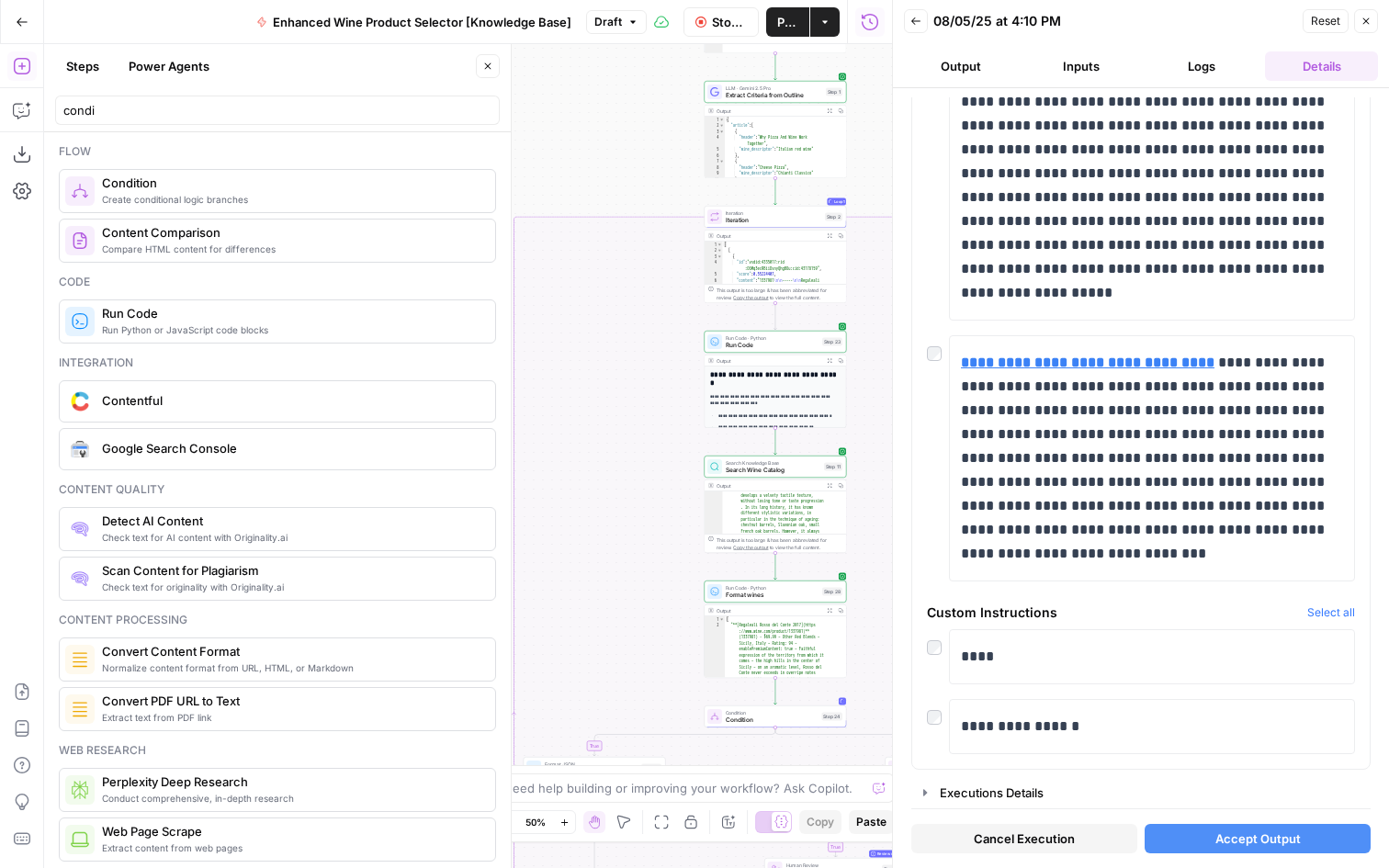 click on "Accept Output" at bounding box center (1258, 839) 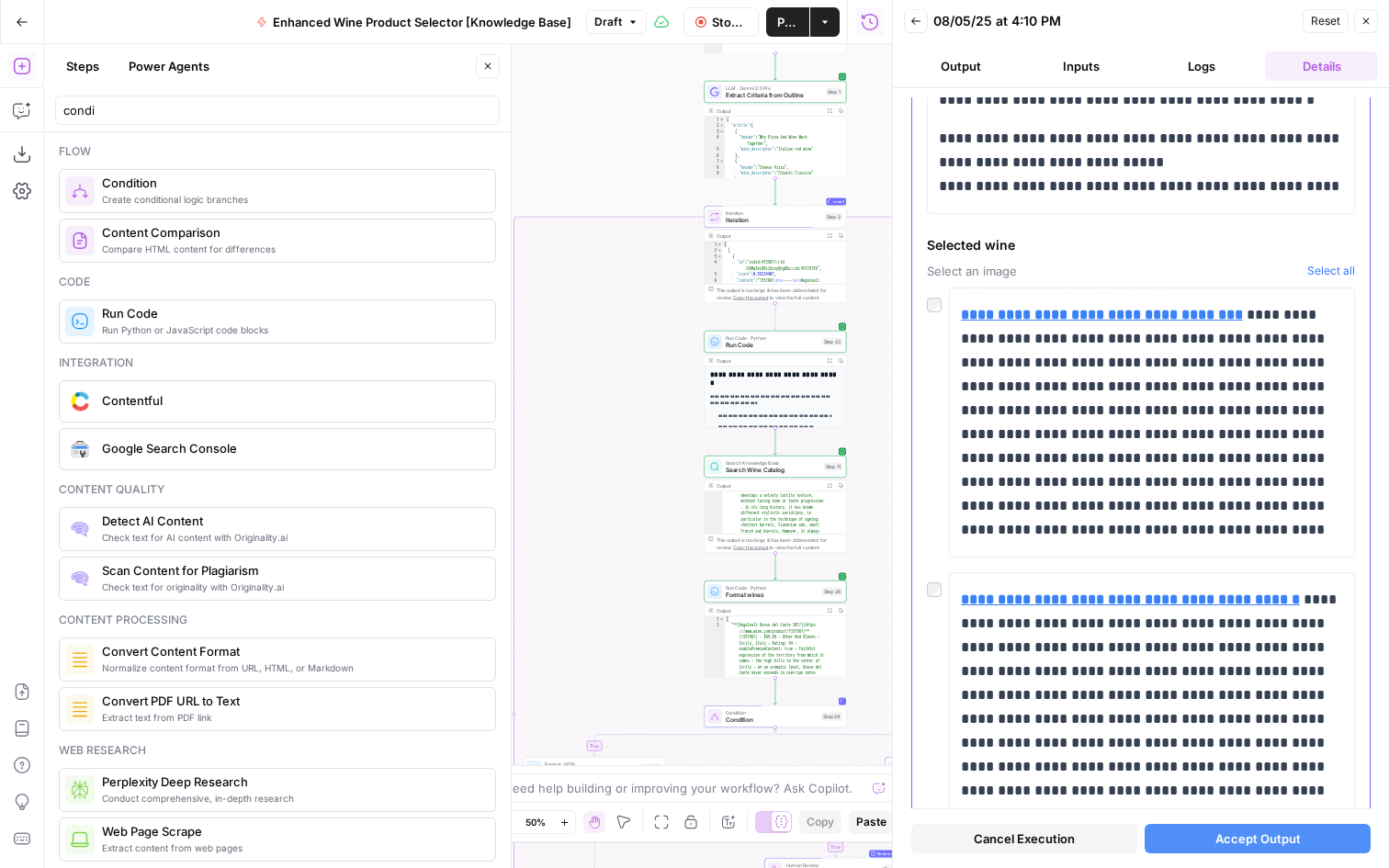 scroll, scrollTop: 966, scrollLeft: 0, axis: vertical 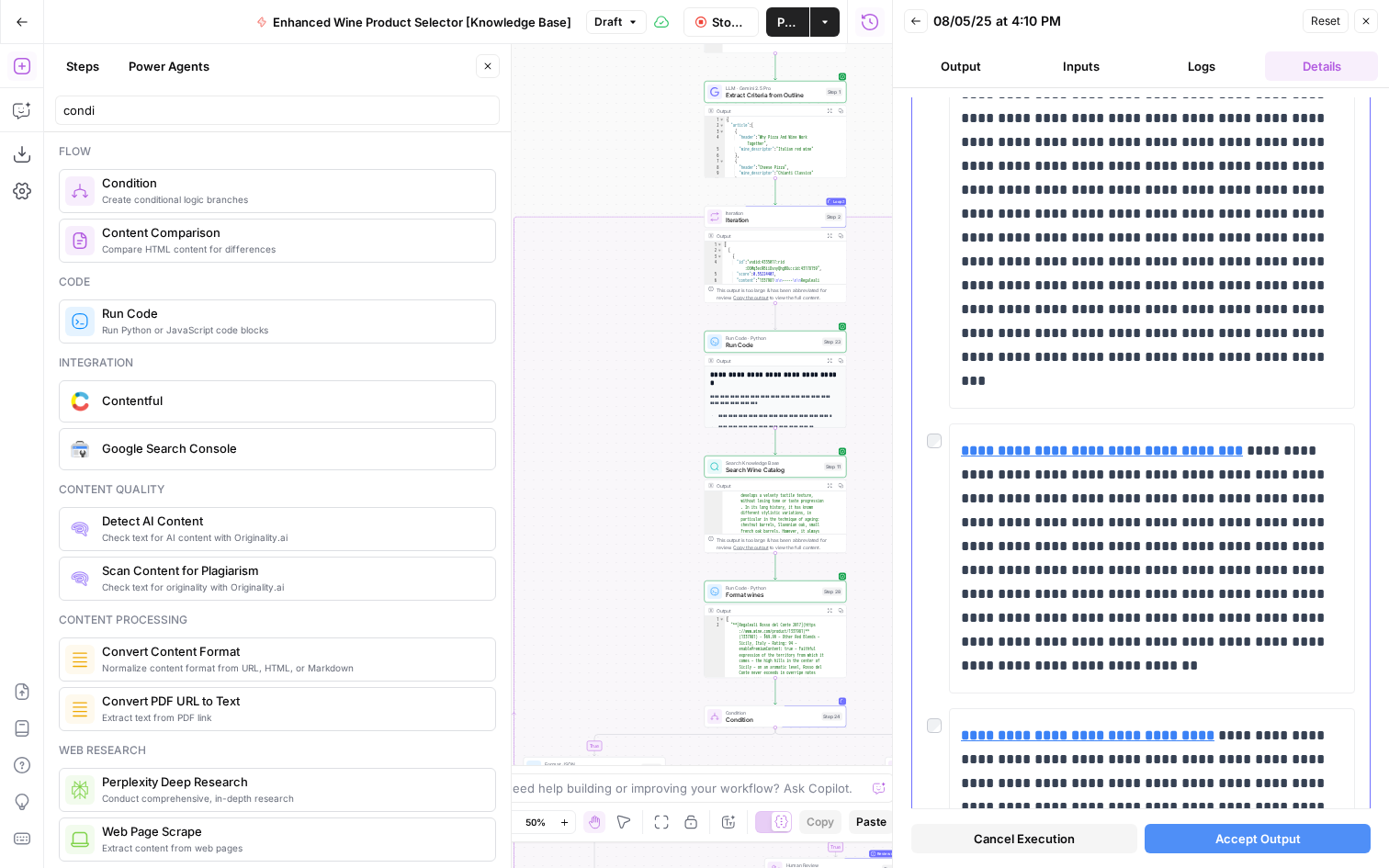 click on "**********" at bounding box center [1141, 558] 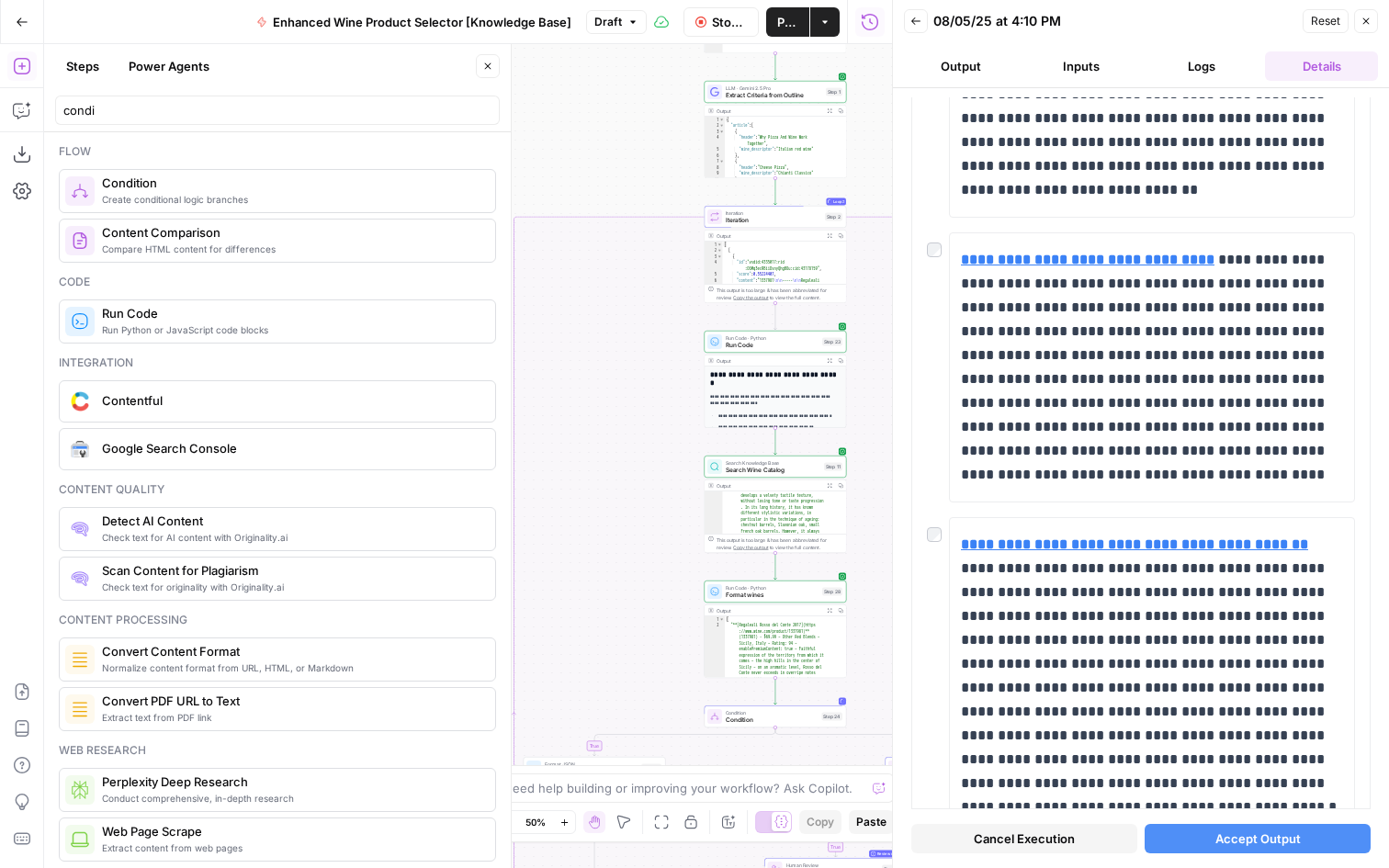 click on "Accept Output" at bounding box center [1258, 839] 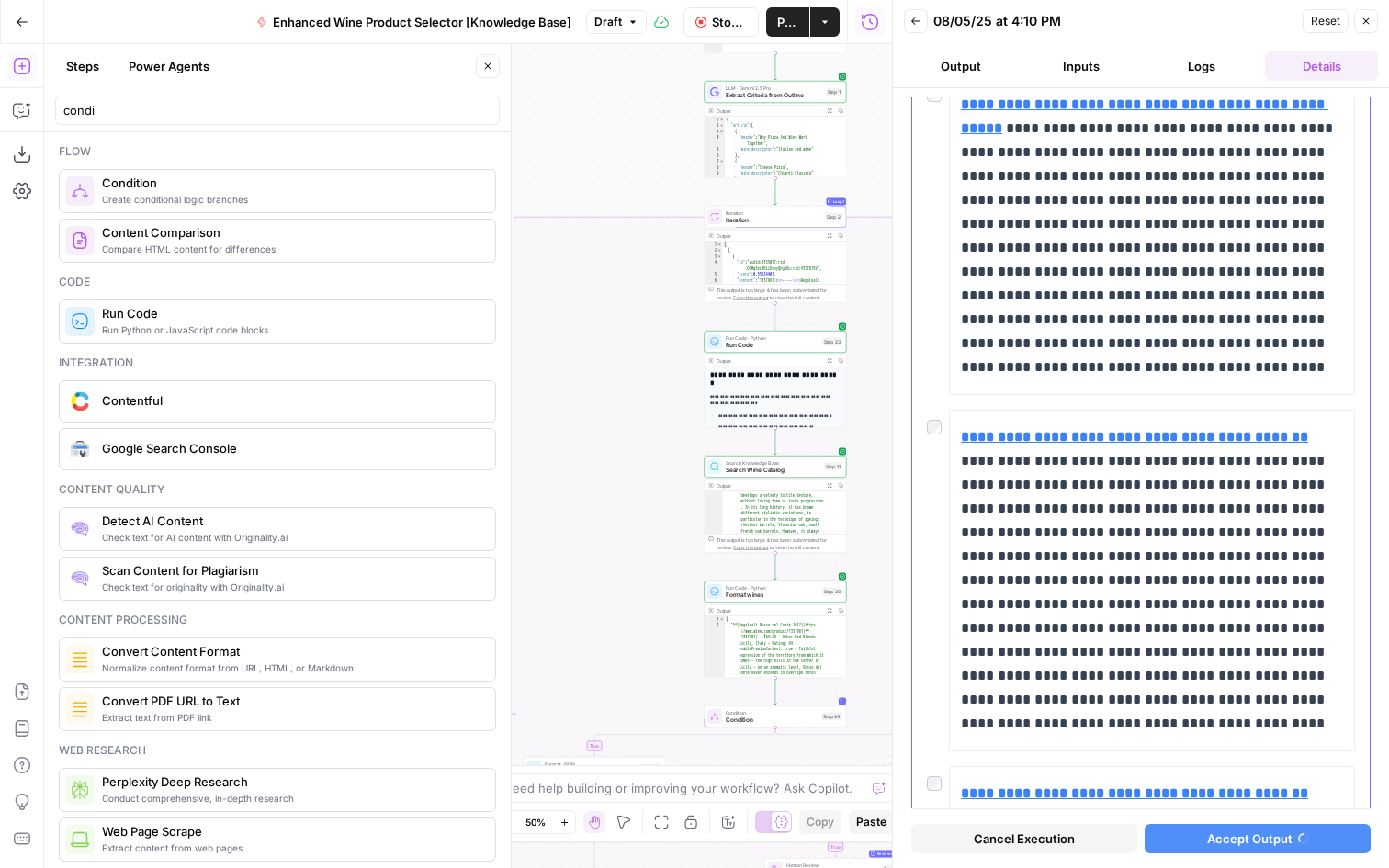 scroll, scrollTop: 3702, scrollLeft: 0, axis: vertical 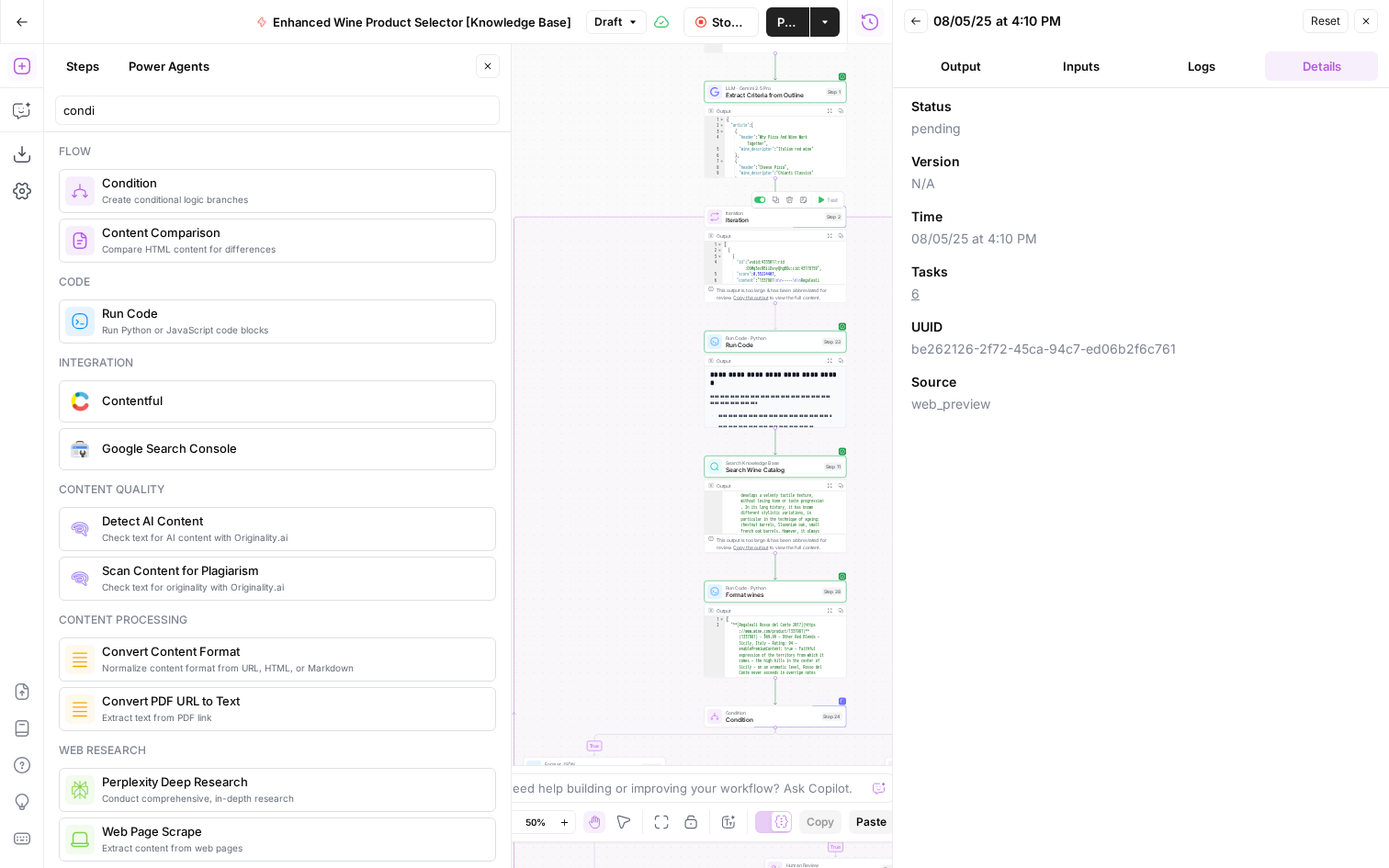 drag, startPoint x: 653, startPoint y: 282, endPoint x: 596, endPoint y: 88, distance: 202.2004 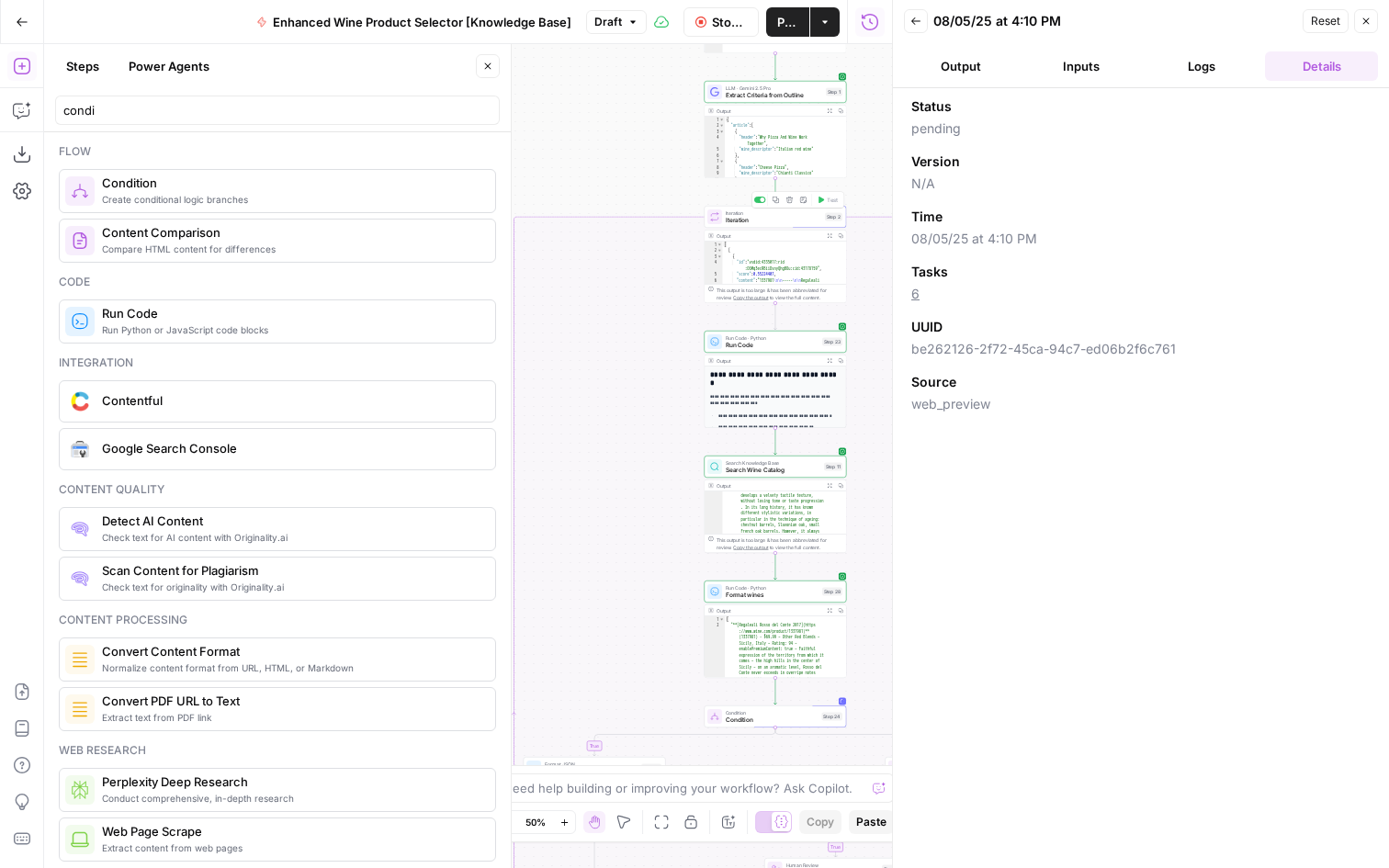 click on "XXXXXXXXXXXXXXXXXXXXXXXXXXXXXXXXXXXXXXXXXXXXXXXXXXXXXXXXXXXXXXXXXXXXXXXXXXXXXXXXXXXXXXXXXXXXXXXXXXXXXXXXXXXXXXXXXXXXXXXXXXXXXXXXXXXXXXXXXXXXXXXXXXXXXXXXXXXXXXXXXXXXXXXXXXXXXXXXXXXXXXXXXXXXXXXXXXXXXXXXXXXXXXXXXXXXXXXXXXXXXXXXXXXXXXXXXXXXXXXXXXXXXXXXXXXXXXXXXXXXXXXXXXXXXXXXXXXXXXXXXXXXXXXXXXXXXXXXXXXXXXXXXXXXXXXXXXXXXXXXXXXXXXXXXXXXXXXXXXXXXXXXXXXXXXXXXXXXXXXXXXXXXXXXXXXXXXXXXXXXXXXXXXXXXXXXXXXXXXXXXXXXXXXXXXXXXXXXXXXXXXXXXXXXXXXXXXXXXXXXXXXXXXXXXXXXXXXXXXXXXXXXXXXXXXXXXXXXXXXXXXXXXXXXXXXXXXXXXXXXXXXXXXXXXXX" at bounding box center [468, 456] 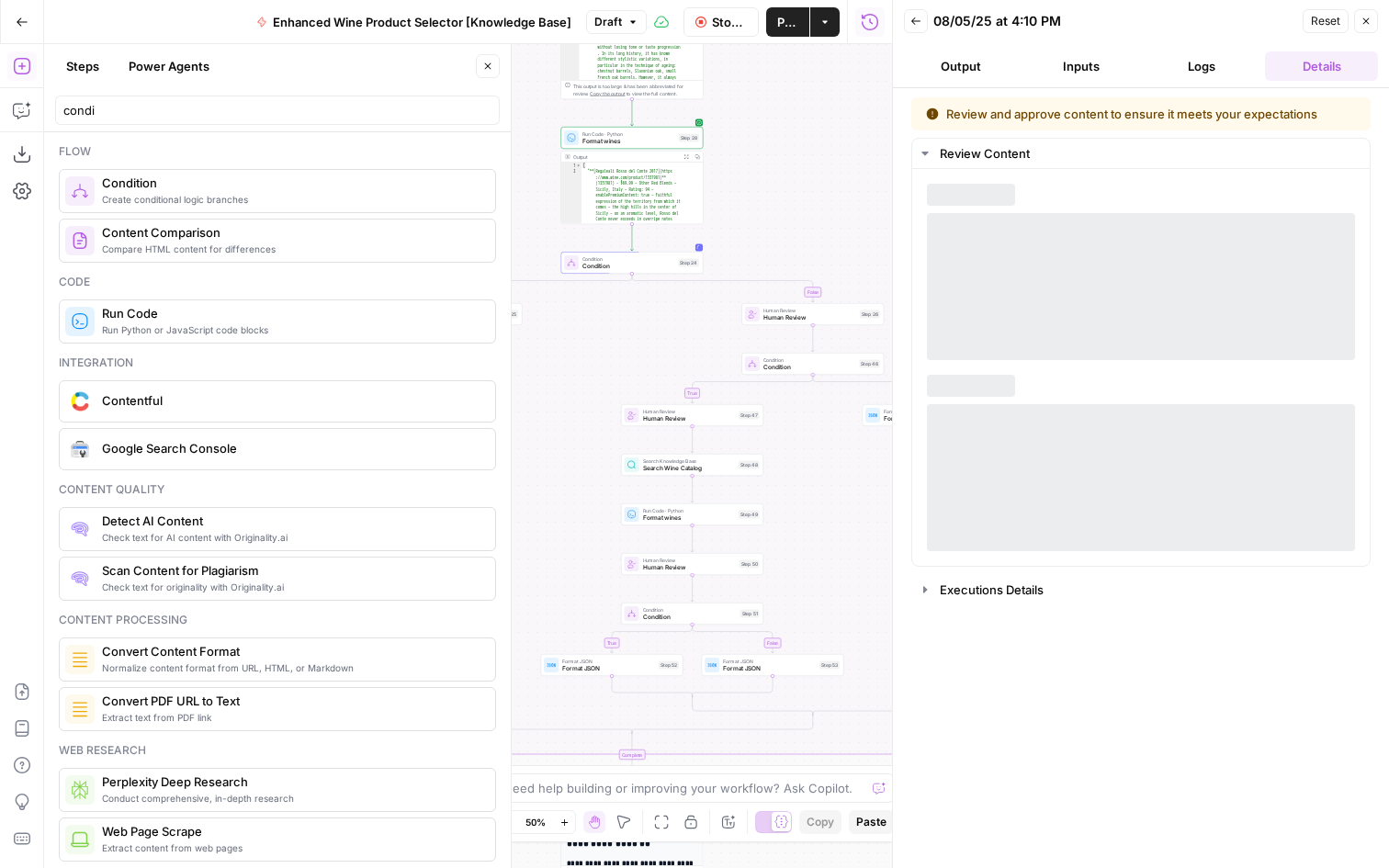 drag, startPoint x: 649, startPoint y: 668, endPoint x: 561, endPoint y: 416, distance: 266.9232 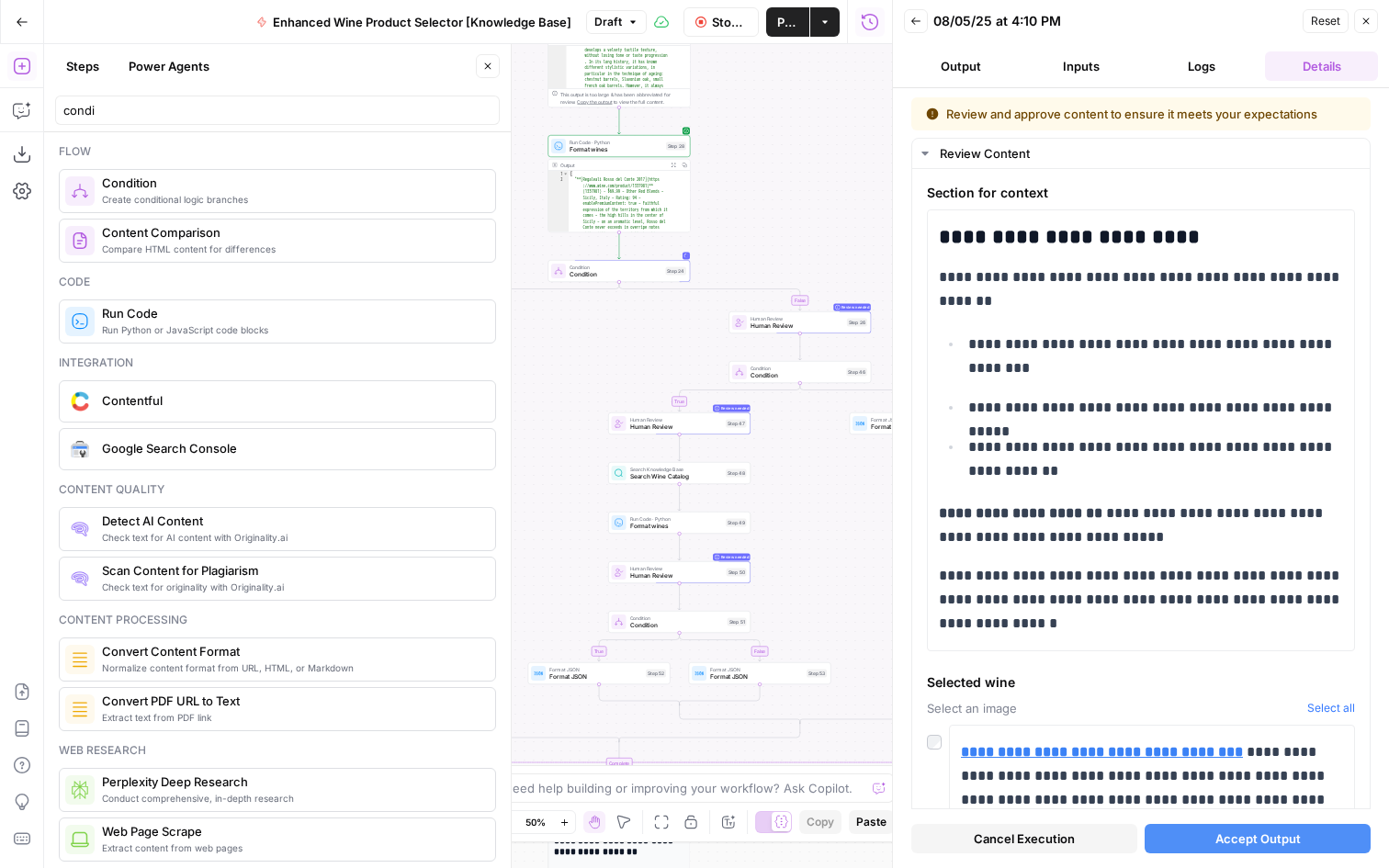 drag, startPoint x: 847, startPoint y: 448, endPoint x: 732, endPoint y: 475, distance: 118.12705 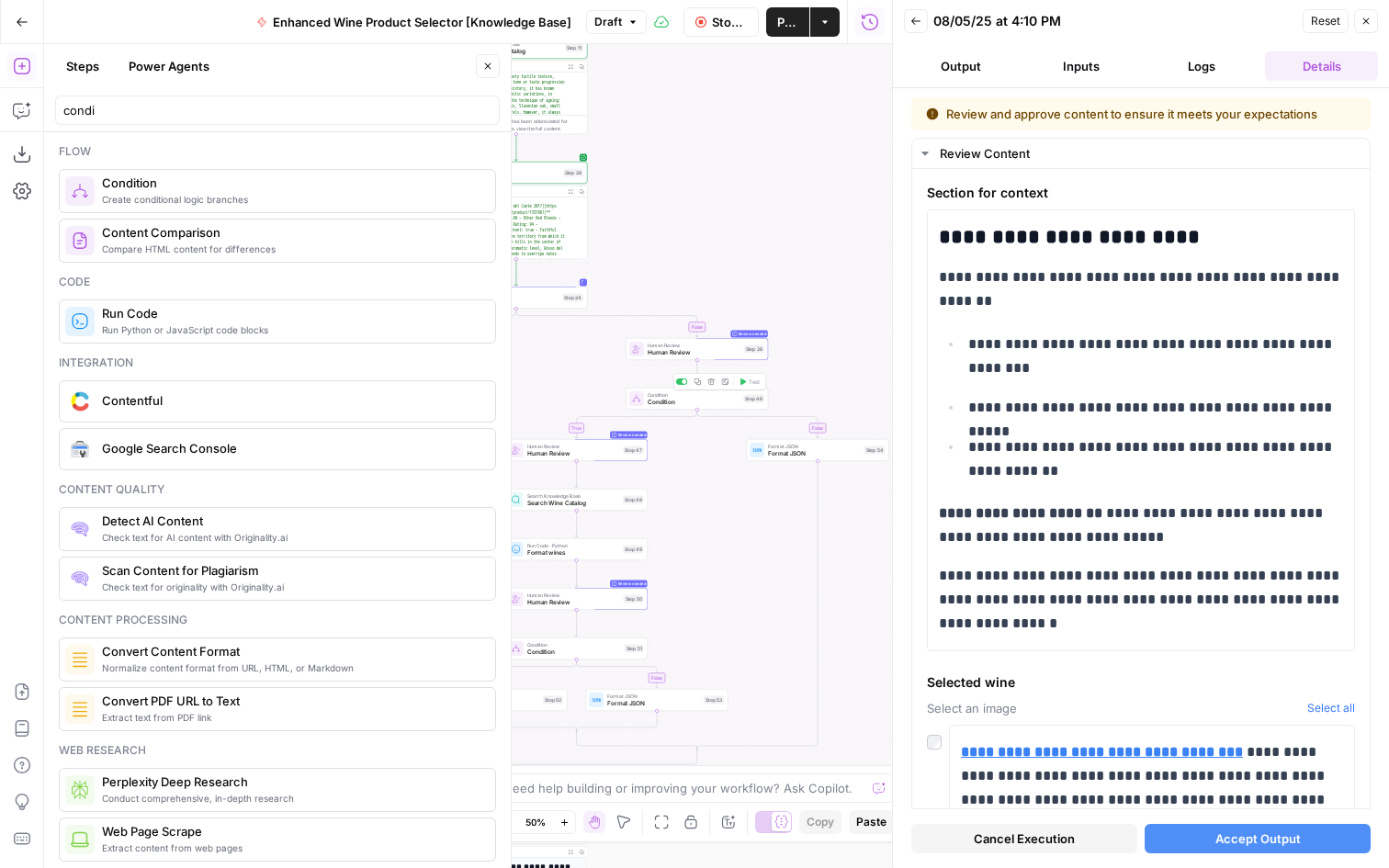 click on "Condition" at bounding box center [694, 395] 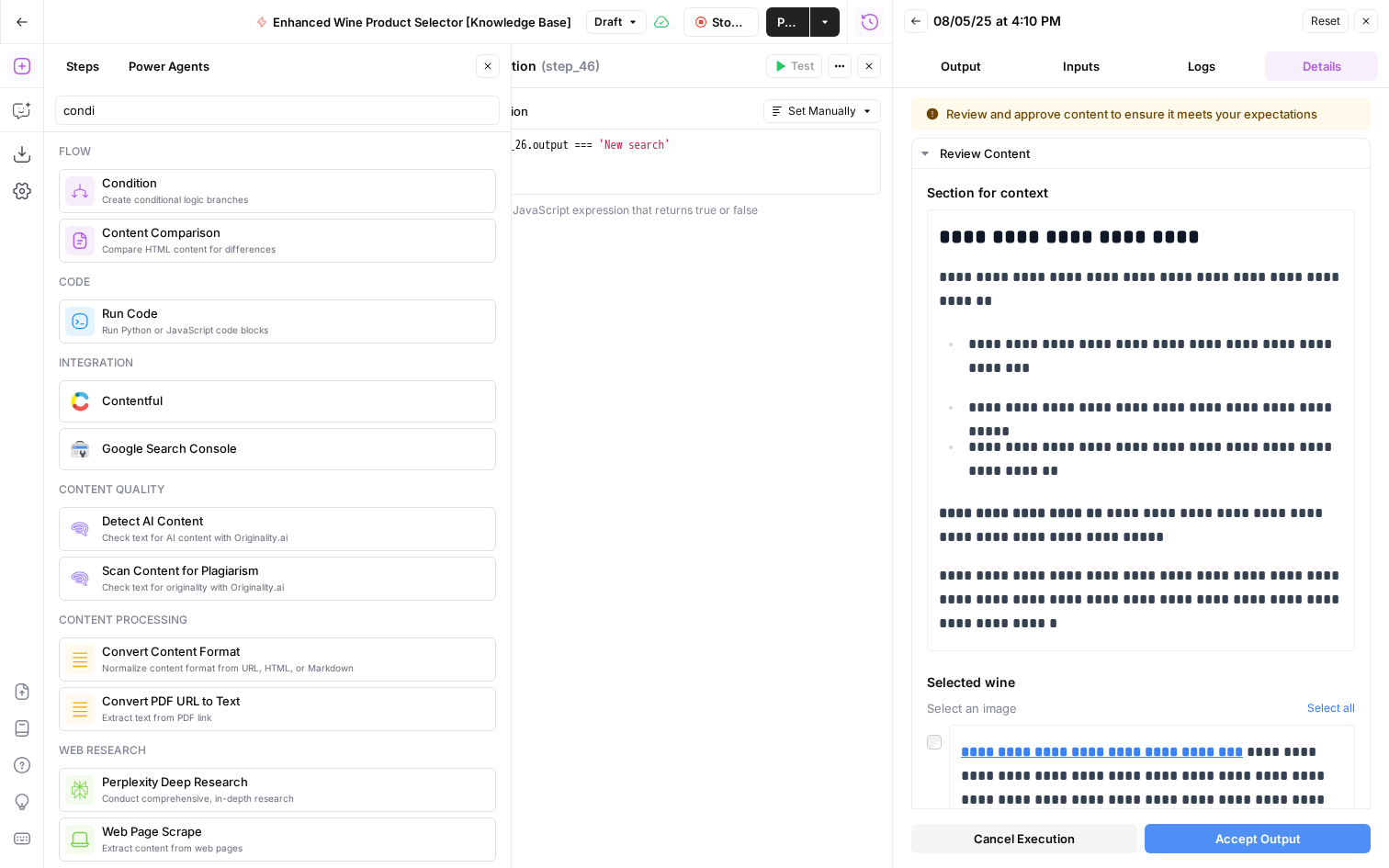 click 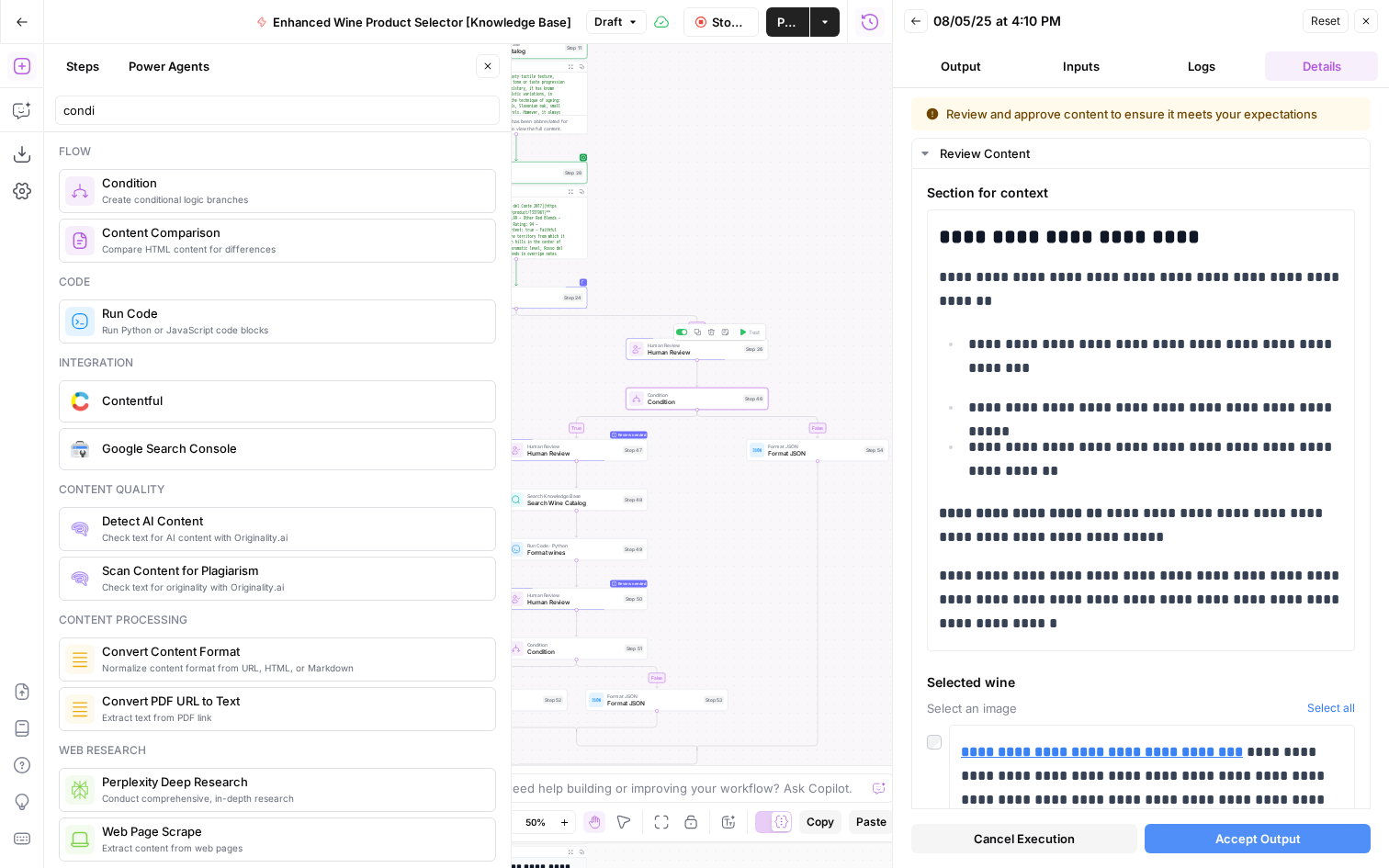 click on "Human Review" at bounding box center (694, 345) 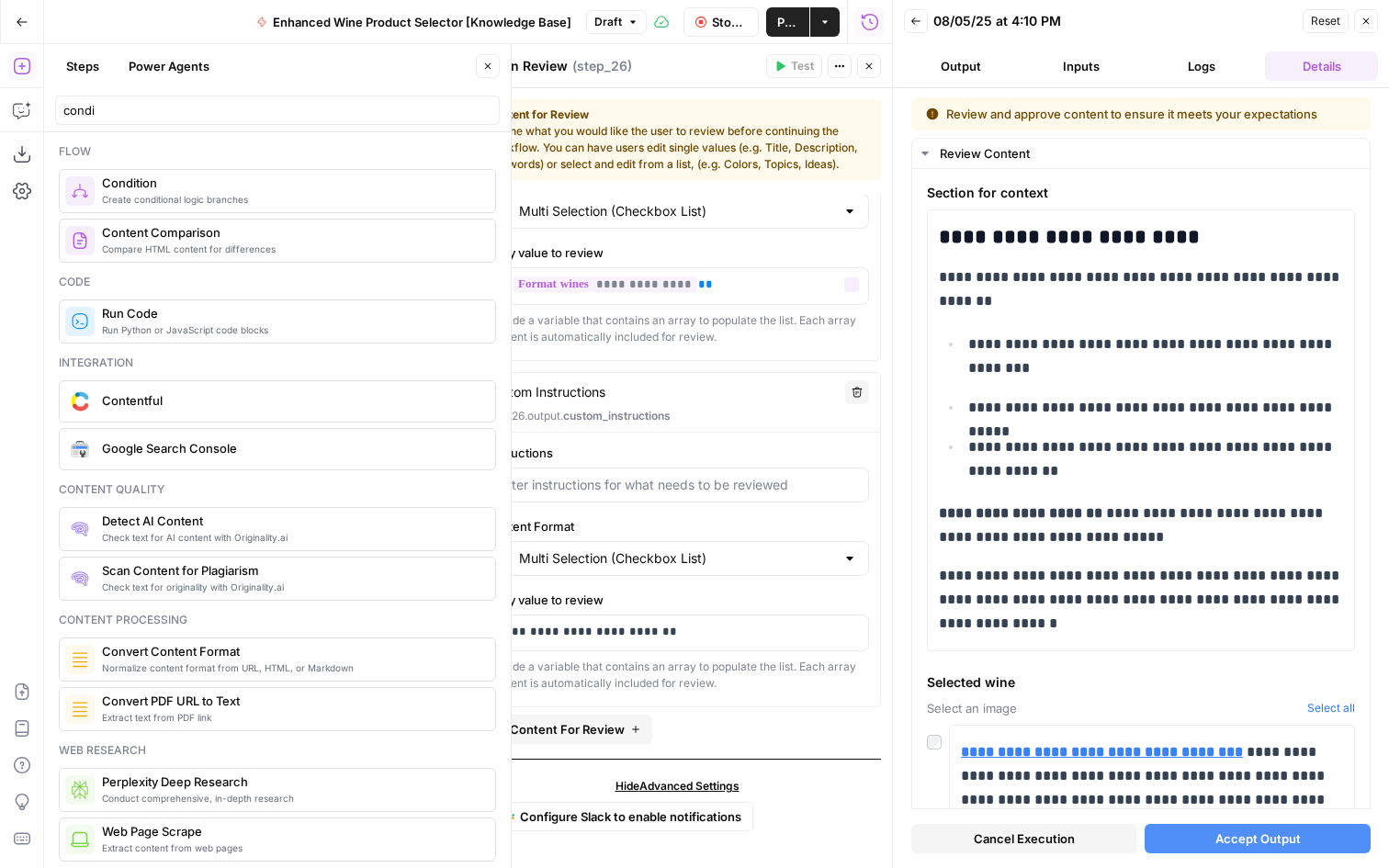 scroll, scrollTop: 0, scrollLeft: 0, axis: both 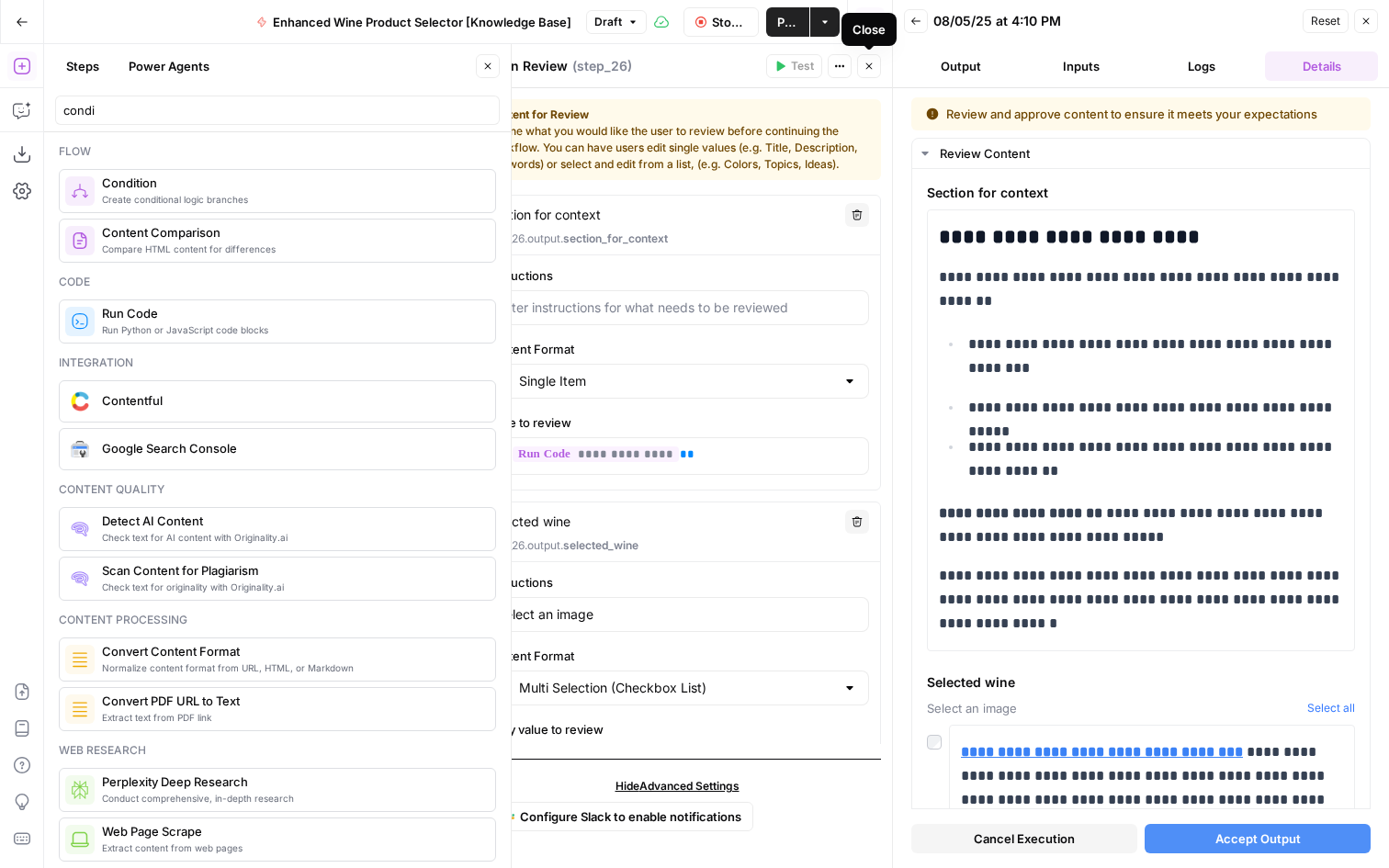 click on "Close" at bounding box center [869, 66] 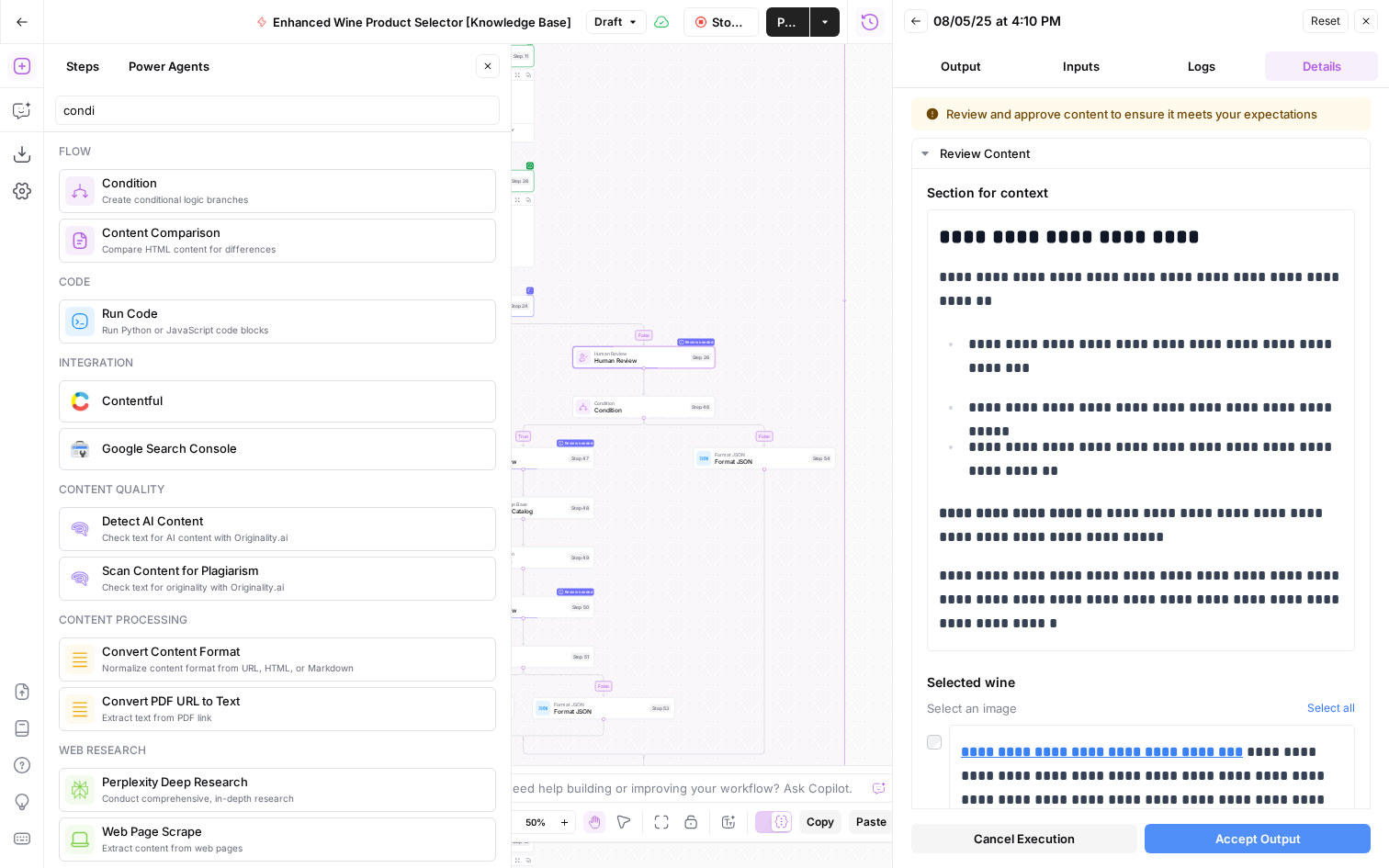 drag, startPoint x: 746, startPoint y: 255, endPoint x: 693, endPoint y: 263, distance: 53.600373 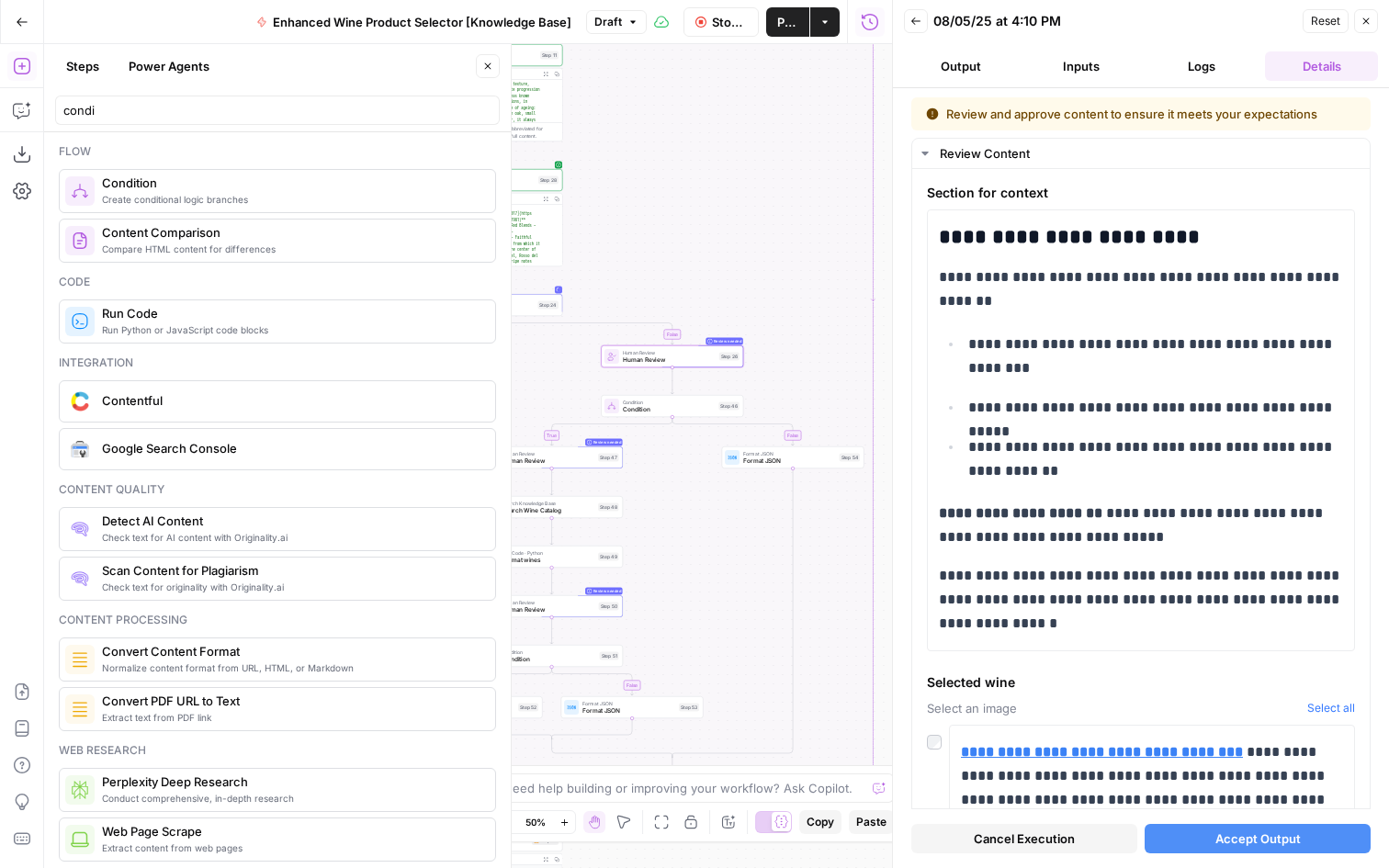 drag, startPoint x: 694, startPoint y: 550, endPoint x: 774, endPoint y: 548, distance: 80.025 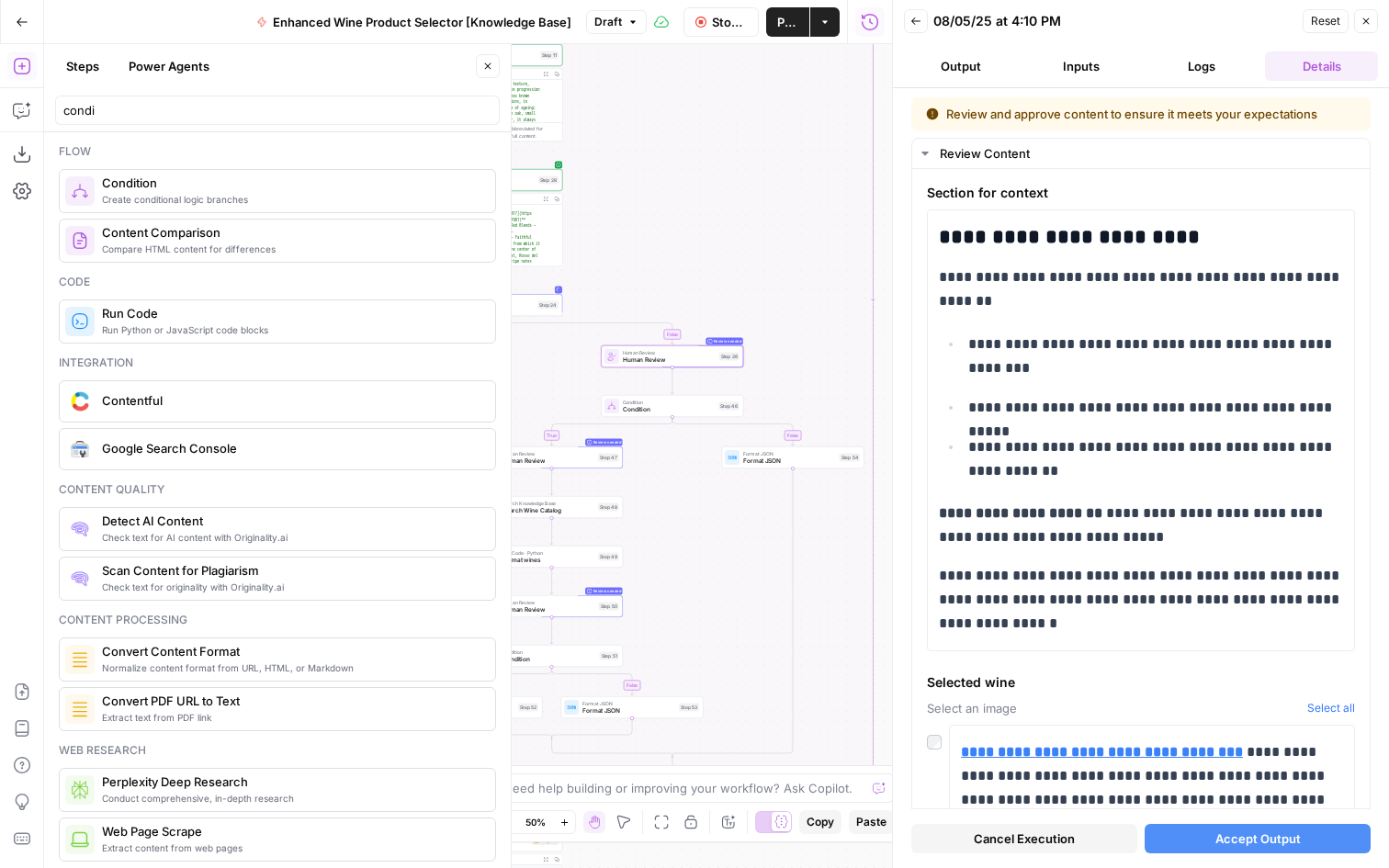 click on "XXXXXXXXXXXXXXXXXXXXXXXXXXXXXXXXXXXXXXXXXXXXXXXXXXXXXXXXXXXXXXXXXXXXXXXXXXXXXXXXXXXXXXXXXXXXXXXXXXXXXXXXXXXXXXXXXXXXXXXXXXXXXXXXXXXXXXXXXXXXXXXXXXXXXXXXXXXXXXXXXXXXXXXXXXXXXXXXXXXXXXXXXXXXXXXXXXXXXXXXXXXXXXXXXXXXXXXXXXXXXXXXXXXXXXXXXXXXXXXXXXXXXXXXXXXXXXXXXXXXXXXXXXXXXXXXXXXXXXXXXXXXXXXXXXXXXXXXXXXXXXXXXXXXXXXXXXXXXXXXXXXXXXXXXXXXXXXXXXXXXXXXXXXXXXXXXXXXXXXXXXXXXXXXXXXXXXXXXXXXXXXXXXXXXXXXXXXXXXXXXXXXXXXXXXXXXXXXXXXXXXXXXXXXXXXXXXXXXXXXXXXXXXXXXXXXXXXXXXXXXXXXXXXXXXXXXXXXXXXXXXXXXXXXXXXXXXXXXXXXXXXXXXXXXXX" at bounding box center (468, 456) 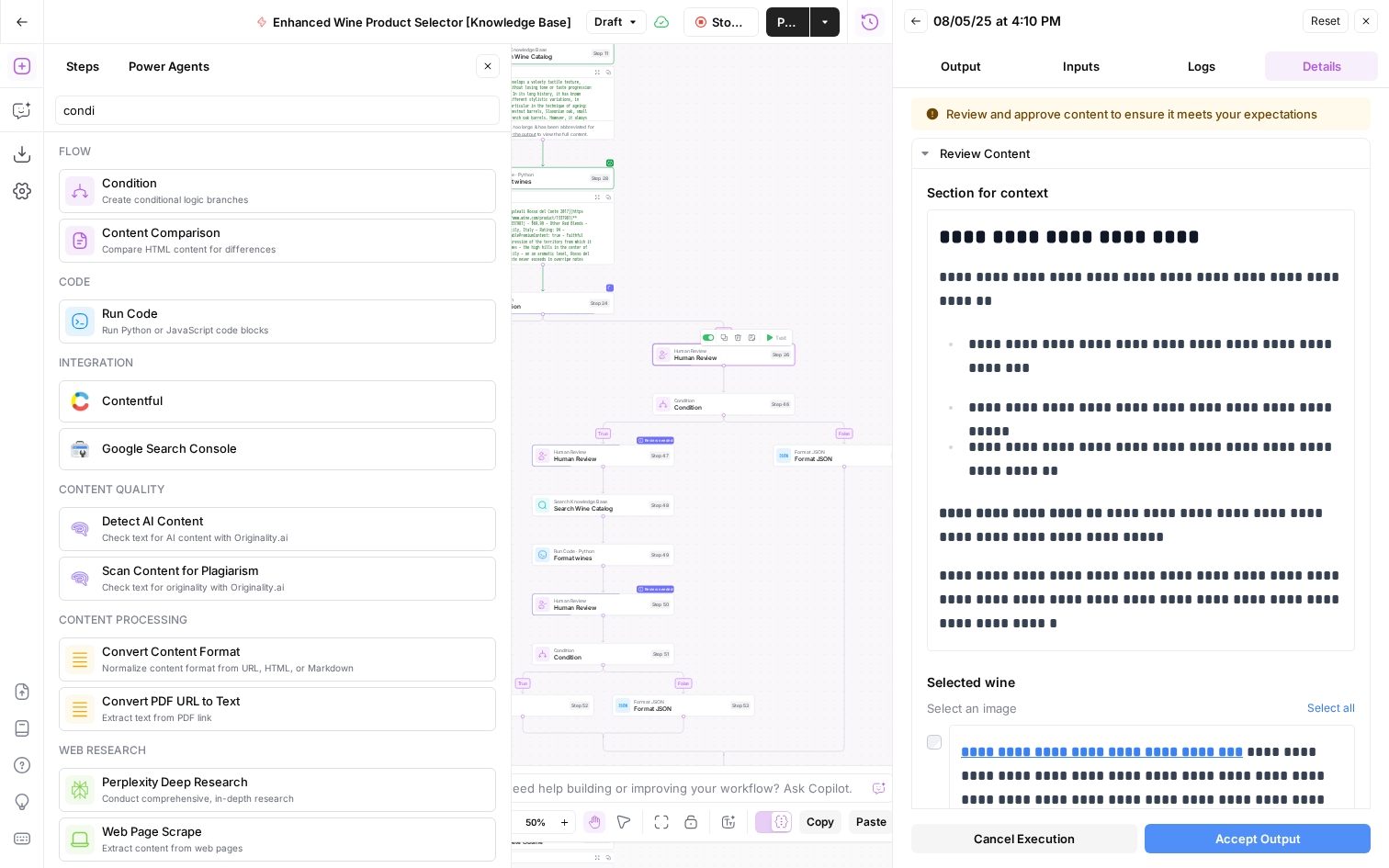 click on "Human Review" at bounding box center [720, 358] 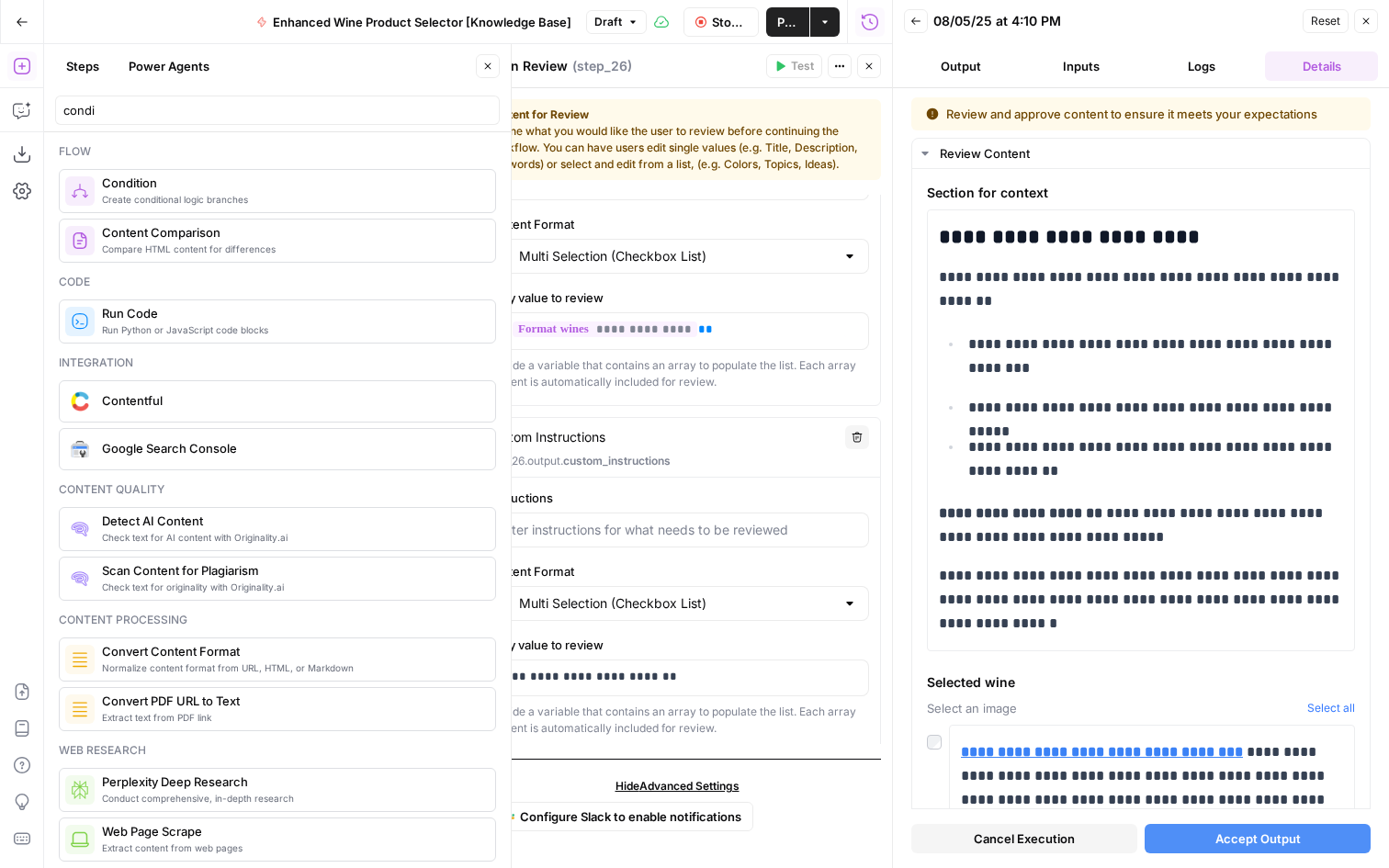 scroll, scrollTop: 477, scrollLeft: 0, axis: vertical 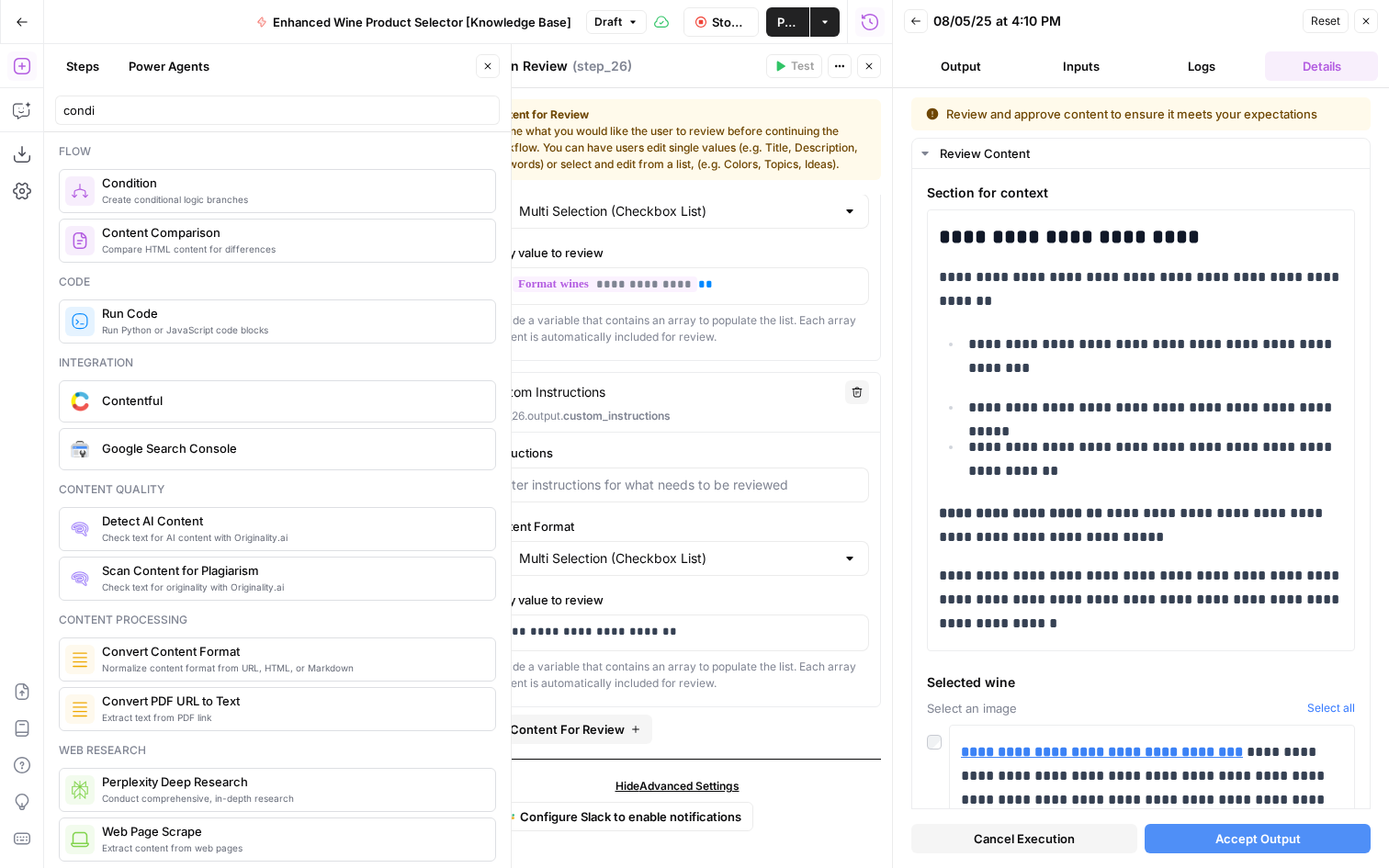 click 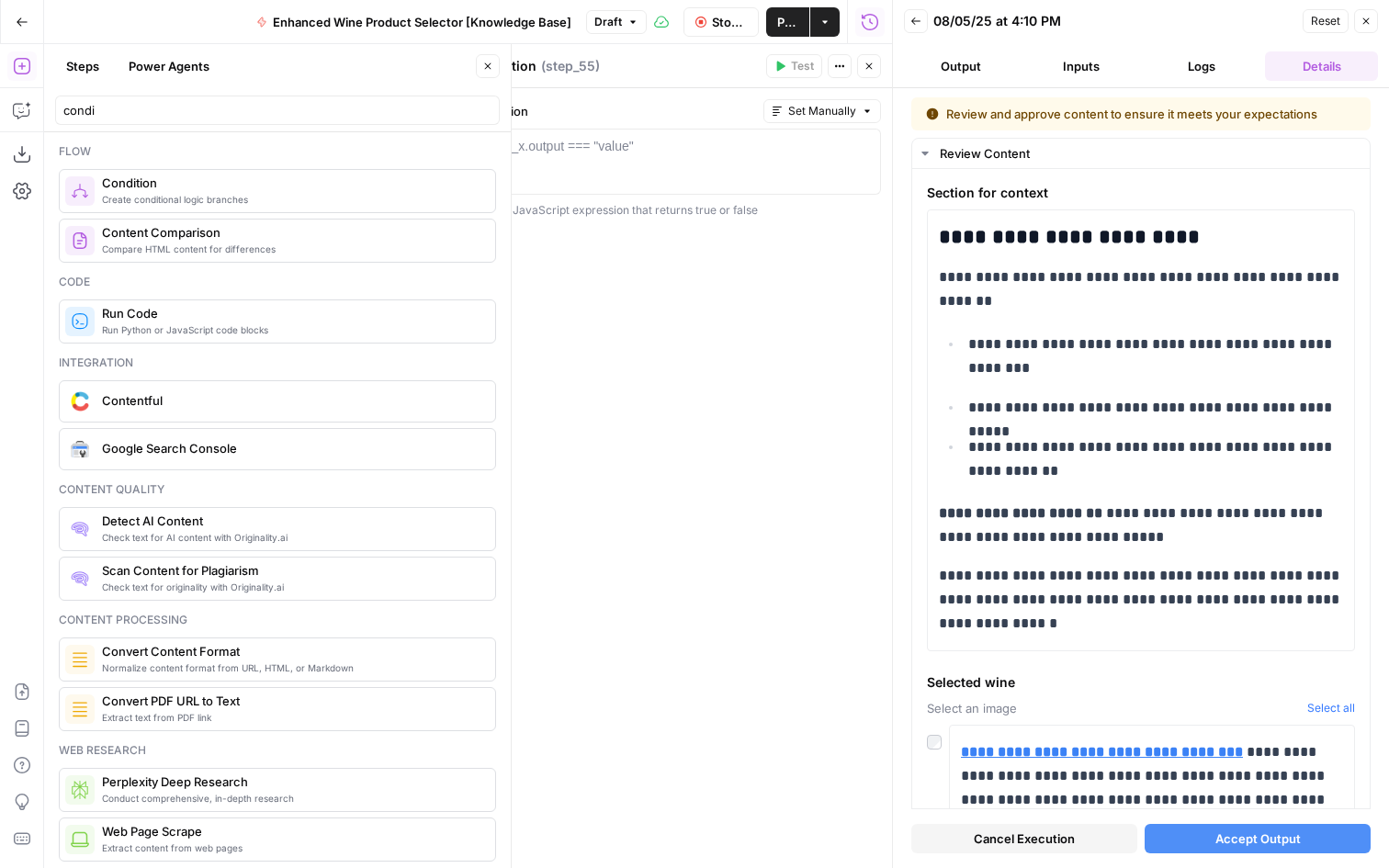 click 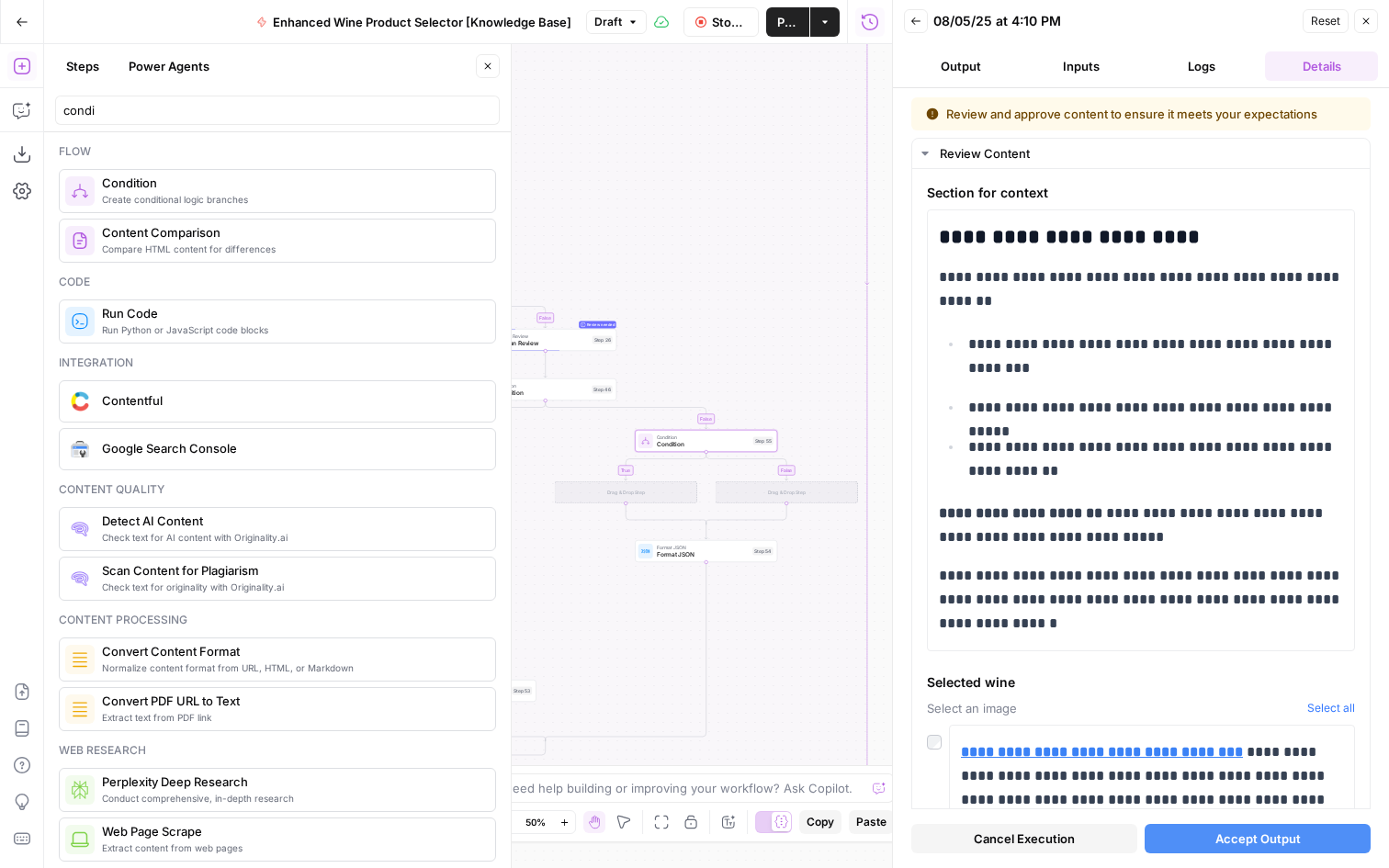 drag, startPoint x: 671, startPoint y: 391, endPoint x: 860, endPoint y: 370, distance: 190.16 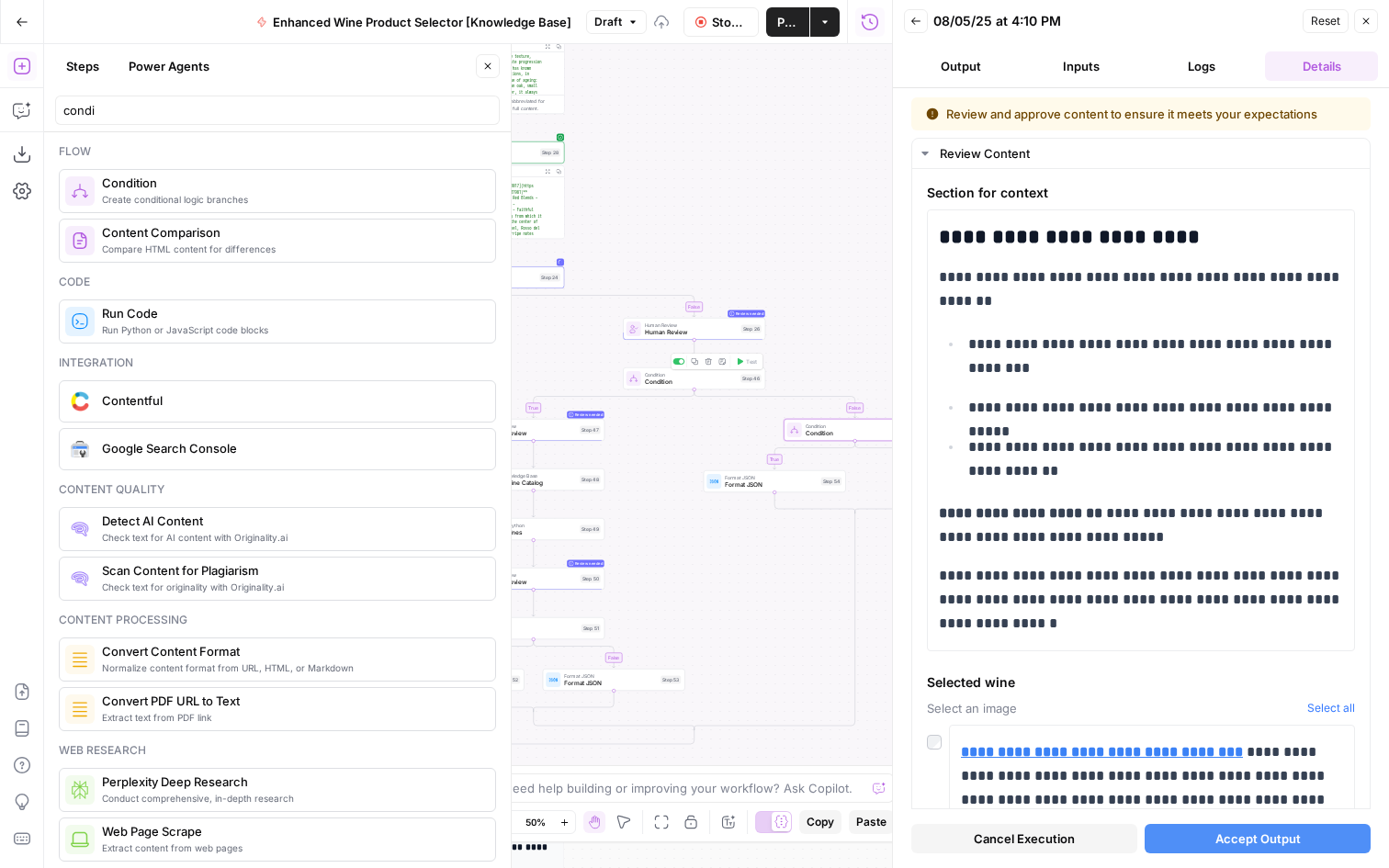 click on "Condition" at bounding box center (691, 382) 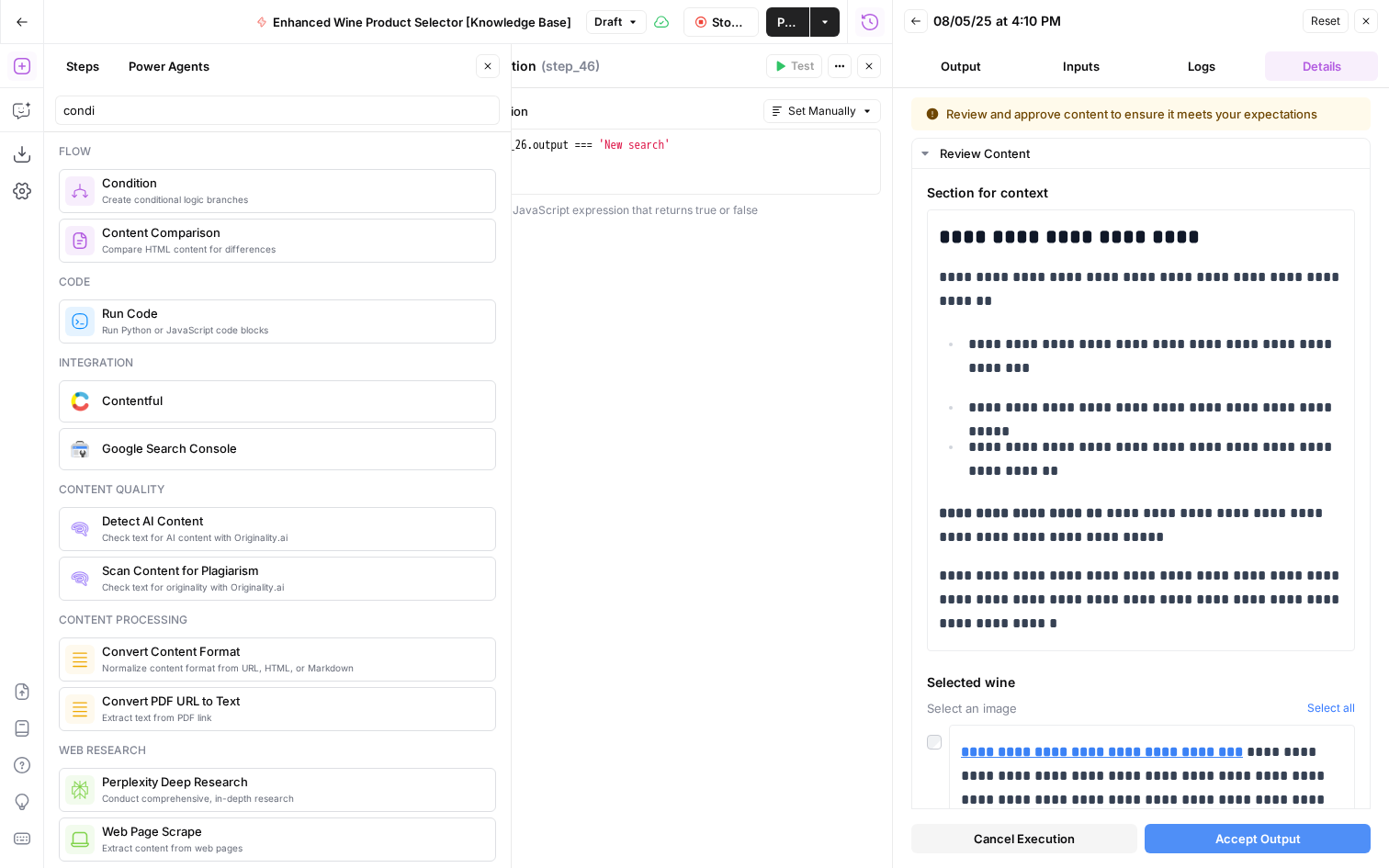 click on "1 step_26 . output   ===   'New search'     XXXXXXXXXXXXXXXXXXXXXXXXXXXXXXXXXXXXXXXXXXXXXXXXXXXXXXXXXXXXXXXXXXXXXXXXXXXXXXXXXXXXXXXXXXXXXXXXXXXXXXXXXXXXXXXXXXXXXXXXXXXXXXXXXXXXXXXXXXXXXXXXXXXXXXXXXXXXXXXXXXXXXXXXXXXXXXXXXXXXXXXXXXXXXXXXXXXXXXXXXXXXXXXXXXXXXXXXXXXXXXXXXXXXXXXXXXXXXXXXXXXXXXXXXXXXXXXXXXXXXXXXXXXXXXXXXXXXXXXXXXXXXXXXXXXXXXXXXXXXXXXXXXXXXXXXXXXXXXXXXXXXXXXXXXXXXXXXXXXXXXXXXXXXXXXXXXXXXXXXXXXXXXXXXXXXXXXXXXXXXXXXXXXXXXXXXXXXXXXXXXXXXXXXXXXXXXXXXXXXXXXXXXXXXXXXXXXXXXXXXXXXXXXXXXXXXXXXXXXXXXXXXXXXXXXXXXXXXXXXXXXXXXXXXXXXXXXXXXXXXXXXXXXXXXXX" at bounding box center (677, 162) 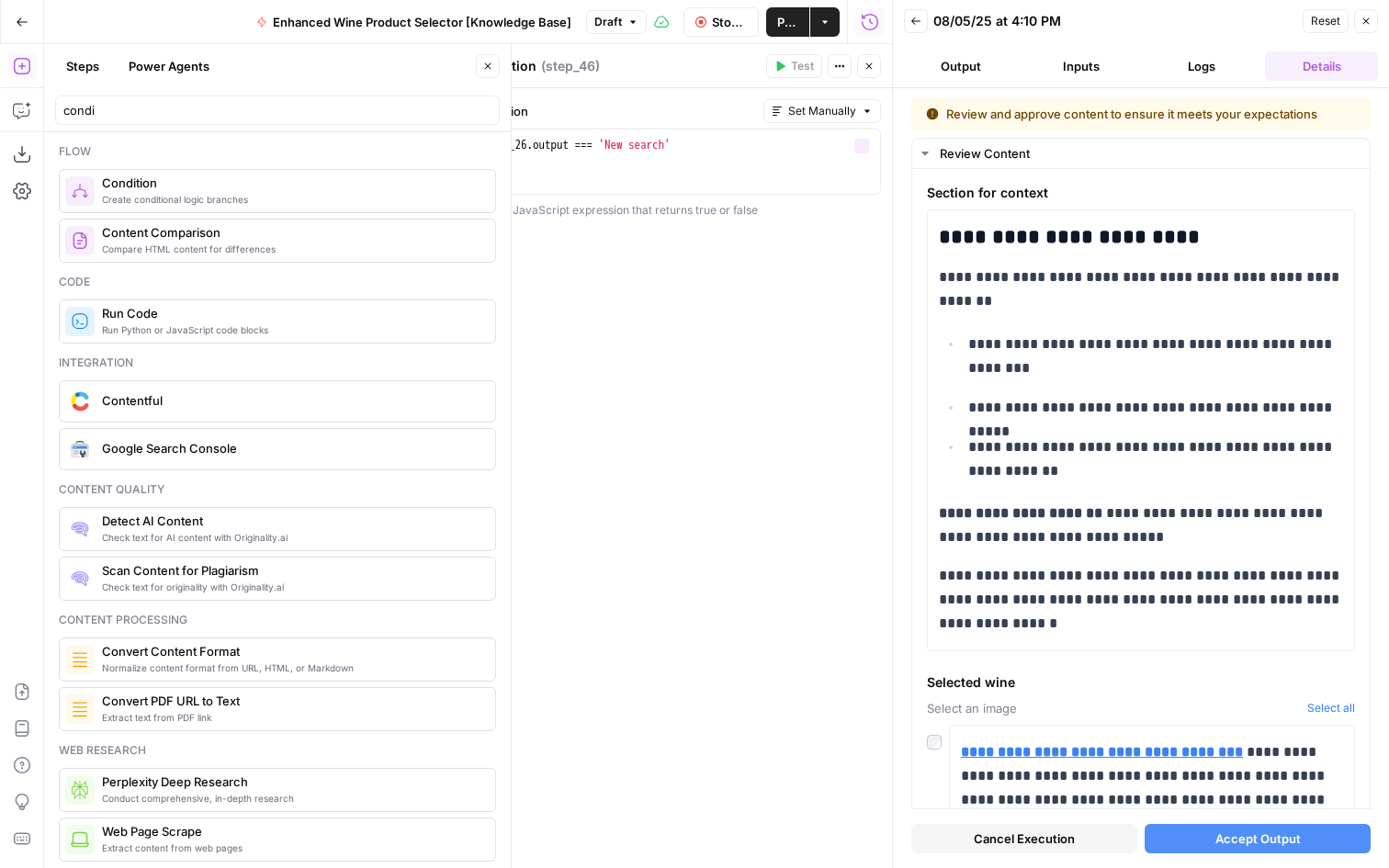 click on "1 step_26 . output   ===   'New search'     XXXXXXXXXXXXXXXXXXXXXXXXXXXXXXXXXXXXXXXXXXXXXXXXXXXXXXXXXXXXXXXXXXXXXXXXXXXXXXXXXXXXXXXXXXXXXXXXXXXXXXXXXXXXXXXXXXXXXXXXXXXXXXXXXXXXXXXXXXXXXXXXXXXXXXXXXXXXXXXXXXXXXXXXXXXXXXXXXXXXXXXXXXXXXXXXXXXXXXXXXXXXXXXXXXXXXXXXXXXXXXXXXXXXXXXXXXXXXXXXXXXXXXXXXXXXXXXXXXXXXXXXXXXXXXXXXXXXXXXXXXXXXXXXXXXXXXXXXXXXXXXXXXXXXXXXXXXXXXXXXXXXXXXXXXXXXXXXXXXXXXXXXXXXXXXXXXXXXXXXXXXXXXXXXXXXXXXXXXXXXXXXXXXXXXXXXXXXXXXXXXXXXXXXXXXXXXXXXXXXXXXXXXXXXXXXXXXXXXXXXXXXXXXXXXXXXXXXXXXXXXXXXXXXXXXXXXXXXXXXXXXXXXXXXXXXXXXXXXXXXXXXXXXXXXXX Variables Menu" at bounding box center (677, 162) 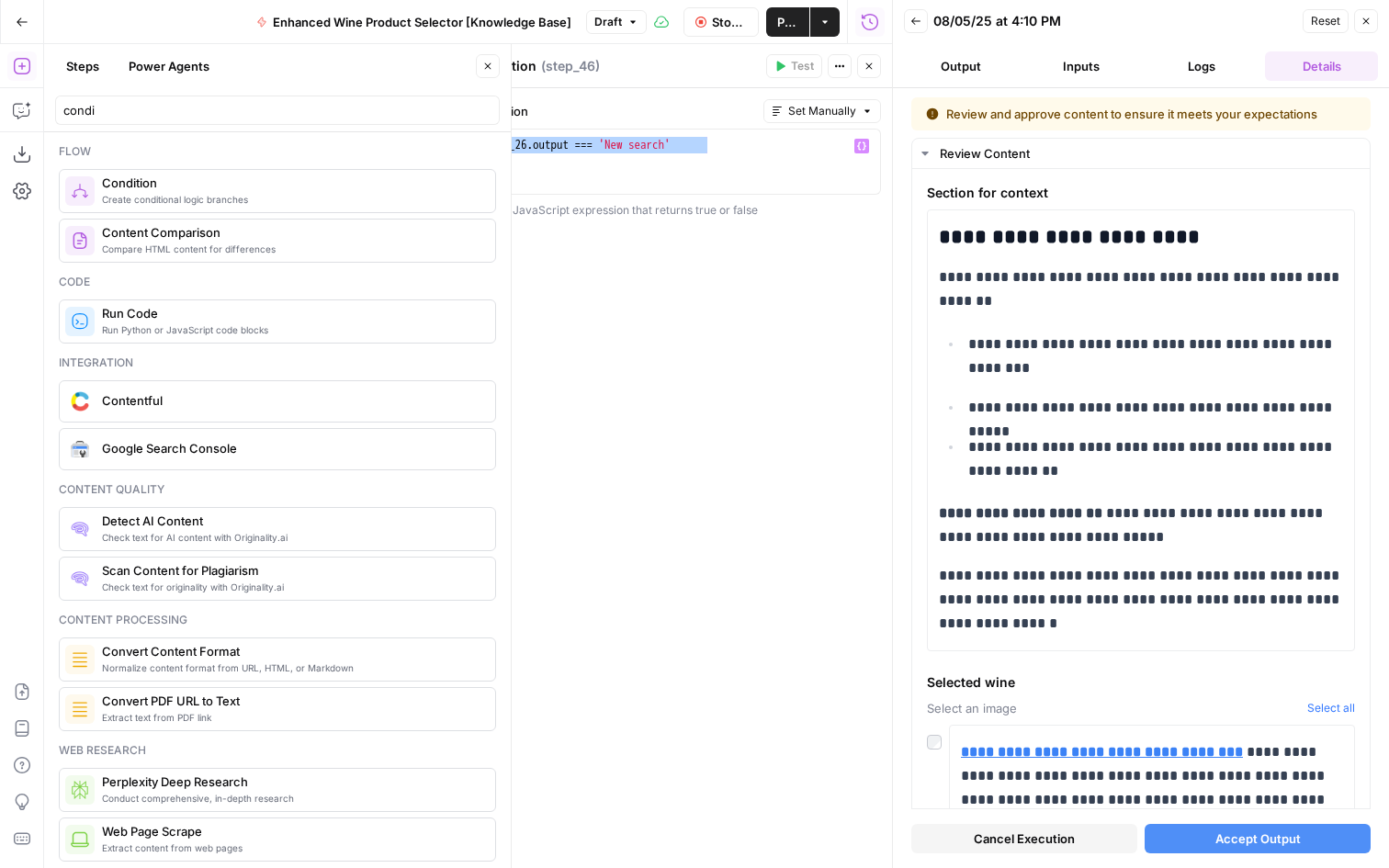 click on "Close" at bounding box center (869, 66) 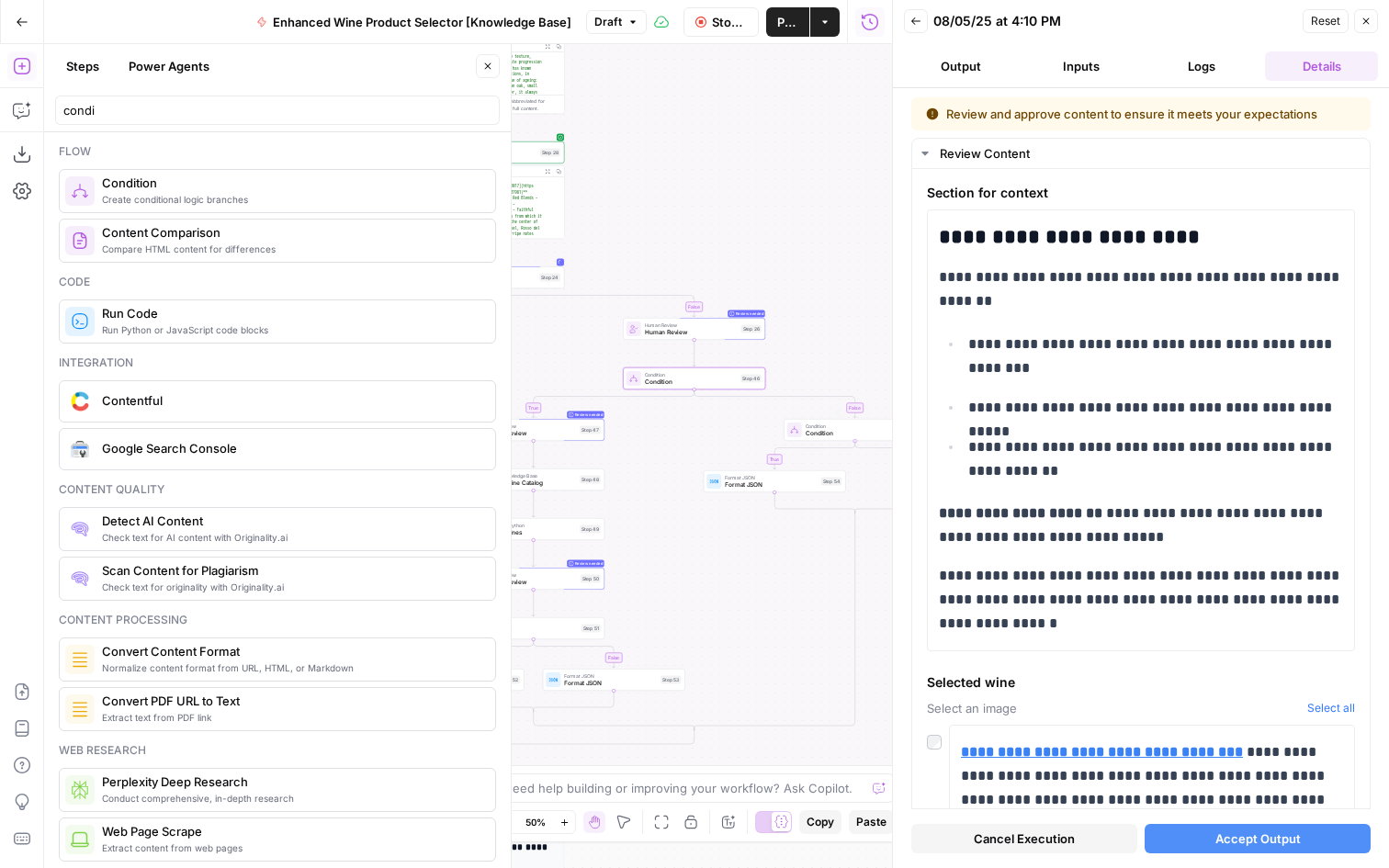 click on "Condition Condition Step 55 Copy step Delete step Add Note Test" at bounding box center (854, 430) 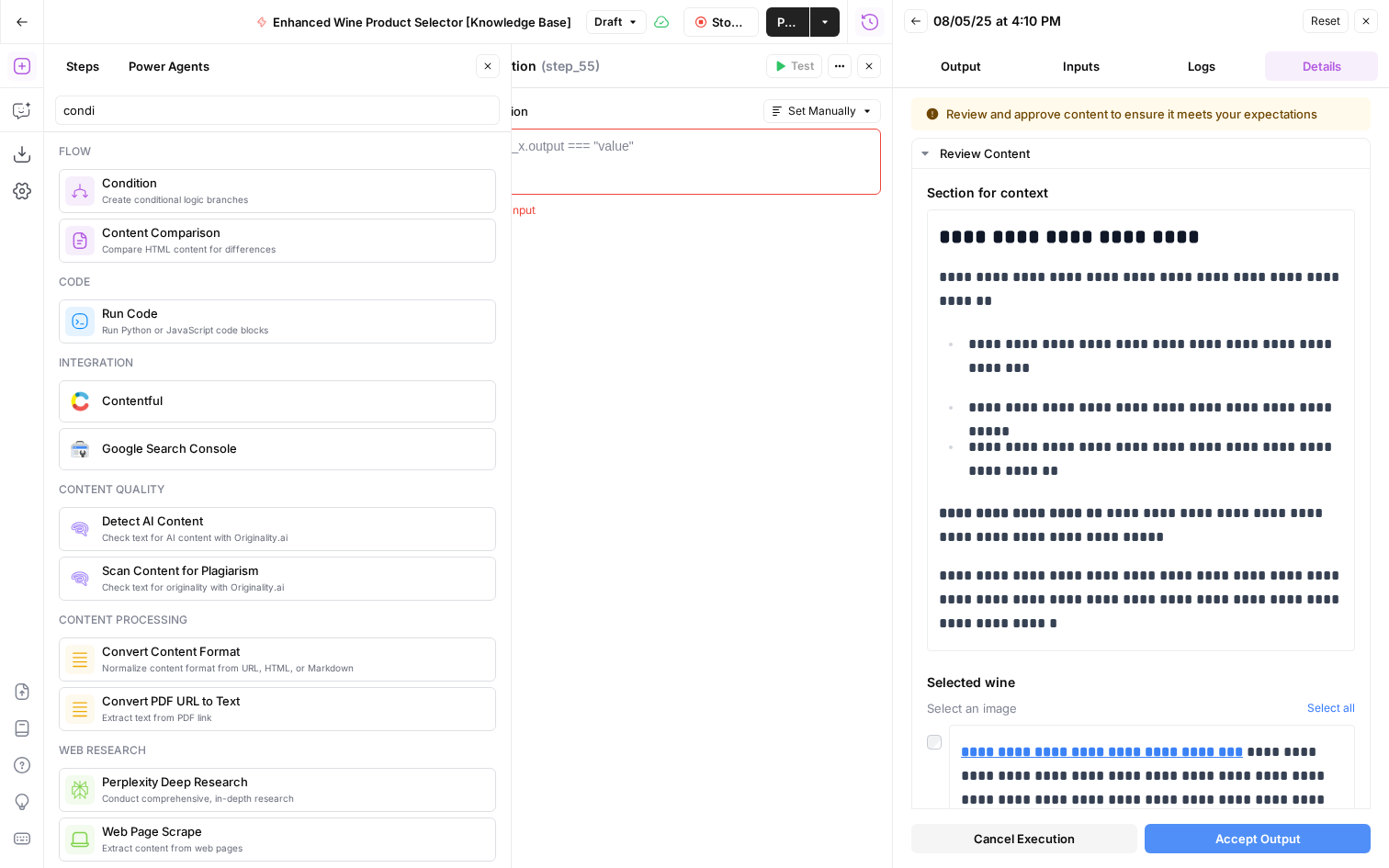 click at bounding box center (677, 178) 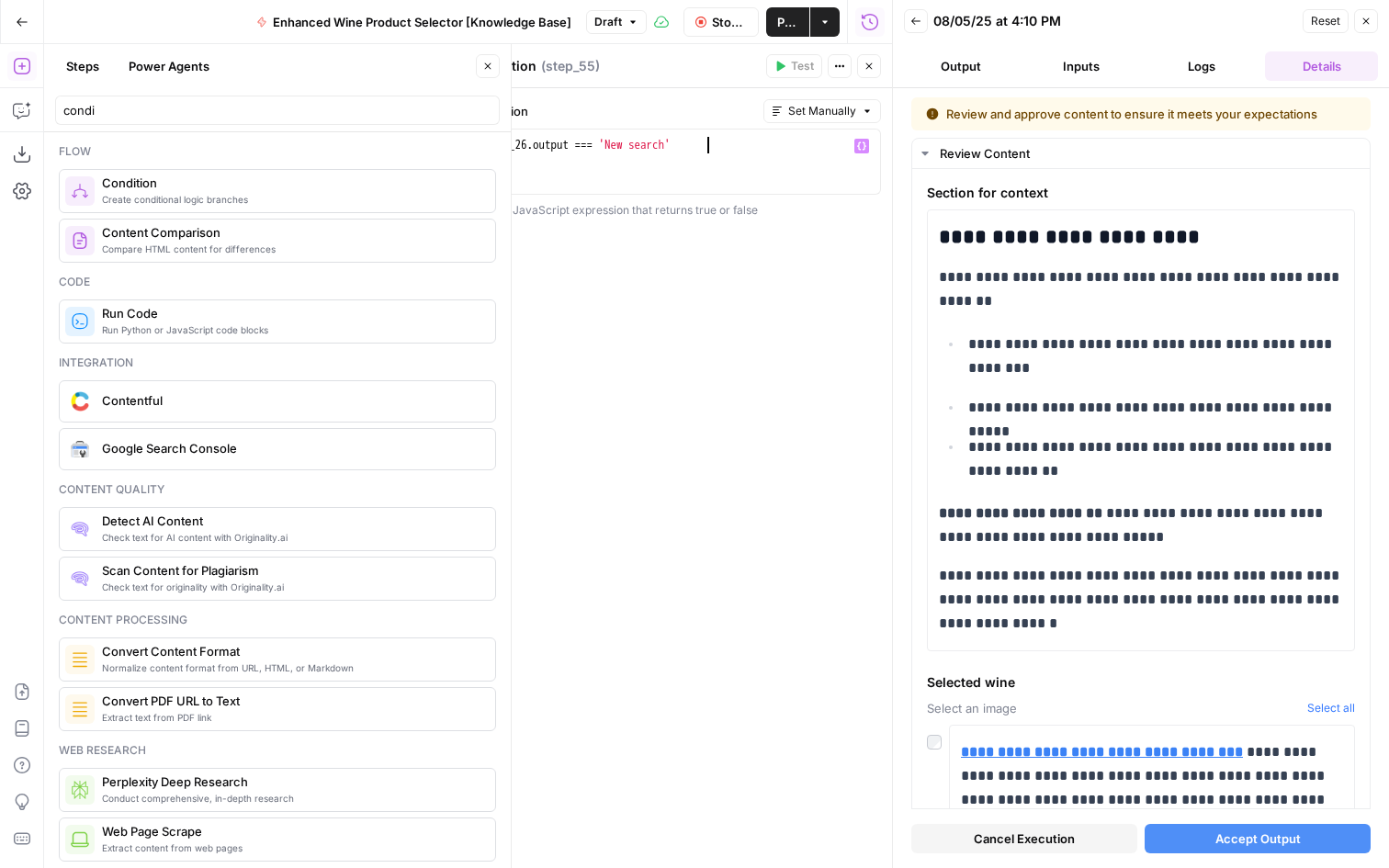 click on "step_26 . output   ===   'New search'" at bounding box center (677, 178) 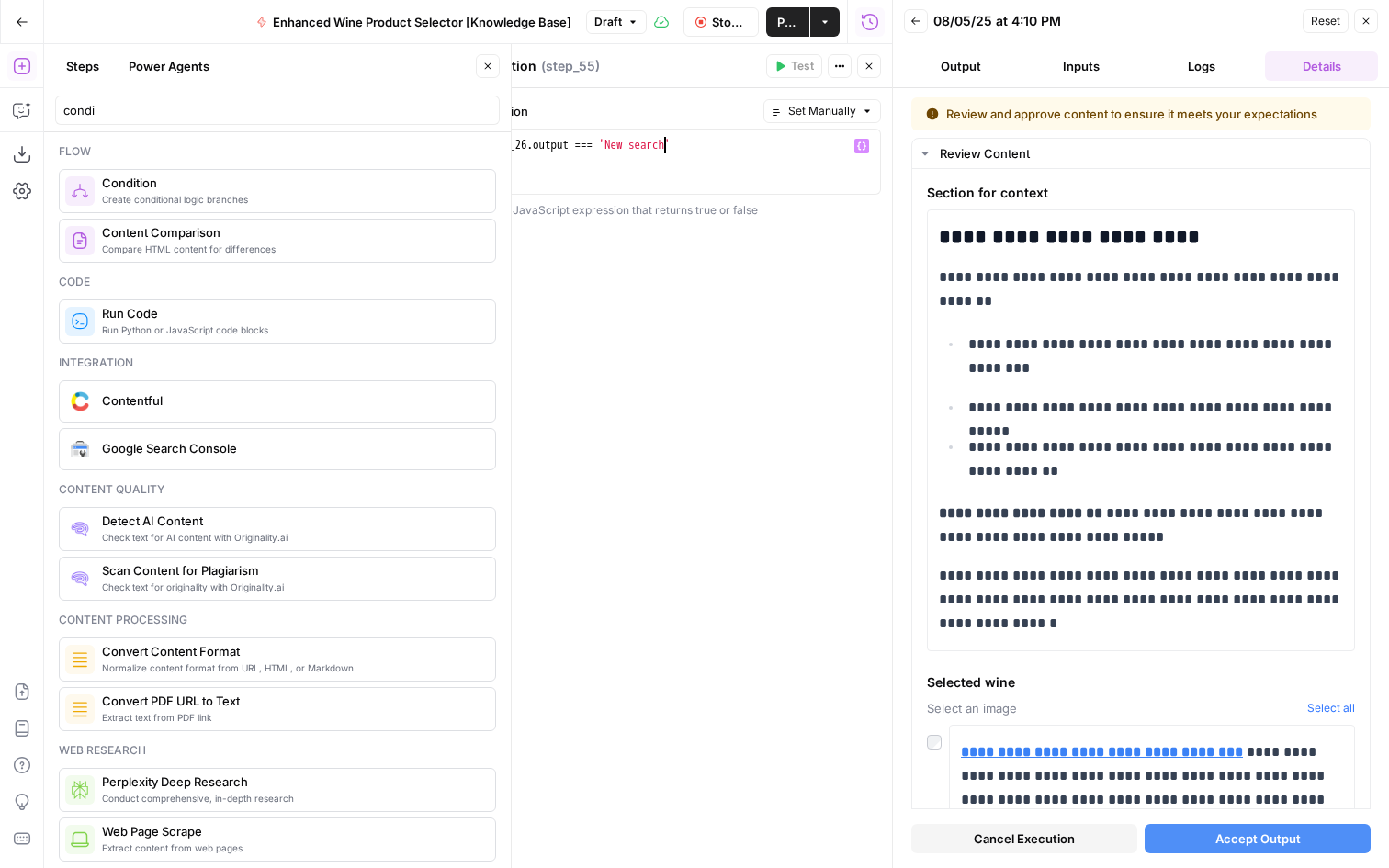 click on "step_26 . output   ===   'New search'" at bounding box center (677, 178) 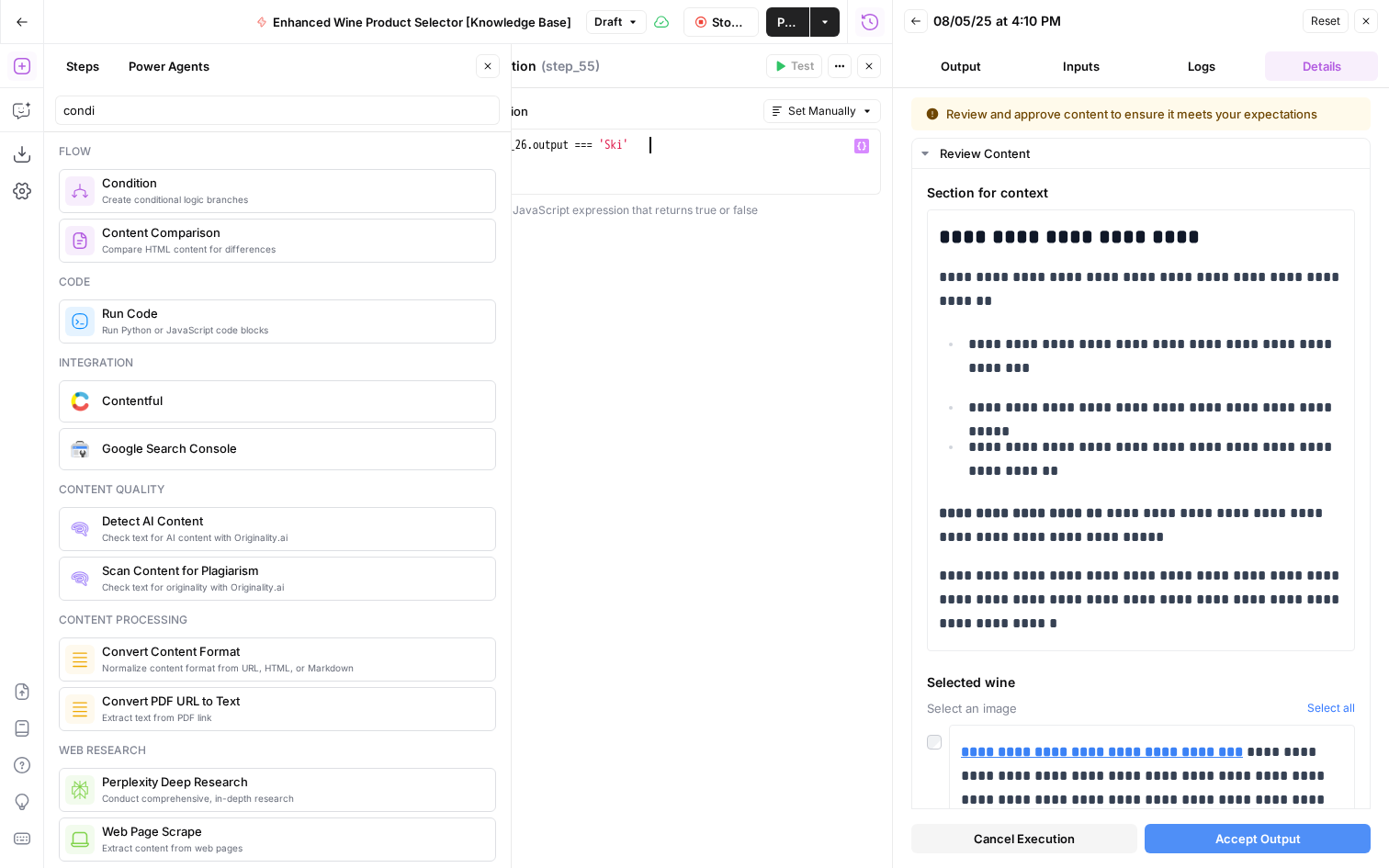 scroll, scrollTop: 0, scrollLeft: 13, axis: horizontal 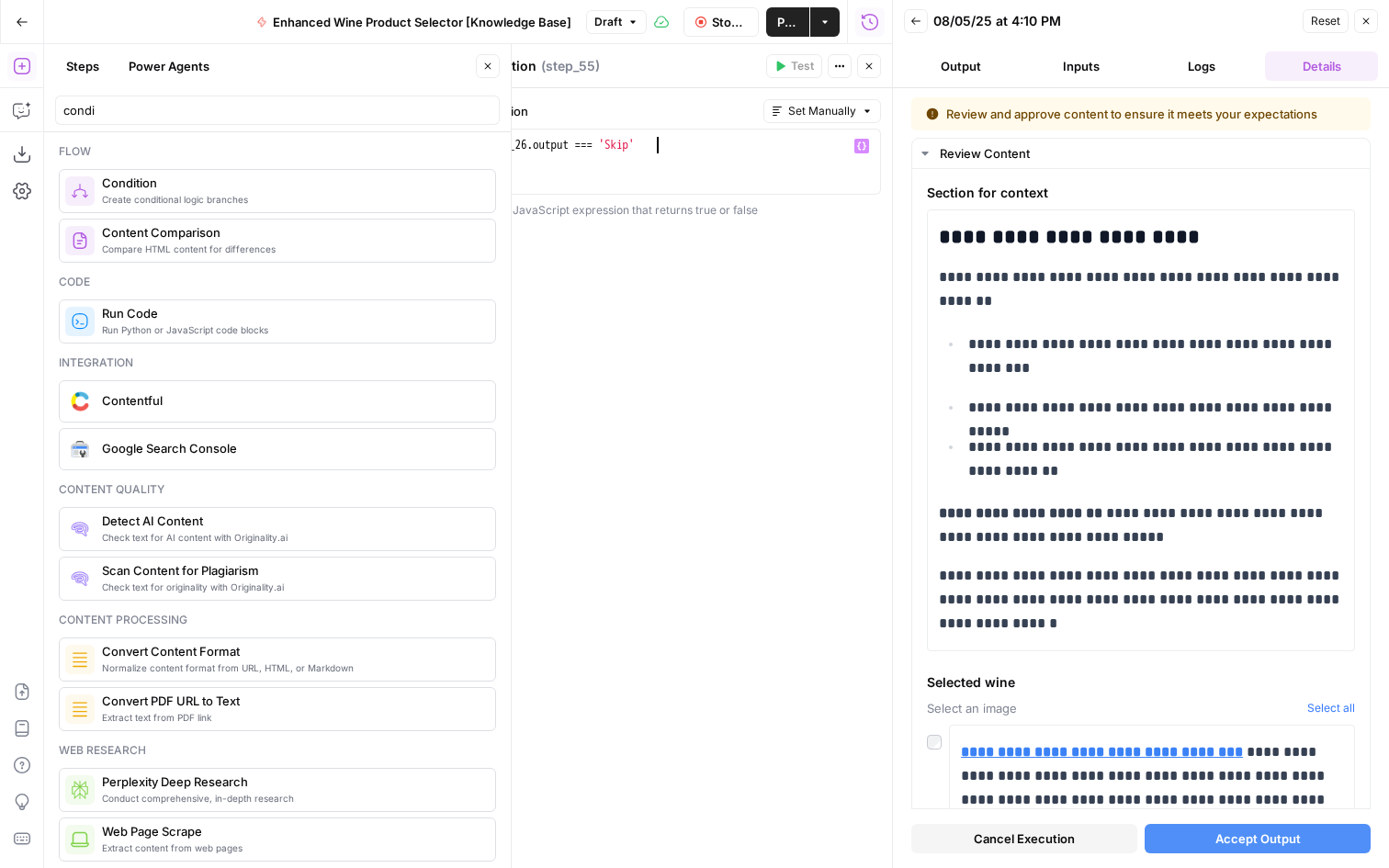 type on "**********" 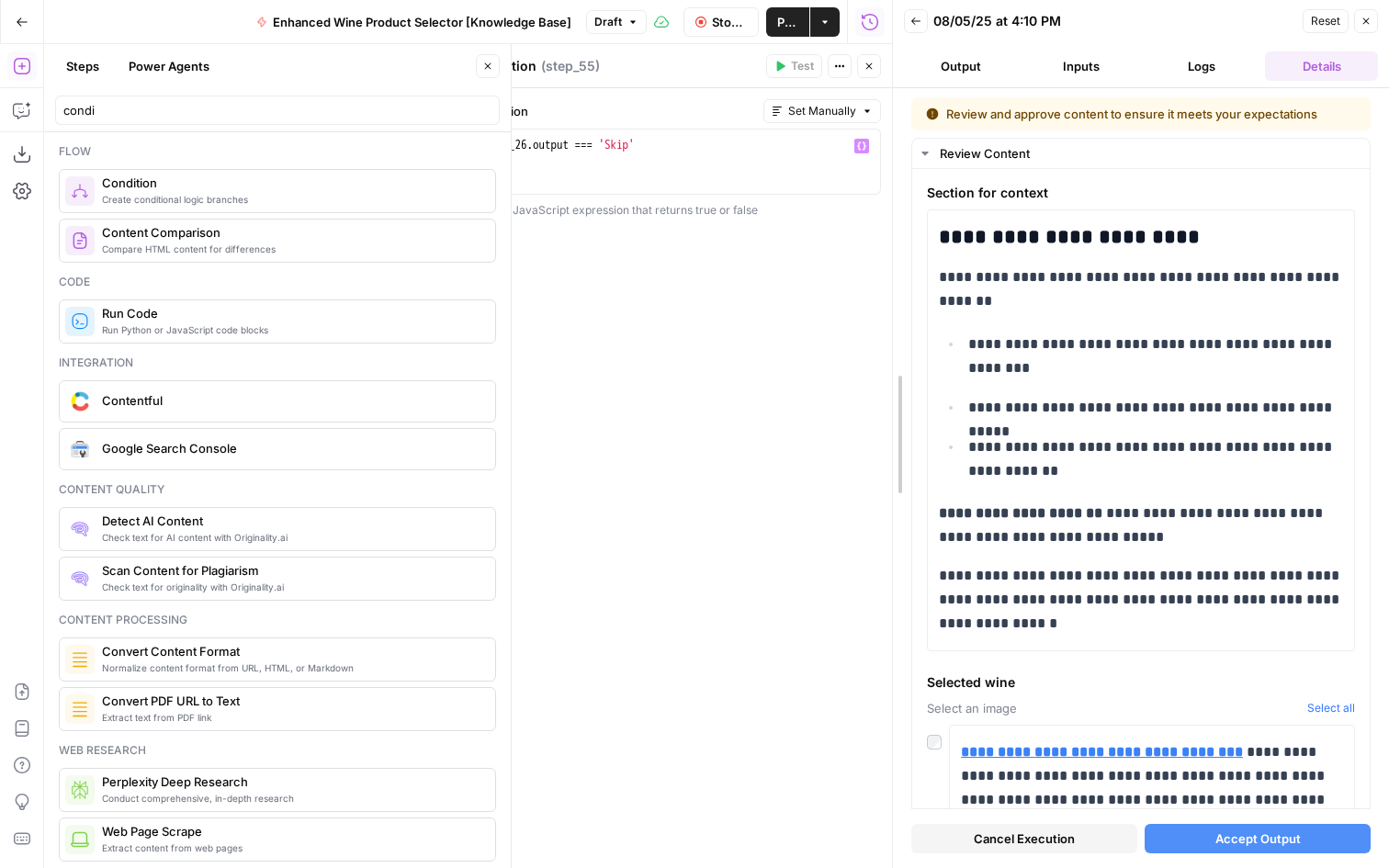 click at bounding box center (893, 434) 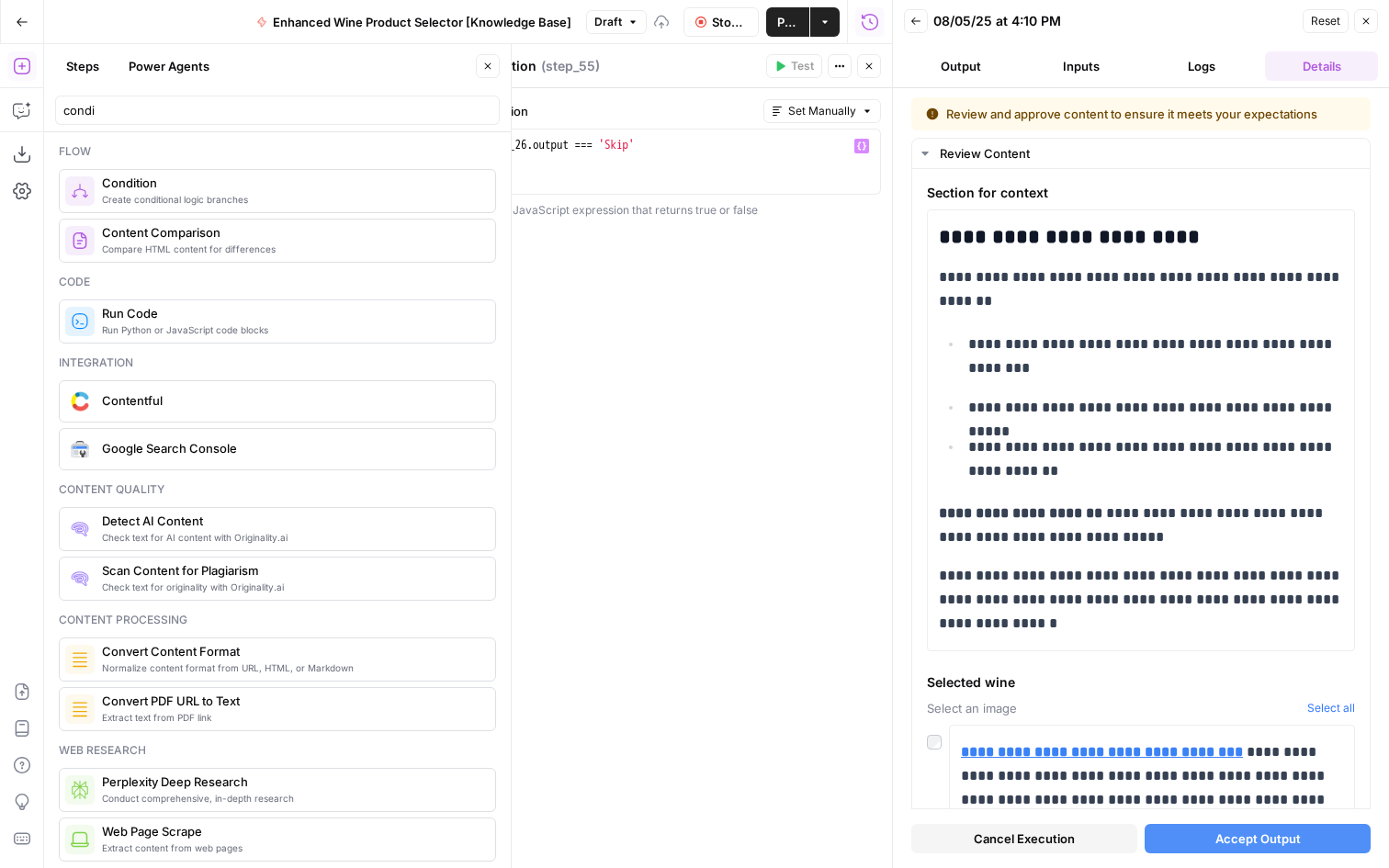 click on "Close" at bounding box center (869, 66) 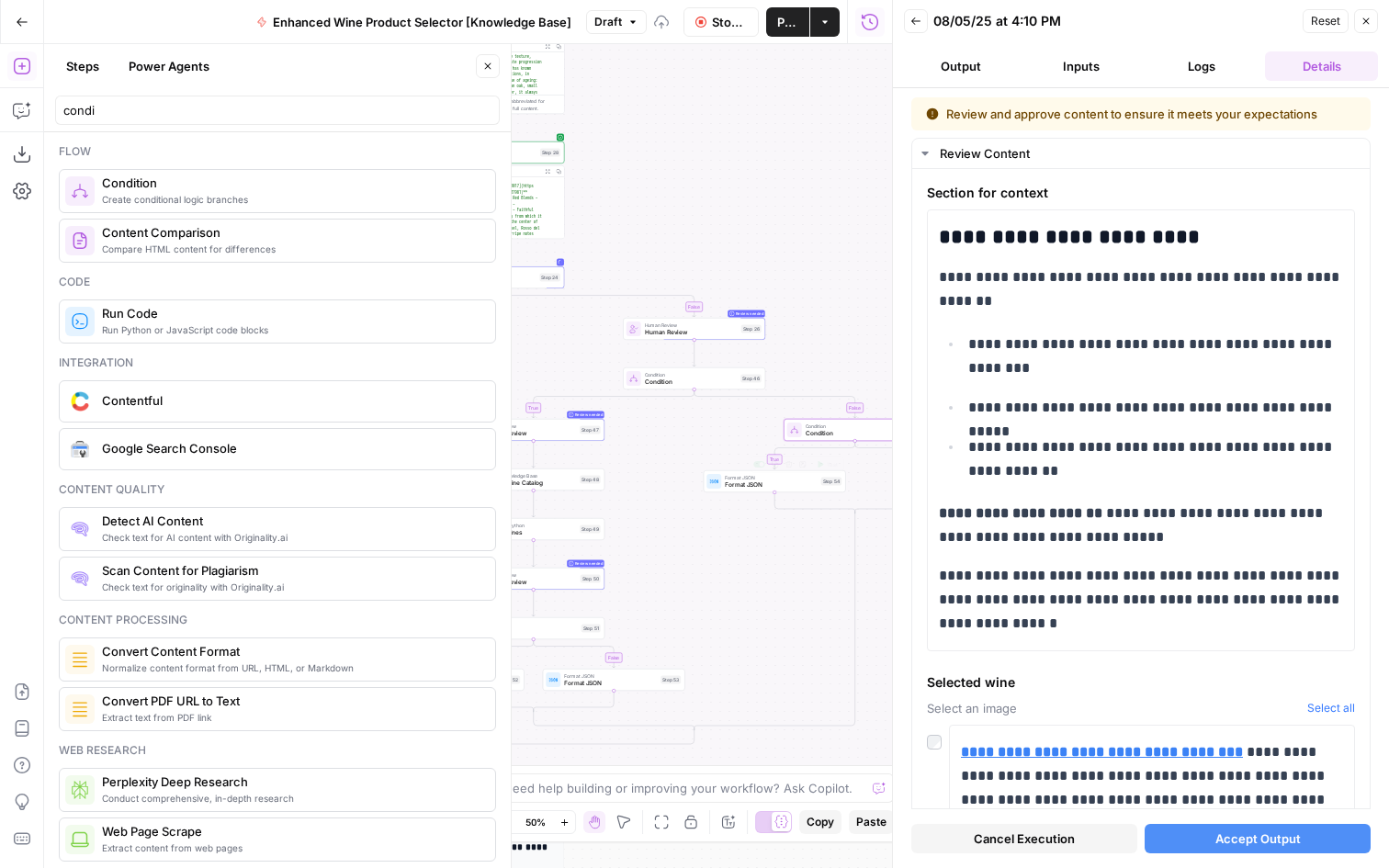 click on "Format JSON Format JSON Step 54 Copy step Delete step Add Note Test" at bounding box center [774, 481] 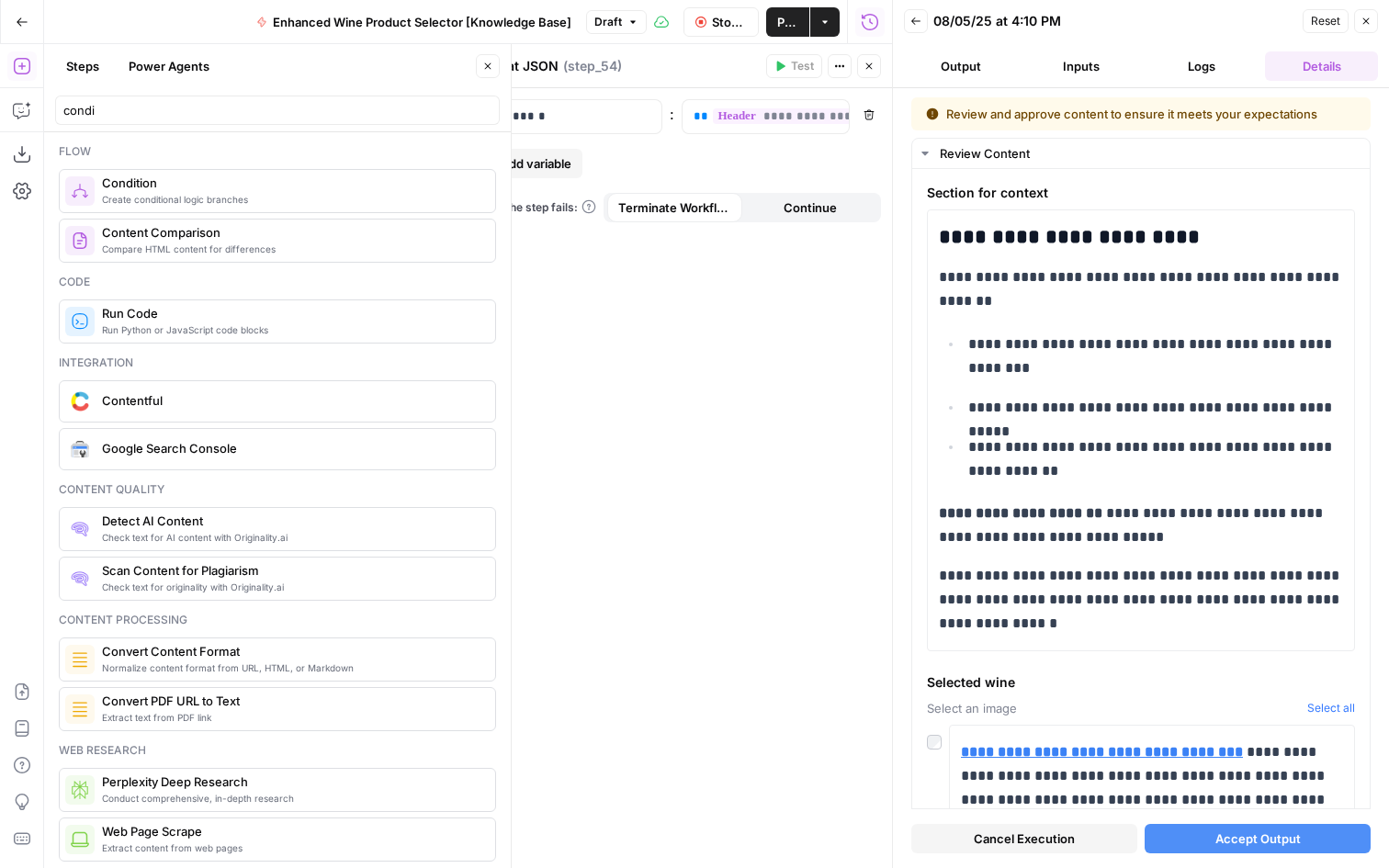 click on "Format JSON Format JSON  ( step_54 ) Test Actions Close" at bounding box center (677, 66) 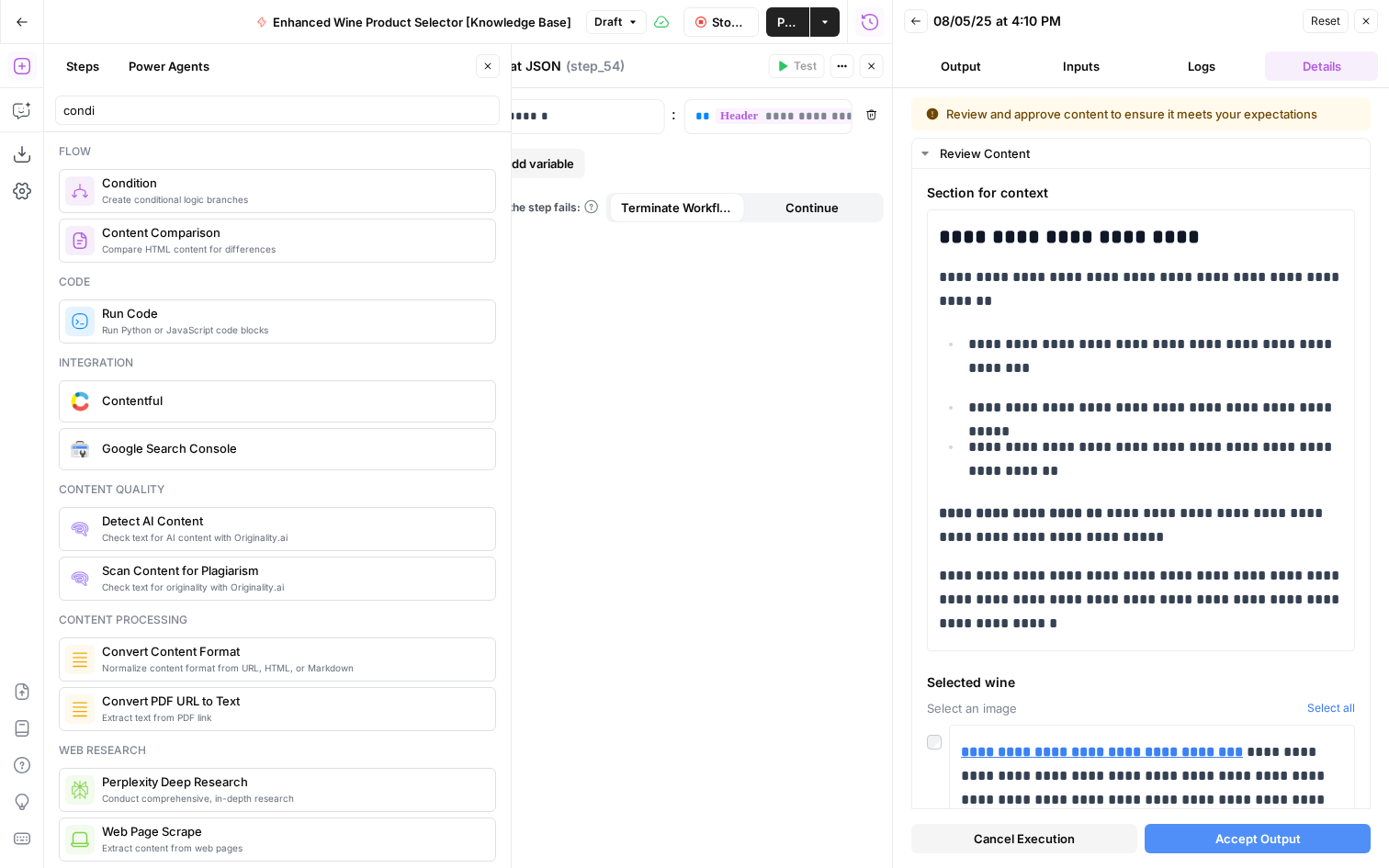 click on "**********" at bounding box center [676, 456] 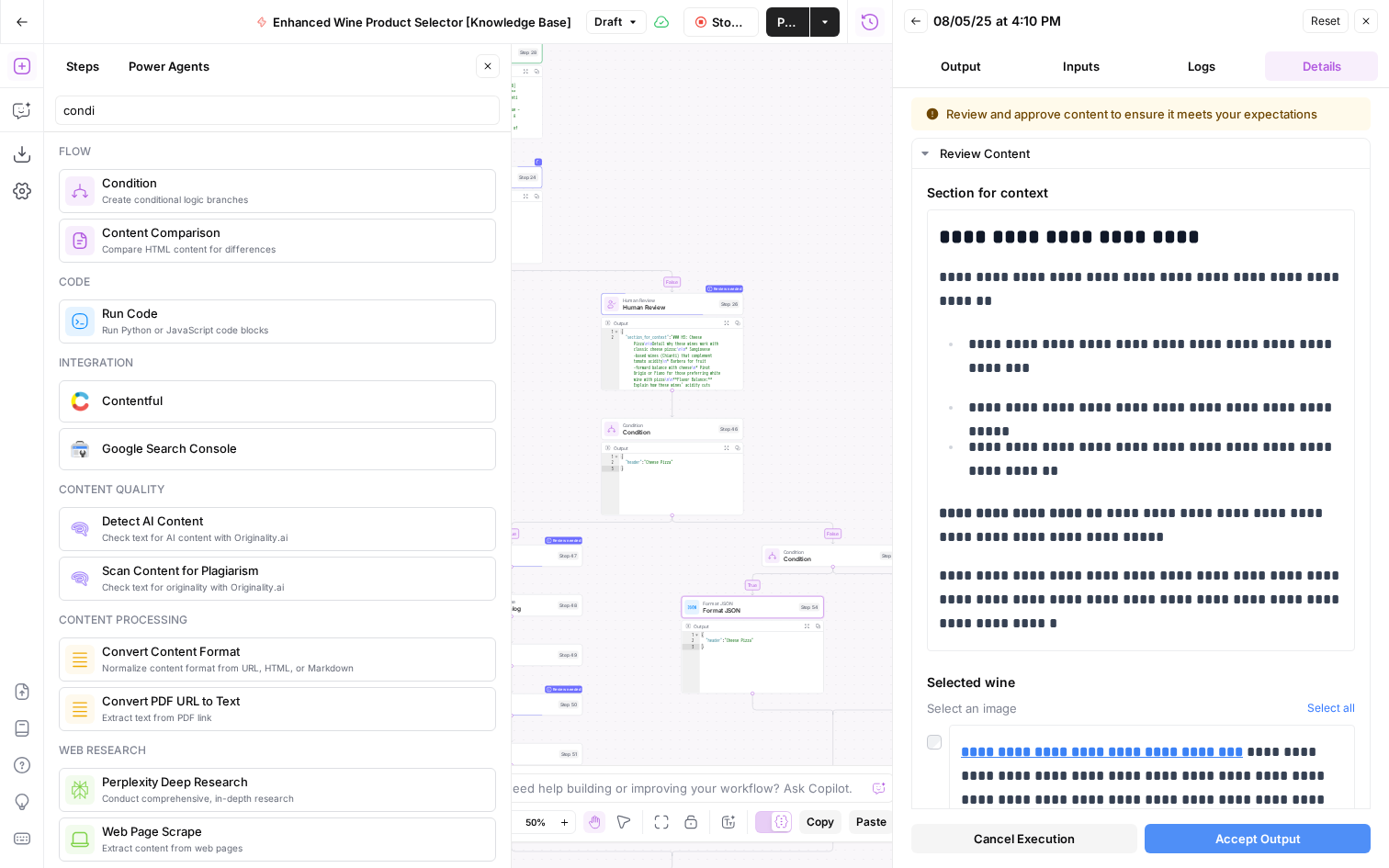 drag, startPoint x: 784, startPoint y: 346, endPoint x: 756, endPoint y: 239, distance: 110.602893 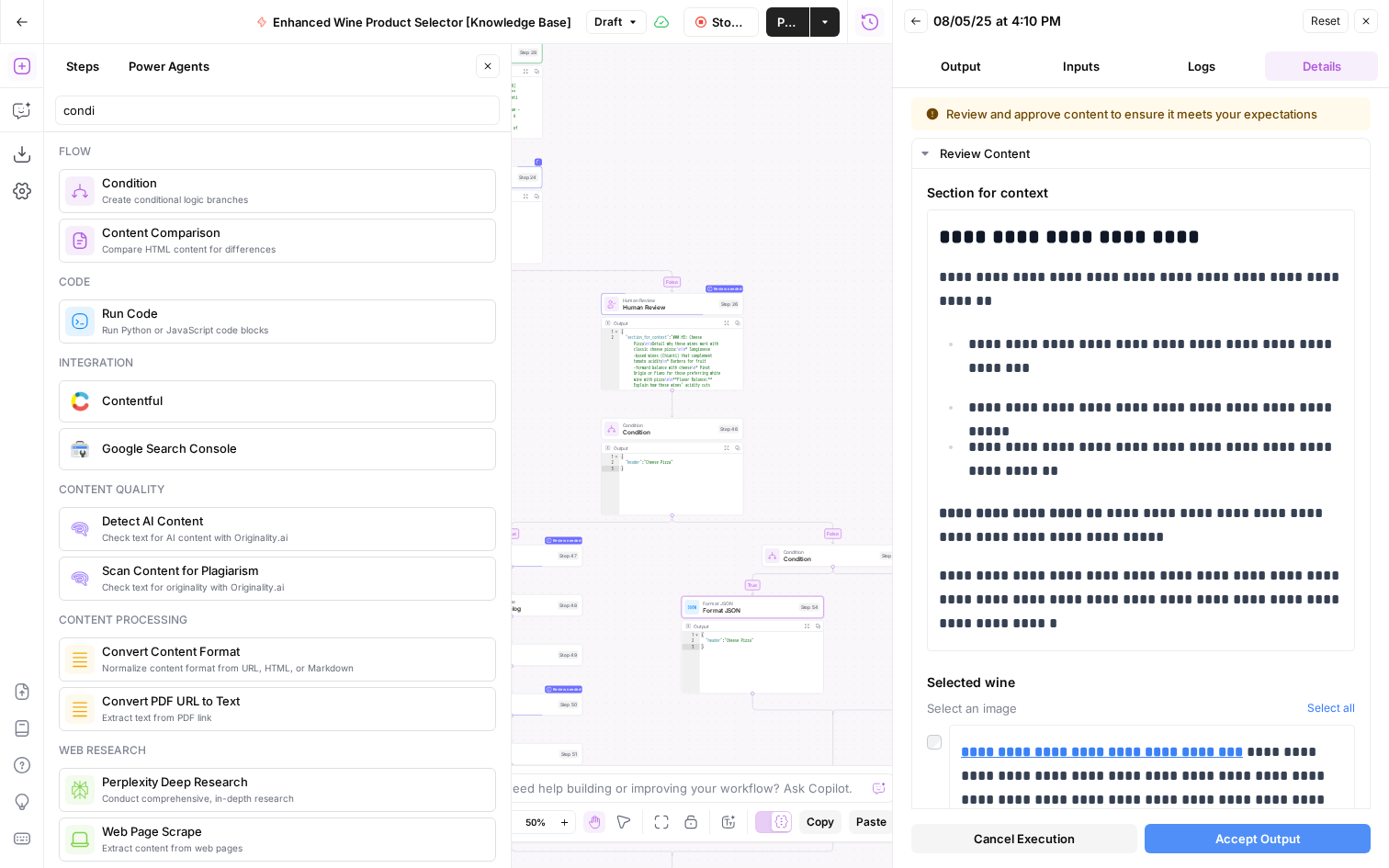 click on "false true true false true false true false Workflow Set Inputs Inputs LLM · GPT-4o Extract Title Step 14 Output Copy 1 2 3 {    "title" :  "15 Great Wines For Every Pizza         Topping" }     LLM · Gemini 2.5 Pro Extract Criteria from Outline Step 1 Output Expand Output Copy 1 2 3 4 5 6 7 8 9 10 11 {    "article" :  [      {         "header" :  "Why Pizza And Wine Work             Together" ,         "wine_descriptor" :  "Italian red wine"      } ,      {" at bounding box center (468, 456) 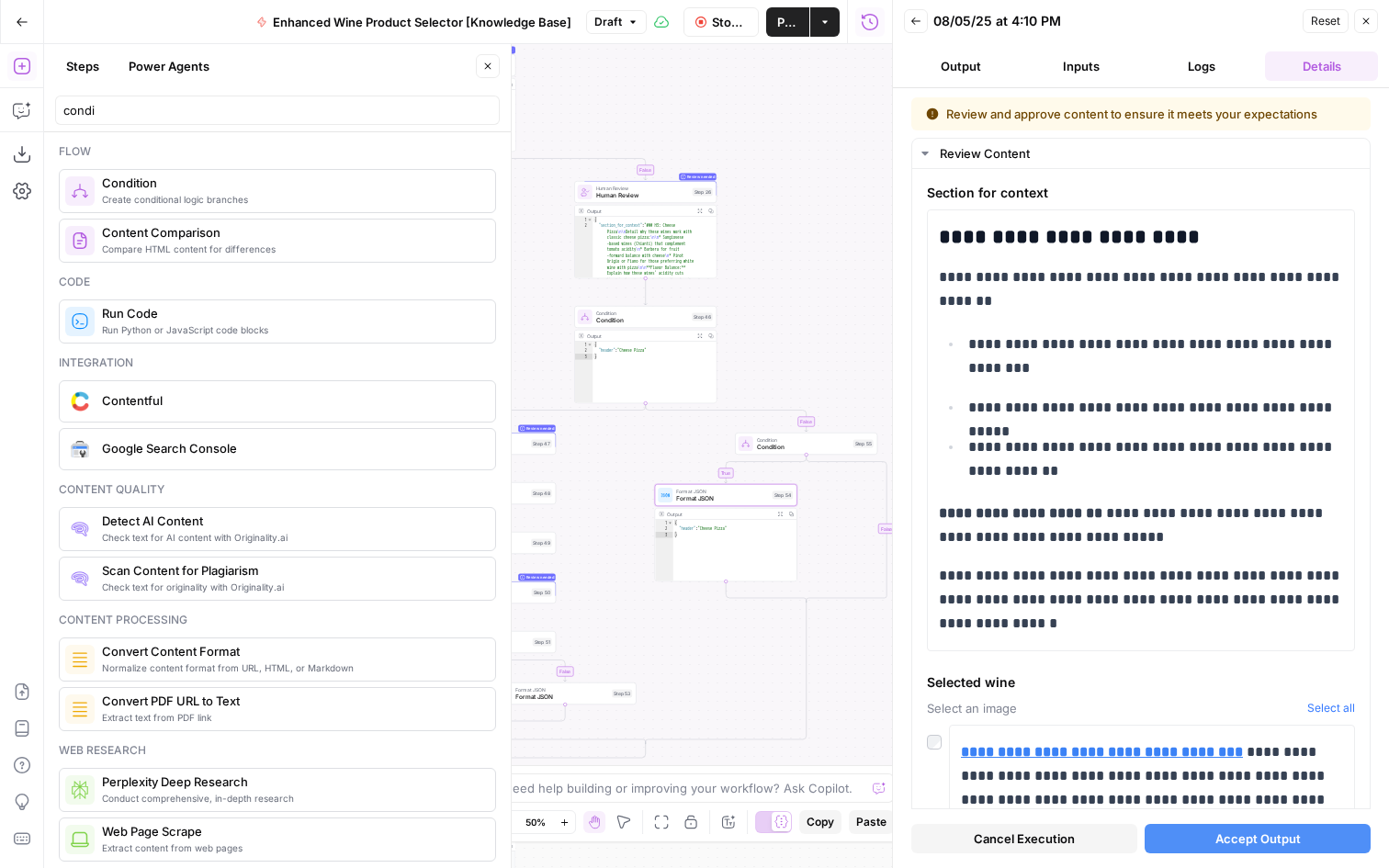 drag, startPoint x: 647, startPoint y: 658, endPoint x: 653, endPoint y: 519, distance: 139.12944 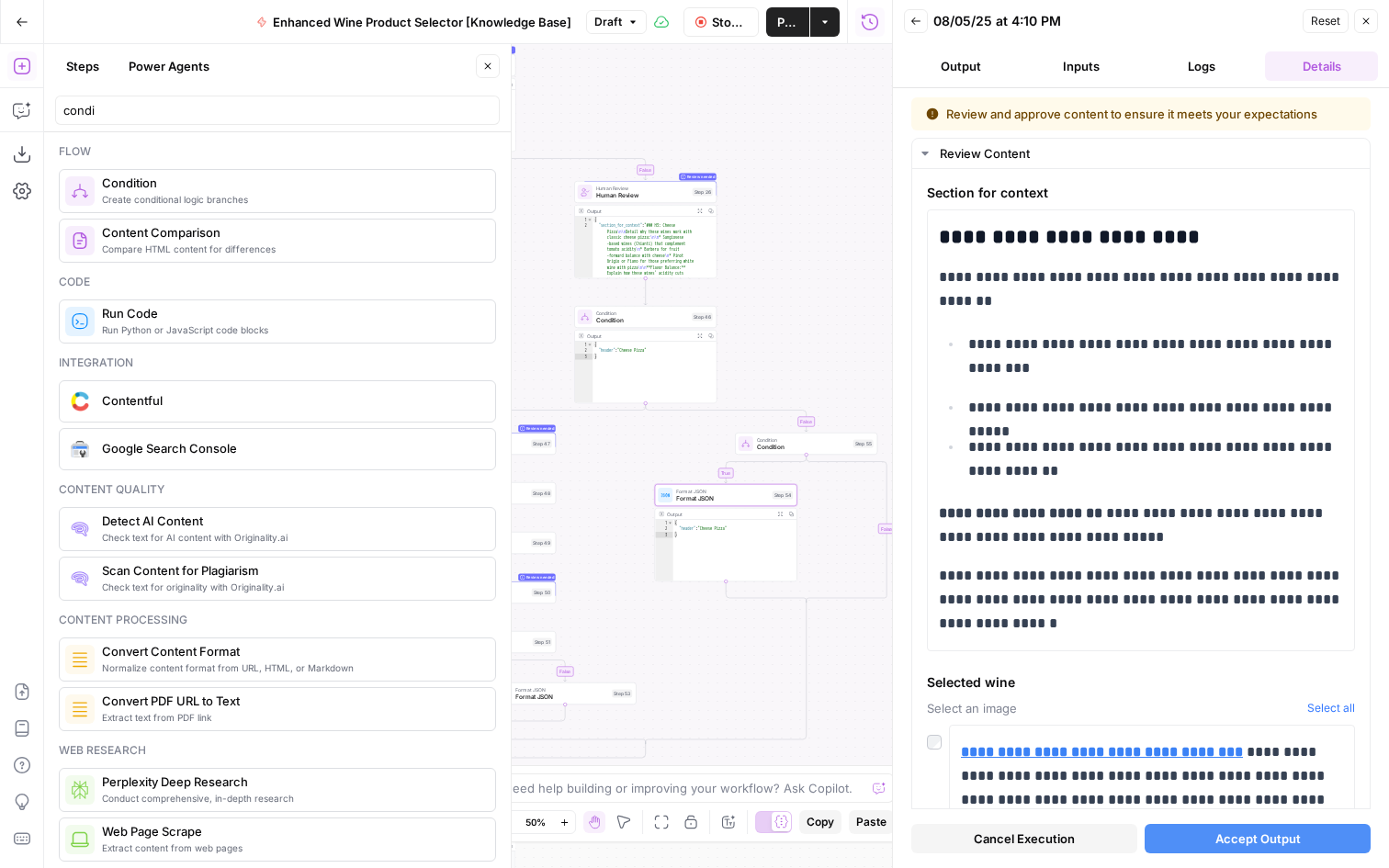 click on "false true true false true false true false Workflow Set Inputs Inputs LLM · GPT-4o Extract Title Step 14 Output Copy 1 2 3 {    "title" :  "15 Great Wines For Every Pizza         Topping" }     LLM · Gemini 2.5 Pro Extract Criteria from Outline Step 1 Output Expand Output Copy 1 2 3 4 5 6 7 8 9 10 11 {    "article" :  [      {         "header" :  "Why Pizza And Wine Work             Together" ,         "wine_descriptor" :  "Italian red wine"      } ,      {" at bounding box center [468, 456] 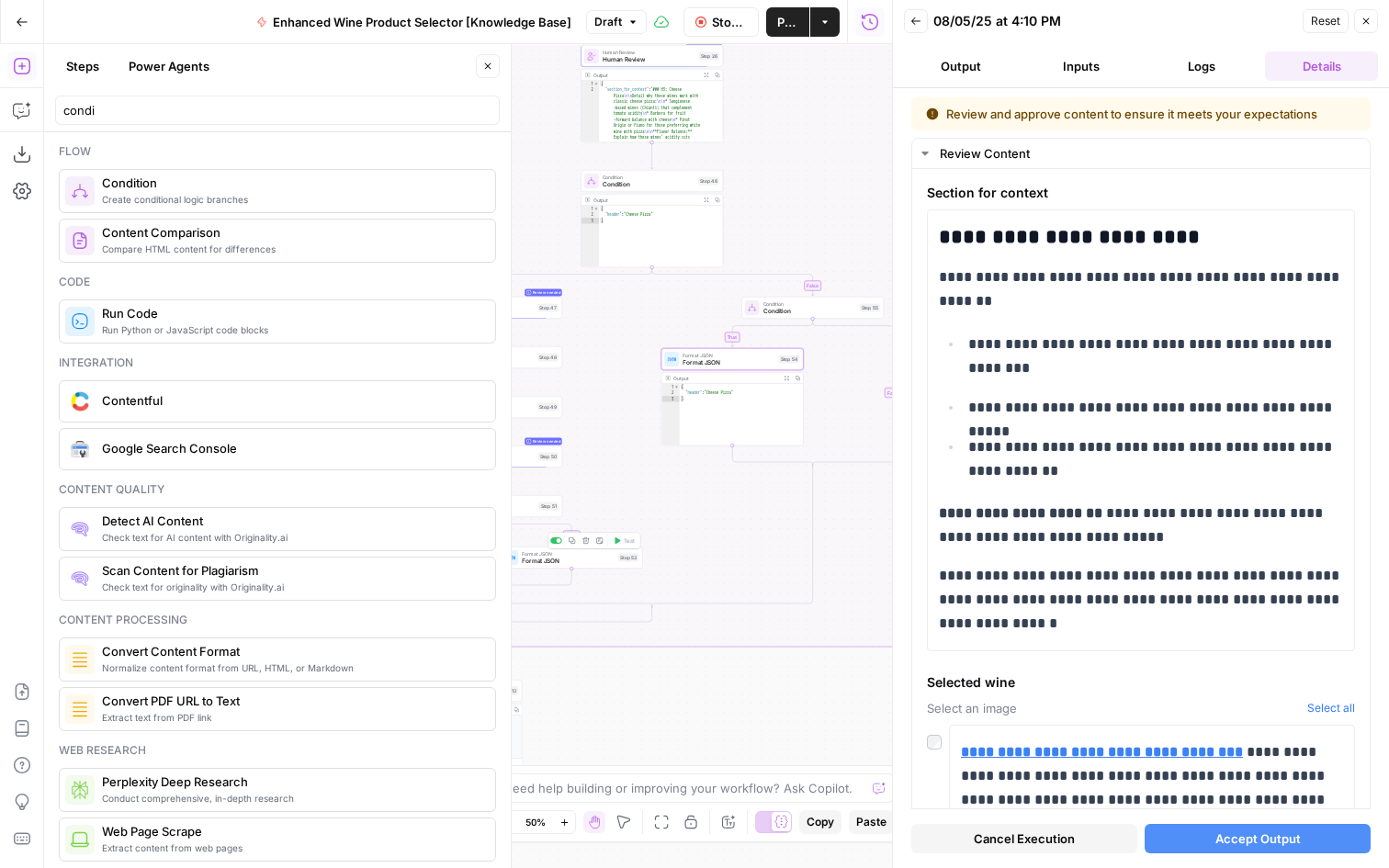 click 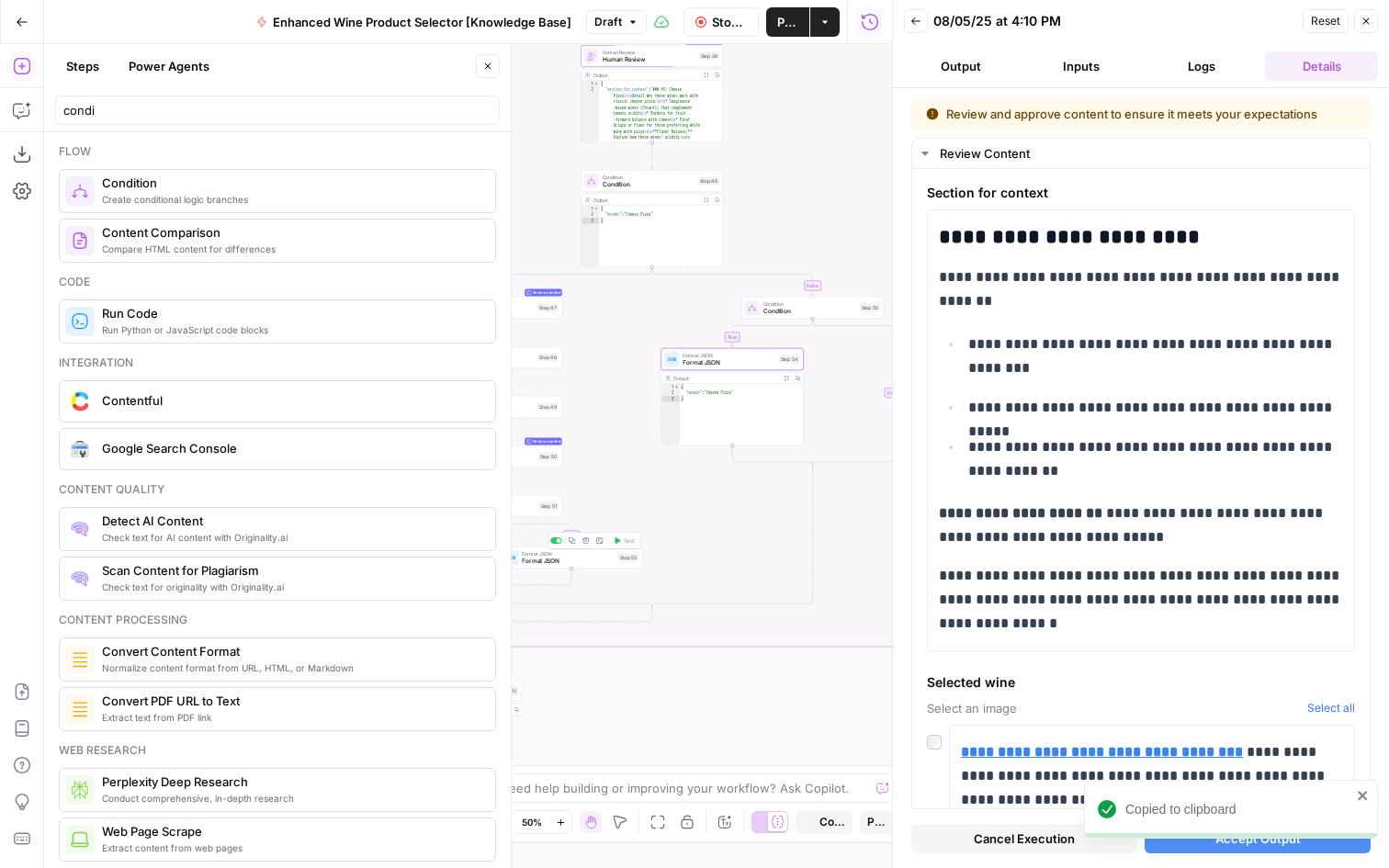drag, startPoint x: 653, startPoint y: 478, endPoint x: 582, endPoint y: 482, distance: 71.11259 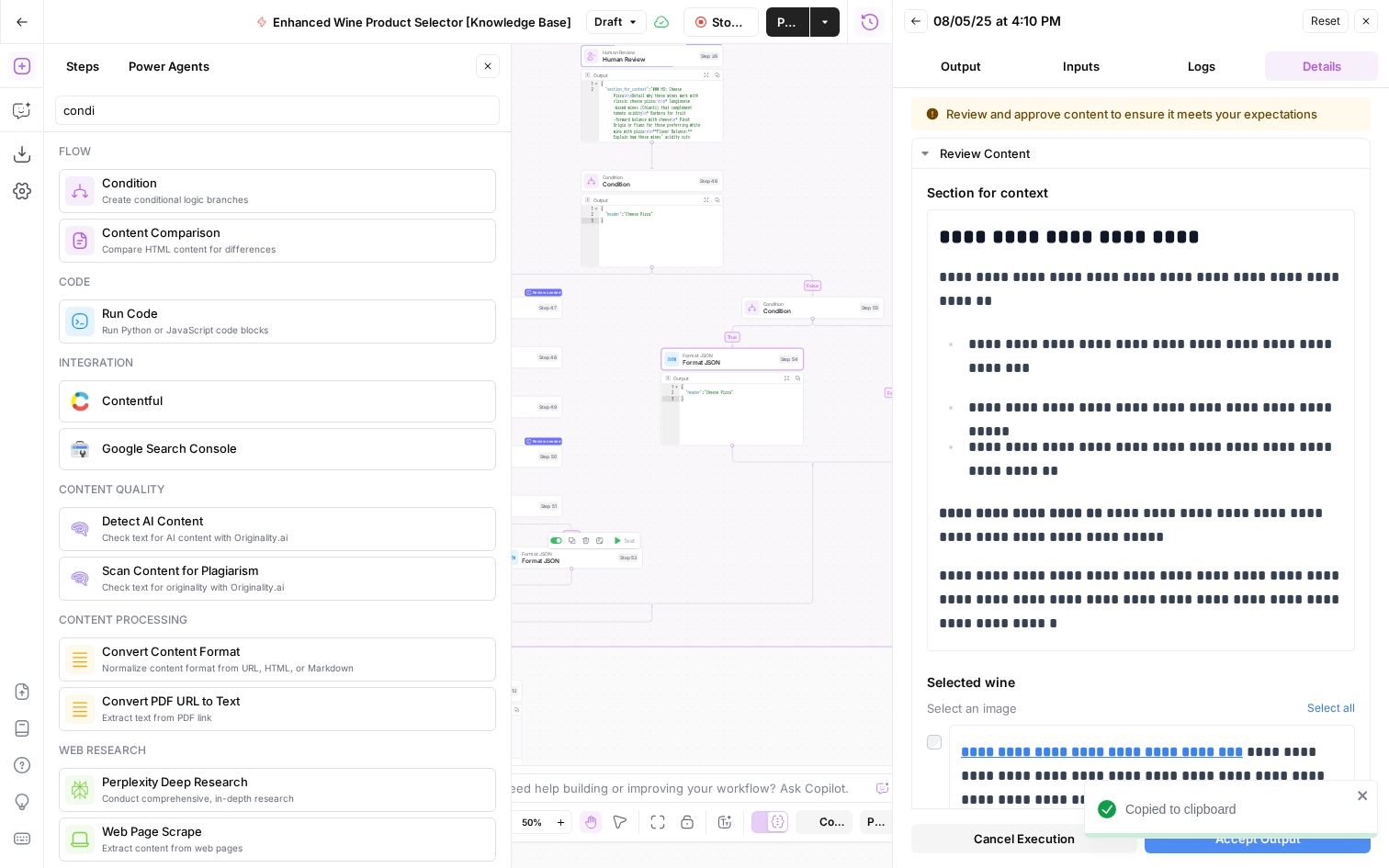 click on "false true true false true false true false Workflow Set Inputs Inputs LLM · GPT-4o Extract Title Step 14 Output Copy 1 2 3 {    "title" :  "15 Great Wines For Every Pizza         Topping" }     LLM · Gemini 2.5 Pro Extract Criteria from Outline Step 1 Output Expand Output Copy 1 2 3 4 5 6 7 8 9 10 11 {    "article" :  [      {         "header" :  "Why Pizza And Wine Work             Together" ,         "wine_descriptor" :  "Italian red wine"      } ,      {" at bounding box center [468, 456] 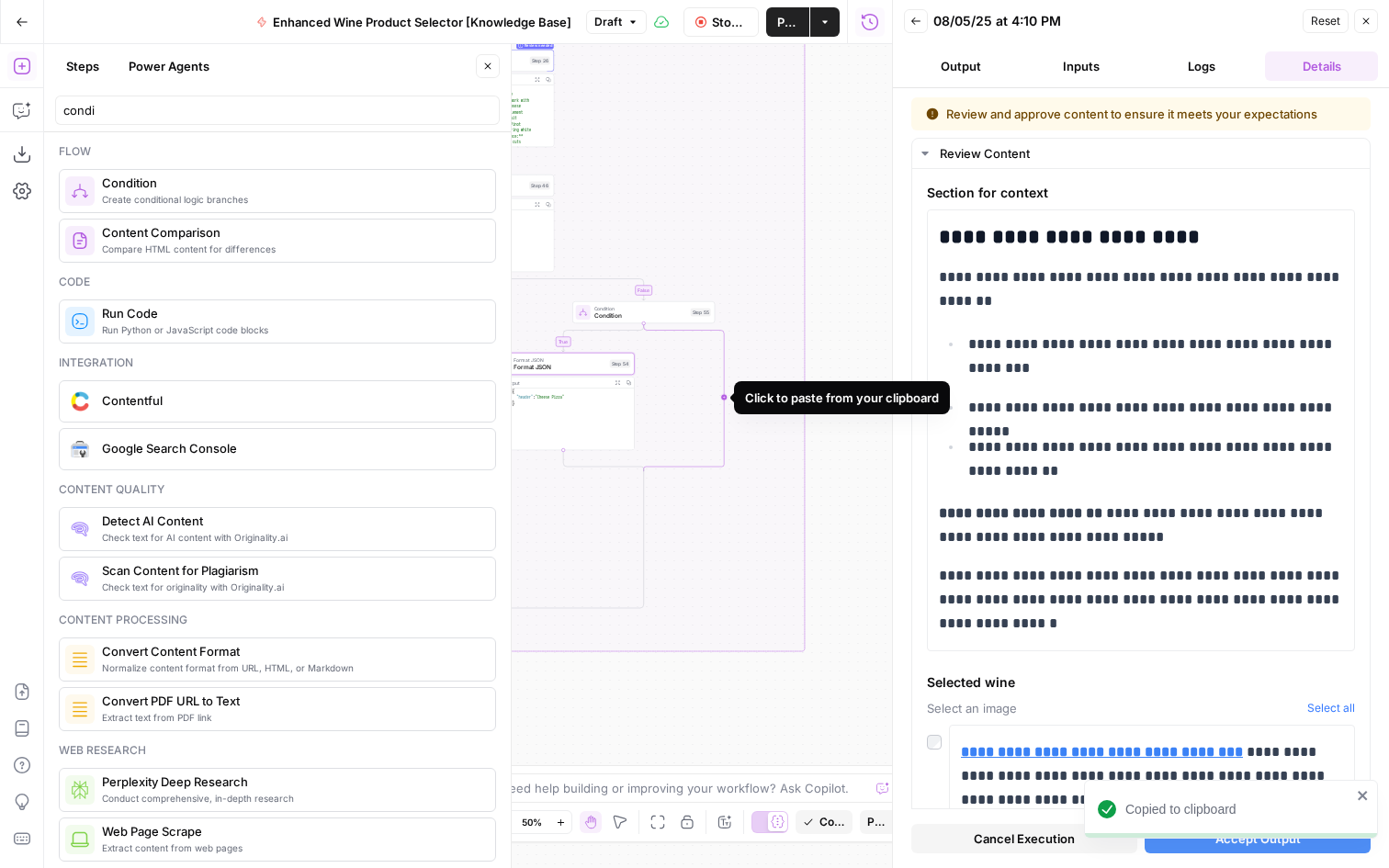 click 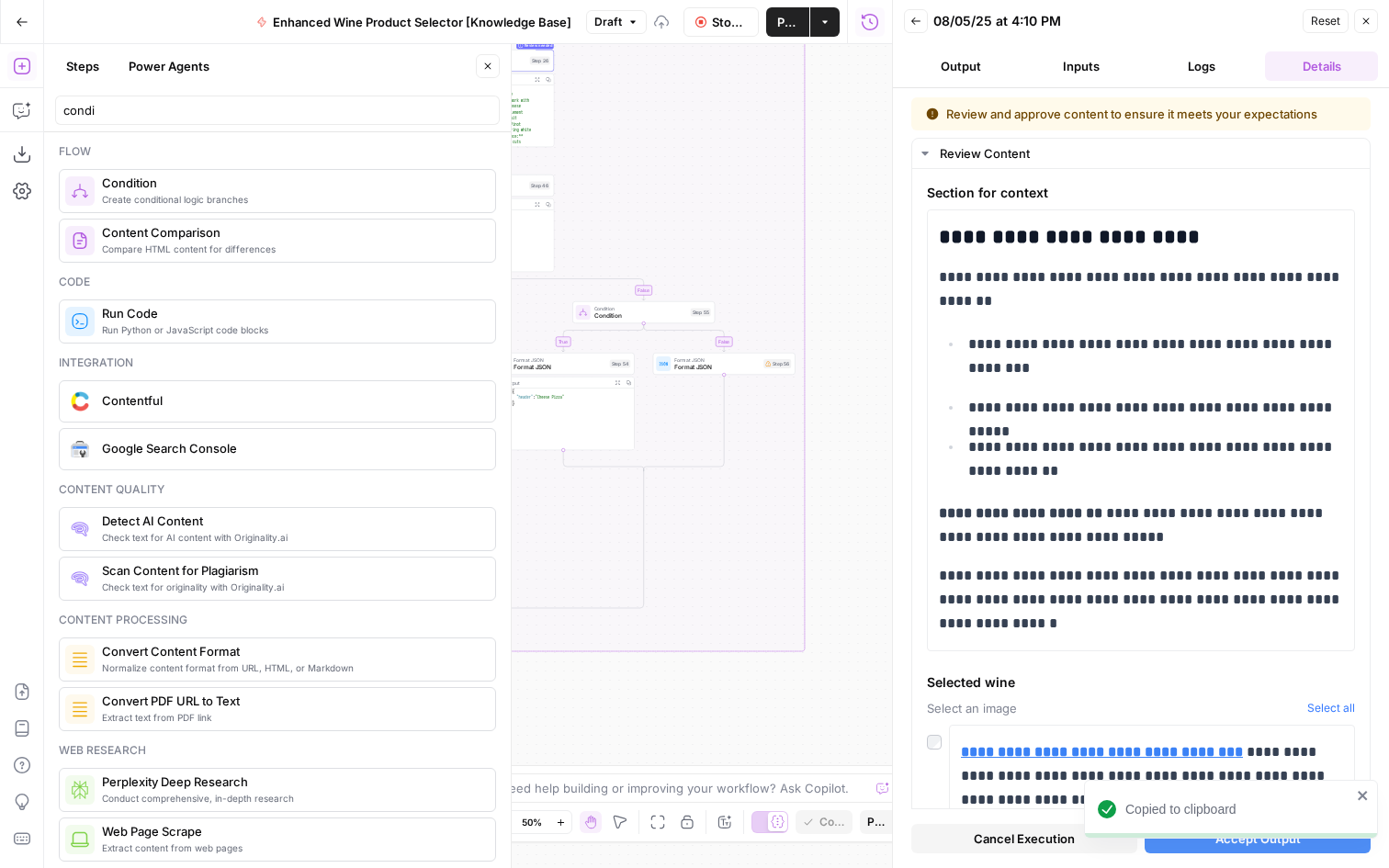 click on "Format JSON Format JSON Step 56 Copy step Delete step Add Note Test" at bounding box center [724, 364] 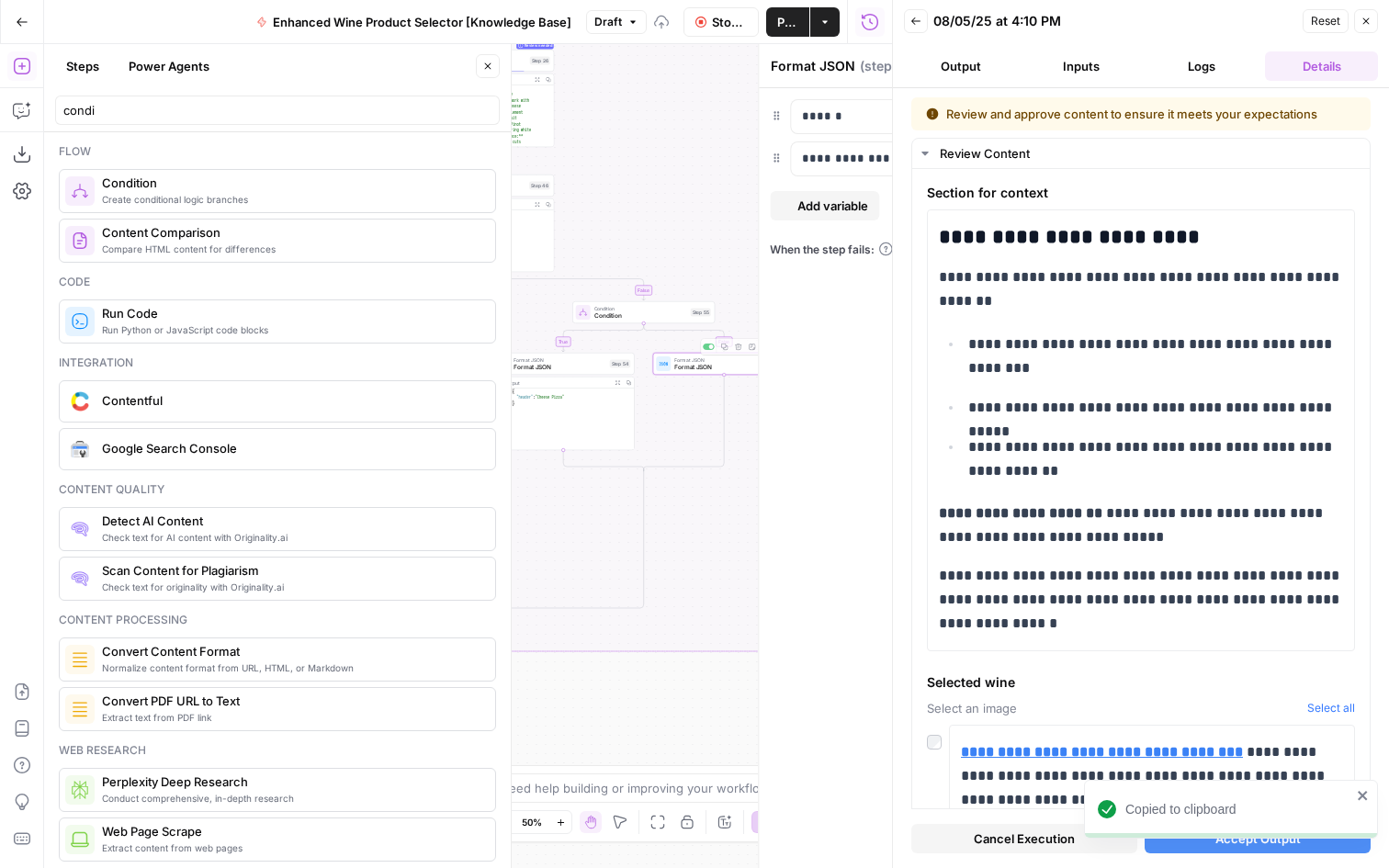click on "**********" at bounding box center [974, 478] 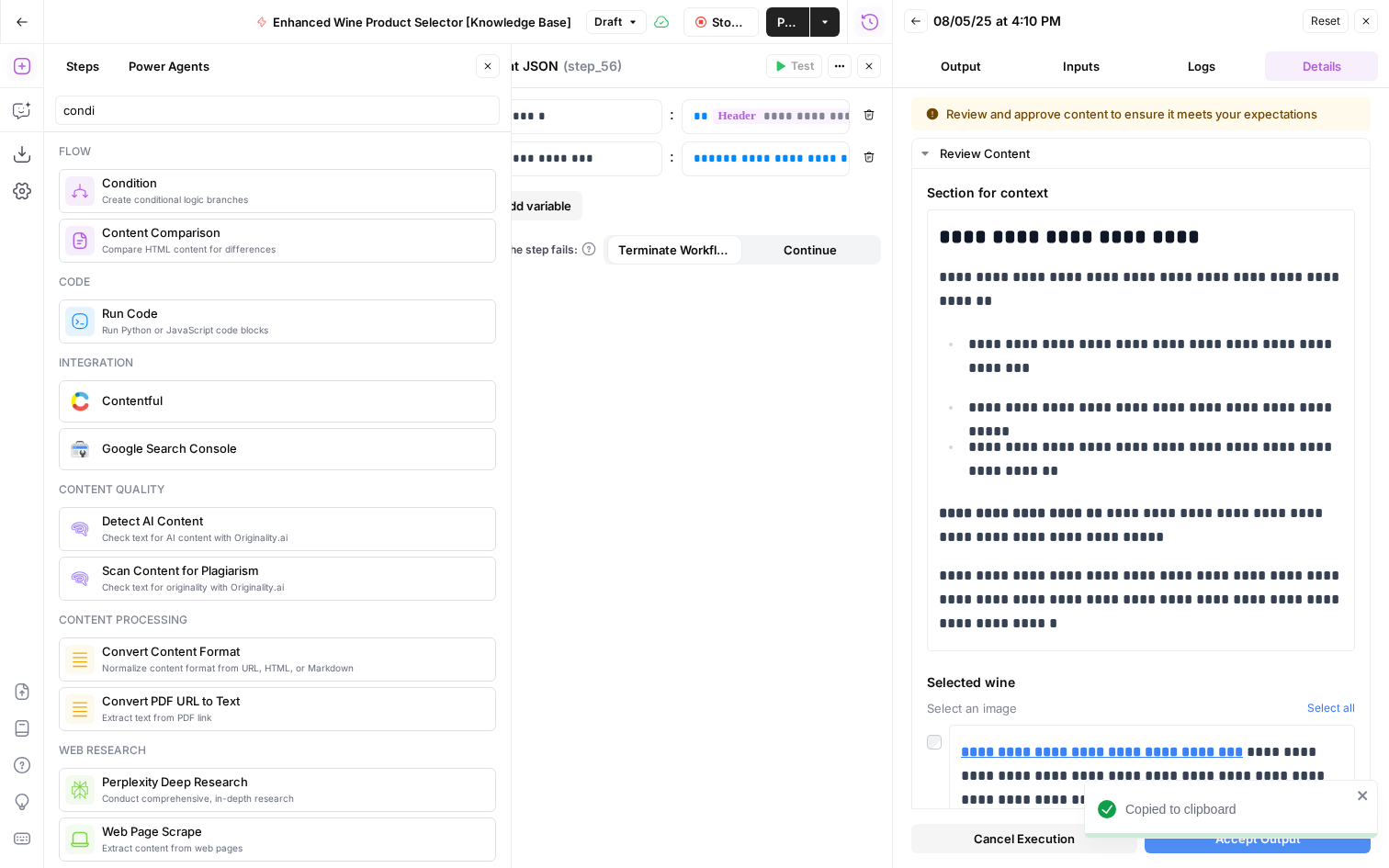 click 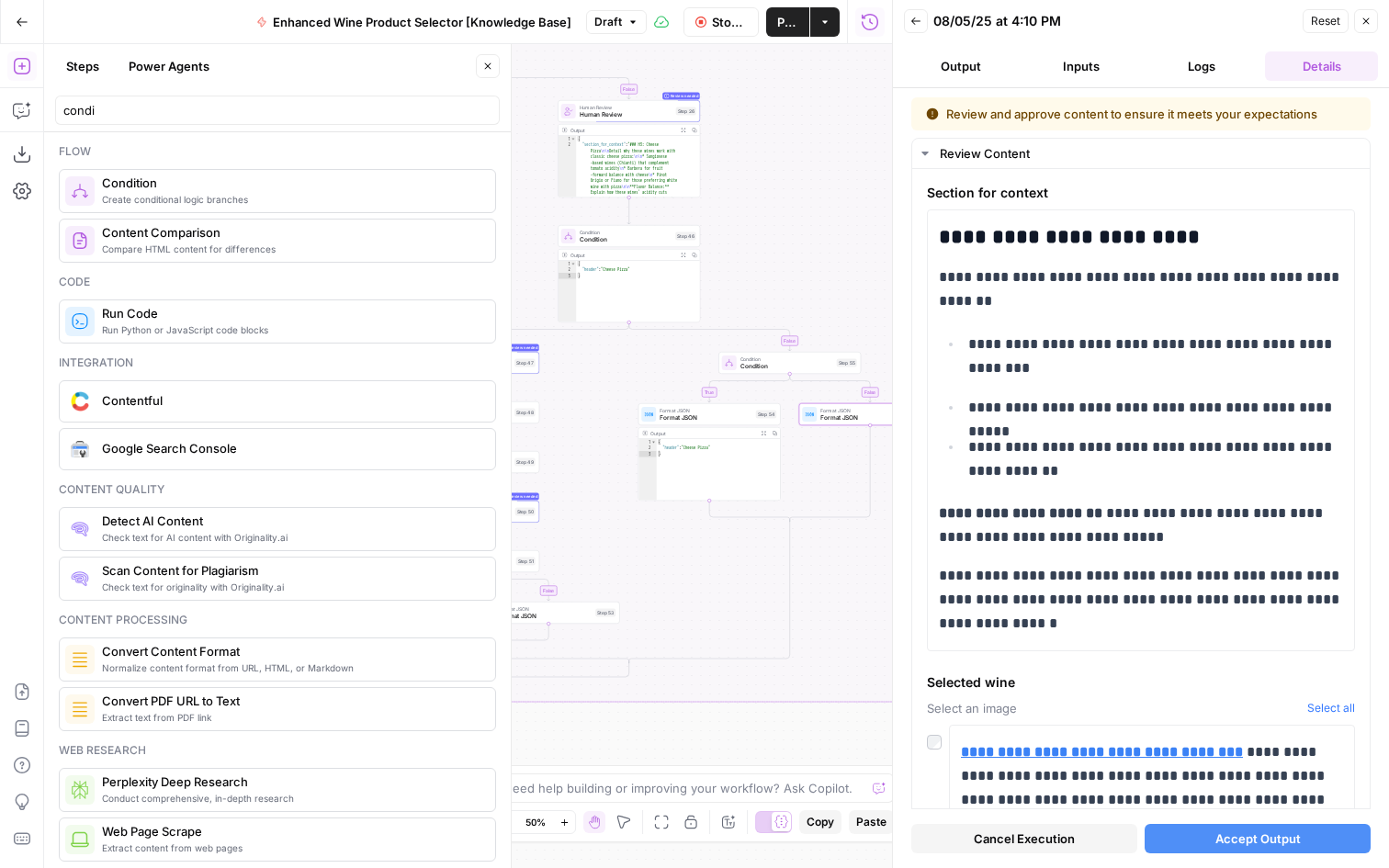 drag, startPoint x: 685, startPoint y: 244, endPoint x: 831, endPoint y: 295, distance: 154.65122 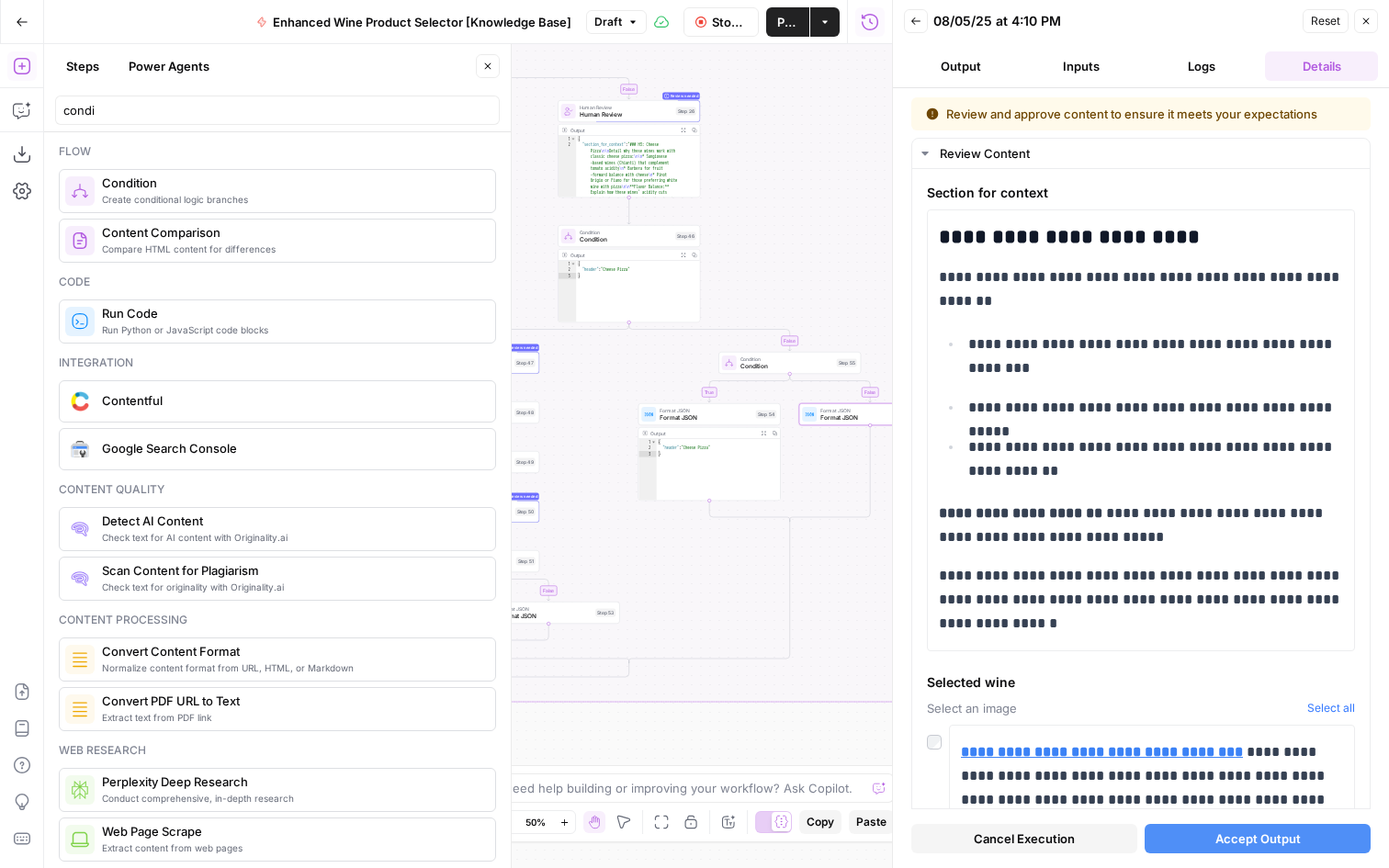 click on "false true true false true false true false Workflow Set Inputs Inputs LLM · GPT-4o Extract Title Step 14 Output Copy 1 2 3 {    "title" :  "15 Great Wines For Every Pizza         Topping" }     LLM · Gemini 2.5 Pro Extract Criteria from Outline Step 1 Output Expand Output Copy 1 2 3 4 5 6 7 8 9 10 11 {    "article" :  [      {         "header" :  "Why Pizza And Wine Work             Together" ,         "wine_descriptor" :  "Italian red wine"      } ,      {" at bounding box center [468, 456] 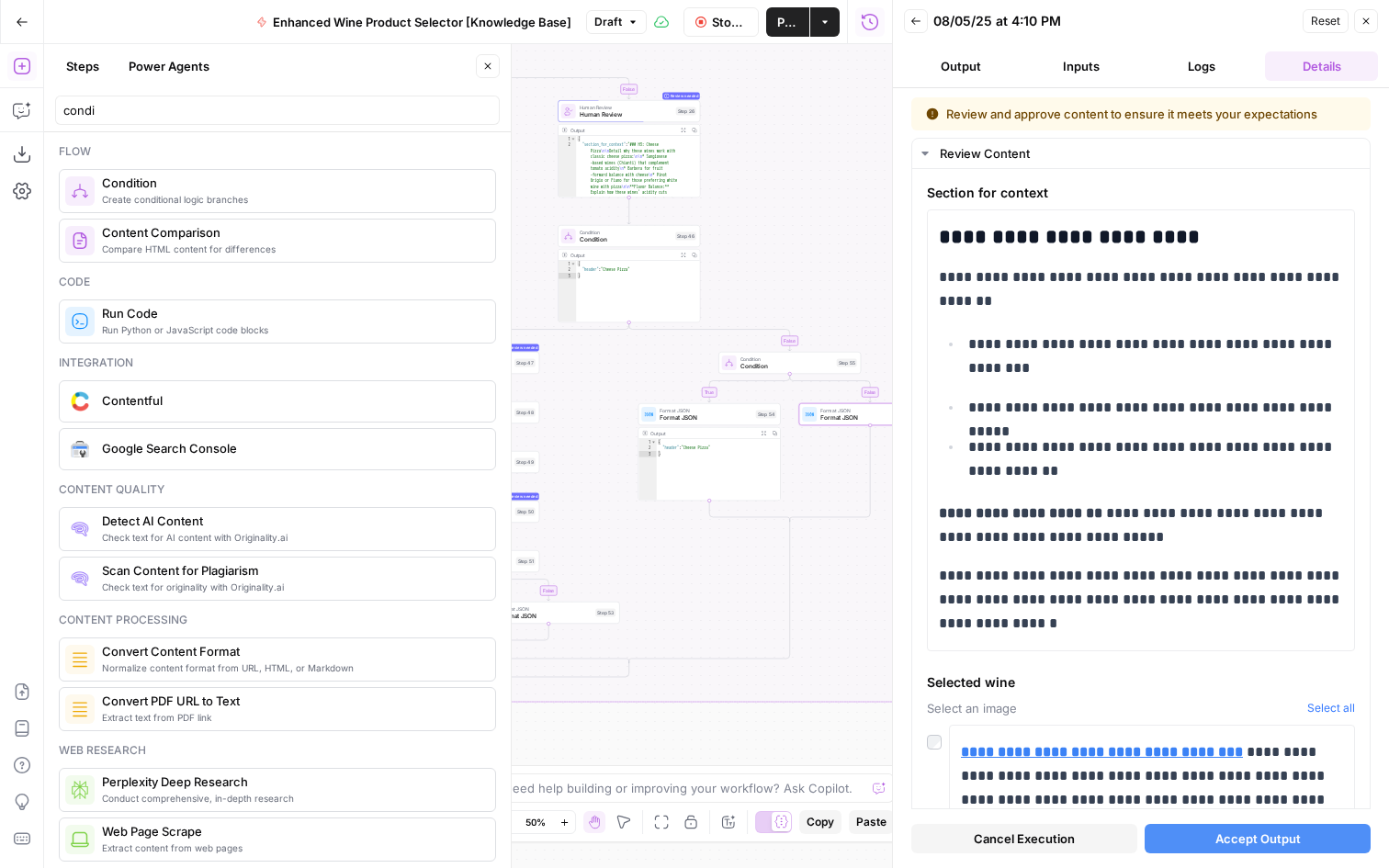 click on "Format JSON" at bounding box center [863, 411] 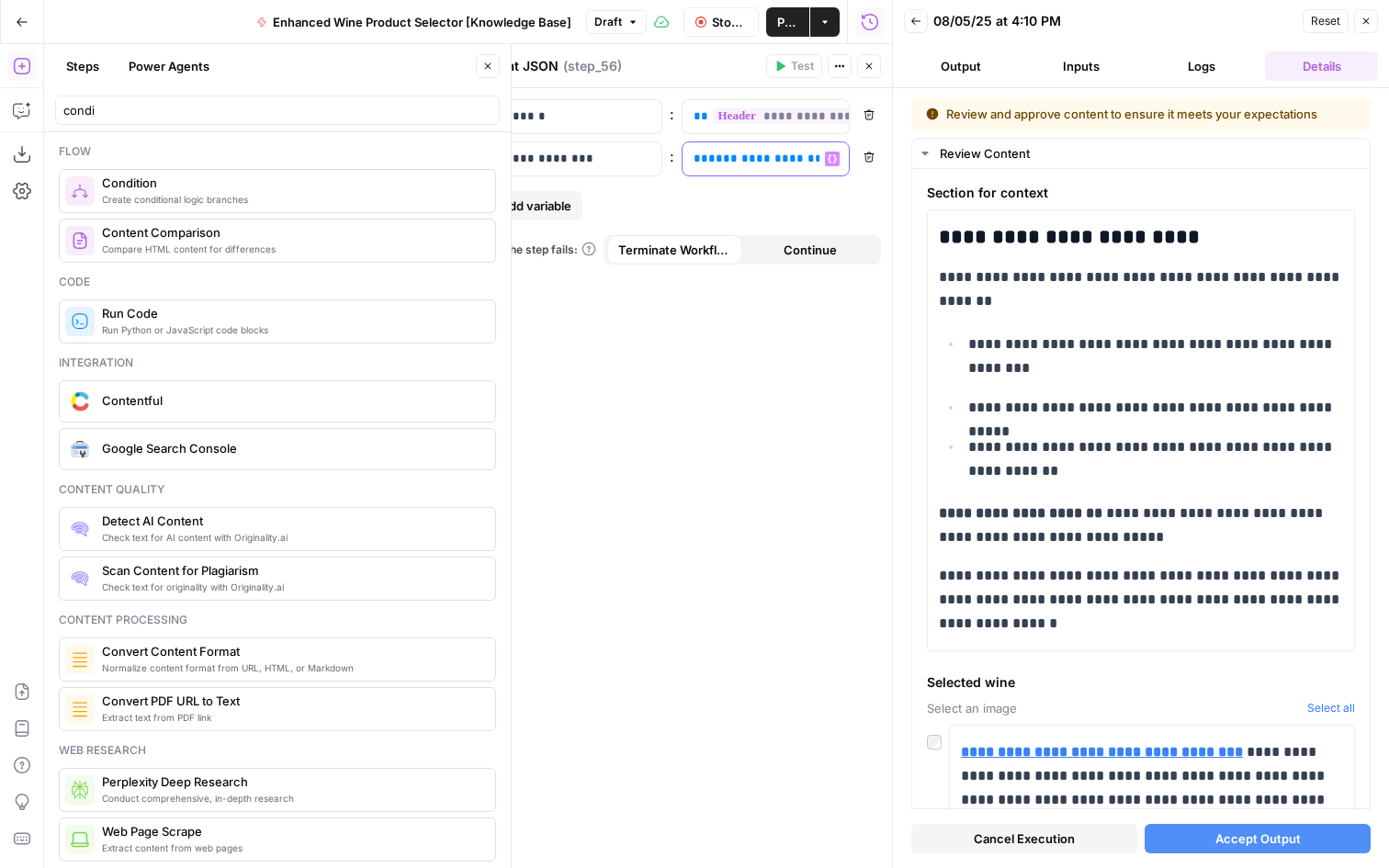 drag, startPoint x: 733, startPoint y: 161, endPoint x: 748, endPoint y: 160, distance: 15.0333 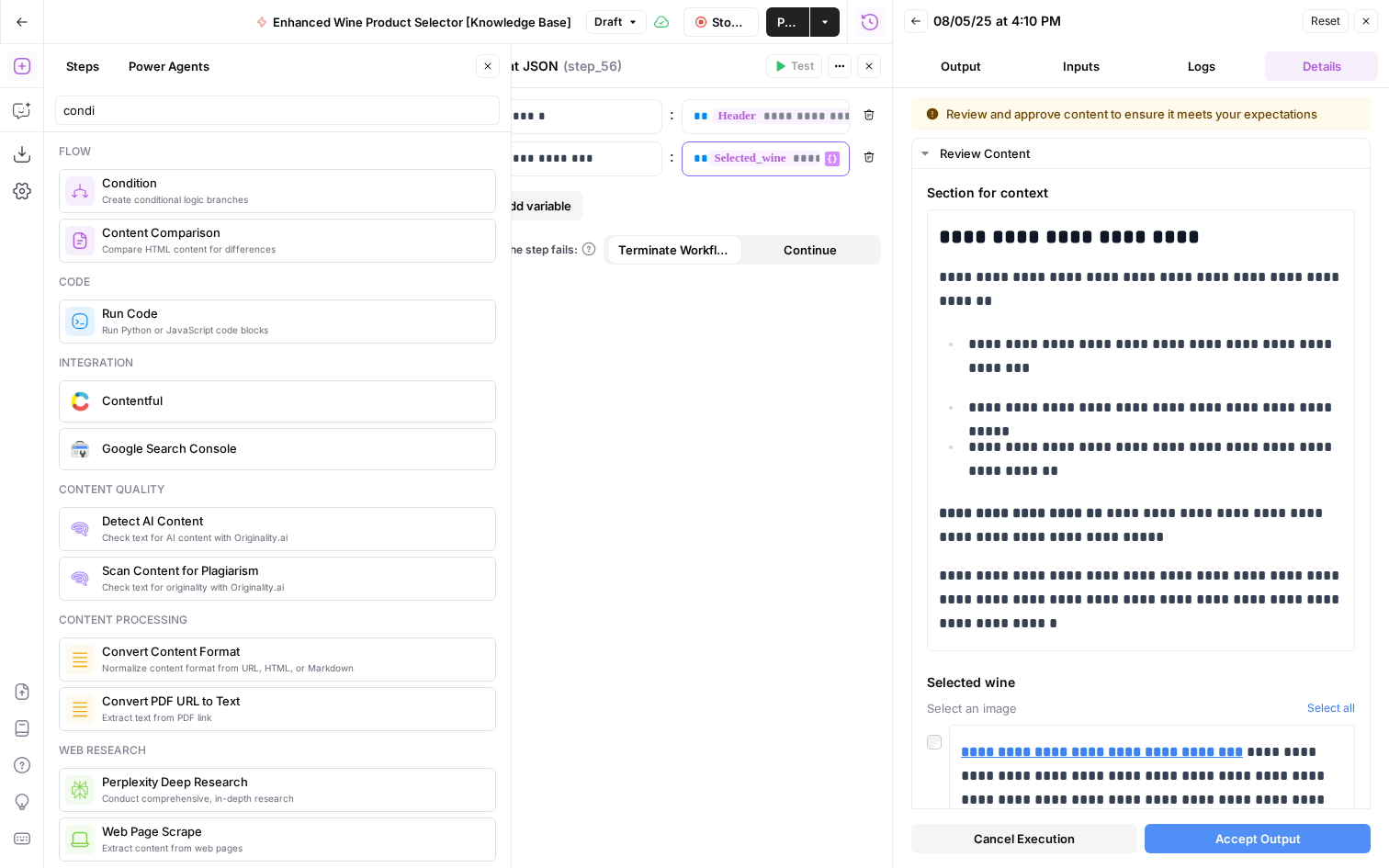 scroll, scrollTop: 0, scrollLeft: 31, axis: horizontal 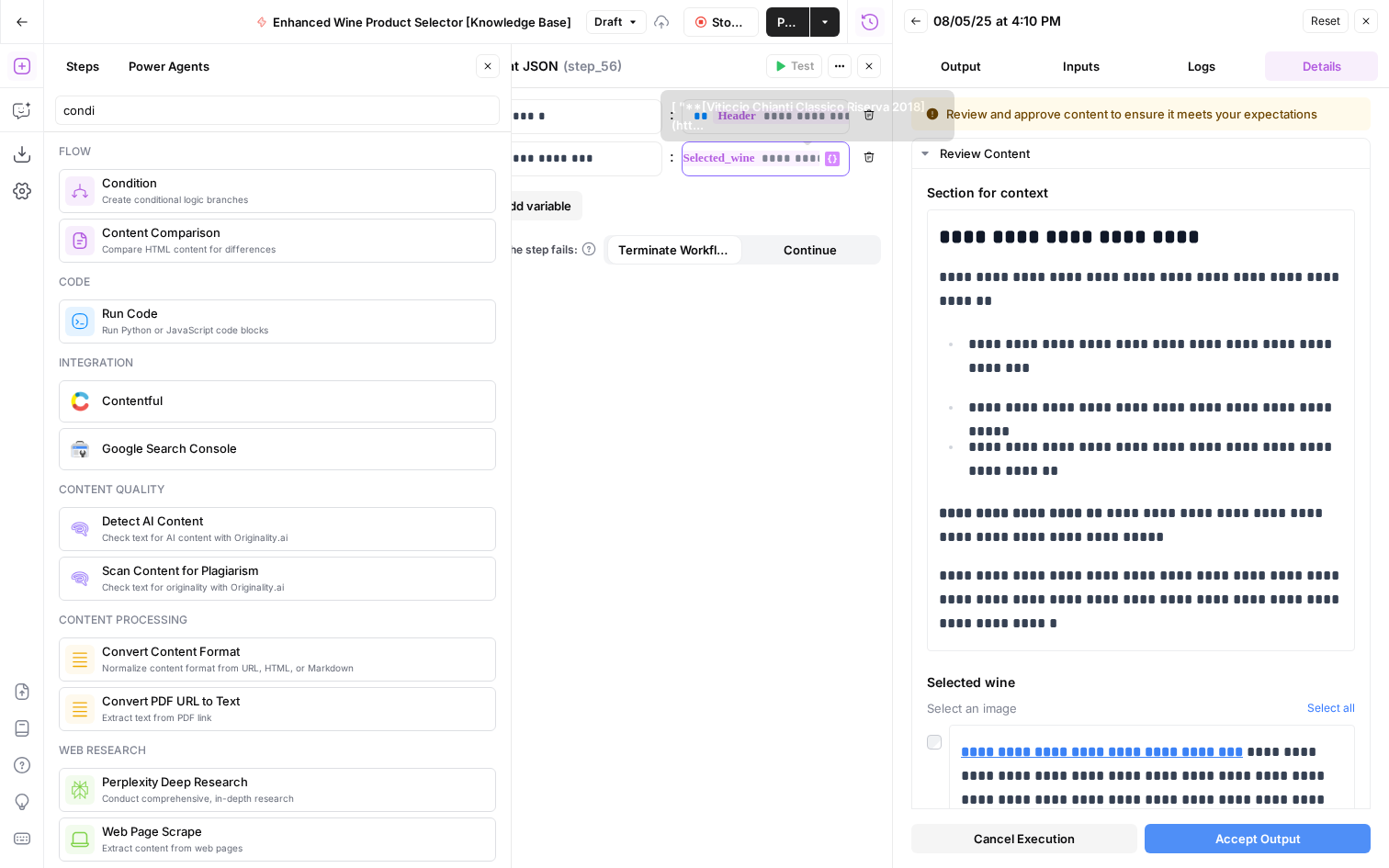 drag, startPoint x: 751, startPoint y: 152, endPoint x: 977, endPoint y: 152, distance: 226 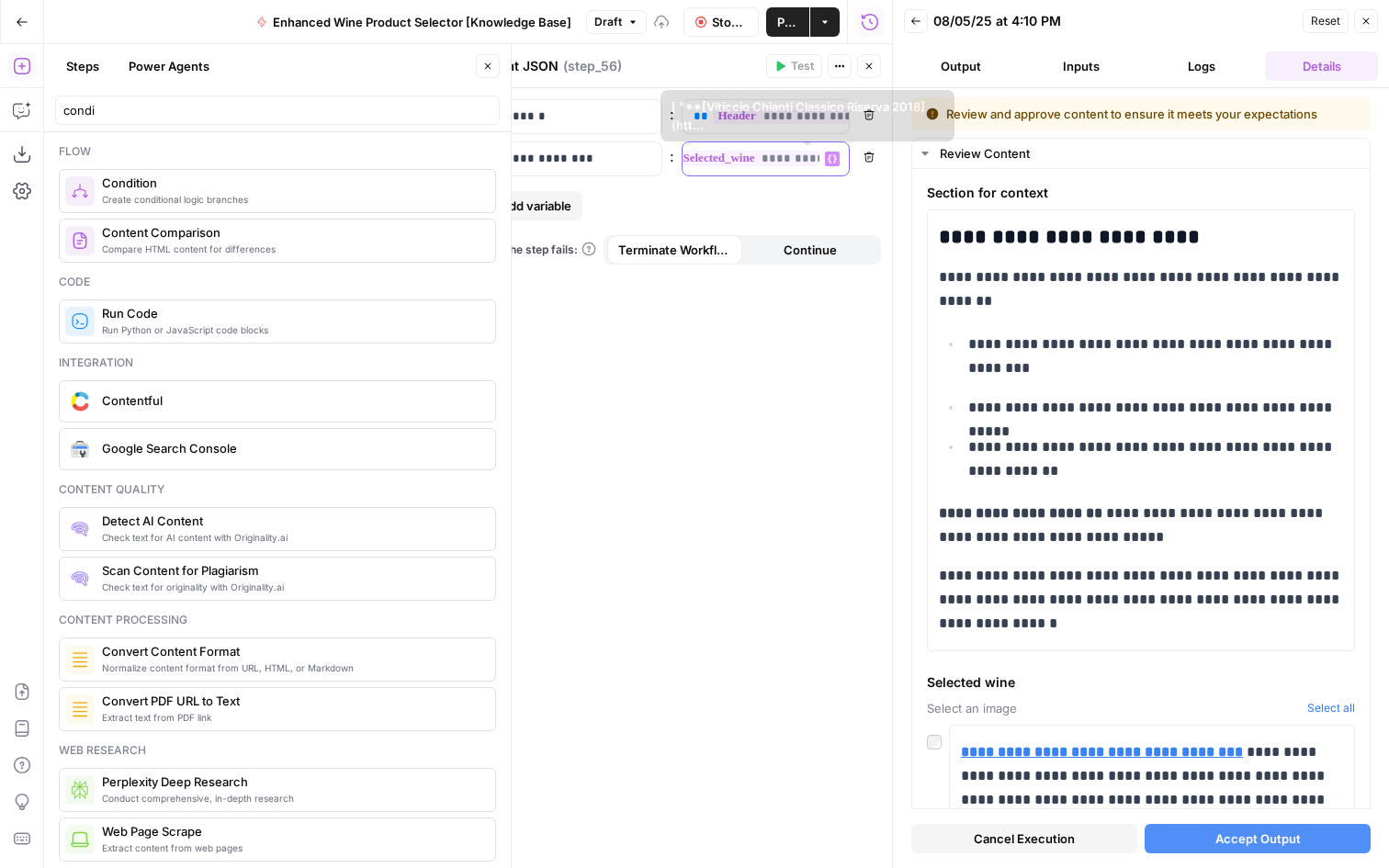 click on "Wine New Home Browse Your Data Usage Flightpath Settings Recent Grids Article Writer Educational Content Wine "List" & "Landing" Pages Recent Workflows Enhanced Wine Product Selector [Knowledge Base] Image Selector Collections Writer AirOps Academy What's new?
5
Help + Support Go Back Enhanced Wine Product Selector [Knowledge Base] Draft Stop Run Publish Actions Run History Add Steps Copilot Download as JSON Settings Import JSON AirOps Academy Help Give Feedback Shortcuts false true true false true false true false Workflow Set Inputs Inputs LLM · GPT-4o Extract Title Step 14 Output Copy 1 2 3 {    "title" :  "15 Great Wines For Every Pizza         Topping" }     LLM · Gemini 2.5 Pro Extract Criteria from Outline Step 1 Output Expand Output Copy 1 2 3 4 5 6 7 8 9 10 11 {    "article" :  [      {         "header" :  "Why Pizza And Wine Work             Together" ,         "wine_descriptor" :  "Italian red wine"      } ,      {" at bounding box center [694, 434] 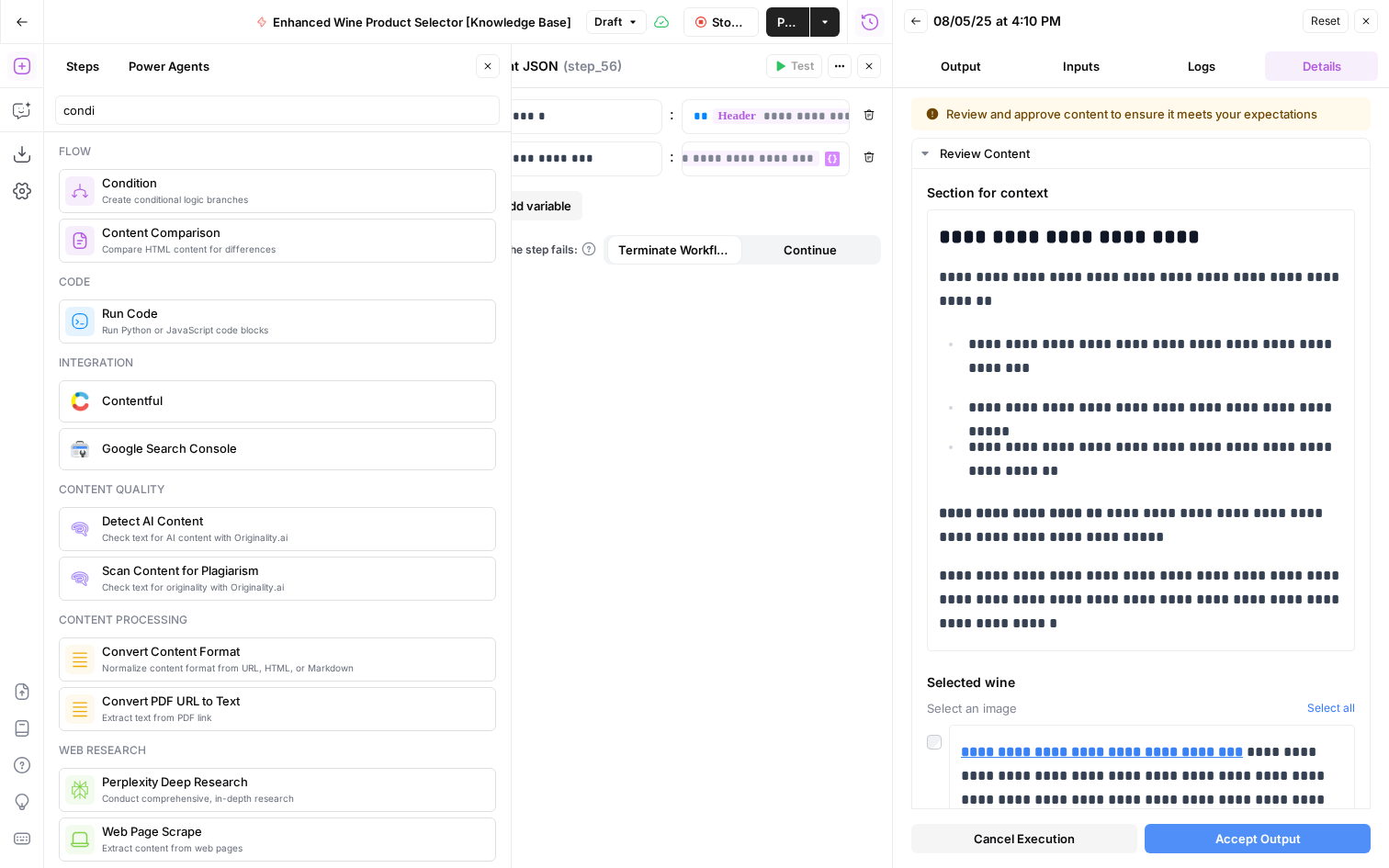 scroll, scrollTop: 0, scrollLeft: 137, axis: horizontal 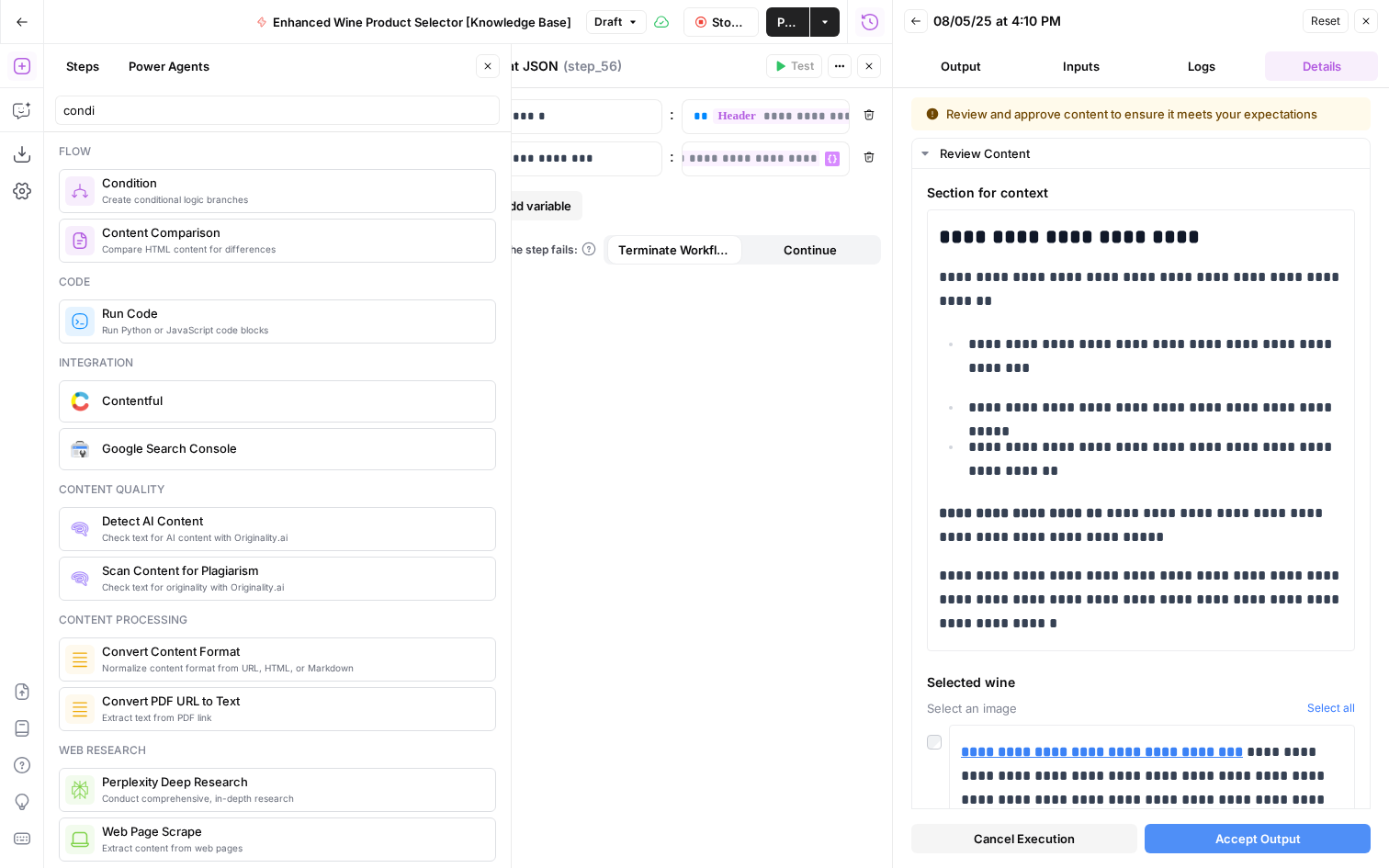 click 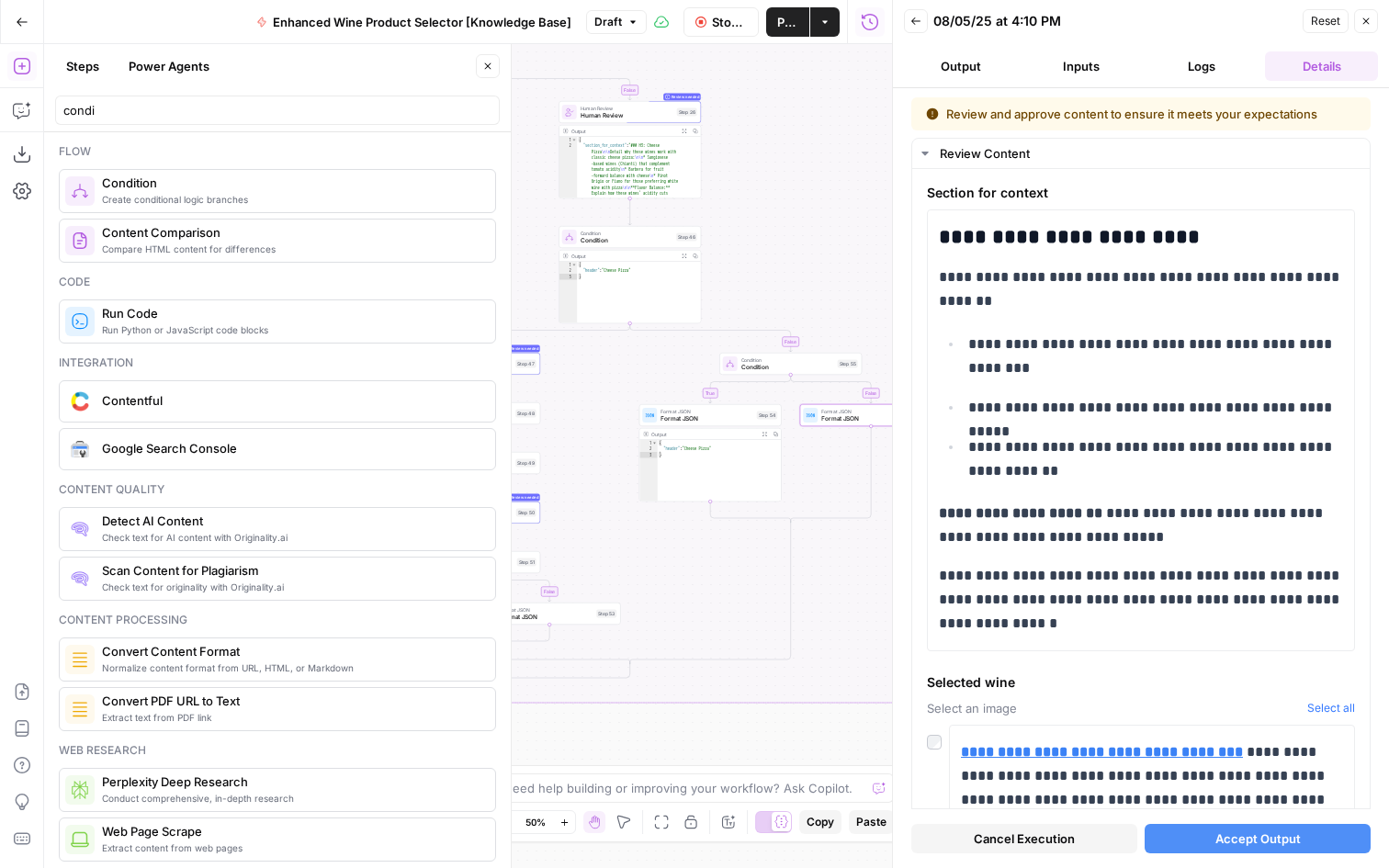 click on "false true true false true false true false Workflow Set Inputs Inputs LLM · GPT-4o Extract Title Step 14 Output Copy 1 2 3 {    "title" :  "15 Great Wines For Every Pizza         Topping" }     LLM · Gemini 2.5 Pro Extract Criteria from Outline Step 1 Output Expand Output Copy 1 2 3 4 5 6 7 8 9 10 11 {    "article" :  [      {         "header" :  "Why Pizza And Wine Work             Together" ,         "wine_descriptor" :  "Italian red wine"      } ,      {" at bounding box center (468, 456) 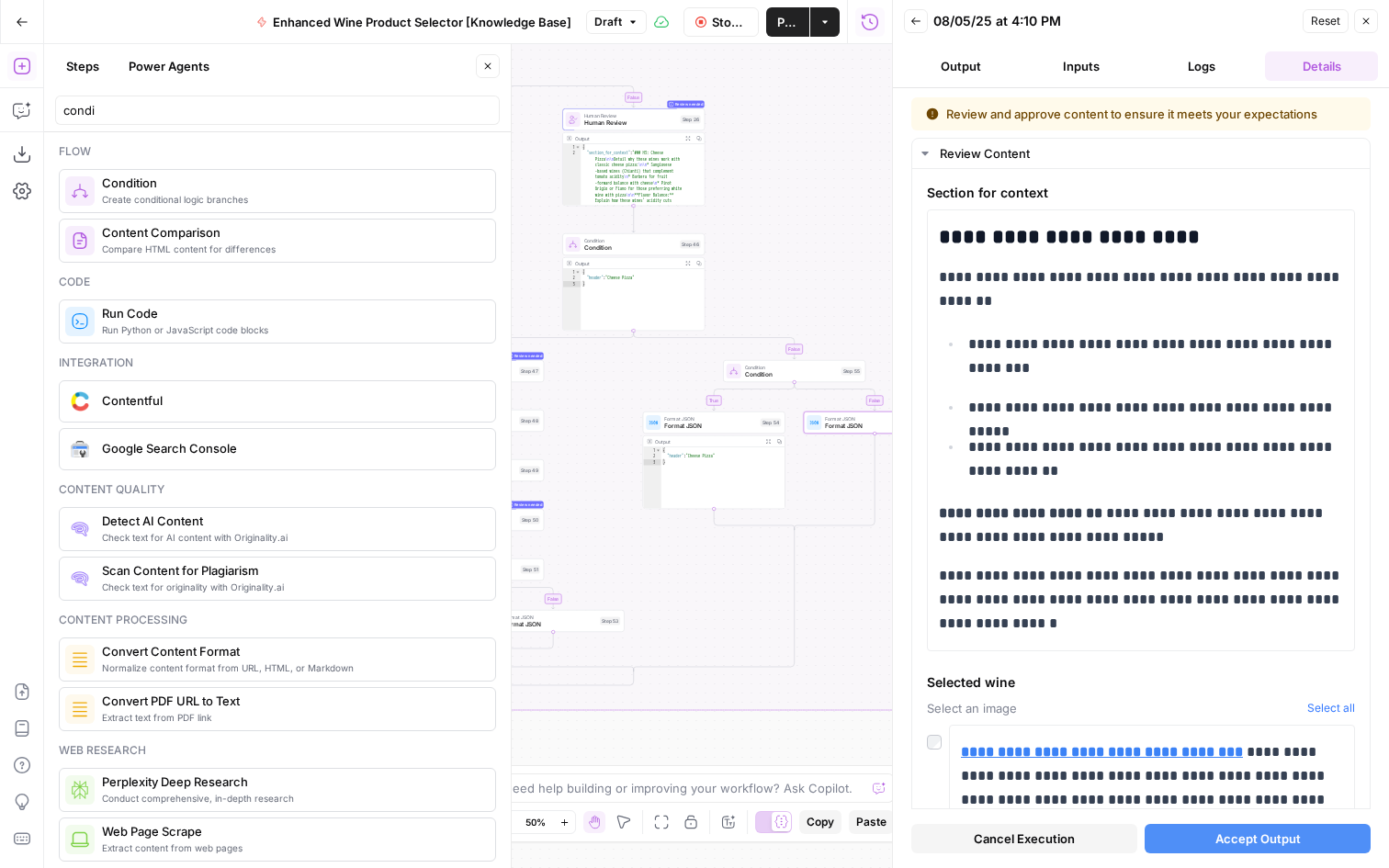 click on "Human Review" at bounding box center (630, 123) 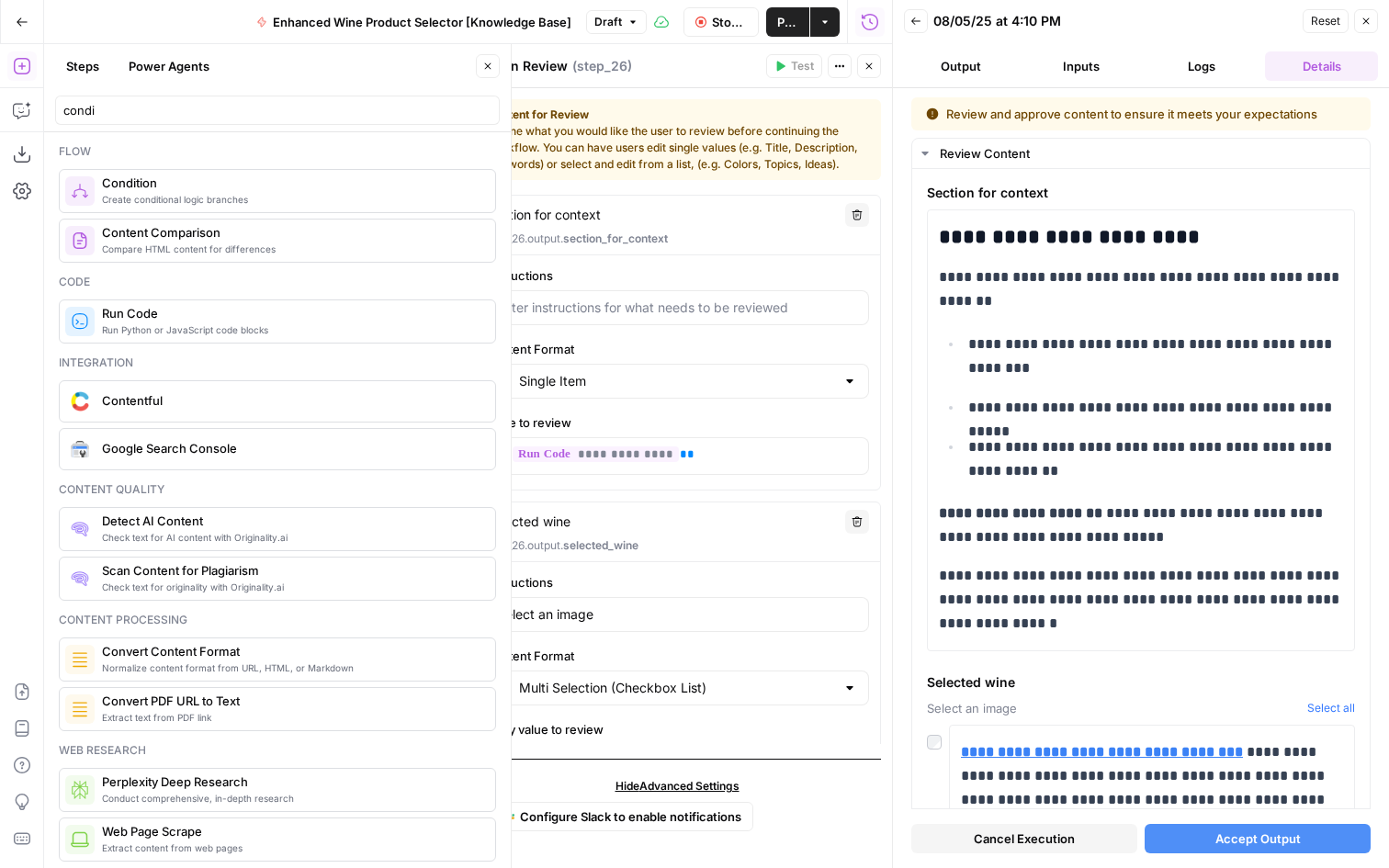 click on "Close" at bounding box center (869, 66) 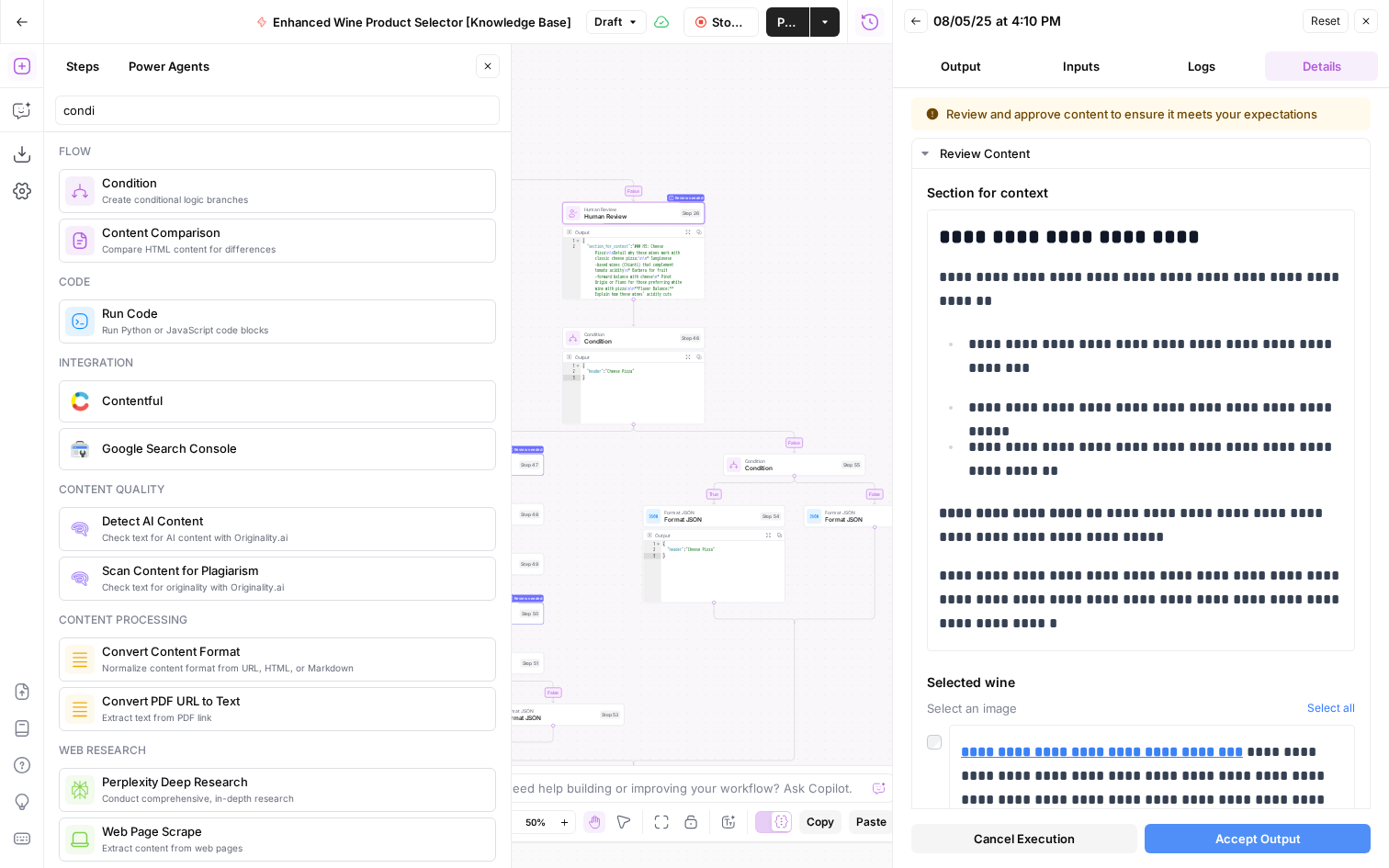 drag, startPoint x: 806, startPoint y: 261, endPoint x: 805, endPoint y: 354, distance: 93.00538 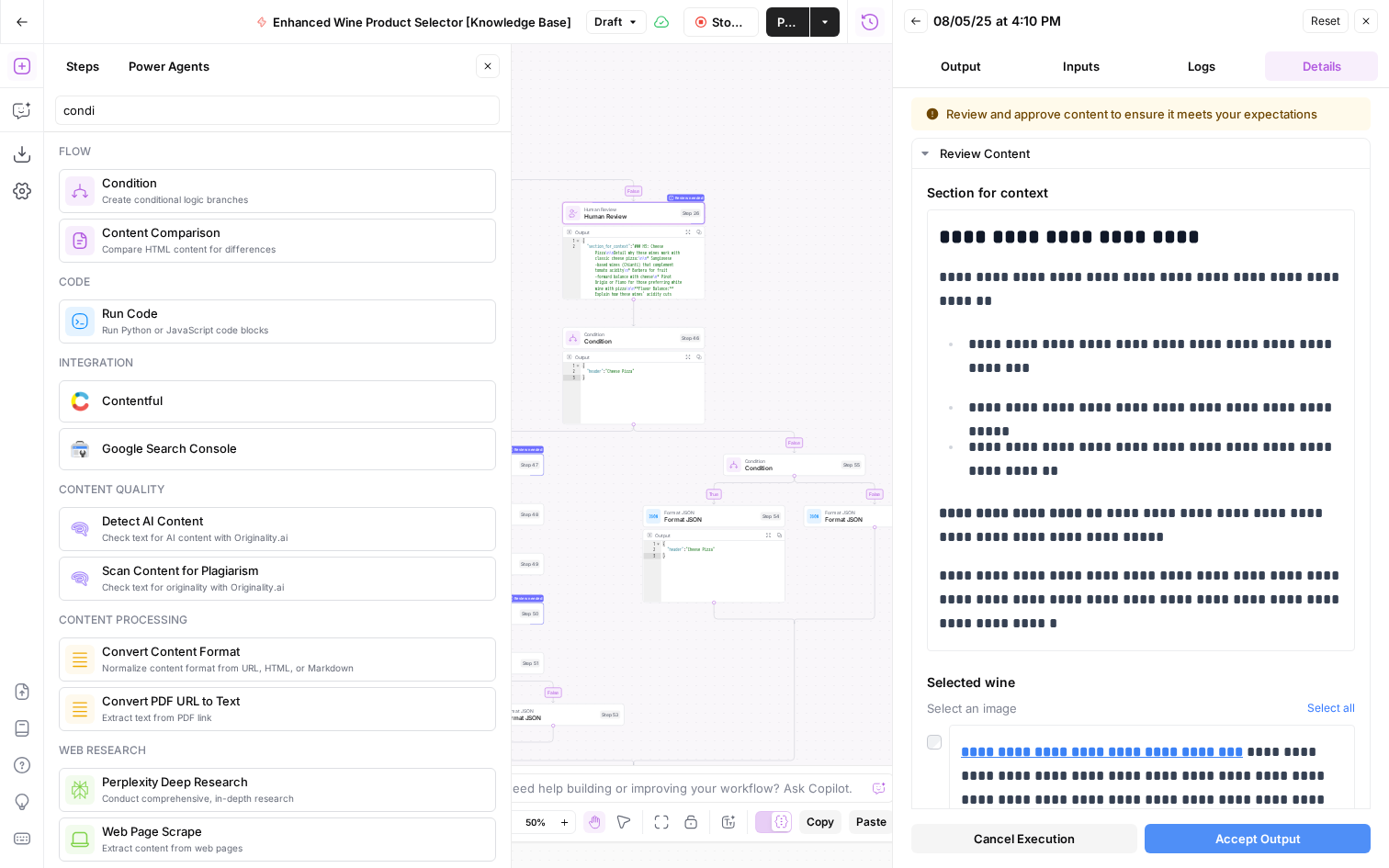 click on "Stop Run" at bounding box center (729, 22) 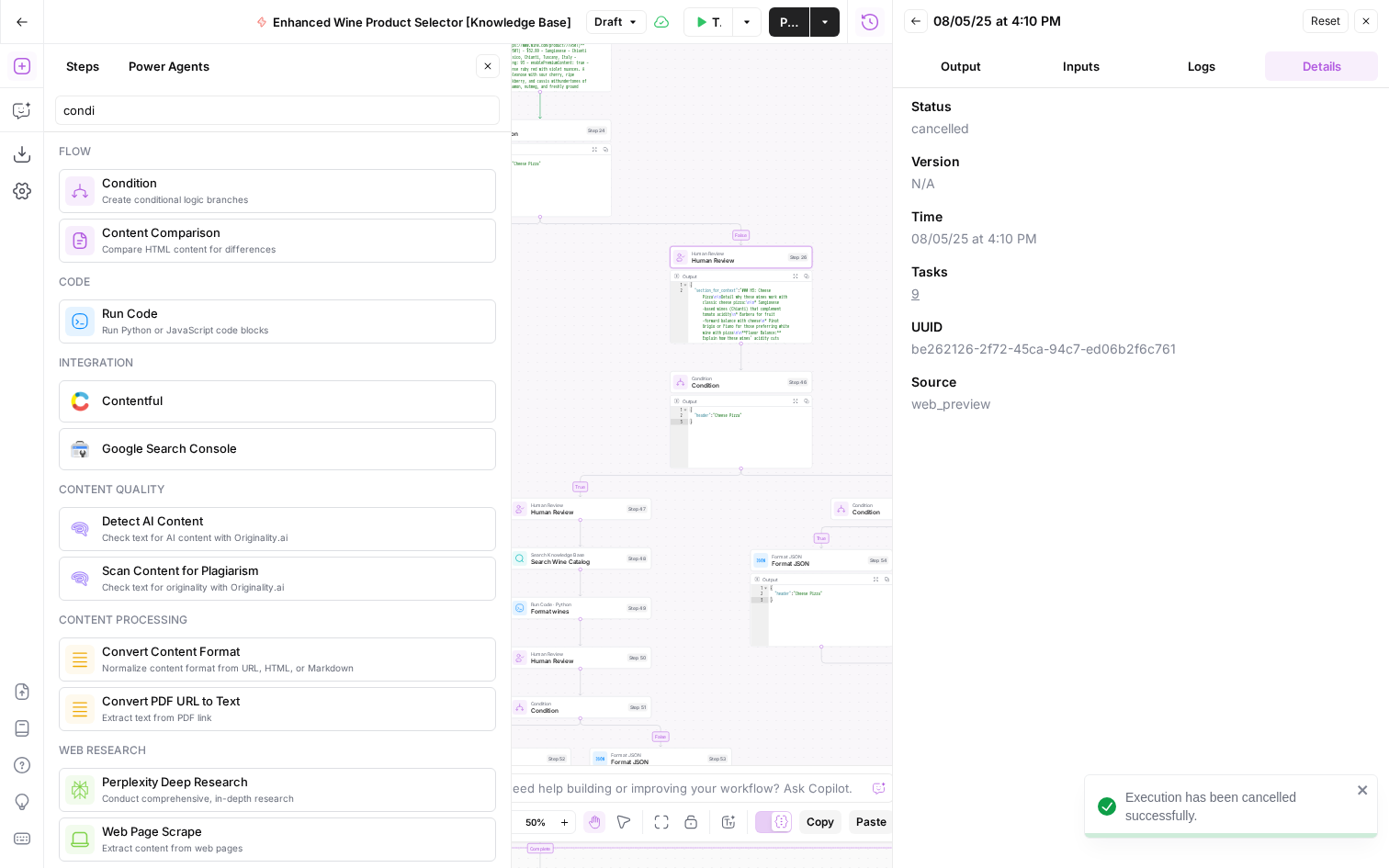 drag, startPoint x: 752, startPoint y: 203, endPoint x: 860, endPoint y: 247, distance: 116.61904 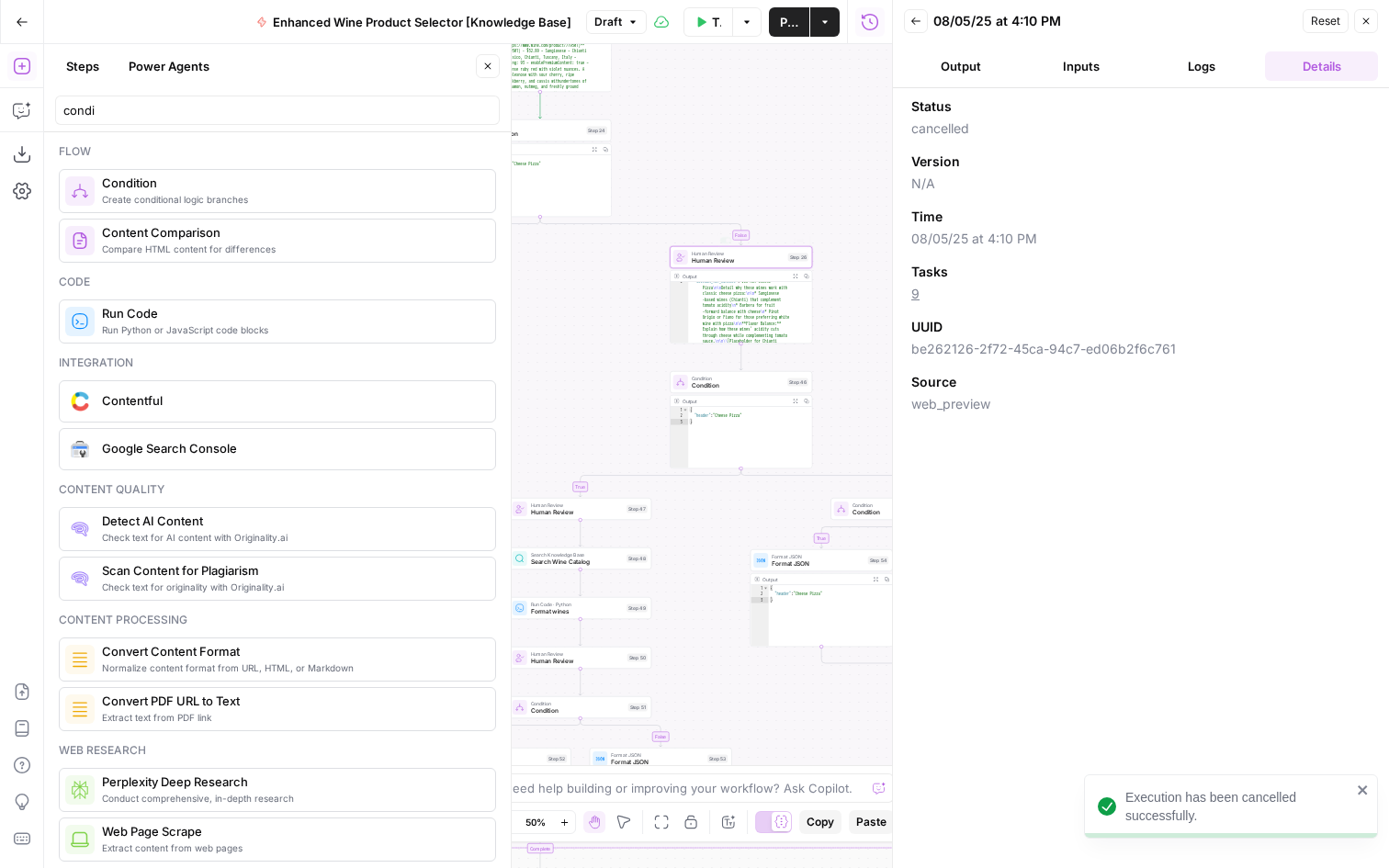 scroll, scrollTop: 32, scrollLeft: 0, axis: vertical 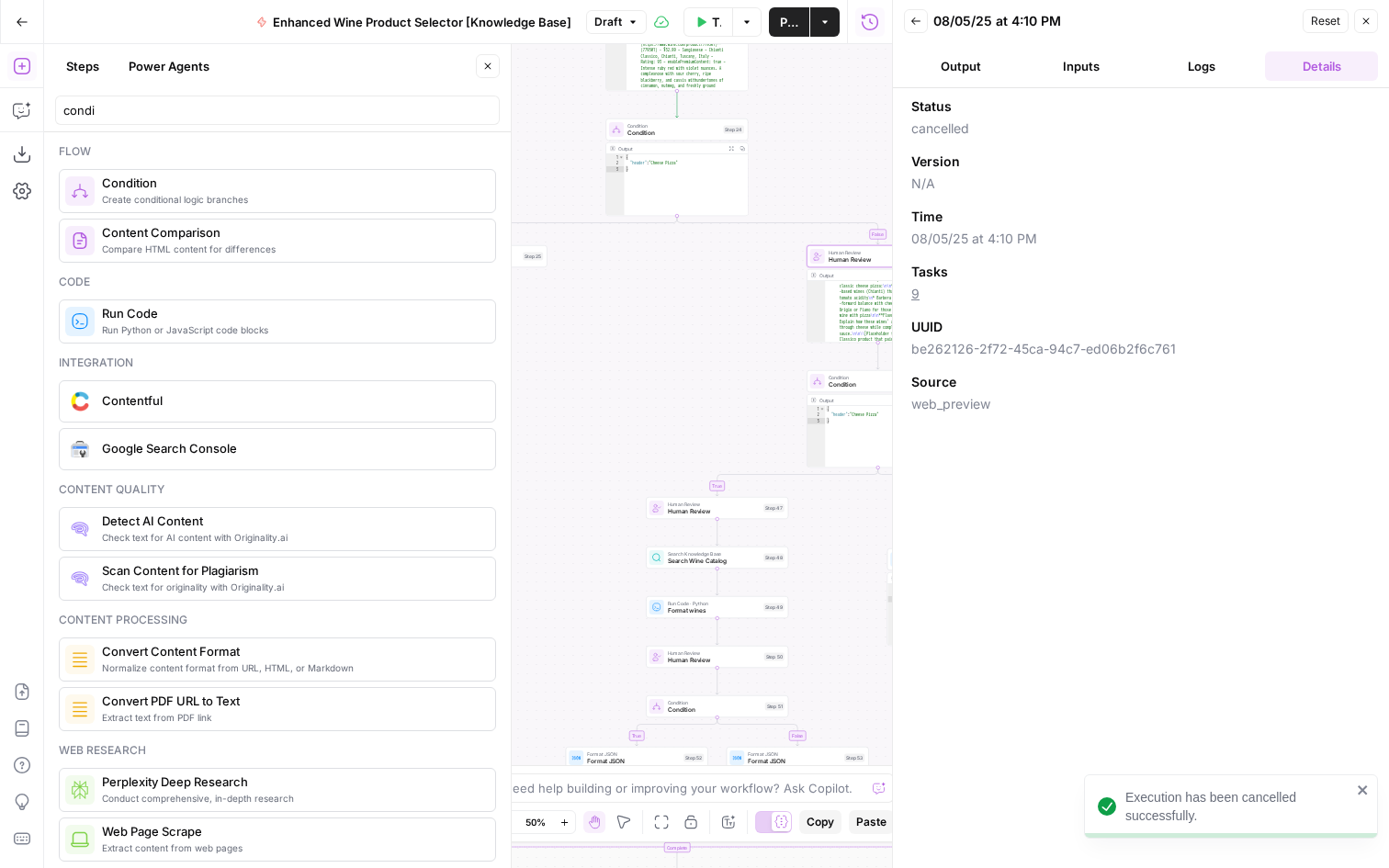 drag, startPoint x: 621, startPoint y: 191, endPoint x: 756, endPoint y: 188, distance: 135.03333 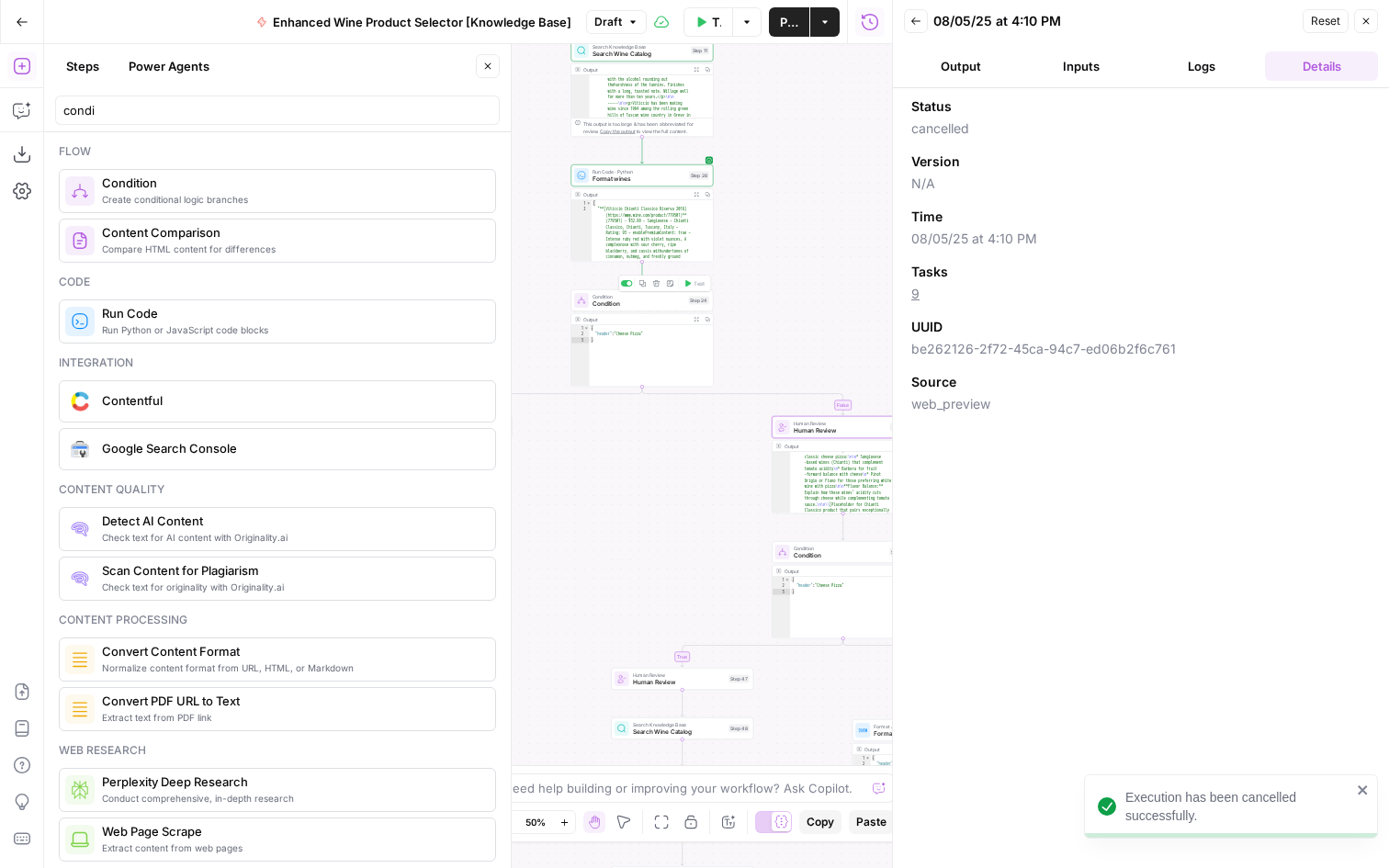 drag, startPoint x: 833, startPoint y: 147, endPoint x: 790, endPoint y: 406, distance: 262.54523 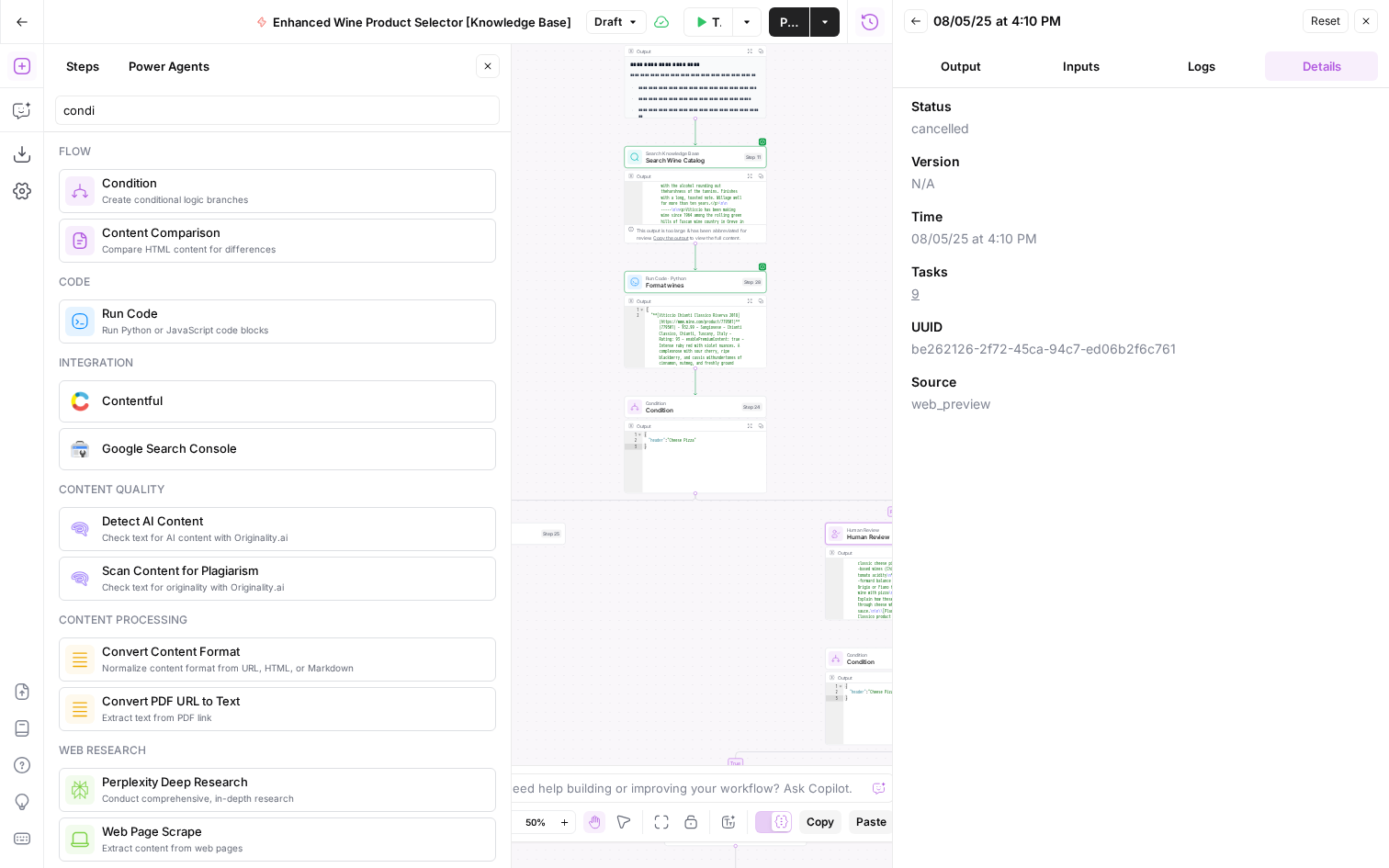 drag, startPoint x: 813, startPoint y: 268, endPoint x: 878, endPoint y: 246, distance: 68.62215 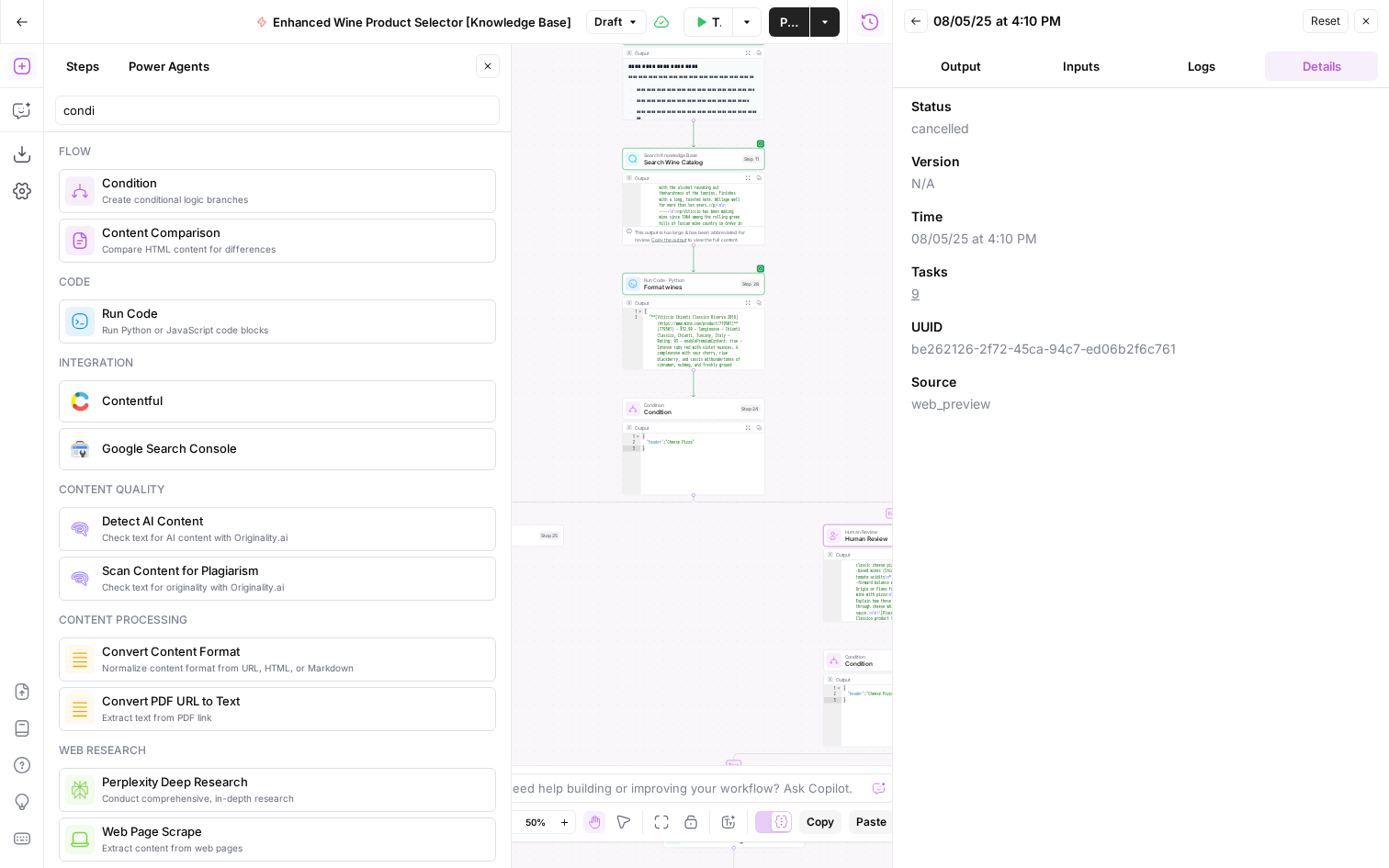 drag, startPoint x: 824, startPoint y: 253, endPoint x: 823, endPoint y: 523, distance: 270.0019 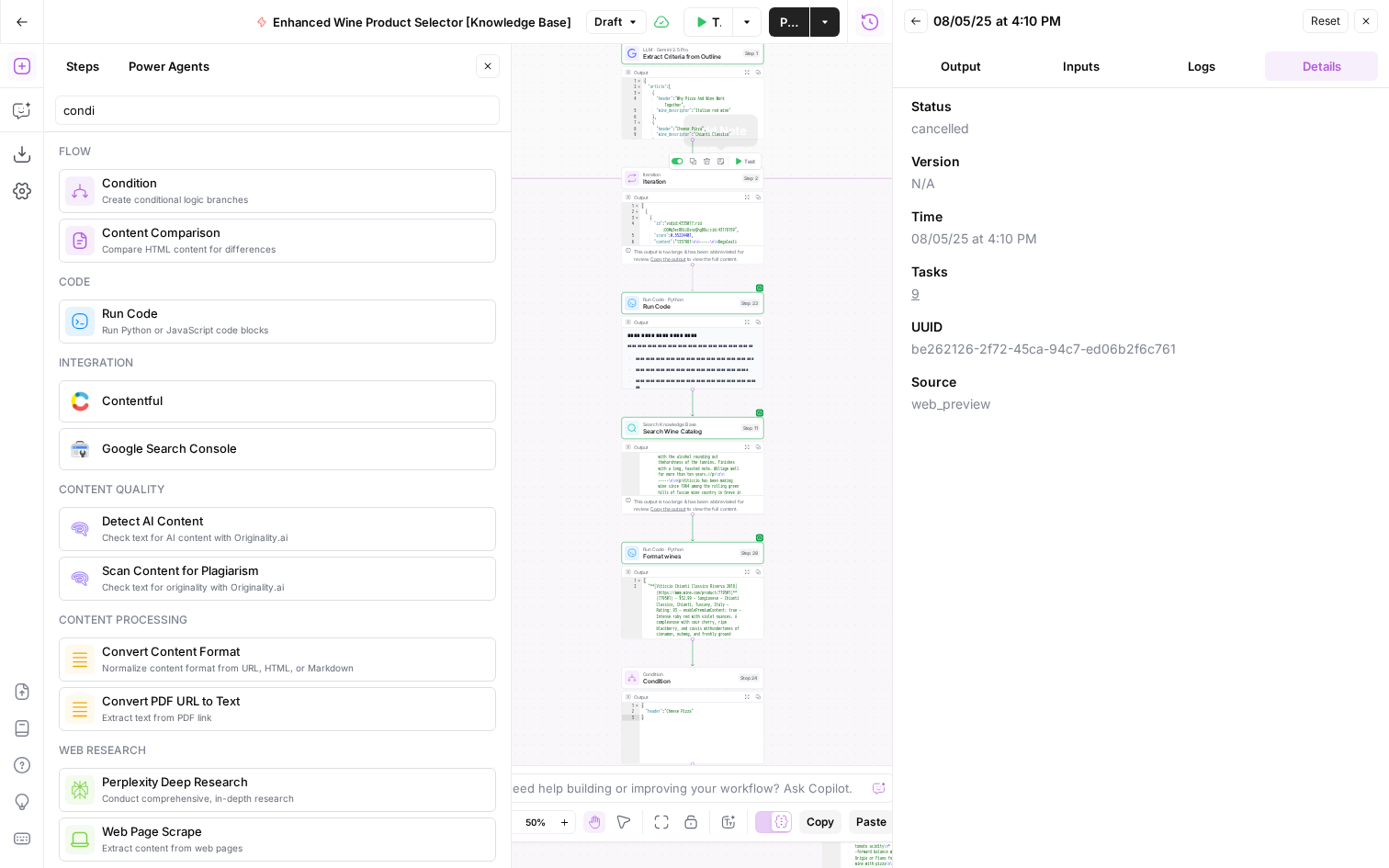 click 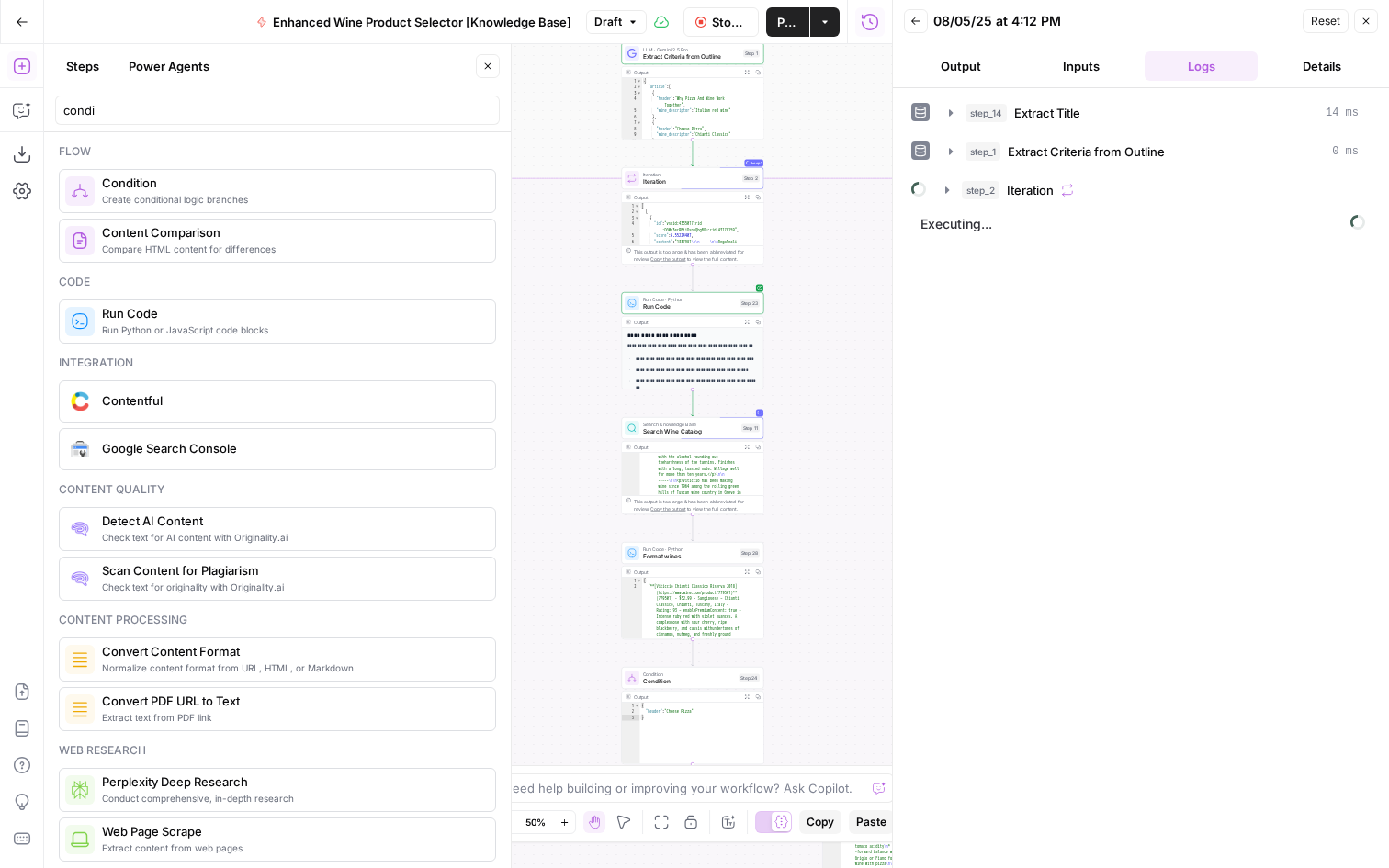 click on "Output" at bounding box center (960, 66) 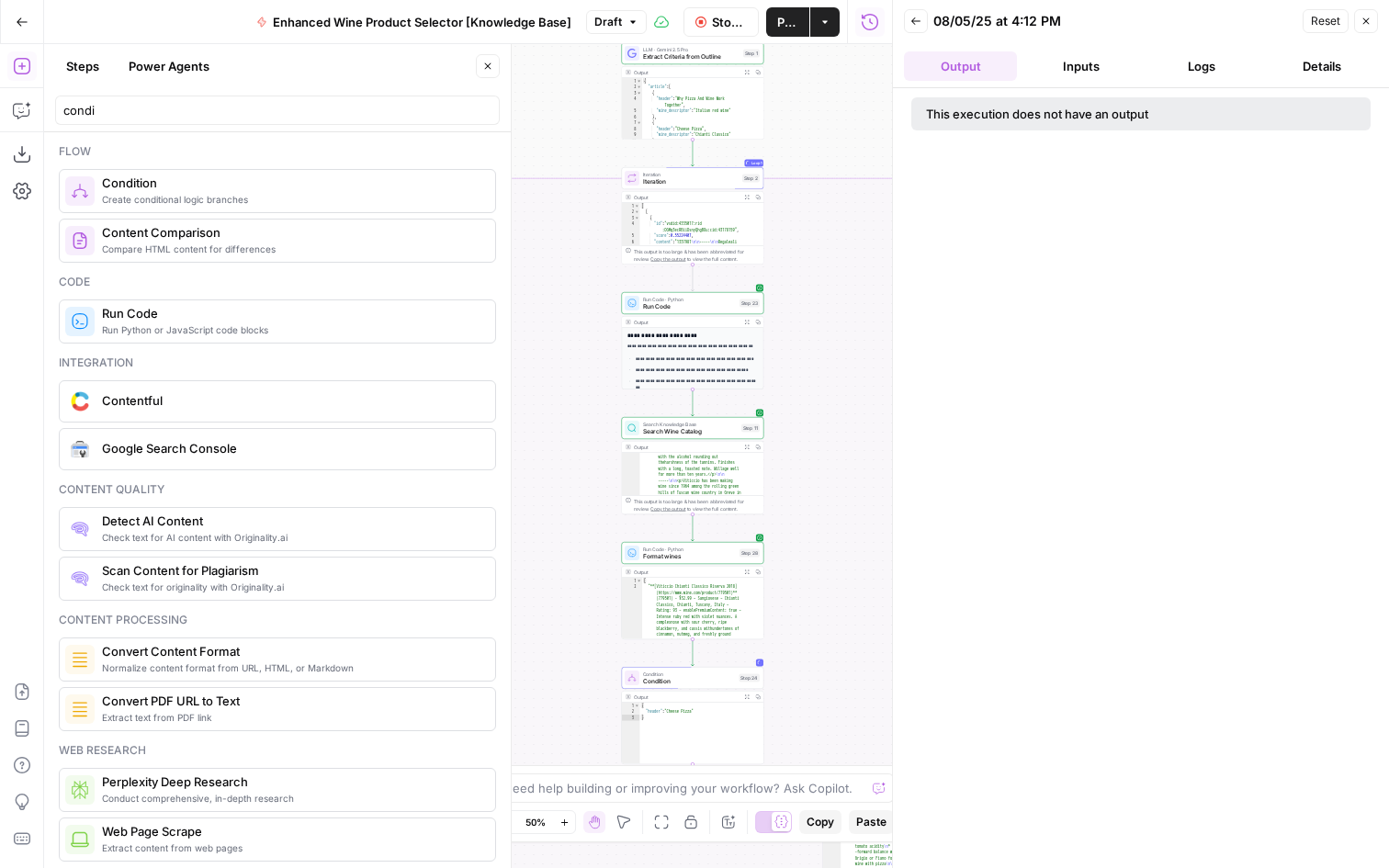 click on "Logs" at bounding box center (1201, 66) 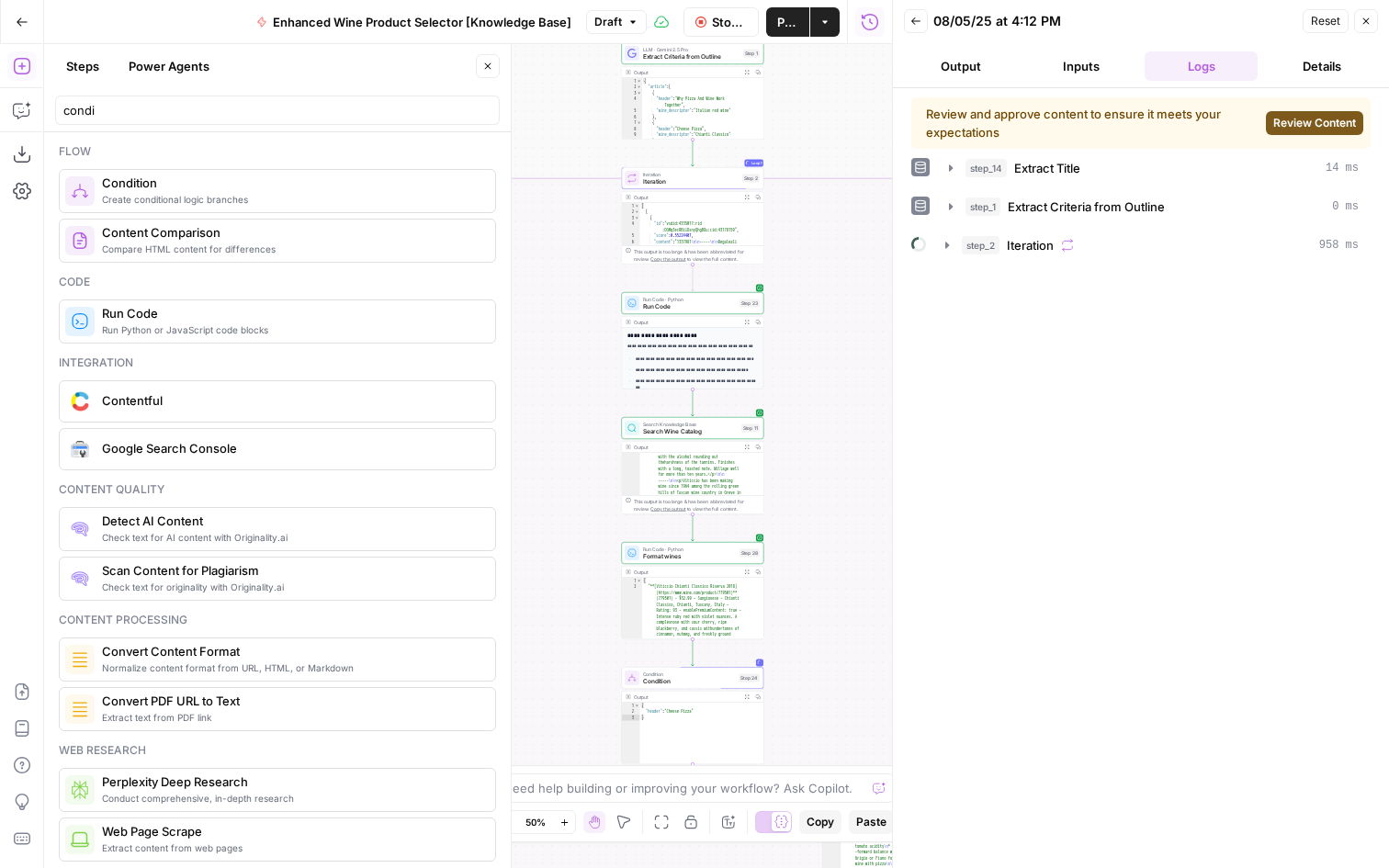 click on "Review Content" at bounding box center [1315, 123] 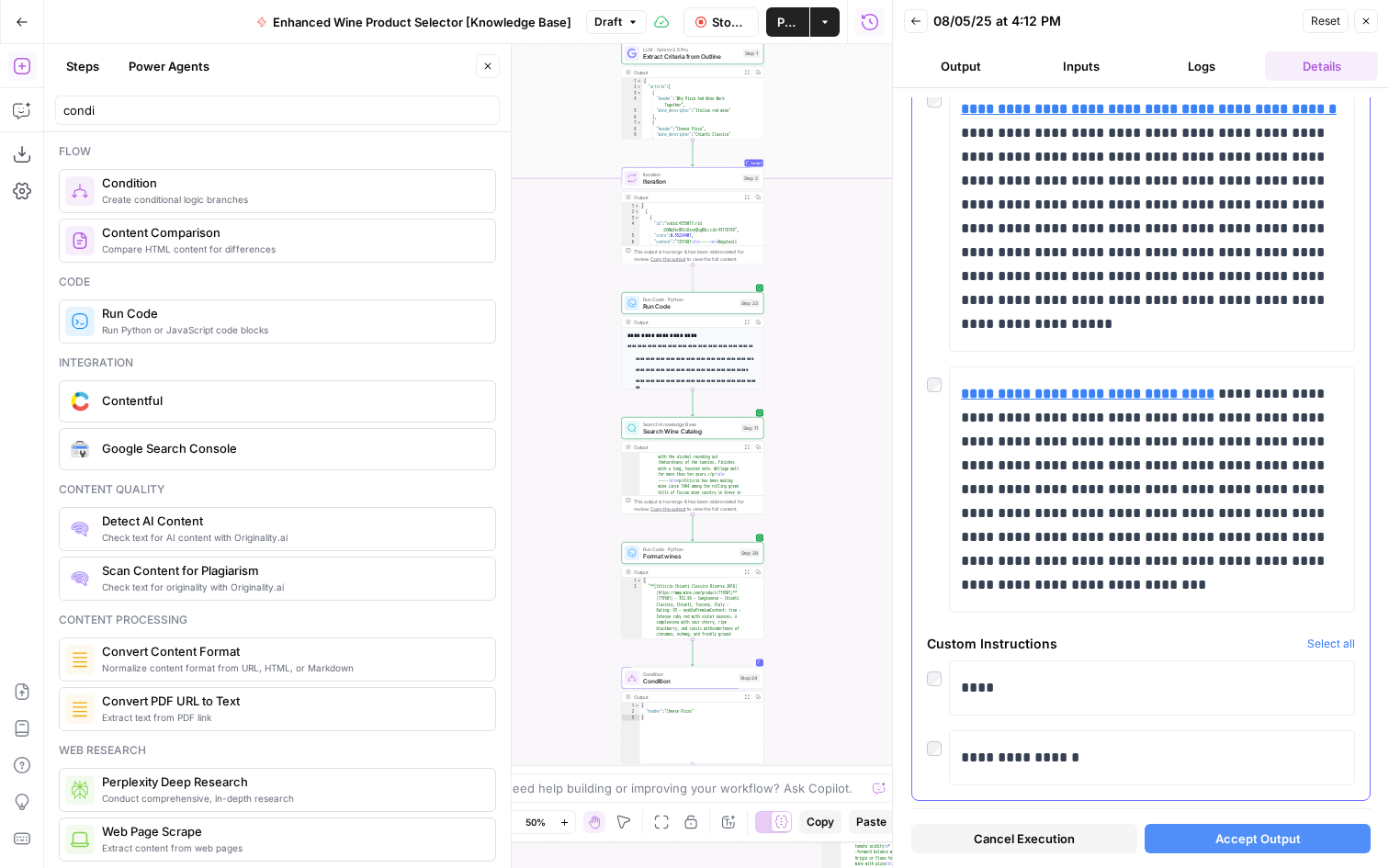 scroll, scrollTop: 4384, scrollLeft: 0, axis: vertical 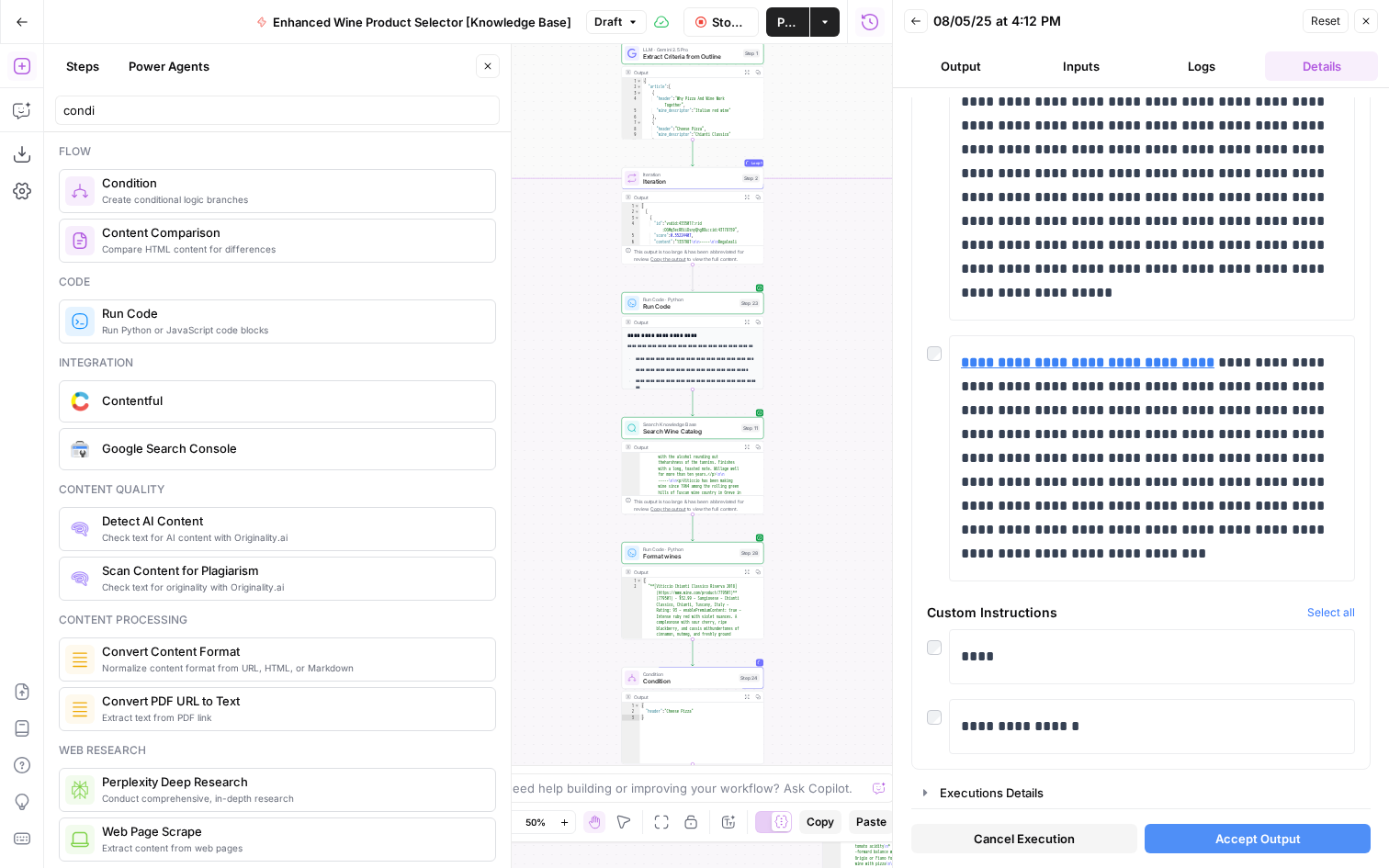 click on "Accept Output" at bounding box center [1258, 839] 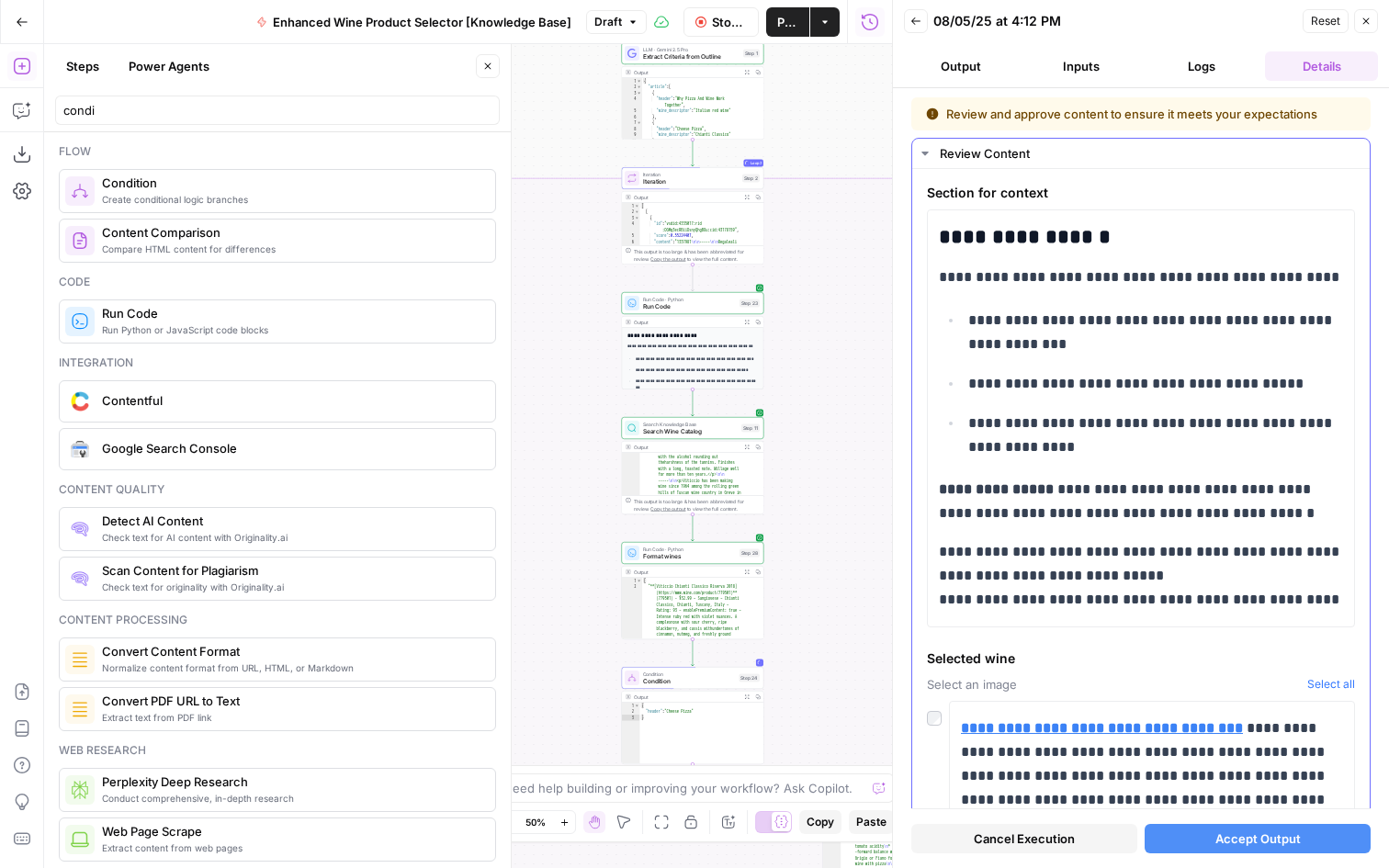 scroll, scrollTop: 342, scrollLeft: 0, axis: vertical 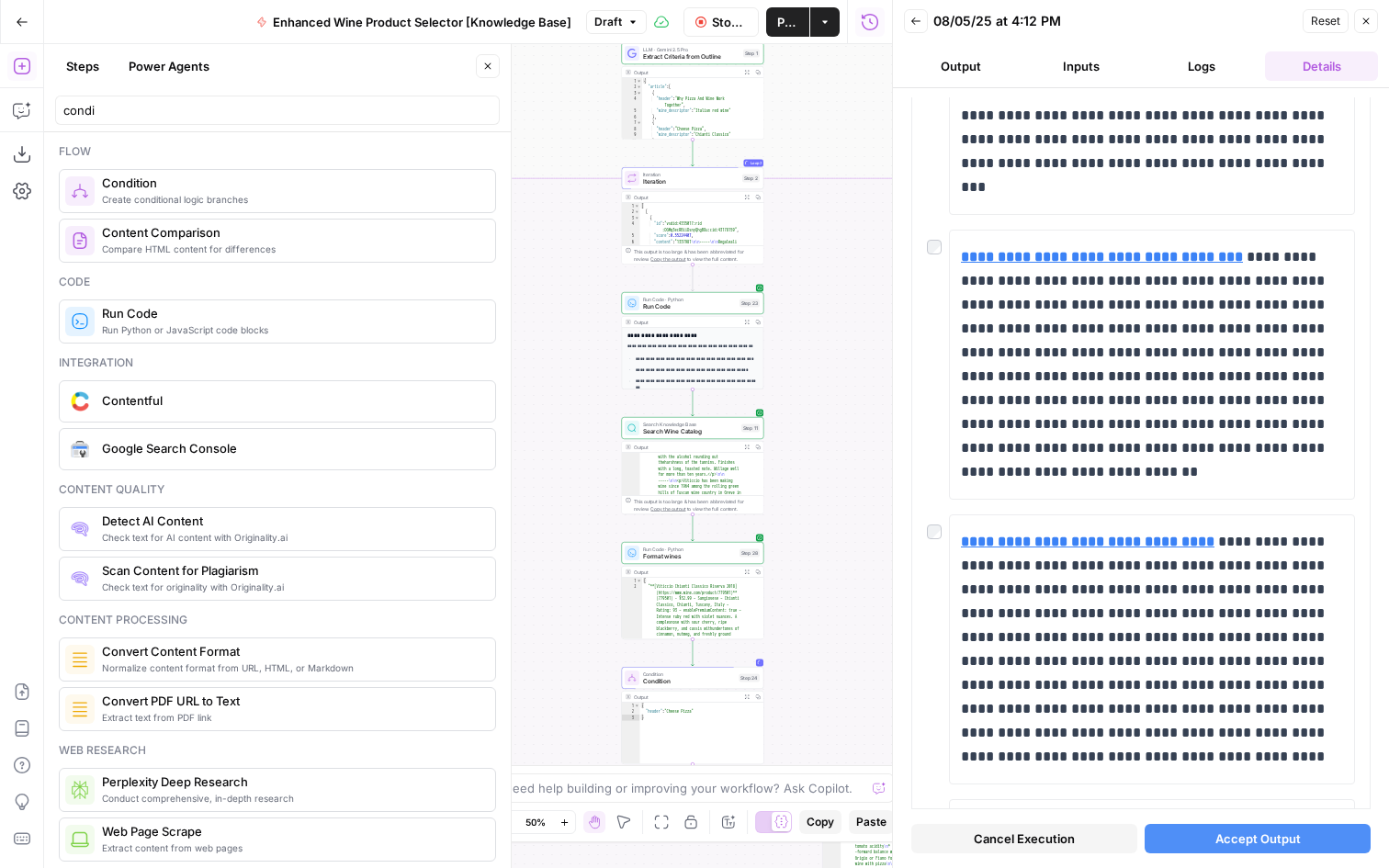 click on "Accept Output" at bounding box center (1258, 839) 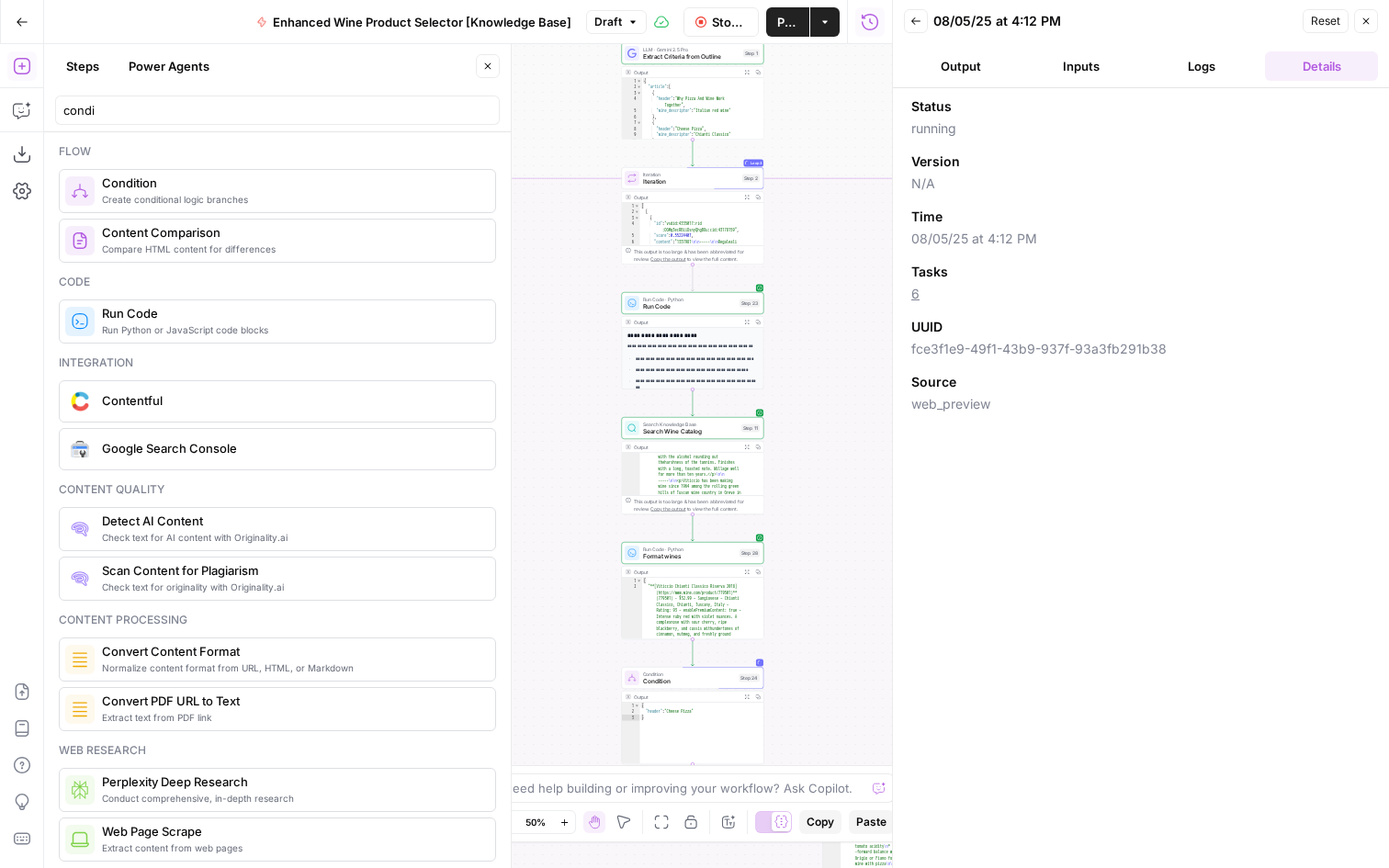 click on "Logs" at bounding box center (1201, 66) 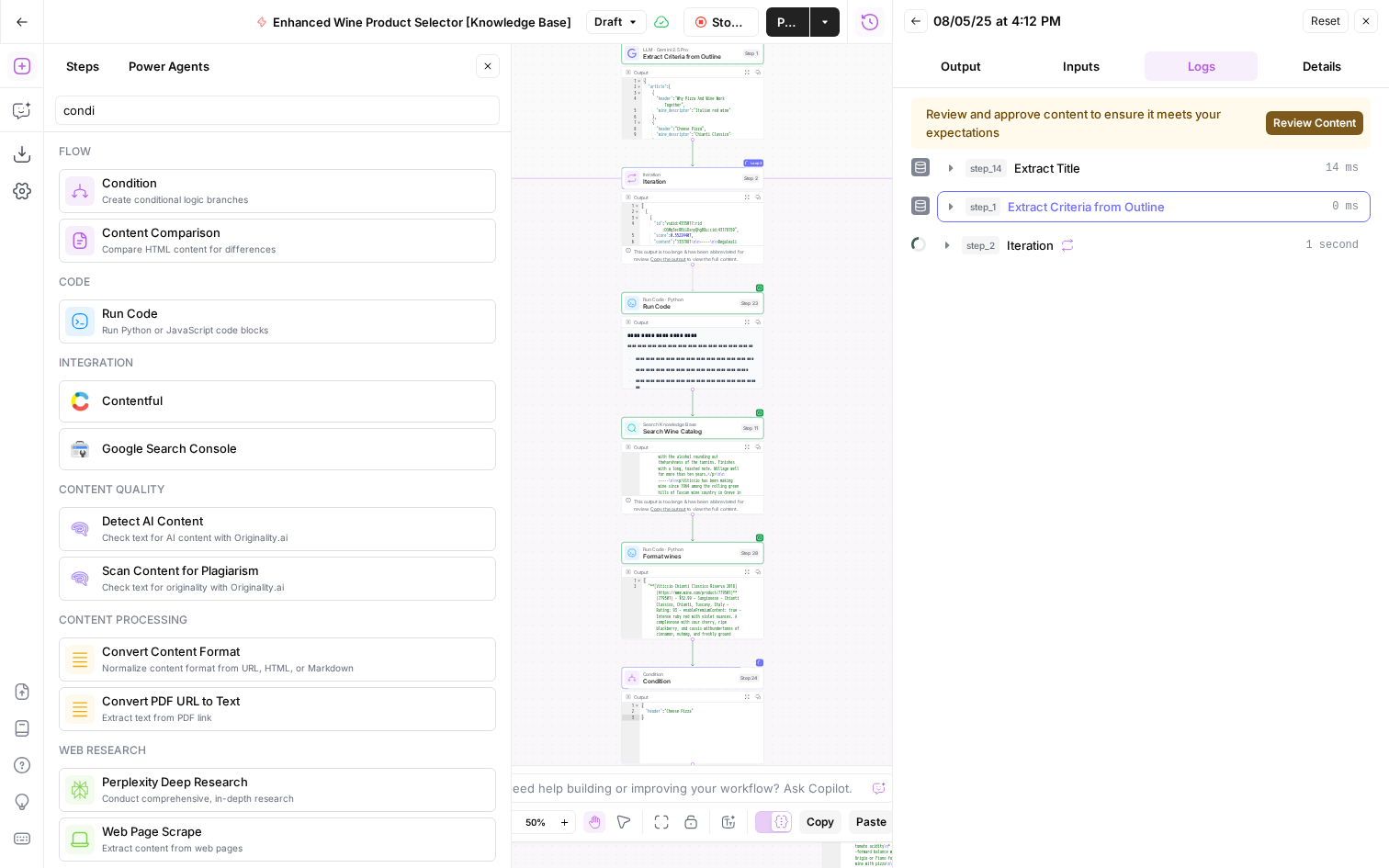 click on "step_2 Iteration 1 second" at bounding box center [1160, 245] 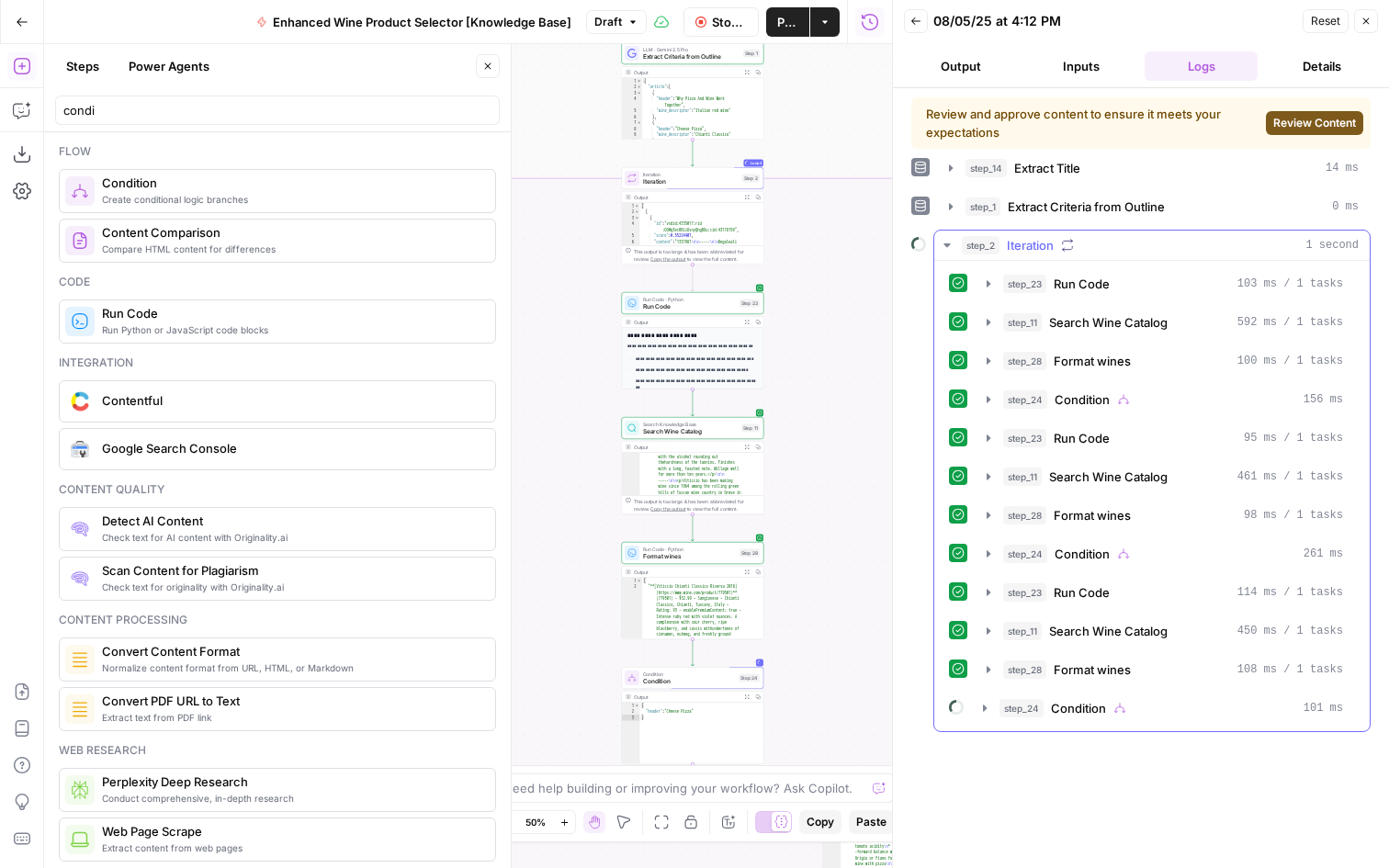 click on "Search Wine Catalog" at bounding box center (1108, 322) 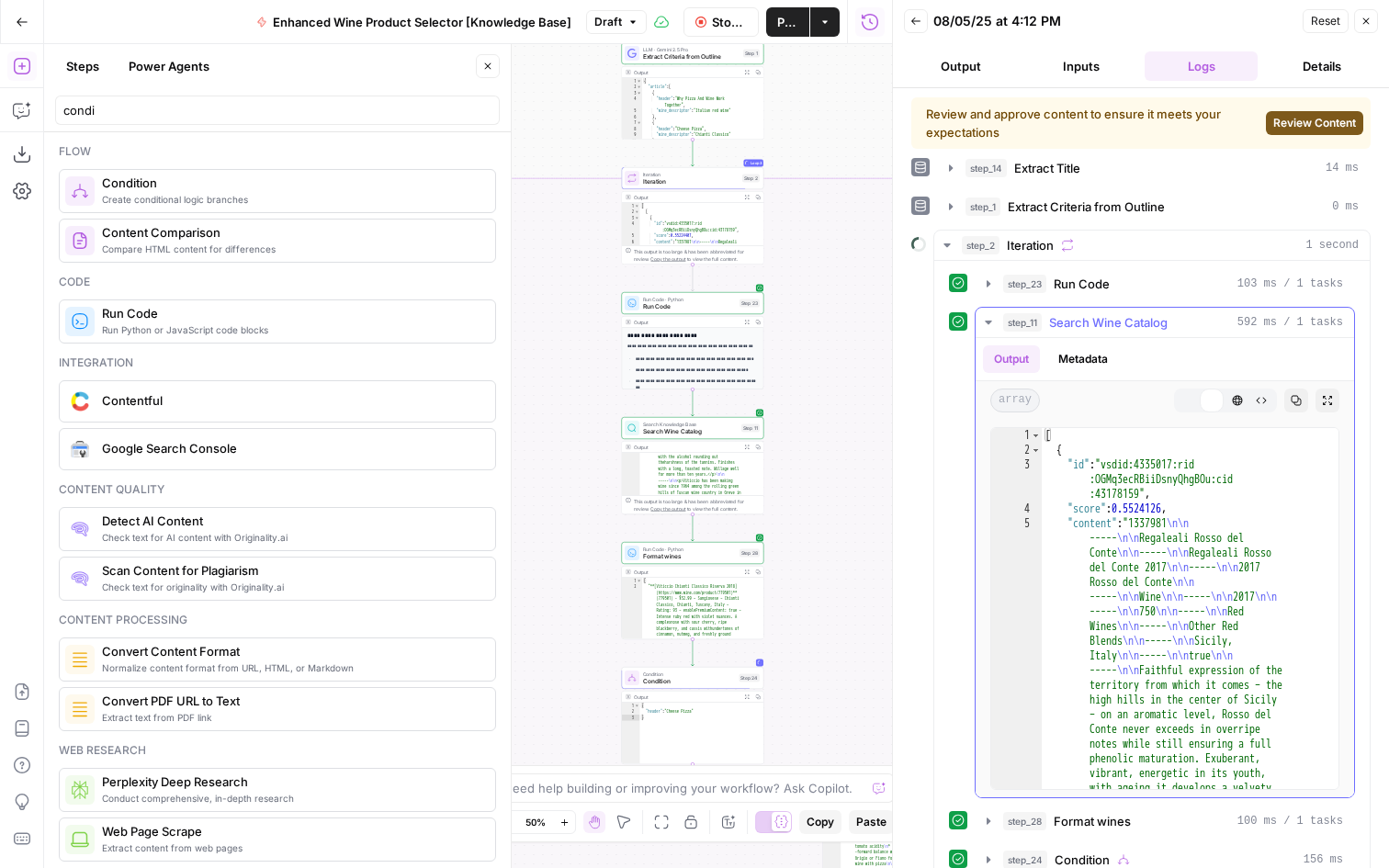 click on "Search Wine Catalog" at bounding box center (1108, 322) 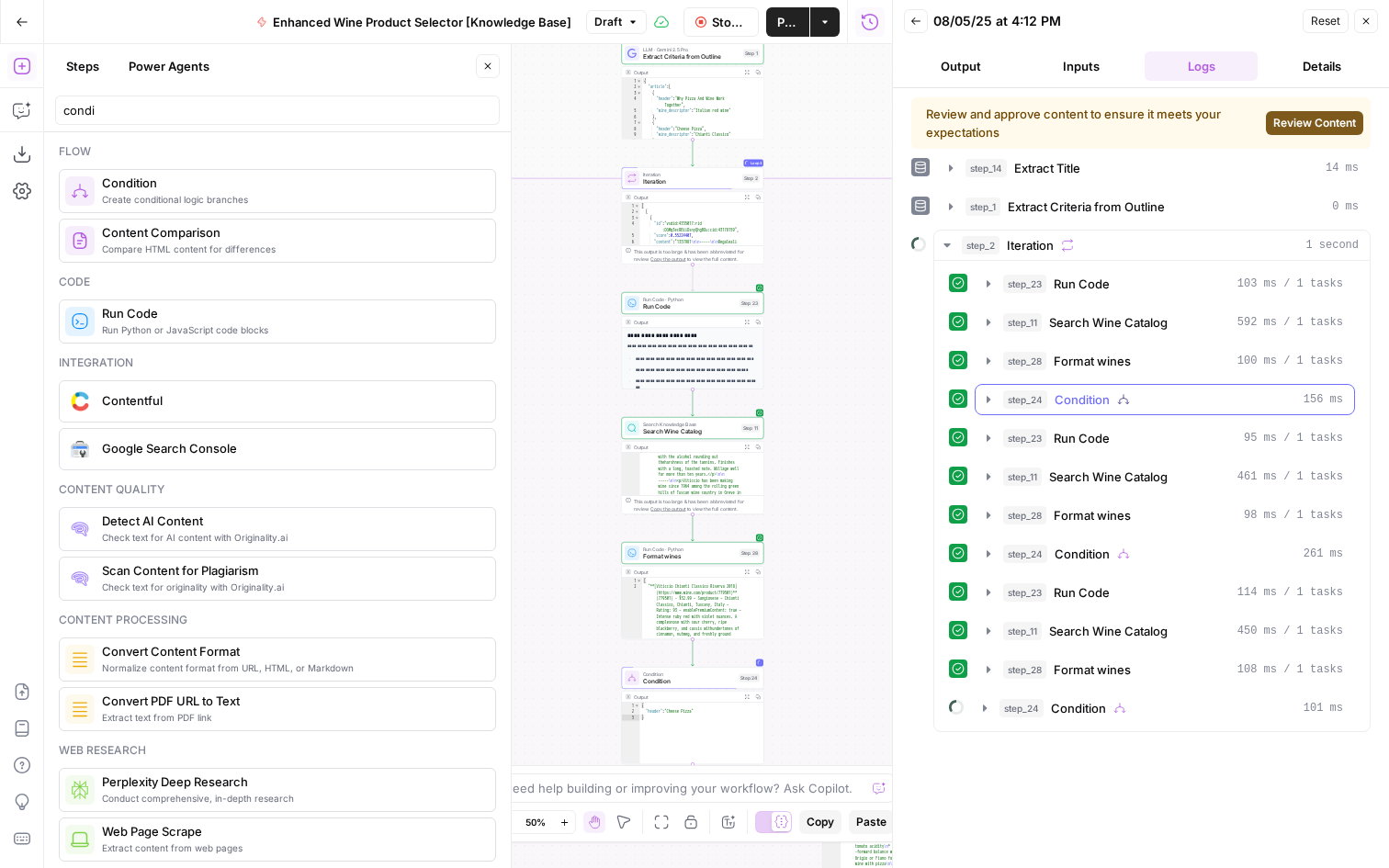 click on "Condition" at bounding box center (1082, 400) 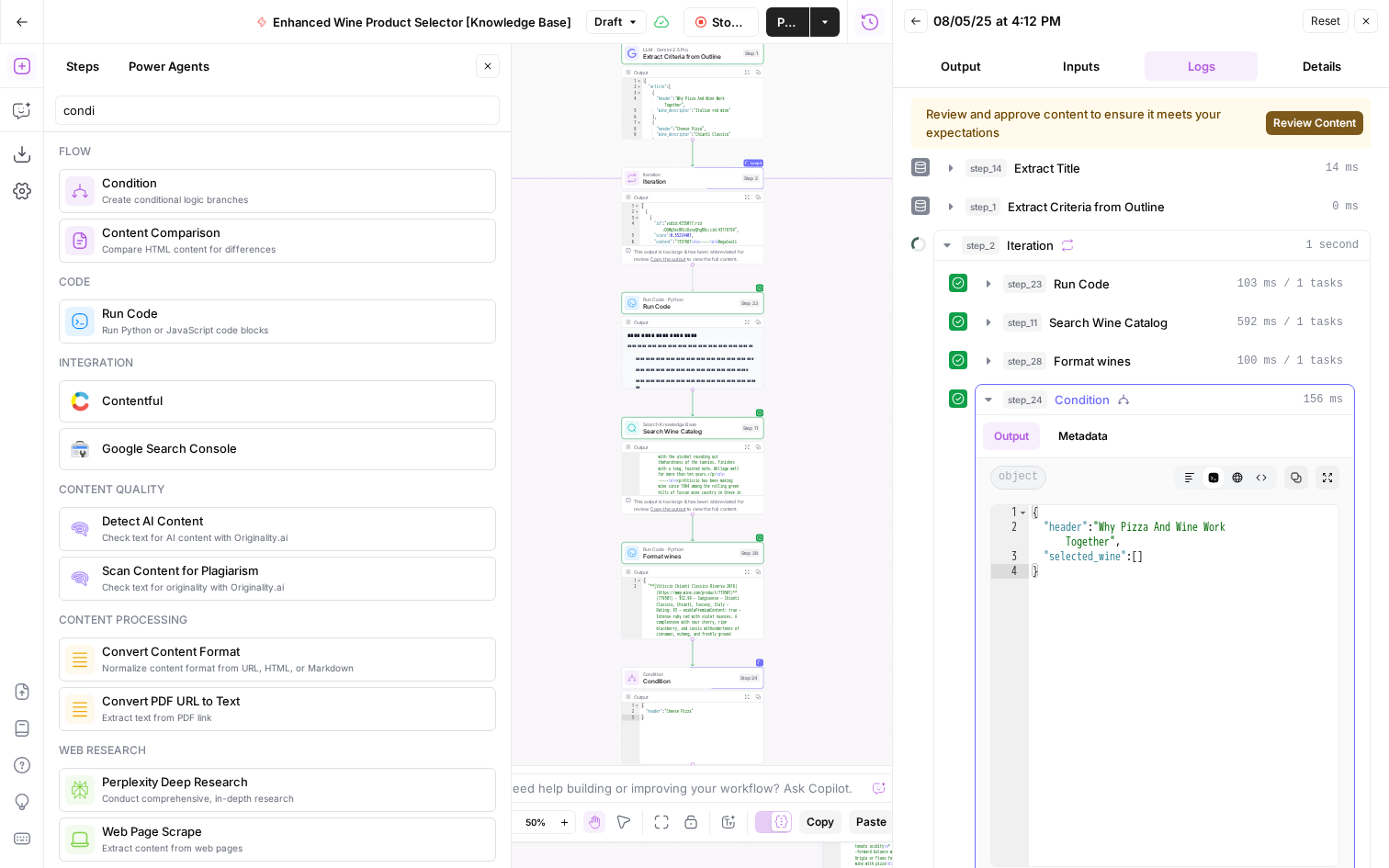 click on "Condition" at bounding box center (1082, 400) 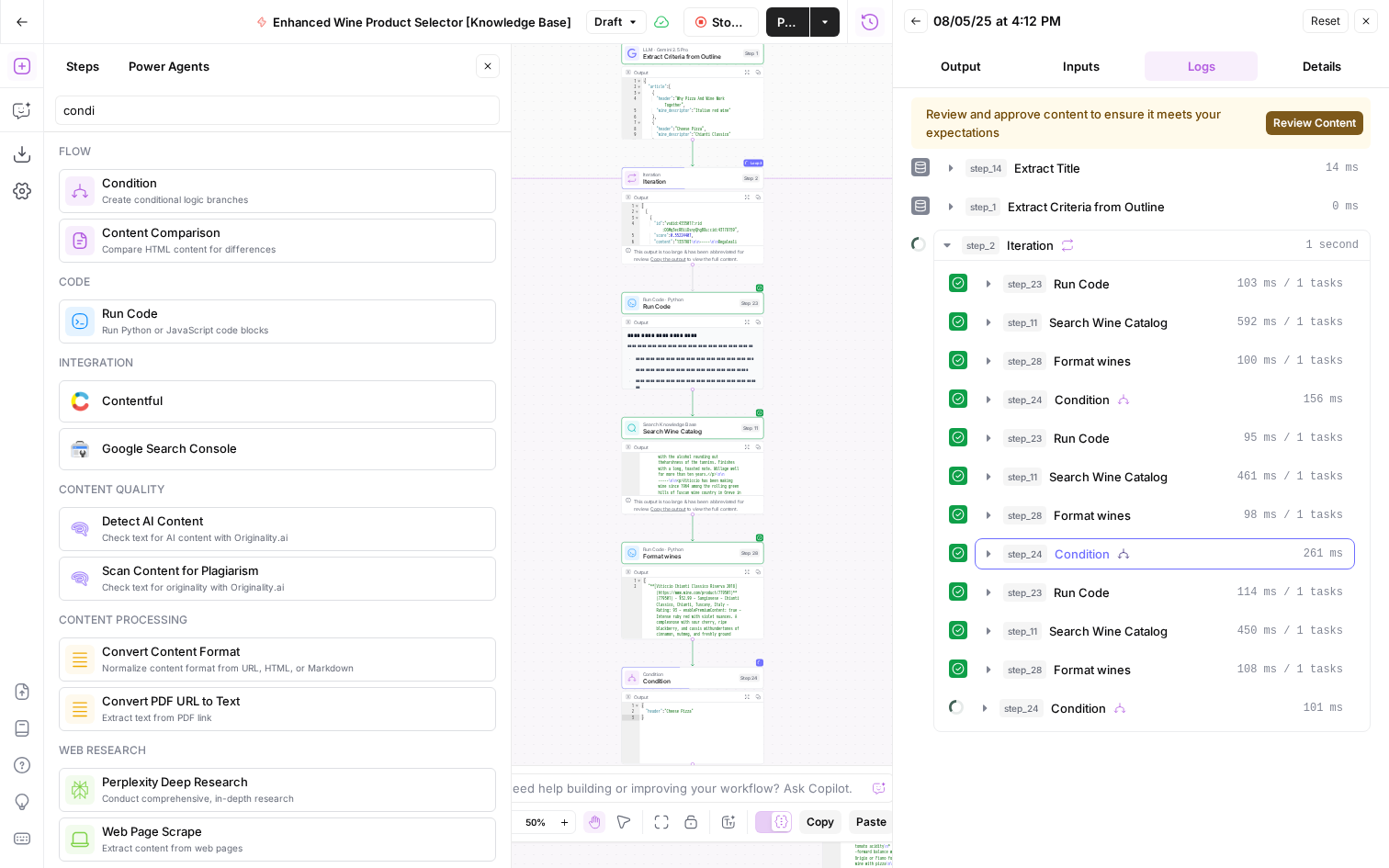 click on "Condition" at bounding box center [1082, 554] 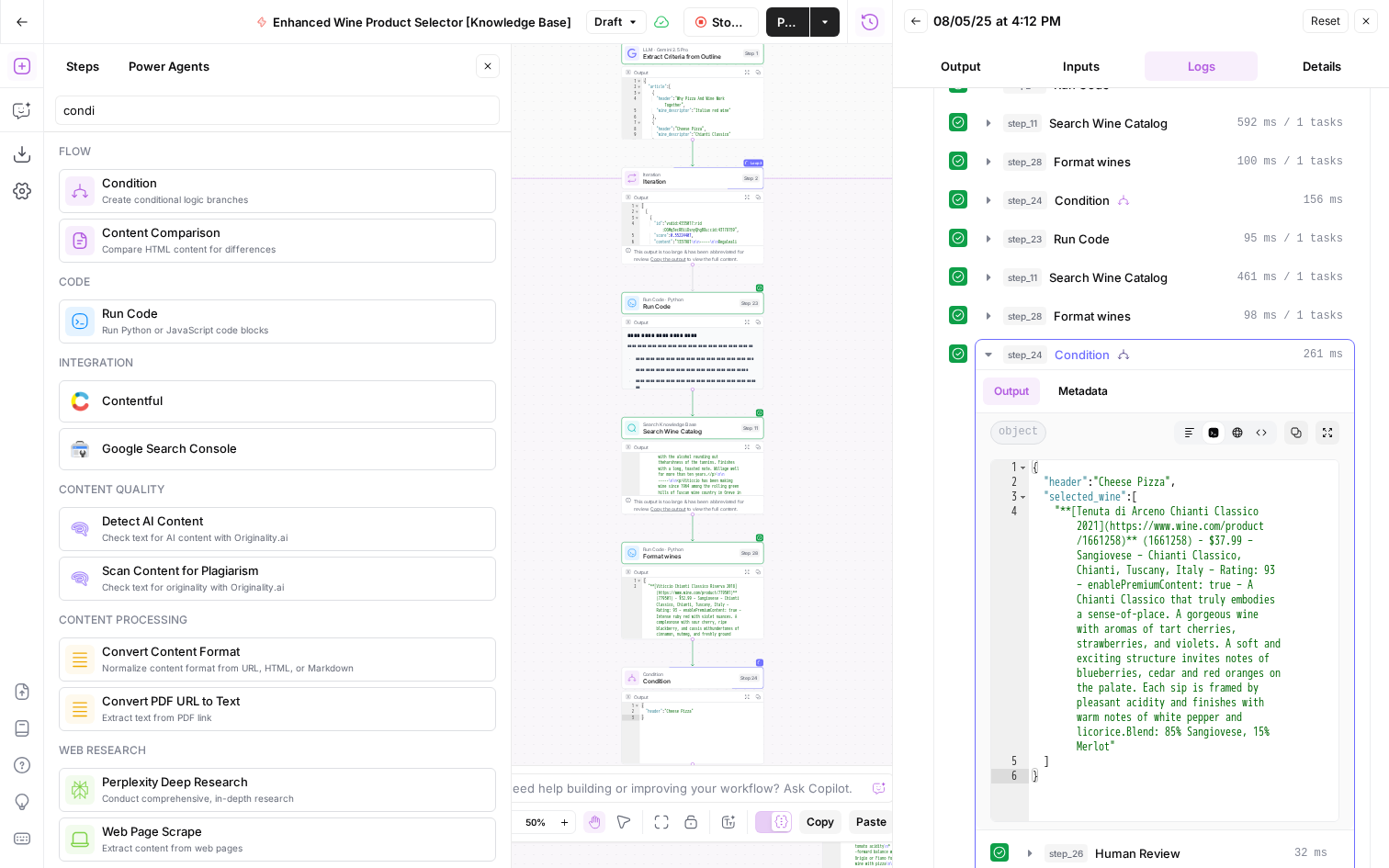 scroll, scrollTop: 249, scrollLeft: 0, axis: vertical 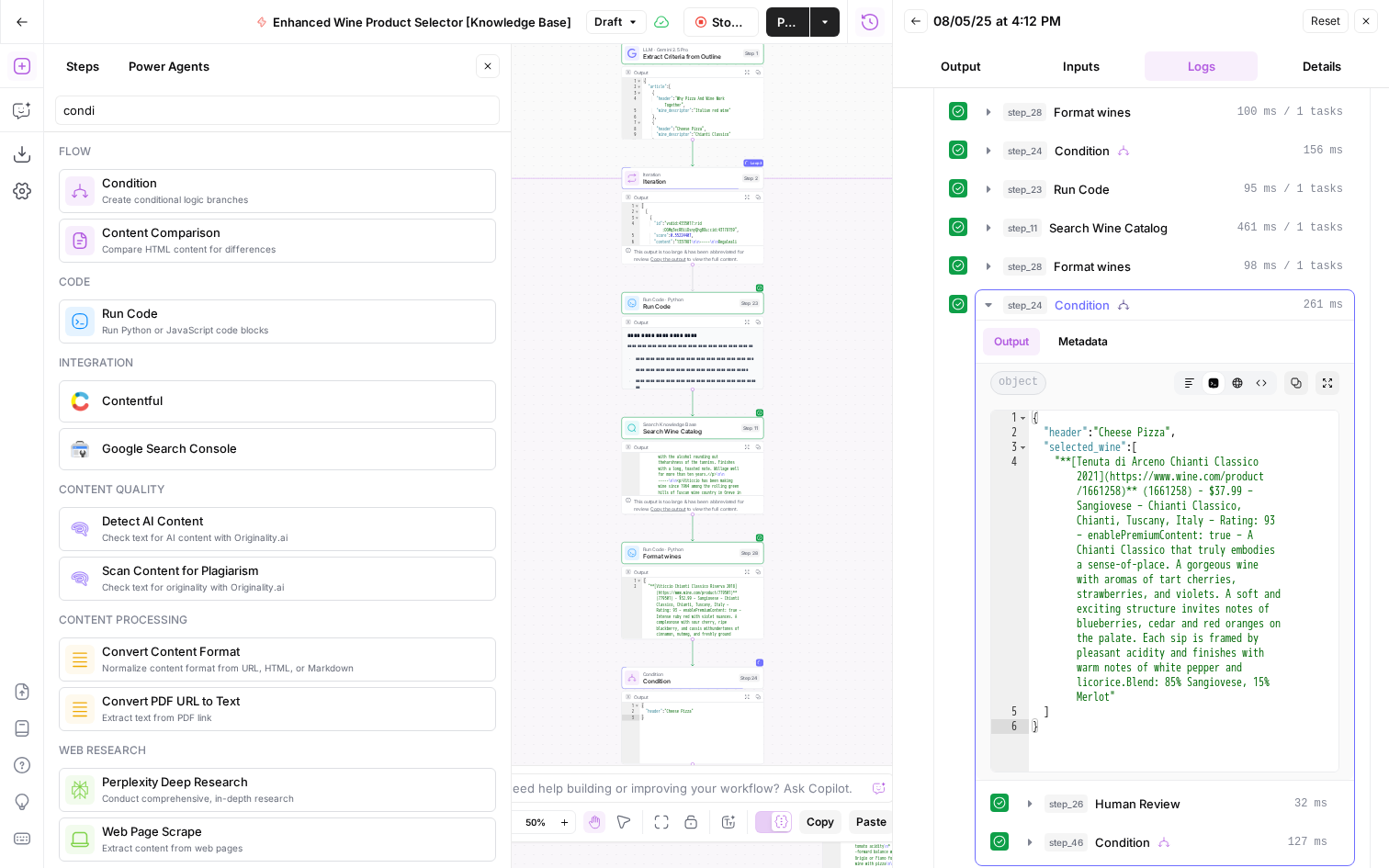 click 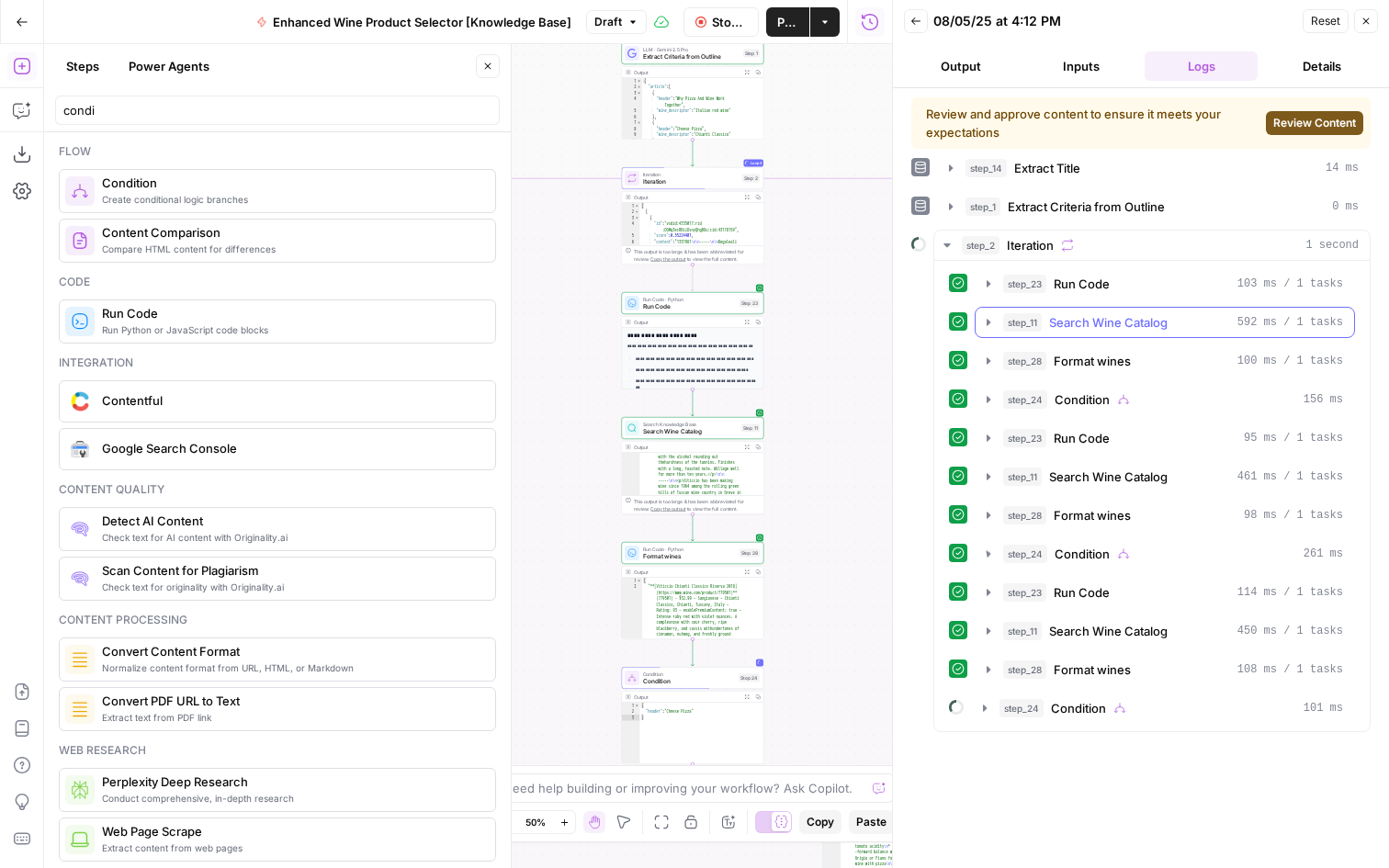 scroll, scrollTop: 0, scrollLeft: 0, axis: both 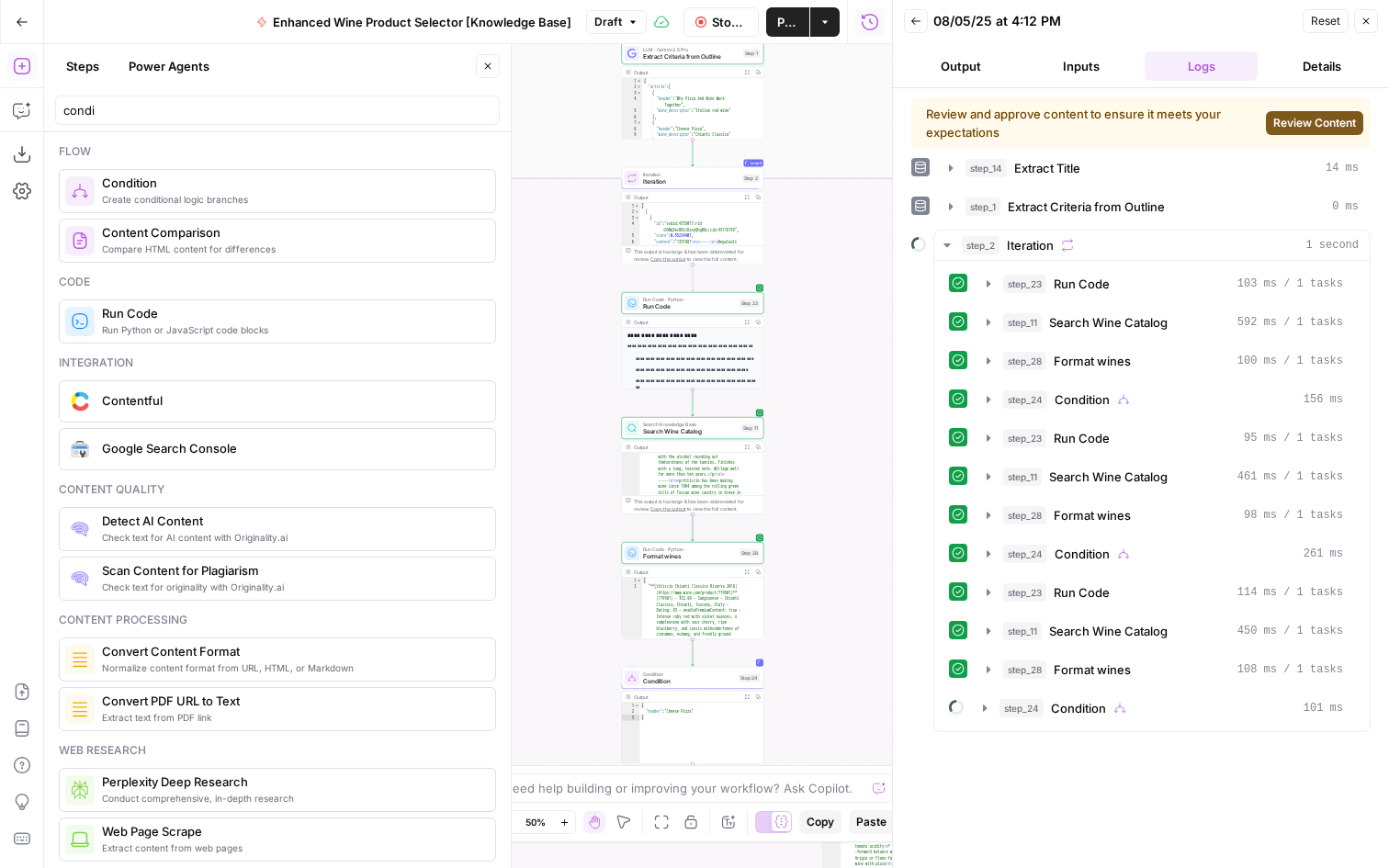 click on "Review Content" at bounding box center (1315, 123) 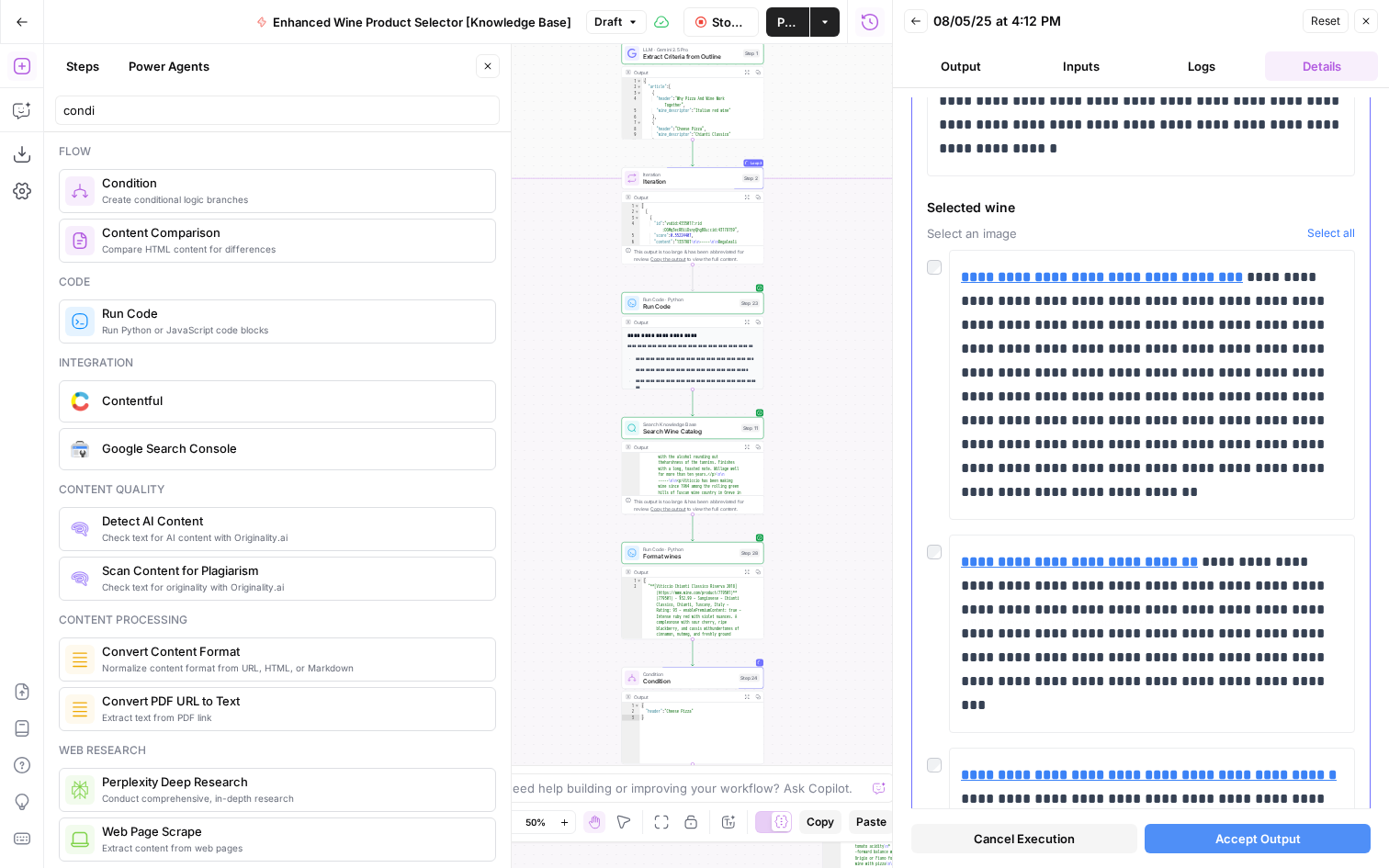 scroll, scrollTop: 751, scrollLeft: 0, axis: vertical 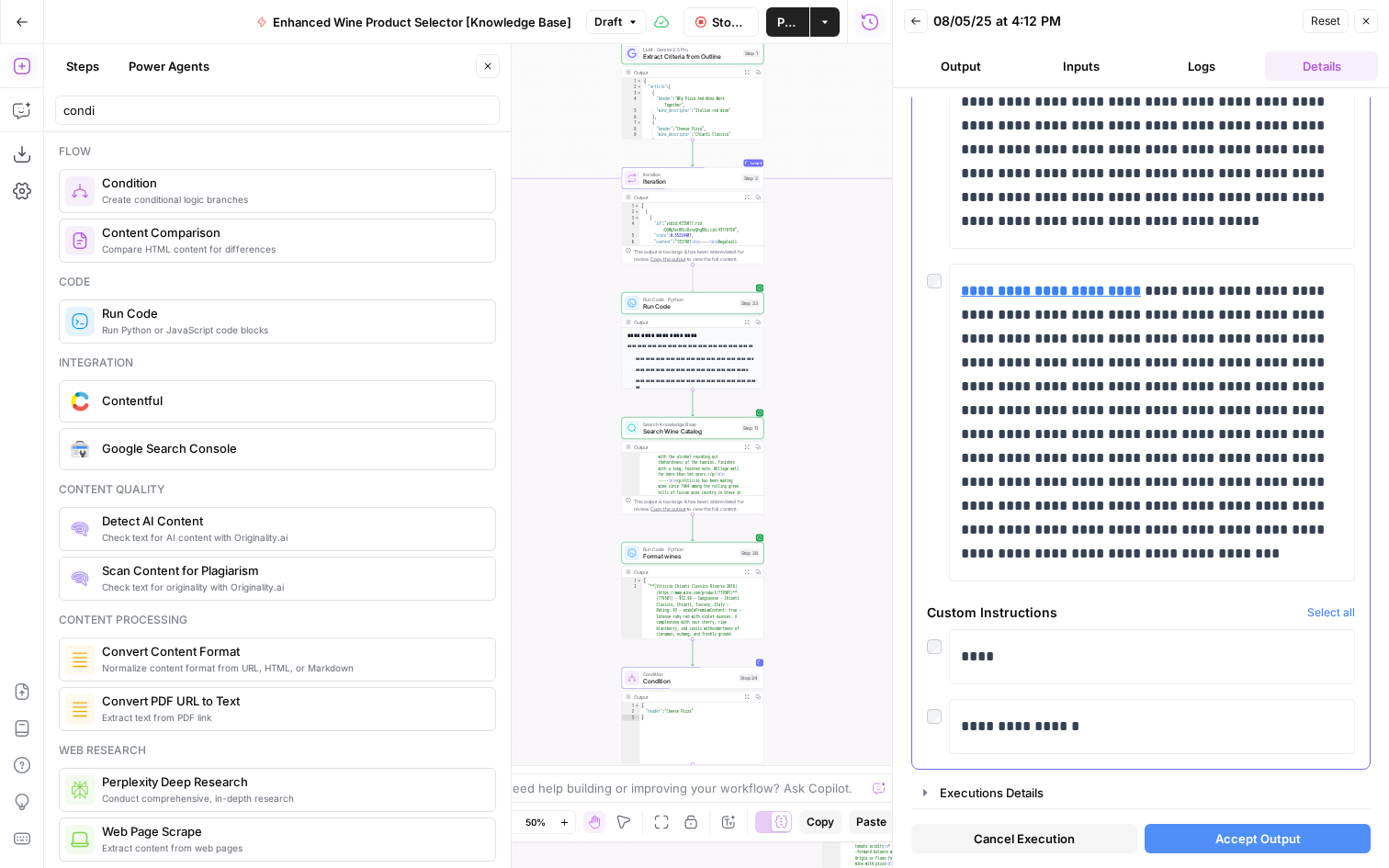 click at bounding box center [938, 712] 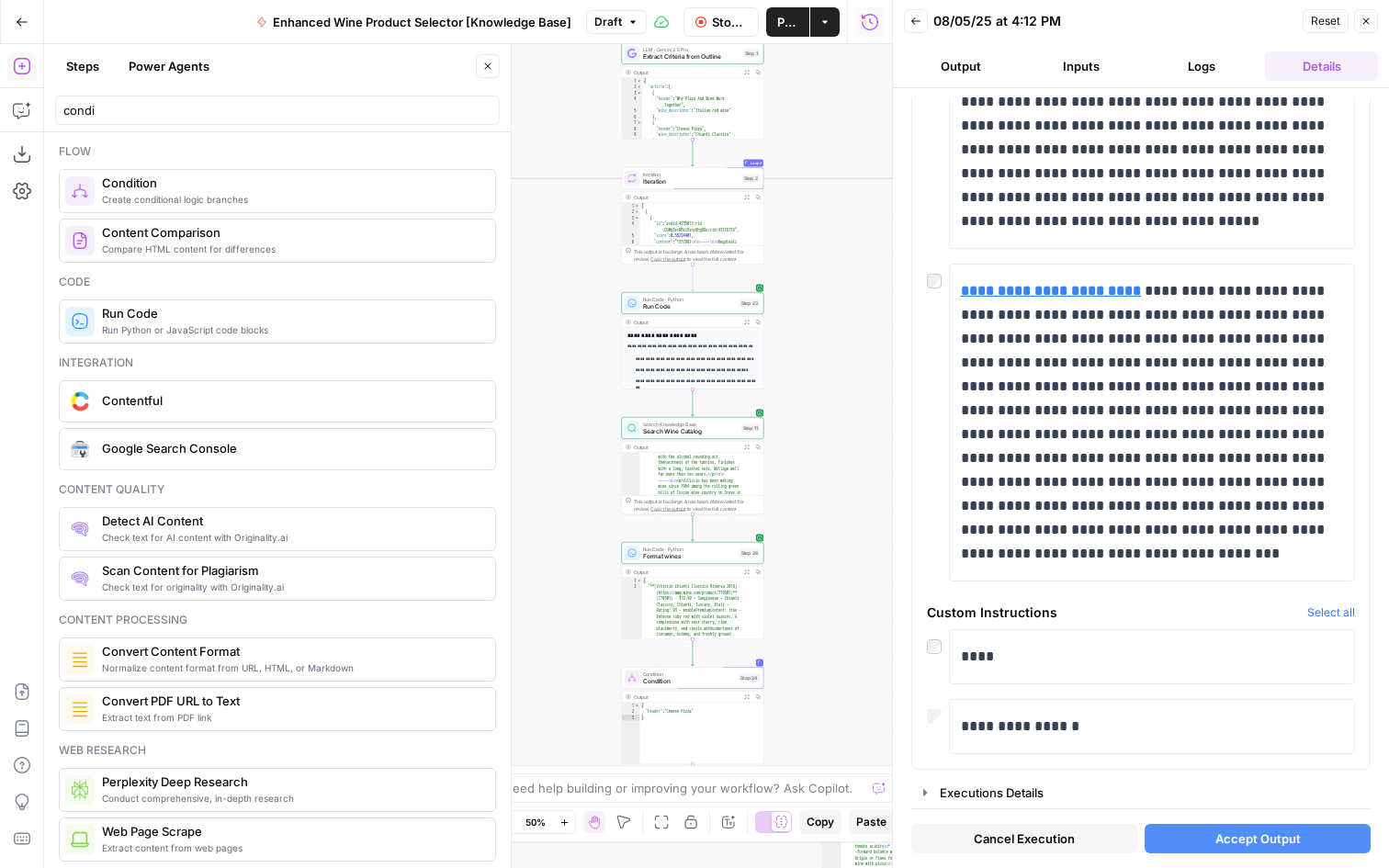 click on "Accept Output" at bounding box center (1258, 839) 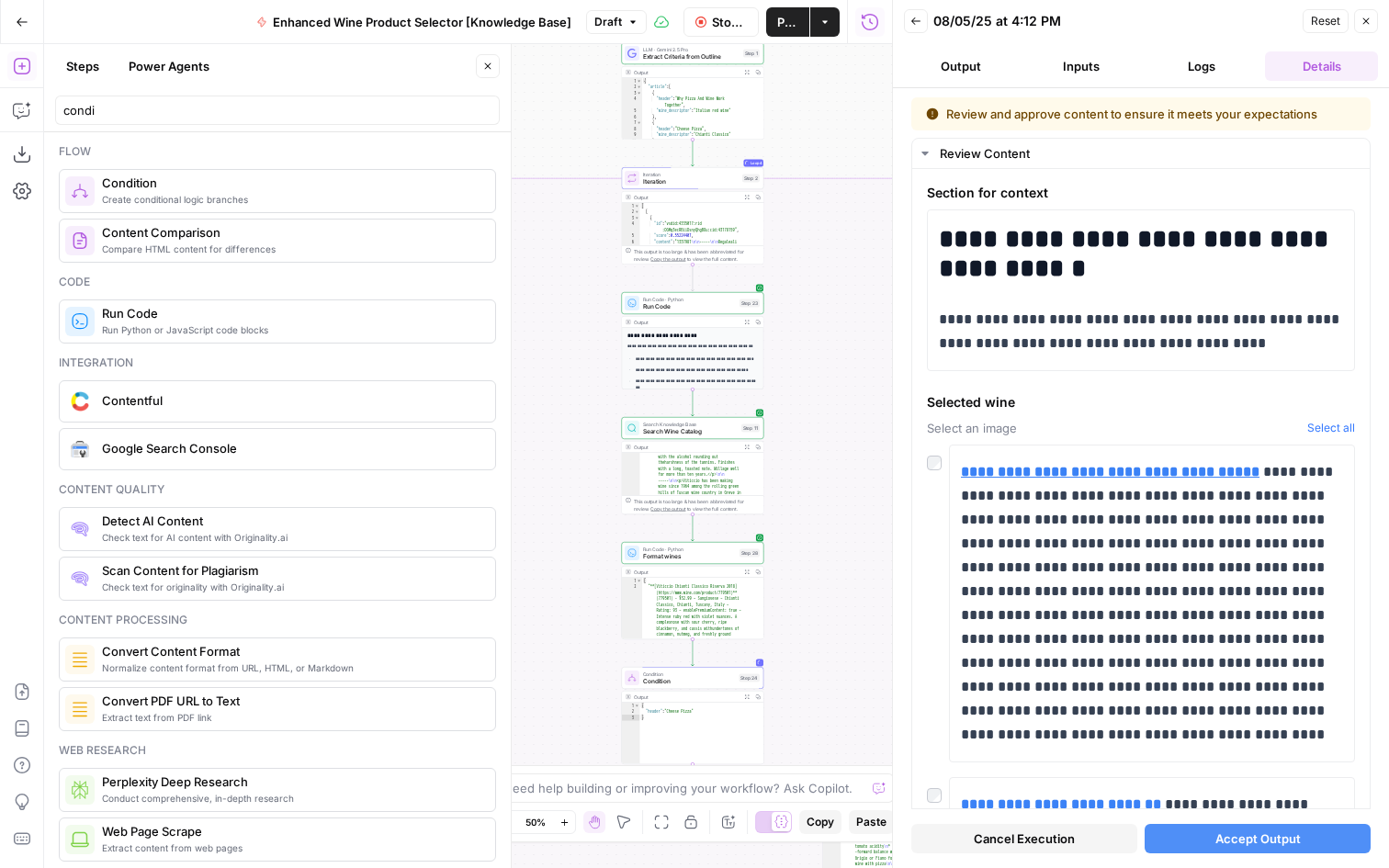 drag, startPoint x: 822, startPoint y: 343, endPoint x: 711, endPoint y: 553, distance: 237.53105 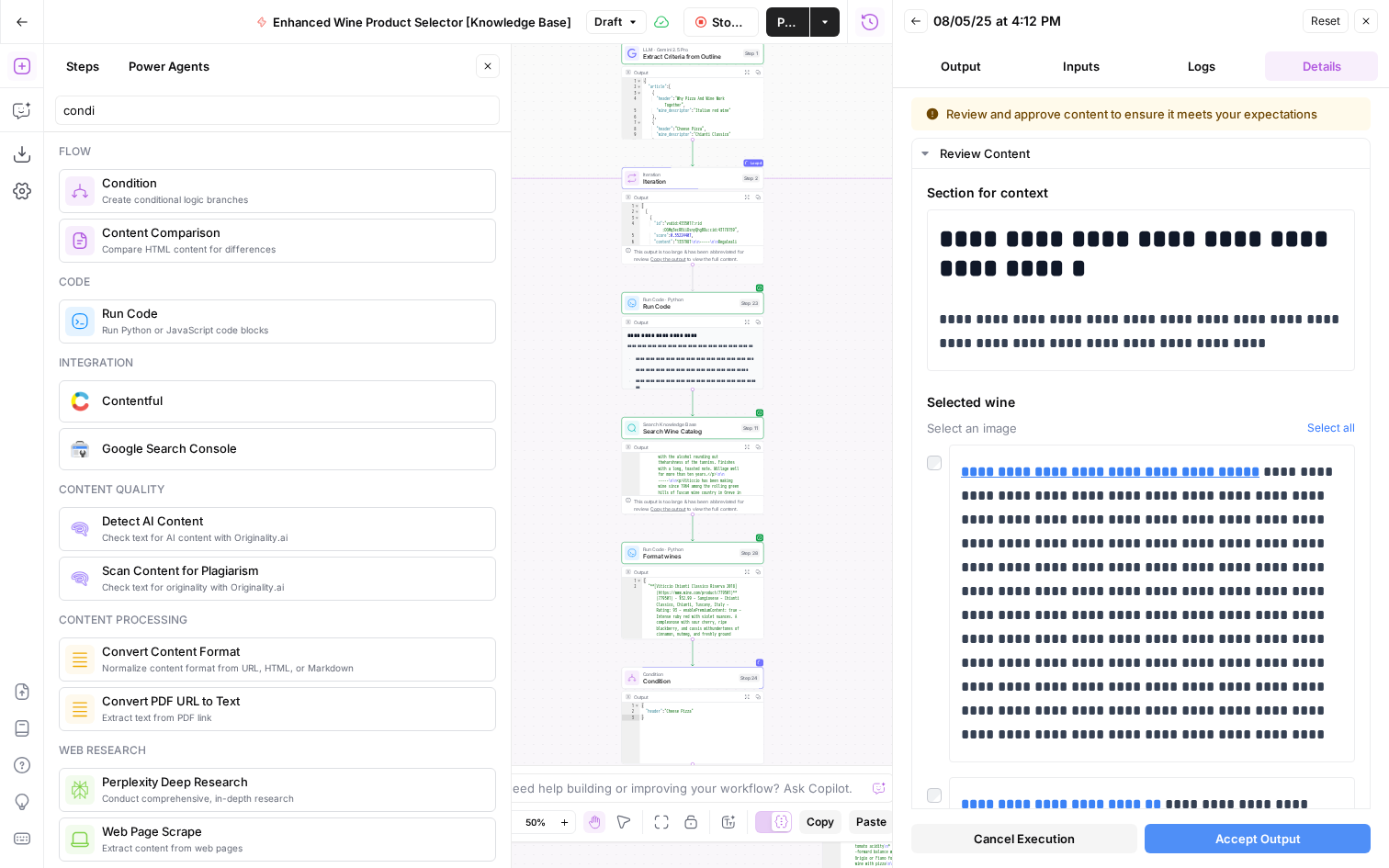 click on "false true true false true false true false Workflow Set Inputs Inputs LLM · GPT-4o Extract Title Step 14 Output Copy 1 2 3 {    "title" :  "15 Great Wines For Every Pizza         Topping" }     XXXXXXXXXXXXXXXXXXXXXXXXXXXXXXXXXXXXXXXXXXXXXXXXXXXXXXXXXXXXXXXXXXXXXXXXXXXXXXXXXXXXXXXXXXXXXXXXXXXXXXXXXXXXXXXXXXXXXXXXXXXXXXXXXXXXXXXXXXXXXXXXXXXXXXXXXXXXXXXXXXXXXXXXXXXXXXXXXXXXXXXXXXXXXXXXXXXXXXXXXXXXXXXXXXXXXXXXXXXXXXXXXXXXXXXXXXXXXXXXXXXXXXXXXXXXXXXXXXXXXXXXXXXXXXXXXXXXXXXXXXXXXXXXXXXXXXXXXXXXXXXXXXXXXXXXXXXXXXXXXXXXXXXXXXXXXXXXXXXXXXXXXXXXXXXXXXXXXXXXXXXXXXXXXXXXXXXXXXXXXXXXXXXXXXXXXXXXXXXXXXXXXXXXXXXXXXXXXXXXXXXXXXXXXXXXXXXXXXXXXXXXXXXXXXXXXXXXXXXXXXXXXXXXXXXXXXXXXXXXXXXXXXXXXXXXXXXXXXXXXXXXXXXXXXXX LLM · Gemini 2.5 Pro Extract Criteria from Outline Step 1 Output Expand Output Copy 1 2 3 4 5 6 7 8 9 10 11 {    "article" :  [      {         "header" :  "Why Pizza And Wine Work             Together" ,         "wine_descriptor" :  "Italian red wine"      } ,      {         "header" :  ,      }" at bounding box center [468, 456] 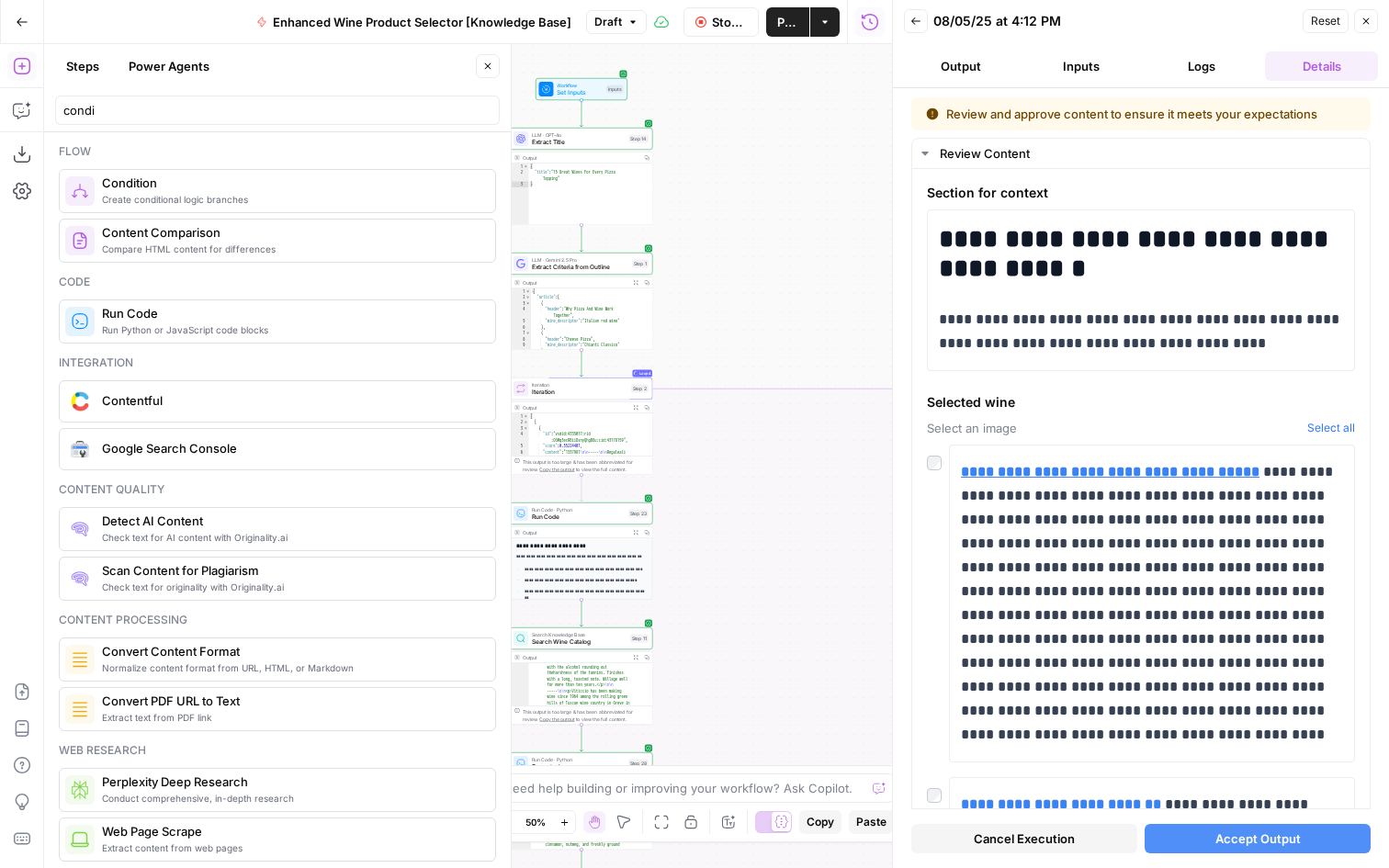 click on "Logs" at bounding box center [1201, 66] 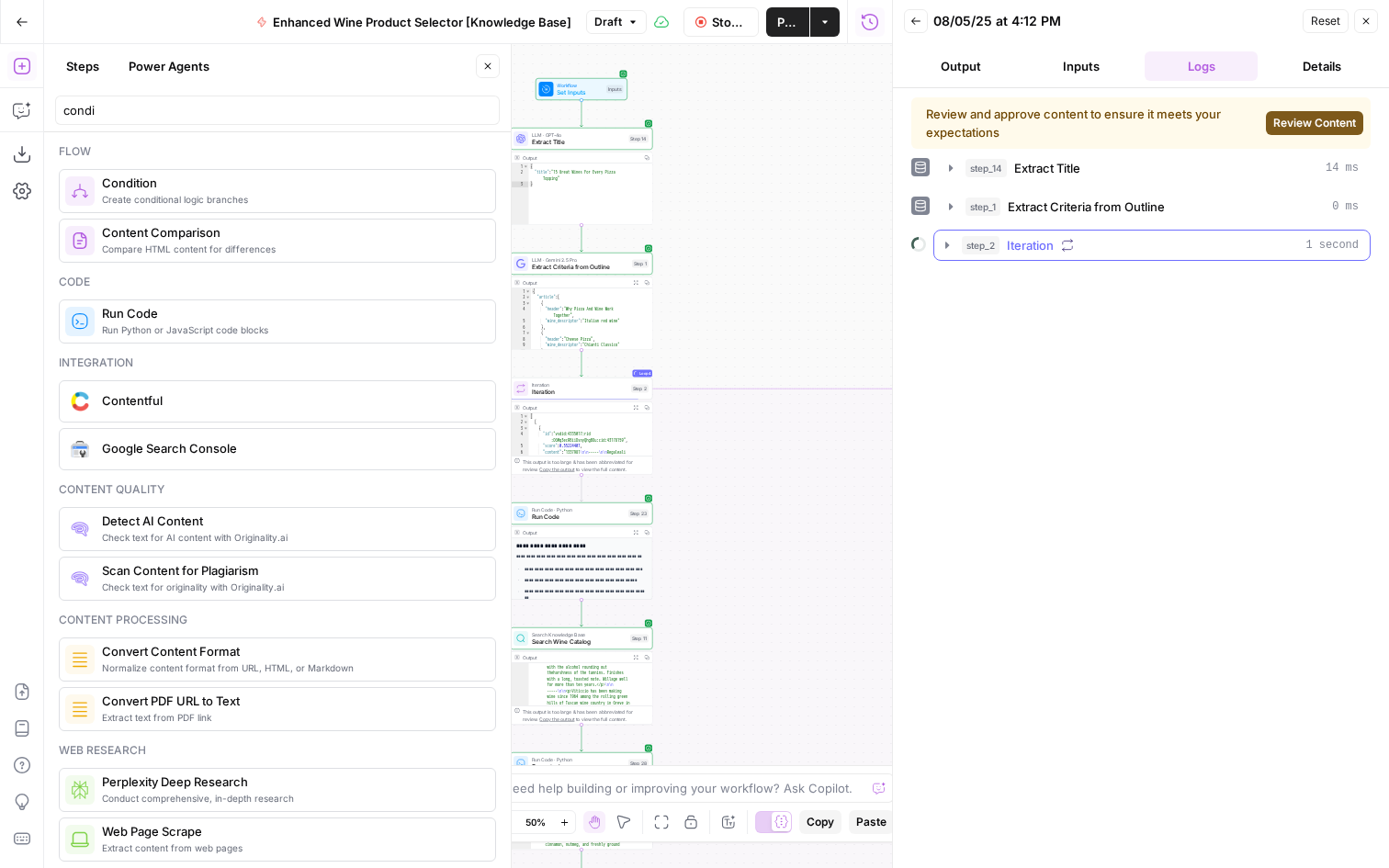 click on "step_2 Iteration 1 second" at bounding box center (1160, 245) 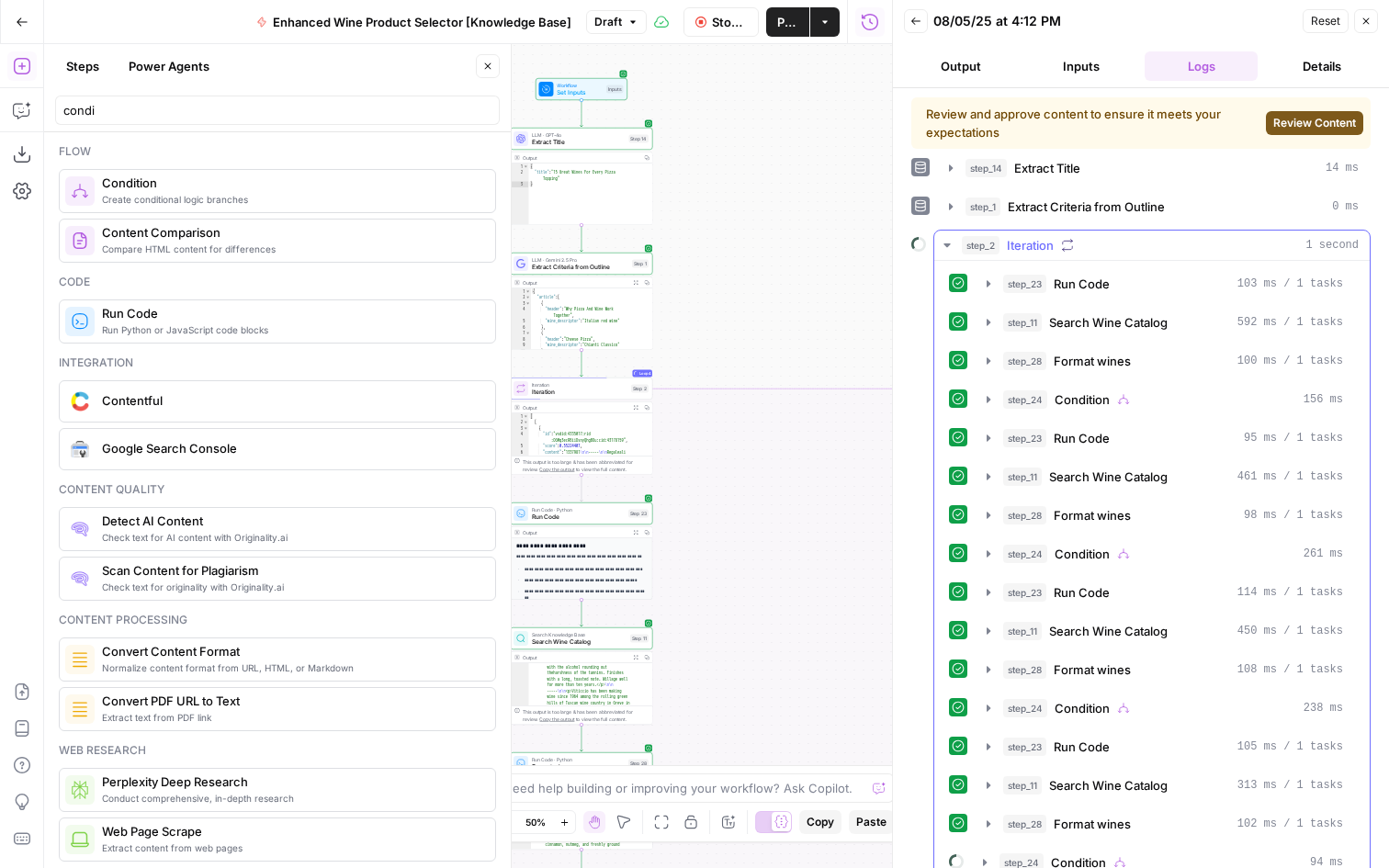 scroll, scrollTop: 28, scrollLeft: 0, axis: vertical 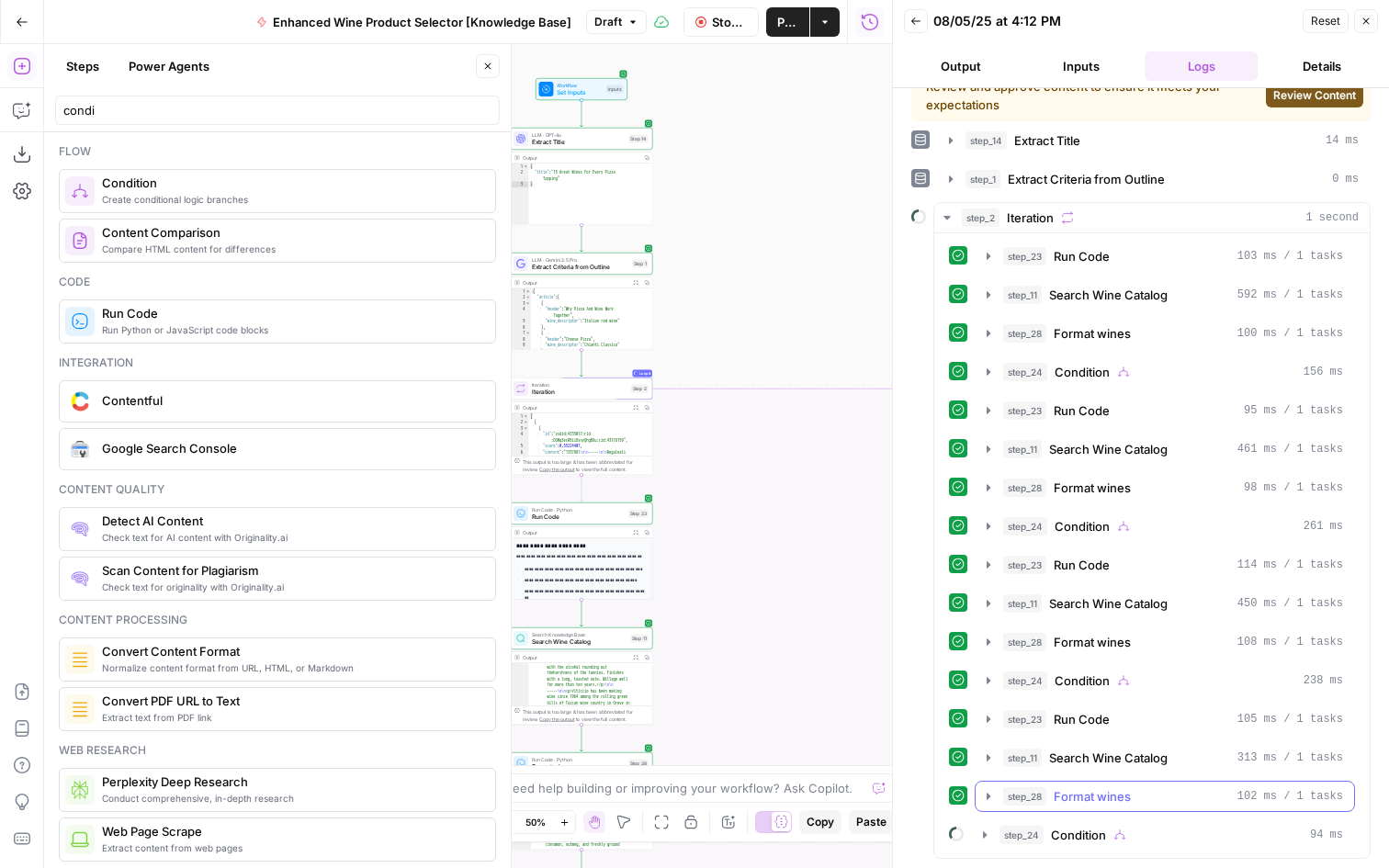 click on "Format wines" at bounding box center (1092, 796) 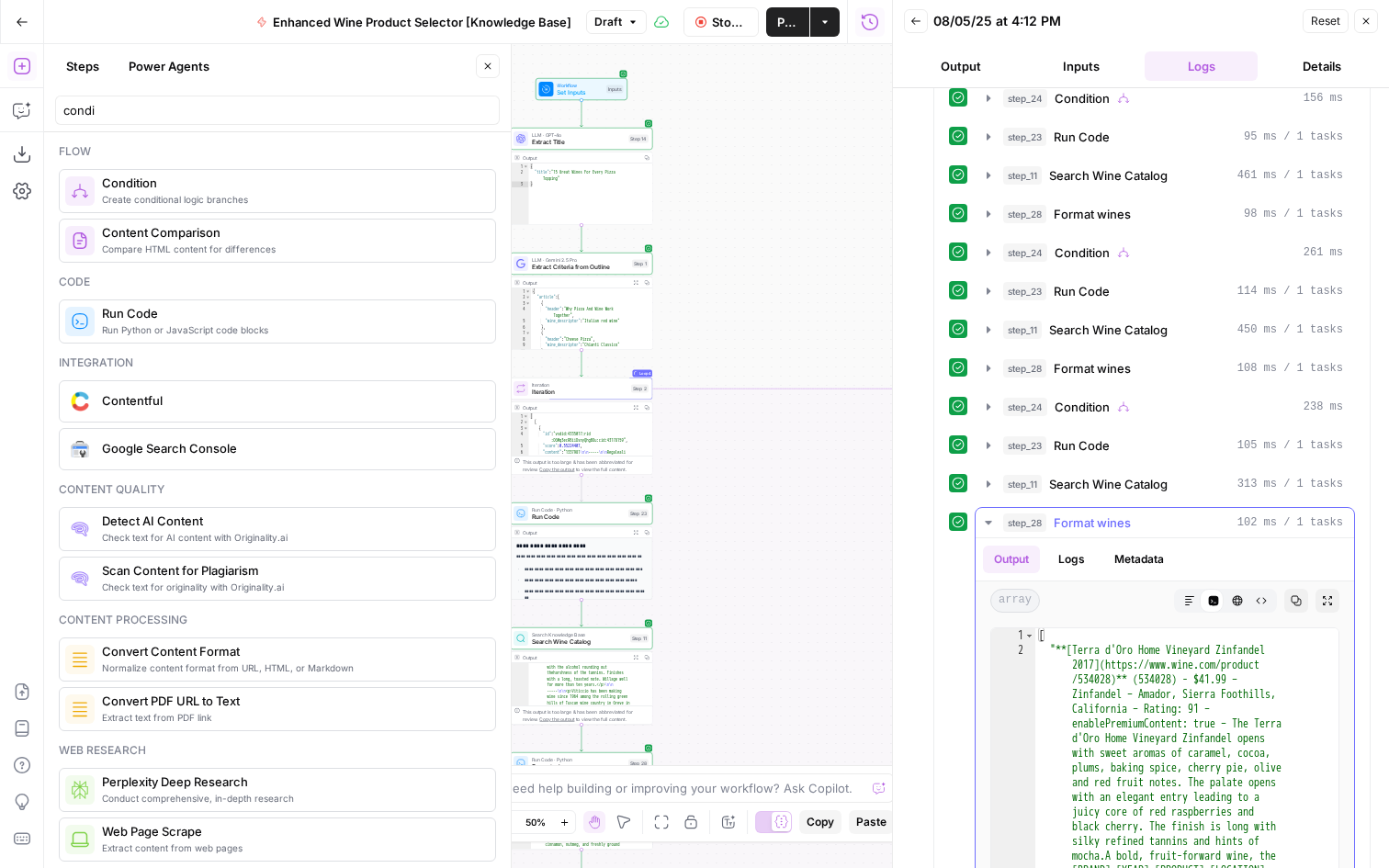 scroll, scrollTop: 488, scrollLeft: 0, axis: vertical 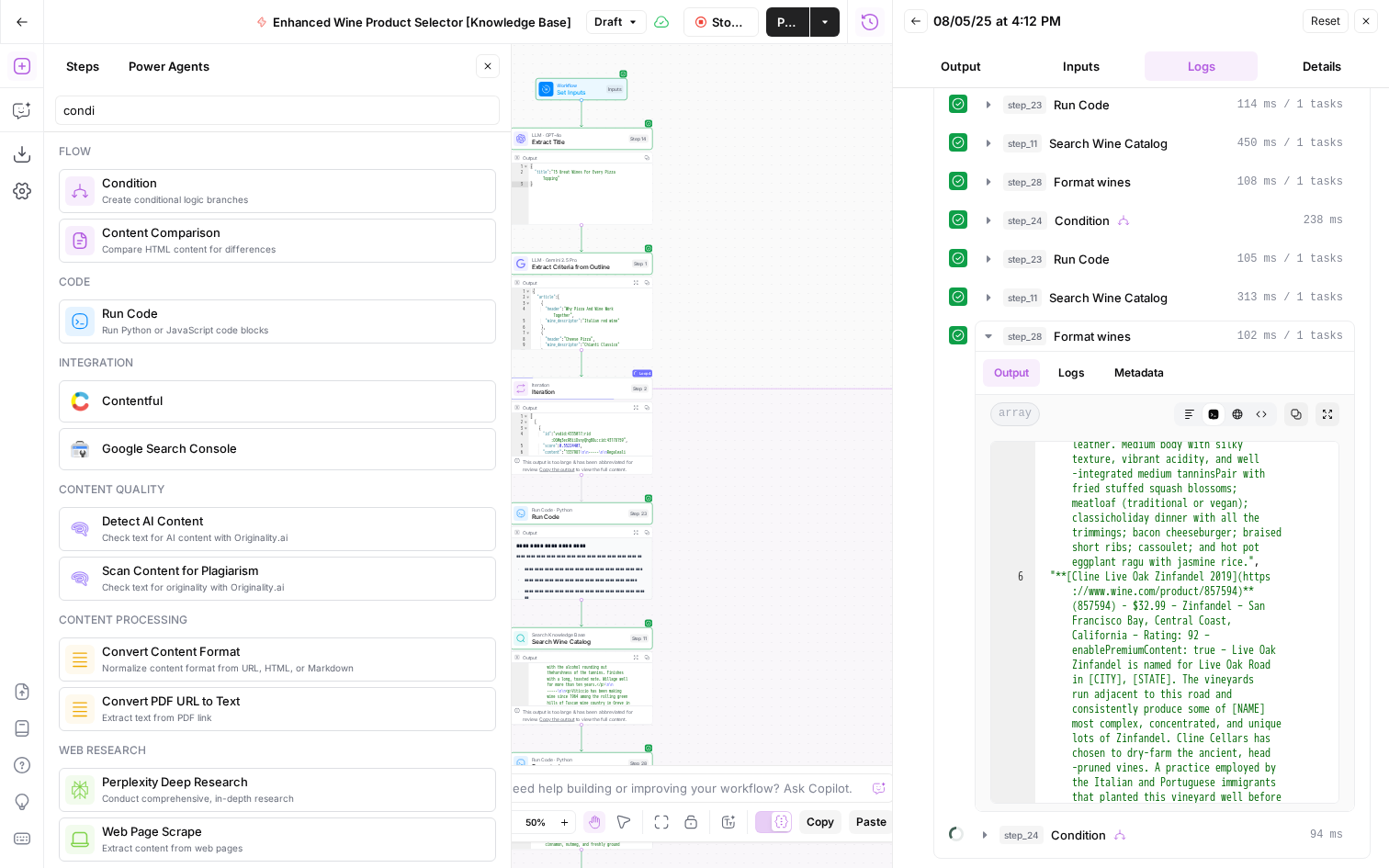 drag, startPoint x: 775, startPoint y: 349, endPoint x: 932, endPoint y: 197, distance: 218.5246 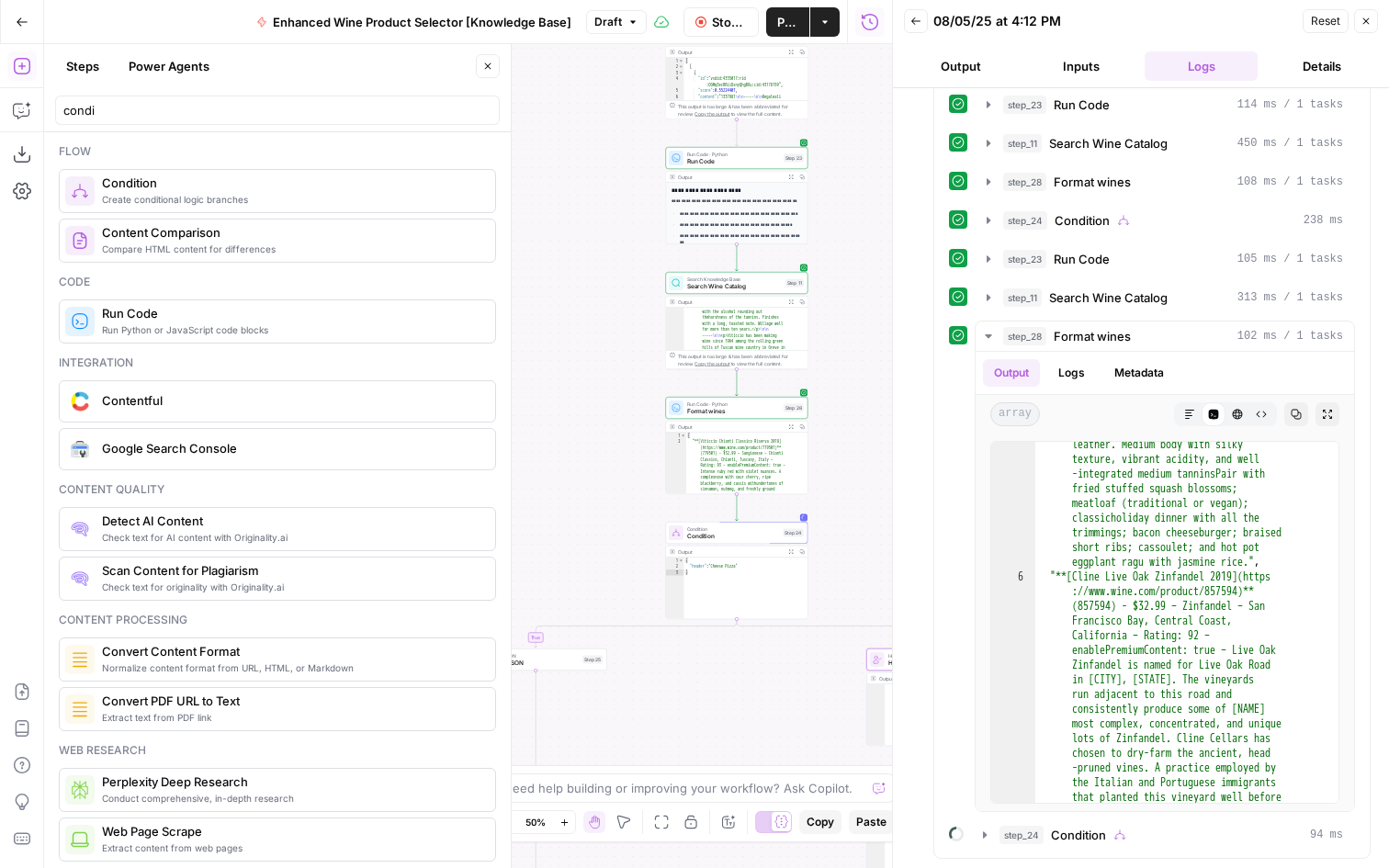 drag, startPoint x: 602, startPoint y: 506, endPoint x: 595, endPoint y: 326, distance: 180.13606 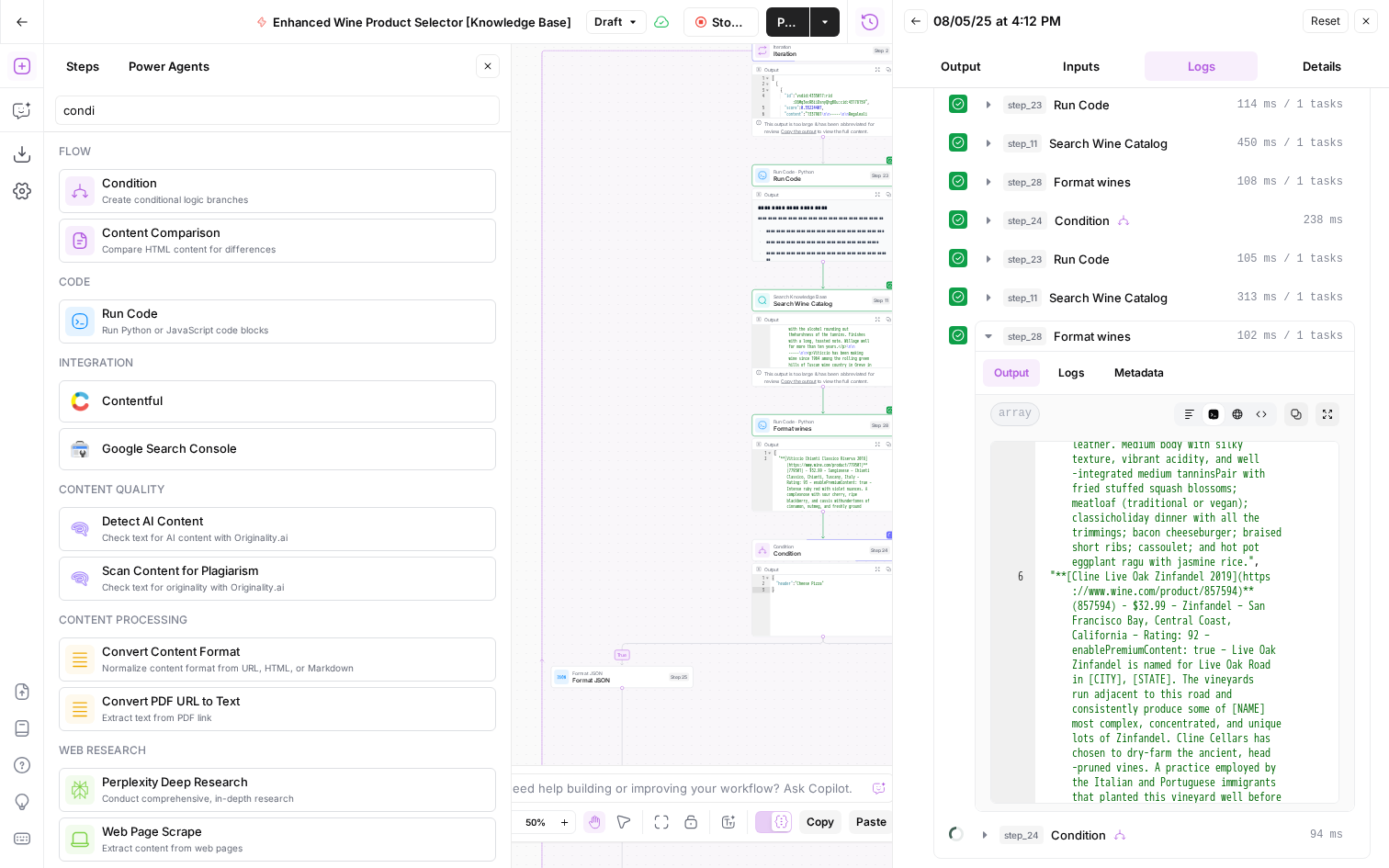 drag, startPoint x: 599, startPoint y: 444, endPoint x: 691, endPoint y: 465, distance: 94.366308 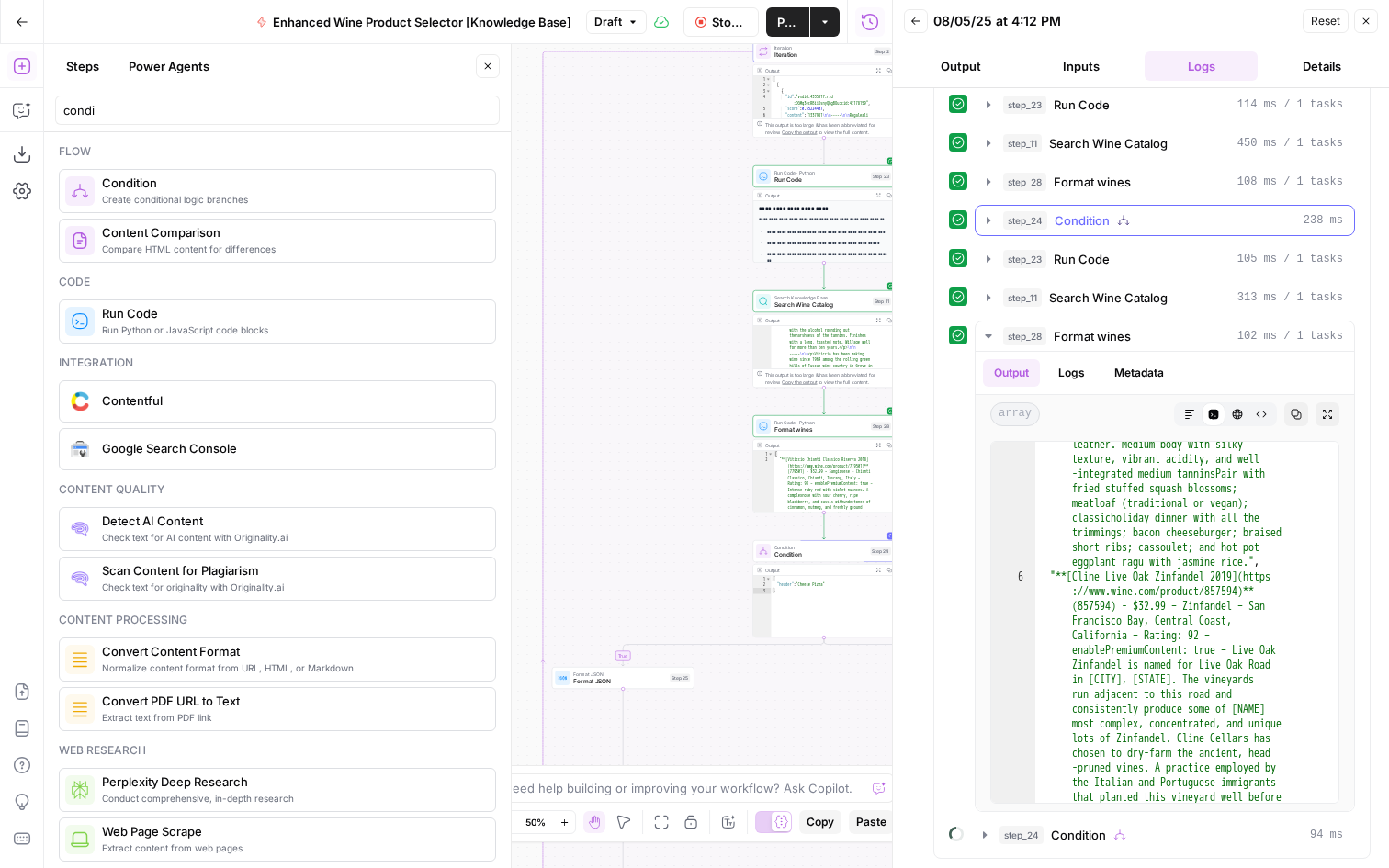 click on "step_24 Condition 238 ms" at bounding box center (1165, 220) 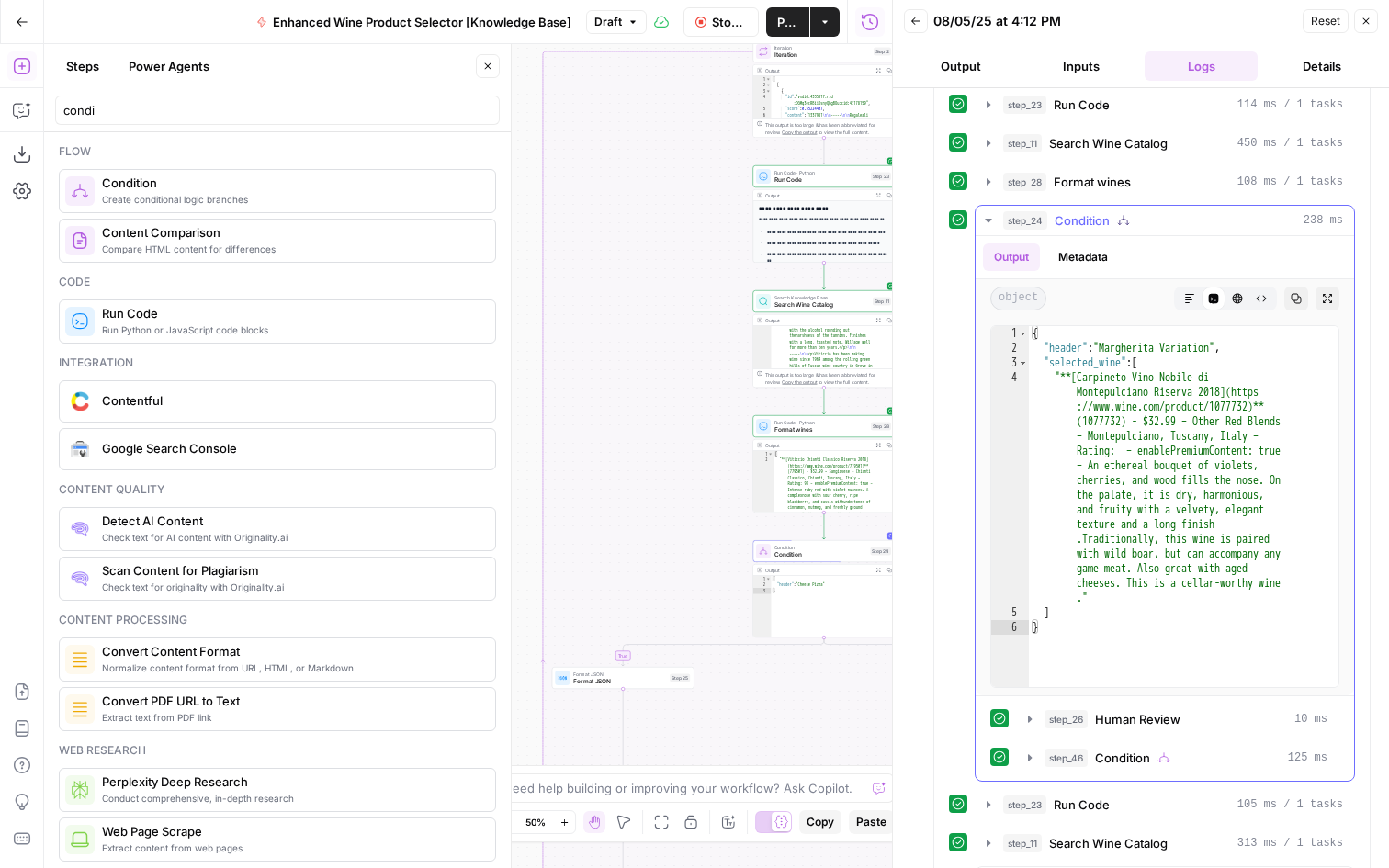 click on "step_24 Condition 238 ms" at bounding box center (1173, 220) 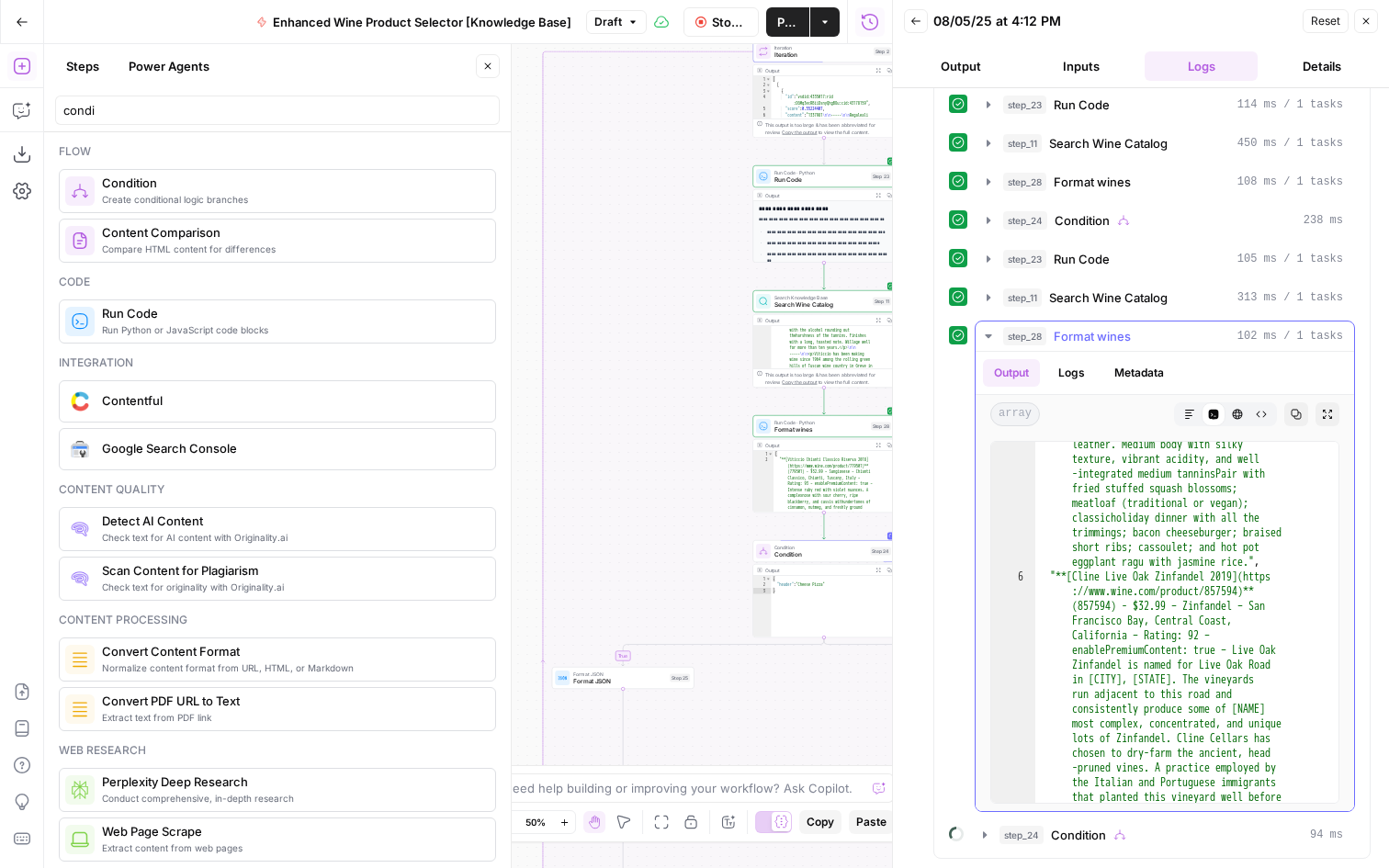 click on "step_28" at bounding box center (1024, 336) 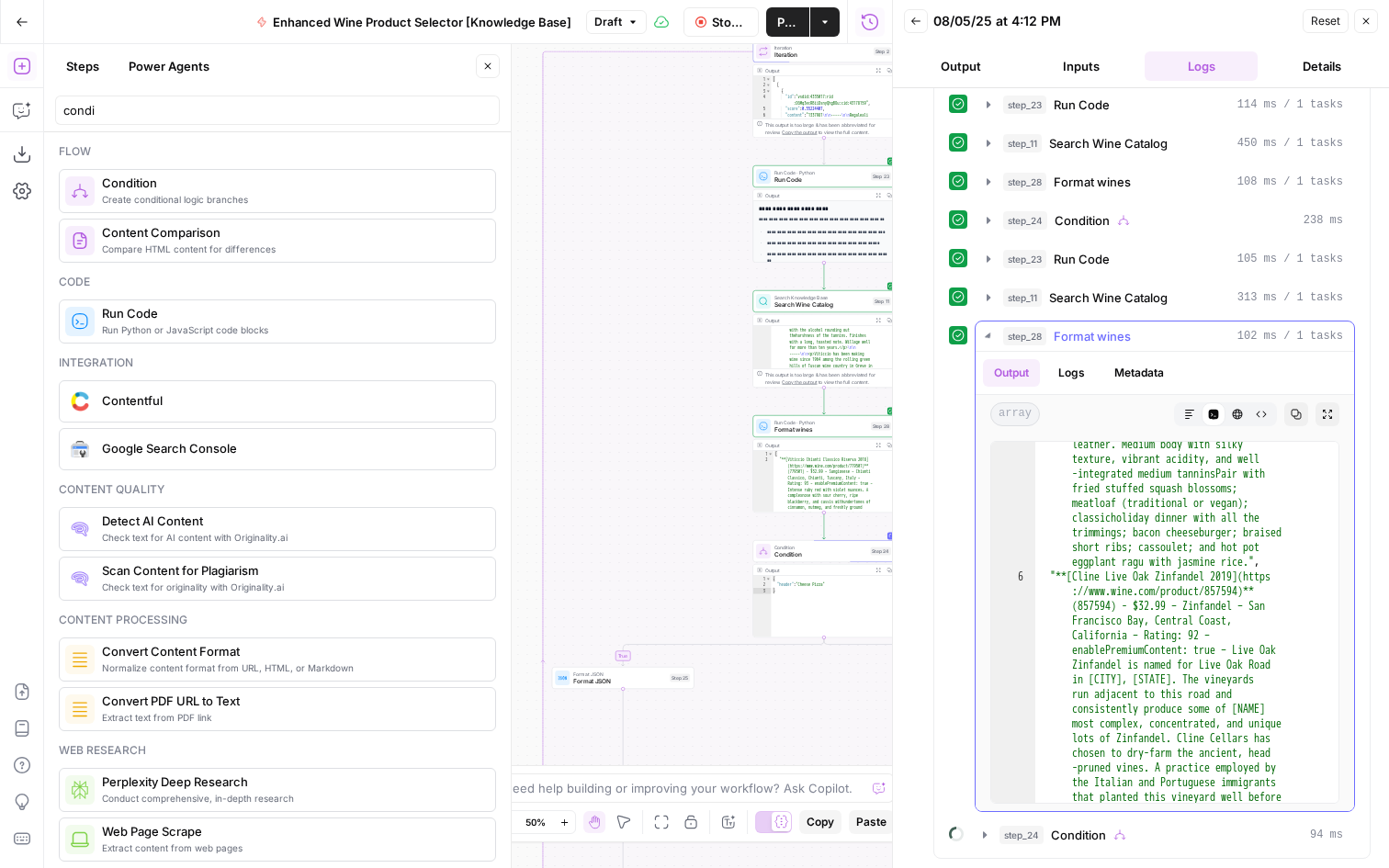 scroll, scrollTop: 28, scrollLeft: 0, axis: vertical 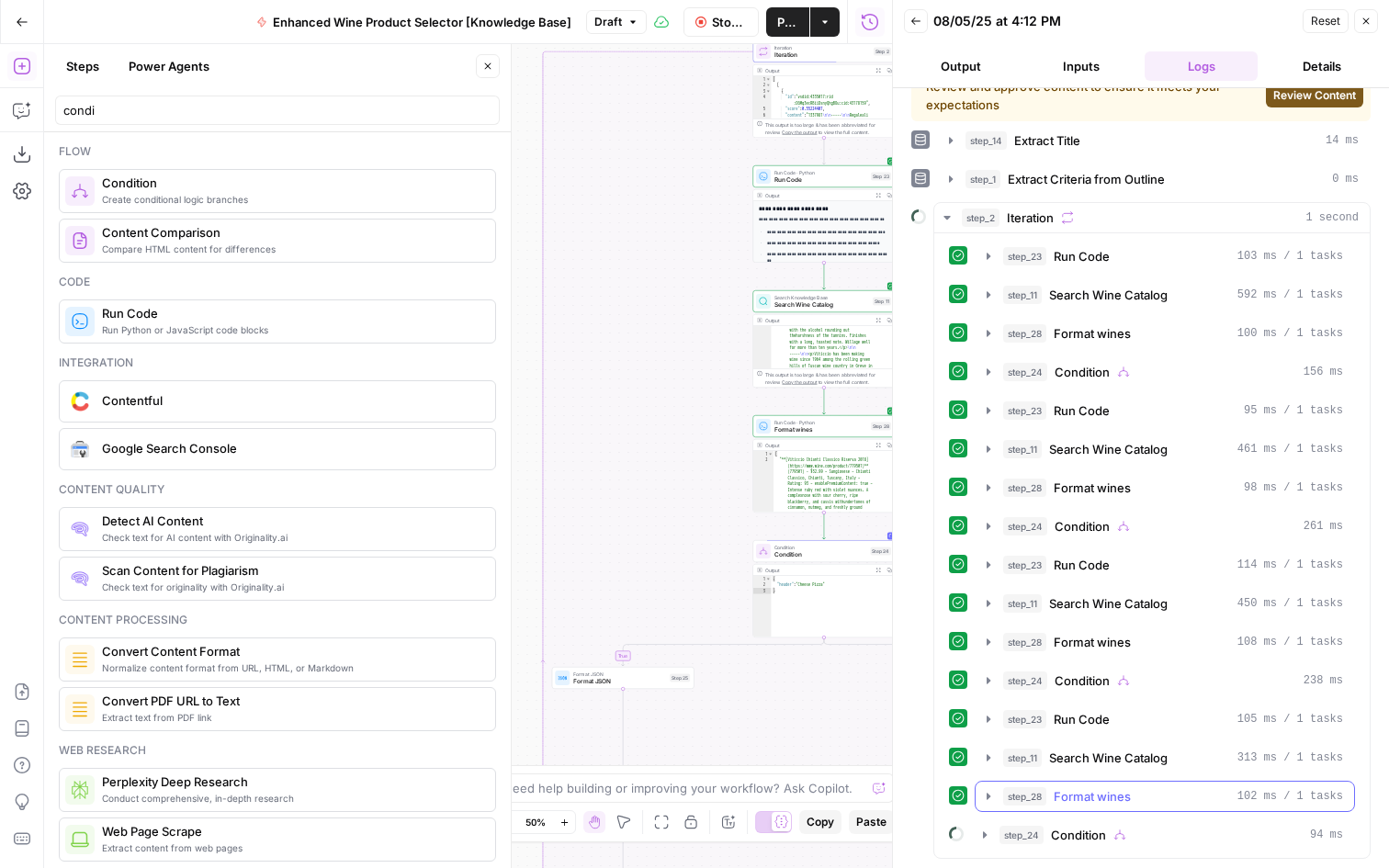 click on "Format wines" at bounding box center [1092, 796] 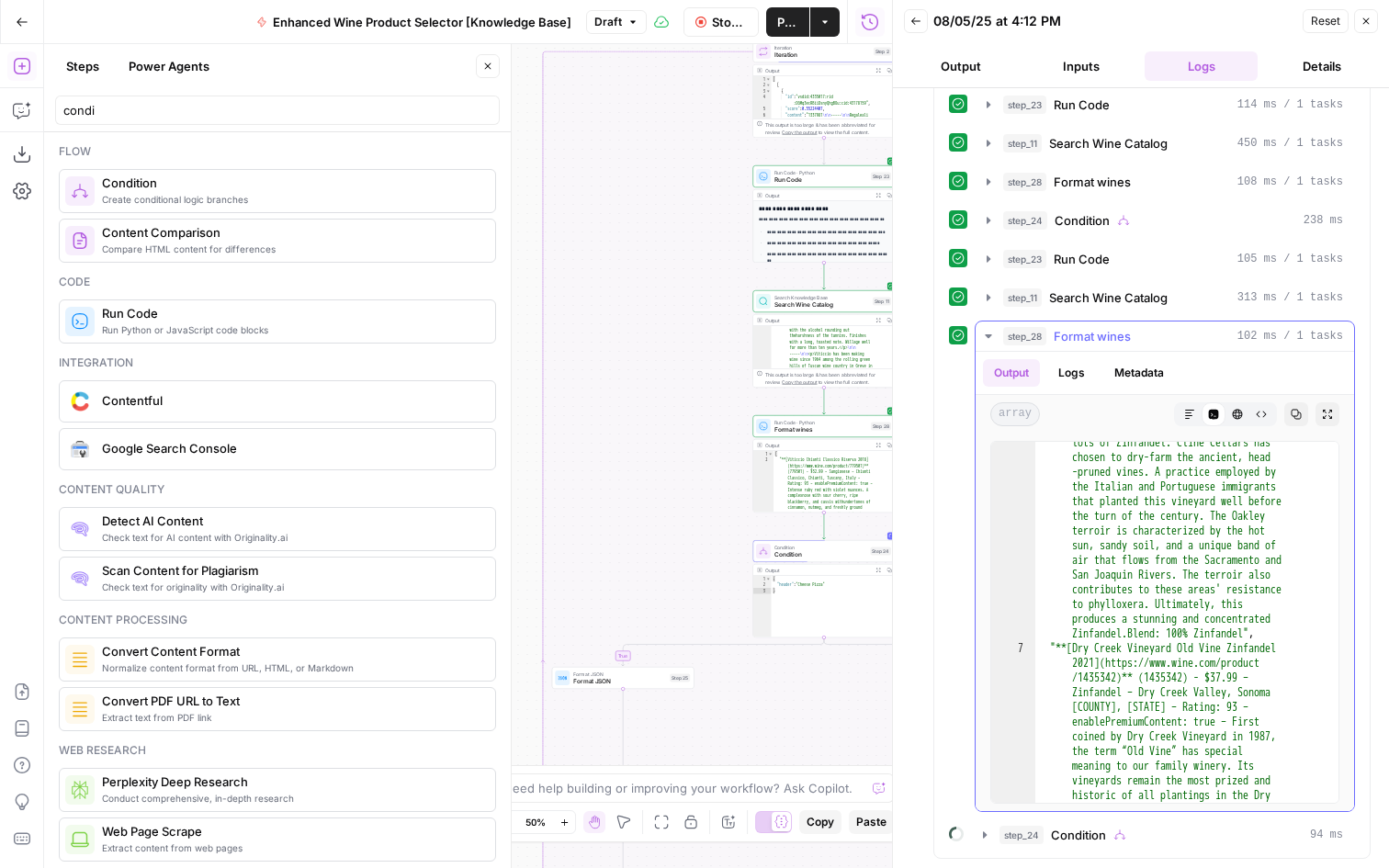 scroll, scrollTop: 1173, scrollLeft: 0, axis: vertical 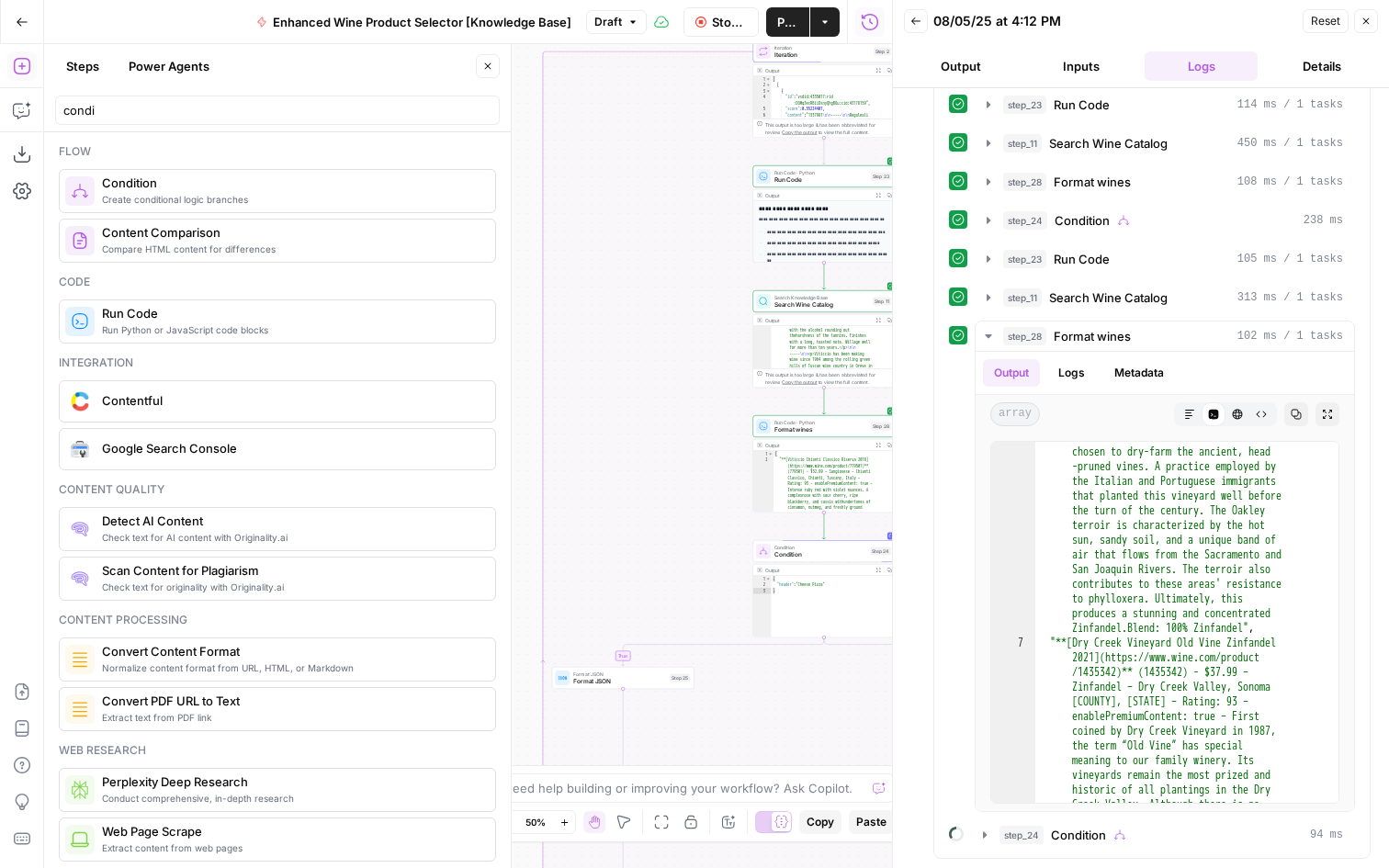 drag, startPoint x: 661, startPoint y: 567, endPoint x: 588, endPoint y: 333, distance: 245.12242 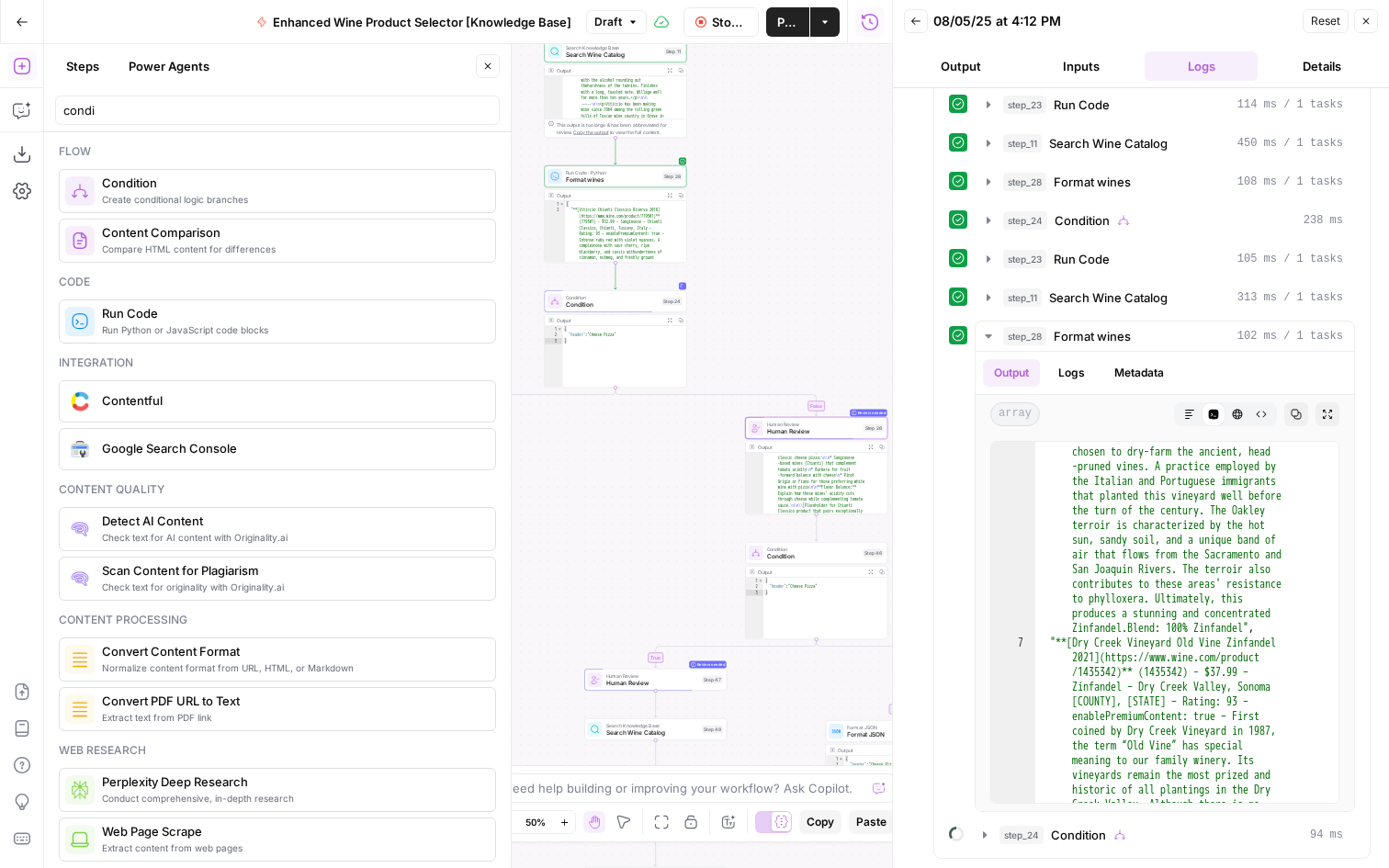 drag, startPoint x: 649, startPoint y: 538, endPoint x: 523, endPoint y: 521, distance: 127.14165 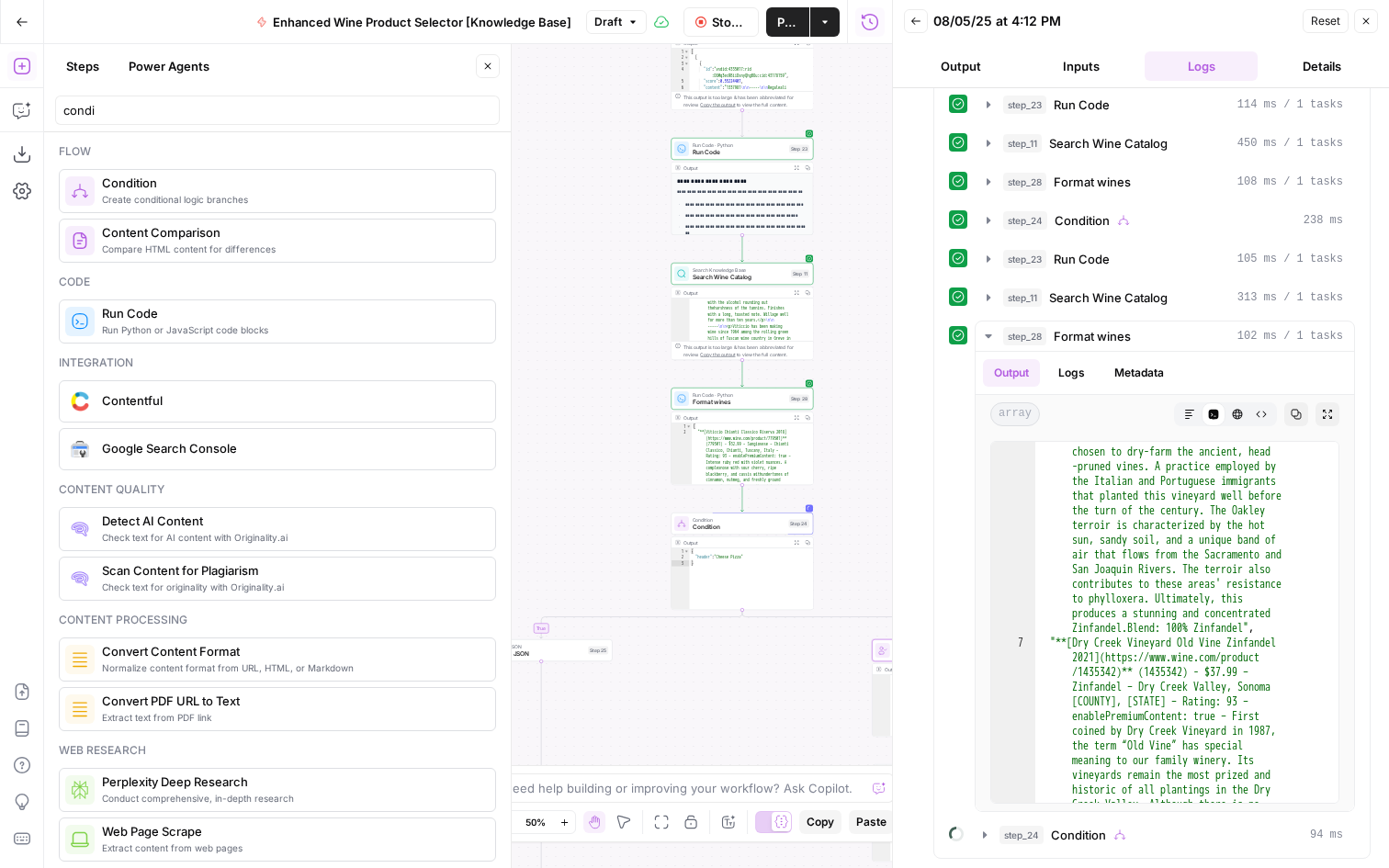 drag, startPoint x: 632, startPoint y: 457, endPoint x: 760, endPoint y: 681, distance: 257.9922 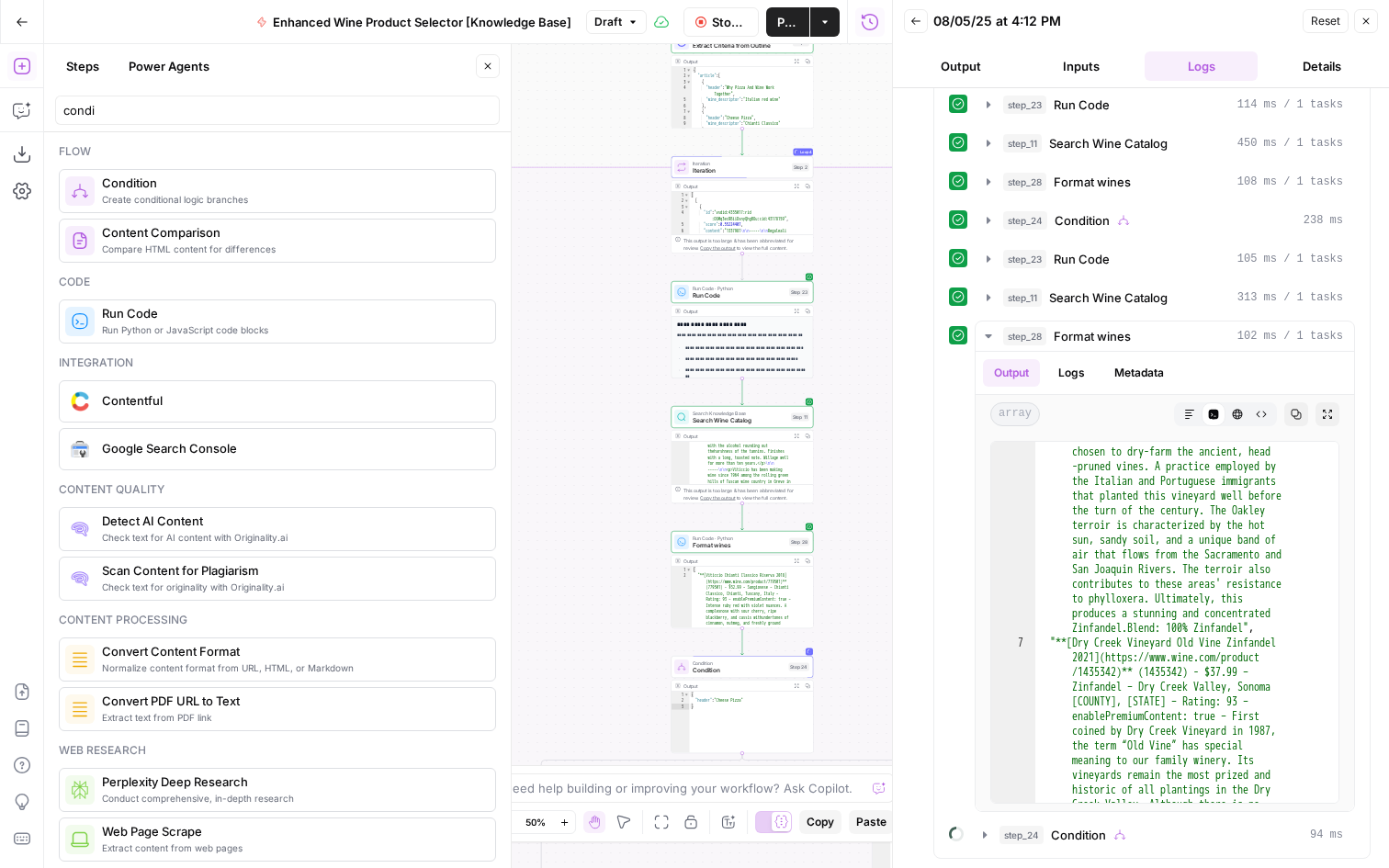 drag, startPoint x: 853, startPoint y: 422, endPoint x: 853, endPoint y: 574, distance: 152 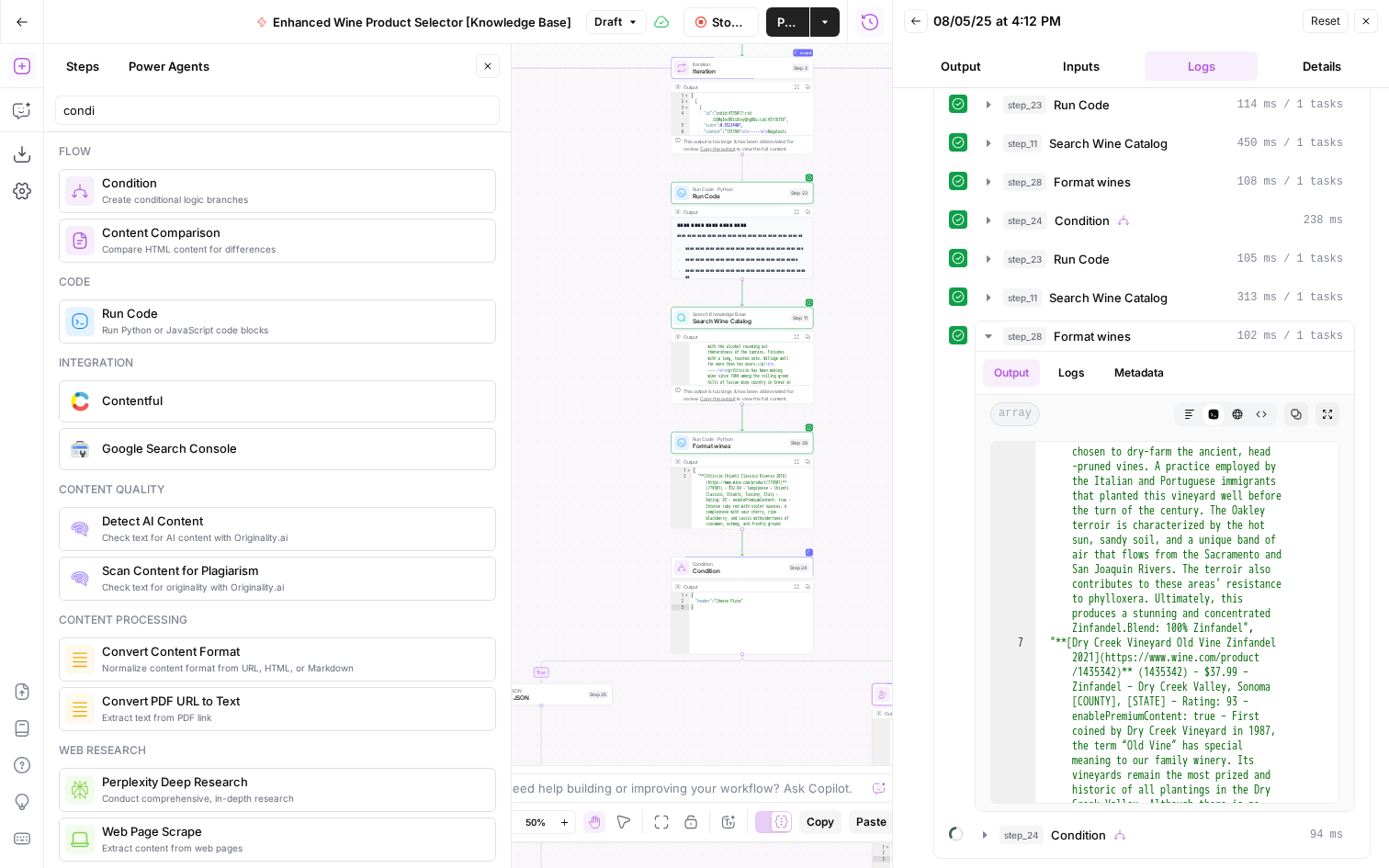 drag, startPoint x: 639, startPoint y: 630, endPoint x: 639, endPoint y: 335, distance: 295 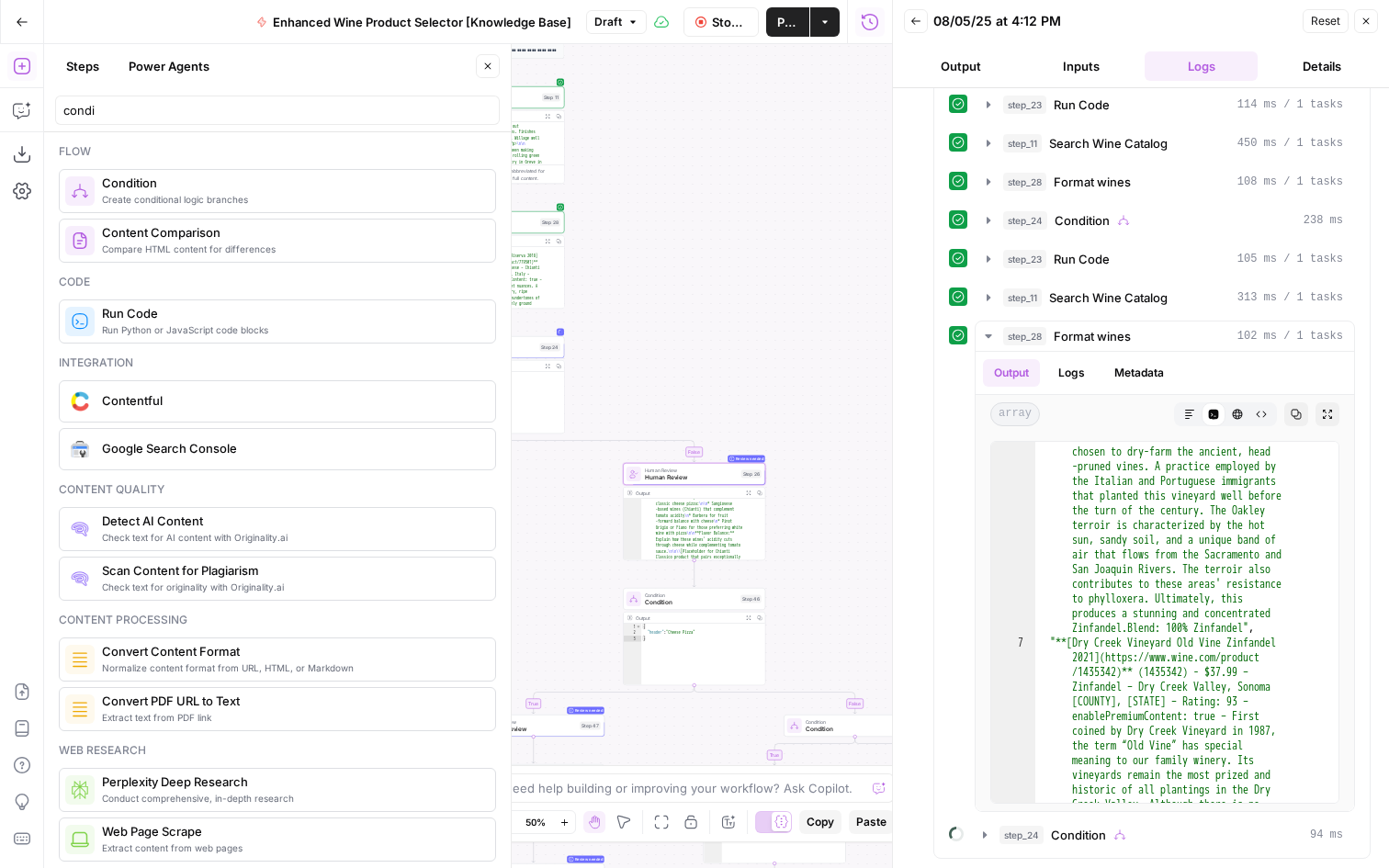 drag, startPoint x: 651, startPoint y: 530, endPoint x: 402, endPoint y: 495, distance: 251.44781 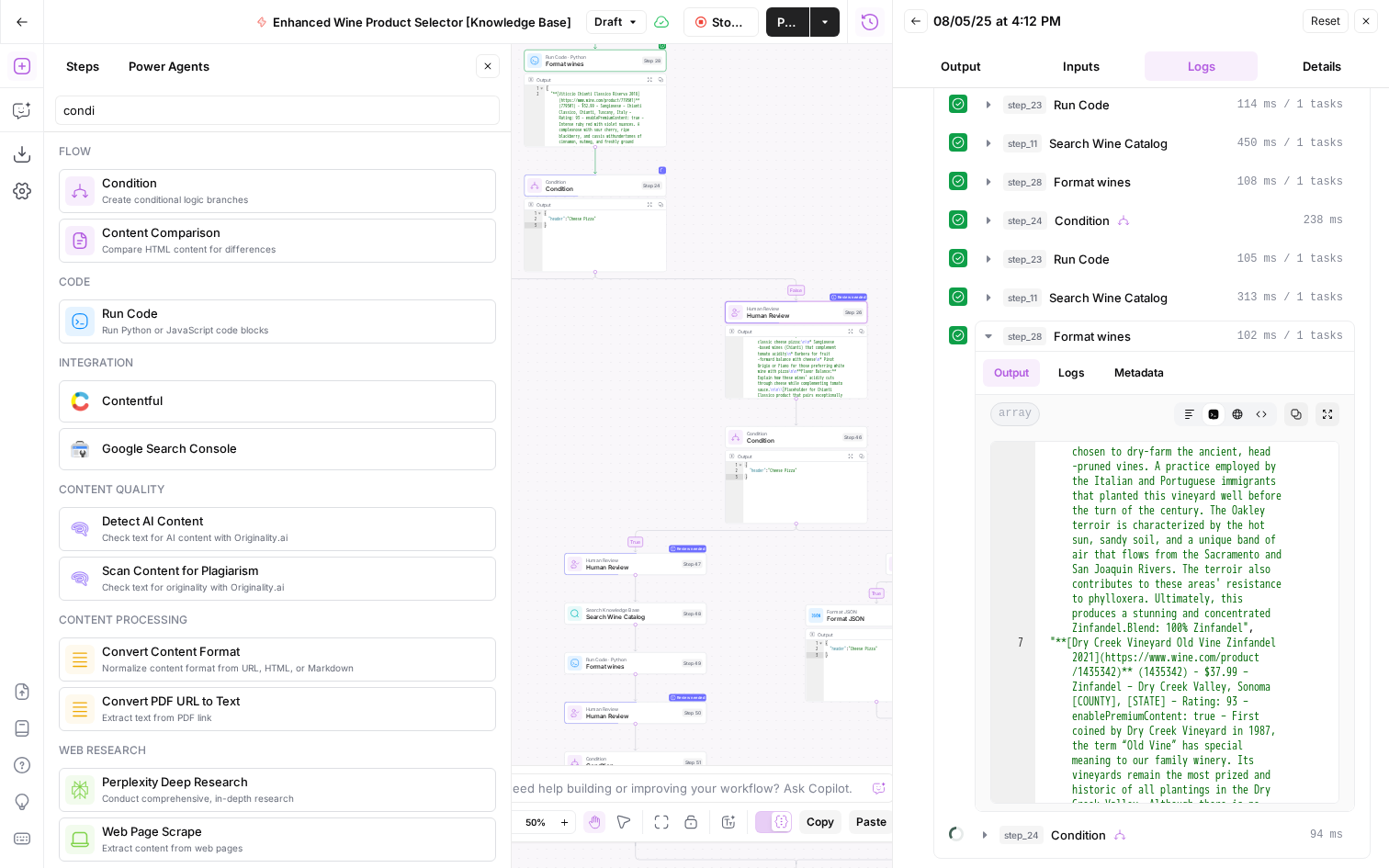 drag, startPoint x: 661, startPoint y: 314, endPoint x: 817, endPoint y: 128, distance: 242.7591 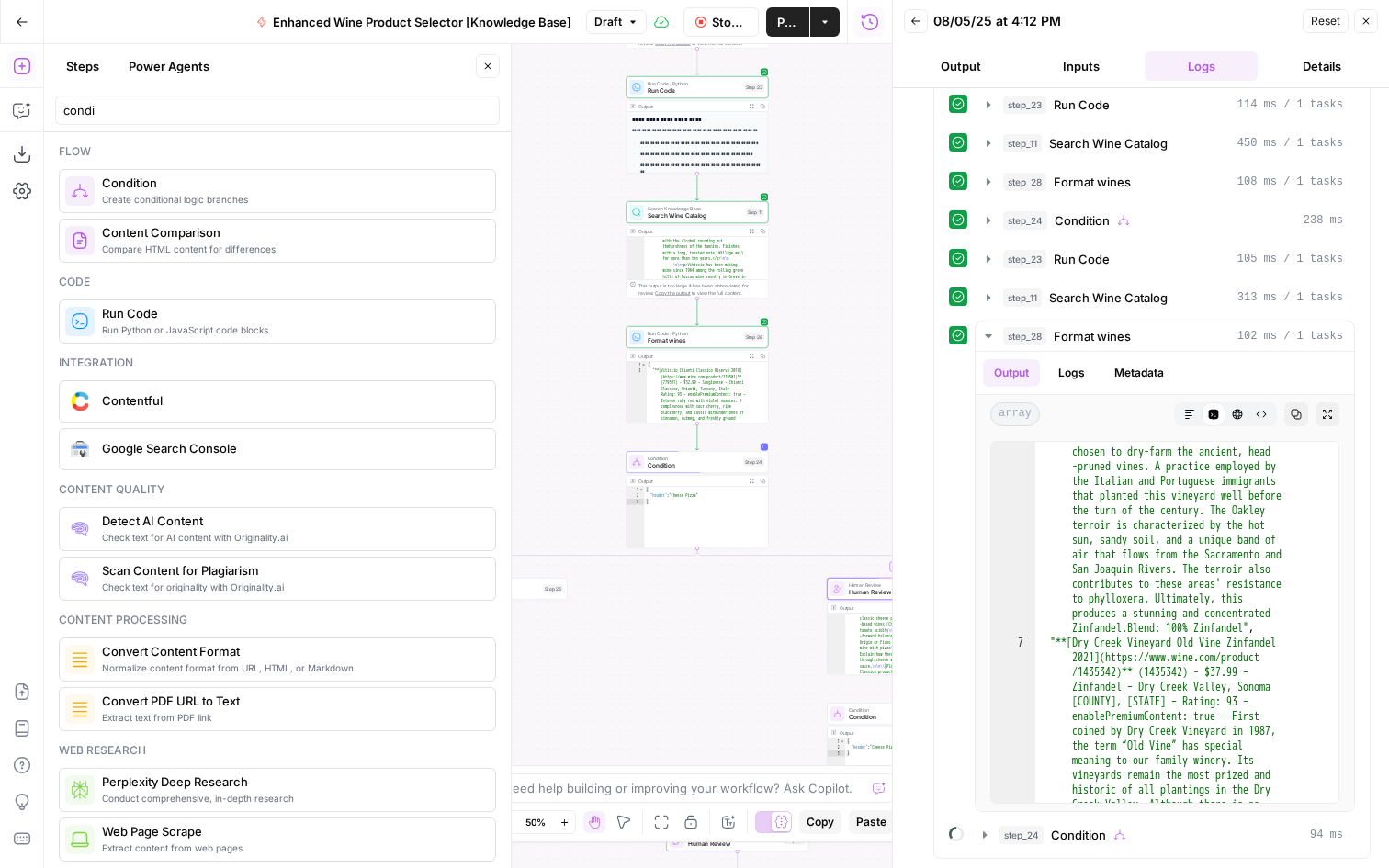 drag, startPoint x: 615, startPoint y: 340, endPoint x: 661, endPoint y: 648, distance: 311.4161 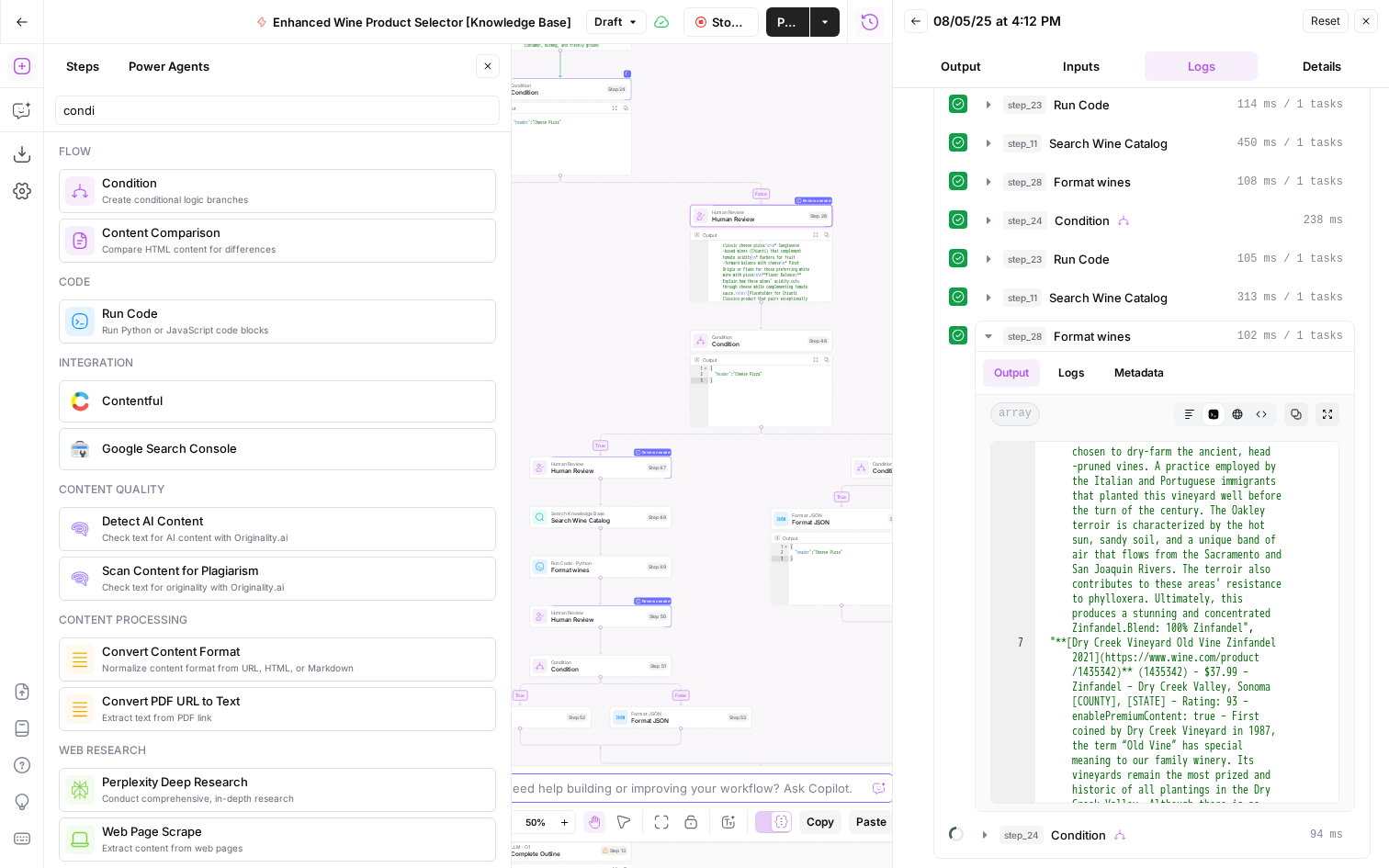 drag, startPoint x: 660, startPoint y: 645, endPoint x: 518, endPoint y: 262, distance: 408.47644 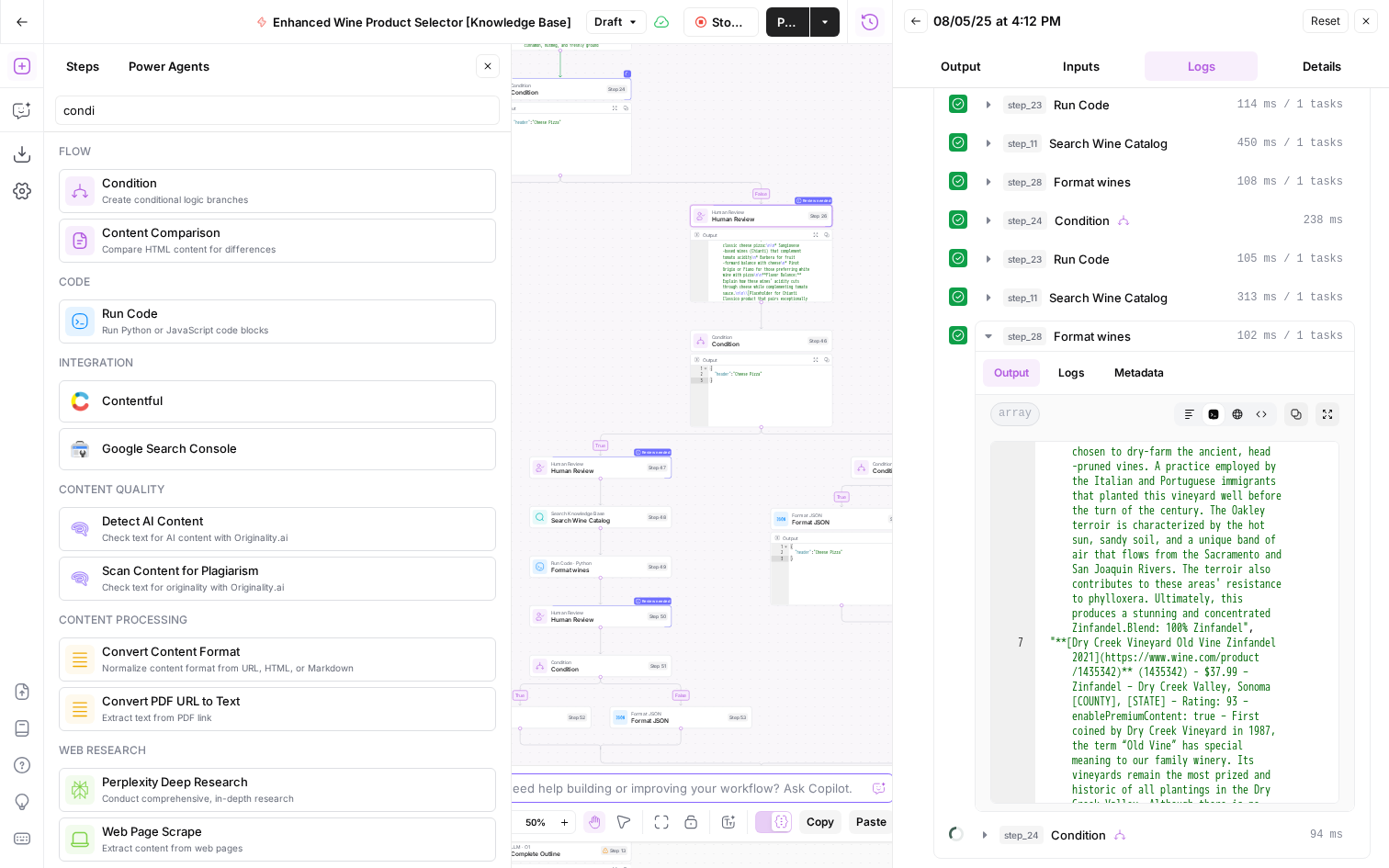 click on "Wine New Home Browse Your Data Usage Flightpath Settings Recent Grids Article Writer Educational Content Wine "List" & "Landing" Pages Recent Workflows Enhanced Wine Product Selector [Knowledge Base] Image Selector Collections Writer AirOps Academy What's new?
5
Help + Support Go Back Enhanced Wine Product Selector [Knowledge Base] Draft Stop Run Publish Actions Run History Add Steps Copilot Download as JSON Settings Import JSON AirOps Academy Help Give Feedback Shortcuts false true true false true false true false Workflow Set Inputs Inputs LLM · GPT-4o Extract Title Step 14 Output Copy 1 2 3 {    "title" :  "15 Great Wines For Every Pizza         Topping" }     LLM · Gemini 2.5 Pro Extract Criteria from Outline Step 1 Output Expand Output Copy 1 2 3 4 5 6 7 8 9 10 11 {    "article" :  [      {         "header" :  "Why Pizza And Wine Work             Together" ,         "wine_descriptor" :  "Italian red wine"      } ,      {" at bounding box center [694, 434] 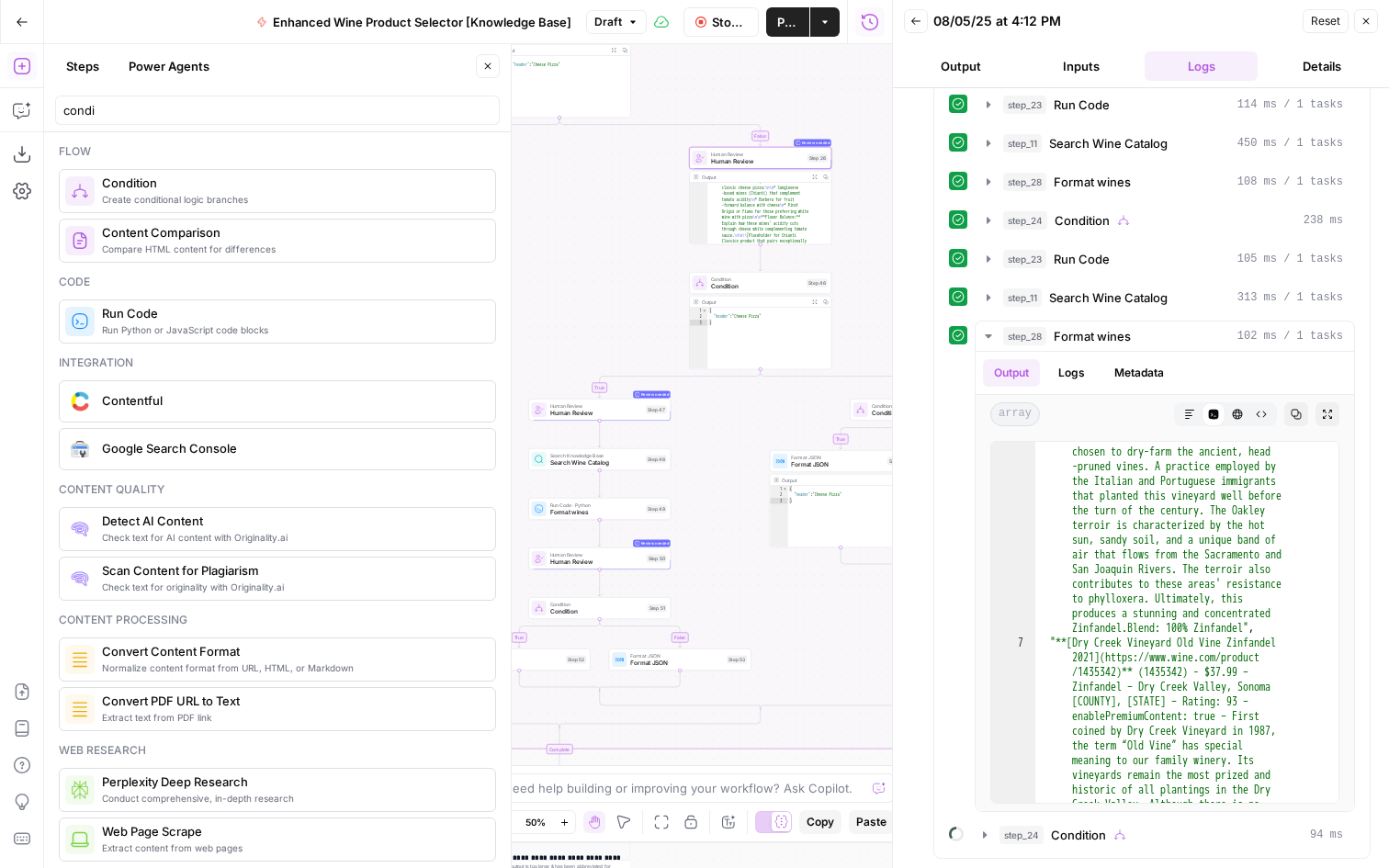 drag, startPoint x: 608, startPoint y: 333, endPoint x: 620, endPoint y: 259, distance: 74.966659 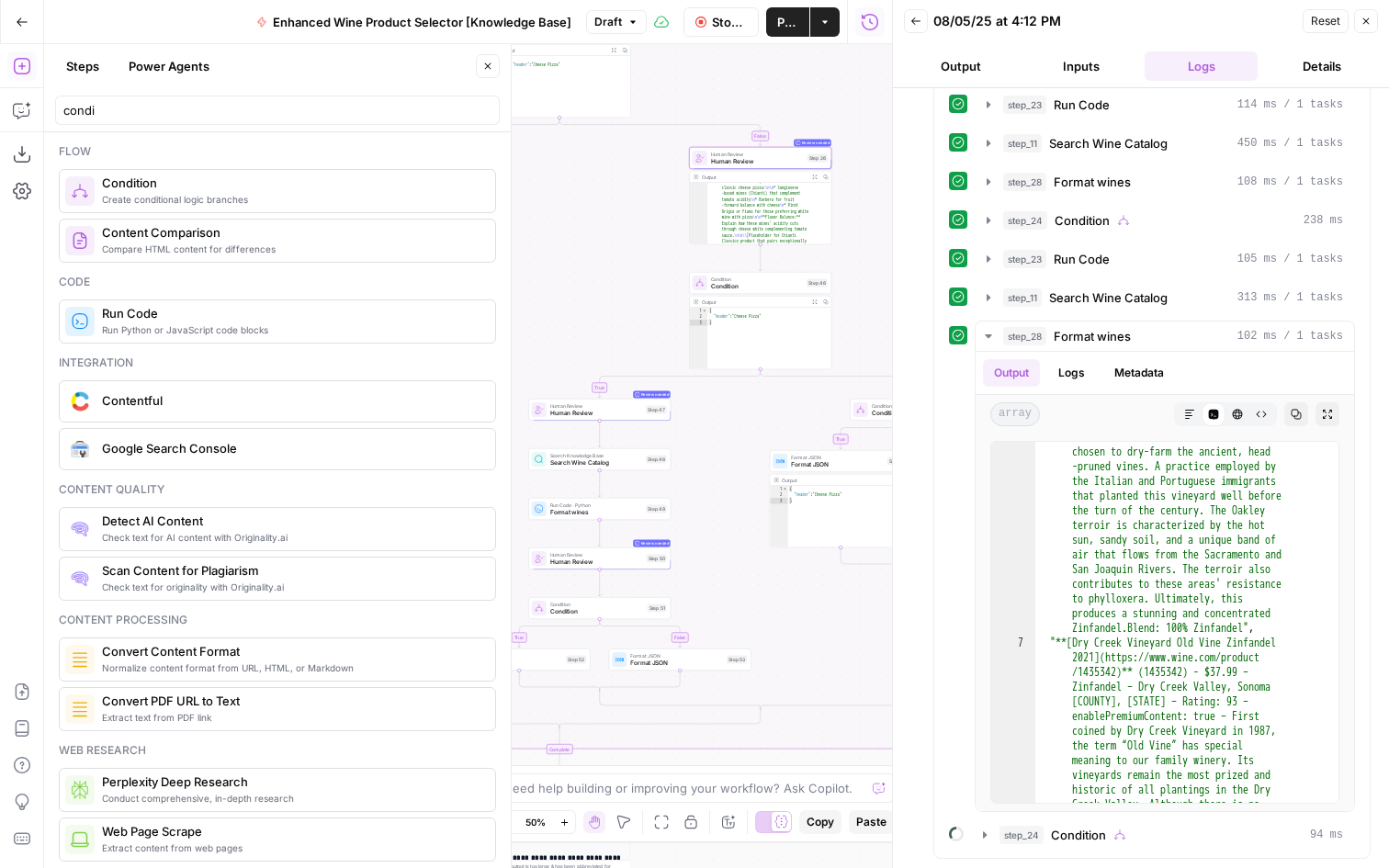 click on "false true true false true false true false Workflow Set Inputs Inputs LLM · GPT-4o Extract Title Step 14 Output Copy 1 2 3 {    "title" :  "15 Great Wines For Every Pizza         Topping" }     XXXXXXXXXXXXXXXXXXXXXXXXXXXXXXXXXXXXXXXXXXXXXXXXXXXXXXXXXXXXXXXXXXXXXXXXXXXXXXXXXXXXXXXXXXXXXXXXXXXXXXXXXXXXXXXXXXXXXXXXXXXXXXXXXXXXXXXXXXXXXXXXXXXXXXXXXXXXXXXXXXXXXXXXXXXXXXXXXXXXXXXXXXXXXXXXXXXXXXXXXXXXXXXXXXXXXXXXXXXXXXXXXXXXXXXXXXXXXXXXXXXXXXXXXXXXXXXXXXXXXXXXXXXXXXXXXXXXXXXXXXXXXXXXXXXXXXXXXXXXXXXXXXXXXXXXXXXXXXXXXXXXXXXXXXXXXXXXXXXXXXXXXXXXXXXXXXXXXXXXXXXXXXXXXXXXXXXXXXXXXXXXXXXXXXXXXXXXXXXXXXXXXXXXXXXXXXXXXXXXXXXXXXXXXXXXXXXXXXXXXXXXXXXXXXXXXXXXXXXXXXXXXXXXXXXXXXXXXXXXXXXXXXXXXXXXXXXXXXXXXXXXXXXXXXXX LLM · Gemini 2.5 Pro Extract Criteria from Outline Step 1 Output Expand Output Copy 1 2 3 4 5 6 7 8 9 10 11 {    "article" :  [      {         "header" :  "Why Pizza And Wine Work             Together" ,         "wine_descriptor" :  "Italian red wine"      } ,      {         "header" :  ,      }" at bounding box center (468, 456) 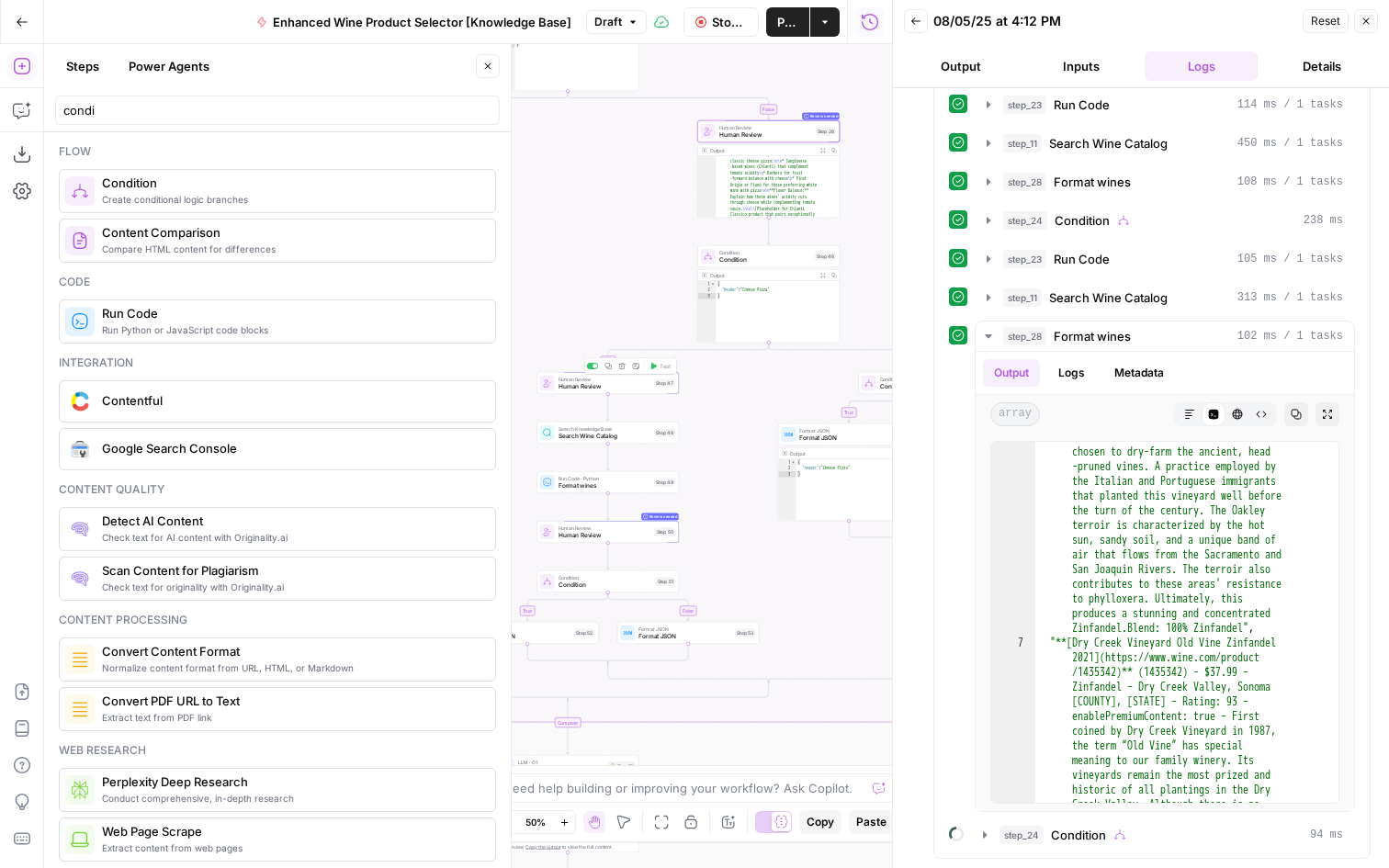 click on "Human Review" at bounding box center (604, 387) 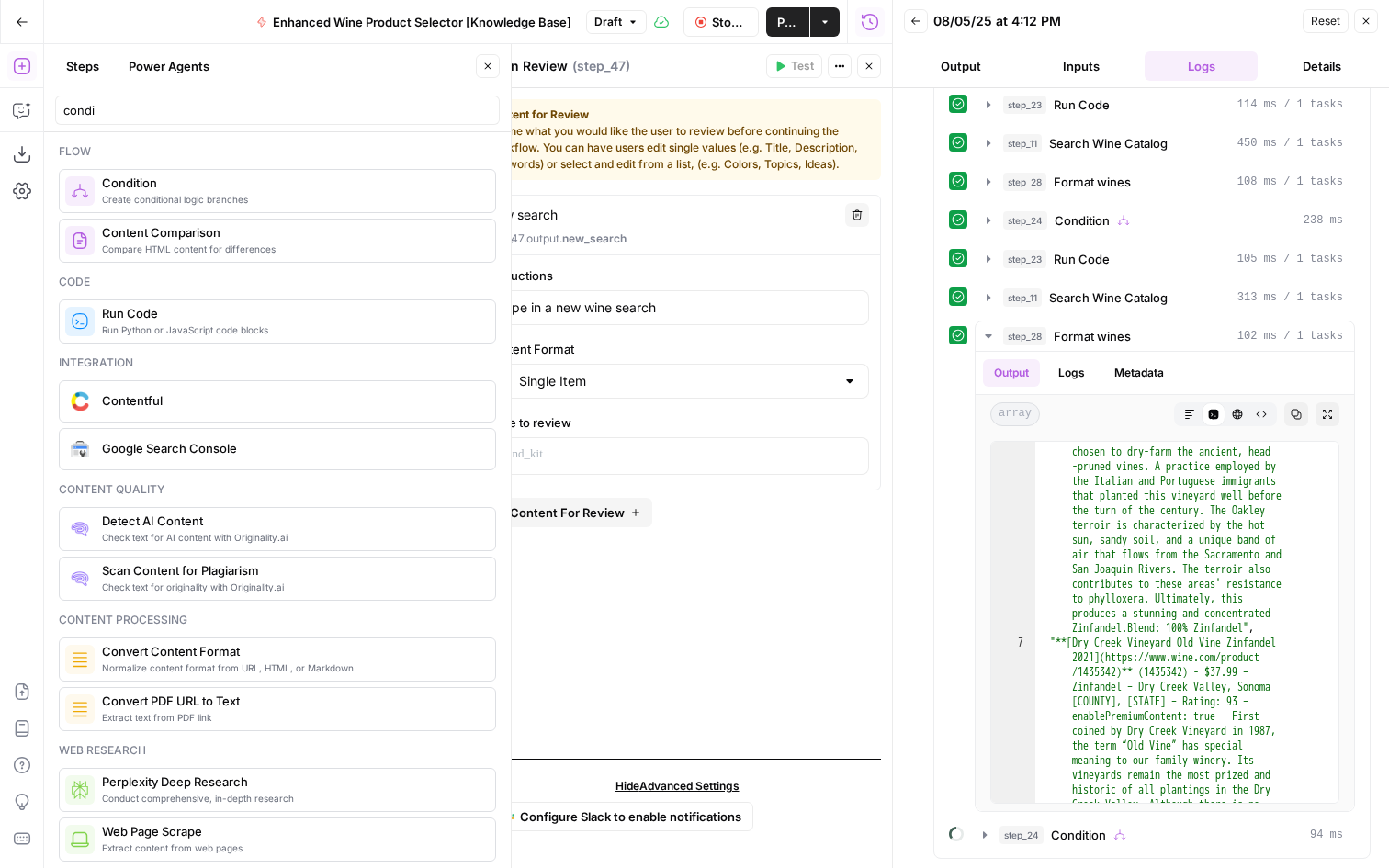 click on "Close" at bounding box center (869, 66) 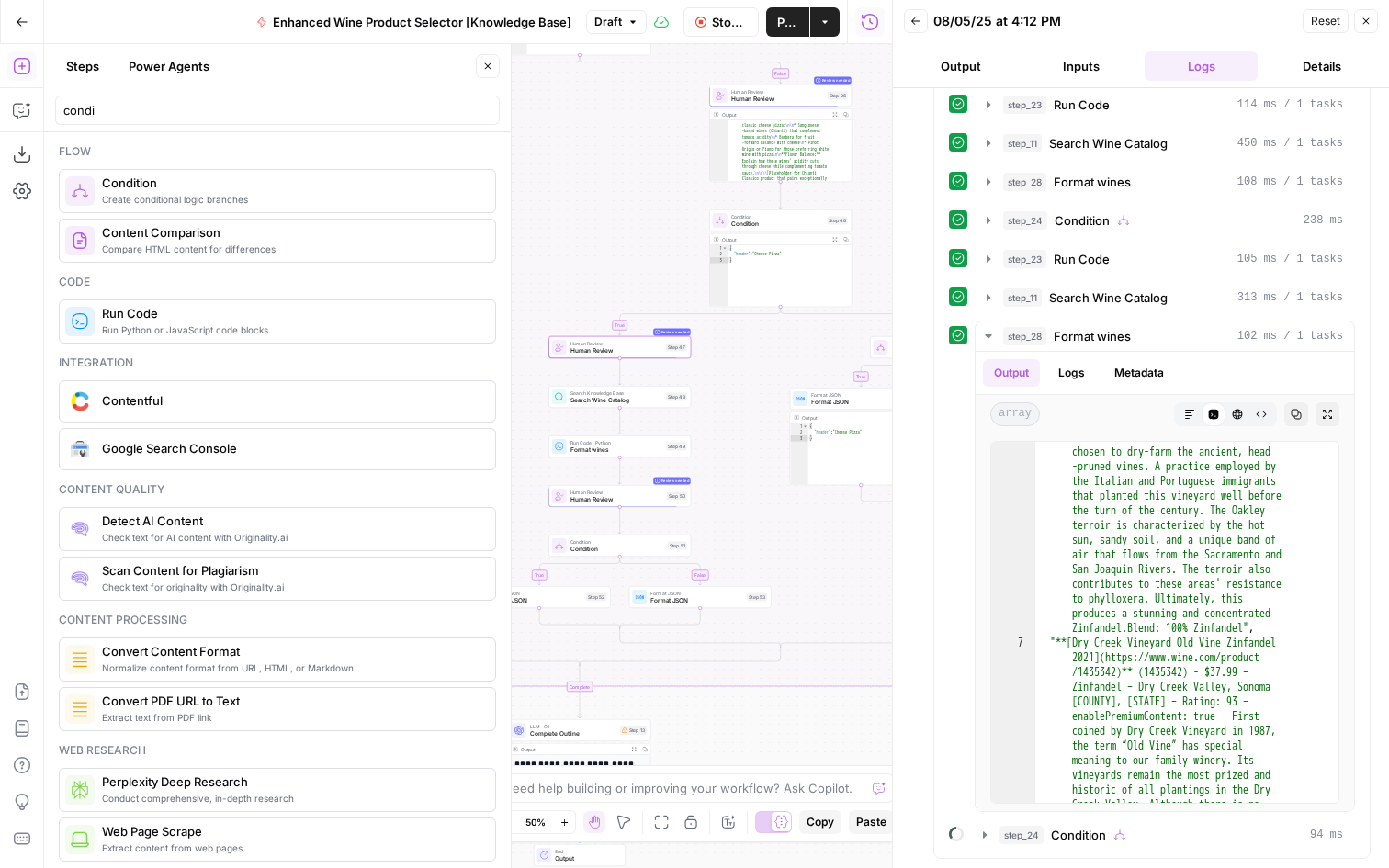 drag, startPoint x: 718, startPoint y: 450, endPoint x: 762, endPoint y: 370, distance: 91.3017 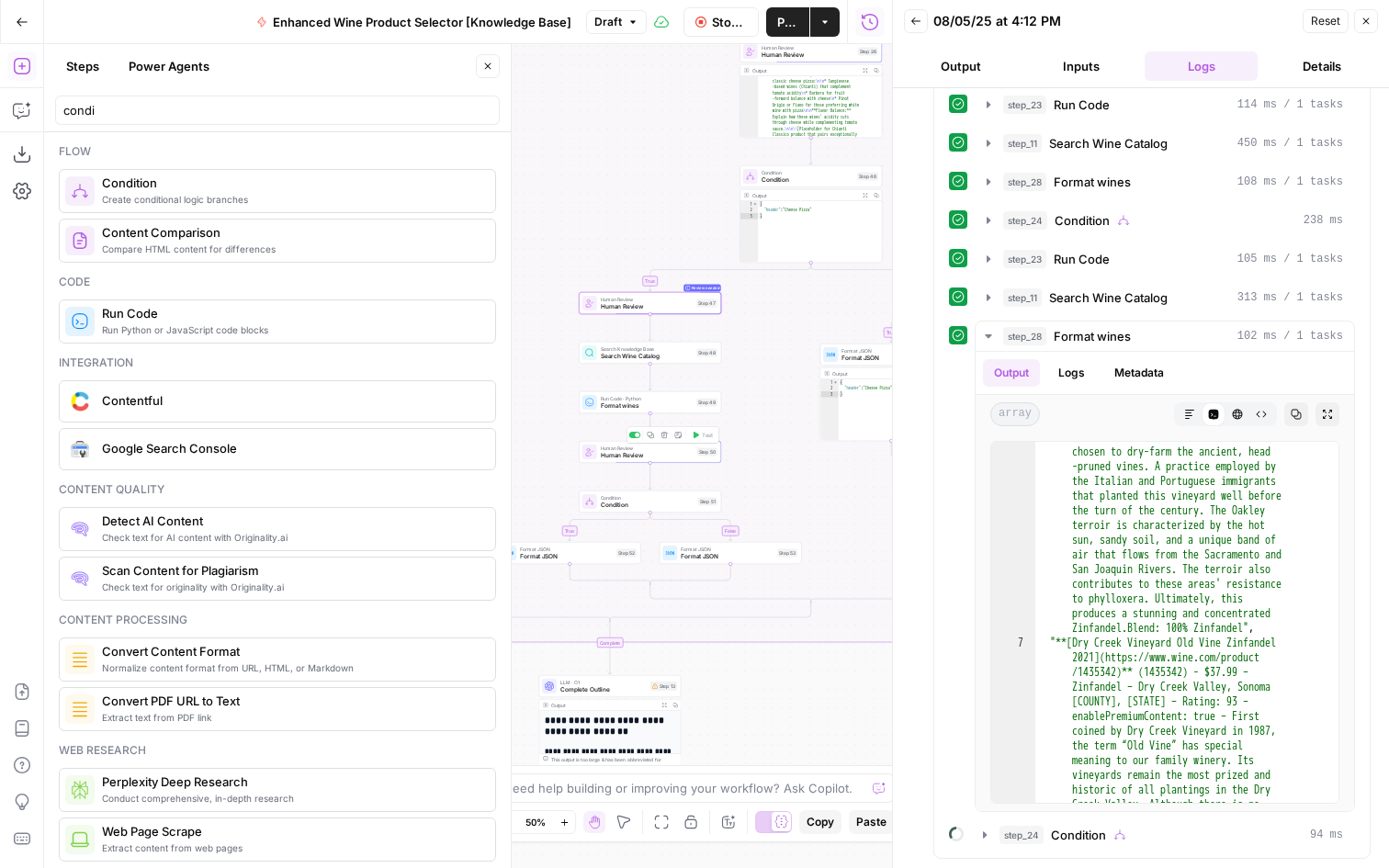 click on "Human Review" at bounding box center [647, 456] 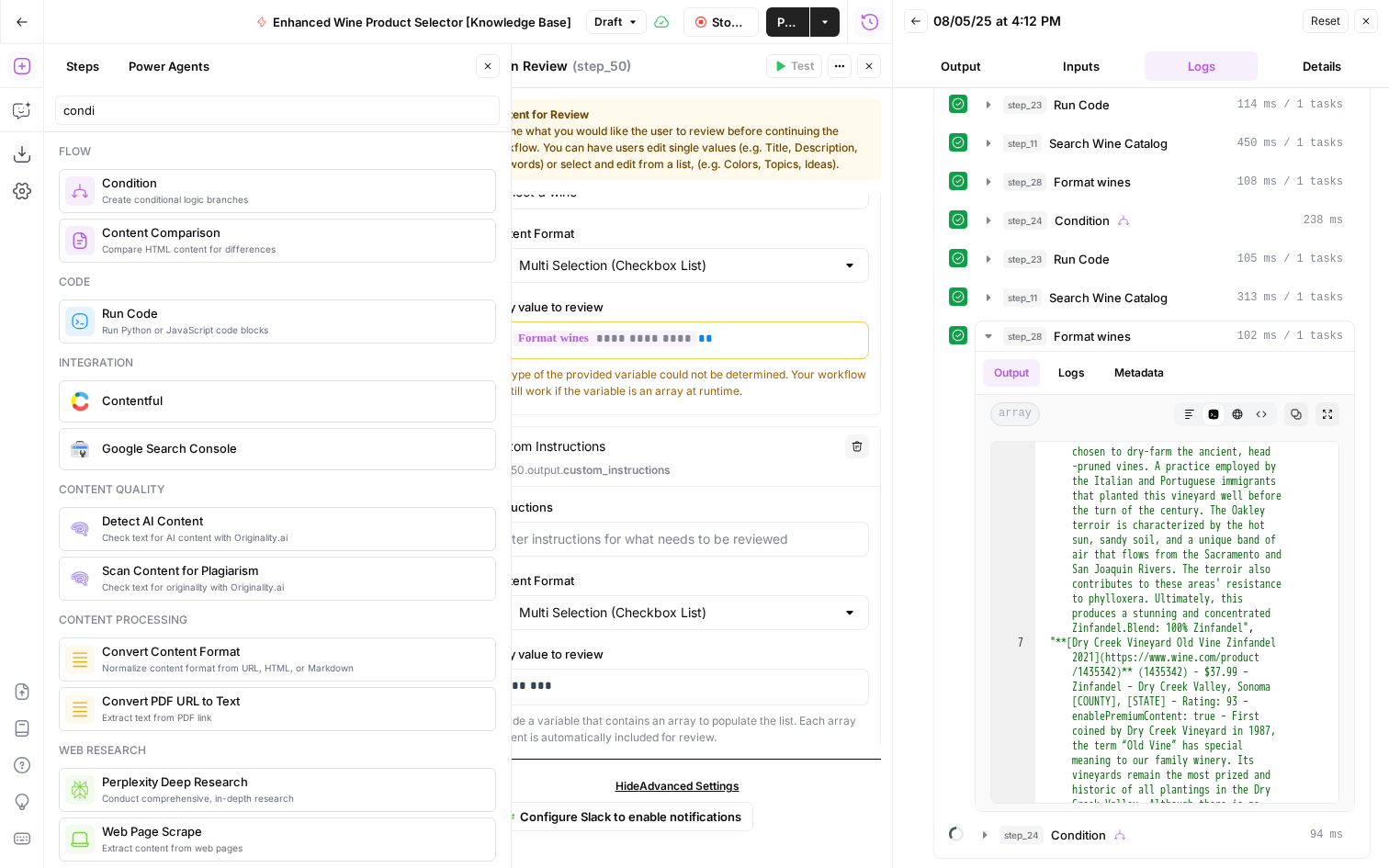 scroll, scrollTop: 417, scrollLeft: 0, axis: vertical 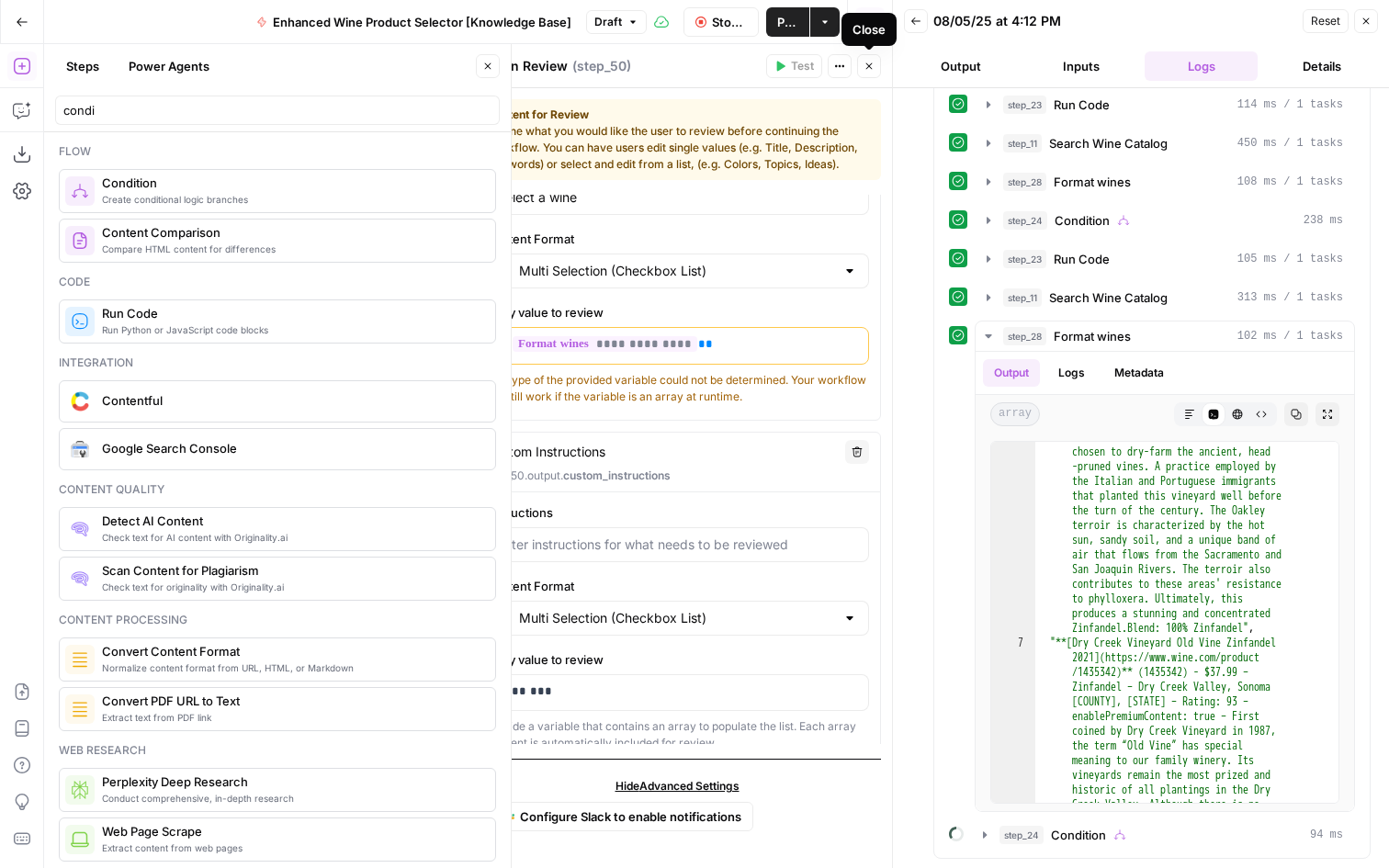 click on "Close" at bounding box center [869, 66] 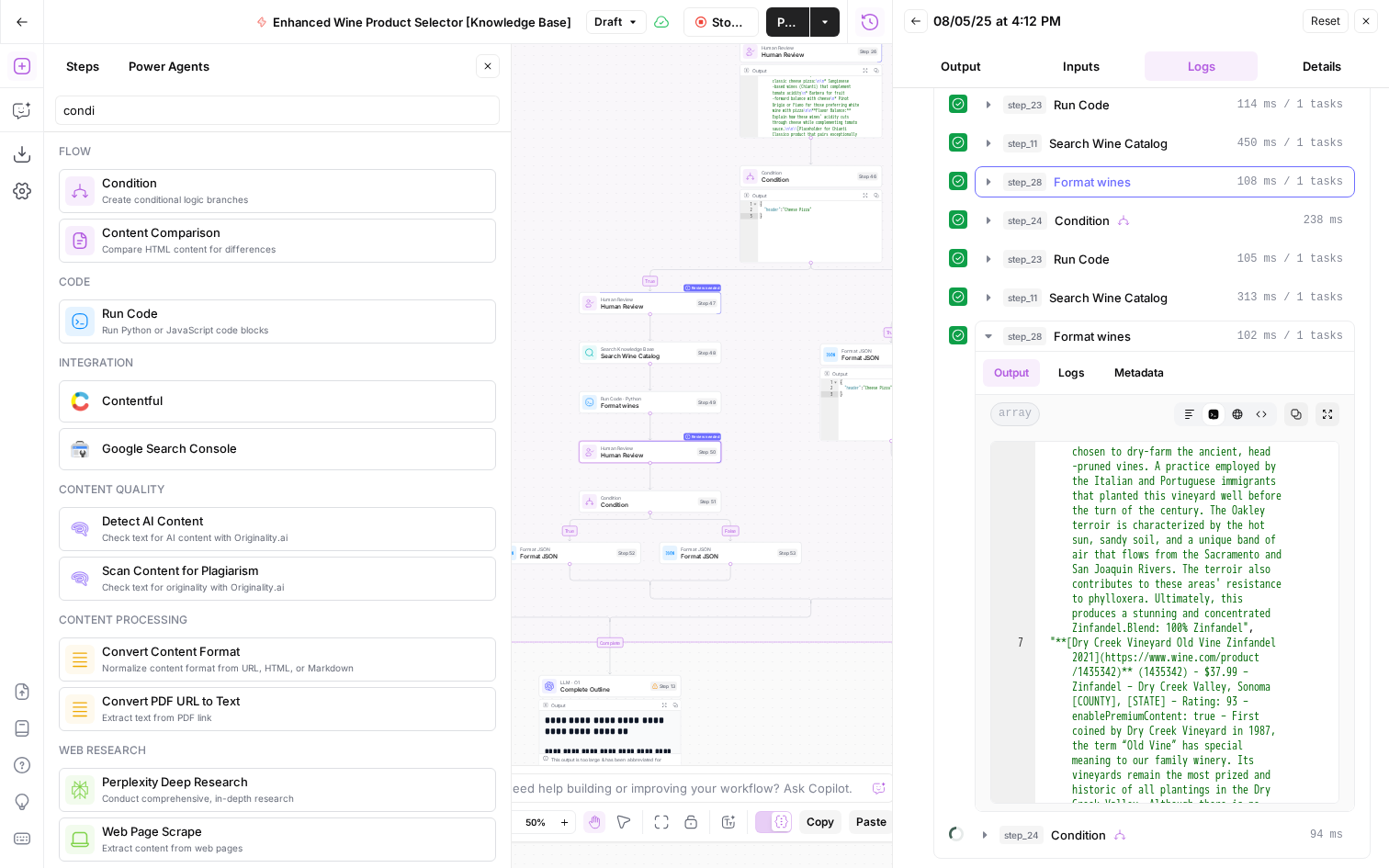 scroll, scrollTop: 285, scrollLeft: 0, axis: vertical 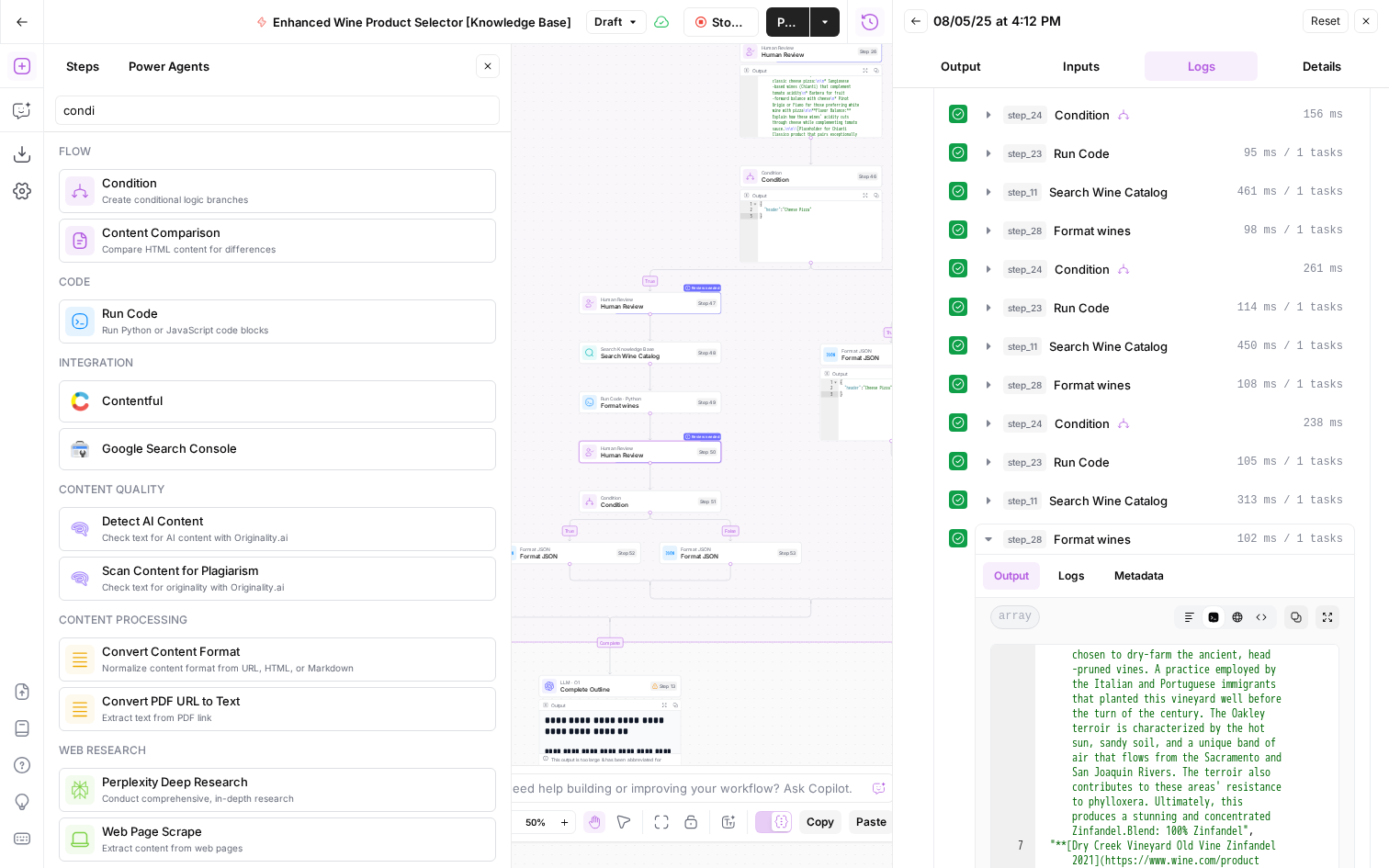 click on "Output" at bounding box center (960, 66) 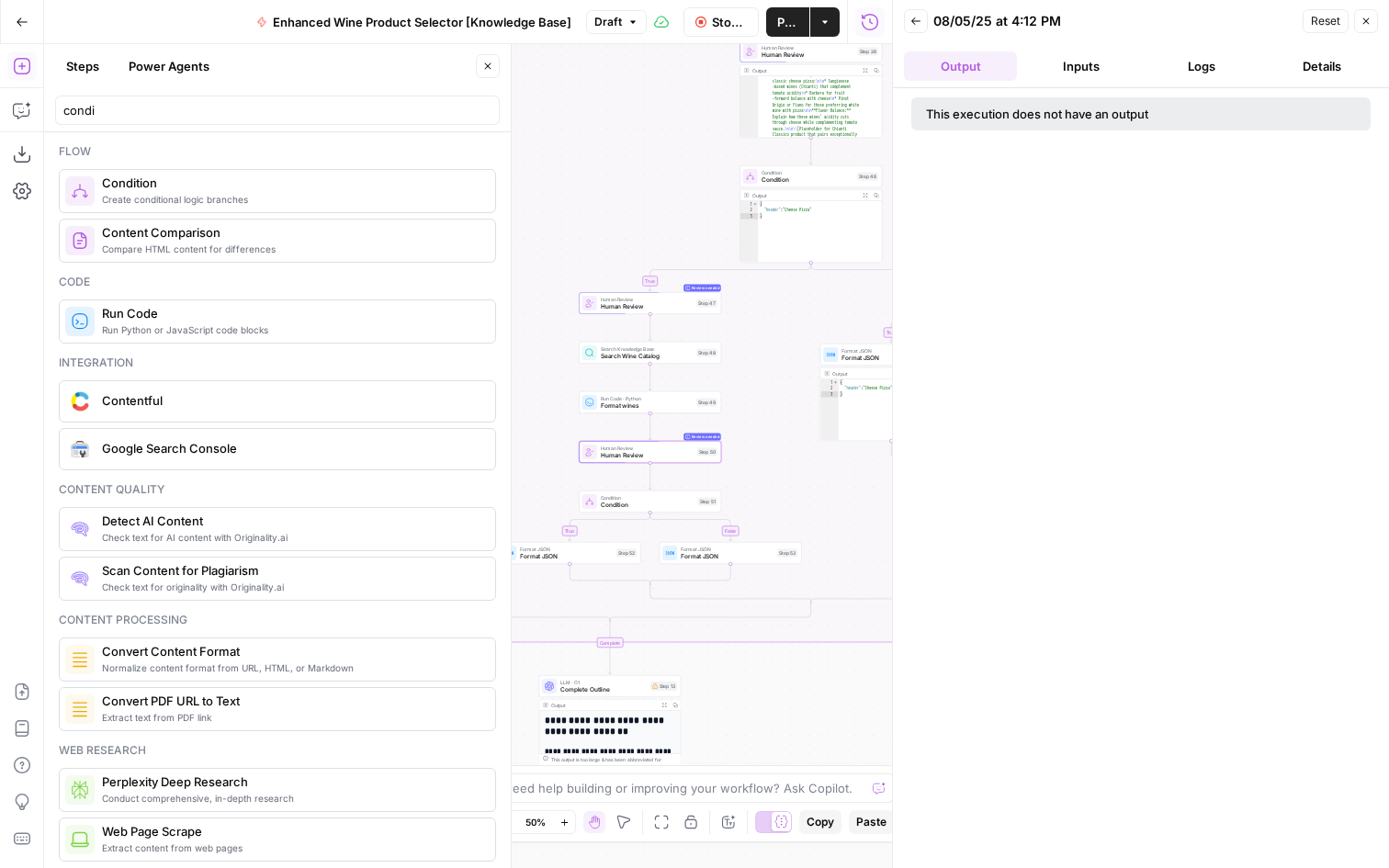 click on "Back" at bounding box center [916, 21] 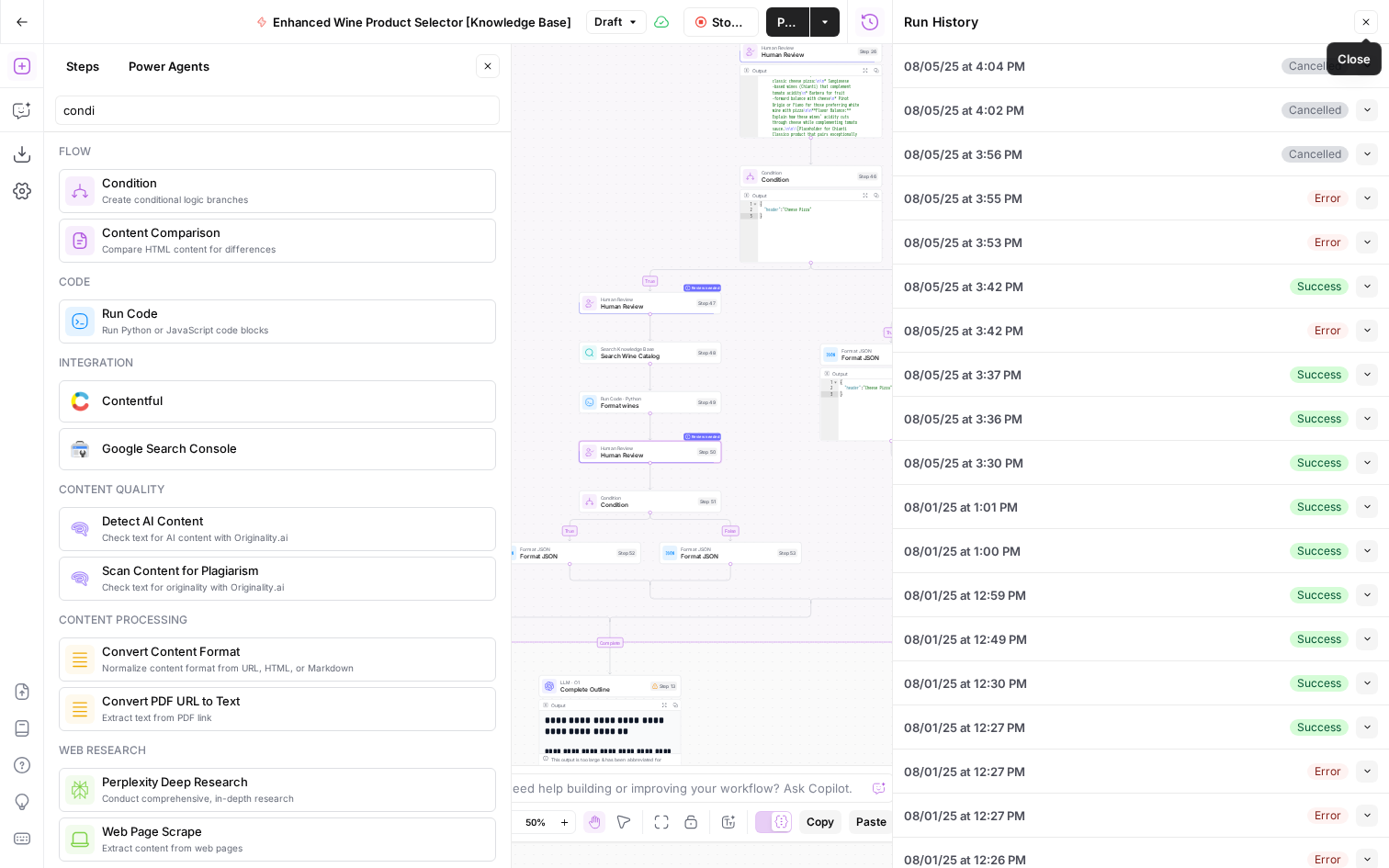 click on "Close" at bounding box center (1366, 22) 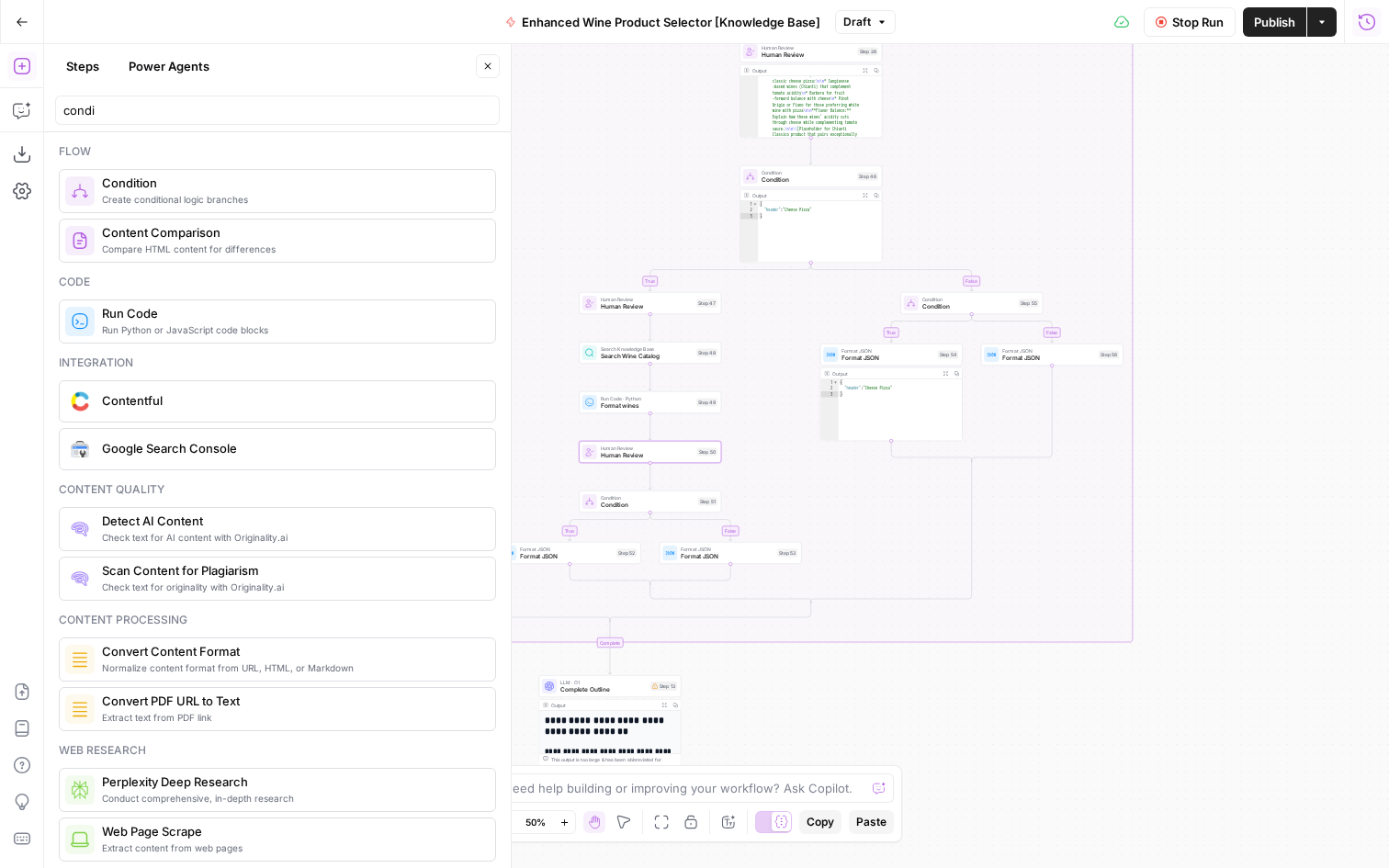 click 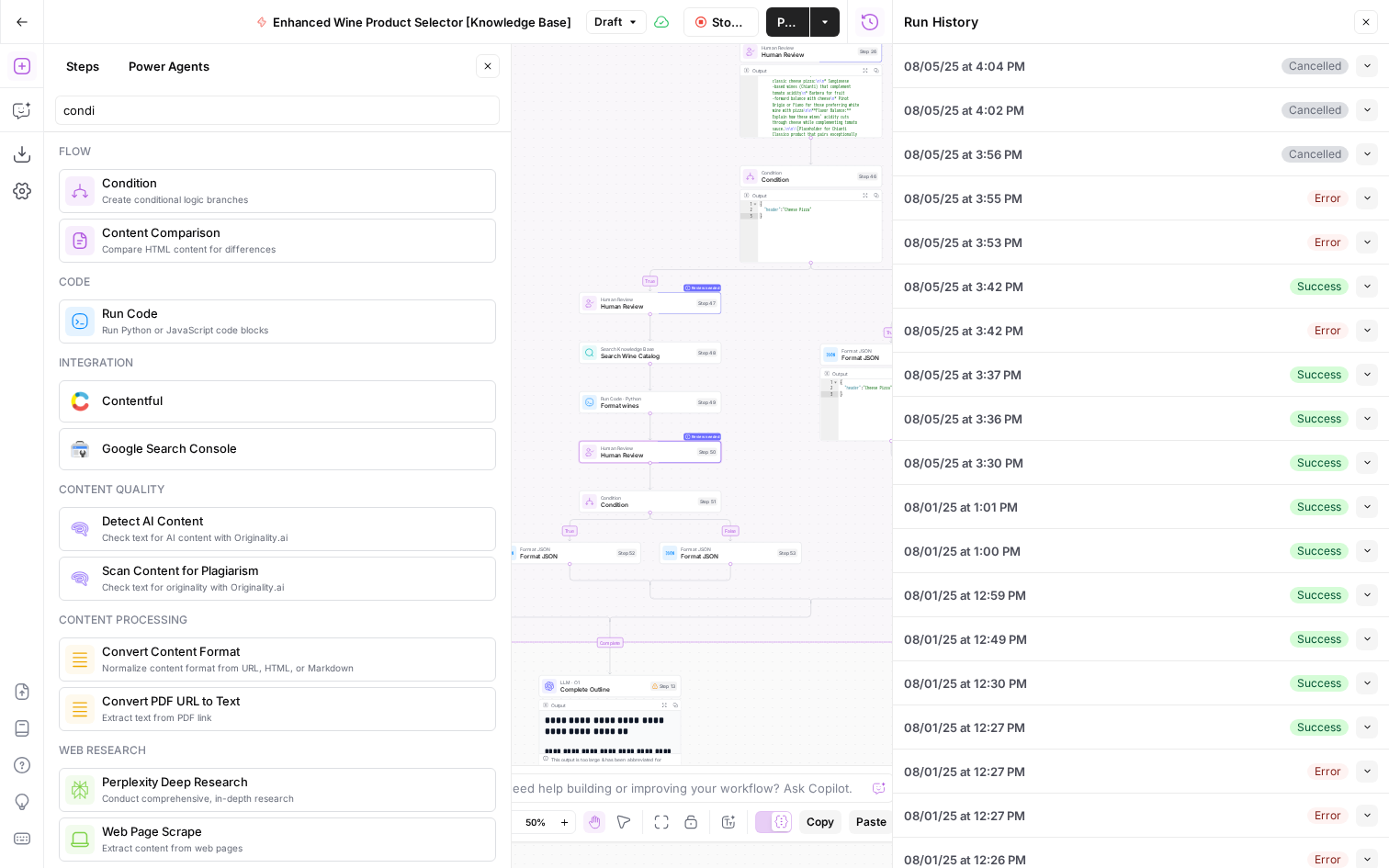 click on "Collapse" at bounding box center (1367, 66) 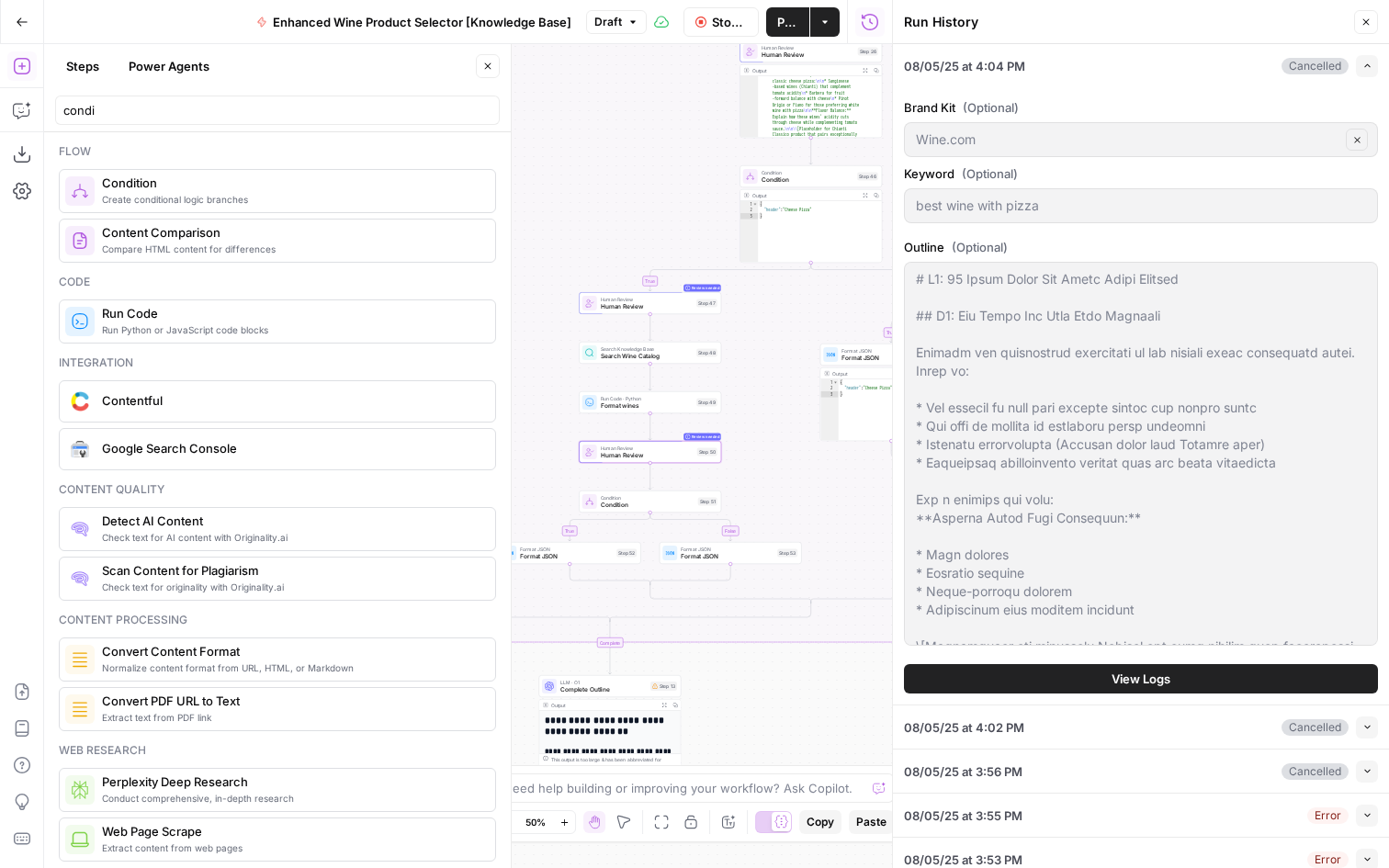 click on "View Logs" at bounding box center [1141, 679] 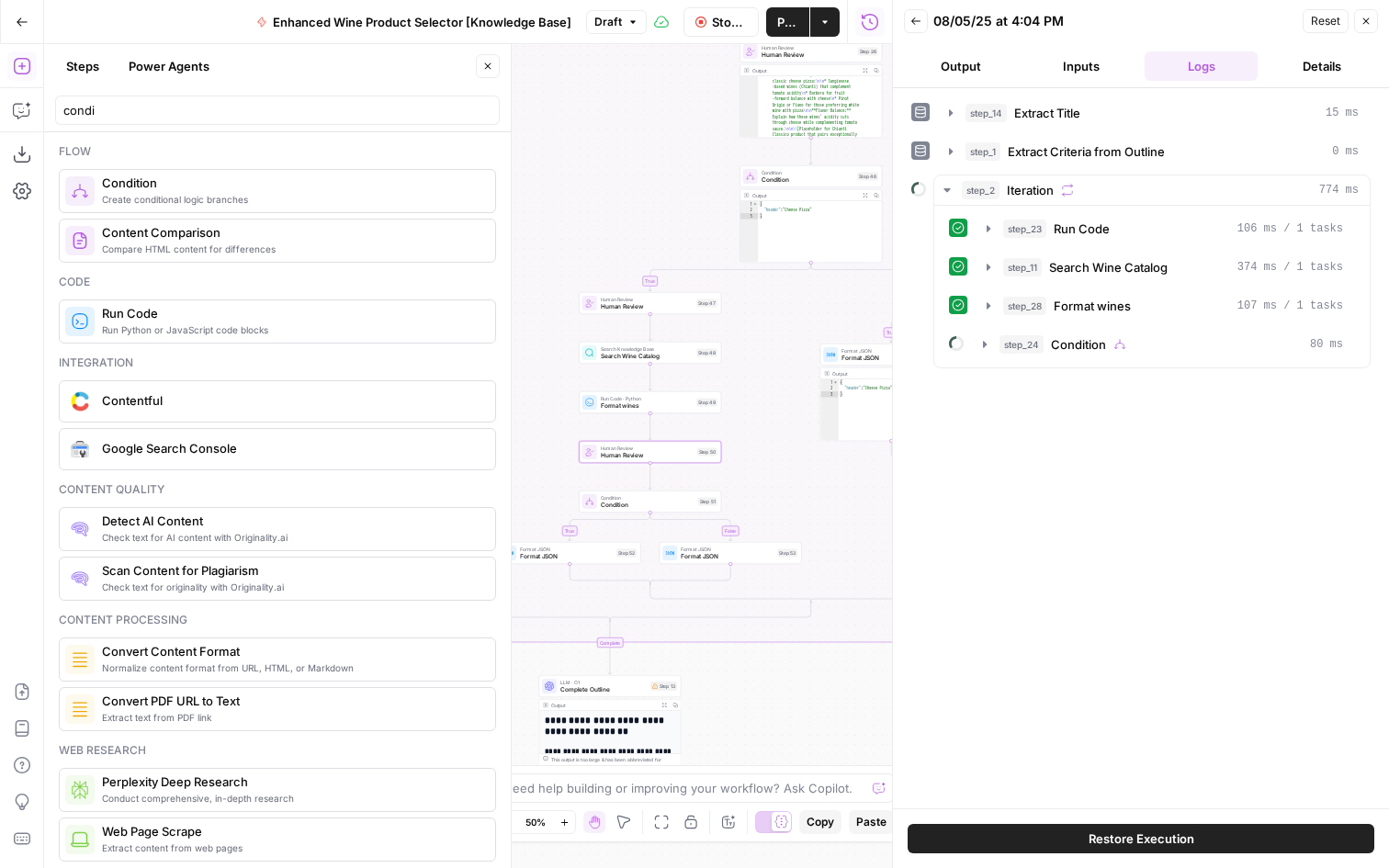 click on "Back" at bounding box center (916, 21) 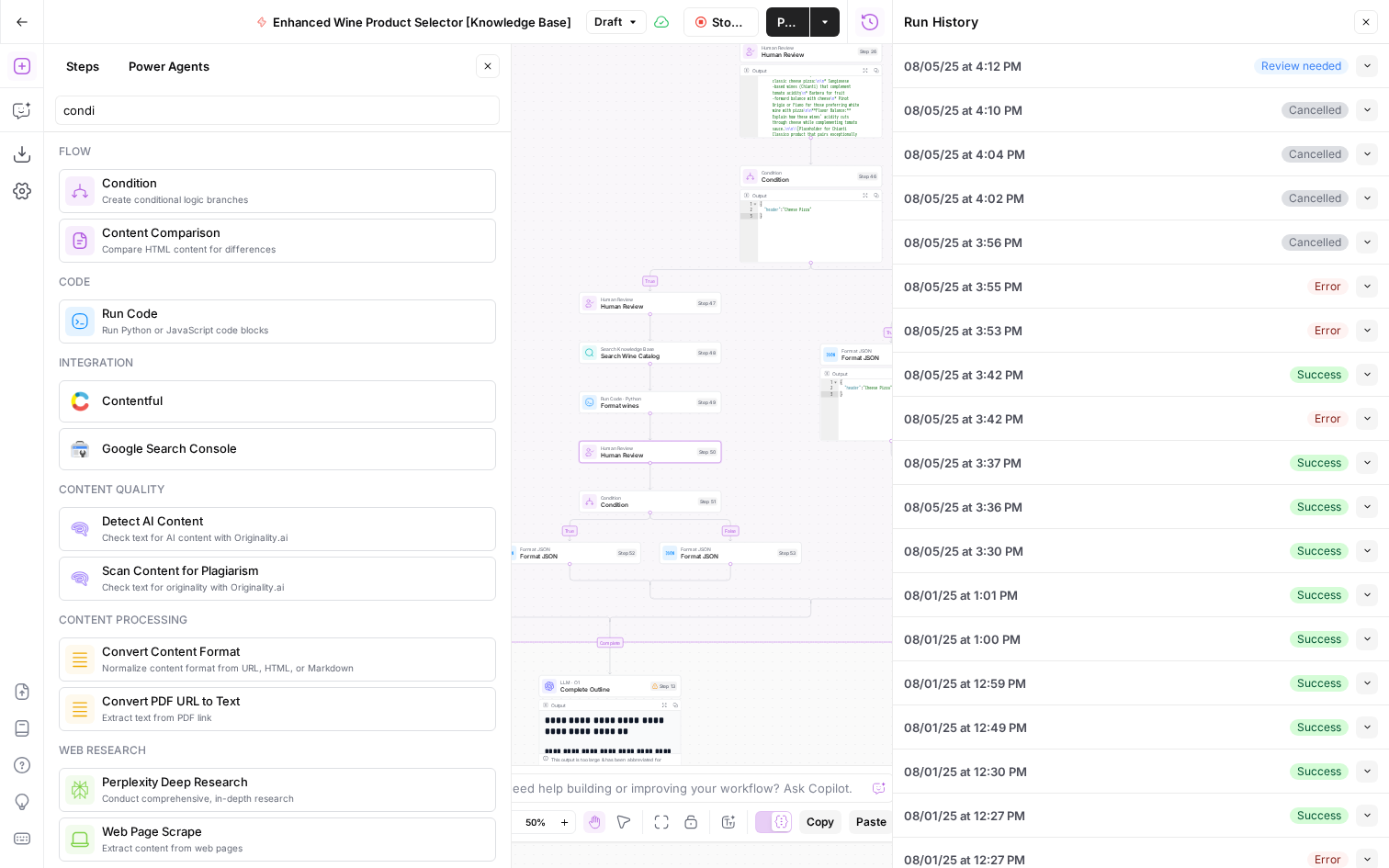 click on "Collapse" at bounding box center [1367, 66] 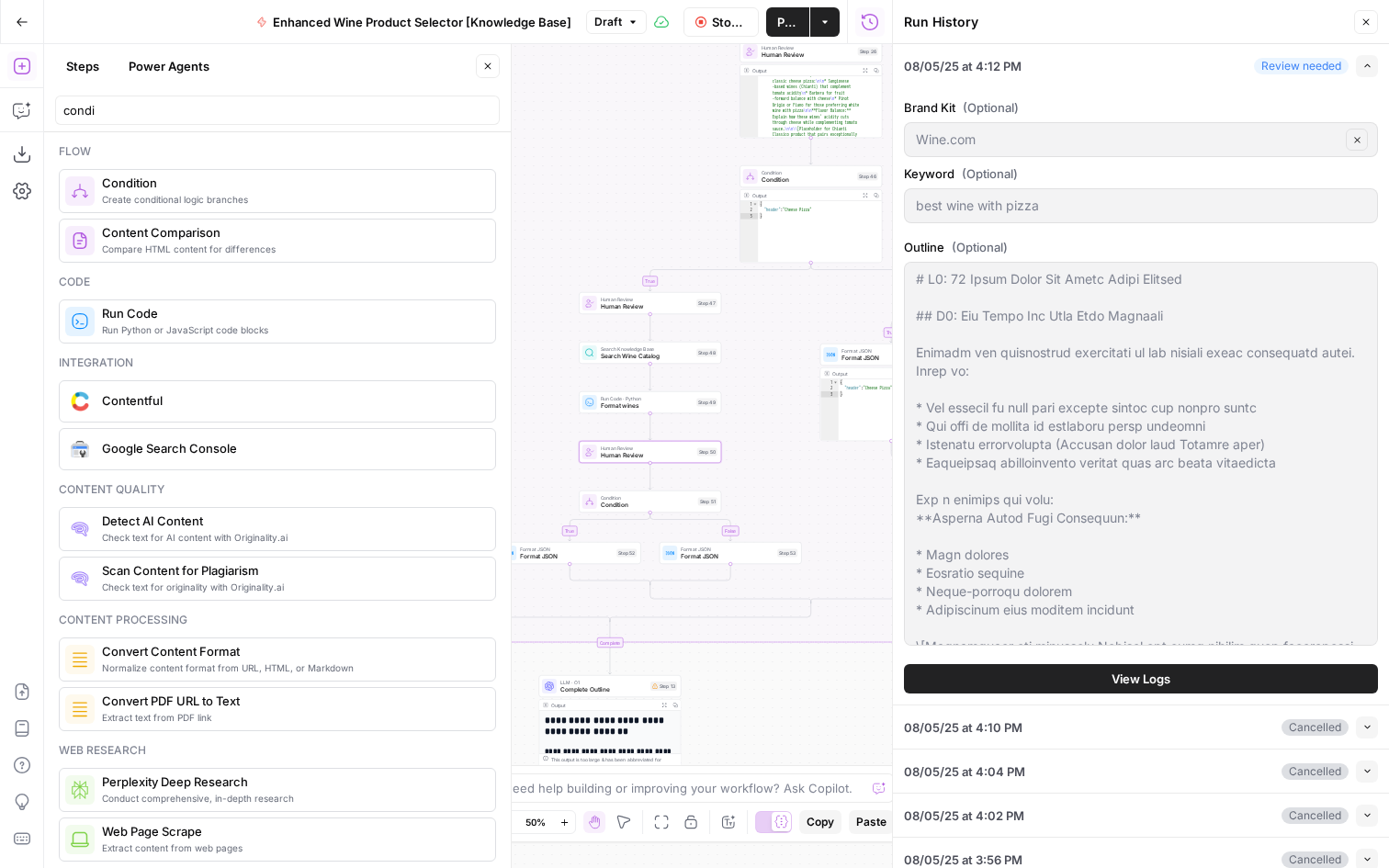 click on "View Logs" at bounding box center (1141, 679) 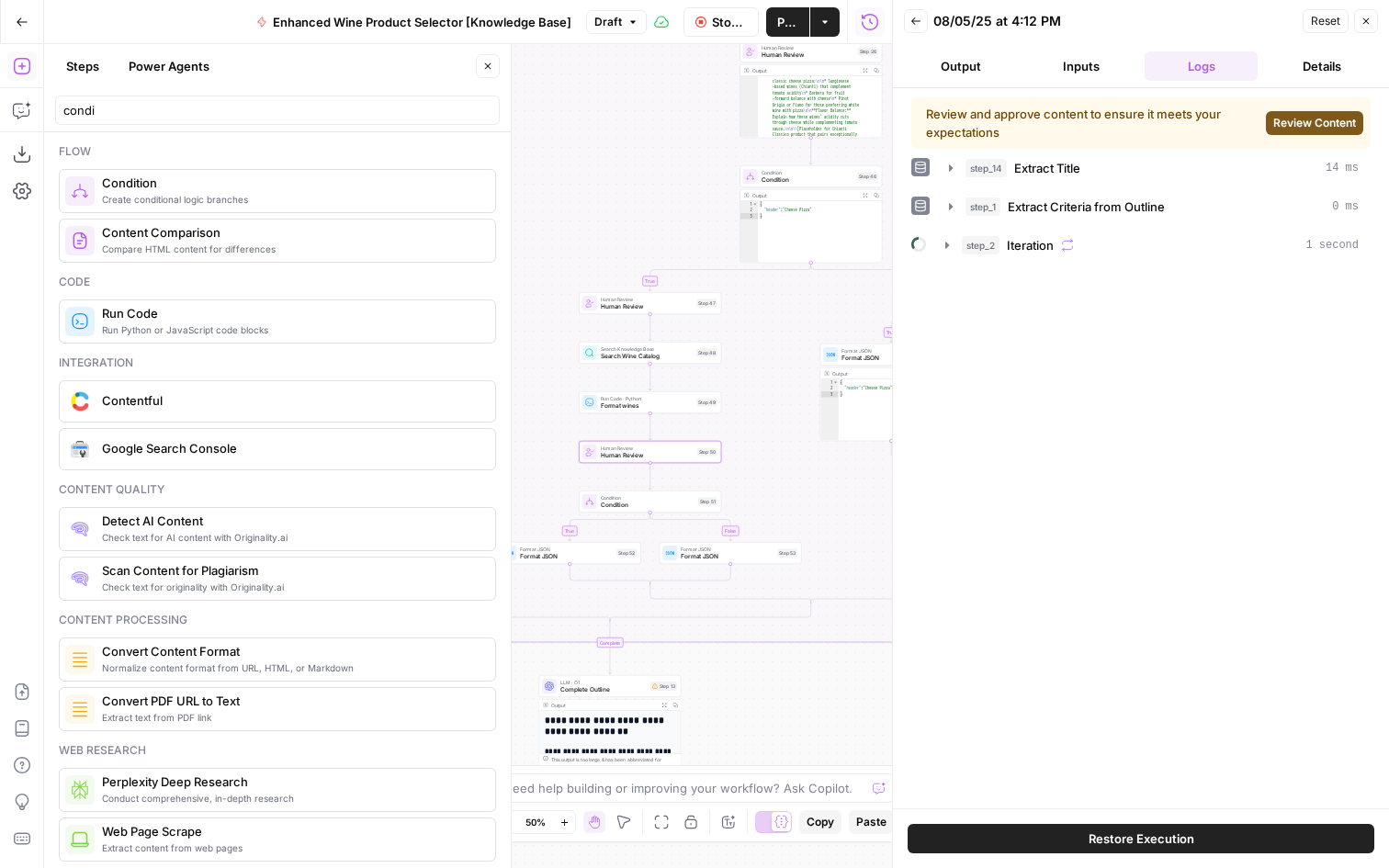 scroll, scrollTop: 0, scrollLeft: 0, axis: both 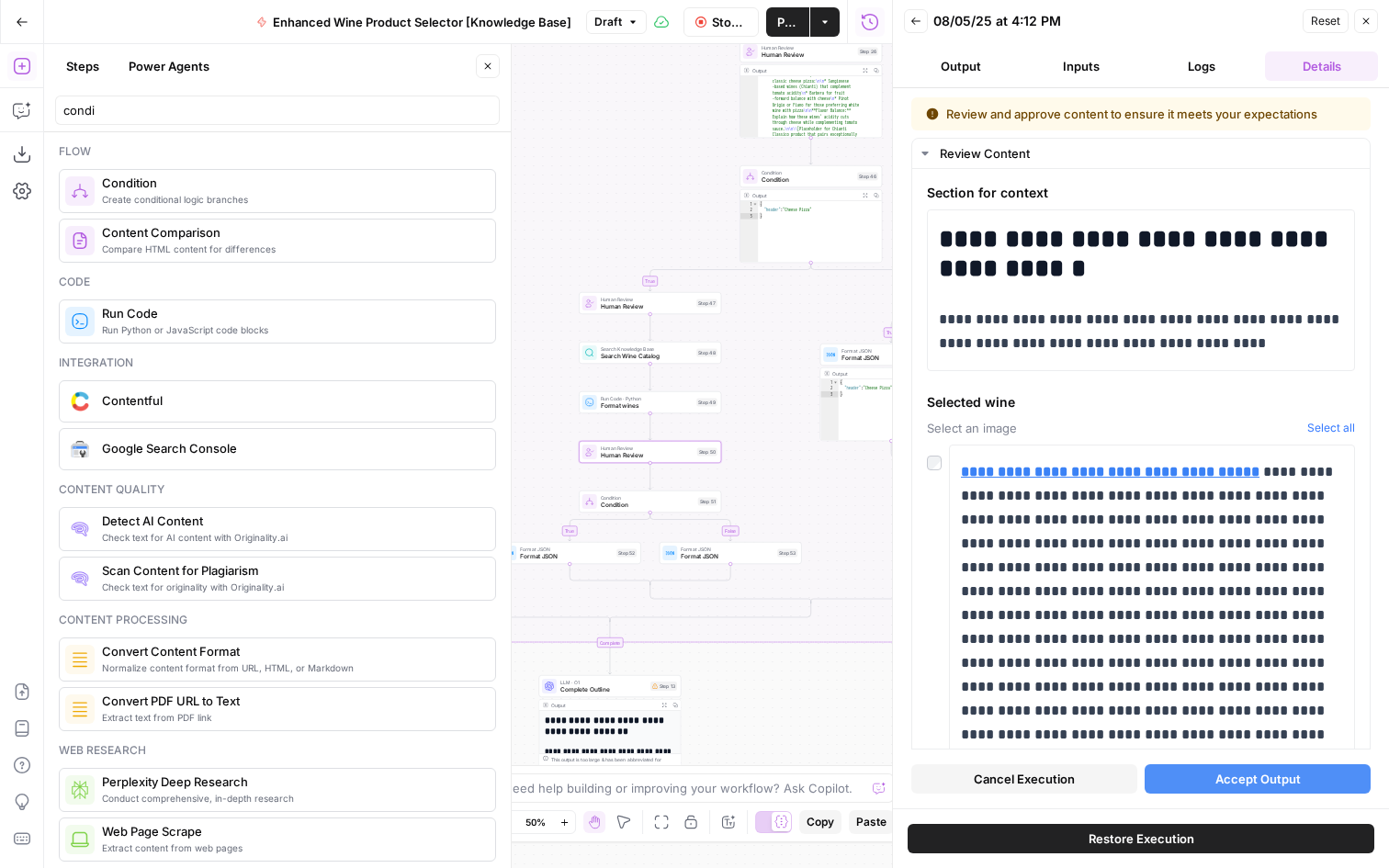 click on "Inputs" at bounding box center [1080, 66] 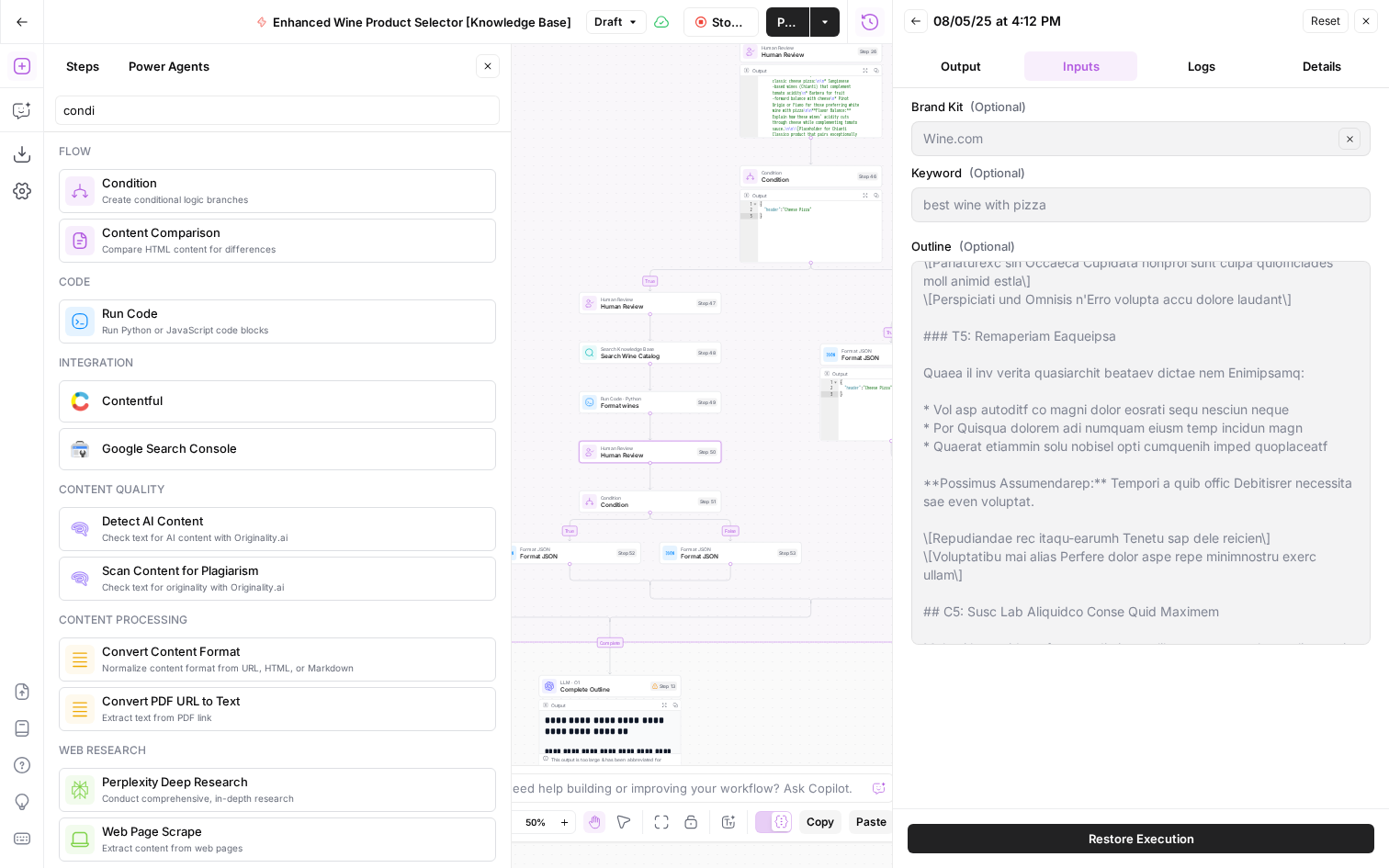 scroll, scrollTop: 742, scrollLeft: 0, axis: vertical 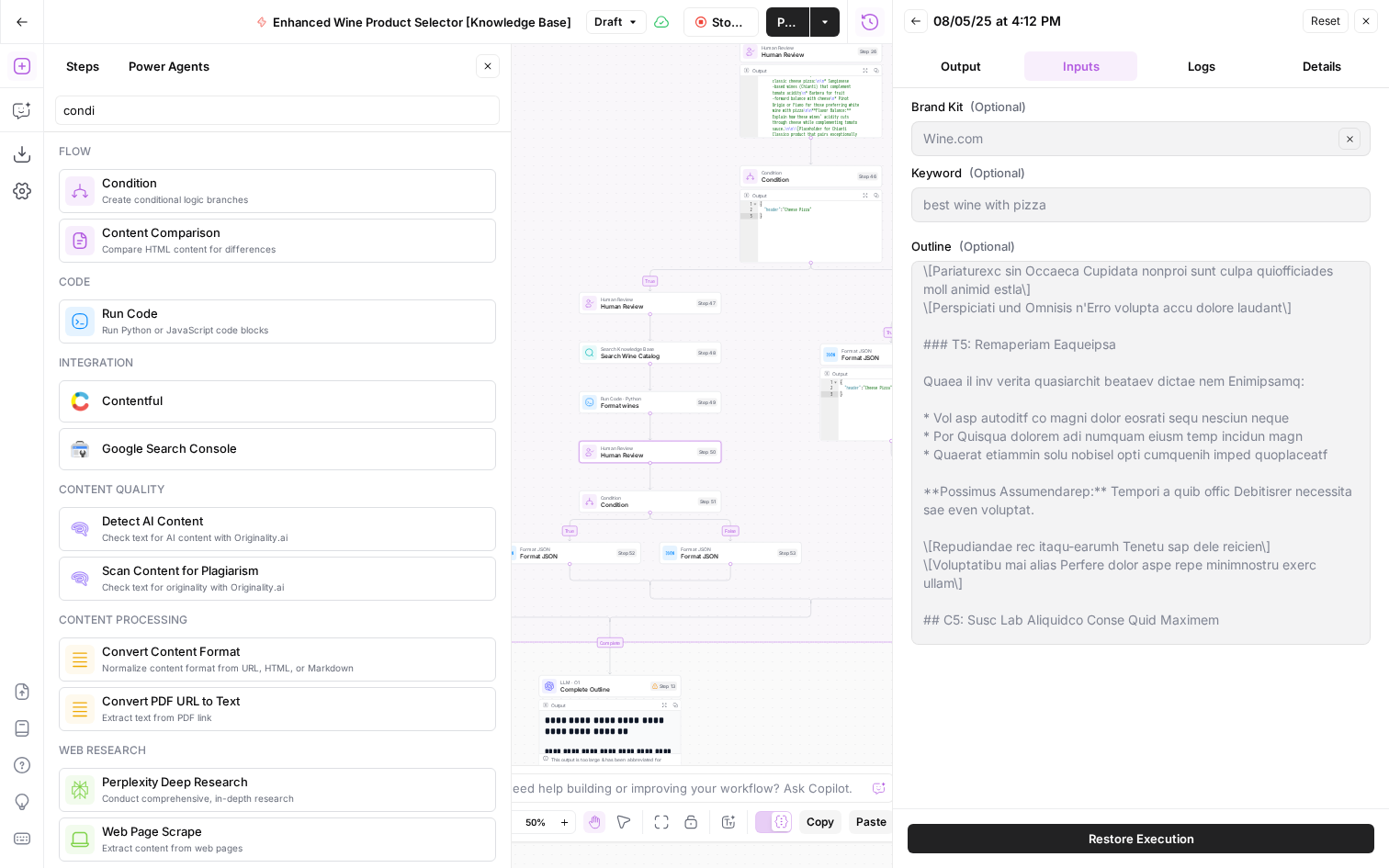 click on "Details" at bounding box center (1321, 66) 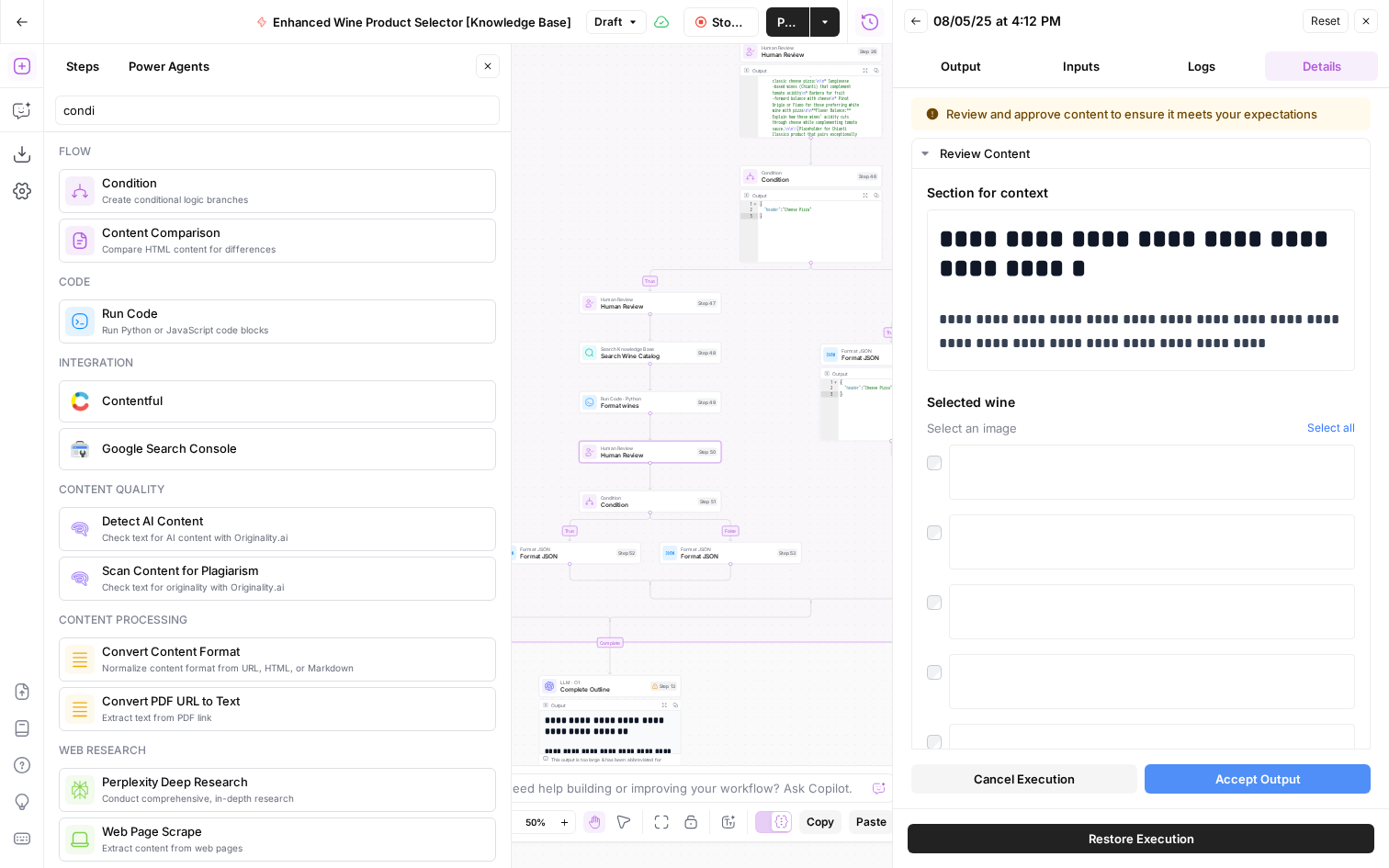 click on "Logs" at bounding box center (1201, 66) 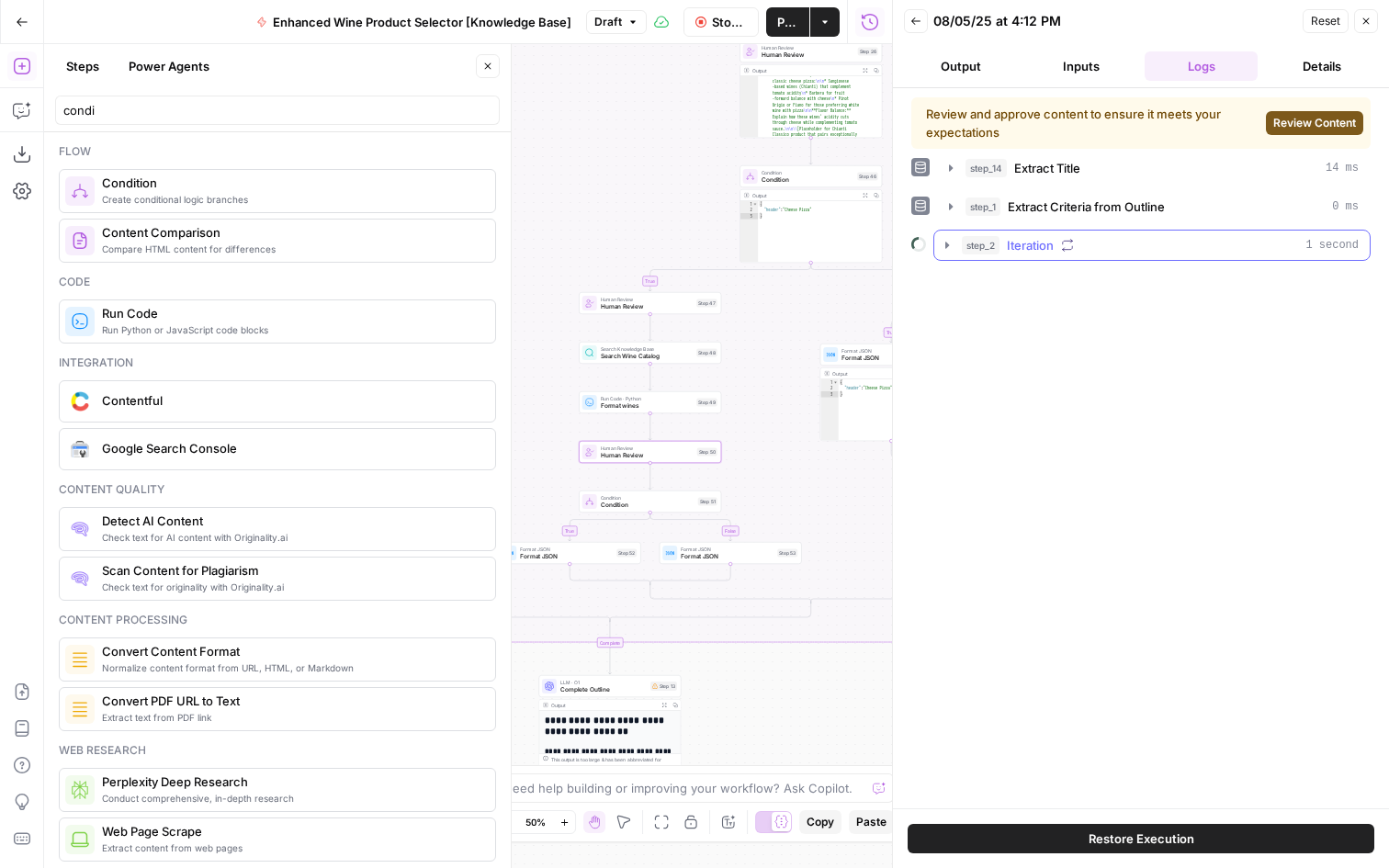 click on "step_2 Iteration 1 second" at bounding box center [1160, 245] 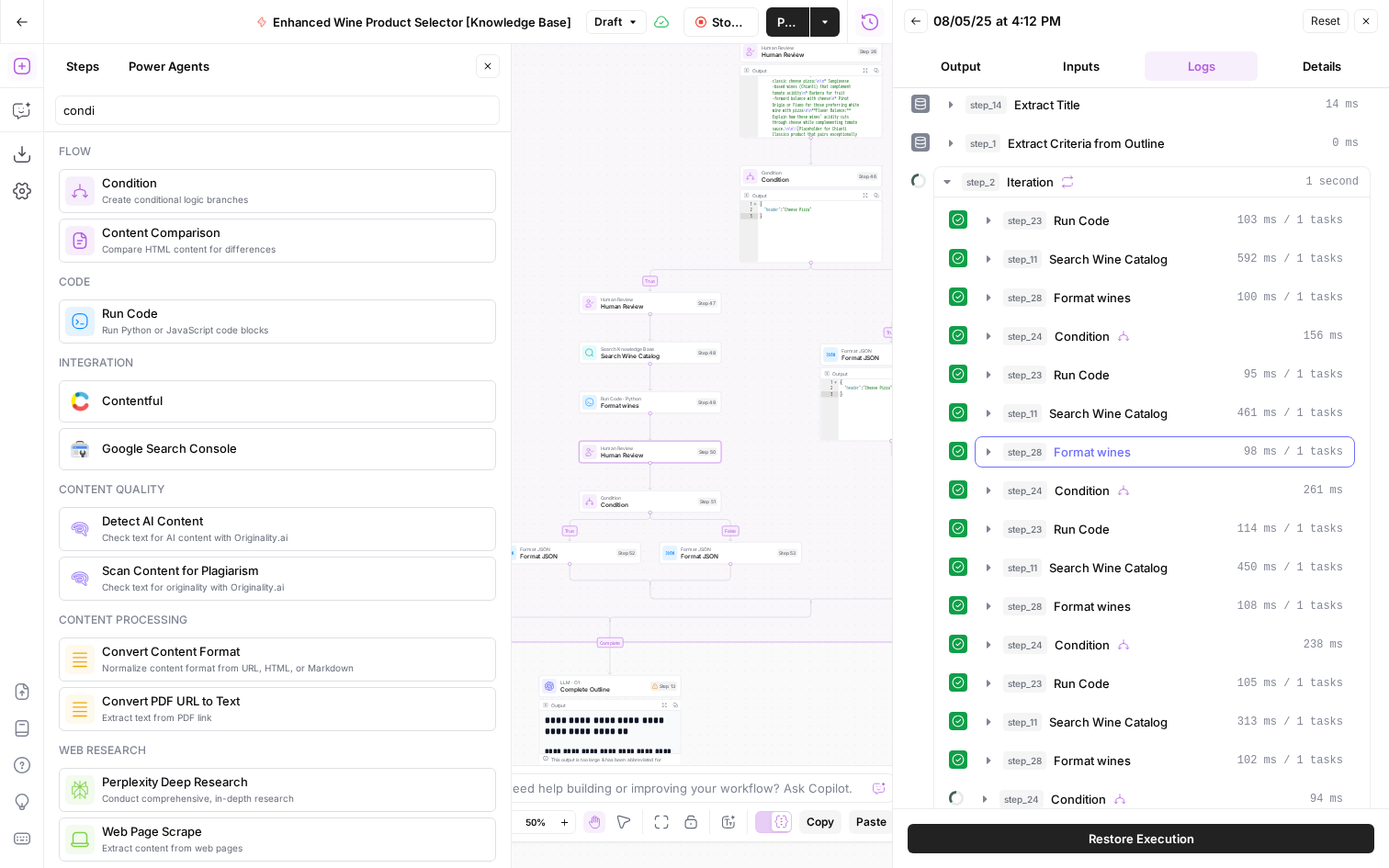 scroll, scrollTop: 87, scrollLeft: 0, axis: vertical 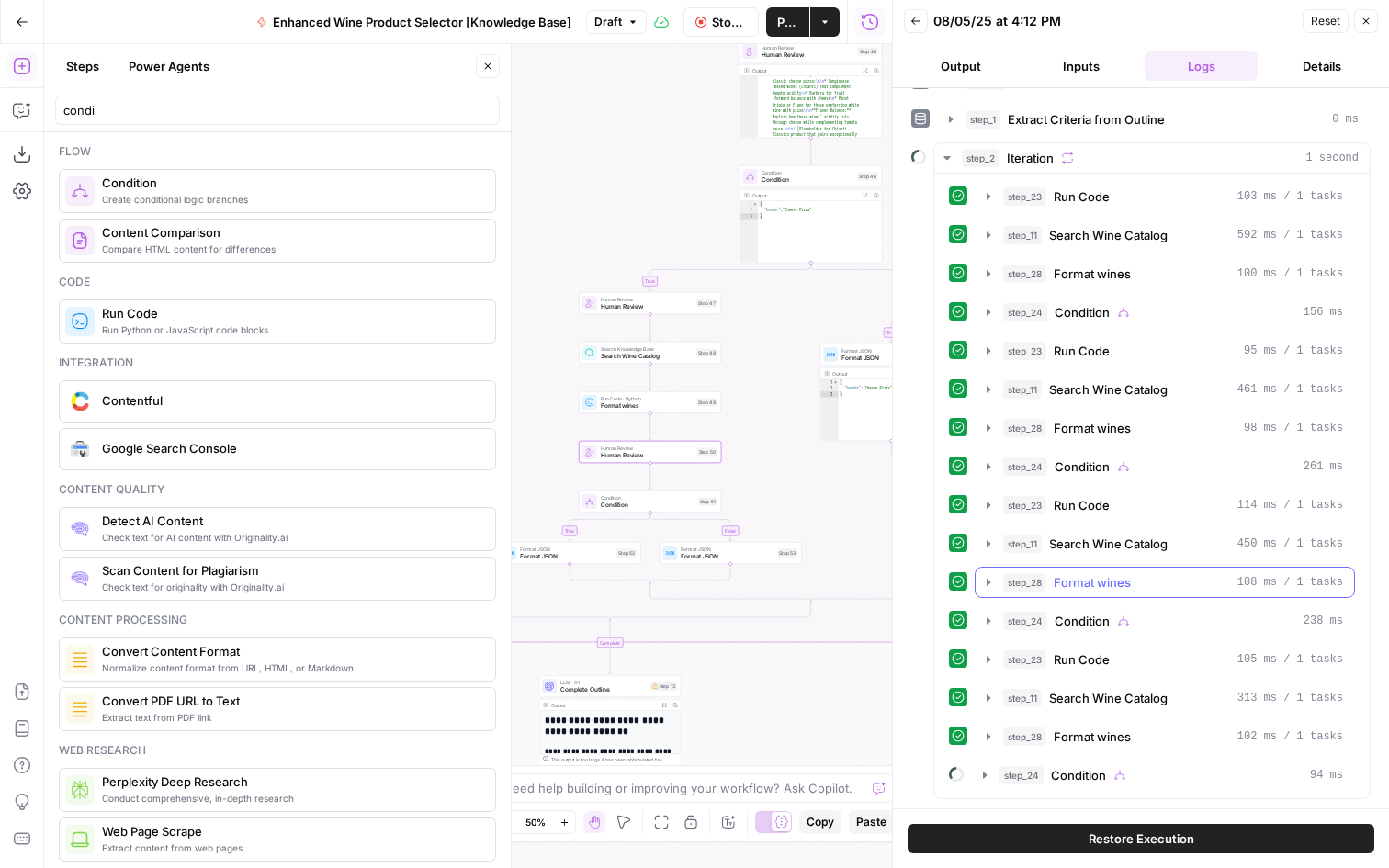 click on "step_28 Format wines 108 ms / 1 tasks" at bounding box center [1165, 582] 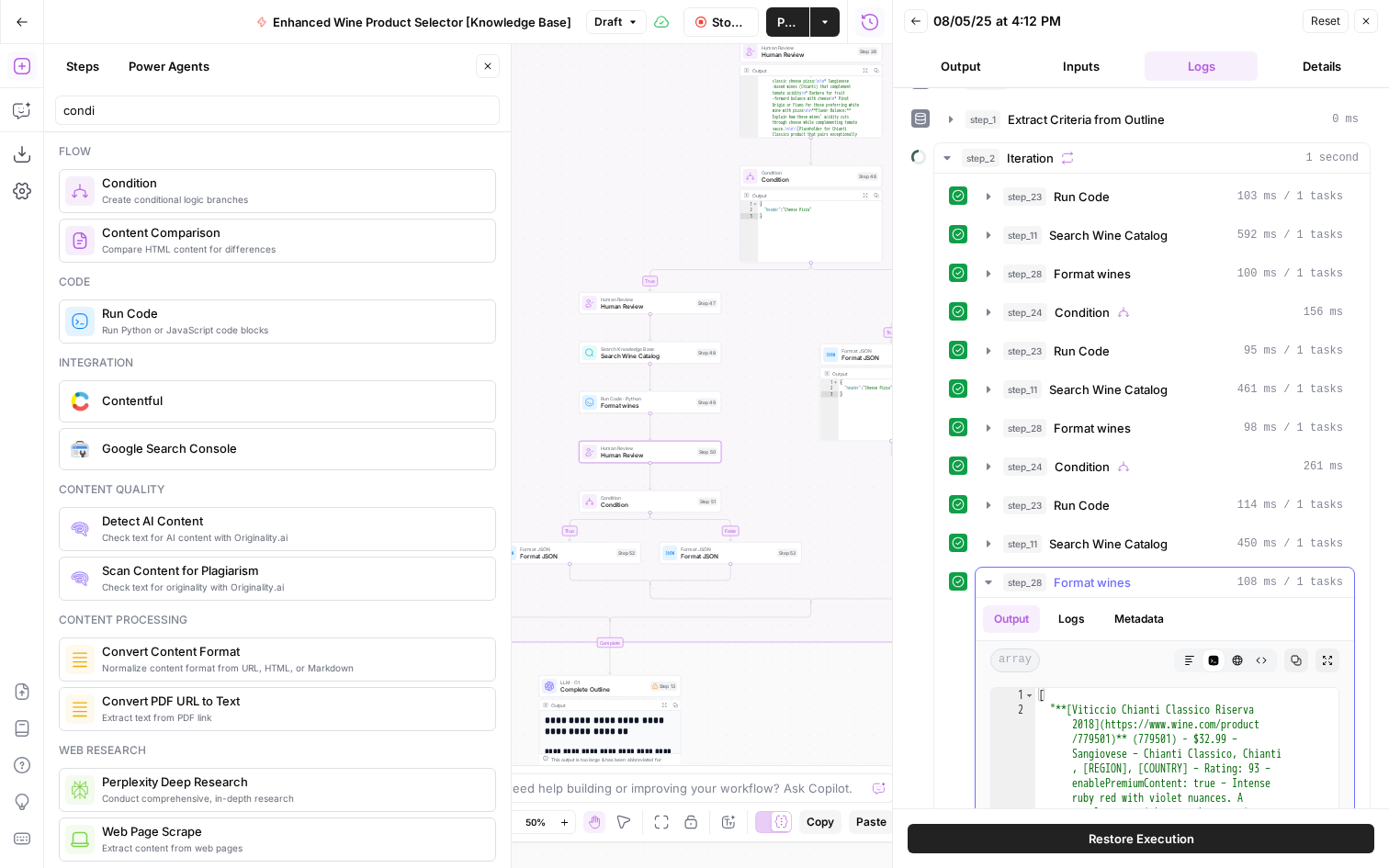 click on "Format wines" at bounding box center [1092, 582] 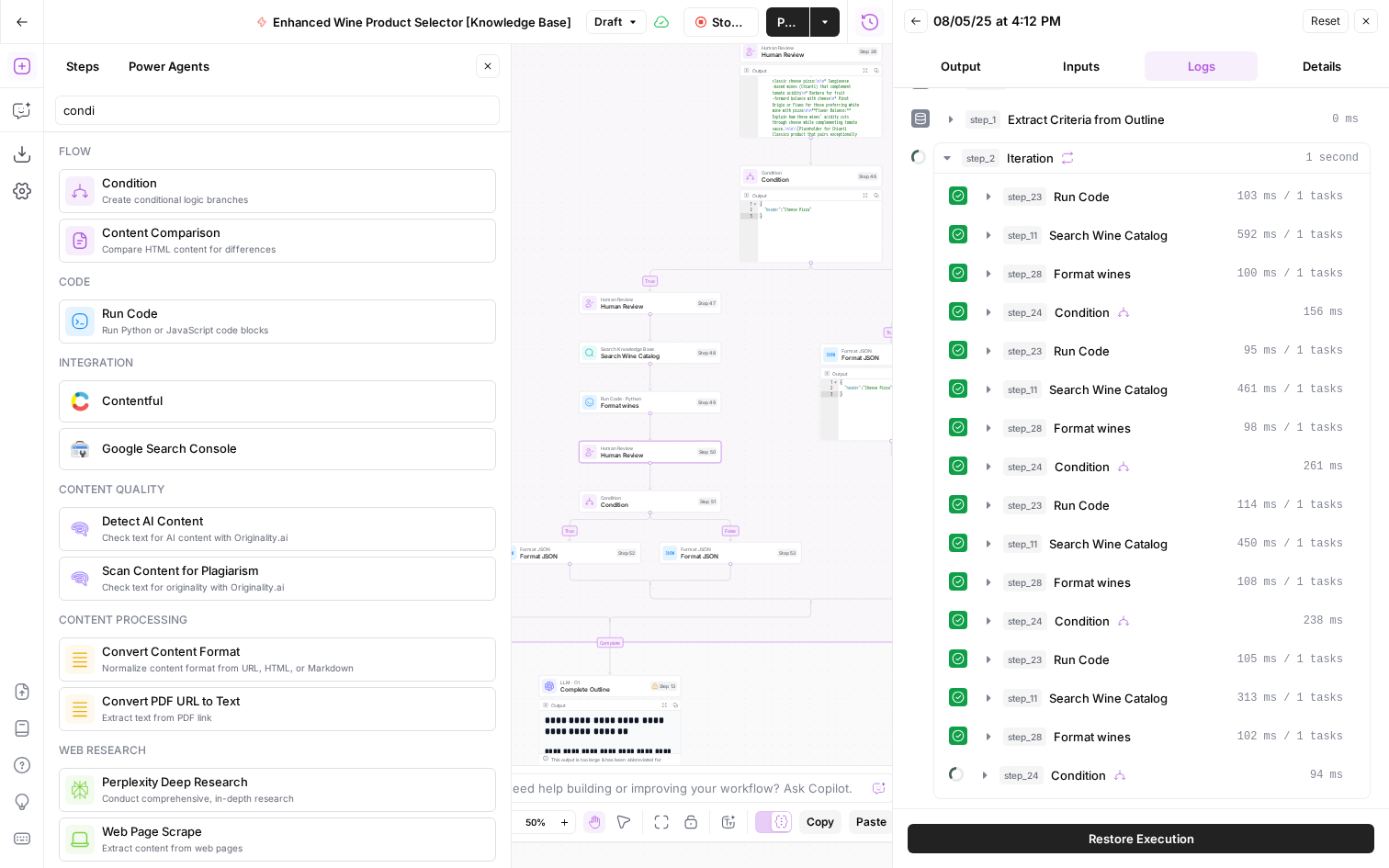 click on "Stop Run" at bounding box center [721, 22] 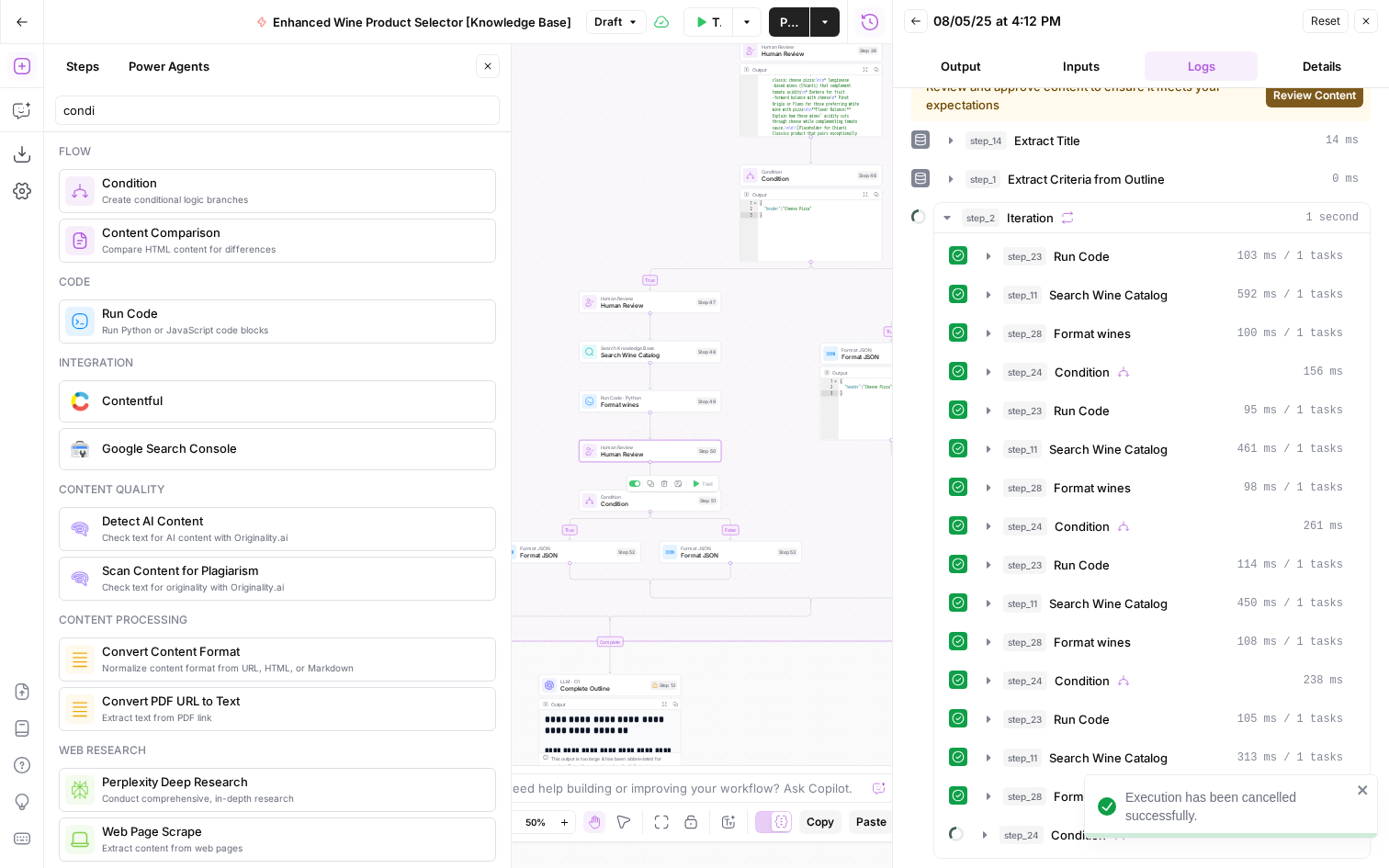 scroll, scrollTop: 0, scrollLeft: 0, axis: both 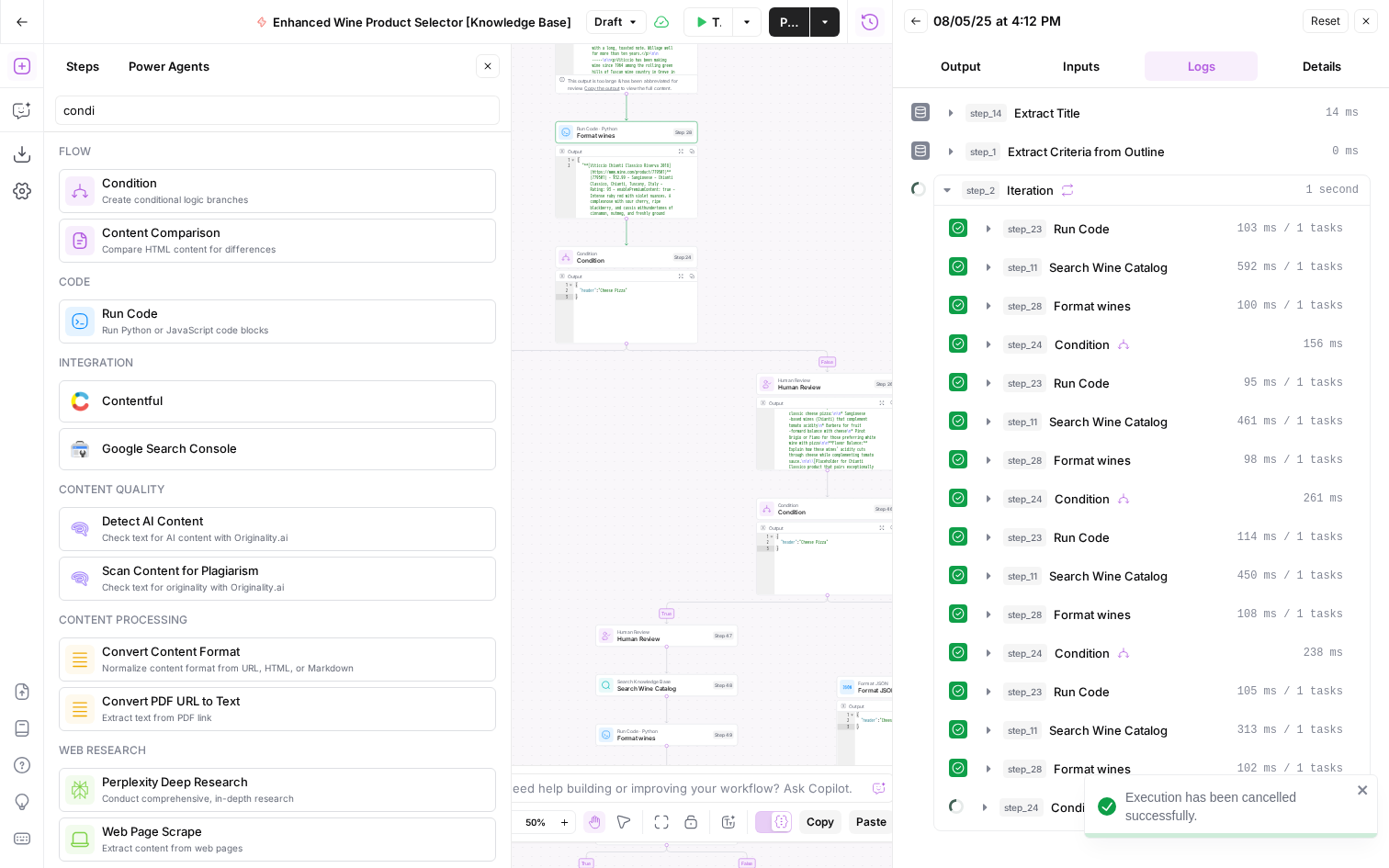 drag, startPoint x: 570, startPoint y: 269, endPoint x: 586, endPoint y: 605, distance: 336.38074 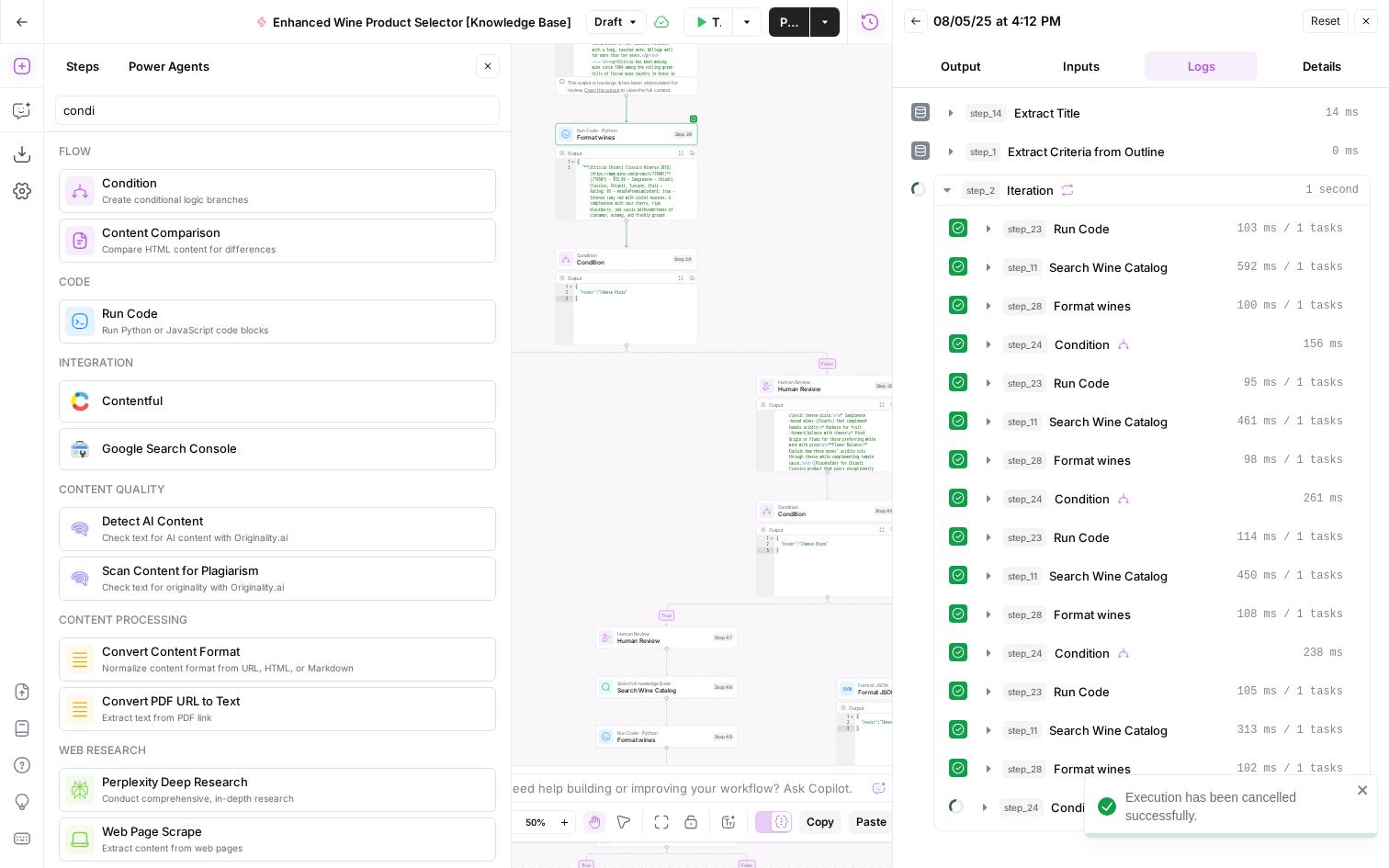 drag, startPoint x: 747, startPoint y: 149, endPoint x: 755, endPoint y: 518, distance: 369.08671 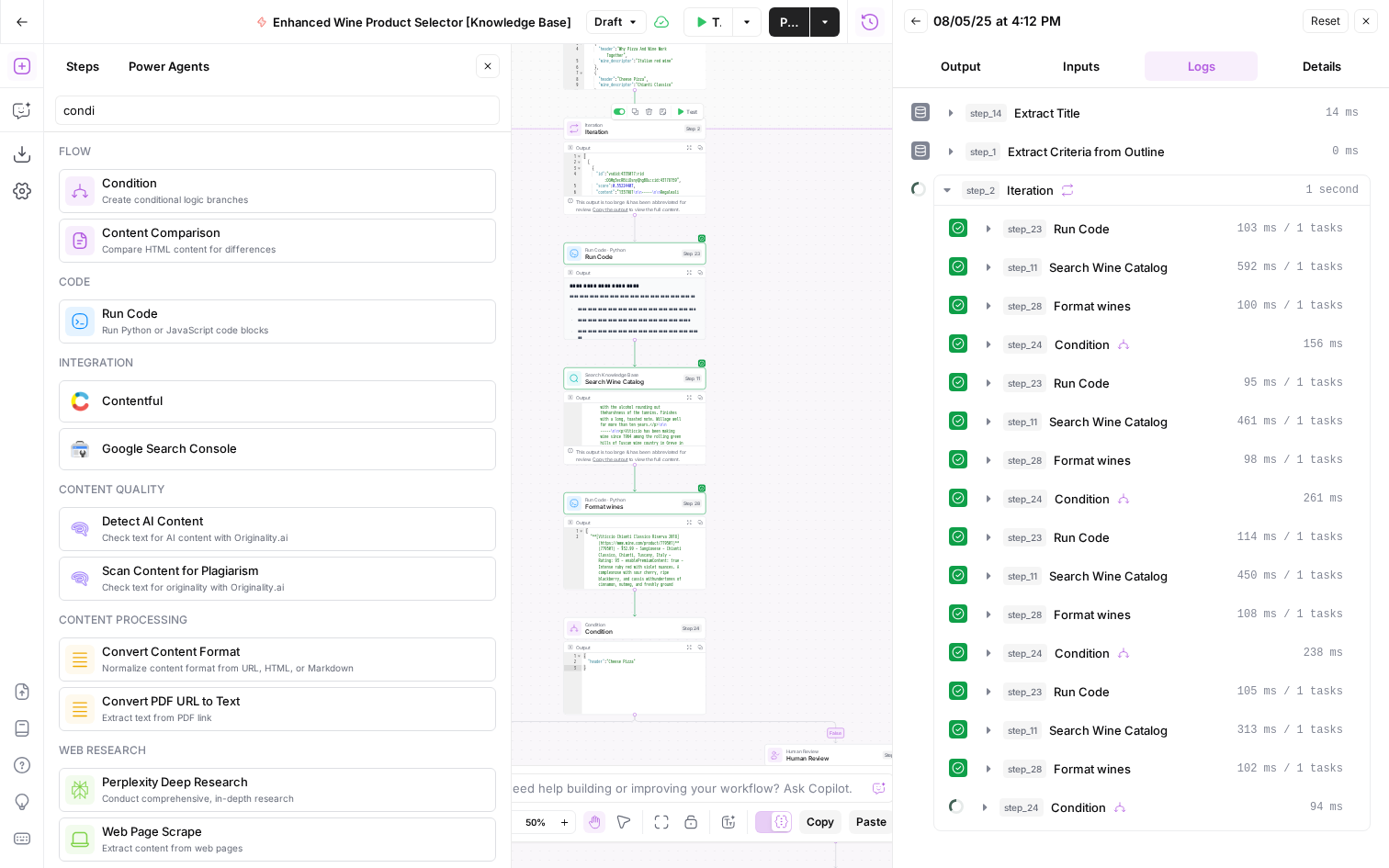click on "Test" at bounding box center [686, 111] 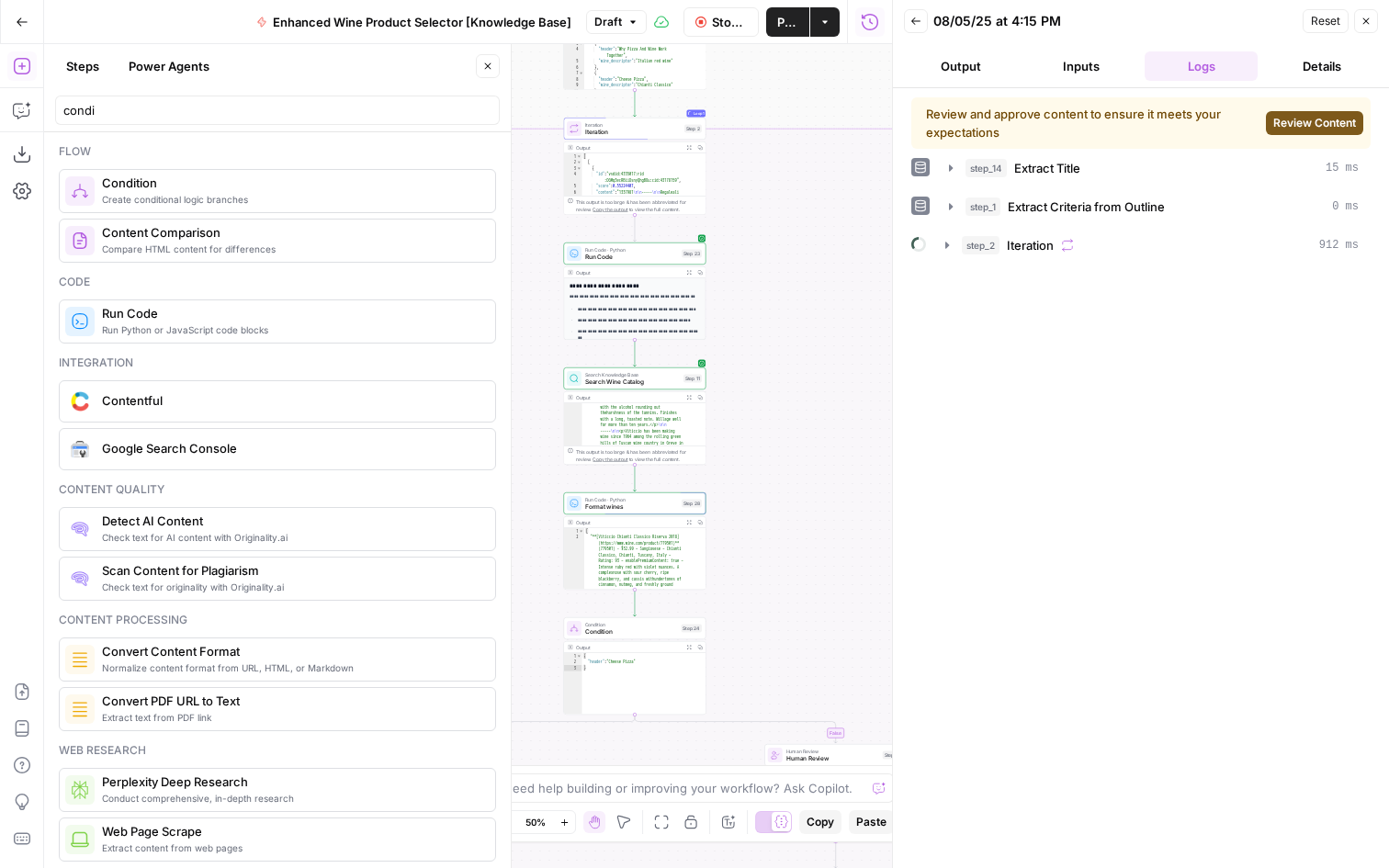 click on "Output" at bounding box center (960, 66) 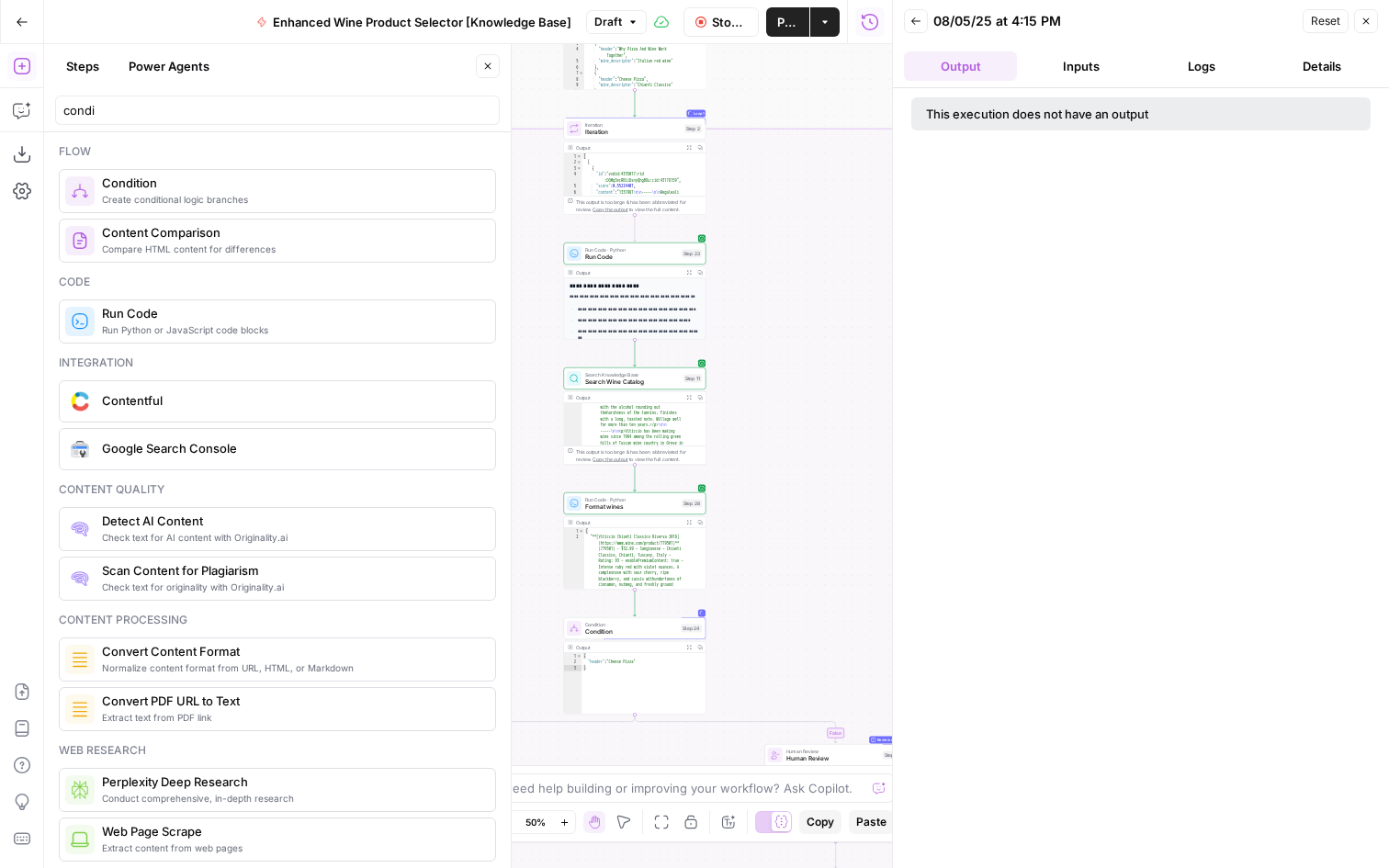 click on "Back 08/05/25 at 4:15 PM Reset Close Output Inputs Logs Details" at bounding box center (1141, 44) 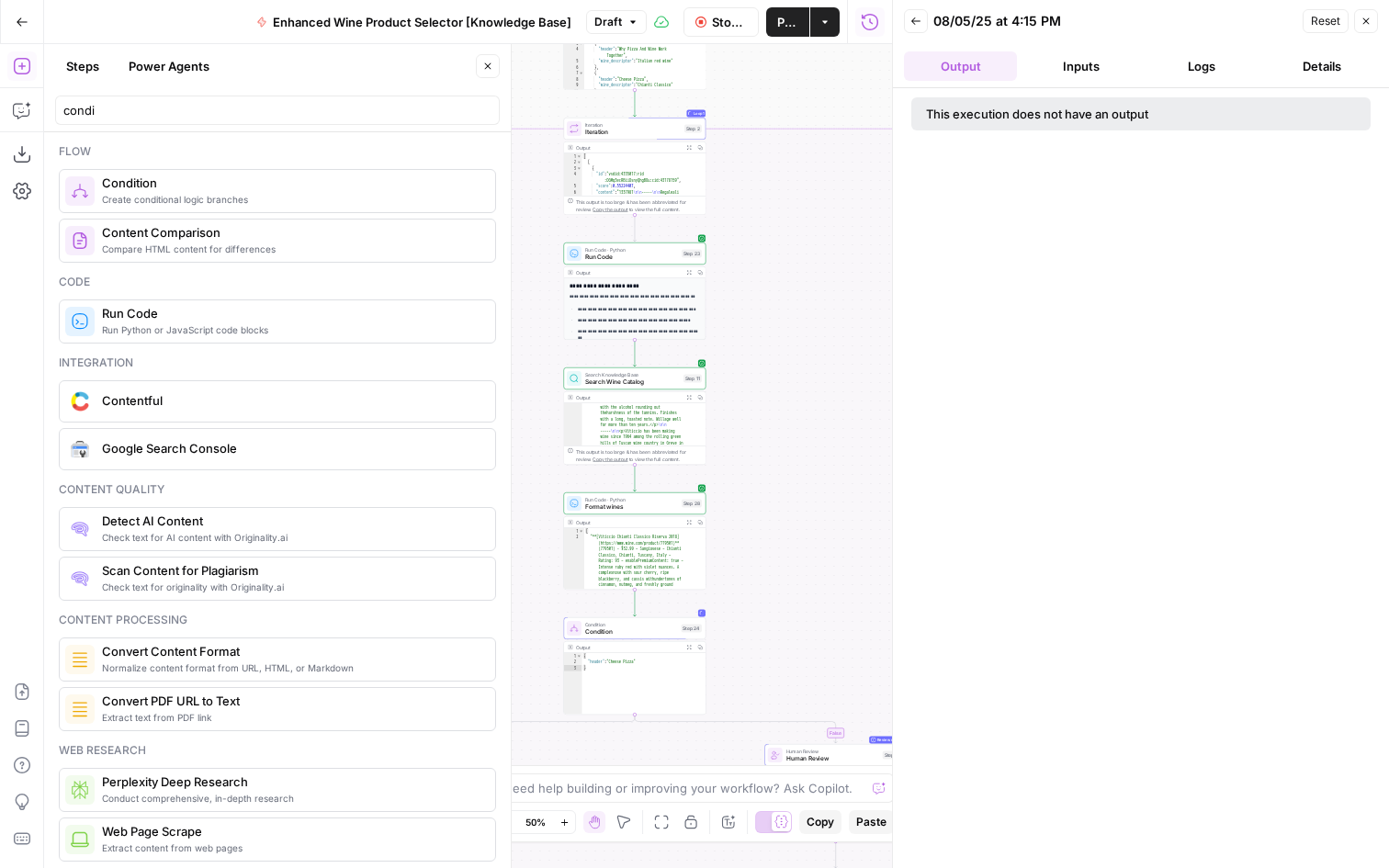 click on "Logs" at bounding box center (1201, 66) 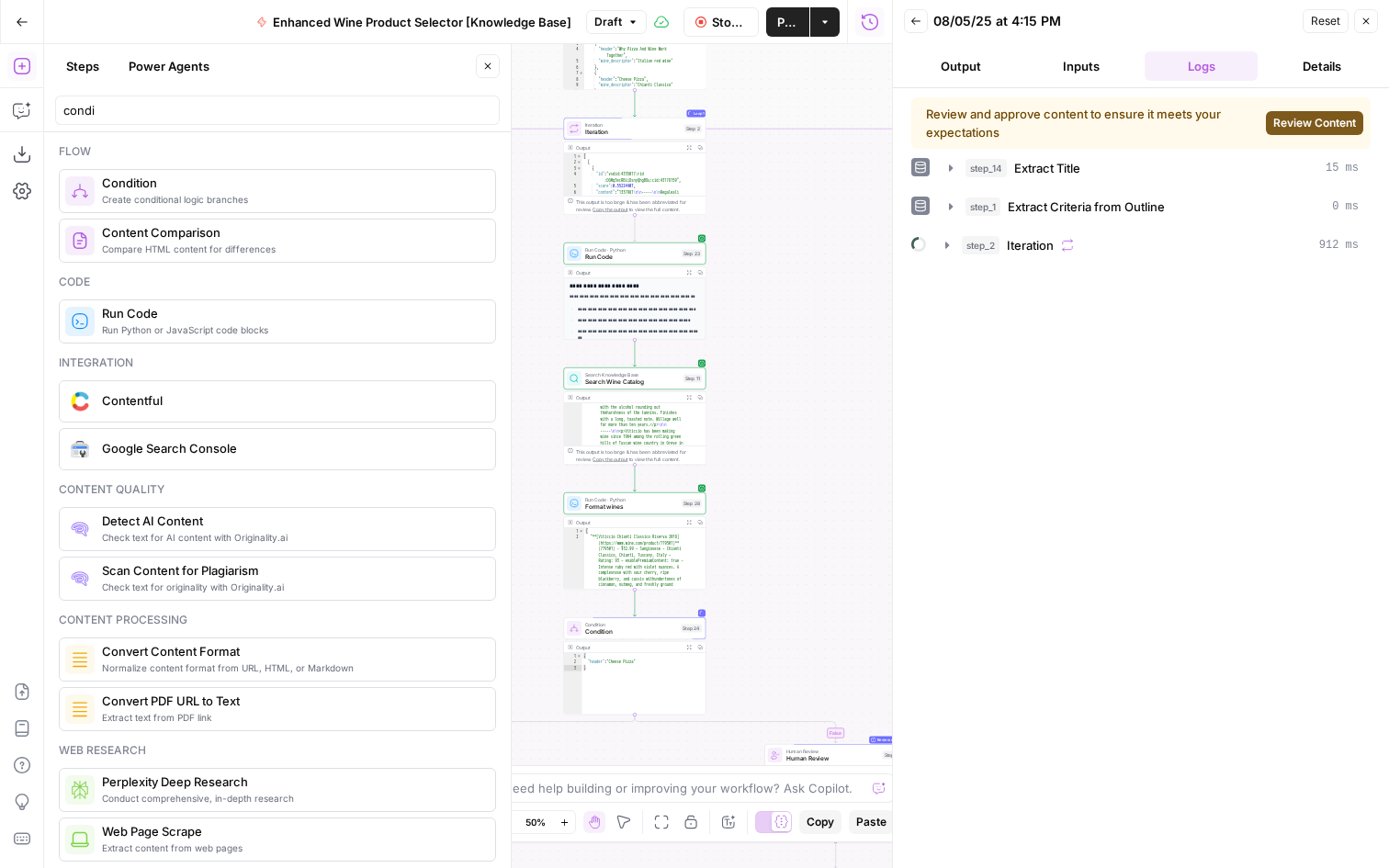 click on "Review Content" at bounding box center [1315, 123] 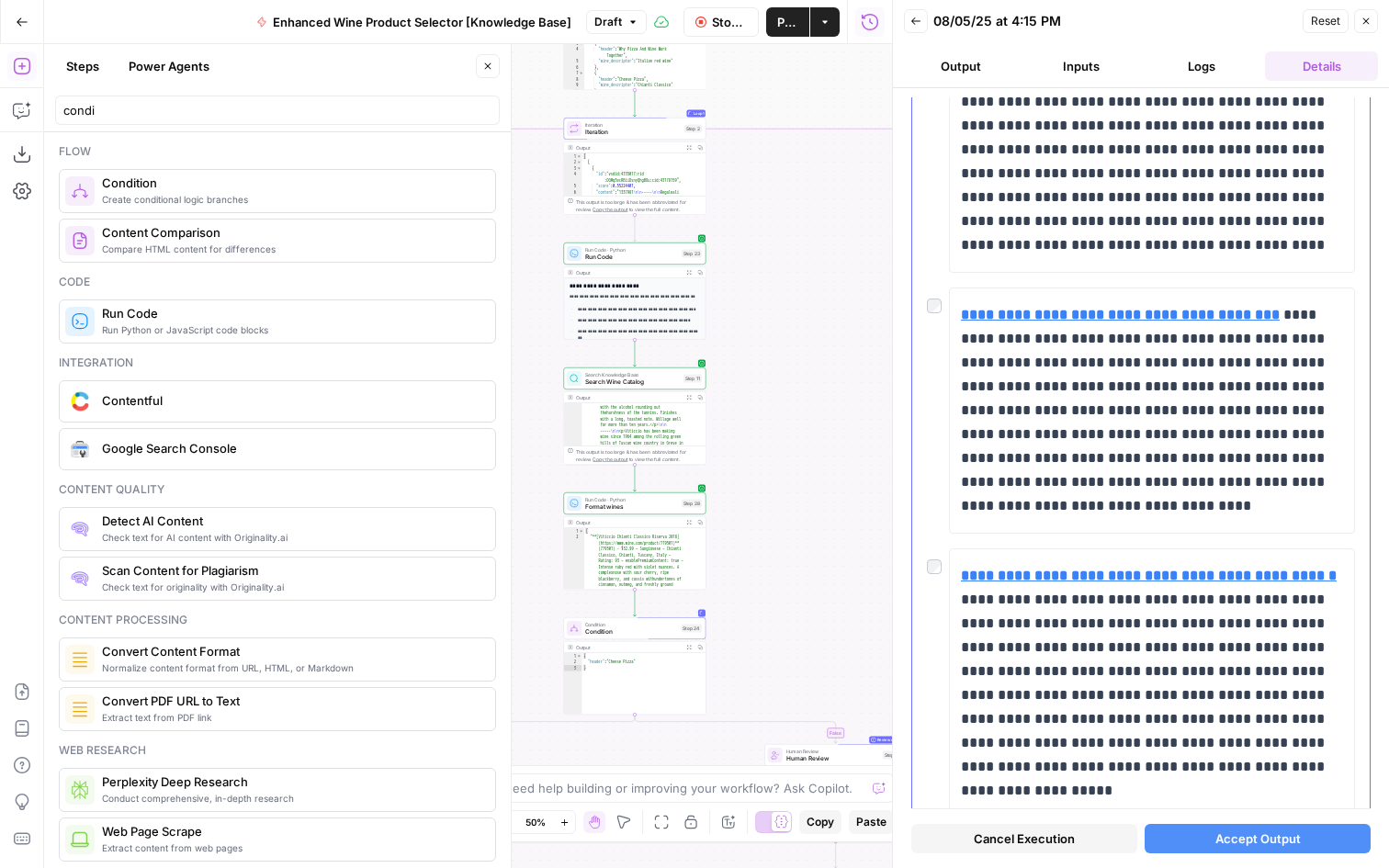 scroll, scrollTop: 4384, scrollLeft: 0, axis: vertical 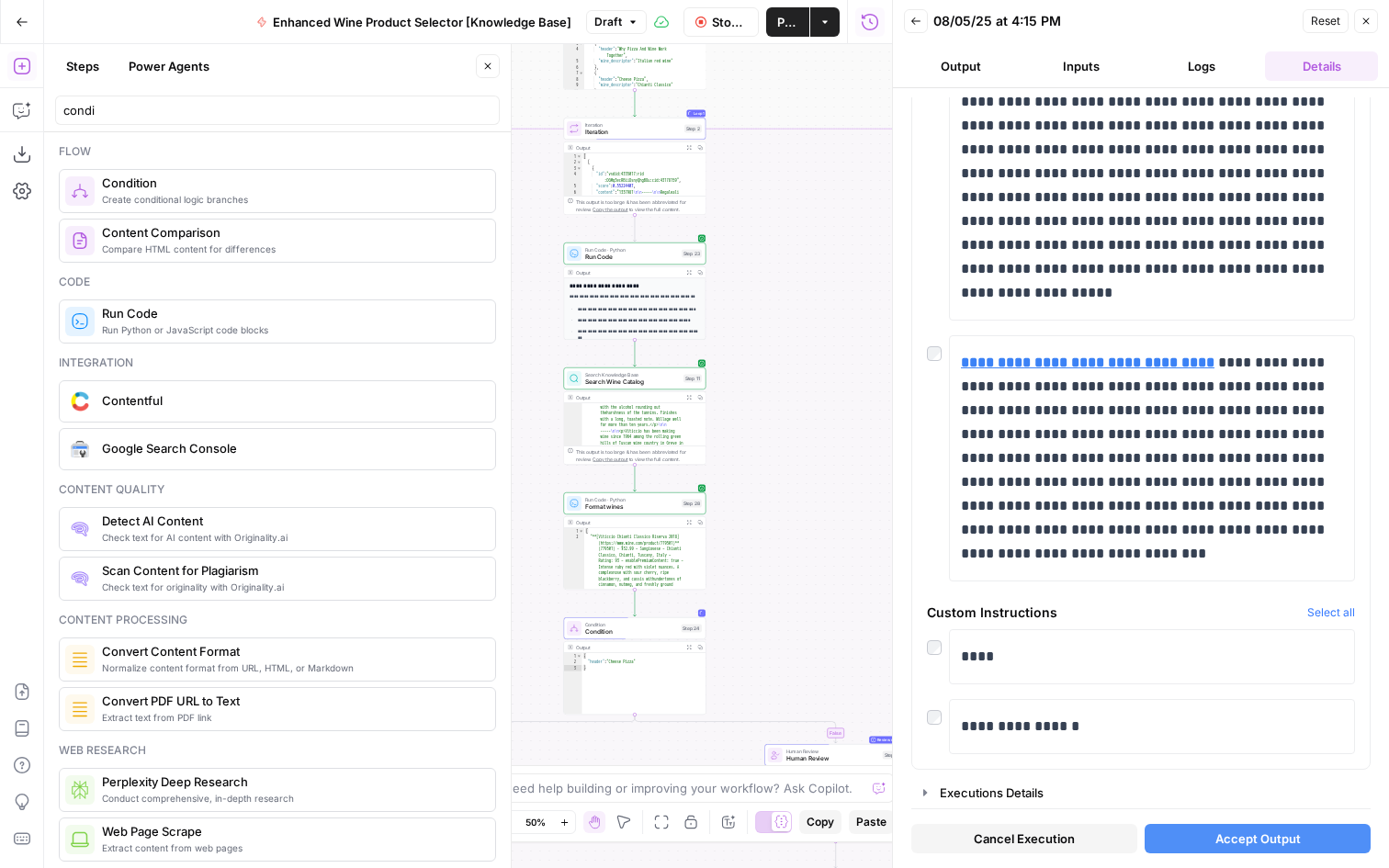 click on "Accept Output" at bounding box center (1258, 839) 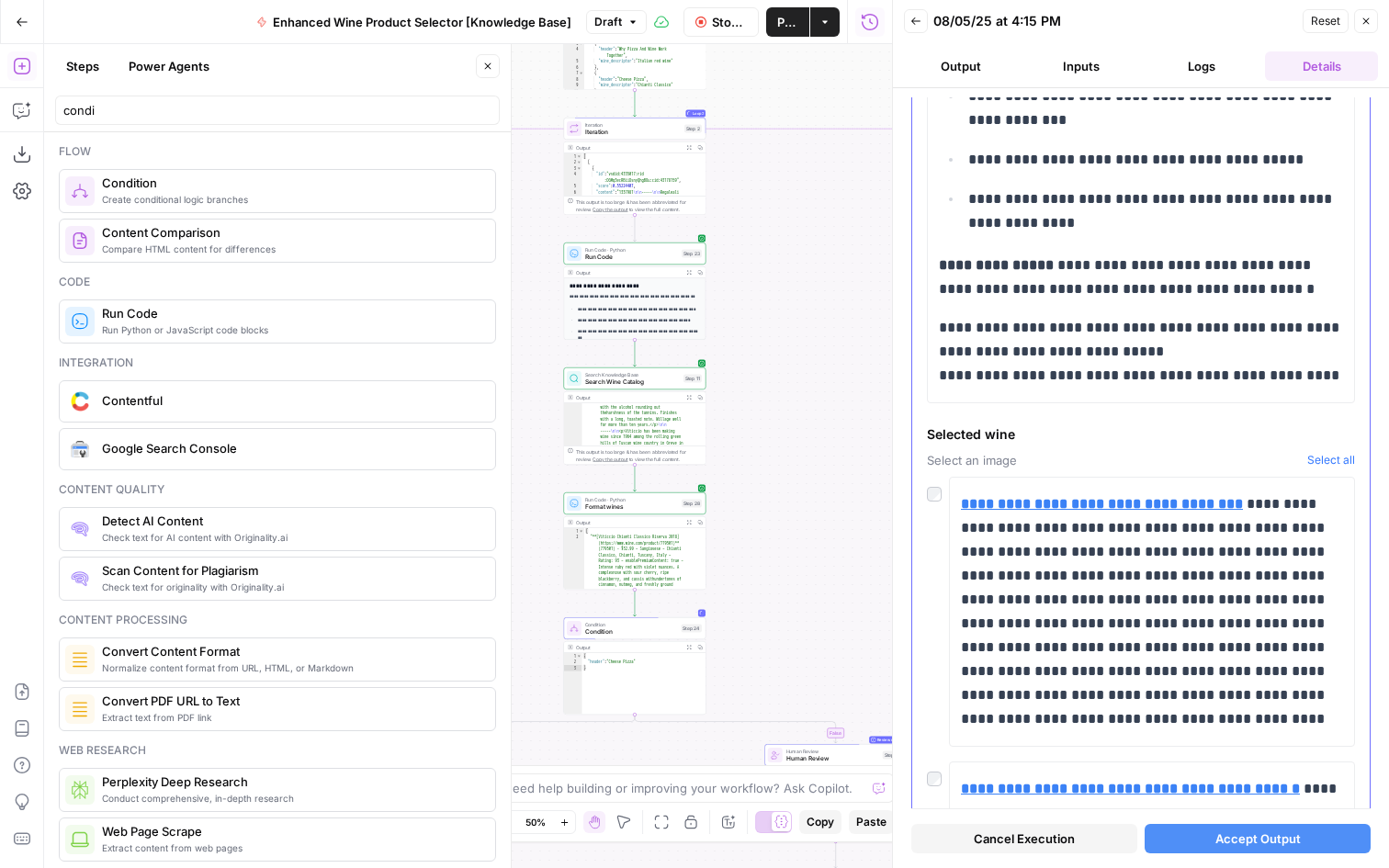 scroll, scrollTop: 256, scrollLeft: 0, axis: vertical 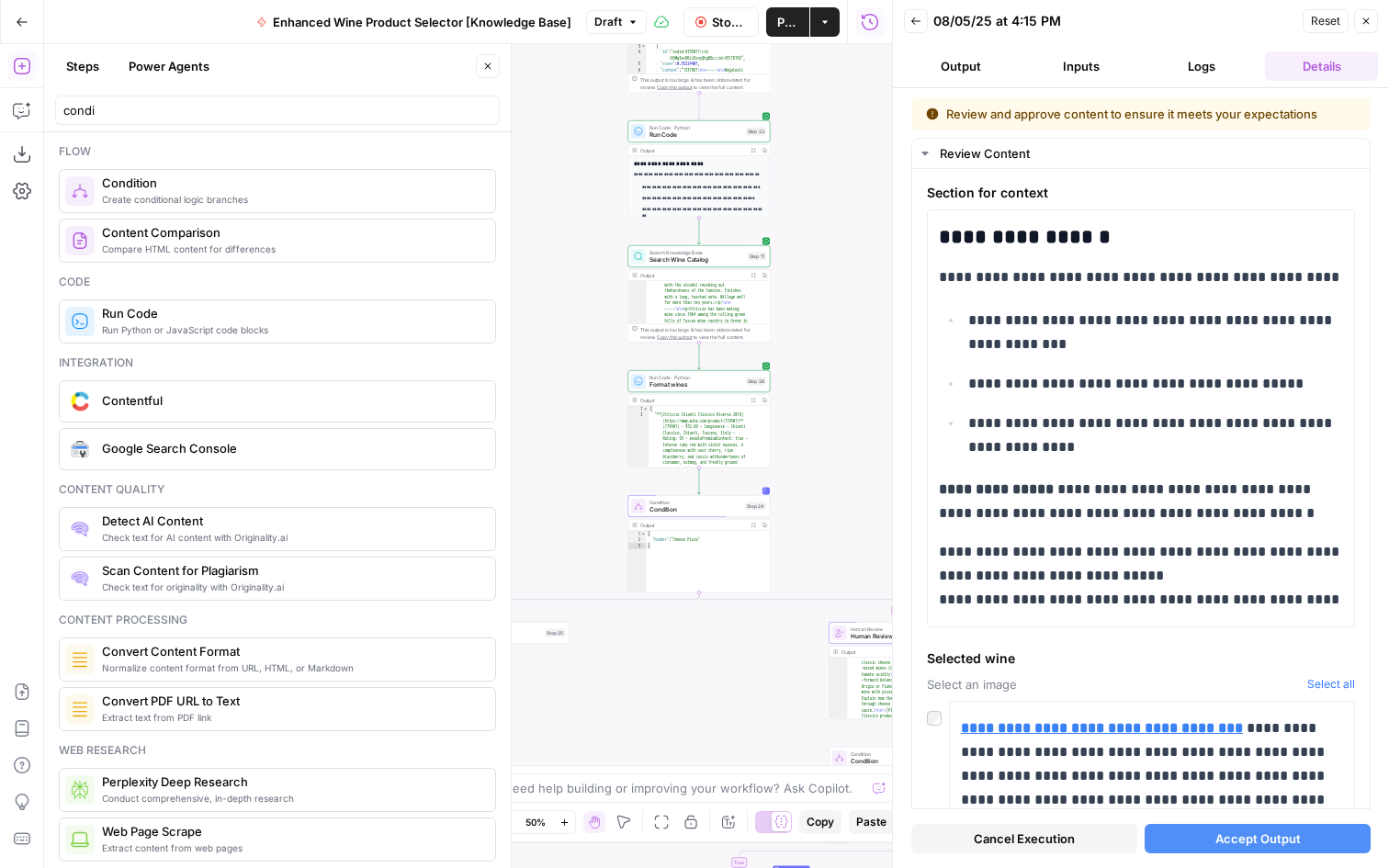 drag, startPoint x: 773, startPoint y: 546, endPoint x: 887, endPoint y: 317, distance: 255.80657 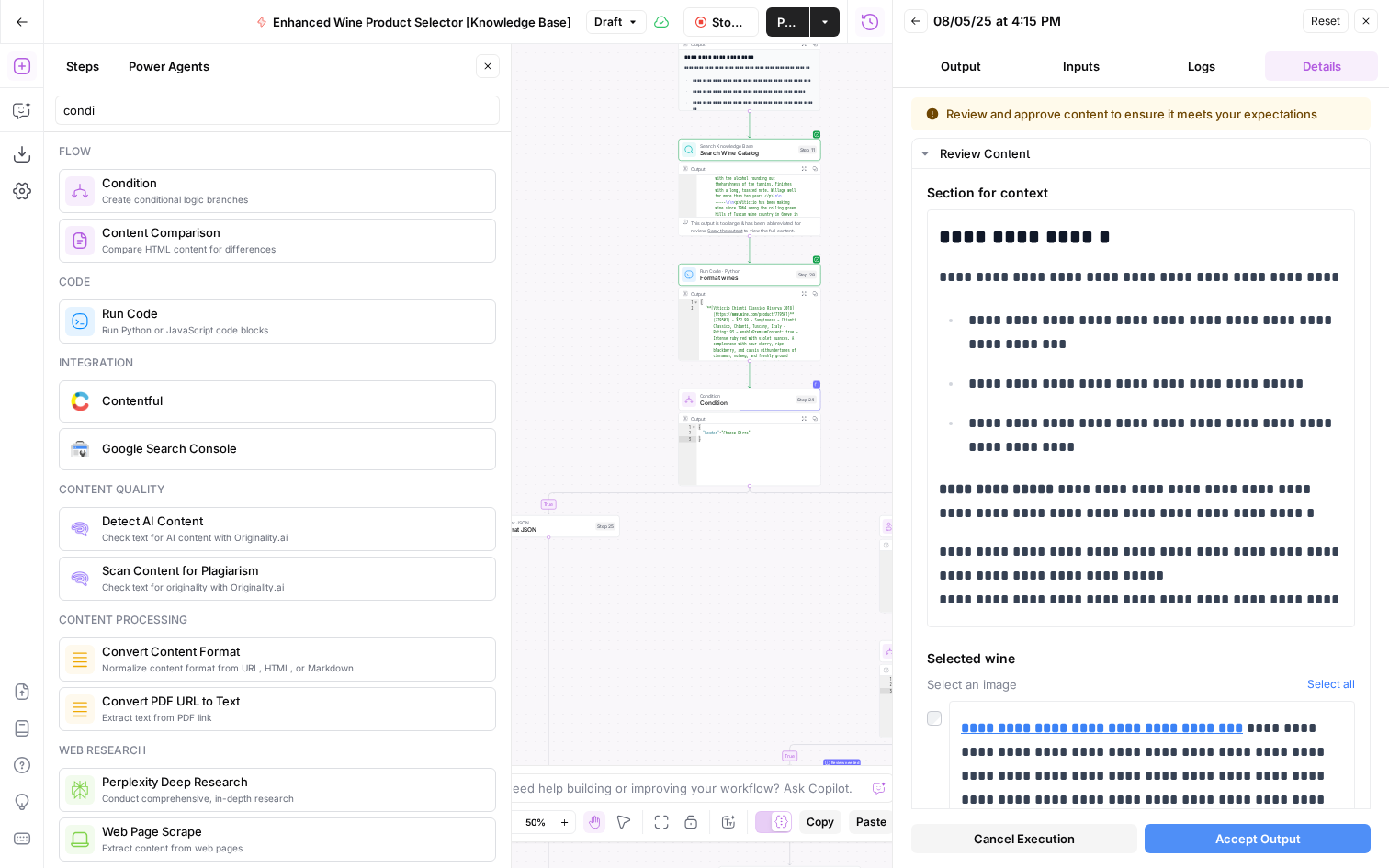 click on "Condition" at bounding box center (746, 403) 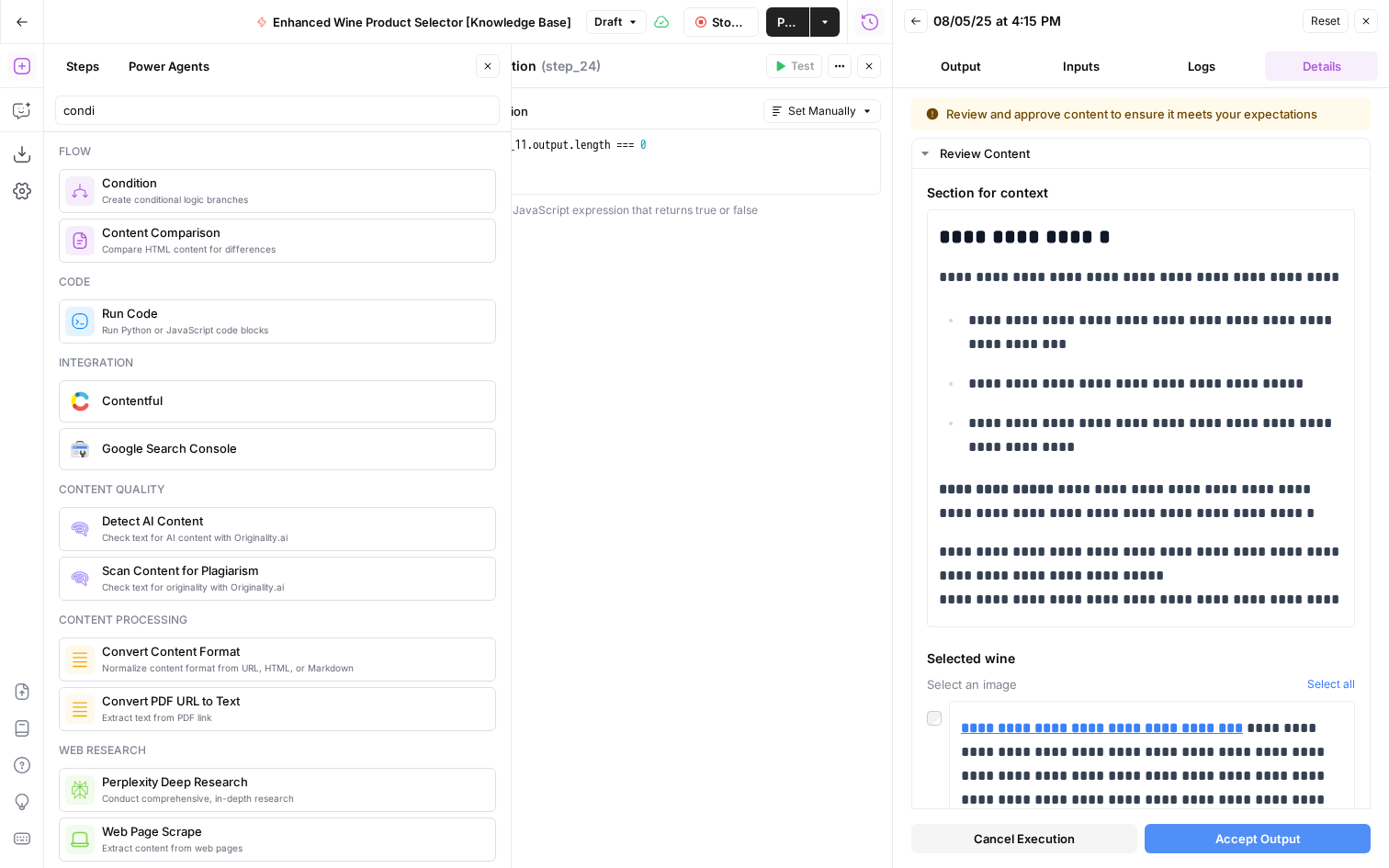 click on "Logs" at bounding box center [1201, 66] 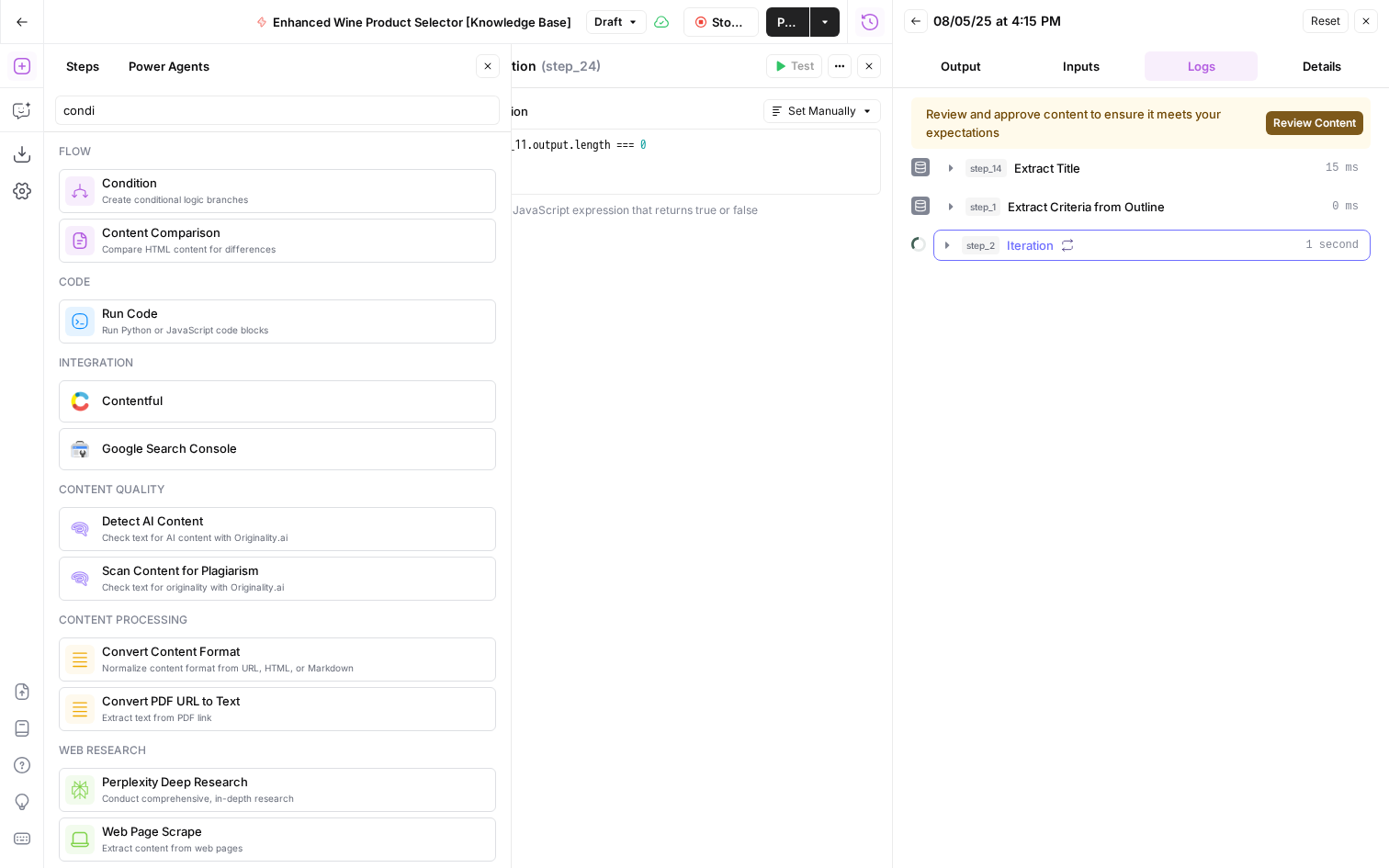 click on "step_2 Iteration 1 second" at bounding box center [1160, 245] 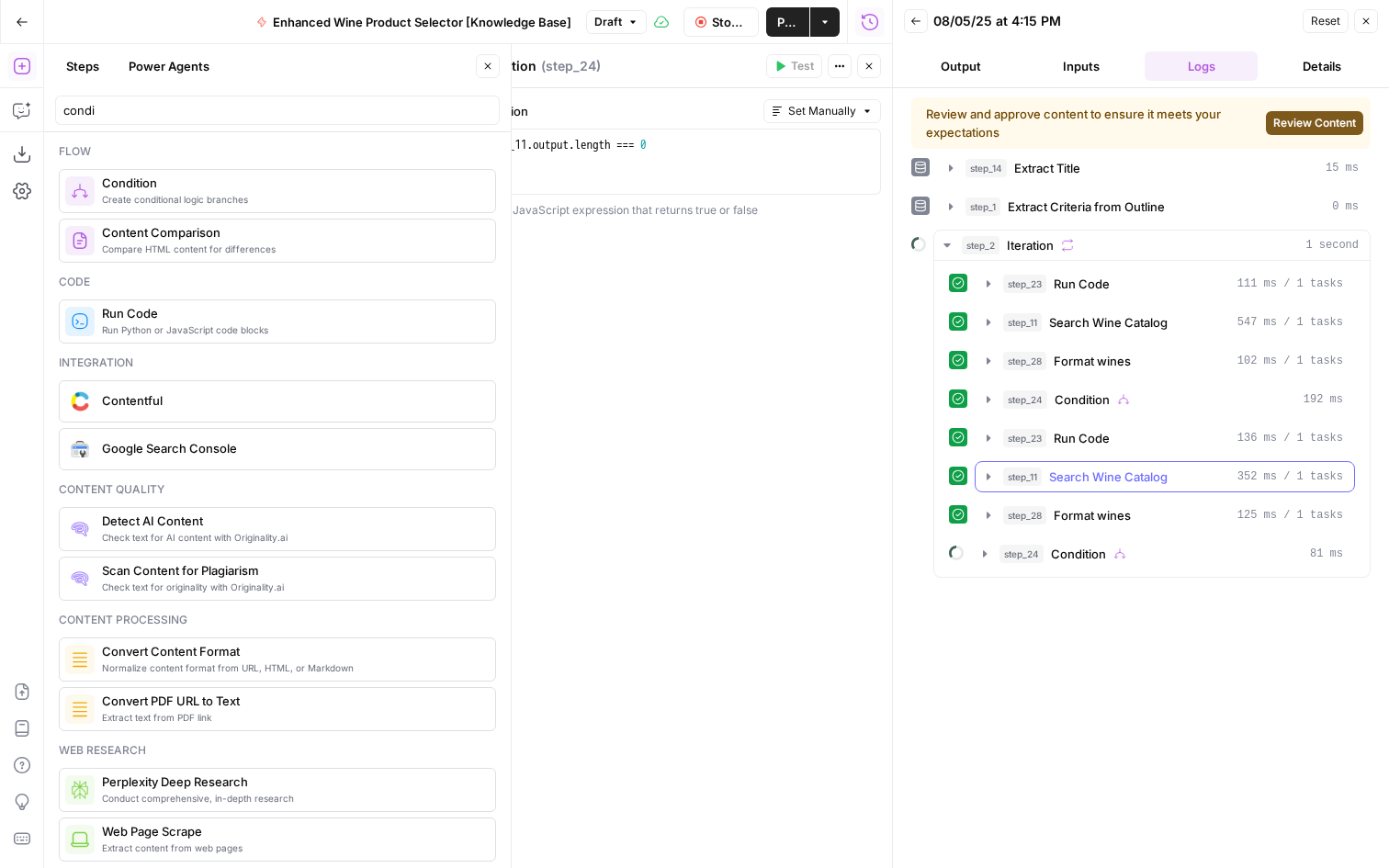 click on "Search Wine Catalog" at bounding box center (1108, 477) 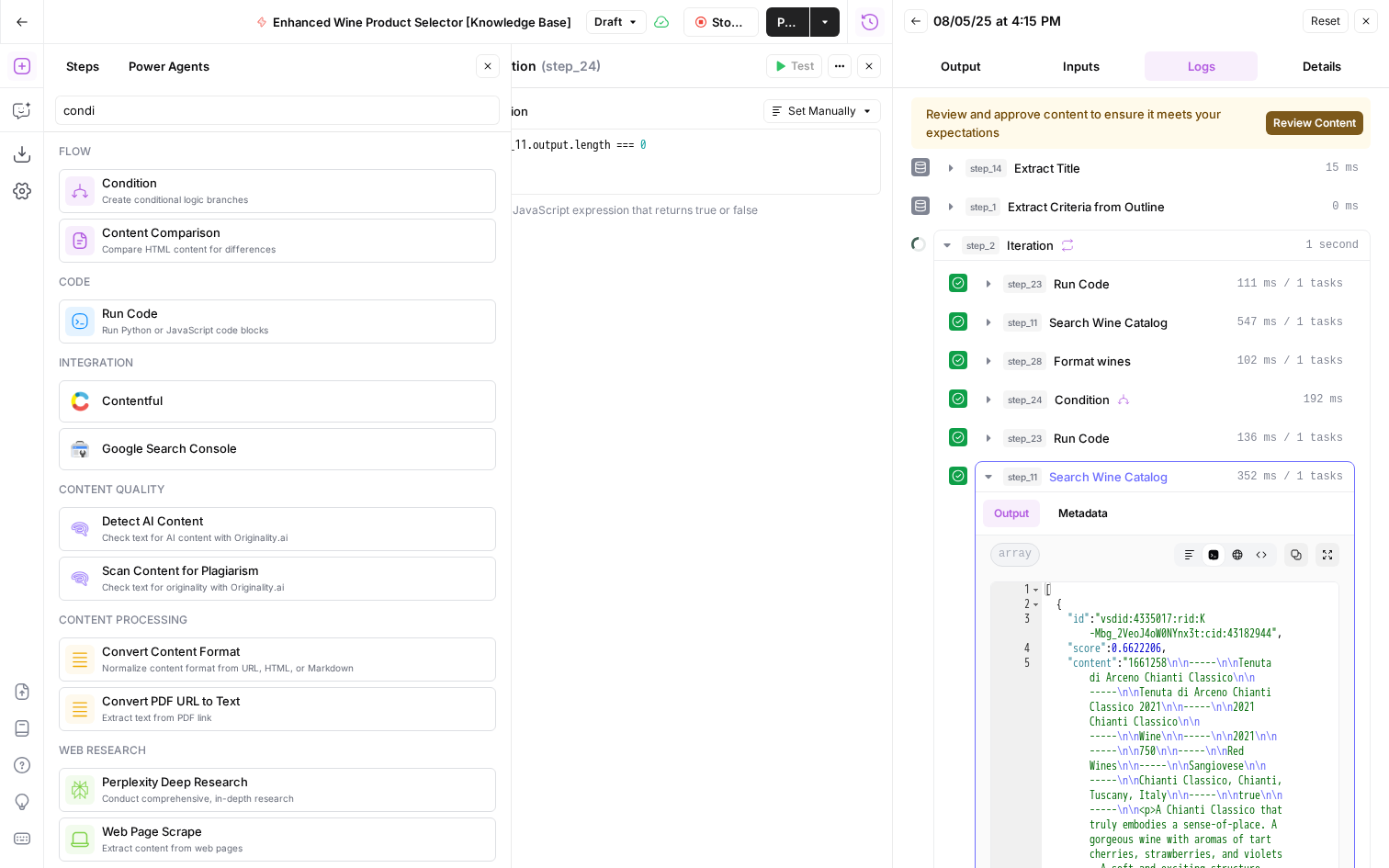 click on "Search Wine Catalog" at bounding box center (1108, 477) 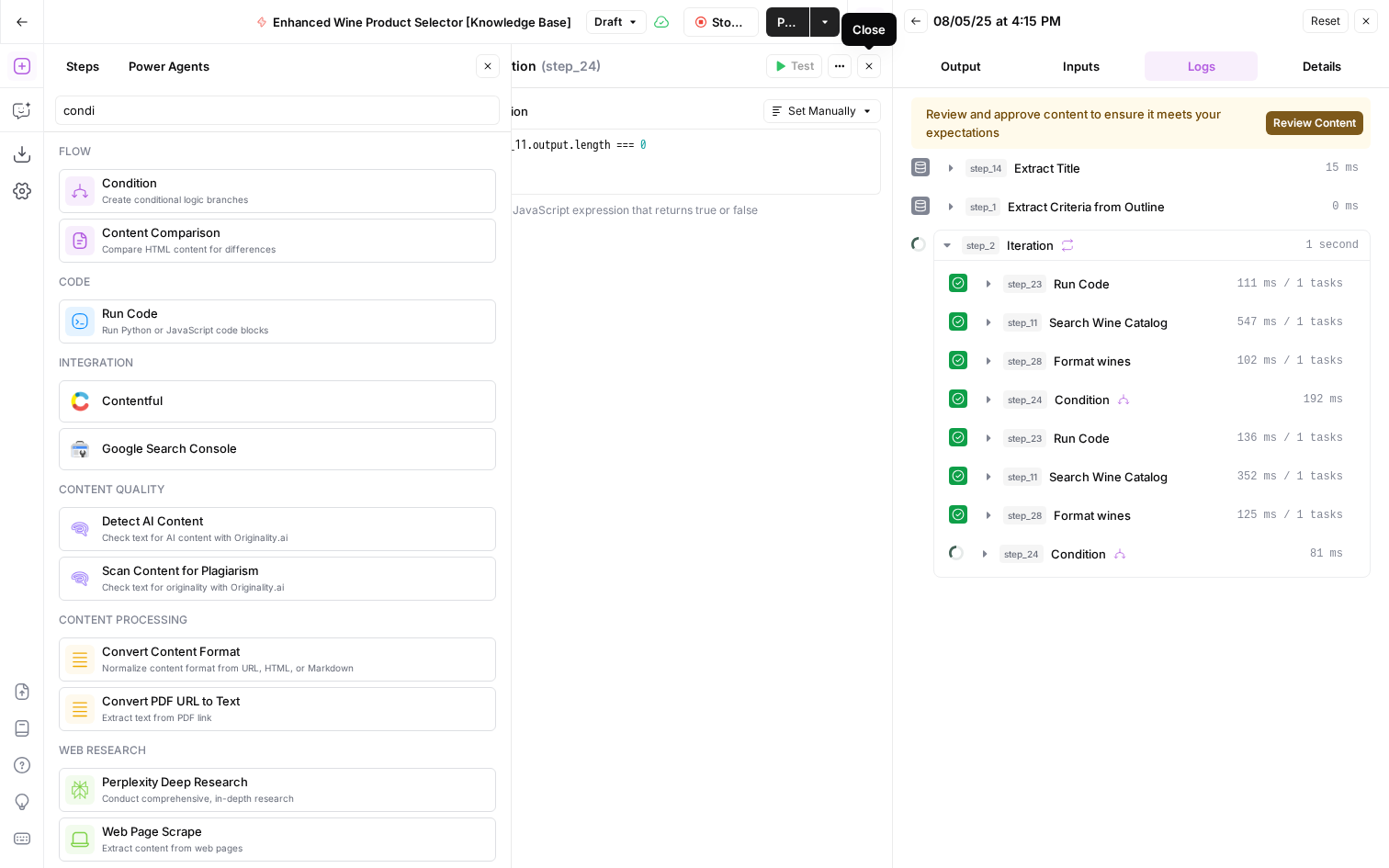 click on "Close" at bounding box center [869, 66] 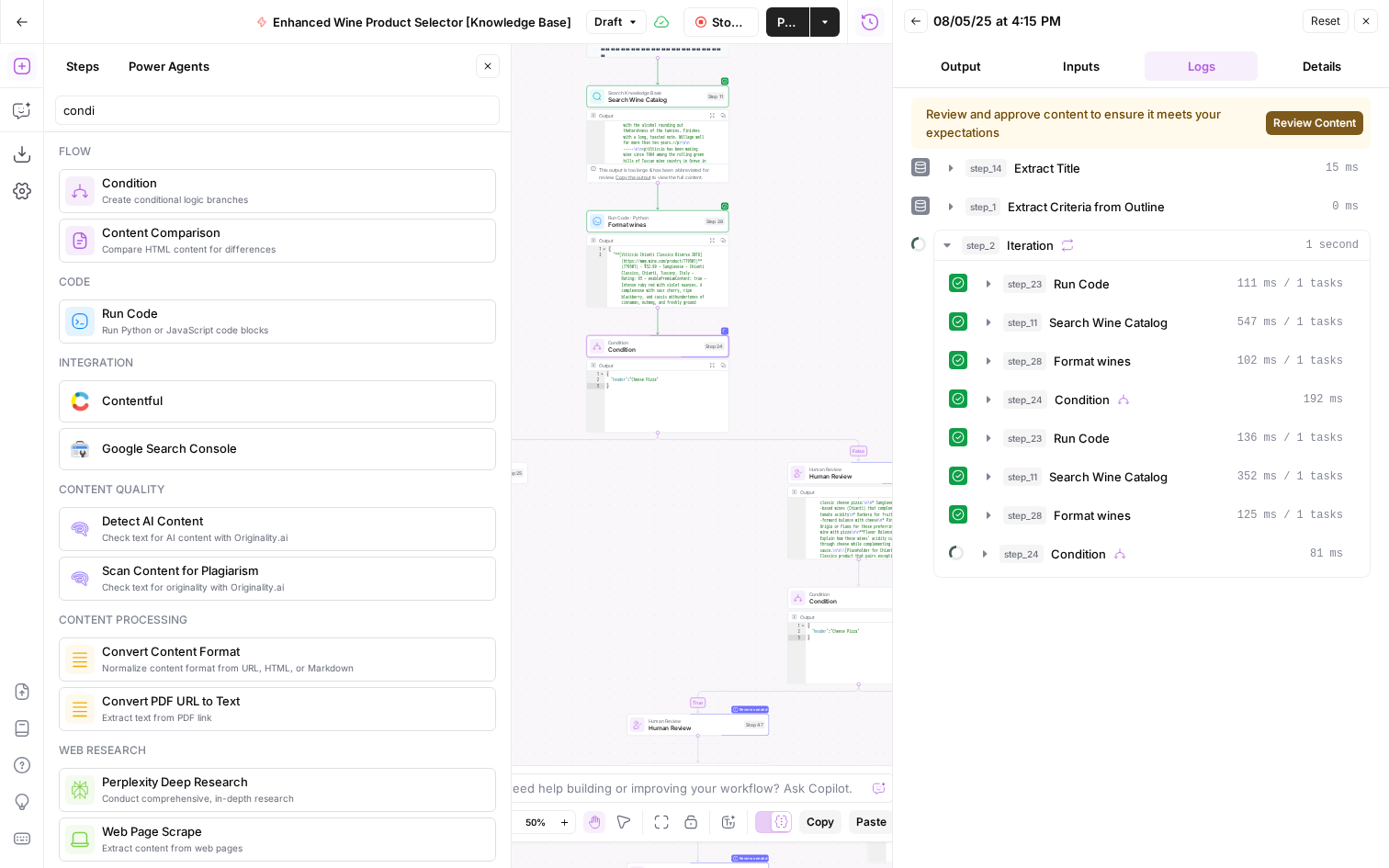 drag, startPoint x: 645, startPoint y: 446, endPoint x: 551, endPoint y: 393, distance: 107.912 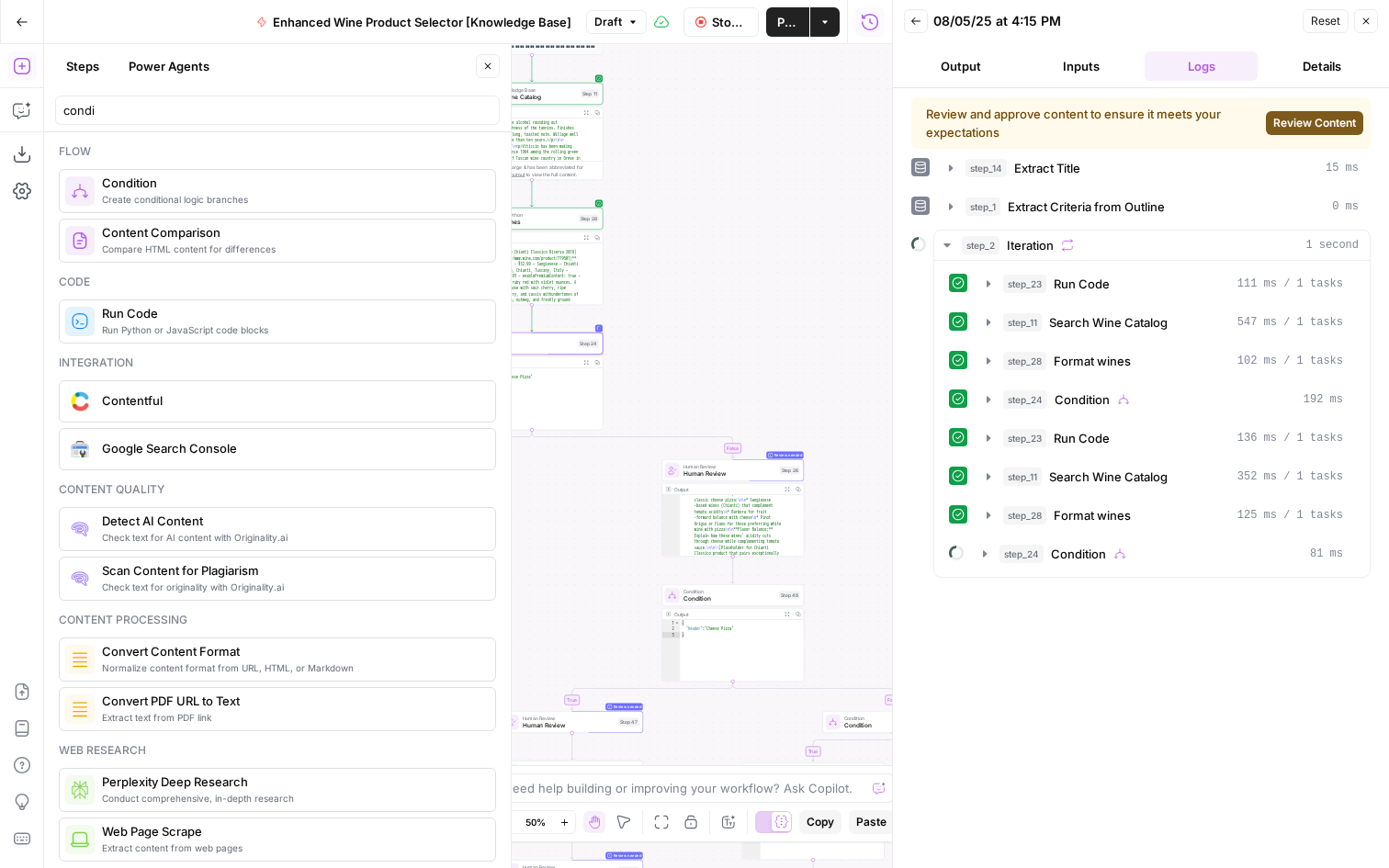 drag, startPoint x: 845, startPoint y: 339, endPoint x: 706, endPoint y: 333, distance: 139.12944 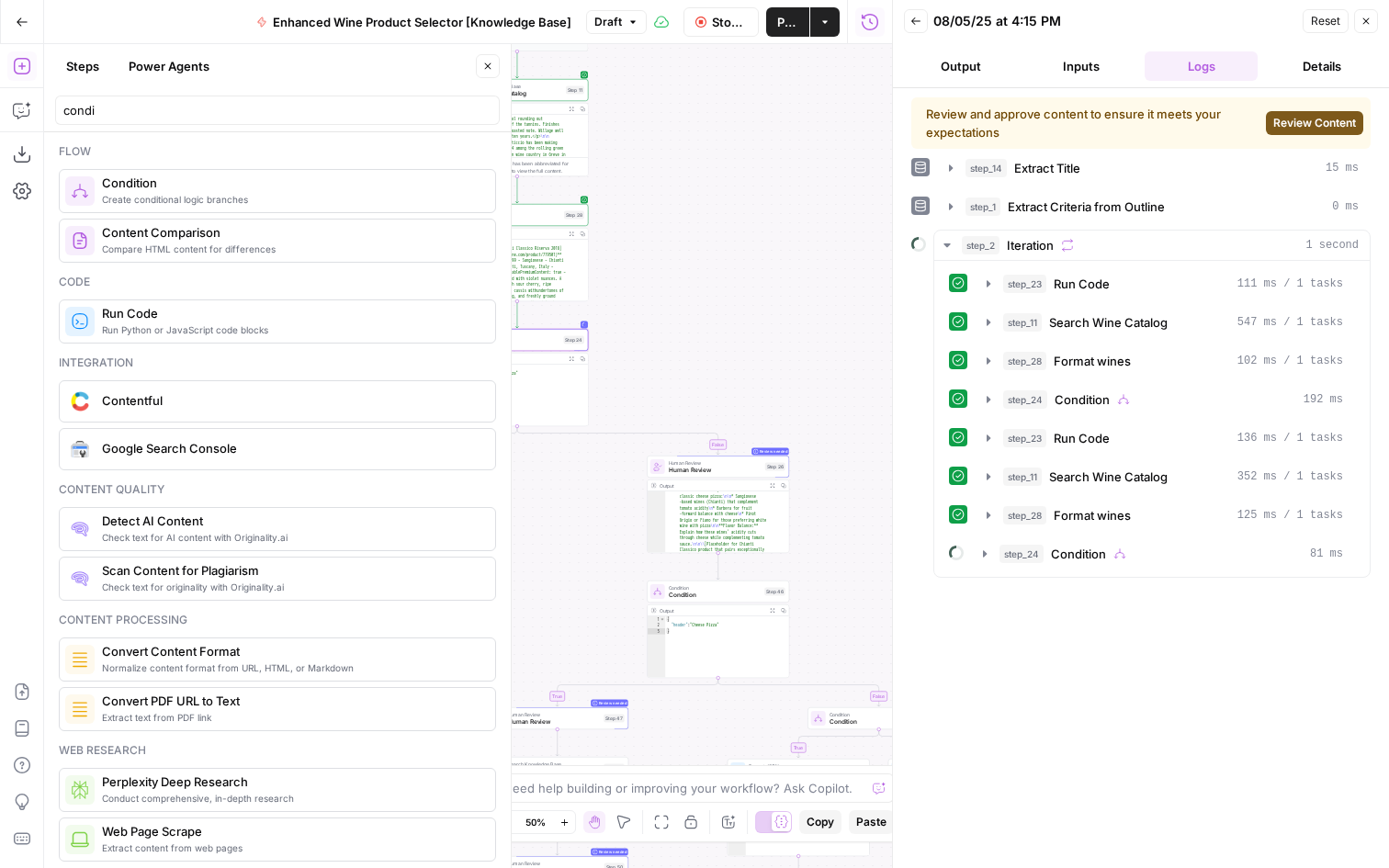 click on "false true true false true false true false Workflow Set Inputs Inputs LLM · GPT-4o Extract Title Step 14 Output Copy 1 2 3 {    "title" :  "15 Great Wines For Every Pizza         Topping" }     XXXXXXXXXXXXXXXXXXXXXXXXXXXXXXXXXXXXXXXXXXXXXXXXXXXXXXXXXXXXXXXXXXXXXXXXXXXXXXXXXXXXXXXXXXXXXXXXXXXXXXXXXXXXXXXXXXXXXXXXXXXXXXXXXXXXXXXXXXXXXXXXXXXXXXXXXXXXXXXXXXXXXXXXXXXXXXXXXXXXXXXXXXXXXXXXXXXXXXXXXXXXXXXXXXXXXXXXXXXXXXXXXXXXXXXXXXXXXXXXXXXXXXXXXXXXXXXXXXXXXXXXXXXXXXXXXXXXXXXXXXXXXXXXXXXXXXXXXXXXXXXXXXXXXXXXXXXXXXXXXXXXXXXXXXXXXXXXXXXXXXXXXXXXXXXXXXXXXXXXXXXXXXXXXXXXXXXXXXXXXXXXXXXXXXXXXXXXXXXXXXXXXXXXXXXXXXXXXXXXXXXXXXXXXXXXXXXXXXXXXXXXXXXXXXXXXXXXXXXXXXXXXXXXXXXXXXXXXXXXXXXXXXXXXXXXXXXXXXXXXXXXXXXXXXXX LLM · Gemini 2.5 Pro Extract Criteria from Outline Step 1 Output Expand Output Copy 1 2 3 4 5 6 7 8 9 10 11 {    "article" :  [      {         "header" :  "Why Pizza And Wine Work             Together" ,         "wine_descriptor" :  "Italian red wine"      } ,      {         "header" :  ,      }" at bounding box center [468, 456] 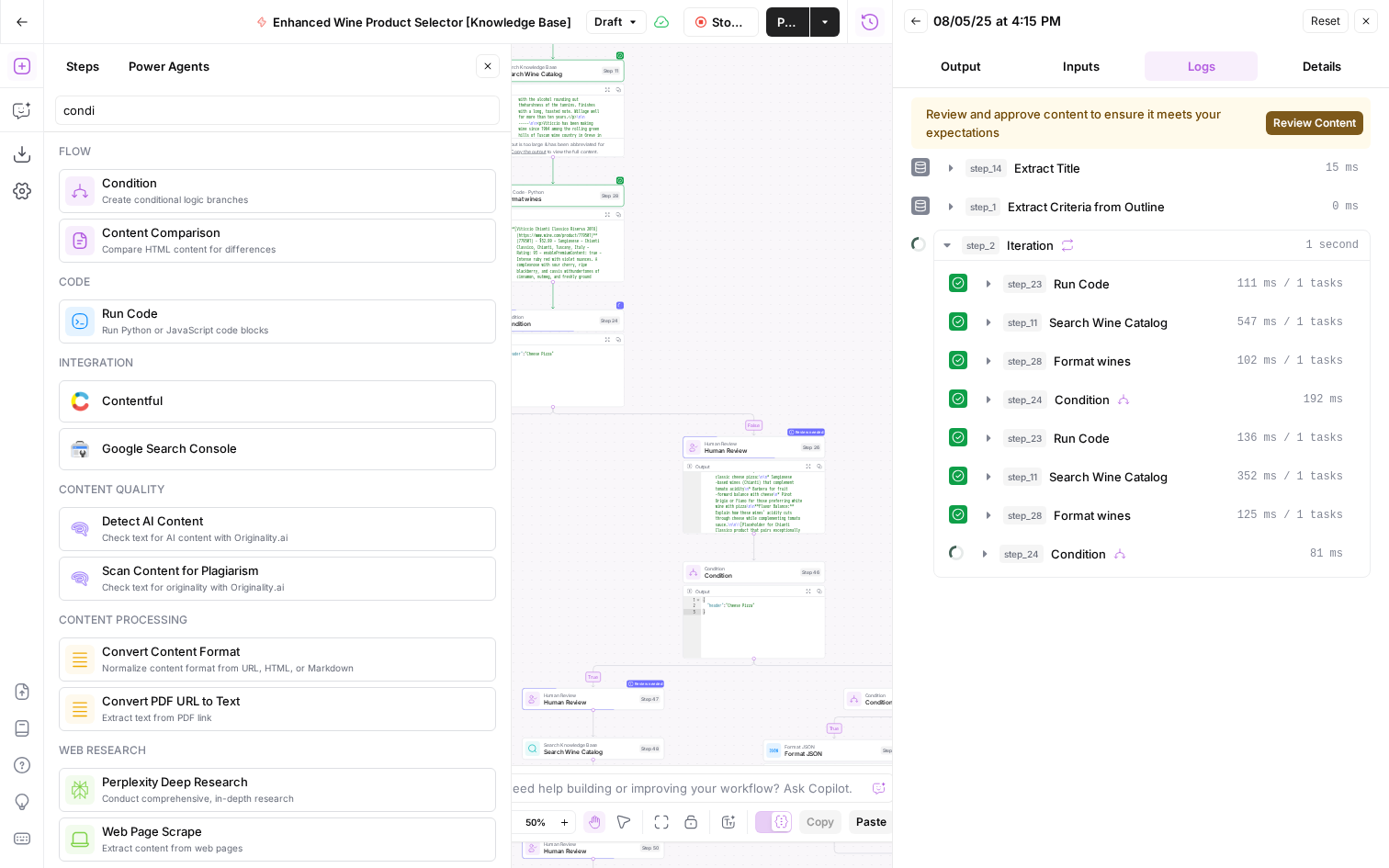 drag, startPoint x: 729, startPoint y: 379, endPoint x: 763, endPoint y: 359, distance: 39.446166 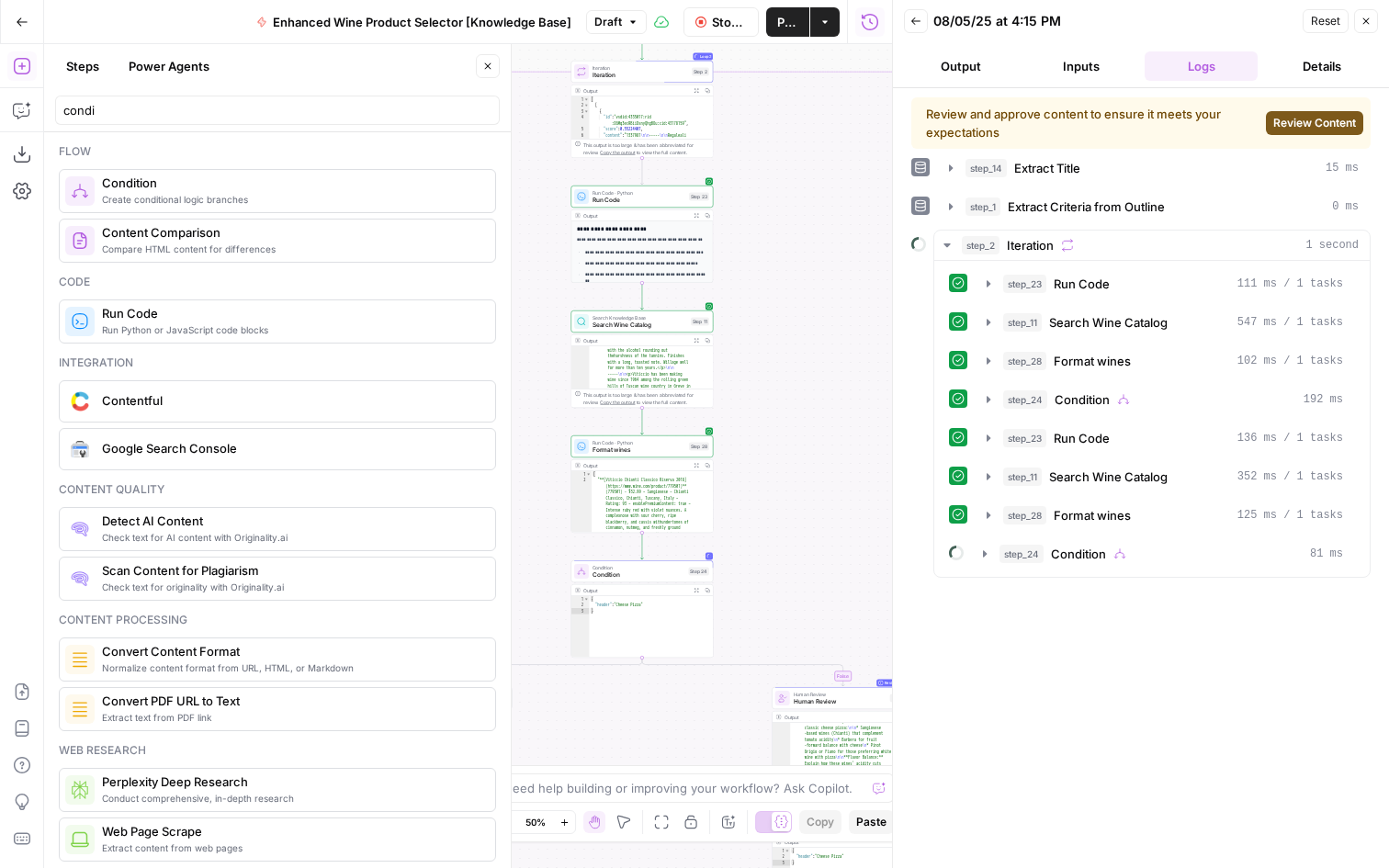 drag, startPoint x: 701, startPoint y: 253, endPoint x: 791, endPoint y: 503, distance: 265.7066 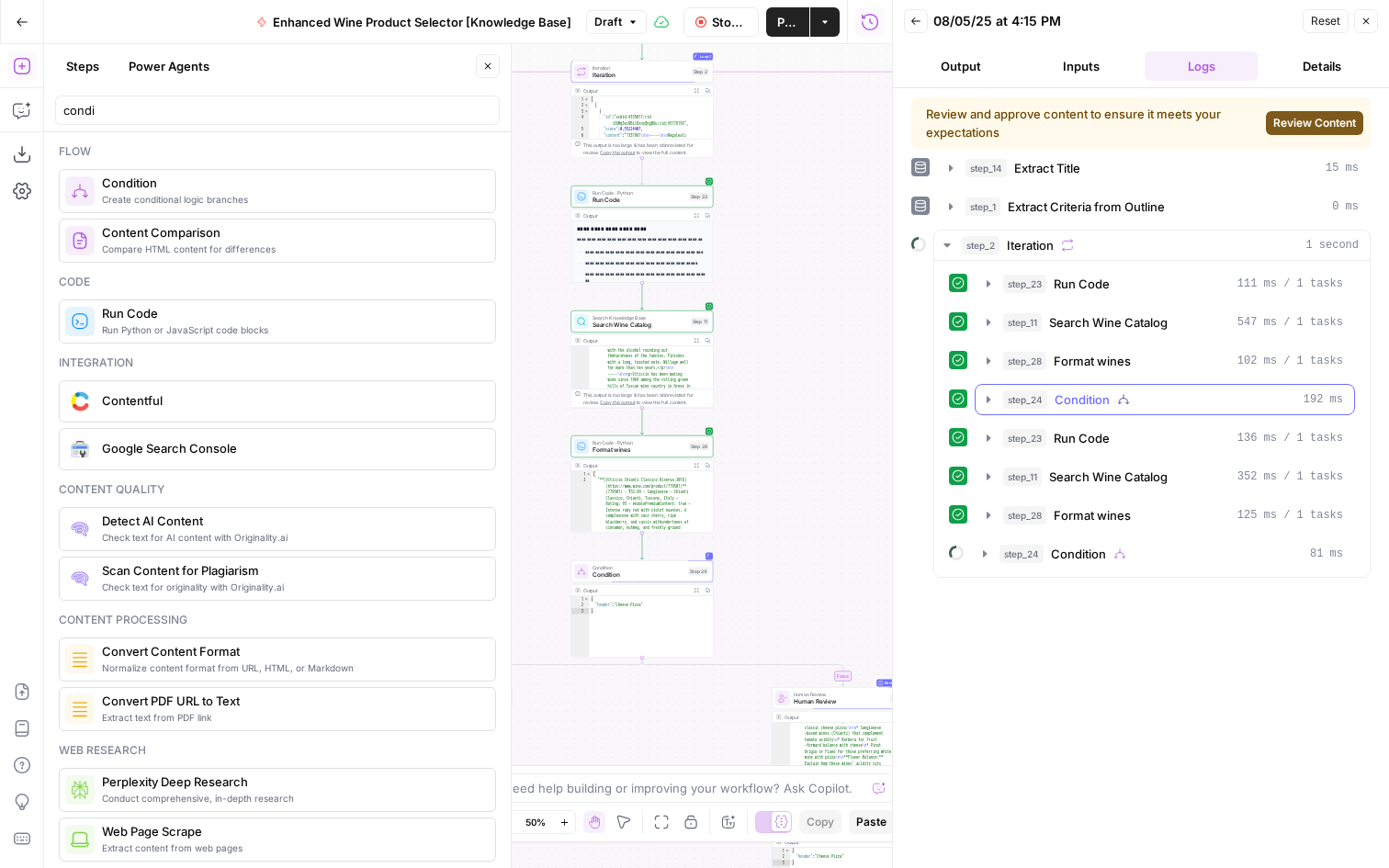 click 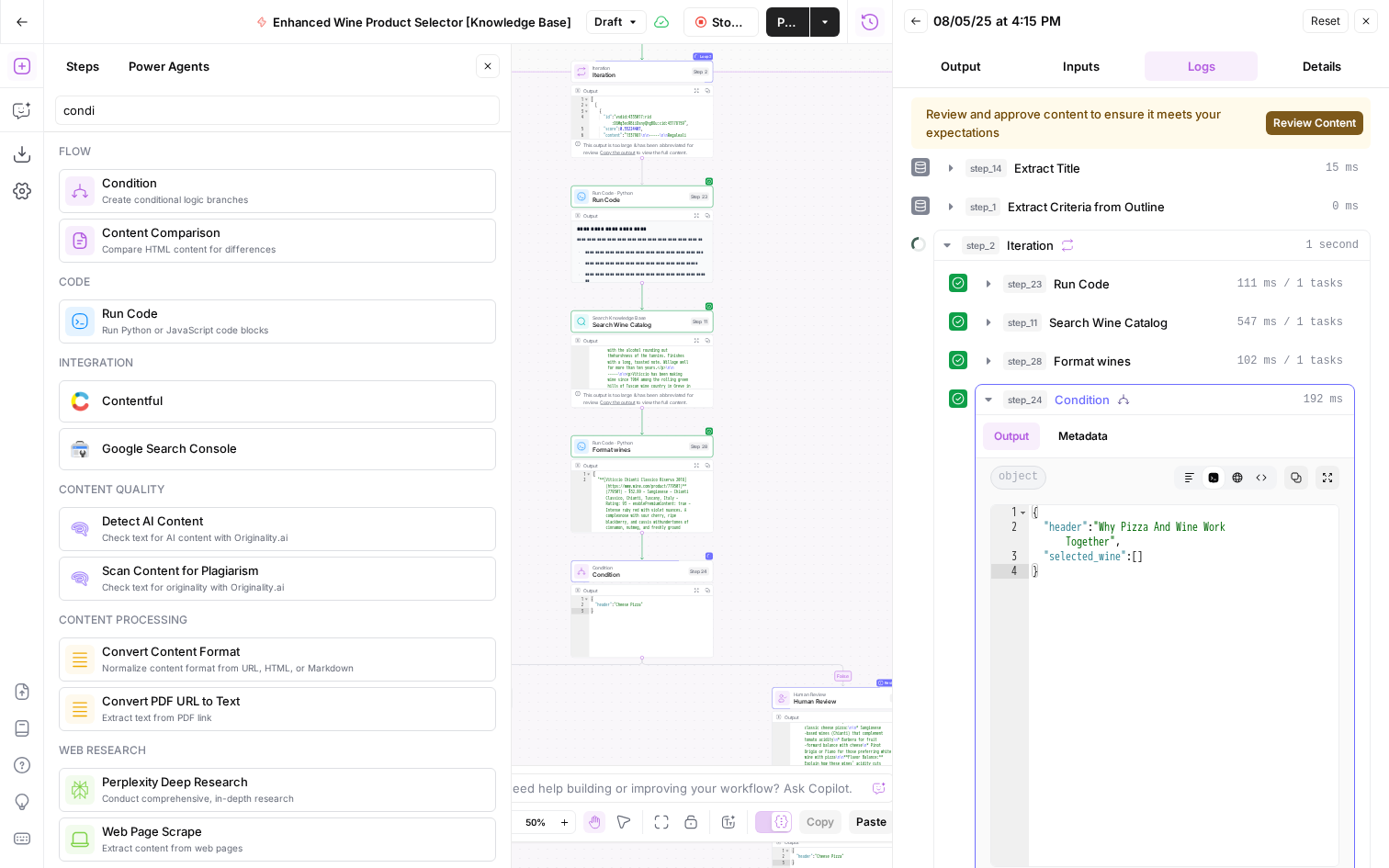 click 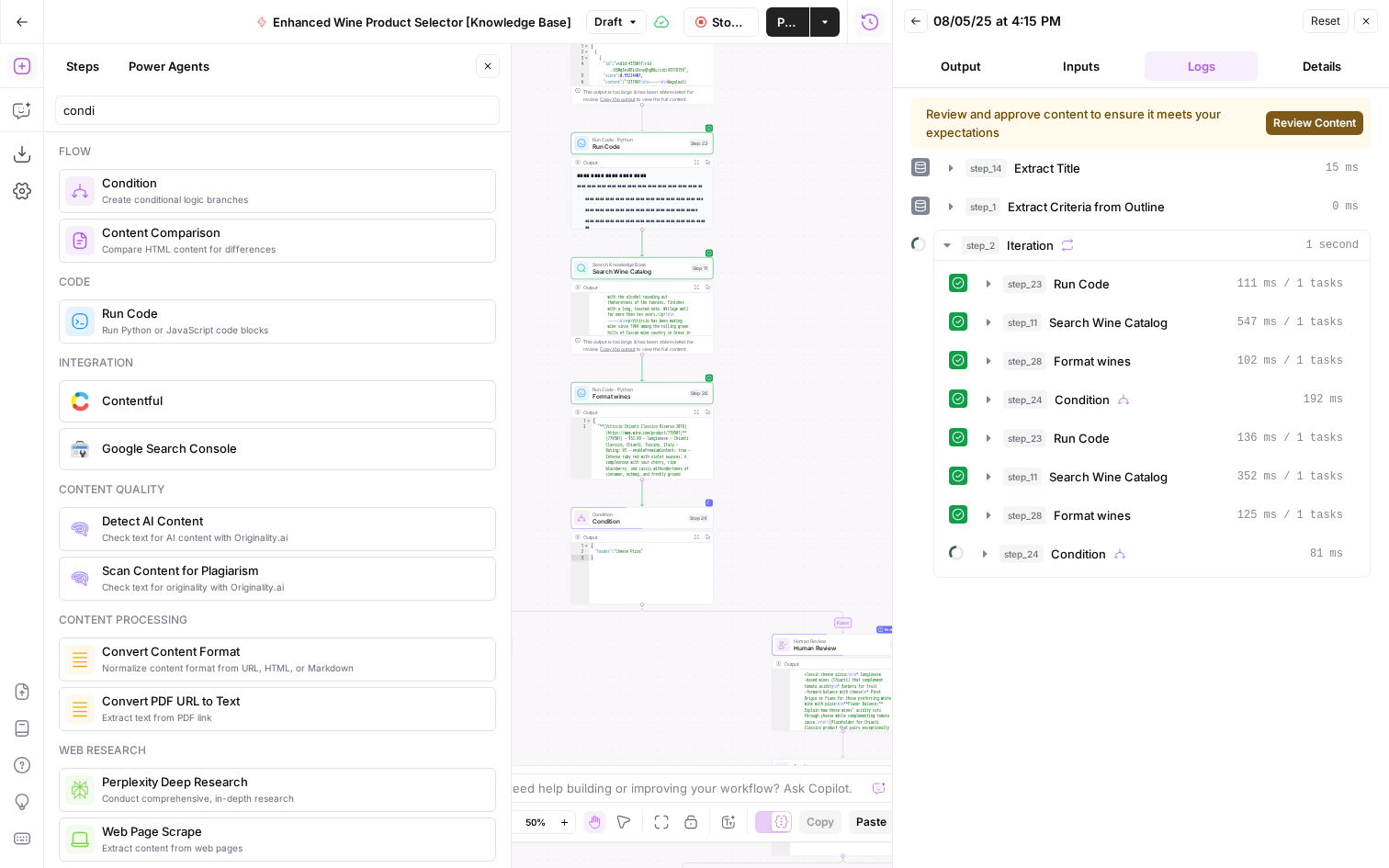 drag, startPoint x: 833, startPoint y: 578, endPoint x: 832, endPoint y: 4, distance: 574.0009 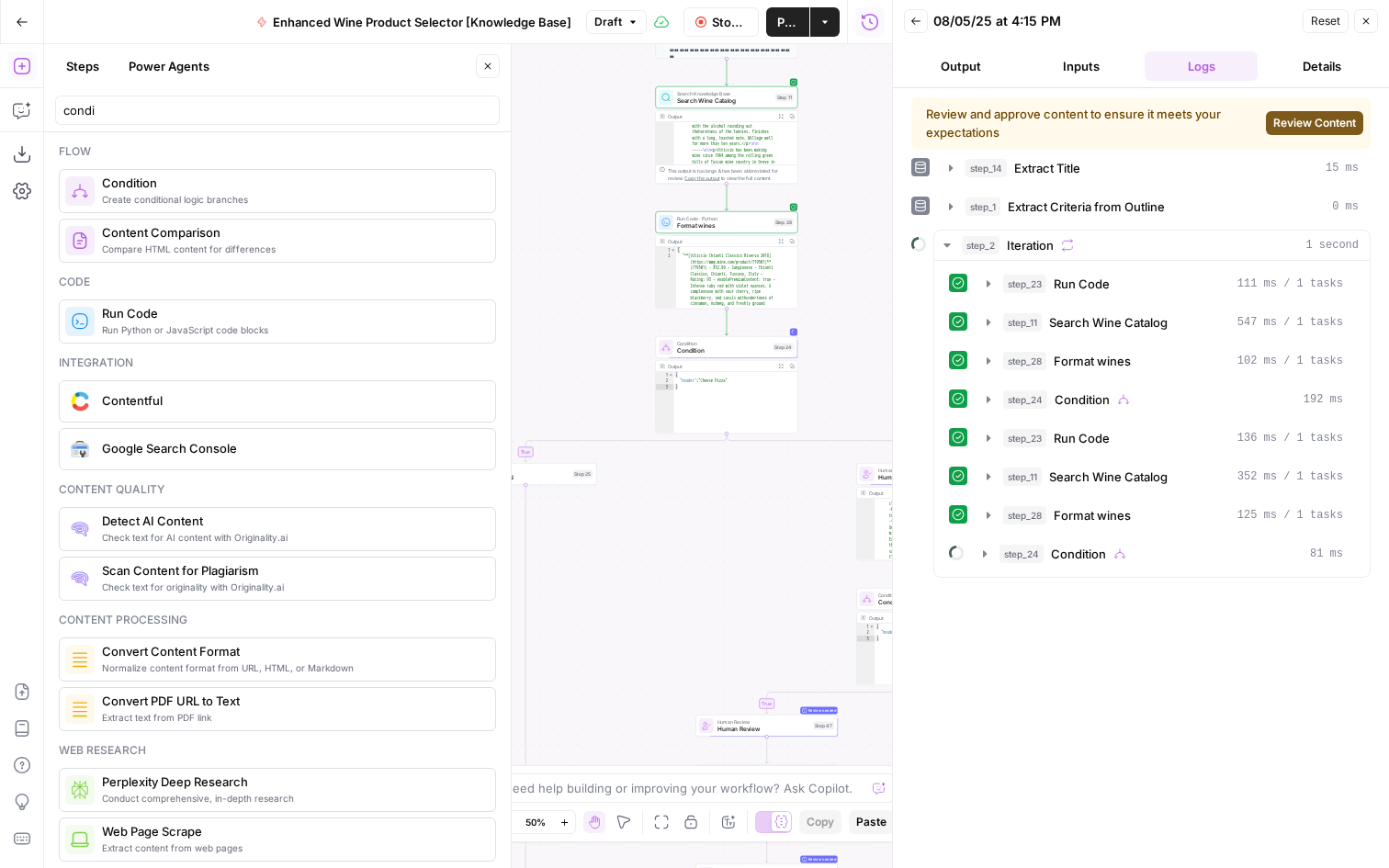 drag, startPoint x: 622, startPoint y: 259, endPoint x: 686, endPoint y: 640, distance: 386.3379 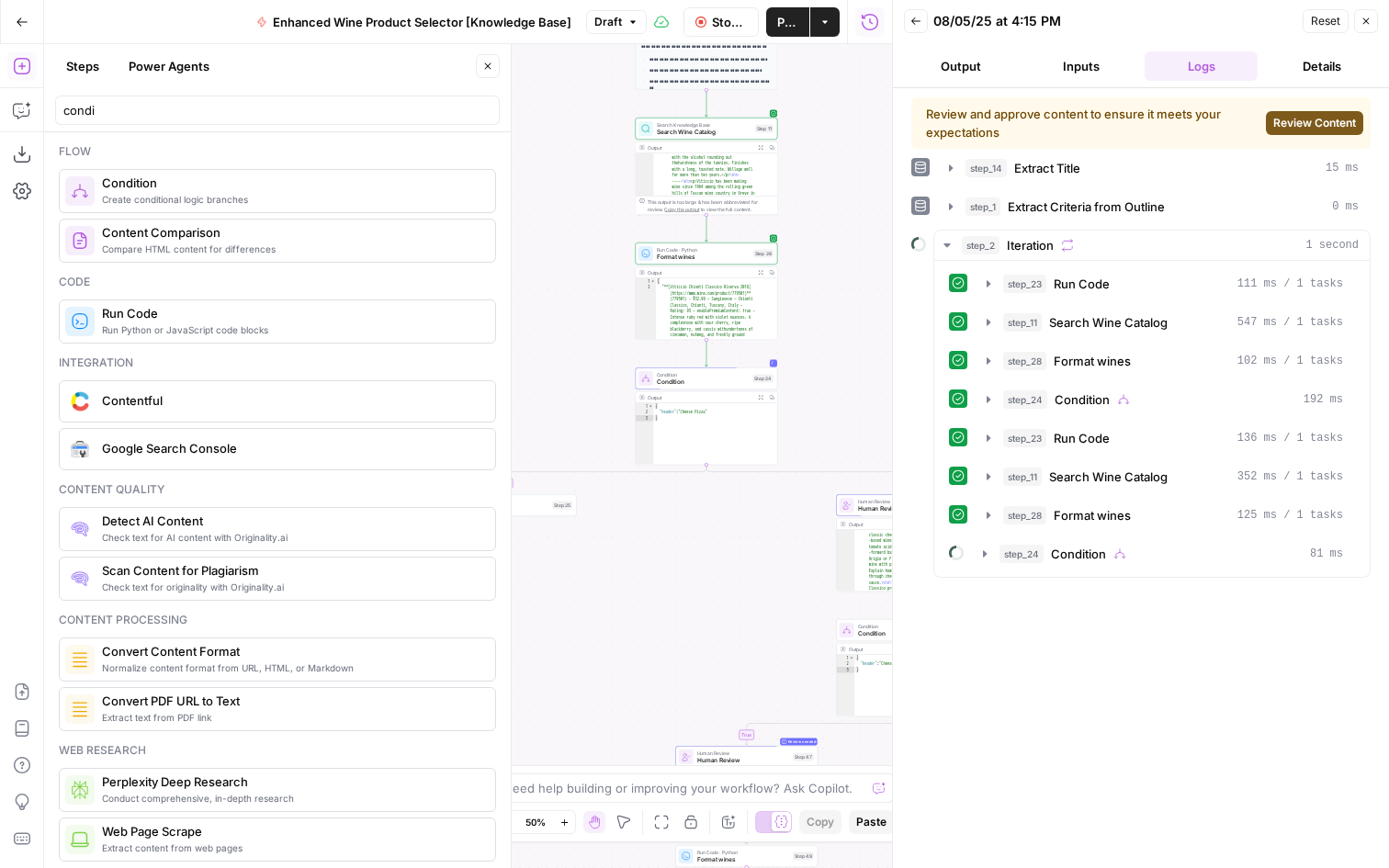 click on "Condition" at bounding box center (703, 382) 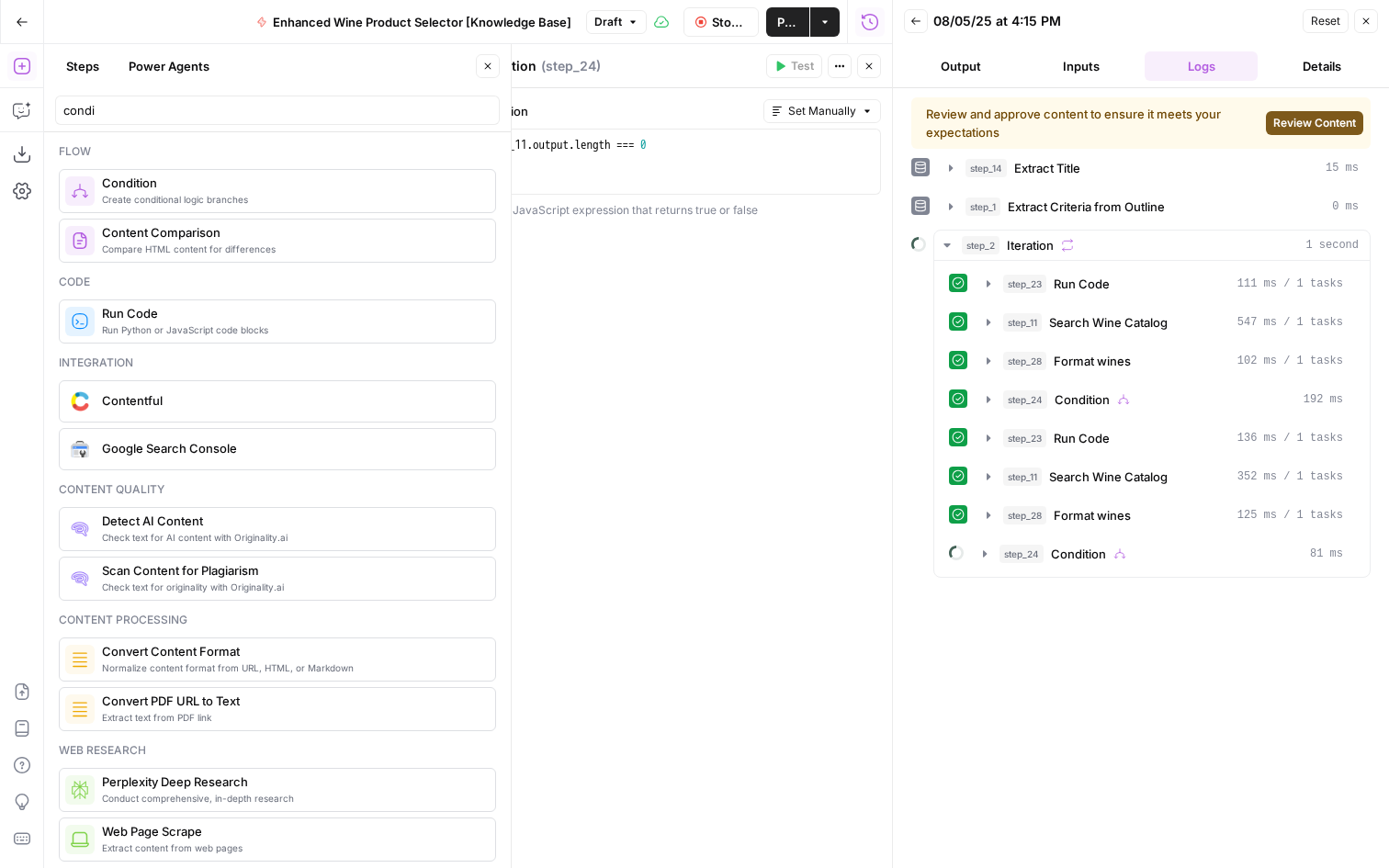 click 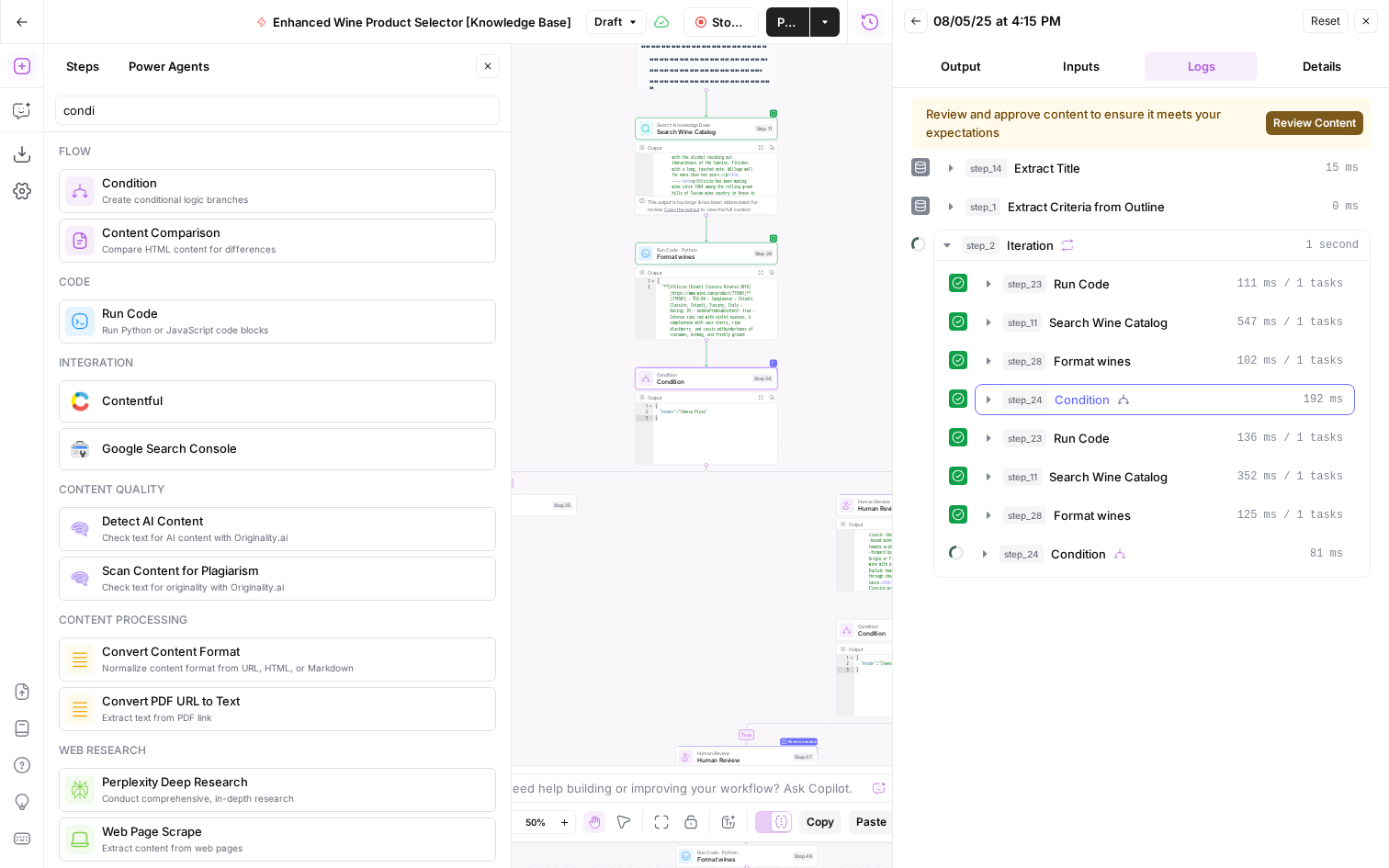 click on "step_24 Condition 192 ms" at bounding box center (1165, 400) 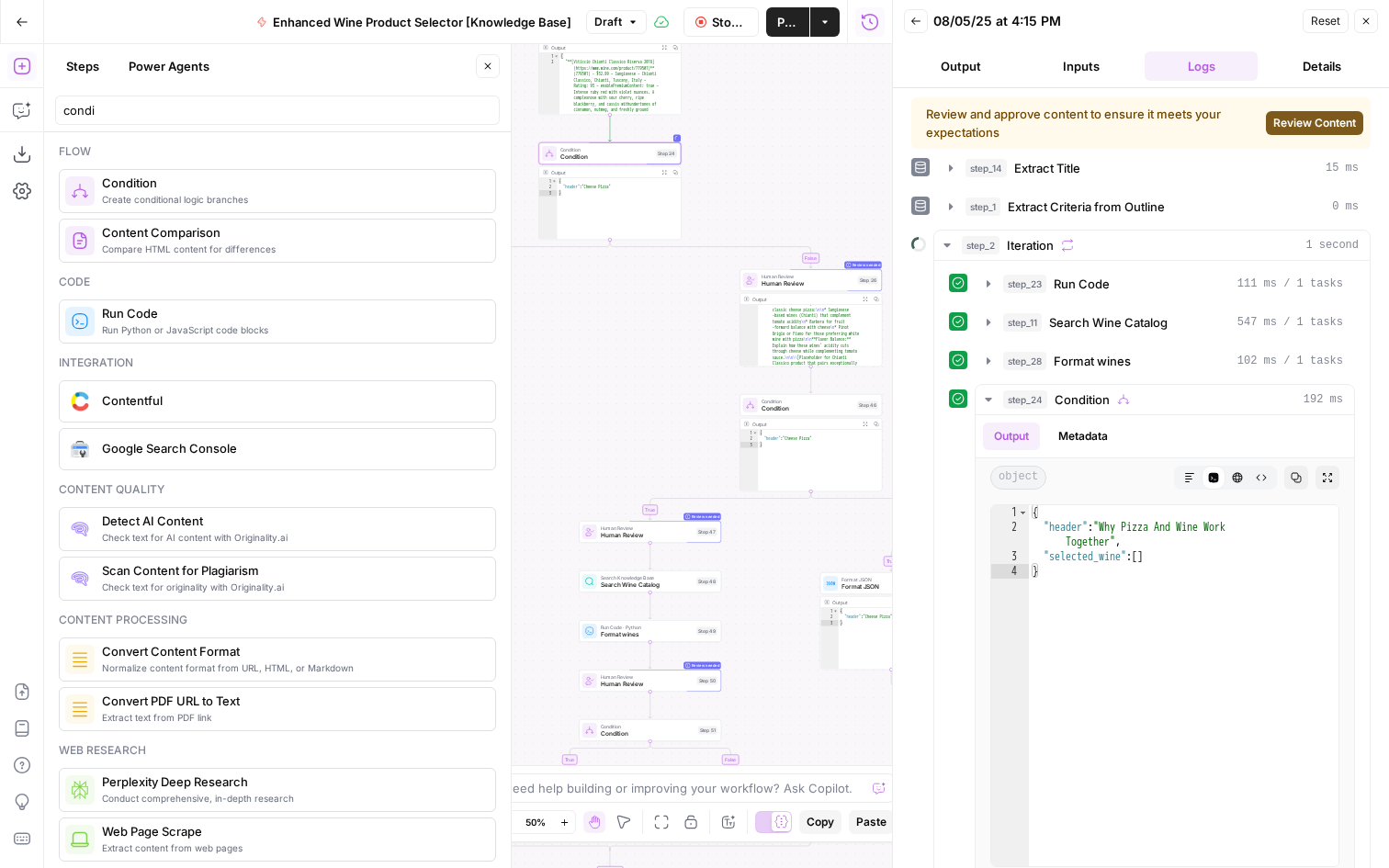 drag, startPoint x: 656, startPoint y: 705, endPoint x: 556, endPoint y: 477, distance: 248.96586 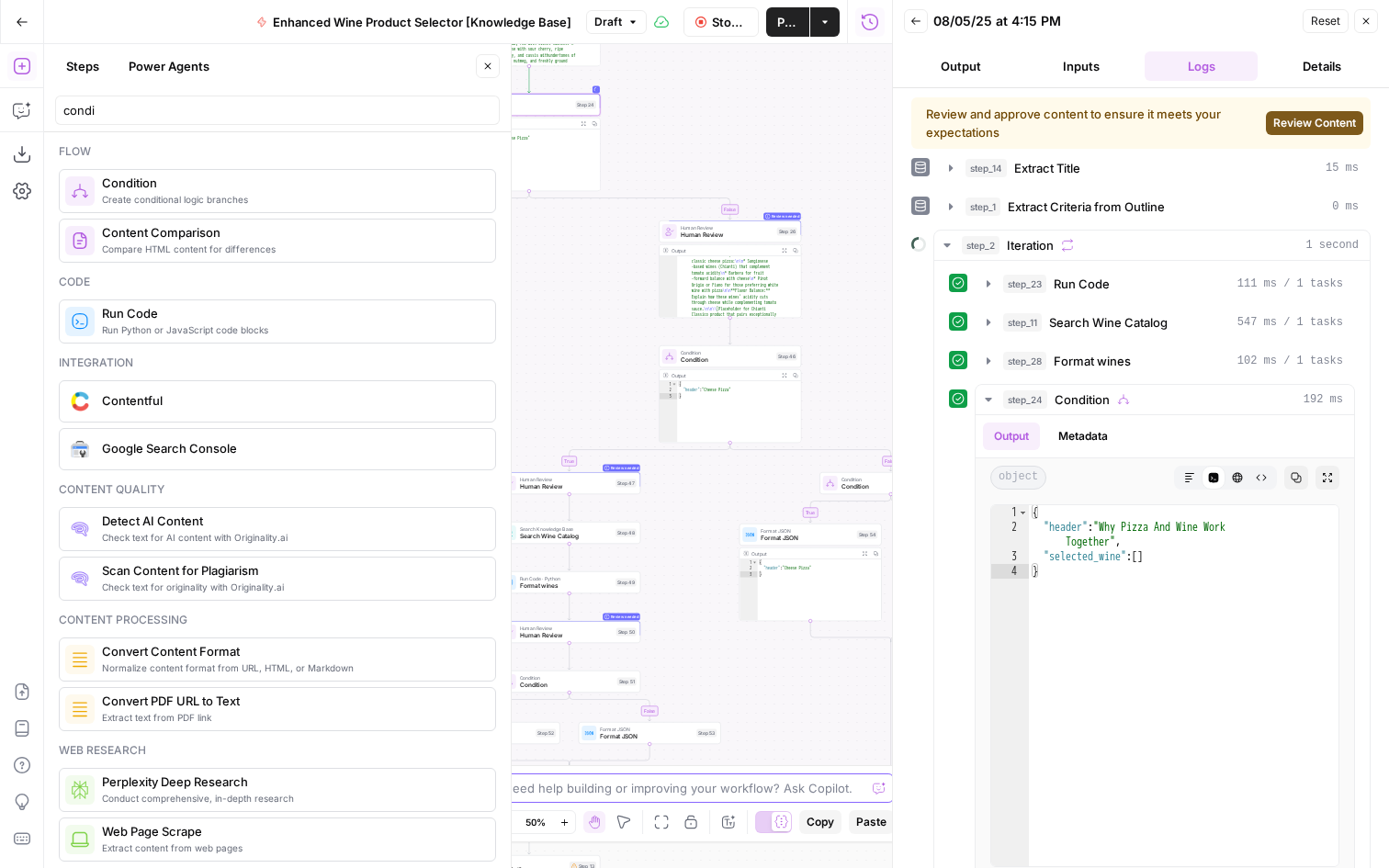 drag, startPoint x: 729, startPoint y: 310, endPoint x: 638, endPoint y: 248, distance: 110.11358 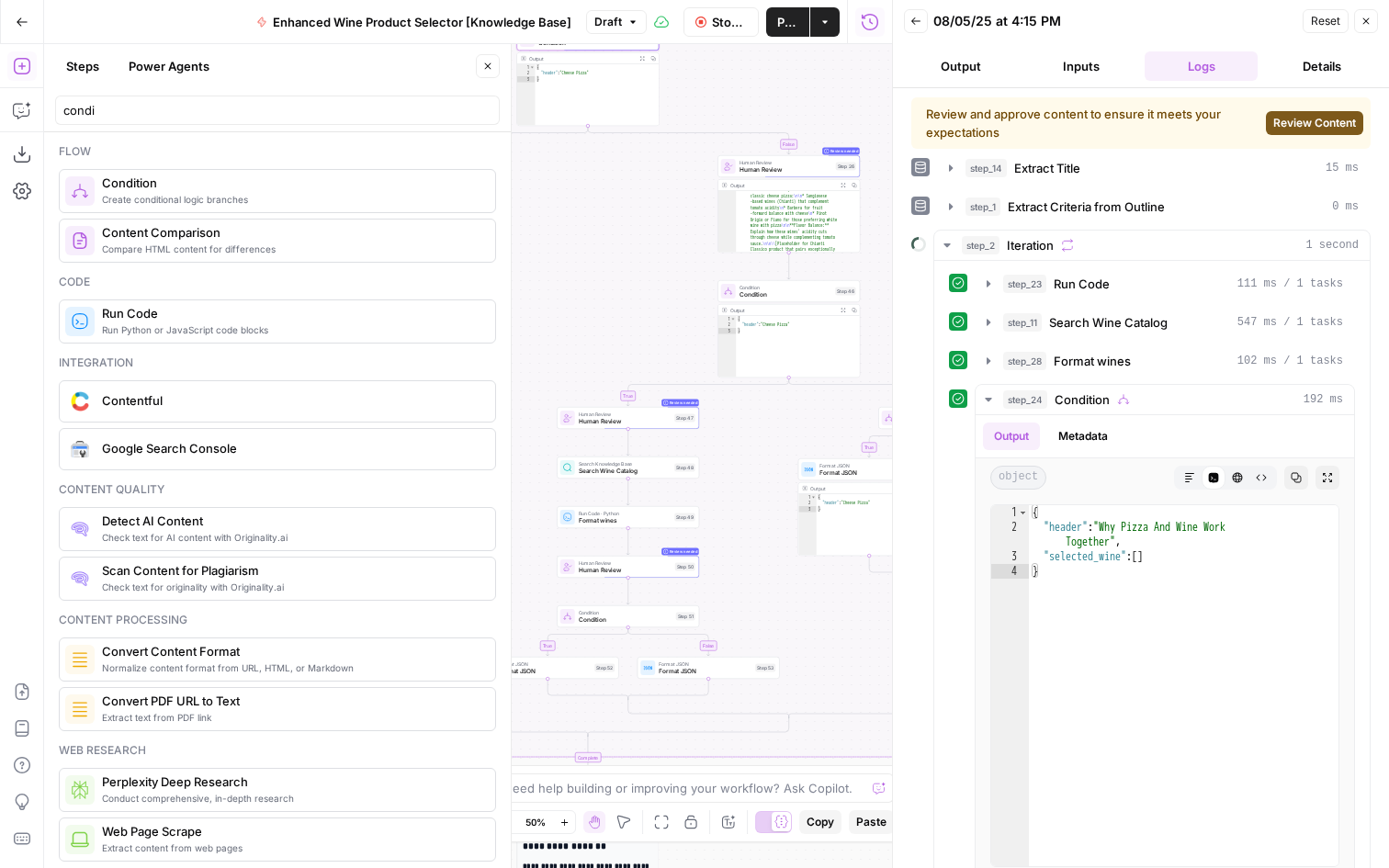 drag, startPoint x: 605, startPoint y: 398, endPoint x: 677, endPoint y: 349, distance: 87.091905 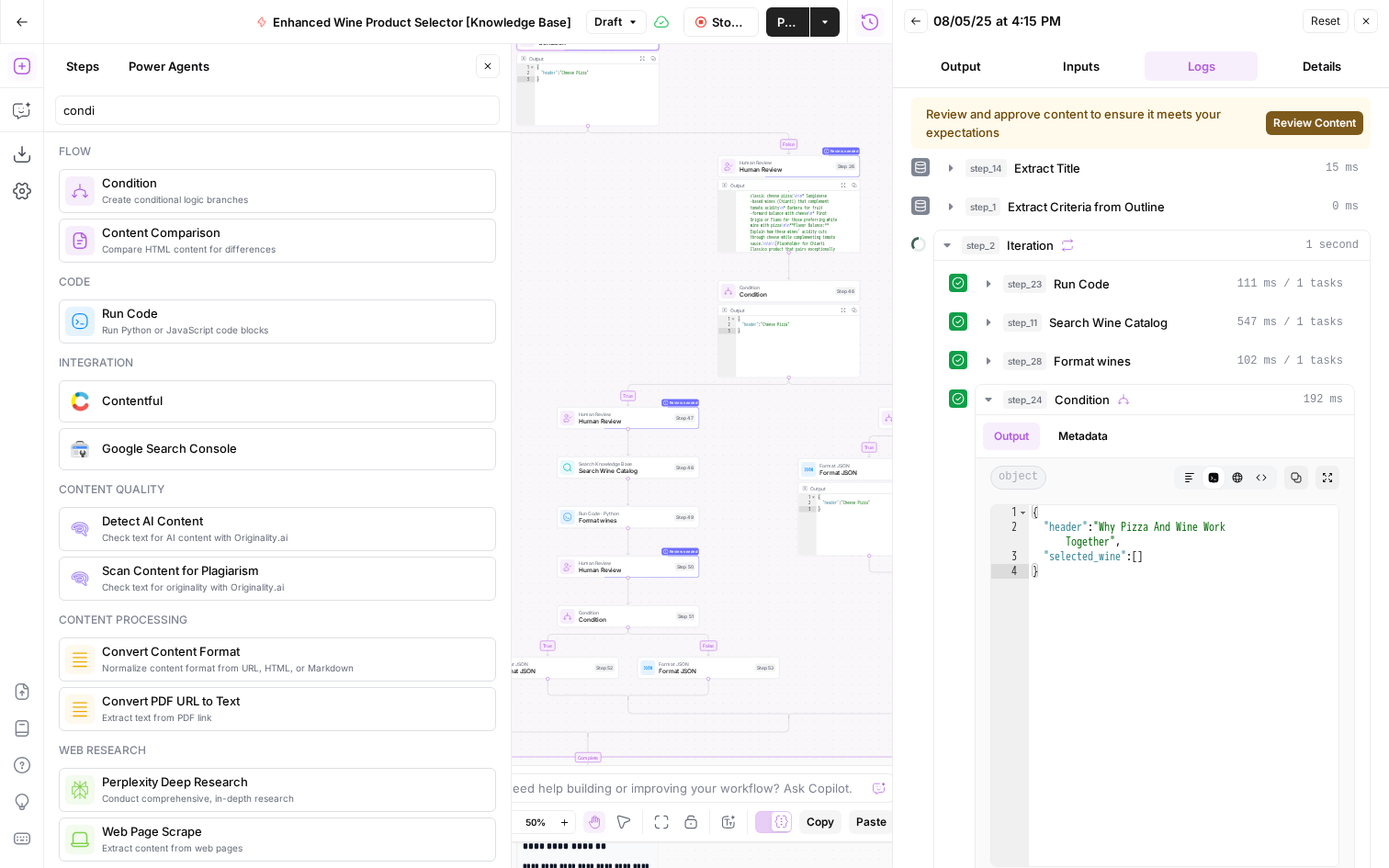 click on "false true true false true false true false Workflow Set Inputs Inputs LLM · GPT-4o Extract Title Step 14 Output Copy 1 2 3 {    "title" :  "15 Great Wines For Every Pizza         Topping" }     XXXXXXXXXXXXXXXXXXXXXXXXXXXXXXXXXXXXXXXXXXXXXXXXXXXXXXXXXXXXXXXXXXXXXXXXXXXXXXXXXXXXXXXXXXXXXXXXXXXXXXXXXXXXXXXXXXXXXXXXXXXXXXXXXXXXXXXXXXXXXXXXXXXXXXXXXXXXXXXXXXXXXXXXXXXXXXXXXXXXXXXXXXXXXXXXXXXXXXXXXXXXXXXXXXXXXXXXXXXXXXXXXXXXXXXXXXXXXXXXXXXXXXXXXXXXXXXXXXXXXXXXXXXXXXXXXXXXXXXXXXXXXXXXXXXXXXXXXXXXXXXXXXXXXXXXXXXXXXXXXXXXXXXXXXXXXXXXXXXXXXXXXXXXXXXXXXXXXXXXXXXXXXXXXXXXXXXXXXXXXXXXXXXXXXXXXXXXXXXXXXXXXXXXXXXXXXXXXXXXXXXXXXXXXXXXXXXXXXXXXXXXXXXXXXXXXXXXXXXXXXXXXXXXXXXXXXXXXXXXXXXXXXXXXXXXXXXXXXXXXXXXXXXXXXXX LLM · Gemini 2.5 Pro Extract Criteria from Outline Step 1 Output Expand Output Copy 1 2 3 4 5 6 7 8 9 10 11 {    "article" :  [      {         "header" :  "Why Pizza And Wine Work             Together" ,         "wine_descriptor" :  "Italian red wine"      } ,      {         "header" :  ,      }" at bounding box center (468, 456) 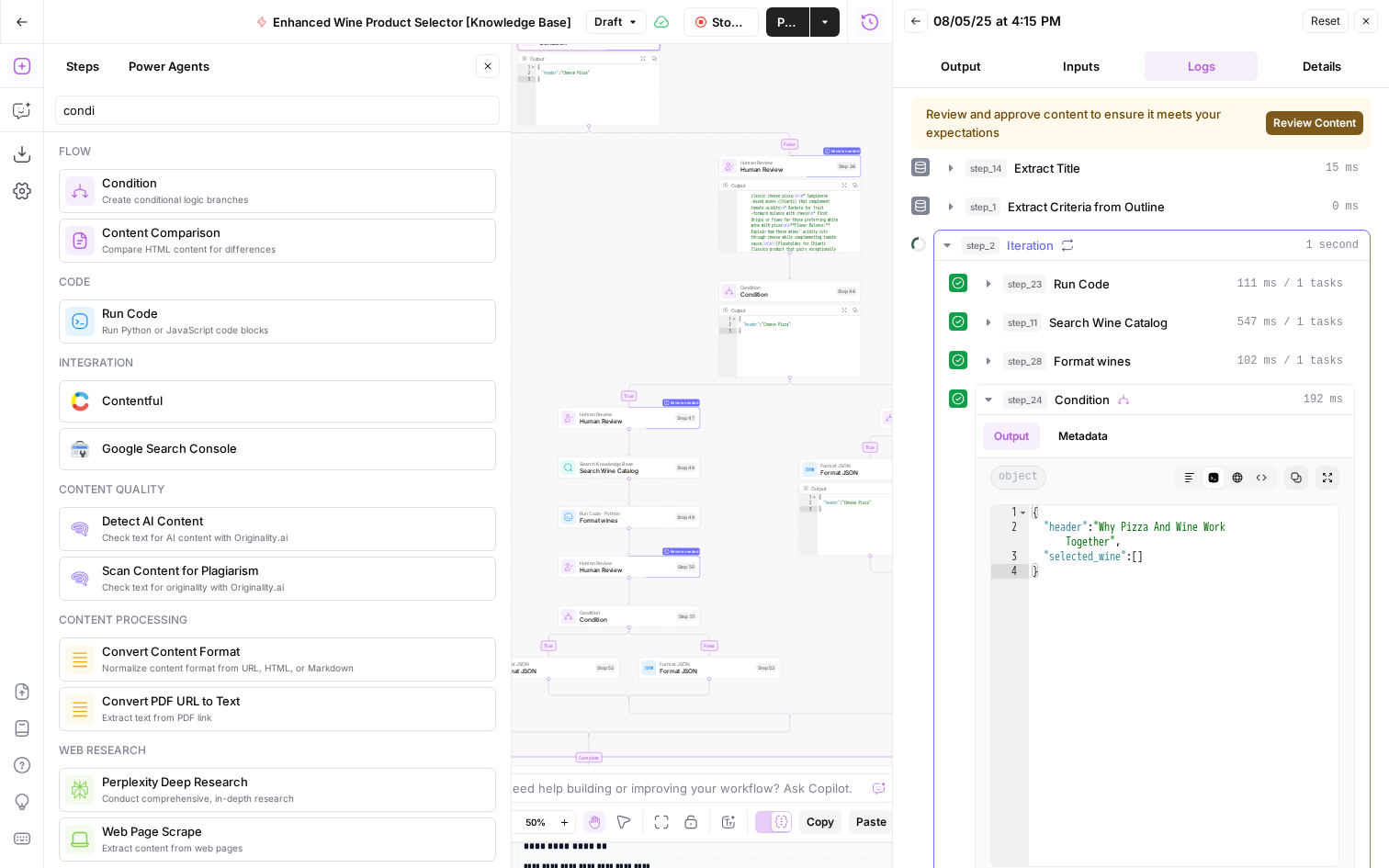 click on "step_24 Condition 192 ms Output Metadata object Markdown Code Editor HTML Viewer Raw Output Copy Expand Output 1 2 3 4 {    "header" :  "Why Pizza And Wine Work         Together" ,    "selected_wine" :  [ ] }     XXXXXXXXXXXXXXXXXXXXXXXXXXXXXXXXXXXXXXXXXXXXXXXXXXXXXXXXXXXXXXXXXXXXXXXXXXXXXXXXXXXXXXXXXXXXXXXXXXXXXXXXXXXXXXXXXXXXXXXXXXXXXXXXXXXXXXXXXXXXXXXXXXXXXXXXXXXXXXXXXXXXXXXXXXXXXXXXXXXXXXXXXXXXXXXXXXXXXXXXXXXXXXXXXXXXXXXXXXXXXXXXXXXXXXXXXXXXXXXXXXXXXXXXXXXXXXXXXXXXXXXXXXXXXXXXXXXXXXXXXXXXXXXXXXXXXXXXXXXXXXXXXXXXXXXXXXXXXXXXXXXXXXXXXXXXXXXXXXXXXXXXXXXXXXXXXXXXXXXXXXXXXXXXXXXXXXXXXXXXXXXXXXXXXXXXXXXXXXXXXXXXXXXXXXXXXXXXXXXXXXXXXXXXXXXXXXXXXXXXXXXXXXXXXXXXXXXXXXXXXXXXXXXXXXXXXXXXXXXXXXXXXXXXXXXXXXXXXXXXXXXXXXXXXXXX step_26 Human Review 33 ms step_46 Condition 91 ms" at bounding box center (1152, 672) 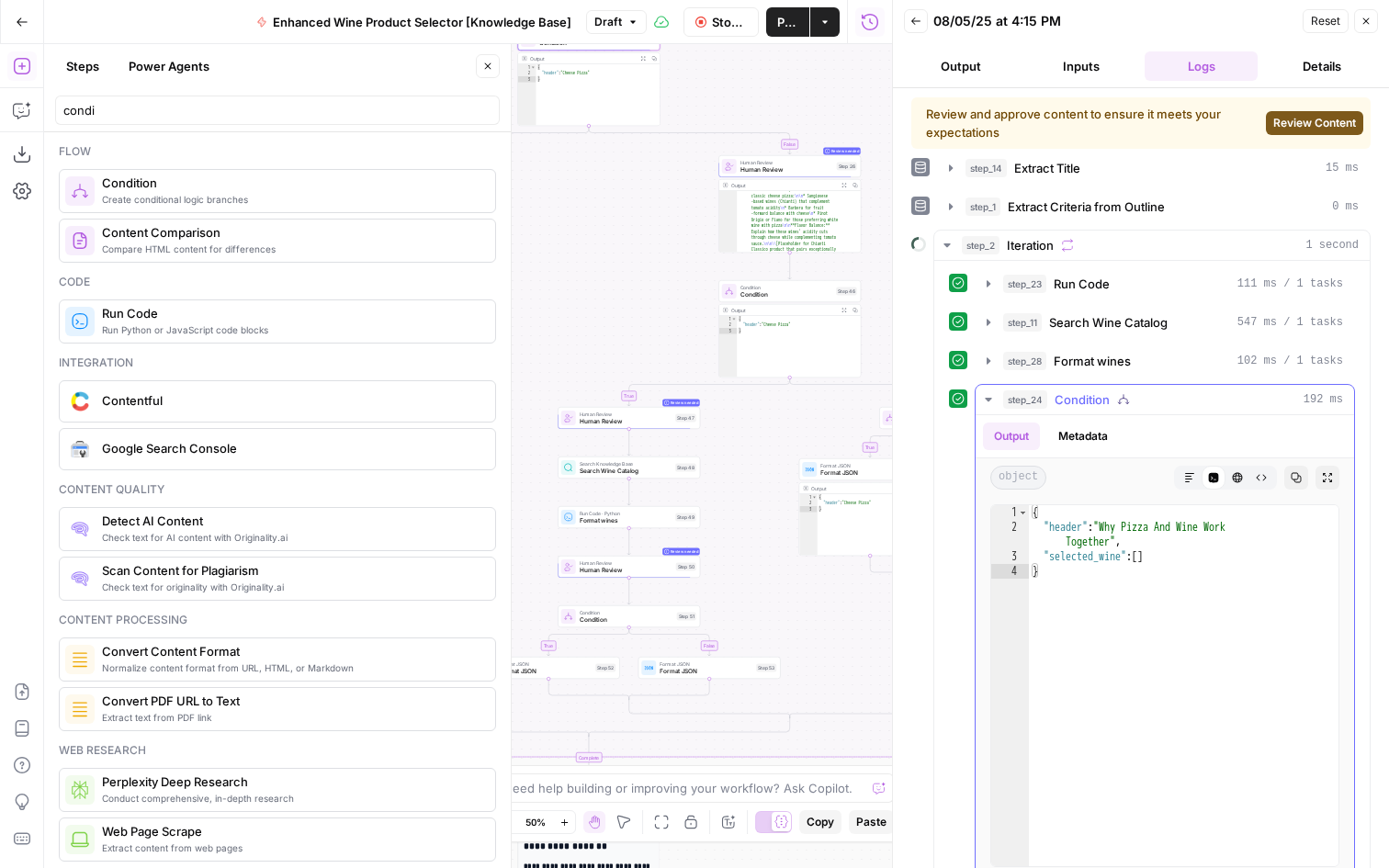 click 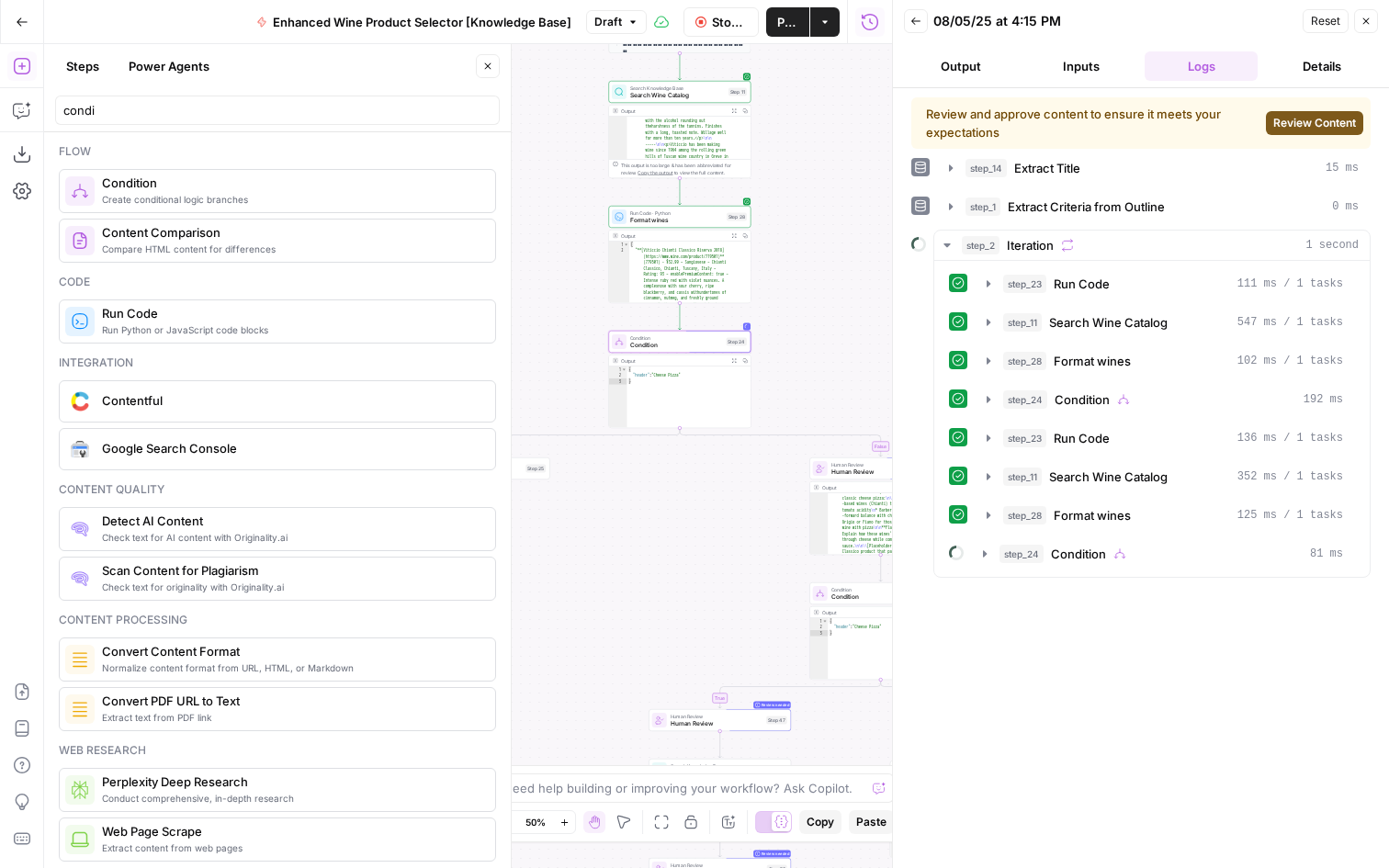 drag, startPoint x: 610, startPoint y: 272, endPoint x: 656, endPoint y: 418, distance: 153.07514 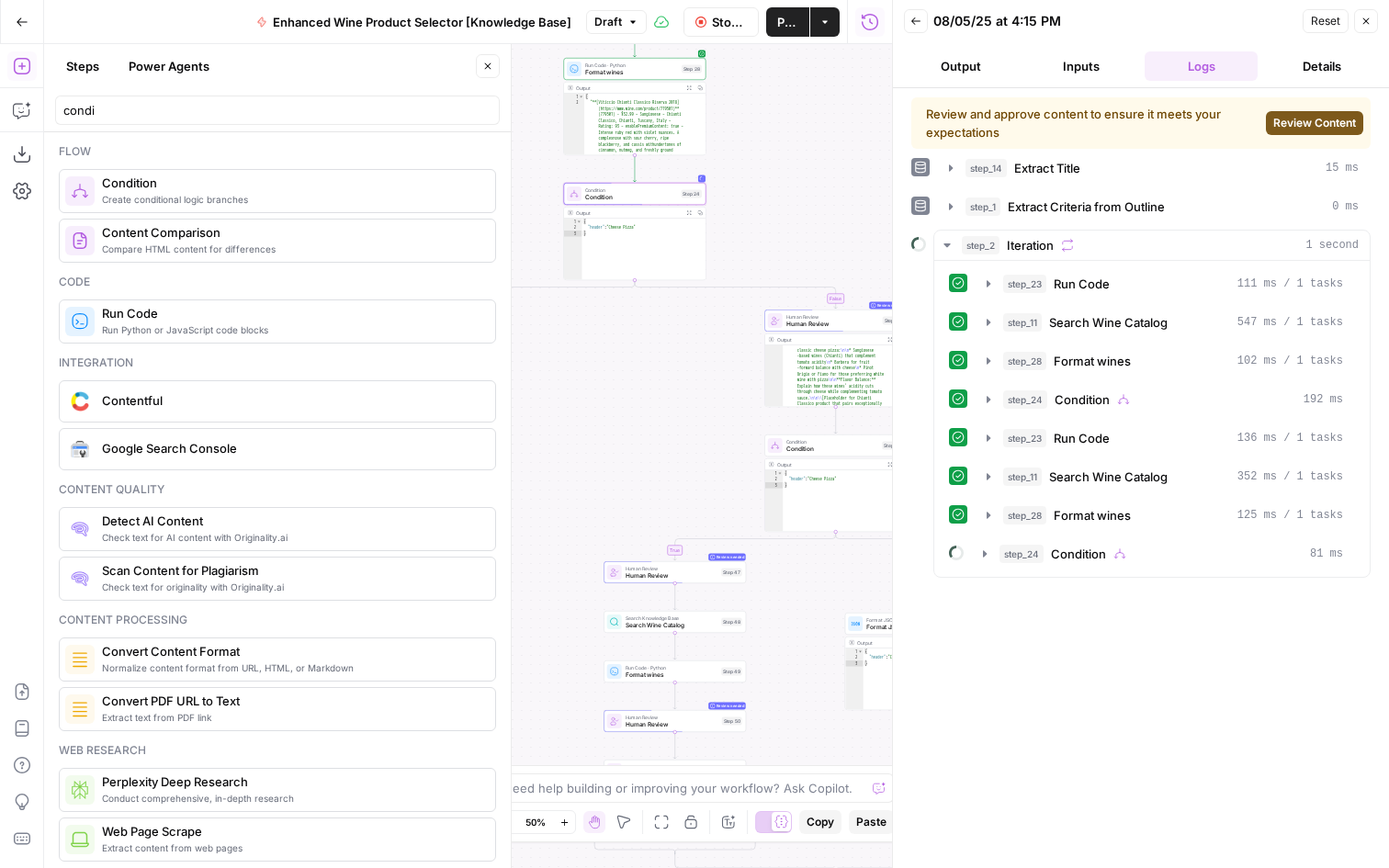 drag, startPoint x: 845, startPoint y: 218, endPoint x: 771, endPoint y: 198, distance: 76.655072 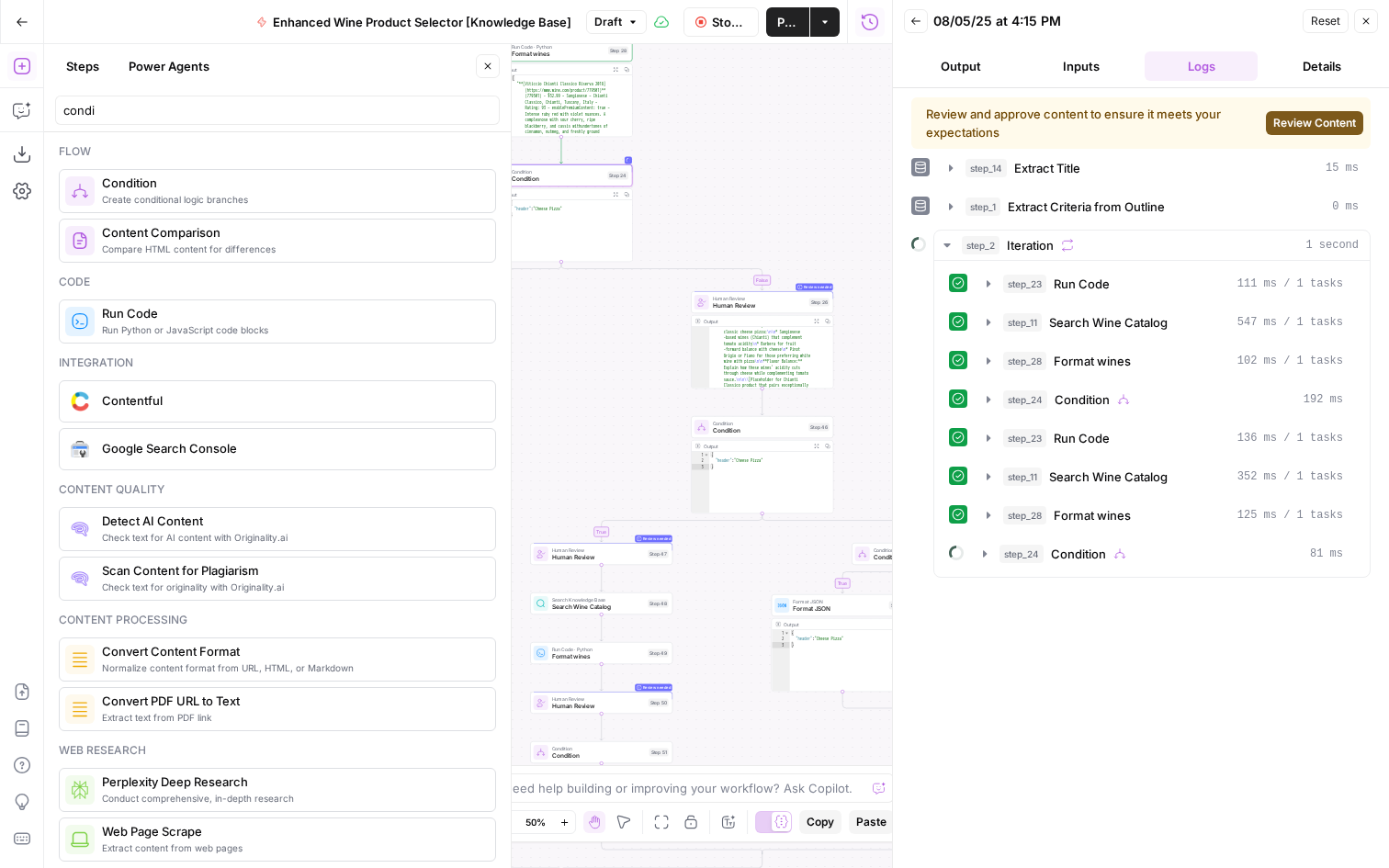 drag, startPoint x: 771, startPoint y: 198, endPoint x: 693, endPoint y: 122, distance: 108.90363 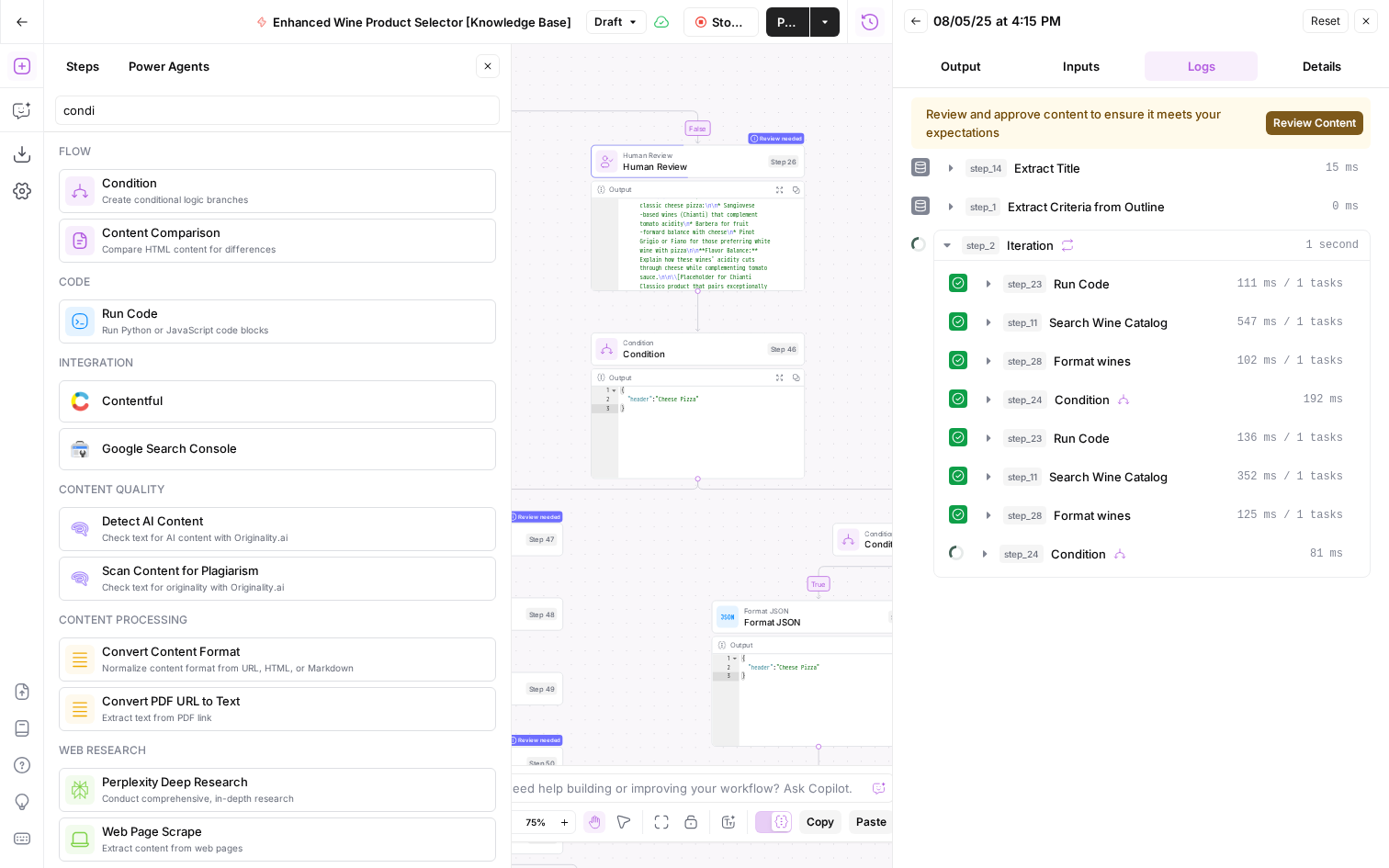drag, startPoint x: 647, startPoint y: 647, endPoint x: 731, endPoint y: 635, distance: 84.85281 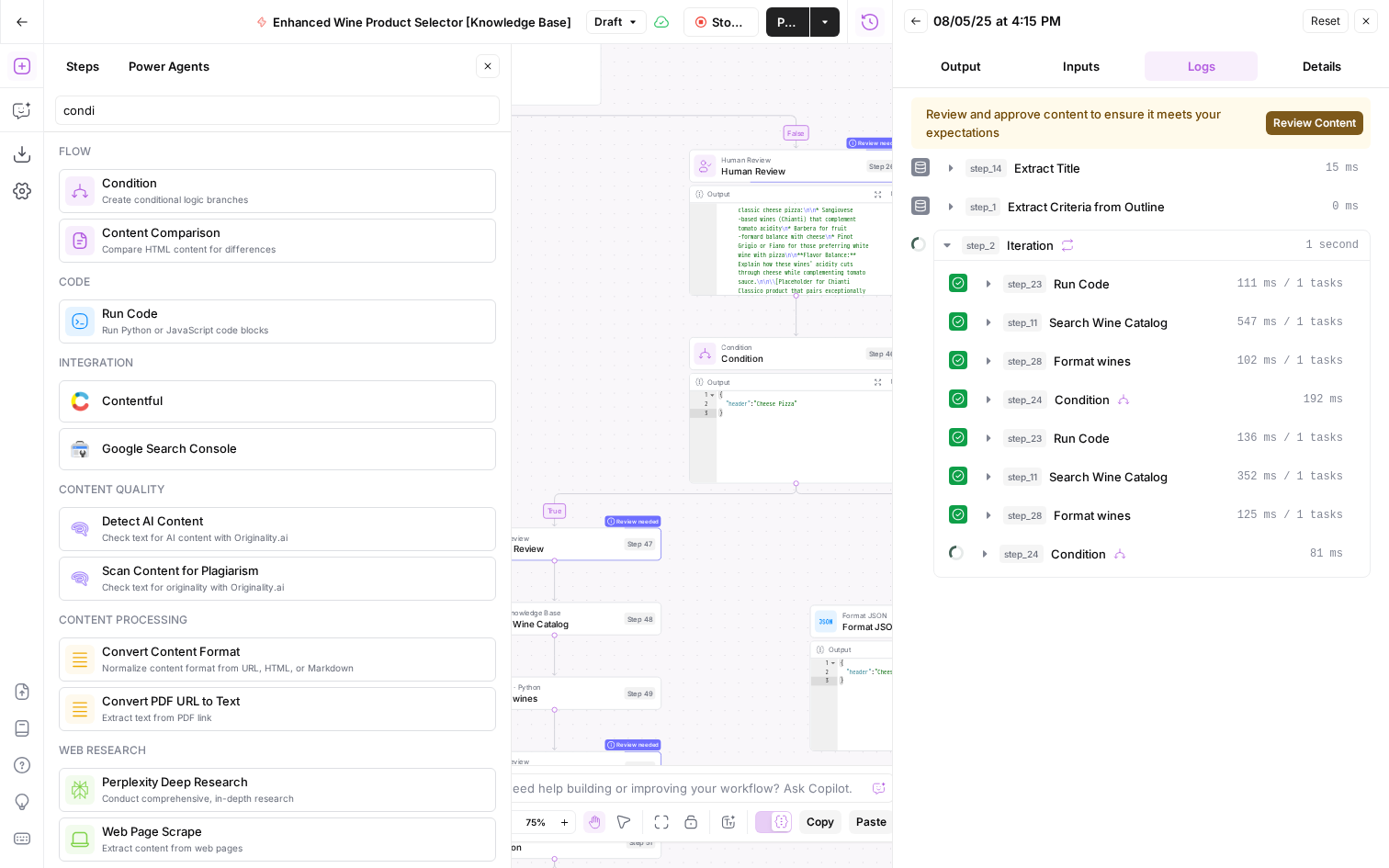 drag, startPoint x: 728, startPoint y: 628, endPoint x: 726, endPoint y: 663, distance: 35.057096 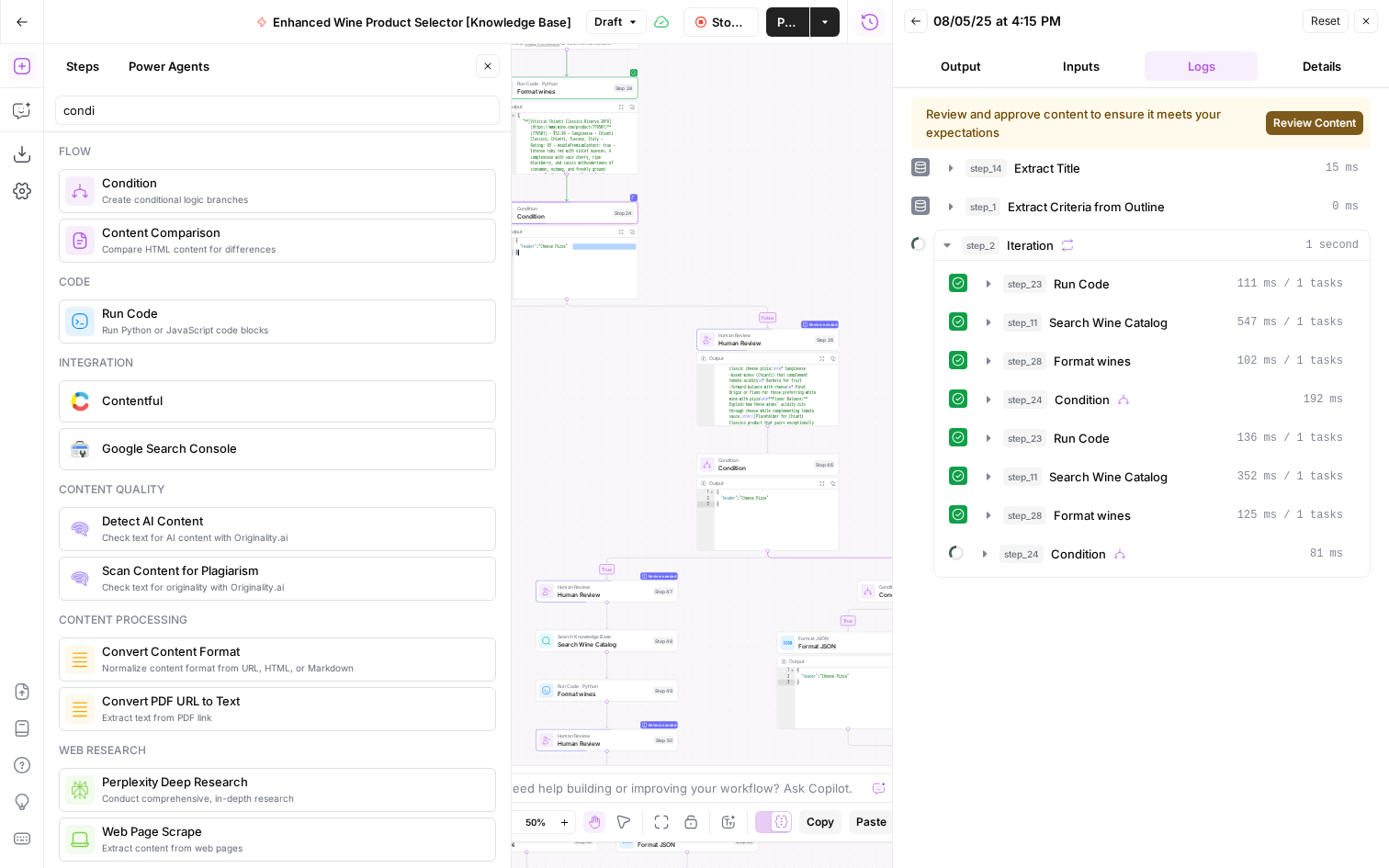 drag, startPoint x: 633, startPoint y: 258, endPoint x: 796, endPoint y: 572, distance: 353.78666 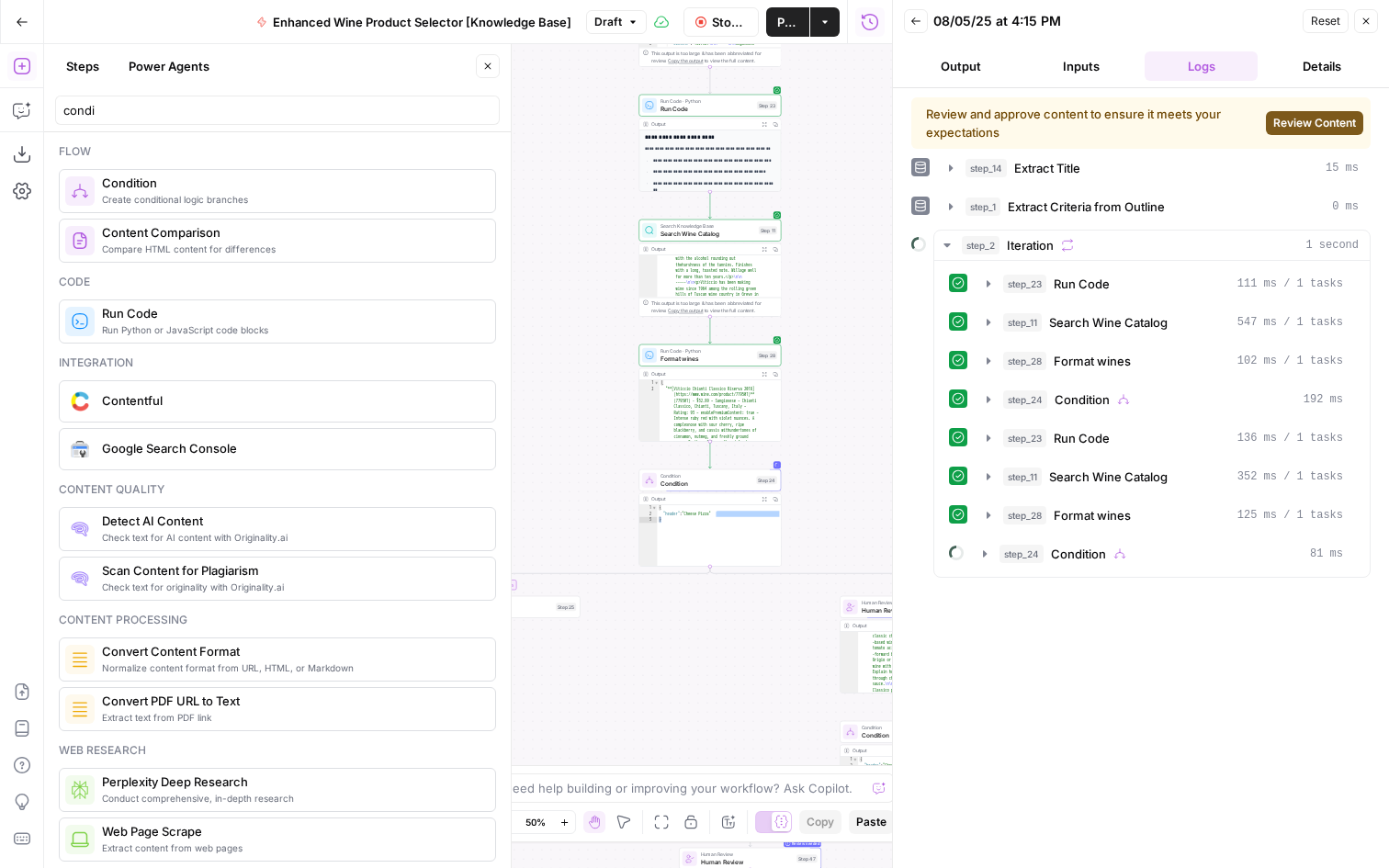 drag, startPoint x: 774, startPoint y: 223, endPoint x: 917, endPoint y: 489, distance: 302.0017 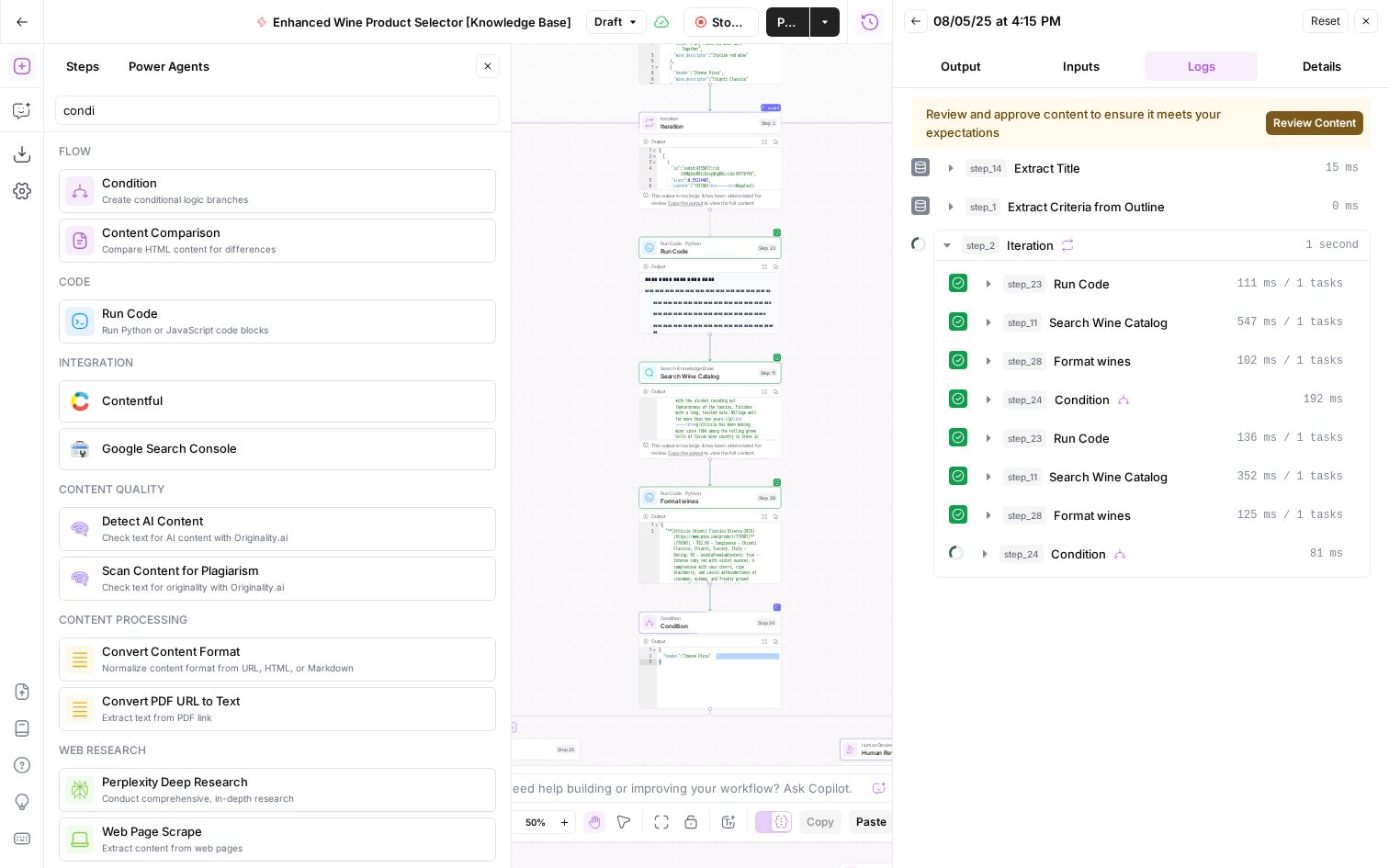 drag, startPoint x: 796, startPoint y: 367, endPoint x: 796, endPoint y: 510, distance: 143 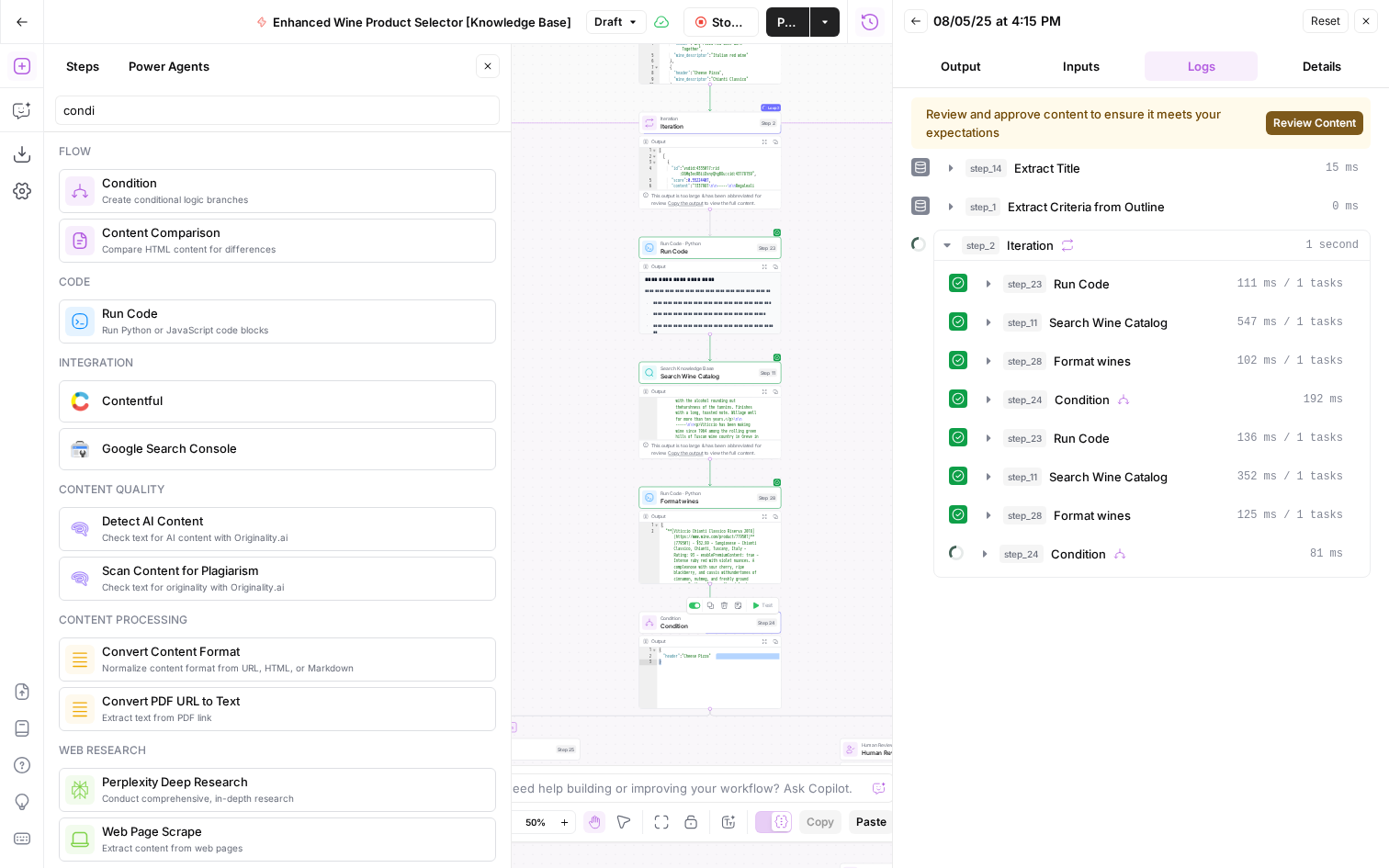 click on "Condition" at bounding box center (706, 626) 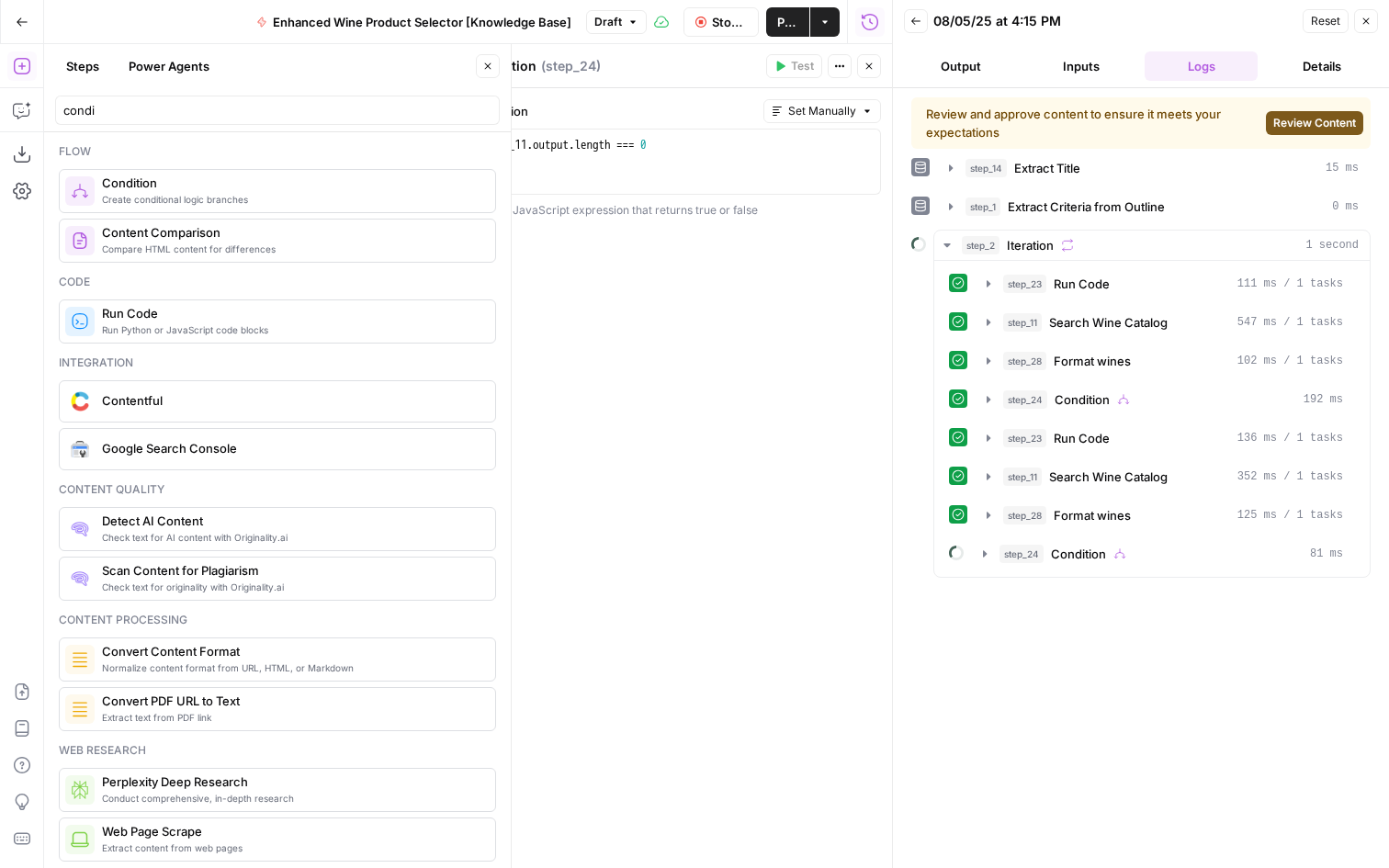 click on "Close" at bounding box center [869, 66] 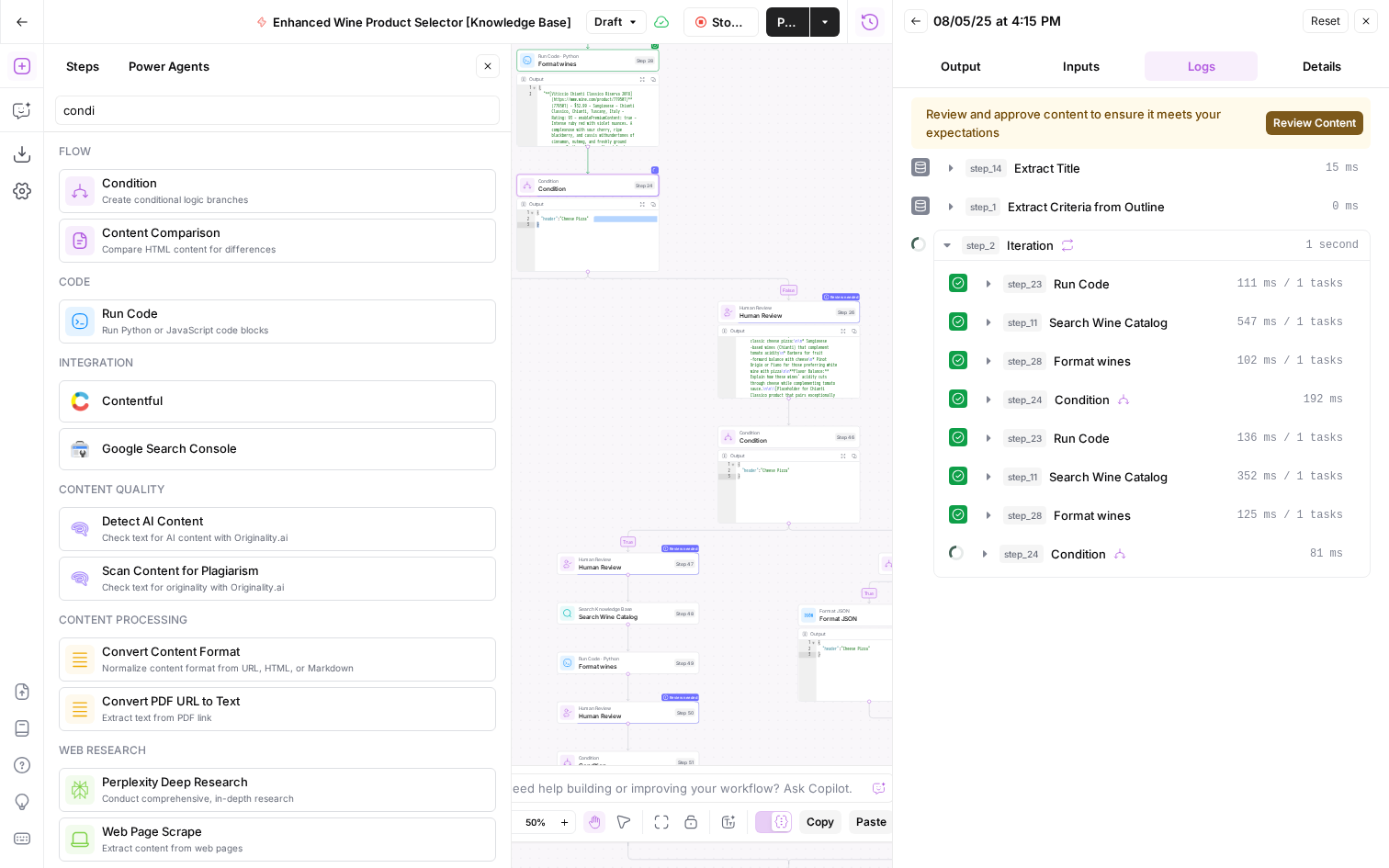 drag, startPoint x: 839, startPoint y: 584, endPoint x: 668, endPoint y: 133, distance: 482.3298 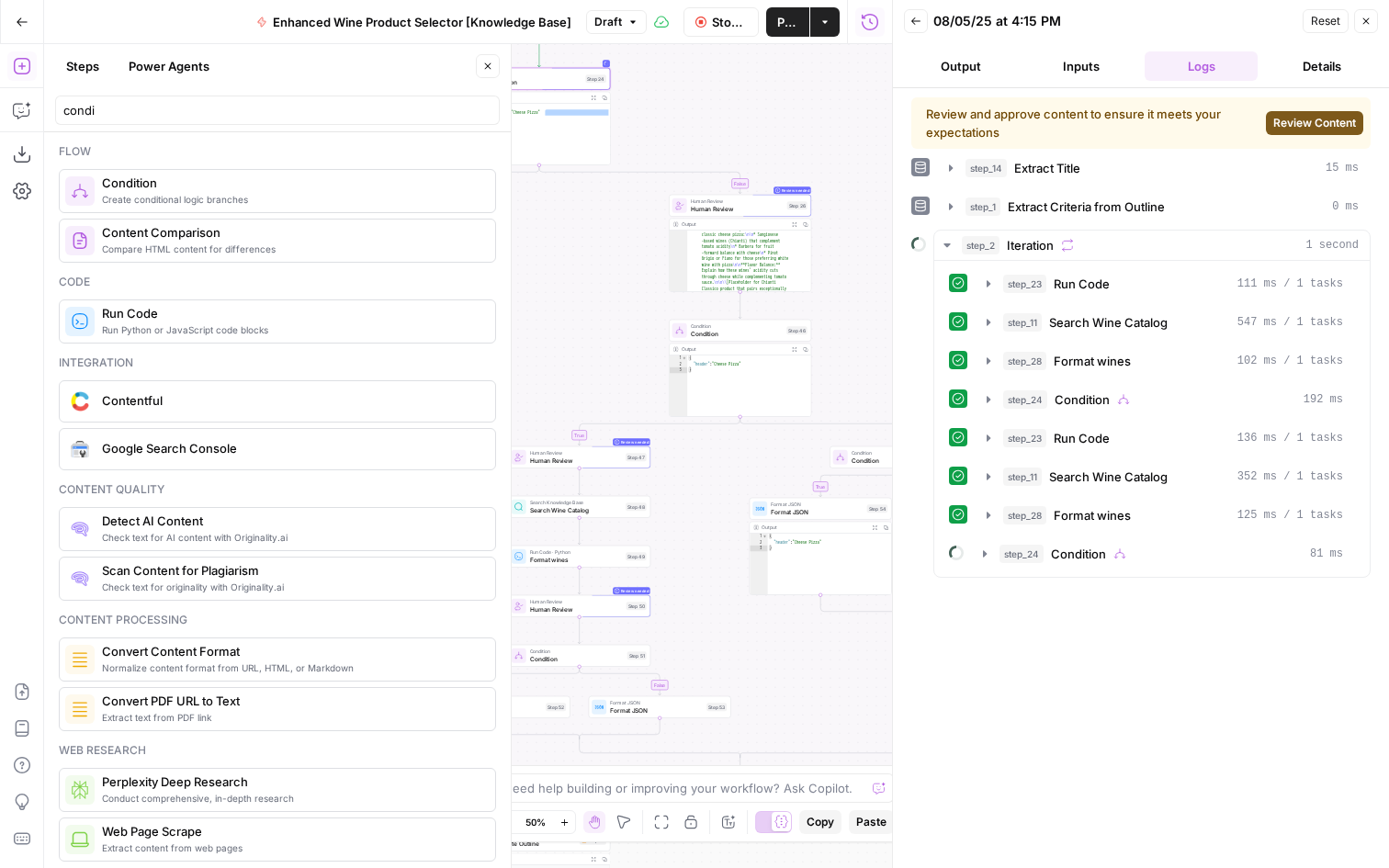 drag, startPoint x: 556, startPoint y: 482, endPoint x: 556, endPoint y: 389, distance: 93 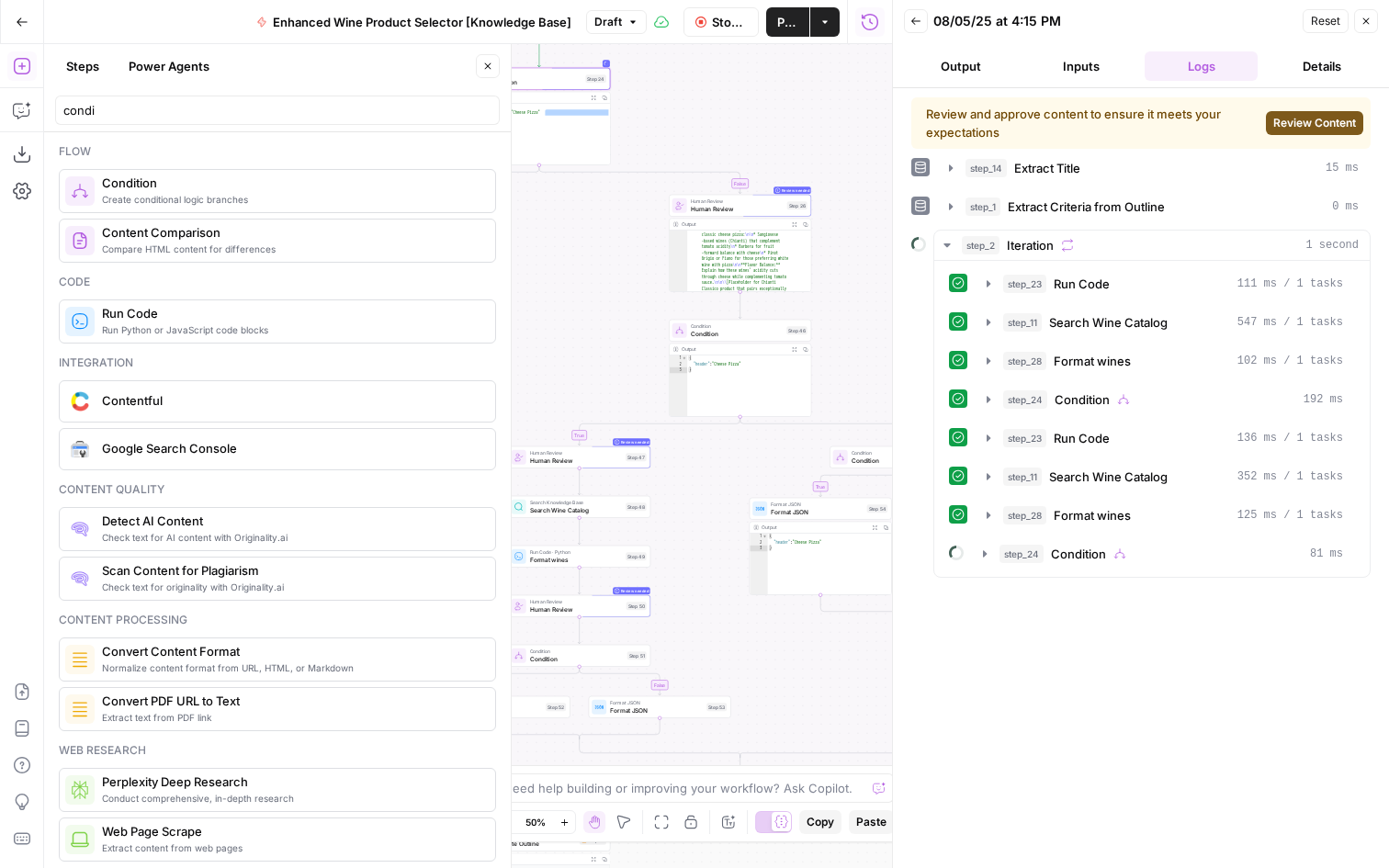 click on "false true true false true false true false Workflow Set Inputs Inputs LLM · GPT-4o Extract Title Step 14 Output Copy 1 2 3 {    "title" :  "15 Great Wines For Every Pizza         Topping" }     XXXXXXXXXXXXXXXXXXXXXXXXXXXXXXXXXXXXXXXXXXXXXXXXXXXXXXXXXXXXXXXXXXXXXXXXXXXXXXXXXXXXXXXXXXXXXXXXXXXXXXXXXXXXXXXXXXXXXXXXXXXXXXXXXXXXXXXXXXXXXXXXXXXXXXXXXXXXXXXXXXXXXXXXXXXXXXXXXXXXXXXXXXXXXXXXXXXXXXXXXXXXXXXXXXXXXXXXXXXXXXXXXXXXXXXXXXXXXXXXXXXXXXXXXXXXXXXXXXXXXXXXXXXXXXXXXXXXXXXXXXXXXXXXXXXXXXXXXXXXXXXXXXXXXXXXXXXXXXXXXXXXXXXXXXXXXXXXXXXXXXXXXXXXXXXXXXXXXXXXXXXXXXXXXXXXXXXXXXXXXXXXXXXXXXXXXXXXXXXXXXXXXXXXXXXXXXXXXXXXXXXXXXXXXXXXXXXXXXXXXXXXXXXXXXXXXXXXXXXXXXXXXXXXXXXXXXXXXXXXXXXXXXXXXXXXXXXXXXXXXXXXXXXXXXXX LLM · Gemini 2.5 Pro Extract Criteria from Outline Step 1 Output Expand Output Copy 1 2 3 4 5 6 7 8 9 10 11 {    "article" :  [      {         "header" :  "Why Pizza And Wine Work             Together" ,         "wine_descriptor" :  "Italian red wine"      } ,      {         "header" :  ,      }" at bounding box center [468, 456] 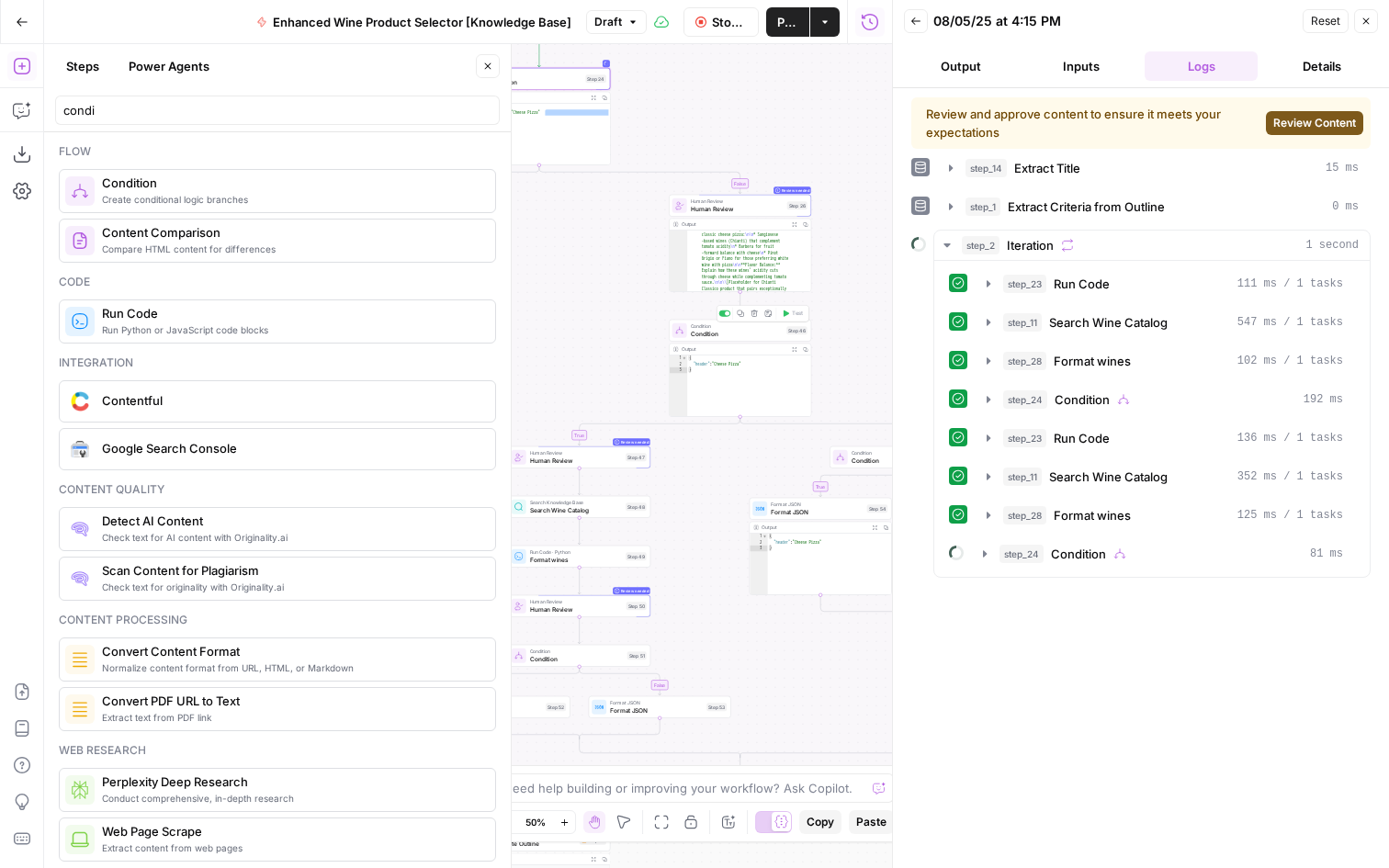 click on "Condition" at bounding box center [737, 333] 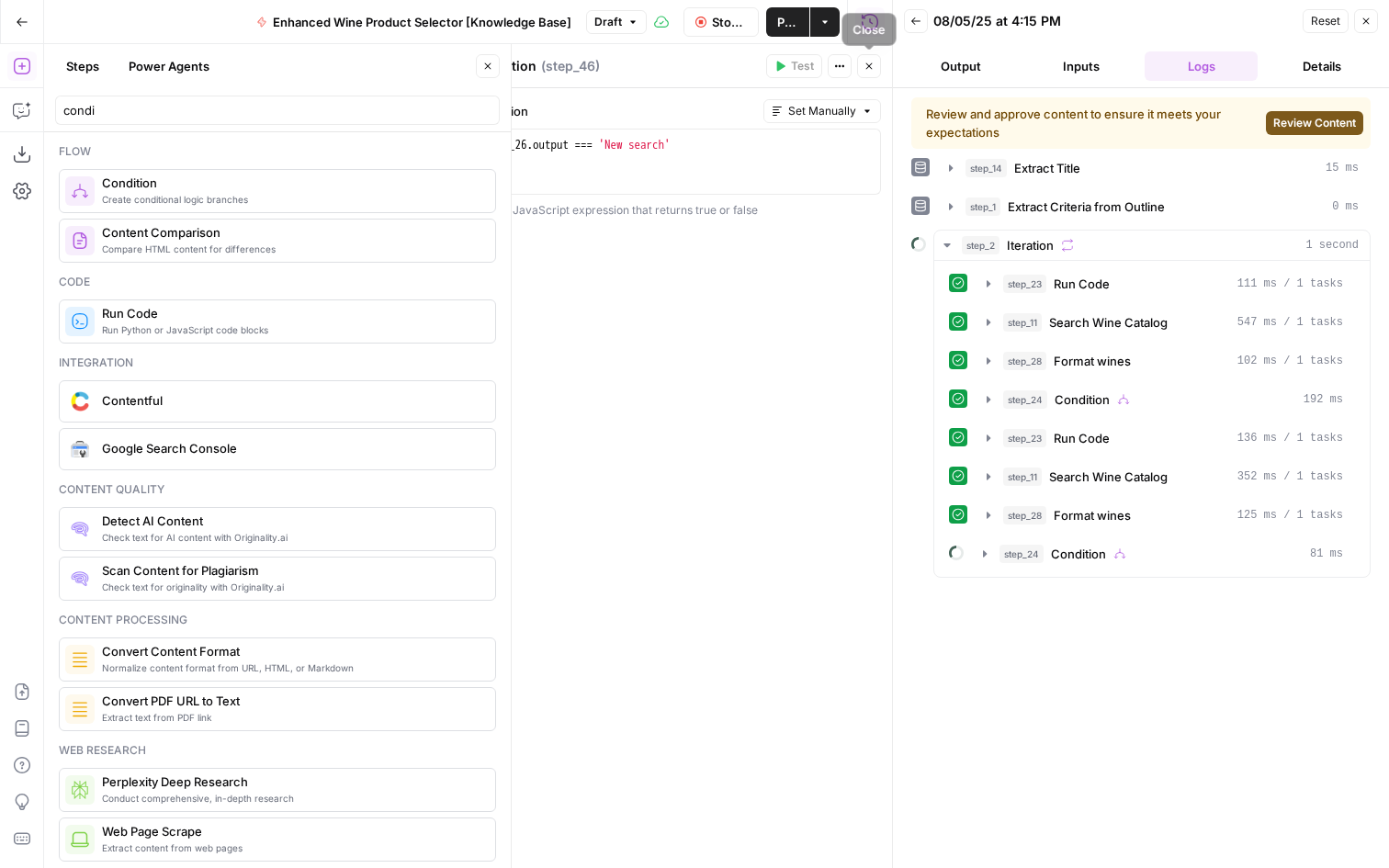 click 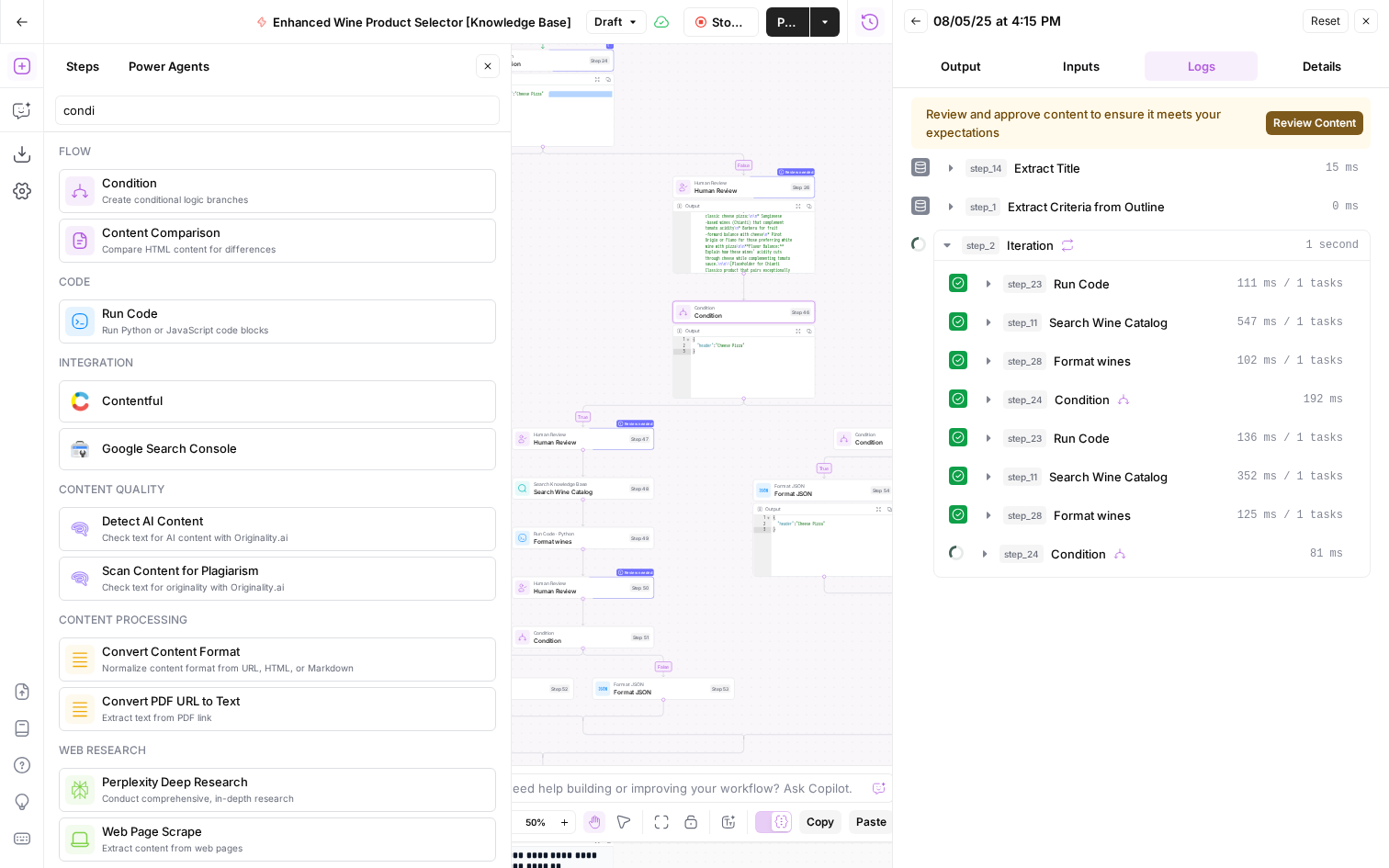 drag, startPoint x: 694, startPoint y: 497, endPoint x: 754, endPoint y: 437, distance: 84.85281 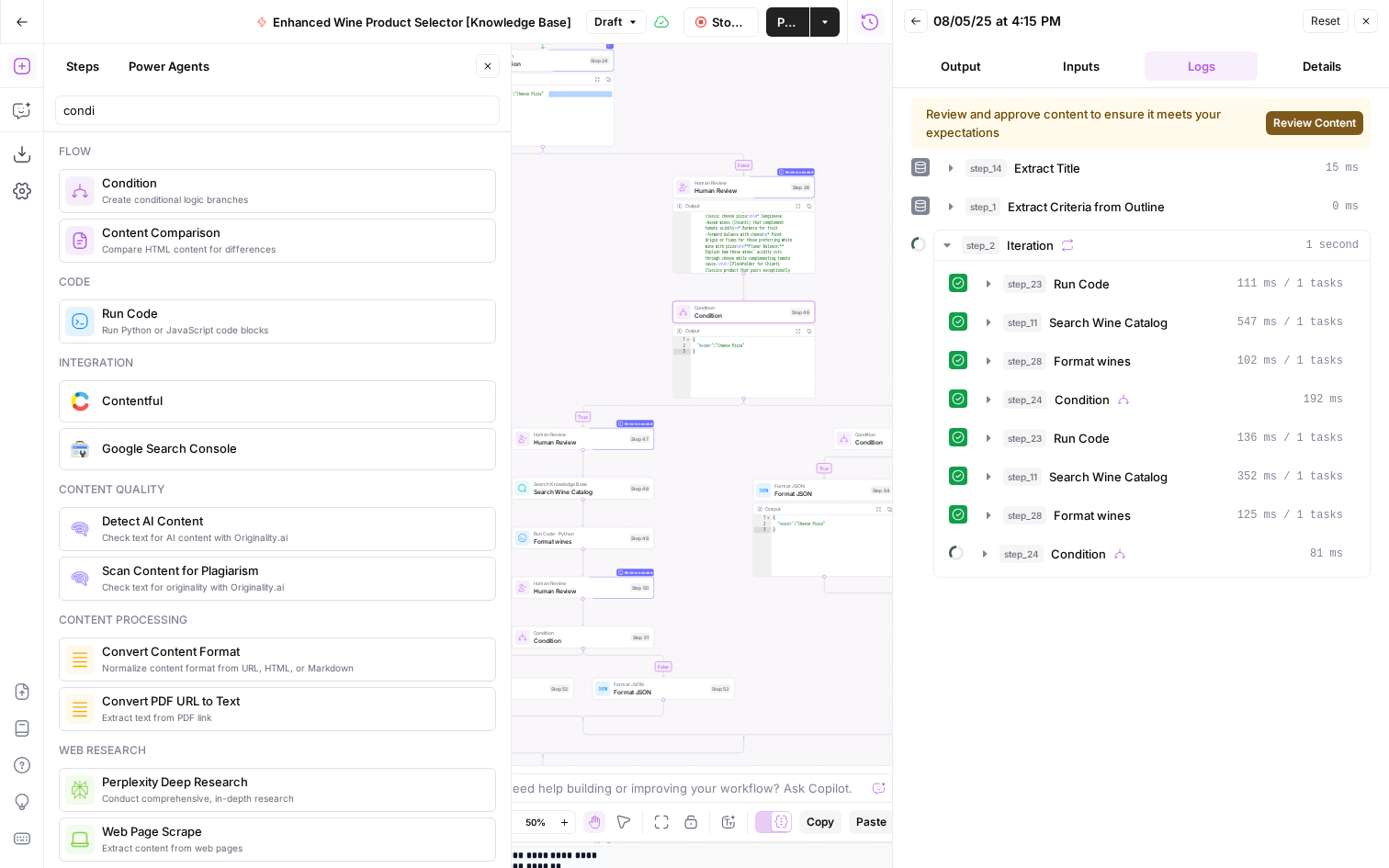 click on "false true true false true false true false Workflow Set Inputs Inputs LLM · GPT-4o Extract Title Step 14 Output Copy 1 2 3 {    "title" :  "15 Great Wines For Every Pizza         Topping" }     XXXXXXXXXXXXXXXXXXXXXXXXXXXXXXXXXXXXXXXXXXXXXXXXXXXXXXXXXXXXXXXXXXXXXXXXXXXXXXXXXXXXXXXXXXXXXXXXXXXXXXXXXXXXXXXXXXXXXXXXXXXXXXXXXXXXXXXXXXXXXXXXXXXXXXXXXXXXXXXXXXXXXXXXXXXXXXXXXXXXXXXXXXXXXXXXXXXXXXXXXXXXXXXXXXXXXXXXXXXXXXXXXXXXXXXXXXXXXXXXXXXXXXXXXXXXXXXXXXXXXXXXXXXXXXXXXXXXXXXXXXXXXXXXXXXXXXXXXXXXXXXXXXXXXXXXXXXXXXXXXXXXXXXXXXXXXXXXXXXXXXXXXXXXXXXXXXXXXXXXXXXXXXXXXXXXXXXXXXXXXXXXXXXXXXXXXXXXXXXXXXXXXXXXXXXXXXXXXXXXXXXXXXXXXXXXXXXXXXXXXXXXXXXXXXXXXXXXXXXXXXXXXXXXXXXXXXXXXXXXXXXXXXXXXXXXXXXXXXXXXXXXXXXXXXXX LLM · Gemini 2.5 Pro Extract Criteria from Outline Step 1 Output Expand Output Copy 1 2 3 4 5 6 7 8 9 10 11 {    "article" :  [      {         "header" :  "Why Pizza And Wine Work             Together" ,         "wine_descriptor" :  "Italian red wine"      } ,      {         "header" :  ,      }" at bounding box center [468, 456] 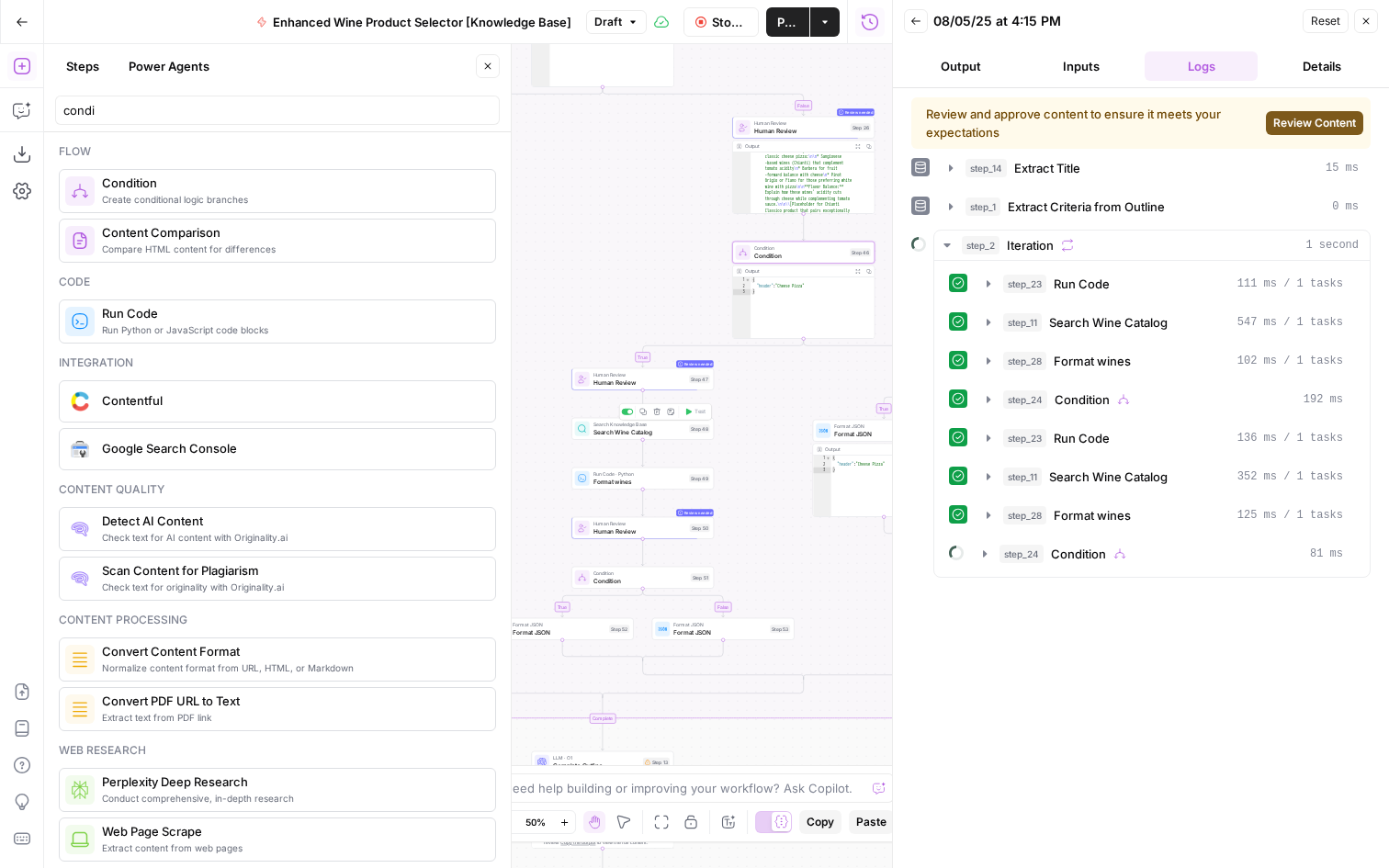 click on "Search Knowledge Base Search Wine Catalog Step 48 Copy step Delete step Add Note Test" at bounding box center (642, 429) 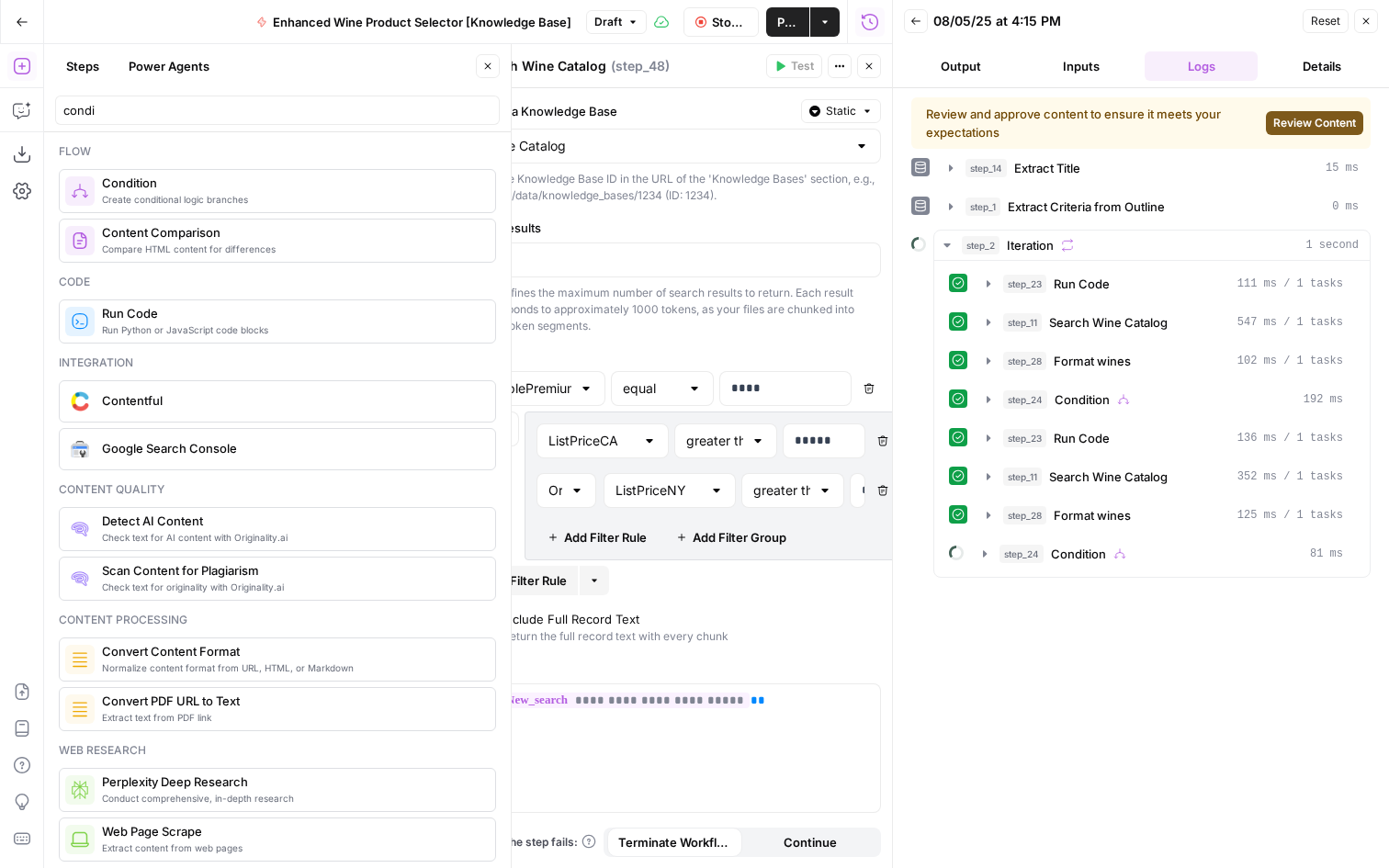 click on "Close" at bounding box center (869, 66) 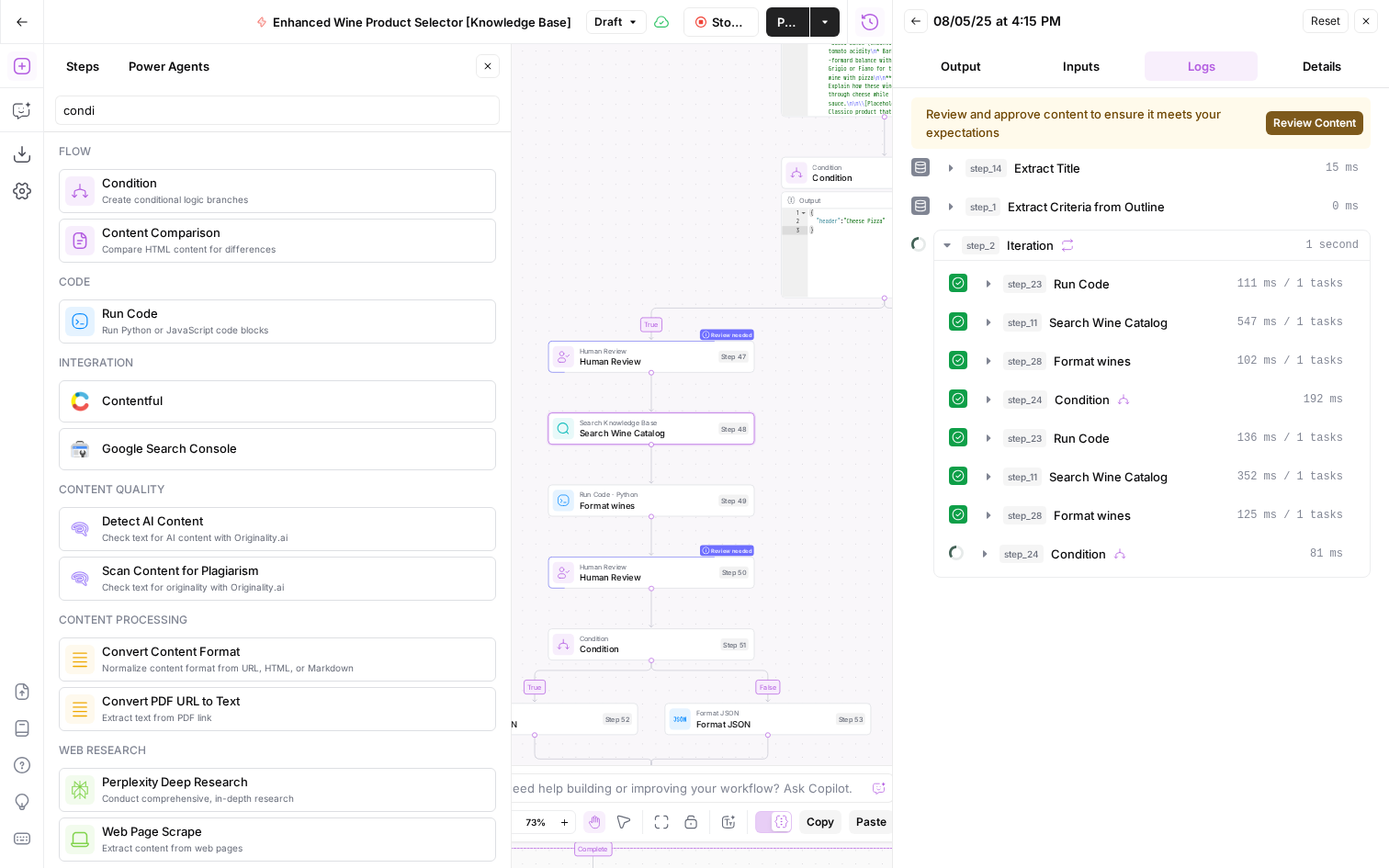 click on "Human Review" at bounding box center (647, 567) 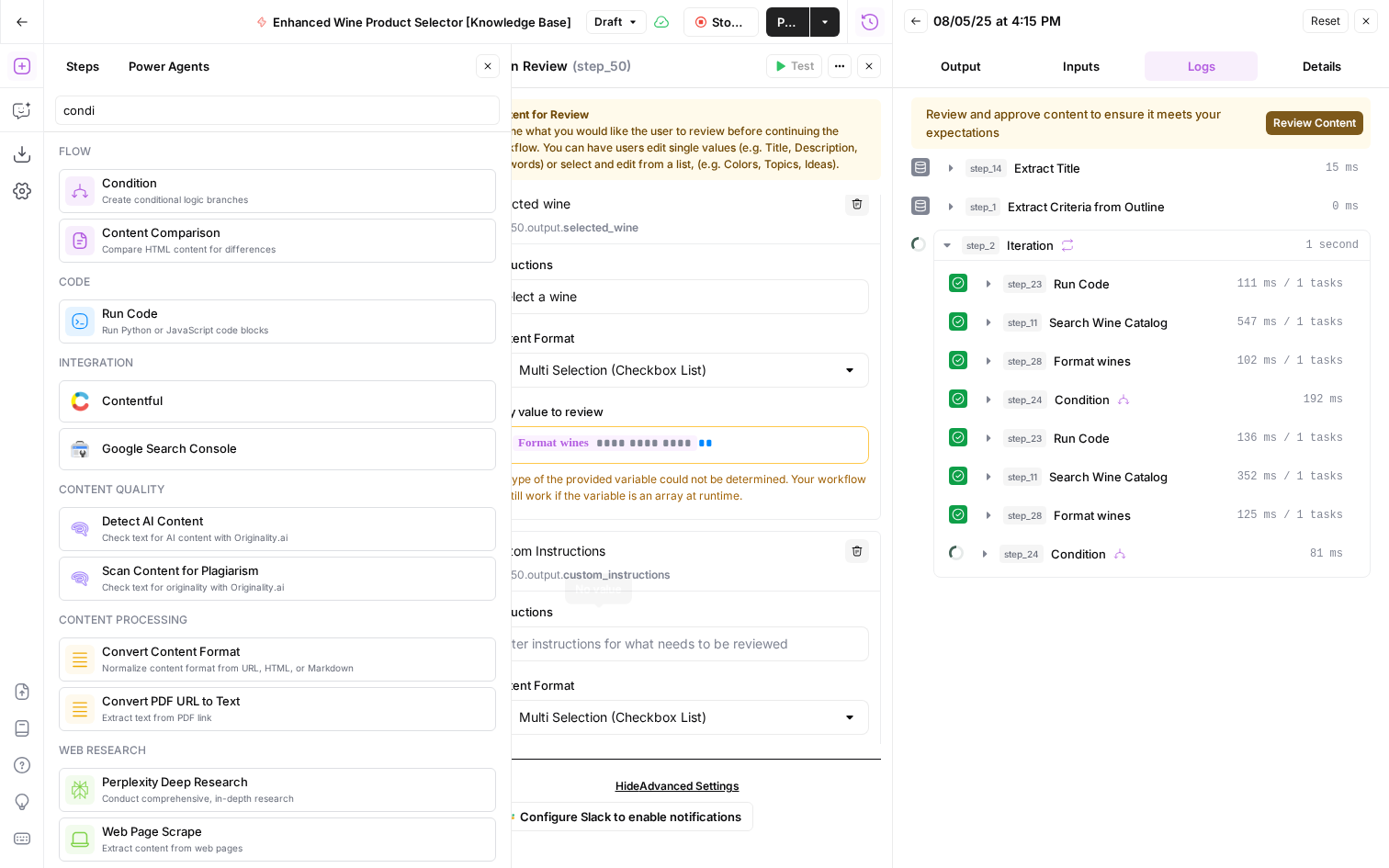 scroll, scrollTop: 0, scrollLeft: 0, axis: both 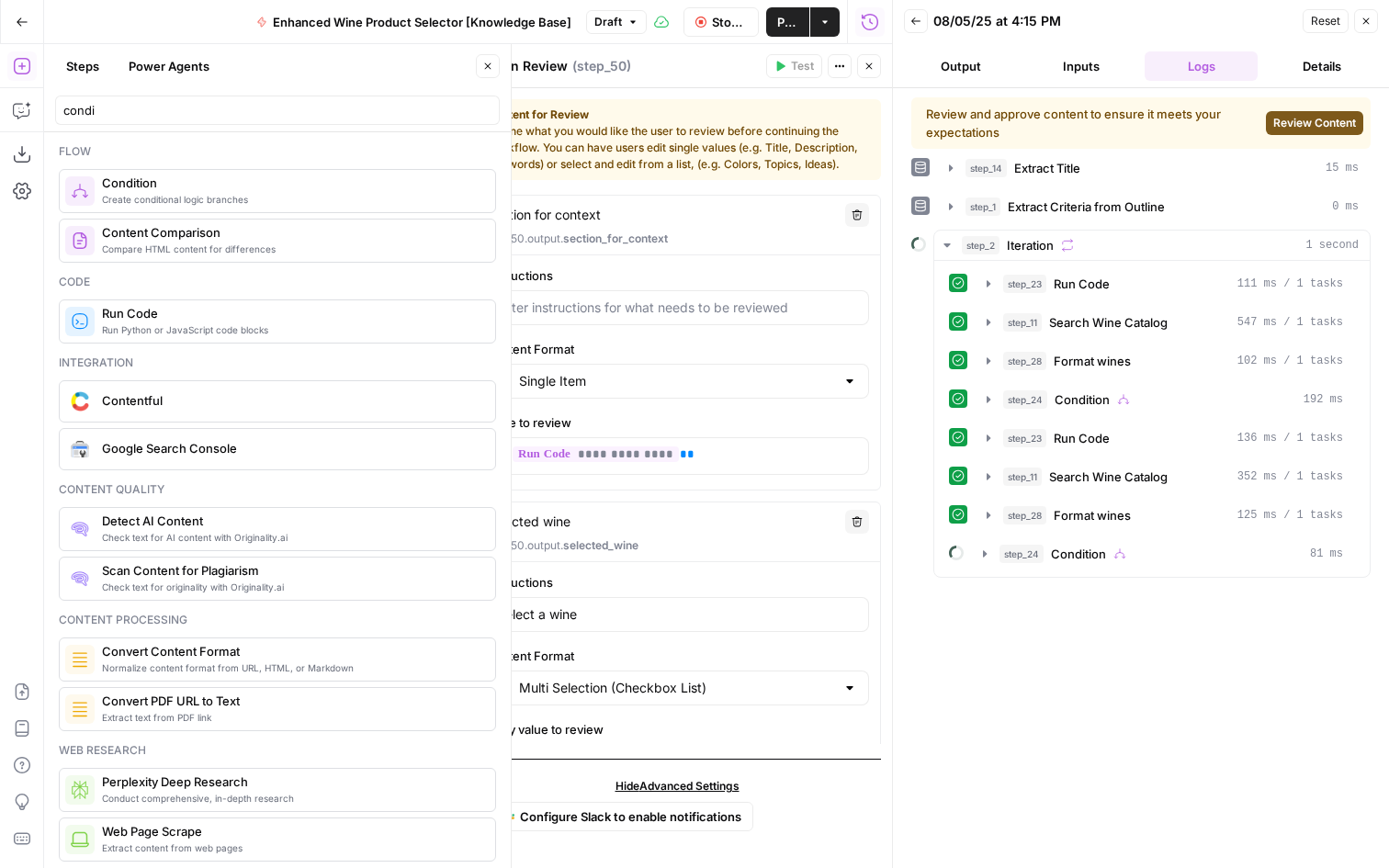 click on "Close" at bounding box center [869, 66] 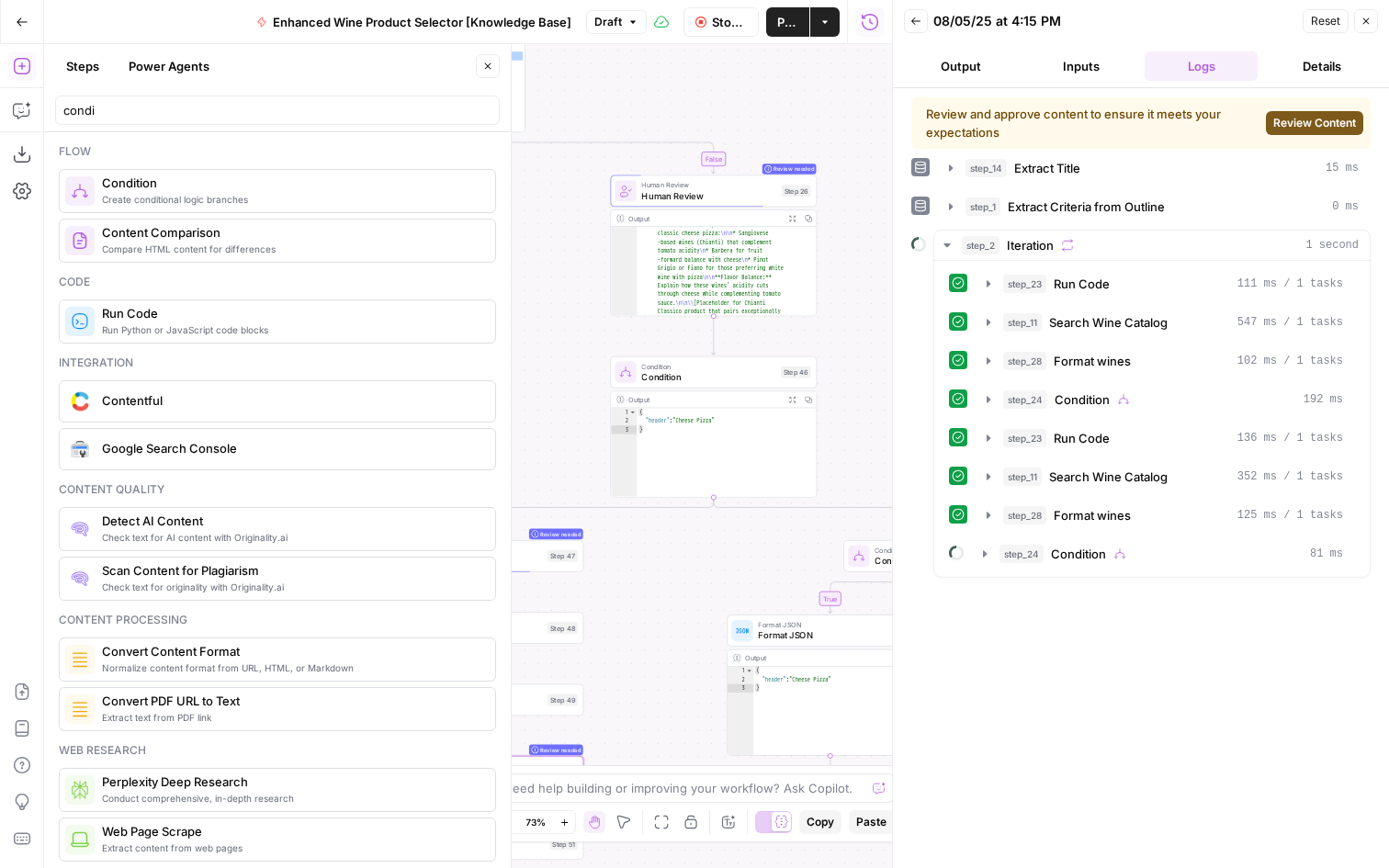 drag, startPoint x: 816, startPoint y: 438, endPoint x: 643, endPoint y: 638, distance: 264.441 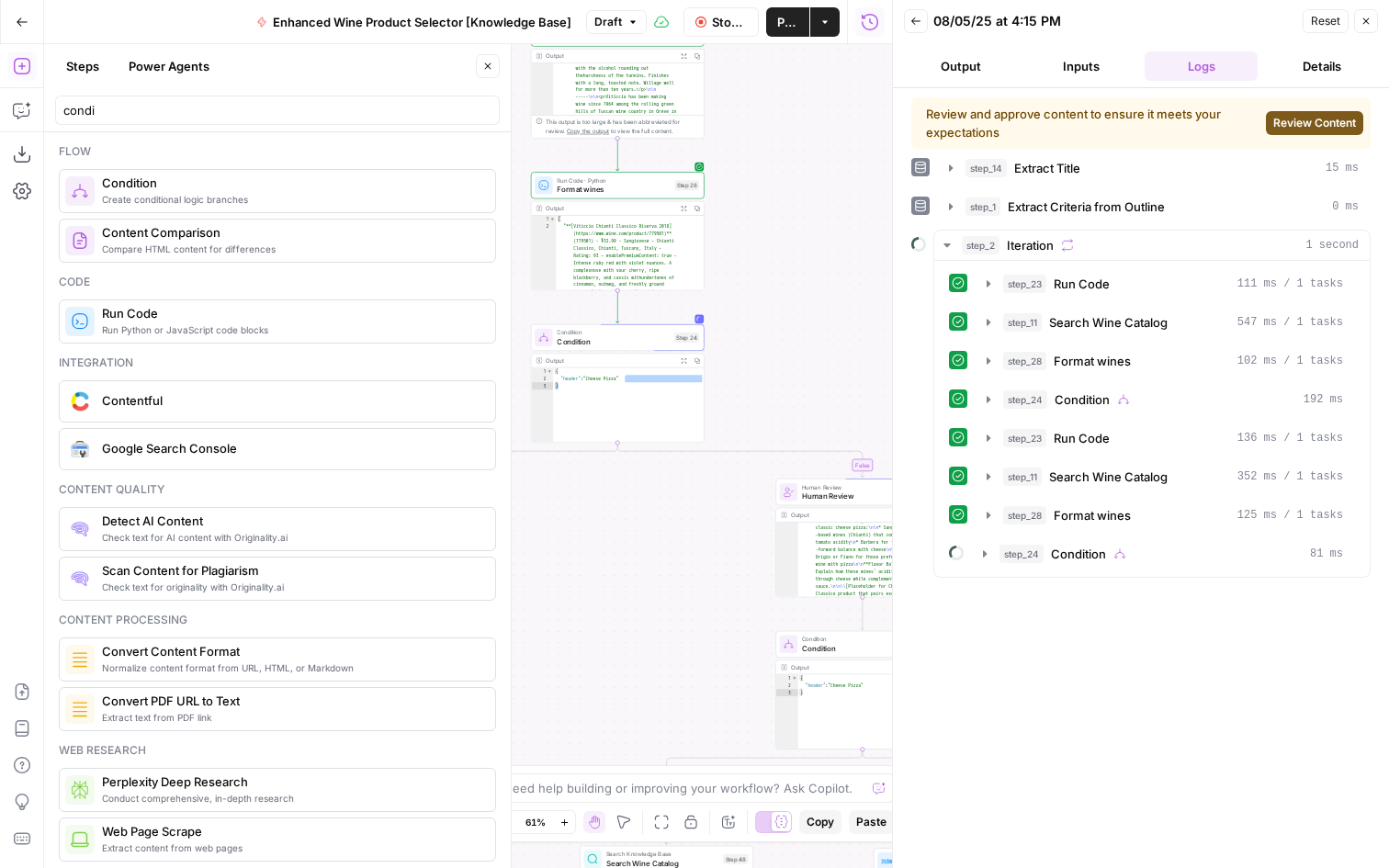 drag, startPoint x: 643, startPoint y: 638, endPoint x: 807, endPoint y: 867, distance: 281.66824 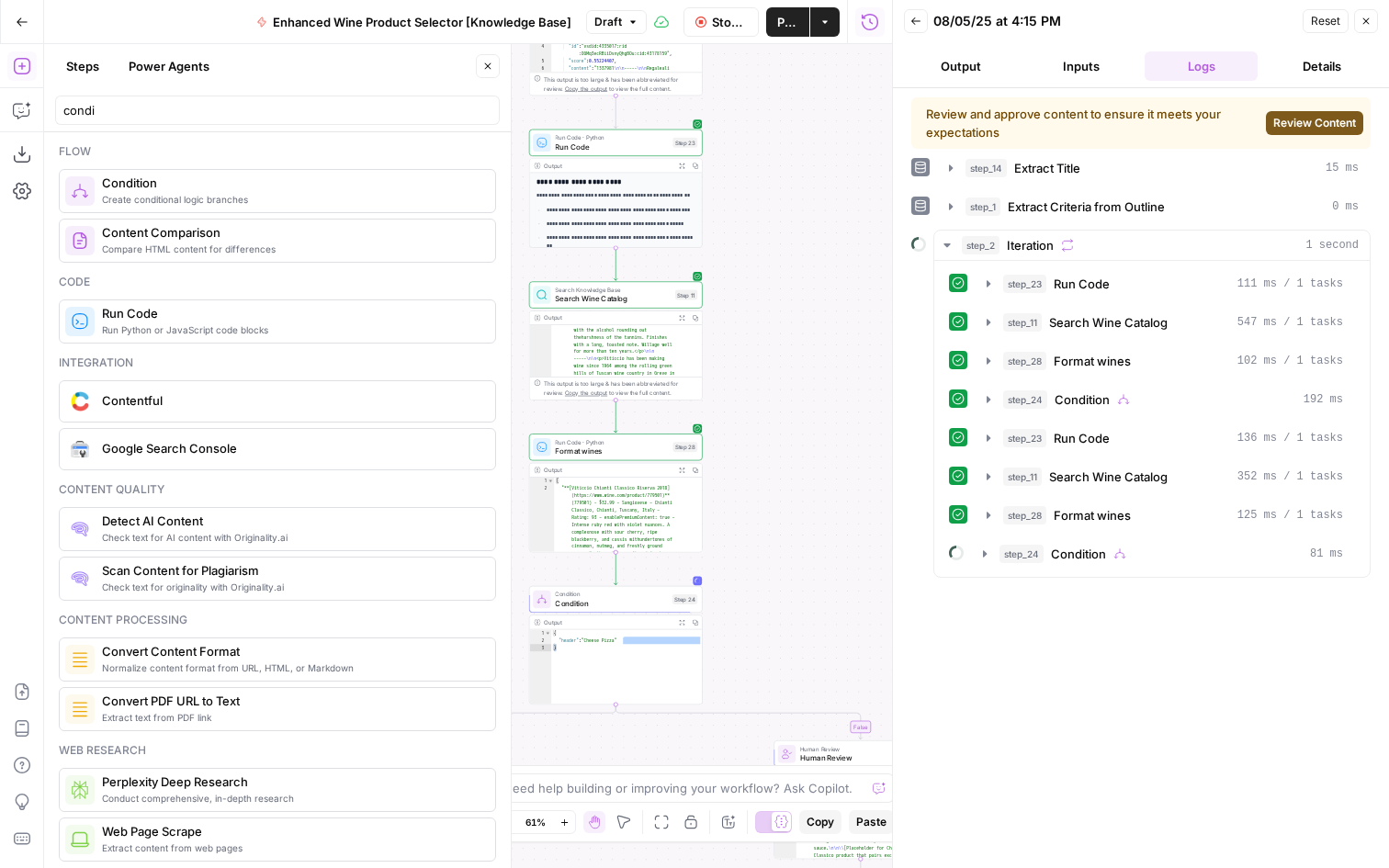 drag, startPoint x: 729, startPoint y: 605, endPoint x: 725, endPoint y: 867, distance: 262.03053 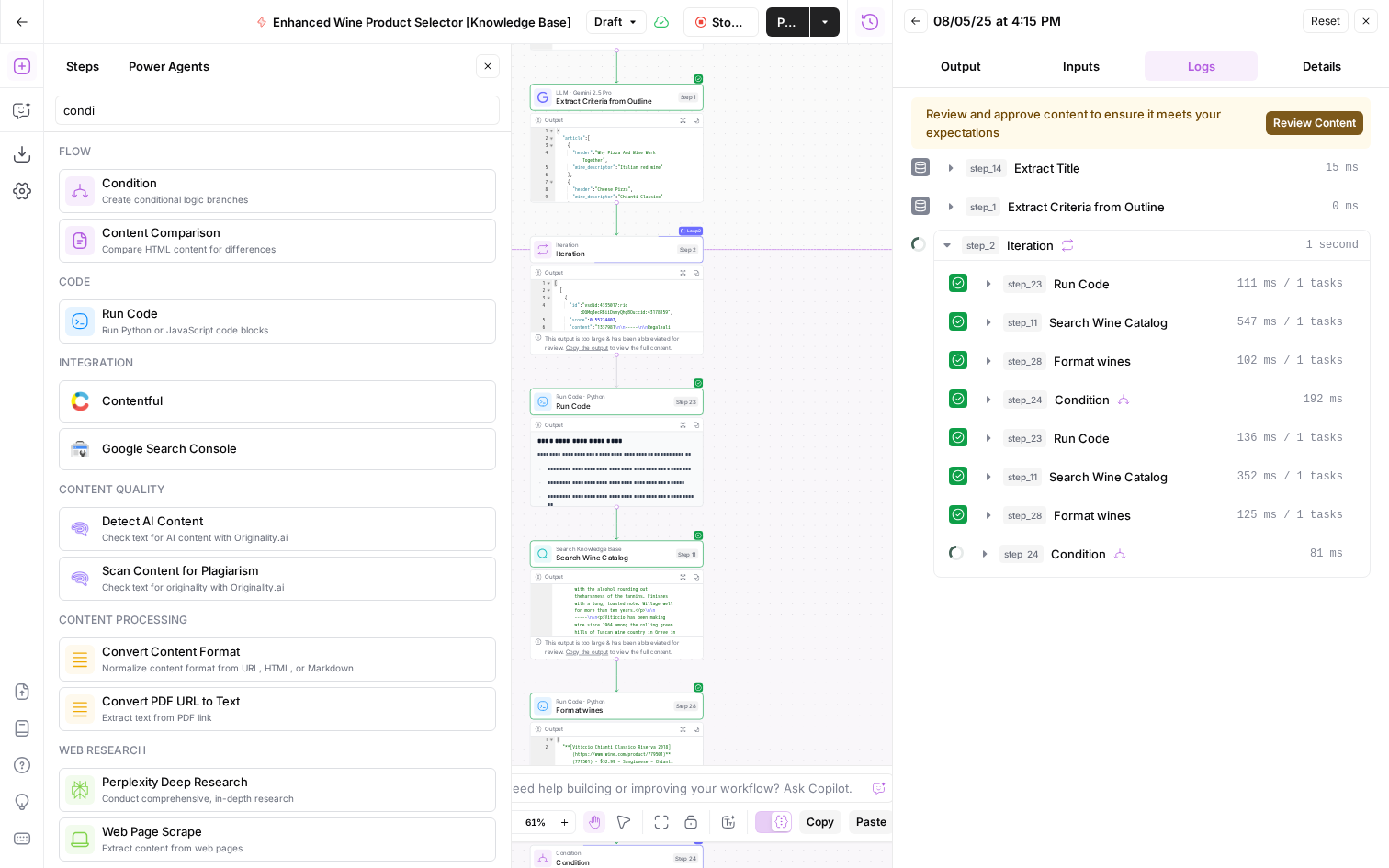 drag, startPoint x: 783, startPoint y: 432, endPoint x: 776, endPoint y: 689, distance: 257.0953 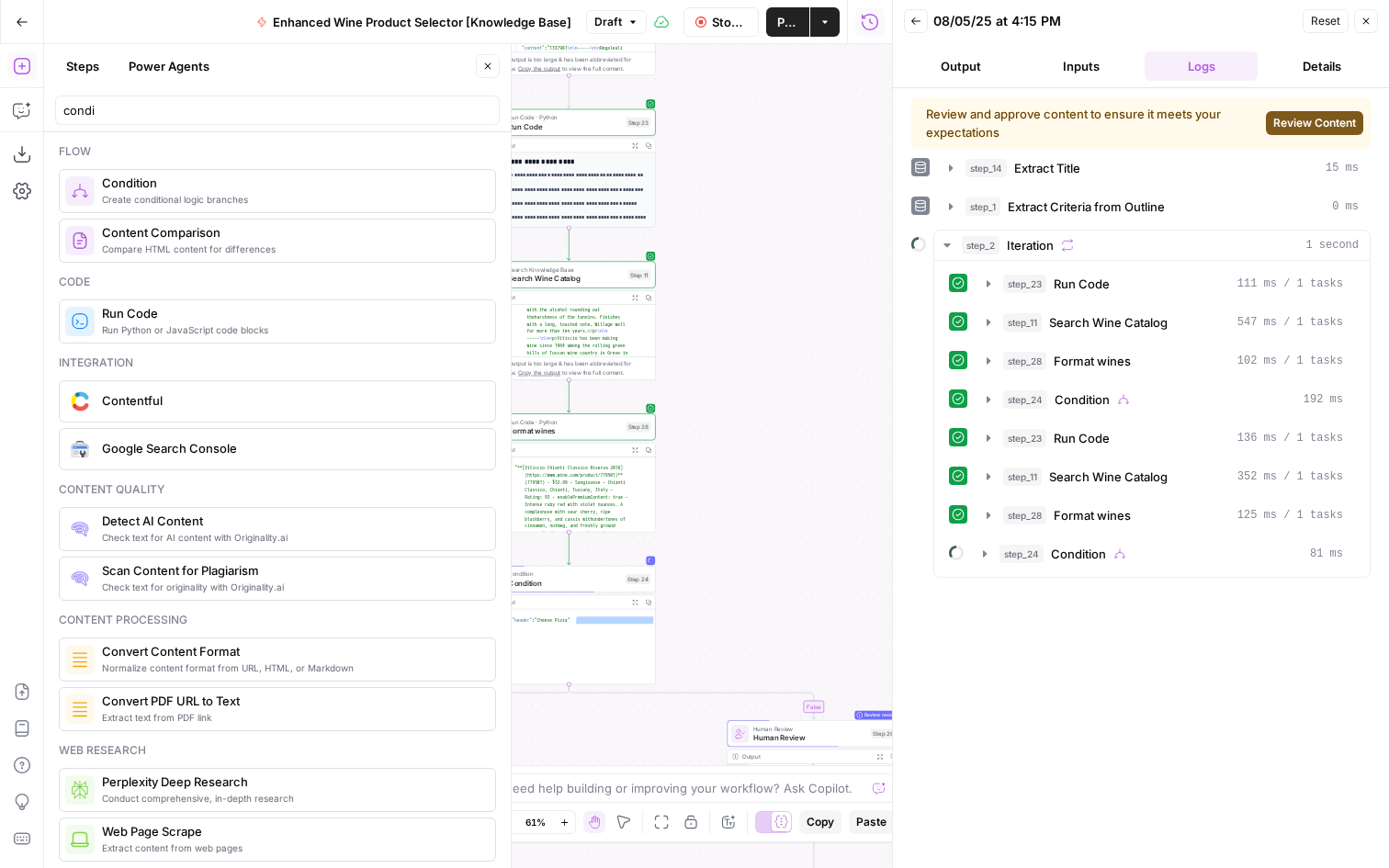 drag, startPoint x: 791, startPoint y: 651, endPoint x: 742, endPoint y: 247, distance: 406.96069 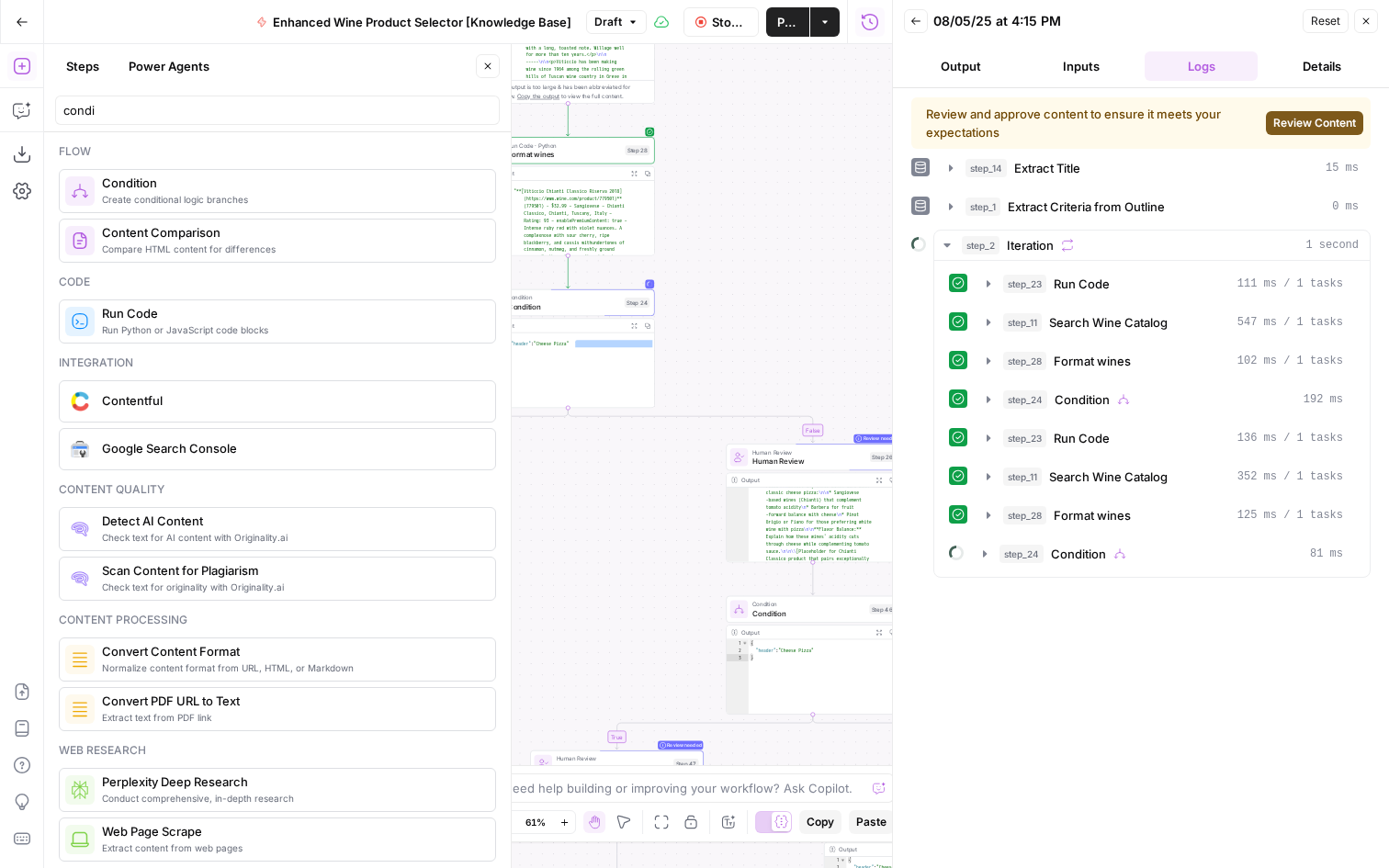 drag, startPoint x: 714, startPoint y: 365, endPoint x: 796, endPoint y: 156, distance: 224.5106 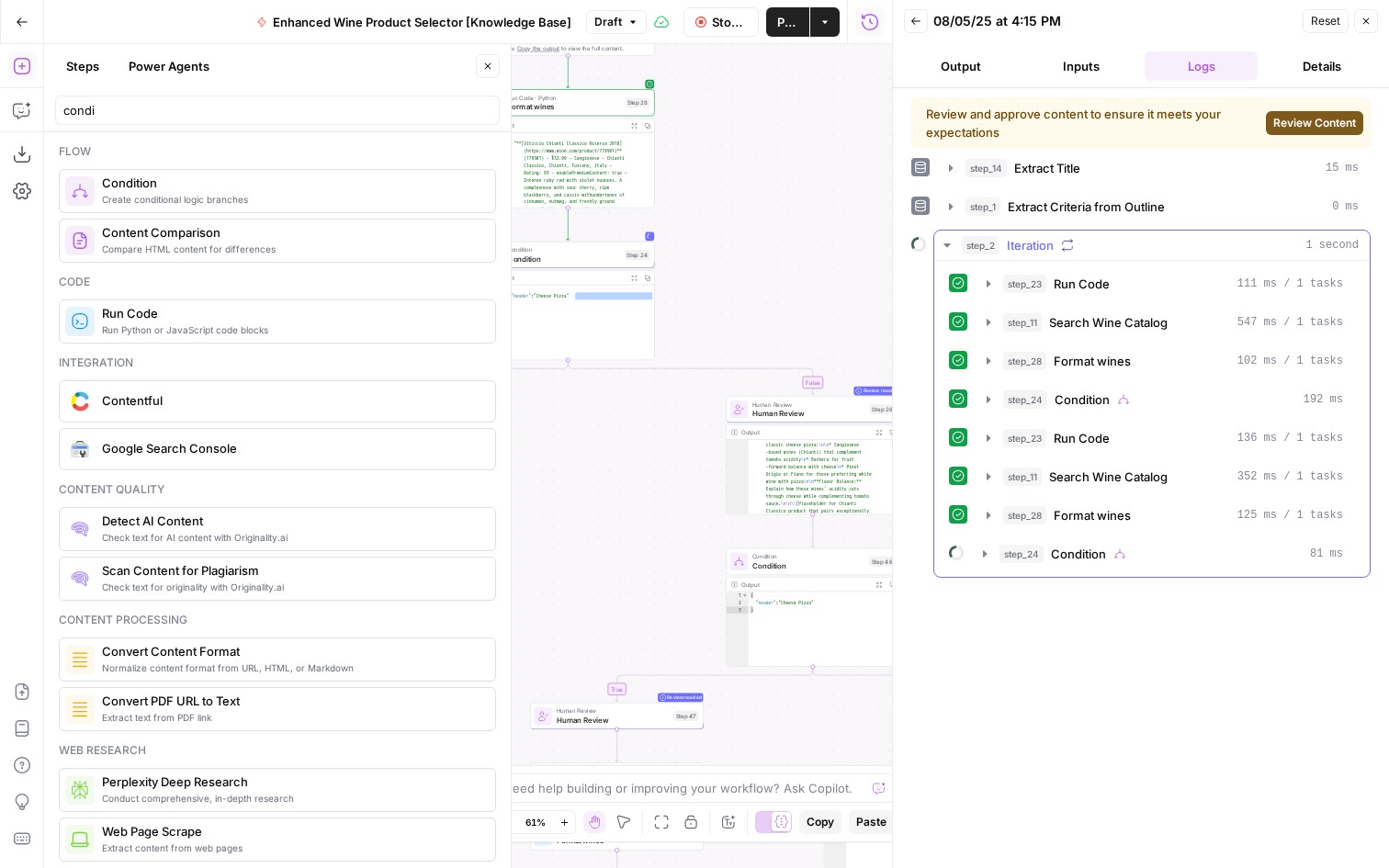 click on "step_2 Iteration 1 second" at bounding box center (1152, 245) 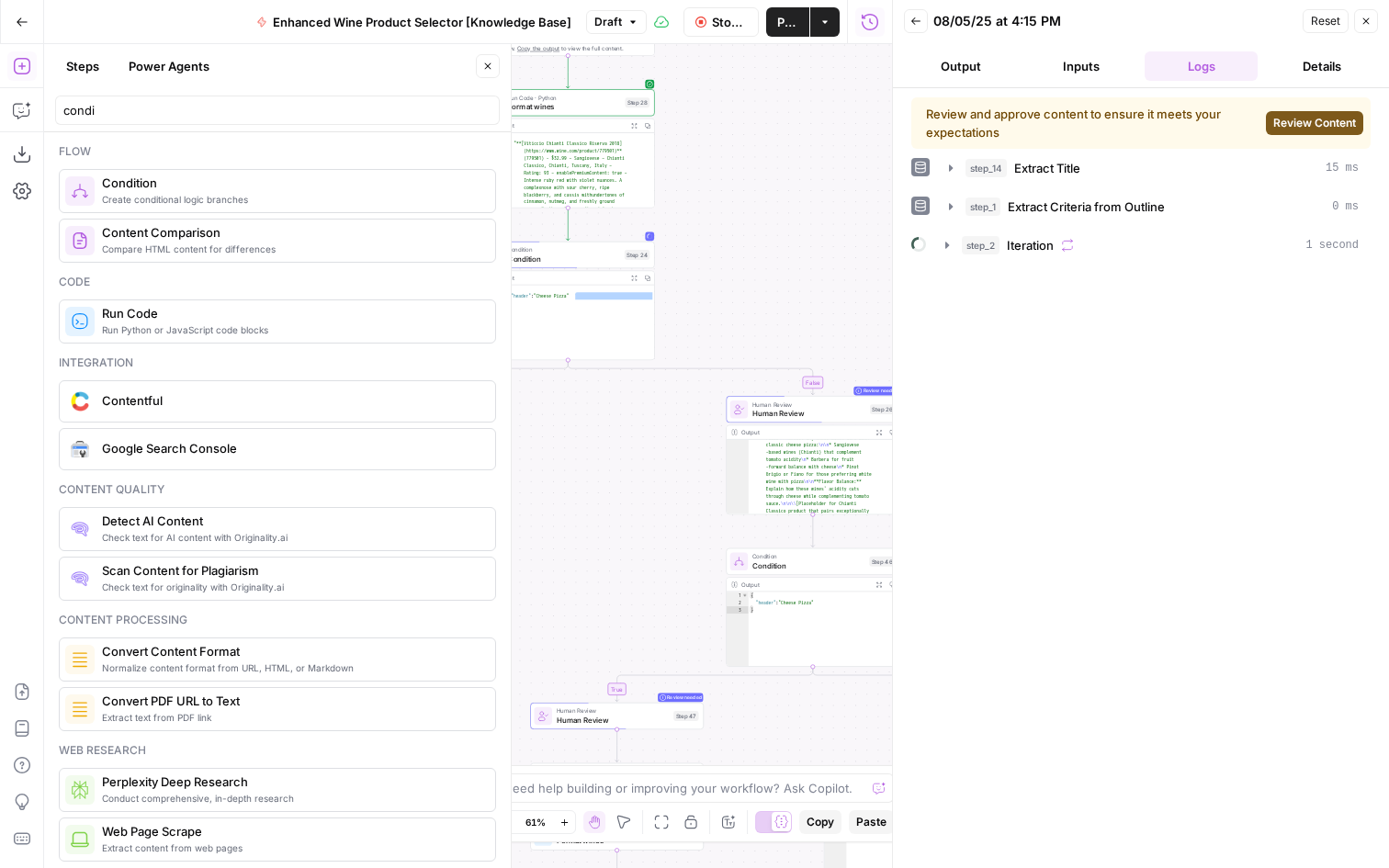 click on "step_2 Iteration 1 second" at bounding box center (1160, 245) 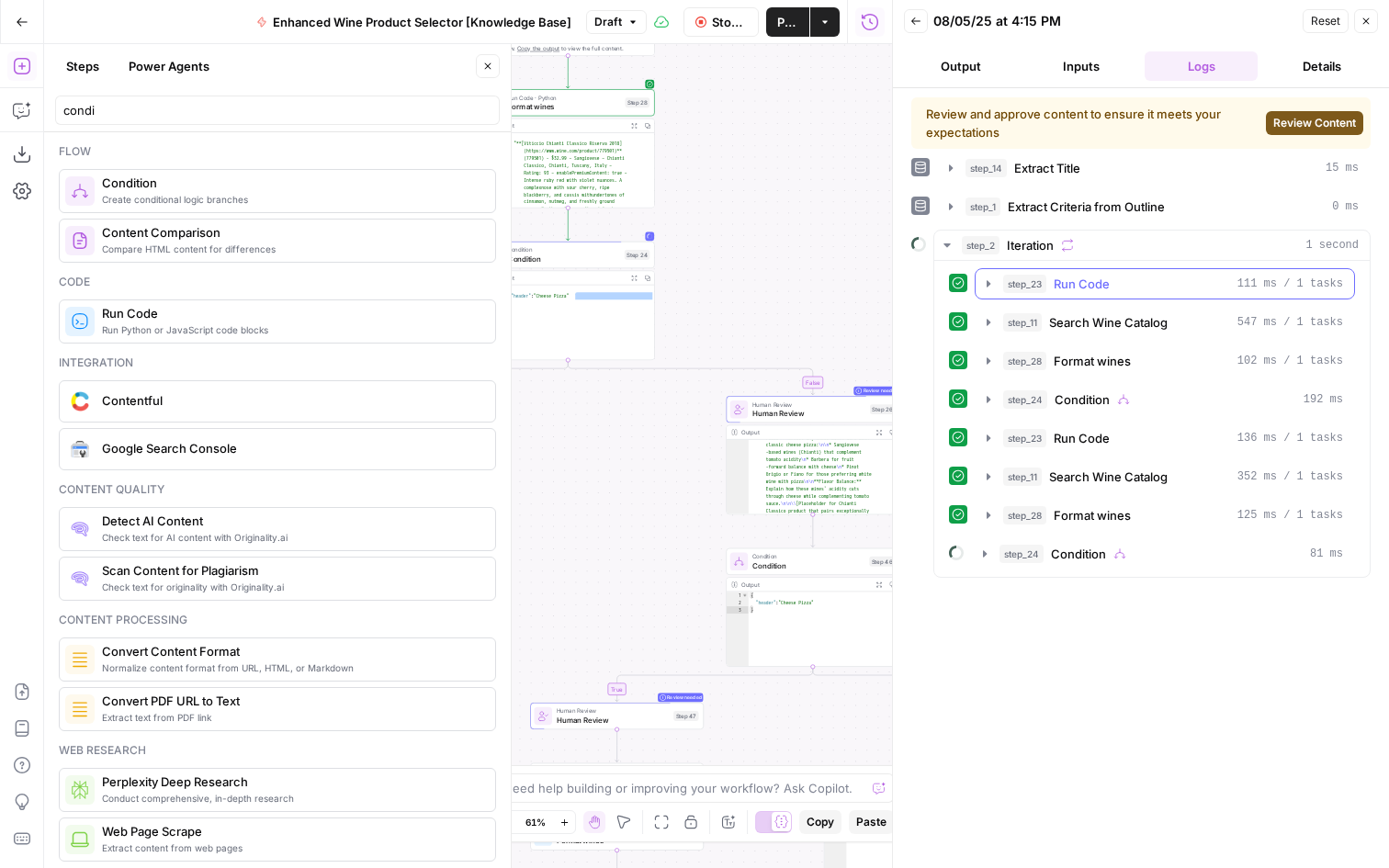 click on "Run Code" at bounding box center (1081, 284) 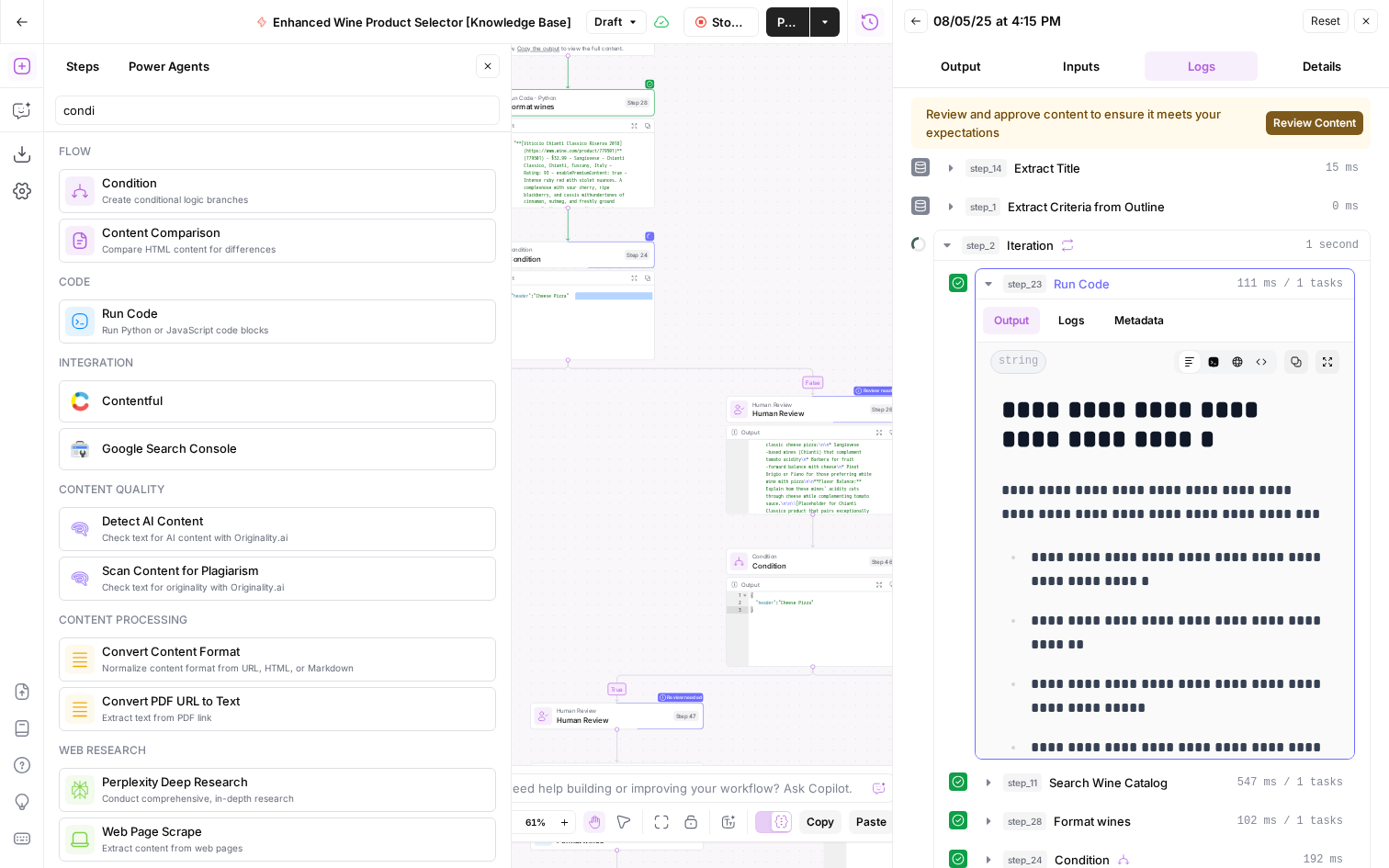 click on "Run Code" at bounding box center [1081, 284] 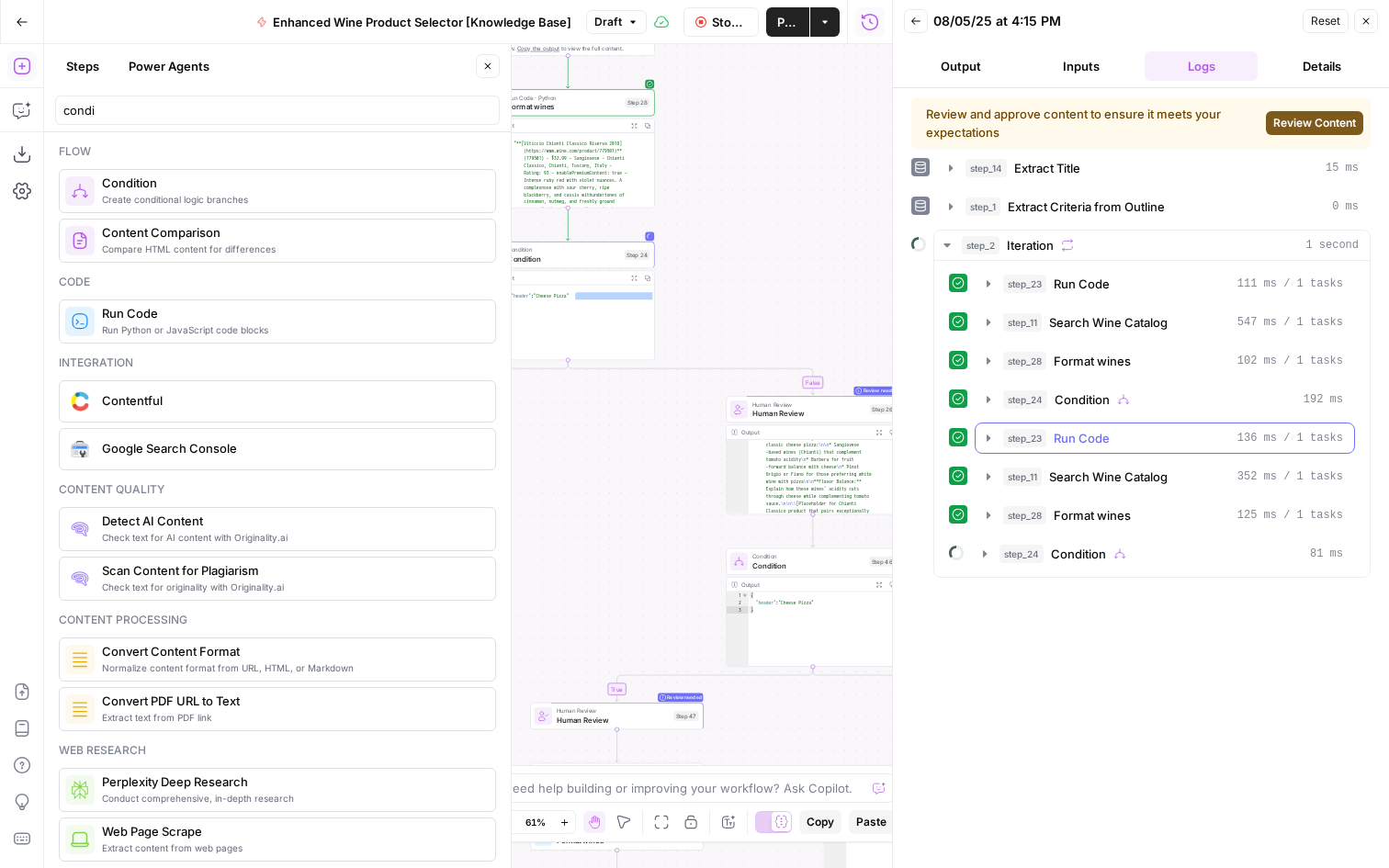 click on "Run Code" at bounding box center (1081, 438) 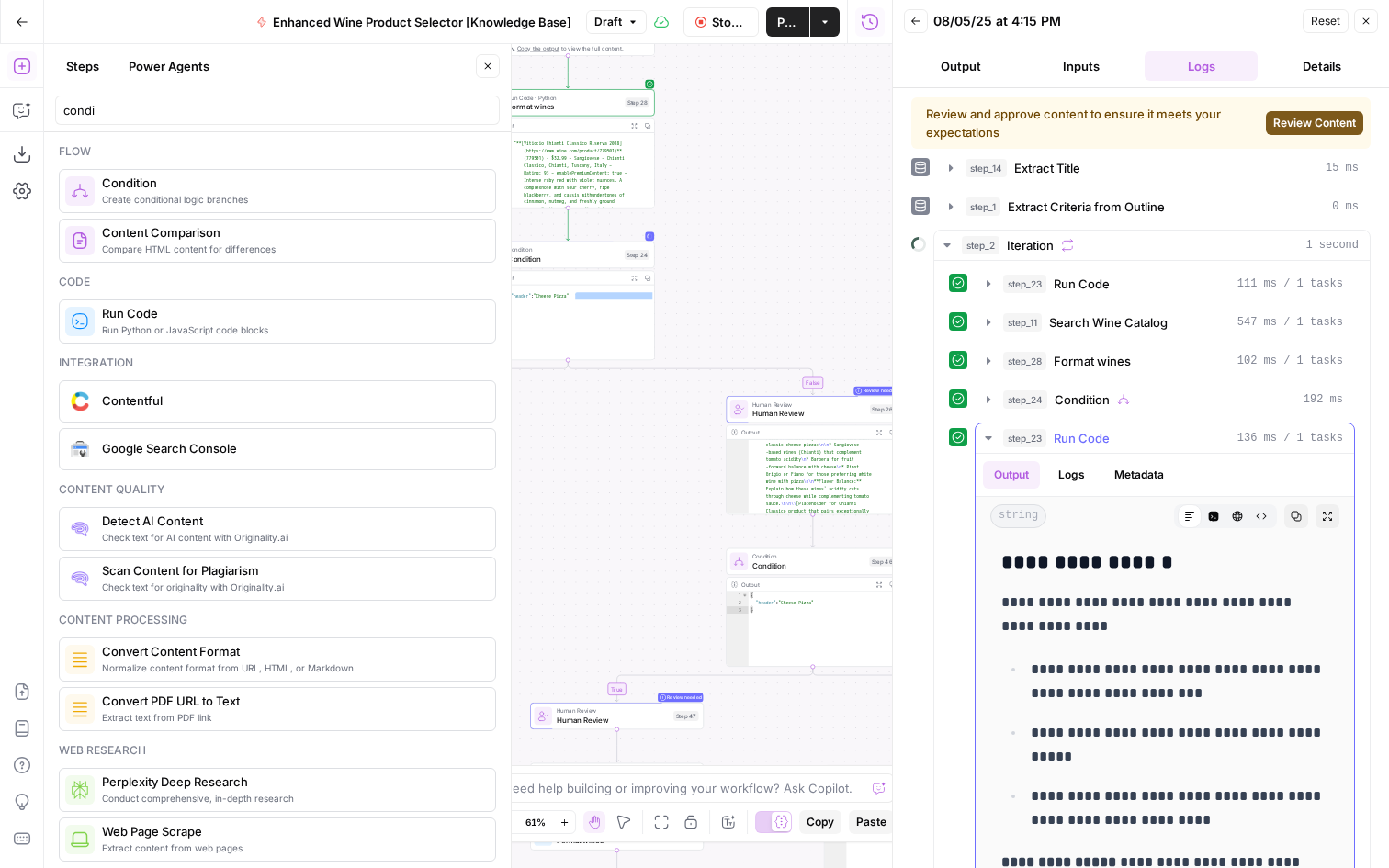 click on "Condition" at bounding box center (1082, 400) 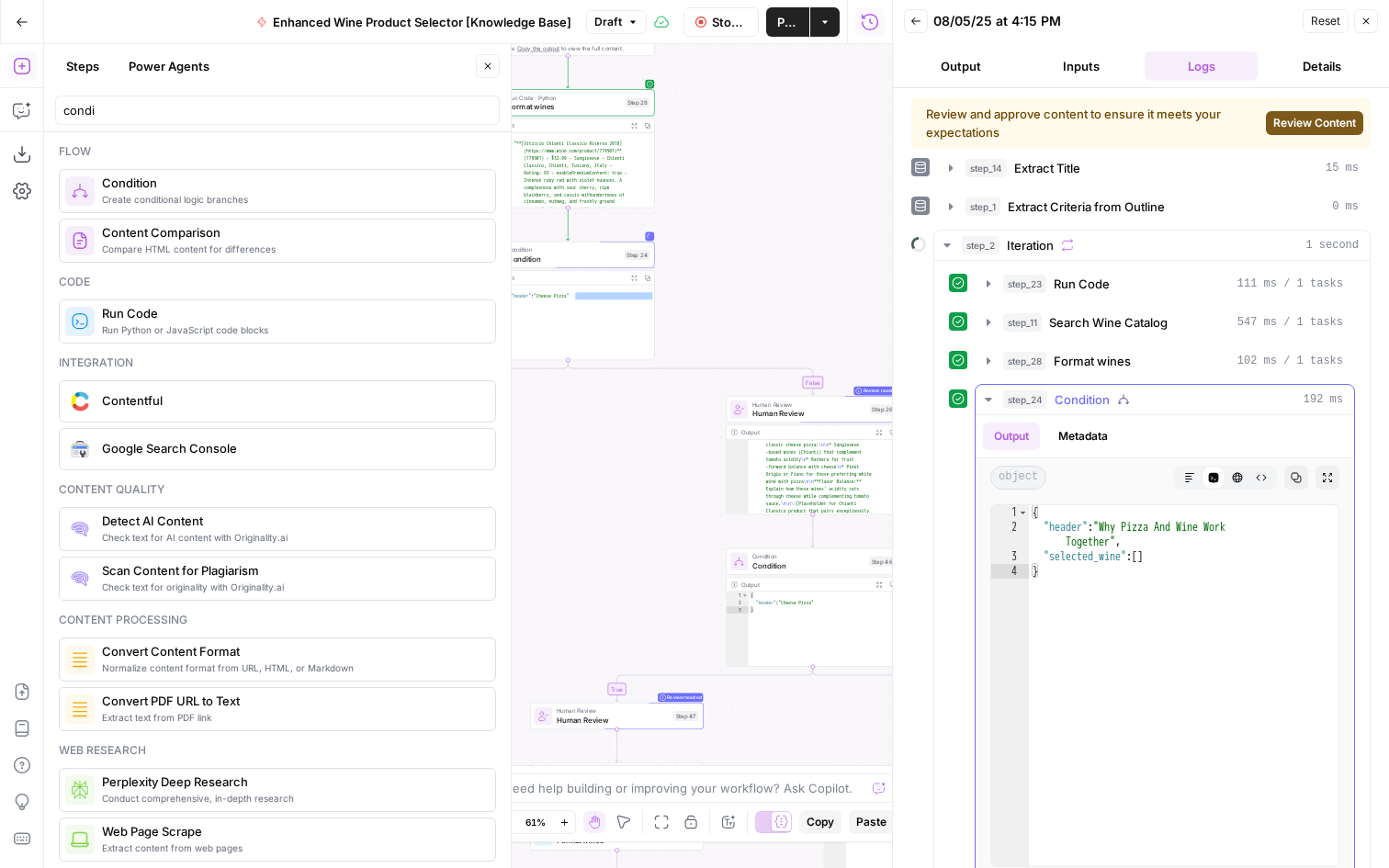 click on "Condition" at bounding box center [1082, 400] 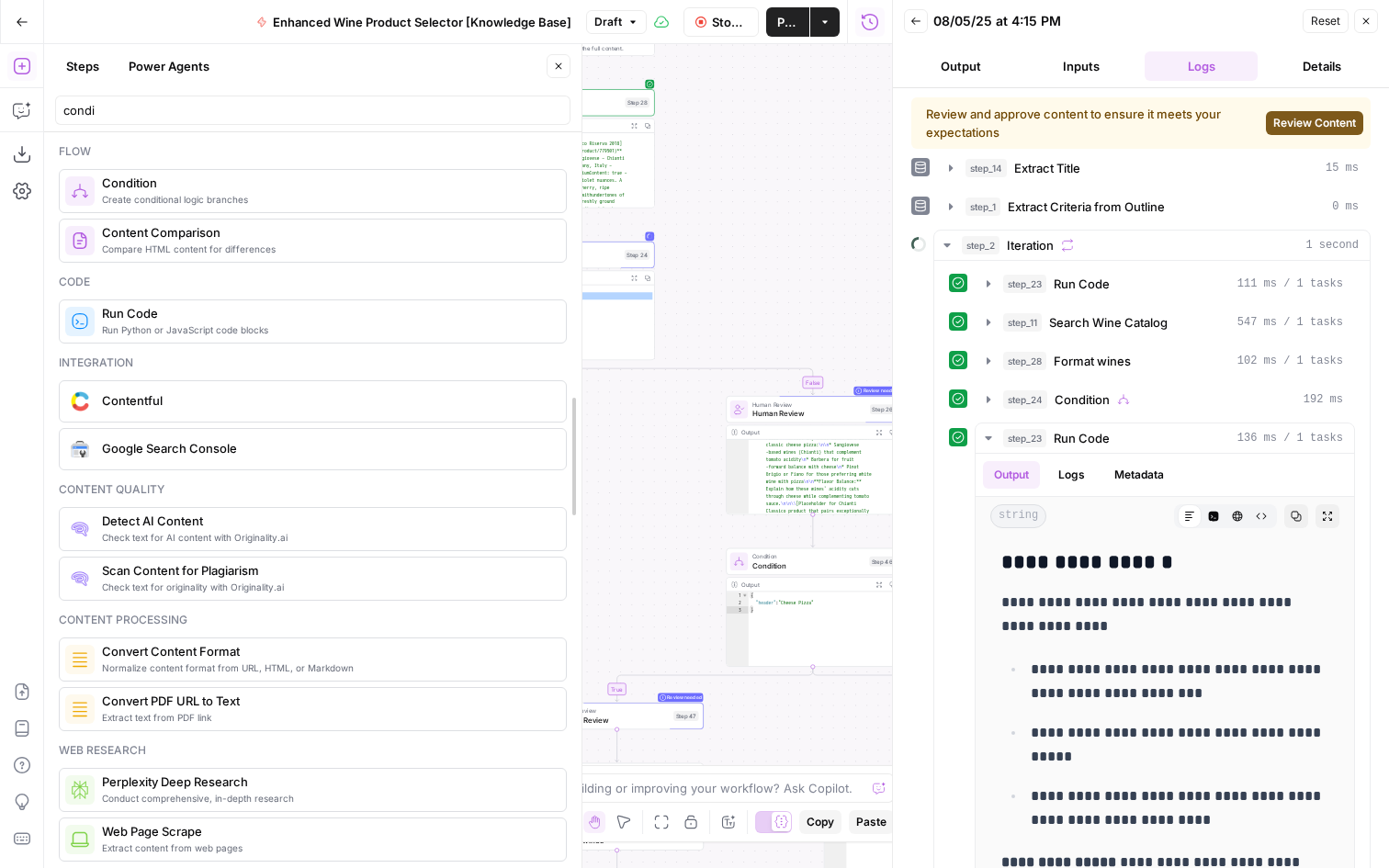 drag, startPoint x: 514, startPoint y: 491, endPoint x: 434, endPoint y: 508, distance: 81.78631 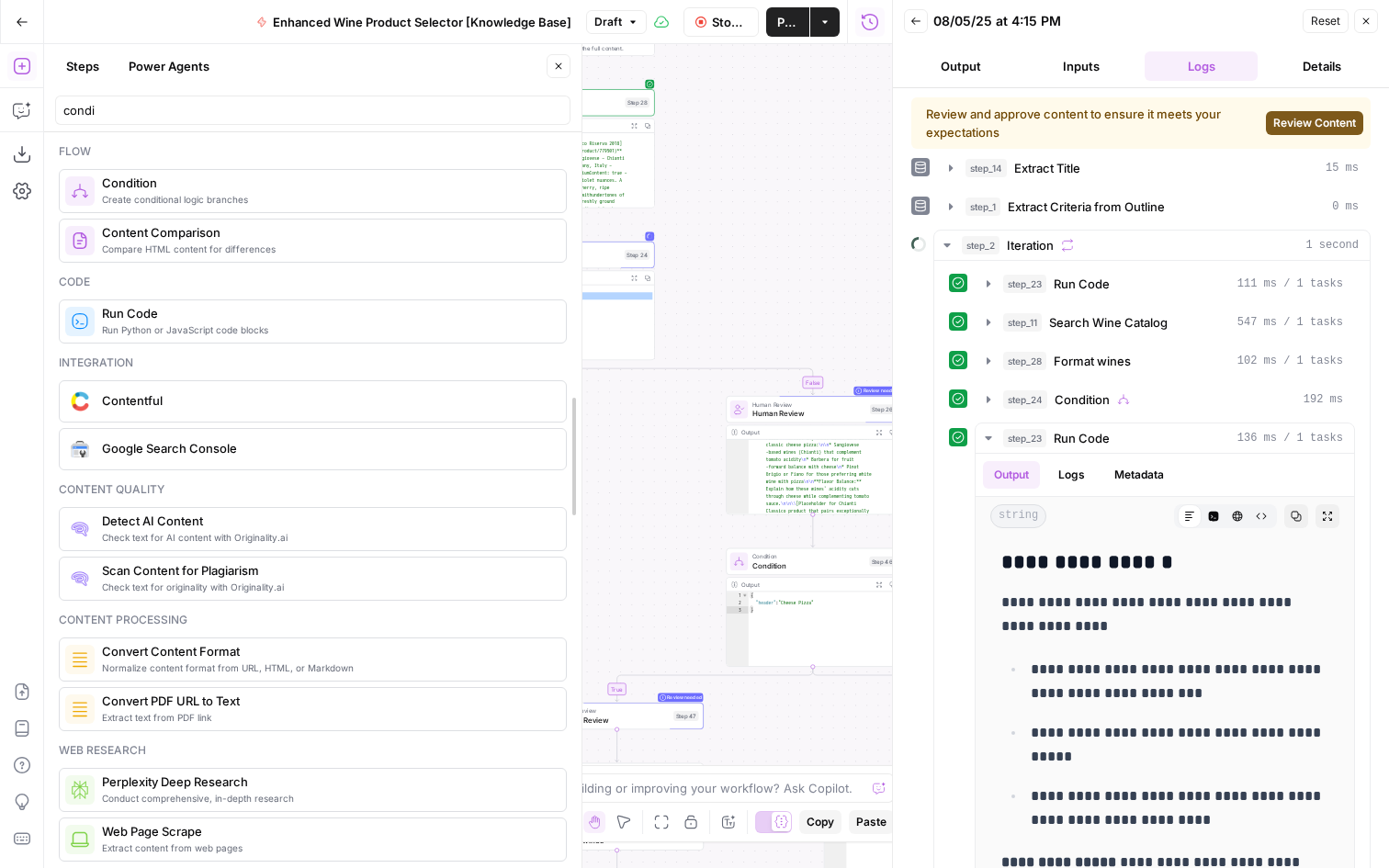 click at bounding box center (582, 456) 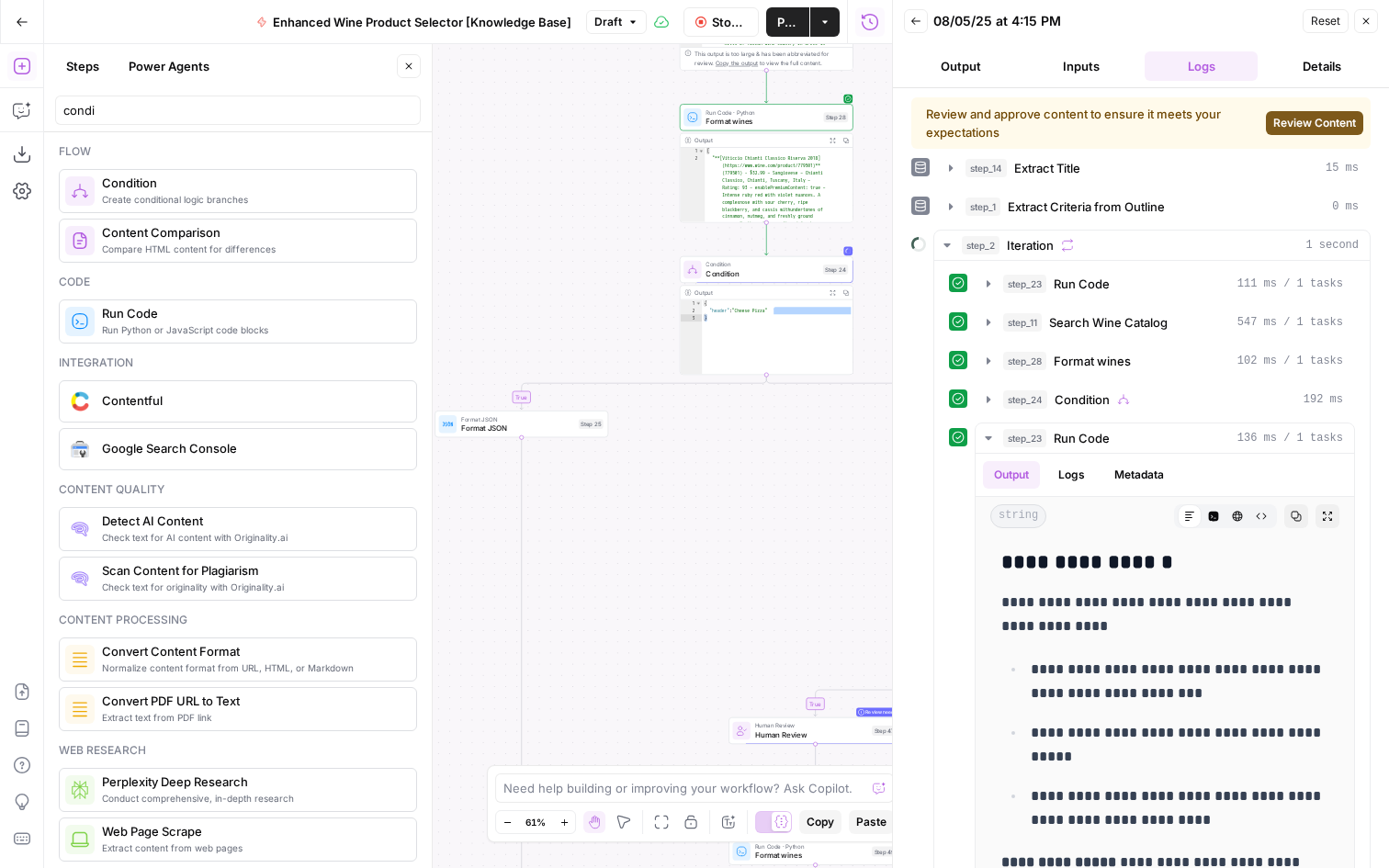drag, startPoint x: 587, startPoint y: 479, endPoint x: 774, endPoint y: 494, distance: 187.6006 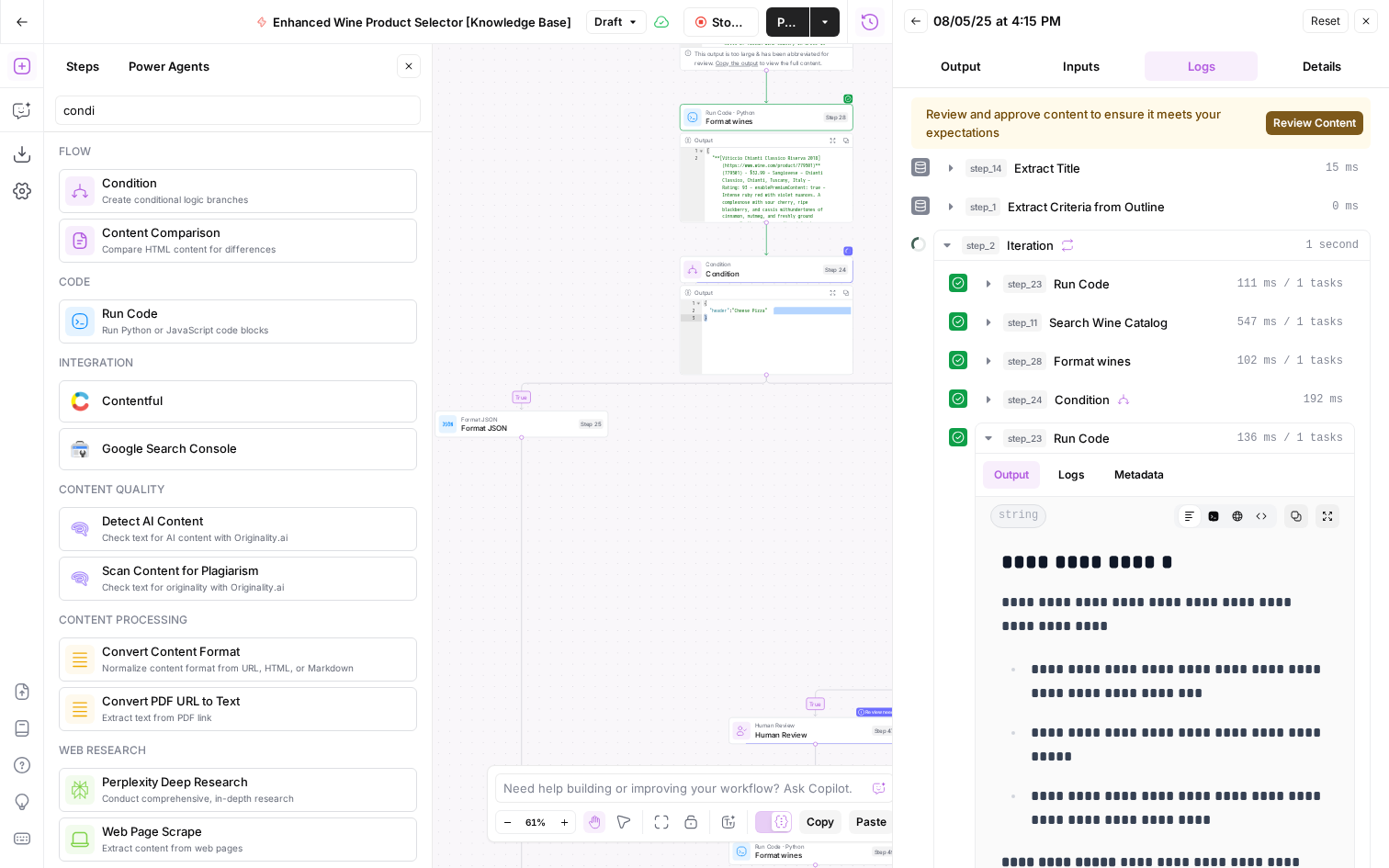 click on "false true true false true false true false Workflow Set Inputs Inputs LLM · GPT-4o Extract Title Step 14 Output Copy 1 2 3 {    "title" :  "15 Great Wines For Every Pizza         Topping" }     XXXXXXXXXXXXXXXXXXXXXXXXXXXXXXXXXXXXXXXXXXXXXXXXXXXXXXXXXXXXXXXXXXXXXXXXXXXXXXXXXXXXXXXXXXXXXXXXXXXXXXXXXXXXXXXXXXXXXXXXXXXXXXXXXXXXXXXXXXXXXXXXXXXXXXXXXXXXXXXXXXXXXXXXXXXXXXXXXXXXXXXXXXXXXXXXXXXXXXXXXXXXXXXXXXXXXXXXXXXXXXXXXXXXXXXXXXXXXXXXXXXXXXXXXXXXXXXXXXXXXXXXXXXXXXXXXXXXXXXXXXXXXXXXXXXXXXXXXXXXXXXXXXXXXXXXXXXXXXXXXXXXXXXXXXXXXXXXXXXXXXXXXXXXXXXXXXXXXXXXXXXXXXXXXXXXXXXXXXXXXXXXXXXXXXXXXXXXXXXXXXXXXXXXXXXXXXXXXXXXXXXXXXXXXXXXXXXXXXXXXXXXXXXXXXXXXXXXXXXXXXXXXXXXXXXXXXXXXXXXXXXXXXXXXXXXXXXXXXXXXXXXXXXXXXXX LLM · Gemini 2.5 Pro Extract Criteria from Outline Step 1 Output Expand Output Copy 1 2 3 4 5 6 7 8 9 10 11 {    "article" :  [      {         "header" :  "Why Pizza And Wine Work             Together" ,         "wine_descriptor" :  "Italian red wine"      } ,      {         "header" :  ,      }" at bounding box center (468, 456) 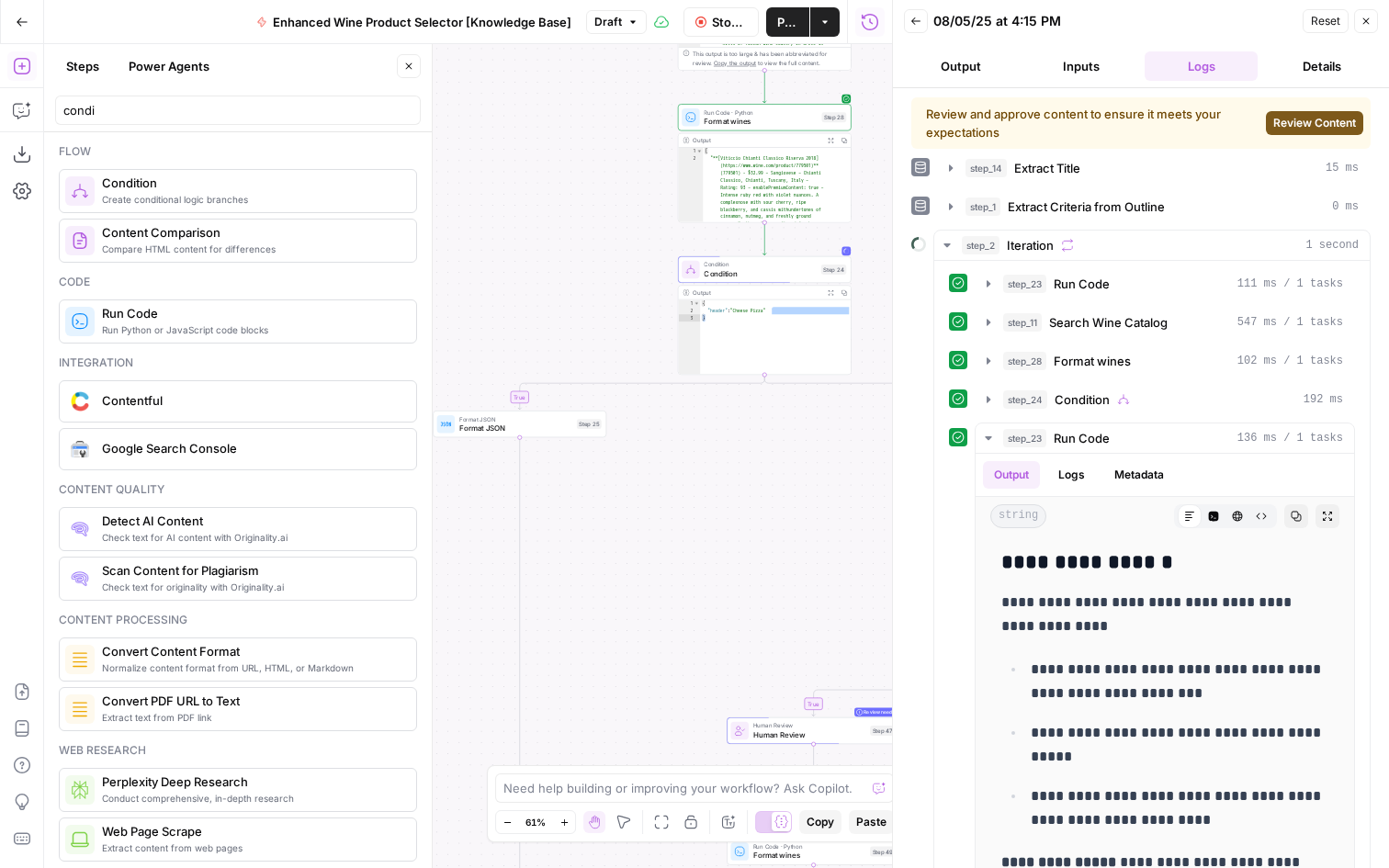 click on "Condition" at bounding box center (760, 274) 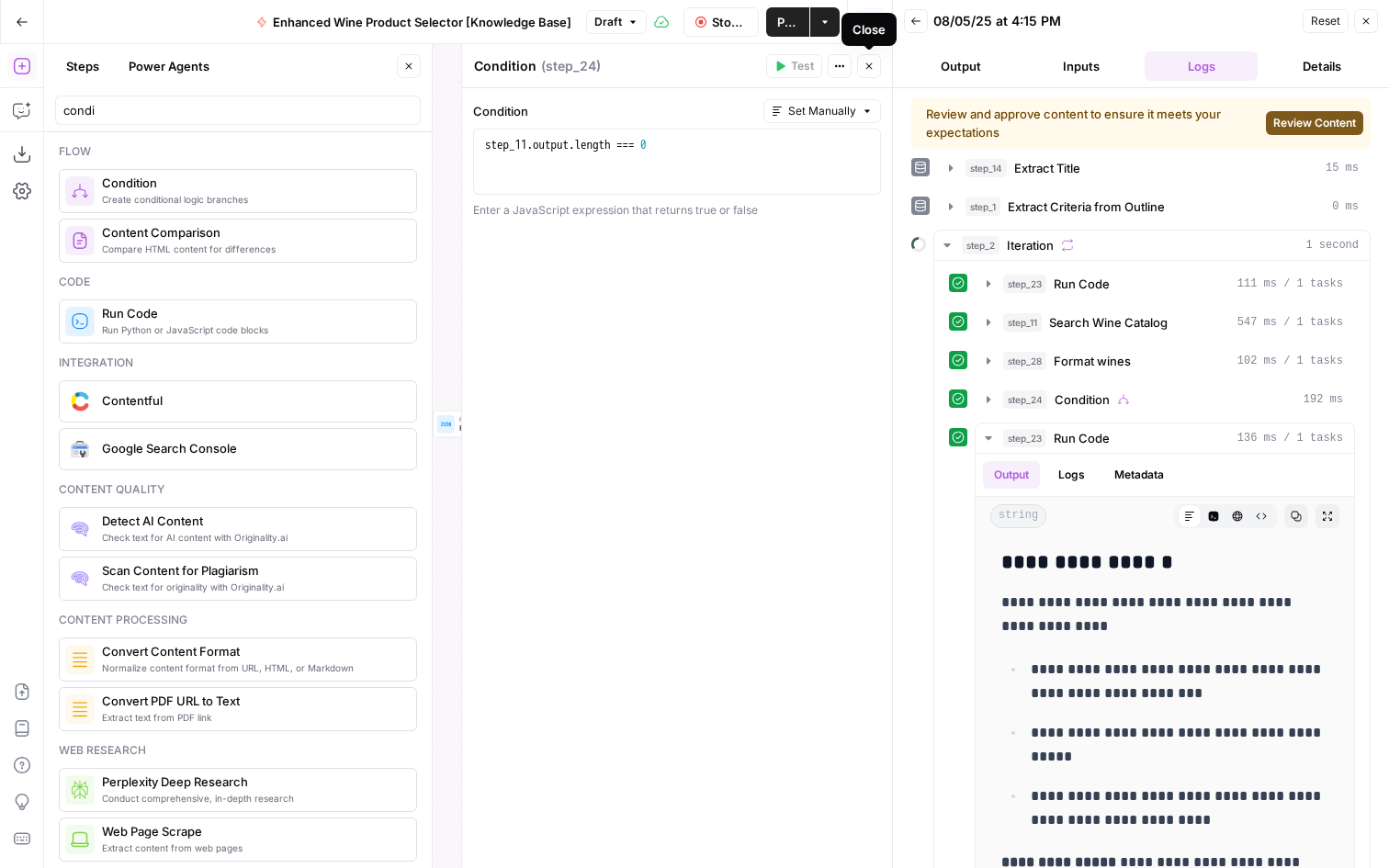 click 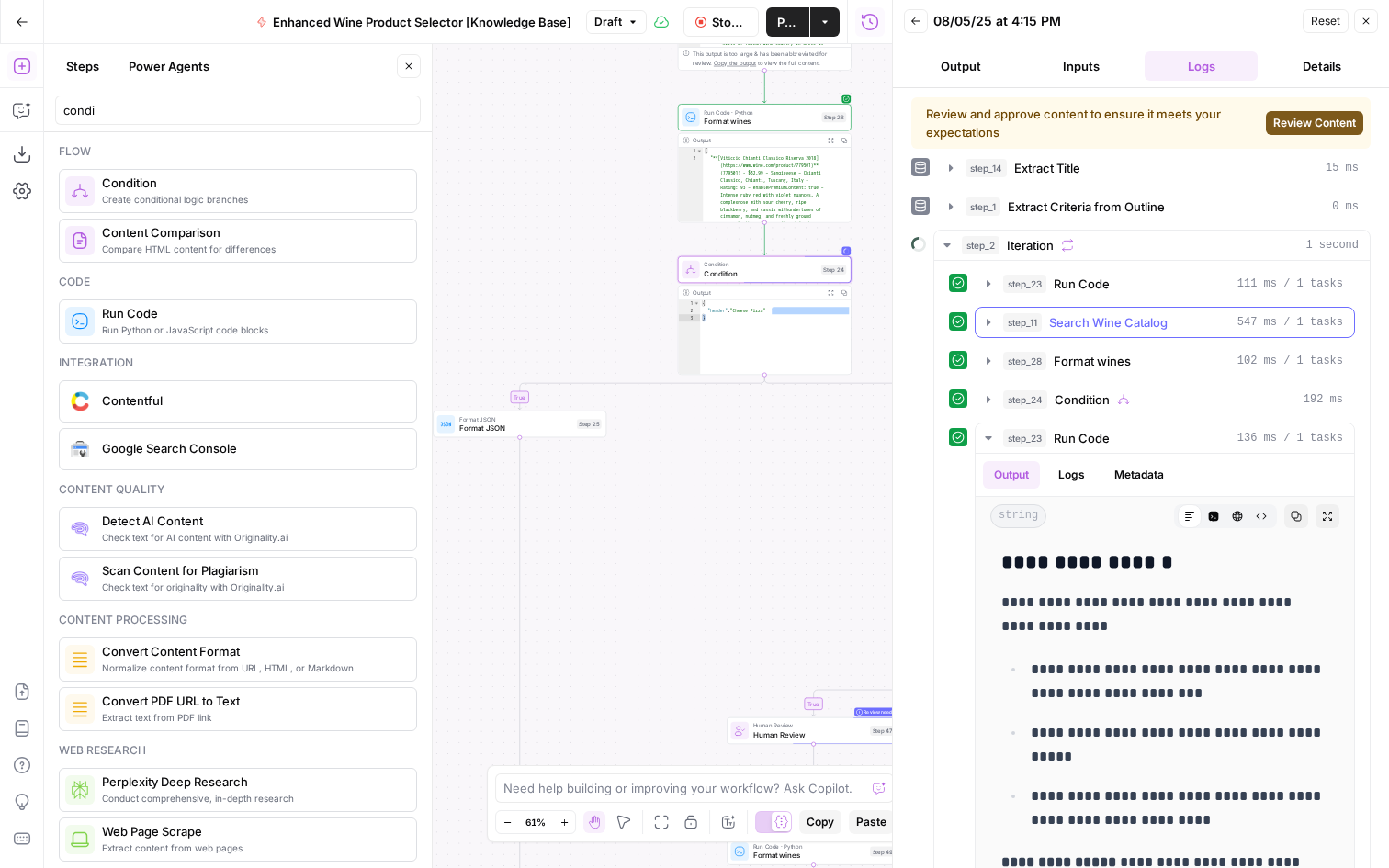 click 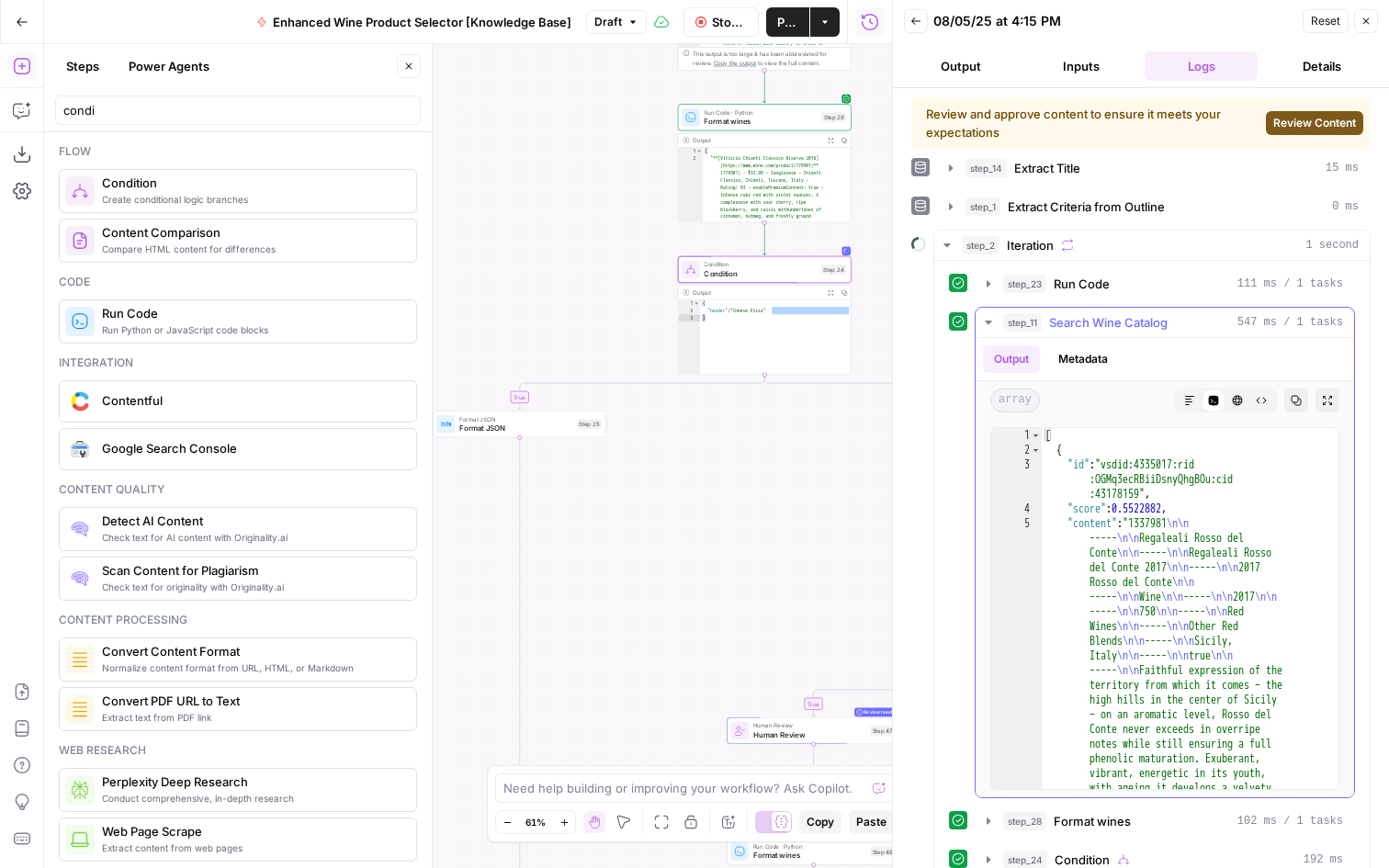 click 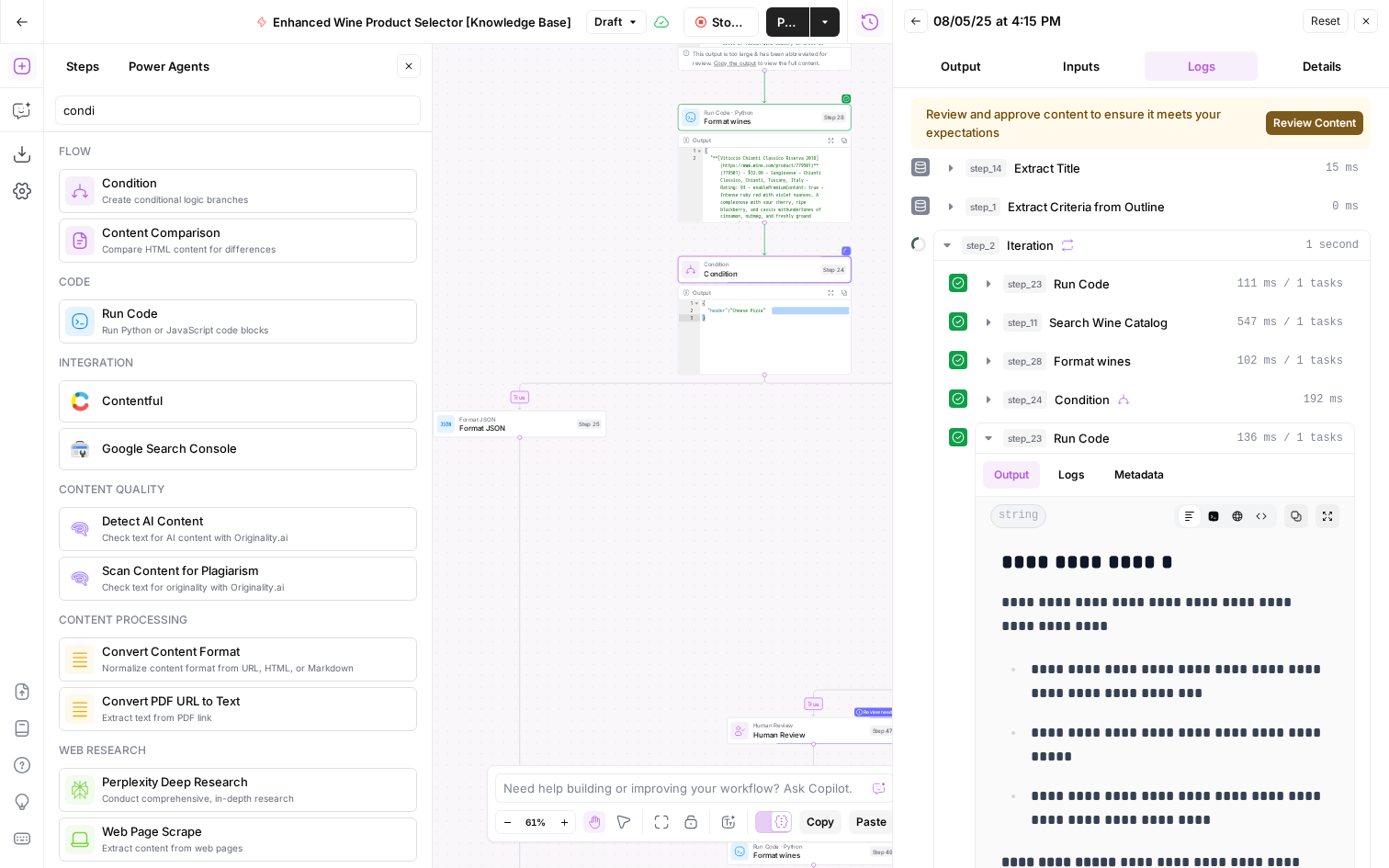 click on "Condition" at bounding box center (760, 274) 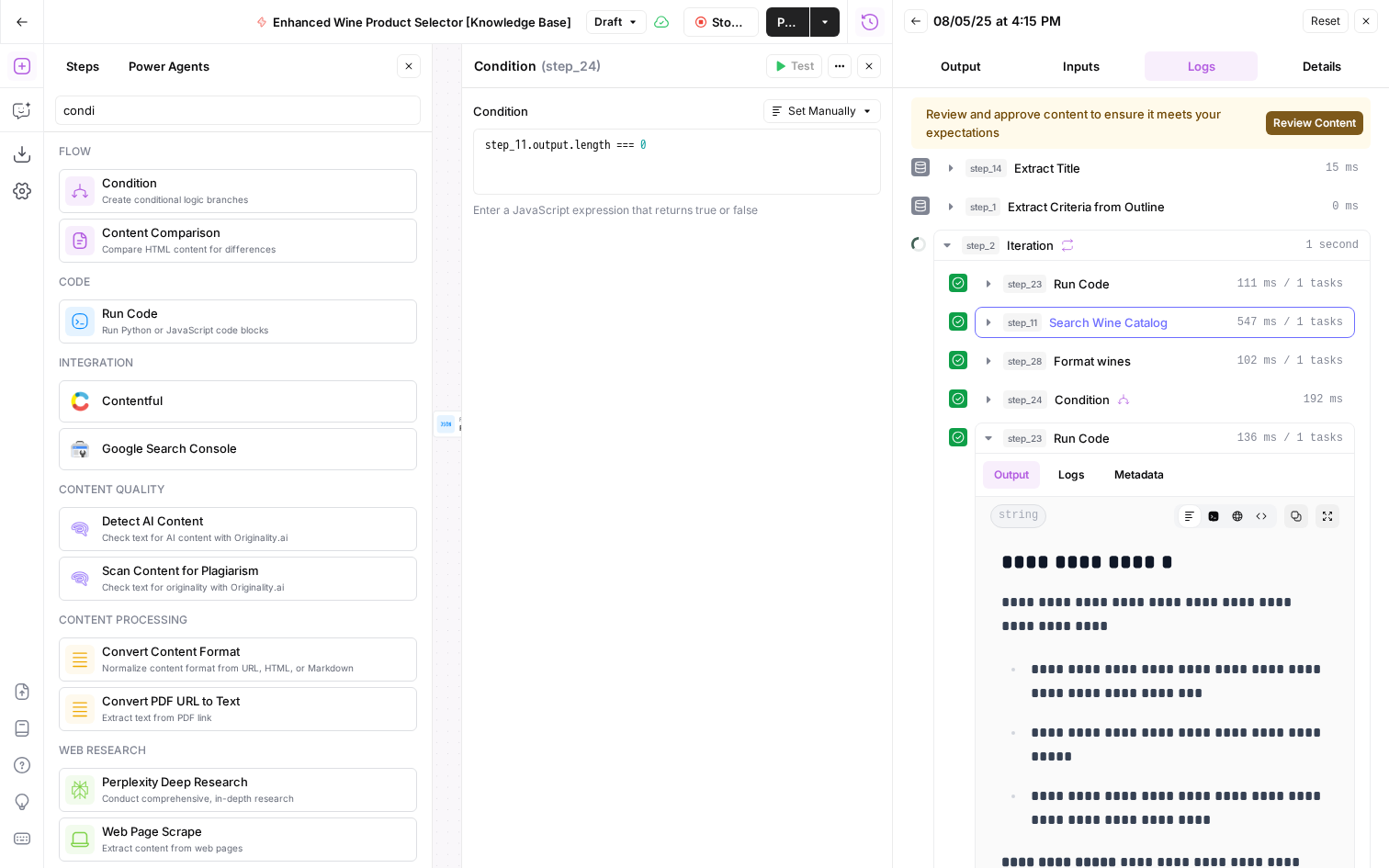click 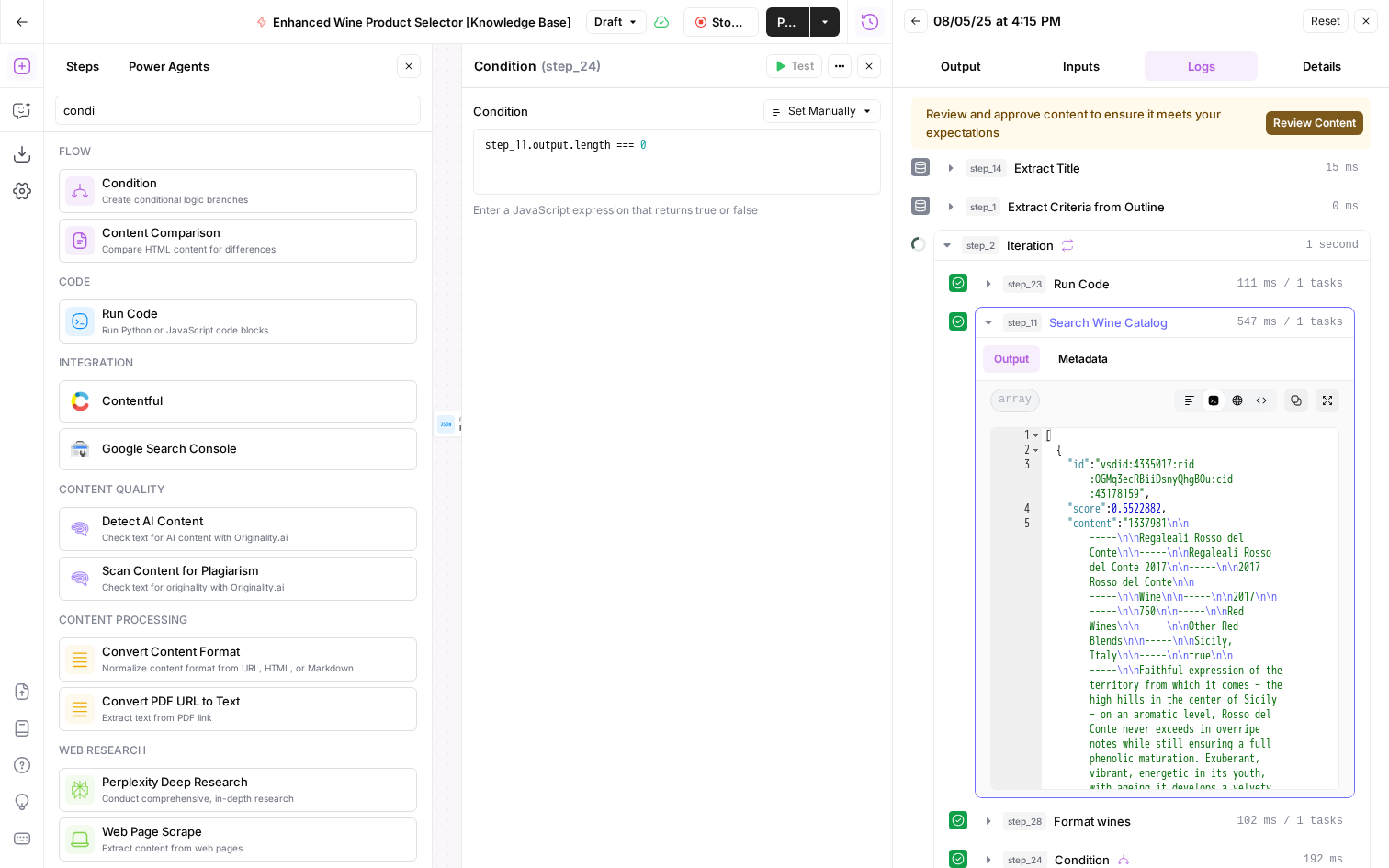 click 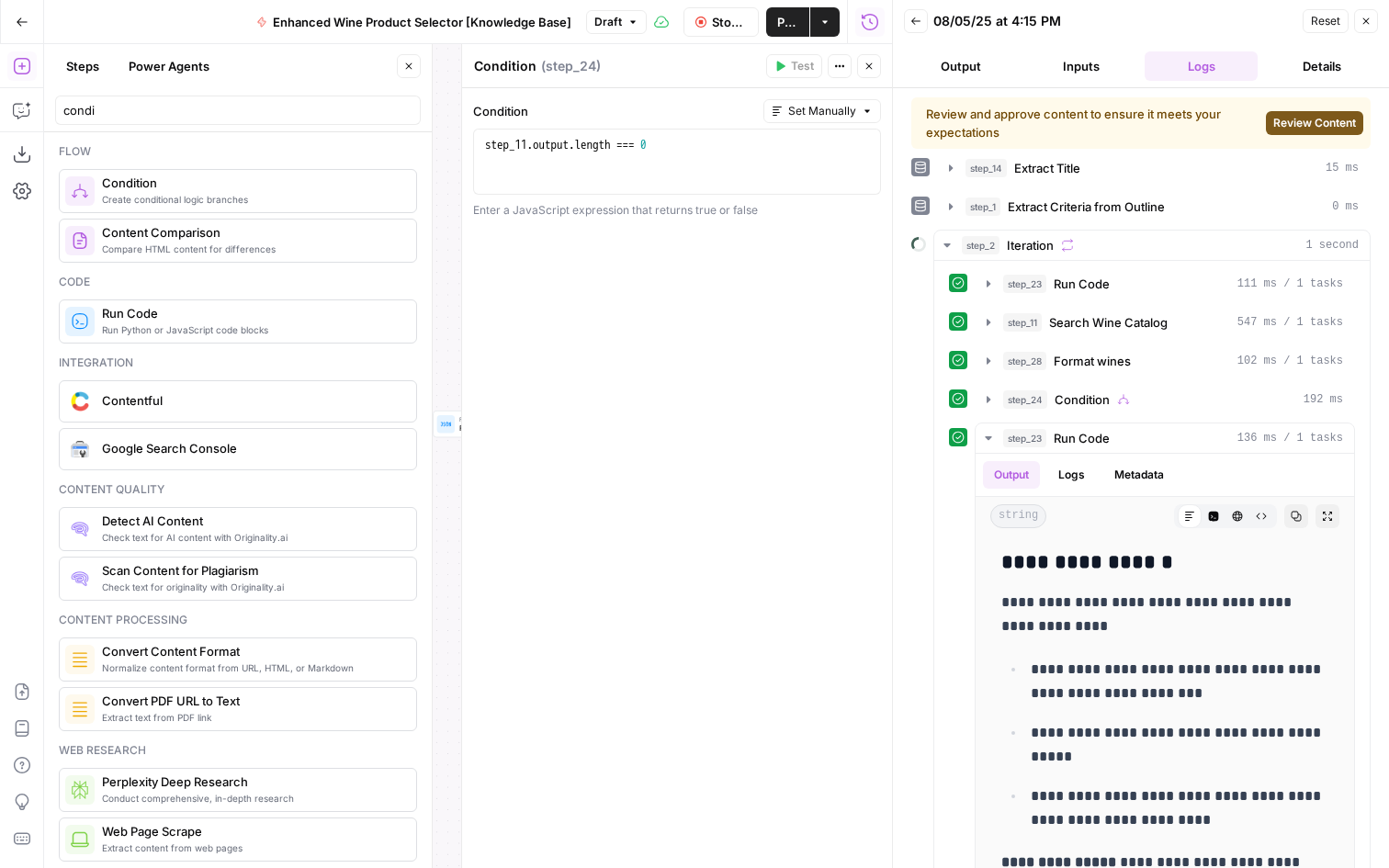 click 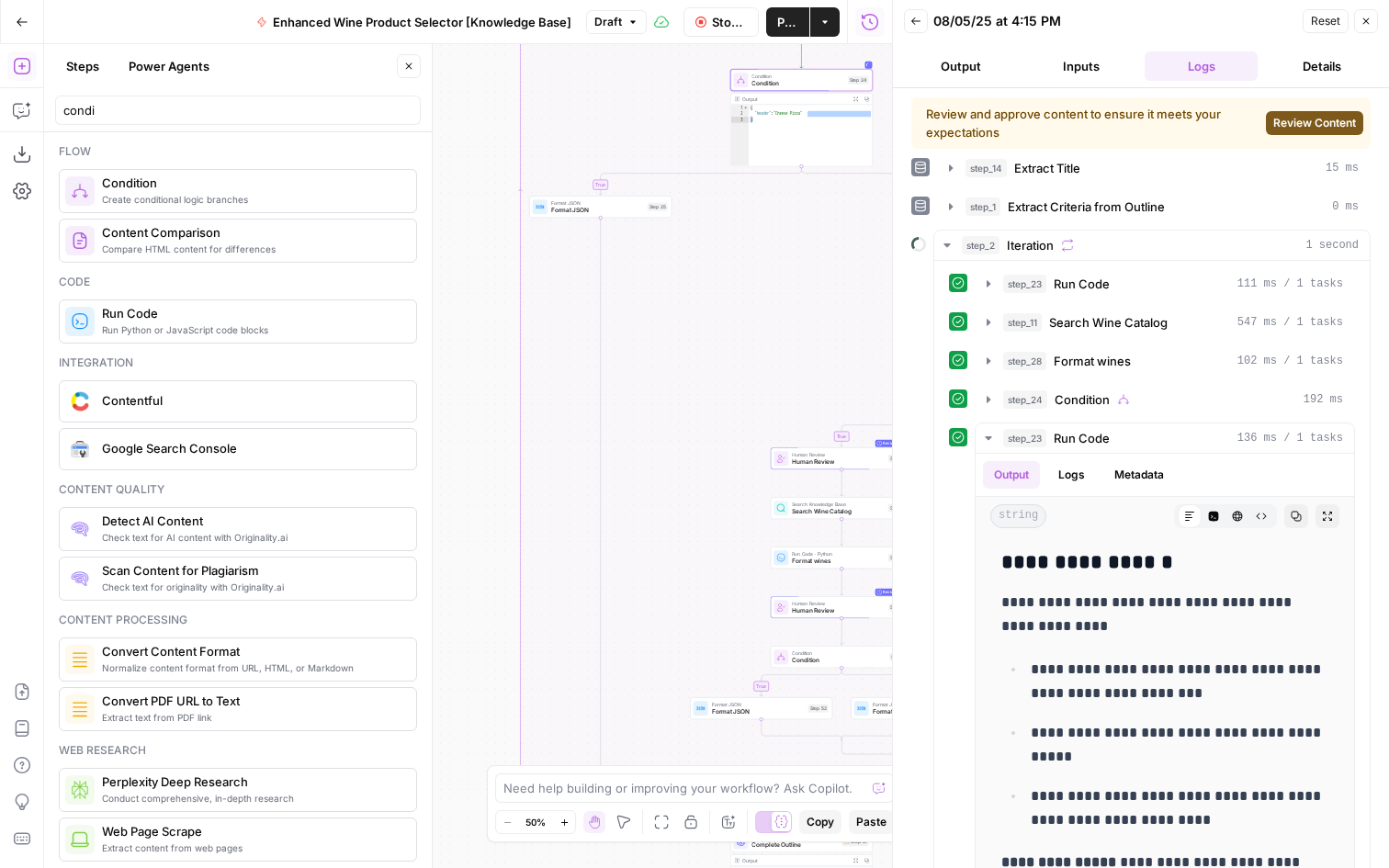 drag, startPoint x: 622, startPoint y: 468, endPoint x: 679, endPoint y: 241, distance: 234.047 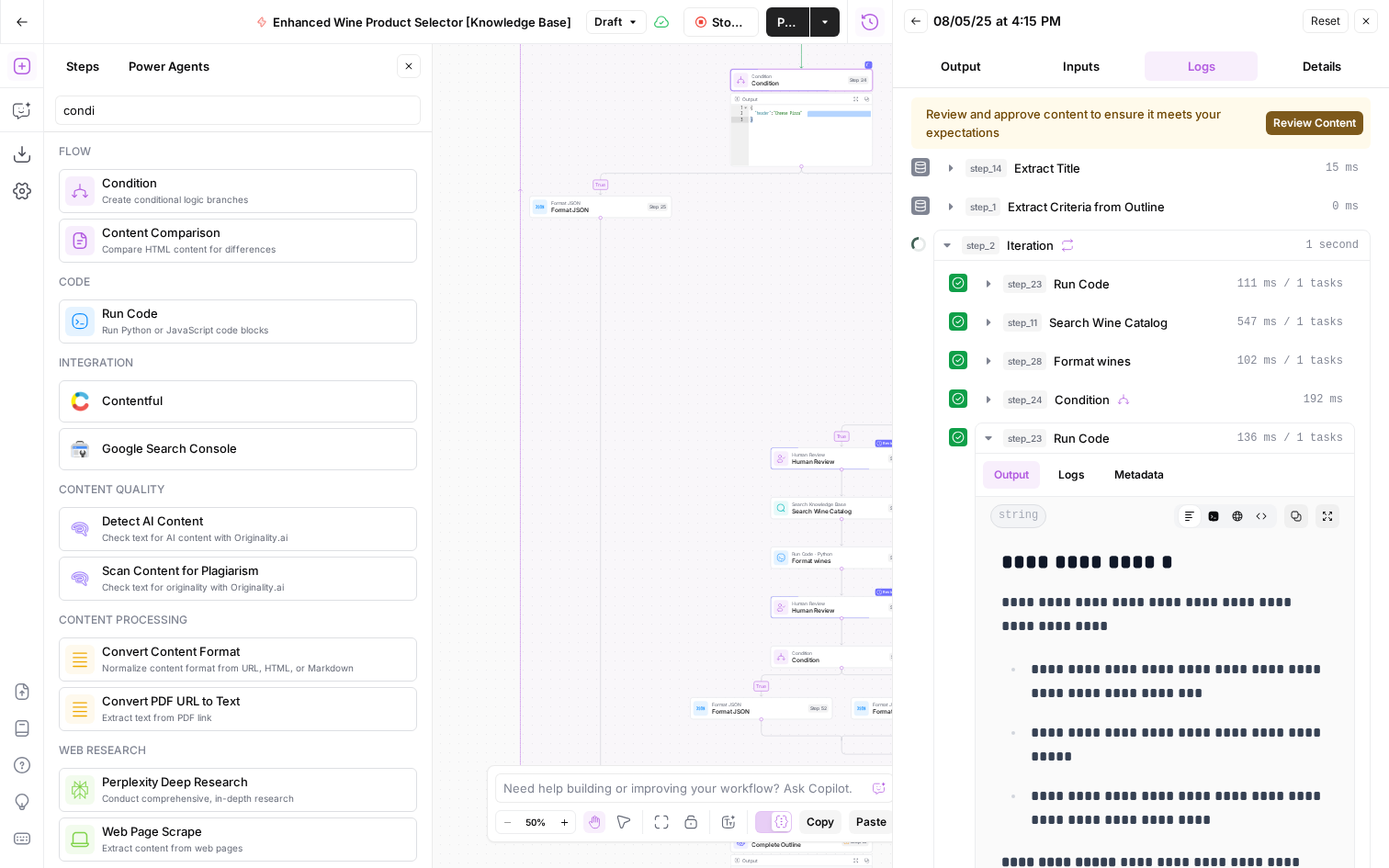 click on "false true true false true false true false Workflow Set Inputs Inputs LLM · GPT-4o Extract Title Step 14 Output Copy 1 2 3 {    "title" :  "15 Great Wines For Every Pizza         Topping" }     XXXXXXXXXXXXXXXXXXXXXXXXXXXXXXXXXXXXXXXXXXXXXXXXXXXXXXXXXXXXXXXXXXXXXXXXXXXXXXXXXXXXXXXXXXXXXXXXXXXXXXXXXXXXXXXXXXXXXXXXXXXXXXXXXXXXXXXXXXXXXXXXXXXXXXXXXXXXXXXXXXXXXXXXXXXXXXXXXXXXXXXXXXXXXXXXXXXXXXXXXXXXXXXXXXXXXXXXXXXXXXXXXXXXXXXXXXXXXXXXXXXXXXXXXXXXXXXXXXXXXXXXXXXXXXXXXXXXXXXXXXXXXXXXXXXXXXXXXXXXXXXXXXXXXXXXXXXXXXXXXXXXXXXXXXXXXXXXXXXXXXXXXXXXXXXXXXXXXXXXXXXXXXXXXXXXXXXXXXXXXXXXXXXXXXXXXXXXXXXXXXXXXXXXXXXXXXXXXXXXXXXXXXXXXXXXXXXXXXXXXXXXXXXXXXXXXXXXXXXXXXXXXXXXXXXXXXXXXXXXXXXXXXXXXXXXXXXXXXXXXXXXXXXXXXXX LLM · Gemini 2.5 Pro Extract Criteria from Outline Step 1 Output Expand Output Copy 1 2 3 4 5 6 7 8 9 10 11 {    "article" :  [      {         "header" :  "Why Pizza And Wine Work             Together" ,         "wine_descriptor" :  "Italian red wine"      } ,      {         "header" :  ,      }" at bounding box center (468, 456) 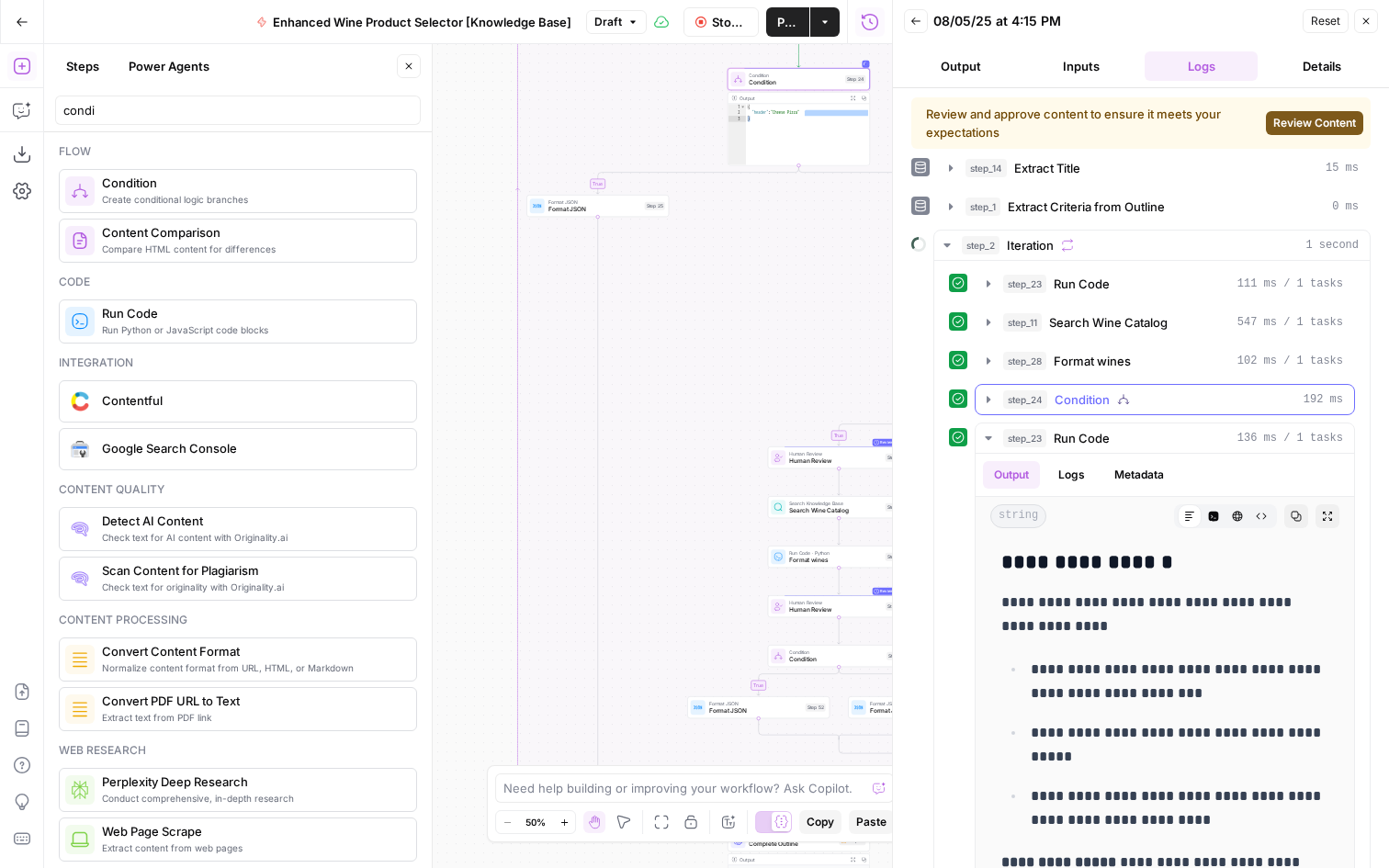 click on "step_24 Condition 192 ms" at bounding box center [1173, 400] 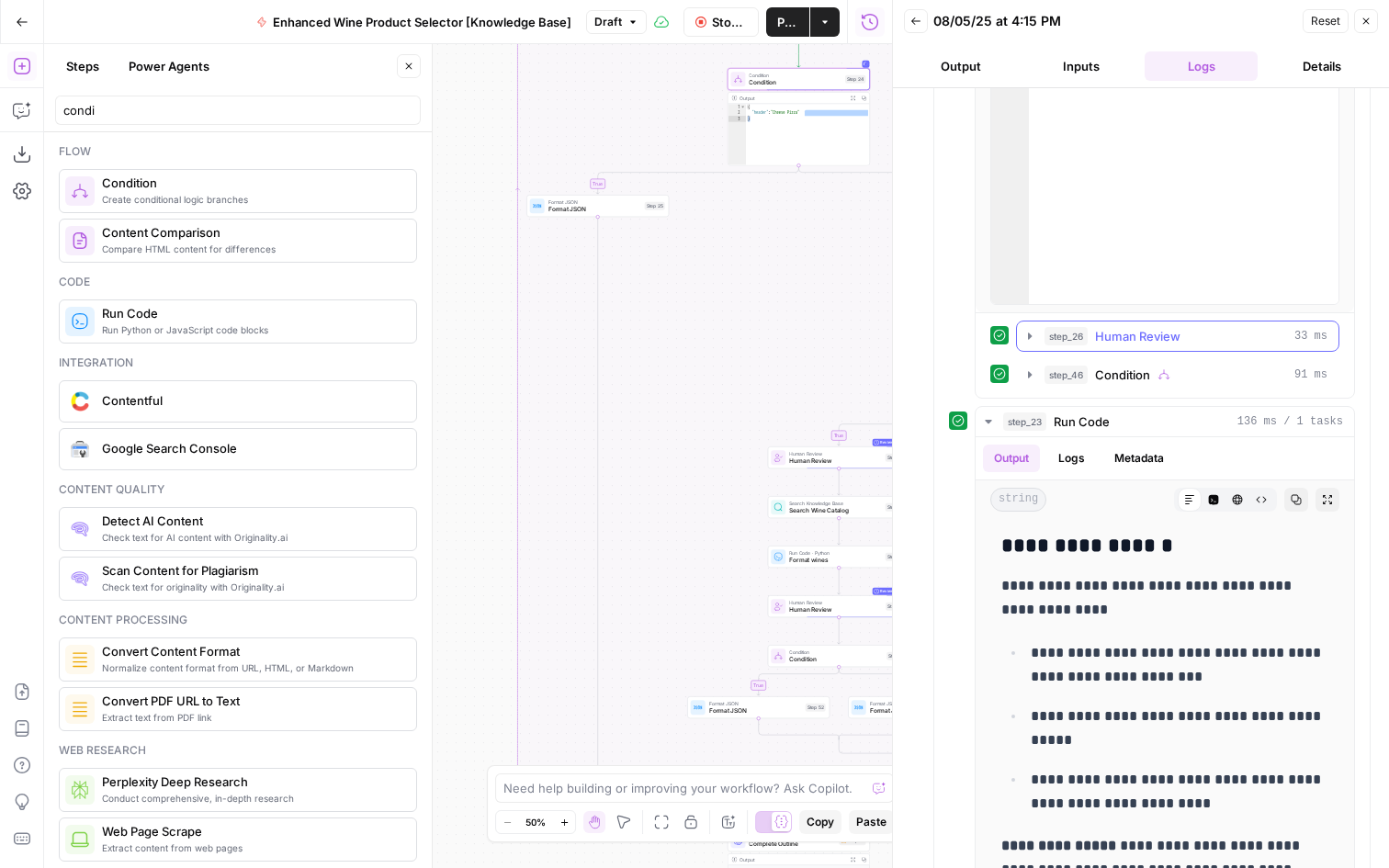 scroll, scrollTop: 241, scrollLeft: 0, axis: vertical 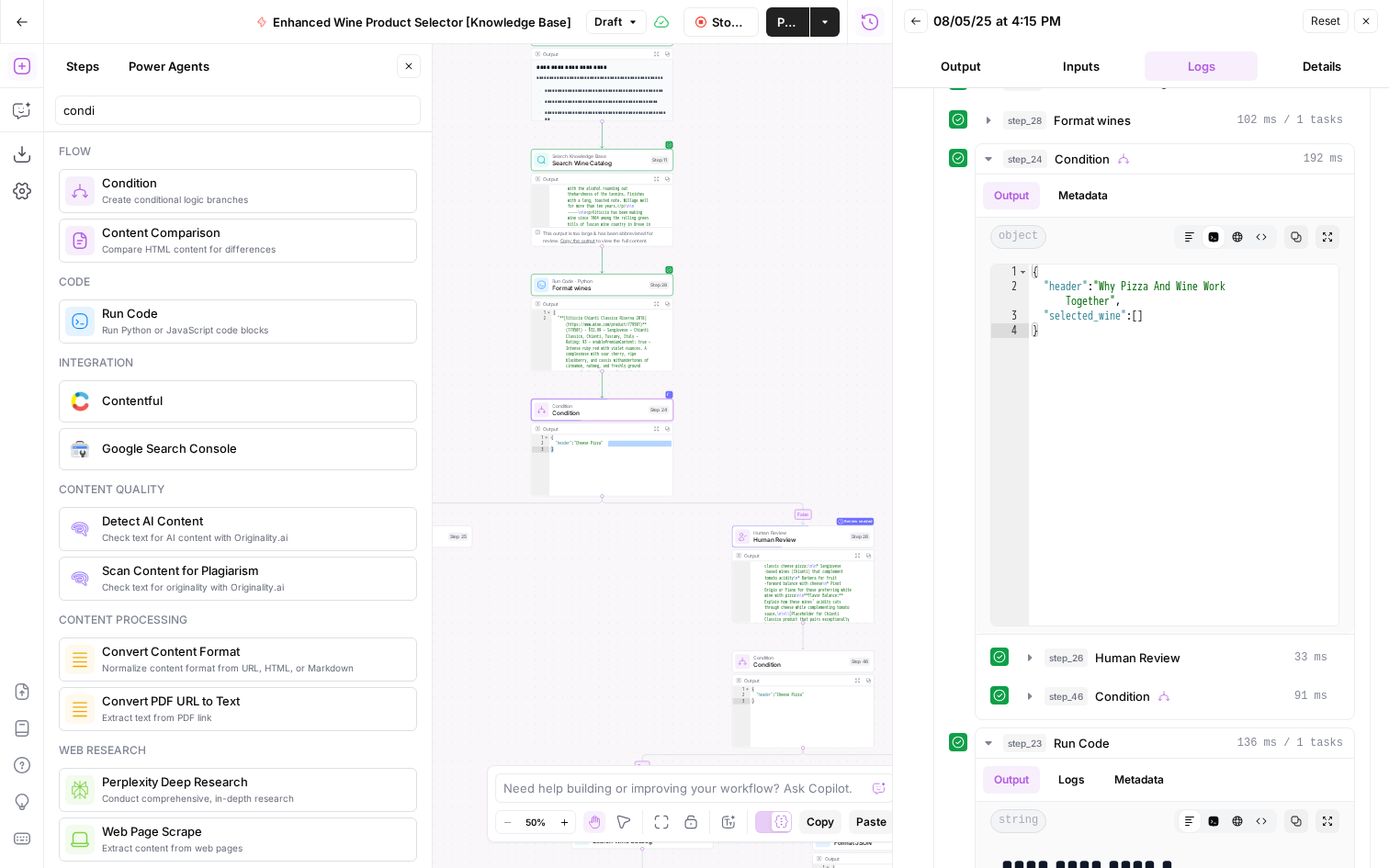 drag, startPoint x: 507, startPoint y: 624, endPoint x: 467, endPoint y: 687, distance: 74.6257 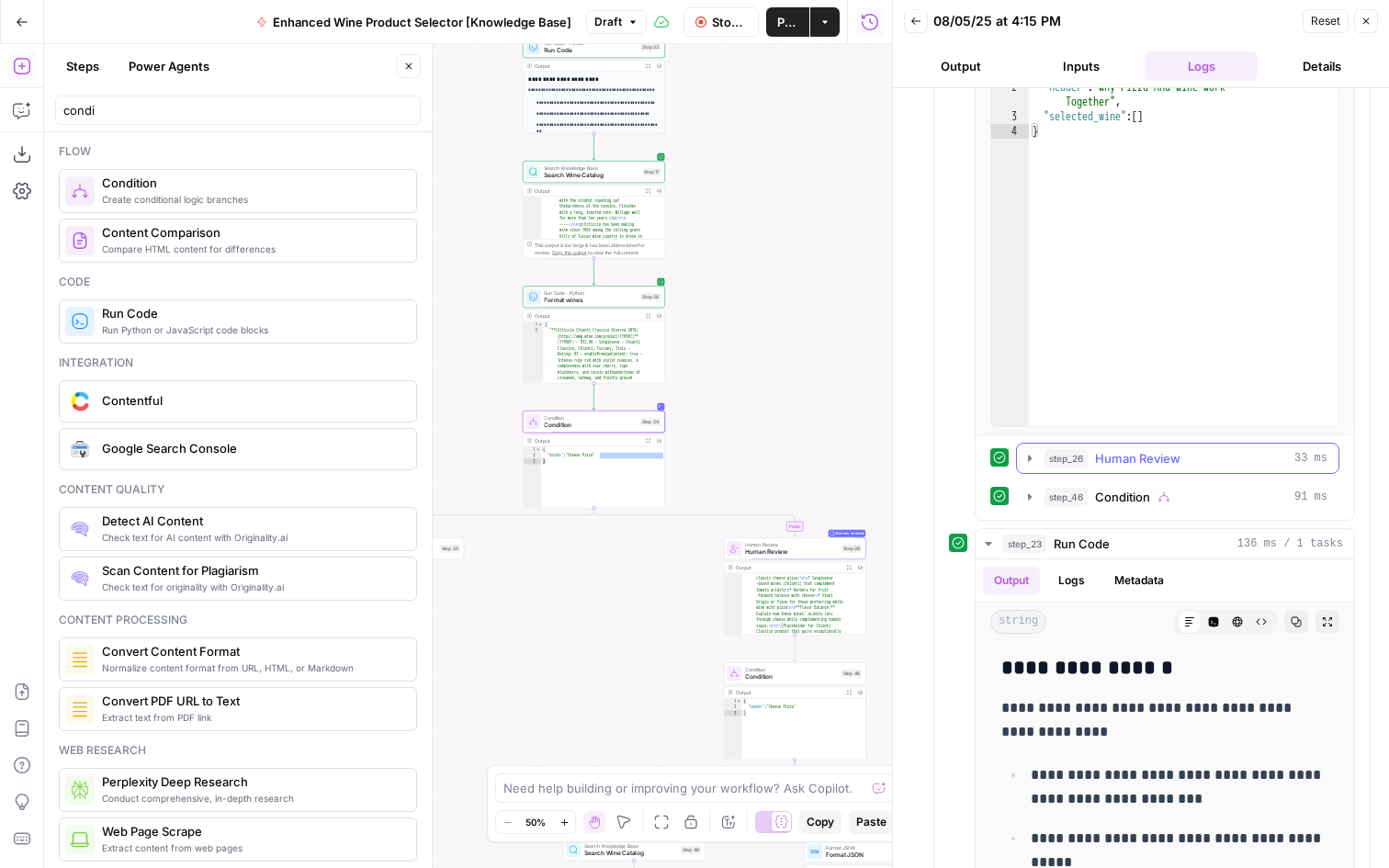 scroll, scrollTop: 464, scrollLeft: 0, axis: vertical 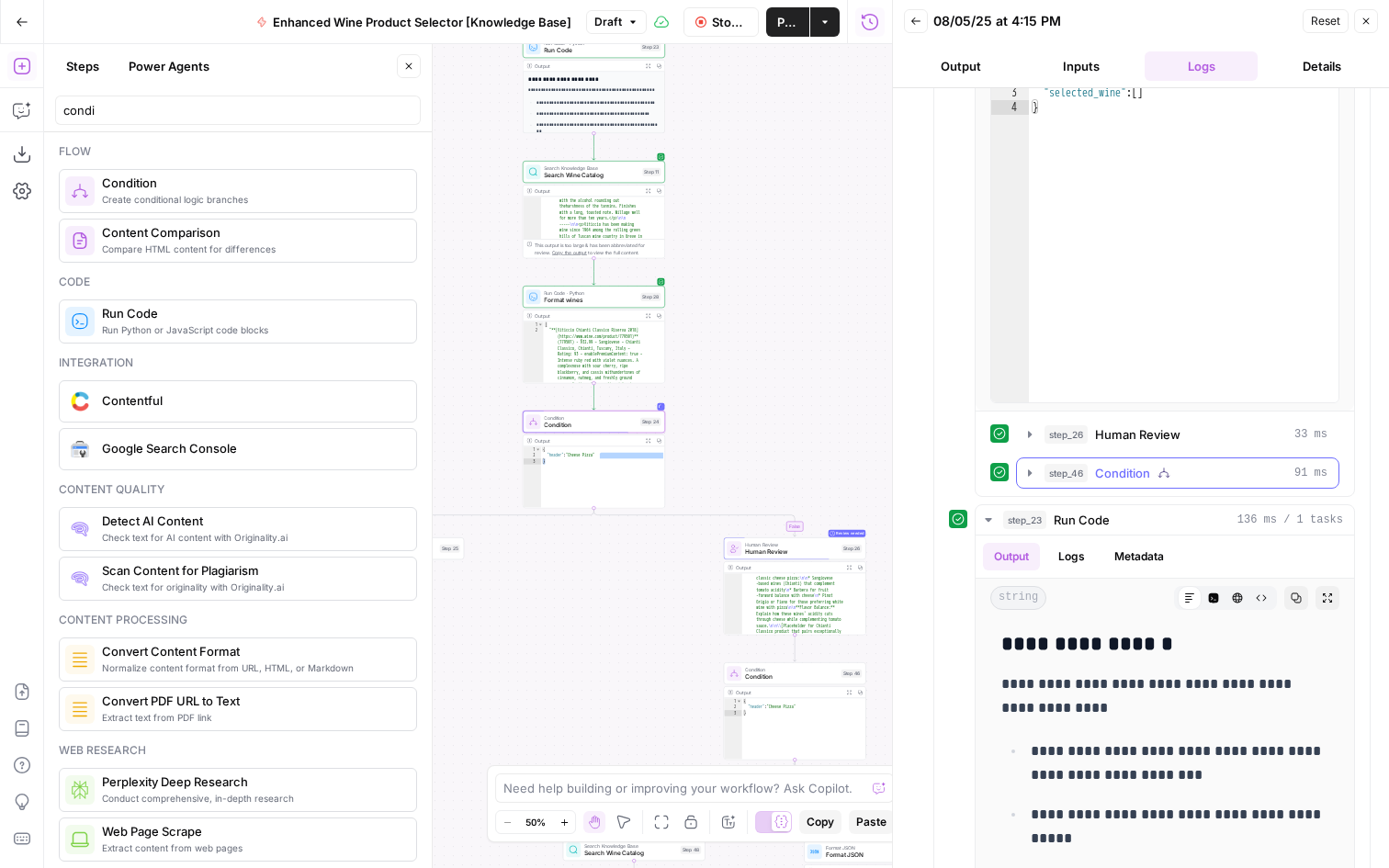 click on "step_26 Human Review 33 ms" at bounding box center (1178, 434) 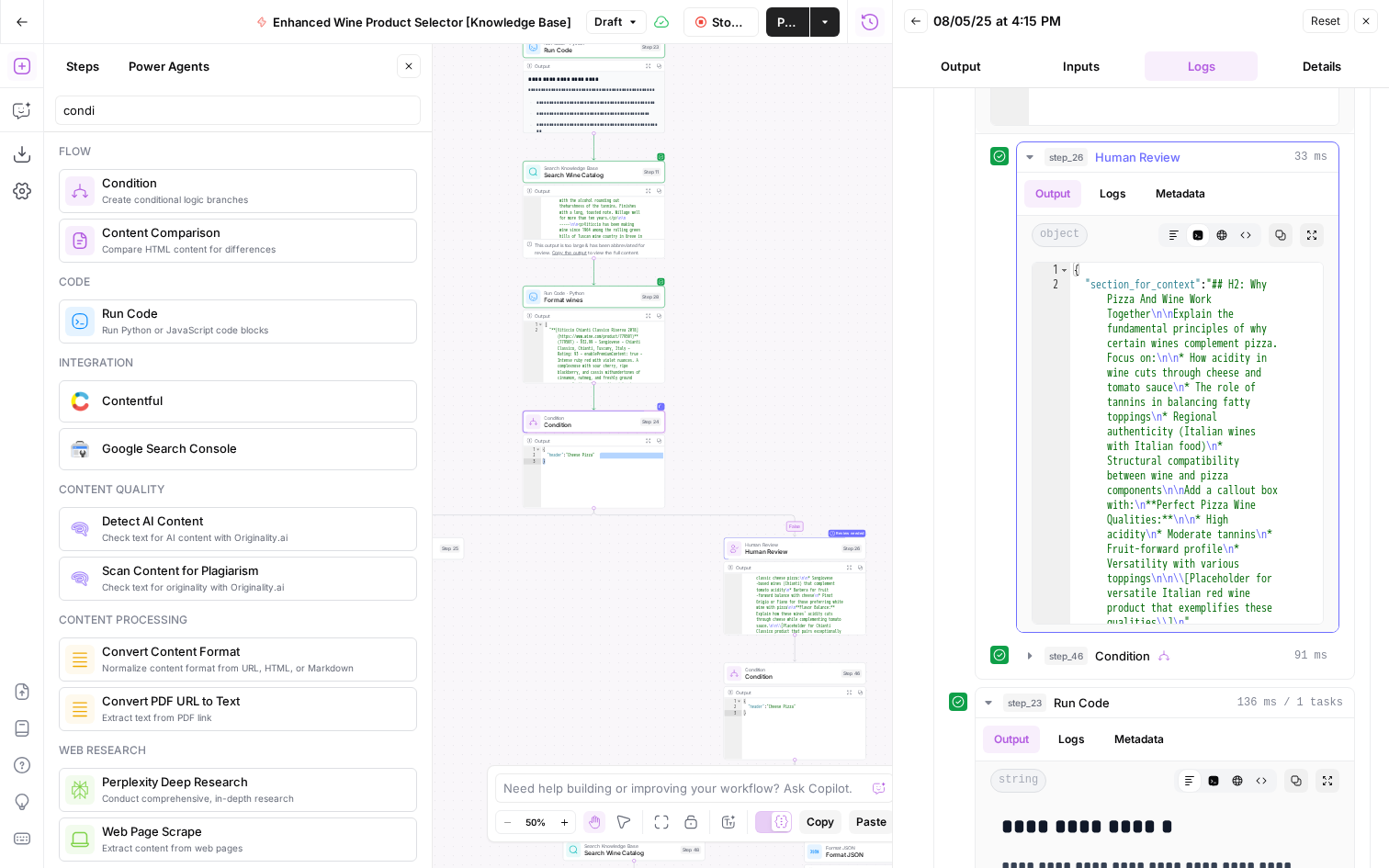 scroll, scrollTop: 869, scrollLeft: 0, axis: vertical 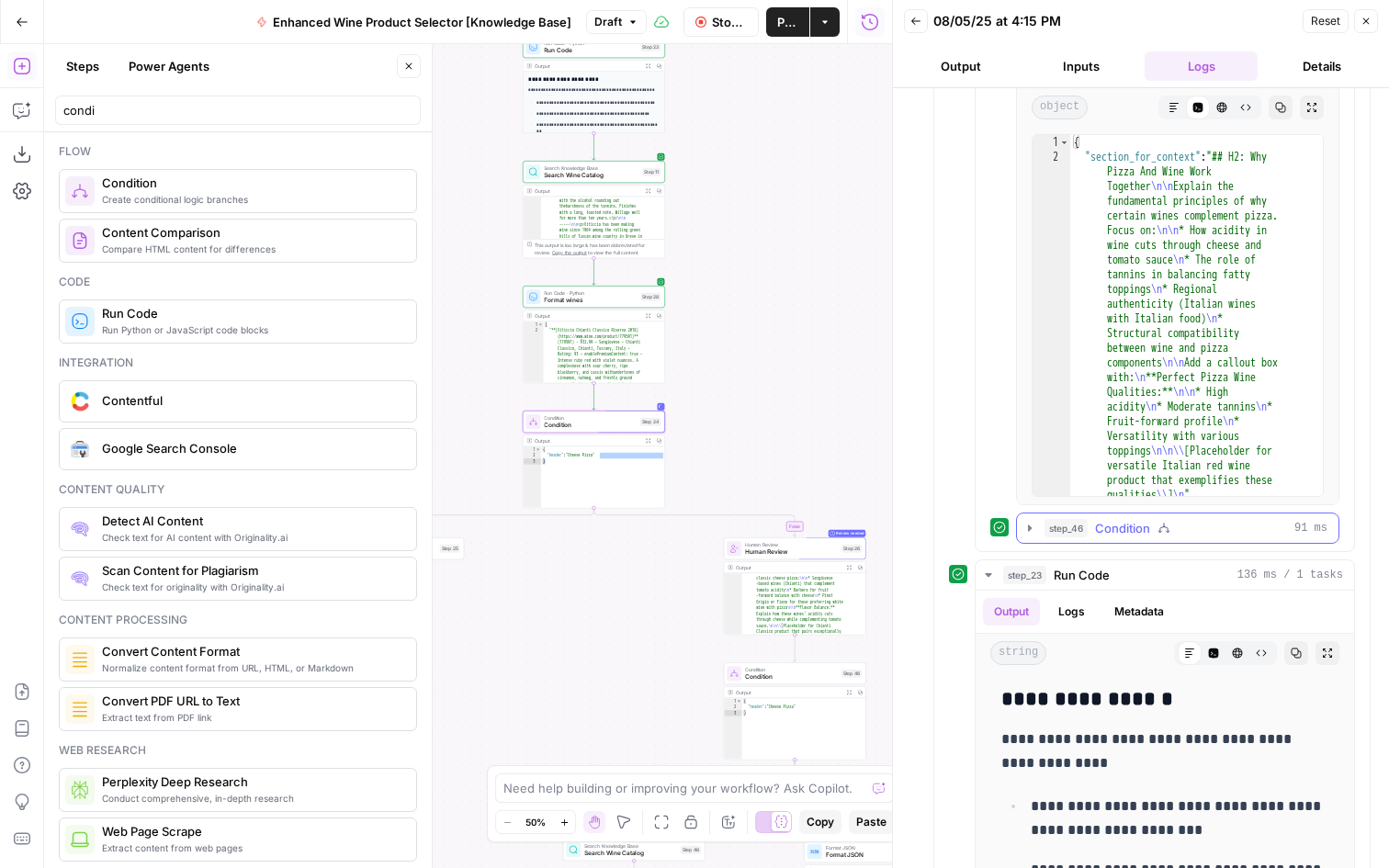 click on "step_46" at bounding box center (1066, 528) 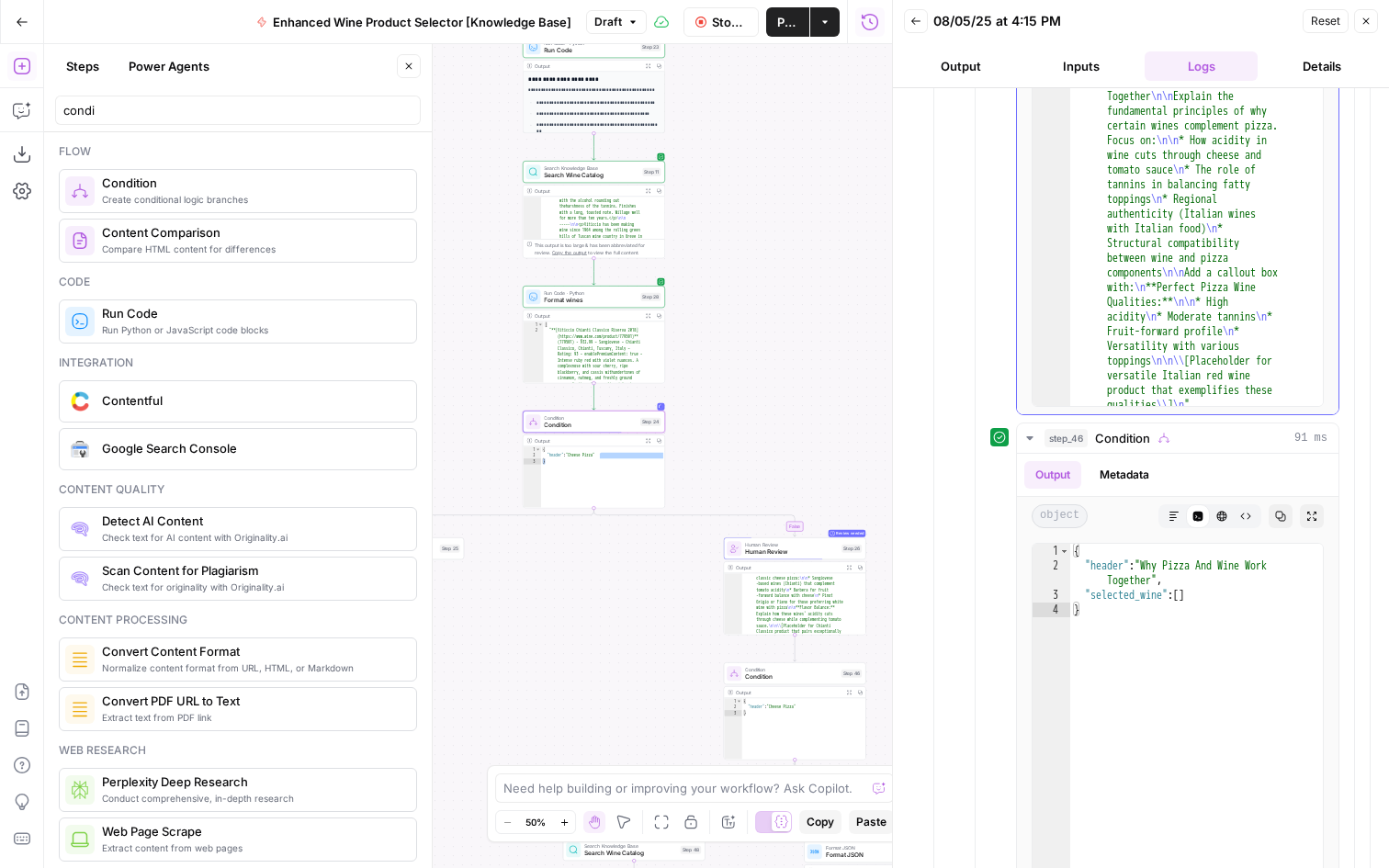 scroll, scrollTop: 671, scrollLeft: 0, axis: vertical 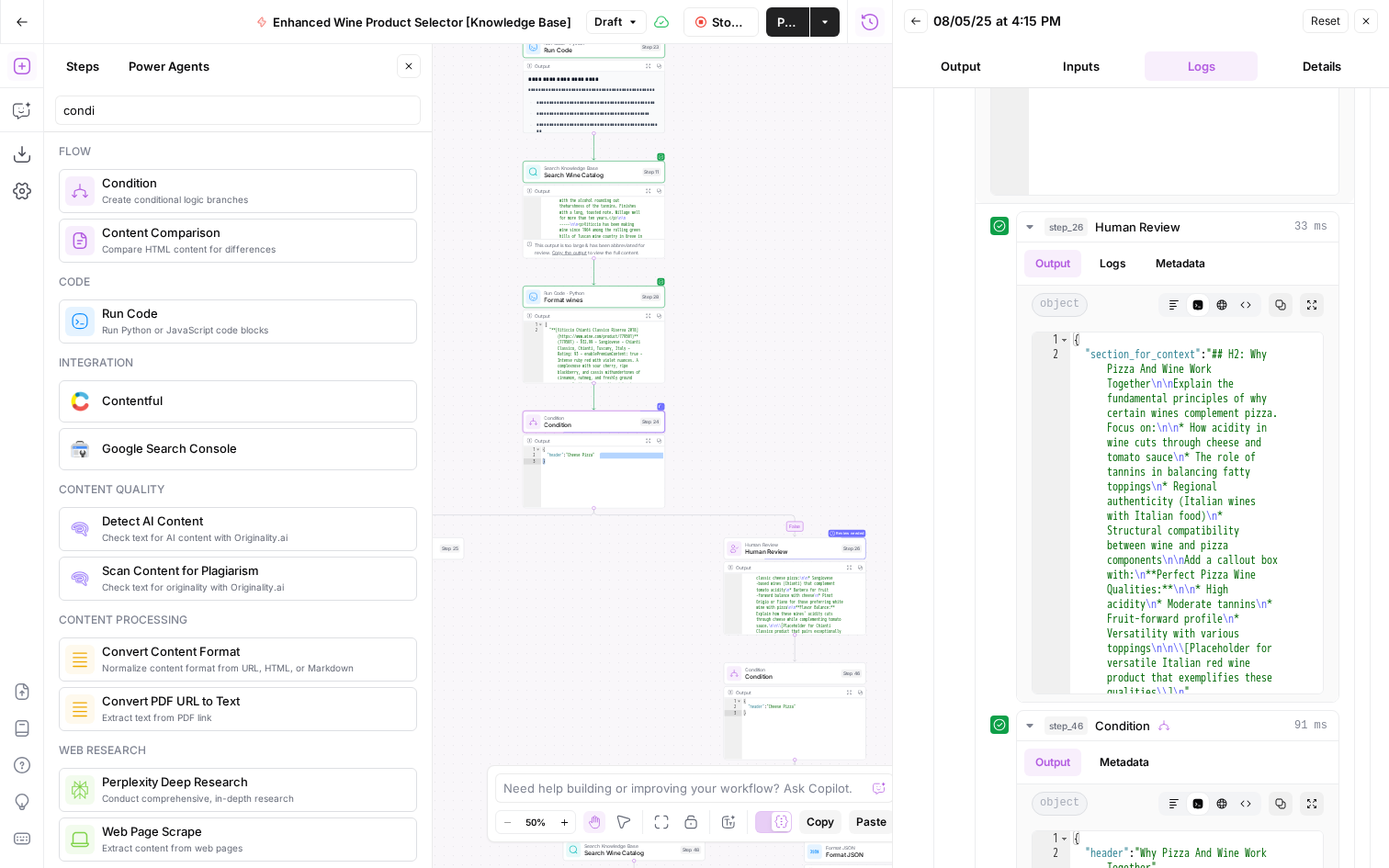drag, startPoint x: 748, startPoint y: 438, endPoint x: 746, endPoint y: 9, distance: 429.00466 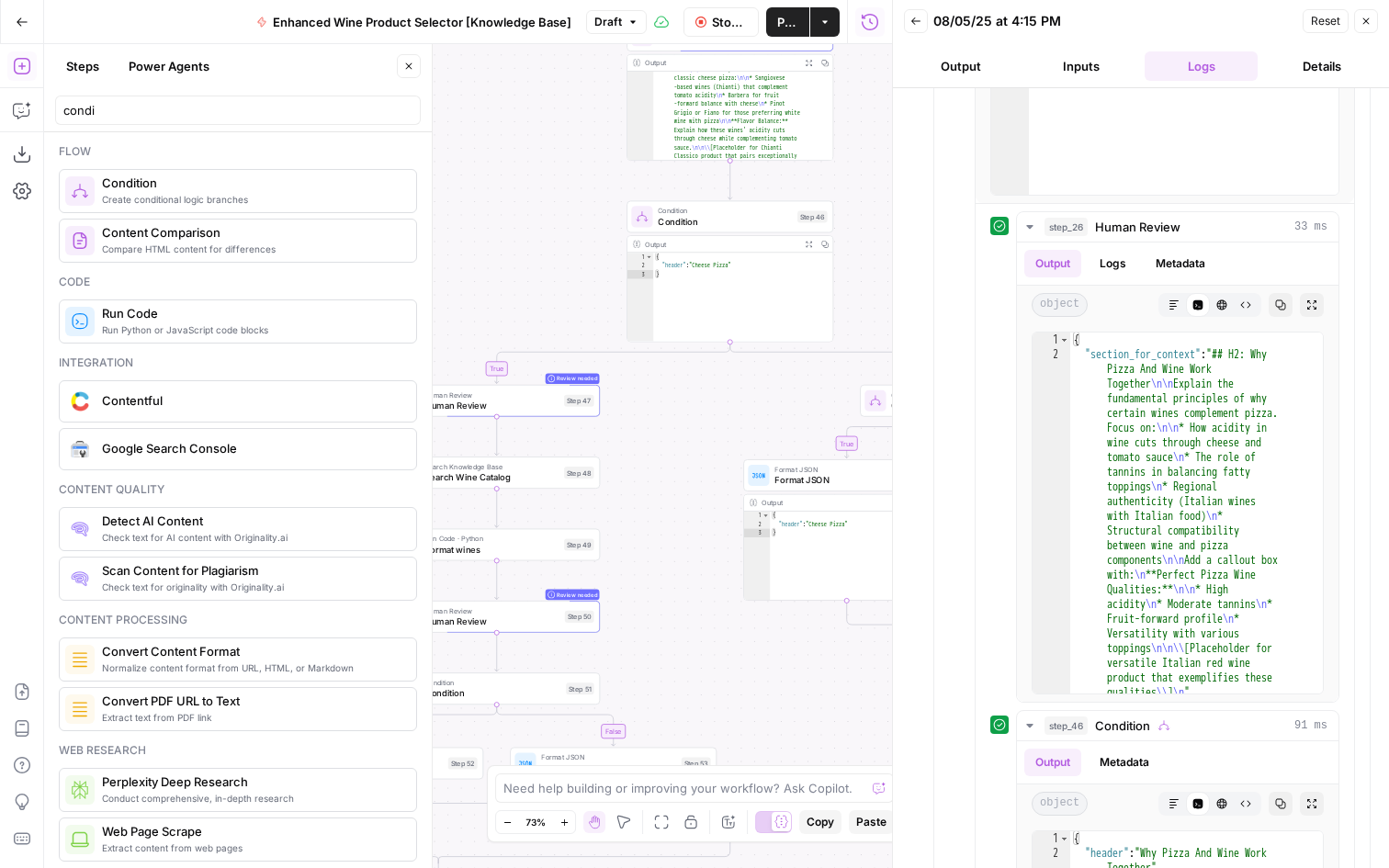 drag, startPoint x: 796, startPoint y: 460, endPoint x: 685, endPoint y: 408, distance: 122.57651 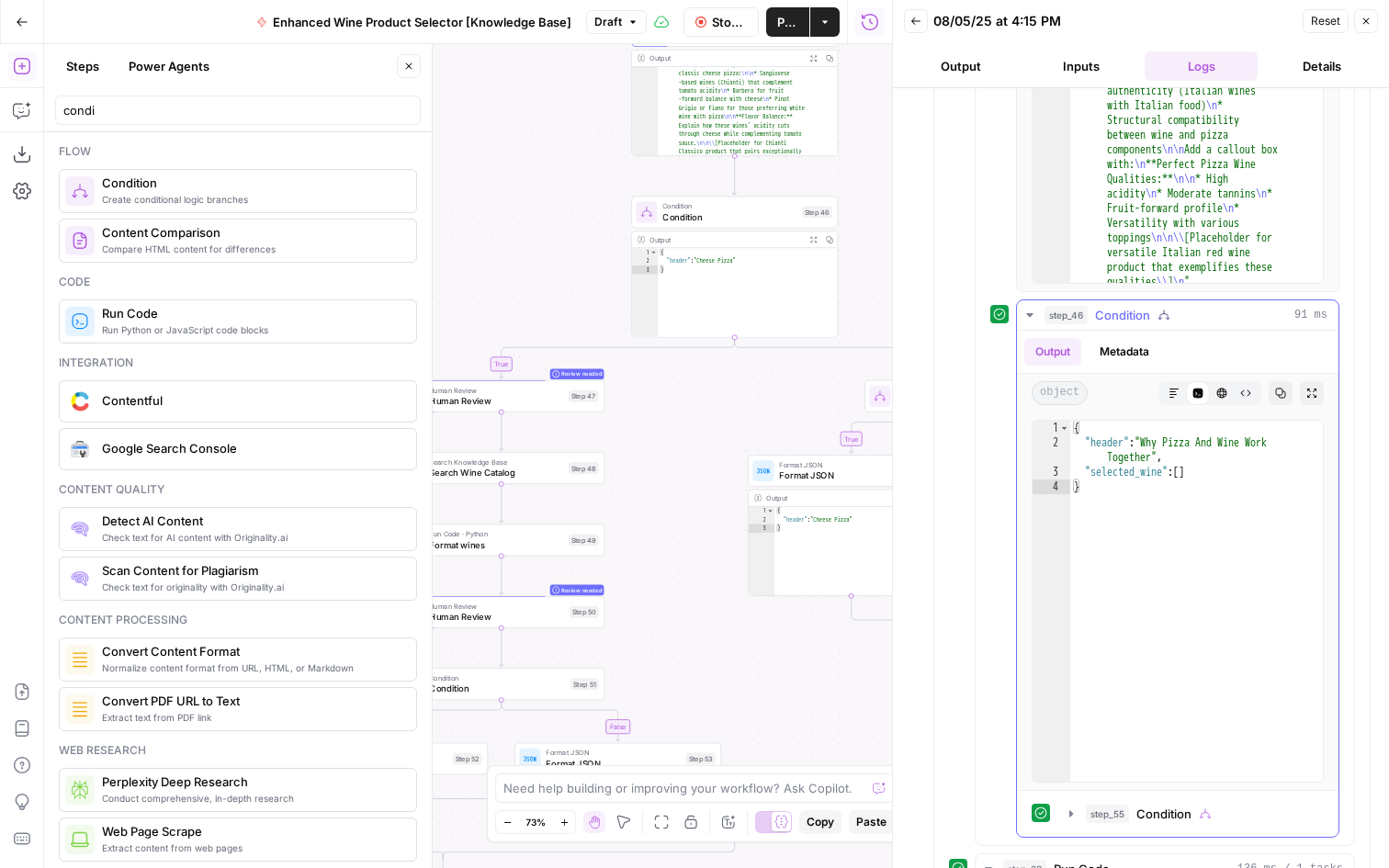 scroll, scrollTop: 1233, scrollLeft: 0, axis: vertical 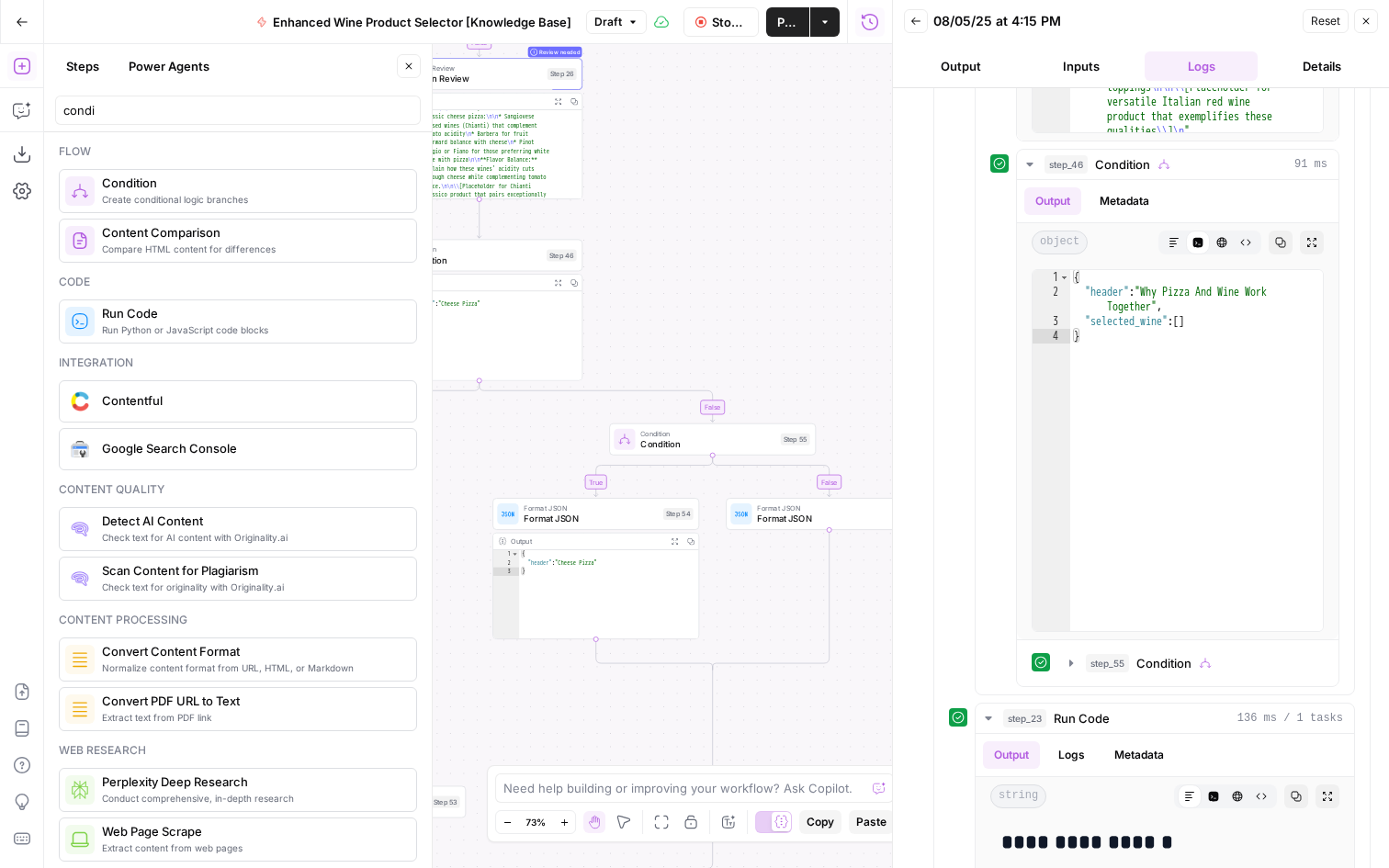 drag, startPoint x: 661, startPoint y: 616, endPoint x: 406, endPoint y: 659, distance: 258.60008 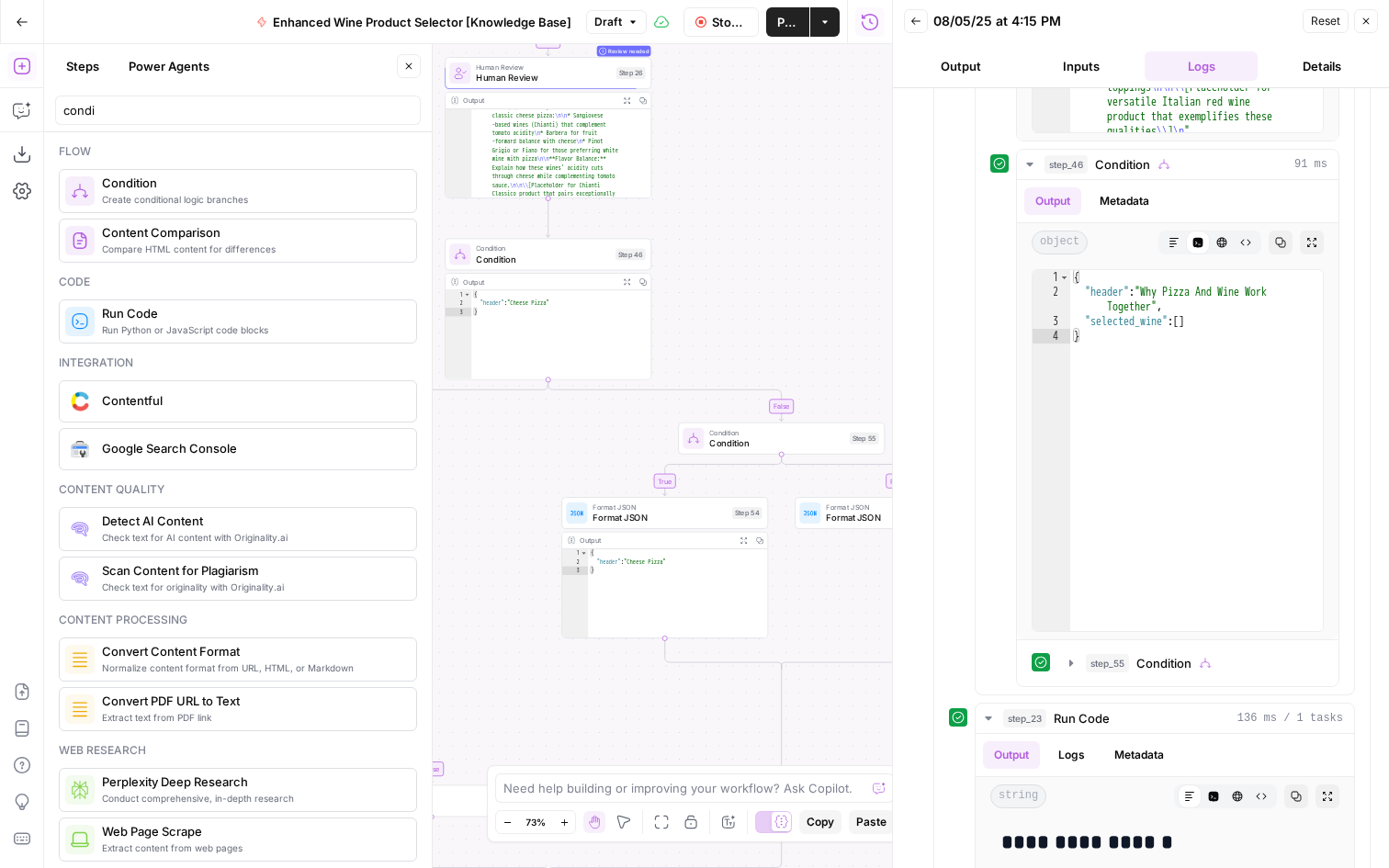 drag, startPoint x: 650, startPoint y: 358, endPoint x: 719, endPoint y: 358, distance: 69 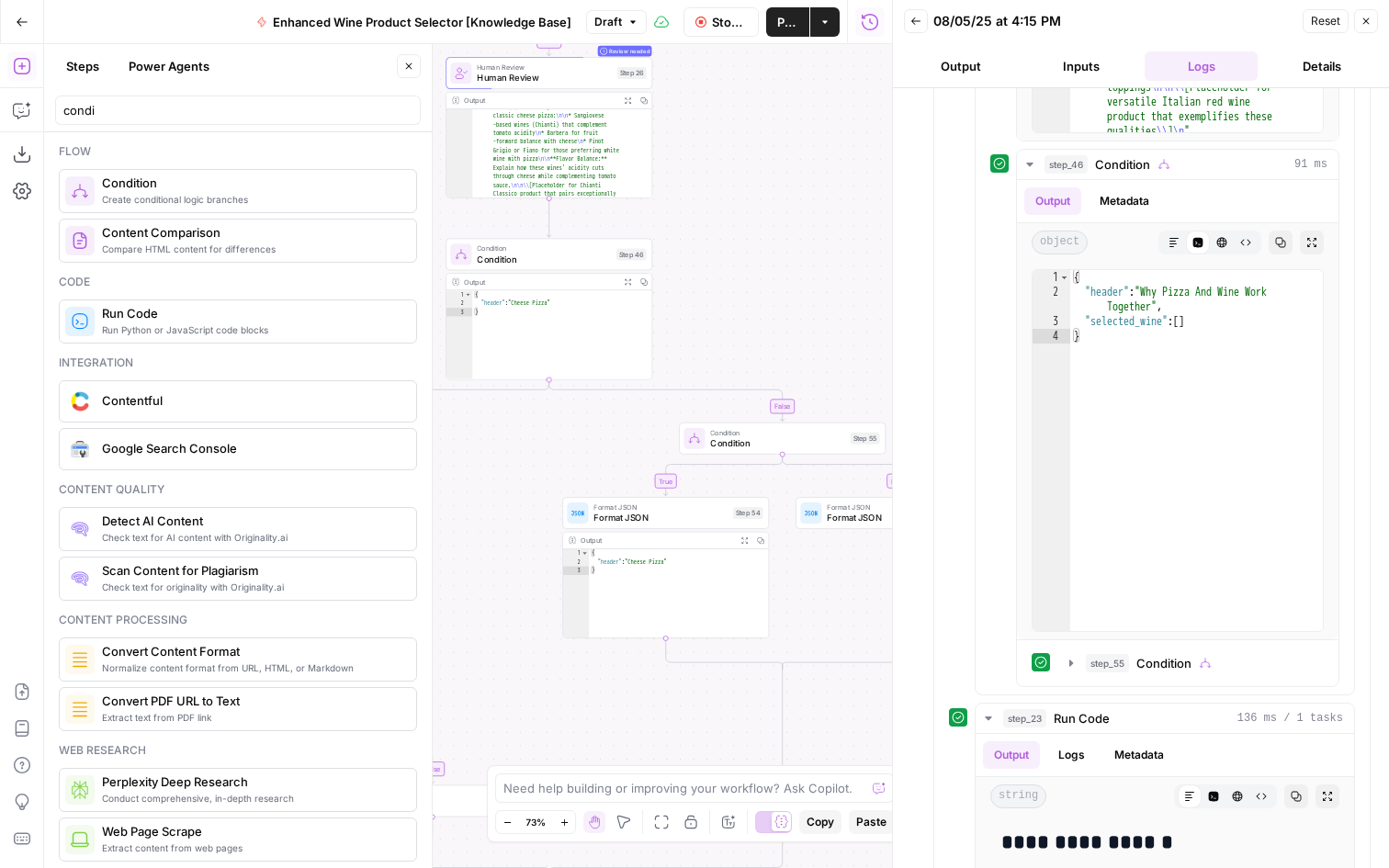 click on "Condition" at bounding box center (544, 259) 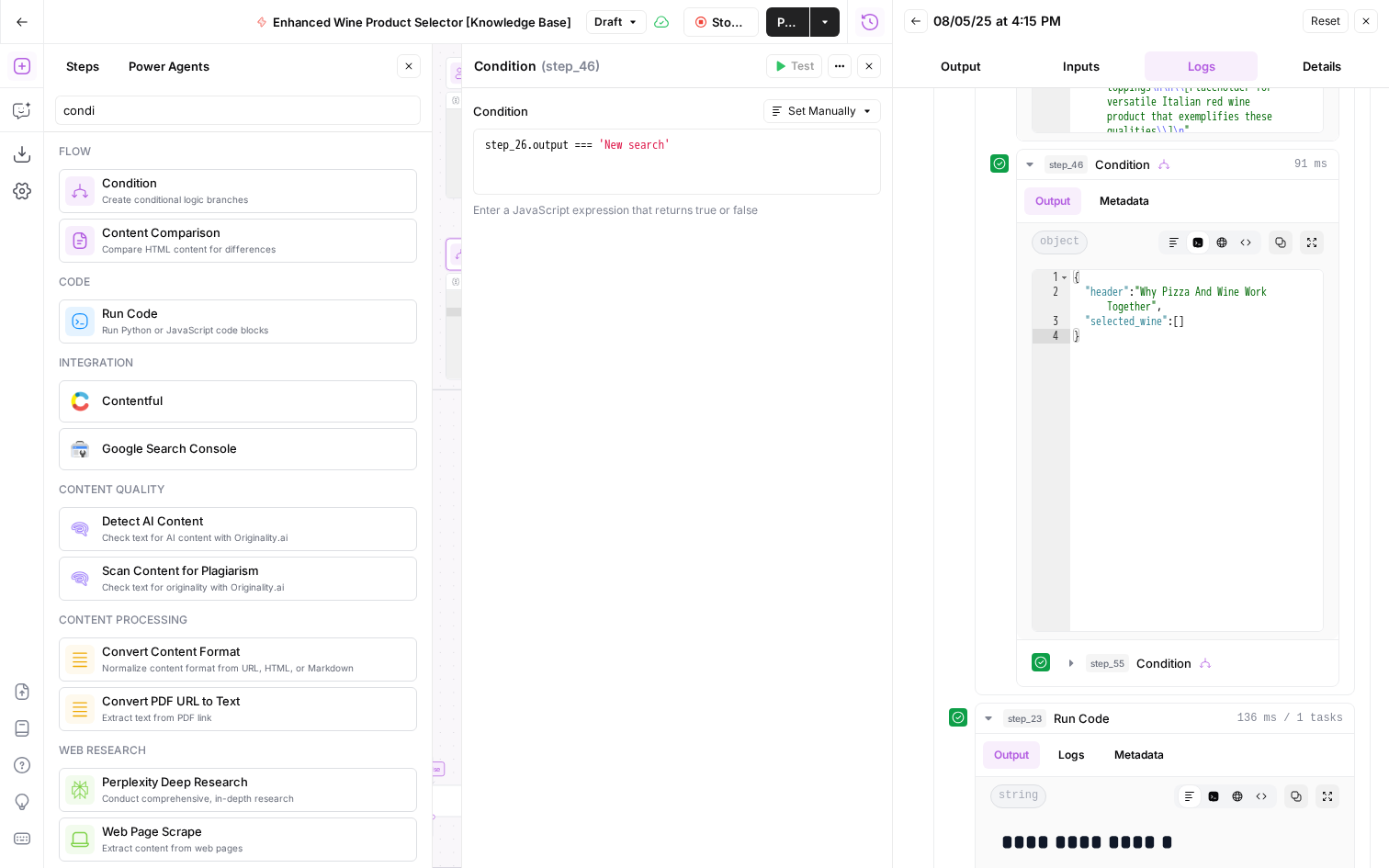 click on "Close" at bounding box center (869, 66) 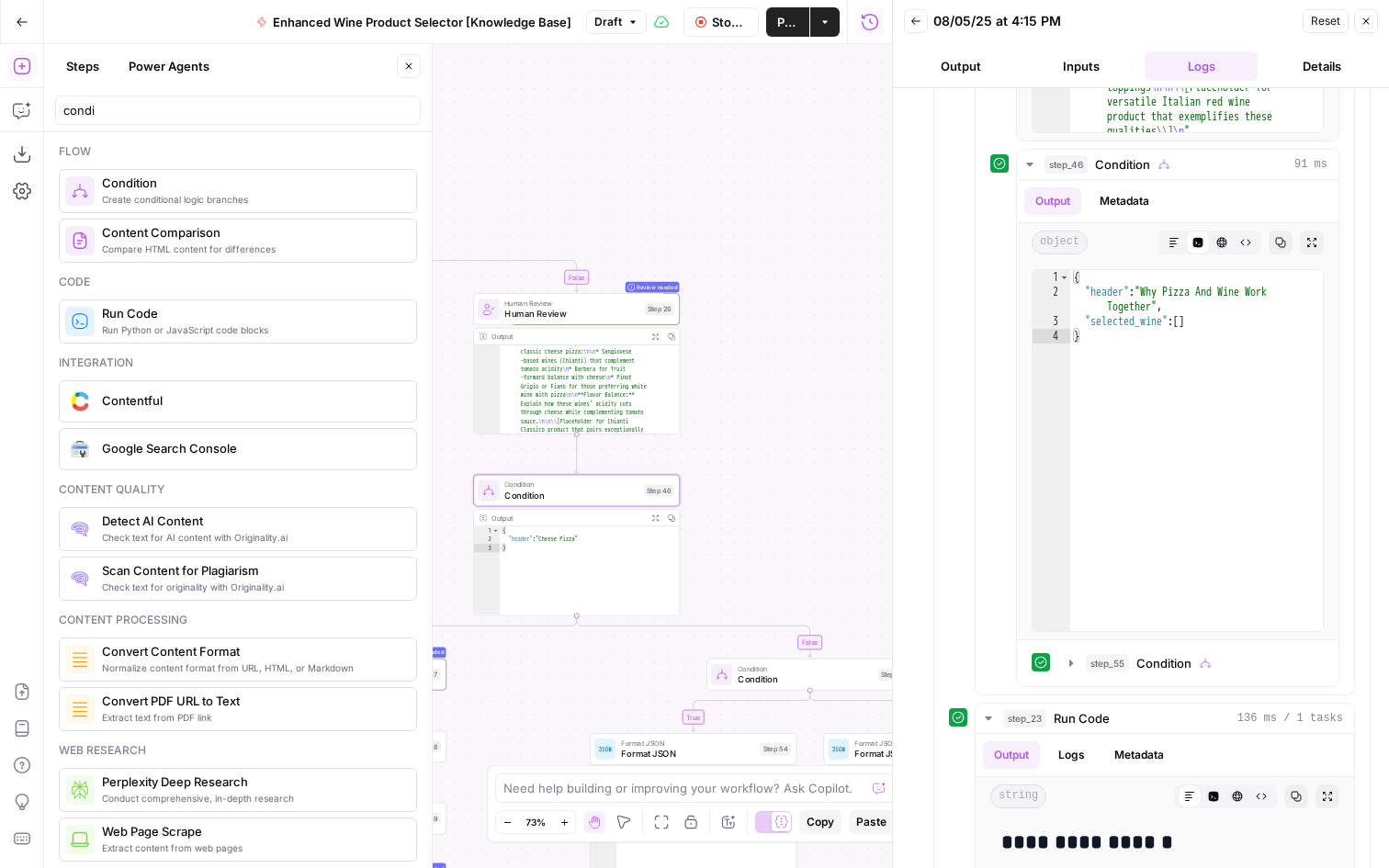 drag, startPoint x: 699, startPoint y: 198, endPoint x: 718, endPoint y: 434, distance: 236.7636 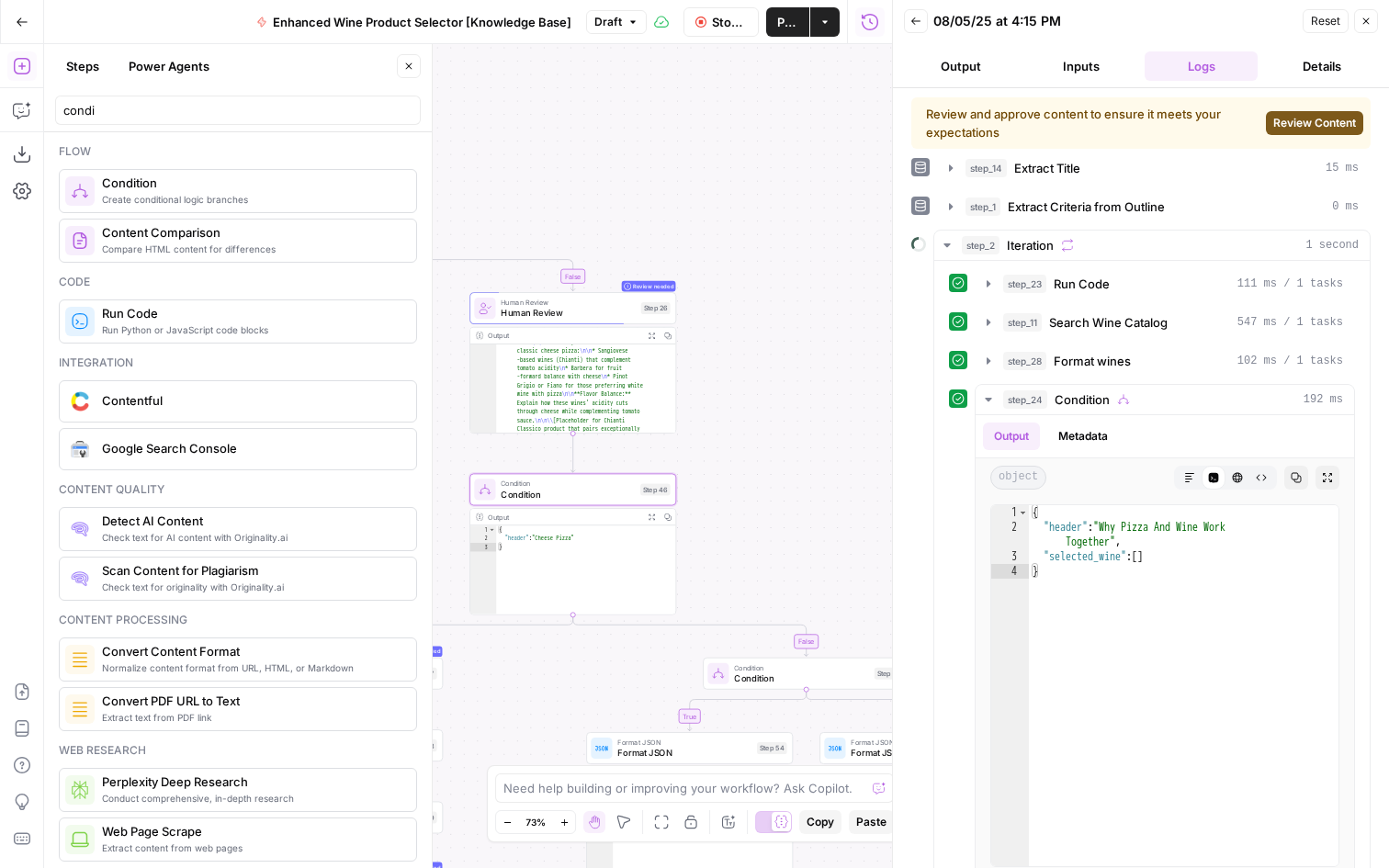 scroll, scrollTop: 0, scrollLeft: 0, axis: both 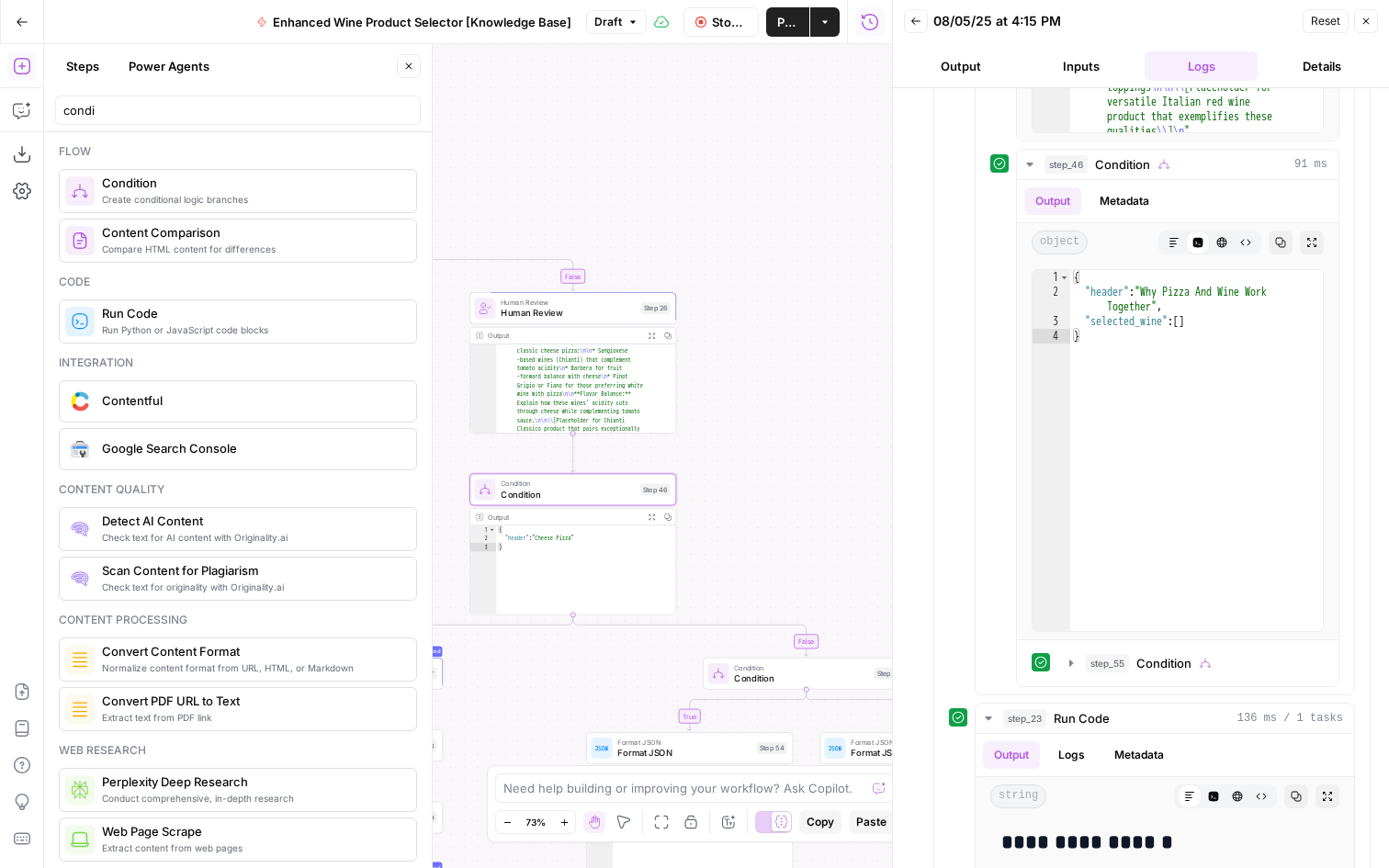 click on "Human Review" at bounding box center (568, 312) 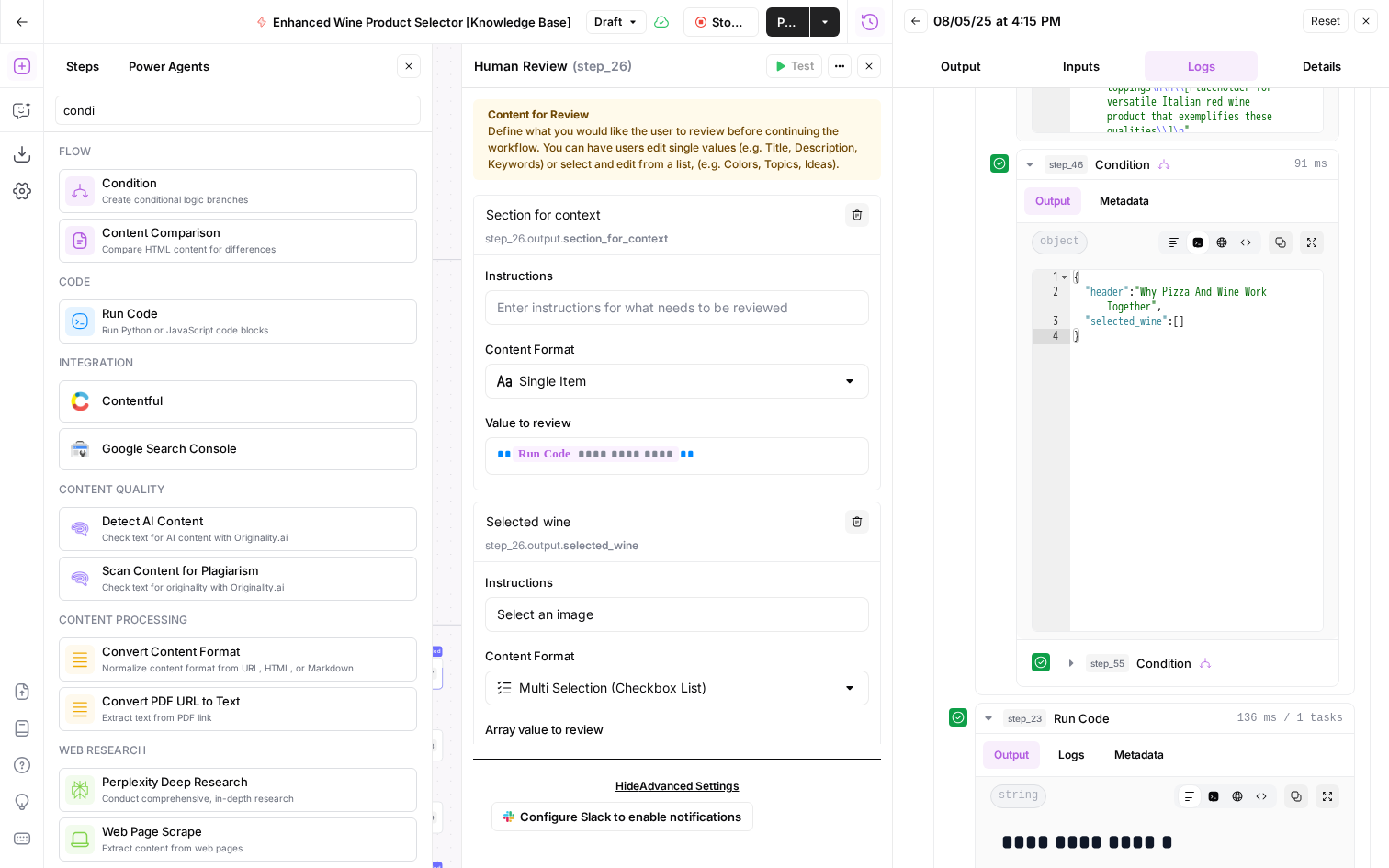 scroll, scrollTop: 477, scrollLeft: 0, axis: vertical 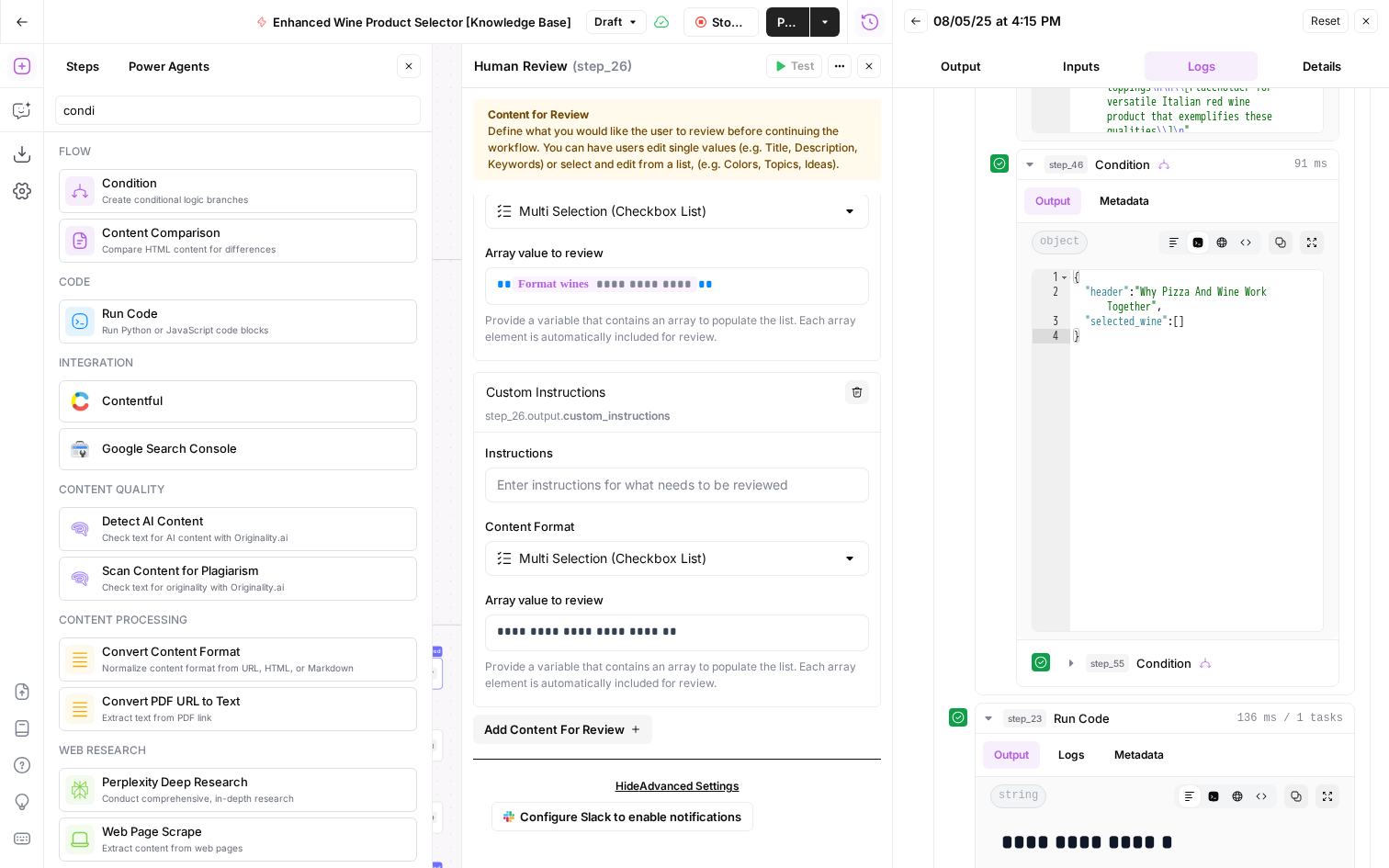 click on "Close" at bounding box center [869, 66] 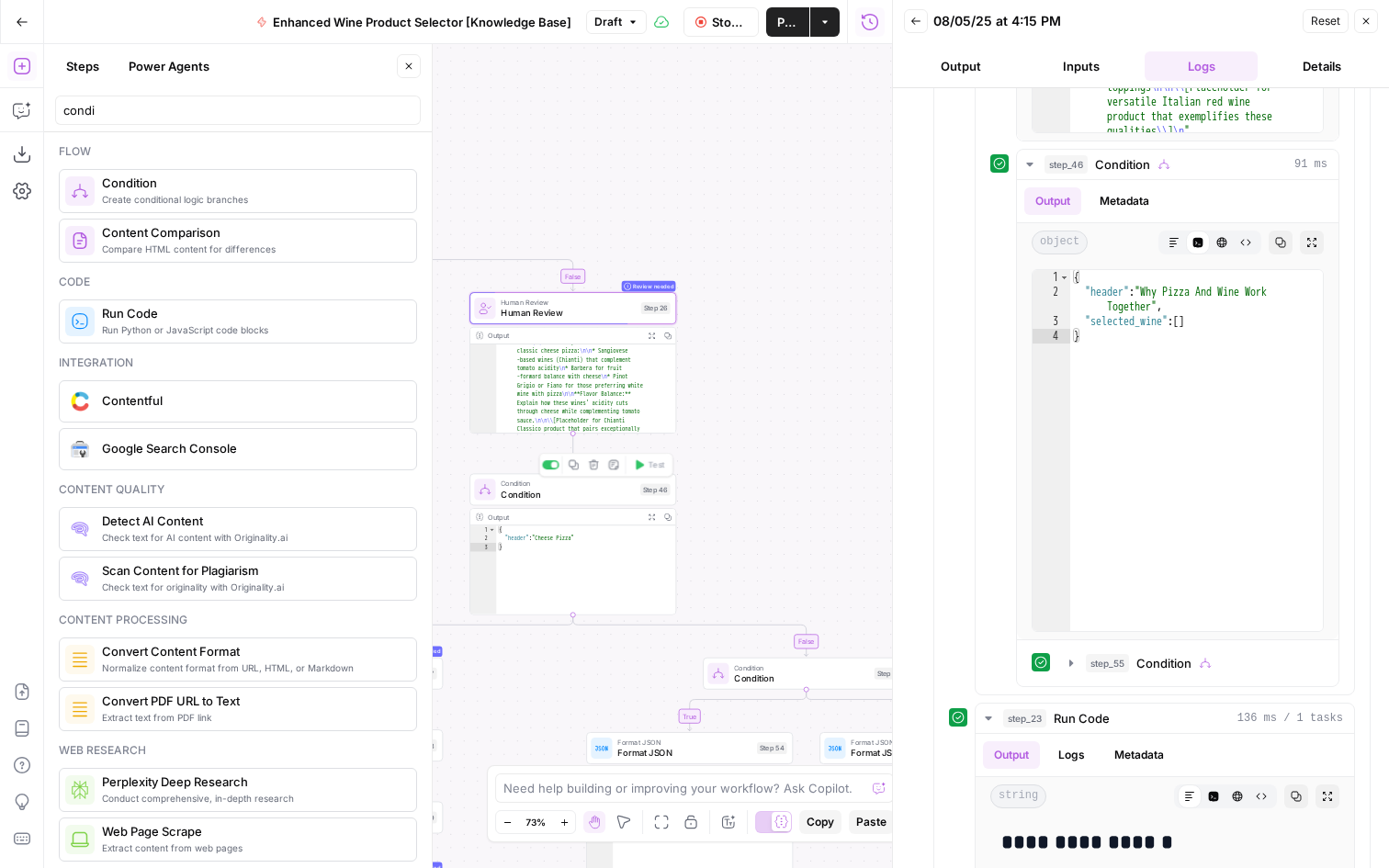 click on "Condition" at bounding box center (568, 494) 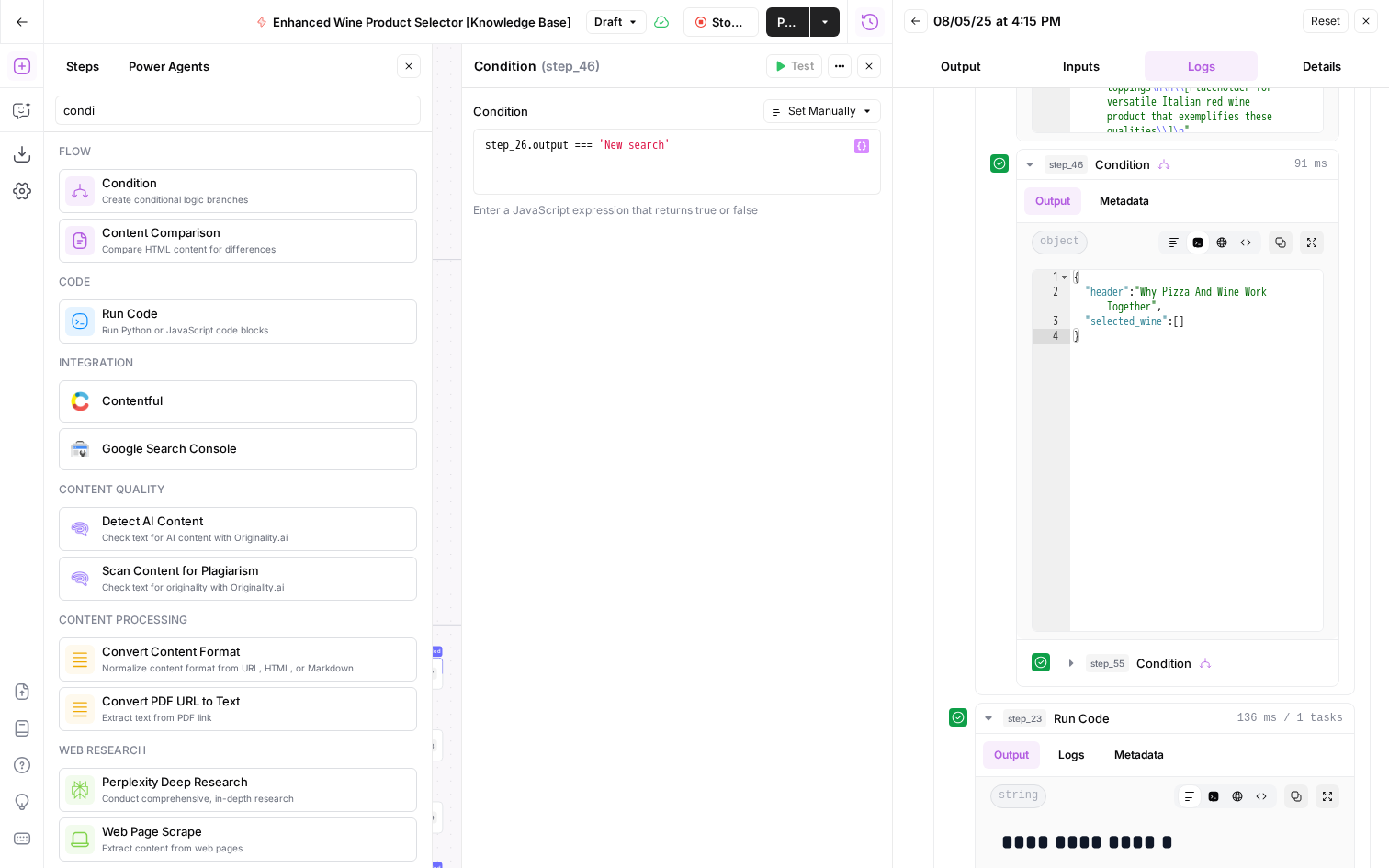 click on "step_26 . output   ===   'New search'" at bounding box center (677, 178) 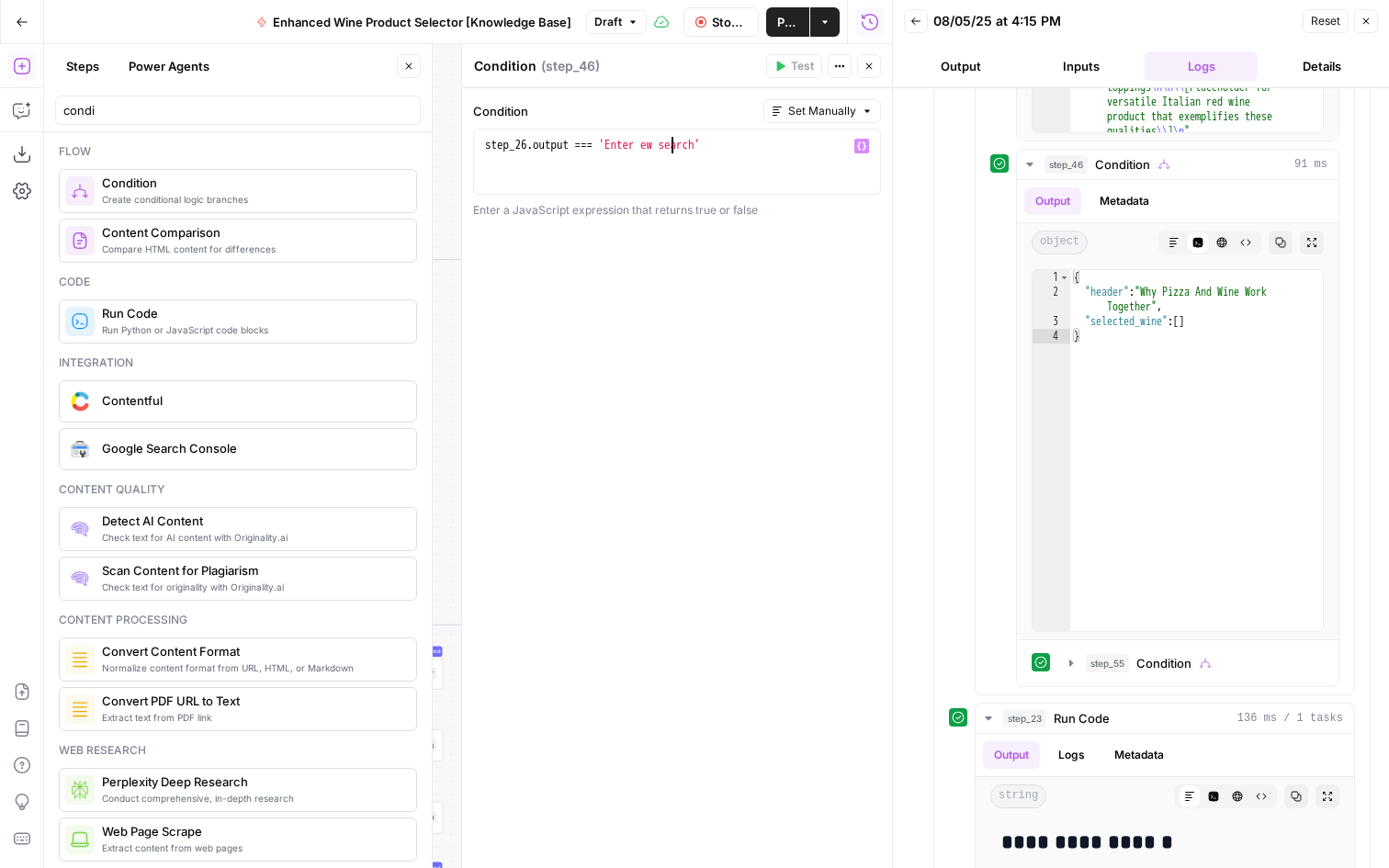 scroll, scrollTop: 0, scrollLeft: 14, axis: horizontal 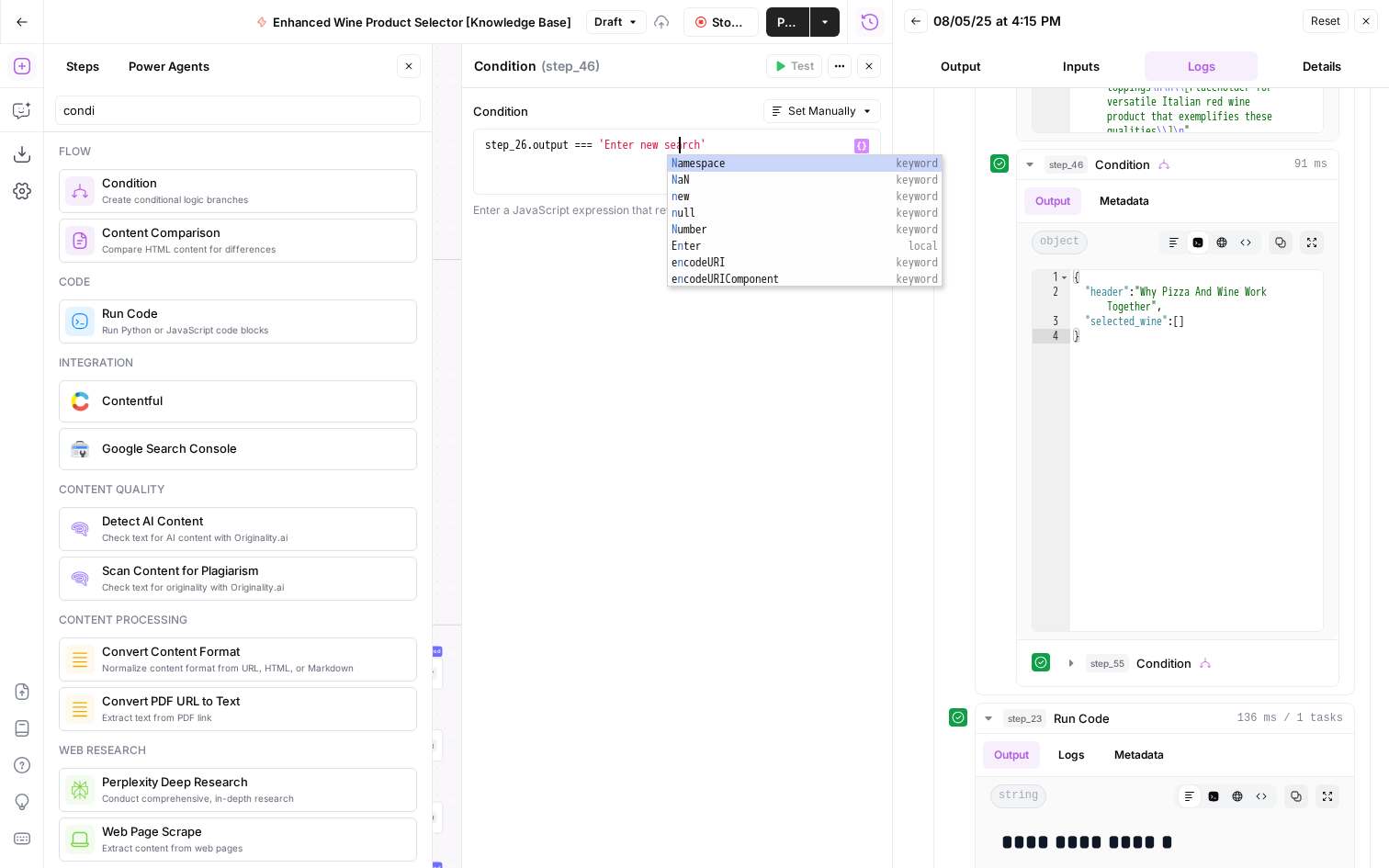 type on "**********" 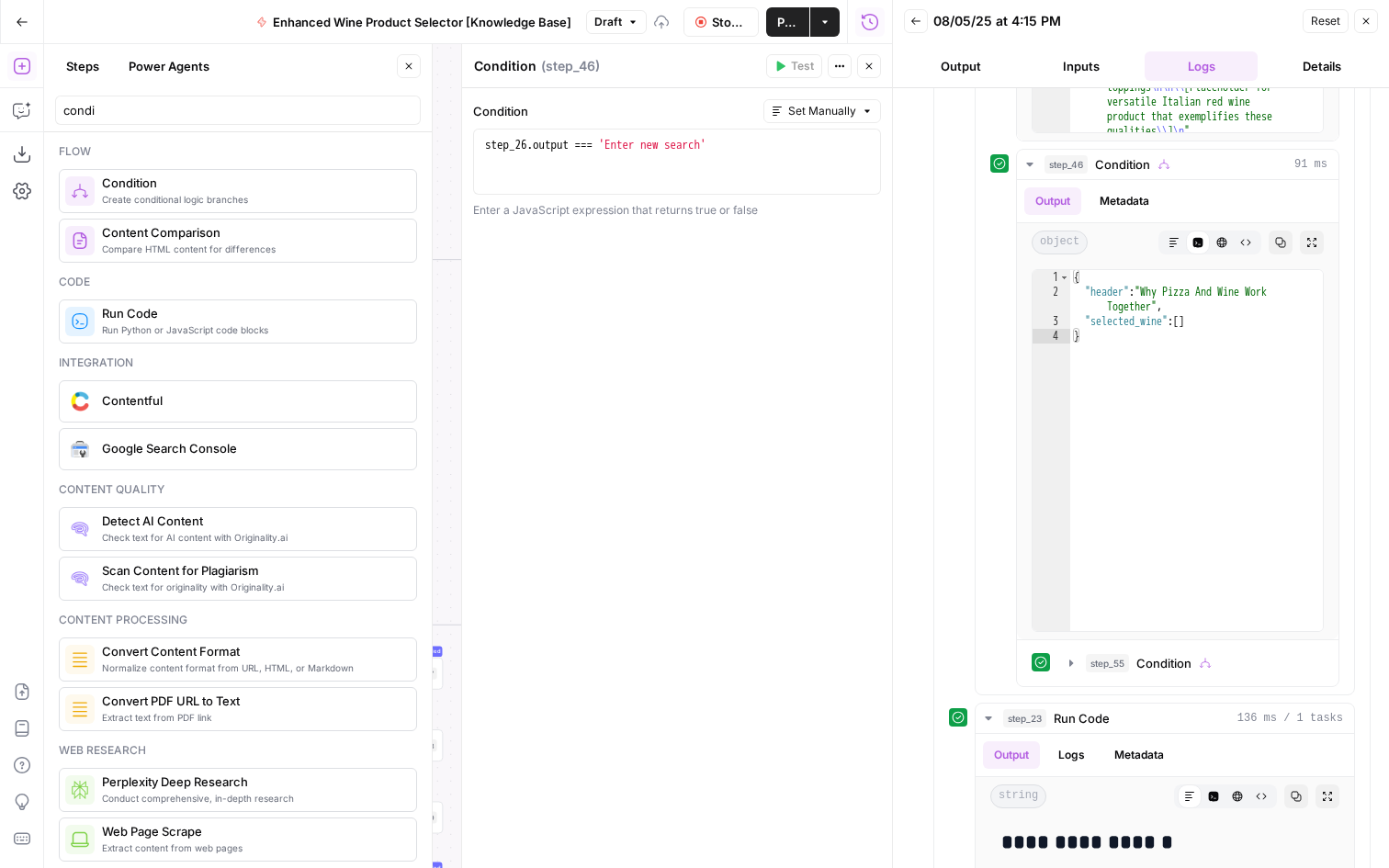 click on "Stop Run" at bounding box center (729, 22) 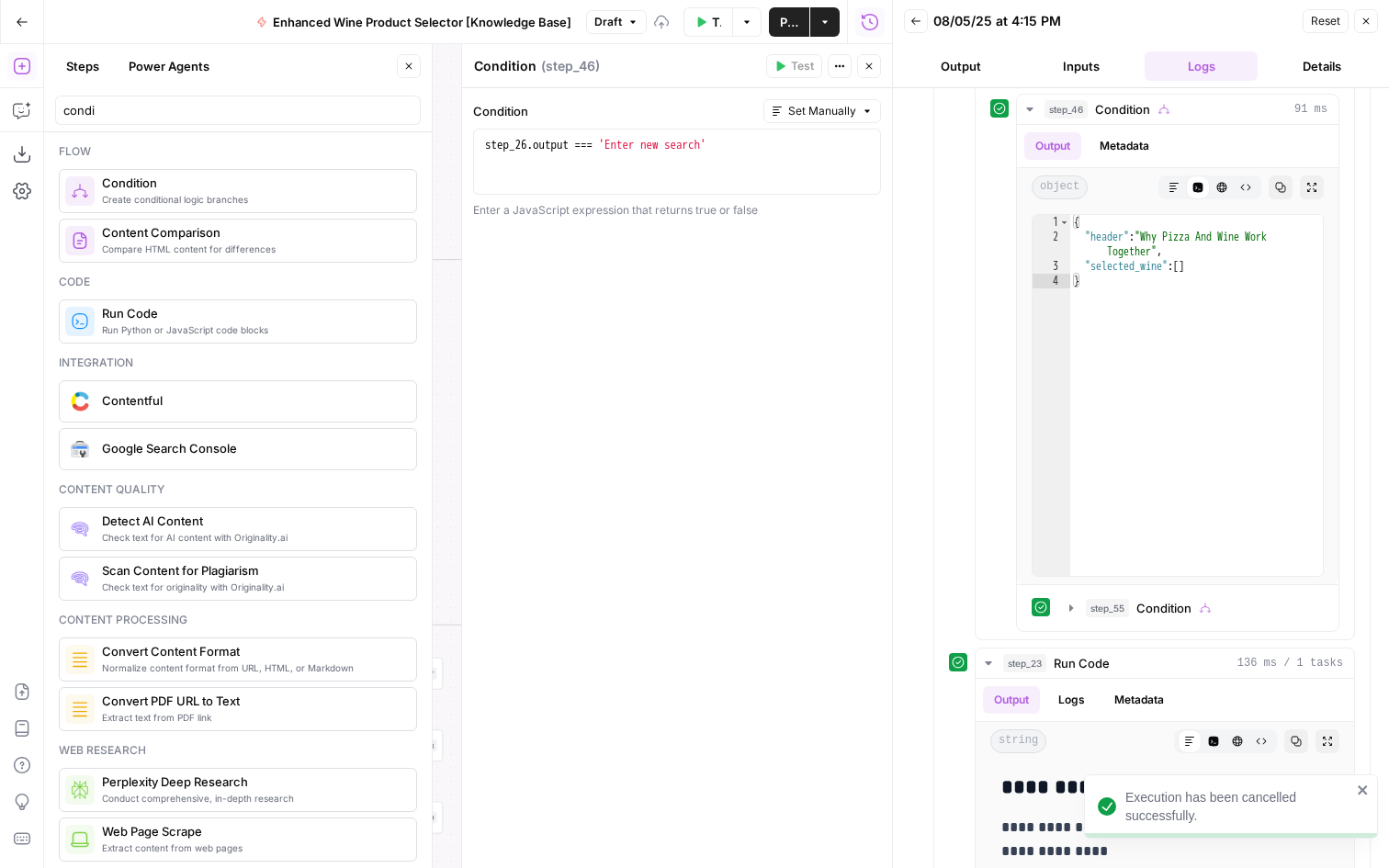 scroll, scrollTop: 1178, scrollLeft: 0, axis: vertical 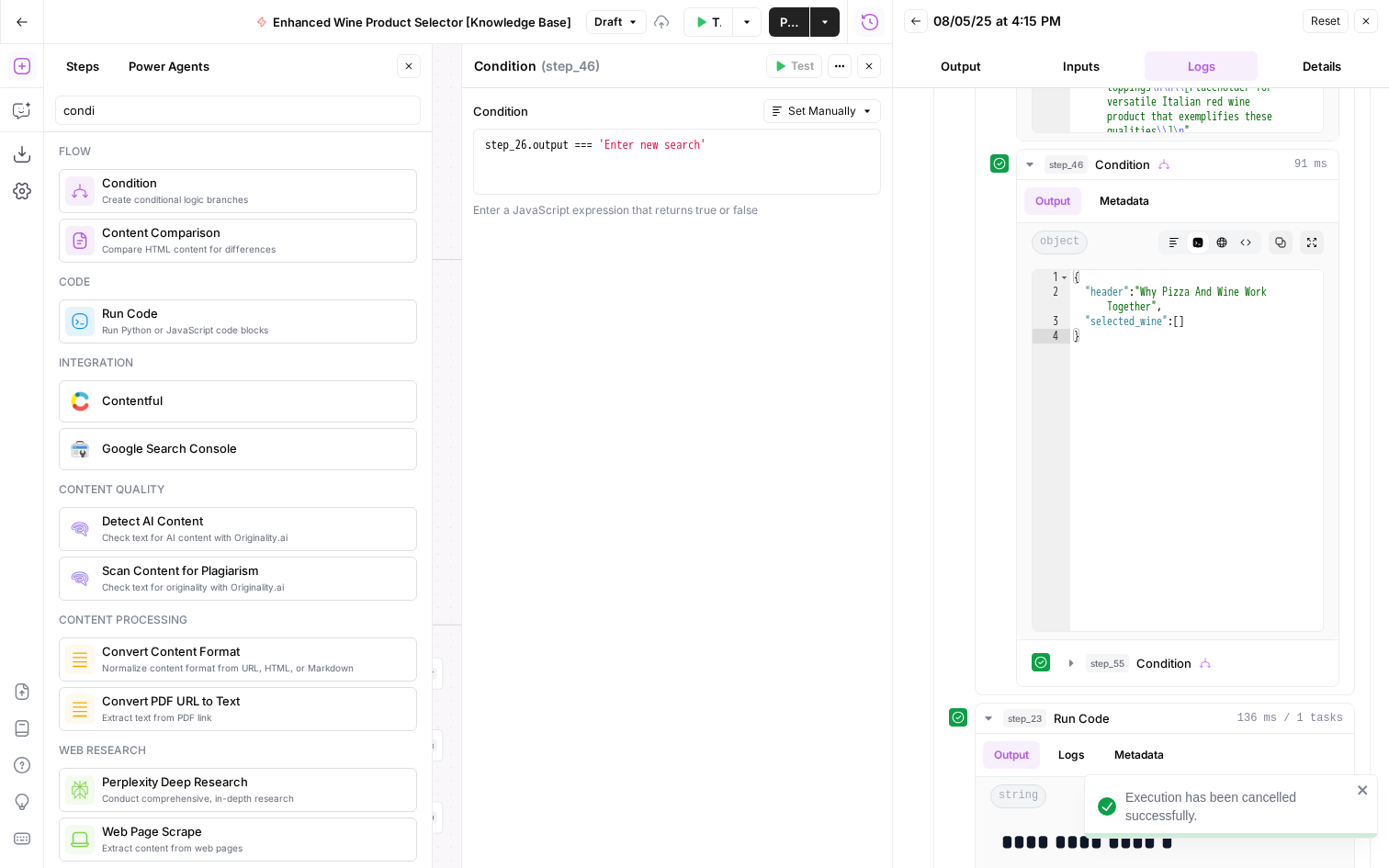 click 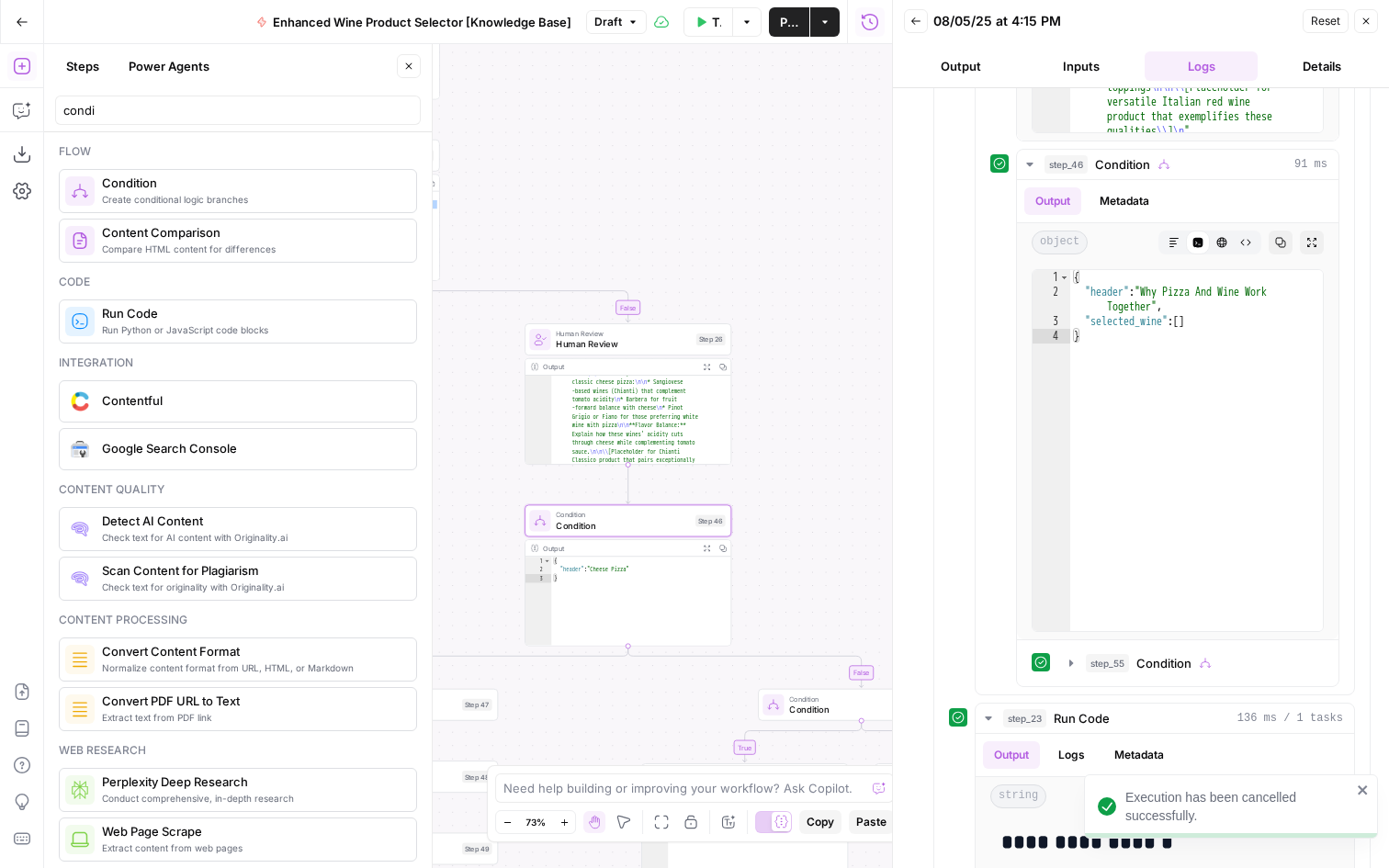 drag, startPoint x: 711, startPoint y: 204, endPoint x: 970, endPoint y: 411, distance: 331.55693 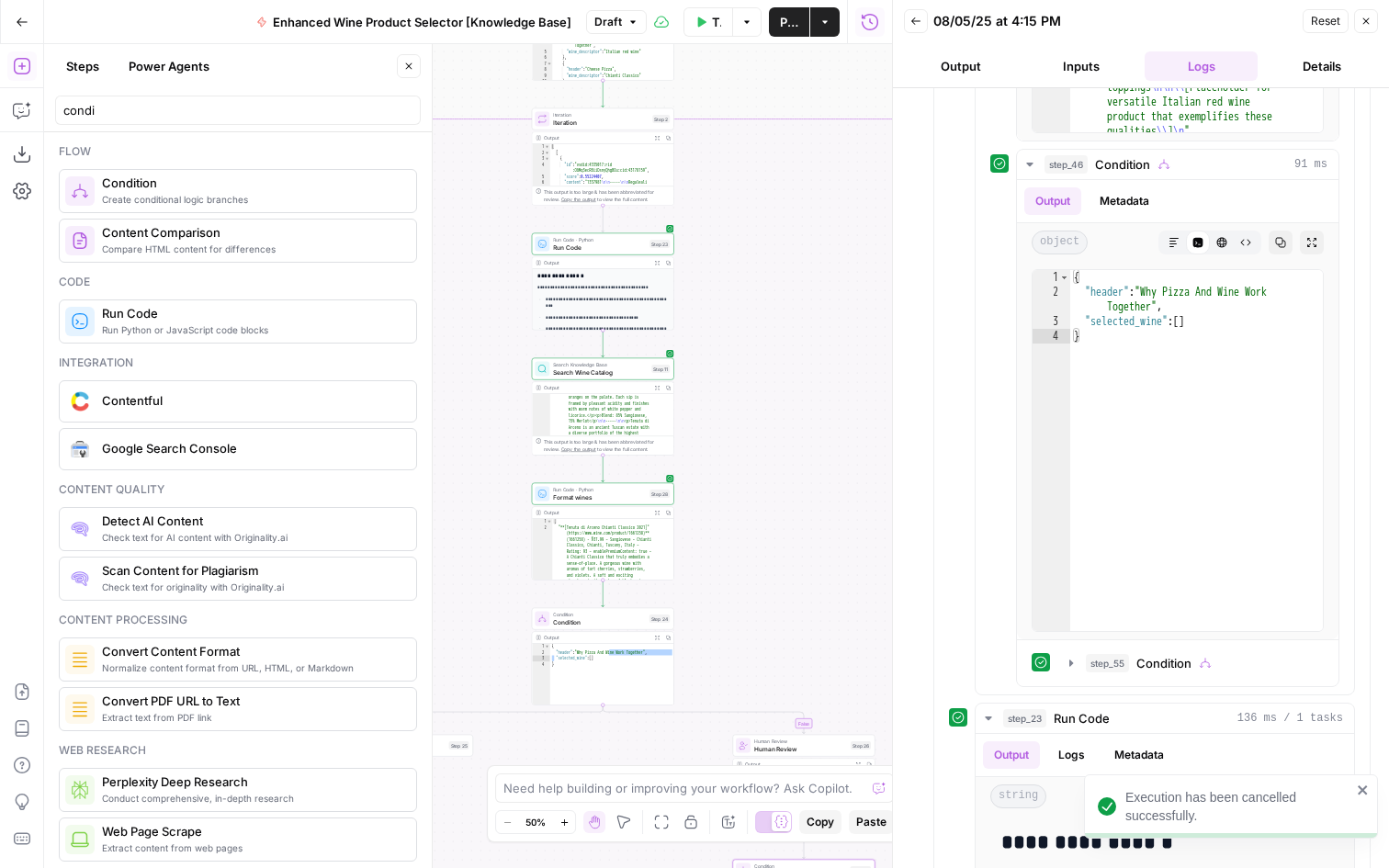 drag, startPoint x: 738, startPoint y: 407, endPoint x: 722, endPoint y: 468, distance: 63.06346 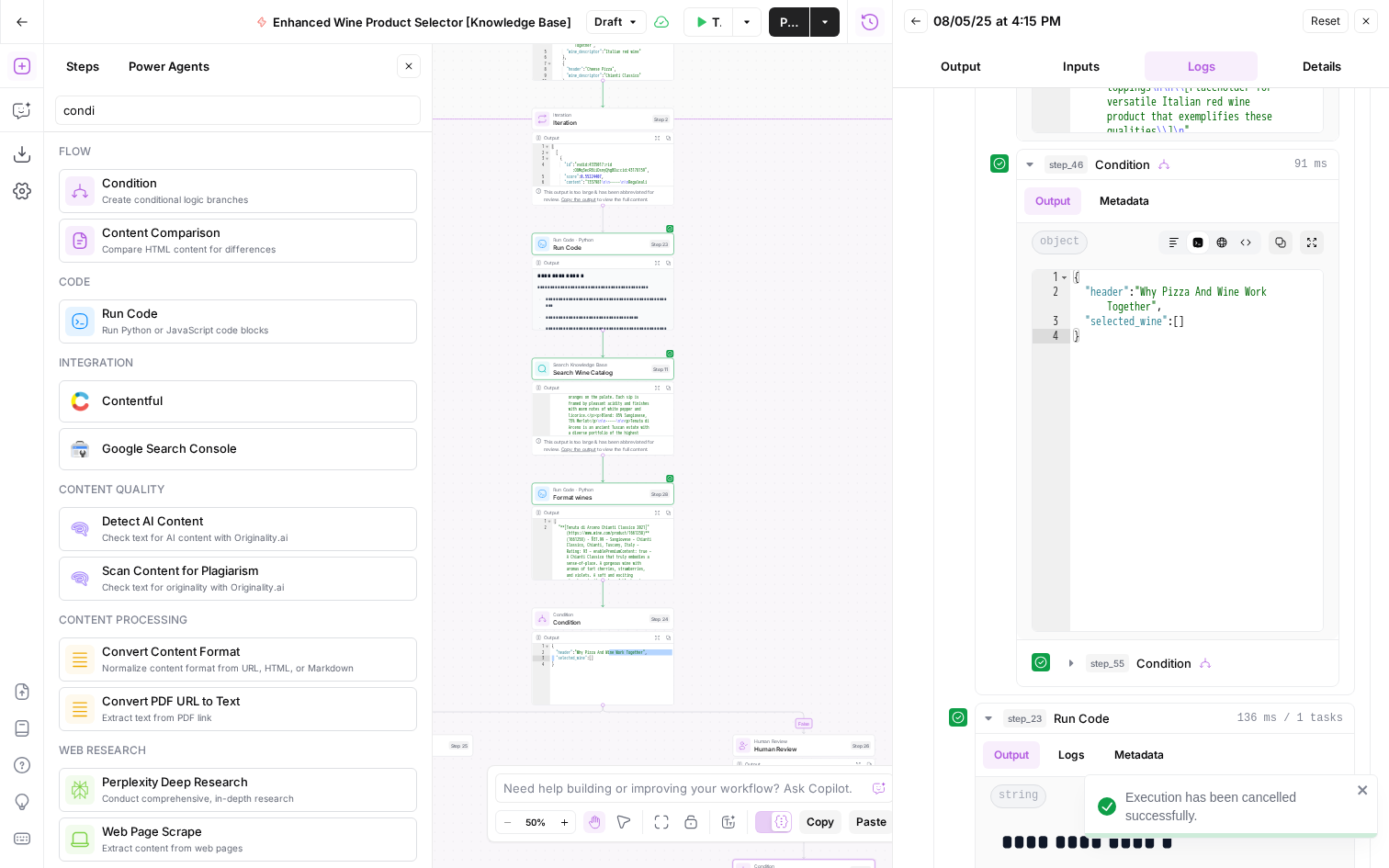 click on "false true true false true false true false Workflow Set Inputs Inputs LLM · GPT-4o Extract Title Step 14 Output Copy 1 2 3 {    "title" :  "15 Great Wines For Every Pizza         Topping" }     XXXXXXXXXXXXXXXXXXXXXXXXXXXXXXXXXXXXXXXXXXXXXXXXXXXXXXXXXXXXXXXXXXXXXXXXXXXXXXXXXXXXXXXXXXXXXXXXXXXXXXXXXXXXXXXXXXXXXXXXXXXXXXXXXXXXXXXXXXXXXXXXXXXXXXXXXXXXXXXXXXXXXXXXXXXXXXXXXXXXXXXXXXXXXXXXXXXXXXXXXXXXXXXXXXXXXXXXXXXXXXXXXXXXXXXXXXXXXXXXXXXXXXXXXXXXXXXXXXXXXXXXXXXXXXXXXXXXXXXXXXXXXXXXXXXXXXXXXXXXXXXXXXXXXXXXXXXXXXXXXXXXXXXXXXXXXXXXXXXXXXXXXXXXXXXXXXXXXXXXXXXXXXXXXXXXXXXXXXXXXXXXXXXXXXXXXXXXXXXXXXXXXXXXXXXXXXXXXXXXXXXXXXXXXXXXXXXXXXXXXXXXXXXXXXXXXXXXXXXXXXXXXXXXXXXXXXXXXXXXXXXXXXXXXXXXXXXXXXXXXXXXXXXXXXXX LLM · Gemini 2.5 Pro Extract Criteria from Outline Step 1 Output Expand Output Copy 1 2 3 4 5 6 7 8 9 10 11 {    "article" :  [      {         "header" :  "Why Pizza And Wine Work             Together" ,         "wine_descriptor" :  "Italian red wine"      } ,      {         "header" :  ,      }" at bounding box center [468, 456] 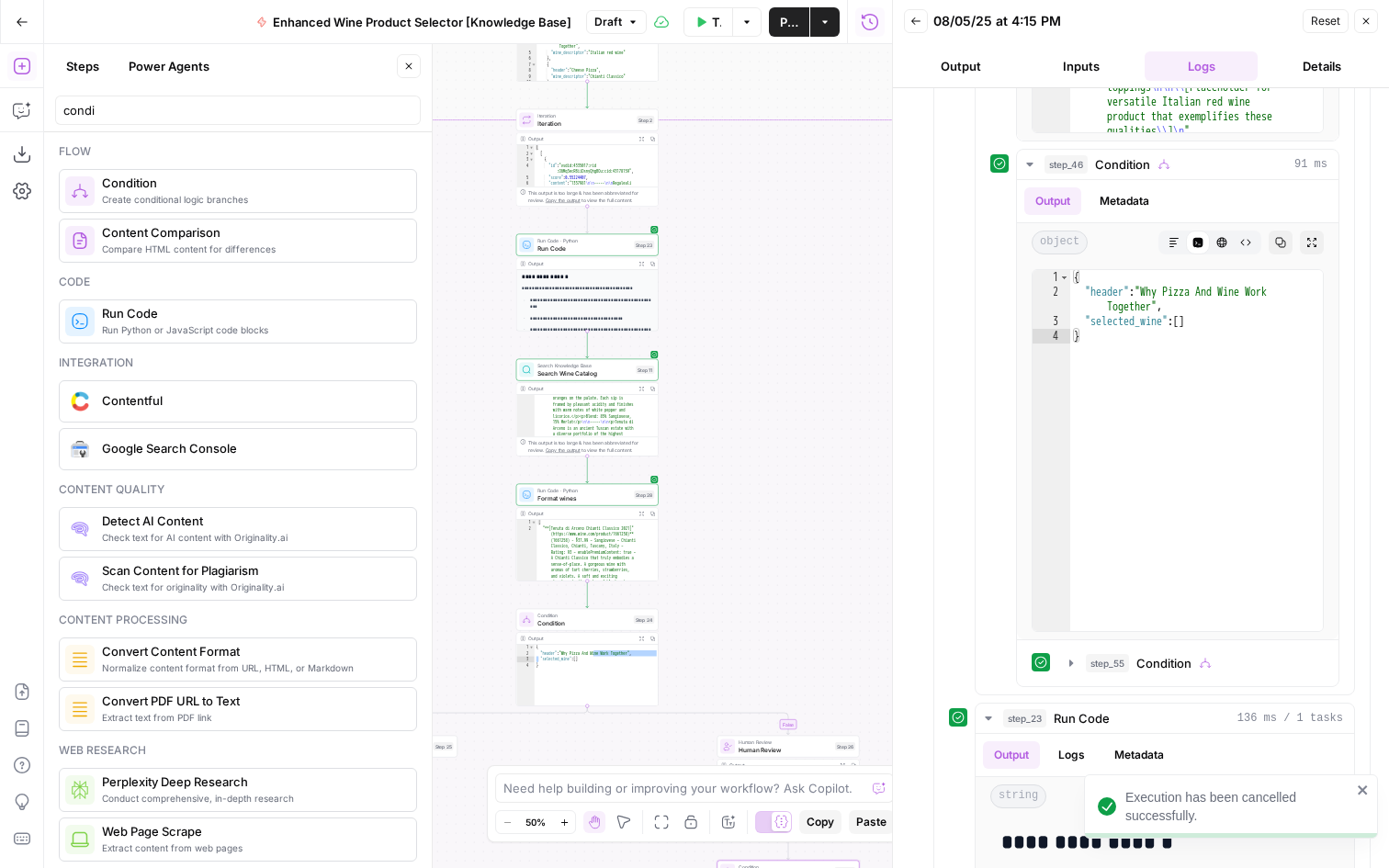 click 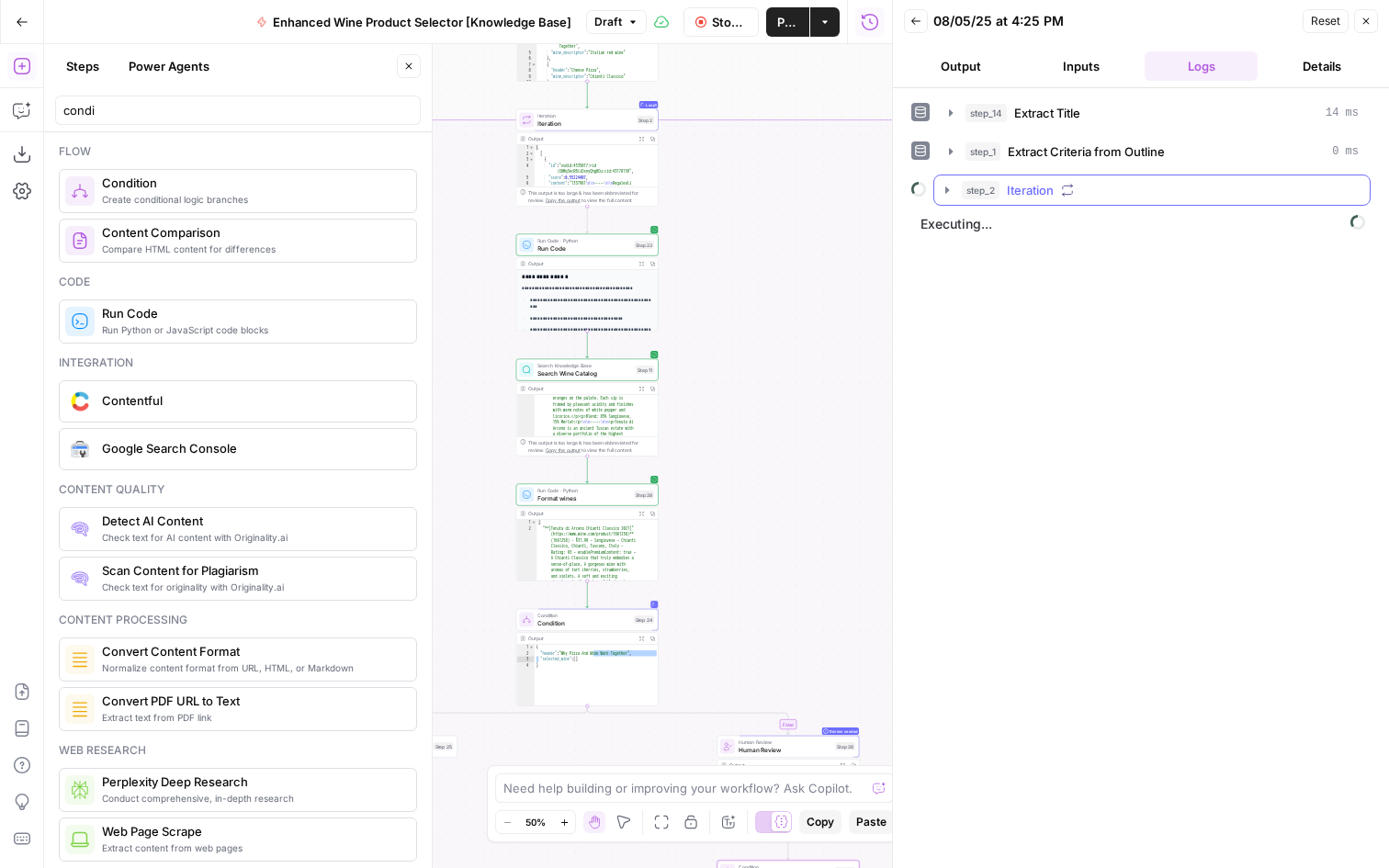 click on "Iteration" at bounding box center (1030, 190) 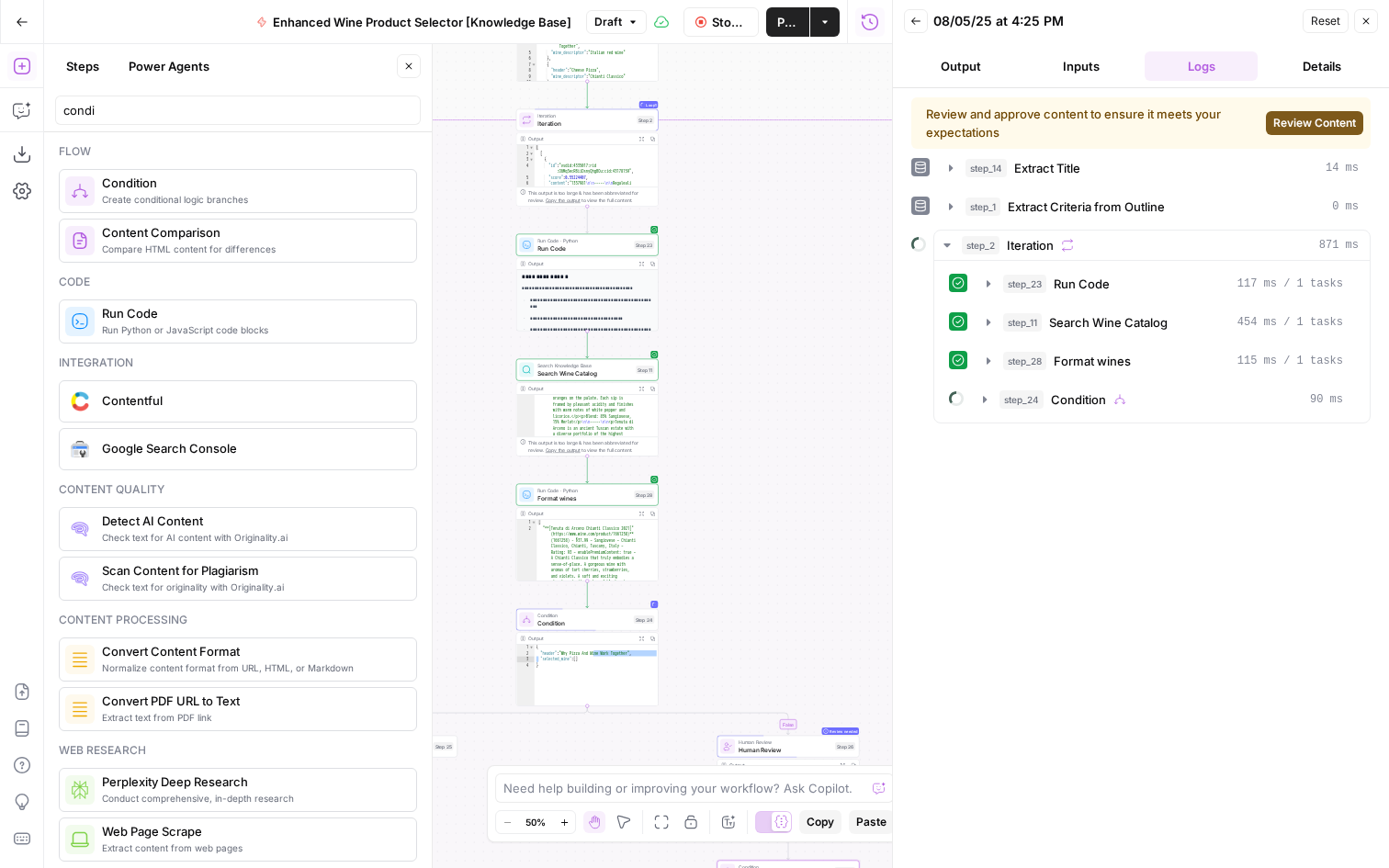click on "Review Content" at bounding box center (1315, 123) 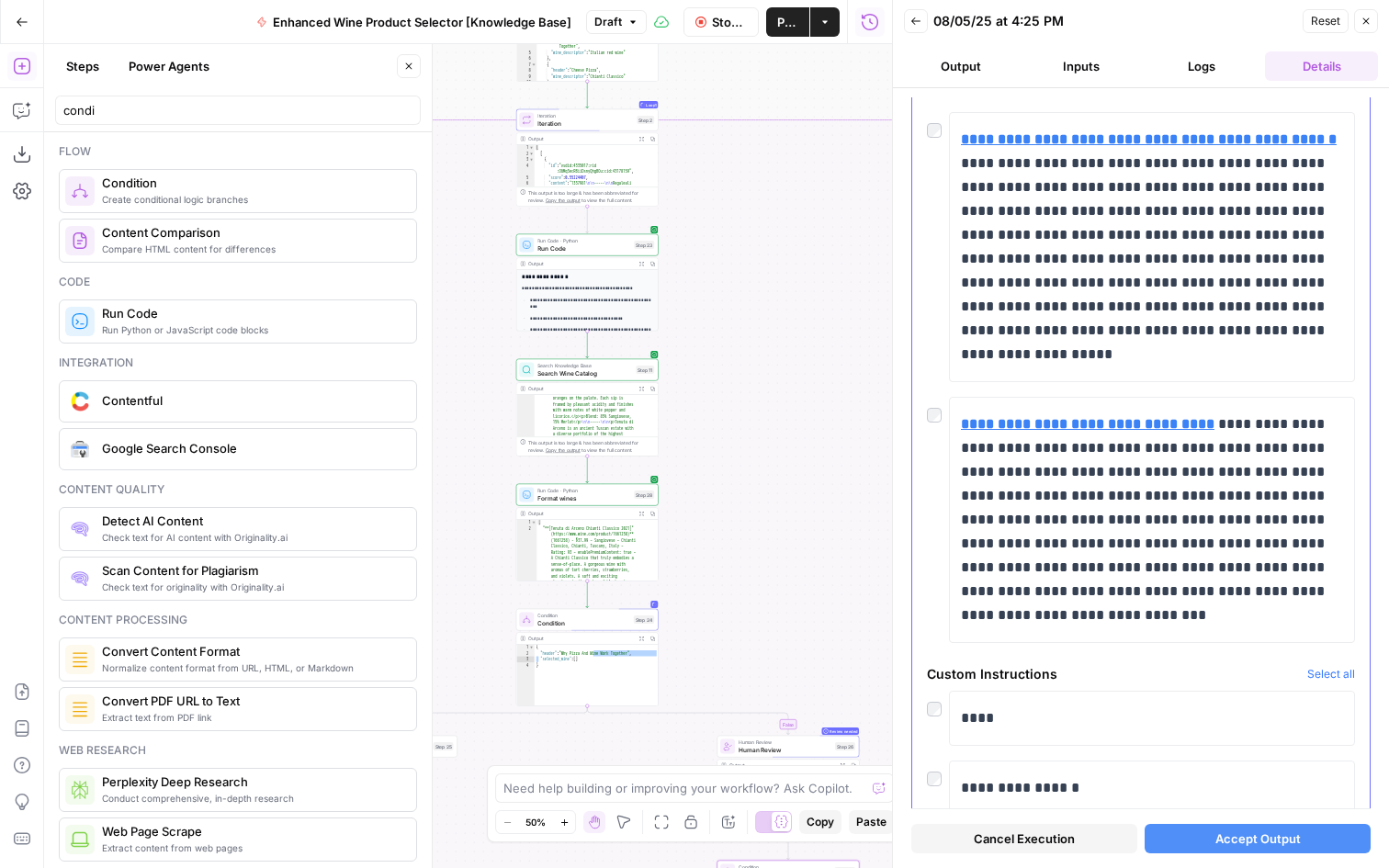 scroll, scrollTop: 4384, scrollLeft: 0, axis: vertical 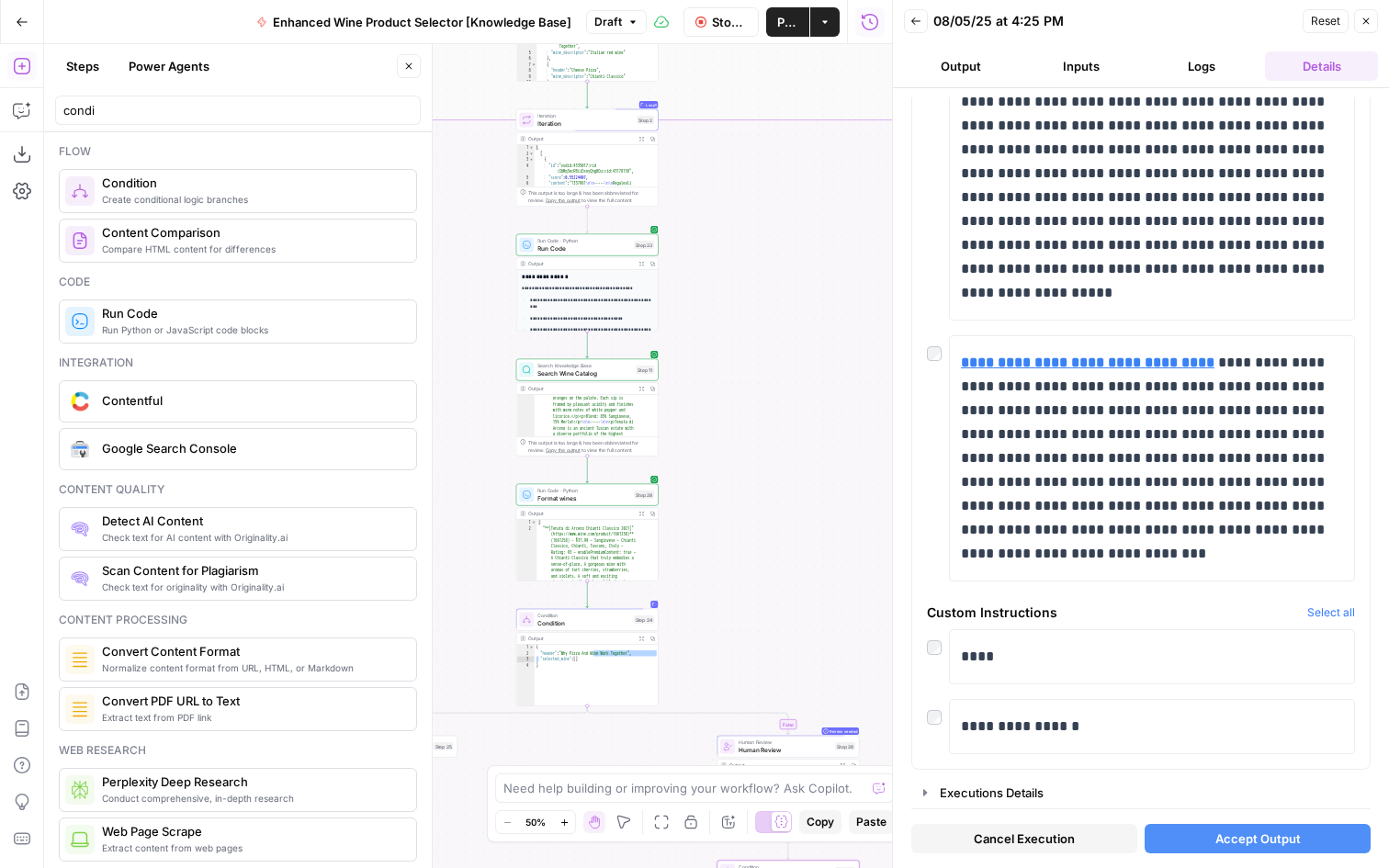click on "Accept Output" at bounding box center [1258, 839] 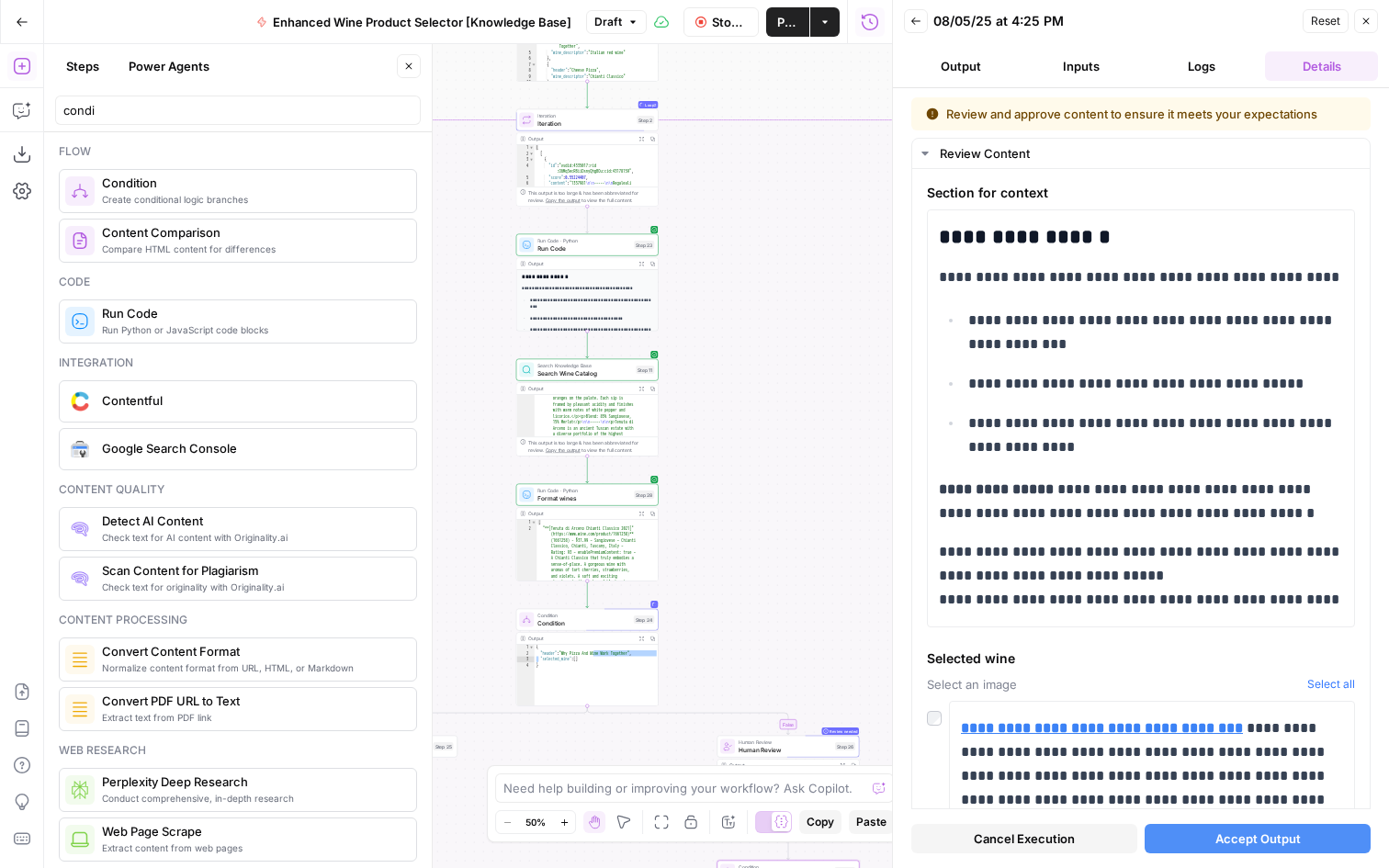 click on "Cancel Execution" at bounding box center [1024, 839] 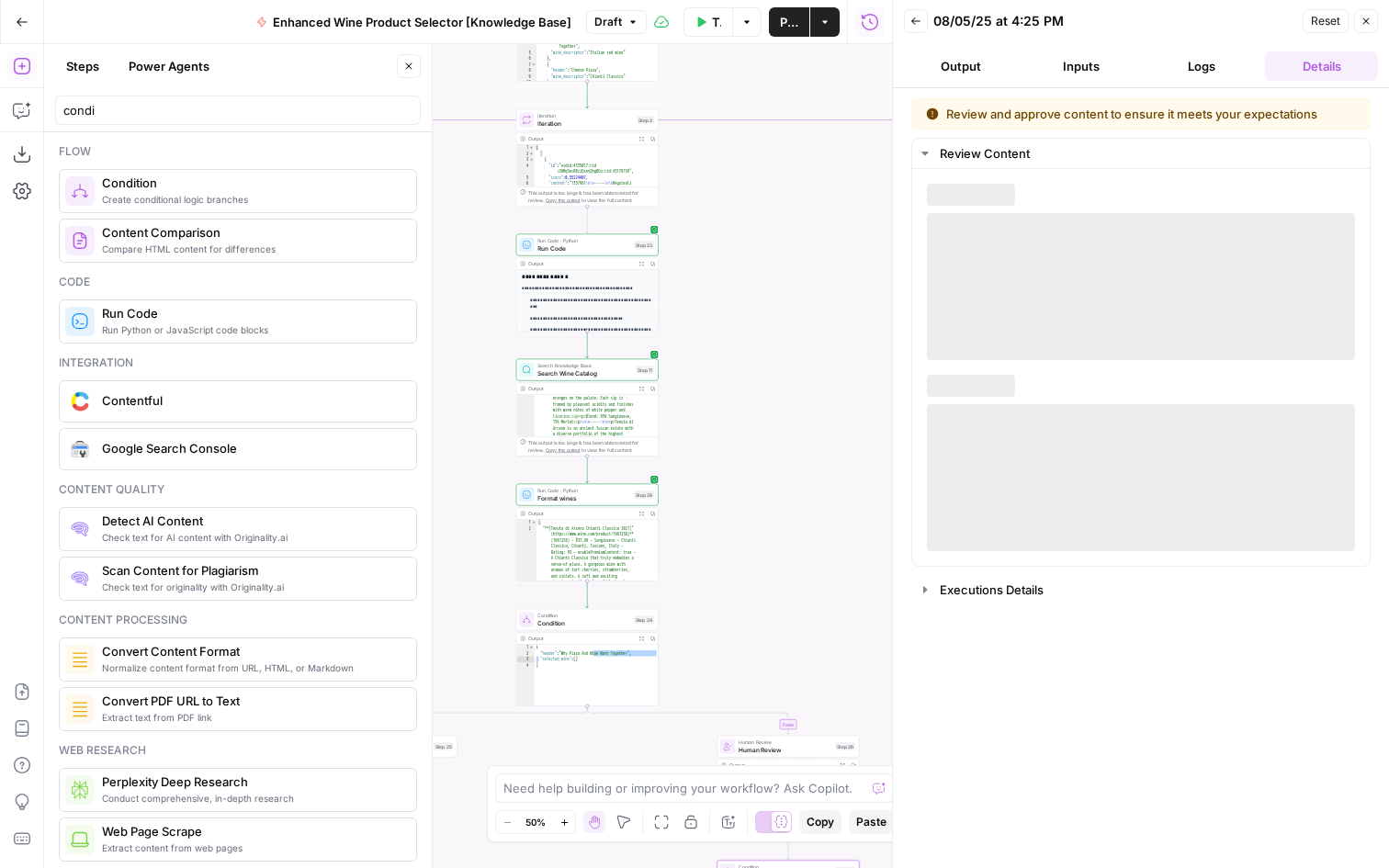 click on "Logs" at bounding box center [1201, 66] 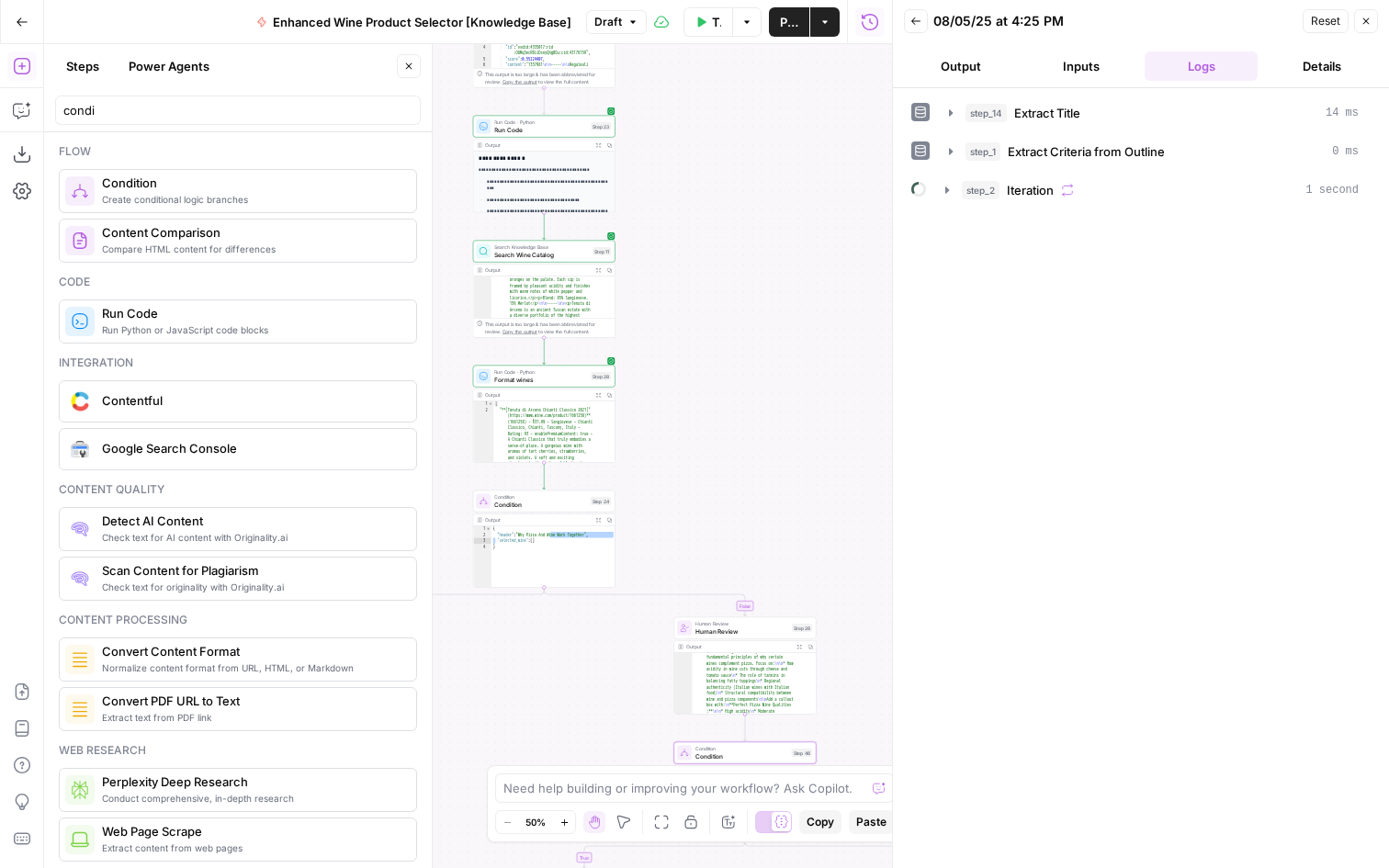 drag, startPoint x: 807, startPoint y: 534, endPoint x: 762, endPoint y: 414, distance: 128.16006 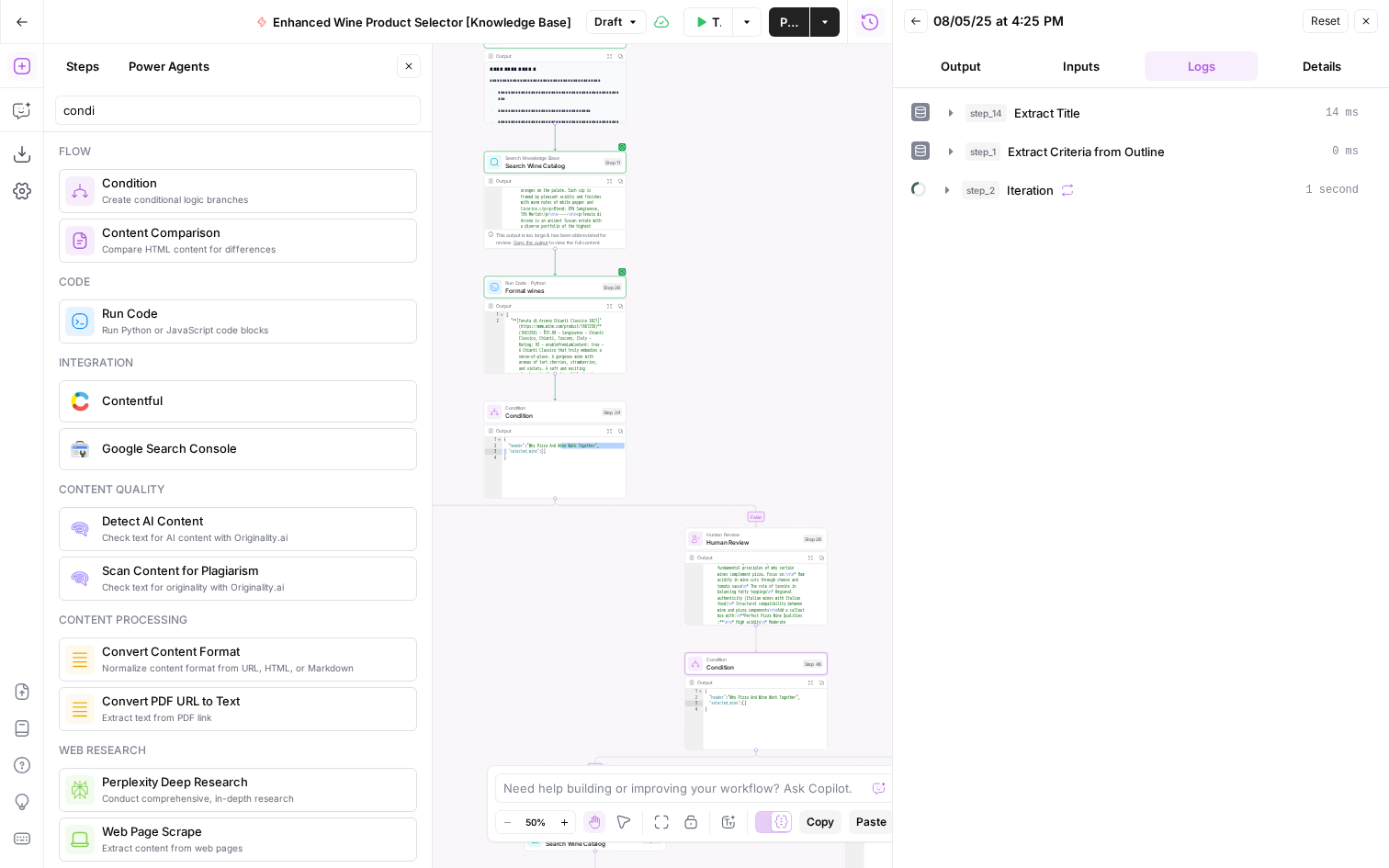 drag, startPoint x: 737, startPoint y: 501, endPoint x: 749, endPoint y: 412, distance: 89.80535 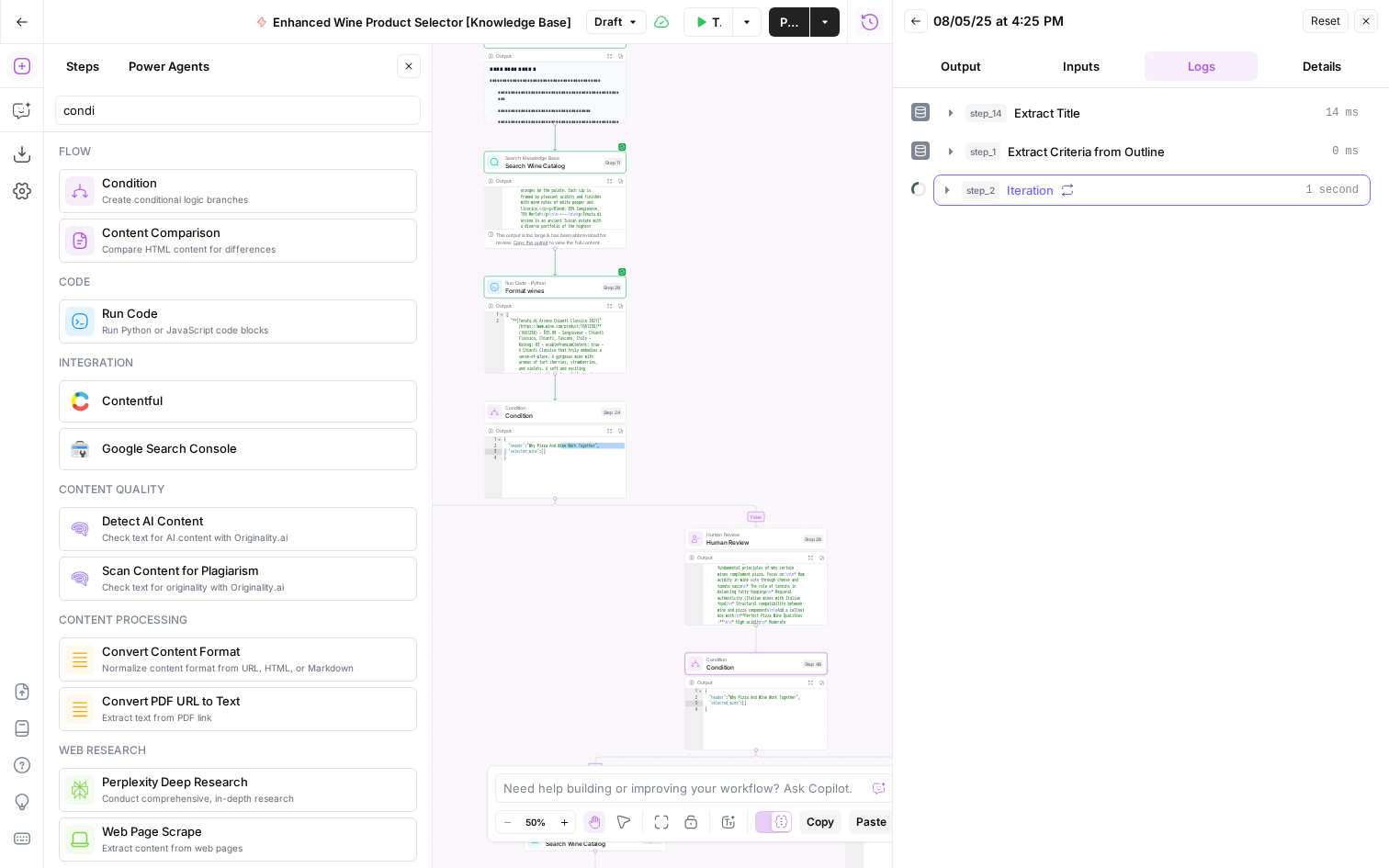 click on "step_2 Iteration 1 second" at bounding box center (1160, 190) 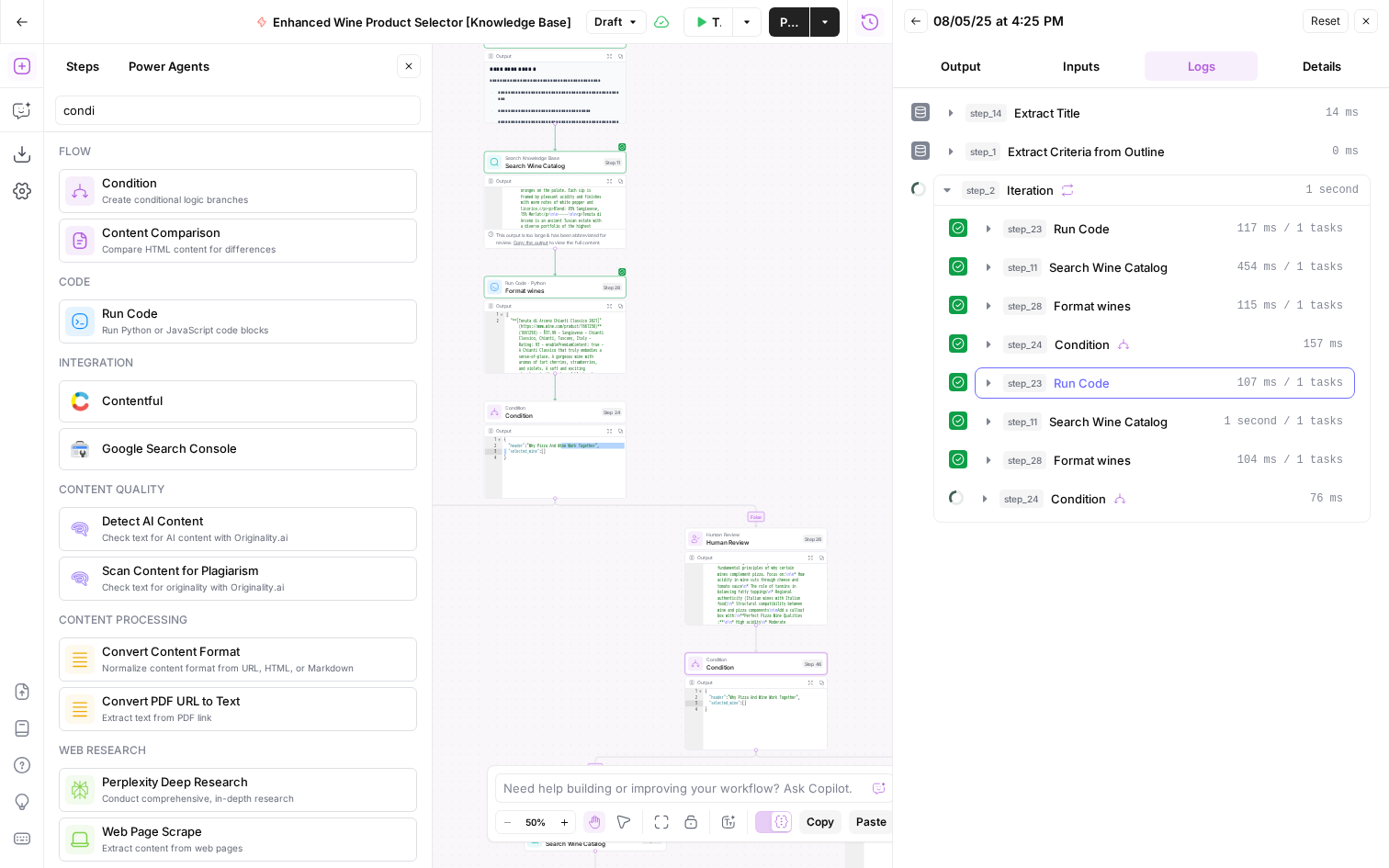 click on "Run Code" at bounding box center [1081, 383] 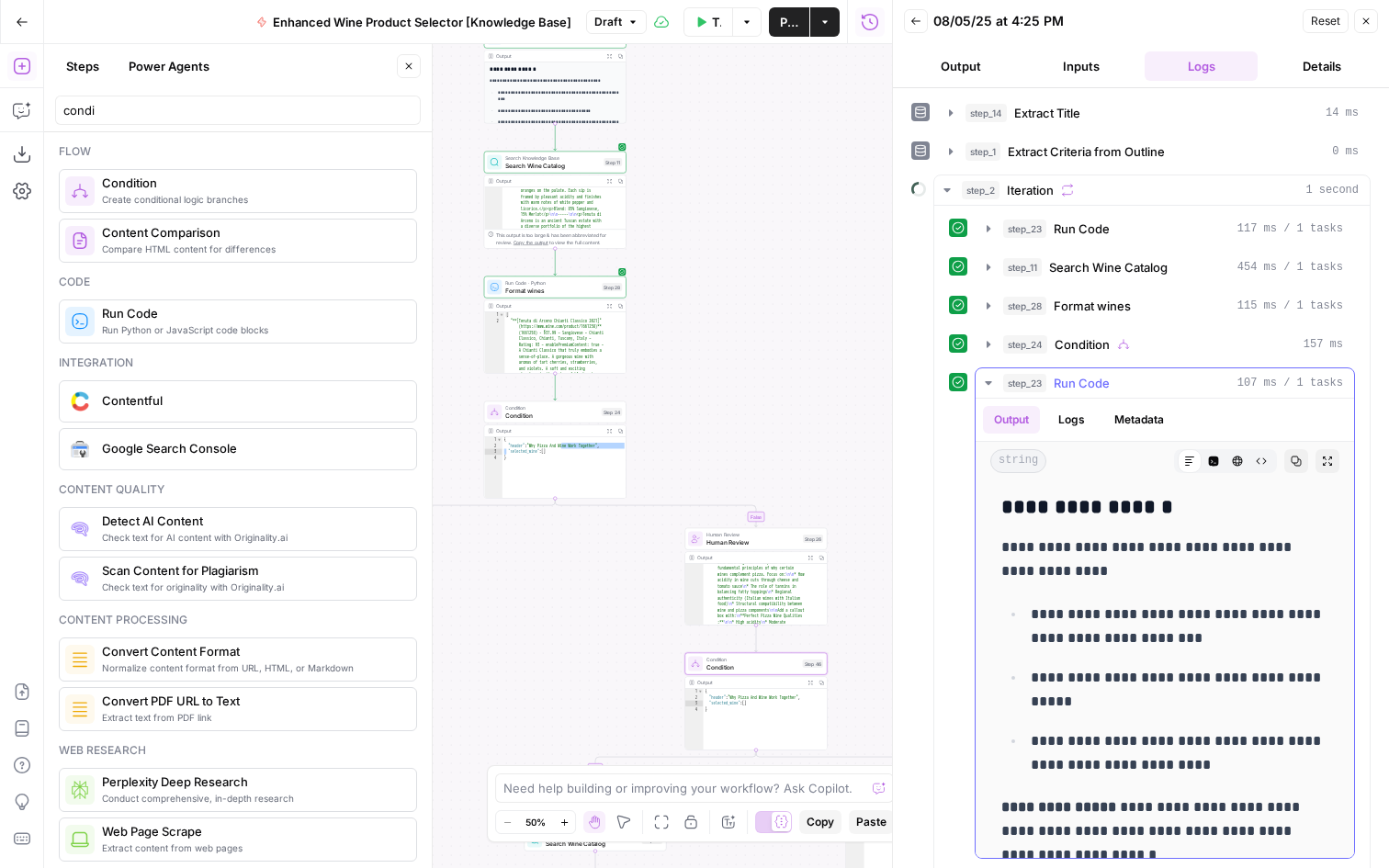 click on "Run Code" at bounding box center (1081, 383) 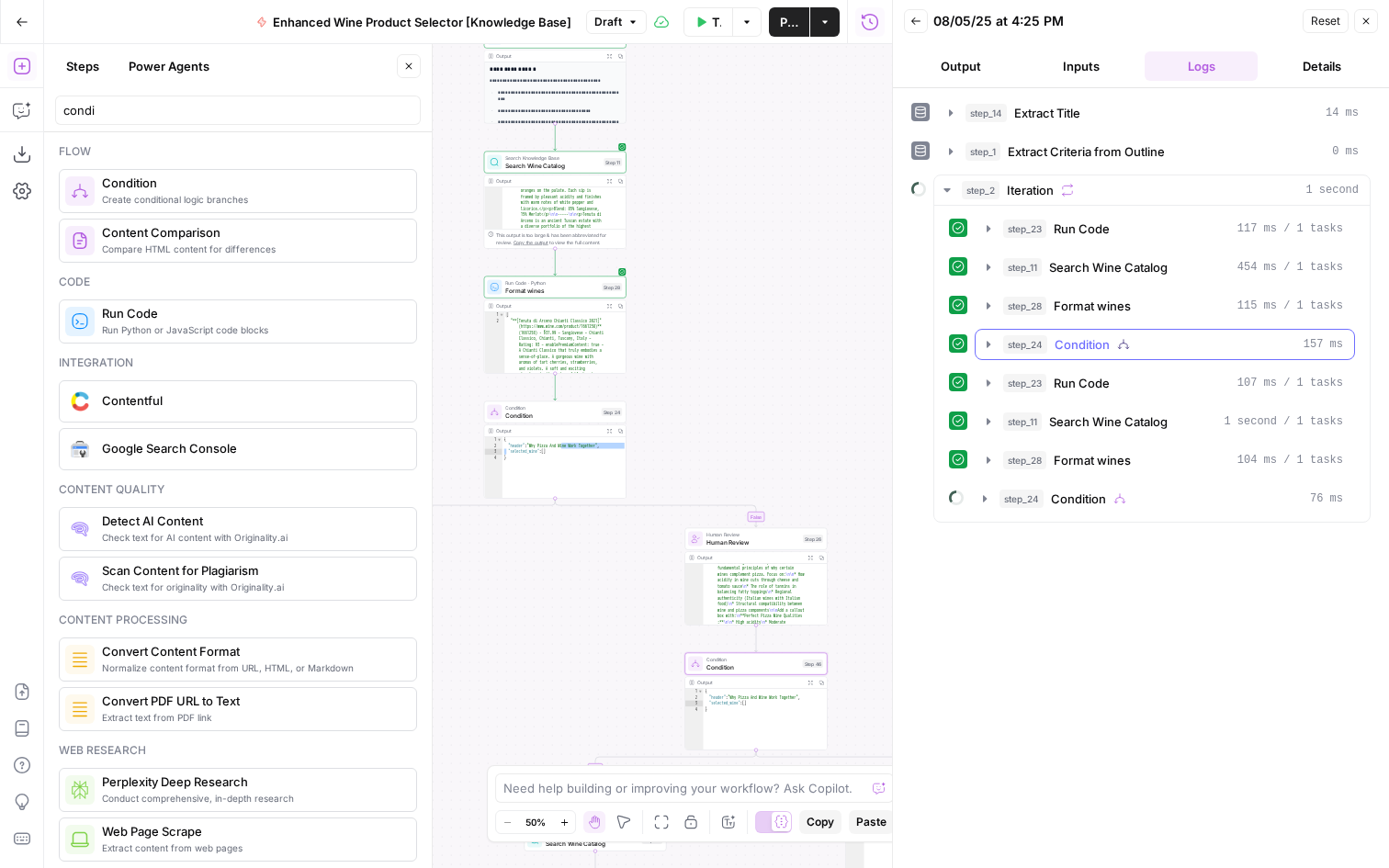 click on "Condition" at bounding box center [1082, 344] 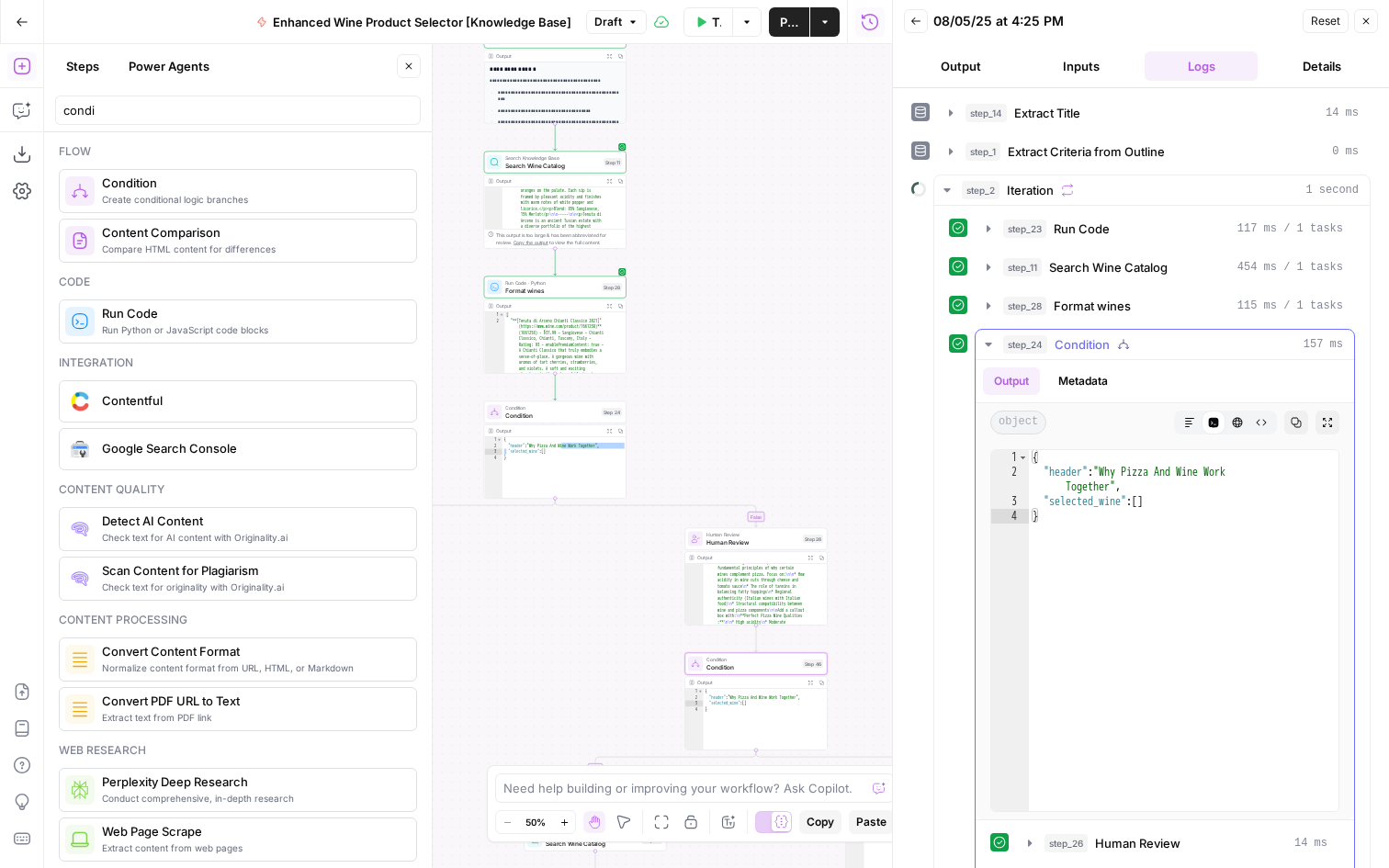 scroll, scrollTop: 209, scrollLeft: 0, axis: vertical 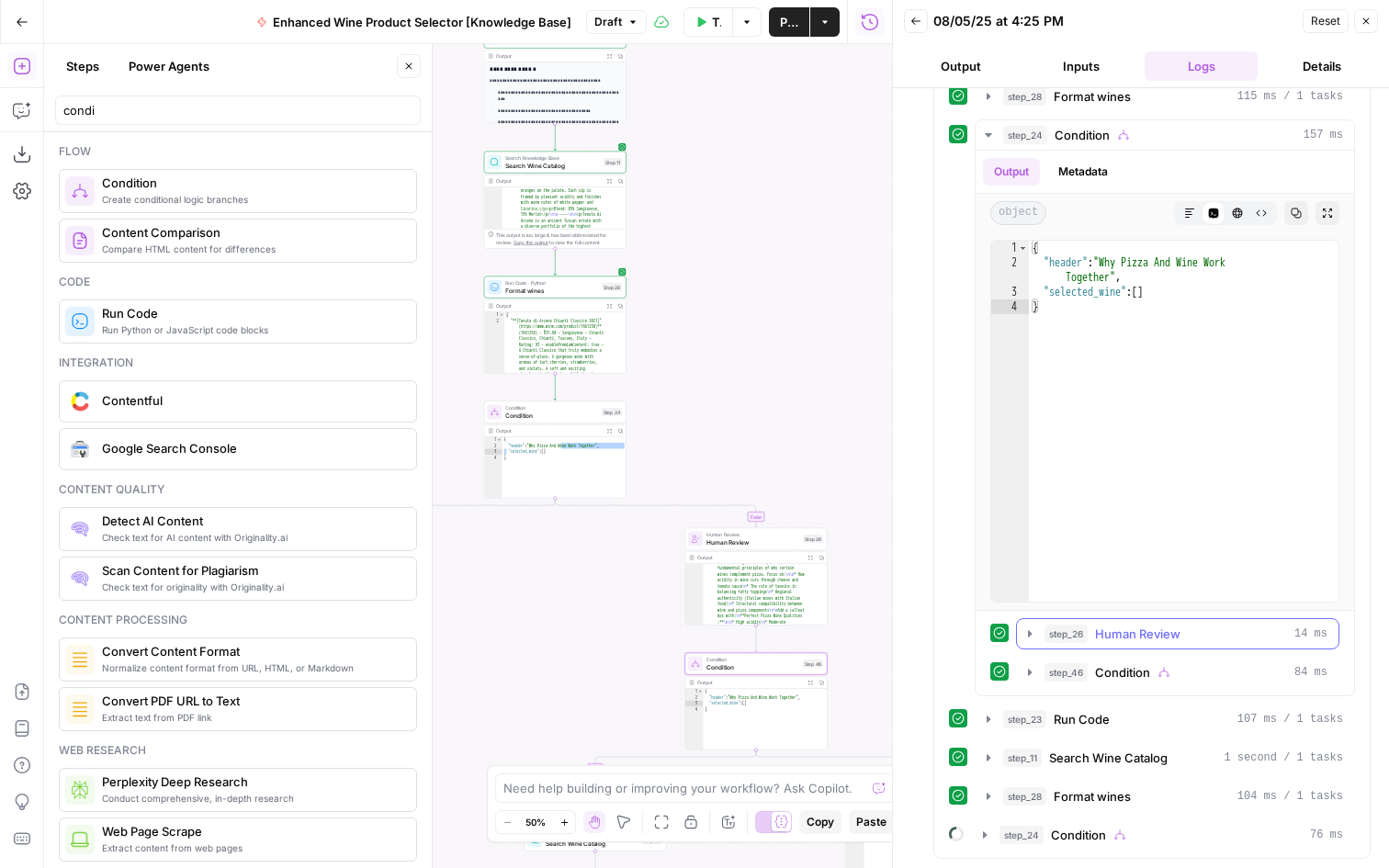 click on "step_26 Human Review 14 ms" at bounding box center (1178, 634) 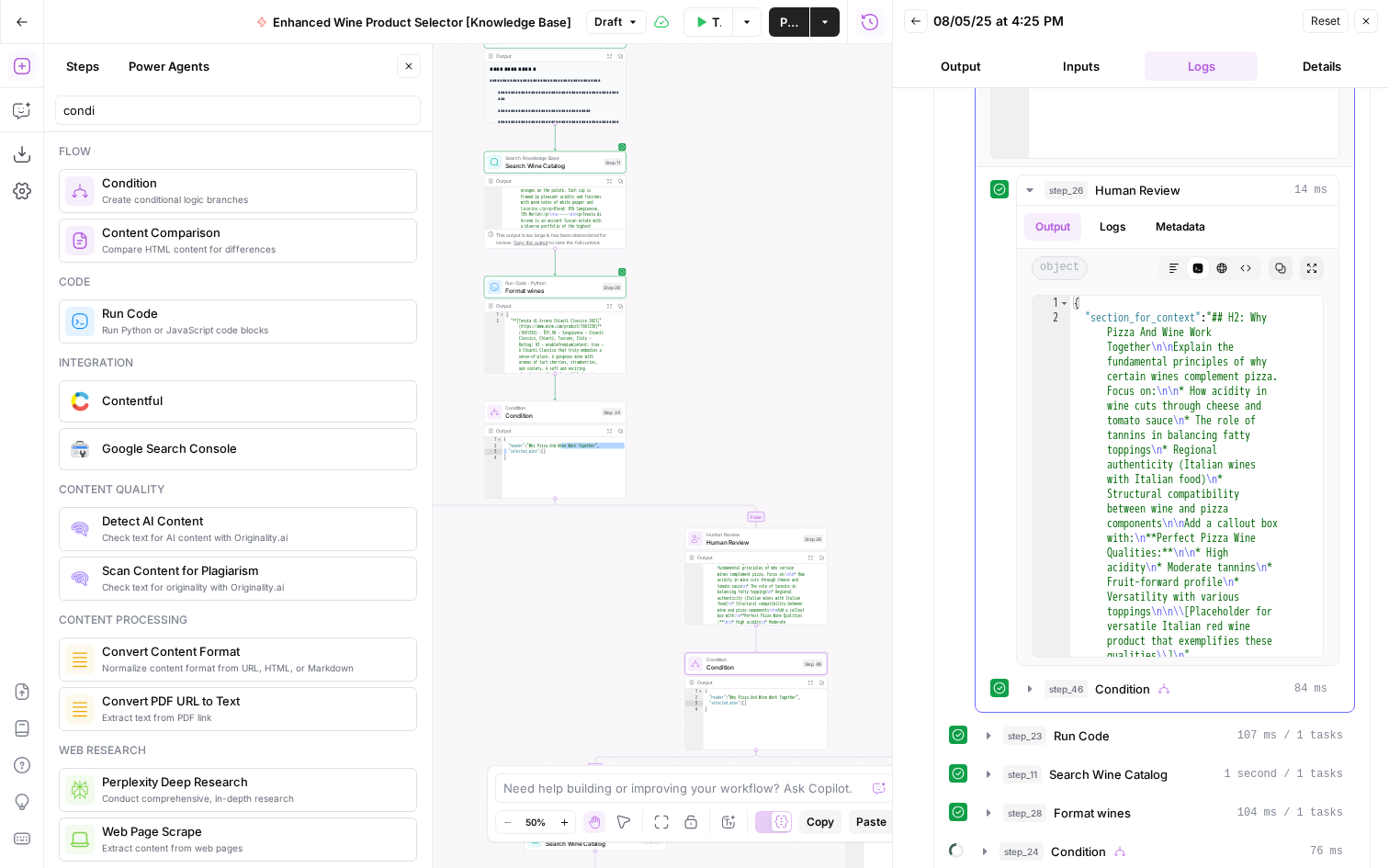 scroll, scrollTop: 670, scrollLeft: 0, axis: vertical 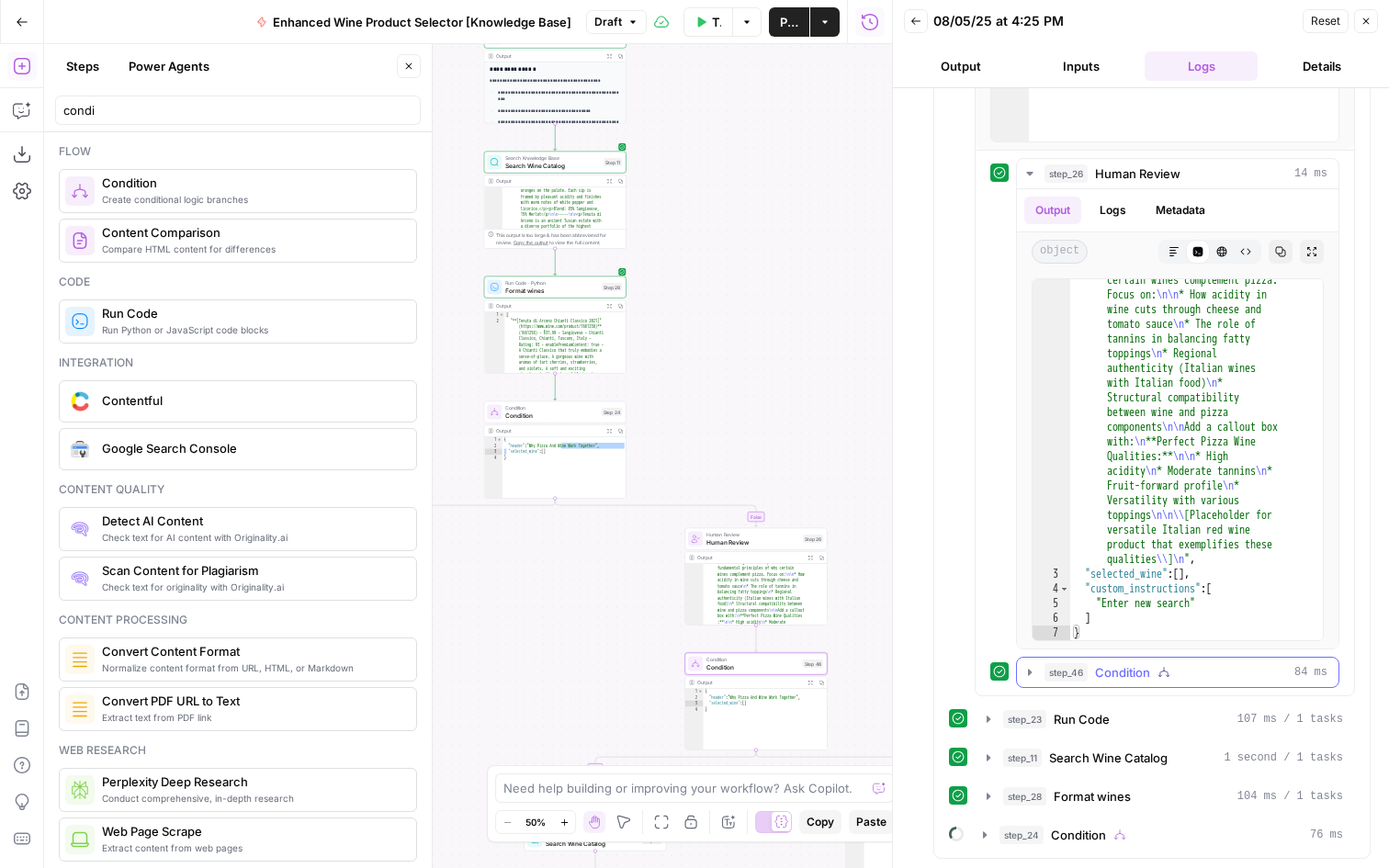 click on "step_46" at bounding box center (1066, 672) 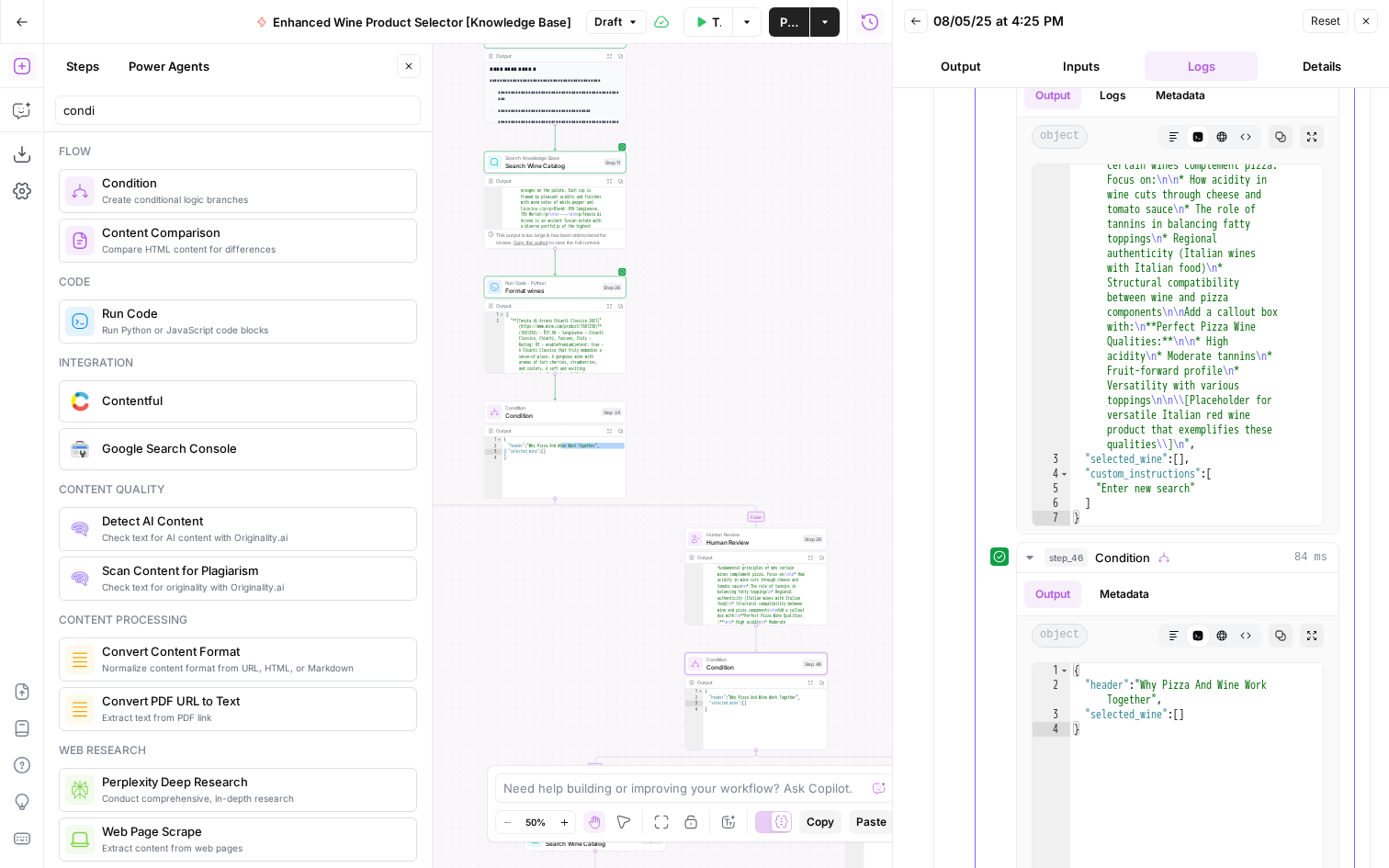 scroll, scrollTop: 789, scrollLeft: 0, axis: vertical 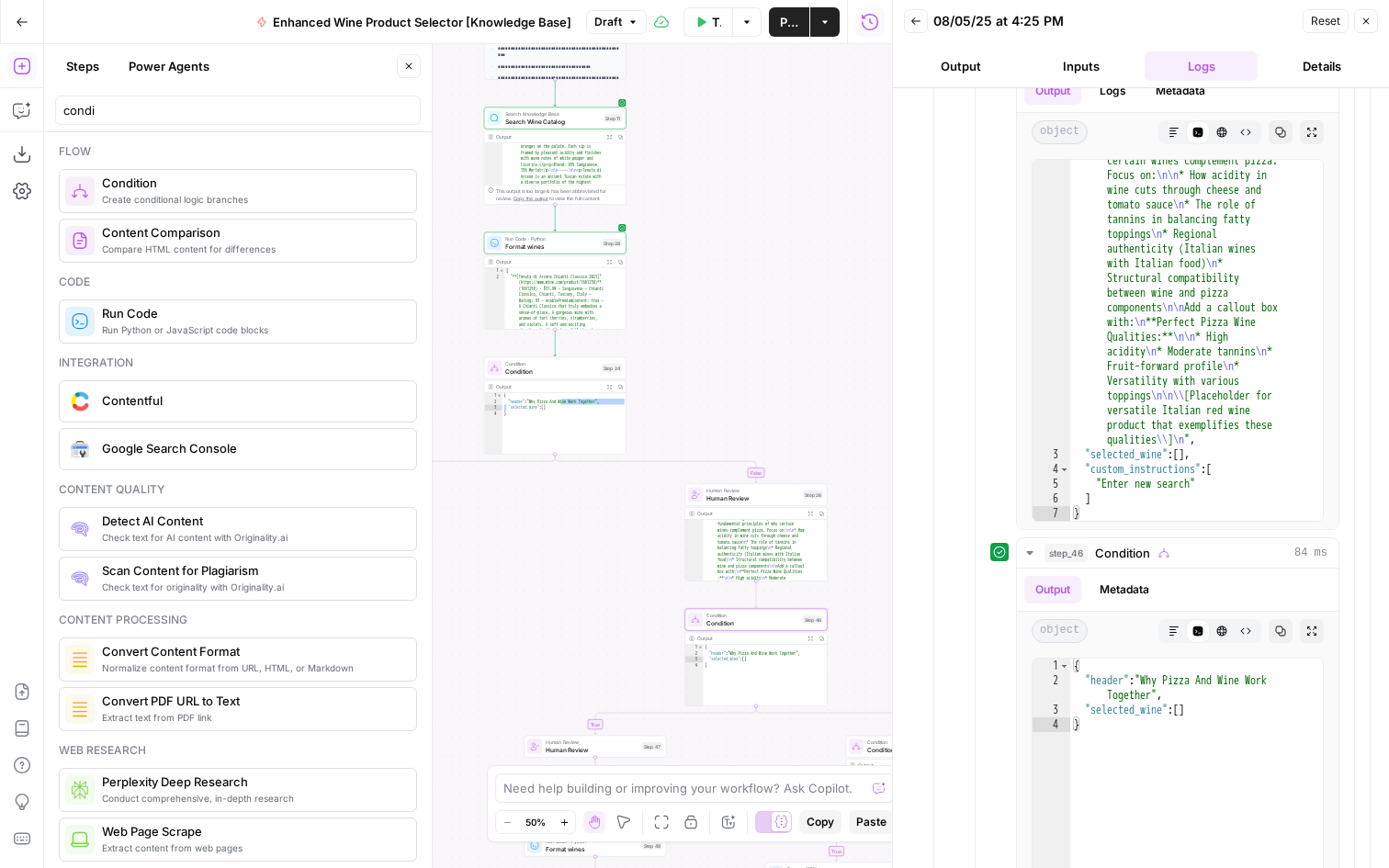 drag, startPoint x: 632, startPoint y: 663, endPoint x: 632, endPoint y: 333, distance: 330 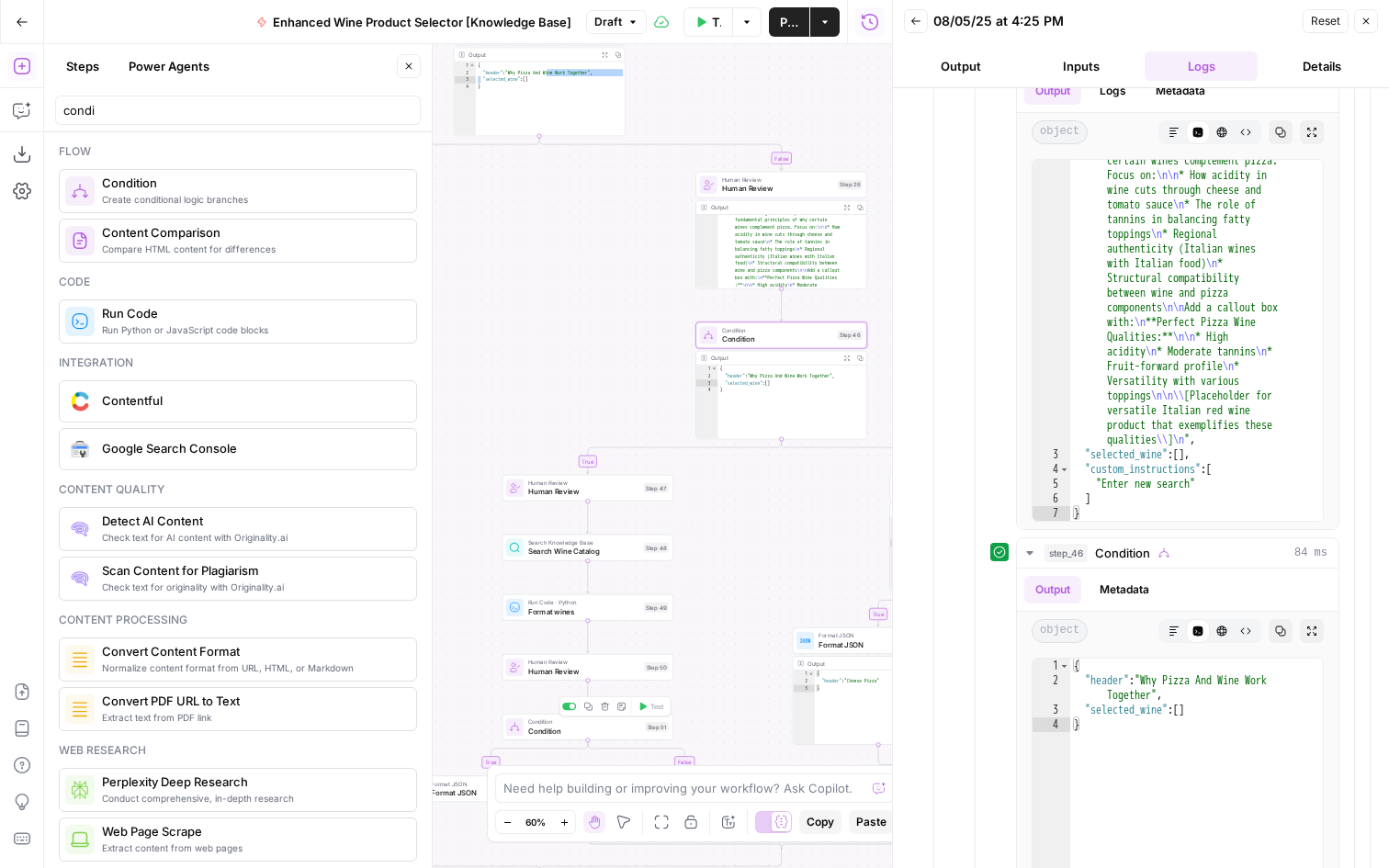 click on "Condition Condition Step 51 Copy step Delete step Add Note Test" at bounding box center [587, 727] 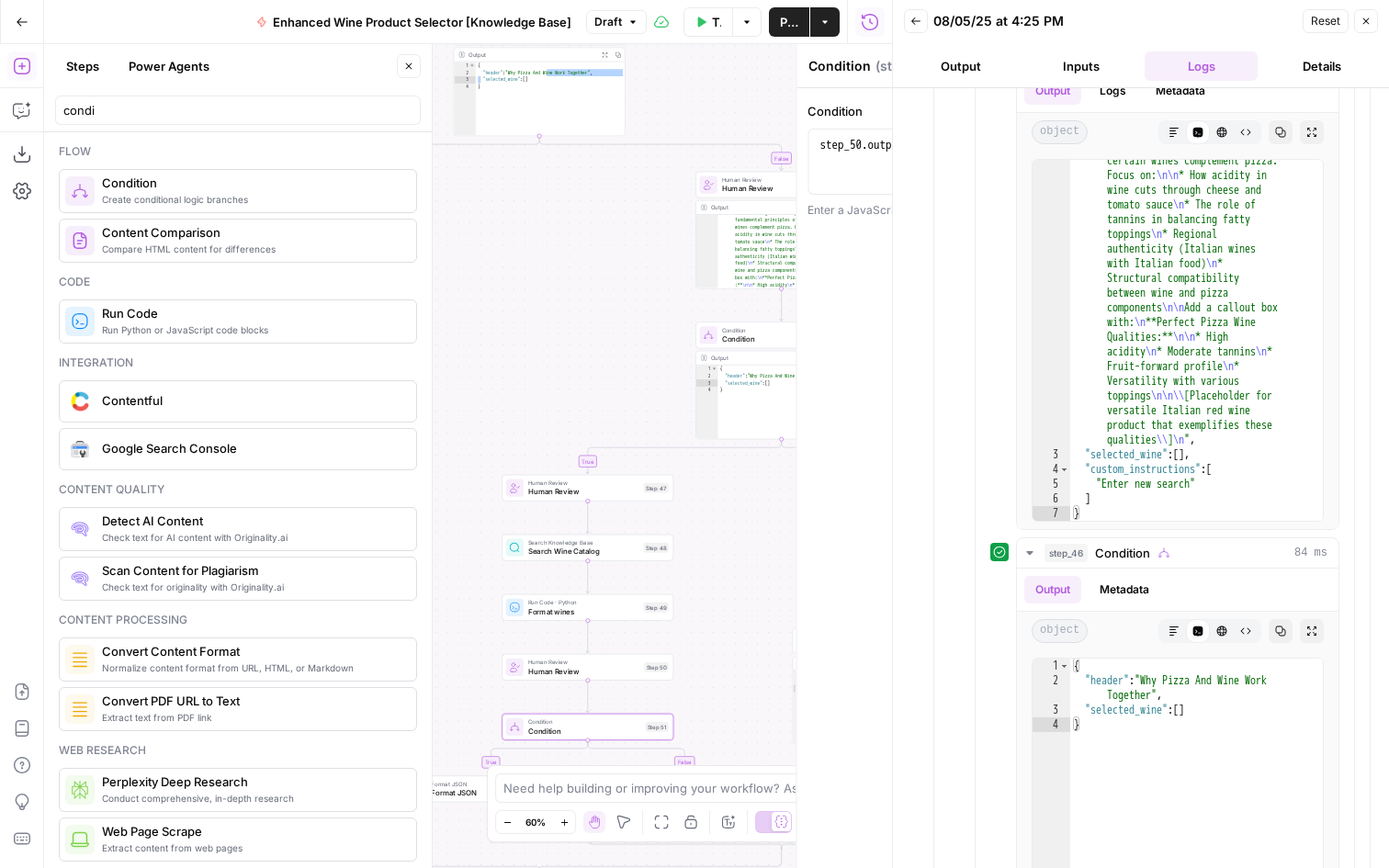 click on "Condition Set Manually 1 step_50 . output . custom_instructions   ==   'Skip'     XXXXXXXXXXXXXXXXXXXXXXXXXXXXXXXXXXXXXXXXXXXXXXXXXXXXXXXXXXXXXXXXXXXXXXXXXXXXXXXXXXXXXXXXXXXXXXXXXXXXXXXXXXXXXXXXXXXXXXXXXXXXXXXXXXXXXXXXXXXXXXXXXXXXXXXXXXXXXXXXXXXXXXXXXXXXXXXXXXXXXXXXXXXXXXXXXXXXXXXXXXXXXXXXXXXXXXXXXXXXXXXXXXXXXXXXXXXXXXXXXXXXXXXXXXXXXXXXXXXXXXXXXXXXXXXXXXXXXXXXXXXXXXXXXXXXXXXXXXXXXXXXXXXXXXXXXXXXXXXXXXXXXXXXXXXXXXXXXXXXXXXXXXXXXXXXXXXXXXXXXXXXXXXXXXXXXXXXXXXXXXXXXXXXXXXXXXXXXXXXXXXXXXXXXXXXXXXXXXXXXXXXXXXXXXXXXXXXXXXXXXXXXXXXXXXXXXXXXXXXXXXXXXXXXXXXXXXXXXXXXXXXXXXXXXXXXXXXXXXXXXXXXXXXXXXX Enter a JavaScript expression that returns true or false" at bounding box center (1011, 478) 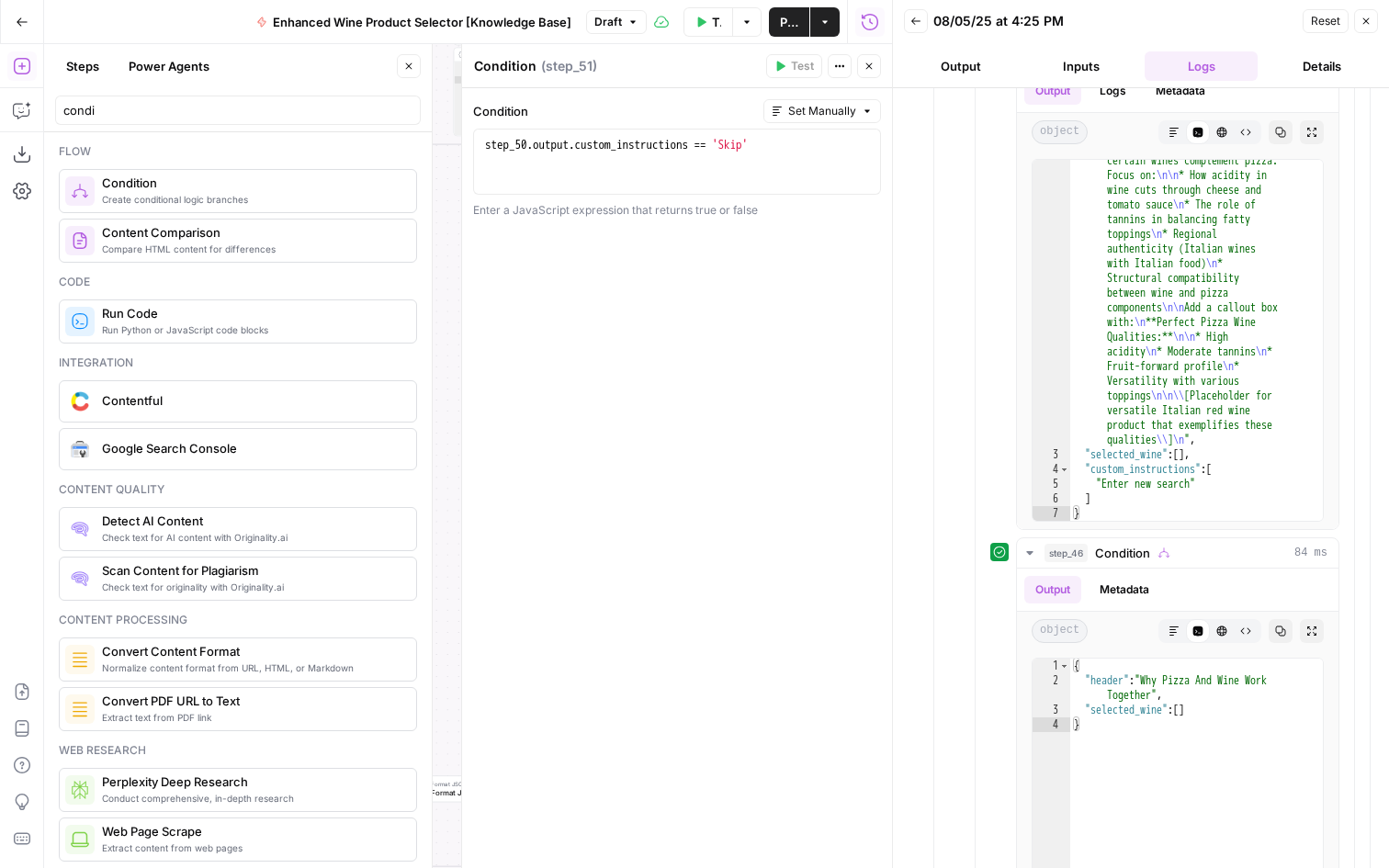 click on "Close" at bounding box center (869, 66) 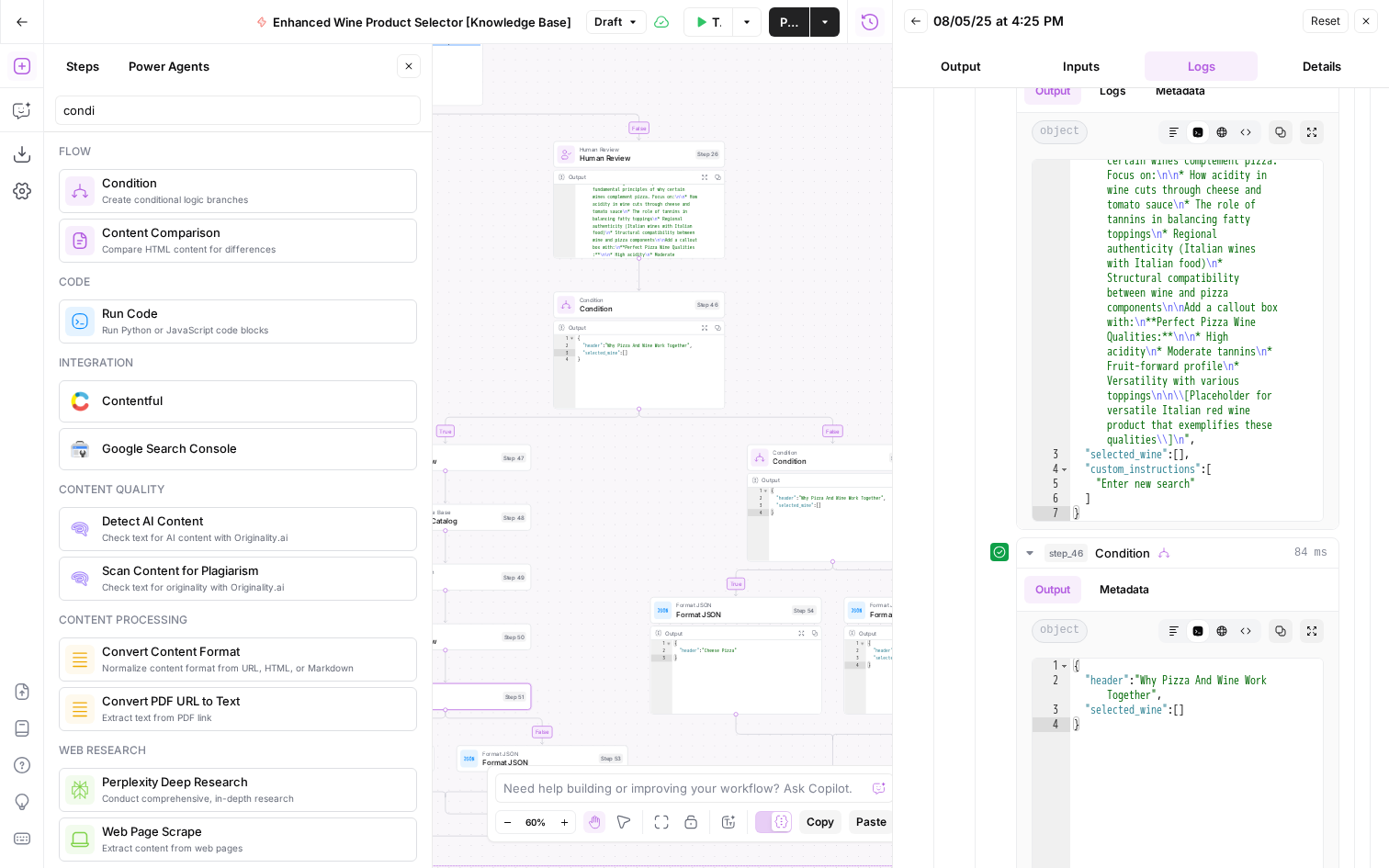 drag, startPoint x: 773, startPoint y: 539, endPoint x: 629, endPoint y: 508, distance: 147.29902 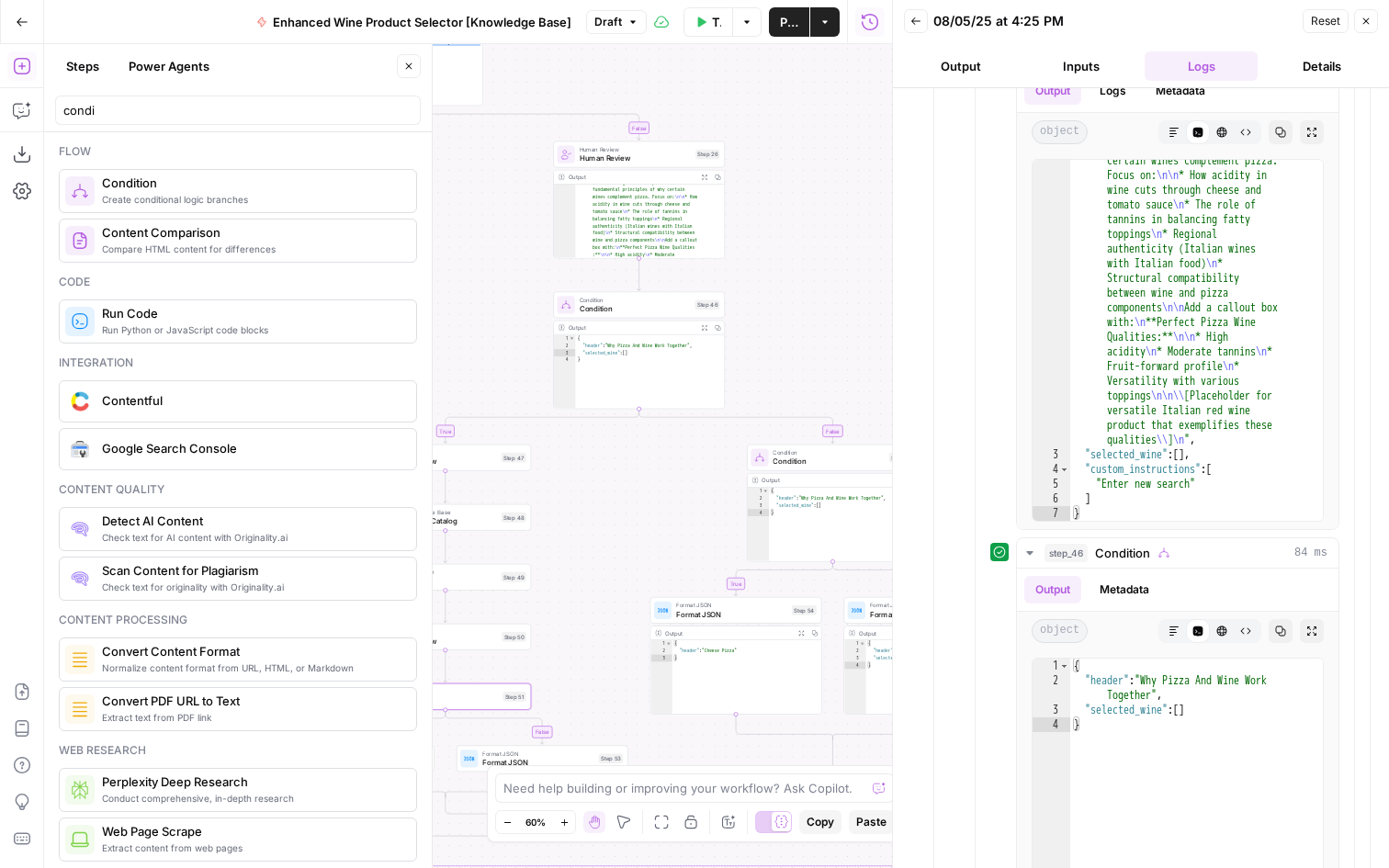 click on "Condition" at bounding box center (829, 461) 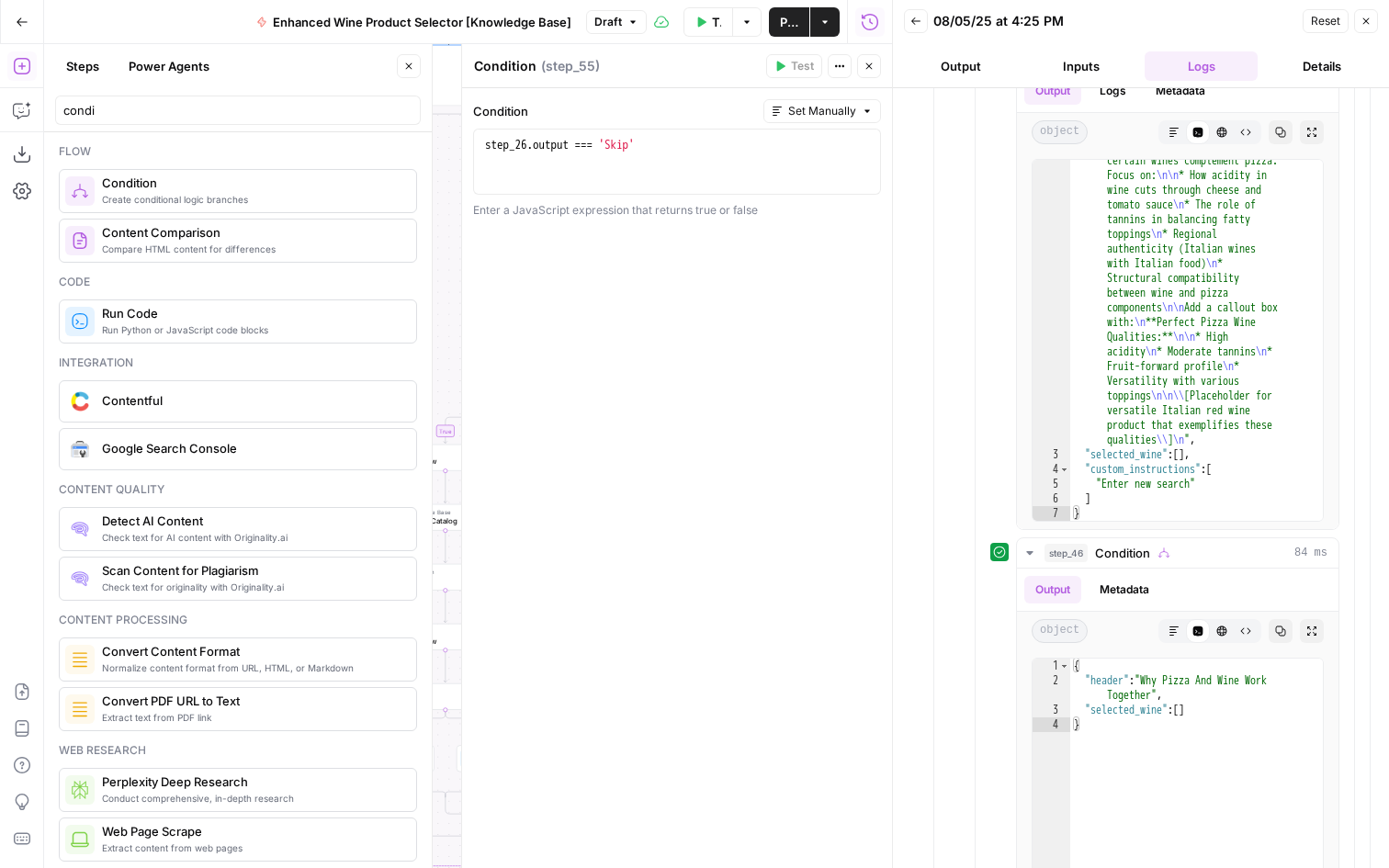 click on "Close" at bounding box center [869, 66] 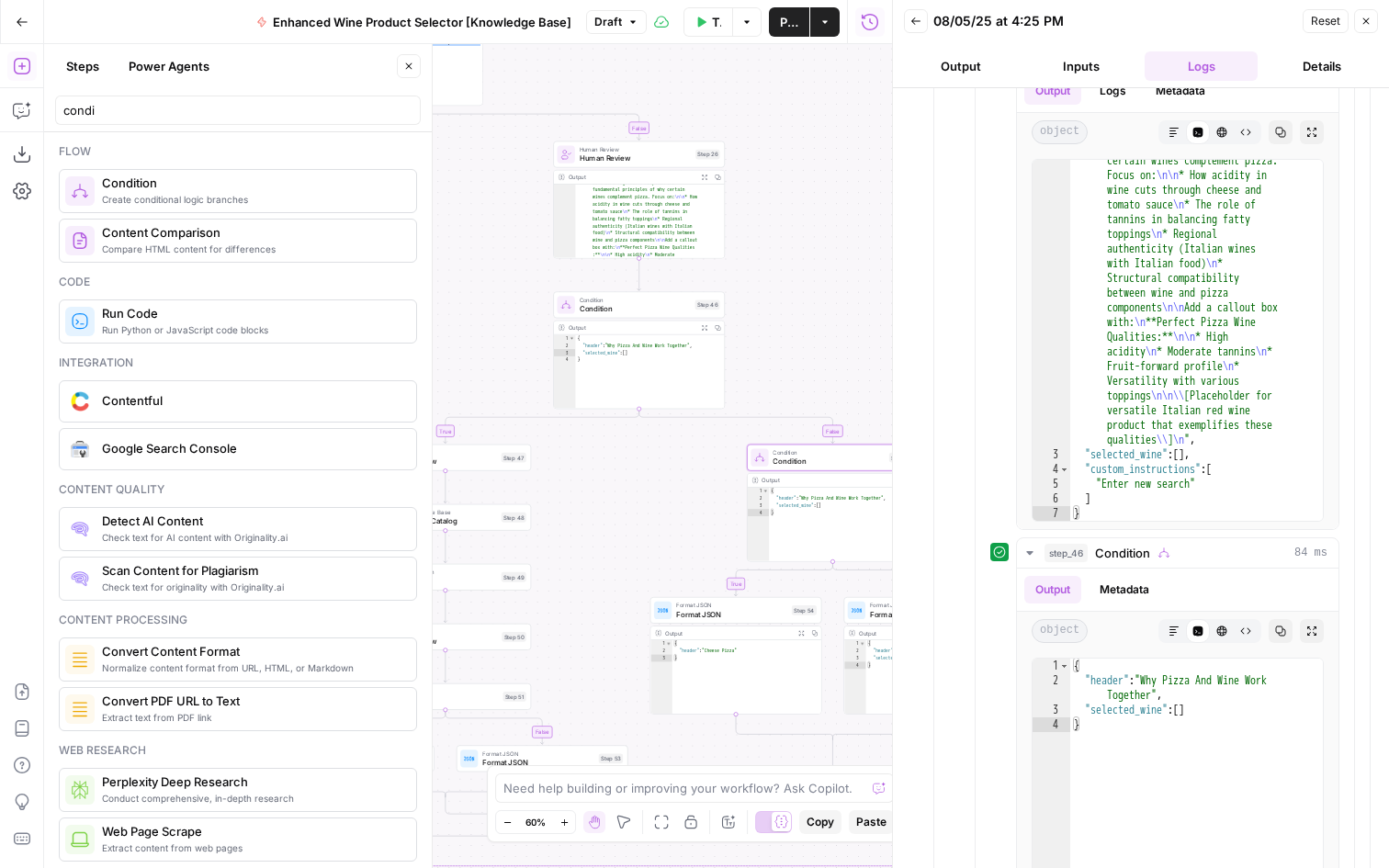 click on "Condition Condition Step 46 Copy step Delete step Add Note Test" at bounding box center [638, 304] 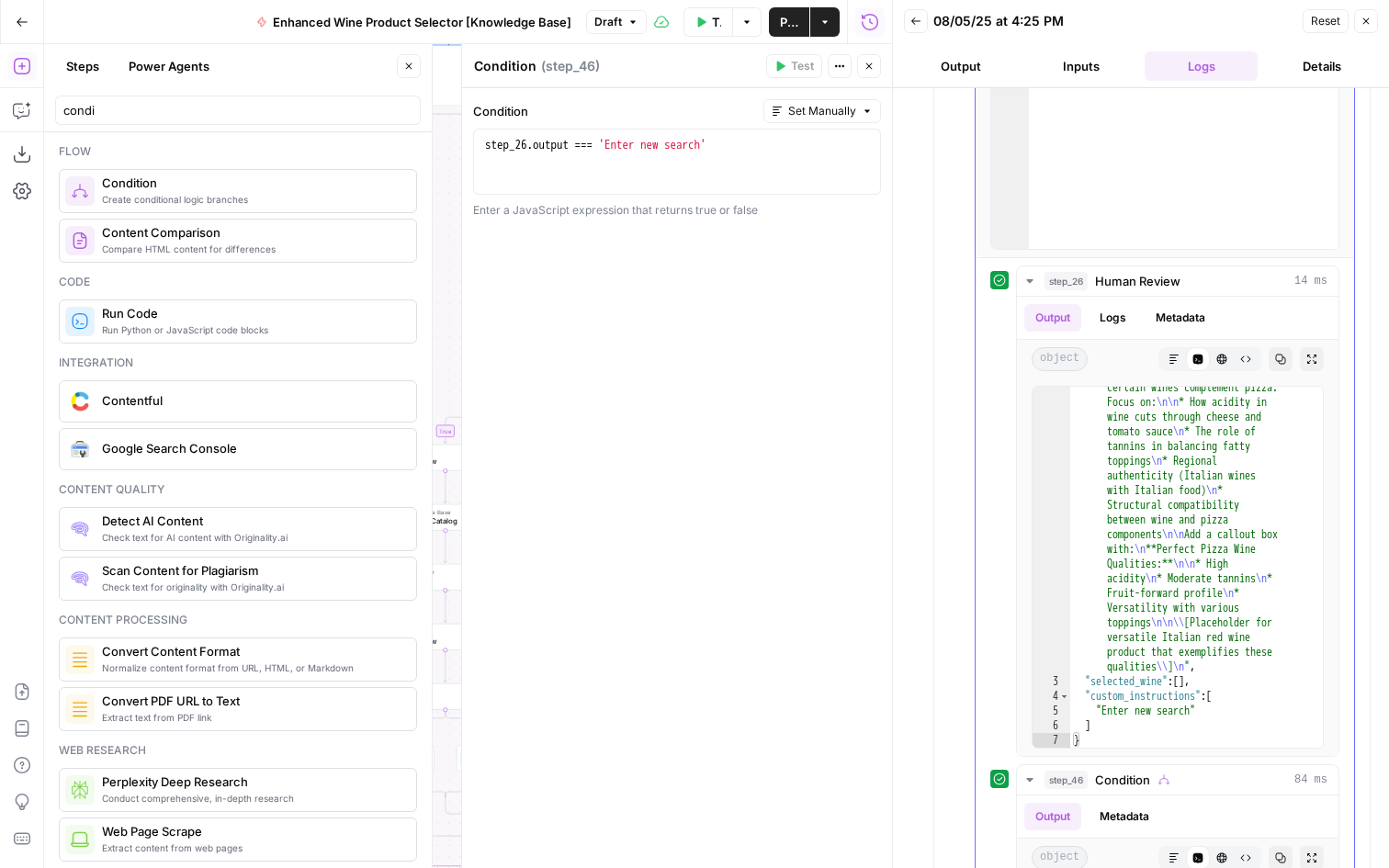 scroll, scrollTop: 566, scrollLeft: 0, axis: vertical 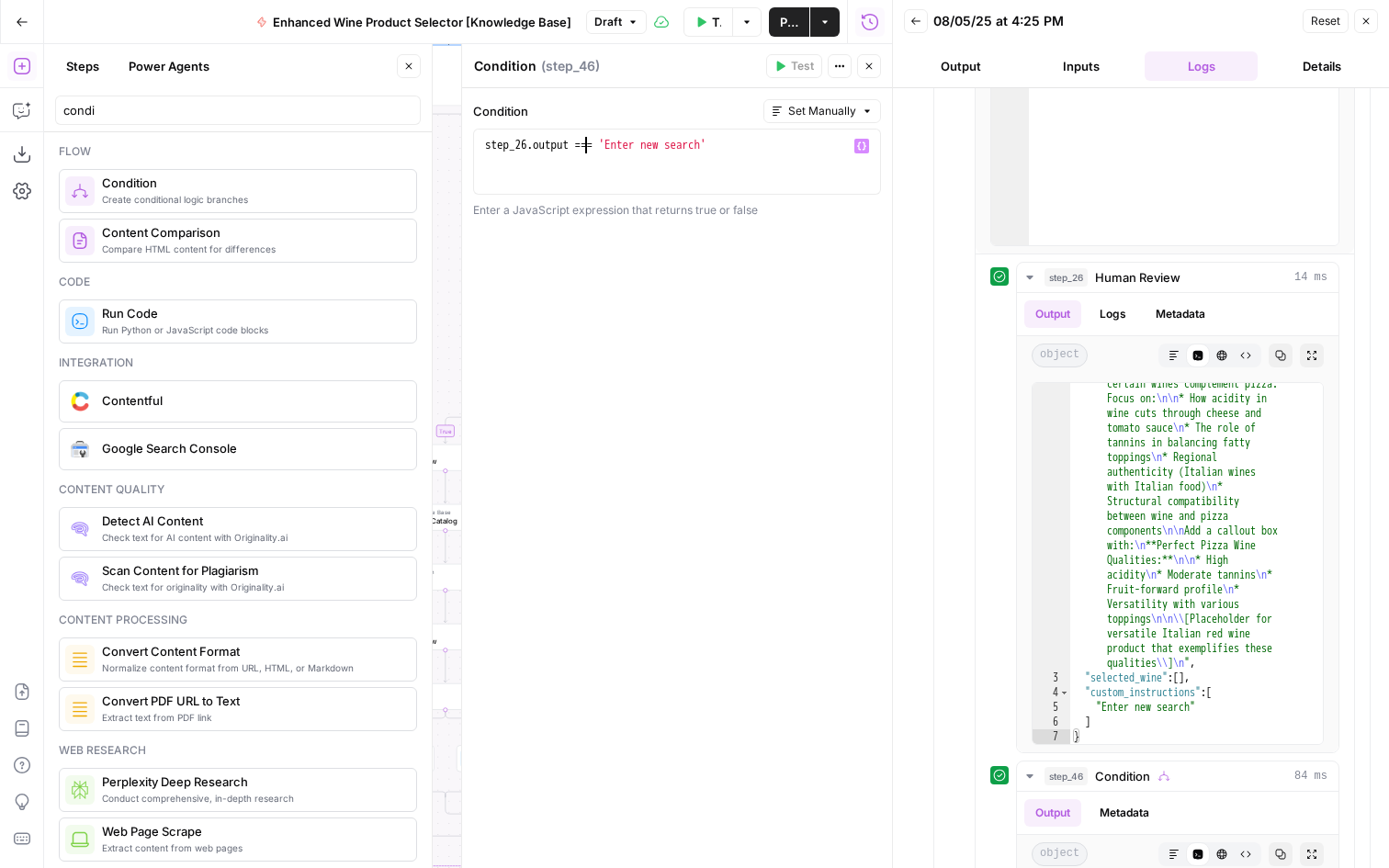 click on "step_26 . output   ===   'Enter new search'" at bounding box center [677, 178] 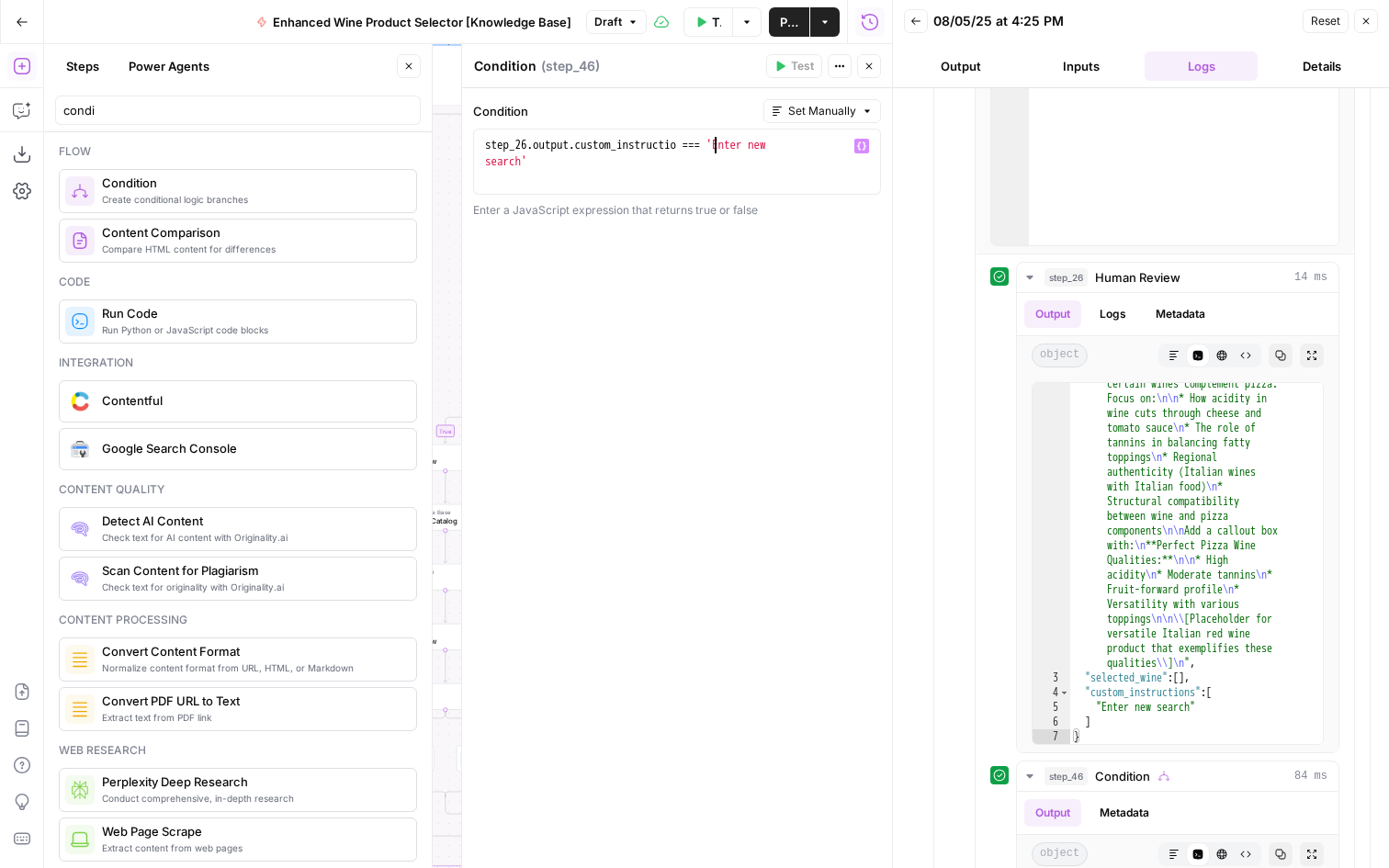 scroll, scrollTop: 0, scrollLeft: 18, axis: horizontal 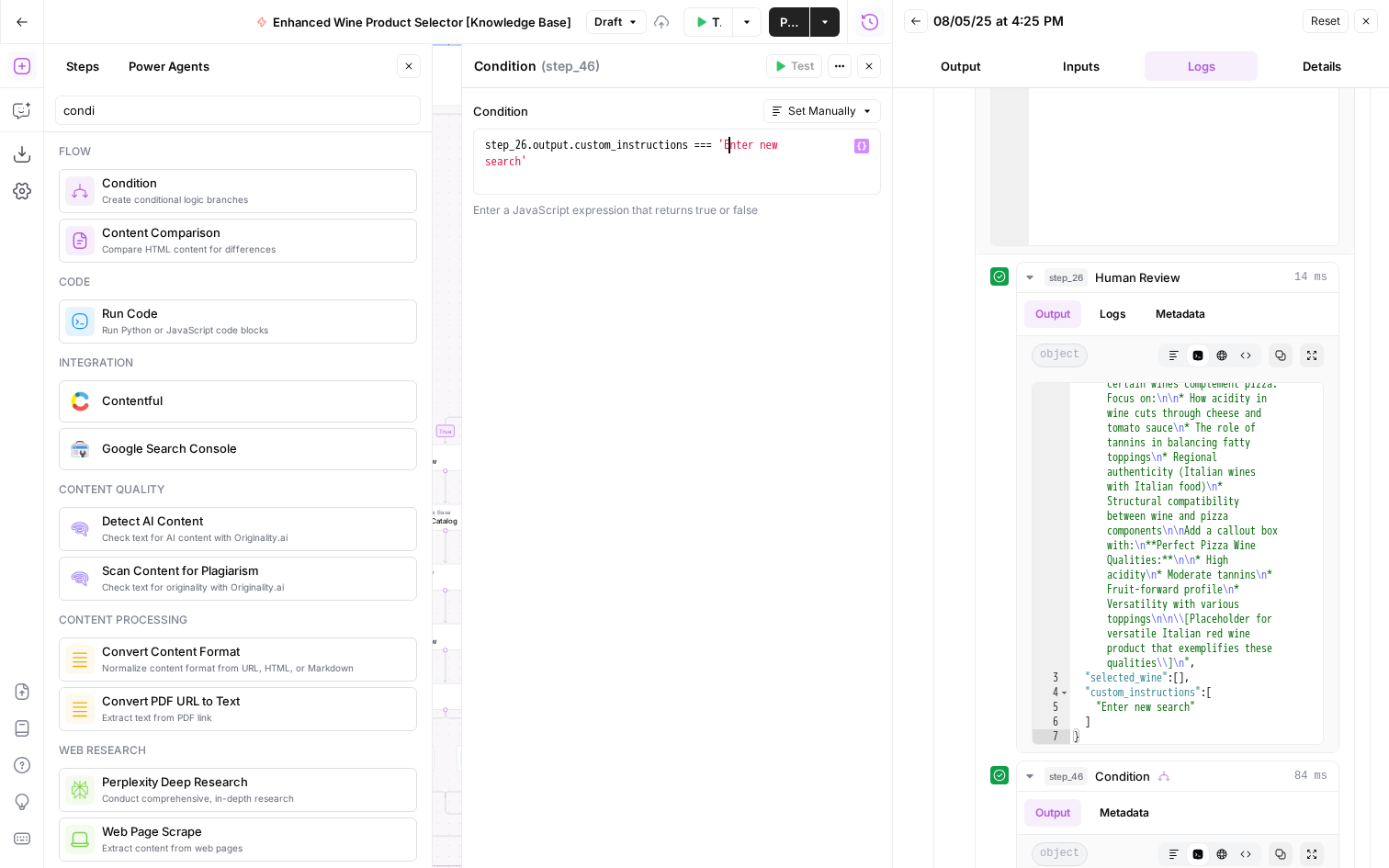 type on "**********" 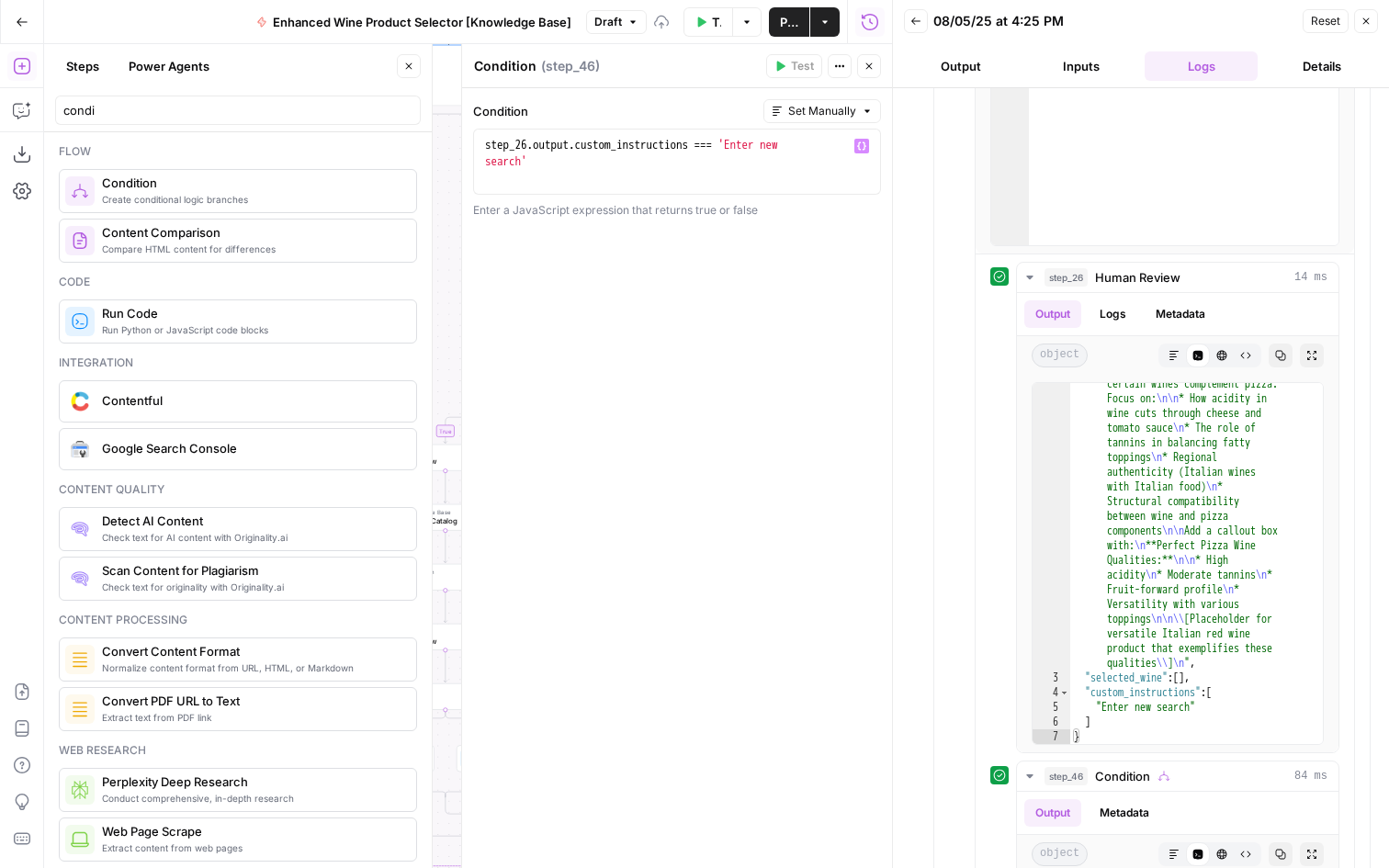 click on "Close" at bounding box center [869, 66] 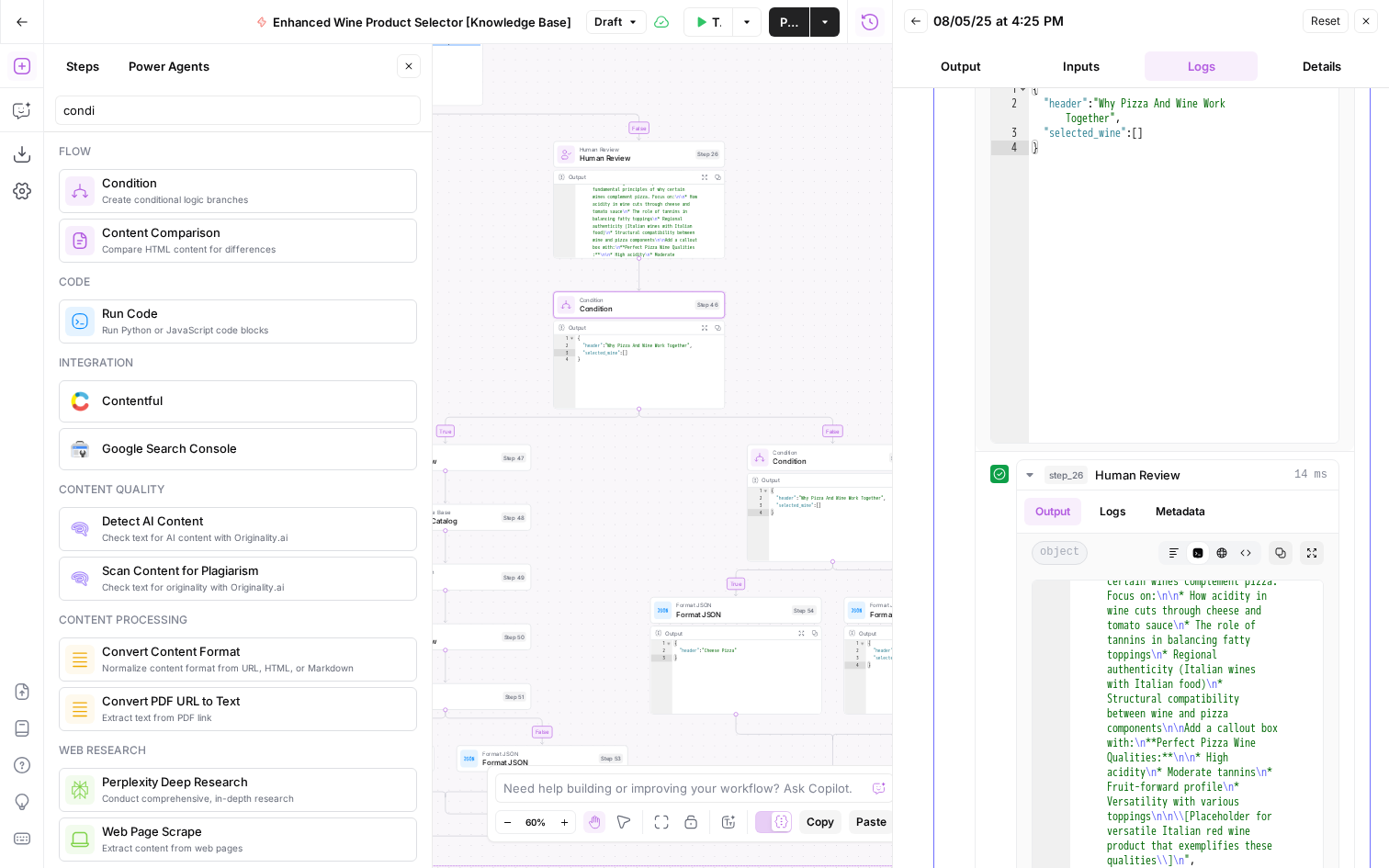 scroll, scrollTop: 0, scrollLeft: 0, axis: both 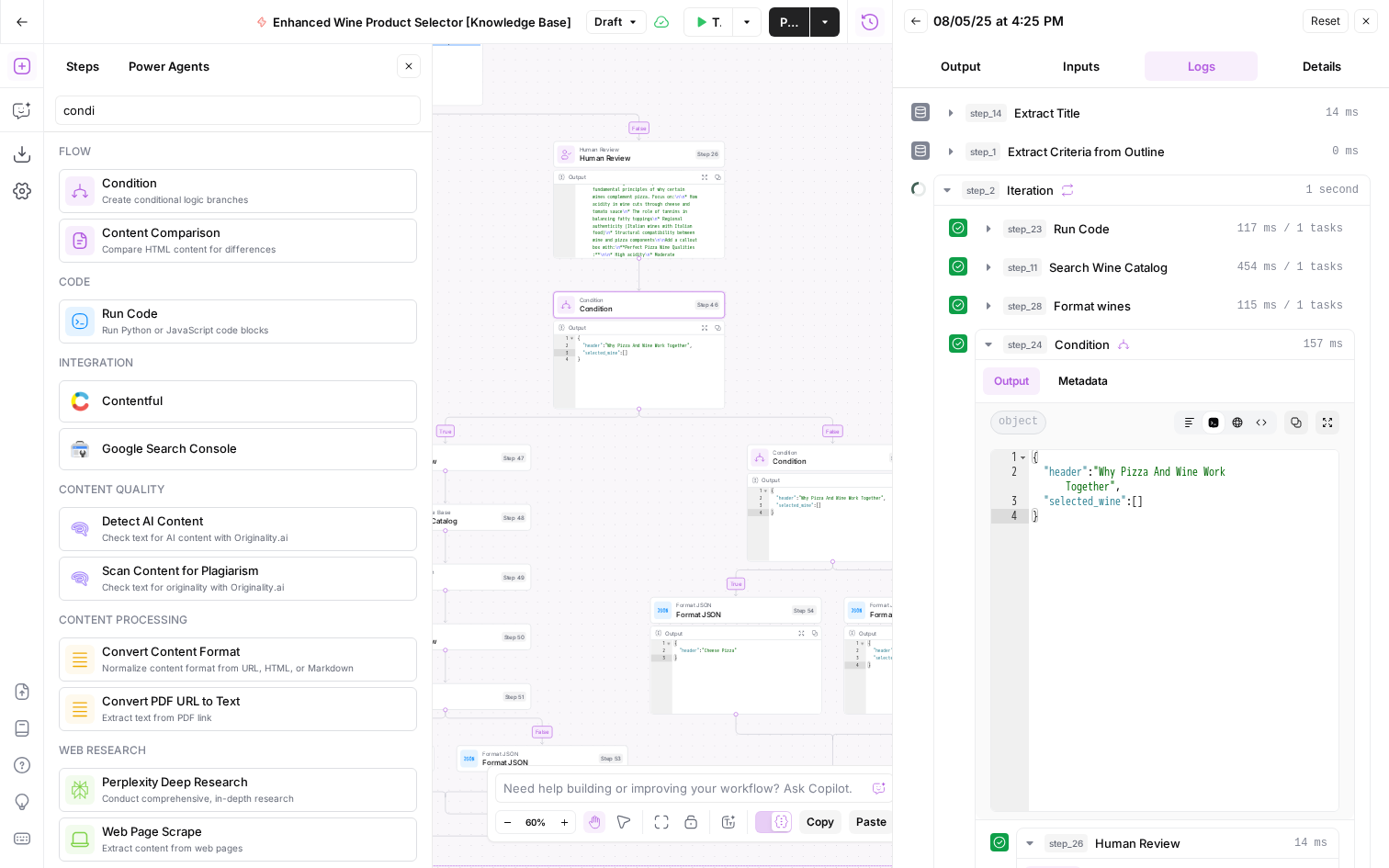 click on "Back" at bounding box center (916, 21) 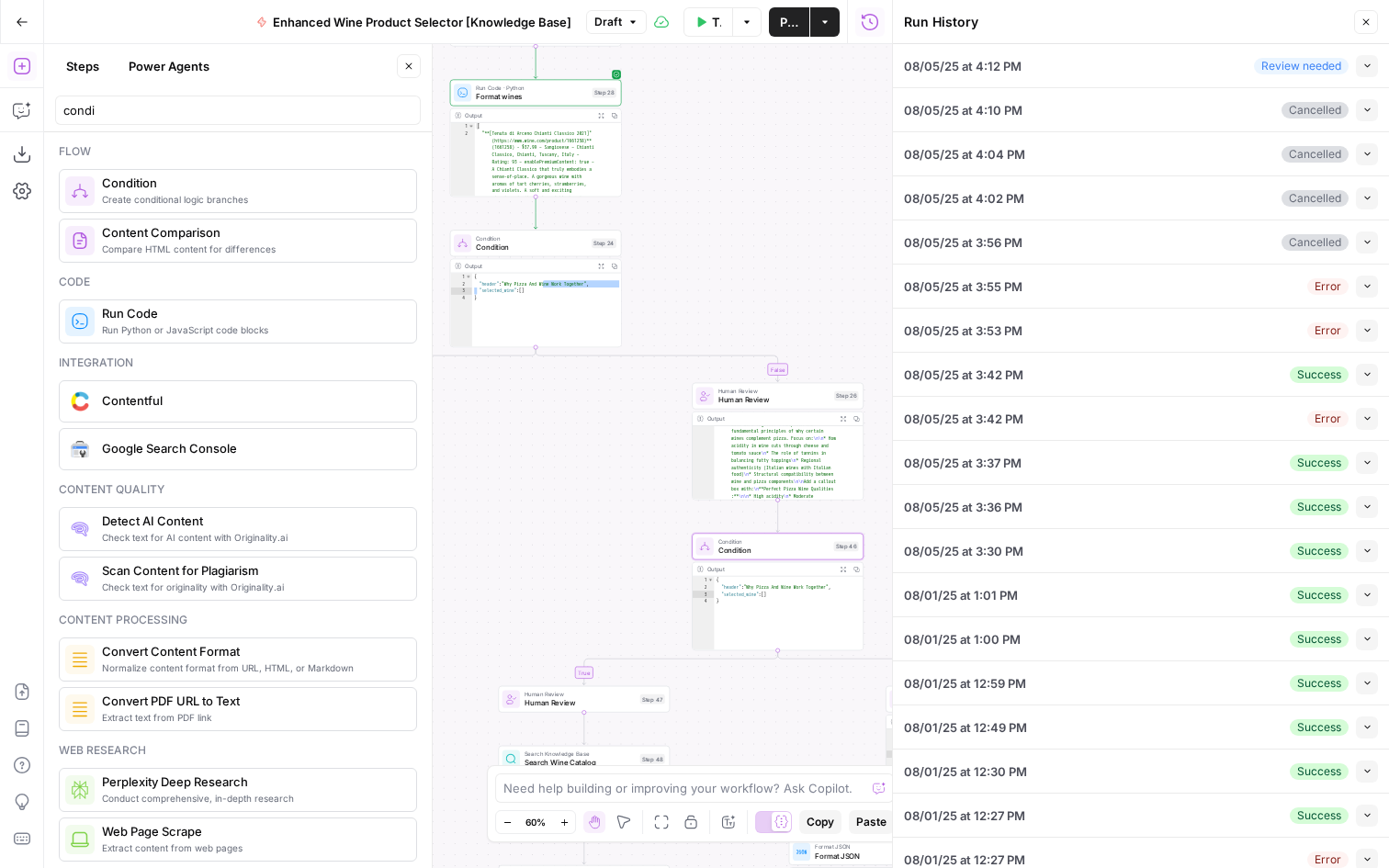 drag, startPoint x: 797, startPoint y: 130, endPoint x: 938, endPoint y: 372, distance: 280.08035 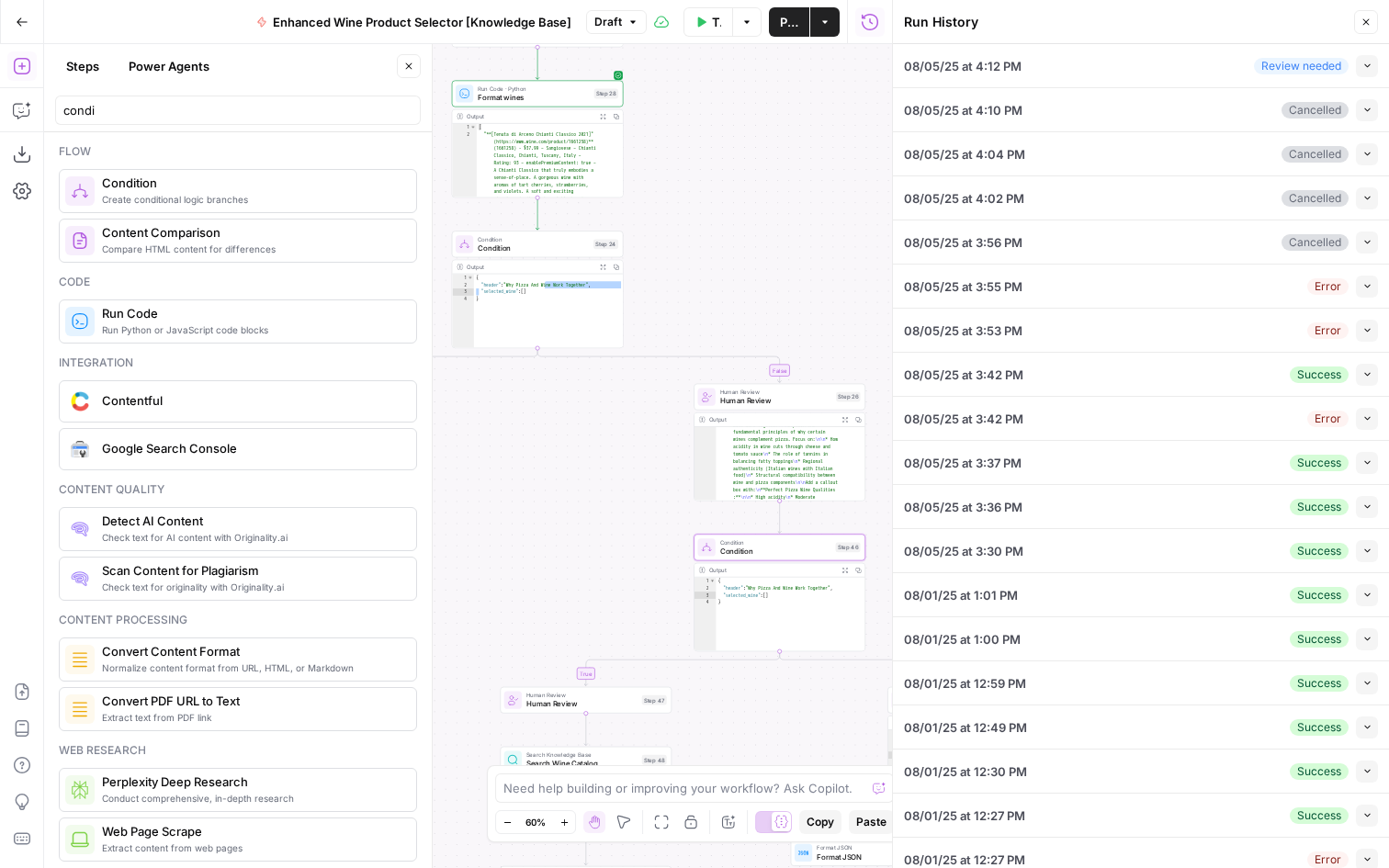 click on "Collapse" at bounding box center [1367, 66] 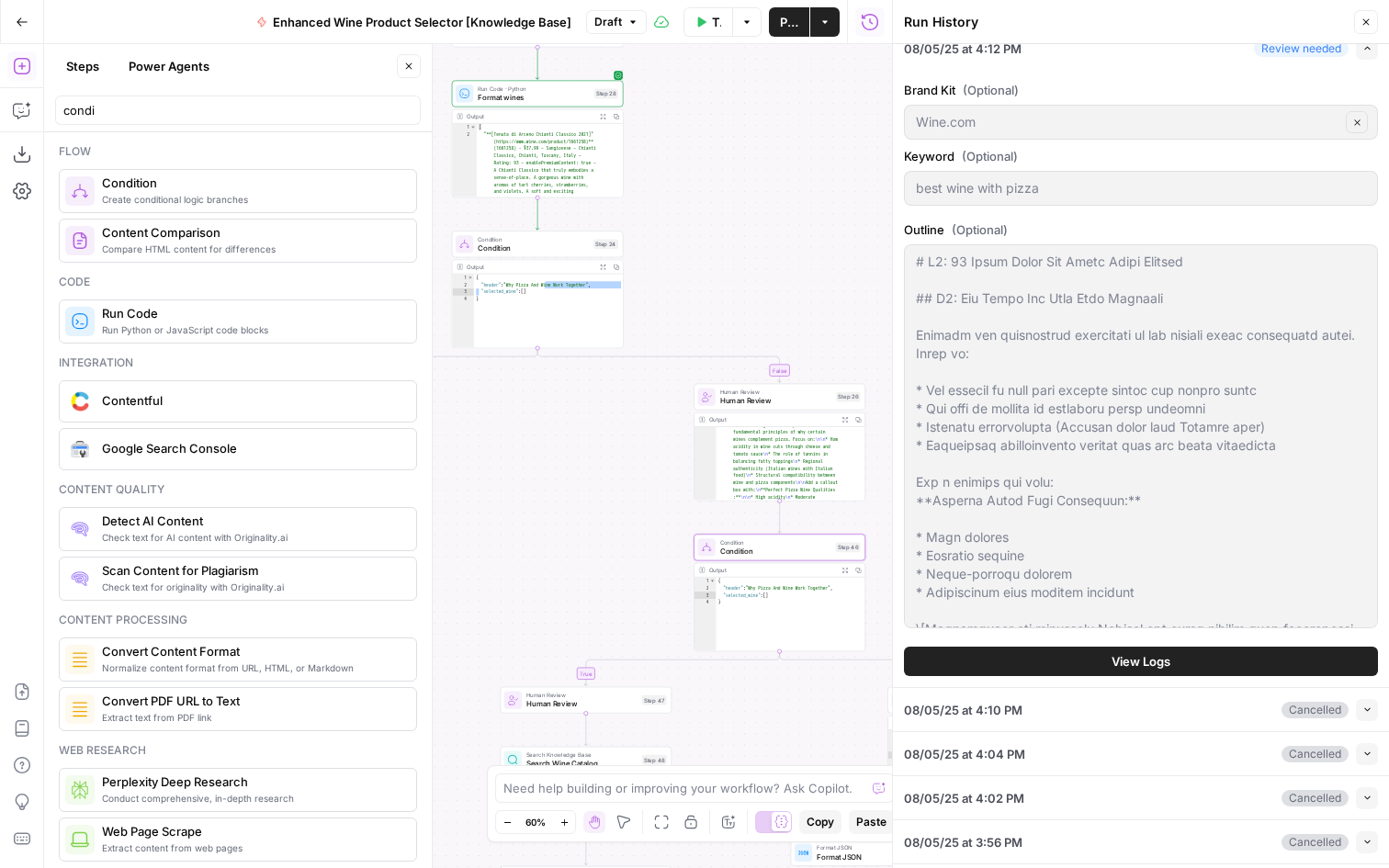 scroll, scrollTop: 18, scrollLeft: 0, axis: vertical 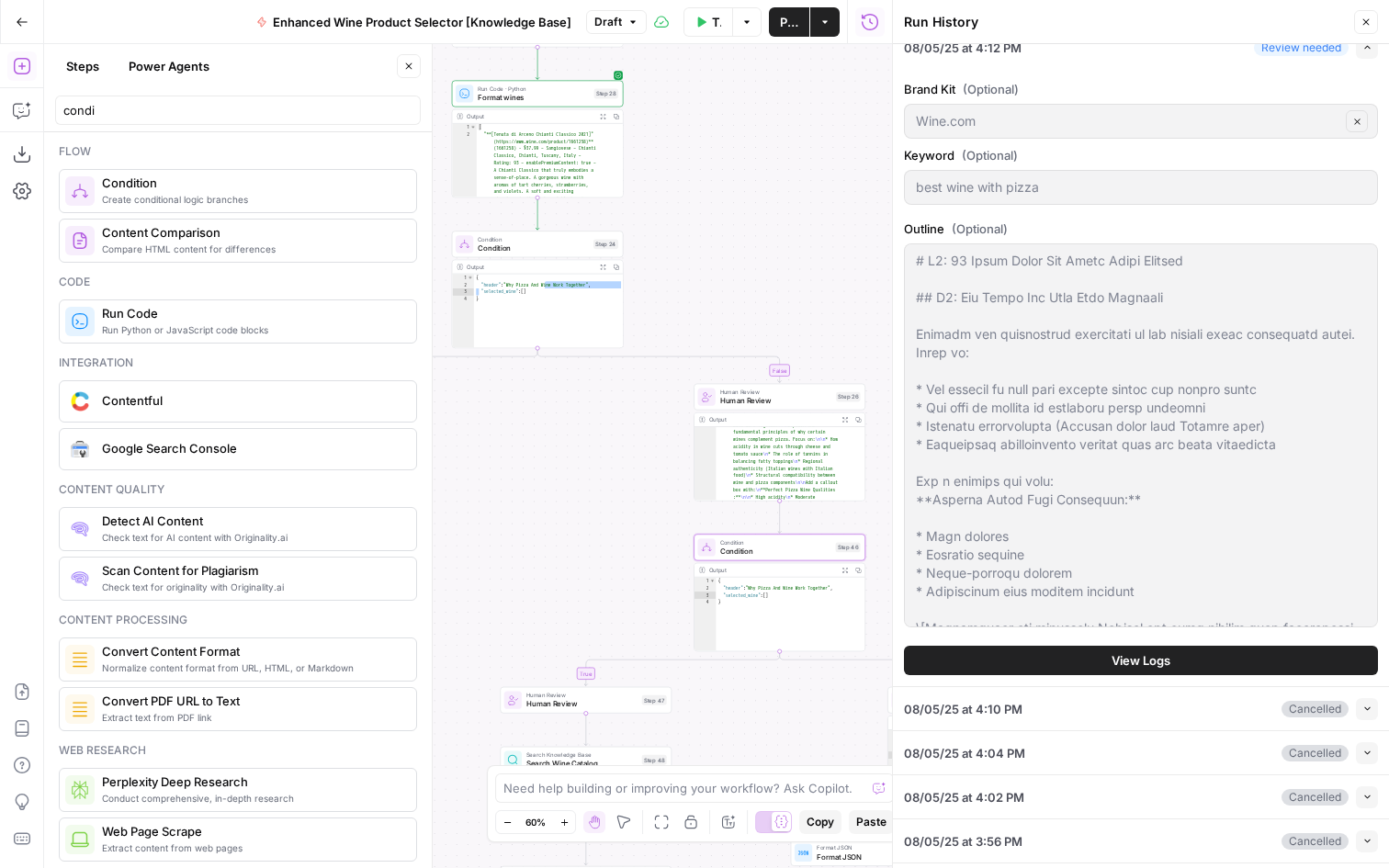 click on "View Logs" at bounding box center [1141, 660] 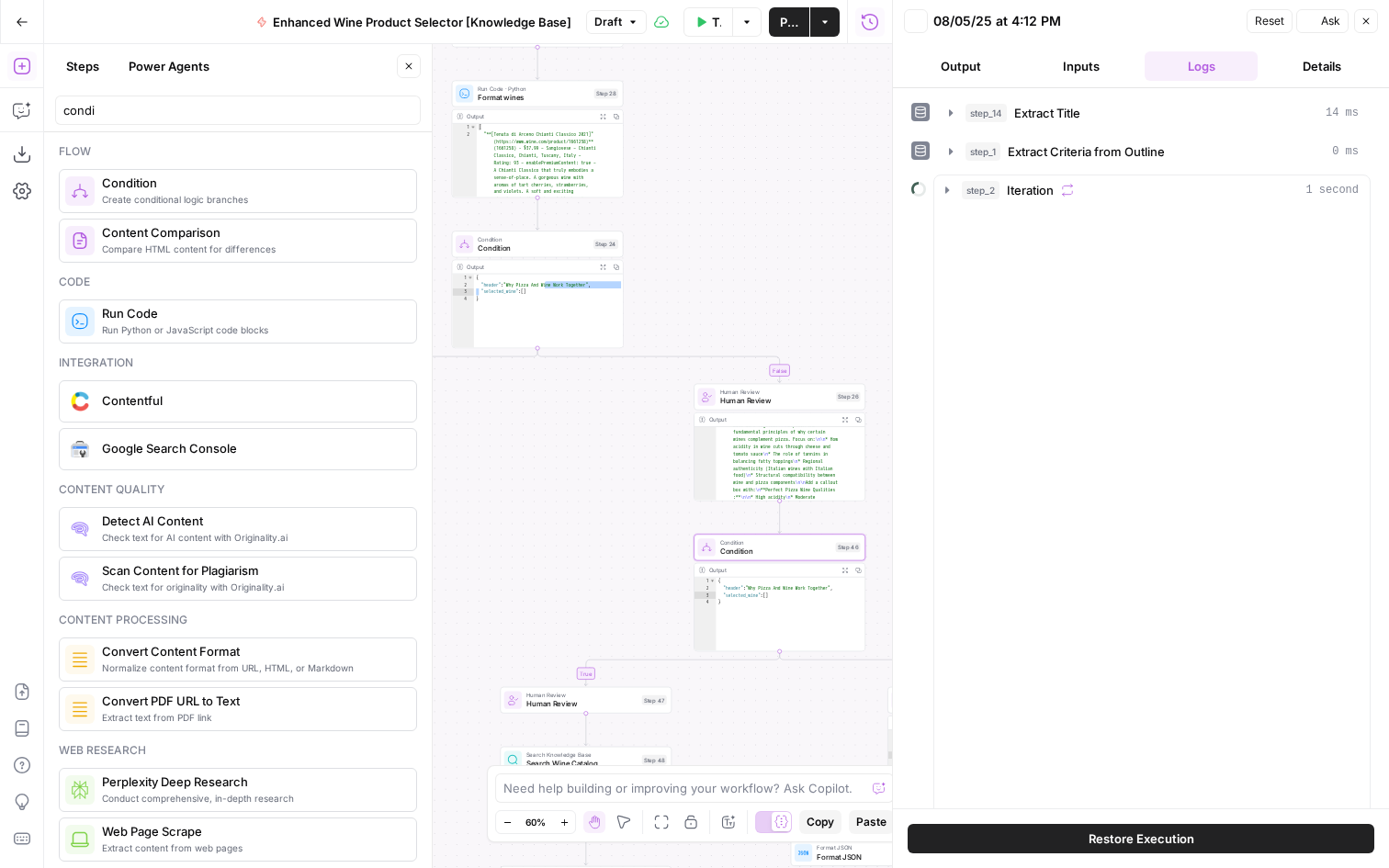 scroll, scrollTop: 0, scrollLeft: 0, axis: both 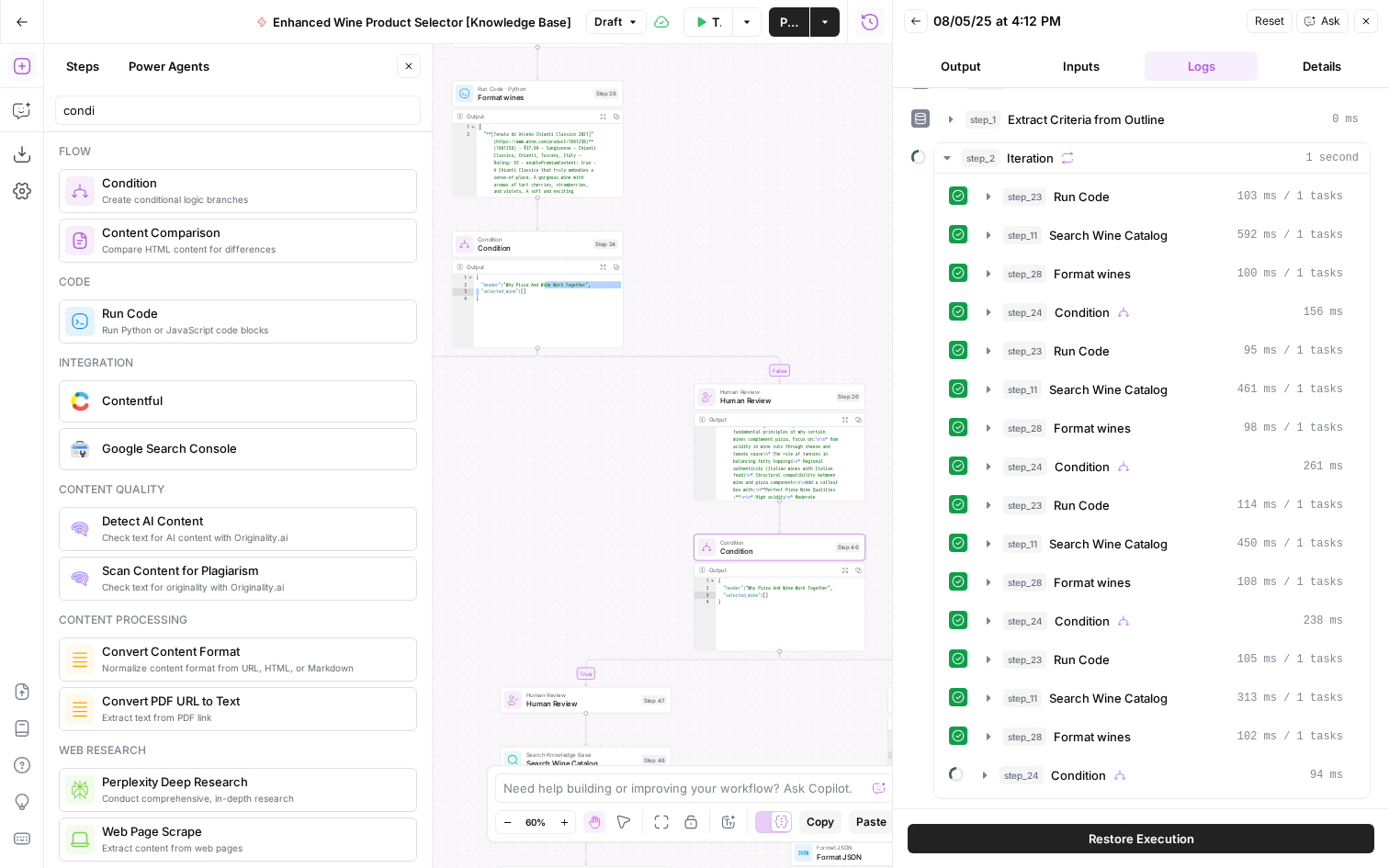 click on "Restore Execution" at bounding box center [1141, 839] 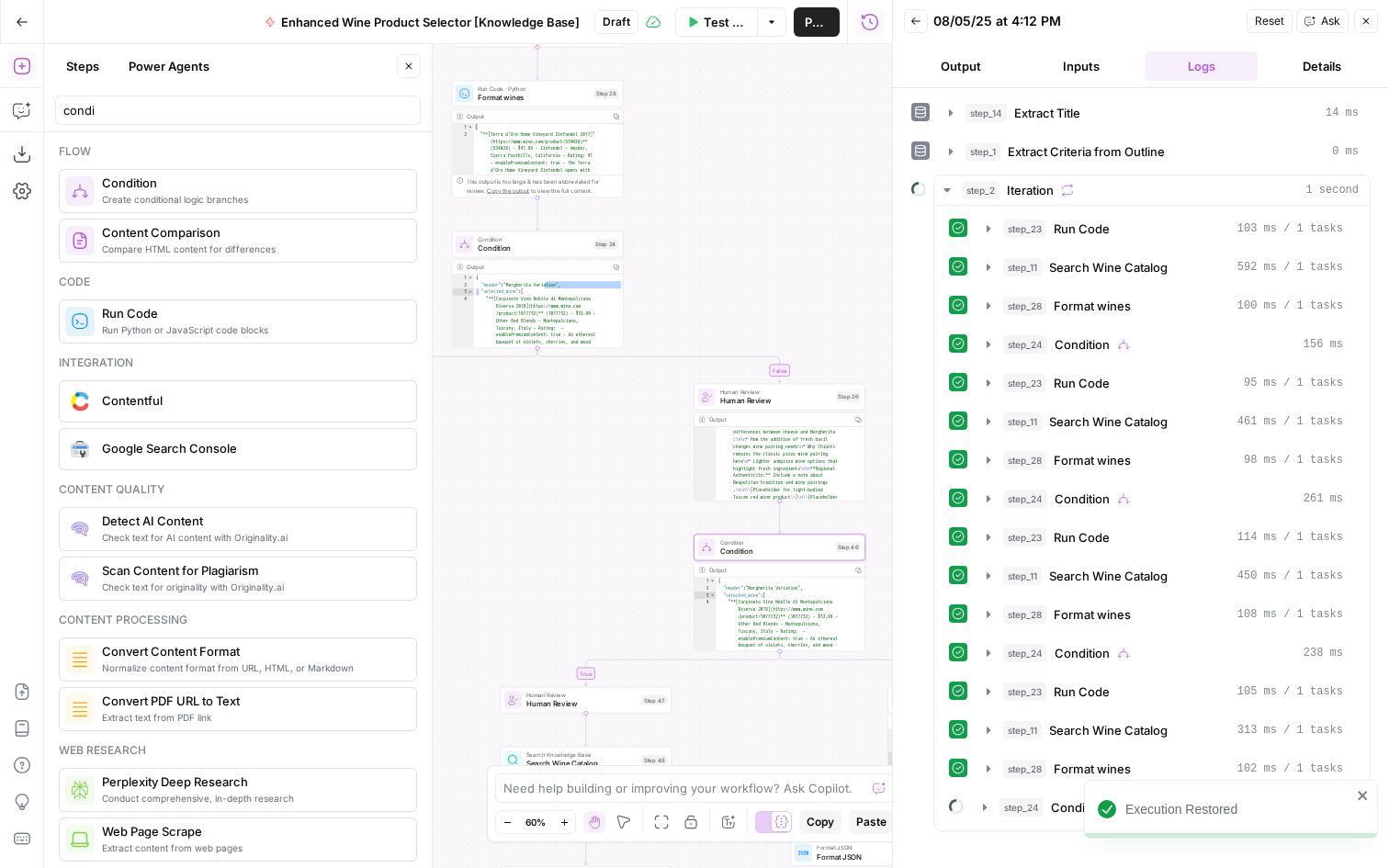 scroll, scrollTop: 0, scrollLeft: 0, axis: both 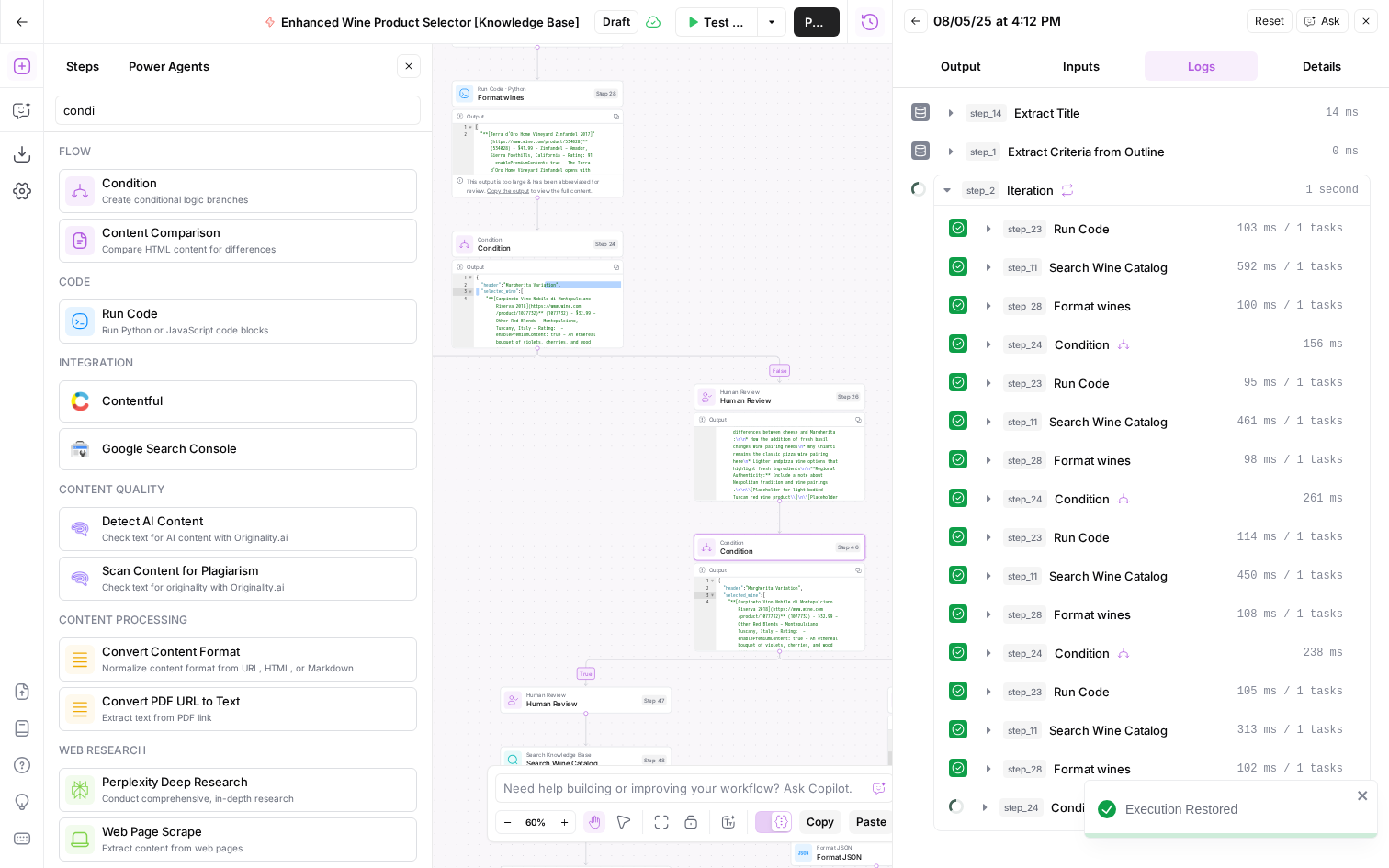 click on "Back" at bounding box center (916, 21) 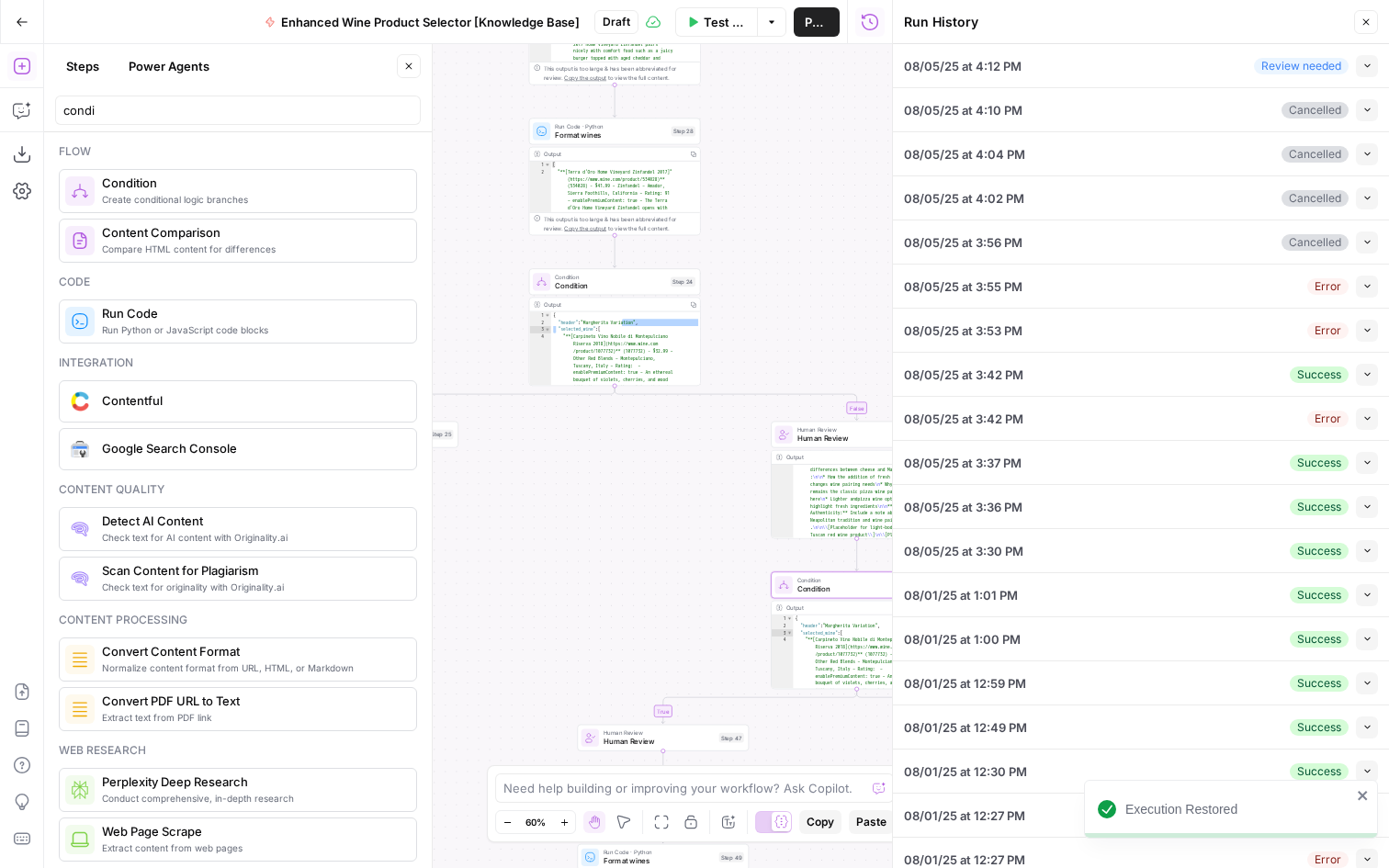 drag, startPoint x: 703, startPoint y: 136, endPoint x: 781, endPoint y: 167, distance: 83.9345 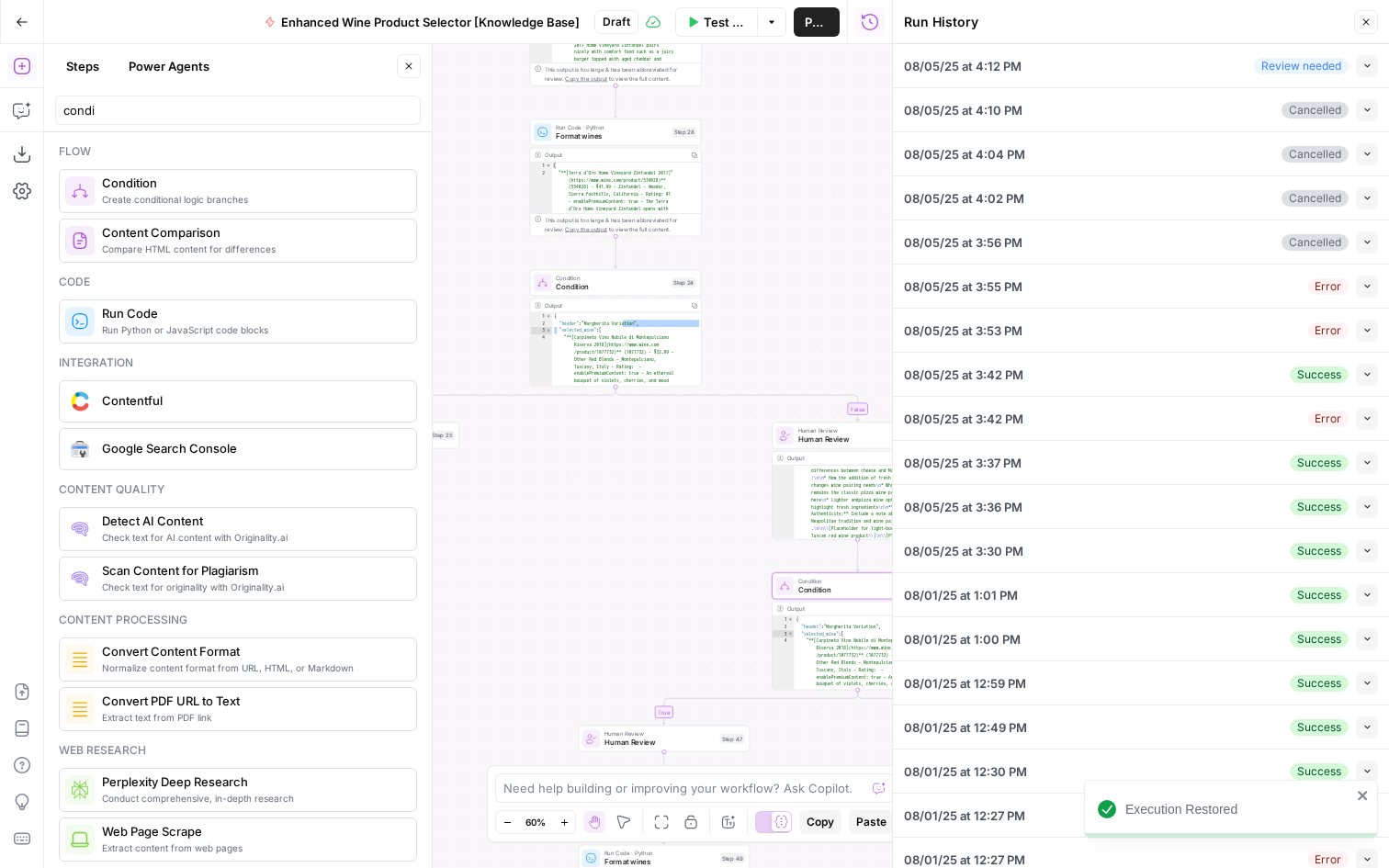 click on "08/05/25 at 4:12 PM Review needed Collapse" at bounding box center [1141, 65] 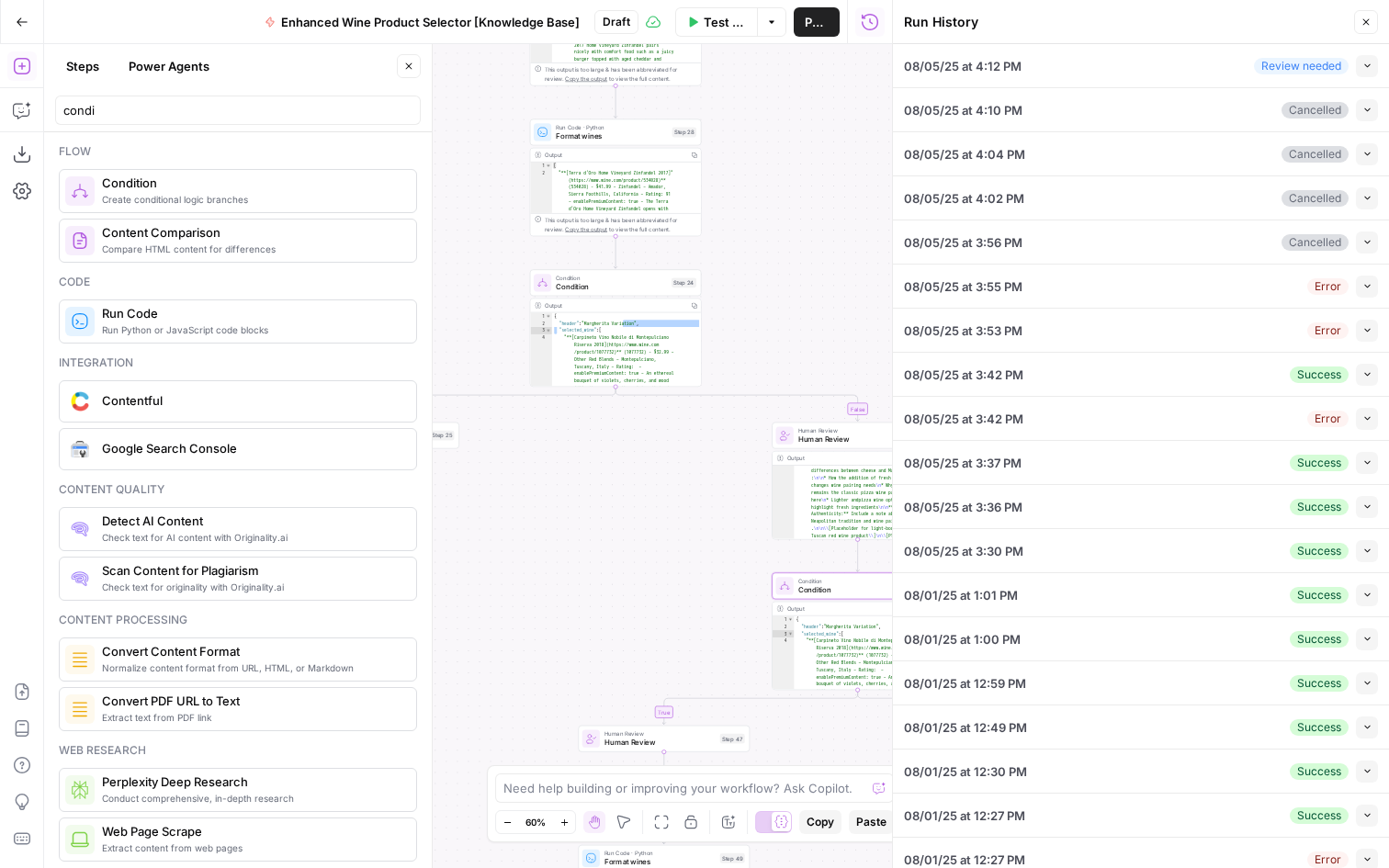 click on "Collapse" at bounding box center [1367, 66] 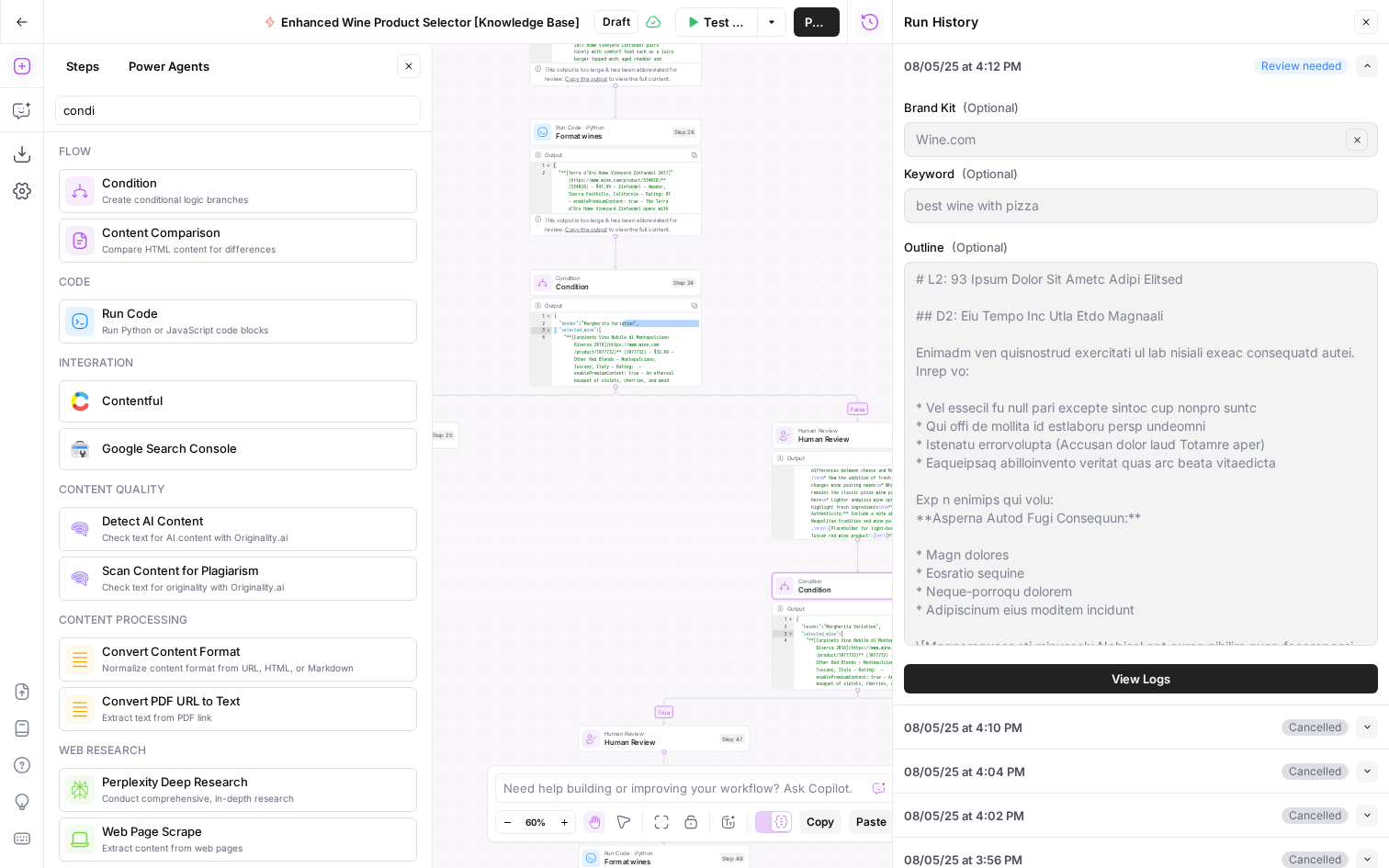 click on "View Logs" at bounding box center [1141, 679] 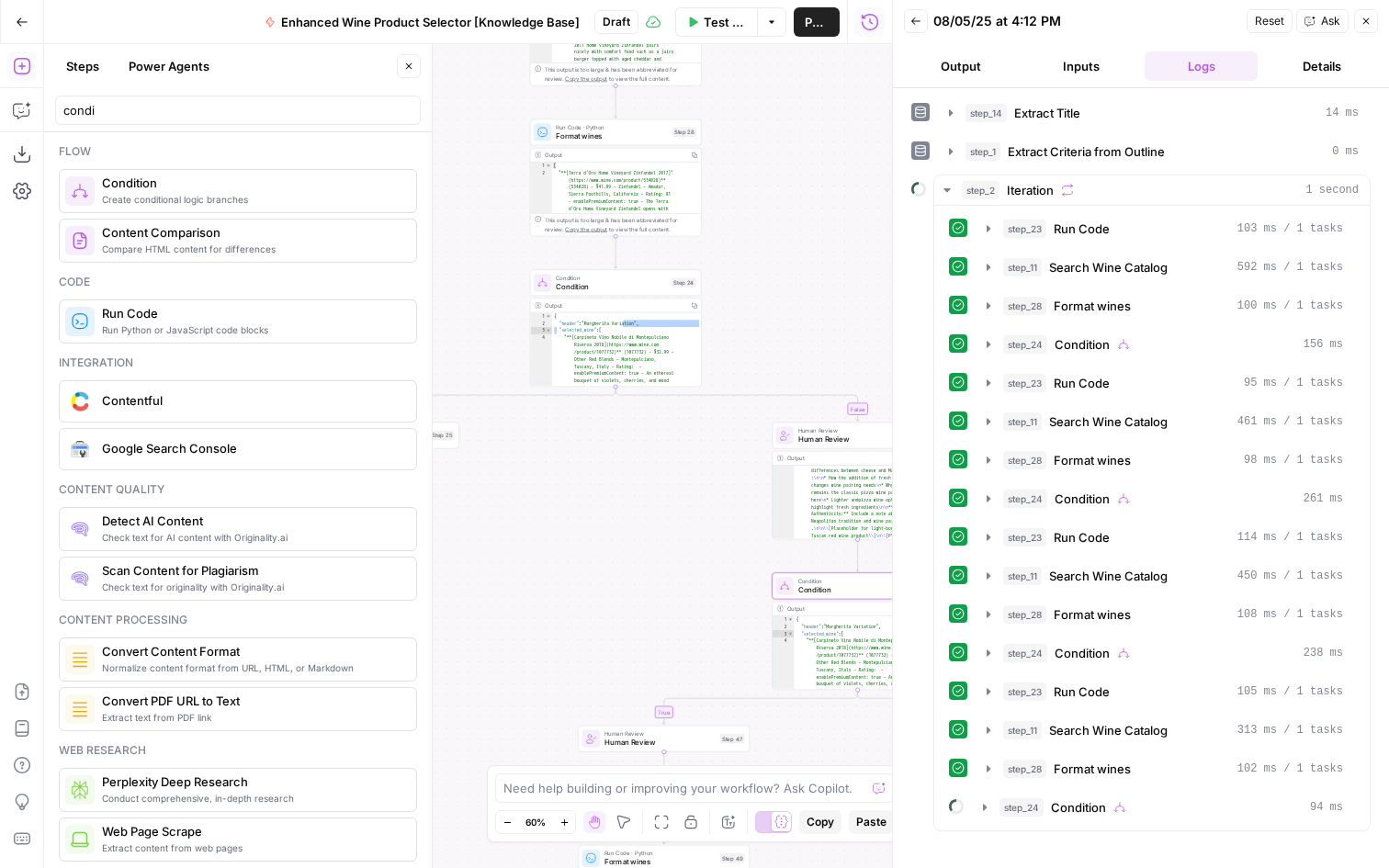 click 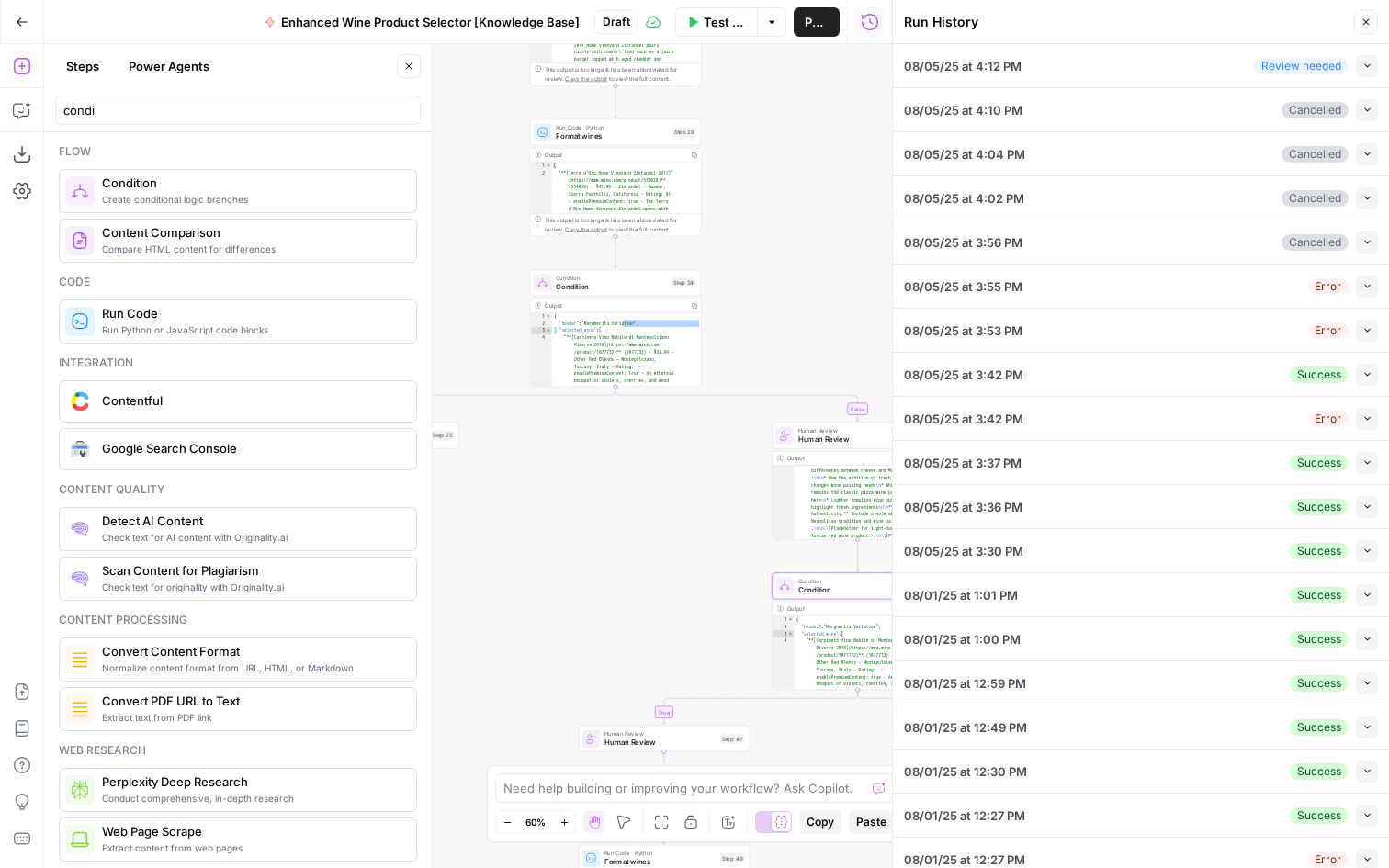 click 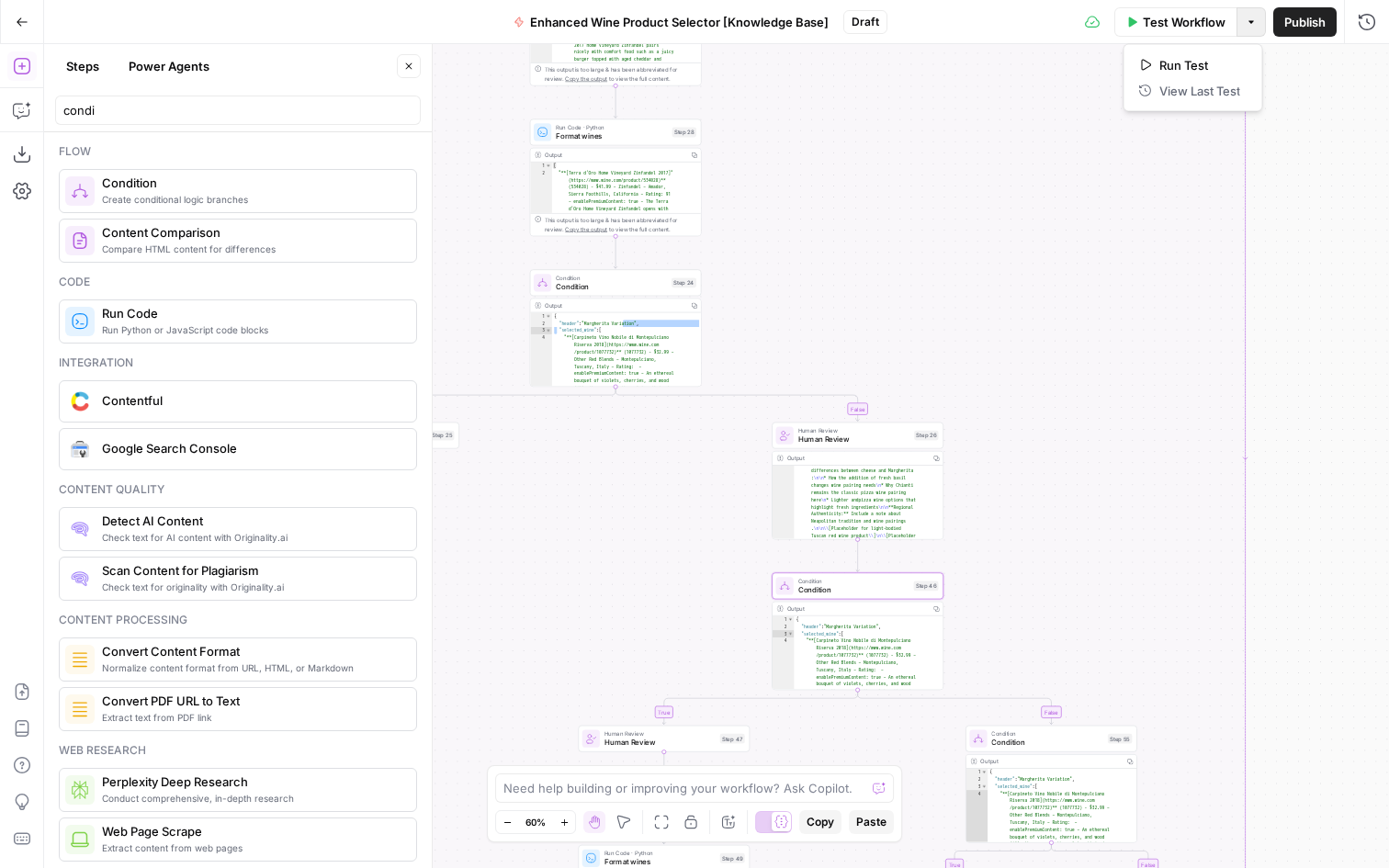 click on "Options" at bounding box center (1251, 22) 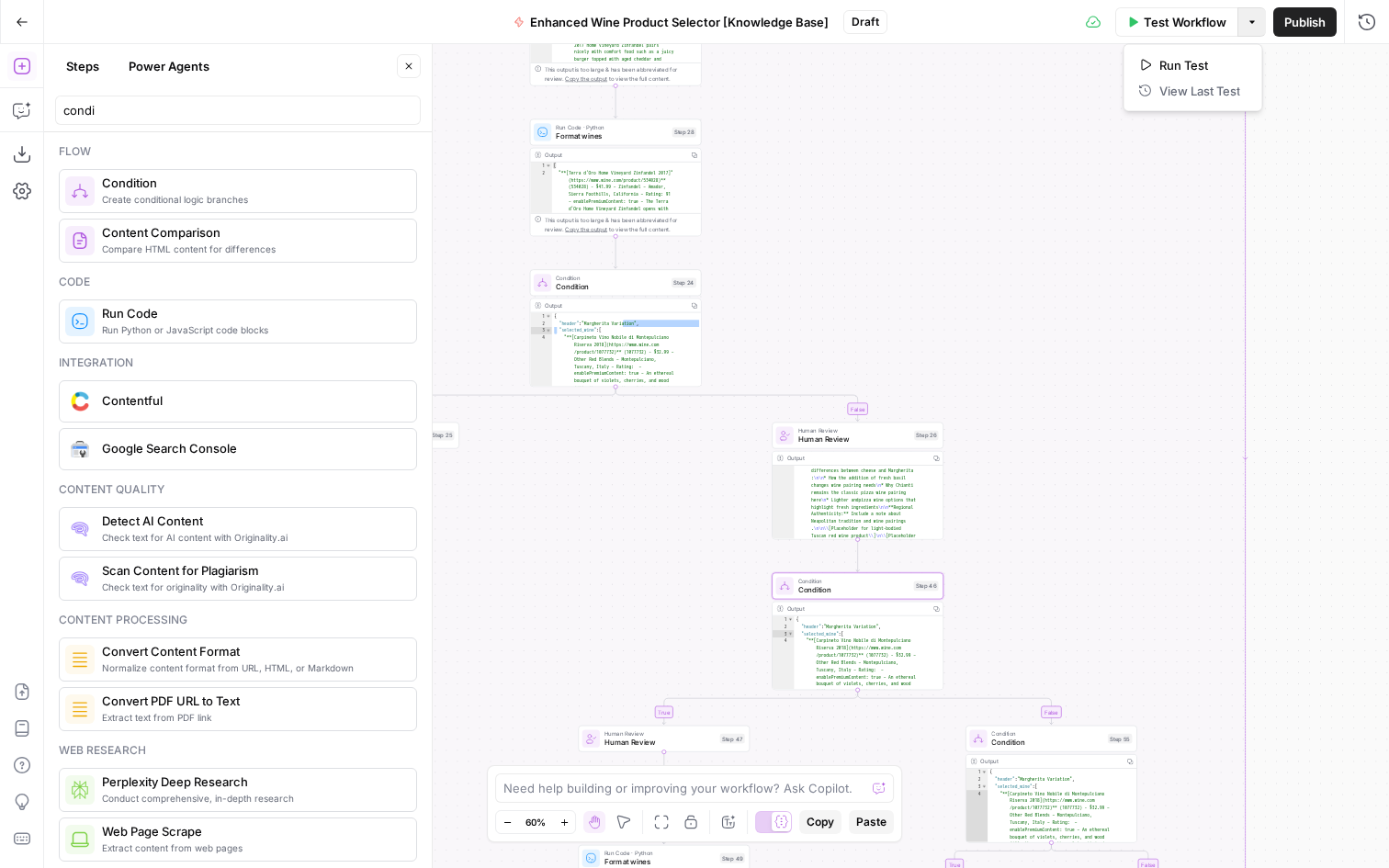 click on "{    "header" :  "Margherita Variation" ,    "selected_wine" :  [      "**[Carpineto Vino Nobile di Montepulciano           Riserva 2018](https://www.wine.com          /product/1077732)** (1077732) - $32.99 –           Other Red Blends – Montepulciano,           Tuscany, Italy – Rating:  –           enablePremiumContent: true – An ethereal           bouquet of violets, cherries, and wood           fills the nose. On the palate, it is dry          , harmonious, and fruity with a velvety,           elegant texture and a long finish          .Traditionally, this wine is paired with           wild boar, but can accompany any game           meat. Also great with aged cheeses. This           is a cellar-worthy wine."" at bounding box center (717, 456) 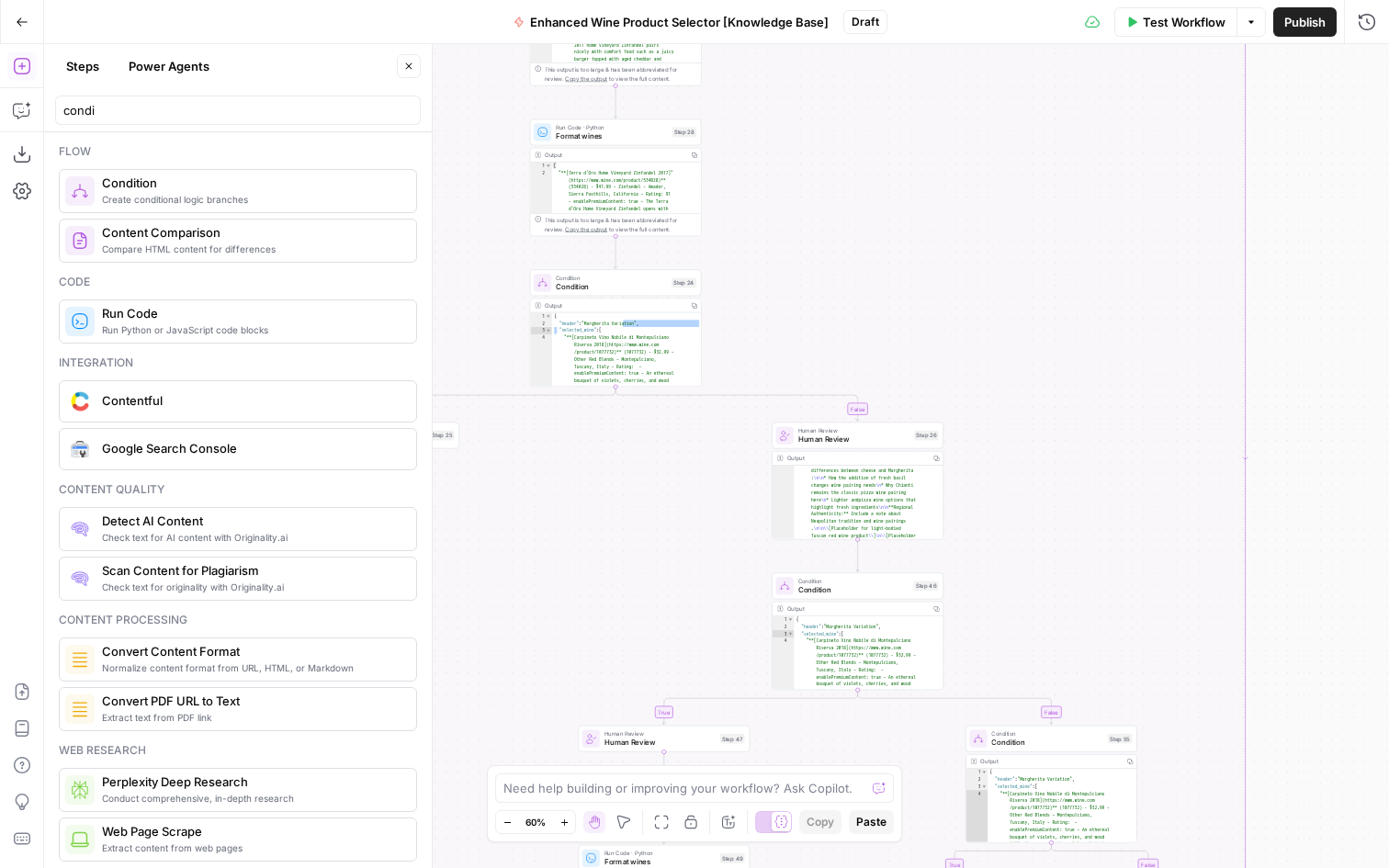 drag, startPoint x: 1060, startPoint y: 137, endPoint x: 1162, endPoint y: 521, distance: 397.316 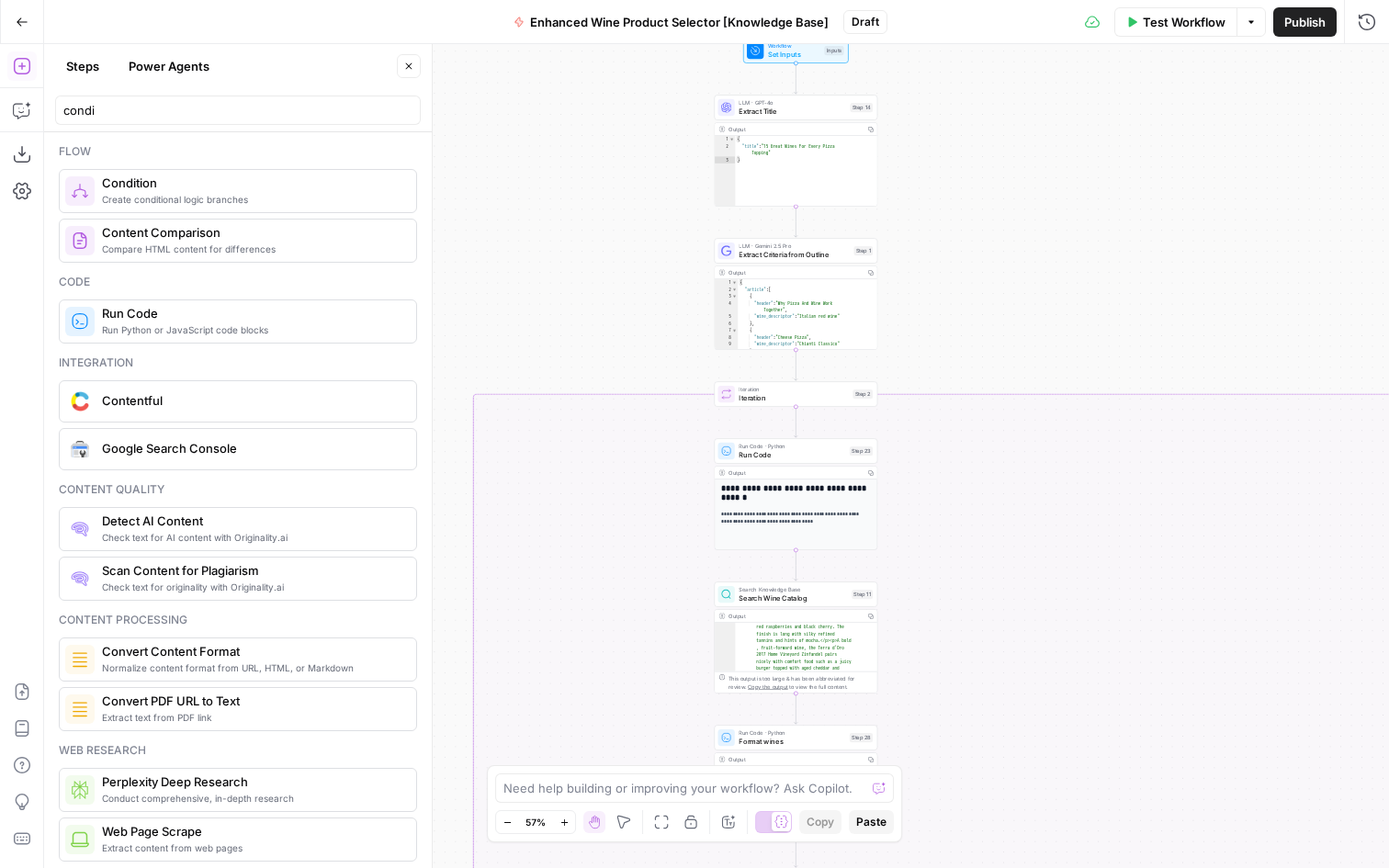 drag, startPoint x: 745, startPoint y: 209, endPoint x: 1025, endPoint y: 597, distance: 478.48093 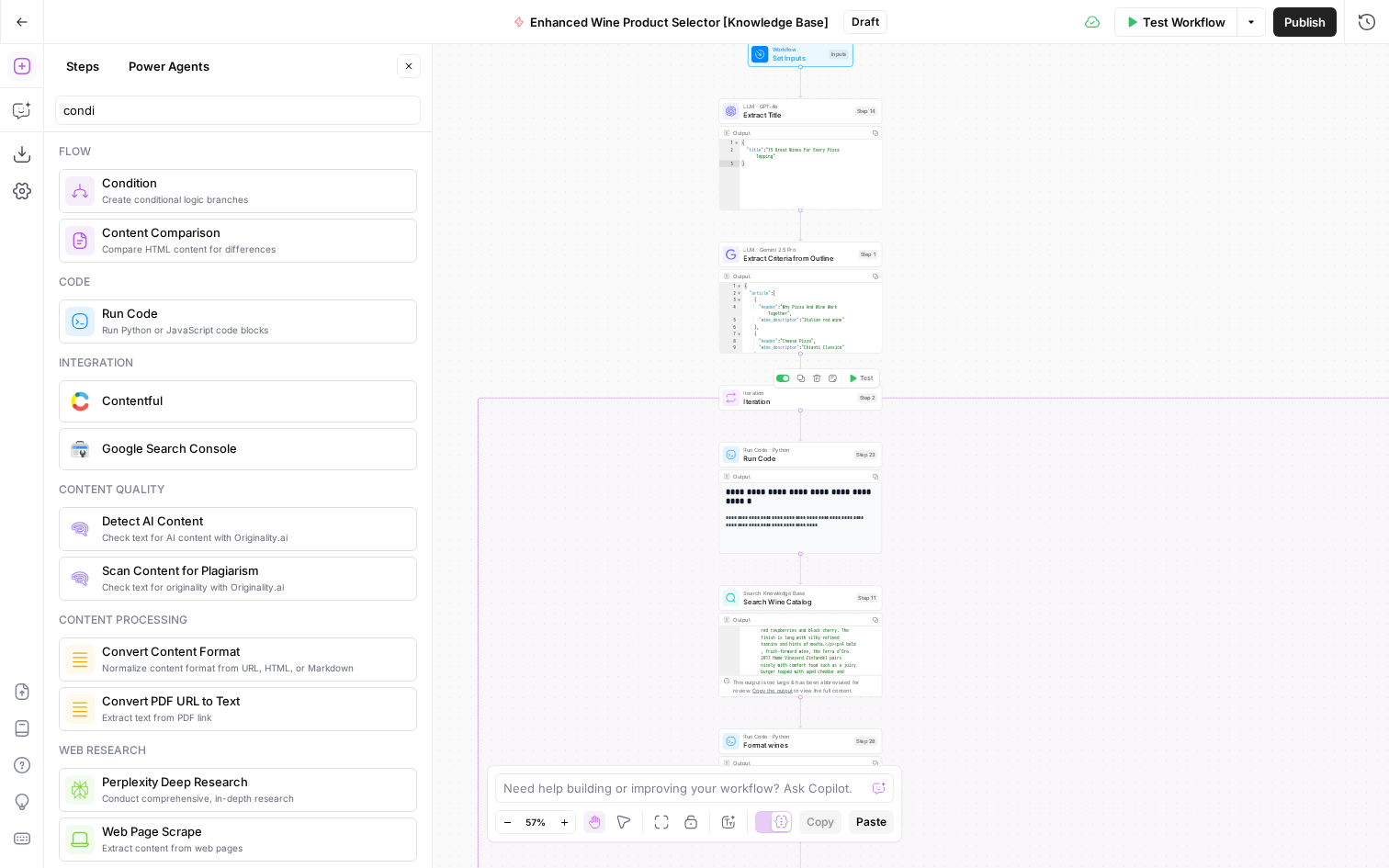 click 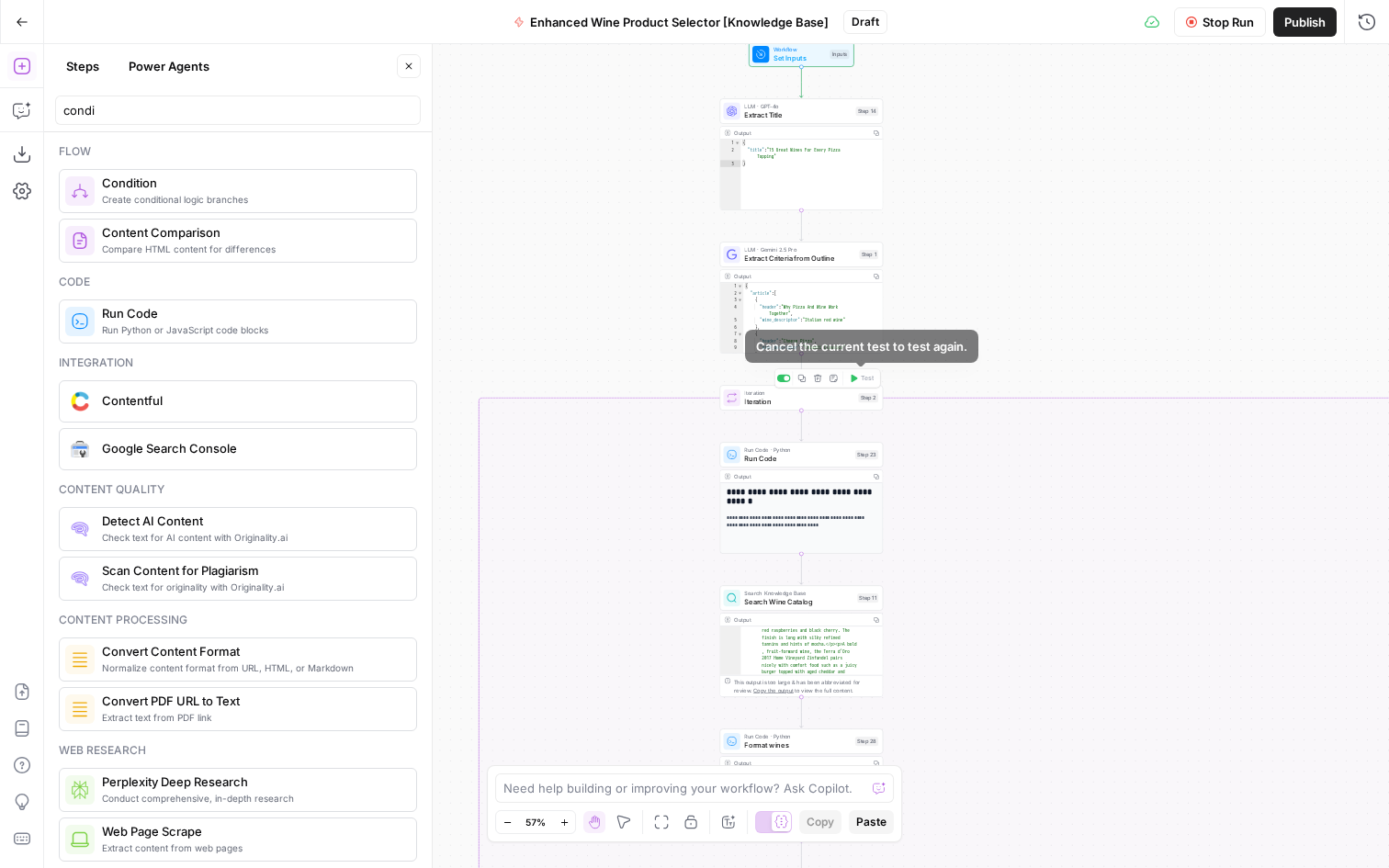 drag, startPoint x: 1002, startPoint y: 559, endPoint x: 817, endPoint y: 290, distance: 326.47511 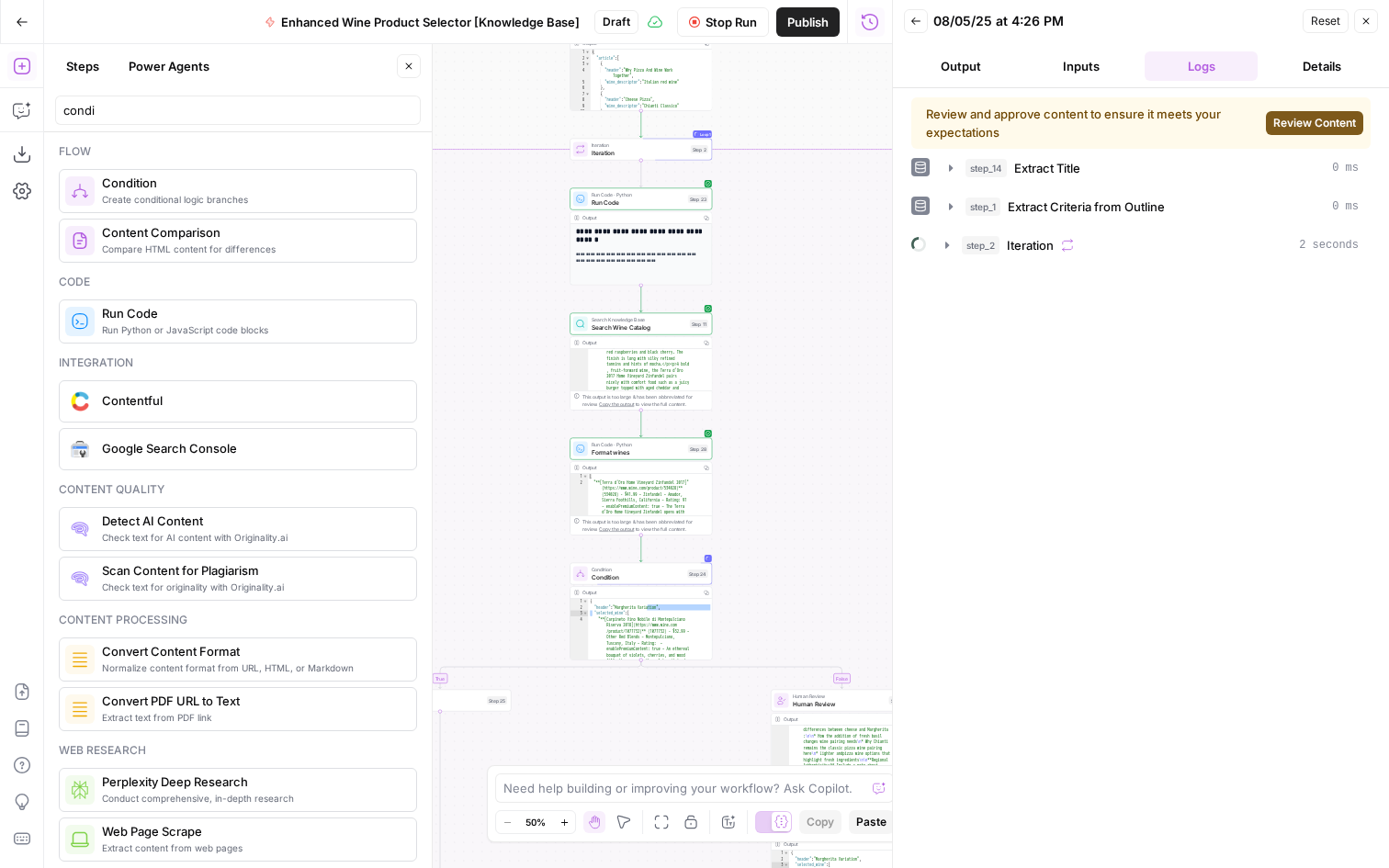 click on "Review Content" at bounding box center [1315, 123] 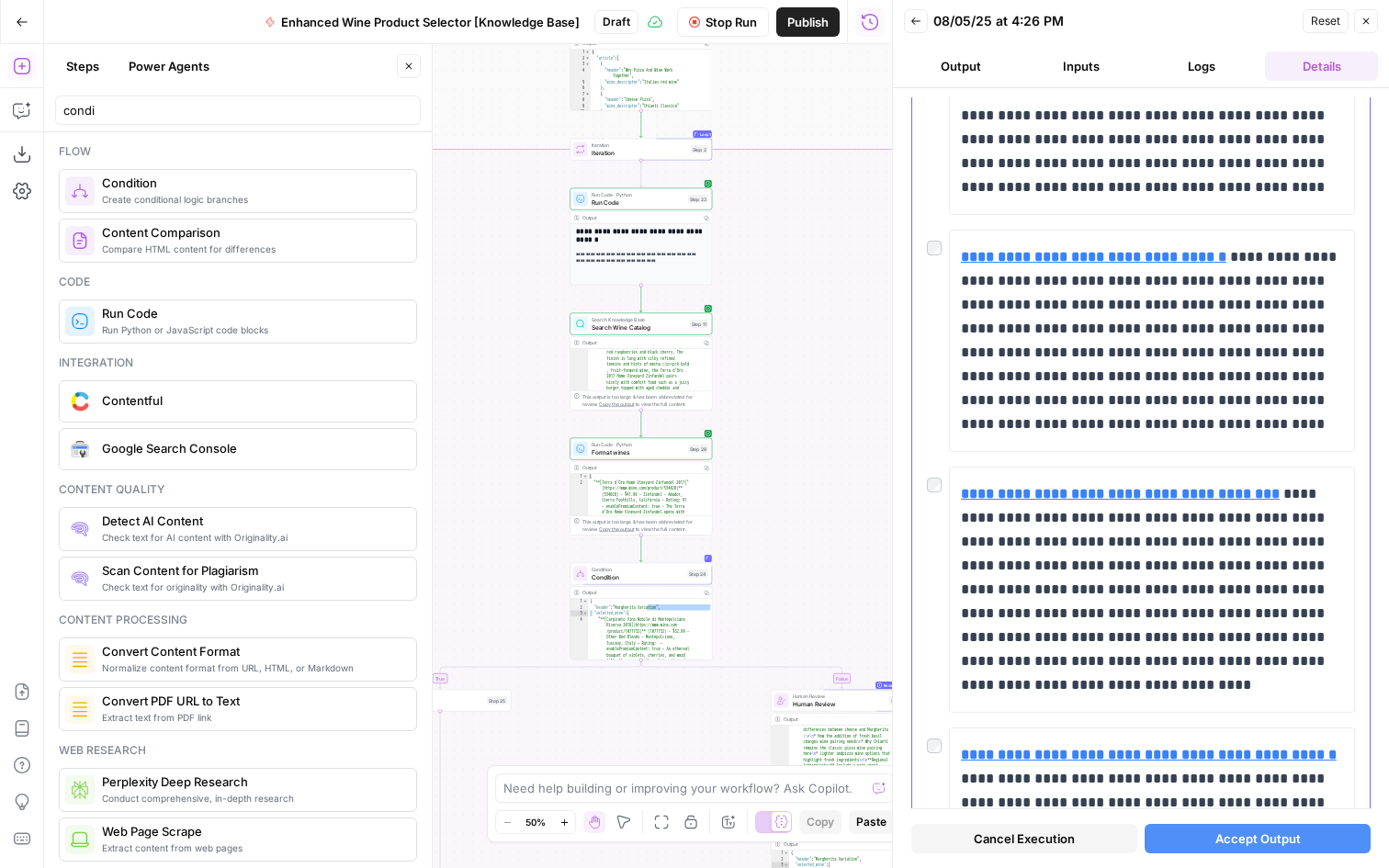 scroll, scrollTop: 4384, scrollLeft: 0, axis: vertical 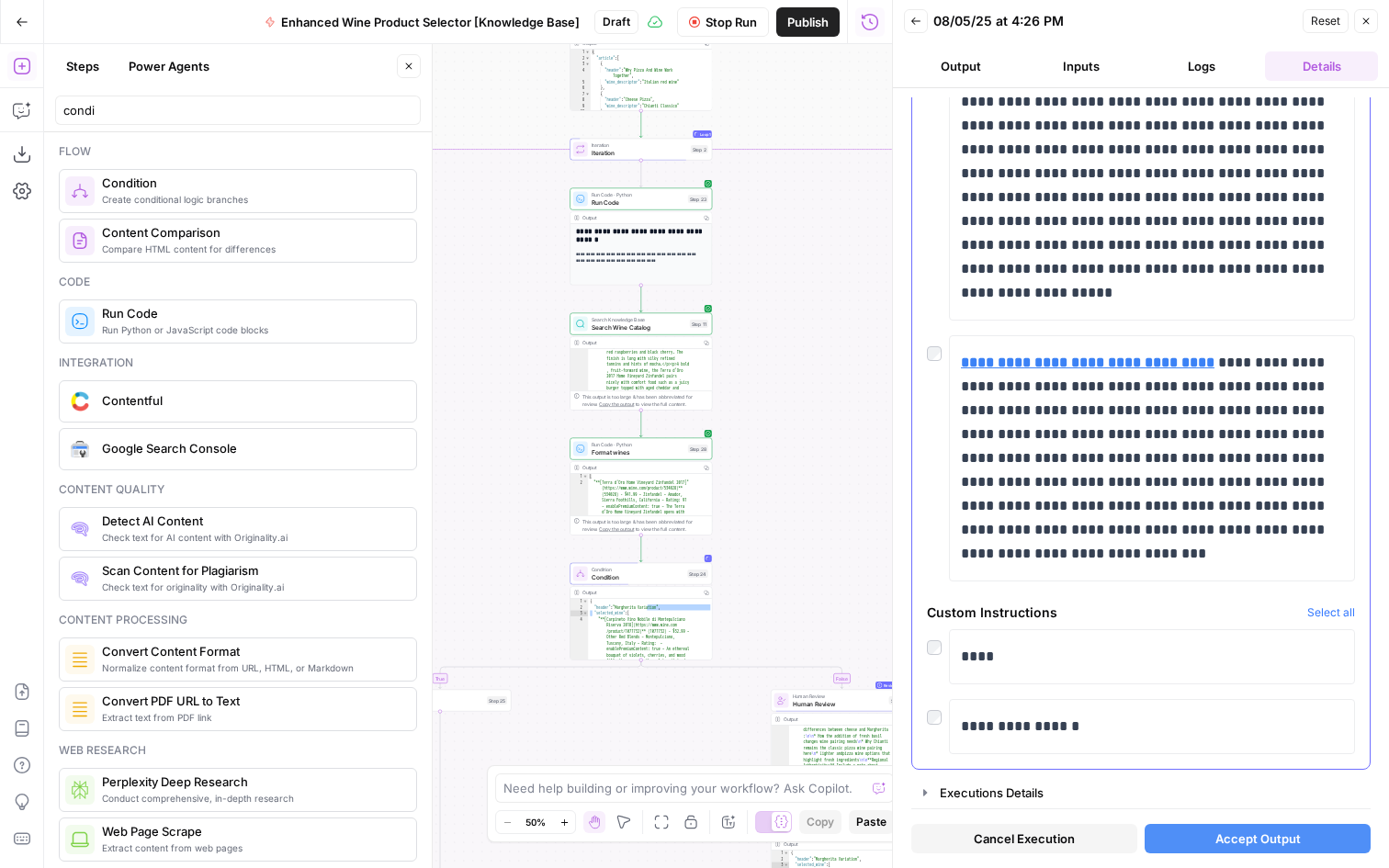 click on "**********" at bounding box center (1141, 727) 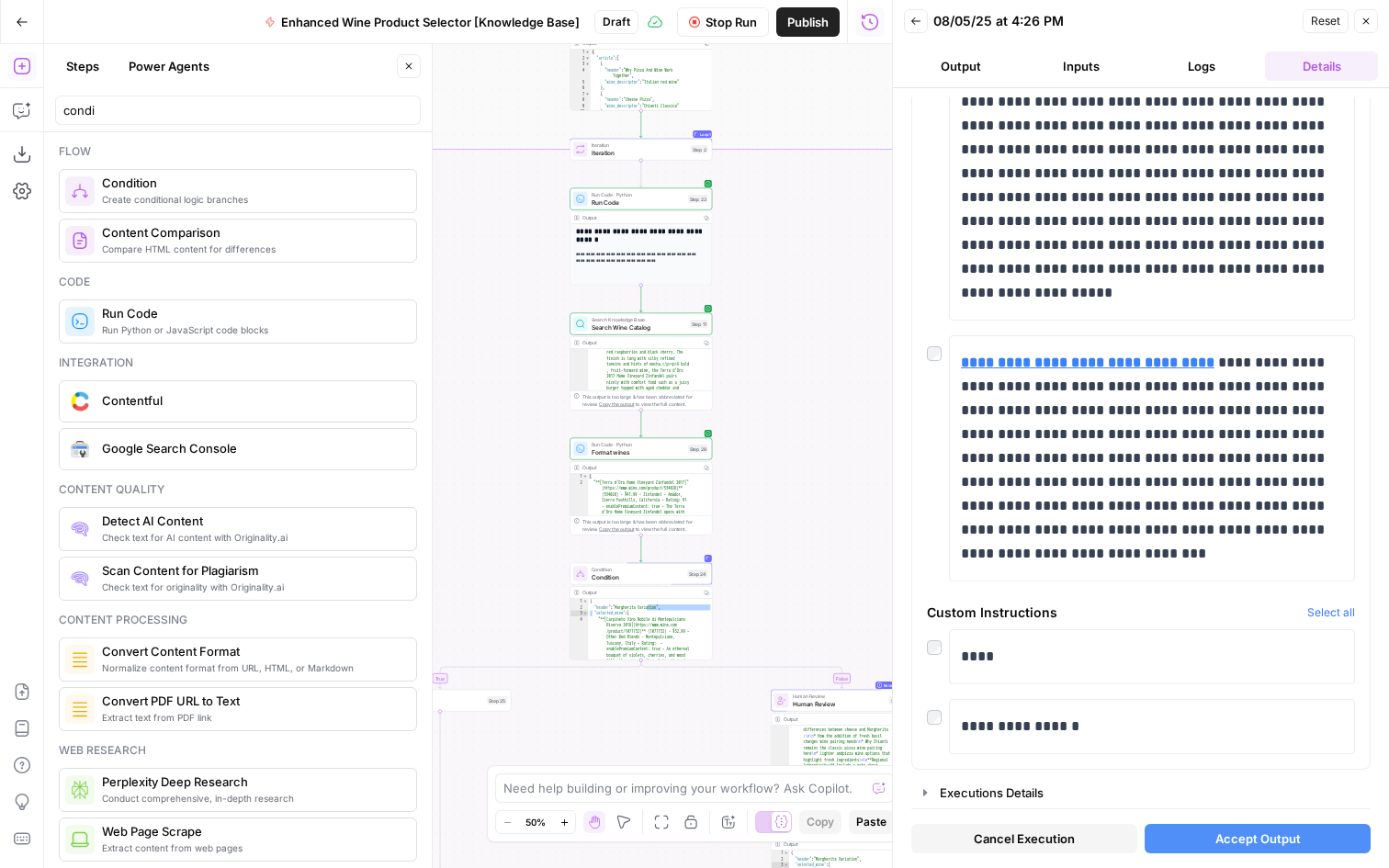 click on "Accept Output" at bounding box center [1258, 839] 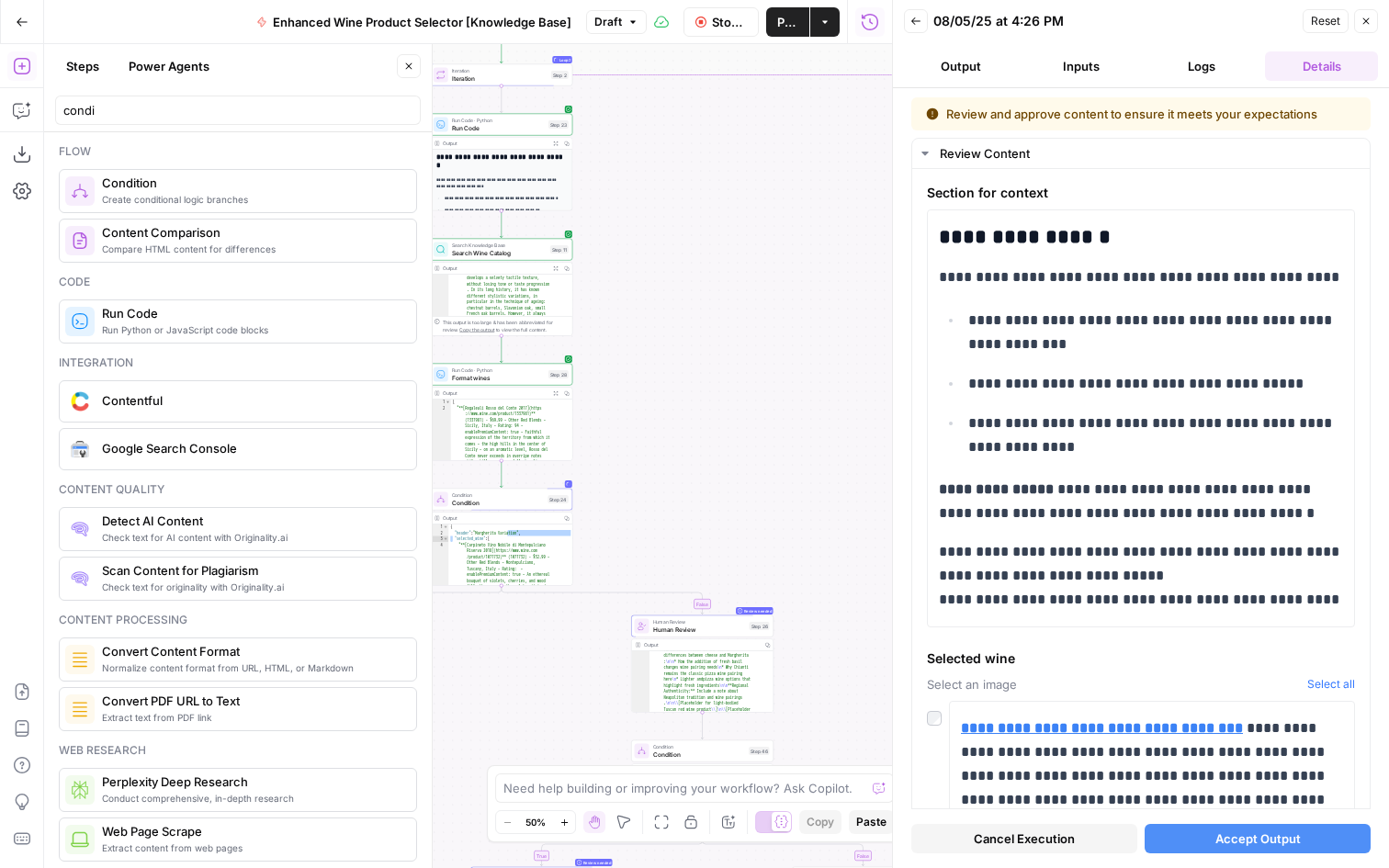 drag, startPoint x: 816, startPoint y: 461, endPoint x: 675, endPoint y: 387, distance: 159.23881 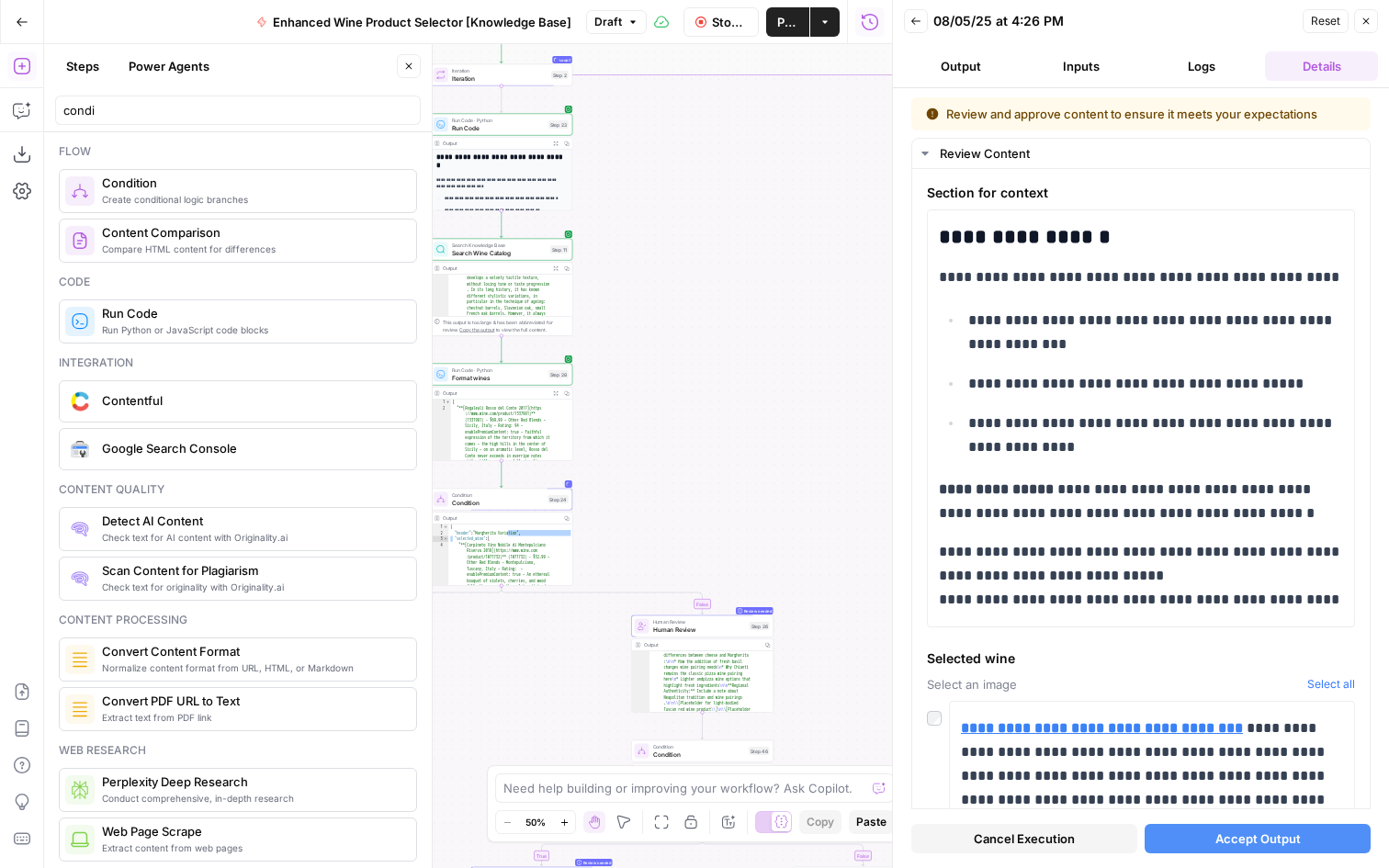 click on "{    "header" :  "Margherita Variation" ,    "selected_wine" :  [      "**[Carpineto Vino Nobile di Montepulciano           Riserva 2018](https://www.wine.com          /product/1077732)** (1077732) - $32.99 –           Other Red Blends – Montepulciano,           Tuscany, Italy – Rating:  –           enablePremiumContent: true – An ethereal           bouquet of violets, cherries, and wood           fills the nose. On the palate, it is dry          , harmonious, and fruity with a velvety,           elegant texture and a long finish          .Traditionally, this wine is paired with           wild boar, but can accompany any game           meat. Also great with aged cheeses. This           is a cellar-worthy wine."" at bounding box center [468, 456] 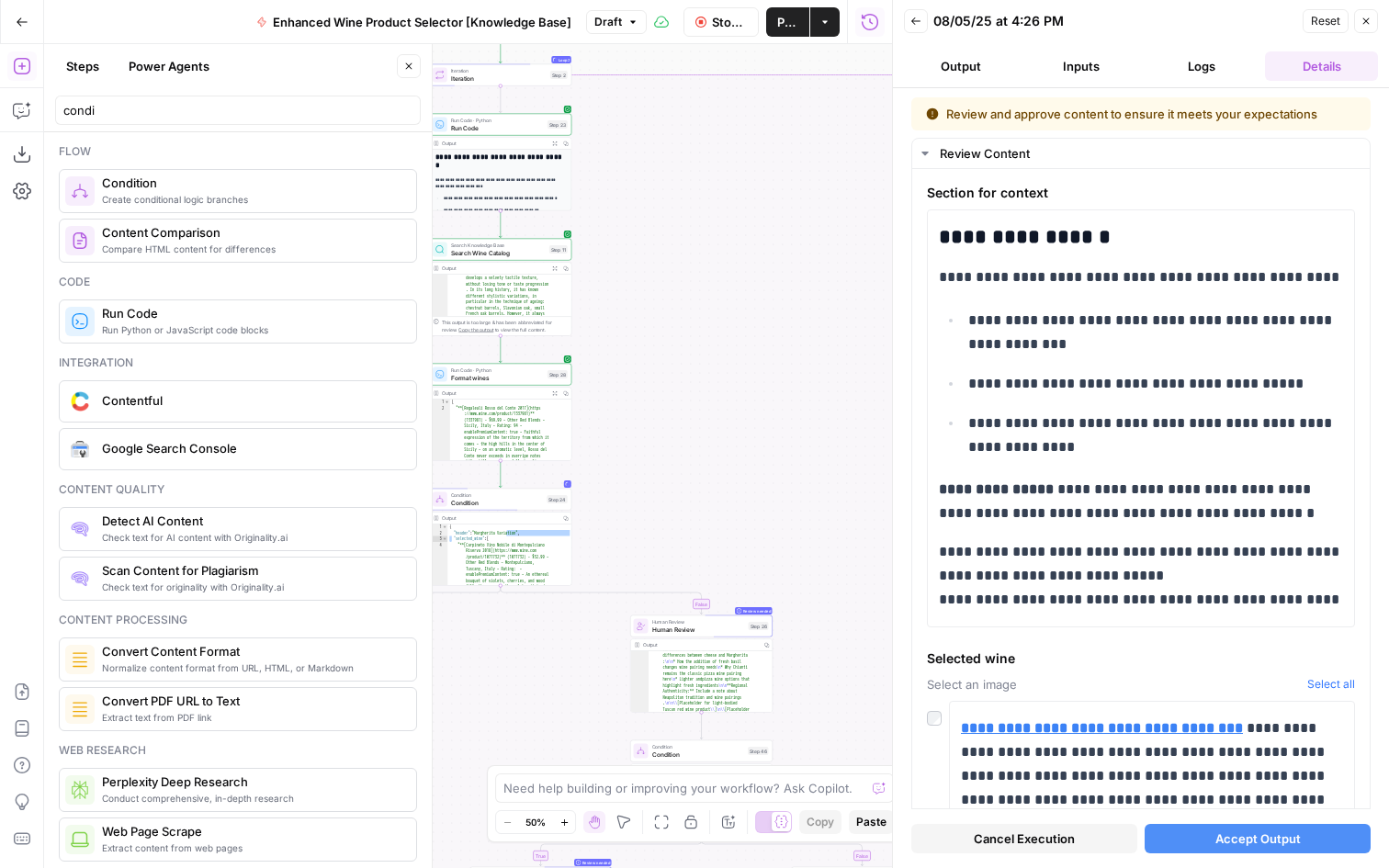 click on "Logs" at bounding box center (1201, 66) 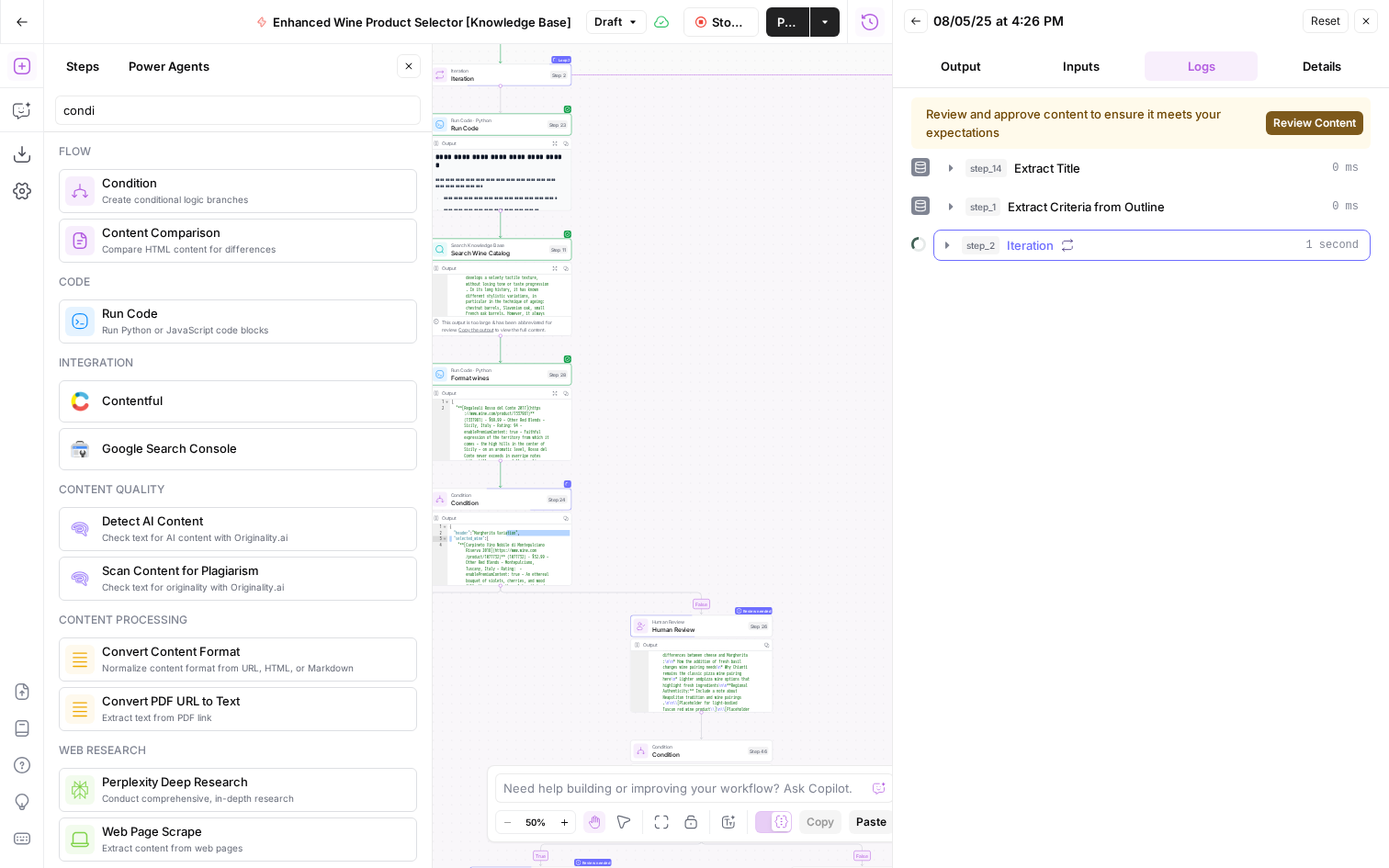 click on "step_2 Iteration 1 second" at bounding box center [1160, 245] 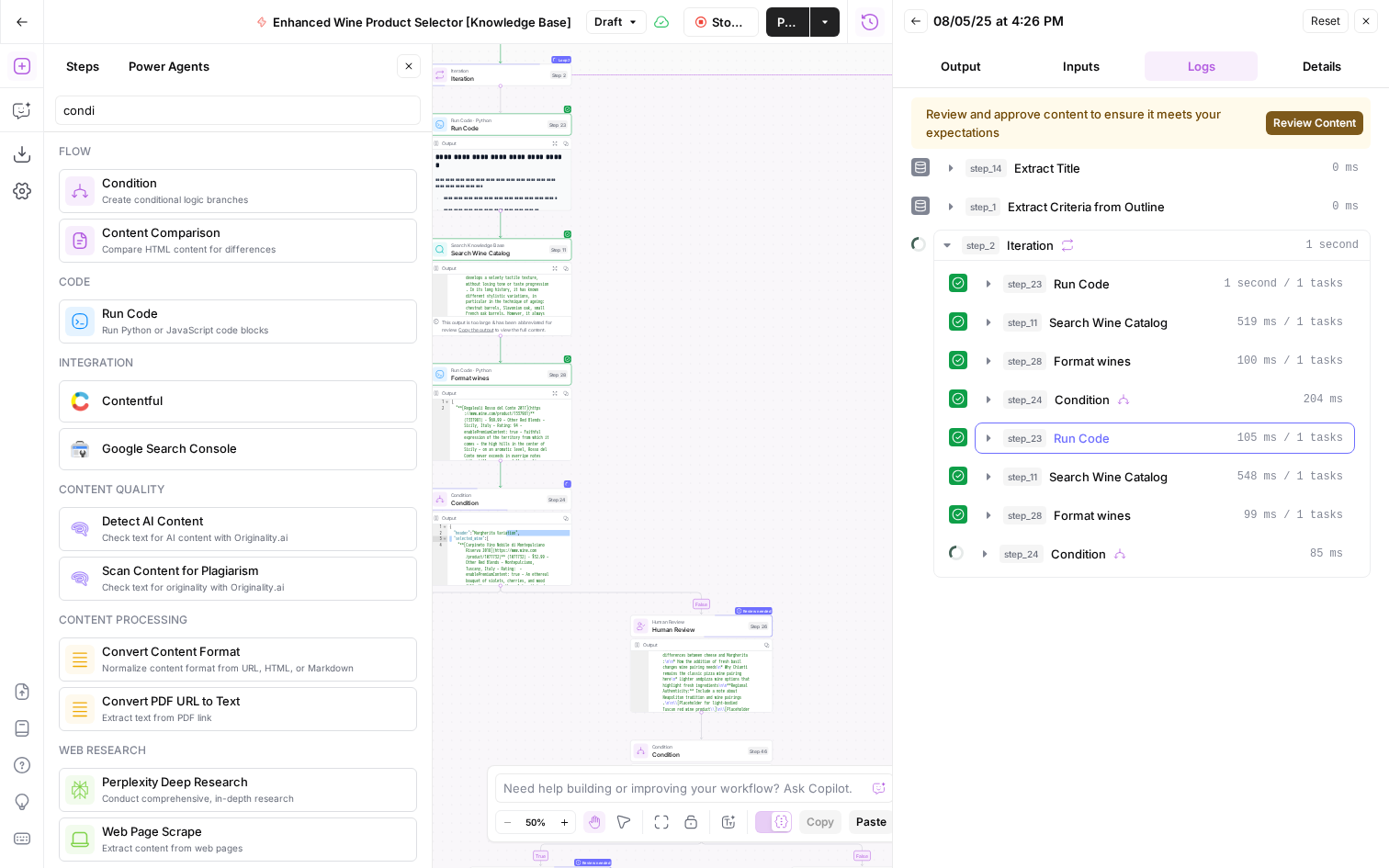 click on "Run Code" at bounding box center (1081, 438) 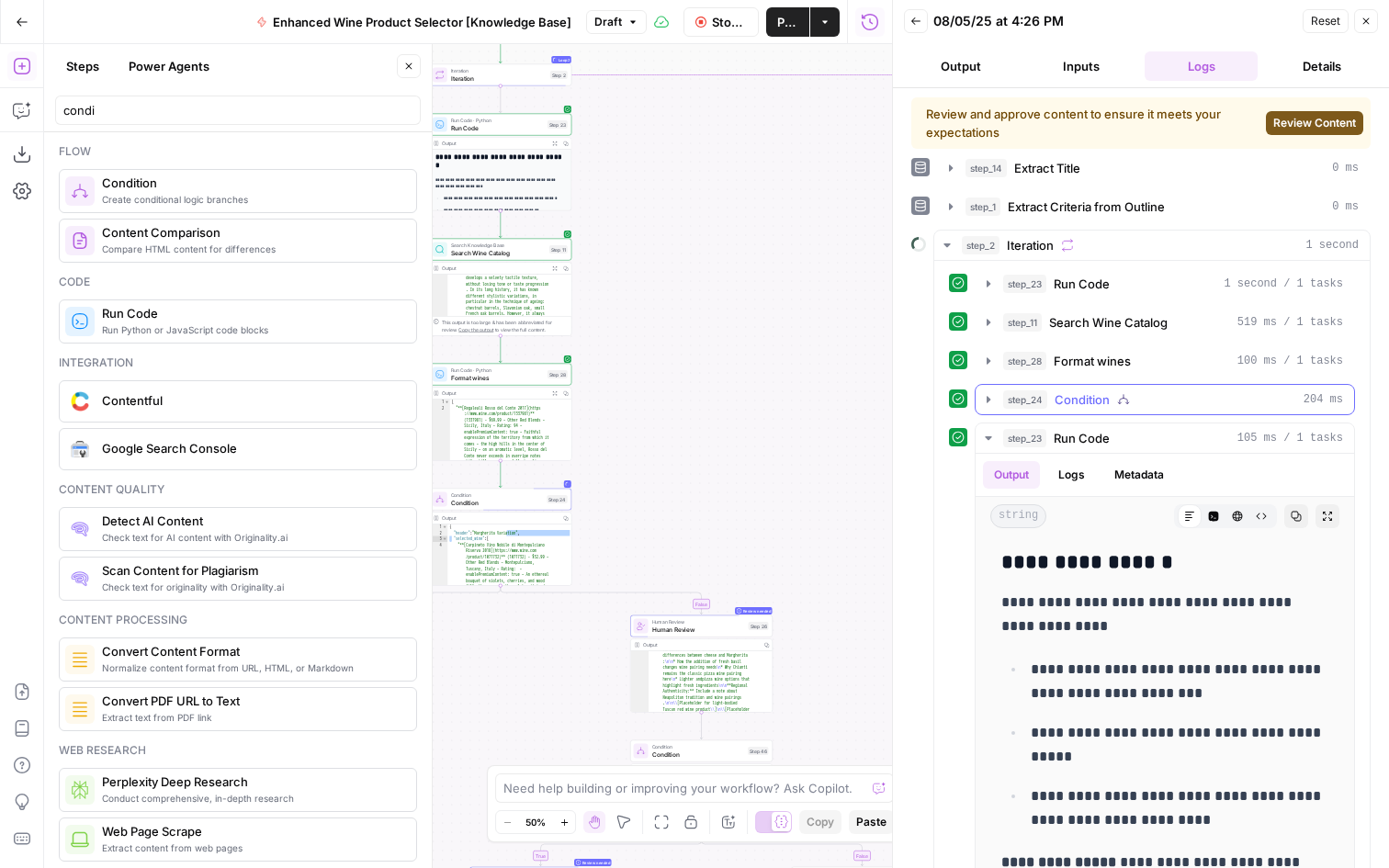 click on "step_24 Condition 204 ms" at bounding box center (1173, 400) 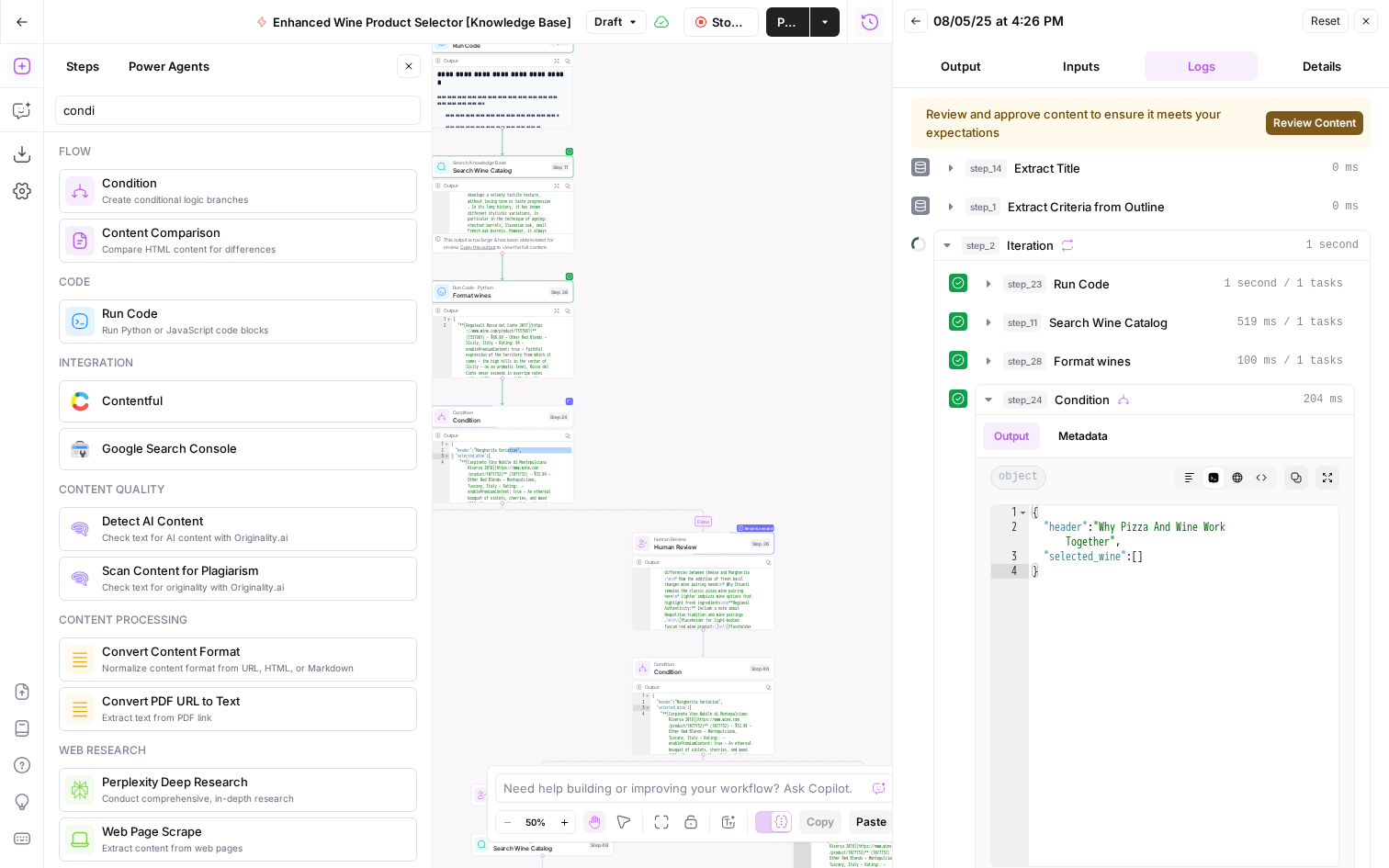 drag, startPoint x: 803, startPoint y: 479, endPoint x: 805, endPoint y: 395, distance: 84.02381 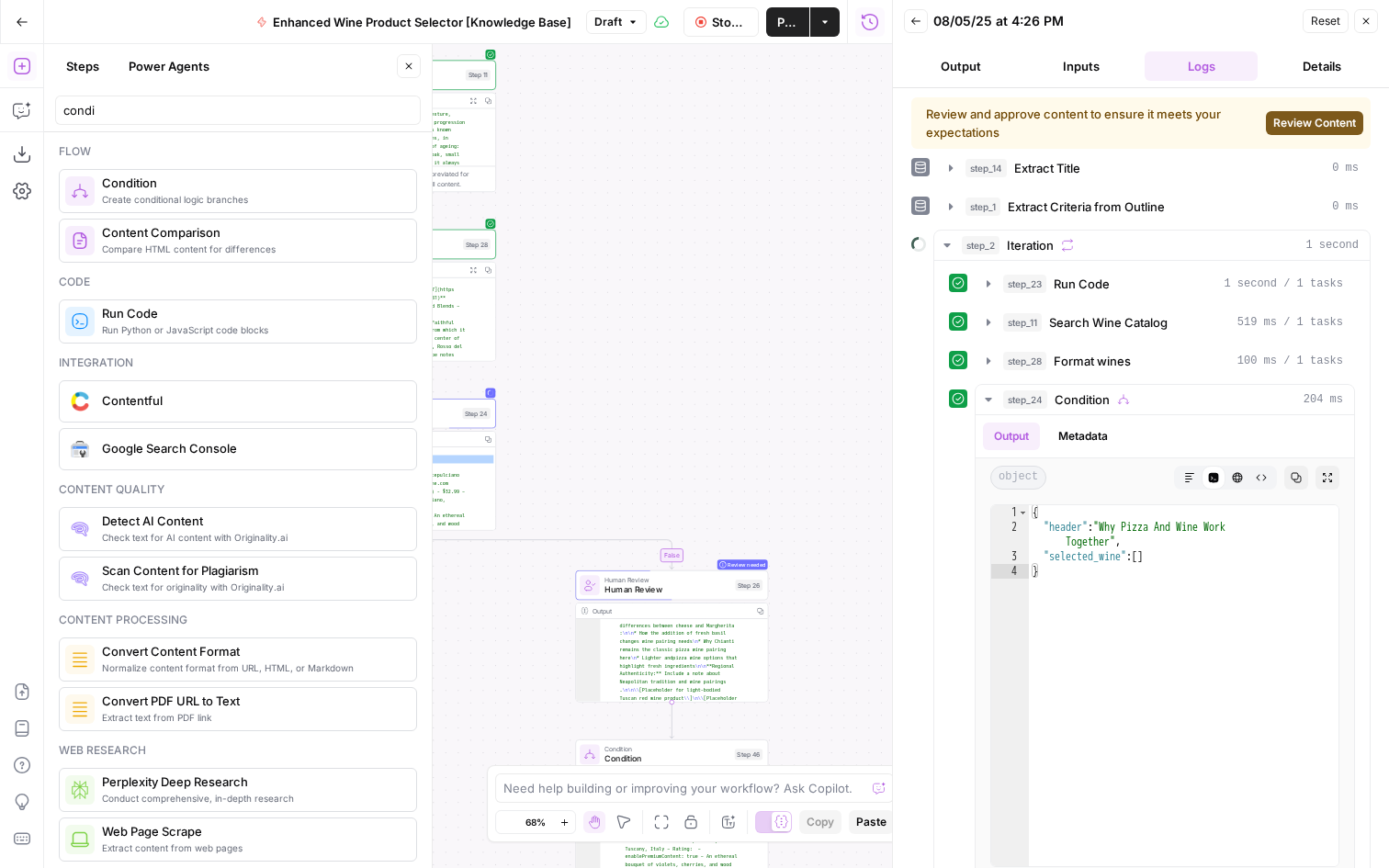 drag, startPoint x: 792, startPoint y: 425, endPoint x: 792, endPoint y: 161, distance: 264 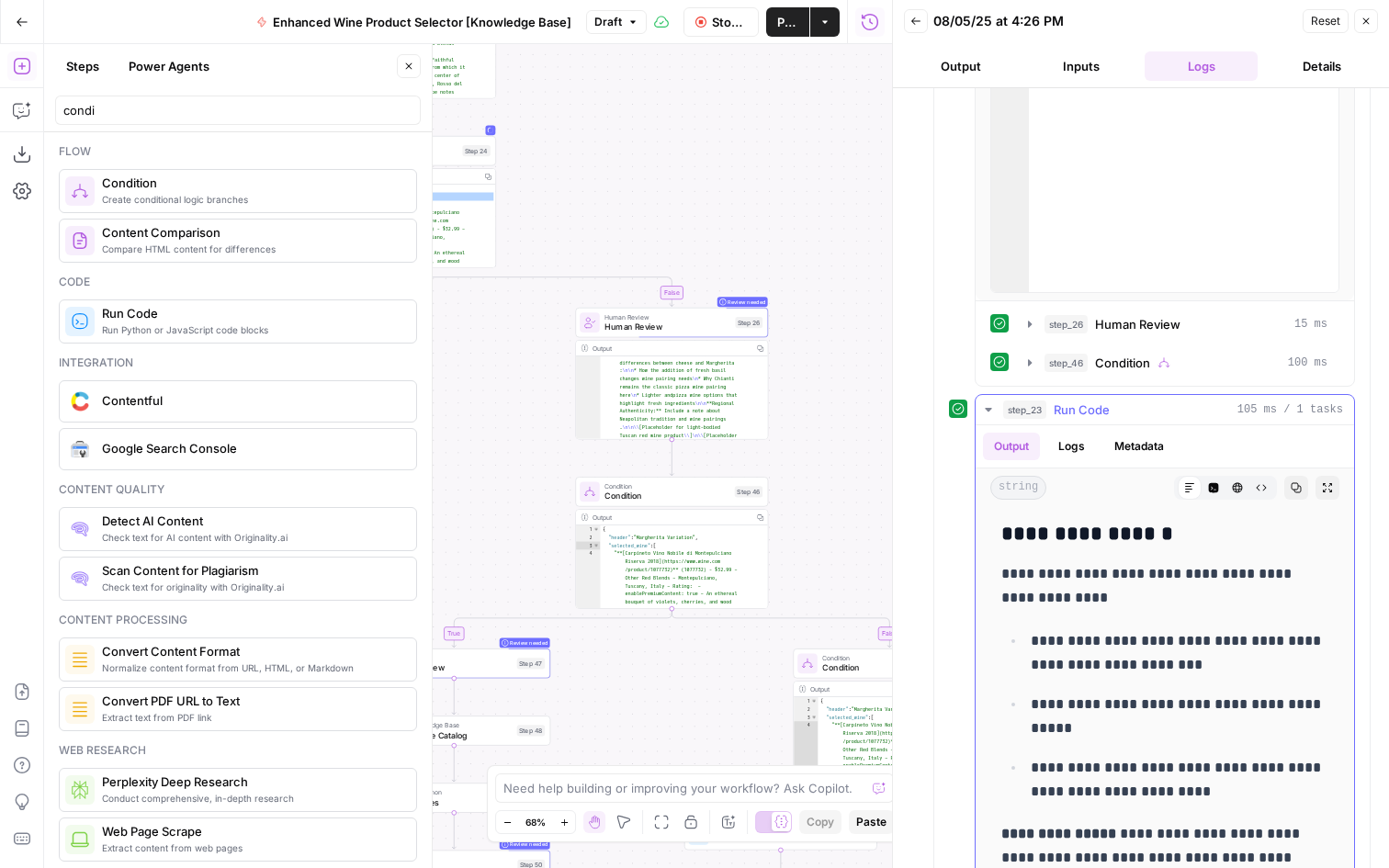 scroll, scrollTop: 539, scrollLeft: 0, axis: vertical 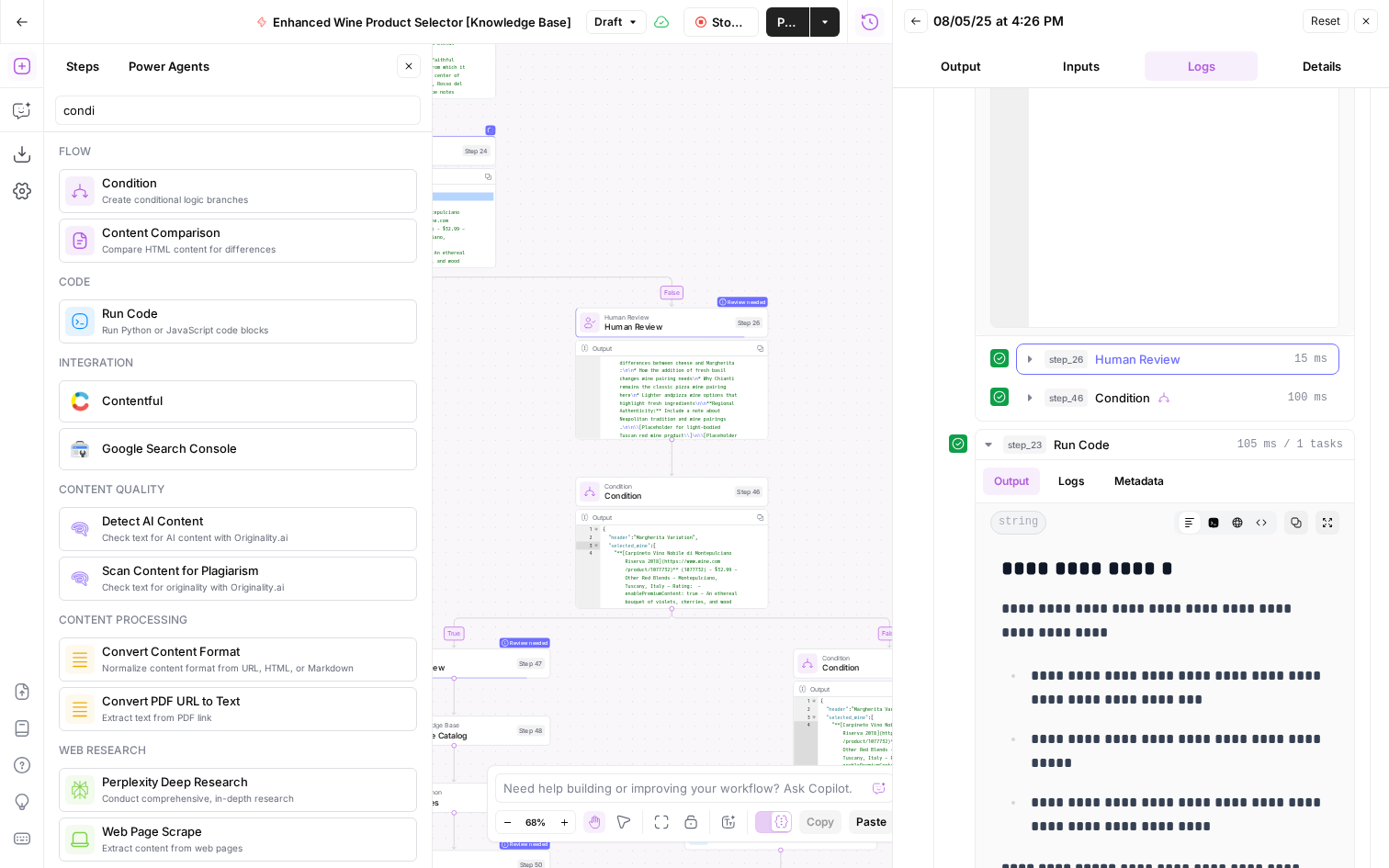 click on "step_26 Human Review 15 ms" at bounding box center (1186, 359) 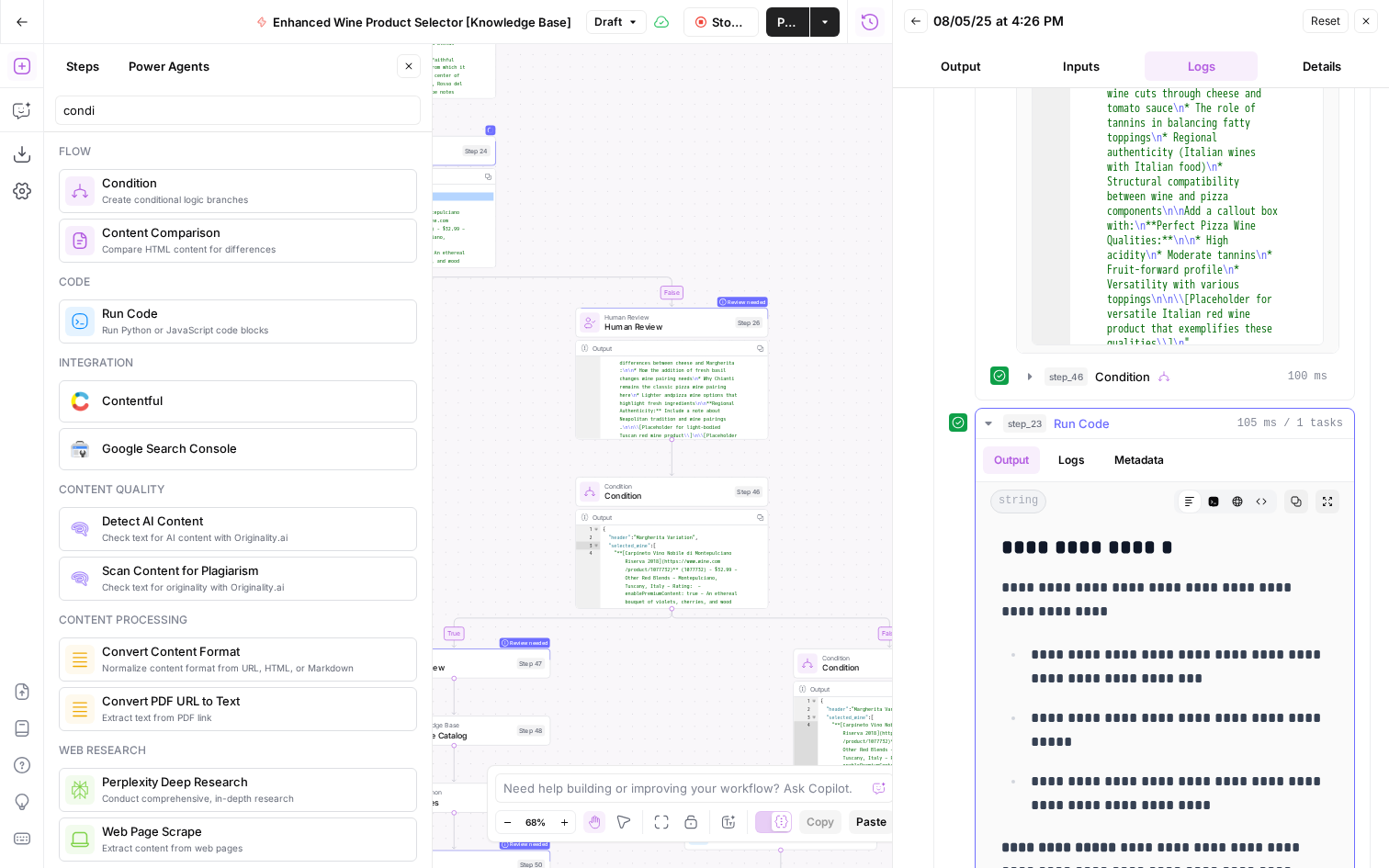 scroll, scrollTop: 953, scrollLeft: 0, axis: vertical 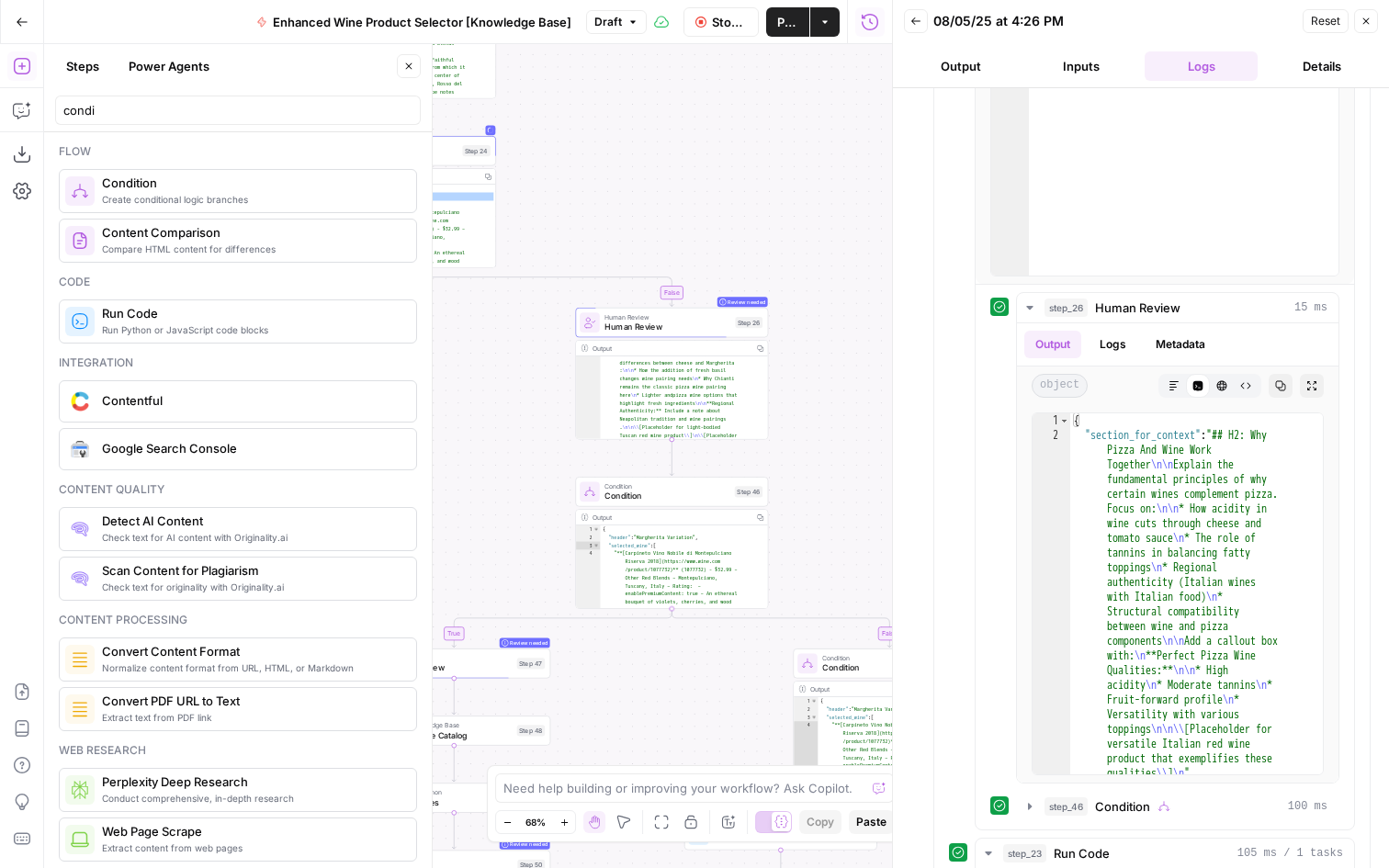click on "Condition Condition Step 46 Copy step Delete step Add Note Test" at bounding box center [672, 491] 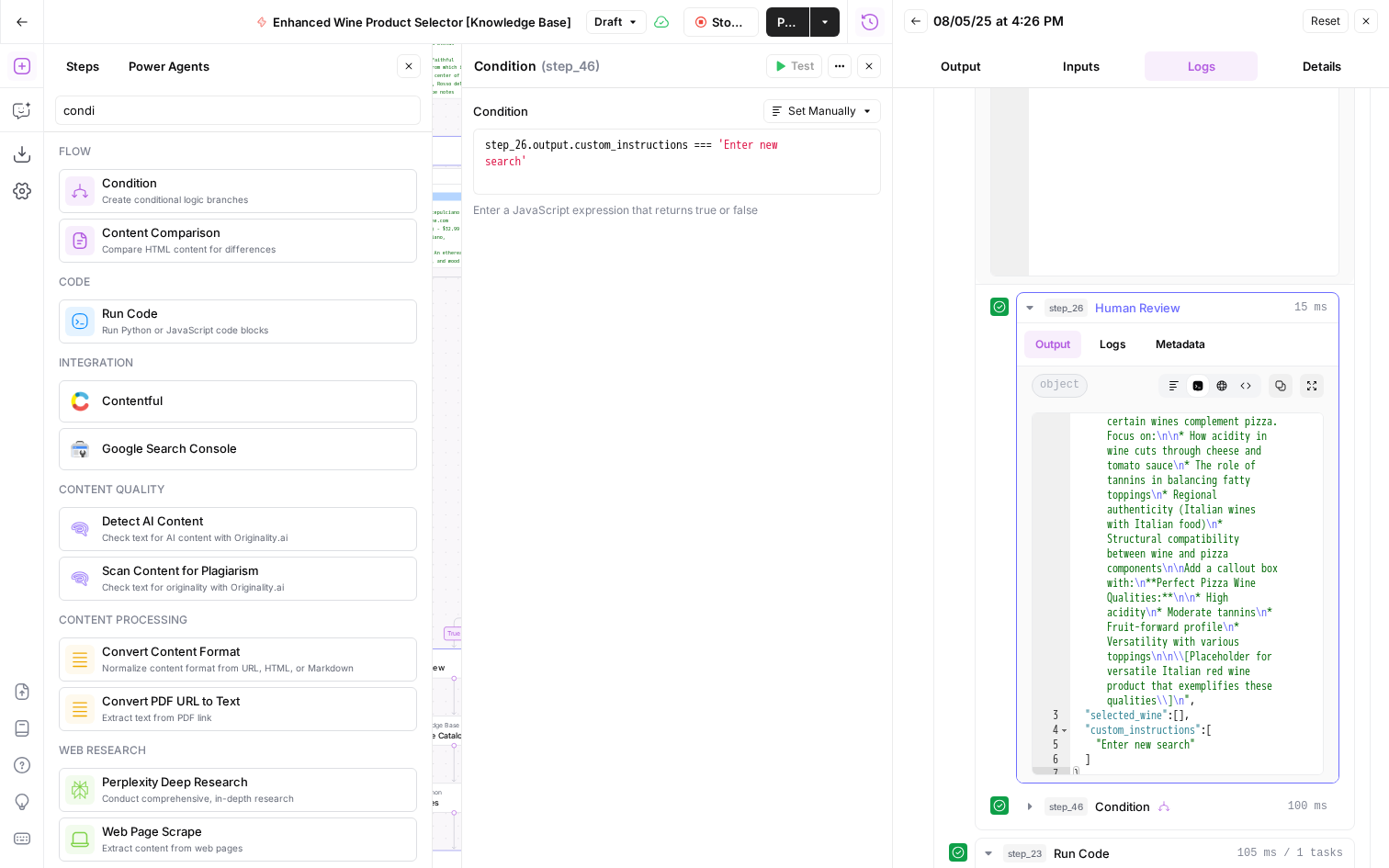 scroll, scrollTop: 80, scrollLeft: 0, axis: vertical 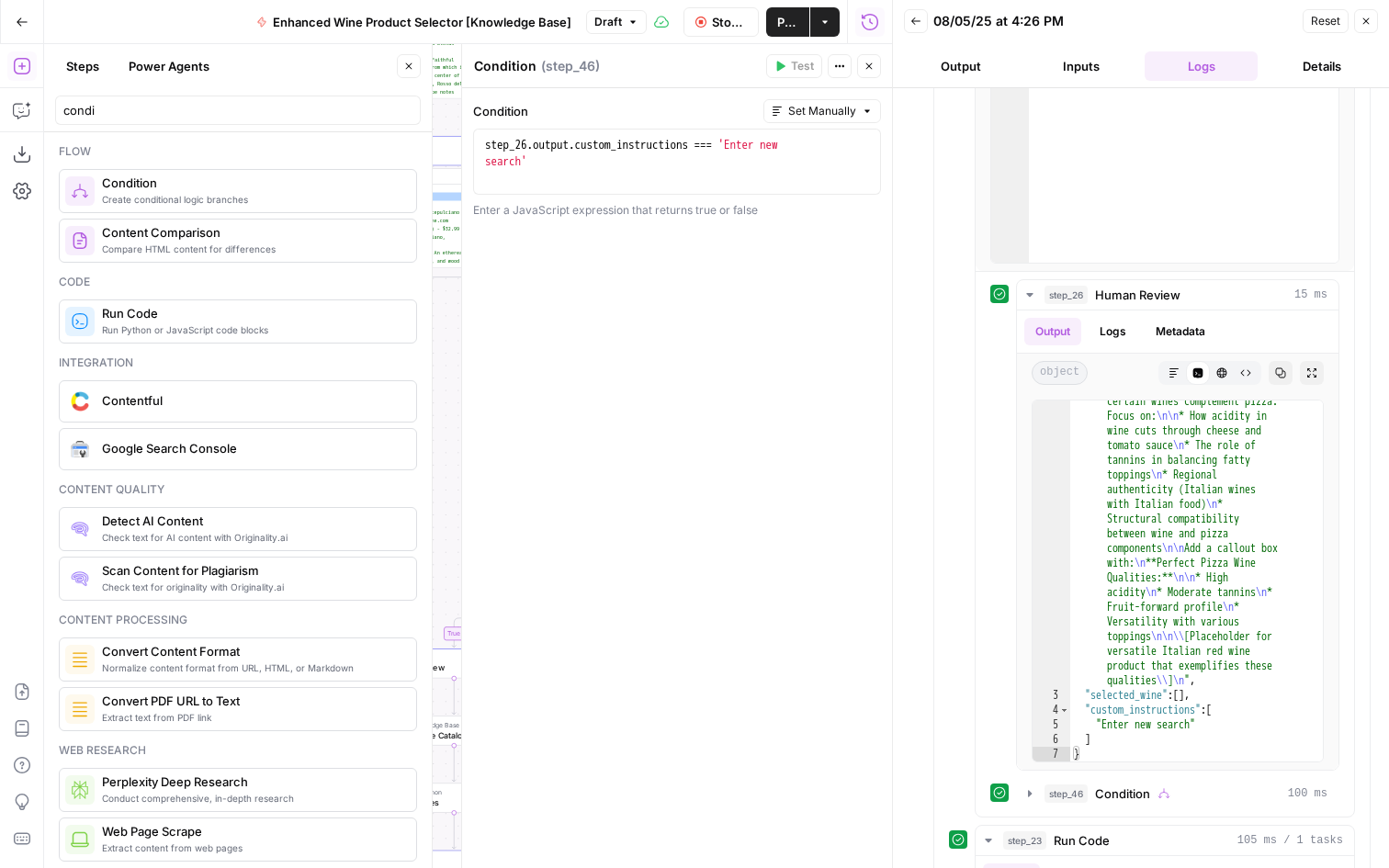 click on "Close" at bounding box center [869, 66] 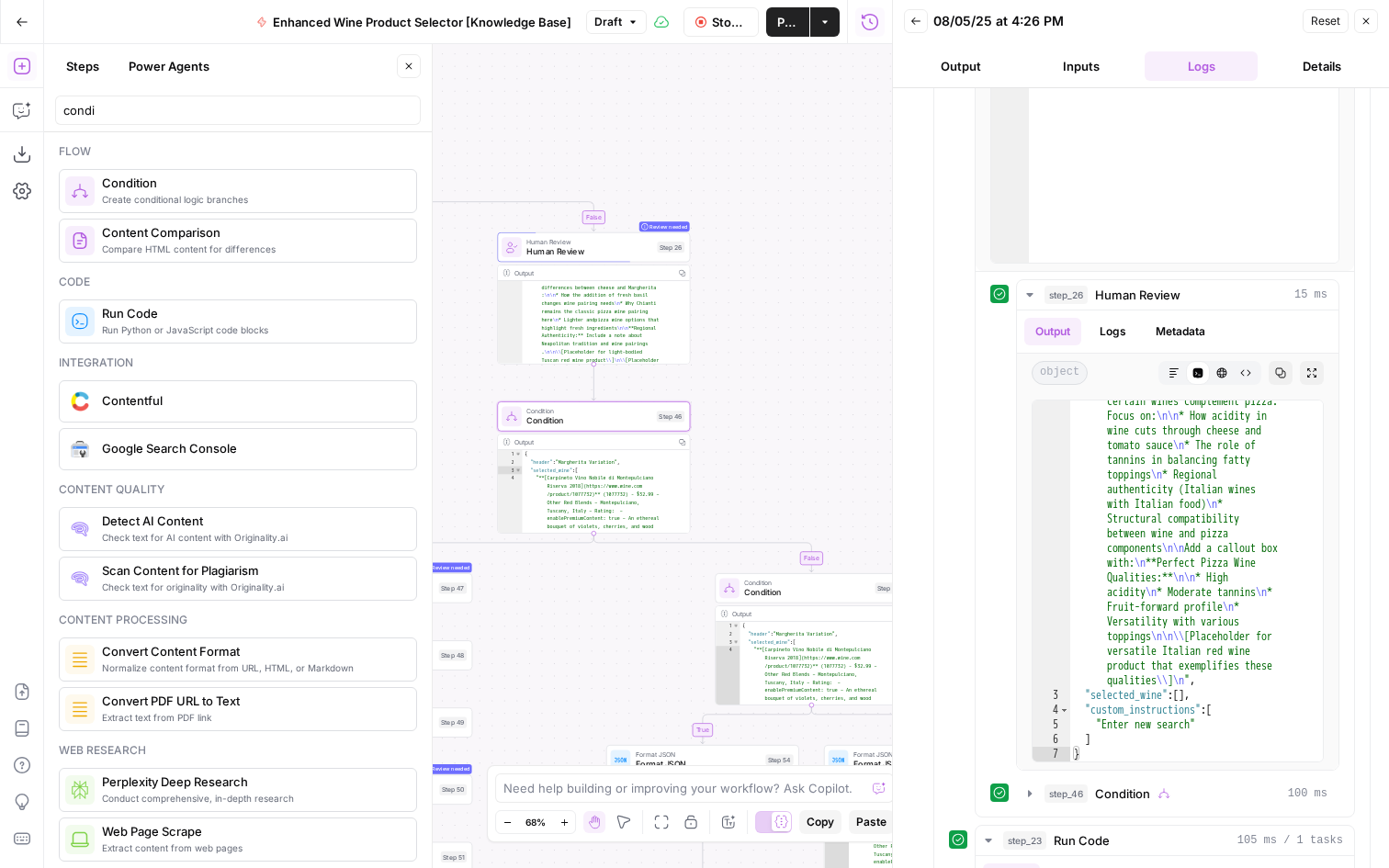 drag, startPoint x: 799, startPoint y: 554, endPoint x: 720, endPoint y: 479, distance: 108.93117 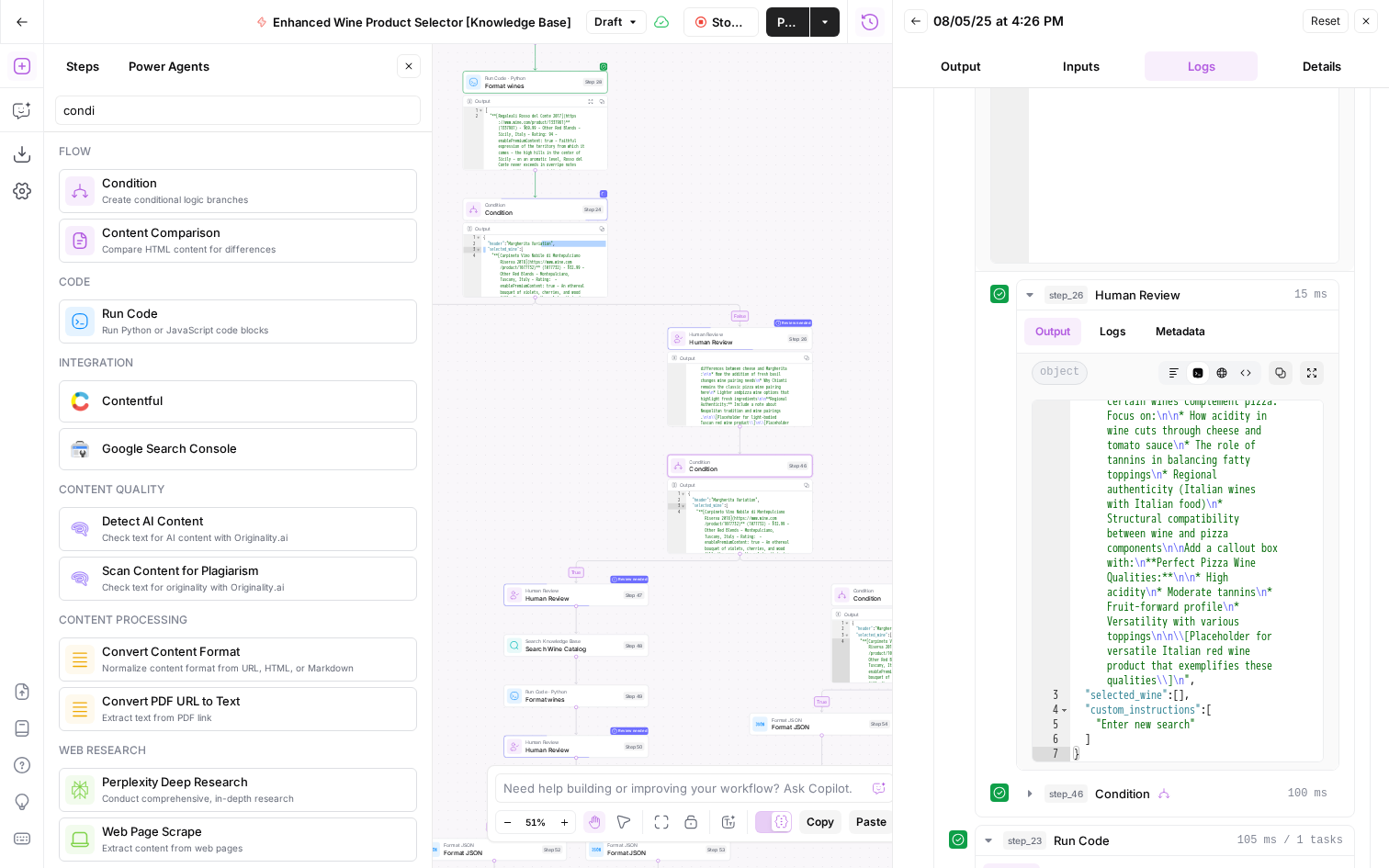 drag, startPoint x: 717, startPoint y: 474, endPoint x: 832, endPoint y: 509, distance: 120.20815 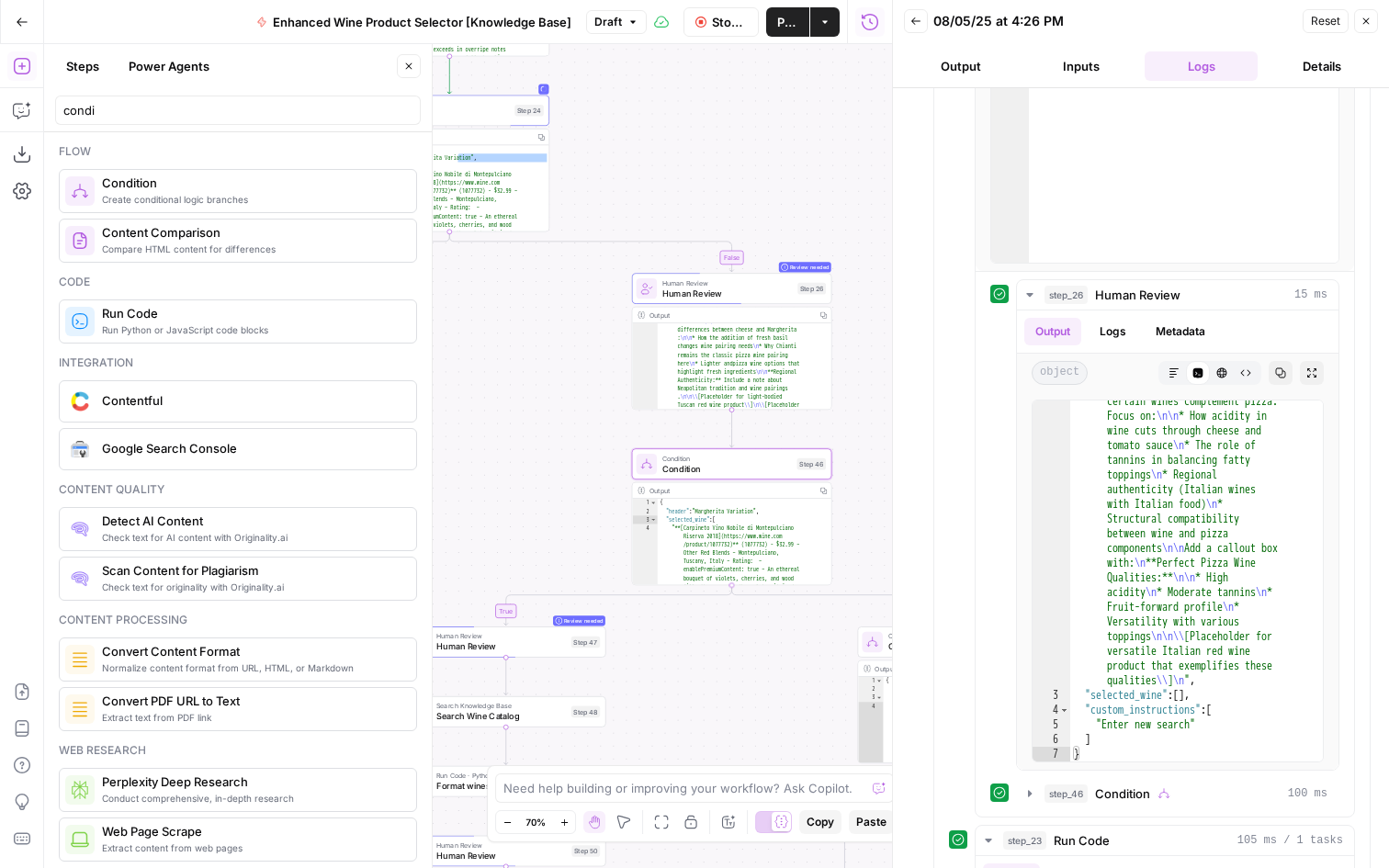 click on "Condition Condition Step 46 Copy step Delete step Add Note Test" at bounding box center (732, 464) 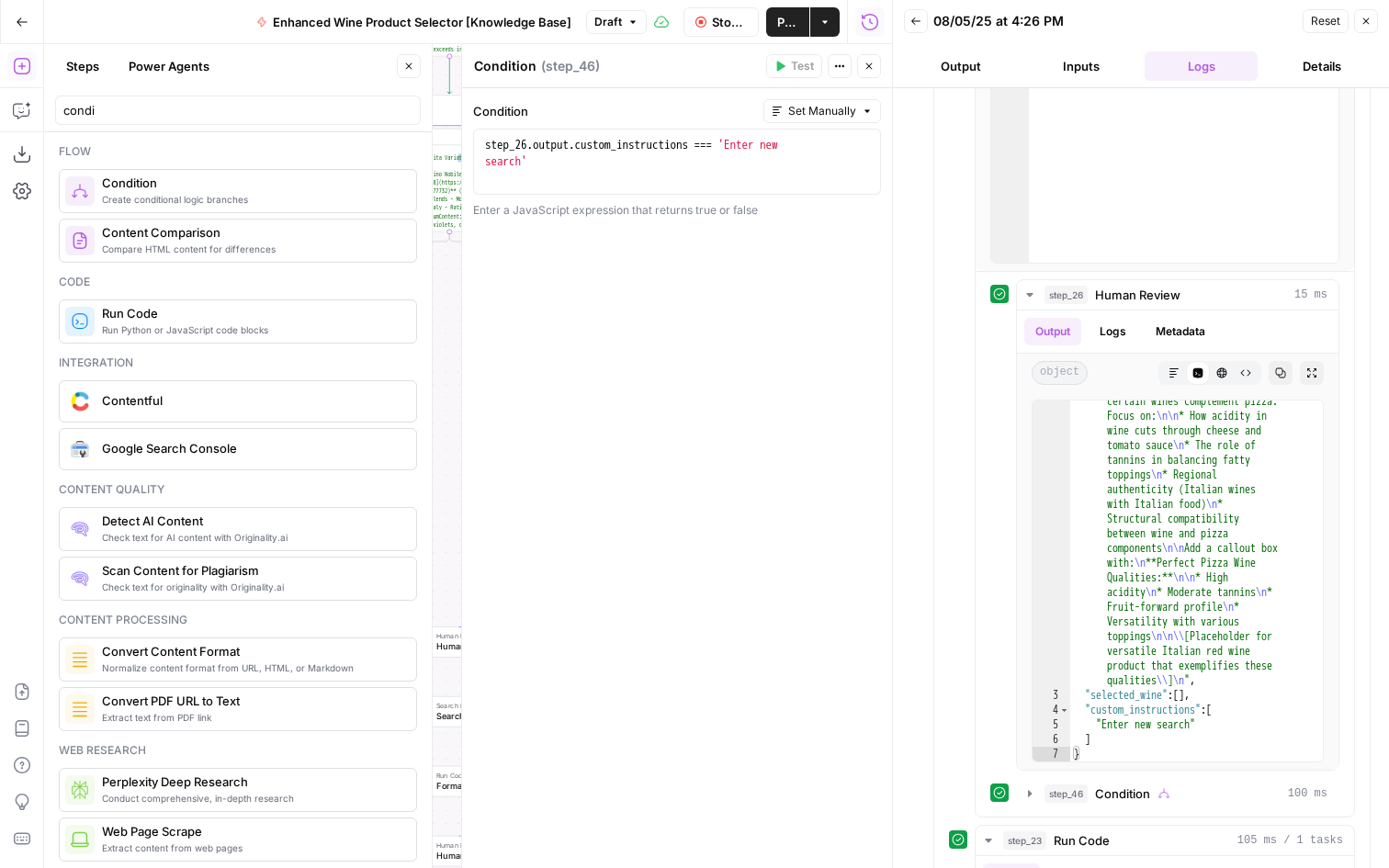 click on "step_26 . output . custom_instructions   ===   'Enter new  search'" at bounding box center [677, 195] 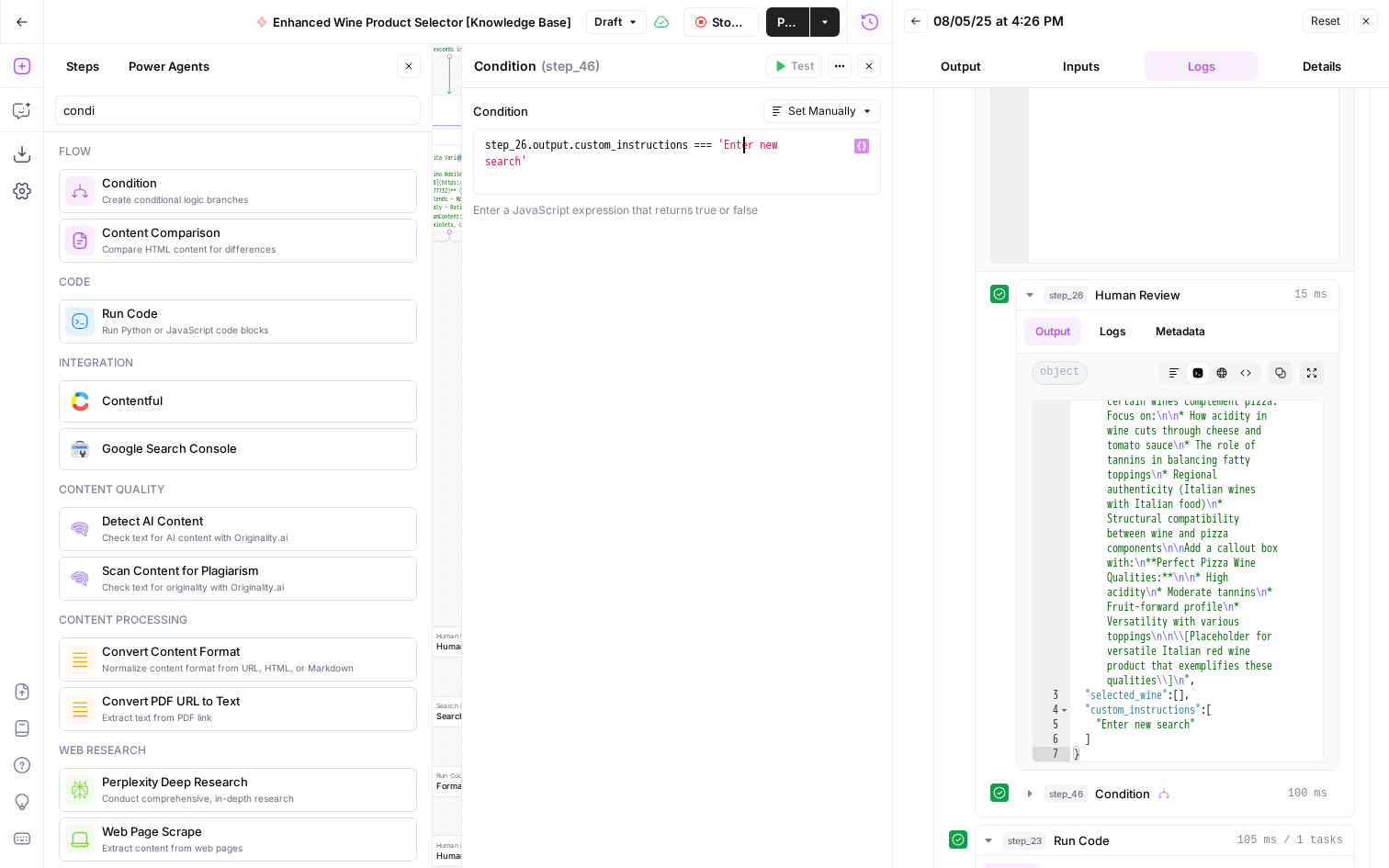 type on "**********" 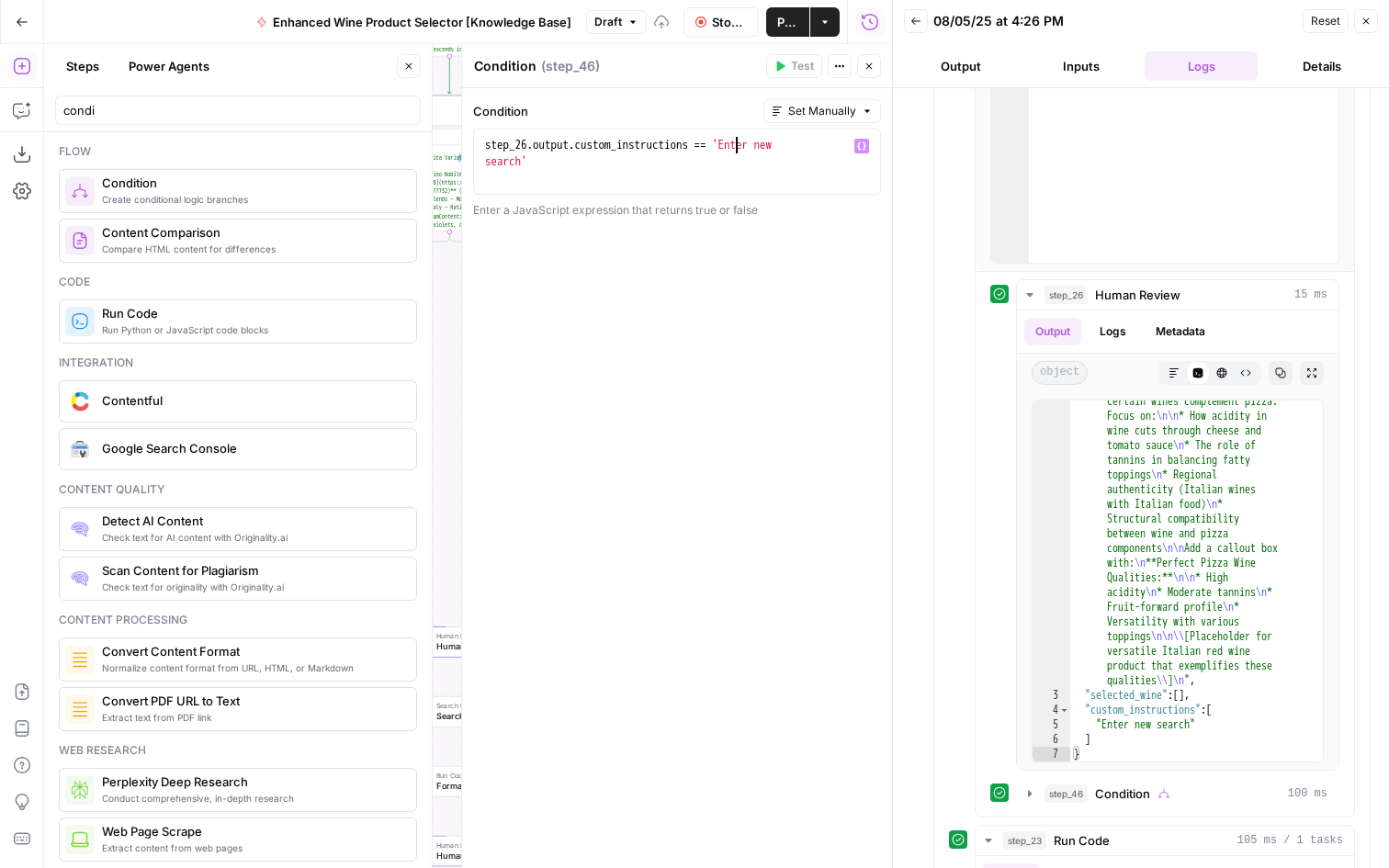 click on "Run History E" at bounding box center (870, 62) 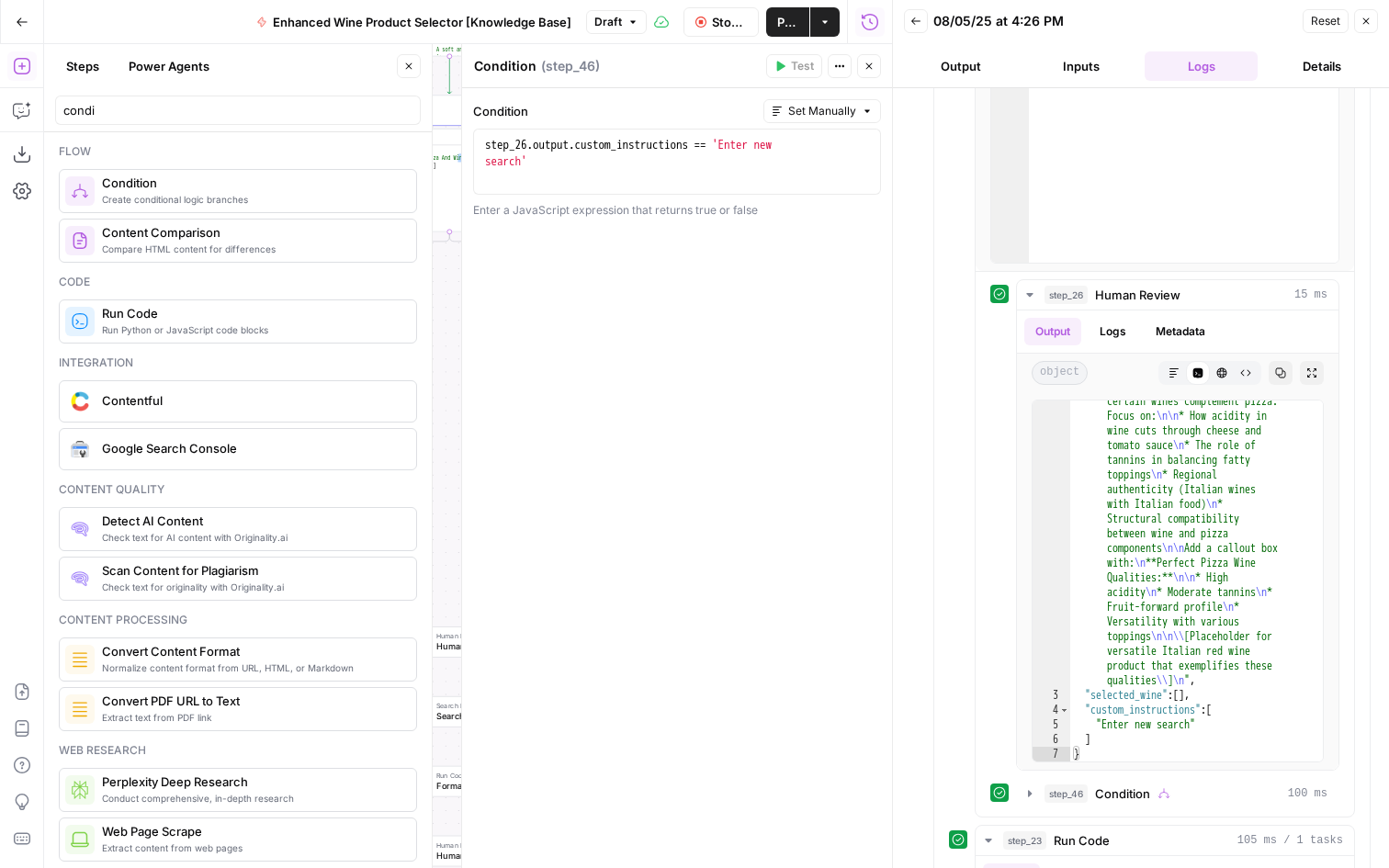 click 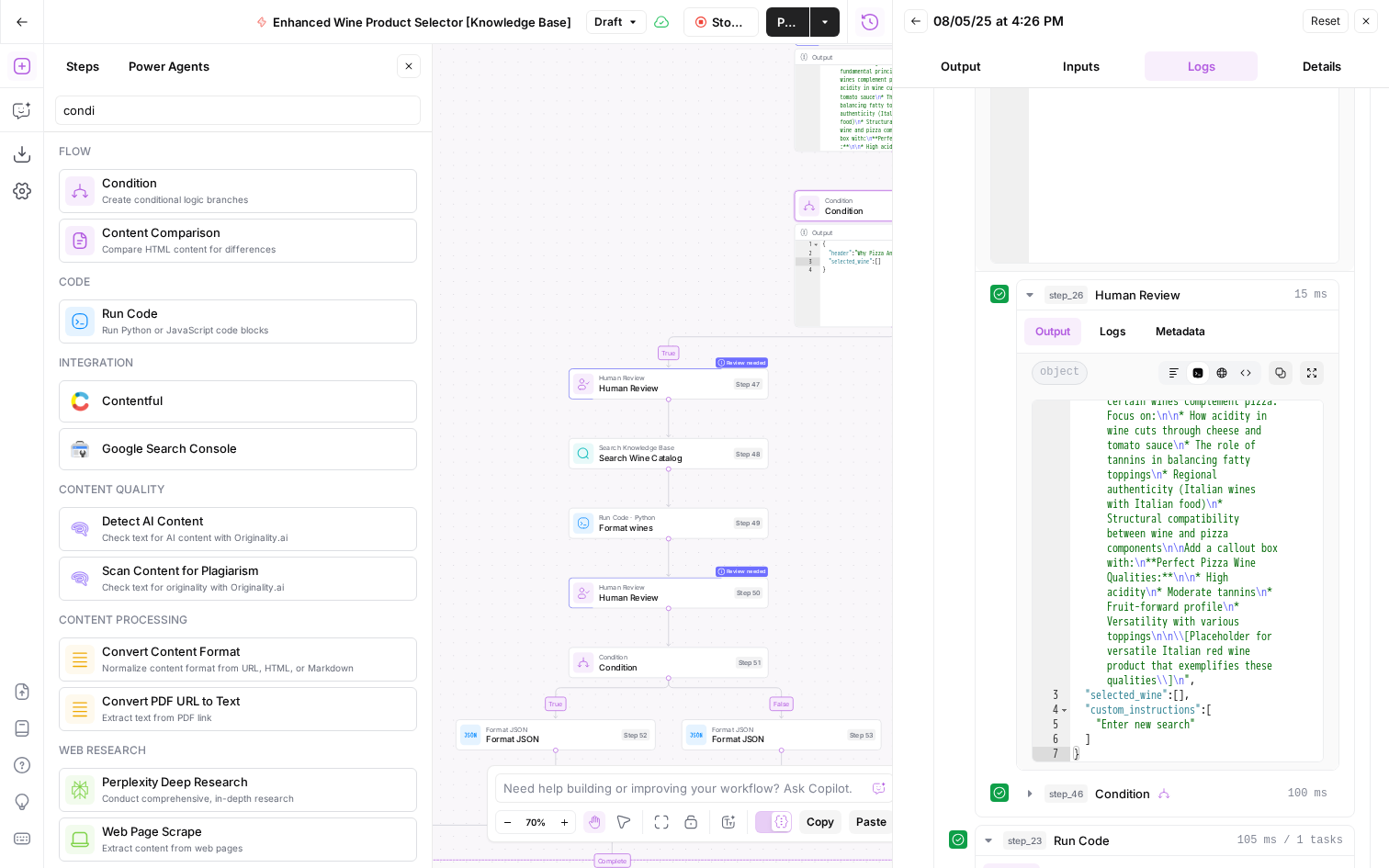 drag, startPoint x: 618, startPoint y: 688, endPoint x: 764, endPoint y: 411, distance: 313.12138 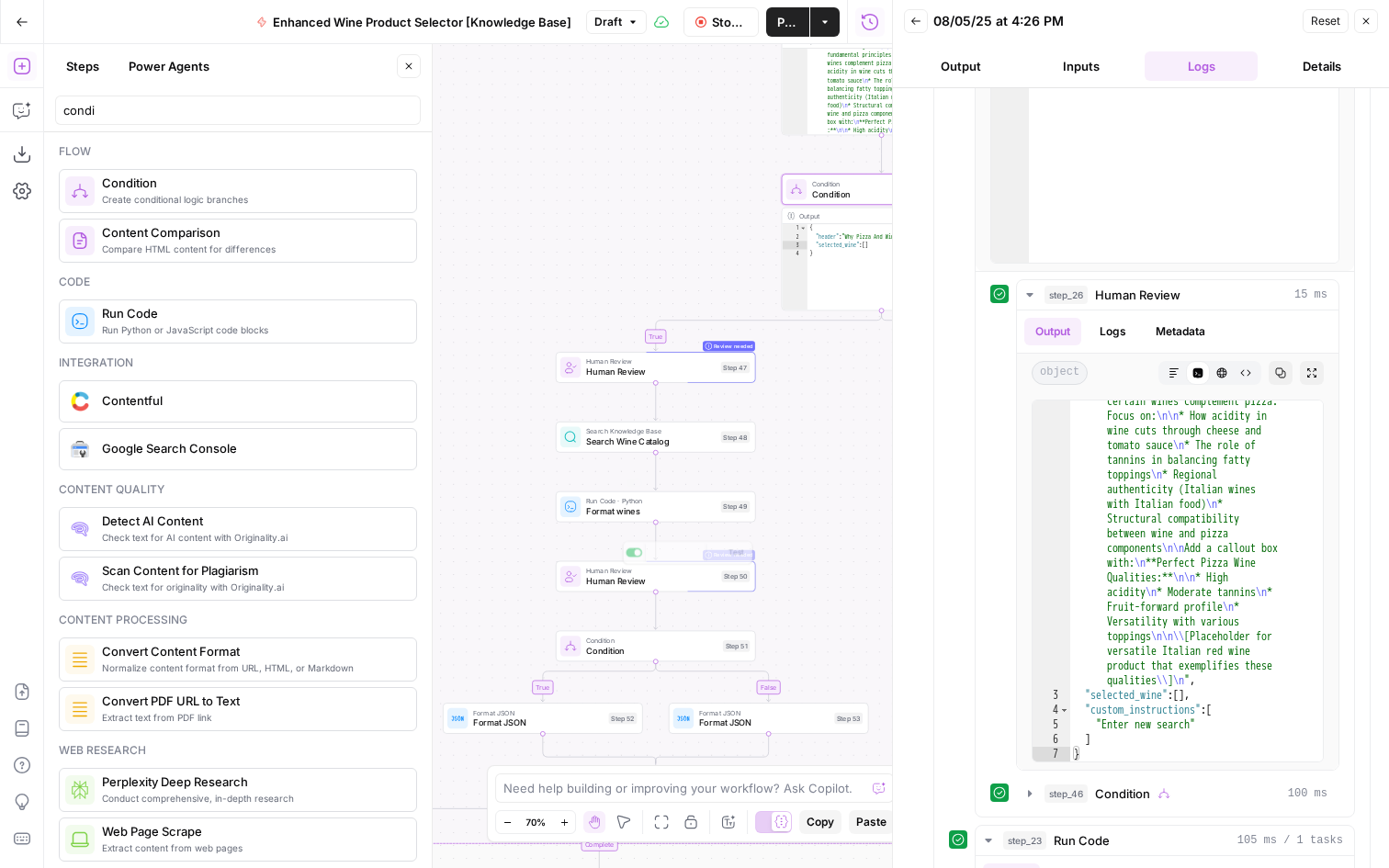 click on "Condition Condition Step 51 Copy step Delete step Add Note Test" at bounding box center [656, 647] 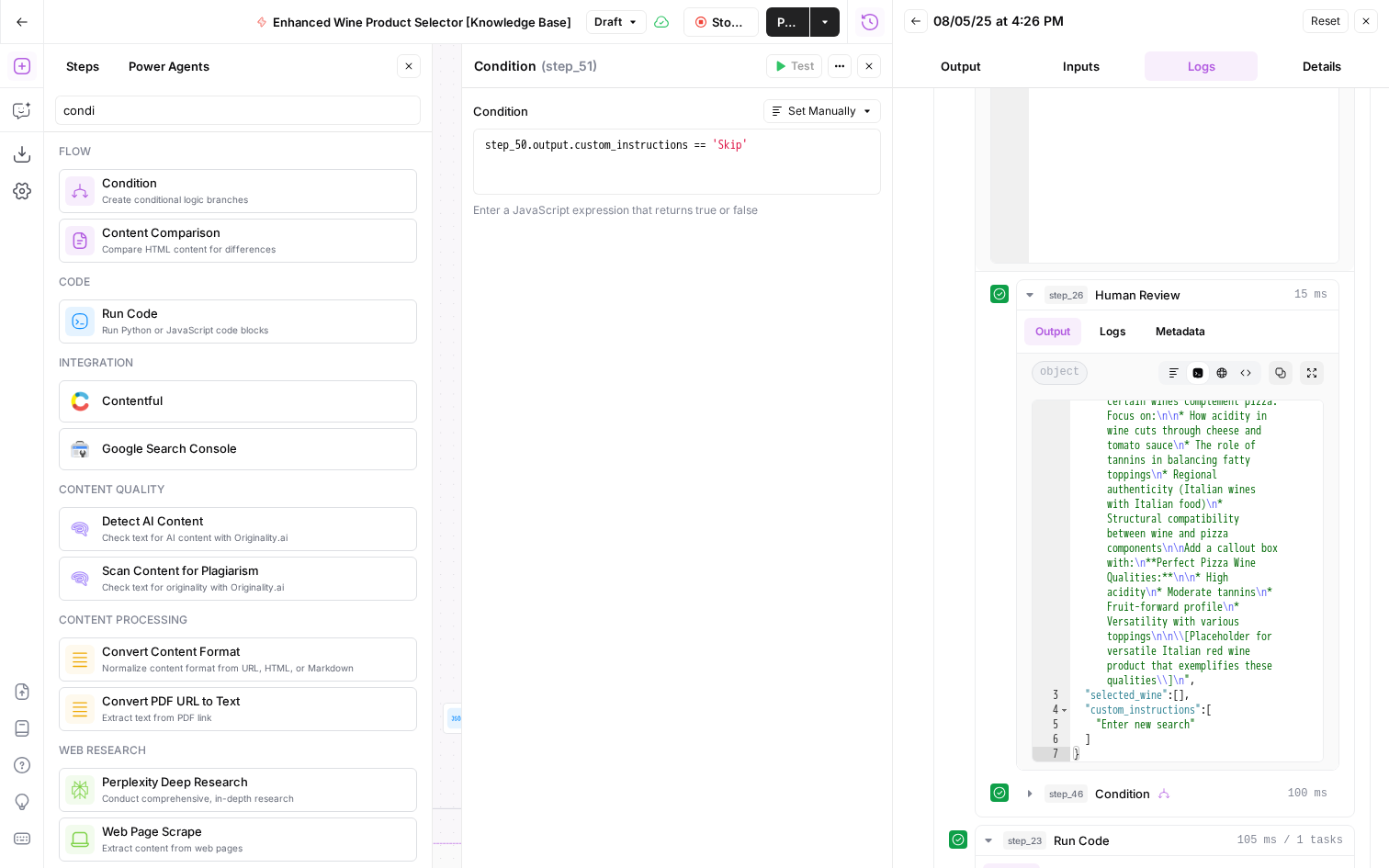 click 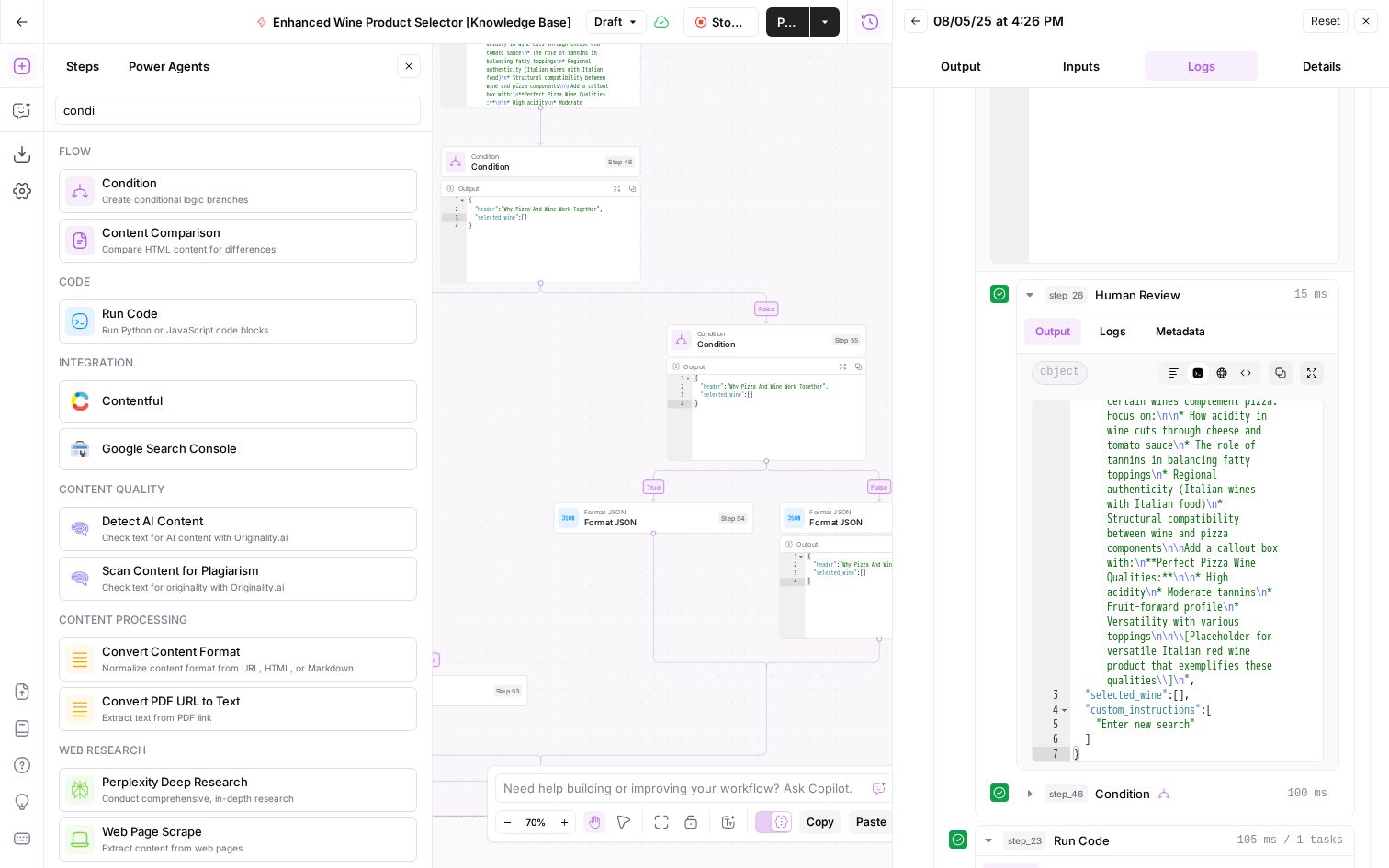 drag, startPoint x: 839, startPoint y: 462, endPoint x: 519, endPoint y: 430, distance: 321.596 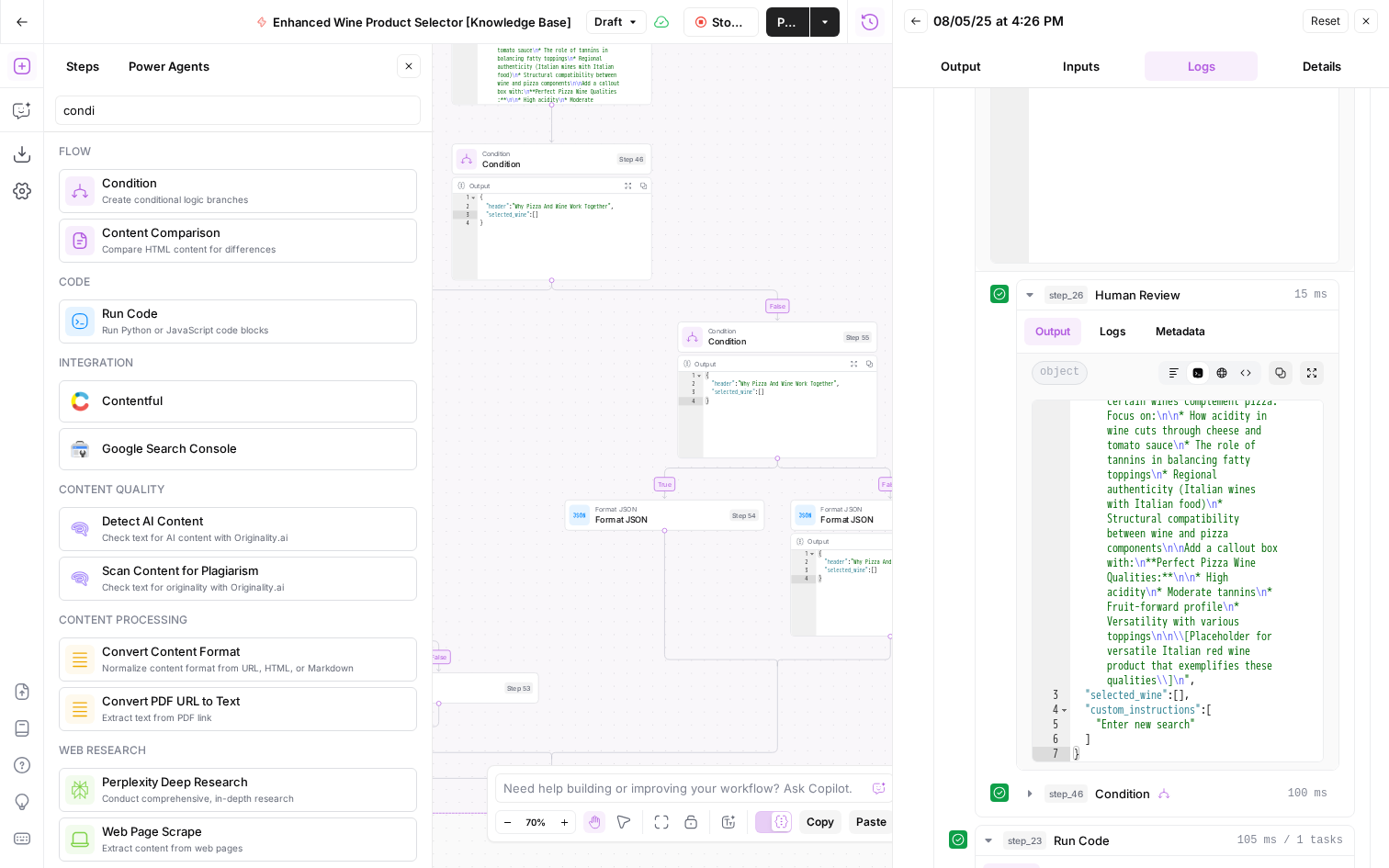 click on "Condition" at bounding box center (774, 331) 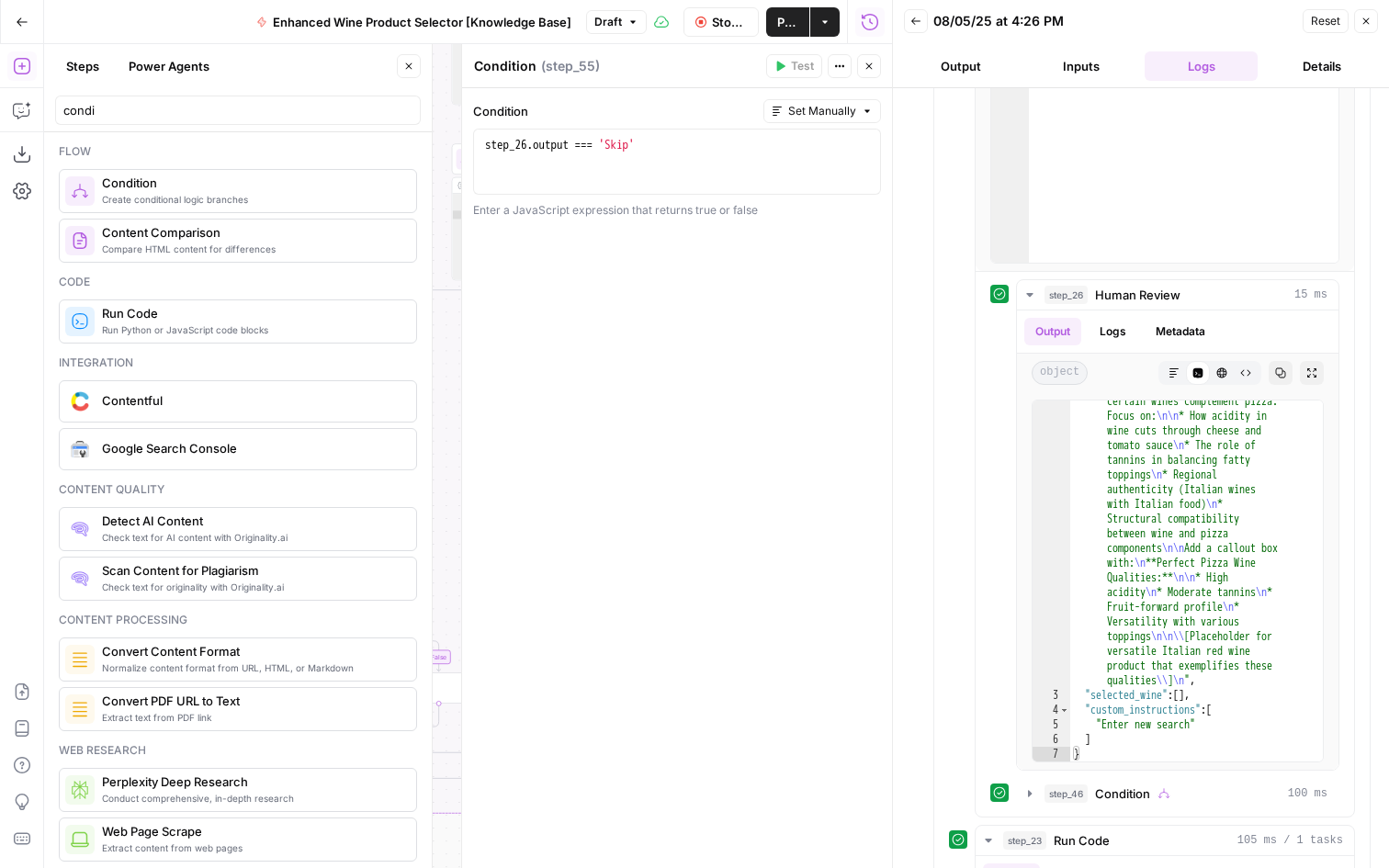 click on "Close" at bounding box center (869, 66) 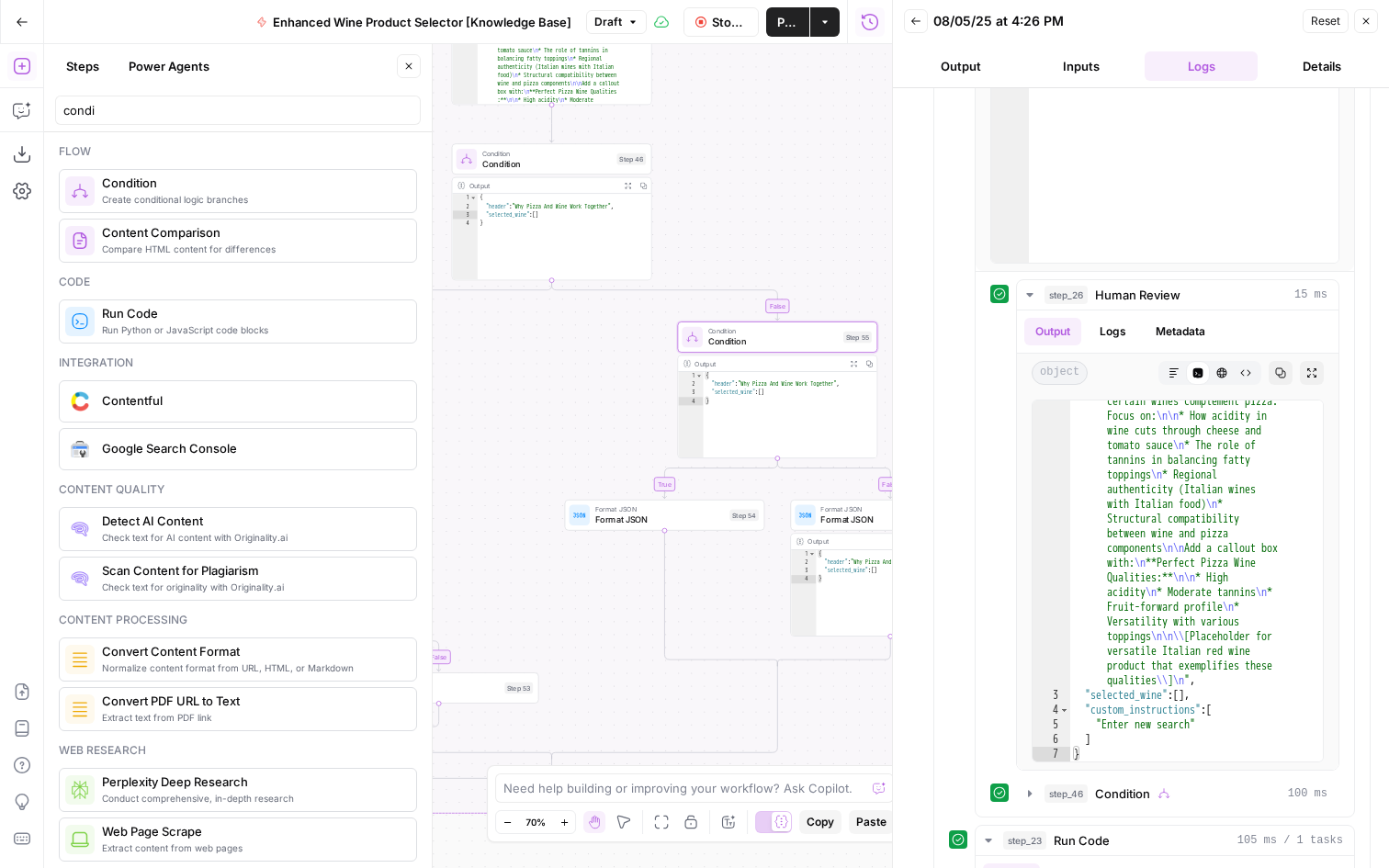 click on "Condition" at bounding box center (547, 163) 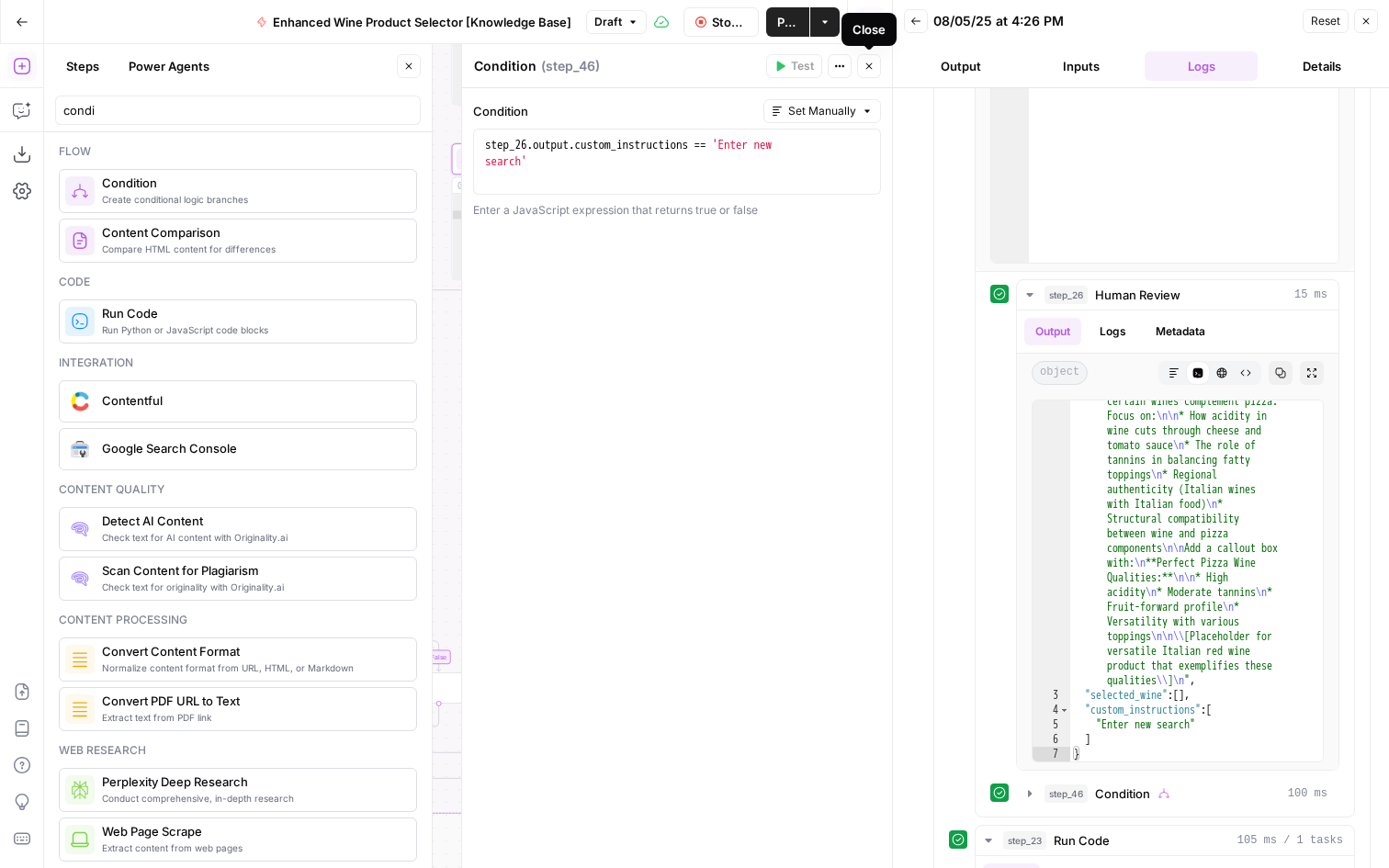 click 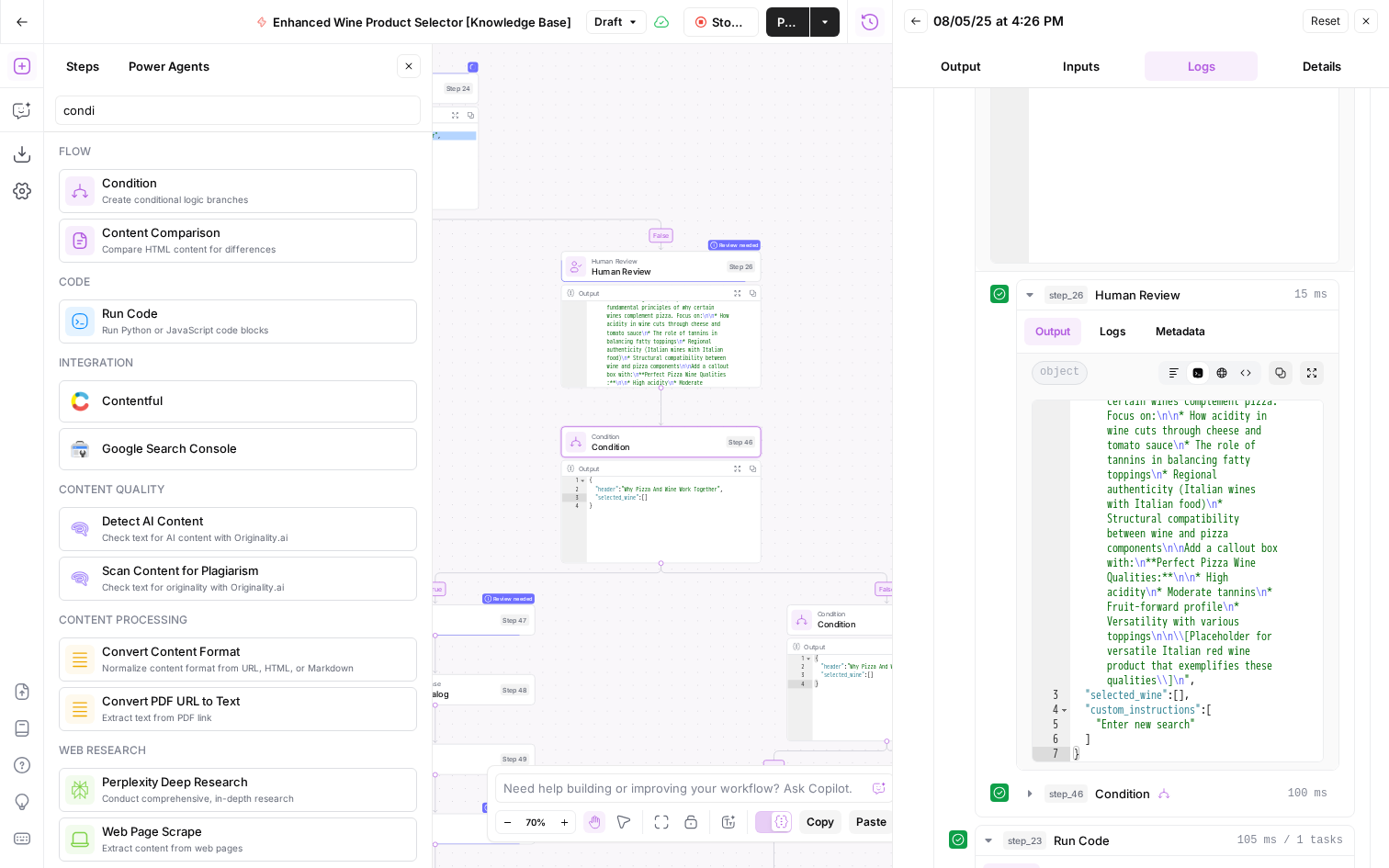 drag, startPoint x: 816, startPoint y: 425, endPoint x: 820, endPoint y: 445, distance: 20.396078 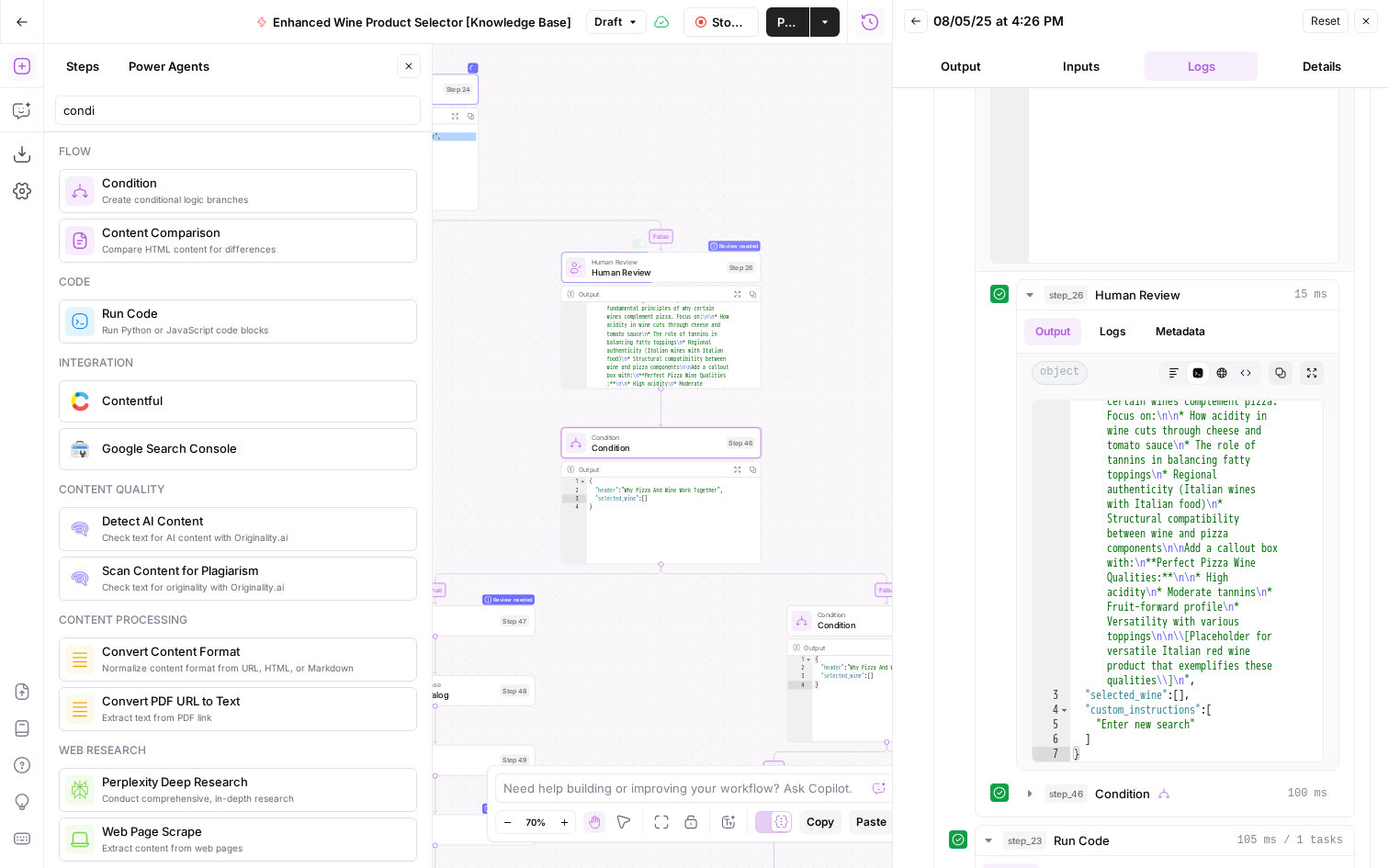 drag, startPoint x: 639, startPoint y: 172, endPoint x: 929, endPoint y: 438, distance: 393.51747 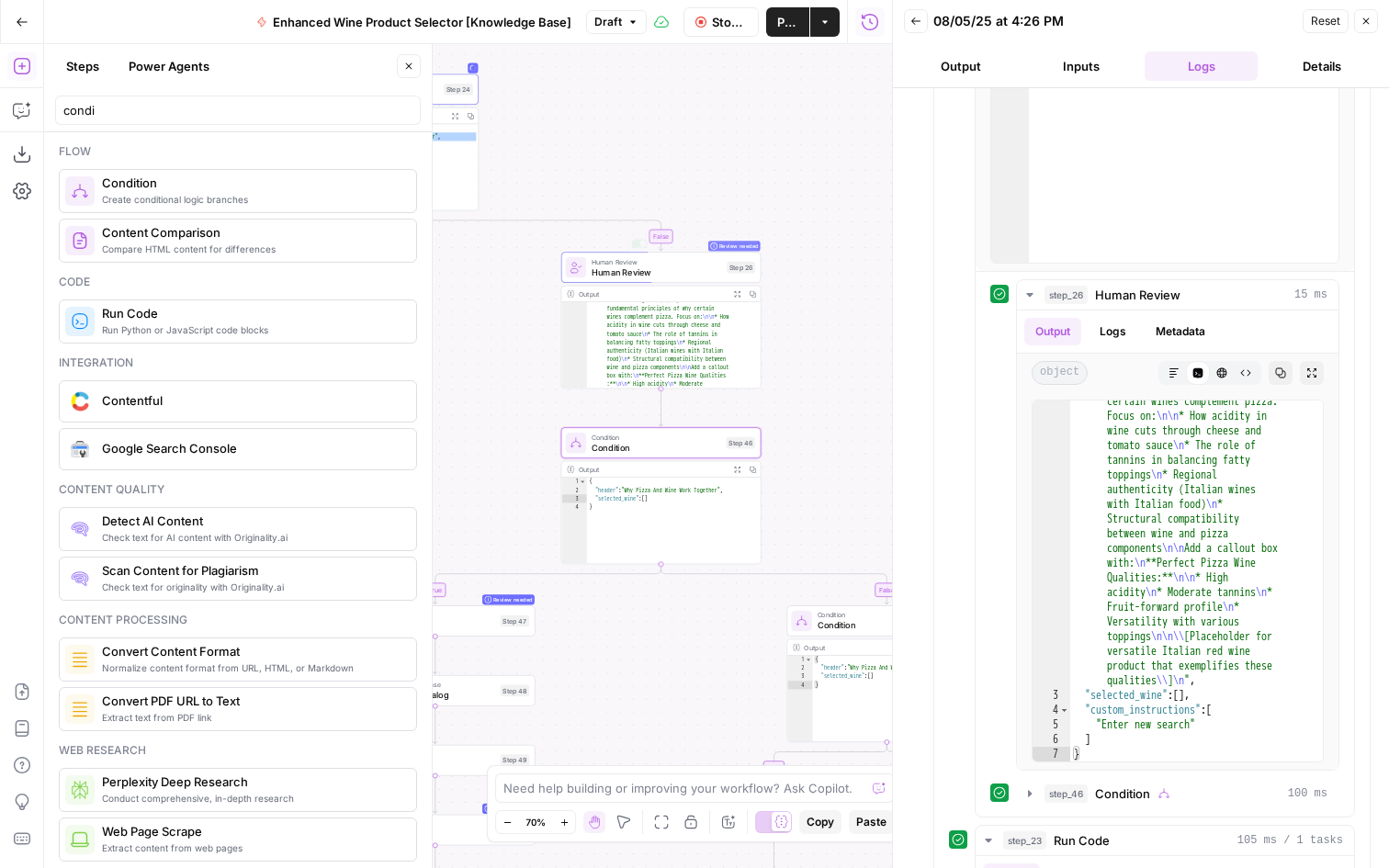 click on "Wine New Home Browse Your Data Usage Flightpath Settings Recent Grids Article Writer Educational Content Wine "List" & "Landing" Pages Recent Workflows Enhanced Wine Product Selector [Knowledge Base] Image Selector Collections Writer AirOps Academy What's new?
5
Help + Support Go Back Enhanced Wine Product Selector [Knowledge Base] Draft Stop Run Publish Actions Run History Add Steps Copilot Download as JSON Settings Import JSON AirOps Academy Help Give Feedback Shortcuts false true true false true false true false Workflow Set Inputs Inputs LLM · GPT-4o Extract Title Step 14 Output Copy 1 2 3 {    "title" :  "15 Great Wines For Every Pizza         Topping" }     LLM · Gemini 2.5 Pro Extract Criteria from Outline Step 1 Output Copy 1 2 3 4 5 6 7 8 9 10 11 {    "article" :  [      {         "header" :  "Why Pizza And Wine Work             Together" ,         "wine_descriptor" :  "Italian red wine"      } ,      {         "header" ," at bounding box center [694, 434] 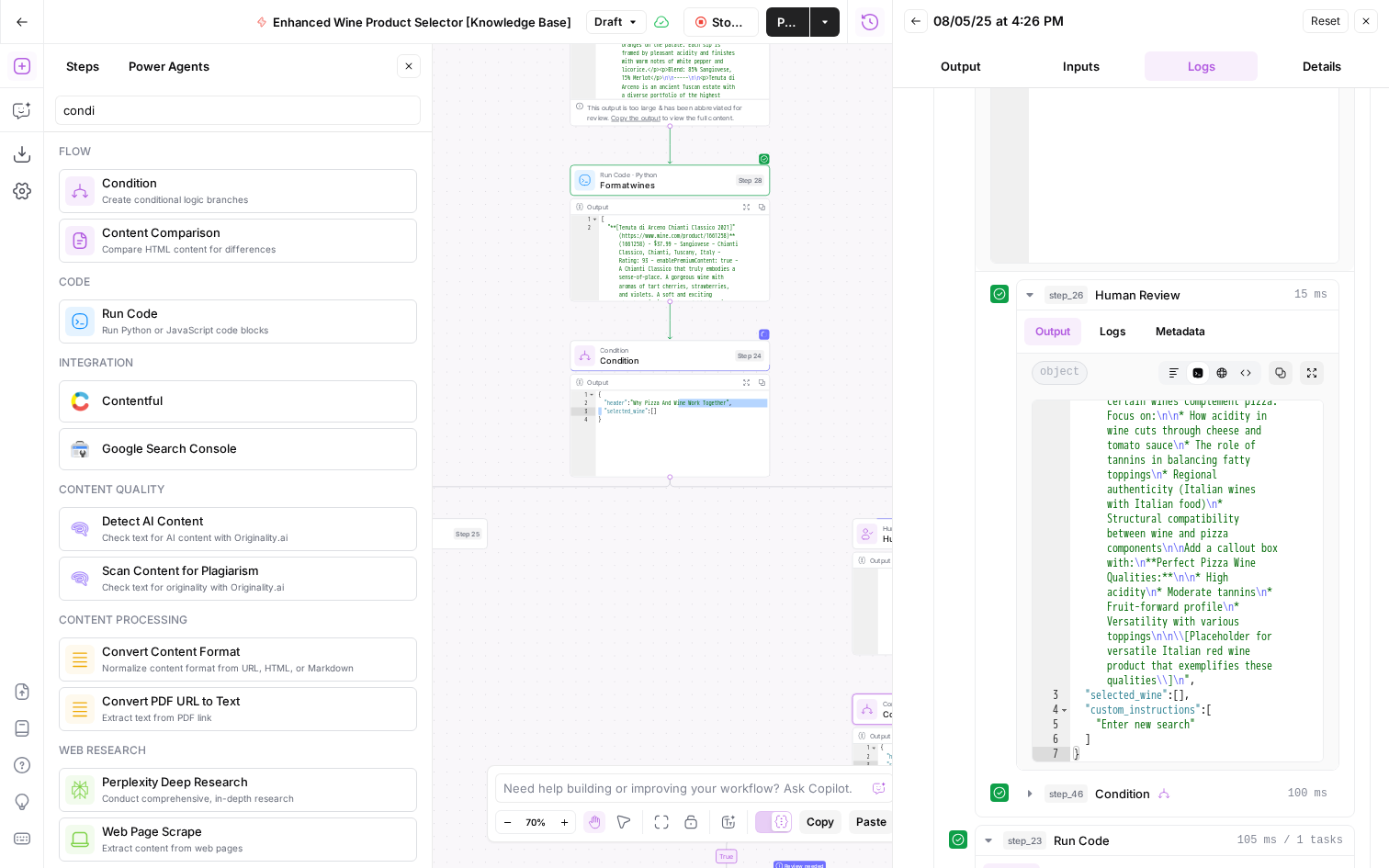 click on "**********" at bounding box center (670, 408) 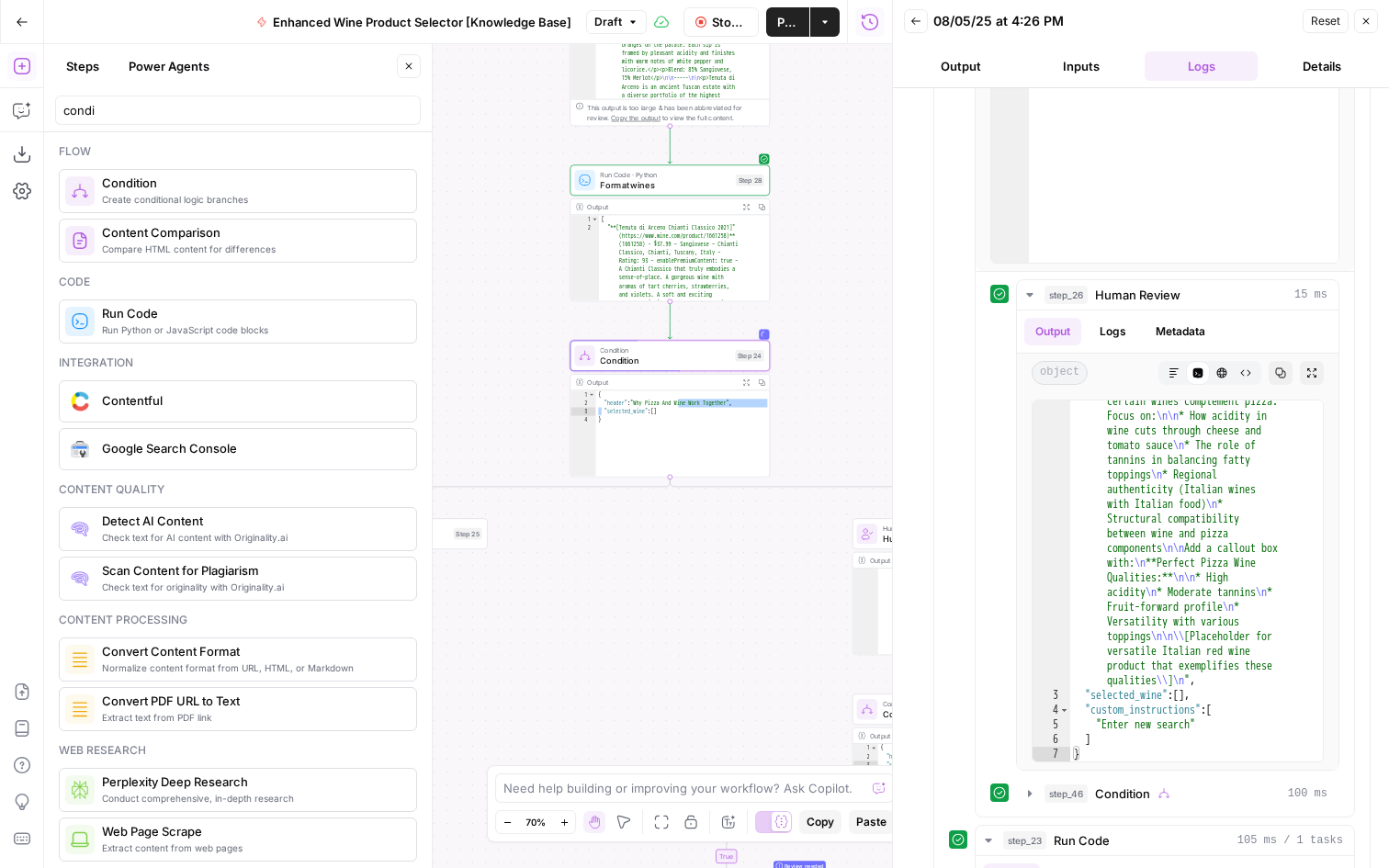 click on "Step 24" at bounding box center [750, 355] 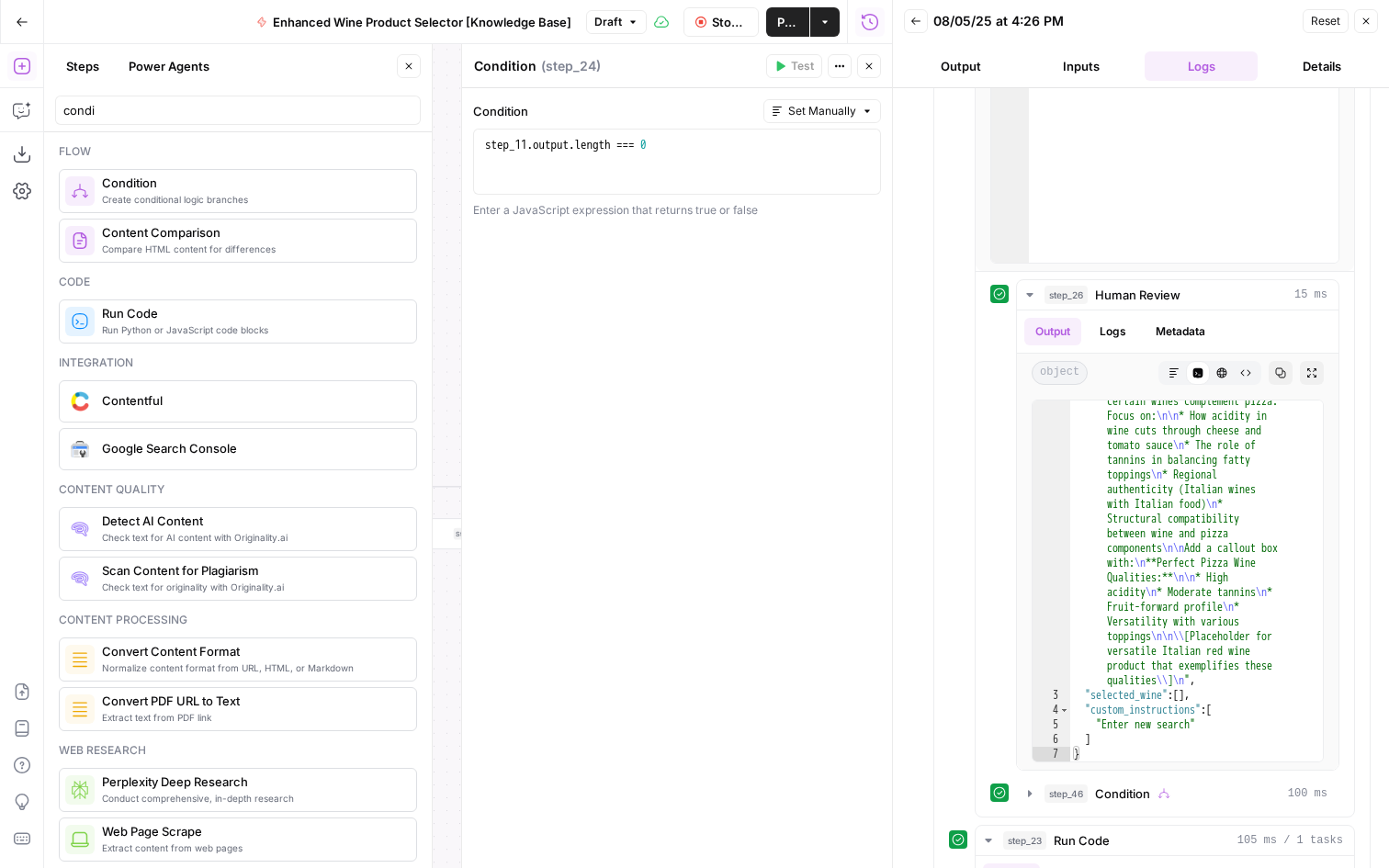 click 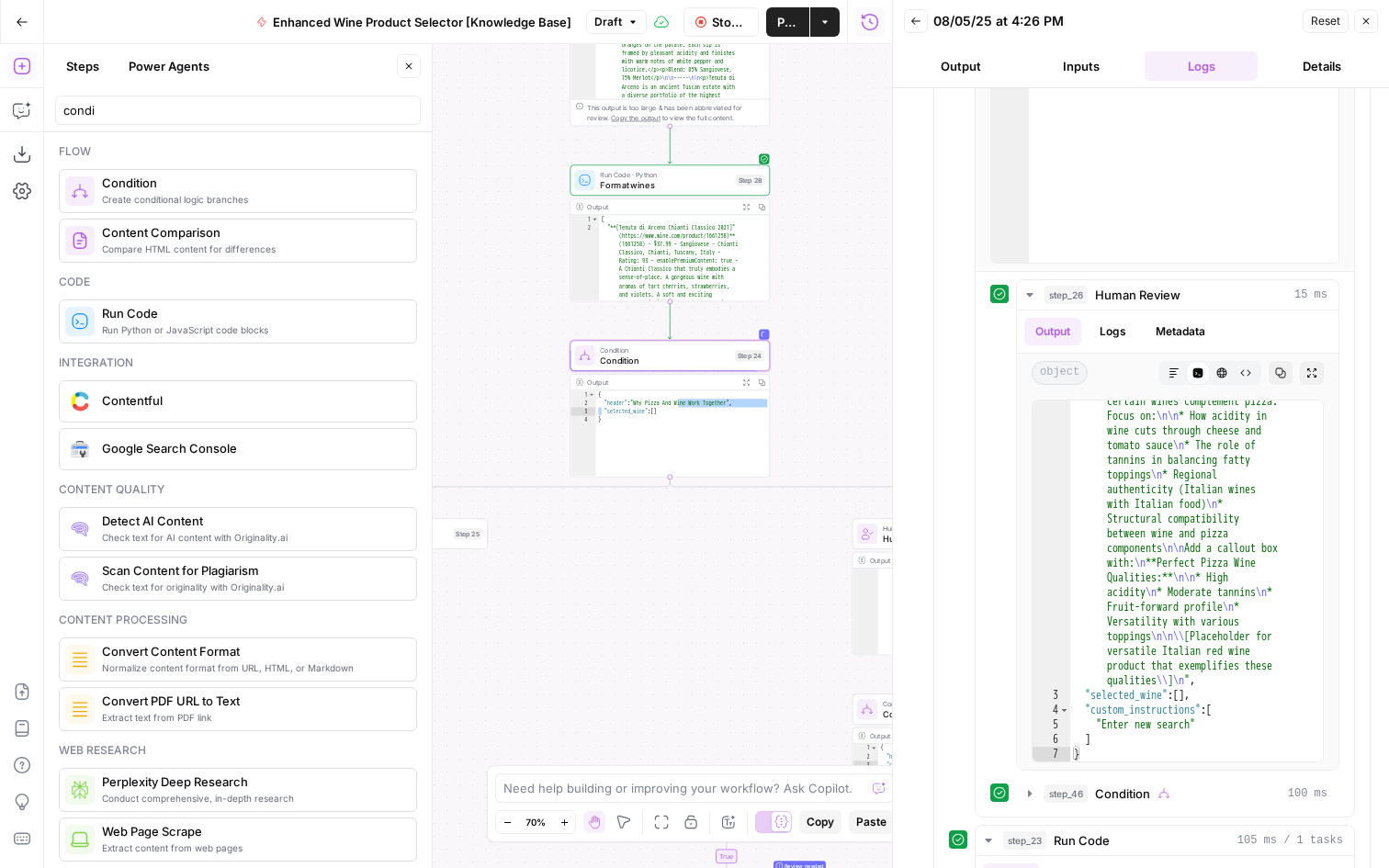 click on "Stop Run Publish Actions Run History" at bounding box center [769, 21] 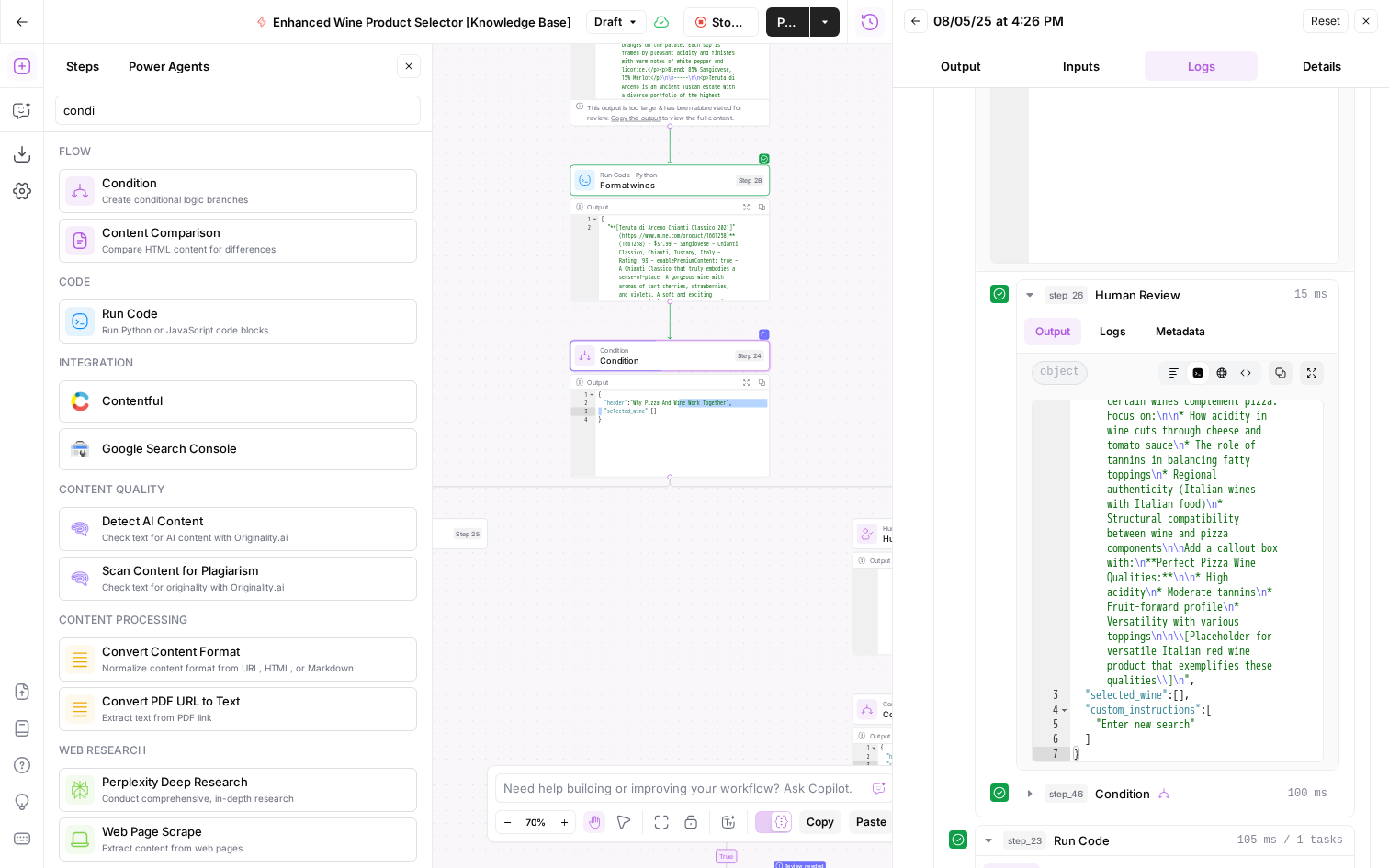 click on "Stop Run" at bounding box center [729, 22] 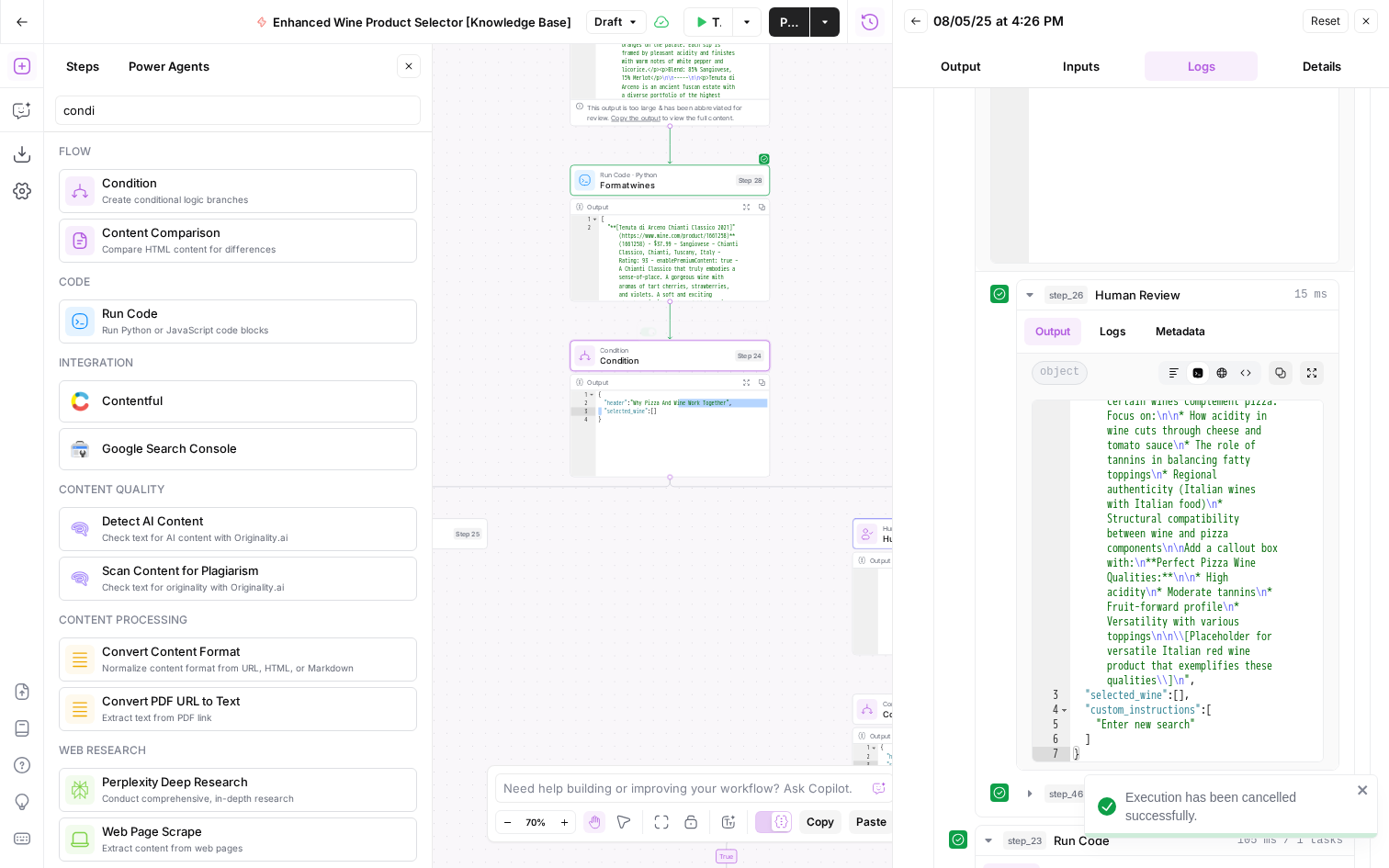 scroll, scrollTop: 548, scrollLeft: 0, axis: vertical 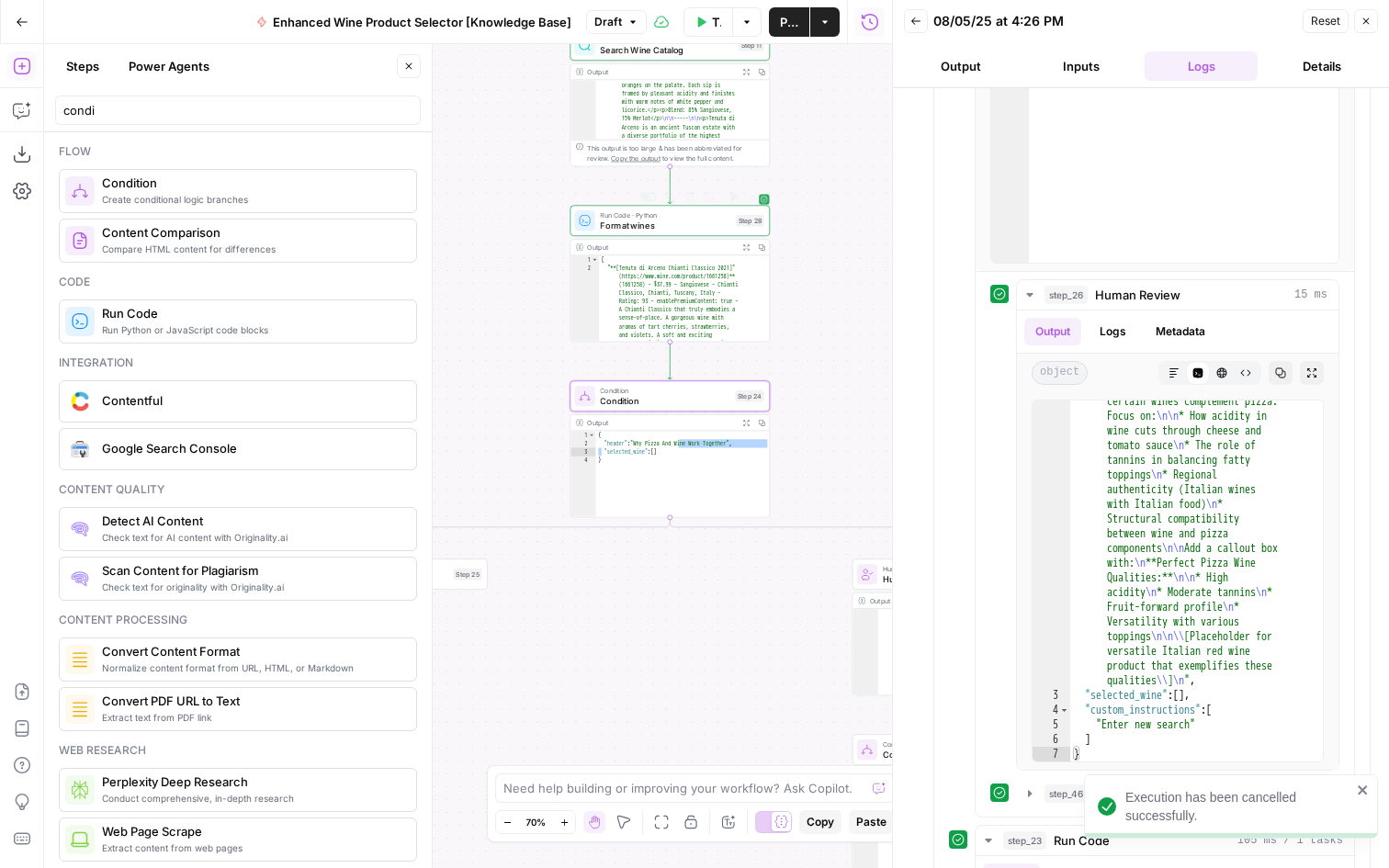 drag, startPoint x: 810, startPoint y: 132, endPoint x: 804, endPoint y: 750, distance: 618.0291 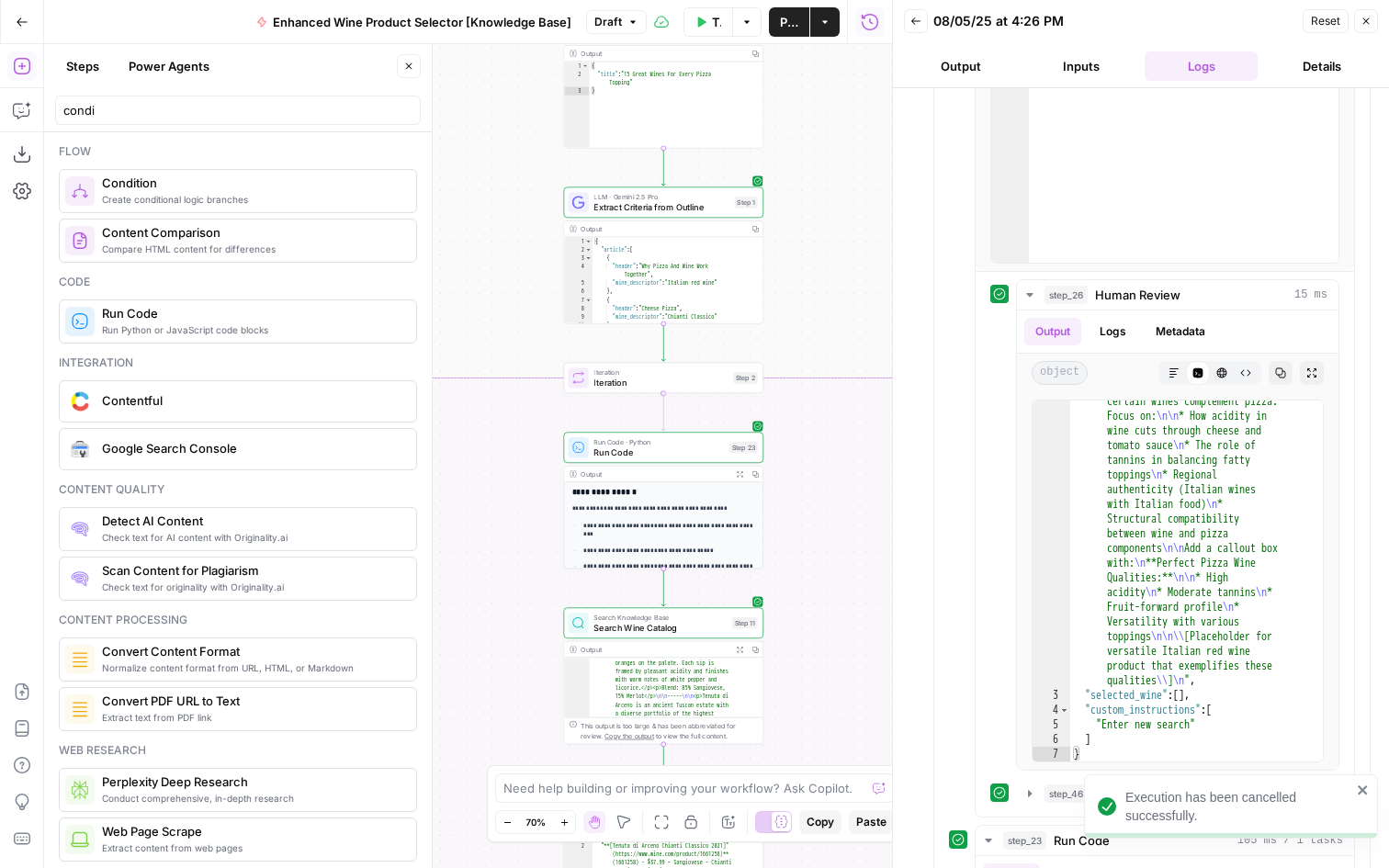 click on "Test" at bounding box center (744, 354) 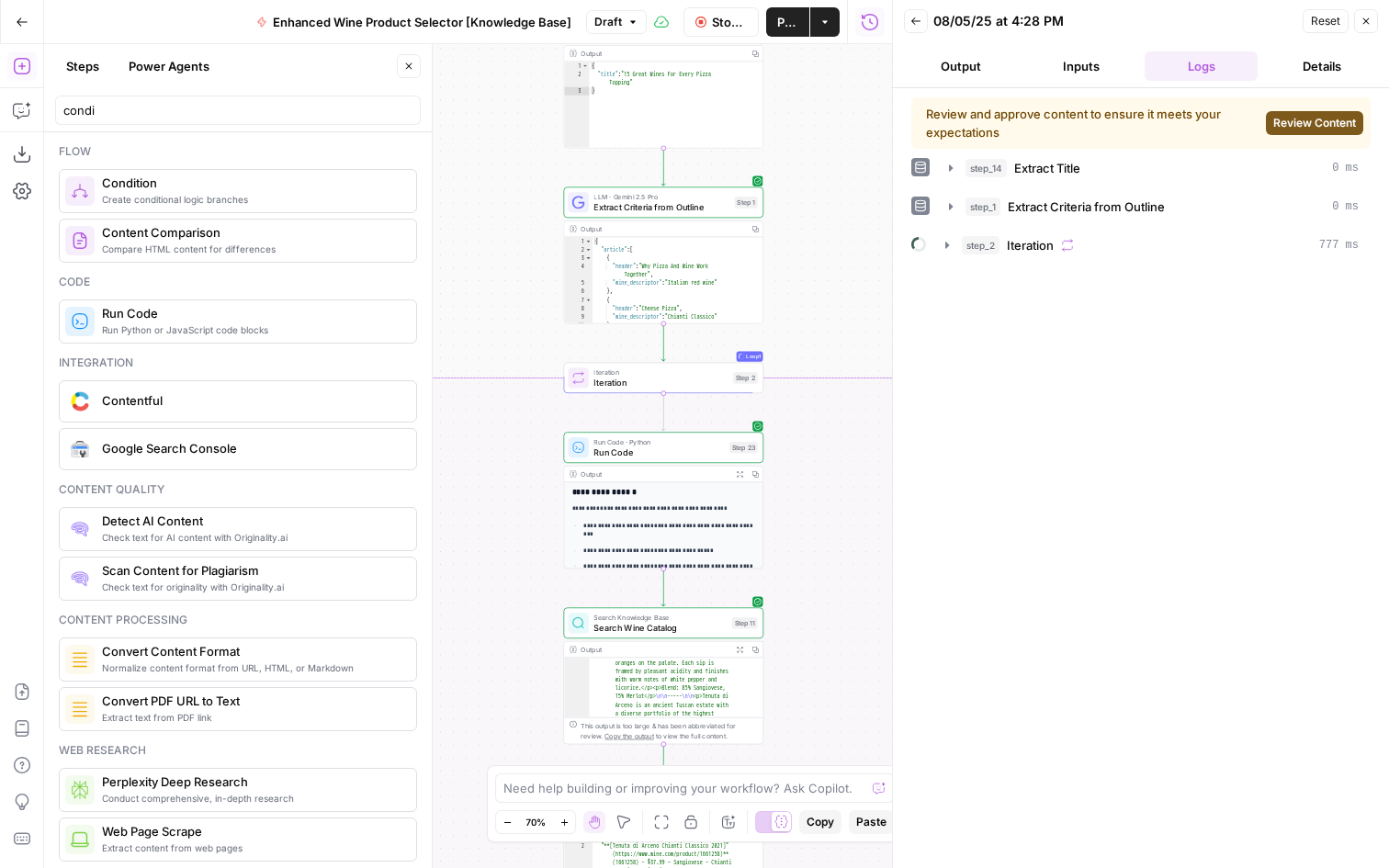 click on "Review Content" at bounding box center [1315, 123] 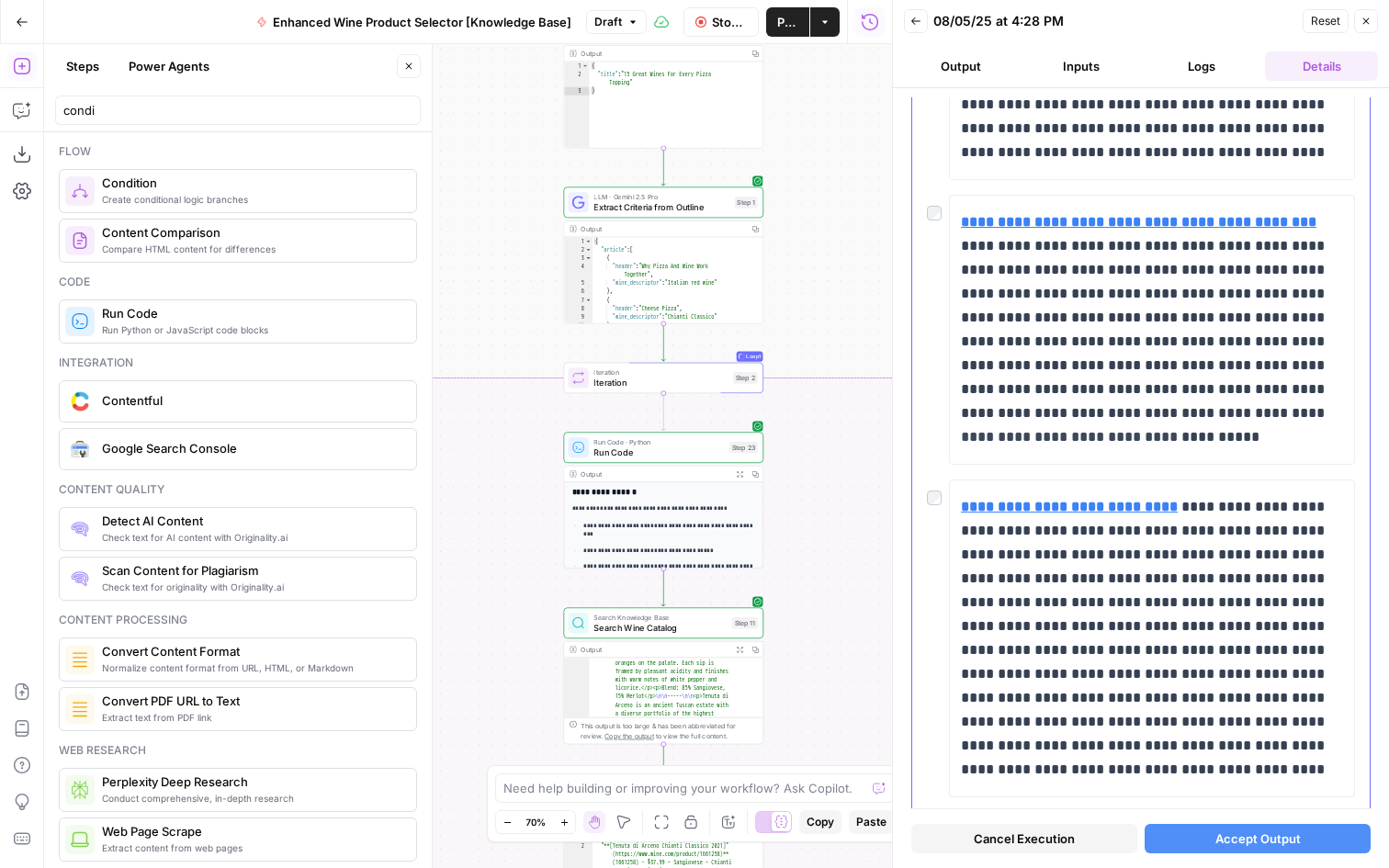 scroll, scrollTop: 4384, scrollLeft: 0, axis: vertical 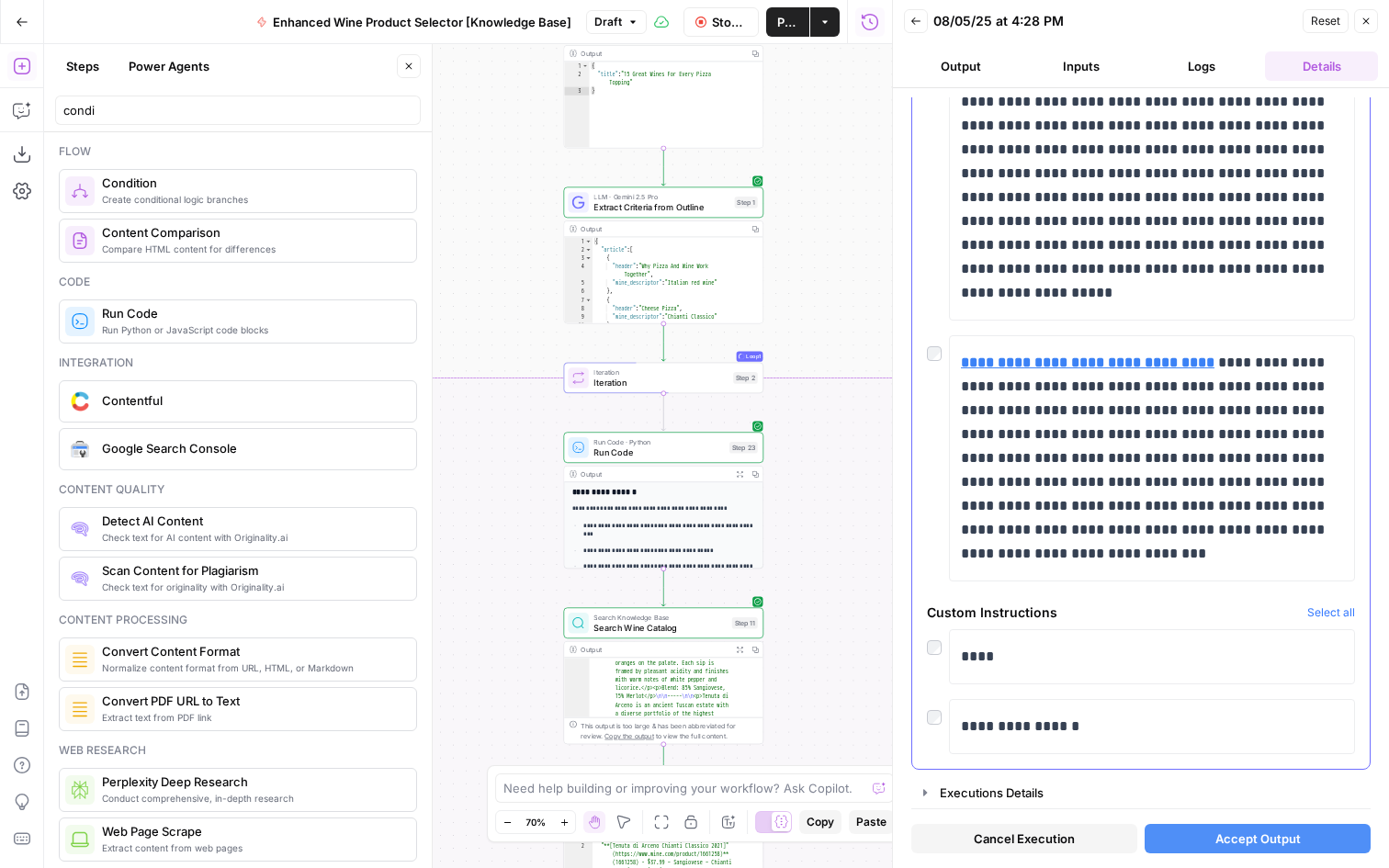 click at bounding box center [938, 712] 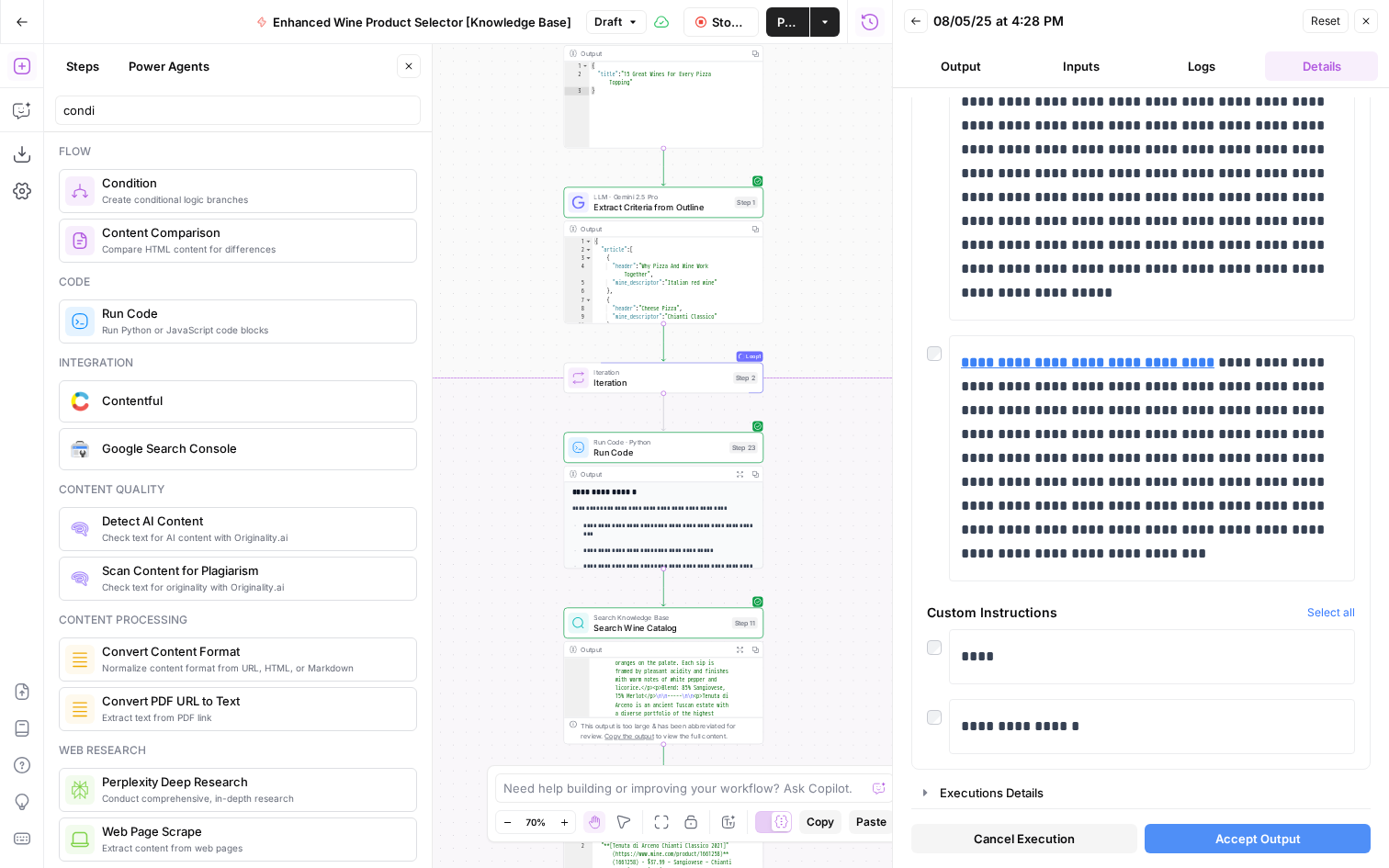 click on "Accept Output" at bounding box center (1258, 839) 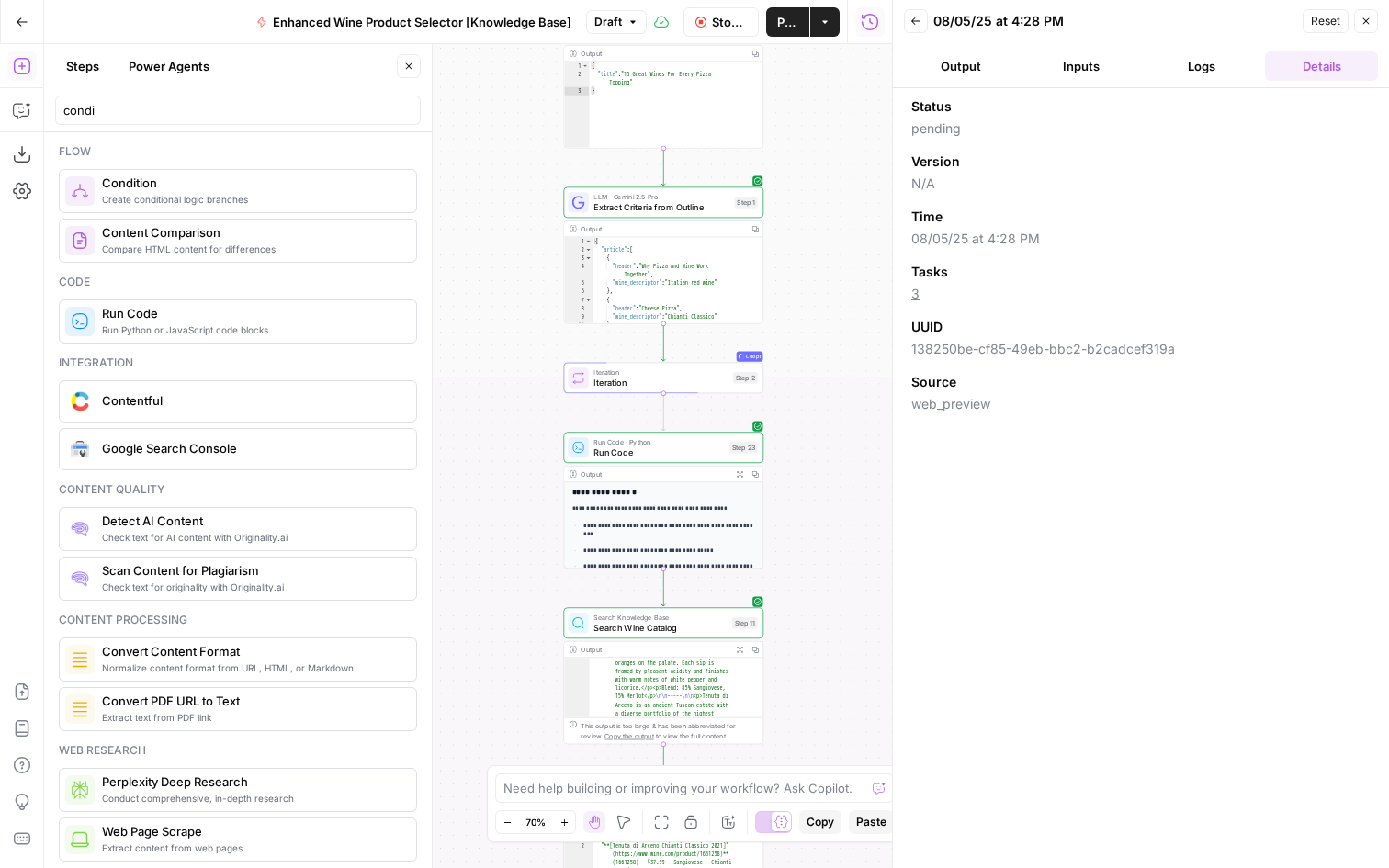 click on "Output" at bounding box center (960, 66) 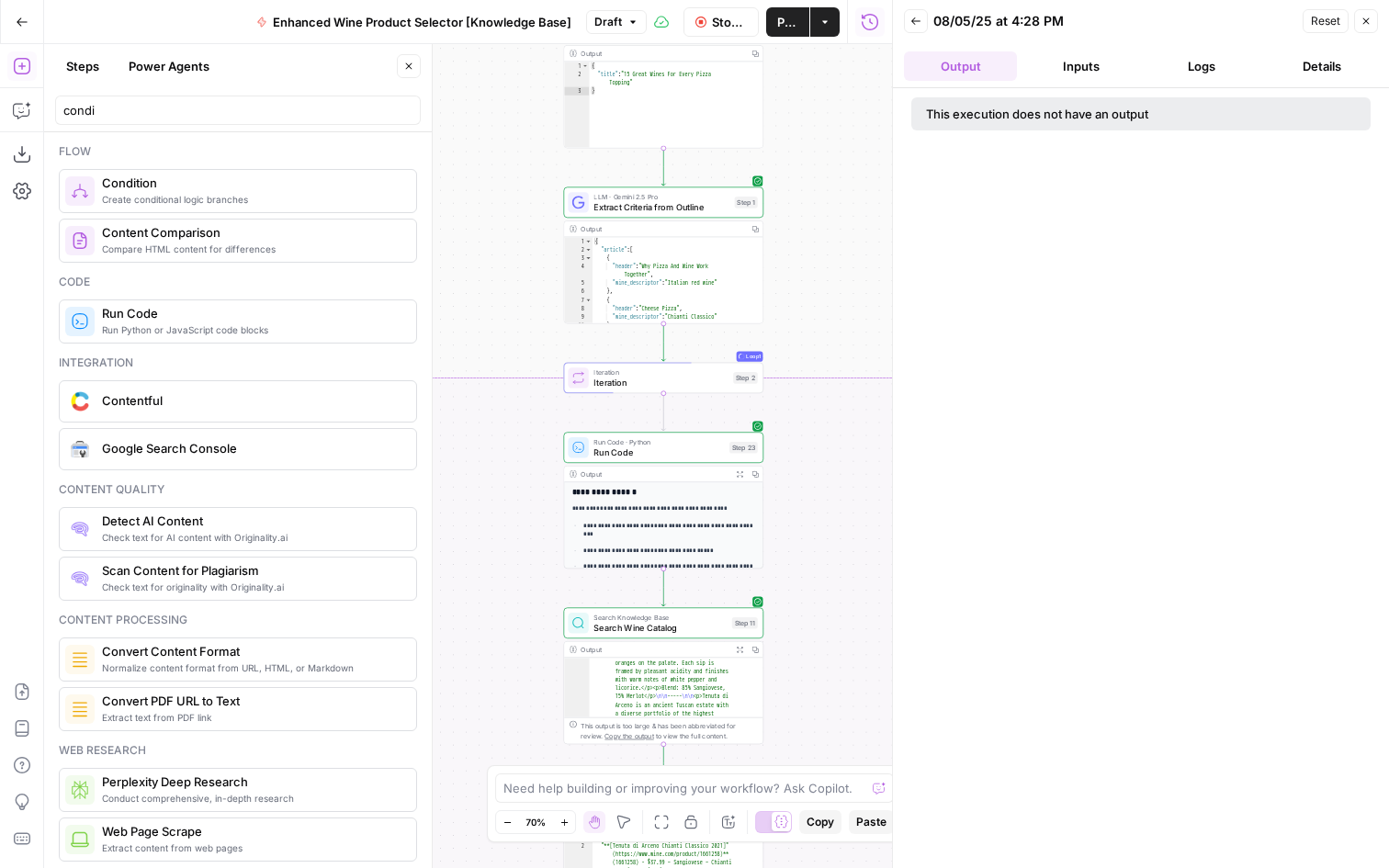 click on "Logs" at bounding box center (1201, 66) 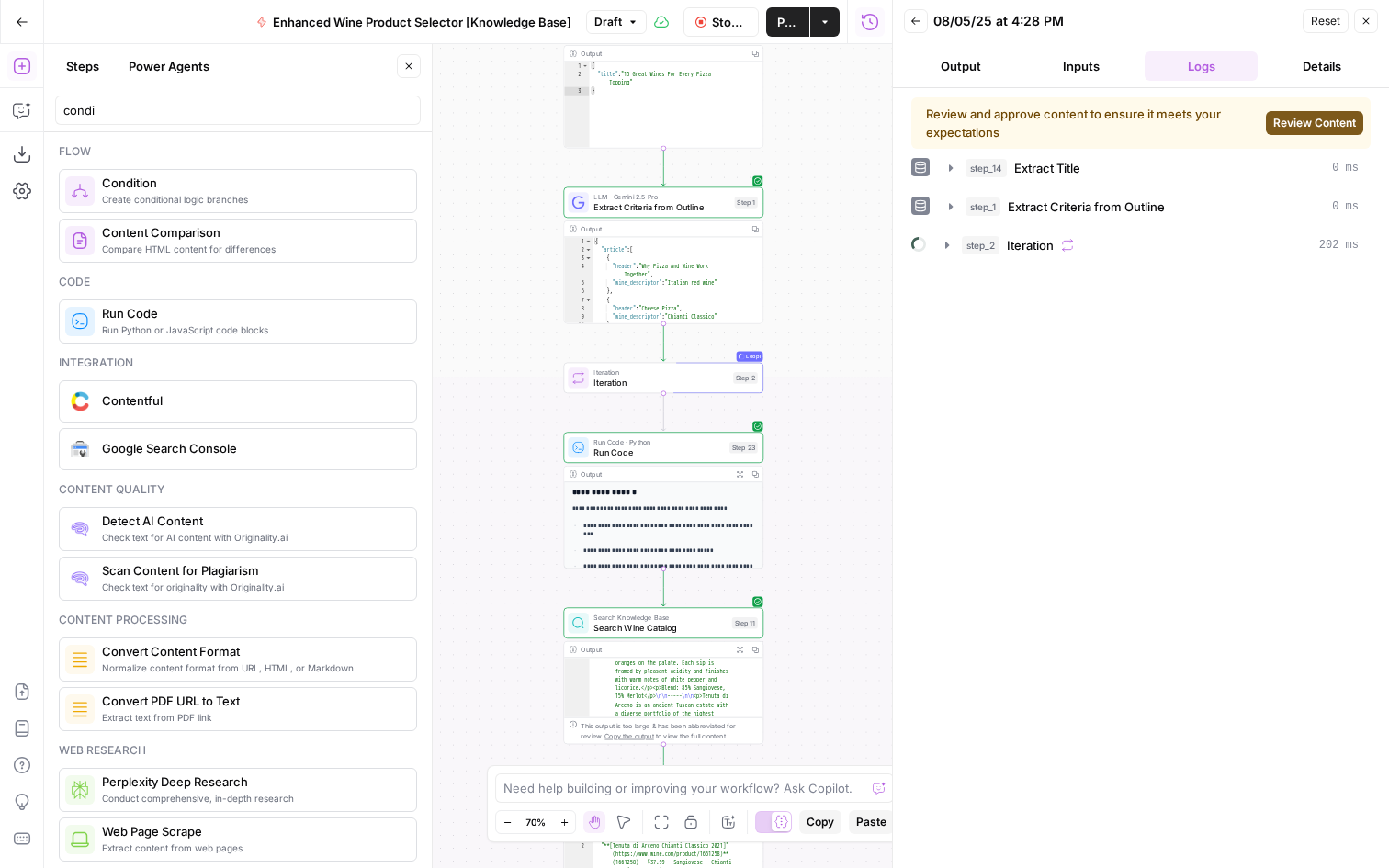 click on "Review and approve content to ensure it meets your expectations Review Content" at bounding box center (1141, 123) 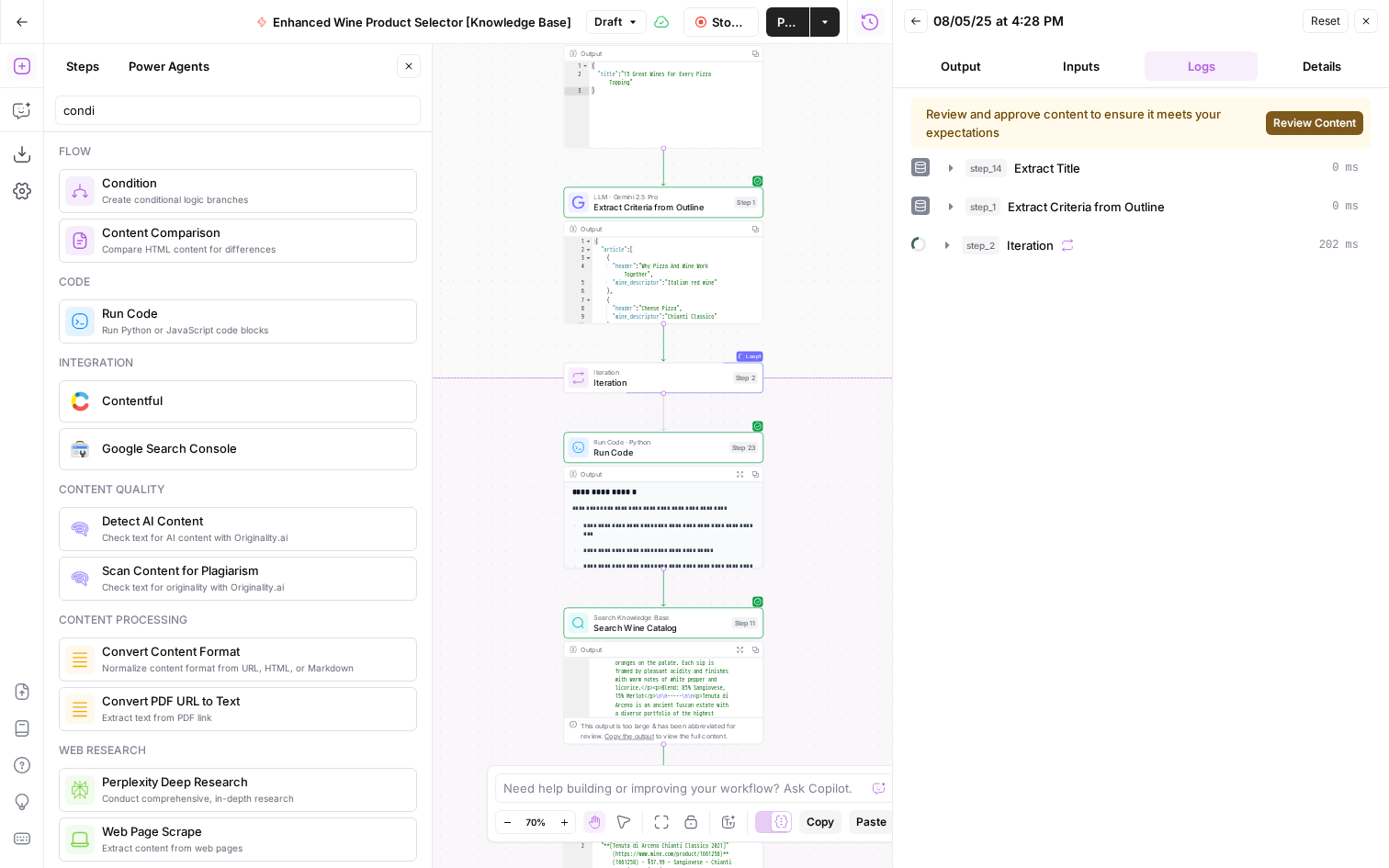 click on "Review Content" at bounding box center [1315, 123] 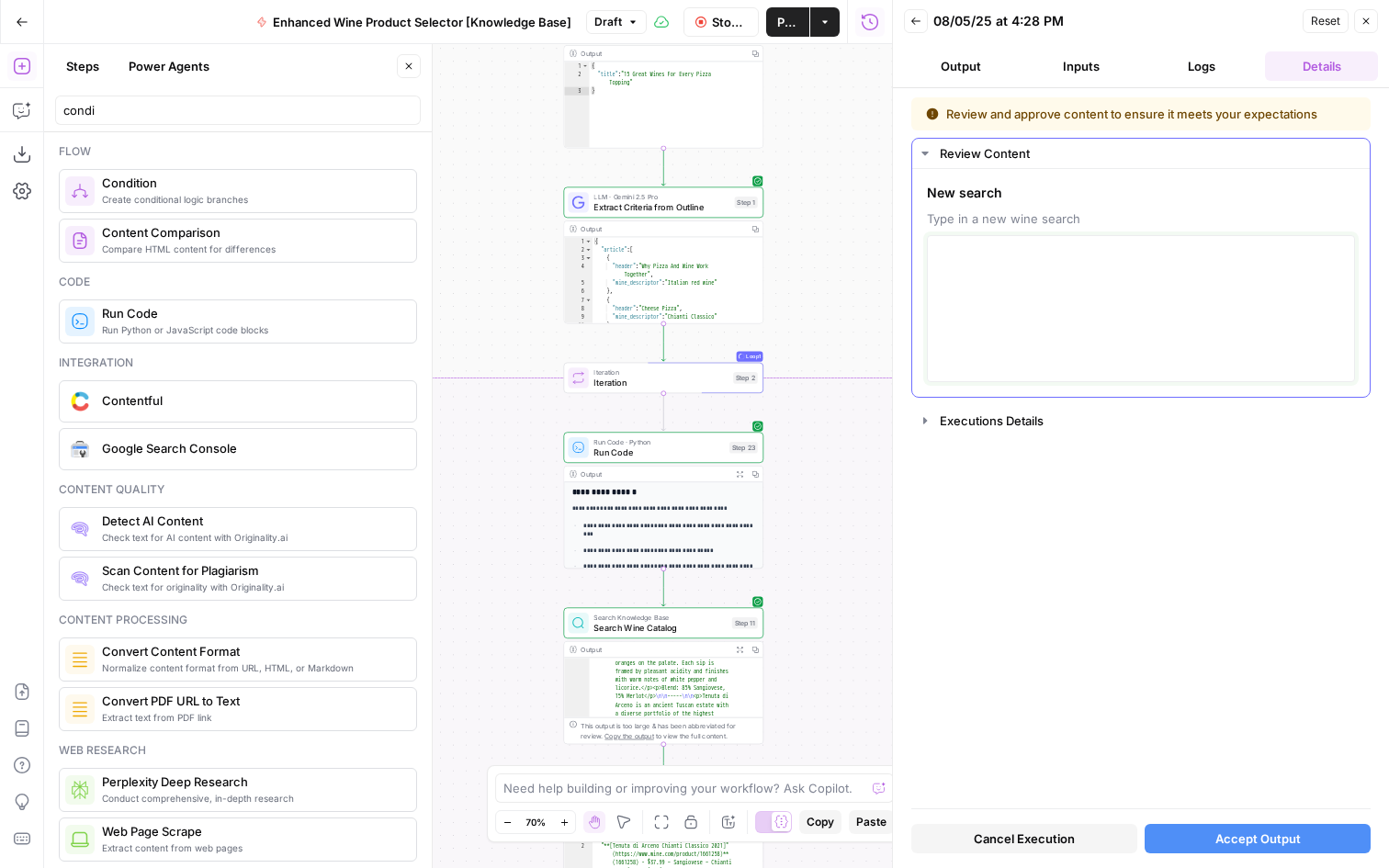 click at bounding box center [1141, 309] 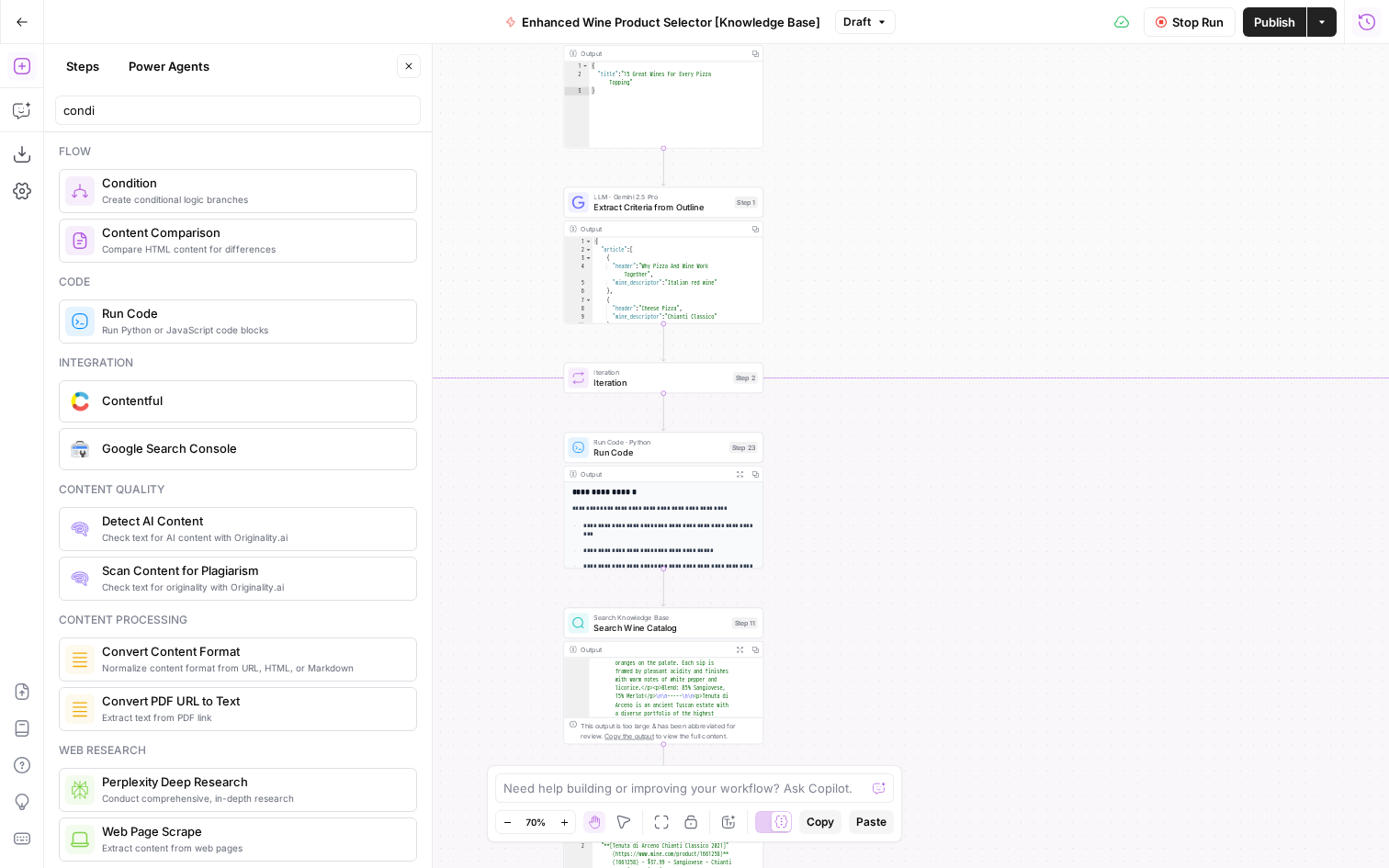 click on "Run History" at bounding box center (1367, 22) 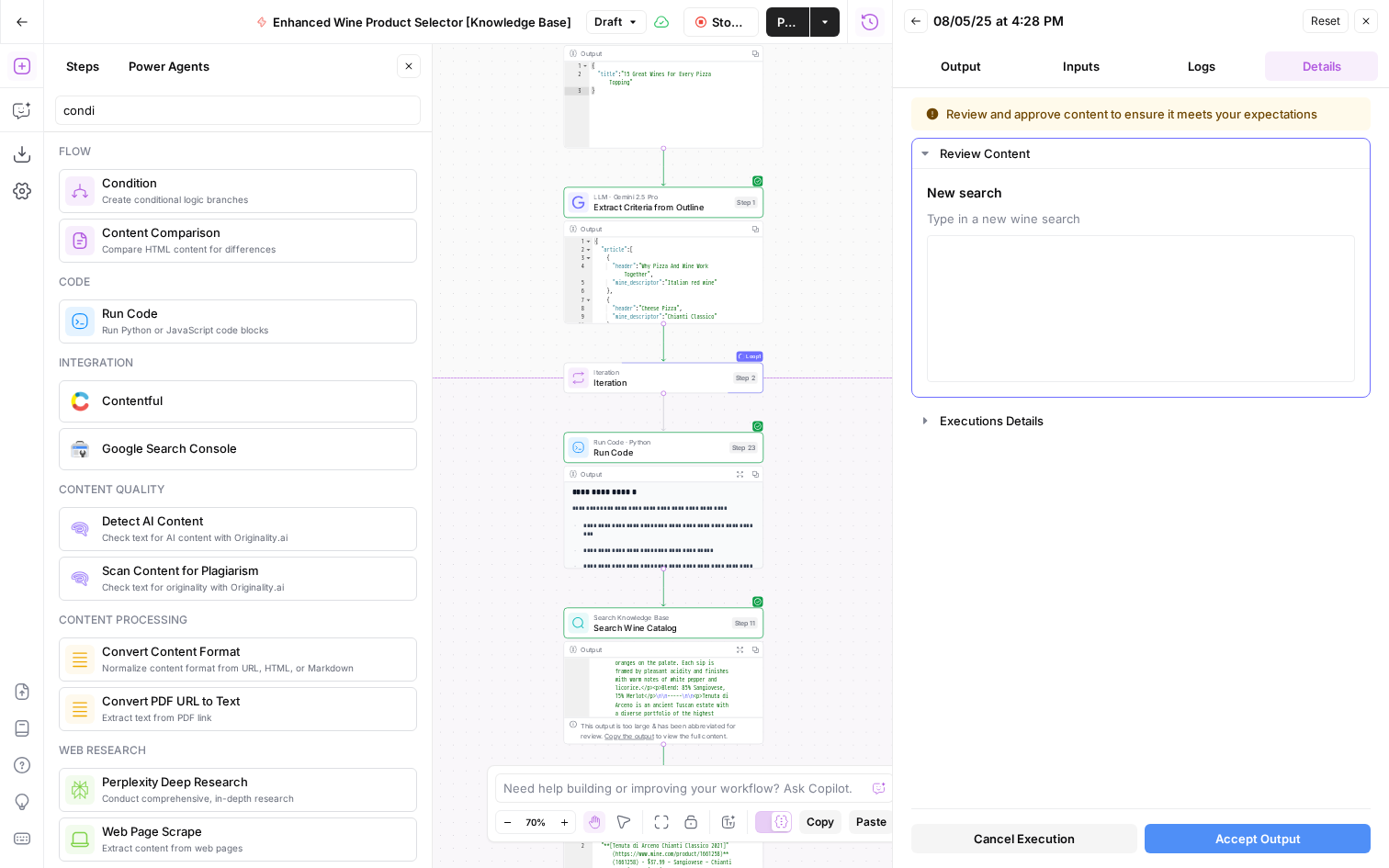 click on "New search" at bounding box center [1141, 193] 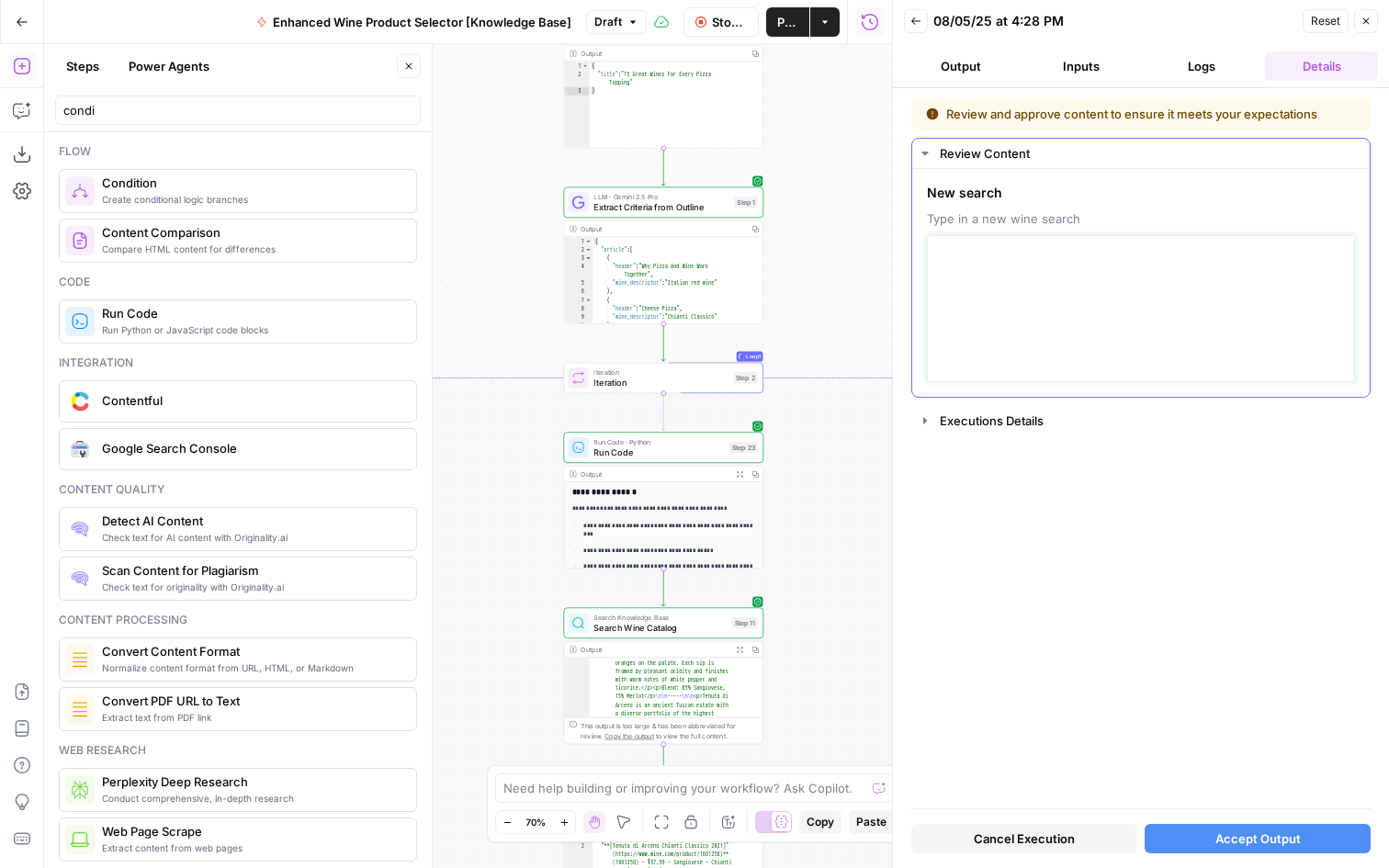 click at bounding box center [1141, 309] 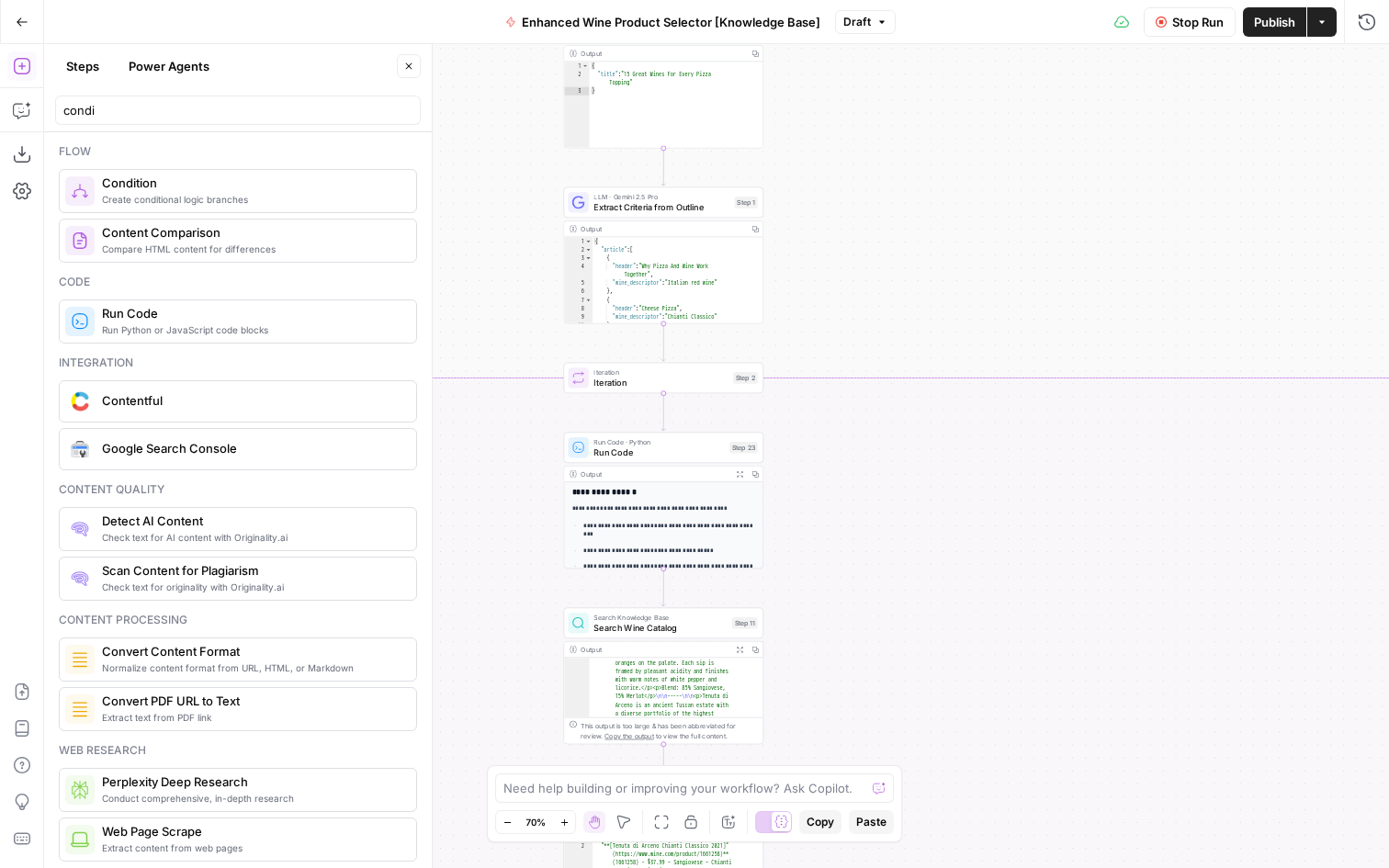 click on "Stop Run Publish Actions Run History" at bounding box center (1143, 21) 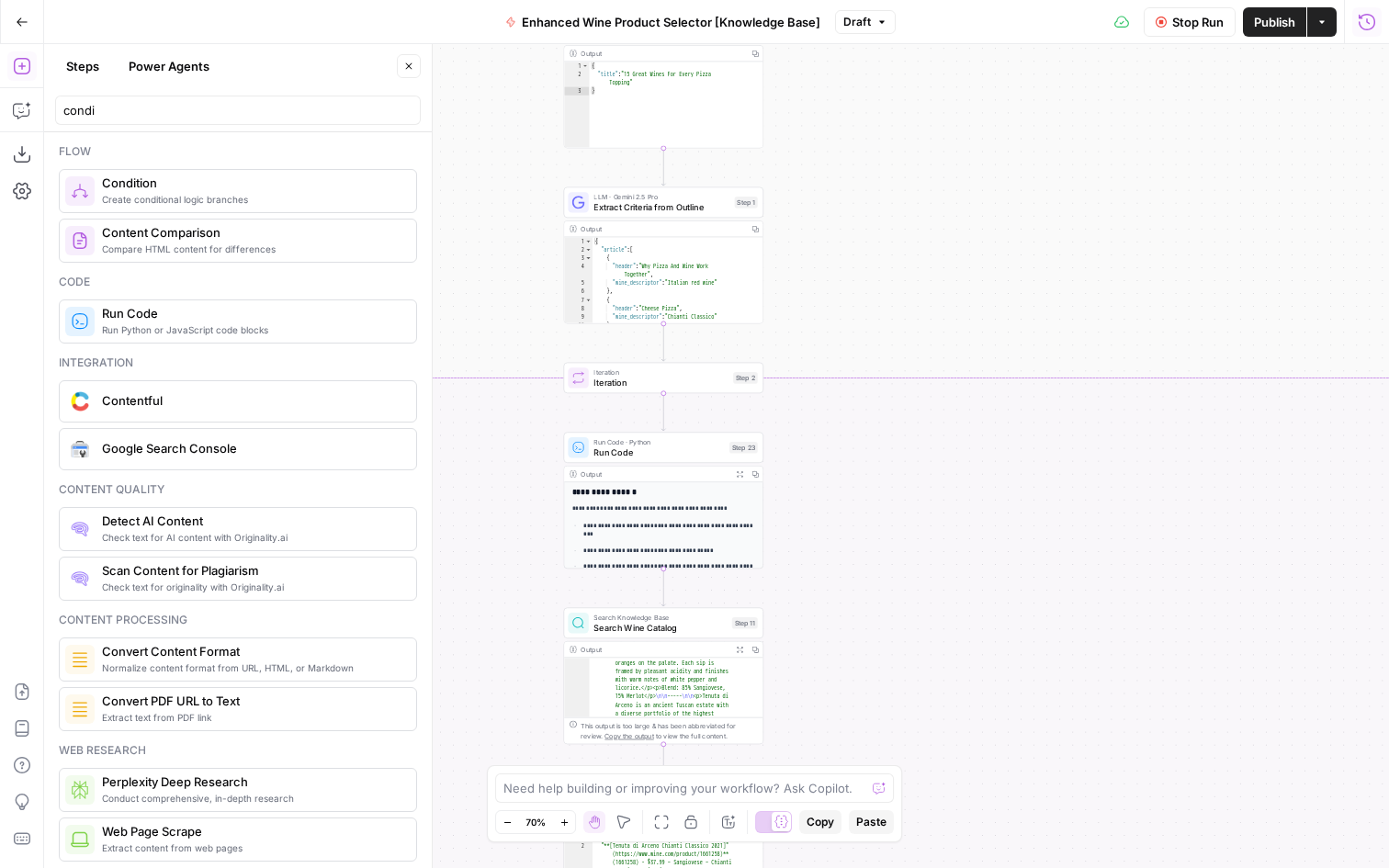 click on "Run History" at bounding box center [1367, 22] 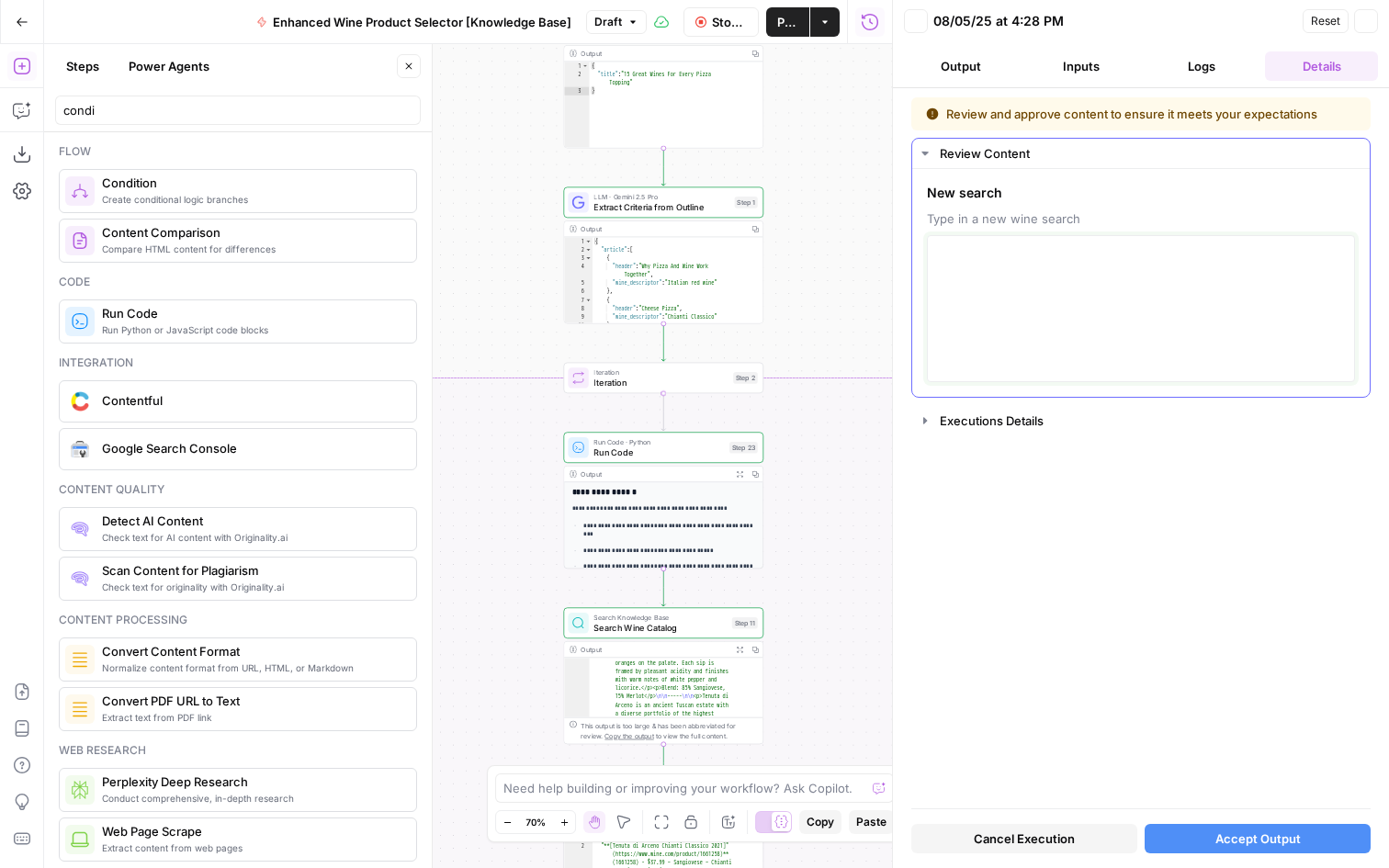 click at bounding box center (1141, 309) 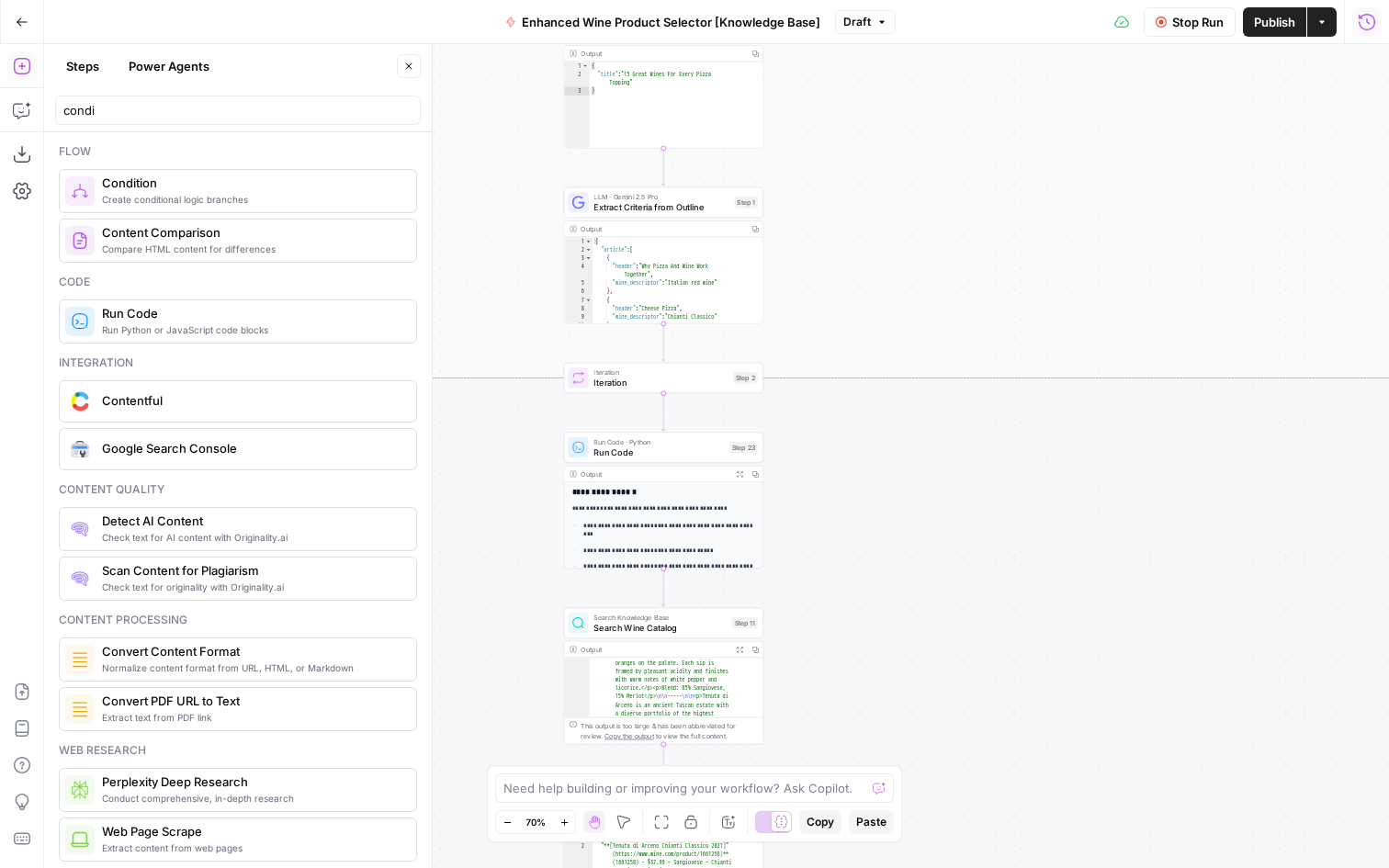 click on "Run History" at bounding box center (1367, 22) 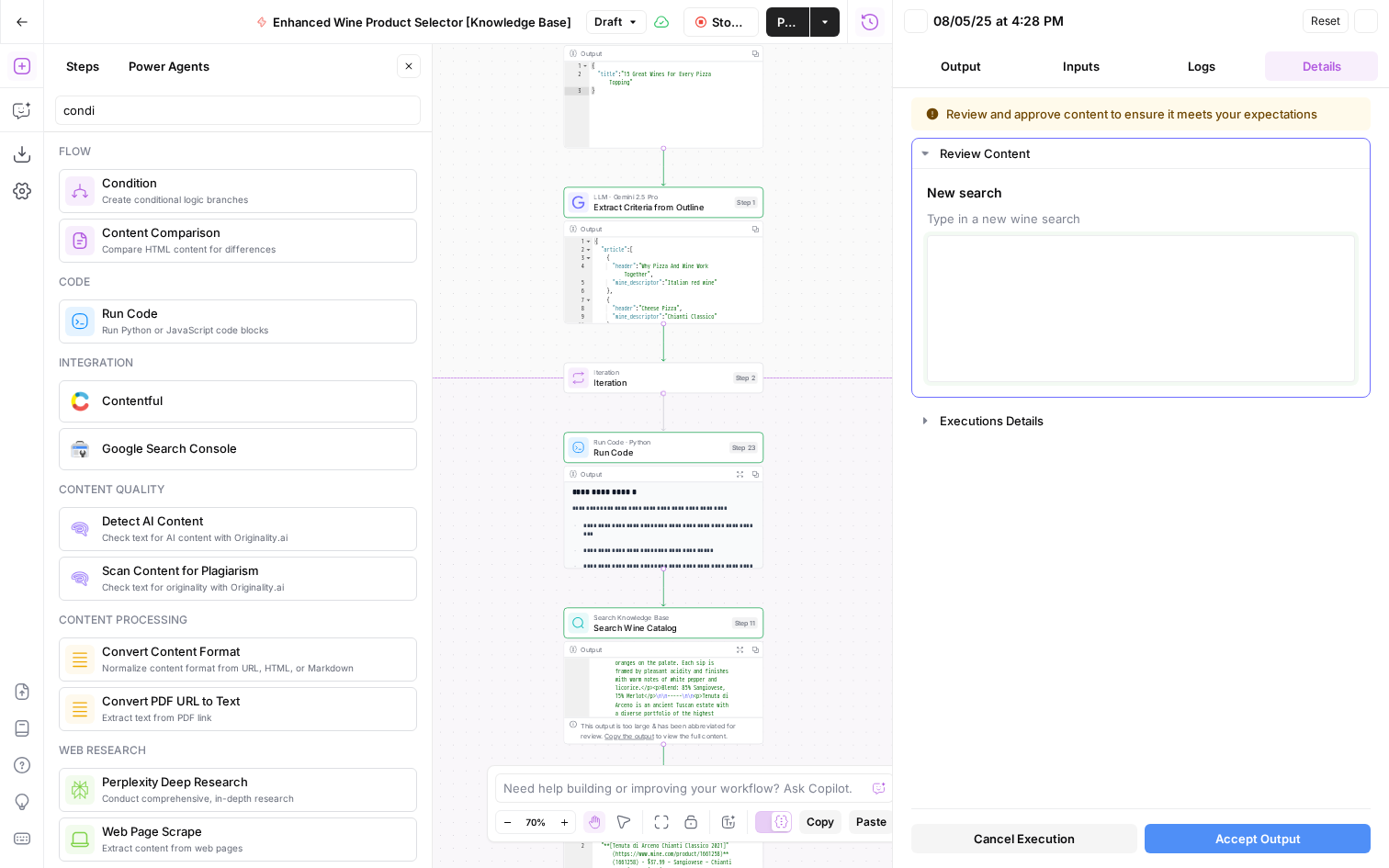 click at bounding box center (1141, 309) 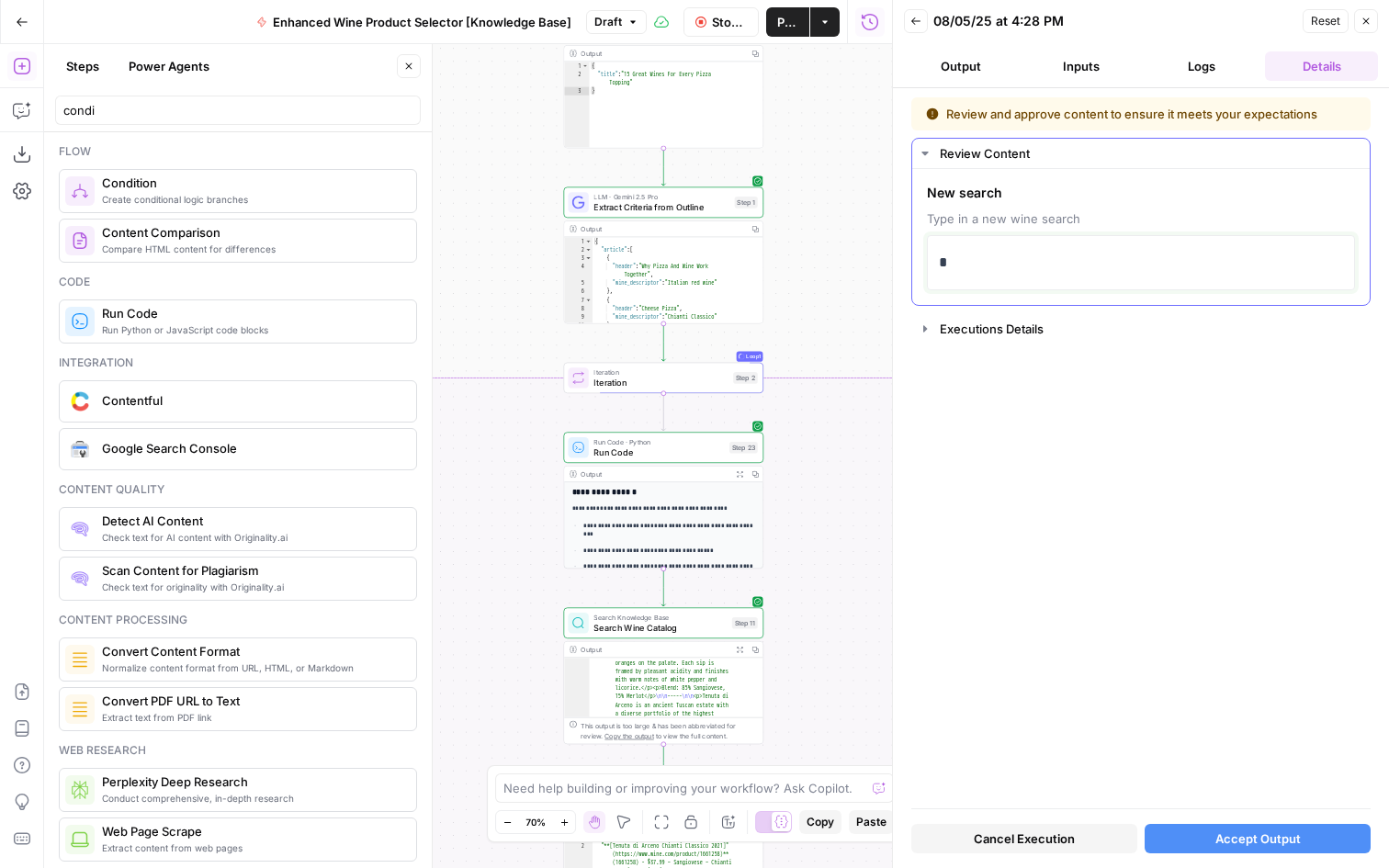 click on "*" at bounding box center (1141, 263) 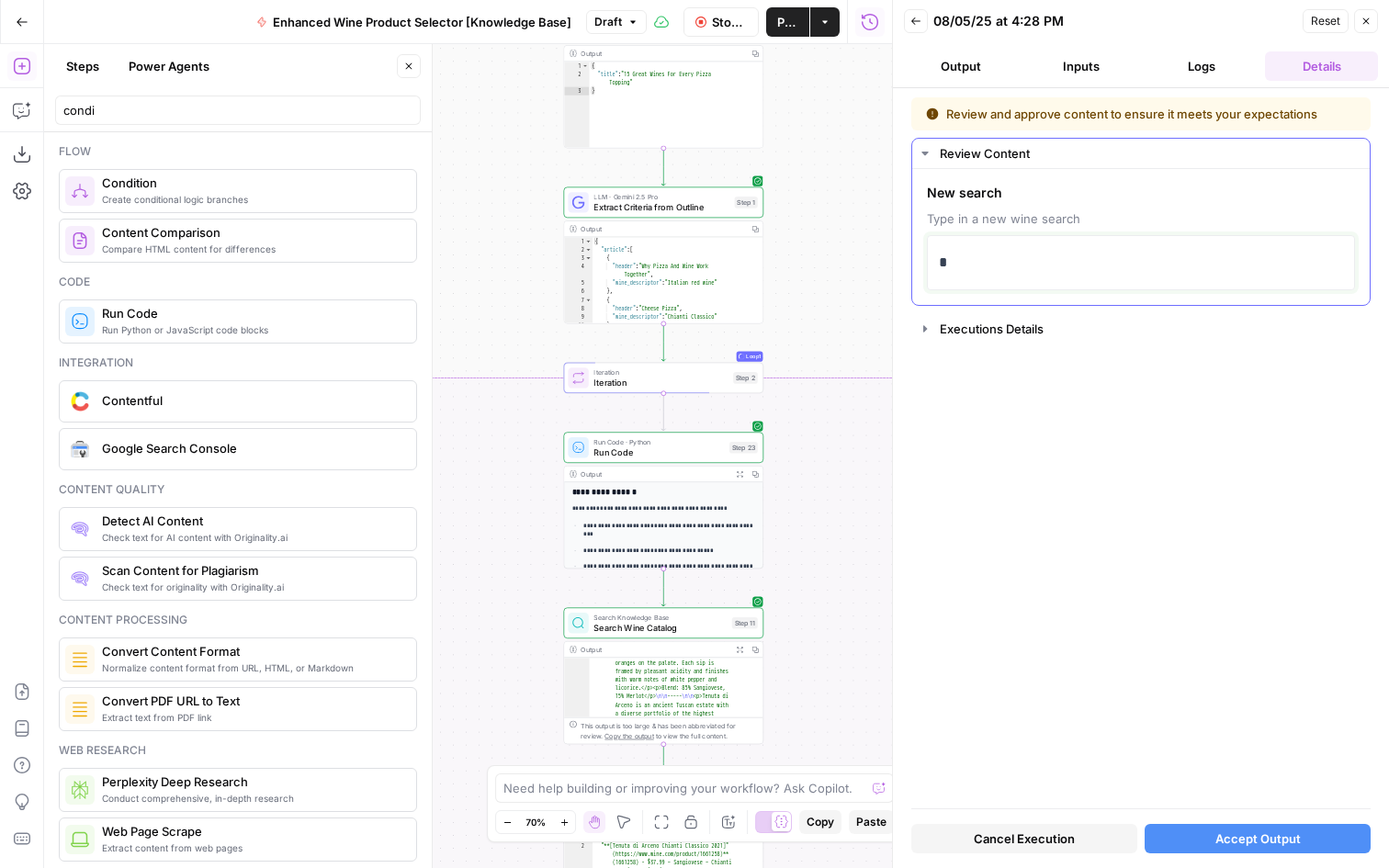 type 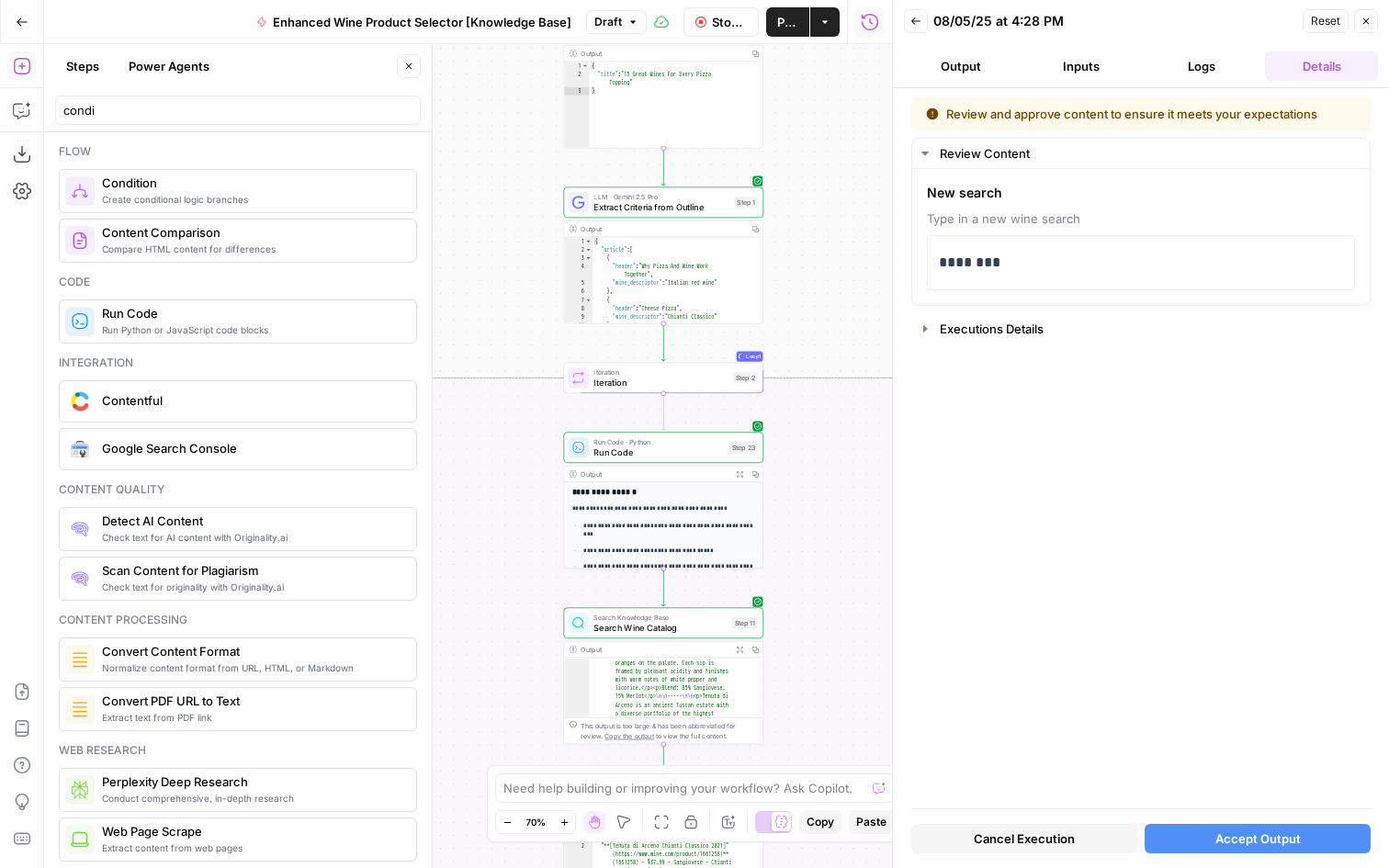 click on "Accept Output" at bounding box center (1258, 839) 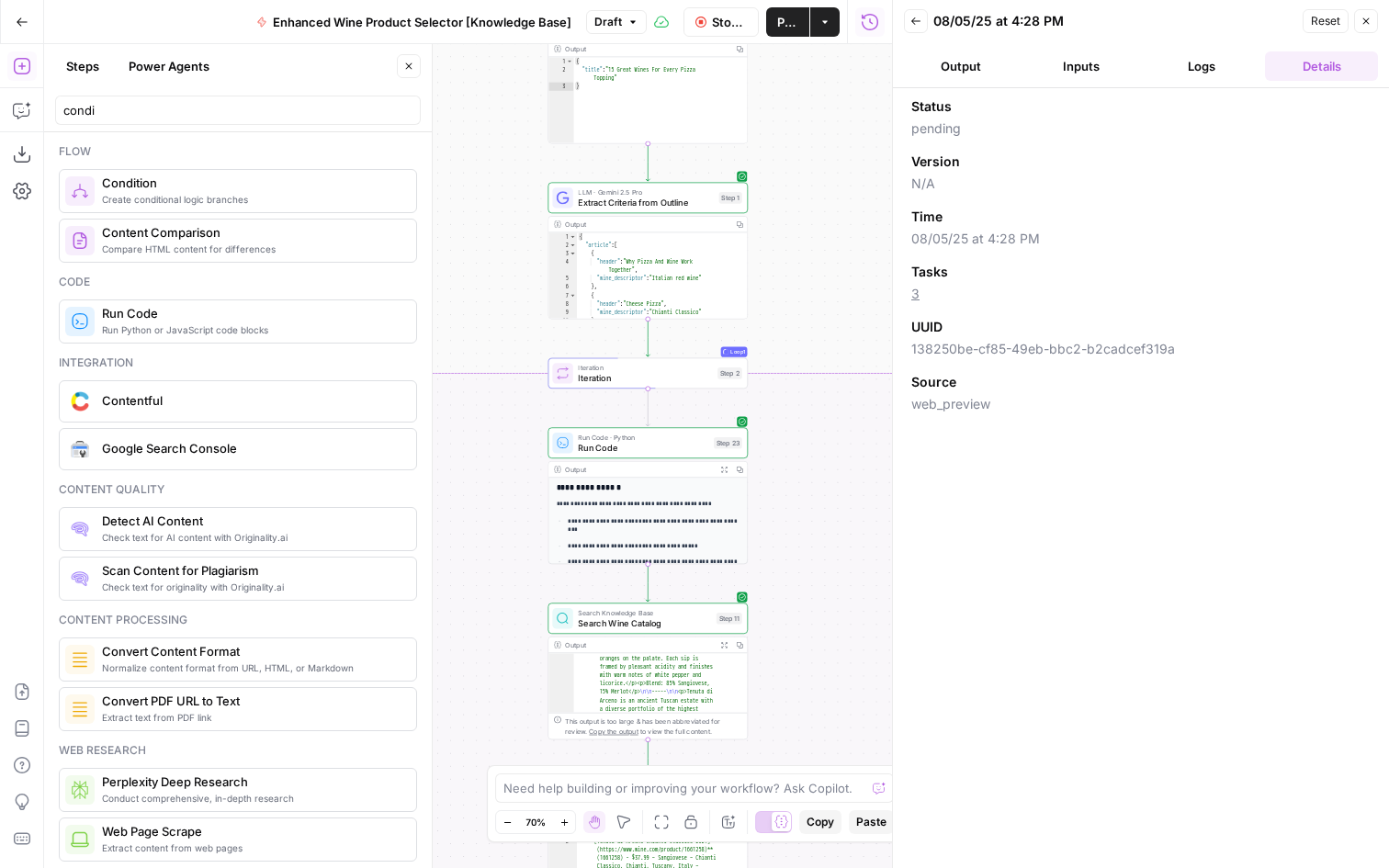 drag, startPoint x: 814, startPoint y: 310, endPoint x: 663, endPoint y: 247, distance: 163.6154 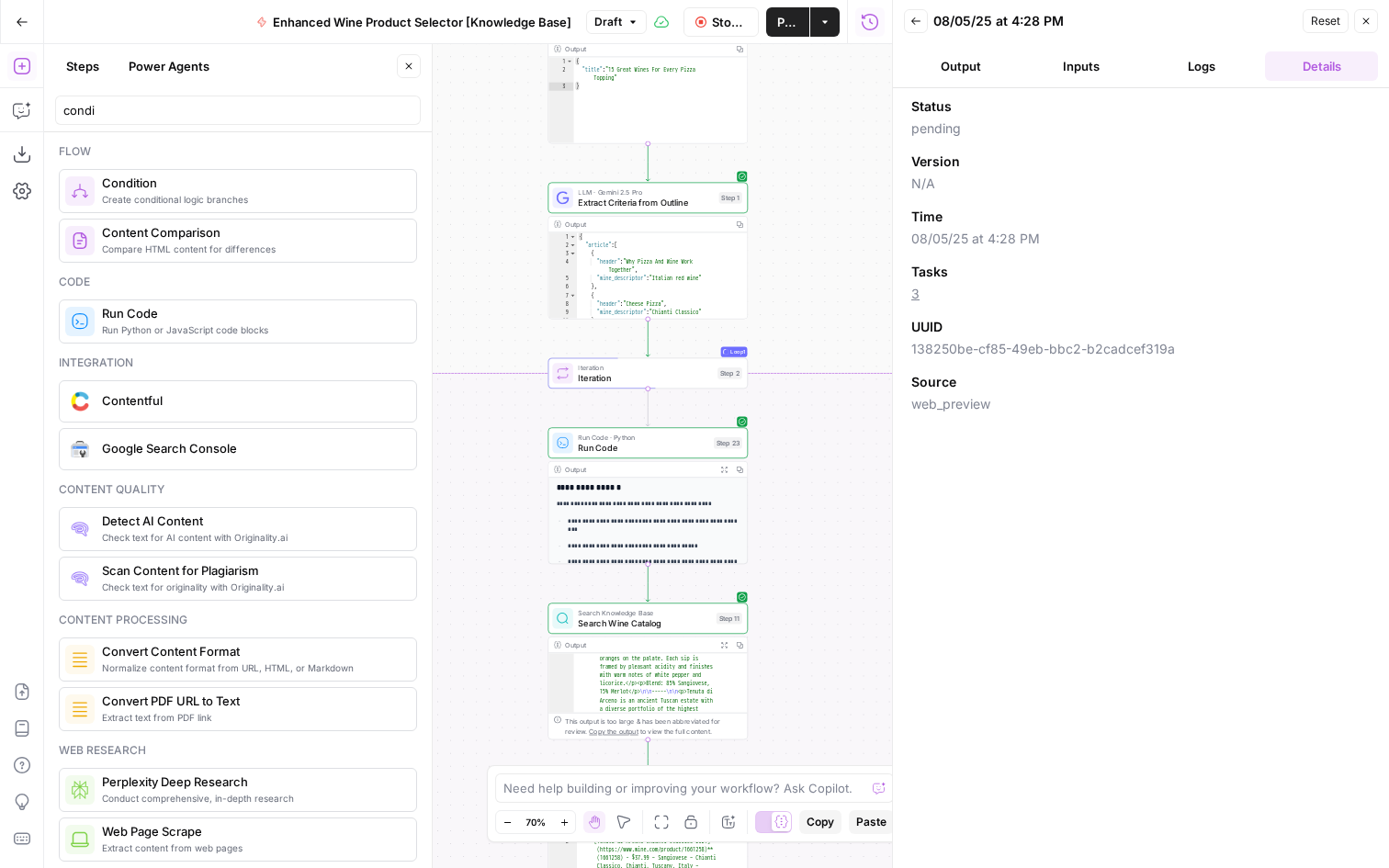 click on "false true true false true false true false Workflow Set Inputs Inputs LLM · GPT-4o Extract Title Step 14 Output Copy 1 2 3 {    "title" :  "15 Great Wines For Every Pizza         Topping" }     XXXXXXXXXXXXXXXXXXXXXXXXXXXXXXXXXXXXXXXXXXXXXXXXXXXXXXXXXXXXXXXXXXXXXXXXXXXXXXXXXXXXXXXXXXXXXXXXXXXXXXXXXXXXXXXXXXXXXXXXXXXXXXXXXXXXXXXXXXXXXXXXXXXXXXXXXXXXXXXXXXXXXXXXXXXXXXXXXXXXXXXXXXXXXXXXXXXXXXXXXXXXXXXXXXXXXXXXXXXXXXXXXXXXXXXXXXXXXXXXXXXXXXXXXXXXXXXXXXXXXXXXXXXXXXXXXXXXXXXXXXXXXXXXXXXXXXXXXXXXXXXXXXXXXXXXXXXXXXXXXXXXXXXXXXXXXXXXXXXXXXXXXXXXXXXXXXXXXXXXXXXXXXXXXXXXXXXXXXXXXXXXXXXXXXXXXXXXXXXXXXXXXXXXXXXXXXXXXXXXXXXXXXXXXXXXXXXXXXXXXXXXXXXXXXXXXXXXXXXXXXXXXXXXXXXXXXXXXXXXXXXXXXXXXXXXXXXXXXXXXXXXXXXXXXXX LLM · Gemini 2.5 Pro Extract Criteria from Outline Step 1 Output Copy 1 2 3 4 5 6 7 8 9 10 11 {    "article" :  [      {         "header" :  "Why Pizza And Wine Work             Together" ,         "wine_descriptor" :  "Italian red wine"      } ,      {         "header" :  "Cheese Pizza" ," at bounding box center (468, 456) 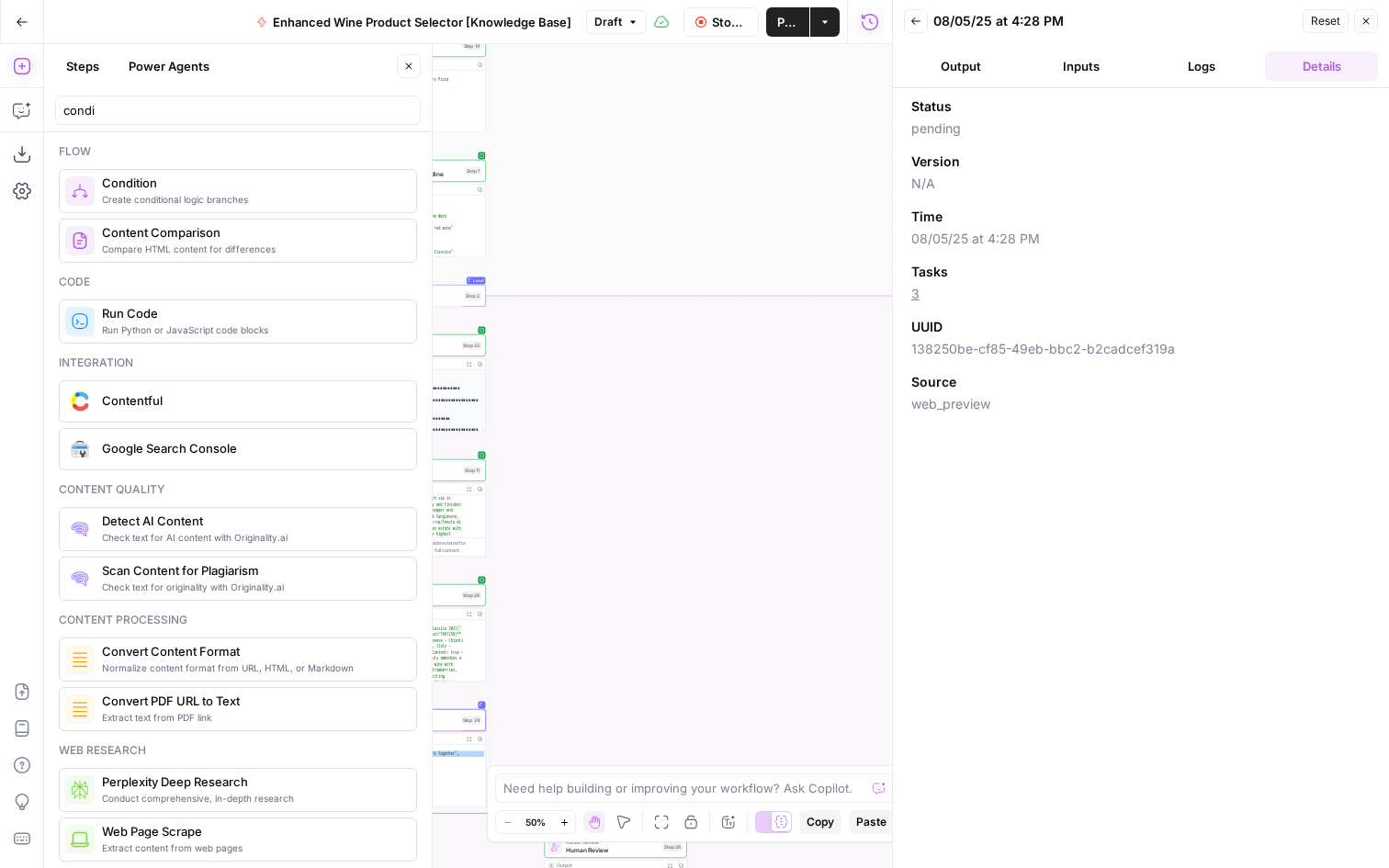 drag, startPoint x: 785, startPoint y: 223, endPoint x: 604, endPoint y: 222, distance: 181.00276 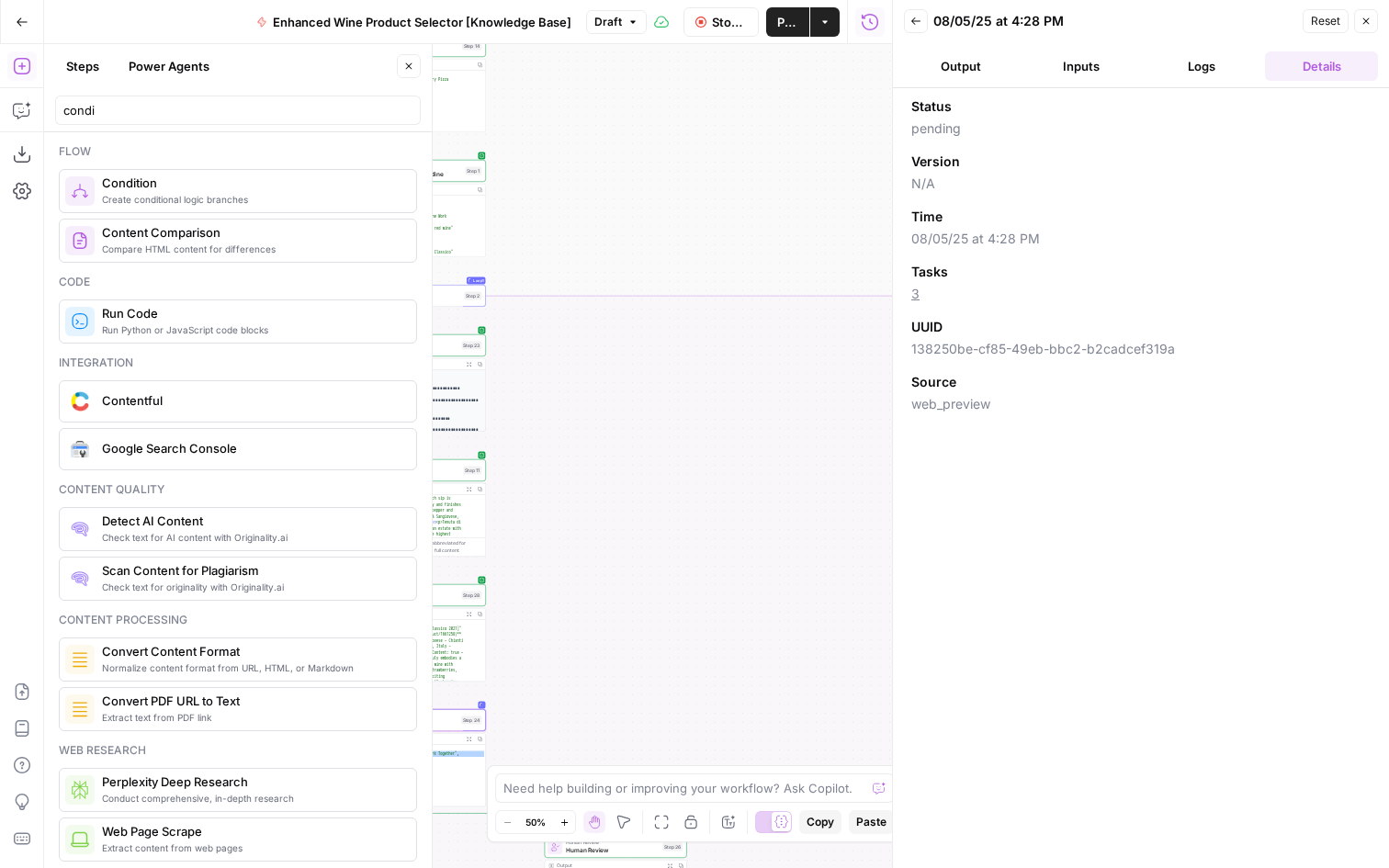 click on "false true true false true false true false Workflow Set Inputs Inputs LLM · GPT-4o Extract Title Step 14 Output Copy 1 2 3 {    "title" :  "15 Great Wines For Every Pizza         Topping" }     XXXXXXXXXXXXXXXXXXXXXXXXXXXXXXXXXXXXXXXXXXXXXXXXXXXXXXXXXXXXXXXXXXXXXXXXXXXXXXXXXXXXXXXXXXXXXXXXXXXXXXXXXXXXXXXXXXXXXXXXXXXXXXXXXXXXXXXXXXXXXXXXXXXXXXXXXXXXXXXXXXXXXXXXXXXXXXXXXXXXXXXXXXXXXXXXXXXXXXXXXXXXXXXXXXXXXXXXXXXXXXXXXXXXXXXXXXXXXXXXXXXXXXXXXXXXXXXXXXXXXXXXXXXXXXXXXXXXXXXXXXXXXXXXXXXXXXXXXXXXXXXXXXXXXXXXXXXXXXXXXXXXXXXXXXXXXXXXXXXXXXXXXXXXXXXXXXXXXXXXXXXXXXXXXXXXXXXXXXXXXXXXXXXXXXXXXXXXXXXXXXXXXXXXXXXXXXXXXXXXXXXXXXXXXXXXXXXXXXXXXXXXXXXXXXXXXXXXXXXXXXXXXXXXXXXXXXXXXXXXXXXXXXXXXXXXXXXXXXXXXXXXXXXXXXXX LLM · Gemini 2.5 Pro Extract Criteria from Outline Step 1 Output Copy 1 2 3 4 5 6 7 8 9 10 11 {    "article" :  [      {         "header" :  "Why Pizza And Wine Work             Together" ,         "wine_descriptor" :  "Italian red wine"      } ,      {         "header" :  "Cheese Pizza" ," at bounding box center [468, 456] 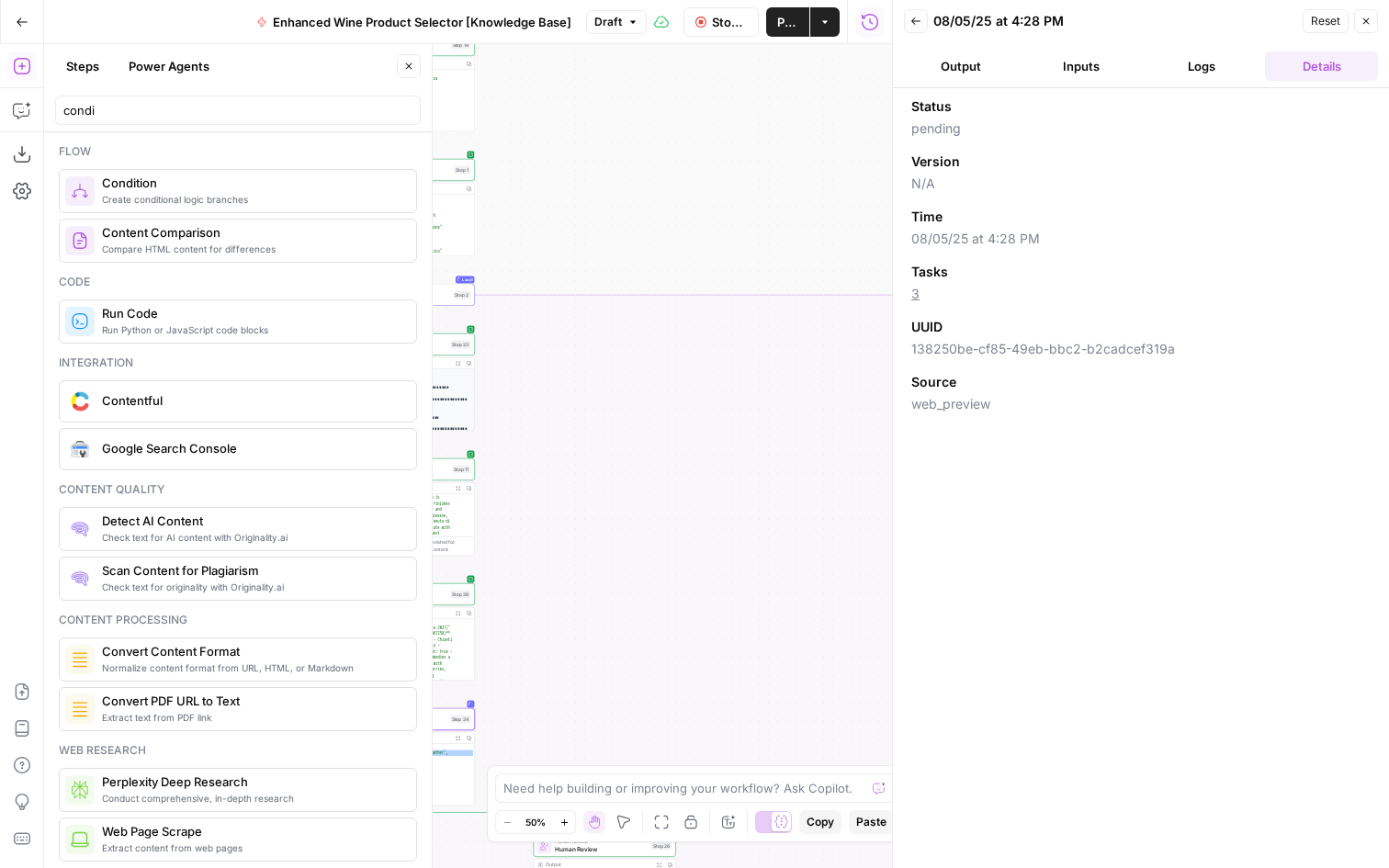 click on "Output" at bounding box center (960, 66) 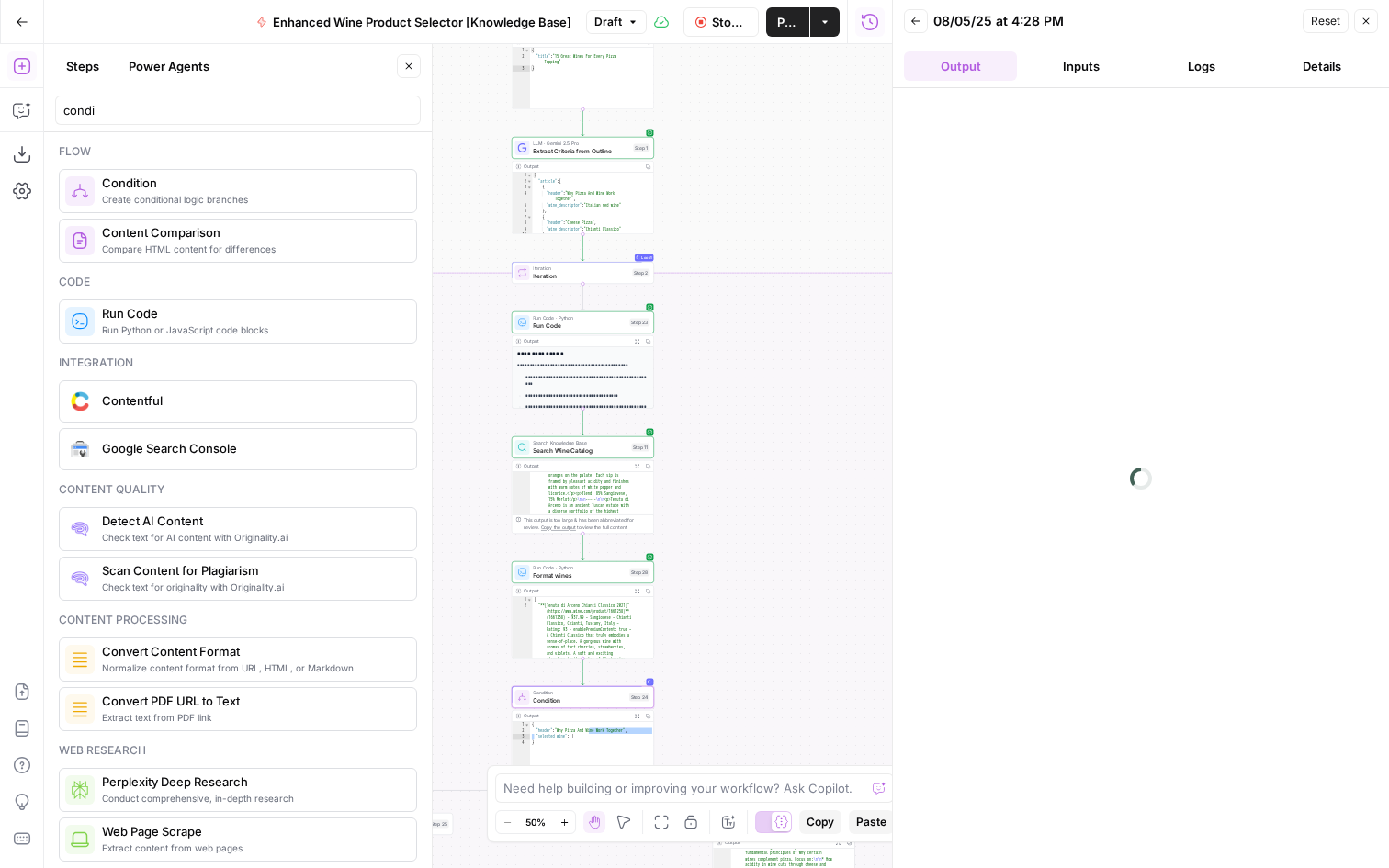 drag, startPoint x: 736, startPoint y: 164, endPoint x: 945, endPoint y: 141, distance: 210.26174 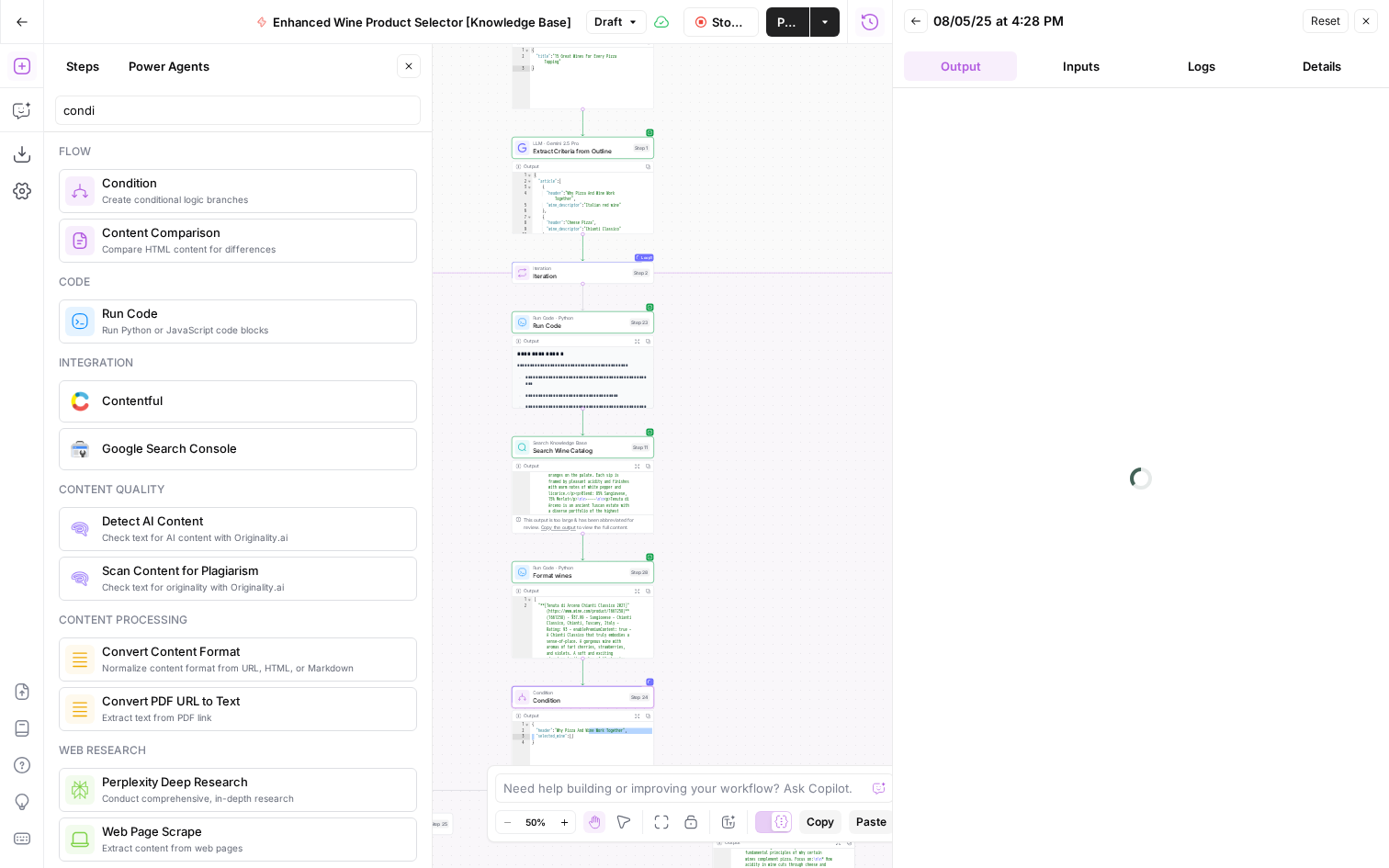 click on "Wine New Home Browse Your Data Usage Flightpath Settings Recent Grids Article Writer Educational Content Wine "List" & "Landing" Pages Recent Workflows Enhanced Wine Product Selector [Knowledge Base] Image Selector Collections Writer AirOps Academy What's new?
5
Help + Support Go Back Enhanced Wine Product Selector [Knowledge Base] Draft Stop Run Publish Actions Run History Add Steps Copilot Download as JSON Settings Import JSON AirOps Academy Help Give Feedback Shortcuts false true true false true false true false Workflow Set Inputs Inputs LLM · GPT-4o Extract Title Step 14 Output Copy 1 2 3 {    "title" :  "15 Great Wines For Every Pizza         Topping" }     LLM · Gemini 2.5 Pro Extract Criteria from Outline Step 1 Output Copy 1 2 3 4 5 6 7 8 9 10 11 {    "article" :  [      {         "header" :  "Why Pizza And Wine Work             Together" ,         "wine_descriptor" :  "Italian red wine"      } ,      {         "header" ," at bounding box center [694, 434] 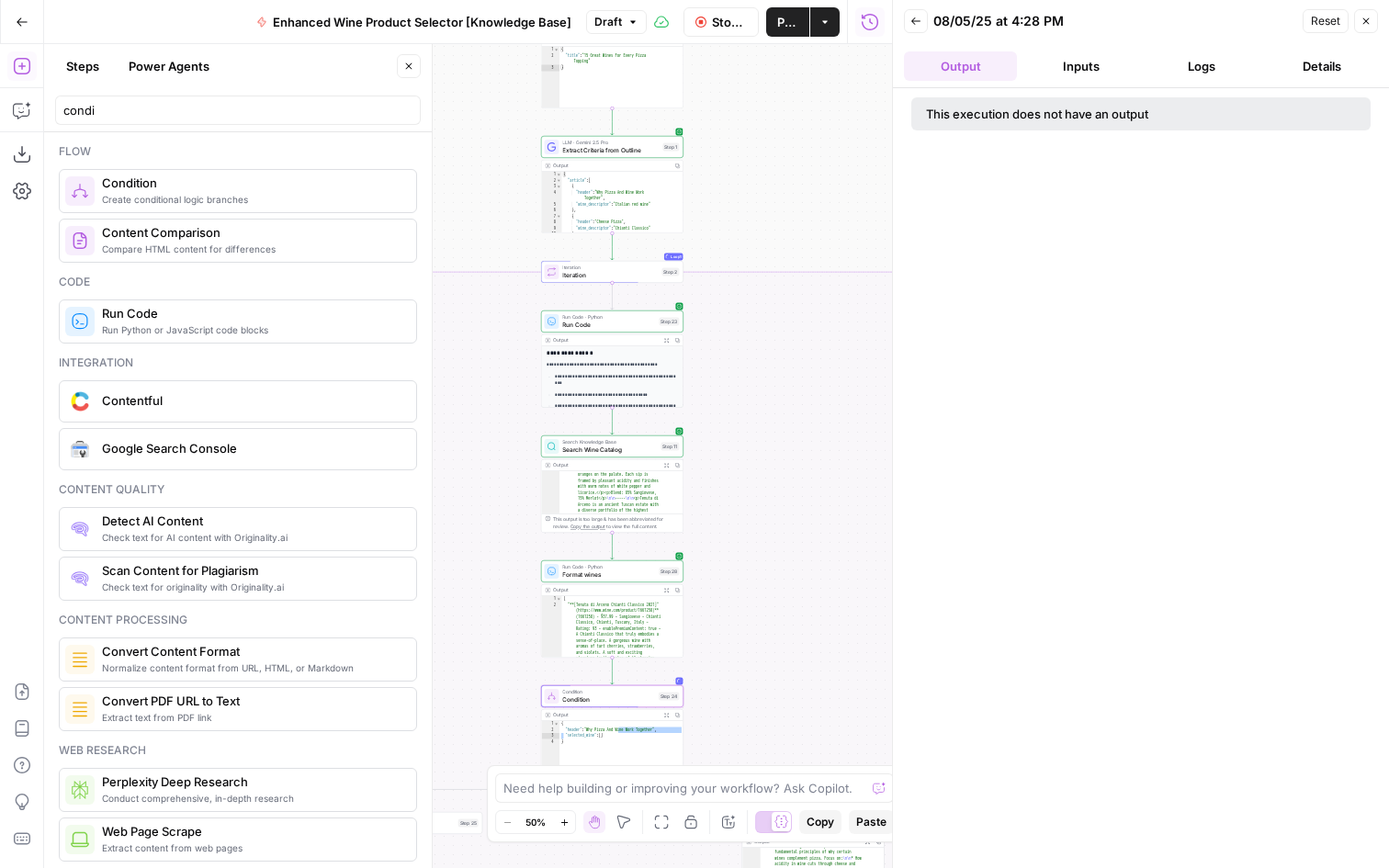 click on "Logs" at bounding box center [1201, 66] 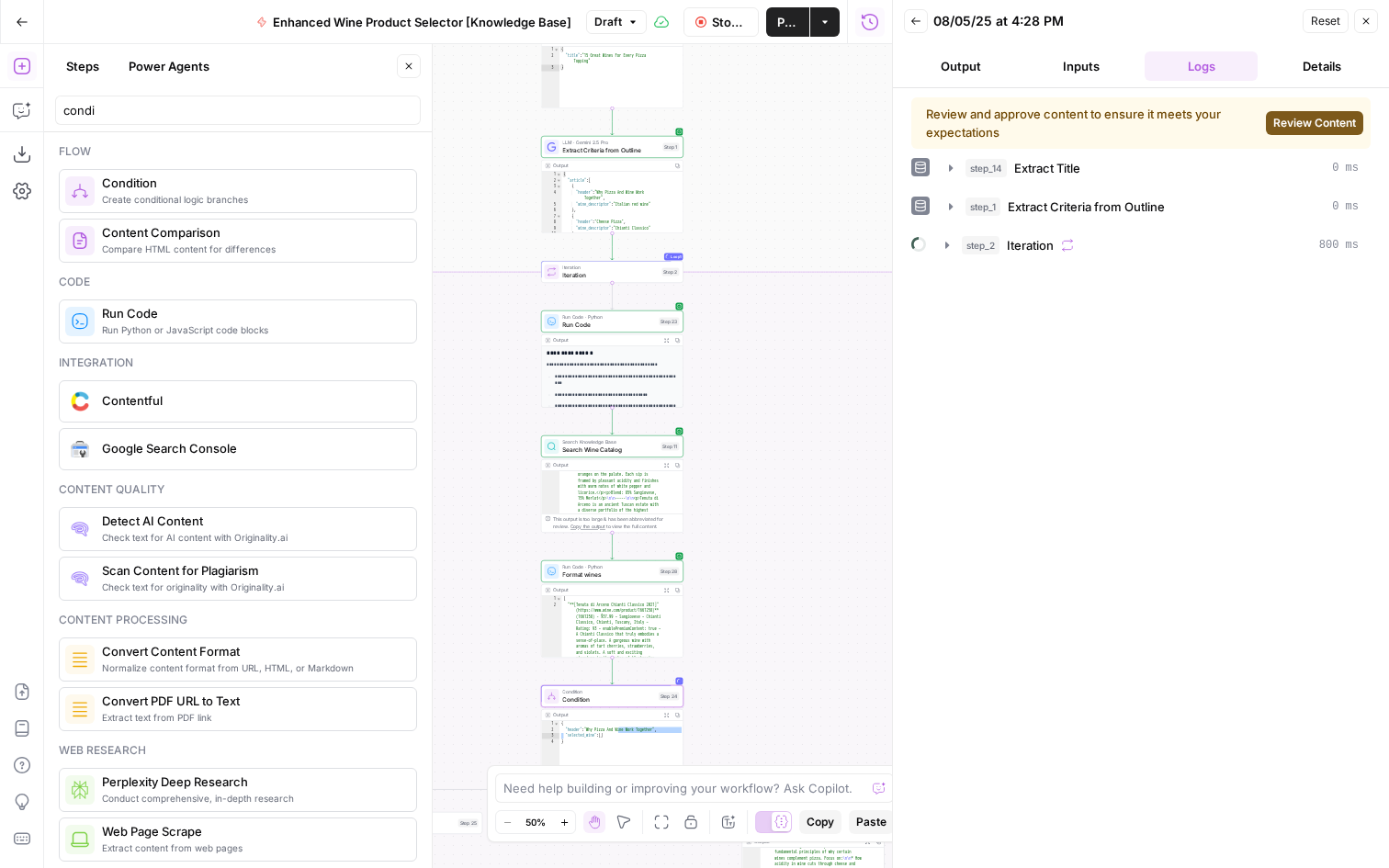 click on "Review Content" at bounding box center [1315, 123] 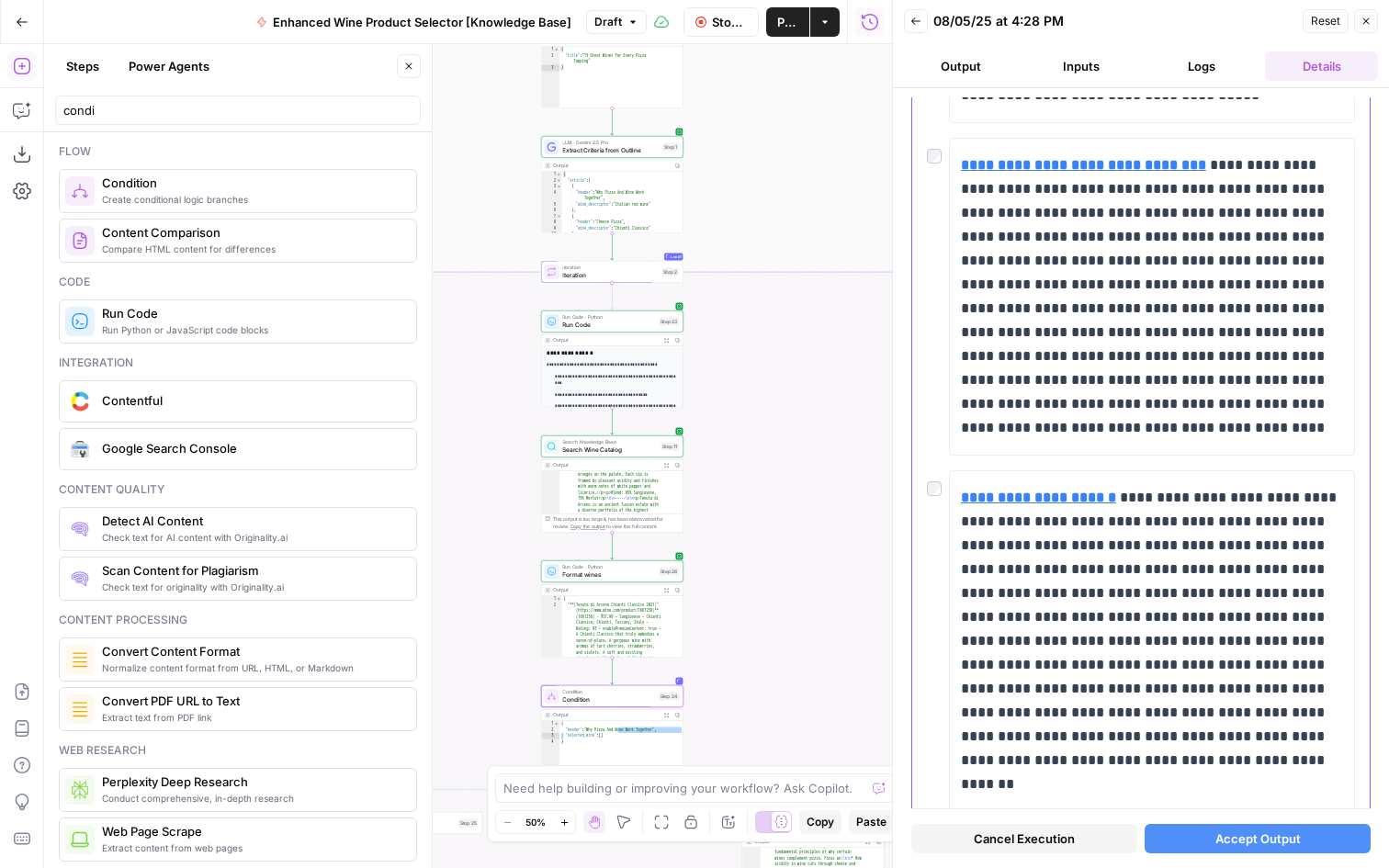 scroll, scrollTop: 9162, scrollLeft: 0, axis: vertical 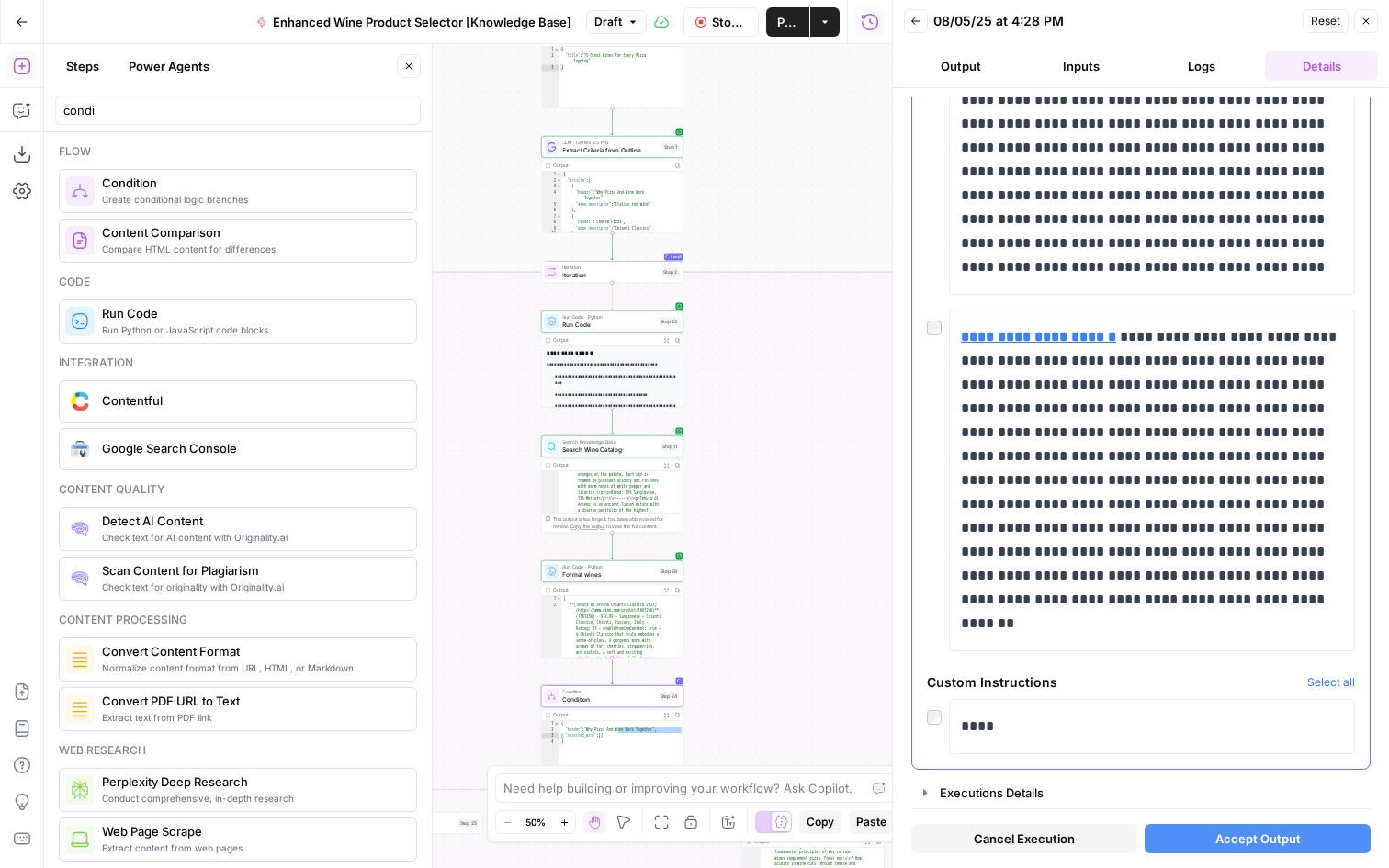 click on "**********" at bounding box center [1141, 480] 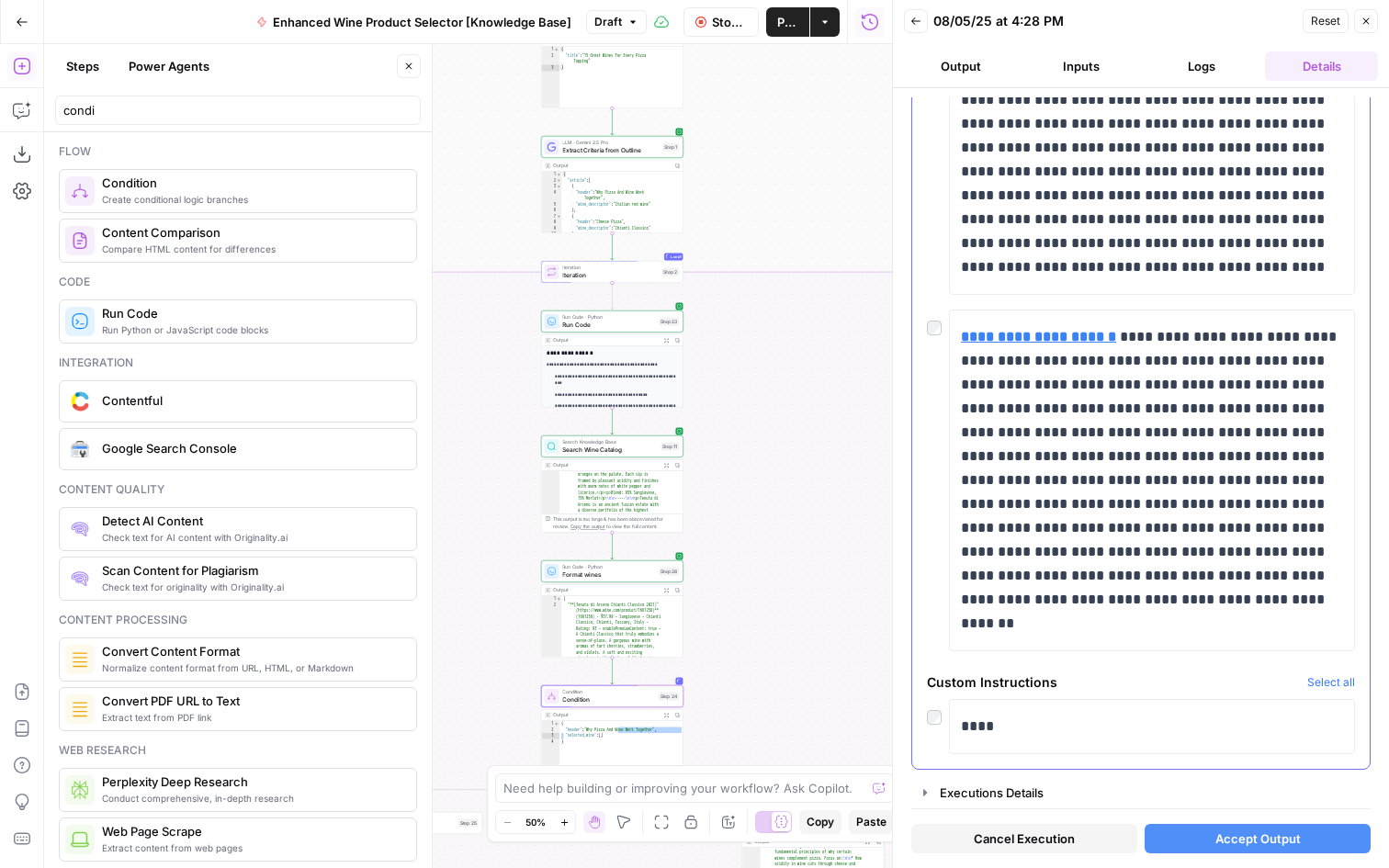 click at bounding box center (938, 712) 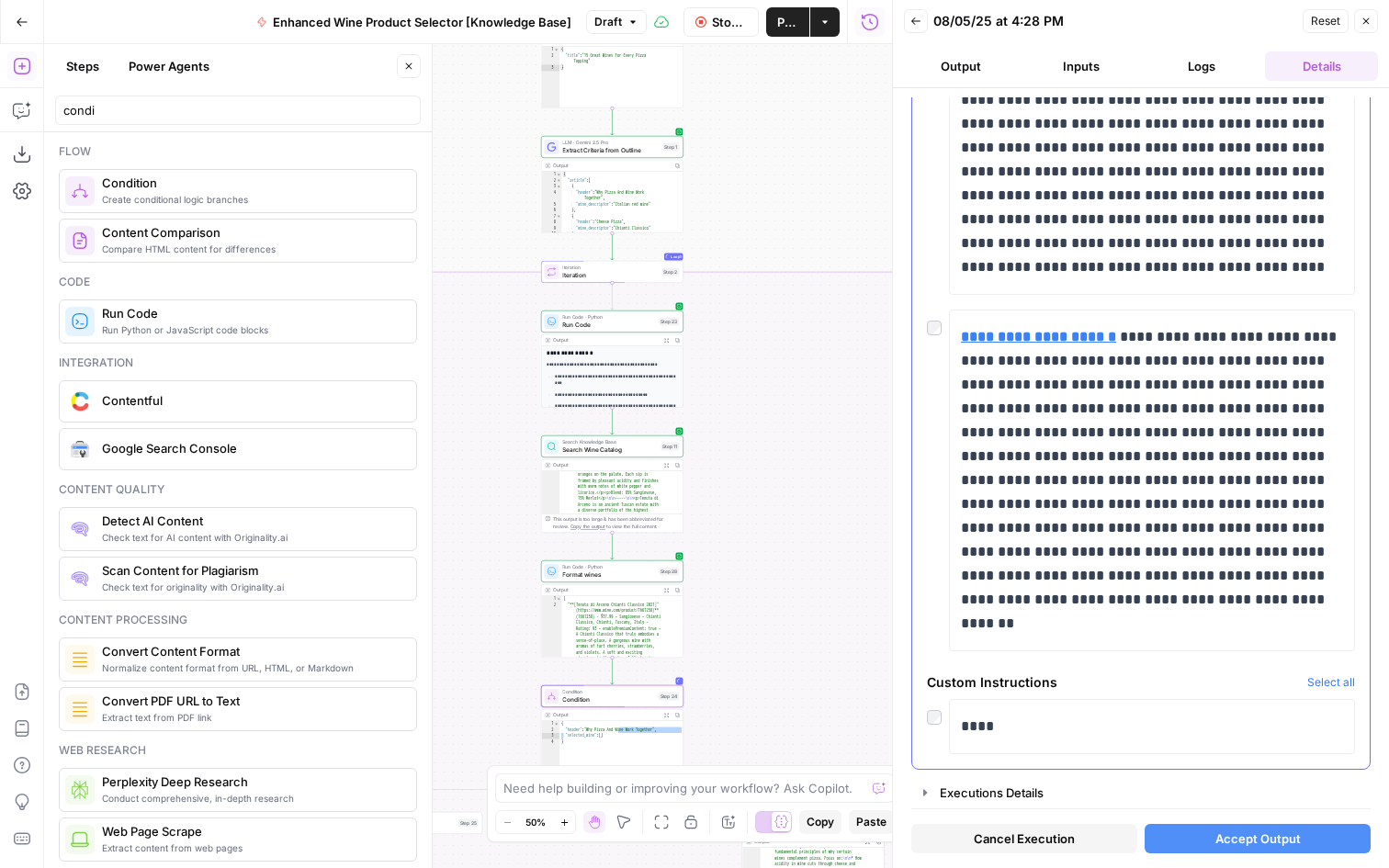click at bounding box center [938, 712] 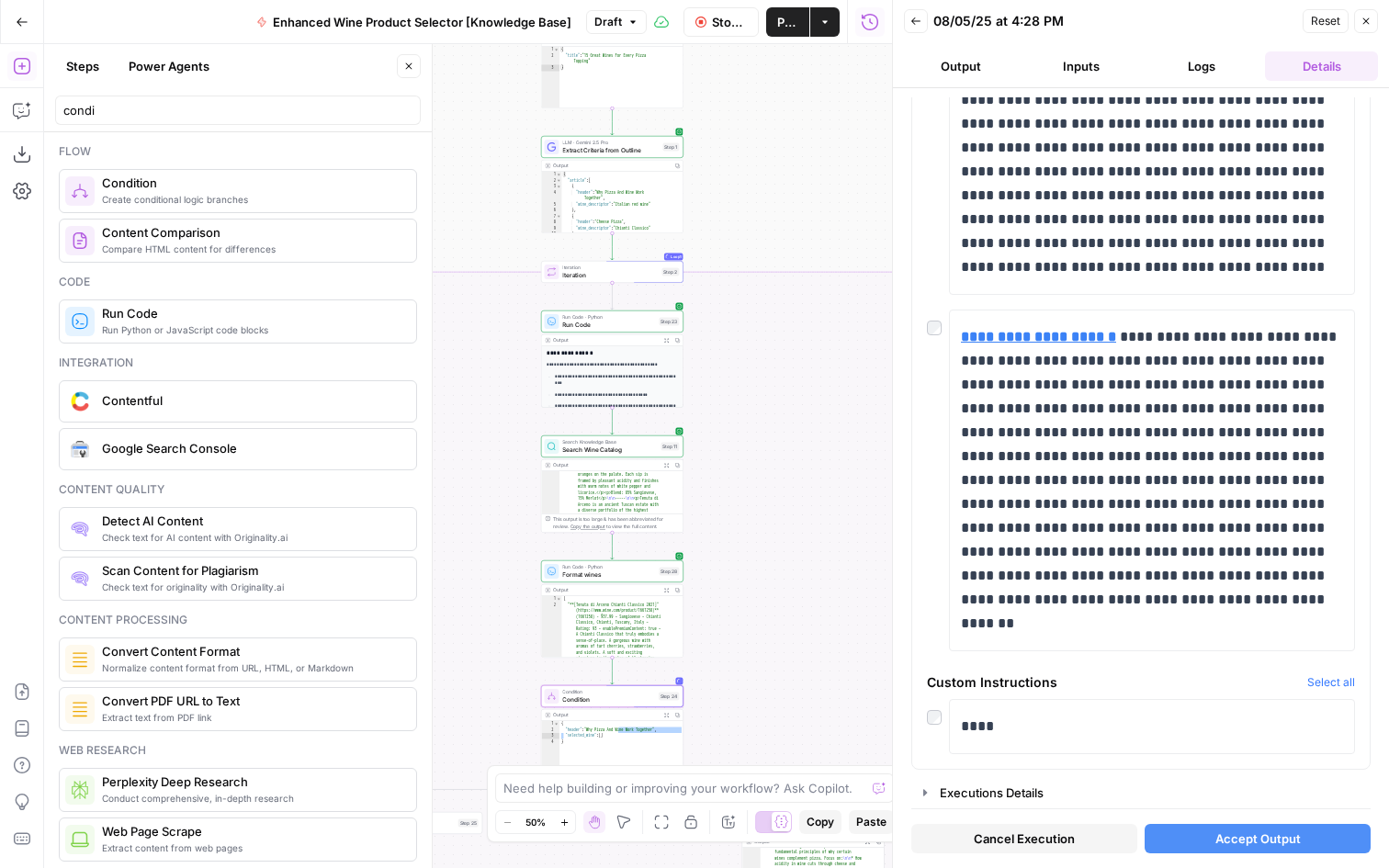 click on "Accept Output" at bounding box center (1258, 839) 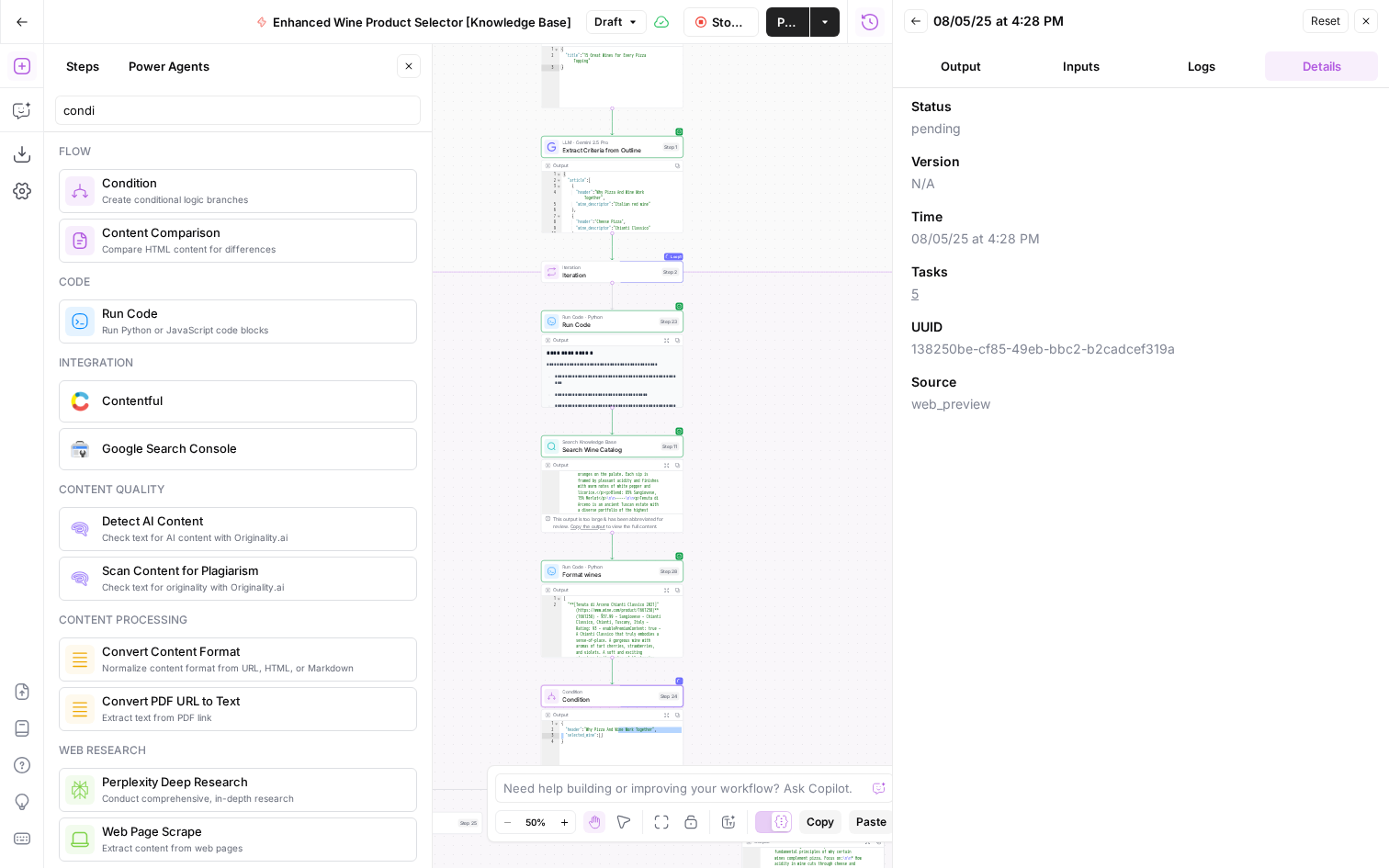 click on "Logs" at bounding box center (1201, 66) 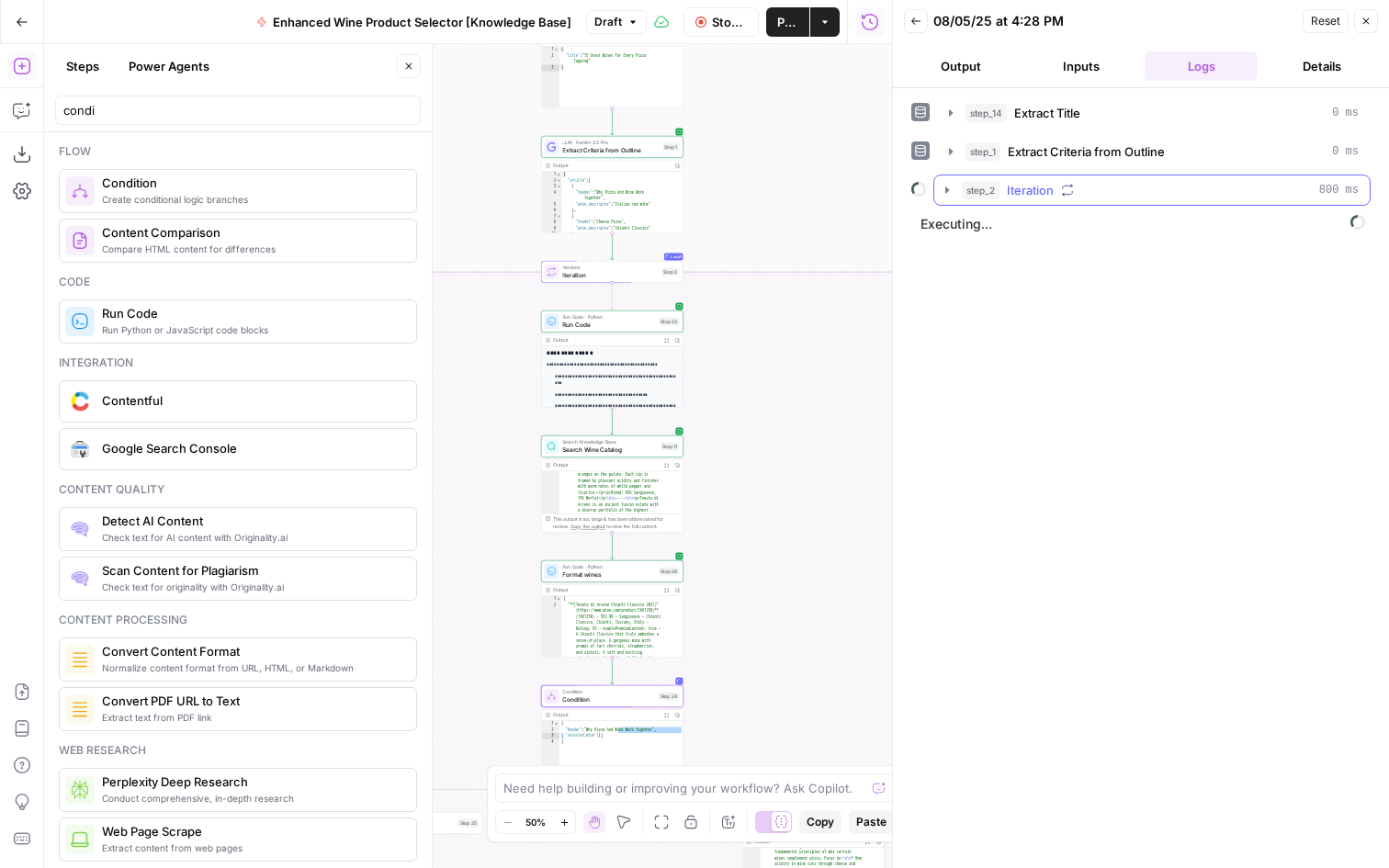 click on "step_2 Iteration 800 ms" at bounding box center (1160, 190) 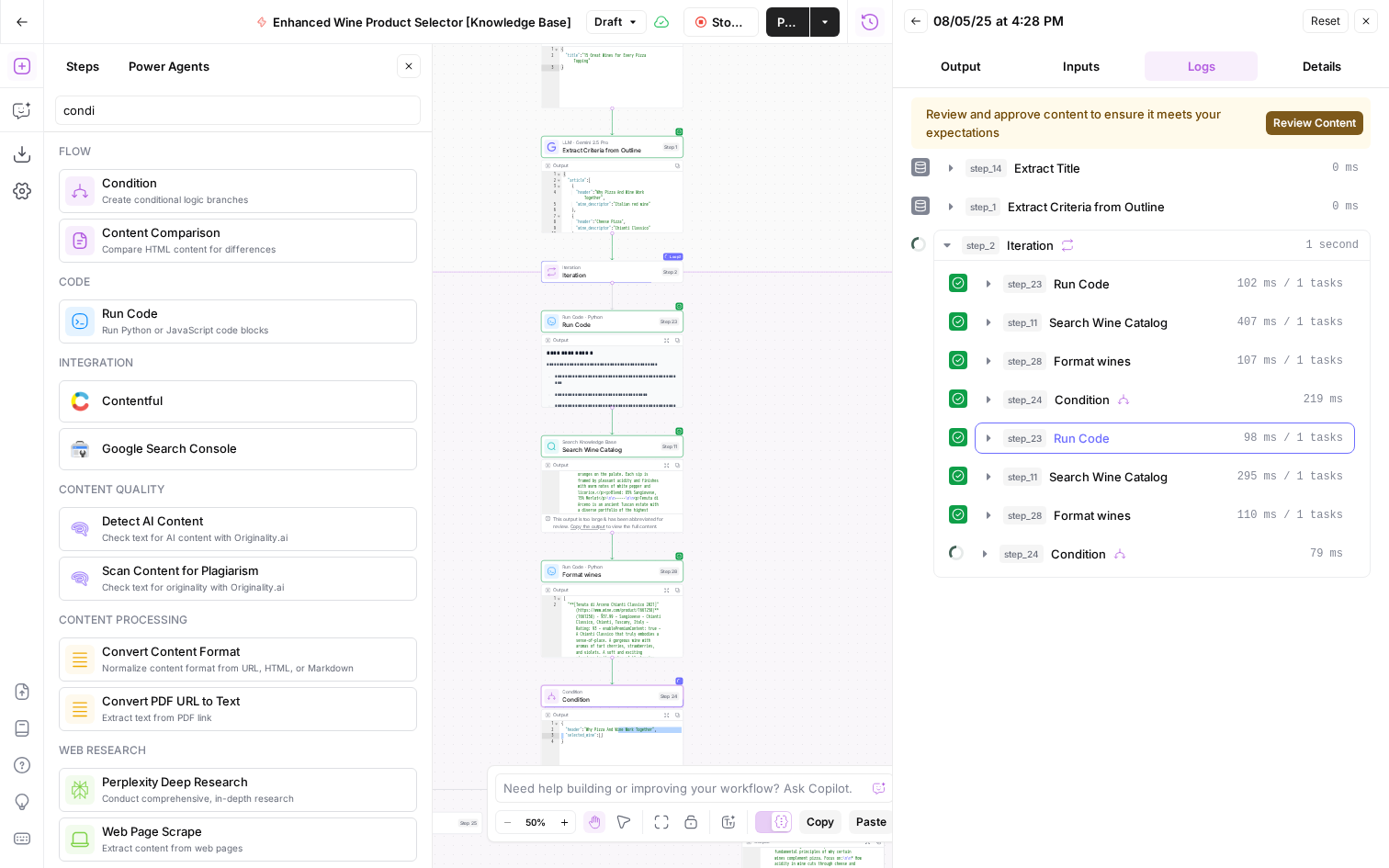 click on "Run Code" at bounding box center [1081, 438] 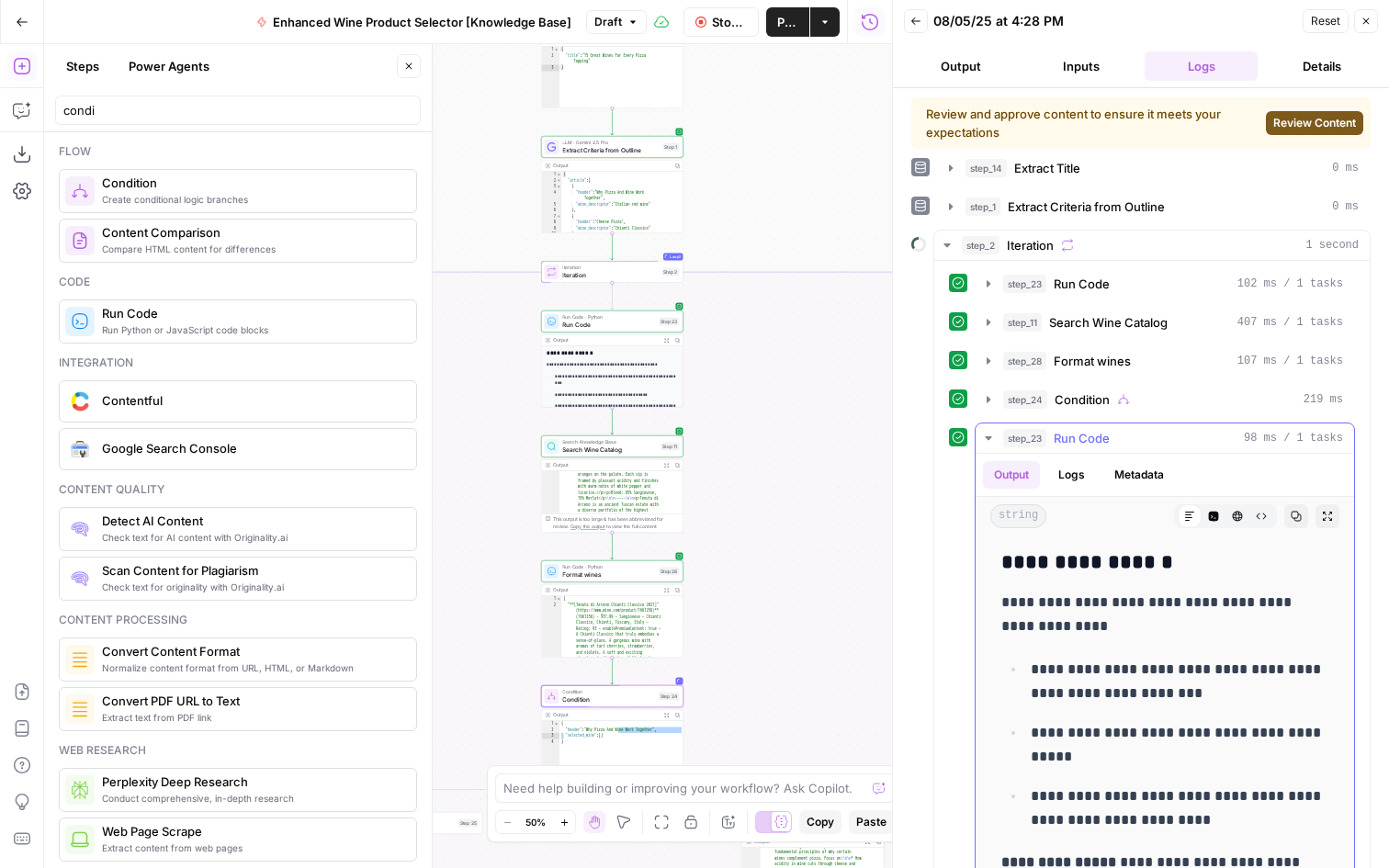 click on "Run Code" at bounding box center (1081, 438) 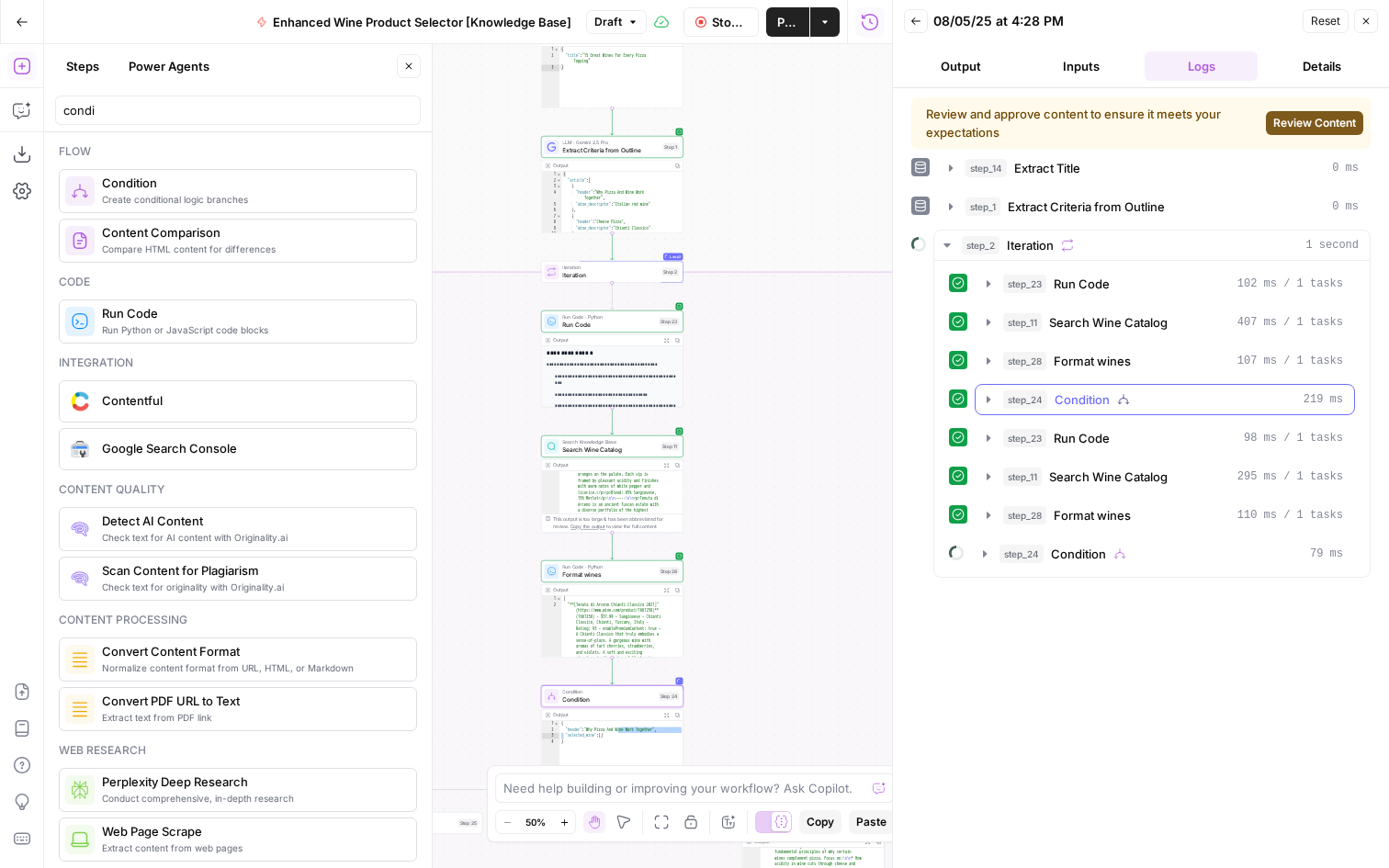 click on "Condition" at bounding box center (1082, 400) 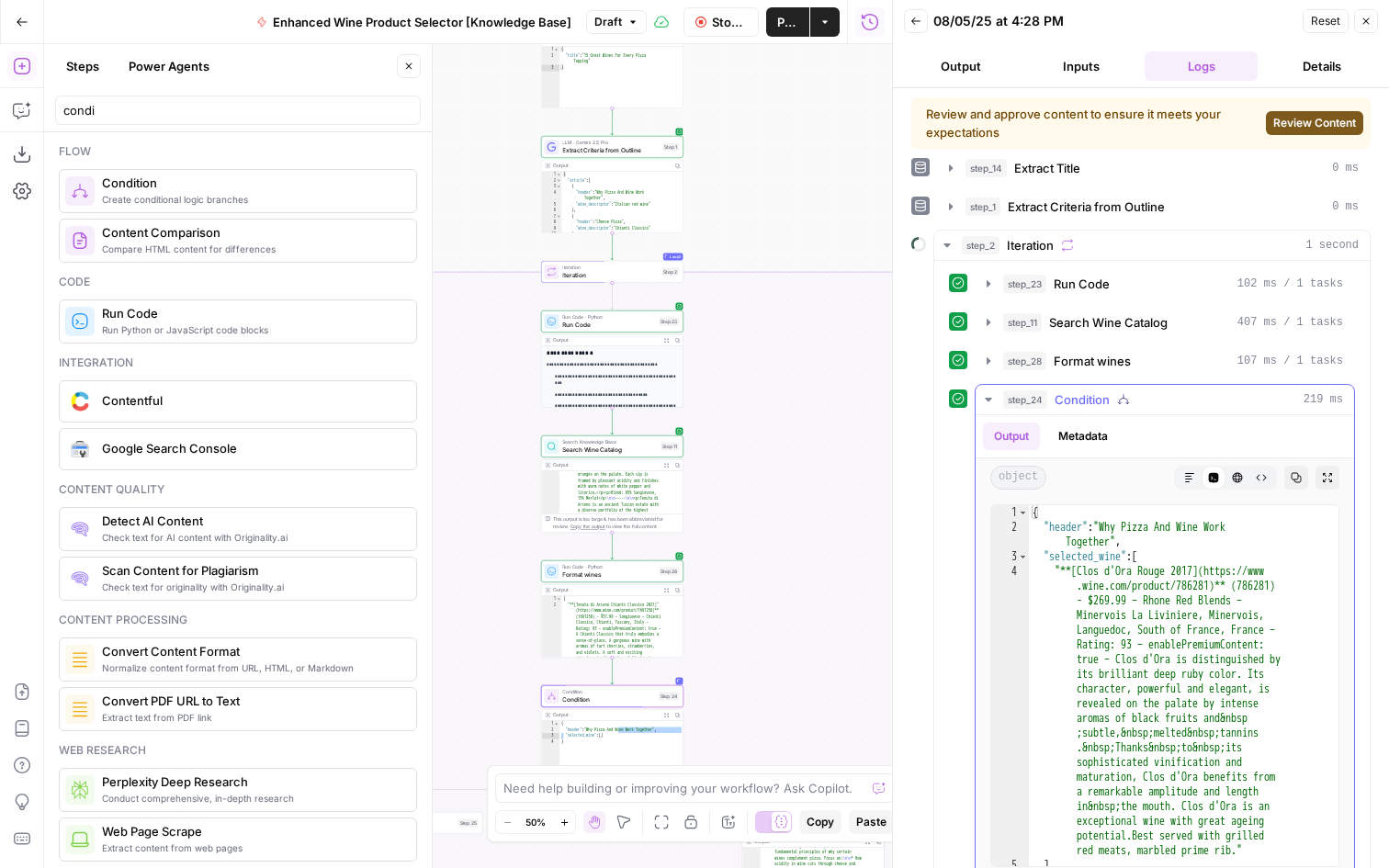 click on "Condition" at bounding box center (1082, 400) 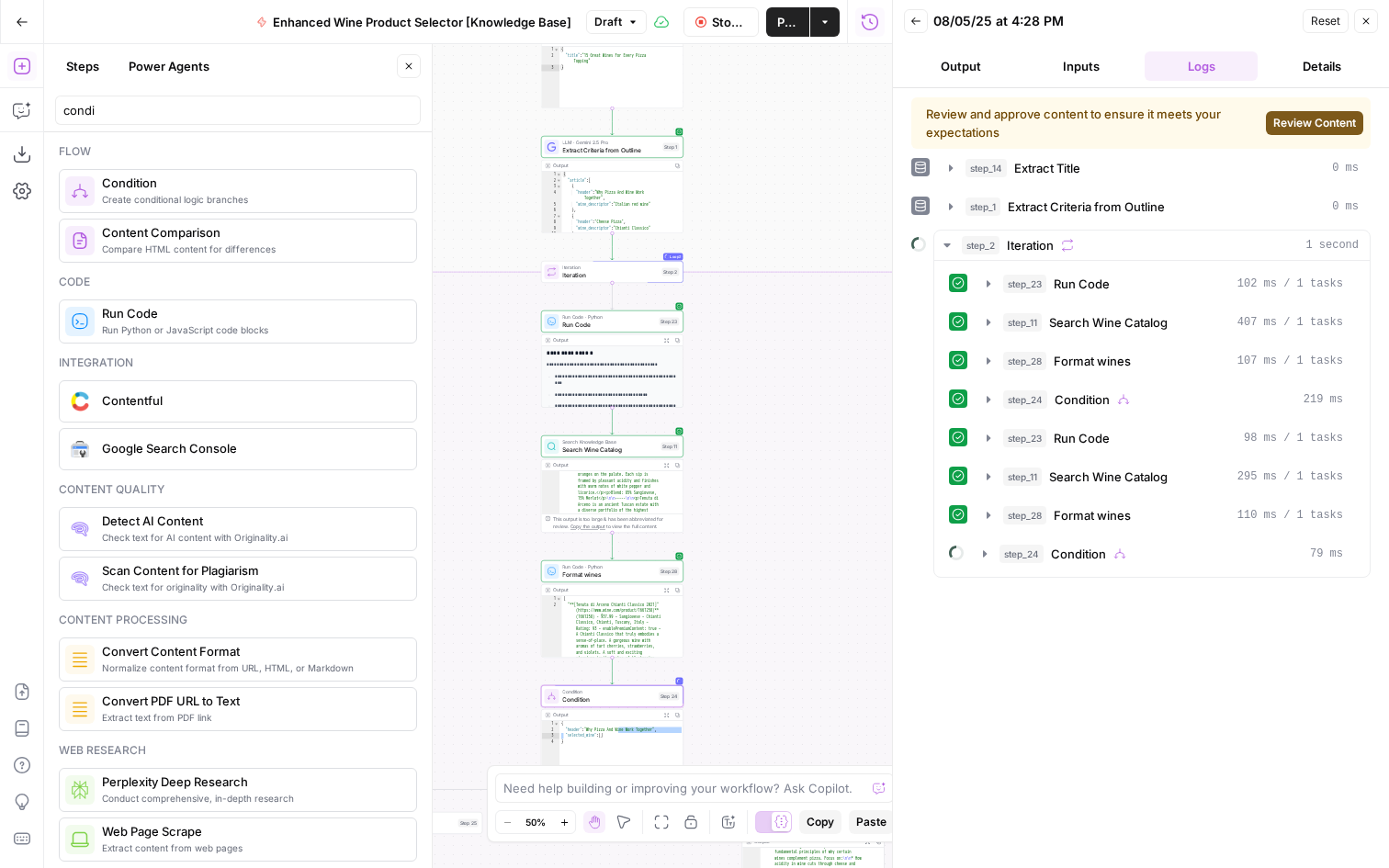 click on "Review Content" at bounding box center [1315, 123] 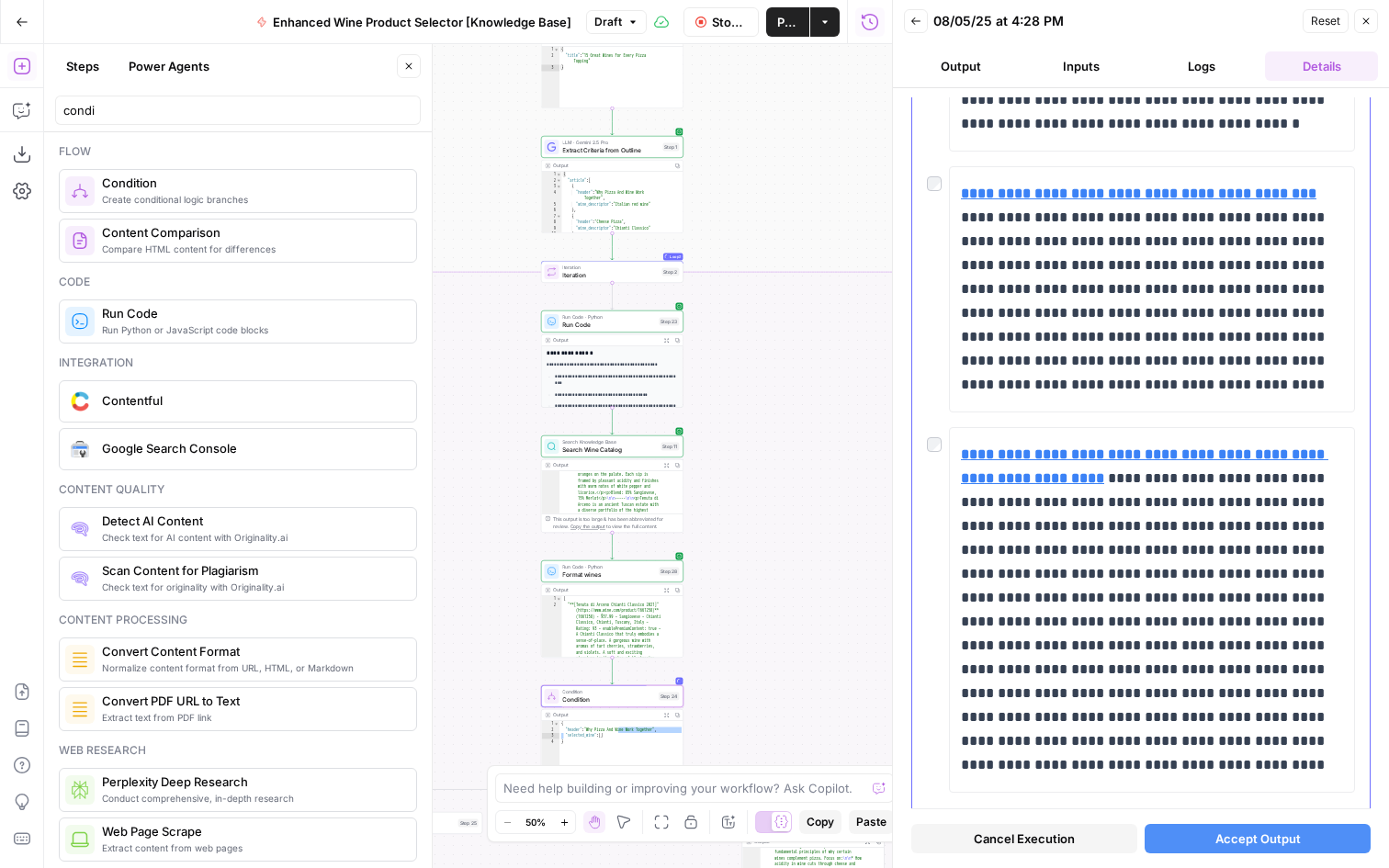 scroll, scrollTop: 4543, scrollLeft: 0, axis: vertical 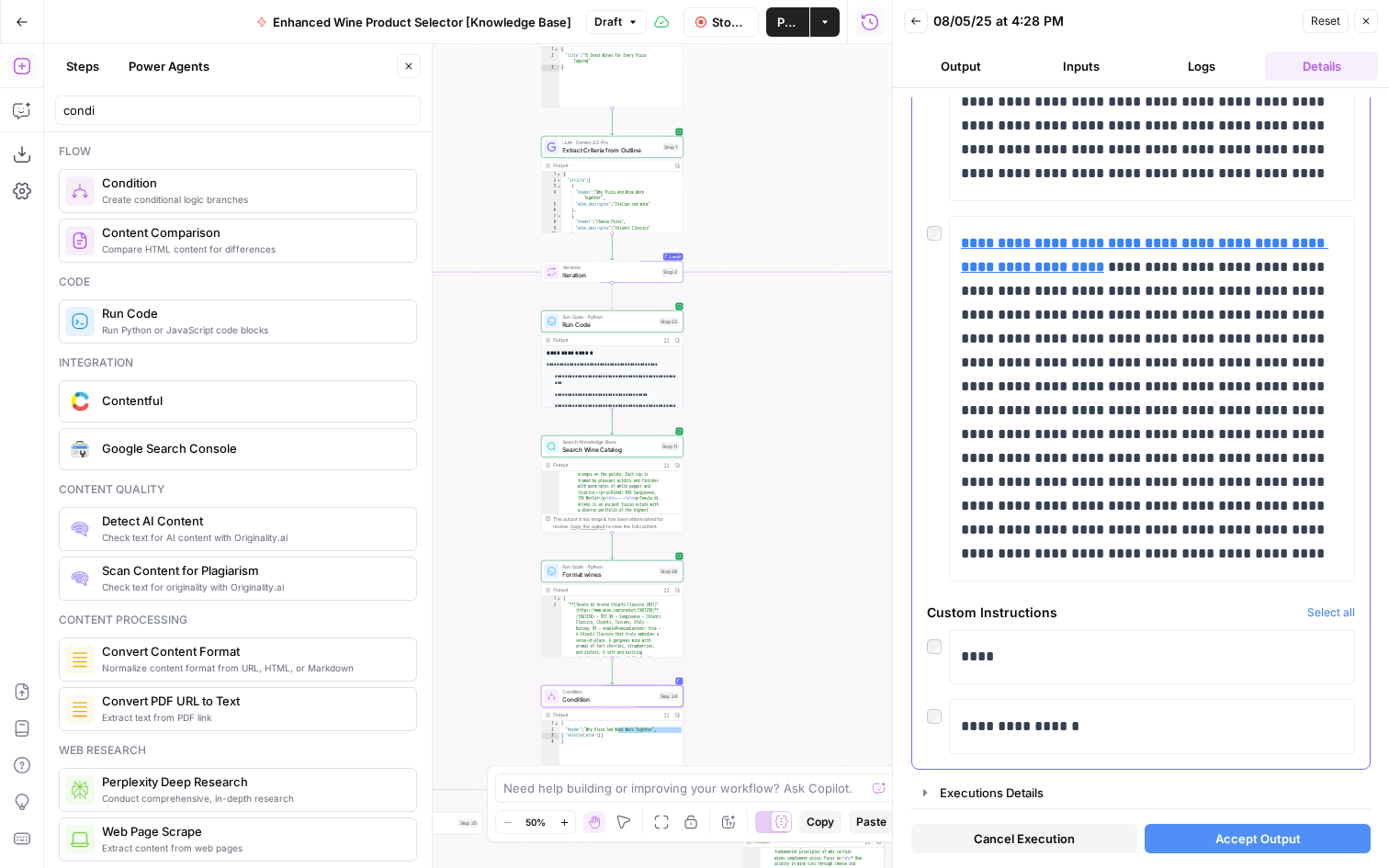 click on "****" at bounding box center (1141, 657) 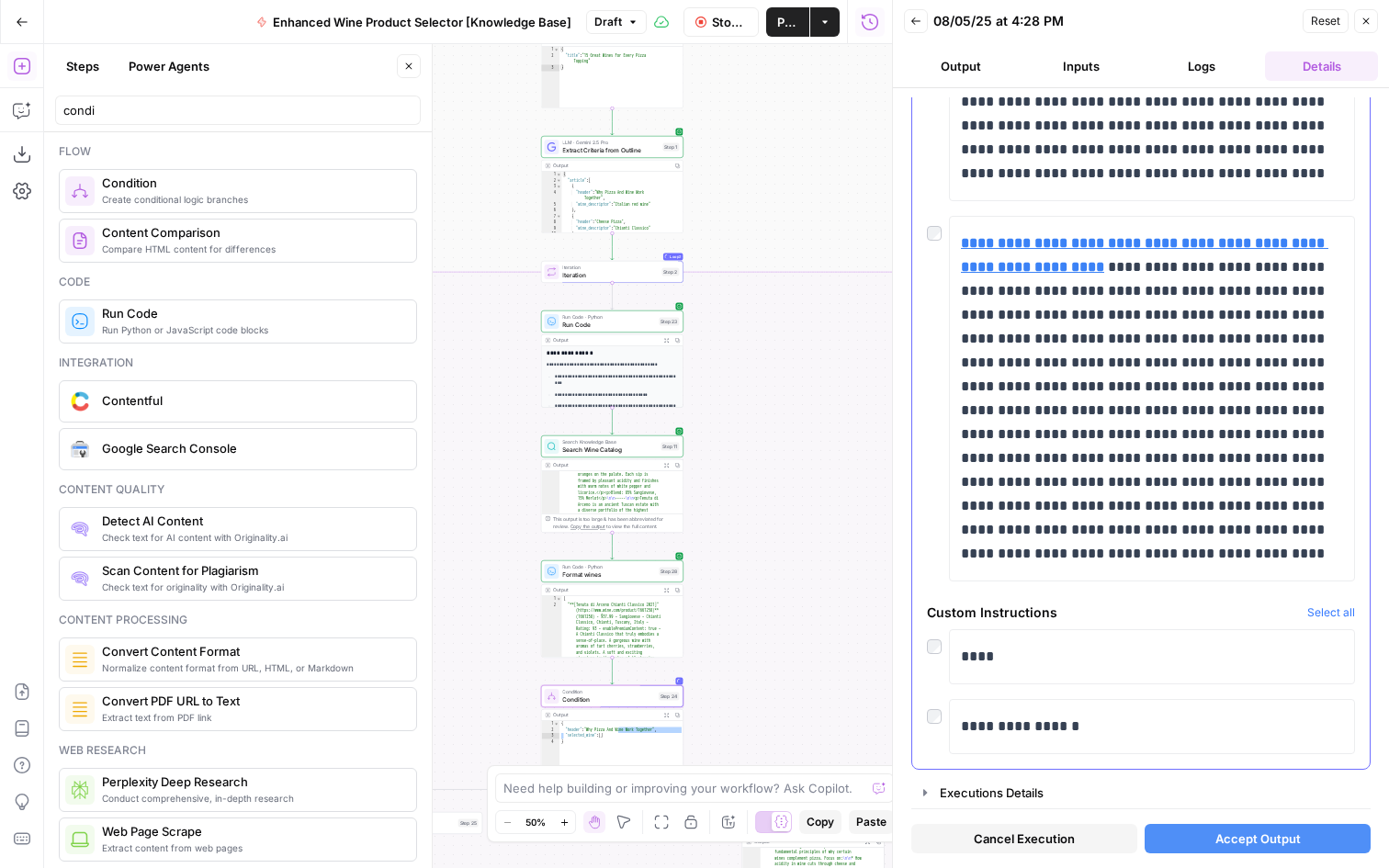 click on "****" at bounding box center [1141, 657] 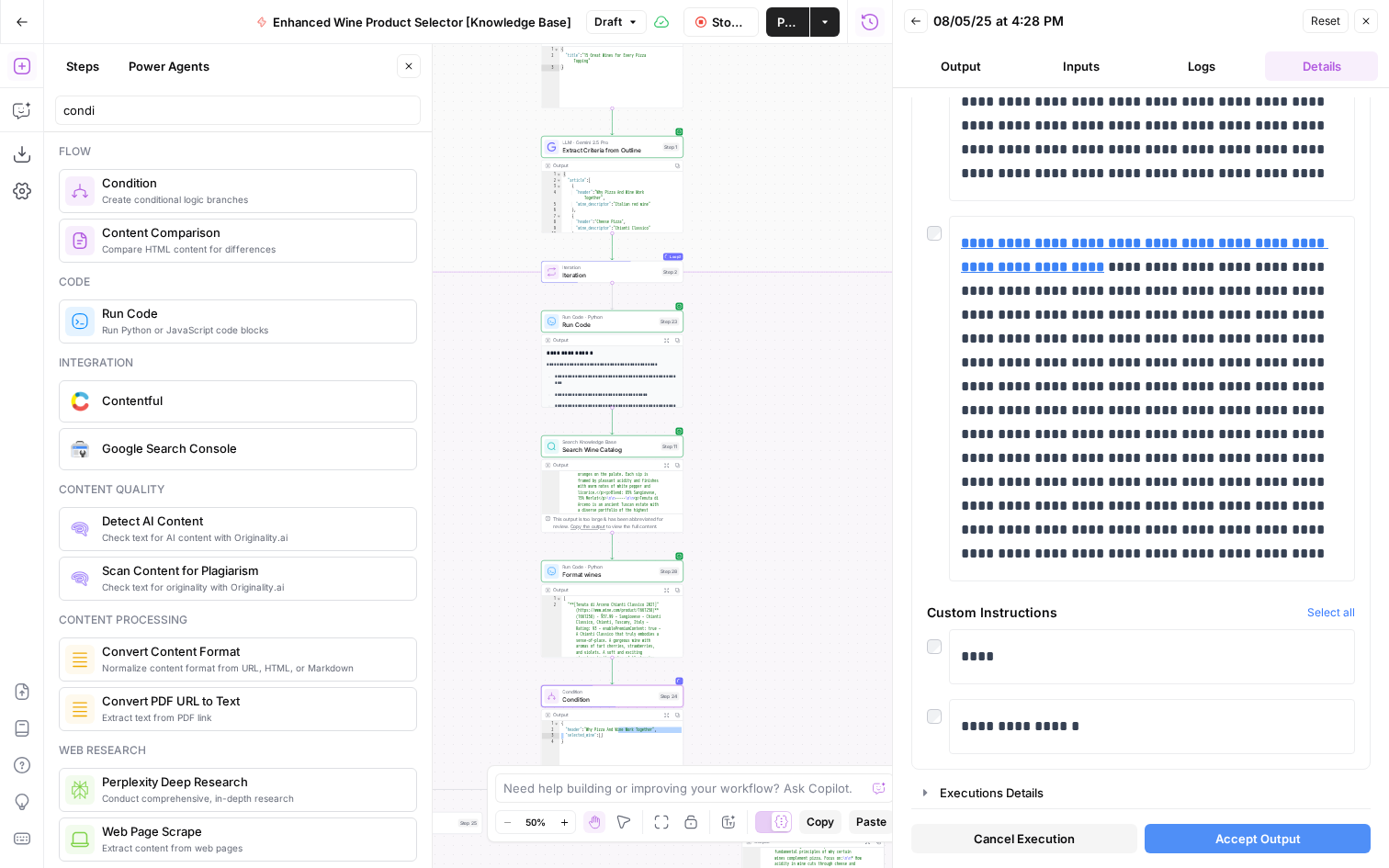 click on "Accept Output" at bounding box center (1258, 839) 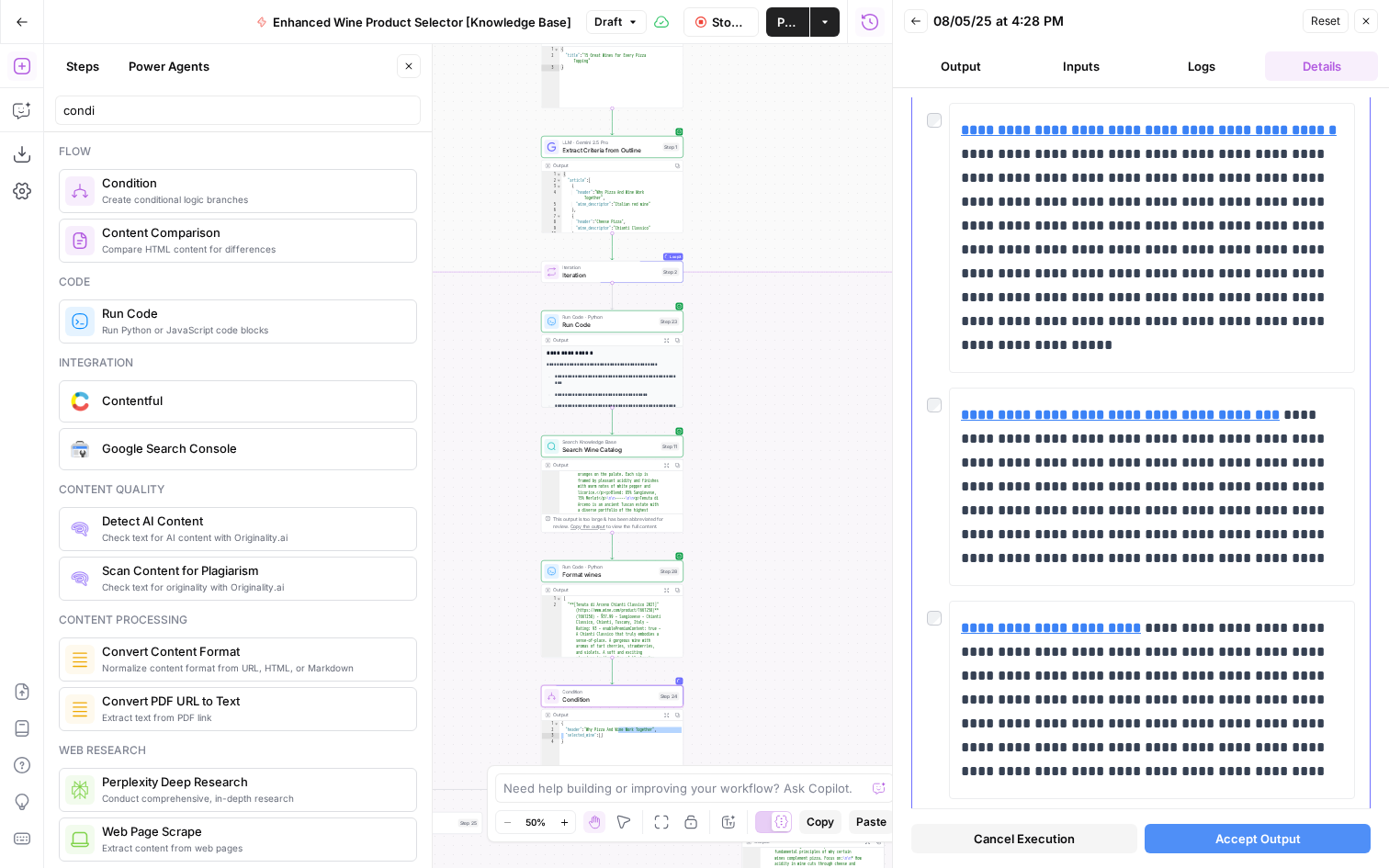 scroll, scrollTop: 1312, scrollLeft: 0, axis: vertical 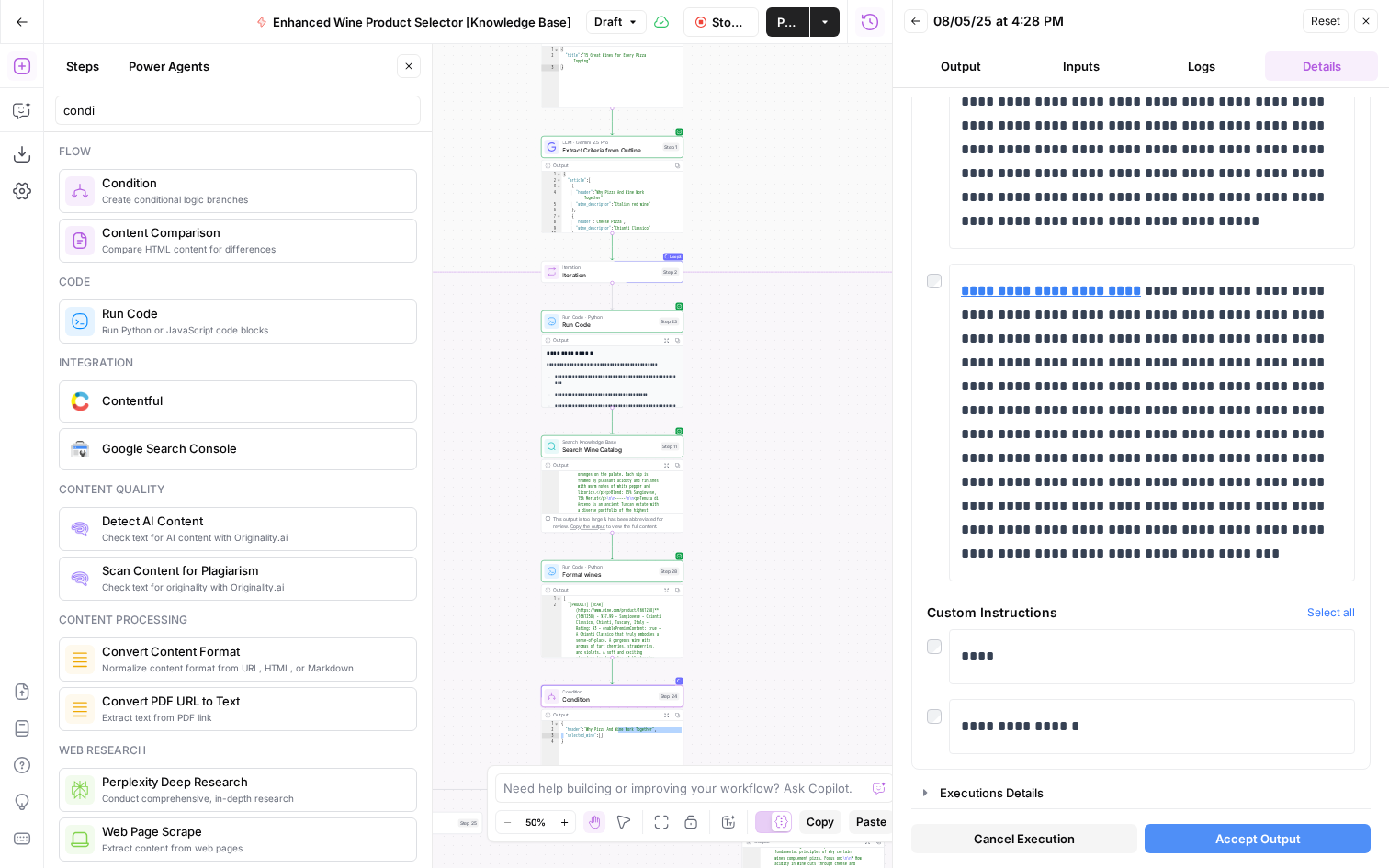 click on "Accept Output" at bounding box center [1258, 839] 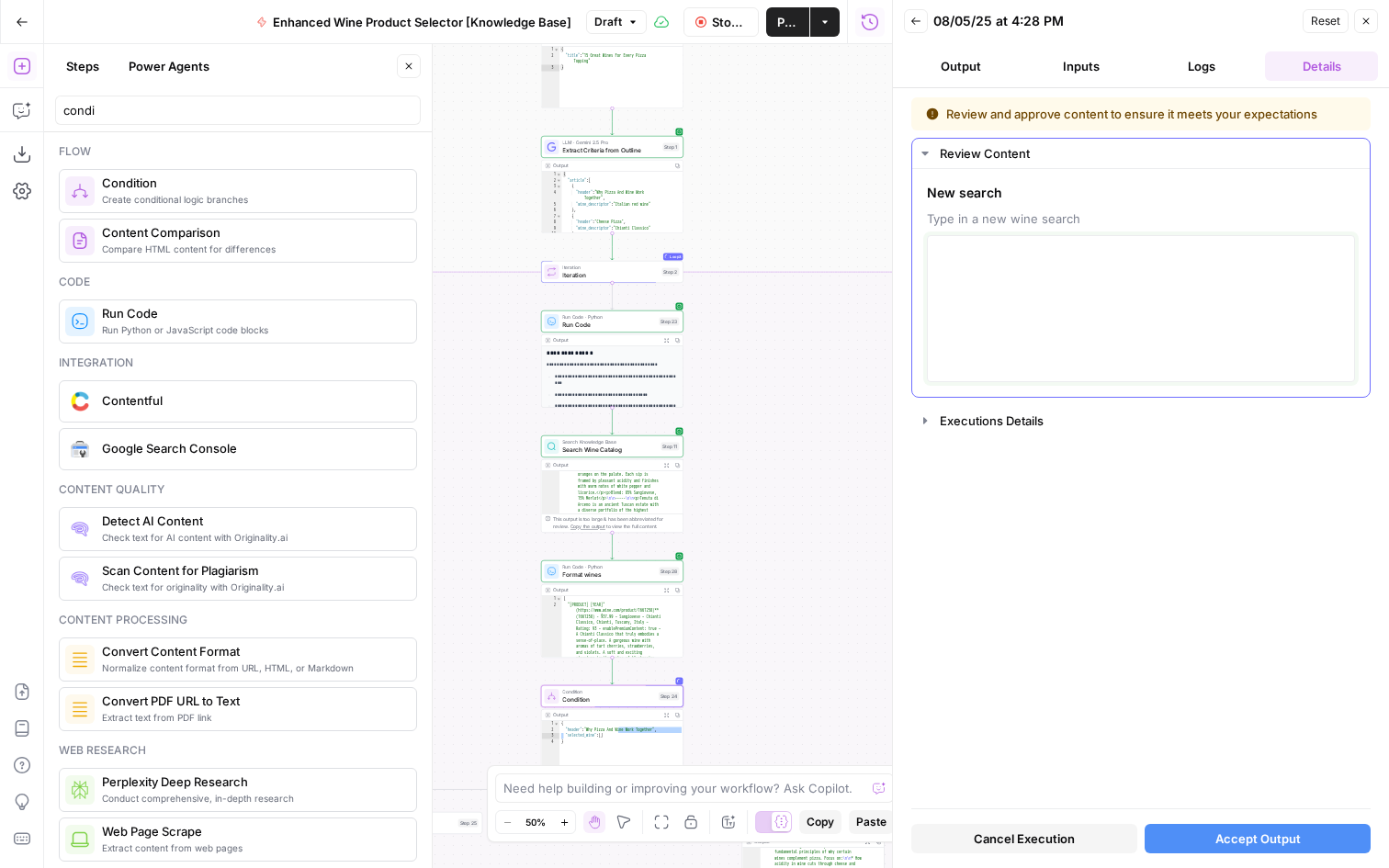 click at bounding box center (1141, 309) 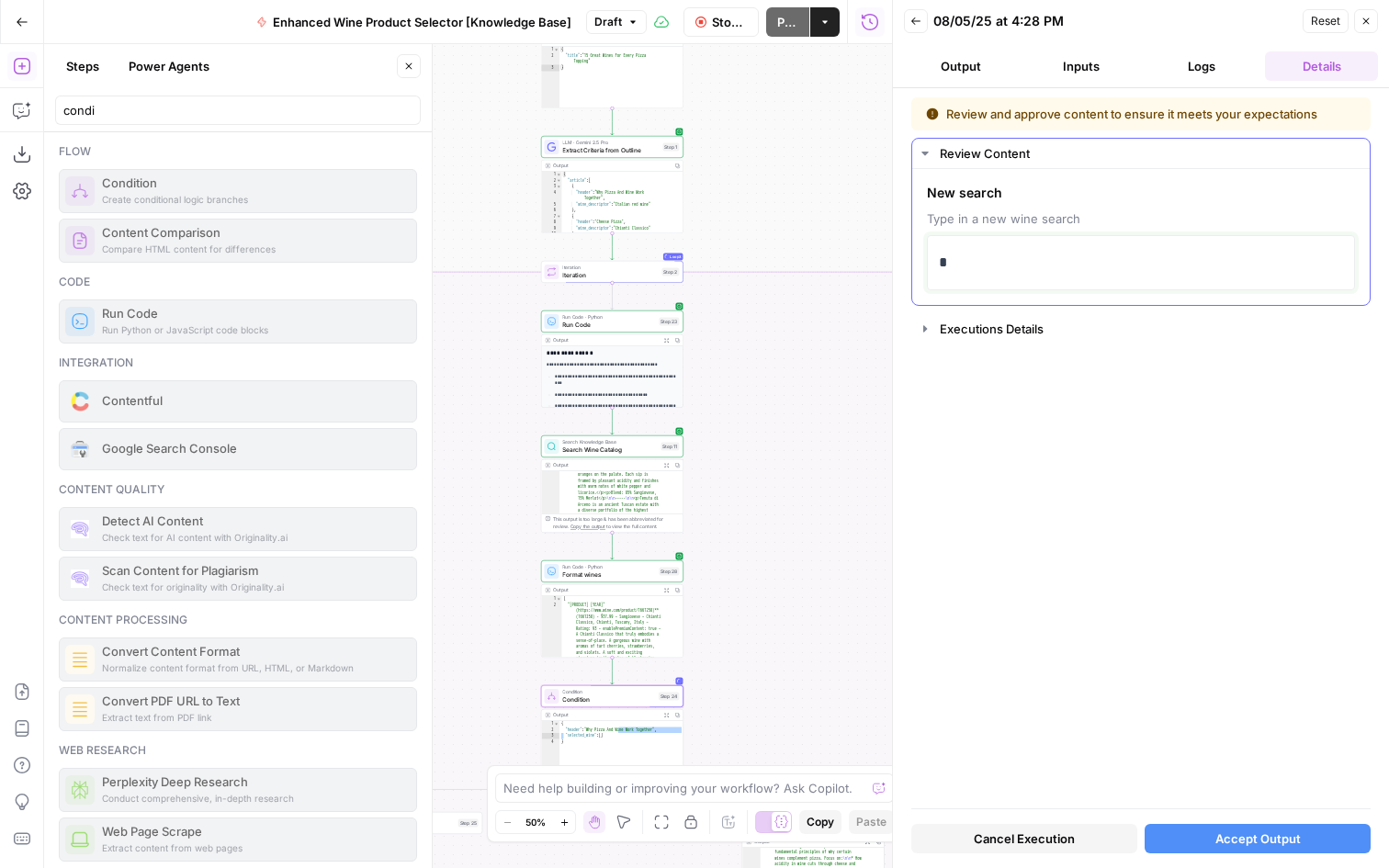 click on "*" at bounding box center (1141, 263) 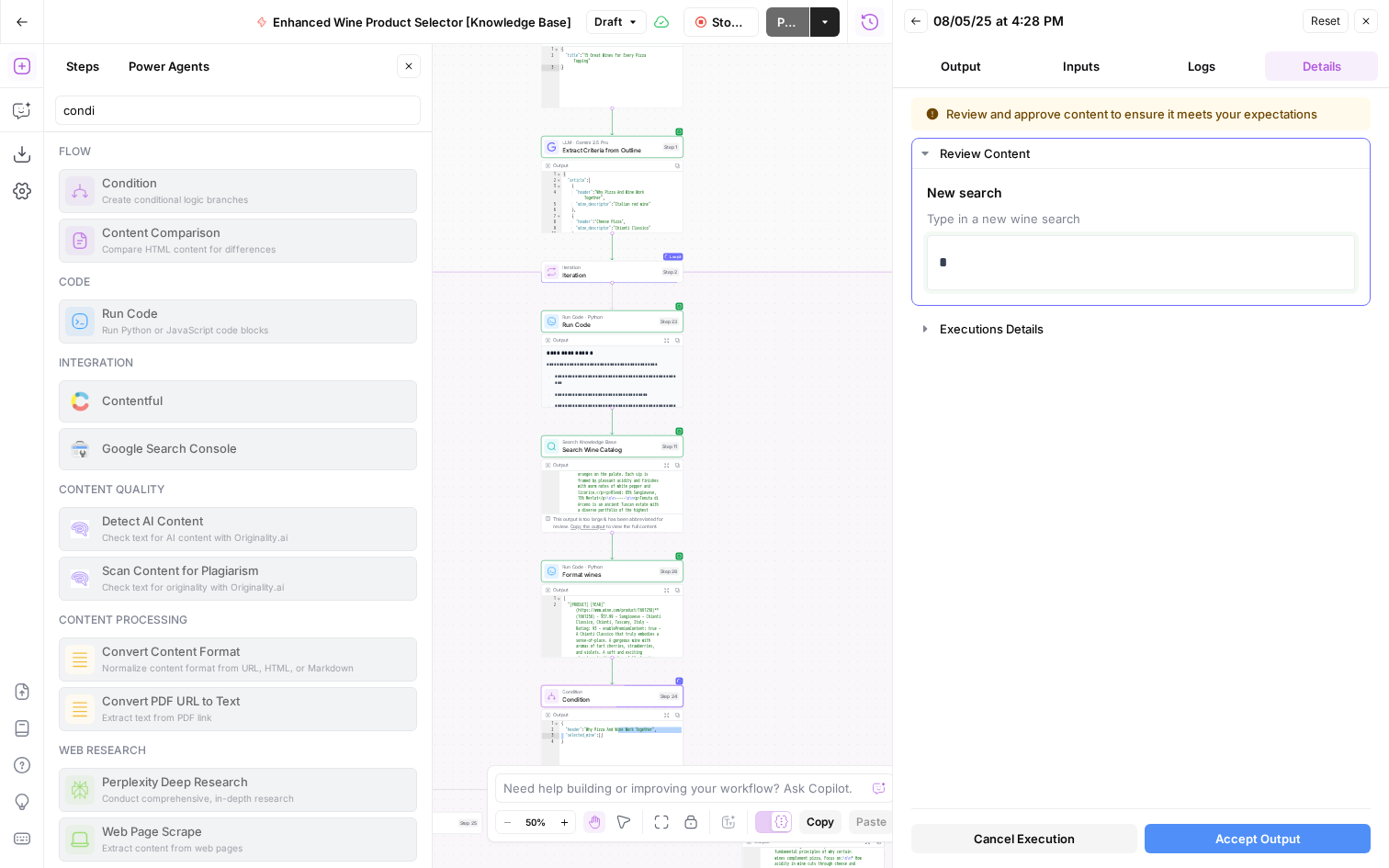 type 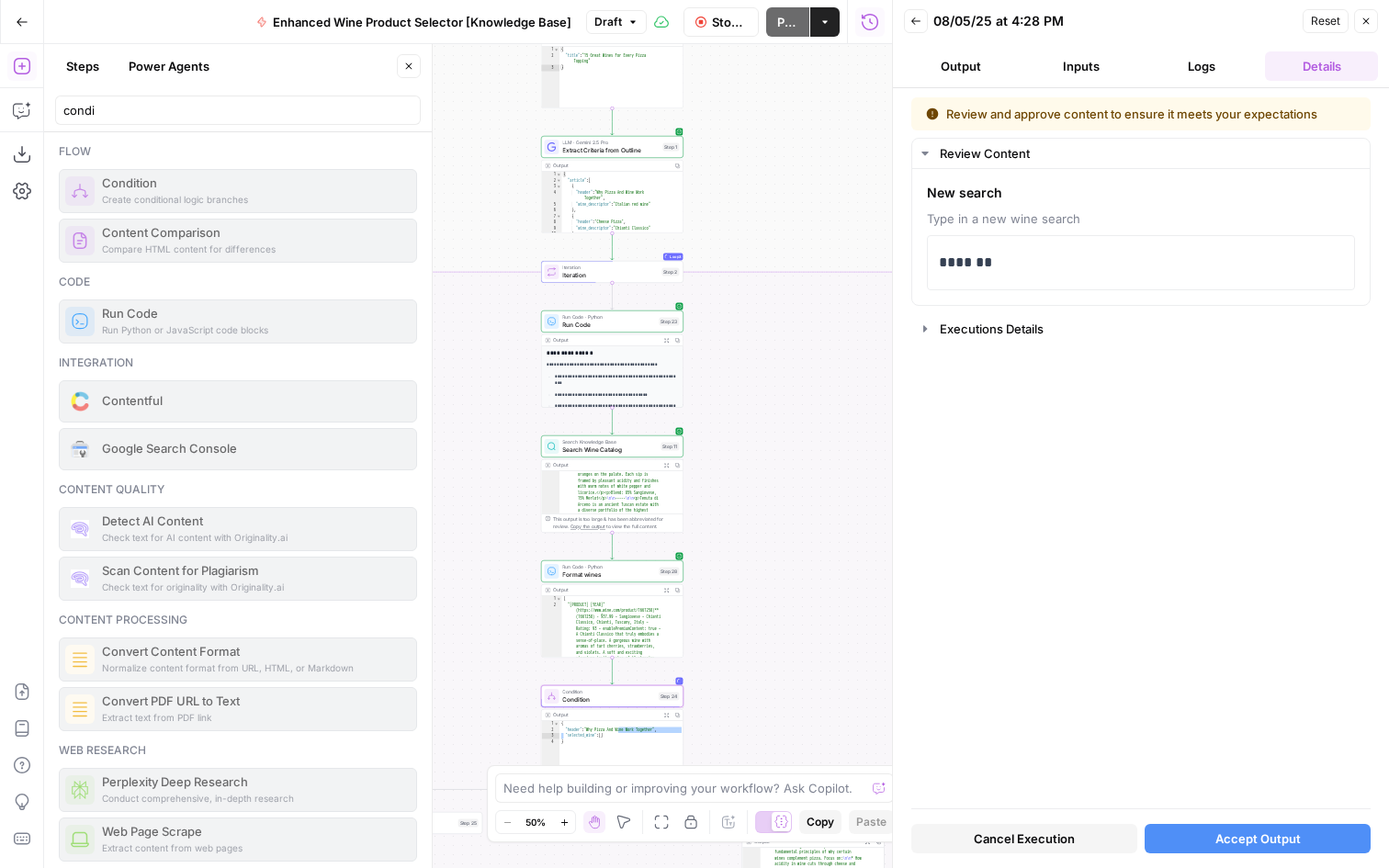 click on "Accept Output" at bounding box center [1258, 839] 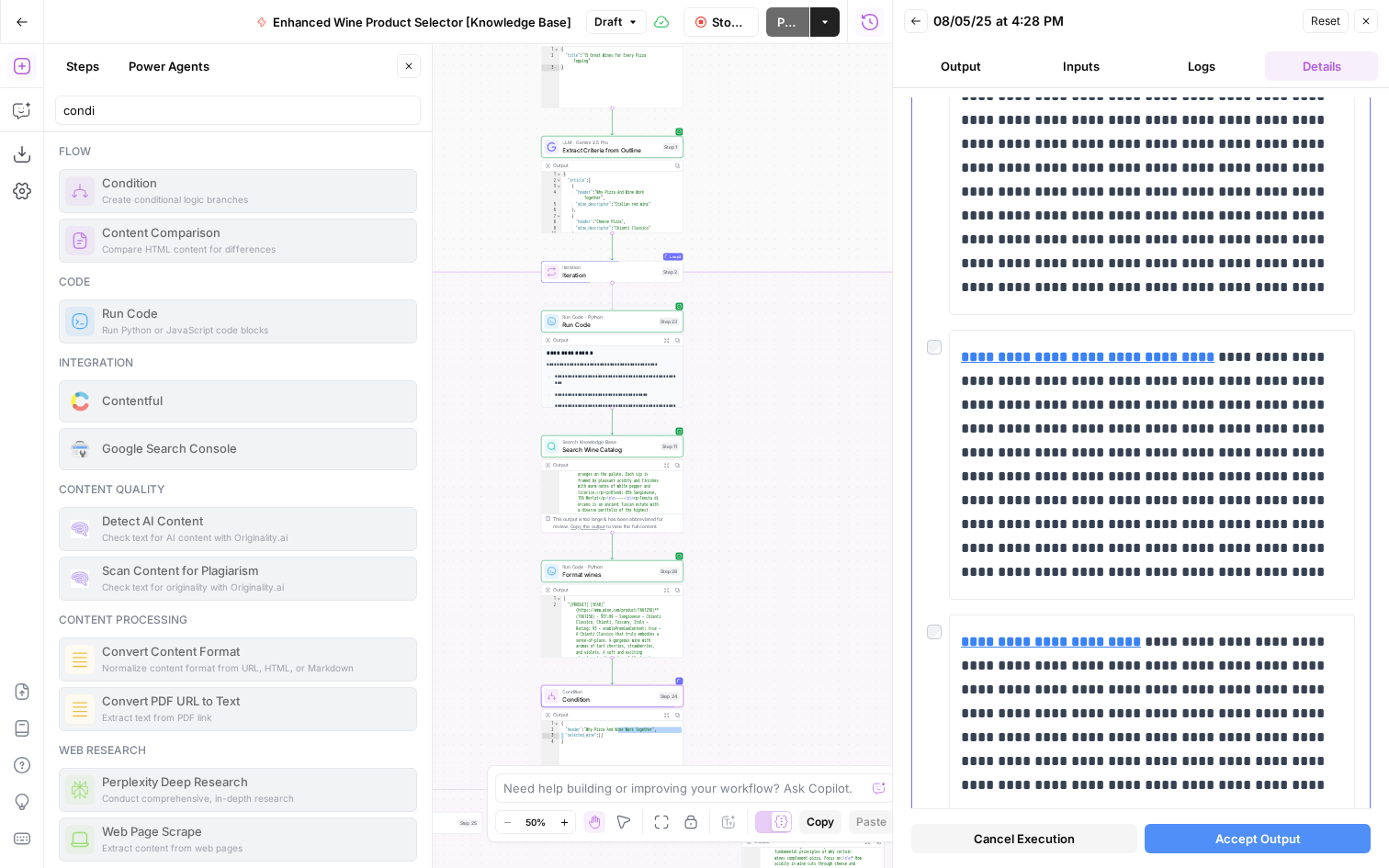 scroll, scrollTop: 3757, scrollLeft: 0, axis: vertical 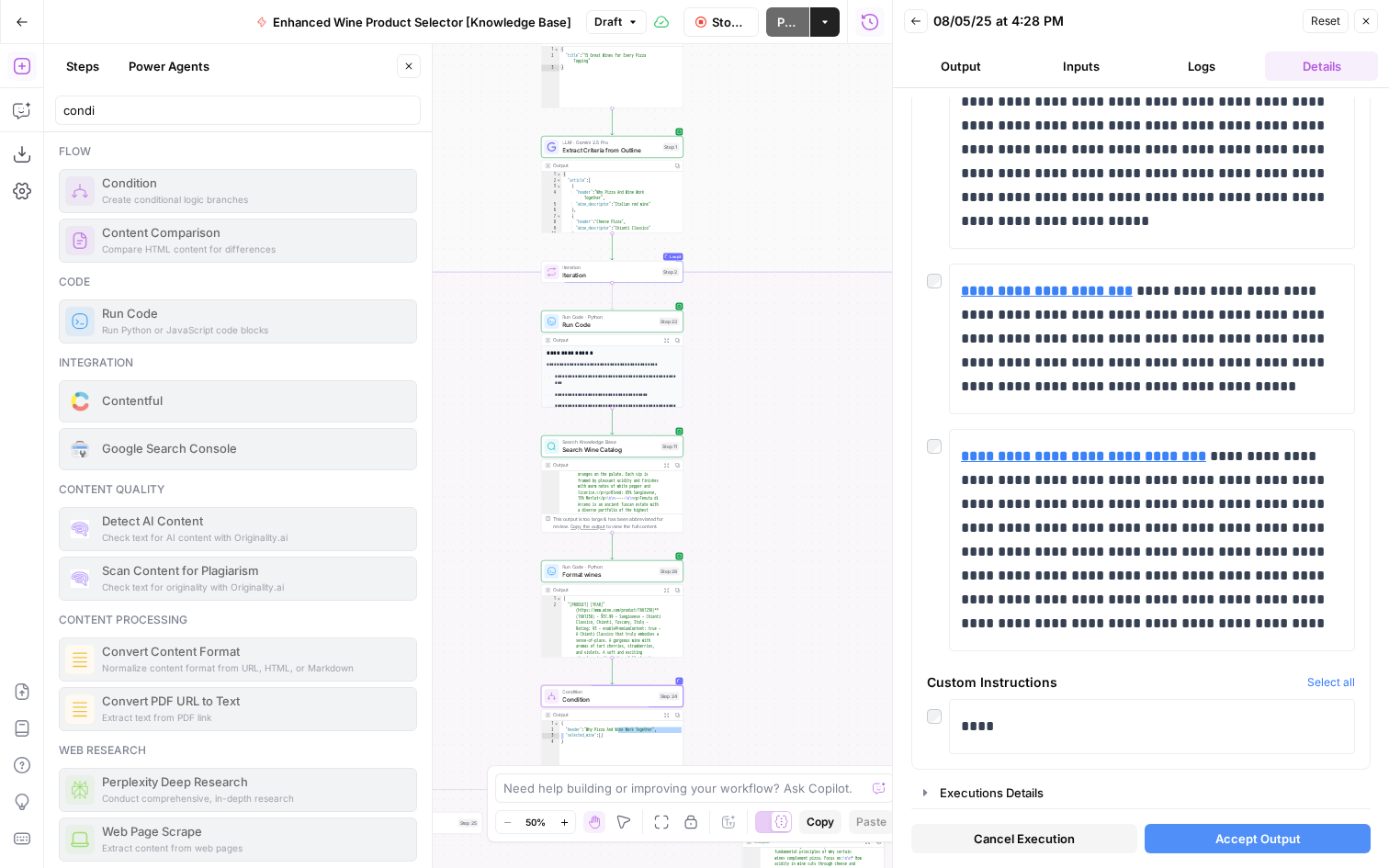 click on "Accept Output" at bounding box center [1258, 839] 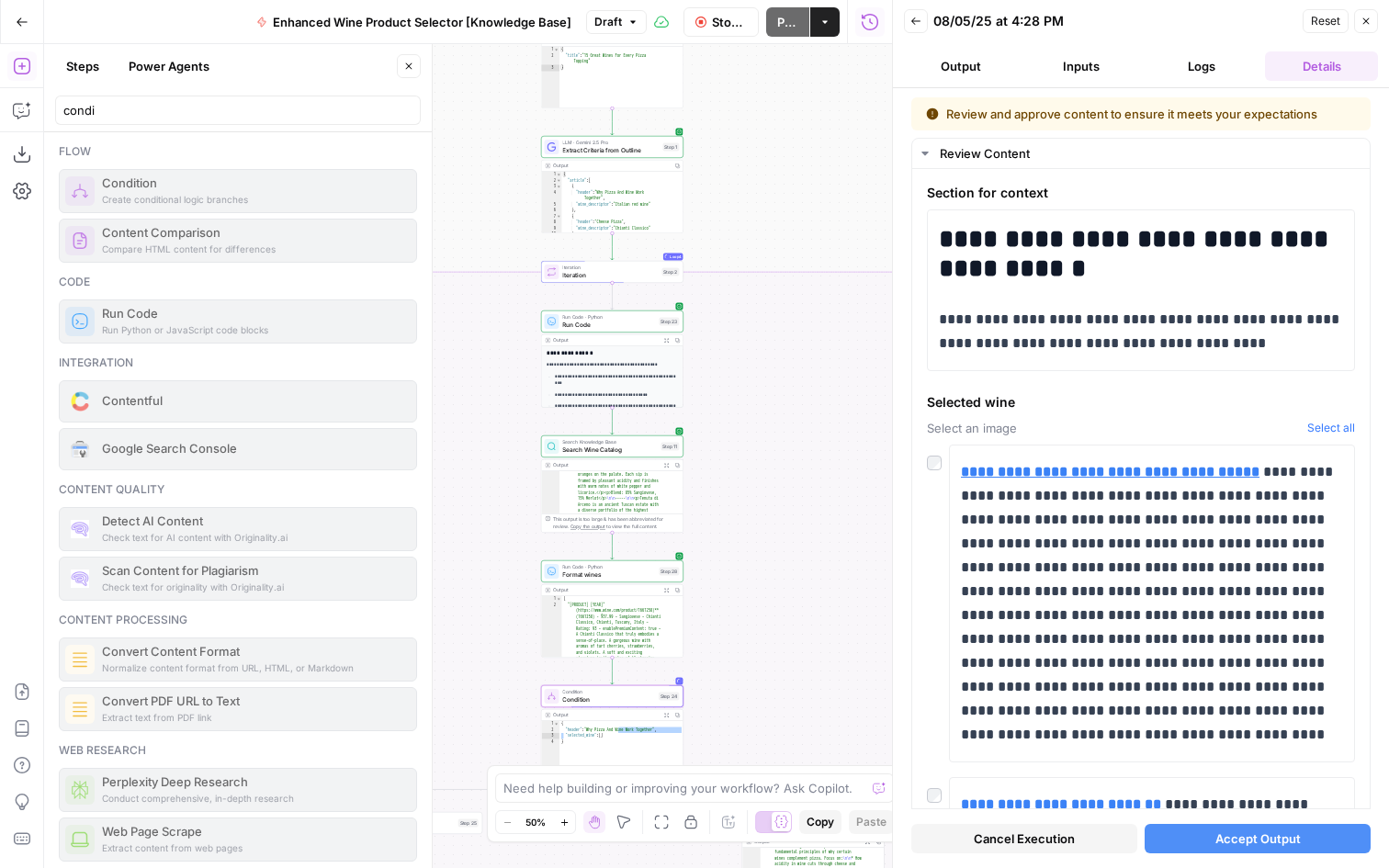 click on "Accept Output" at bounding box center [1258, 839] 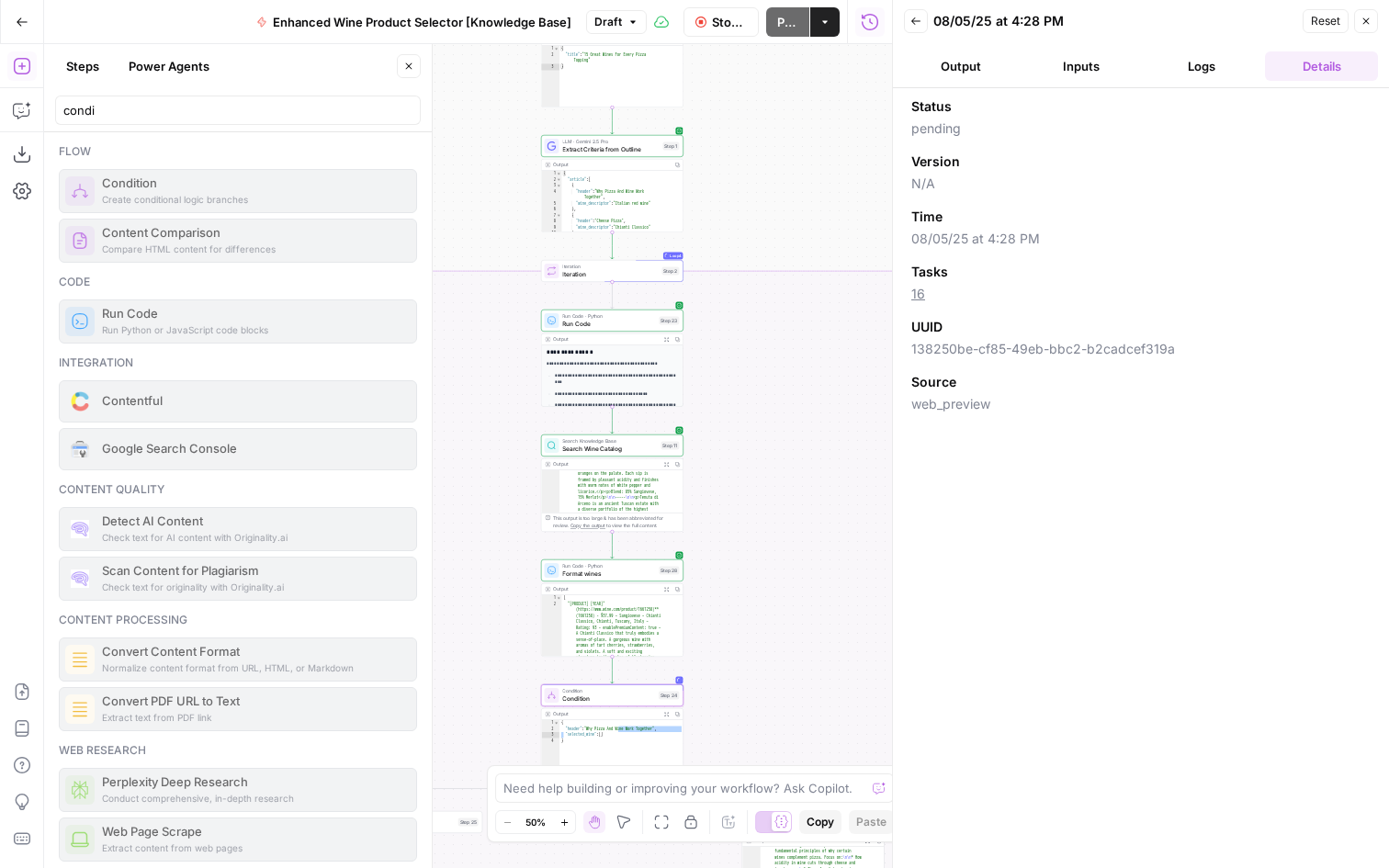 drag, startPoint x: 779, startPoint y: 655, endPoint x: 717, endPoint y: 133, distance: 525.6691 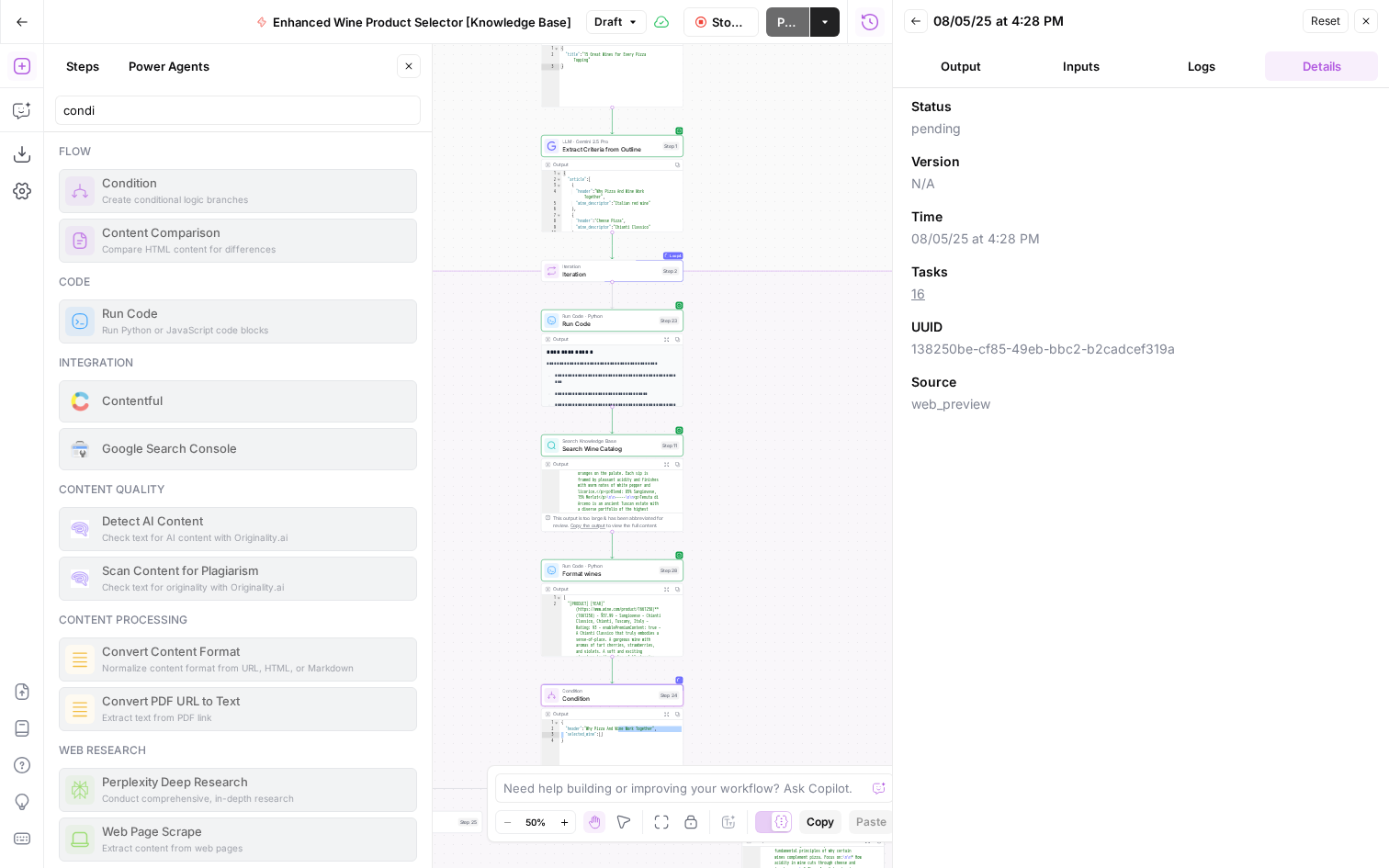 click on "false true true false true false true false Workflow Set Inputs Inputs LLM · GPT-4o Extract Title Step 14 Output Copy 1 2 3 {    "title" :  "15 Great Wines For Every Pizza         Topping" }     XXXXXXXXXXXXXXXXXXXXXXXXXXXXXXXXXXXXXXXXXXXXXXXXXXXXXXXXXXXXXXXXXXXXXXXXXXXXXXXXXXXXXXXXXXXXXXXXXXXXXXXXXXXXXXXXXXXXXXXXXXXXXXXXXXXXXXXXXXXXXXXXXXXXXXXXXXXXXXXXXXXXXXXXXXXXXXXXXXXXXXXXXXXXXXXXXXXXXXXXXXXXXXXXXXXXXXXXXXXXXXXXXXXXXXXXXXXXXXXXXXXXXXXXXXXXXXXXXXXXXXXXXXXXXXXXXXXXXXXXXXXXXXXXXXXXXXXXXXXXXXXXXXXXXXXXXXXXXXXXXXXXXXXXXXXXXXXXXXXXXXXXXXXXXXXXXXXXXXXXXXXXXXXXXXXXXXXXXXXXXXXXXXXXXXXXXXXXXXXXXXXXXXXXXXXXXXXXXXXXXXXXXXXXXXXXXXXXXXXXXXXXXXXXXXXXXXXXXXXXXXXXXXXXXXXXXXXXXXXXXXXXXXXXXXXXXXXXXXXXXXXXXXXXXXXX LLM · Gemini 2.5 Pro Extract Criteria from Outline Step 1 Output Copy 1 2 3 4 5 6 7 8 9 10 11 {    "article" :  [      {         "header" :  "Why Pizza And Wine Work             Together" ,         "wine_descriptor" :  "Italian red wine"      } ,      {         "header" :  "Cheese Pizza" ," at bounding box center [468, 456] 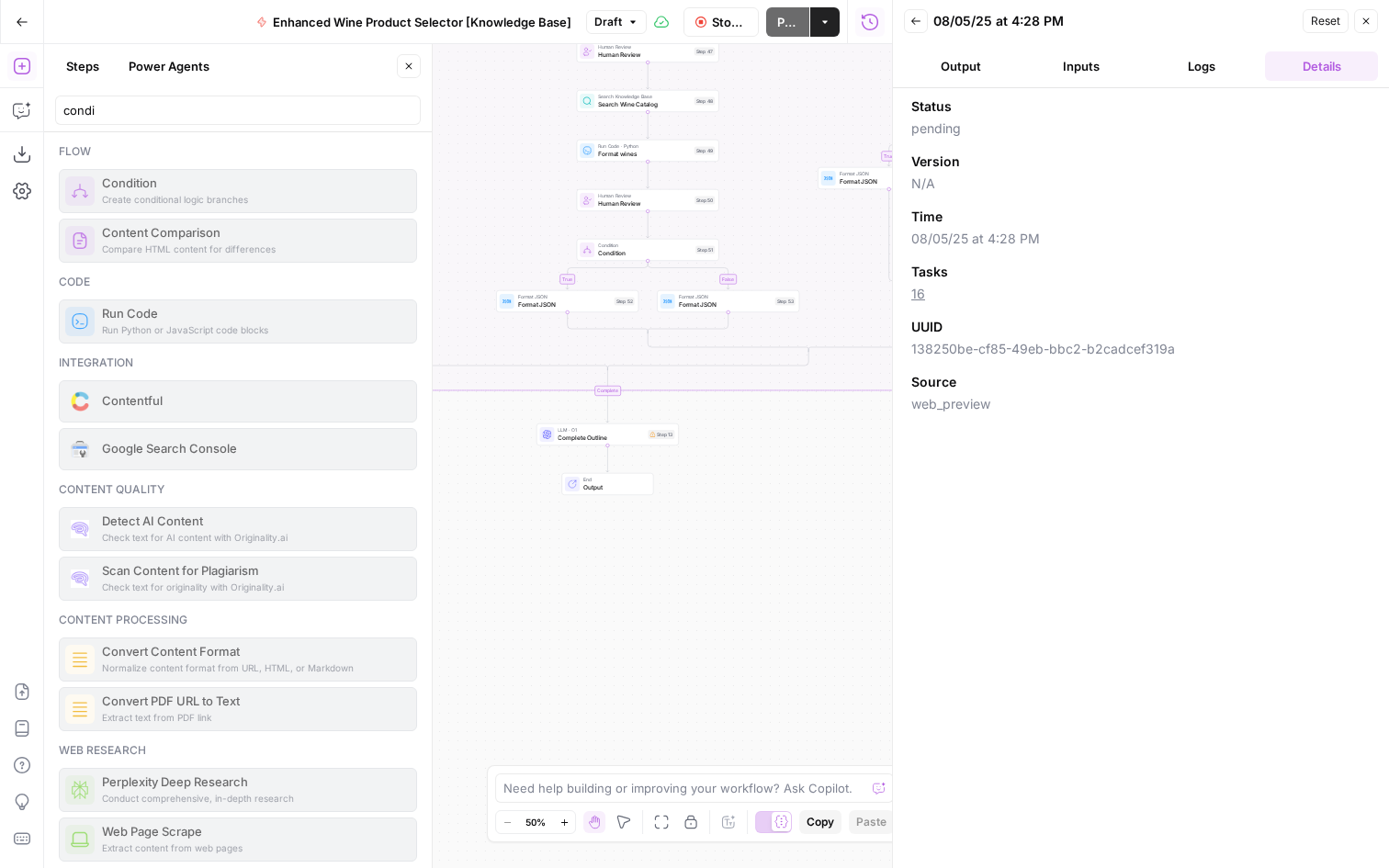 drag, startPoint x: 595, startPoint y: 467, endPoint x: 652, endPoint y: -34, distance: 504.23209 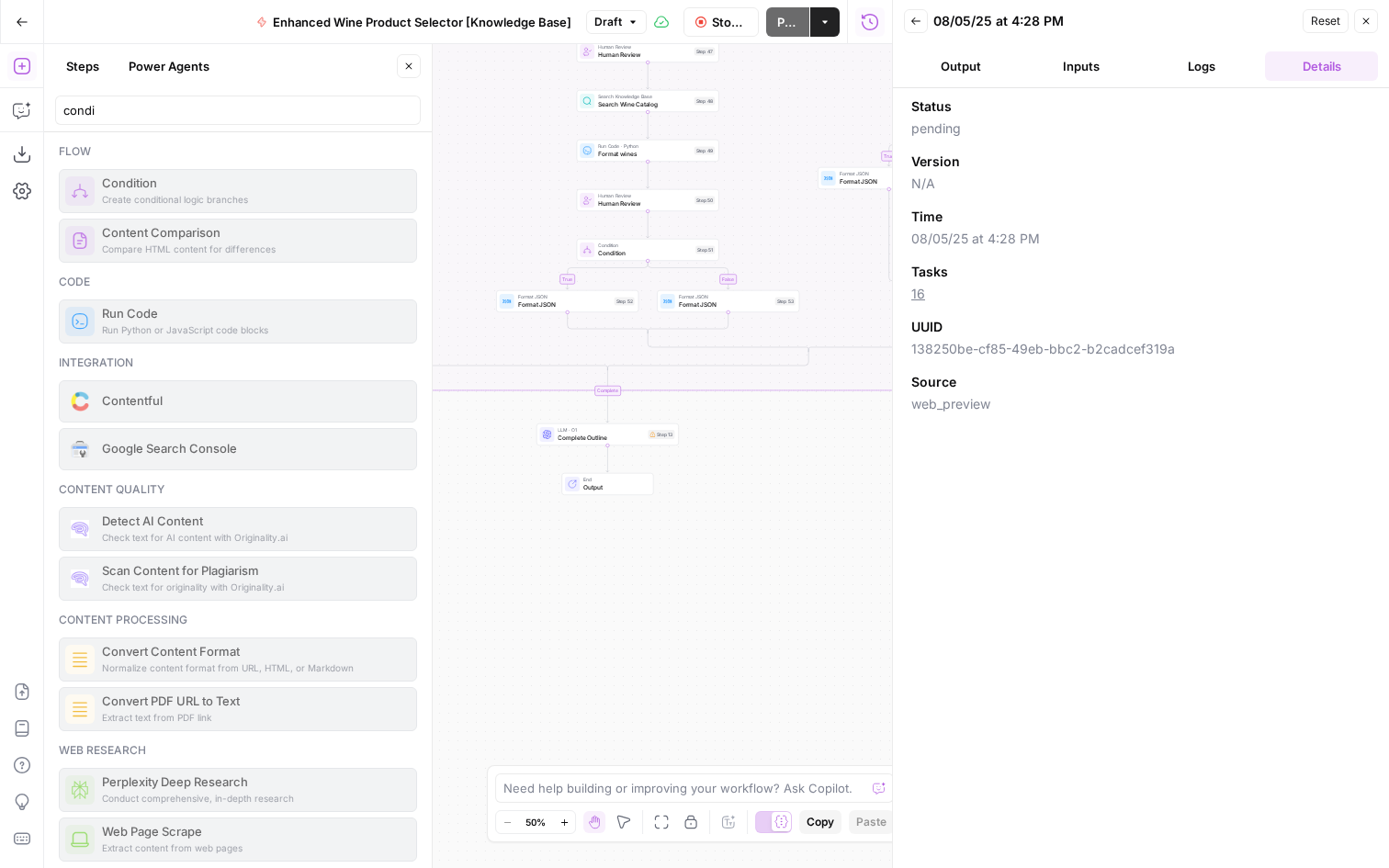 click on "Wine New Home Browse Your Data Usage Flightpath Settings Recent Grids Article Writer Educational Content Wine "List" & "Landing" Pages Recent Workflows Enhanced Wine Product Selector [Knowledge Base] Image Selector Collections Writer AirOps Academy What's new?
5
Help + Support Go Back Enhanced Wine Product Selector [Knowledge Base] Draft Stop Run Publish Actions Run History Add Steps Copilot Download as JSON Settings Import JSON AirOps Academy Help Give Feedback Shortcuts false true true false true false true false Workflow Set Inputs Inputs LLM · GPT-4o Extract Title Step 14 Output Copy 1 2 3 {    "title" :  "15 Great Wines For Every Pizza         Topping" }     LLM · Gemini 2.5 Pro Extract Criteria from Outline Step 1 Output Copy 1 2 3 4 5 6 7 8 9 10 11 {    "article" :  [      {         "header" :  "Why Pizza And Wine Work             Together" ,         "wine_descriptor" :  "Italian red wine"      } ,      {         :  ," at bounding box center (694, 434) 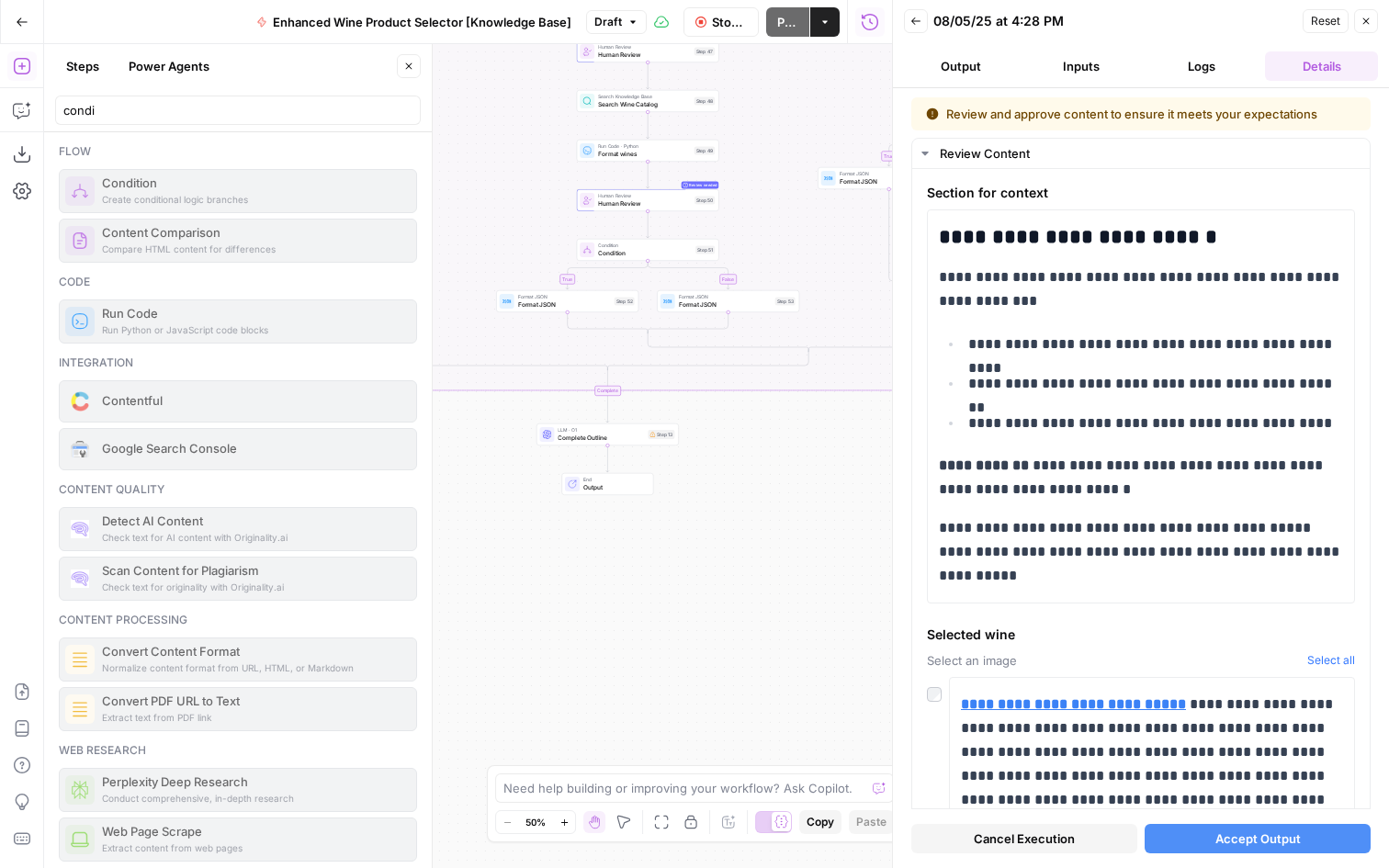 click on "Accept Output" at bounding box center (1258, 839) 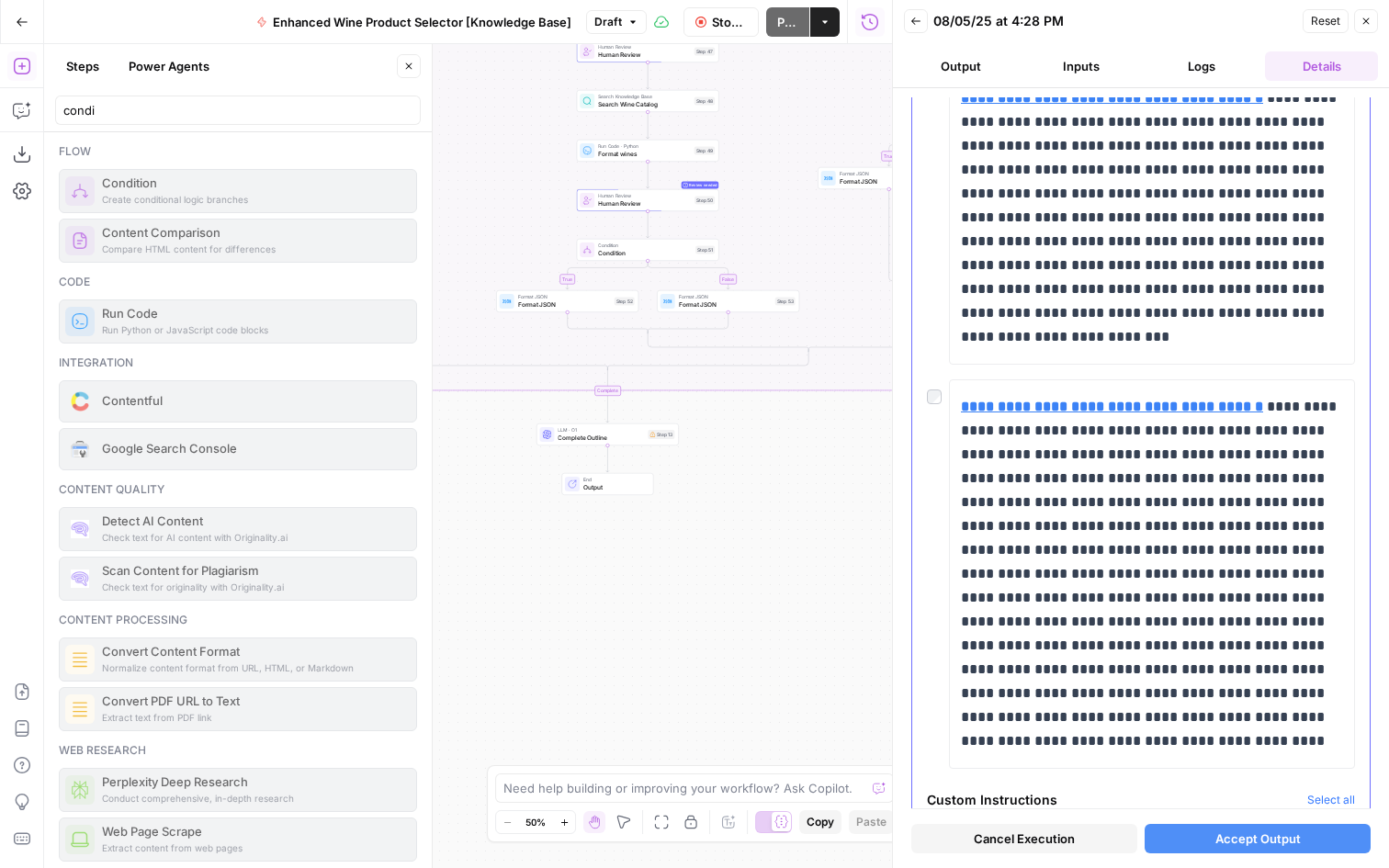 scroll, scrollTop: 5283, scrollLeft: 0, axis: vertical 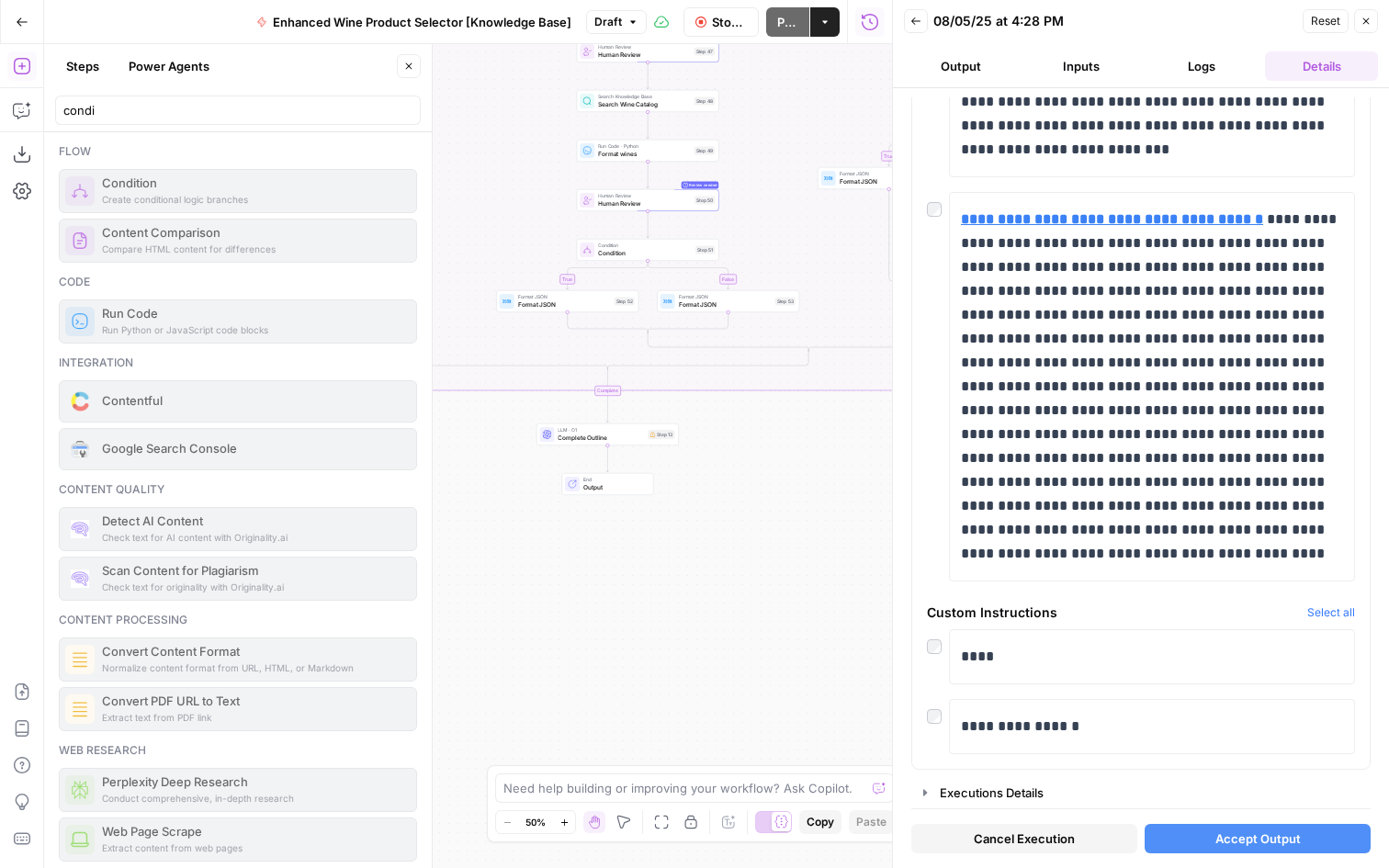 click on "Accept Output" at bounding box center (1258, 839) 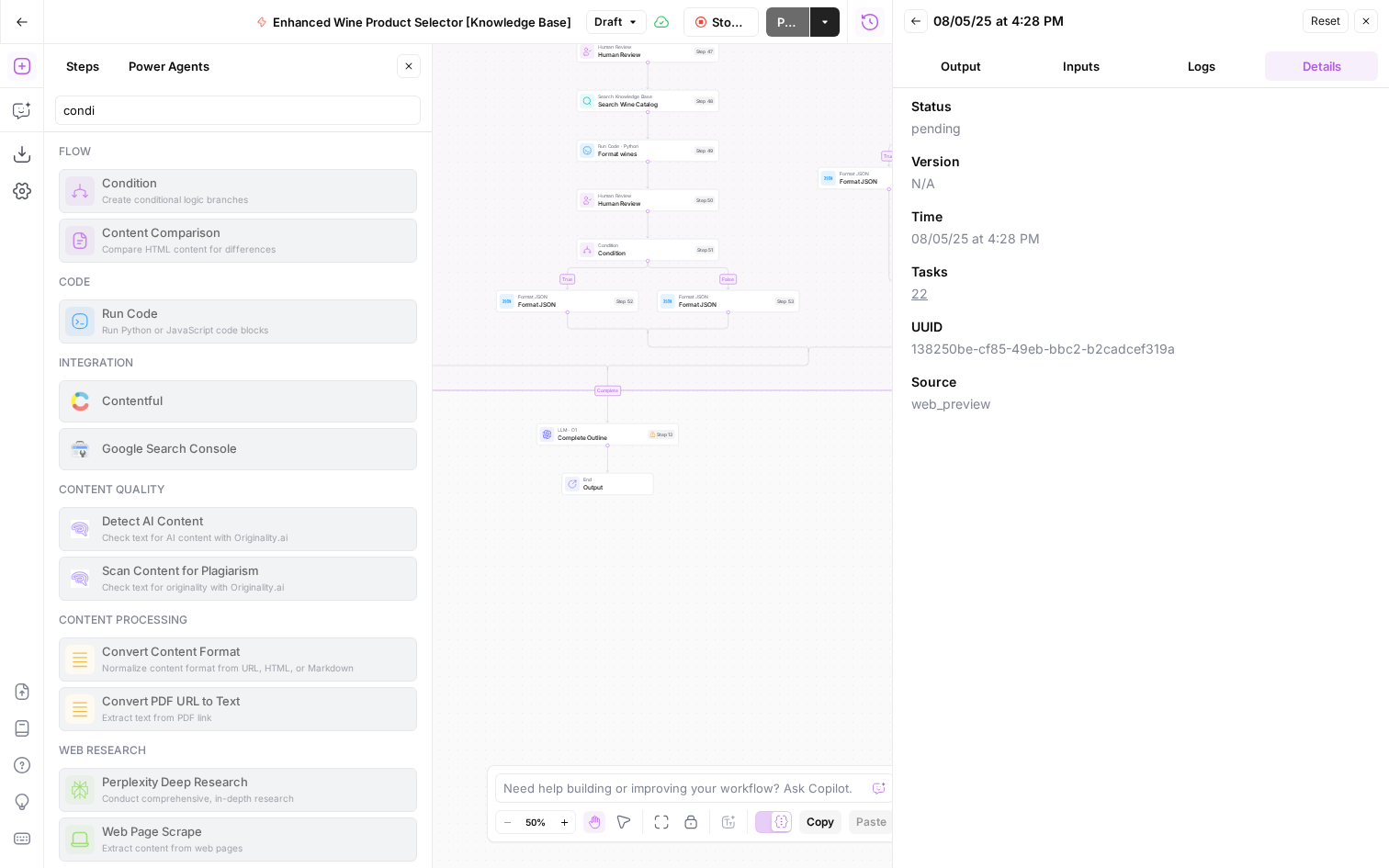 click 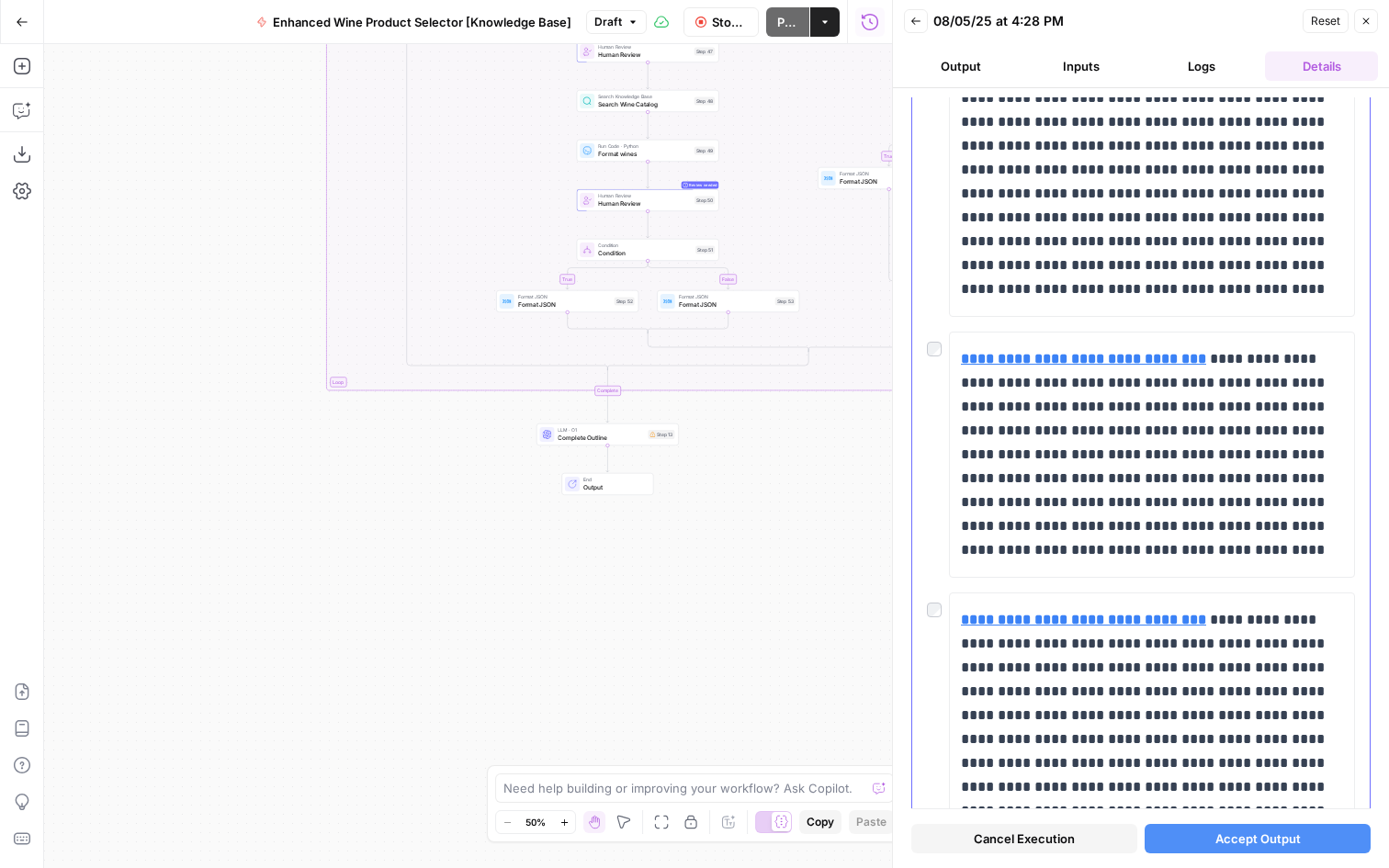 scroll, scrollTop: 4376, scrollLeft: 0, axis: vertical 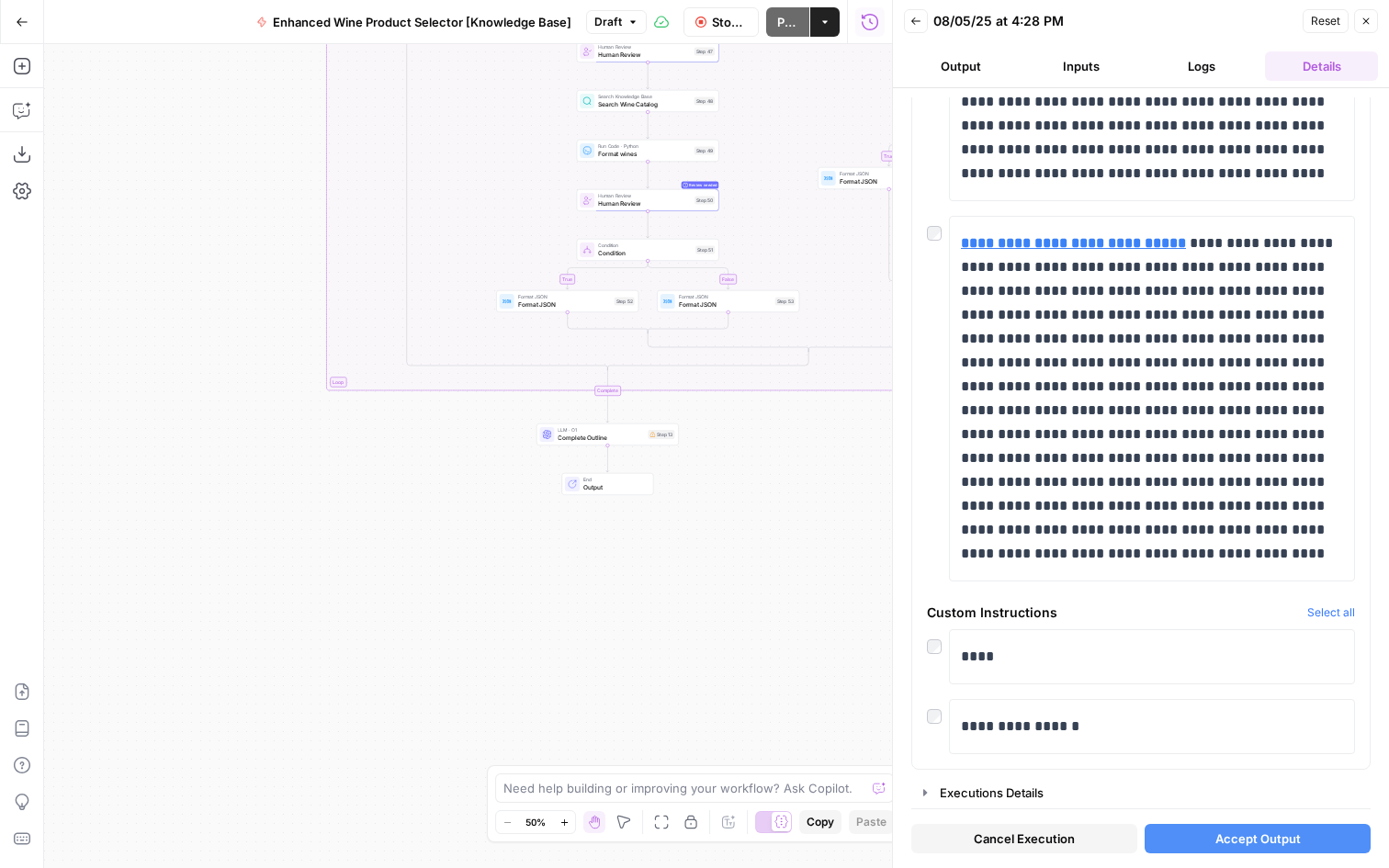 click on "Accept Output" at bounding box center [1258, 839] 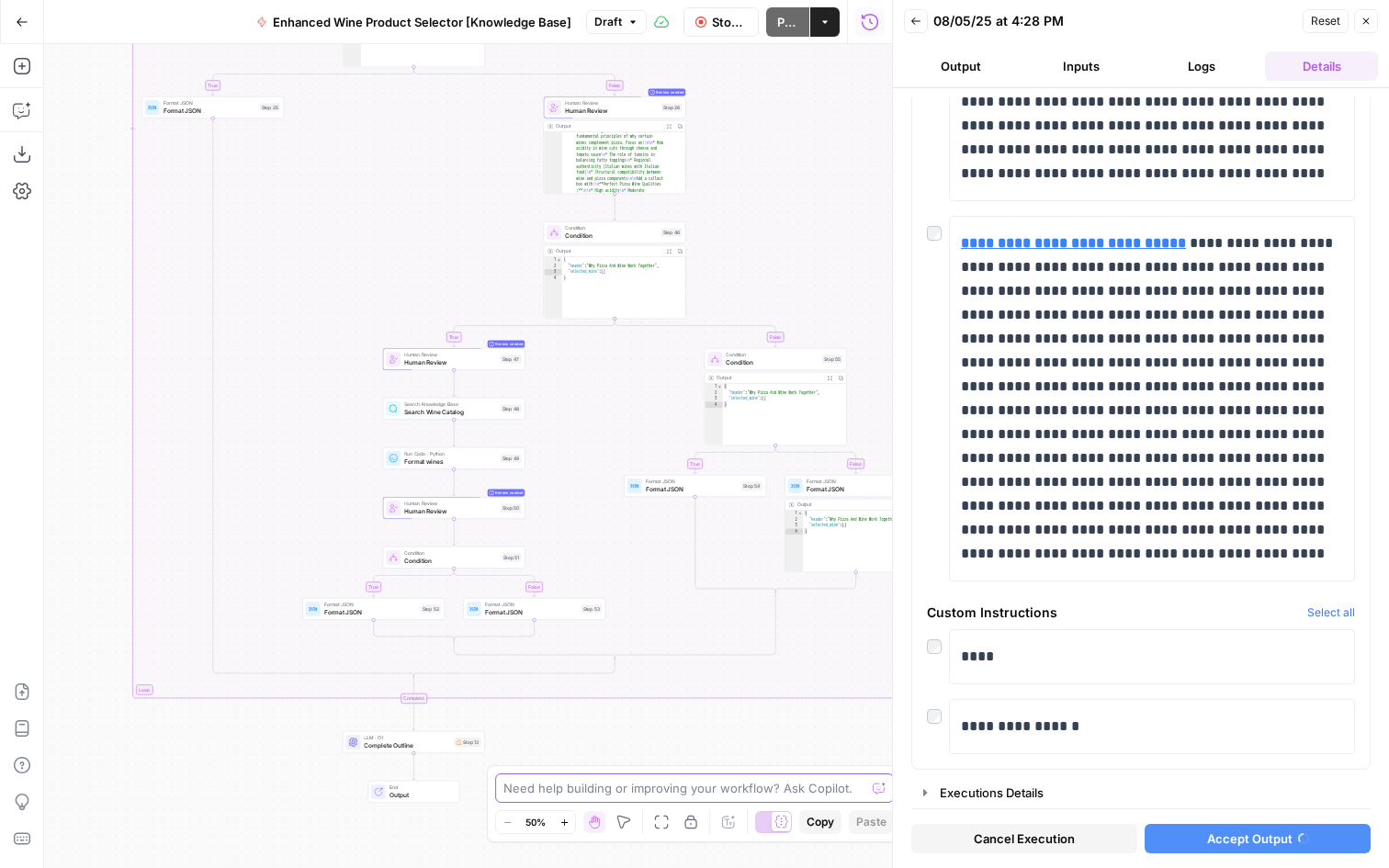 drag, startPoint x: 768, startPoint y: 524, endPoint x: 593, endPoint y: 819, distance: 343.00146 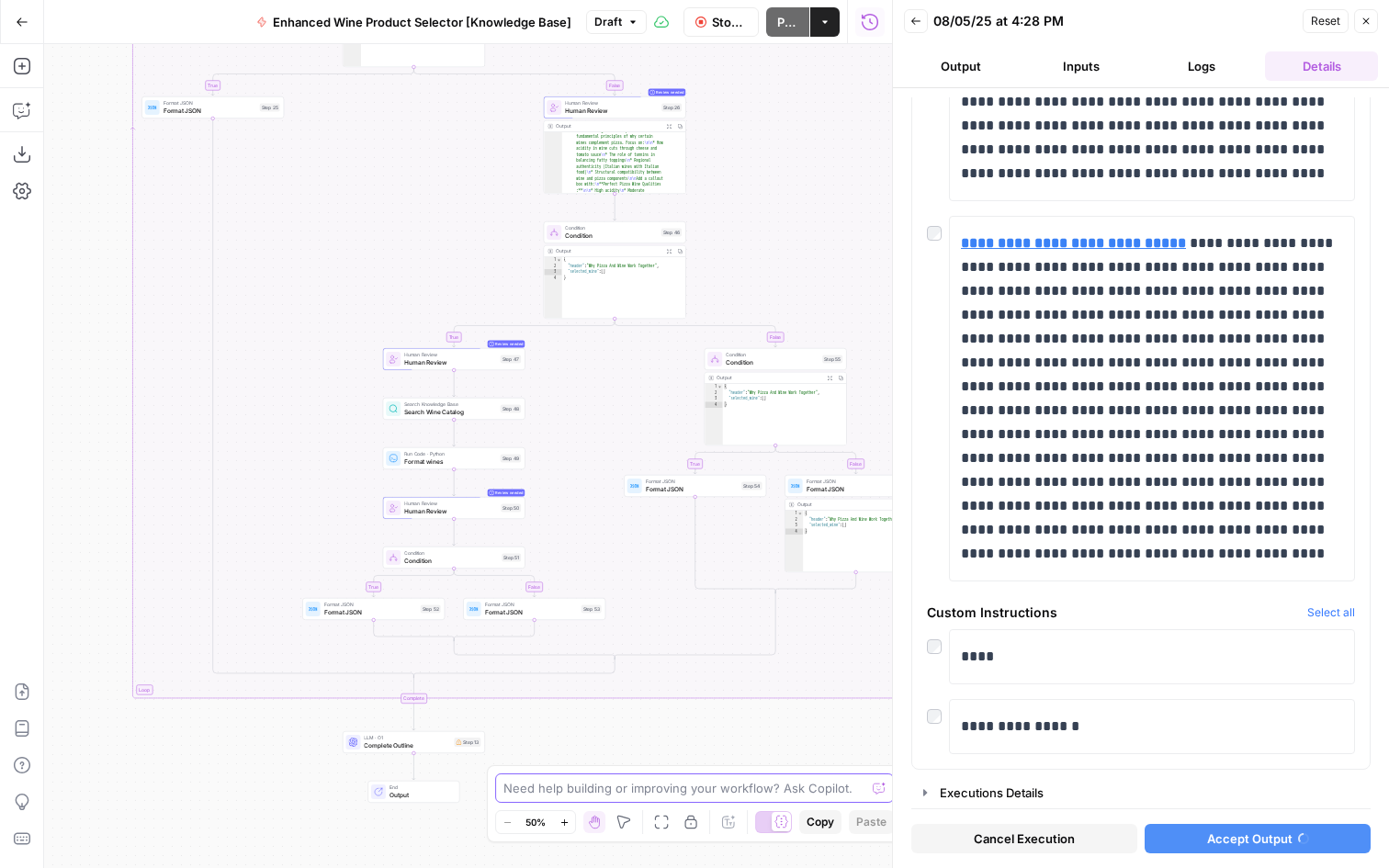 click on "Wine New Home Browse Your Data Usage Flightpath Settings Recent Grids Article Writer Educational Content Wine "List" & "Landing" Pages Recent Workflows Enhanced Wine Product Selector [Knowledge Base] Image Selector Collections Writer AirOps Academy What's new?
5
Help + Support Go Back Enhanced Wine Product Selector [Knowledge Base] Draft Stop Run Publish Actions Run History Add Steps Copilot Download as JSON Settings Import JSON AirOps Academy Help Give Feedback Shortcuts false true true false true false true false Workflow Set Inputs Inputs LLM · GPT-4o Extract Title Step 14 Output Copy 1 2 3 {    "title" :  "15 Great Wines For Every Pizza         Topping" }     LLM · Gemini 2.5 Pro Extract Criteria from Outline Step 1 Output Copy 1 2 3 4 5 6 7 8 9 10 11 {    "article" :  [      {         "header" :  "Why Pizza And Wine Work             Together" ,         "wine_descriptor" :  "Italian red wine"      } ,      {         "header" ," at bounding box center [694, 434] 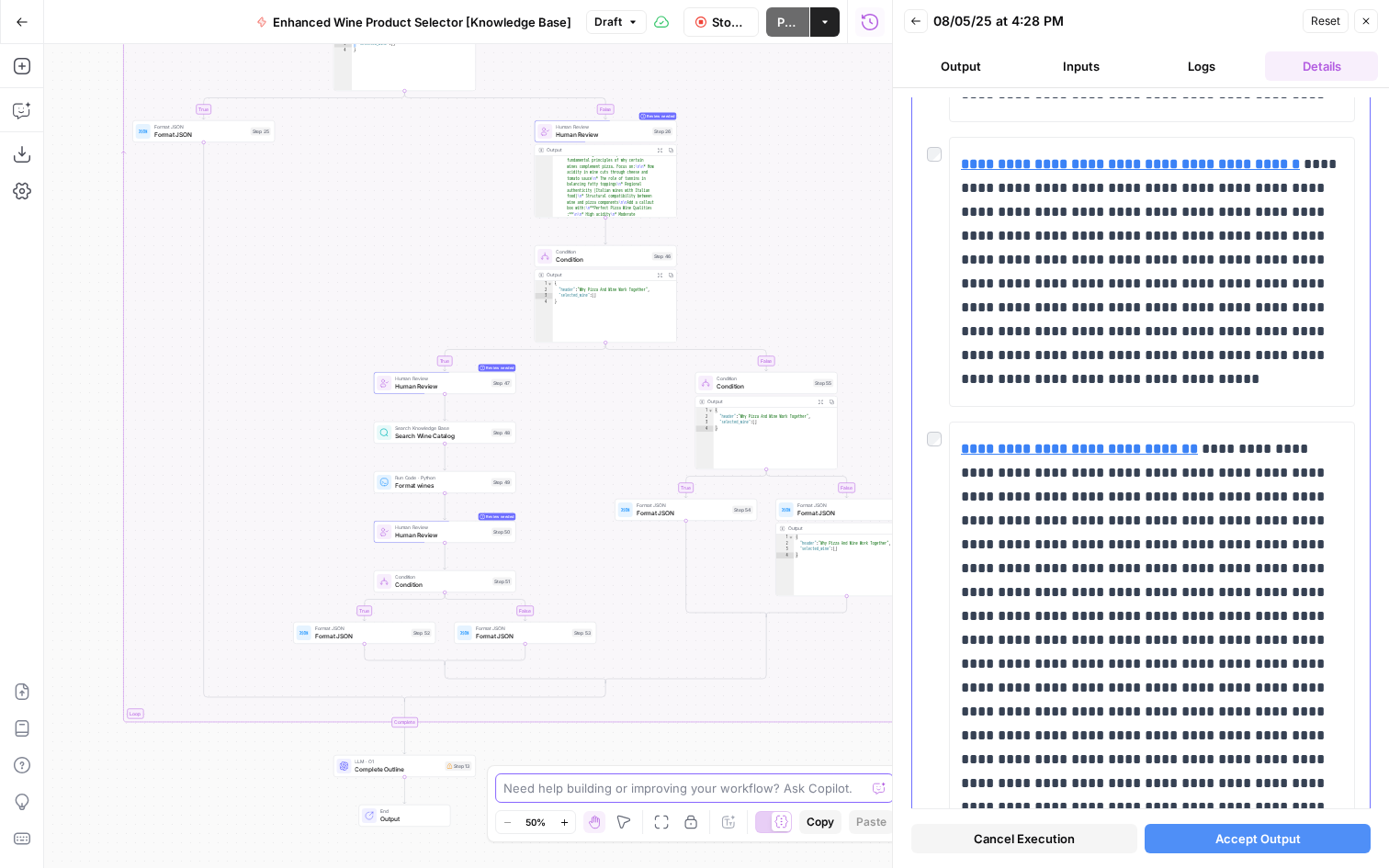 scroll, scrollTop: 6471, scrollLeft: 0, axis: vertical 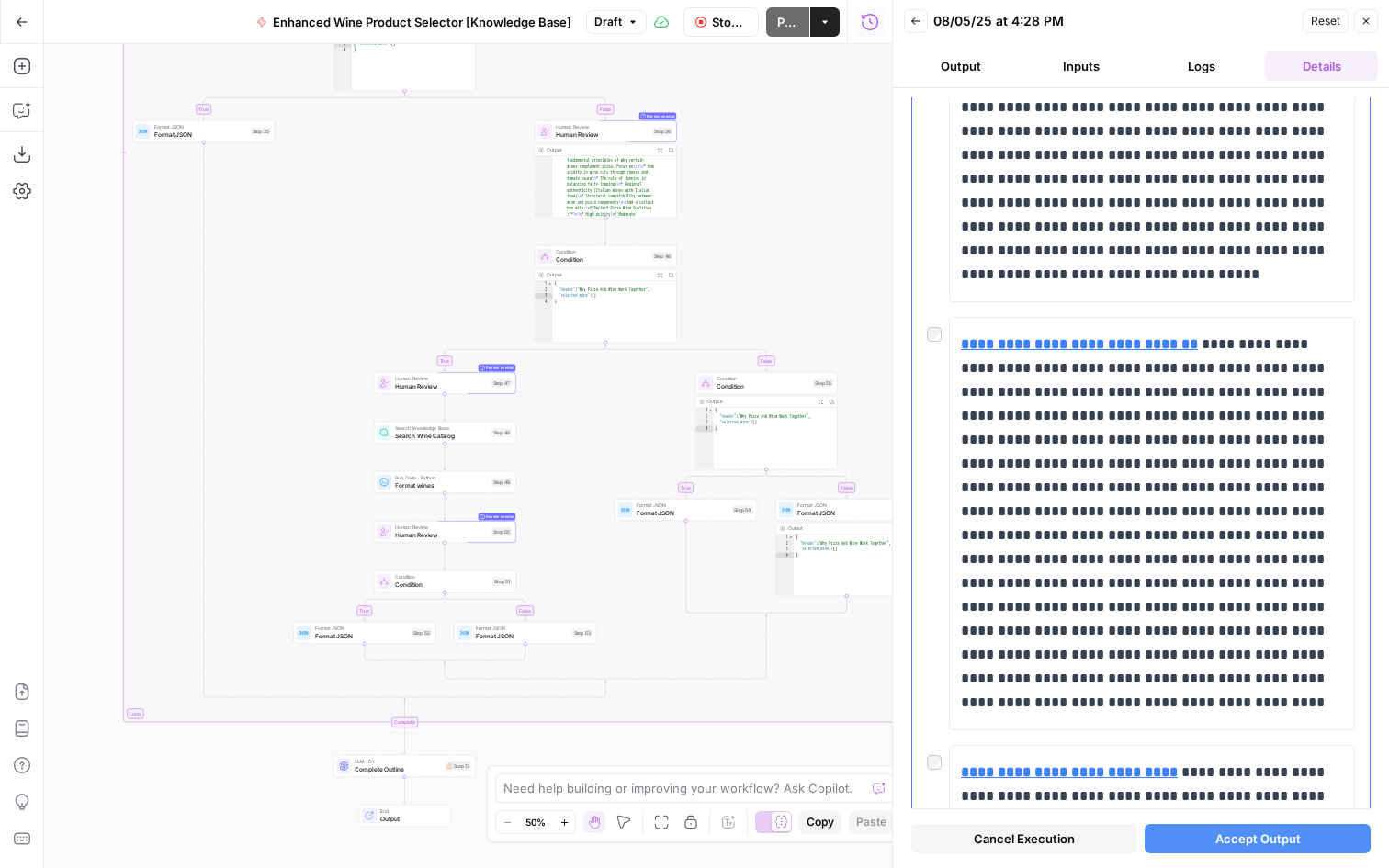 click at bounding box center [938, 758] 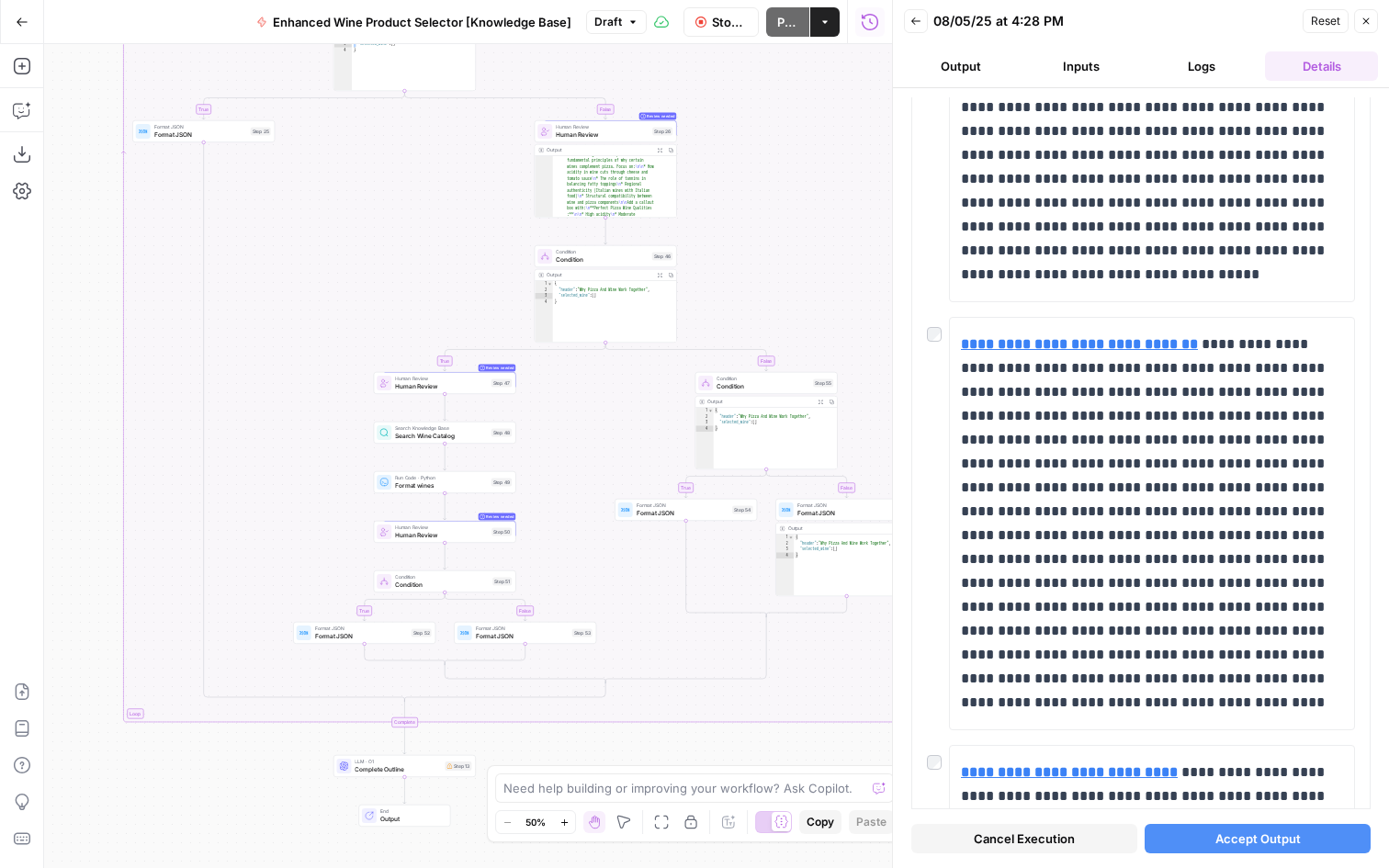 click on "Accept Output" at bounding box center [1258, 839] 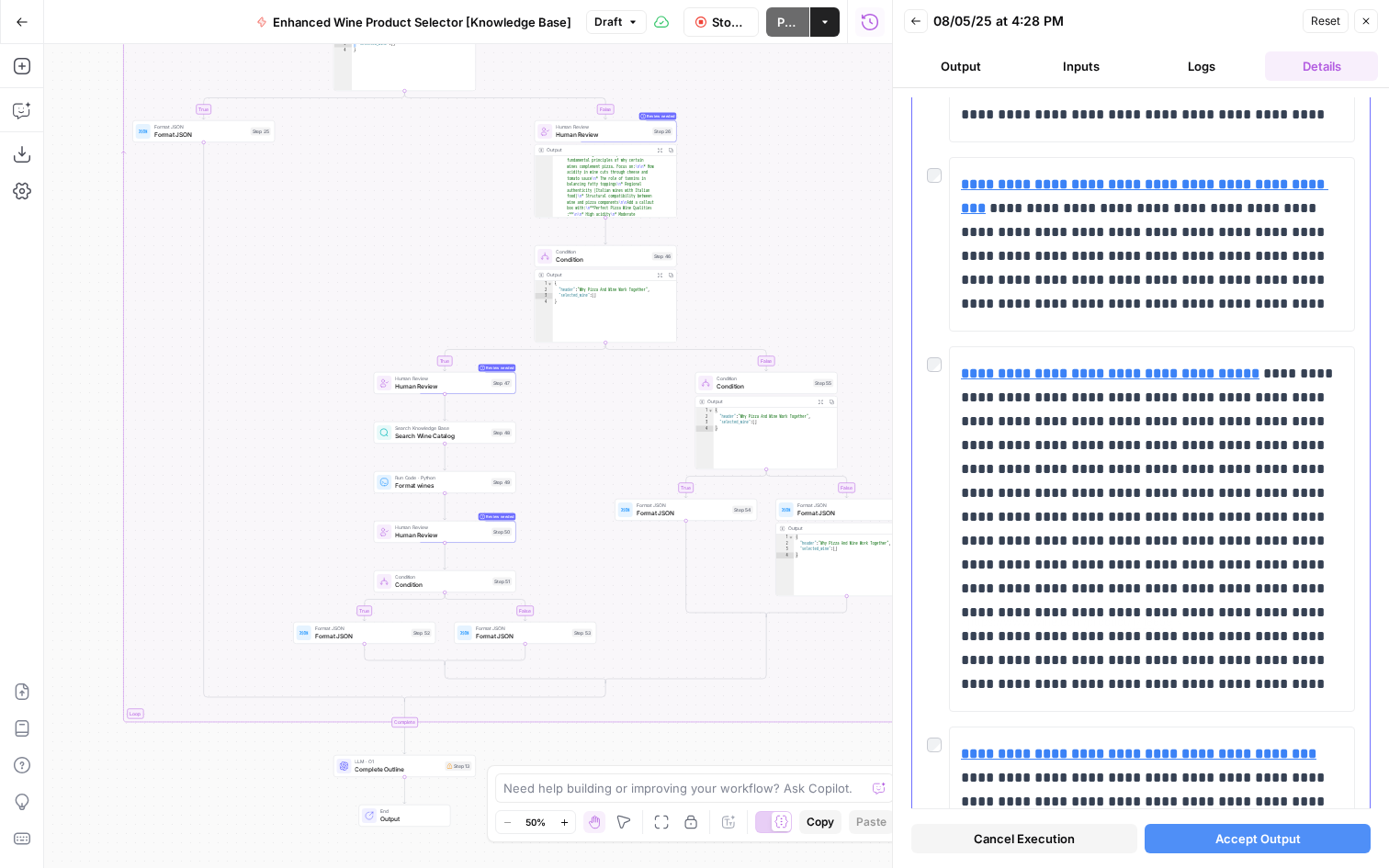 scroll, scrollTop: 5135, scrollLeft: 0, axis: vertical 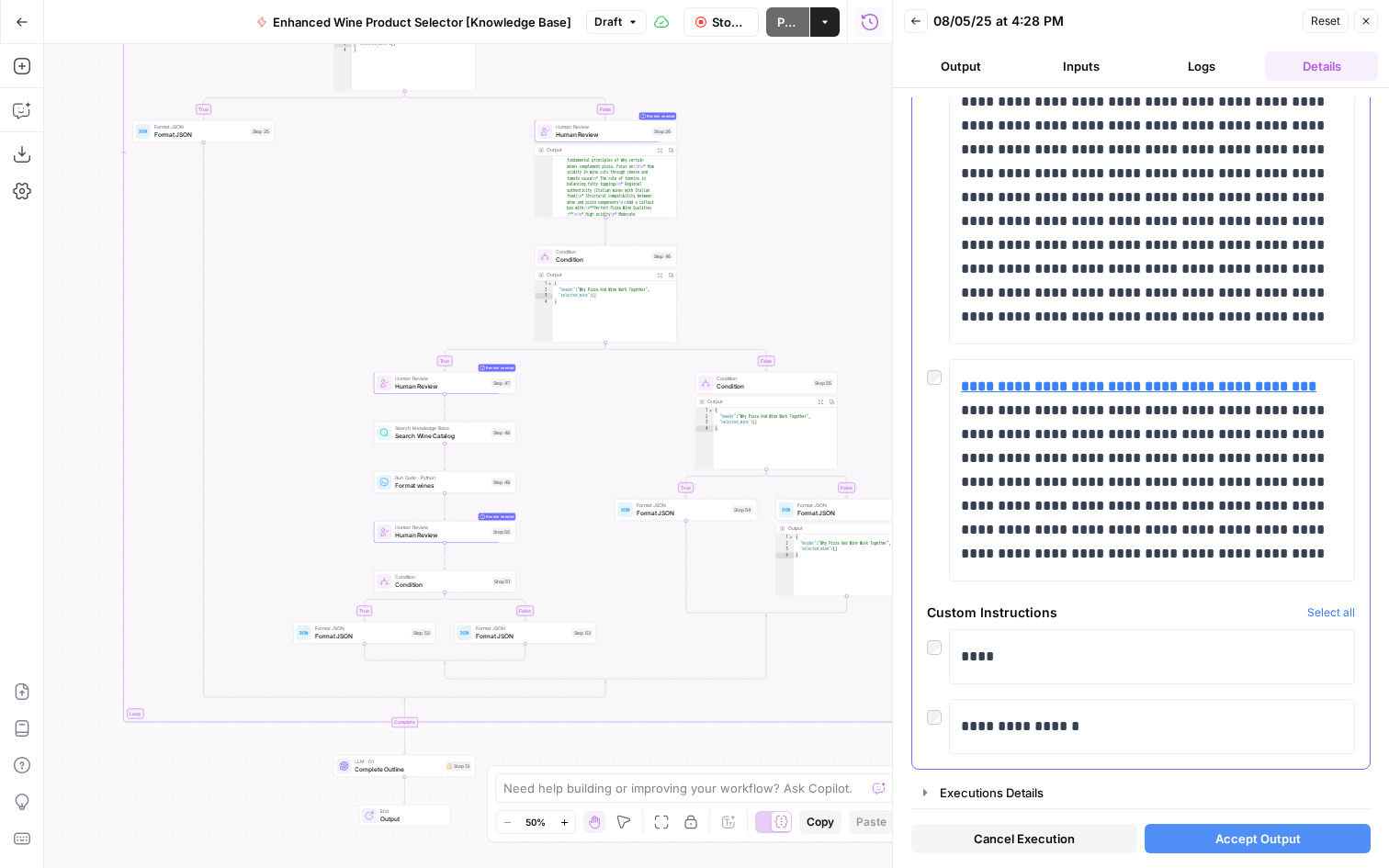 click on "****" at bounding box center (1141, 657) 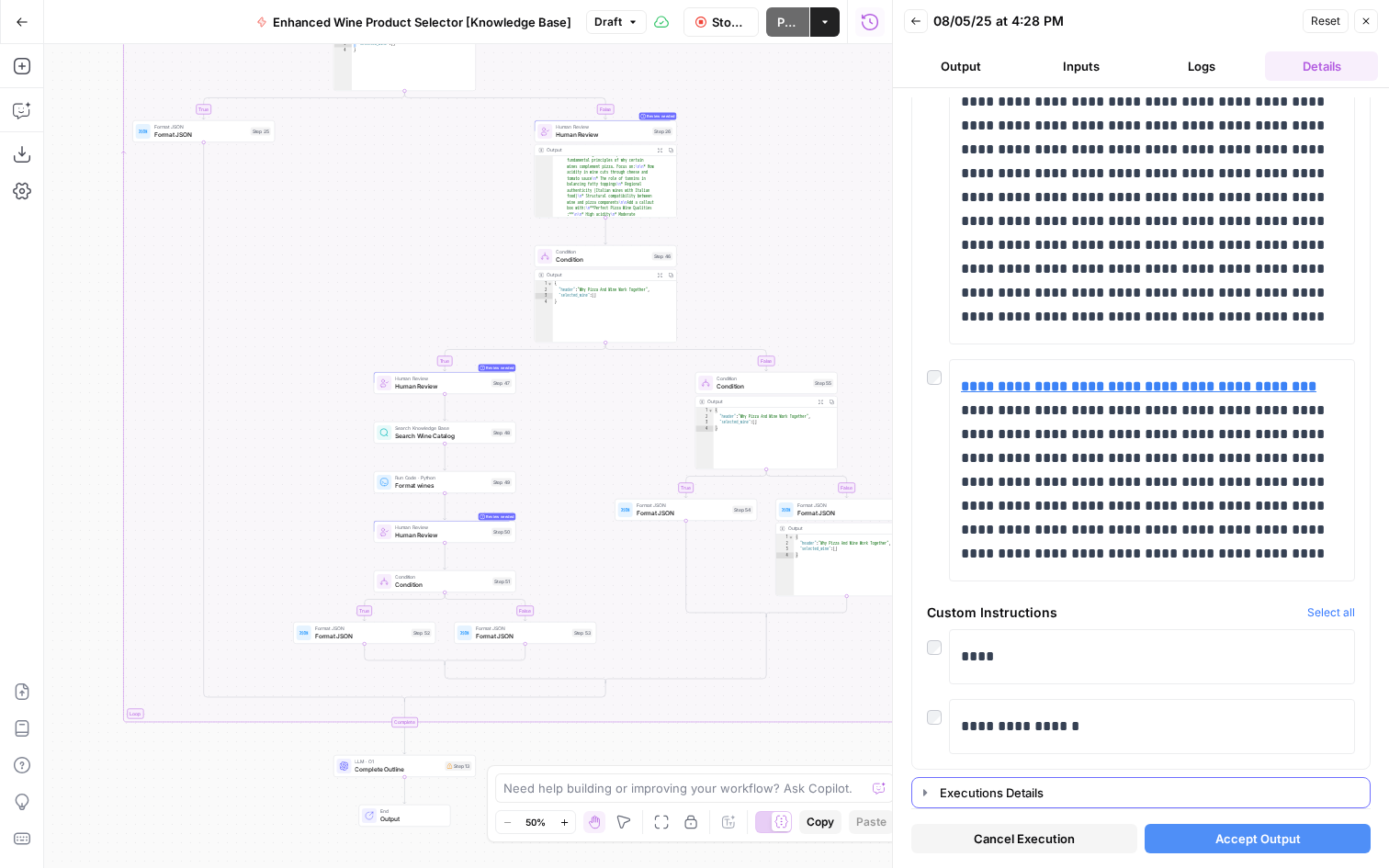 click on "Accept Output" at bounding box center [1258, 839] 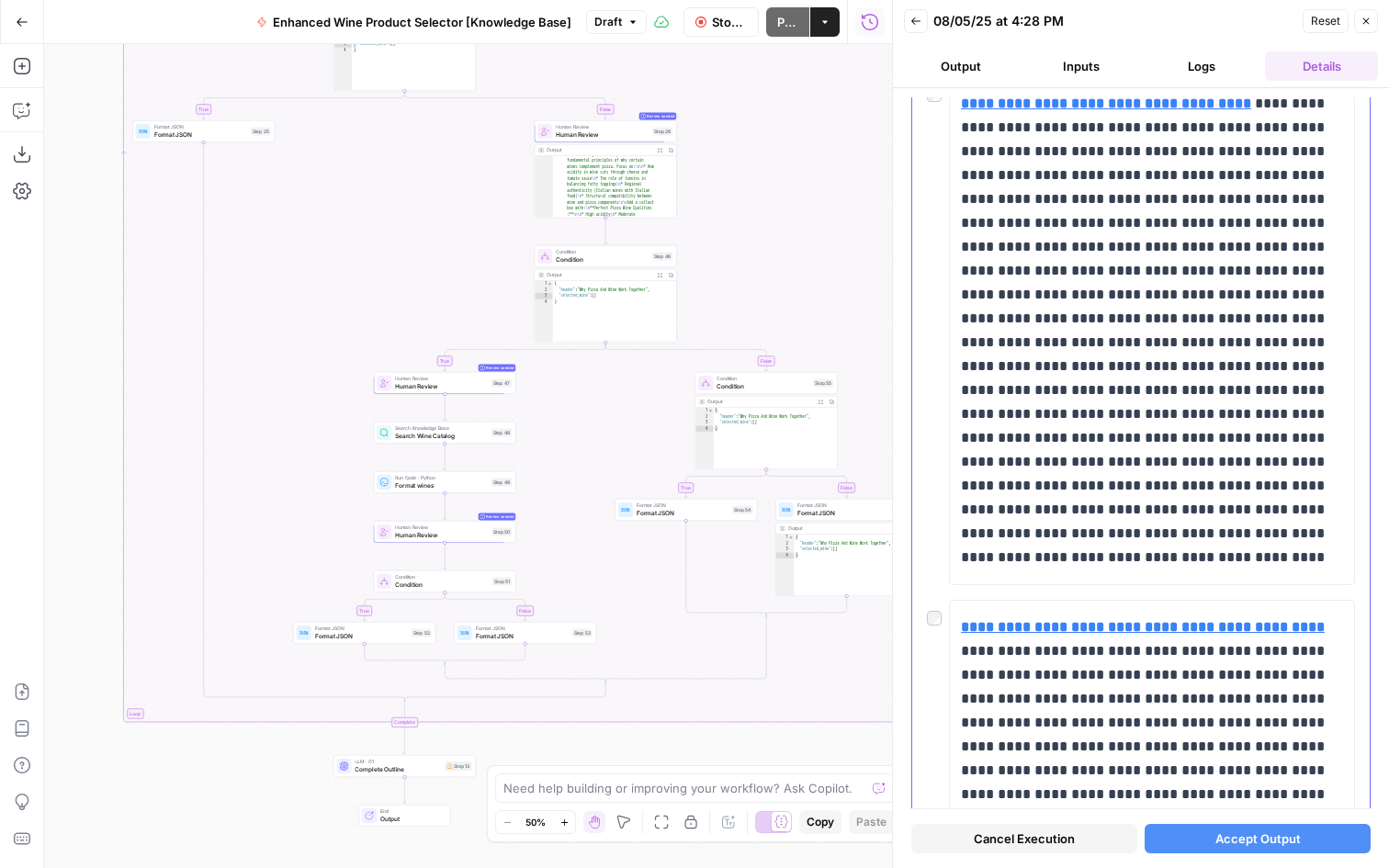 scroll, scrollTop: 6018, scrollLeft: 0, axis: vertical 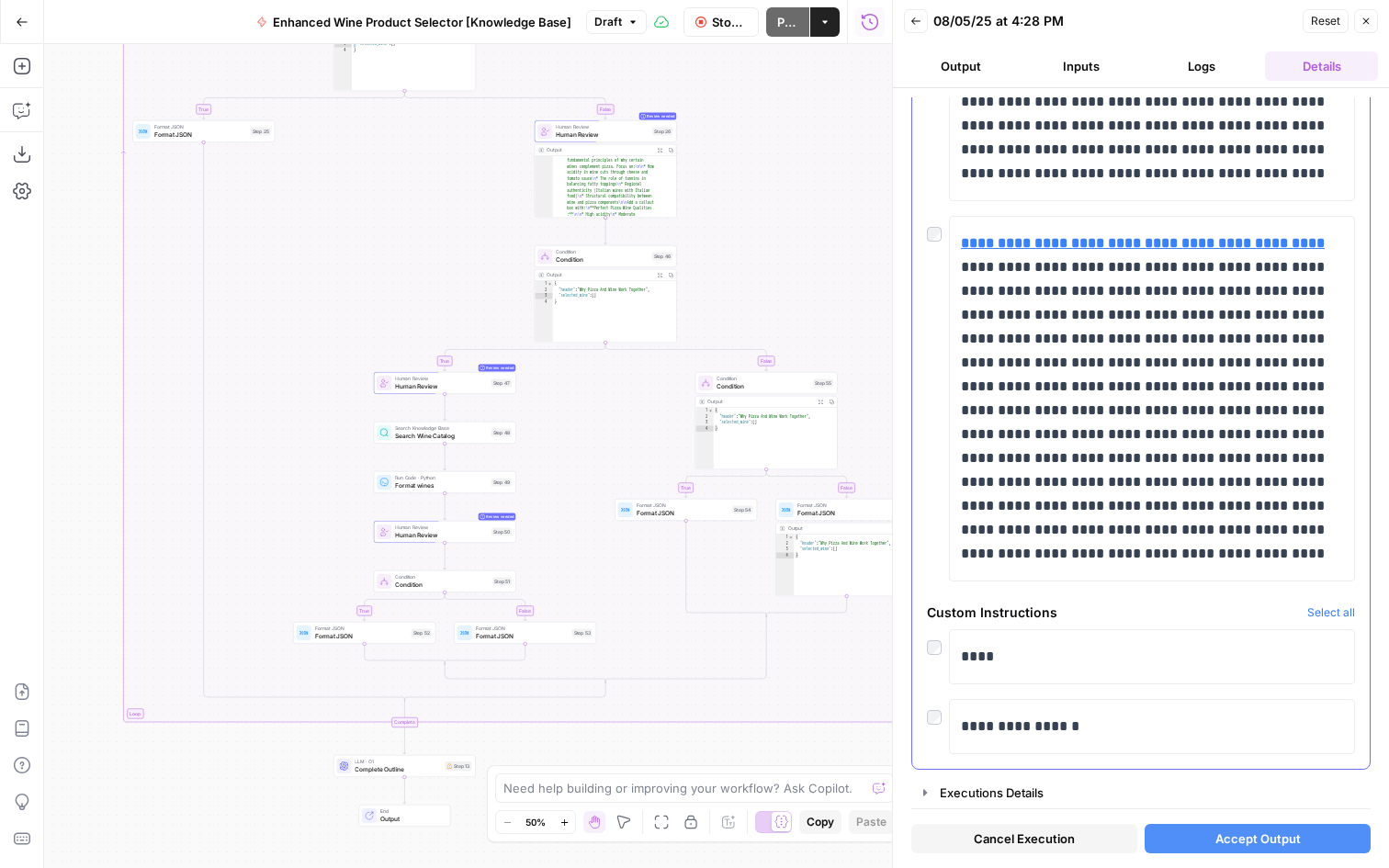 click at bounding box center [938, 712] 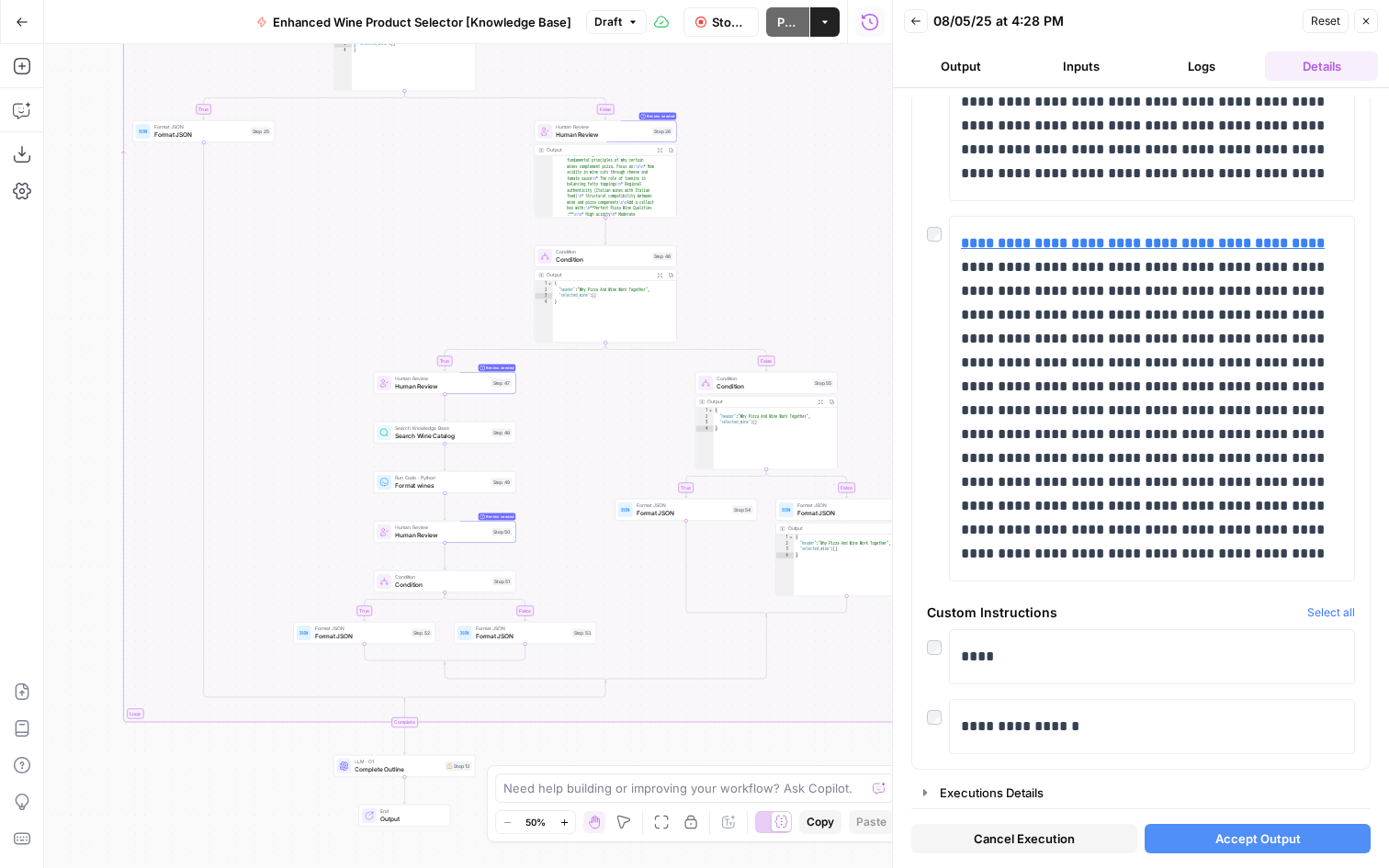 click on "Accept Output" at bounding box center [1258, 839] 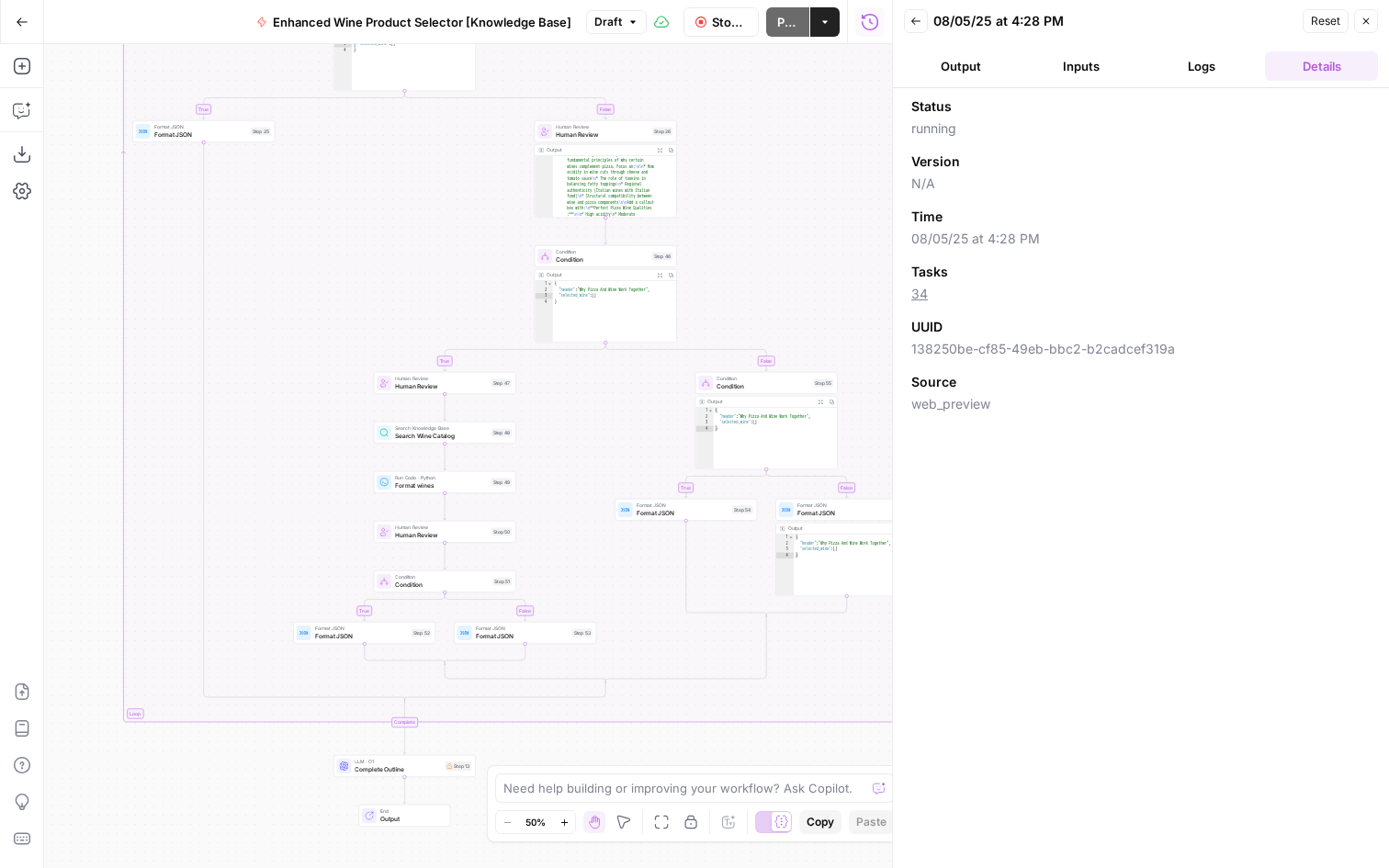 click on "Output" at bounding box center (960, 66) 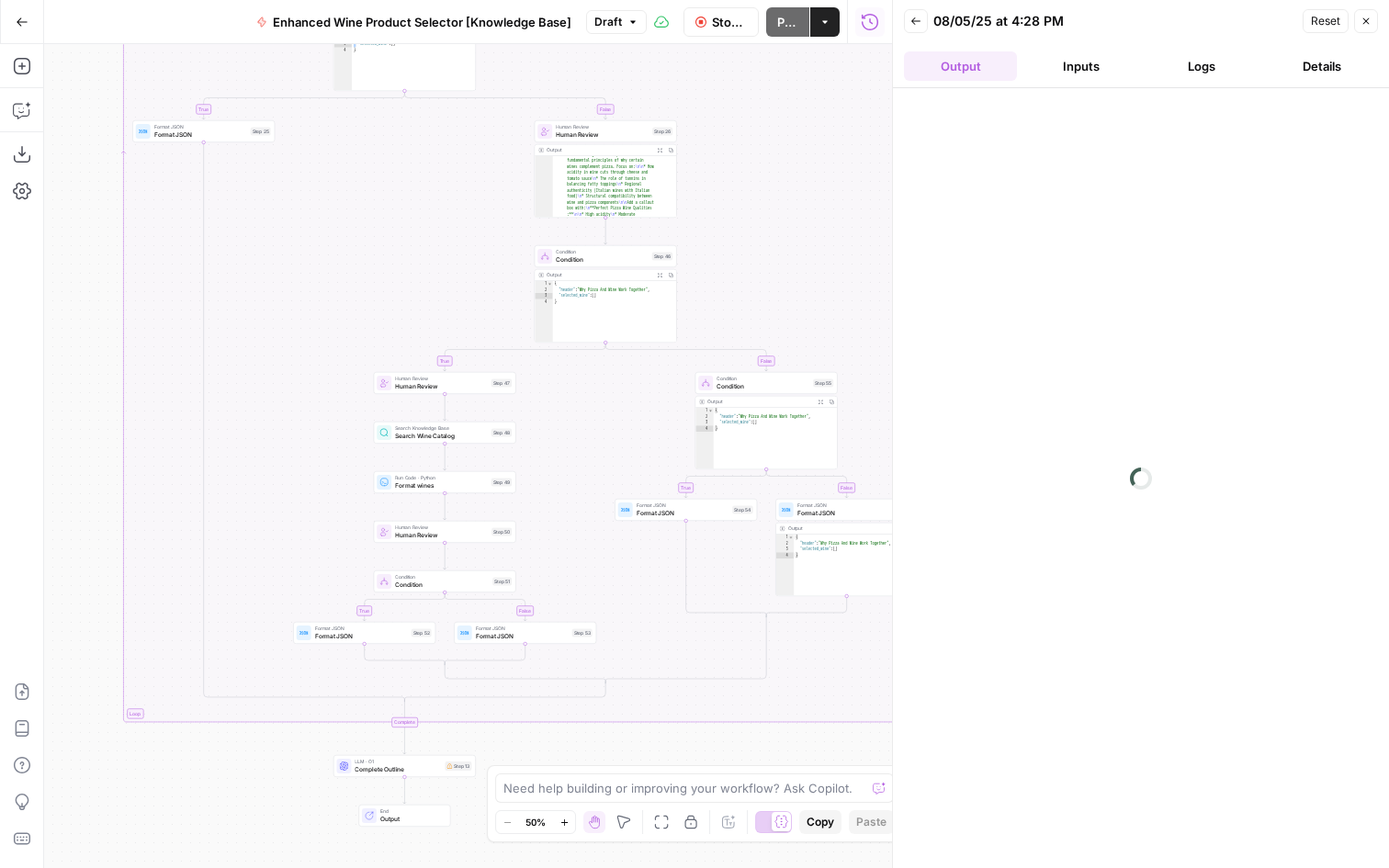 click on "Inputs" at bounding box center [1080, 66] 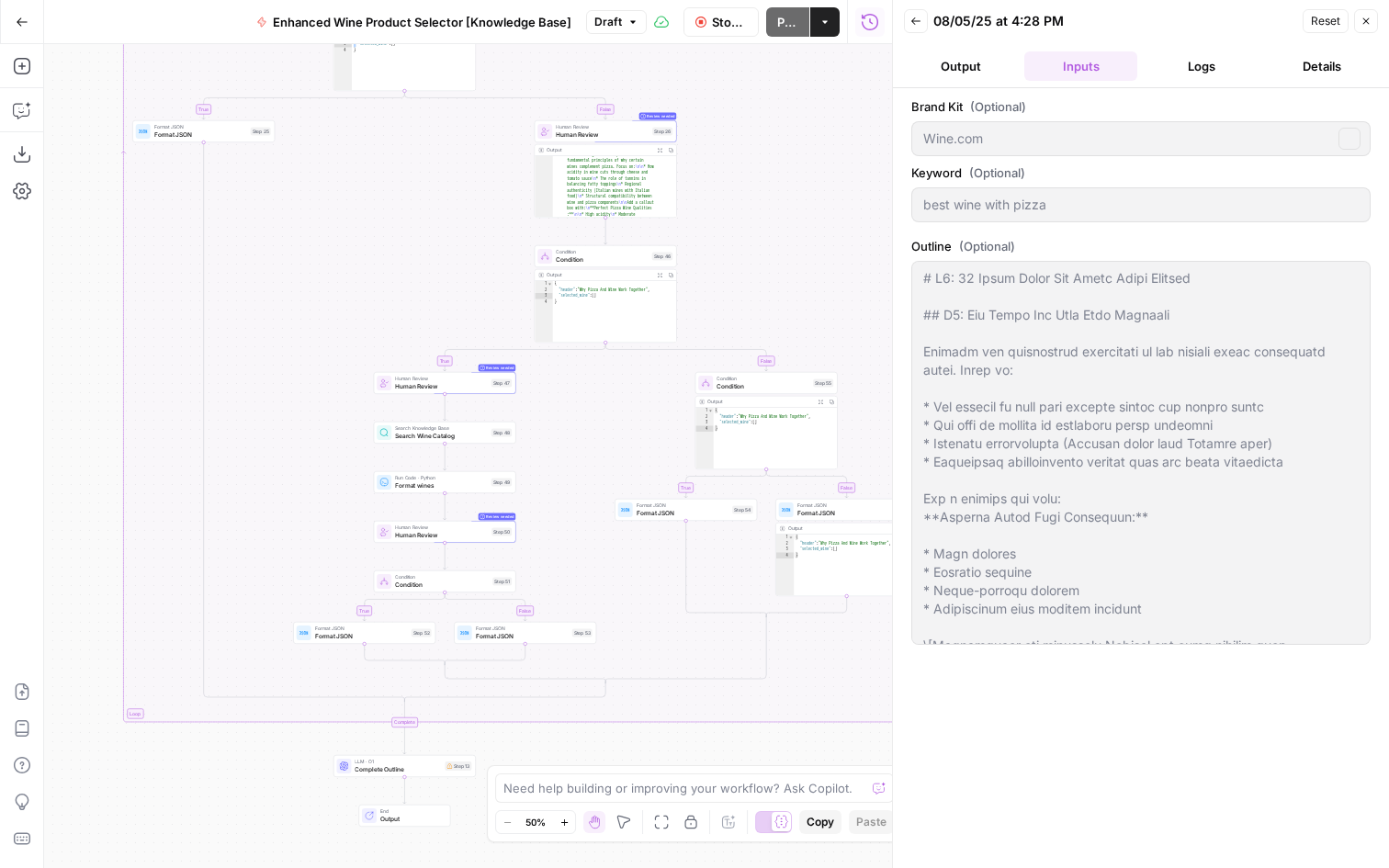 click on "Logs" at bounding box center (1201, 66) 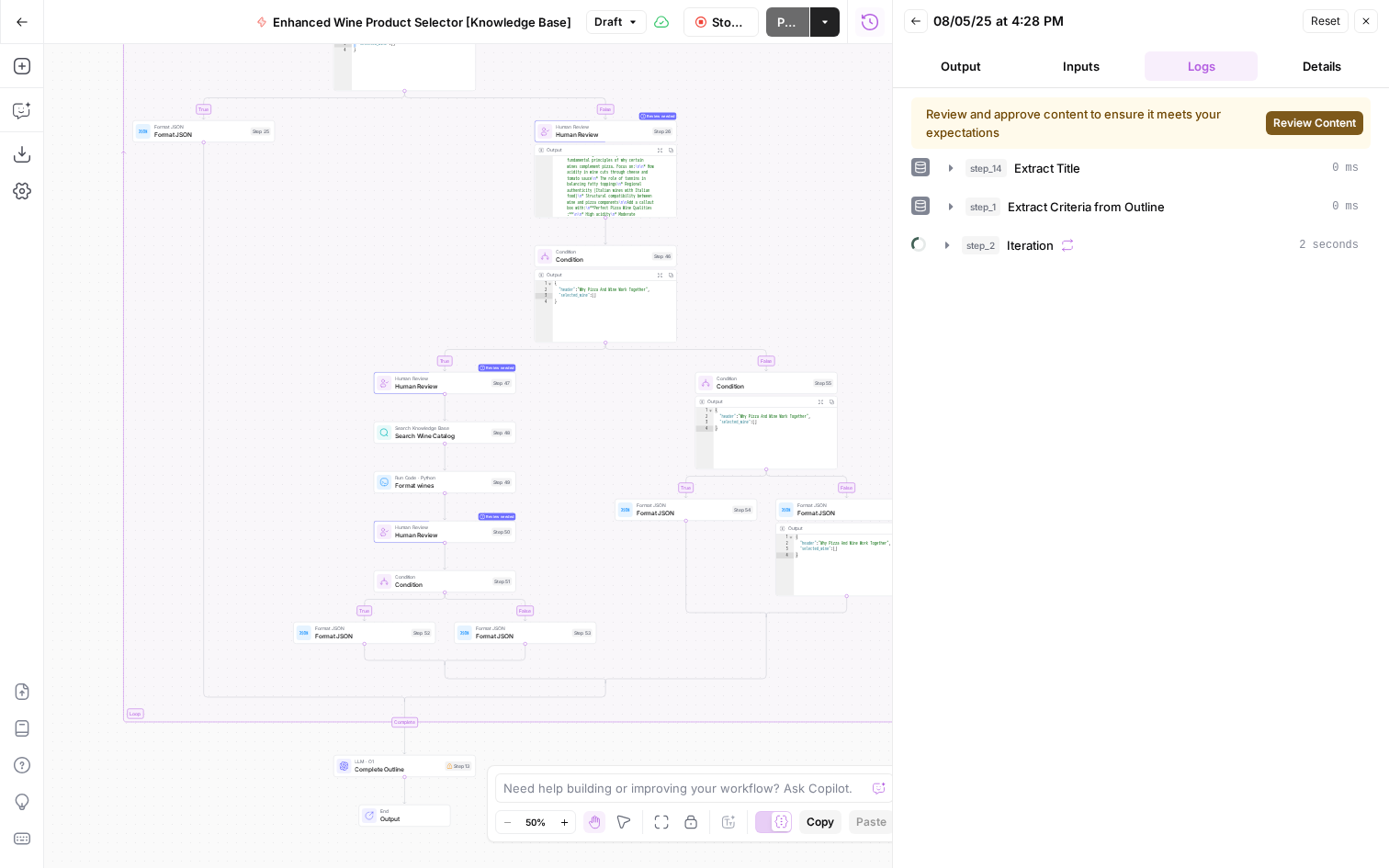 click on "Review Content" at bounding box center [1315, 123] 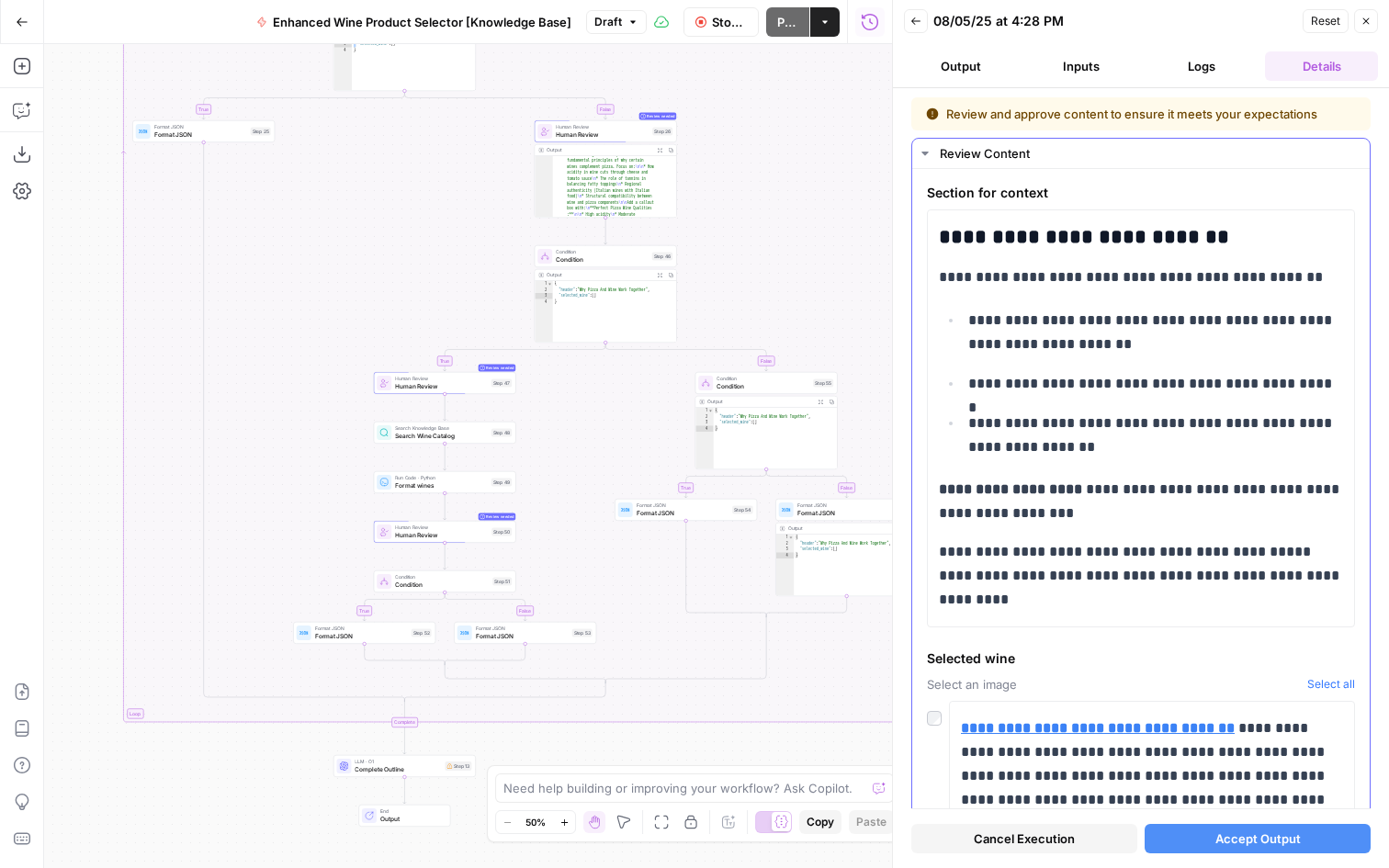 click at bounding box center [938, 714] 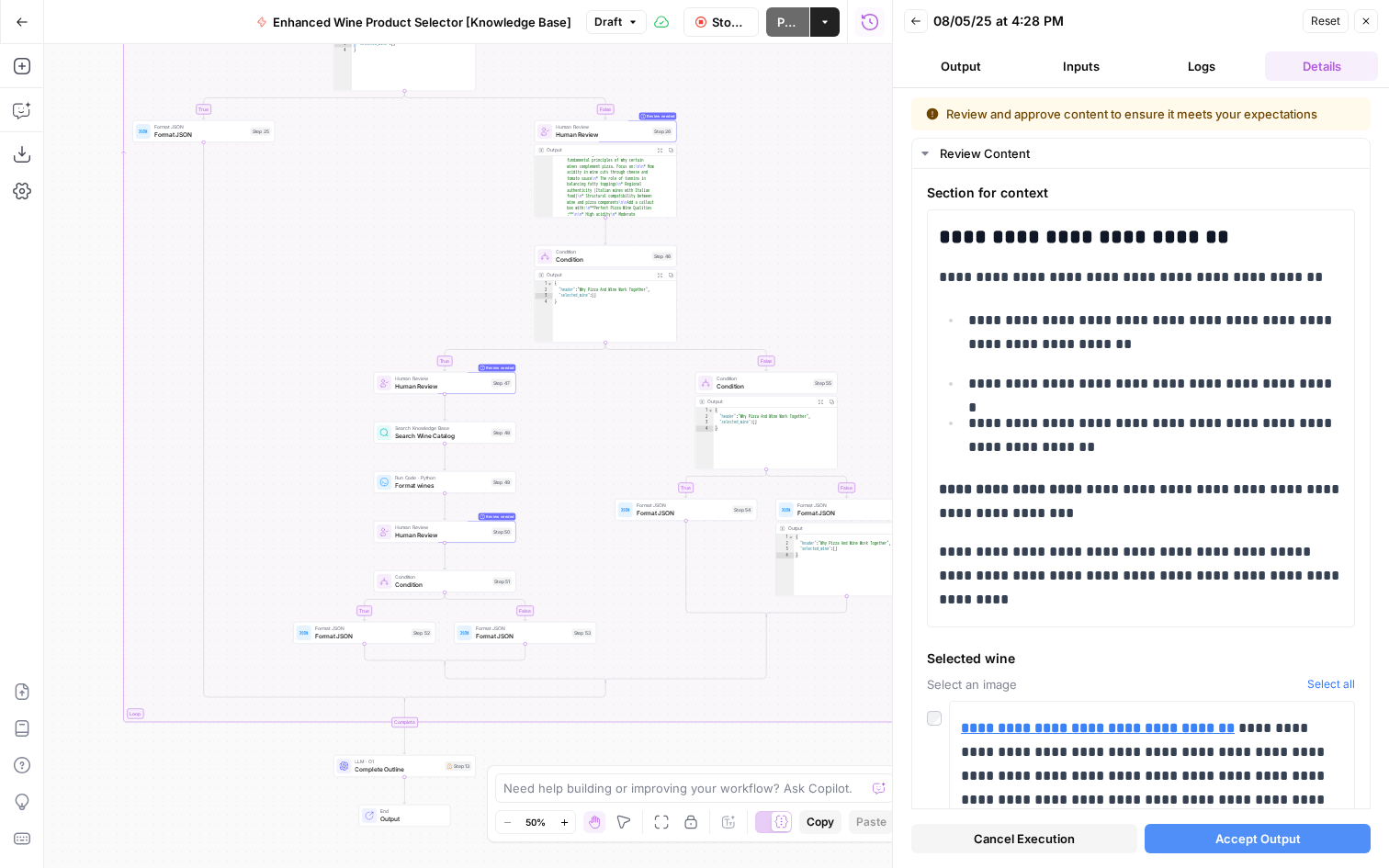 click on "Accept Output" at bounding box center (1258, 839) 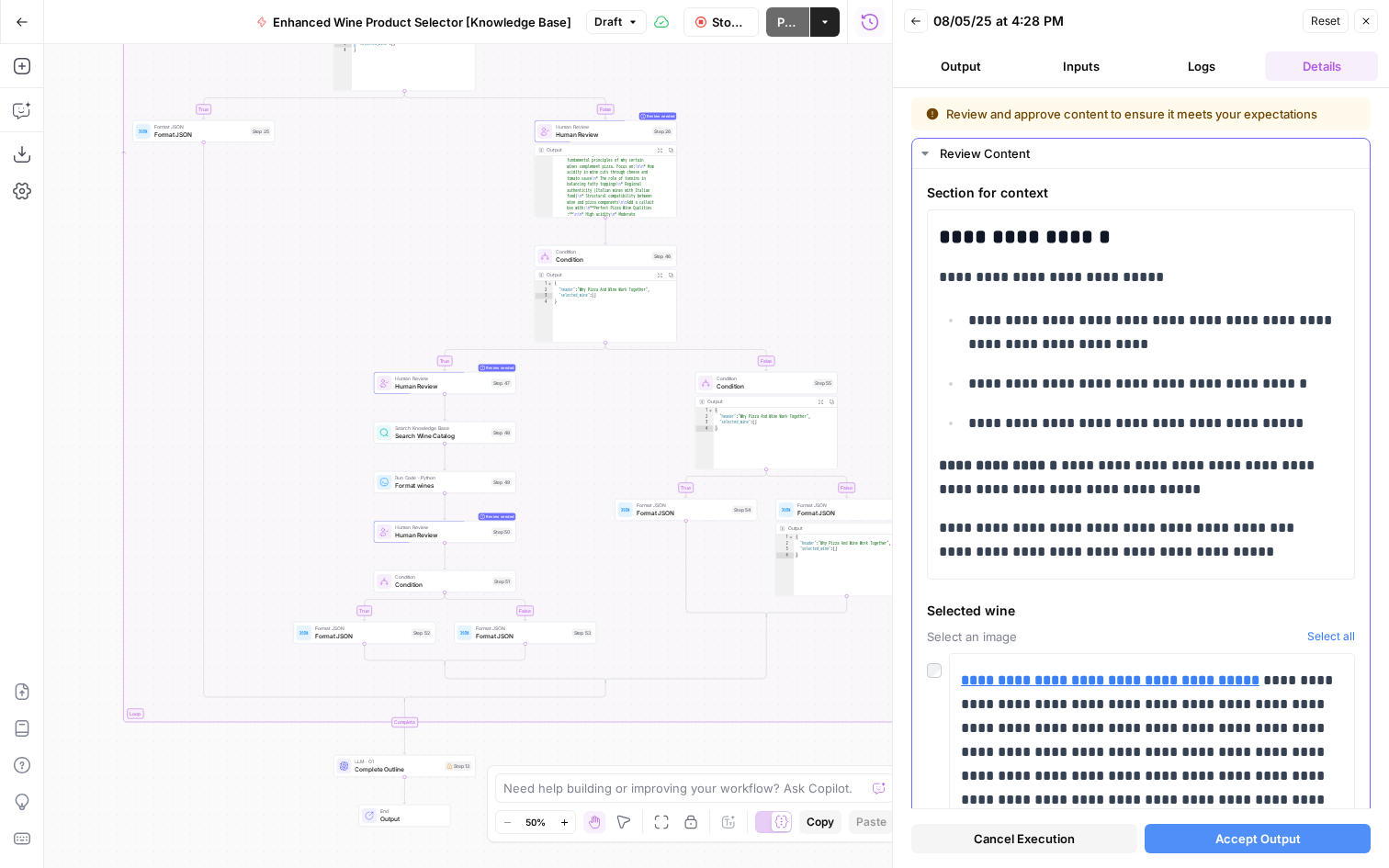 click at bounding box center (938, 666) 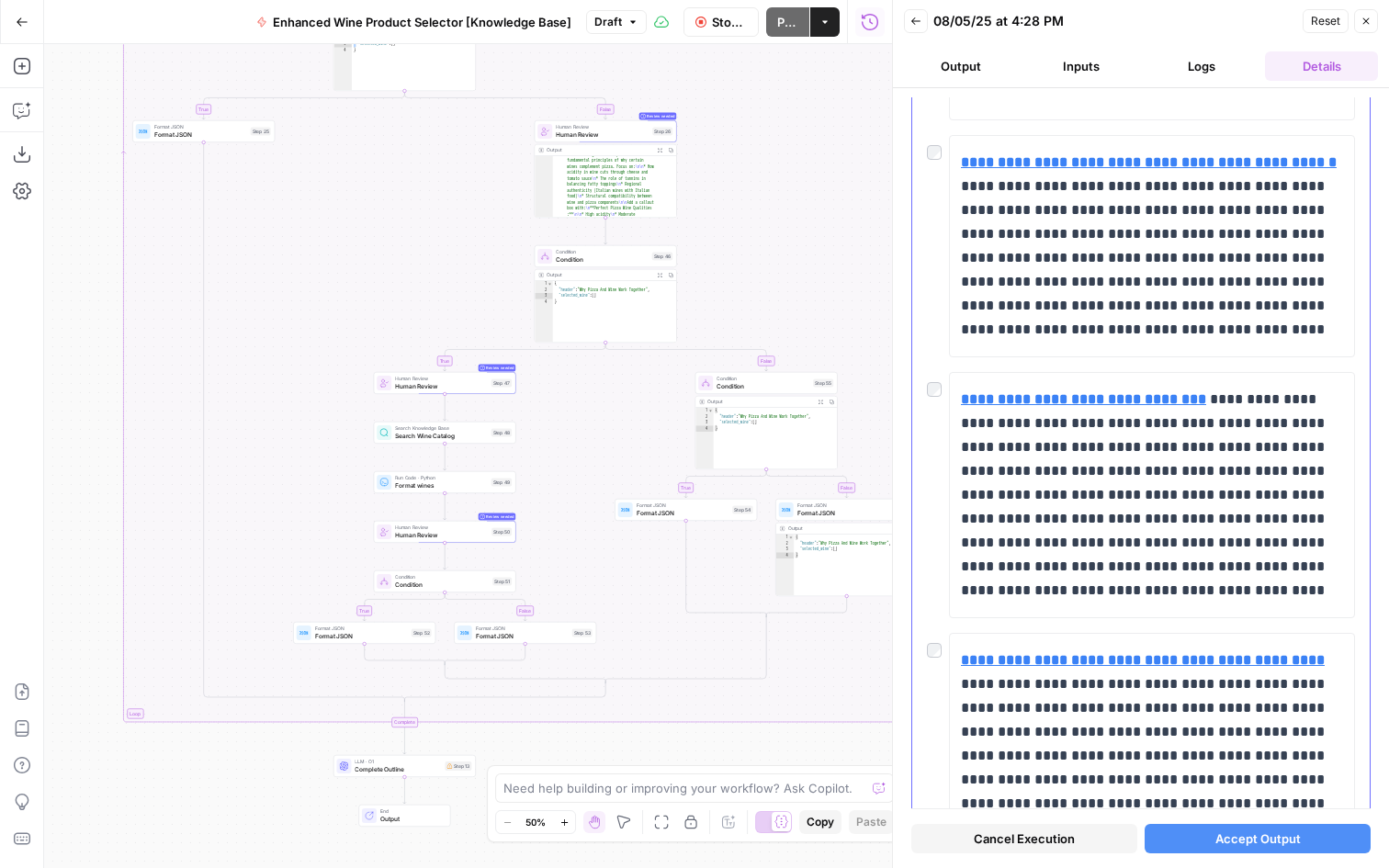 scroll, scrollTop: 4161, scrollLeft: 0, axis: vertical 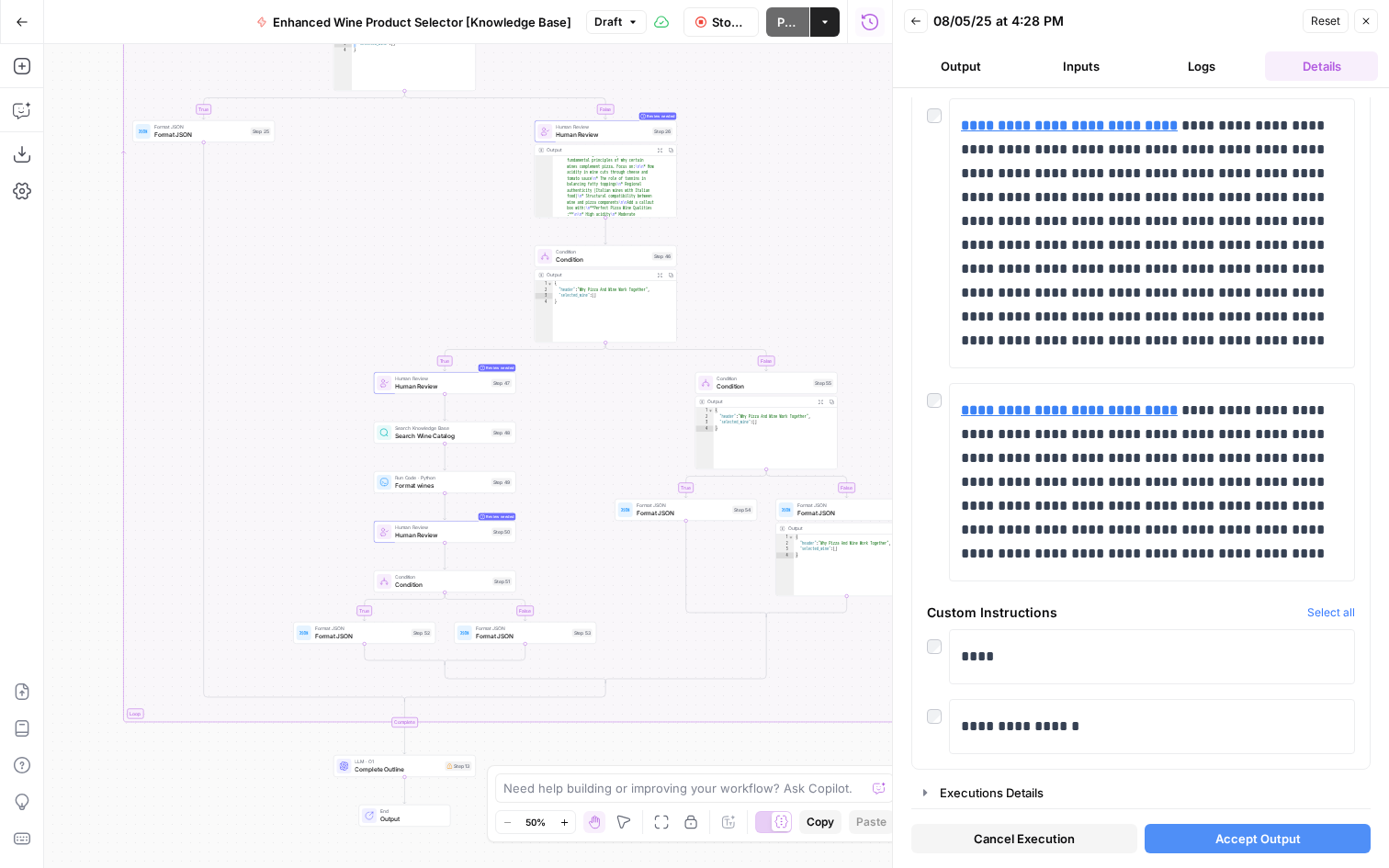 click on "Accept Output" at bounding box center [1258, 839] 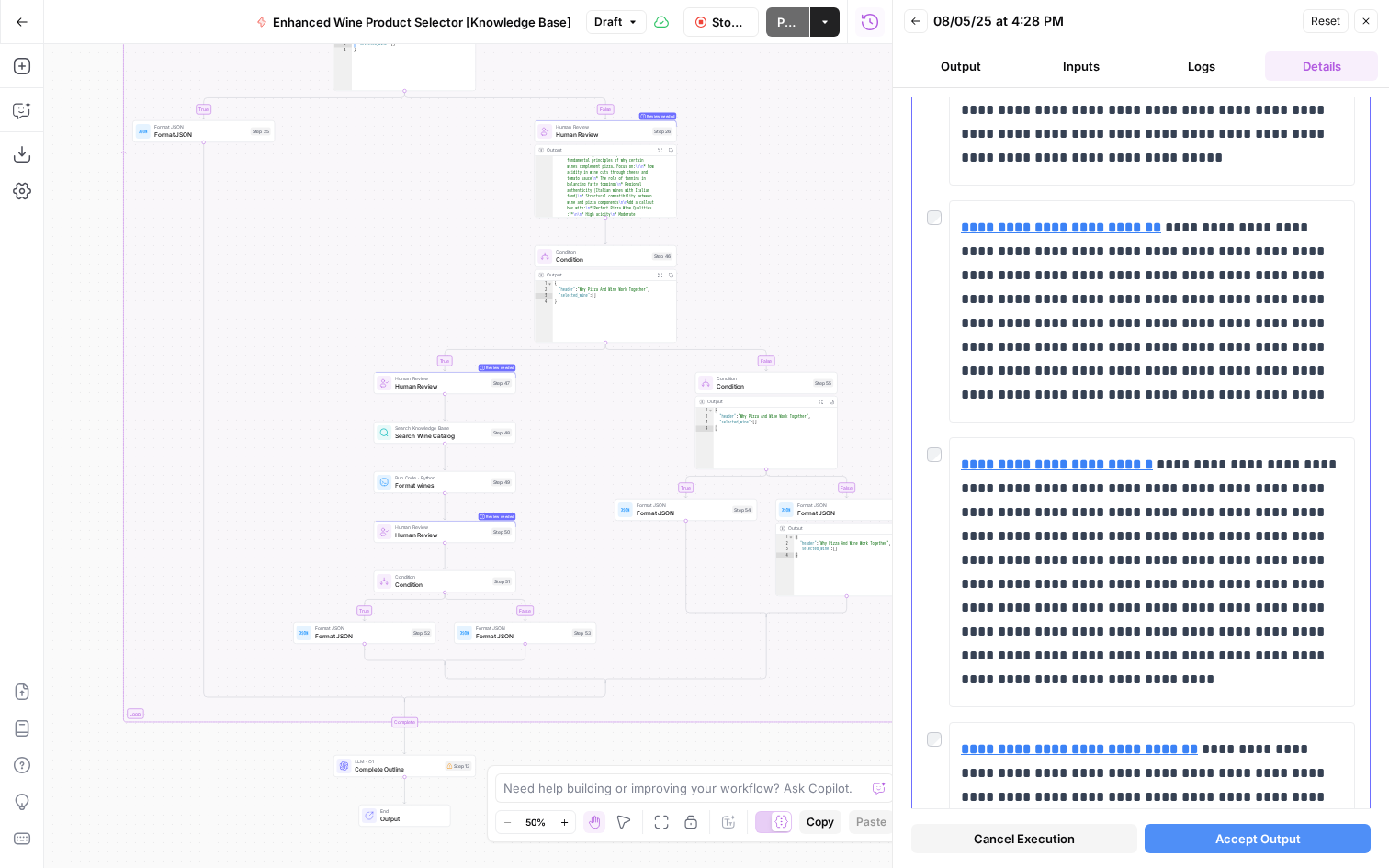 scroll, scrollTop: 4256, scrollLeft: 0, axis: vertical 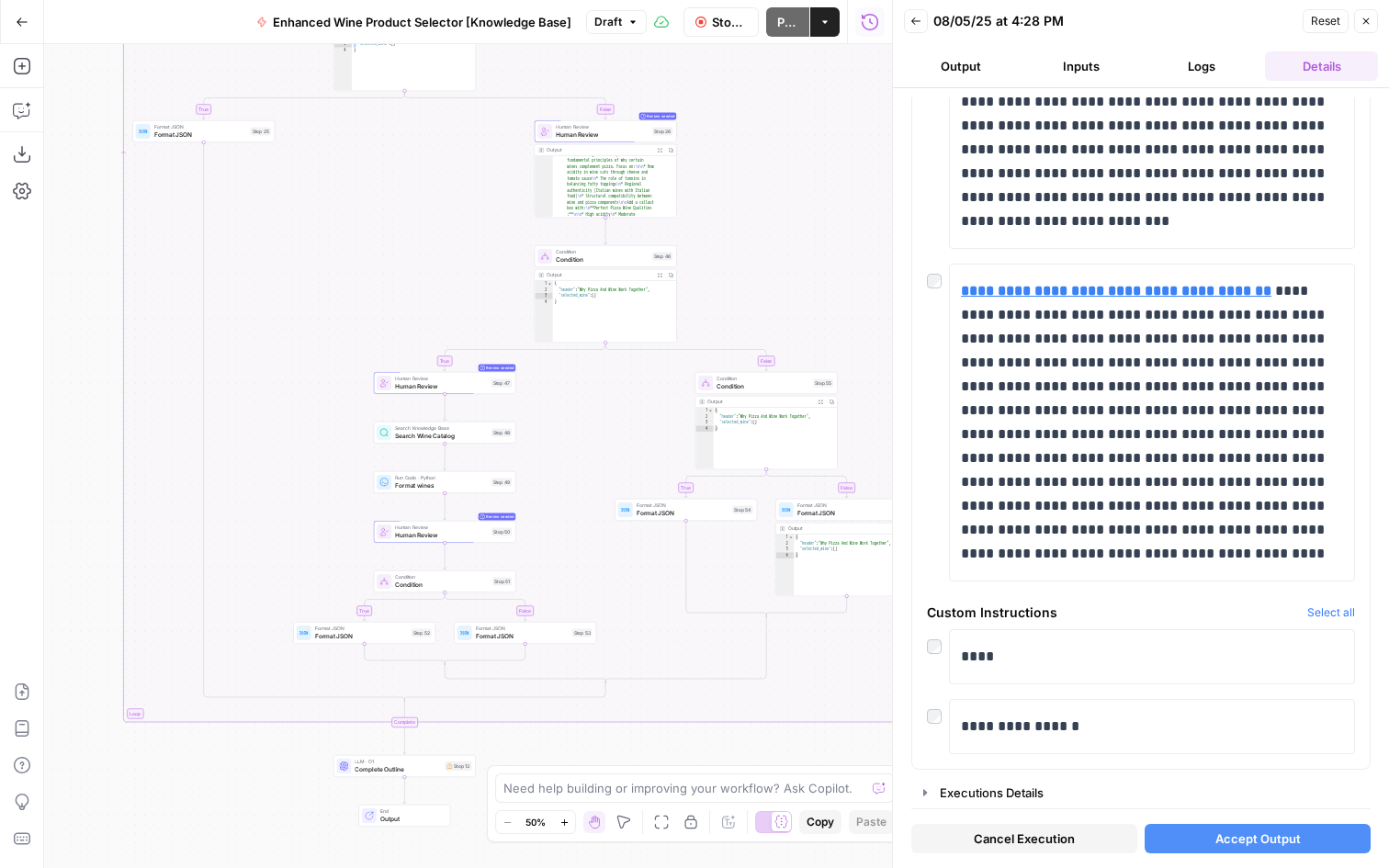 click on "Accept Output" at bounding box center (1258, 839) 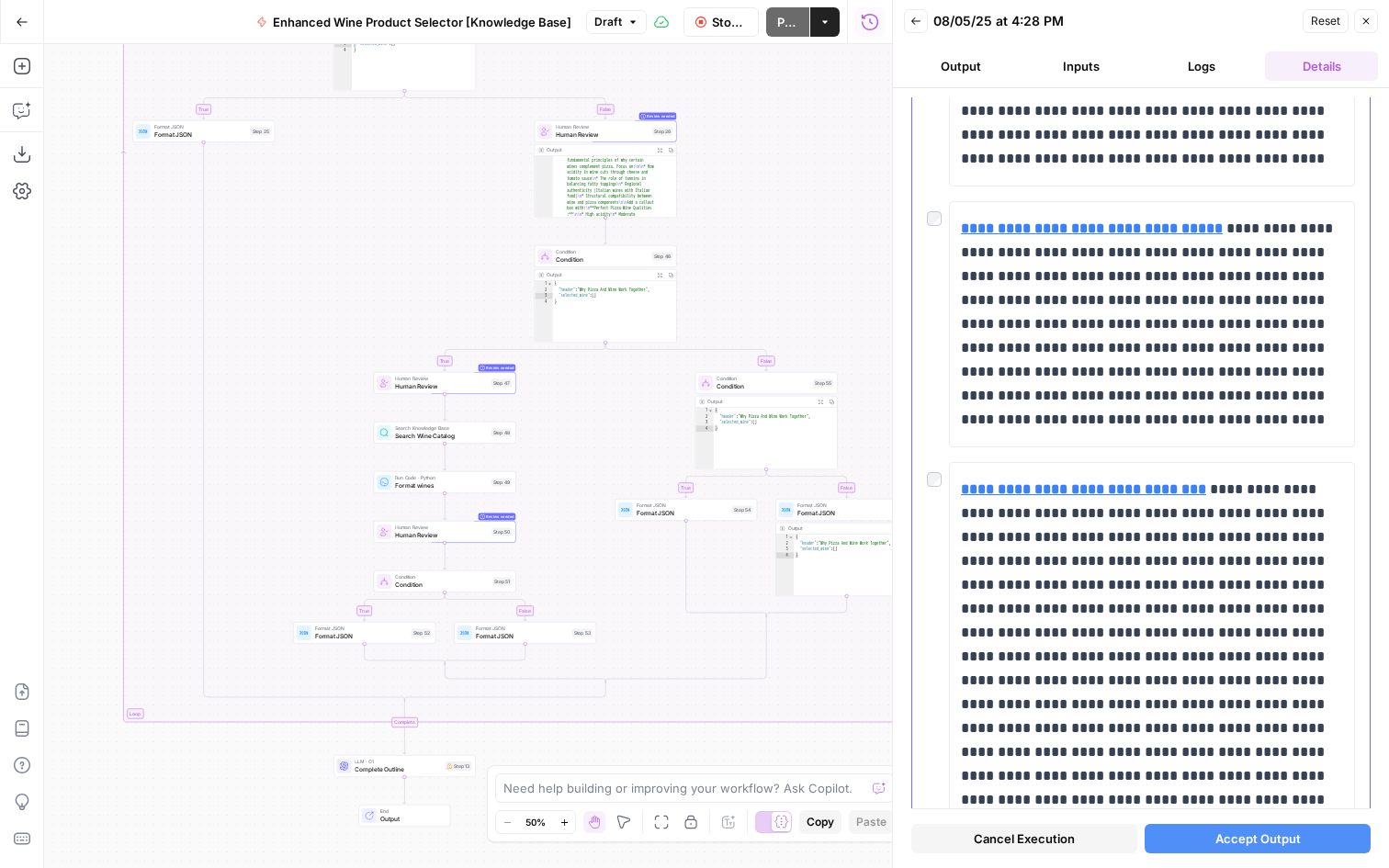 scroll, scrollTop: 4185, scrollLeft: 0, axis: vertical 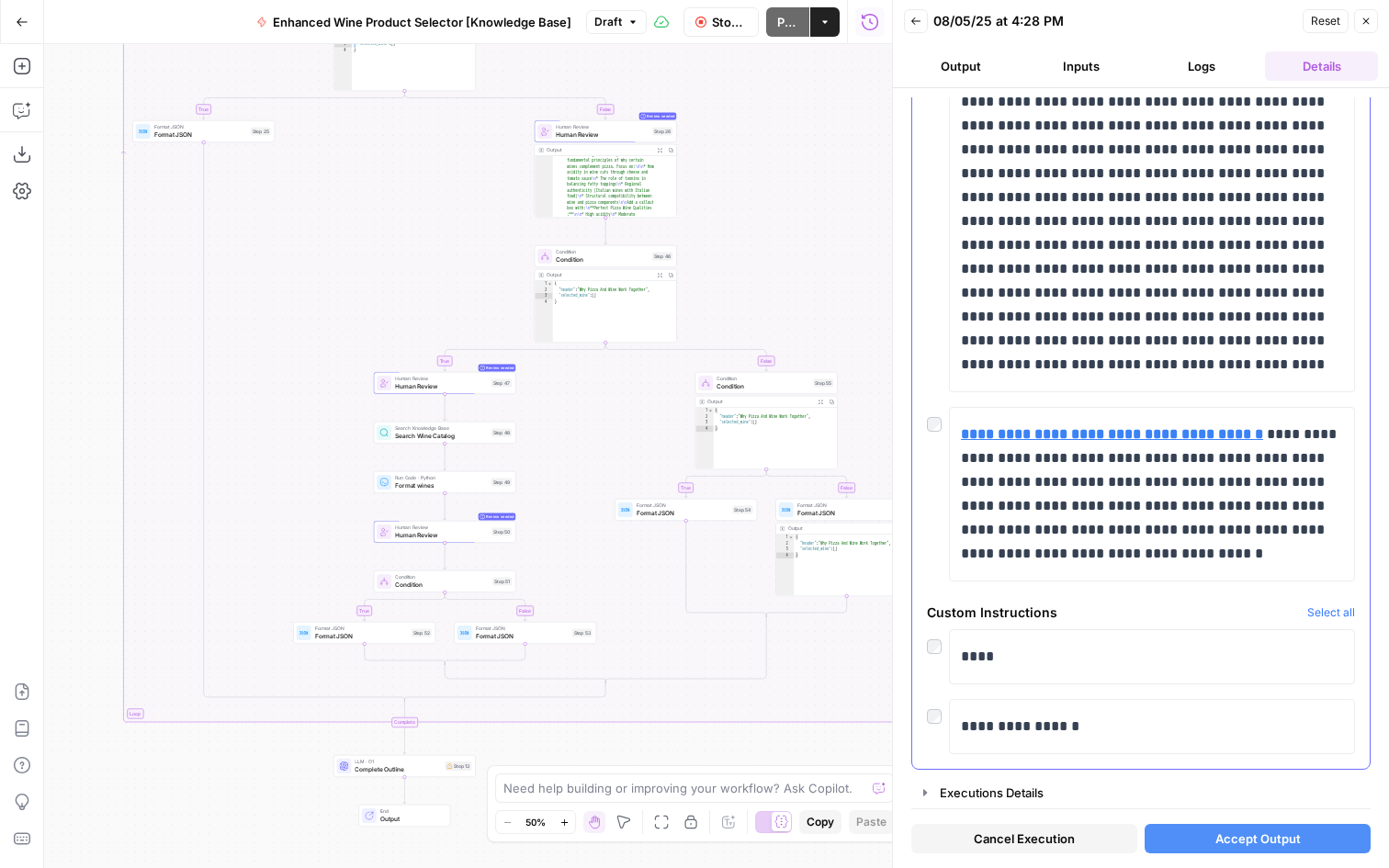 click on "****" at bounding box center [1141, 657] 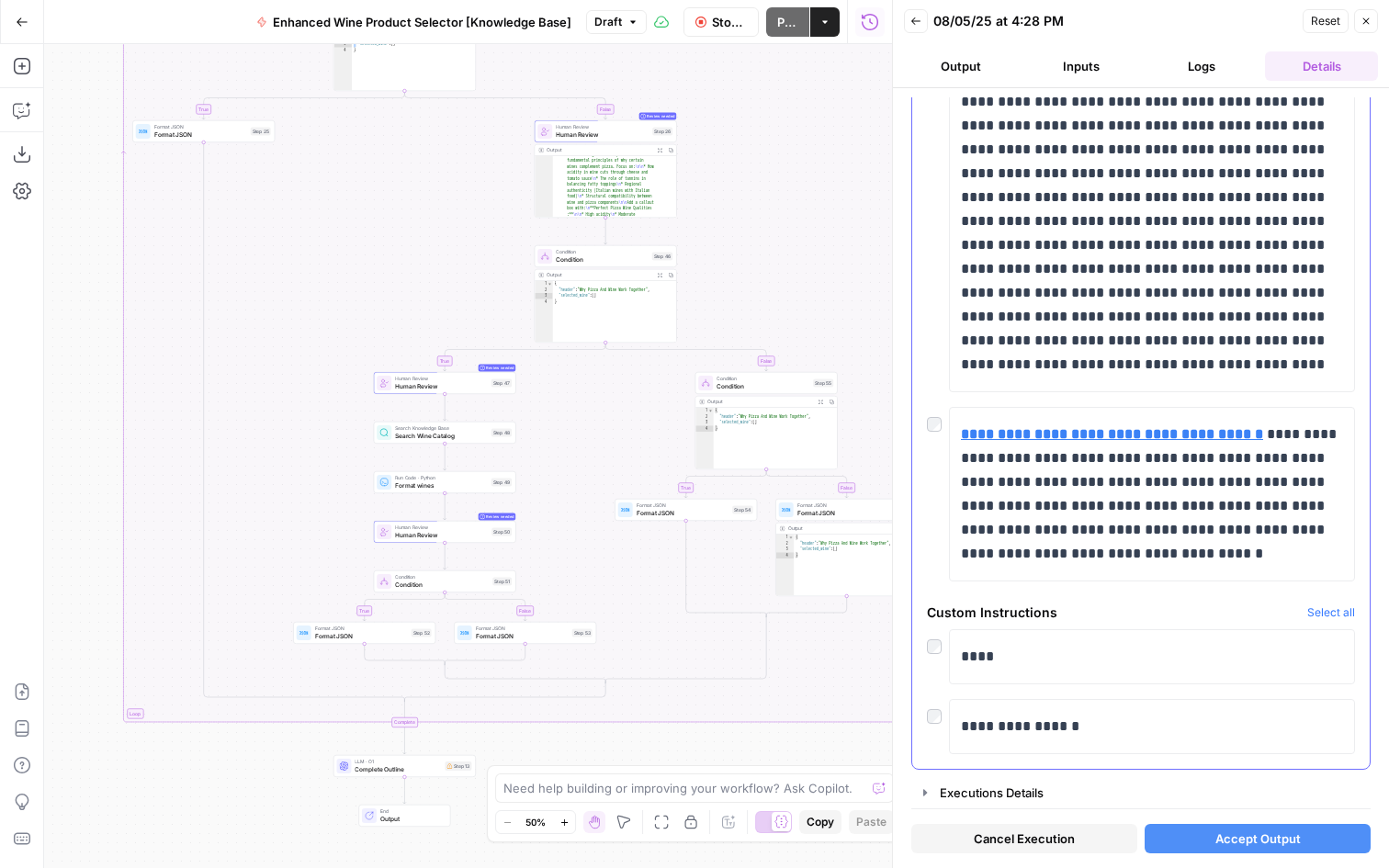 click on "****" at bounding box center [1141, 657] 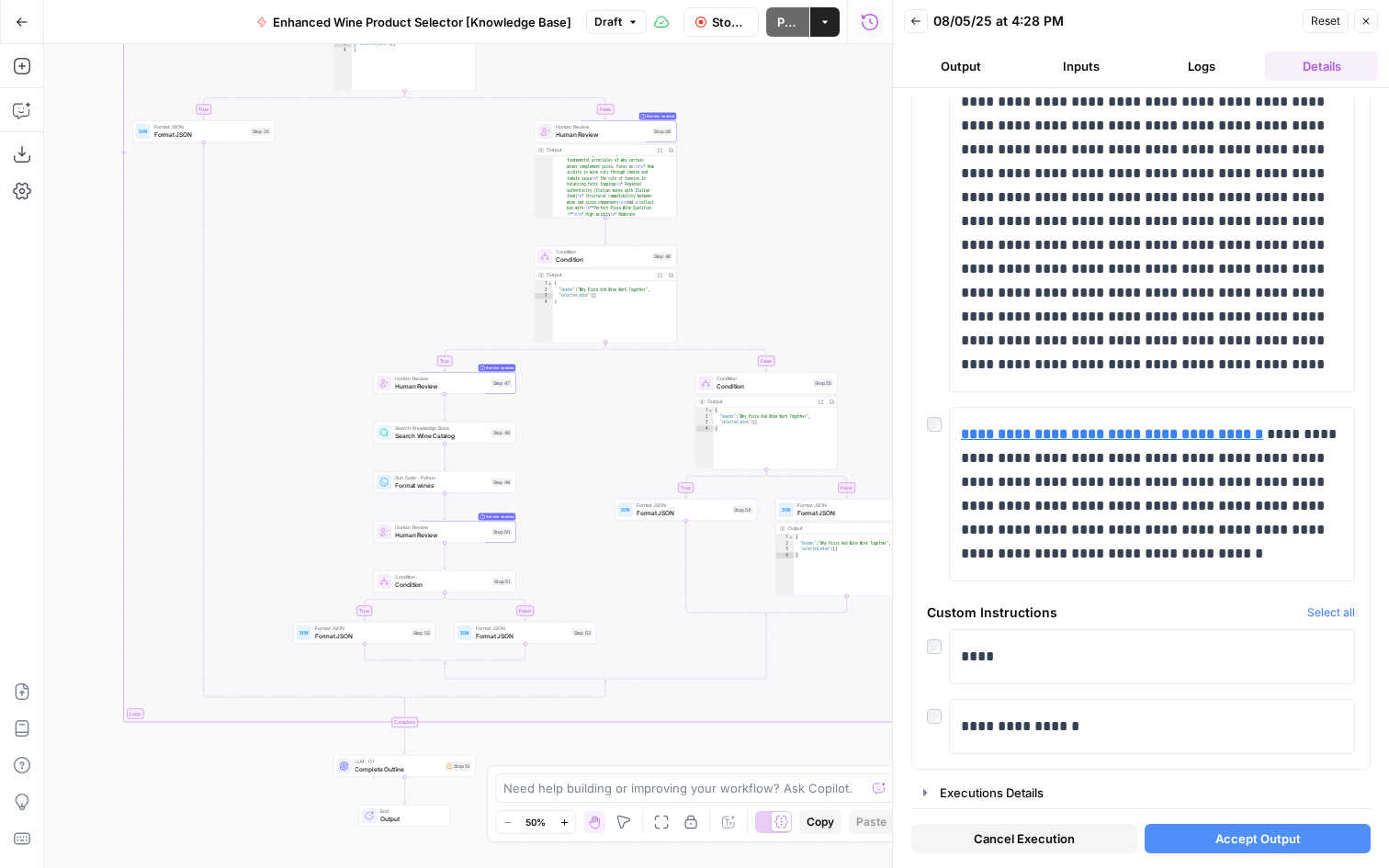 click on "Accept Output" at bounding box center [1258, 839] 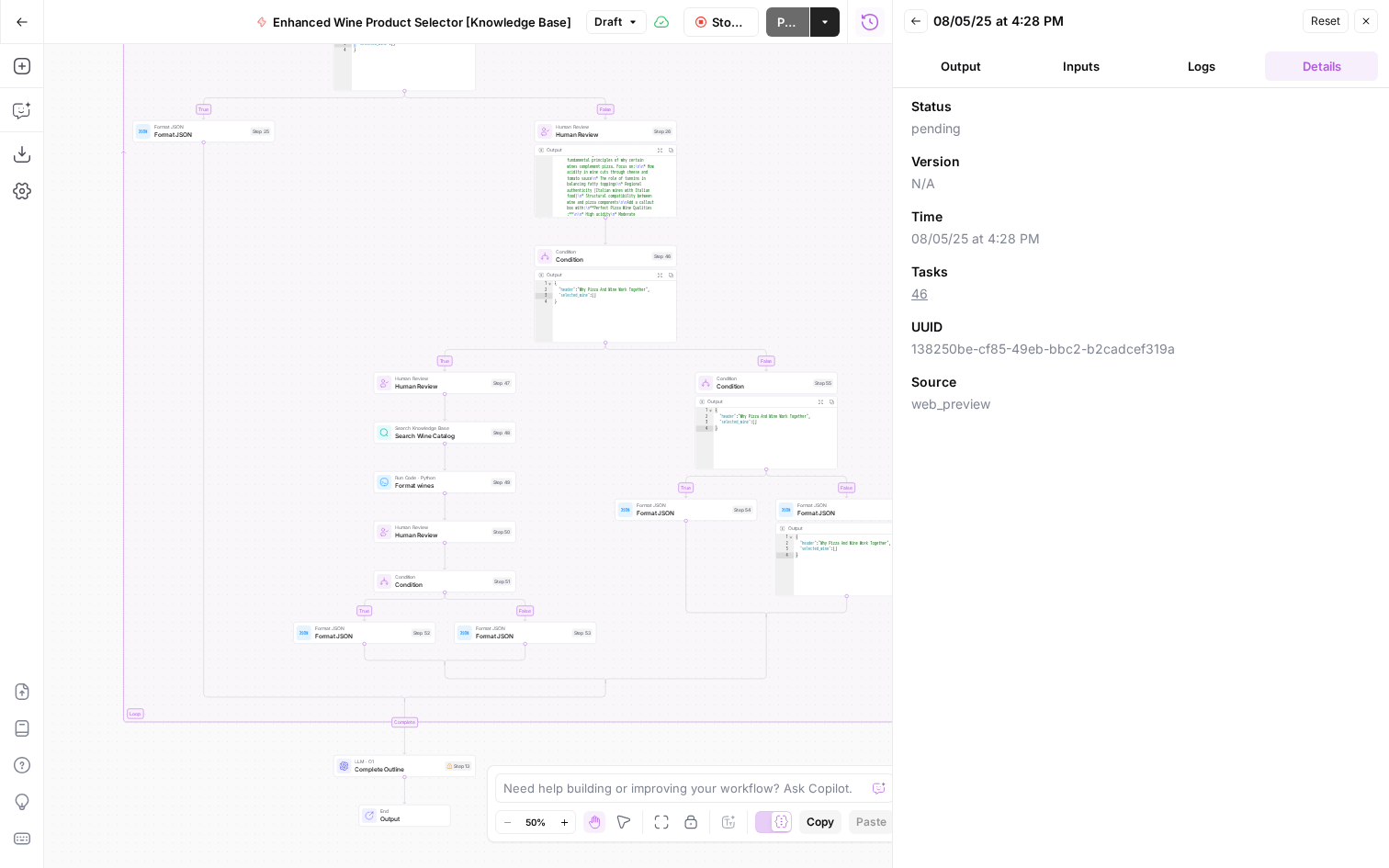 click on "Output" at bounding box center (960, 66) 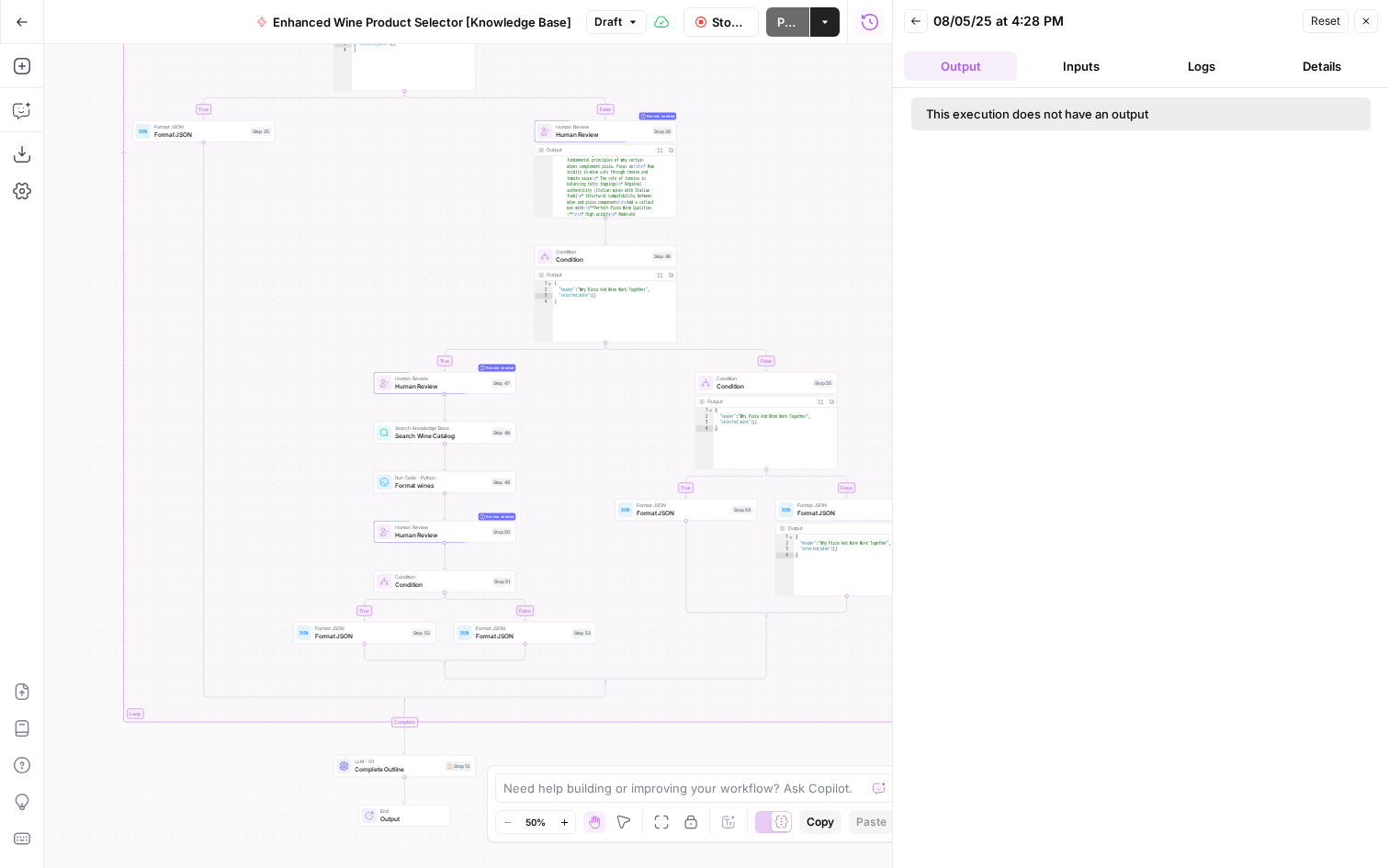 click on "Output" at bounding box center [960, 66] 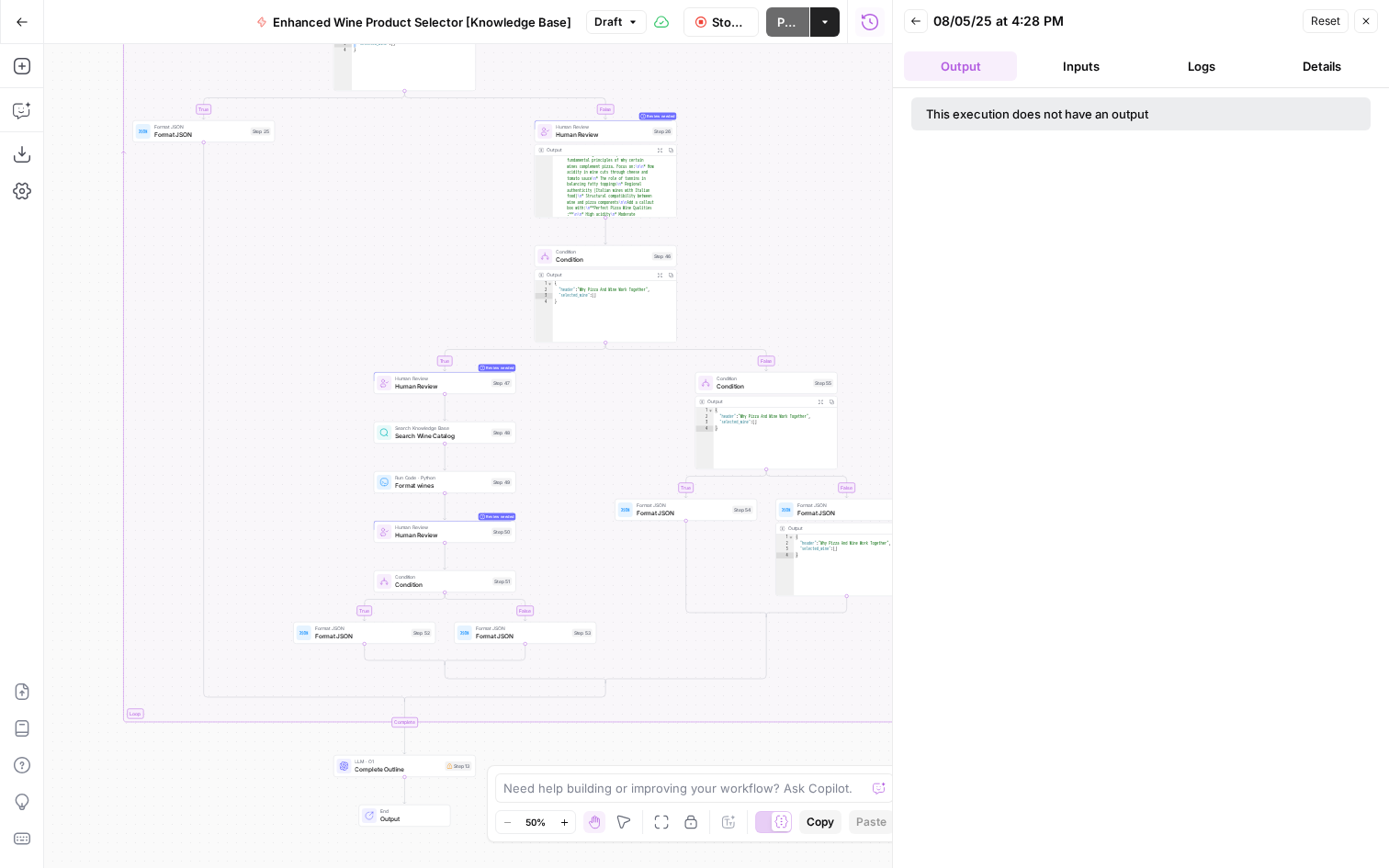click on "Logs" at bounding box center [1201, 66] 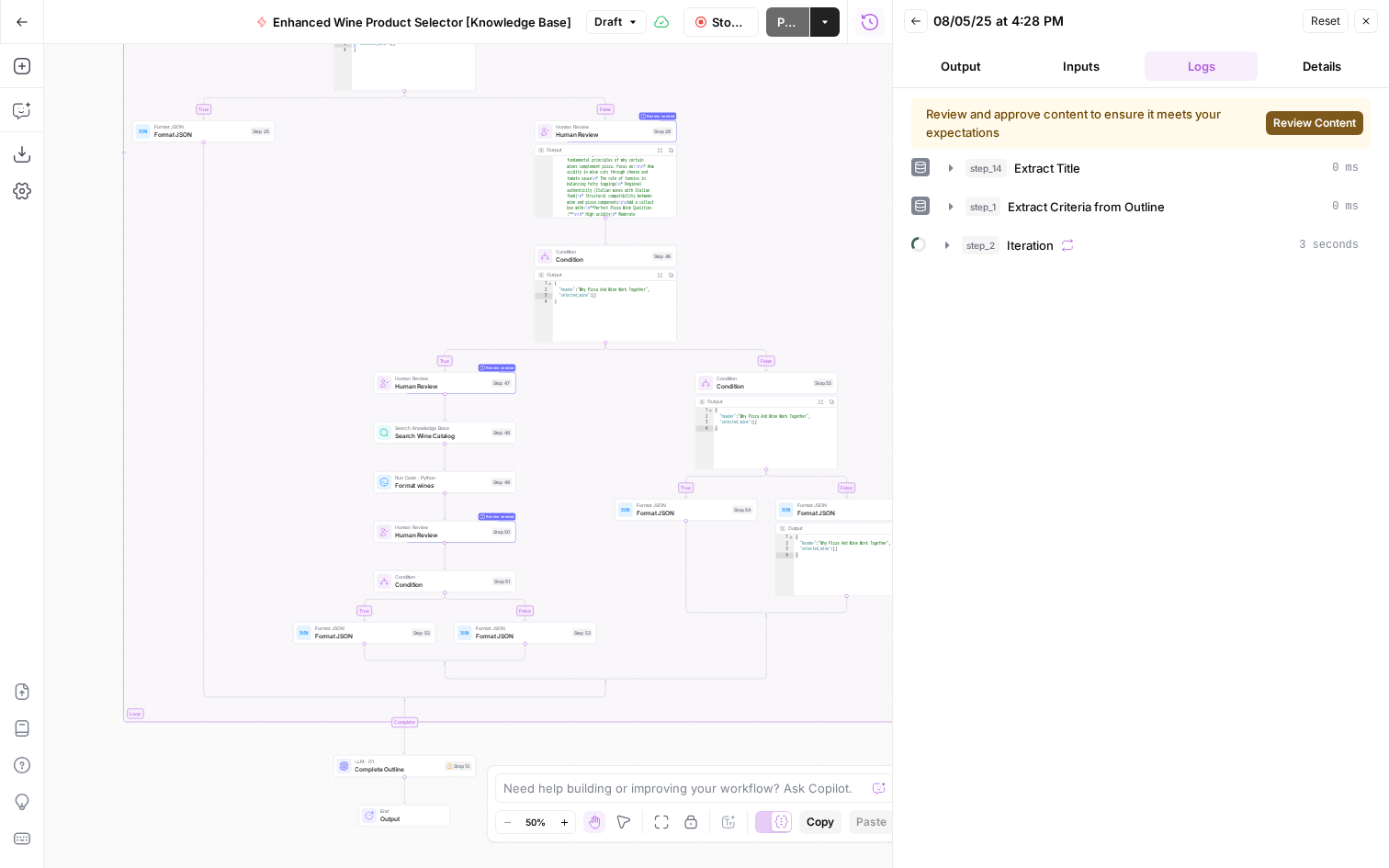click on "Review Content" at bounding box center (1315, 123) 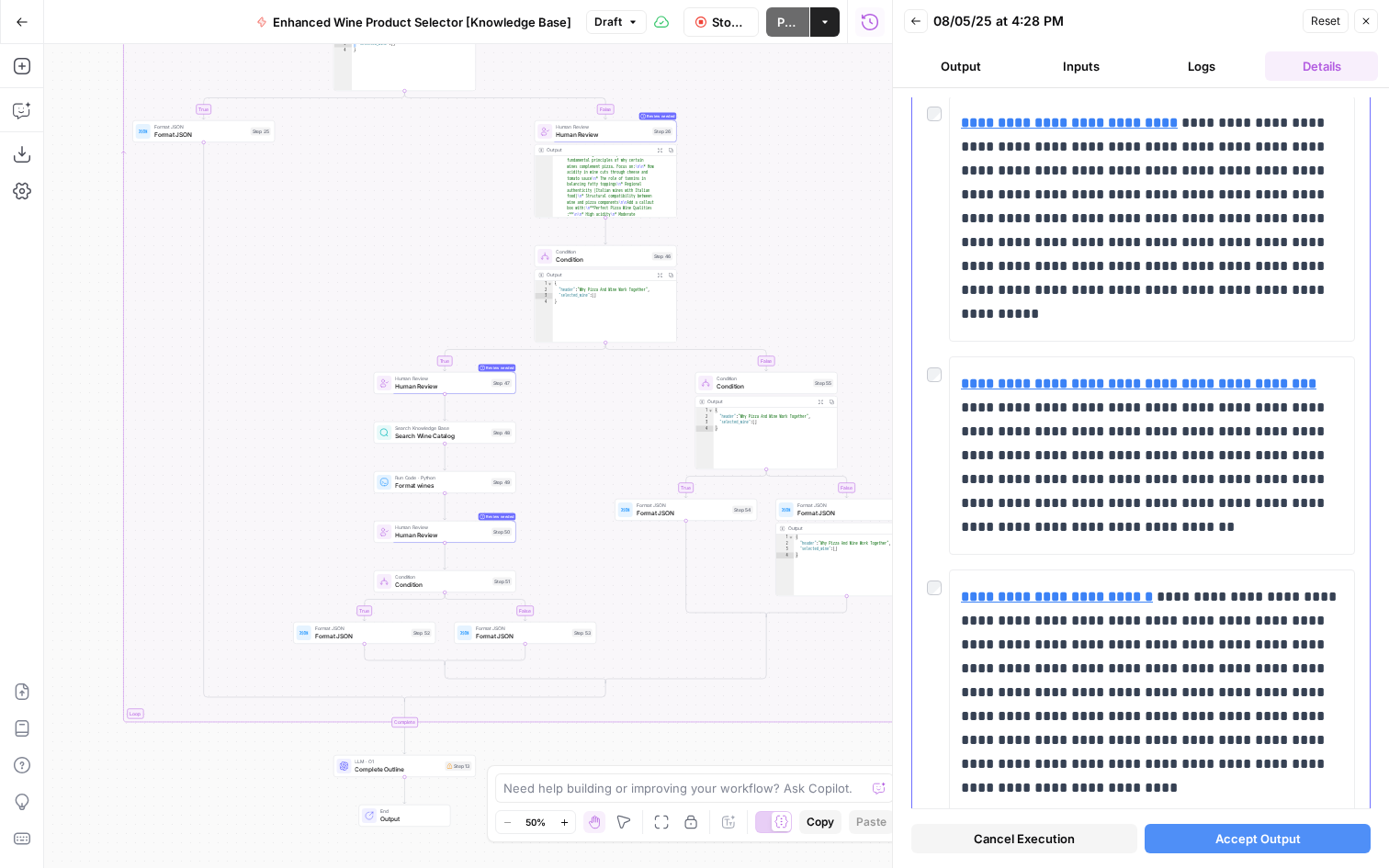 scroll, scrollTop: 4186, scrollLeft: 0, axis: vertical 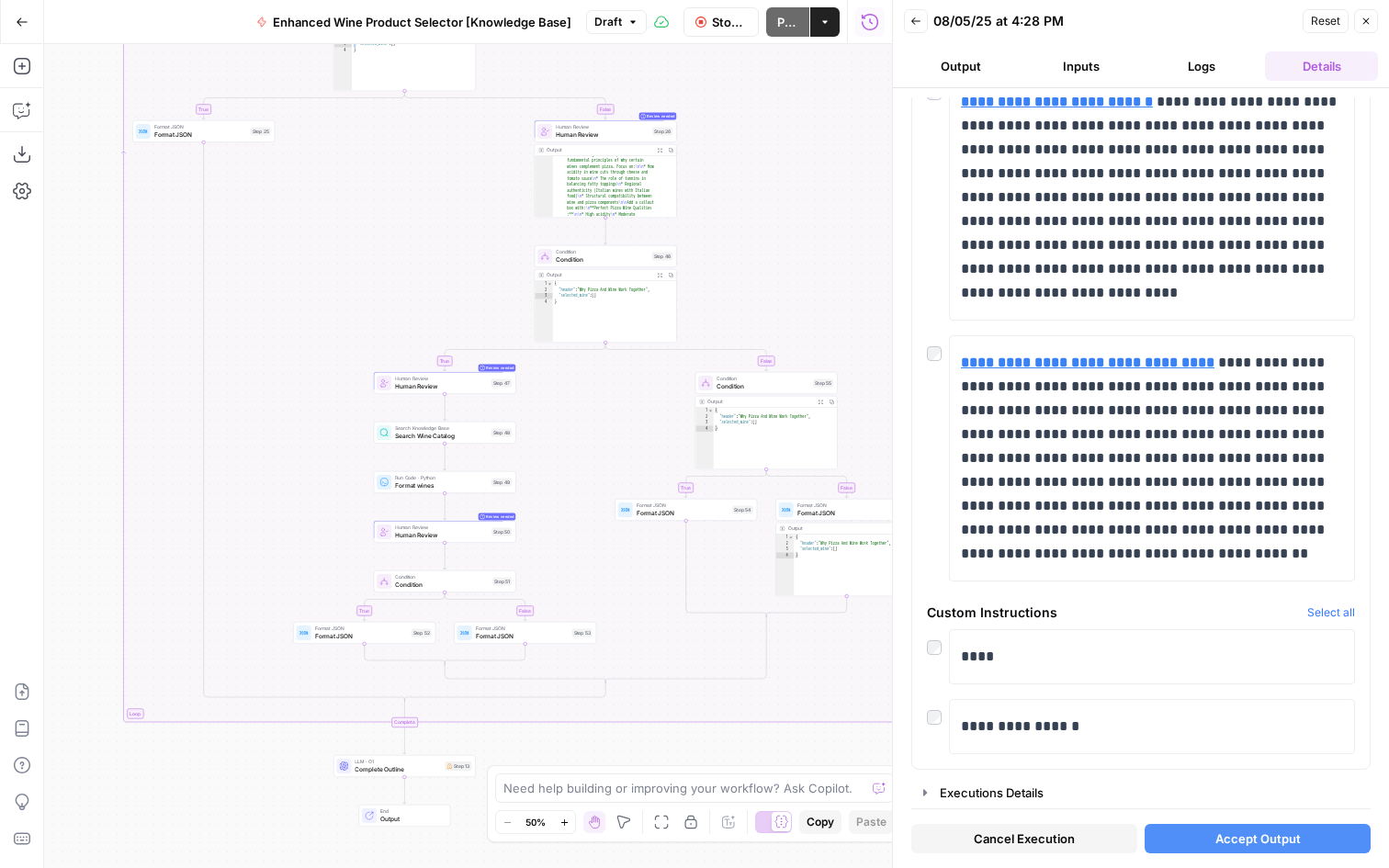 click on "Accept Output" at bounding box center [1258, 839] 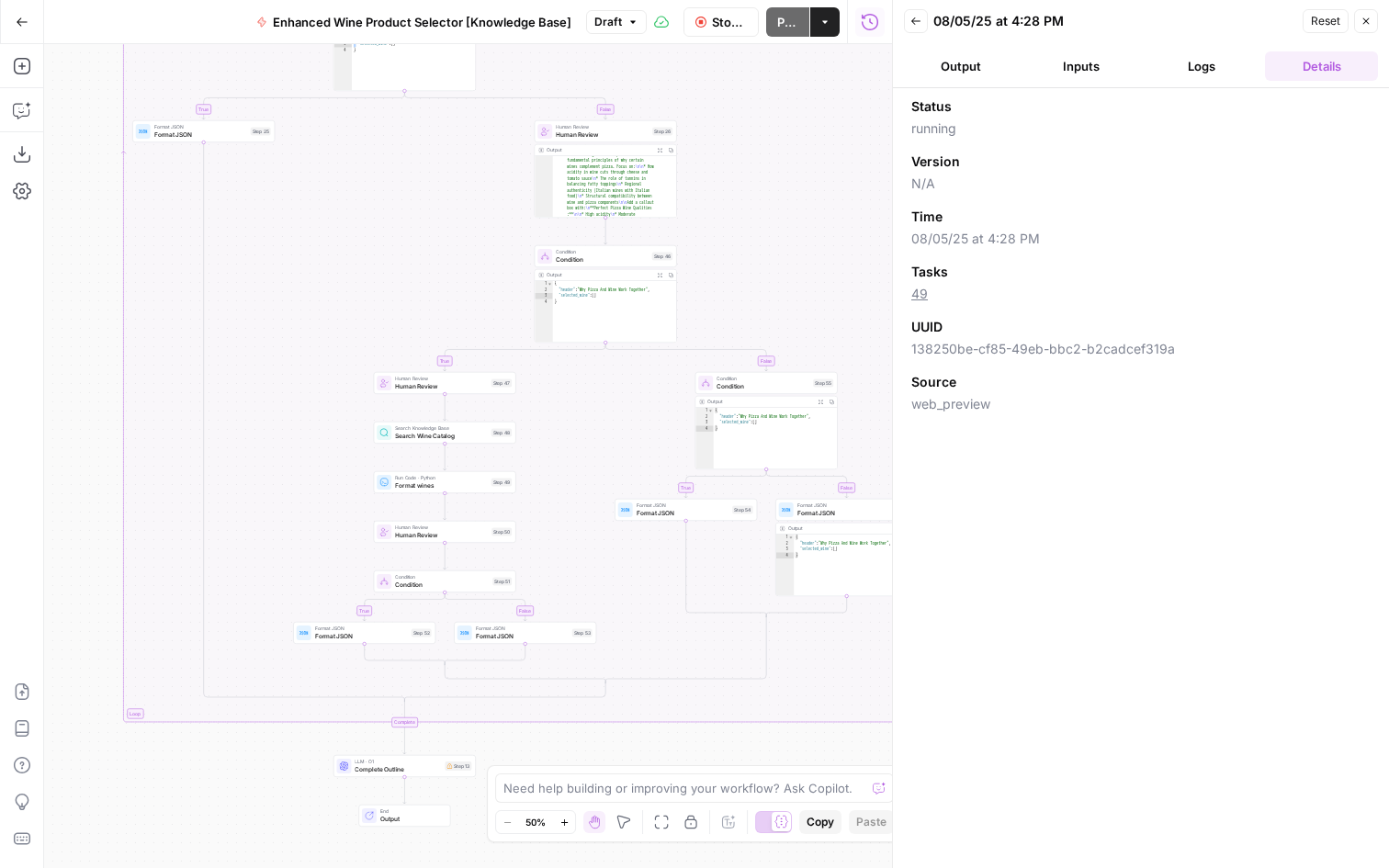 click on "Output" at bounding box center (960, 66) 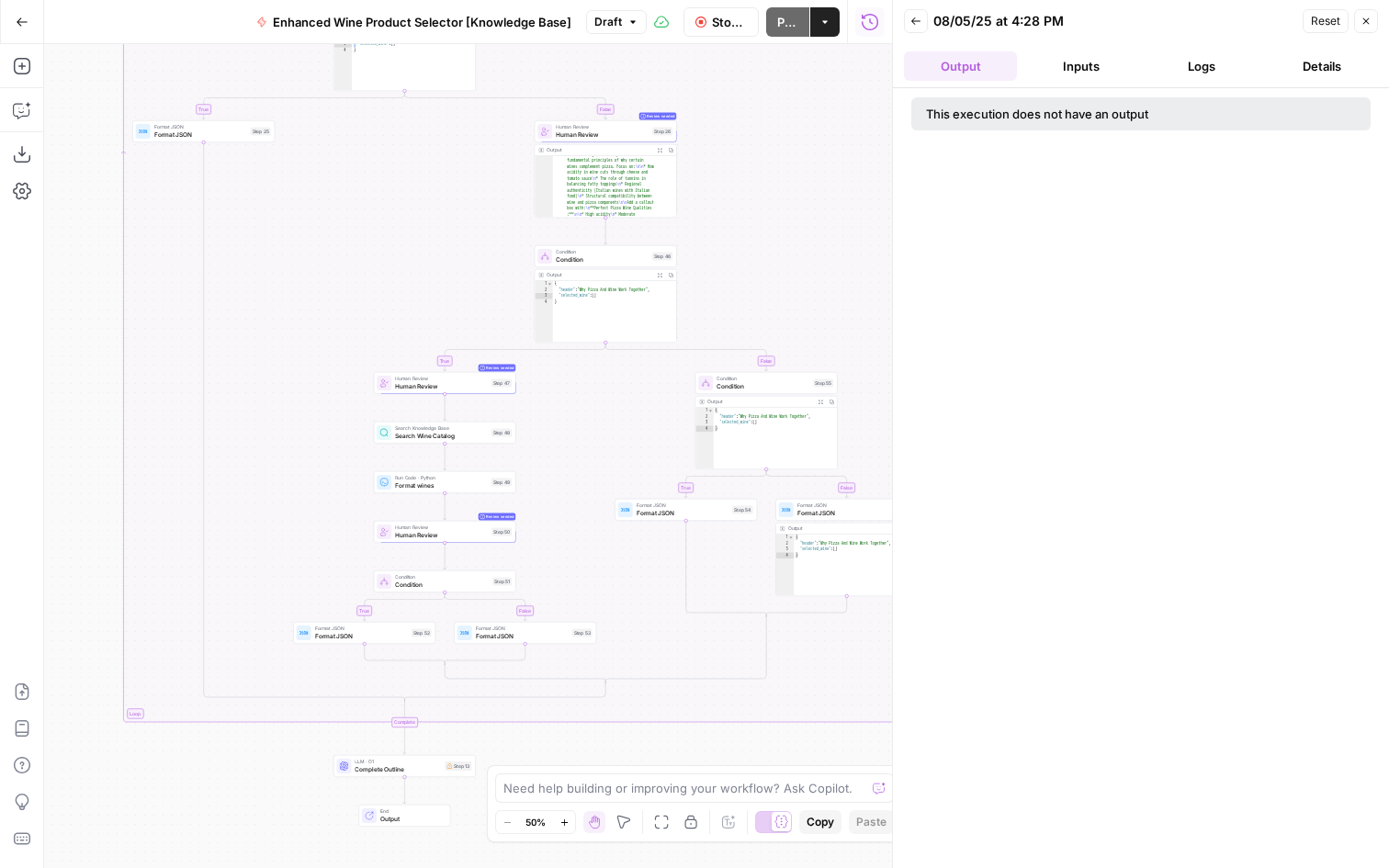 click on "Back 08/05/25 at 4:28 PM Reset Close Output Inputs Logs Details" at bounding box center (1141, 44) 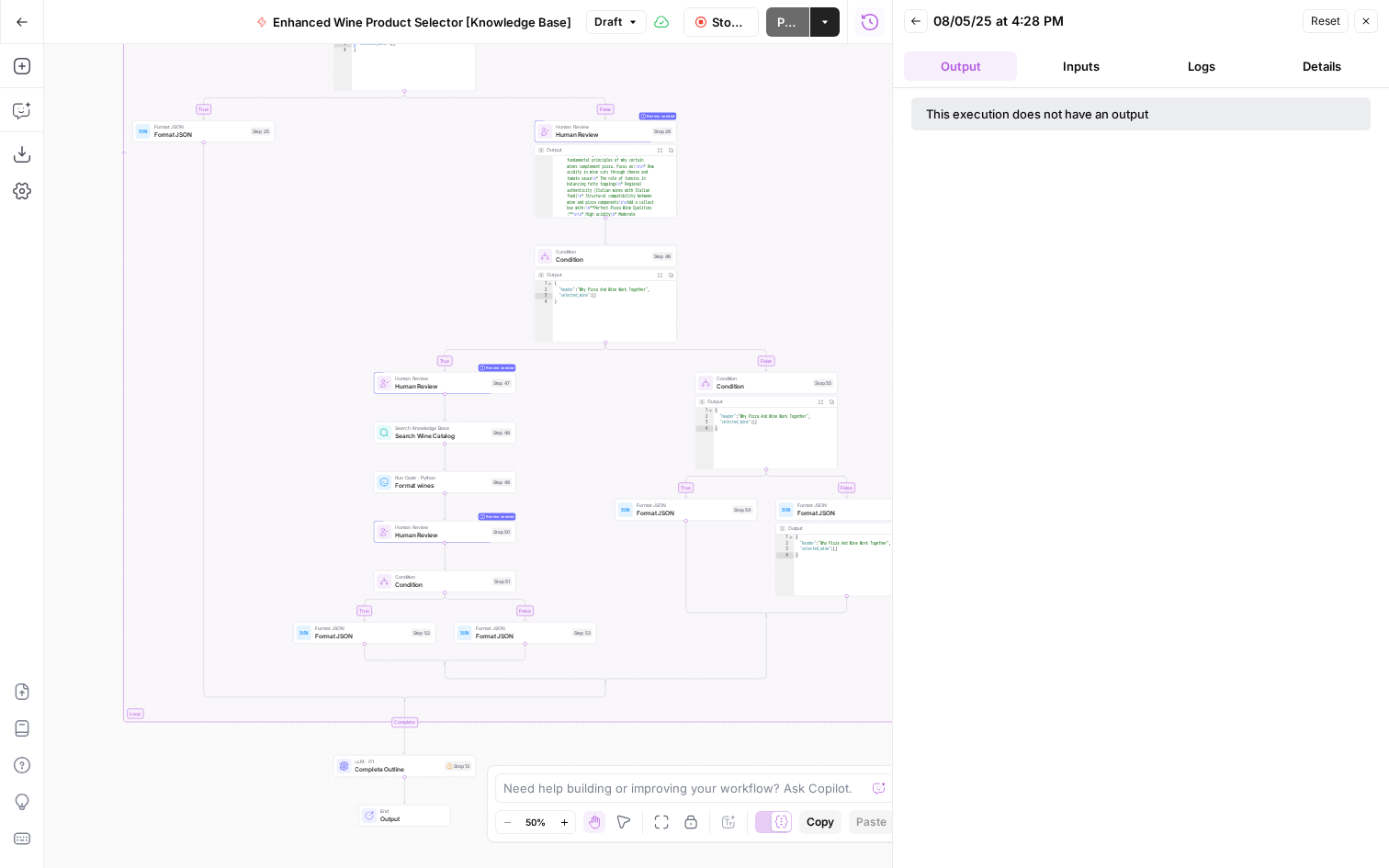 click on "Inputs" at bounding box center (1080, 66) 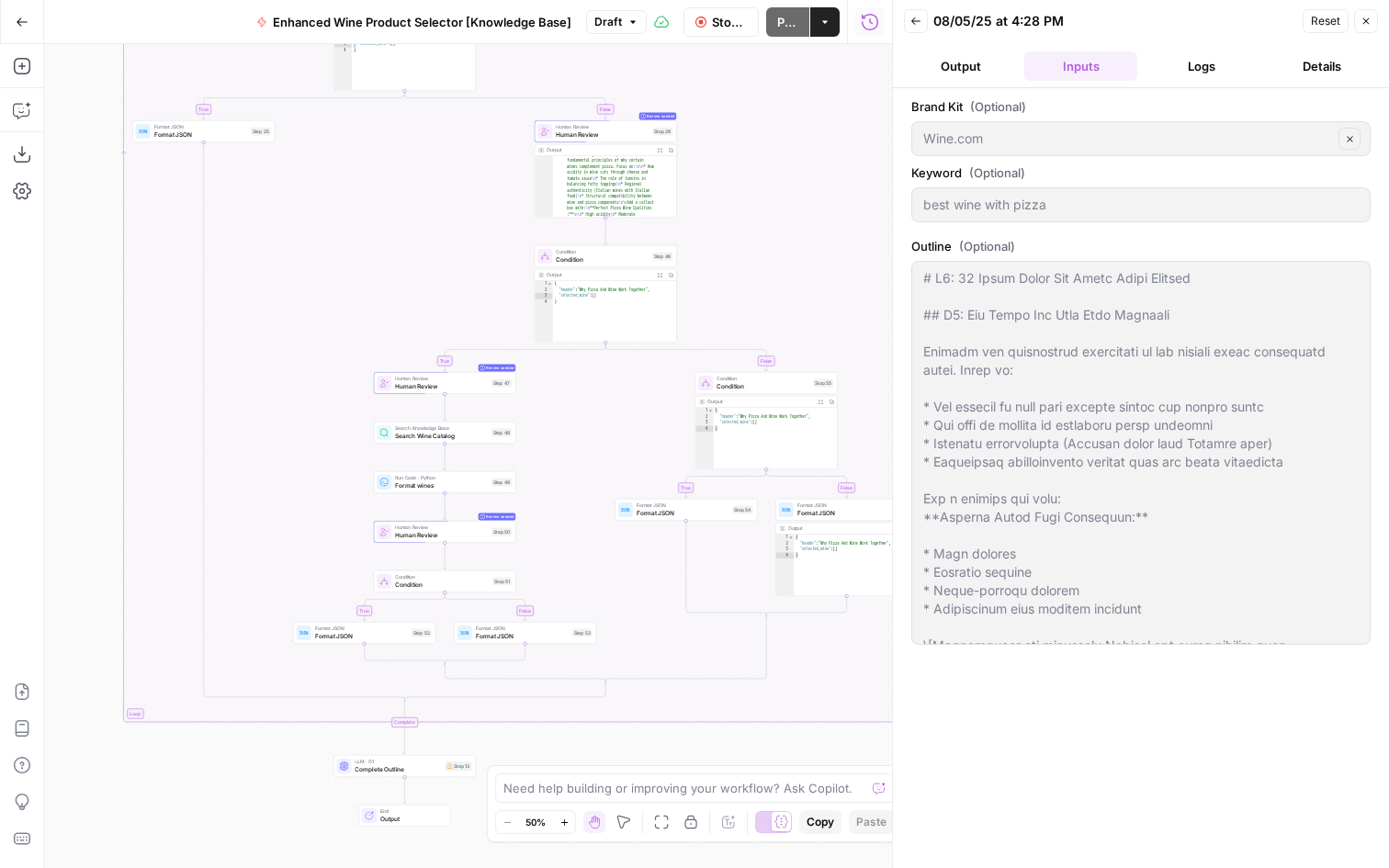 click on "Back 08/05/25 at 4:28 PM Reset Close Output Inputs Logs Details" at bounding box center [1141, 44] 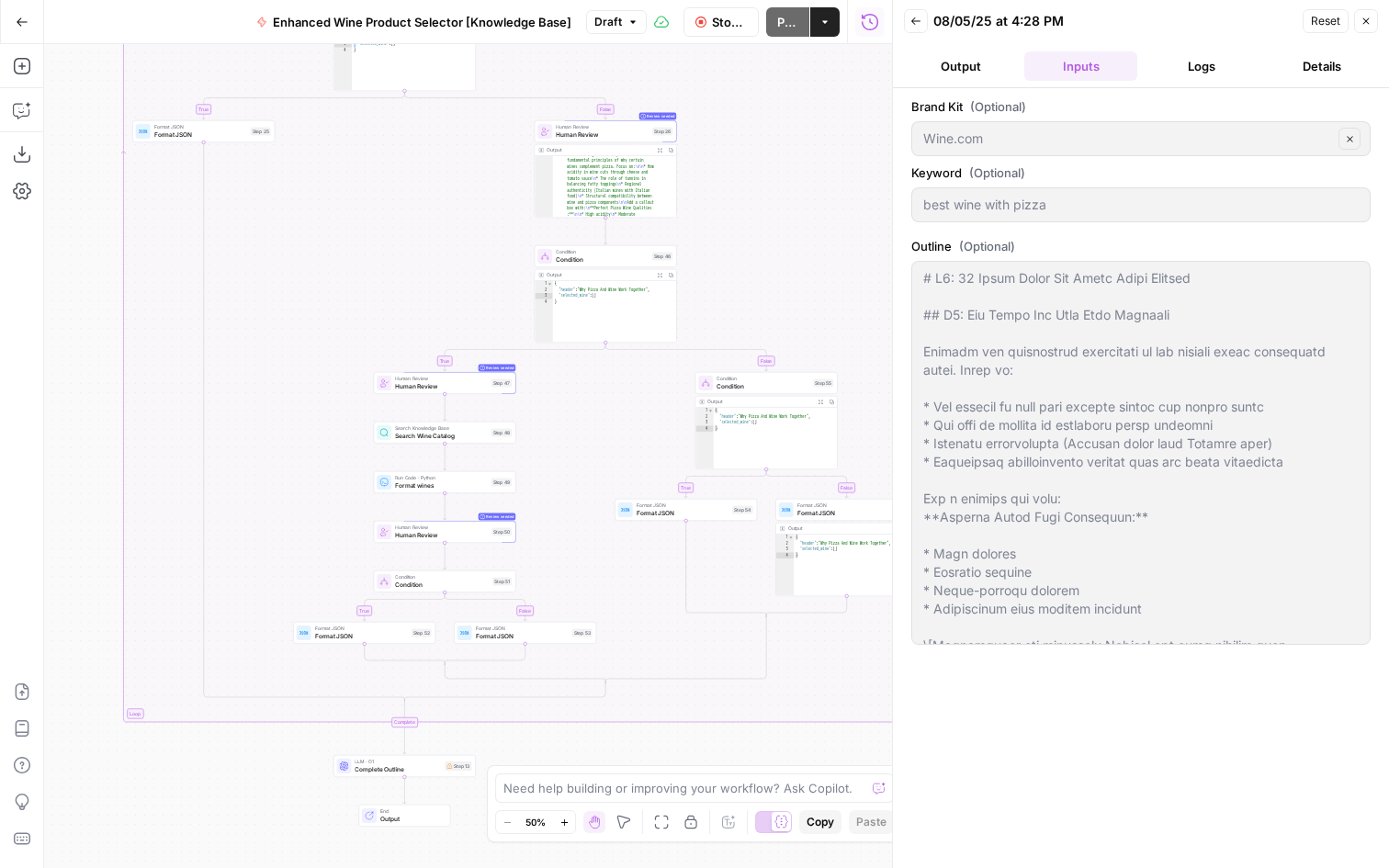 click on "Back 08/05/25 at 4:28 PM Reset Close Output Inputs Logs Details" at bounding box center (1141, 44) 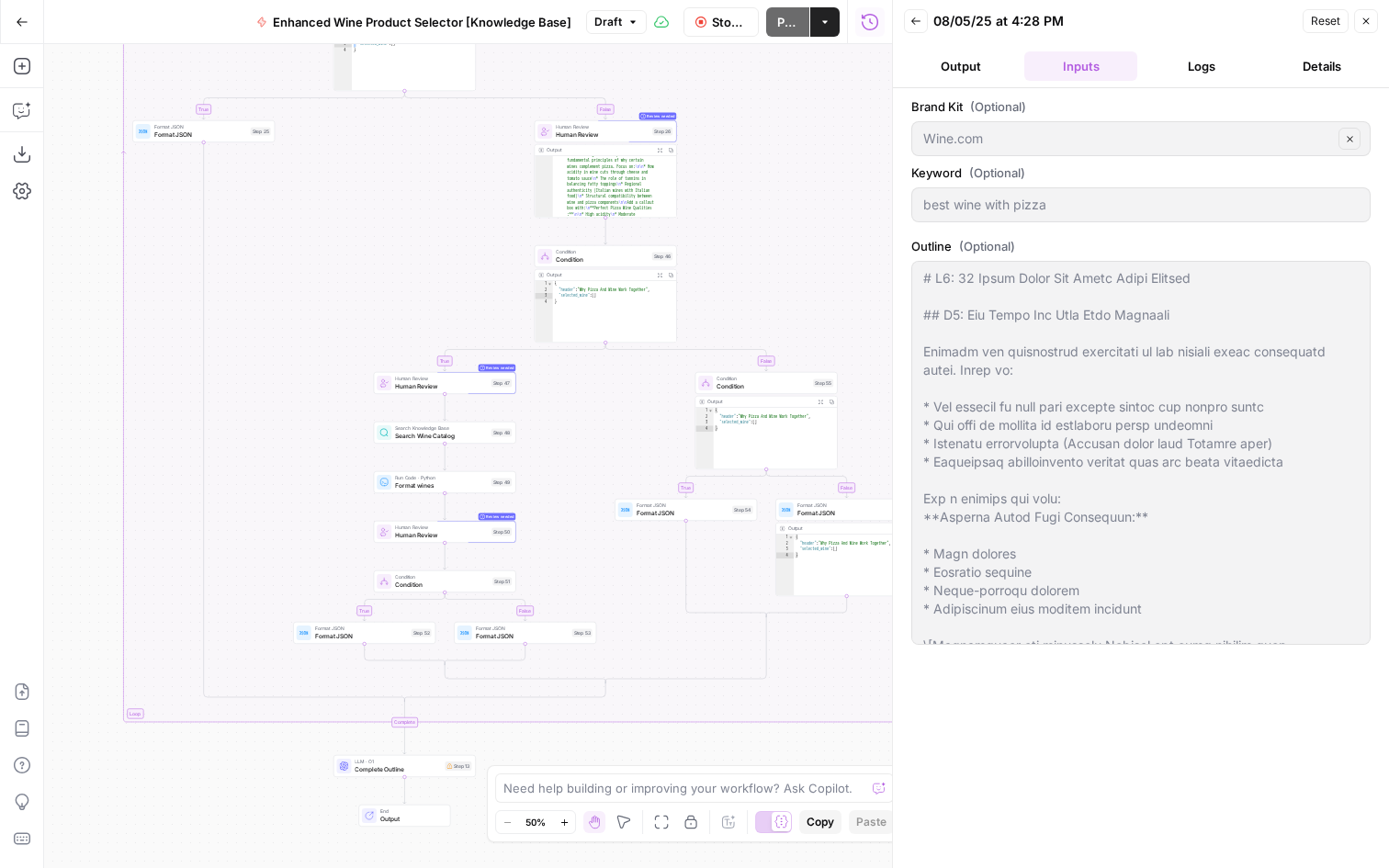 click on "Logs" at bounding box center [1201, 66] 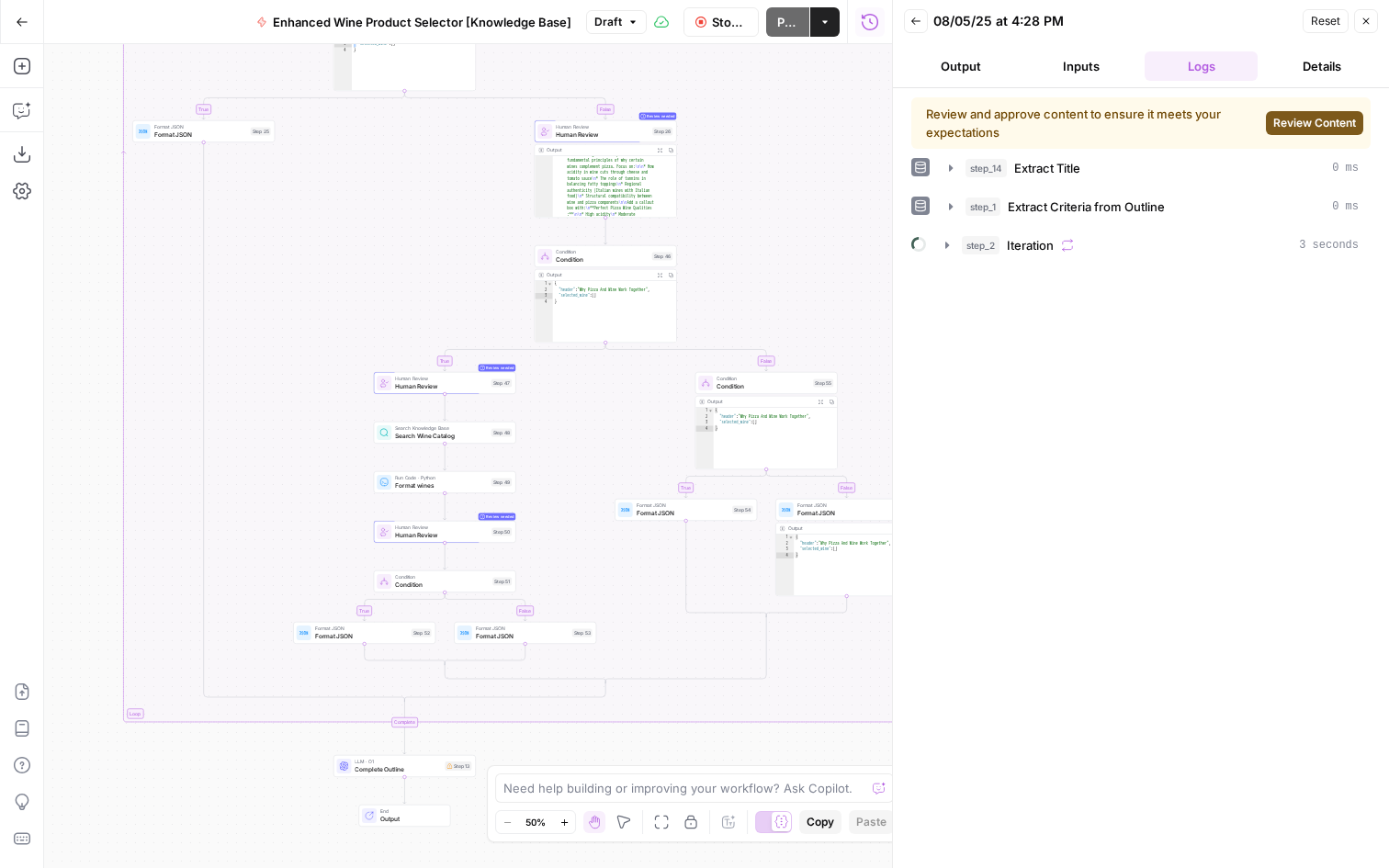 click on "Review Content" at bounding box center (1315, 123) 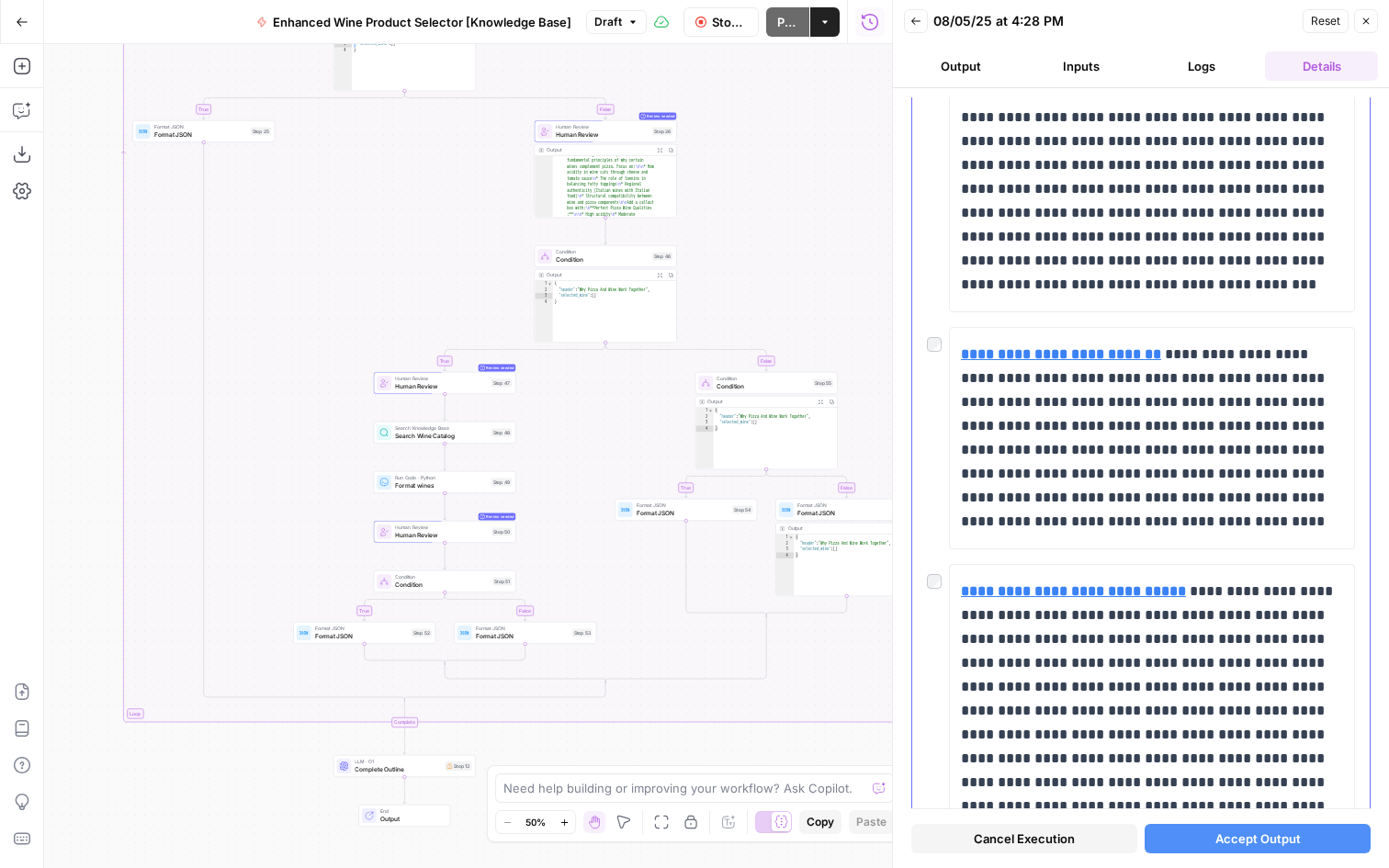 scroll, scrollTop: 6943, scrollLeft: 0, axis: vertical 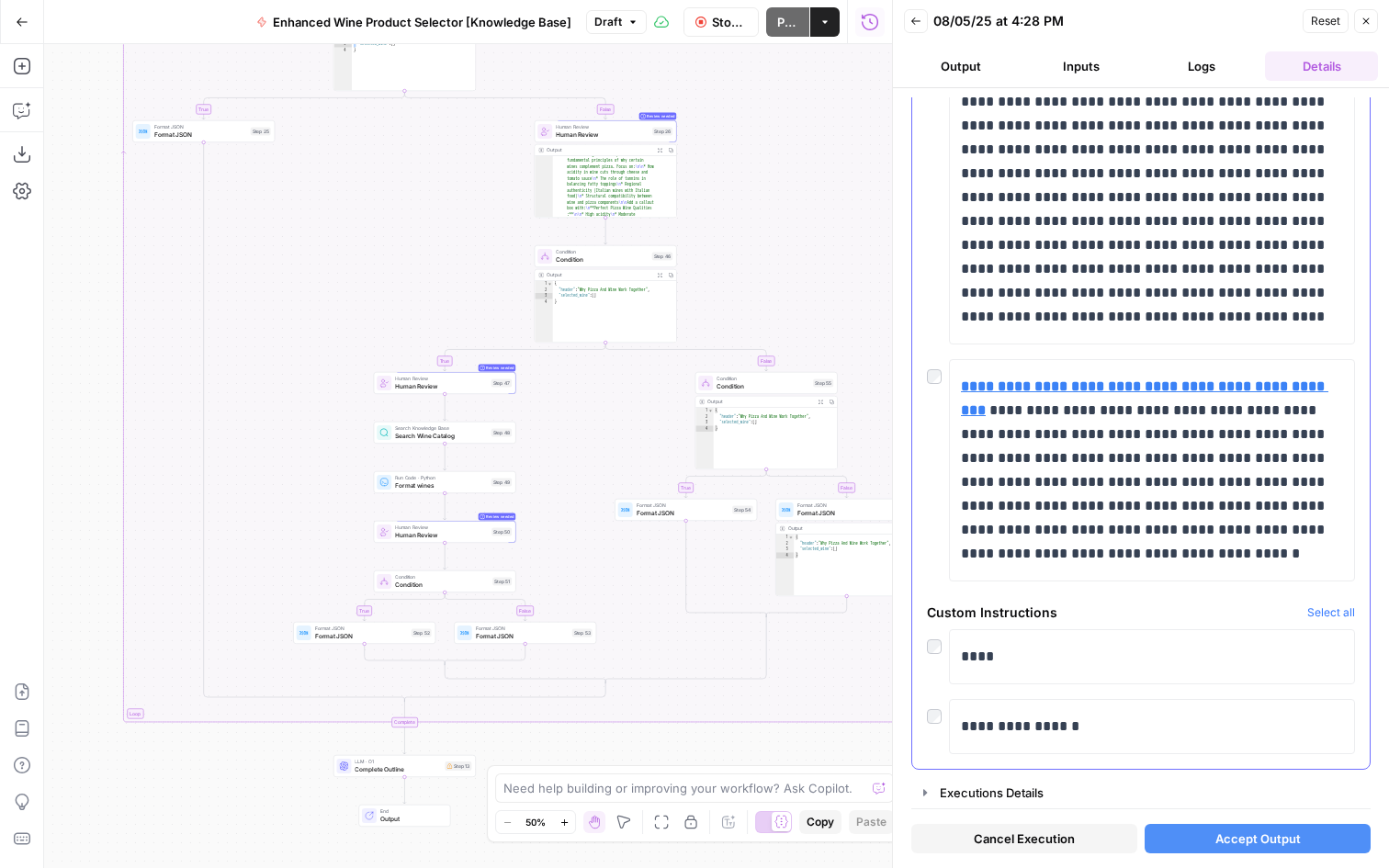 click on "****" at bounding box center (1141, 657) 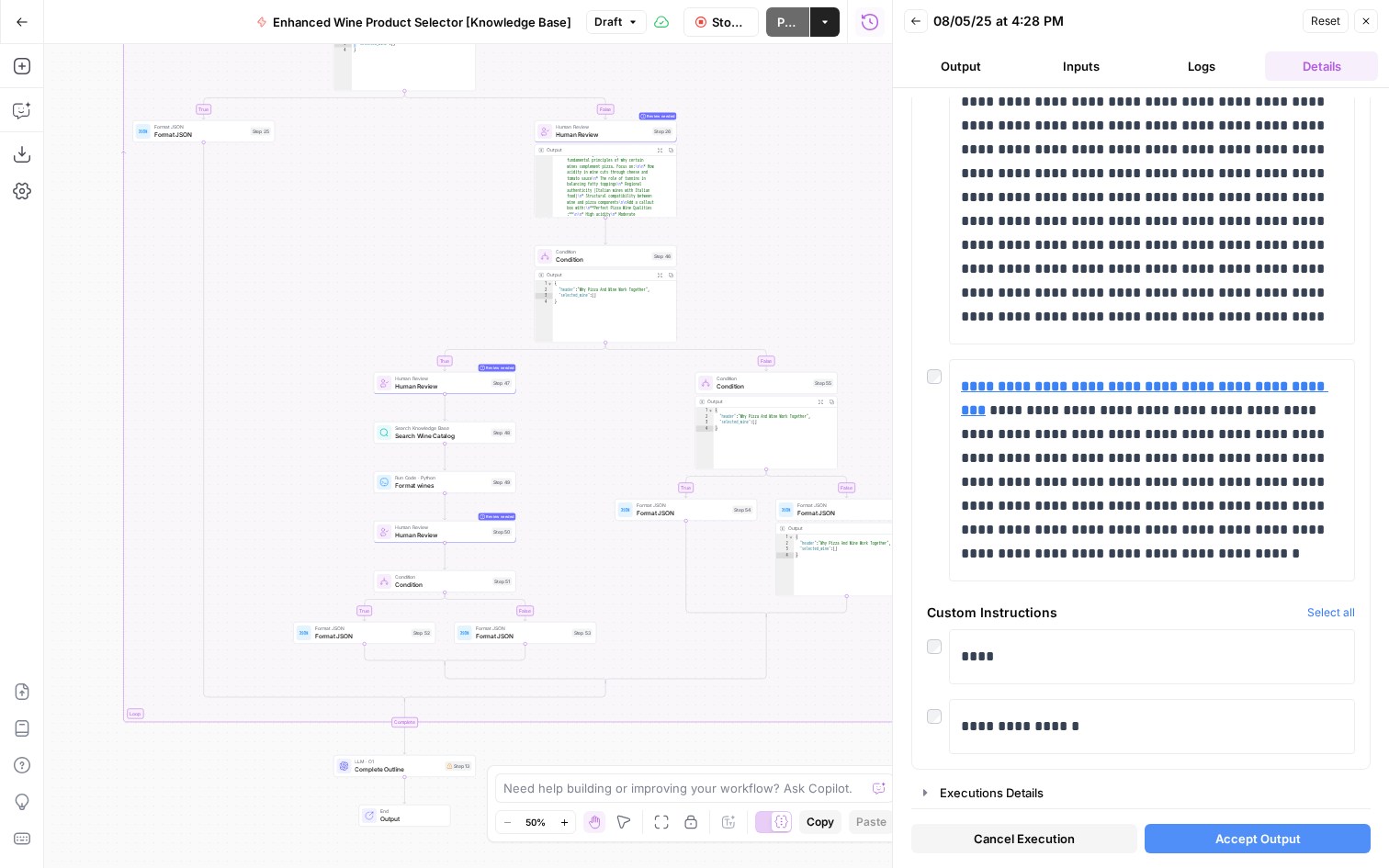 click on "Accept Output" at bounding box center [1258, 839] 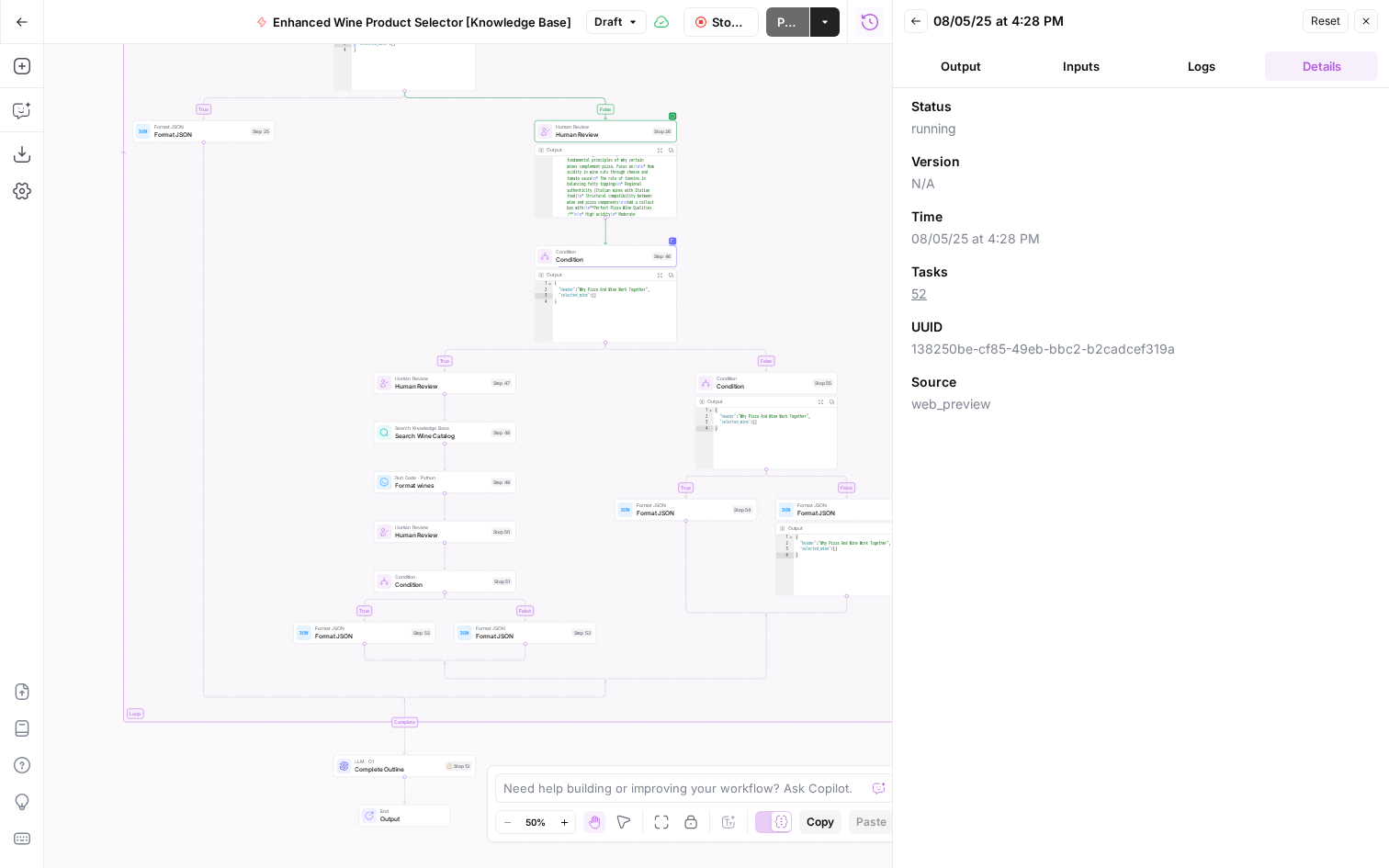 click on "Logs" at bounding box center [1201, 66] 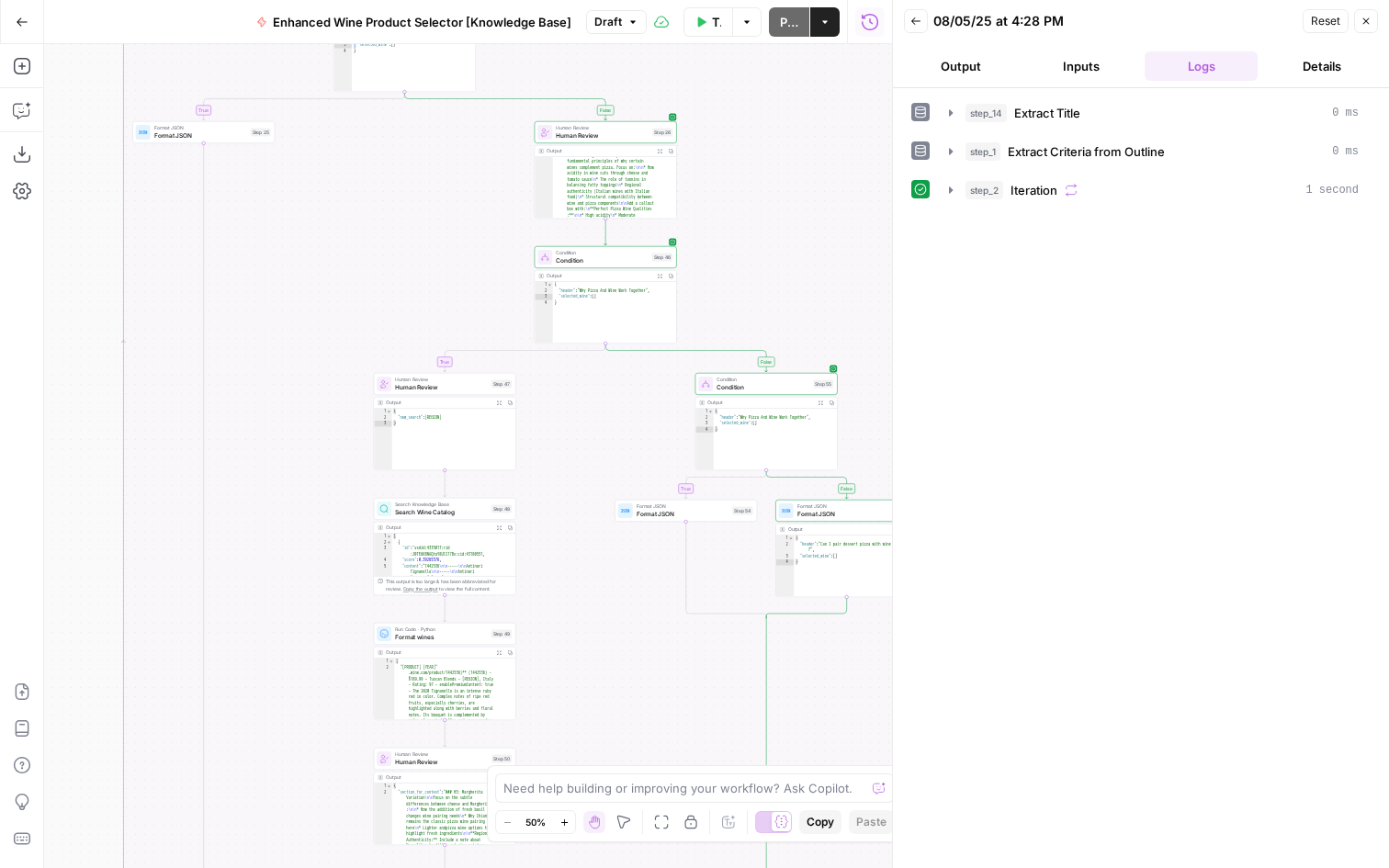 drag, startPoint x: 339, startPoint y: 593, endPoint x: 438, endPoint y: 141, distance: 462.715 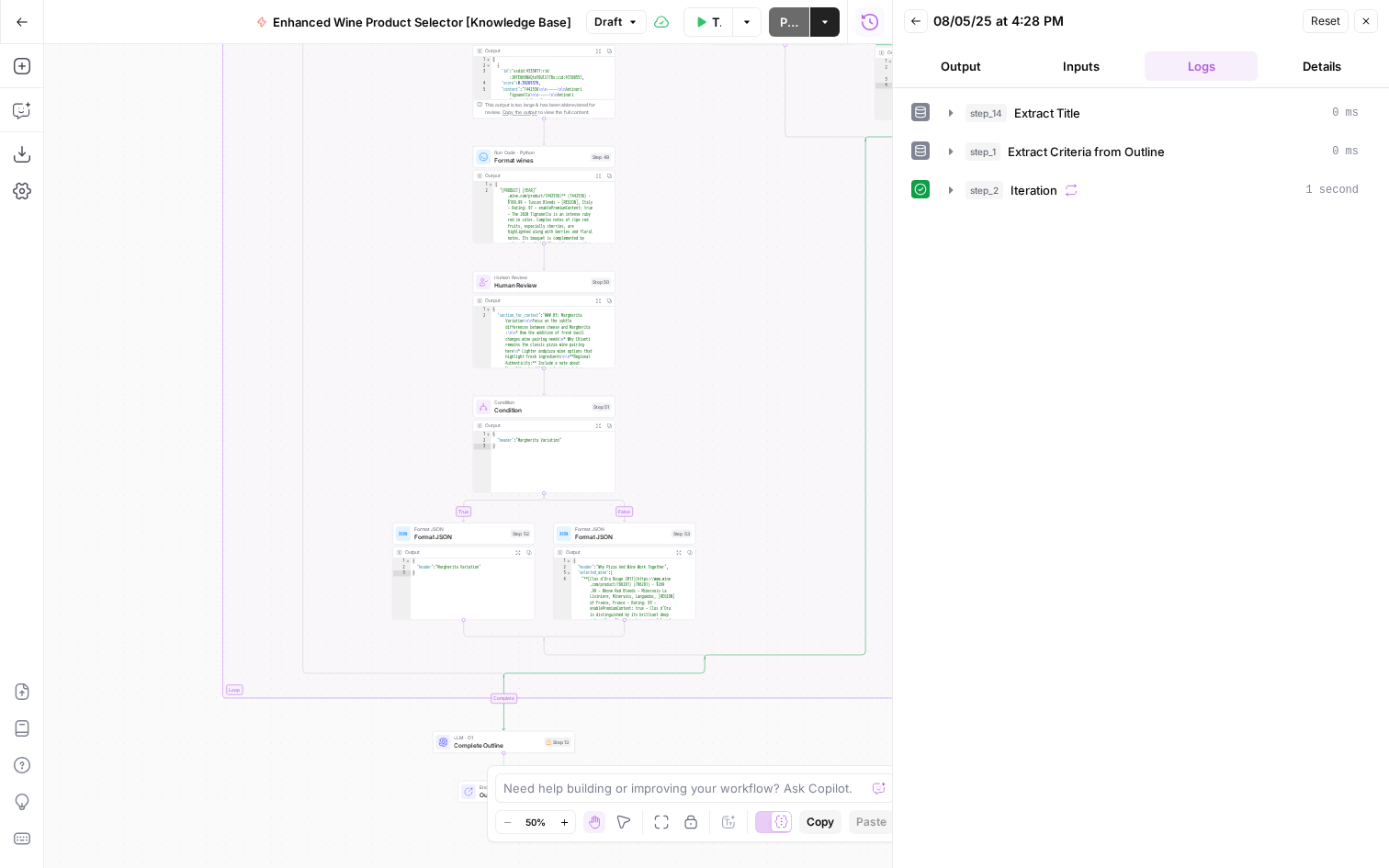drag, startPoint x: 360, startPoint y: 598, endPoint x: 356, endPoint y: 350, distance: 248.0323 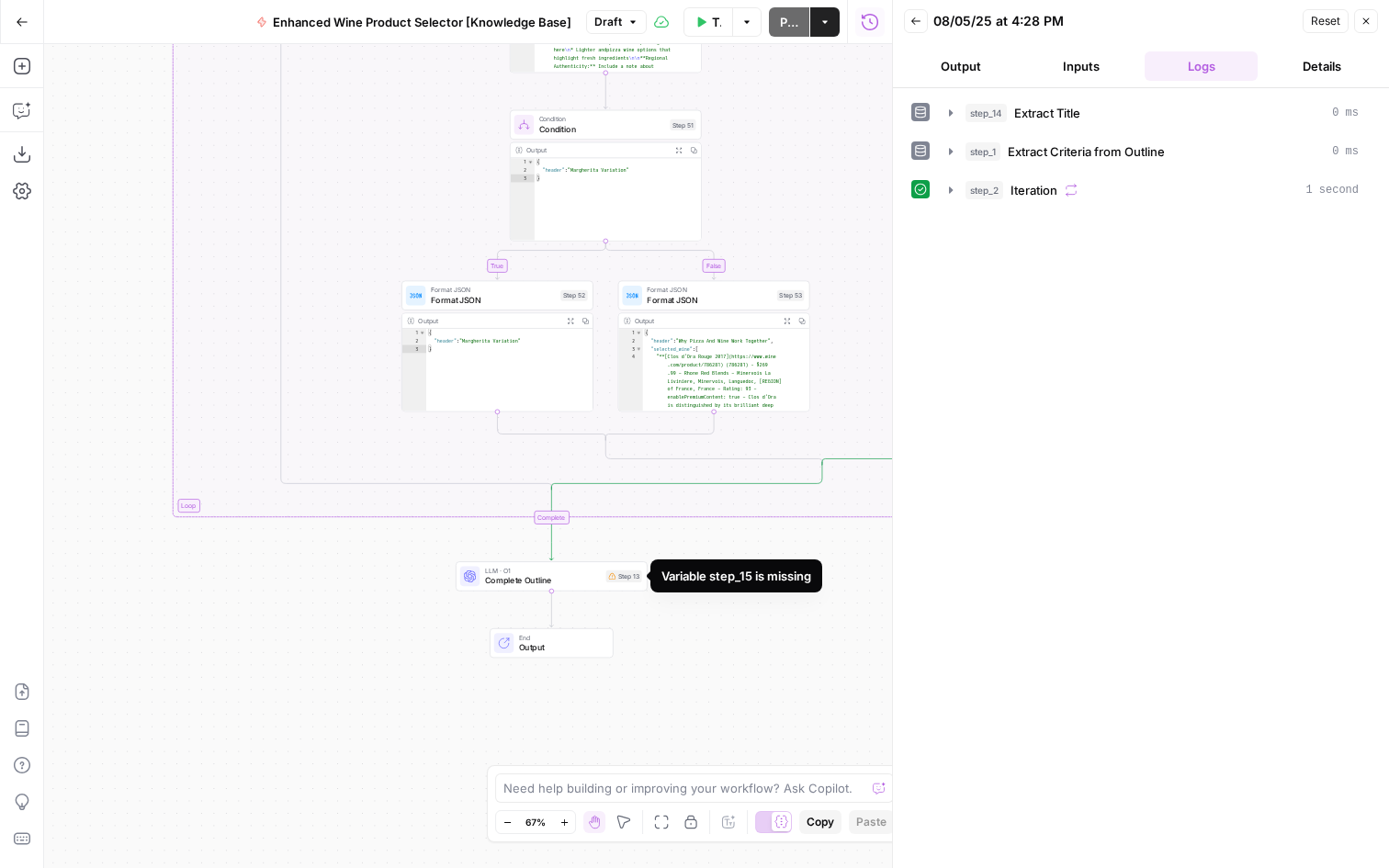 click on "LLM · O1" at bounding box center (543, 570) 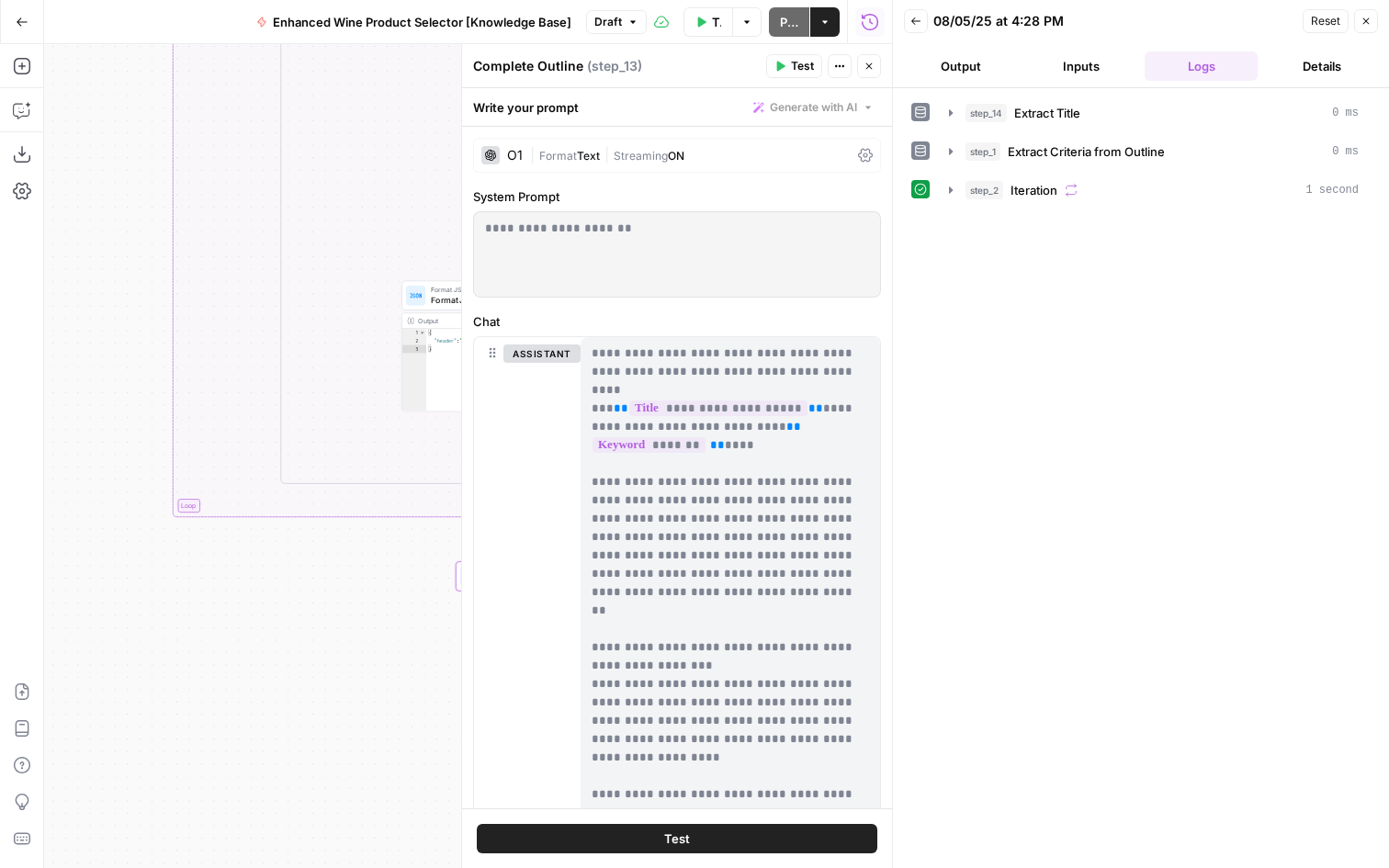 click on "Close" at bounding box center (869, 66) 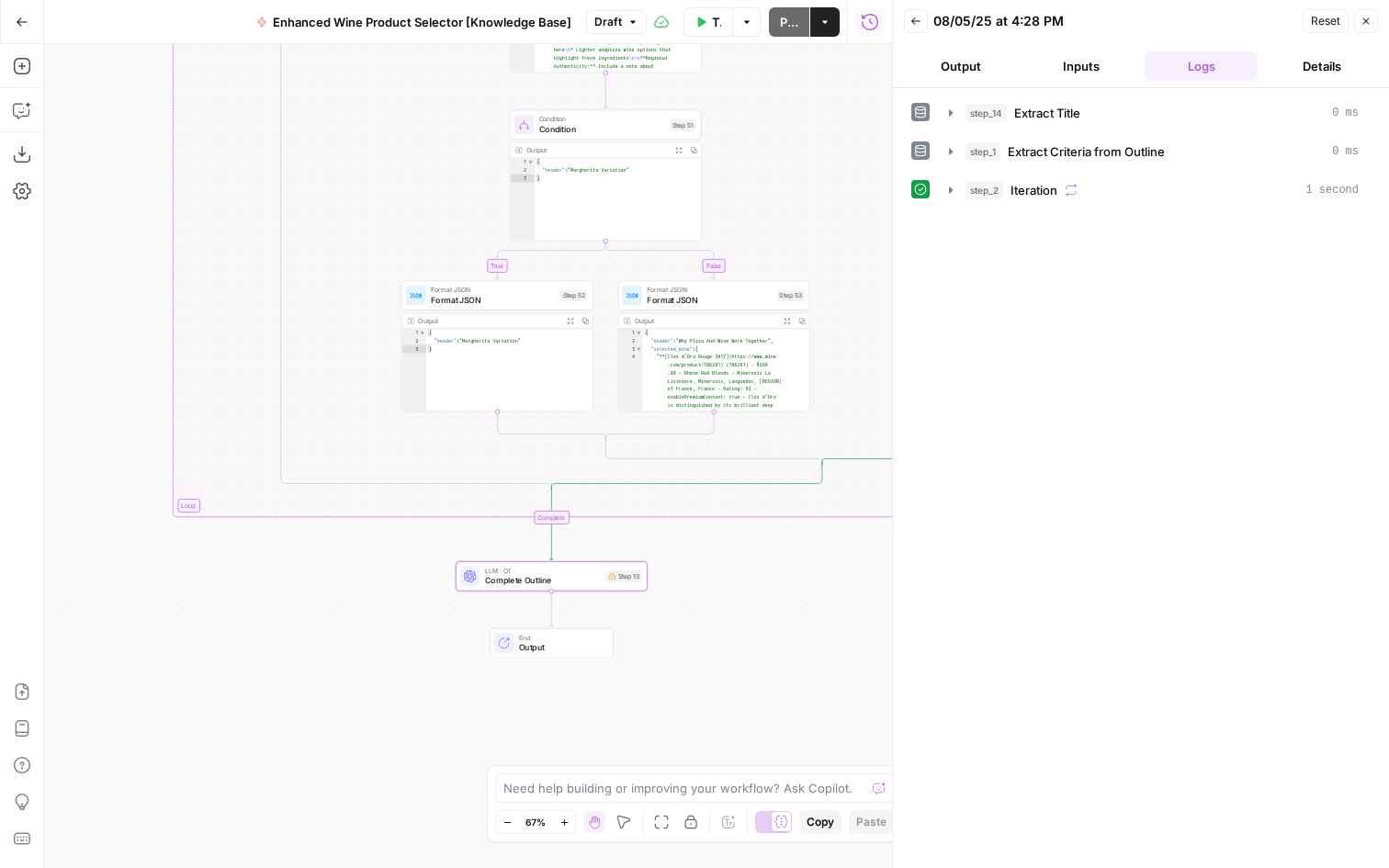 click on "Draft" at bounding box center [608, 22] 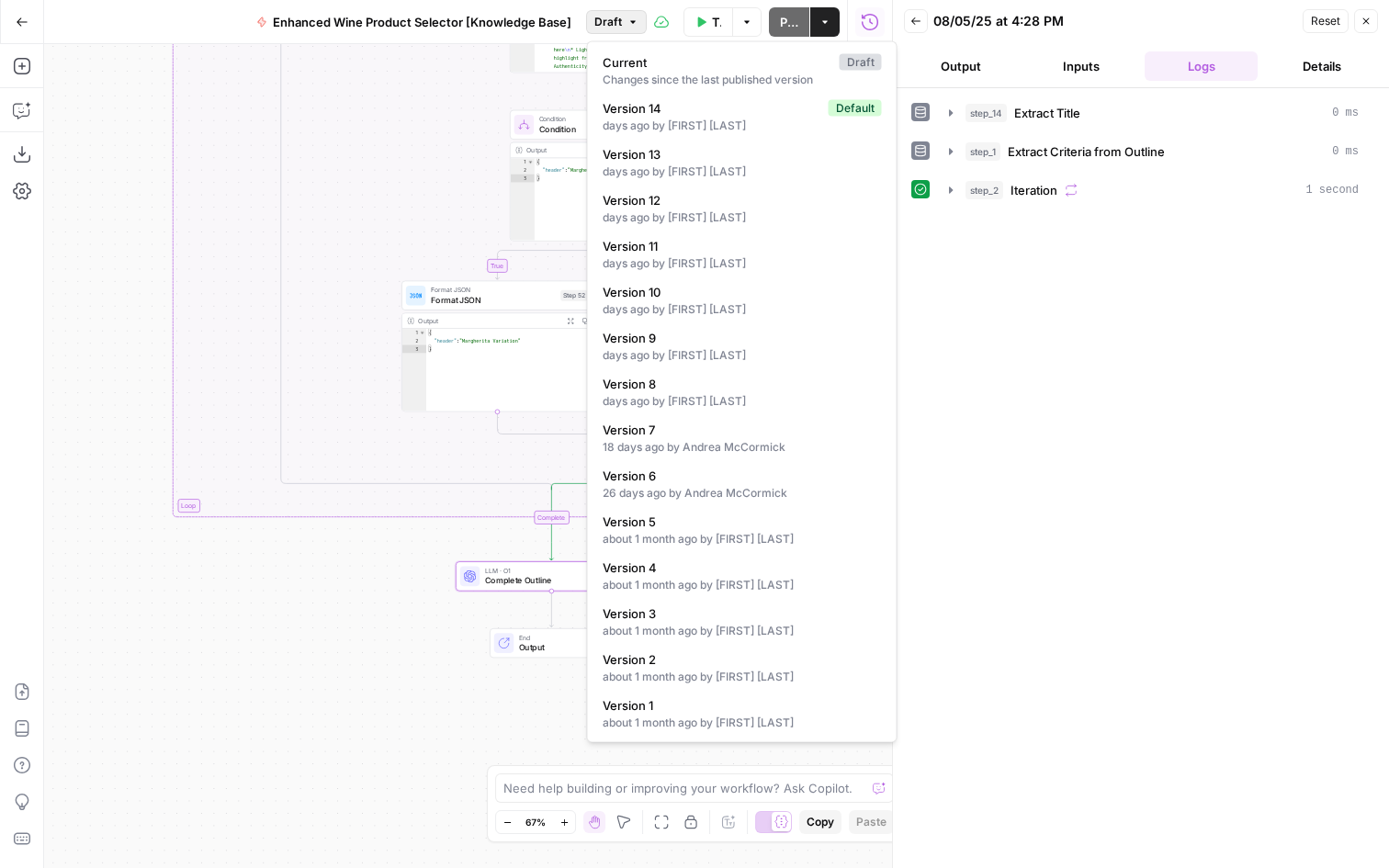 click on "false true true false true false true false Workflow Set Inputs Inputs LLM · GPT-4o Extract Title Step 14 Output Copy 1 2 3 {    "title" :  "15 Great Wines For Every Pizza         Topping" }     XXXXXXXXXXXXXXXXXXXXXXXXXXXXXXXXXXXXXXXXXXXXXXXXXXXXXXXXXXXXXXXXXXXXXXXXXXXXXXXXXXXXXXXXXXXXXXXXXXXXXXXXXXXXXXXXXXXXXXXXXXXXXXXXXXXXXXXXXXXXXXXXXXXXXXXXXXXXXXXXXXXXXXXXXXXXXXXXXXXXXXXXXXXXXXXXXXXXXXXXXXXXXXXXXXXXXXXXXXXXXXXXXXXXXXXXXXXXXXXXXXXXXXXXXXXXXXXXXXXXXXXXXXXXXXXXXXXXXXXXXXXXXXXXXXXXXXXXXXXXXXXXXXXXXXXXXXXXXXXXXXXXXXXXXXXXXXXXXXXXXXXXXXXXXXXXXXXXXXXXXXXXXXXXXXXXXXXXXXXXXXXXXXXXXXXXXXXXXXXXXXXXXXXXXXXXXXXXXXXXXXXXXXXXXXXXXXXXXXXXXXXXXXXXXXXXXXXXXXXXXXXXXXXXXXXXXXXXXXXXXXXXXXXXXXXXXXXXXXXXXXXXXXXXXXXX LLM · Gemini 2.5 Pro Extract Criteria from Outline Step 1 Output Copy 1 2 3 4 5 6 7 8 9 10 11 {    "article" :  [      {         "header" :  "Why Pizza And Wine Work             Together" ,         "wine_descriptor" :  "Italian red wine"      } ,      {         "header" :  "Cheese Pizza" ," at bounding box center [468, 456] 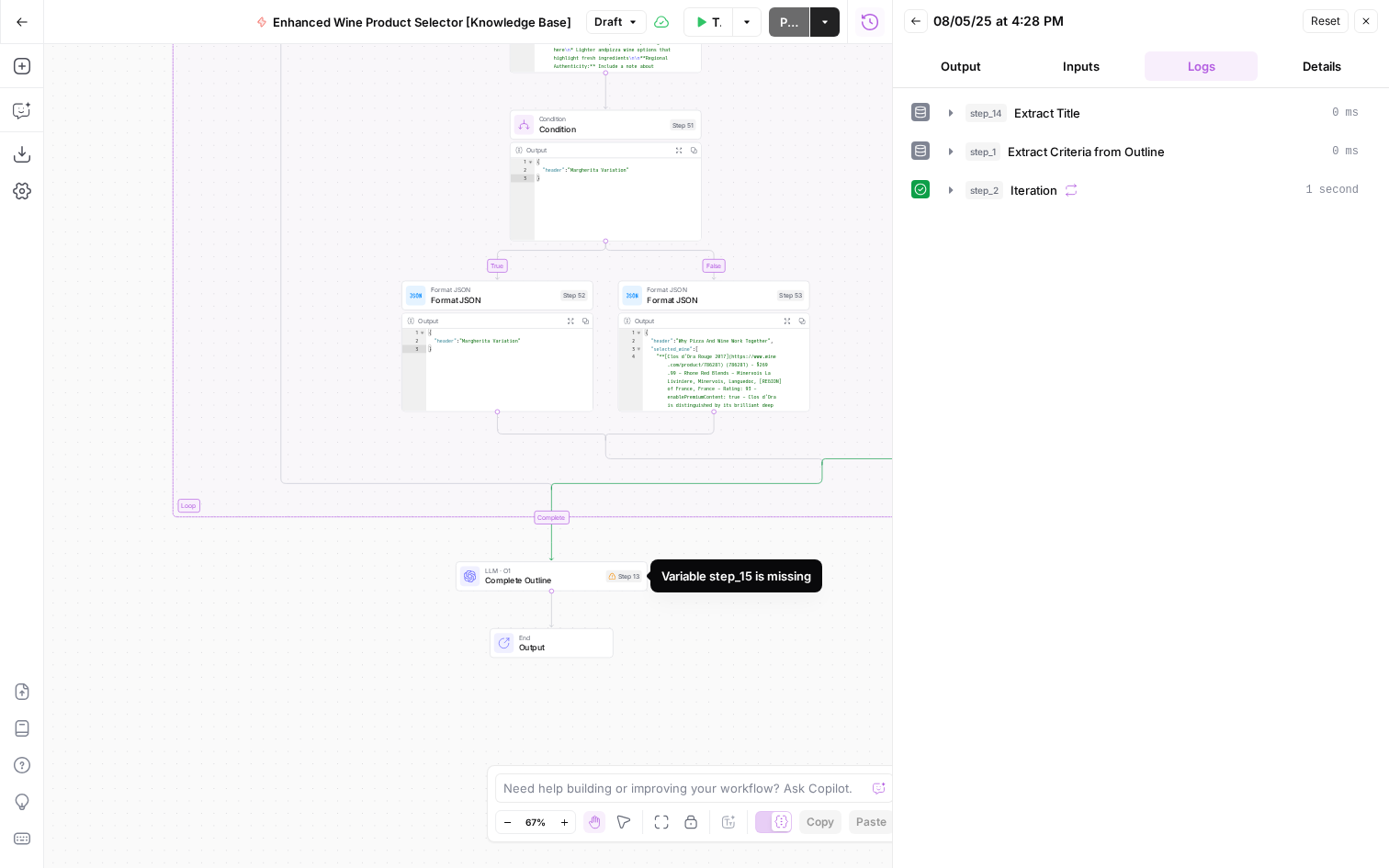 click on "LLM · O1" at bounding box center (543, 570) 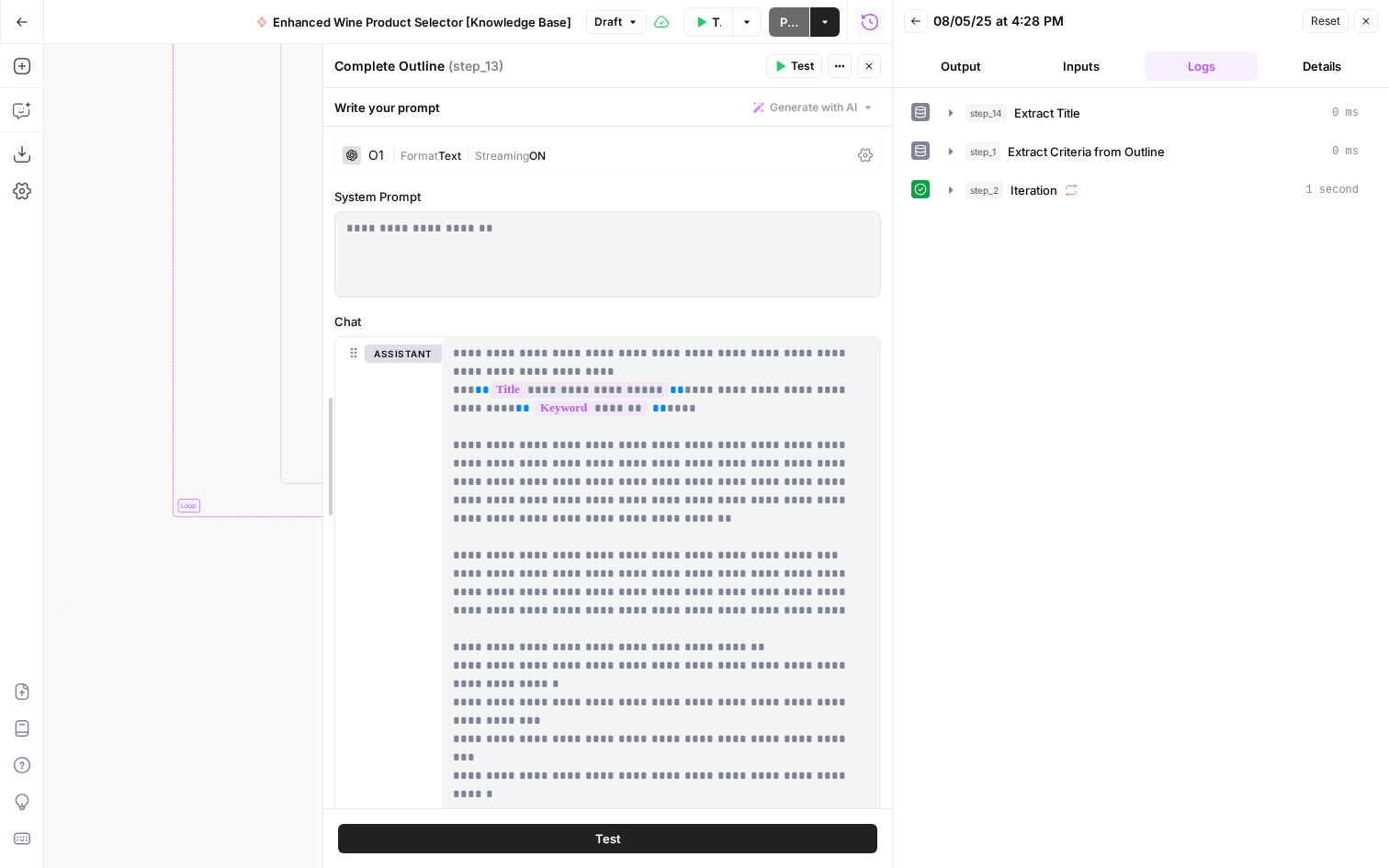 drag, startPoint x: 466, startPoint y: 540, endPoint x: 311, endPoint y: 540, distance: 155 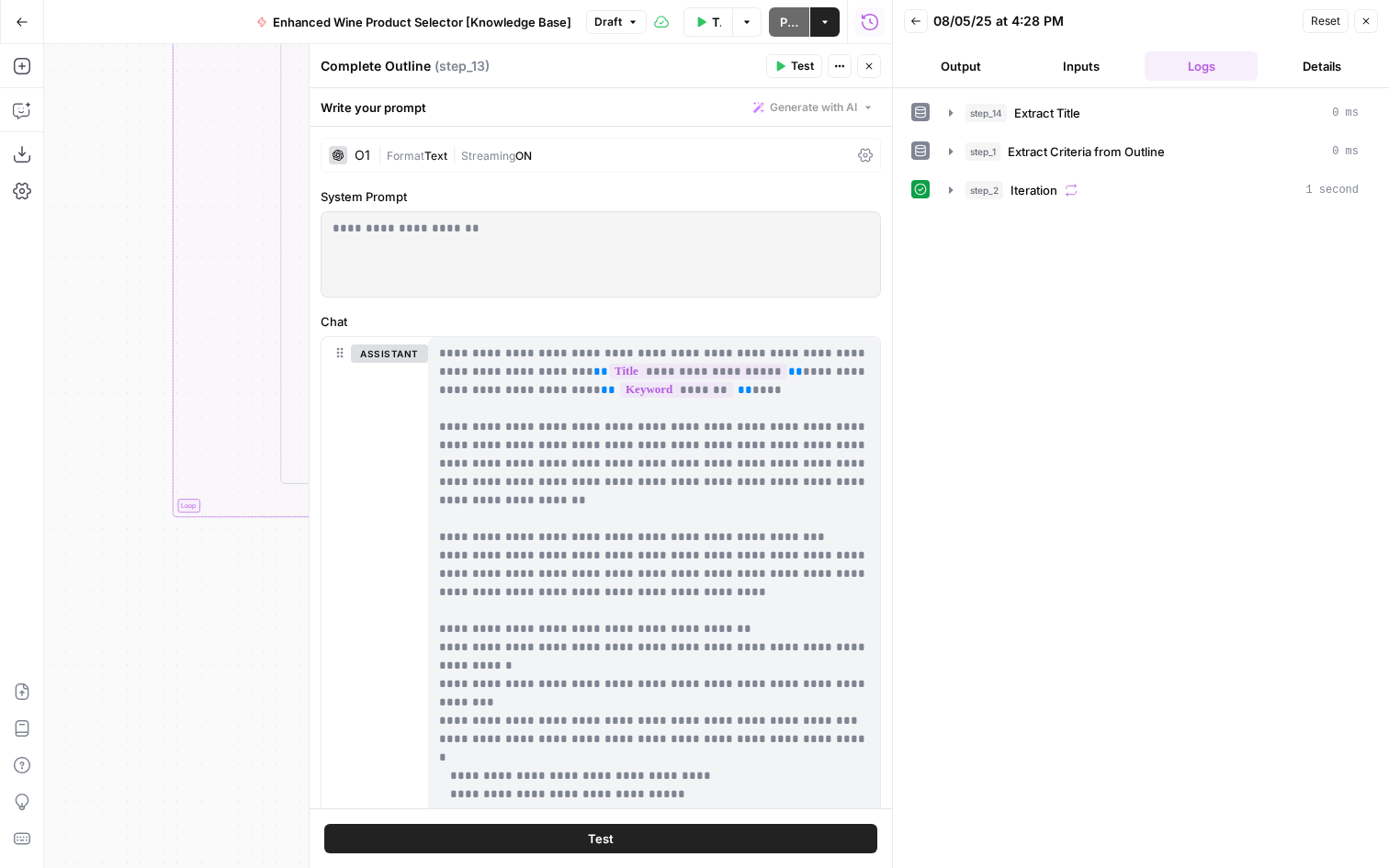 click on "Draft" at bounding box center [608, 22] 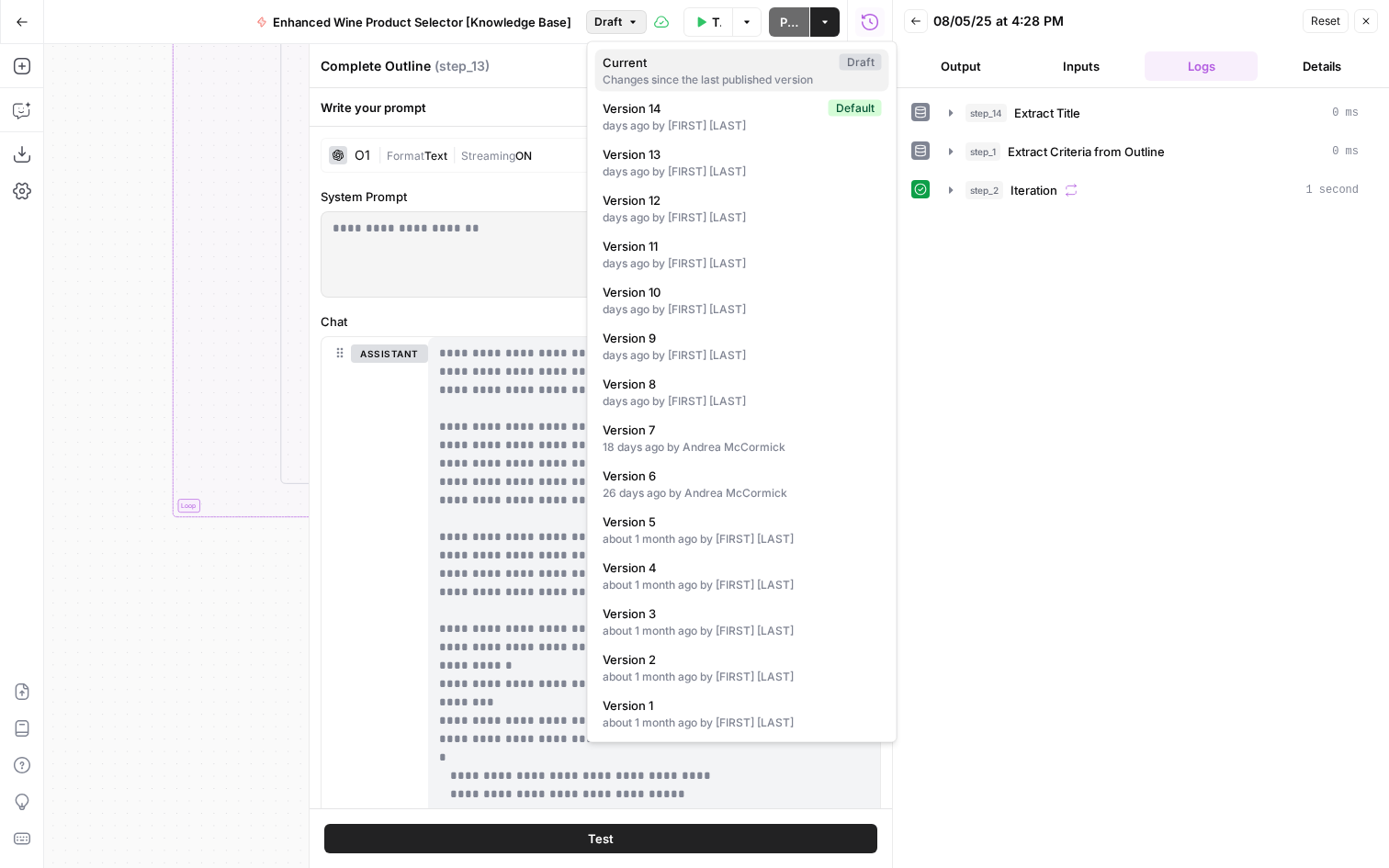 click on "Changes since the last published version" at bounding box center (742, 80) 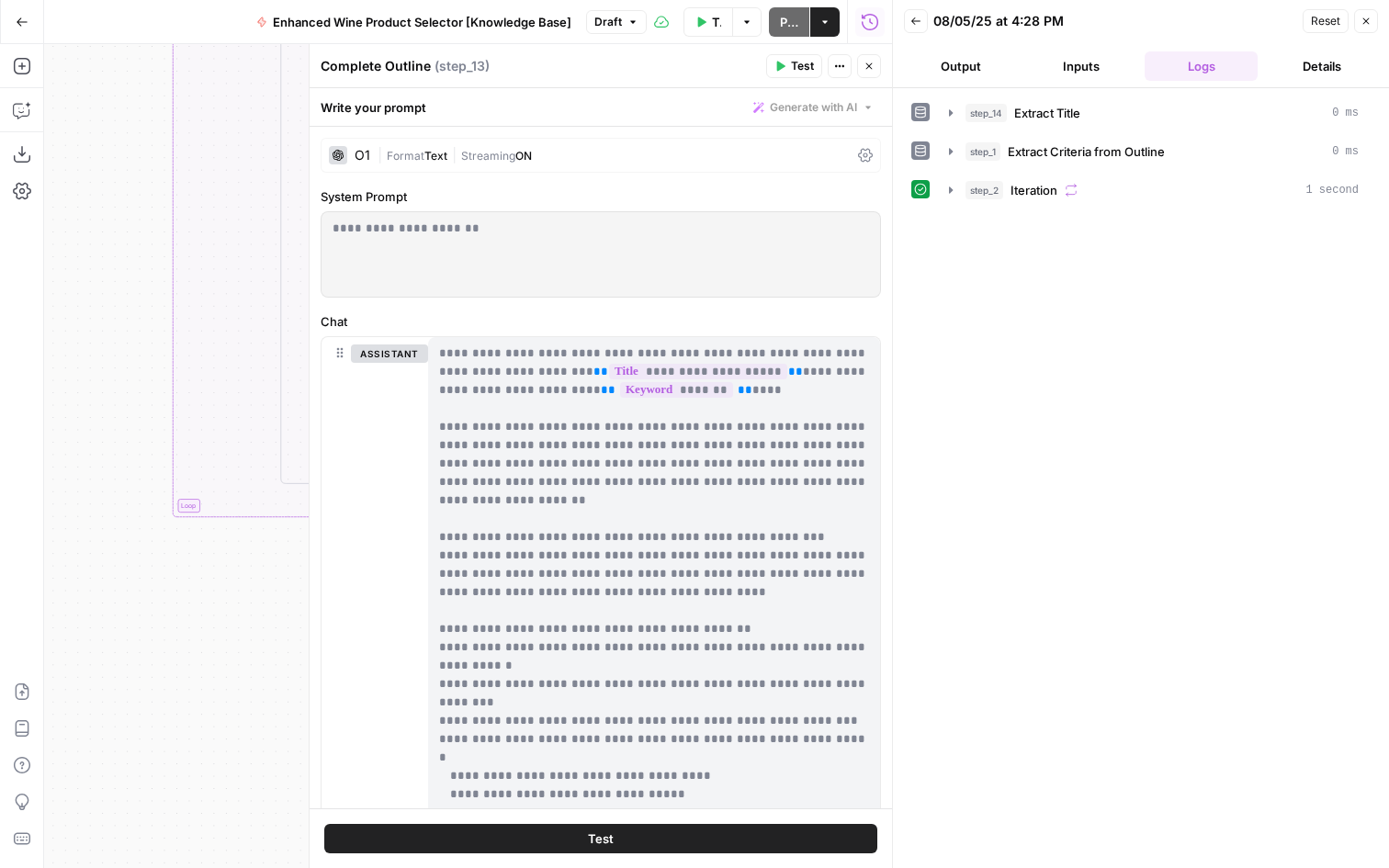 click 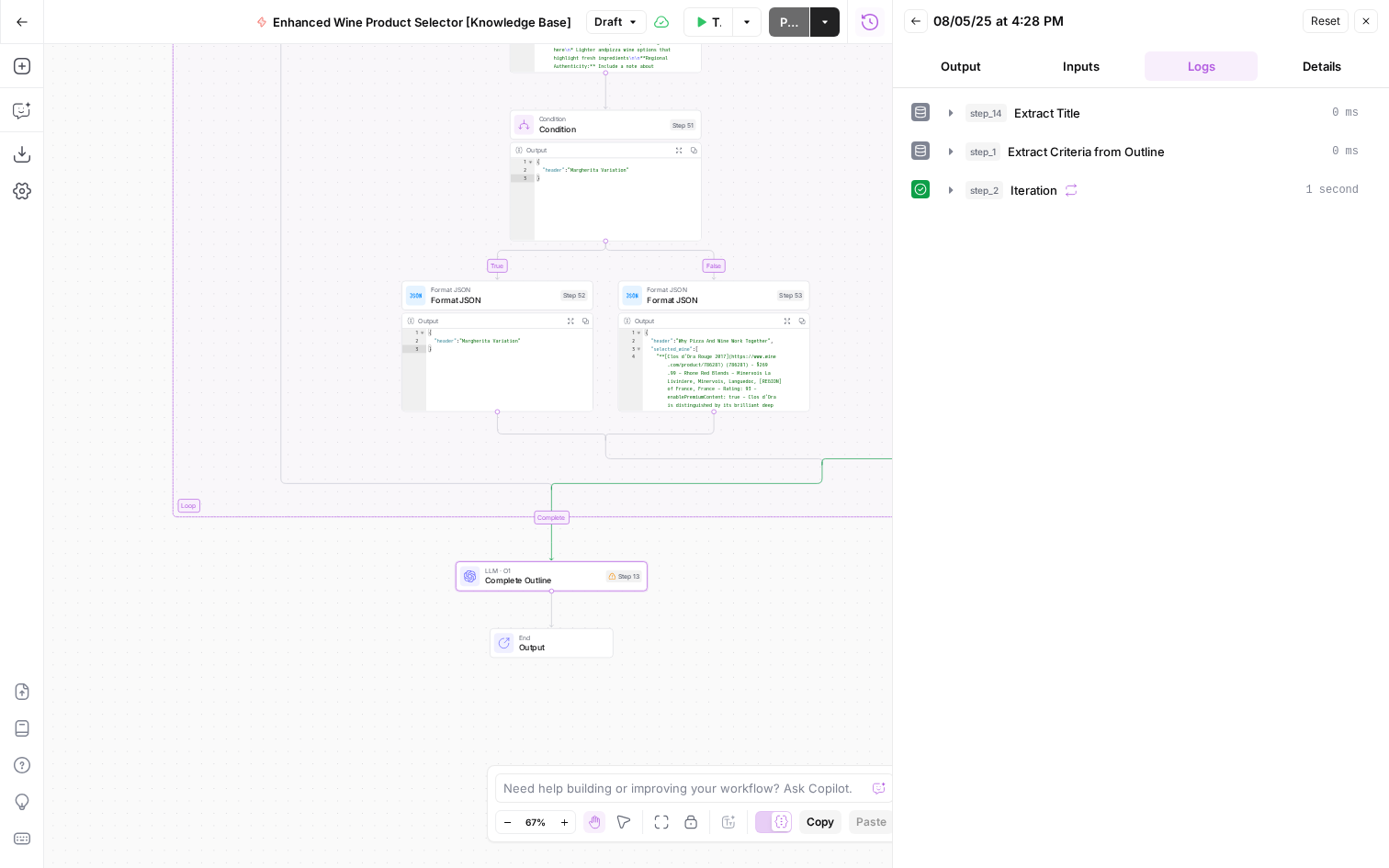 click on "Complete Outline" at bounding box center (543, 580) 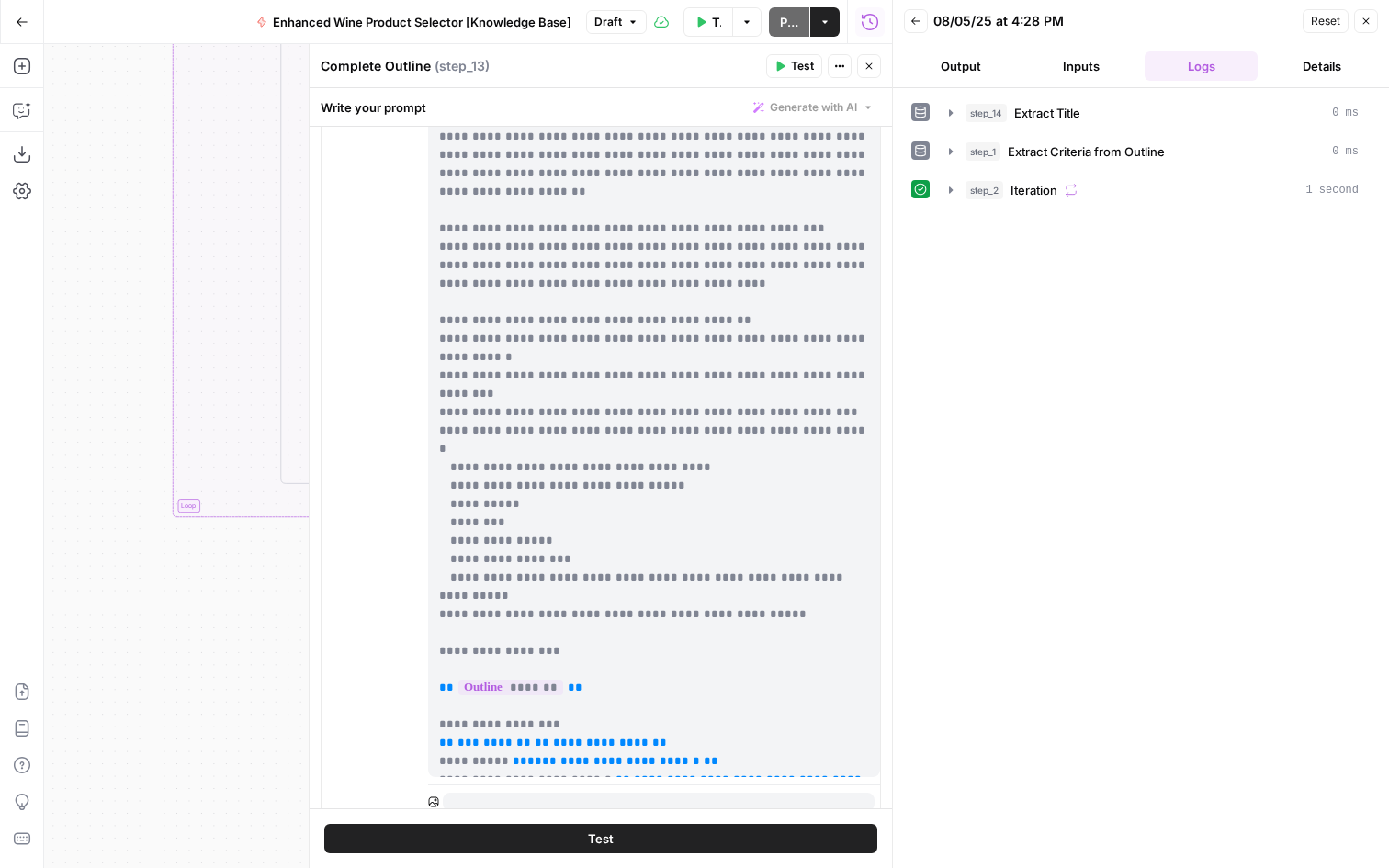 scroll, scrollTop: 292, scrollLeft: 0, axis: vertical 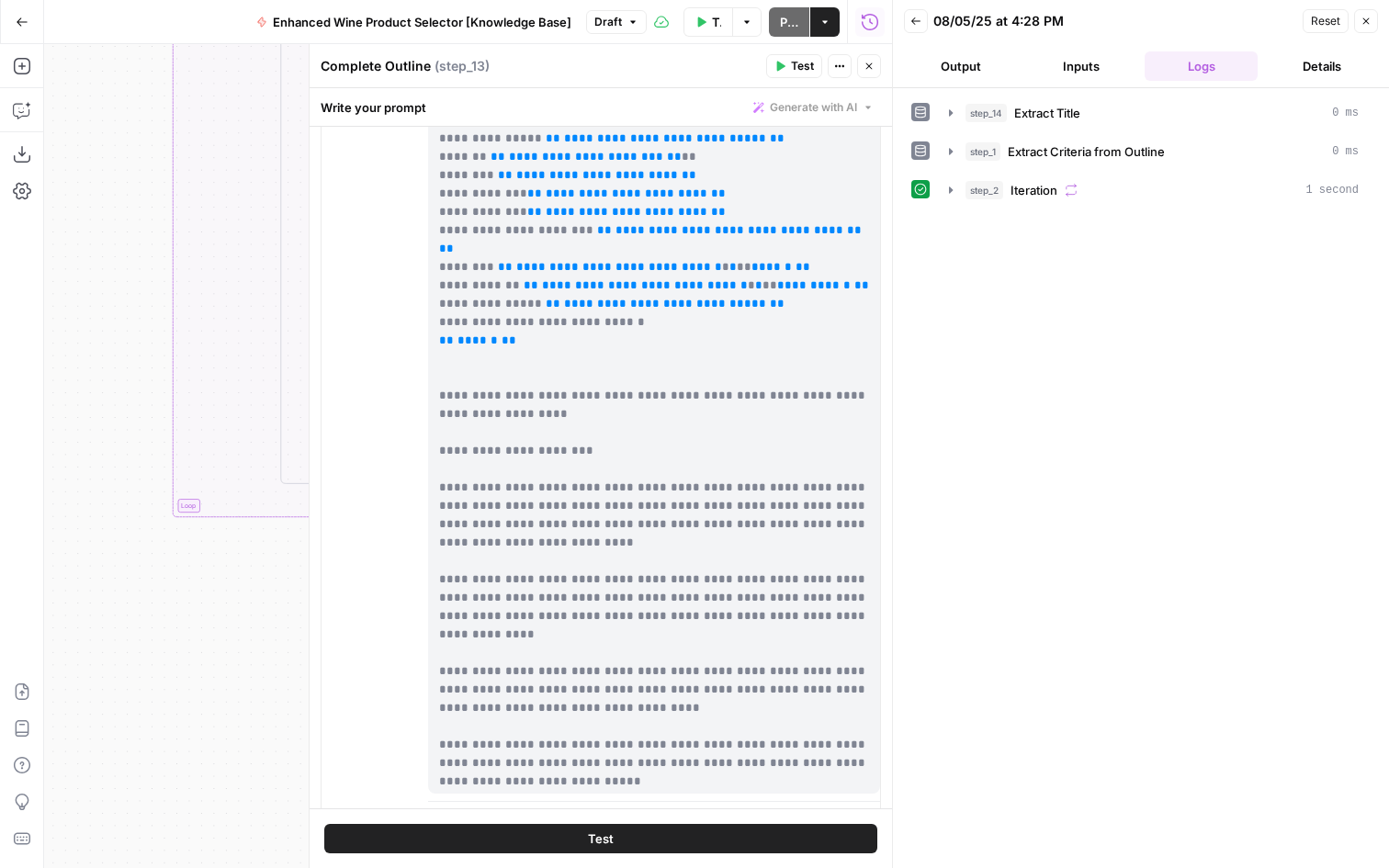 drag, startPoint x: 537, startPoint y: 468, endPoint x: 437, endPoint y: 360, distance: 147.18696 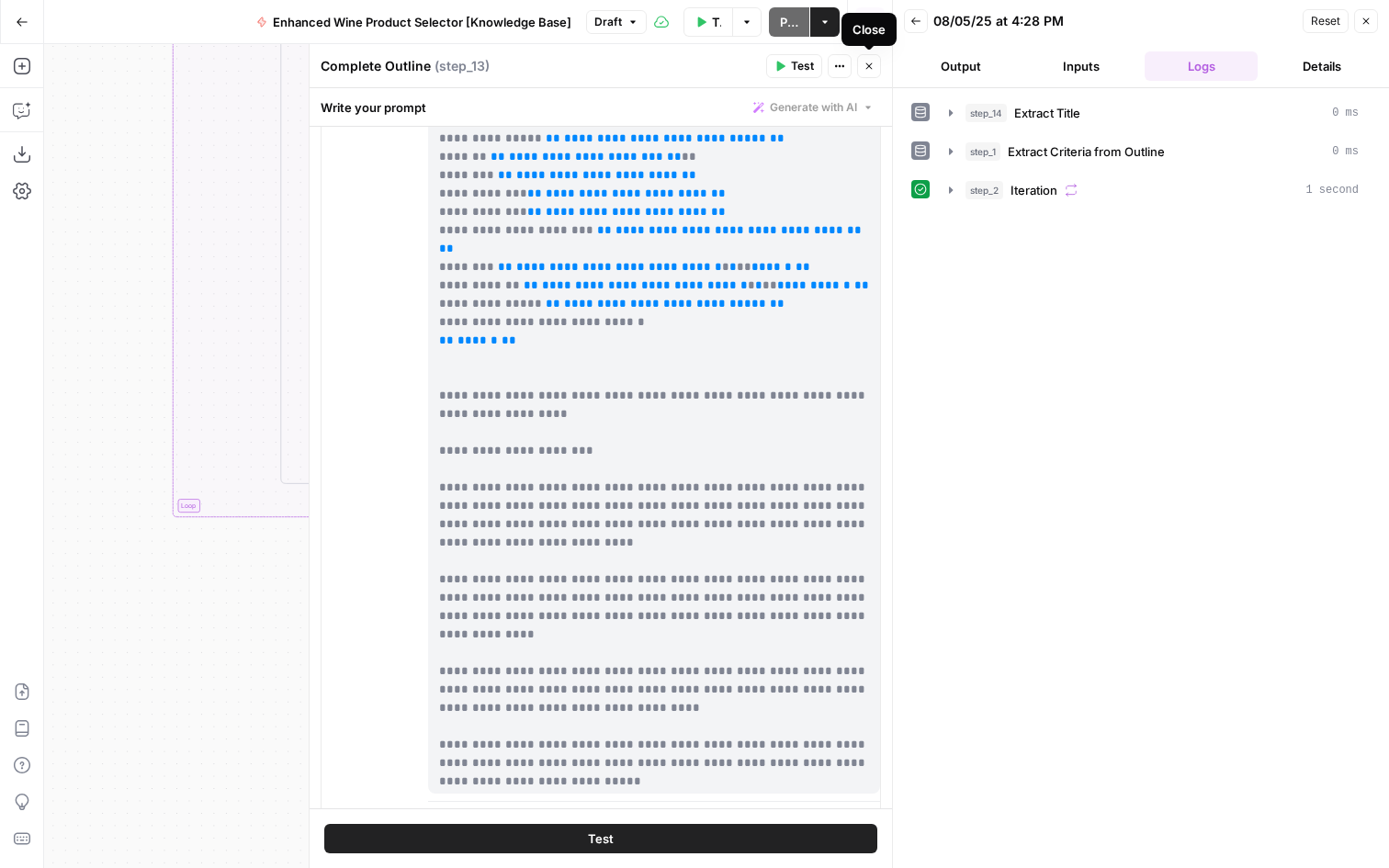 click on "**********" at bounding box center [654, 350] 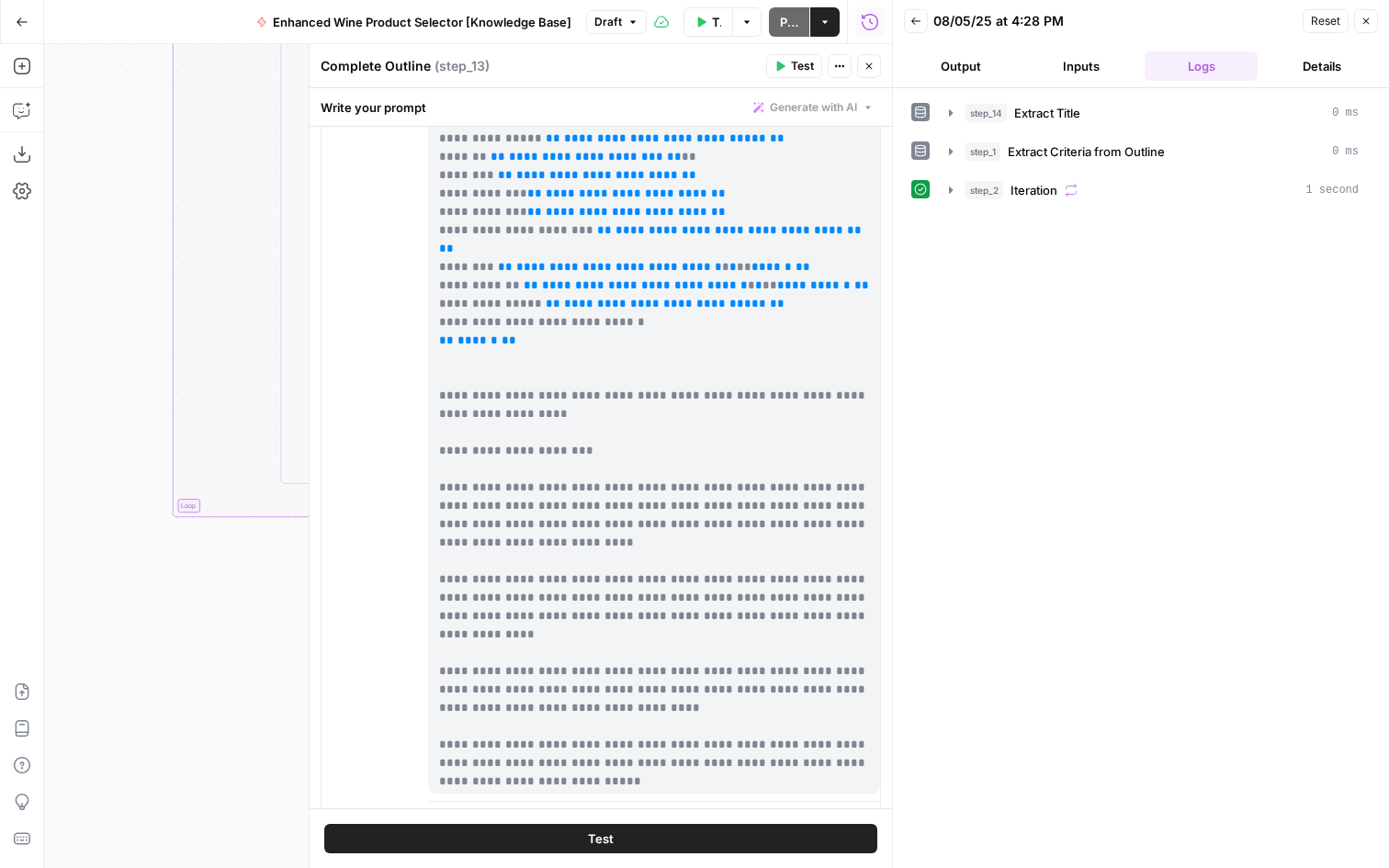 drag, startPoint x: 437, startPoint y: 303, endPoint x: 679, endPoint y: 755, distance: 512.7065 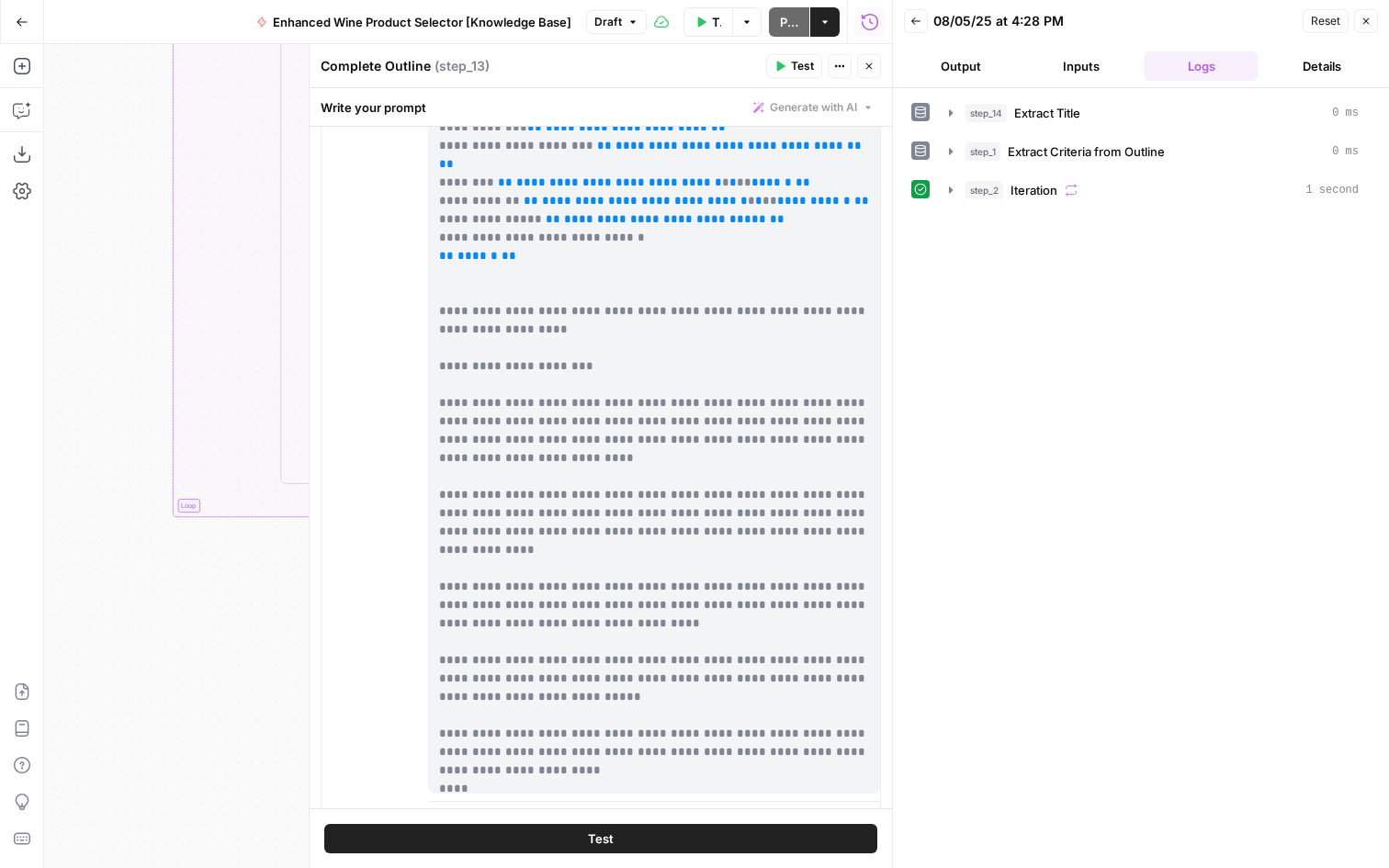 copy on "**********" 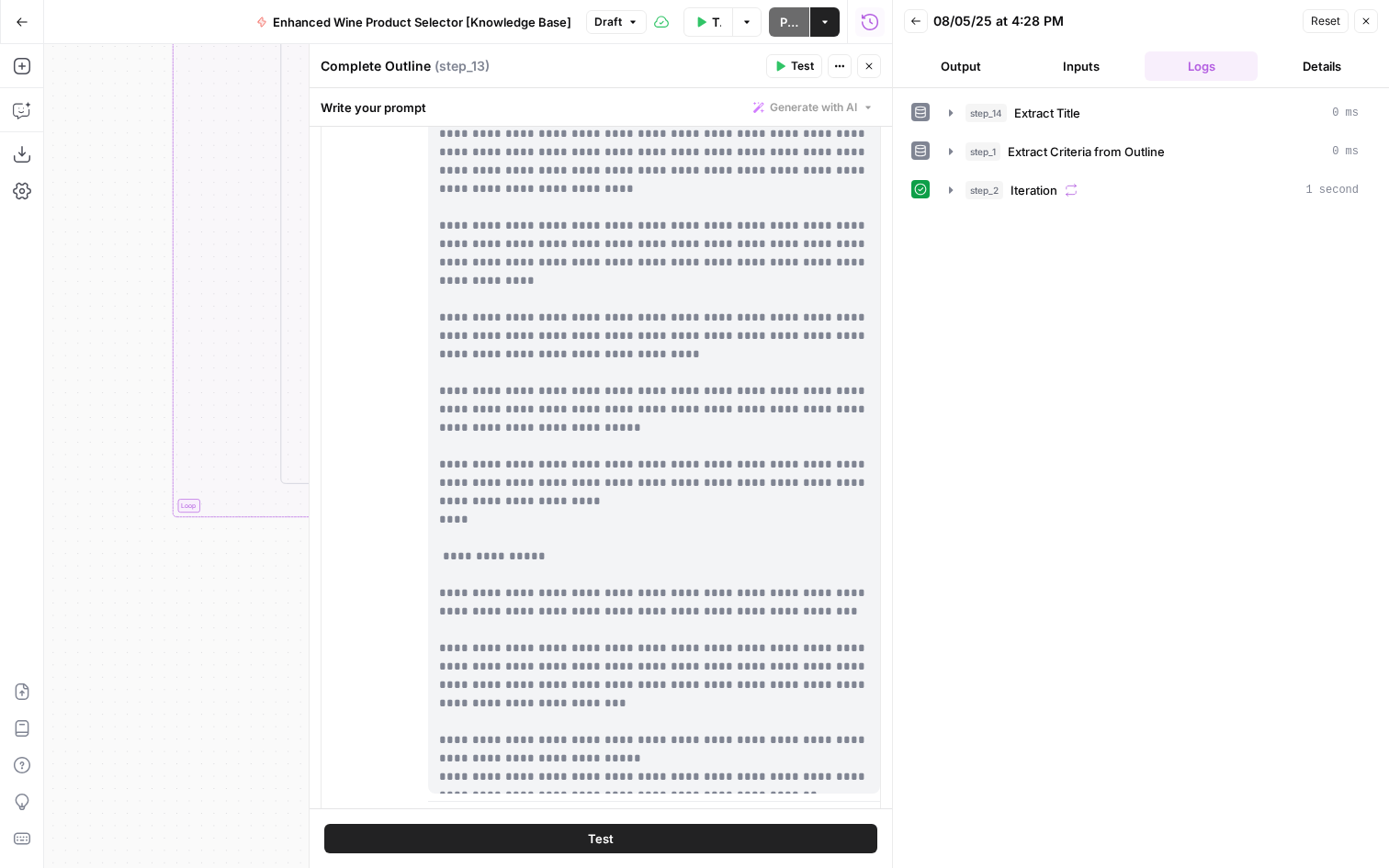 scroll, scrollTop: 1117, scrollLeft: 0, axis: vertical 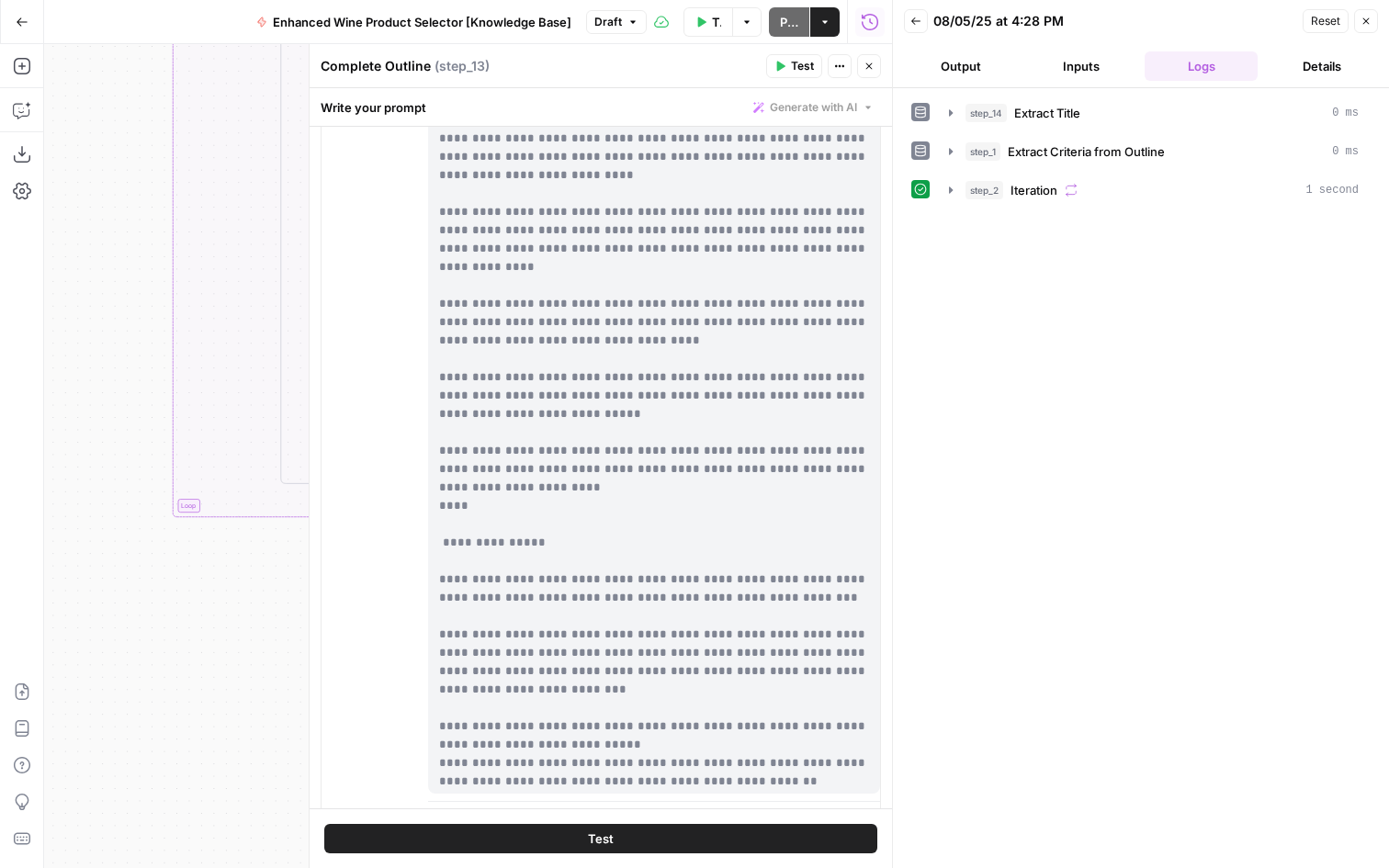 click on "**********" at bounding box center (654, -17) 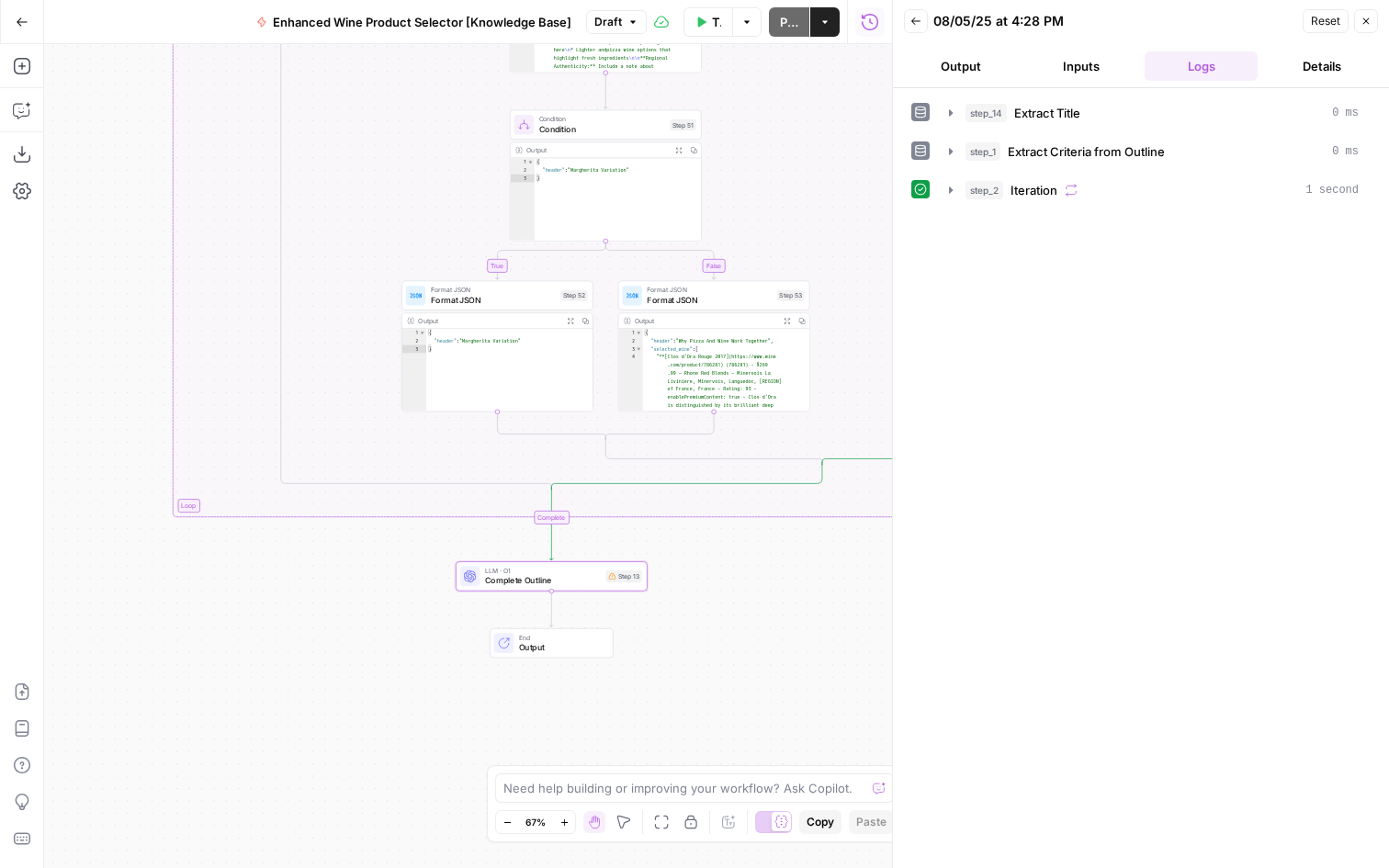 drag, startPoint x: 690, startPoint y: 659, endPoint x: 578, endPoint y: 803, distance: 182.4281 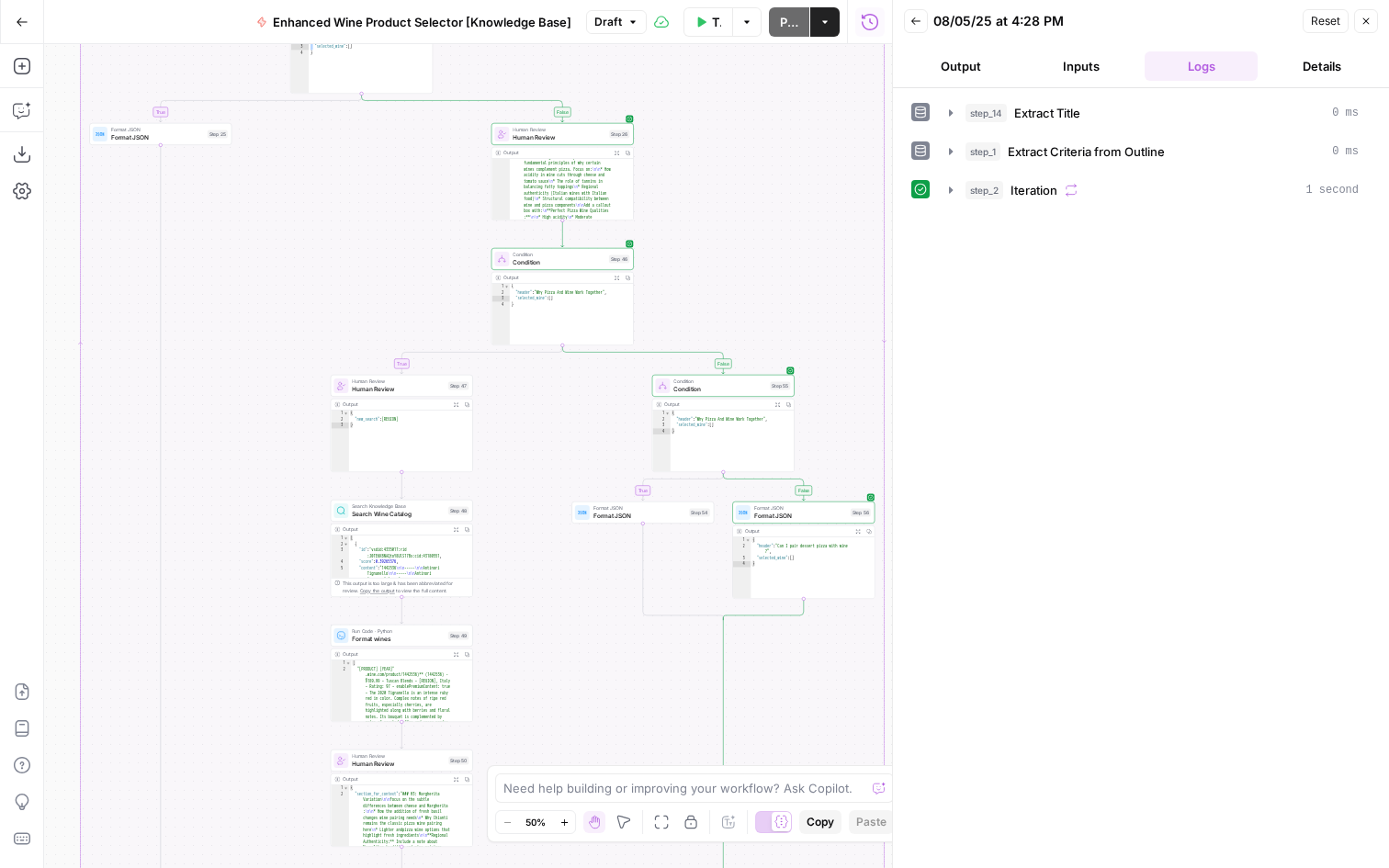 drag, startPoint x: 856, startPoint y: 232, endPoint x: 749, endPoint y: 784, distance: 562.2748 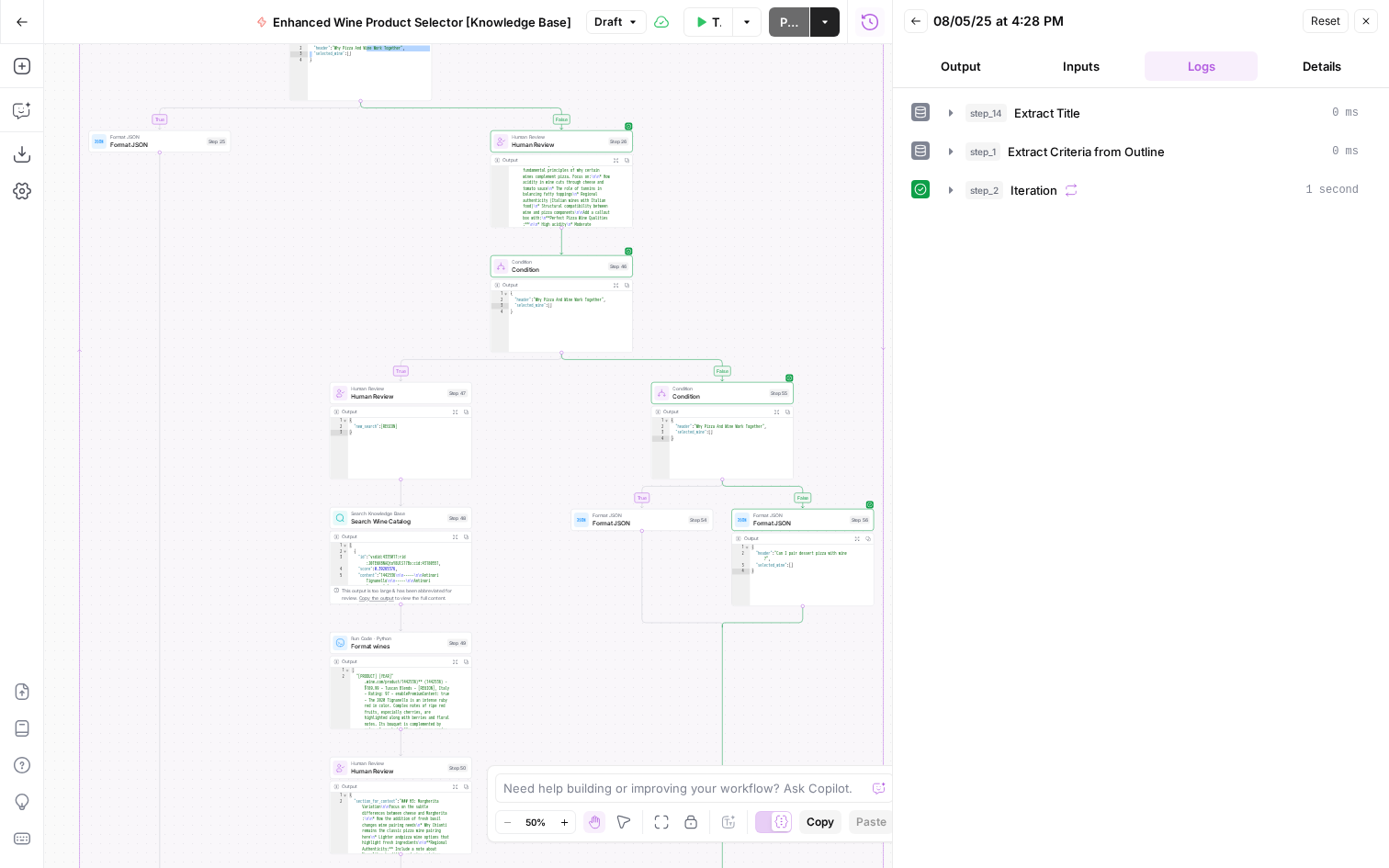 drag, startPoint x: 733, startPoint y: 281, endPoint x: 733, endPoint y: 713, distance: 432 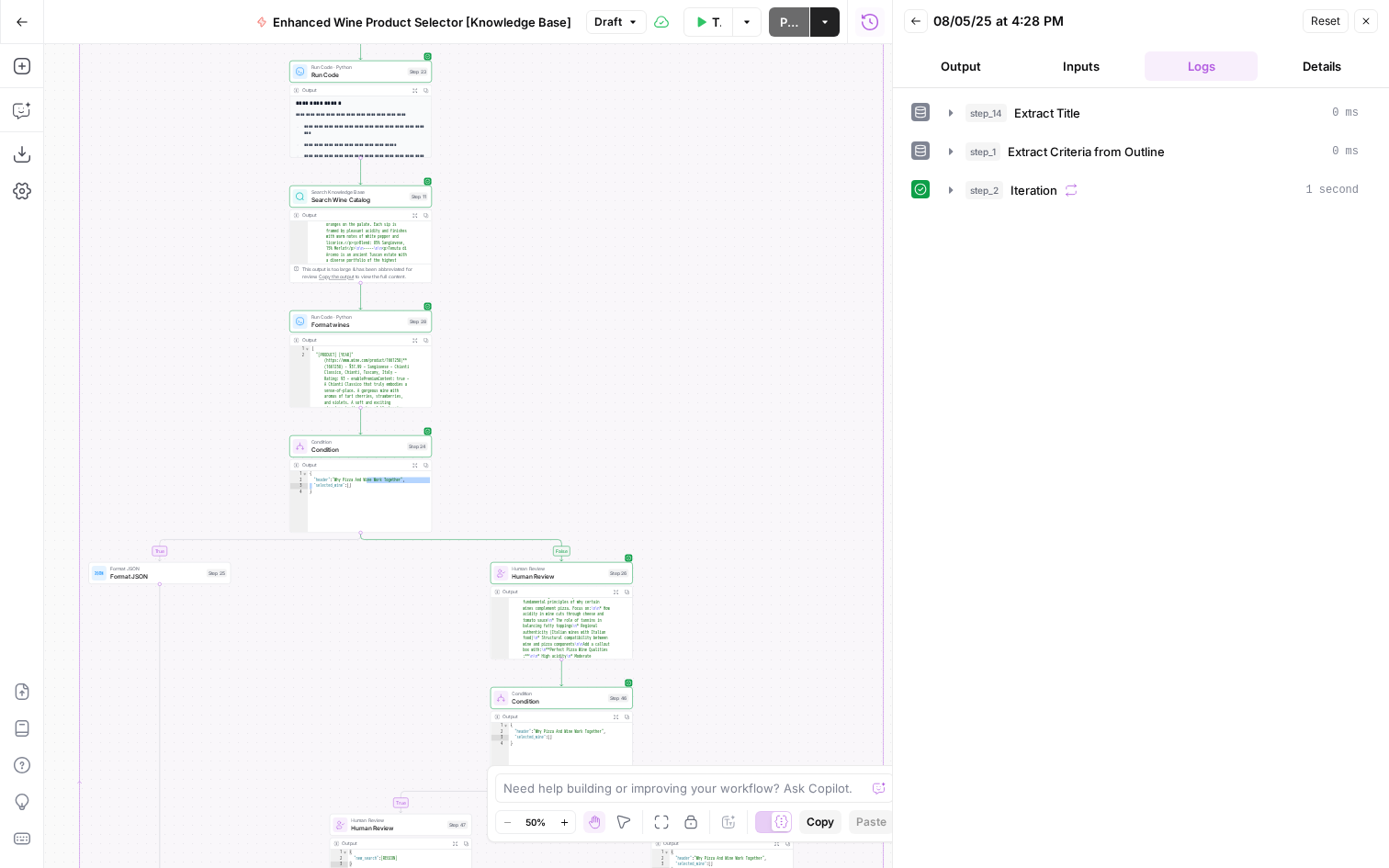 drag, startPoint x: 674, startPoint y: 281, endPoint x: 745, endPoint y: 806, distance: 529.7792 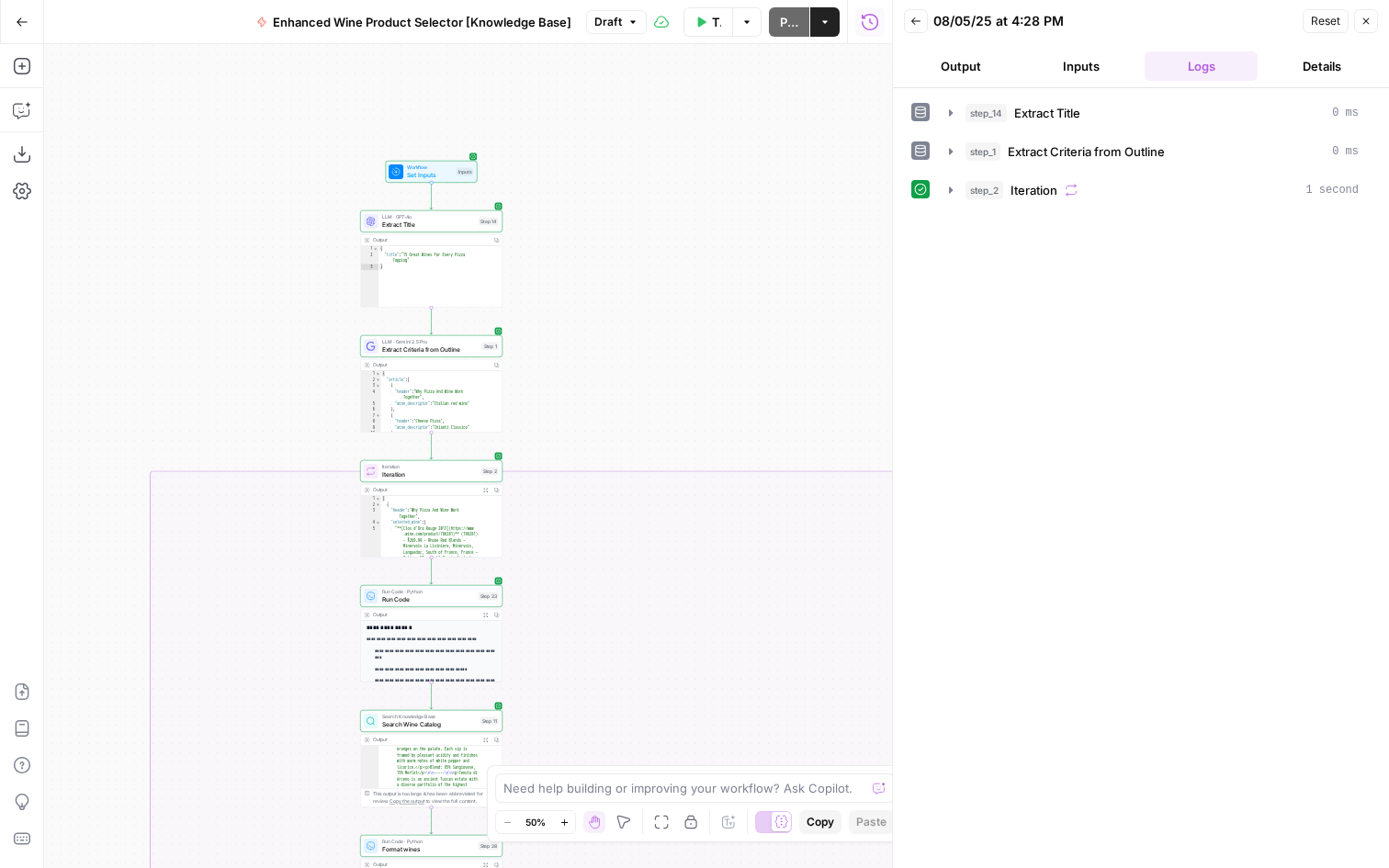 drag, startPoint x: 685, startPoint y: 354, endPoint x: 705, endPoint y: 438, distance: 86.34813 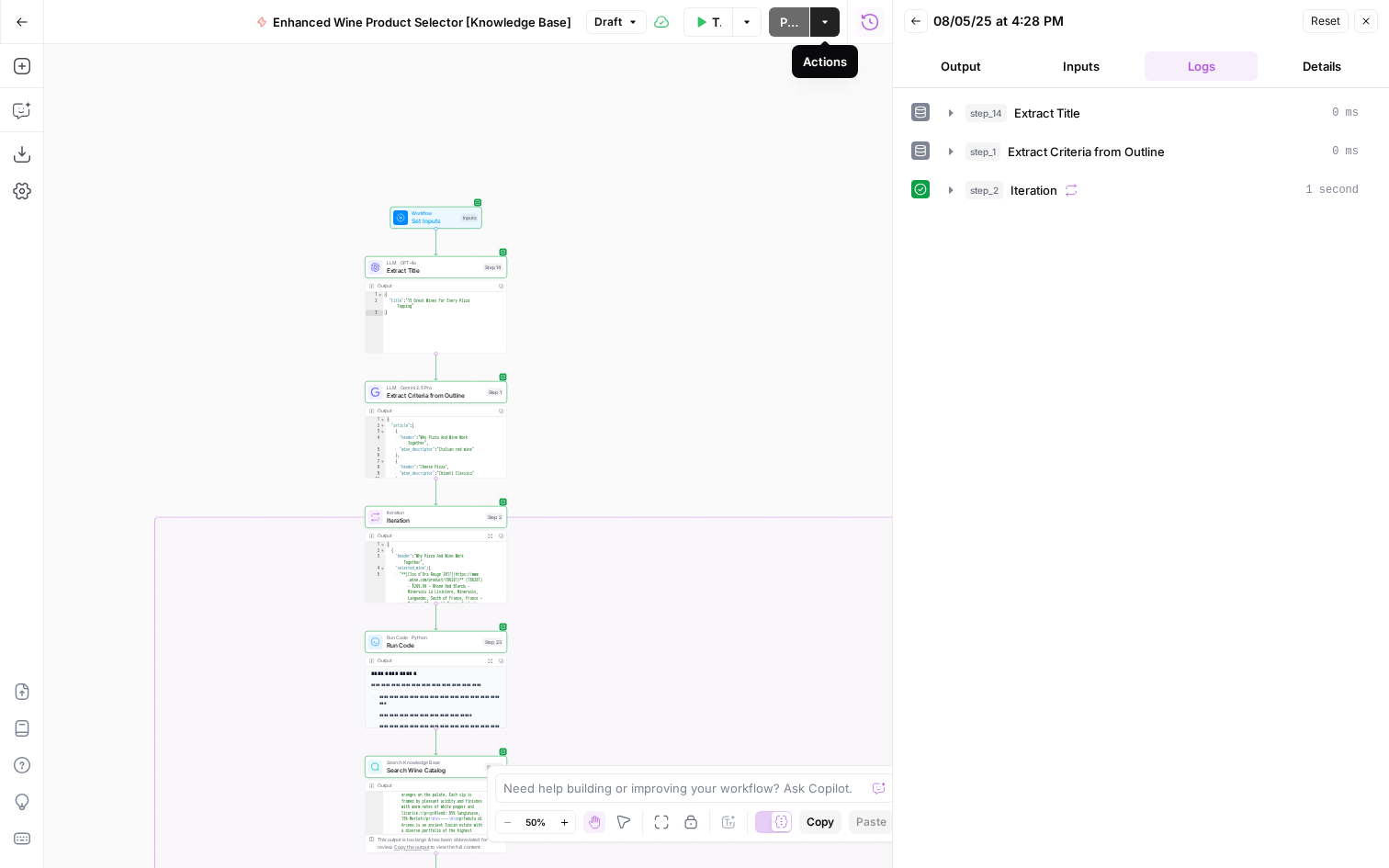 click 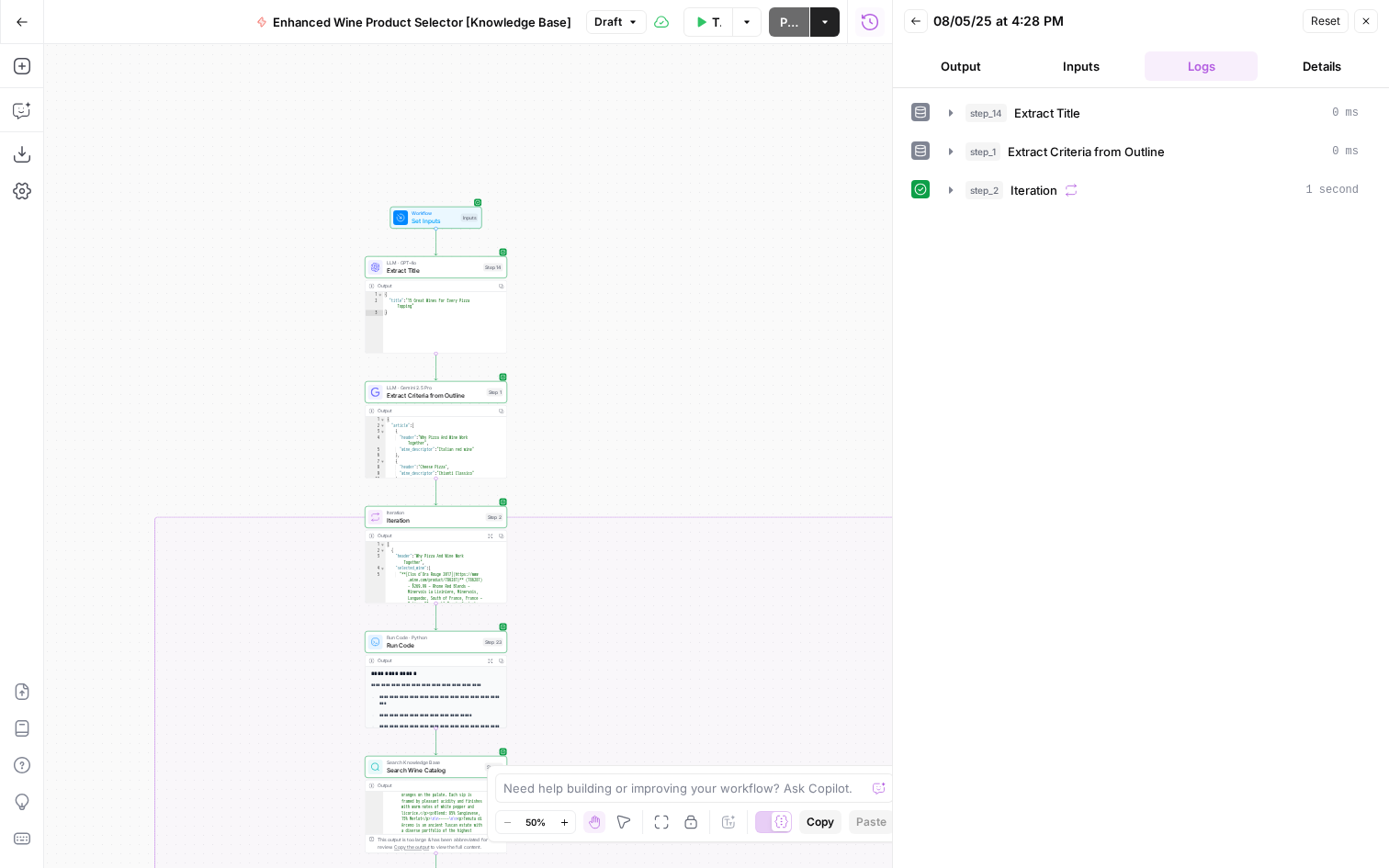 click 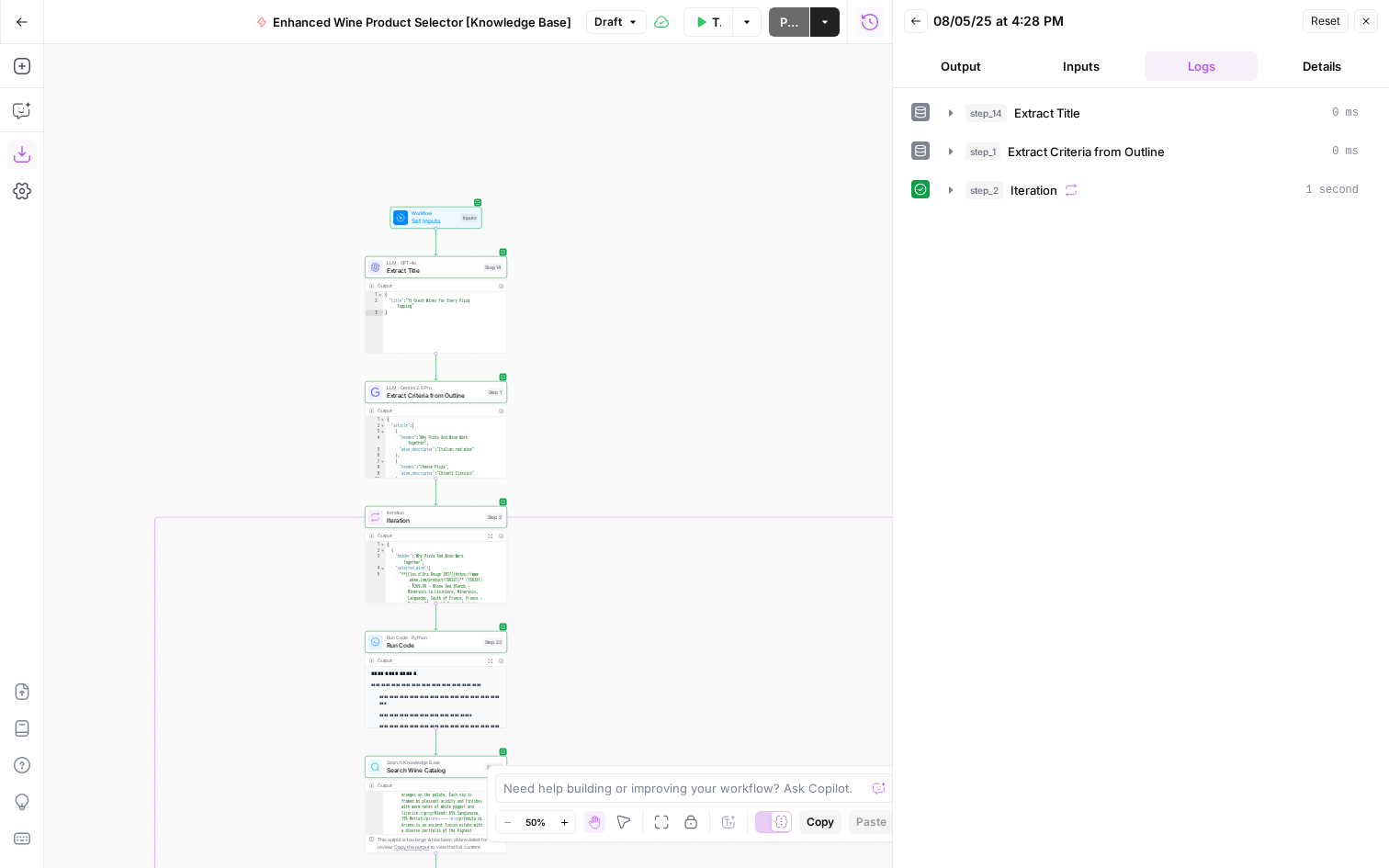 click 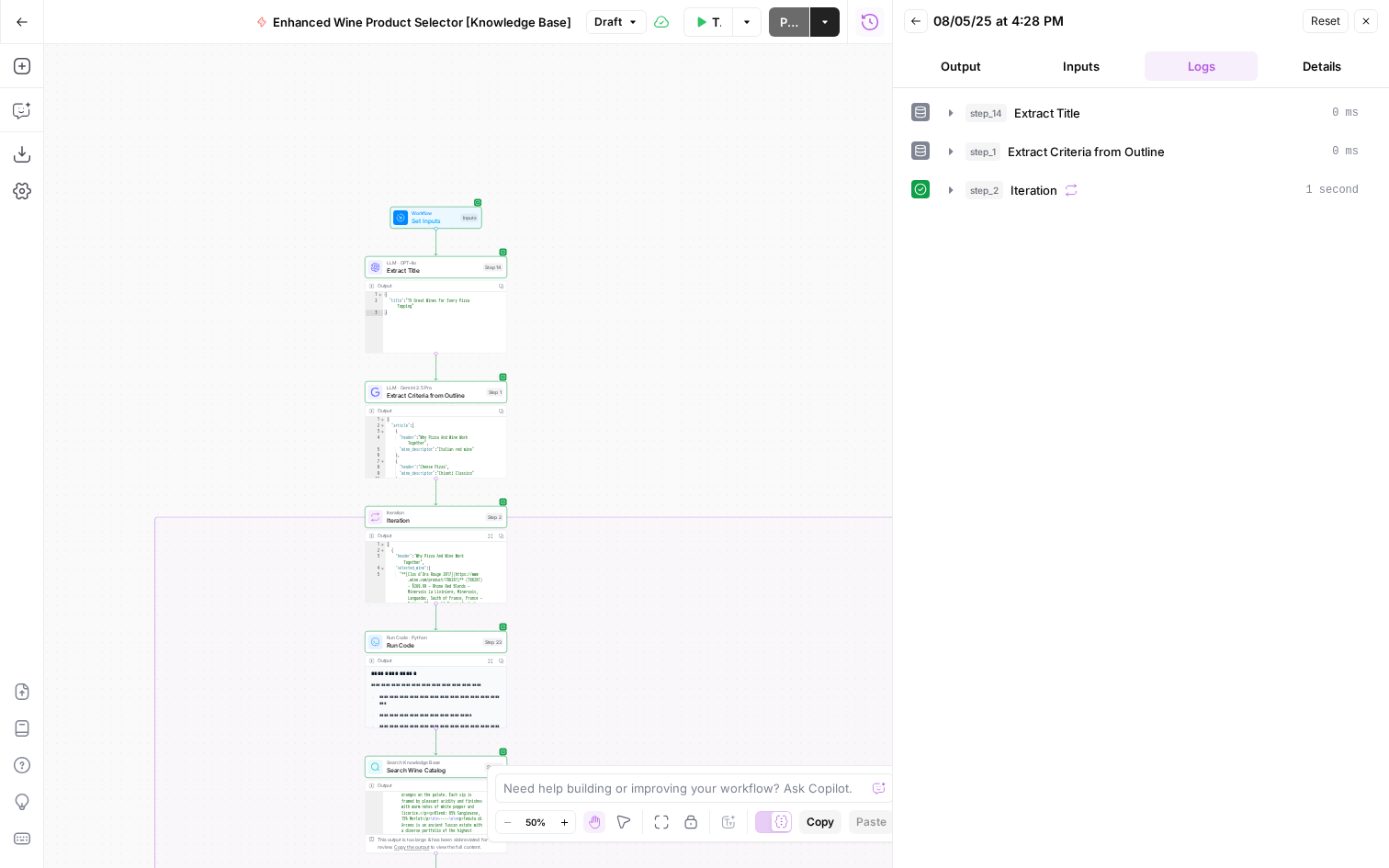 click on "false true true false true false true false Workflow Set Inputs Inputs LLM · GPT-4o Extract Title Step 14 Output Copy 1 2 3 {    "title" :  "15 Great Wines For Every Pizza         Topping" }     XXXXXXXXXXXXXXXXXXXXXXXXXXXXXXXXXXXXXXXXXXXXXXXXXXXXXXXXXXXXXXXXXXXXXXXXXXXXXXXXXXXXXXXXXXXXXXXXXXXXXXXXXXXXXXXXXXXXXXXXXXXXXXXXXXXXXXXXXXXXXXXXXXXXXXXXXXXXXXXXXXXXXXXXXXXXXXXXXXXXXXXXXXXXXXXXXXXXXXXXXXXXXXXXXXXXXXXXXXXXXXXXXXXXXXXXXXXXXXXXXXXXXXXXXXXXXXXXXXXXXXXXXXXXXXXXXXXXXXXXXXXXXXXXXXXXXXXXXXXXXXXXXXXXXXXXXXXXXXXXXXXXXXXXXXXXXXXXXXXXXXXXXXXXXXXXXXXXXXXXXXXXXXXXXXXXXXXXXXXXXXXXXXXXXXXXXXXXXXXXXXXXXXXXXXXXXXXXXXXXXXXXXXXXXXXXXXXXXXXXXXXXXXXXXXXXXXXXXXXXXXXXXXXXXXXXXXXXXXXXXXXXXXXXXXXXXXXXXXXXXXXXXXXXXXXX LLM · Gemini 2.5 Pro Extract Criteria from Outline Step 1 Output Copy 1 2 3 4 5 6 7 8 9 10 11 {    "article" :  [      {         "header" :  "Why Pizza And Wine Work             Together" ,         "wine_descriptor" :  "Italian red wine"      } ,      {         "header" :  "Cheese Pizza" ," at bounding box center [468, 456] 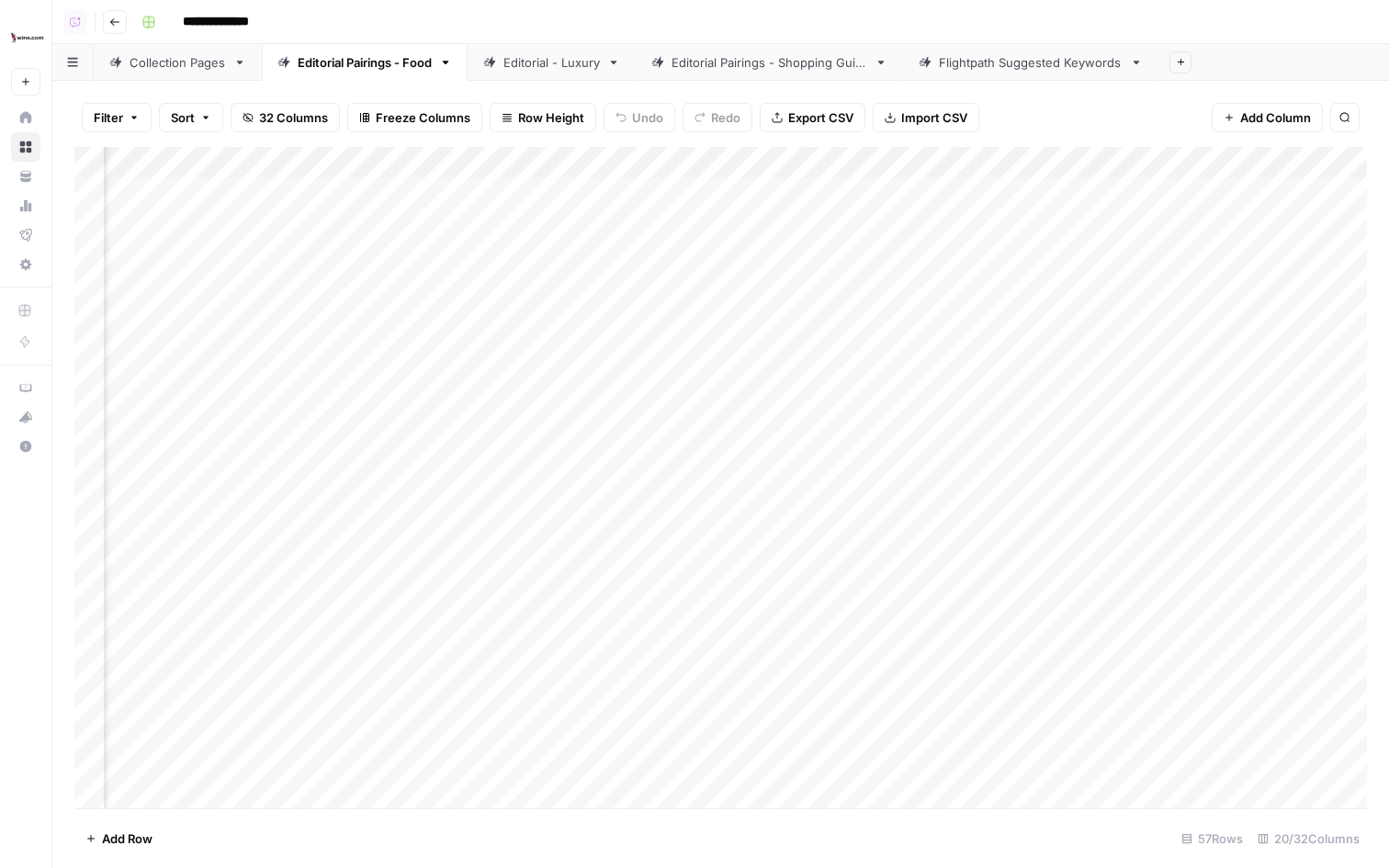 scroll, scrollTop: 0, scrollLeft: 0, axis: both 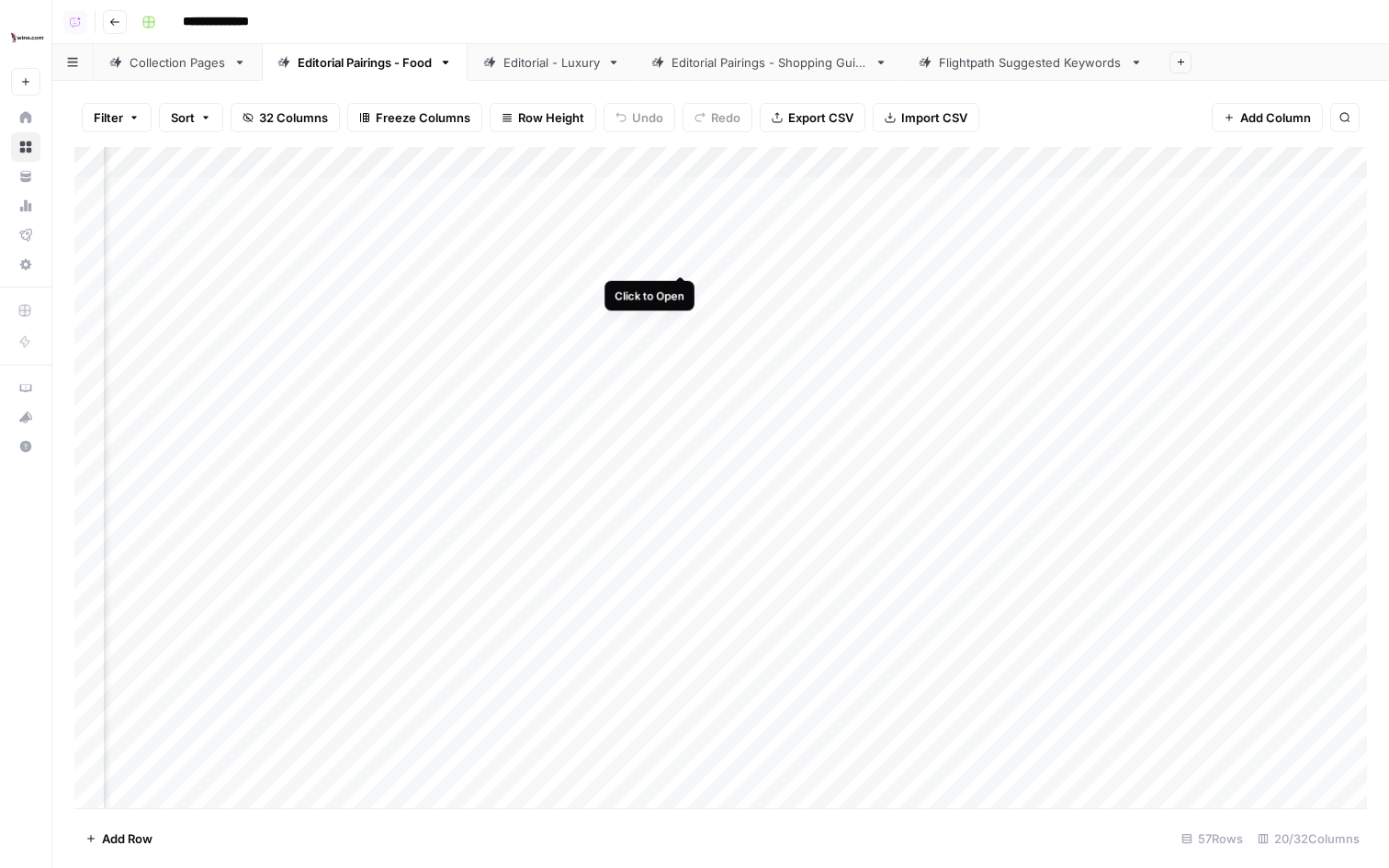 click on "Add Column" at bounding box center [720, 478] 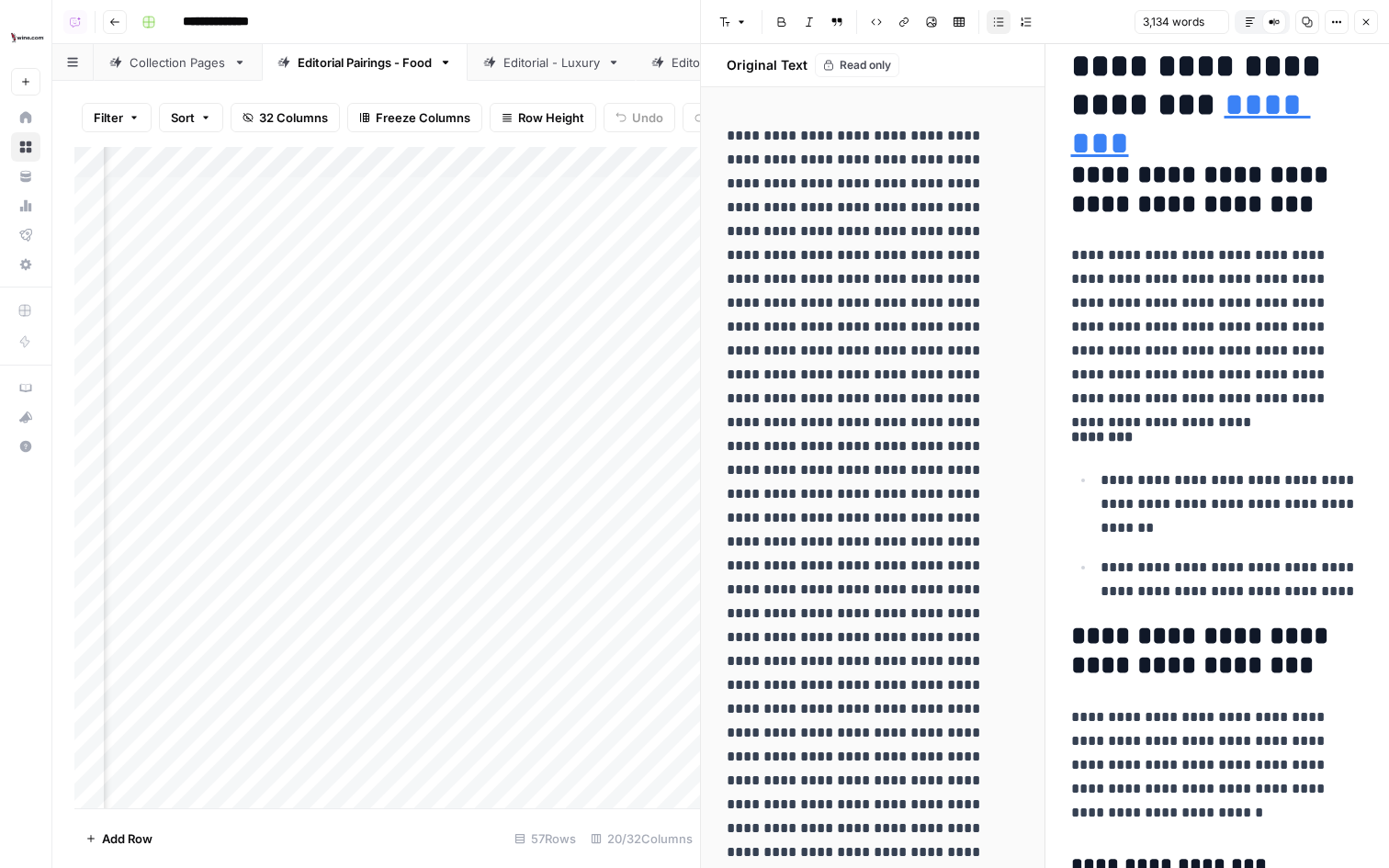 scroll, scrollTop: 233, scrollLeft: 0, axis: vertical 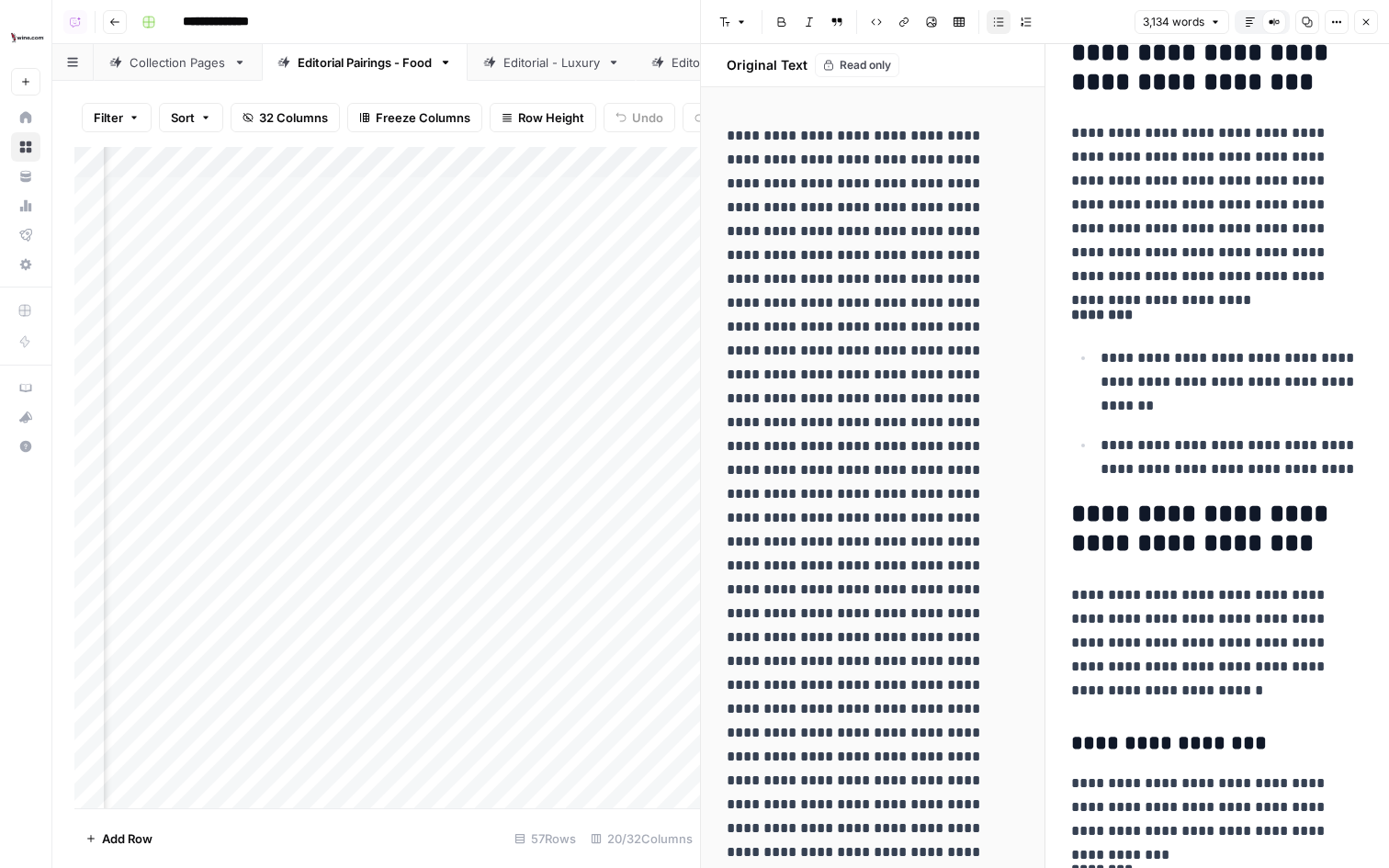 click on "Default Editor" at bounding box center [1250, 22] 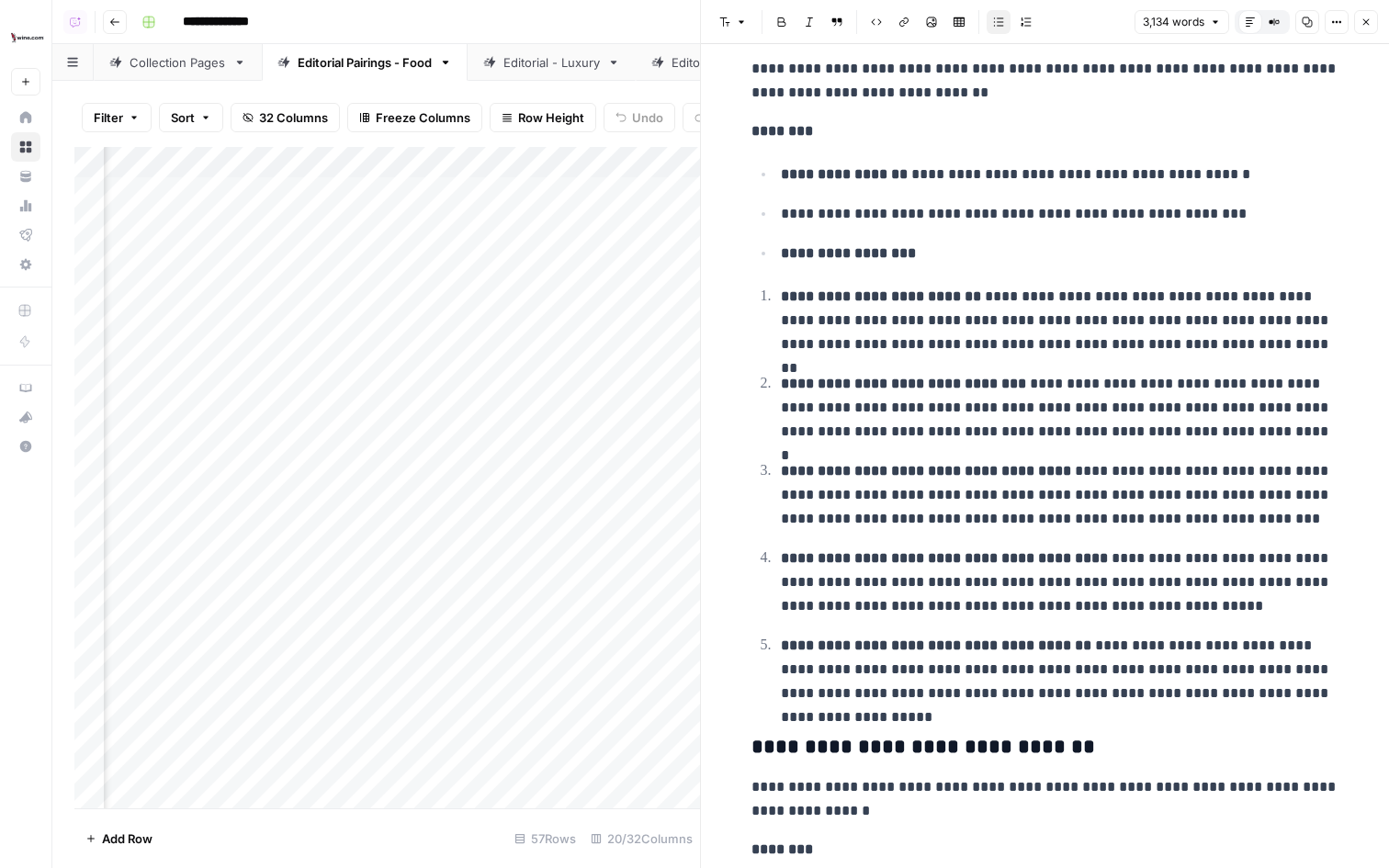 scroll, scrollTop: 5859, scrollLeft: 0, axis: vertical 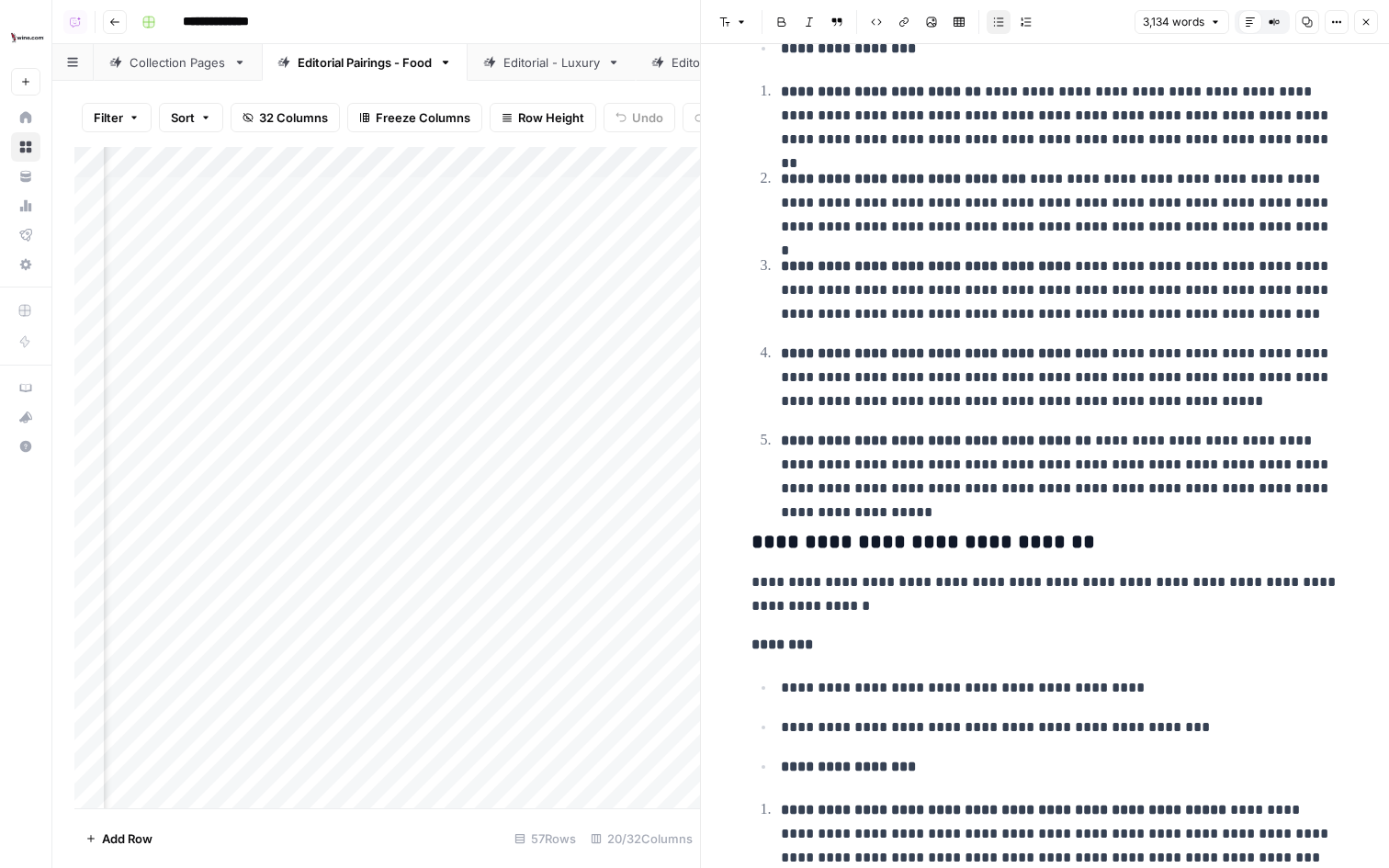 click on "Close" at bounding box center [1366, 22] 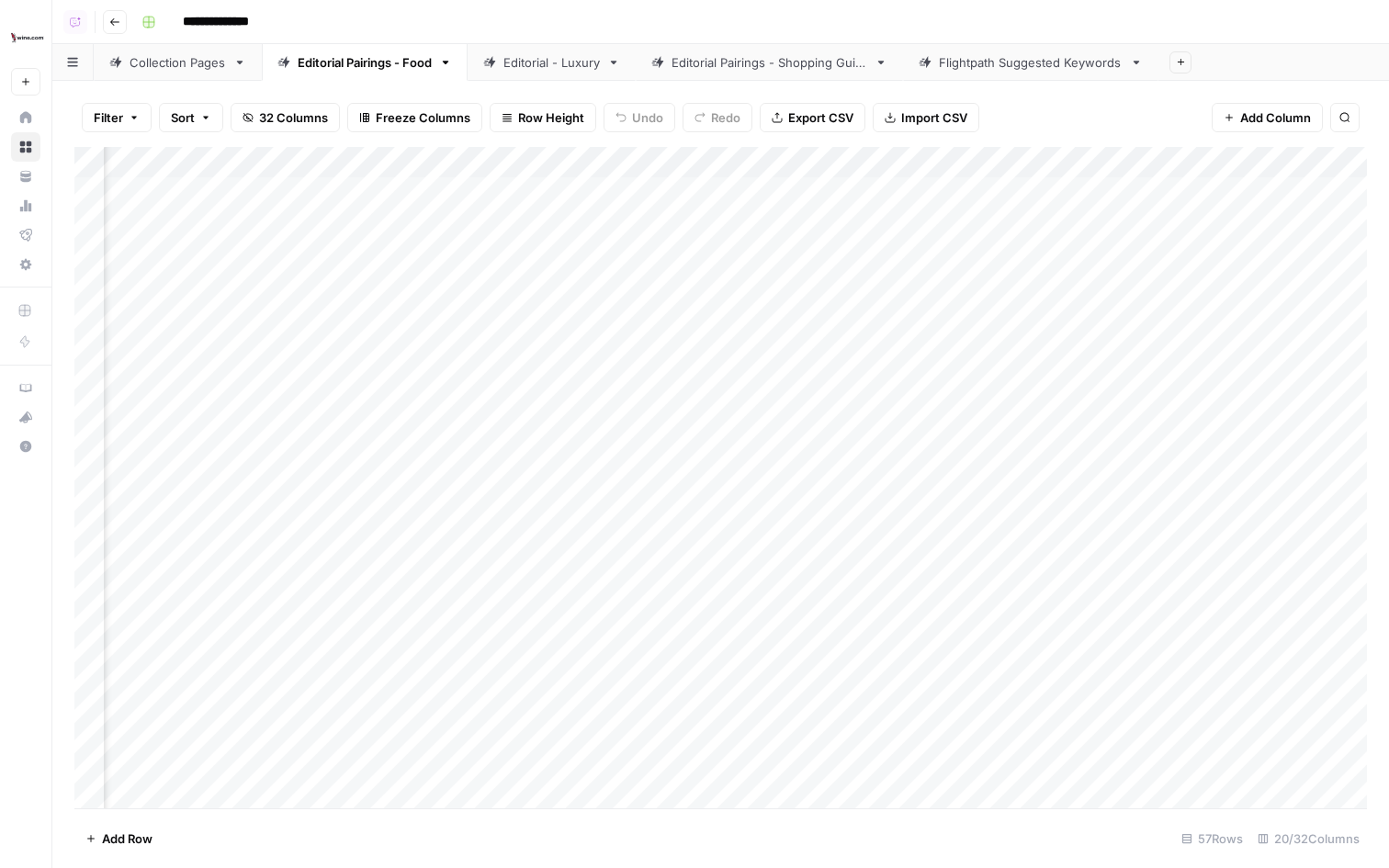 scroll, scrollTop: 0, scrollLeft: 2099, axis: horizontal 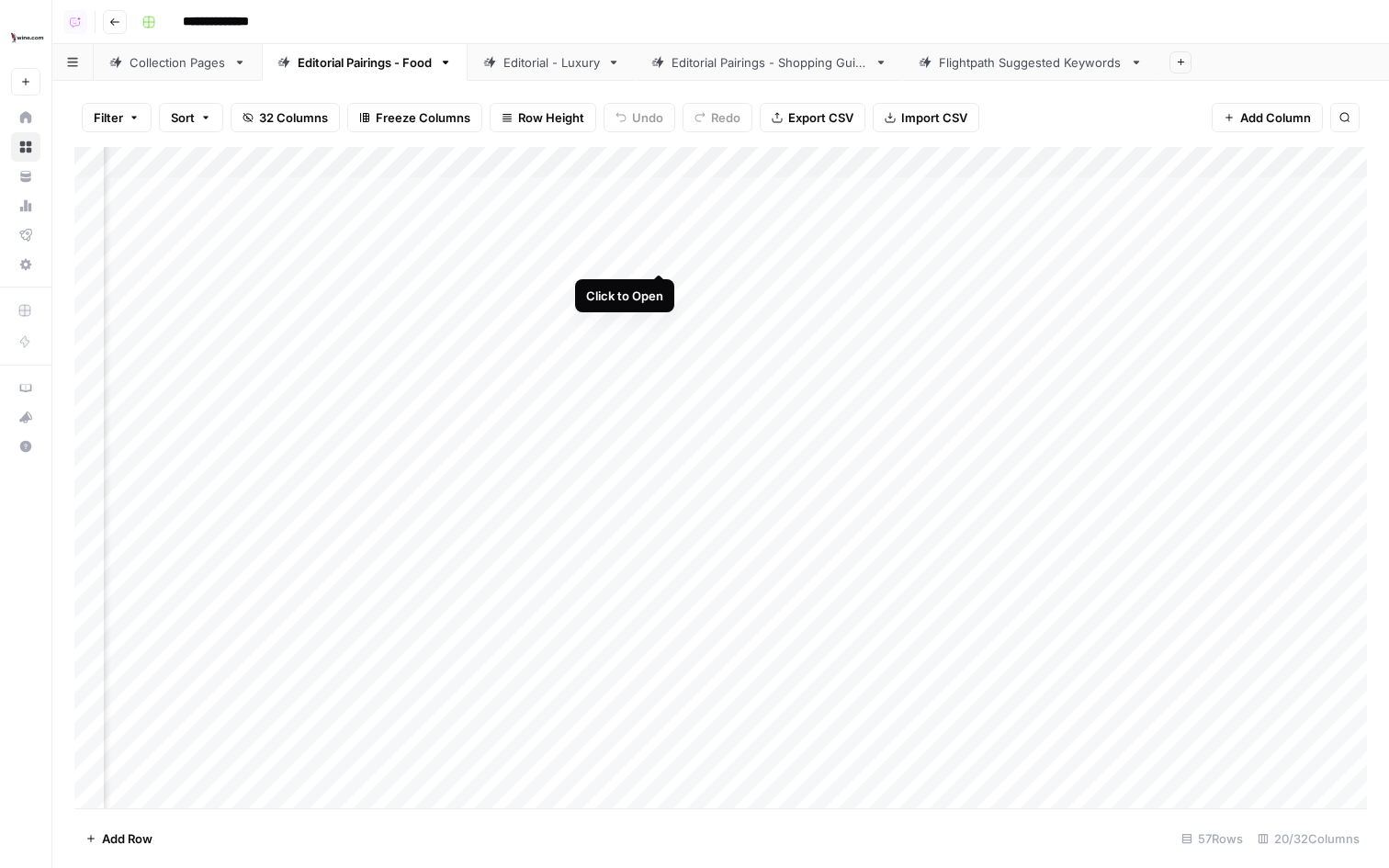 click on "Add Column" at bounding box center [720, 478] 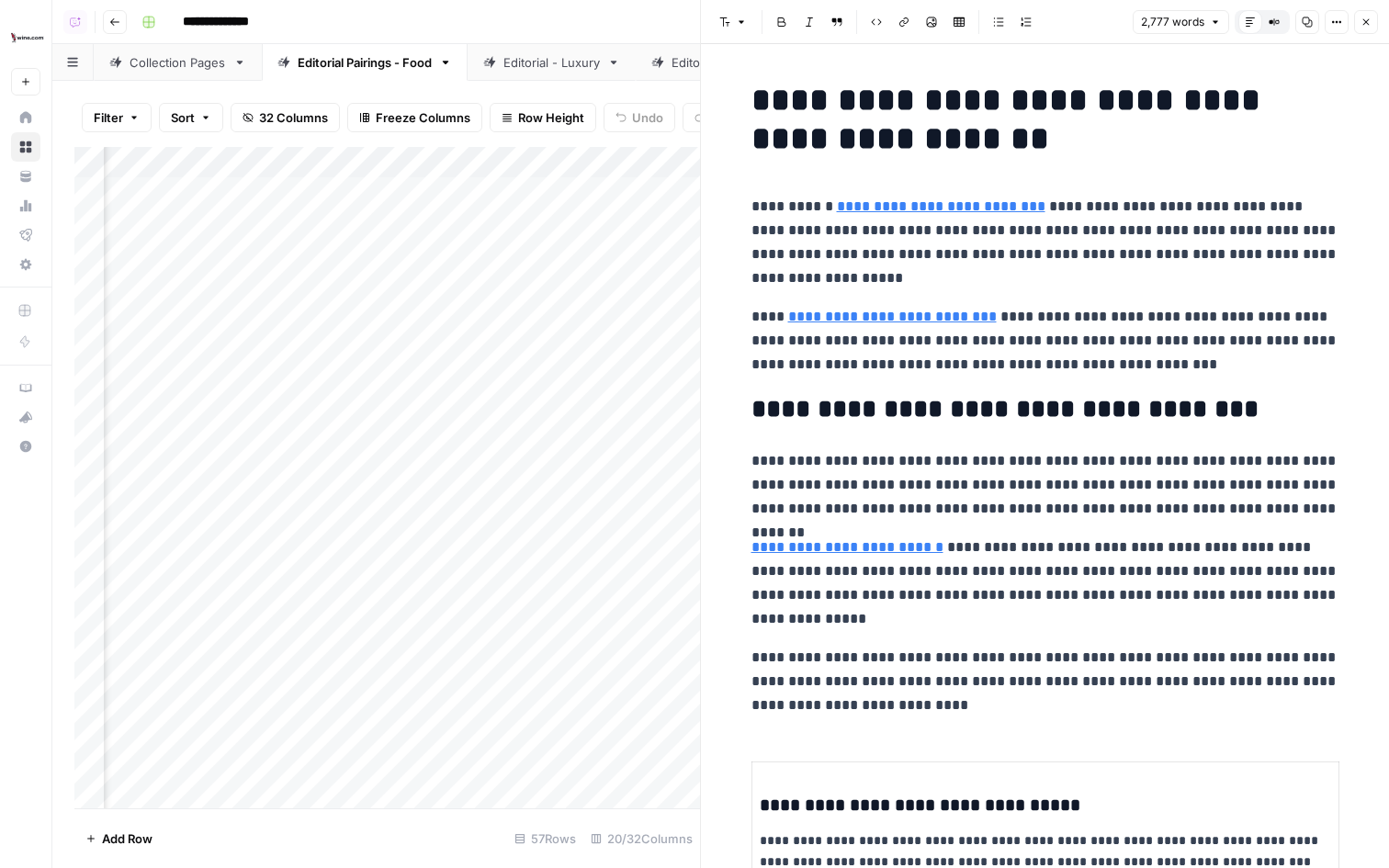 scroll, scrollTop: 24, scrollLeft: 0, axis: vertical 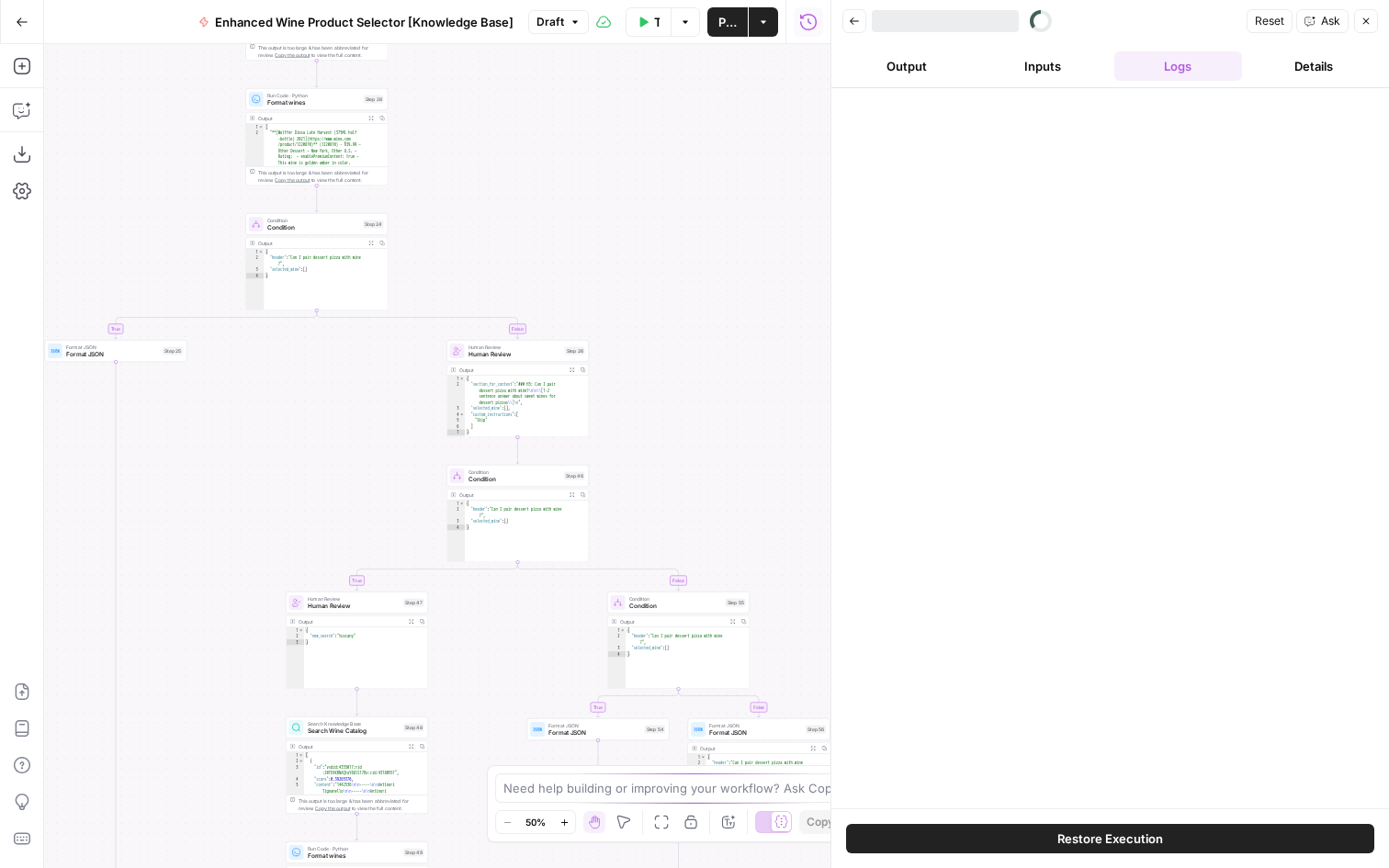 click on "true false true false true false true false Workflow Set Inputs Inputs LLM · GPT-4o Extract Title Step 14 Output Copy 1 2 3 {    "title" :  "15 Great Wines For Every Pizza         Topping" }     XXXXXXXXXXXXXXXXXXXXXXXXXXXXXXXXXXXXXXXXXXXXXXXXXXXXXXXXXXXXXXXXXXXXXXXXXXXXXXXXXXXXXXXXXXXXXXXXXXXXXXXXXXXXXXXXXXXXXXXXXXXXXXXXXXXXXXXXXXXXXXXXXXXXXXXXXXXXXXXXXXXXXXXXXXXXXXXXXXXXXXXXXXXXXXXXXXXXXXXXXXXXXXXXXXXXXXXXXXXXXXXXXXXXXXXXXXXXXXXXXXXXXXXXXXXXXXXXXXXXXXXXXXXXXXXXXXXXXXXXXXXXXXXXXXXXXXXXXXXXXXXXXXXXXXXXXXXXXXXXXXXXXXXXXXXXXXXXXXXXXXXXXXXXXXXXXXXXXXXXXXXXXXXXXXXXXXXXXXXXXXXXXXXXXXXXXXXXXXXXXXXXXXXXXXXXXXXXXXXXXXXXXXXXXXXXXXXXXXXXXXXXXXXXXXXXXXXXXXXXXXXXXXXXXXXXXXXXXXXXXXXXXXXXXXXXXXXXXXXXXXXXXXXXXXXX LLM · Gemini 2.5 Pro Extract Criteria from Outline Step 1 Output Copy 1 2 3 4 5 6 7 8 9 10 11 {    "article" :  [      {         "header" :  "Why Pizza And Wine Work             Together" ,         "wine_descriptor" :  "Italian red wine"      } ,      {         "header" :  "Cheese Pizza" ," at bounding box center (437, 456) 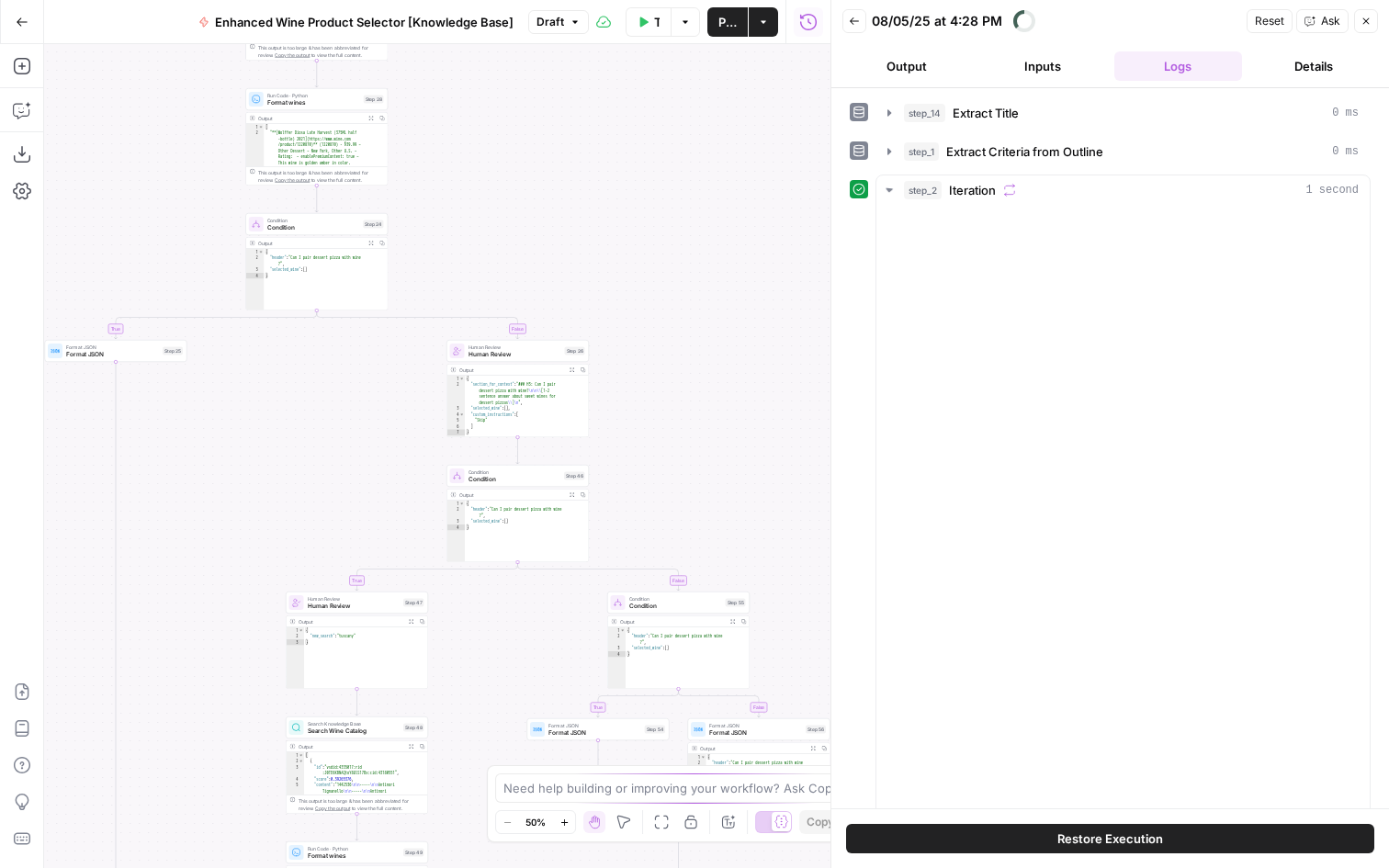 drag, startPoint x: 649, startPoint y: 160, endPoint x: 846, endPoint y: 450, distance: 350.5838 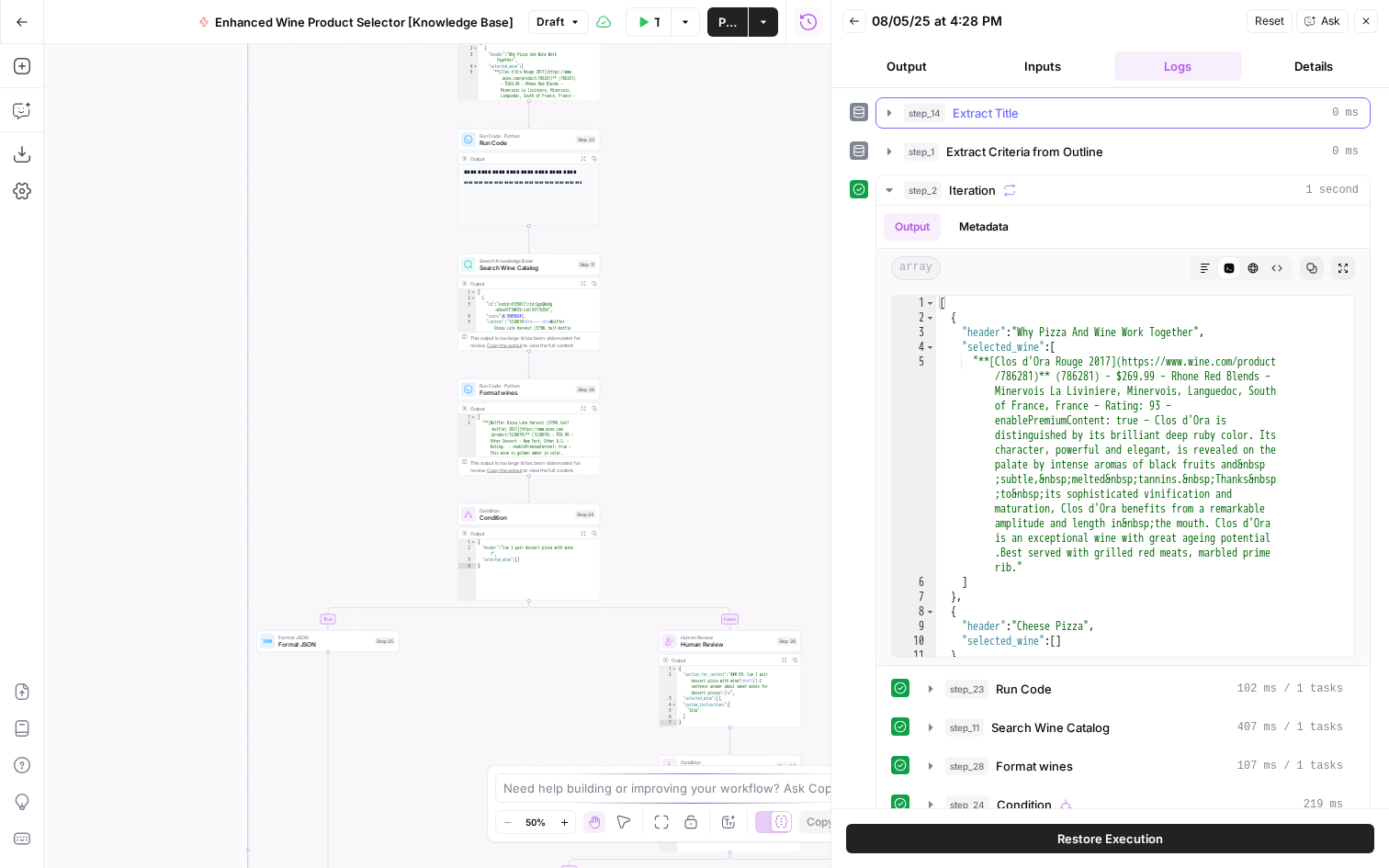 click on "step_14 Extract Title 0 ms" at bounding box center [1131, 113] 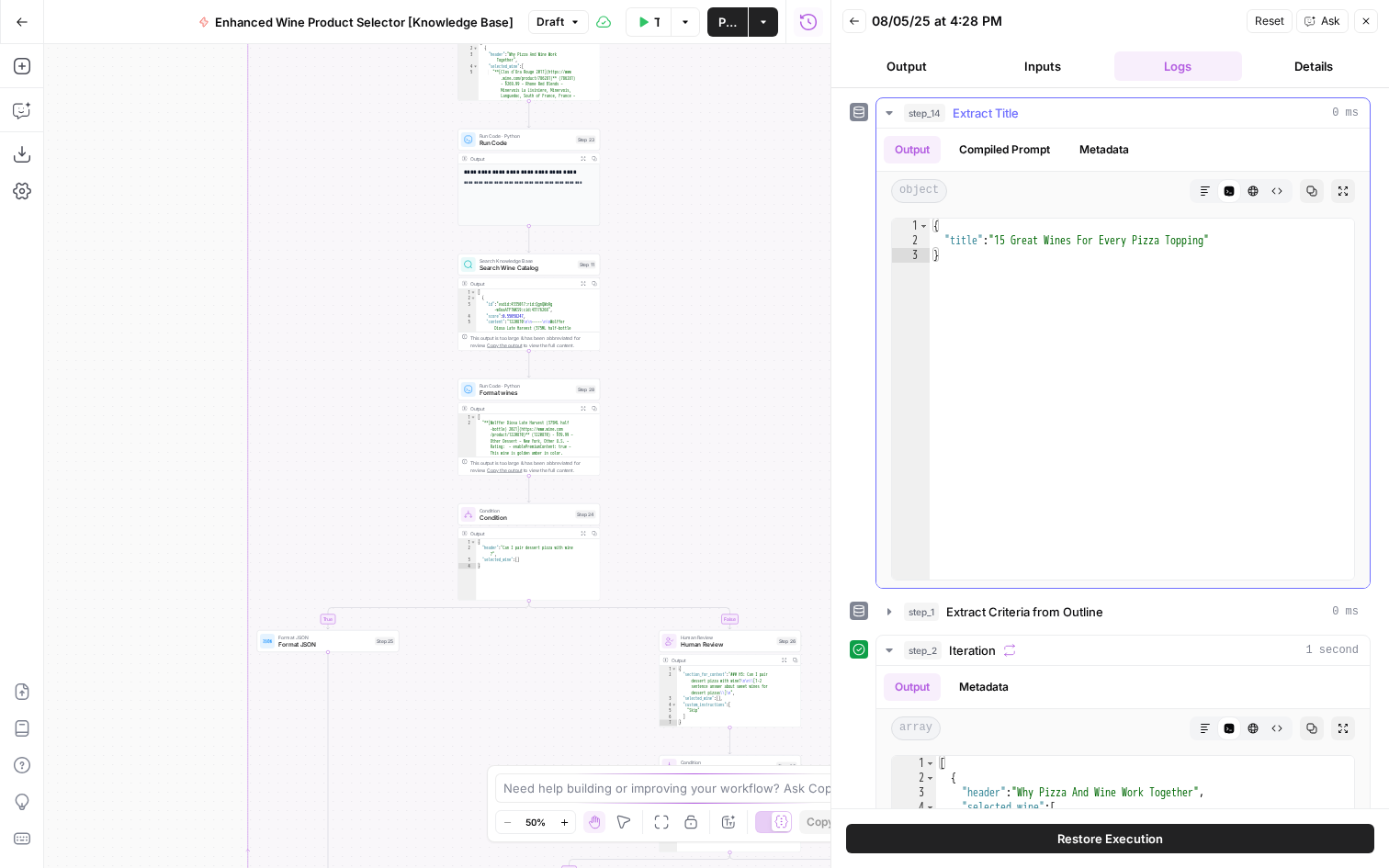click on "Output Compiled Prompt Metadata" at bounding box center [1123, 150] 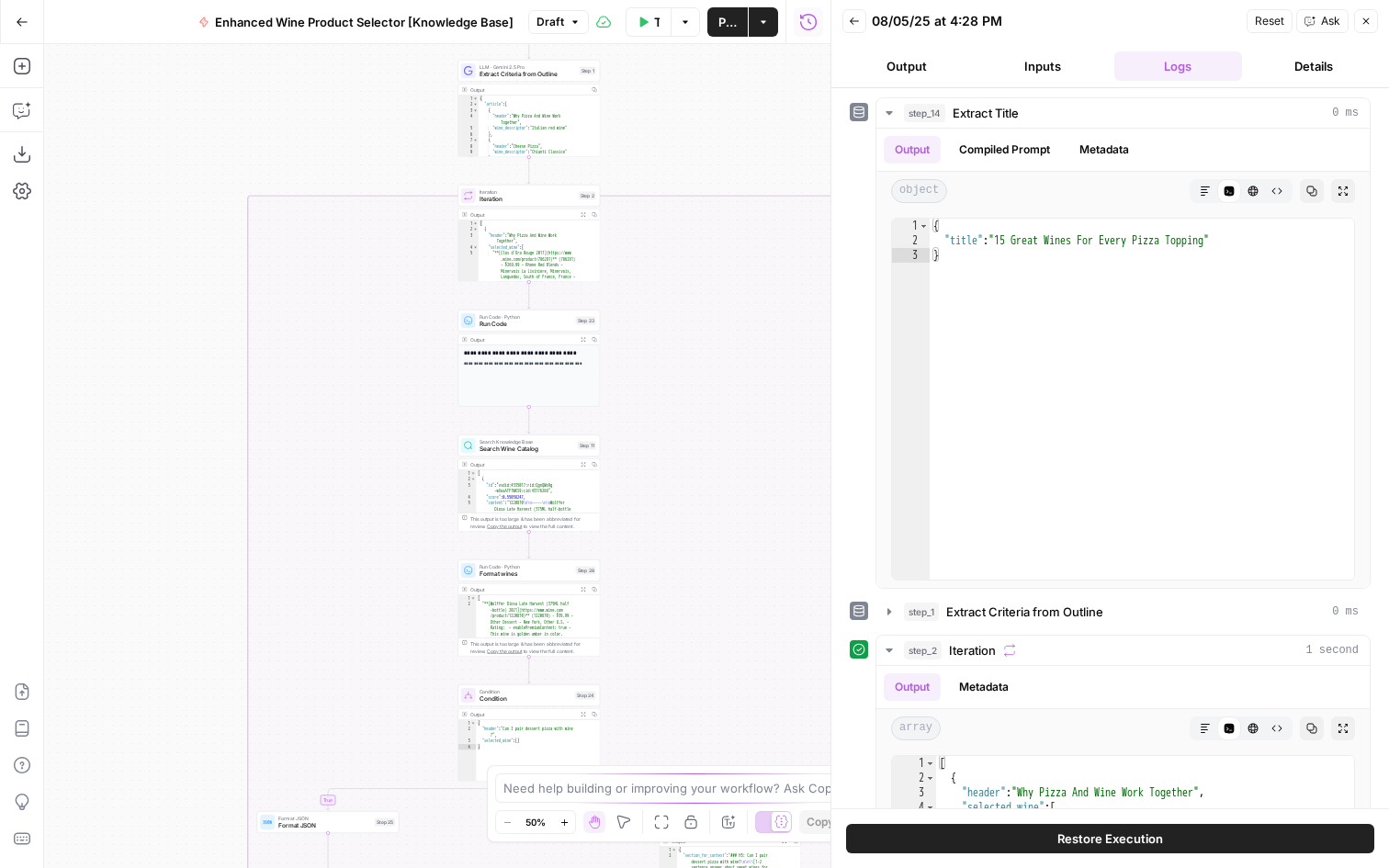 drag, startPoint x: 731, startPoint y: 134, endPoint x: 731, endPoint y: 641, distance: 507 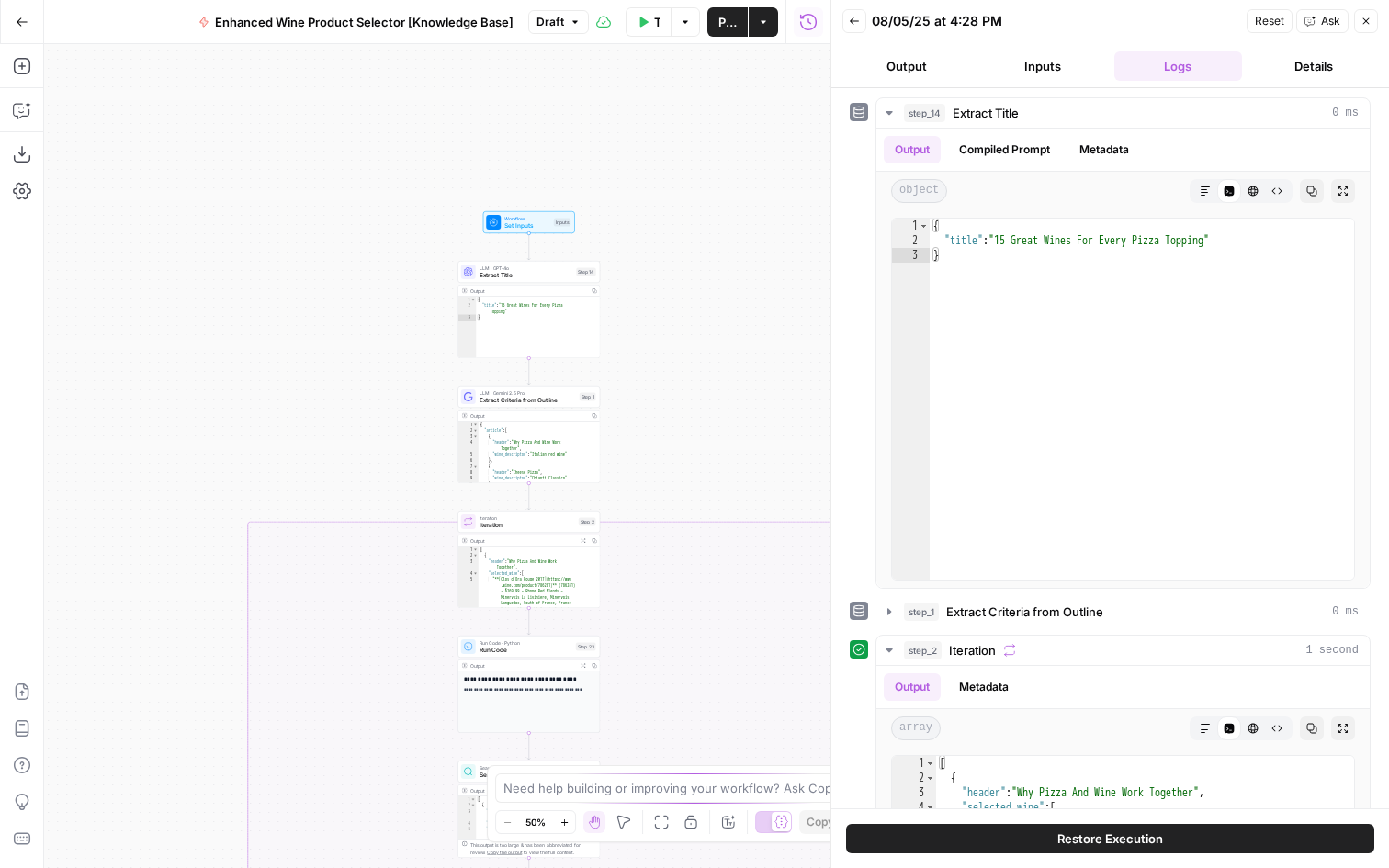 click on "step_14 Extract Title 0 ms Output Compiled Prompt Metadata object Markdown Code Editor HTML Viewer Raw Output Copy Expand Output 1 2 3 {    "title" :  "15 Great Wines For Every Pizza Topping" }     XXXXXXXXXXXXXXXXXXXXXXXXXXXXXXXXXXXXXXXXXXXXXXXXXXXXXXXXXXXXXXXXXXXXXXXXXXXXXXXXXXXXXXXXXXXXXXXXXXXXXXXXXXXXXXXXXXXXXXXXXXXXXXXXXXXXXXXXXXXXXXXXXXXXXXXXXXXXXXXXXXXXXXXXXXXXXXXXXXXXXXXXXXXXXXXXXXXXXXXXXXXXXXXXXXXXXXXXXXXXXXXXXXXXXXXXXXXXXXXXXXXXXXXXXXXXXXXXXXXXXXXXXXXXXXXXXXXXXXXXXXXXXXXXXXXXXXXXXXXXXXXXXXXXXXXXXXXXXXXXXXXXXXXXXXXXXXXXXXXXXXXXXXXXXXXXXXXXXXXXXXXXXXXXXXXXXXXXXXXXXXXXXXXXXXXXXXXXXXXXXXXXXXXXXXXXXXXXXXXXXXXXXXXXXXXXXXXXXXXXXXXXXXXXXXXXXXXXXXXXXXXXXXXXXXXXXXXXXXXXXXXXXXXXXXXXXXXXXXXXXXXXXXXXXXXX" at bounding box center (1110, 343) 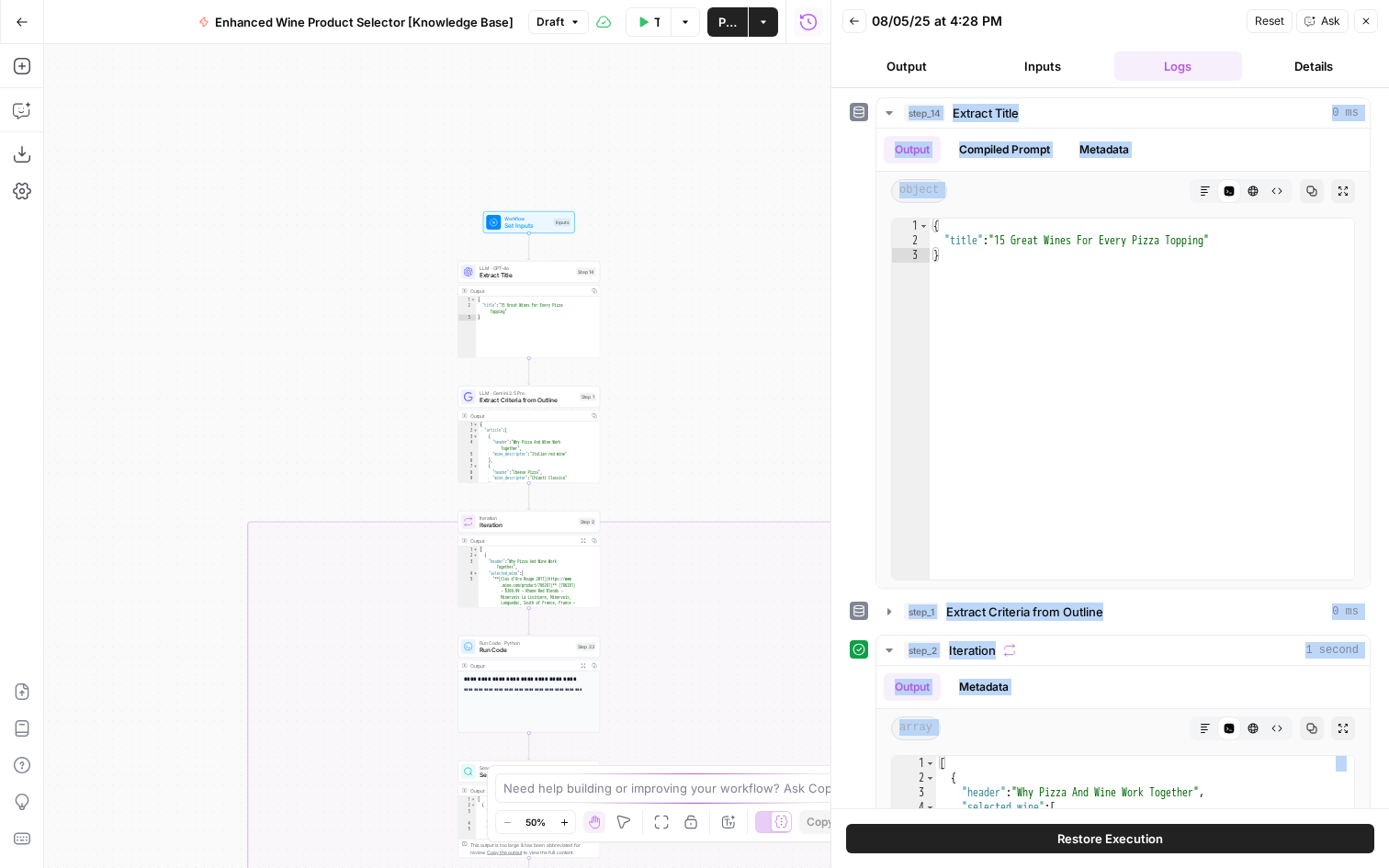 drag, startPoint x: 858, startPoint y: 118, endPoint x: 821, endPoint y: 798, distance: 681.00587 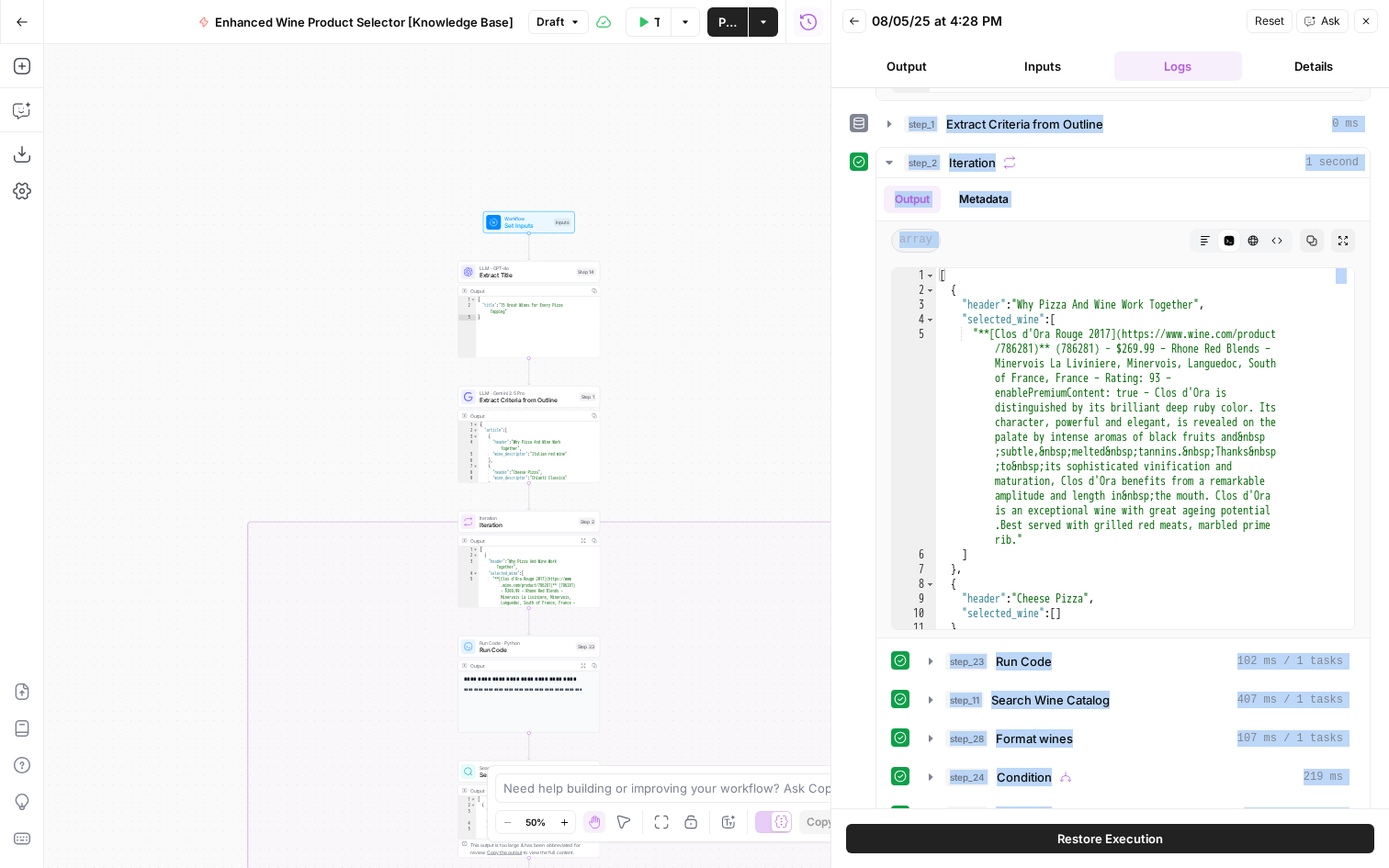 scroll, scrollTop: 0, scrollLeft: 0, axis: both 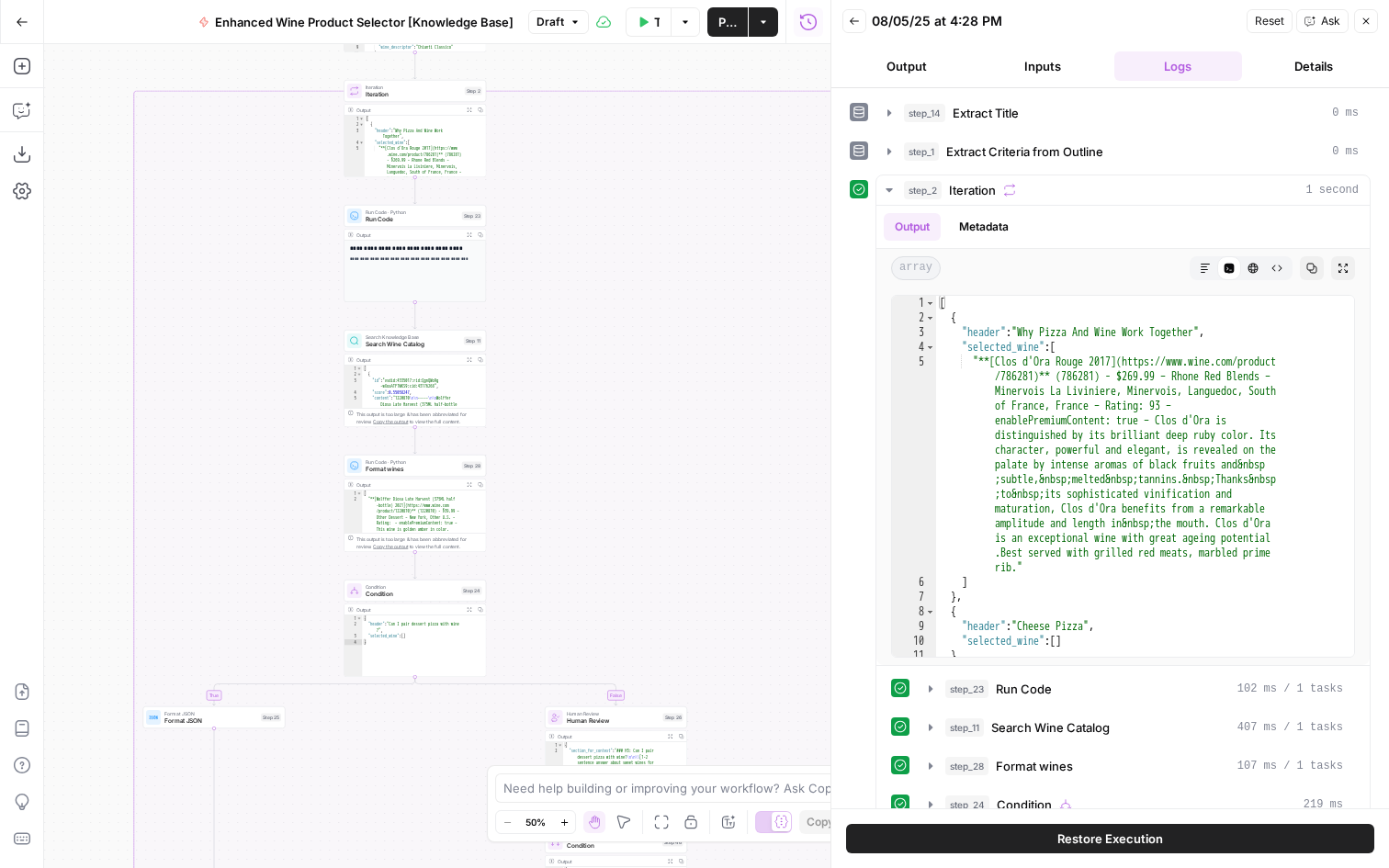 drag, startPoint x: 717, startPoint y: 392, endPoint x: 775, endPoint y: 581, distance: 197.69927 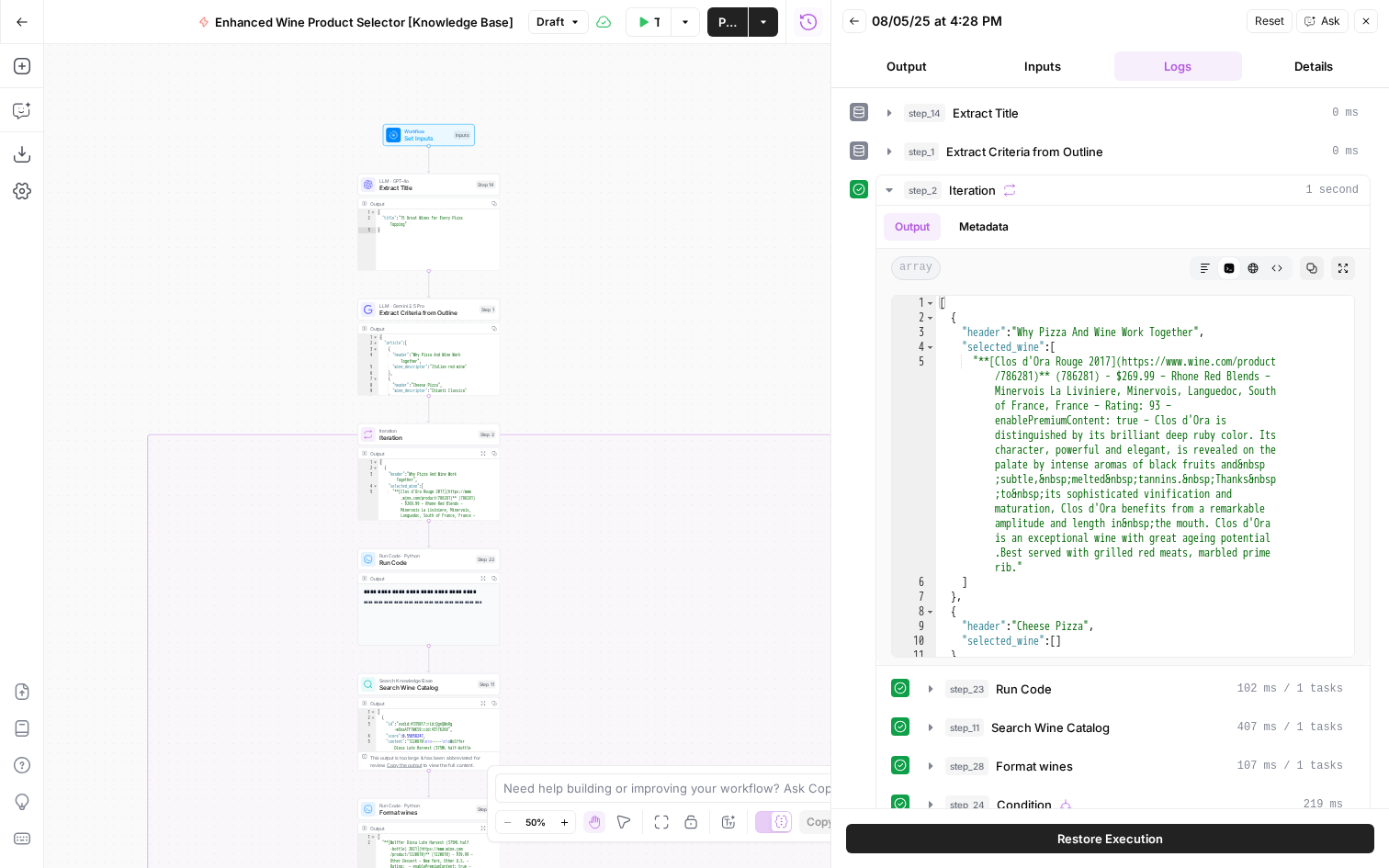 drag, startPoint x: 673, startPoint y: 140, endPoint x: 676, endPoint y: 456, distance: 316.0142 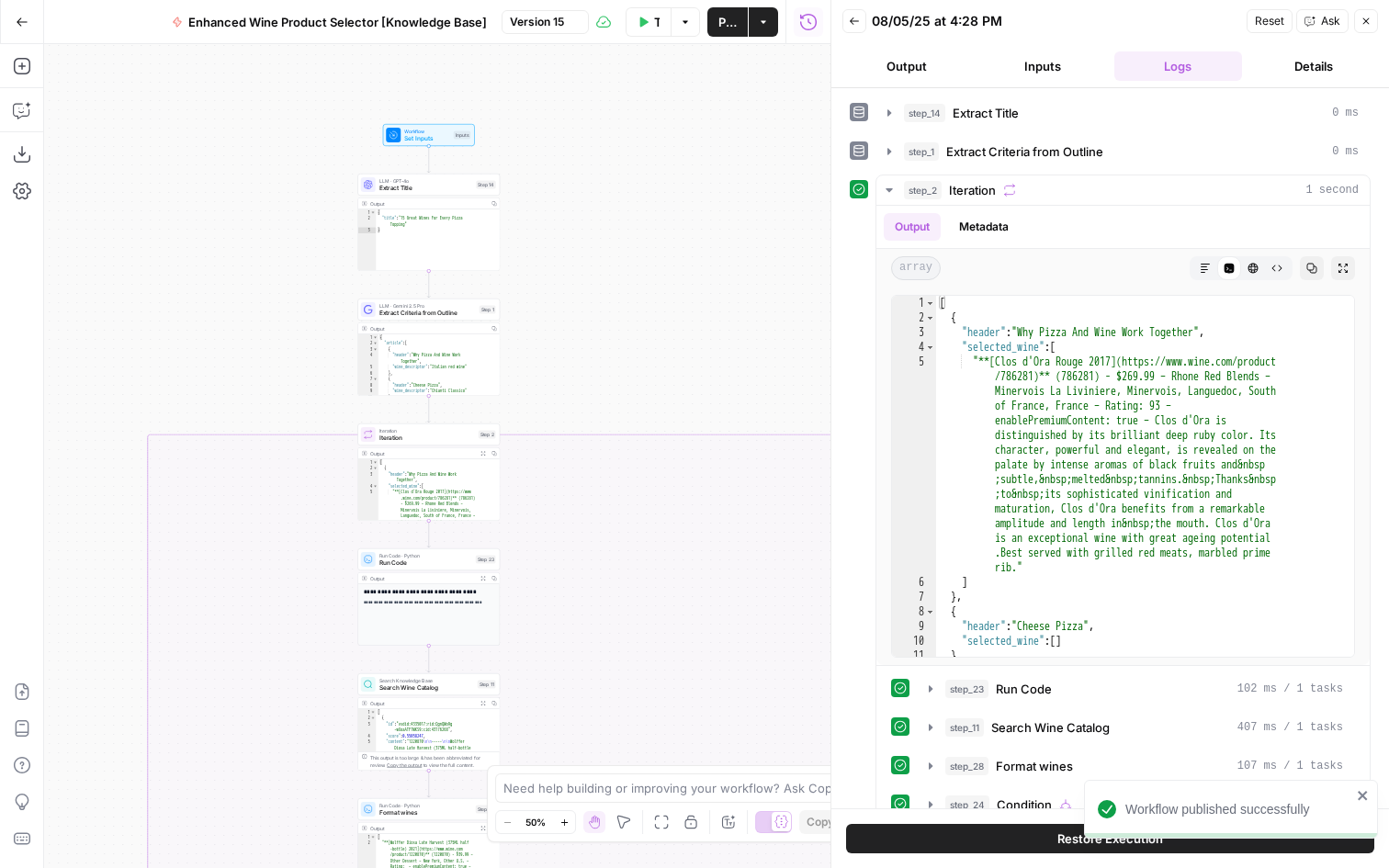 drag, startPoint x: 624, startPoint y: 270, endPoint x: 624, endPoint y: -34, distance: 304 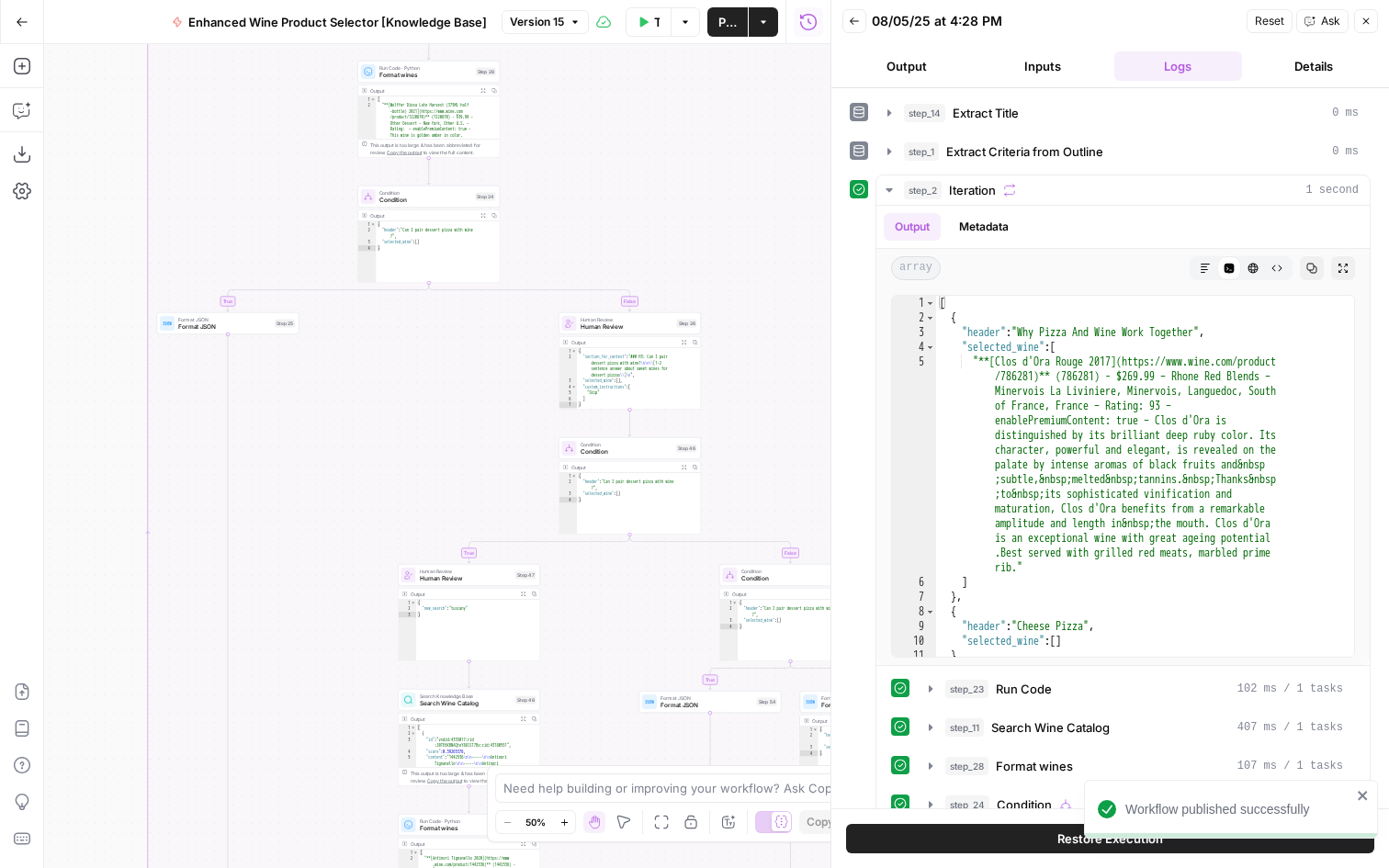drag, startPoint x: 614, startPoint y: 196, endPoint x: 614, endPoint y: 75, distance: 121 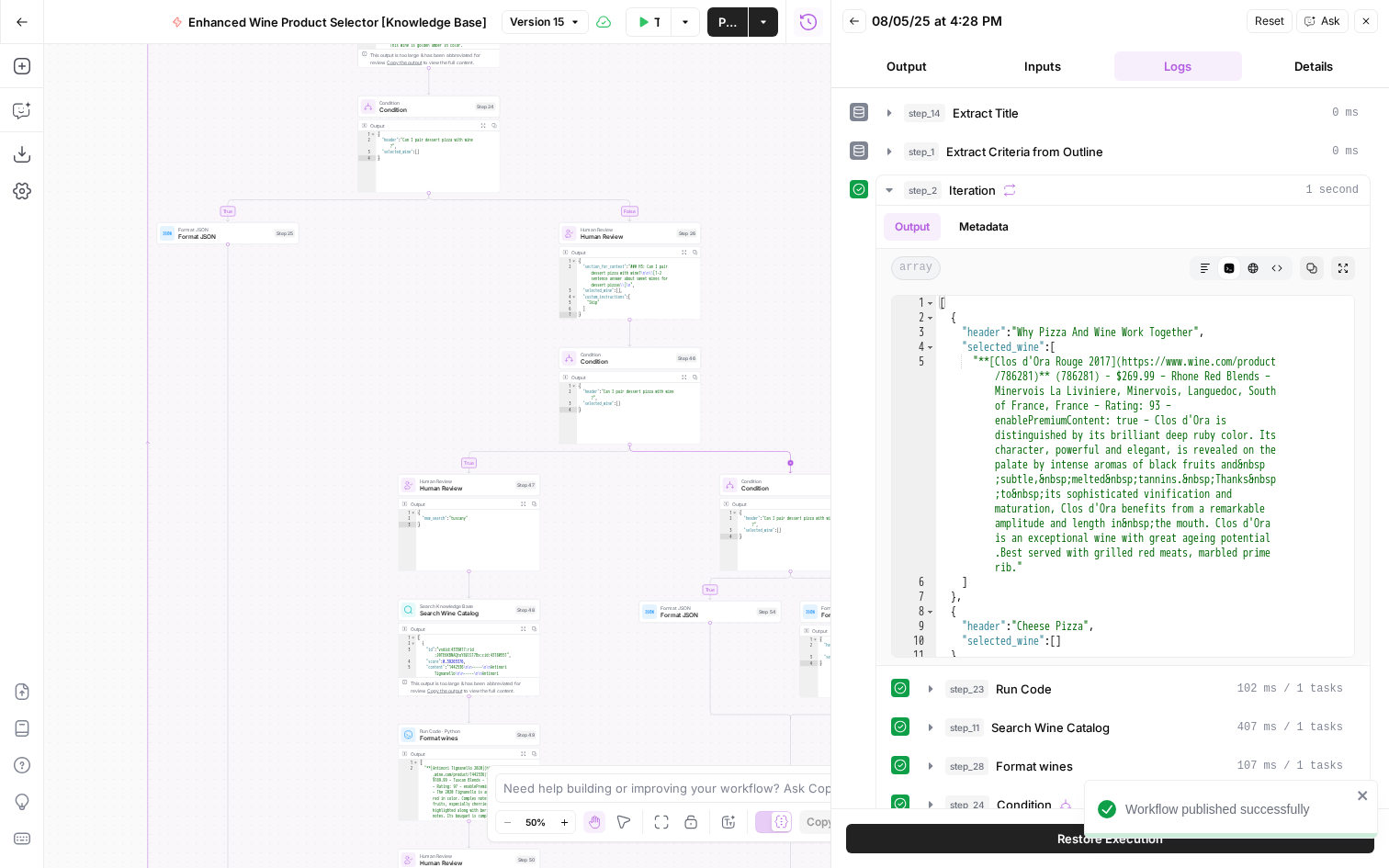 drag, startPoint x: 633, startPoint y: 569, endPoint x: 633, endPoint y: -12, distance: 581 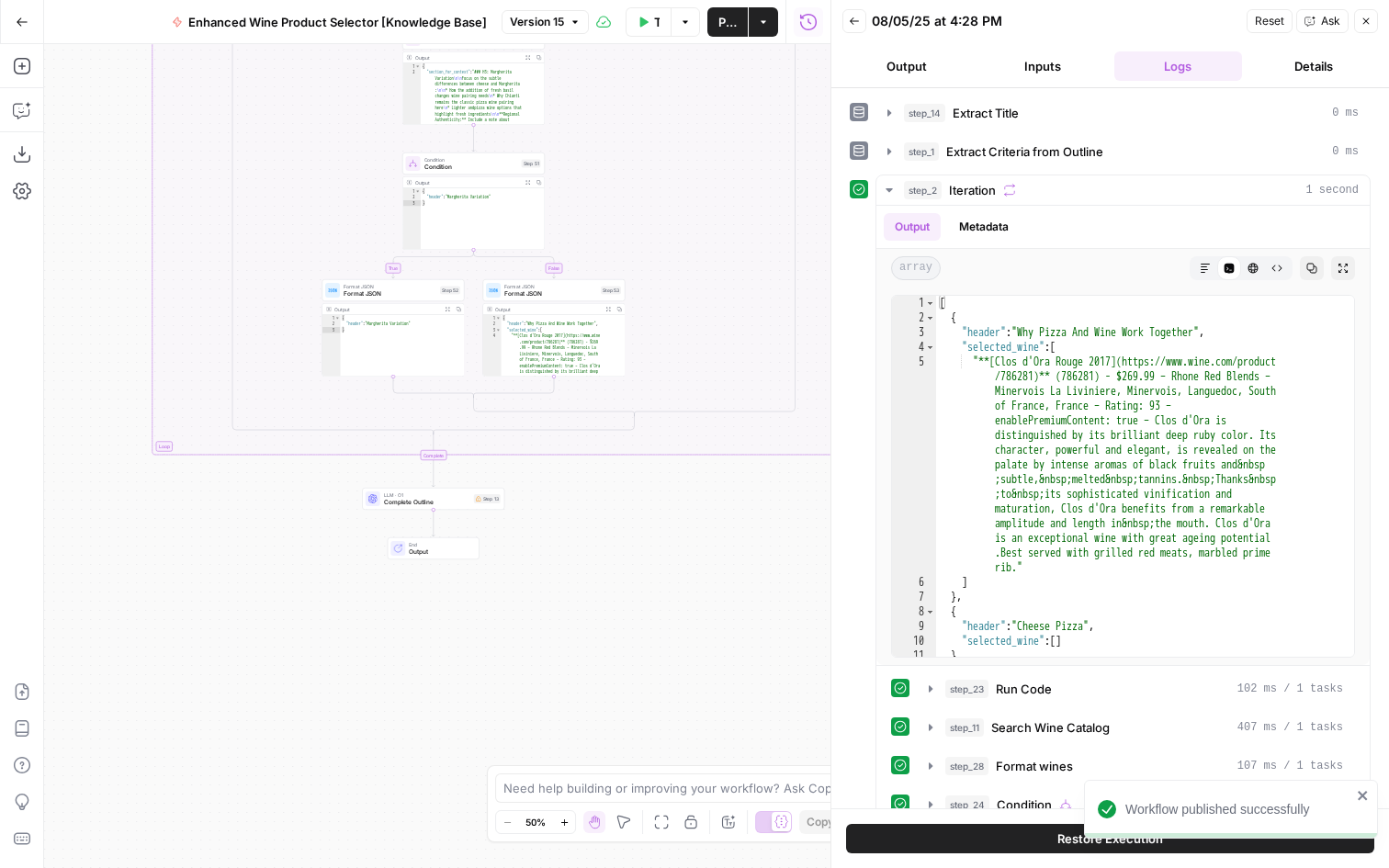 drag, startPoint x: 575, startPoint y: 569, endPoint x: 580, endPoint y: 254, distance: 315.03968 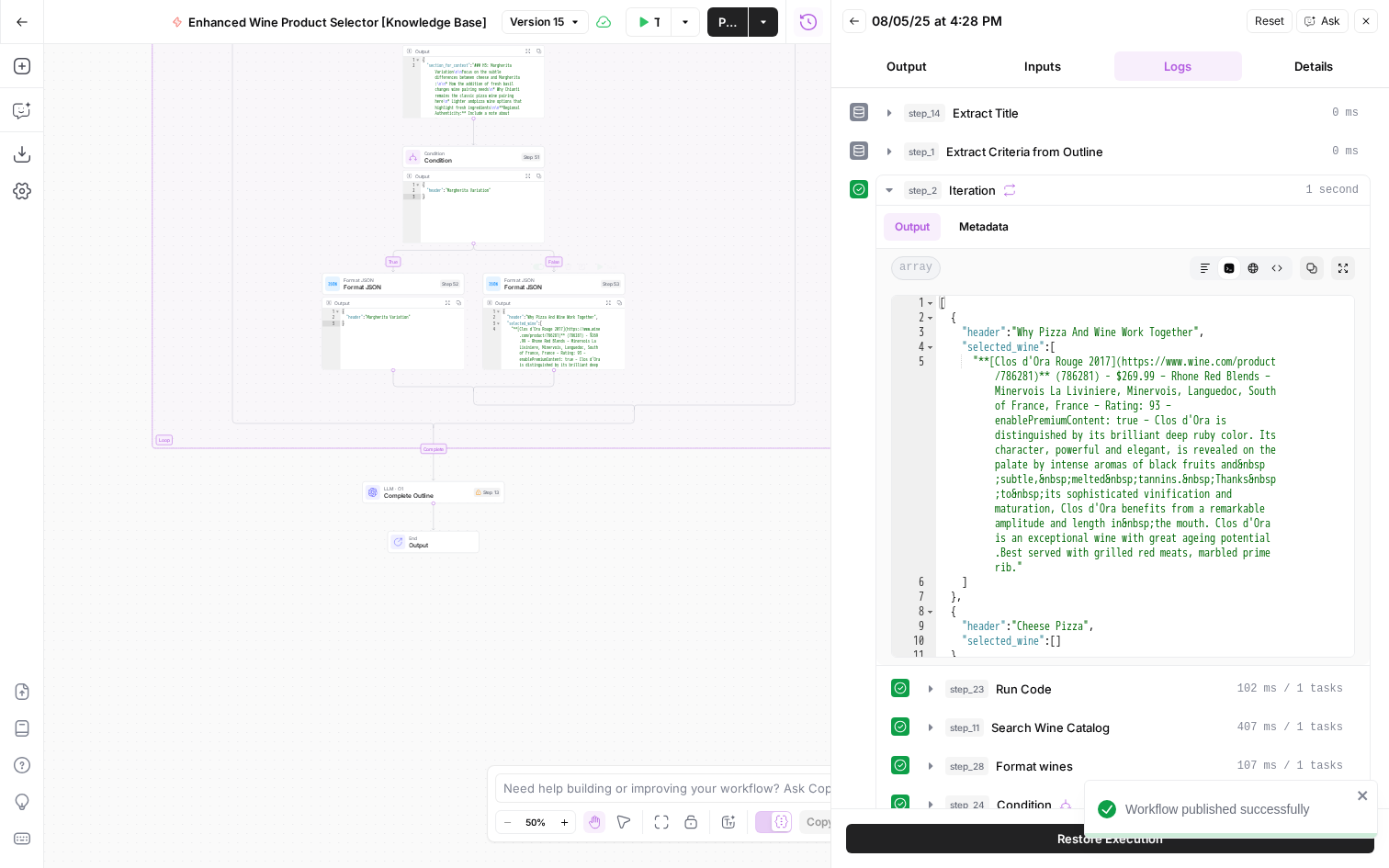 click on "Complete Outline" at bounding box center [427, 496] 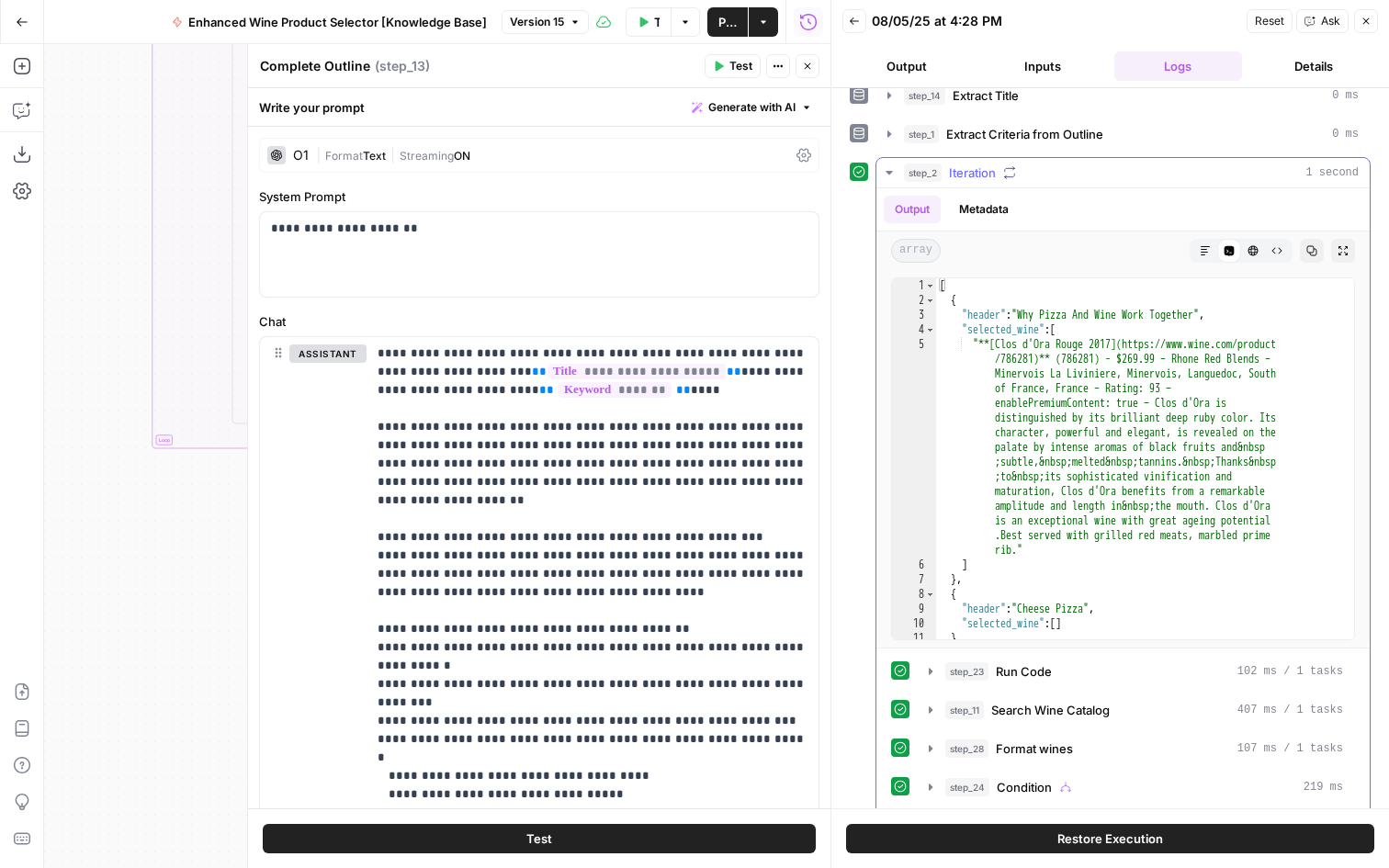 scroll, scrollTop: 20, scrollLeft: 0, axis: vertical 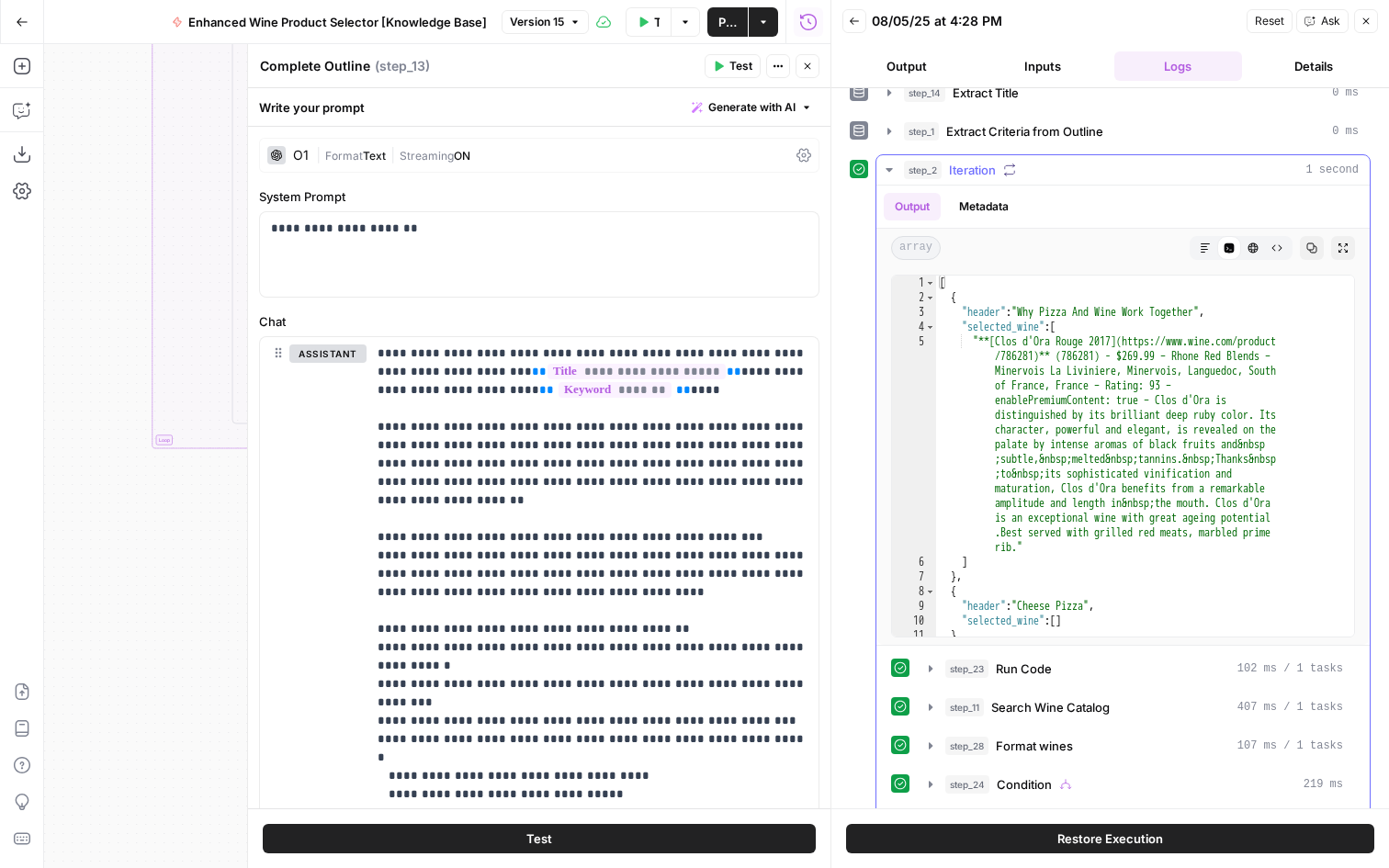 click 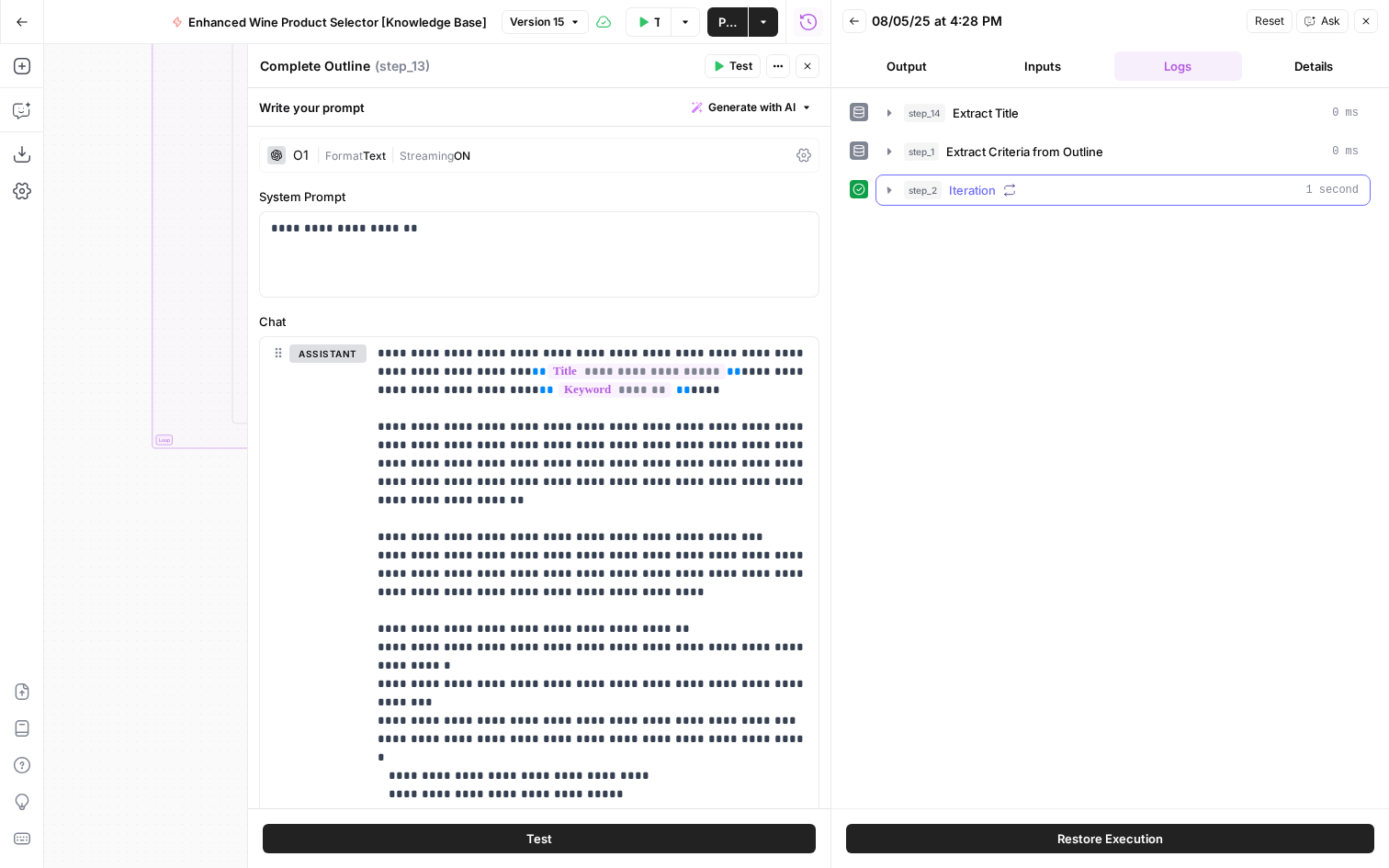scroll, scrollTop: 0, scrollLeft: 0, axis: both 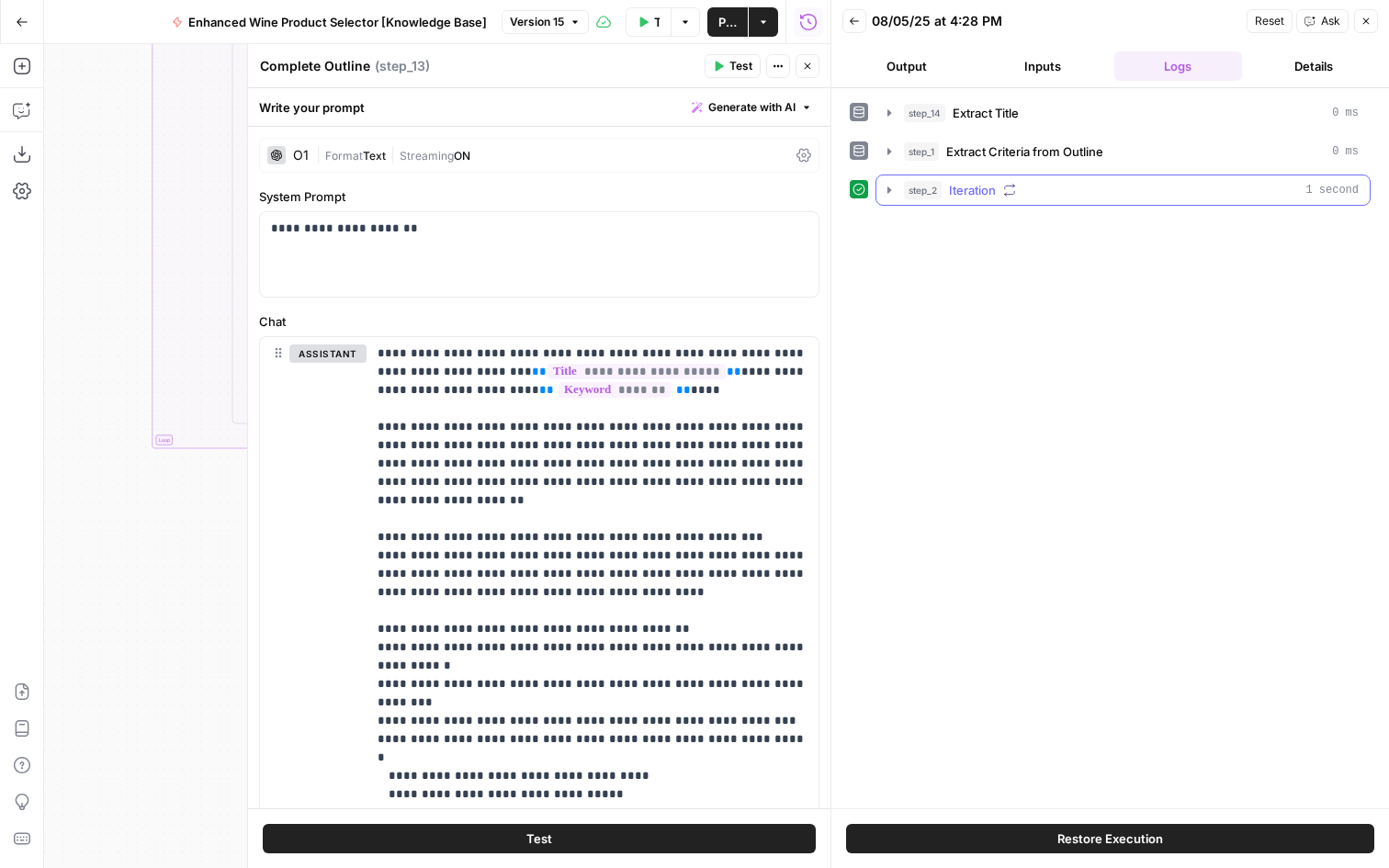 click on "step_2" at bounding box center (922, 190) 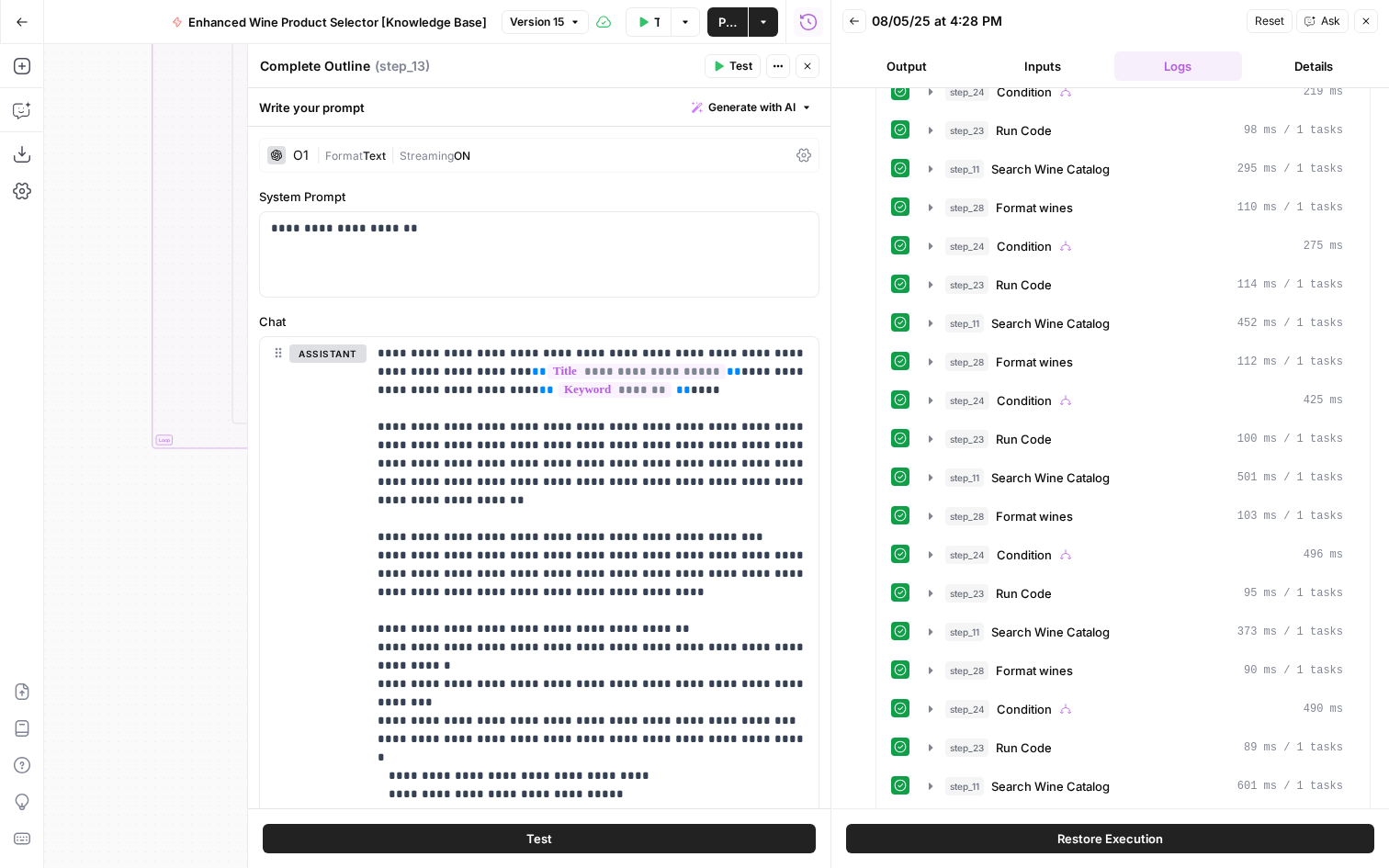 scroll, scrollTop: 0, scrollLeft: 0, axis: both 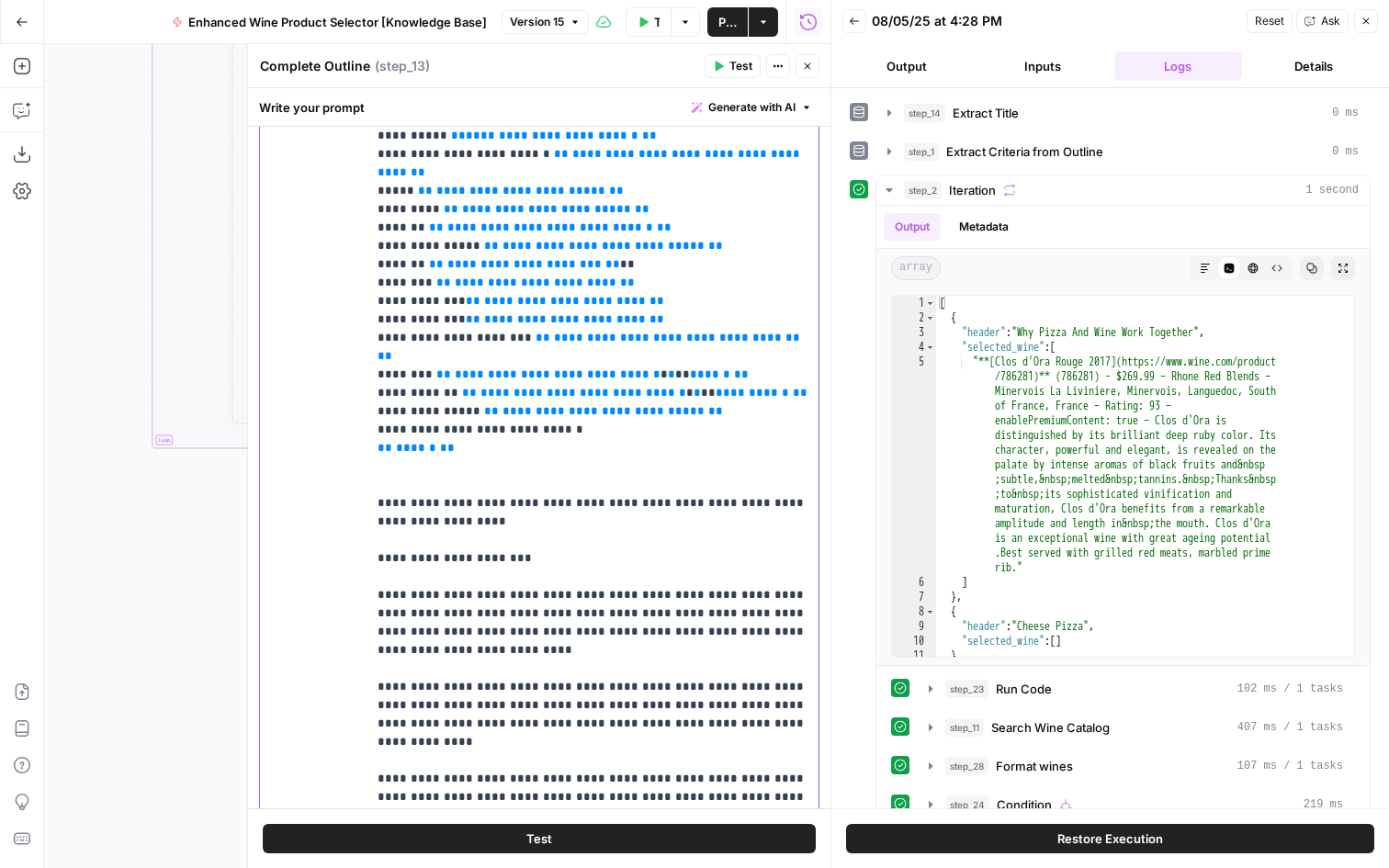 drag, startPoint x: 721, startPoint y: 629, endPoint x: 468, endPoint y: 558, distance: 262.7737 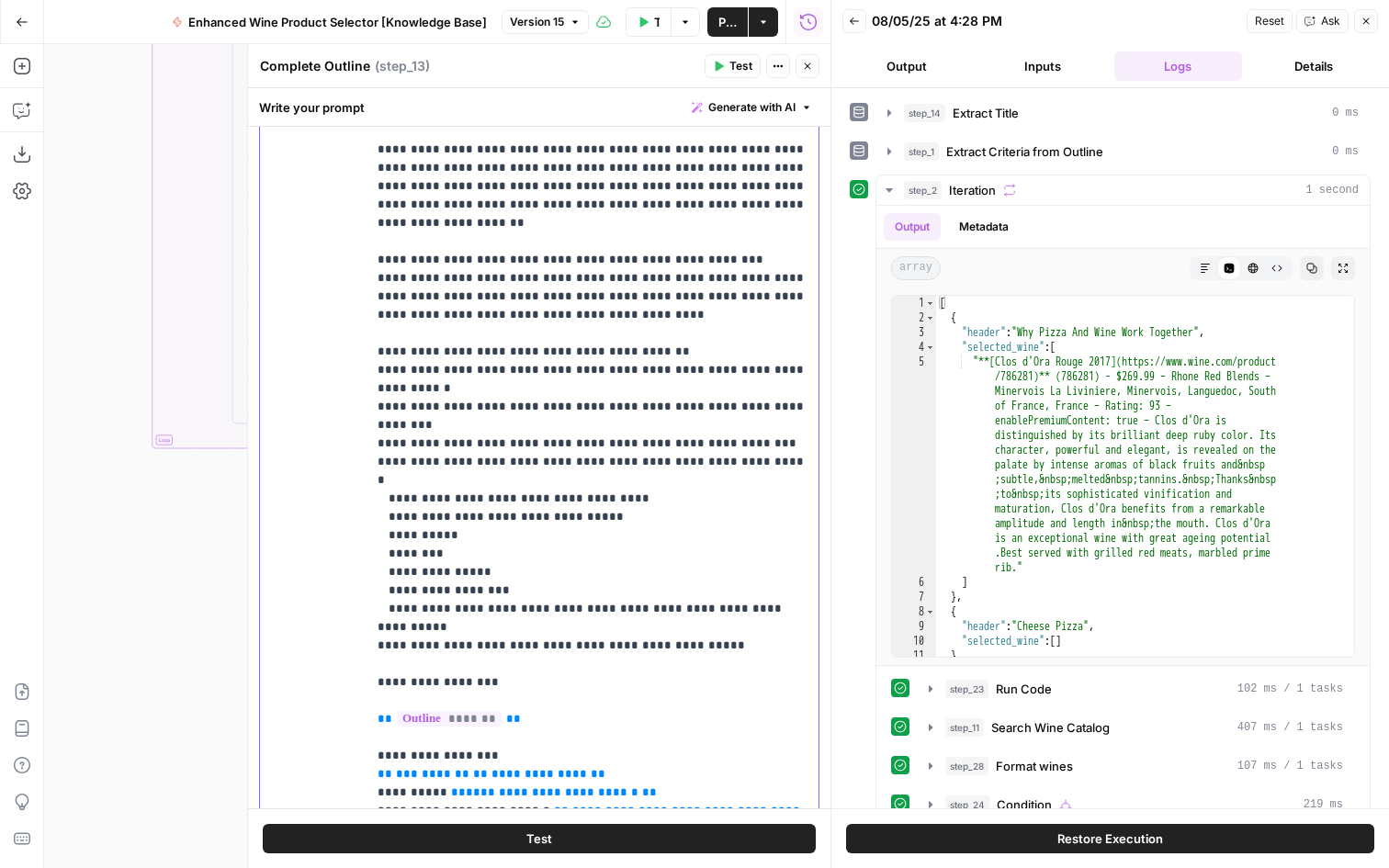 click on "**********" at bounding box center (593, 1114) 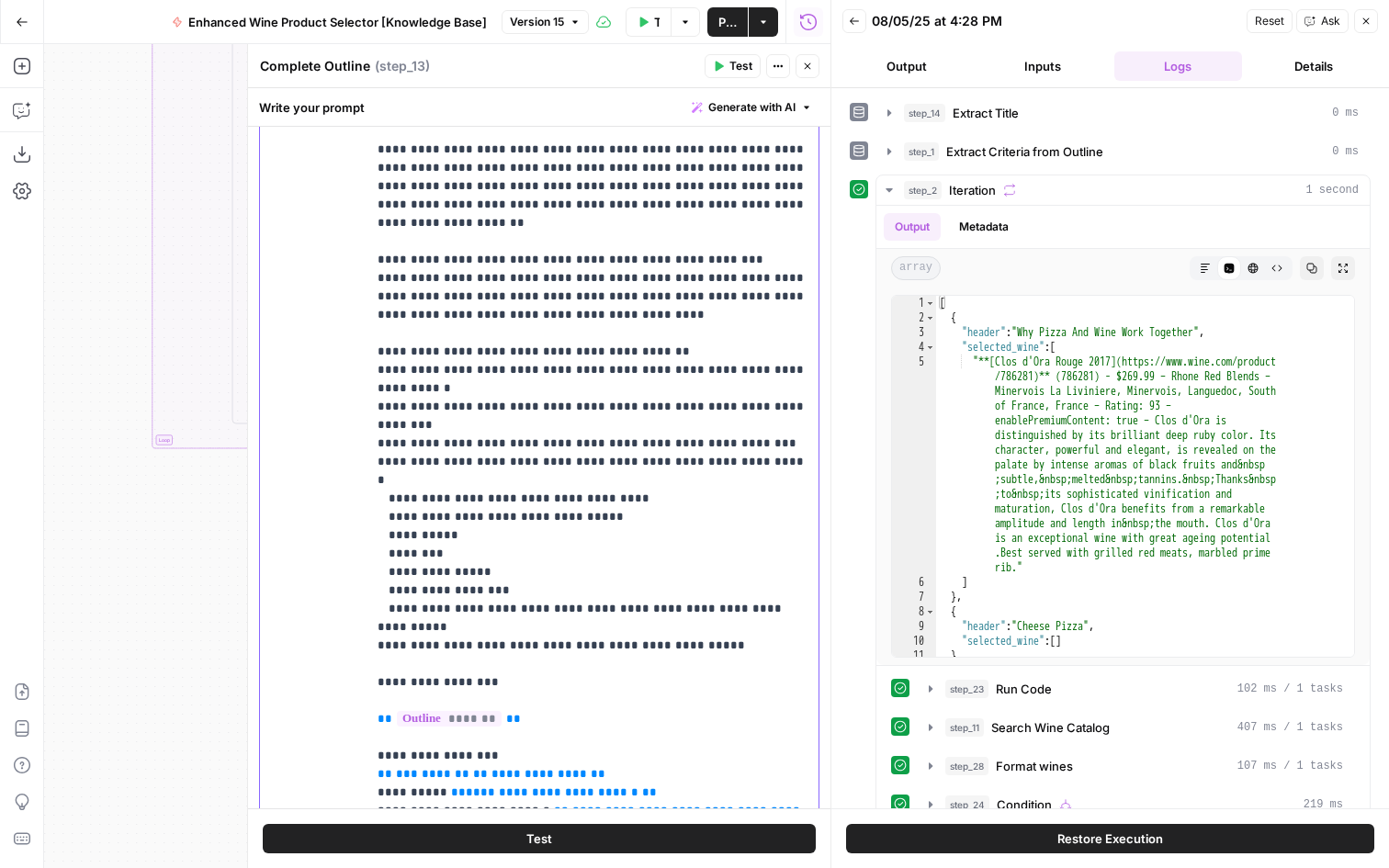 click on "**********" at bounding box center [593, 1114] 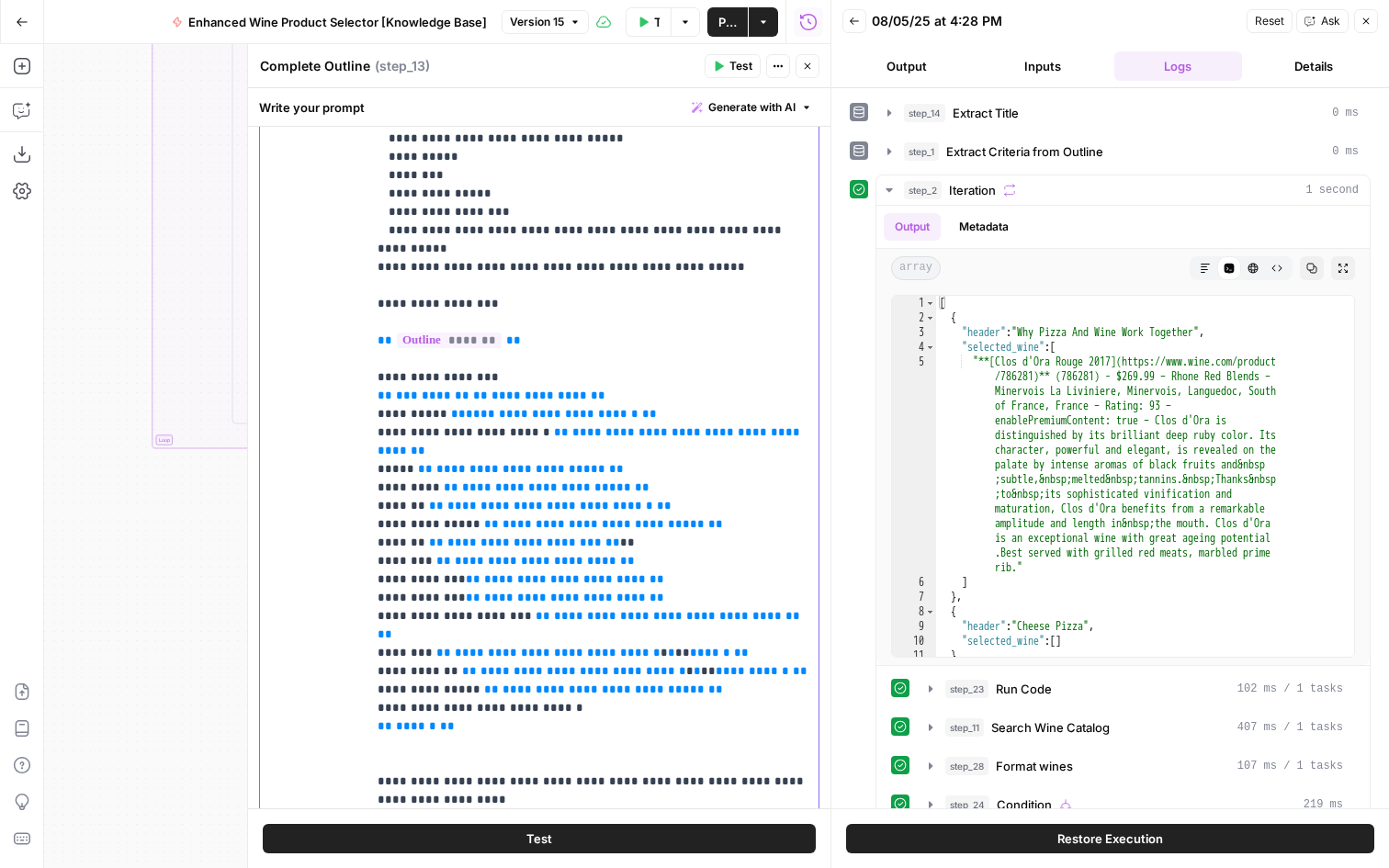 scroll, scrollTop: 379, scrollLeft: 0, axis: vertical 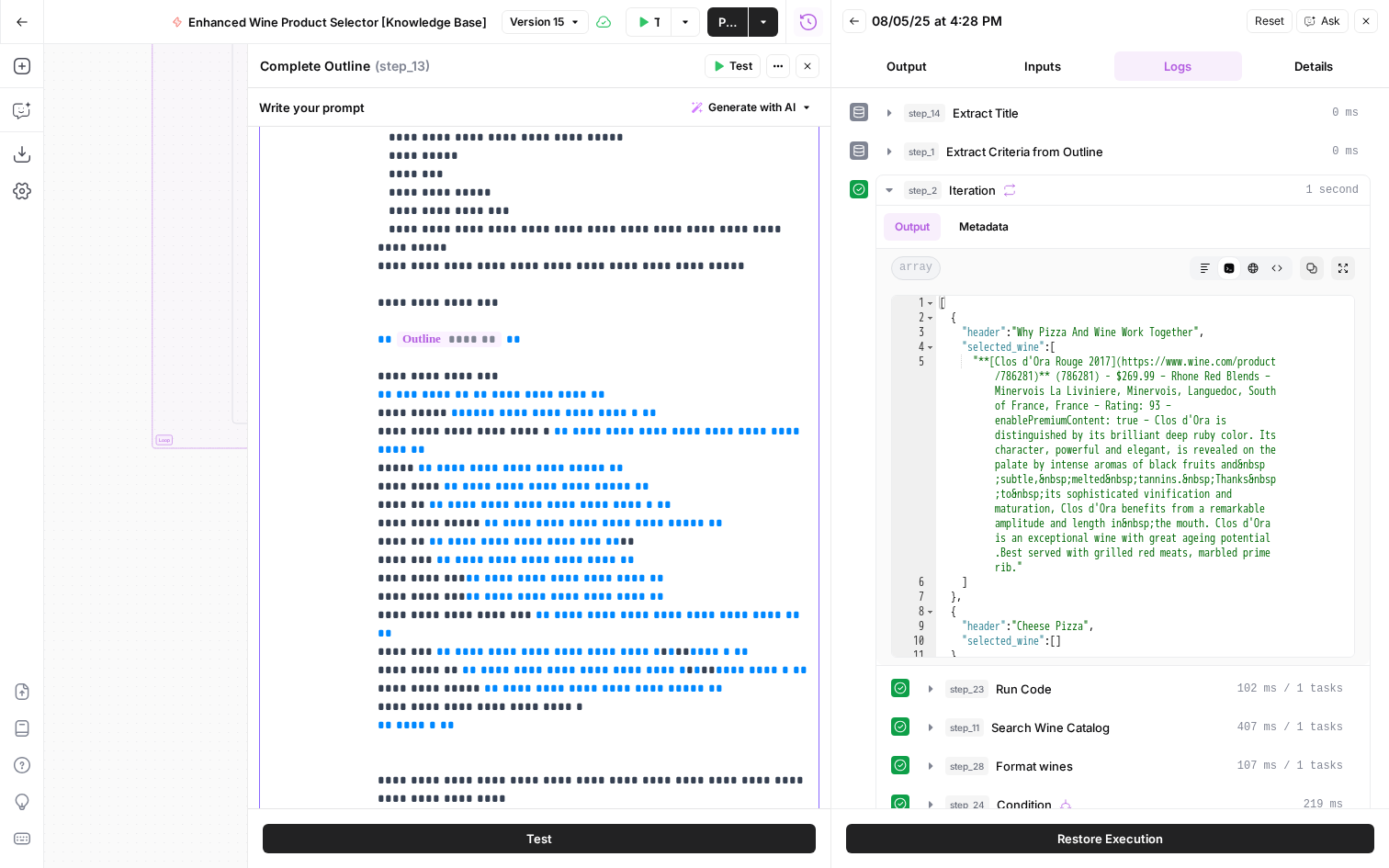 click on "**********" at bounding box center [593, 735] 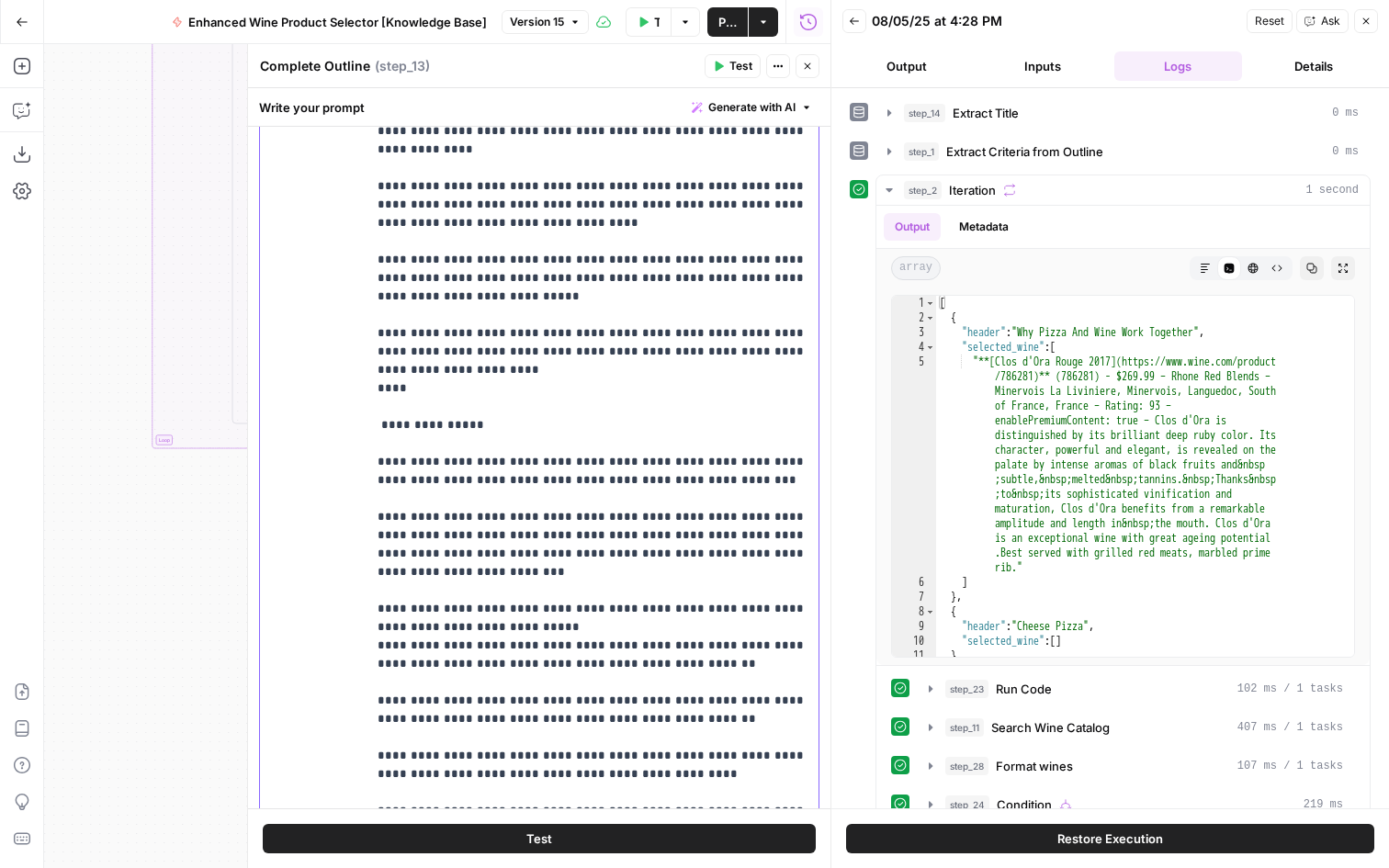 scroll, scrollTop: 1011, scrollLeft: 0, axis: vertical 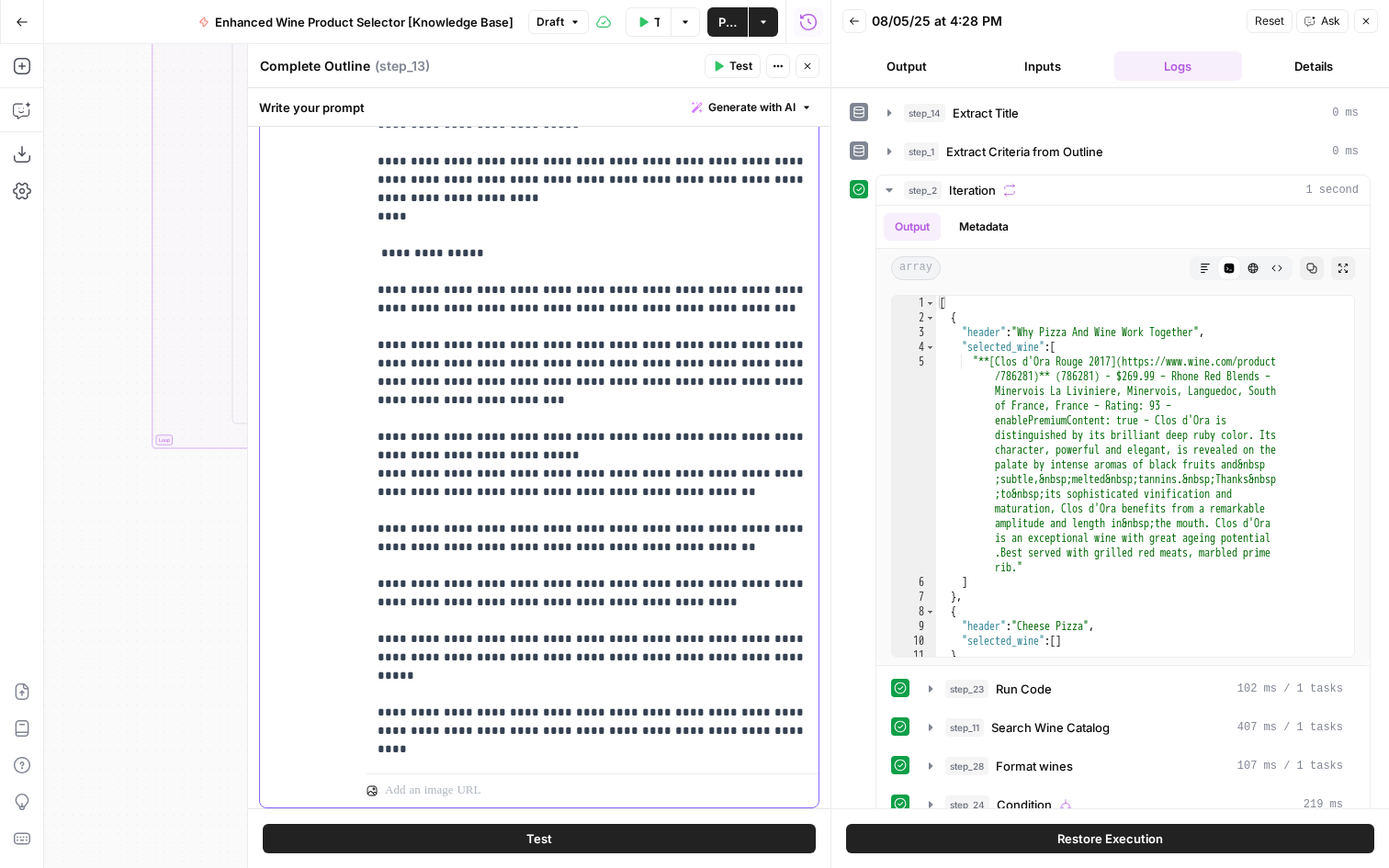 click on "**********" at bounding box center (593, -114) 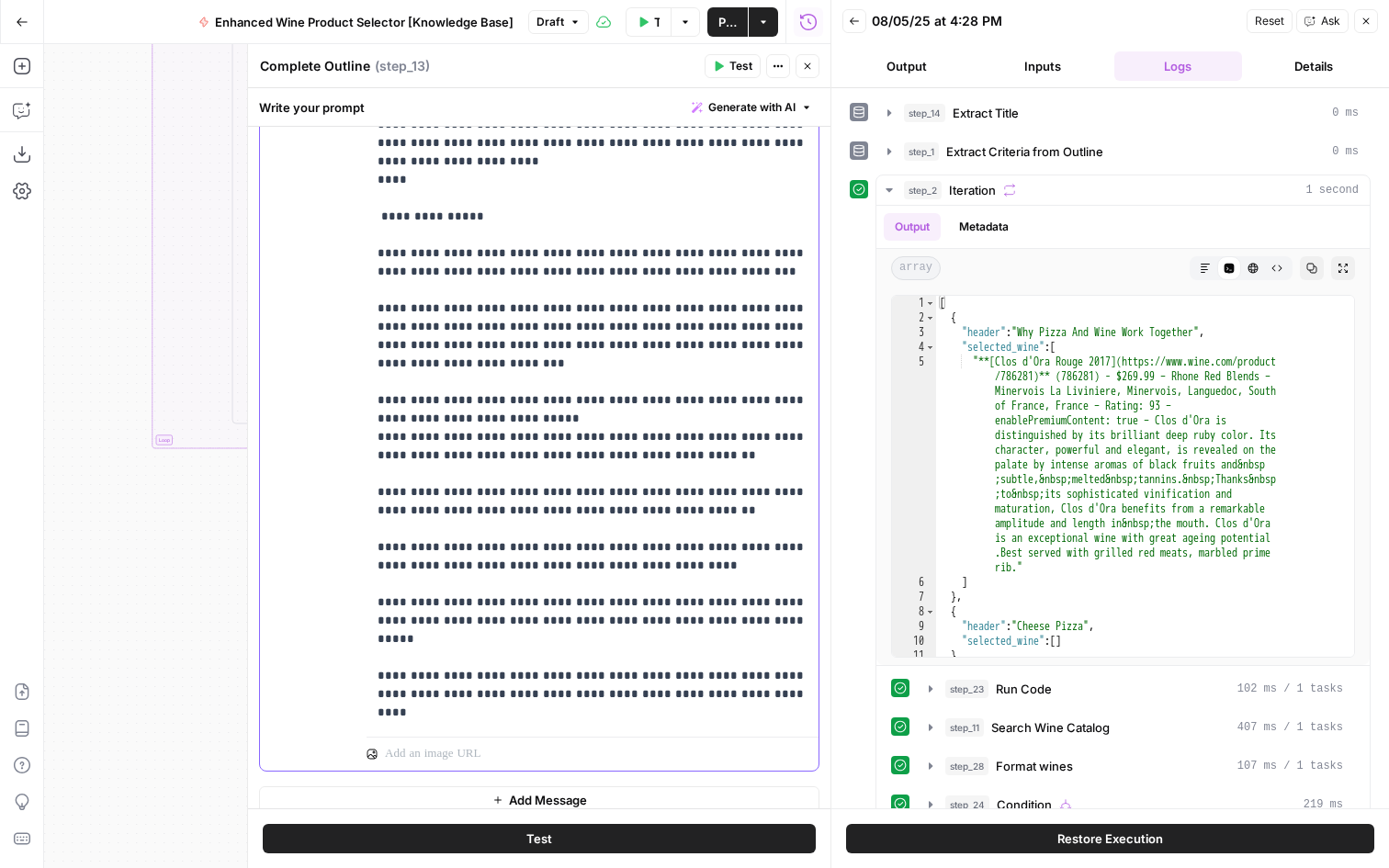 scroll, scrollTop: 417, scrollLeft: 0, axis: vertical 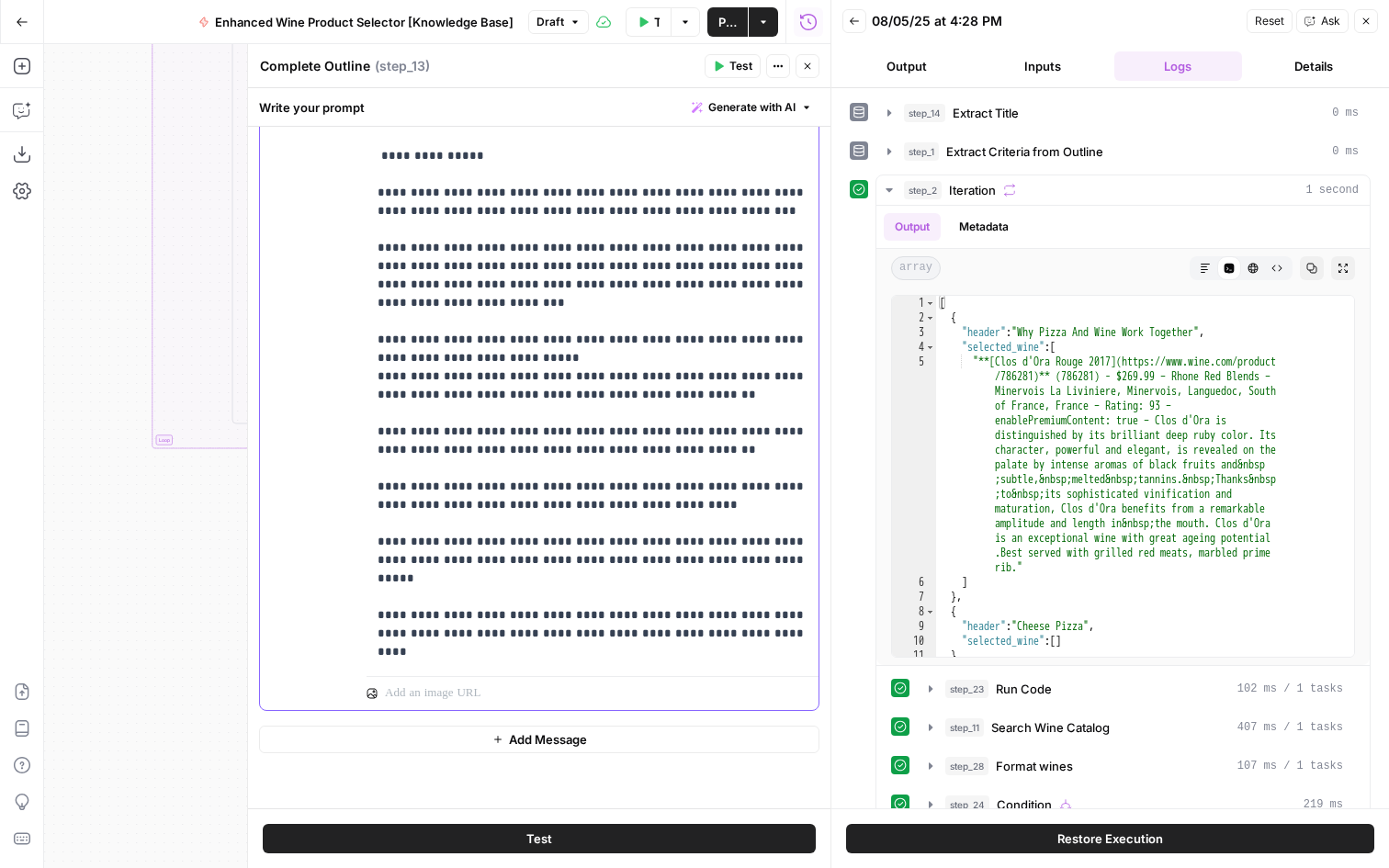 click on "**********" at bounding box center [593, -211] 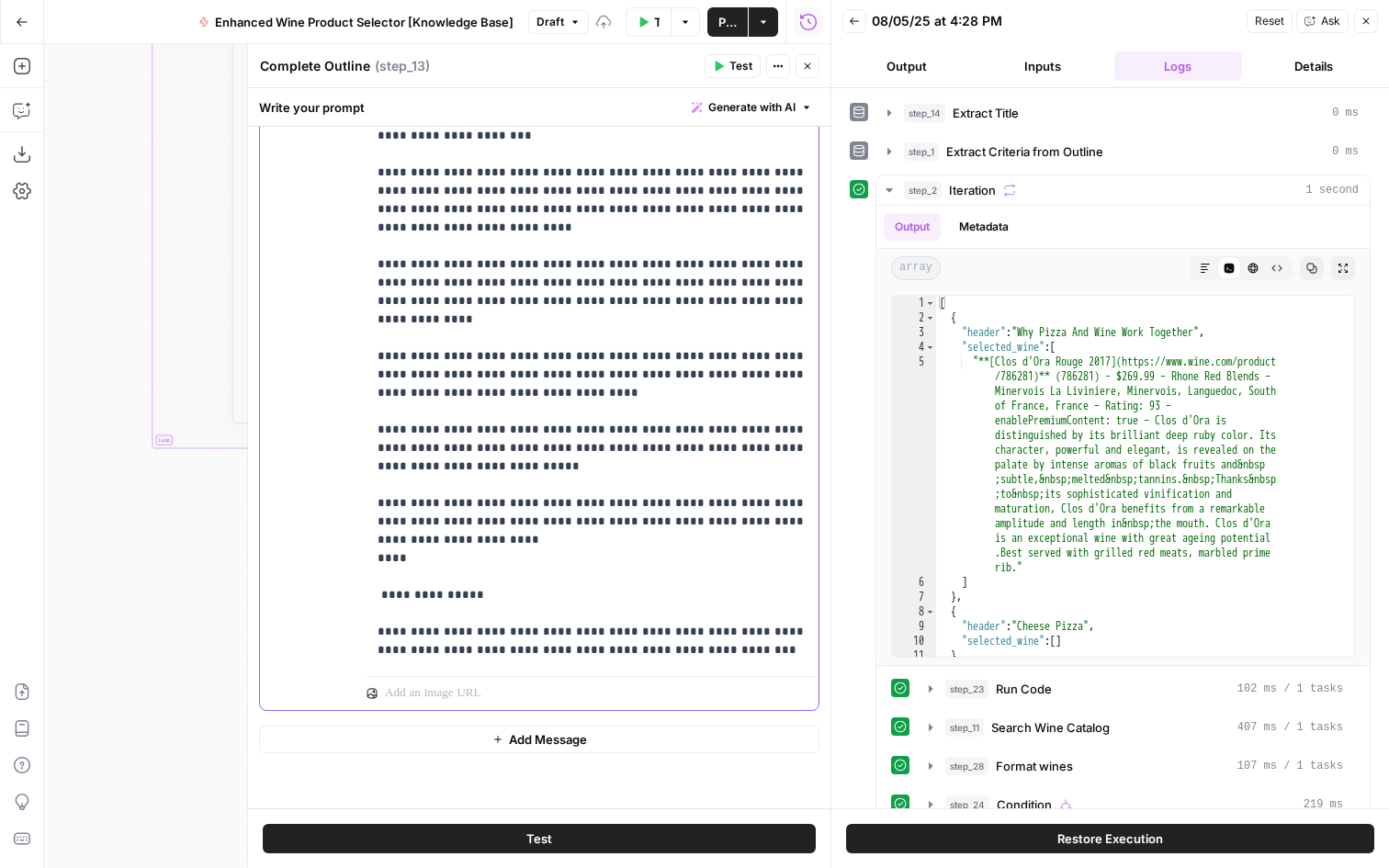 scroll, scrollTop: 607, scrollLeft: 0, axis: vertical 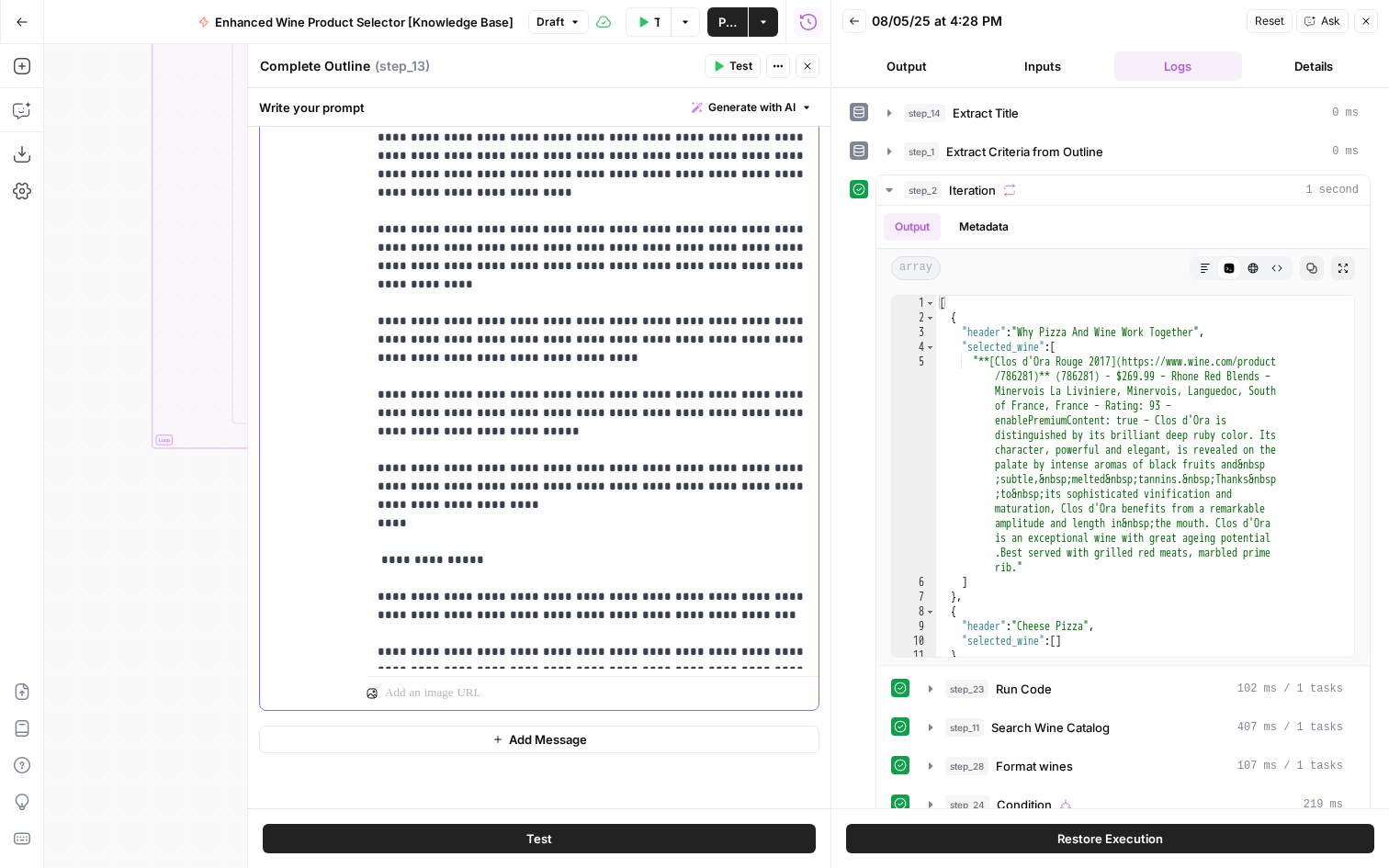 drag, startPoint x: 731, startPoint y: 527, endPoint x: 639, endPoint y: 504, distance: 94.831429 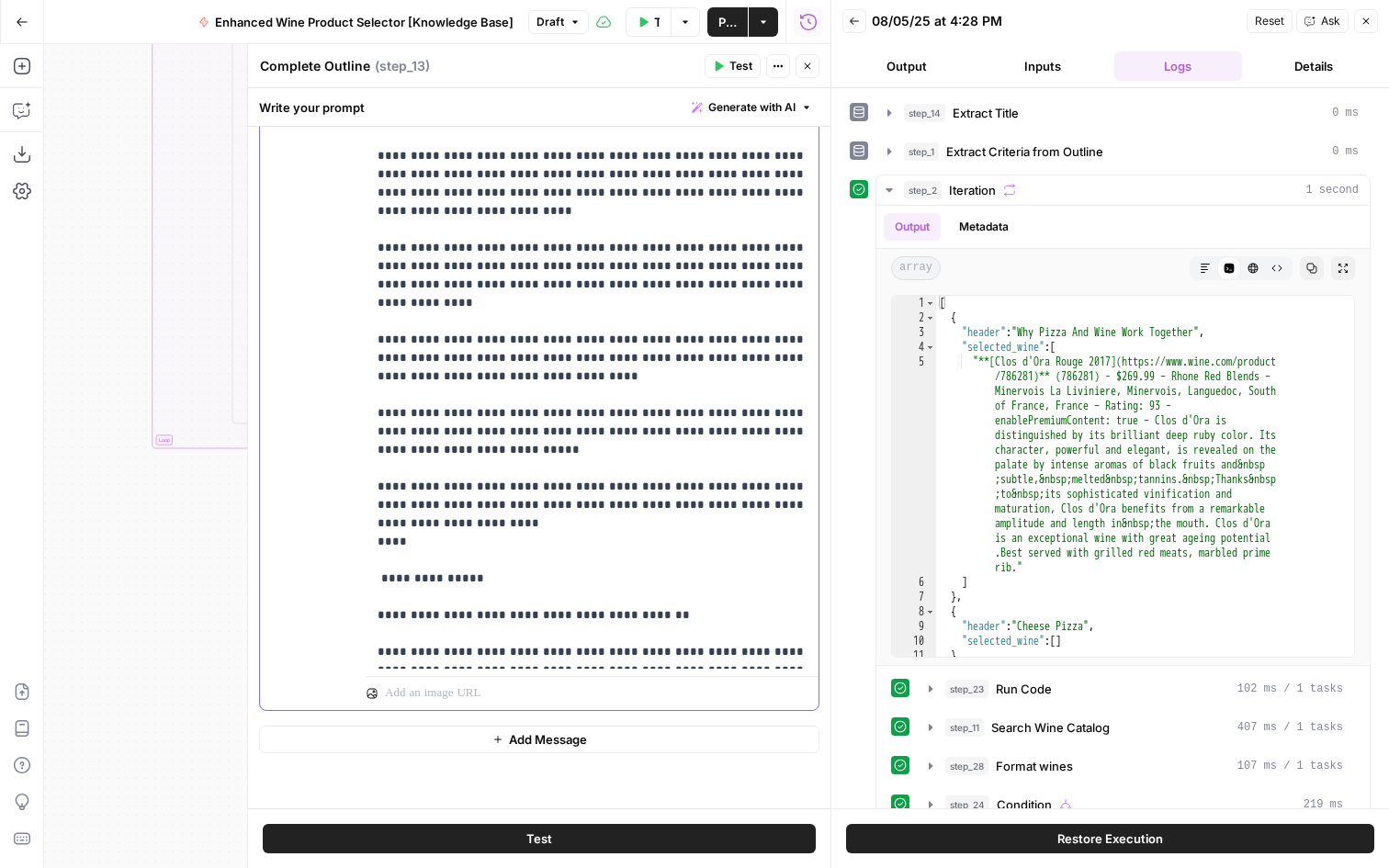 type 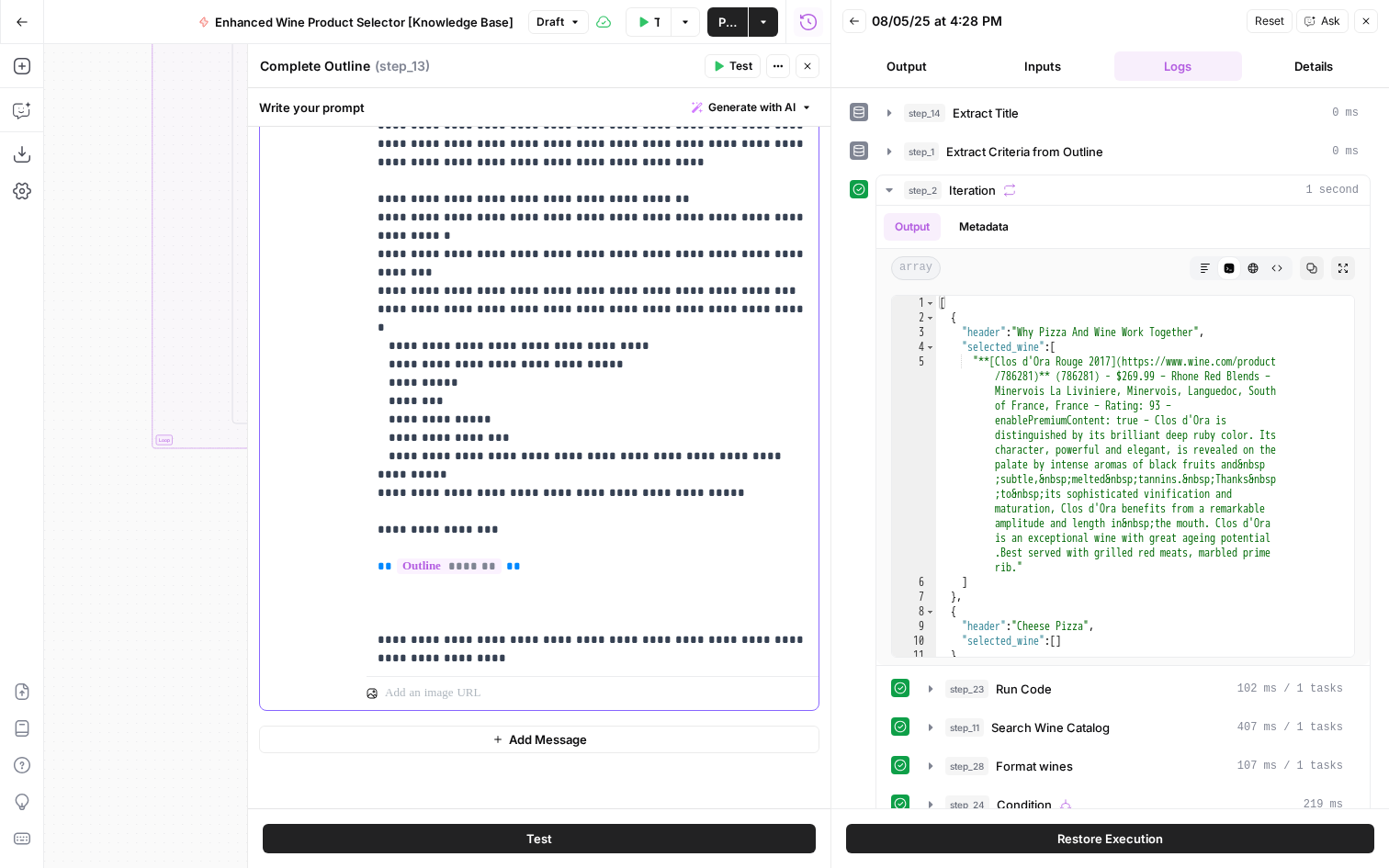 scroll, scrollTop: 0, scrollLeft: 0, axis: both 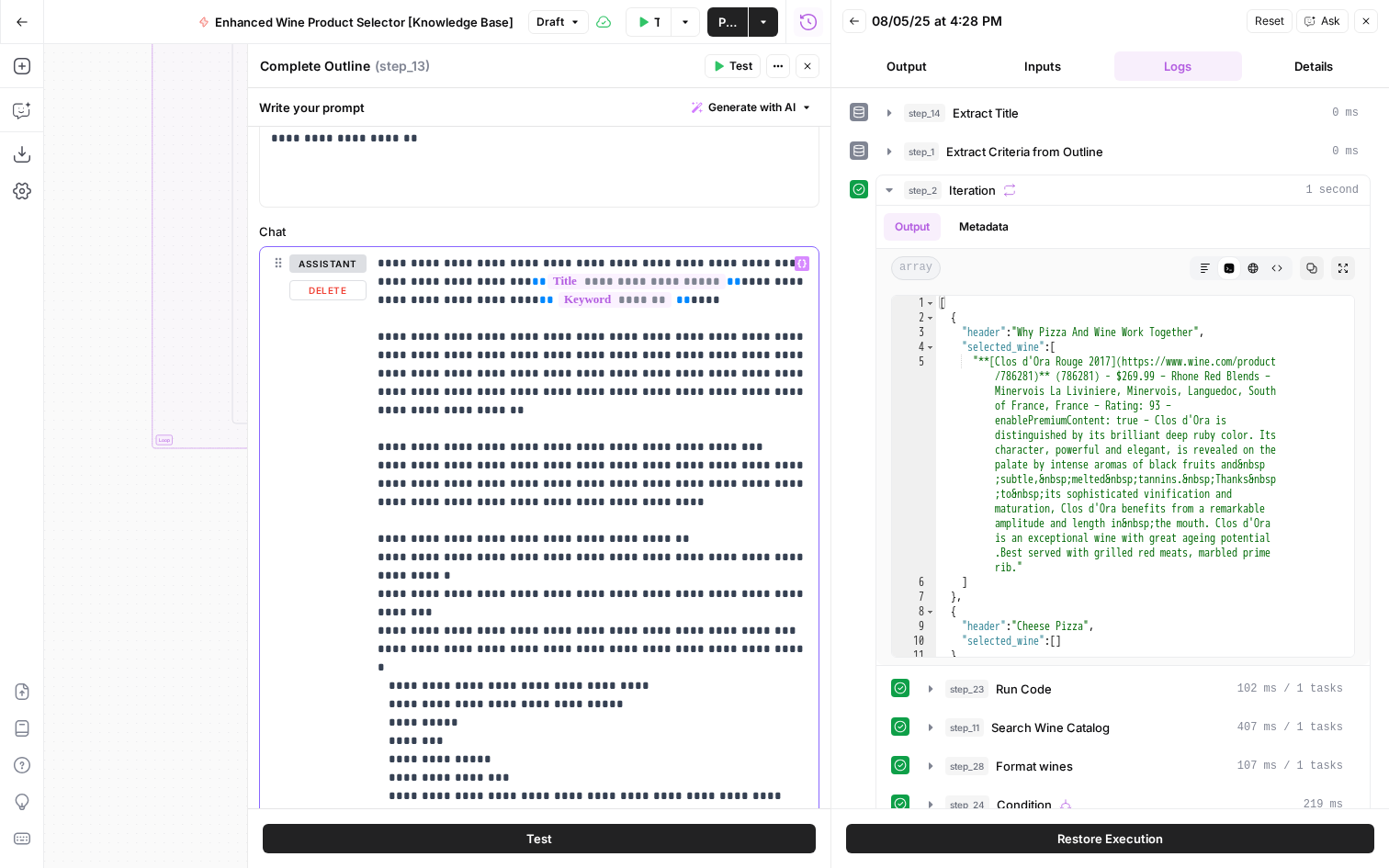 drag, startPoint x: 689, startPoint y: 338, endPoint x: 758, endPoint y: 393, distance: 88.23831 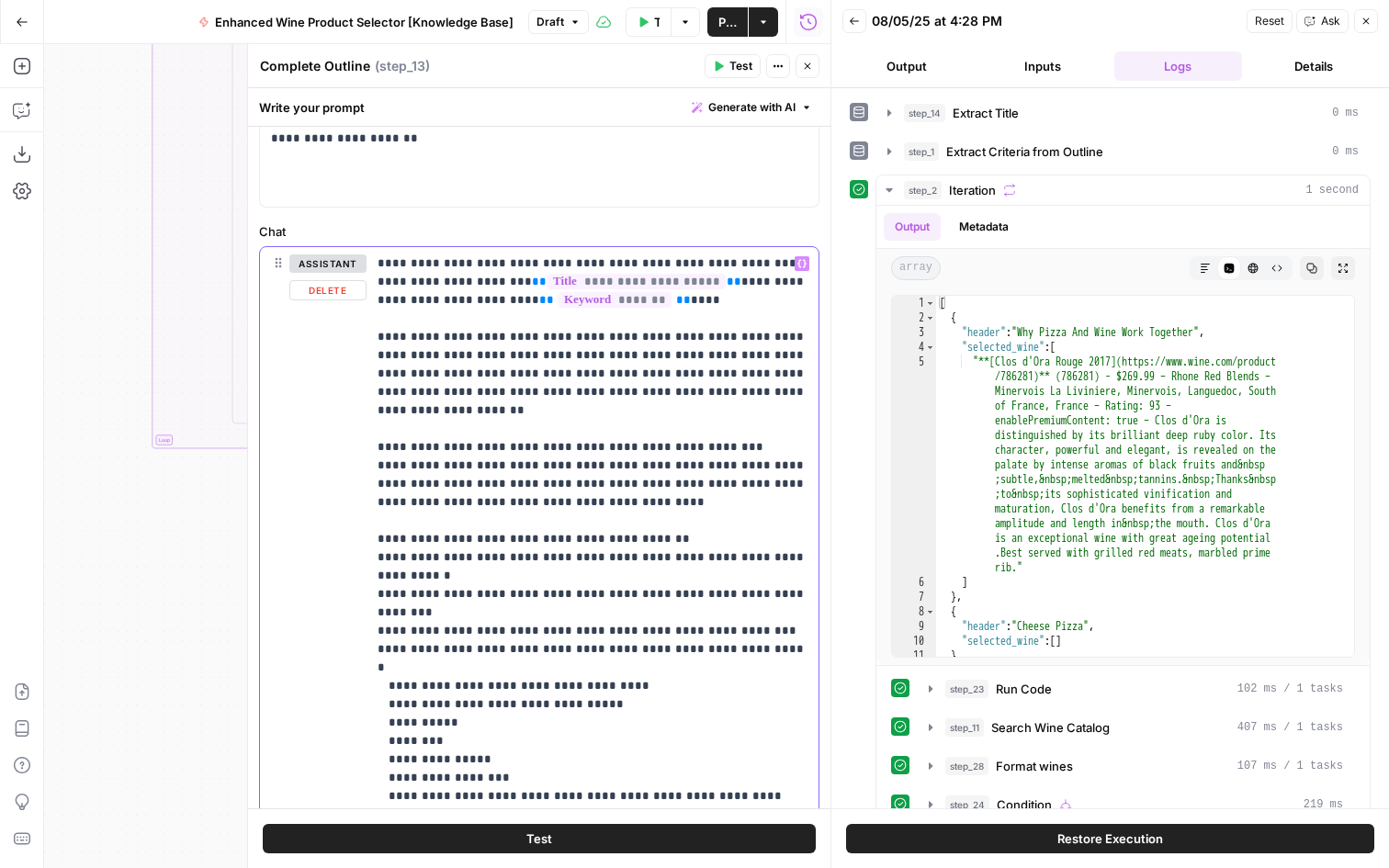 click on "**********" at bounding box center [593, 916] 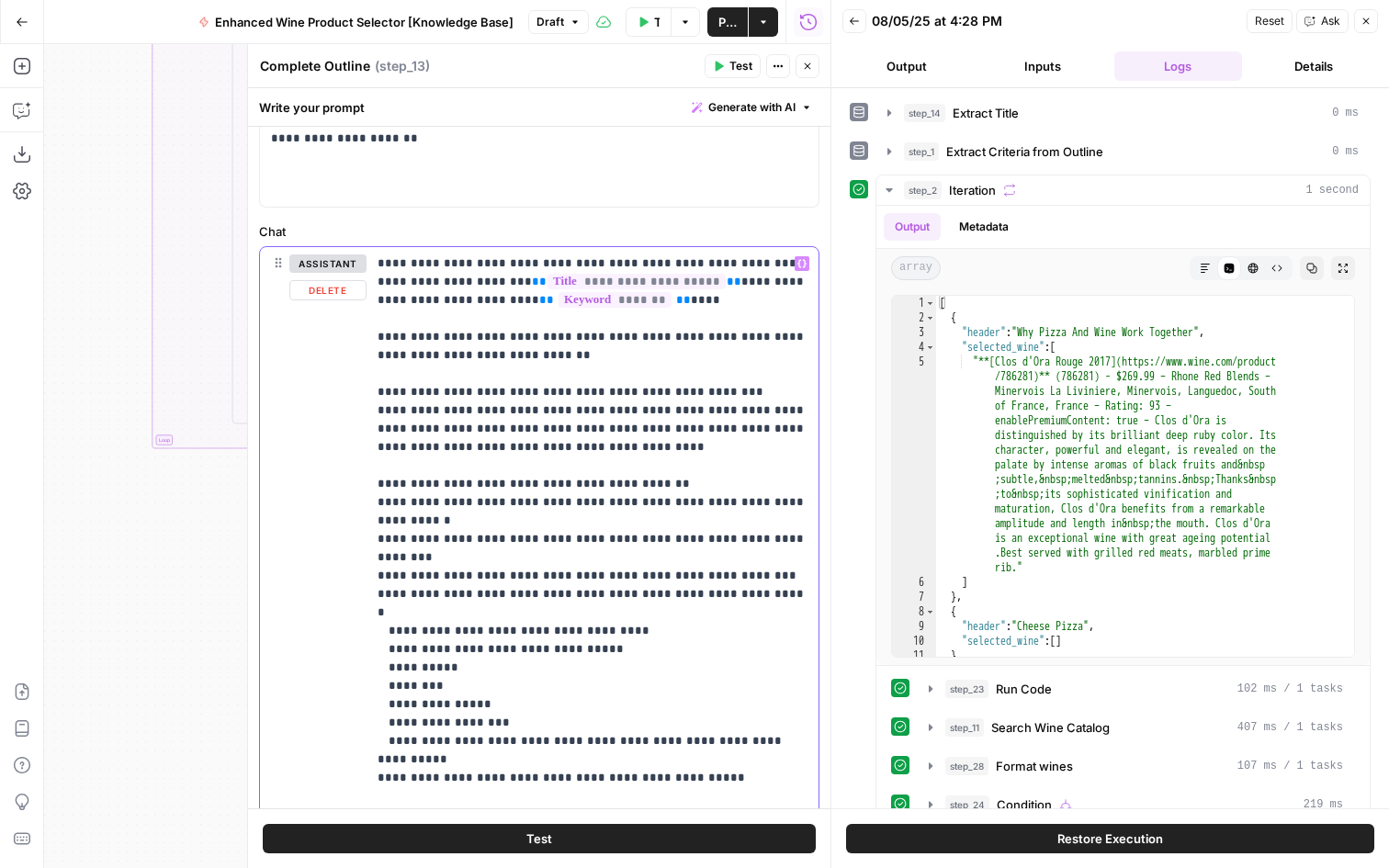 drag, startPoint x: 729, startPoint y: 723, endPoint x: 254, endPoint y: 474, distance: 536.3077 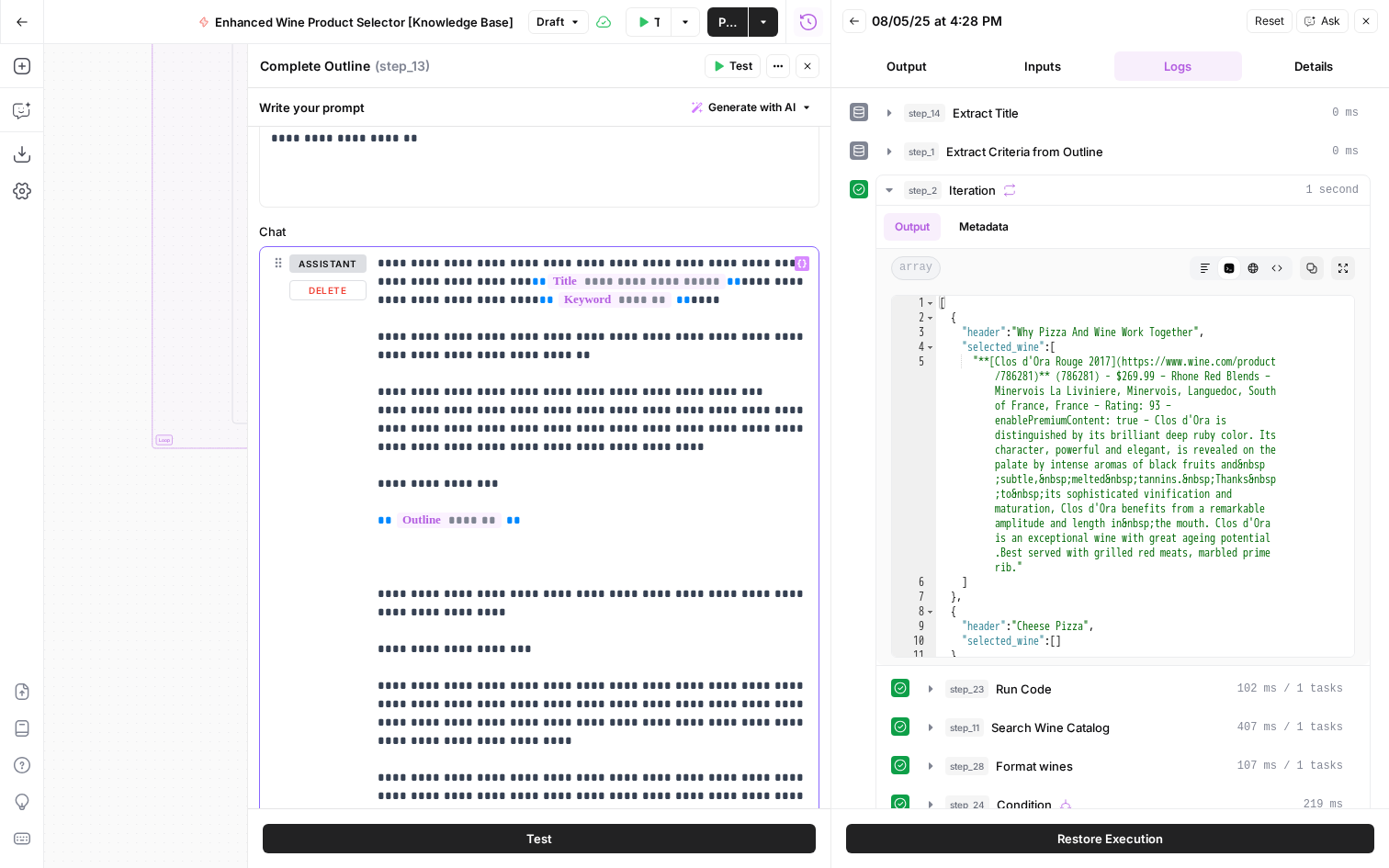 click on "**********" at bounding box center [593, 760] 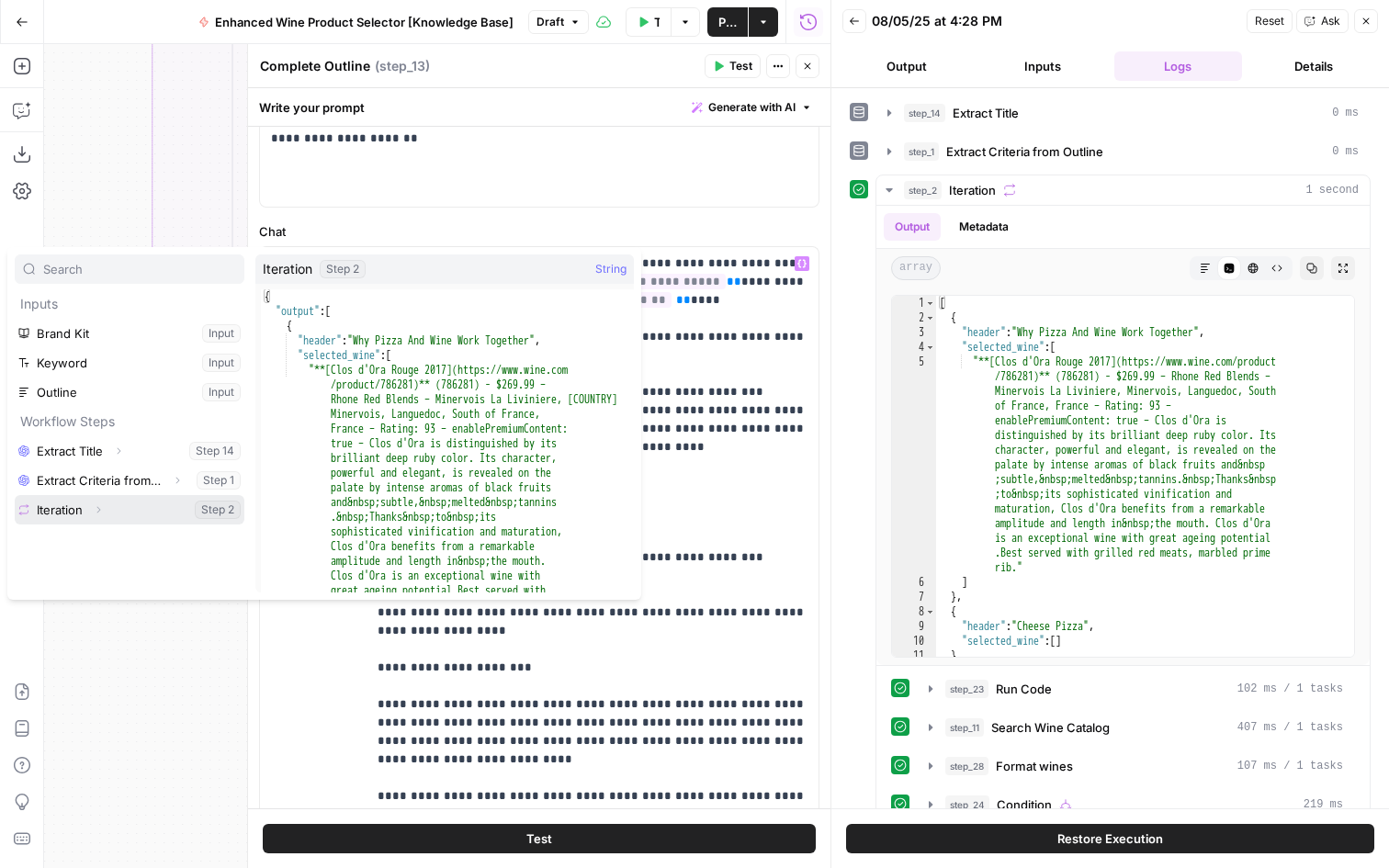 click at bounding box center [130, 510] 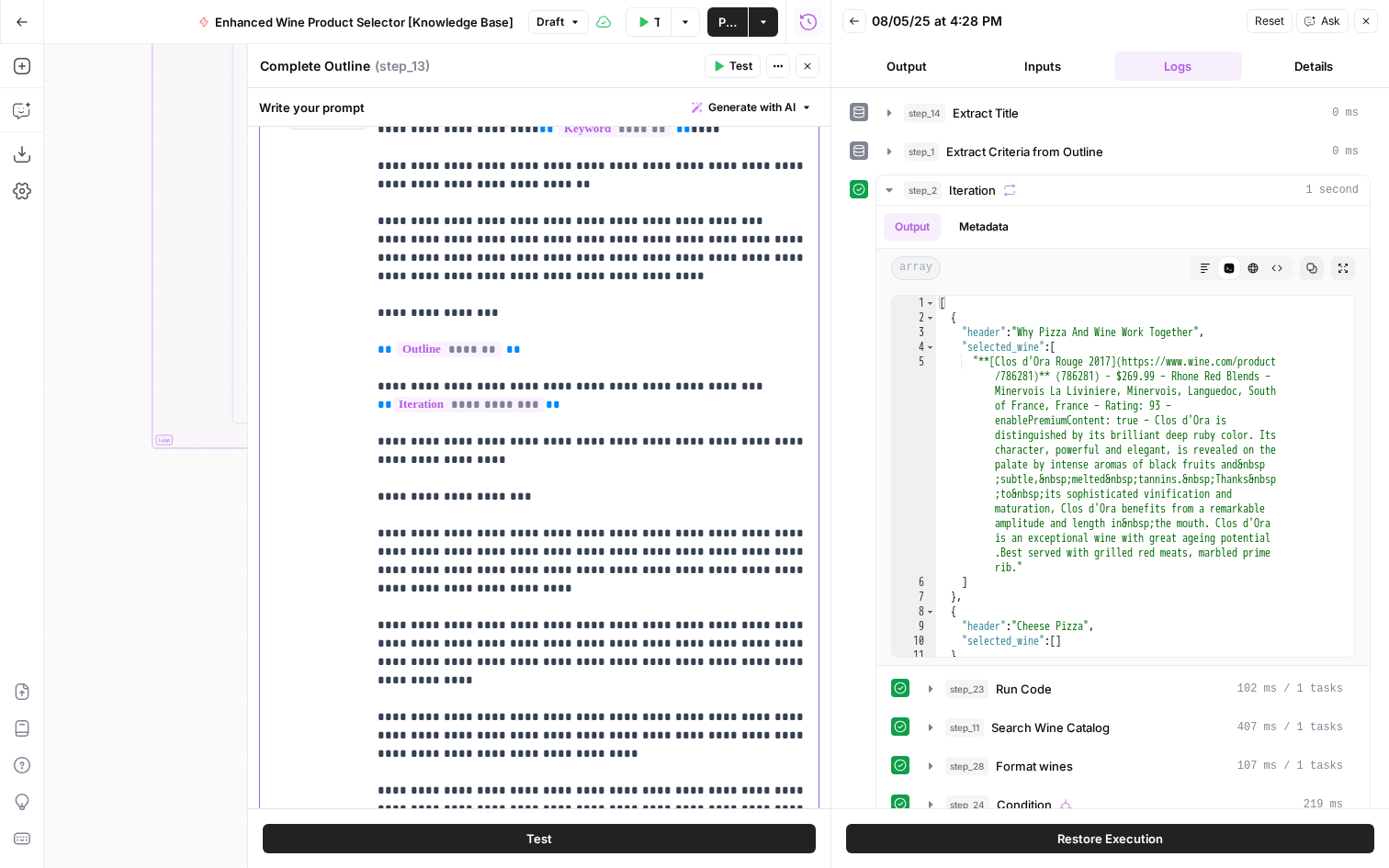 scroll, scrollTop: 417, scrollLeft: 0, axis: vertical 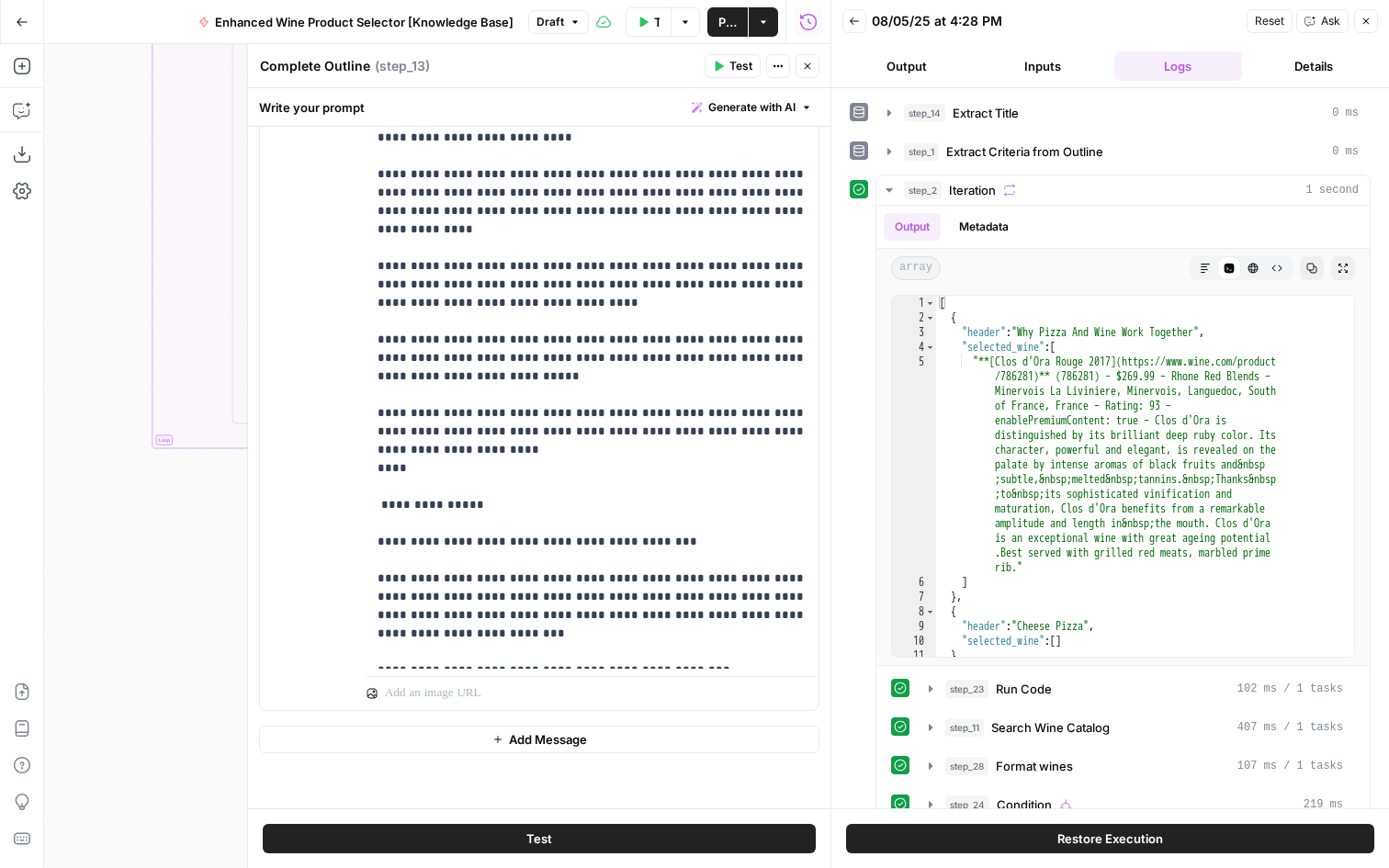 click on "Test" at bounding box center [539, 839] 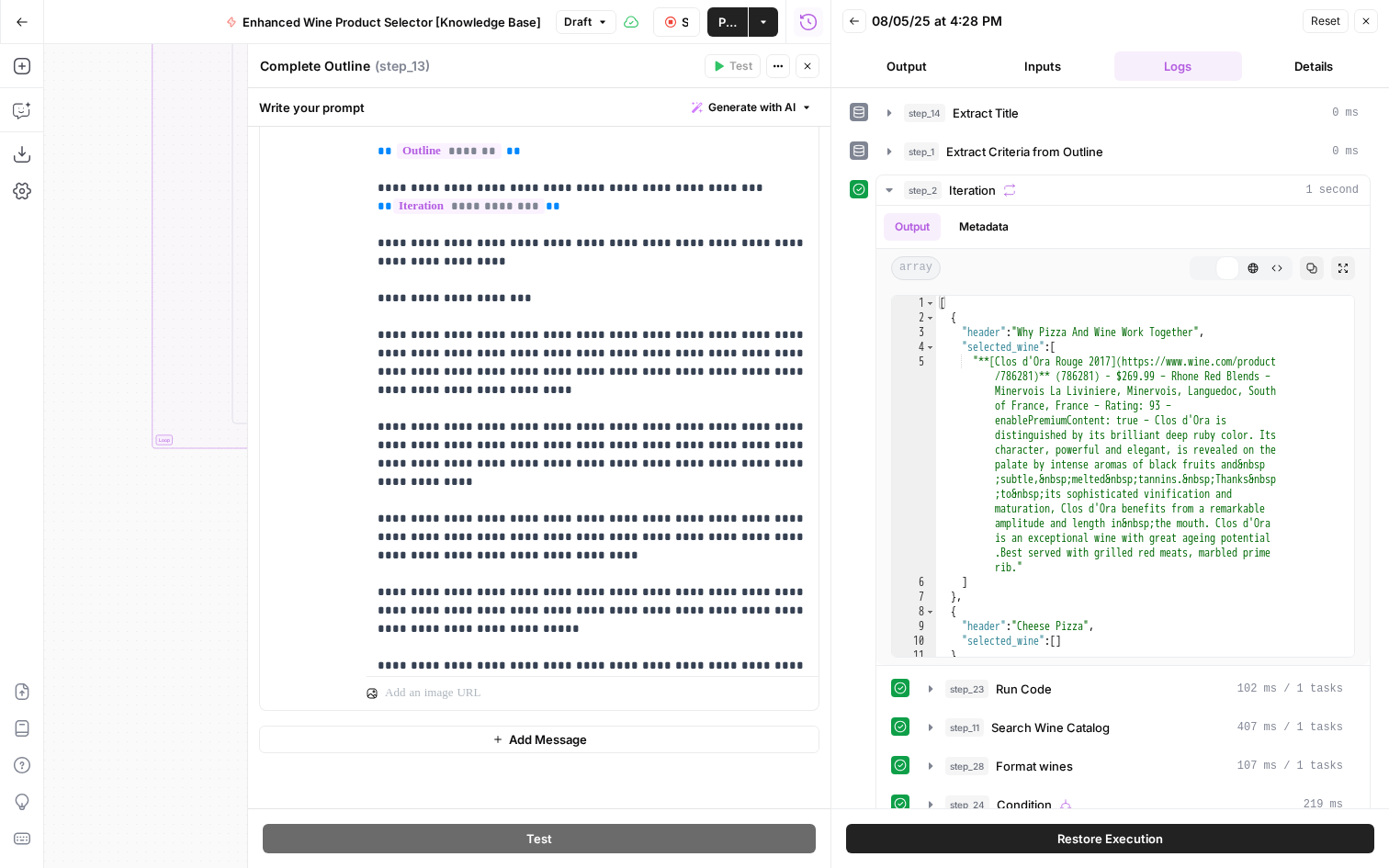 scroll, scrollTop: 0, scrollLeft: 0, axis: both 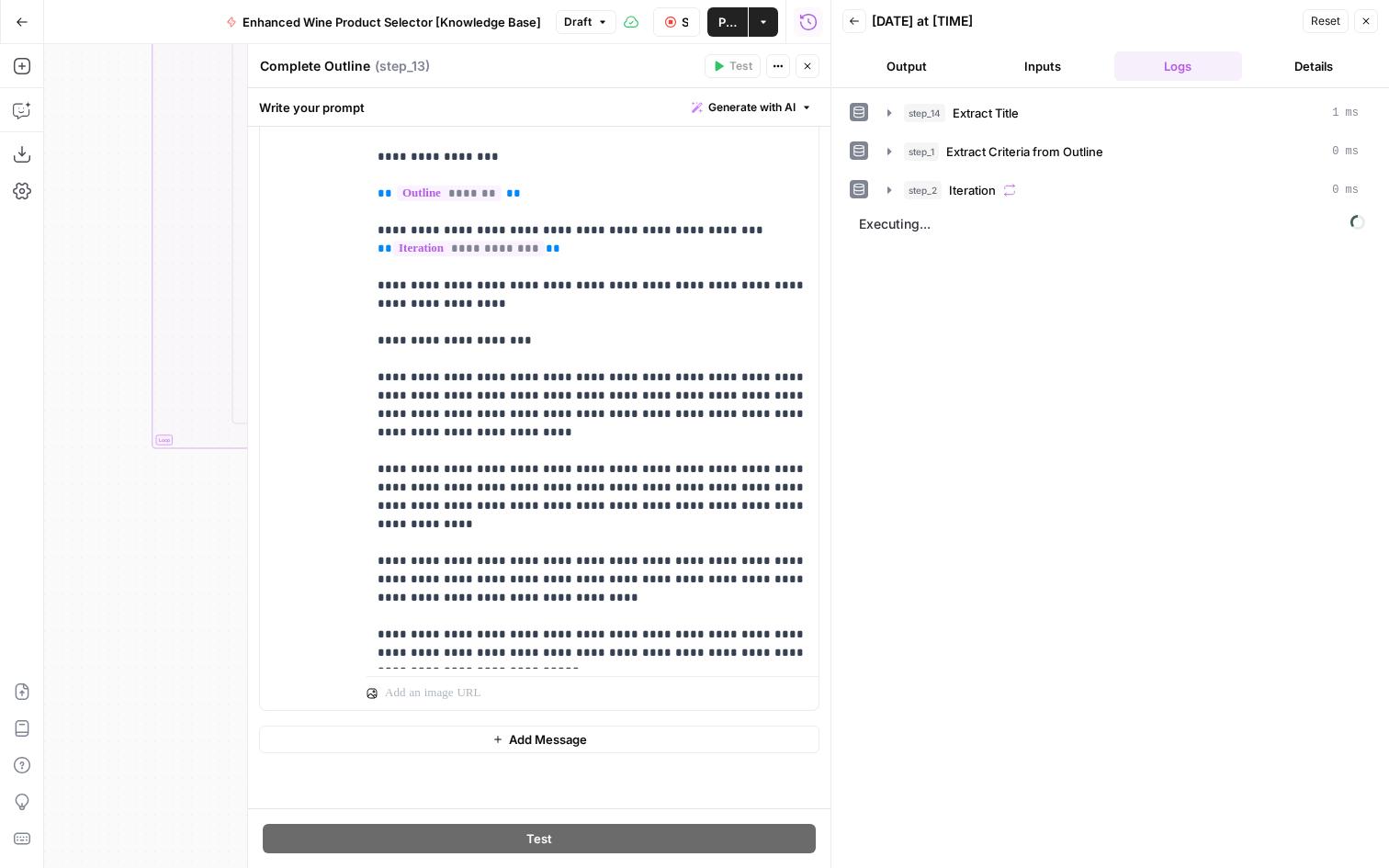 click on "Output" at bounding box center (907, 66) 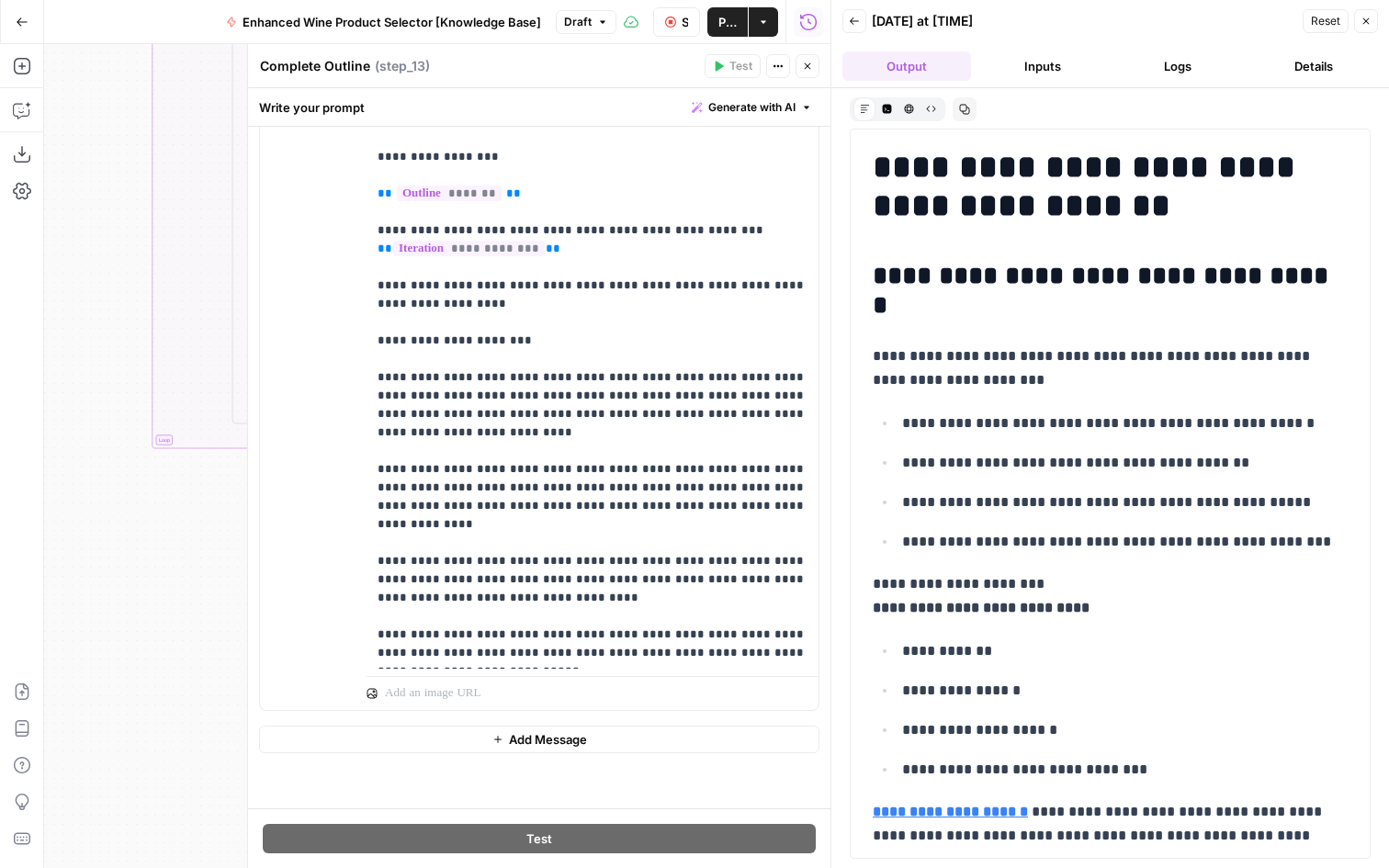 click on "Inputs" at bounding box center [1043, 66] 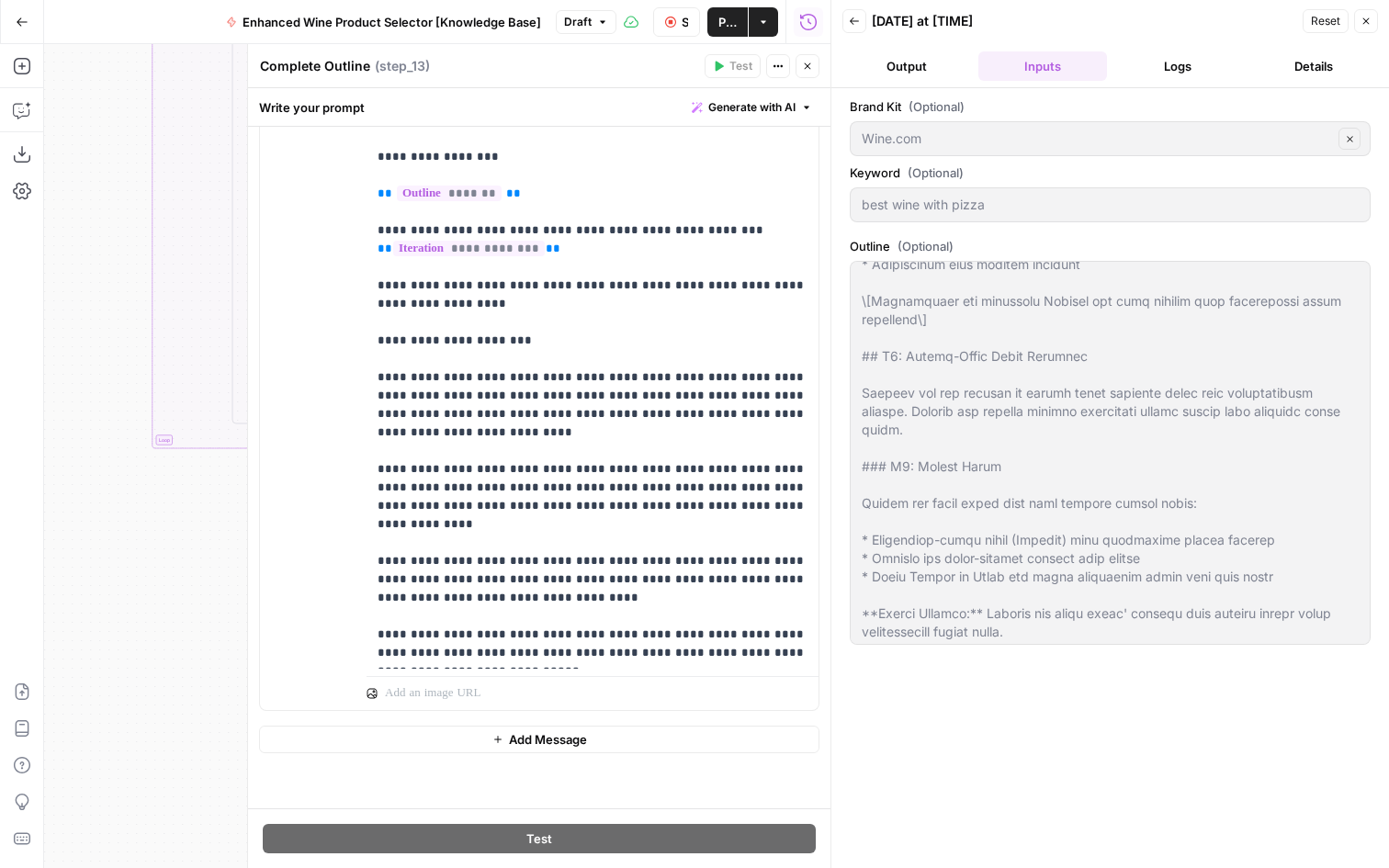 scroll, scrollTop: 259, scrollLeft: 0, axis: vertical 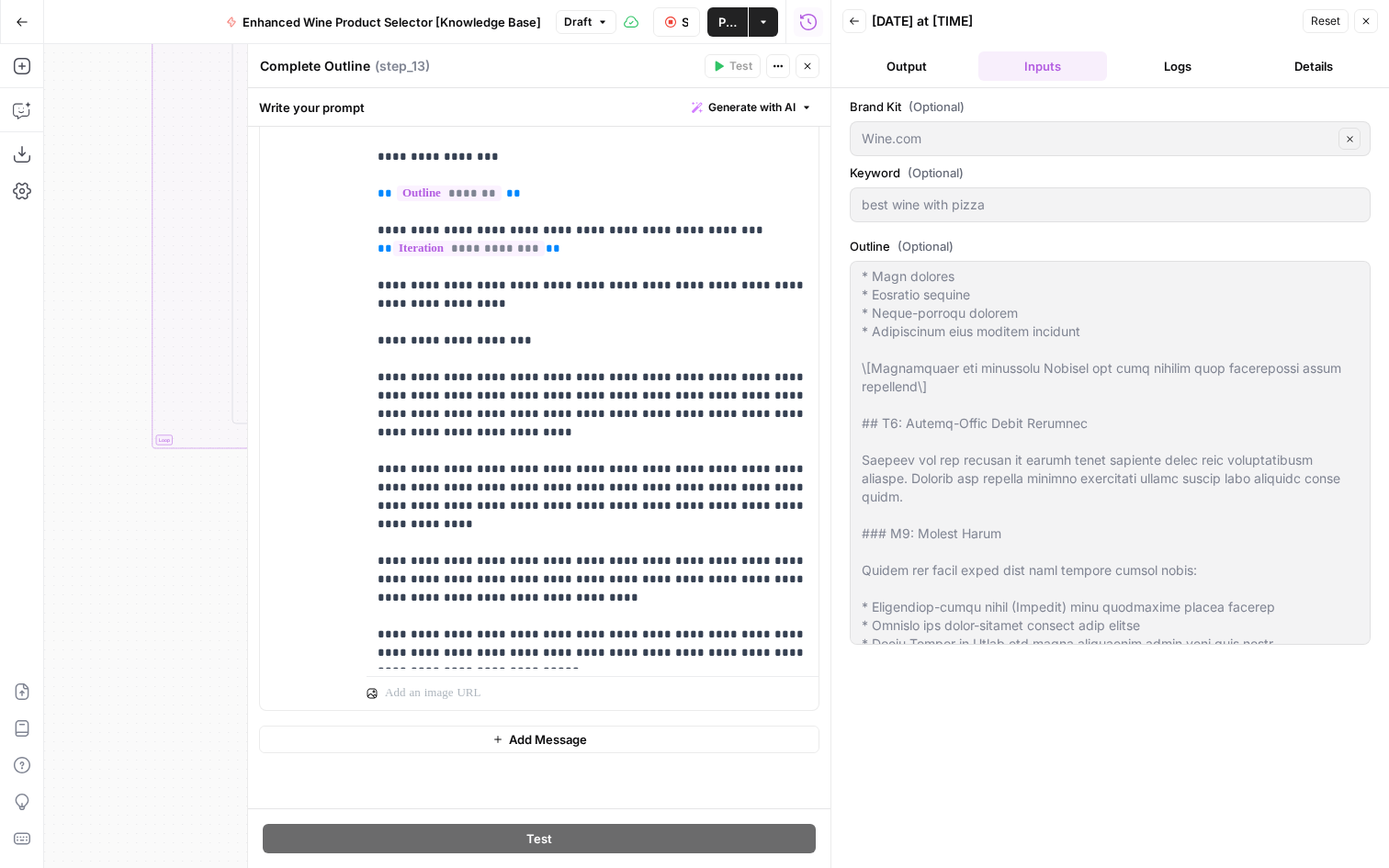click on "Logs" at bounding box center (1179, 66) 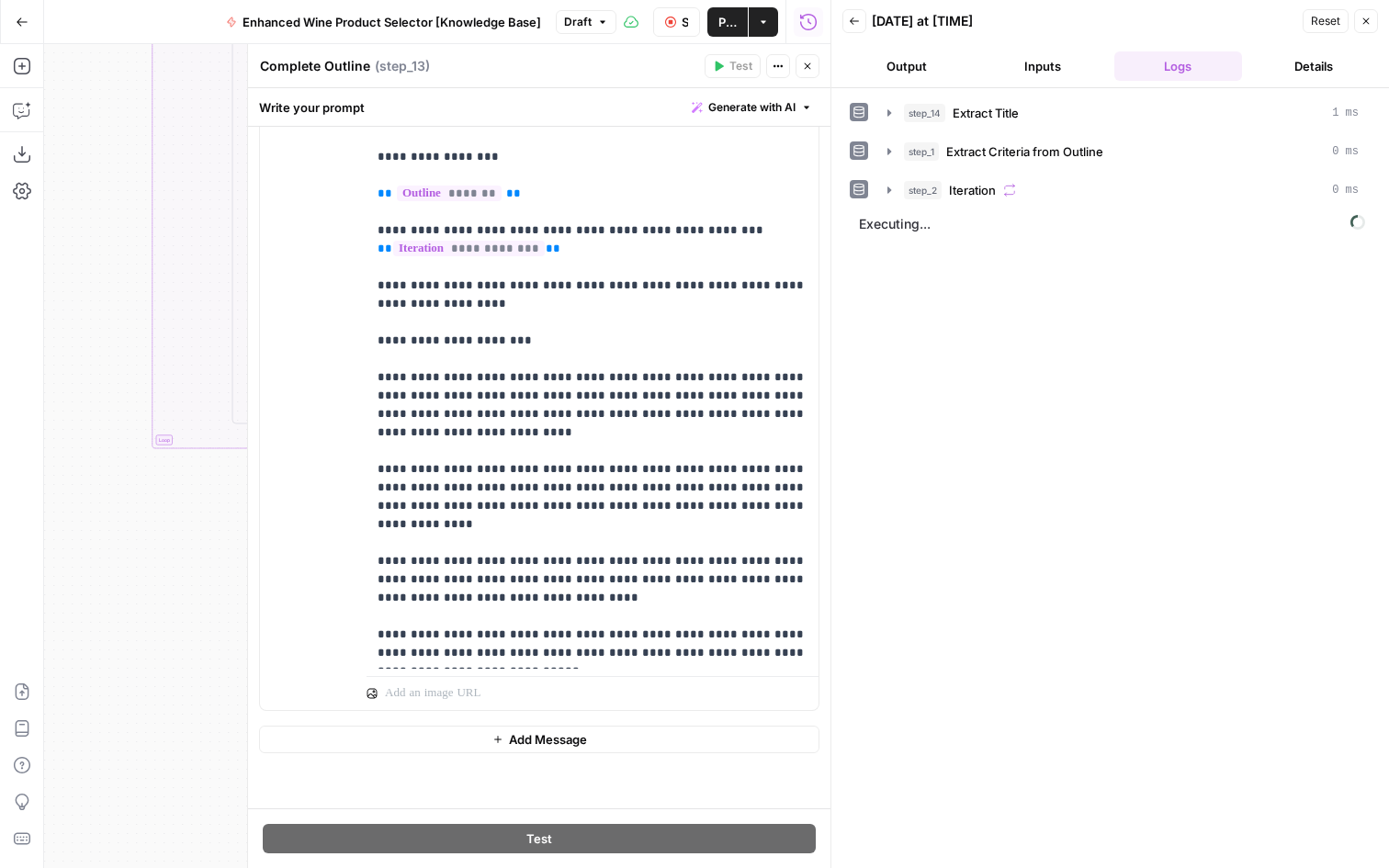 click on "Output" at bounding box center (907, 66) 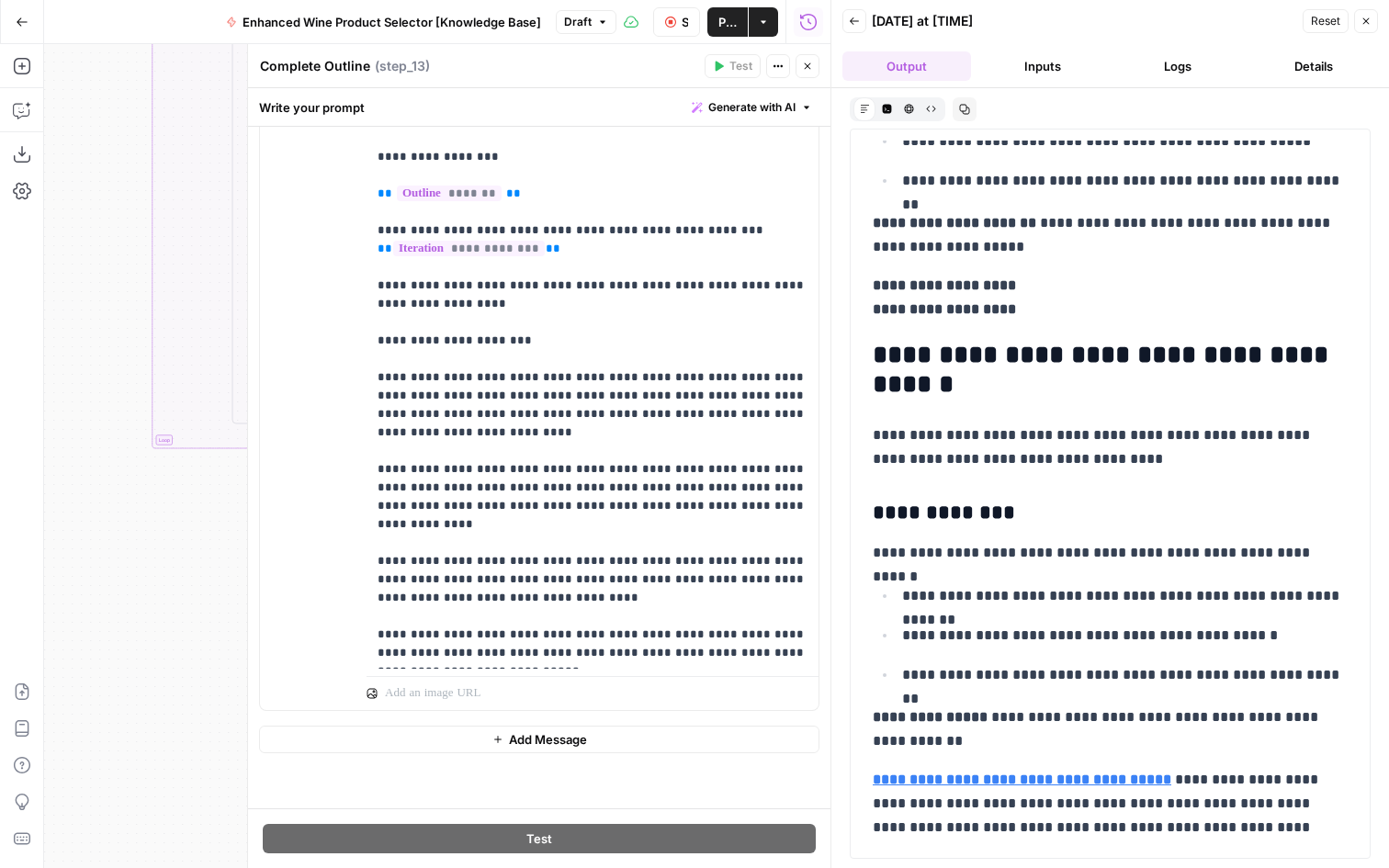 scroll, scrollTop: 1952, scrollLeft: 0, axis: vertical 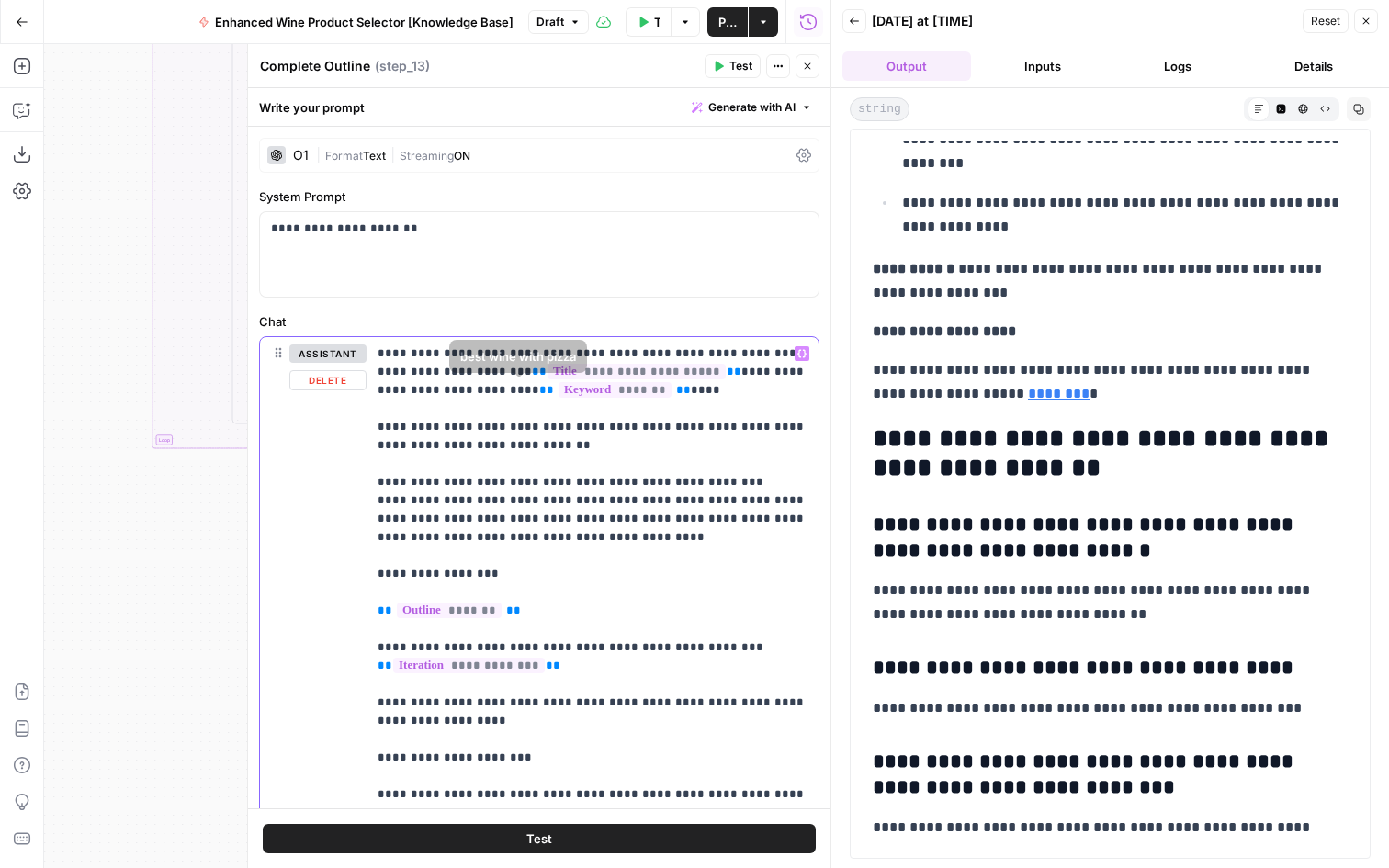 click on "**********" at bounding box center (593, 859) 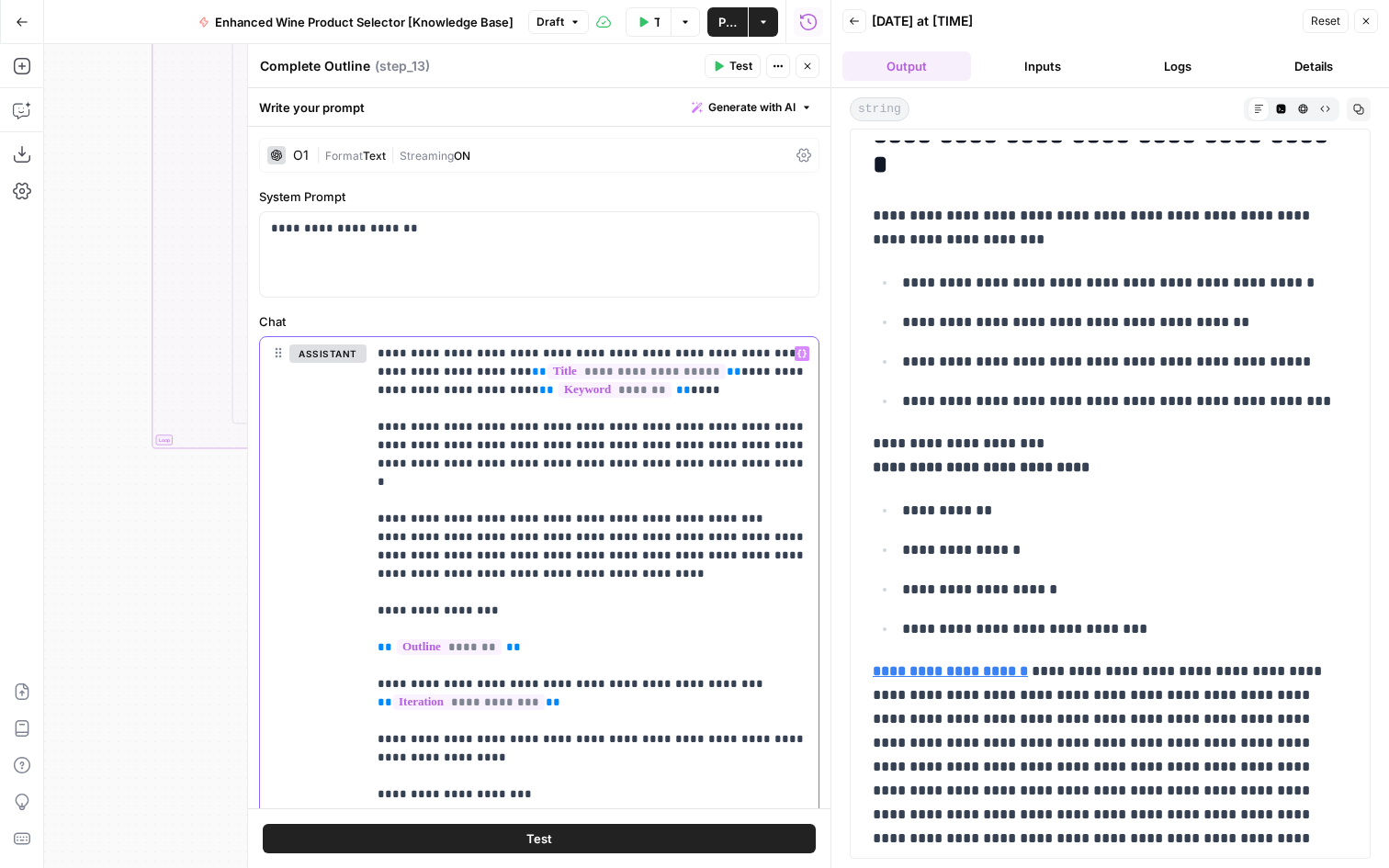 scroll, scrollTop: 0, scrollLeft: 0, axis: both 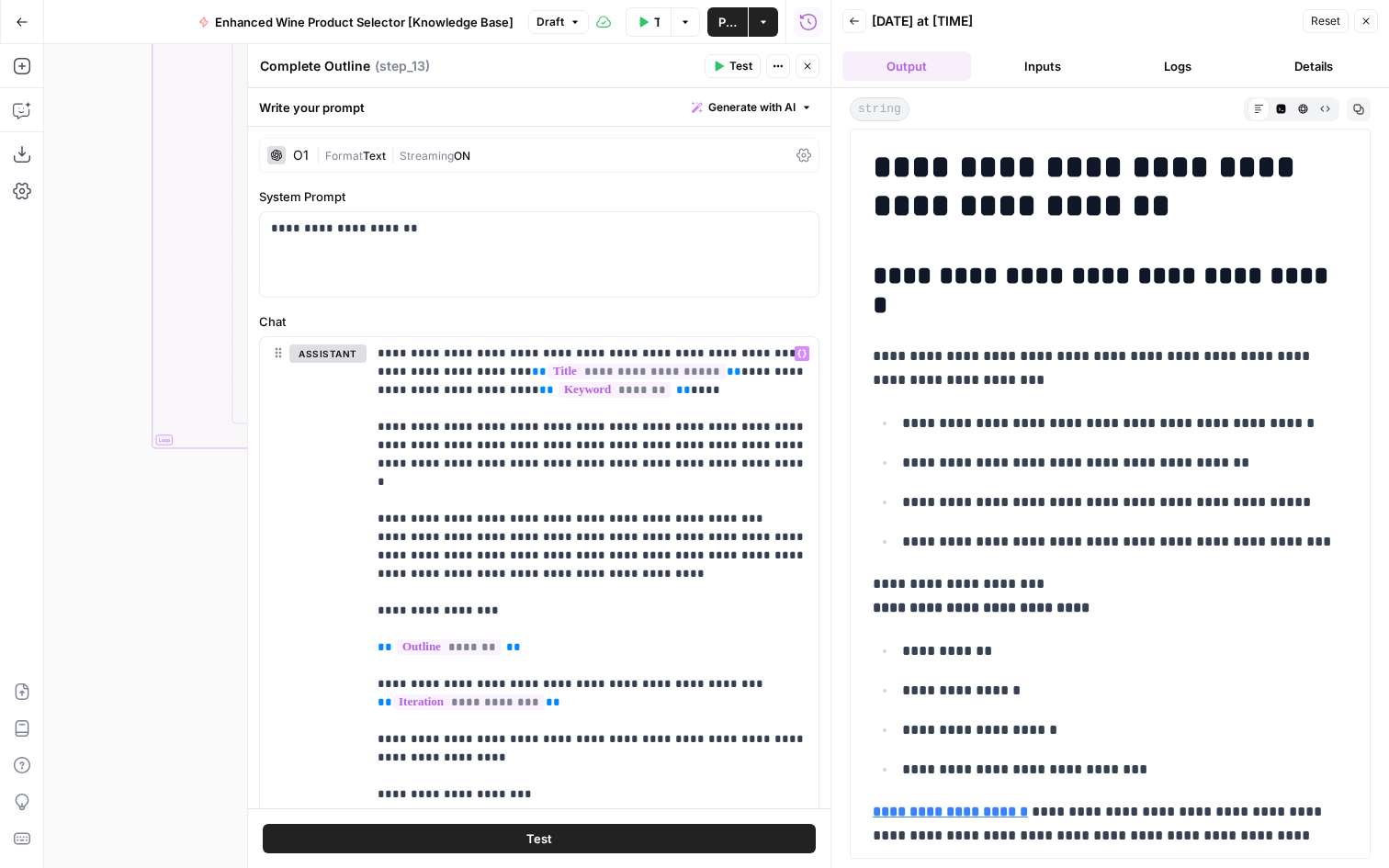 click on "Logs" at bounding box center [1179, 66] 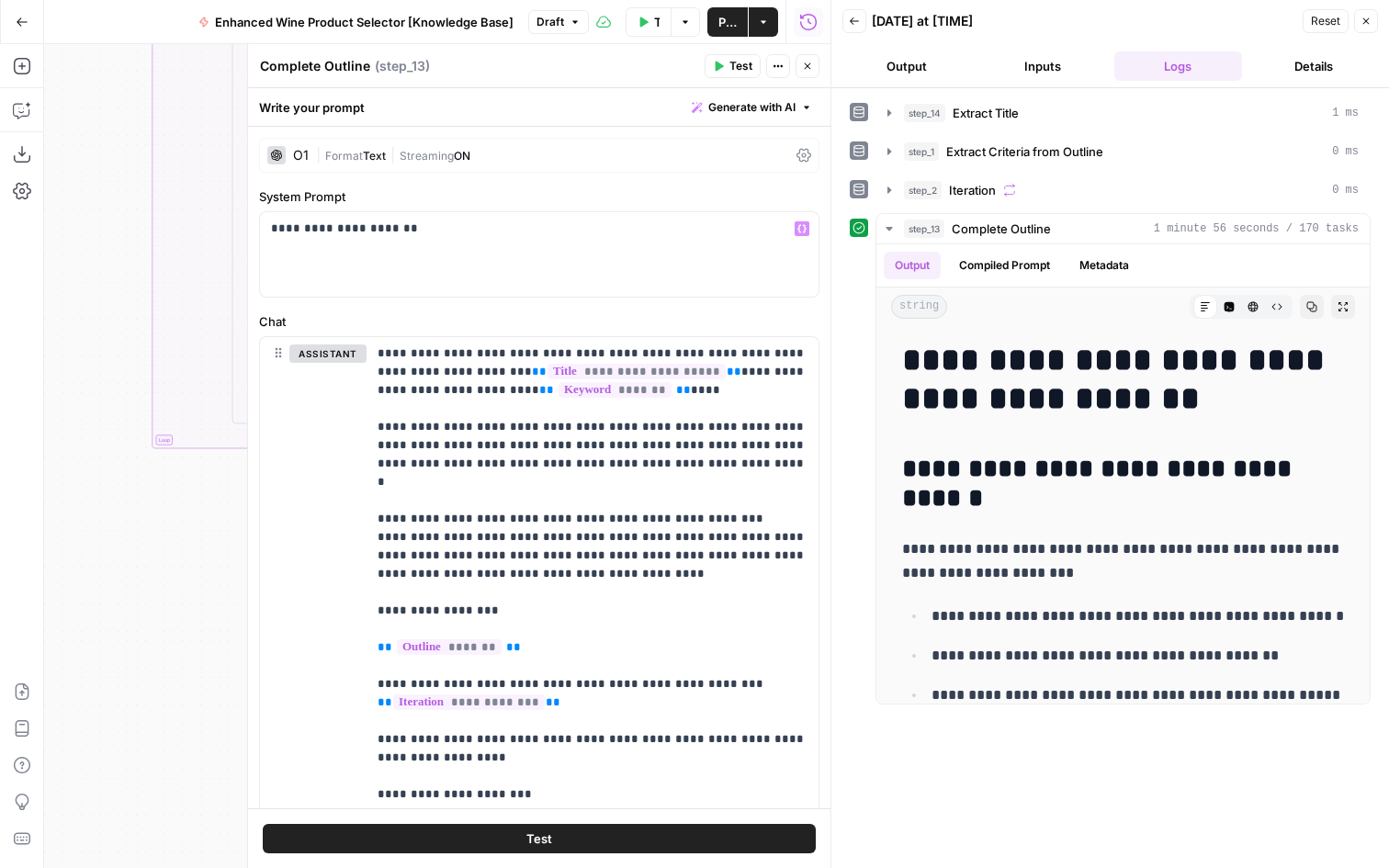 click on "Write your prompt Generate with AI" at bounding box center (539, 107) 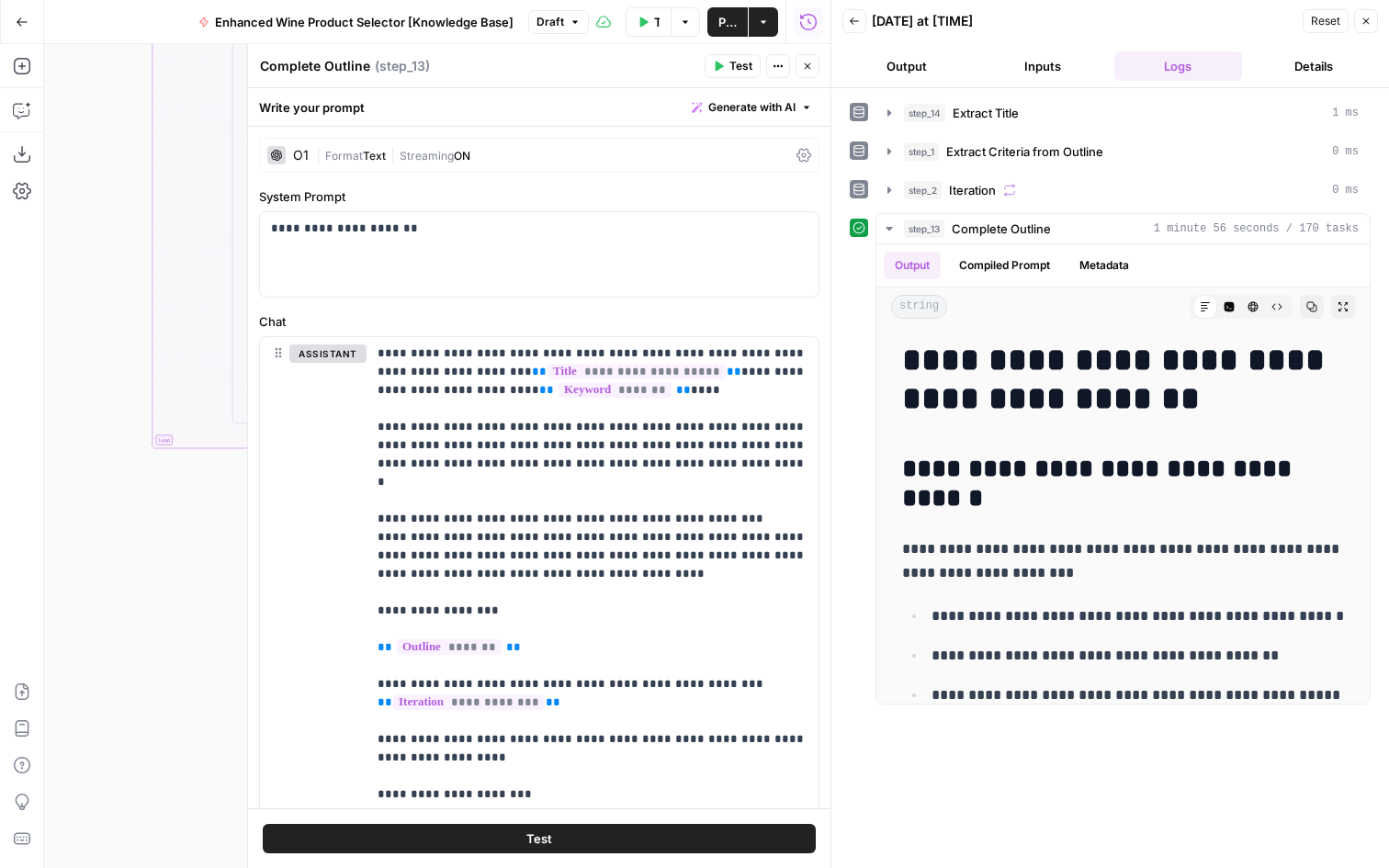 click on "O1   |   Format  Text   |   Streaming  ON" at bounding box center [539, 155] 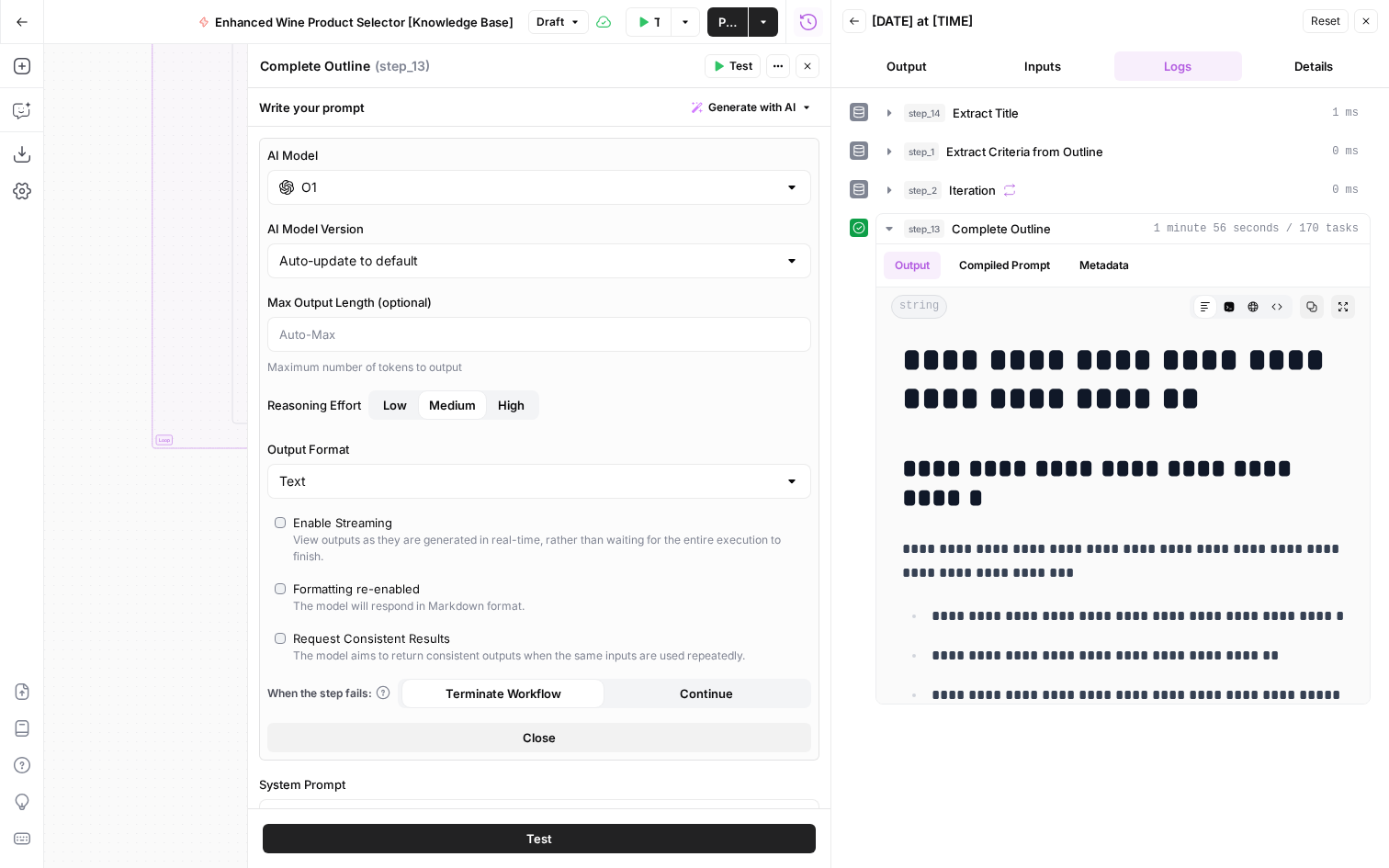 click on "AI Model O1 AI Model Version Auto-update to default Max Output Length (optional) Maximum number of tokens to output Reasoning Effort Low Medium High Output Format Text Enable Streaming View outputs as they are generated in real-time, rather than waiting for the entire execution to finish. Formatting re-enabled The model will respond in Markdown format. Request Consistent Results The model aims to return consistent outputs when the same inputs are used repeatedly. When the step fails: Terminate Workflow Continue Close" at bounding box center [539, 449] 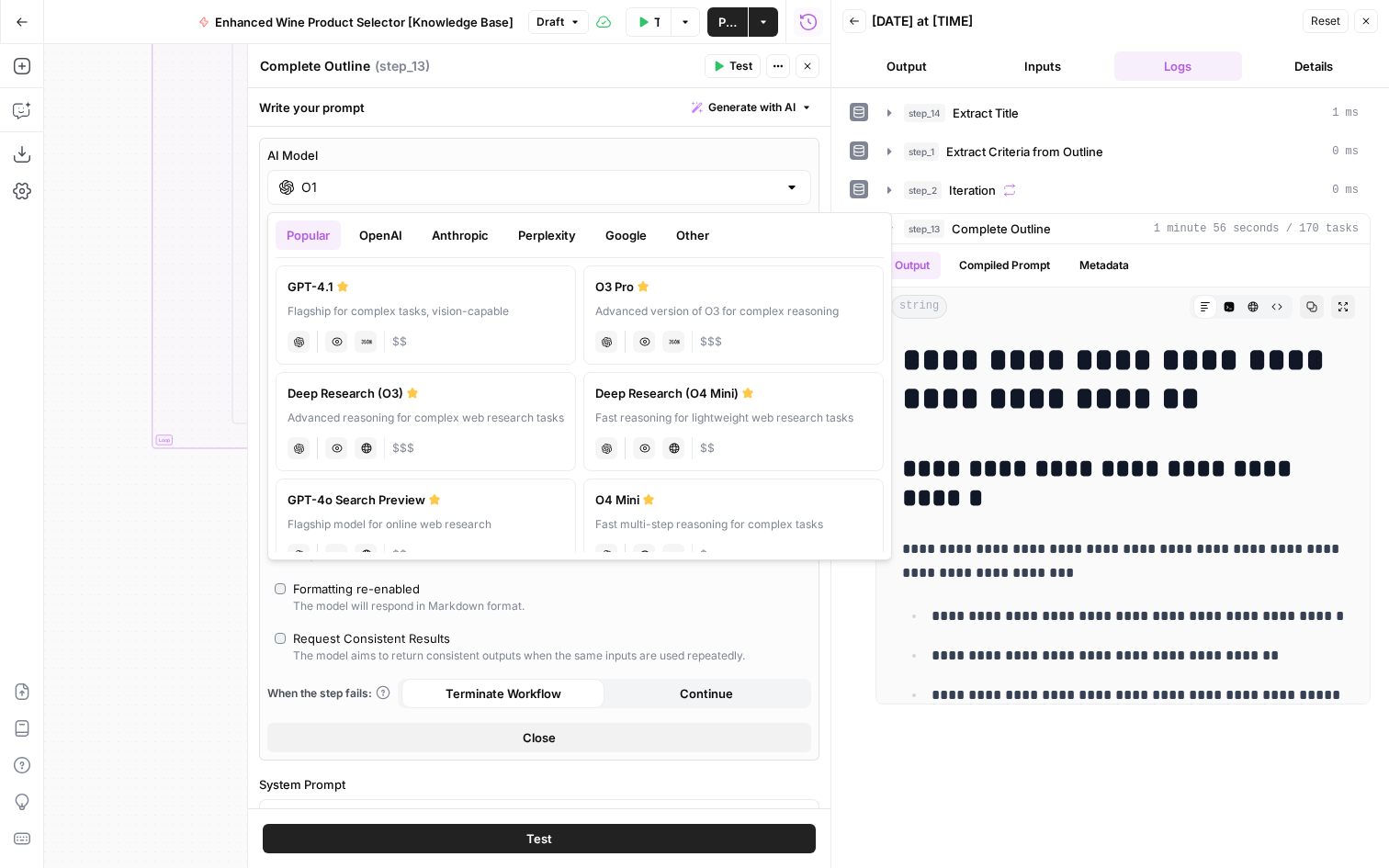 click on "Anthropic" at bounding box center [460, 235] 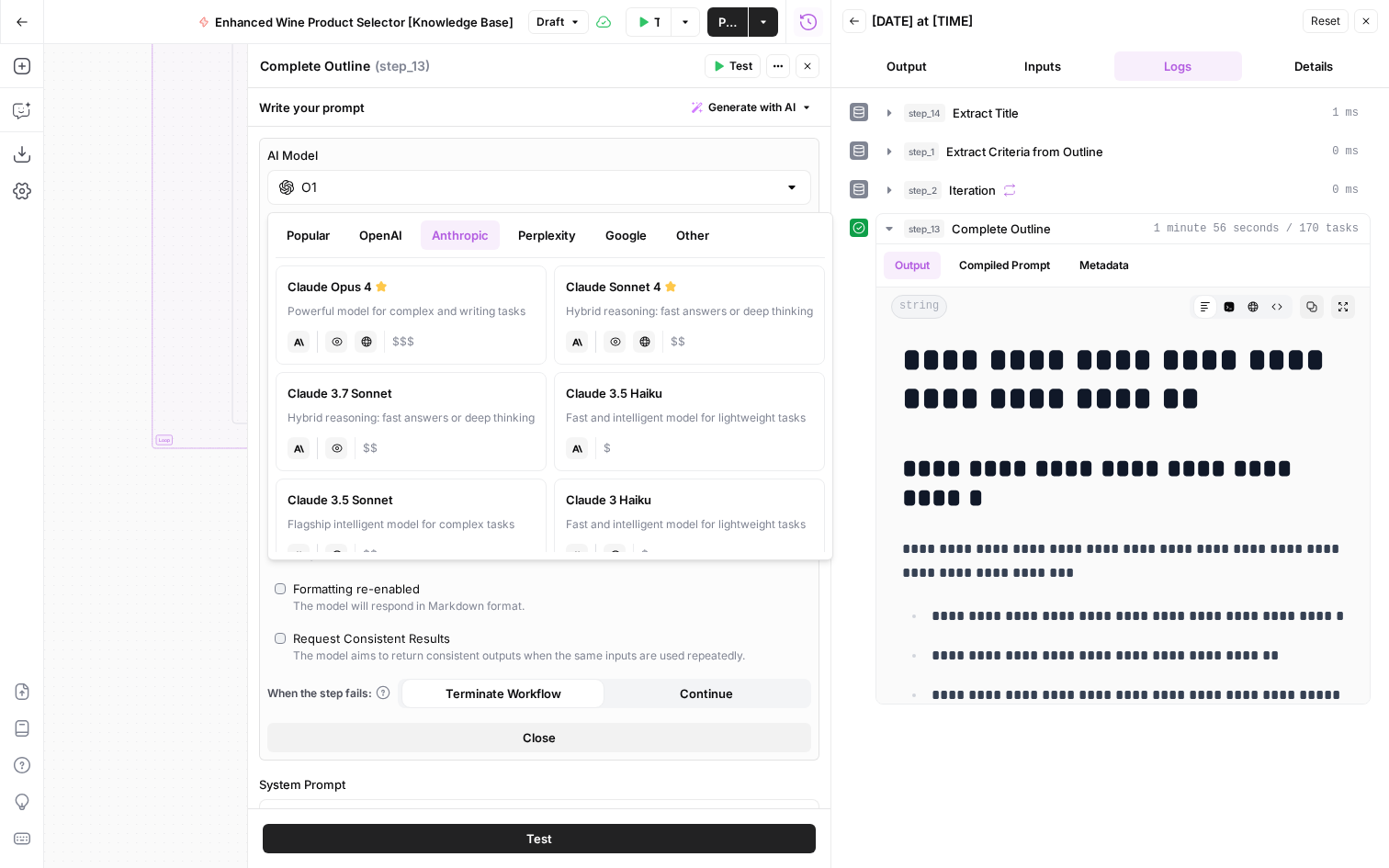 click on "Claude Opus 4" at bounding box center (411, 287) 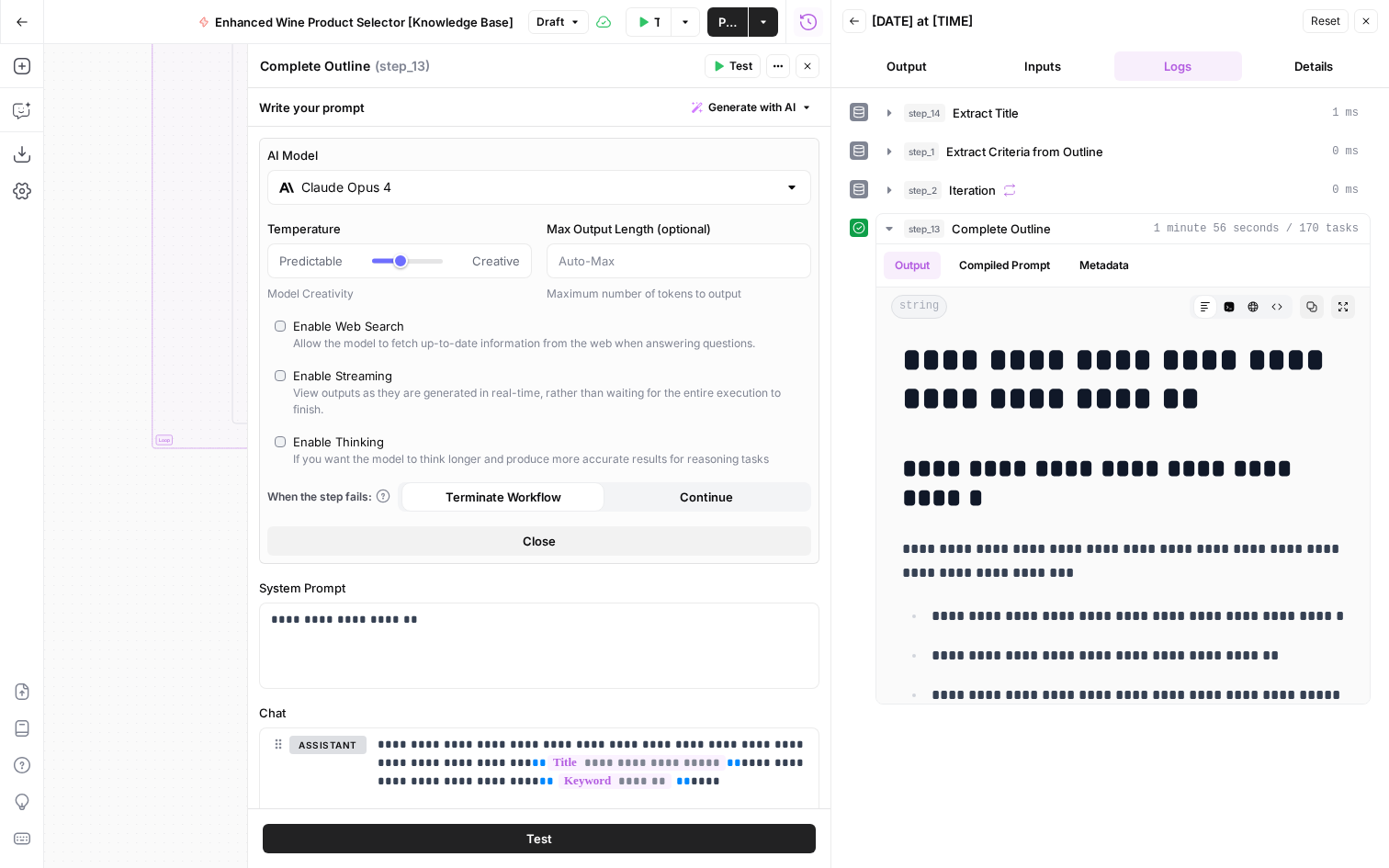 click on "Enable Thinking" at bounding box center [338, 442] 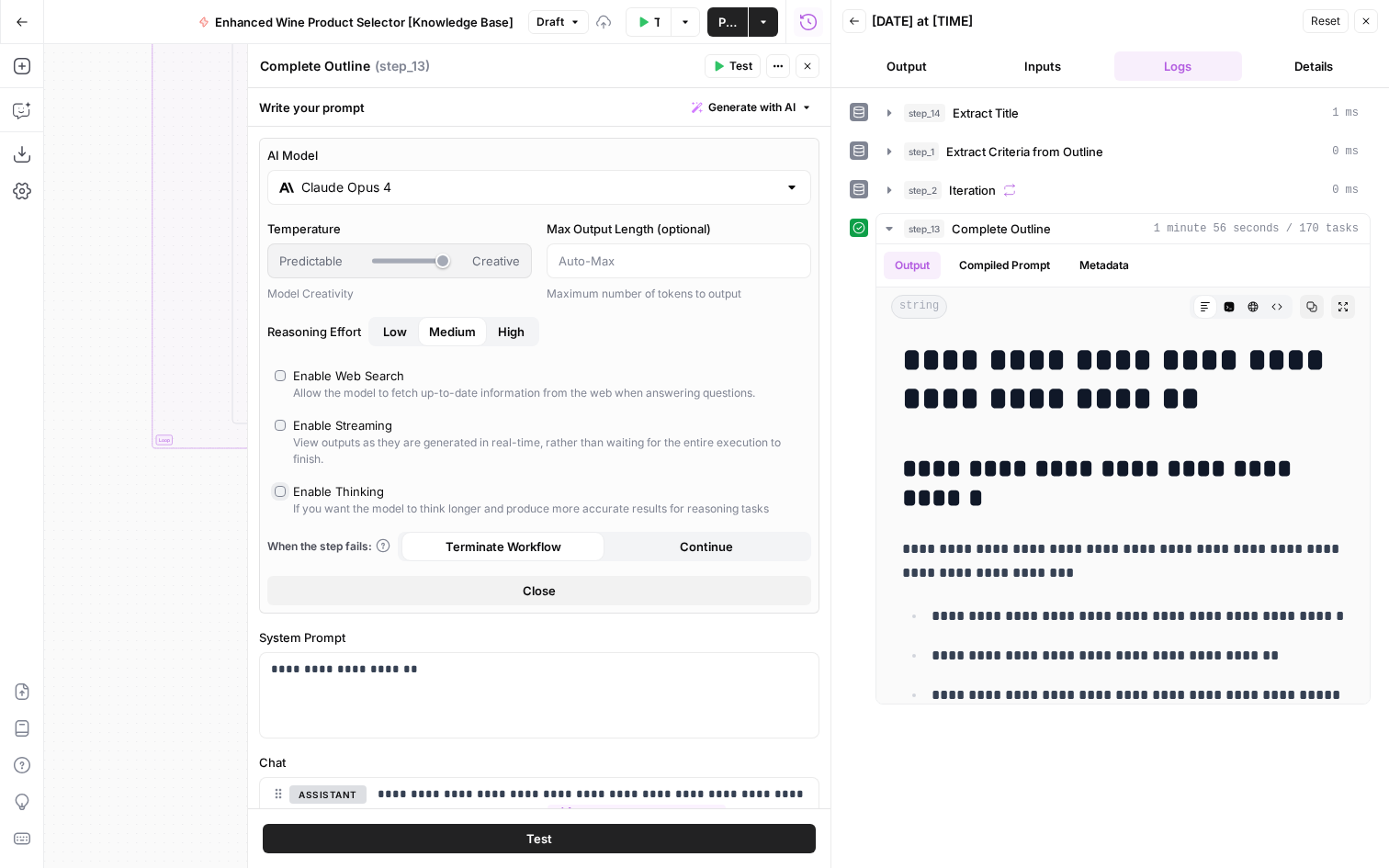 type on "*" 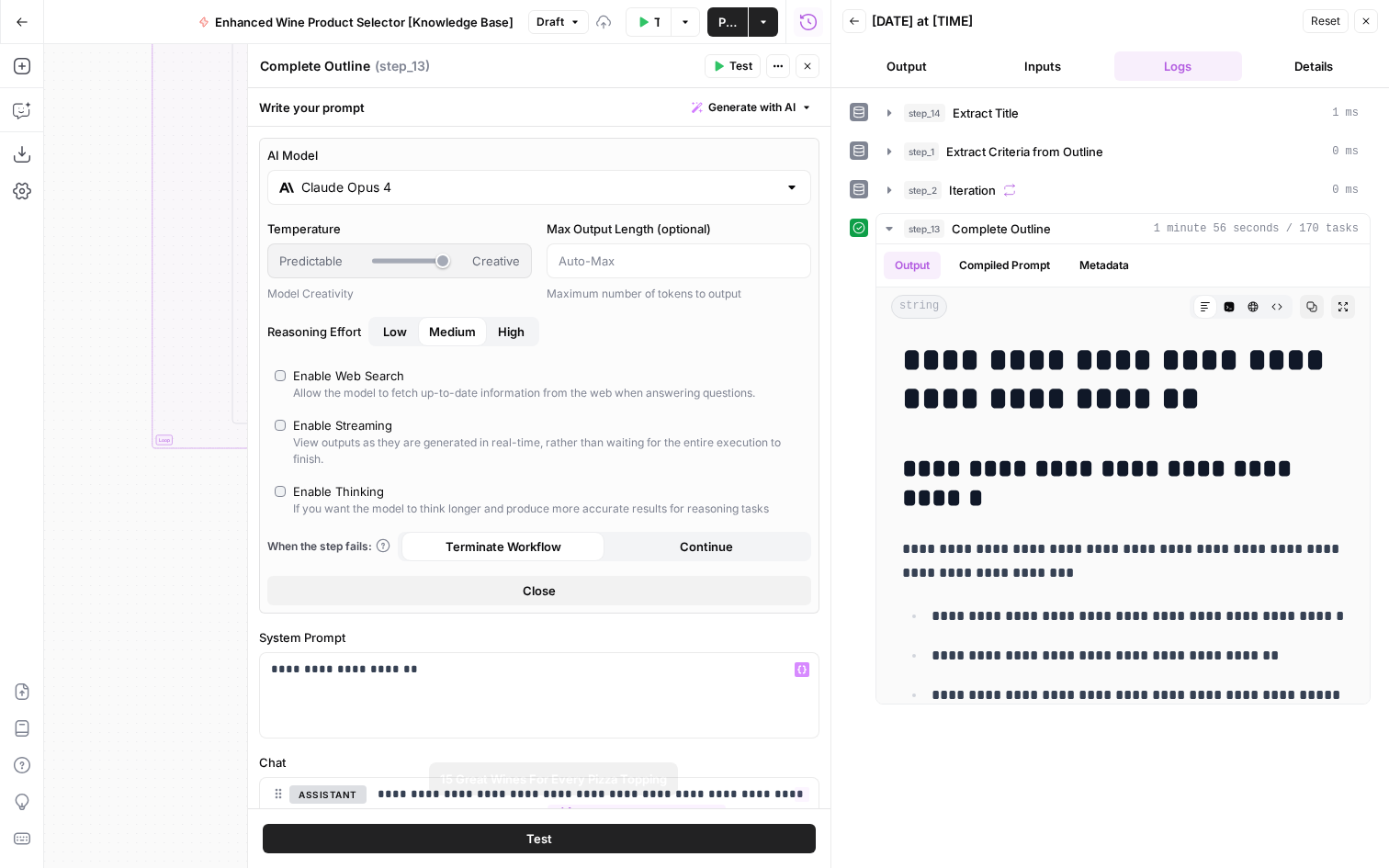 click on "Test" at bounding box center (539, 838) 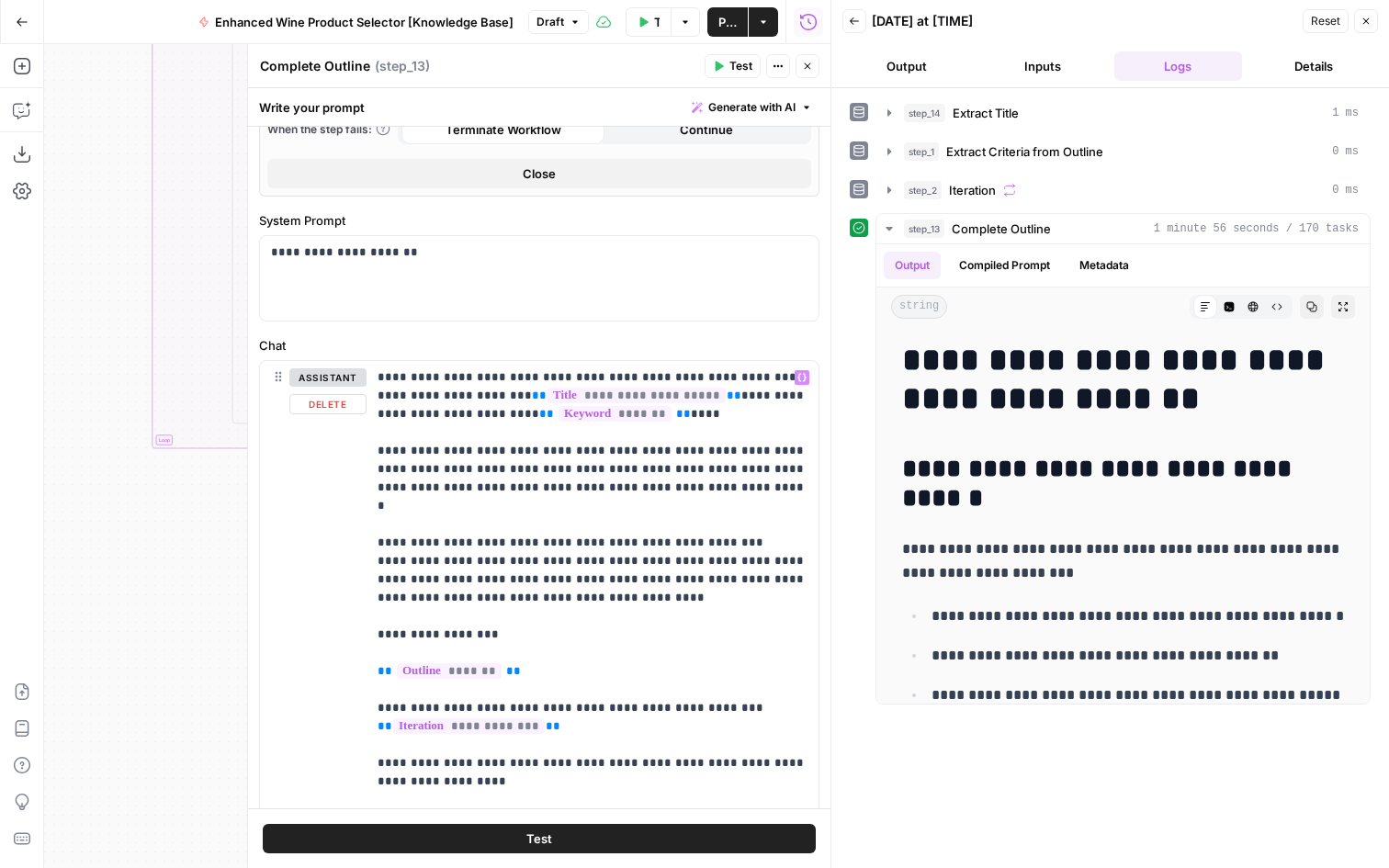 scroll, scrollTop: 344, scrollLeft: 0, axis: vertical 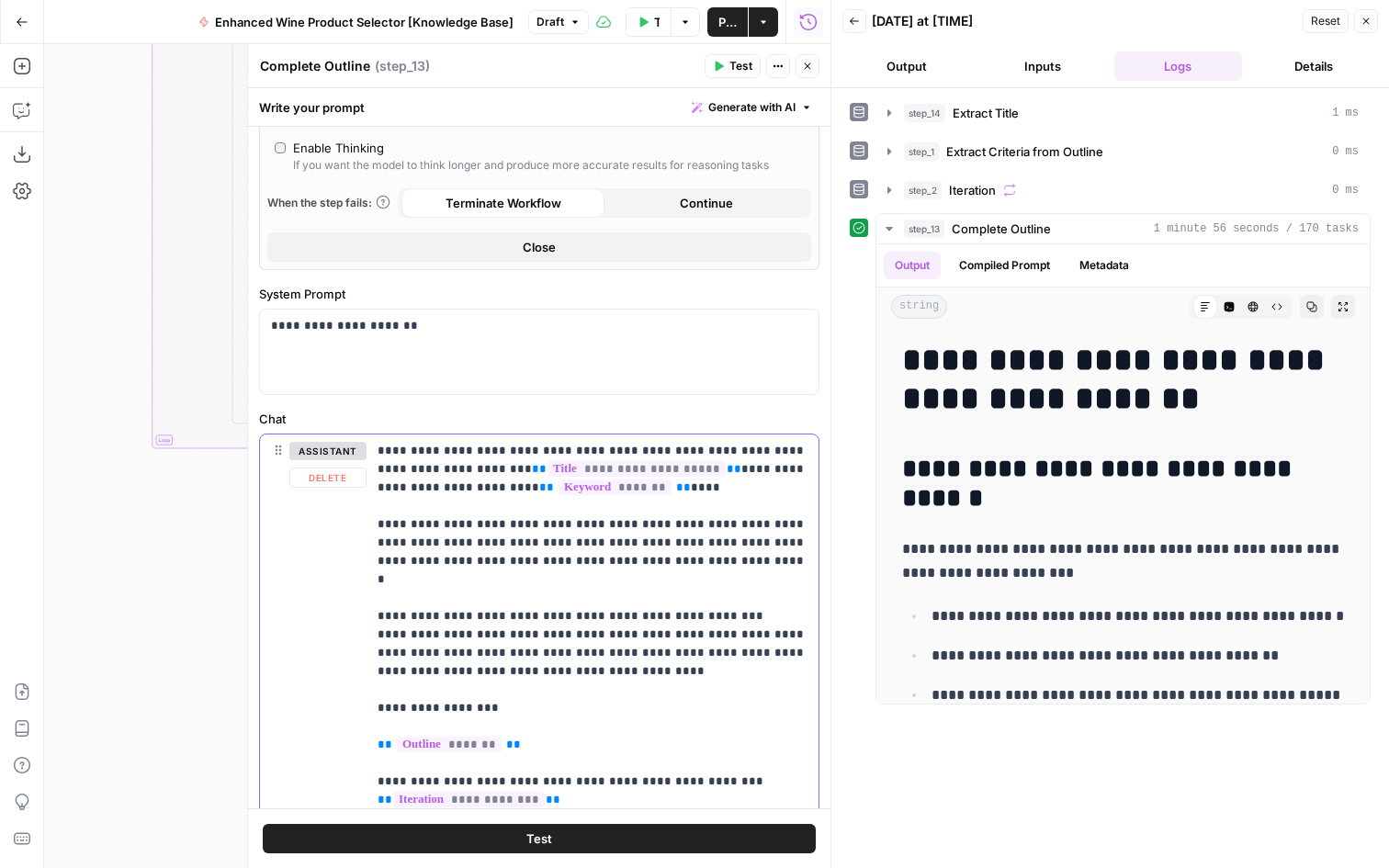 click on "assistant" at bounding box center [328, 451] 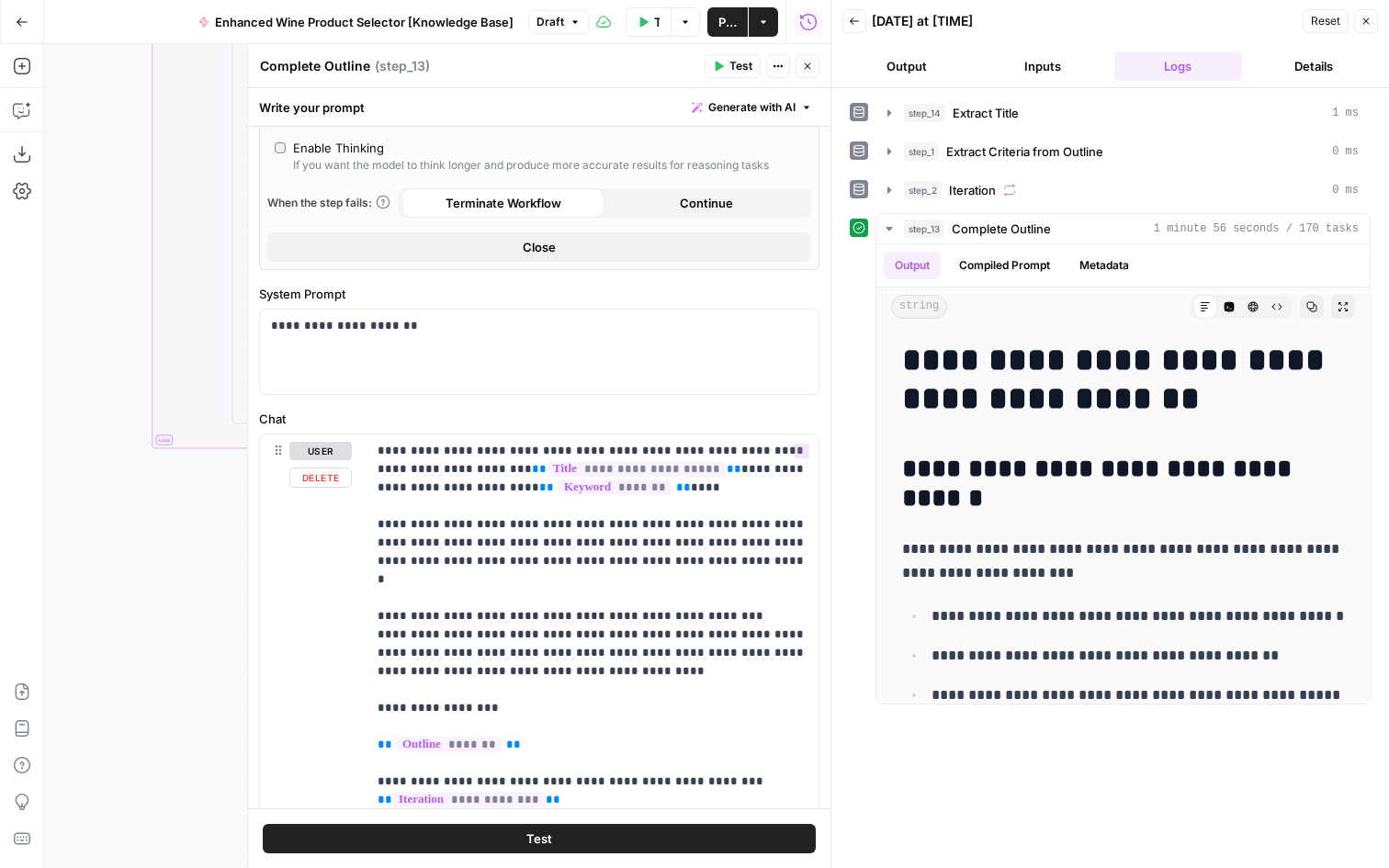click on "Test" at bounding box center (539, 839) 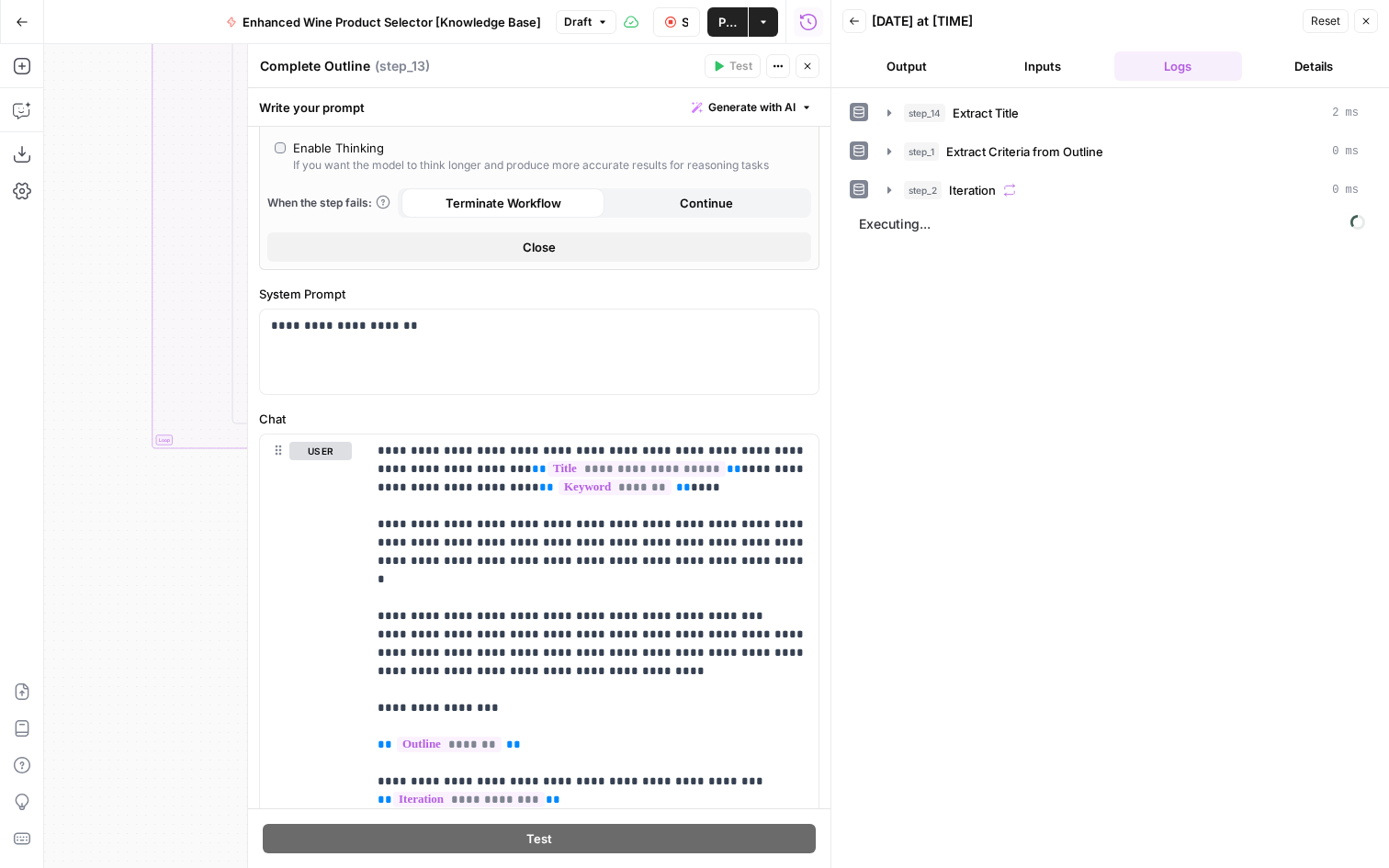 click on "Back [DATE] at [TIME] Reset Close Output Inputs Logs Details" at bounding box center [1110, 44] 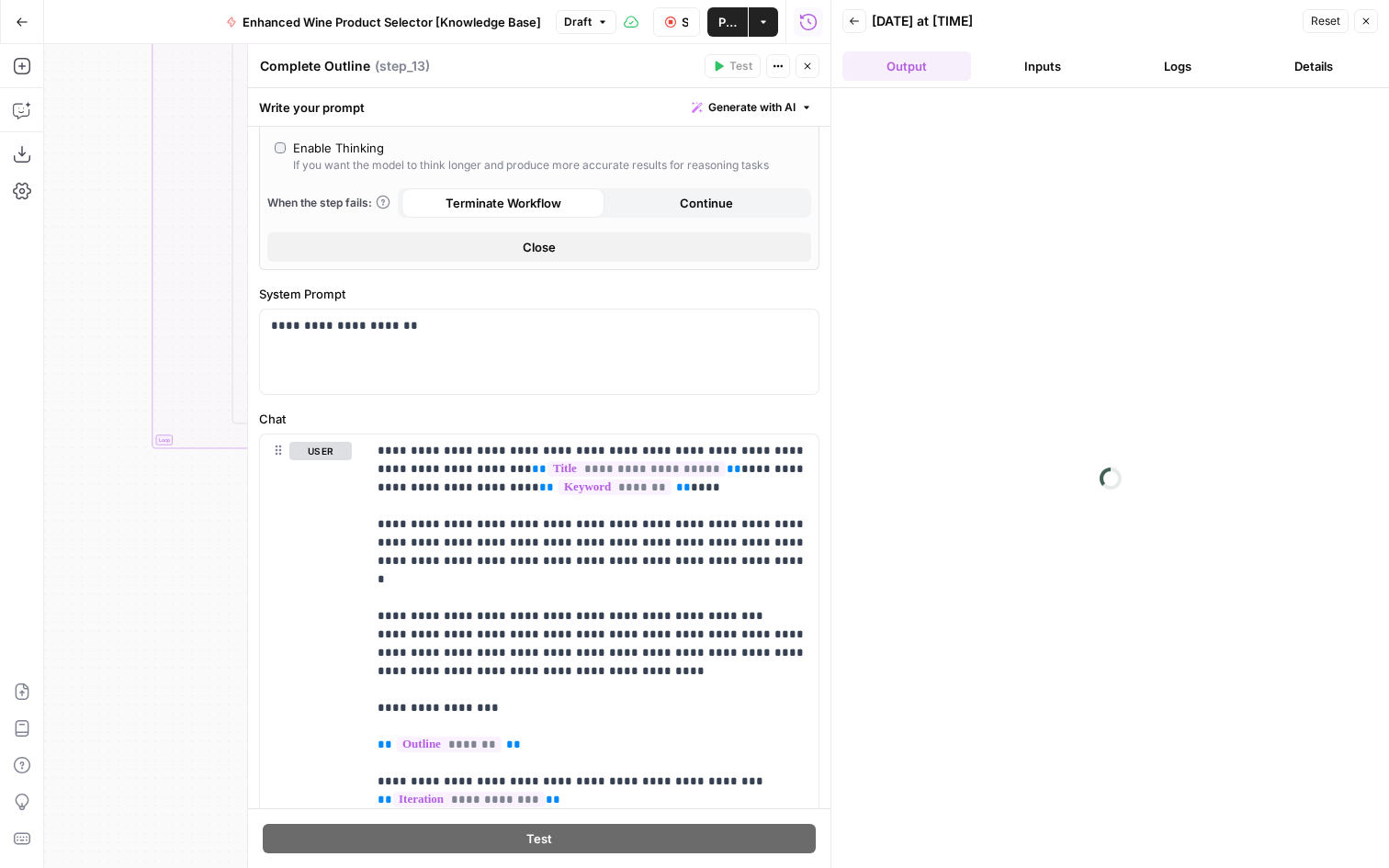 click on "Inputs" at bounding box center [1043, 66] 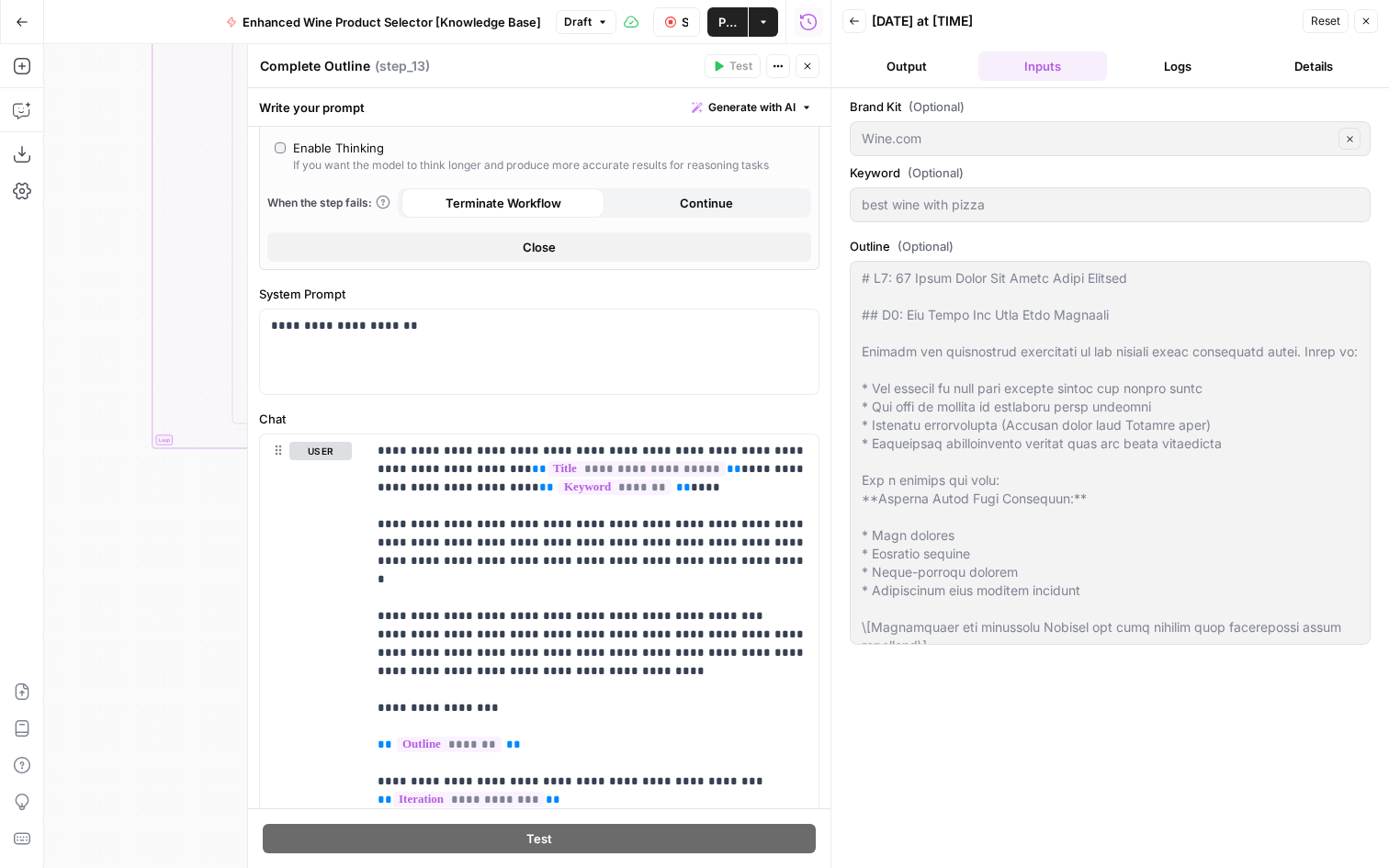 click on "Logs" at bounding box center [1179, 66] 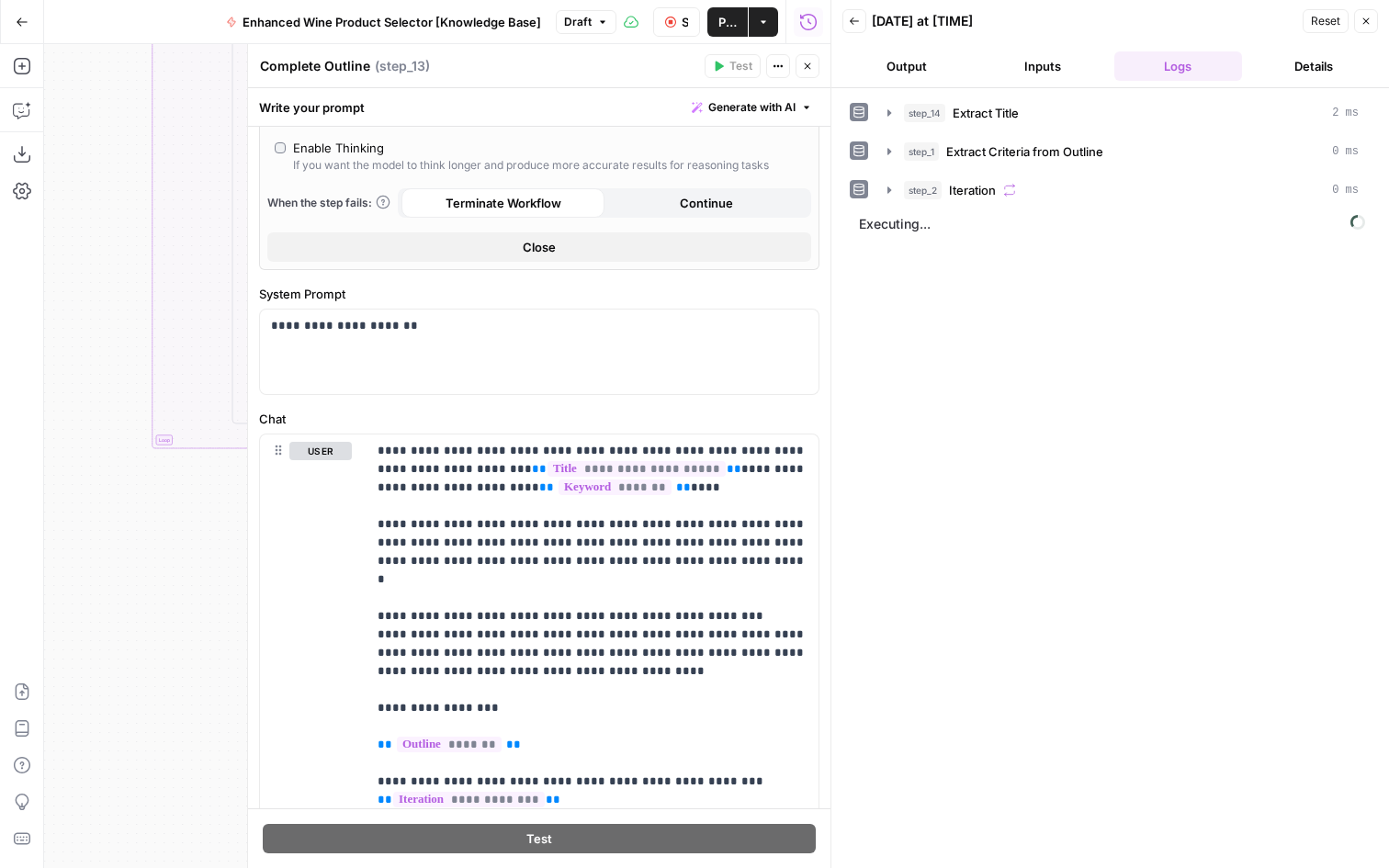 click on "Output" at bounding box center (907, 66) 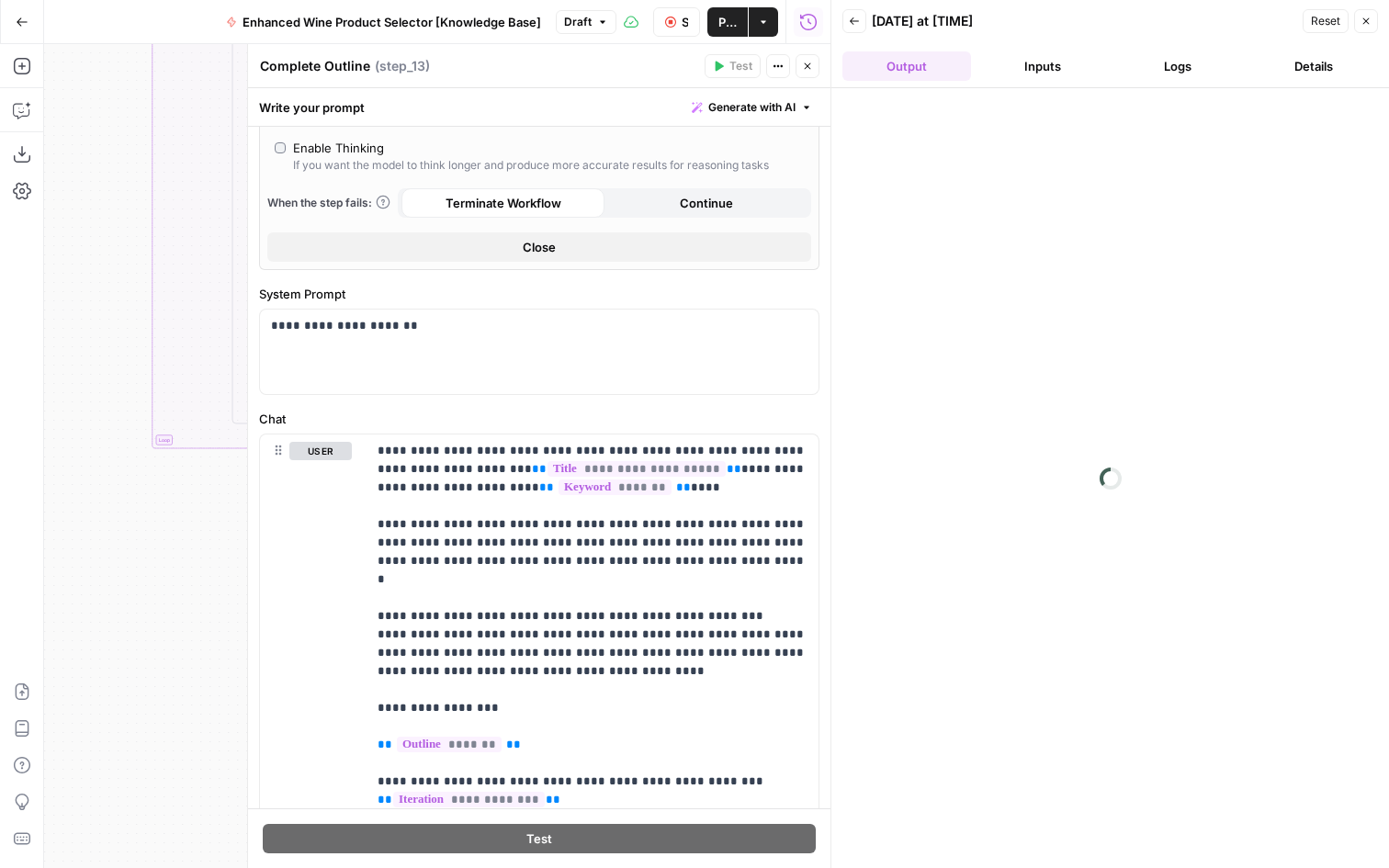 click on "Inputs" at bounding box center (1043, 66) 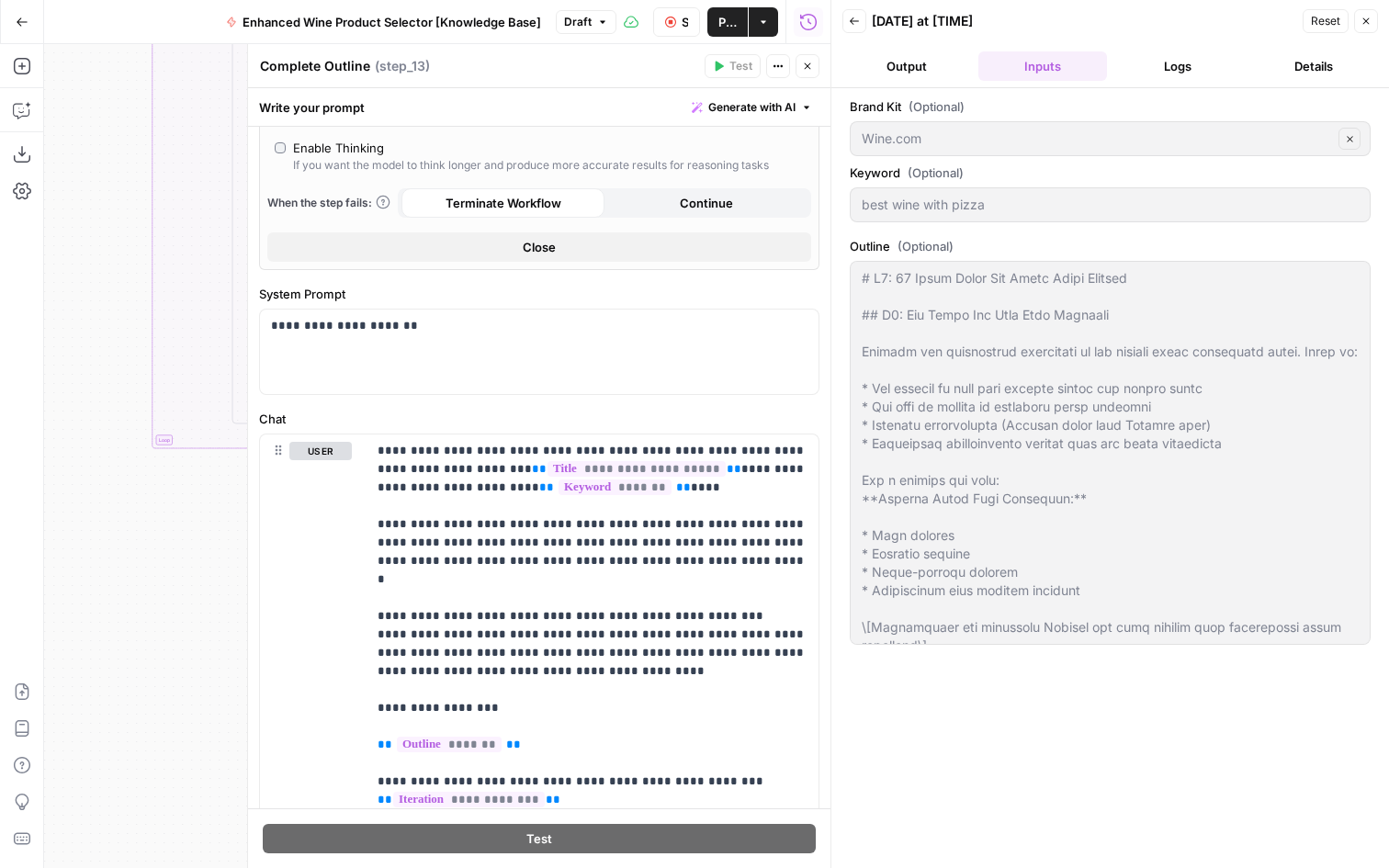 click on "Output" at bounding box center [907, 66] 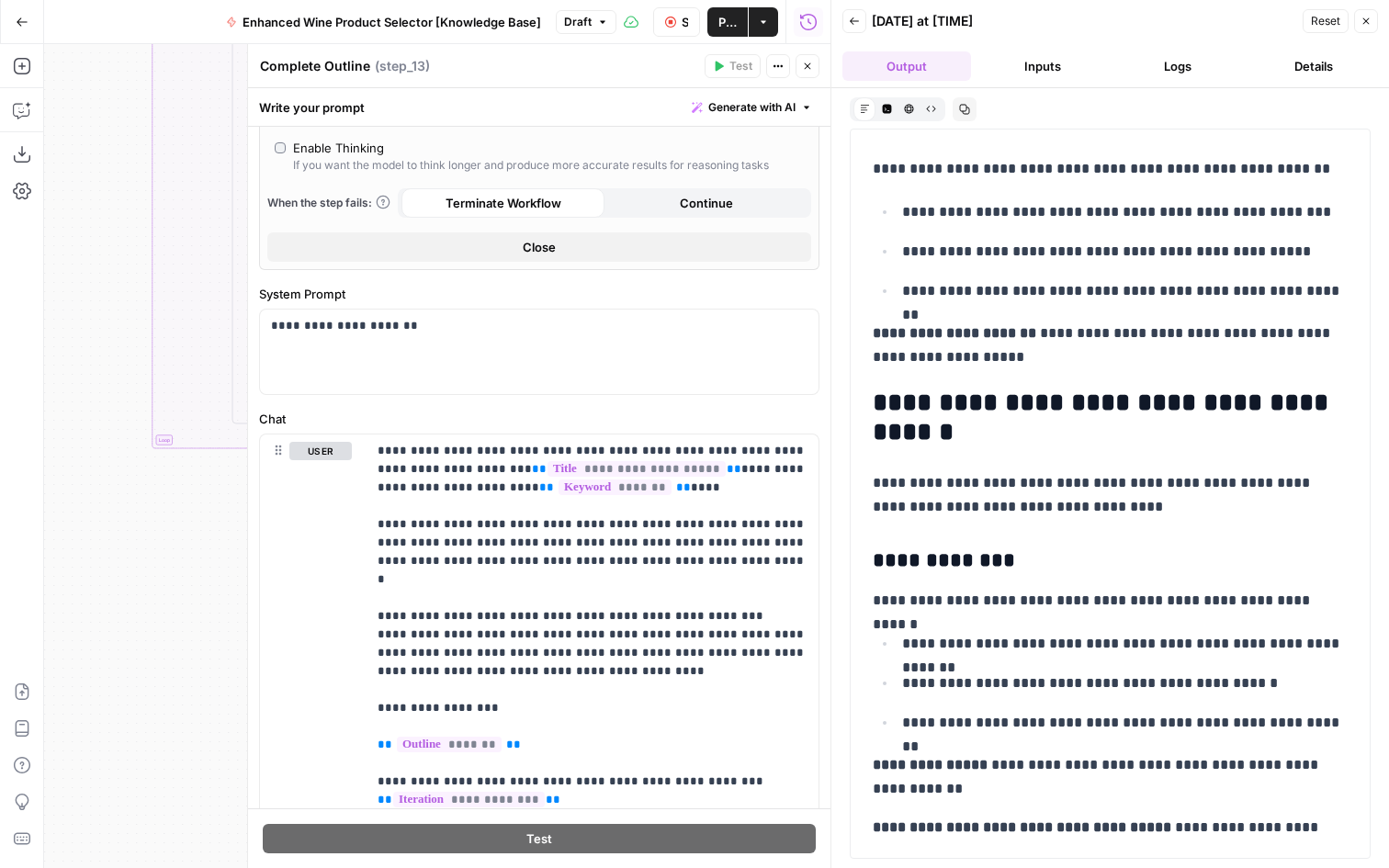 scroll, scrollTop: 1425, scrollLeft: 0, axis: vertical 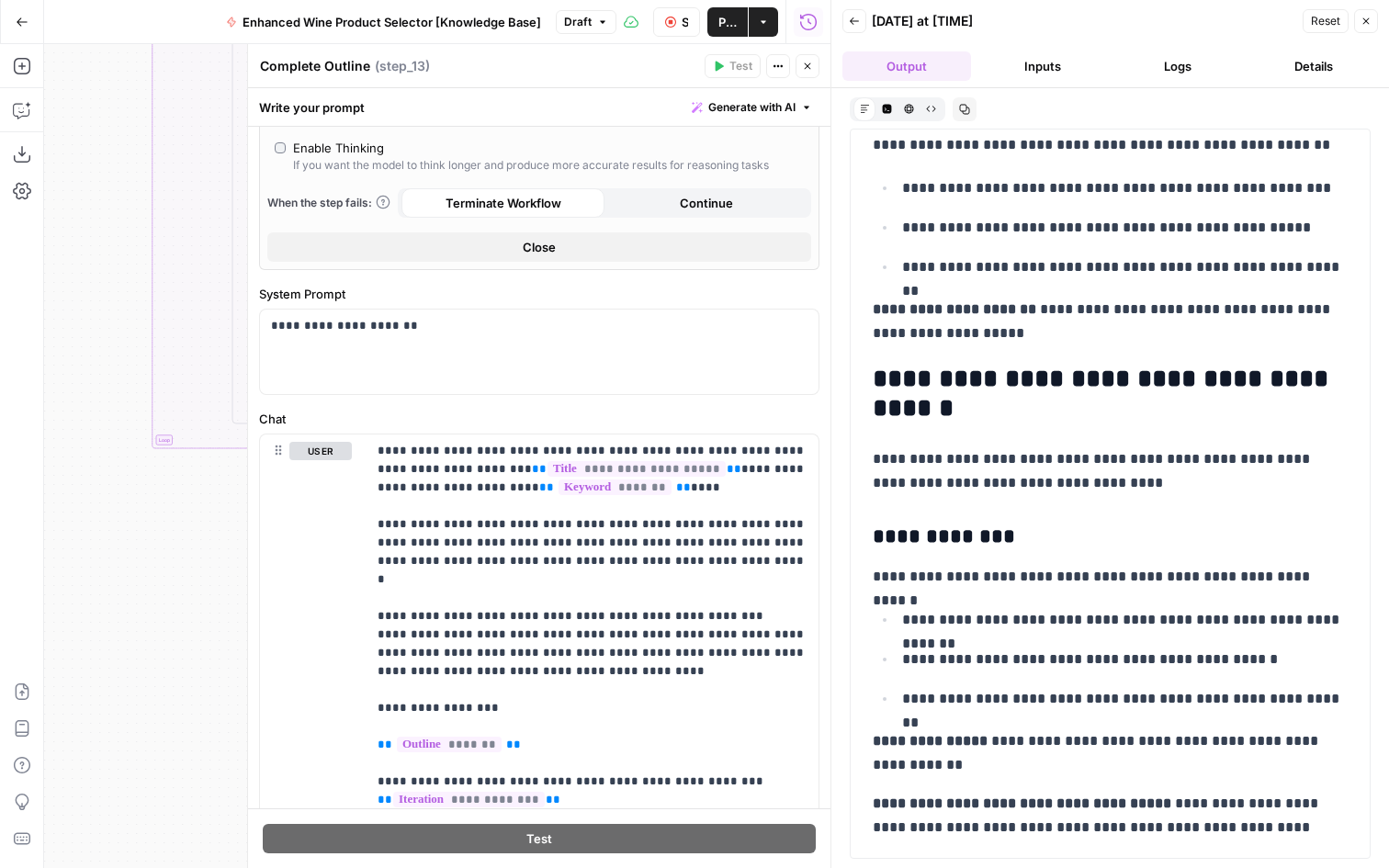 click on "Publish" at bounding box center [728, 22] 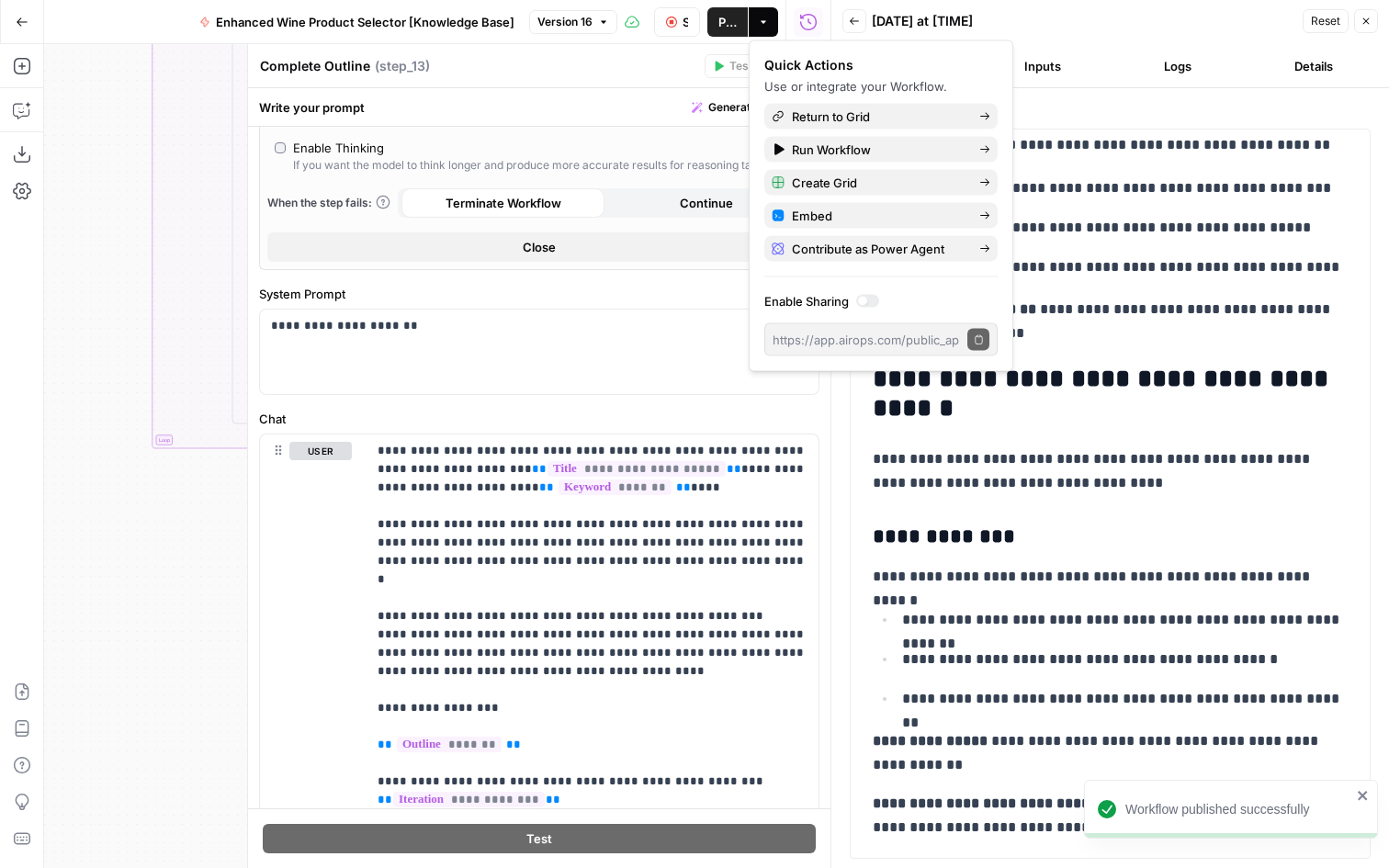 click on "Complete Outline Complete Outline  ( step_13 ) Test Actions Close" at bounding box center (539, 66) 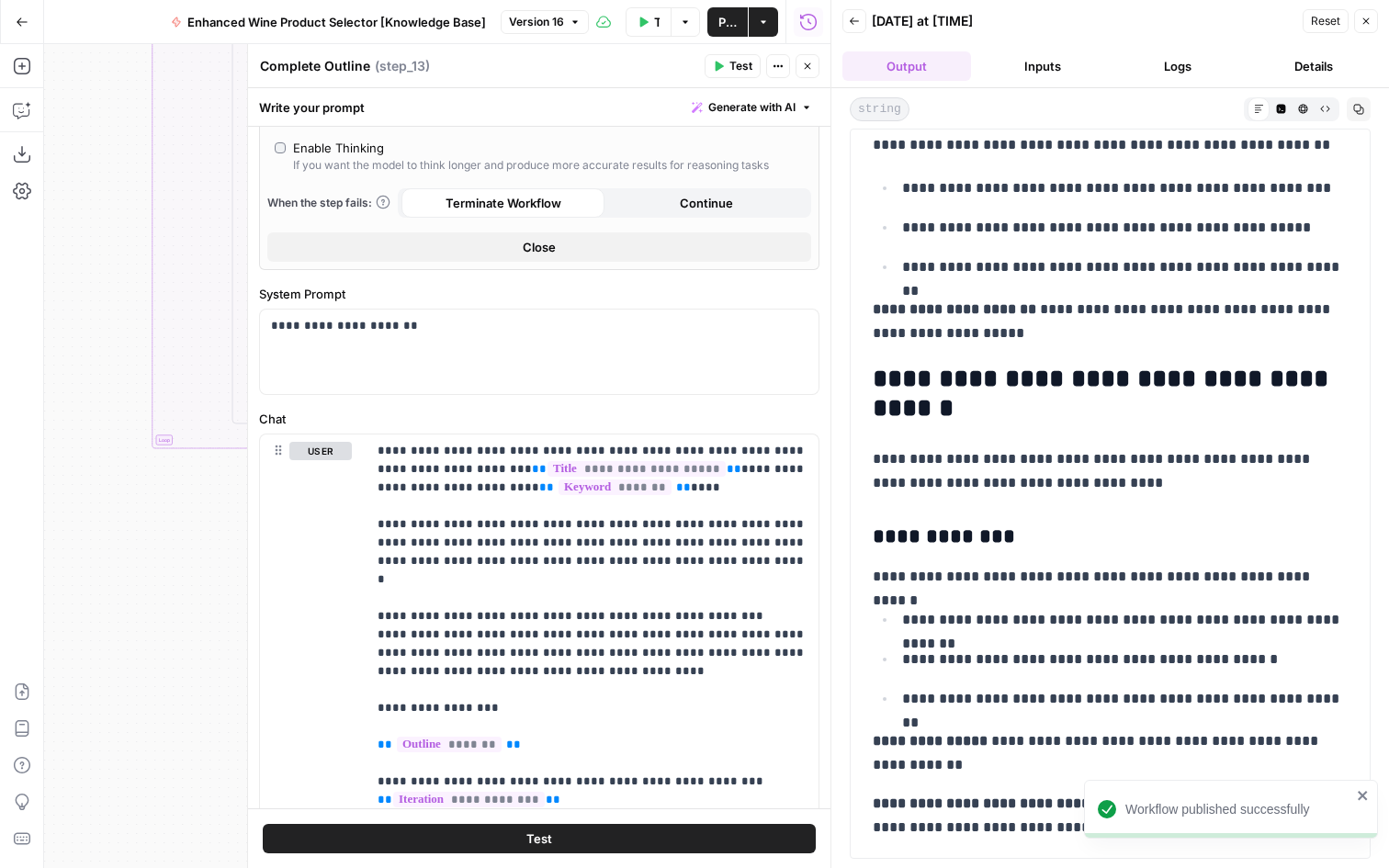 click on "Logs" at bounding box center [1179, 66] 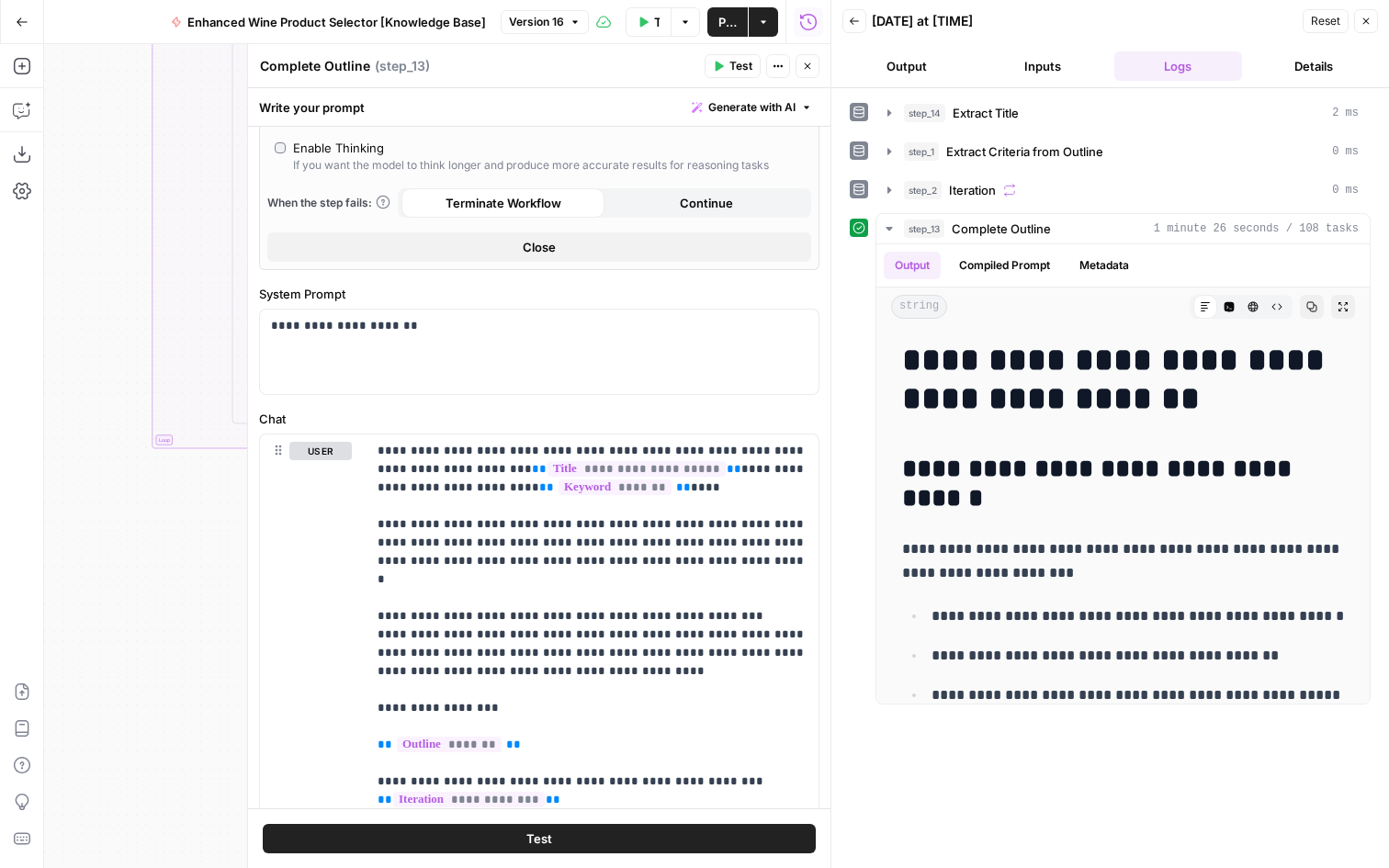 click on "Close" at bounding box center (807, 66) 